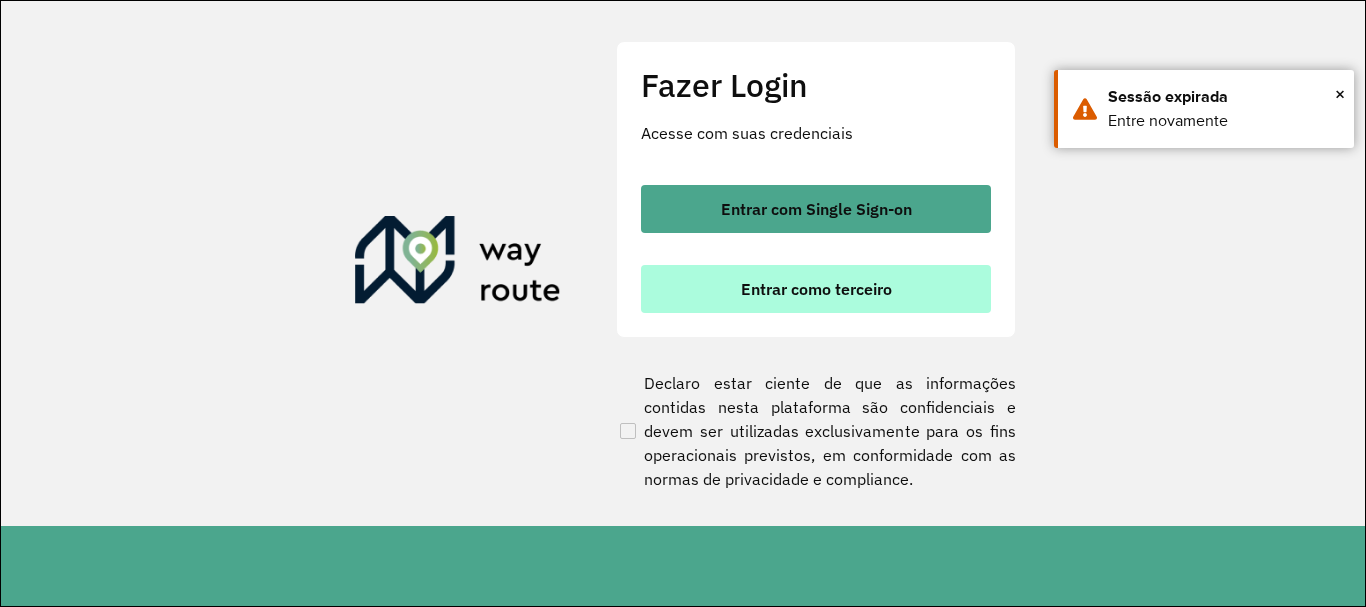 scroll, scrollTop: 0, scrollLeft: 0, axis: both 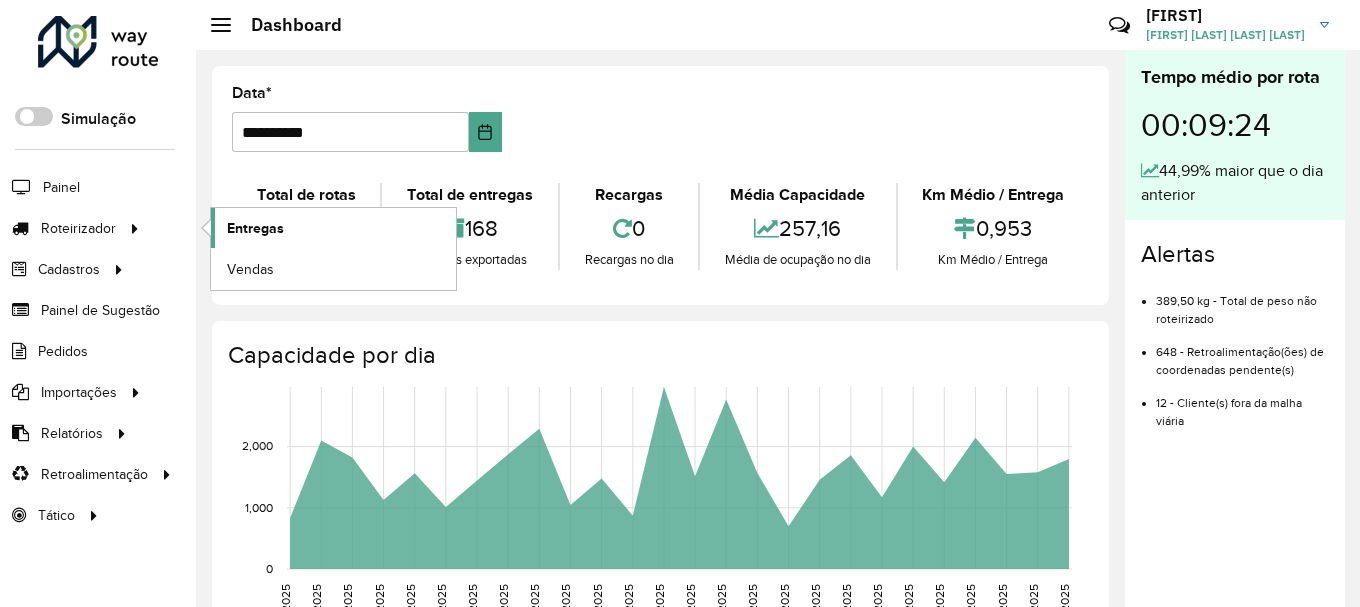 click on "Entregas" 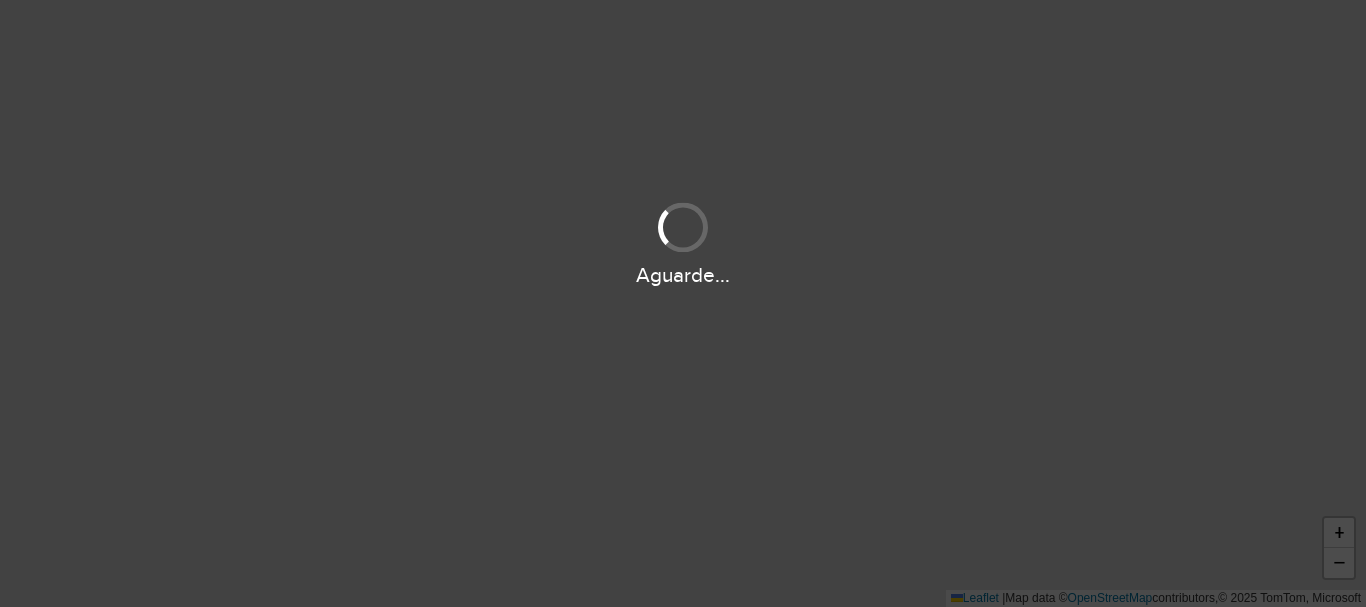 scroll, scrollTop: 0, scrollLeft: 0, axis: both 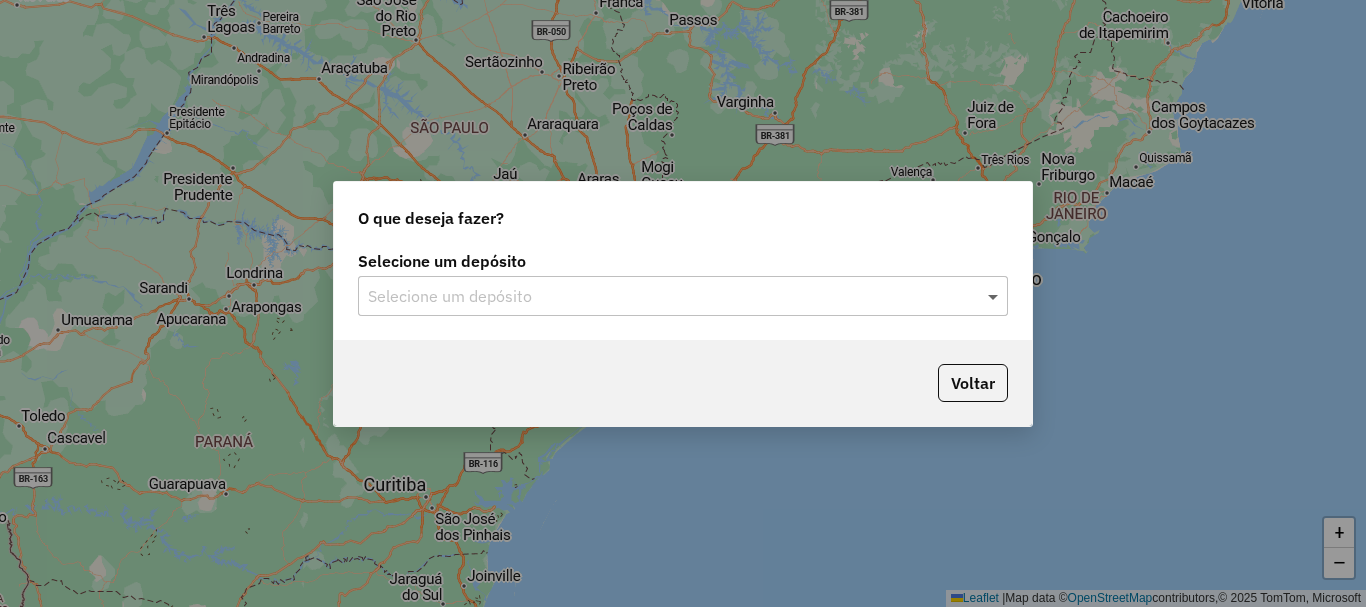 click 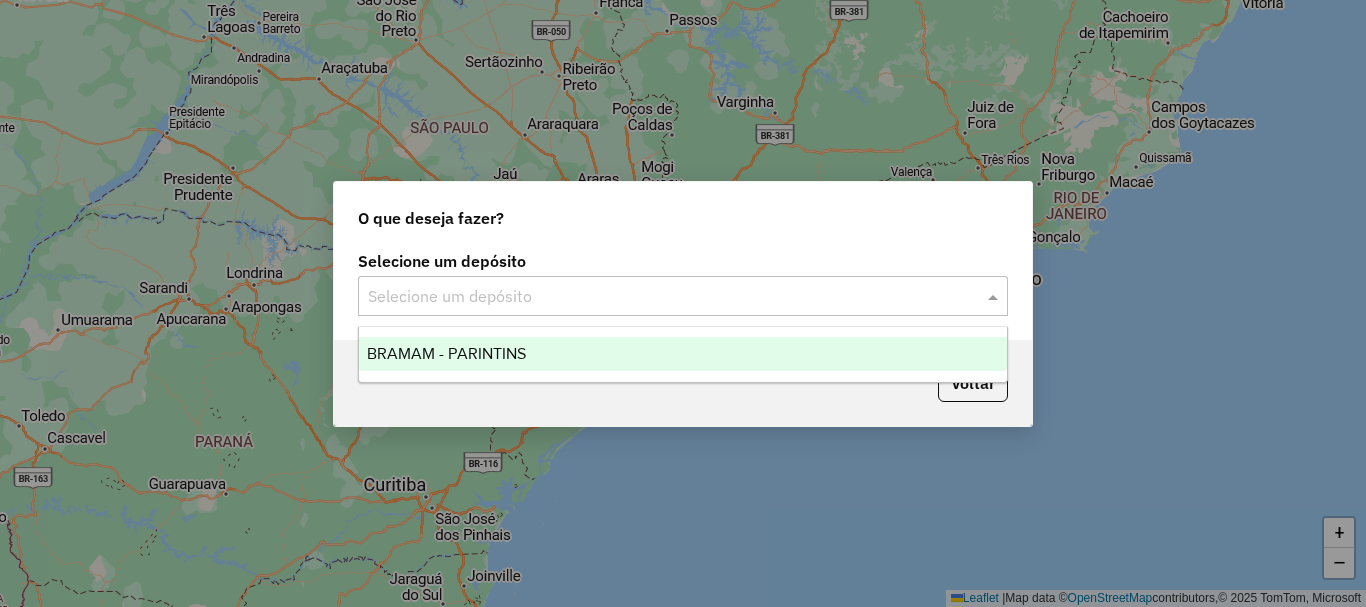click on "BRAMAM - PARINTINS" at bounding box center [683, 354] 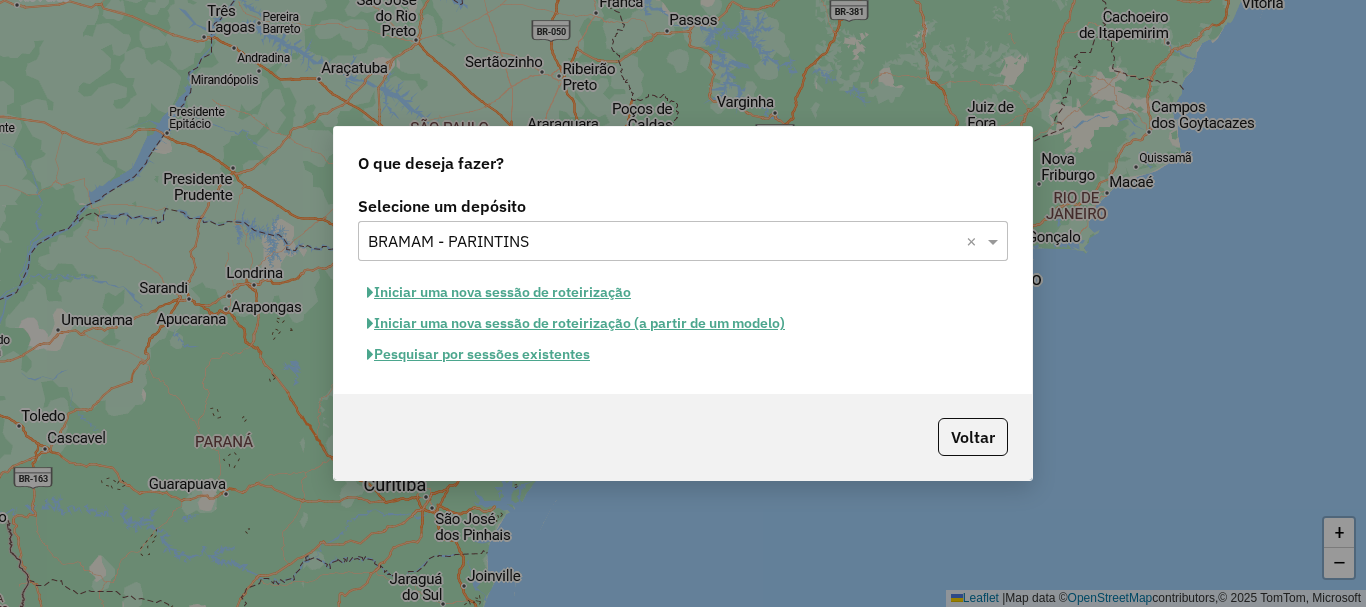 click on "Iniciar uma nova sessão de roteirização" 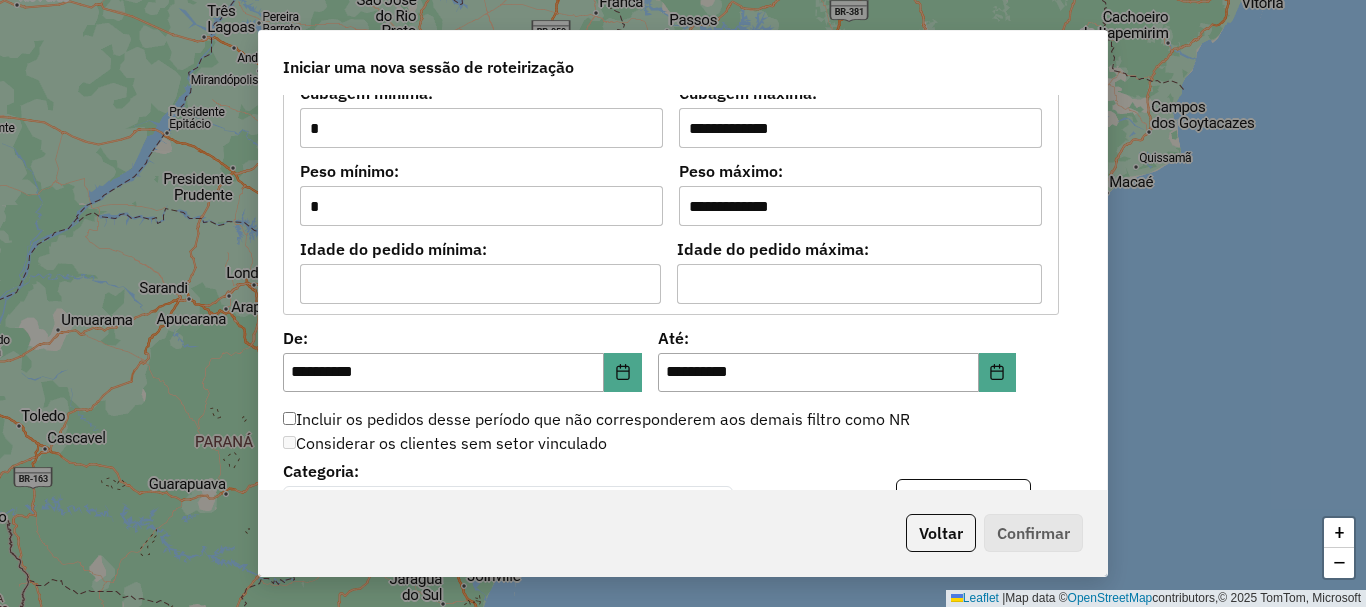 scroll, scrollTop: 1900, scrollLeft: 0, axis: vertical 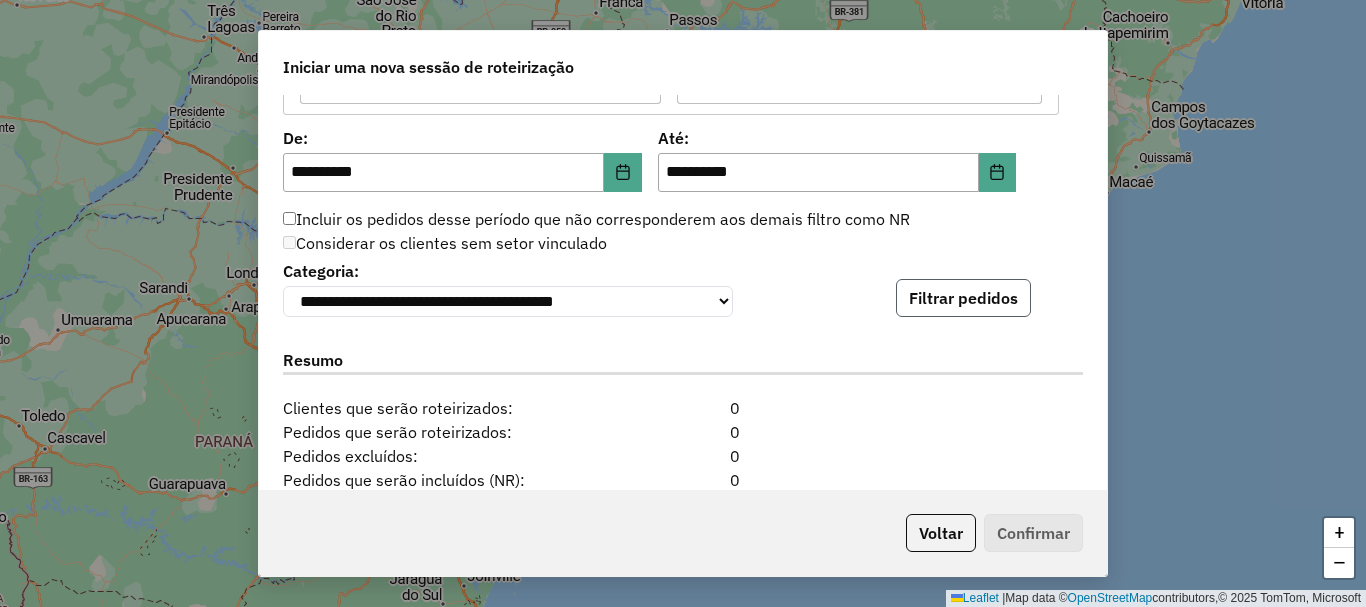 click on "Filtrar pedidos" 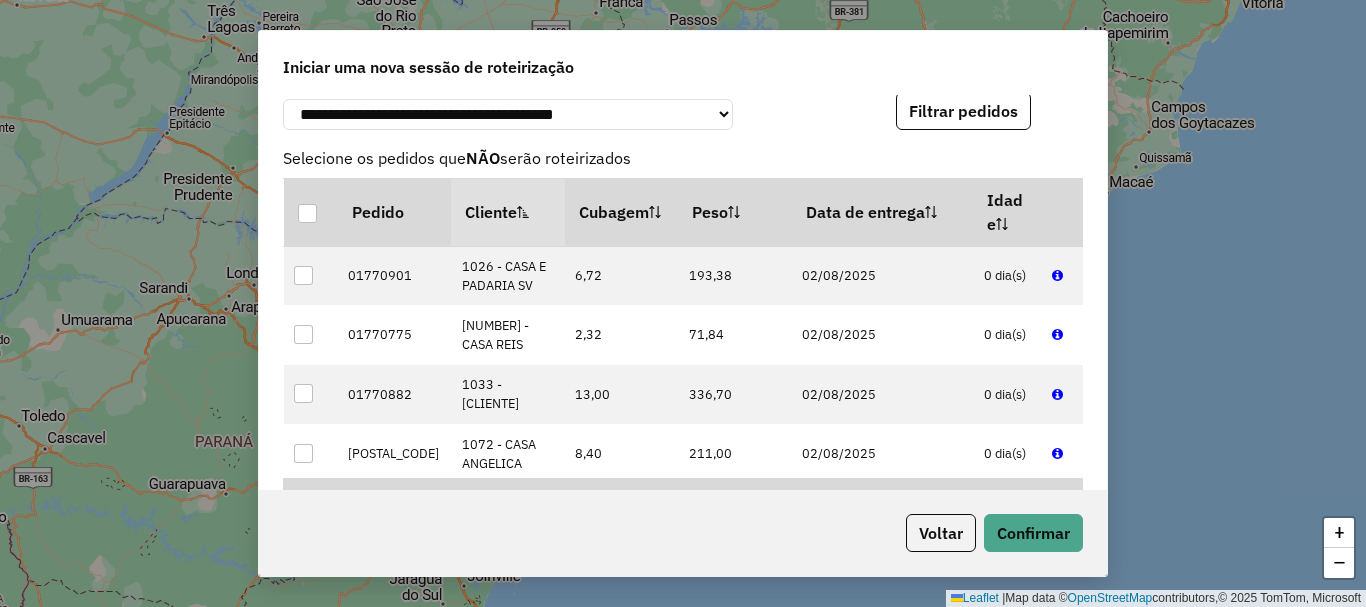 scroll, scrollTop: 2100, scrollLeft: 0, axis: vertical 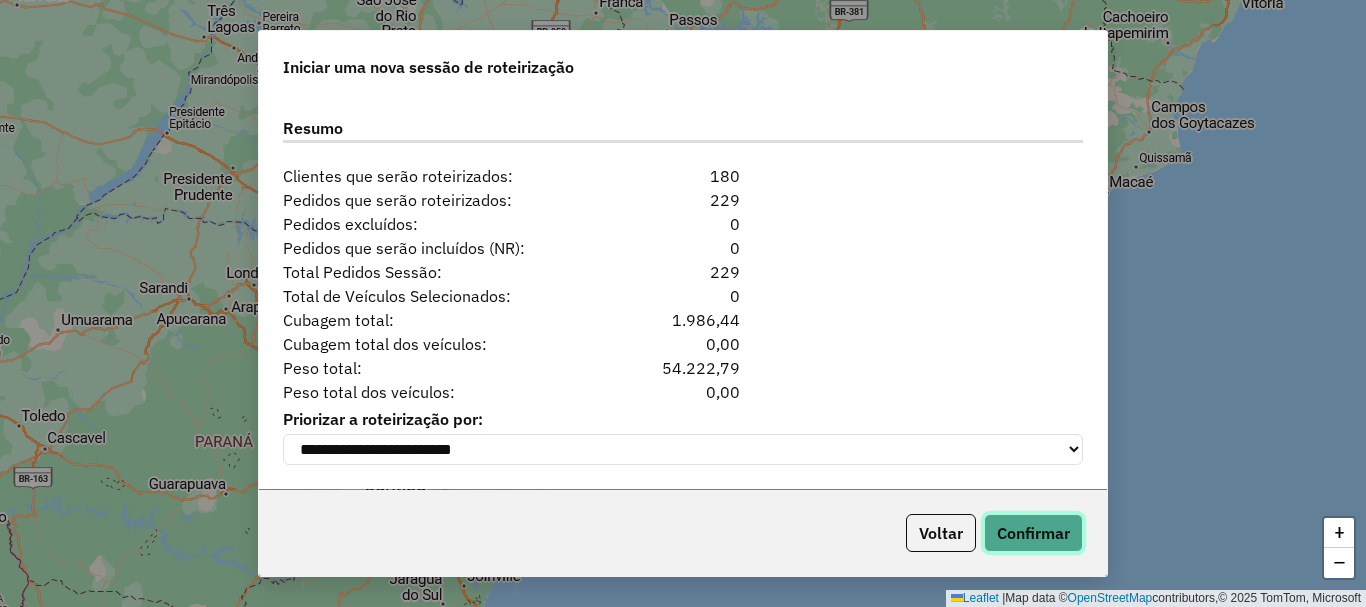 click on "Confirmar" 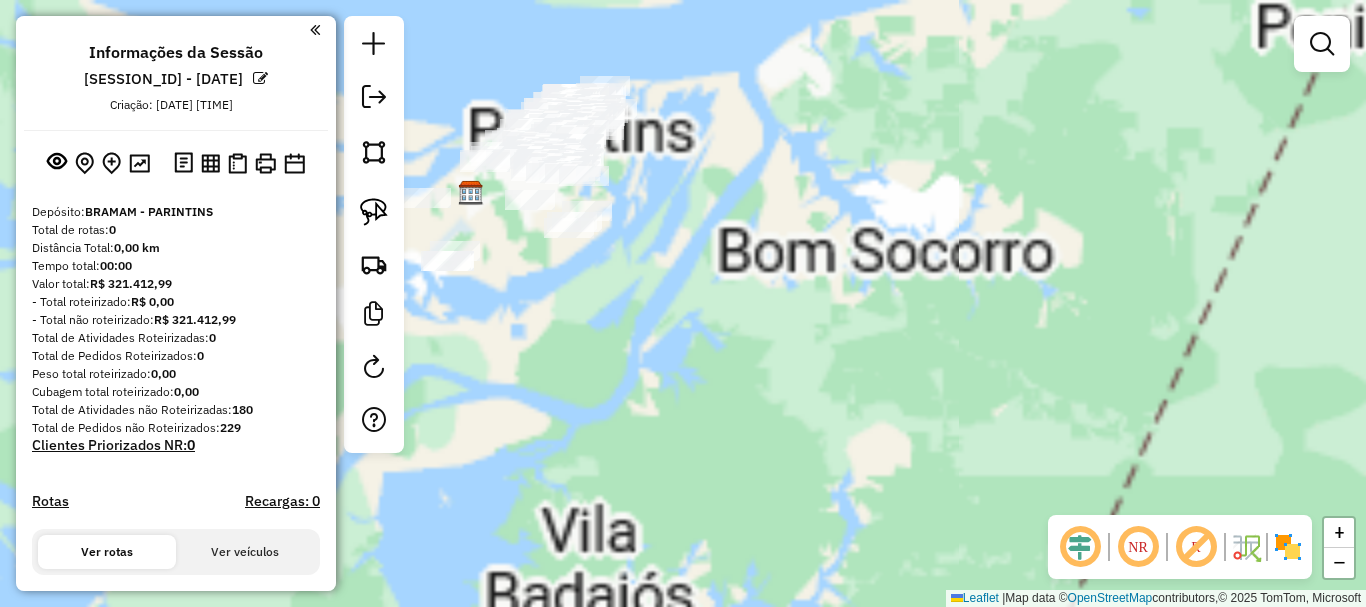drag, startPoint x: 680, startPoint y: 284, endPoint x: 1039, endPoint y: 275, distance: 359.1128 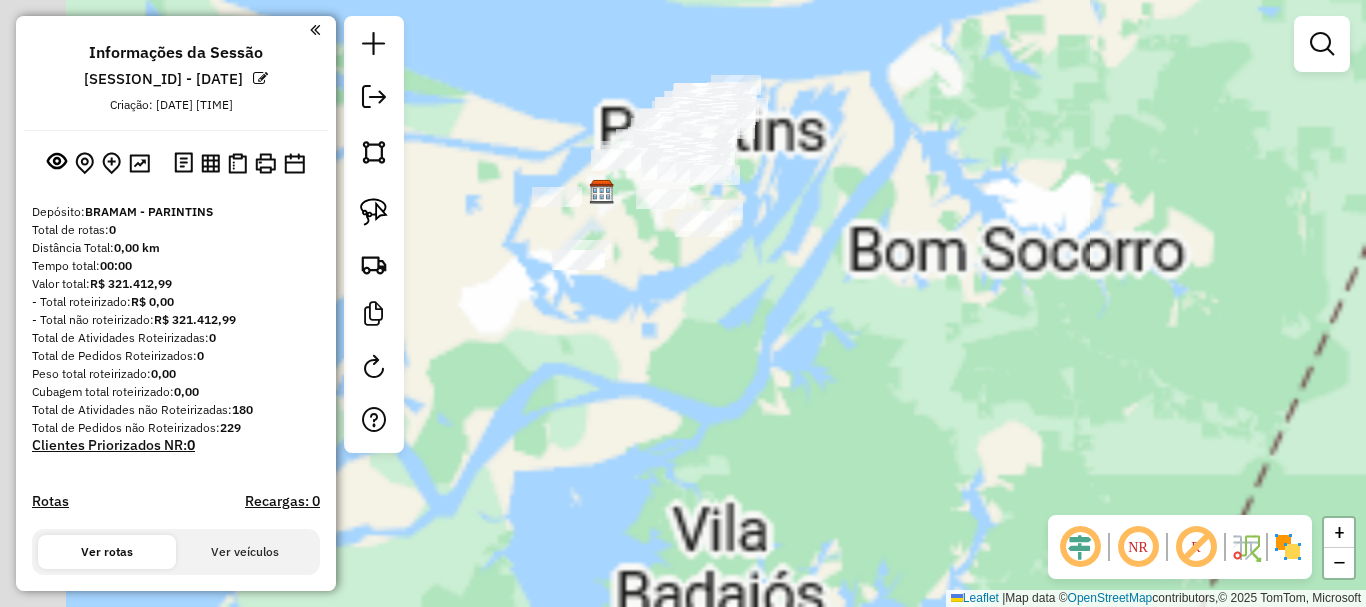 drag, startPoint x: 768, startPoint y: 239, endPoint x: 884, endPoint y: 252, distance: 116.72617 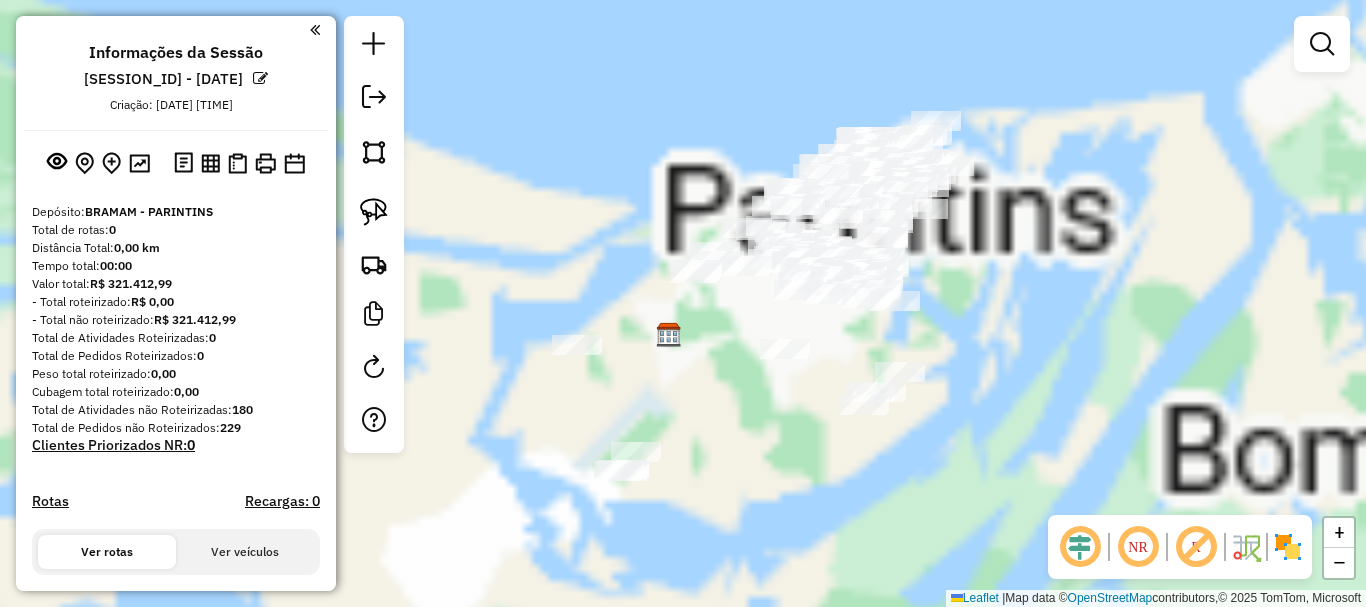 drag, startPoint x: 876, startPoint y: 219, endPoint x: 961, endPoint y: 382, distance: 183.83145 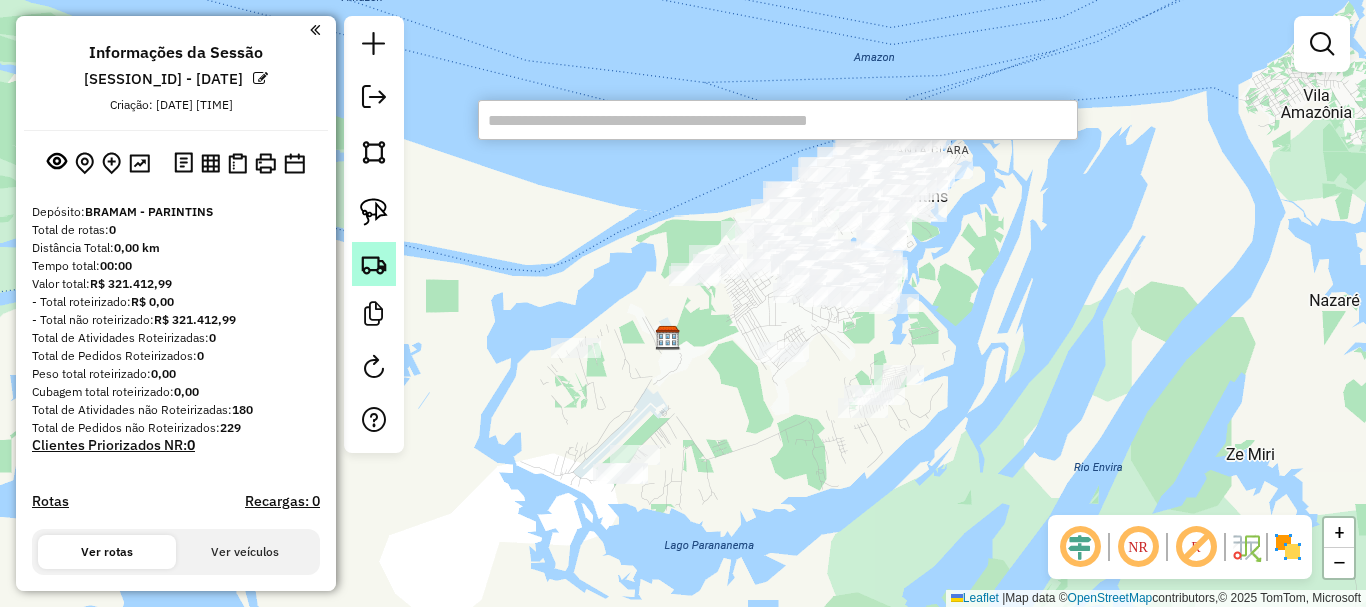 click 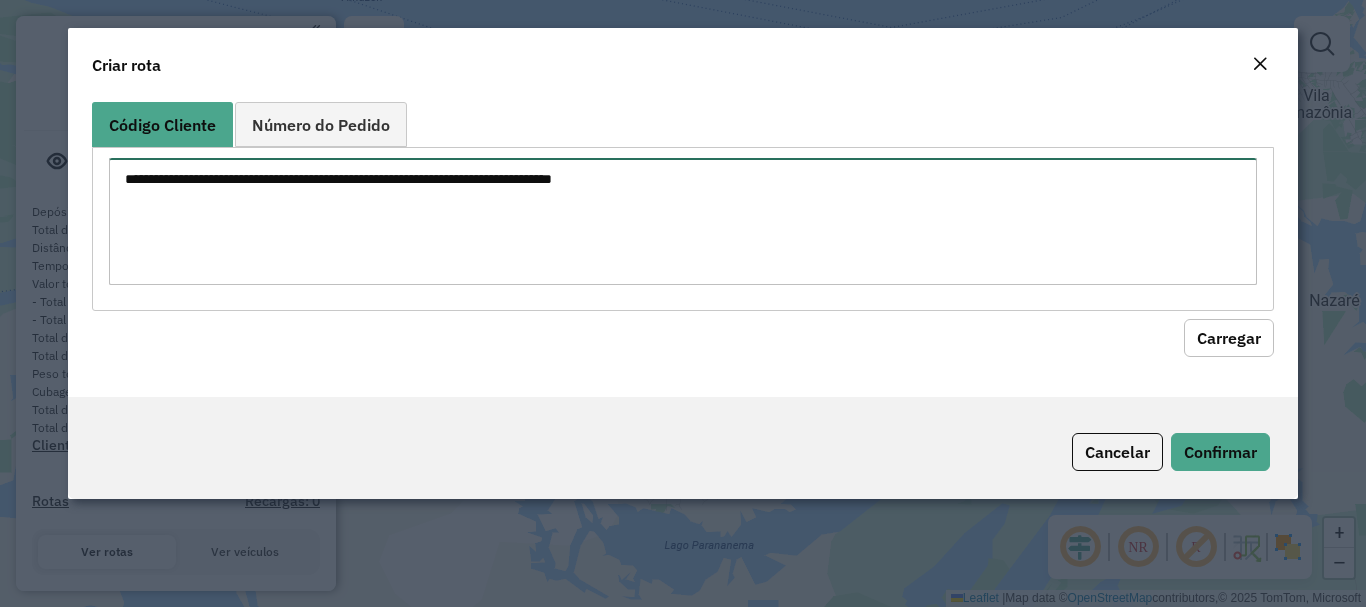 click at bounding box center (682, 221) 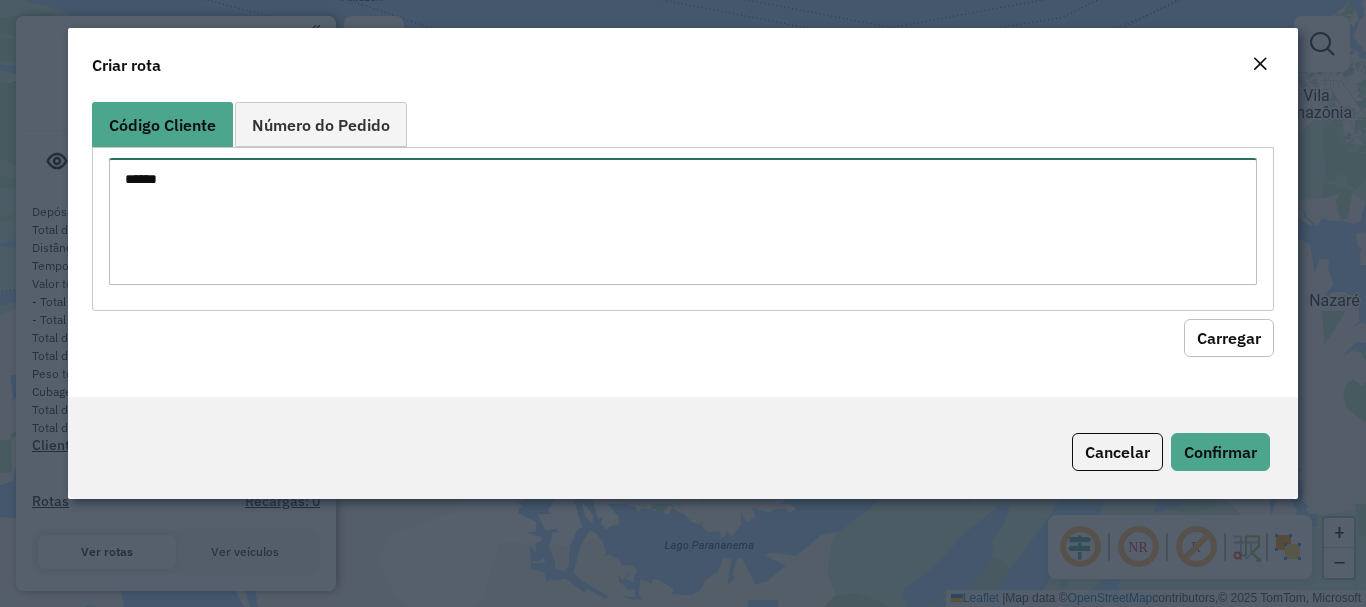 click on "******" at bounding box center (682, 221) 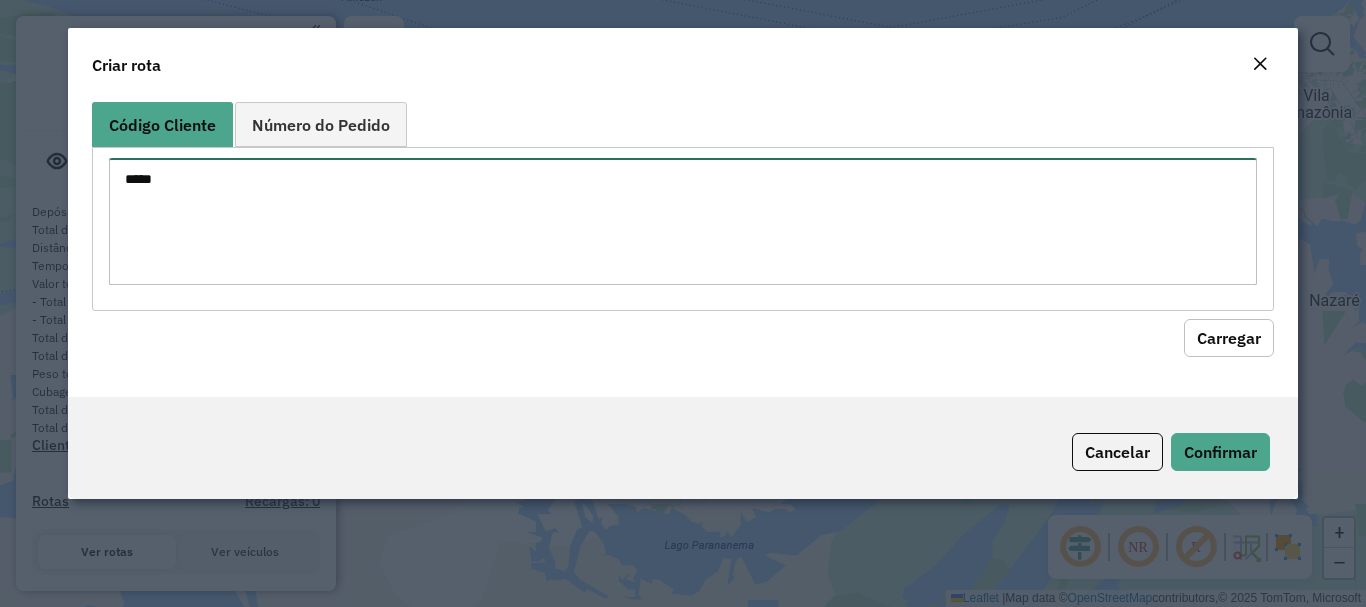 type on "****" 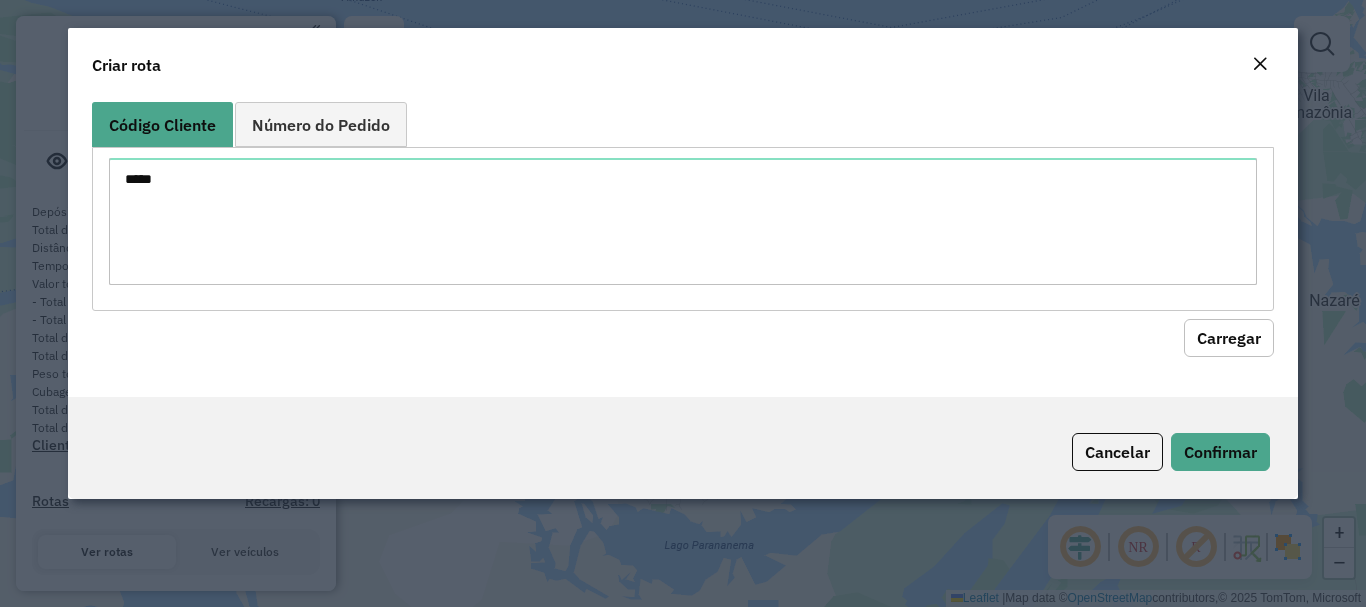 click on "Carregar" 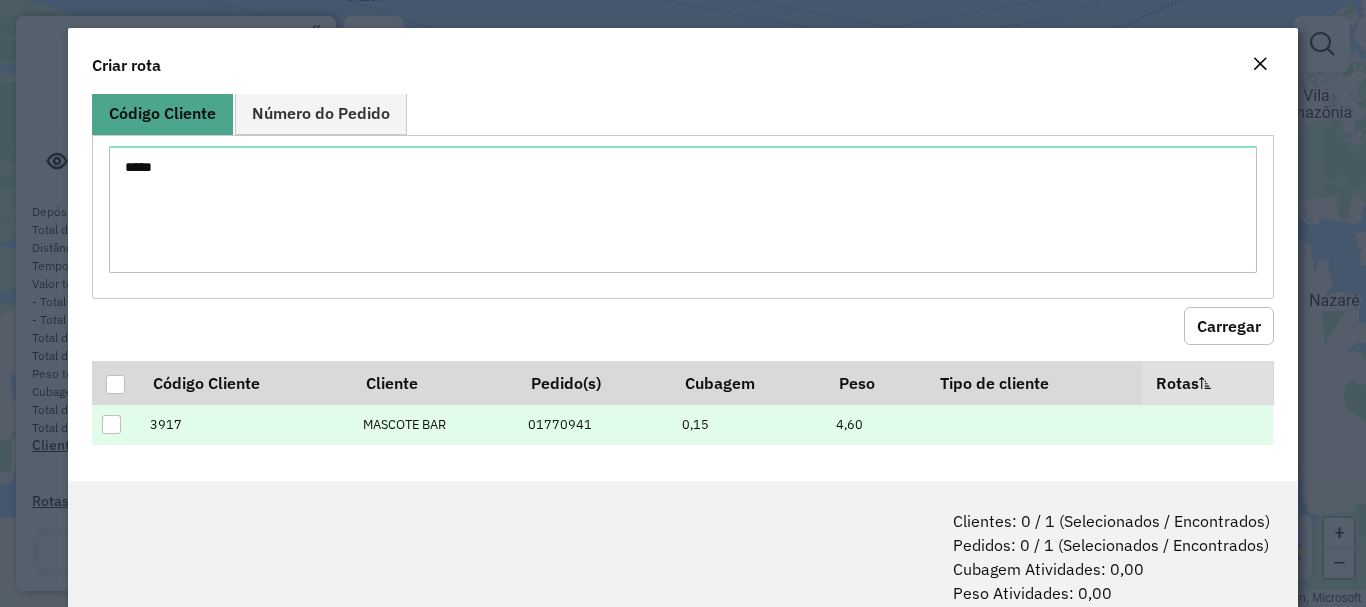 scroll, scrollTop: 15, scrollLeft: 0, axis: vertical 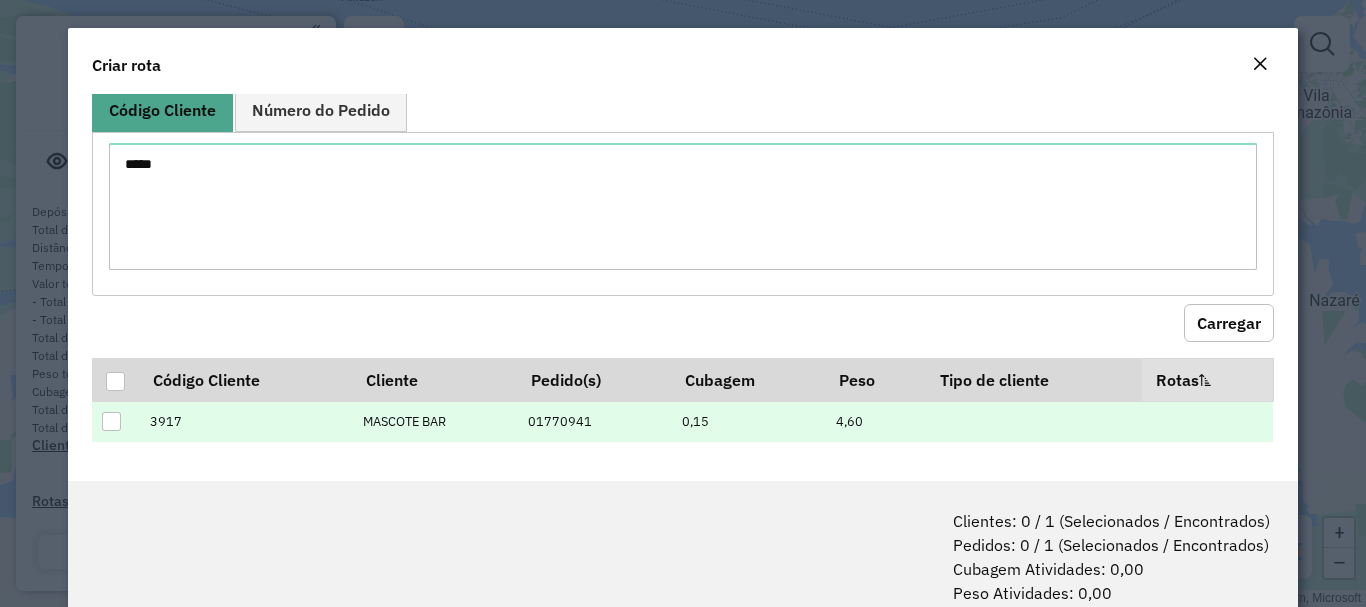 type 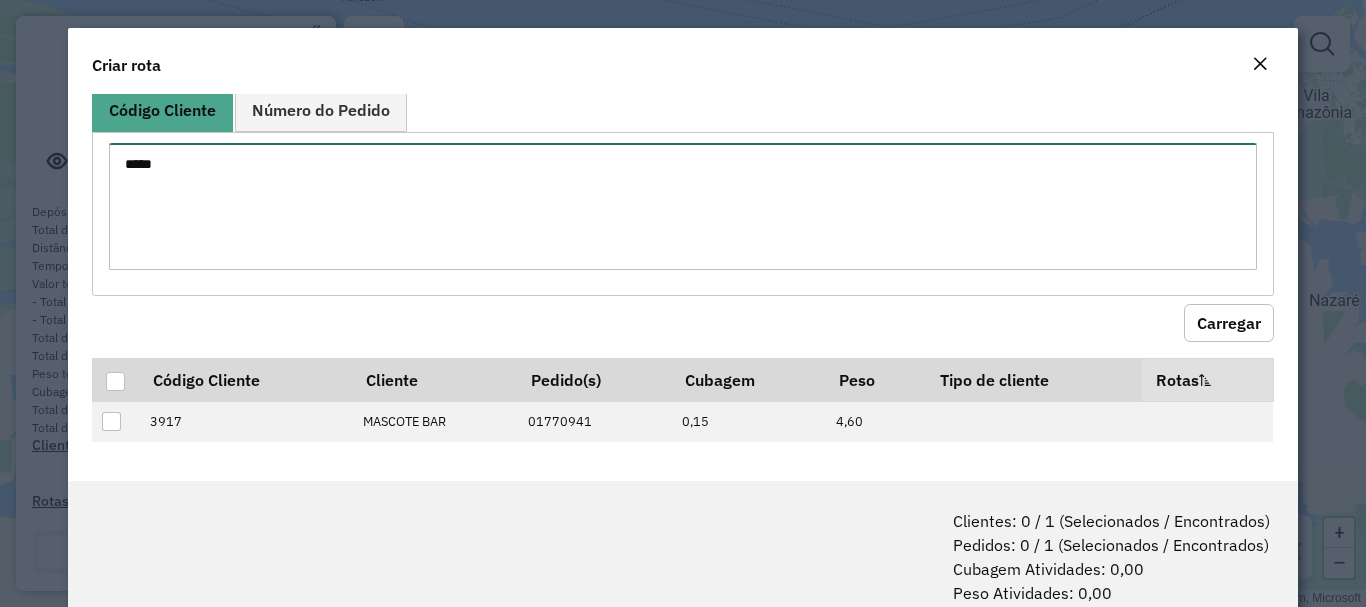 drag, startPoint x: 267, startPoint y: 151, endPoint x: 19, endPoint y: 161, distance: 248.20154 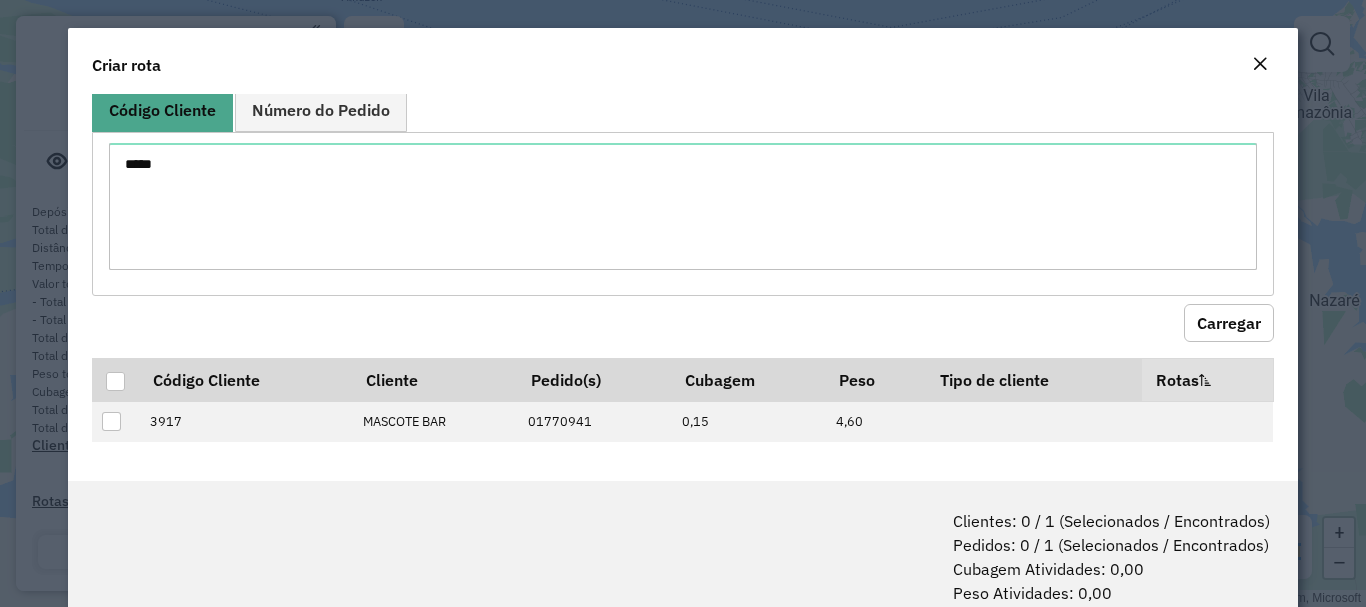 click on "Carregar" 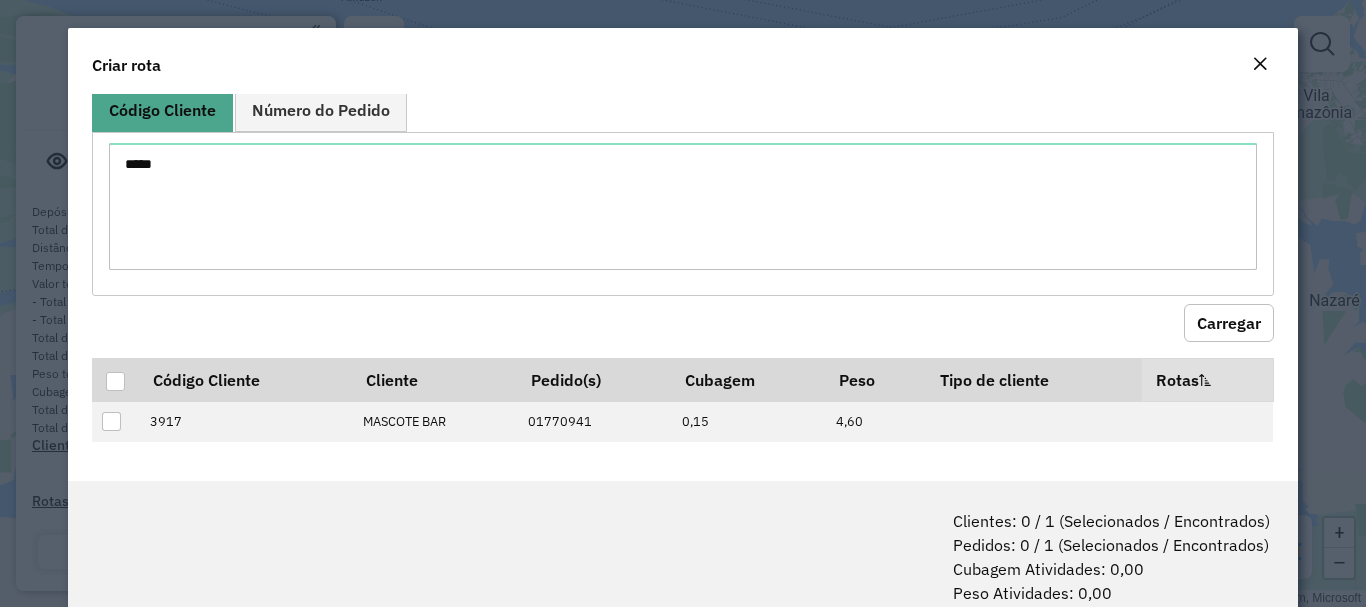 click on "Carregar" 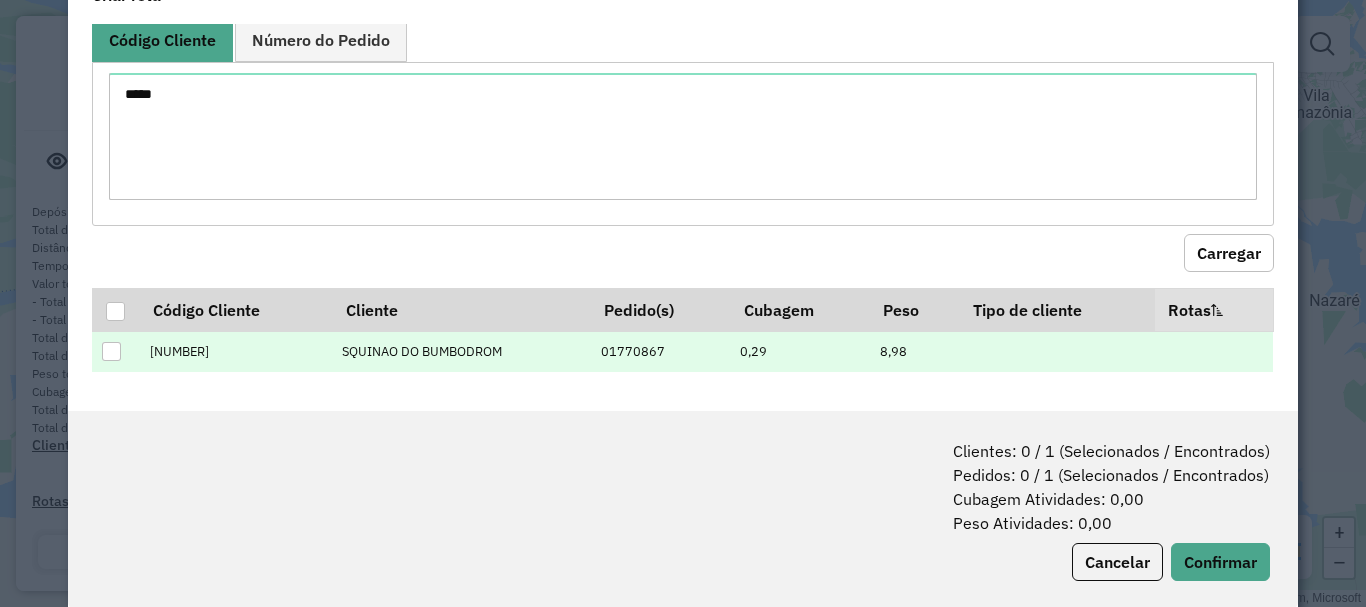 scroll, scrollTop: 100, scrollLeft: 0, axis: vertical 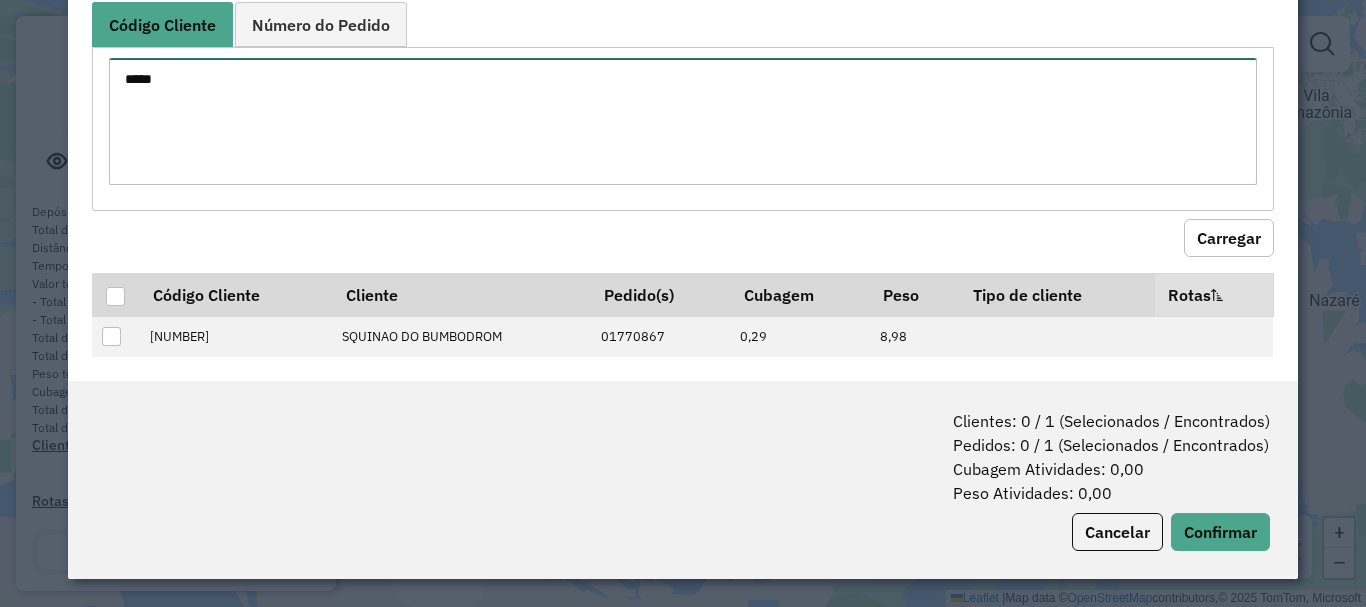drag, startPoint x: 60, startPoint y: 91, endPoint x: 40, endPoint y: 90, distance: 20.024984 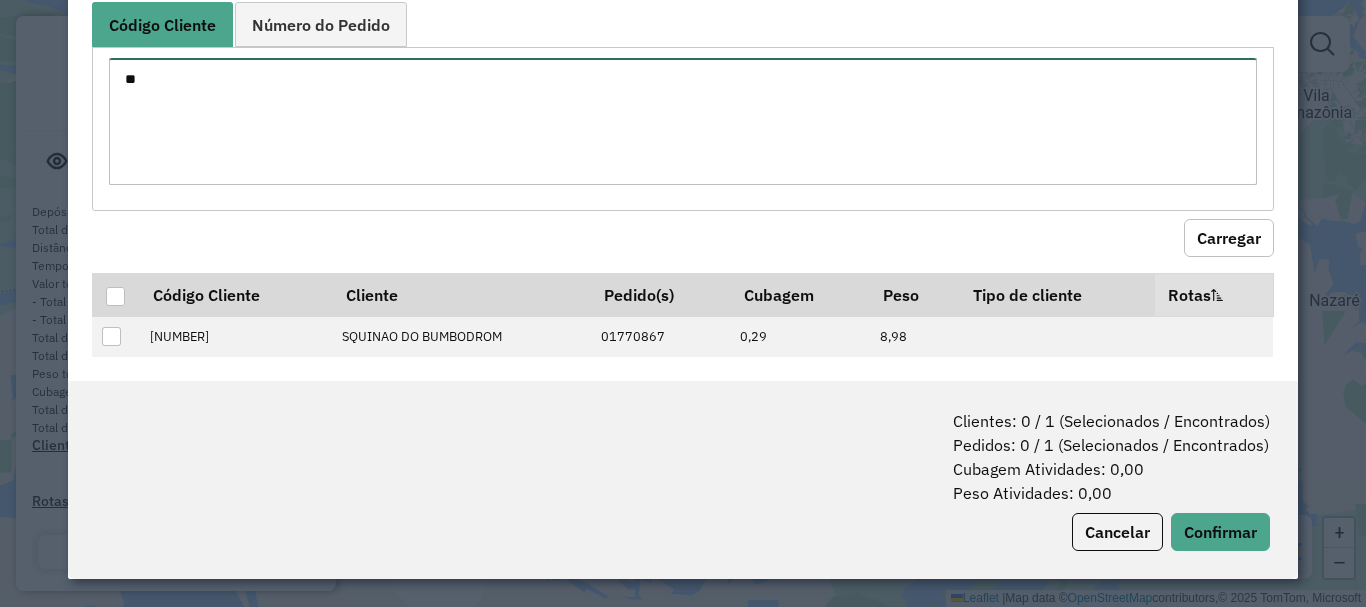 type on "*" 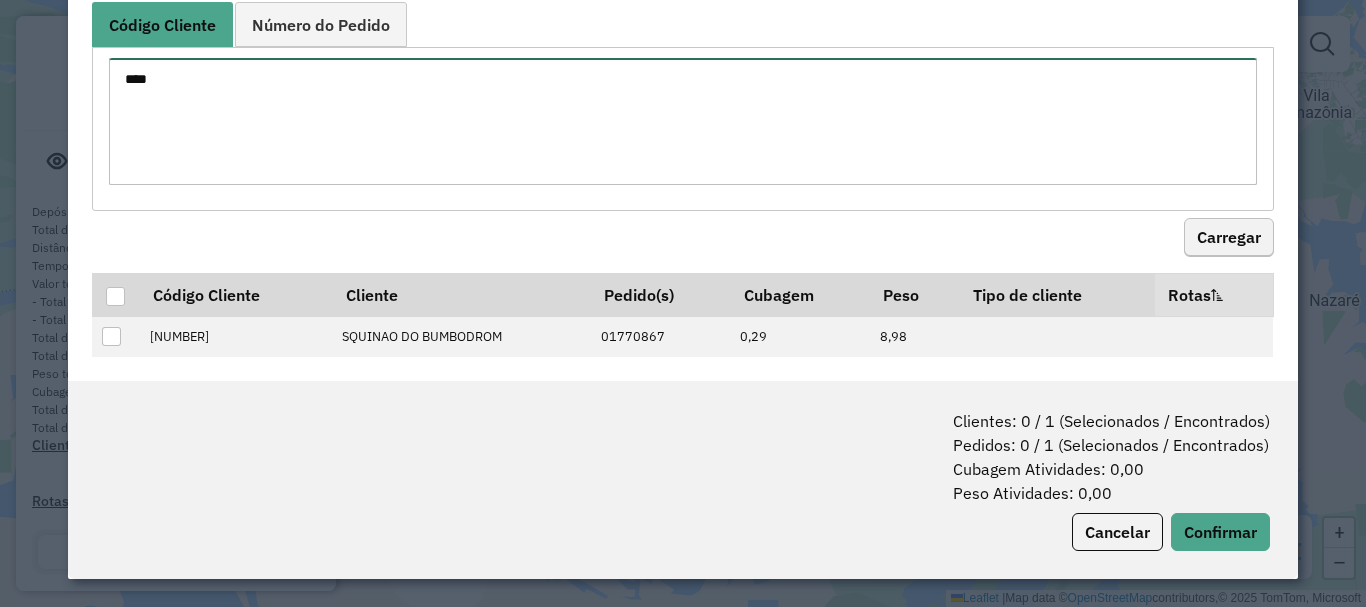 type on "****" 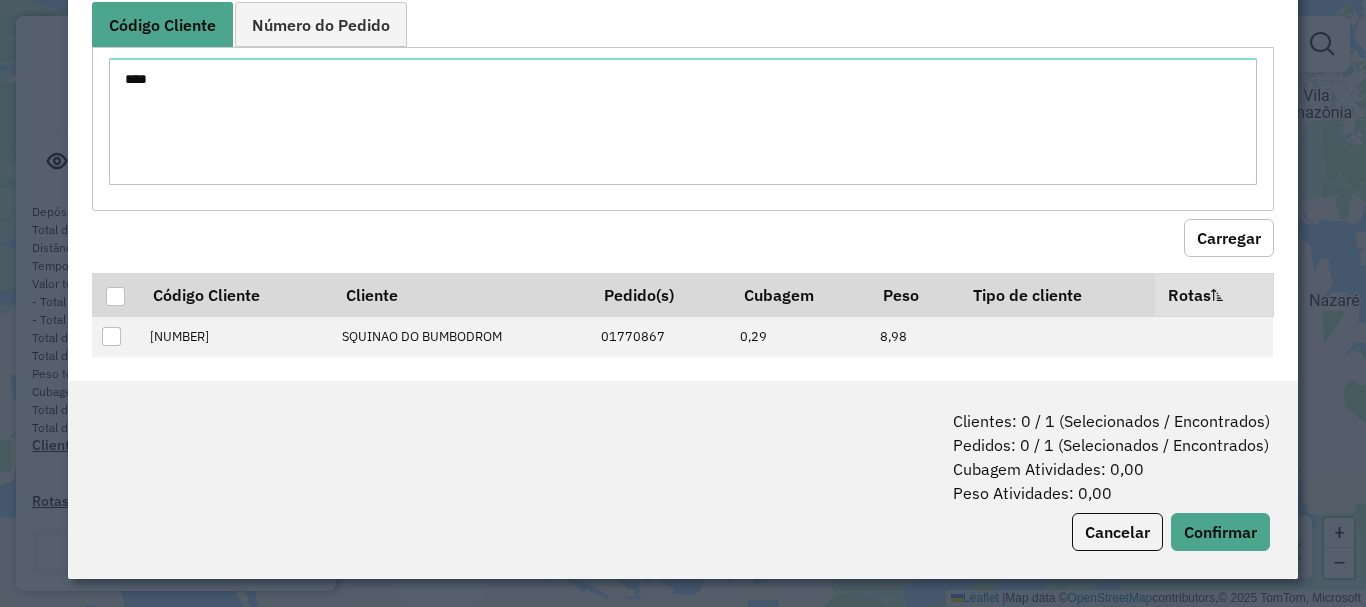click on "Carregar" 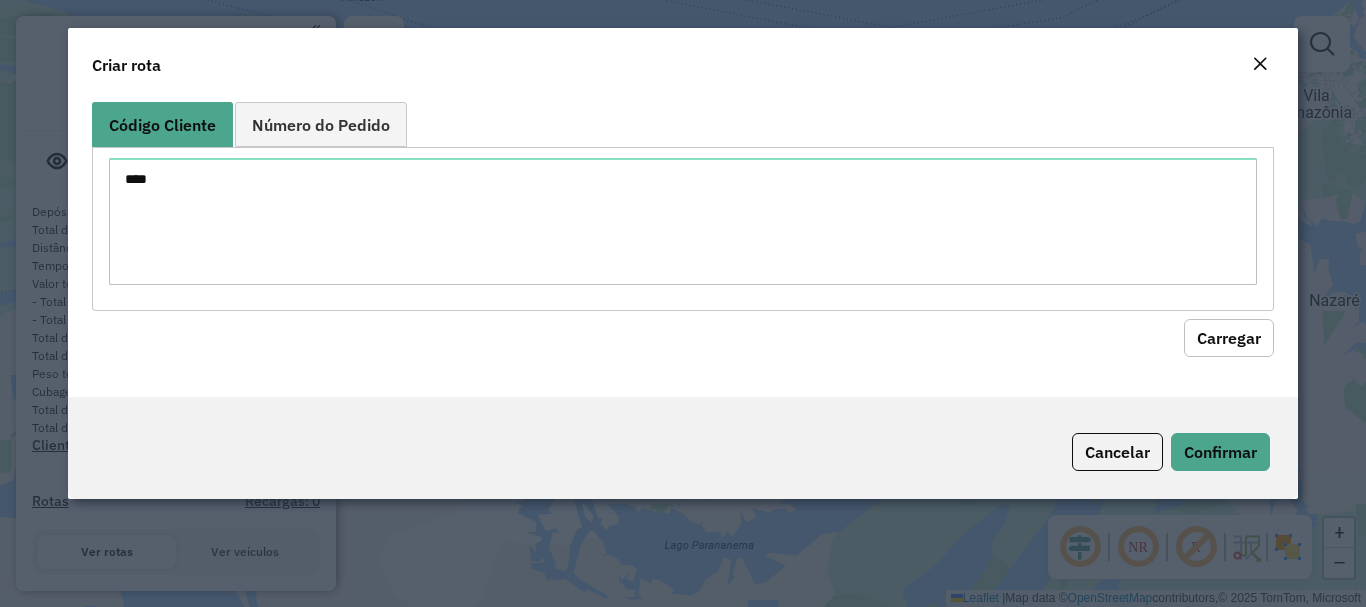 scroll, scrollTop: 0, scrollLeft: 0, axis: both 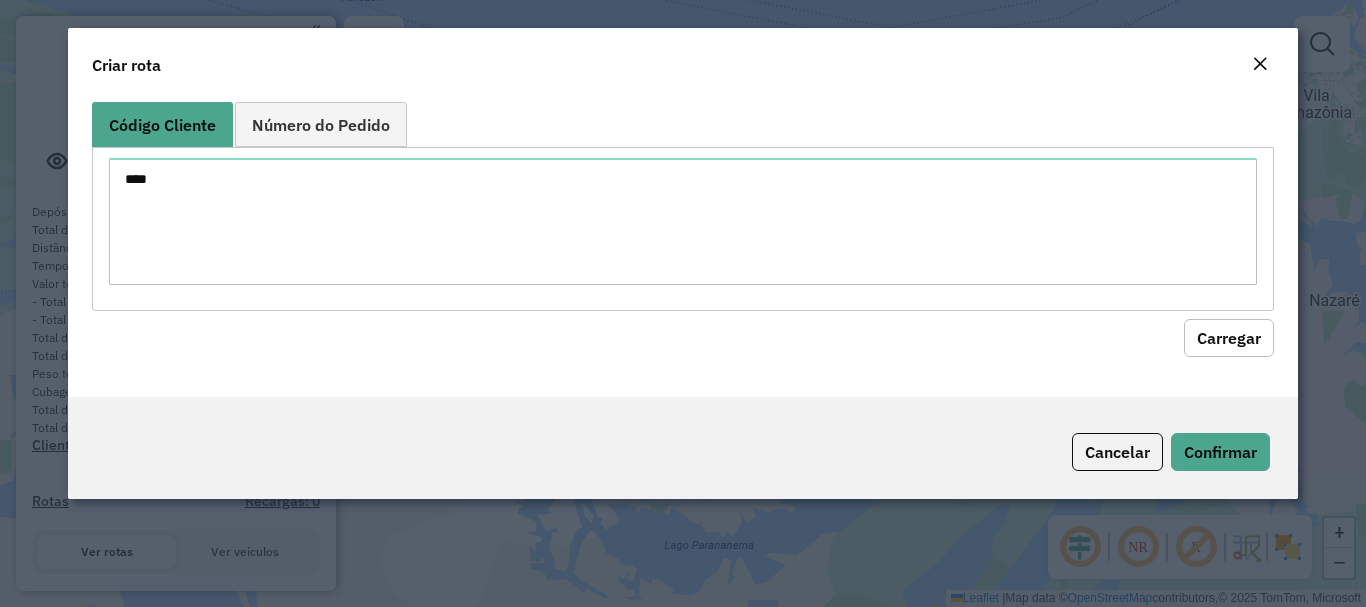 click on "Carregar" 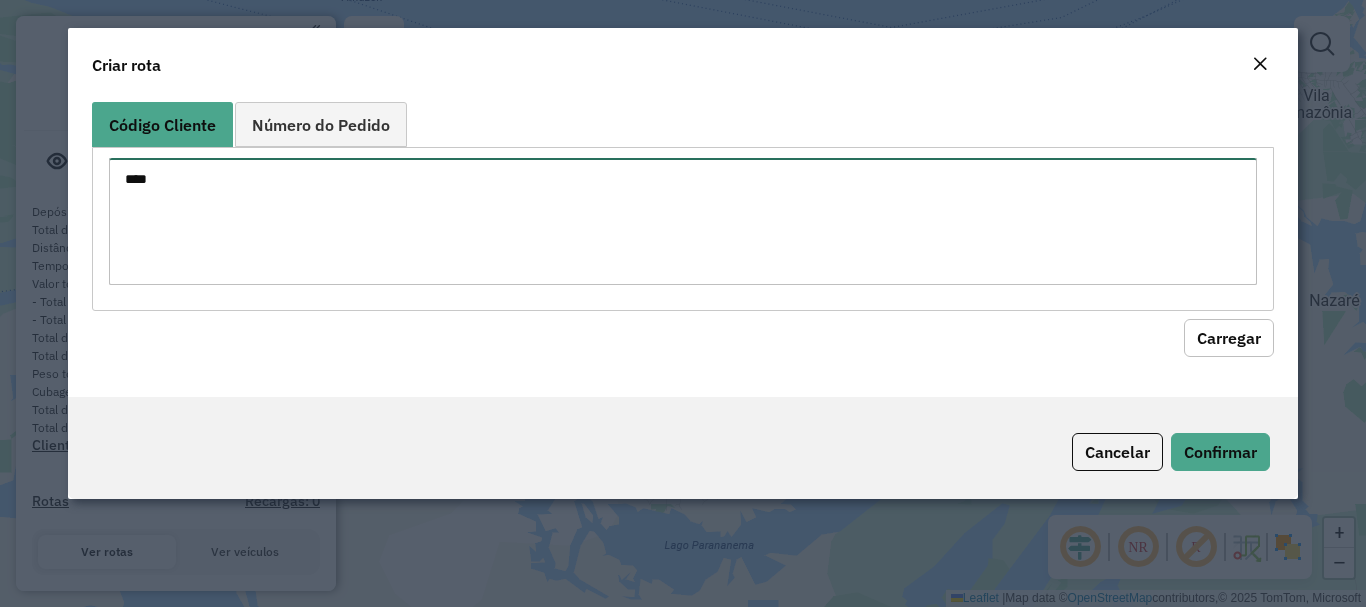 click on "****" at bounding box center [682, 221] 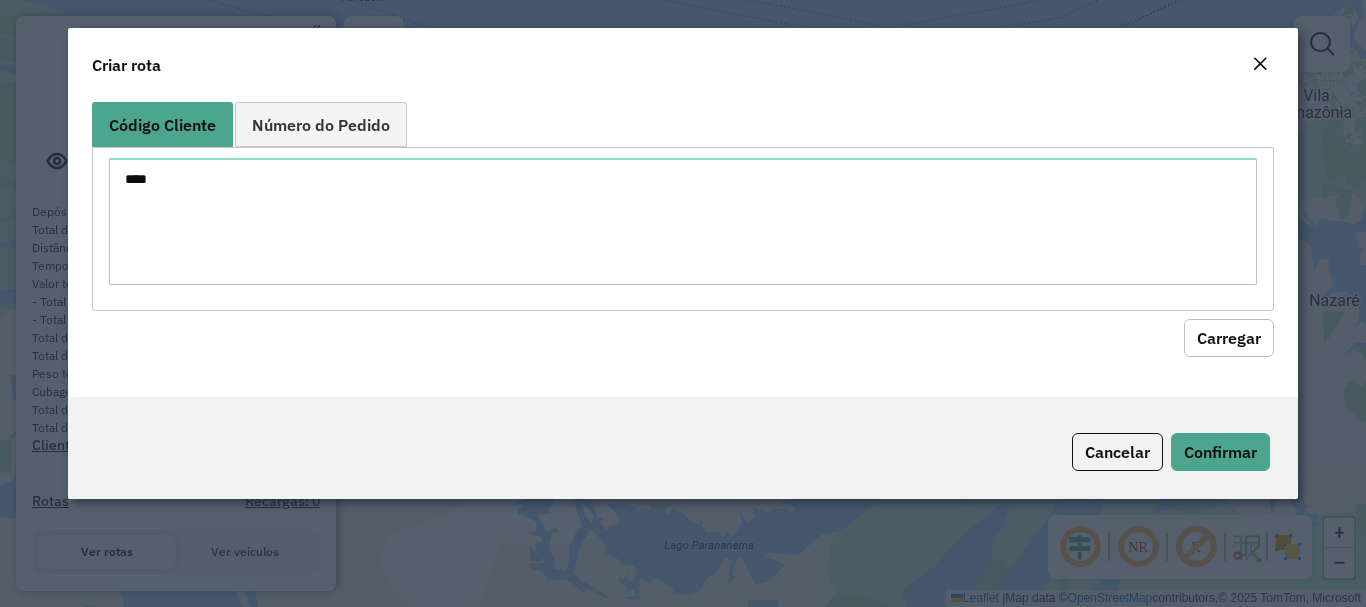 click on "Carregar" 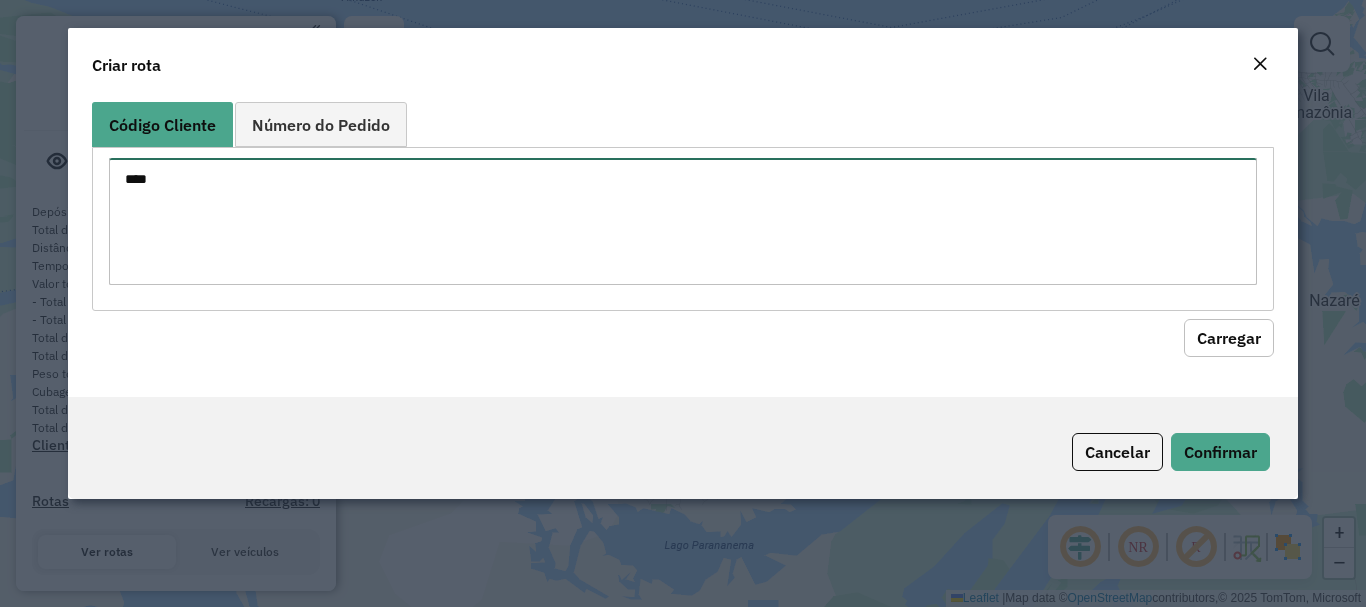 drag, startPoint x: 290, startPoint y: 198, endPoint x: 113, endPoint y: 199, distance: 177.00282 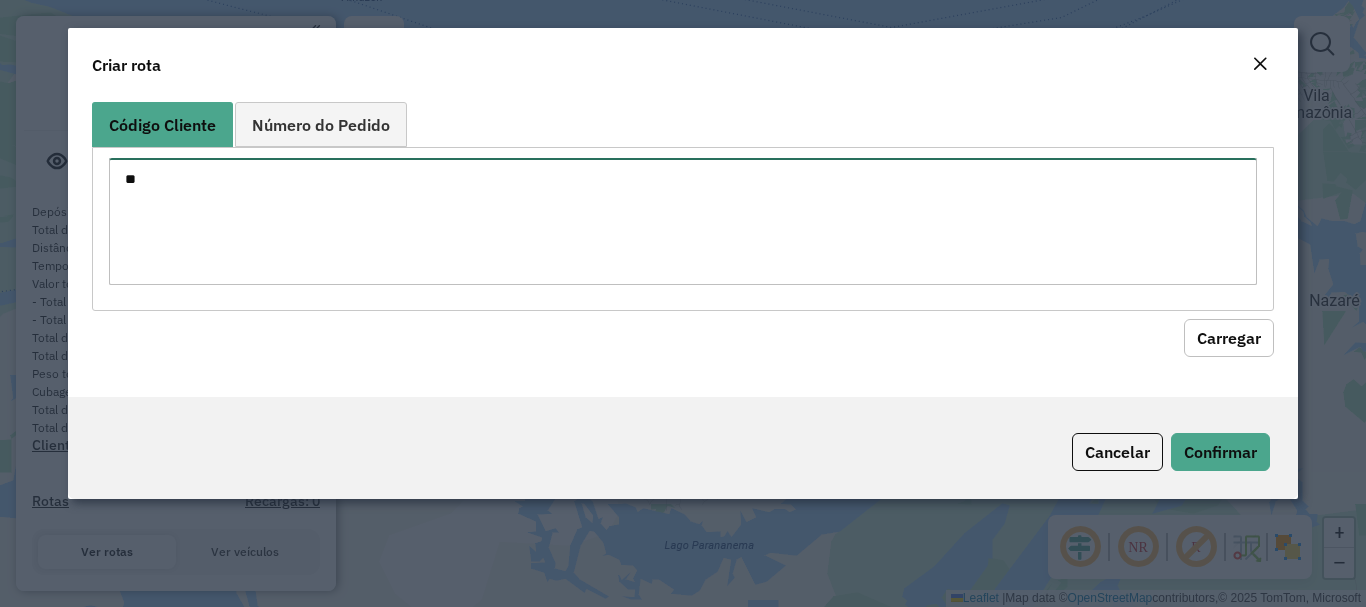 type on "*" 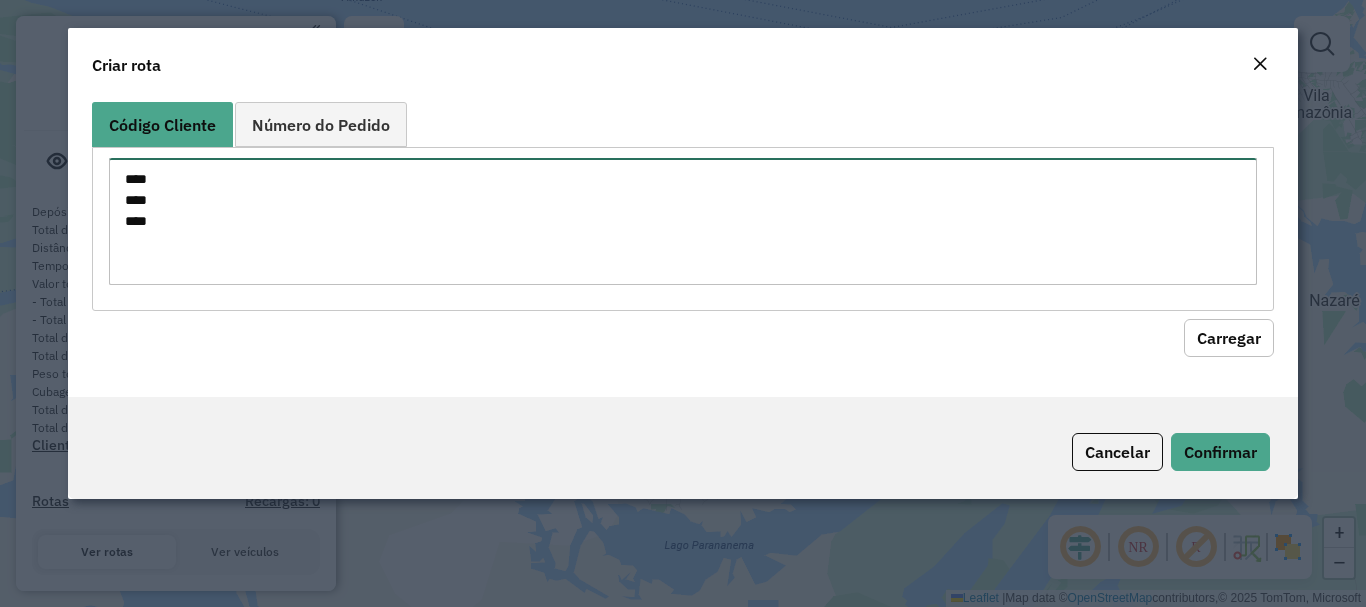 type on "****
****
****" 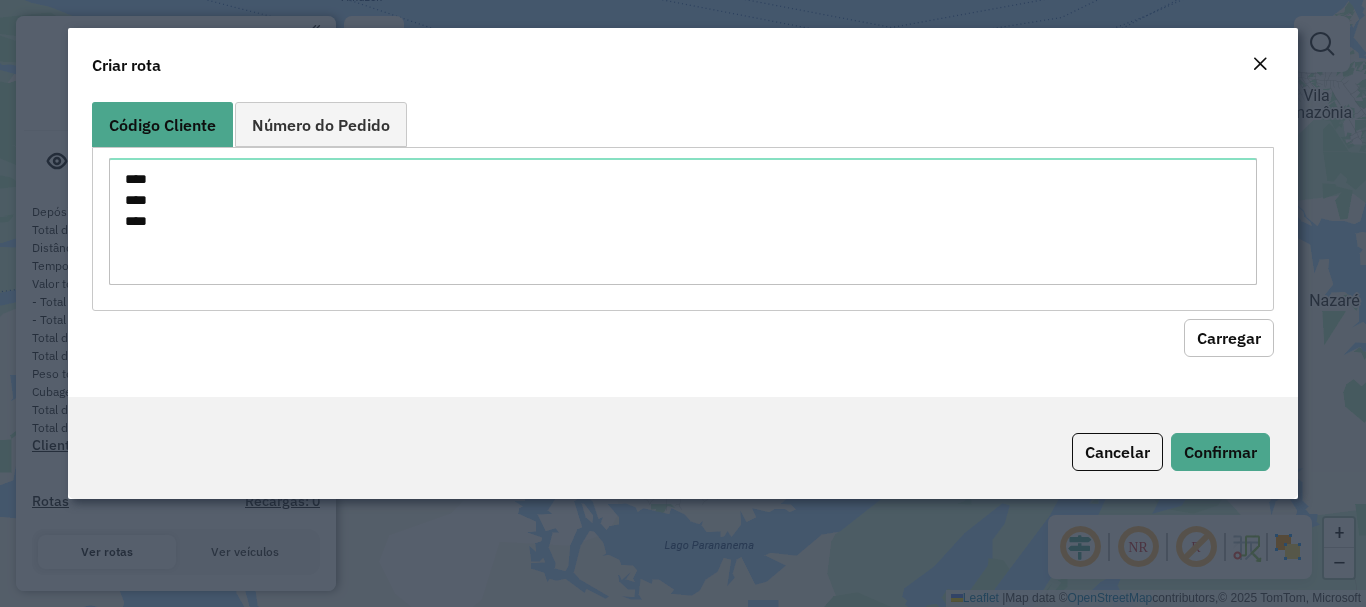 click on "Carregar" 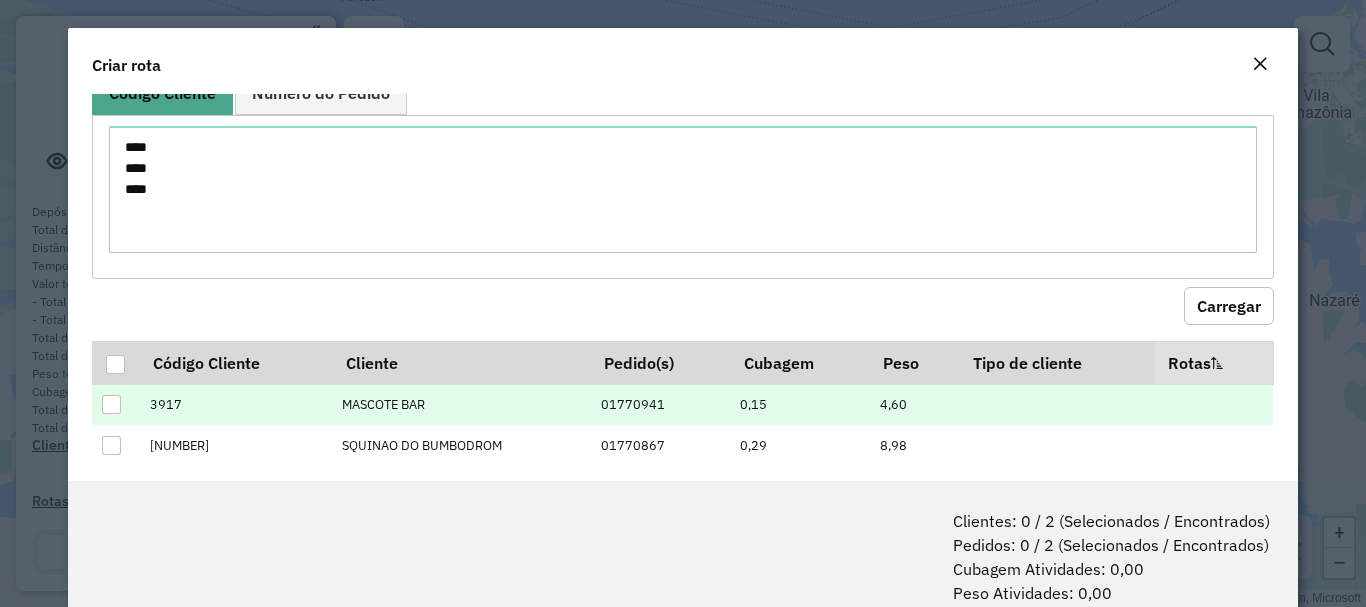 scroll, scrollTop: 56, scrollLeft: 0, axis: vertical 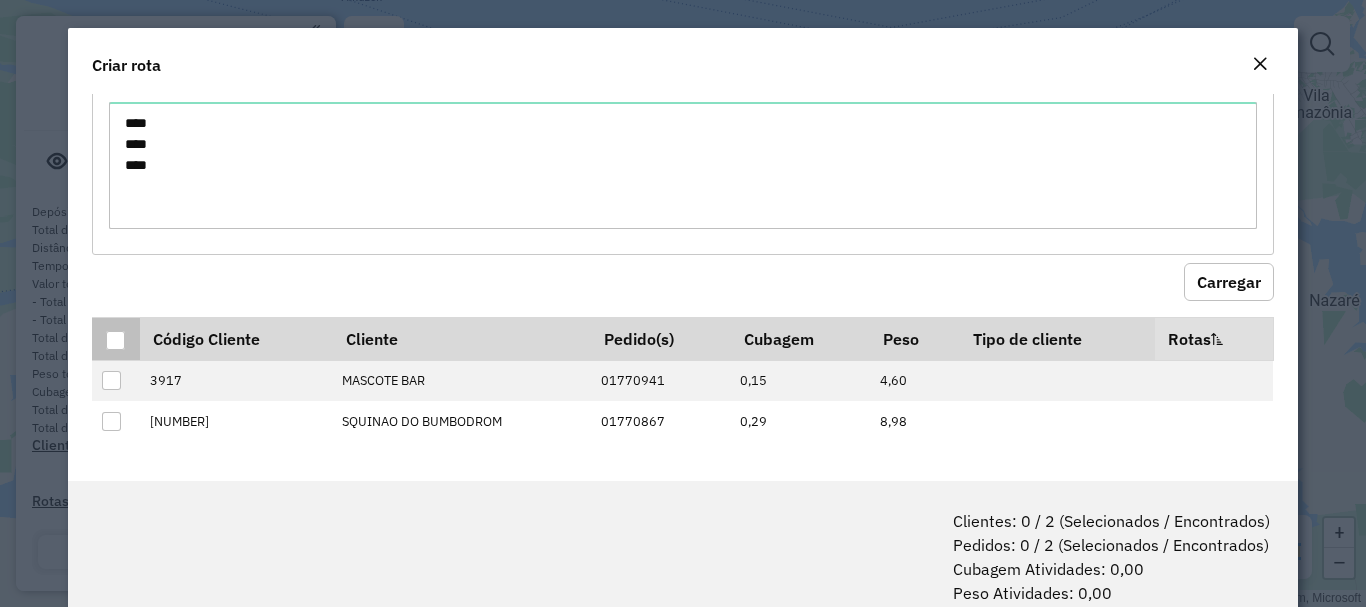 click at bounding box center [115, 340] 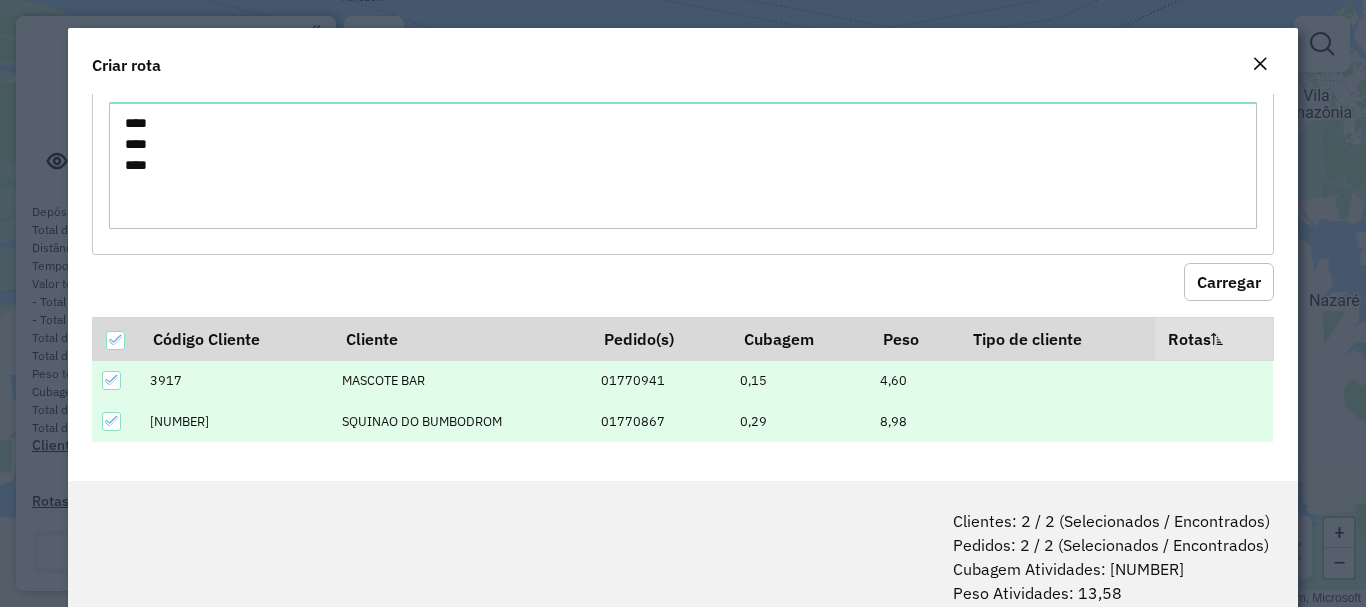 scroll, scrollTop: 100, scrollLeft: 0, axis: vertical 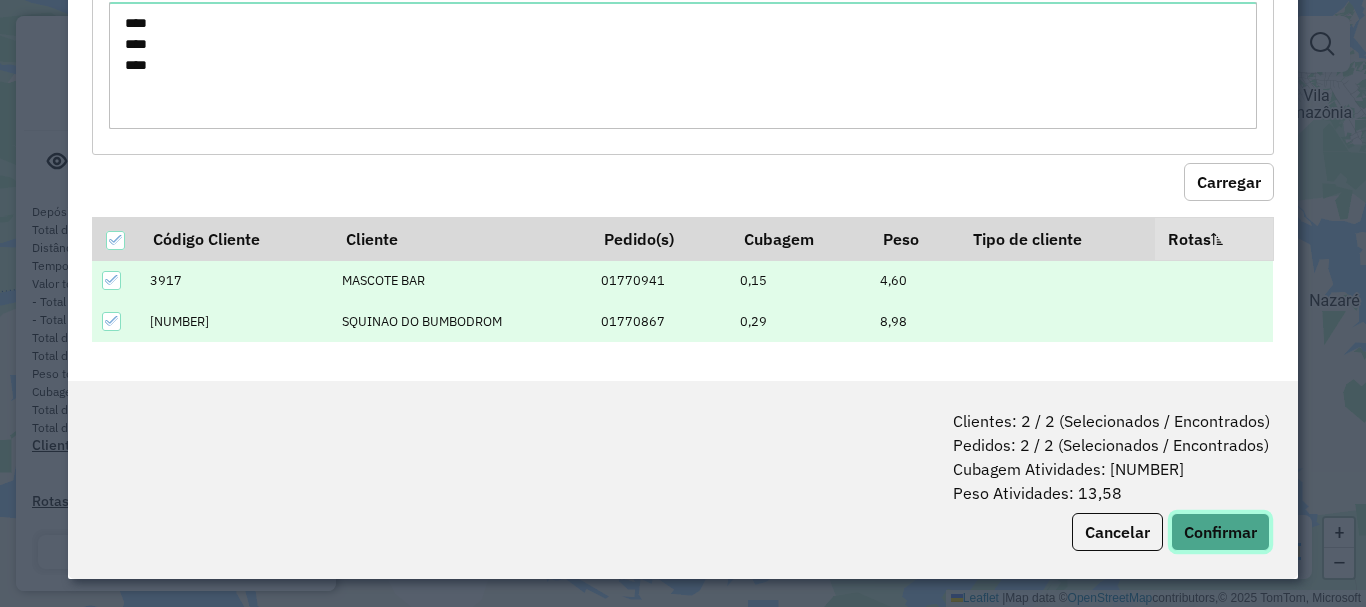 drag, startPoint x: 1242, startPoint y: 526, endPoint x: 1231, endPoint y: 527, distance: 11.045361 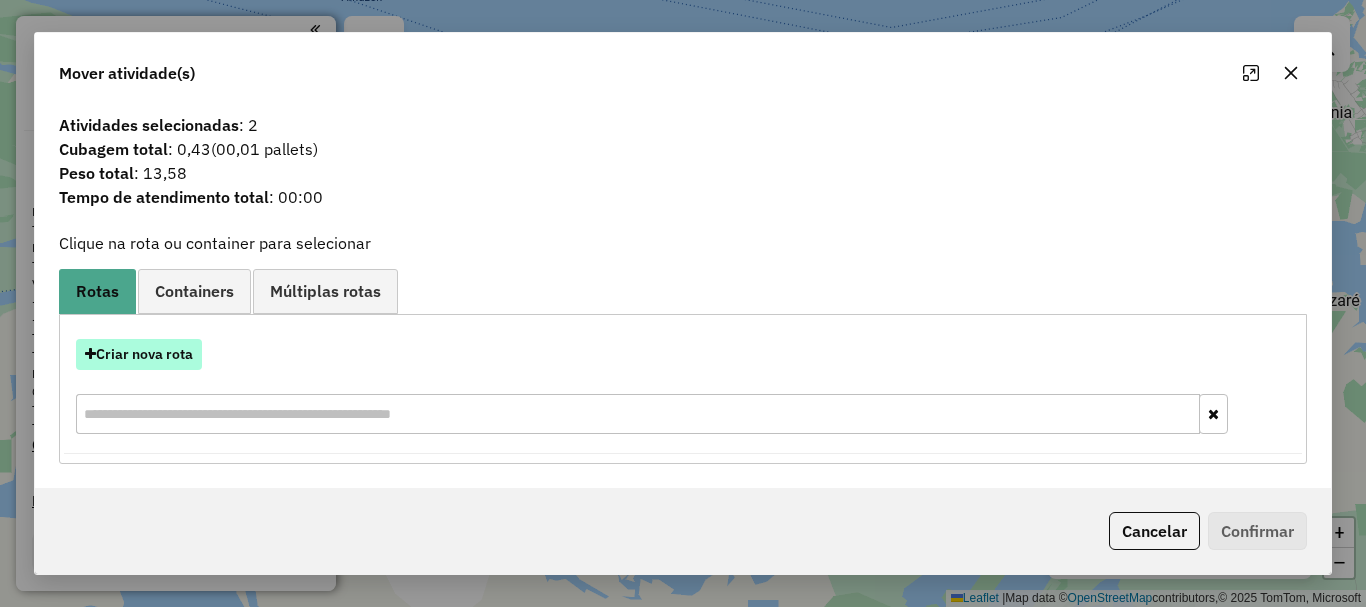 click on "Criar nova rota" at bounding box center (139, 354) 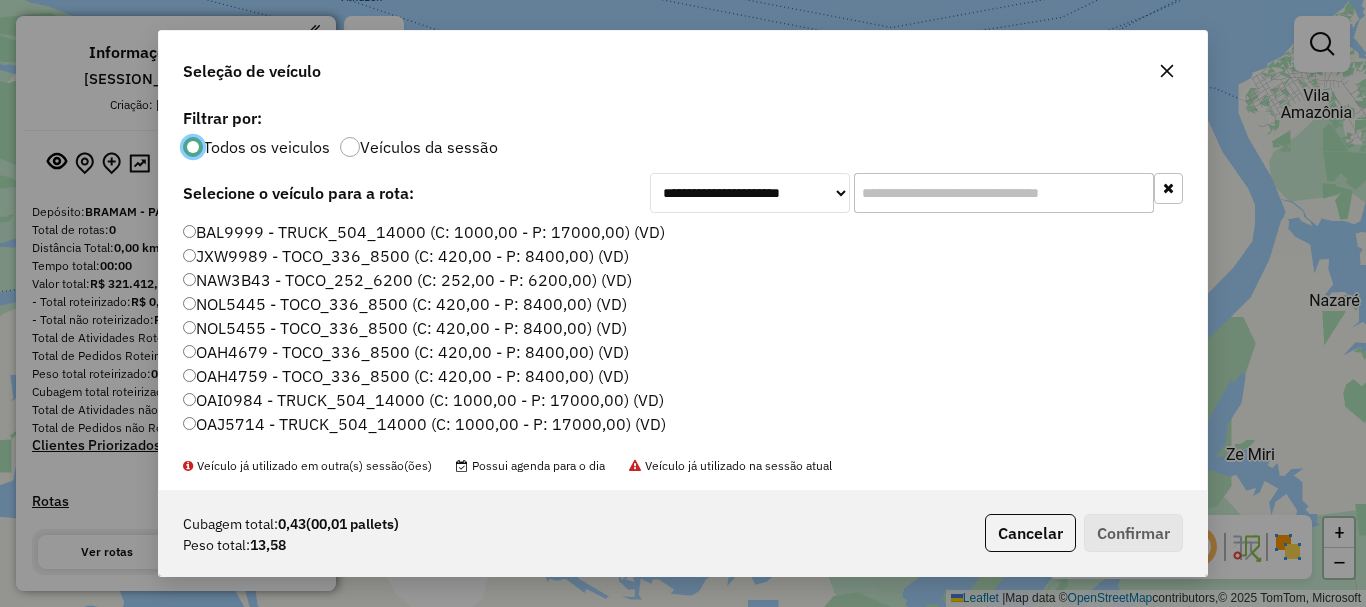 scroll, scrollTop: 11, scrollLeft: 6, axis: both 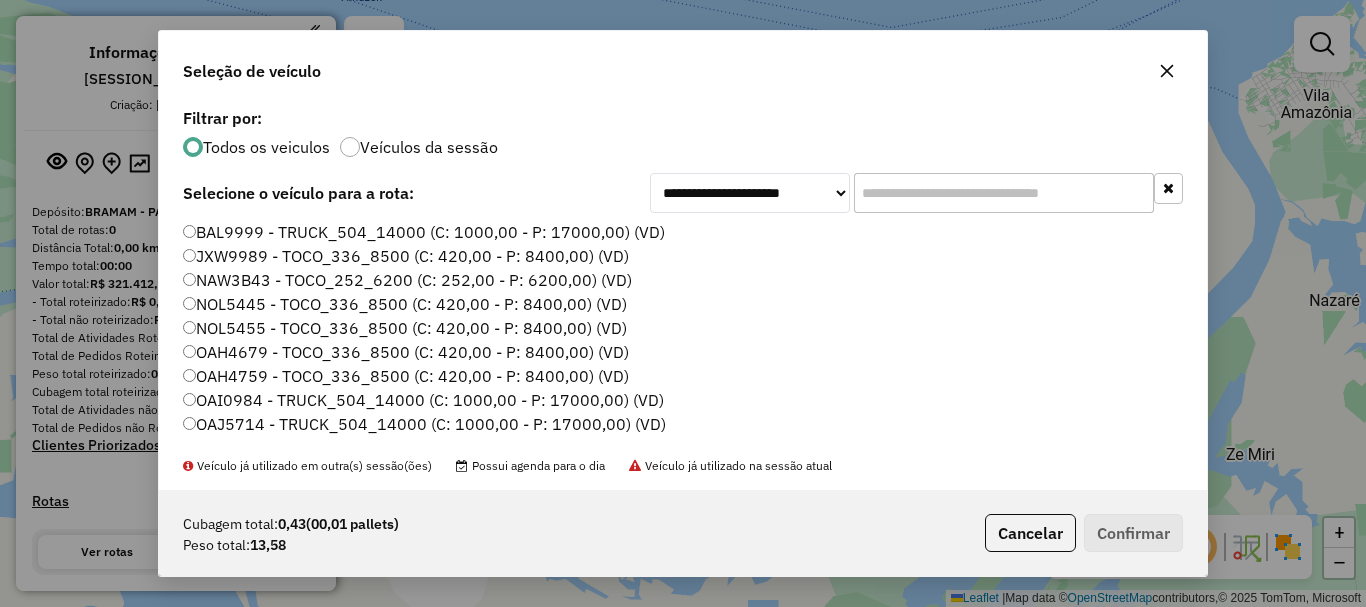 click on "BAL9999 - TRUCK_504_14000 (C: 1000,00 - P: 17000,00) (VD)" 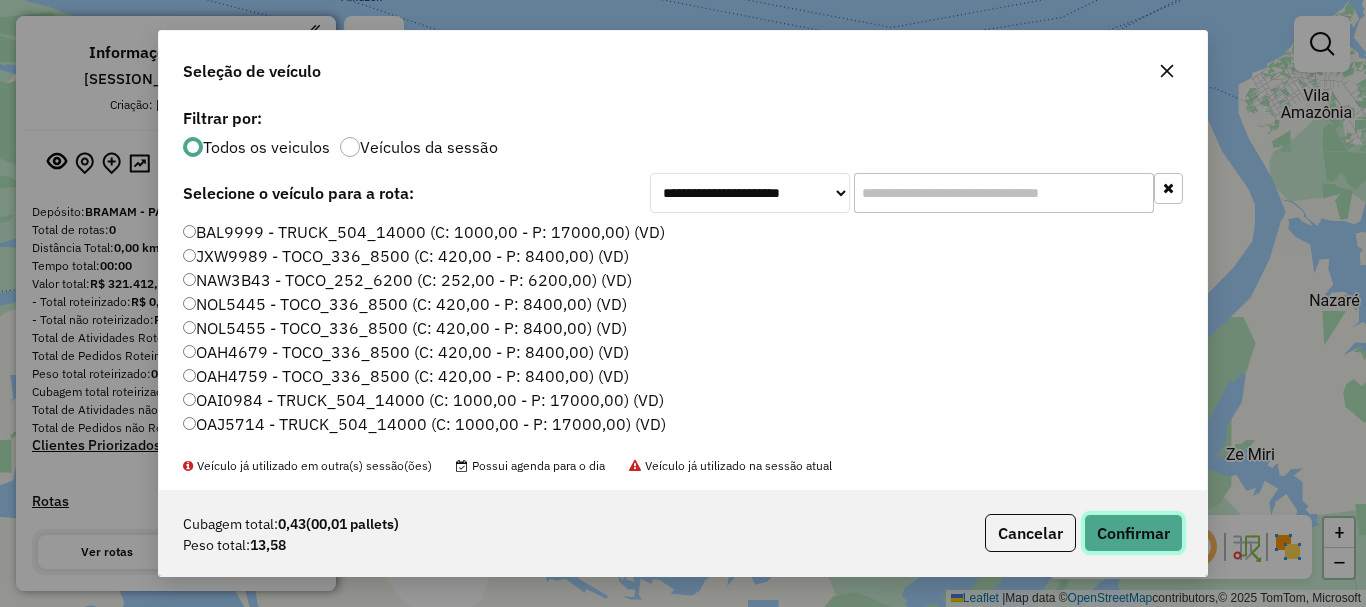 click on "Confirmar" 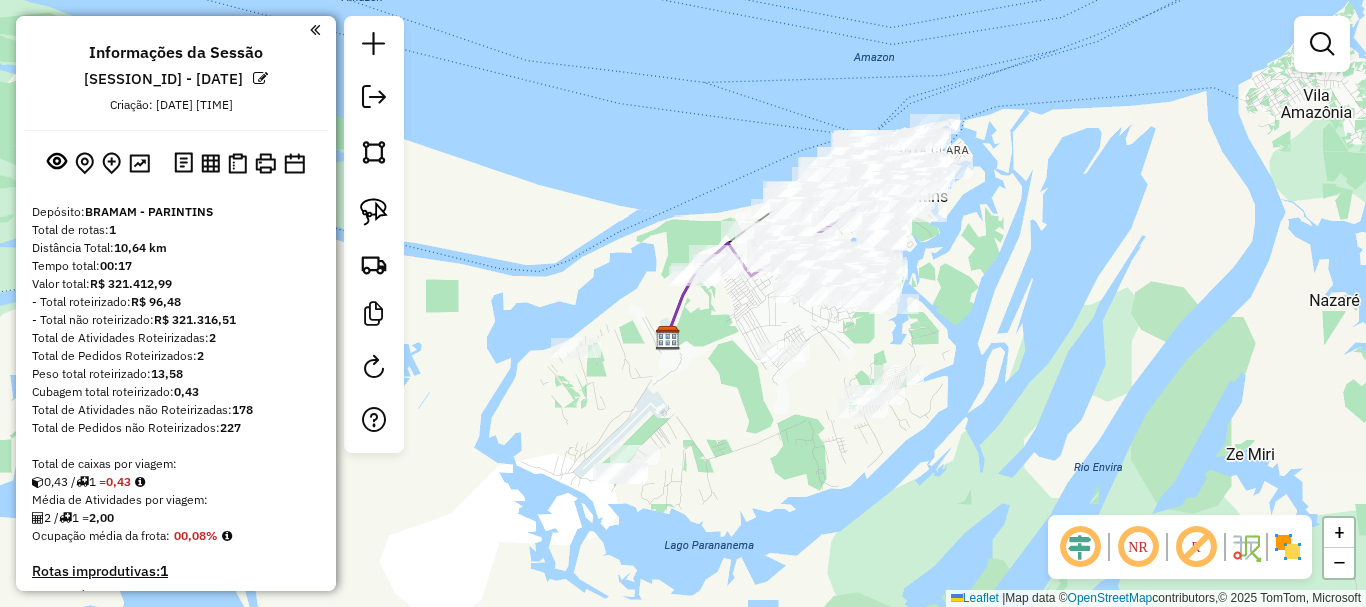 select on "**********" 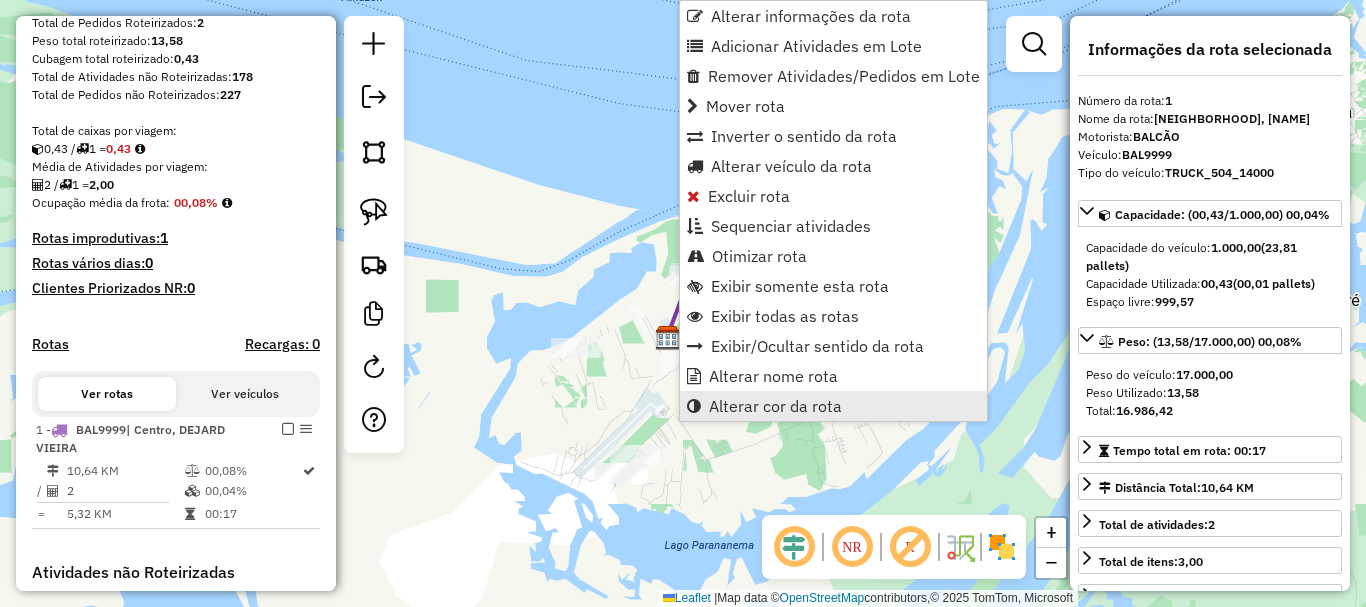 scroll, scrollTop: 665, scrollLeft: 0, axis: vertical 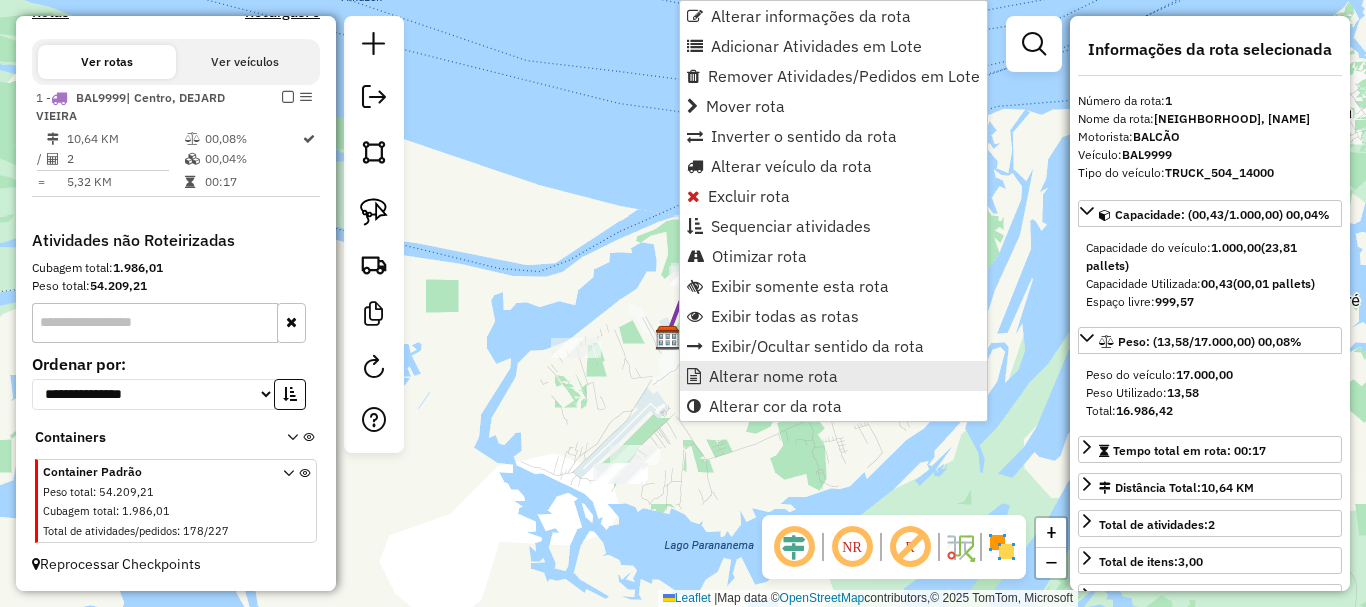 click on "Alterar nome rota" at bounding box center (773, 376) 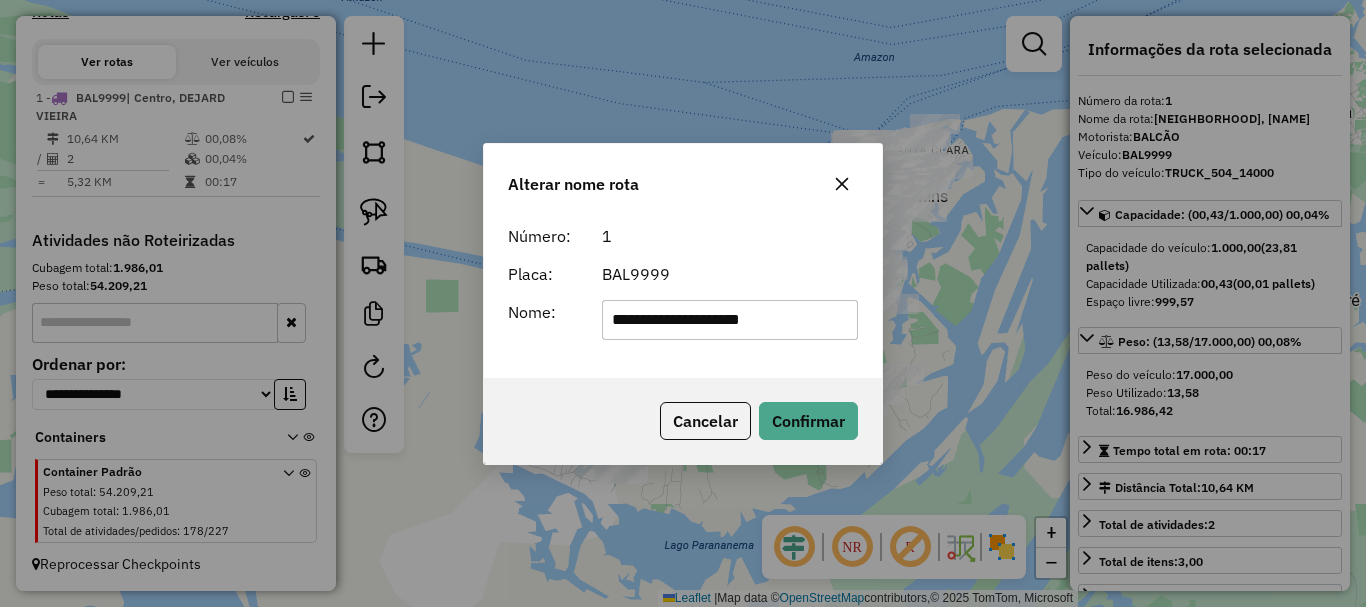 drag, startPoint x: 786, startPoint y: 320, endPoint x: 469, endPoint y: 317, distance: 317.0142 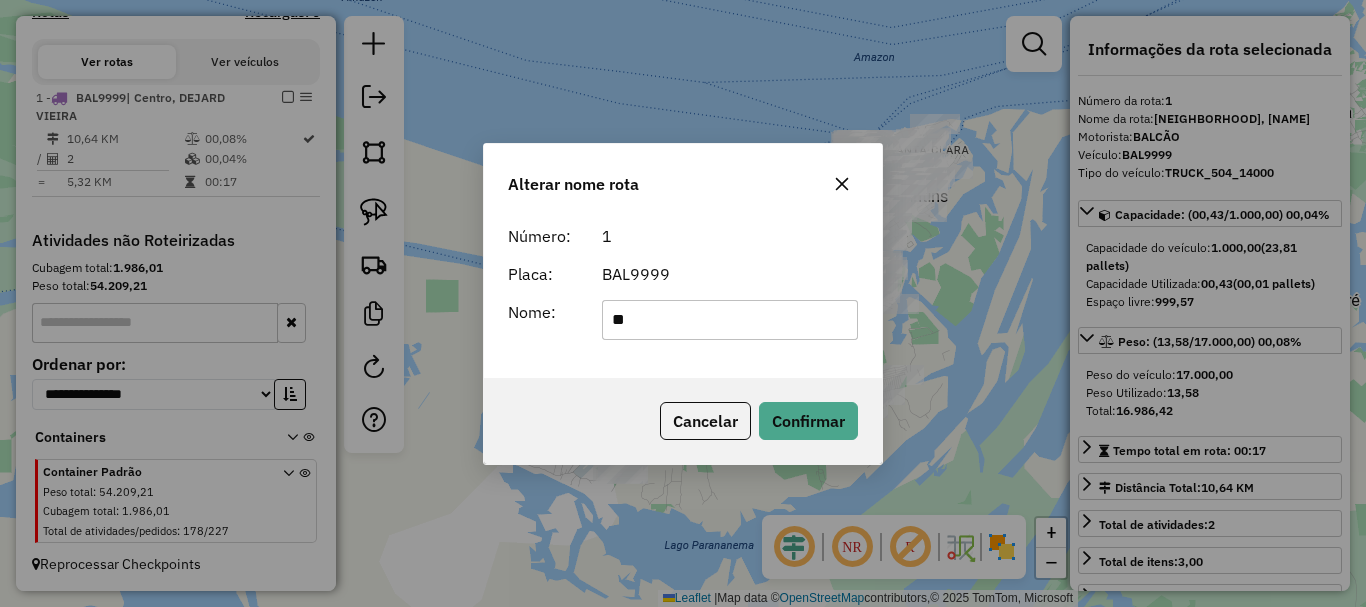 type on "**********" 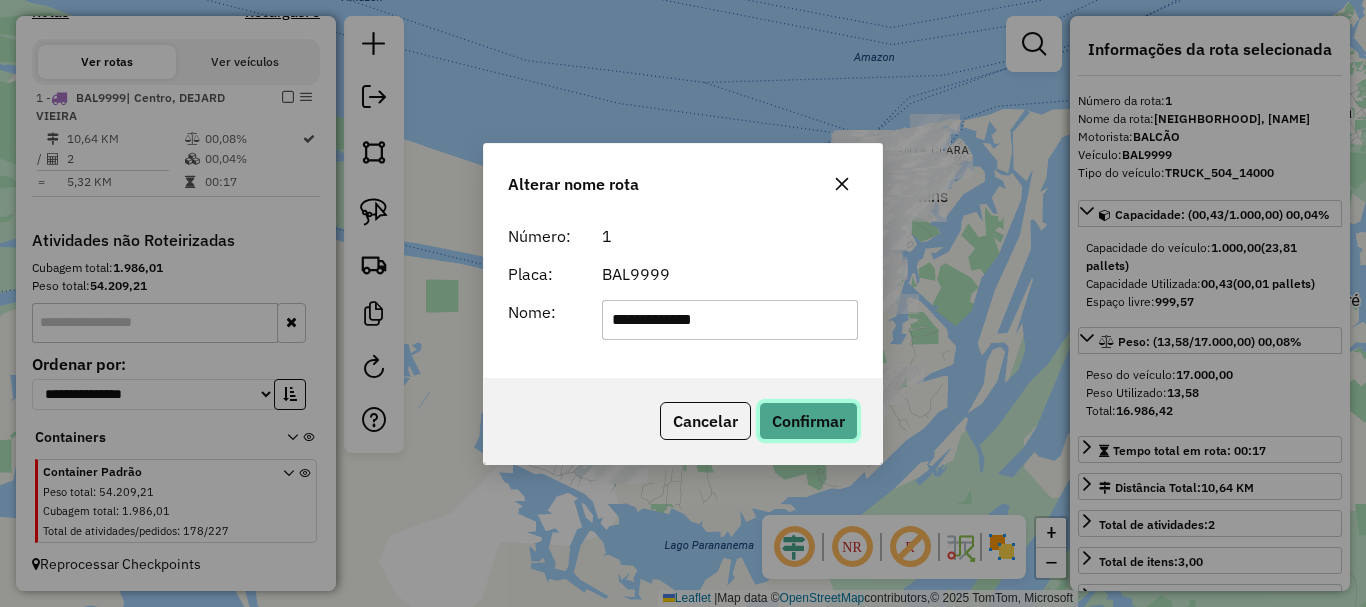 click on "Confirmar" 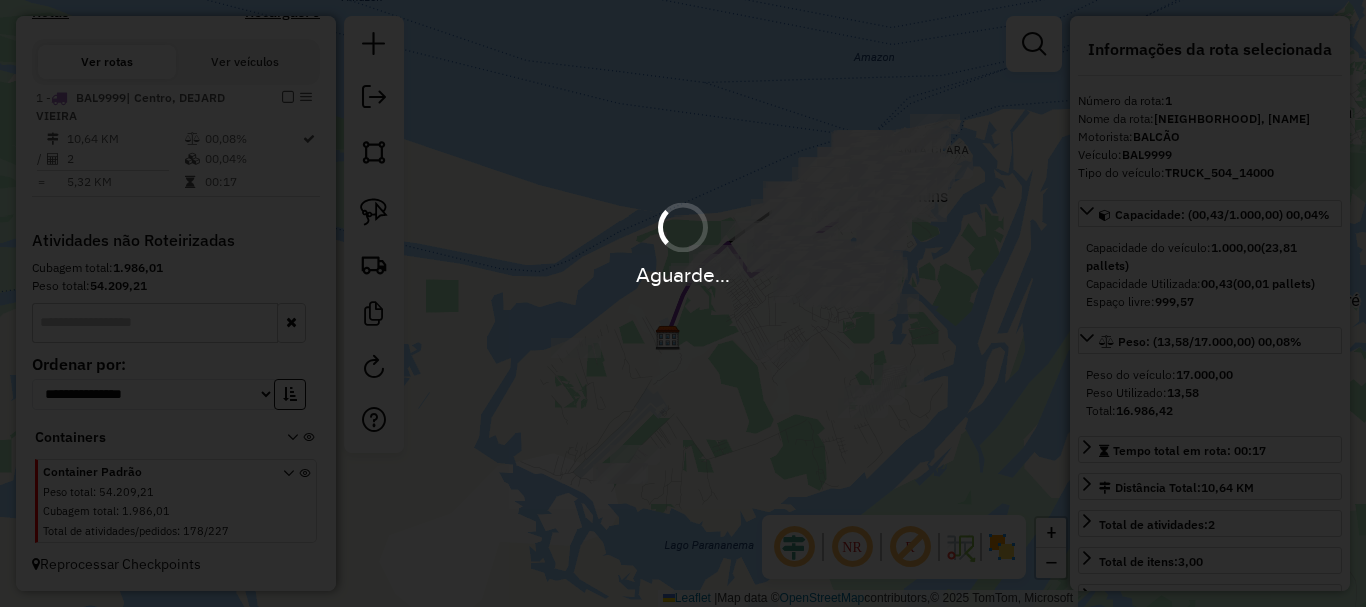 type 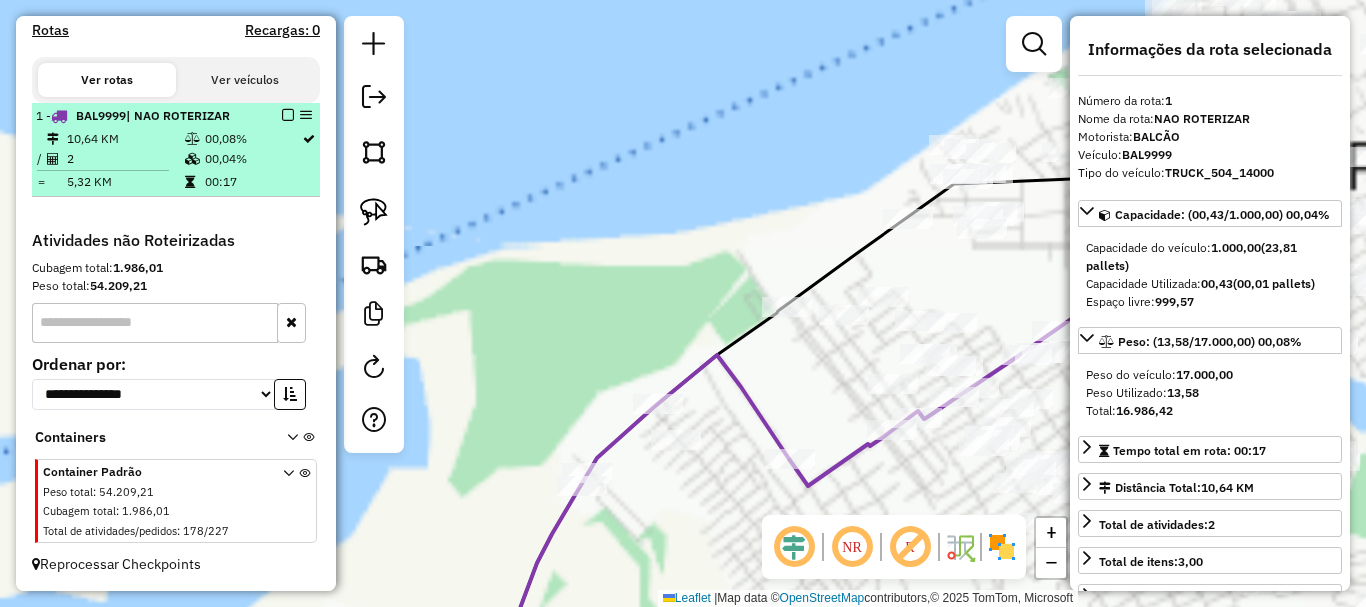 click at bounding box center (288, 115) 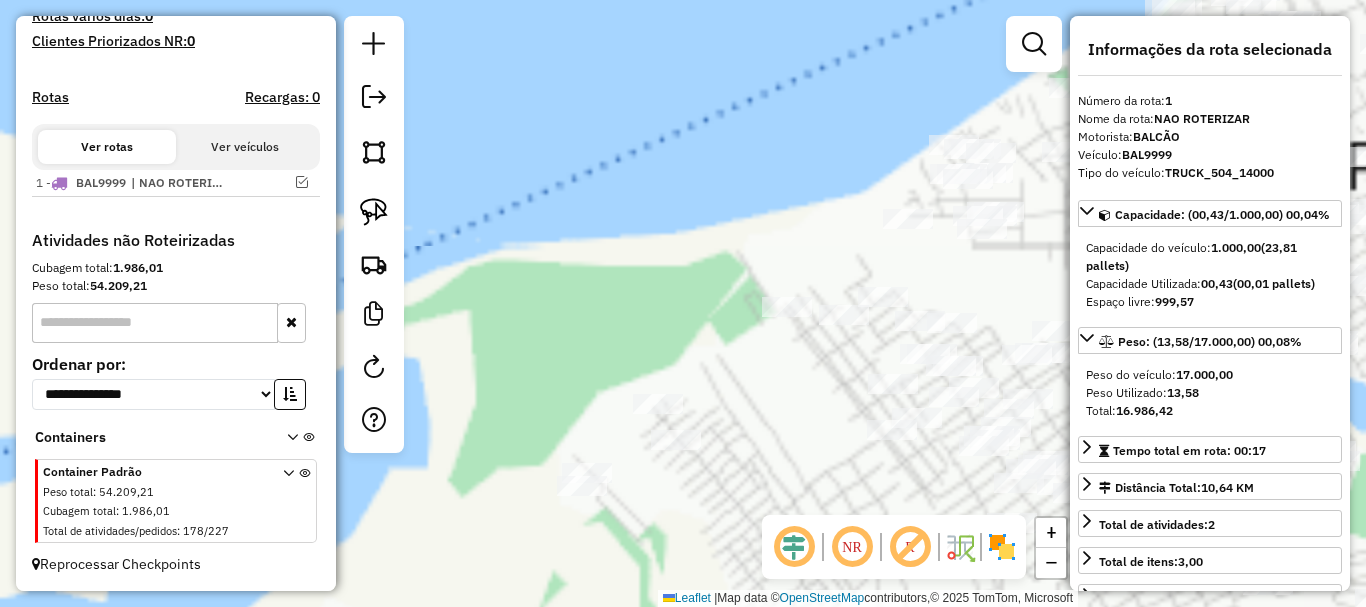 scroll, scrollTop: 580, scrollLeft: 0, axis: vertical 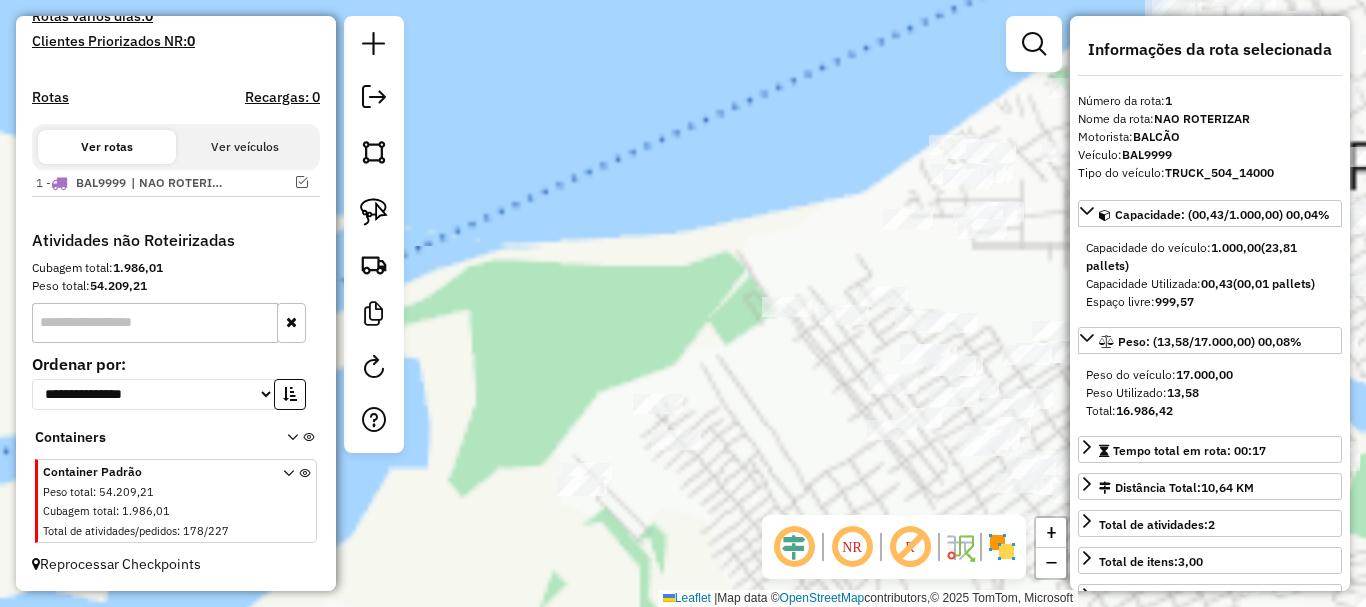 drag, startPoint x: 725, startPoint y: 326, endPoint x: 591, endPoint y: 101, distance: 261.87973 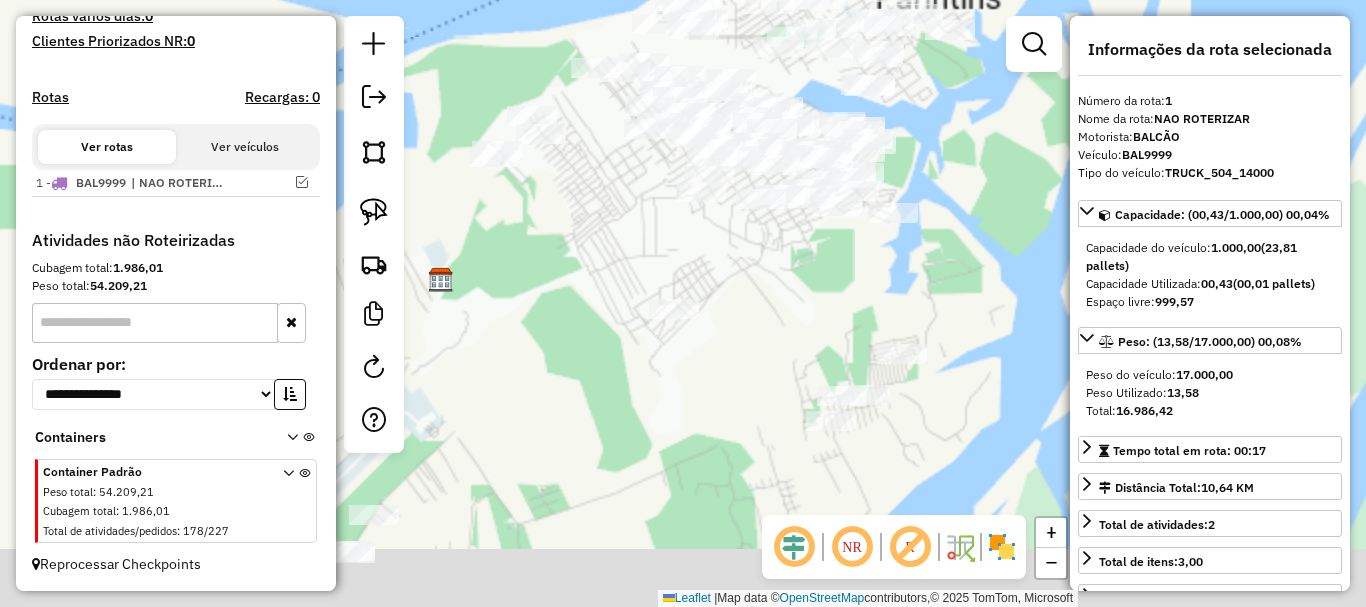 drag, startPoint x: 674, startPoint y: 285, endPoint x: 654, endPoint y: 243, distance: 46.518814 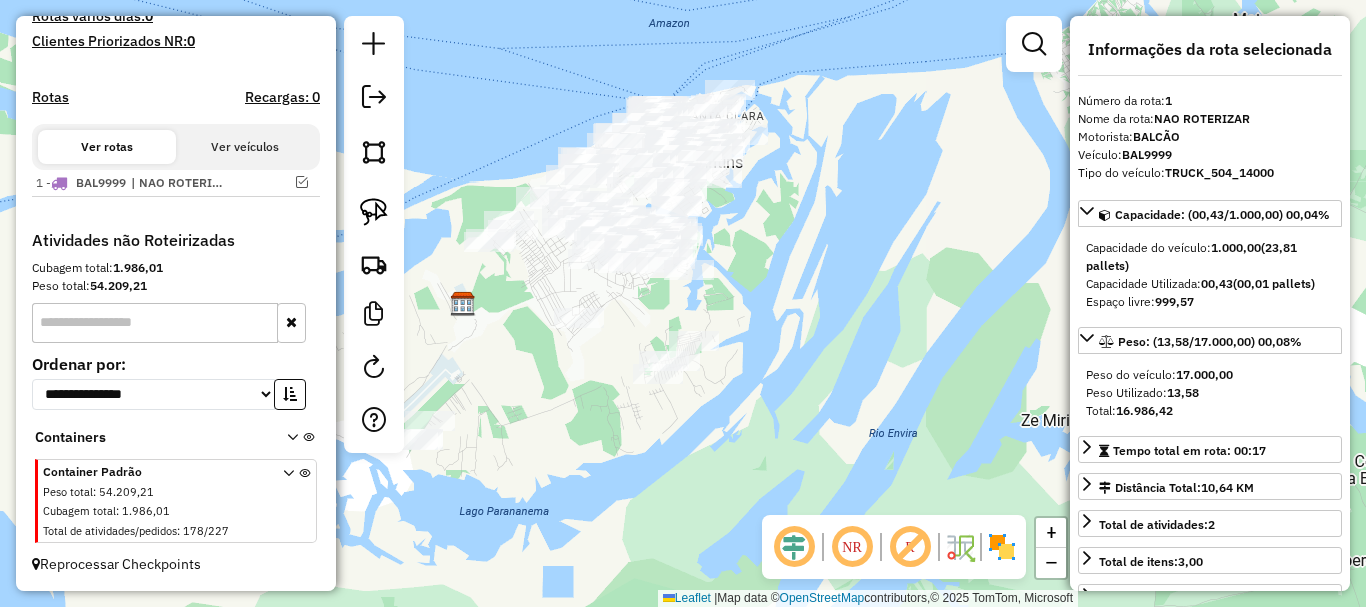 drag, startPoint x: 621, startPoint y: 304, endPoint x: 557, endPoint y: 363, distance: 87.04597 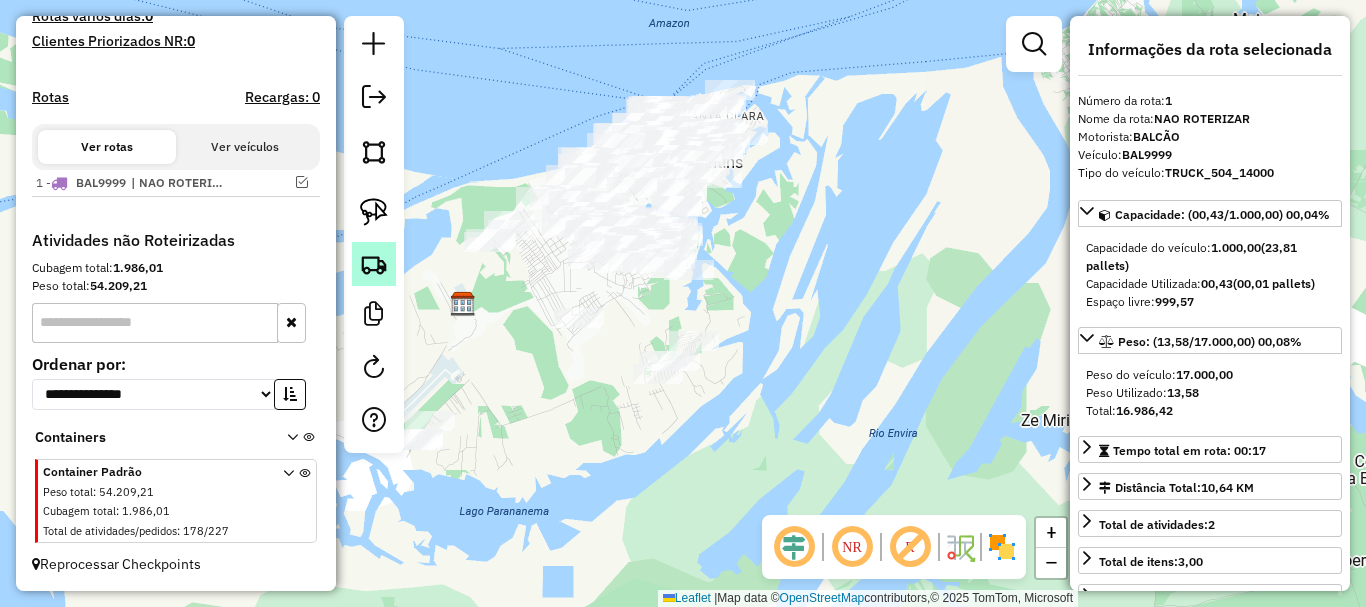 click 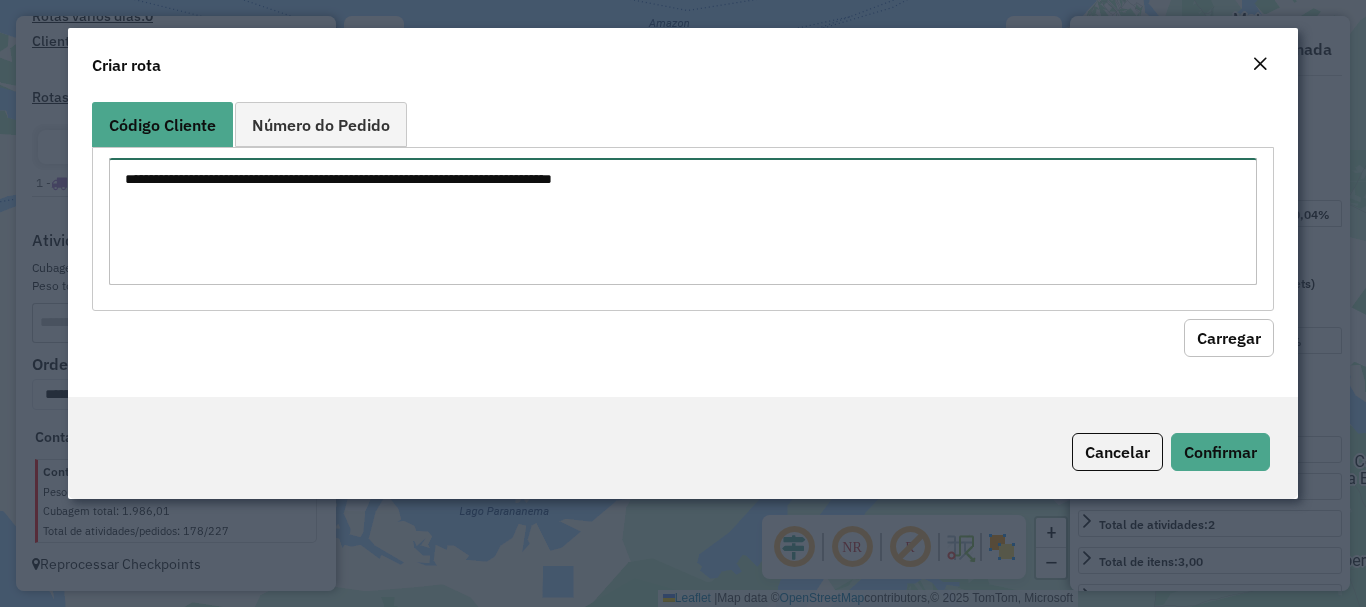 click at bounding box center (682, 221) 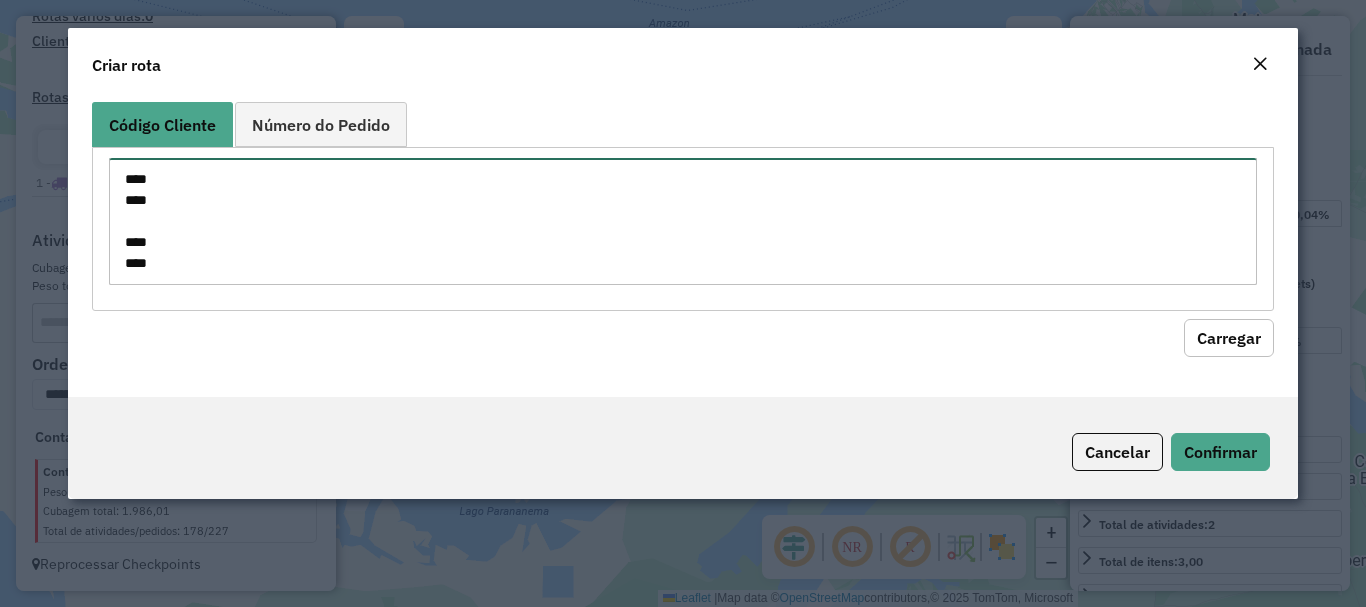 scroll, scrollTop: 134, scrollLeft: 0, axis: vertical 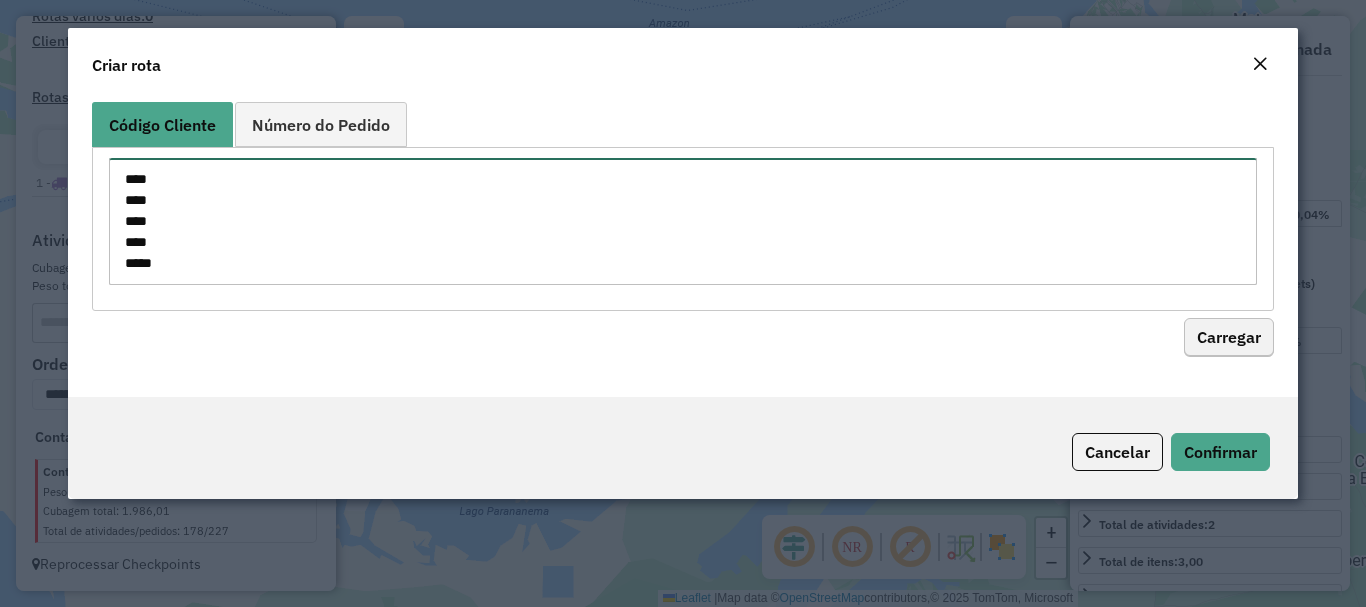 type on "****
****
****
****
****
****
****
****
****" 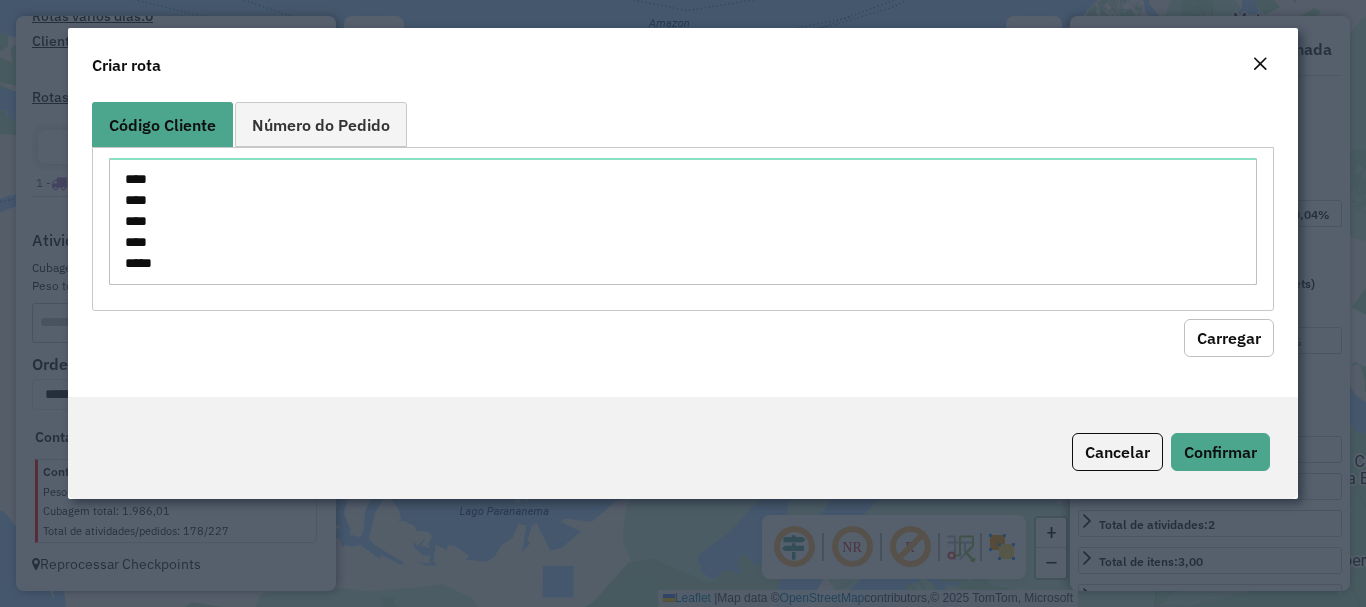 click on "Carregar" 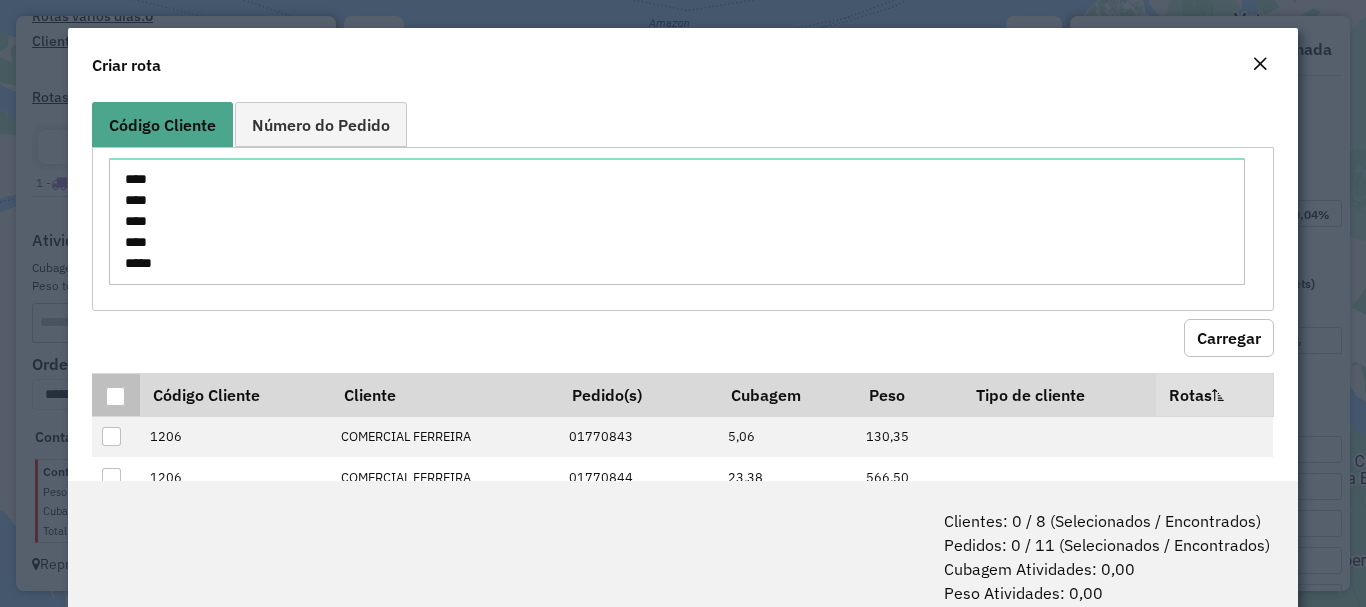 click at bounding box center (115, 396) 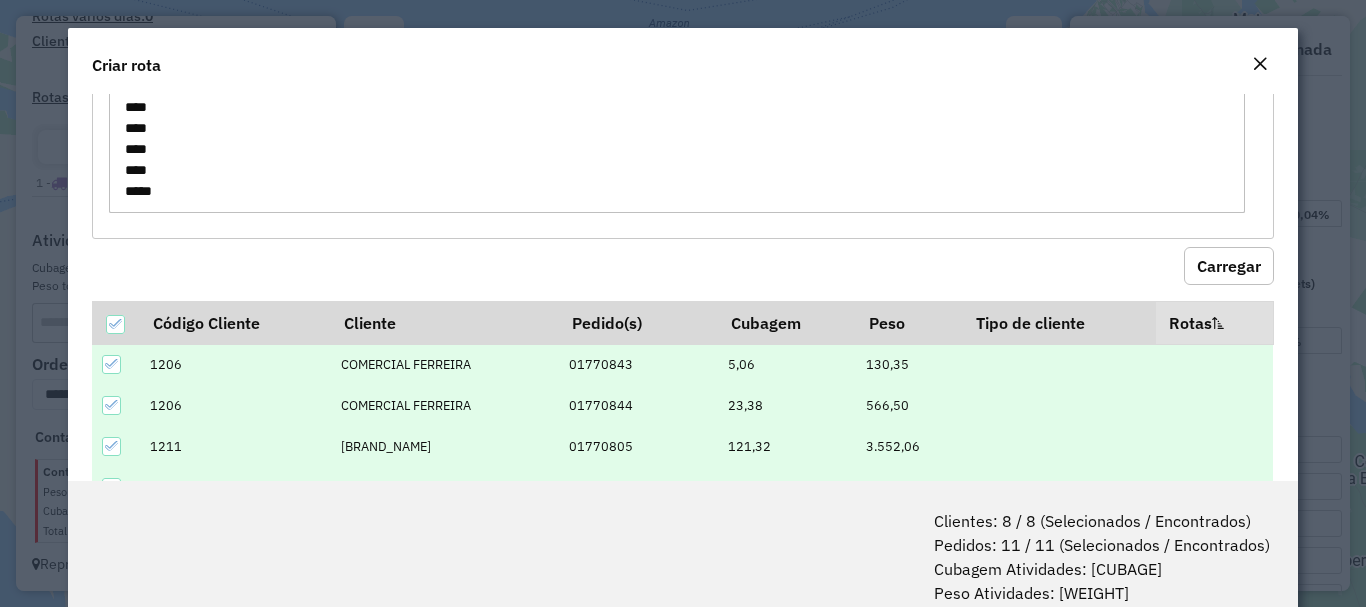 scroll, scrollTop: 100, scrollLeft: 0, axis: vertical 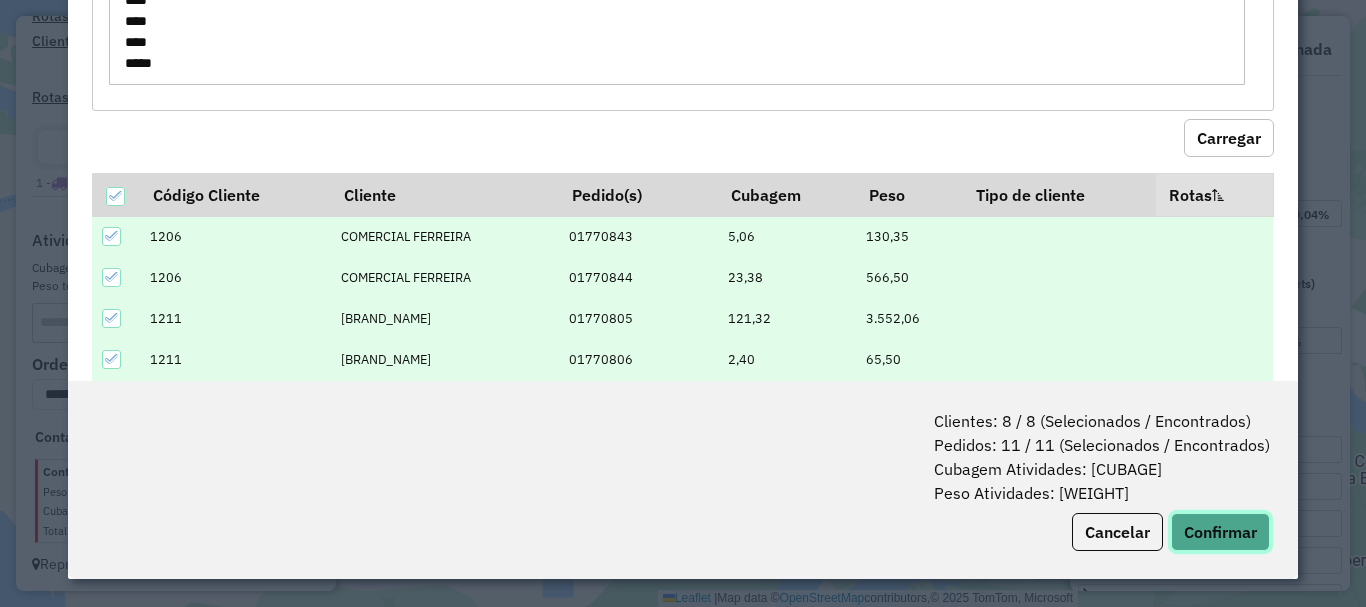 click on "Confirmar" 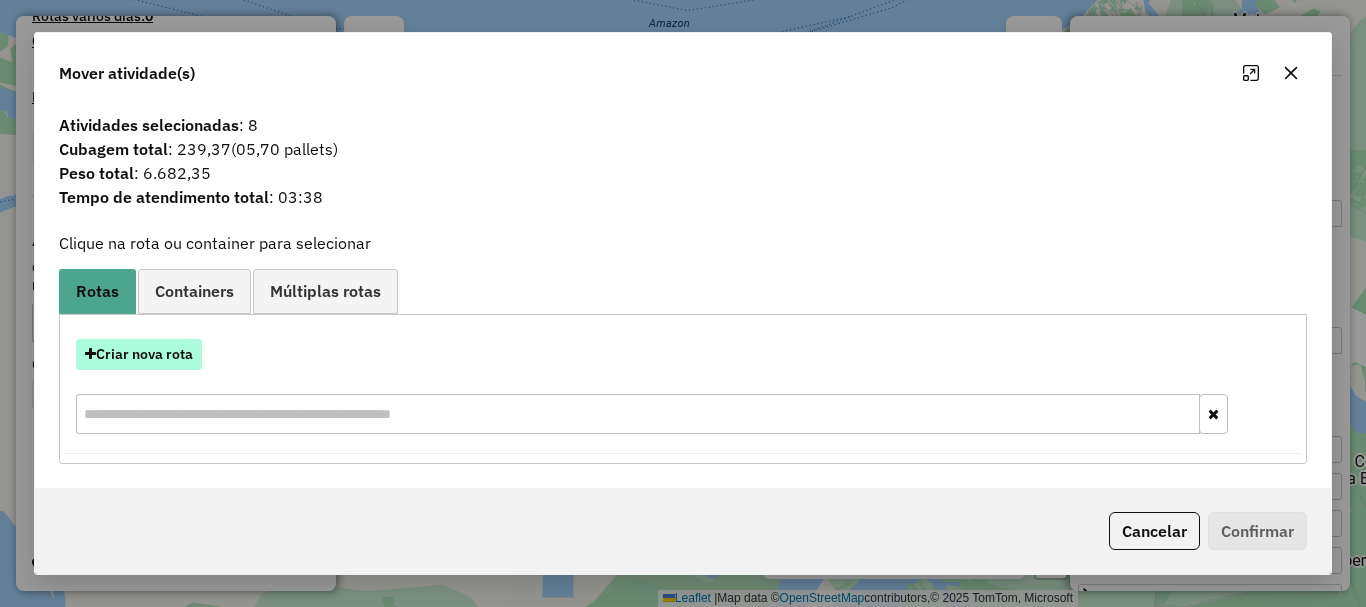 click on "Criar nova rota" at bounding box center (139, 354) 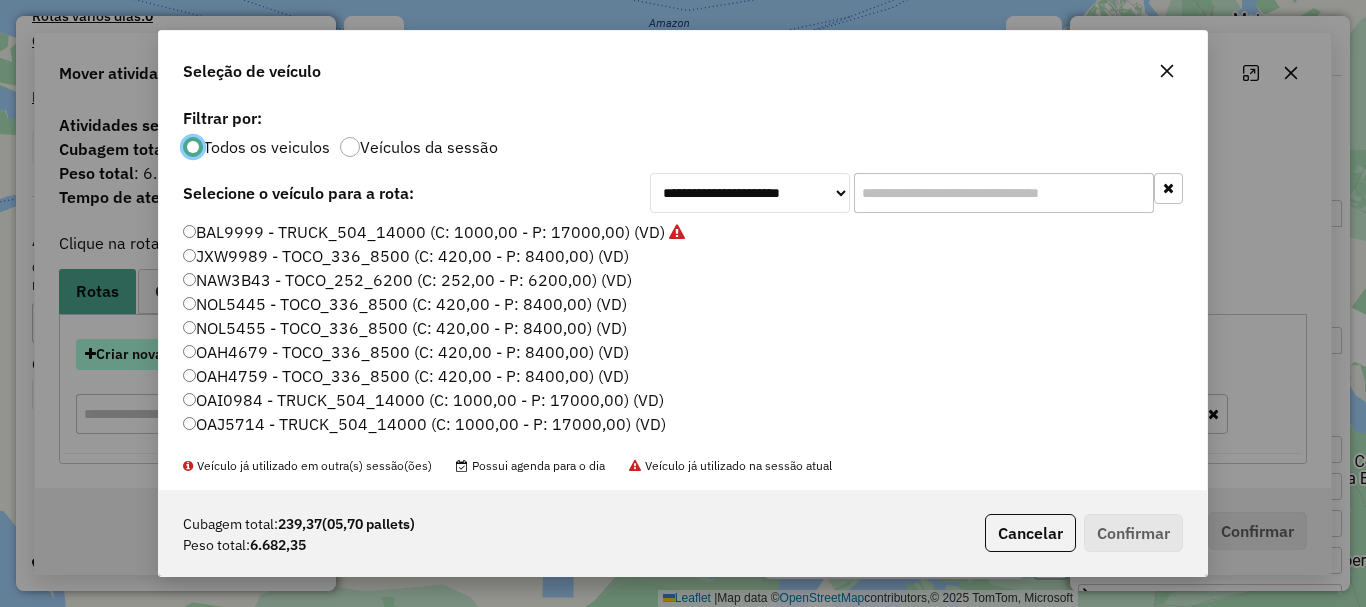 scroll, scrollTop: 11, scrollLeft: 6, axis: both 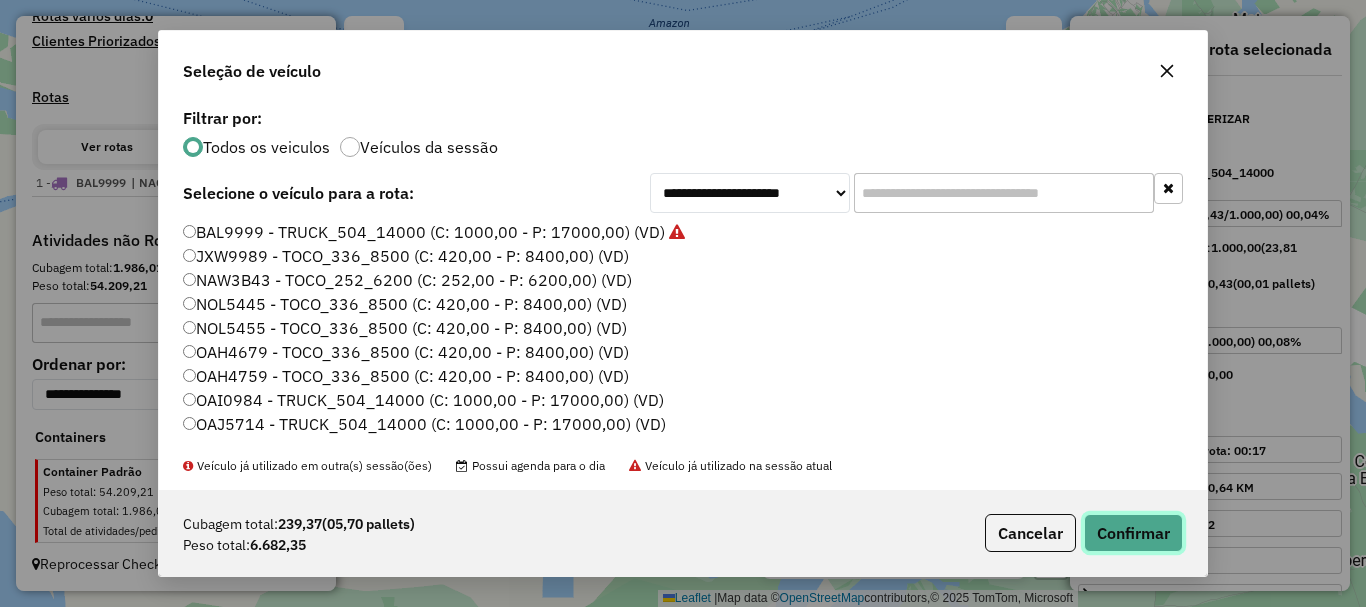click on "Confirmar" 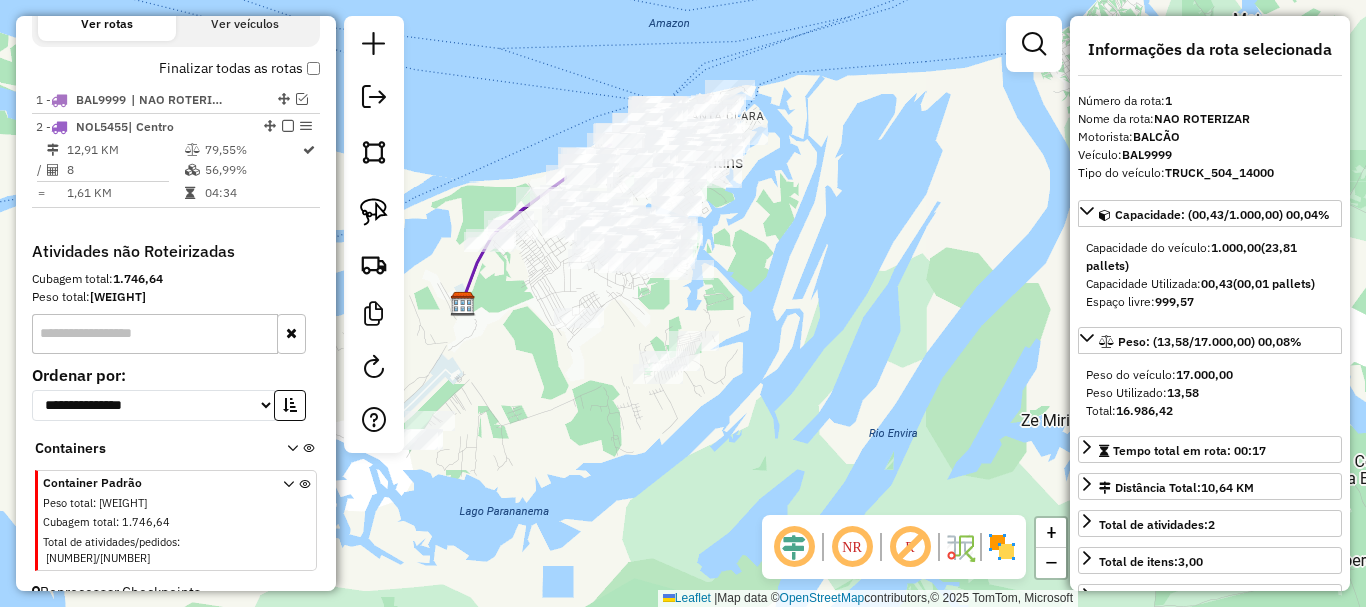 scroll, scrollTop: 714, scrollLeft: 0, axis: vertical 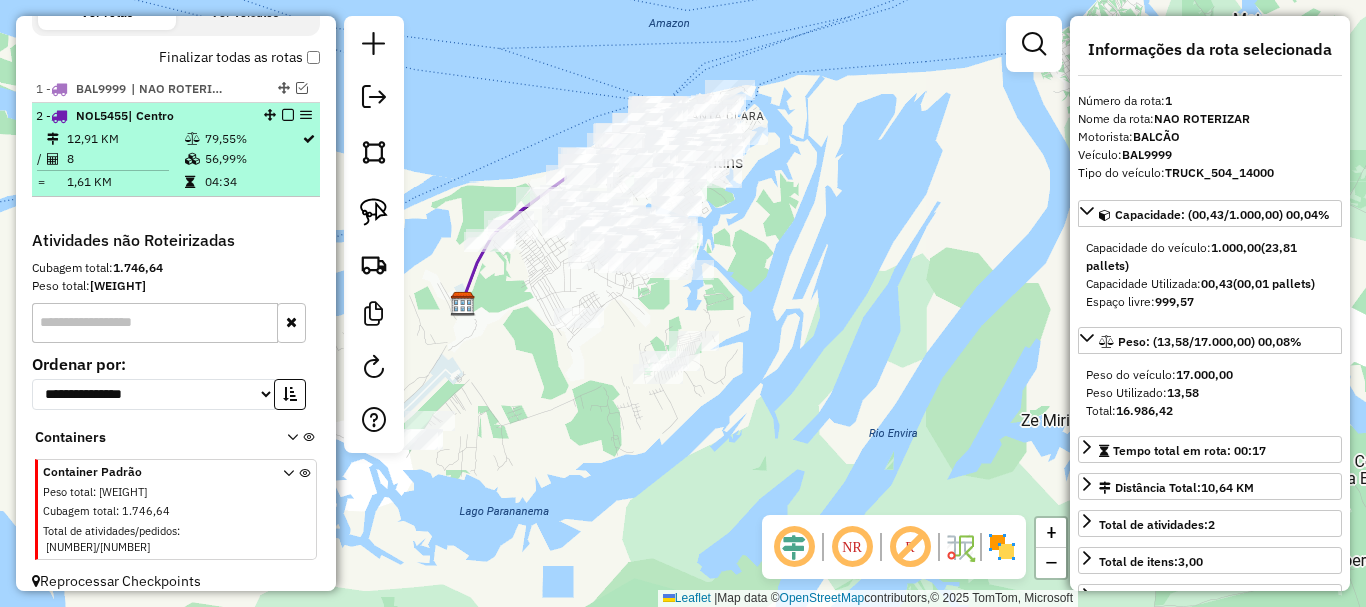 click on "| Centro" at bounding box center [151, 115] 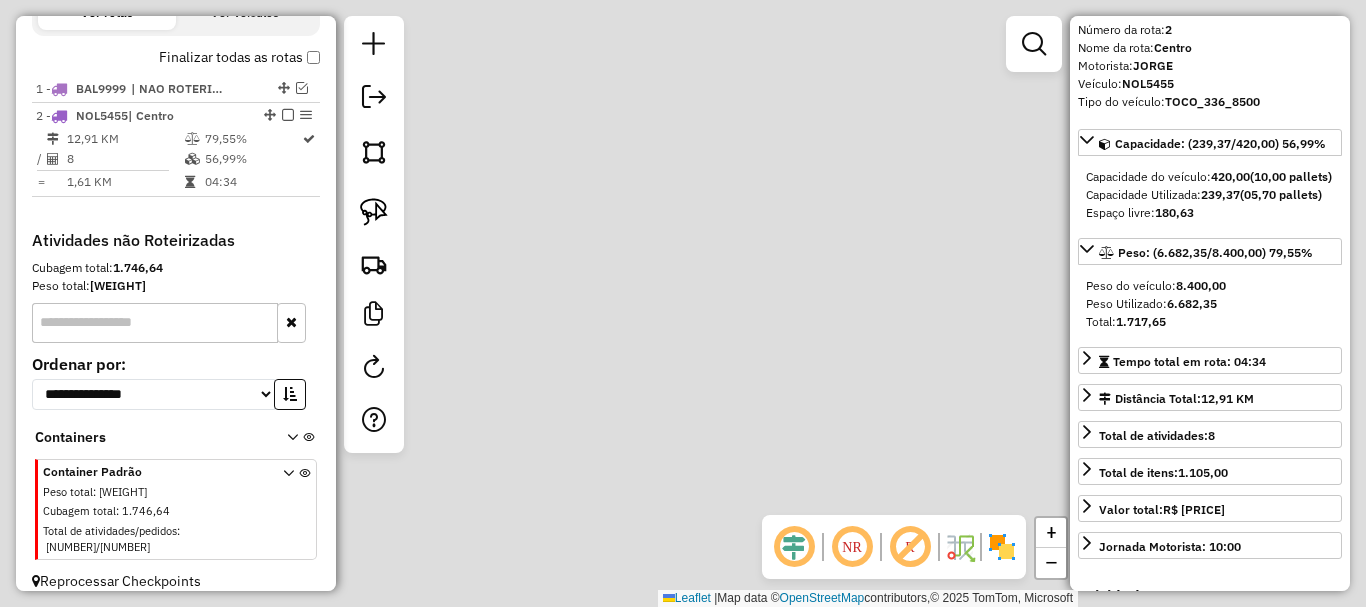 scroll, scrollTop: 100, scrollLeft: 0, axis: vertical 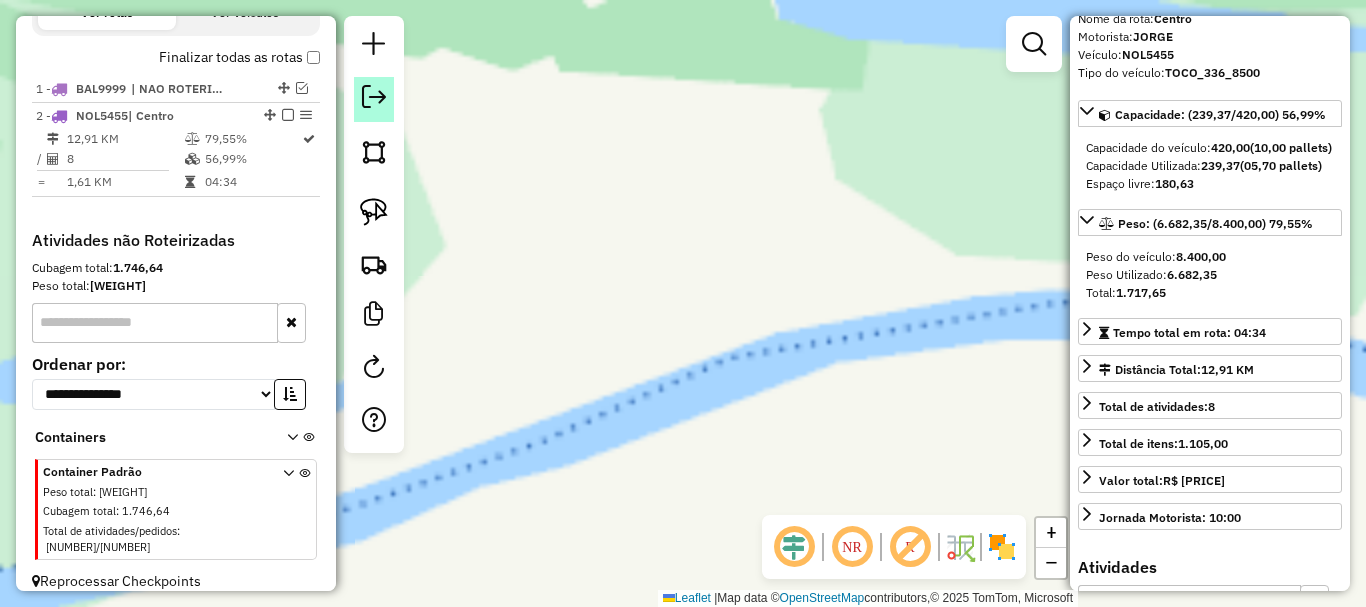drag, startPoint x: 469, startPoint y: 160, endPoint x: 373, endPoint y: 111, distance: 107.78219 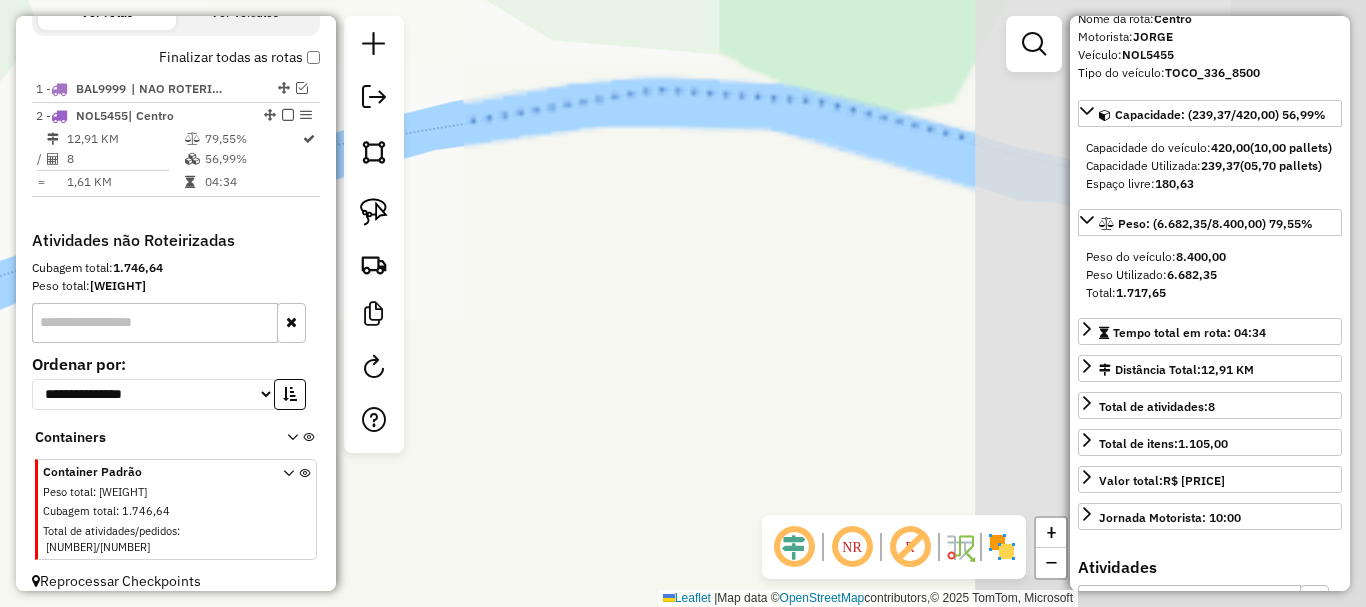 drag, startPoint x: 716, startPoint y: 270, endPoint x: 514, endPoint y: 110, distance: 257.68973 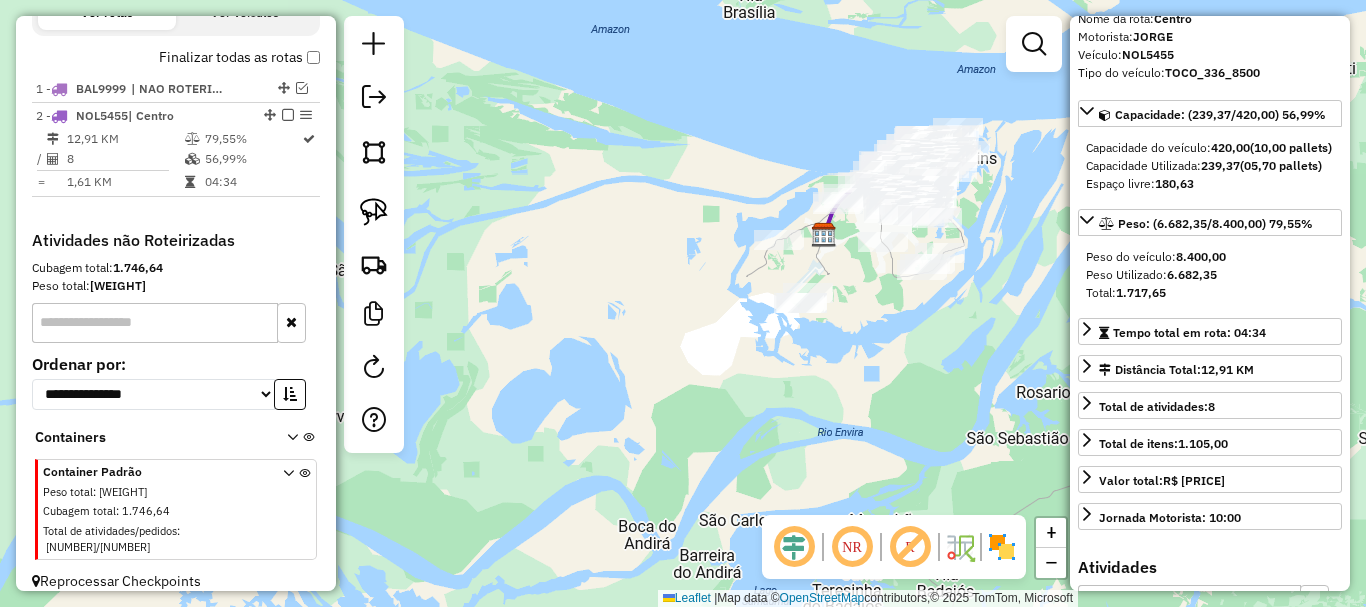 drag, startPoint x: 860, startPoint y: 287, endPoint x: 748, endPoint y: 286, distance: 112.00446 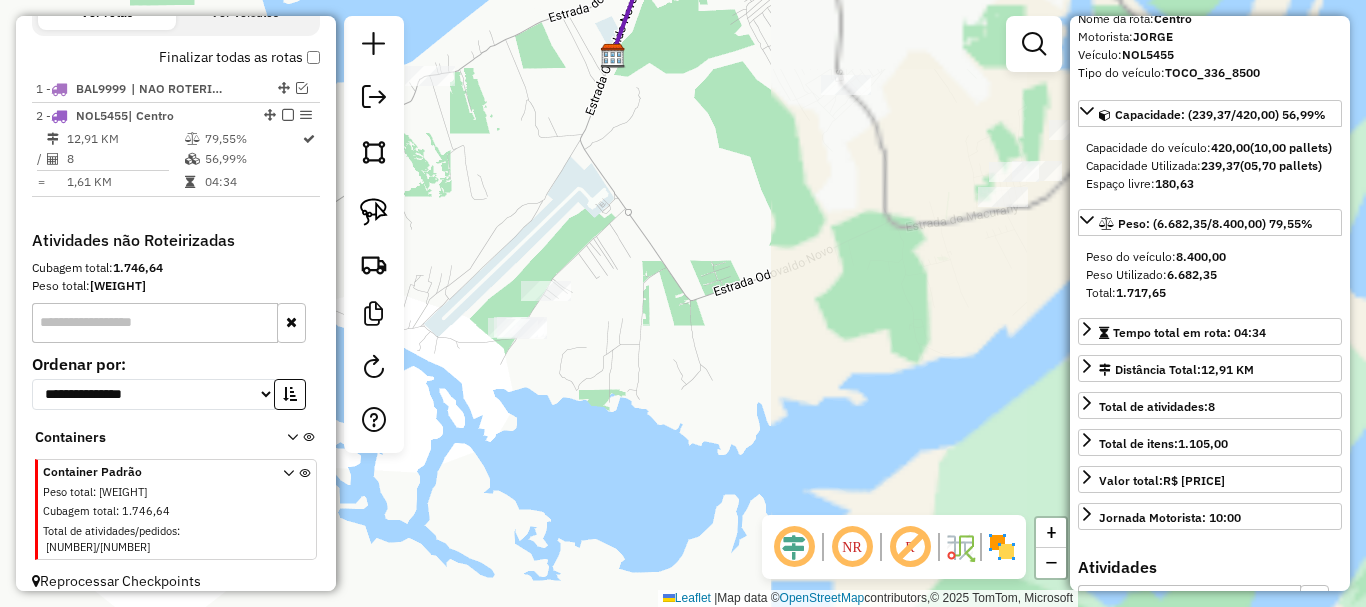 drag, startPoint x: 666, startPoint y: 206, endPoint x: 655, endPoint y: 452, distance: 246.24582 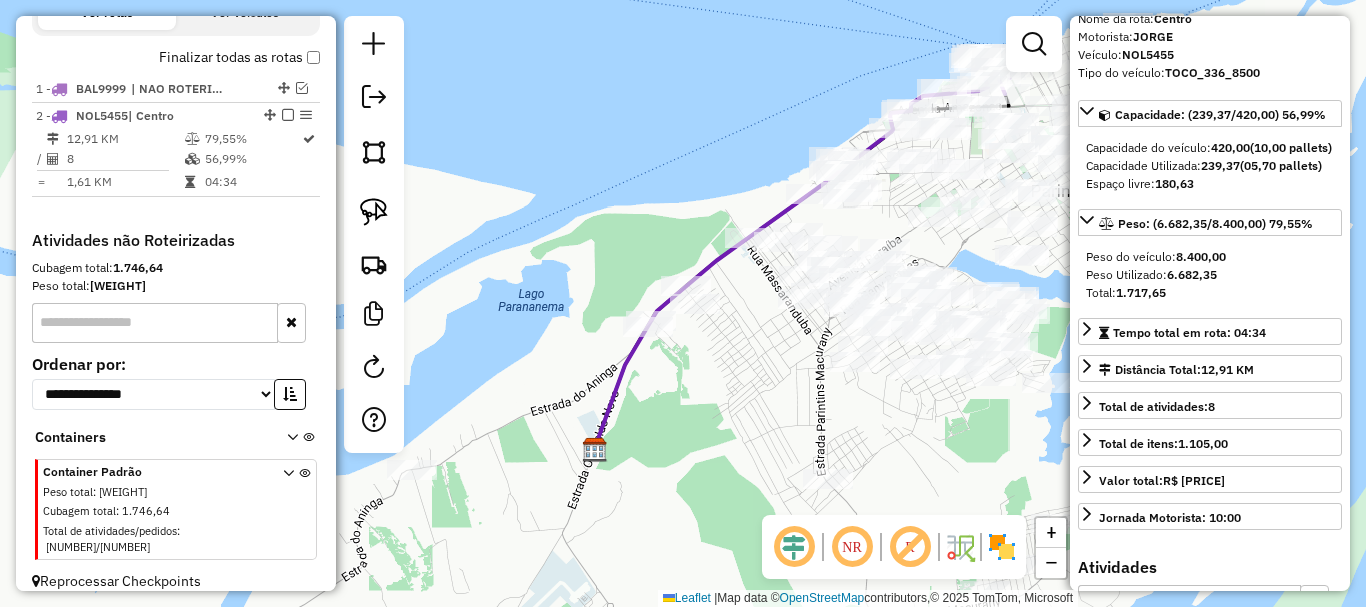 drag, startPoint x: 677, startPoint y: 346, endPoint x: 645, endPoint y: 386, distance: 51.224995 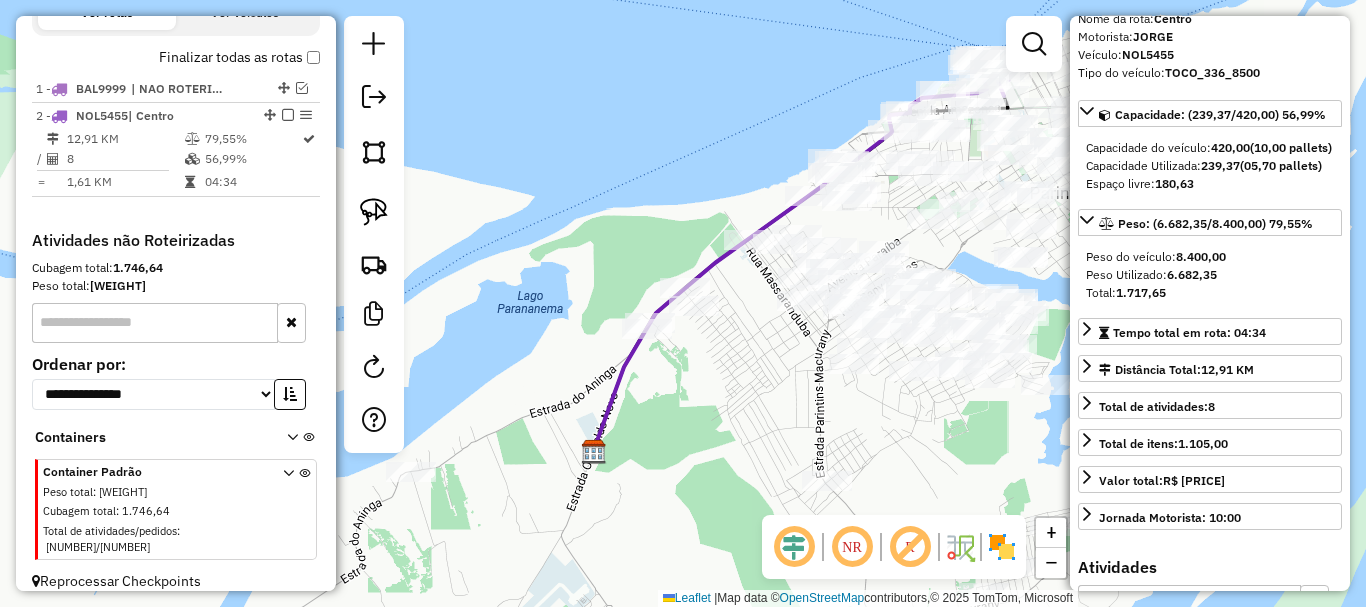drag, startPoint x: 766, startPoint y: 401, endPoint x: 711, endPoint y: 431, distance: 62.649822 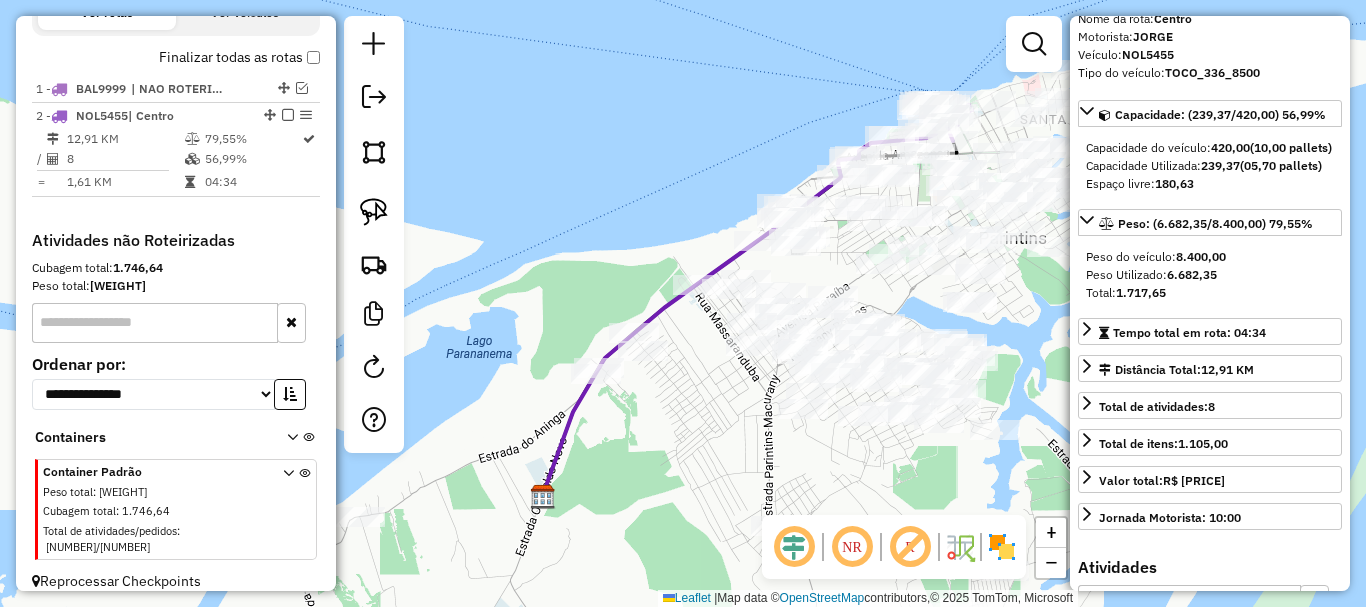 click 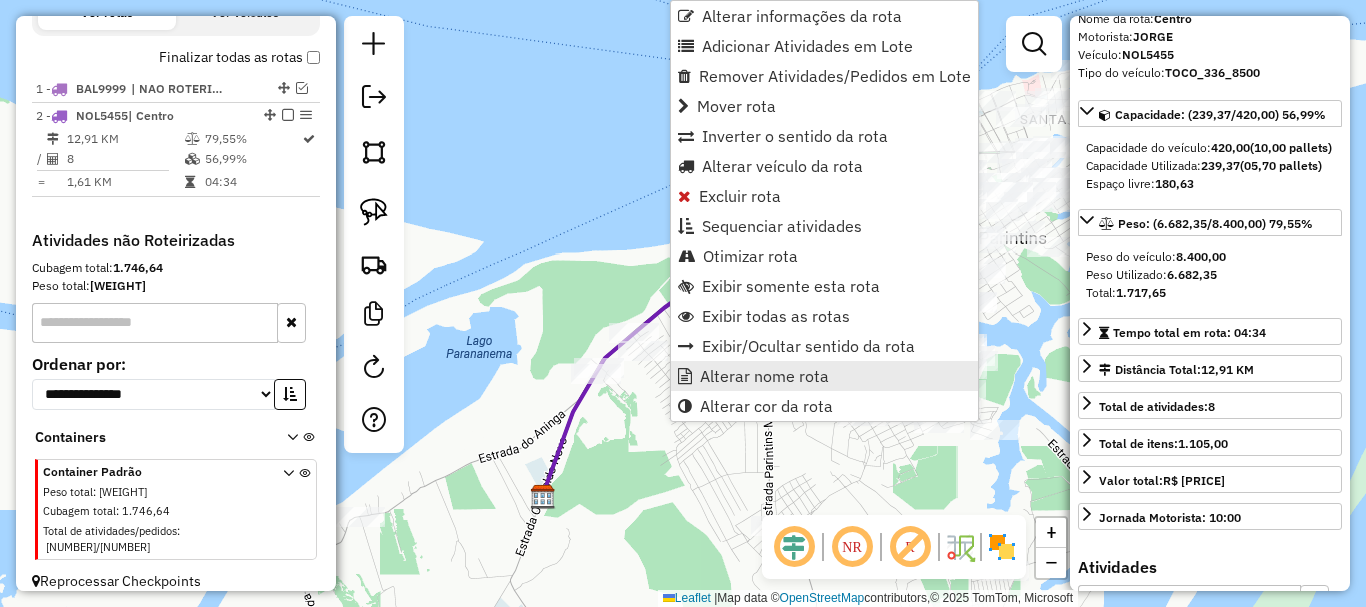 click on "Alterar nome rota" at bounding box center (764, 376) 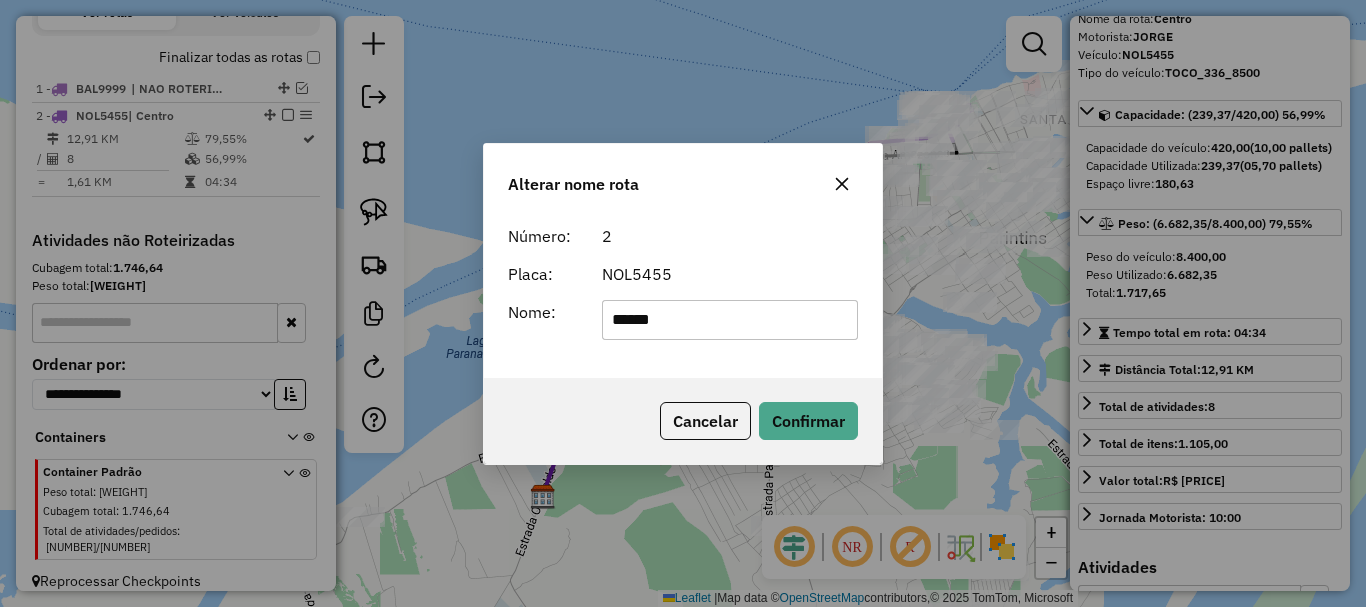 drag, startPoint x: 713, startPoint y: 327, endPoint x: 242, endPoint y: 360, distance: 472.15463 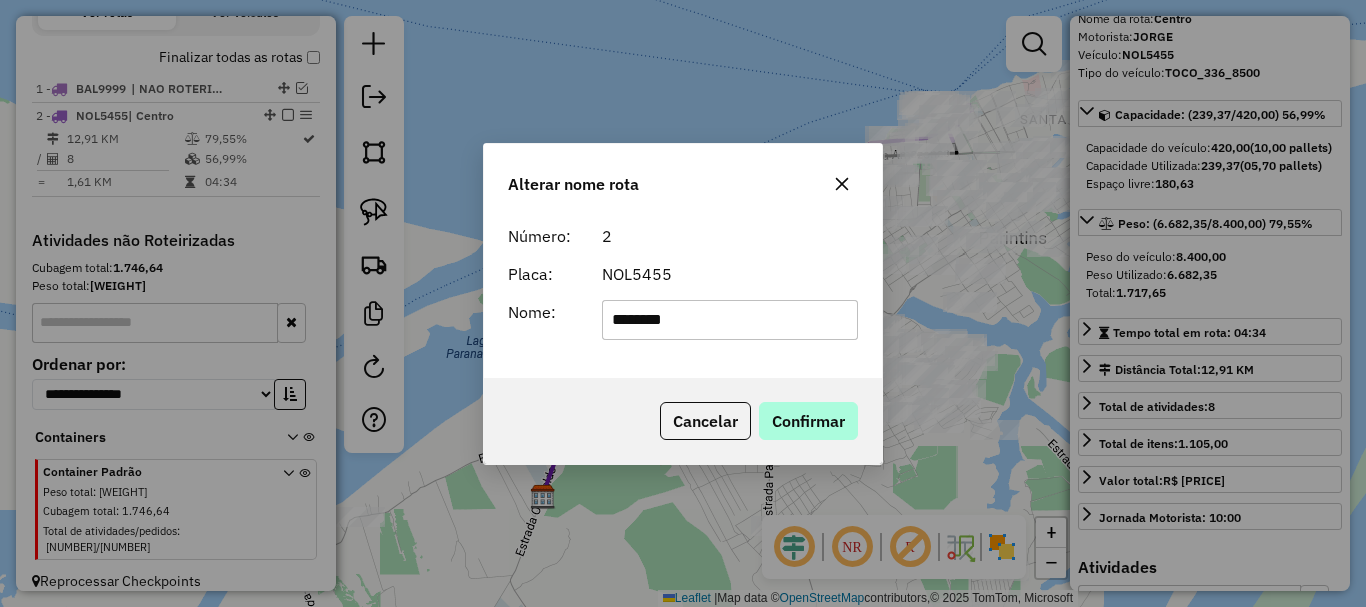 type on "********" 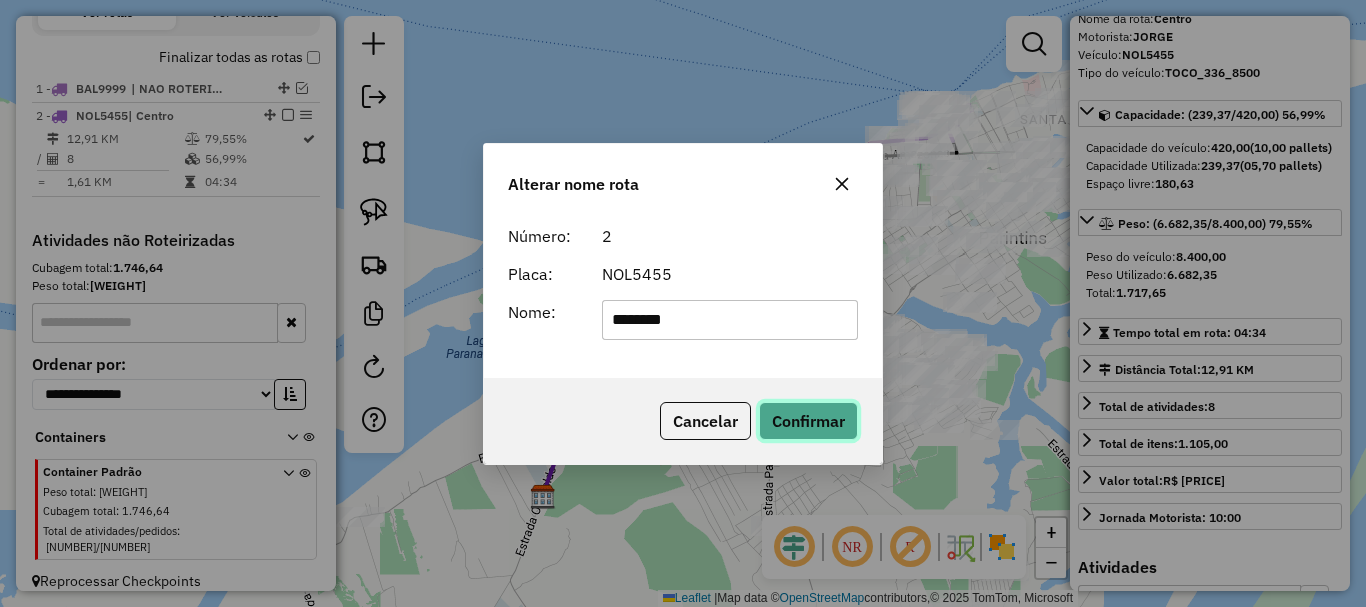 click on "Confirmar" 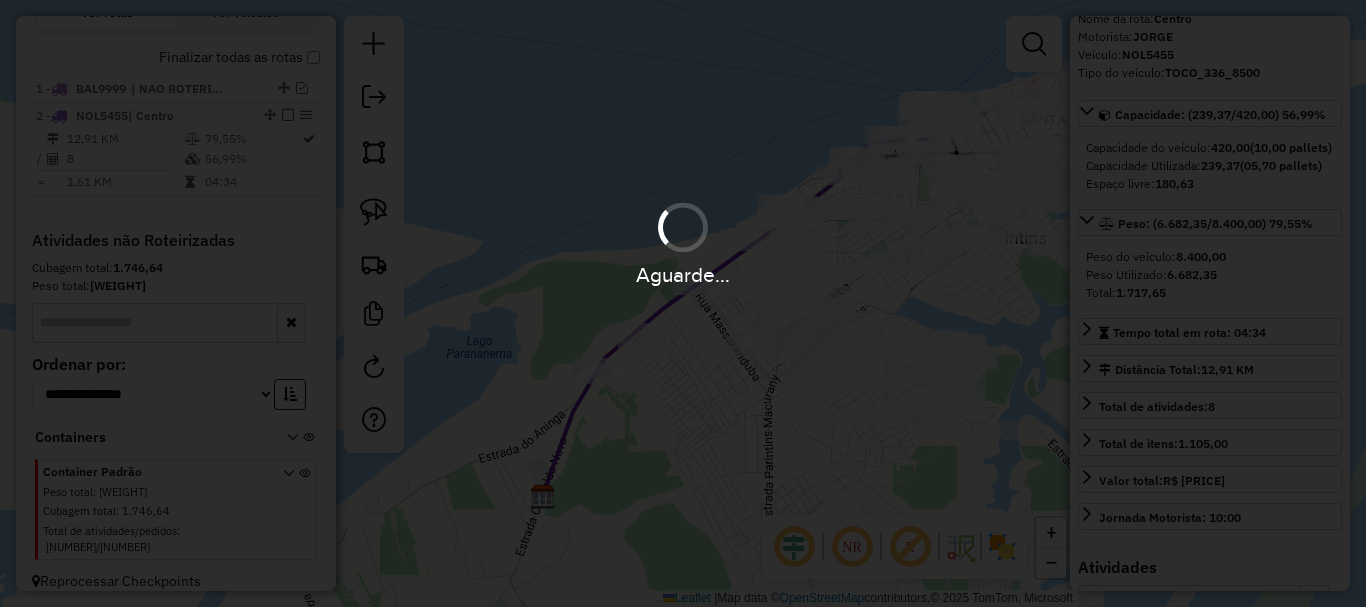 type 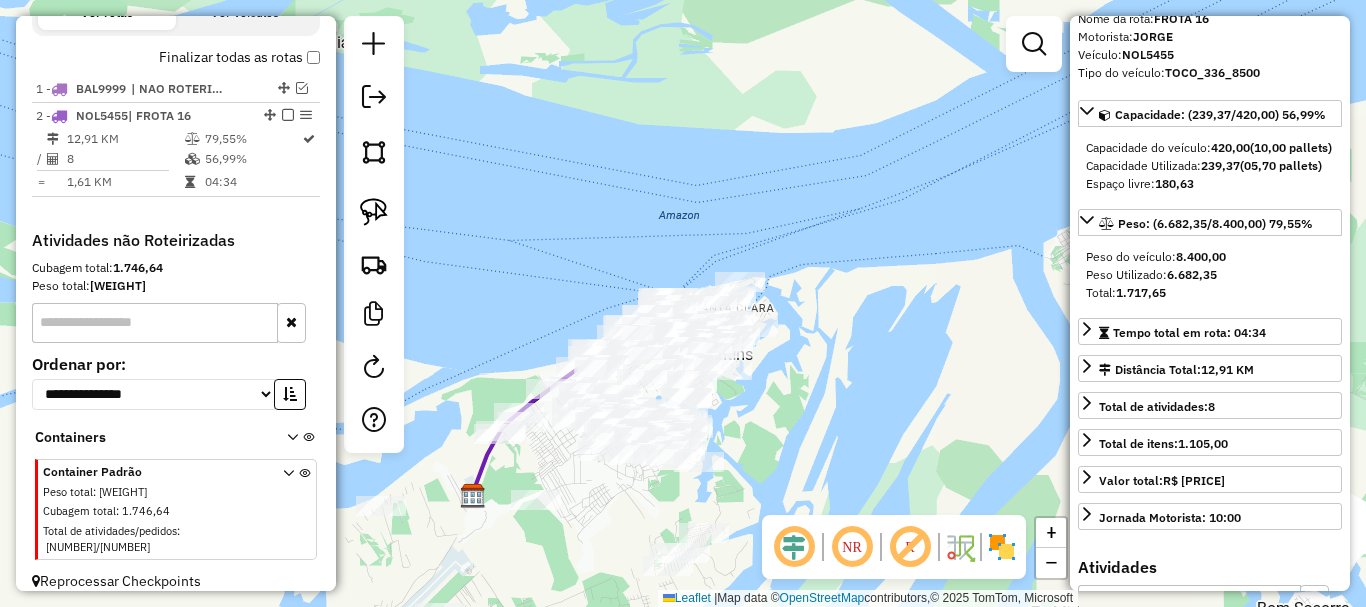 drag, startPoint x: 565, startPoint y: 521, endPoint x: 658, endPoint y: 528, distance: 93.26307 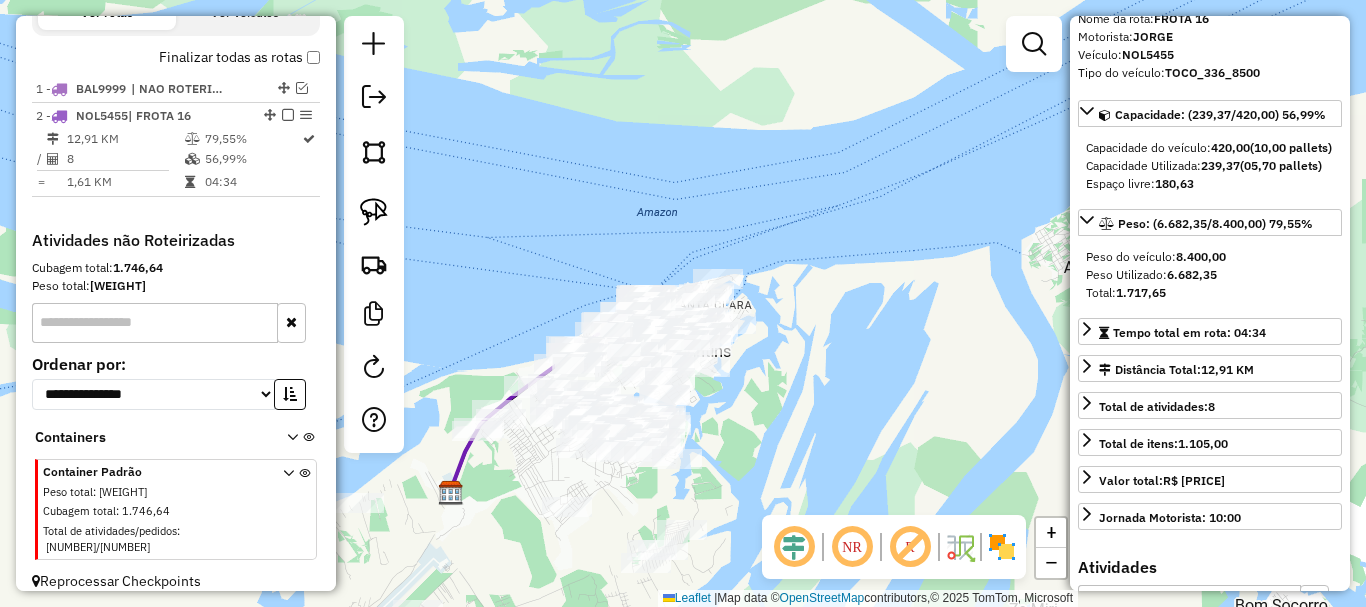 drag, startPoint x: 794, startPoint y: 470, endPoint x: 659, endPoint y: 462, distance: 135.23683 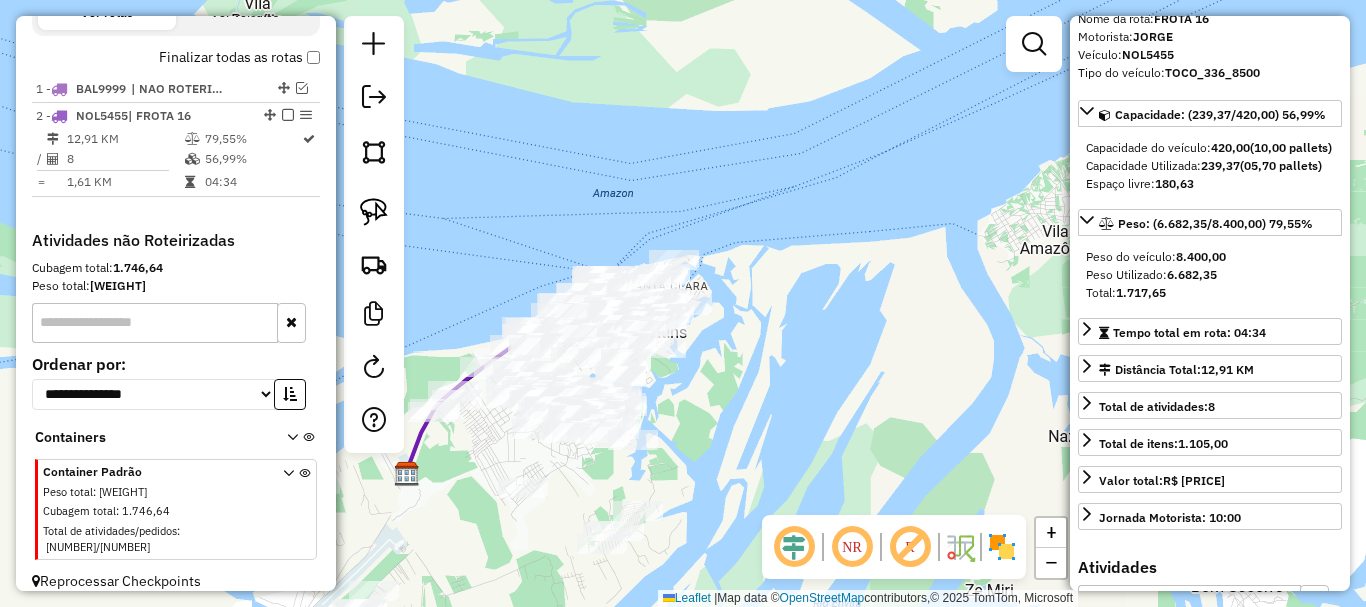 drag, startPoint x: 696, startPoint y: 434, endPoint x: 713, endPoint y: 424, distance: 19.723083 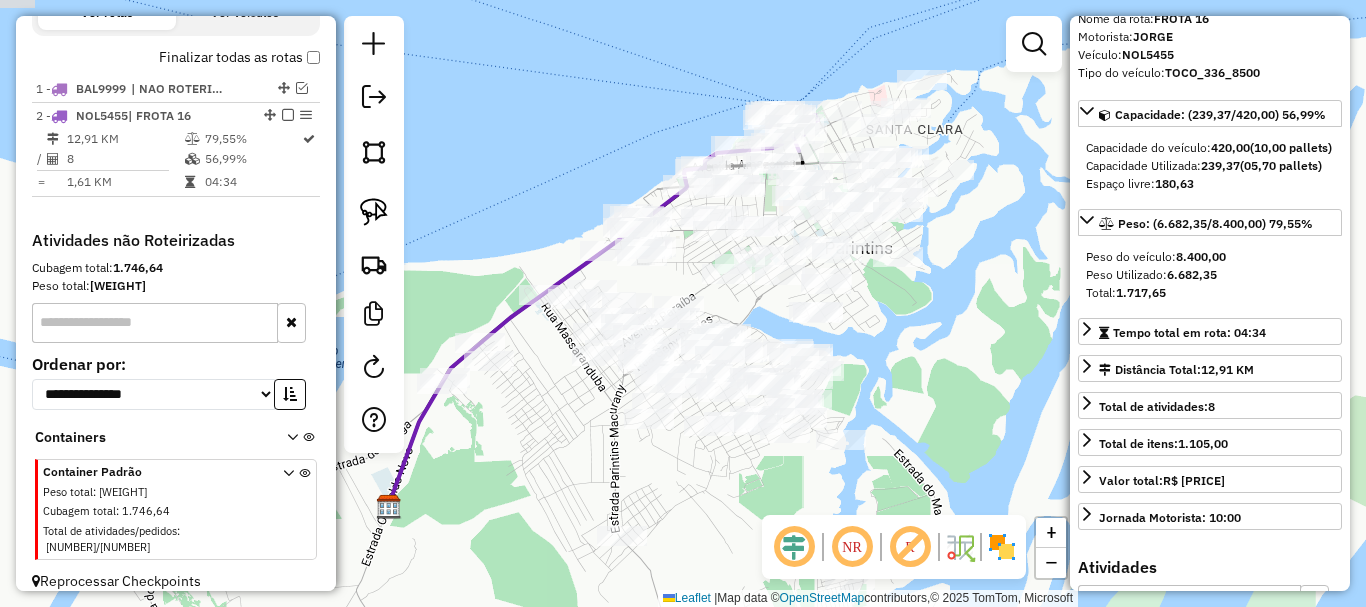 drag, startPoint x: 660, startPoint y: 395, endPoint x: 910, endPoint y: 374, distance: 250.88045 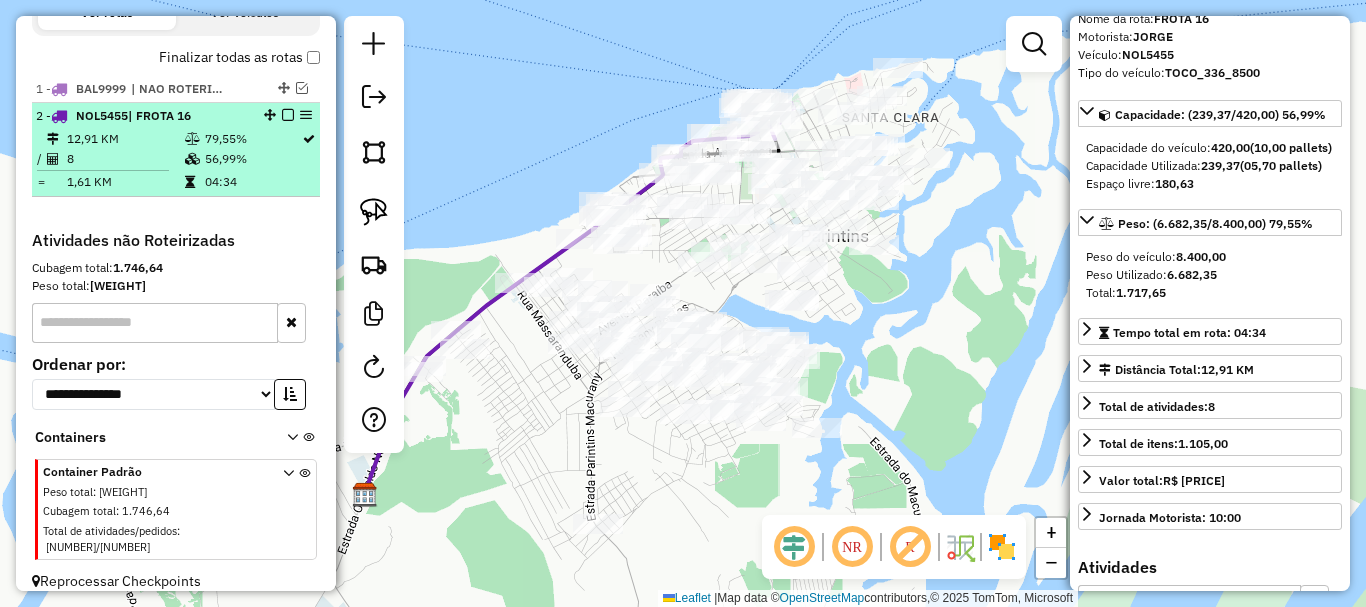 click at bounding box center [288, 115] 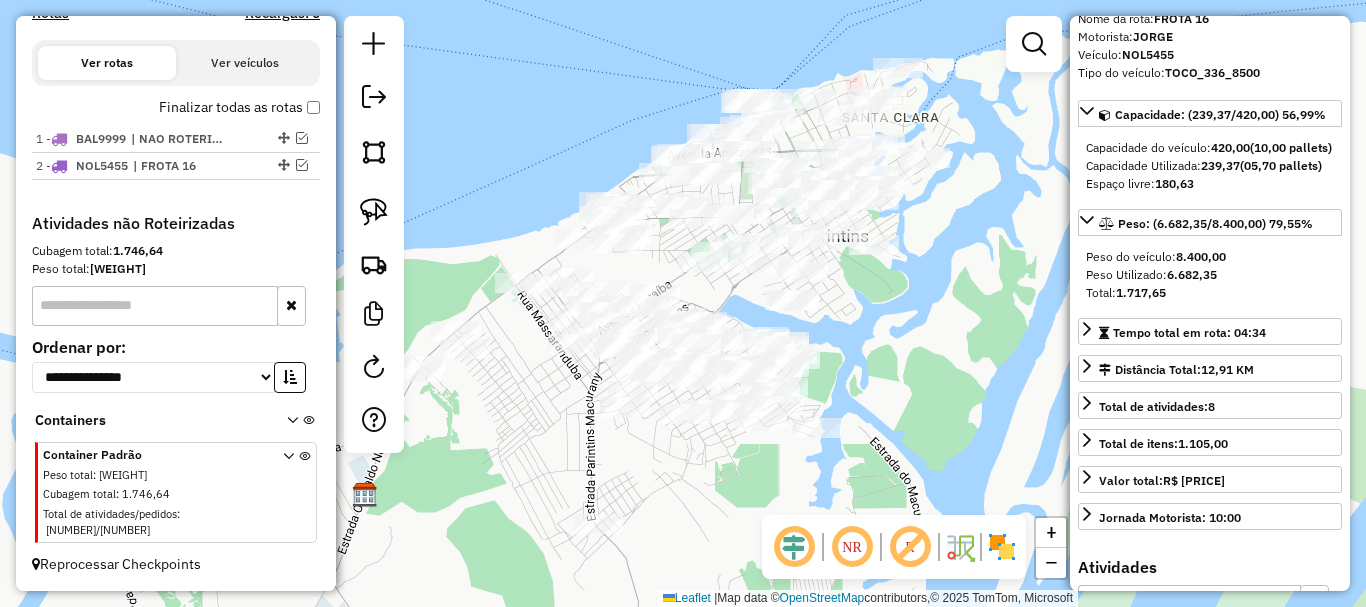 scroll, scrollTop: 647, scrollLeft: 0, axis: vertical 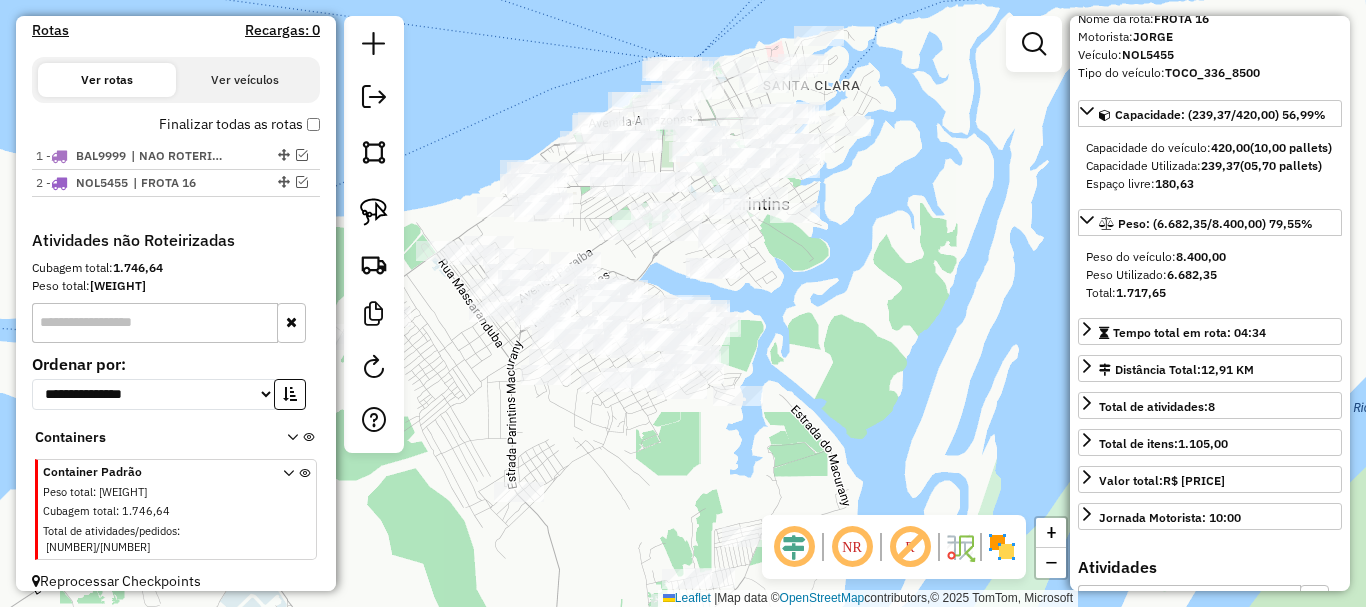 drag, startPoint x: 883, startPoint y: 414, endPoint x: 803, endPoint y: 382, distance: 86.162636 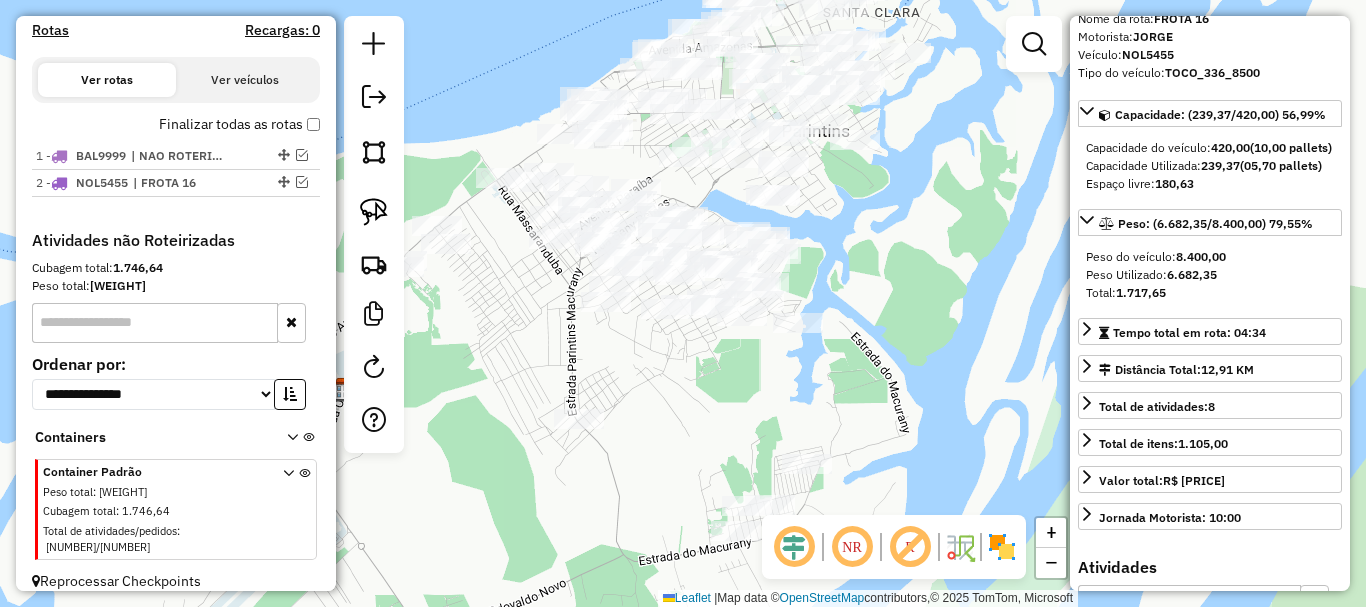 drag, startPoint x: 836, startPoint y: 362, endPoint x: 924, endPoint y: 249, distance: 143.2236 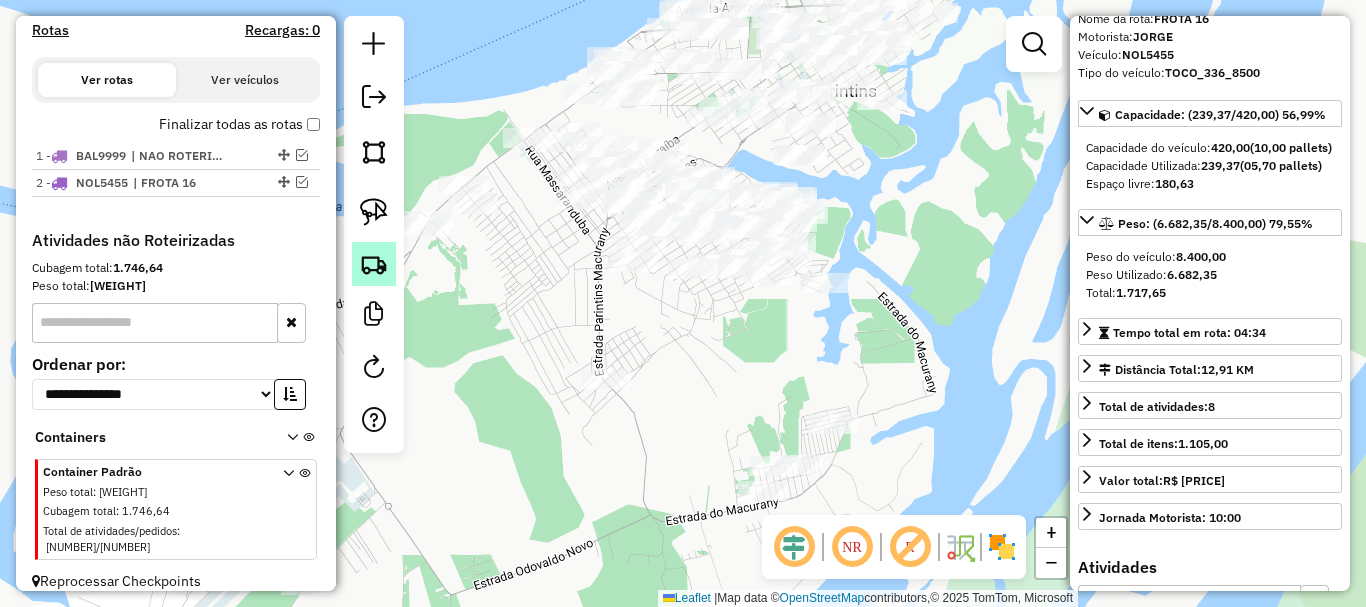 click 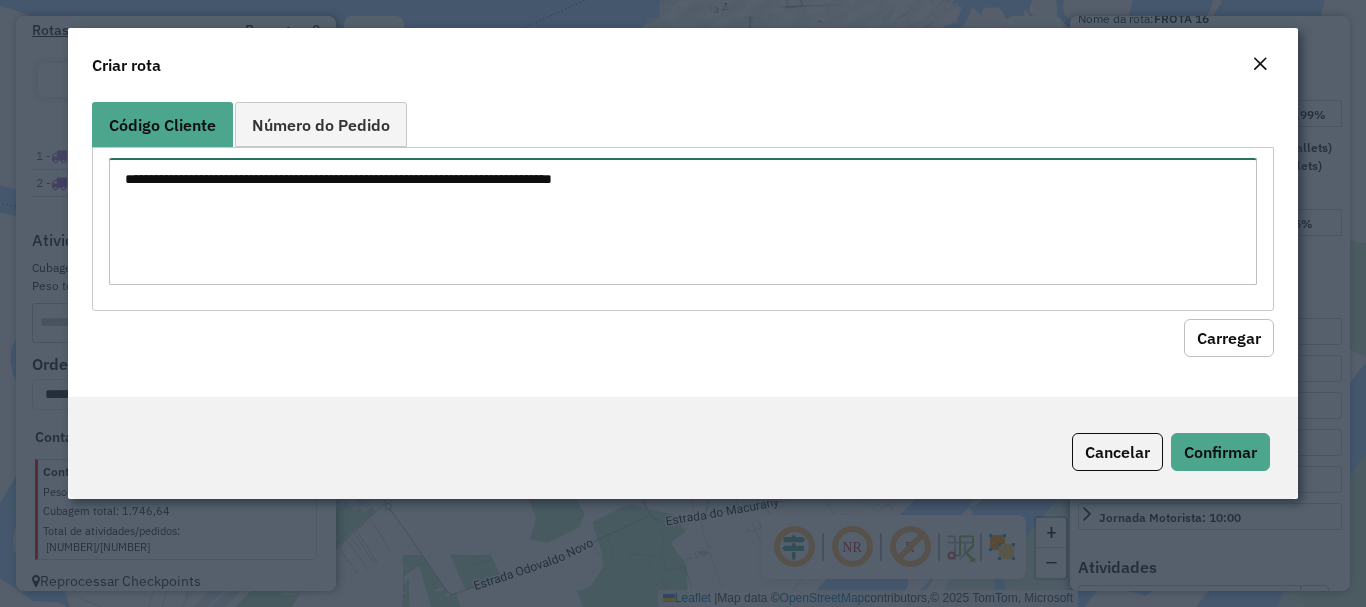 click at bounding box center [682, 221] 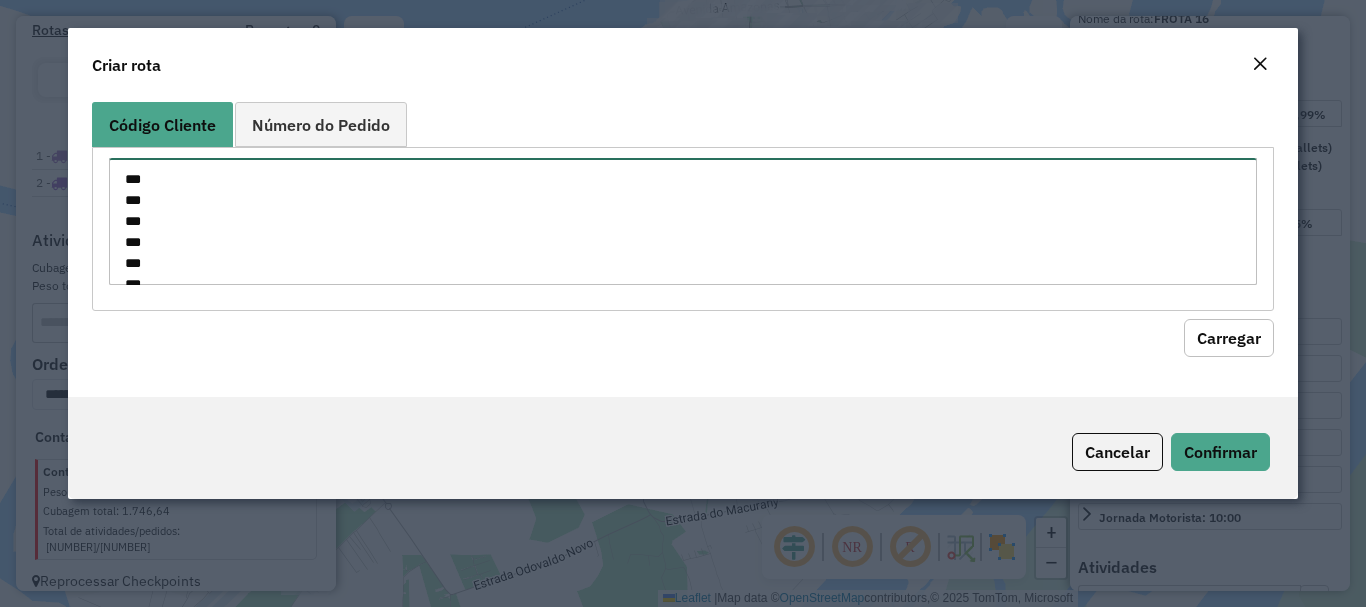scroll, scrollTop: 239, scrollLeft: 0, axis: vertical 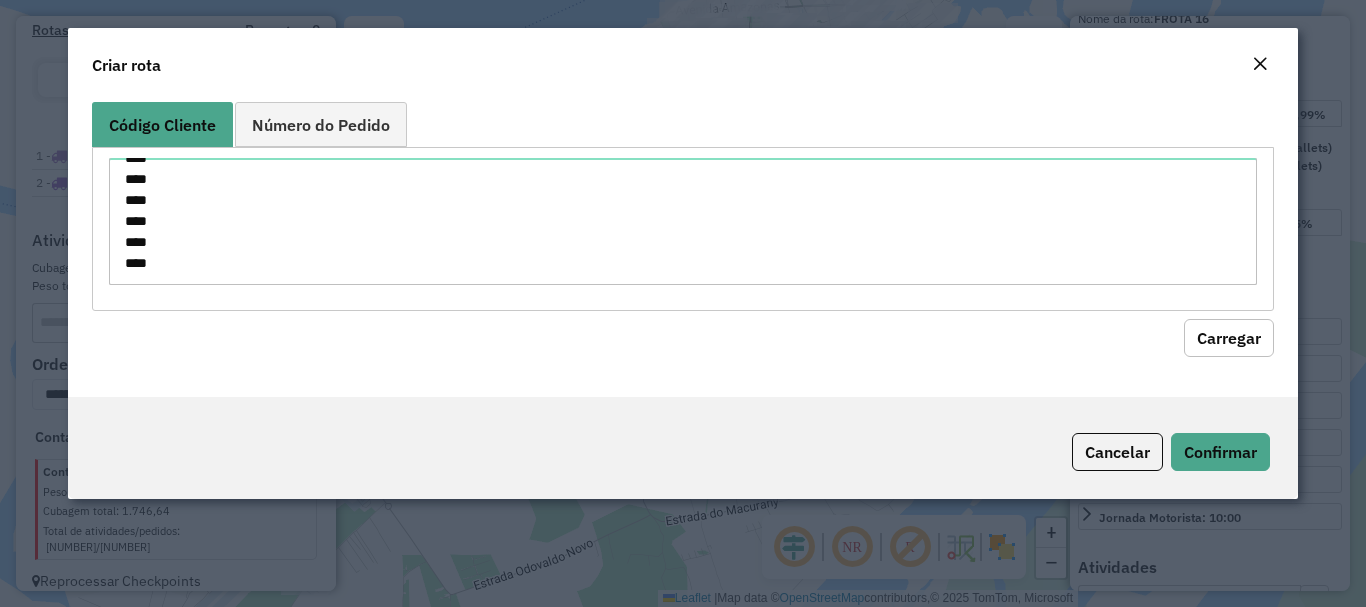 click on "Carregar" 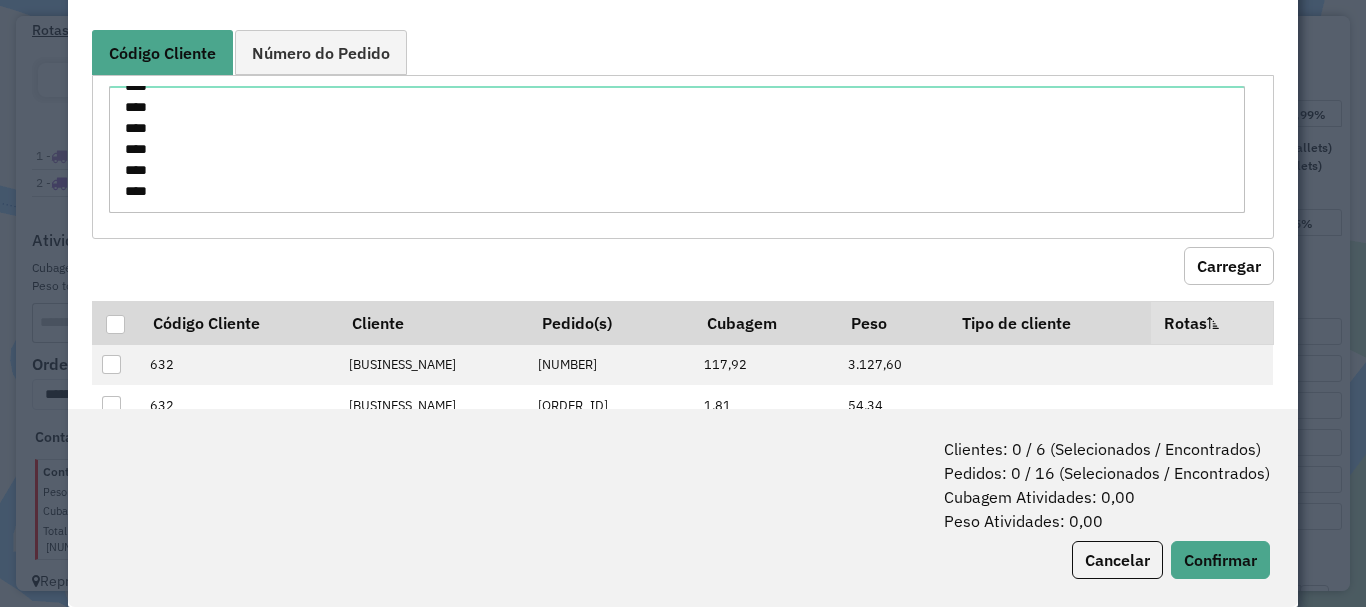 scroll, scrollTop: 100, scrollLeft: 0, axis: vertical 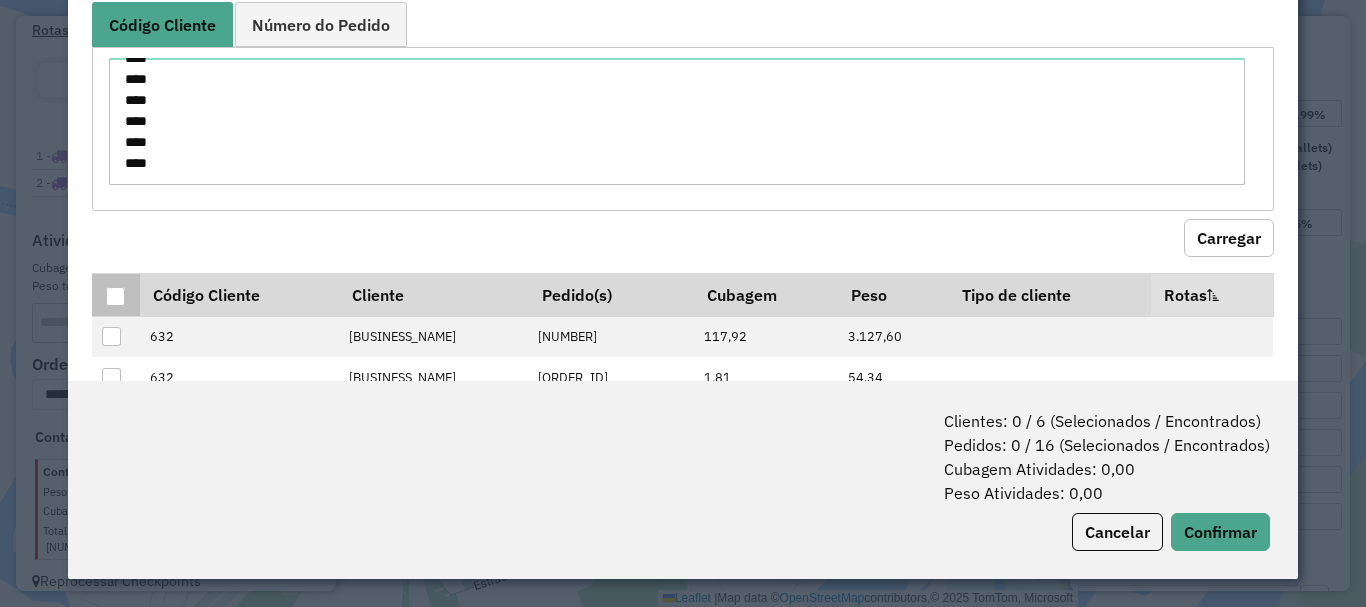 click at bounding box center [115, 296] 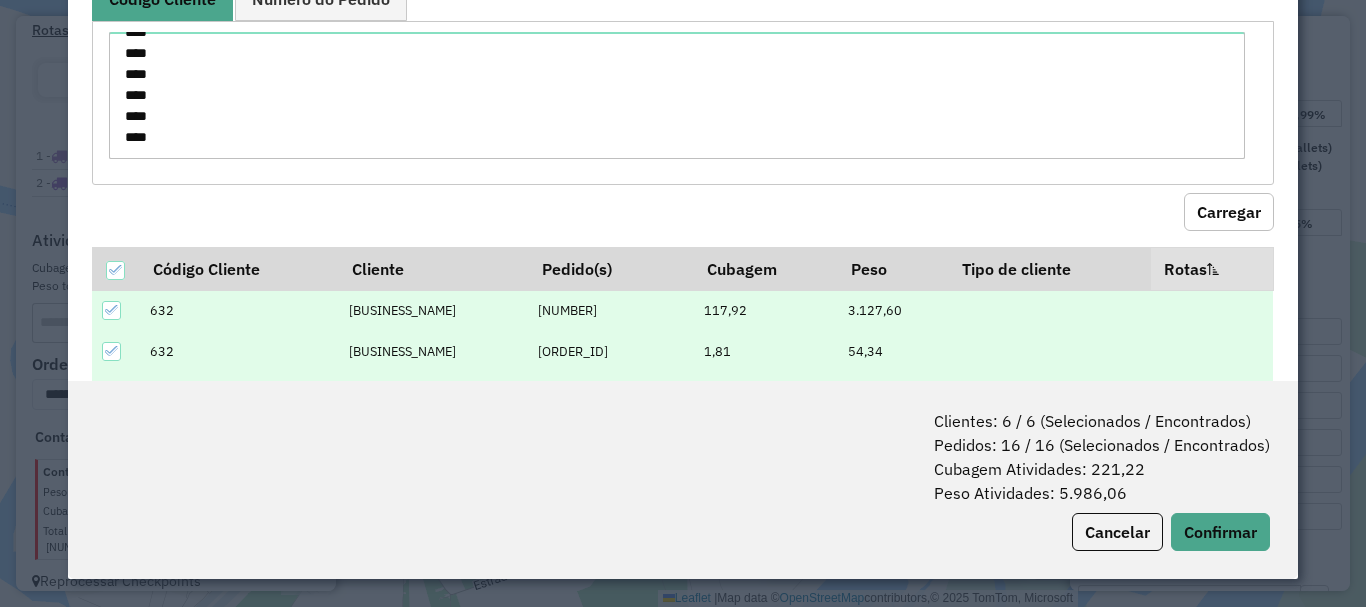 scroll, scrollTop: 0, scrollLeft: 0, axis: both 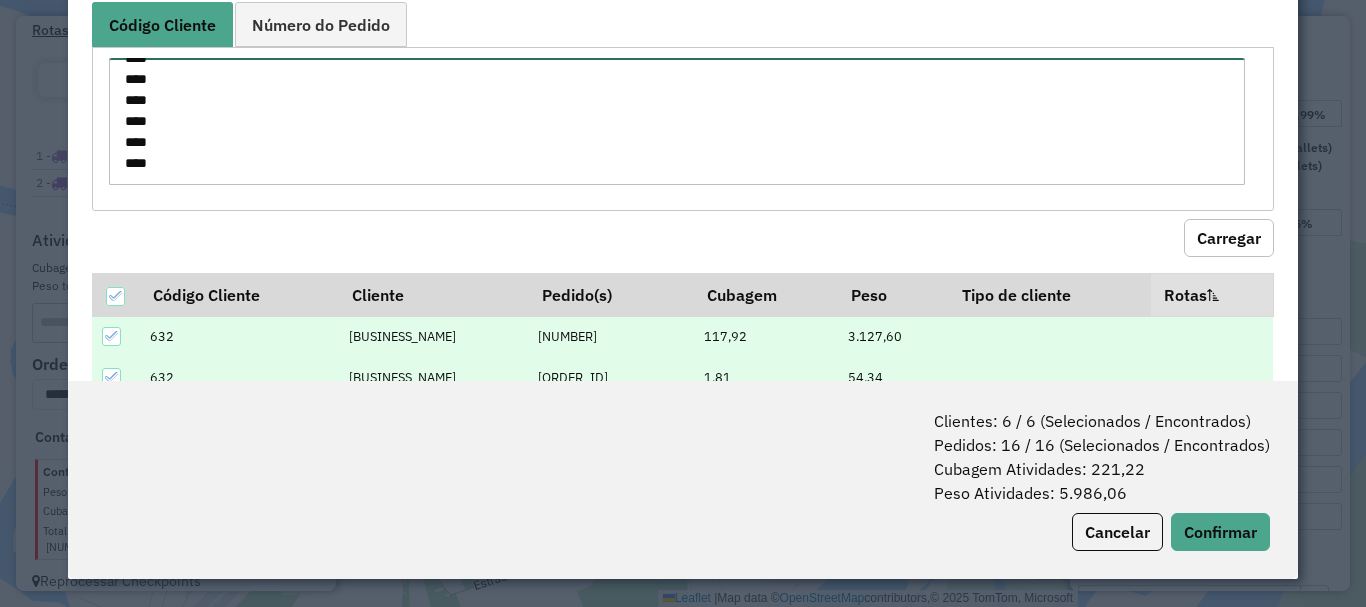 drag, startPoint x: 161, startPoint y: 132, endPoint x: 106, endPoint y: 126, distance: 55.326305 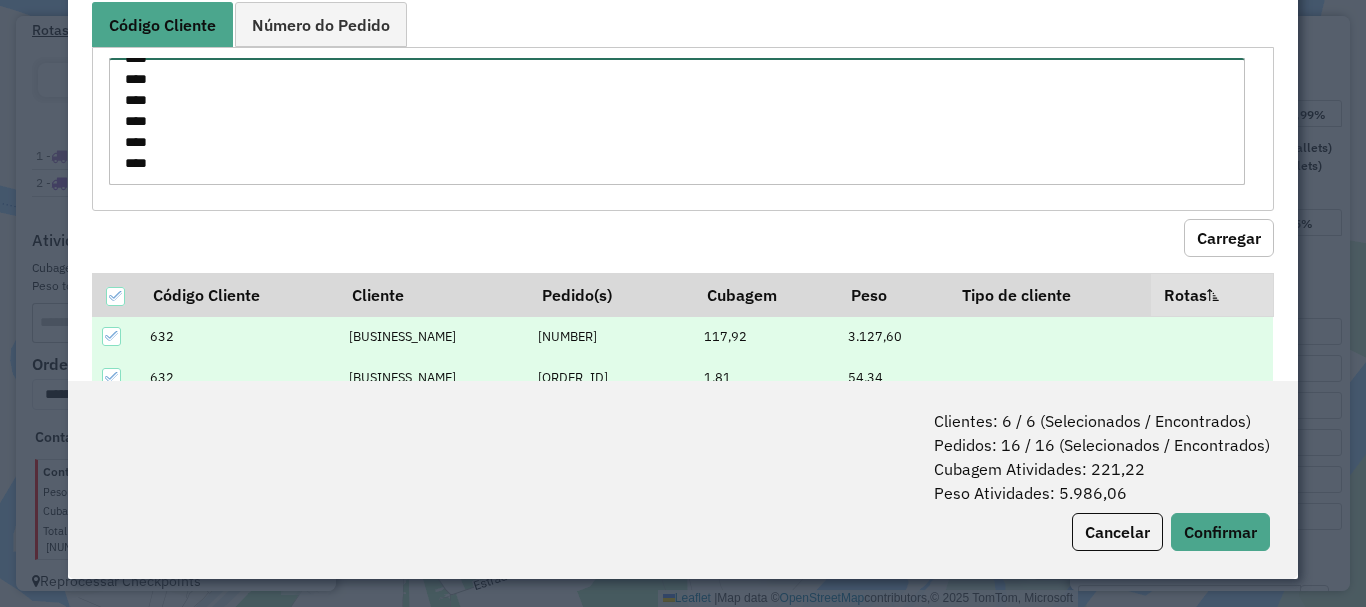 click on "***
***
***
***
***
***
****
****
****
****
****
****
****
****
****
***" at bounding box center [677, 121] 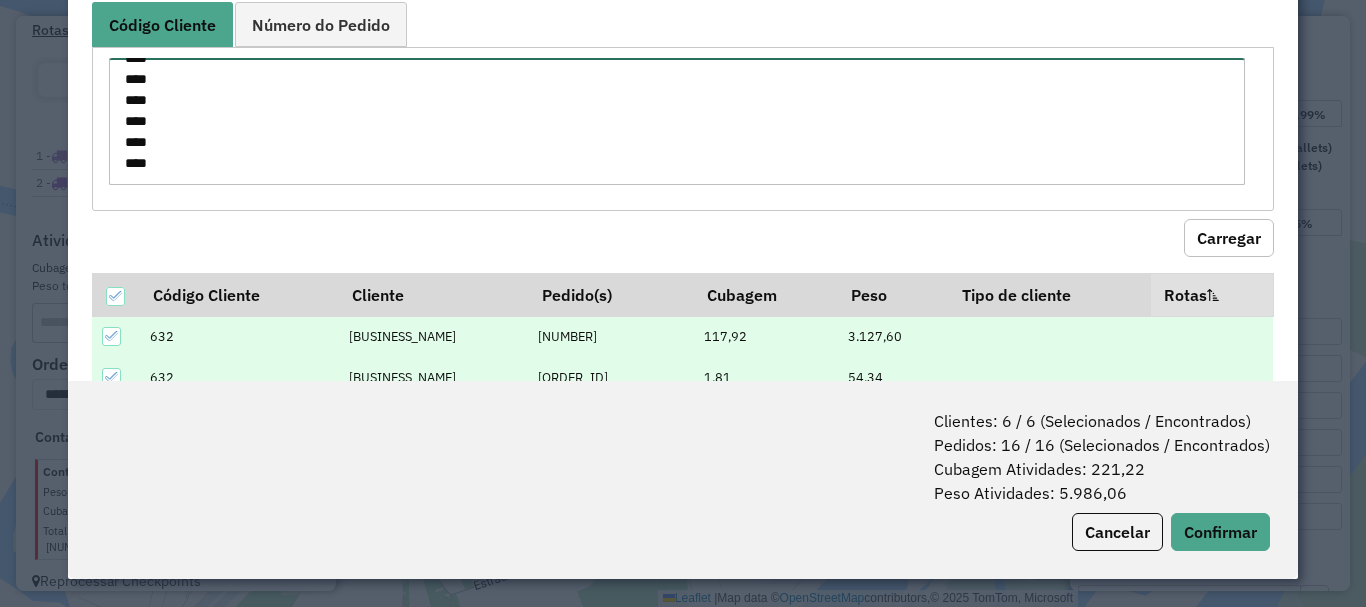 drag, startPoint x: 157, startPoint y: 152, endPoint x: 121, endPoint y: 156, distance: 36.221542 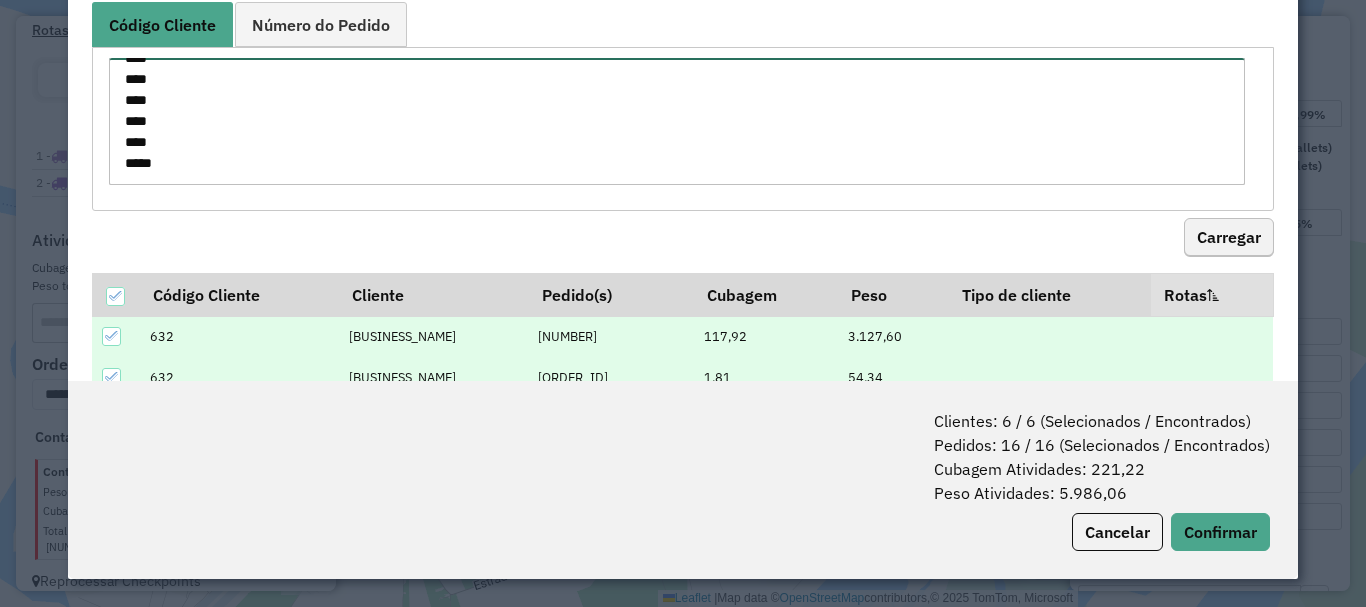 type on "***
***
***
***
***
***
****
****
****
****
****
****
****
****
****
****" 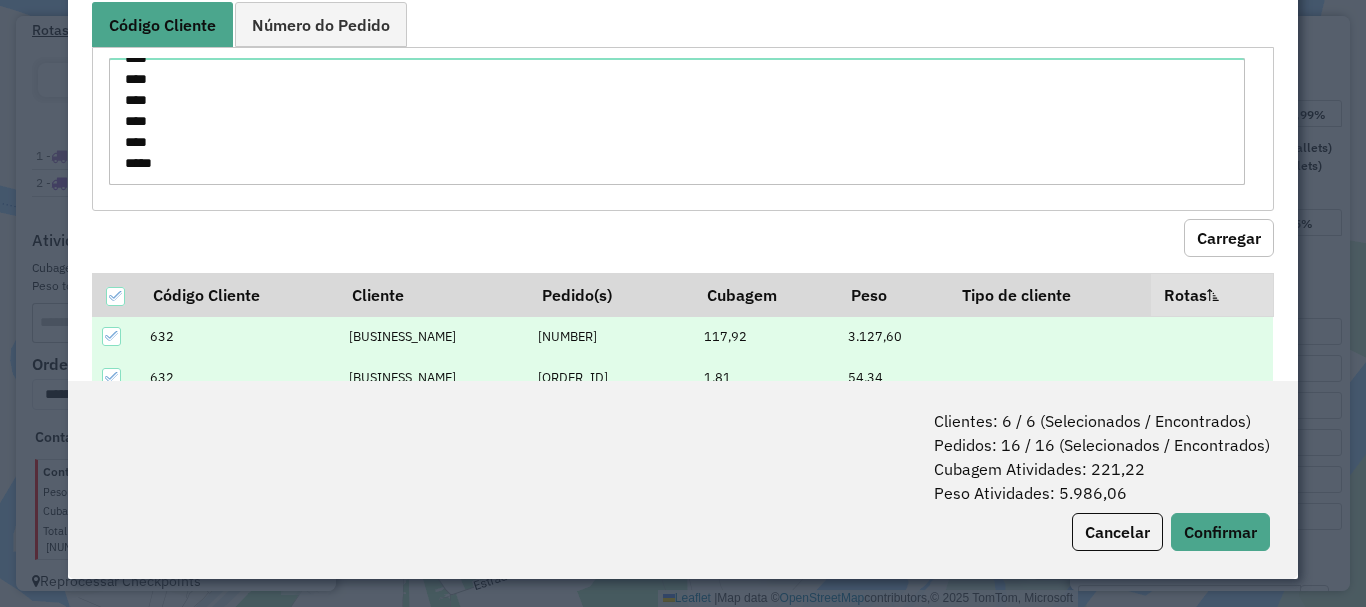 click on "Carregar" 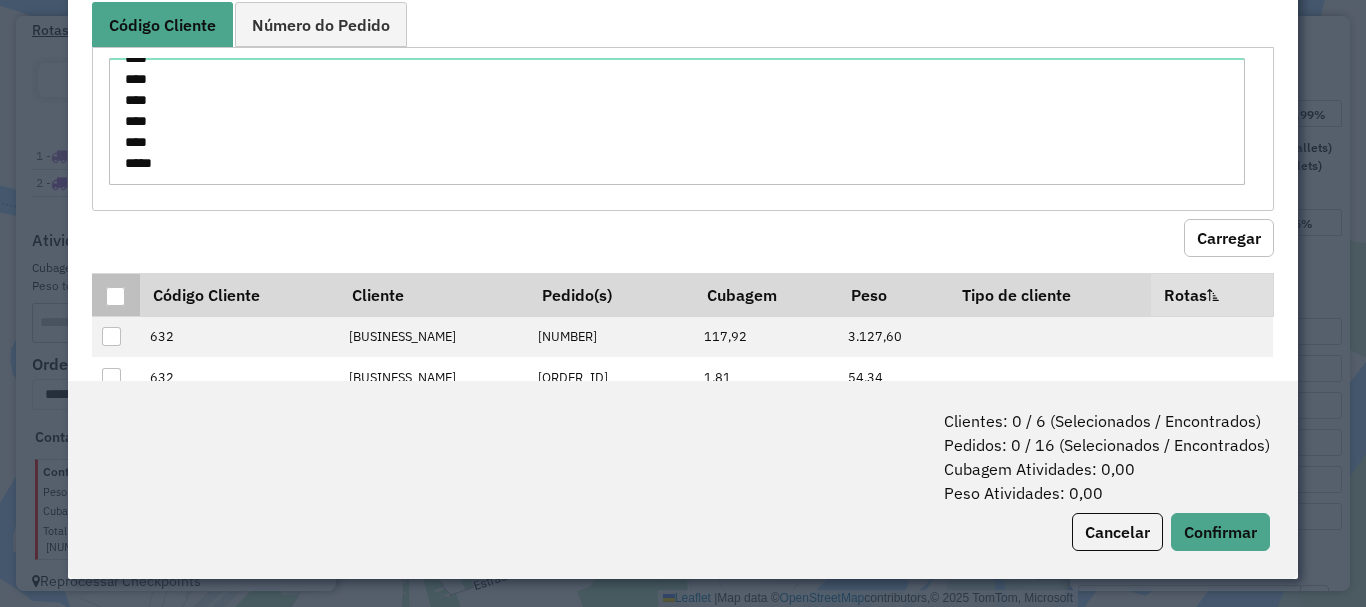 click at bounding box center (115, 296) 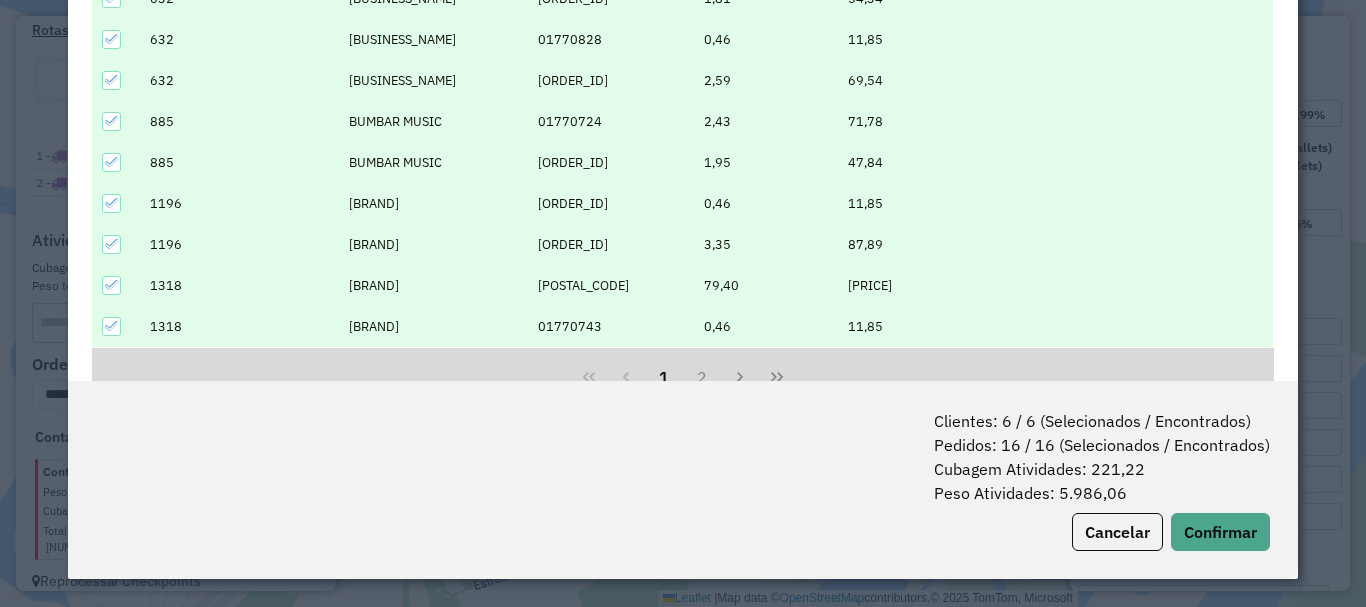 scroll, scrollTop: 443, scrollLeft: 0, axis: vertical 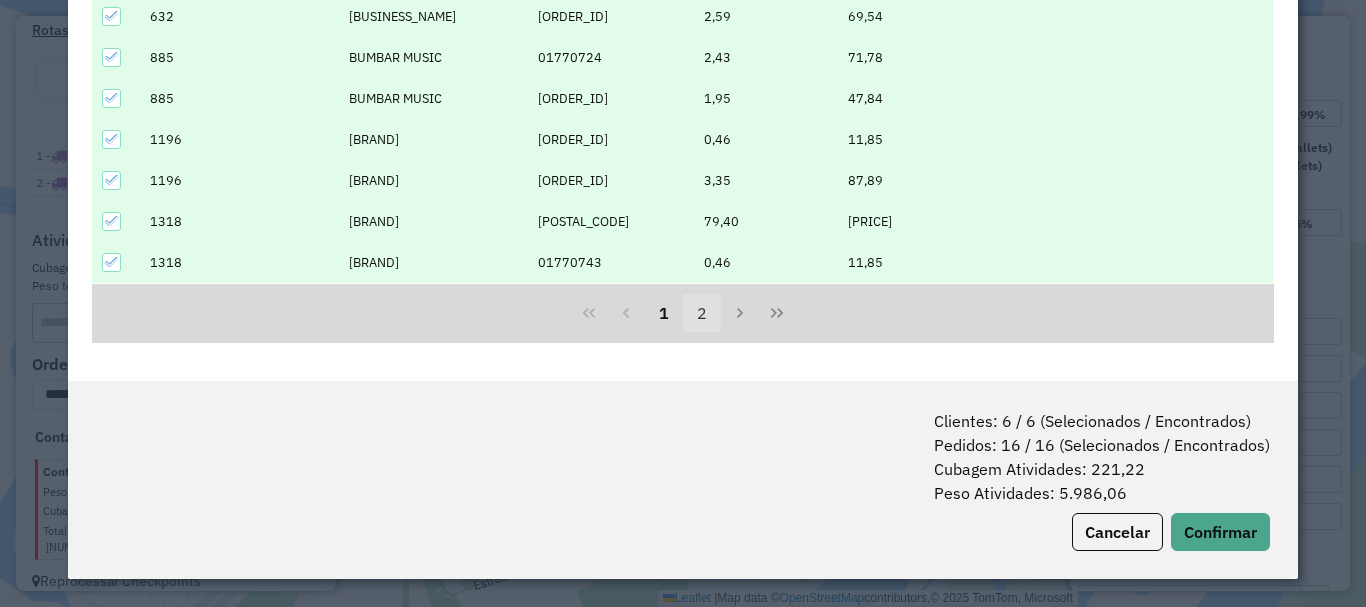click on "2" at bounding box center (702, 313) 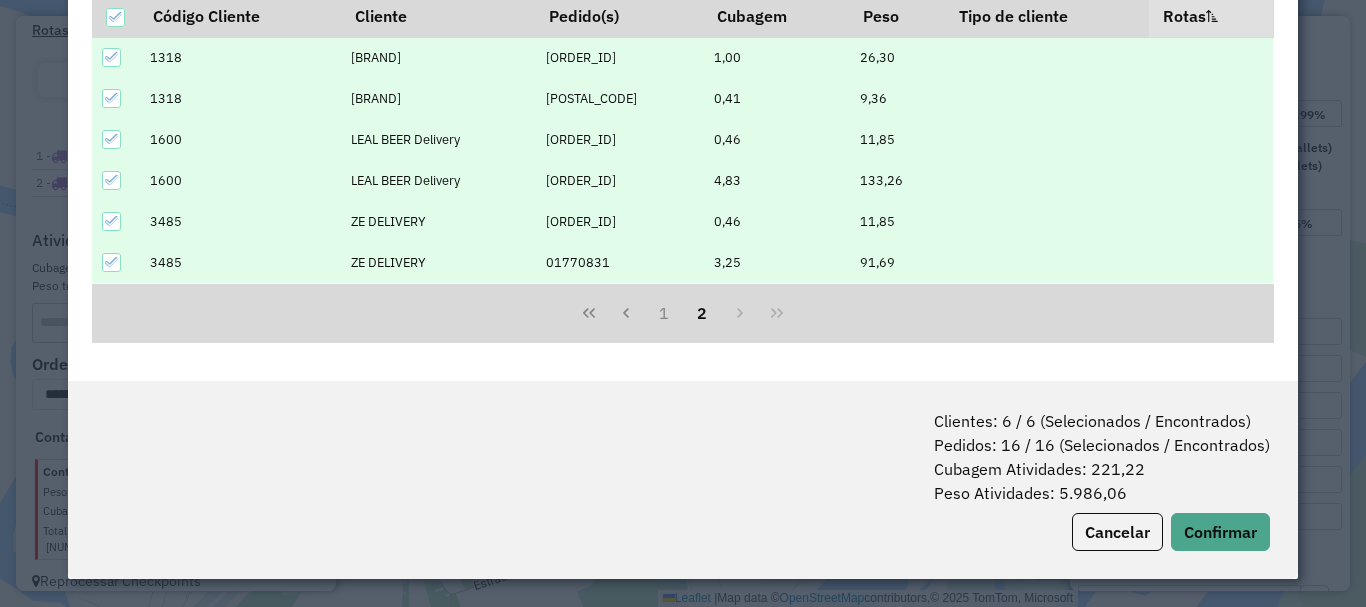 scroll, scrollTop: 279, scrollLeft: 0, axis: vertical 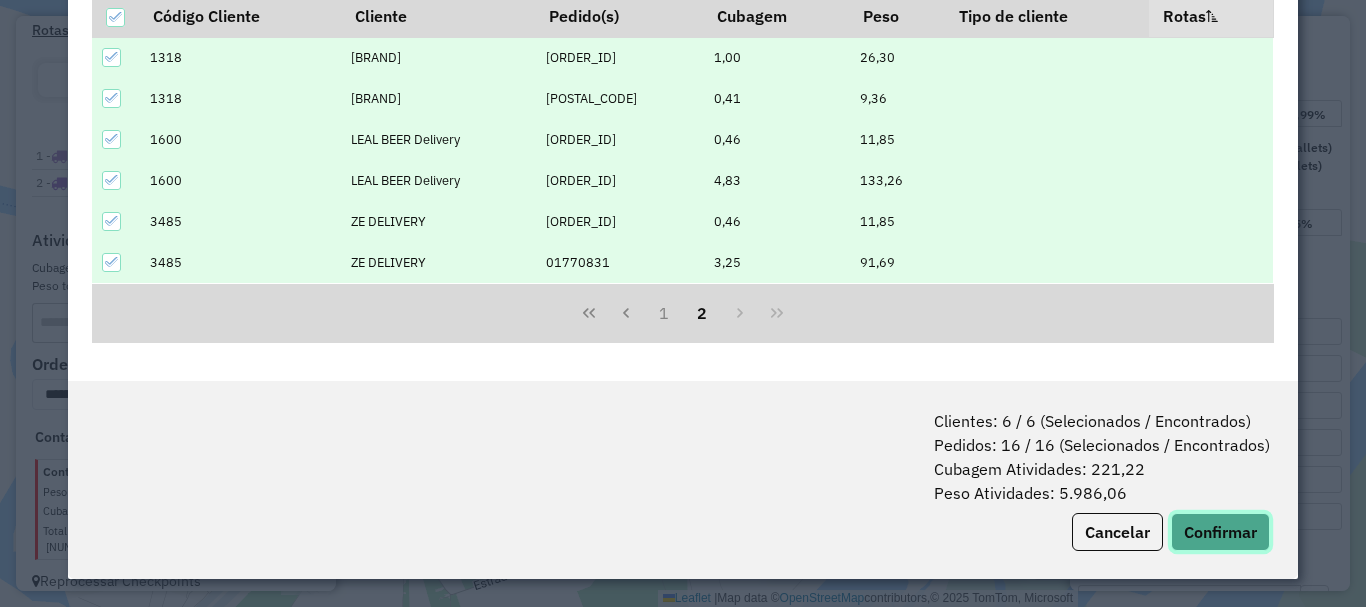 click on "Confirmar" 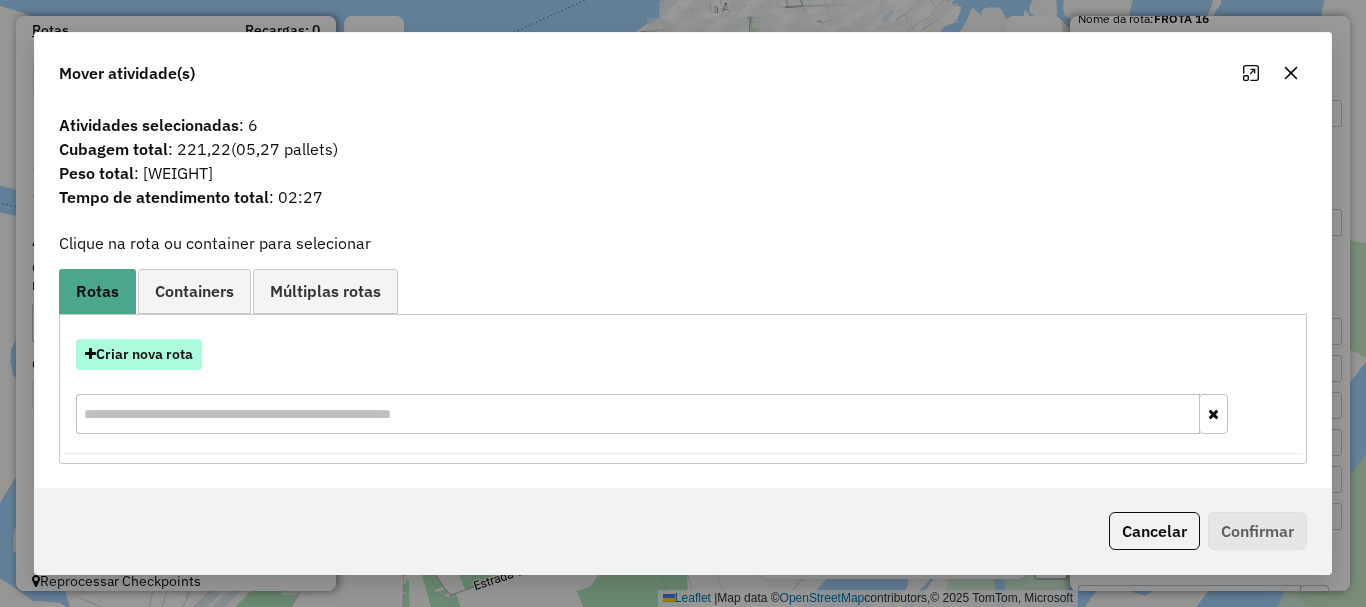 click on "Criar nova rota" at bounding box center (139, 354) 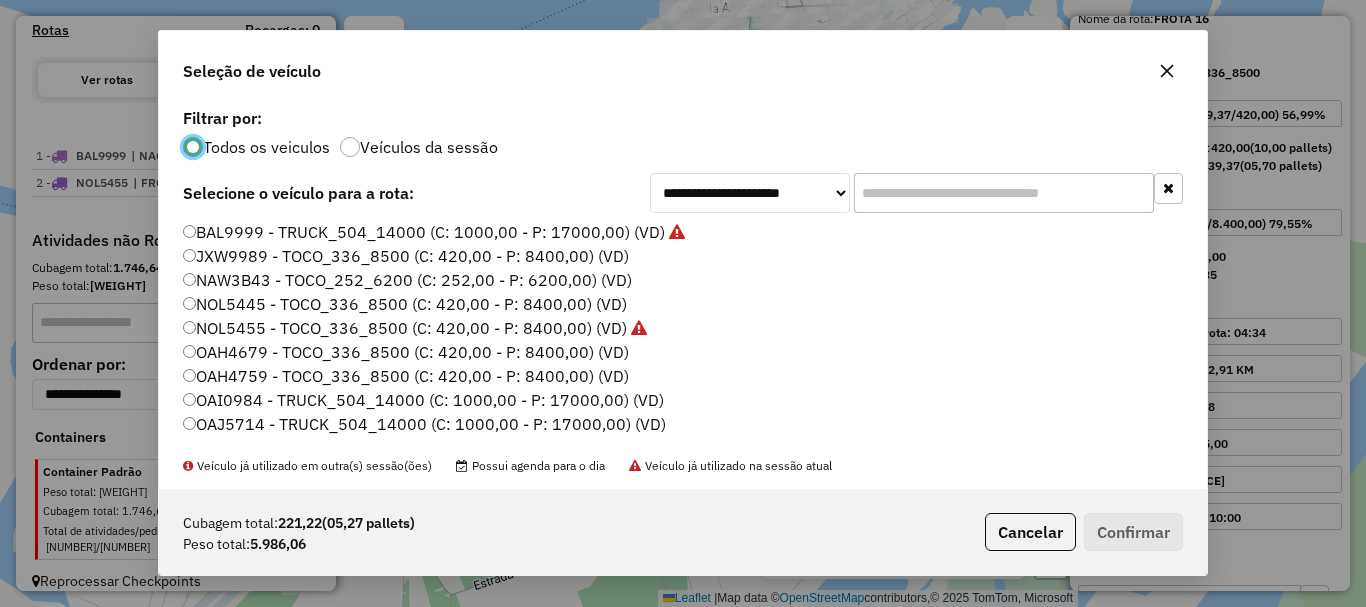 scroll, scrollTop: 11, scrollLeft: 6, axis: both 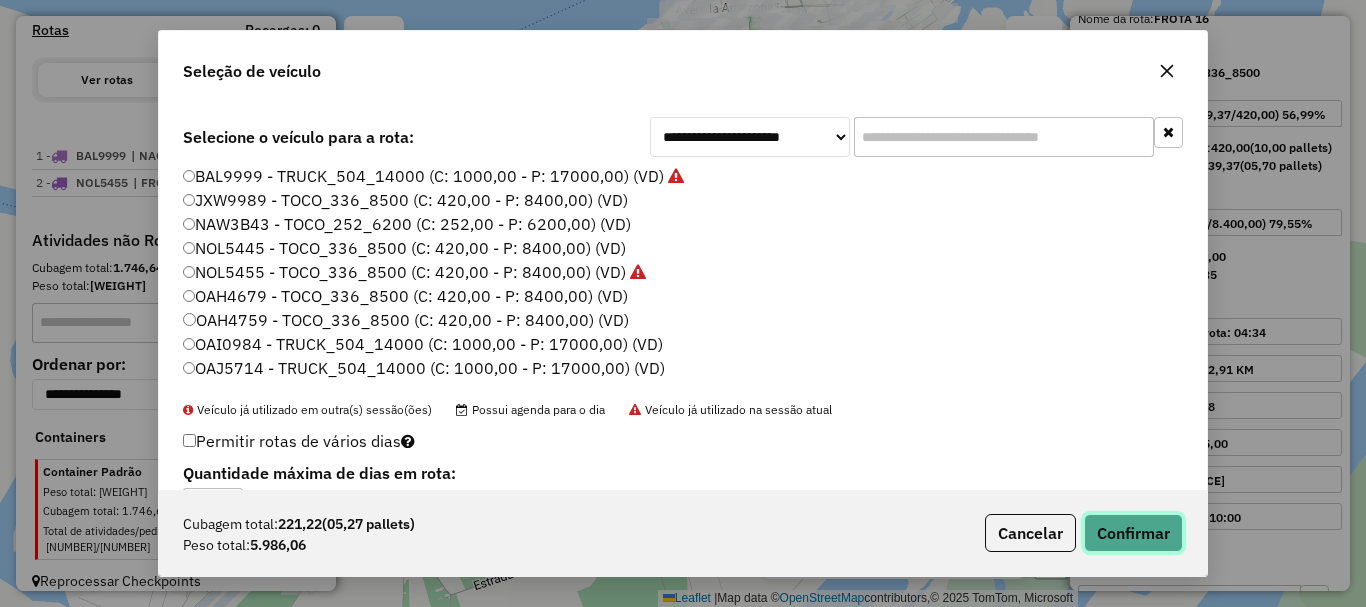 click on "Confirmar" 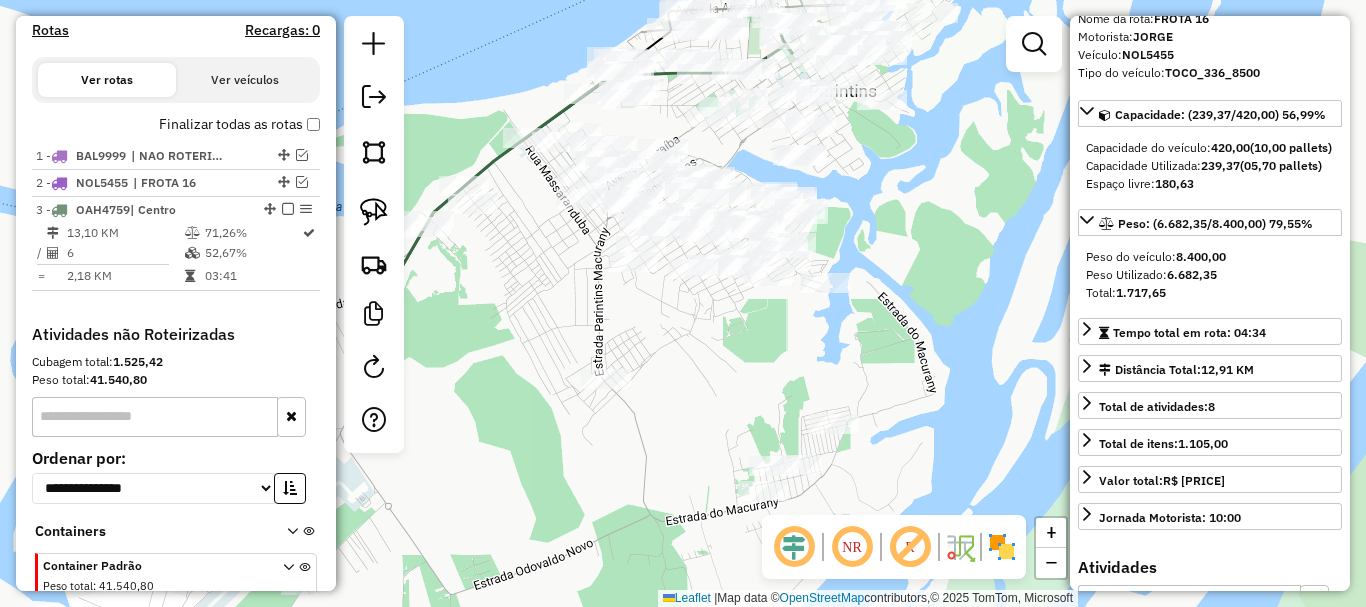 scroll, scrollTop: 741, scrollLeft: 0, axis: vertical 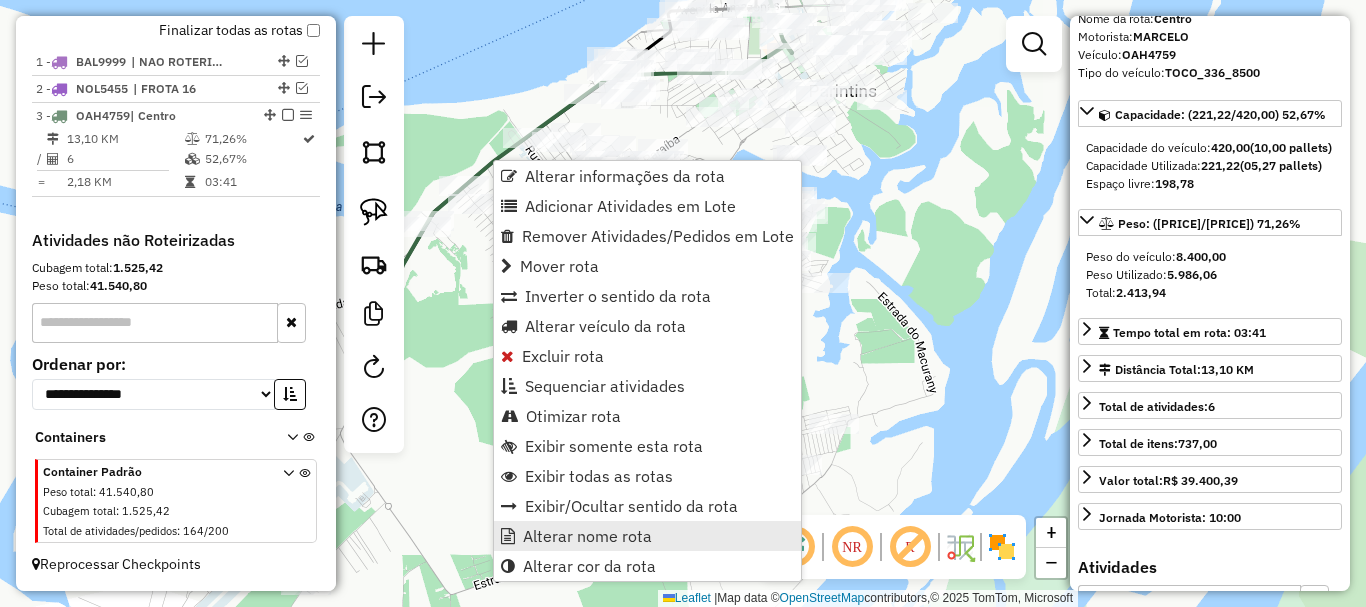 click on "Alterar nome rota" at bounding box center (587, 536) 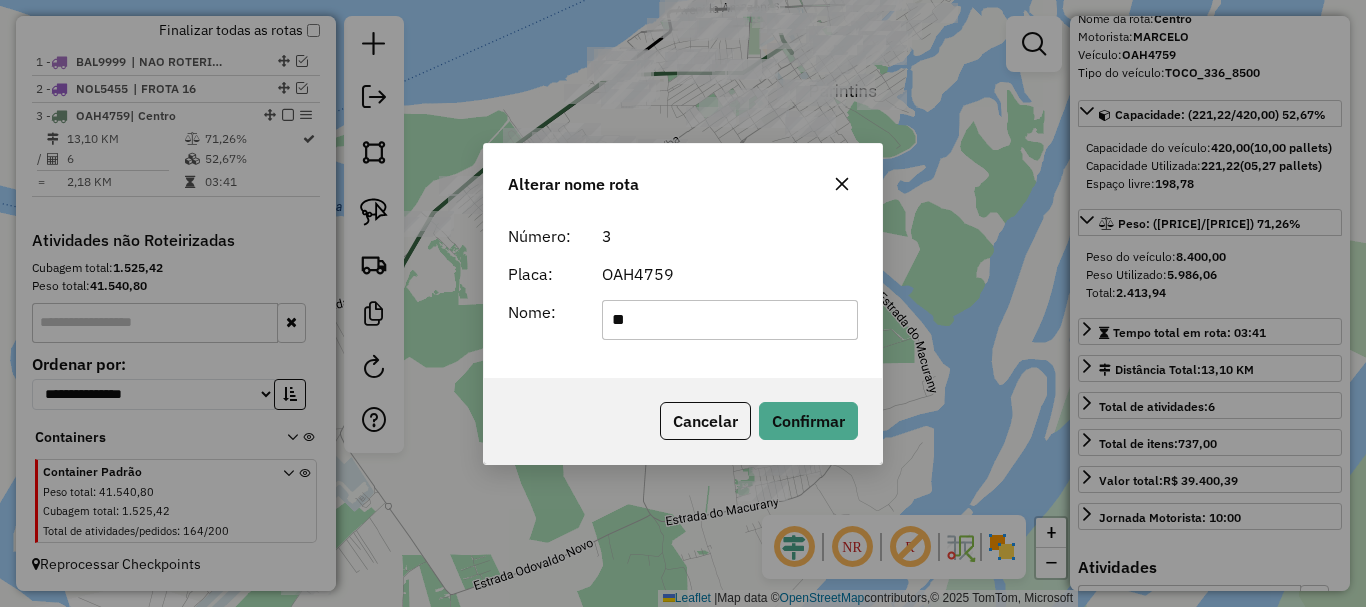 type on "*" 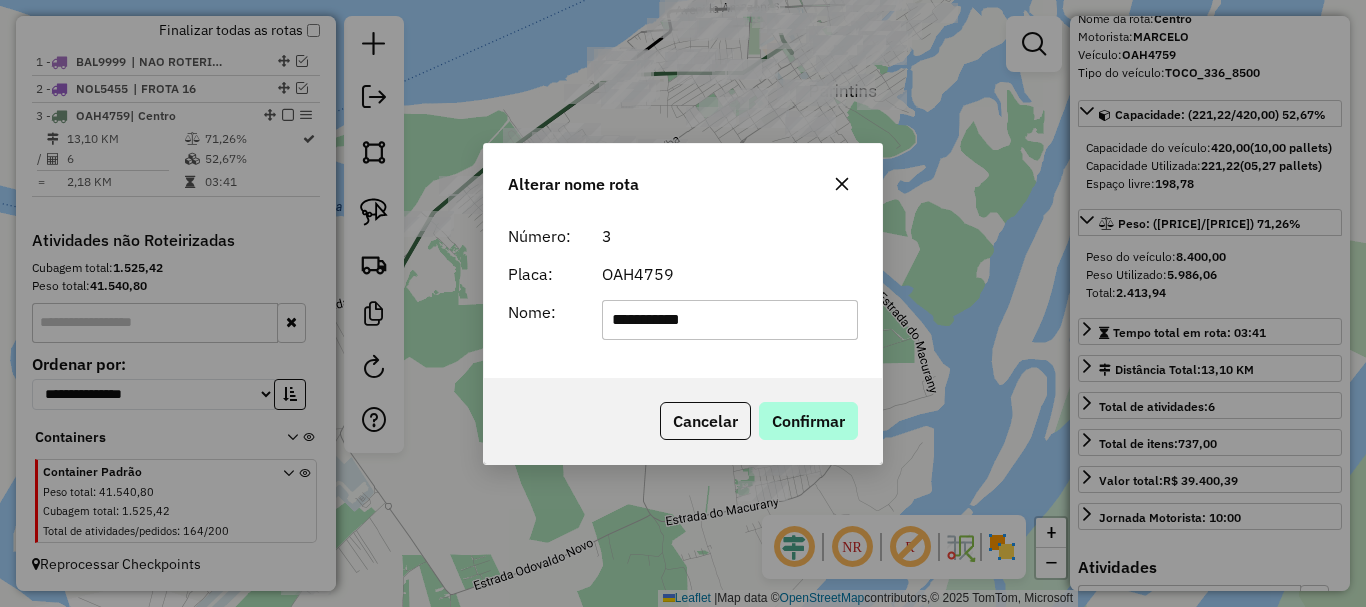 type on "**********" 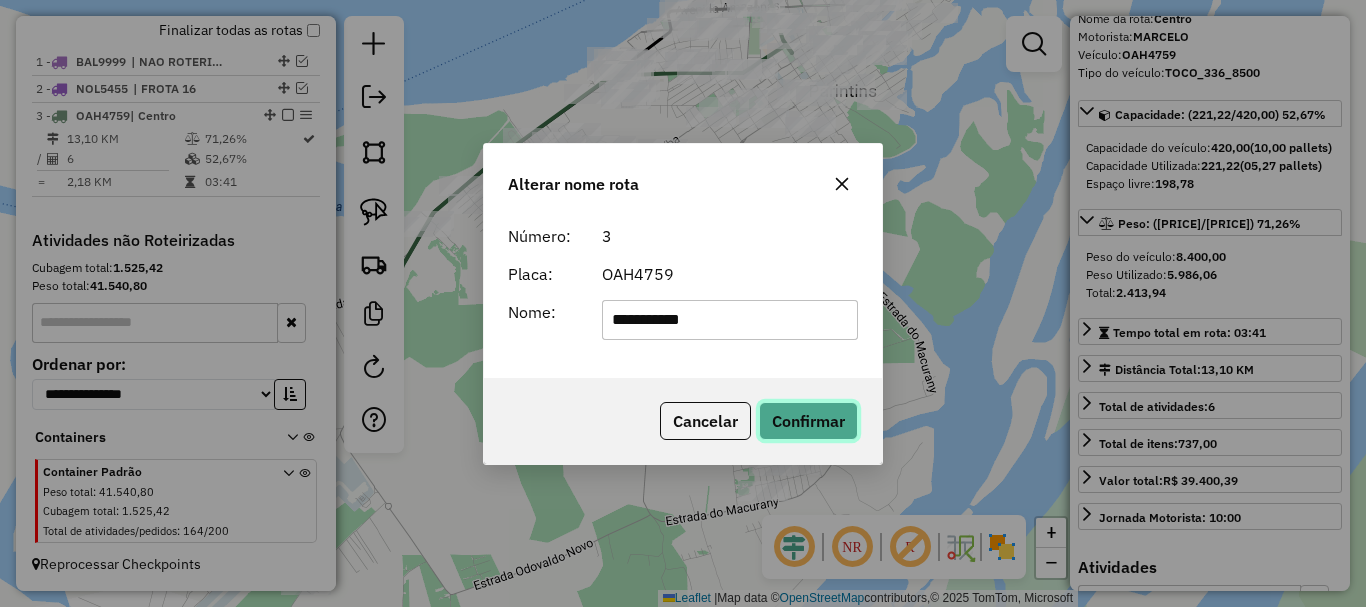 click on "Confirmar" 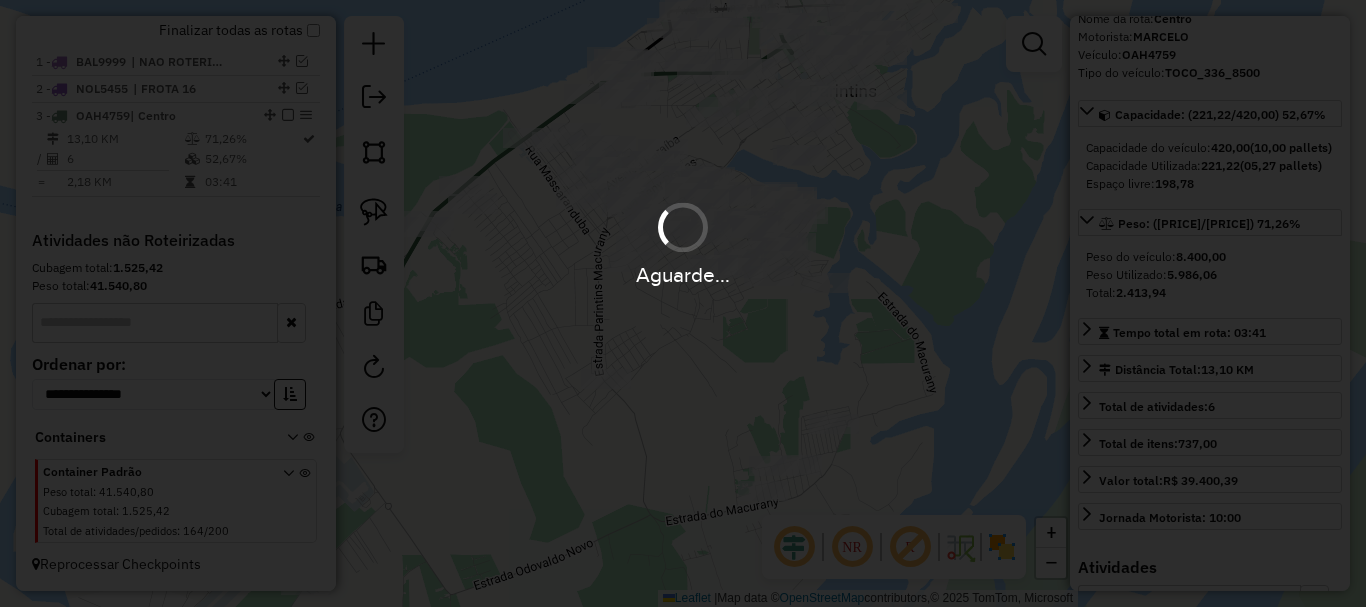 type 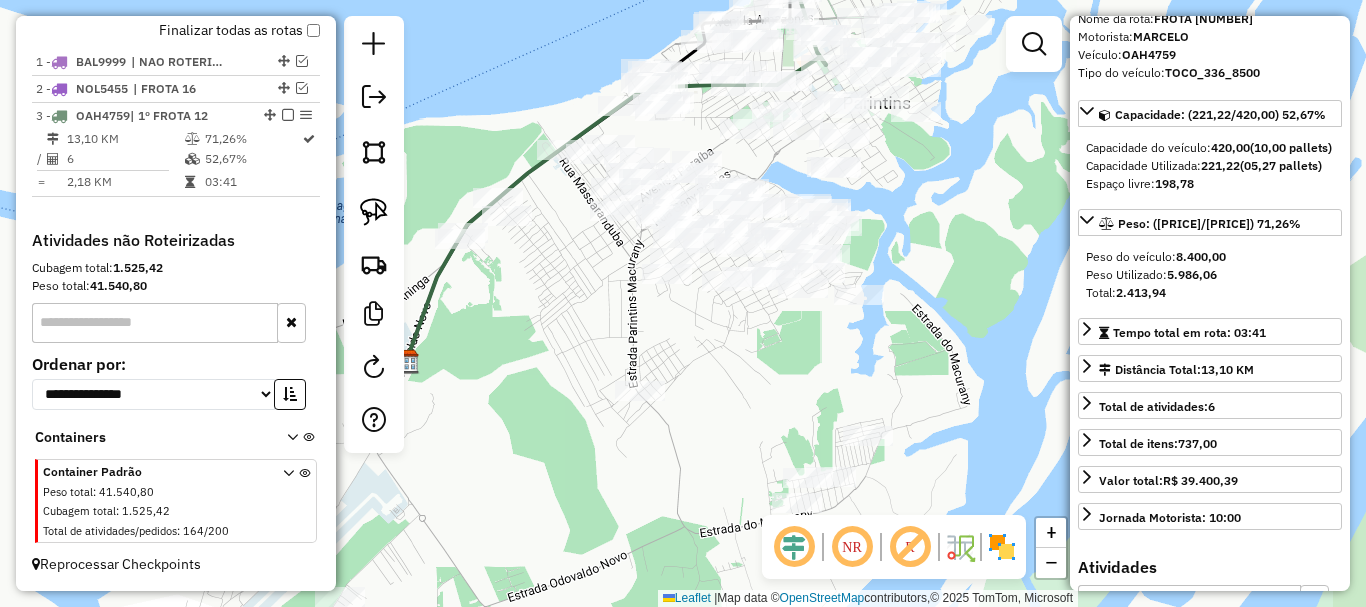 drag, startPoint x: 569, startPoint y: 294, endPoint x: 614, endPoint y: 323, distance: 53.535034 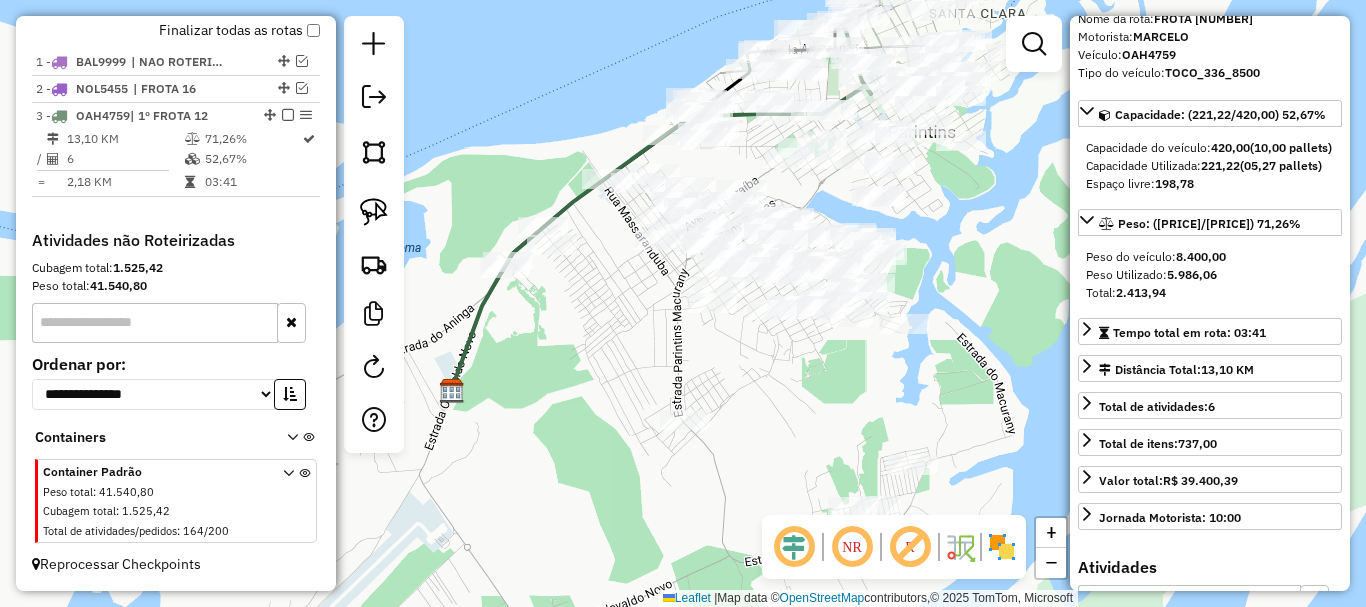 click at bounding box center (288, 115) 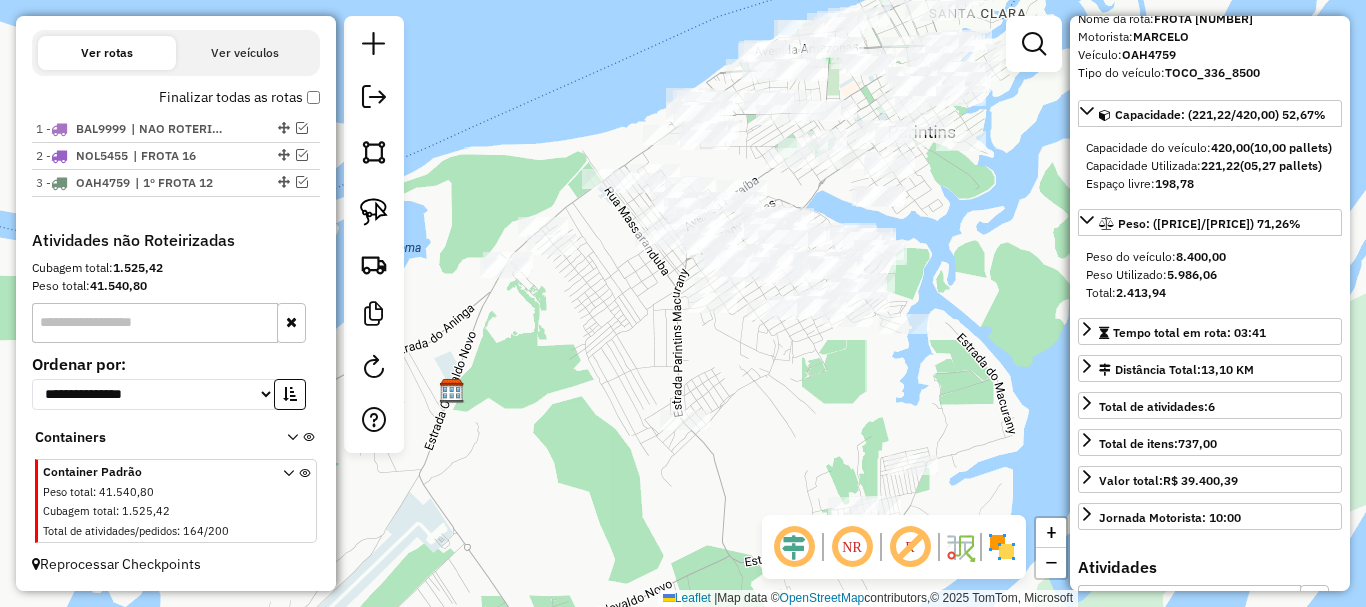 scroll, scrollTop: 674, scrollLeft: 0, axis: vertical 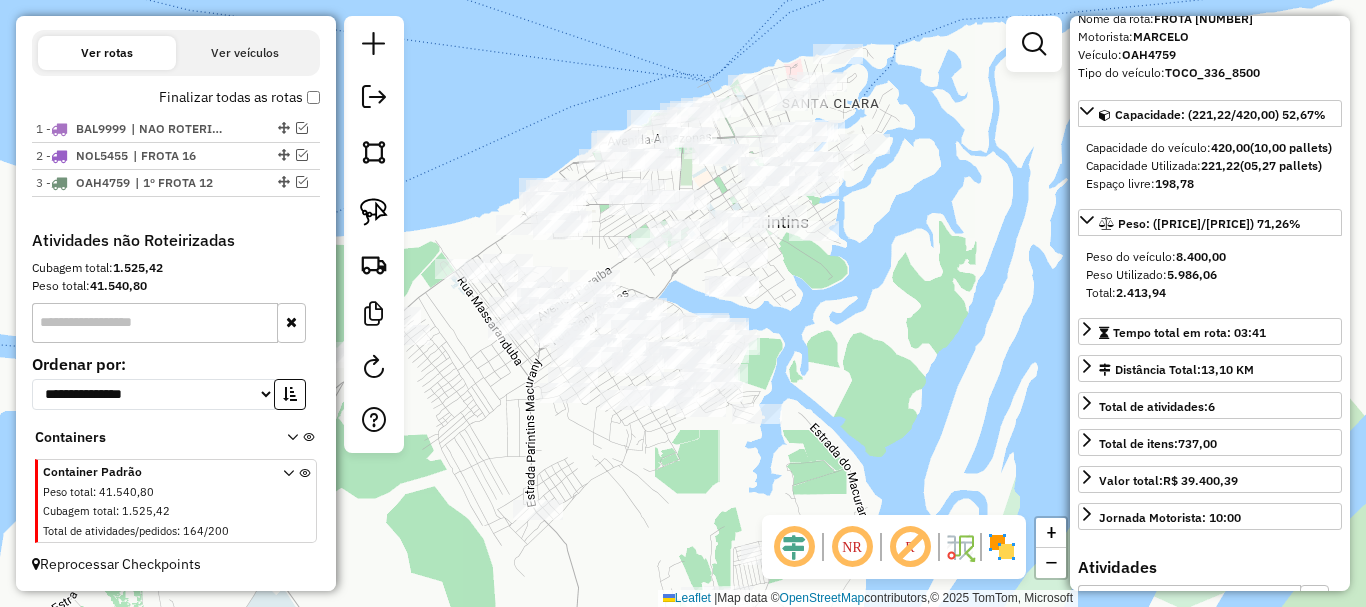 drag, startPoint x: 608, startPoint y: 346, endPoint x: 460, endPoint y: 430, distance: 170.17638 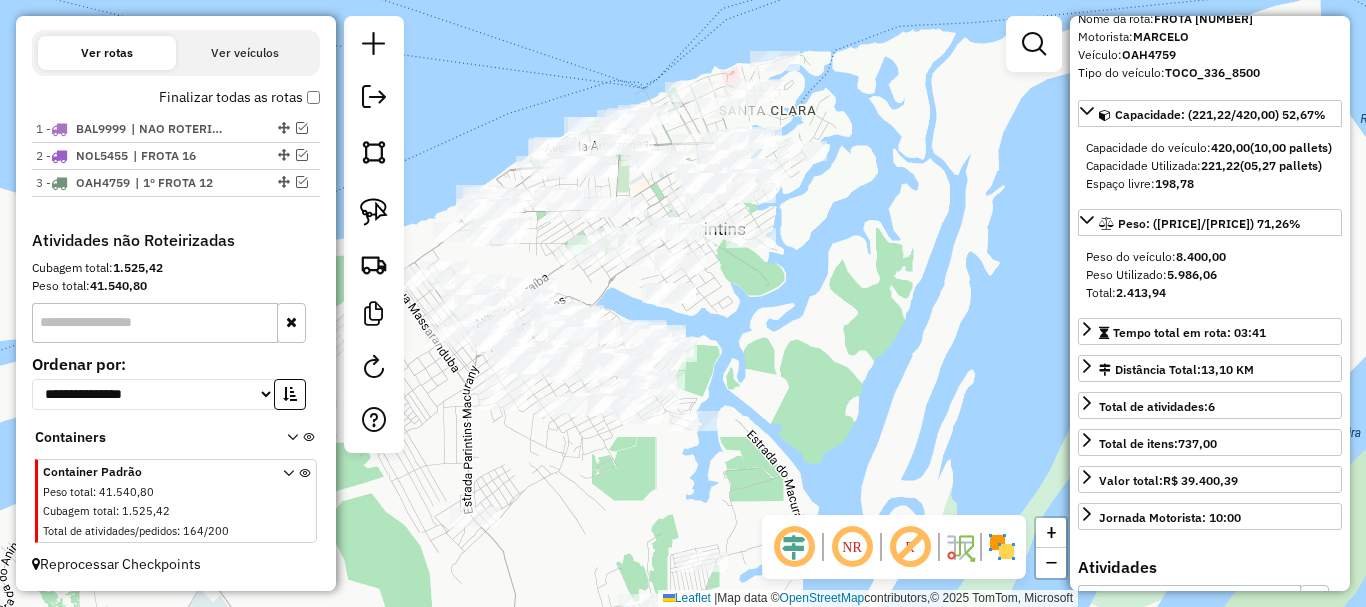 drag, startPoint x: 847, startPoint y: 344, endPoint x: 789, endPoint y: 352, distance: 58.549126 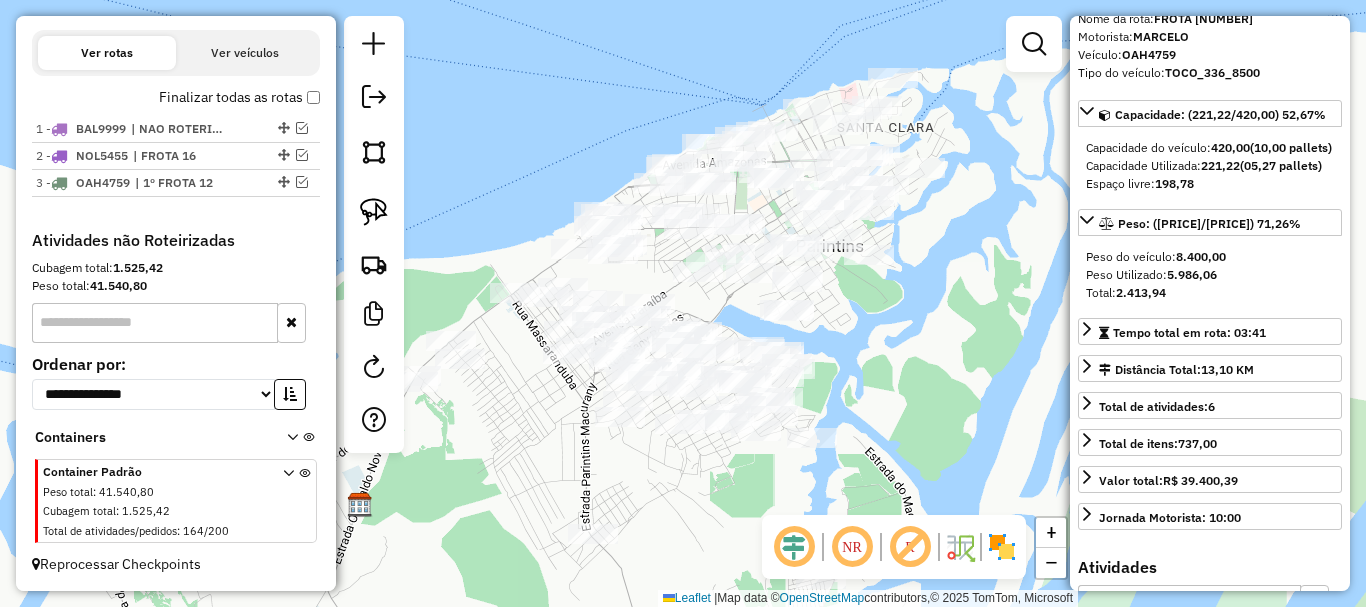 drag, startPoint x: 764, startPoint y: 359, endPoint x: 890, endPoint y: 371, distance: 126.57014 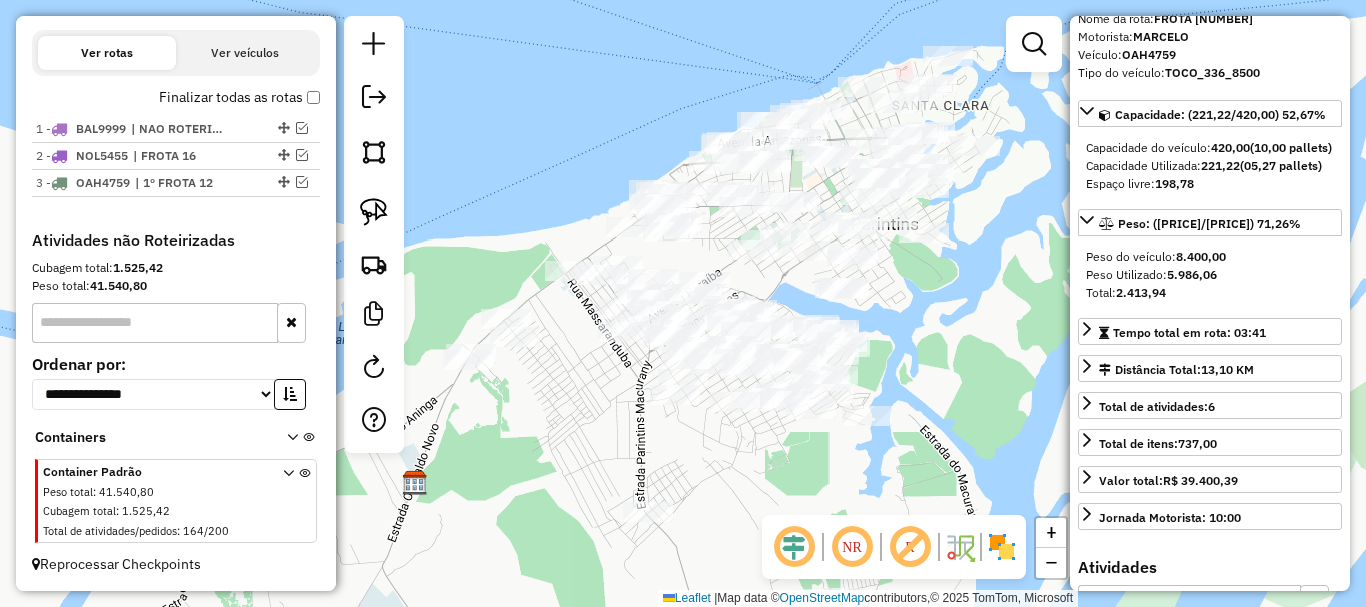drag, startPoint x: 890, startPoint y: 372, endPoint x: 946, endPoint y: 349, distance: 60.53924 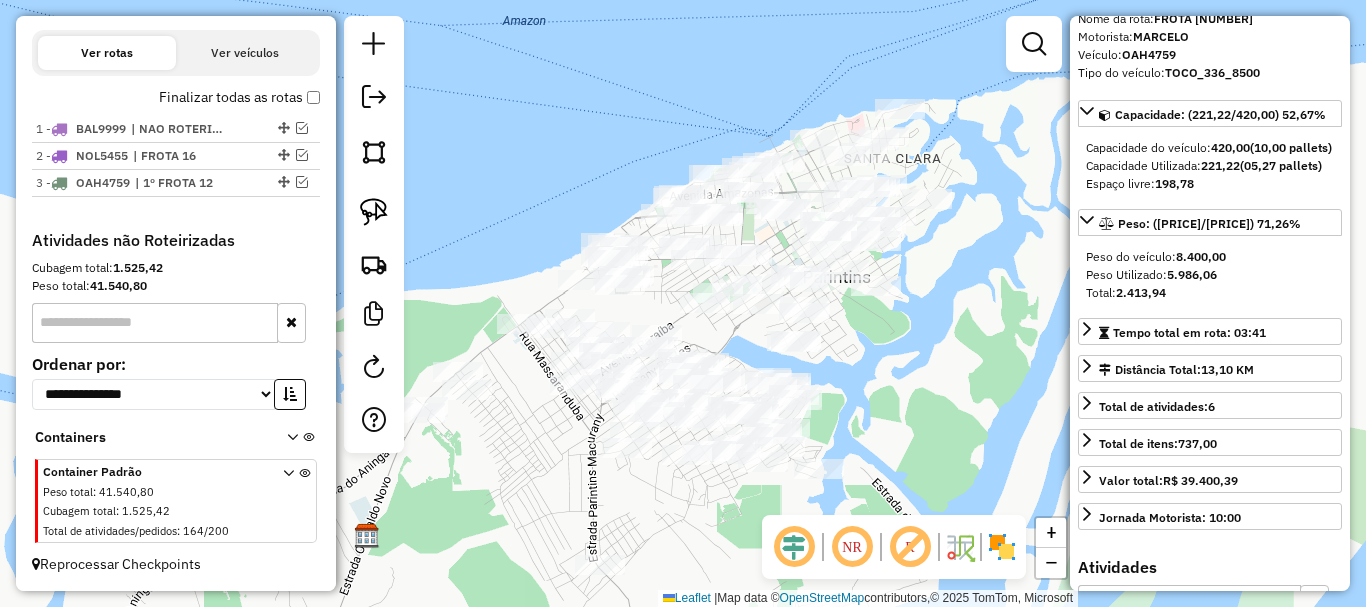 drag, startPoint x: 953, startPoint y: 326, endPoint x: 897, endPoint y: 383, distance: 79.9062 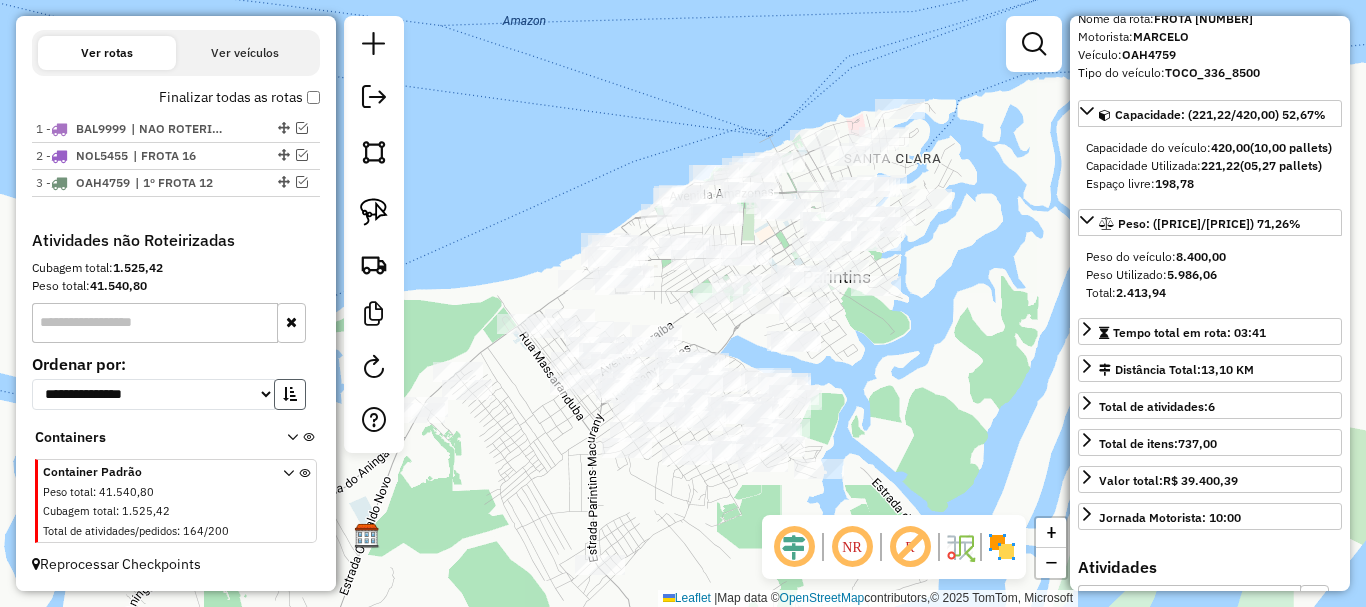 click at bounding box center (290, 394) 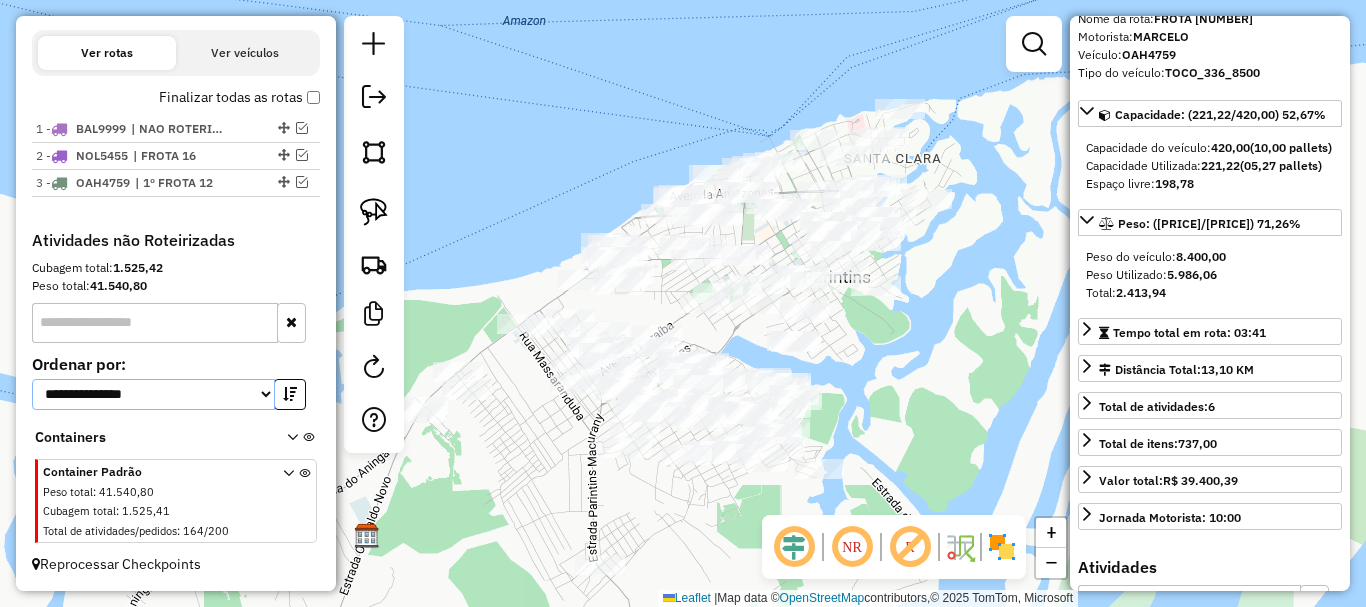 click on "**********" at bounding box center (153, 394) 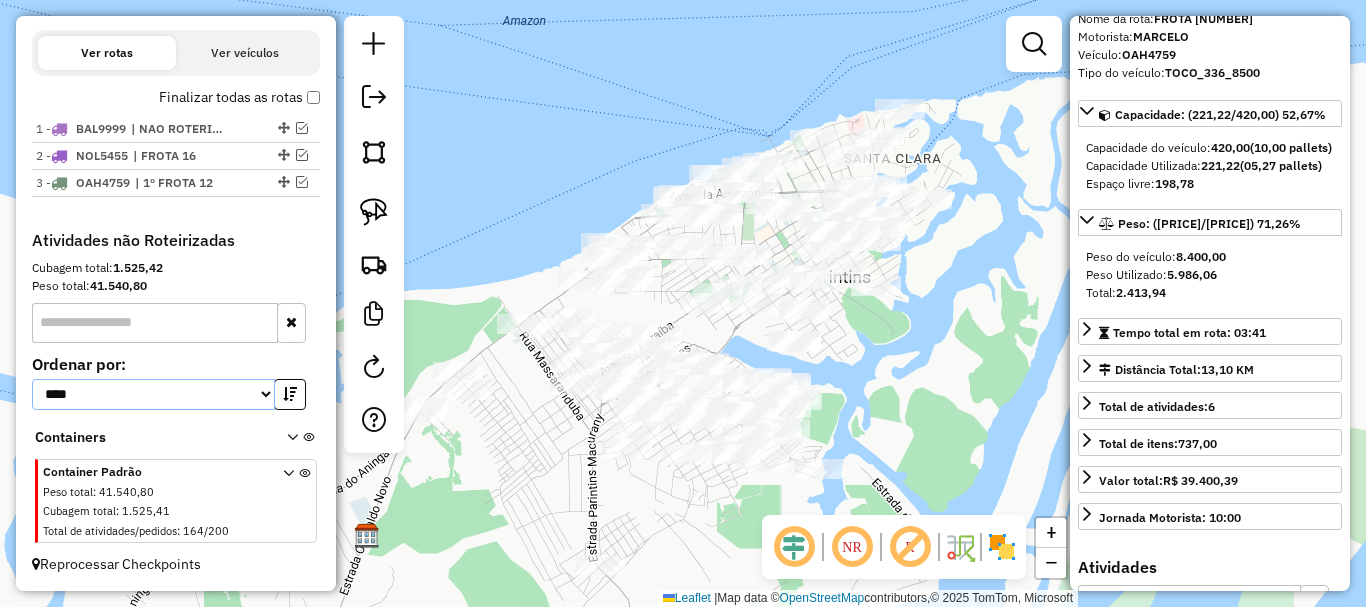 click on "**********" at bounding box center (153, 394) 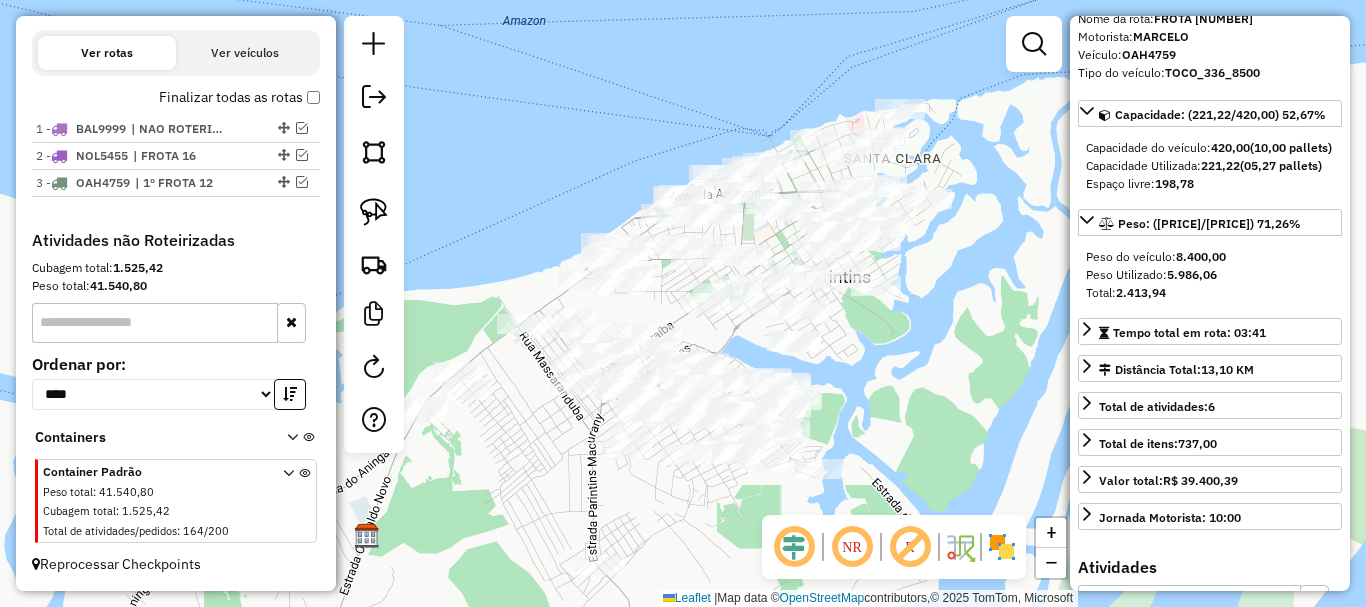 click at bounding box center (288, 505) 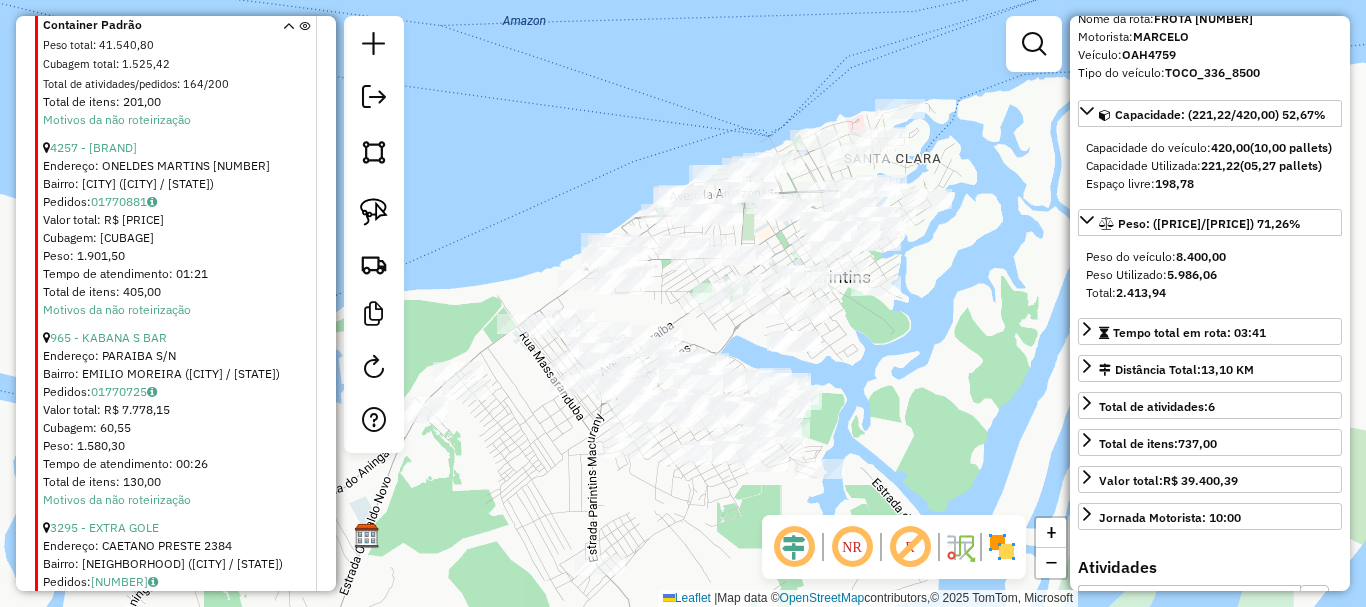 scroll, scrollTop: 1274, scrollLeft: 0, axis: vertical 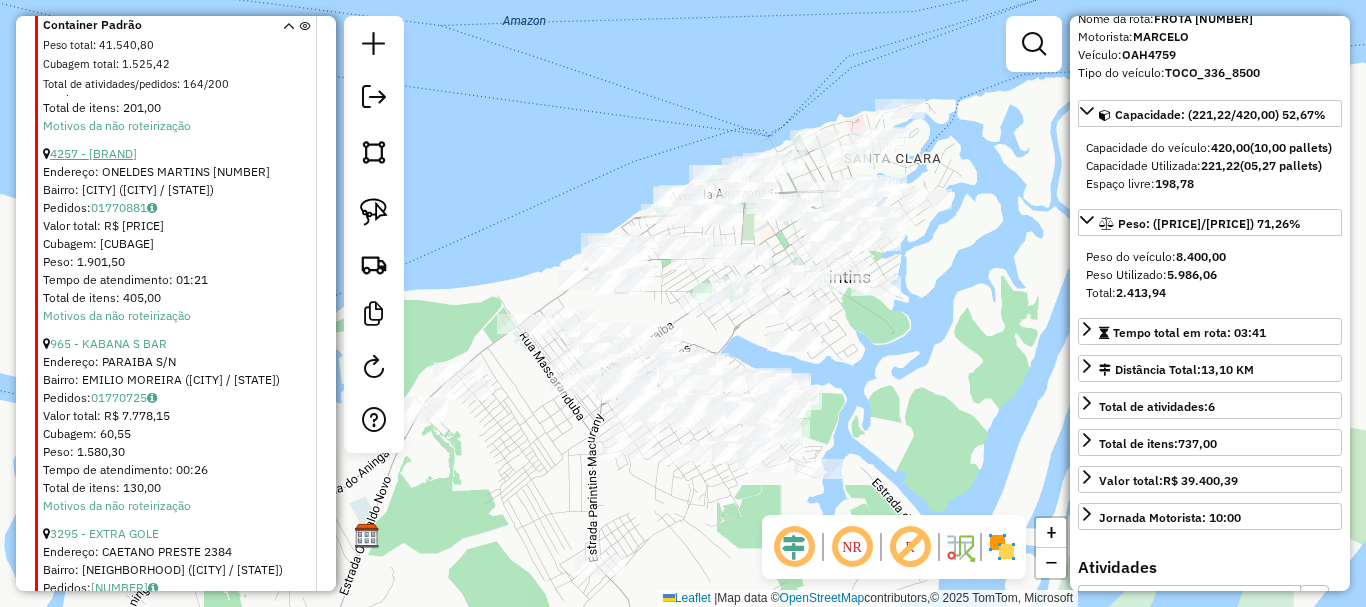 click on "[NUMBER] - BRUNO DELIVERY [NUMBER]" at bounding box center (93, 153) 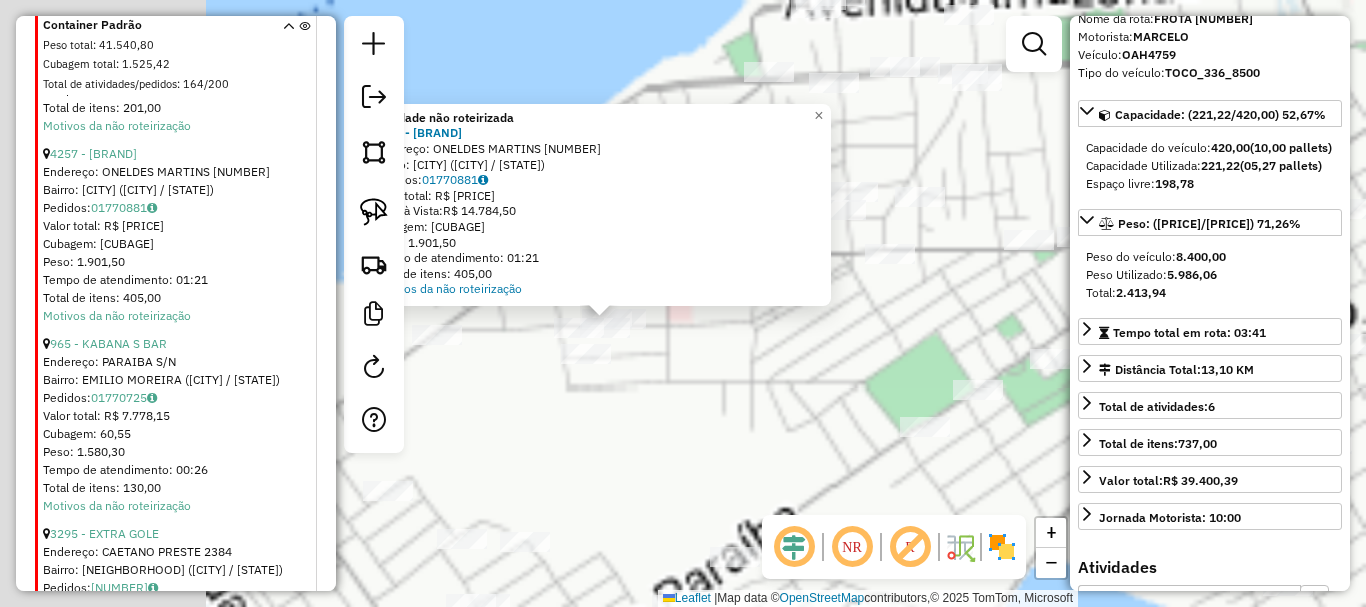 drag, startPoint x: 519, startPoint y: 239, endPoint x: 757, endPoint y: 391, distance: 282.39688 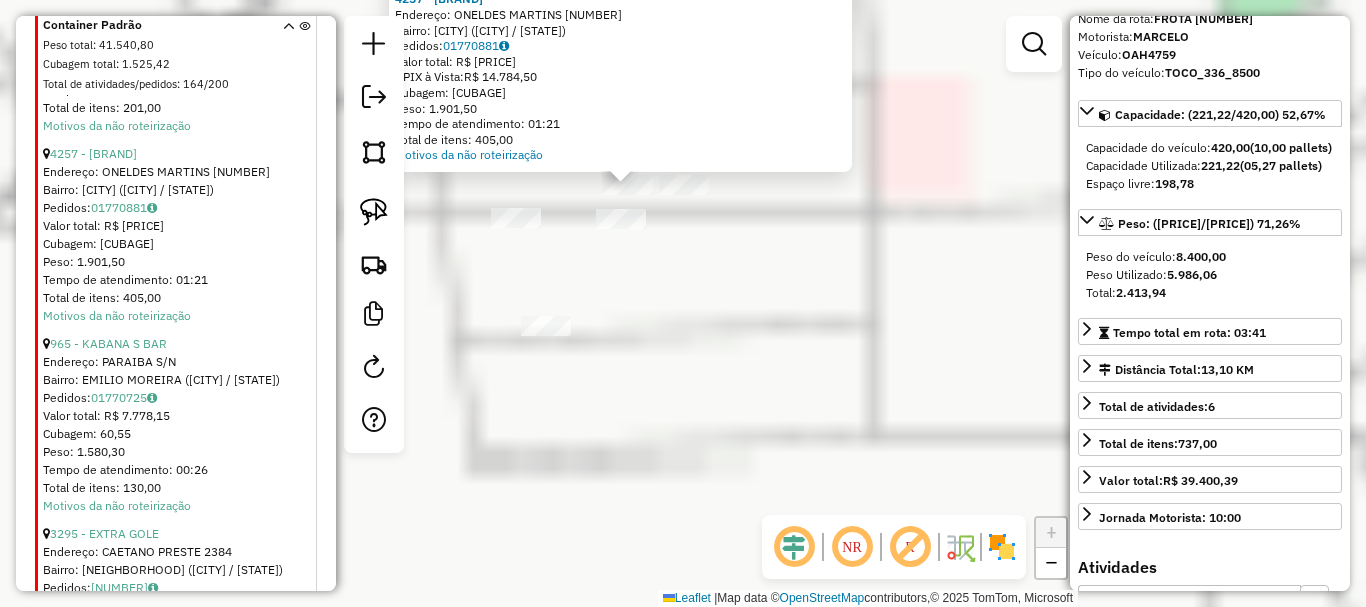 drag, startPoint x: 608, startPoint y: 392, endPoint x: 768, endPoint y: 461, distance: 174.24408 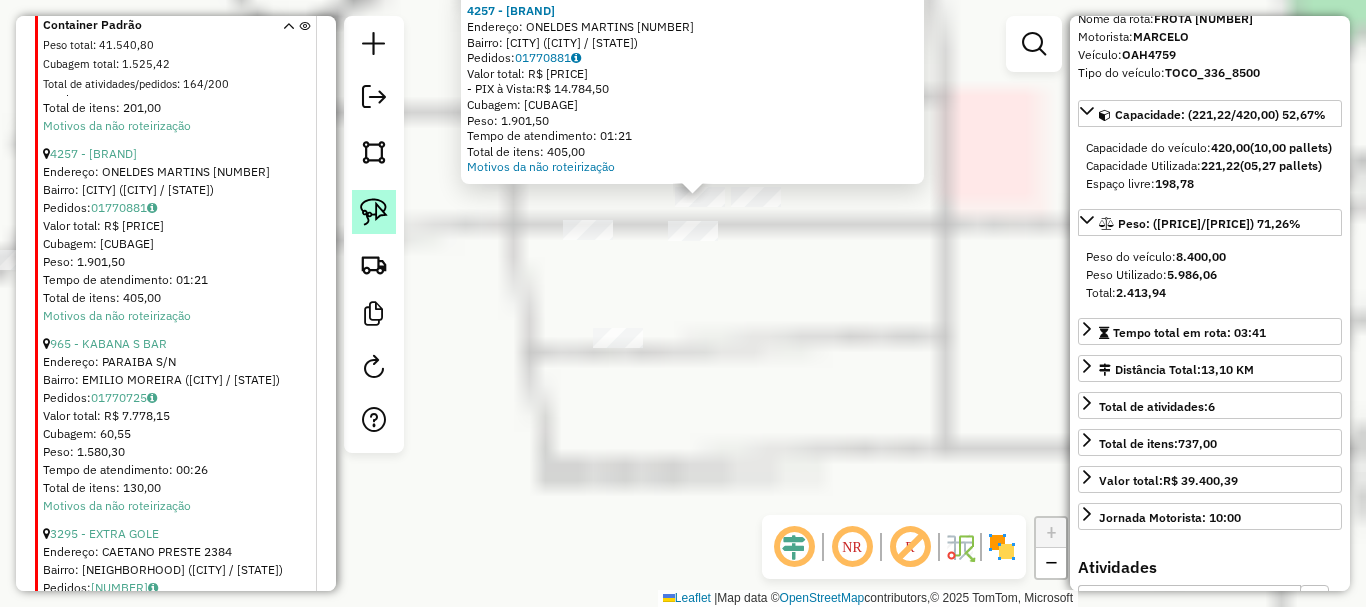 click 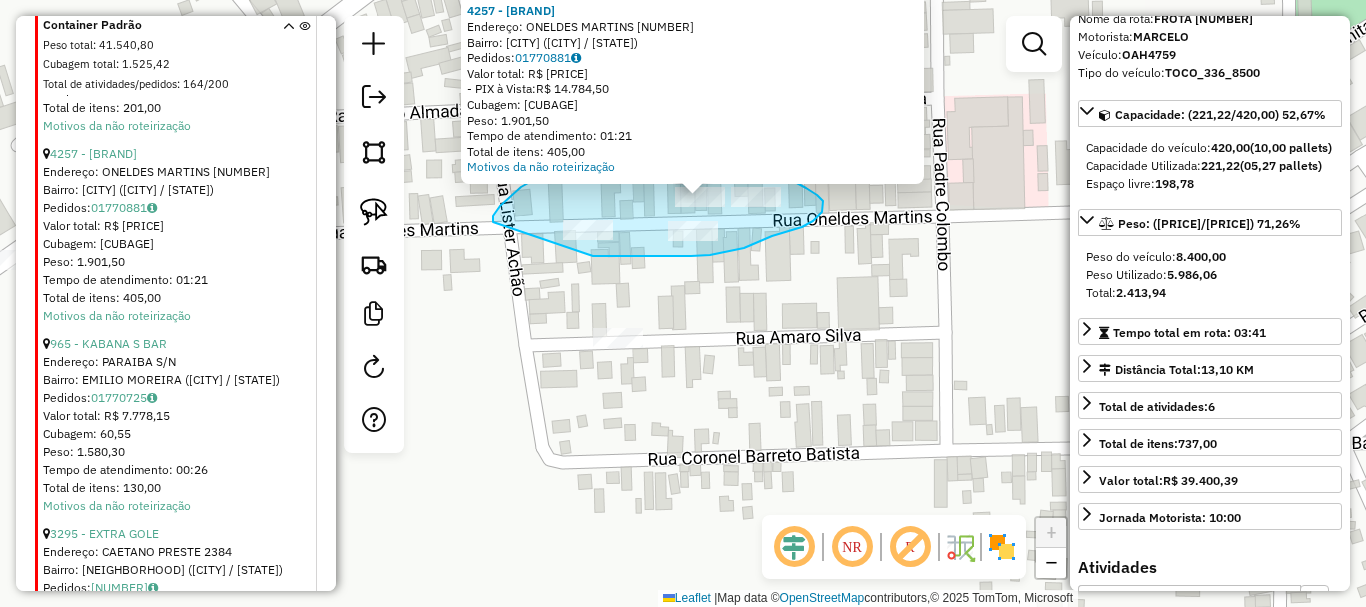 drag, startPoint x: 587, startPoint y: 254, endPoint x: 493, endPoint y: 222, distance: 99.29753 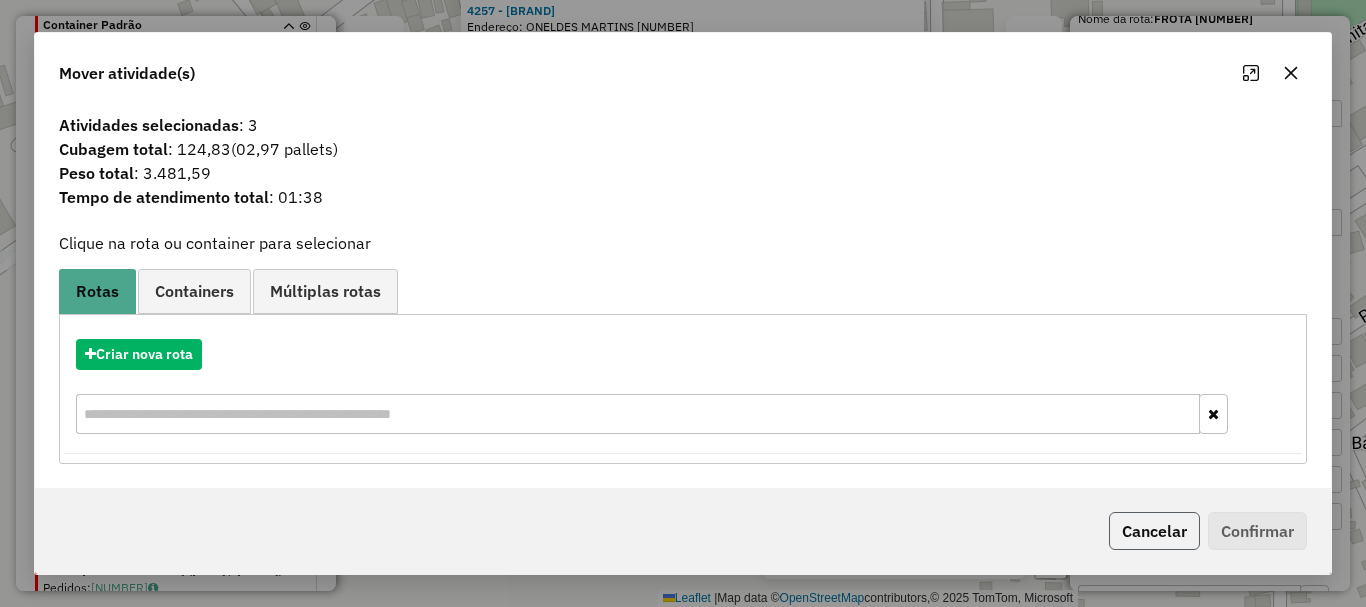 click on "Cancelar" 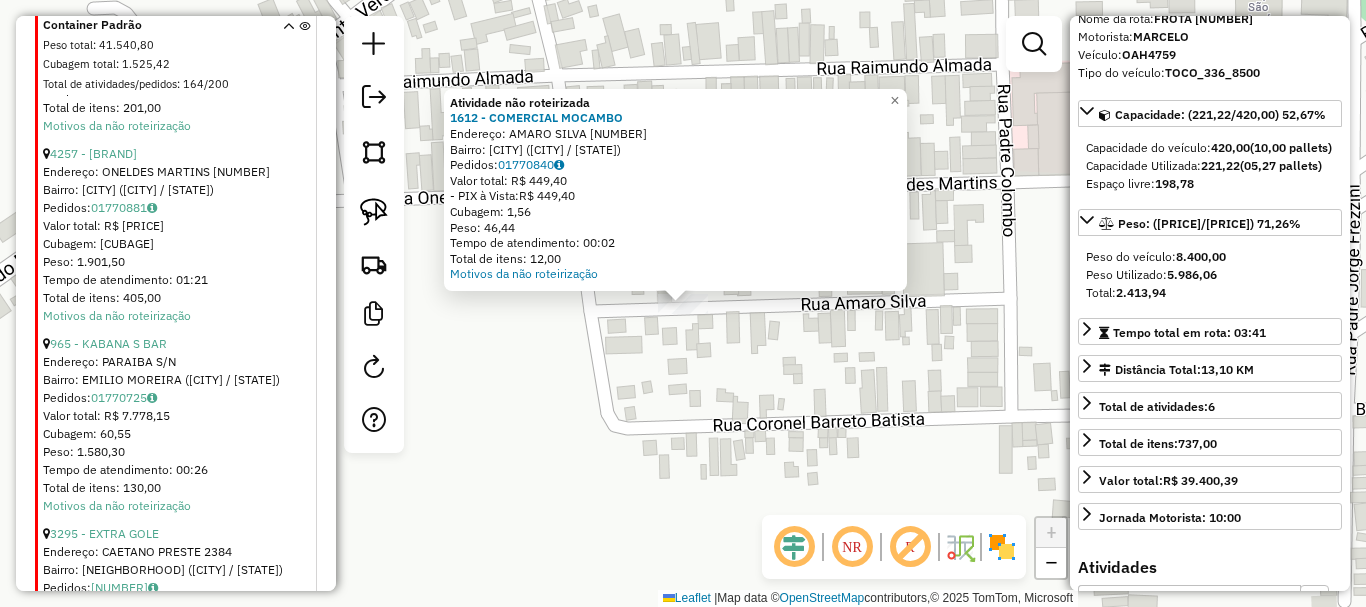 click on "Atividade não roteirizada 1612 - COMERCIAL MOCAMBO  Endereço:  AMARO SILVA 3695   Bairro: SAO JOSE OPERARIO (PARINTINS / AM)   Pedidos:  01770840   Valor total: R$ 449,40   - PIX à Vista:  R$ 449,40   Cubagem: 1,56   Peso: 46,44   Tempo de atendimento: 00:02   Total de itens: 12,00  Motivos da não roteirização × Janela de atendimento Grade de atendimento Capacidade Transportadoras Veículos Cliente Pedidos  Rotas Selecione os dias de semana para filtrar as janelas de atendimento  Seg   Ter   Qua   Qui   Sex   Sáb   Dom  Informe o período da janela de atendimento: De: Até:  Filtrar exatamente a janela do cliente  Considerar janela de atendimento padrão  Selecione os dias de semana para filtrar as grades de atendimento  Seg   Ter   Qua   Qui   Sex   Sáb   Dom   Considerar clientes sem dia de atendimento cadastrado  Clientes fora do dia de atendimento selecionado Filtrar as atividades entre os valores definidos abaixo:  Peso mínimo:   Peso máximo:   Cubagem mínima:   Cubagem máxima:   De:   De:" 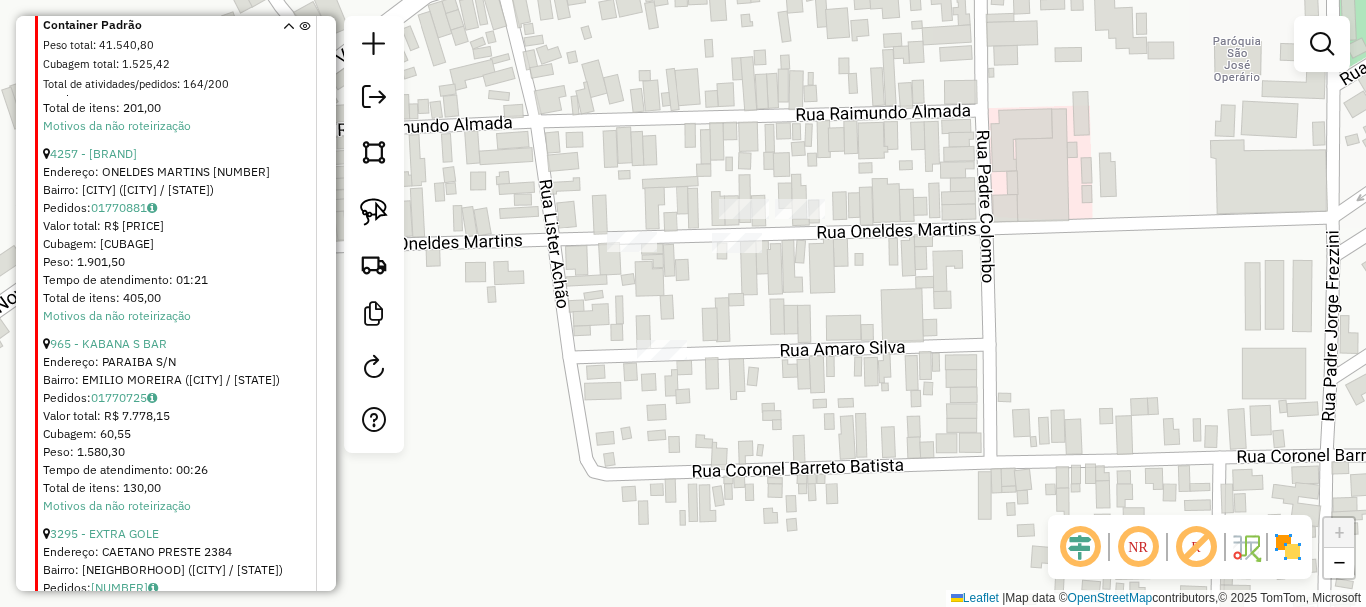 drag, startPoint x: 838, startPoint y: 280, endPoint x: 809, endPoint y: 329, distance: 56.938564 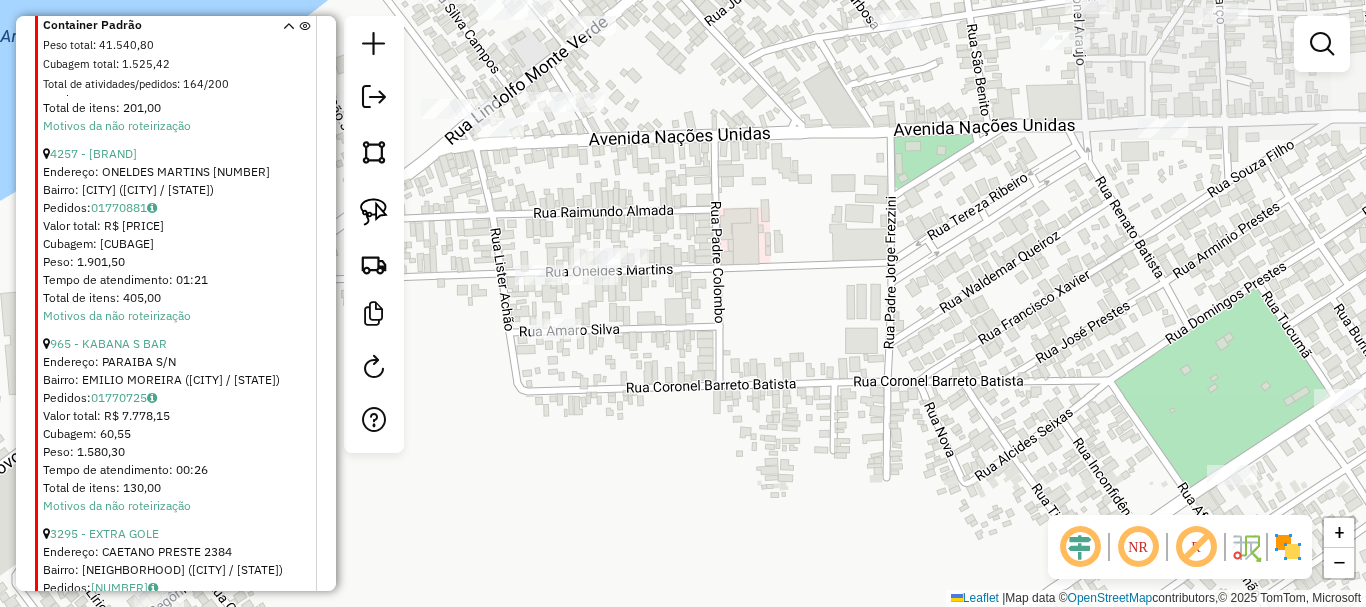 drag, startPoint x: 494, startPoint y: 319, endPoint x: 627, endPoint y: 399, distance: 155.20631 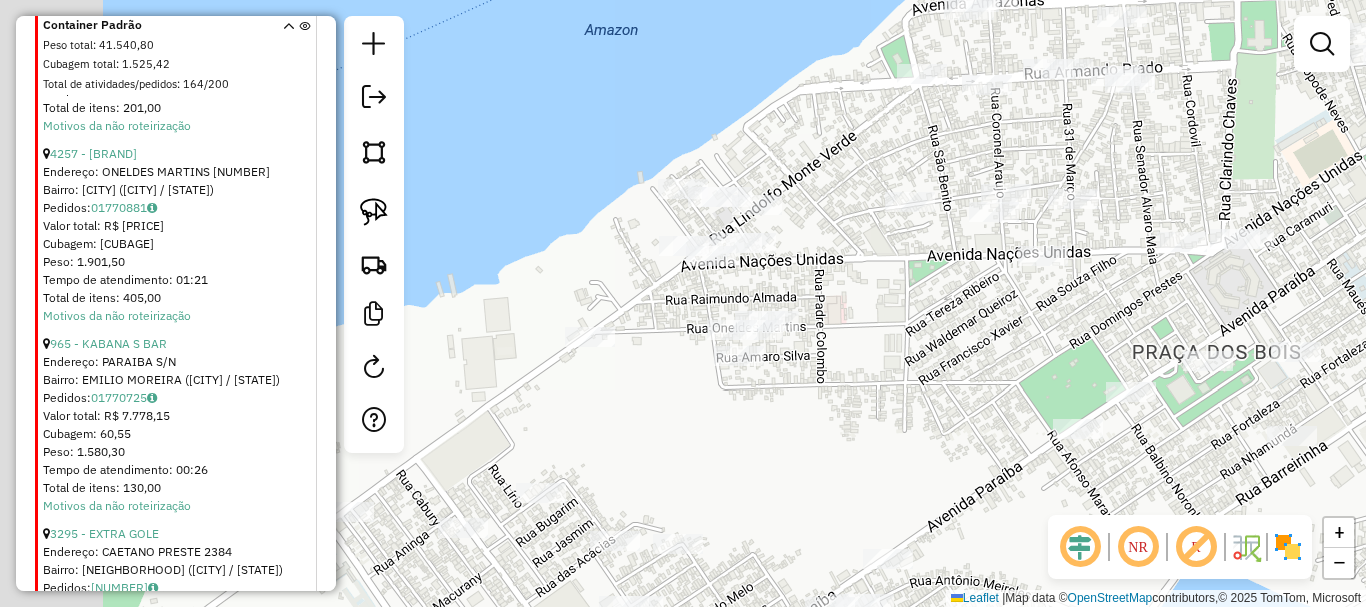 drag, startPoint x: 537, startPoint y: 352, endPoint x: 670, endPoint y: 319, distance: 137.03284 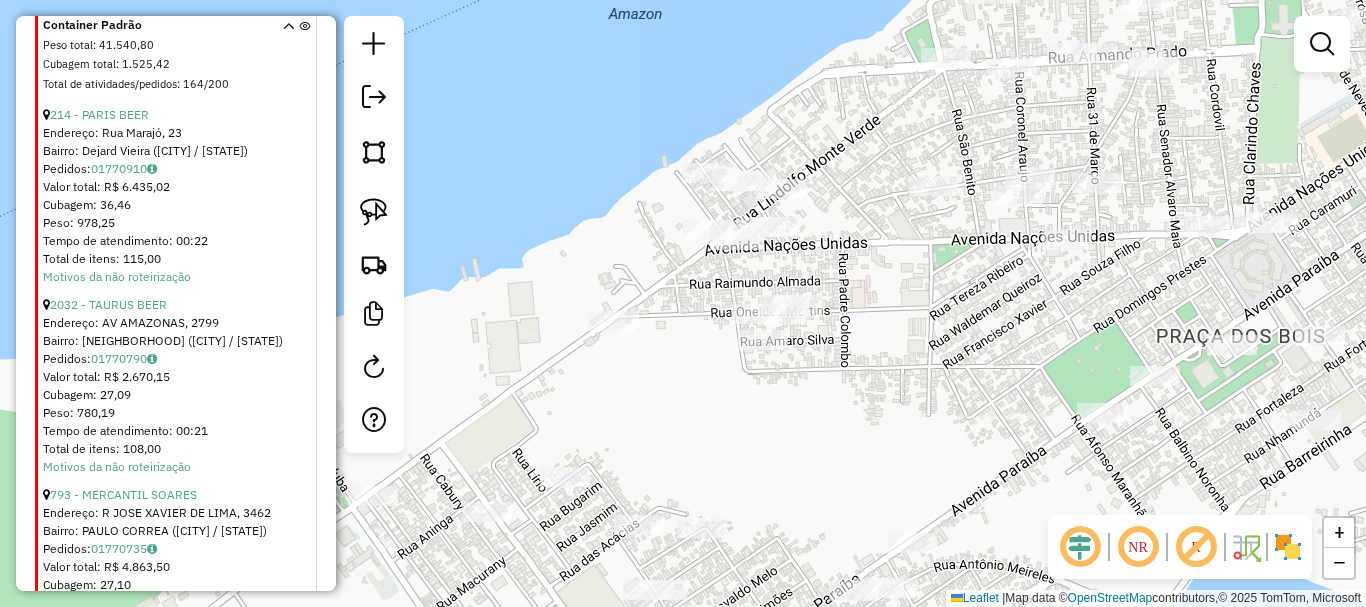 scroll, scrollTop: 2674, scrollLeft: 0, axis: vertical 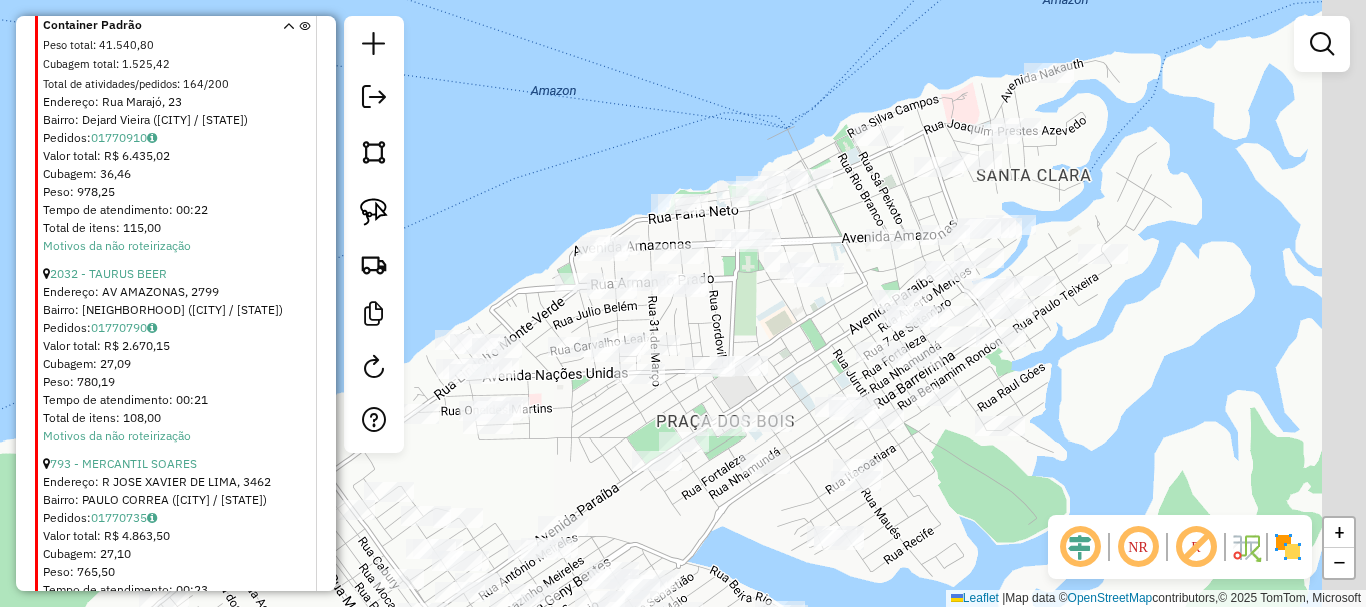 drag, startPoint x: 854, startPoint y: 383, endPoint x: 599, endPoint y: 423, distance: 258.1182 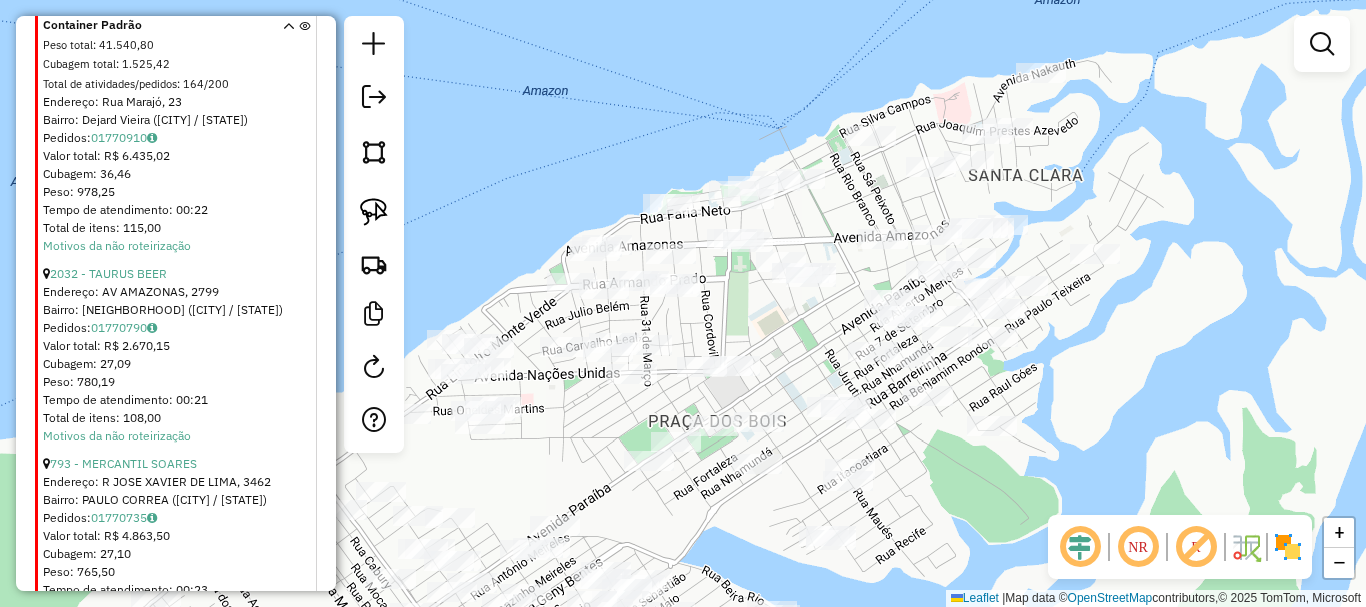 click on "Janela de atendimento Grade de atendimento Capacidade Transportadoras Veículos Cliente Pedidos  Rotas Selecione os dias de semana para filtrar as janelas de atendimento  Seg   Ter   Qua   Qui   Sex   Sáb   Dom  Informe o período da janela de atendimento: De: Até:  Filtrar exatamente a janela do cliente  Considerar janela de atendimento padrão  Selecione os dias de semana para filtrar as grades de atendimento  Seg   Ter   Qua   Qui   Sex   Sáb   Dom   Considerar clientes sem dia de atendimento cadastrado  Clientes fora do dia de atendimento selecionado Filtrar as atividades entre os valores definidos abaixo:  Peso mínimo:   Peso máximo:   Cubagem mínima:   Cubagem máxima:   De:   Até:  Filtrar as atividades entre o tempo de atendimento definido abaixo:  De:   Até:   Considerar capacidade total dos clientes não roteirizados Transportadora: Selecione um ou mais itens Tipo de veículo: Selecione um ou mais itens Veículo: Selecione um ou mais itens Motorista: Selecione um ou mais itens Nome: Rótulo:" 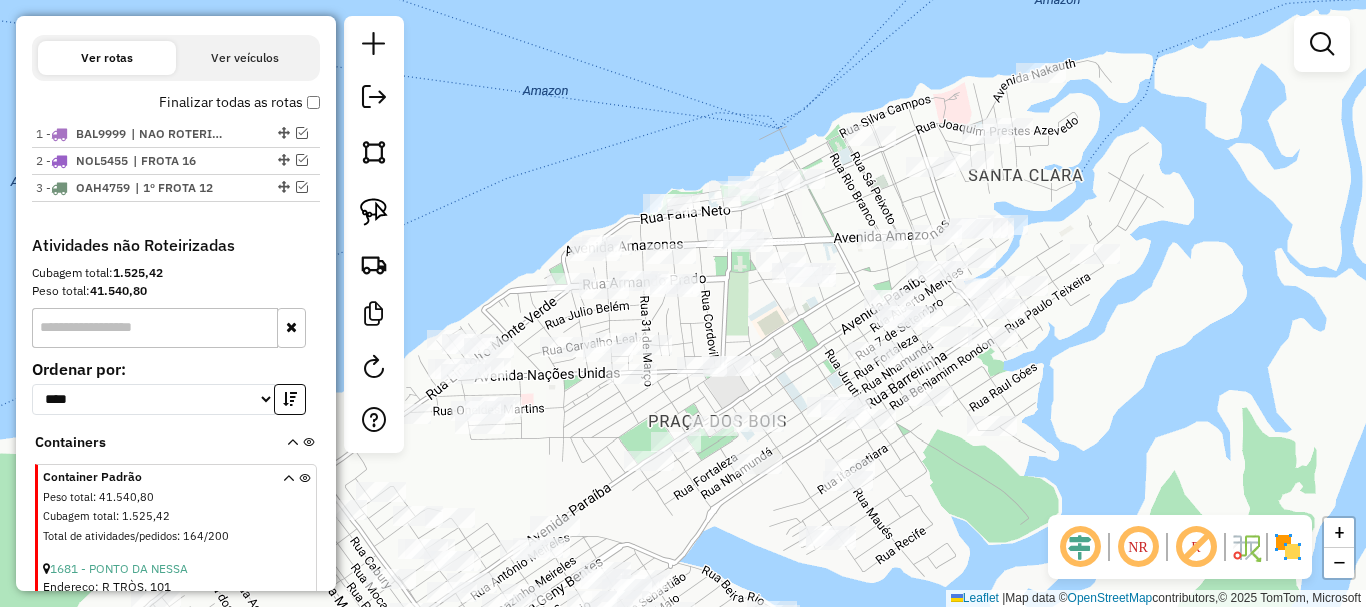 scroll, scrollTop: 700, scrollLeft: 0, axis: vertical 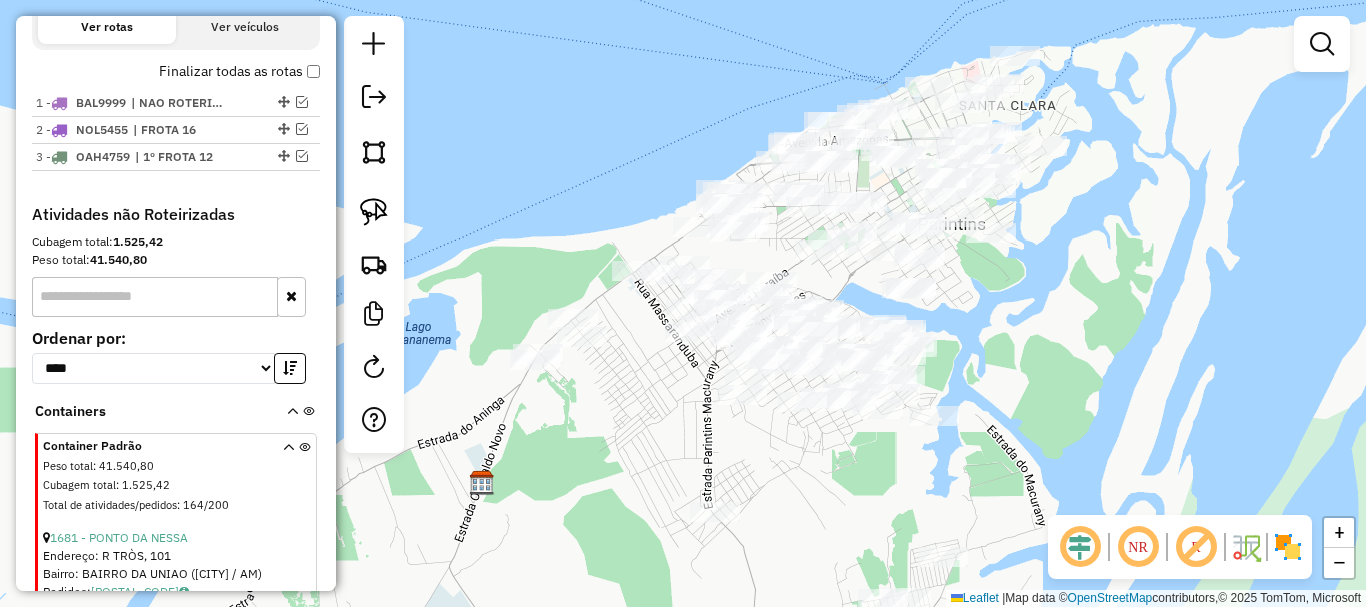 drag, startPoint x: 849, startPoint y: 484, endPoint x: 1011, endPoint y: 288, distance: 254.28331 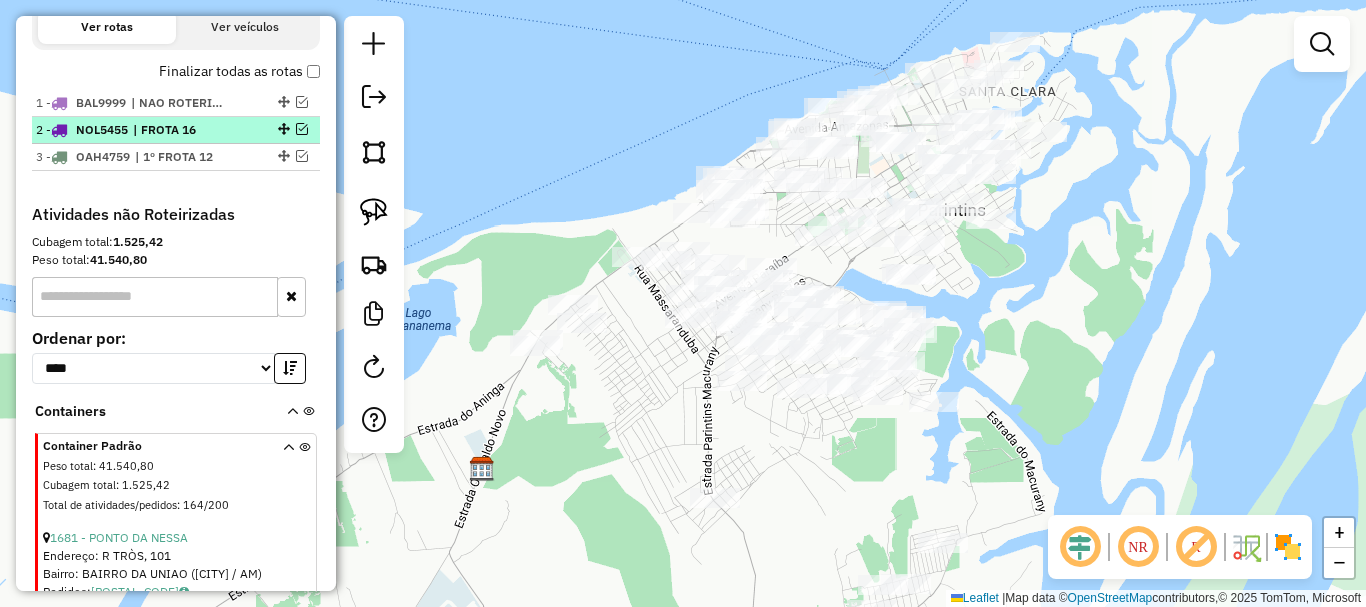 click on "| FROTA 16" at bounding box center [179, 130] 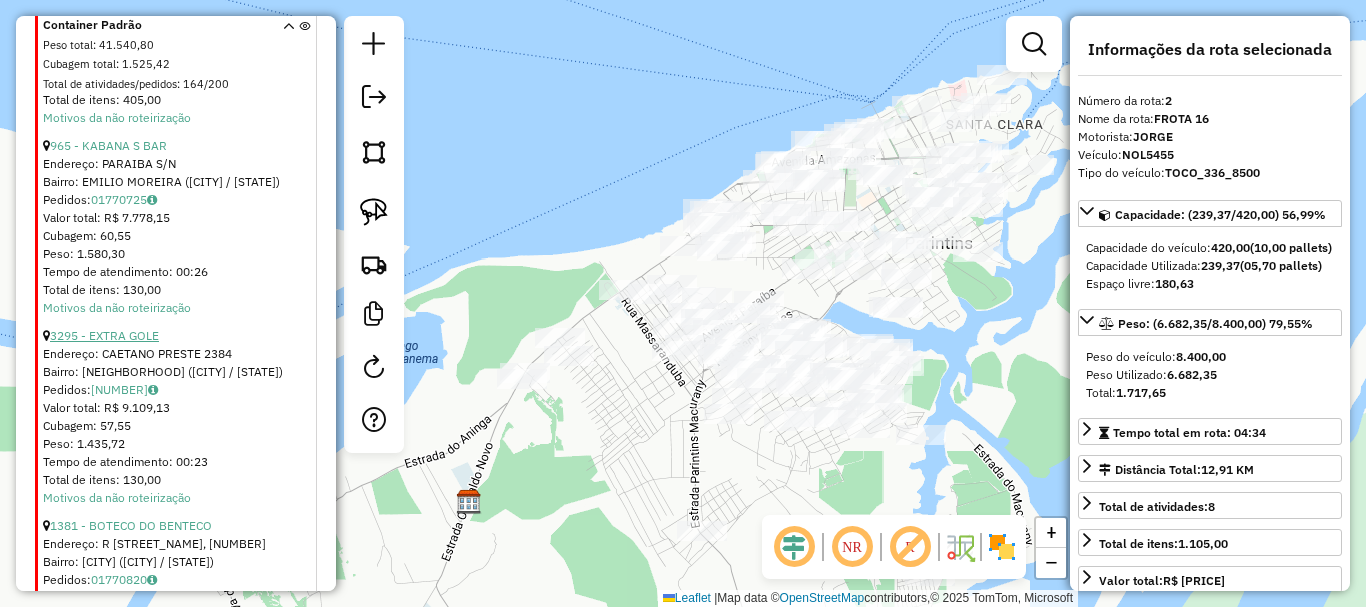 scroll, scrollTop: 1500, scrollLeft: 0, axis: vertical 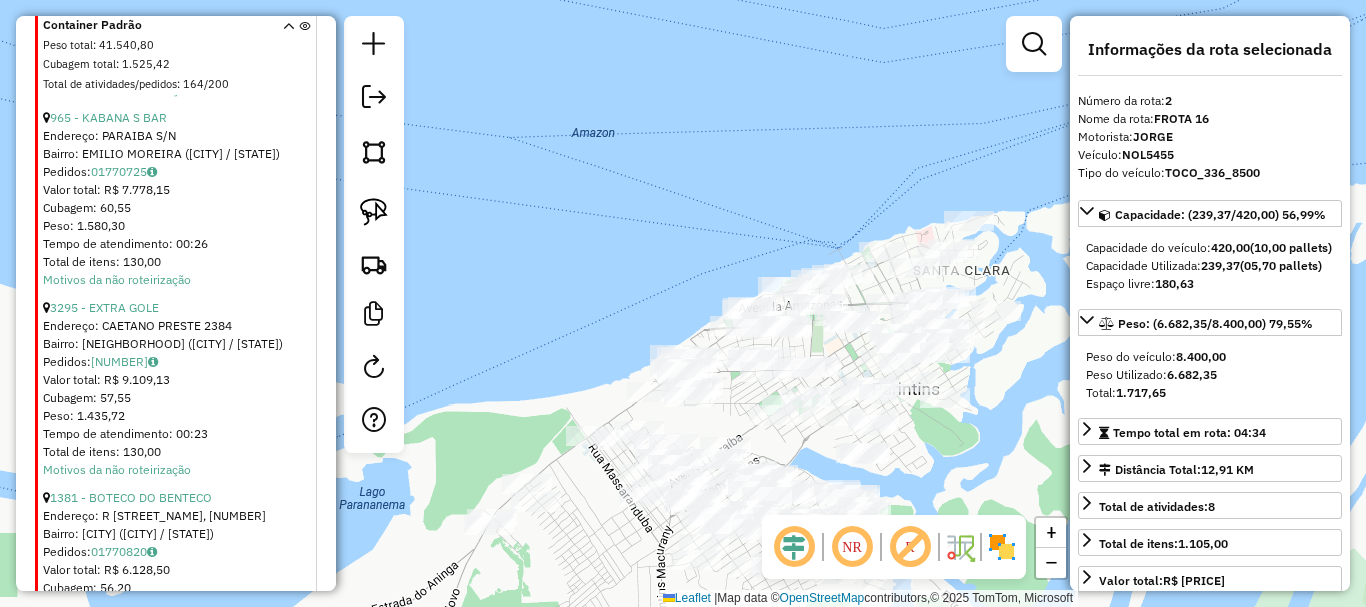 drag, startPoint x: 799, startPoint y: 303, endPoint x: 766, endPoint y: 449, distance: 149.683 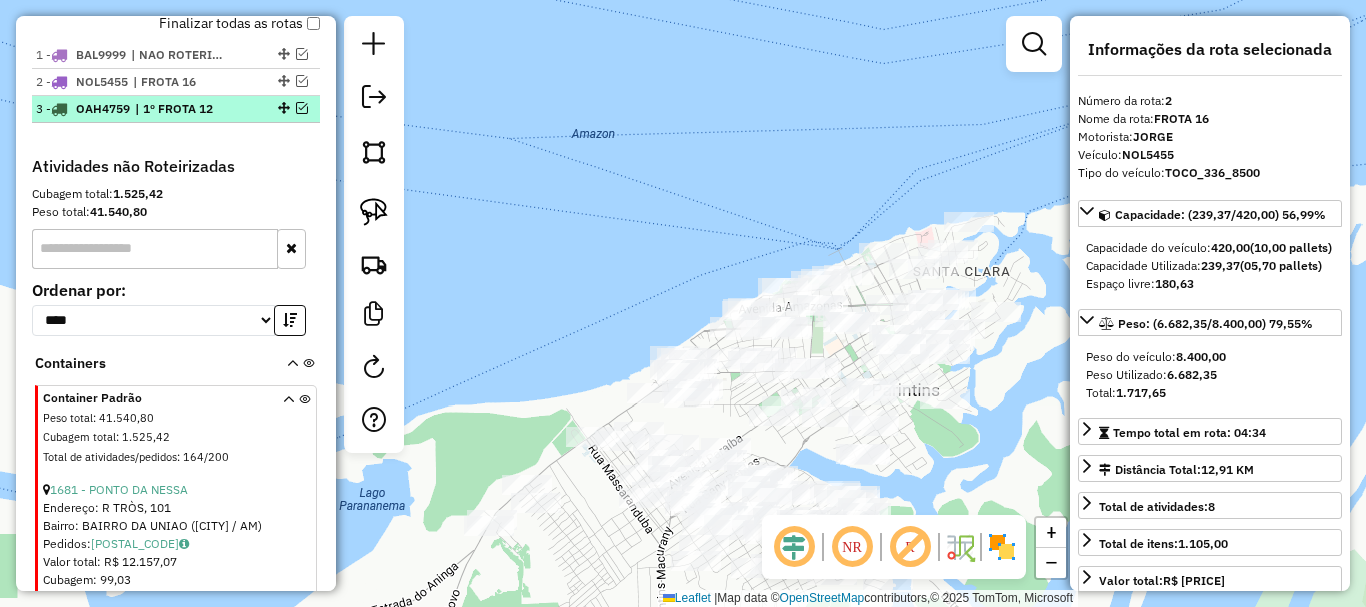 scroll, scrollTop: 600, scrollLeft: 0, axis: vertical 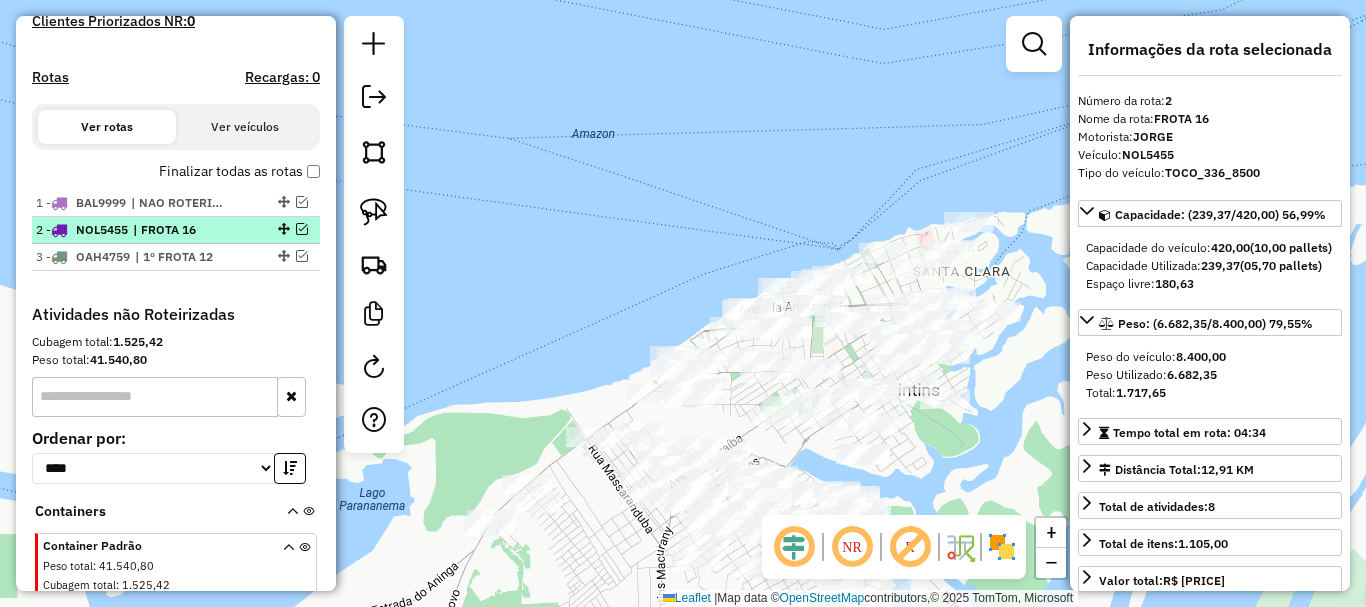 drag, startPoint x: 300, startPoint y: 230, endPoint x: 333, endPoint y: 288, distance: 66.730804 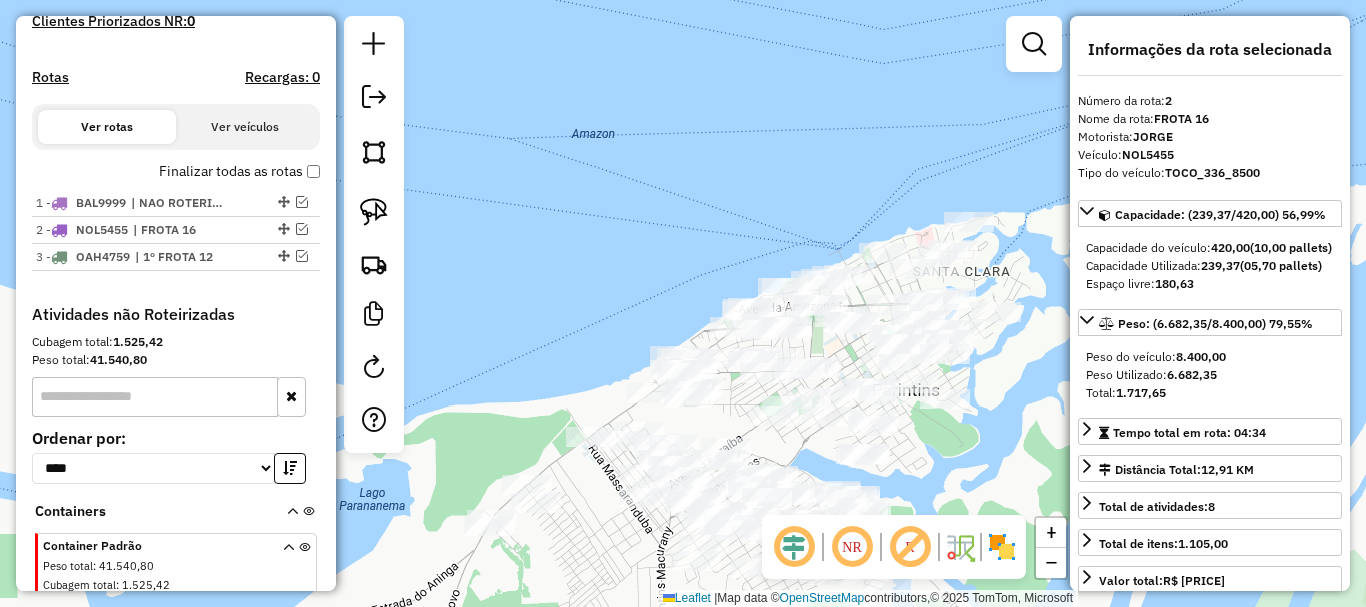 click at bounding box center [302, 229] 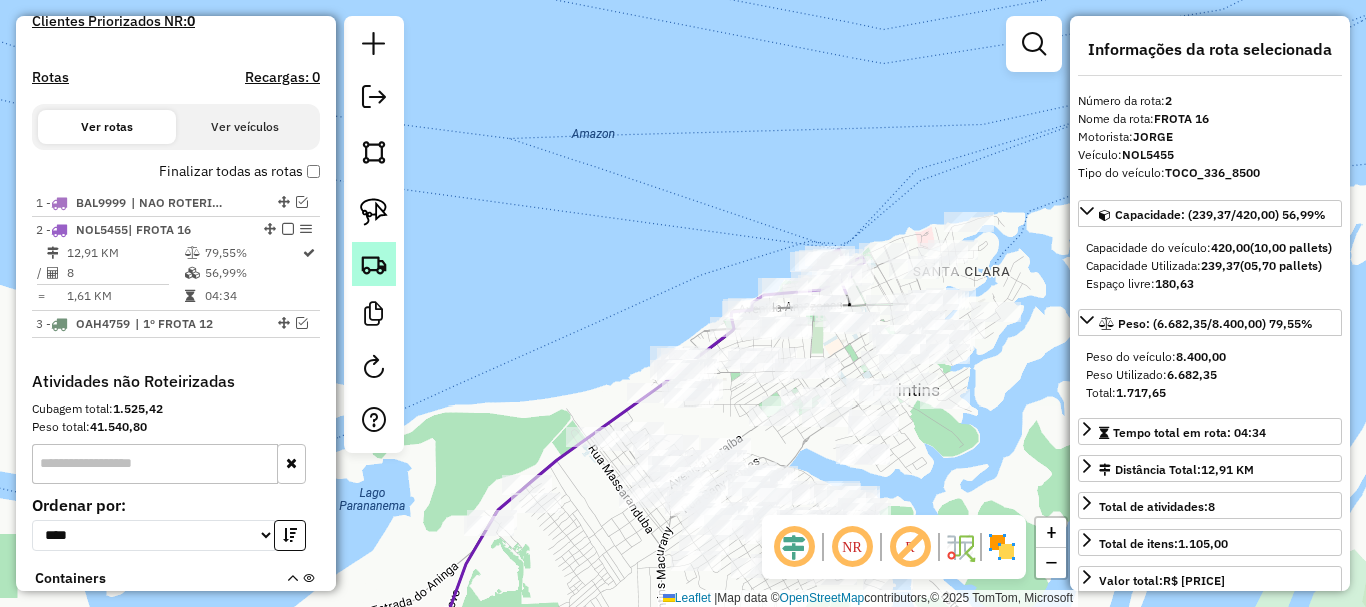click 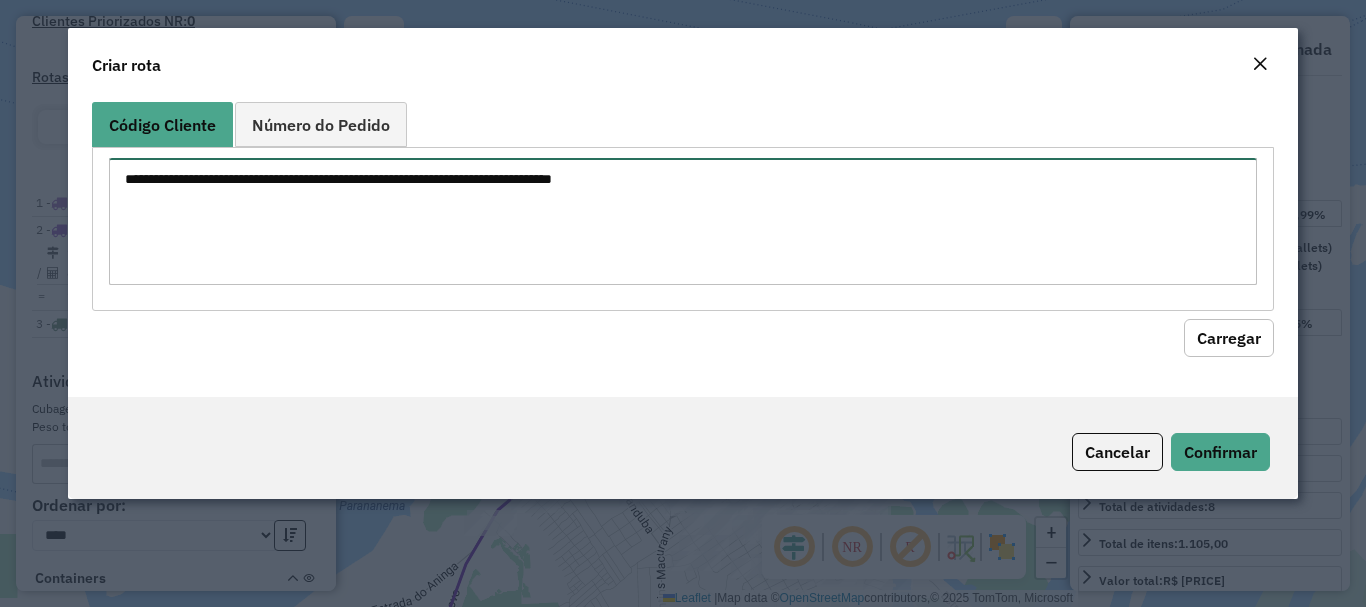 click at bounding box center [682, 221] 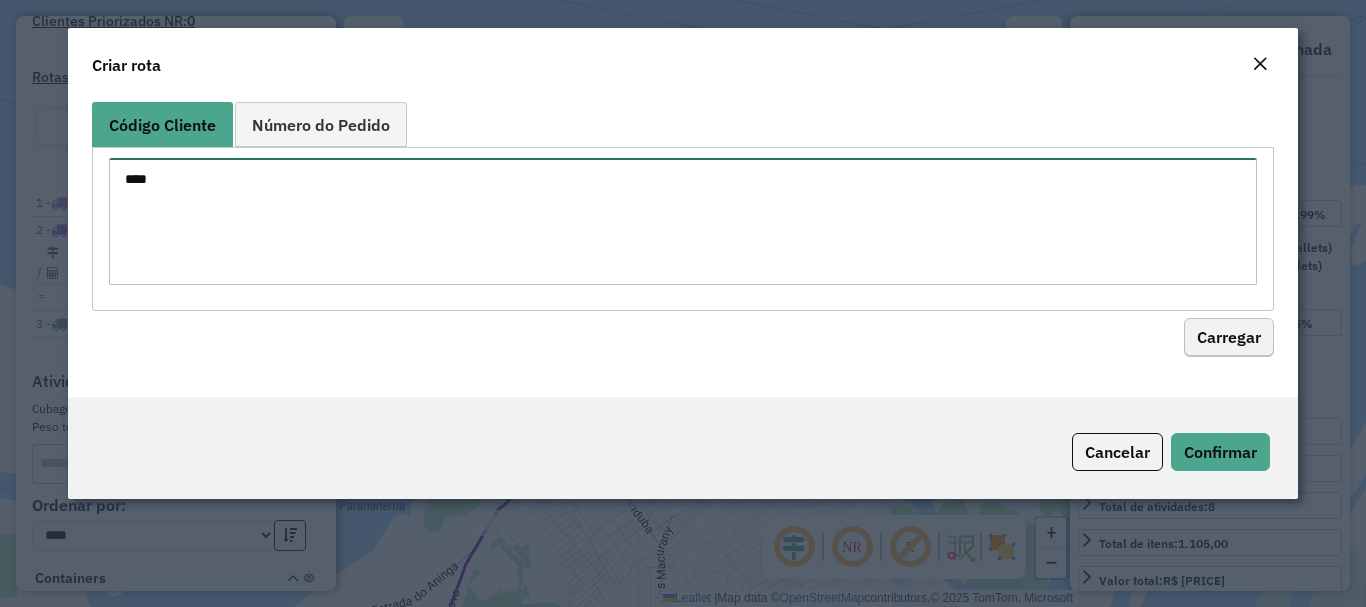 type on "****" 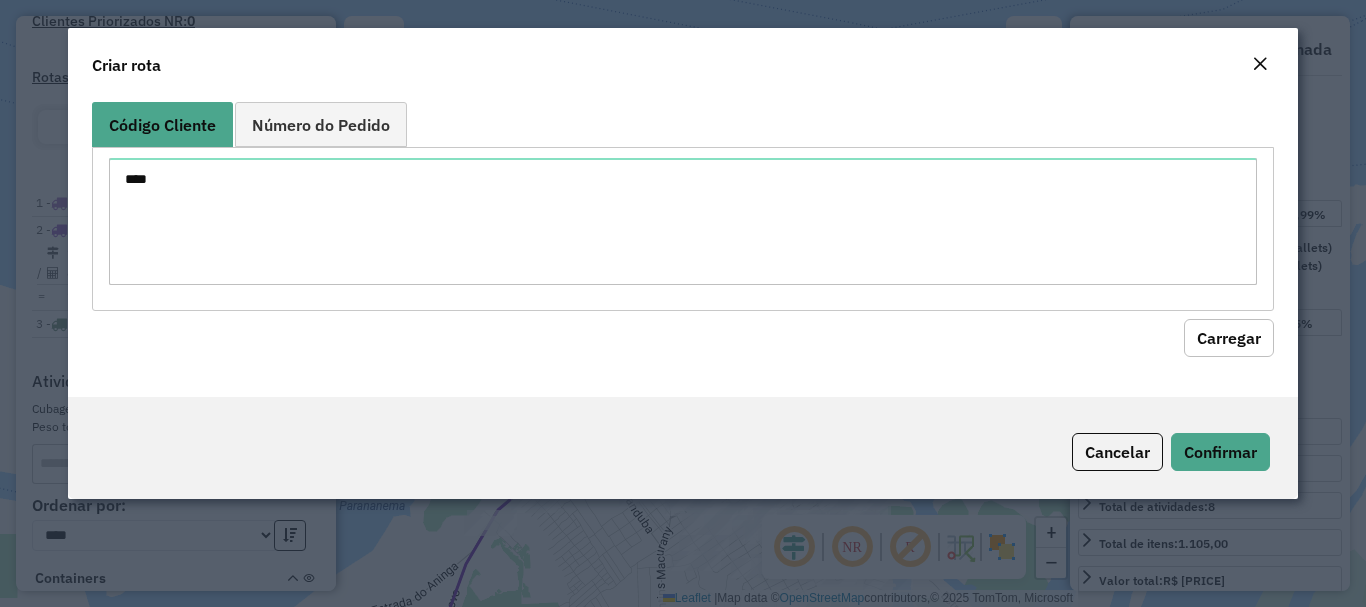 click on "Carregar" 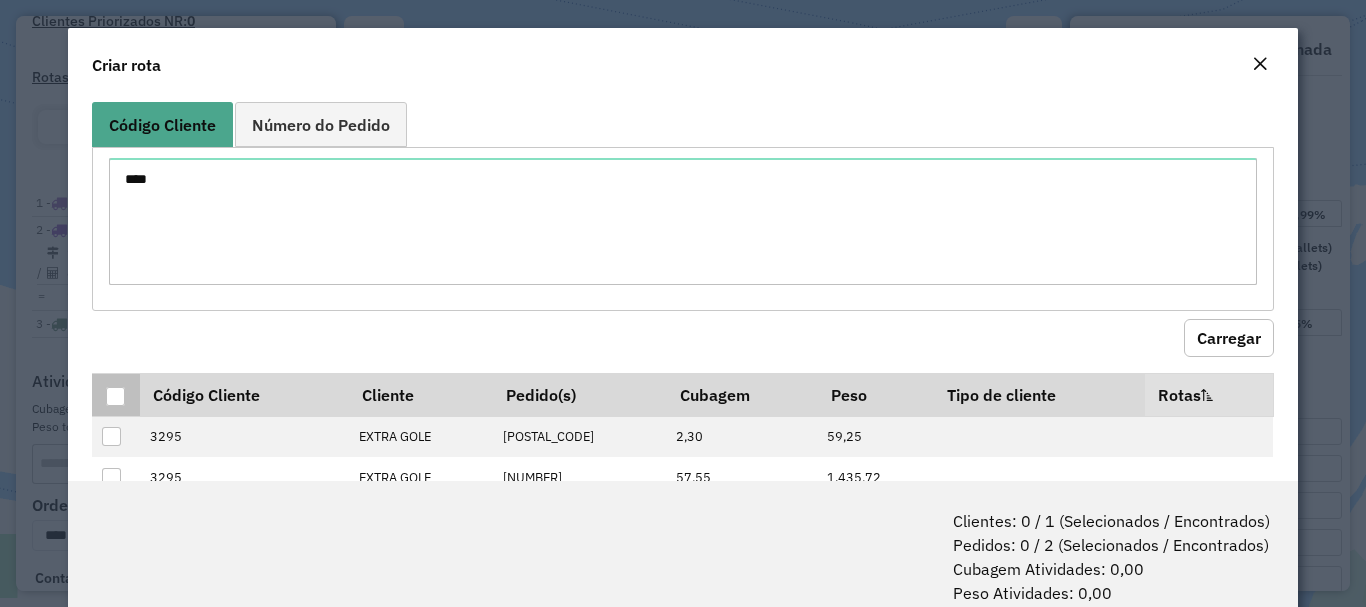 click at bounding box center (115, 396) 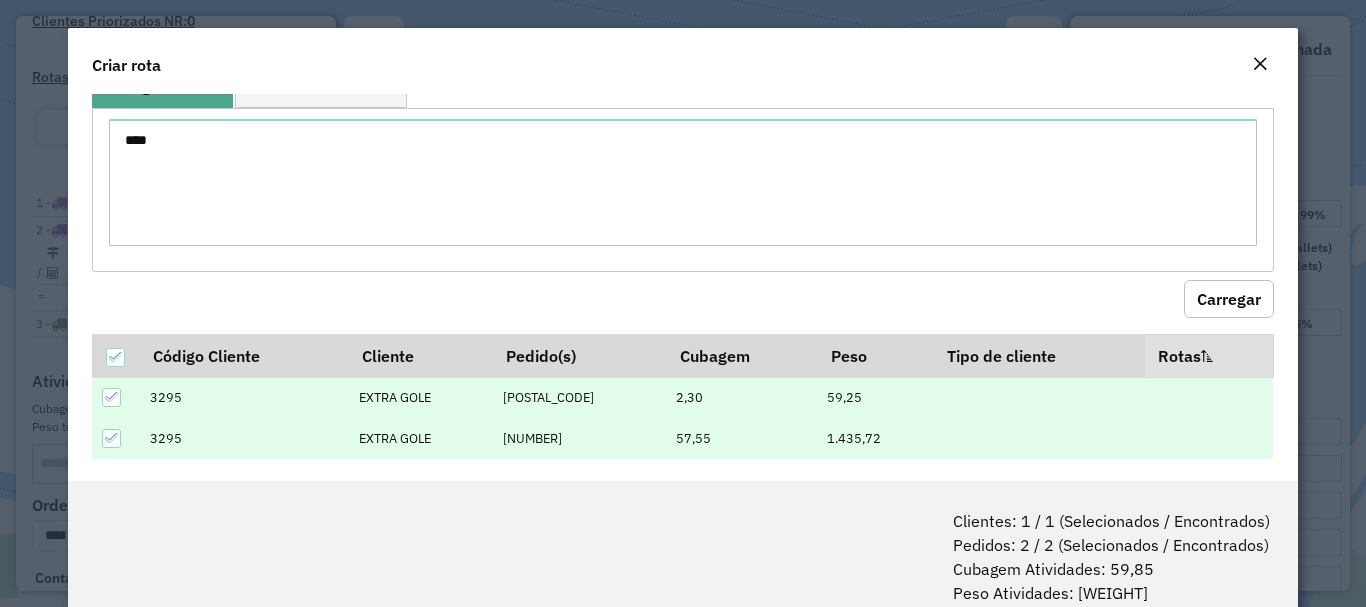 scroll, scrollTop: 56, scrollLeft: 0, axis: vertical 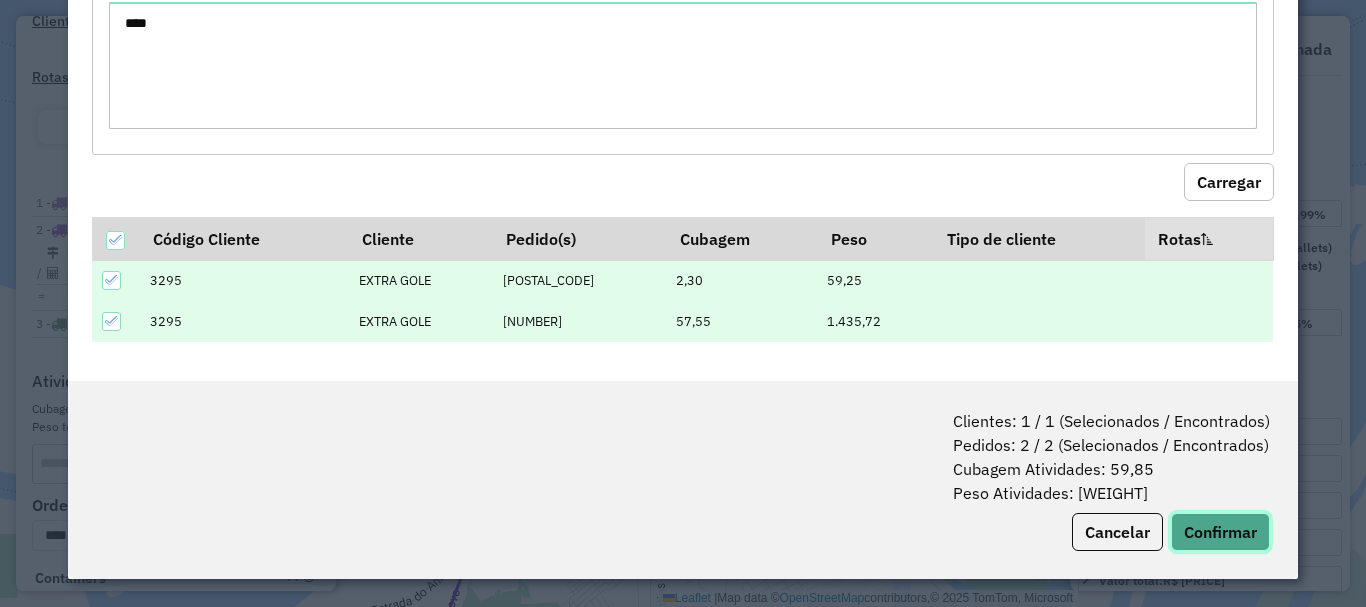 click on "Confirmar" 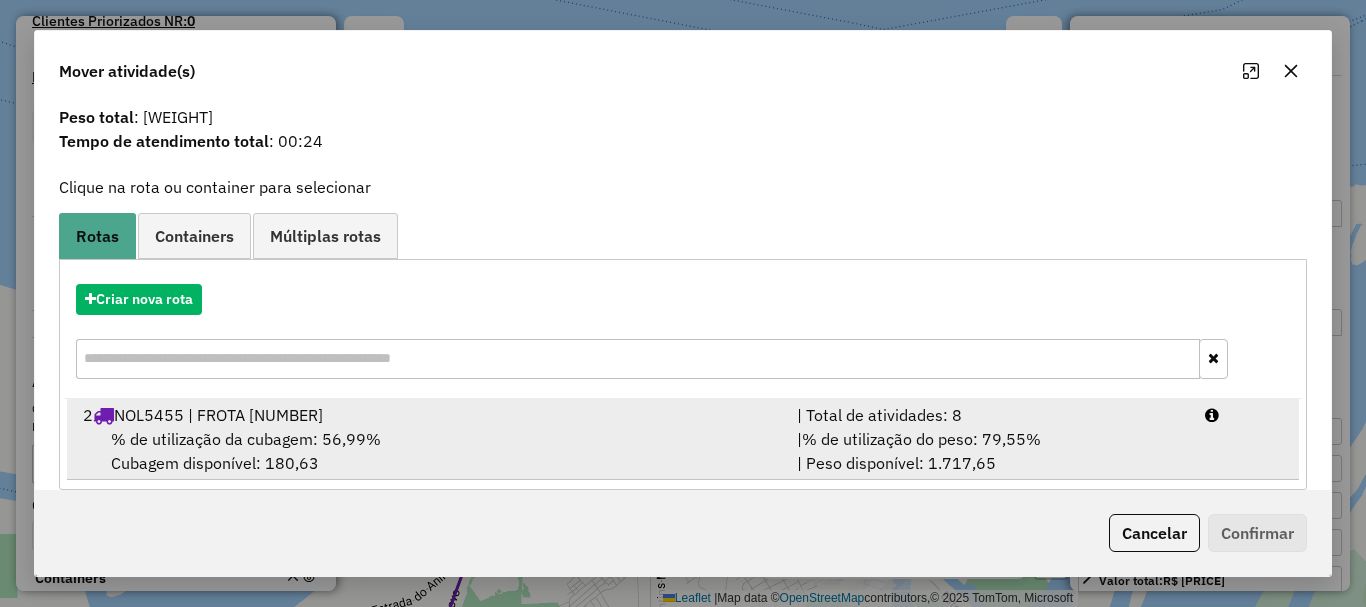 scroll, scrollTop: 78, scrollLeft: 0, axis: vertical 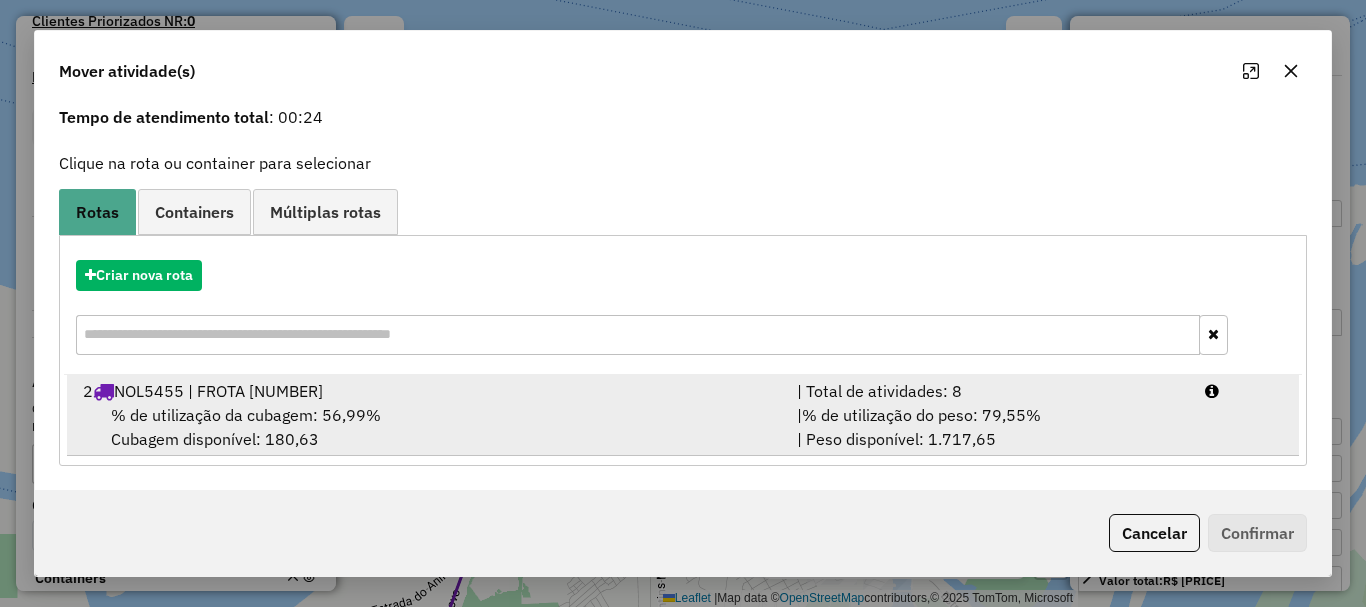 click on "% de utilização da cubagem: 56,99%" at bounding box center (246, 415) 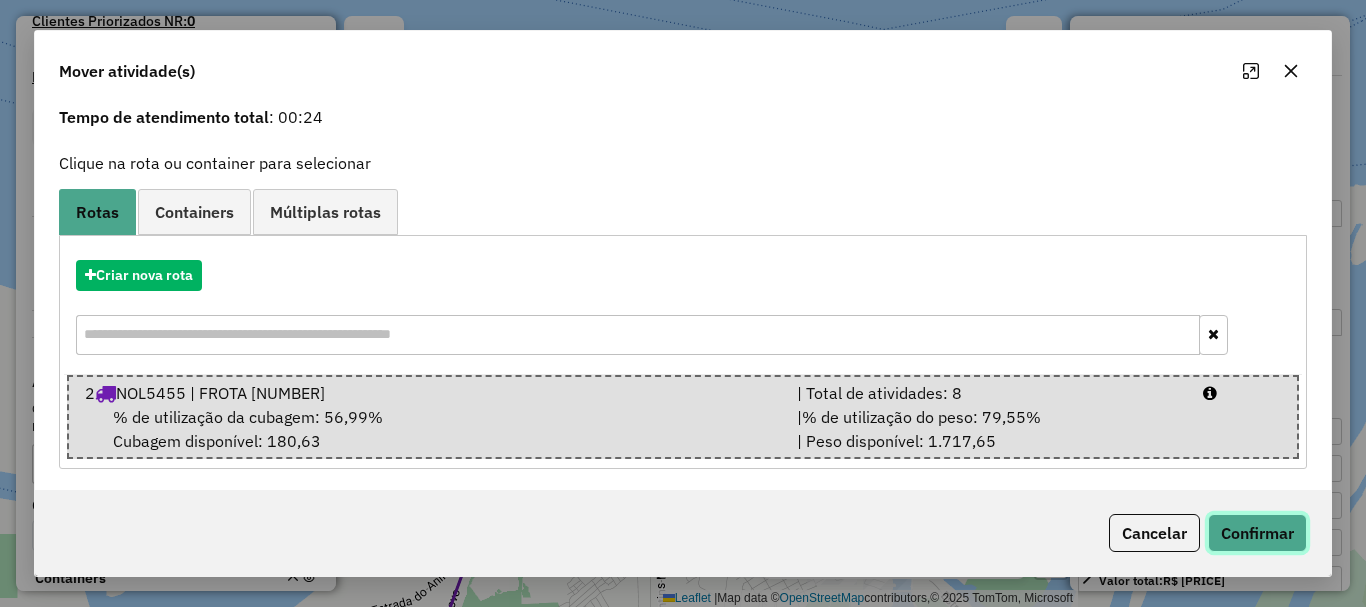 click on "Confirmar" 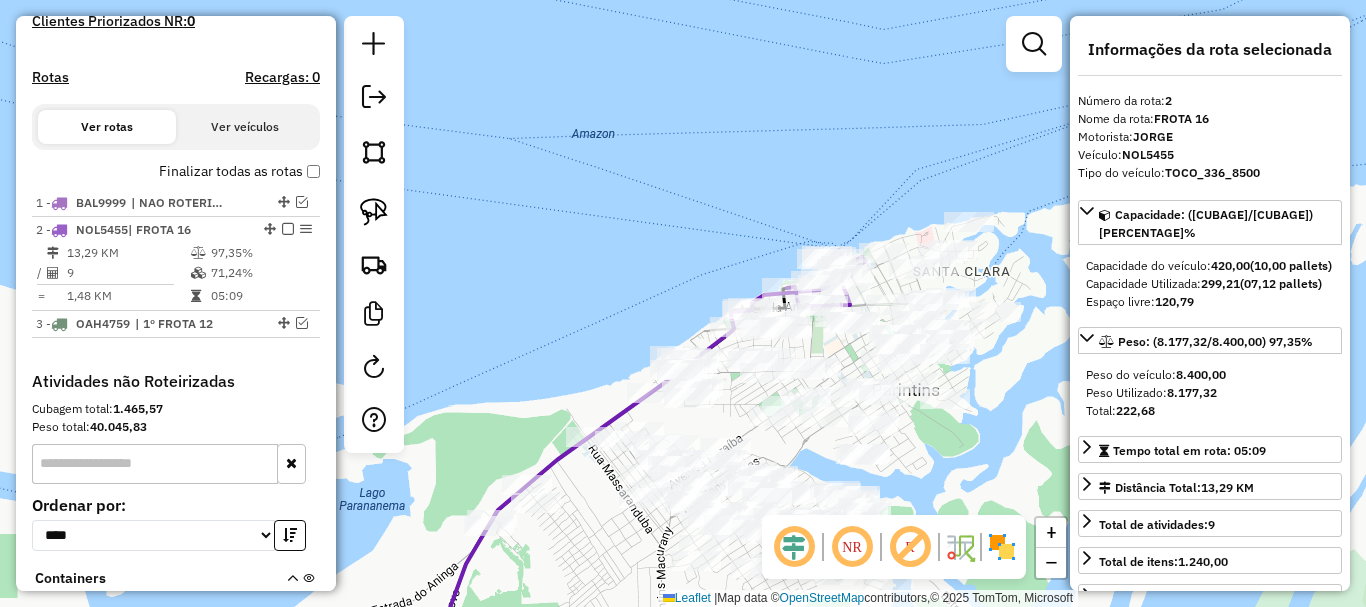 scroll, scrollTop: 0, scrollLeft: 0, axis: both 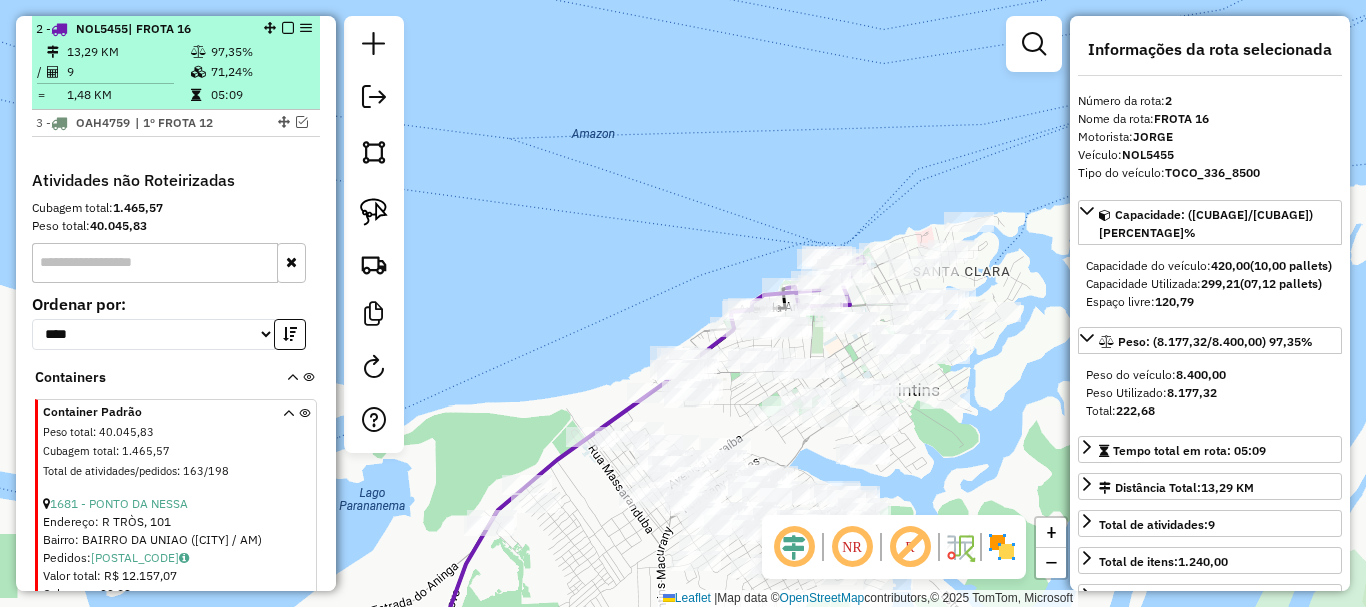 click on "2 -       NOL5455   | FROTA 16" at bounding box center [176, 29] 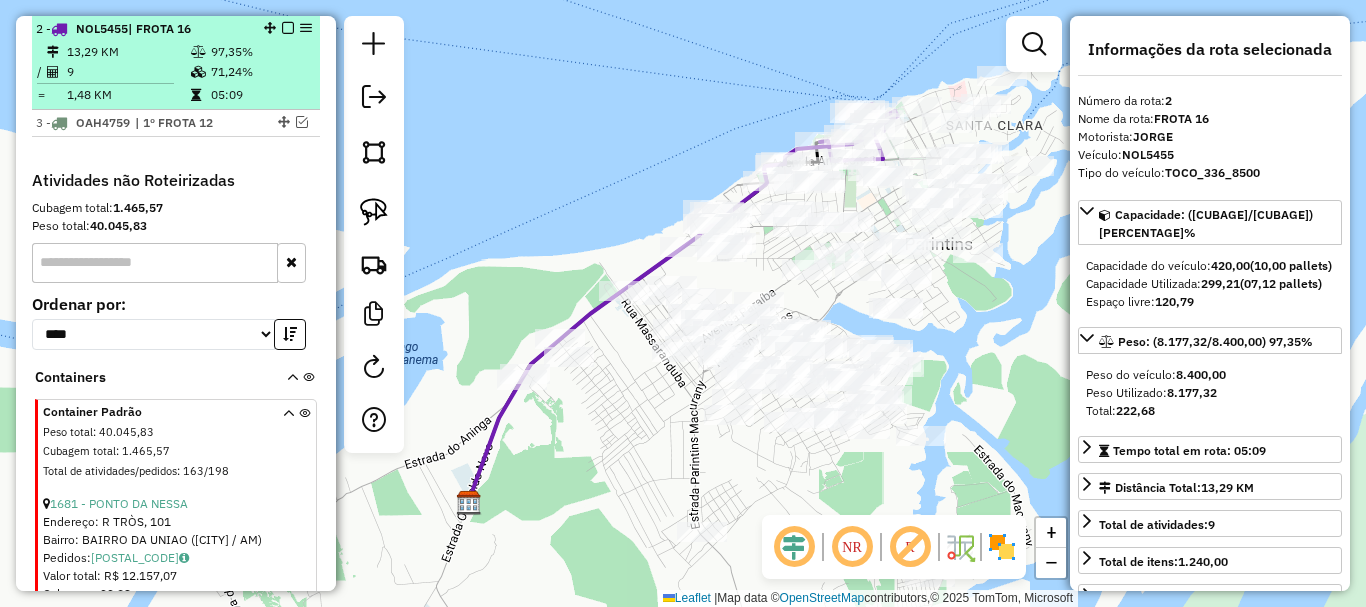 click at bounding box center [288, 28] 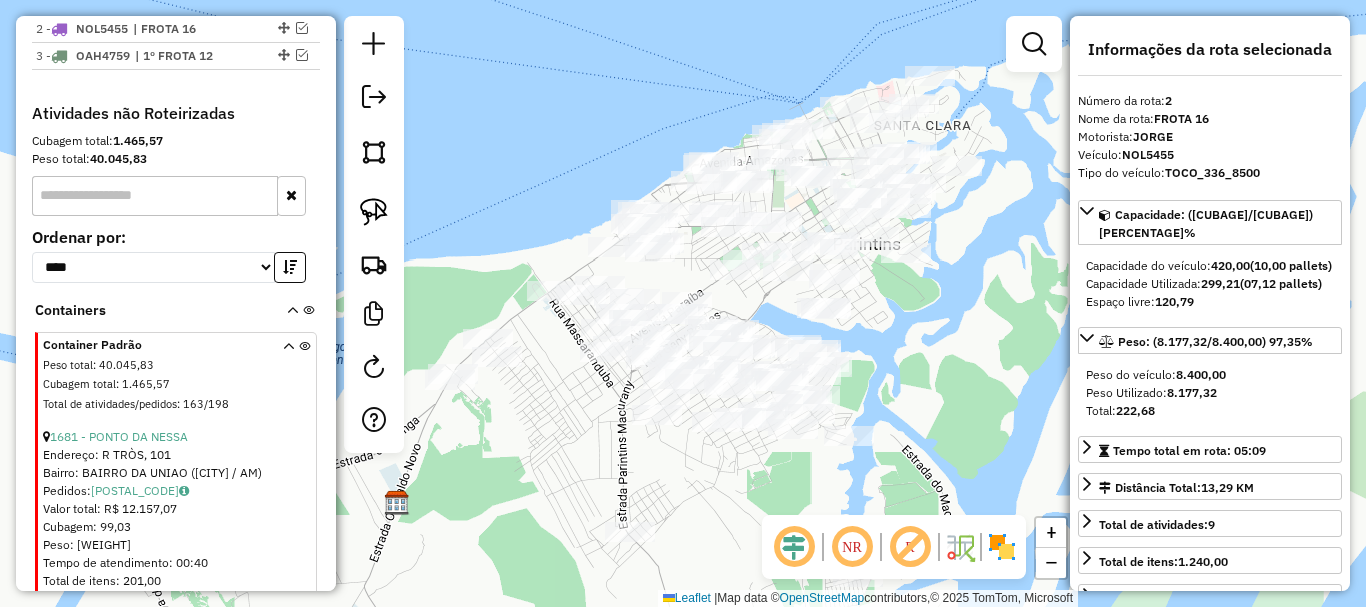 drag, startPoint x: 616, startPoint y: 154, endPoint x: 513, endPoint y: 154, distance: 103 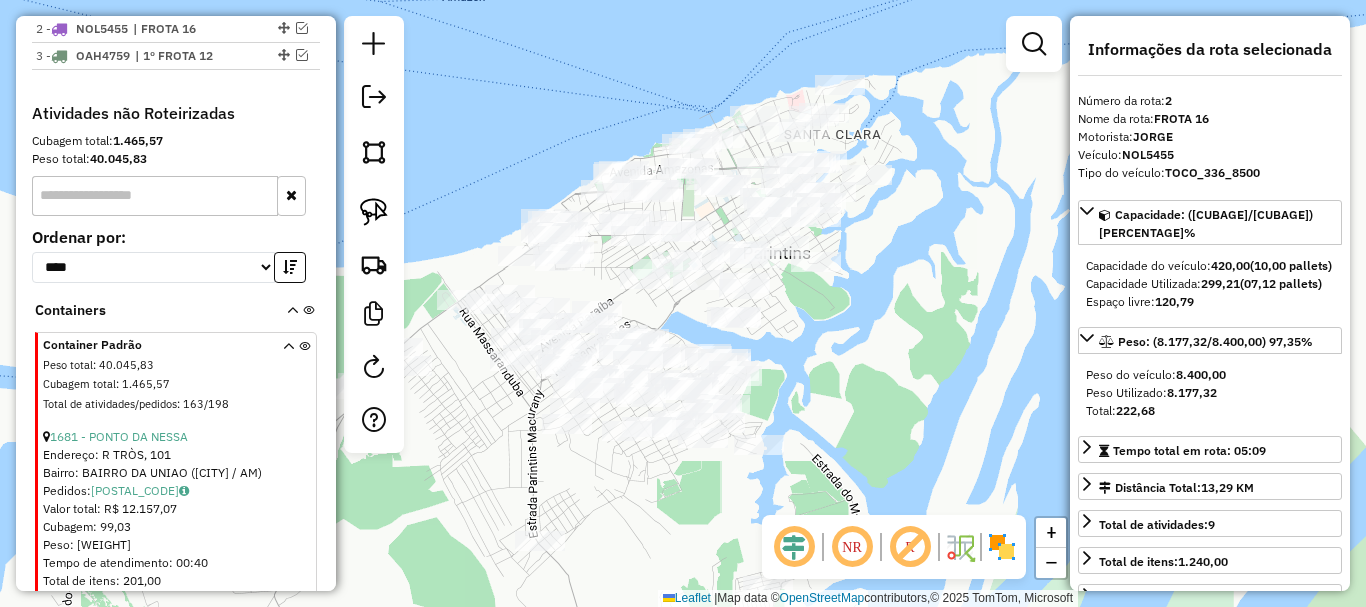 drag, startPoint x: 933, startPoint y: 340, endPoint x: 873, endPoint y: 349, distance: 60.671246 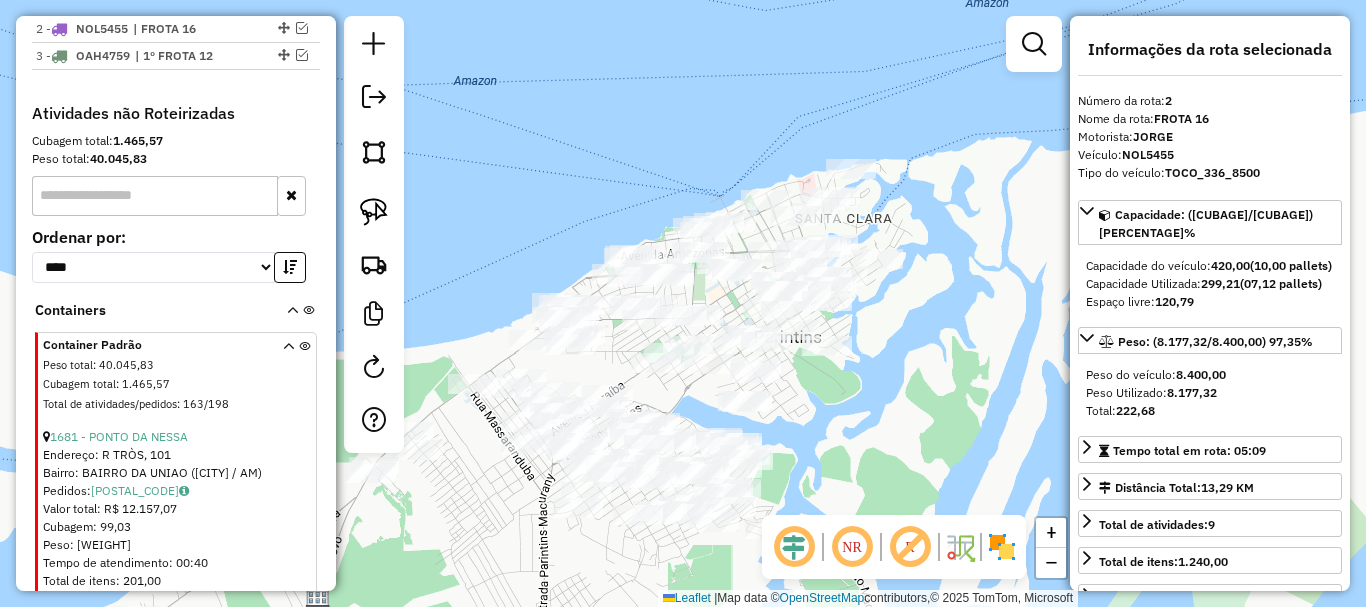 drag, startPoint x: 835, startPoint y: 334, endPoint x: 811, endPoint y: 438, distance: 106.733315 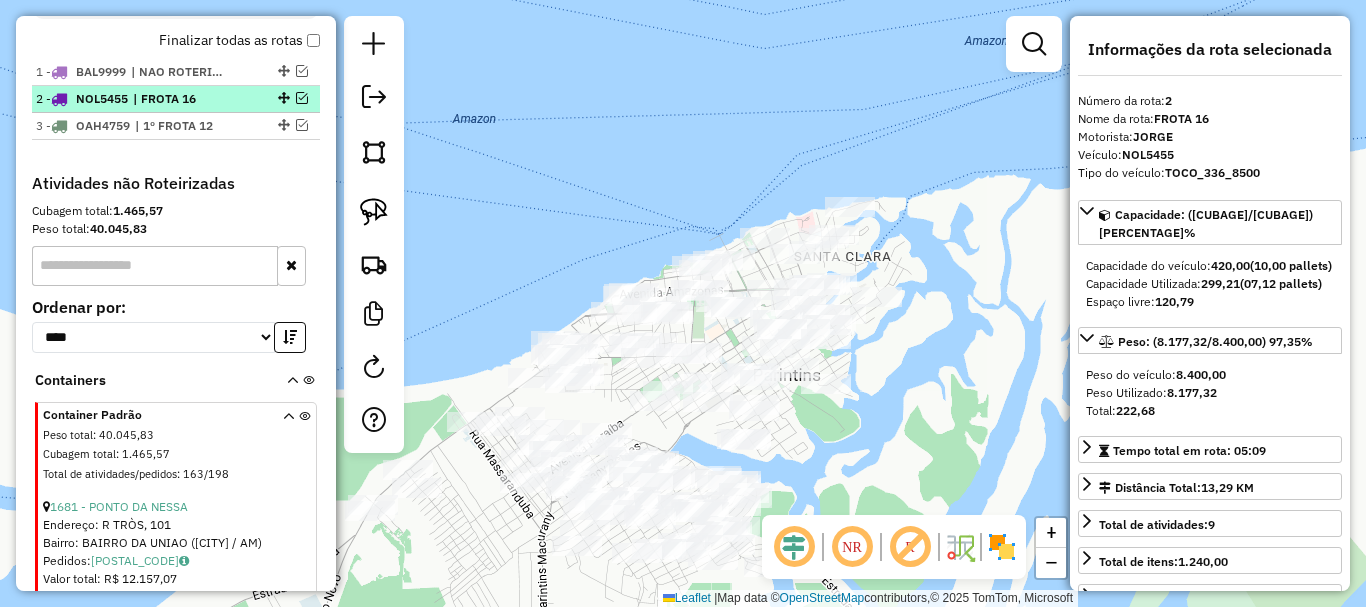 scroll, scrollTop: 701, scrollLeft: 0, axis: vertical 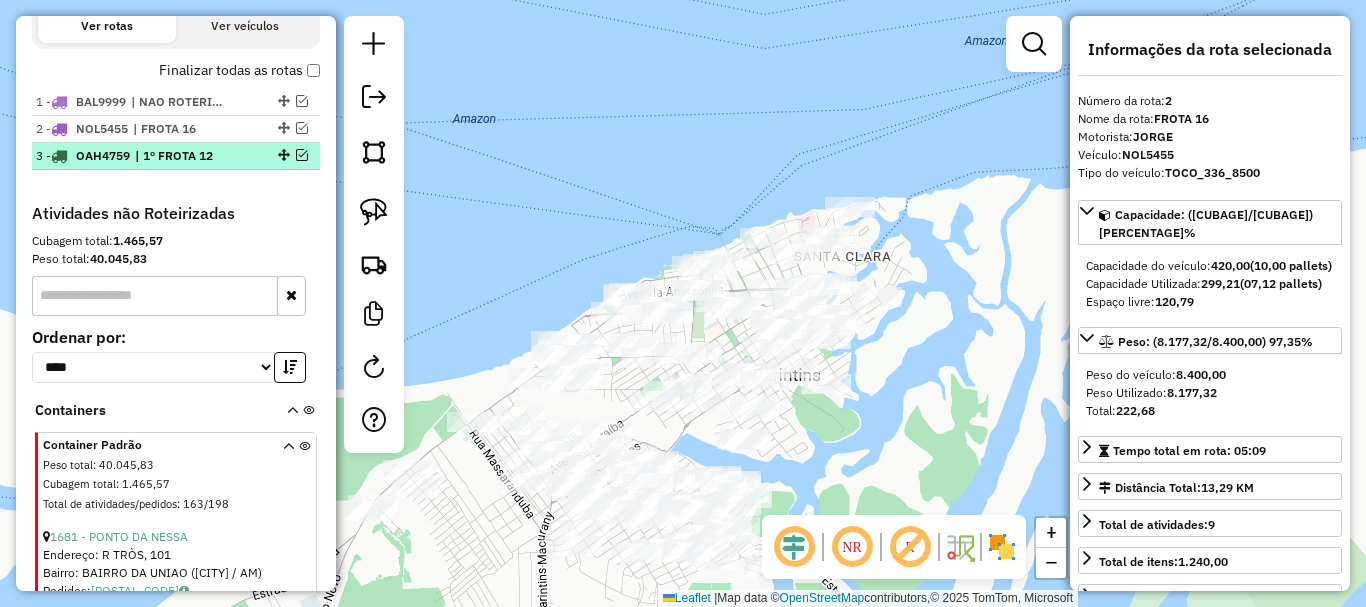 click on "| 1º FROTA 12" at bounding box center (181, 156) 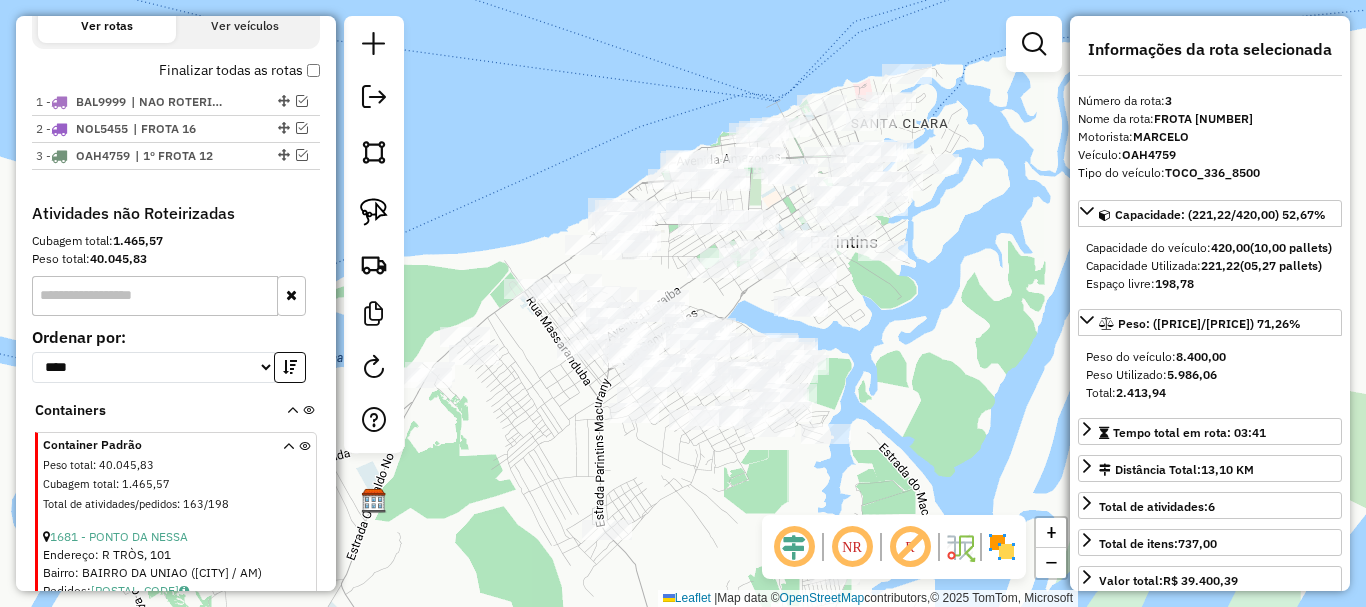 drag, startPoint x: 546, startPoint y: 477, endPoint x: 451, endPoint y: 475, distance: 95.02105 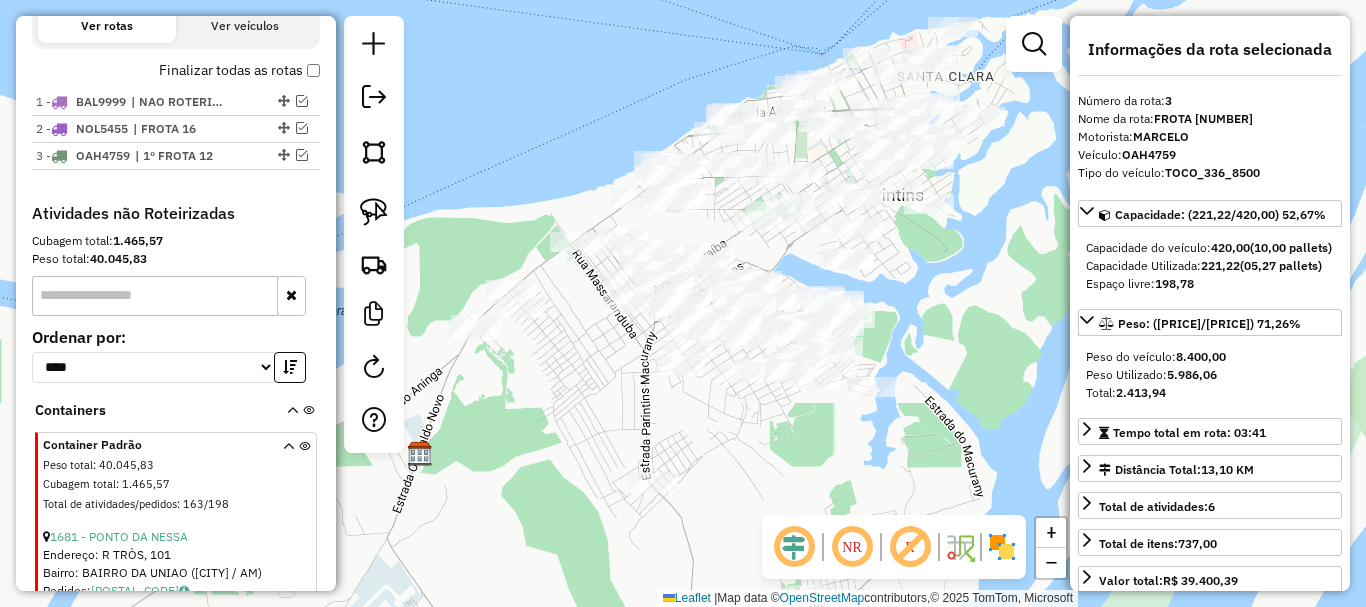 drag, startPoint x: 675, startPoint y: 499, endPoint x: 726, endPoint y: 444, distance: 75.00667 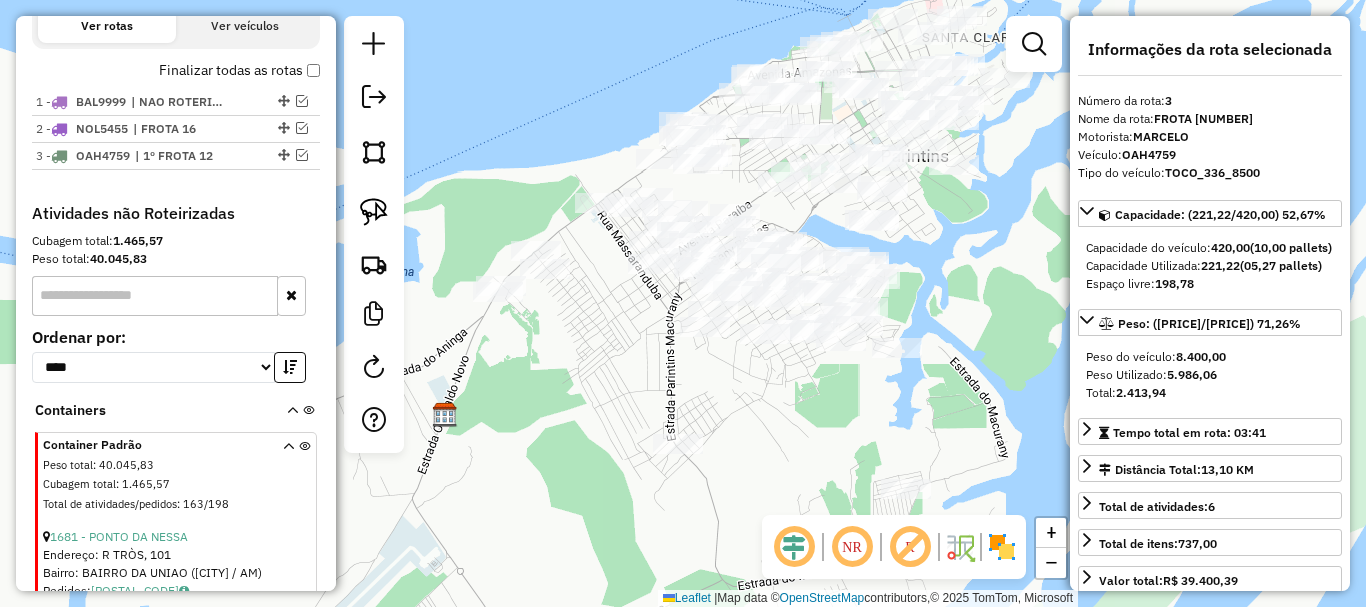 drag, startPoint x: 582, startPoint y: 423, endPoint x: 602, endPoint y: 391, distance: 37.735924 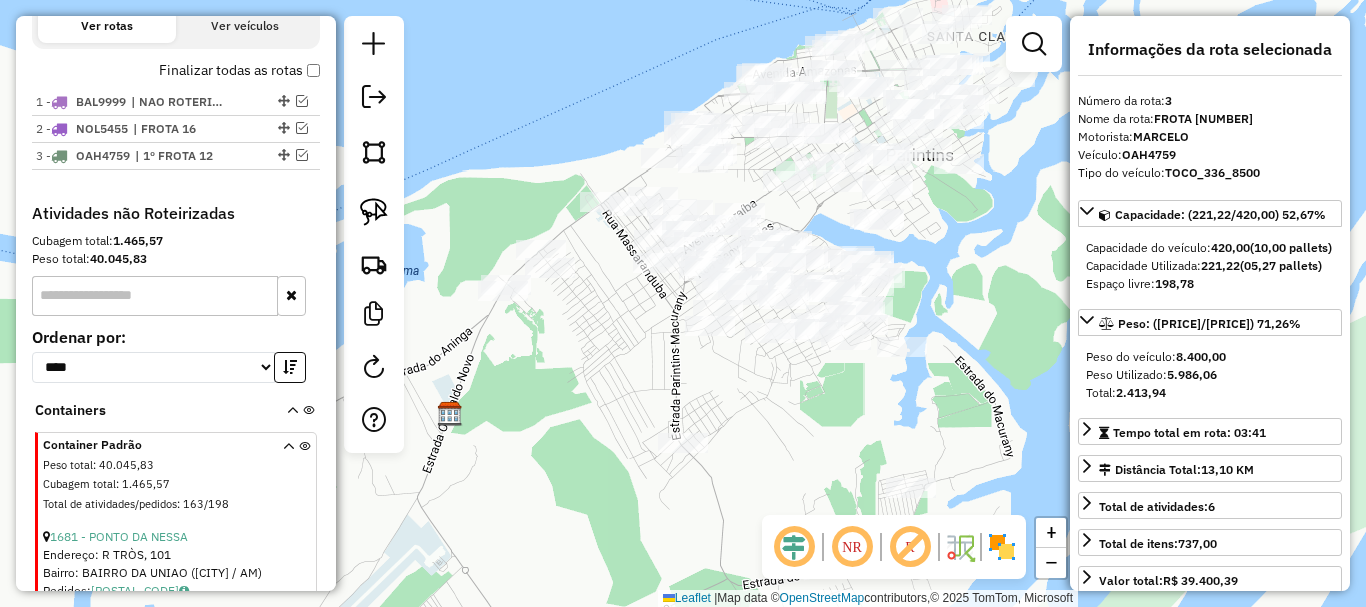 drag, startPoint x: 603, startPoint y: 366, endPoint x: 659, endPoint y: 373, distance: 56.435802 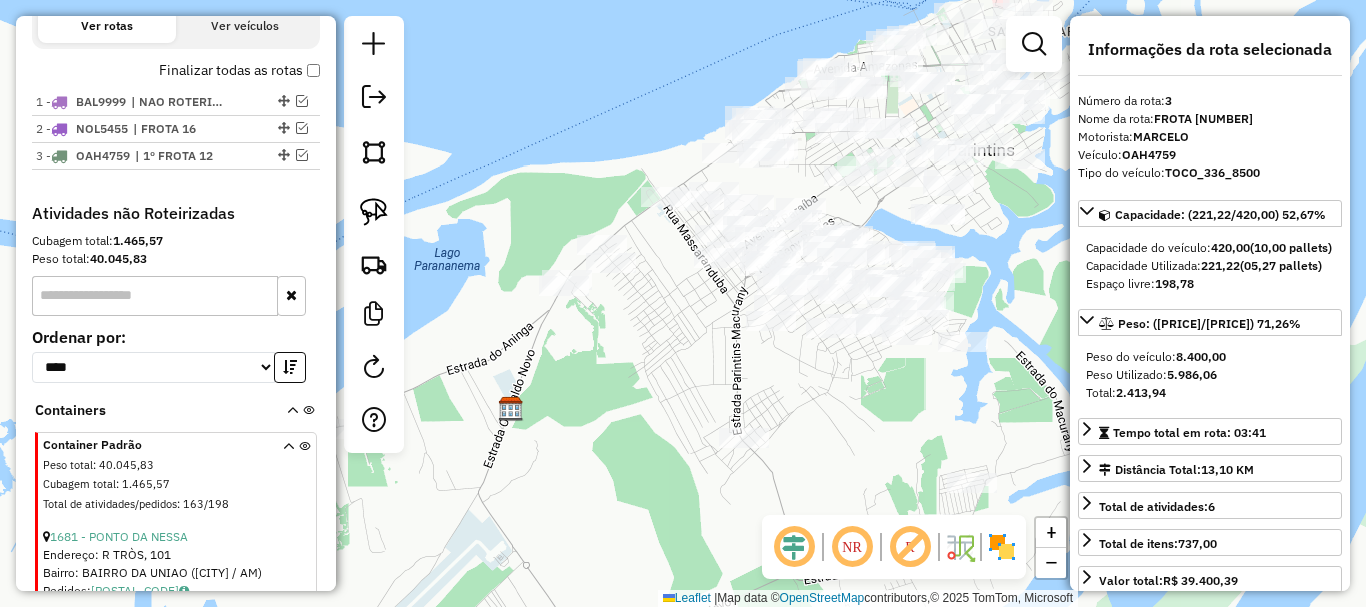 drag, startPoint x: 751, startPoint y: 395, endPoint x: 756, endPoint y: 383, distance: 13 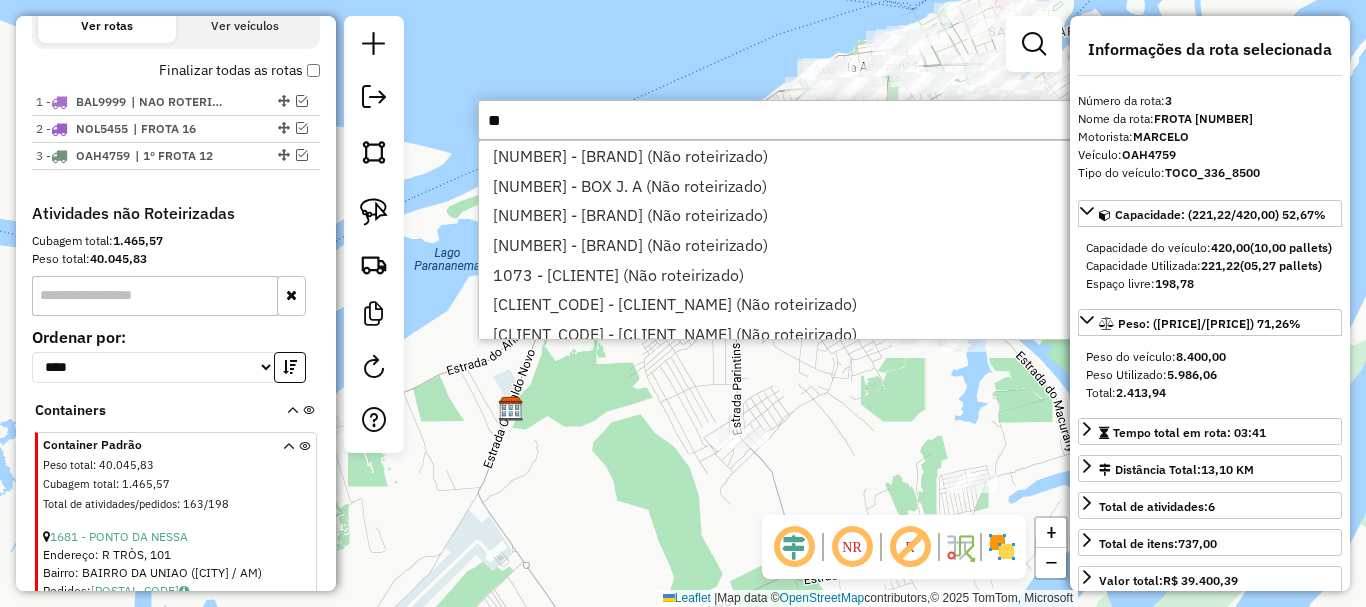 type on "*" 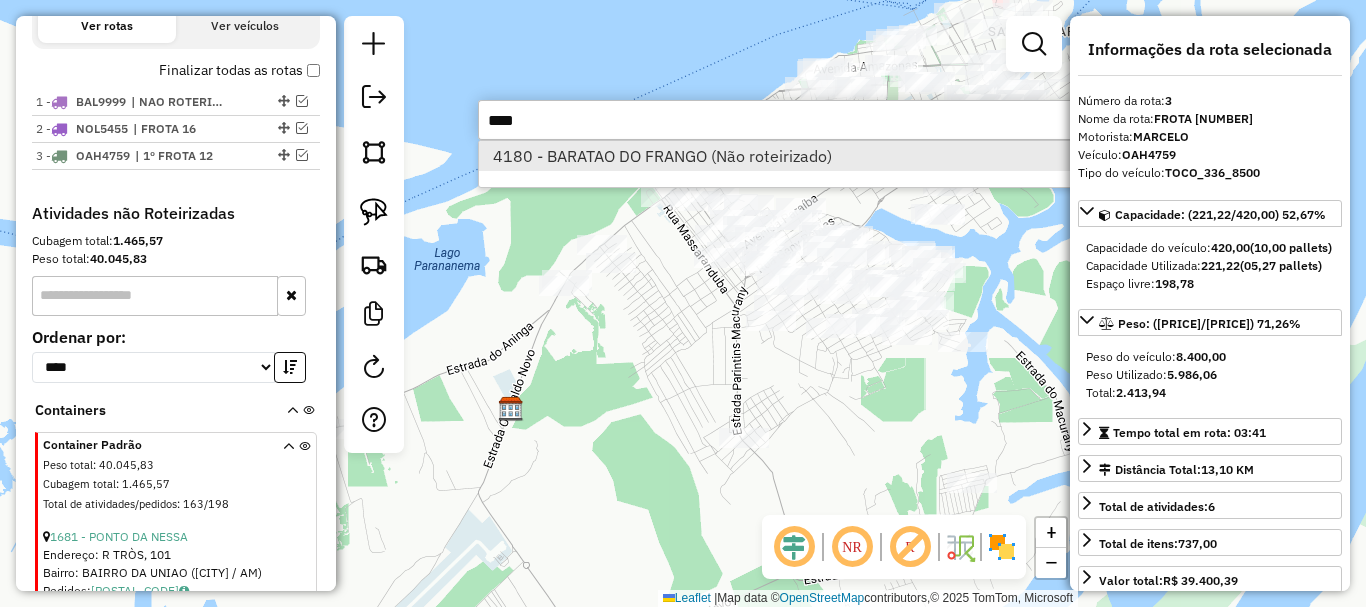 type on "****" 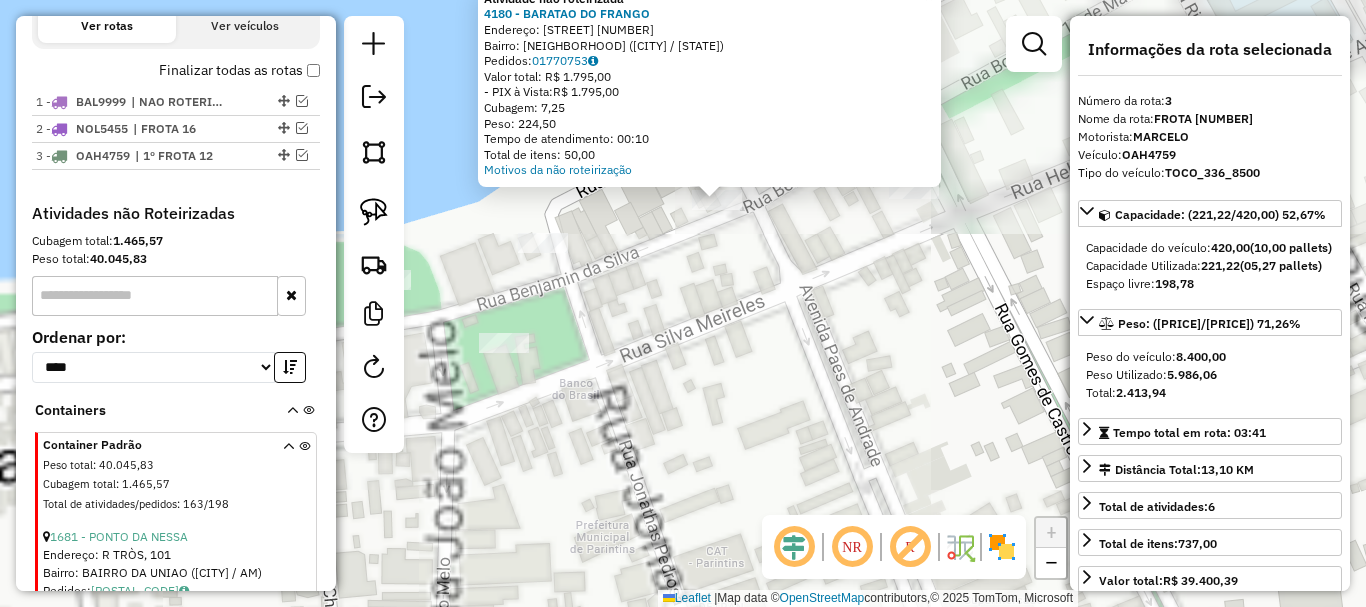 drag, startPoint x: 580, startPoint y: 230, endPoint x: 701, endPoint y: 294, distance: 136.88316 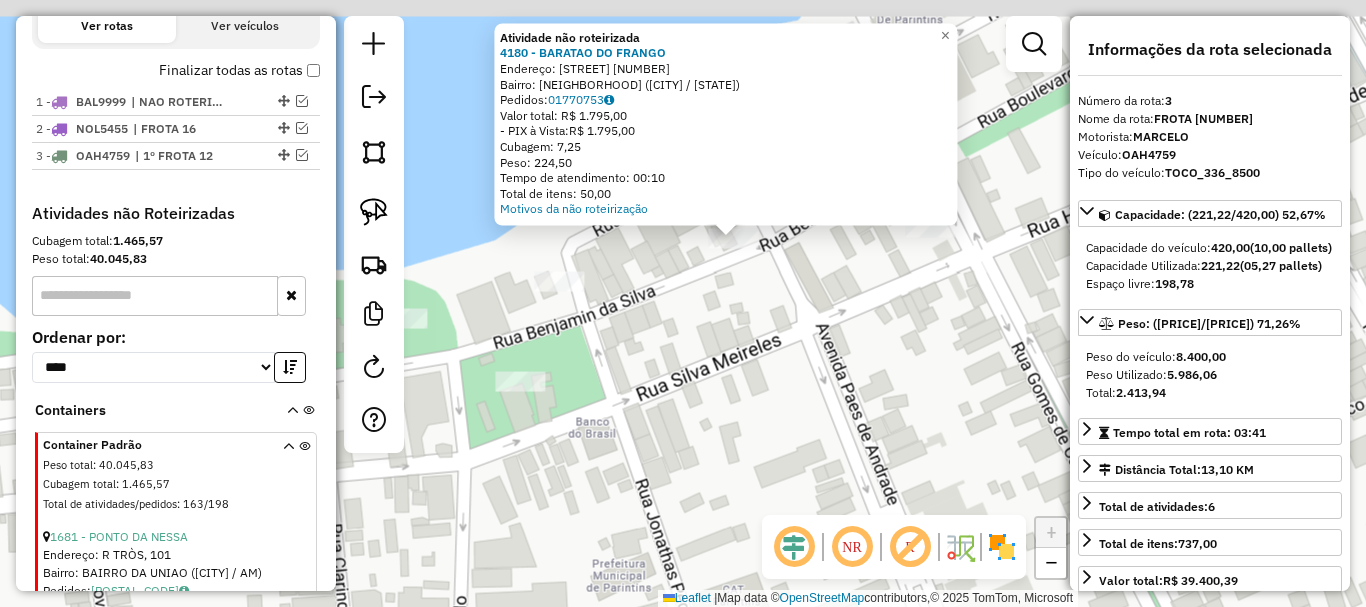 drag, startPoint x: 701, startPoint y: 294, endPoint x: 719, endPoint y: 308, distance: 22.803509 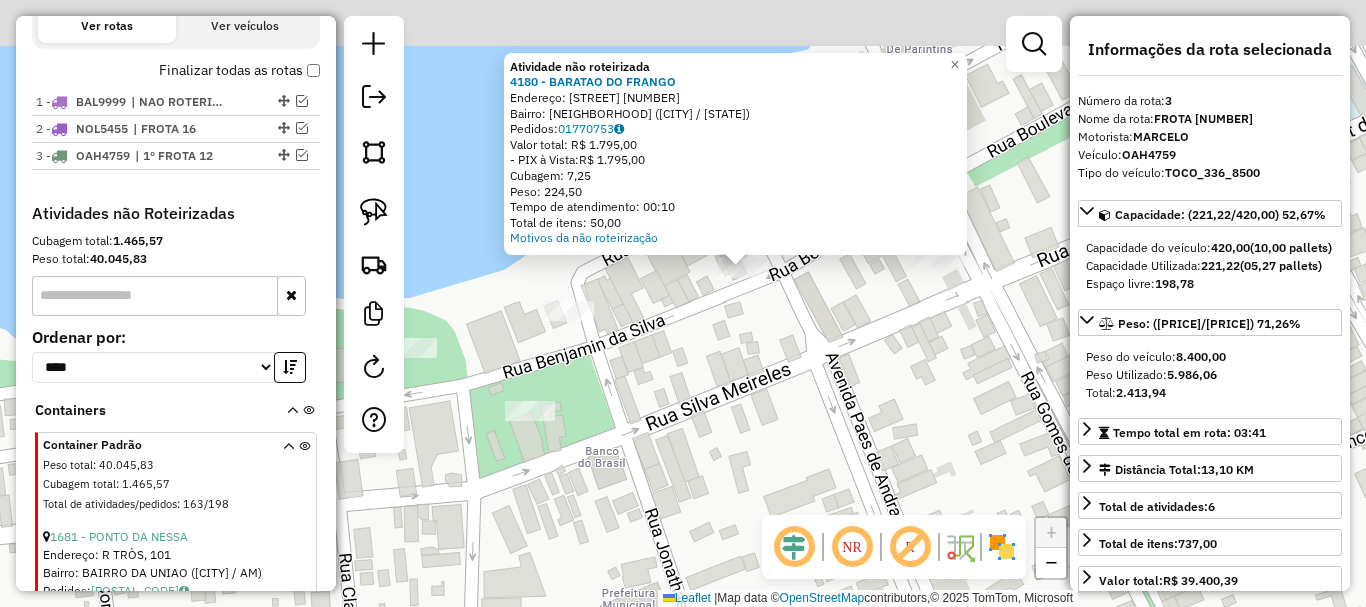 drag, startPoint x: 706, startPoint y: 283, endPoint x: 735, endPoint y: 323, distance: 49.40648 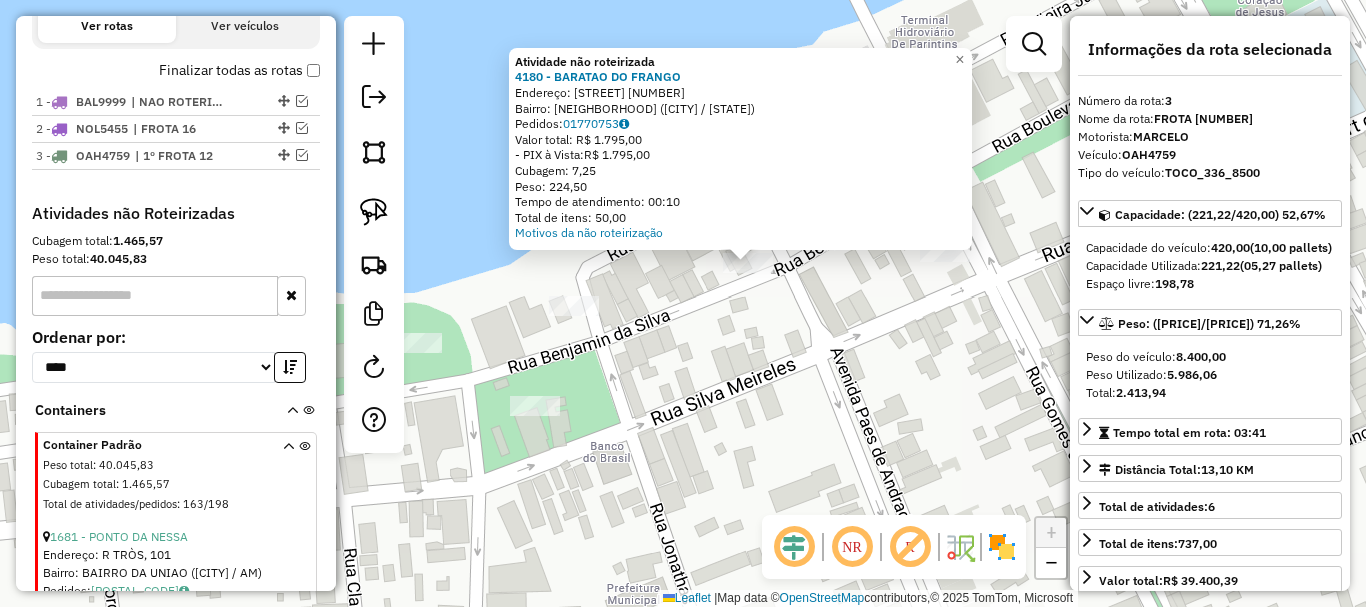 click on "Atividade não roteirizada 4180 - BARATAO DO FRANGO  Endereço:  PAES DE ANDRADE 48   Bairro: CENTRO (PARINTINS / AM)   Pedidos:  01770753   Valor total: R$ 1.795,00   - PIX à Vista:  R$ 1.795,00   Cubagem: 7,25   Peso: 224,50   Tempo de atendimento: 00:10   Total de itens: 50,00  Motivos da não roteirização × Janela de atendimento Grade de atendimento Capacidade Transportadoras Veículos Cliente Pedidos  Rotas Selecione os dias de semana para filtrar as janelas de atendimento  Seg   Ter   Qua   Qui   Sex   Sáb   Dom  Informe o período da janela de atendimento: De: Até:  Filtrar exatamente a janela do cliente  Considerar janela de atendimento padrão  Selecione os dias de semana para filtrar as grades de atendimento  Seg   Ter   Qua   Qui   Sex   Sáb   Dom   Considerar clientes sem dia de atendimento cadastrado  Clientes fora do dia de atendimento selecionado Filtrar as atividades entre os valores definidos abaixo:  Peso mínimo:   Peso máximo:   Cubagem mínima:   Cubagem máxima:   De:   Até:  +" 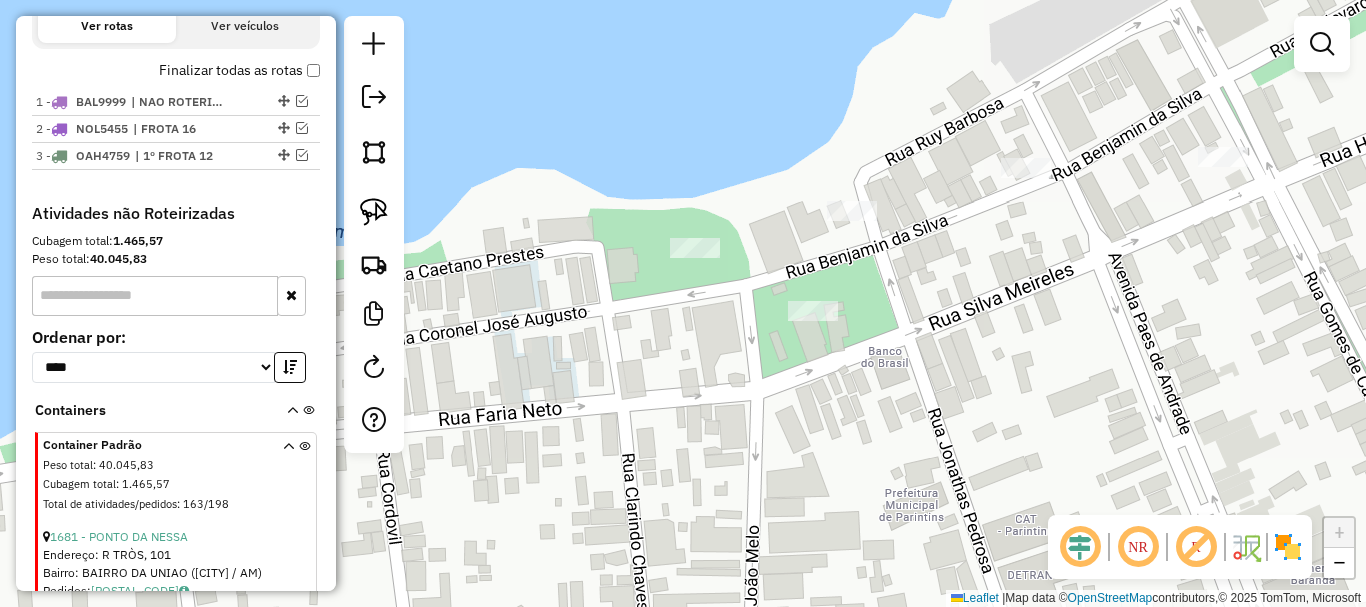 drag, startPoint x: 726, startPoint y: 334, endPoint x: 1011, endPoint y: 233, distance: 302.36734 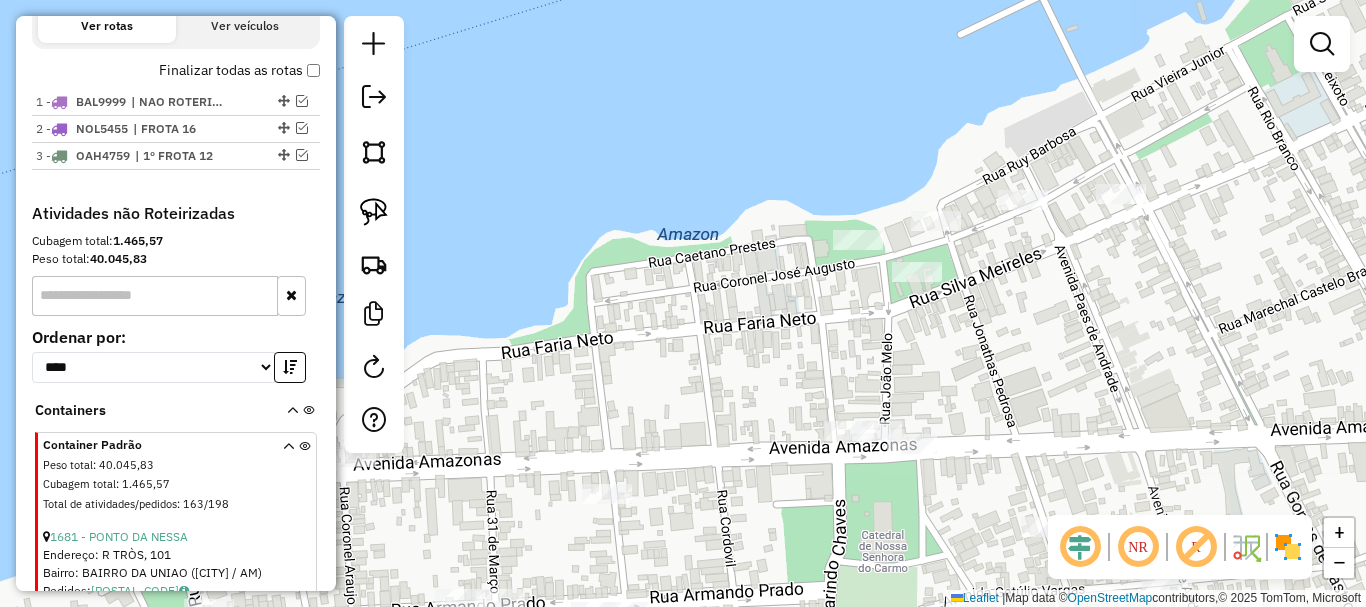 drag, startPoint x: 1003, startPoint y: 260, endPoint x: 1182, endPoint y: 144, distance: 213.30026 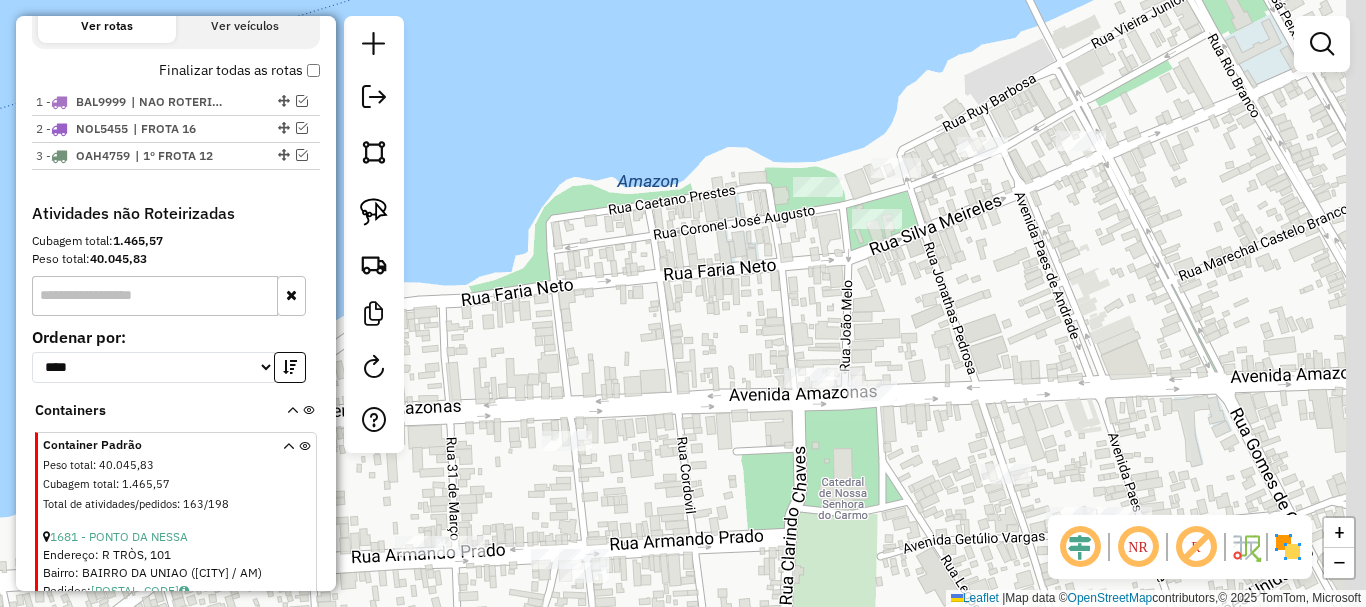drag, startPoint x: 1155, startPoint y: 233, endPoint x: 931, endPoint y: 297, distance: 232.96352 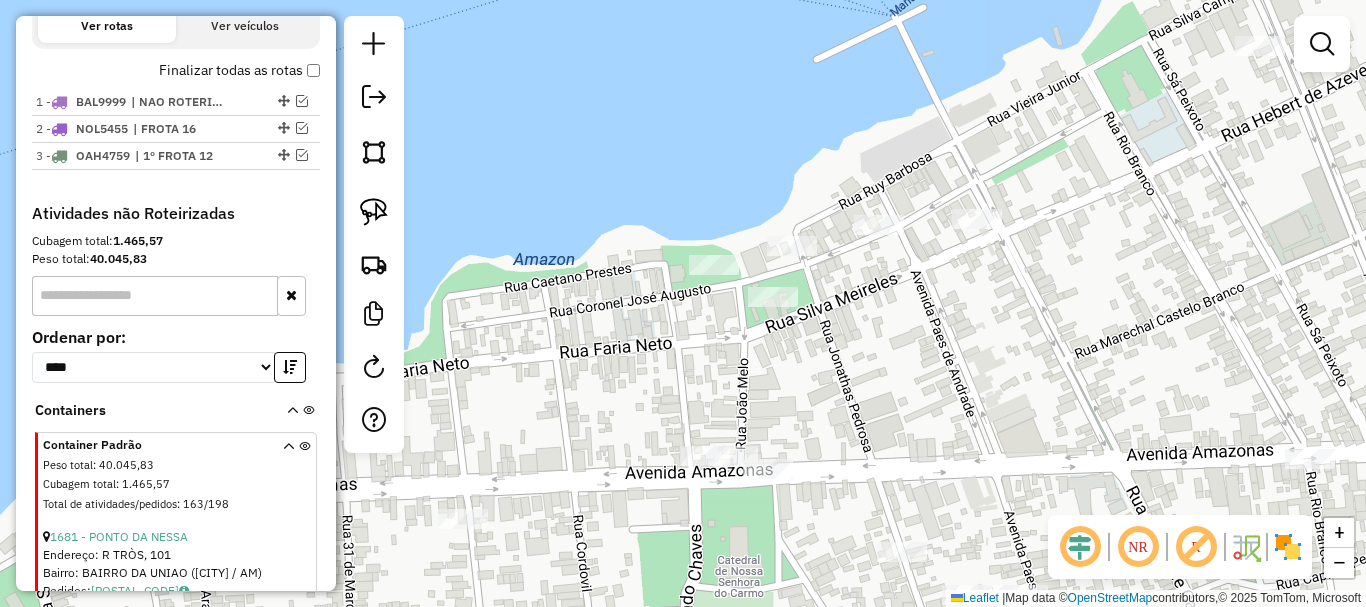 drag, startPoint x: 978, startPoint y: 319, endPoint x: 969, endPoint y: 301, distance: 20.12461 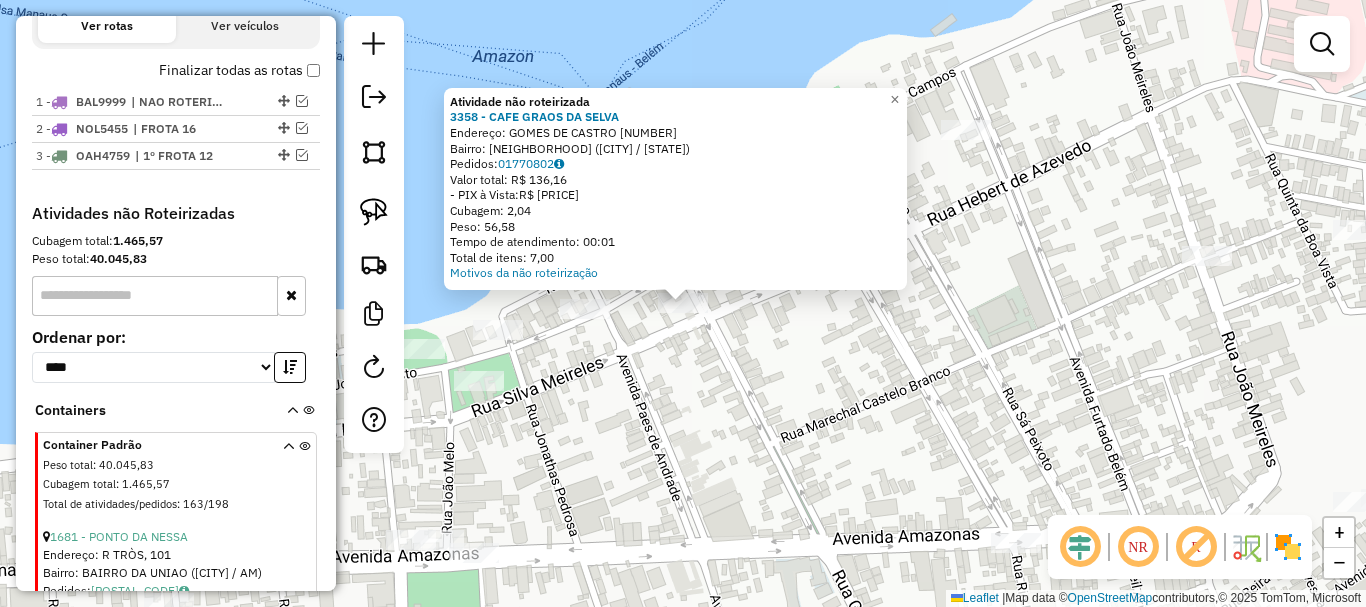 click on "Atividade não roteirizada 3358 - CAFE GRAOS DA SELVA  Endereço:  GOMES DE CASTRO 709   Bairro: CENTRO (PARINTINS / AM)   Pedidos:  01770802   Valor total: R$ 136,16   - PIX à Vista:  R$ 136,16   Cubagem: 2,04   Peso: 56,58   Tempo de atendimento: 00:01   Total de itens: 7,00  Motivos da não roteirização × Janela de atendimento Grade de atendimento Capacidade Transportadoras Veículos Cliente Pedidos  Rotas Selecione os dias de semana para filtrar as janelas de atendimento  Seg   Ter   Qua   Qui   Sex   Sáb   Dom  Informe o período da janela de atendimento: De: Até:  Filtrar exatamente a janela do cliente  Considerar janela de atendimento padrão  Selecione os dias de semana para filtrar as grades de atendimento  Seg   Ter   Qua   Qui   Sex   Sáb   Dom   Considerar clientes sem dia de atendimento cadastrado  Clientes fora do dia de atendimento selecionado Filtrar as atividades entre os valores definidos abaixo:  Peso mínimo:   Peso máximo:   Cubagem mínima:   Cubagem máxima:   De:   Até:   De:" 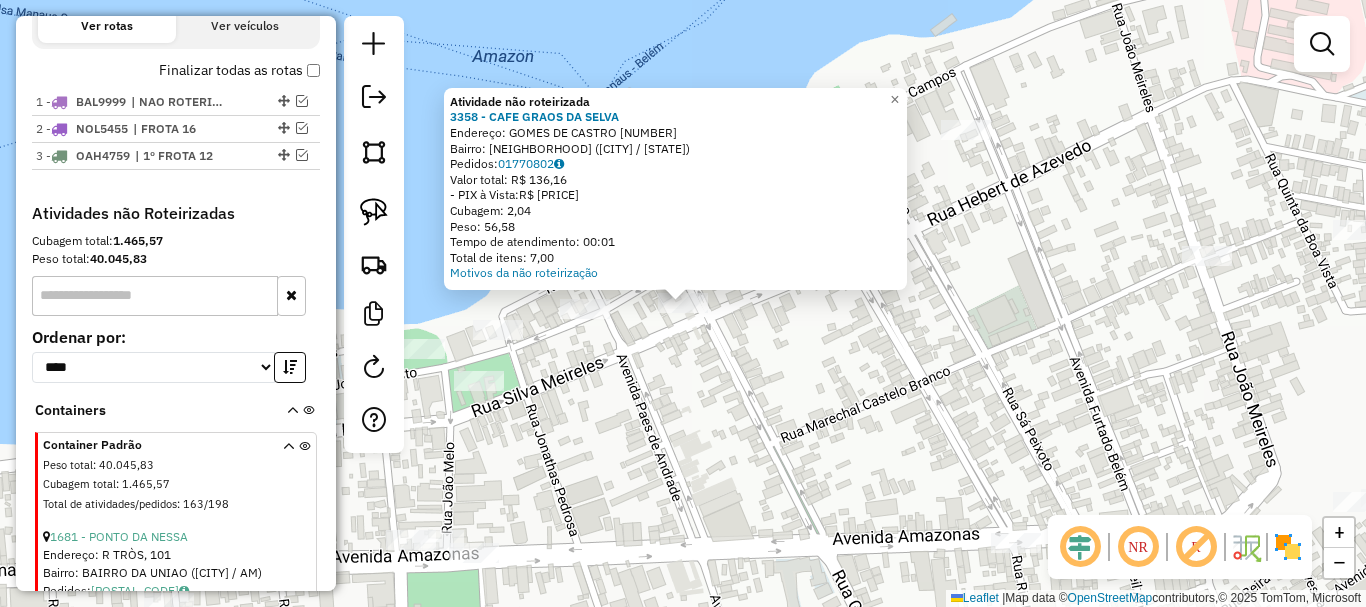 click 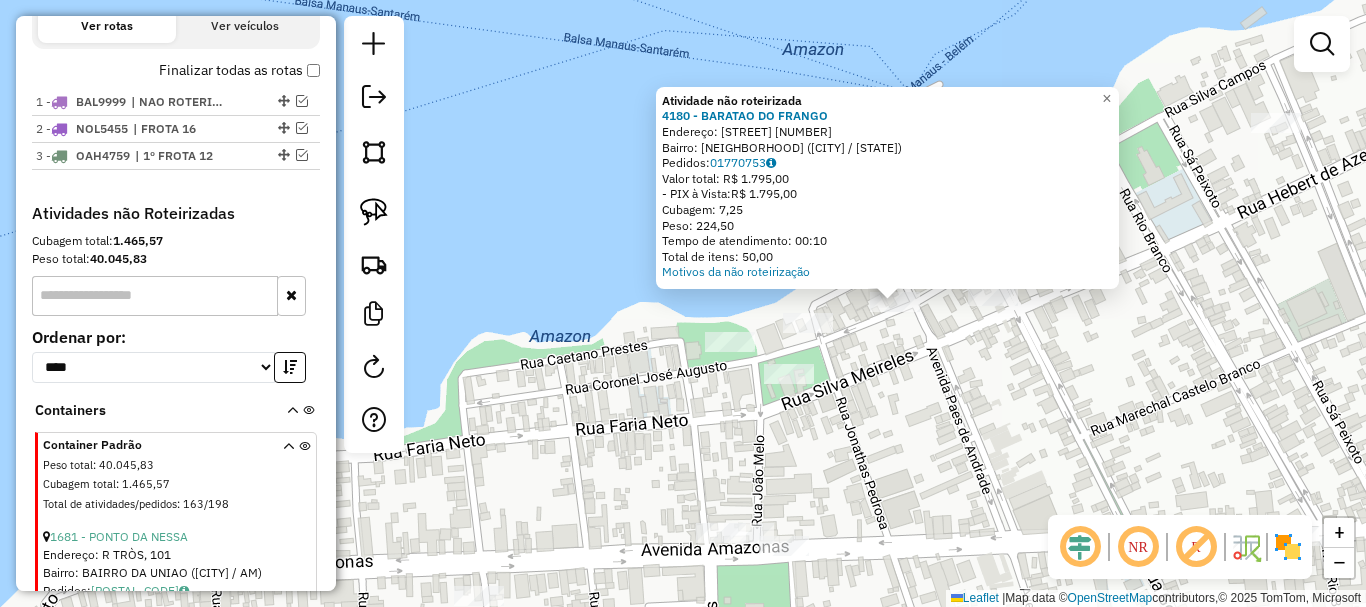 drag, startPoint x: 637, startPoint y: 393, endPoint x: 854, endPoint y: 384, distance: 217.18655 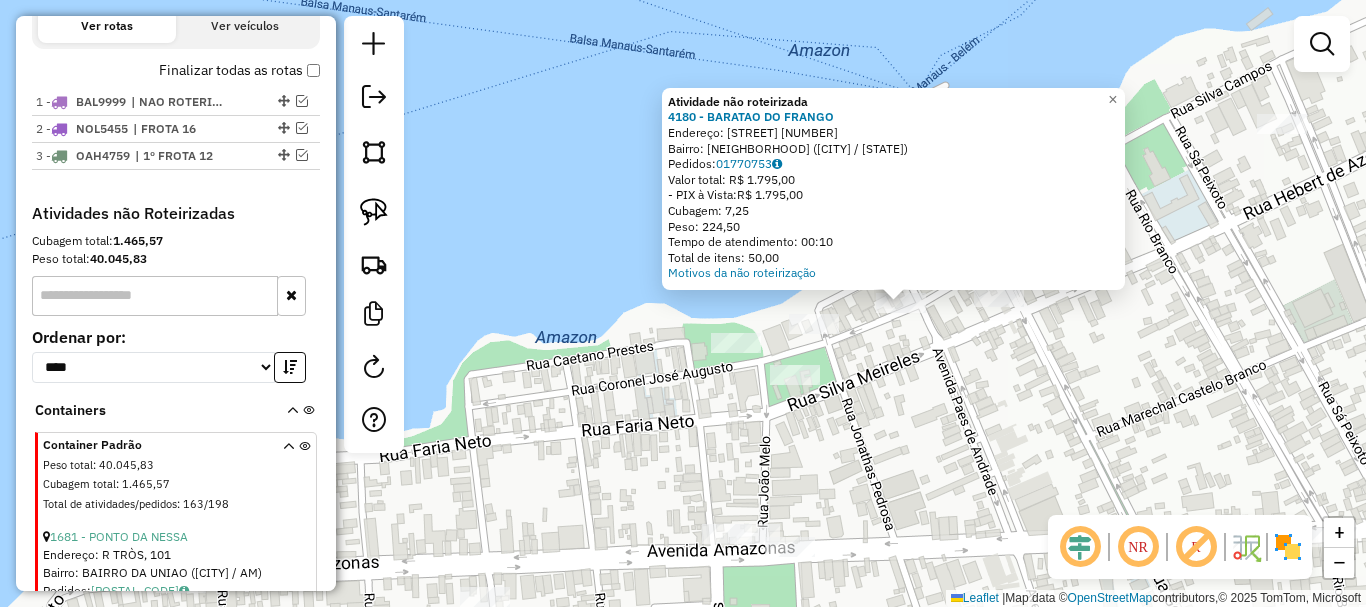 click on "Atividade não roteirizada 4180 - BARATAO DO FRANGO  Endereço:  PAES DE ANDRADE 48   Bairro: CENTRO (PARINTINS / AM)   Pedidos:  01770753   Valor total: R$ 1.795,00   - PIX à Vista:  R$ 1.795,00   Cubagem: 7,25   Peso: 224,50   Tempo de atendimento: 00:10   Total de itens: 50,00  Motivos da não roteirização × Janela de atendimento Grade de atendimento Capacidade Transportadoras Veículos Cliente Pedidos  Rotas Selecione os dias de semana para filtrar as janelas de atendimento  Seg   Ter   Qua   Qui   Sex   Sáb   Dom  Informe o período da janela de atendimento: De: Até:  Filtrar exatamente a janela do cliente  Considerar janela de atendimento padrão  Selecione os dias de semana para filtrar as grades de atendimento  Seg   Ter   Qua   Qui   Sex   Sáb   Dom   Considerar clientes sem dia de atendimento cadastrado  Clientes fora do dia de atendimento selecionado Filtrar as atividades entre os valores definidos abaixo:  Peso mínimo:   Peso máximo:   Cubagem mínima:   Cubagem máxima:   De:   Até:  +" 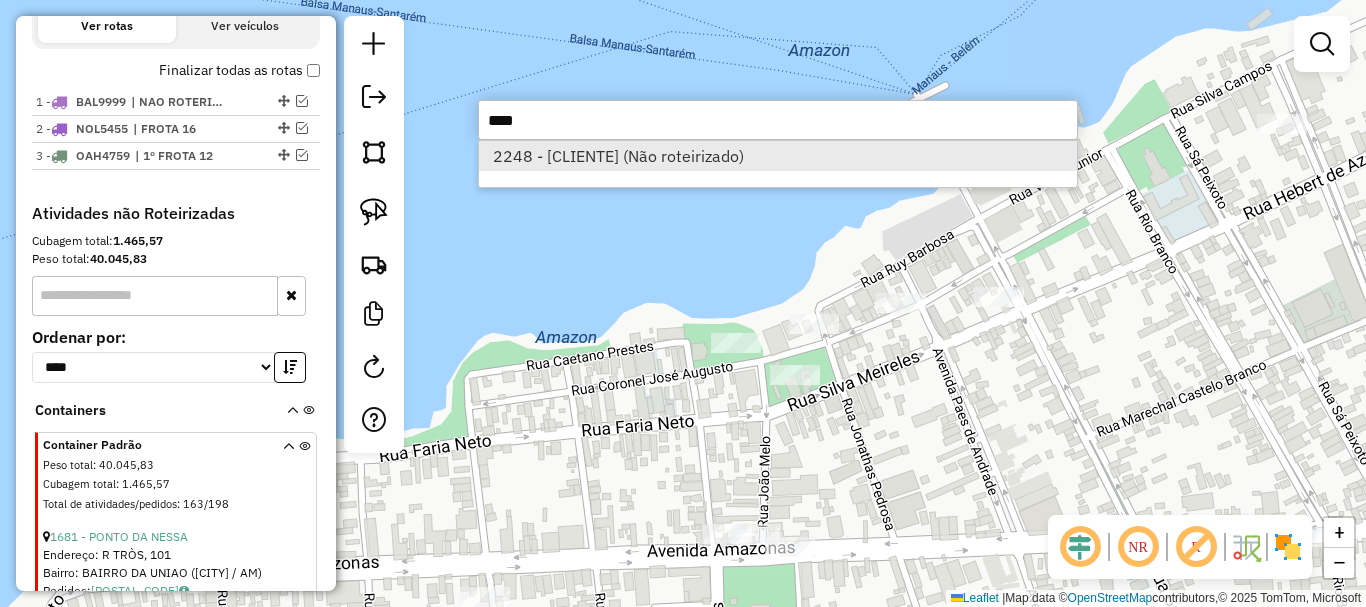 type on "****" 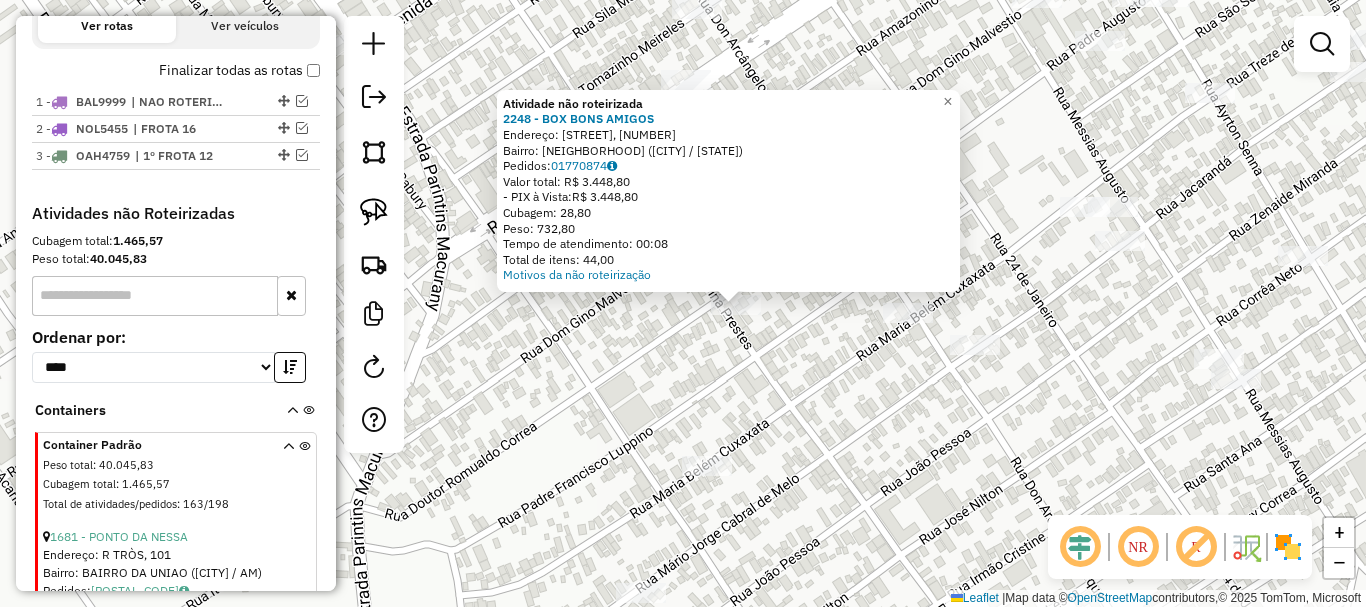 drag, startPoint x: 682, startPoint y: 363, endPoint x: 737, endPoint y: 363, distance: 55 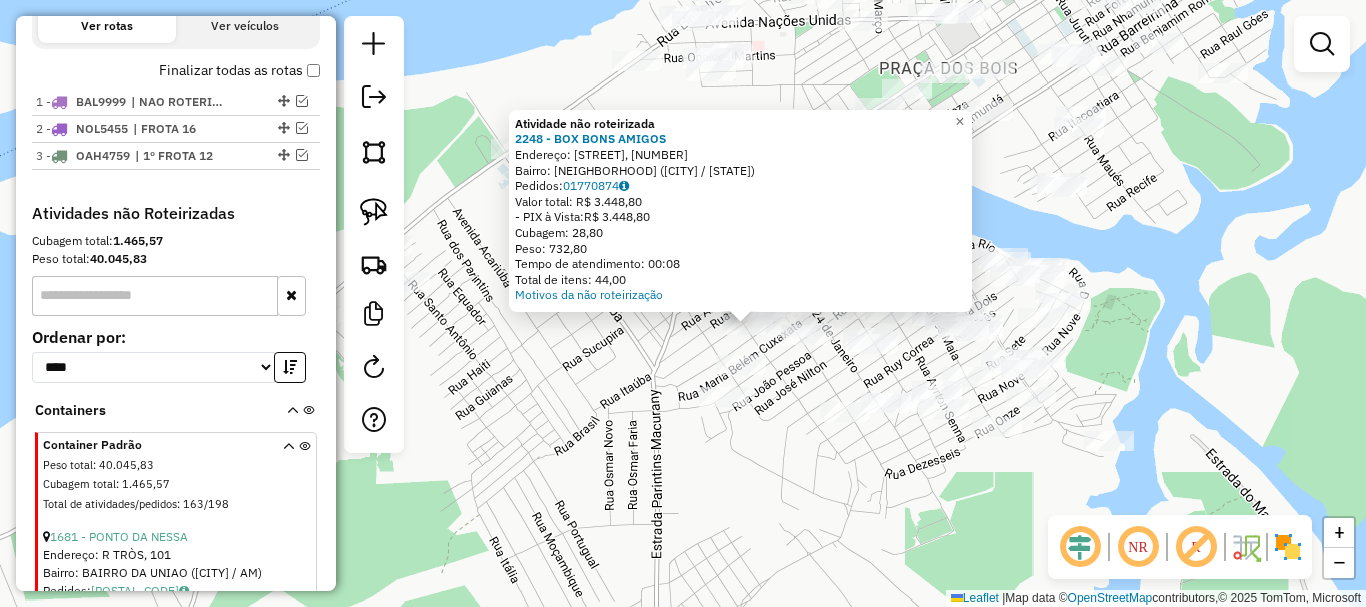 click on "Atividade não roteirizada 2248 - BOX BONS AMIGOS  Endereço: R ROMUALDO CORREA, 4018   Bairro: ITAUNA II (PARINTINS / AM)   Pedidos:  01770874   Valor total: R$ 3.448,80   - PIX à Vista:  R$ 3.448,80   Cubagem: 28,80   Peso: 732,80   Tempo de atendimento: 00:08   Total de itens: 44,00  Motivos da não roteirização × Janela de atendimento Grade de atendimento Capacidade Transportadoras Veículos Cliente Pedidos  Rotas Selecione os dias de semana para filtrar as janelas de atendimento  Seg   Ter   Qua   Qui   Sex   Sáb   Dom  Informe o período da janela de atendimento: De: Até:  Filtrar exatamente a janela do cliente  Considerar janela de atendimento padrão  Selecione os dias de semana para filtrar as grades de atendimento  Seg   Ter   Qua   Qui   Sex   Sáb   Dom   Considerar clientes sem dia de atendimento cadastrado  Clientes fora do dia de atendimento selecionado Filtrar as atividades entre os valores definidos abaixo:  Peso mínimo:   Peso máximo:   Cubagem mínima:   Cubagem máxima:   De:  De:" 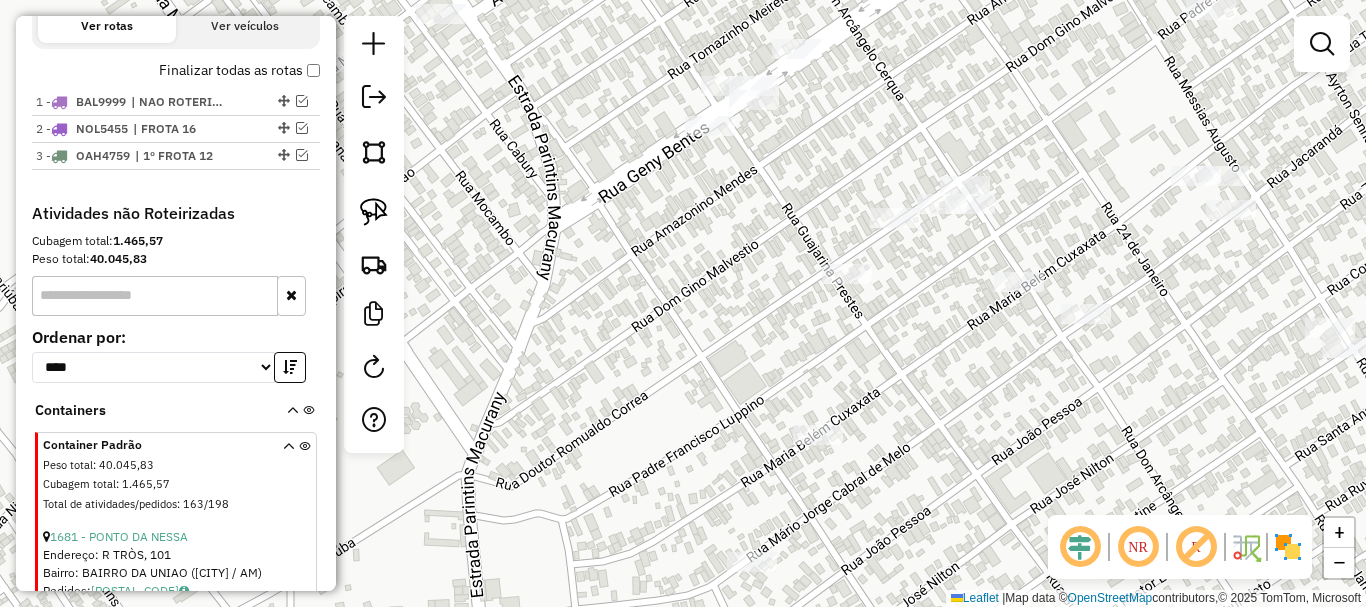 drag, startPoint x: 729, startPoint y: 307, endPoint x: 808, endPoint y: 340, distance: 85.61542 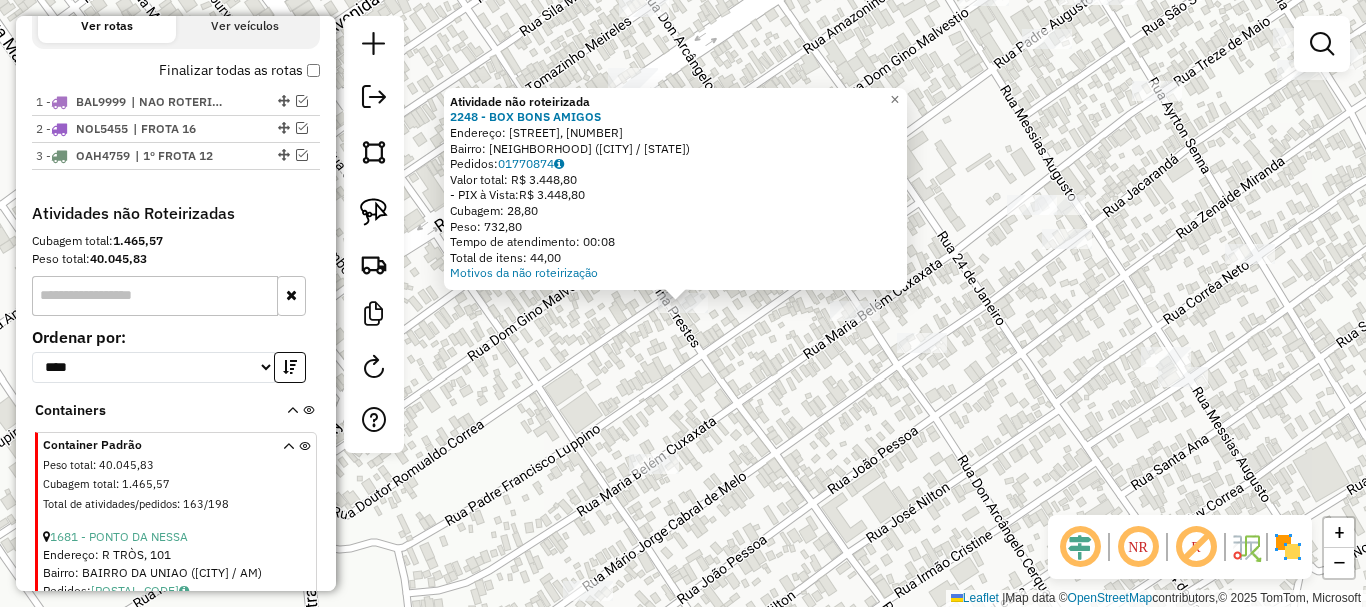 click on "Atividade não roteirizada 2248 - BOX BONS AMIGOS  Endereço: R ROMUALDO CORREA, 4018   Bairro: ITAUNA II (PARINTINS / AM)   Pedidos:  01770874   Valor total: R$ 3.448,80   - PIX à Vista:  R$ 3.448,80   Cubagem: 28,80   Peso: 732,80   Tempo de atendimento: 00:08   Total de itens: 44,00  Motivos da não roteirização × Janela de atendimento Grade de atendimento Capacidade Transportadoras Veículos Cliente Pedidos  Rotas Selecione os dias de semana para filtrar as janelas de atendimento  Seg   Ter   Qua   Qui   Sex   Sáb   Dom  Informe o período da janela de atendimento: De: Até:  Filtrar exatamente a janela do cliente  Considerar janela de atendimento padrão  Selecione os dias de semana para filtrar as grades de atendimento  Seg   Ter   Qua   Qui   Sex   Sáb   Dom   Considerar clientes sem dia de atendimento cadastrado  Clientes fora do dia de atendimento selecionado Filtrar as atividades entre os valores definidos abaixo:  Peso mínimo:   Peso máximo:   Cubagem mínima:   Cubagem máxima:   De:  De:" 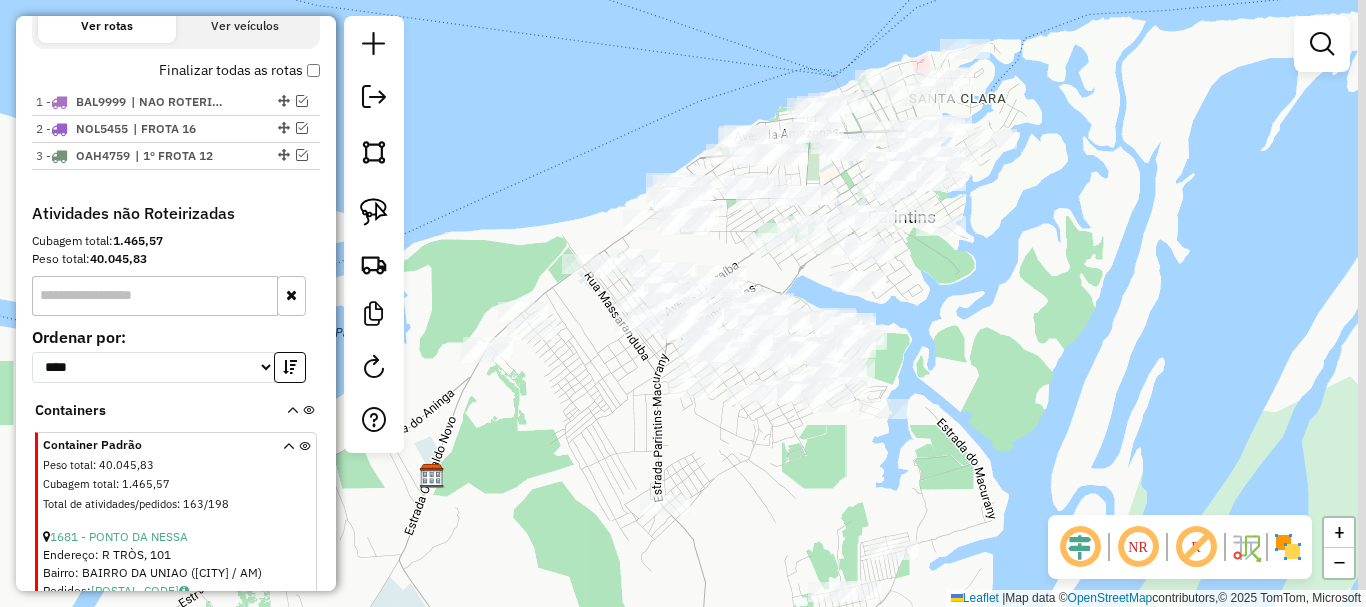 drag, startPoint x: 804, startPoint y: 504, endPoint x: 746, endPoint y: 445, distance: 82.73451 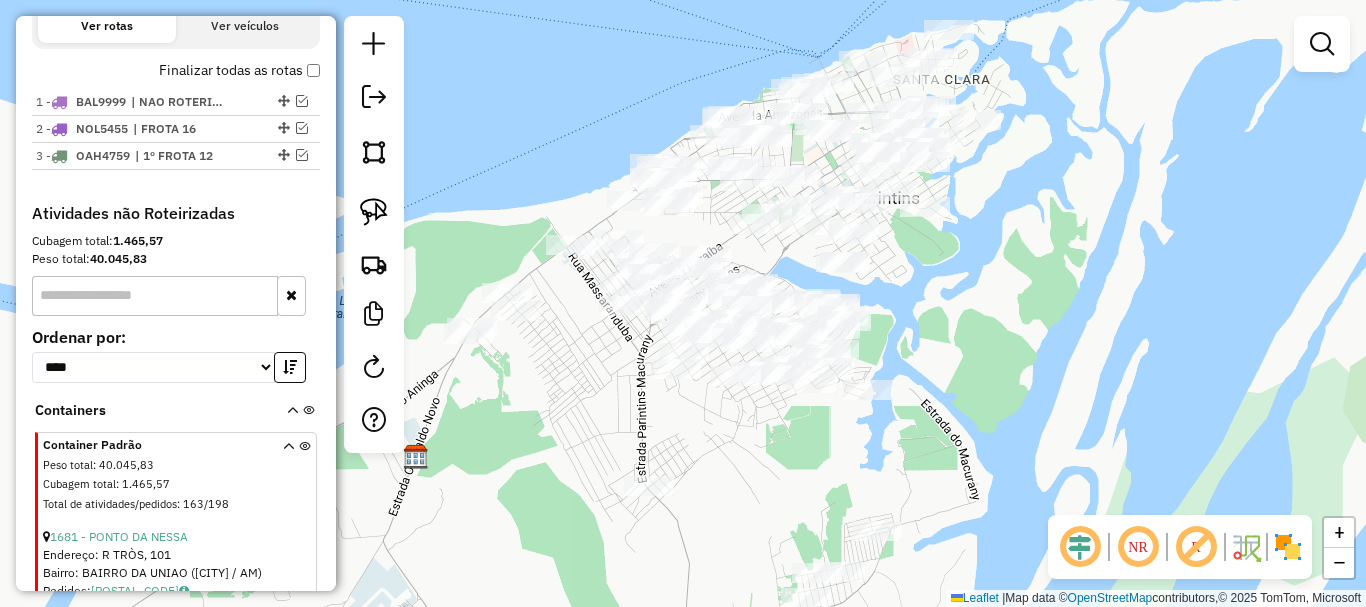drag, startPoint x: 726, startPoint y: 482, endPoint x: 686, endPoint y: 507, distance: 47.169907 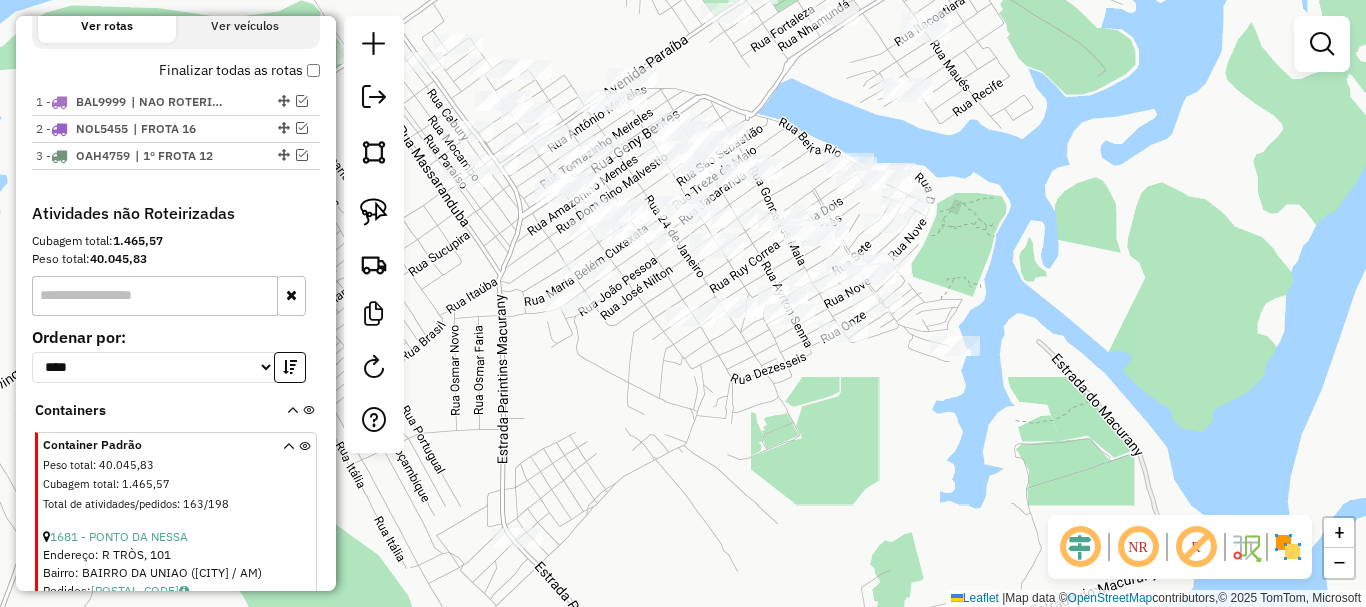 drag, startPoint x: 693, startPoint y: 481, endPoint x: 744, endPoint y: 254, distance: 232.65855 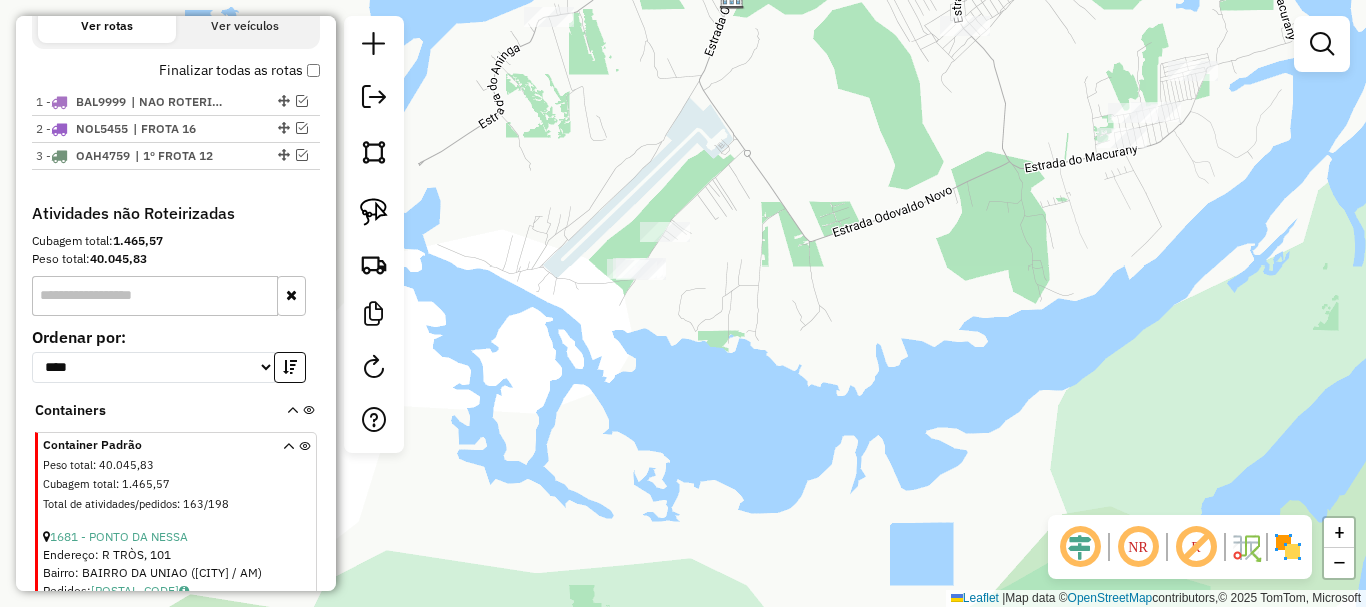 drag, startPoint x: 723, startPoint y: 438, endPoint x: 1027, endPoint y: 182, distance: 397.43176 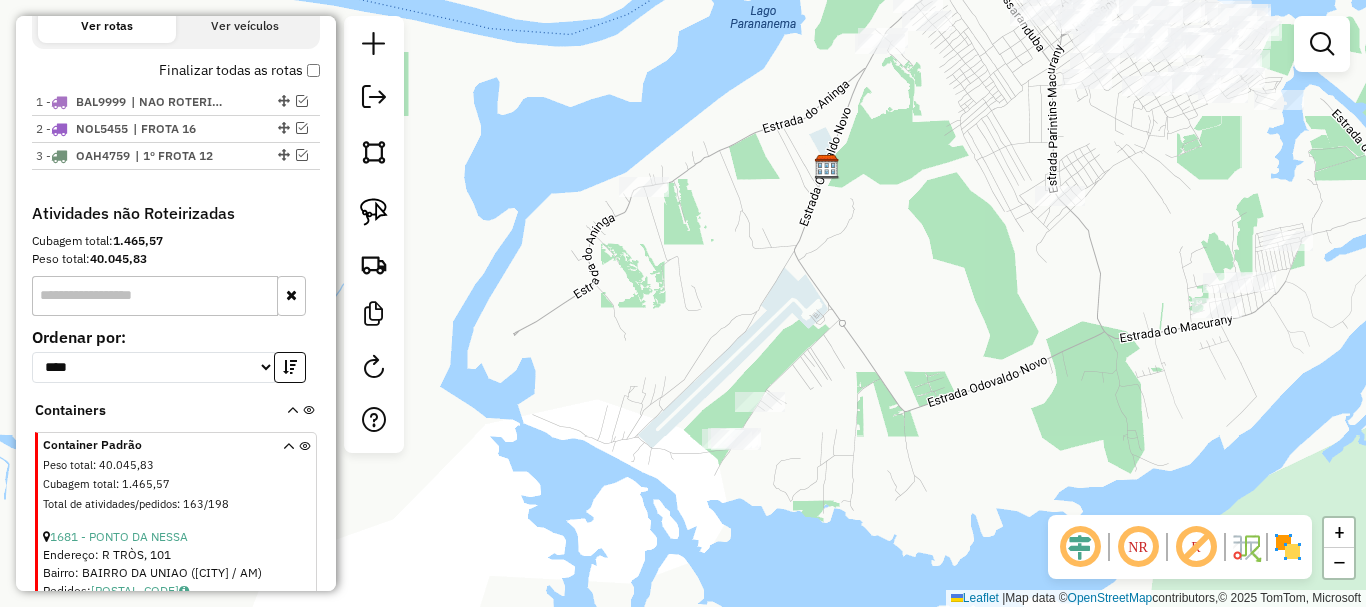 drag, startPoint x: 900, startPoint y: 283, endPoint x: 995, endPoint y: 453, distance: 194.74342 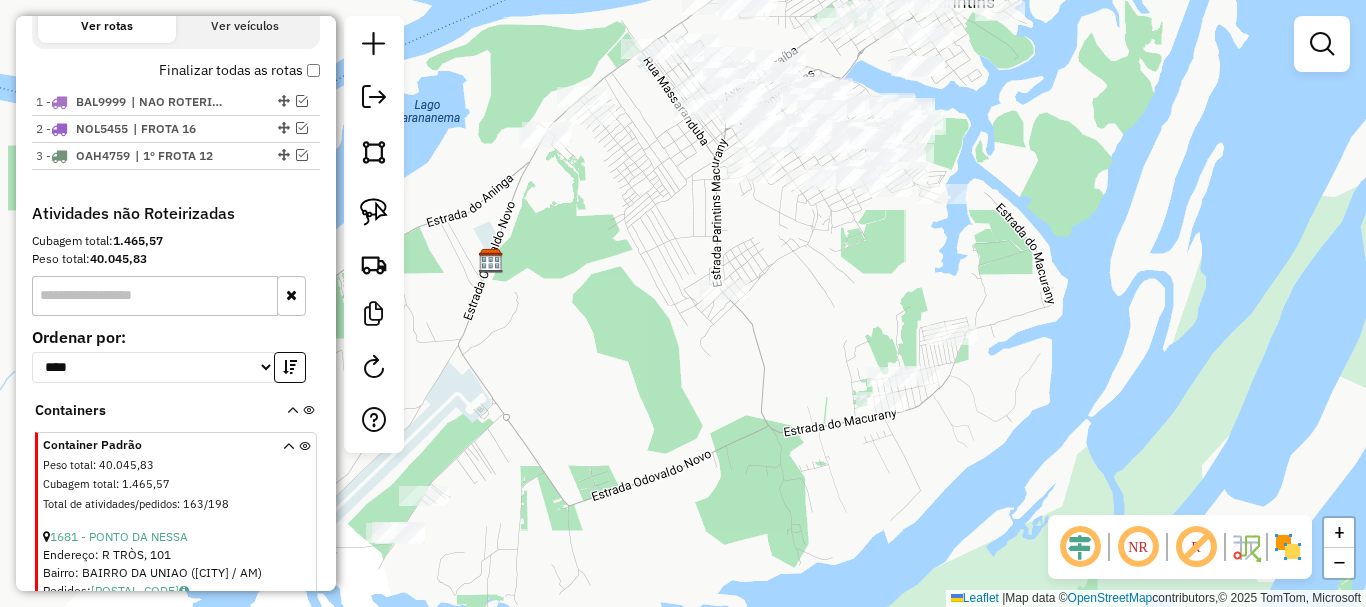 drag, startPoint x: 862, startPoint y: 324, endPoint x: 523, endPoint y: 416, distance: 351.26202 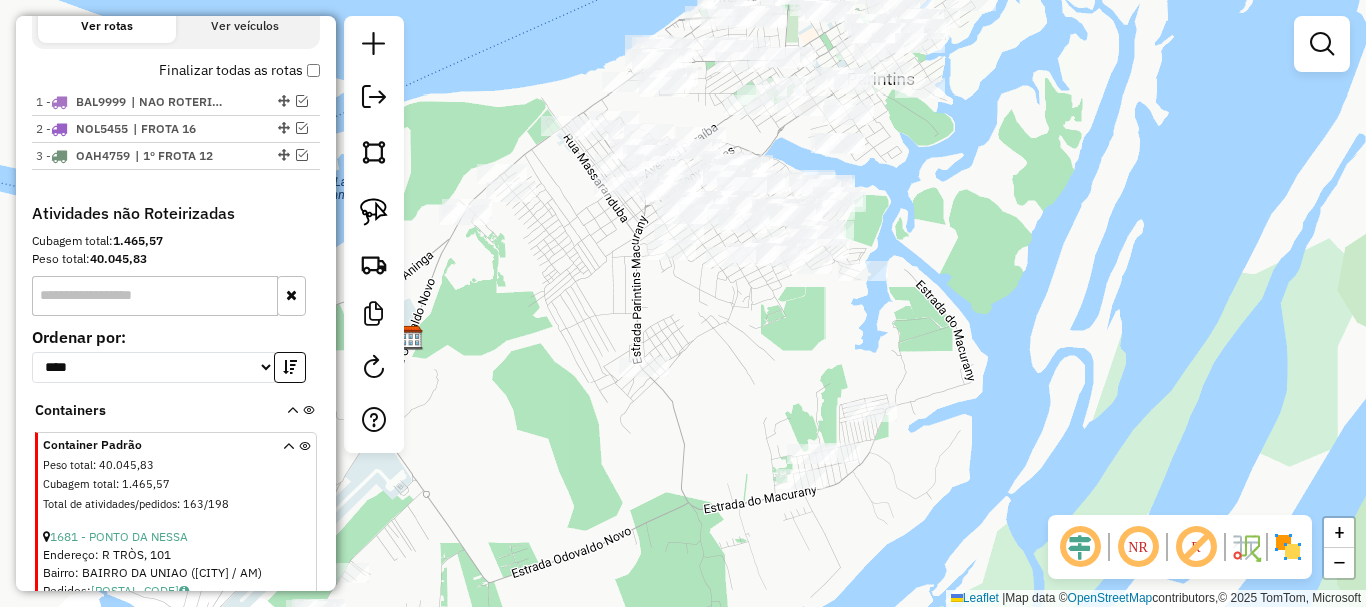 drag, startPoint x: 545, startPoint y: 297, endPoint x: 427, endPoint y: 352, distance: 130.18832 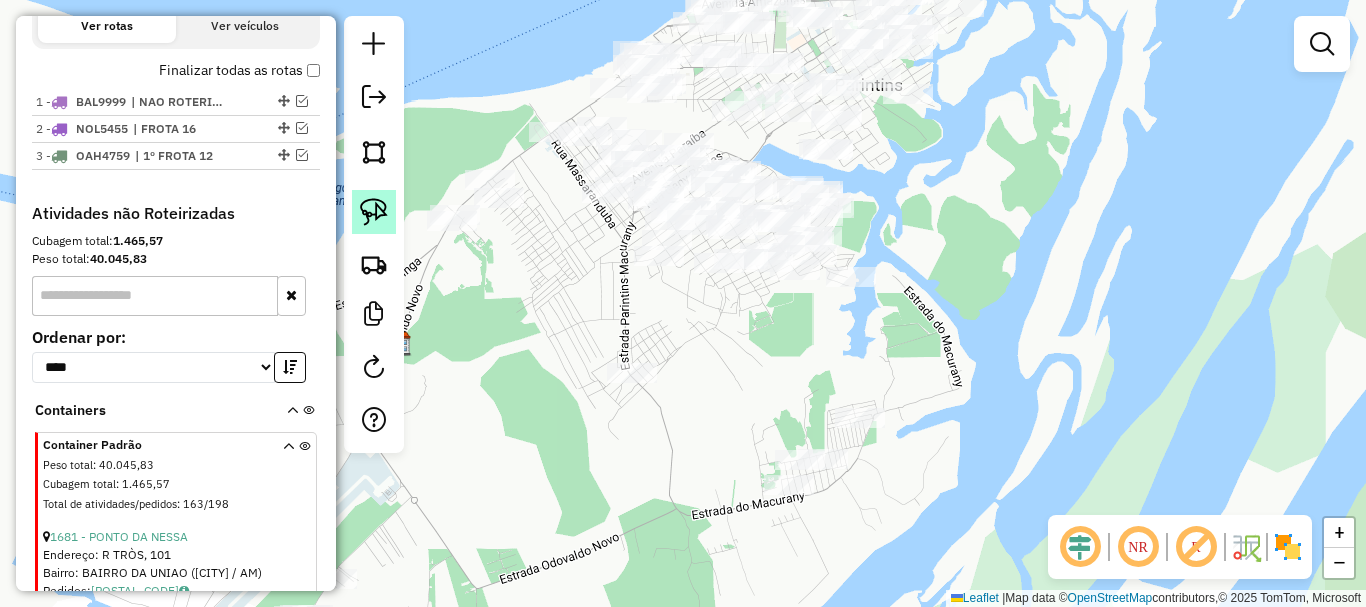 click 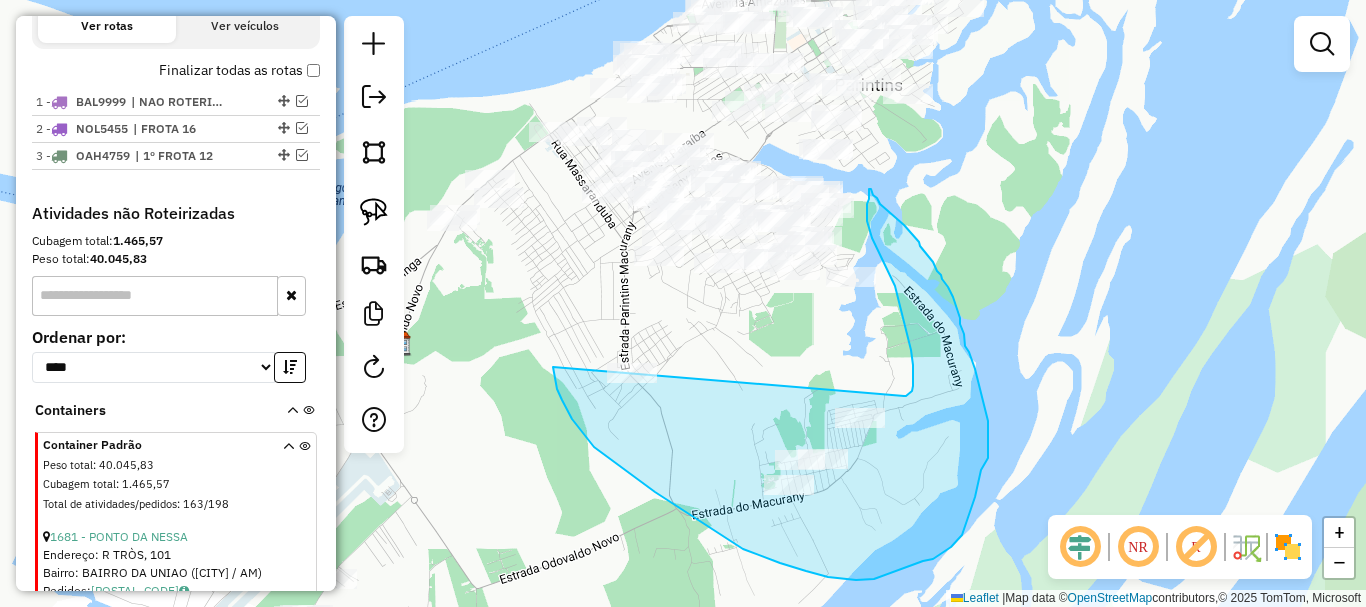 drag, startPoint x: 553, startPoint y: 367, endPoint x: 904, endPoint y: 396, distance: 352.19595 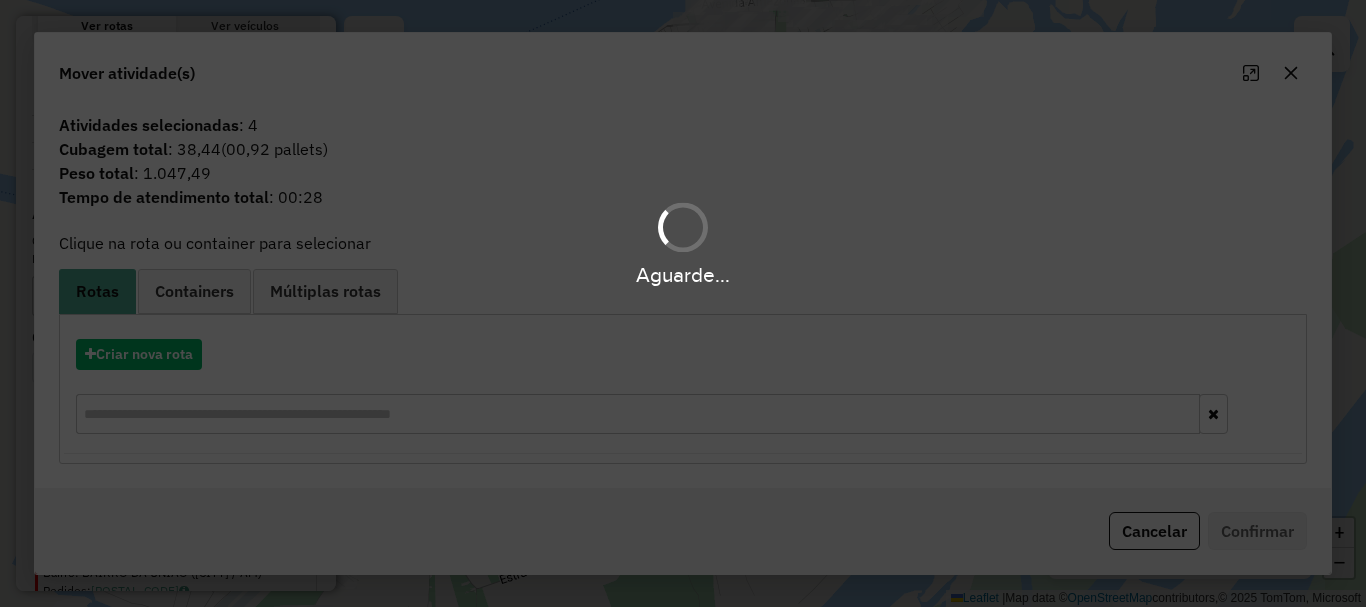 click on "Aguarde...  Pop-up bloqueado!  Seu navegador bloqueou automáticamente a abertura de uma nova janela.   Acesse as configurações e adicione o endereço do sistema a lista de permissão.   Fechar  Informações da Sessão 974126 - 02/08/2025     Criação: 01/08/2025 19:51   Depósito:  BRAMAM - PARINTINS  Total de rotas:  3  Distância Total:  37,03 km  Tempo total:  09:07  Valor total:  R$ 321.412,99  - Total roteirizado:  R$ 104.570,96  - Total não roteirizado:  R$ 216.842,03  Total de Atividades Roteirizadas:  17  Total de Pedidos Roteirizados:  31  Peso total roteirizado:  14.176,96  Cubagem total roteirizado:  520,86  Total de Atividades não Roteirizadas:  163  Total de Pedidos não Roteirizados:  198 Total de caixas por viagem:  520,86 /   3 =  173,62 Média de Atividades por viagem:  17 /   3 =  5,67 Ocupação média da frota:  56,23%   Rotas improdutivas:  1  Rotas vários dias:  0  Clientes Priorizados NR:  0 Rotas  Recargas: 0   Ver rotas   Ver veículos  Finalizar todas as rotas   1 -      :" at bounding box center (683, 303) 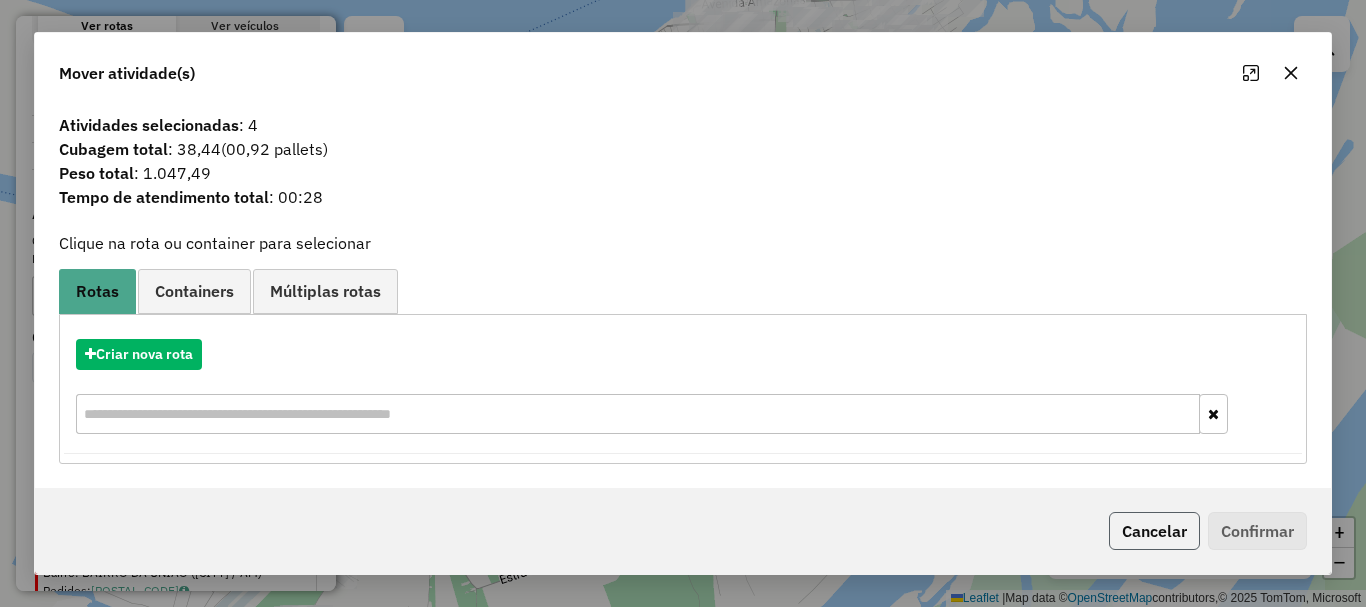 click on "Cancelar" 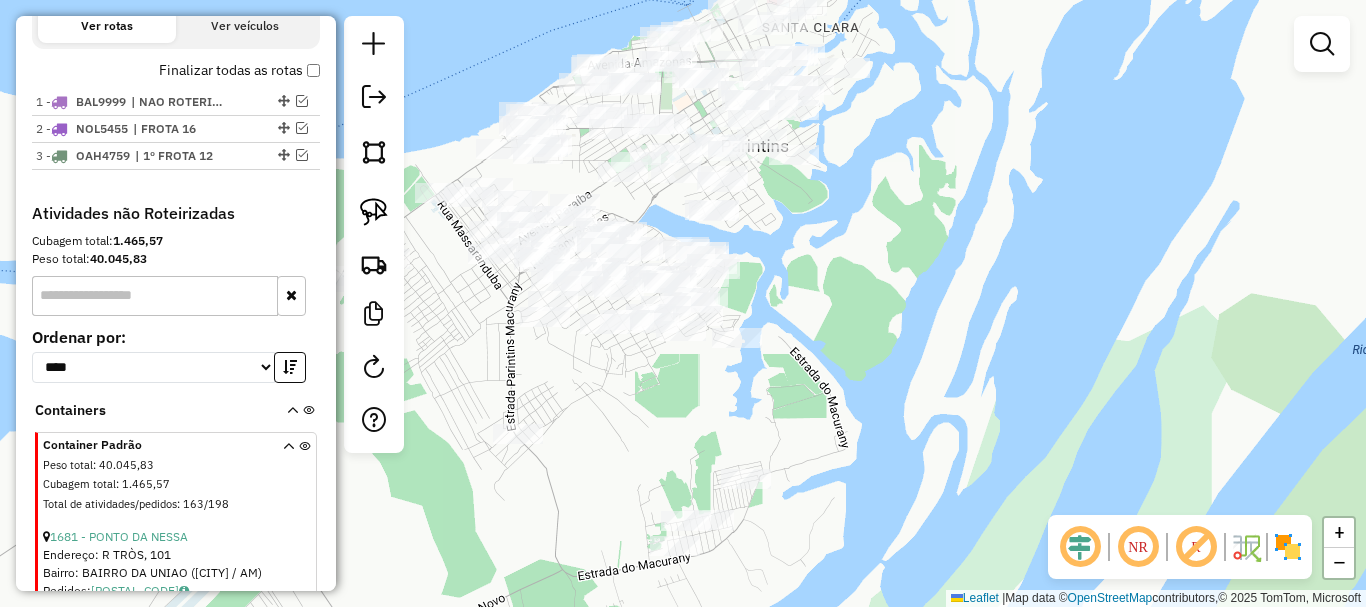 drag, startPoint x: 946, startPoint y: 308, endPoint x: 830, endPoint y: 369, distance: 131.06105 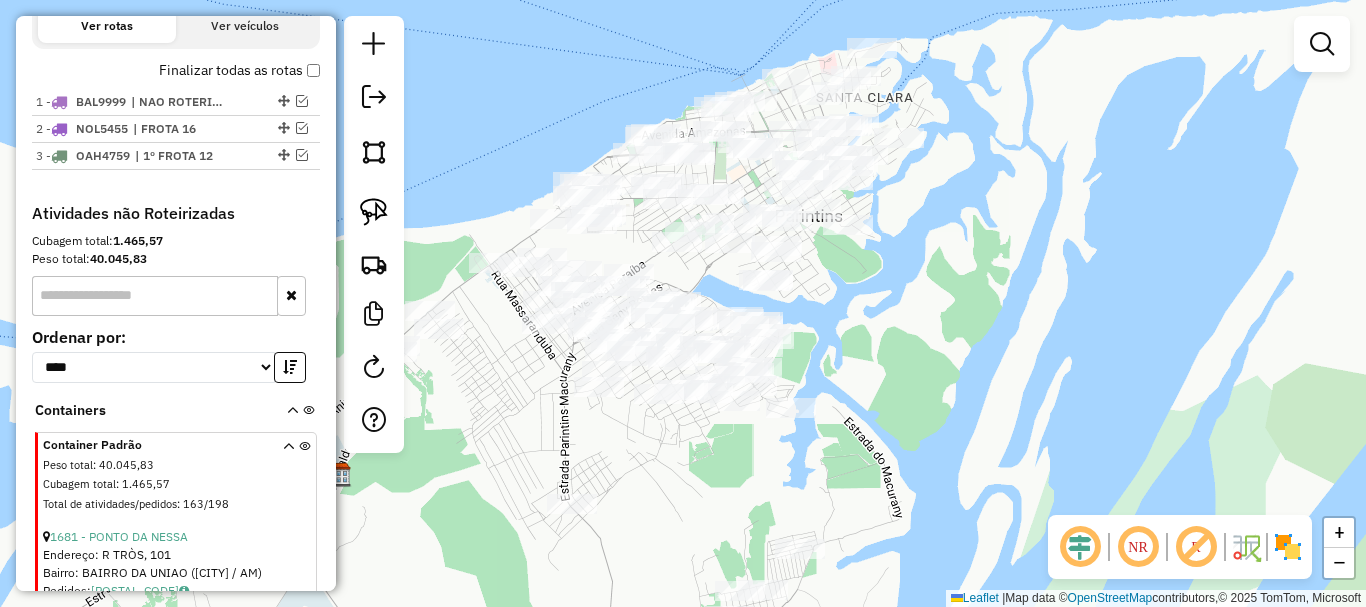drag, startPoint x: 833, startPoint y: 249, endPoint x: 898, endPoint y: 339, distance: 111.01801 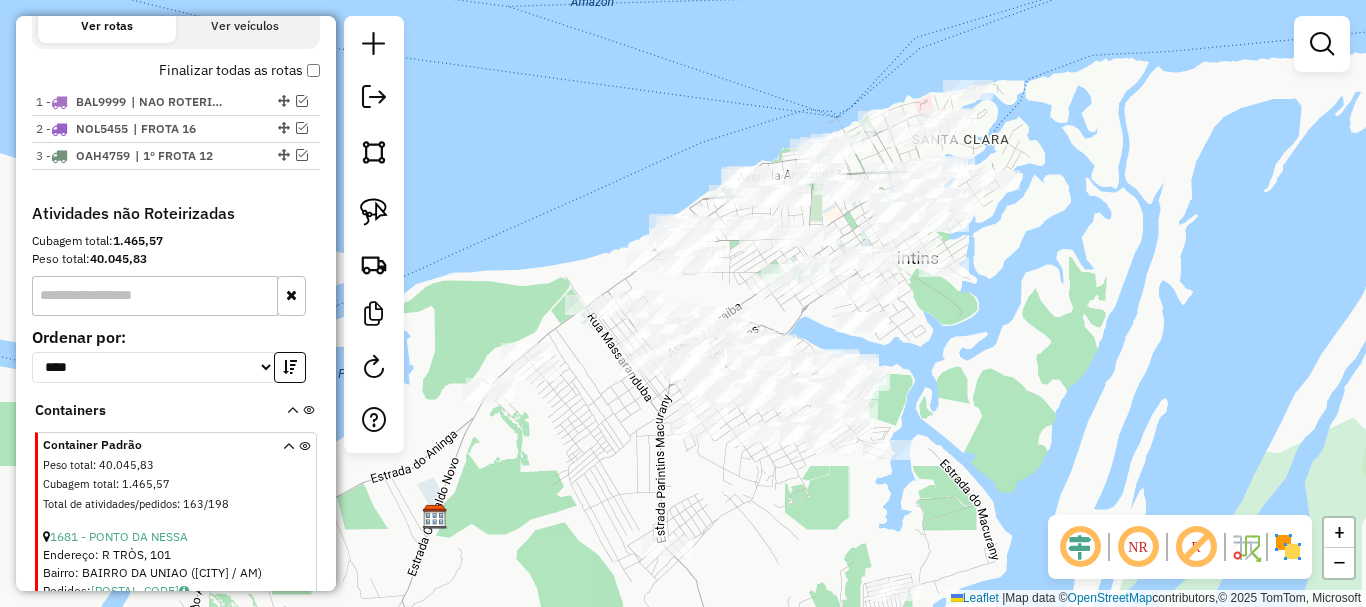 drag, startPoint x: 901, startPoint y: 344, endPoint x: 988, endPoint y: 362, distance: 88.84256 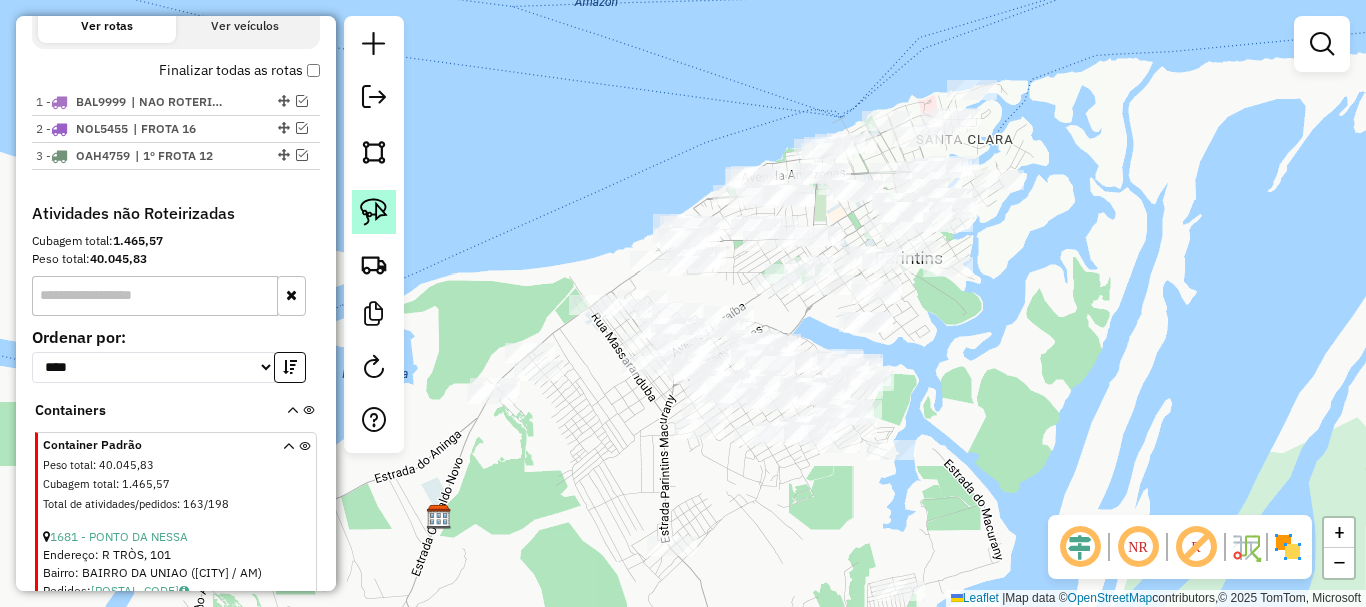 click 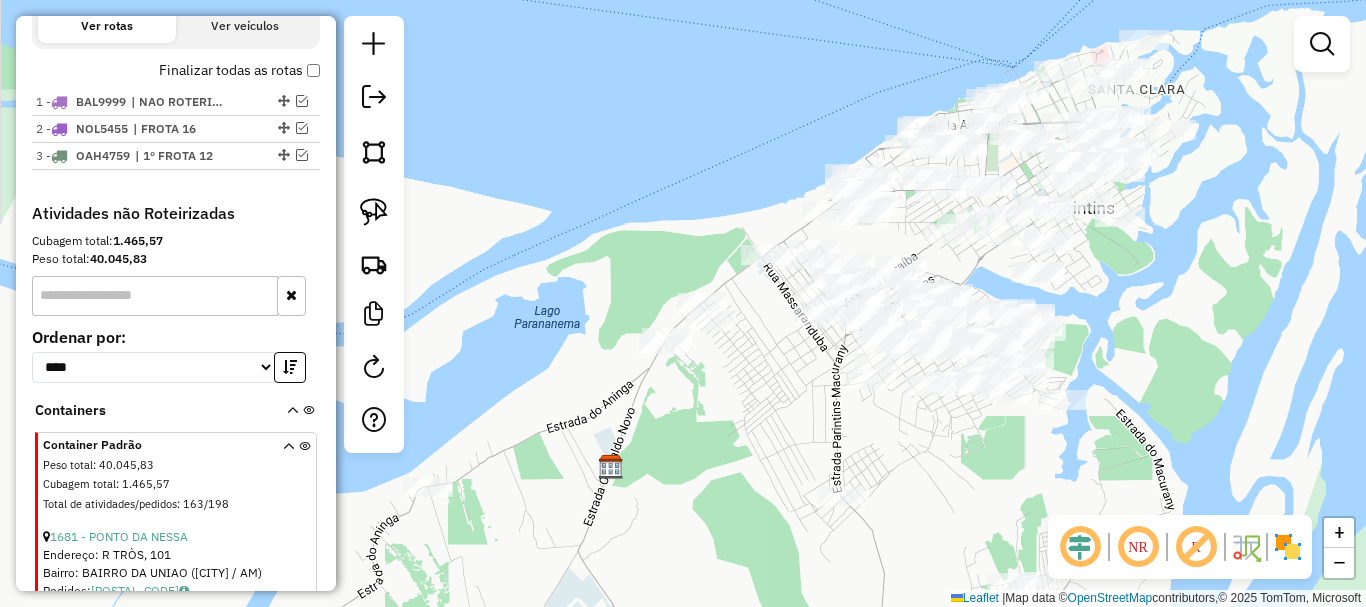 drag, startPoint x: 1028, startPoint y: 312, endPoint x: 1210, endPoint y: 242, distance: 194.99744 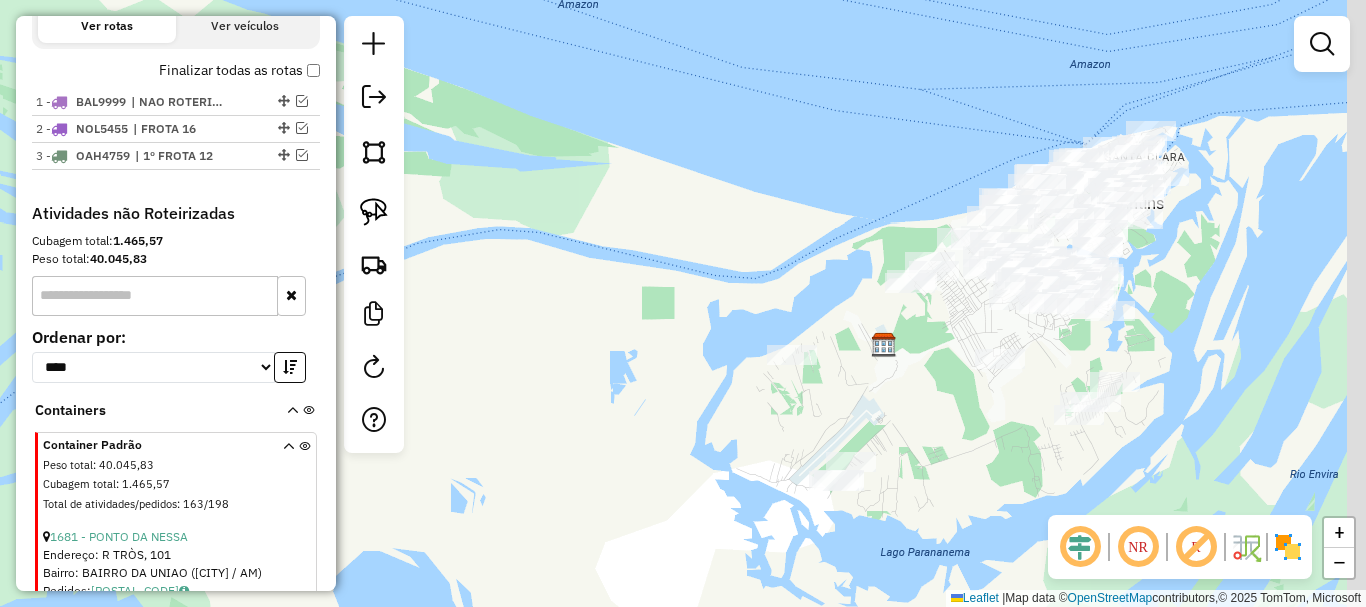 drag, startPoint x: 1235, startPoint y: 279, endPoint x: 1160, endPoint y: 276, distance: 75.059975 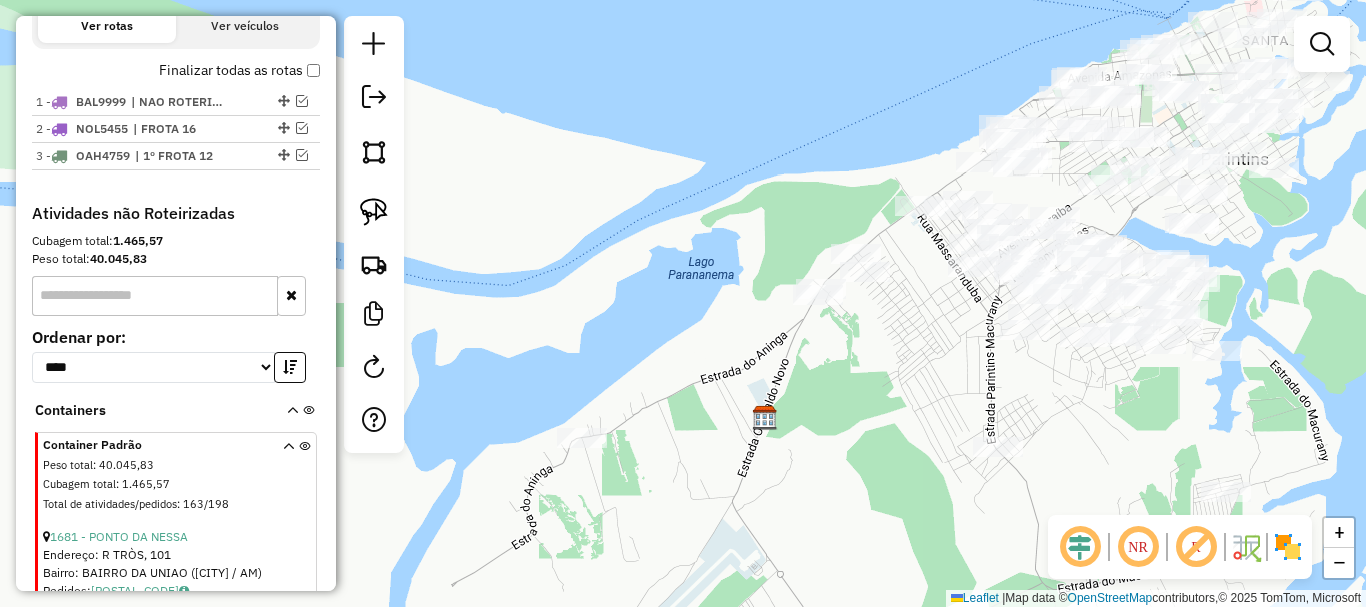 drag, startPoint x: 1153, startPoint y: 279, endPoint x: 1365, endPoint y: 245, distance: 214.7091 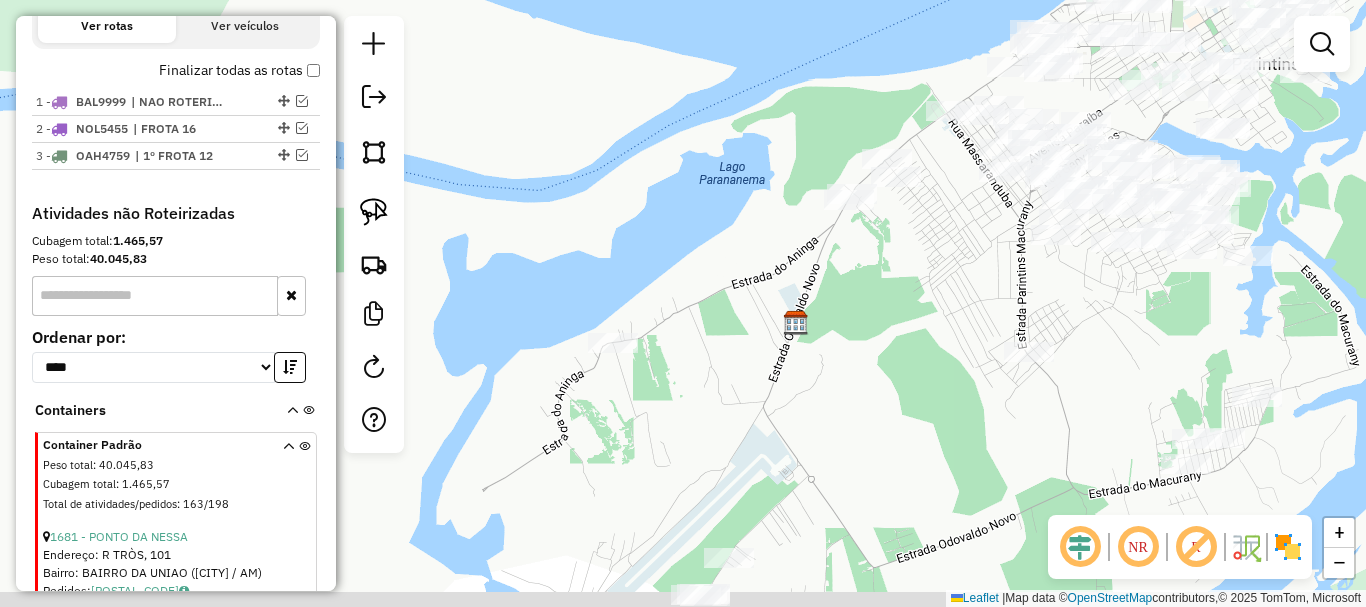 drag, startPoint x: 1306, startPoint y: 318, endPoint x: 1284, endPoint y: 302, distance: 27.202942 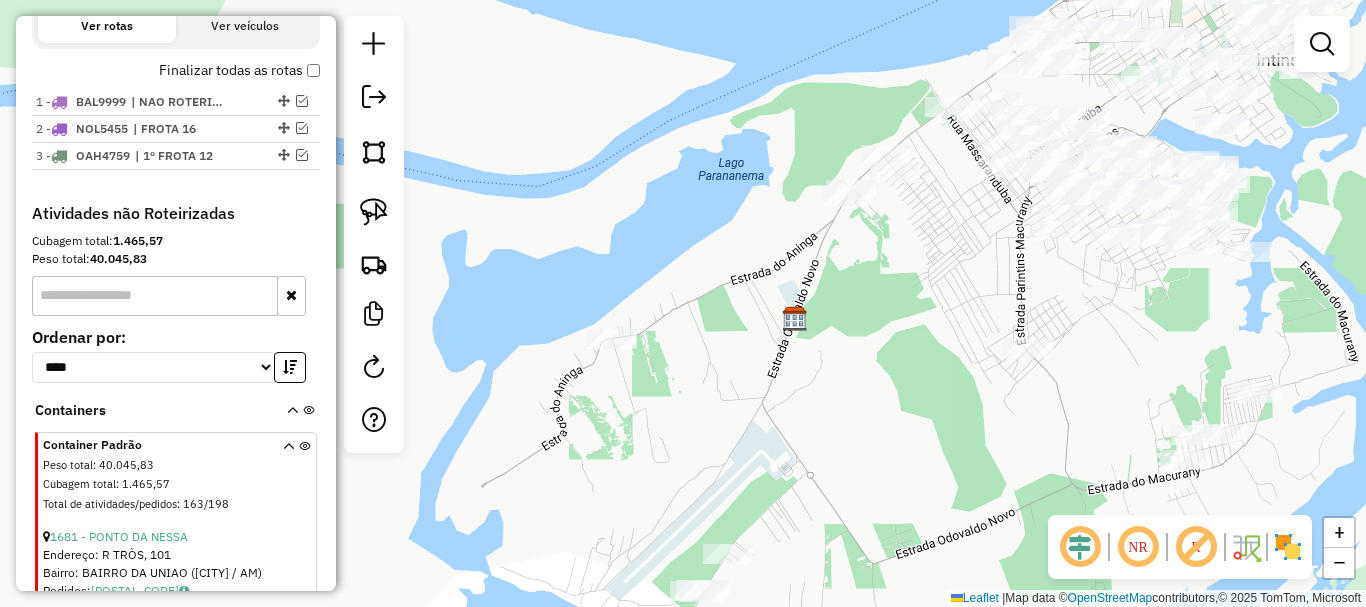 drag, startPoint x: 1282, startPoint y: 321, endPoint x: 1320, endPoint y: 186, distance: 140.24622 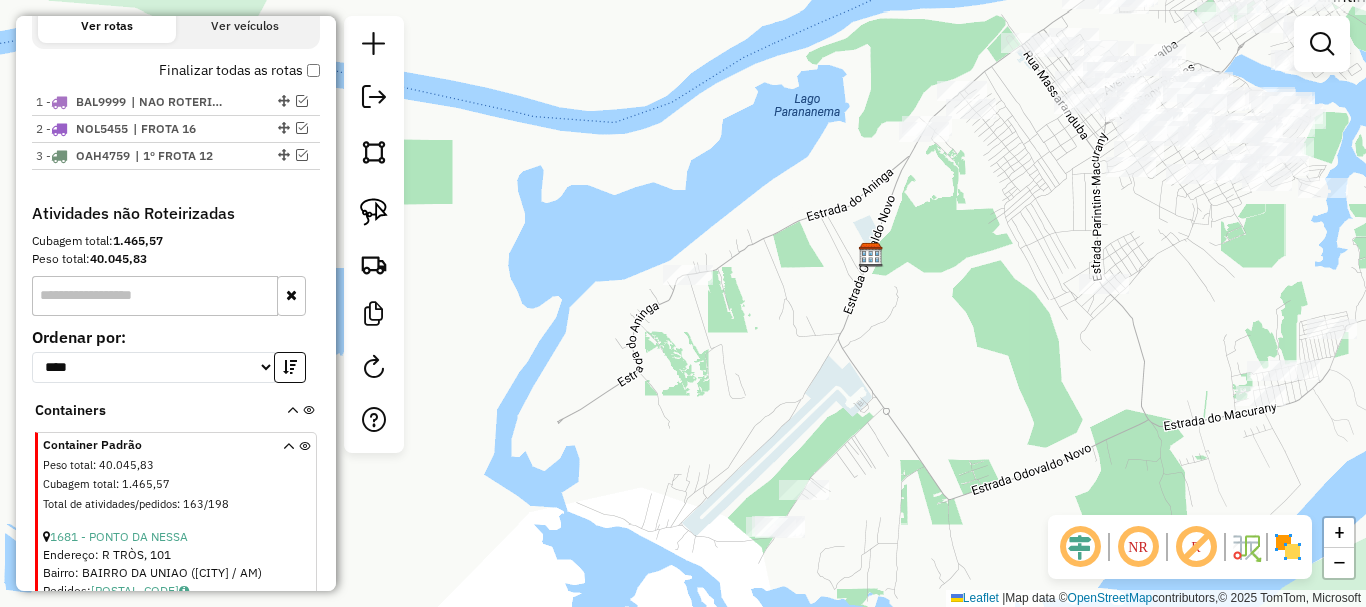 drag, startPoint x: 1192, startPoint y: 273, endPoint x: 1211, endPoint y: 354, distance: 83.198555 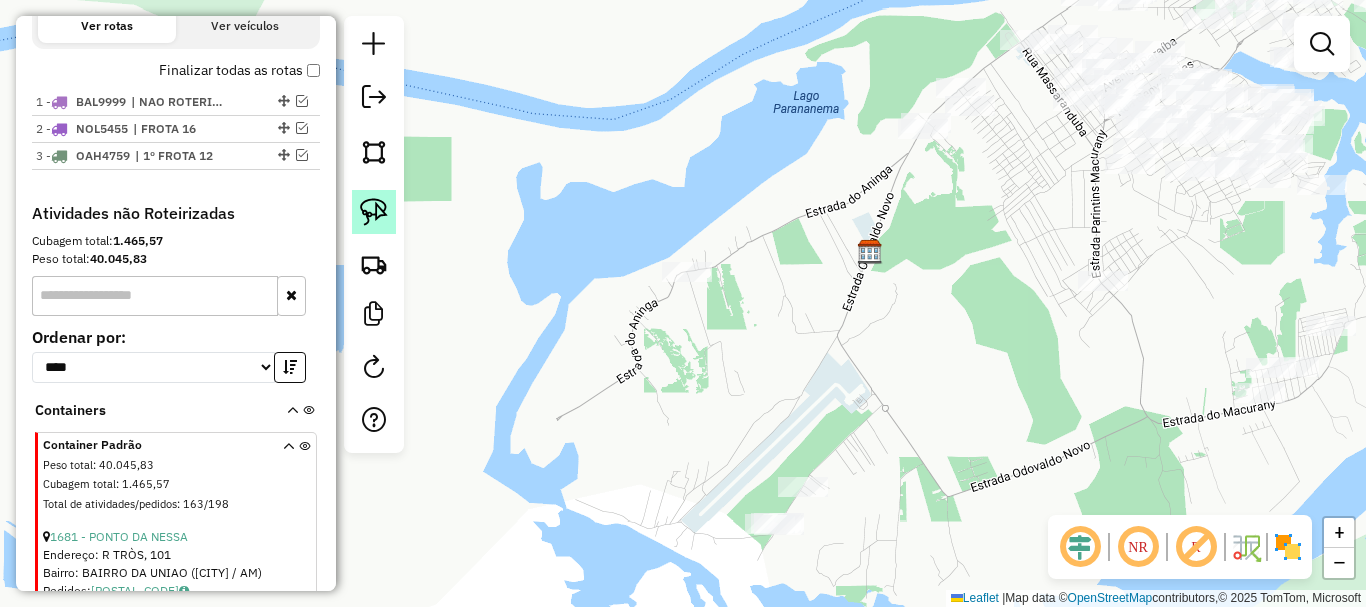 click 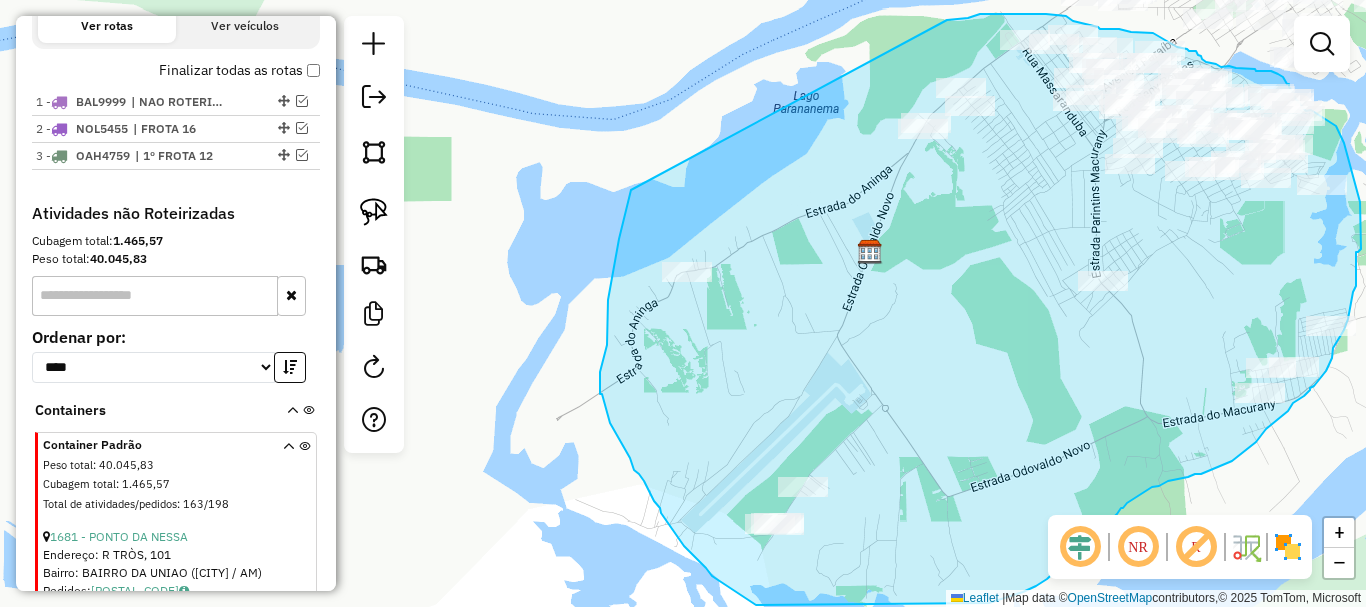 drag, startPoint x: 631, startPoint y: 190, endPoint x: 880, endPoint y: 36, distance: 292.77466 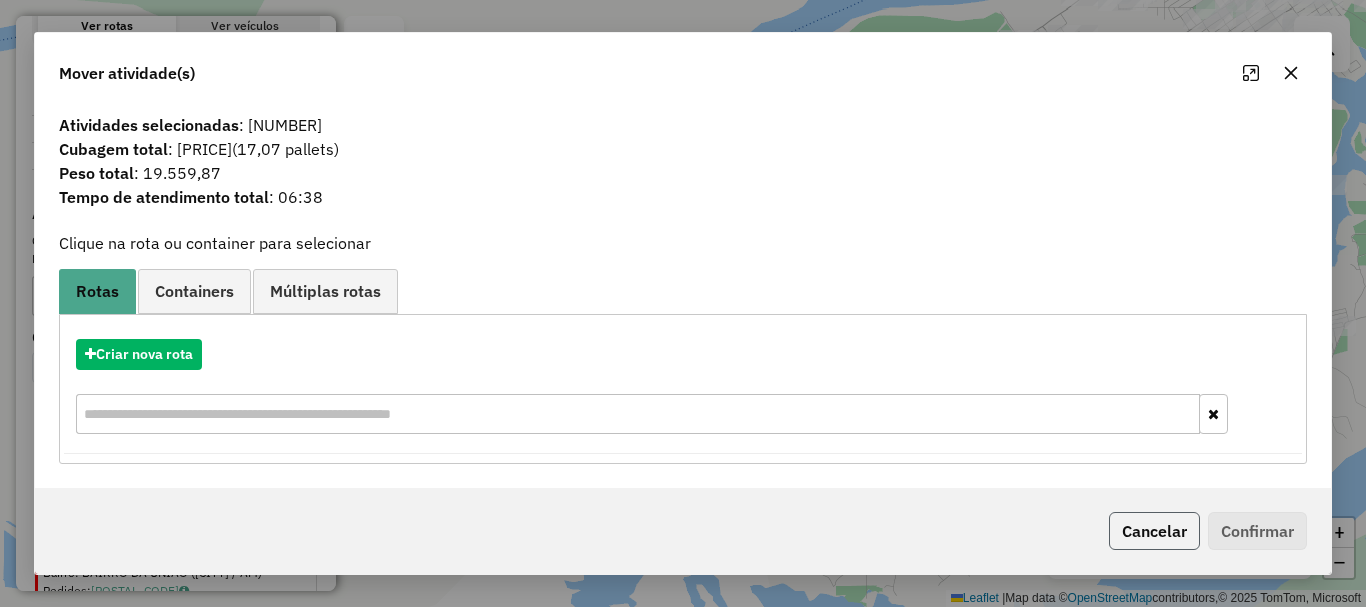 click on "Cancelar" 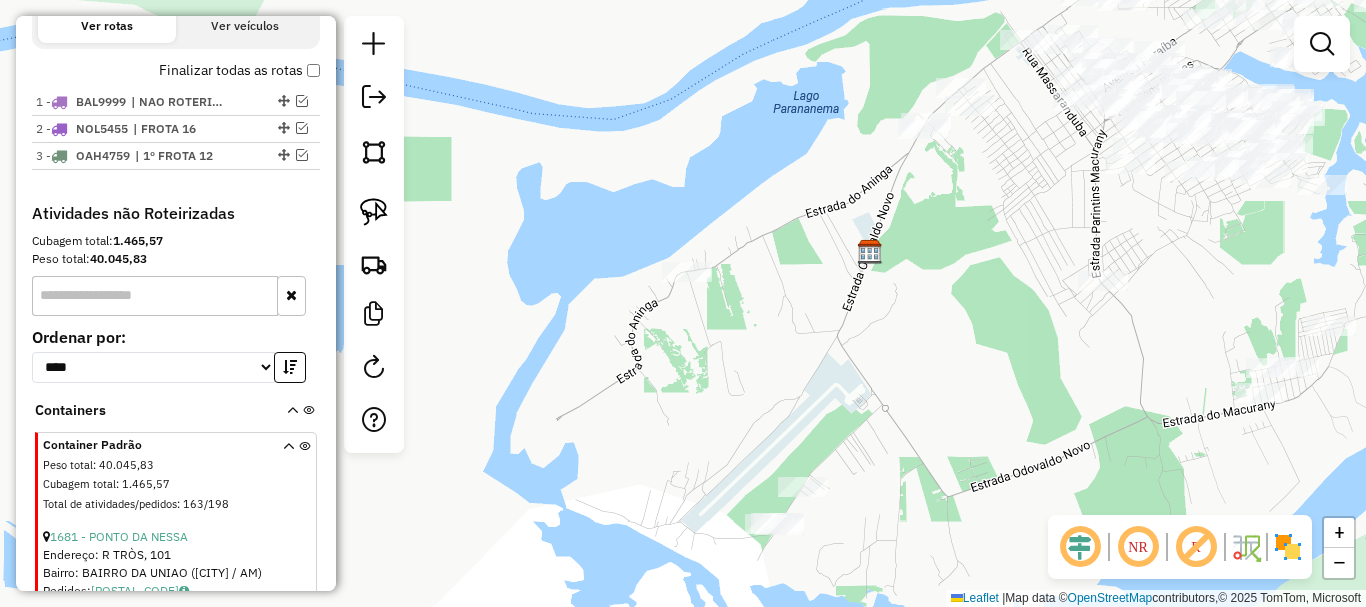 click on "Janela de atendimento Grade de atendimento Capacidade Transportadoras Veículos Cliente Pedidos  Rotas Selecione os dias de semana para filtrar as janelas de atendimento  Seg   Ter   Qua   Qui   Sex   Sáb   Dom  Informe o período da janela de atendimento: De: Até:  Filtrar exatamente a janela do cliente  Considerar janela de atendimento padrão  Selecione os dias de semana para filtrar as grades de atendimento  Seg   Ter   Qua   Qui   Sex   Sáb   Dom   Considerar clientes sem dia de atendimento cadastrado  Clientes fora do dia de atendimento selecionado Filtrar as atividades entre os valores definidos abaixo:  Peso mínimo:   Peso máximo:   Cubagem mínima:   Cubagem máxima:   De:   Até:  Filtrar as atividades entre o tempo de atendimento definido abaixo:  De:   Até:   Considerar capacidade total dos clientes não roteirizados Transportadora: Selecione um ou mais itens Tipo de veículo: Selecione um ou mais itens Veículo: Selecione um ou mais itens Motorista: Selecione um ou mais itens Nome: Rótulo:" 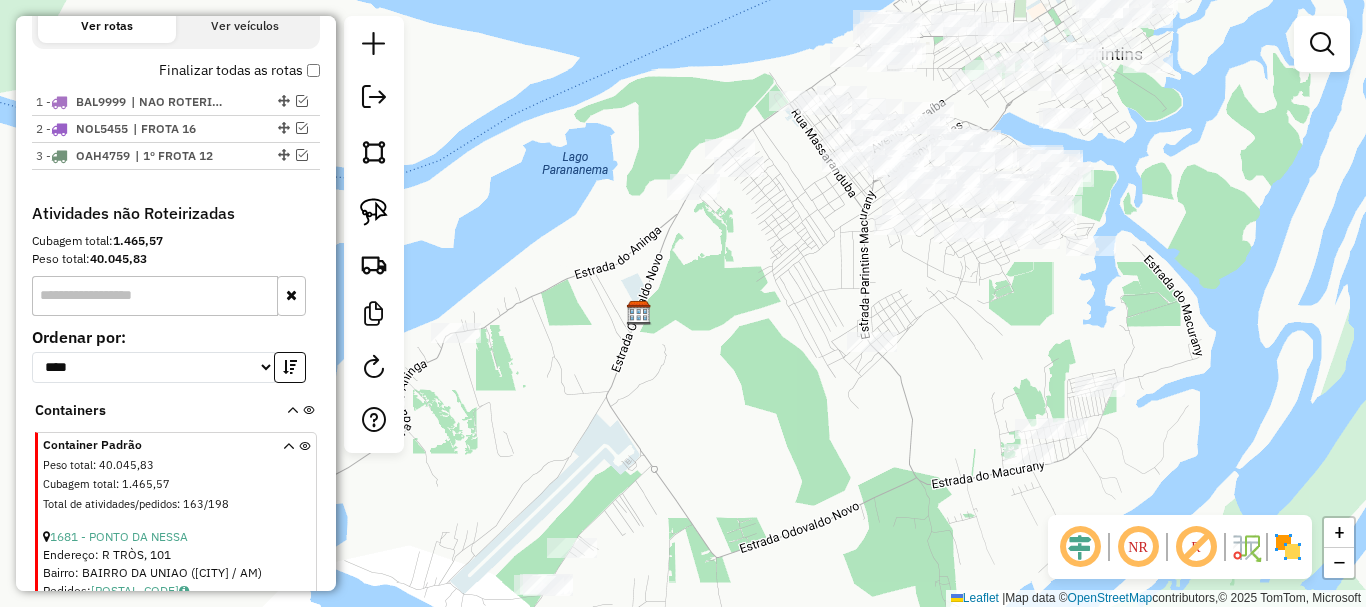 drag, startPoint x: 971, startPoint y: 439, endPoint x: 800, endPoint y: 507, distance: 184.02446 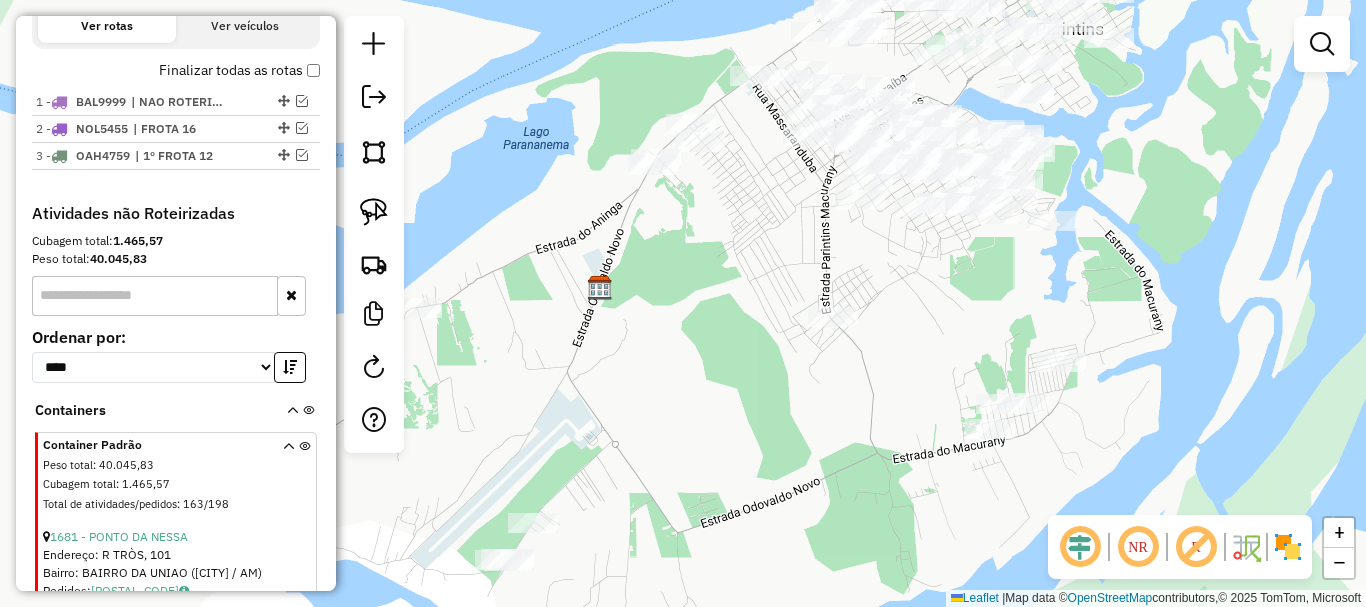 drag, startPoint x: 791, startPoint y: 504, endPoint x: 735, endPoint y: 467, distance: 67.11929 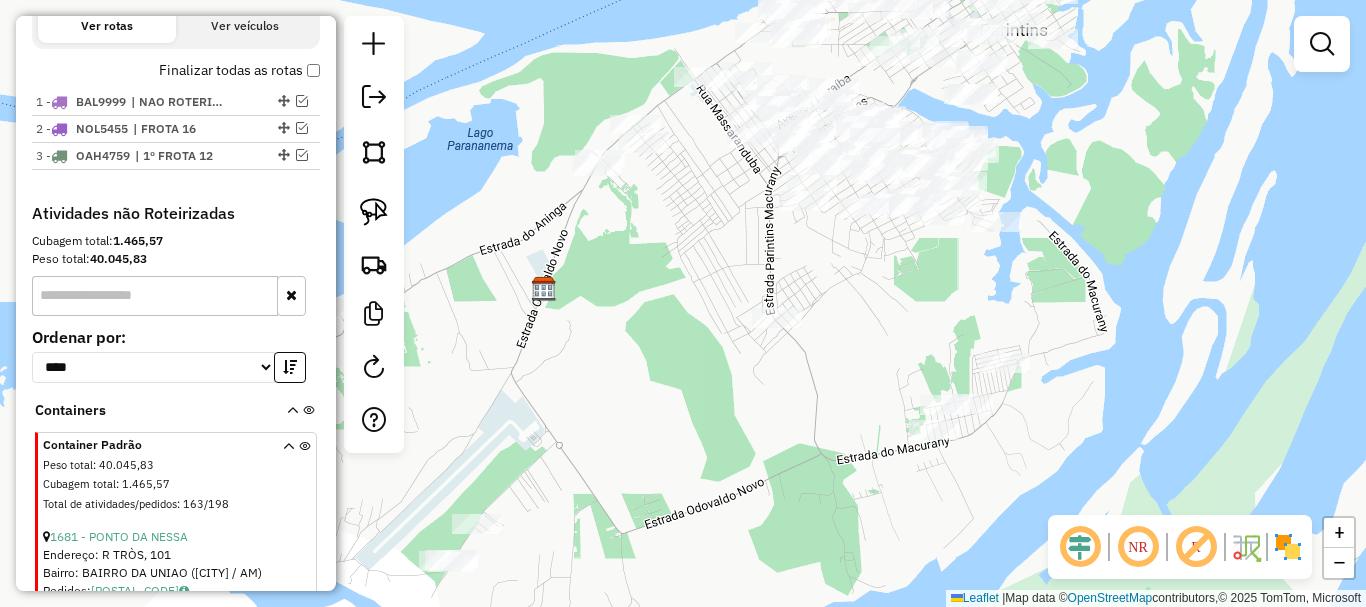 click on "Janela de atendimento Grade de atendimento Capacidade Transportadoras Veículos Cliente Pedidos  Rotas Selecione os dias de semana para filtrar as janelas de atendimento  Seg   Ter   Qua   Qui   Sex   Sáb   Dom  Informe o período da janela de atendimento: De: Até:  Filtrar exatamente a janela do cliente  Considerar janela de atendimento padrão  Selecione os dias de semana para filtrar as grades de atendimento  Seg   Ter   Qua   Qui   Sex   Sáb   Dom   Considerar clientes sem dia de atendimento cadastrado  Clientes fora do dia de atendimento selecionado Filtrar as atividades entre os valores definidos abaixo:  Peso mínimo:   Peso máximo:   Cubagem mínima:   Cubagem máxima:   De:   Até:  Filtrar as atividades entre o tempo de atendimento definido abaixo:  De:   Até:   Considerar capacidade total dos clientes não roteirizados Transportadora: Selecione um ou mais itens Tipo de veículo: Selecione um ou mais itens Veículo: Selecione um ou mais itens Motorista: Selecione um ou mais itens Nome: Rótulo:" 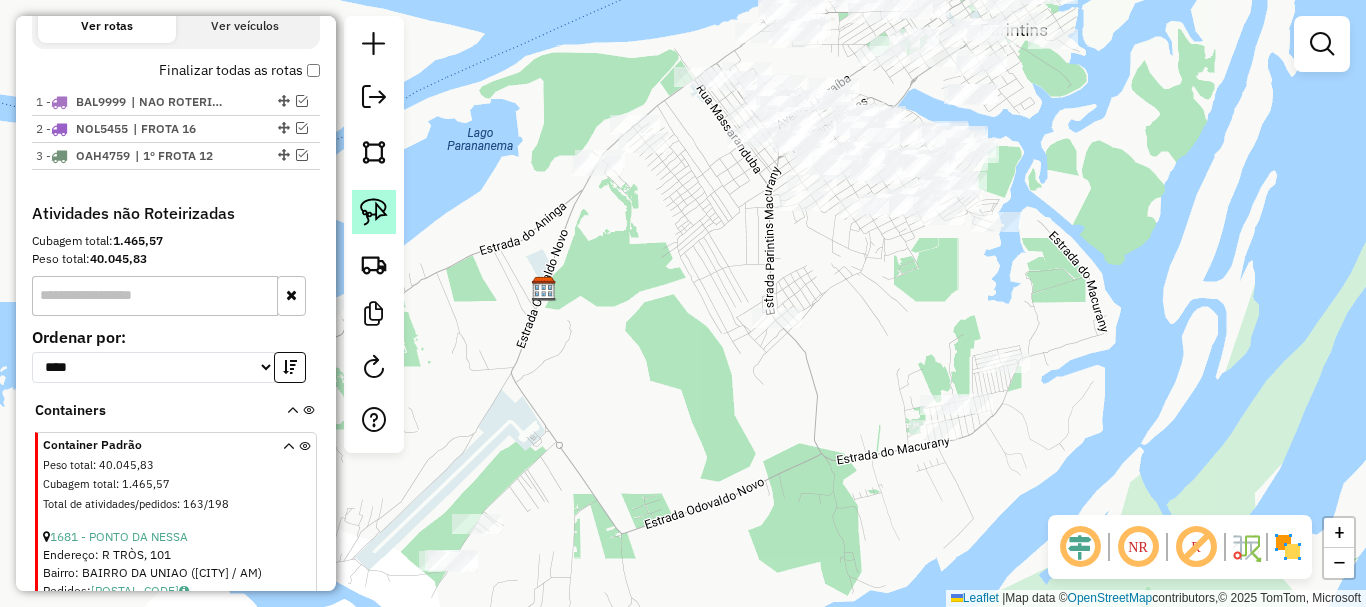 click 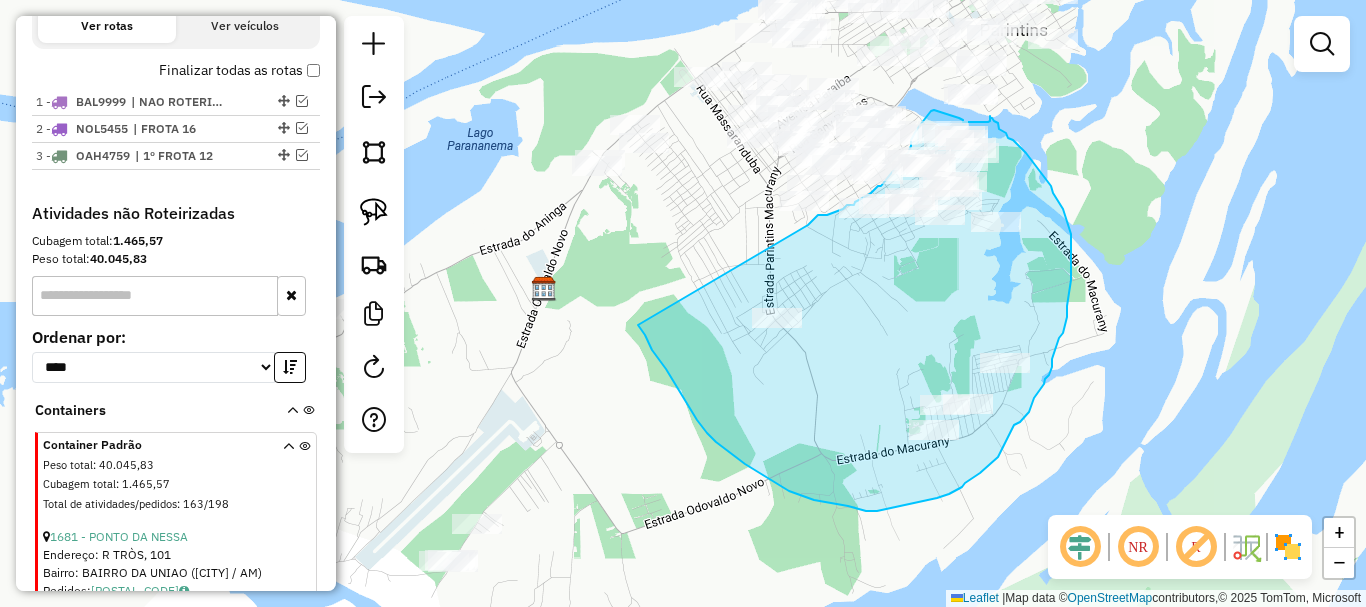 drag, startPoint x: 640, startPoint y: 328, endPoint x: 808, endPoint y: 225, distance: 197.0609 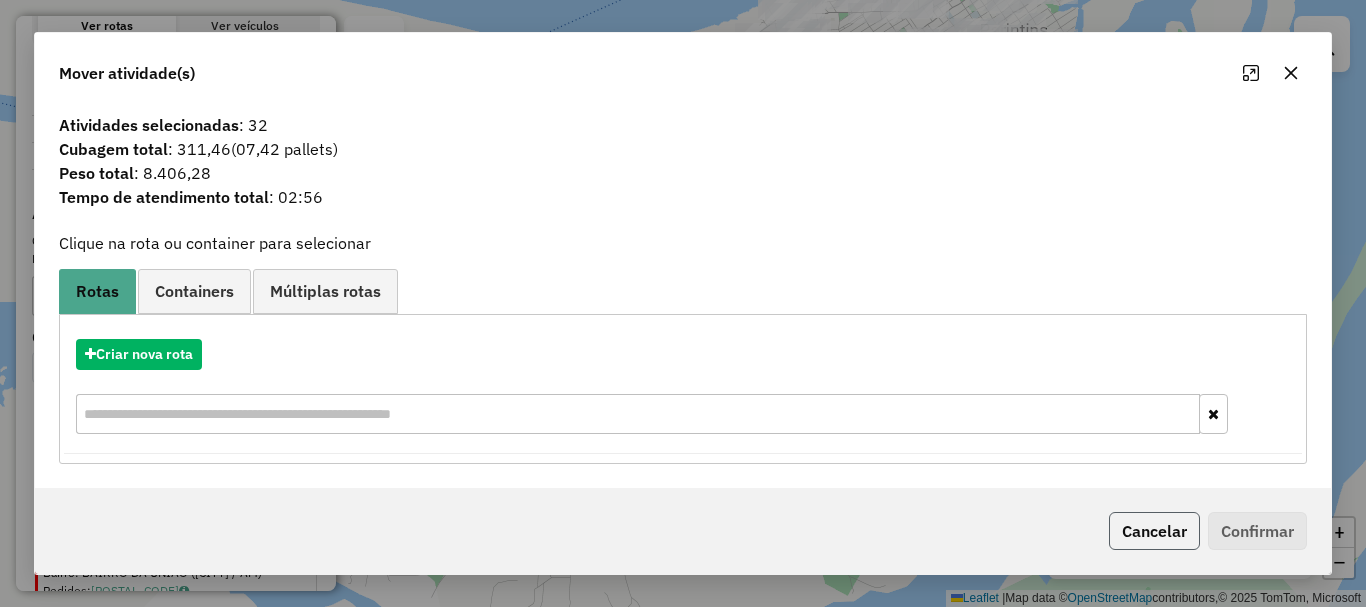 click on "Cancelar" 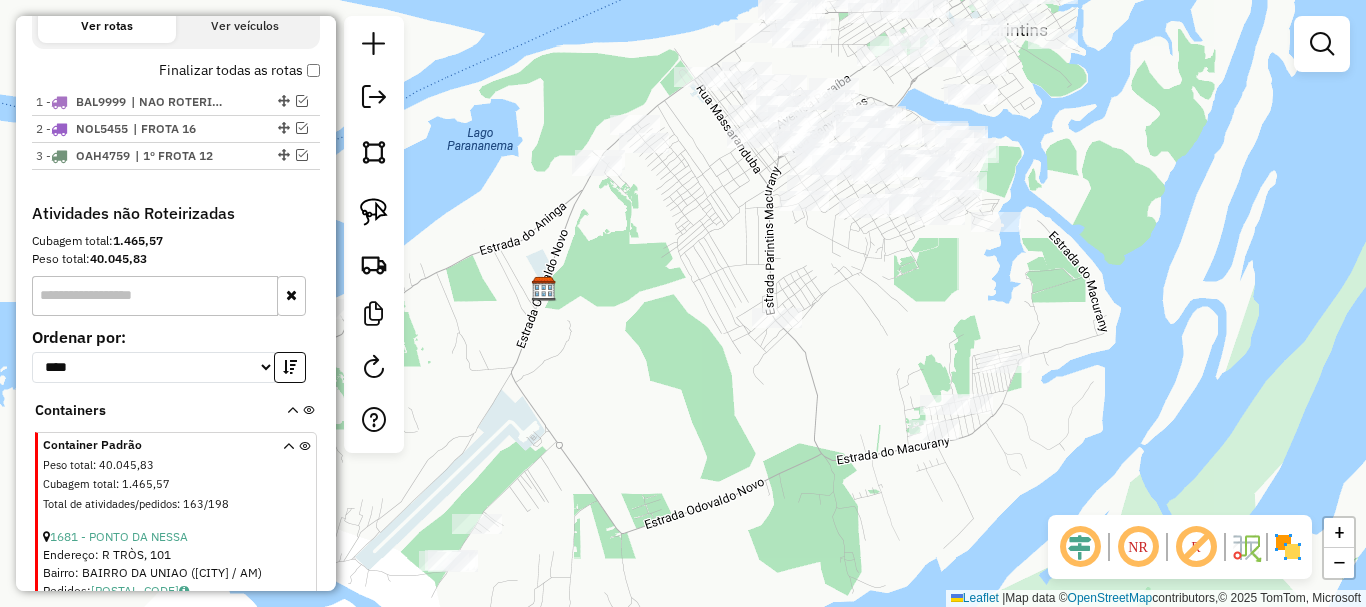 drag, startPoint x: 802, startPoint y: 359, endPoint x: 775, endPoint y: 413, distance: 60.373837 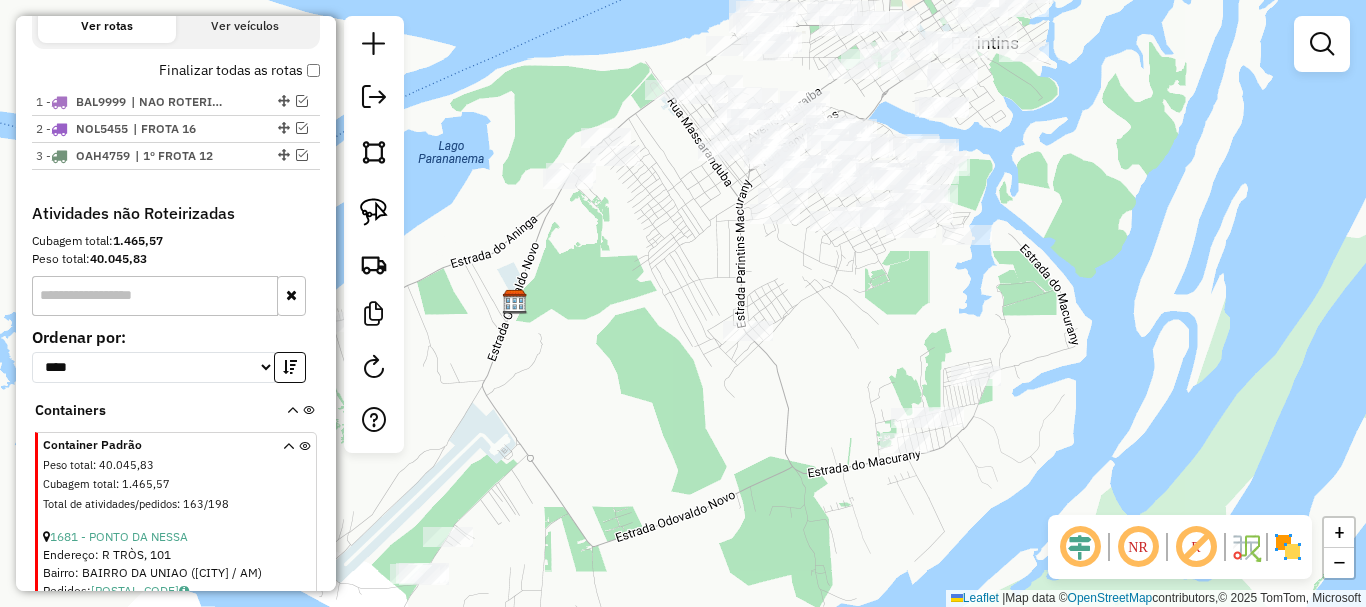 drag, startPoint x: 846, startPoint y: 425, endPoint x: 846, endPoint y: 411, distance: 14 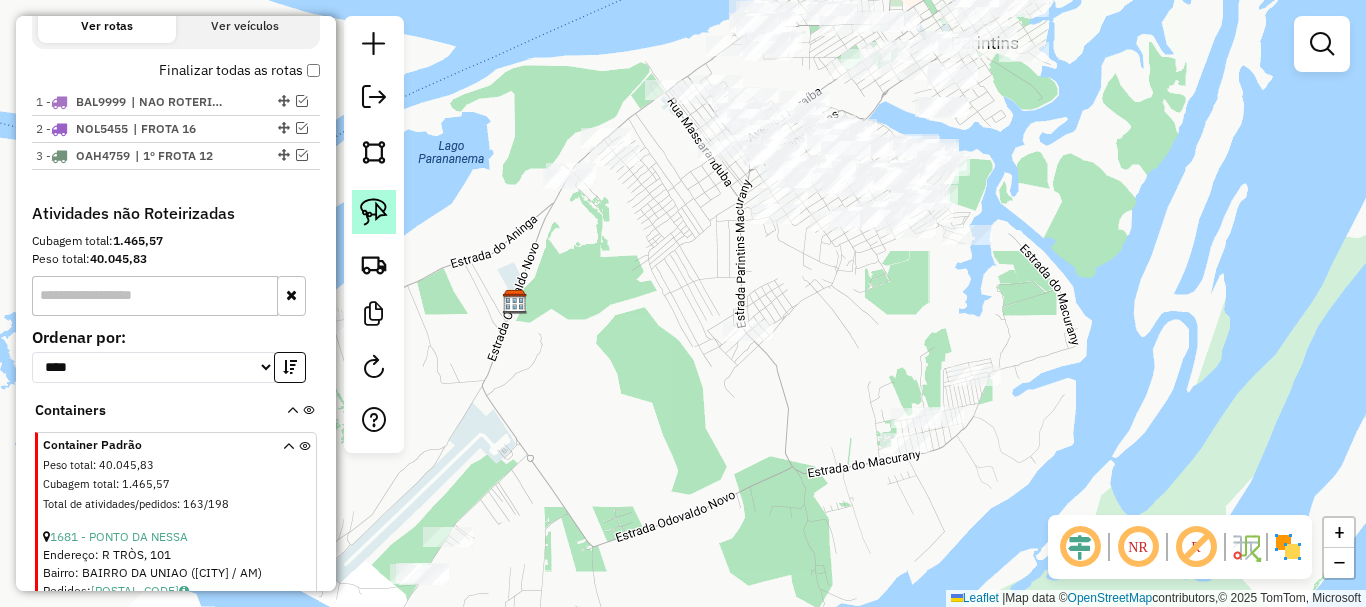 click 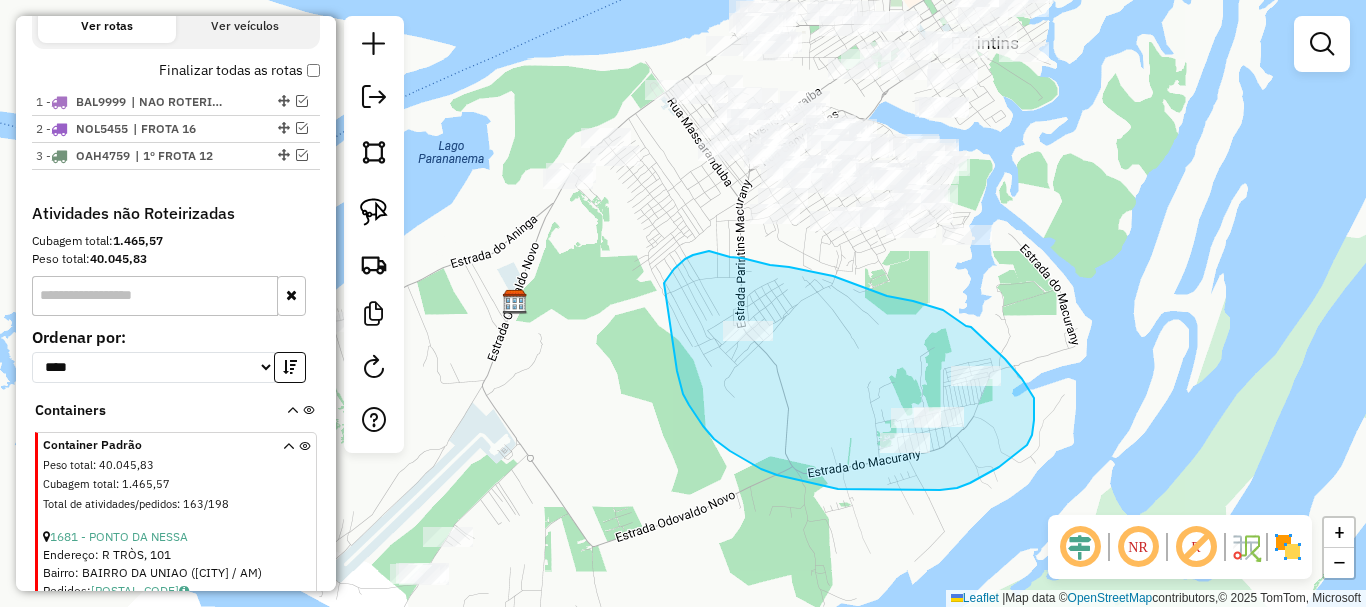 drag, startPoint x: 746, startPoint y: 461, endPoint x: 705, endPoint y: 316, distance: 150.6851 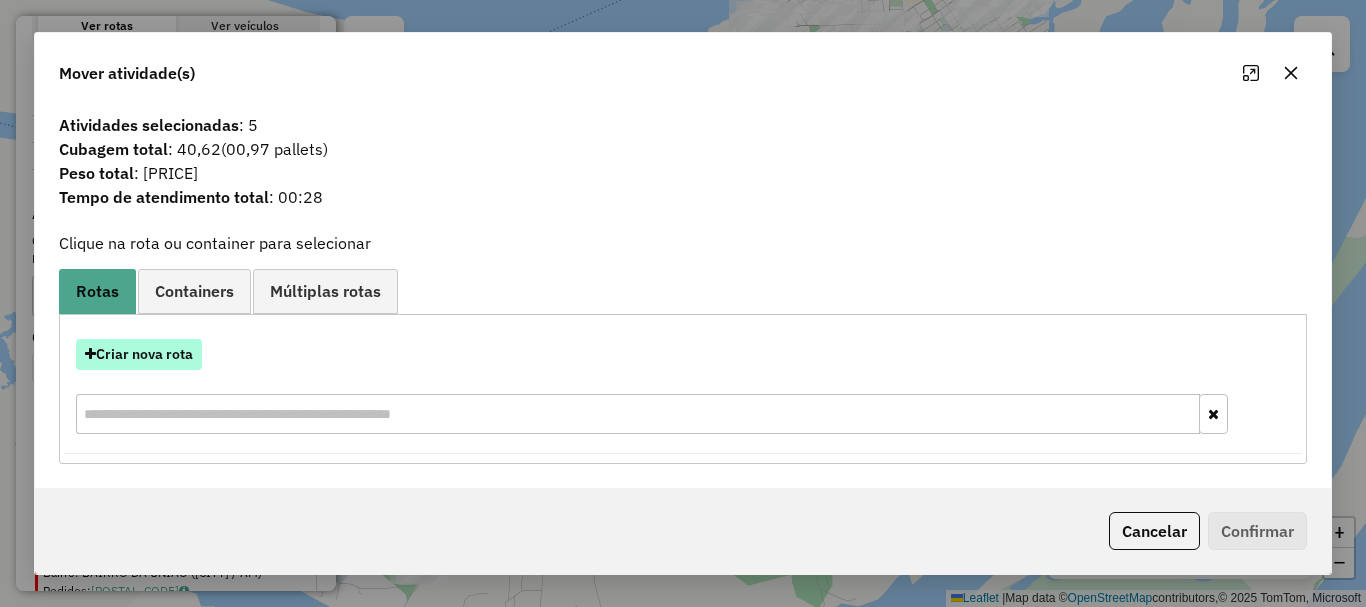click on "Criar nova rota" at bounding box center (139, 354) 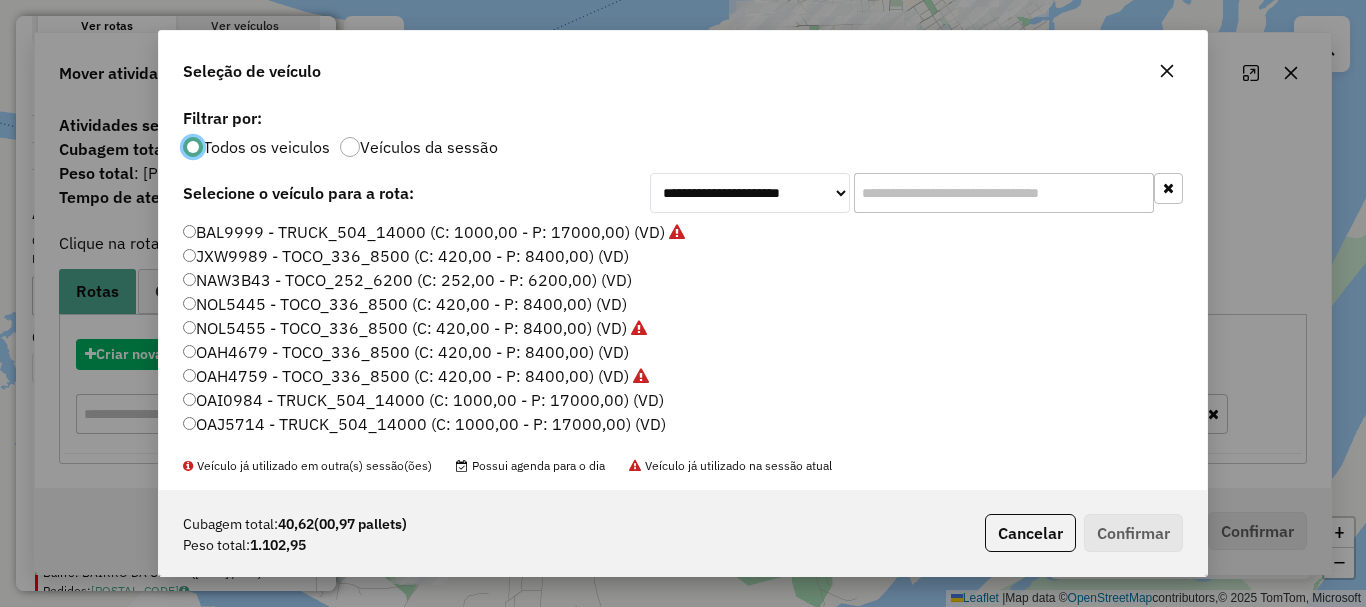 scroll, scrollTop: 11, scrollLeft: 6, axis: both 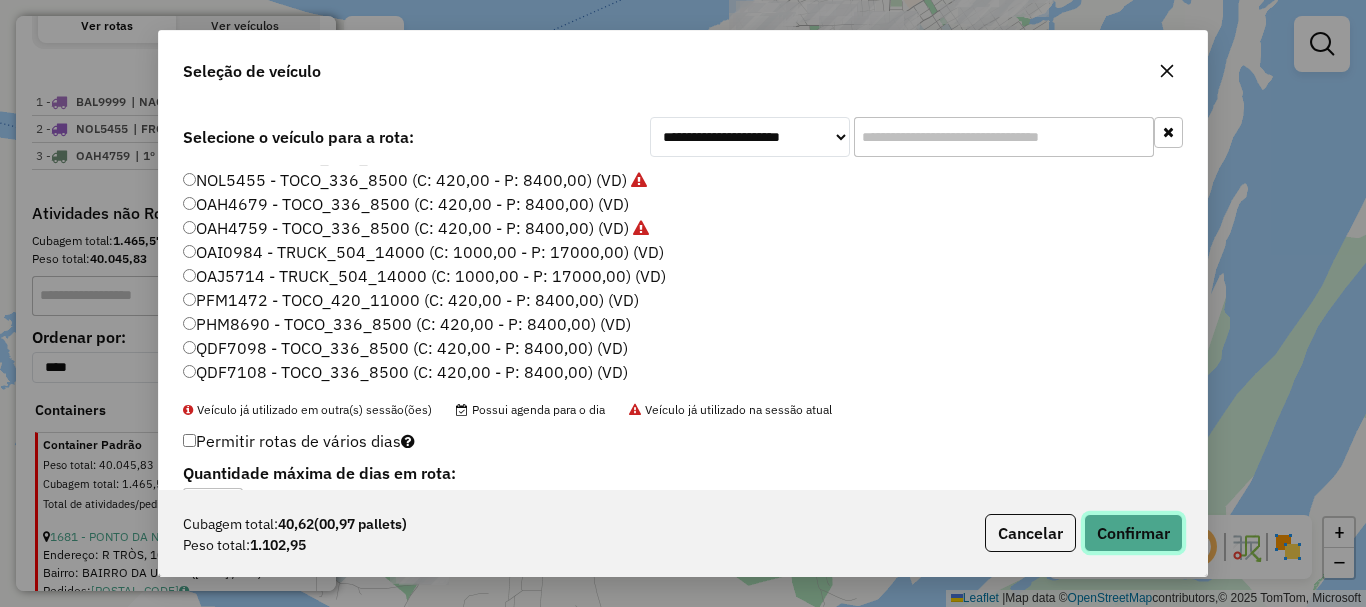 click on "Confirmar" 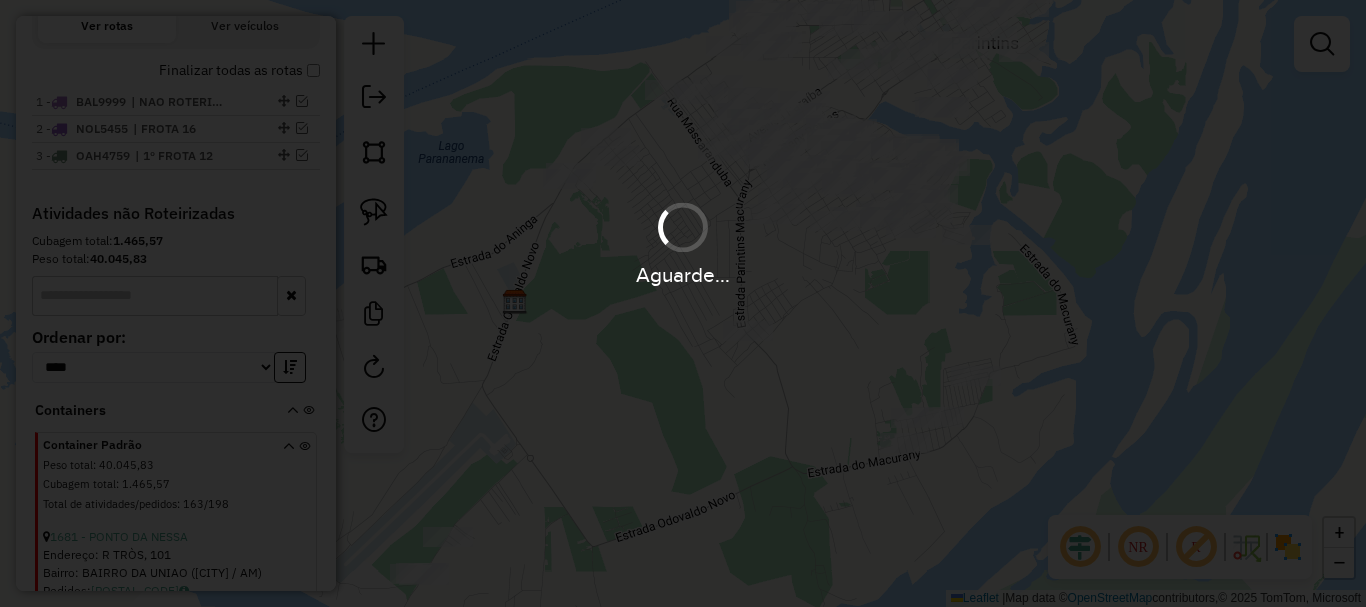 scroll, scrollTop: 0, scrollLeft: 0, axis: both 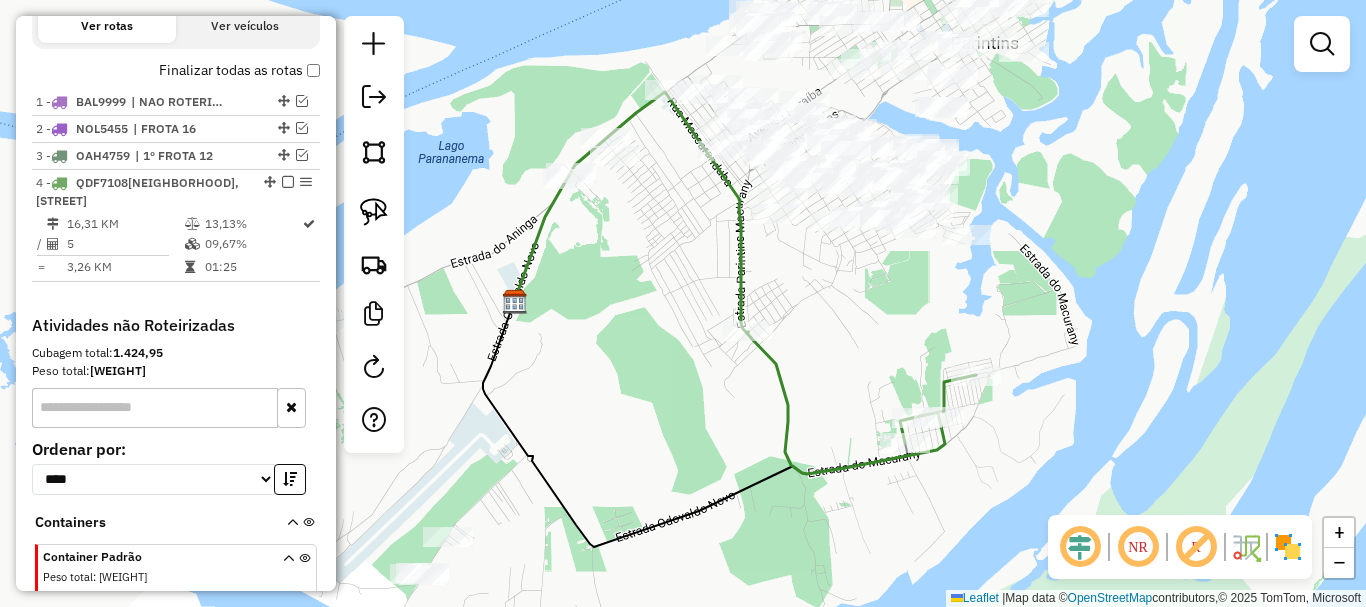 select on "**********" 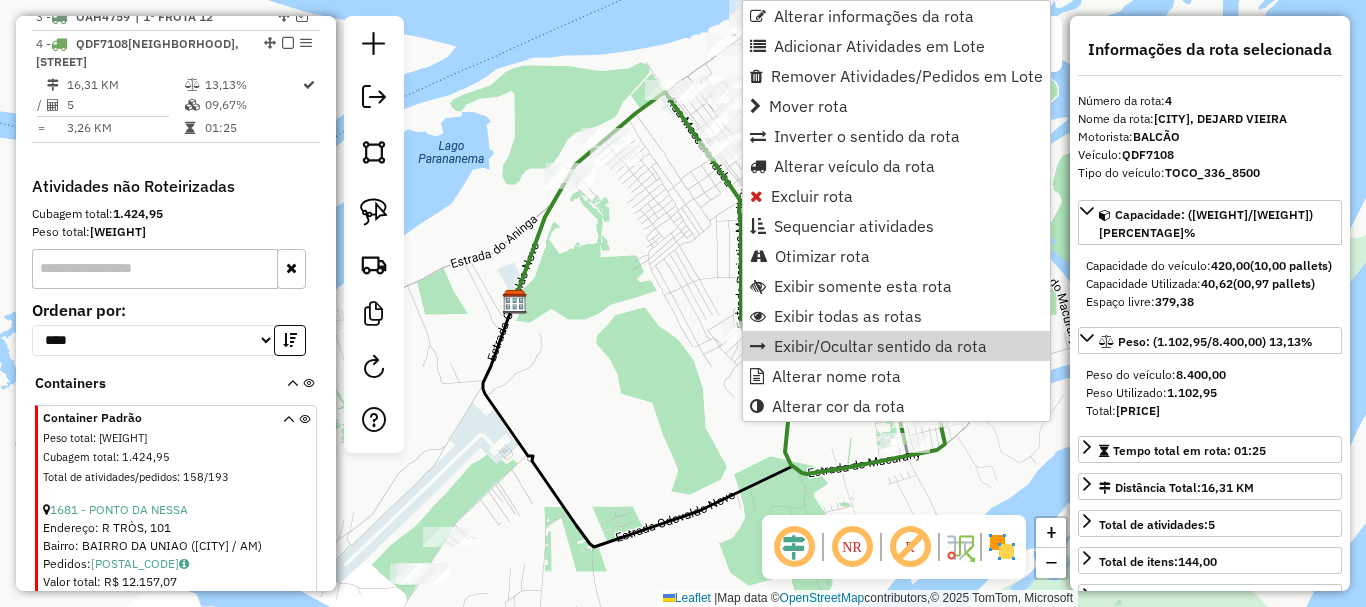 scroll, scrollTop: 855, scrollLeft: 0, axis: vertical 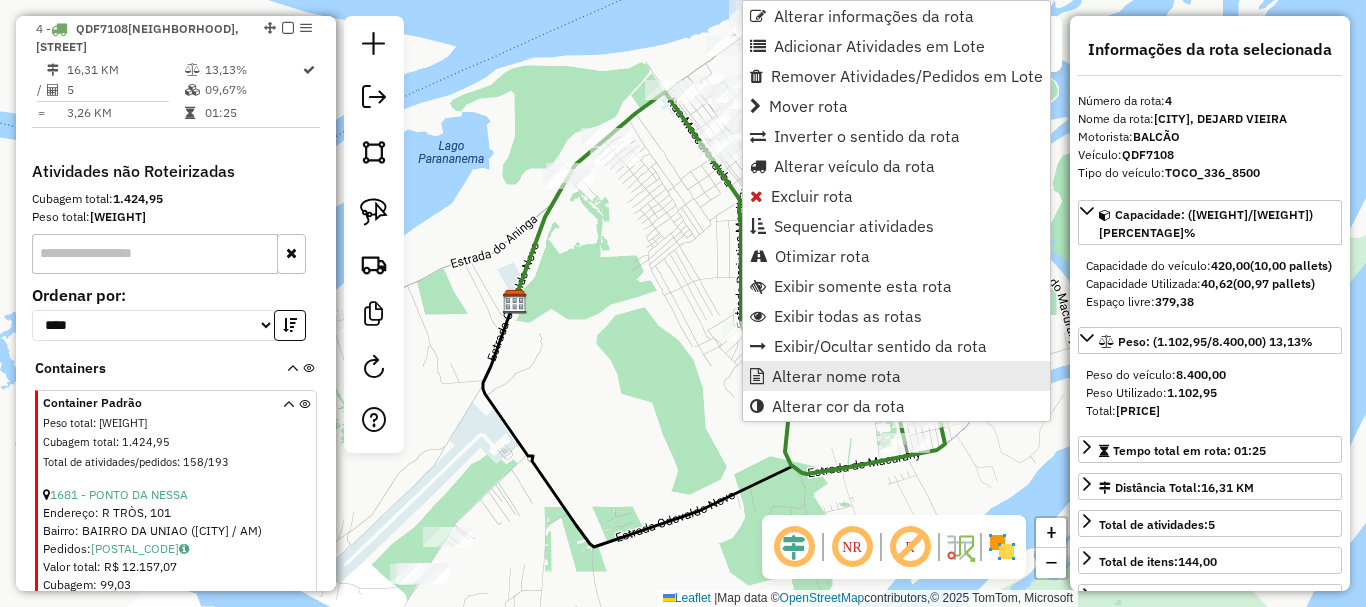 click on "Alterar nome rota" at bounding box center (836, 376) 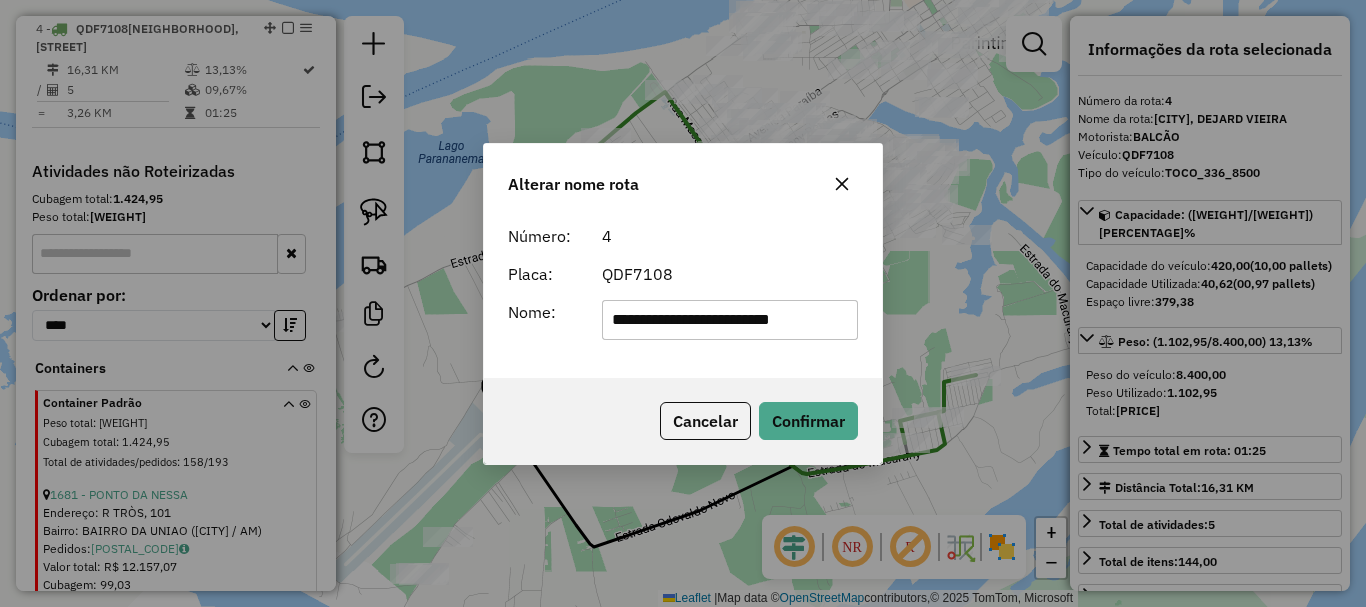 click on "**********" 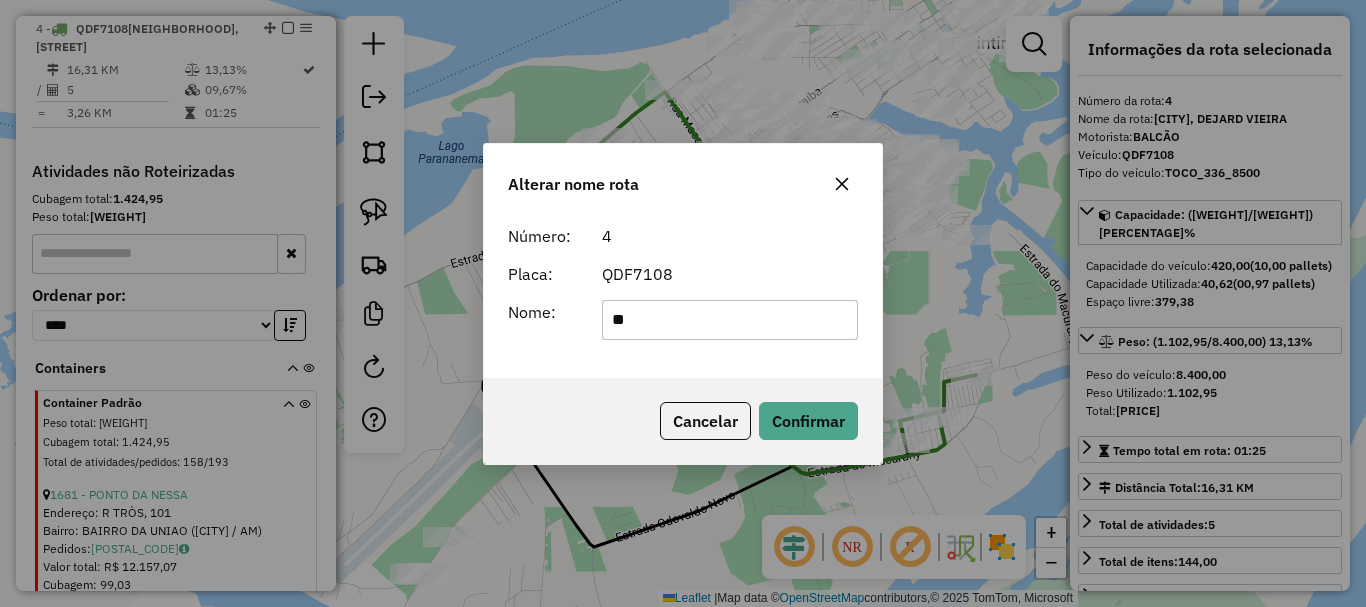 type on "*" 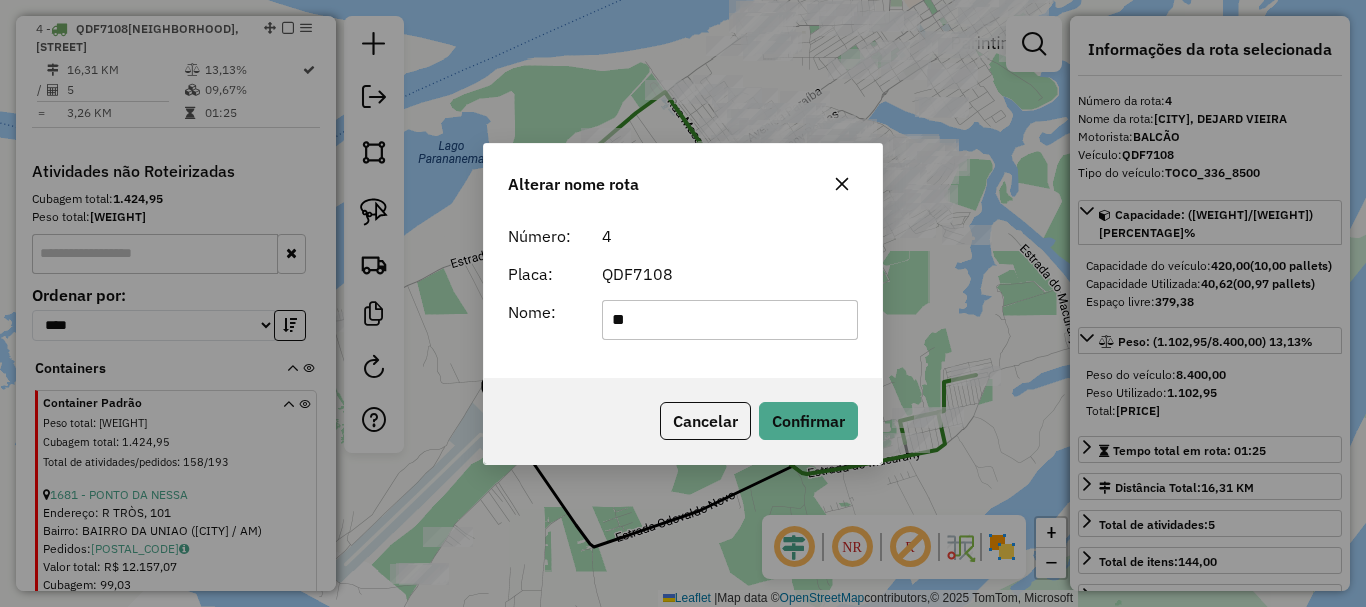 type on "*" 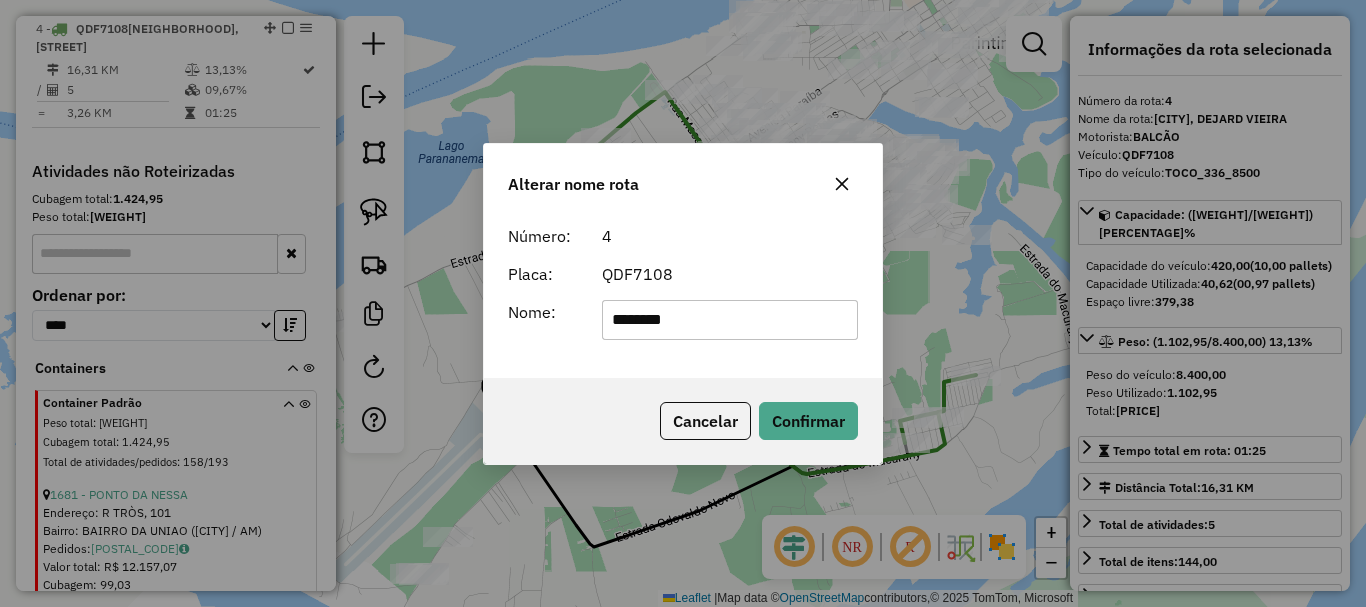 type on "********" 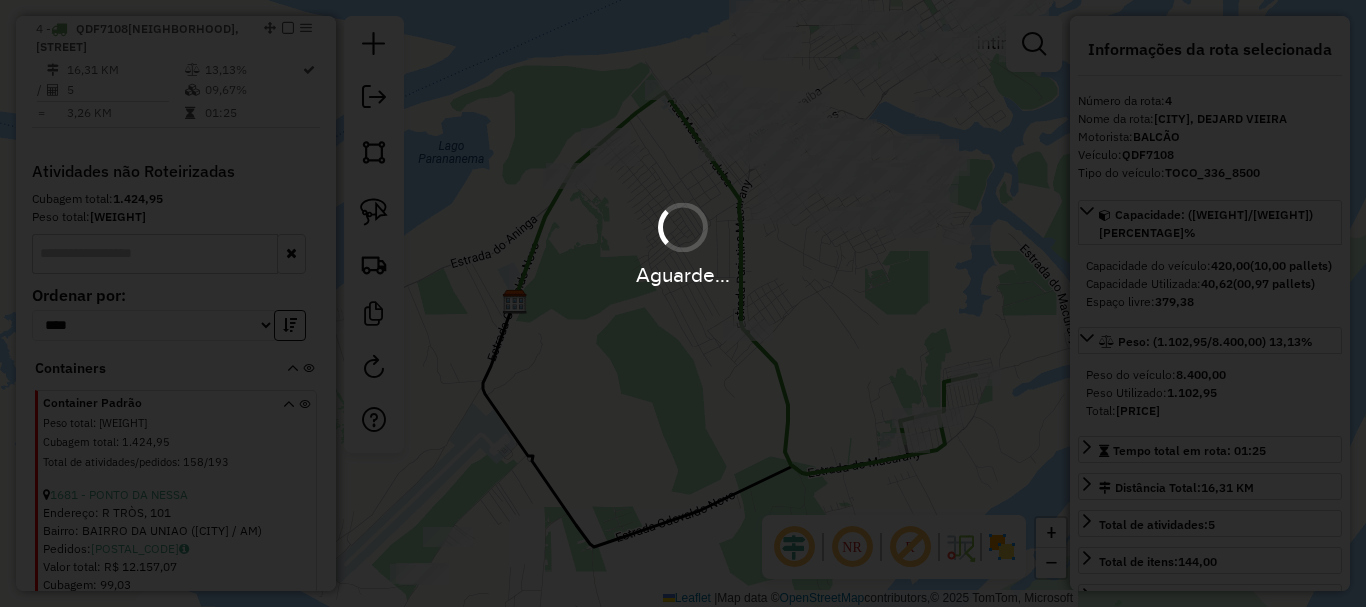 type 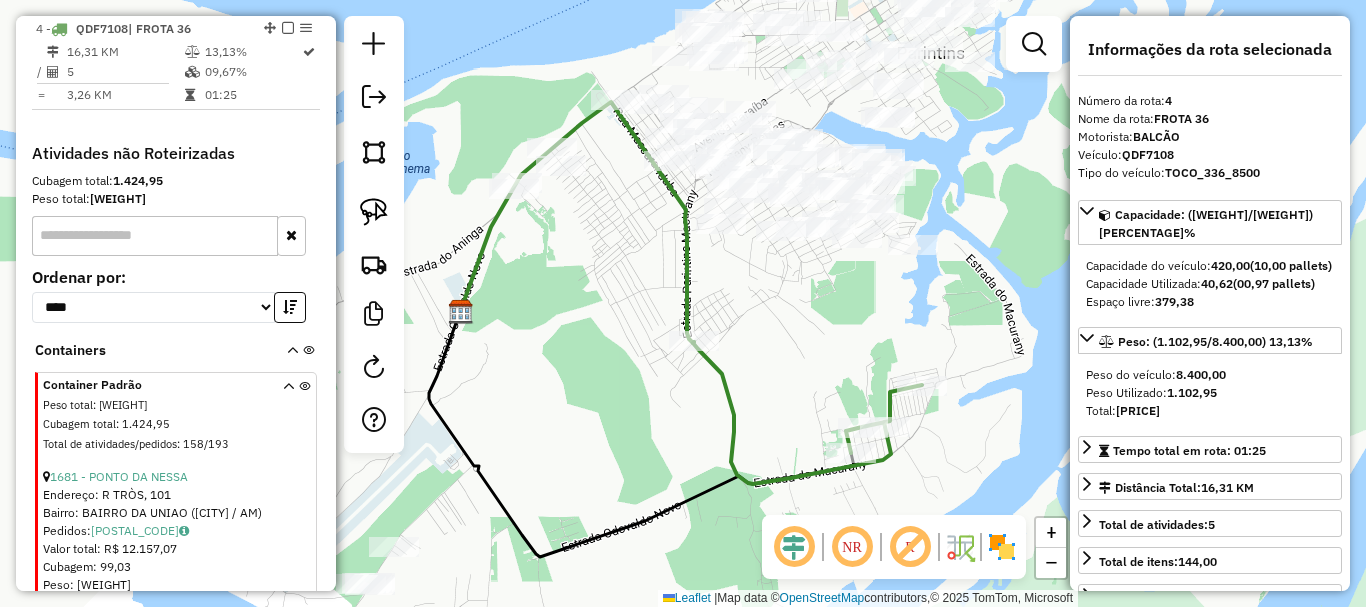 drag, startPoint x: 804, startPoint y: 294, endPoint x: 763, endPoint y: 305, distance: 42.44997 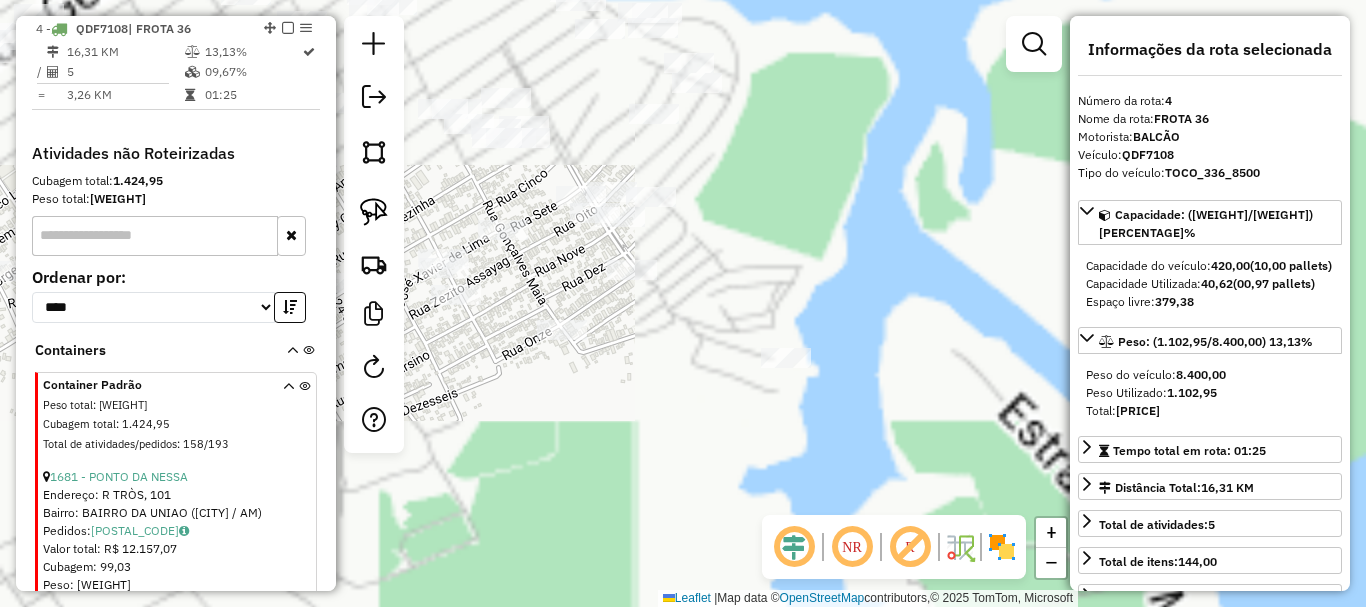 drag, startPoint x: 839, startPoint y: 300, endPoint x: 412, endPoint y: 563, distance: 501.49576 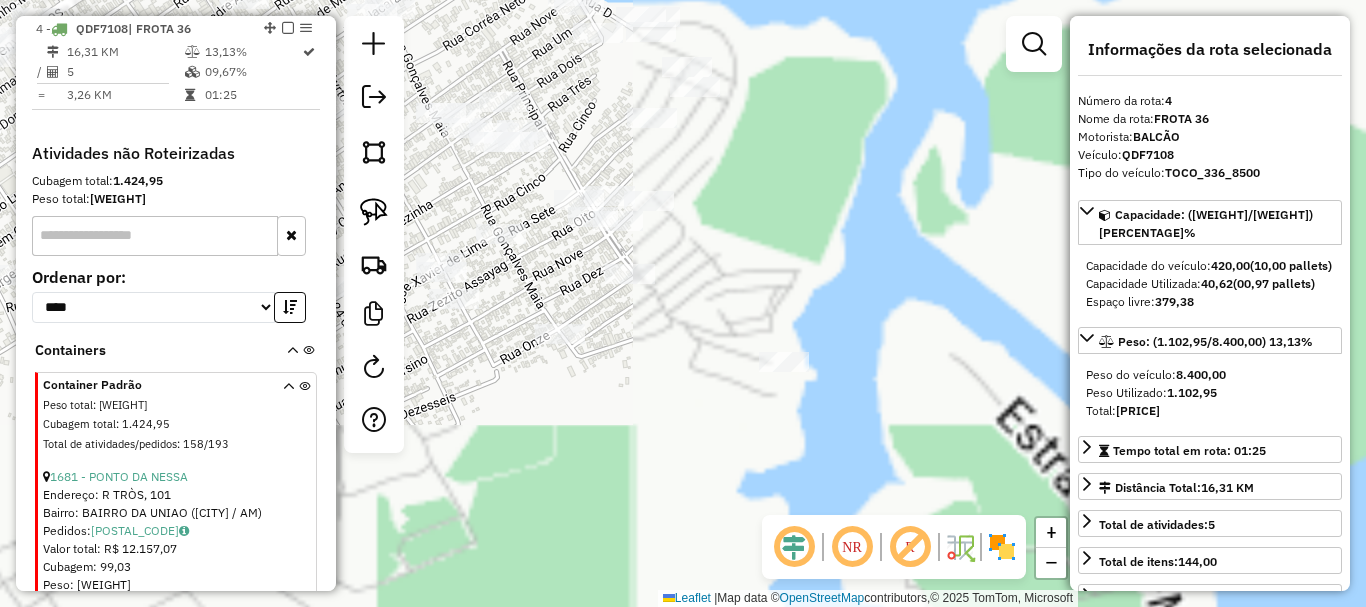 click on "Janela de atendimento Grade de atendimento Capacidade Transportadoras Veículos Cliente Pedidos  Rotas Selecione os dias de semana para filtrar as janelas de atendimento  Seg   Ter   Qua   Qui   Sex   Sáb   Dom  Informe o período da janela de atendimento: De: Até:  Filtrar exatamente a janela do cliente  Considerar janela de atendimento padrão  Selecione os dias de semana para filtrar as grades de atendimento  Seg   Ter   Qua   Qui   Sex   Sáb   Dom   Considerar clientes sem dia de atendimento cadastrado  Clientes fora do dia de atendimento selecionado Filtrar as atividades entre os valores definidos abaixo:  Peso mínimo:   Peso máximo:   Cubagem mínima:   Cubagem máxima:   De:   Até:  Filtrar as atividades entre o tempo de atendimento definido abaixo:  De:   Até:   Considerar capacidade total dos clientes não roteirizados Transportadora: Selecione um ou mais itens Tipo de veículo: Selecione um ou mais itens Veículo: Selecione um ou mais itens Motorista: Selecione um ou mais itens Nome: Rótulo:" 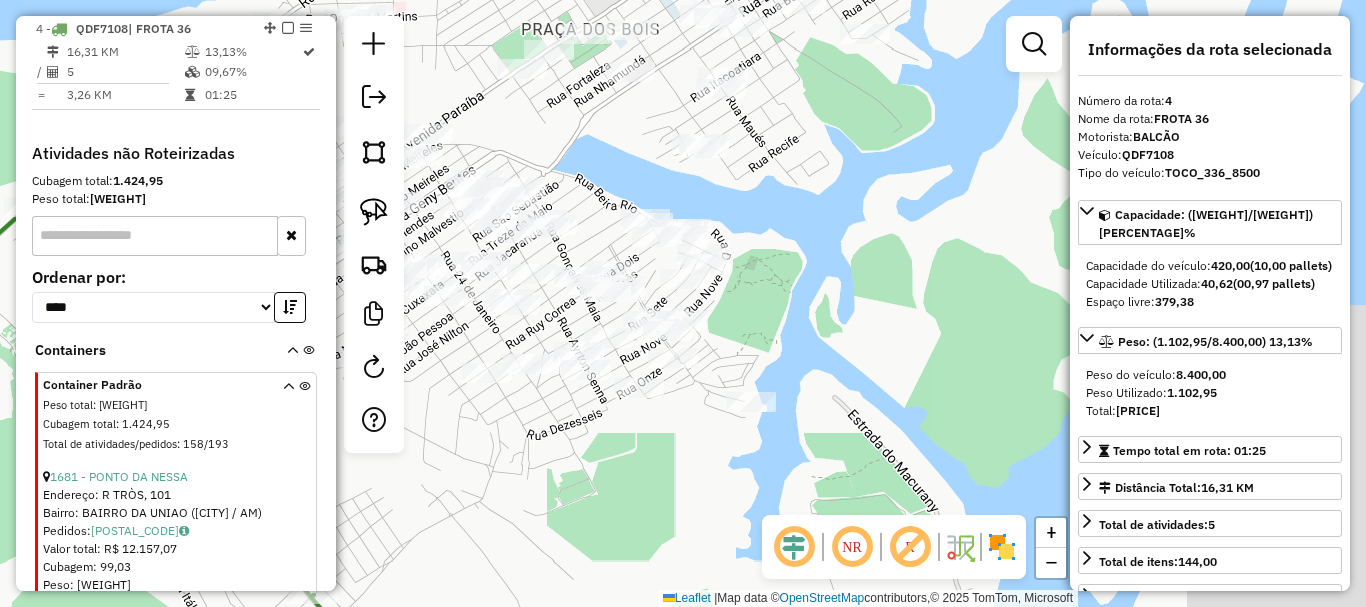 drag, startPoint x: 657, startPoint y: 465, endPoint x: 646, endPoint y: 433, distance: 33.83785 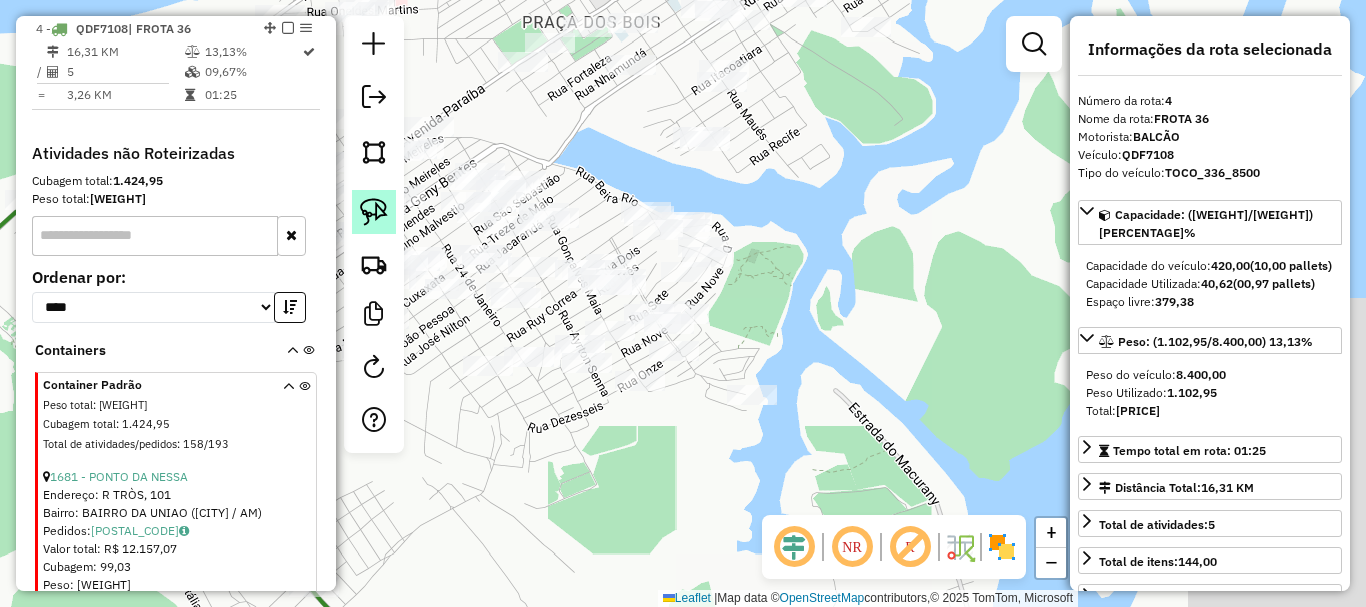 click 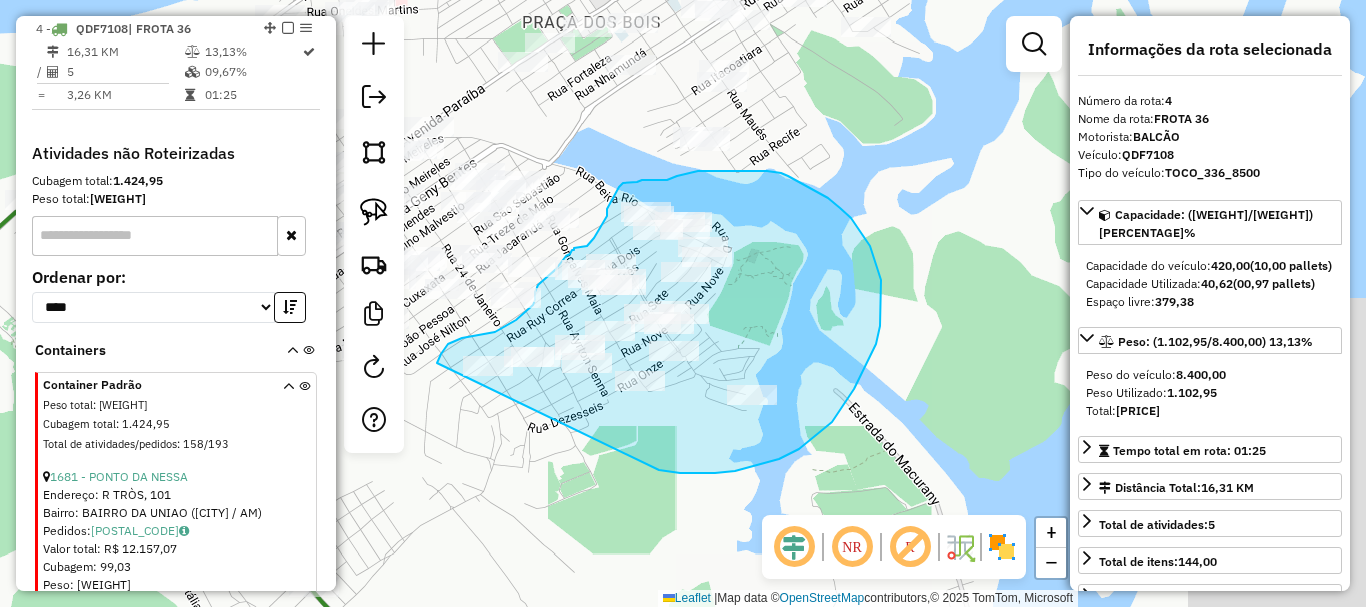 drag, startPoint x: 669, startPoint y: 471, endPoint x: 425, endPoint y: 414, distance: 250.56935 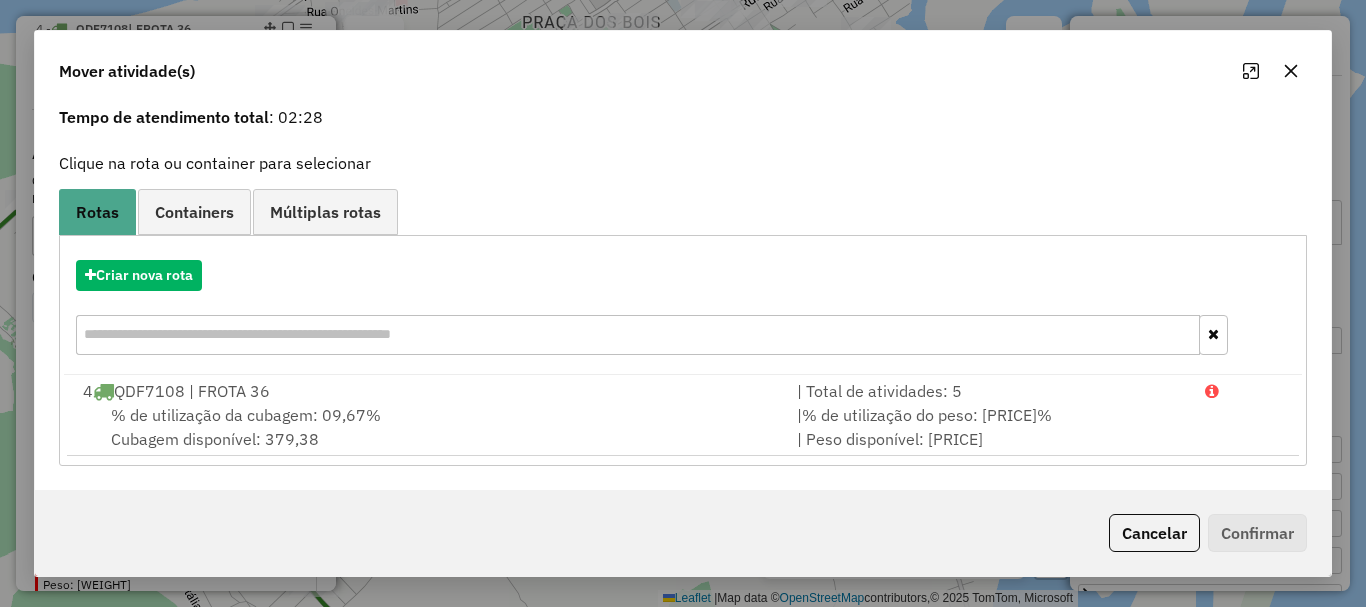 scroll, scrollTop: 0, scrollLeft: 0, axis: both 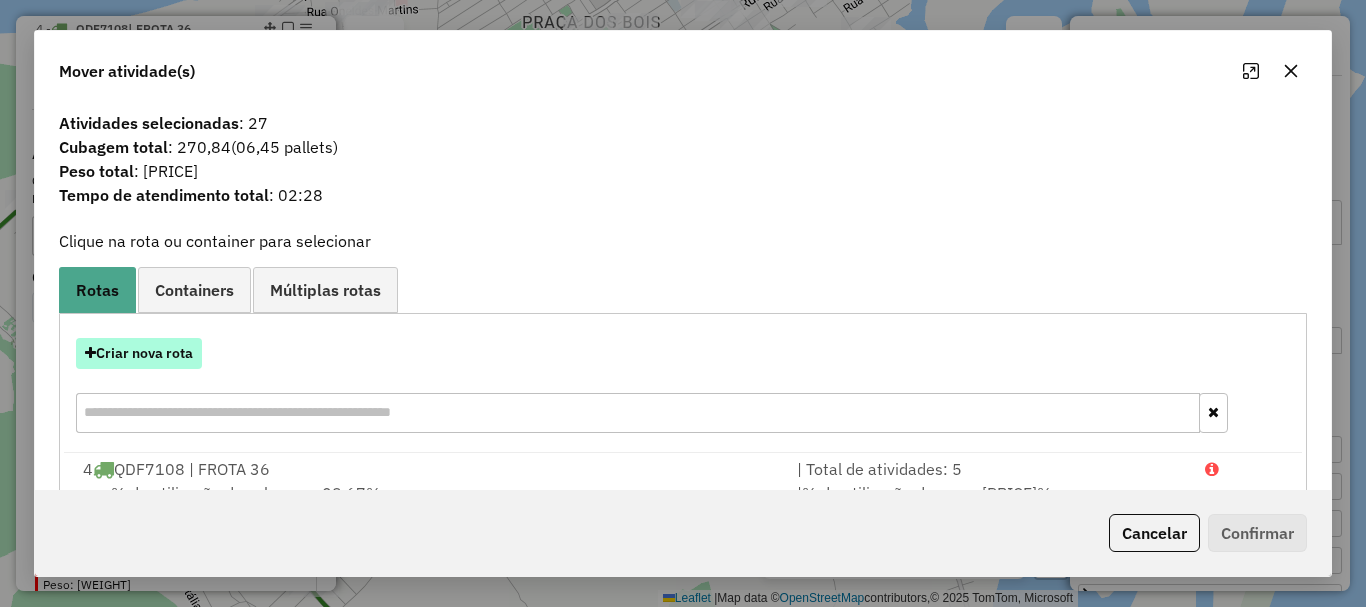 click on "Criar nova rota" at bounding box center (139, 353) 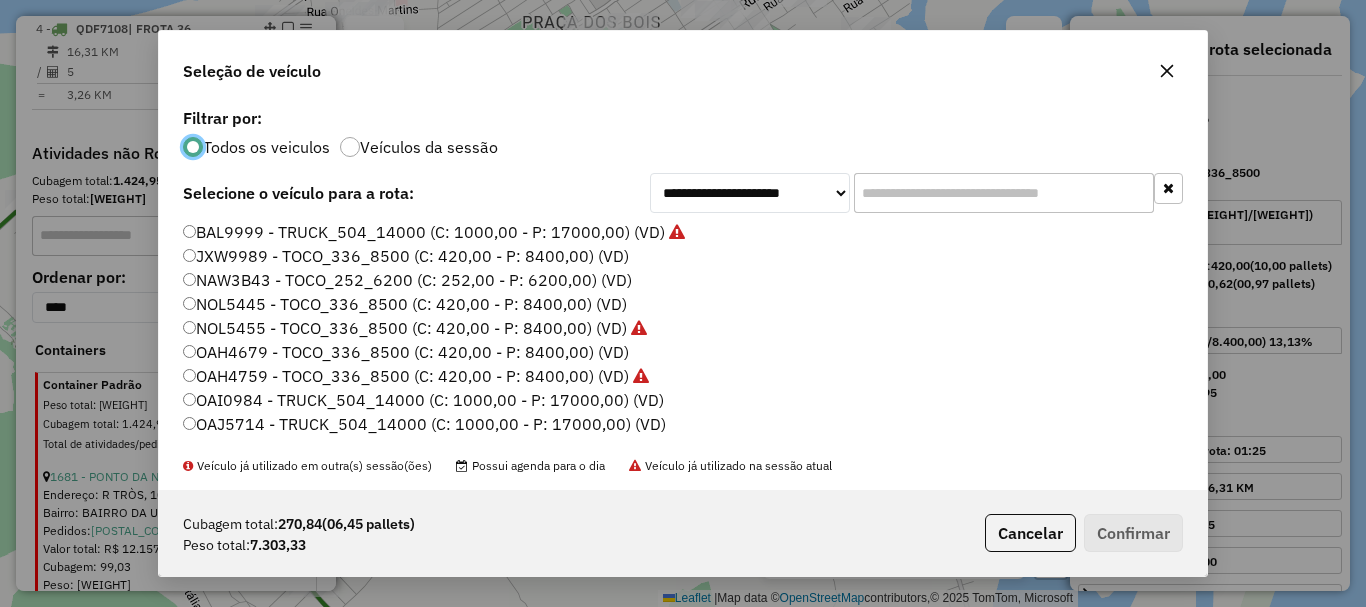 scroll, scrollTop: 11, scrollLeft: 6, axis: both 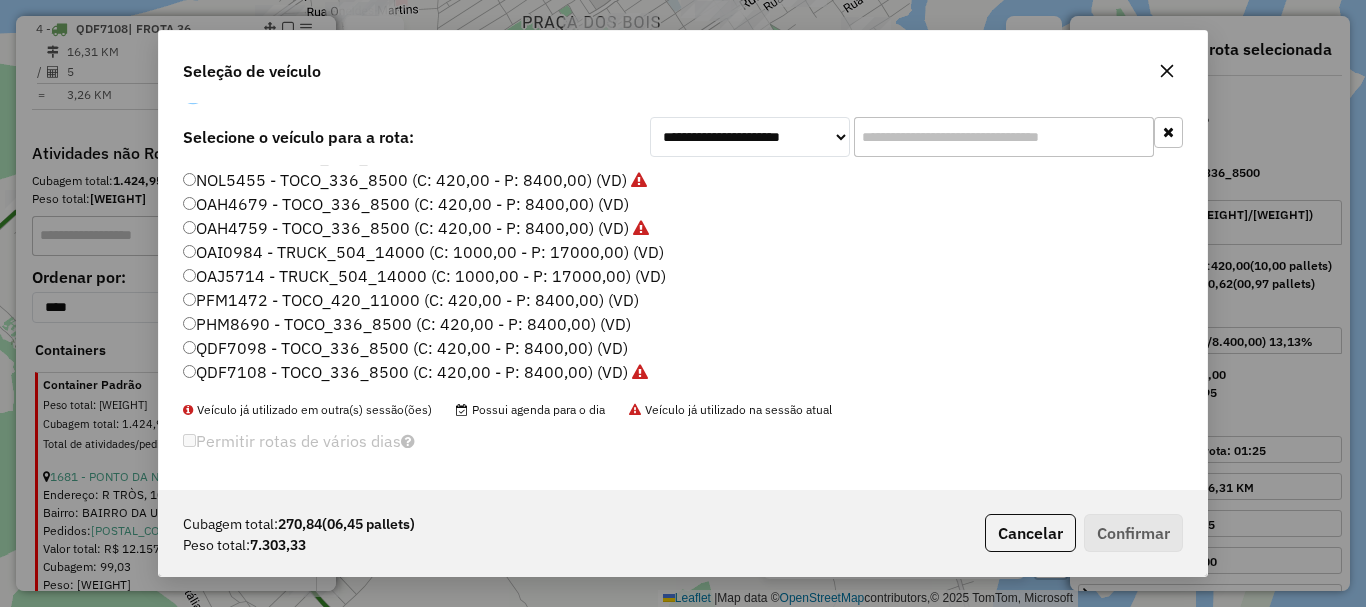 click on "BAL9999 - TRUCK_504_14000 (C: 1000,00 - P: 17000,00) (VD)   JXW9989 - TOCO_336_8500 (C: 420,00 - P: 8400,00) (VD)   NAW3B43 - TOCO_252_6200 (C: 252,00 - P: 6200,00) (VD)   NOL5445 - TOCO_336_8500 (C: 420,00 - P: 8400,00) (VD)   NOL5455 - TOCO_336_8500 (C: 420,00 - P: 8400,00) (VD)   OAH4679 - TOCO_336_8500 (C: 420,00 - P: 8400,00) (VD)   OAH4759 - TOCO_336_8500 (C: 420,00 - P: 8400,00) (VD)   OAI0984 - TRUCK_504_14000 (C: 1000,00 - P: 17000,00) (VD)   OAJ5714 - TRUCK_504_14000 (C: 1000,00 - P: 17000,00) (VD)   PFM1472 - TOCO_420_11000 (C: 420,00 - P: 8400,00) (VD)   PHM8690 - TOCO_336_8500 (C: 420,00 - P: 8400,00) (VD)   QDF7098 - TOCO_336_8500 (C: 420,00 - P: 8400,00) (VD)   QDF7108 - TOCO_336_8500 (C: 420,00 - P: 8400,00) (VD)" 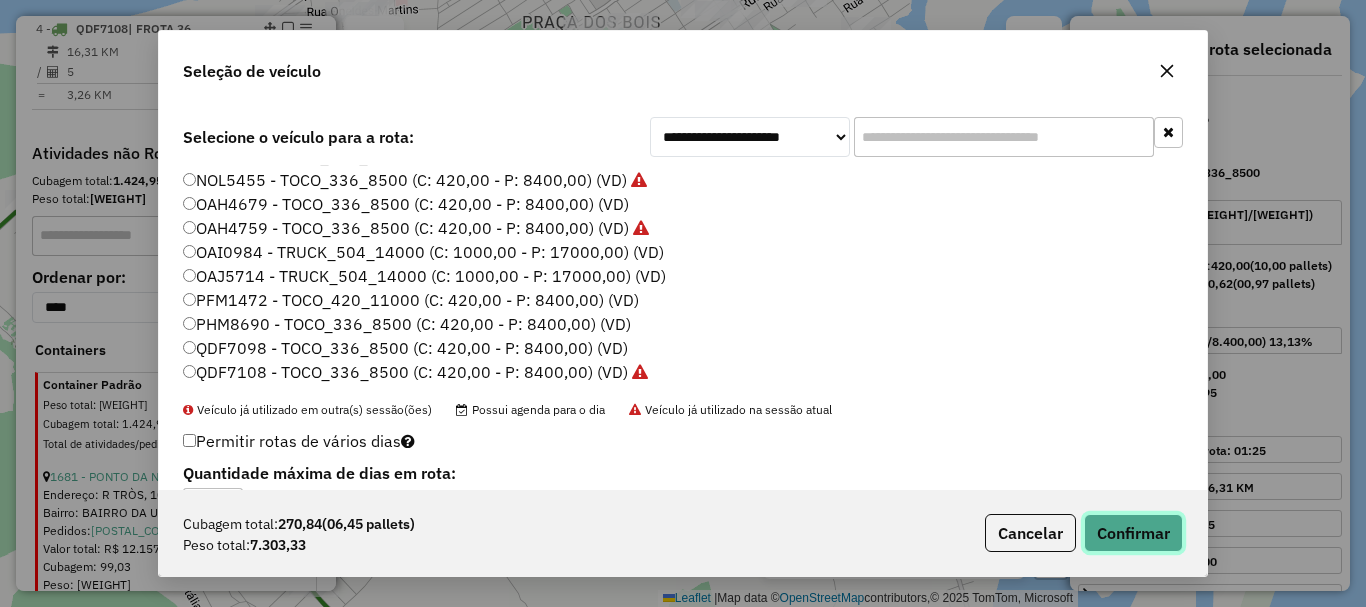 click on "Confirmar" 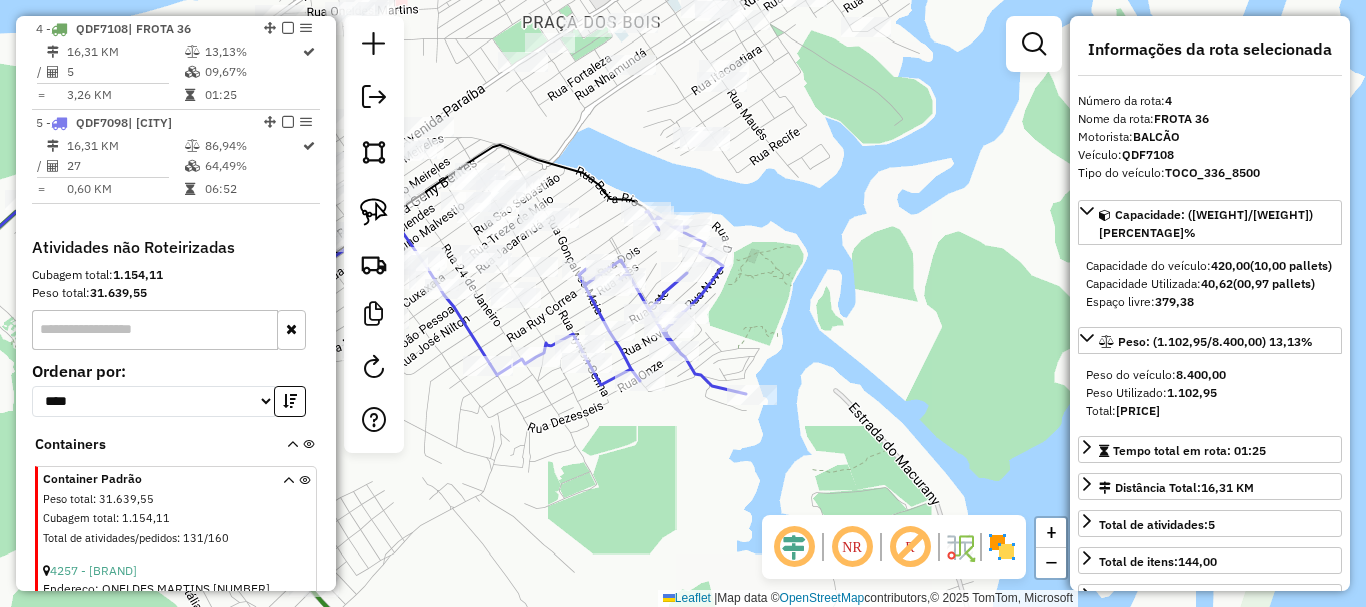 scroll, scrollTop: 0, scrollLeft: 0, axis: both 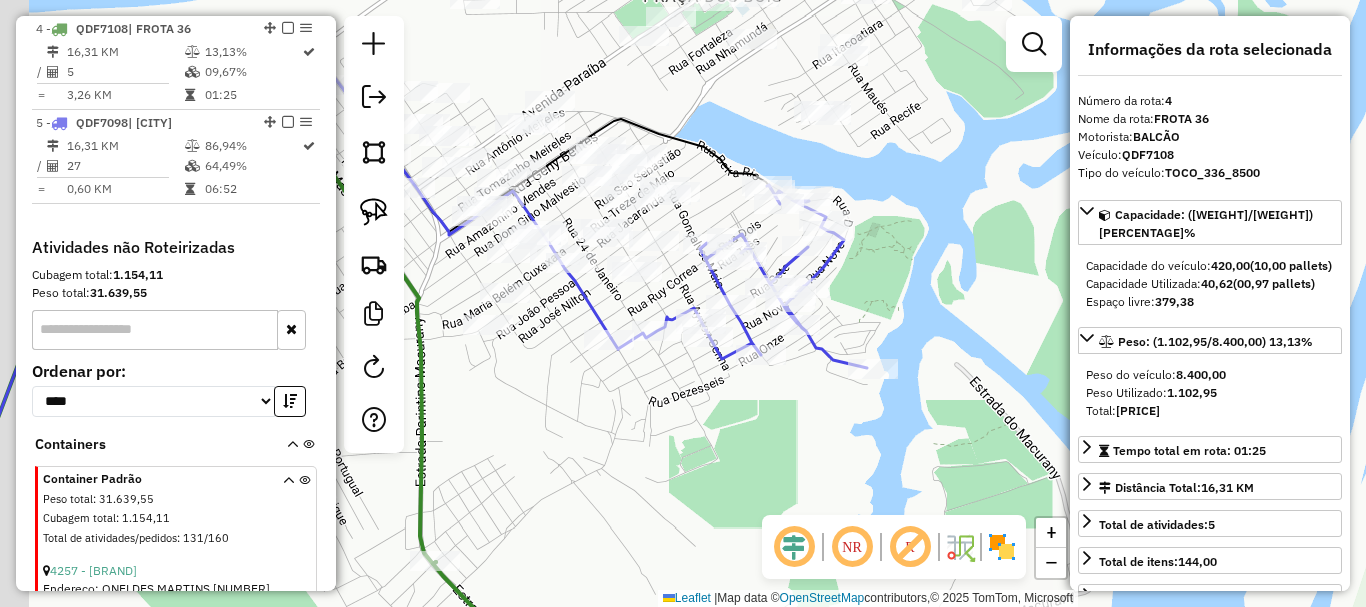 drag, startPoint x: 510, startPoint y: 454, endPoint x: 860, endPoint y: 375, distance: 358.80496 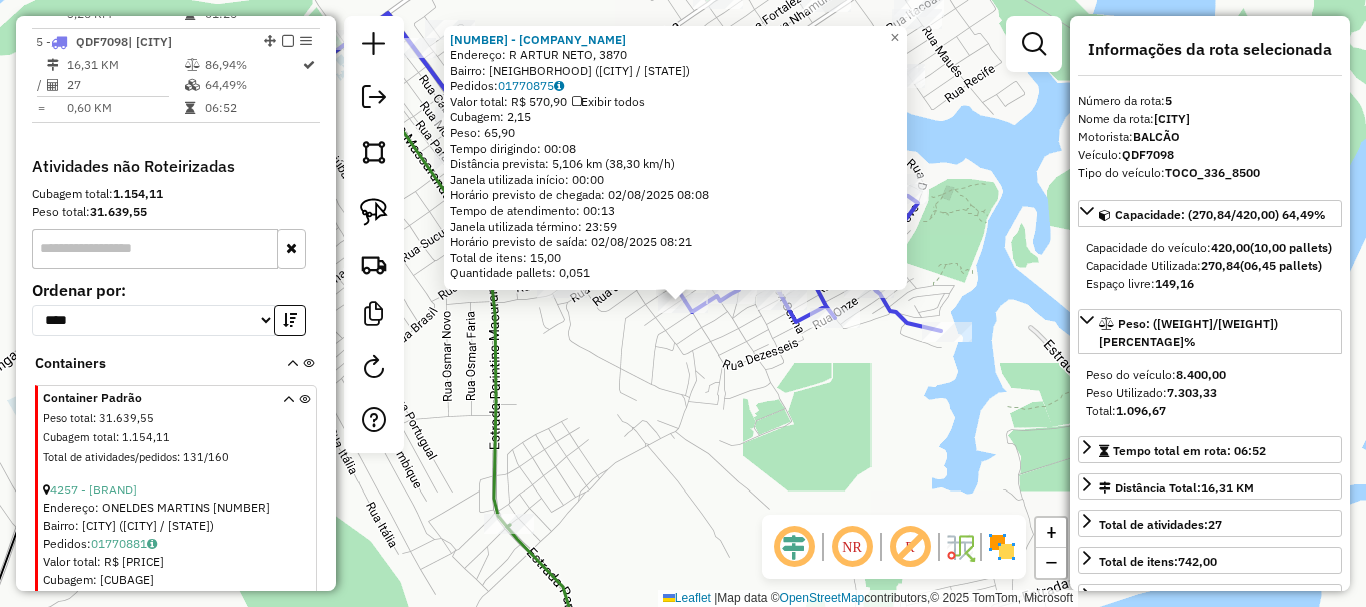 scroll, scrollTop: 949, scrollLeft: 0, axis: vertical 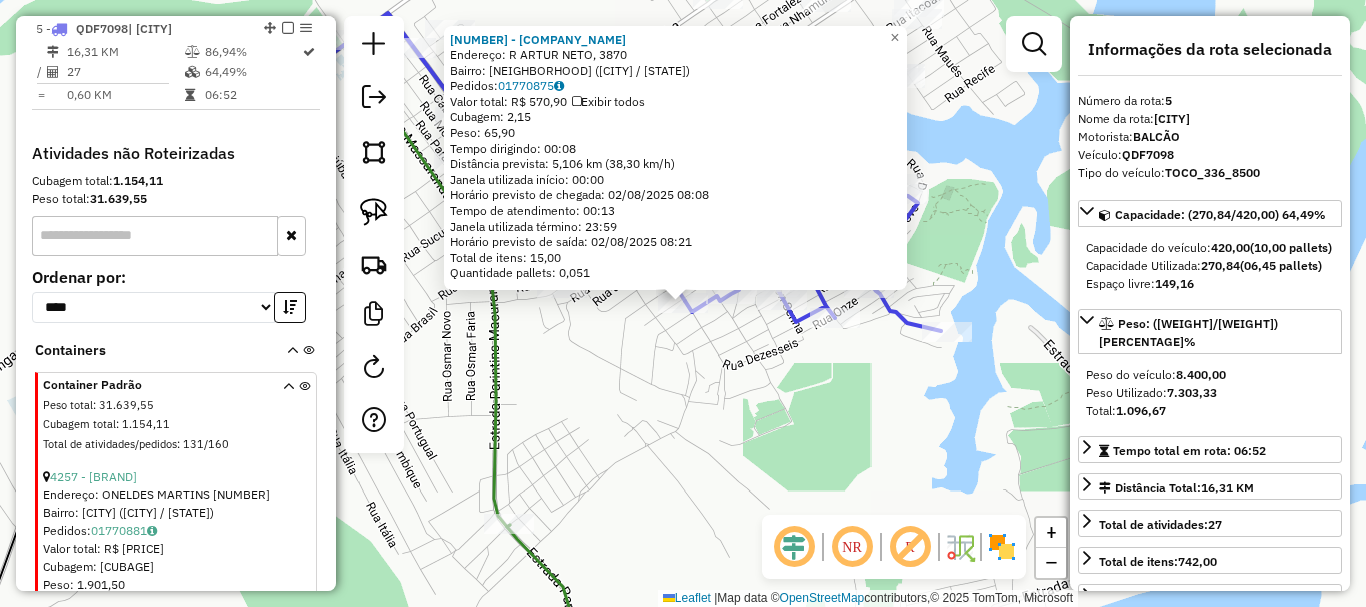 click on "55 - MERC LIRA LOBATO  Endereço: R ARTUR NETO, 3870   Bairro: ITAUNA II (PARINTINS / AM)   Pedidos:  01770875   Valor total: R$ 570,90   Exibir todos   Cubagem: 2,15  Peso: 65,90  Tempo dirigindo: 00:08   Distância prevista: 5,106 km (38,30 km/h)   Janela utilizada início: 00:00   Horário previsto de chegada: 02/08/2025 08:08   Tempo de atendimento: 00:13   Janela utilizada término: 23:59   Horário previsto de saída: 02/08/2025 08:21   Total de itens: 15,00   Quantidade pallets: 0,051  × Janela de atendimento Grade de atendimento Capacidade Transportadoras Veículos Cliente Pedidos  Rotas Selecione os dias de semana para filtrar as janelas de atendimento  Seg   Ter   Qua   Qui   Sex   Sáb   Dom  Informe o período da janela de atendimento: De: Até:  Filtrar exatamente a janela do cliente  Considerar janela de atendimento padrão  Selecione os dias de semana para filtrar as grades de atendimento  Seg   Ter   Qua   Qui   Sex   Sáb   Dom   Considerar clientes sem dia de atendimento cadastrado  De:  +" 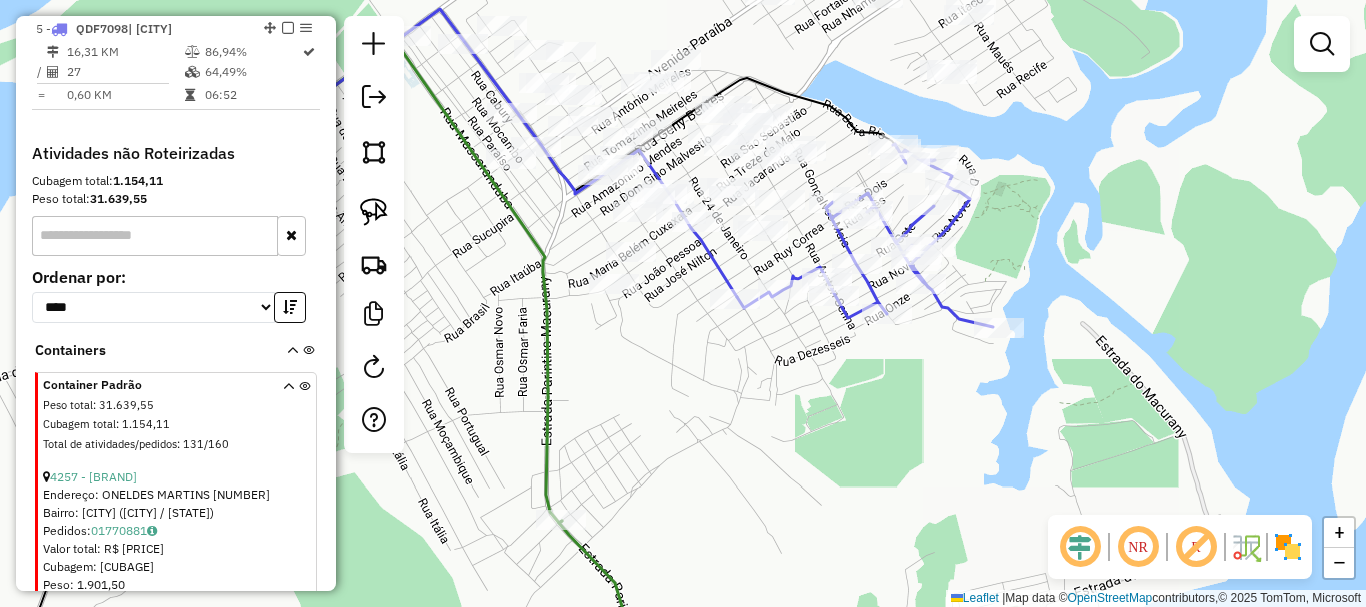 drag, startPoint x: 697, startPoint y: 421, endPoint x: 755, endPoint y: 366, distance: 79.93122 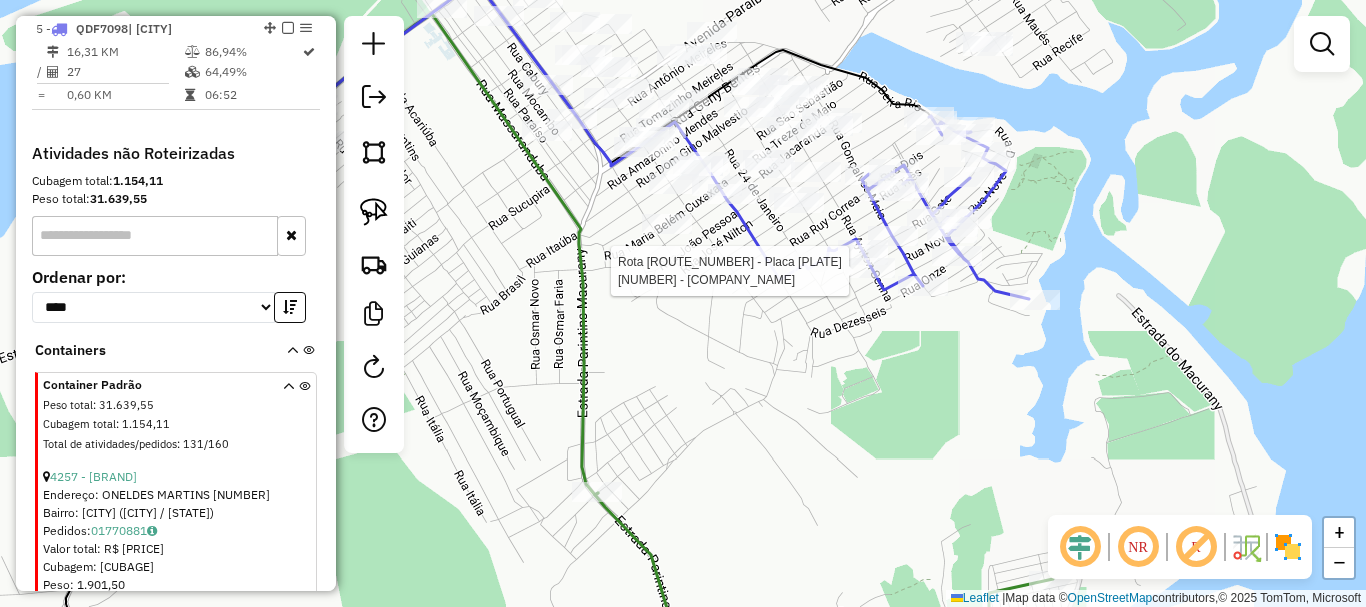select on "**********" 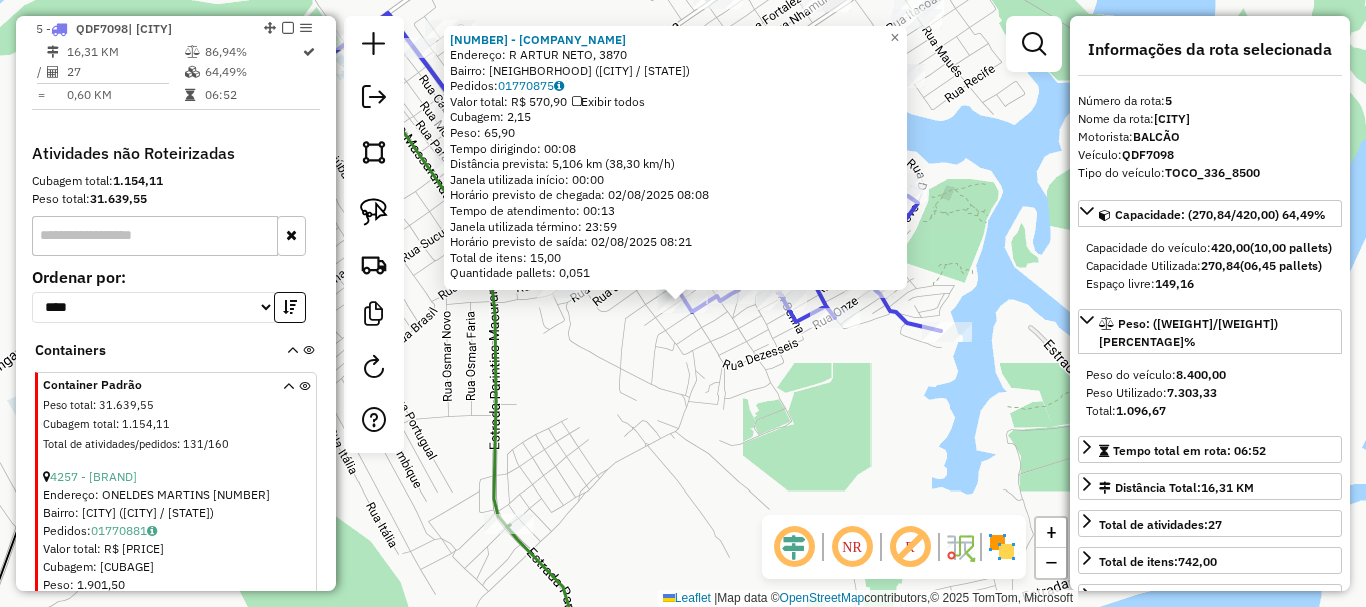 click on "55 - MERC LIRA LOBATO  Endereço: R ARTUR NETO, 3870   Bairro: ITAUNA II (PARINTINS / AM)   Pedidos:  01770875   Valor total: R$ 570,90   Exibir todos   Cubagem: 2,15  Peso: 65,90  Tempo dirigindo: 00:08   Distância prevista: 5,106 km (38,30 km/h)   Janela utilizada início: 00:00   Horário previsto de chegada: 02/08/2025 08:08   Tempo de atendimento: 00:13   Janela utilizada término: 23:59   Horário previsto de saída: 02/08/2025 08:21   Total de itens: 15,00   Quantidade pallets: 0,051  × Janela de atendimento Grade de atendimento Capacidade Transportadoras Veículos Cliente Pedidos  Rotas Selecione os dias de semana para filtrar as janelas de atendimento  Seg   Ter   Qua   Qui   Sex   Sáb   Dom  Informe o período da janela de atendimento: De: Até:  Filtrar exatamente a janela do cliente  Considerar janela de atendimento padrão  Selecione os dias de semana para filtrar as grades de atendimento  Seg   Ter   Qua   Qui   Sex   Sáb   Dom   Considerar clientes sem dia de atendimento cadastrado  De:  +" 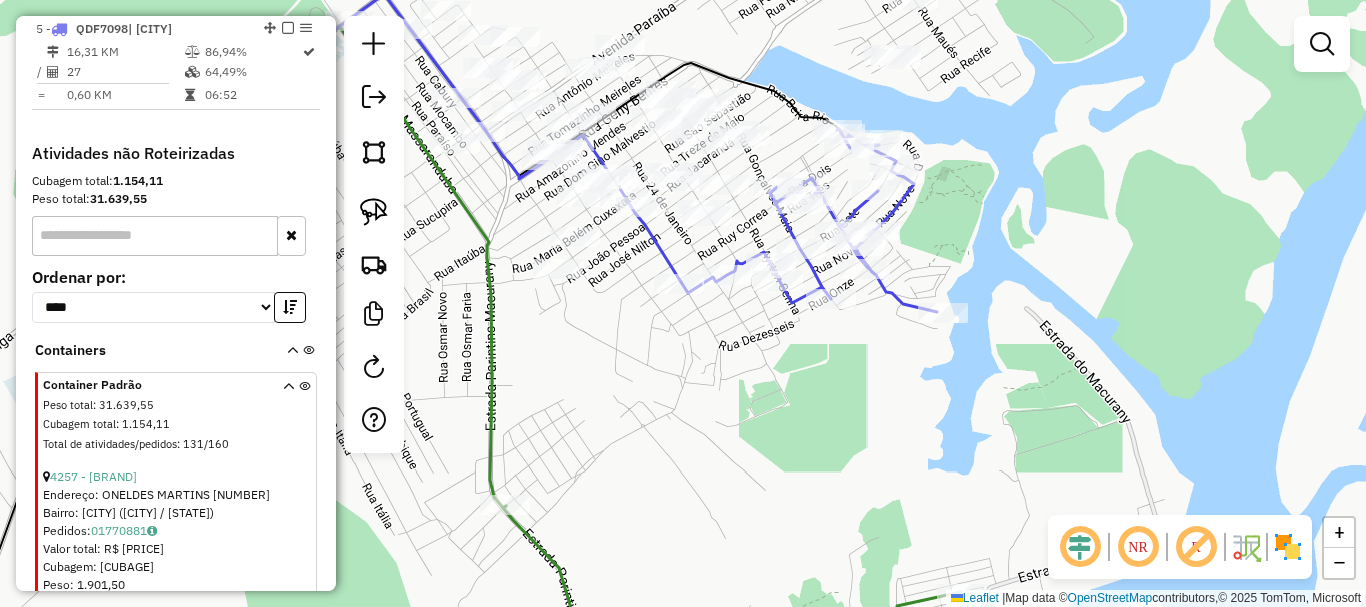 drag, startPoint x: 726, startPoint y: 457, endPoint x: 721, endPoint y: 401, distance: 56.22277 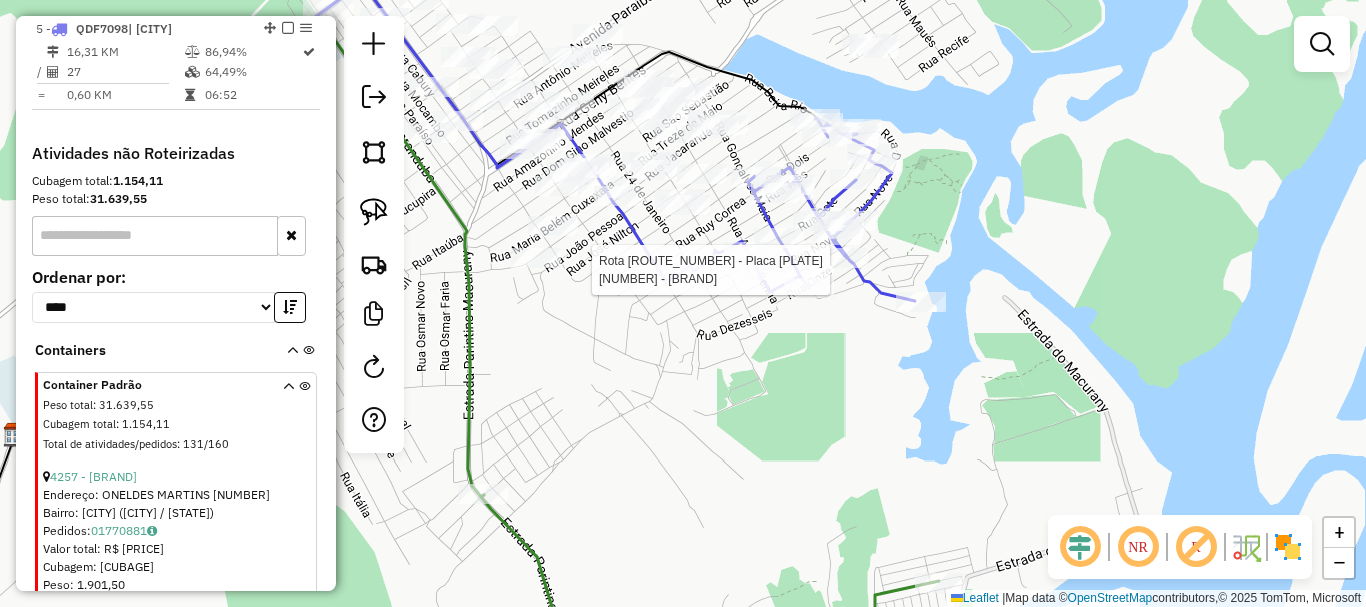 select on "**********" 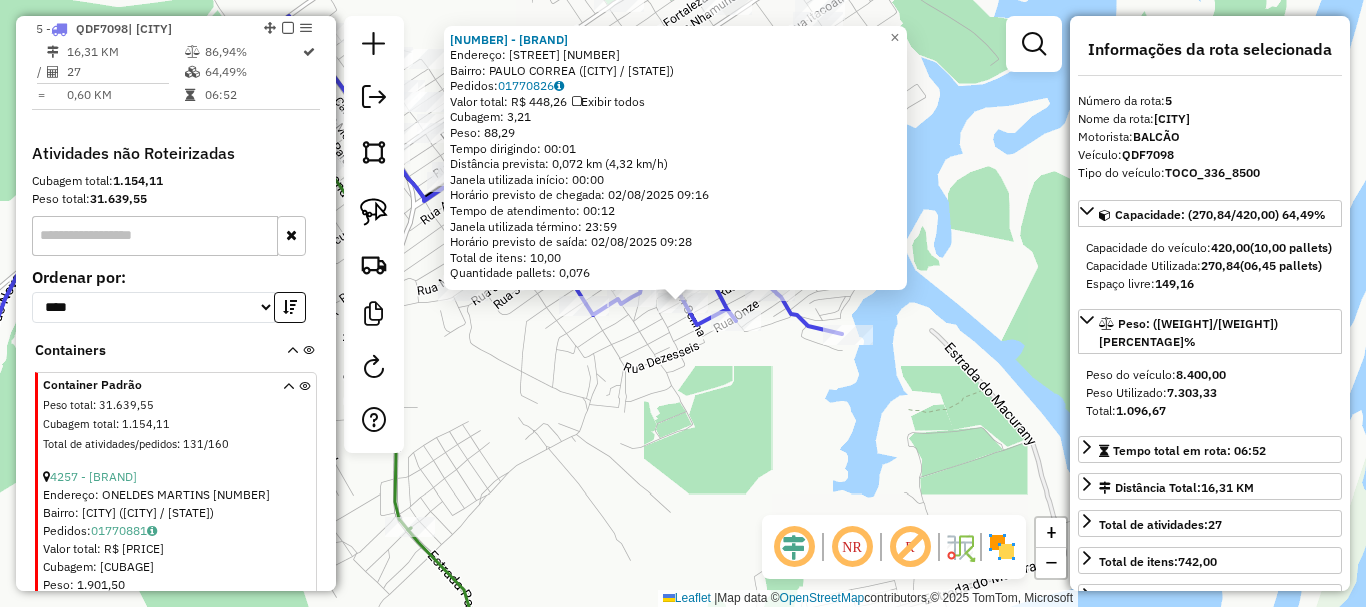 click on "328 - BOX DA ECONOMIA  Endereço:  ZEZITO ASSAYAG 3198   Bairro: PAULO CORREA (PARINTINS / AM)   Pedidos:  01770826   Valor total: R$ 448,26   Exibir todos   Cubagem: 3,21  Peso: 88,29  Tempo dirigindo: 00:01   Distância prevista: 0,072 km (4,32 km/h)   Janela utilizada início: 00:00   Horário previsto de chegada: 02/08/2025 09:16   Tempo de atendimento: 00:12   Janela utilizada término: 23:59   Horário previsto de saída: 02/08/2025 09:28   Total de itens: 10,00   Quantidade pallets: 0,076  × Janela de atendimento Grade de atendimento Capacidade Transportadoras Veículos Cliente Pedidos  Rotas Selecione os dias de semana para filtrar as janelas de atendimento  Seg   Ter   Qua   Qui   Sex   Sáb   Dom  Informe o período da janela de atendimento: De: Até:  Filtrar exatamente a janela do cliente  Considerar janela de atendimento padrão  Selecione os dias de semana para filtrar as grades de atendimento  Seg   Ter   Qua   Qui   Sex   Sáb   Dom   Considerar clientes sem dia de atendimento cadastrado De:" 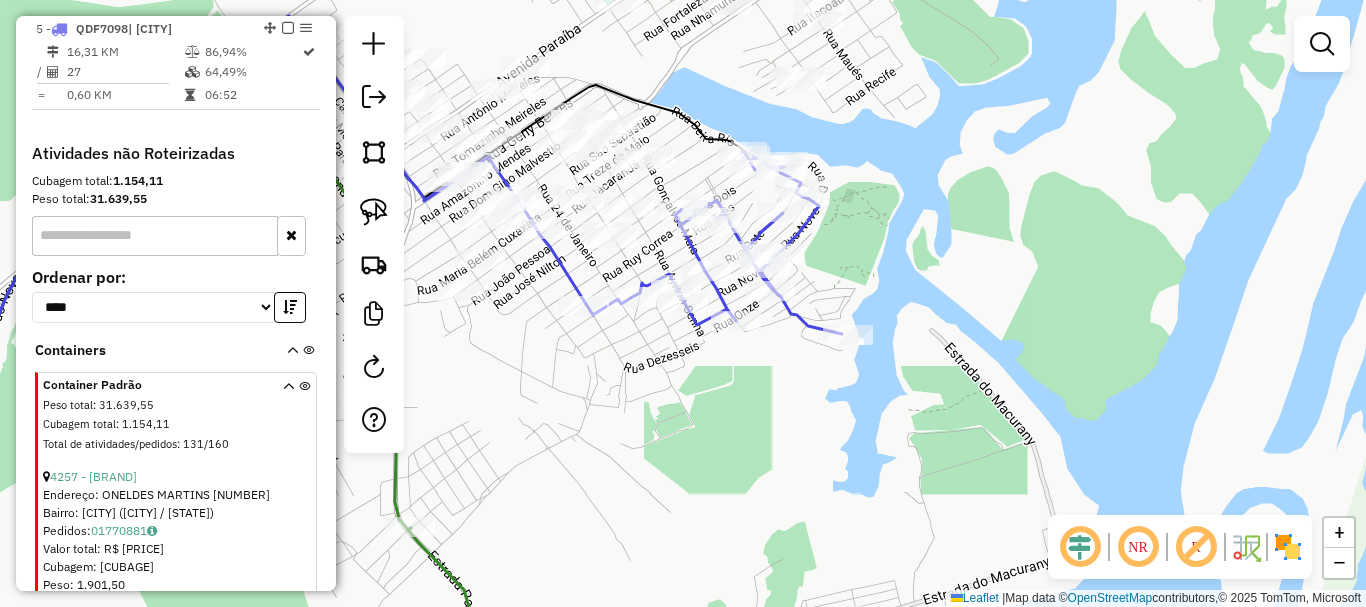 drag, startPoint x: 596, startPoint y: 449, endPoint x: 608, endPoint y: 435, distance: 18.439089 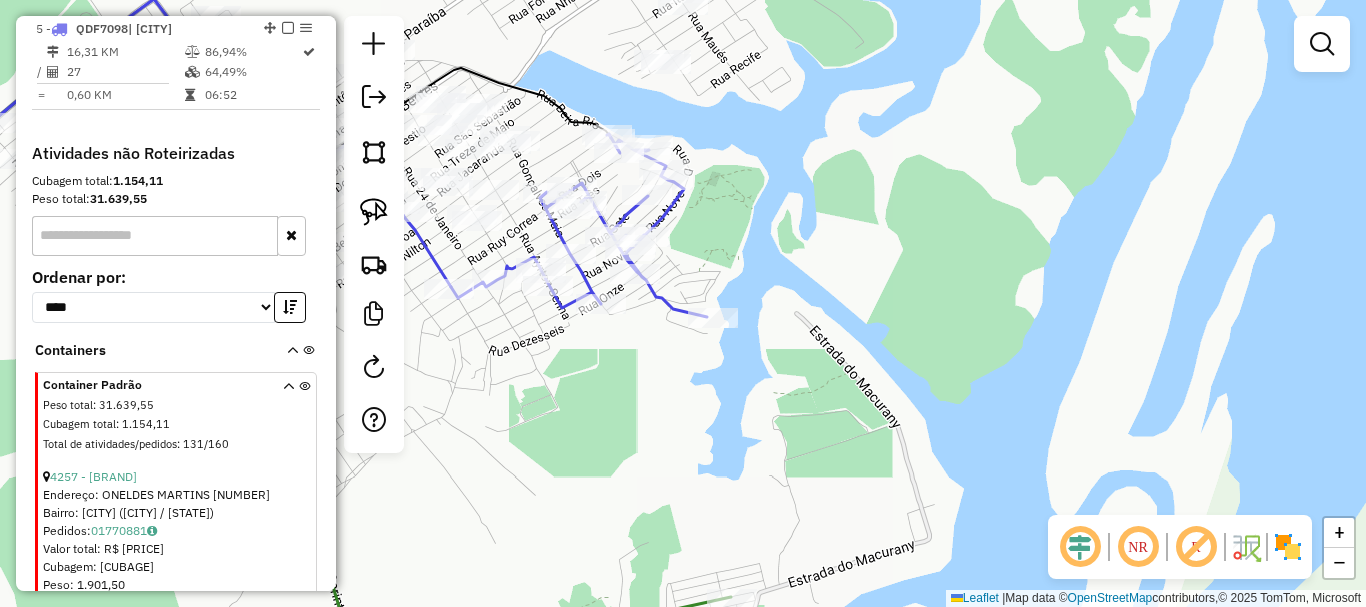 drag, startPoint x: 687, startPoint y: 400, endPoint x: 550, endPoint y: 390, distance: 137.36447 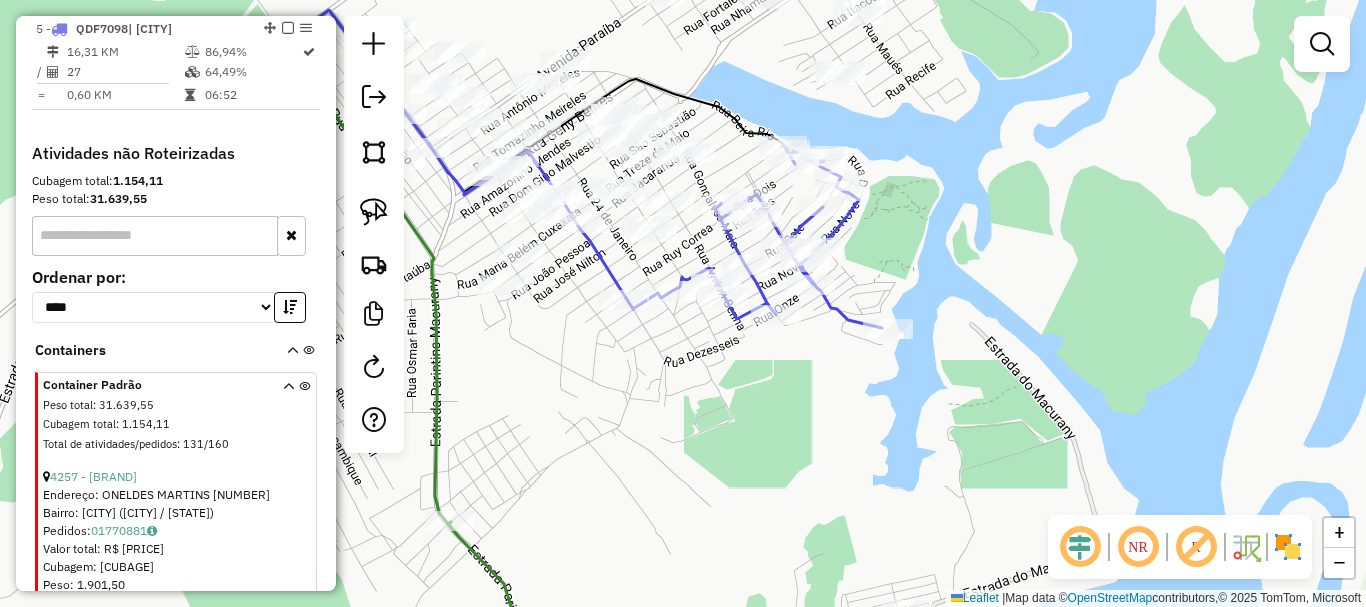 drag, startPoint x: 555, startPoint y: 365, endPoint x: 730, endPoint y: 376, distance: 175.34537 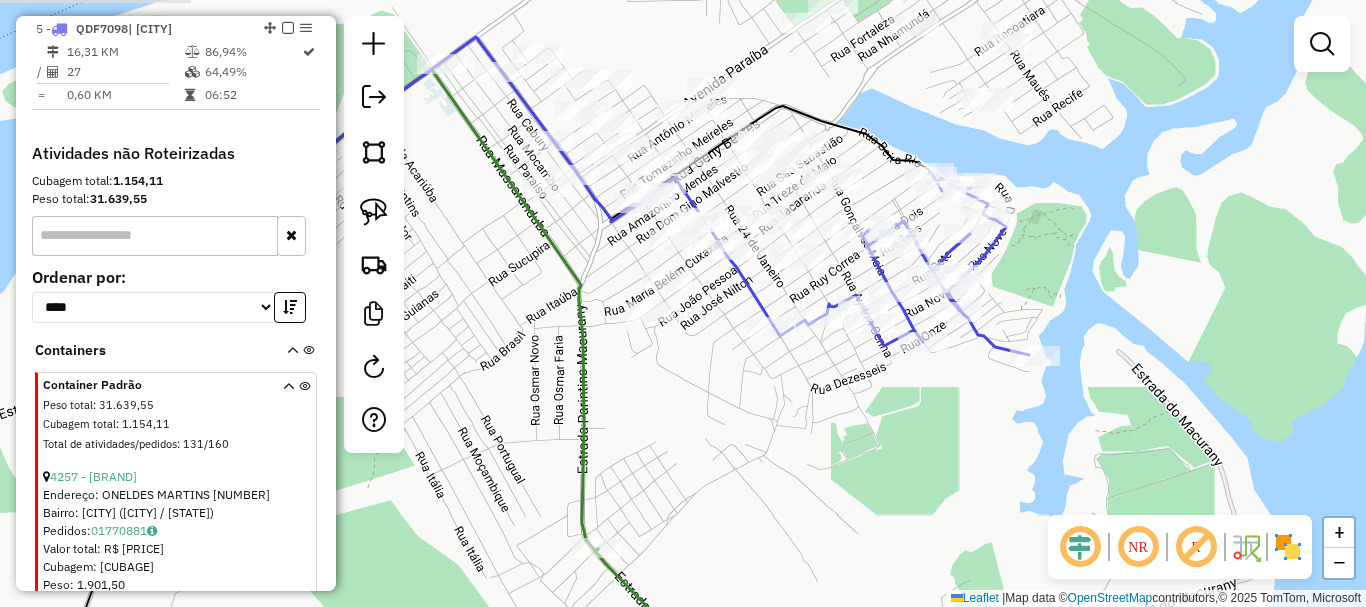 drag, startPoint x: 509, startPoint y: 357, endPoint x: 656, endPoint y: 384, distance: 149.45903 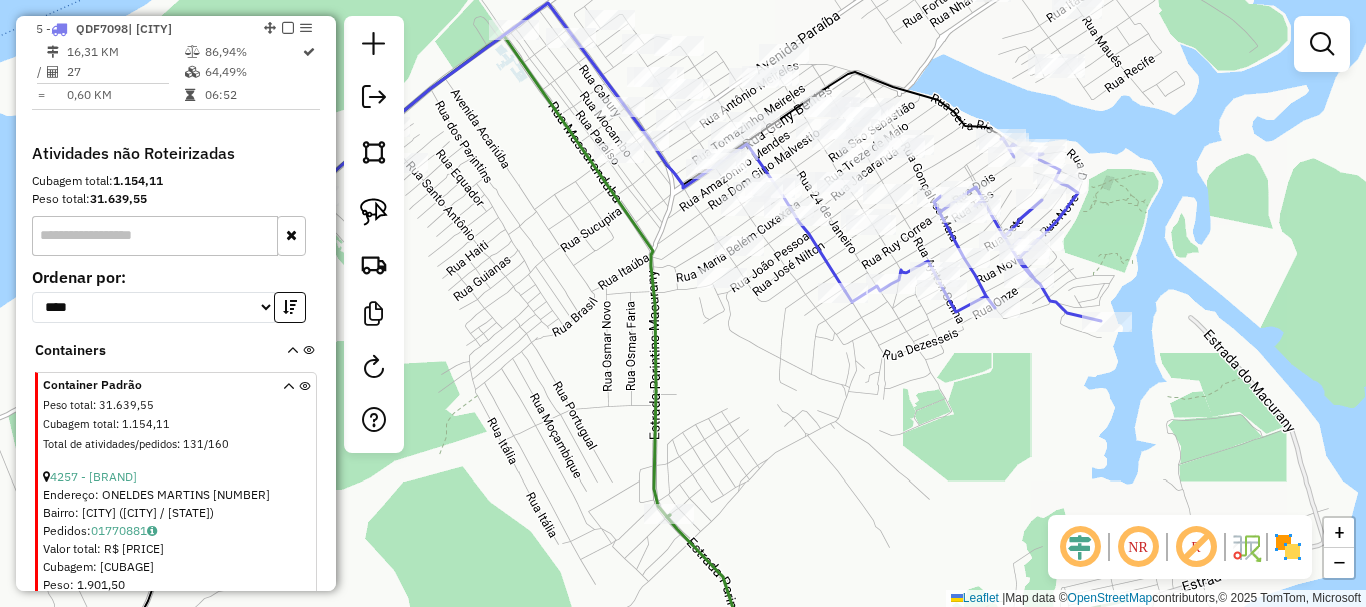 drag, startPoint x: 669, startPoint y: 384, endPoint x: 724, endPoint y: 354, distance: 62.649822 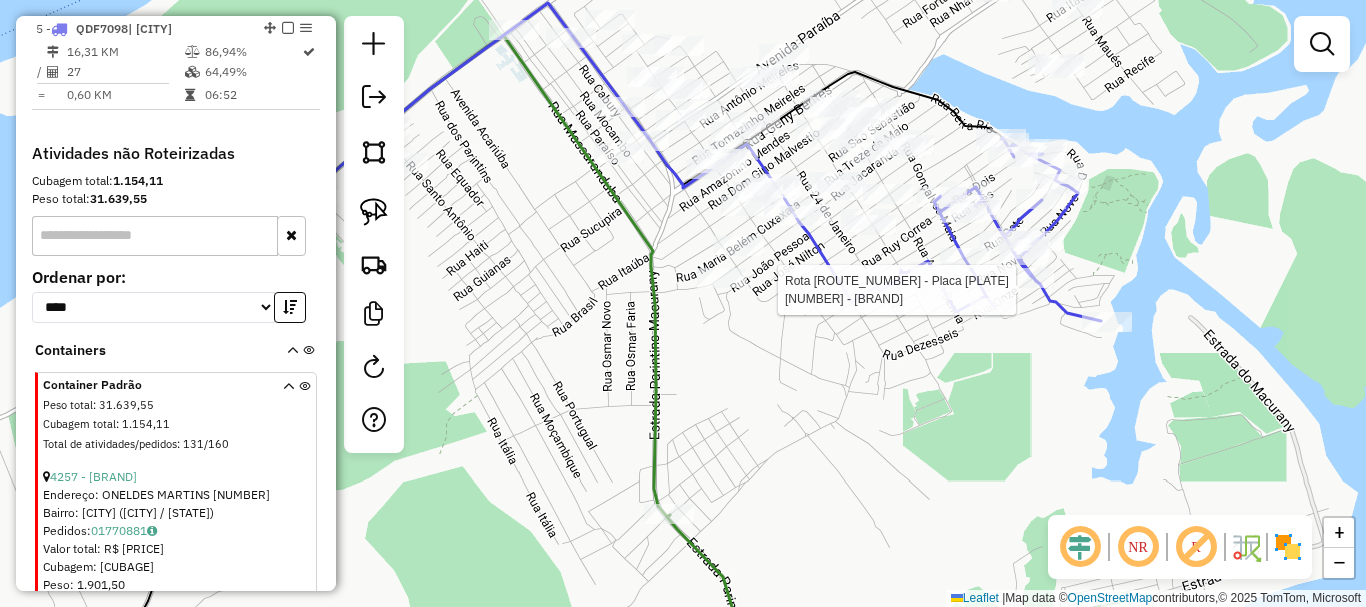 select on "**********" 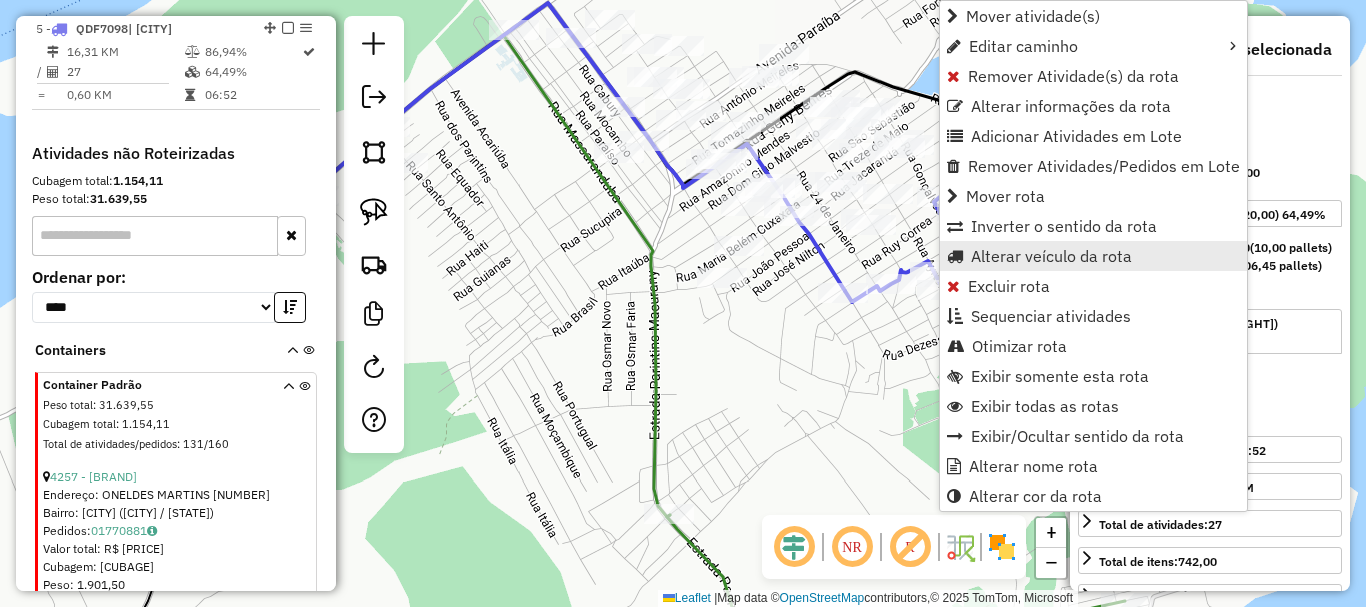 click on "Alterar veículo da rota" at bounding box center [1051, 256] 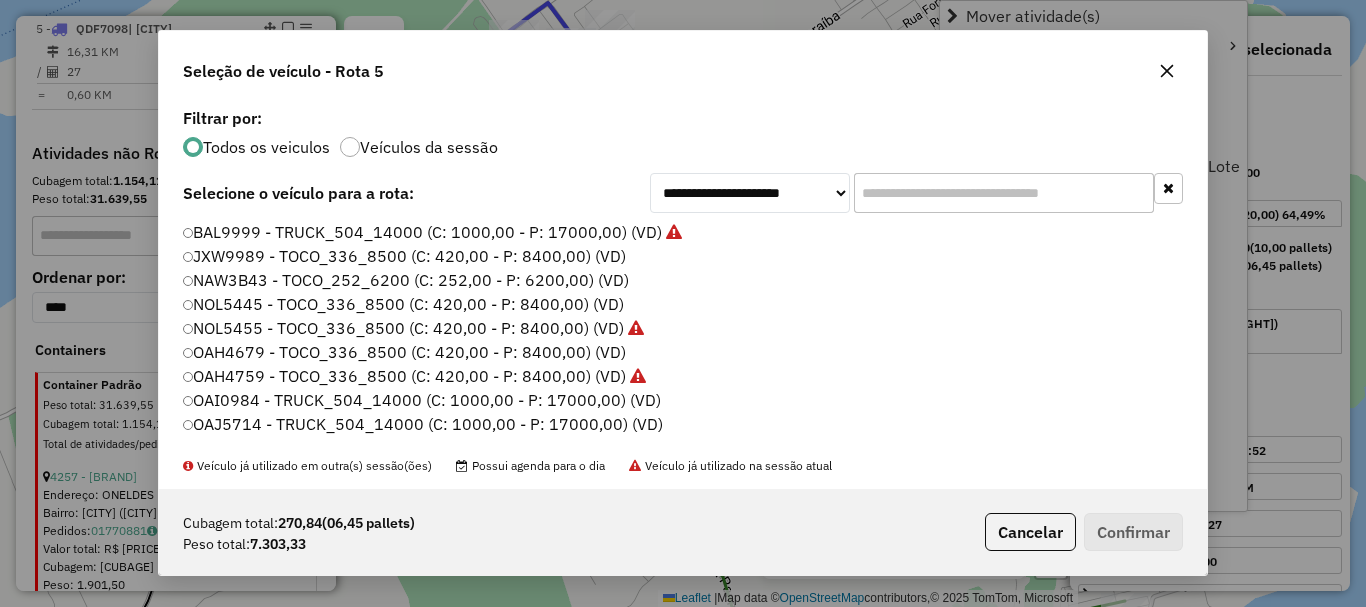 scroll, scrollTop: 11, scrollLeft: 6, axis: both 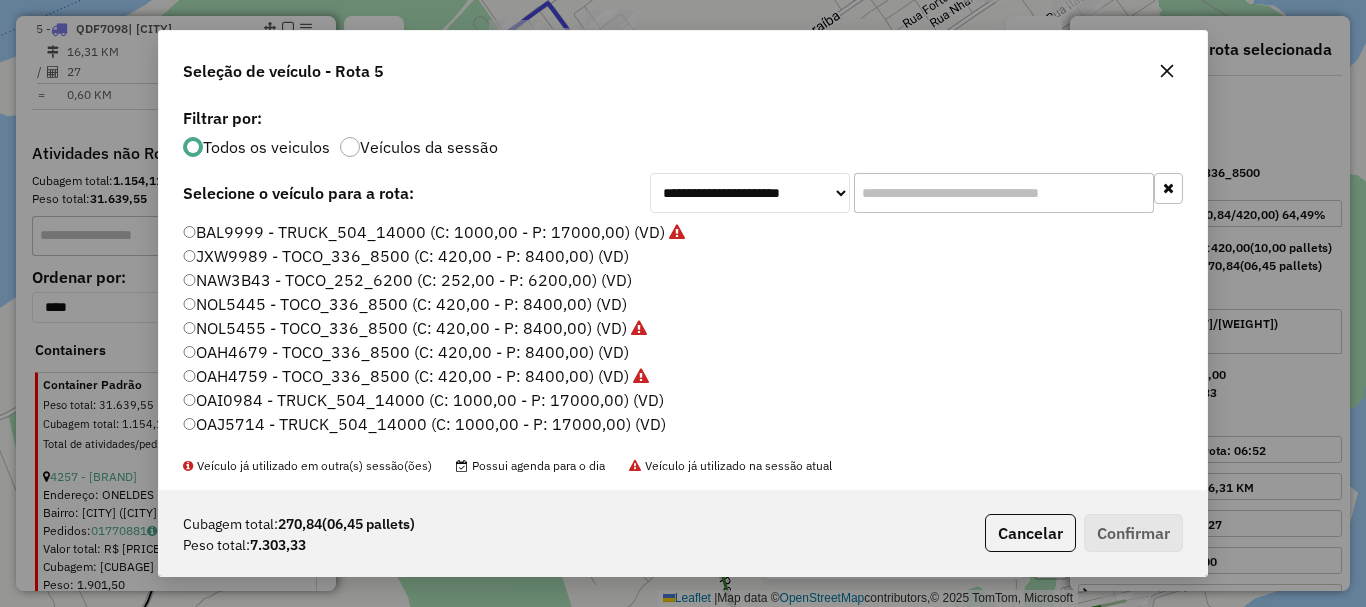 click on "JXW9989 - TOCO_336_8500 (C: 420,00 - P: 8400,00) (VD)" 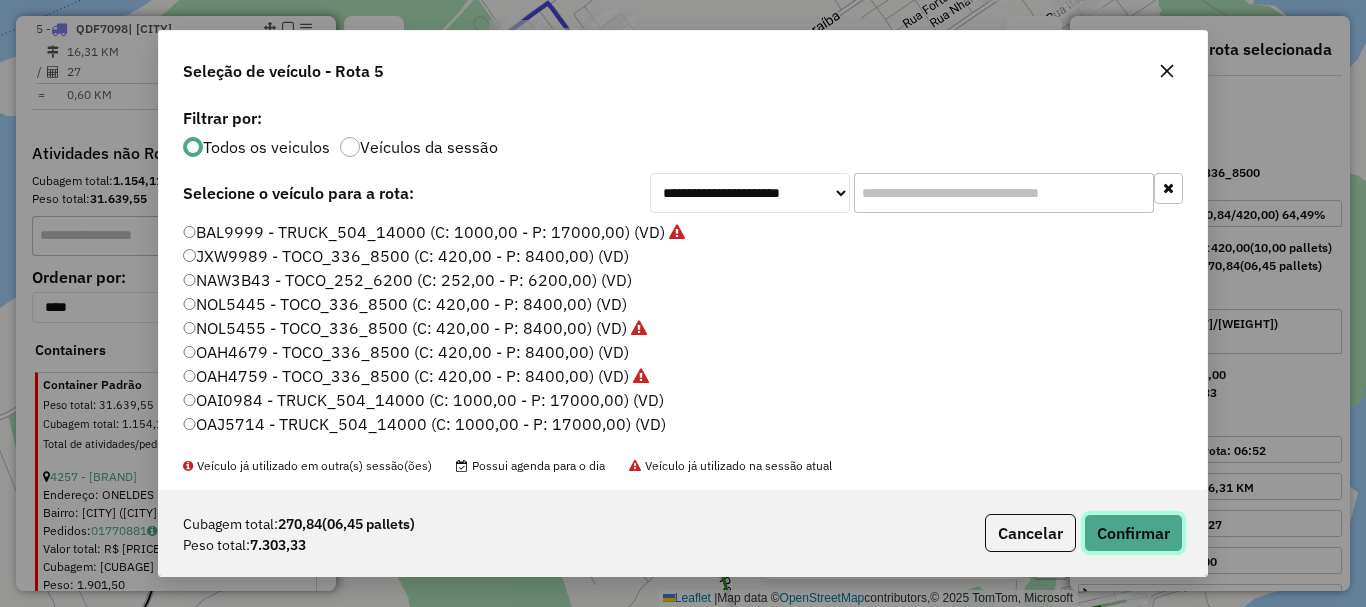 click on "Confirmar" 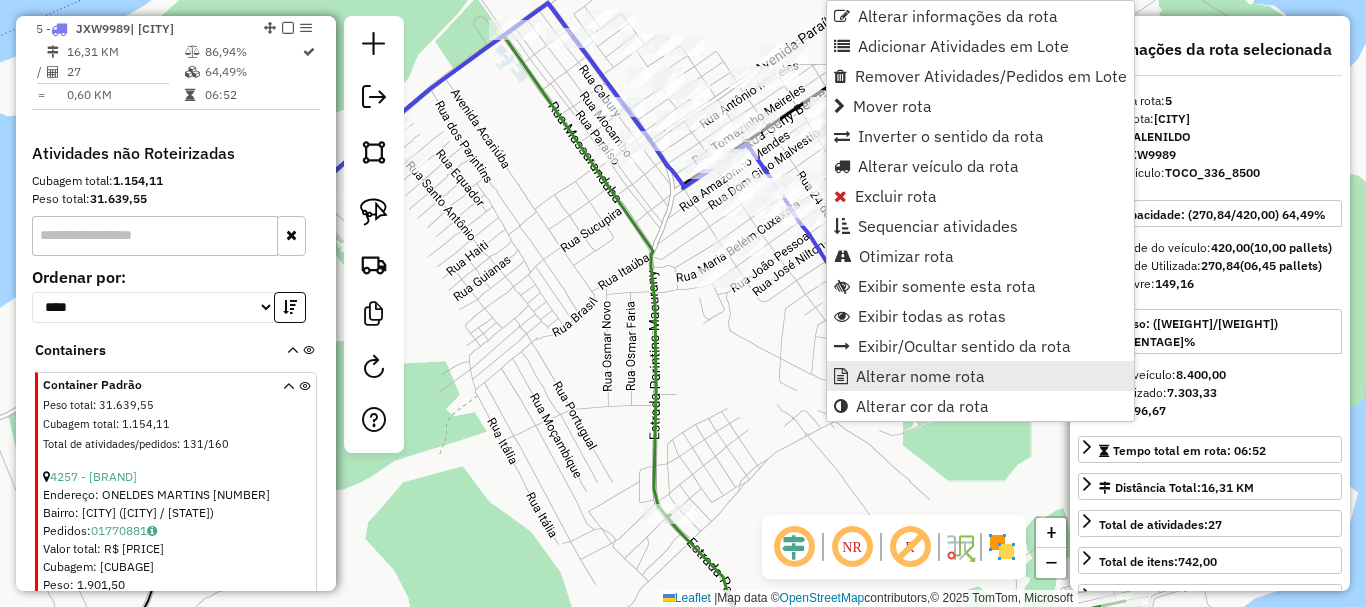 click on "Alterar nome rota" at bounding box center (920, 376) 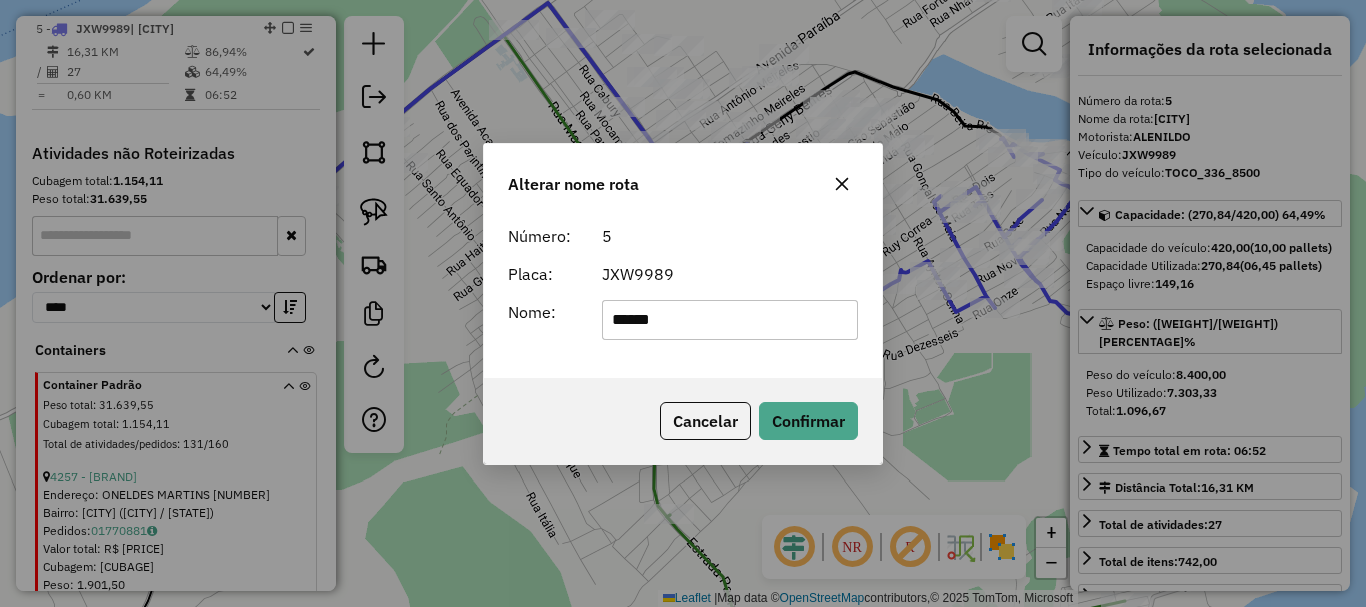 drag, startPoint x: 715, startPoint y: 326, endPoint x: 578, endPoint y: 339, distance: 137.6154 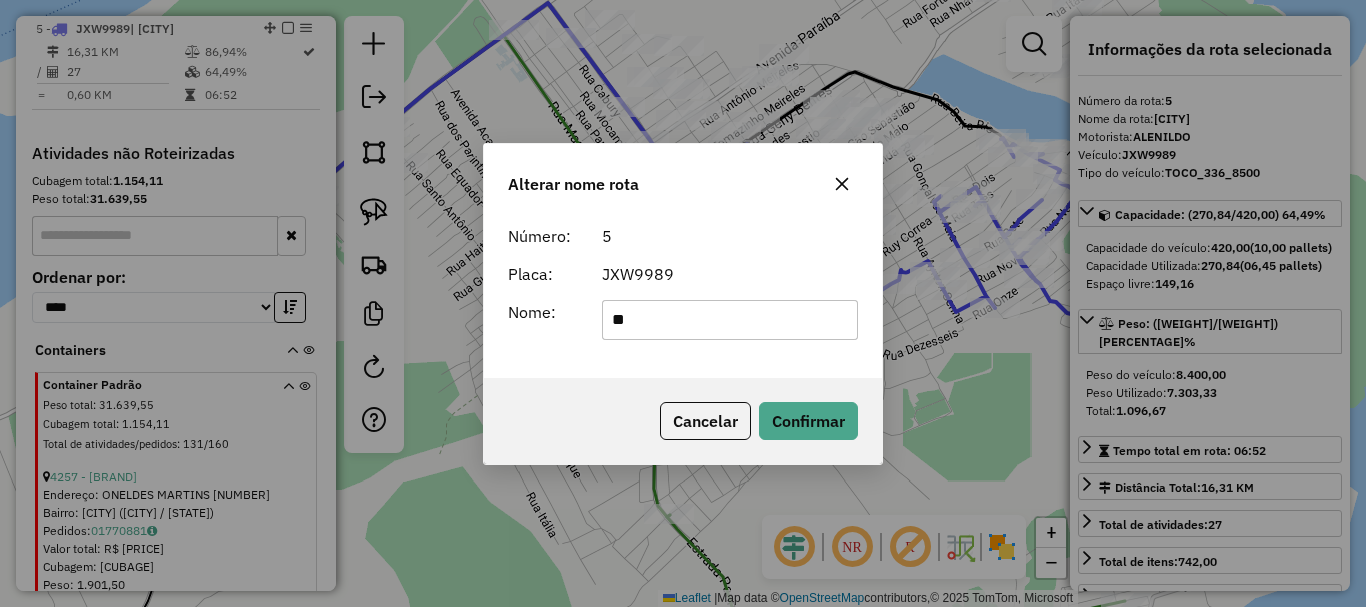 type on "*" 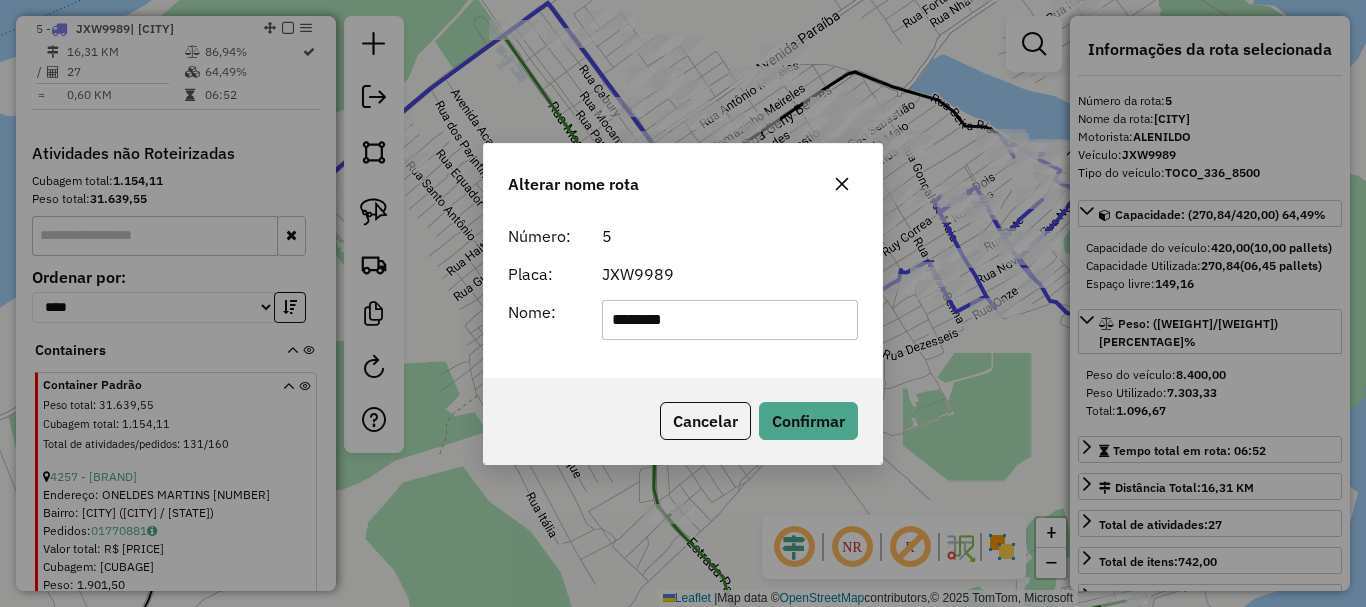 type on "********" 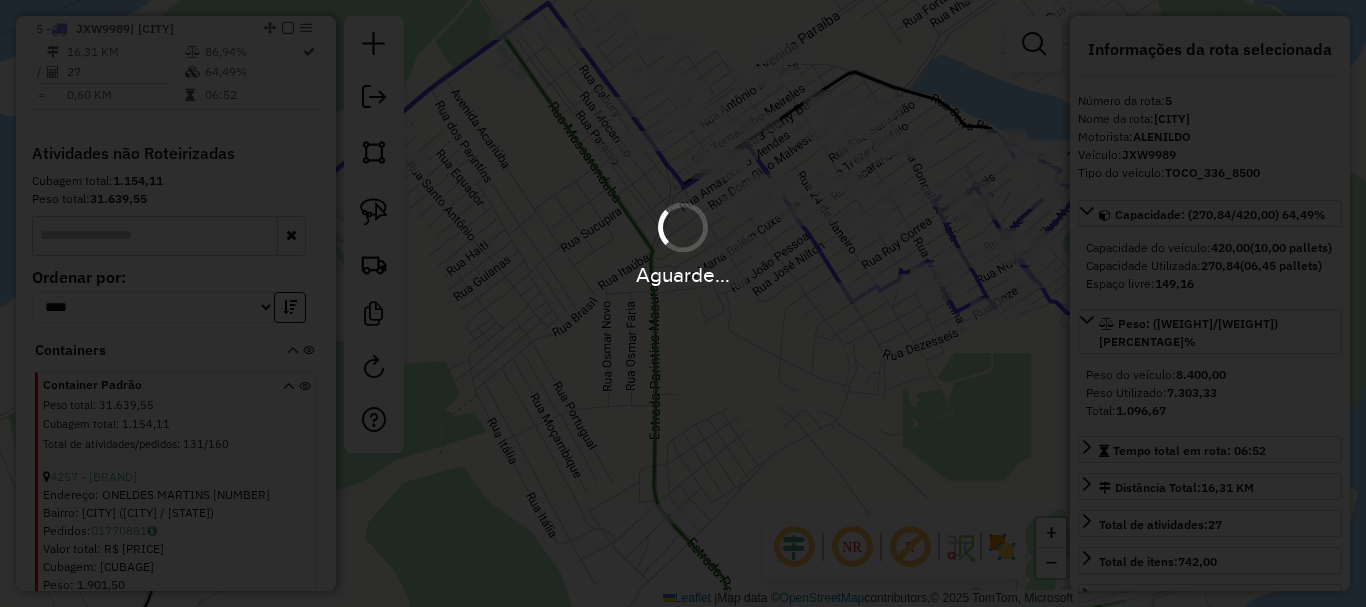 type 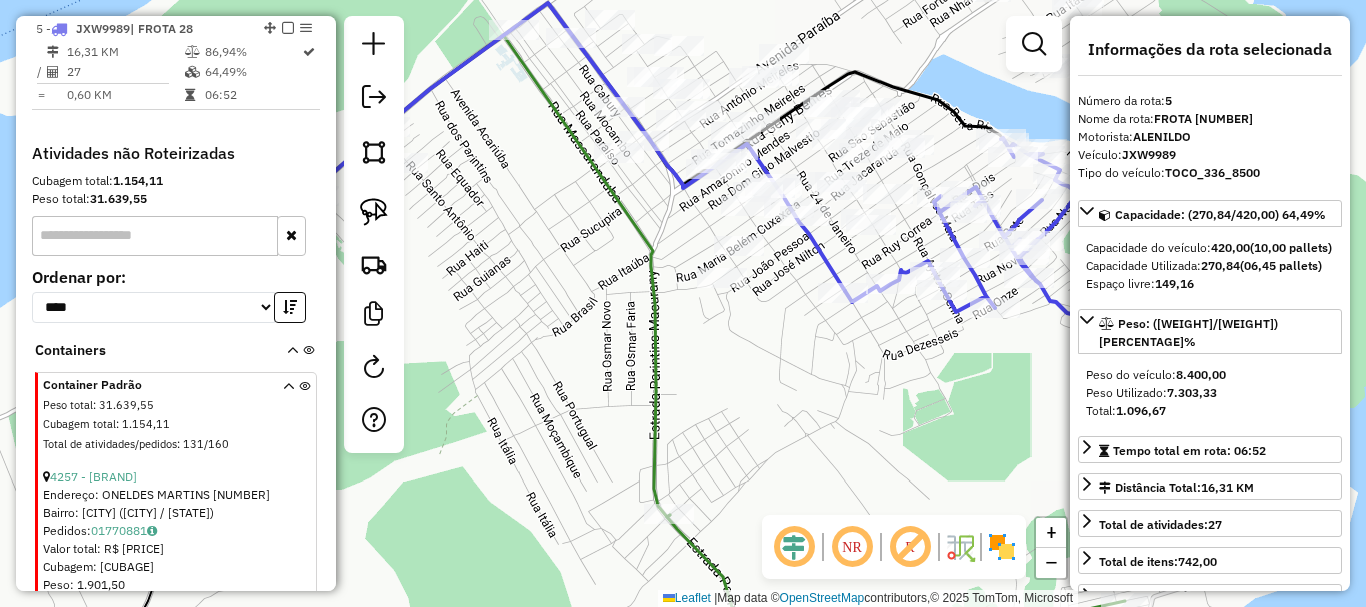 scroll, scrollTop: 749, scrollLeft: 0, axis: vertical 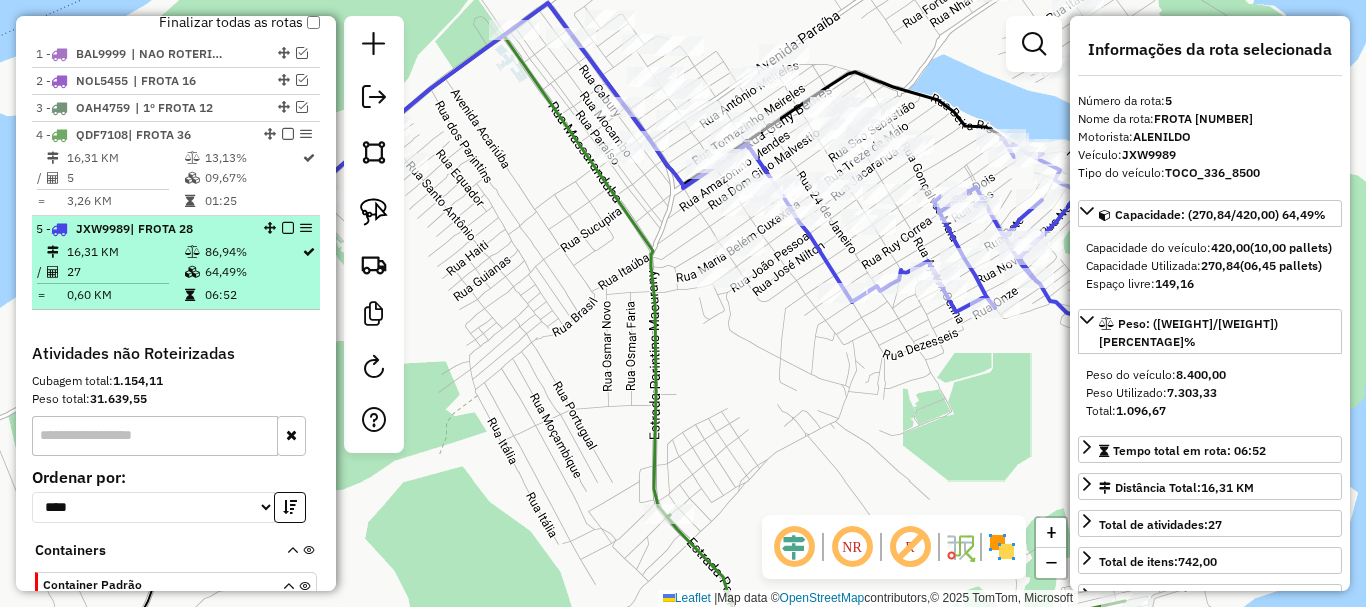 click at bounding box center (288, 228) 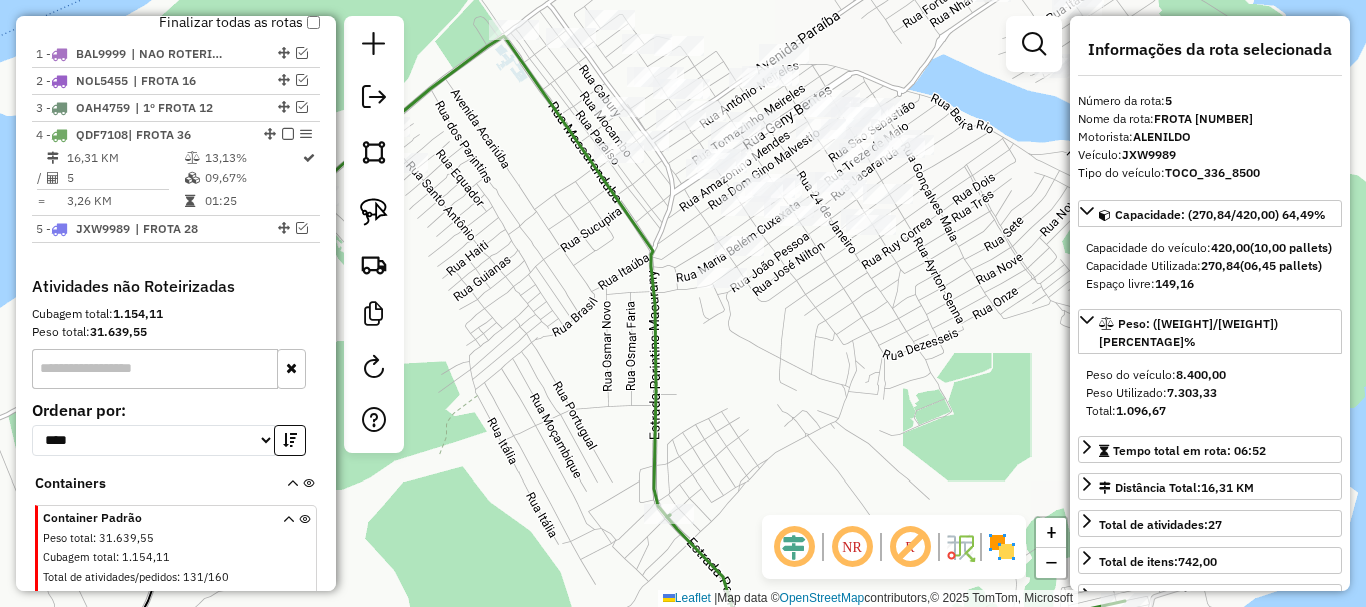 drag, startPoint x: 842, startPoint y: 405, endPoint x: 777, endPoint y: 395, distance: 65.76473 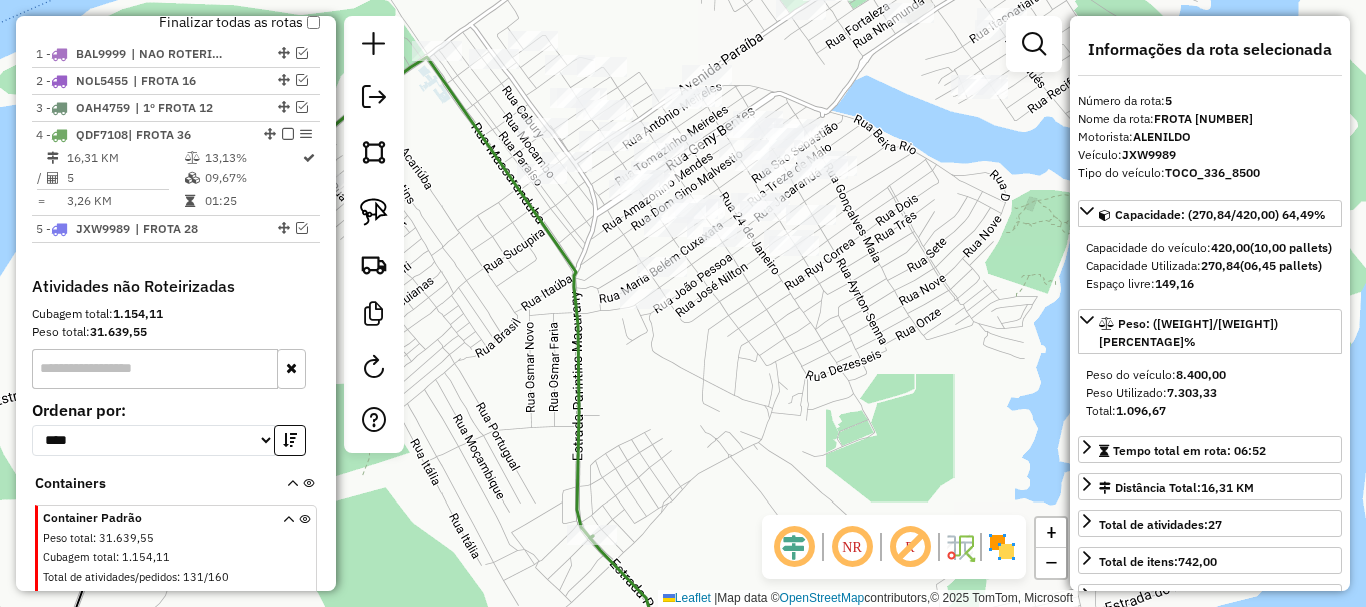 drag, startPoint x: 675, startPoint y: 332, endPoint x: 661, endPoint y: 379, distance: 49.0408 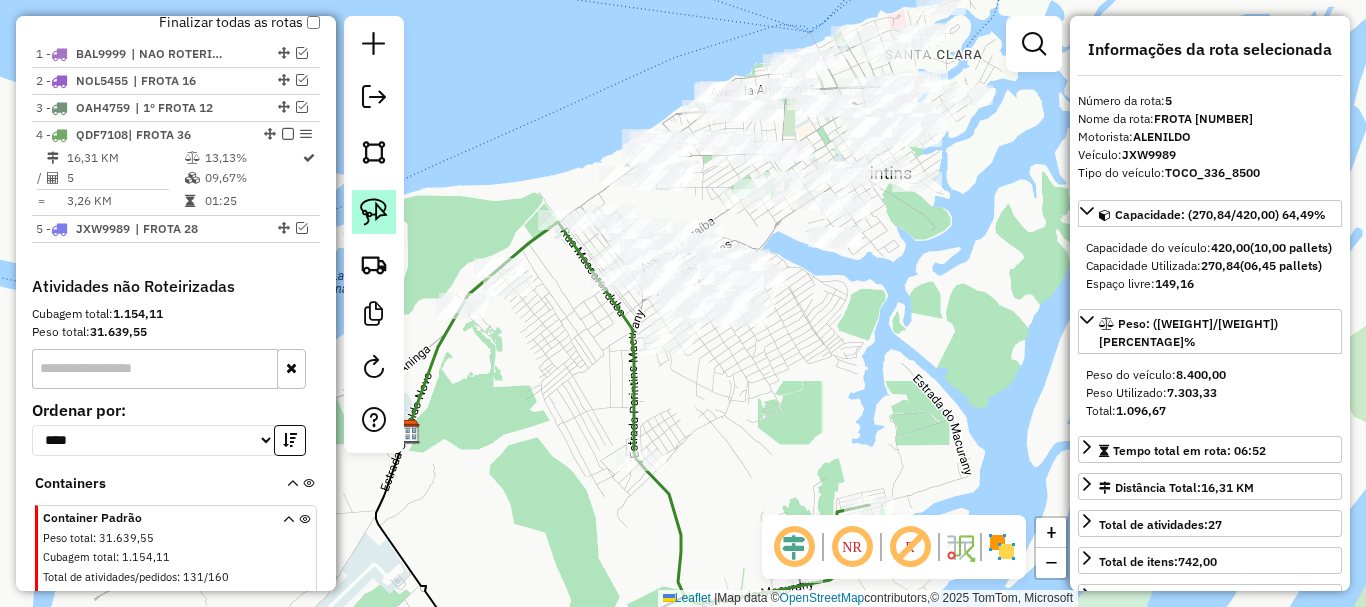 click 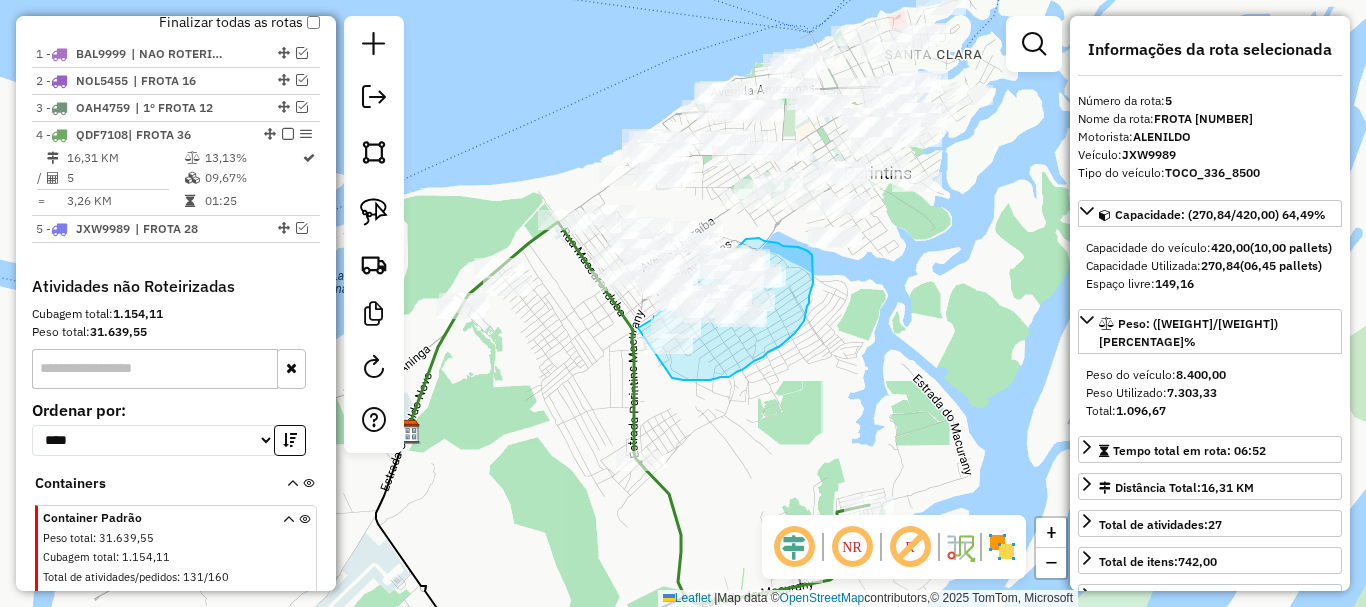 drag, startPoint x: 672, startPoint y: 378, endPoint x: 638, endPoint y: 328, distance: 60.464867 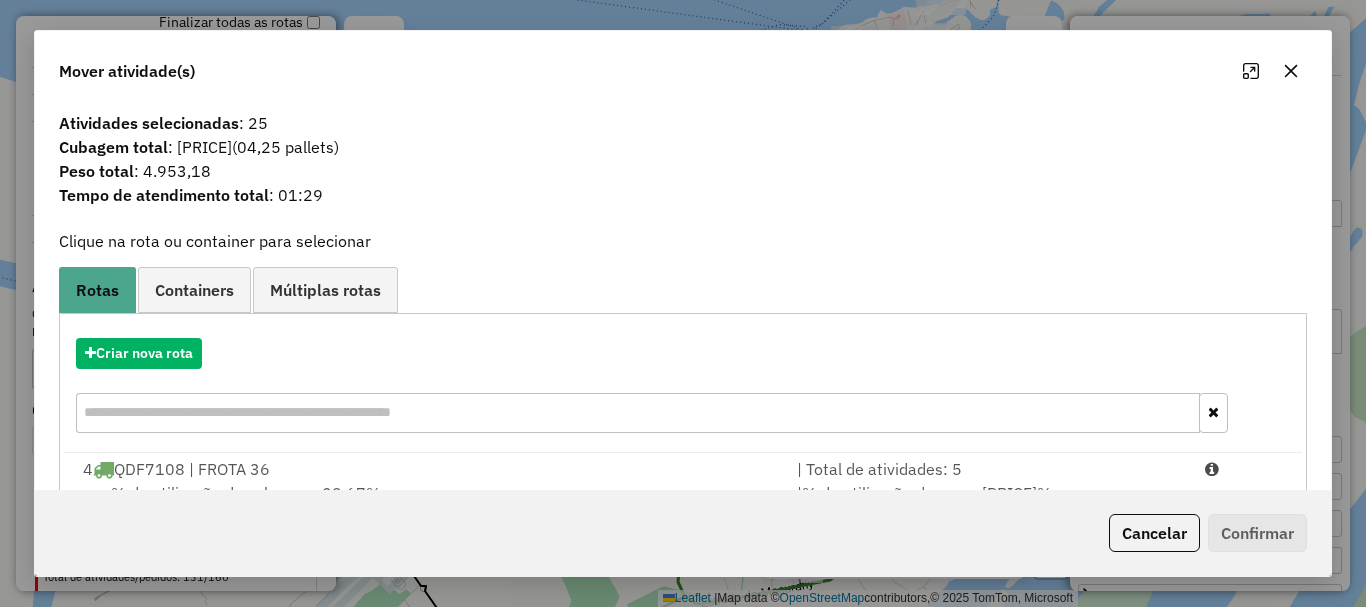 drag, startPoint x: 1148, startPoint y: 534, endPoint x: 862, endPoint y: 464, distance: 294.44183 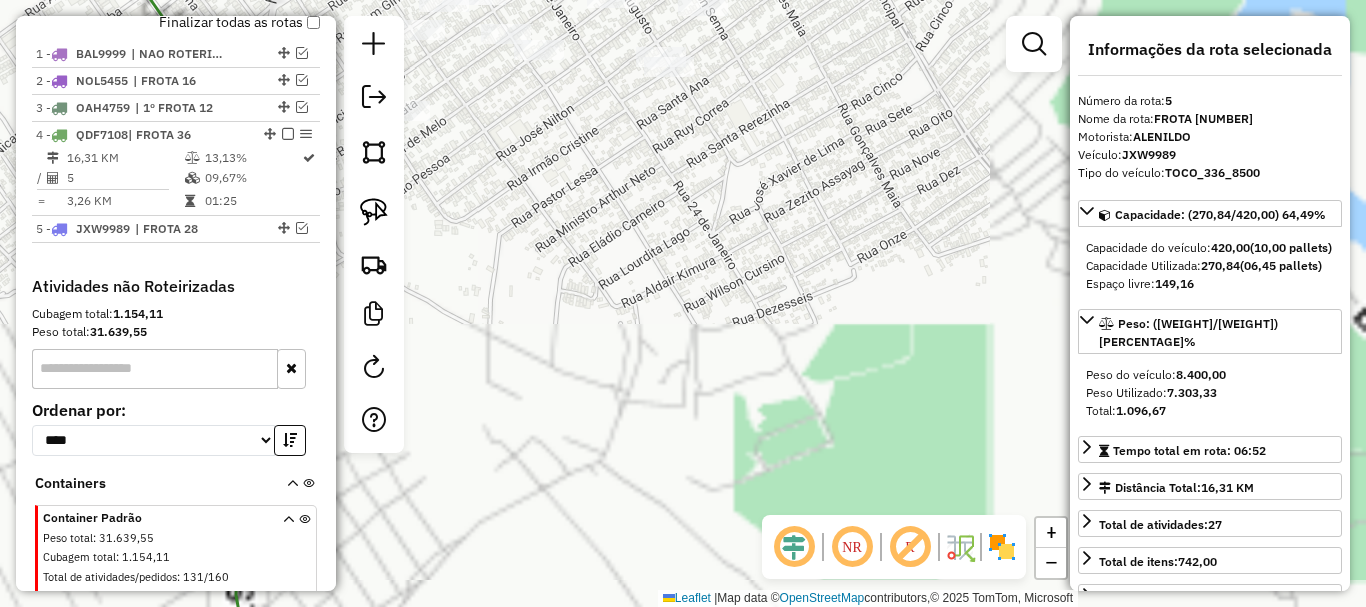 drag, startPoint x: 730, startPoint y: 574, endPoint x: 782, endPoint y: 606, distance: 61.05735 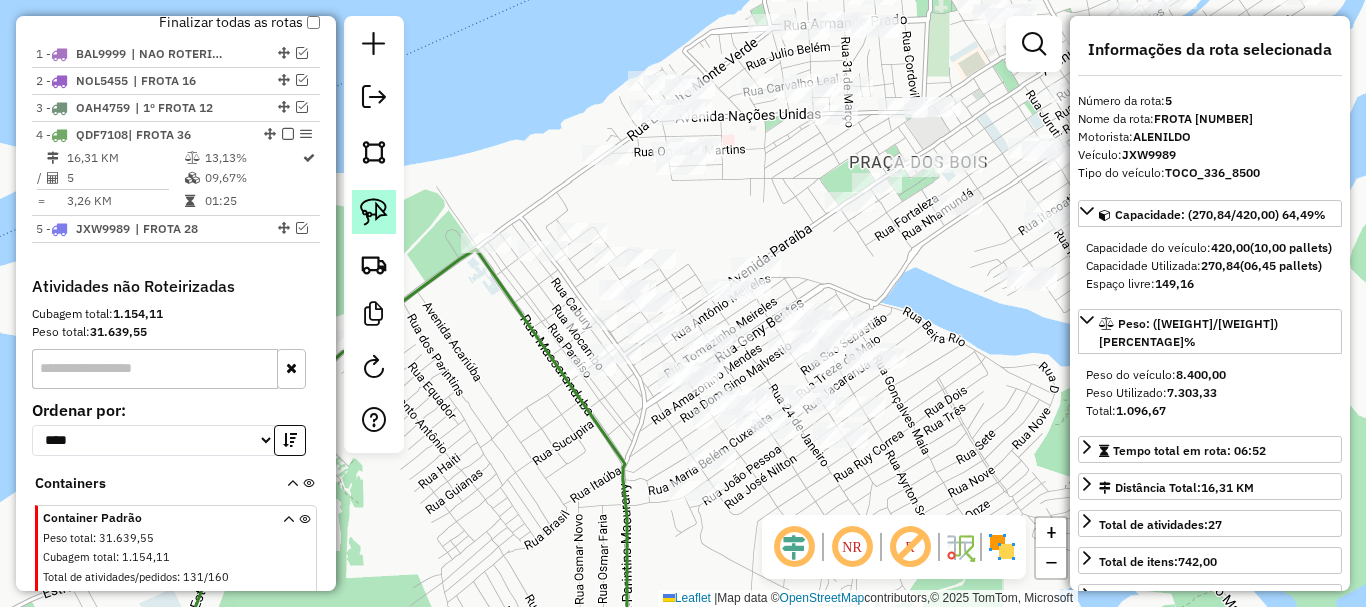 click 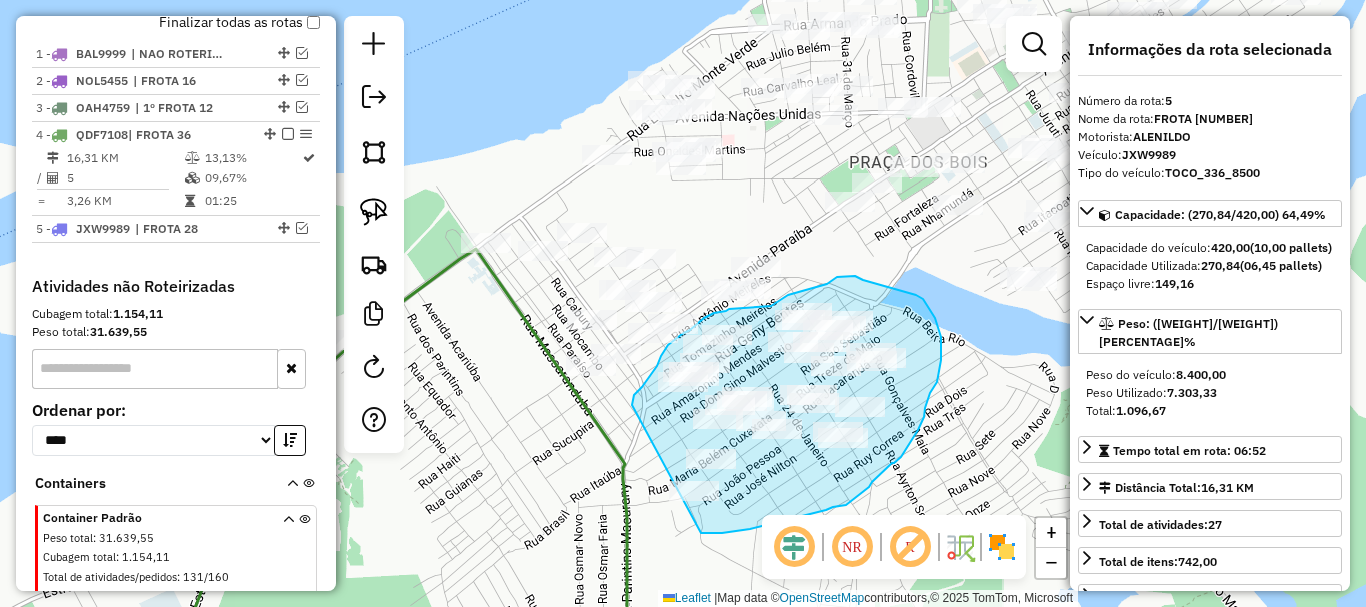 drag, startPoint x: 701, startPoint y: 533, endPoint x: 630, endPoint y: 406, distance: 145.49915 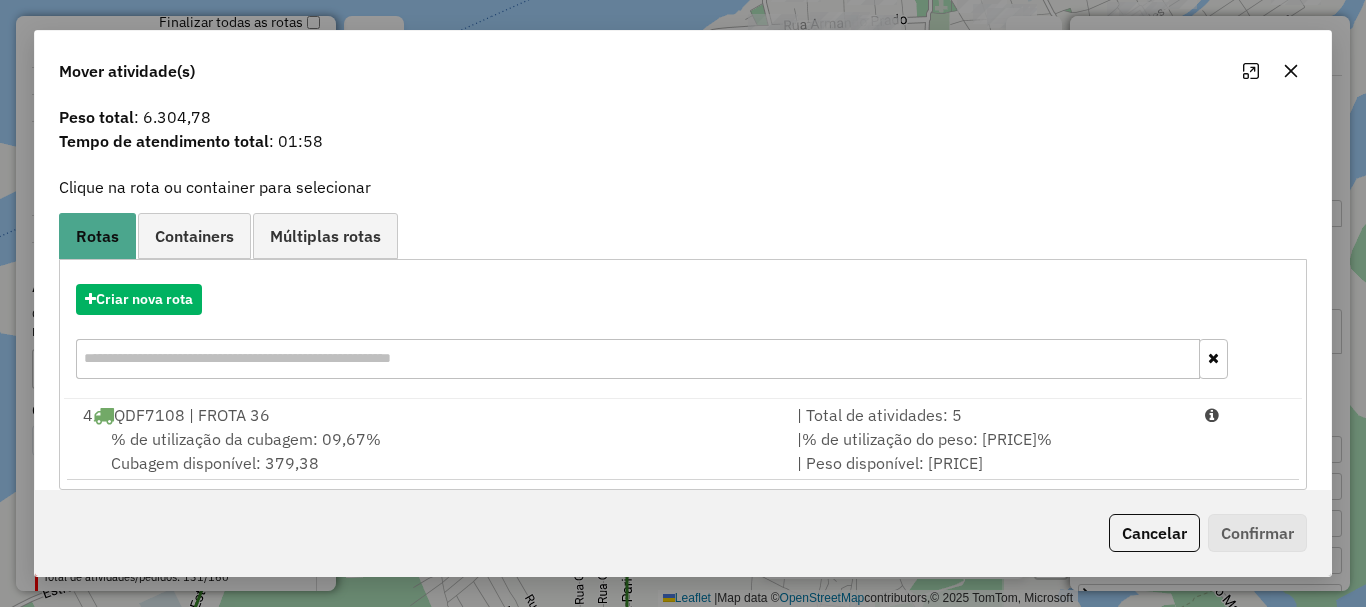 scroll, scrollTop: 78, scrollLeft: 0, axis: vertical 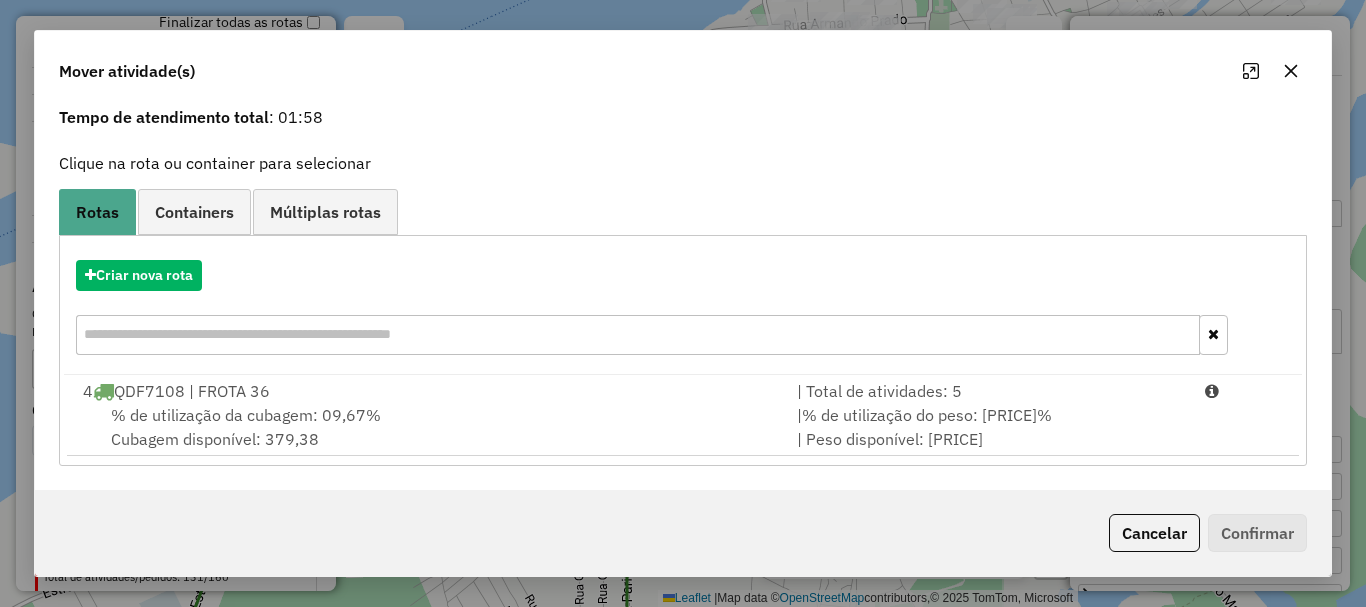 click on "Cancelar" 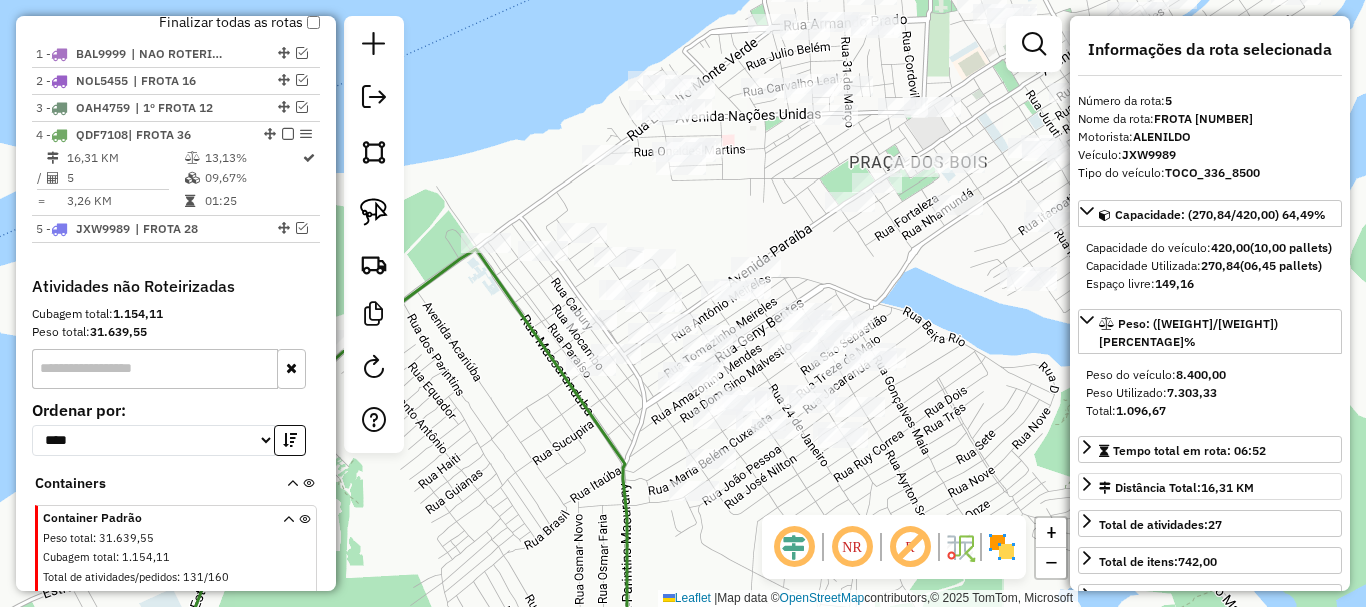 scroll, scrollTop: 0, scrollLeft: 0, axis: both 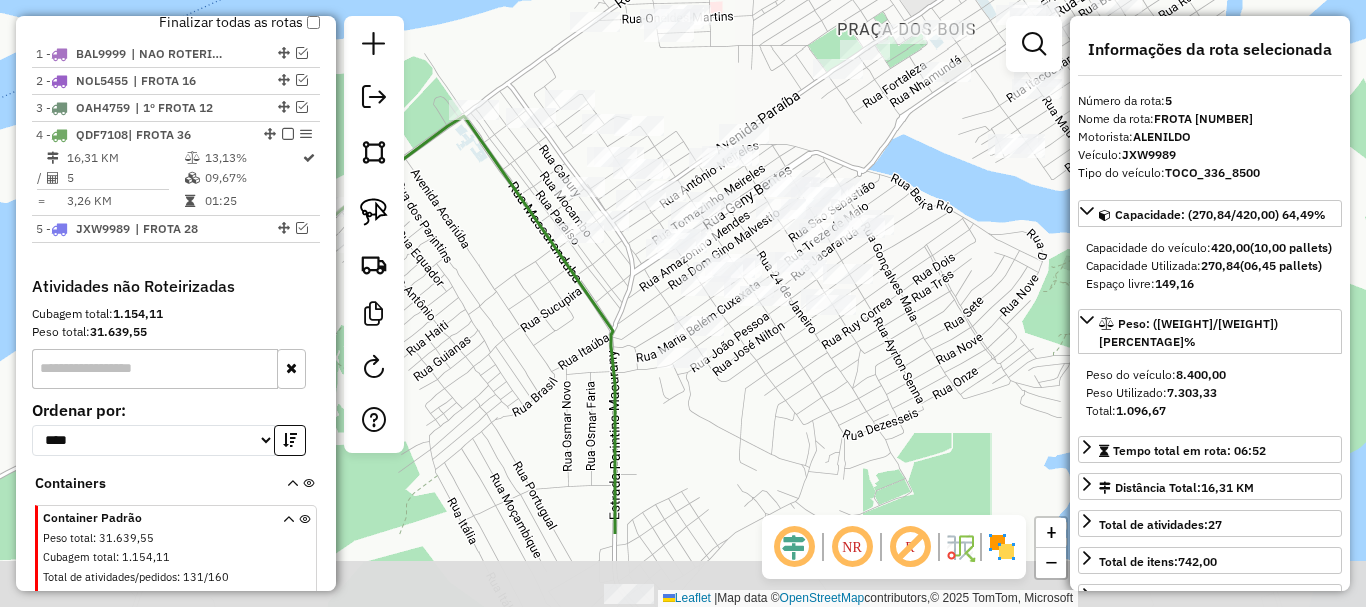 drag, startPoint x: 936, startPoint y: 474, endPoint x: 924, endPoint y: 336, distance: 138.52075 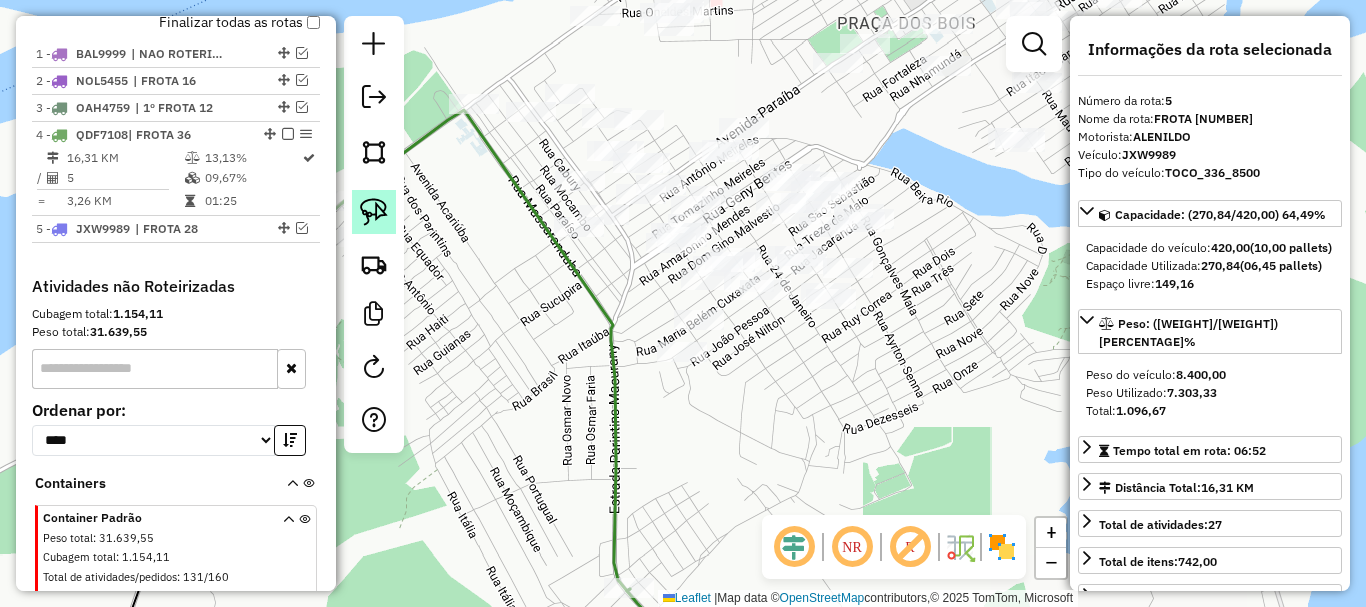 click 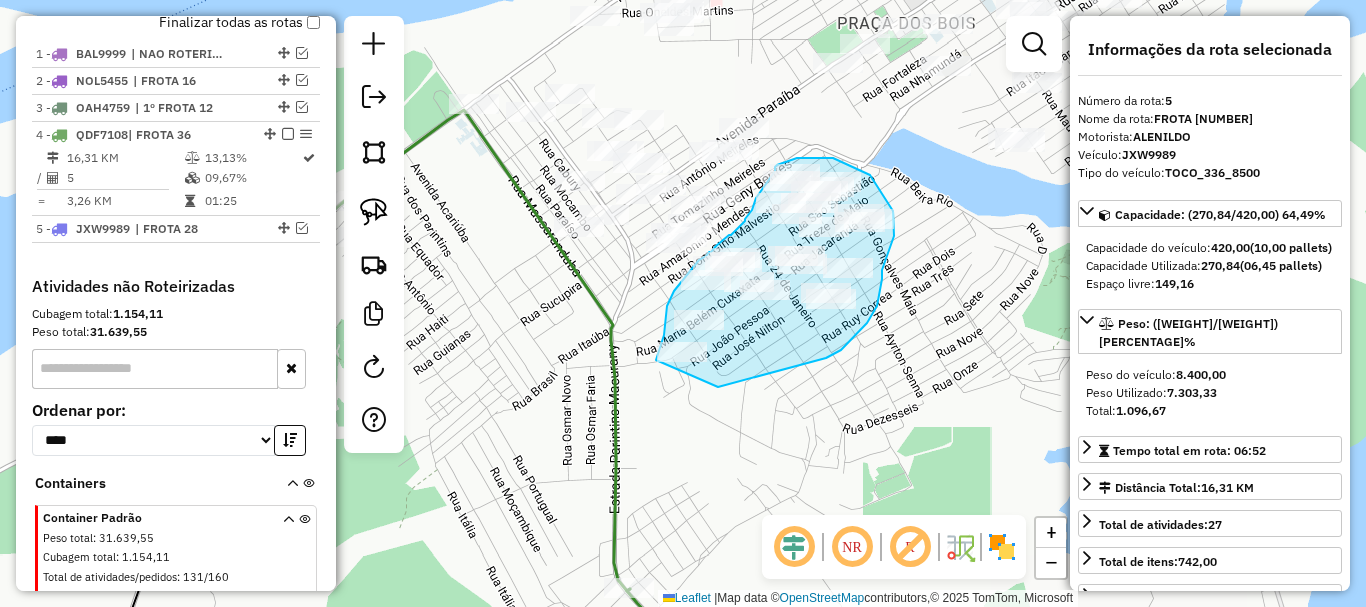 drag, startPoint x: 718, startPoint y: 387, endPoint x: 653, endPoint y: 364, distance: 68.94926 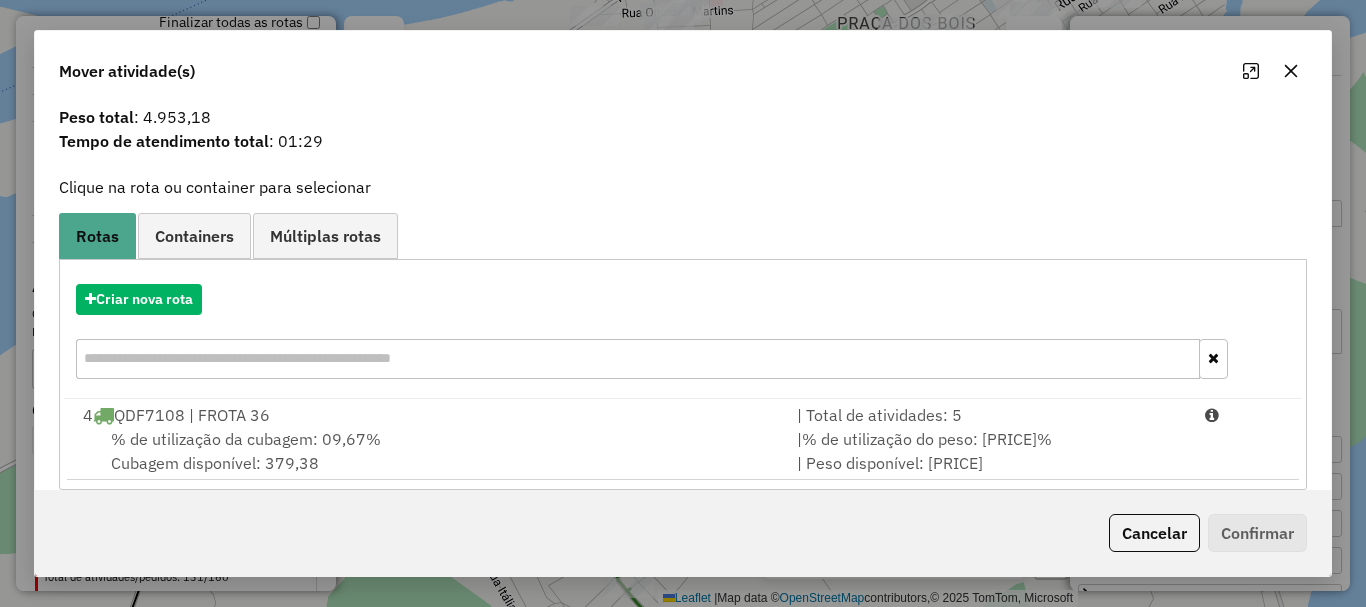scroll, scrollTop: 78, scrollLeft: 0, axis: vertical 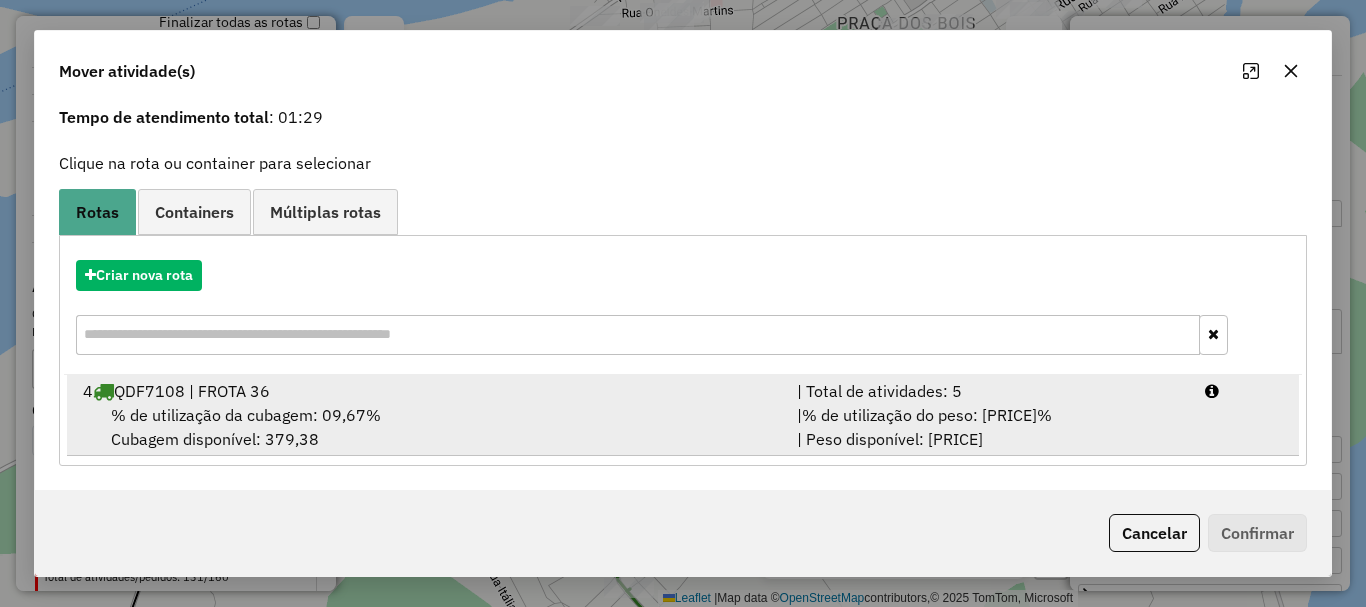 click on "|  % de utilização do peso: 13,13%  | Peso disponível: 7.297,05" at bounding box center [989, 427] 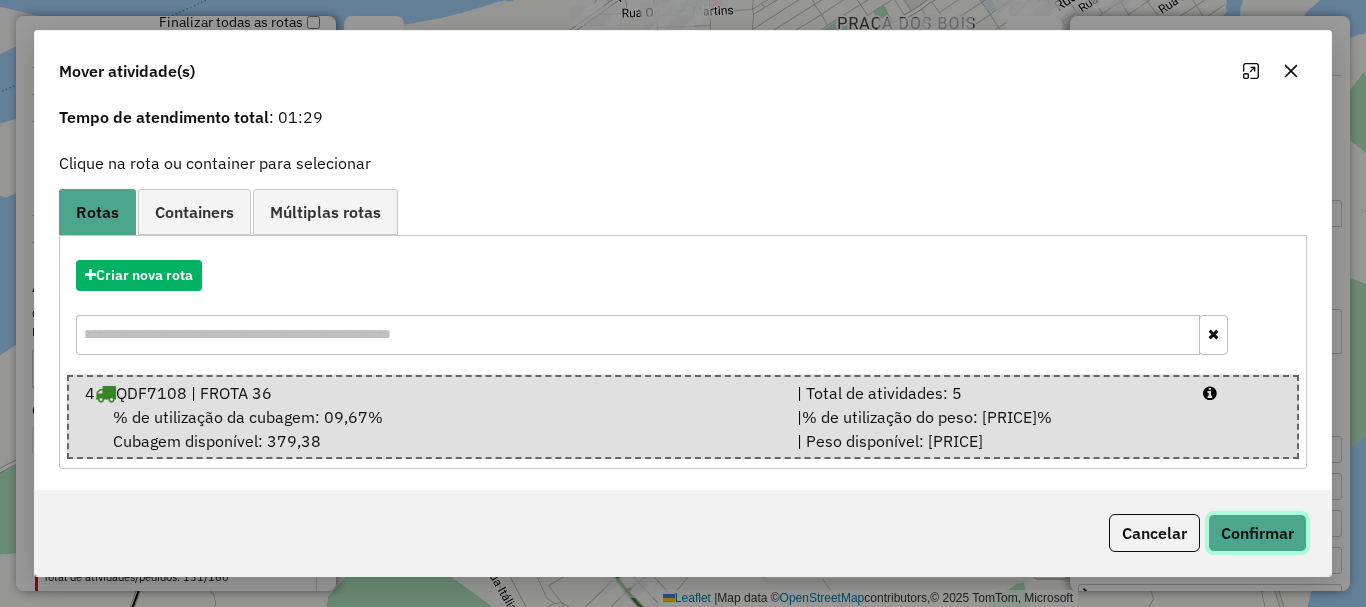 click on "Confirmar" 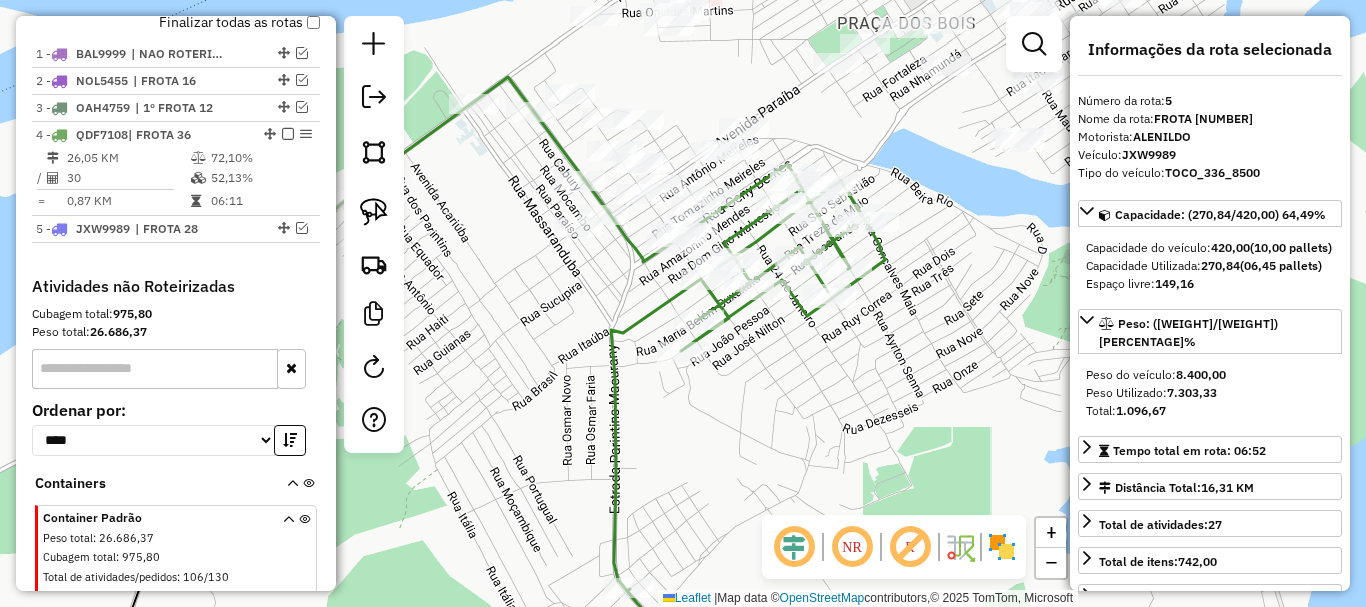 scroll, scrollTop: 0, scrollLeft: 0, axis: both 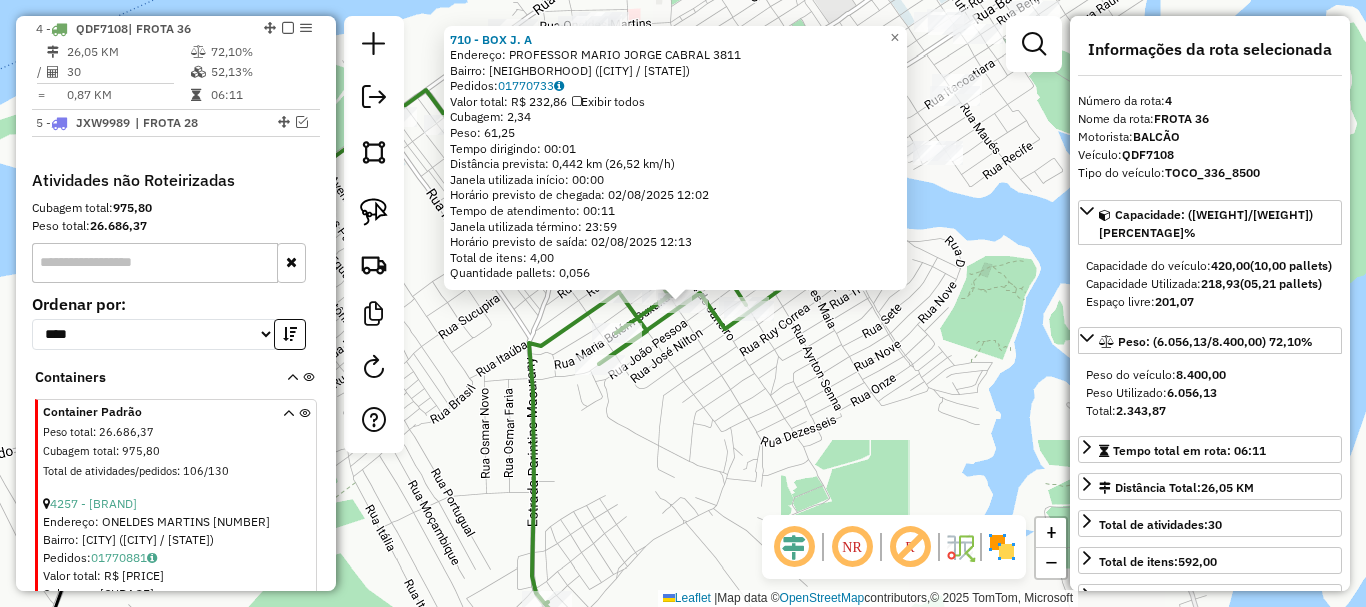 click on "710 - BOX  J. A  Endereço:  PROFESSOR MARIO JORGE CABRAL 3811   Bairro: ITAUNA II (PARINTINS / AM)   Pedidos:  01770733   Valor total: R$ 232,86   Exibir todos   Cubagem: 2,34  Peso: 61,25  Tempo dirigindo: 00:01   Distância prevista: 0,442 km (26,52 km/h)   Janela utilizada início: 00:00   Horário previsto de chegada: 02/08/2025 12:02   Tempo de atendimento: 00:11   Janela utilizada término: 23:59   Horário previsto de saída: 02/08/2025 12:13   Total de itens: 4,00   Quantidade pallets: 0,056  × Janela de atendimento Grade de atendimento Capacidade Transportadoras Veículos Cliente Pedidos  Rotas Selecione os dias de semana para filtrar as janelas de atendimento  Seg   Ter   Qua   Qui   Sex   Sáb   Dom  Informe o período da janela de atendimento: De: Até:  Filtrar exatamente a janela do cliente  Considerar janela de atendimento padrão  Selecione os dias de semana para filtrar as grades de atendimento  Seg   Ter   Qua   Qui   Sex   Sáb   Dom   Considerar clientes sem dia de atendimento cadastrado" 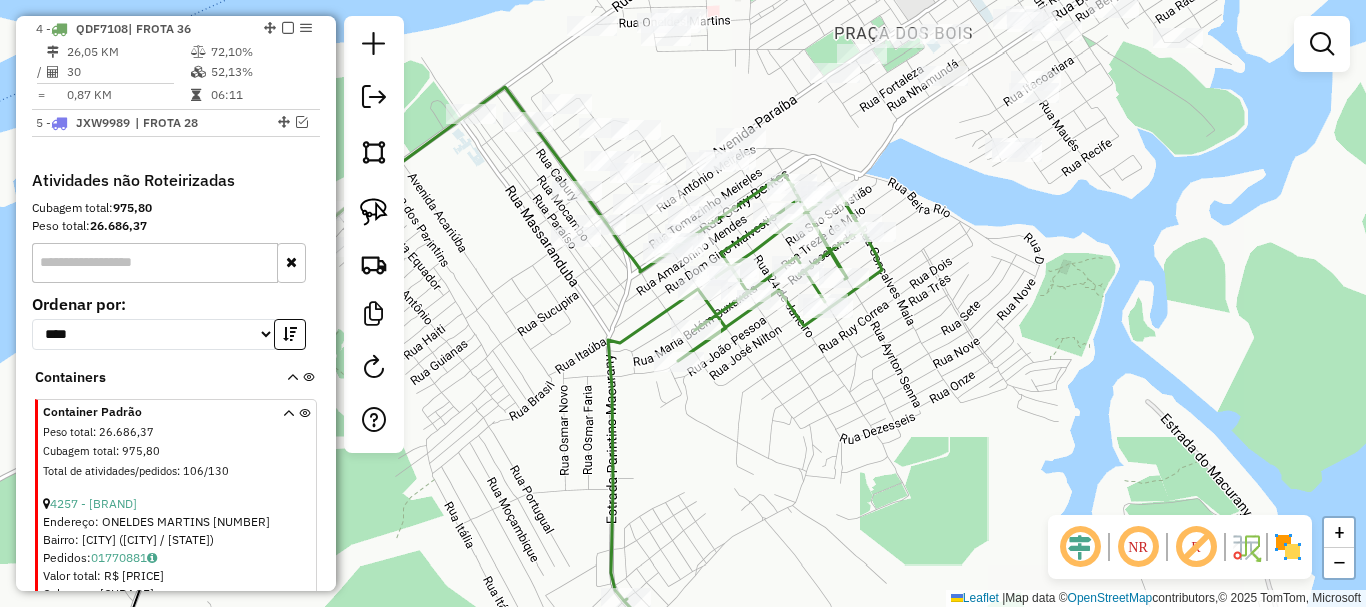 drag, startPoint x: 820, startPoint y: 359, endPoint x: 899, endPoint y: 356, distance: 79.05694 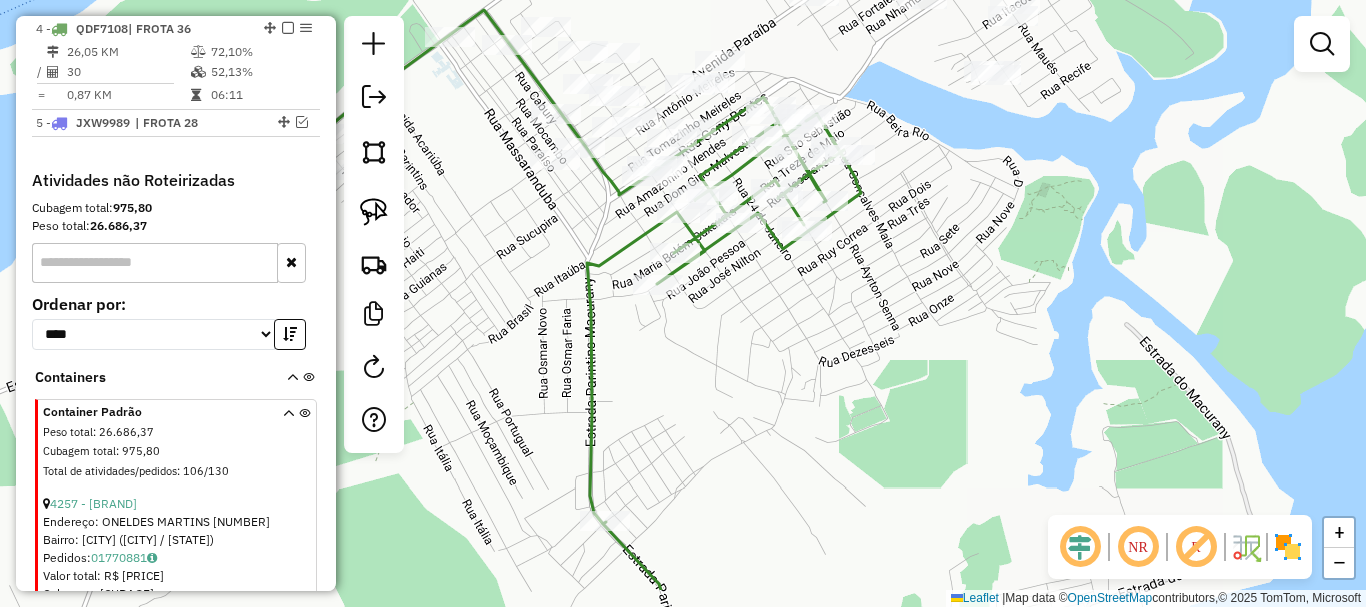 drag, startPoint x: 932, startPoint y: 350, endPoint x: 838, endPoint y: 275, distance: 120.2539 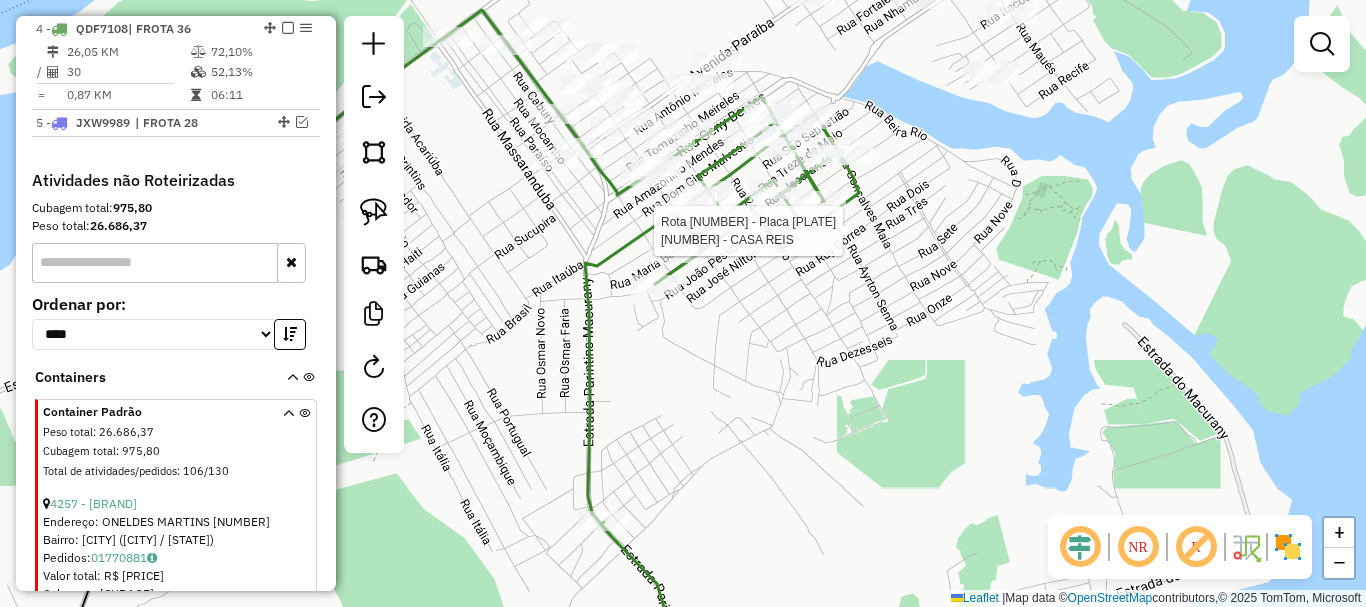 click 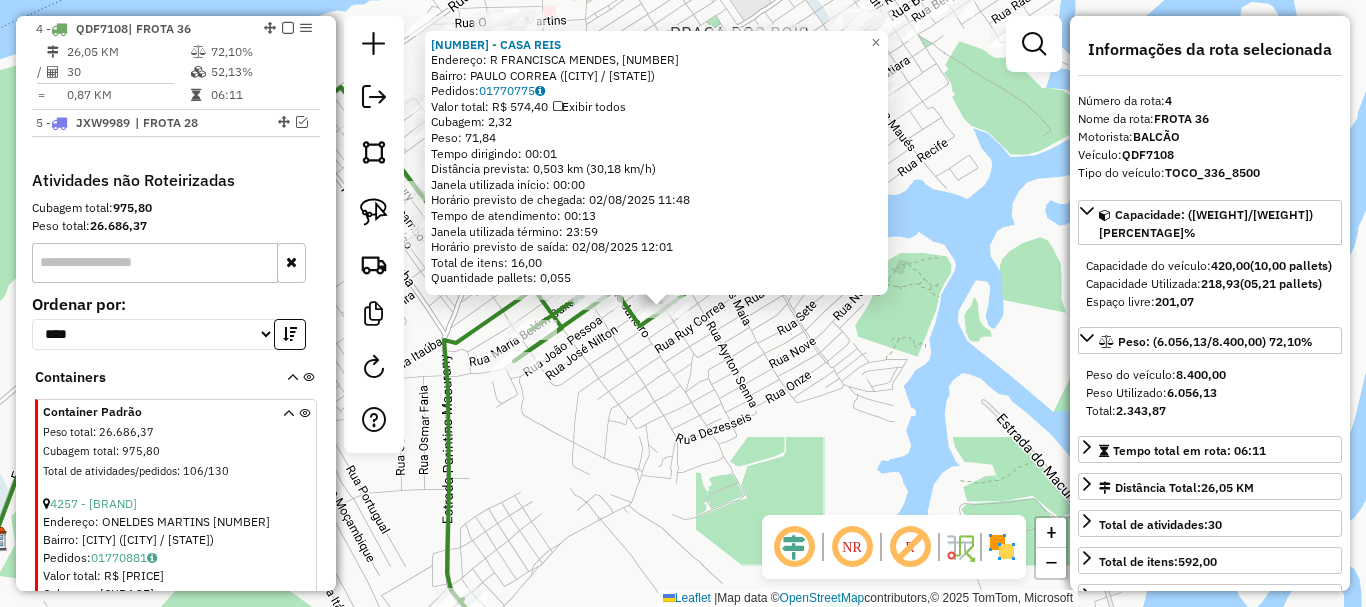 drag, startPoint x: 830, startPoint y: 407, endPoint x: 805, endPoint y: 413, distance: 25.70992 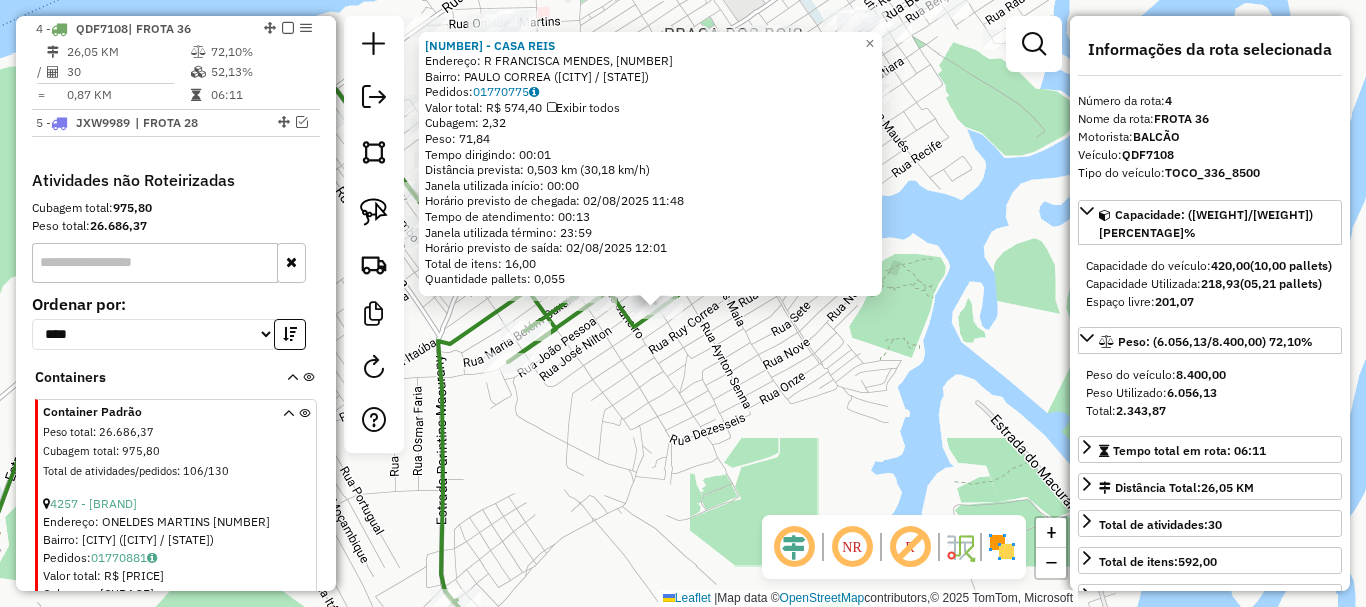 click on "103 - CASA REIS  Endereço: R FRANCISCA MENDES, 3583   Bairro: PAULO CORREA (PARINTINS / AM)   Pedidos:  01770775   Valor total: R$ 574,40   Exibir todos   Cubagem: 2,32  Peso: 71,84  Tempo dirigindo: 00:01   Distância prevista: 0,503 km (30,18 km/h)   Janela utilizada início: 00:00   Horário previsto de chegada: 02/08/2025 11:48   Tempo de atendimento: 00:13   Janela utilizada término: 23:59   Horário previsto de saída: 02/08/2025 12:01   Total de itens: 16,00   Quantidade pallets: 0,055  × Janela de atendimento Grade de atendimento Capacidade Transportadoras Veículos Cliente Pedidos  Rotas Selecione os dias de semana para filtrar as janelas de atendimento  Seg   Ter   Qua   Qui   Sex   Sáb   Dom  Informe o período da janela de atendimento: De: Até:  Filtrar exatamente a janela do cliente  Considerar janela de atendimento padrão  Selecione os dias de semana para filtrar as grades de atendimento  Seg   Ter   Qua   Qui   Sex   Sáb   Dom   Considerar clientes sem dia de atendimento cadastrado  De:" 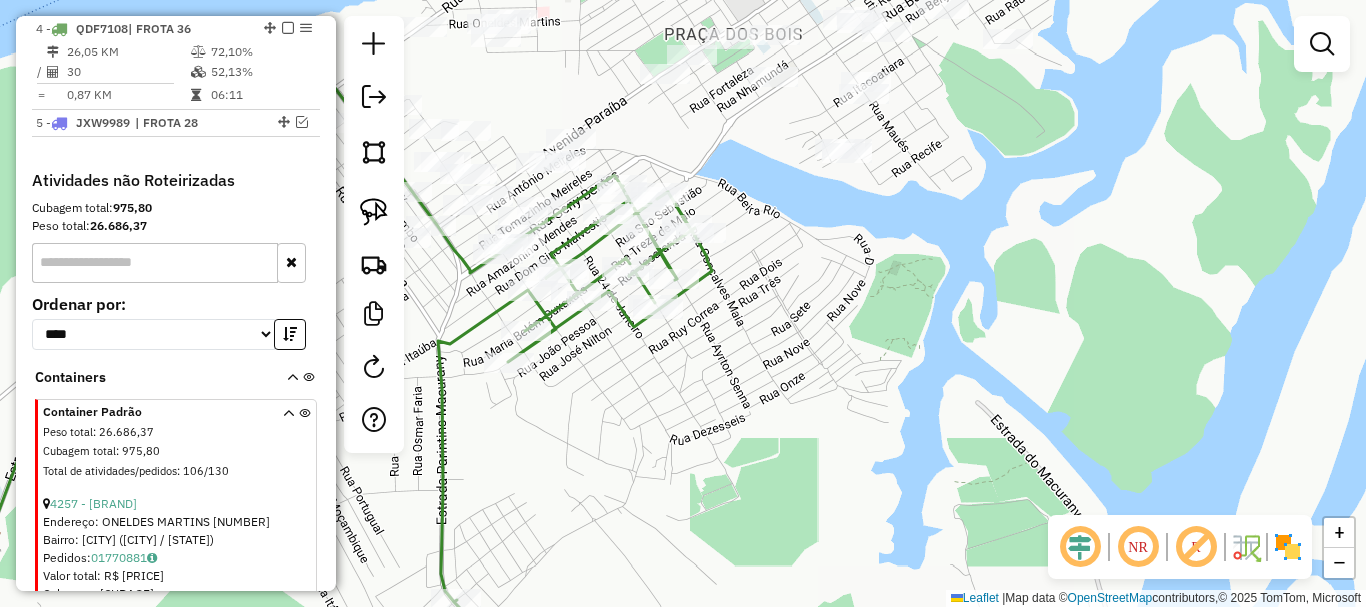 scroll, scrollTop: 755, scrollLeft: 0, axis: vertical 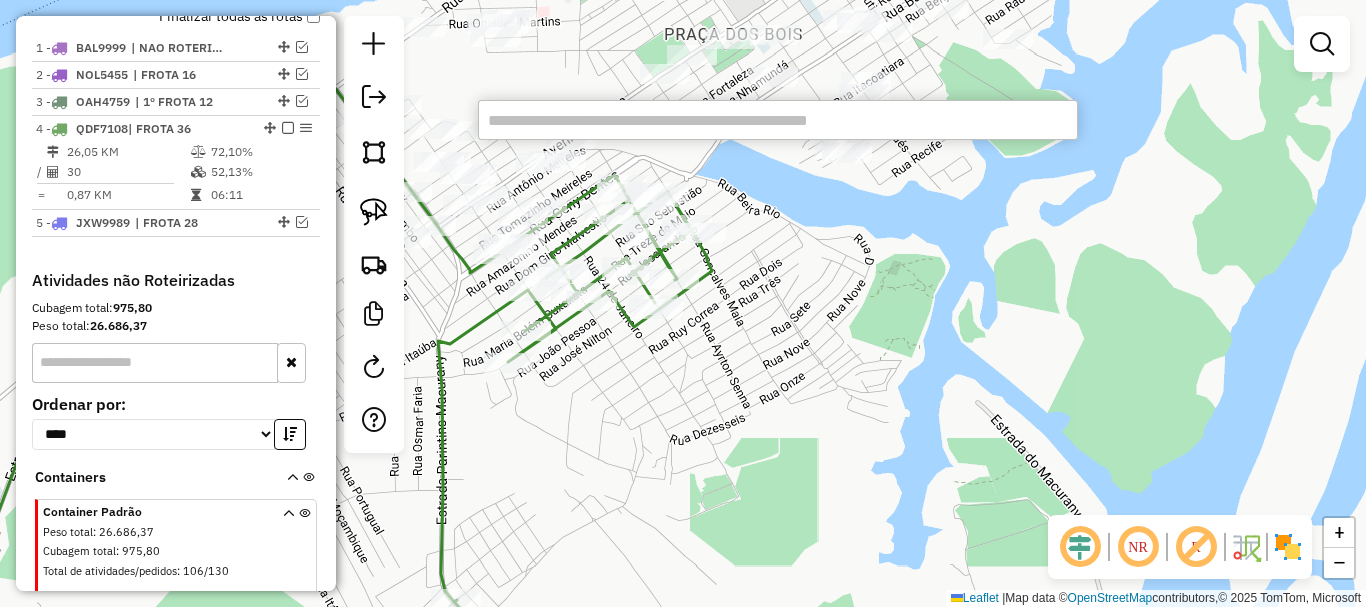 click on "Janela de atendimento Grade de atendimento Capacidade Transportadoras Veículos Cliente Pedidos  Rotas Selecione os dias de semana para filtrar as janelas de atendimento  Seg   Ter   Qua   Qui   Sex   Sáb   Dom  Informe o período da janela de atendimento: De: Até:  Filtrar exatamente a janela do cliente  Considerar janela de atendimento padrão  Selecione os dias de semana para filtrar as grades de atendimento  Seg   Ter   Qua   Qui   Sex   Sáb   Dom   Considerar clientes sem dia de atendimento cadastrado  Clientes fora do dia de atendimento selecionado Filtrar as atividades entre os valores definidos abaixo:  Peso mínimo:   Peso máximo:   Cubagem mínima:   Cubagem máxima:   De:   Até:  Filtrar as atividades entre o tempo de atendimento definido abaixo:  De:   Até:   Considerar capacidade total dos clientes não roteirizados Transportadora: Selecione um ou mais itens Tipo de veículo: Selecione um ou mais itens Veículo: Selecione um ou mais itens Motorista: Selecione um ou mais itens Nome: Rótulo:" 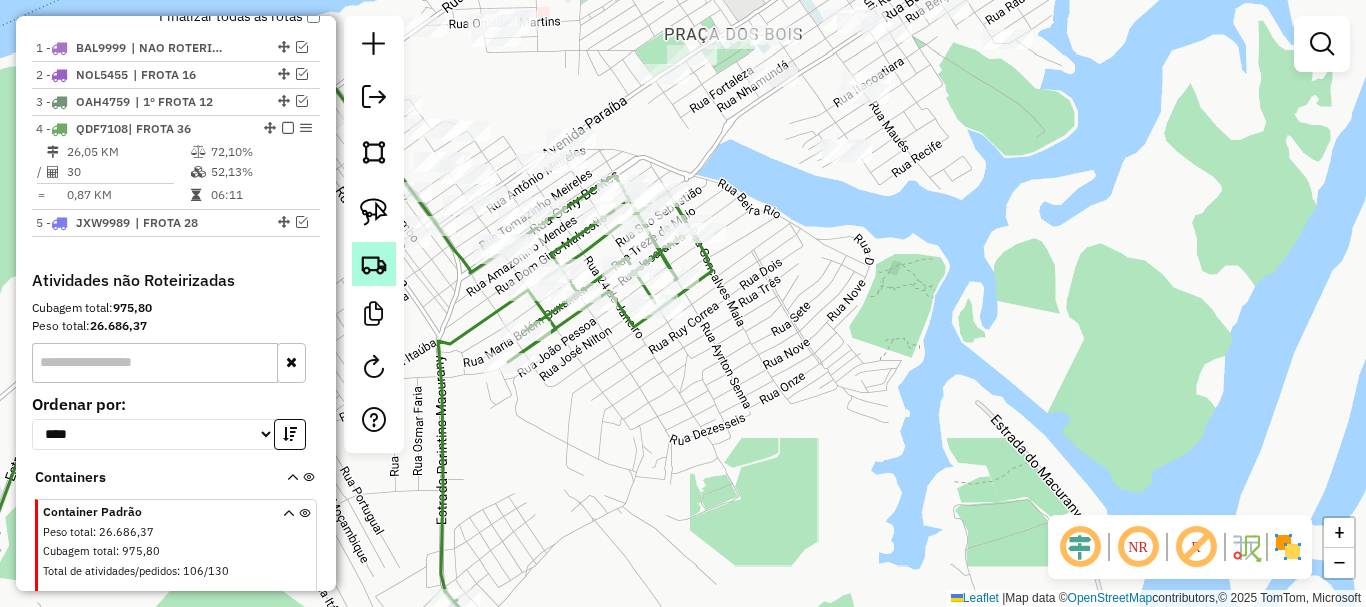 click 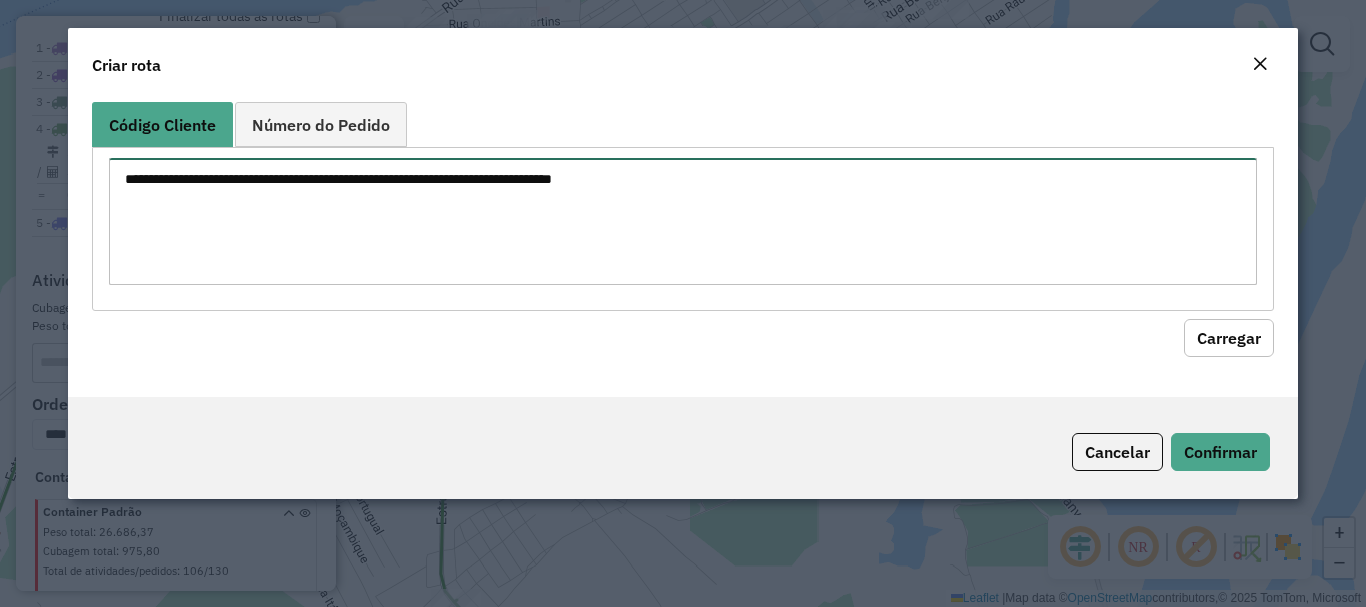 click at bounding box center (682, 221) 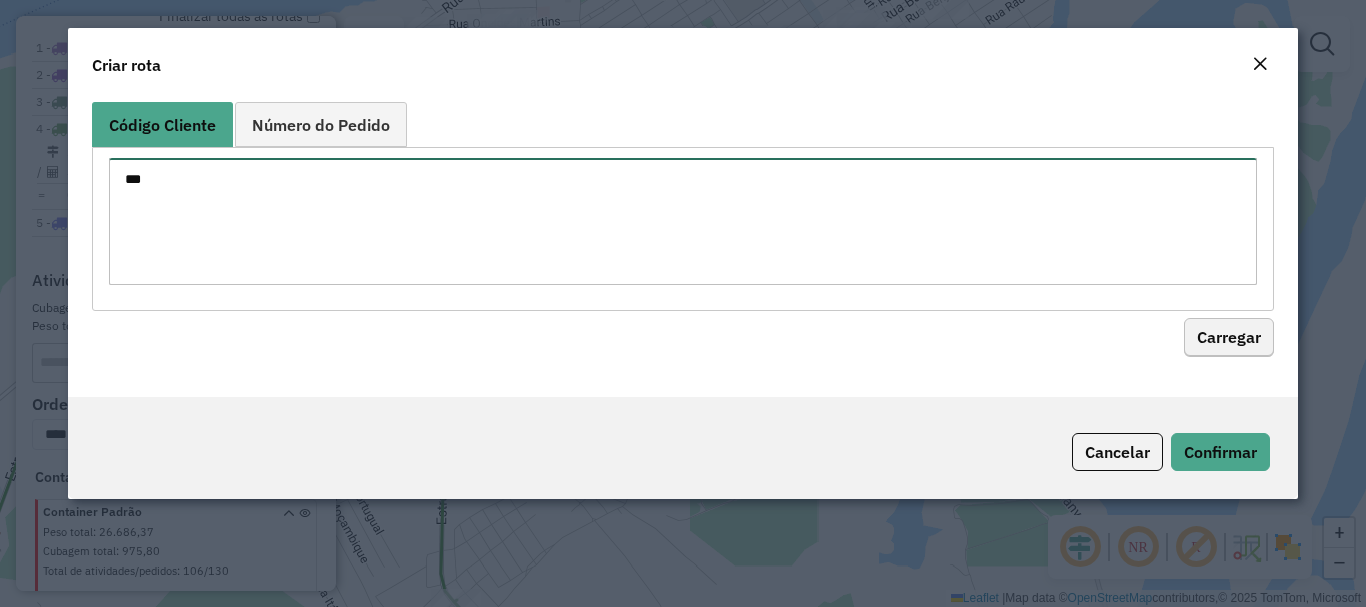 type on "***" 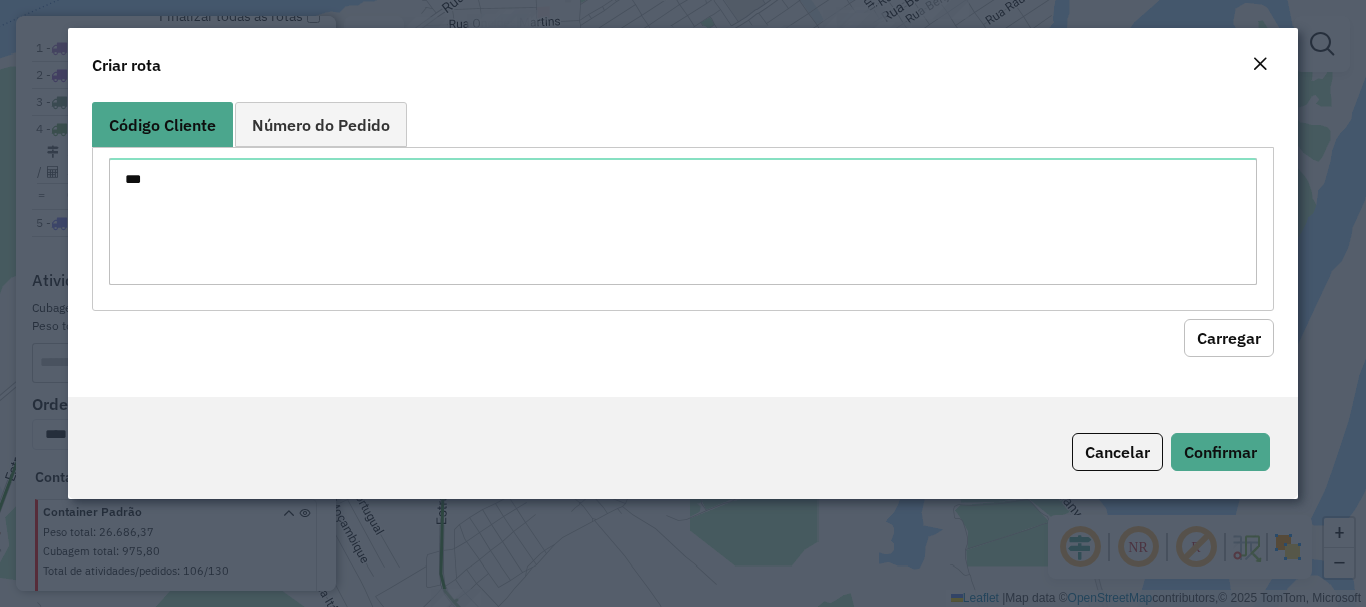 click on "Carregar" 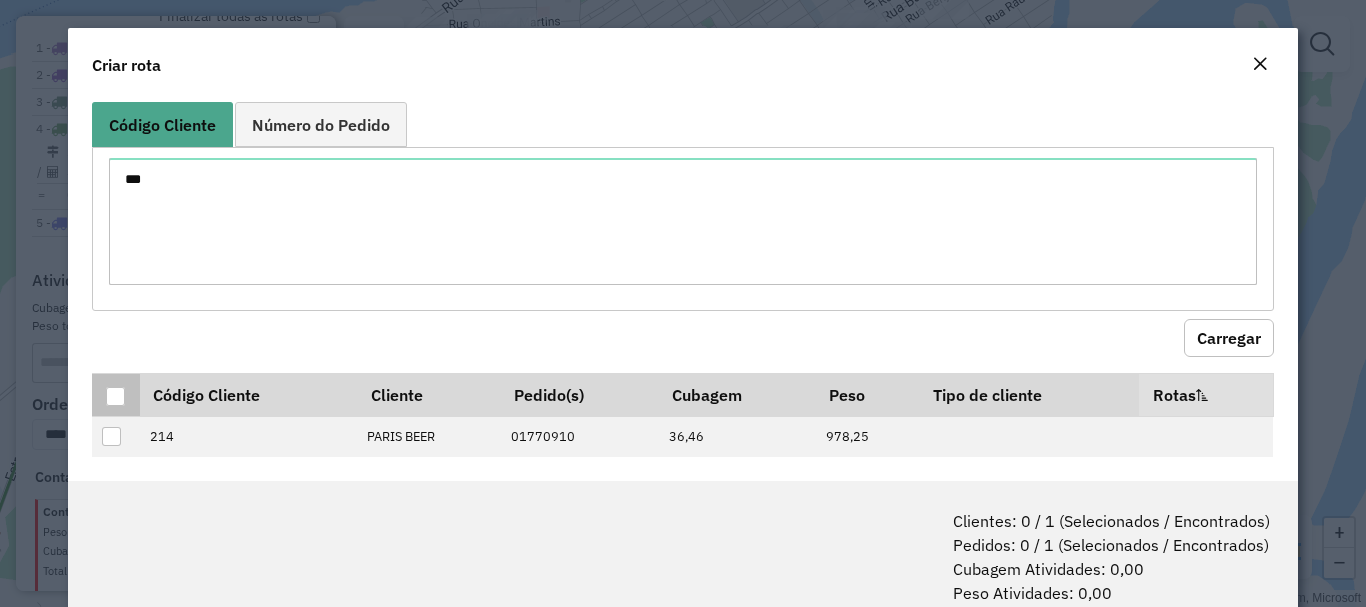 click at bounding box center (115, 396) 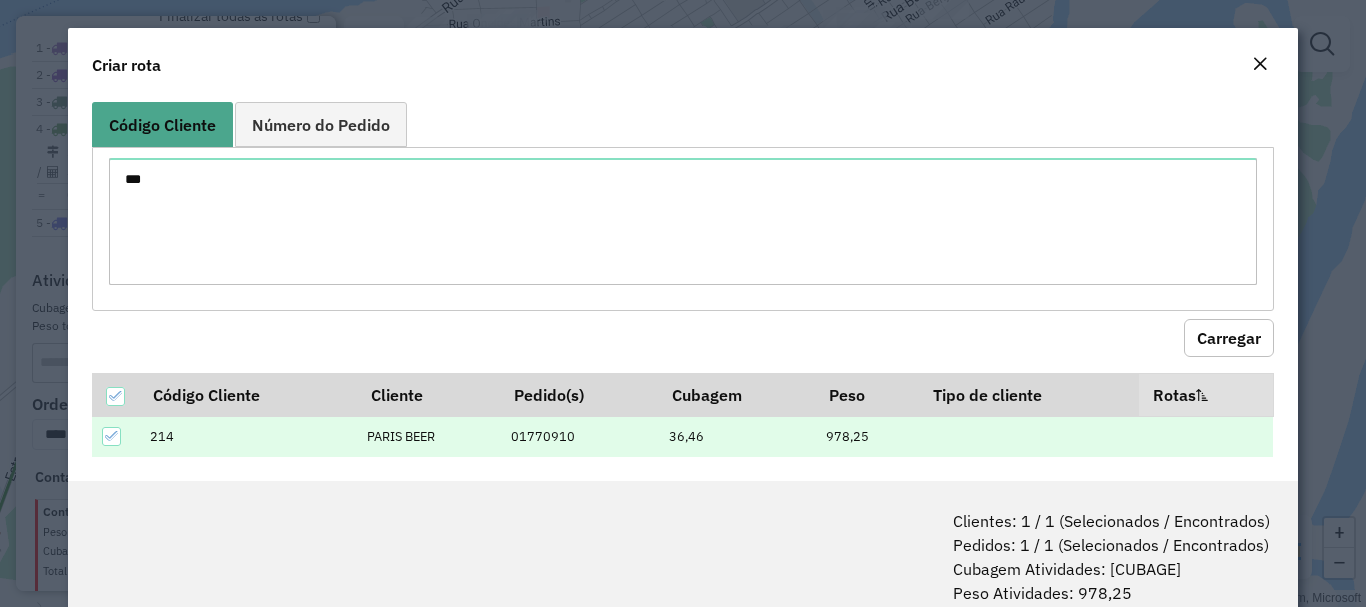 scroll, scrollTop: 15, scrollLeft: 0, axis: vertical 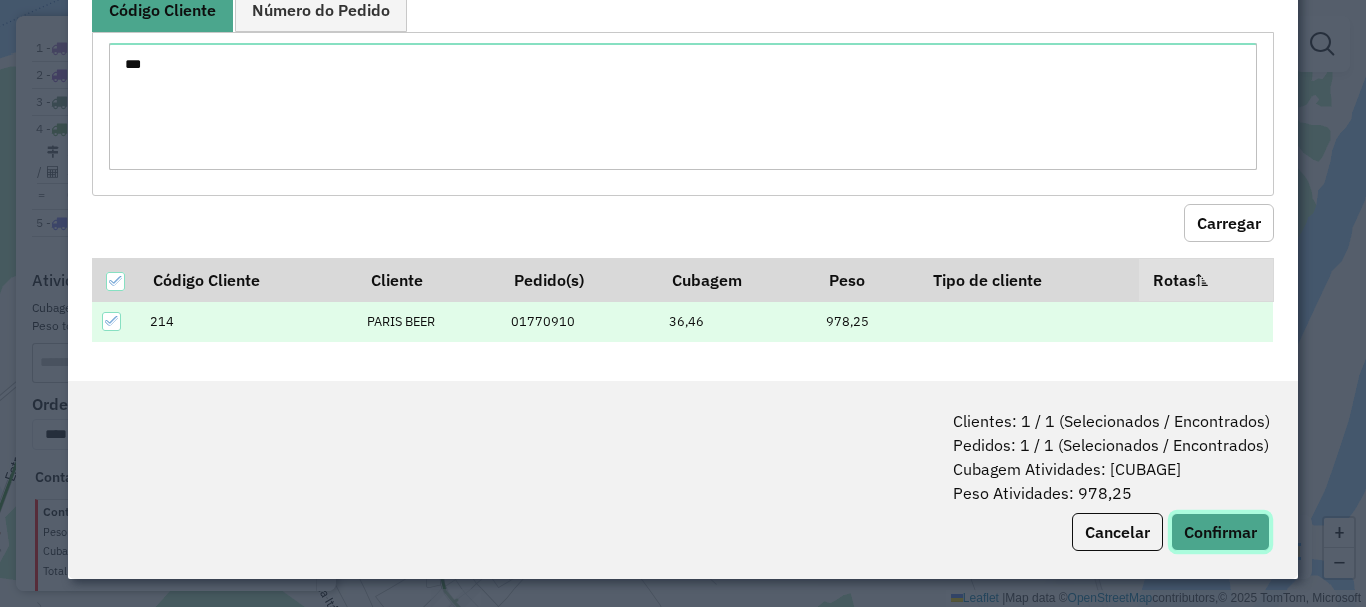 click on "Confirmar" 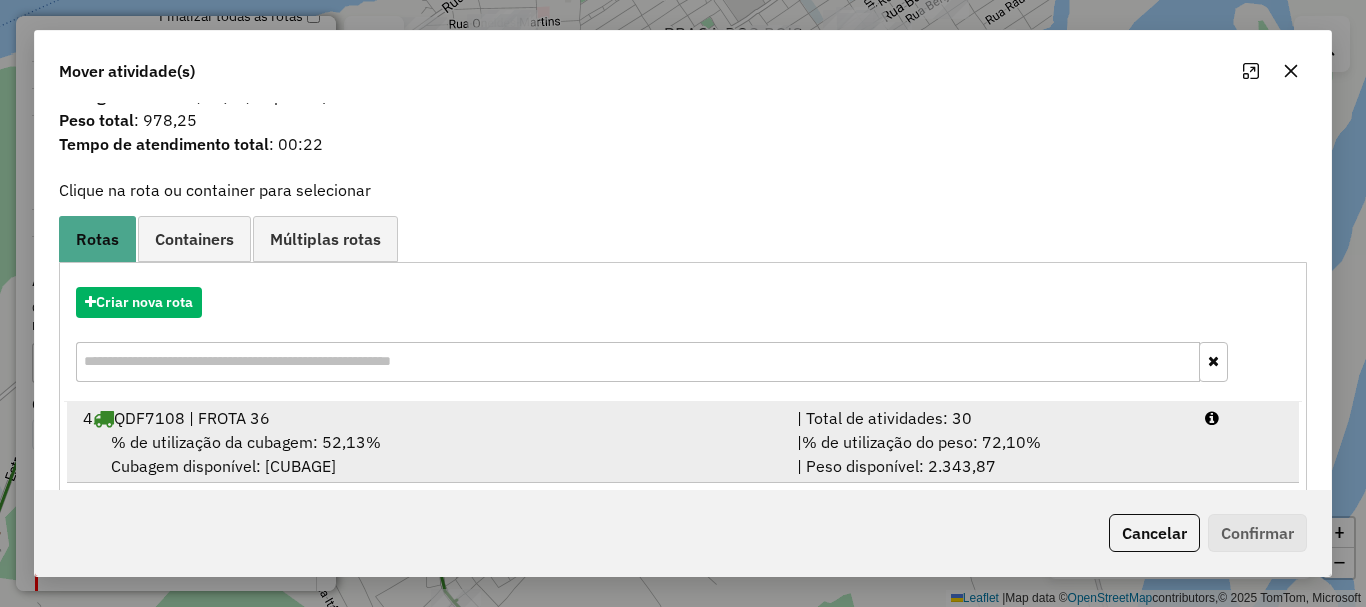 scroll, scrollTop: 78, scrollLeft: 0, axis: vertical 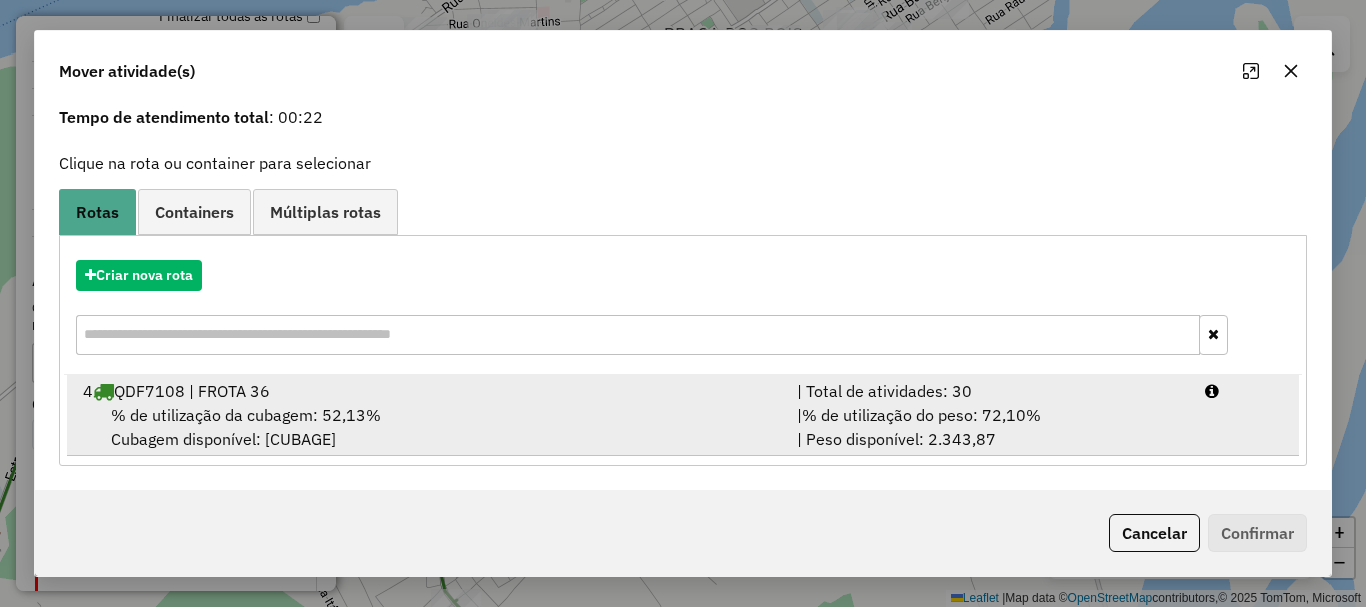 drag, startPoint x: 356, startPoint y: 415, endPoint x: 369, endPoint y: 418, distance: 13.341664 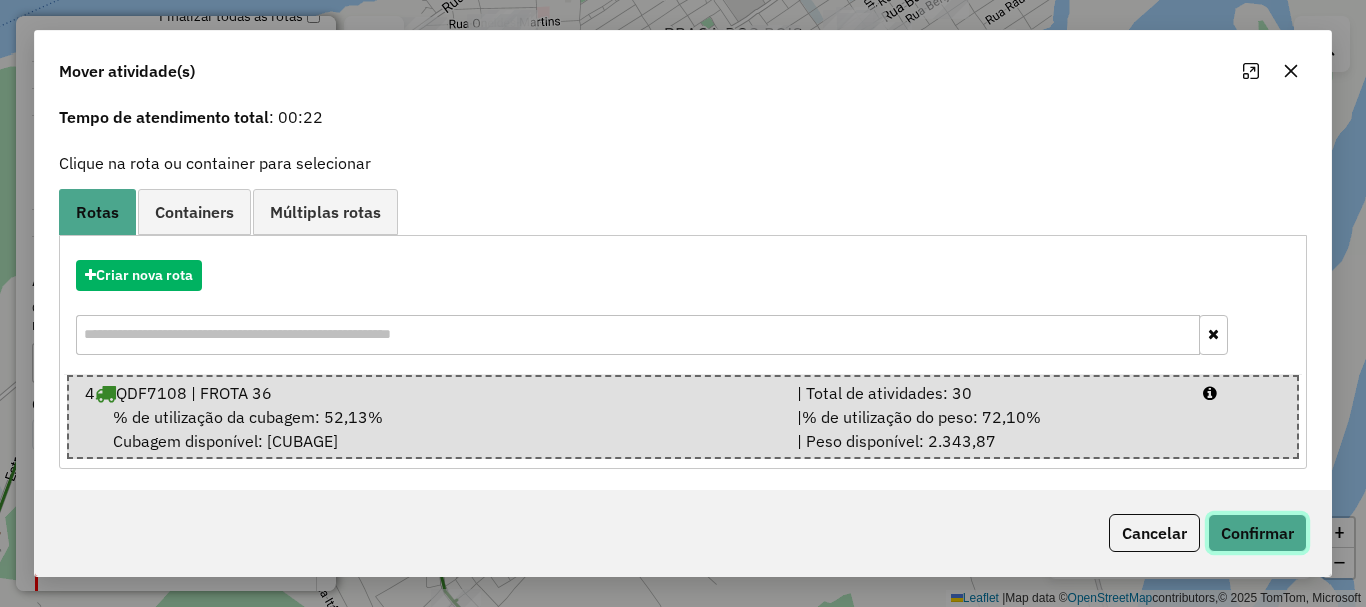 click on "Confirmar" 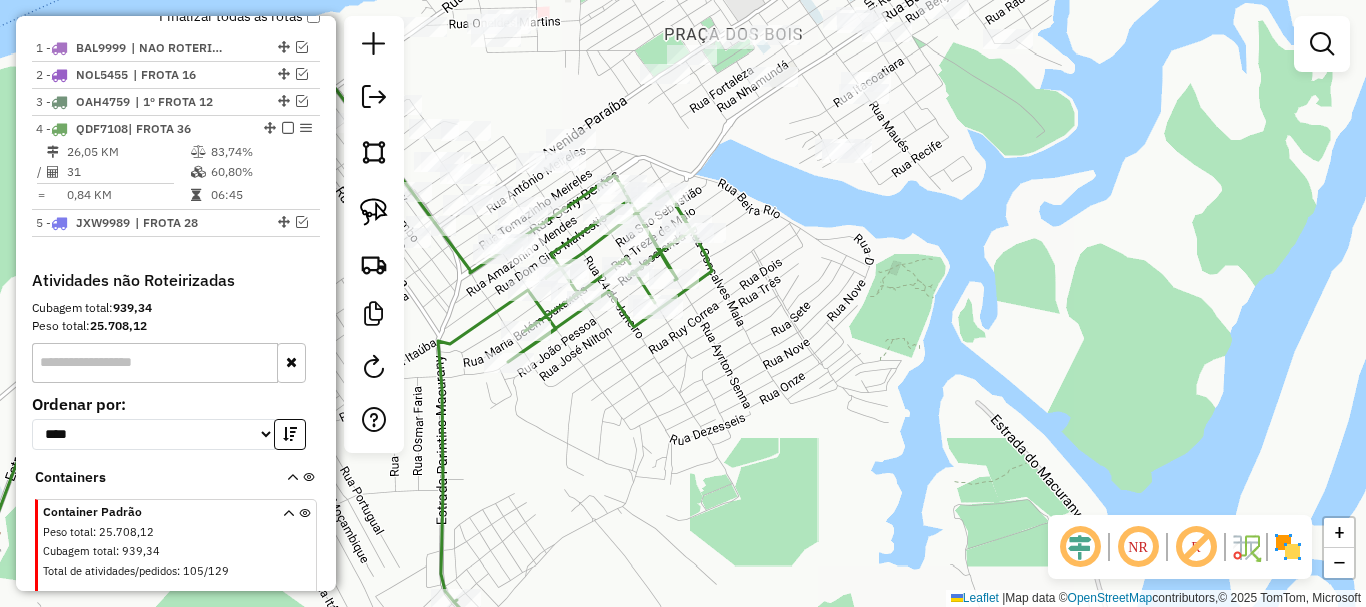 scroll, scrollTop: 0, scrollLeft: 0, axis: both 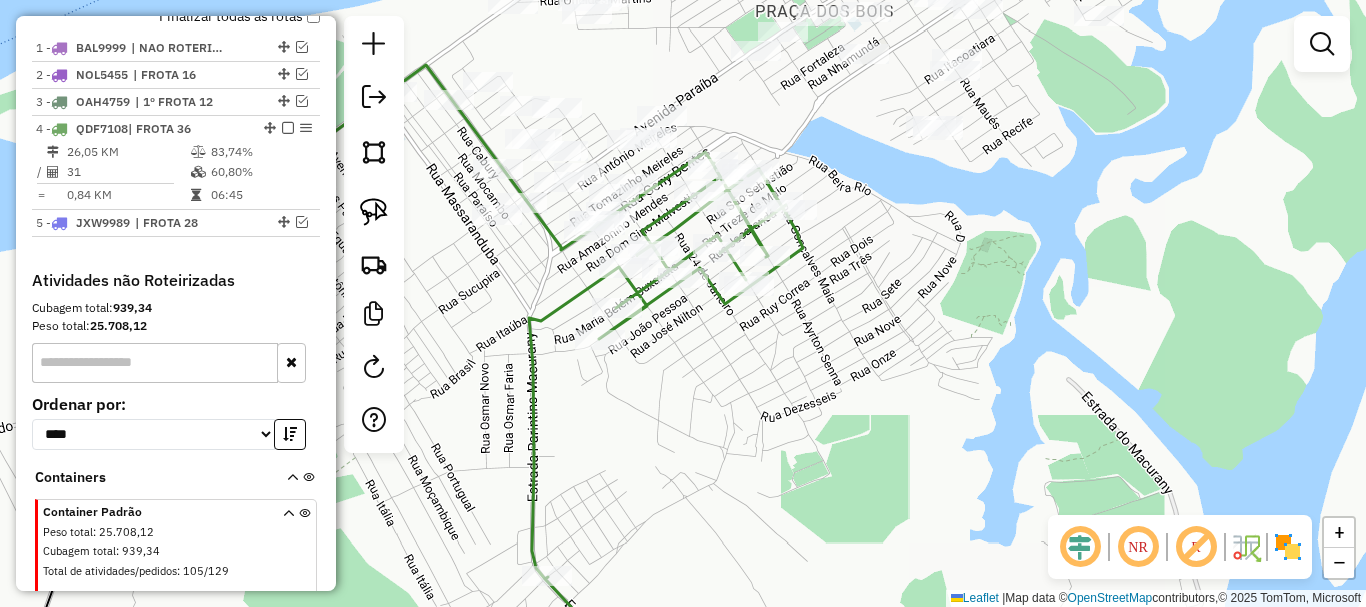 drag, startPoint x: 650, startPoint y: 410, endPoint x: 792, endPoint y: 372, distance: 146.9966 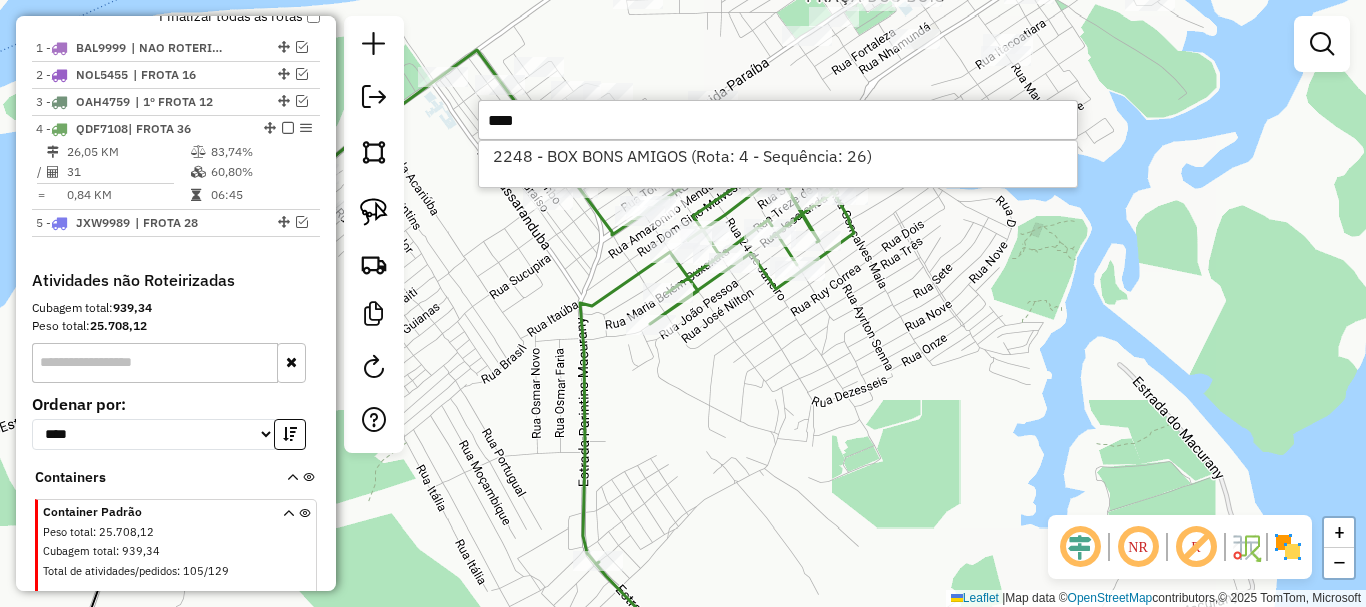 type on "****" 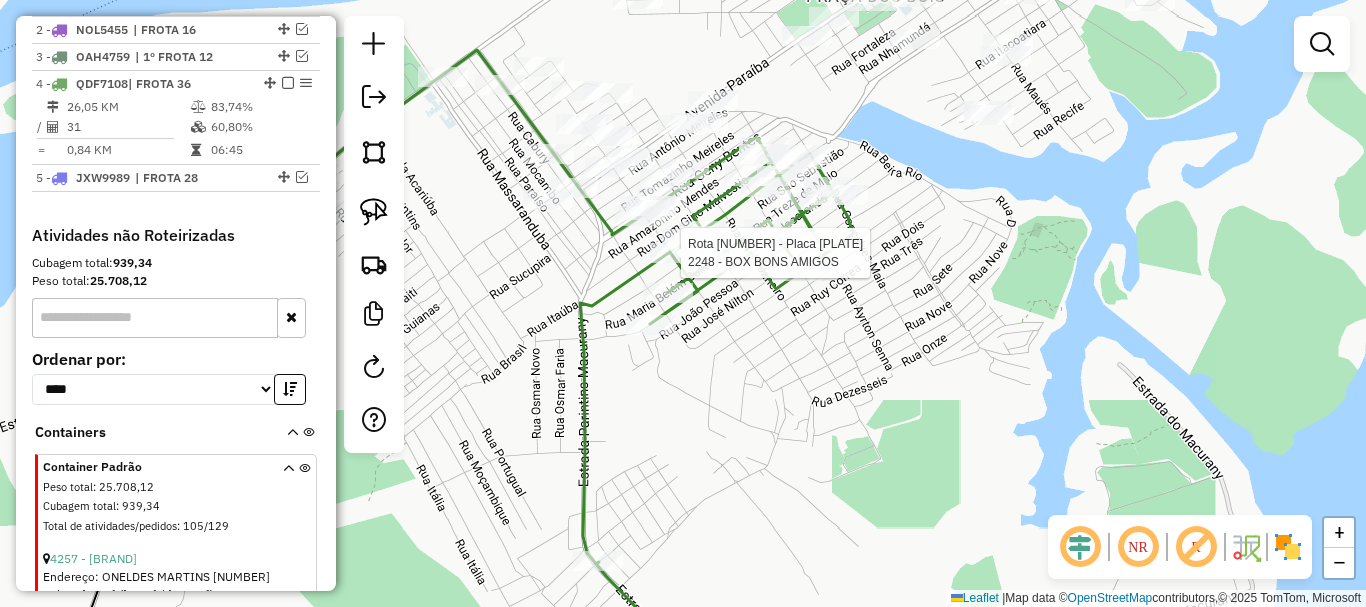 select on "**********" 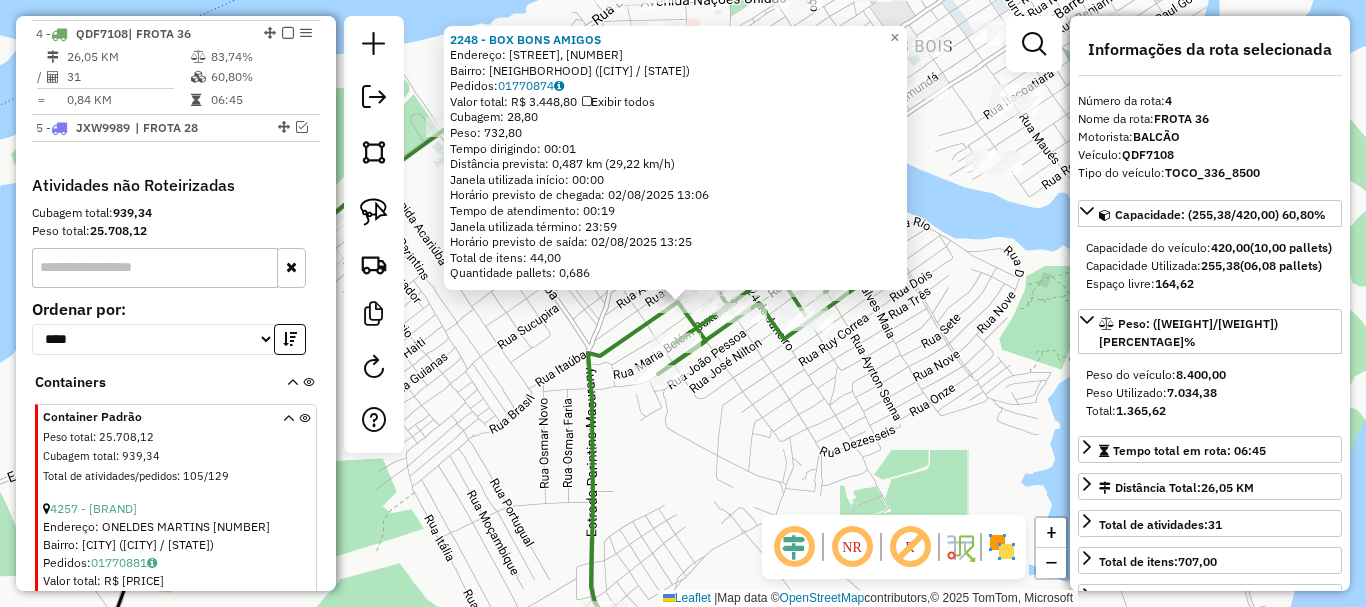 scroll, scrollTop: 855, scrollLeft: 0, axis: vertical 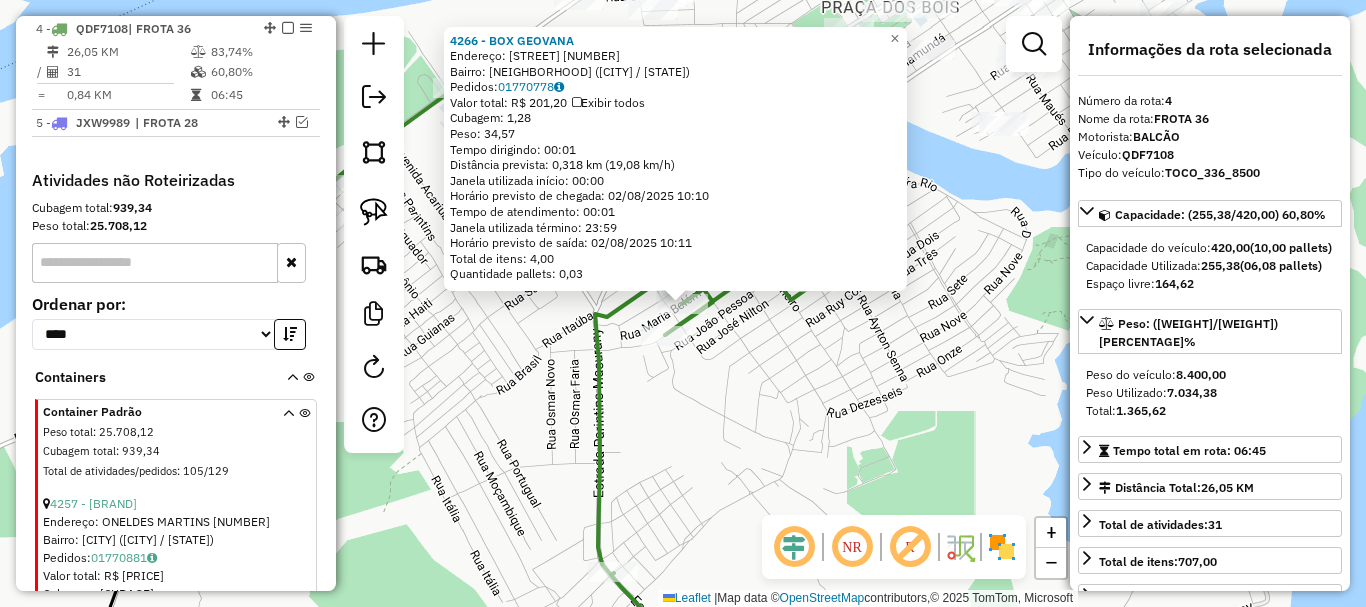 click on "4266 - BOX GEOVANA  Endereço:  MARIA BELEM CUXAXATA 4166   Bairro: ITAUNA II (PARINTINS / AM)   Pedidos:  01770778   Valor total: R$ 201,20   Exibir todos   Cubagem: 1,28  Peso: 34,57  Tempo dirigindo: 00:01   Distância prevista: 0,318 km (19,08 km/h)   Janela utilizada início: 00:00   Horário previsto de chegada: 02/08/2025 10:10   Tempo de atendimento: 00:01   Janela utilizada término: 23:59   Horário previsto de saída: 02/08/2025 10:11   Total de itens: 4,00   Quantidade pallets: 0,03  × Janela de atendimento Grade de atendimento Capacidade Transportadoras Veículos Cliente Pedidos  Rotas Selecione os dias de semana para filtrar as janelas de atendimento  Seg   Ter   Qua   Qui   Sex   Sáb   Dom  Informe o período da janela de atendimento: De: Até:  Filtrar exatamente a janela do cliente  Considerar janela de atendimento padrão  Selecione os dias de semana para filtrar as grades de atendimento  Seg   Ter   Qua   Qui   Sex   Sáb   Dom   Considerar clientes sem dia de atendimento cadastrado  De:" 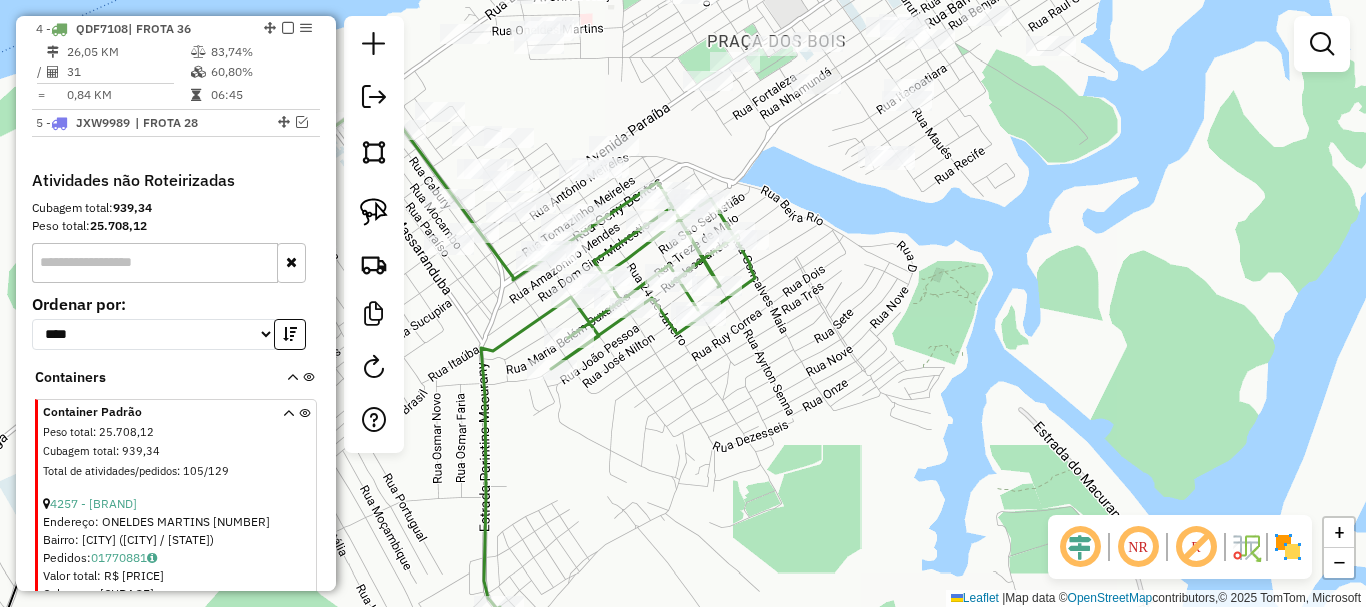drag, startPoint x: 698, startPoint y: 386, endPoint x: 654, endPoint y: 398, distance: 45.607018 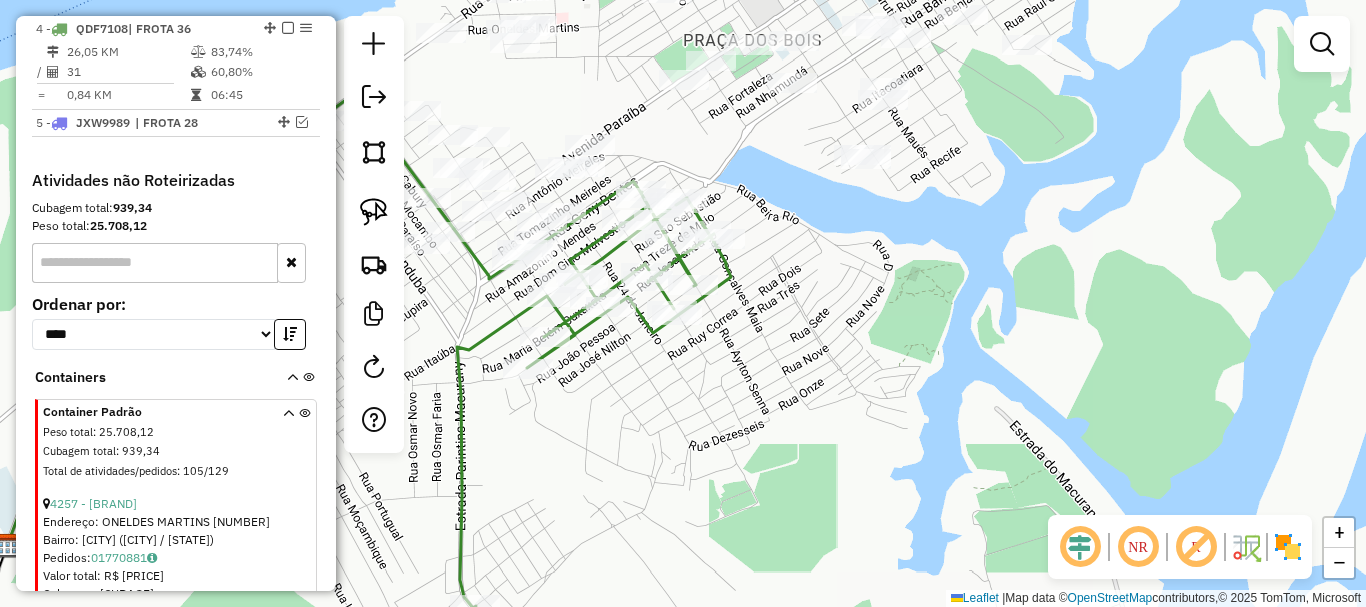 drag, startPoint x: 793, startPoint y: 337, endPoint x: 746, endPoint y: 335, distance: 47.042534 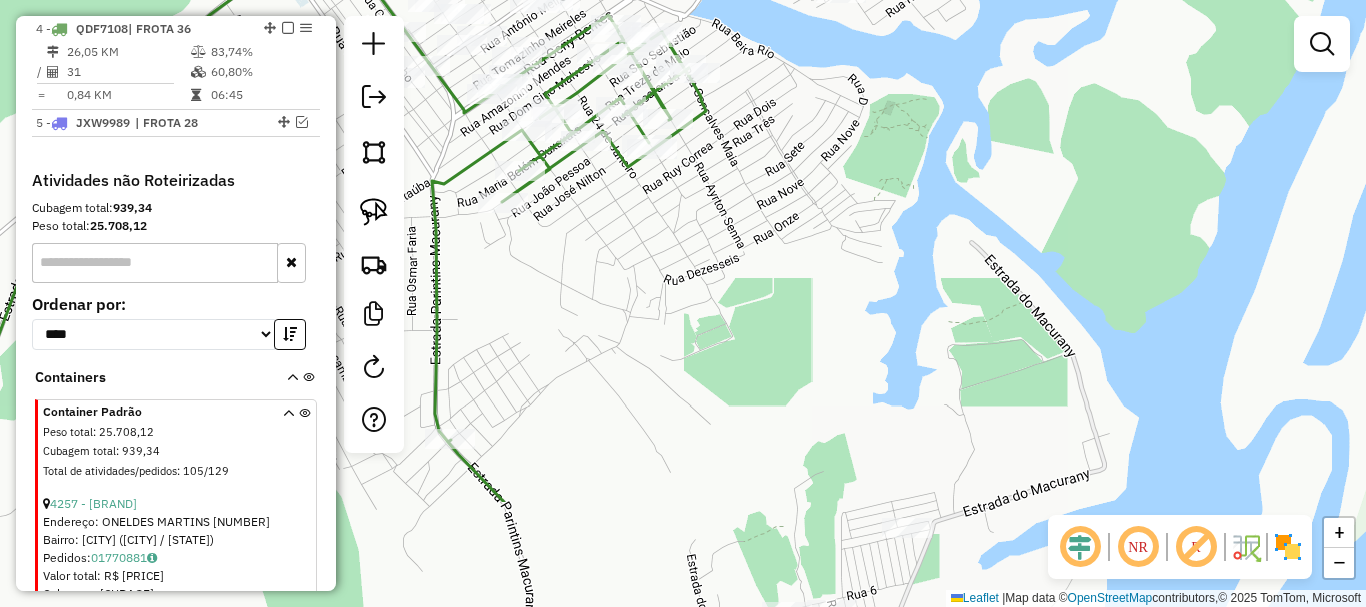 drag, startPoint x: 678, startPoint y: 433, endPoint x: 751, endPoint y: 117, distance: 324.32236 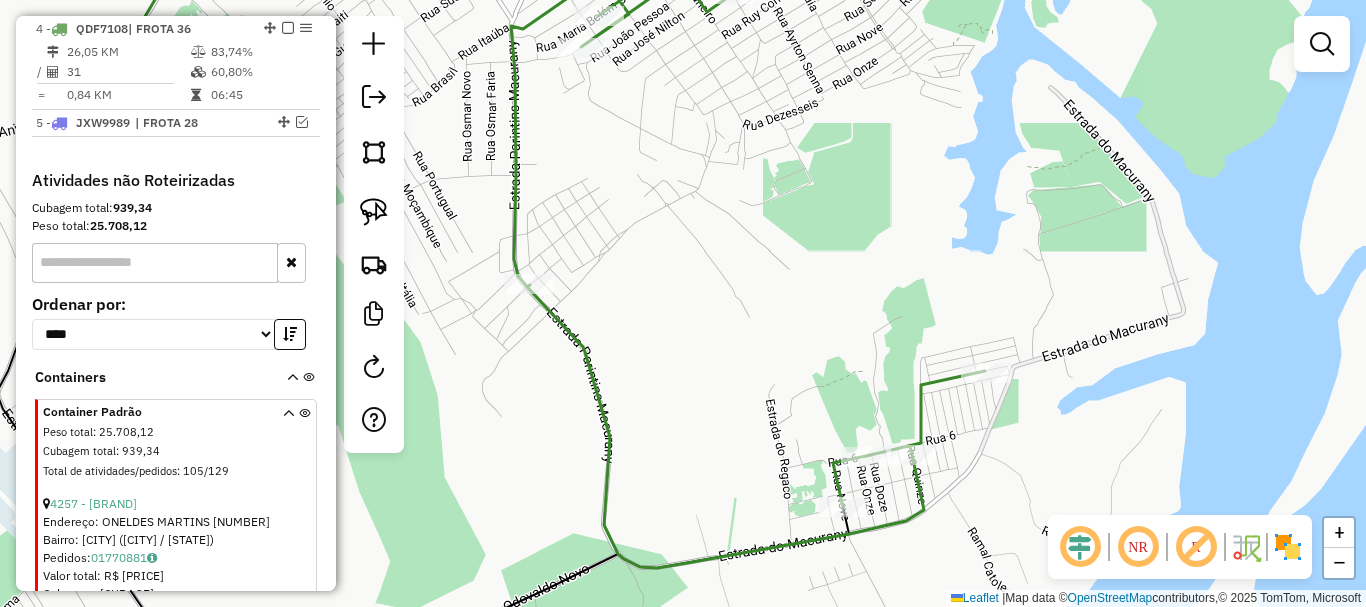 click on "Janela de atendimento Grade de atendimento Capacidade Transportadoras Veículos Cliente Pedidos  Rotas Selecione os dias de semana para filtrar as janelas de atendimento  Seg   Ter   Qua   Qui   Sex   Sáb   Dom  Informe o período da janela de atendimento: De: Até:  Filtrar exatamente a janela do cliente  Considerar janela de atendimento padrão  Selecione os dias de semana para filtrar as grades de atendimento  Seg   Ter   Qua   Qui   Sex   Sáb   Dom   Considerar clientes sem dia de atendimento cadastrado  Clientes fora do dia de atendimento selecionado Filtrar as atividades entre os valores definidos abaixo:  Peso mínimo:   Peso máximo:   Cubagem mínima:   Cubagem máxima:   De:   Até:  Filtrar as atividades entre o tempo de atendimento definido abaixo:  De:   Até:   Considerar capacidade total dos clientes não roteirizados Transportadora: Selecione um ou mais itens Tipo de veículo: Selecione um ou mais itens Veículo: Selecione um ou mais itens Motorista: Selecione um ou mais itens Nome: Rótulo:" 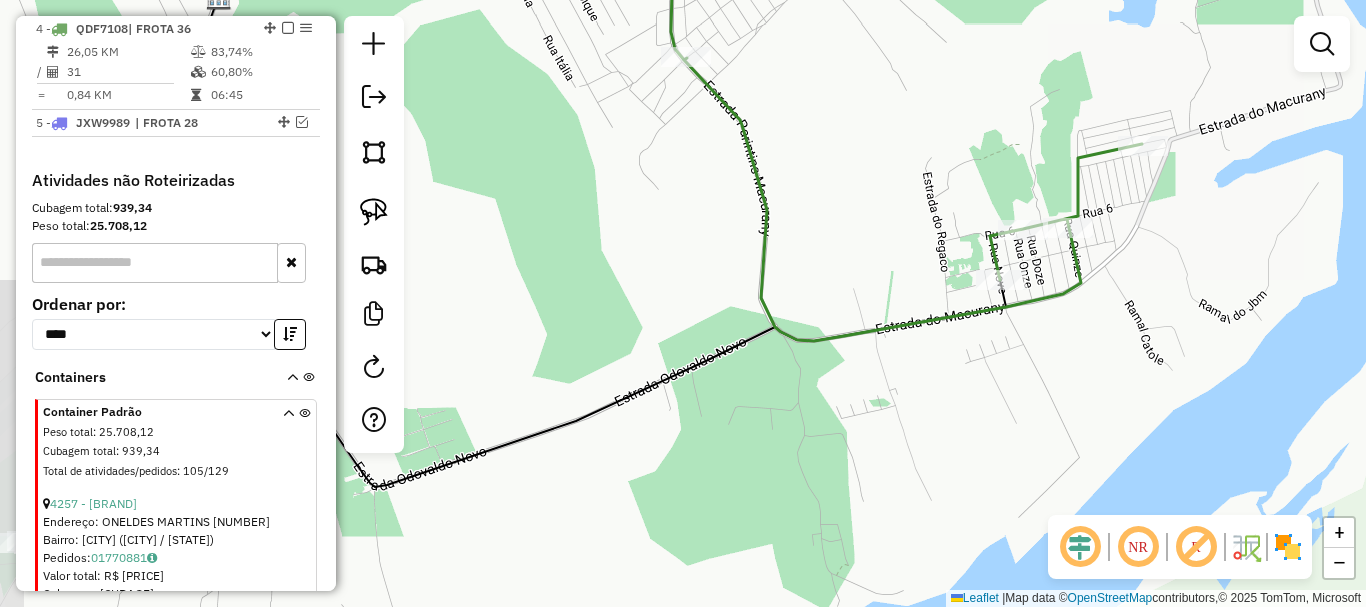 drag, startPoint x: 814, startPoint y: 257, endPoint x: 996, endPoint y: 276, distance: 182.98907 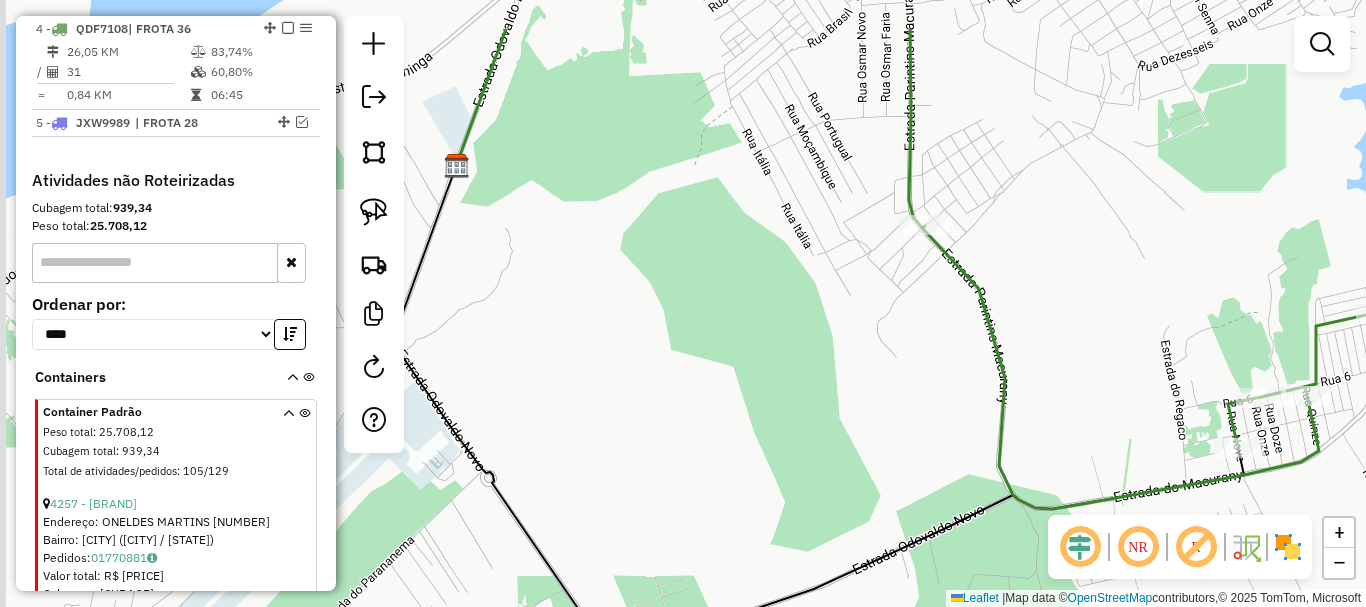 drag, startPoint x: 687, startPoint y: 270, endPoint x: 892, endPoint y: 316, distance: 210.0976 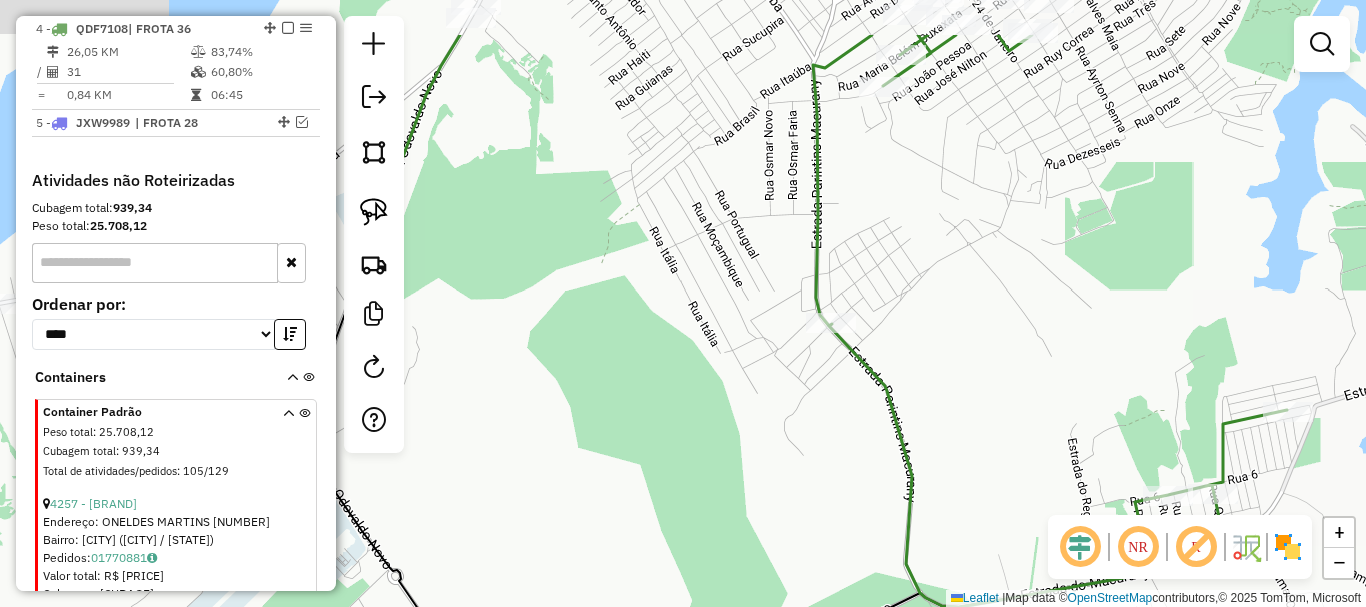 drag, startPoint x: 1056, startPoint y: 262, endPoint x: 864, endPoint y: 438, distance: 260.46112 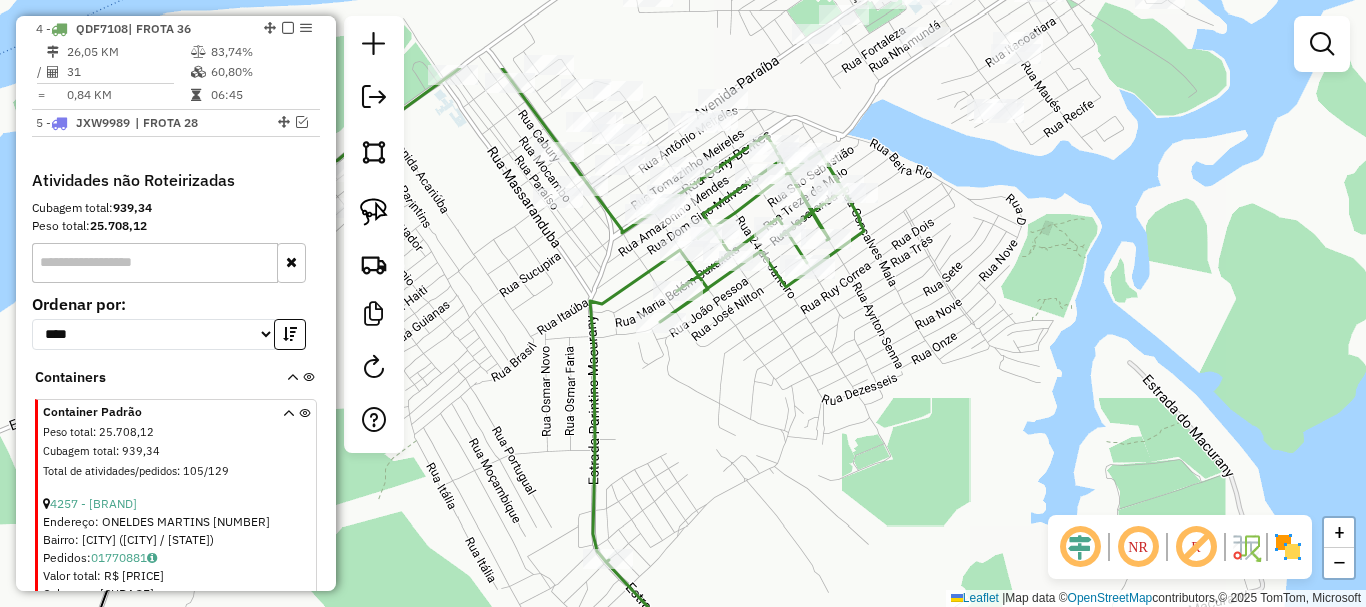 drag, startPoint x: 933, startPoint y: 310, endPoint x: 805, endPoint y: 450, distance: 189.69449 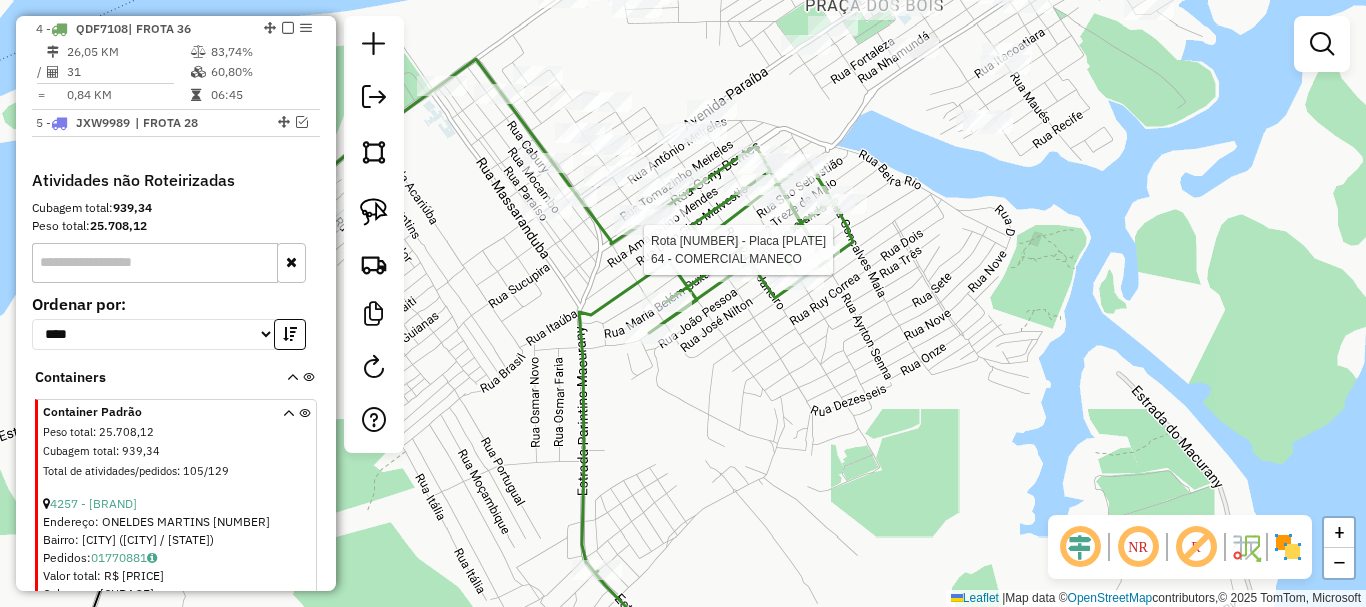 select on "**********" 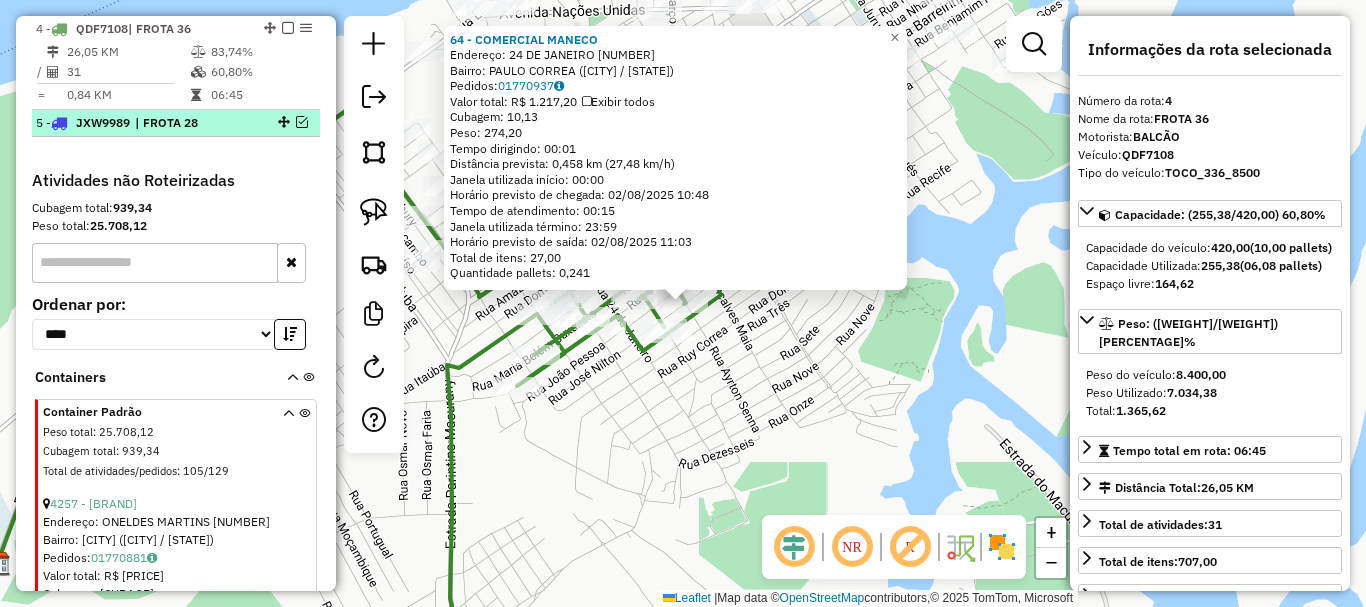 click at bounding box center [302, 122] 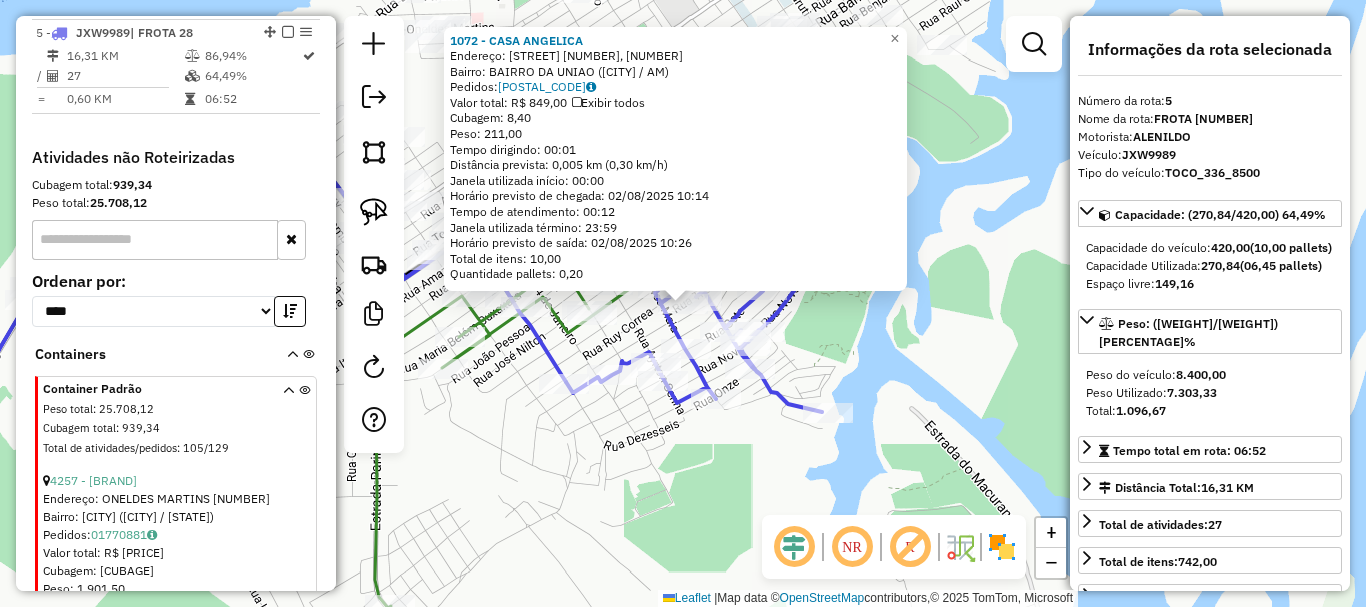 scroll, scrollTop: 949, scrollLeft: 0, axis: vertical 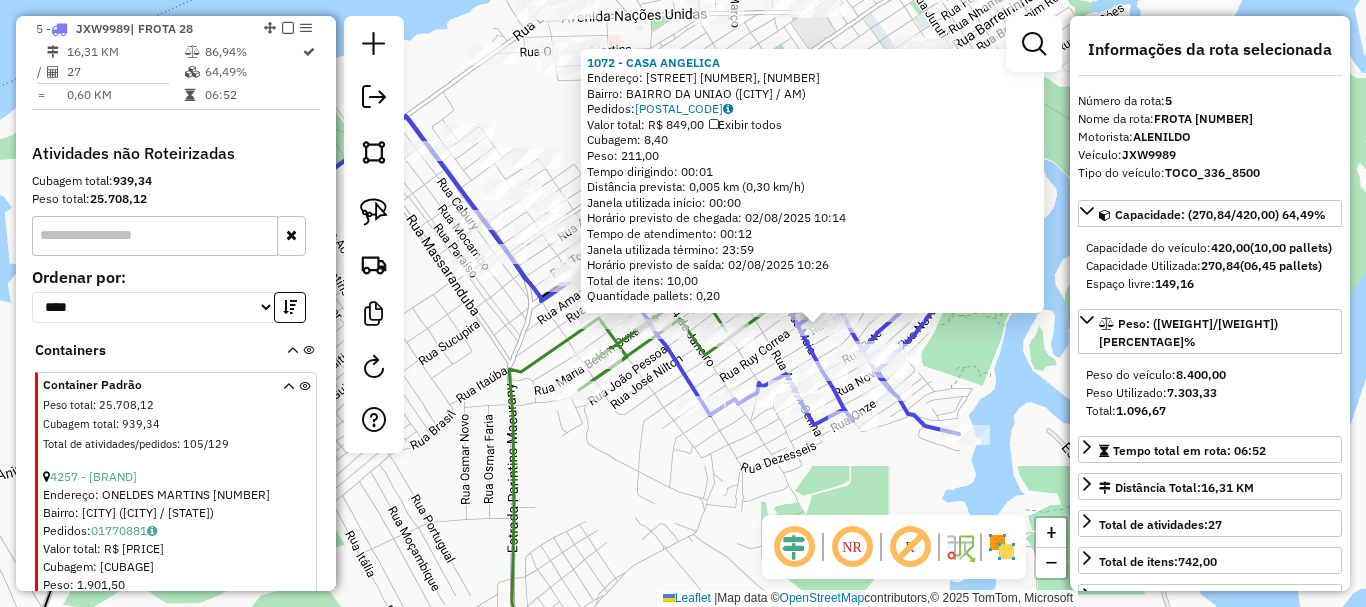 drag, startPoint x: 735, startPoint y: 512, endPoint x: 880, endPoint y: 533, distance: 146.5128 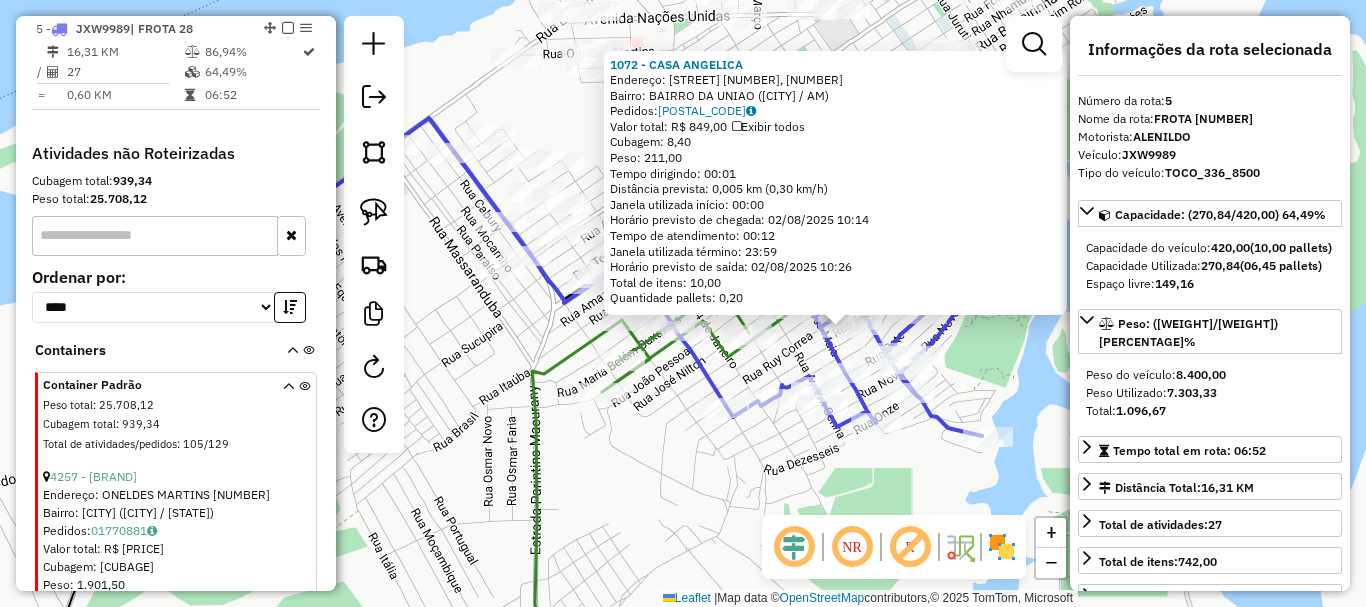 click on "1072 - CASA ANGELICA  Endereço: R 3, 113   Bairro: BAIRRO DA UNIÇO (PARINTINS / AM)   Pedidos:  01770899   Valor total: R$ 849,00   Exibir todos   Cubagem: 8,40  Peso: 211,00  Tempo dirigindo: 00:01   Distância prevista: 0,005 km (0,30 km/h)   Janela utilizada início: 00:00   Horário previsto de chegada: 02/08/2025 10:14   Tempo de atendimento: 00:12   Janela utilizada término: 23:59   Horário previsto de saída: 02/08/2025 10:26   Total de itens: 10,00   Quantidade pallets: 0,20  × Janela de atendimento Grade de atendimento Capacidade Transportadoras Veículos Cliente Pedidos  Rotas Selecione os dias de semana para filtrar as janelas de atendimento  Seg   Ter   Qua   Qui   Sex   Sáb   Dom  Informe o período da janela de atendimento: De: Até:  Filtrar exatamente a janela do cliente  Considerar janela de atendimento padrão  Selecione os dias de semana para filtrar as grades de atendimento  Seg   Ter   Qua   Qui   Sex   Sáb   Dom   Considerar clientes sem dia de atendimento cadastrado  De:   Até:" 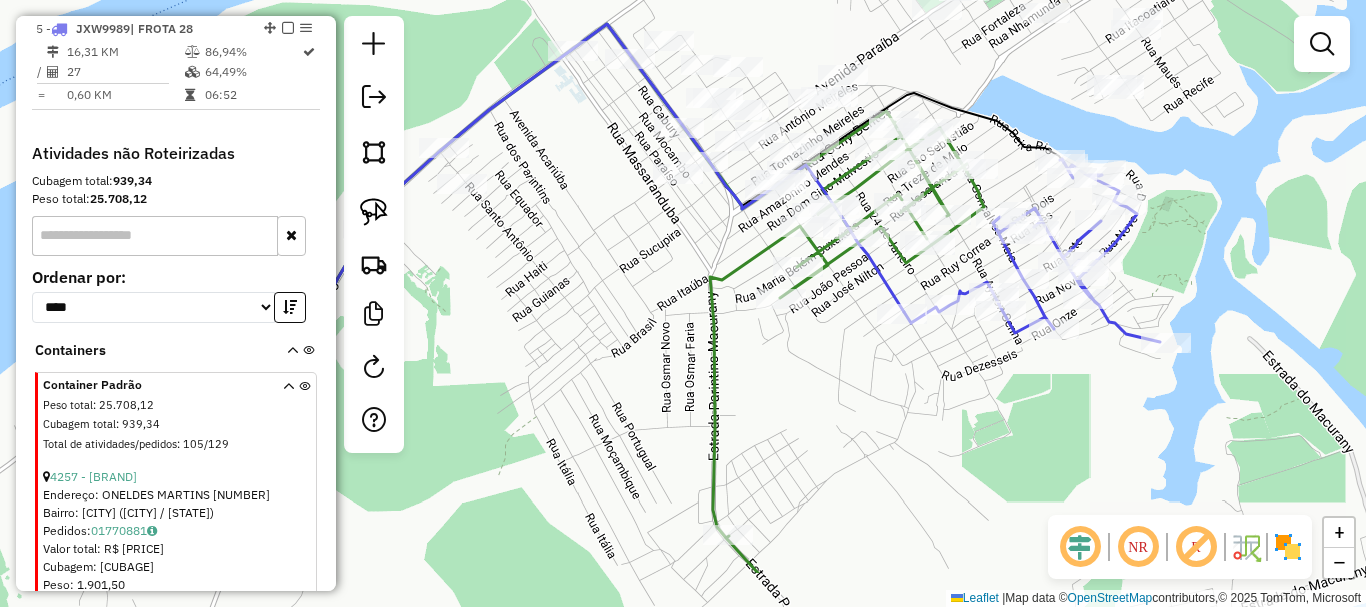 drag, startPoint x: 610, startPoint y: 484, endPoint x: 956, endPoint y: 297, distance: 393.30014 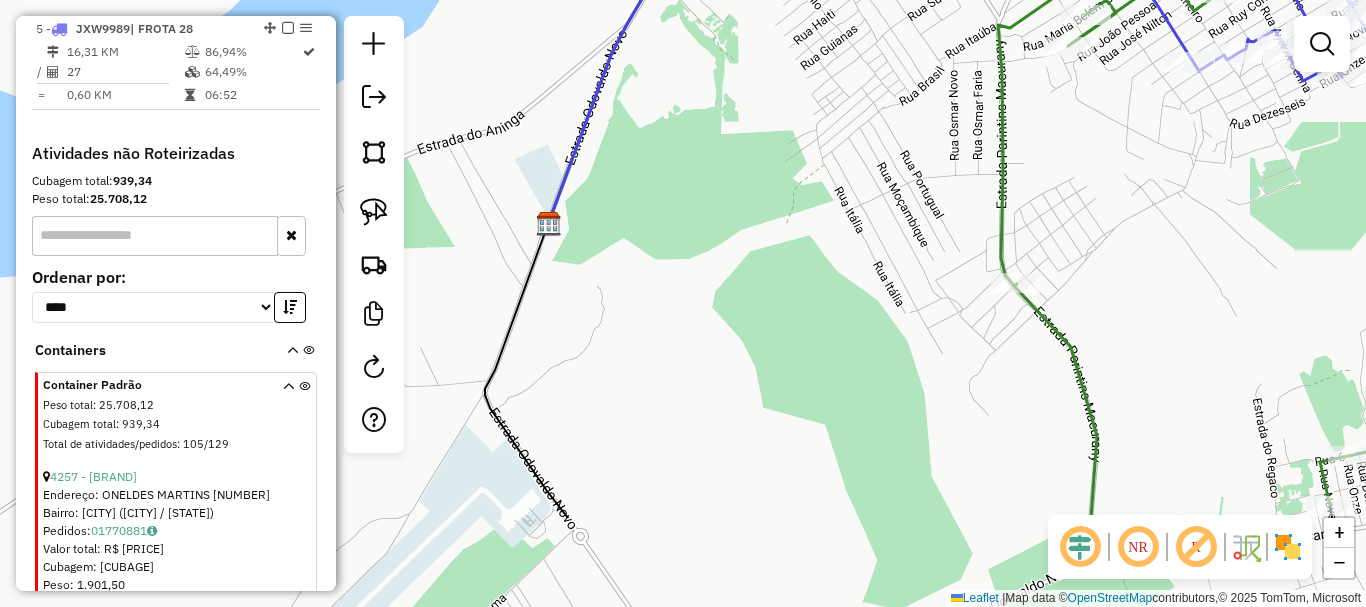 drag, startPoint x: 716, startPoint y: 297, endPoint x: 355, endPoint y: 595, distance: 468.10788 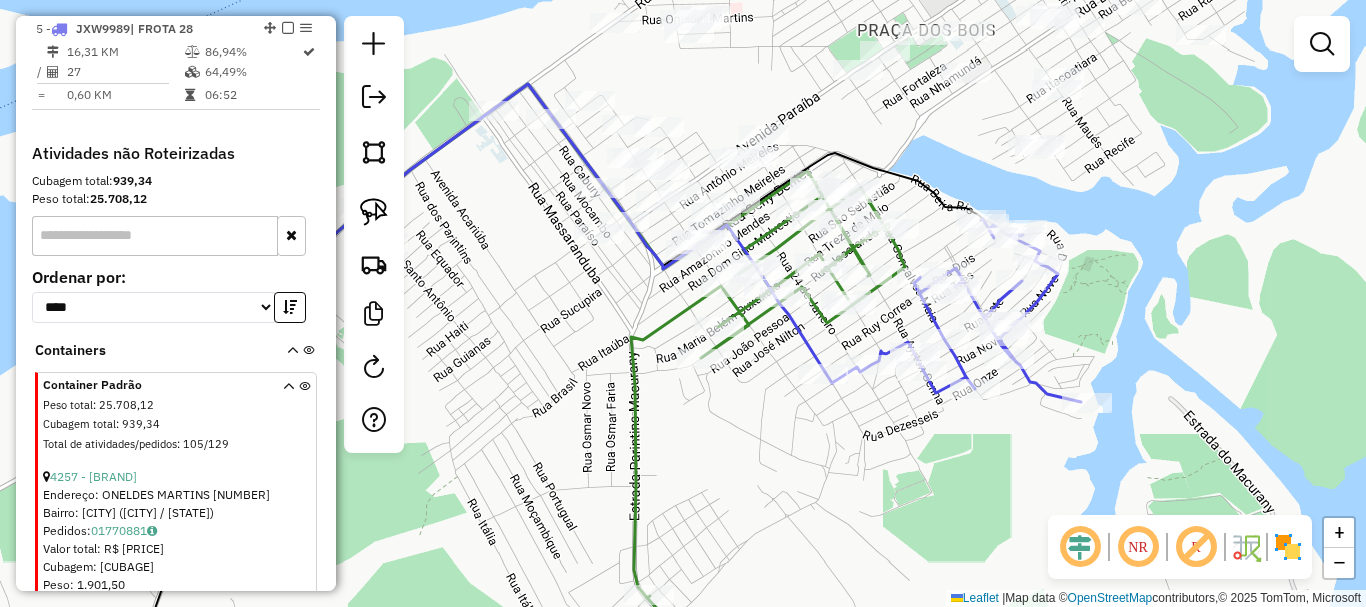 drag, startPoint x: 774, startPoint y: 511, endPoint x: 680, endPoint y: 534, distance: 96.77293 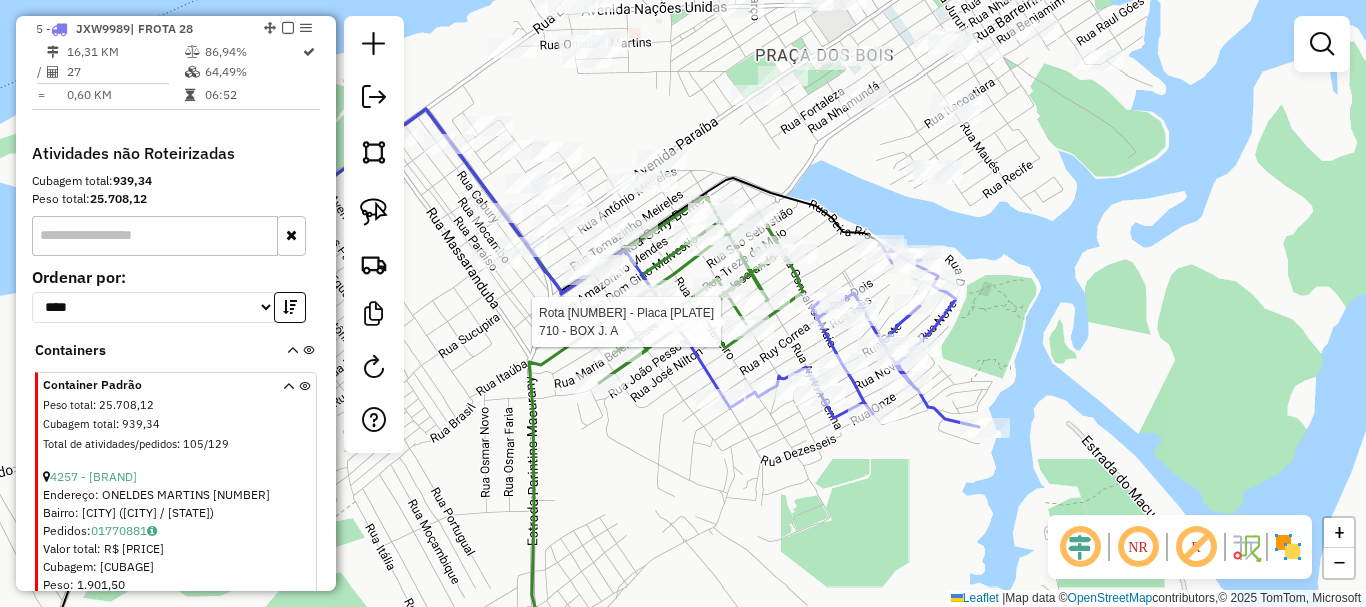 select on "**********" 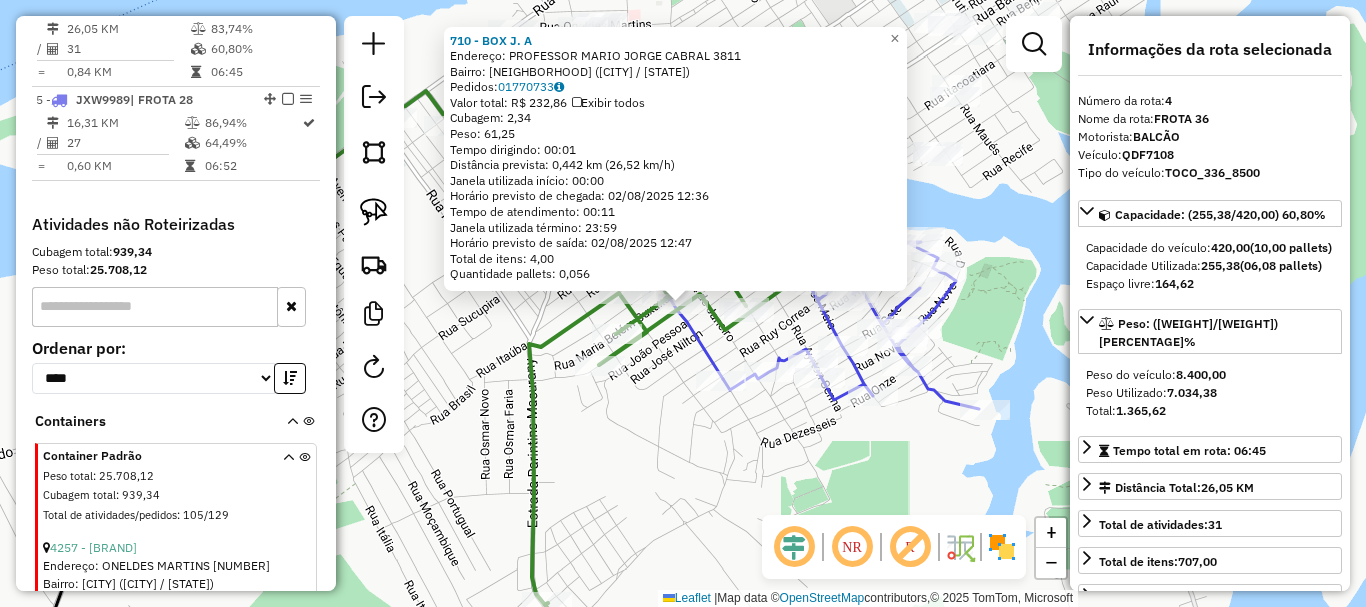 scroll, scrollTop: 855, scrollLeft: 0, axis: vertical 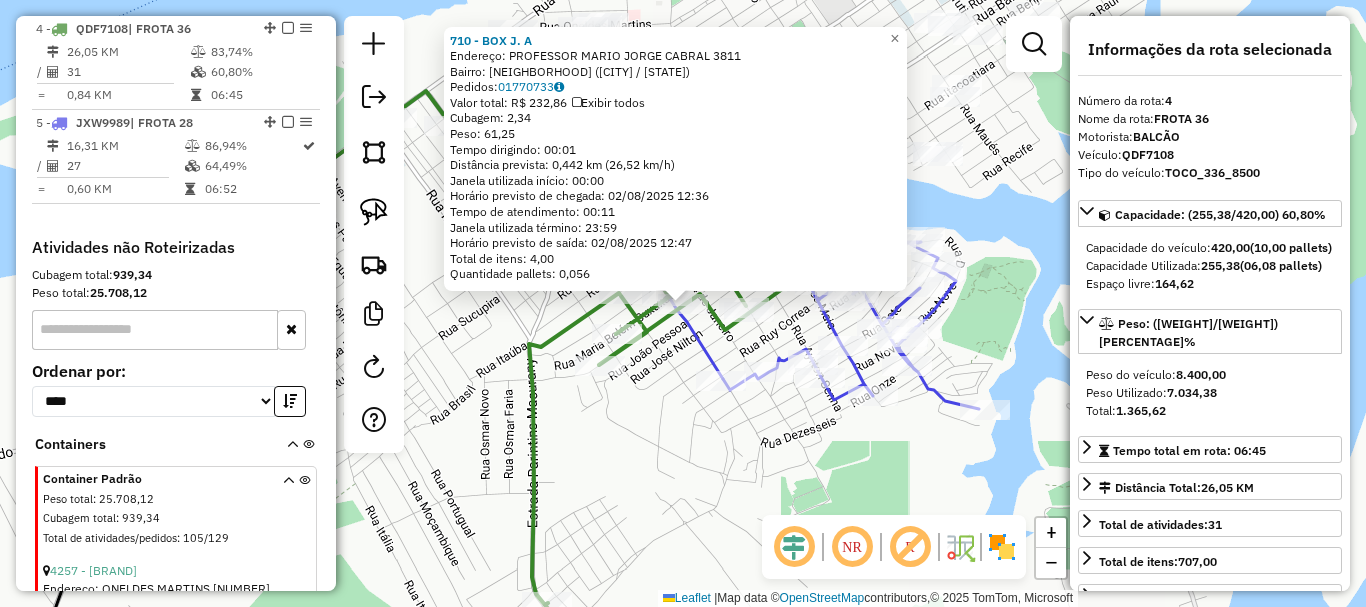 click on "710 - BOX  J. A  Endereço:  PROFESSOR MARIO JORGE CABRAL 3811   Bairro: ITAUNA II (PARINTINS / AM)   Pedidos:  01770733   Valor total: R$ 232,86   Exibir todos   Cubagem: 2,34  Peso: 61,25  Tempo dirigindo: 00:01   Distância prevista: 0,442 km (26,52 km/h)   Janela utilizada início: 00:00   Horário previsto de chegada: 02/08/2025 12:36   Tempo de atendimento: 00:11   Janela utilizada término: 23:59   Horário previsto de saída: 02/08/2025 12:47   Total de itens: 4,00   Quantidade pallets: 0,056  × Janela de atendimento Grade de atendimento Capacidade Transportadoras Veículos Cliente Pedidos  Rotas Selecione os dias de semana para filtrar as janelas de atendimento  Seg   Ter   Qua   Qui   Sex   Sáb   Dom  Informe o período da janela de atendimento: De: Até:  Filtrar exatamente a janela do cliente  Considerar janela de atendimento padrão  Selecione os dias de semana para filtrar as grades de atendimento  Seg   Ter   Qua   Qui   Sex   Sáb   Dom   Considerar clientes sem dia de atendimento cadastrado" 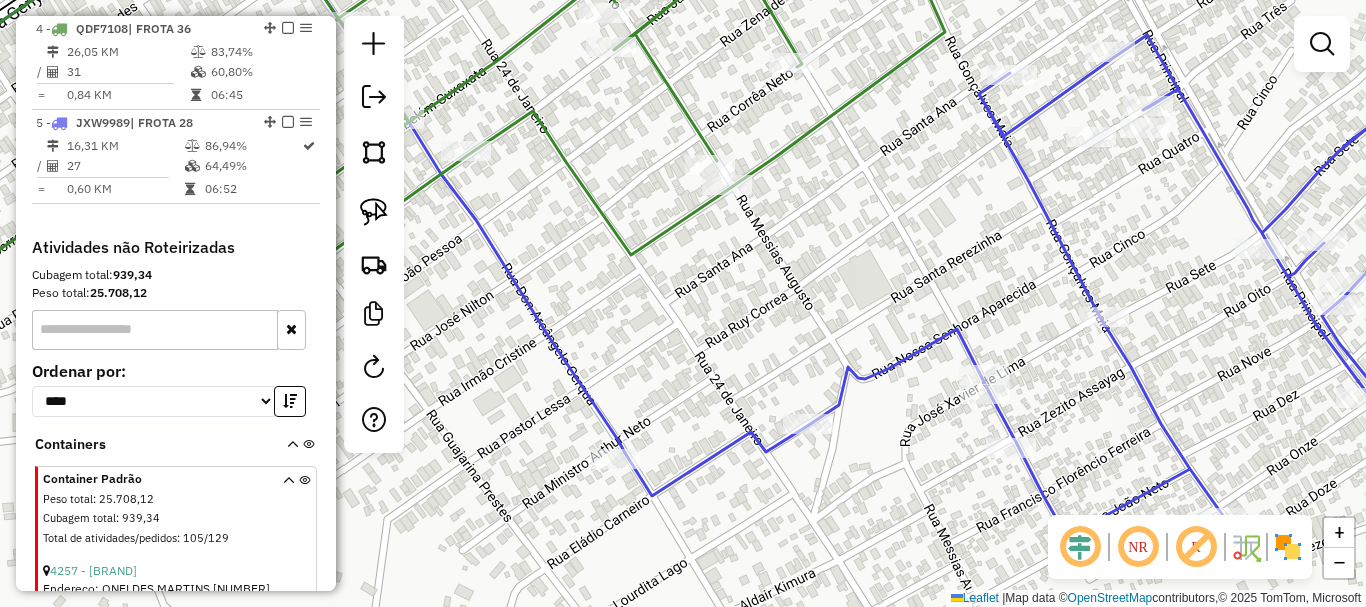 drag, startPoint x: 745, startPoint y: 255, endPoint x: 823, endPoint y: 243, distance: 78.91768 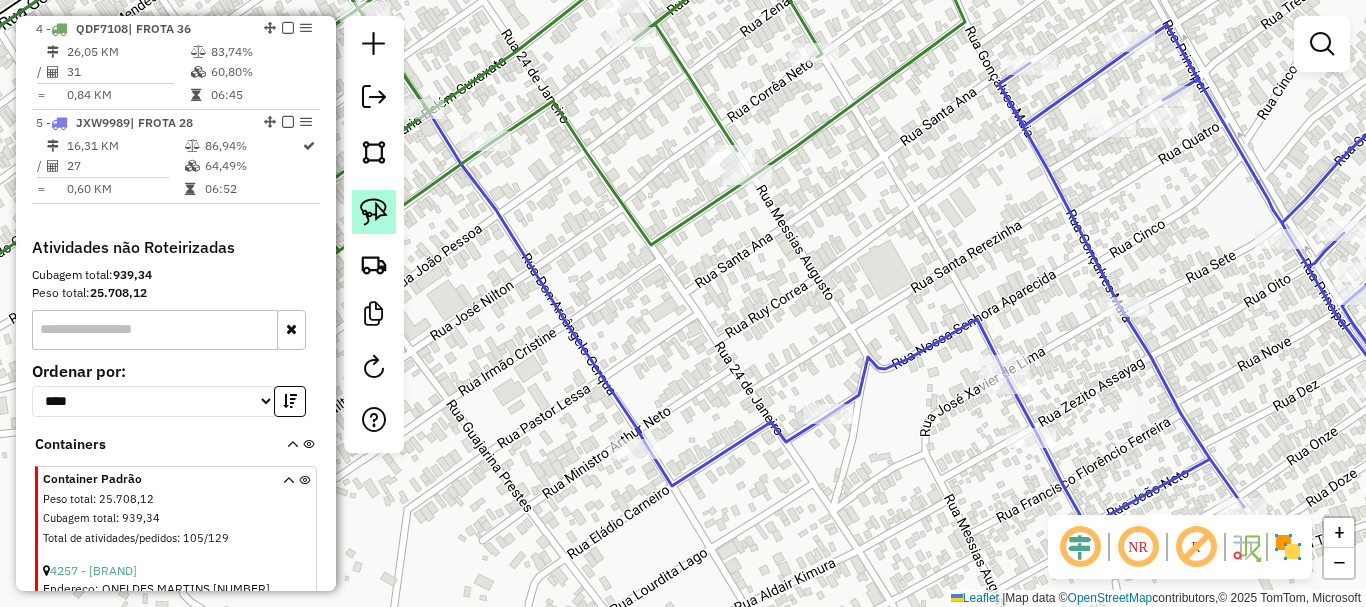 click 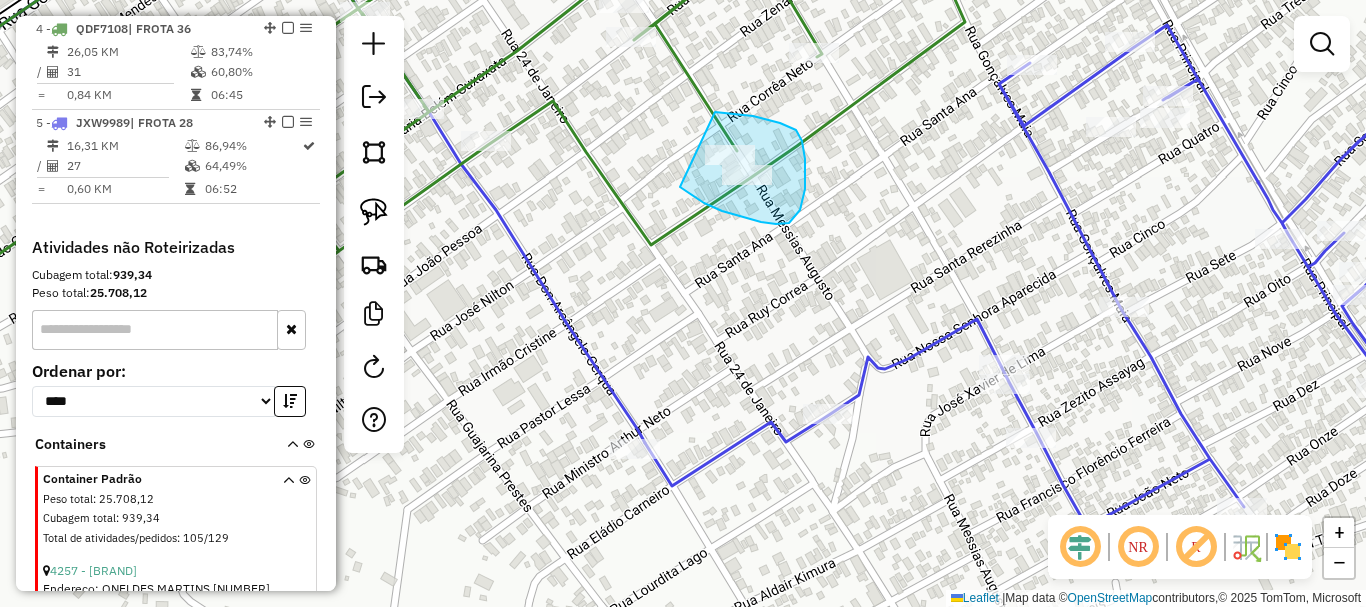 drag, startPoint x: 680, startPoint y: 187, endPoint x: 671, endPoint y: 118, distance: 69.58448 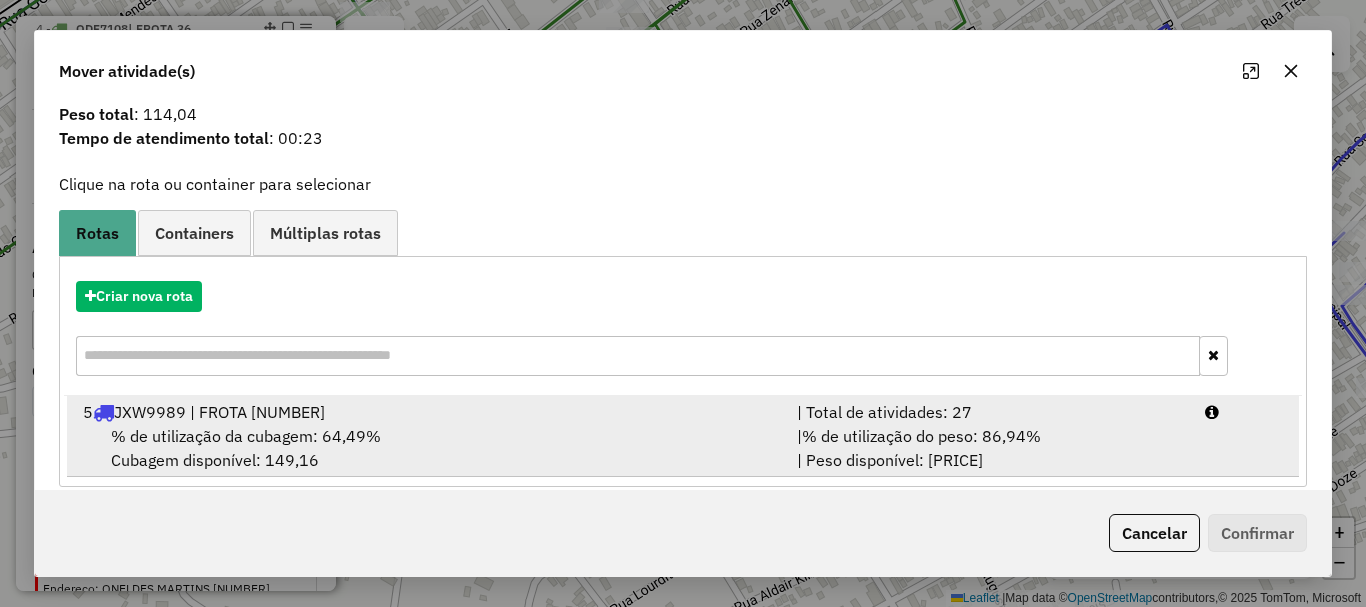 scroll, scrollTop: 78, scrollLeft: 0, axis: vertical 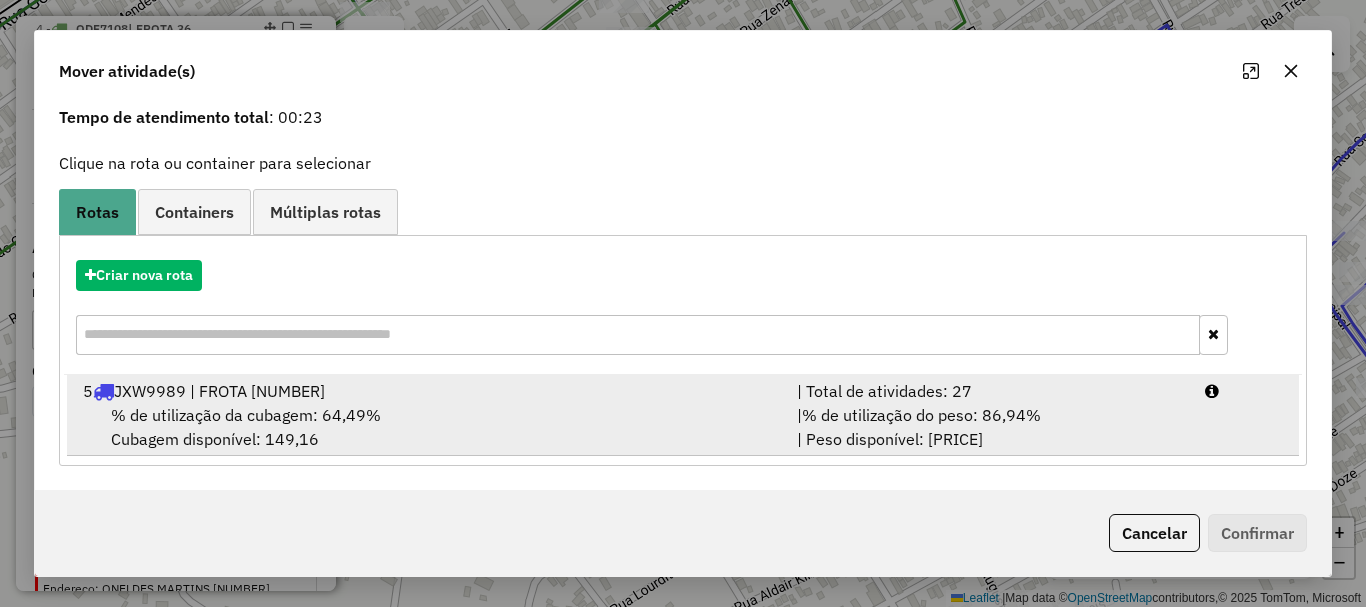 drag, startPoint x: 377, startPoint y: 395, endPoint x: 478, endPoint y: 419, distance: 103.81233 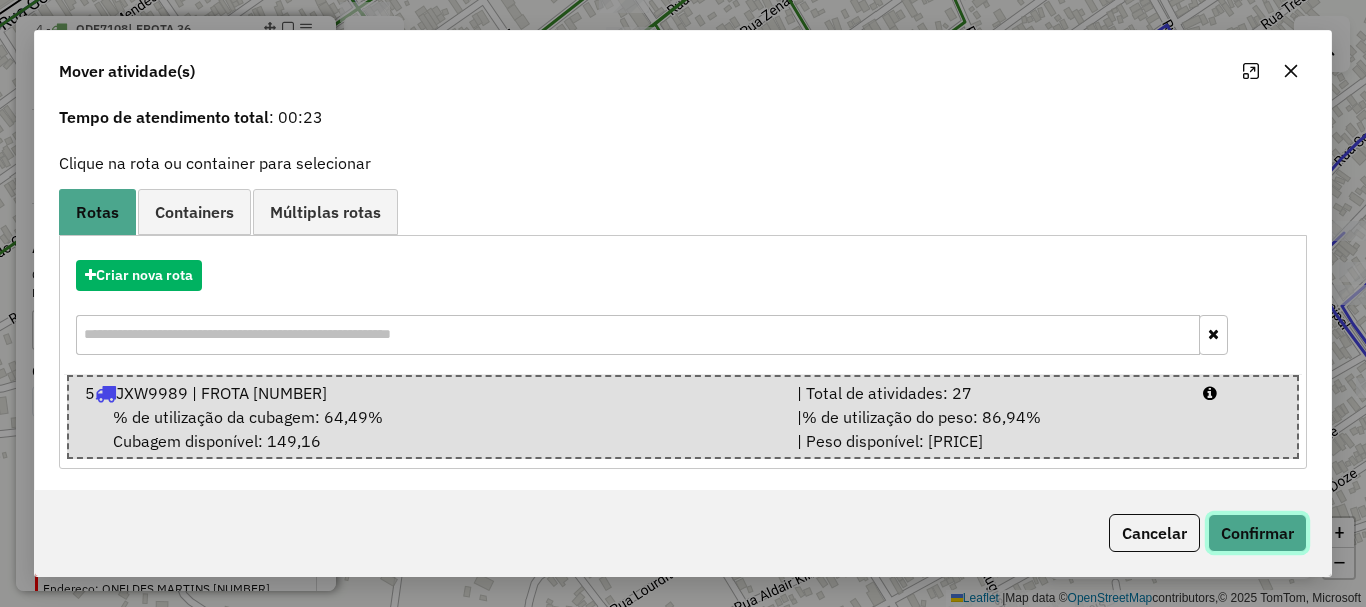 click on "Confirmar" 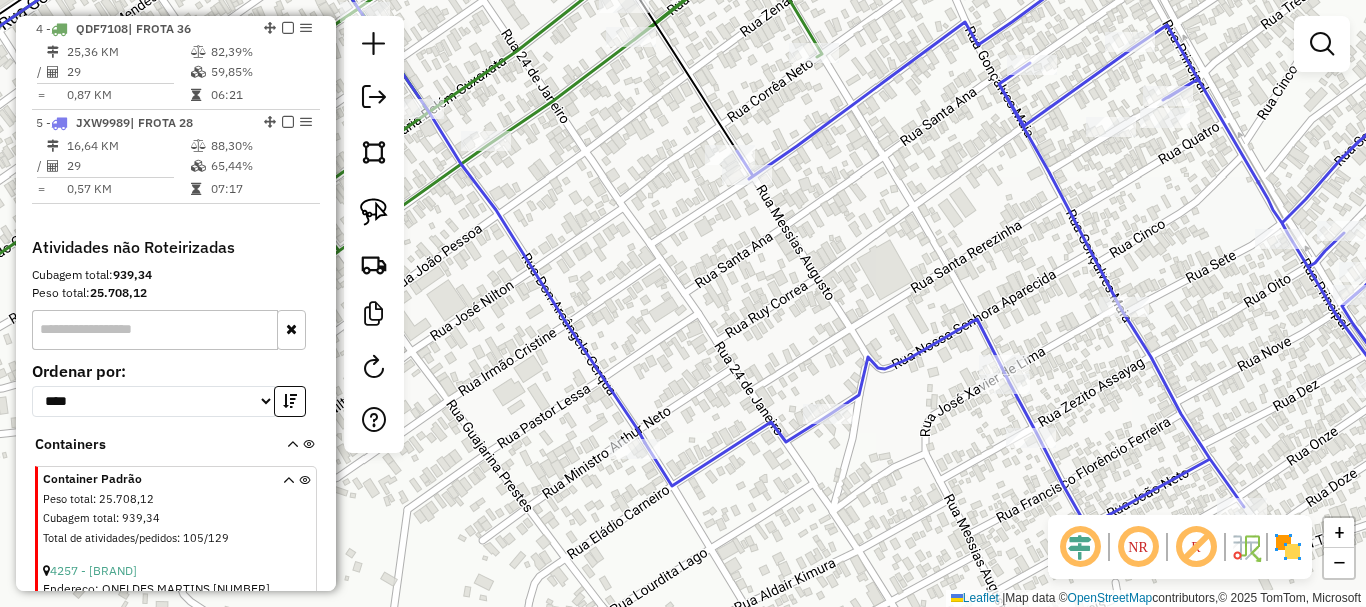 scroll, scrollTop: 0, scrollLeft: 0, axis: both 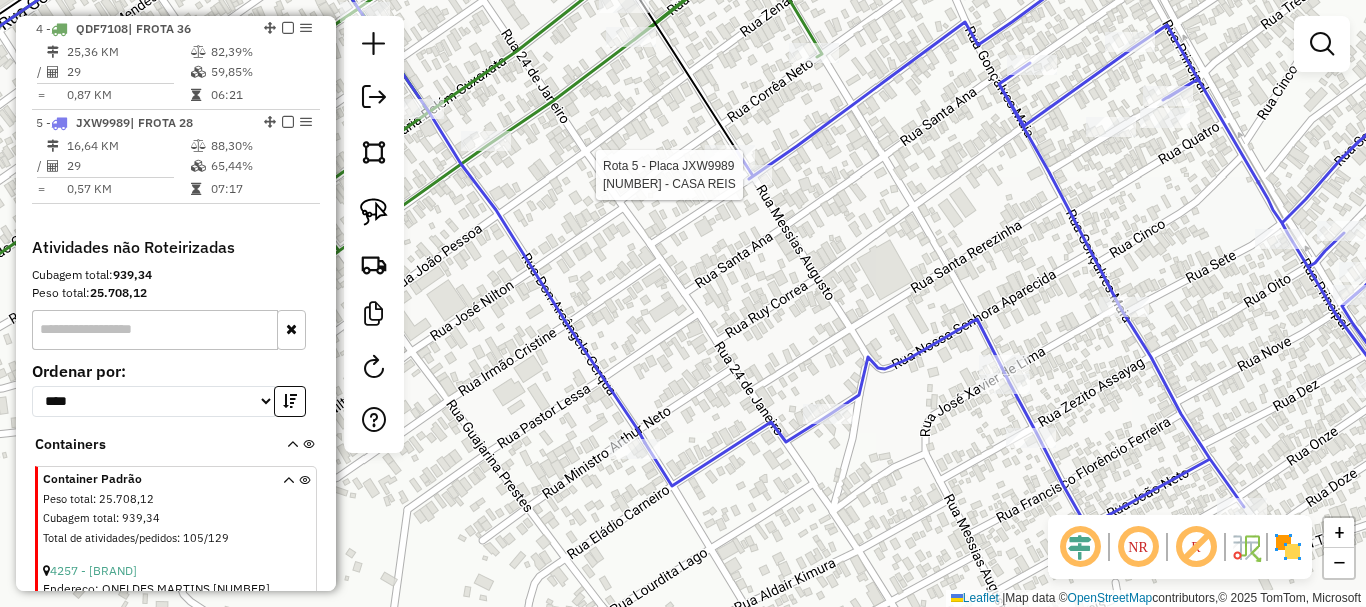 select on "**********" 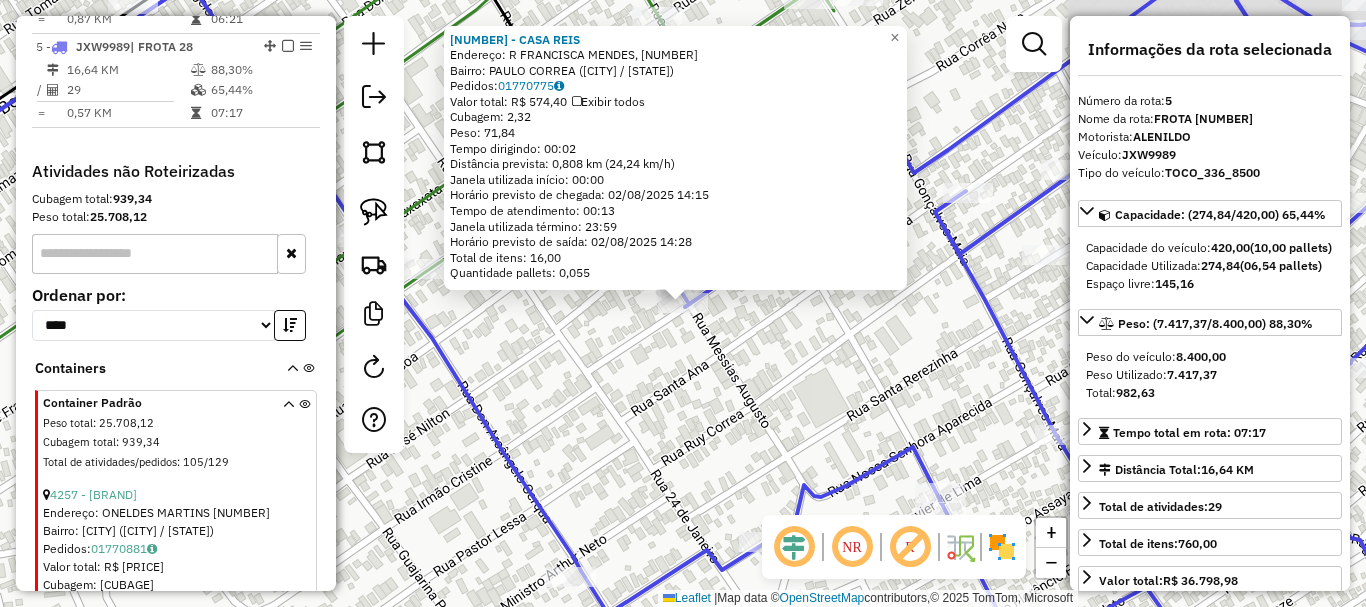 scroll, scrollTop: 949, scrollLeft: 0, axis: vertical 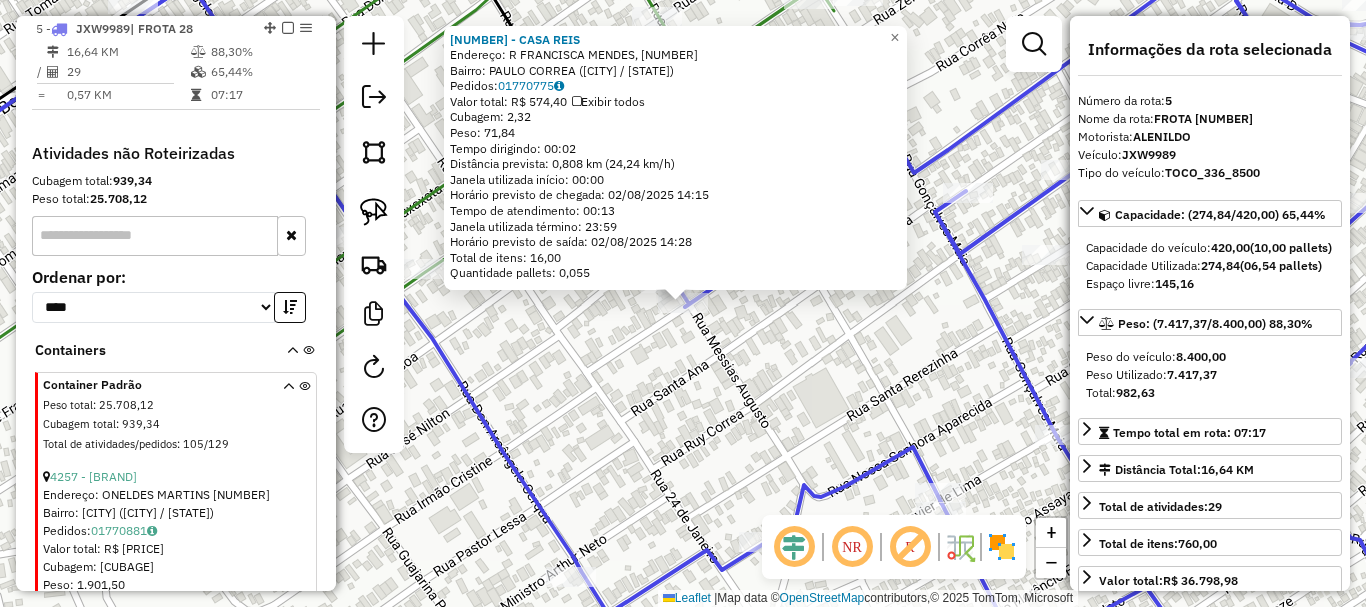click on "[NUMBER] - CASA REIS  Endereço: R FRANCISCA MENDES, [NUMBER]   Bairro: PAULO CORREA ([CITY] / [STATE])   Pedidos:  [ORDER_ID]   Valor total: R$ 574,40   Exibir todos   Cubagem: 2,32  Peso: 71,84  Tempo dirigindo: 00:02   Distância prevista: 0,808 km (24,24 km/h)   Janela utilizada início: 00:00   Horário previsto de chegada: 02/08/2025 14:15   Tempo de atendimento: 00:13   Janela utilizada término: 23:59   Horário previsto de saída: 02/08/2025 14:28   Total de itens: 16,00   Quantidade pallets: 0,055  × Janela de atendimento Grade de atendimento Capacidade Transportadoras Veículos Cliente Pedidos  Rotas Selecione os dias de semana para filtrar as janelas de atendimento  Seg   Ter   Qua   Qui   Sex   Sáb   Dom  Informe o período da janela de atendimento: De: Até:  Filtrar exatamente a janela do cliente  Considerar janela de atendimento padrão  Selecione os dias de semana para filtrar as grades de atendimento  Seg   Ter   Qua   Qui   Sex   Sáb   Dom   Considerar clientes sem dia de atendimento cadastrado  De:" 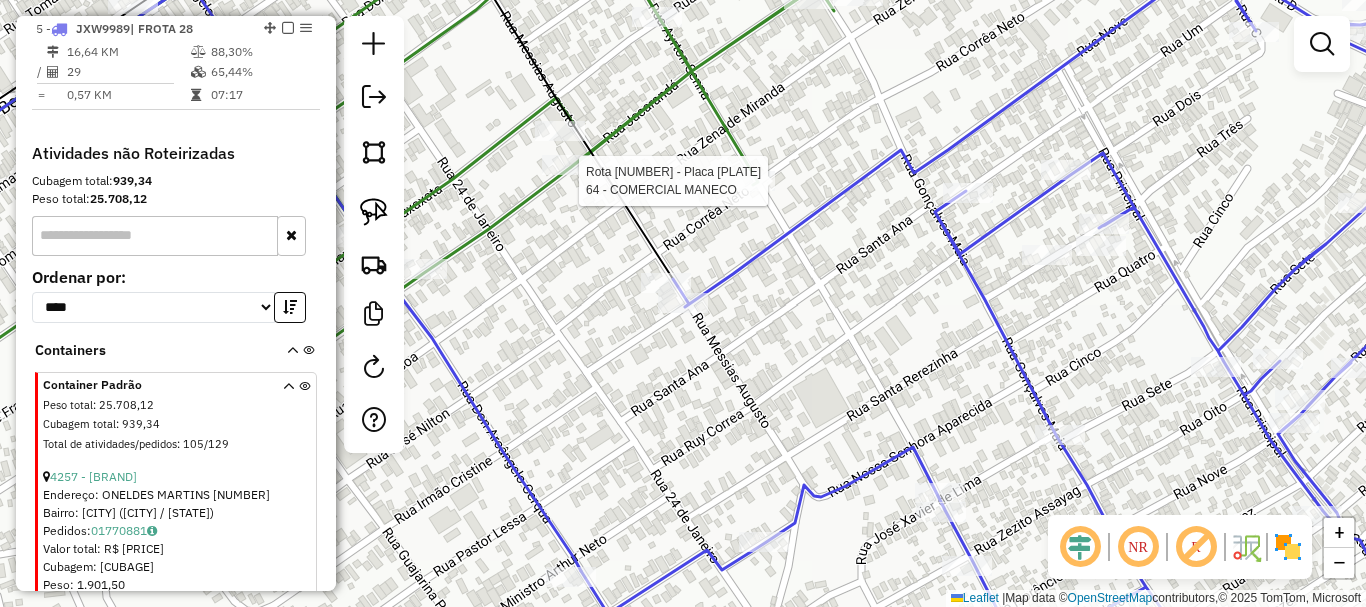 select on "**********" 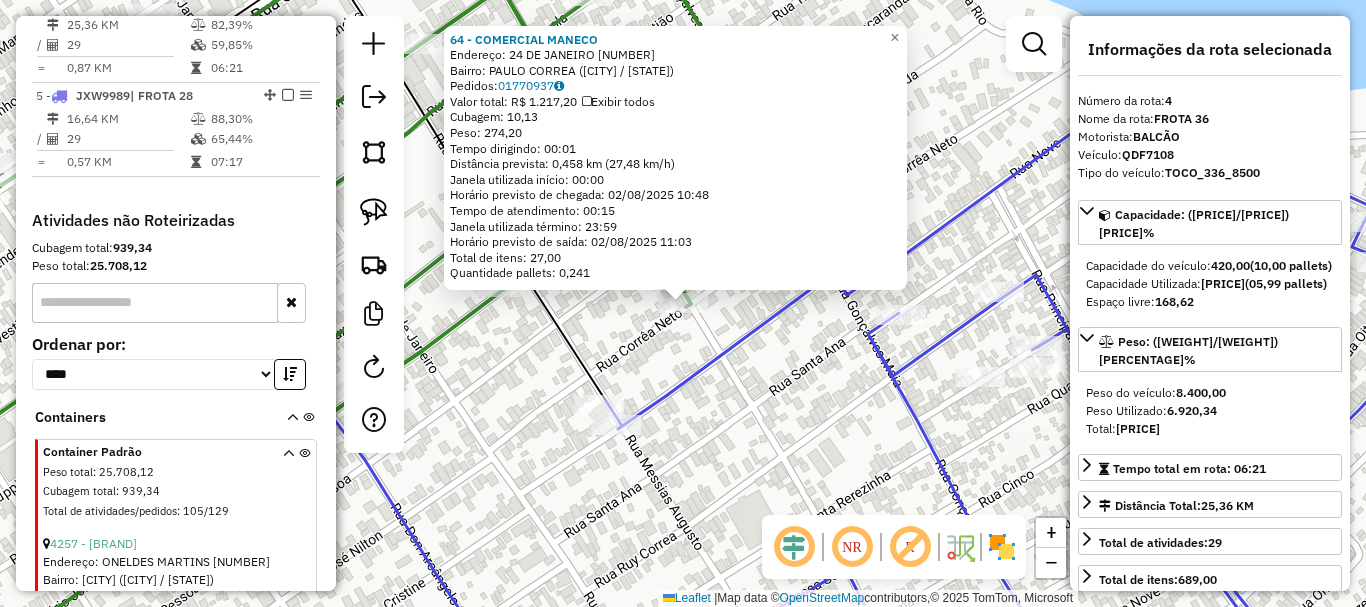 scroll, scrollTop: 855, scrollLeft: 0, axis: vertical 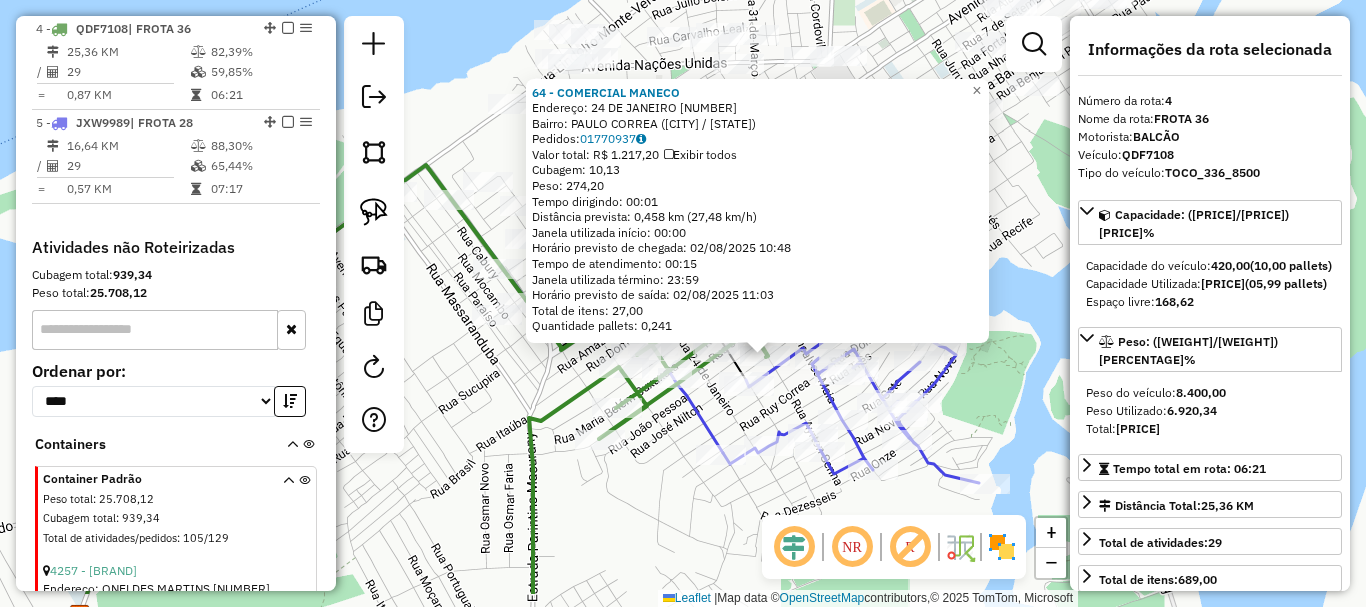 drag, startPoint x: 699, startPoint y: 510, endPoint x: 686, endPoint y: 203, distance: 307.27512 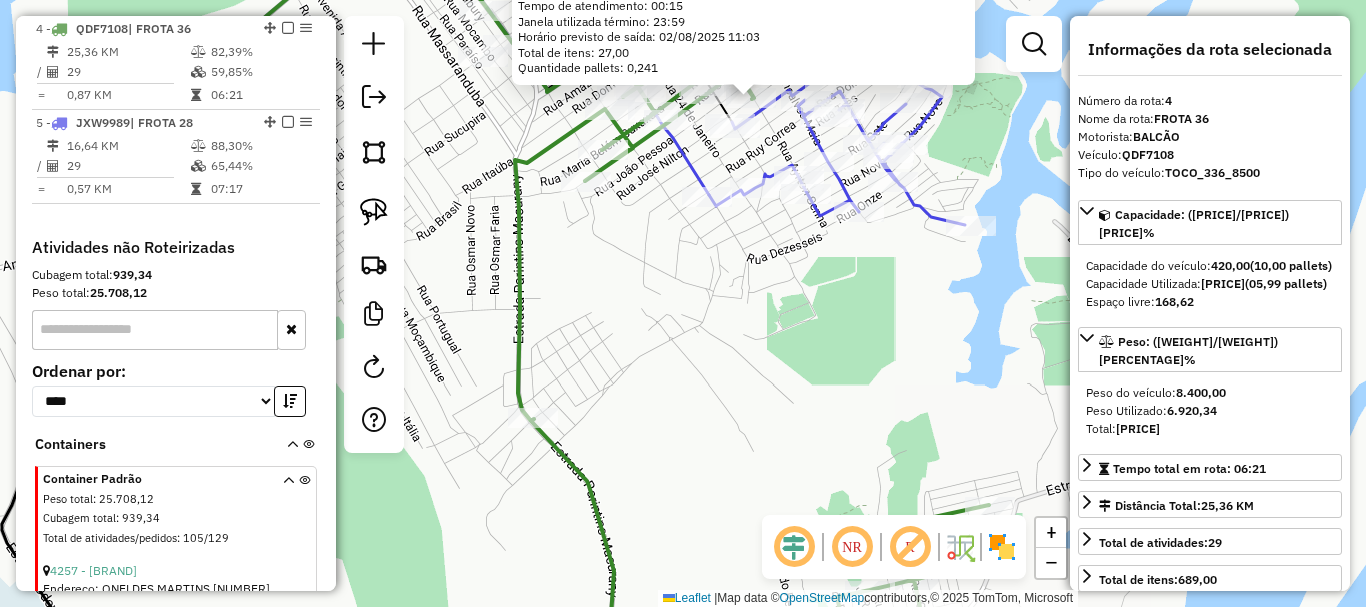 drag, startPoint x: 645, startPoint y: 366, endPoint x: 690, endPoint y: 168, distance: 203.04926 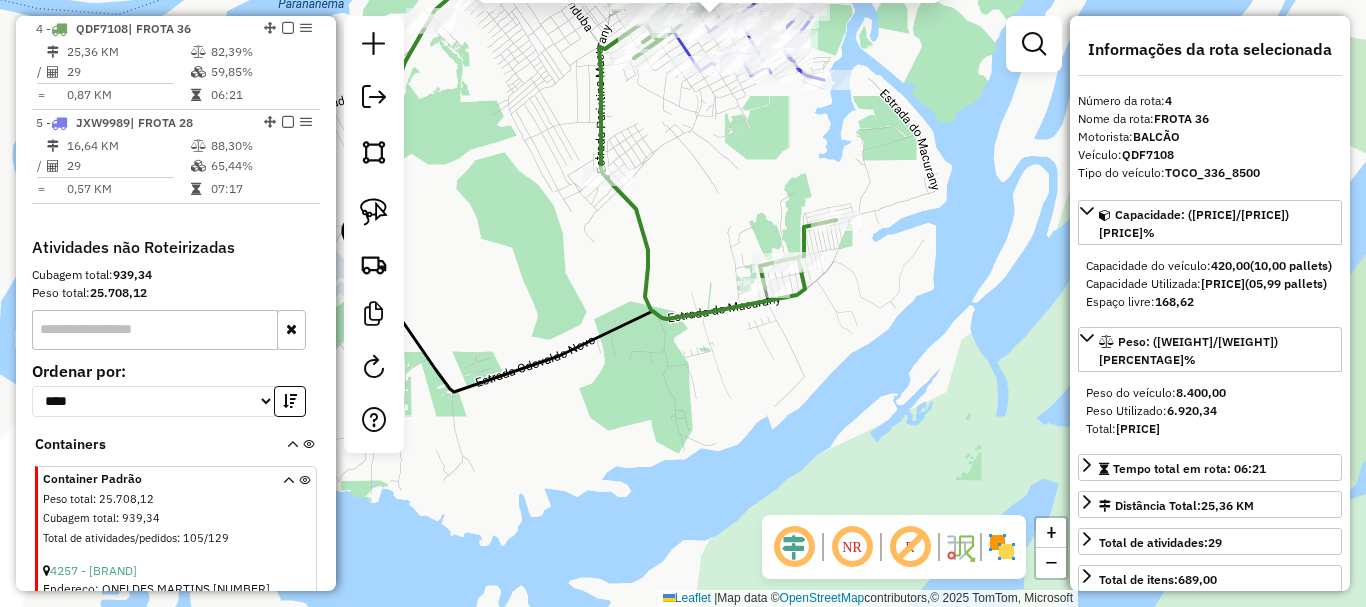 drag, startPoint x: 748, startPoint y: 239, endPoint x: 720, endPoint y: 222, distance: 32.75668 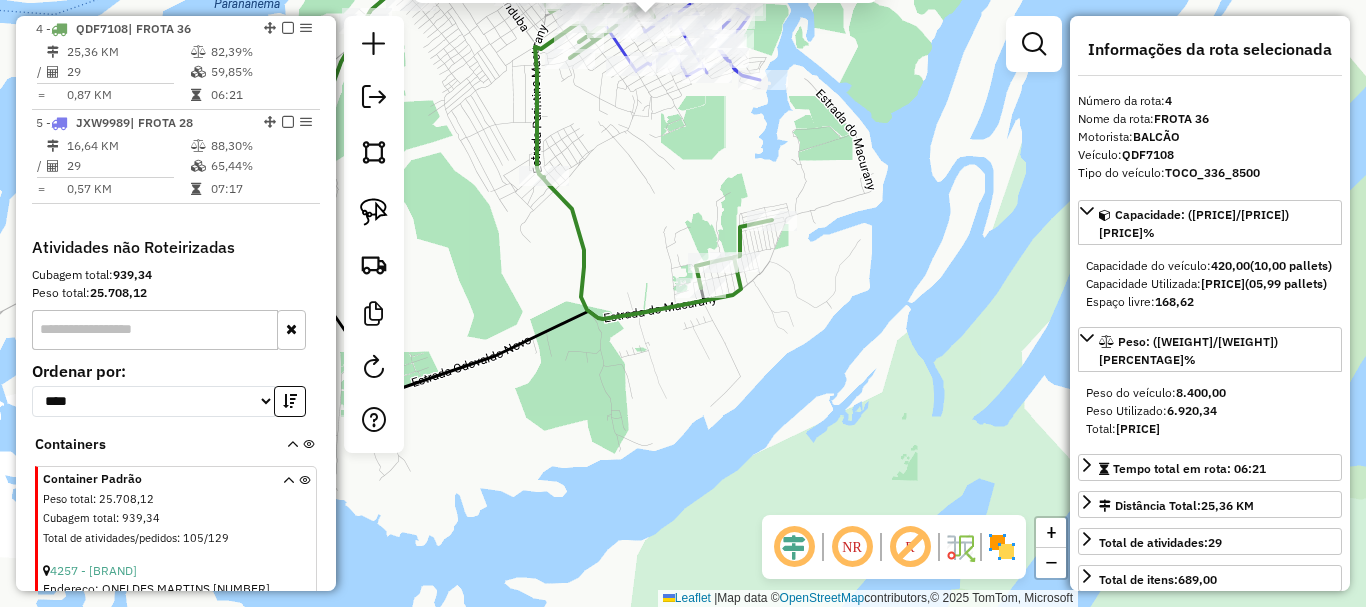drag, startPoint x: 704, startPoint y: 187, endPoint x: 686, endPoint y: 183, distance: 18.439089 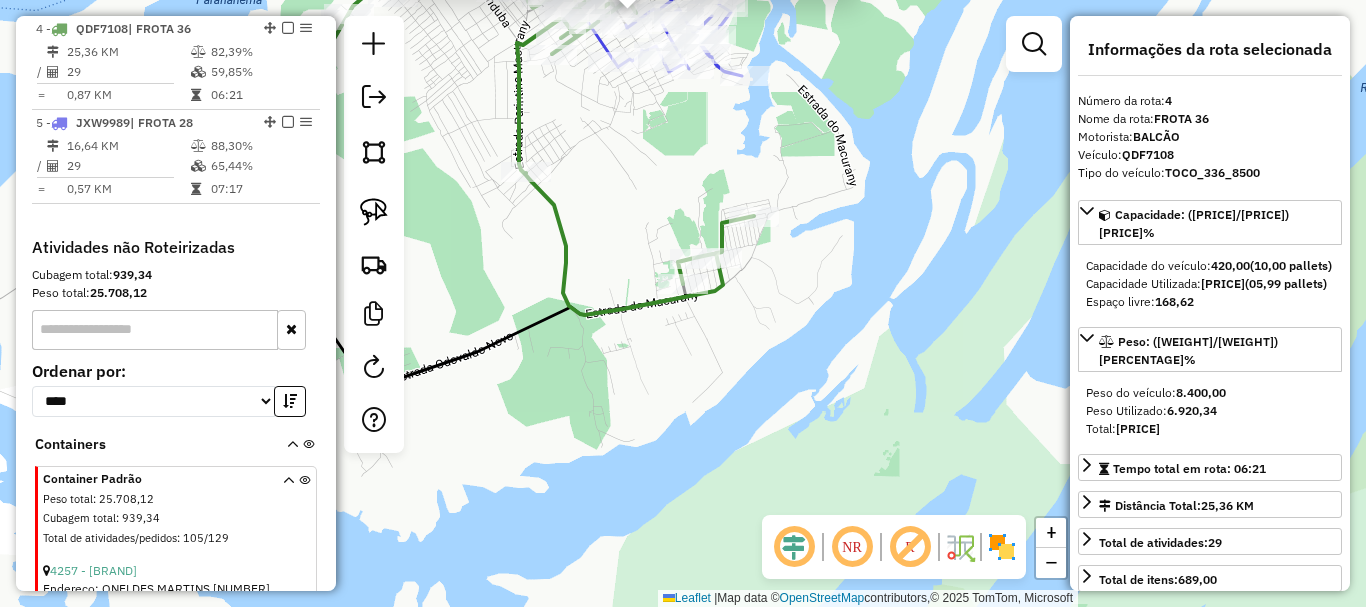 drag, startPoint x: 702, startPoint y: 217, endPoint x: 697, endPoint y: 319, distance: 102.122475 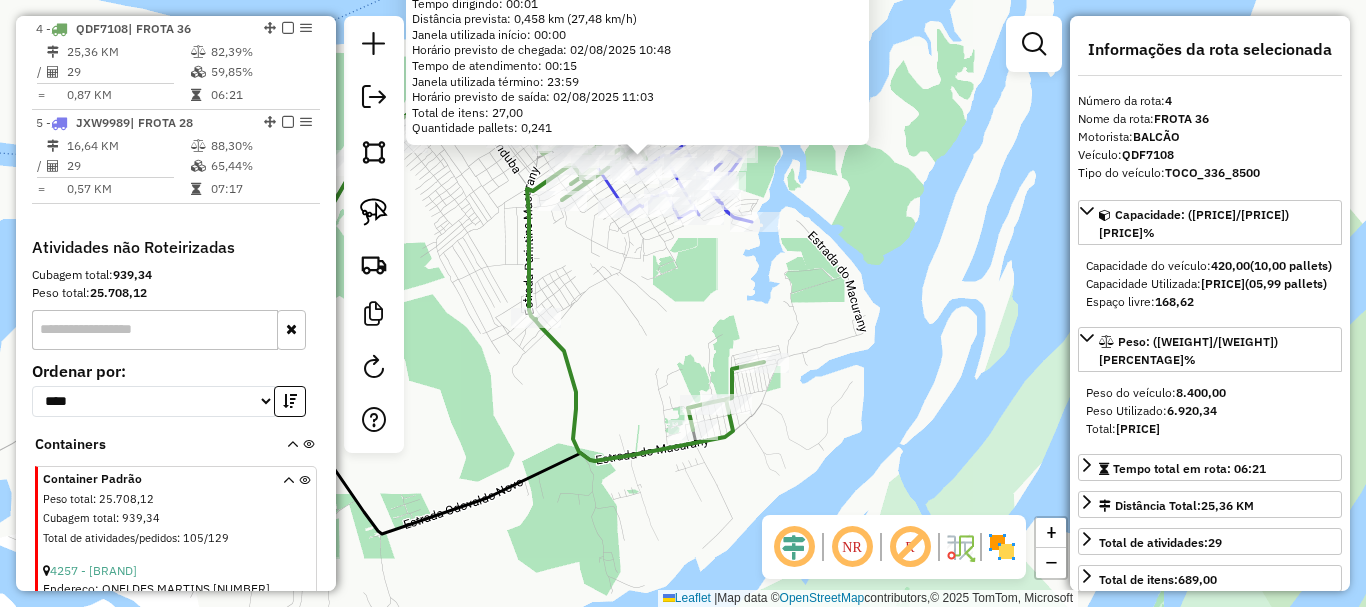 drag, startPoint x: 621, startPoint y: 309, endPoint x: 645, endPoint y: 360, distance: 56.364883 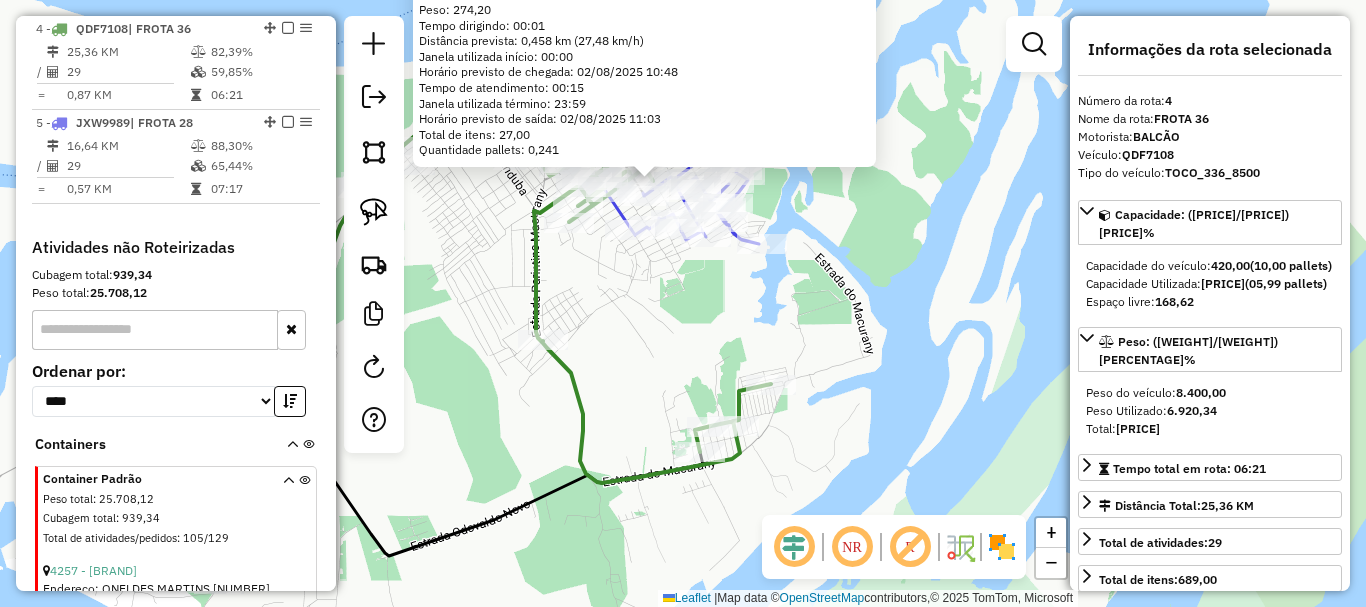 click on "64 - COMERCIAL MANECO  Endereço:  24 DE JANEIRO 3433   Bairro: PAULO CORREA (PARINTINS / AM)   Pedidos:  01770937   Valor total: R$ 1.217,20   Exibir todos   Cubagem: 10,13  Peso: 274,20  Tempo dirigindo: 00:01   Distância prevista: 0,458 km (27,48 km/h)   Janela utilizada início: 00:00   Horário previsto de chegada: 02/08/2025 10:48   Tempo de atendimento: 00:15   Janela utilizada término: 23:59   Horário previsto de saída: 02/08/2025 11:03   Total de itens: 27,00   Quantidade pallets: 0,241  × Janela de atendimento Grade de atendimento Capacidade Transportadoras Veículos Cliente Pedidos  Rotas Selecione os dias de semana para filtrar as janelas de atendimento  Seg   Ter   Qua   Qui   Sex   Sáb   Dom  Informe o período da janela de atendimento: De: Até:  Filtrar exatamente a janela do cliente  Considerar janela de atendimento padrão  Selecione os dias de semana para filtrar as grades de atendimento  Seg   Ter   Qua   Qui   Sex   Sáb   Dom   Considerar clientes sem dia de atendimento cadastrado" 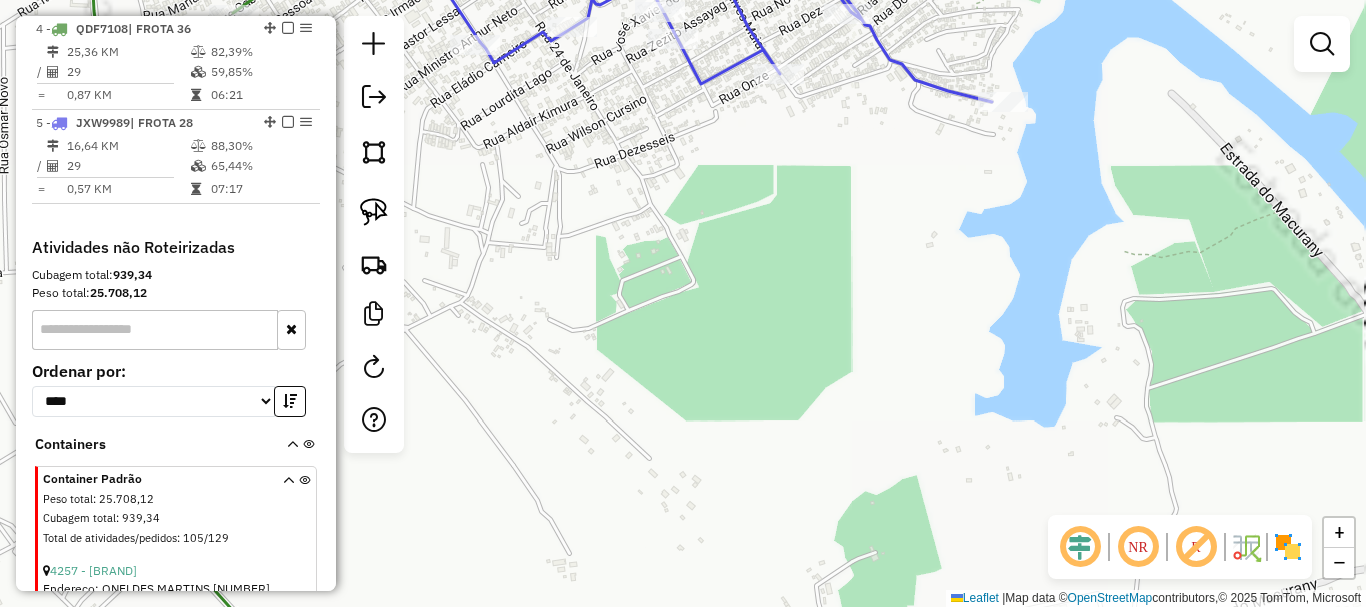 drag, startPoint x: 568, startPoint y: 245, endPoint x: 872, endPoint y: 462, distance: 373.5037 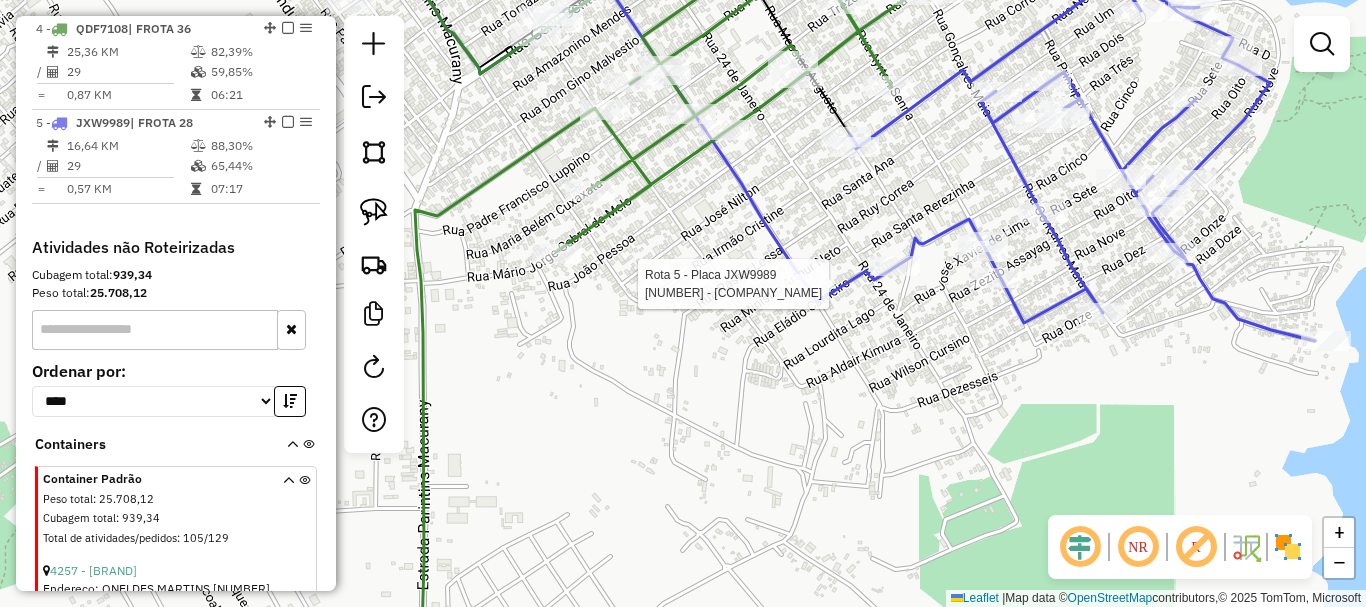 select on "**********" 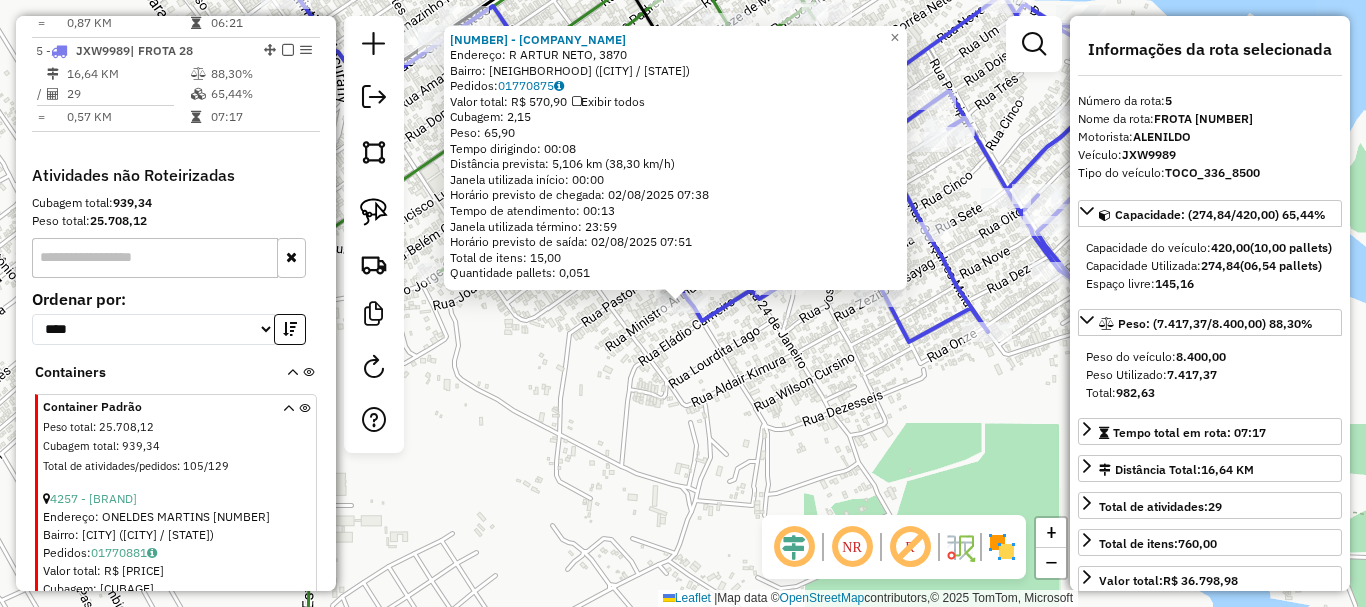scroll, scrollTop: 949, scrollLeft: 0, axis: vertical 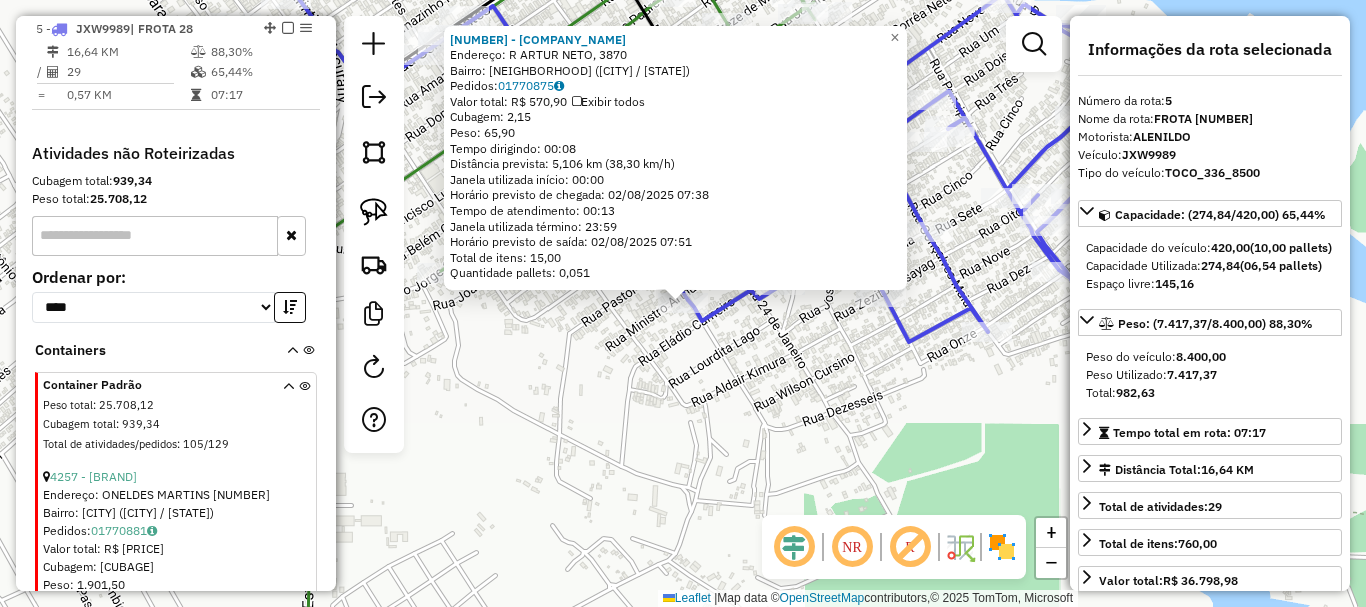 click on "55 - MERC LIRA LOBATO  Endereço: R [STREET], [NUMBER]   Bairro: [NEIGHBORHOOD] ([CITY] / [STATE])   Pedidos:  [ORDER_ID]   Valor total: R$ 570,90   Exibir todos   Cubagem: 2,15  Peso: 65,90  Tempo dirigindo: 00:08   Distância prevista: 5,106 km (38,30 km/h)   Janela utilizada início: 00:00   Horário previsto de chegada: 02/08/2025 07:38   Tempo de atendimento: 00:13   Janela utilizada término: 23:59   Horário previsto de saída: 02/08/2025 07:51   Total de itens: 15,00   Quantidade pallets: 0,051  × Janela de atendimento Grade de atendimento Capacidade Transportadoras Veículos Cliente Pedidos  Rotas Selecione os dias de semana para filtrar as janelas de atendimento  Seg   Ter   Qua   Qui   Sex   Sáb   Dom  Informe o período da janela de atendimento: De: Até:  Filtrar exatamente a janela do cliente  Considerar janela de atendimento padrão  Selecione os dias de semana para filtrar as grades de atendimento  Seg   Ter   Qua   Qui   Sex   Sáb   Dom   Considerar clientes sem dia de atendimento cadastrado  De:  +" 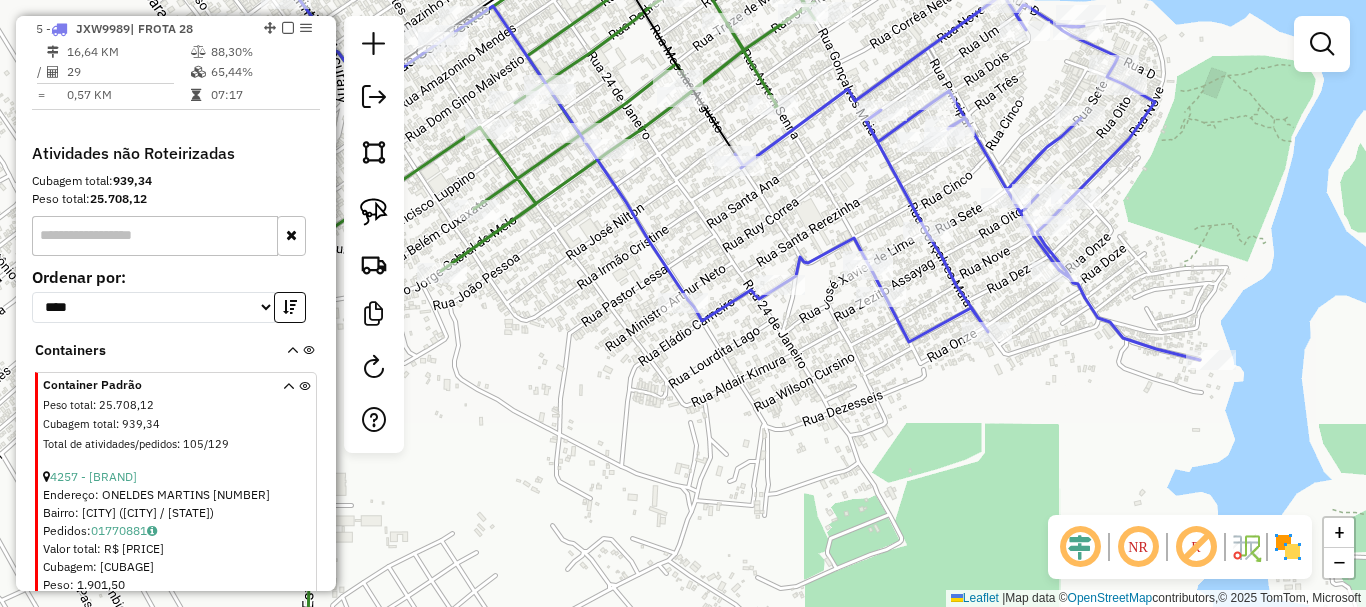 drag, startPoint x: 732, startPoint y: 364, endPoint x: 789, endPoint y: 440, distance: 95 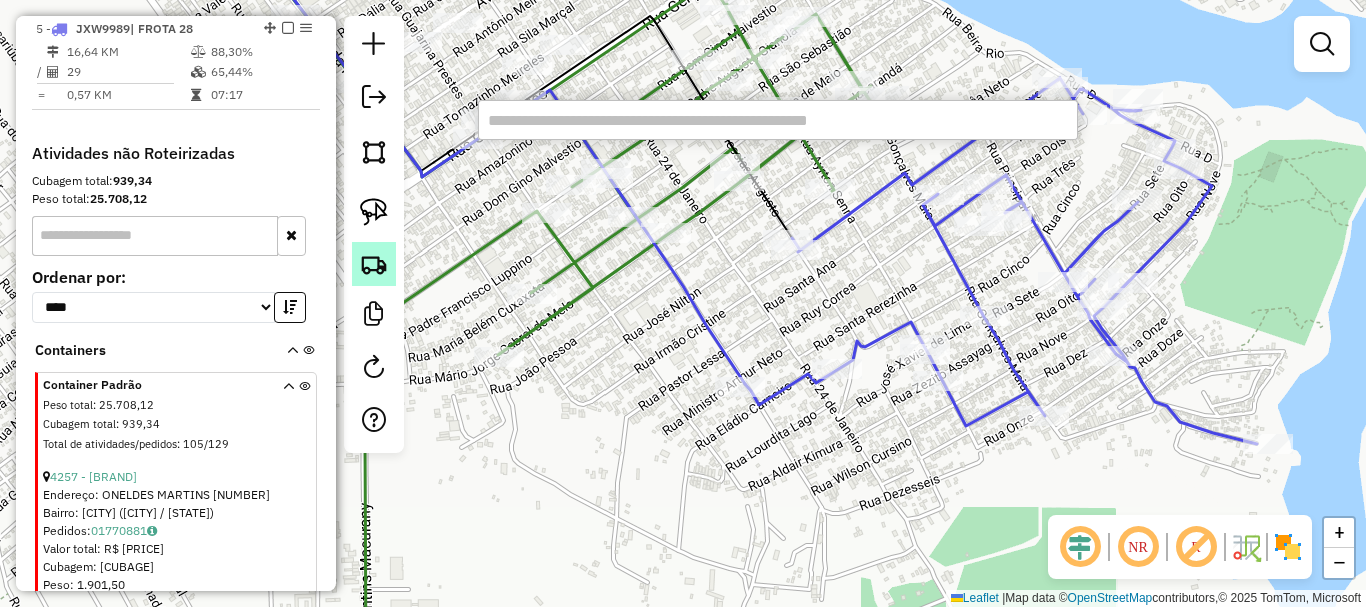 click 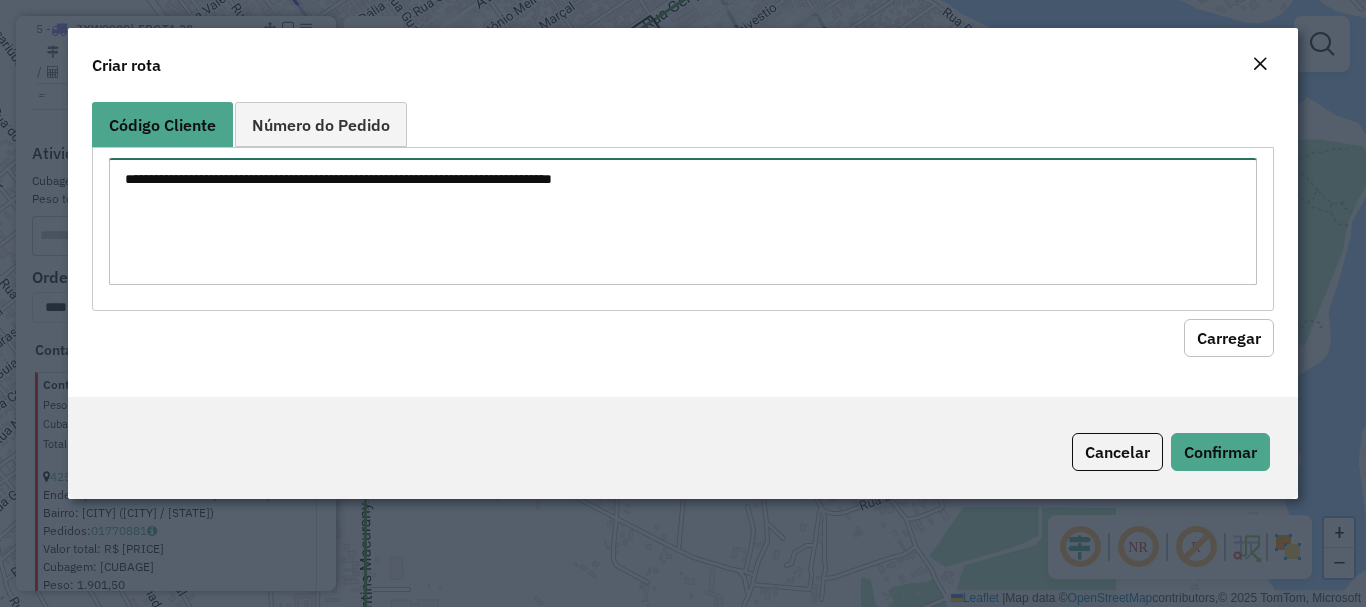 click at bounding box center [682, 221] 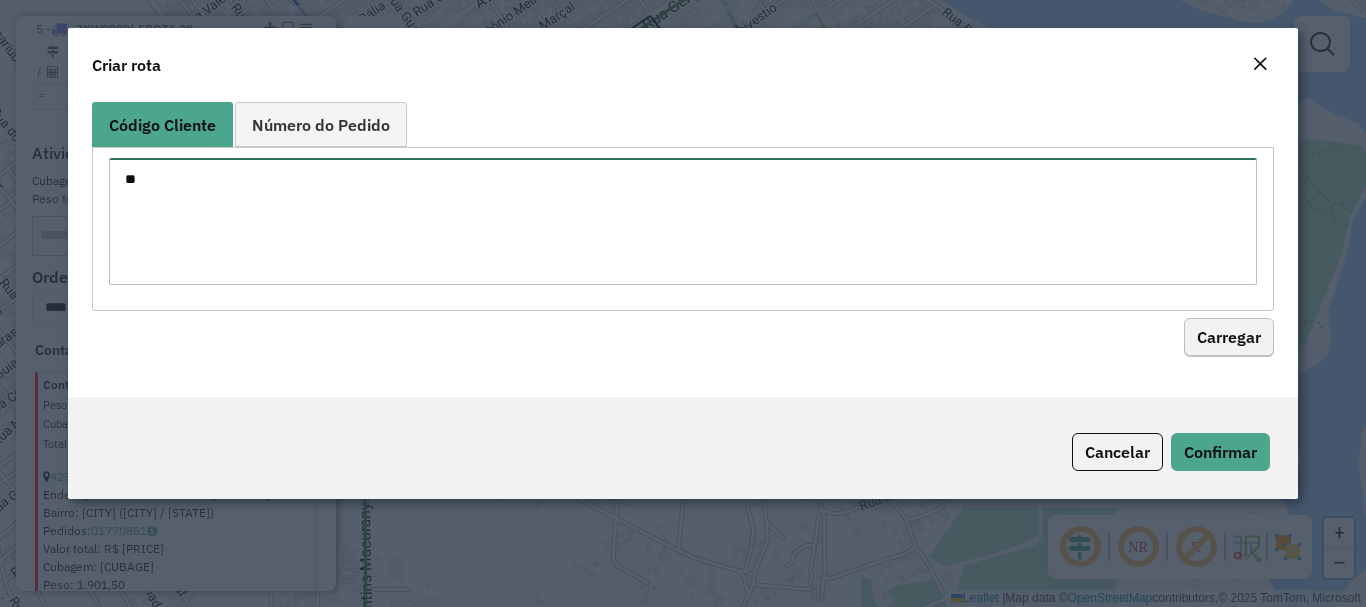 type on "**" 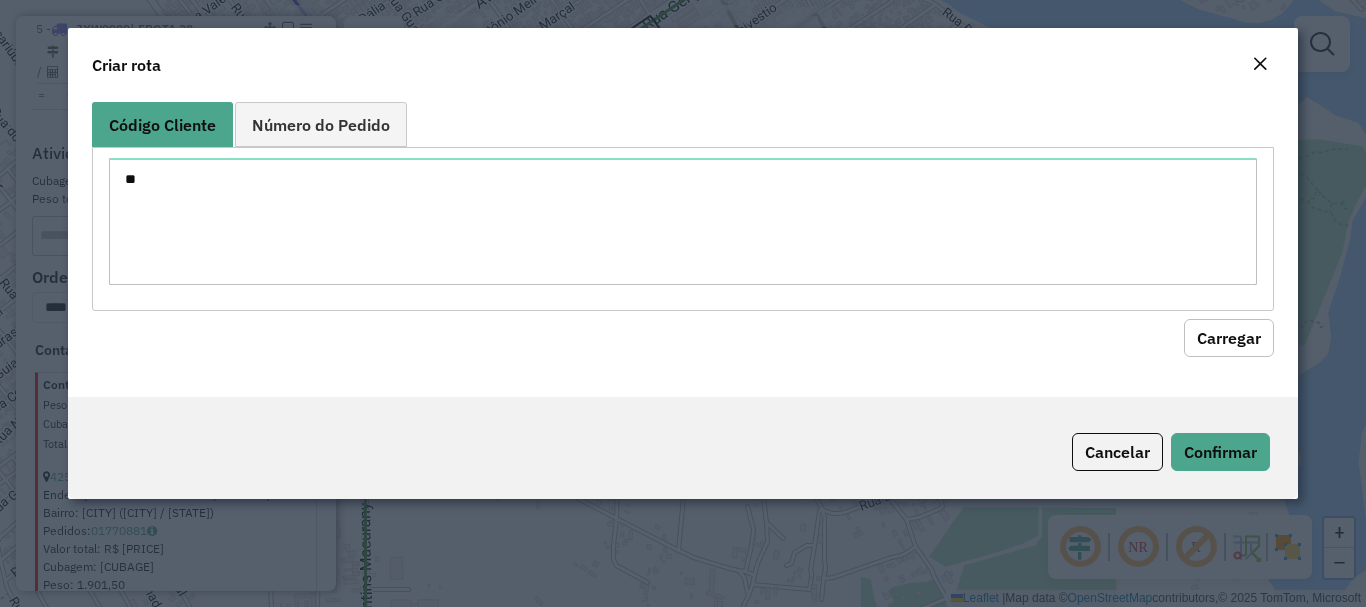 click on "Carregar" 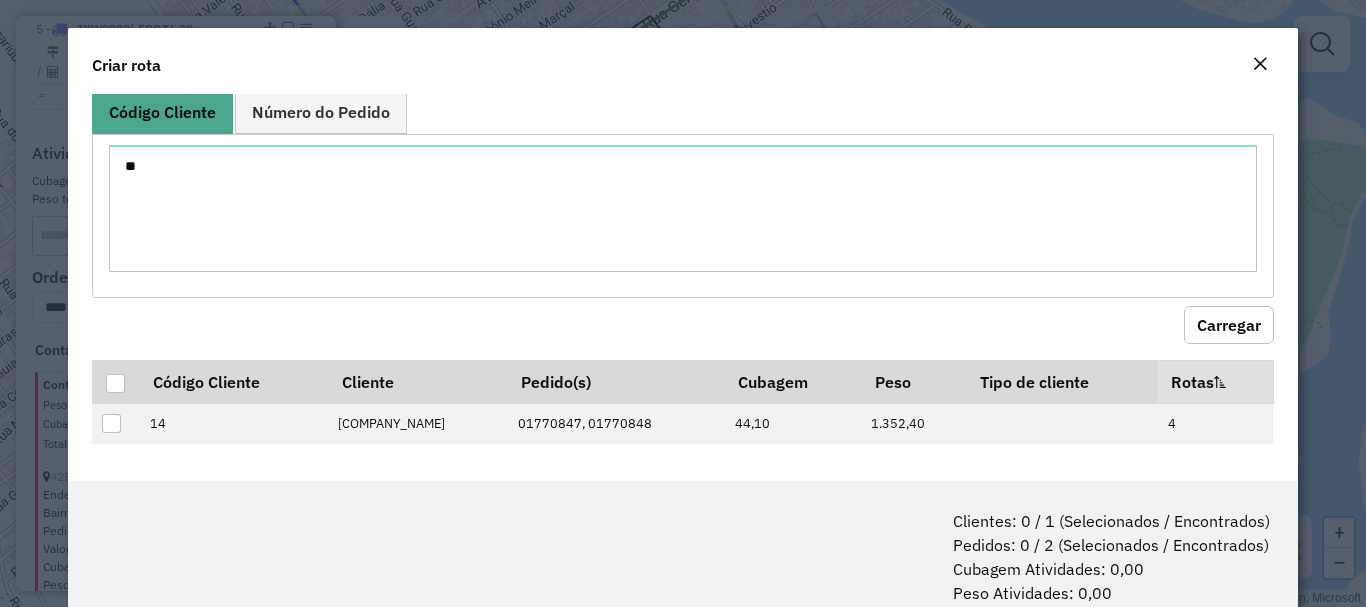scroll, scrollTop: 15, scrollLeft: 0, axis: vertical 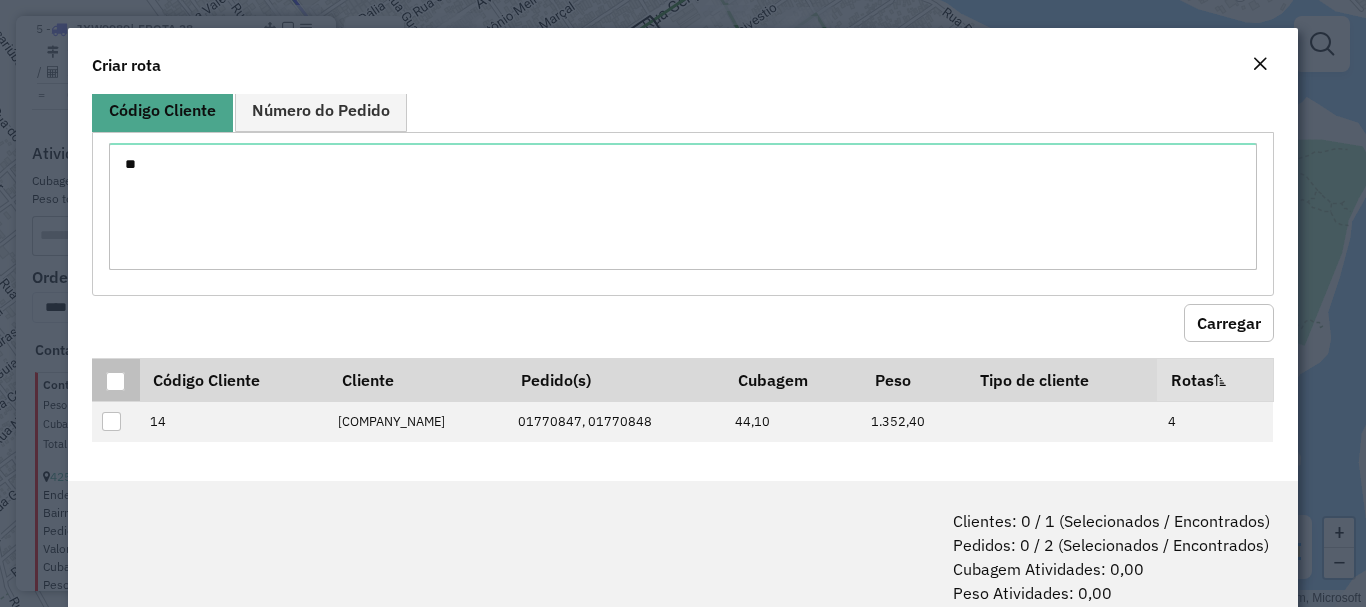 click at bounding box center [115, 381] 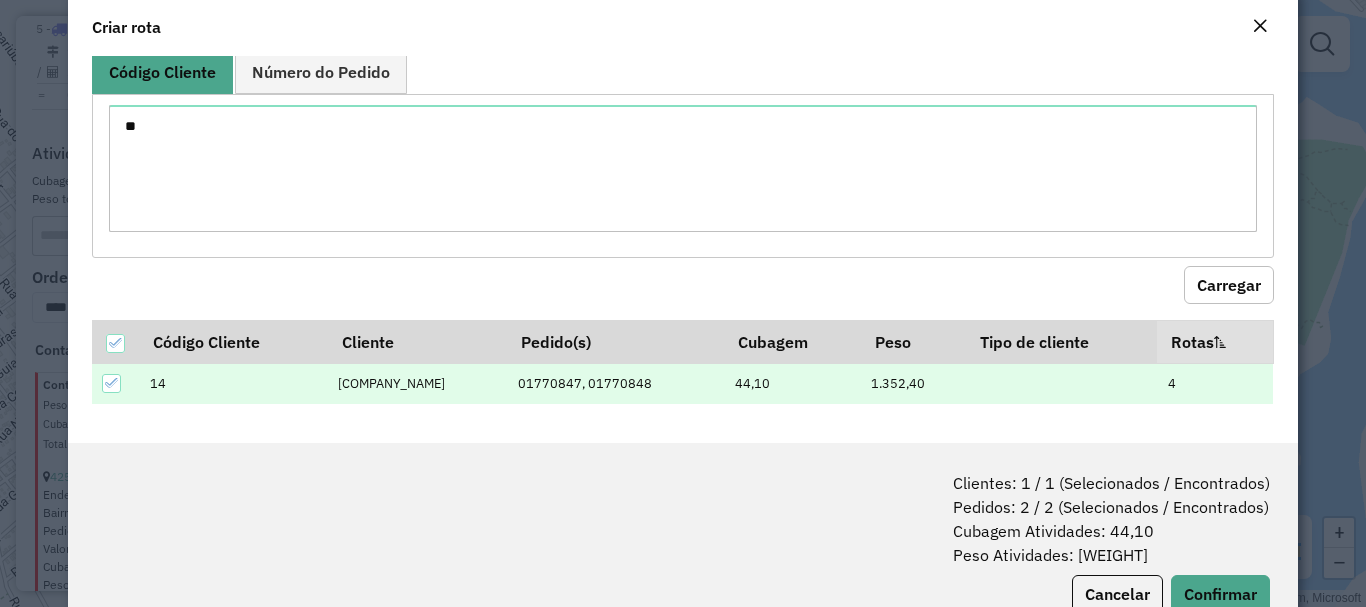 scroll, scrollTop: 100, scrollLeft: 0, axis: vertical 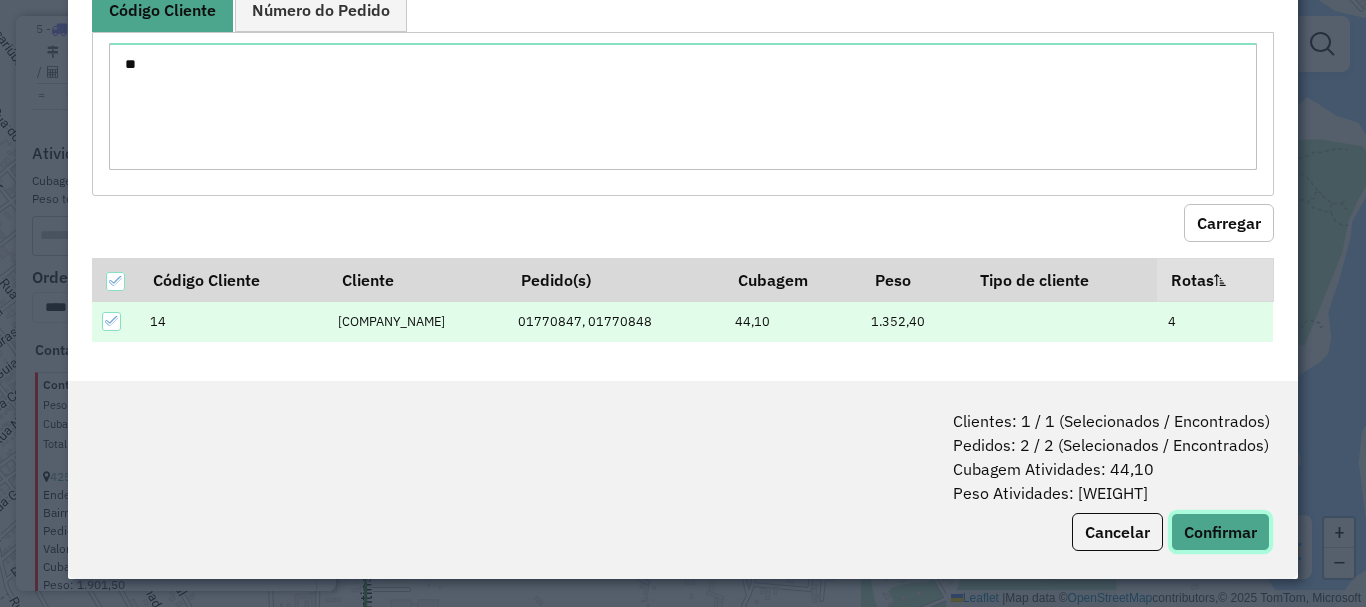 click on "Confirmar" 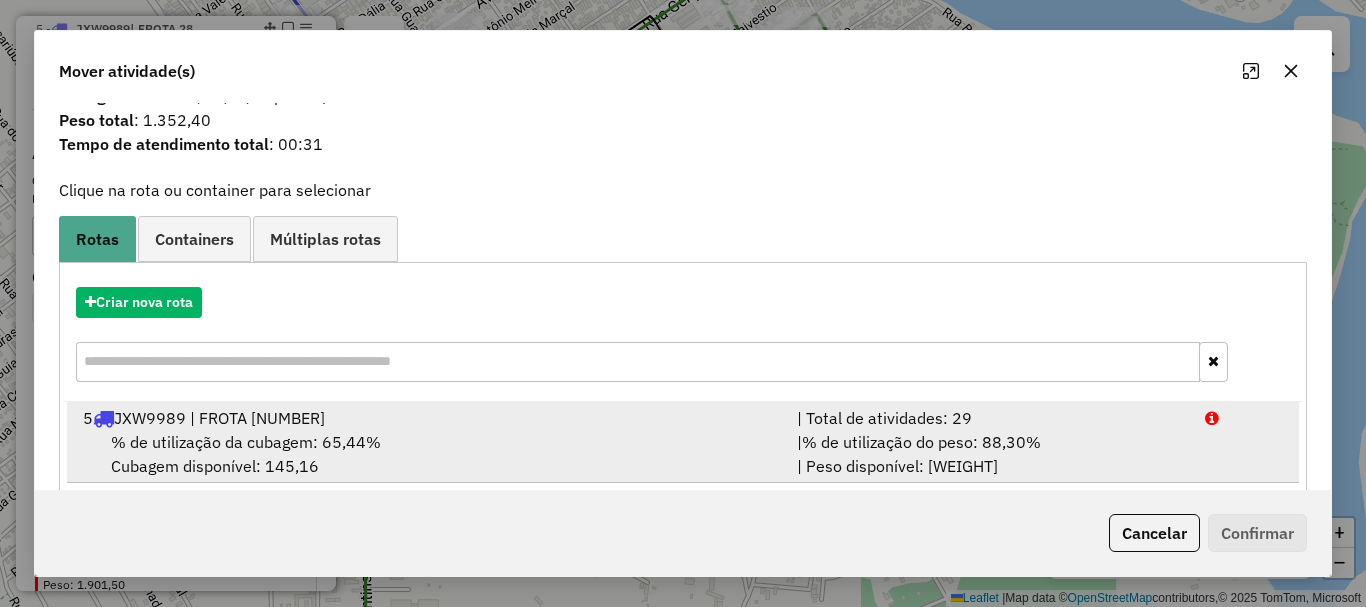 scroll, scrollTop: 78, scrollLeft: 0, axis: vertical 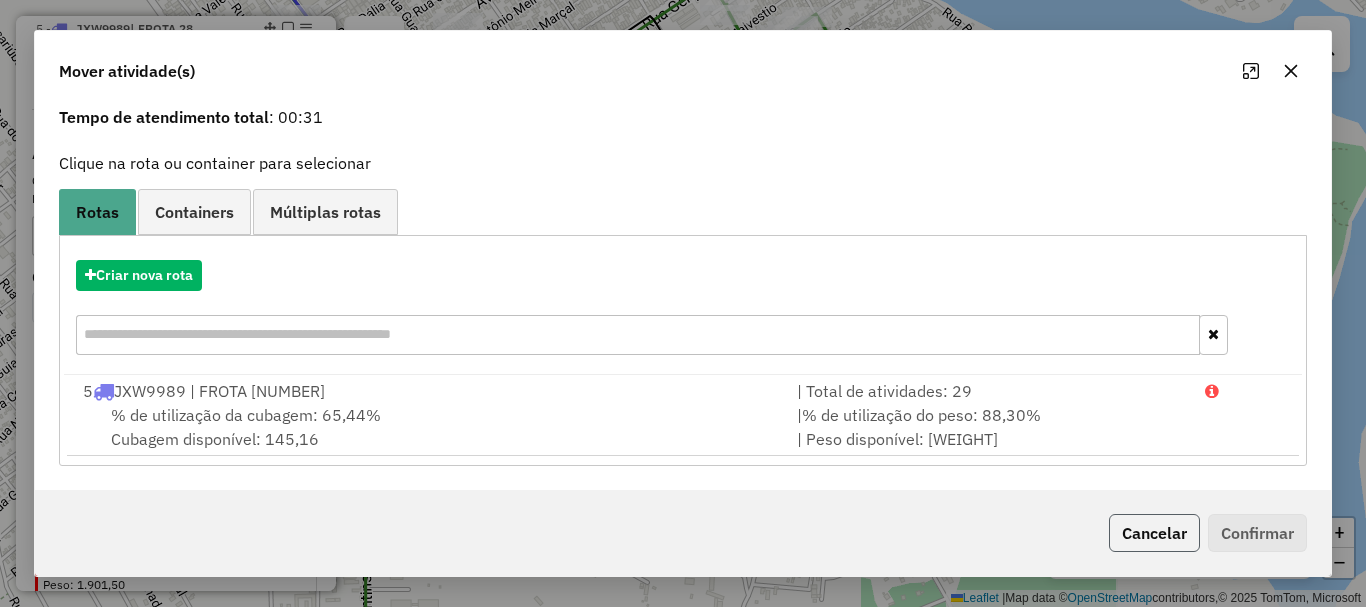 click on "Cancelar" 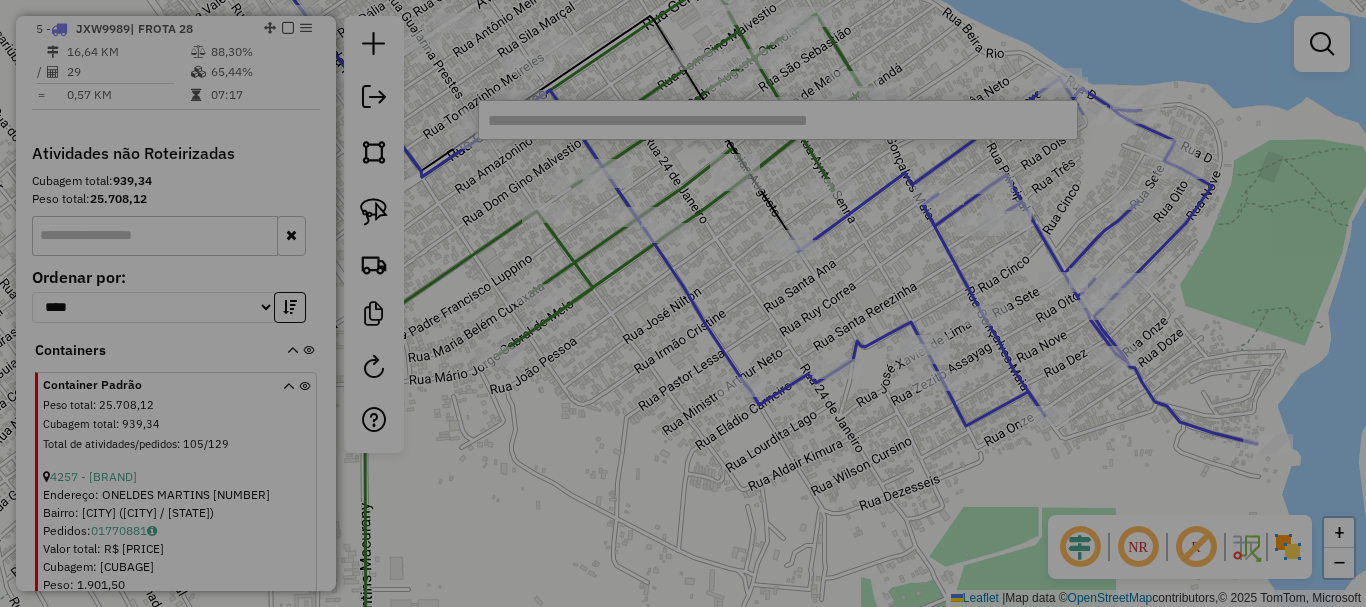 scroll, scrollTop: 0, scrollLeft: 0, axis: both 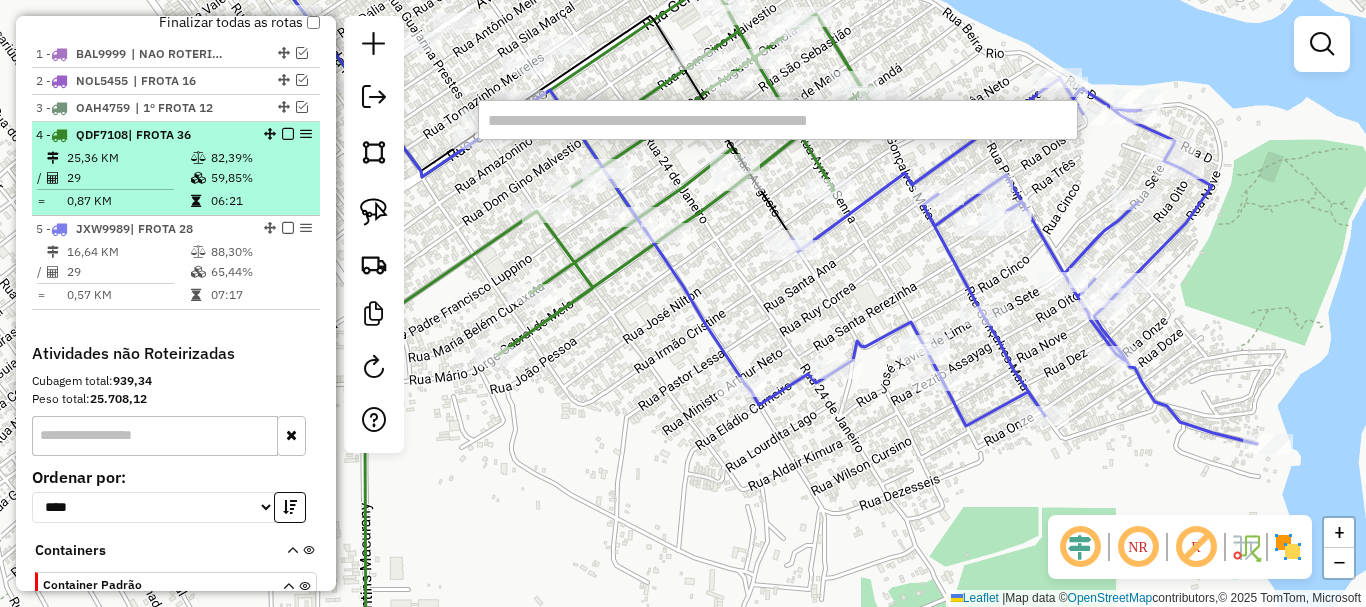 click on "| FROTA 36" at bounding box center [159, 134] 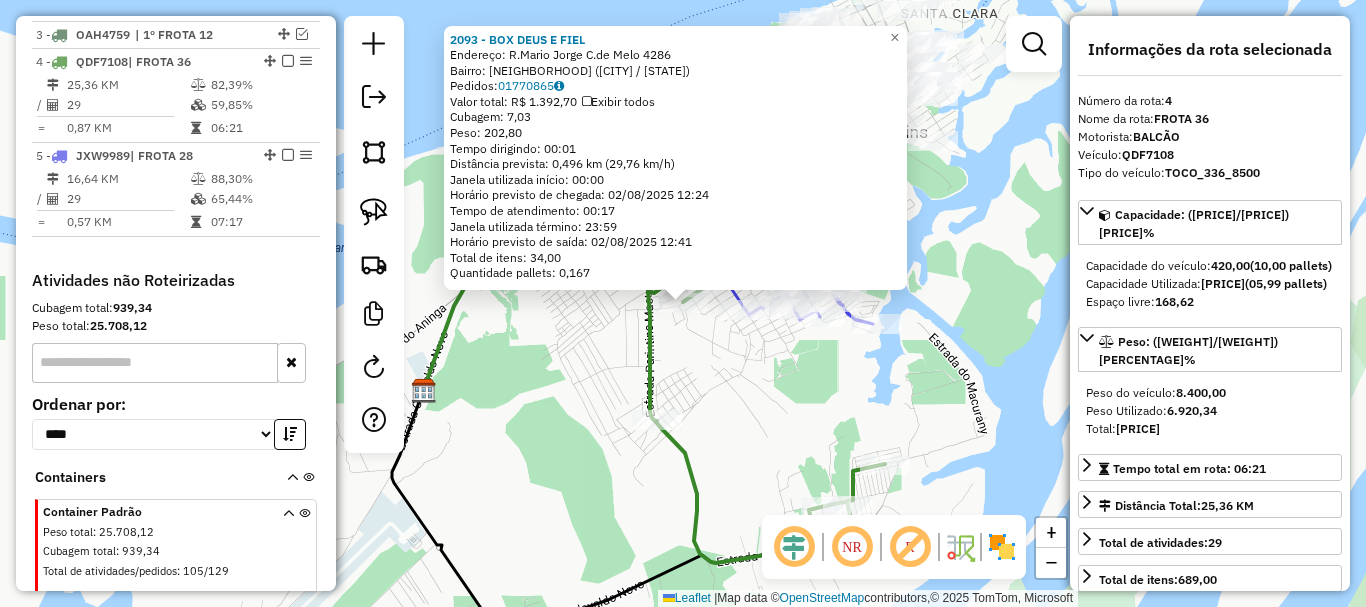 scroll, scrollTop: 855, scrollLeft: 0, axis: vertical 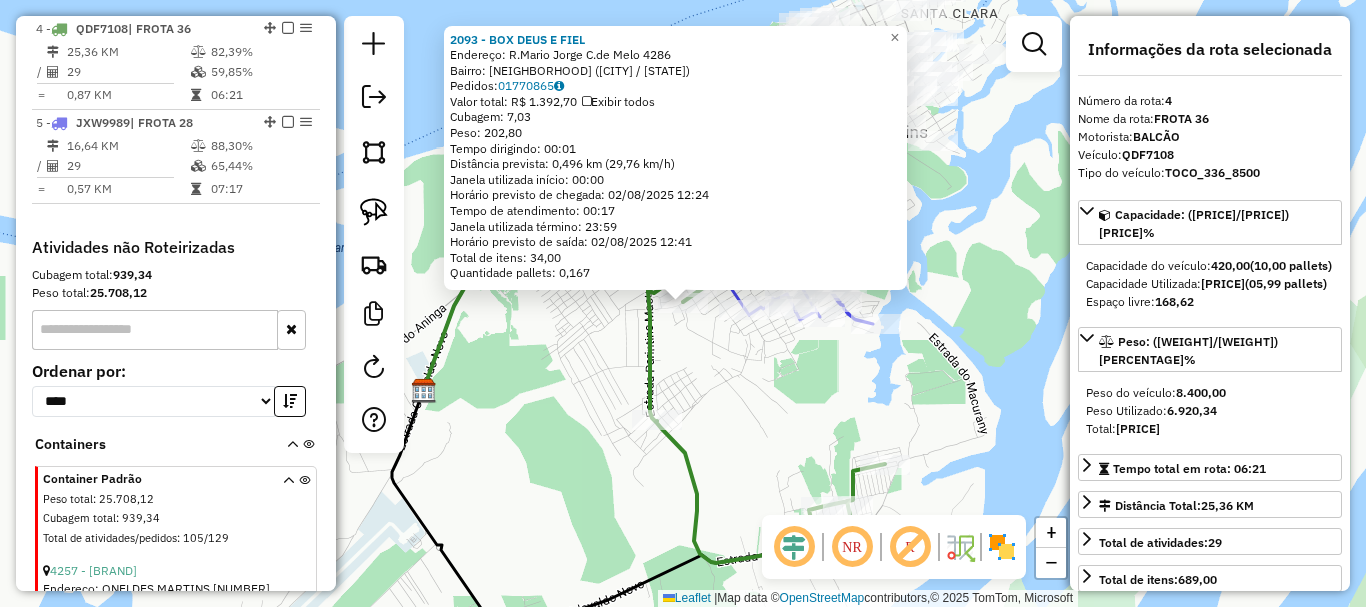 click on "2093 - BOX DEUS E FIEL  Endereço:  R.Mario Jorge C.de Melo 4286   Bairro: ITAUNA II (PARINTINS / AM)   Pedidos:  01770865   Valor total: R$ 1.392,70   Exibir todos   Cubagem: 7,03  Peso: 202,80  Tempo dirigindo: 00:01   Distância prevista: 0,496 km (29,76 km/h)   Janela utilizada início: 00:00   Horário previsto de chegada: 02/08/2025 12:24   Tempo de atendimento: 00:17   Janela utilizada término: 23:59   Horário previsto de saída: 02/08/2025 12:41   Total de itens: 34,00   Quantidade pallets: 0,167  × Janela de atendimento Grade de atendimento Capacidade Transportadoras Veículos Cliente Pedidos  Rotas Selecione os dias de semana para filtrar as janelas de atendimento  Seg   Ter   Qua   Qui   Sex   Sáb   Dom  Informe o período da janela de atendimento: De: Até:  Filtrar exatamente a janela do cliente  Considerar janela de atendimento padrão  Selecione os dias de semana para filtrar as grades de atendimento  Seg   Ter   Qua   Qui   Sex   Sáb   Dom   Clientes fora do dia de atendimento selecionado" 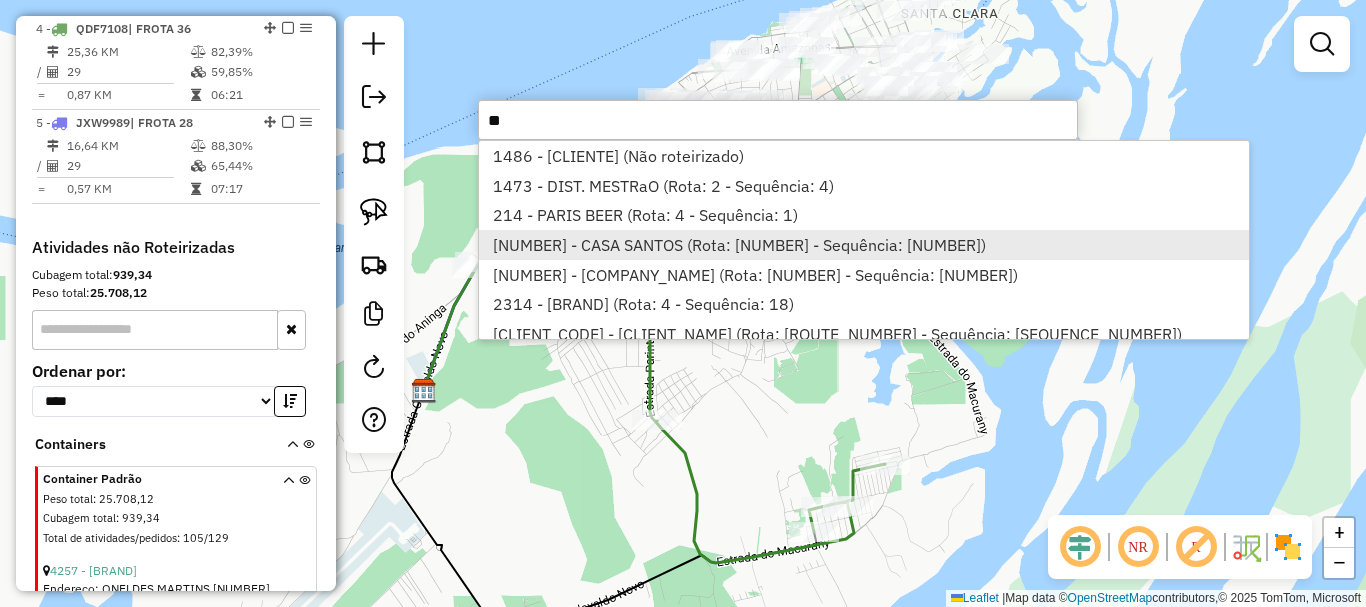 type on "**" 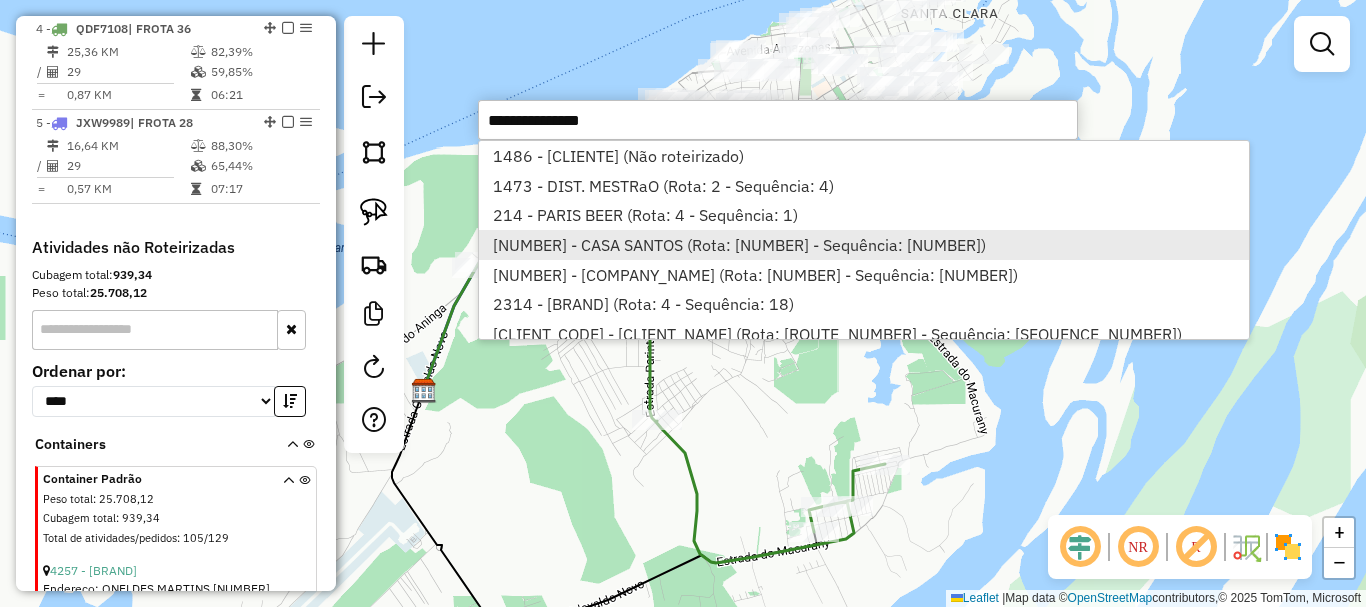 select on "**********" 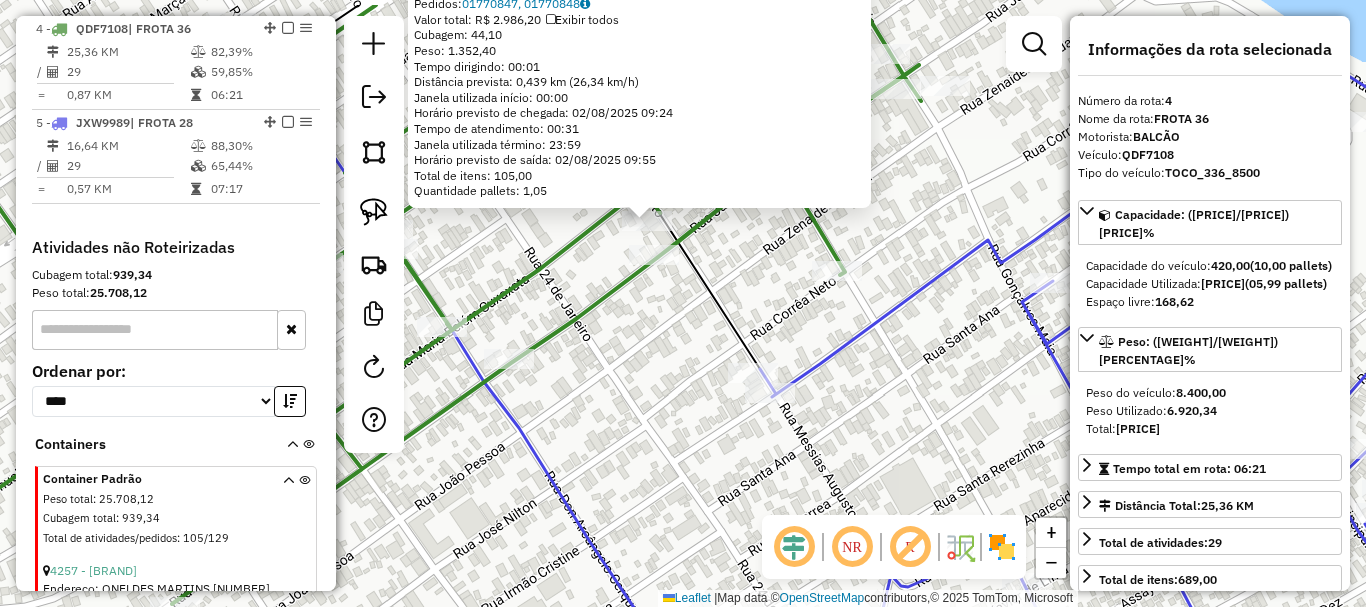 drag, startPoint x: 642, startPoint y: 267, endPoint x: 663, endPoint y: 319, distance: 56.0803 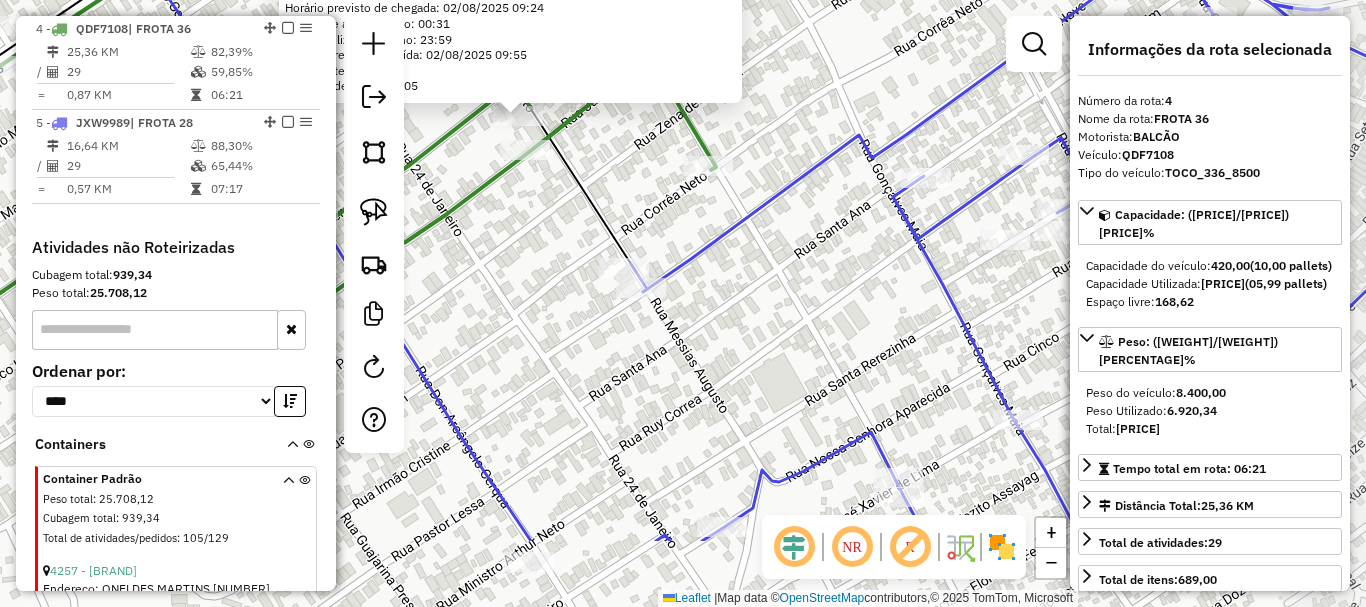 drag, startPoint x: 862, startPoint y: 418, endPoint x: 729, endPoint y: 293, distance: 182.52122 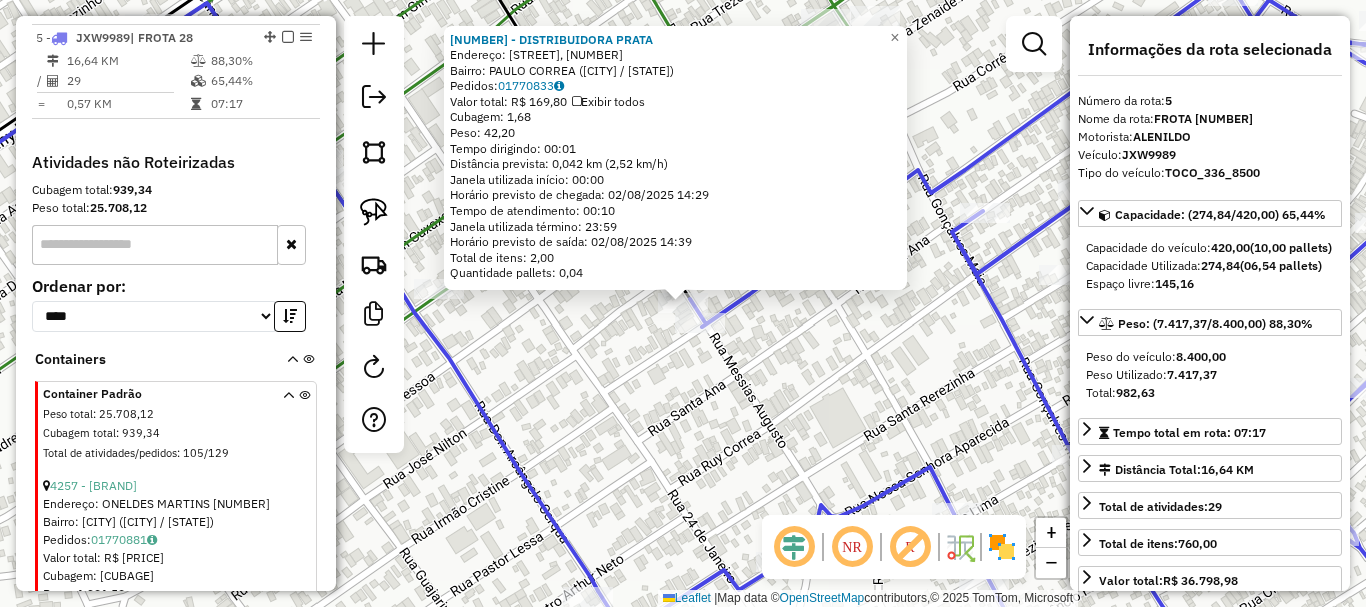 scroll, scrollTop: 949, scrollLeft: 0, axis: vertical 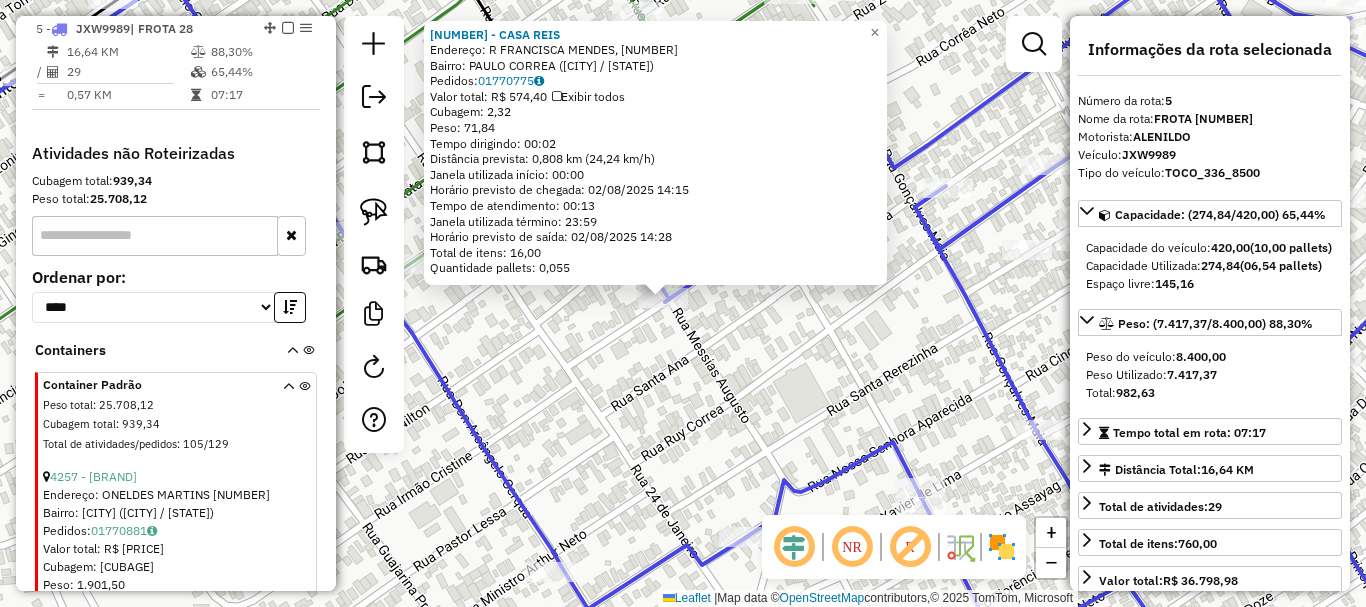 drag, startPoint x: 826, startPoint y: 363, endPoint x: 708, endPoint y: 334, distance: 121.511314 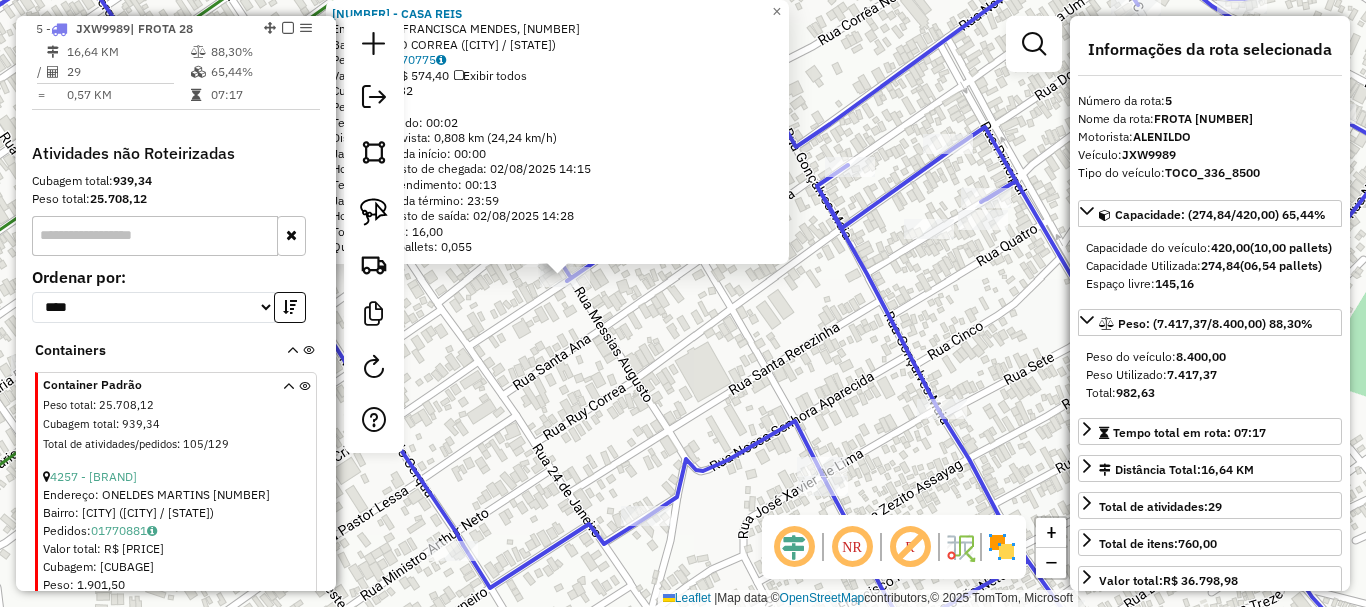 click on "[NUMBER] - CASA REIS  Endereço: R FRANCISCA MENDES, [NUMBER]   Bairro: PAULO CORREA ([CITY] / [STATE])   Pedidos:  [ORDER_ID]   Valor total: R$ 574,40   Exibir todos   Cubagem: 2,32  Peso: 71,84  Tempo dirigindo: 00:02   Distância prevista: 0,808 km (24,24 km/h)   Janela utilizada início: 00:00   Horário previsto de chegada: 02/08/2025 14:15   Tempo de atendimento: 00:13   Janela utilizada término: 23:59   Horário previsto de saída: 02/08/2025 14:28   Total de itens: 16,00   Quantidade pallets: 0,055  × Janela de atendimento Grade de atendimento Capacidade Transportadoras Veículos Cliente Pedidos  Rotas Selecione os dias de semana para filtrar as janelas de atendimento  Seg   Ter   Qua   Qui   Sex   Sáb   Dom  Informe o período da janela de atendimento: De: Até:  Filtrar exatamente a janela do cliente  Considerar janela de atendimento padrão  Selecione os dias de semana para filtrar as grades de atendimento  Seg   Ter   Qua   Qui   Sex   Sáb   Dom   Considerar clientes sem dia de atendimento cadastrado  De:" 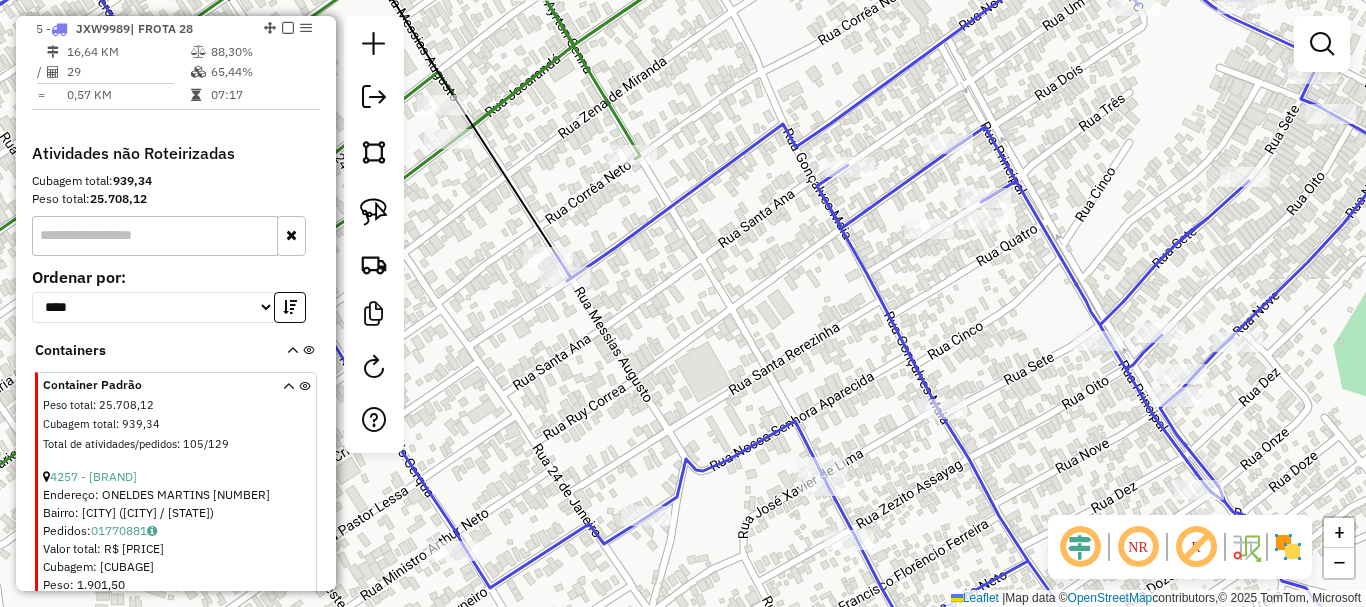 drag, startPoint x: 809, startPoint y: 267, endPoint x: 618, endPoint y: 335, distance: 202.74368 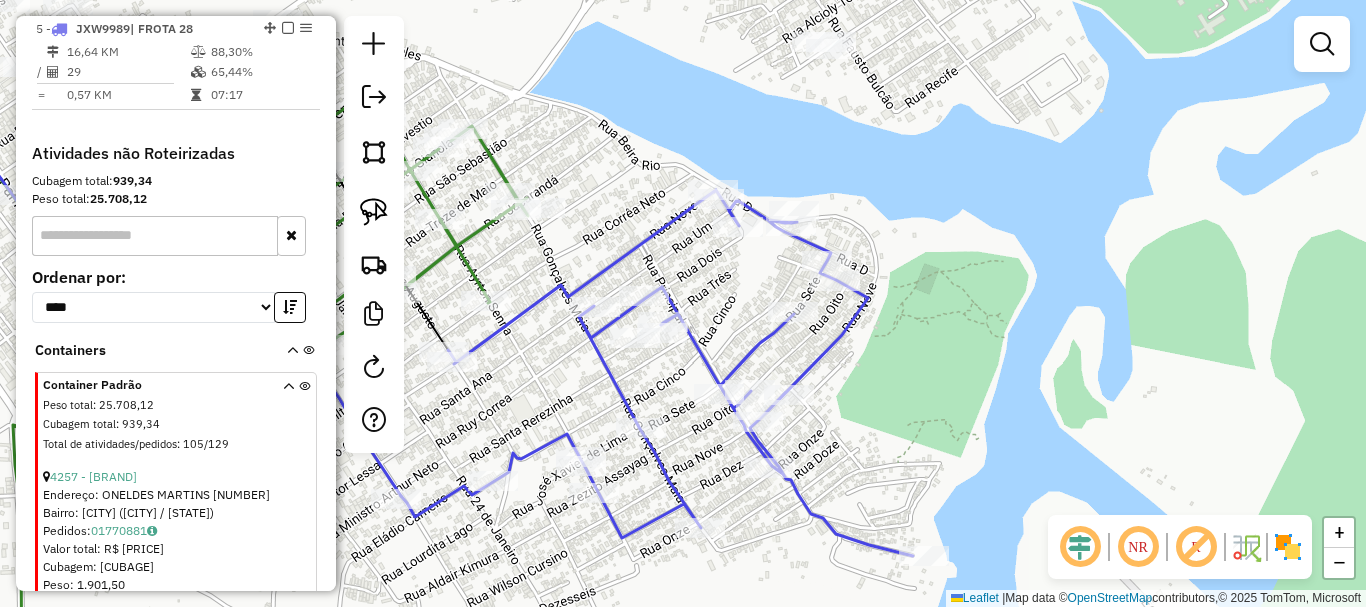 drag, startPoint x: 839, startPoint y: 310, endPoint x: 810, endPoint y: 331, distance: 35.805027 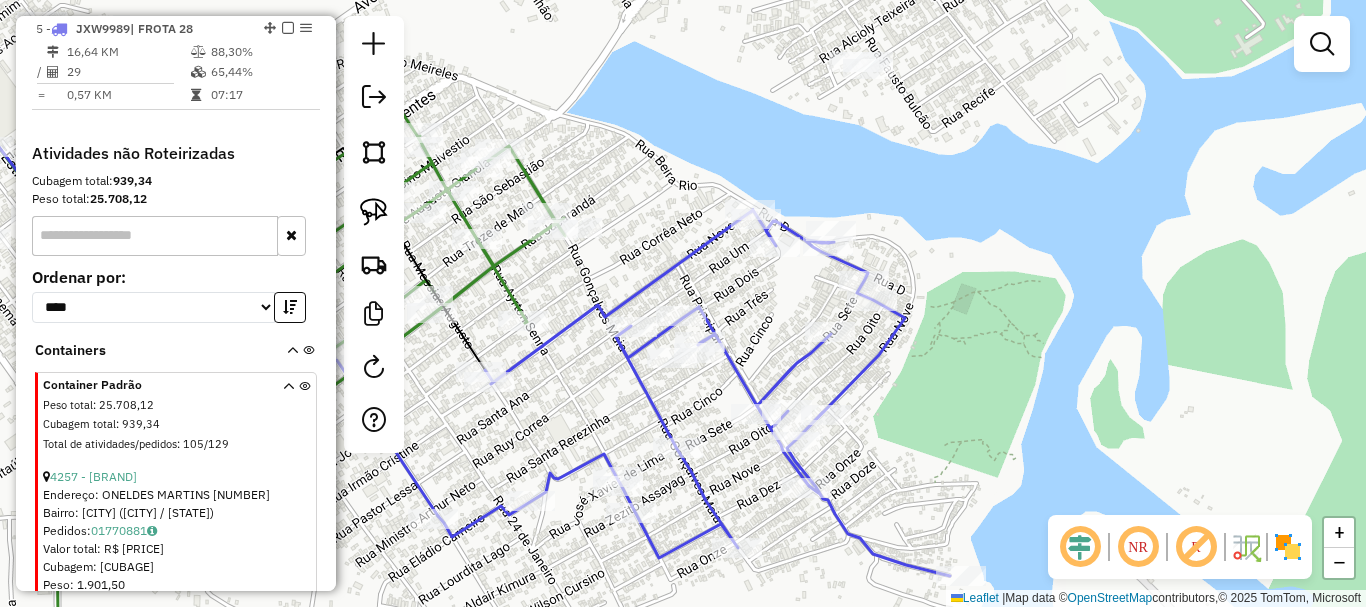 drag, startPoint x: 681, startPoint y: 285, endPoint x: 735, endPoint y: 324, distance: 66.61081 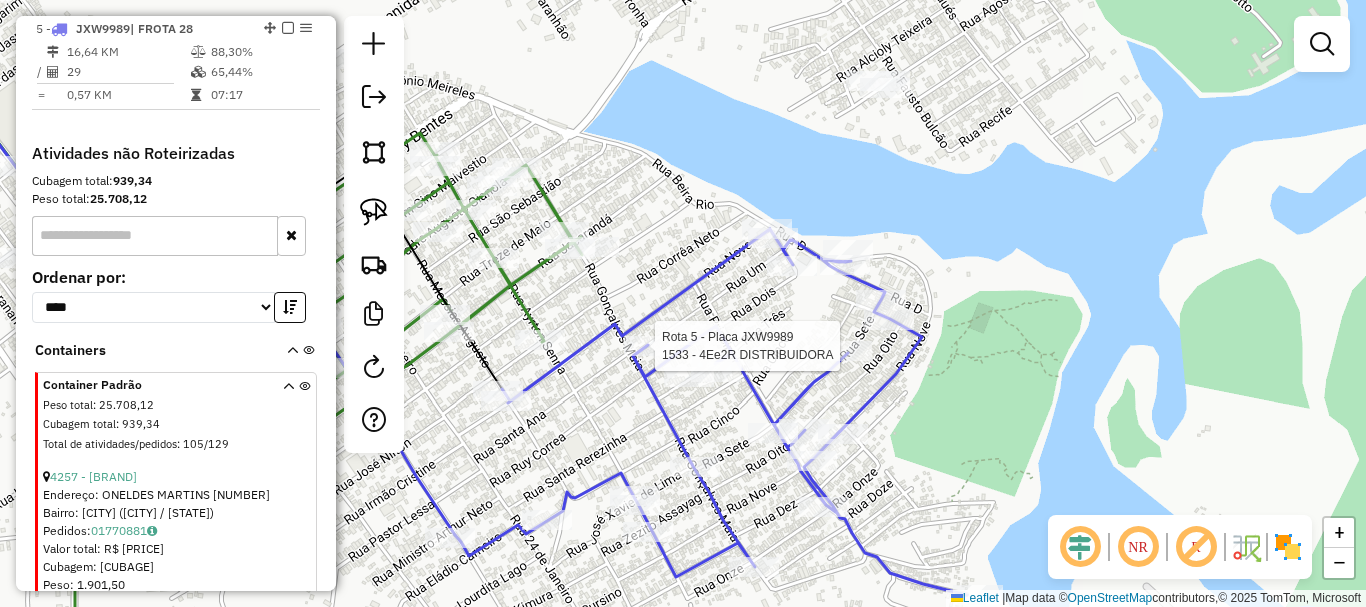 select on "**********" 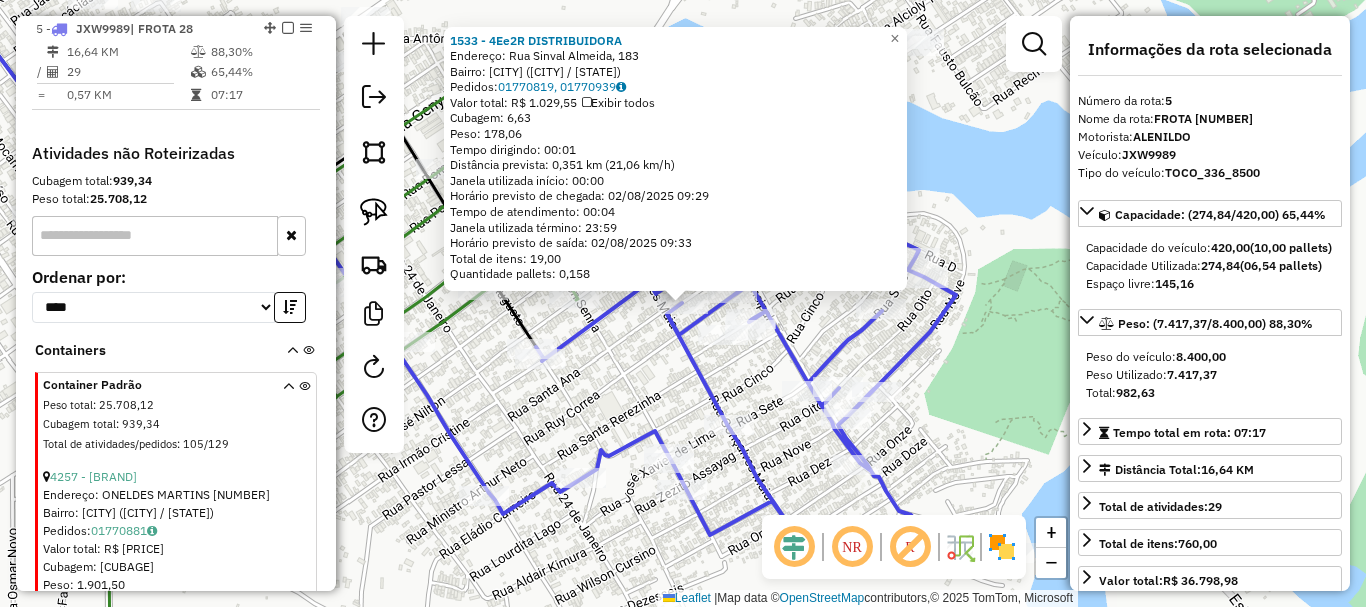 click on "[NUMBER] - [NAME]  Endereço: [STREET], [NUMBER]   Bairro: [NEIGHBORHOOD] ([CITY] / [STATE])   Pedidos:  [ORDER_ID], [ORDER_ID]   Valor total: R$ 1.029,55   Exibir todos   Cubagem: 6,63  Peso: 178,06  Tempo dirigindo: 00:01   Distância prevista: 0,351 km (21,06 km/h)   Janela utilizada início: 00:00   Horário previsto de chegada: 02/08/2025 09:29   Tempo de atendimento: 00:04   Janela utilizada término: 23:59   Horário previsto de saída: 02/08/2025 09:33   Total de itens: 19,00   Quantidade pallets: 0,158  × Janela de atendimento Grade de atendimento Capacidade Transportadoras Veículos Cliente Pedidos  Rotas Selecione os dias de semana para filtrar as janelas de atendimento  Seg   Ter   Qua   Qui   Sex   Sáb   Dom  Informe o período da janela de atendimento: De: Até:  Filtrar exatamente a janela do cliente  Considerar janela de atendimento padrão  Selecione os dias de semana para filtrar as grades de atendimento  Seg   Ter   Qua   Qui   Sex   Sáb   Dom   Peso mínimo:   Peso máximo:  De:" 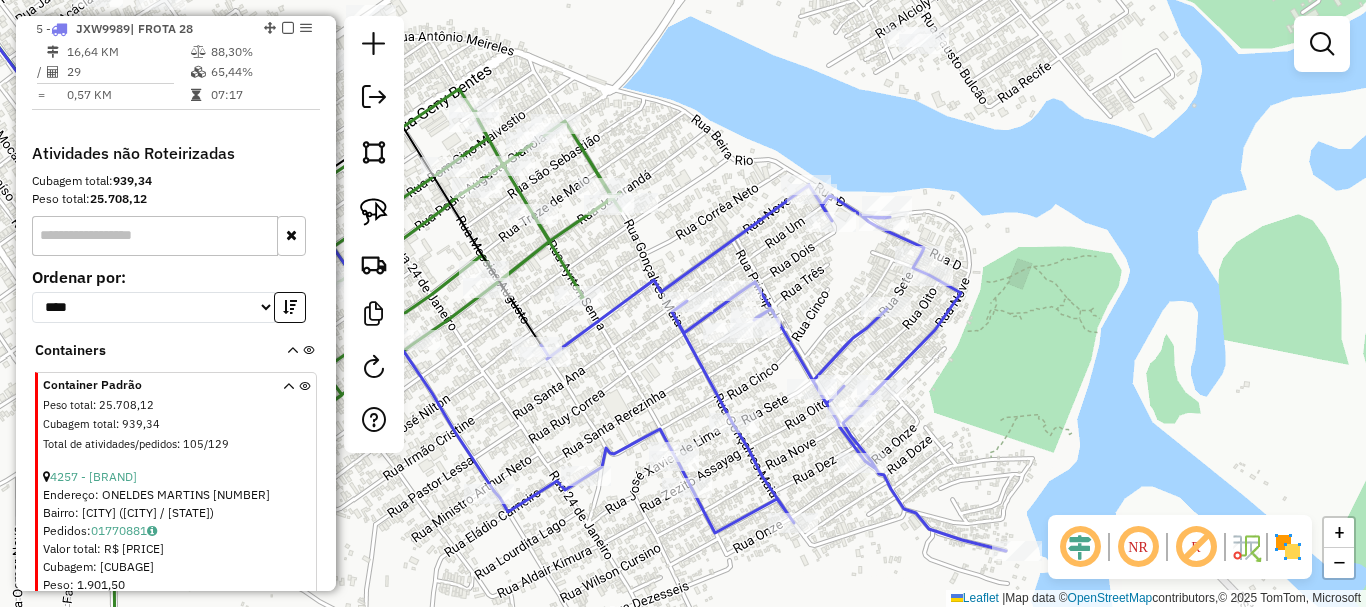 drag, startPoint x: 537, startPoint y: 429, endPoint x: 966, endPoint y: 279, distance: 454.46783 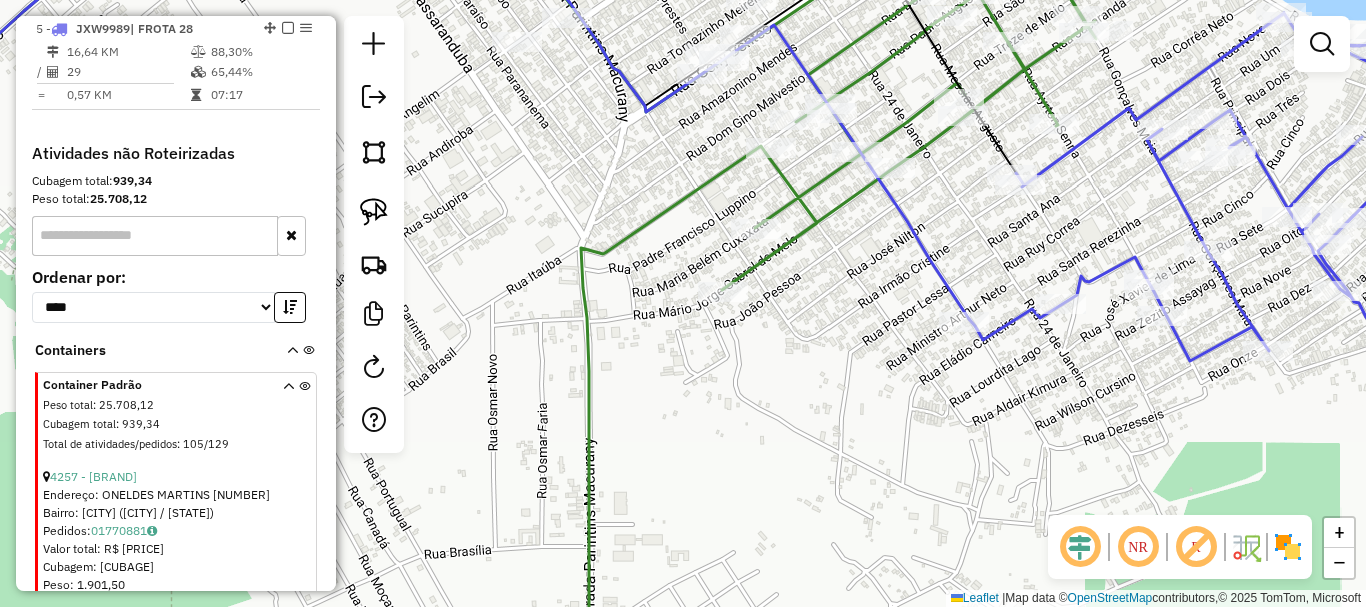 drag, startPoint x: 727, startPoint y: 402, endPoint x: 673, endPoint y: 435, distance: 63.28507 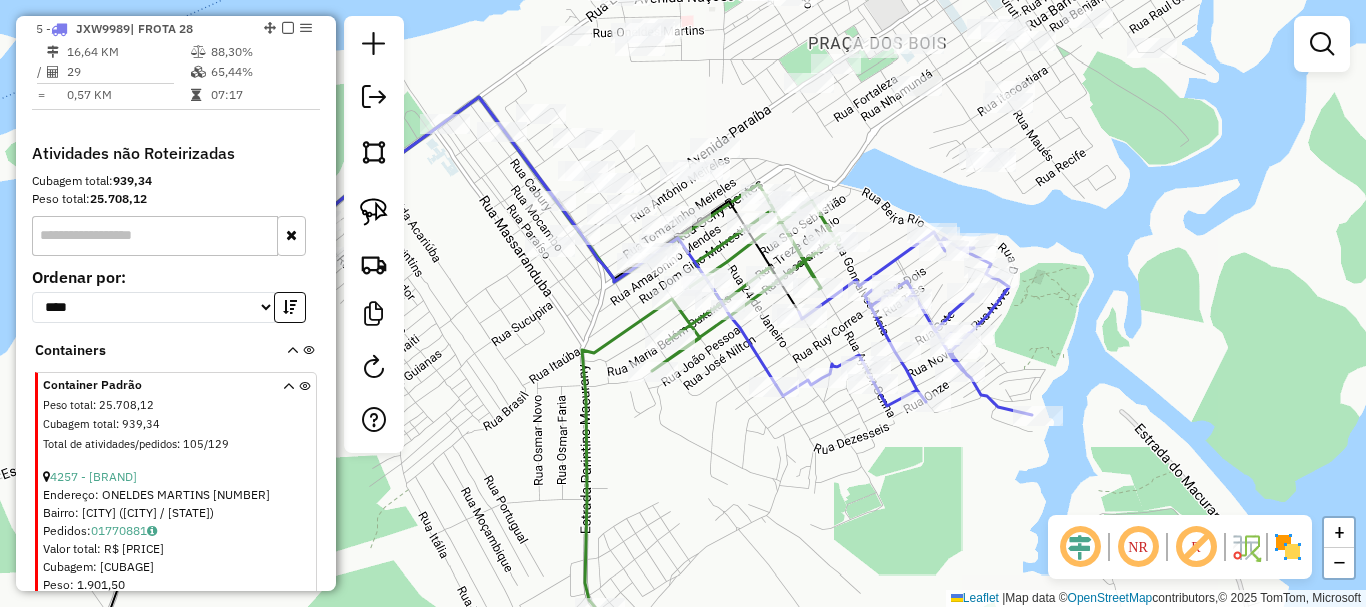 drag, startPoint x: 797, startPoint y: 428, endPoint x: 734, endPoint y: 416, distance: 64.132675 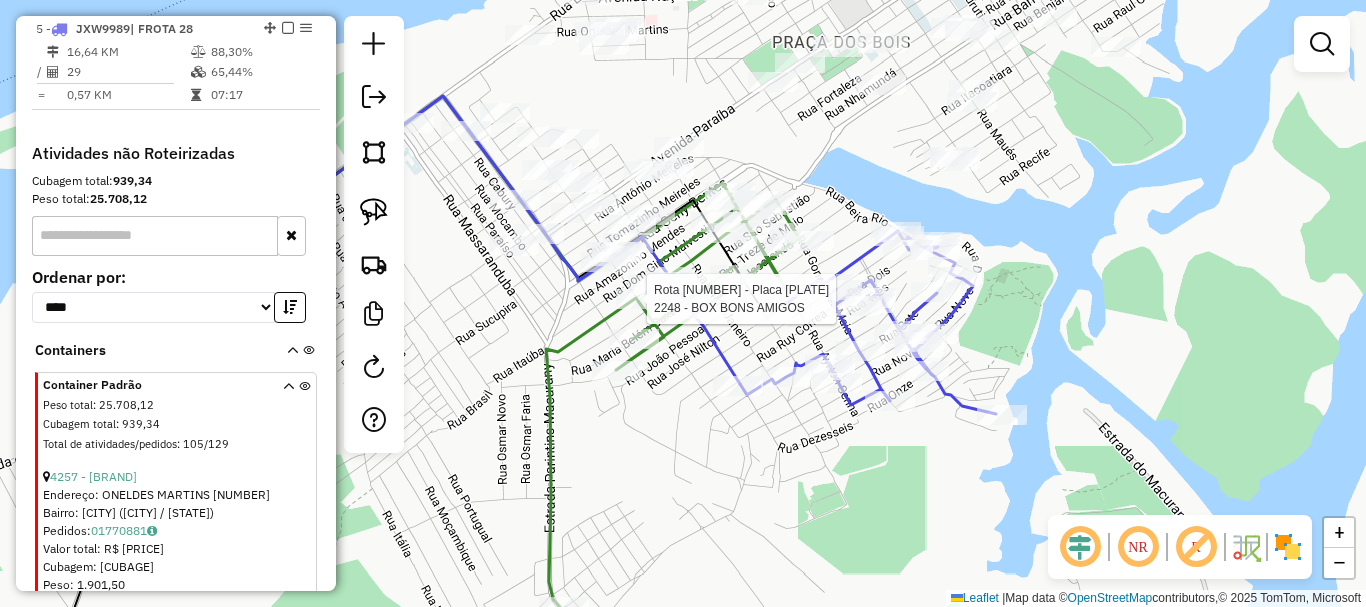 select on "**********" 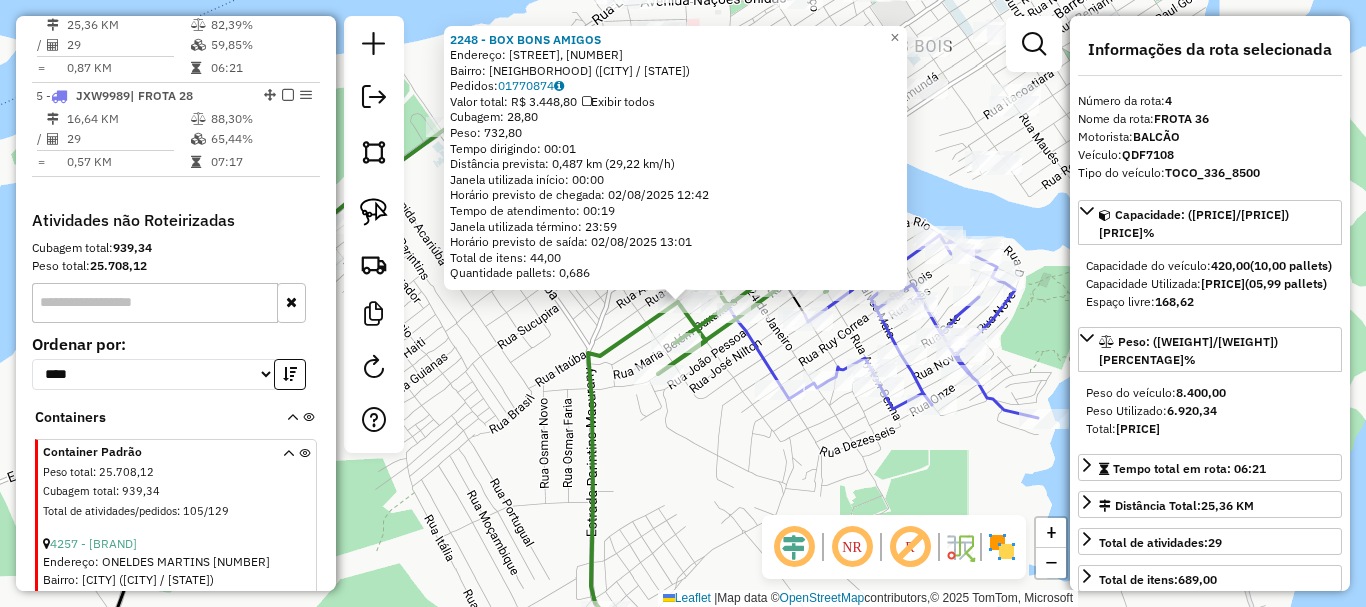 scroll, scrollTop: 855, scrollLeft: 0, axis: vertical 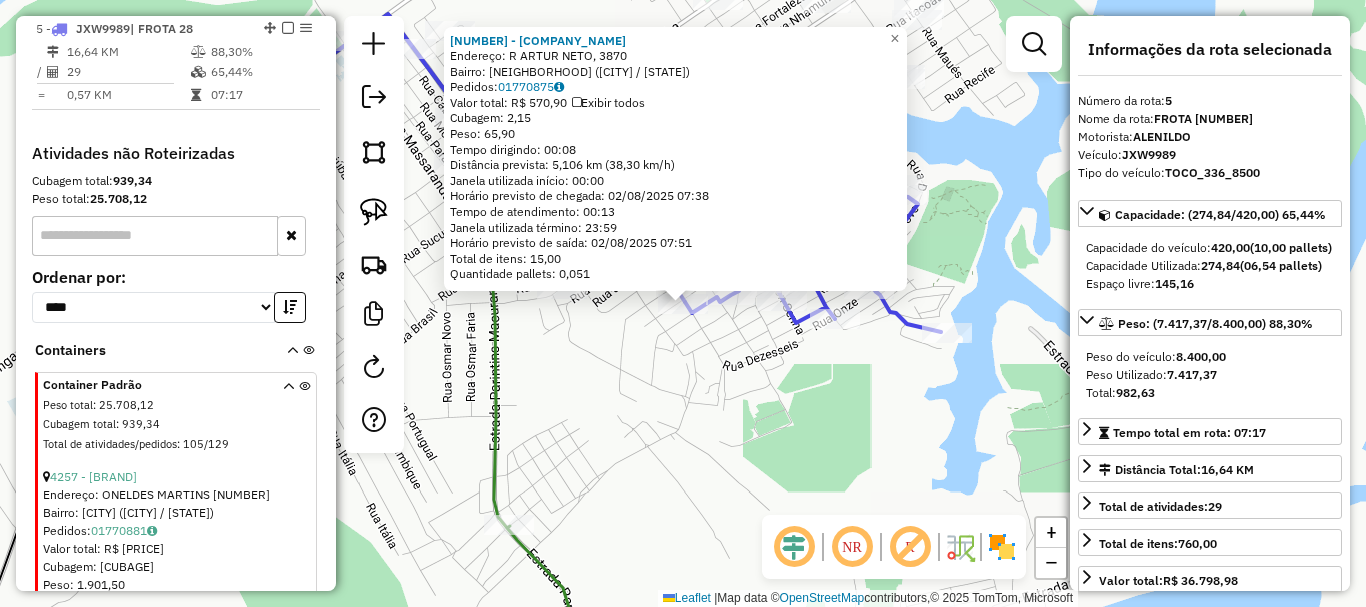 click on "55 - MERC LIRA LOBATO  Endereço: R [STREET], [NUMBER]   Bairro: [NEIGHBORHOOD] ([CITY] / [STATE])   Pedidos:  [ORDER_ID]   Valor total: R$ 570,90   Exibir todos   Cubagem: 2,15  Peso: 65,90  Tempo dirigindo: 00:08   Distância prevista: 5,106 km (38,30 km/h)   Janela utilizada início: 00:00   Horário previsto de chegada: 02/08/2025 07:38   Tempo de atendimento: 00:13   Janela utilizada término: 23:59   Horário previsto de saída: 02/08/2025 07:51   Total de itens: 15,00   Quantidade pallets: 0,051  × Janela de atendimento Grade de atendimento Capacidade Transportadoras Veículos Cliente Pedidos  Rotas Selecione os dias de semana para filtrar as janelas de atendimento  Seg   Ter   Qua   Qui   Sex   Sáb   Dom  Informe o período da janela de atendimento: De: Até:  Filtrar exatamente a janela do cliente  Considerar janela de atendimento padrão  Selecione os dias de semana para filtrar as grades de atendimento  Seg   Ter   Qua   Qui   Sex   Sáb   Dom   Considerar clientes sem dia de atendimento cadastrado  De:  +" 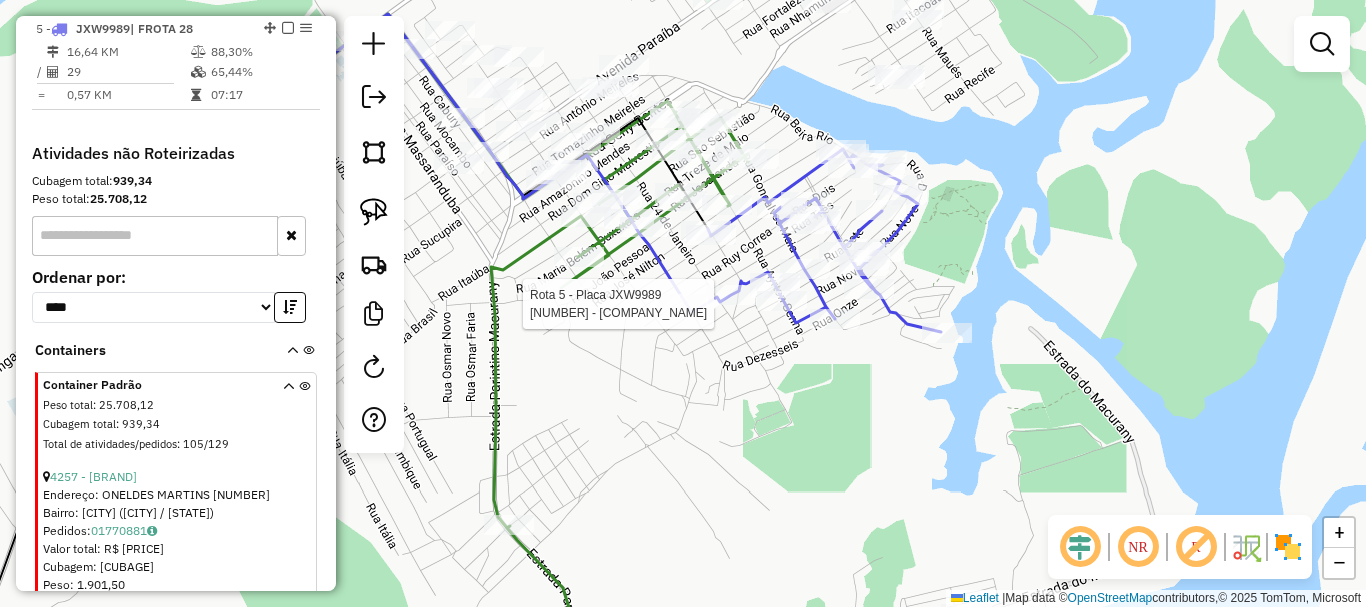 select on "**********" 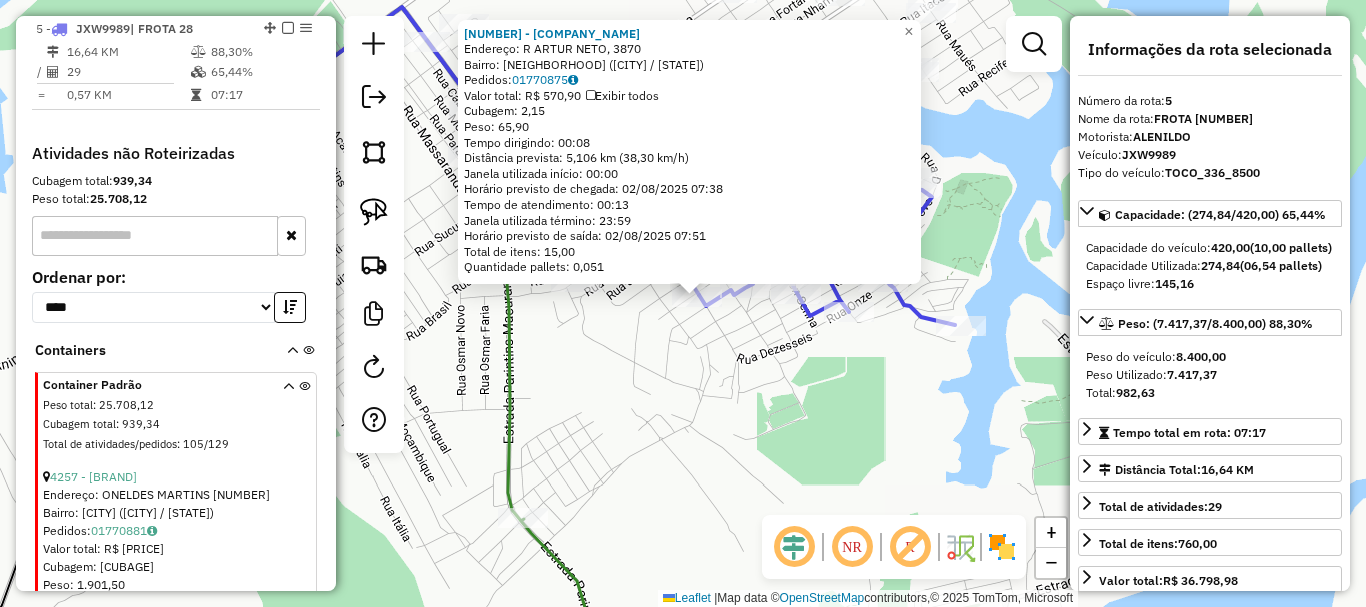 drag, startPoint x: 677, startPoint y: 476, endPoint x: 726, endPoint y: 442, distance: 59.64059 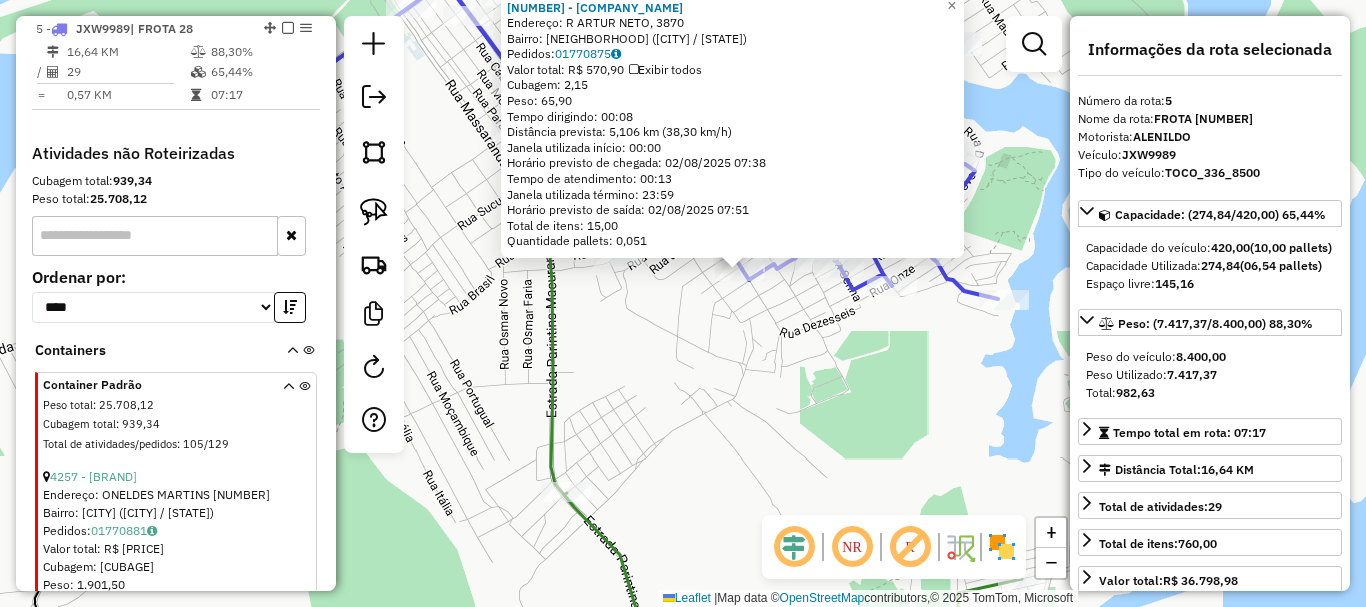 drag, startPoint x: 696, startPoint y: 437, endPoint x: 696, endPoint y: 418, distance: 19 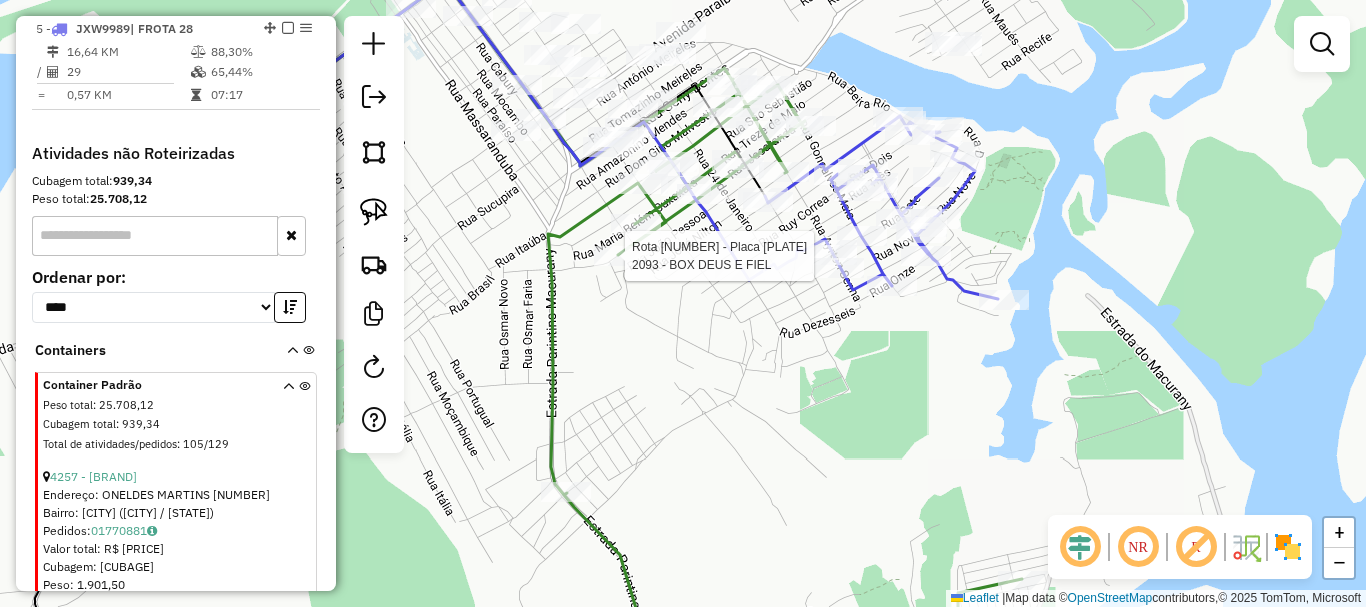 select on "**********" 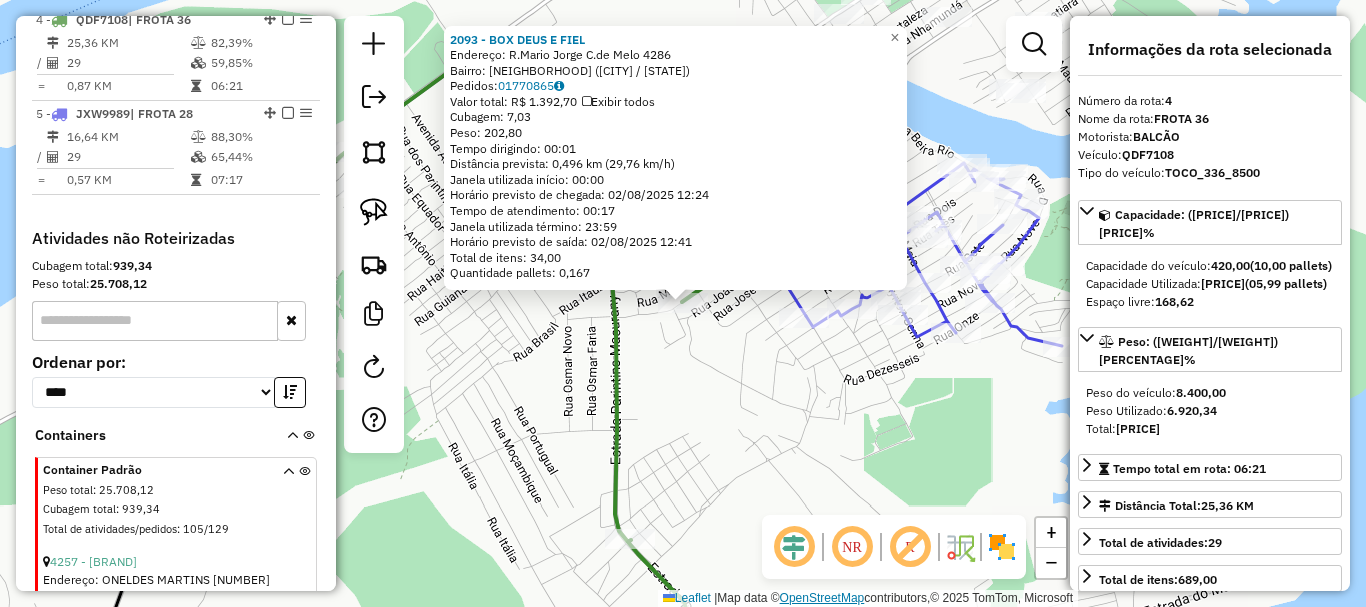 scroll, scrollTop: 855, scrollLeft: 0, axis: vertical 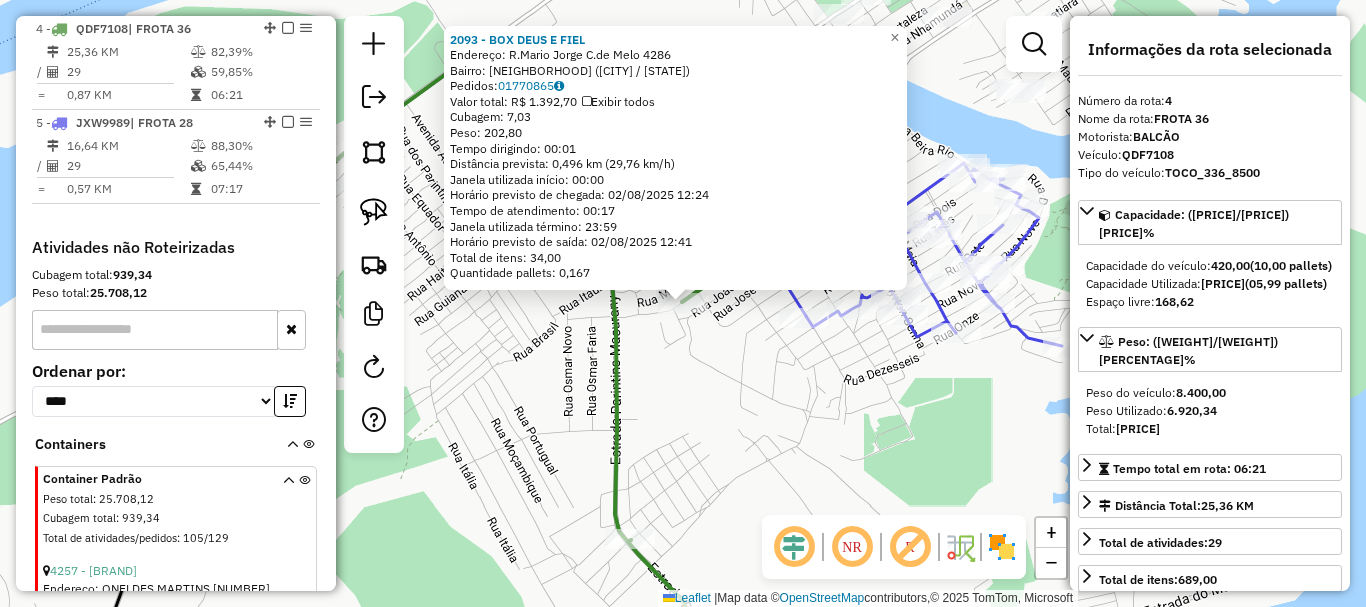 drag, startPoint x: 740, startPoint y: 530, endPoint x: 767, endPoint y: 244, distance: 287.27164 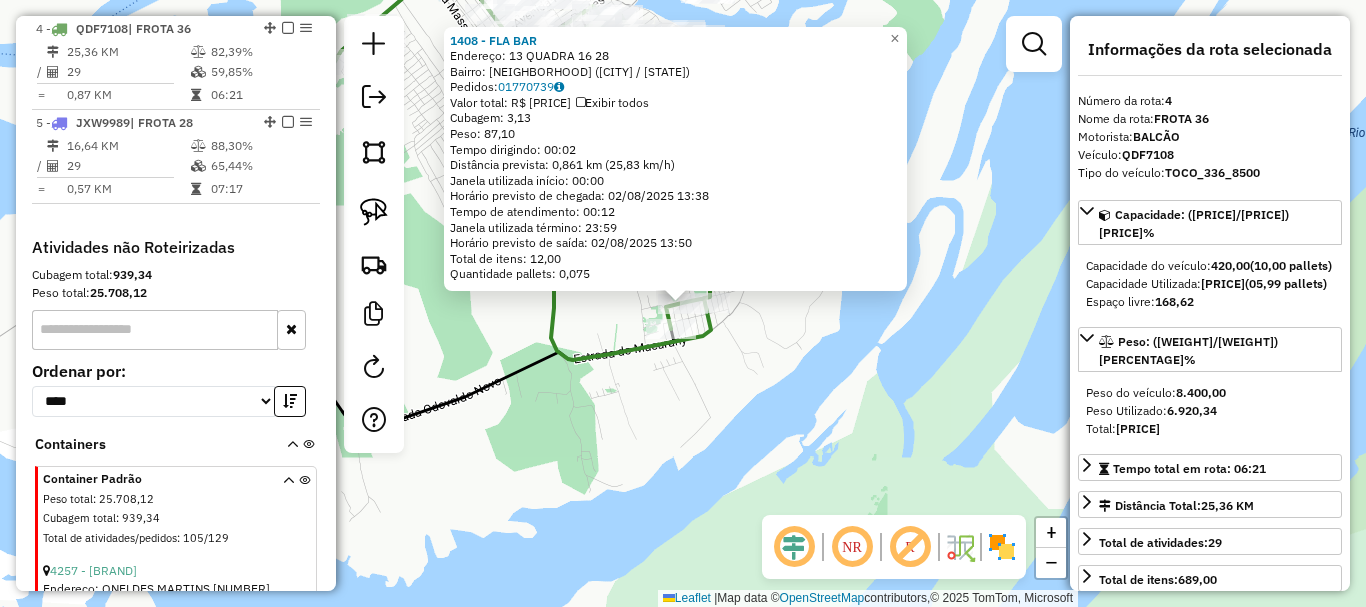 click on "Endereço:  [NUMBER] [NAME]   Bairro: [NAME] ([CITY] / [STATE])   Pedidos:  [ORDER_ID]   Valor total: R$ [NUMBER]   Exibir todos   Cubagem: [NUMBER]  Peso: [NUMBER]  Tempo dirigindo: [TIME]   Distância prevista: [NUMBER] km ([NUMBER] km/h)   Janela utilizada início: [TIME]   Horário previsto de chegada: [DATE] [TIME]   Tempo de atendimento: [TIME]   Janela utilizada término: [TIME]   Horário previsto de saída: [DATE] [TIME]   Total de itens: [NUMBER]  Quantidade pallets: [NUMBER]  × Janela de atendimento Grade de atendimento Capacidade Transportadoras Veículos Cliente Pedidos  Rotas Selecione os dias de semana para filtrar as janelas de atendimento  Seg   Ter   Qua   Qui   Sex   Sáb   Dom  Informe o período da janela de atendimento: De: Até:  Filtrar exatamente a janela do cliente  Considerar janela de atendimento padrão  Selecione os dias de semana para filtrar as grades de atendimento  Seg   Ter   Qua   Qui   Sex   Sáb   Dom   Considerar clientes sem dia de atendimento cadastrado  De:   Até:" 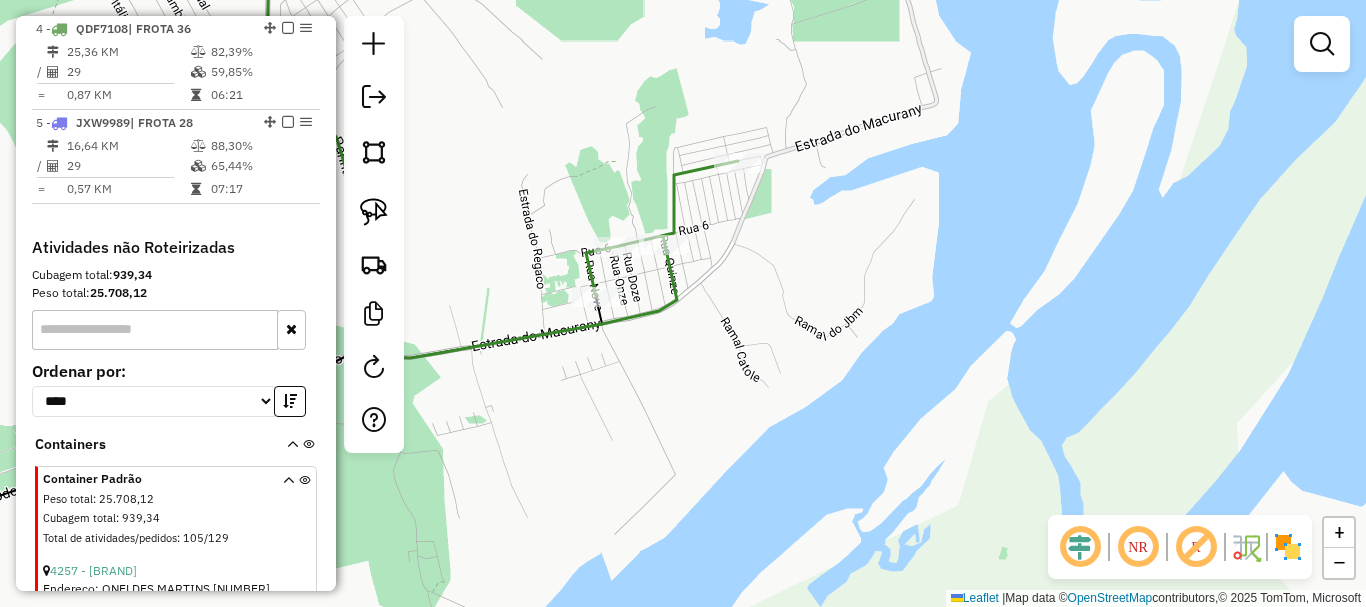 drag, startPoint x: 489, startPoint y: 137, endPoint x: 857, endPoint y: 369, distance: 435.02643 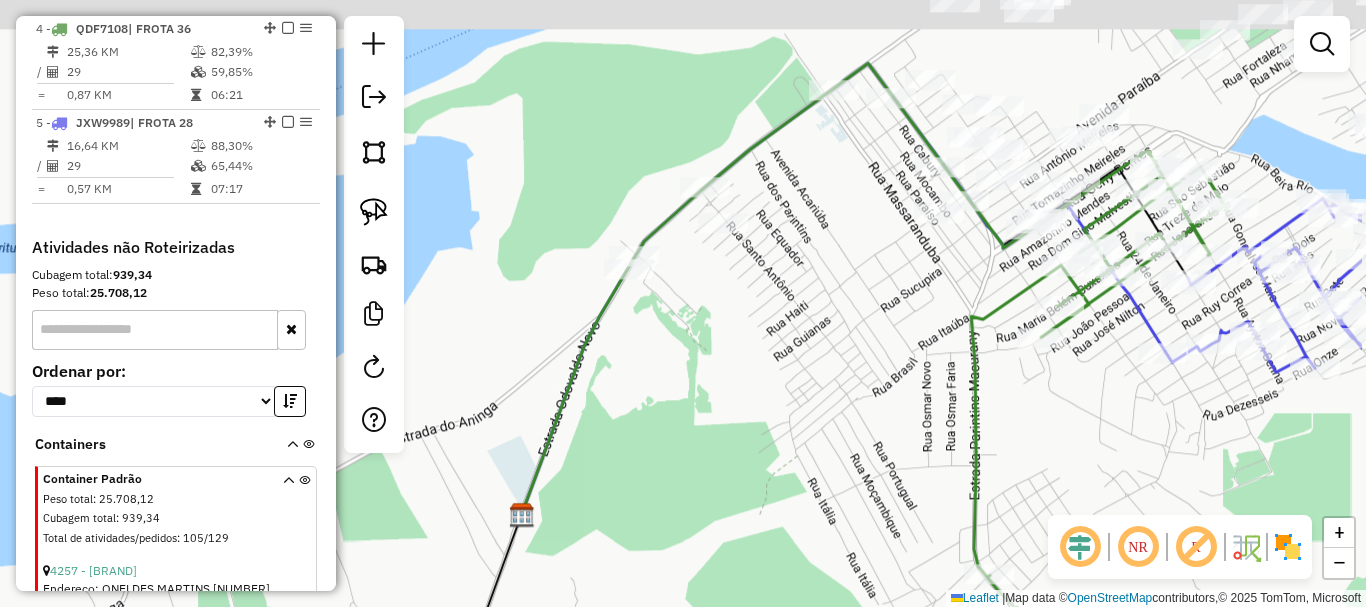 drag, startPoint x: 1012, startPoint y: 351, endPoint x: 844, endPoint y: 384, distance: 171.2104 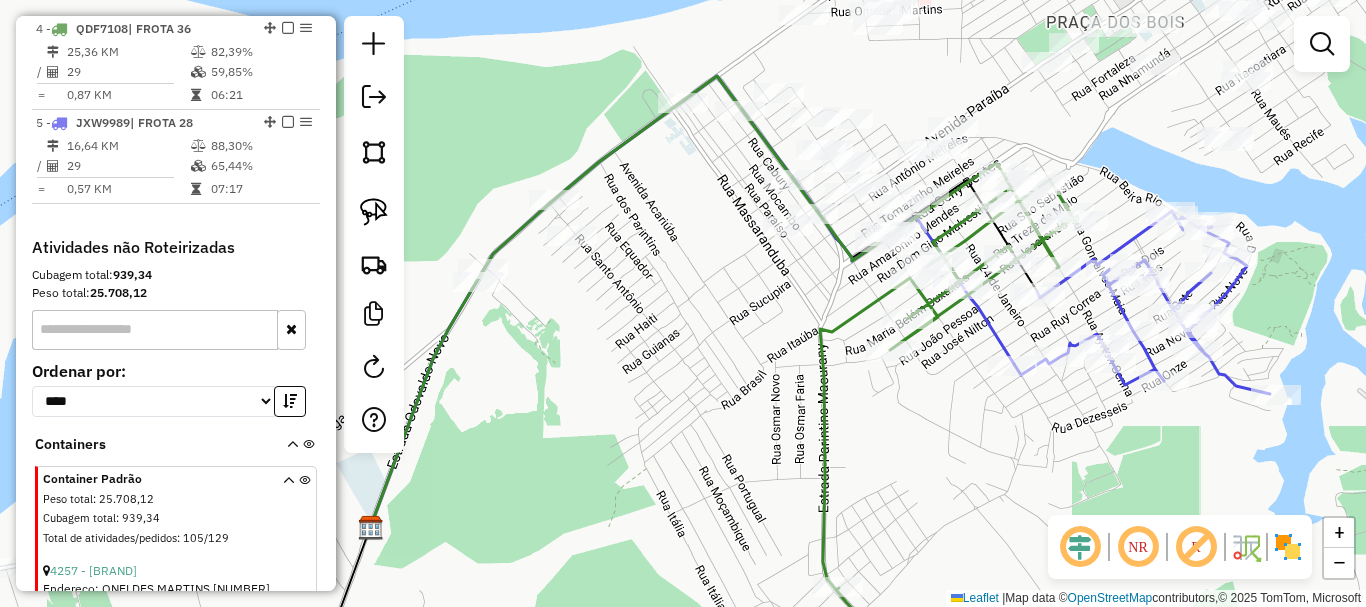 drag, startPoint x: 999, startPoint y: 404, endPoint x: 836, endPoint y: 379, distance: 164.90604 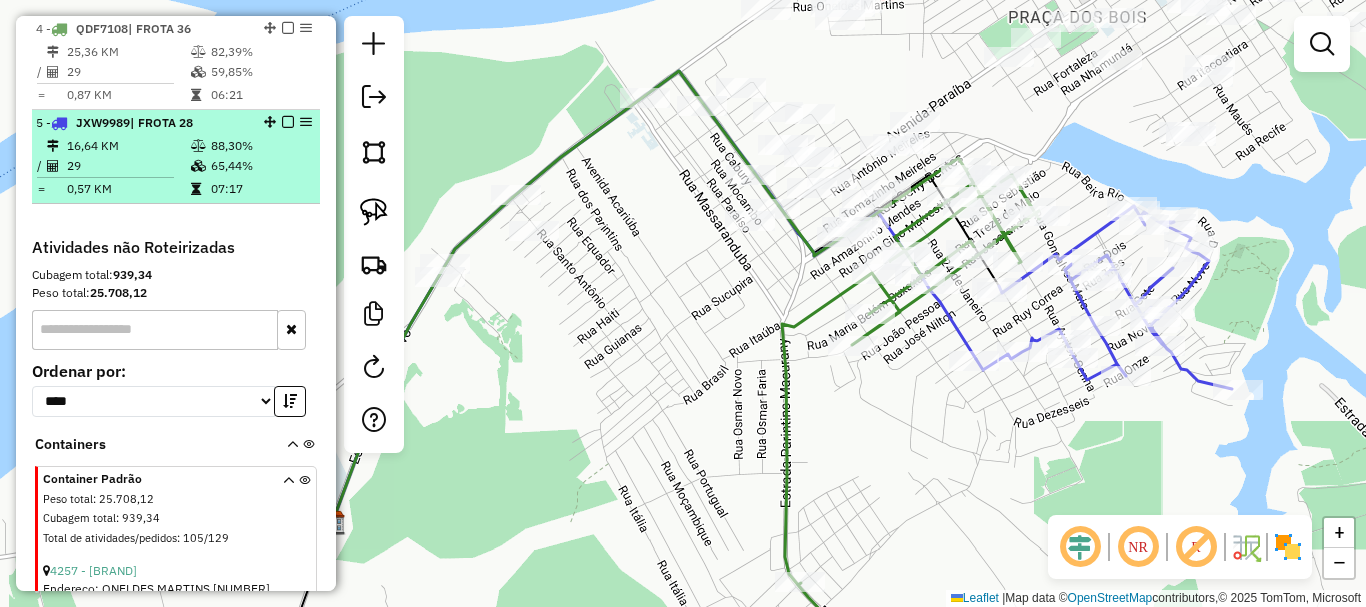 click at bounding box center (288, 122) 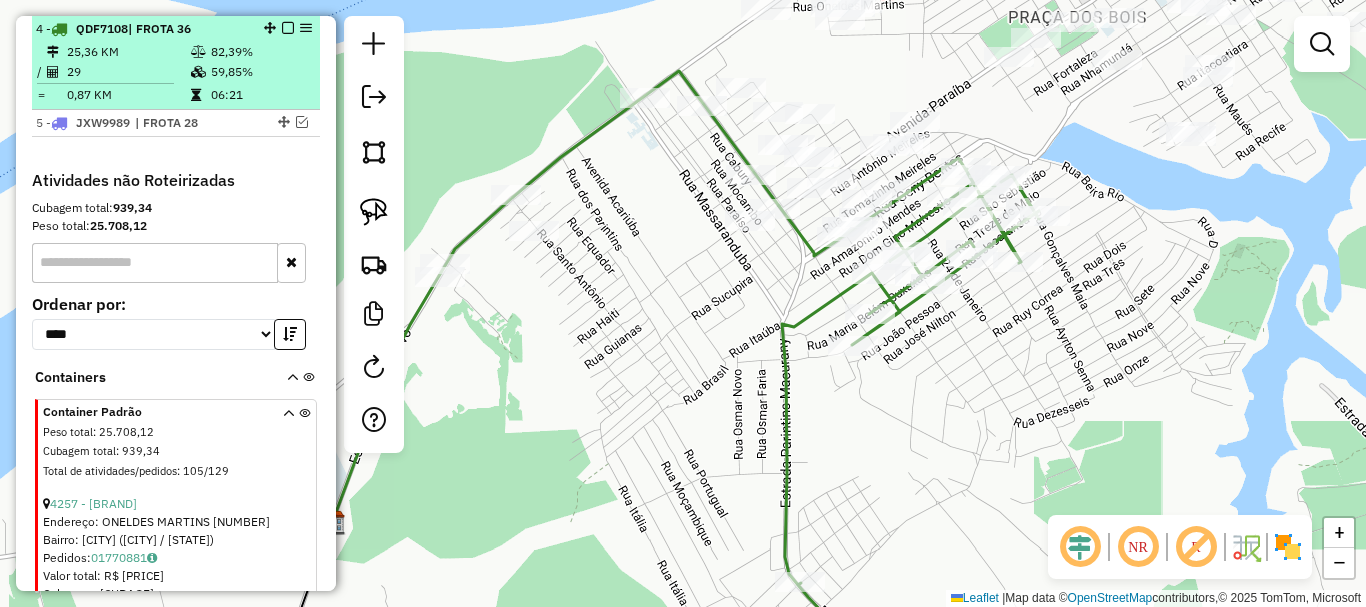 click at bounding box center [288, 28] 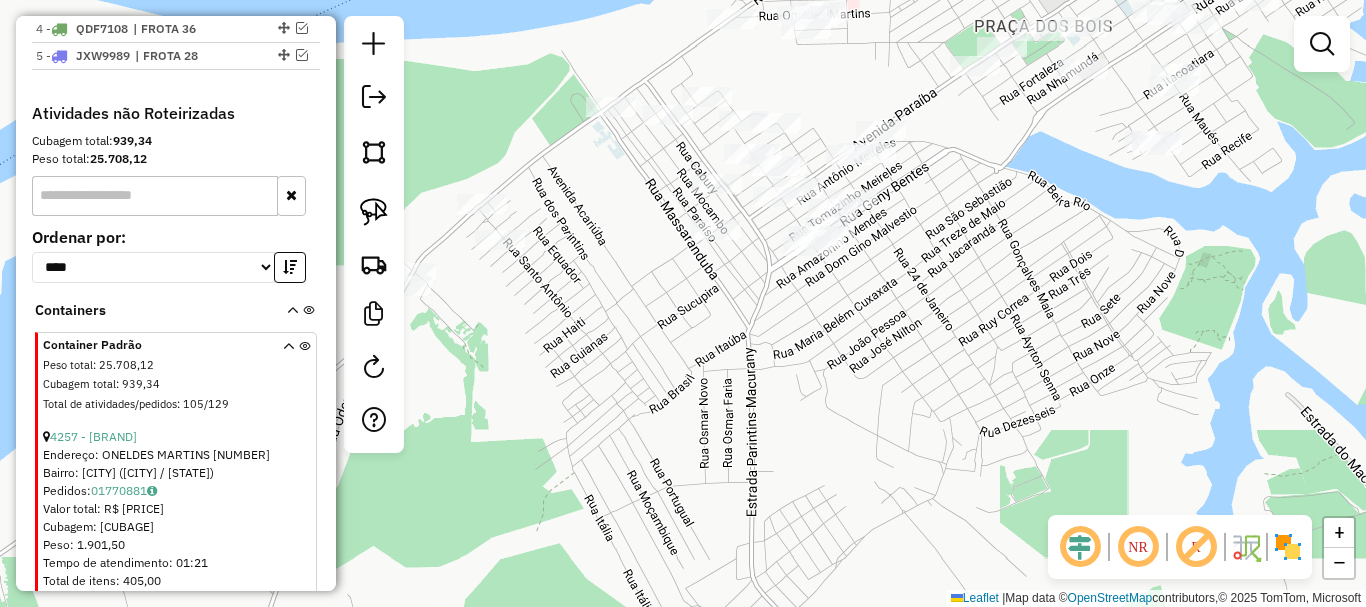 drag, startPoint x: 664, startPoint y: 271, endPoint x: 562, endPoint y: 301, distance: 106.320274 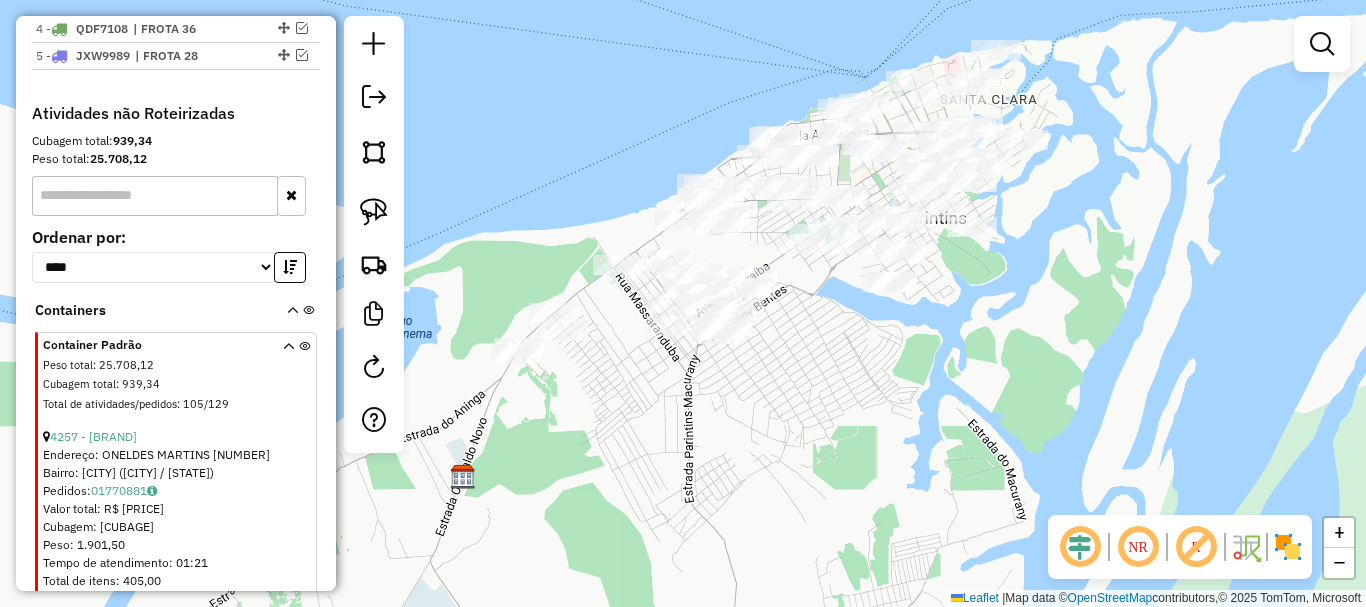drag, startPoint x: 646, startPoint y: 459, endPoint x: 759, endPoint y: 432, distance: 116.18089 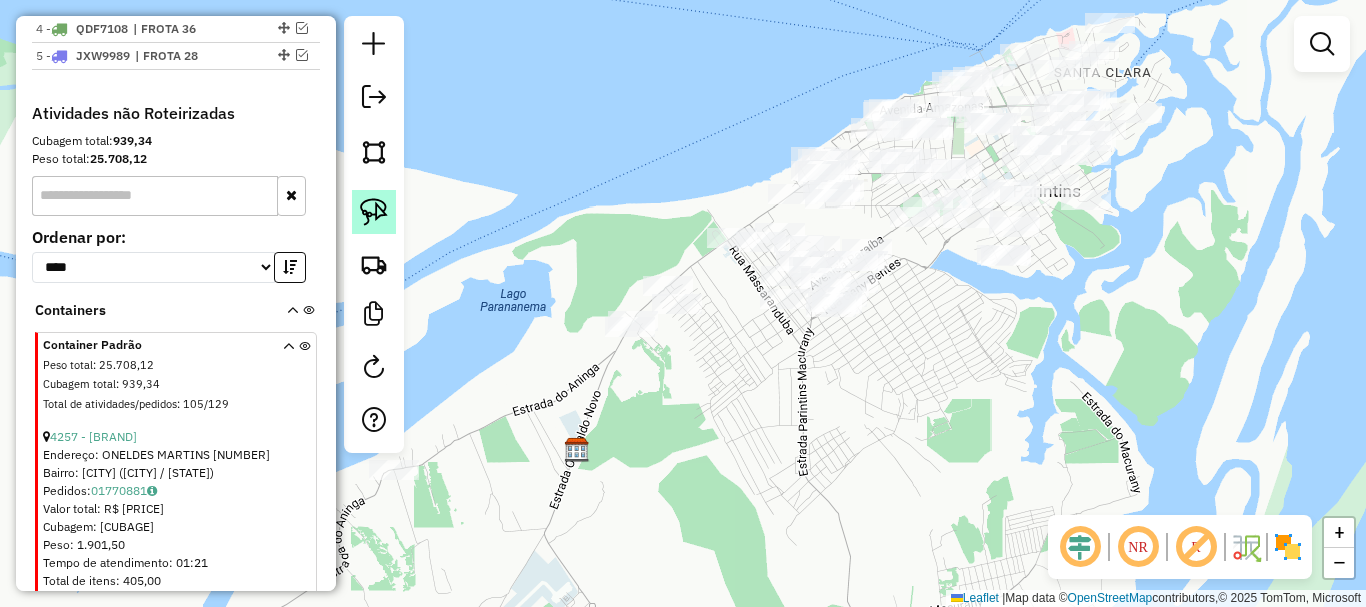 click 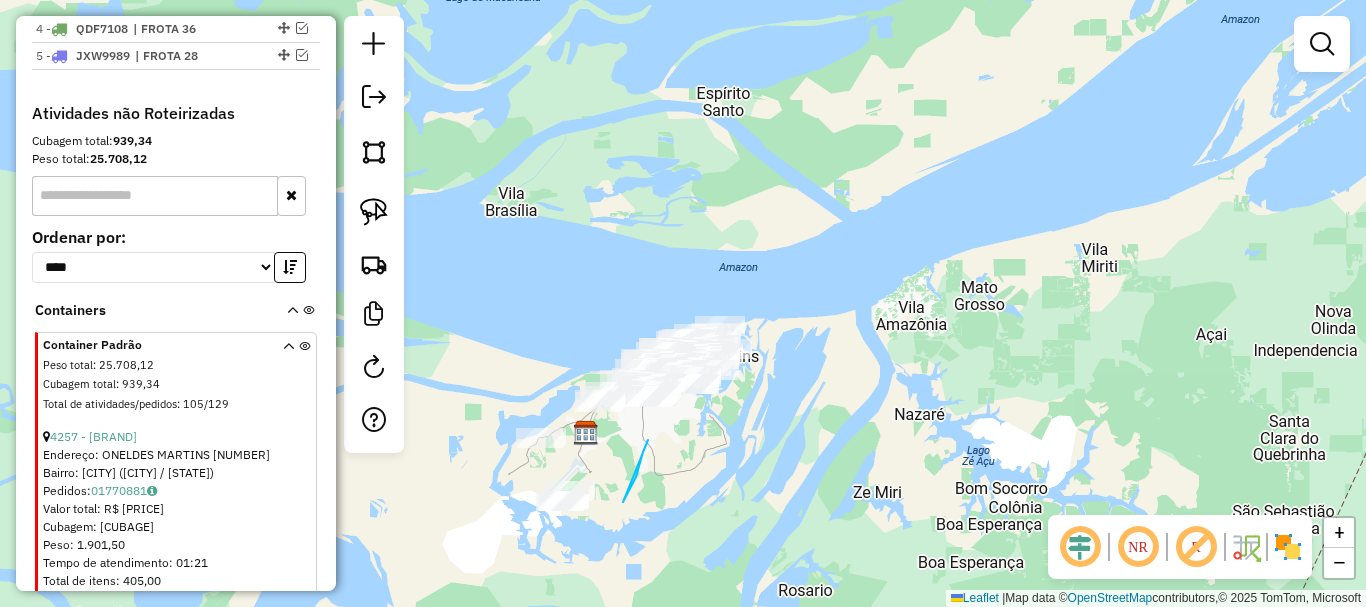 drag, startPoint x: 623, startPoint y: 502, endPoint x: 626, endPoint y: 478, distance: 24.186773 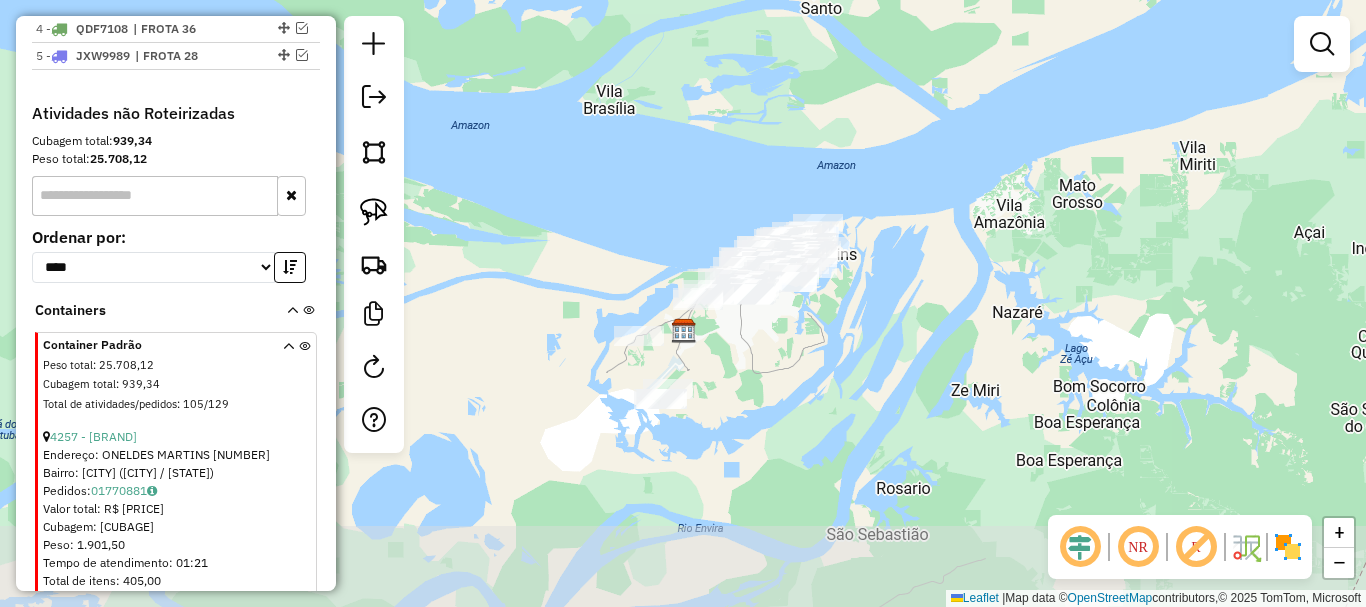 drag, startPoint x: 623, startPoint y: 487, endPoint x: 720, endPoint y: 385, distance: 140.75865 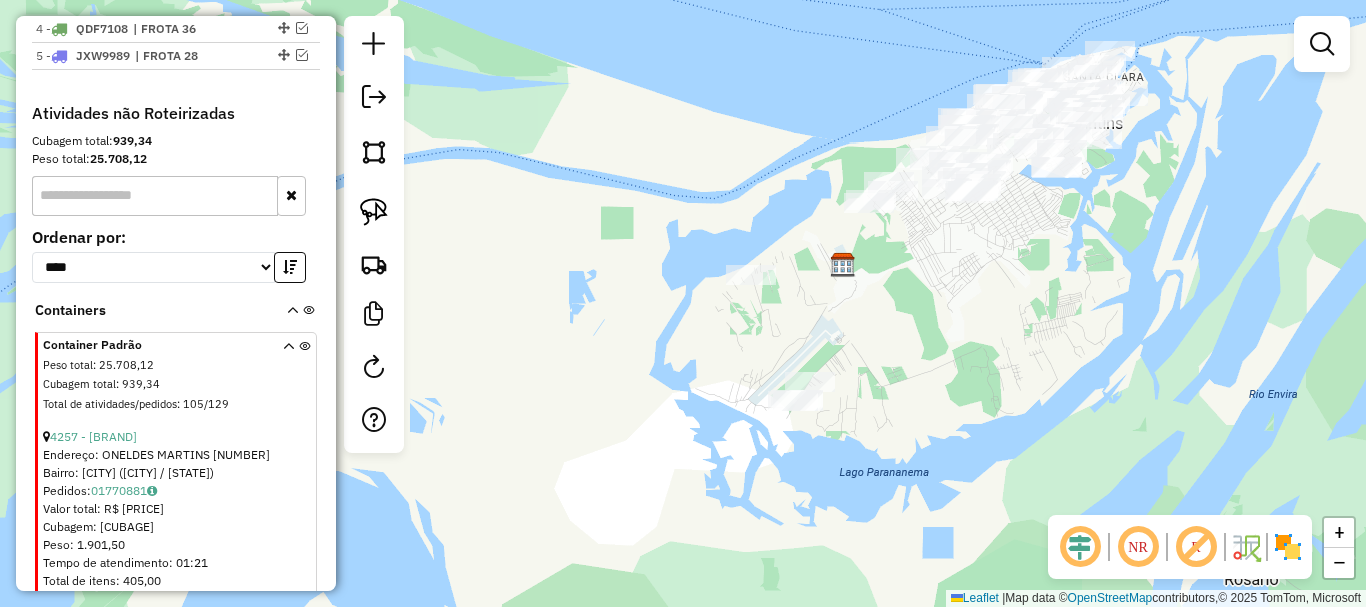 click on "Janela de atendimento Grade de atendimento Capacidade Transportadoras Veículos Cliente Pedidos  Rotas Selecione os dias de semana para filtrar as janelas de atendimento  Seg   Ter   Qua   Qui   Sex   Sáb   Dom  Informe o período da janela de atendimento: De: Até:  Filtrar exatamente a janela do cliente  Considerar janela de atendimento padrão  Selecione os dias de semana para filtrar as grades de atendimento  Seg   Ter   Qua   Qui   Sex   Sáb   Dom   Considerar clientes sem dia de atendimento cadastrado  Clientes fora do dia de atendimento selecionado Filtrar as atividades entre os valores definidos abaixo:  Peso mínimo:   Peso máximo:   Cubagem mínima:   Cubagem máxima:   De:   Até:  Filtrar as atividades entre o tempo de atendimento definido abaixo:  De:   Até:   Considerar capacidade total dos clientes não roteirizados Transportadora: Selecione um ou mais itens Tipo de veículo: Selecione um ou mais itens Veículo: Selecione um ou mais itens Motorista: Selecione um ou mais itens Nome: Rótulo:" 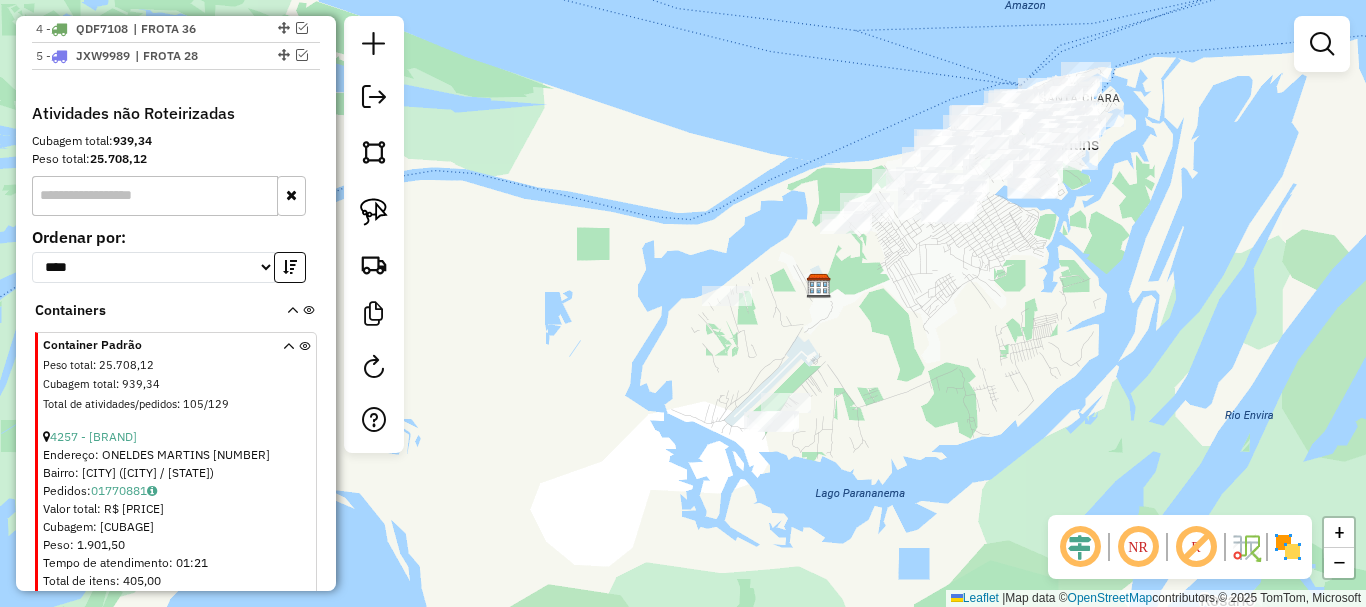 drag, startPoint x: 915, startPoint y: 331, endPoint x: 885, endPoint y: 364, distance: 44.598206 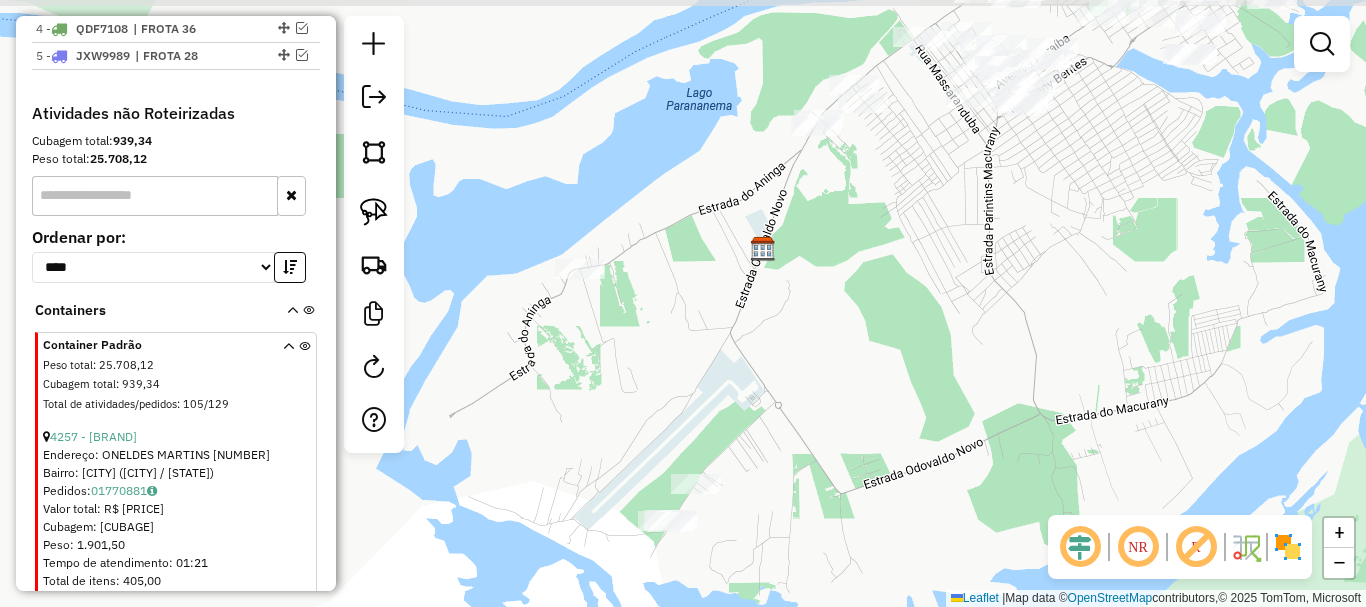 drag, startPoint x: 891, startPoint y: 348, endPoint x: 917, endPoint y: 359, distance: 28.231188 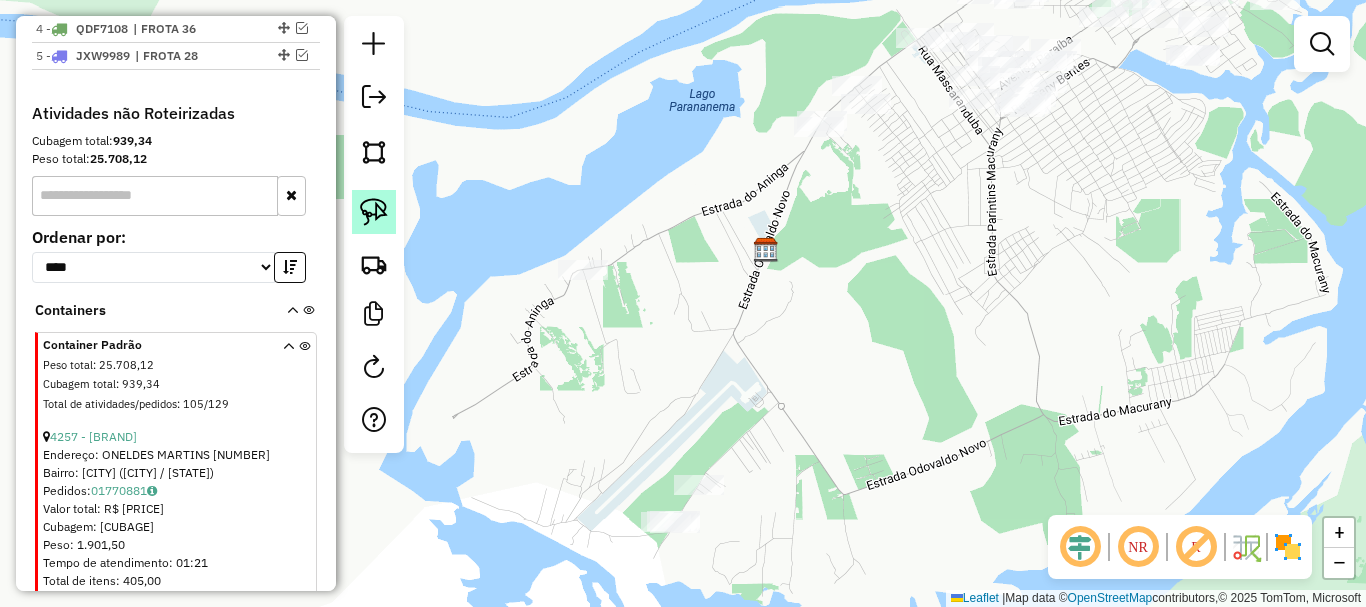 click 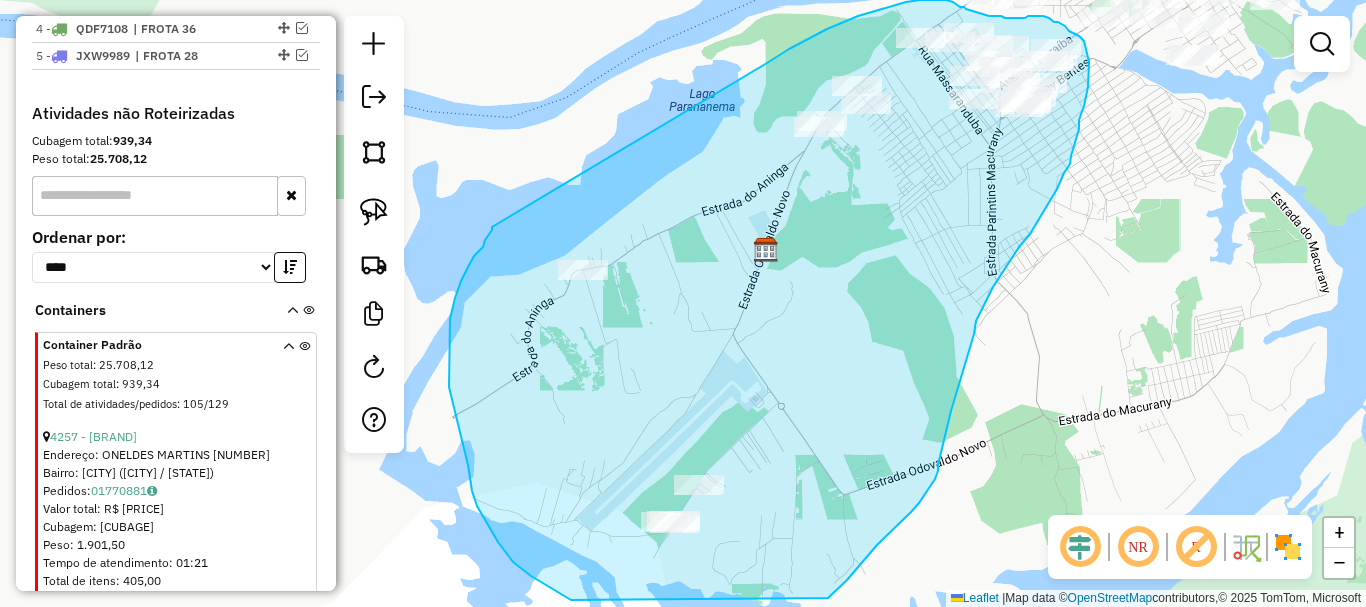 drag, startPoint x: 492, startPoint y: 227, endPoint x: 660, endPoint y: 126, distance: 196.02296 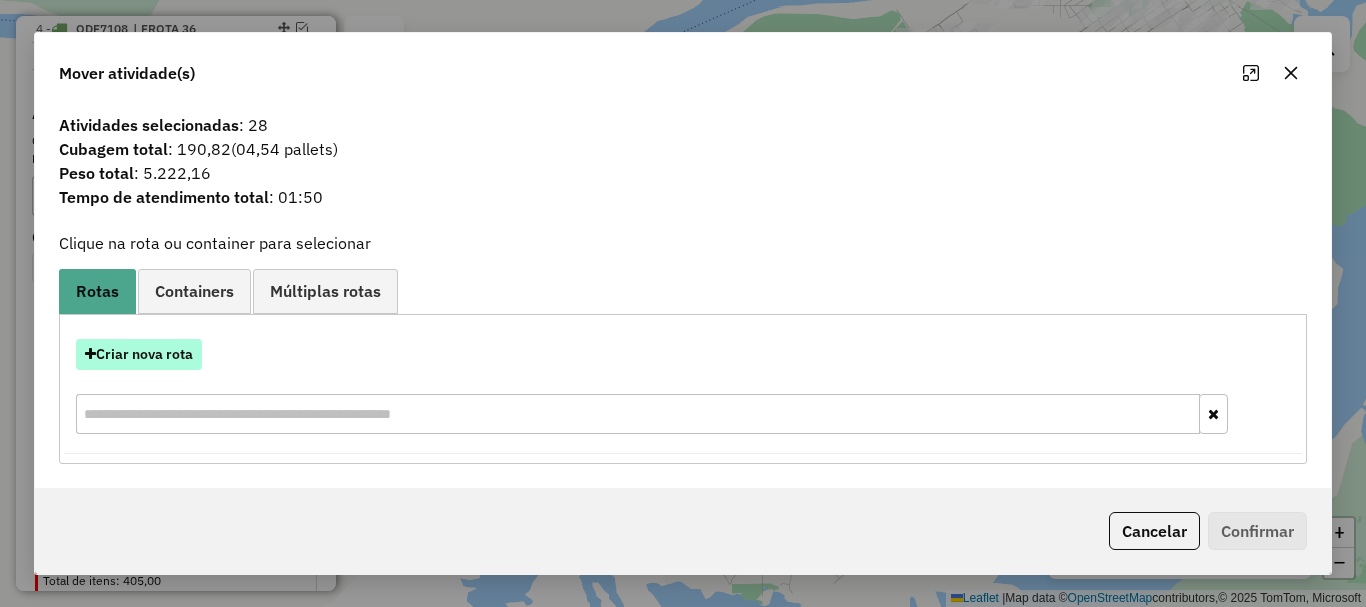 click on "Criar nova rota" at bounding box center [139, 354] 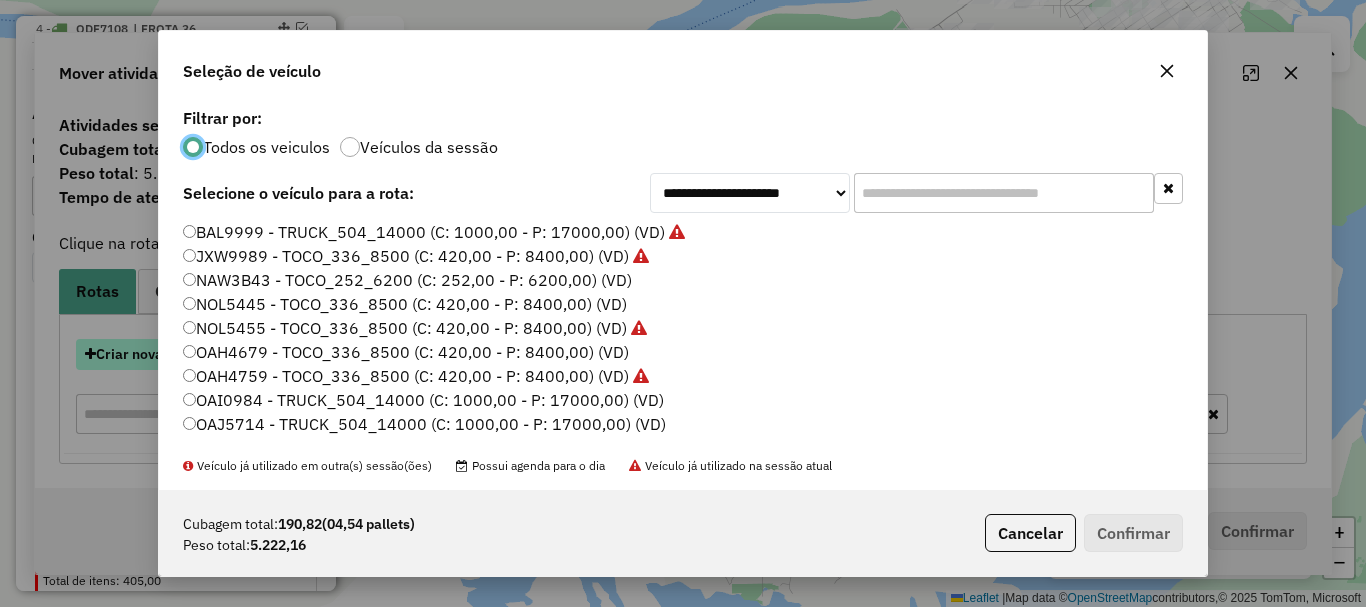 scroll, scrollTop: 11, scrollLeft: 6, axis: both 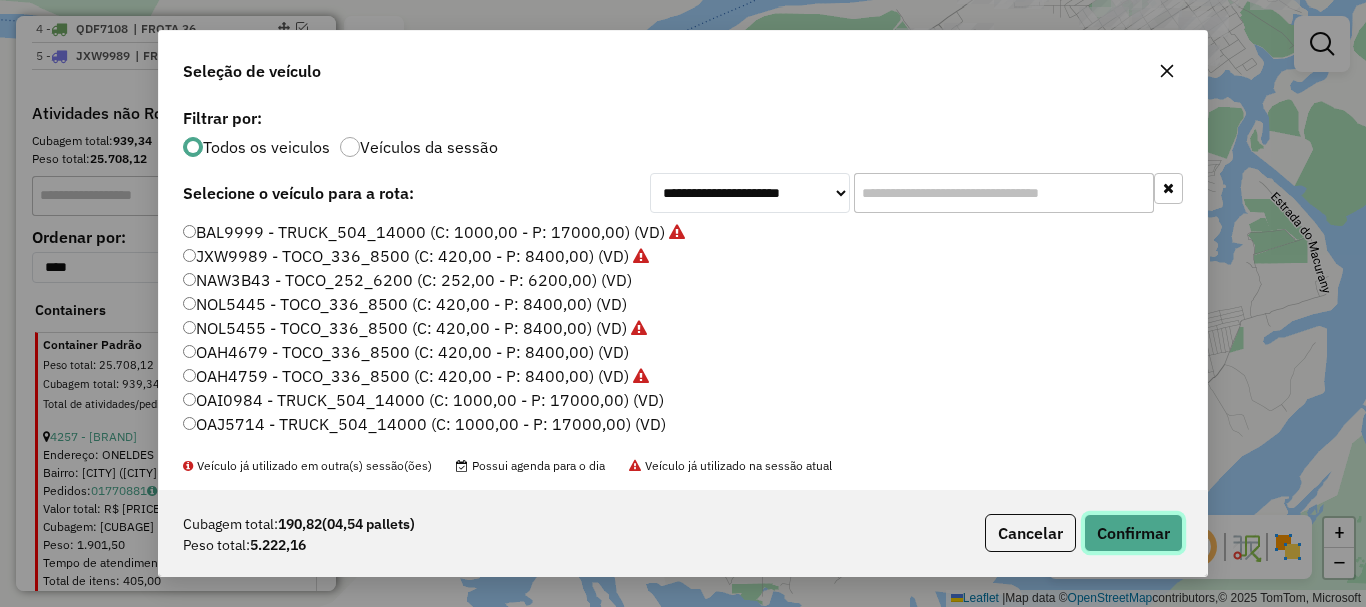click on "Confirmar" 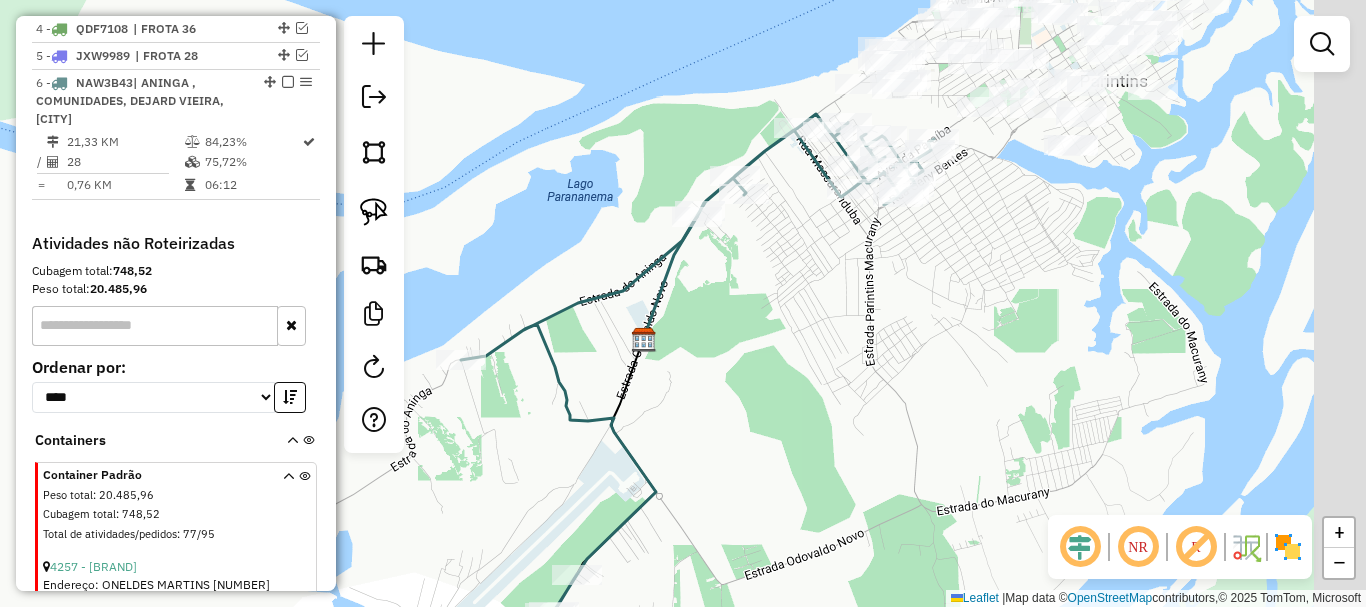 drag, startPoint x: 869, startPoint y: 347, endPoint x: 717, endPoint y: 437, distance: 176.64655 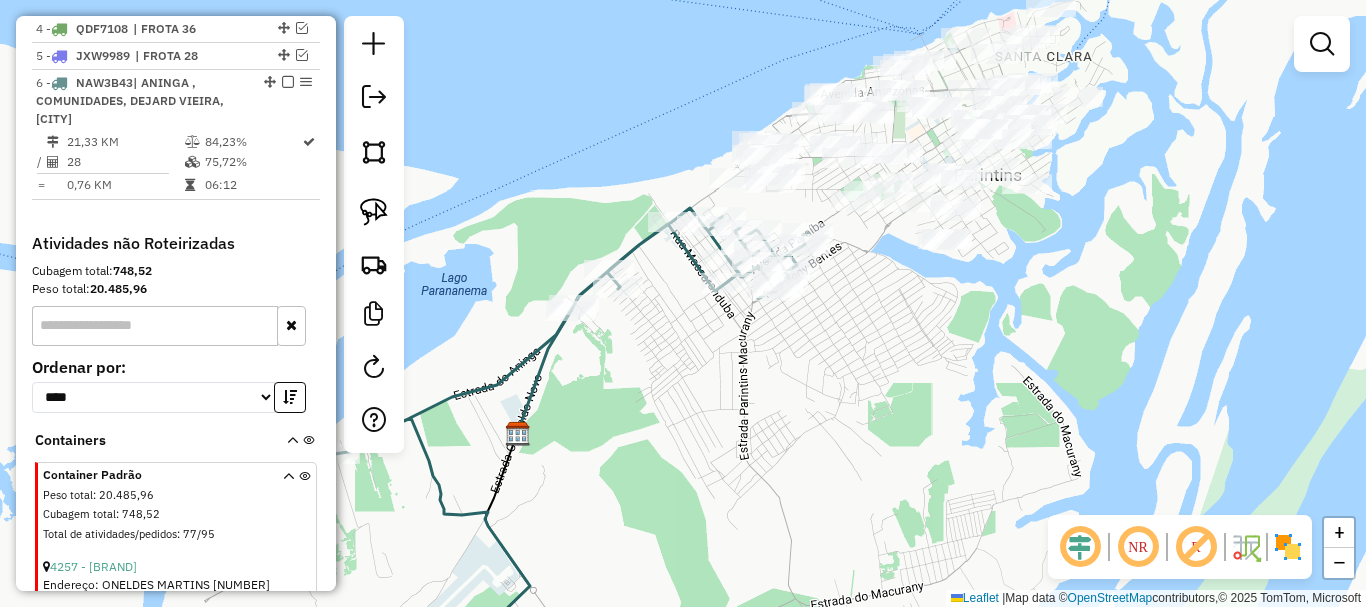 drag, startPoint x: 743, startPoint y: 350, endPoint x: 678, endPoint y: 400, distance: 82.006096 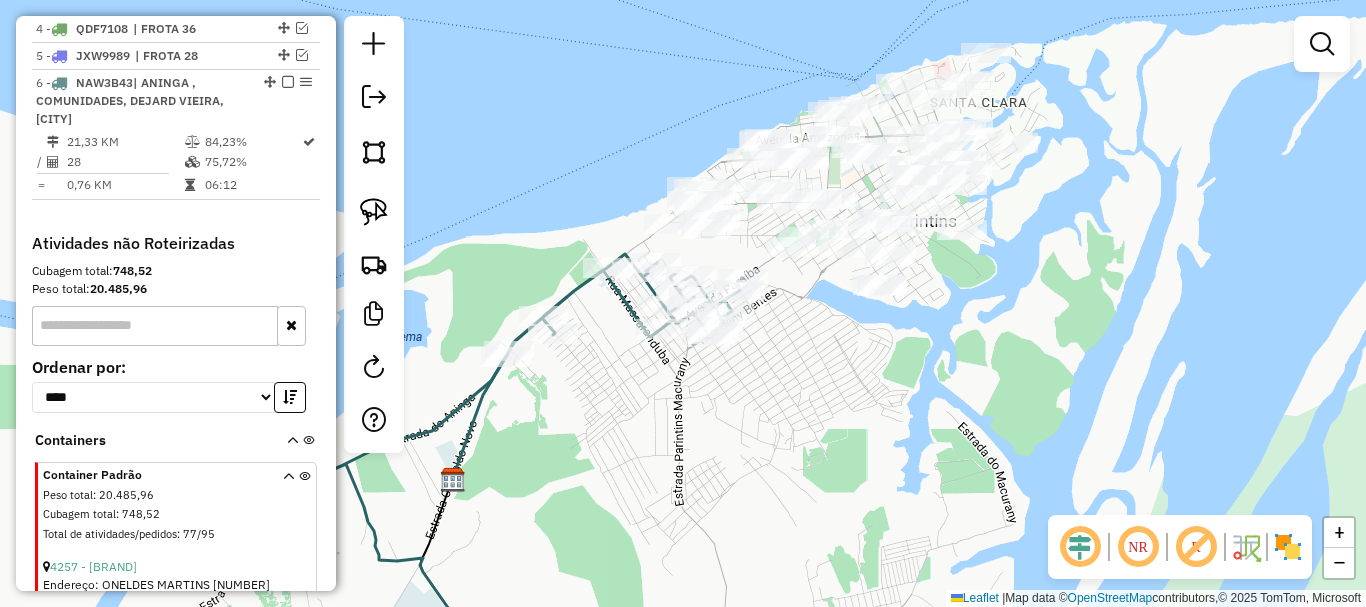 select on "**********" 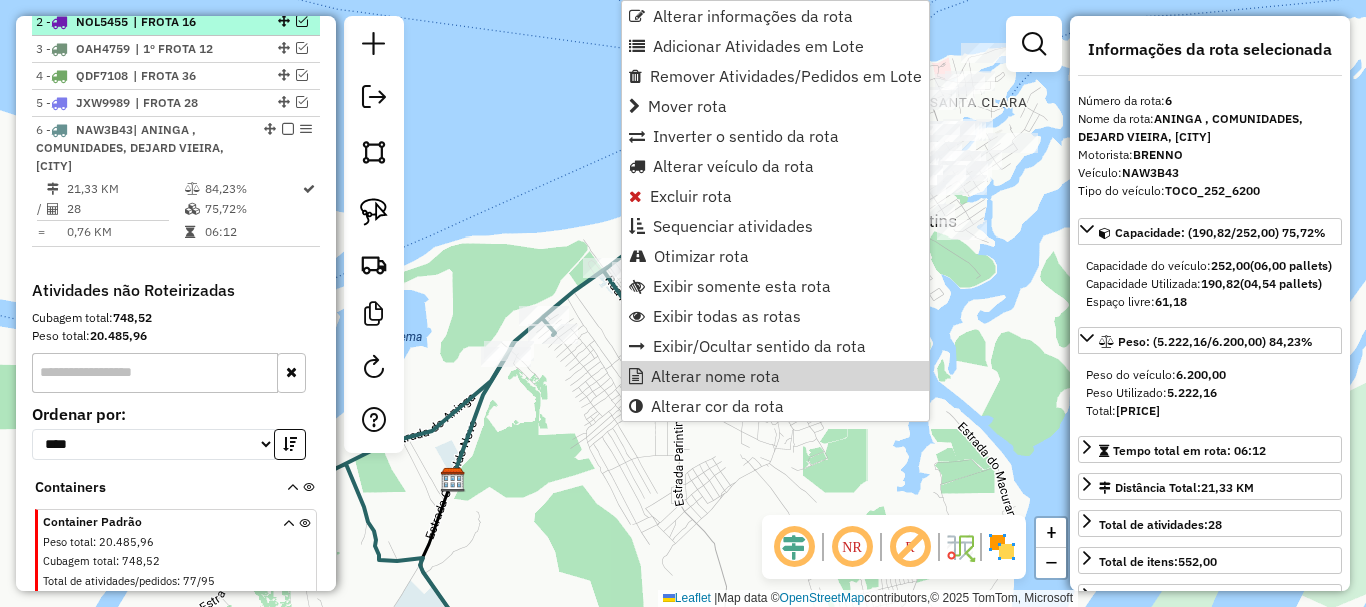 scroll, scrollTop: 609, scrollLeft: 0, axis: vertical 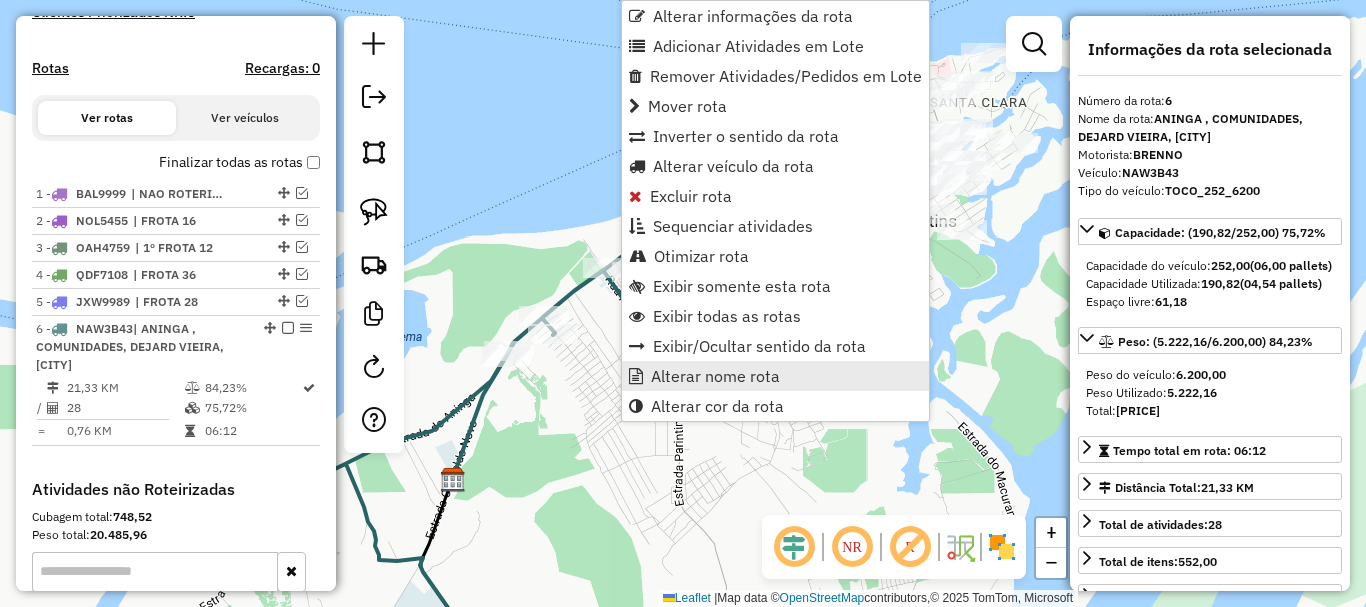 click on "Alterar nome rota" at bounding box center [715, 376] 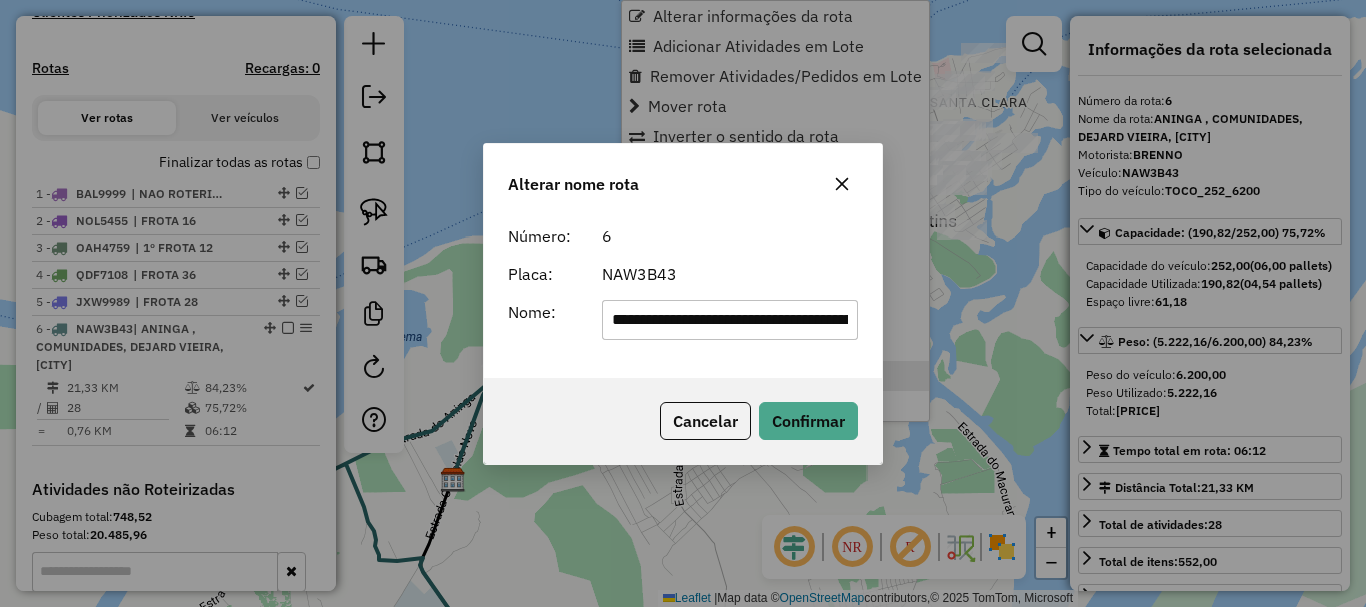 scroll, scrollTop: 0, scrollLeft: 127, axis: horizontal 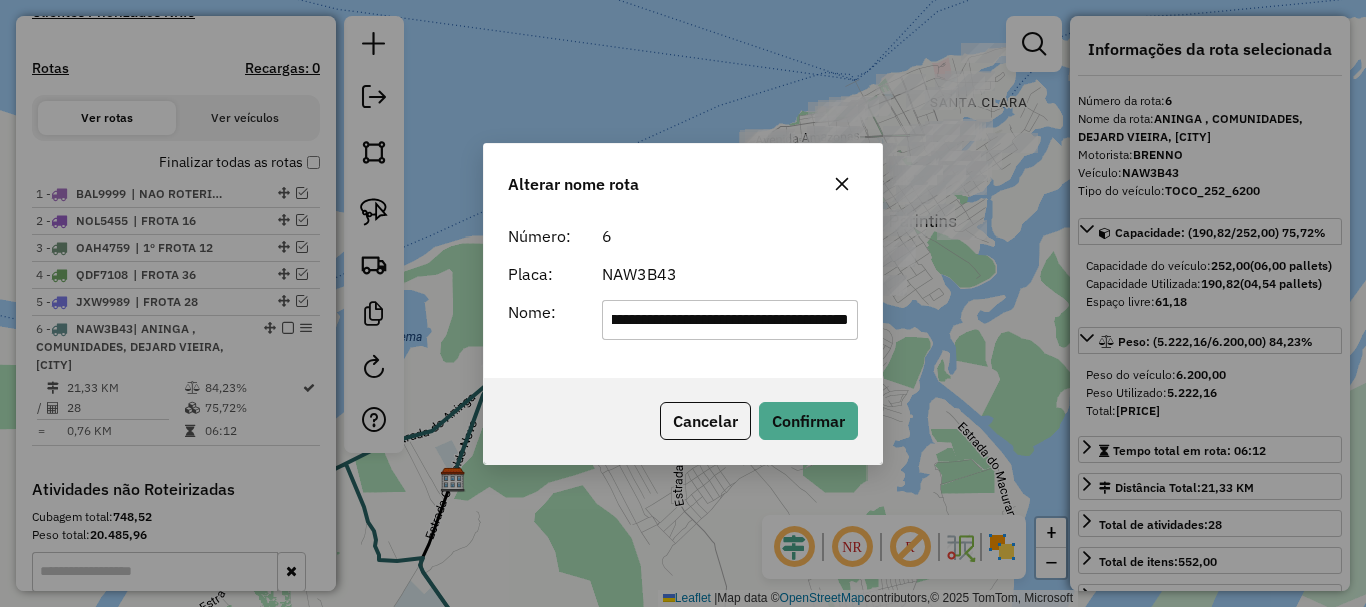click on "**********" 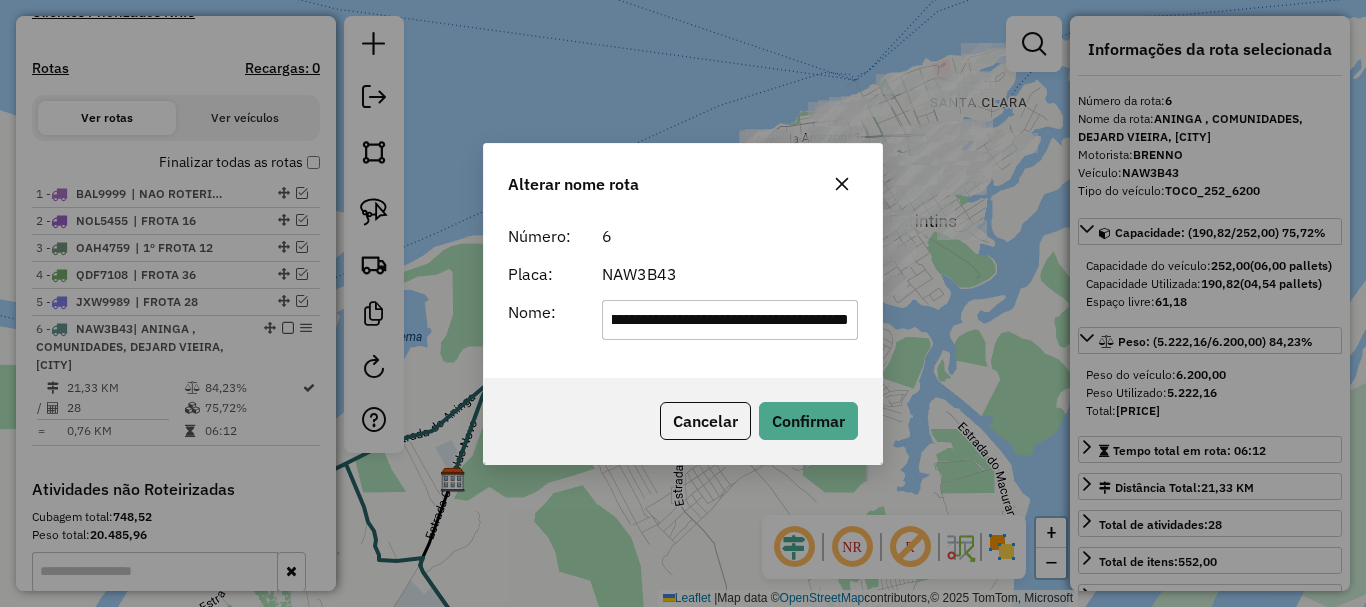 type on "*" 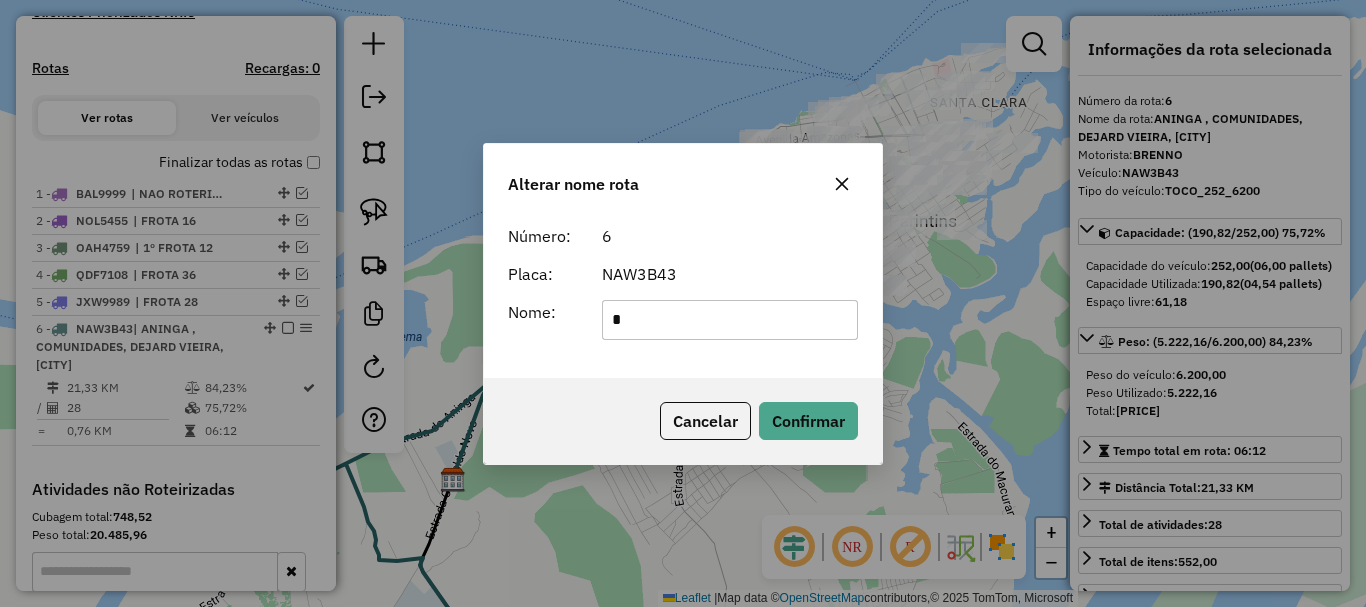 scroll, scrollTop: 0, scrollLeft: 0, axis: both 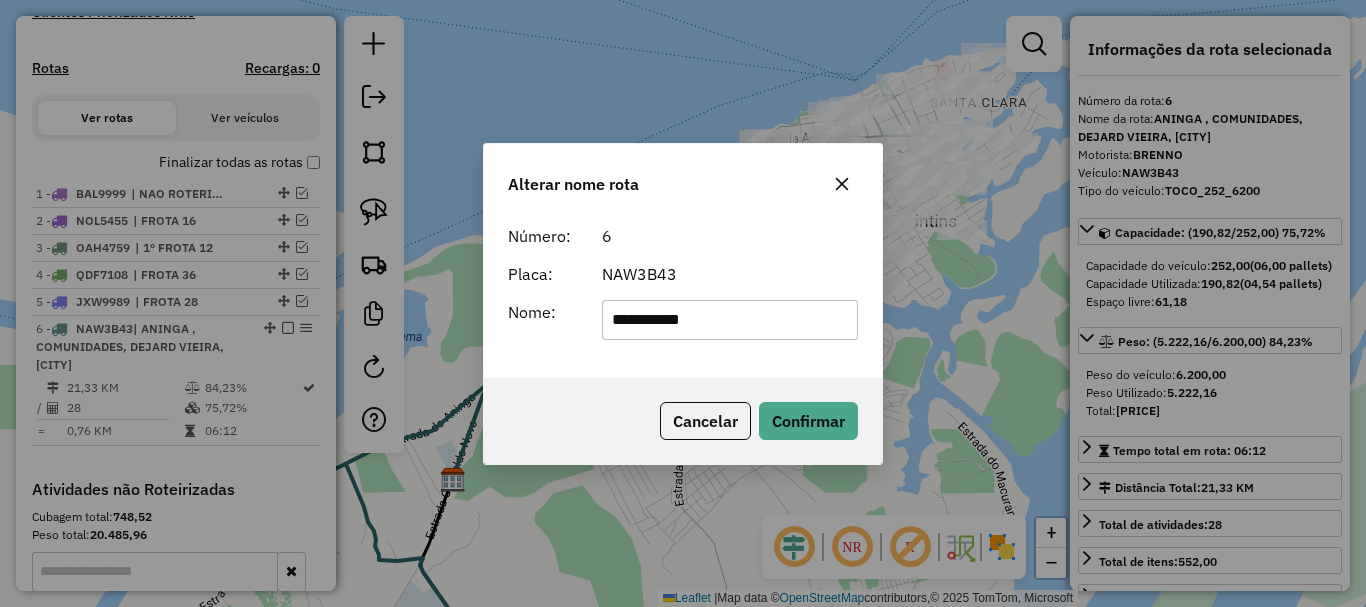 type on "**********" 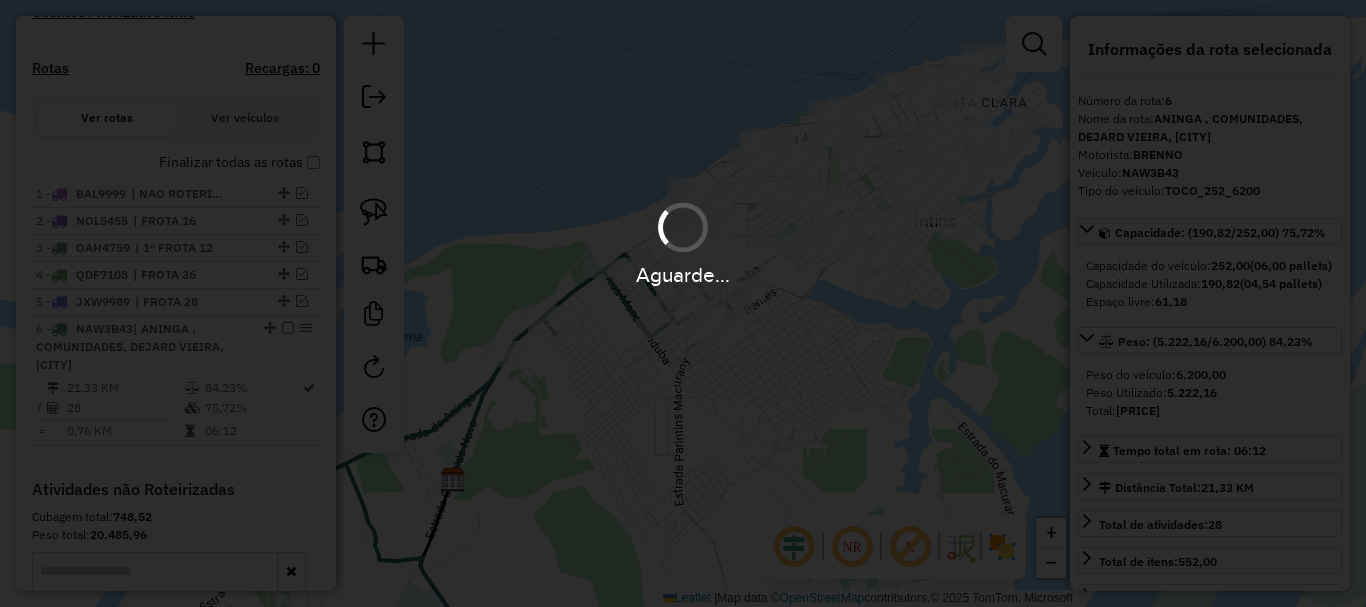 type 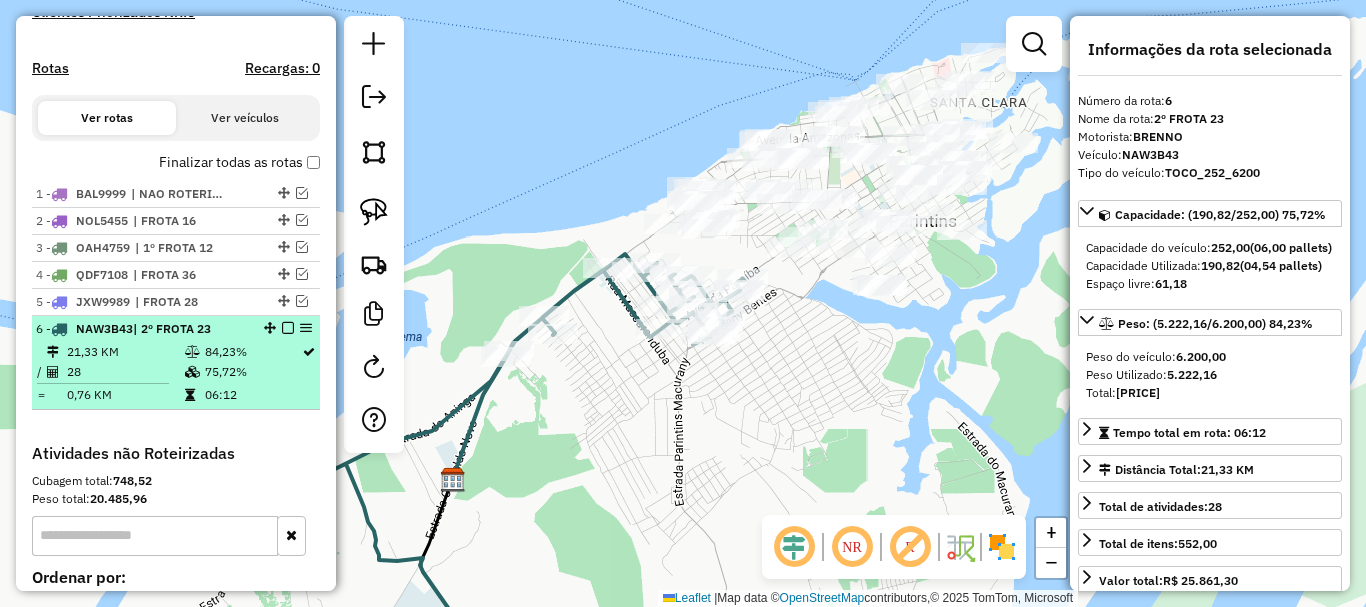click at bounding box center (288, 328) 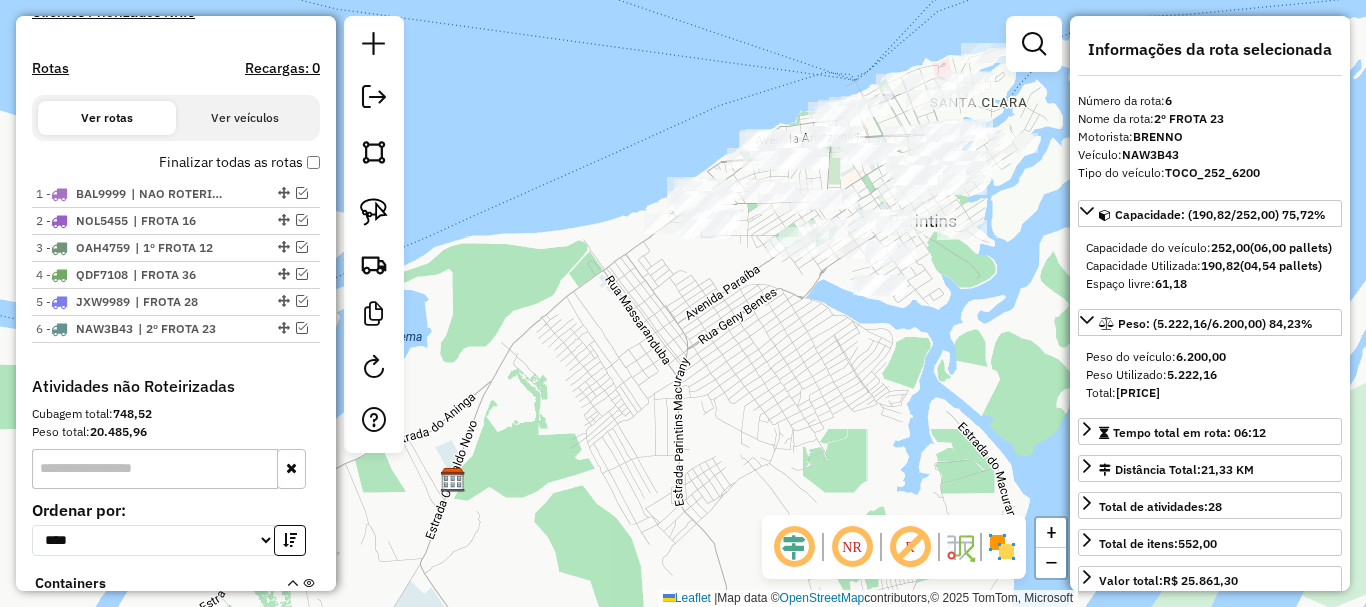 drag, startPoint x: 631, startPoint y: 374, endPoint x: 426, endPoint y: 455, distance: 220.42232 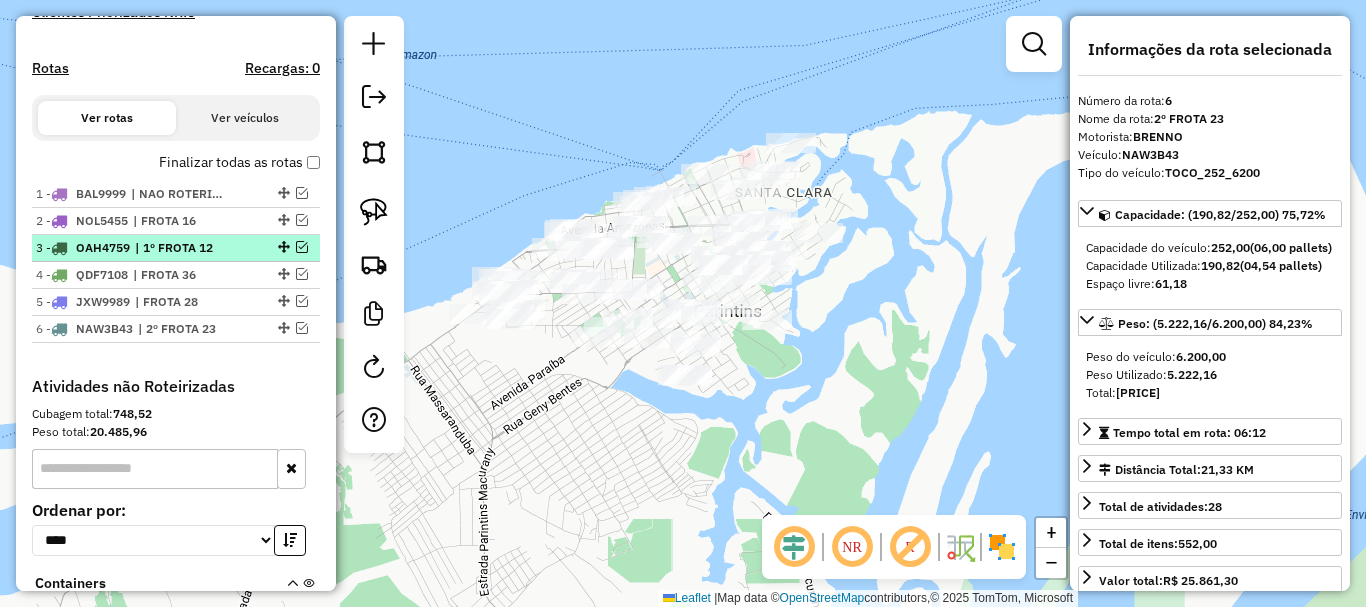 click on "3 -       OAH4759   | 1º FROTA 12" at bounding box center (176, 248) 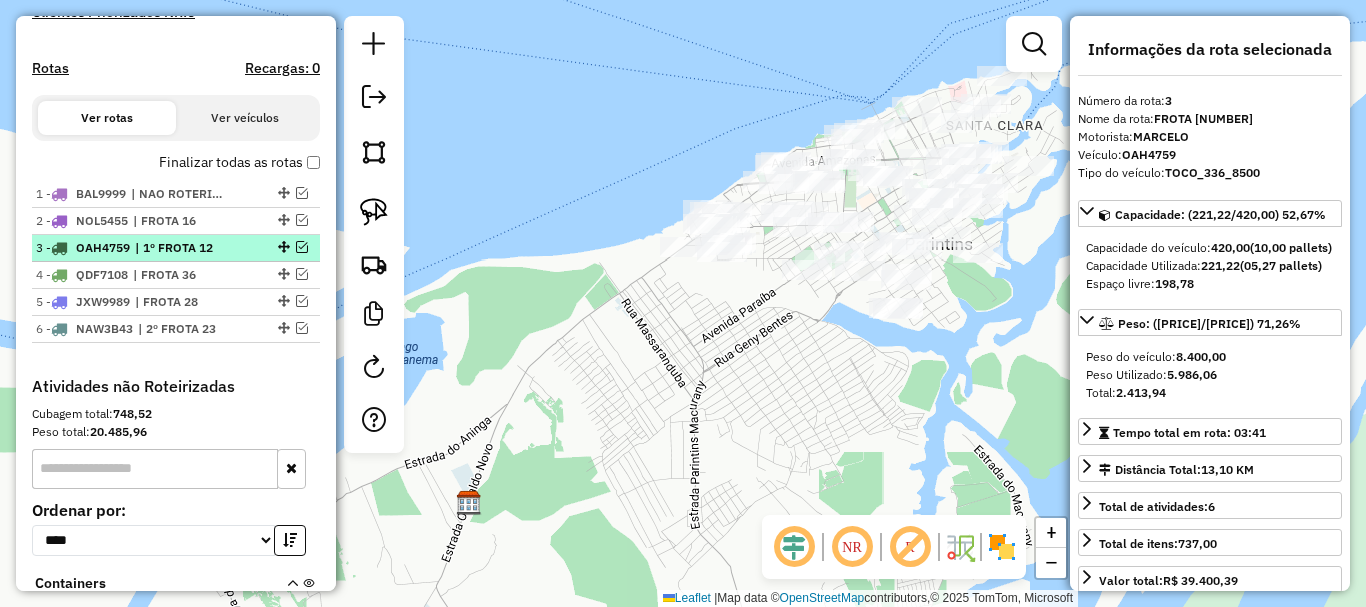 click at bounding box center [302, 247] 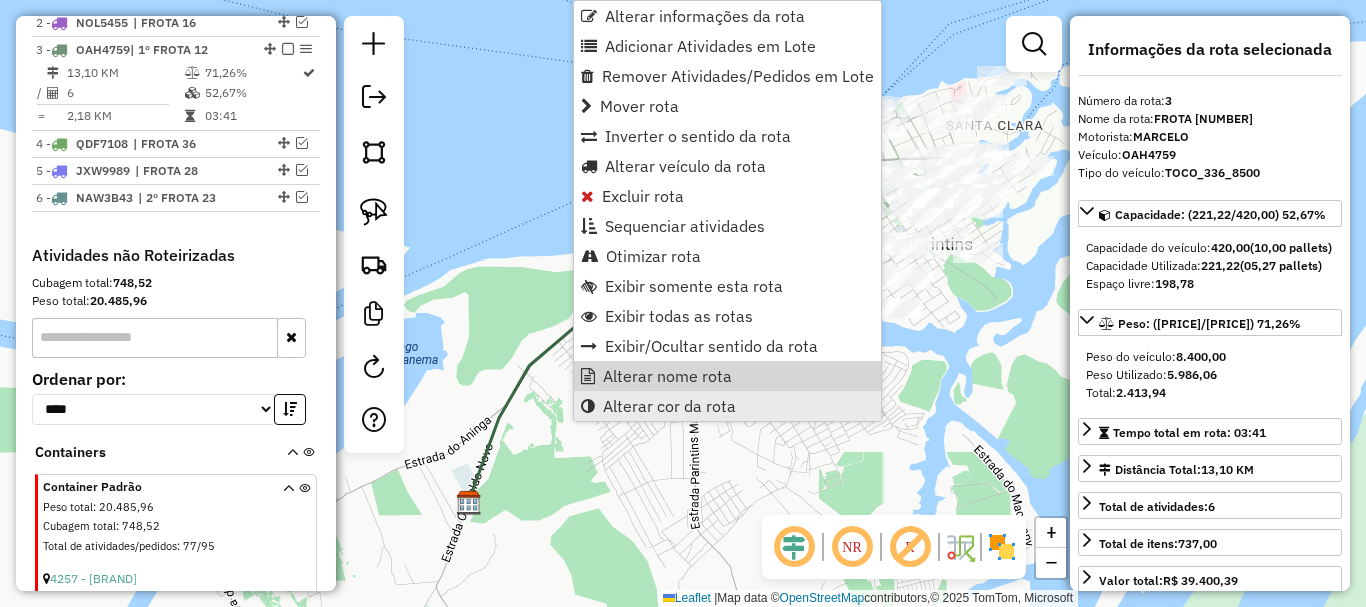 scroll, scrollTop: 828, scrollLeft: 0, axis: vertical 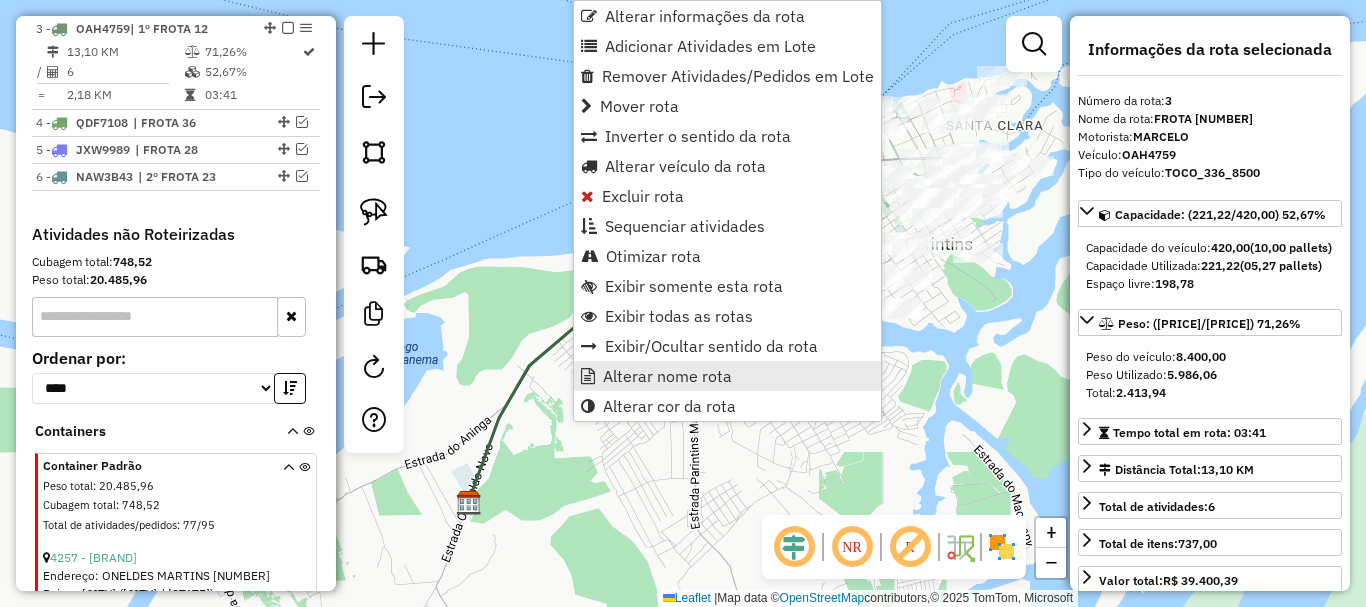 click on "Alterar nome rota" at bounding box center [667, 376] 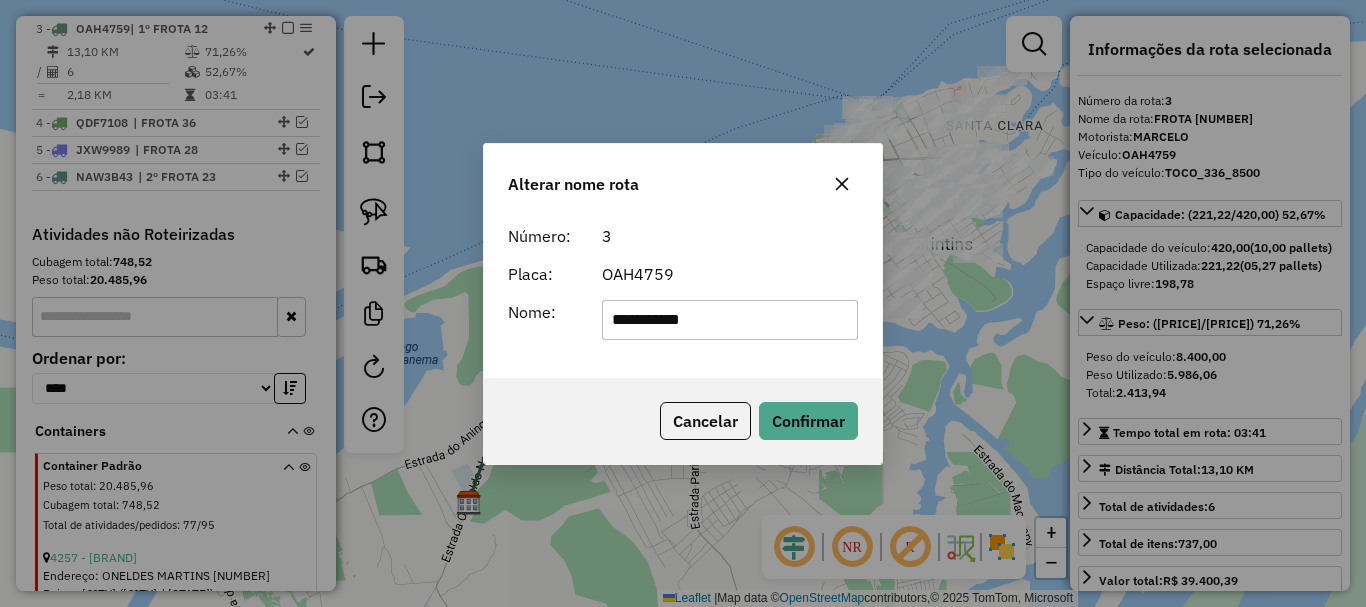 click on "**********" 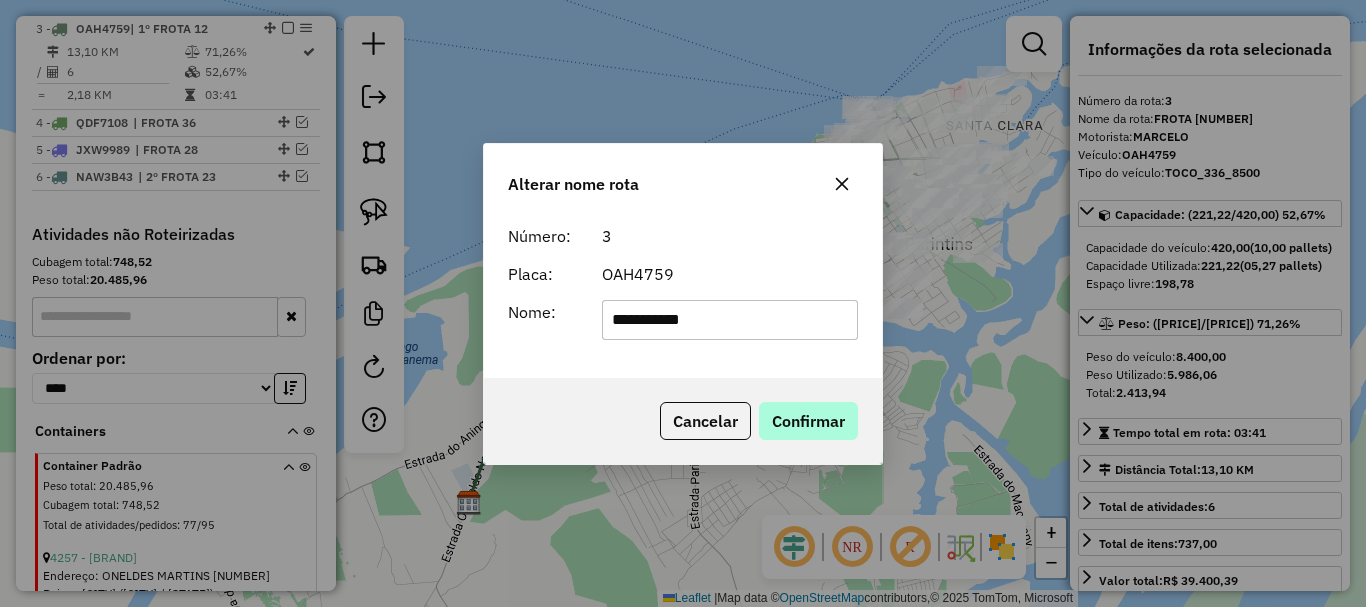 type on "**********" 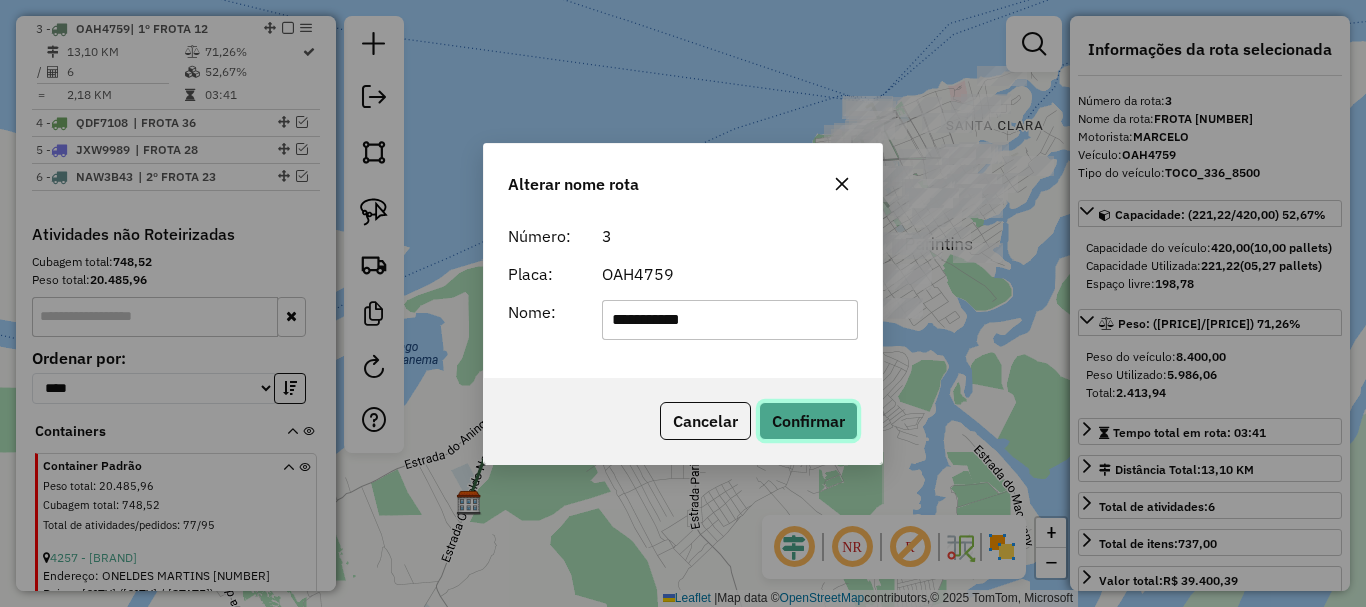 click on "Confirmar" 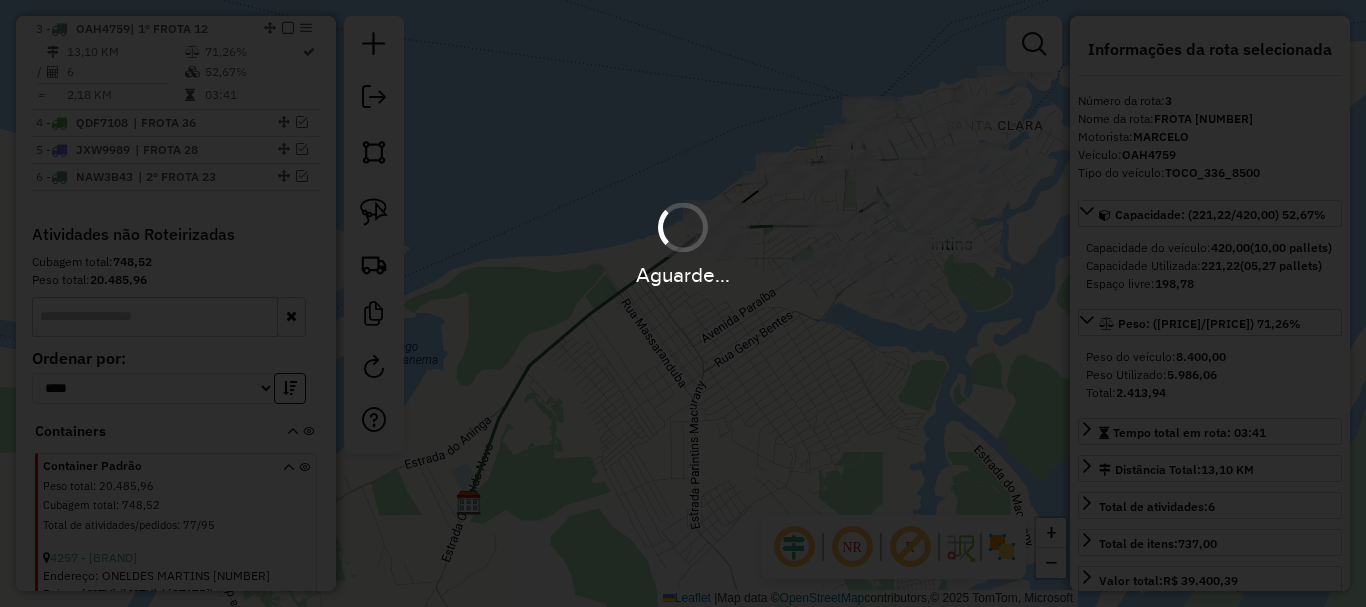 type 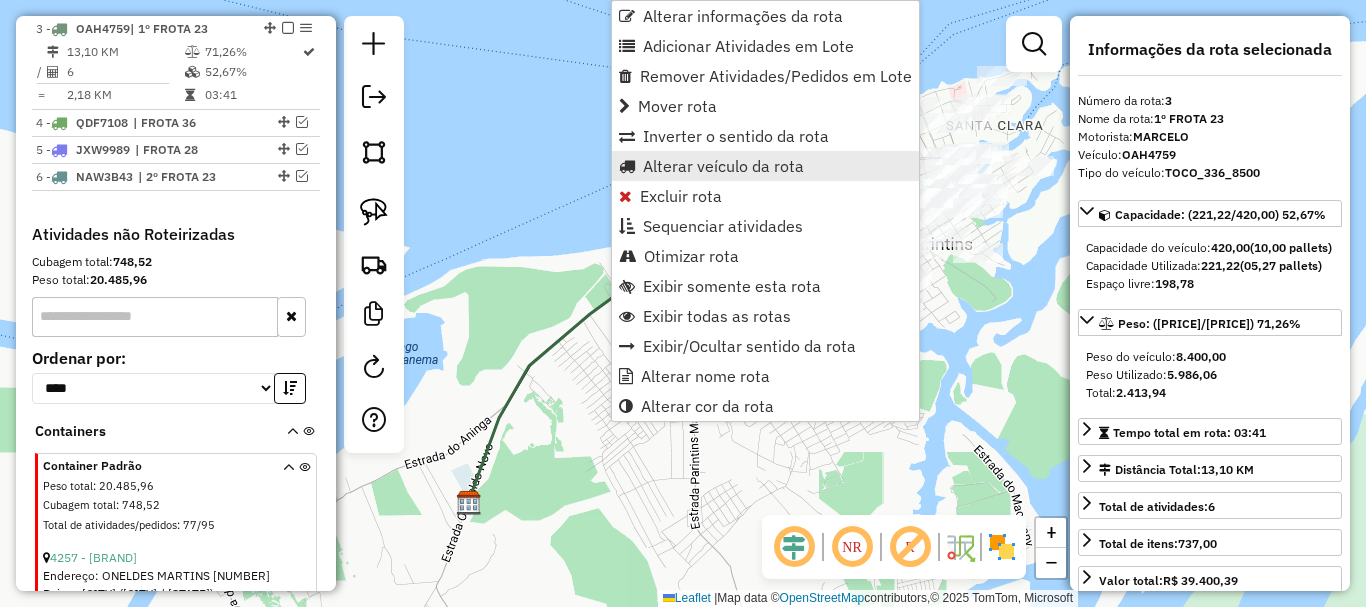 click on "Alterar veículo da rota" at bounding box center [723, 166] 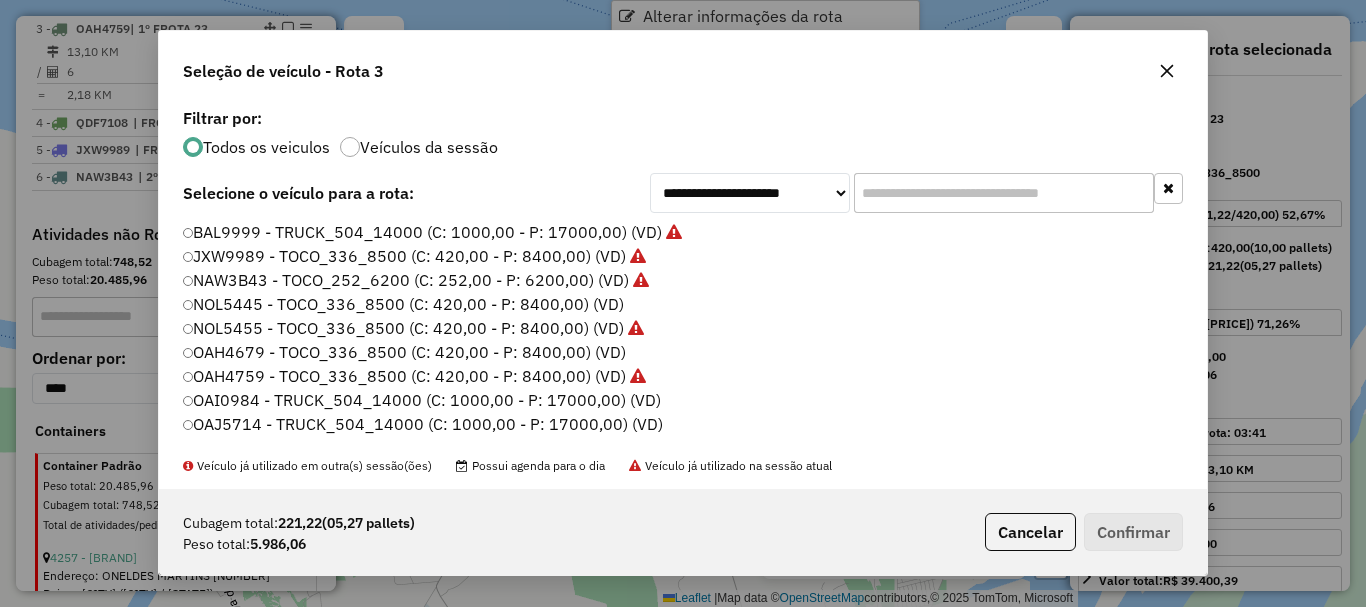 scroll, scrollTop: 11, scrollLeft: 6, axis: both 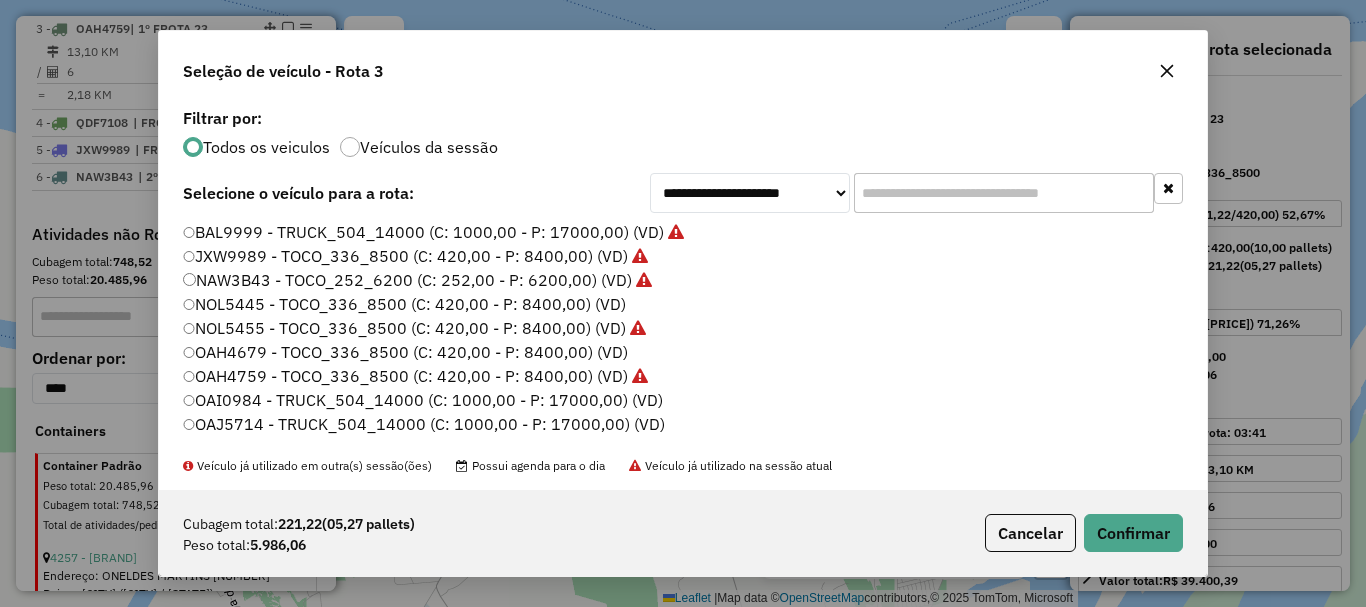 click on "Cubagem total:  221,22   (05,27 pallets)  Peso total: 5.986,06  Cancelar   Confirmar" 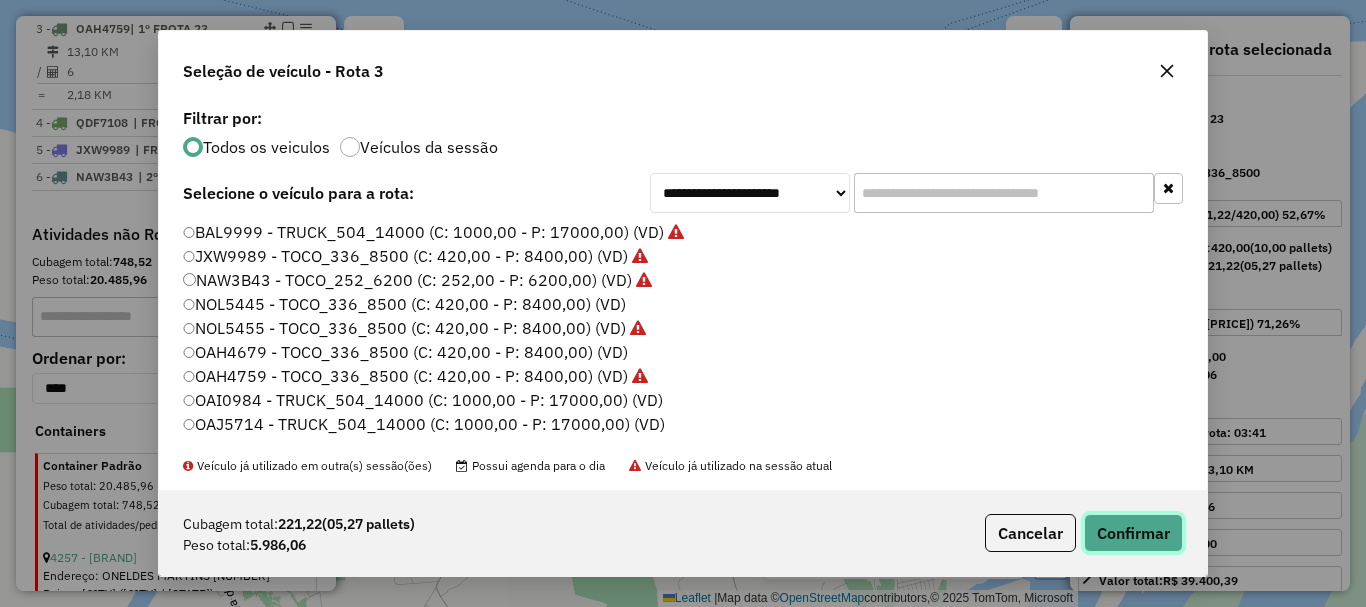 click on "Confirmar" 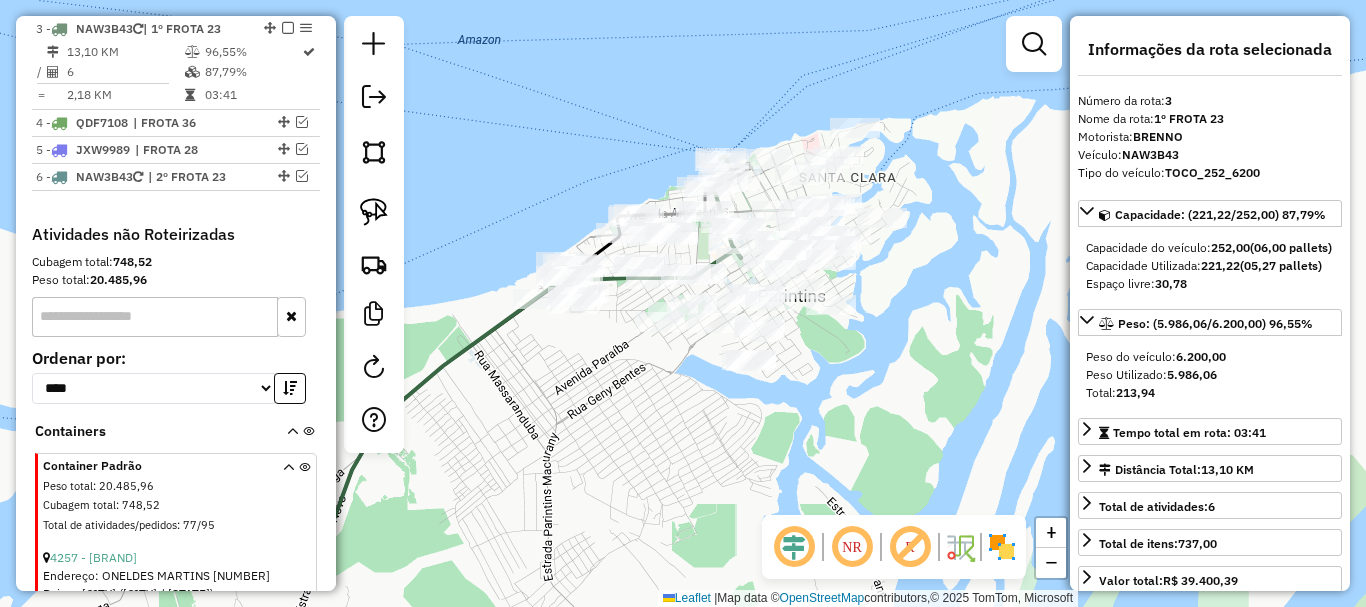 drag, startPoint x: 863, startPoint y: 421, endPoint x: 482, endPoint y: 338, distance: 389.93588 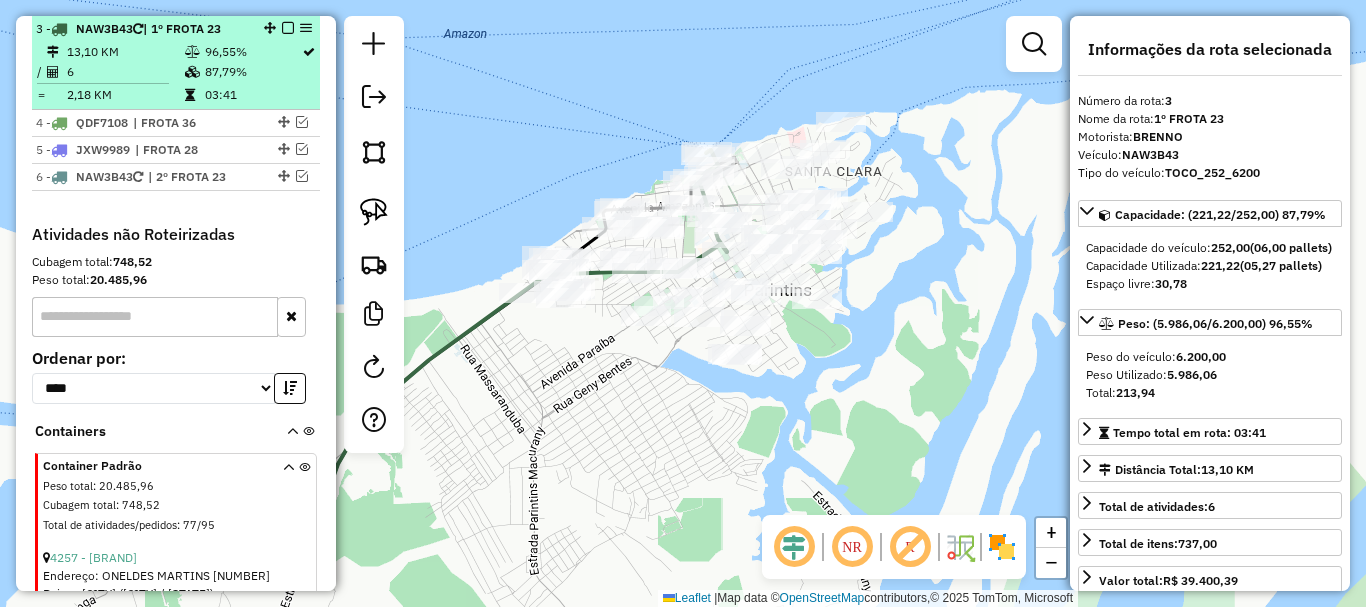 click at bounding box center (288, 28) 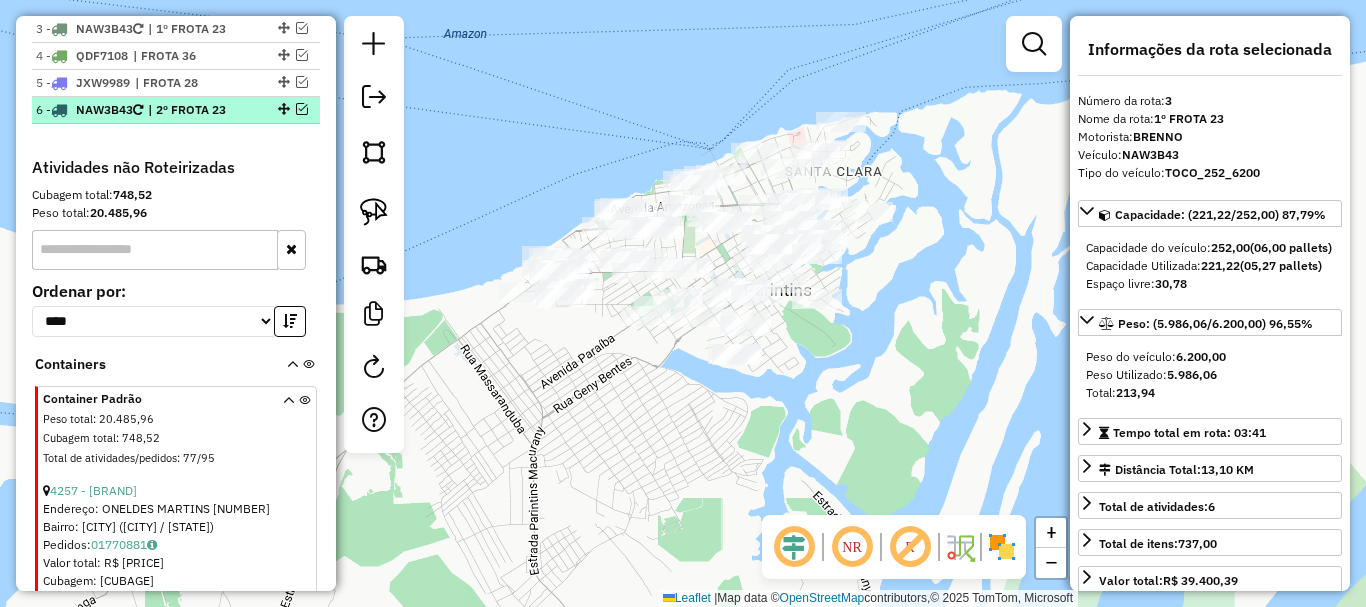 click at bounding box center [282, 109] 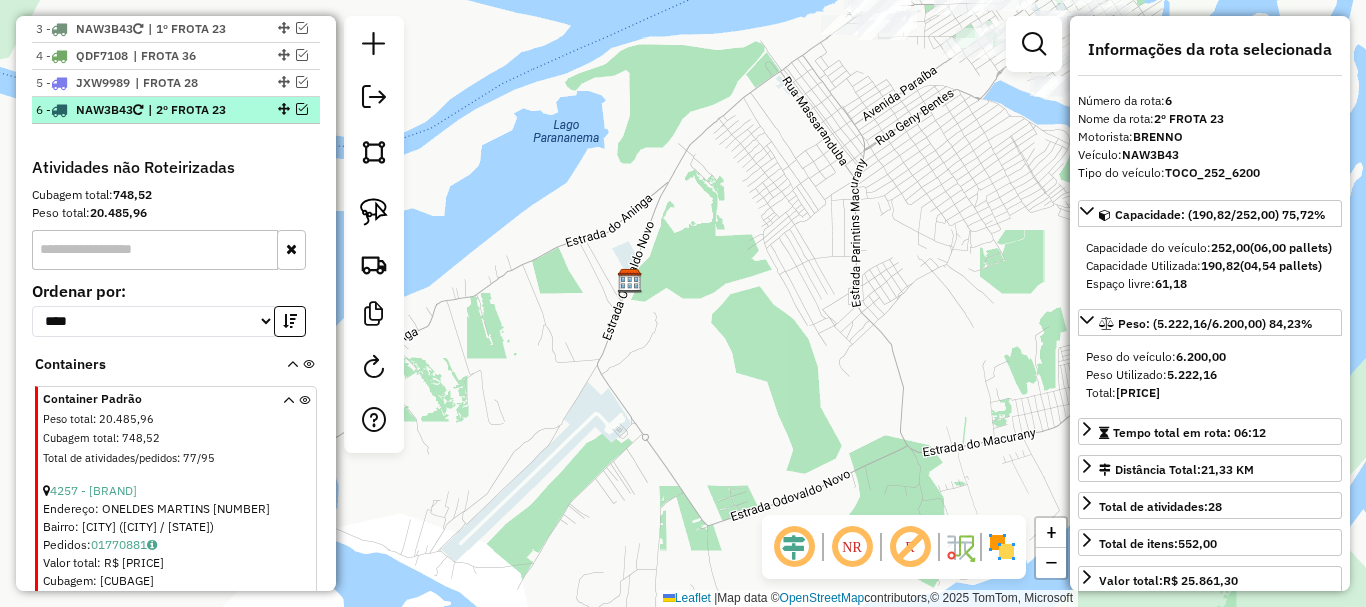 click at bounding box center (302, 109) 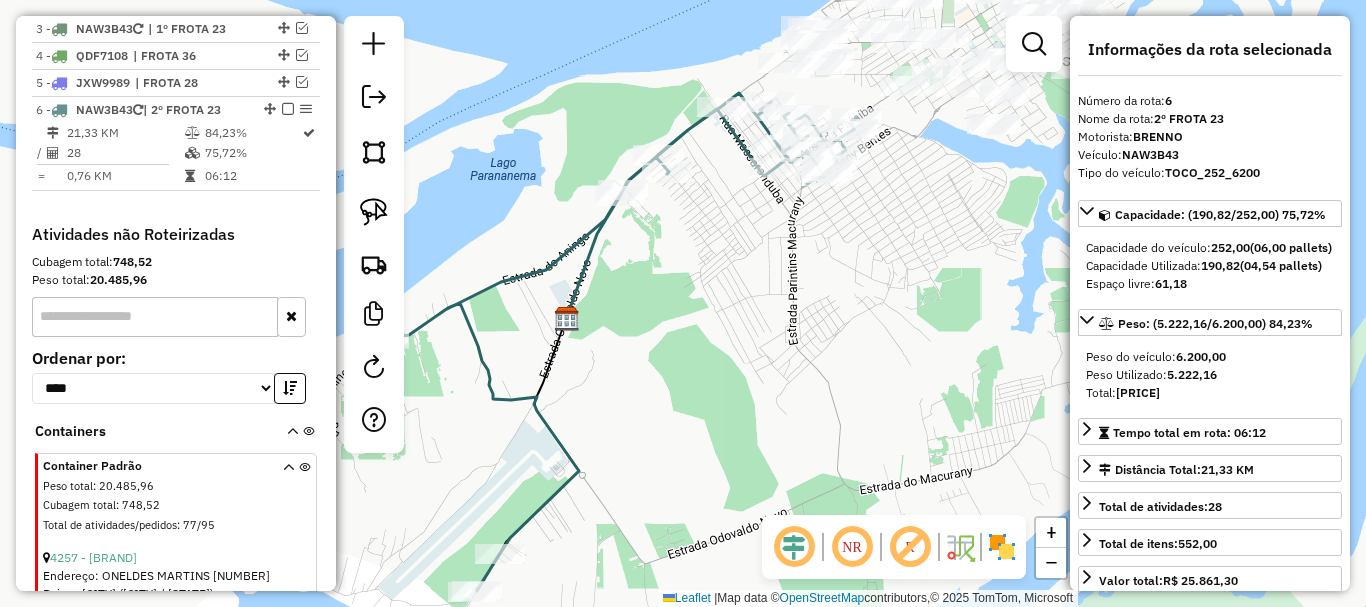 drag, startPoint x: 787, startPoint y: 301, endPoint x: 724, endPoint y: 339, distance: 73.57309 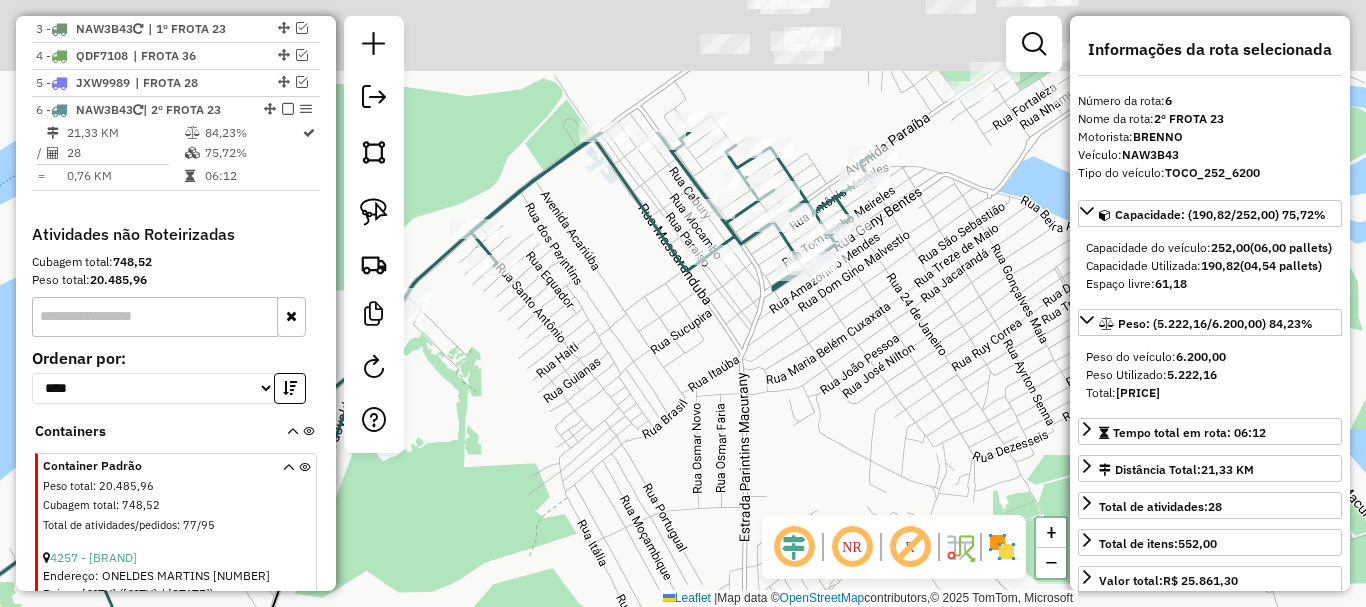drag, startPoint x: 781, startPoint y: 177, endPoint x: 738, endPoint y: 371, distance: 198.70833 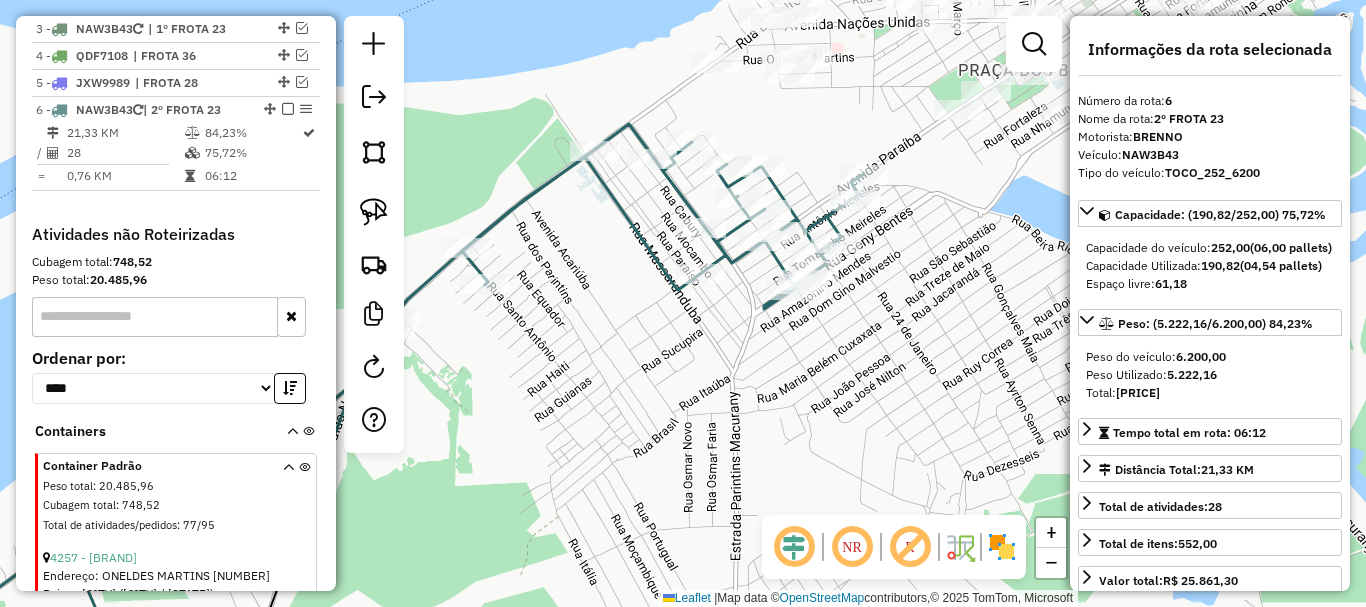 drag, startPoint x: 834, startPoint y: 295, endPoint x: 775, endPoint y: 365, distance: 91.5478 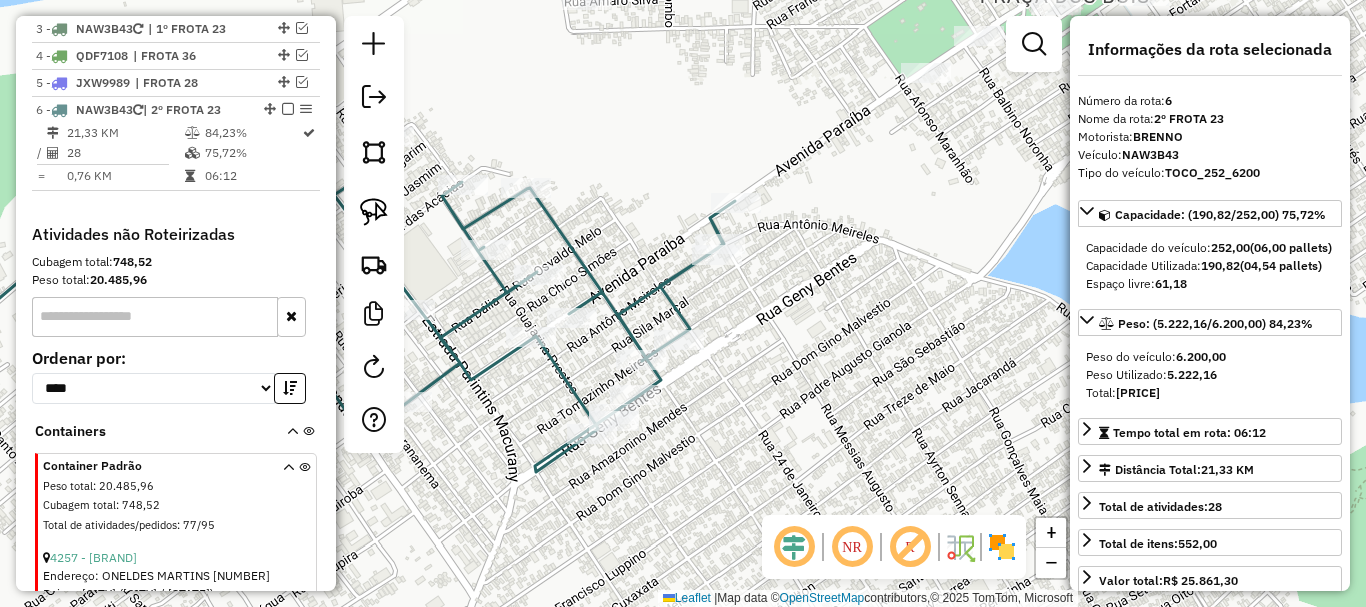 drag, startPoint x: 837, startPoint y: 328, endPoint x: 801, endPoint y: 407, distance: 86.815895 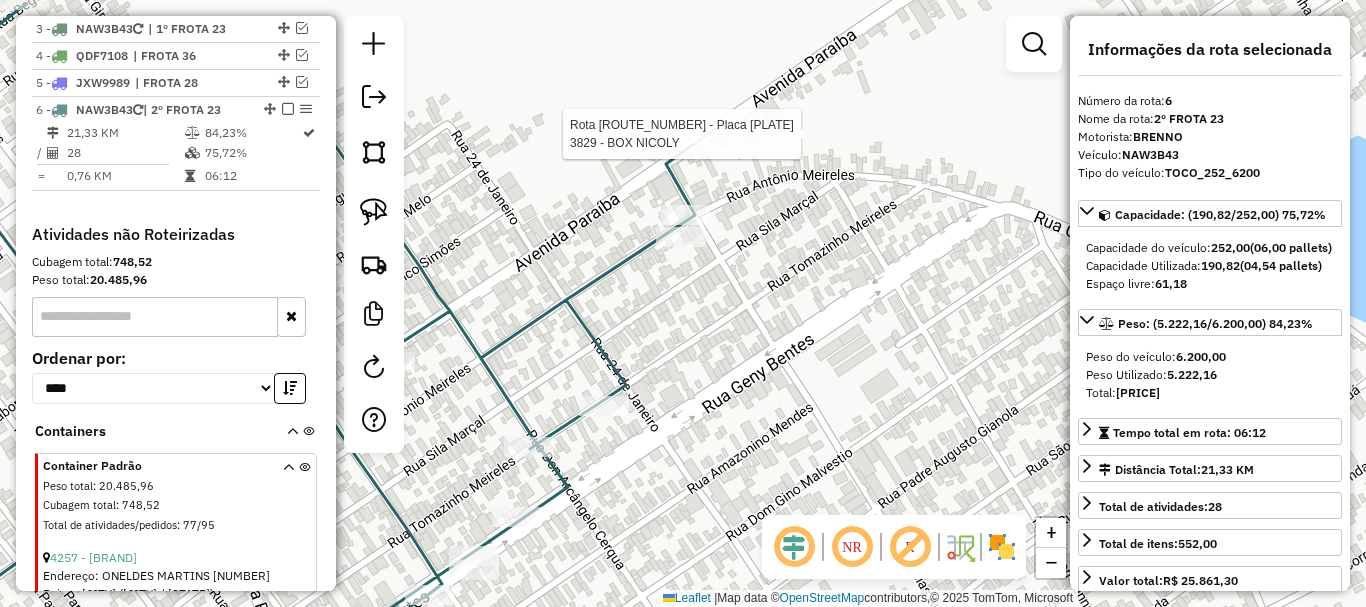 click 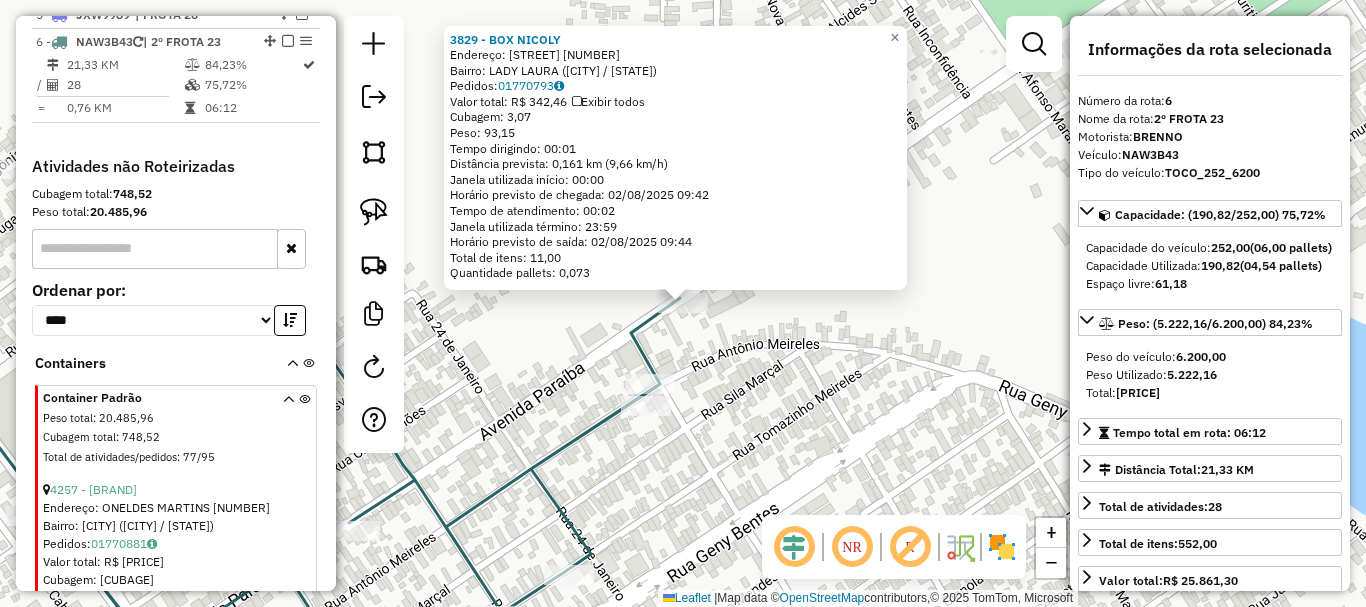scroll, scrollTop: 909, scrollLeft: 0, axis: vertical 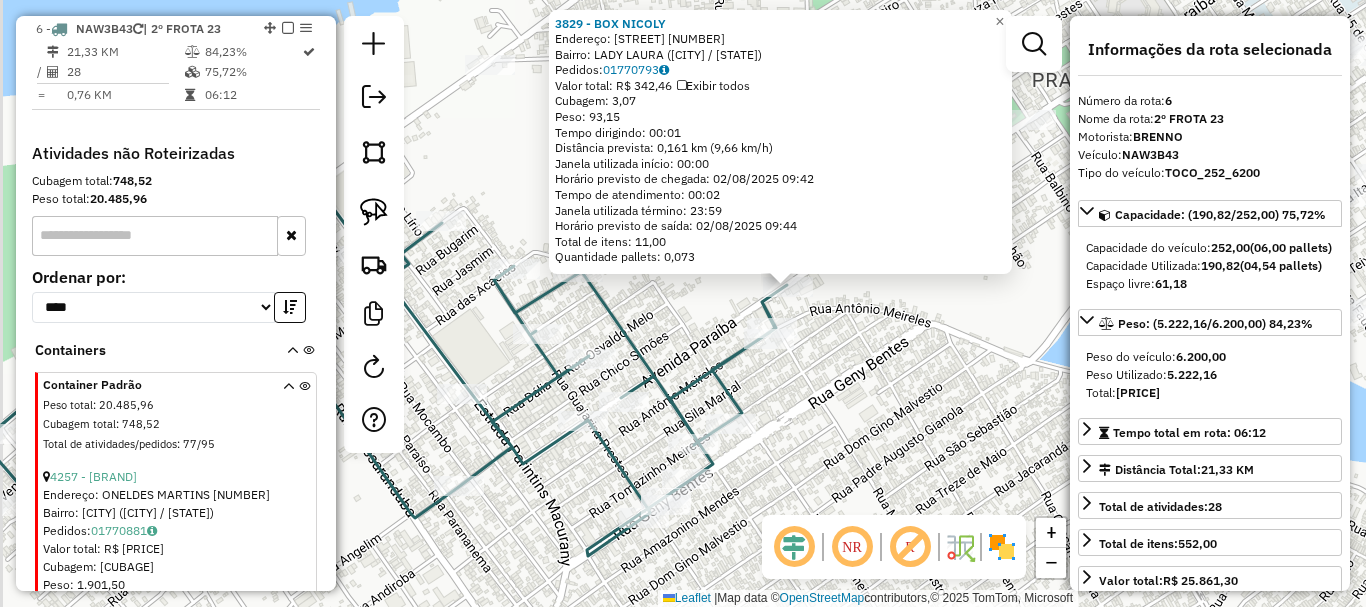 drag, startPoint x: 820, startPoint y: 426, endPoint x: 858, endPoint y: 384, distance: 56.63921 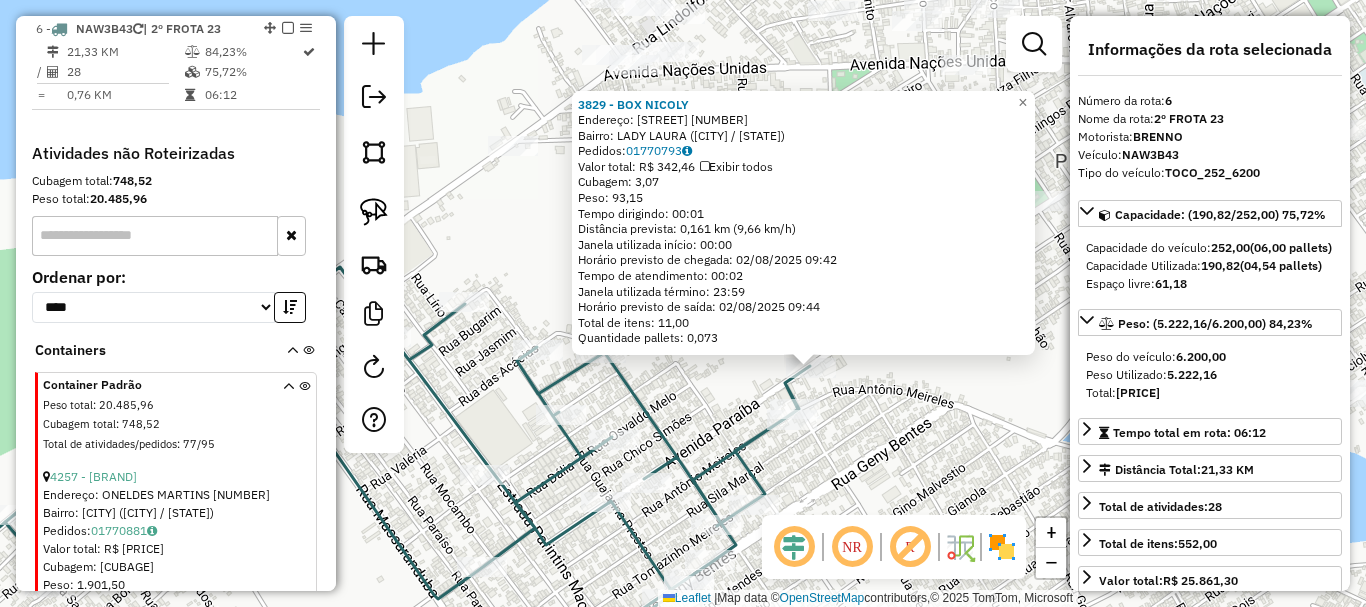 drag, startPoint x: 848, startPoint y: 380, endPoint x: 871, endPoint y: 461, distance: 84.20214 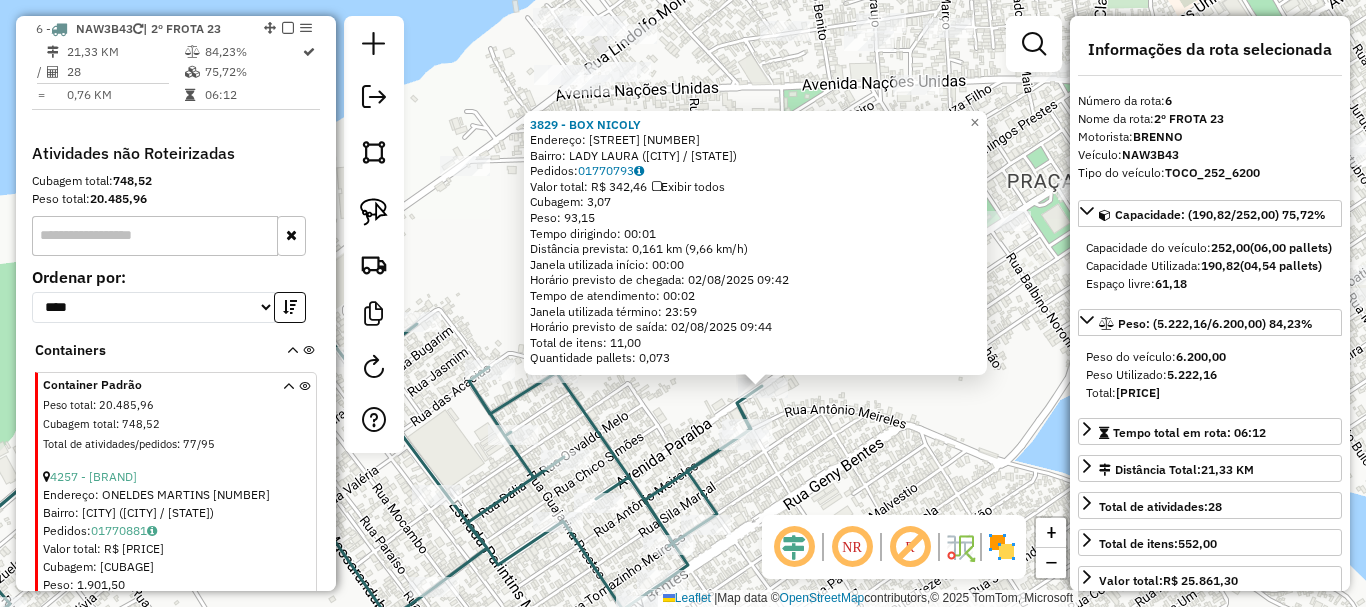 drag, startPoint x: 868, startPoint y: 425, endPoint x: 820, endPoint y: 445, distance: 52 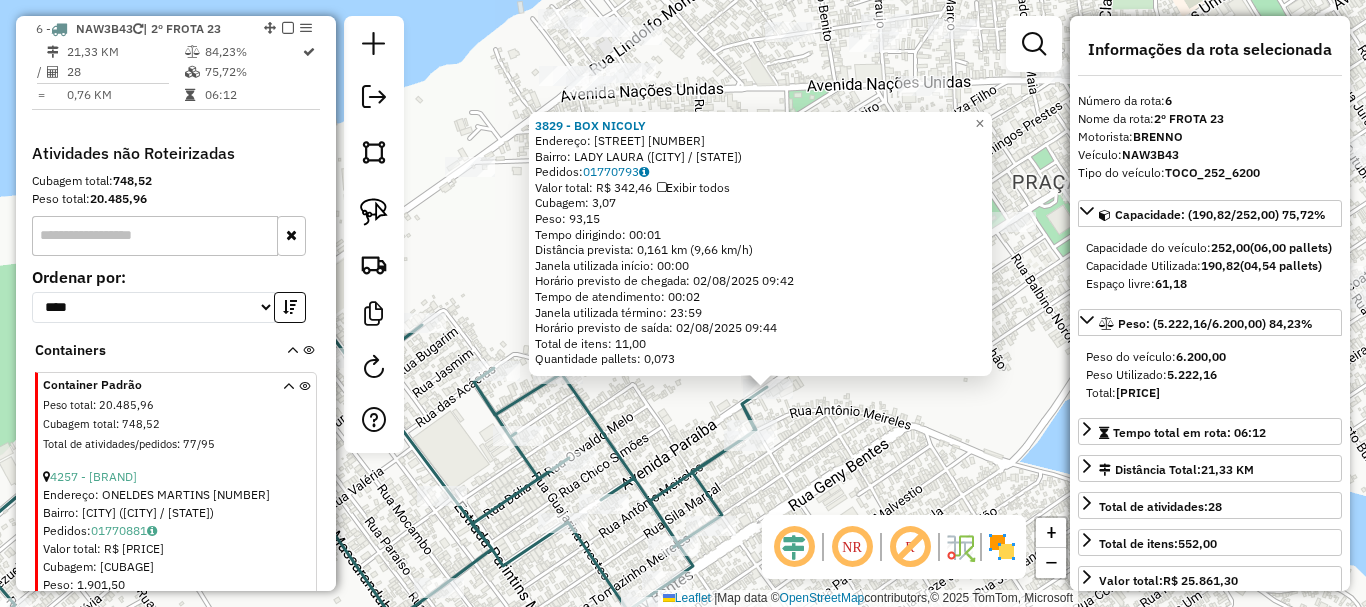 drag, startPoint x: 824, startPoint y: 466, endPoint x: 874, endPoint y: 431, distance: 61.03278 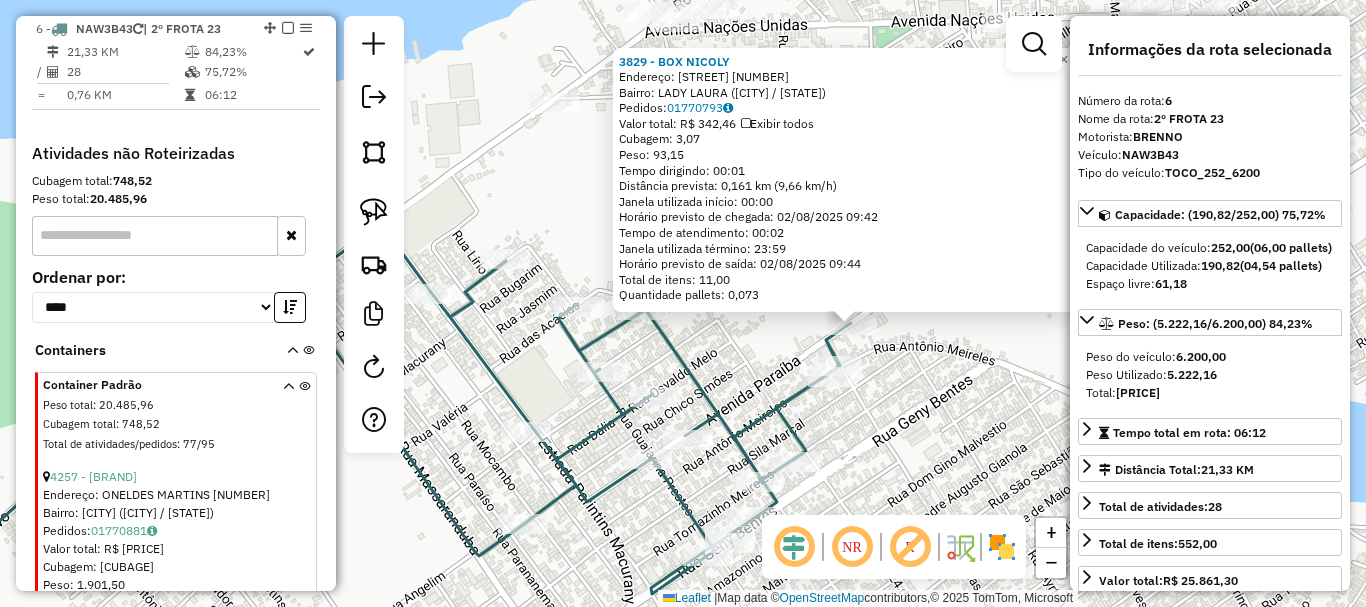 drag, startPoint x: 861, startPoint y: 431, endPoint x: 900, endPoint y: 401, distance: 49.20366 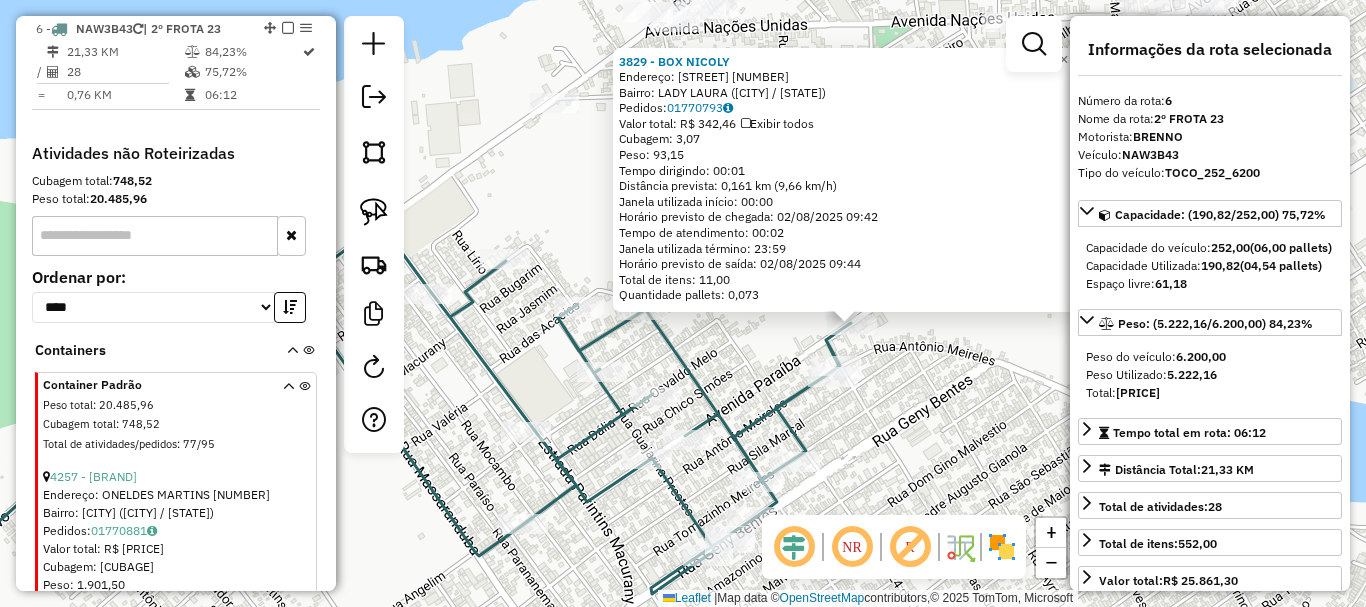click on "3829 - BOX NICOLY  Endereço:  RUA DOS PARINTINTINS 219   Bairro: LADY LAURA (PARINTINS / AM)   Pedidos:  01770793   Valor total: R$ 342,46   Exibir todos   Cubagem: 3,07  Peso: 93,15  Tempo dirigindo: 00:01   Distância prevista: 0,161 km (9,66 km/h)   Janela utilizada início: 00:00   Horário previsto de chegada: 02/08/2025 09:42   Tempo de atendimento: 00:02   Janela utilizada término: 23:59   Horário previsto de saída: 02/08/2025 09:44   Total de itens: 11,00   Quantidade pallets: 0,073  × Janela de atendimento Grade de atendimento Capacidade Transportadoras Veículos Cliente Pedidos  Rotas Selecione os dias de semana para filtrar as janelas de atendimento  Seg   Ter   Qua   Qui   Sex   Sáb   Dom  Informe o período da janela de atendimento: De: Até:  Filtrar exatamente a janela do cliente  Considerar janela de atendimento padrão  Selecione os dias de semana para filtrar as grades de atendimento  Seg   Ter   Qua   Qui   Sex   Sáb   Dom   Considerar clientes sem dia de atendimento cadastrado  De:" 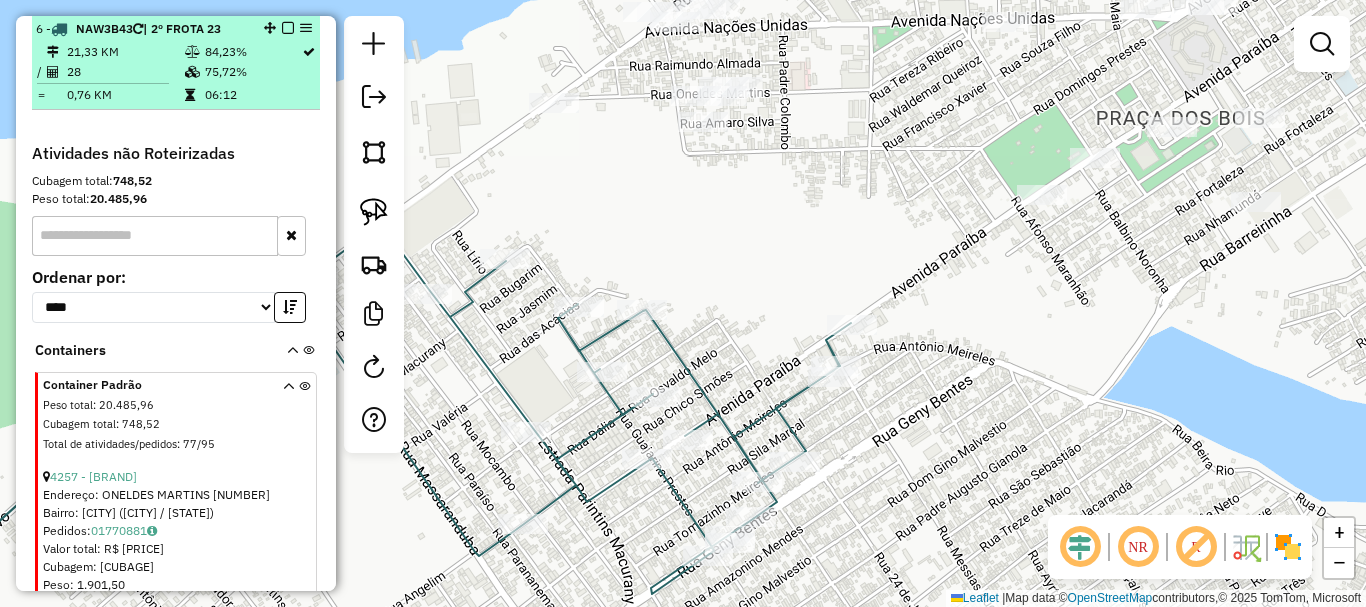 click at bounding box center [288, 28] 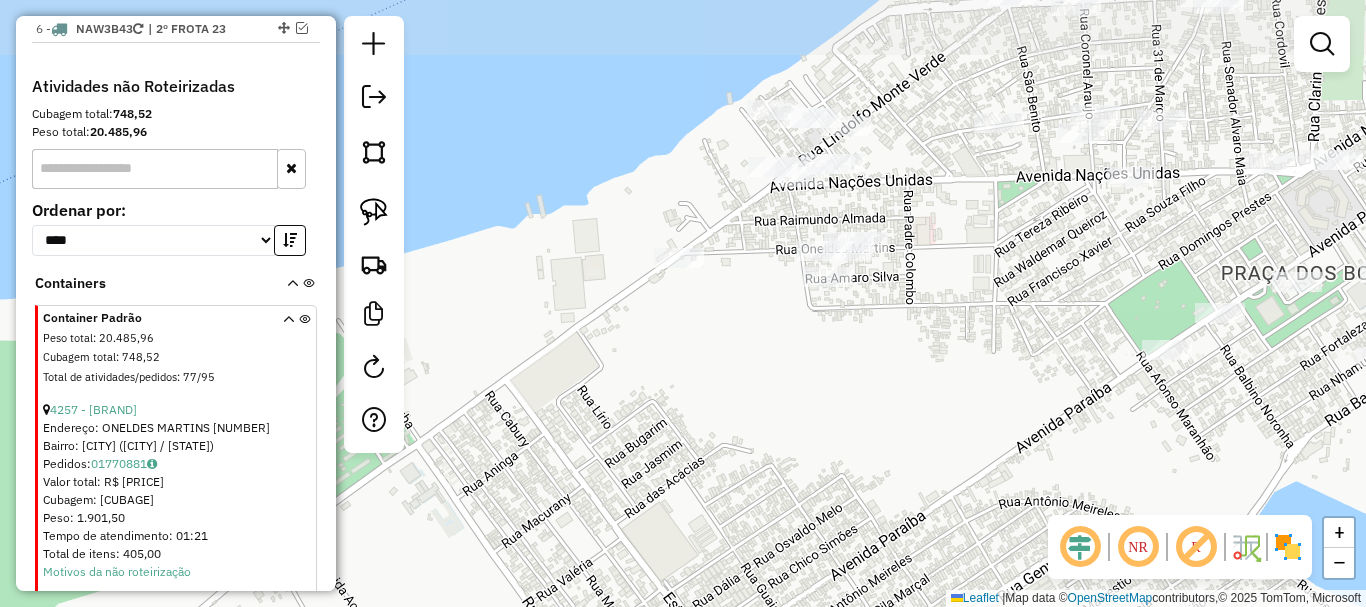 drag, startPoint x: 862, startPoint y: 342, endPoint x: 898, endPoint y: 487, distance: 149.40215 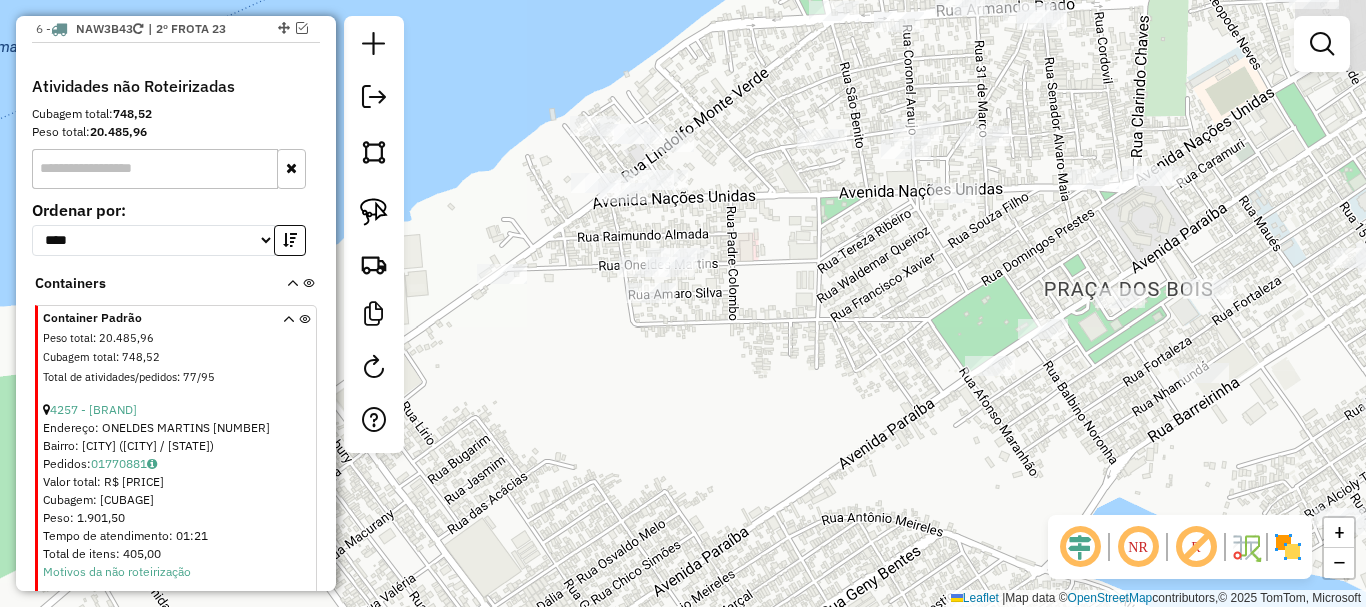 drag, startPoint x: 846, startPoint y: 398, endPoint x: 781, endPoint y: 390, distance: 65.490456 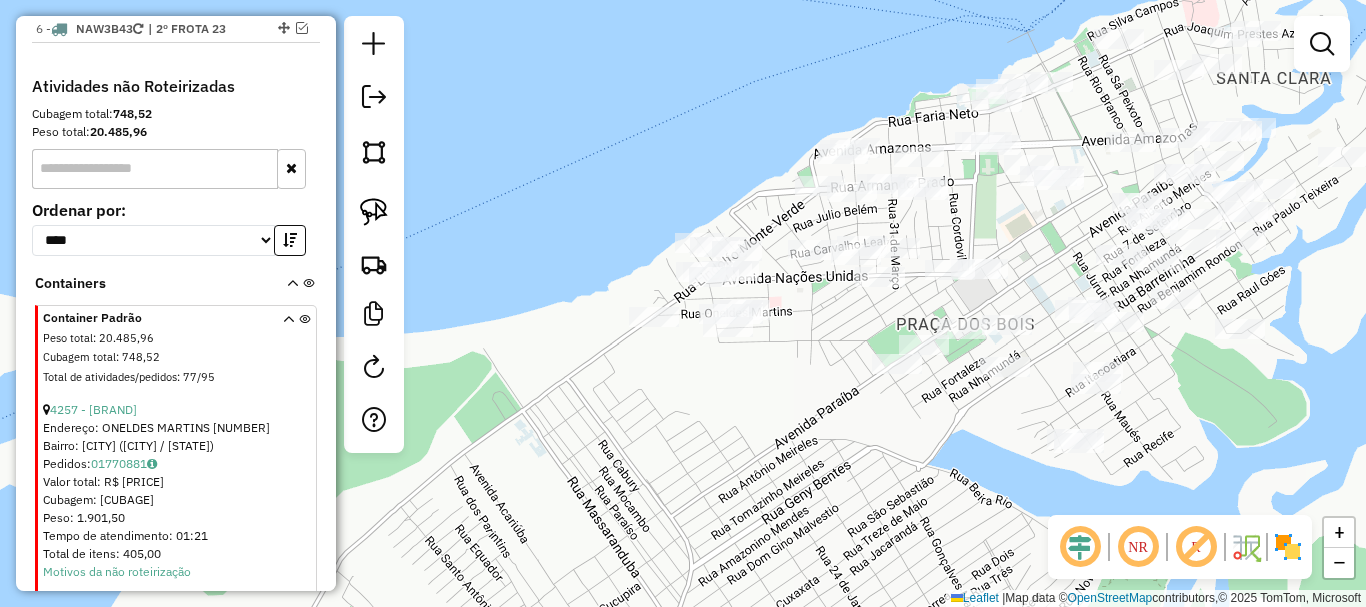 click at bounding box center [288, 351] 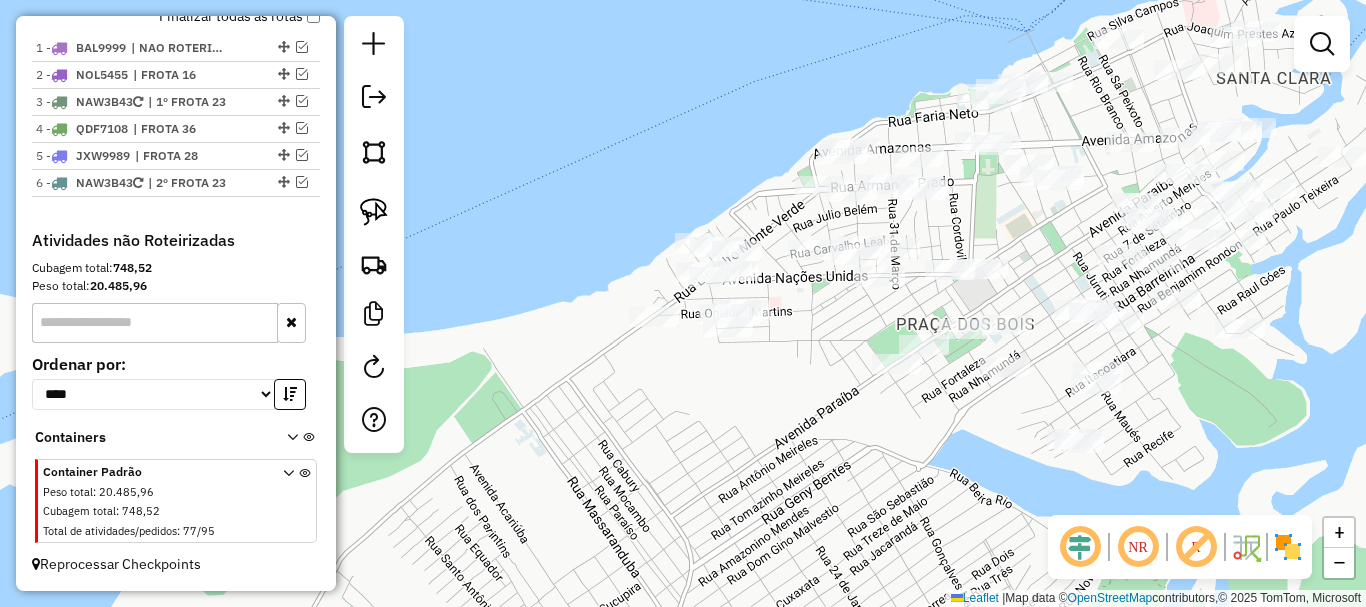 scroll, scrollTop: 755, scrollLeft: 0, axis: vertical 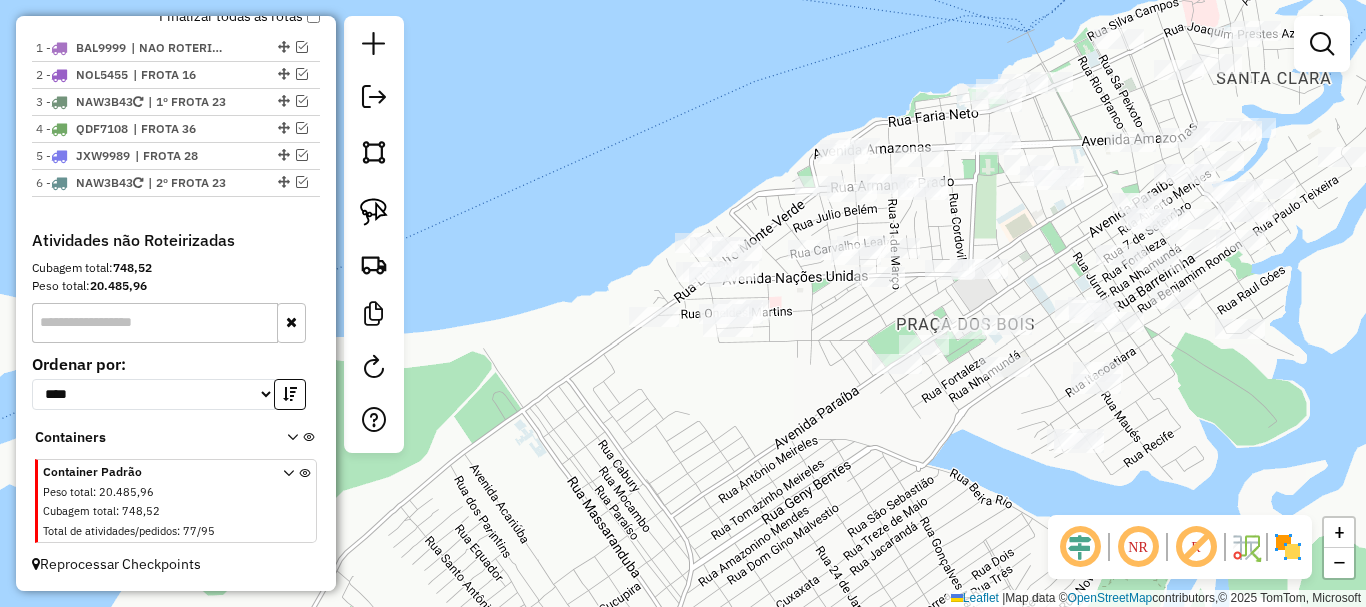 click at bounding box center [288, 505] 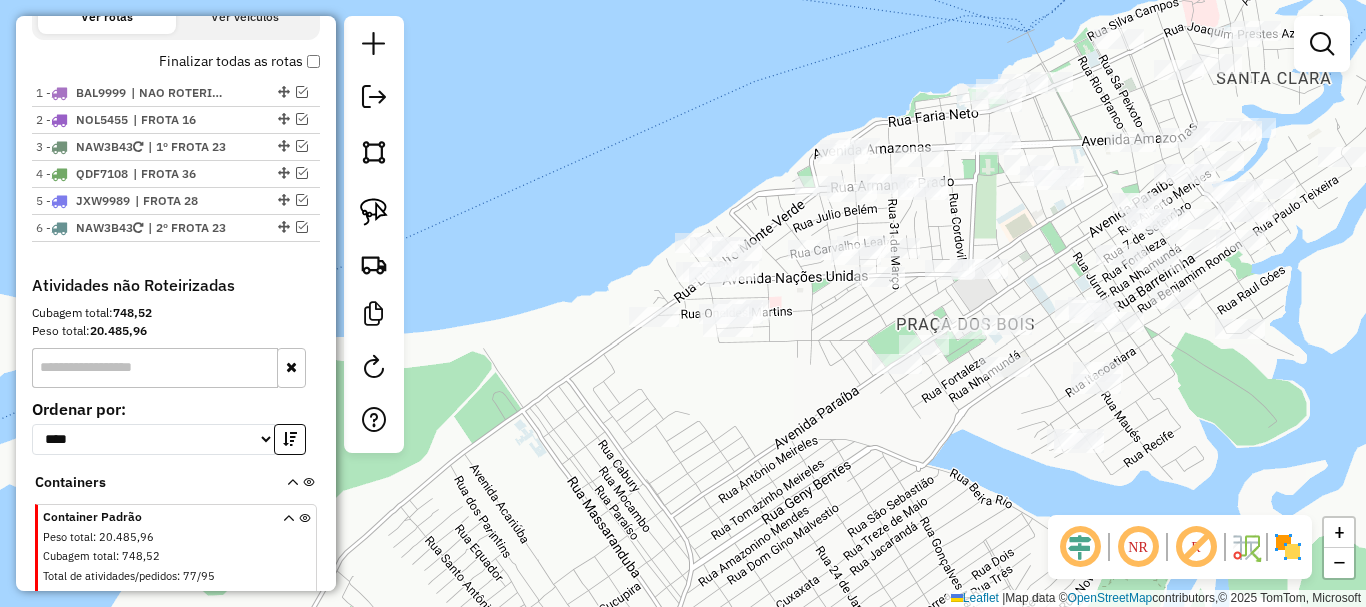 scroll, scrollTop: 709, scrollLeft: 0, axis: vertical 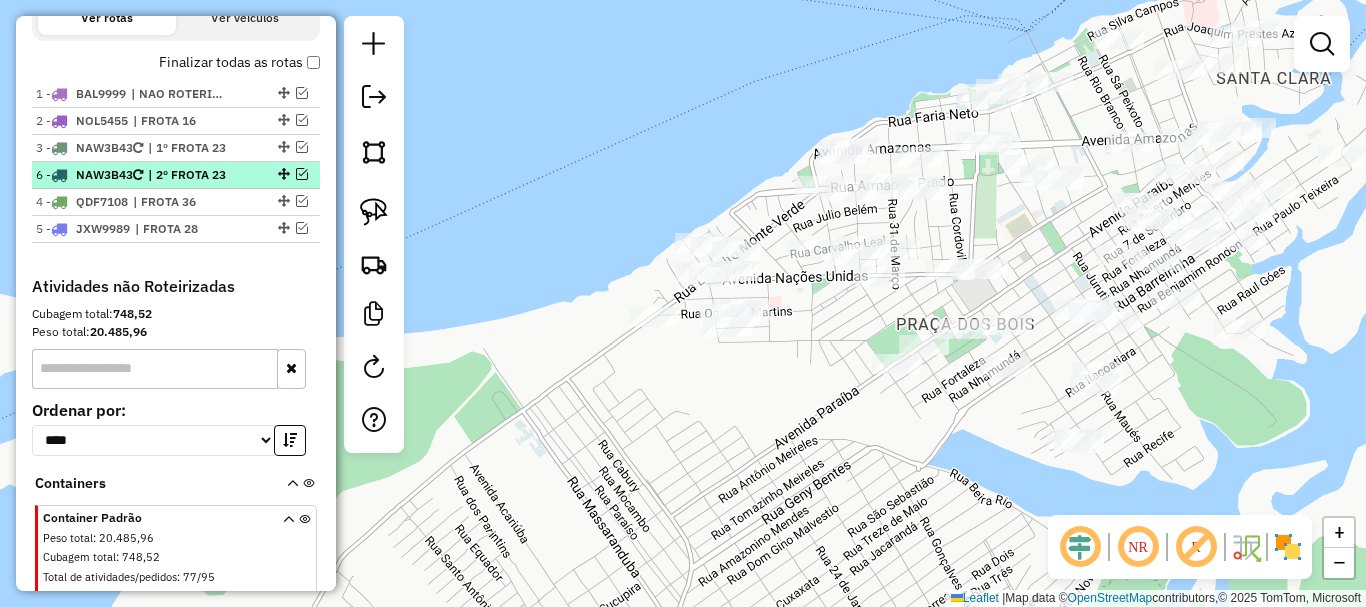 drag, startPoint x: 274, startPoint y: 227, endPoint x: 271, endPoint y: 169, distance: 58.077534 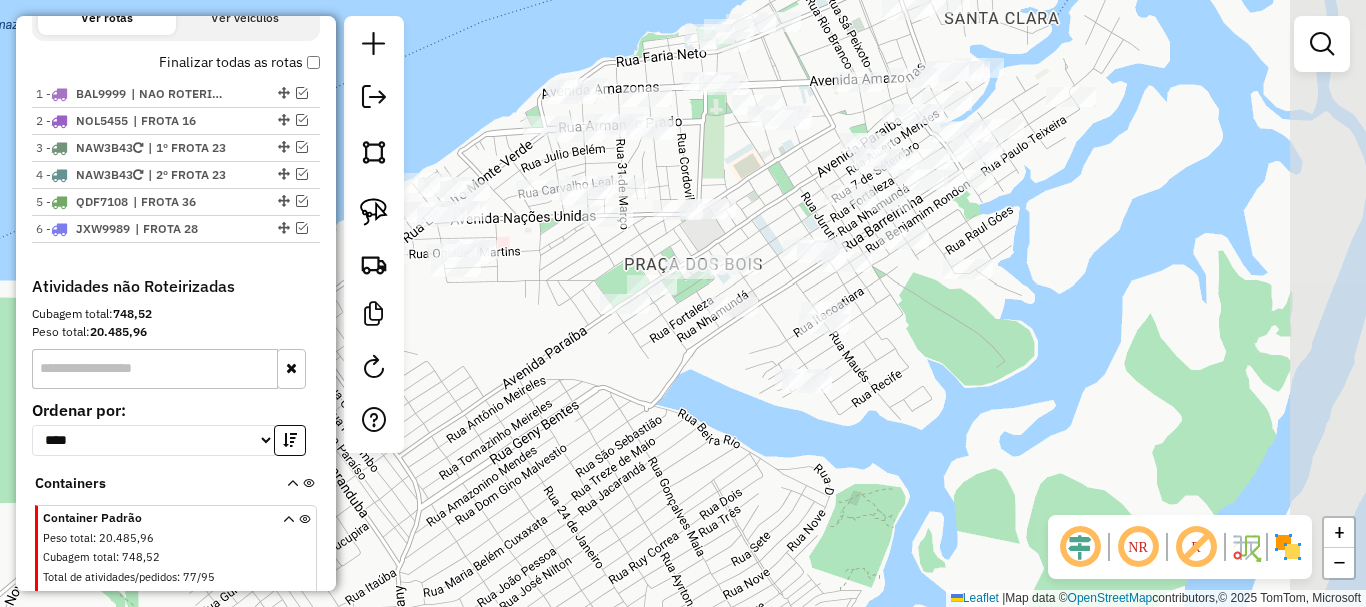 drag, startPoint x: 822, startPoint y: 391, endPoint x: 573, endPoint y: 328, distance: 256.84625 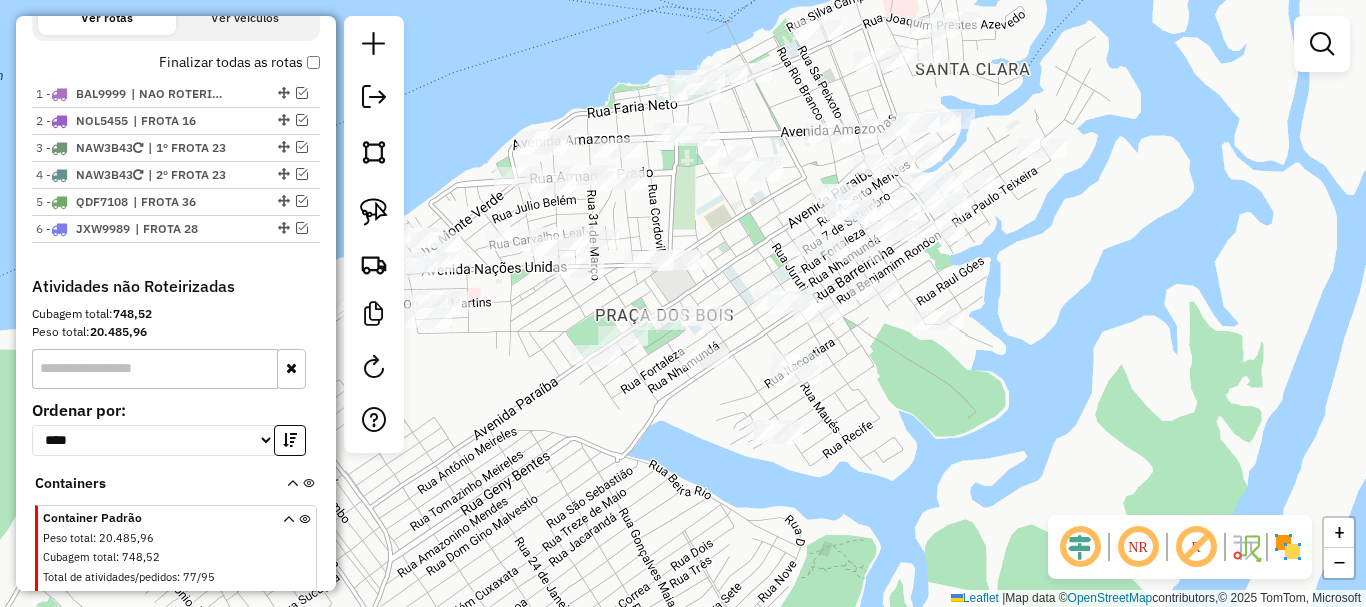 drag, startPoint x: 931, startPoint y: 394, endPoint x: 895, endPoint y: 438, distance: 56.85068 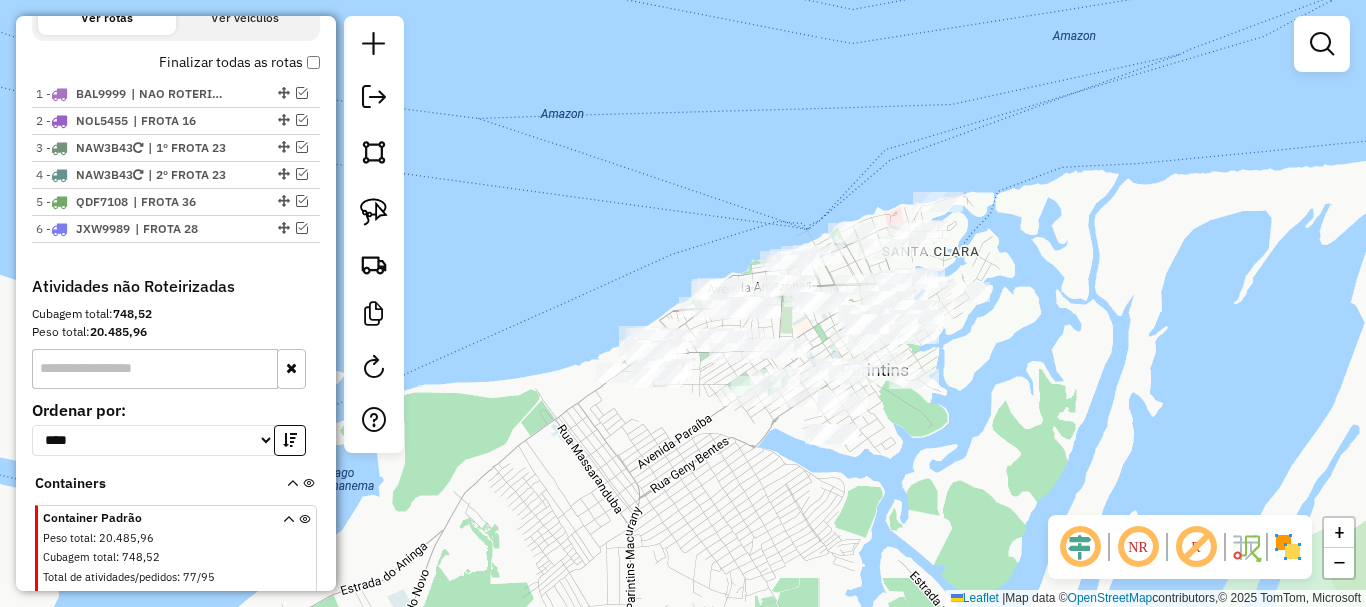 click on "Janela de atendimento Grade de atendimento Capacidade Transportadoras Veículos Cliente Pedidos  Rotas Selecione os dias de semana para filtrar as janelas de atendimento  Seg   Ter   Qua   Qui   Sex   Sáb   Dom  Informe o período da janela de atendimento: De: Até:  Filtrar exatamente a janela do cliente  Considerar janela de atendimento padrão  Selecione os dias de semana para filtrar as grades de atendimento  Seg   Ter   Qua   Qui   Sex   Sáb   Dom   Considerar clientes sem dia de atendimento cadastrado  Clientes fora do dia de atendimento selecionado Filtrar as atividades entre os valores definidos abaixo:  Peso mínimo:   Peso máximo:   Cubagem mínima:   Cubagem máxima:   De:   Até:  Filtrar as atividades entre o tempo de atendimento definido abaixo:  De:   Até:   Considerar capacidade total dos clientes não roteirizados Transportadora: Selecione um ou mais itens Tipo de veículo: Selecione um ou mais itens Veículo: Selecione um ou mais itens Motorista: Selecione um ou mais itens Nome: Rótulo:" 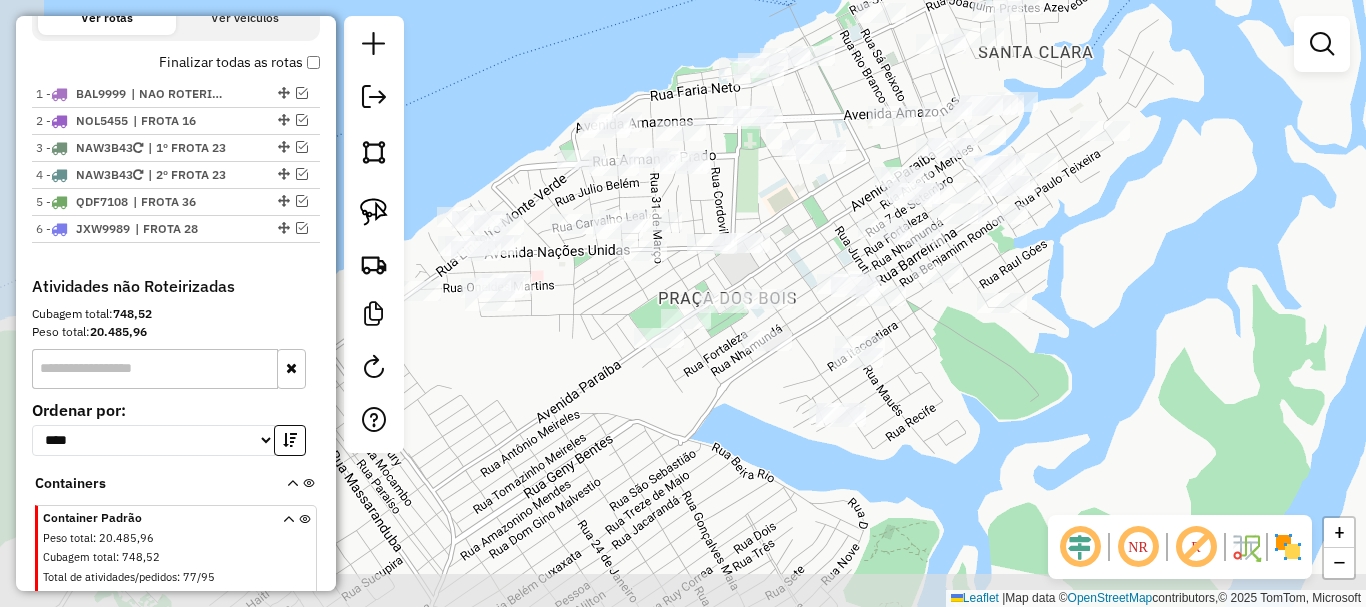 drag, startPoint x: 876, startPoint y: 448, endPoint x: 1018, endPoint y: 408, distance: 147.52628 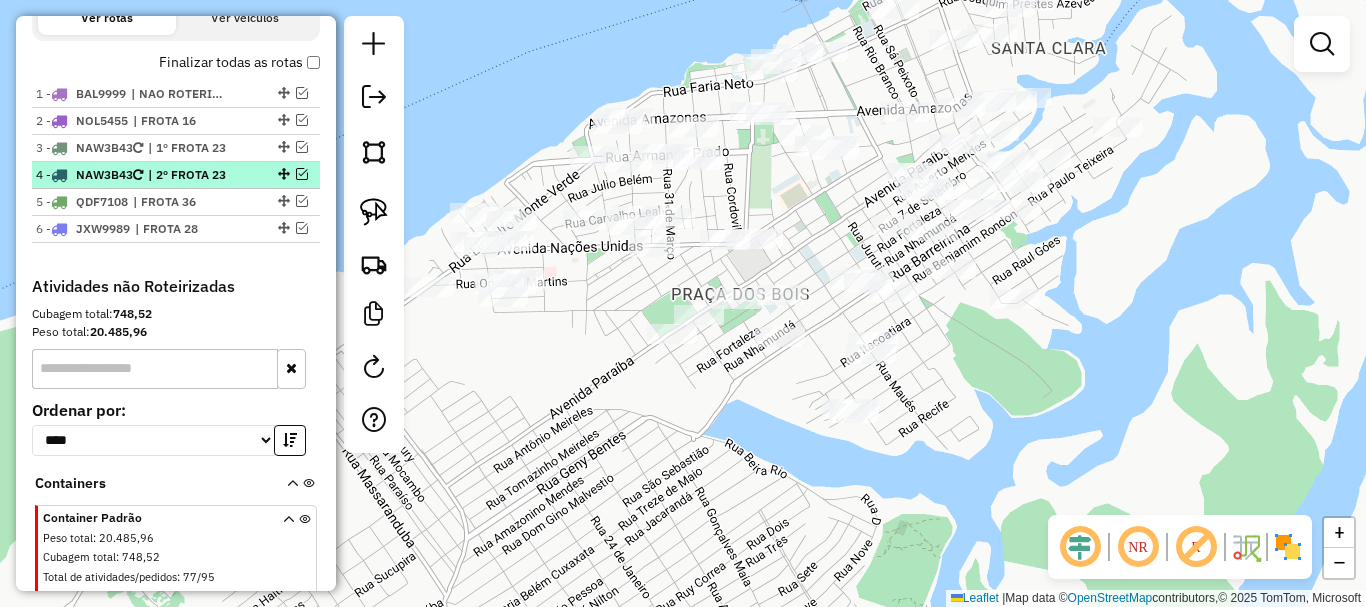 click on "| 2º FROTA 23" at bounding box center (194, 175) 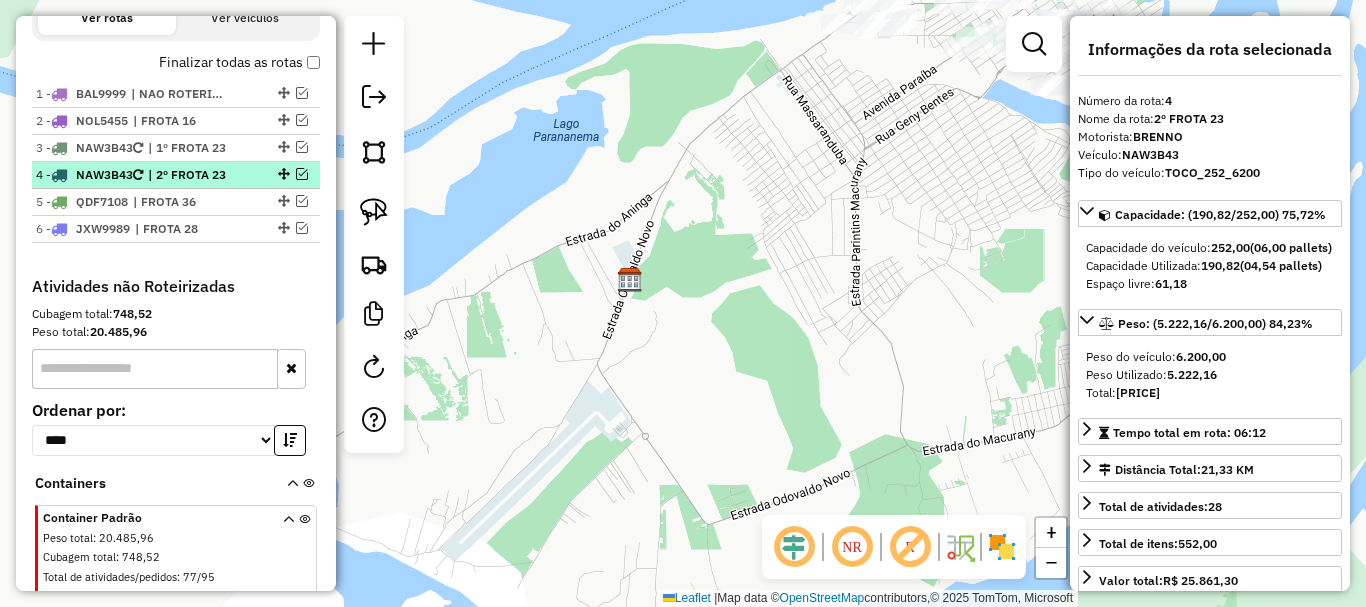 click at bounding box center (302, 174) 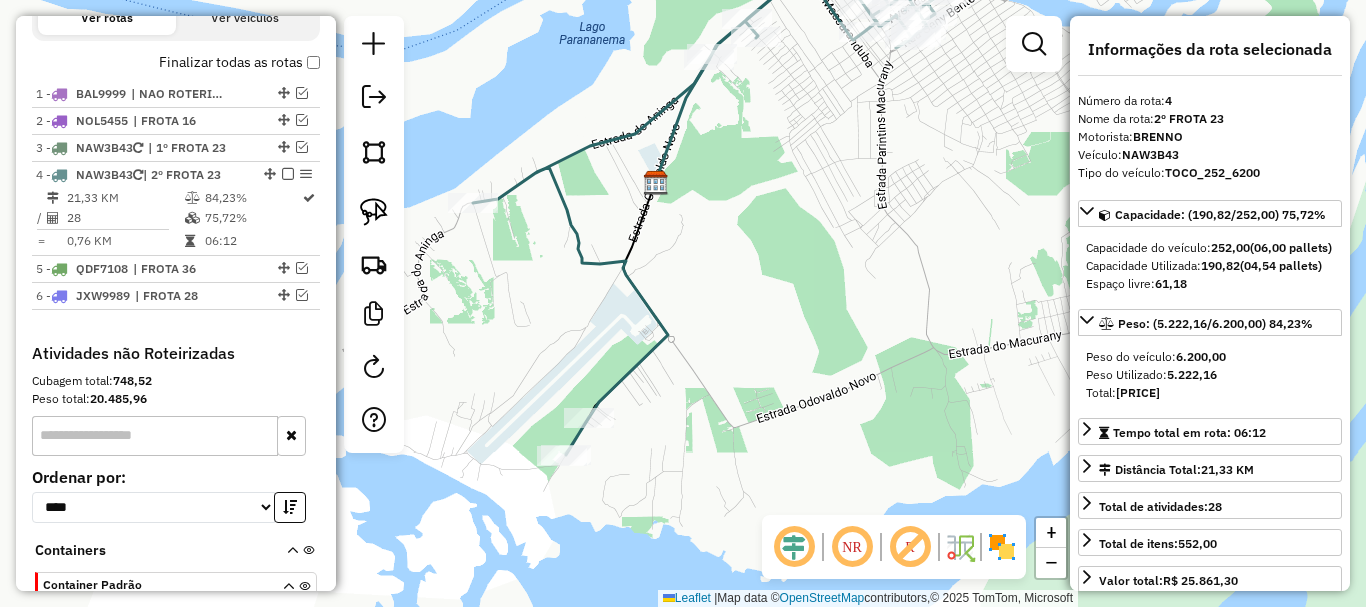 drag, startPoint x: 742, startPoint y: 431, endPoint x: 767, endPoint y: 331, distance: 103.077644 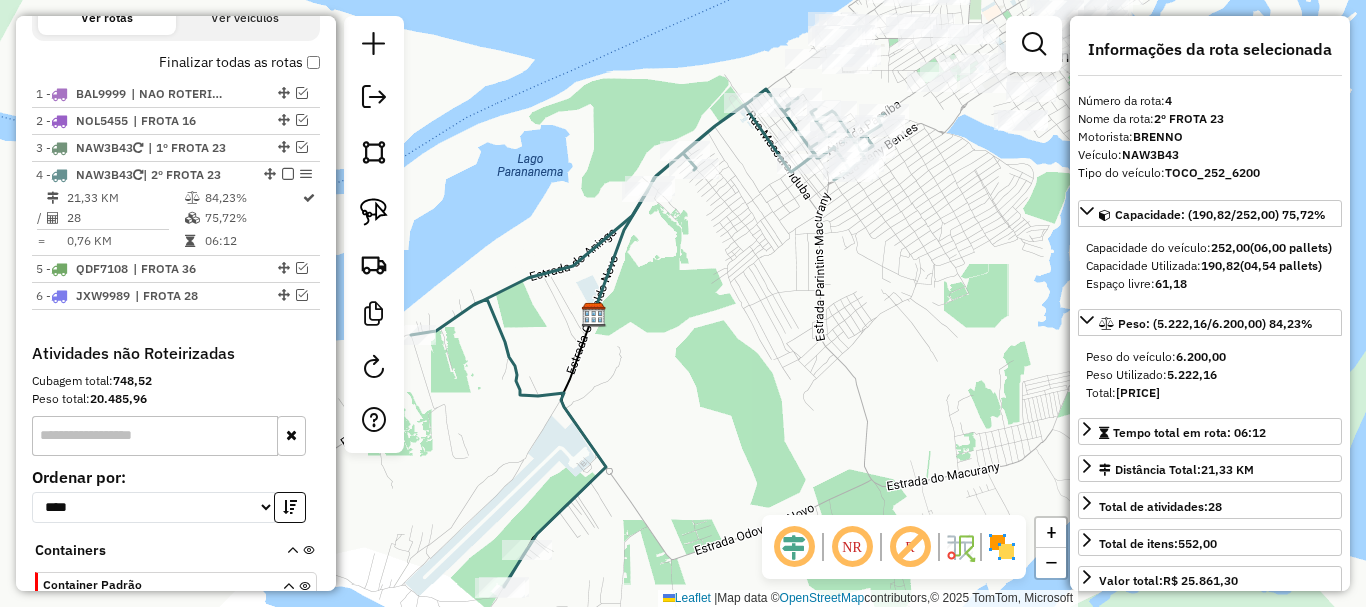 drag, startPoint x: 792, startPoint y: 284, endPoint x: 729, endPoint y: 417, distance: 147.16656 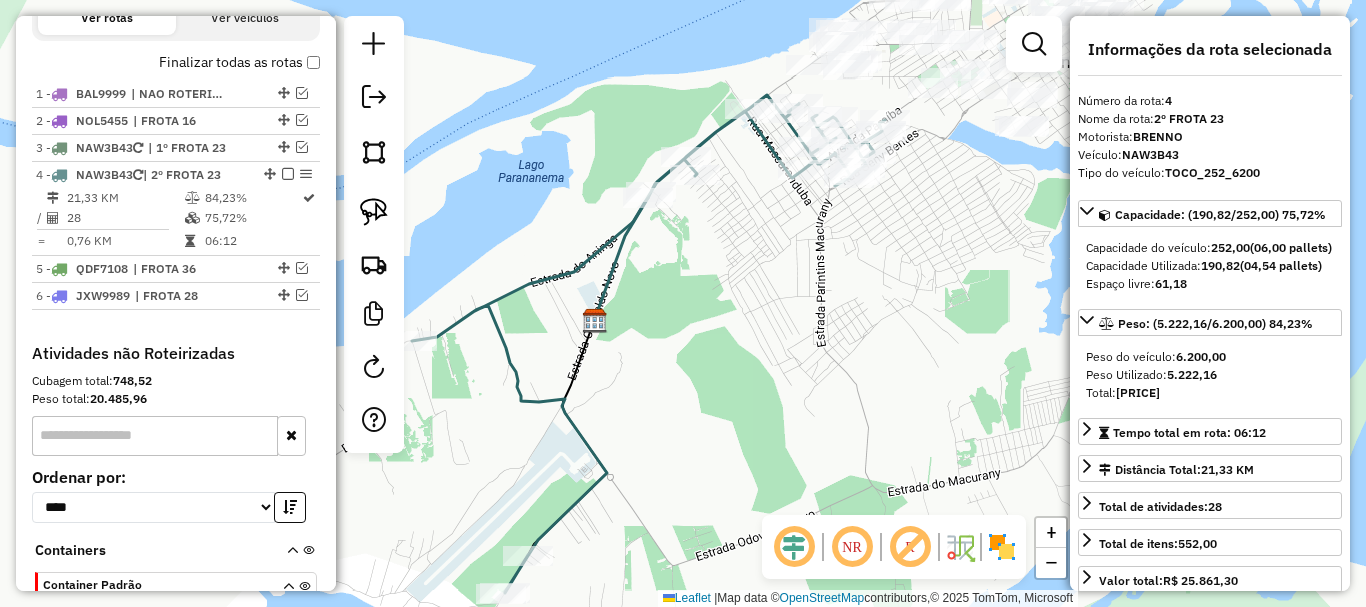 drag, startPoint x: 710, startPoint y: 292, endPoint x: 718, endPoint y: 335, distance: 43.737854 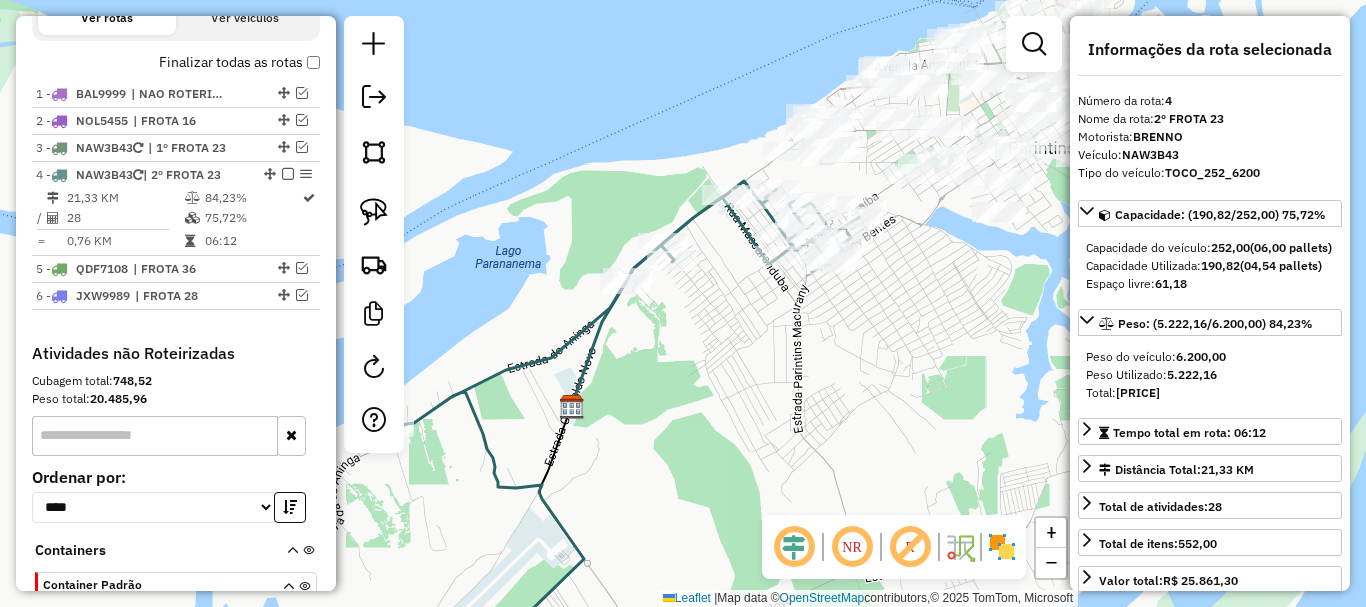 drag, startPoint x: 705, startPoint y: 319, endPoint x: 610, endPoint y: 366, distance: 105.99056 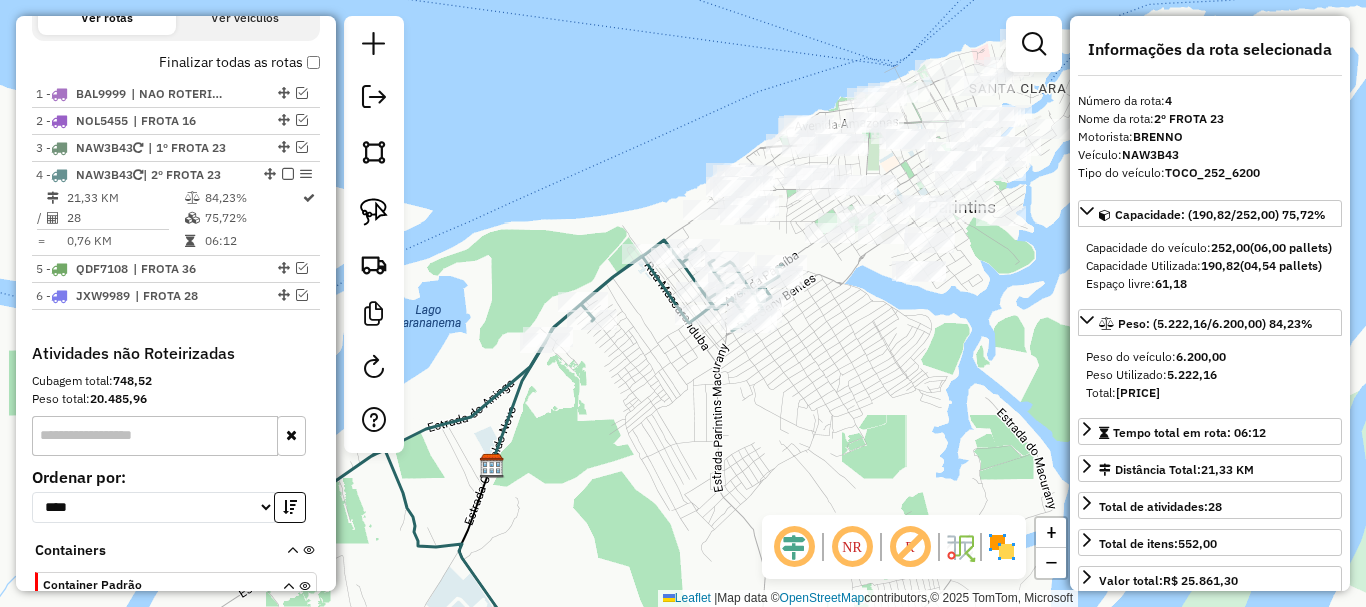 drag, startPoint x: 618, startPoint y: 366, endPoint x: 559, endPoint y: 411, distance: 74.20242 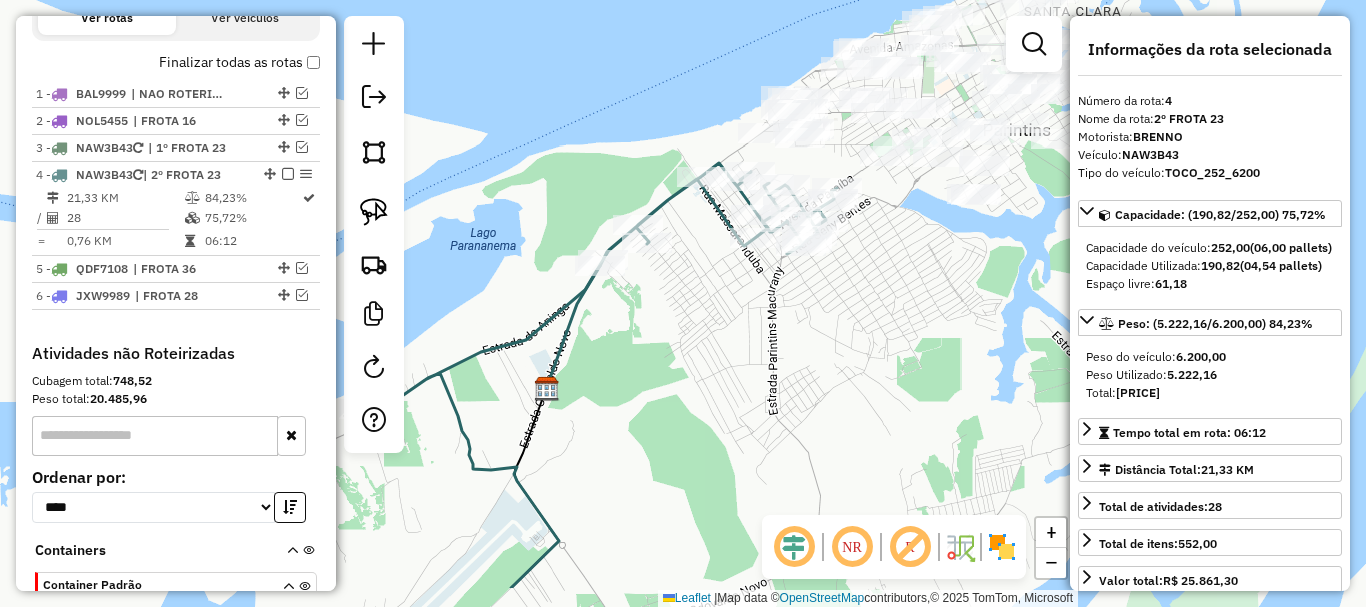 drag, startPoint x: 583, startPoint y: 452, endPoint x: 666, endPoint y: 341, distance: 138.60014 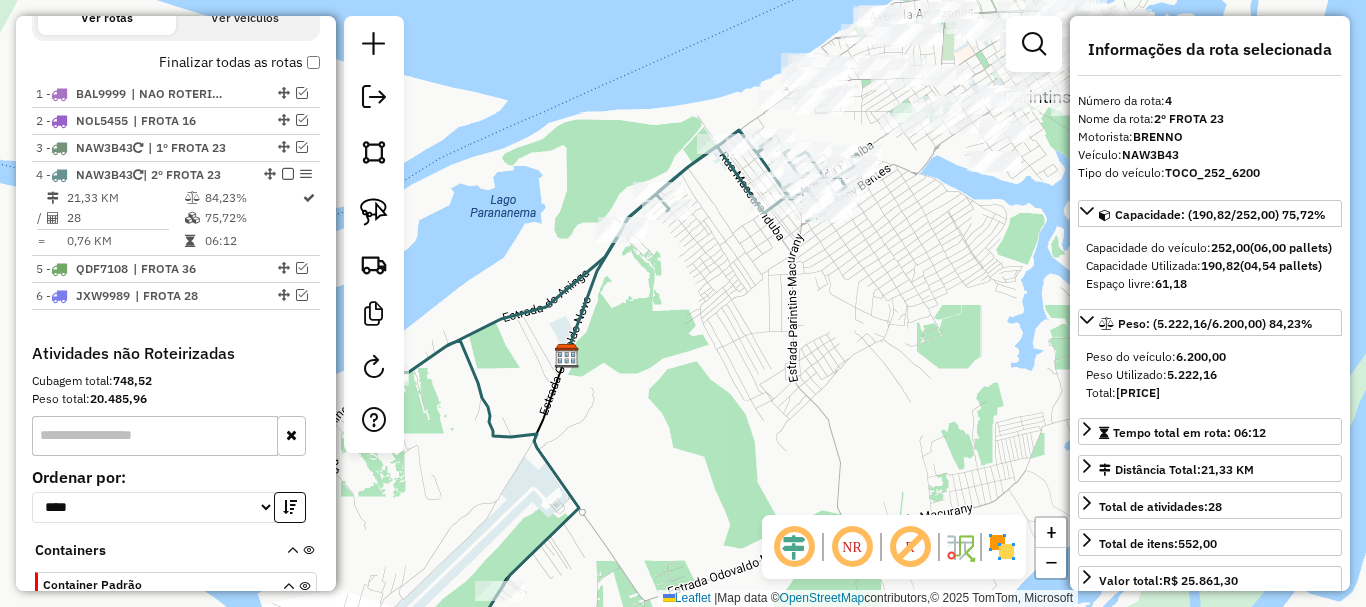 drag, startPoint x: 600, startPoint y: 440, endPoint x: 485, endPoint y: 539, distance: 151.74321 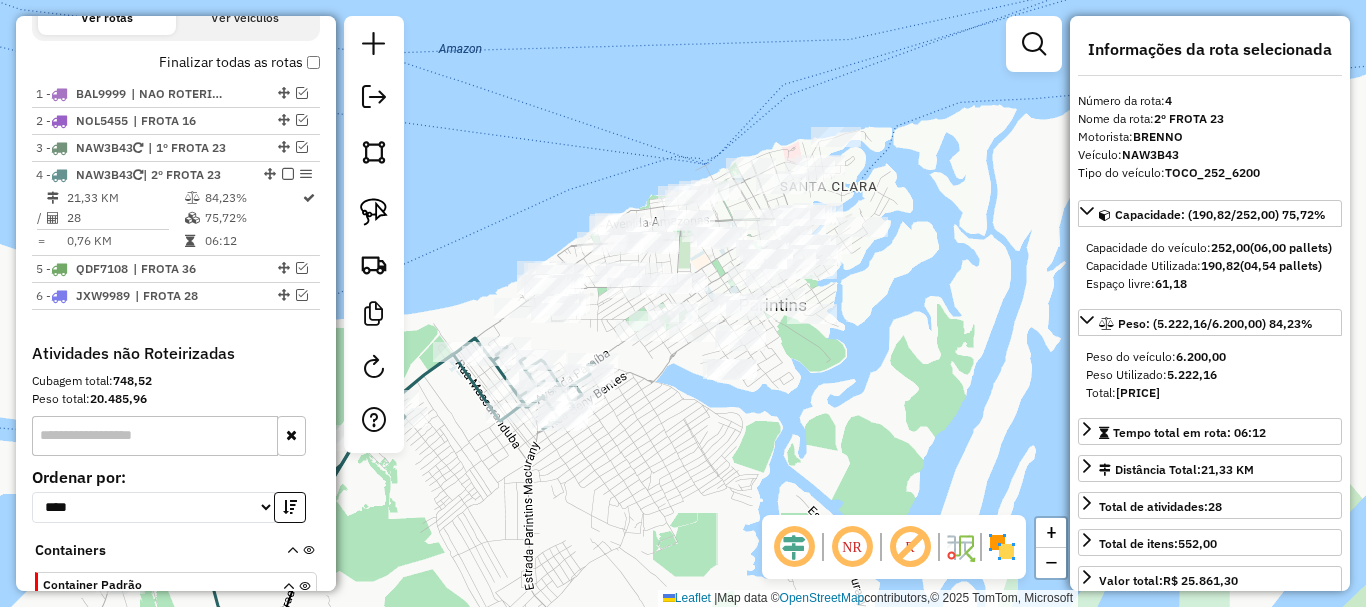 drag, startPoint x: 394, startPoint y: 532, endPoint x: 415, endPoint y: 501, distance: 37.44329 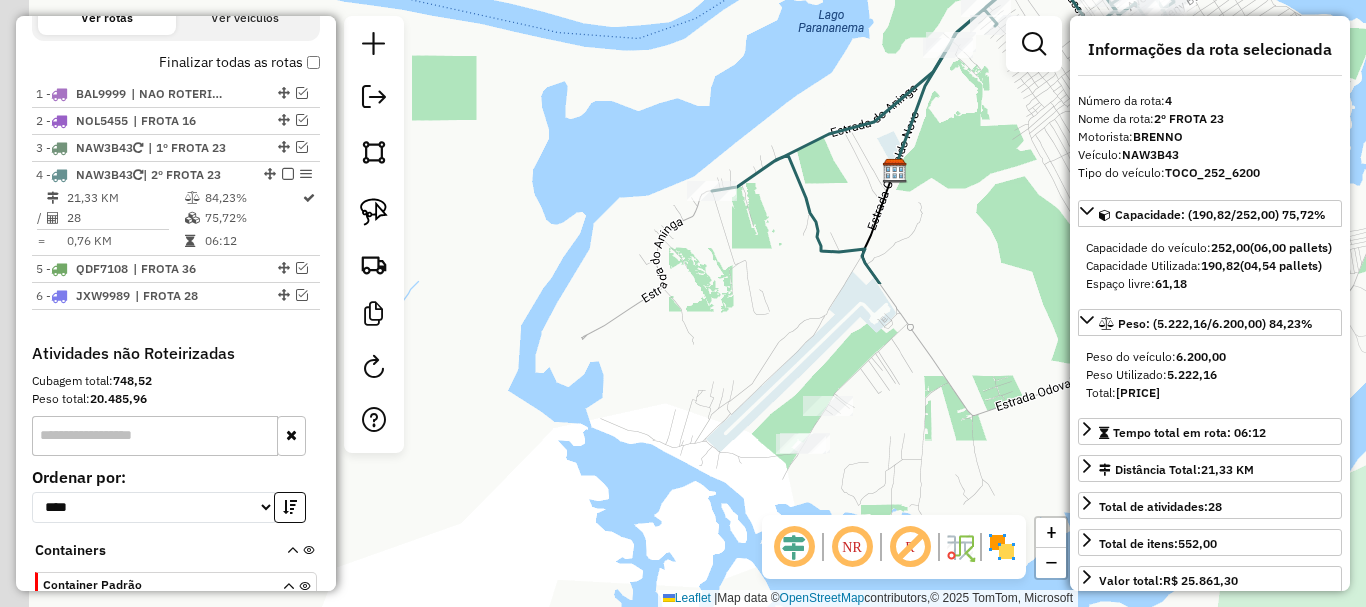 drag, startPoint x: 451, startPoint y: 508, endPoint x: 967, endPoint y: 152, distance: 626.89075 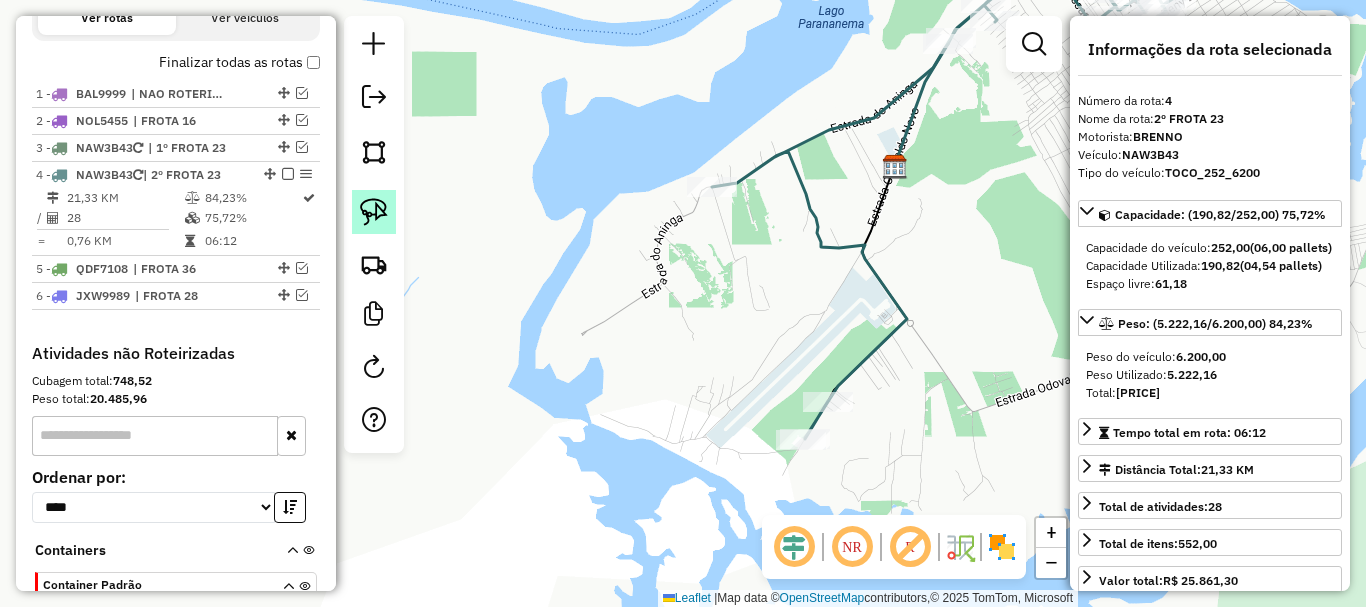 click 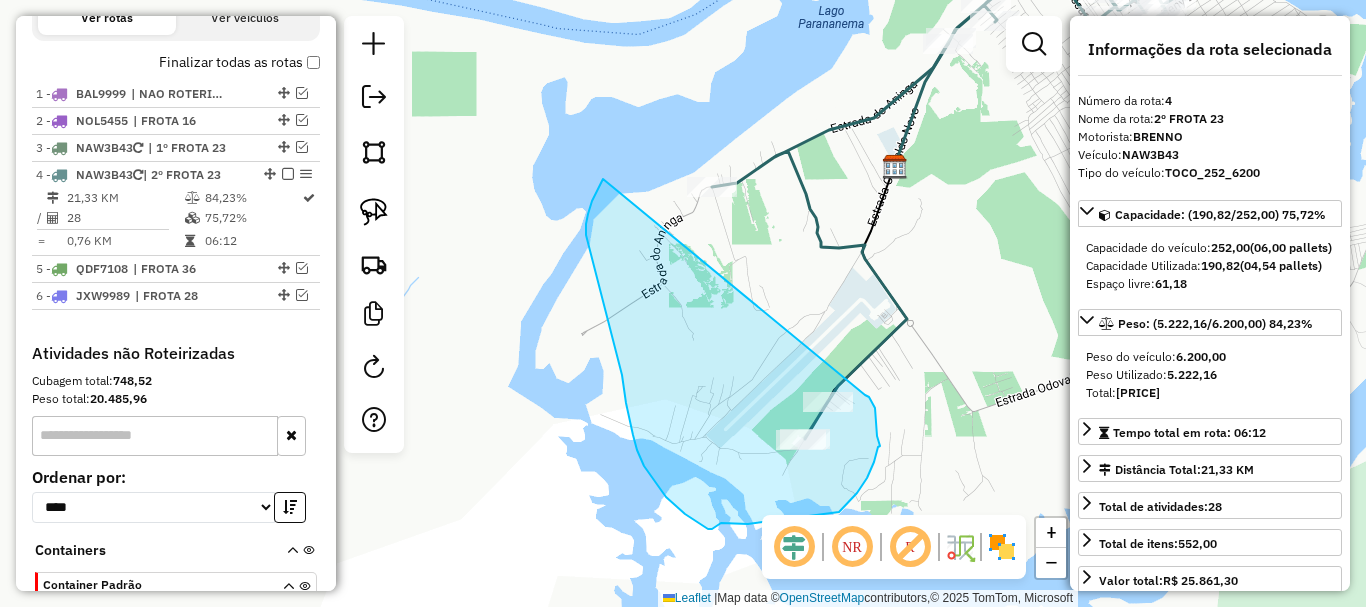 drag, startPoint x: 603, startPoint y: 179, endPoint x: 865, endPoint y: 395, distance: 339.55853 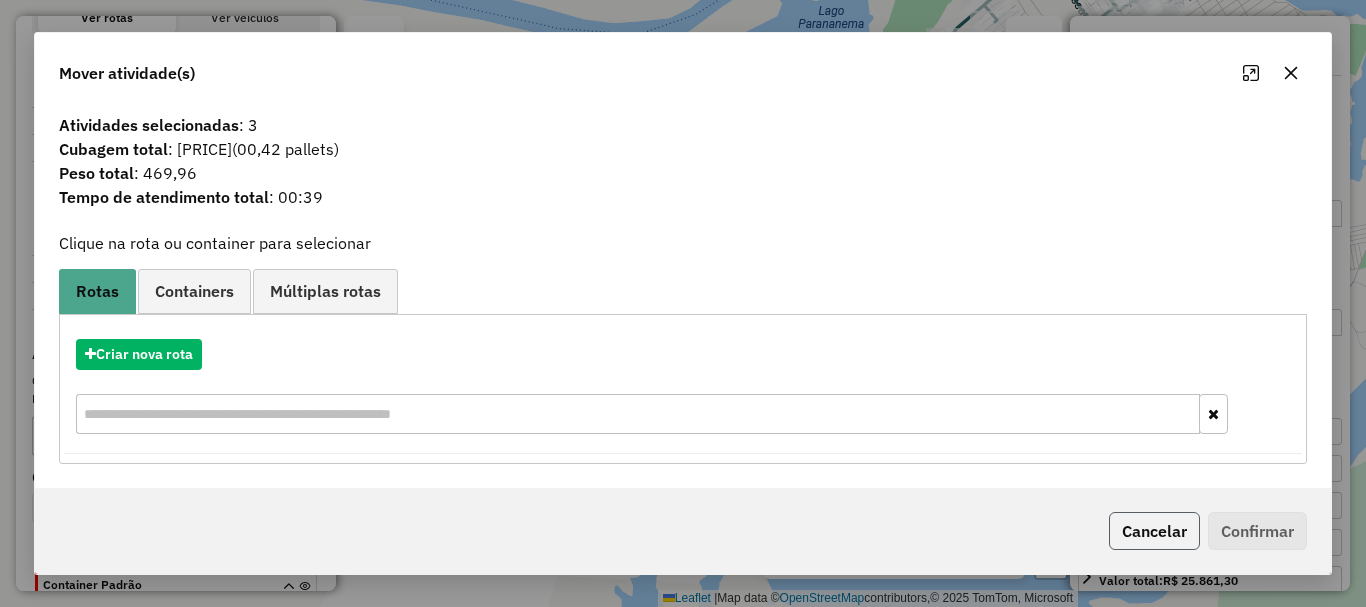 click on "Cancelar" 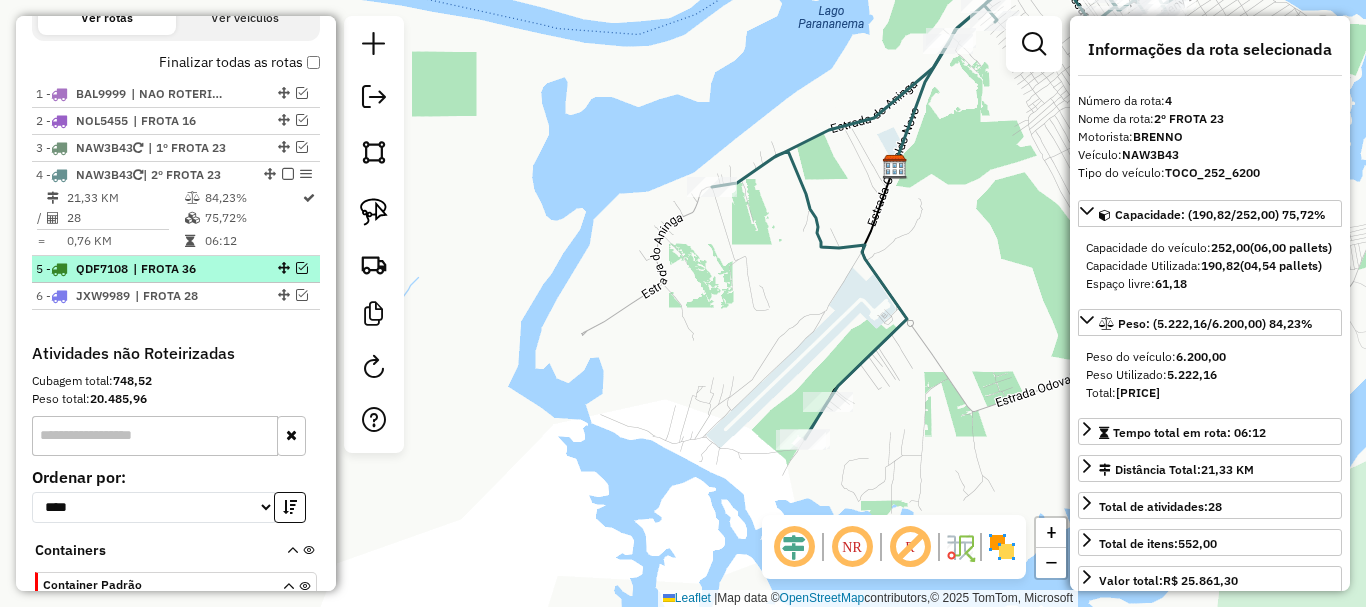 click on "| FROTA 36" at bounding box center (179, 269) 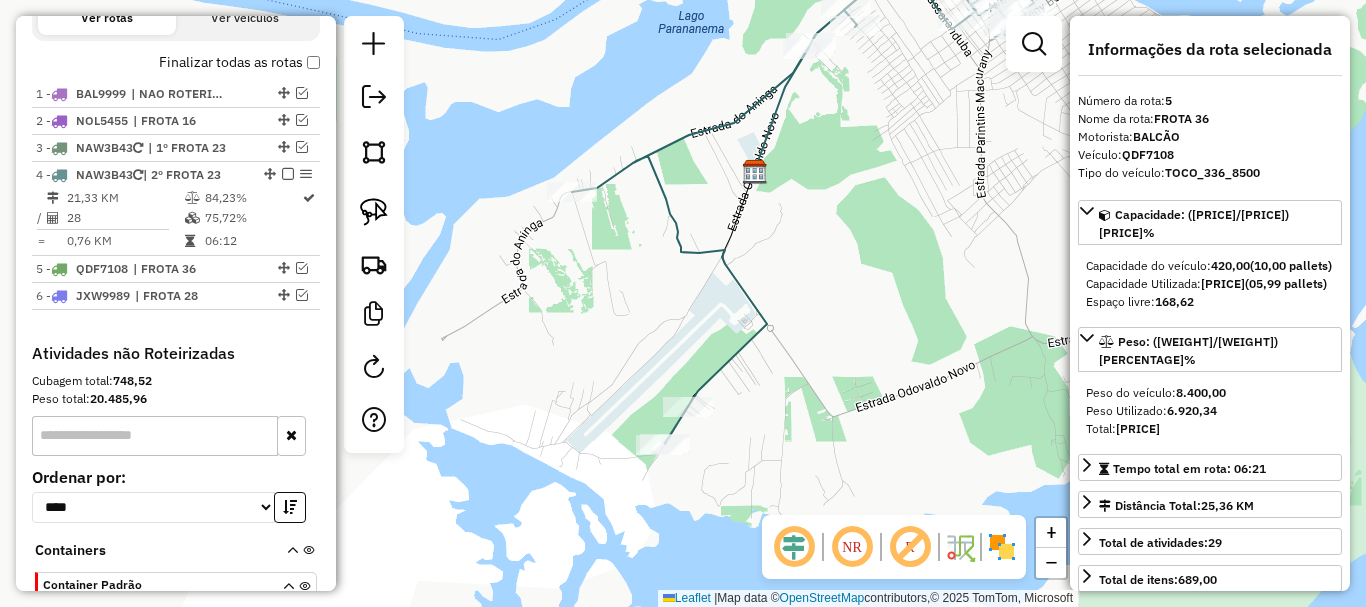 drag, startPoint x: 601, startPoint y: 400, endPoint x: 887, endPoint y: 278, distance: 310.93408 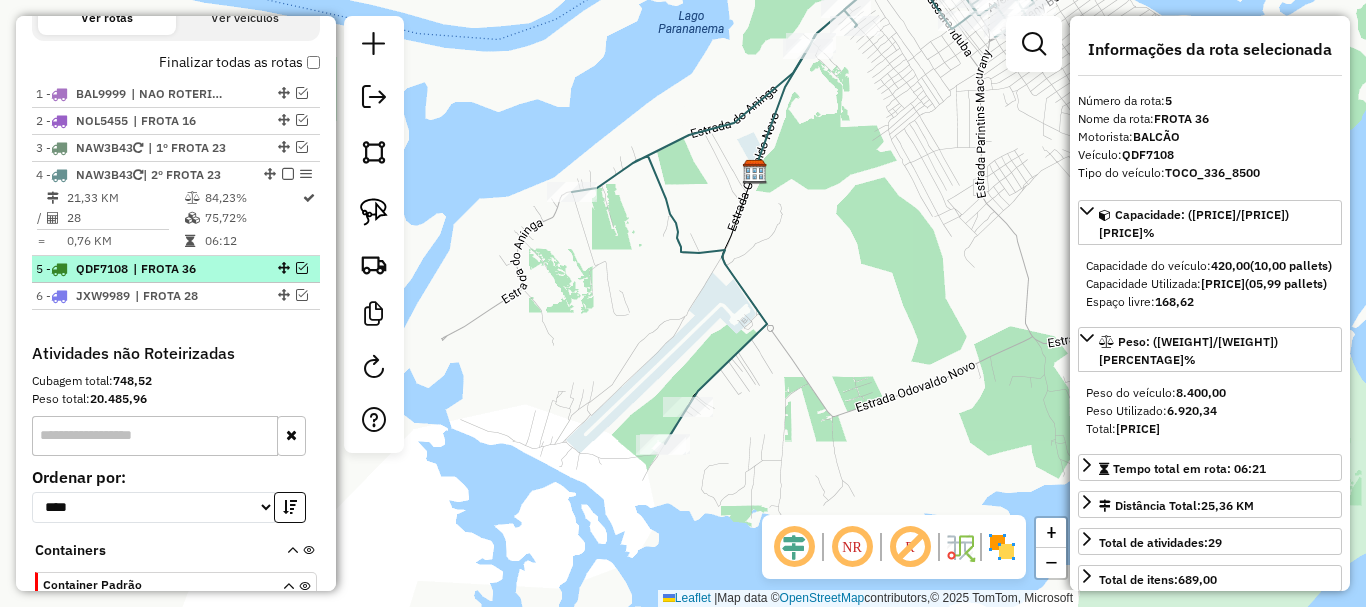 click at bounding box center (302, 268) 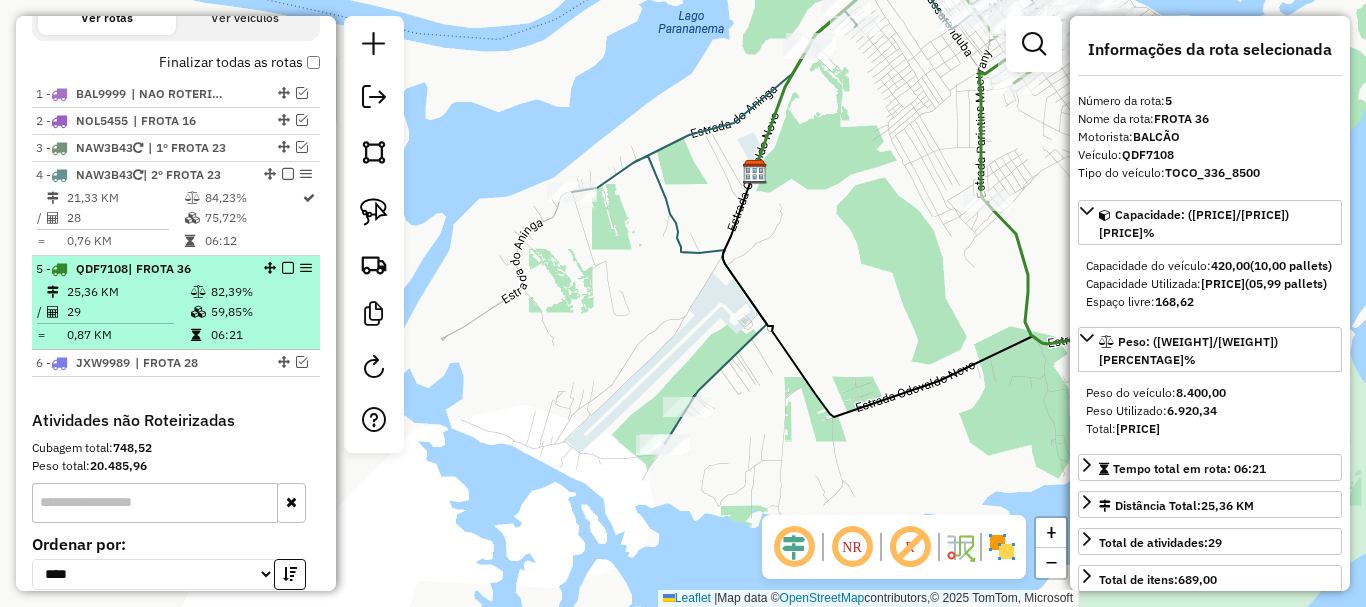 click on "5 -       QDF7108   | FROTA 36" at bounding box center (176, 269) 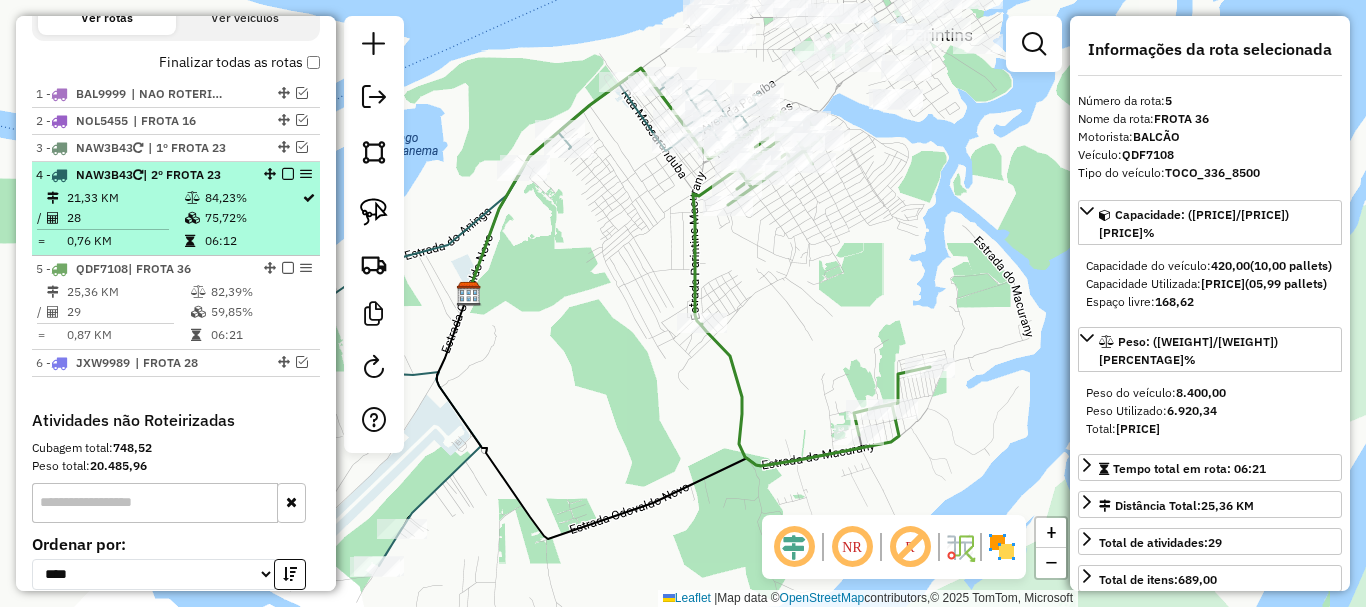 click at bounding box center (288, 174) 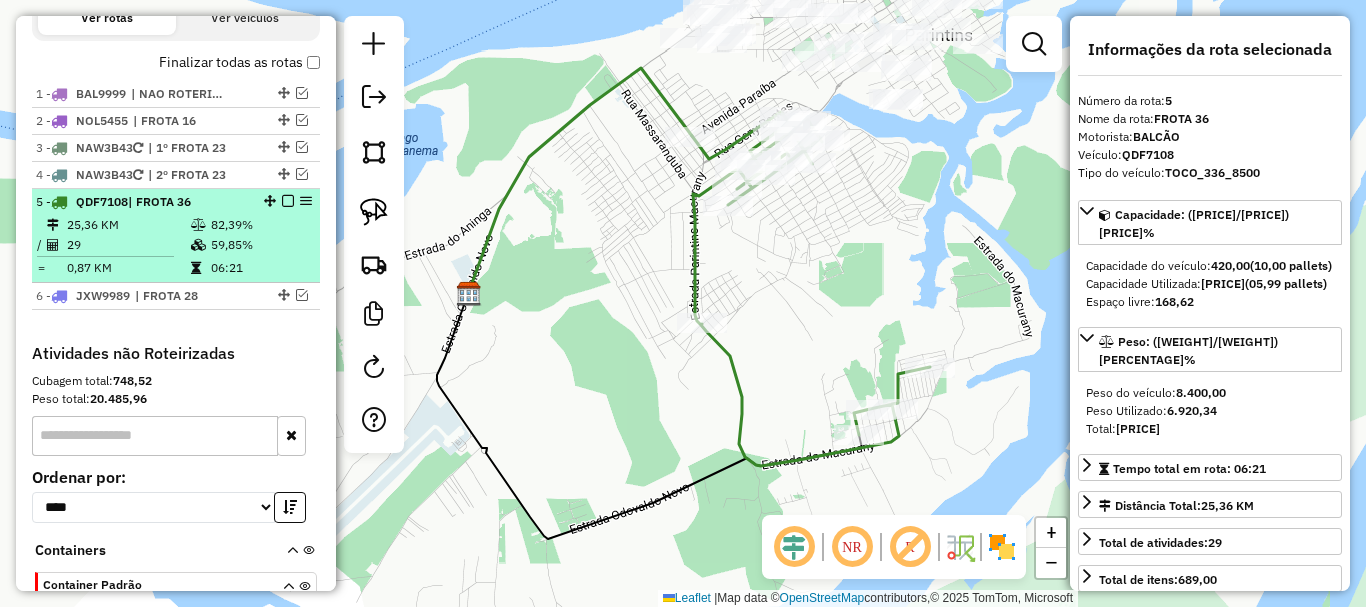 click at bounding box center (288, 201) 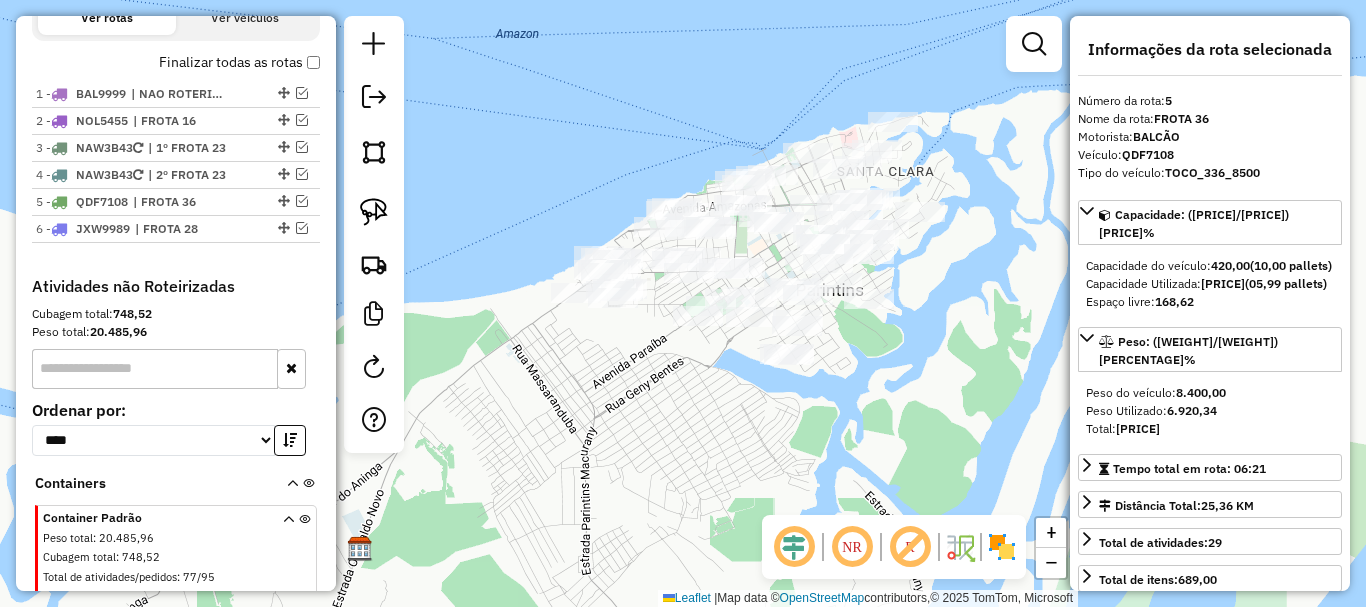 drag, startPoint x: 790, startPoint y: 155, endPoint x: 689, endPoint y: 397, distance: 262.2308 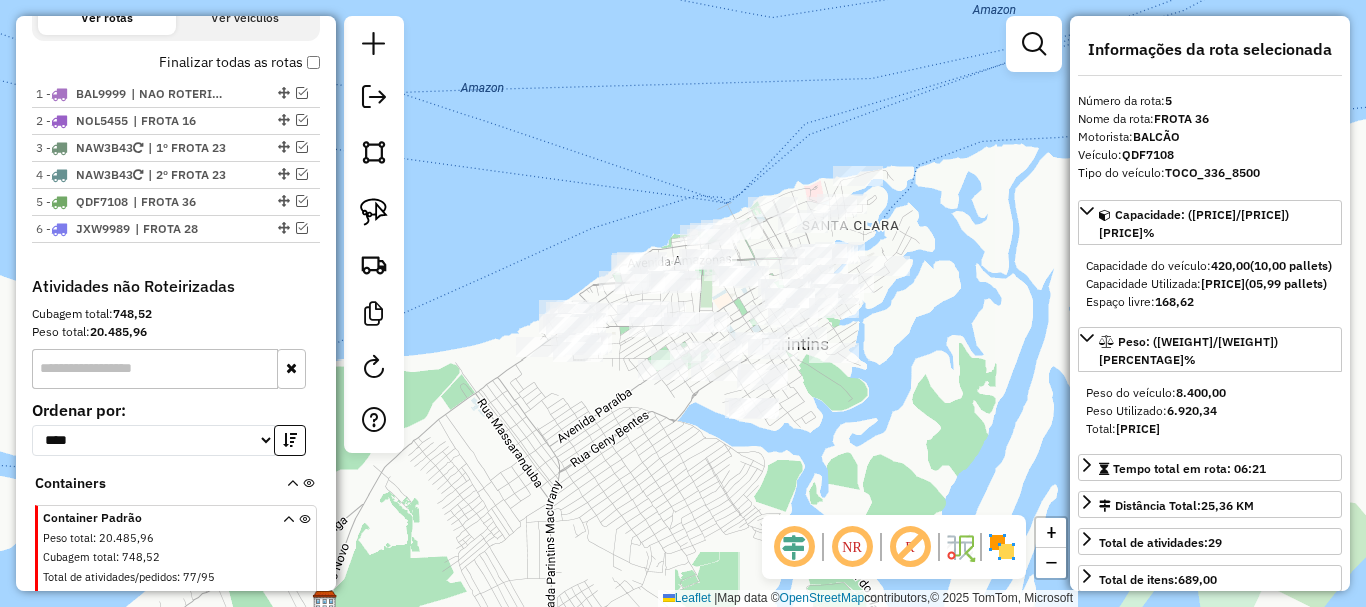click on "Janela de atendimento Grade de atendimento Capacidade Transportadoras Veículos Cliente Pedidos  Rotas Selecione os dias de semana para filtrar as janelas de atendimento  Seg   Ter   Qua   Qui   Sex   Sáb   Dom  Informe o período da janela de atendimento: De: Até:  Filtrar exatamente a janela do cliente  Considerar janela de atendimento padrão  Selecione os dias de semana para filtrar as grades de atendimento  Seg   Ter   Qua   Qui   Sex   Sáb   Dom   Considerar clientes sem dia de atendimento cadastrado  Clientes fora do dia de atendimento selecionado Filtrar as atividades entre os valores definidos abaixo:  Peso mínimo:   Peso máximo:   Cubagem mínima:   Cubagem máxima:   De:   Até:  Filtrar as atividades entre o tempo de atendimento definido abaixo:  De:   Até:   Considerar capacidade total dos clientes não roteirizados Transportadora: Selecione um ou mais itens Tipo de veículo: Selecione um ou mais itens Veículo: Selecione um ou mais itens Motorista: Selecione um ou mais itens Nome: Rótulo:" 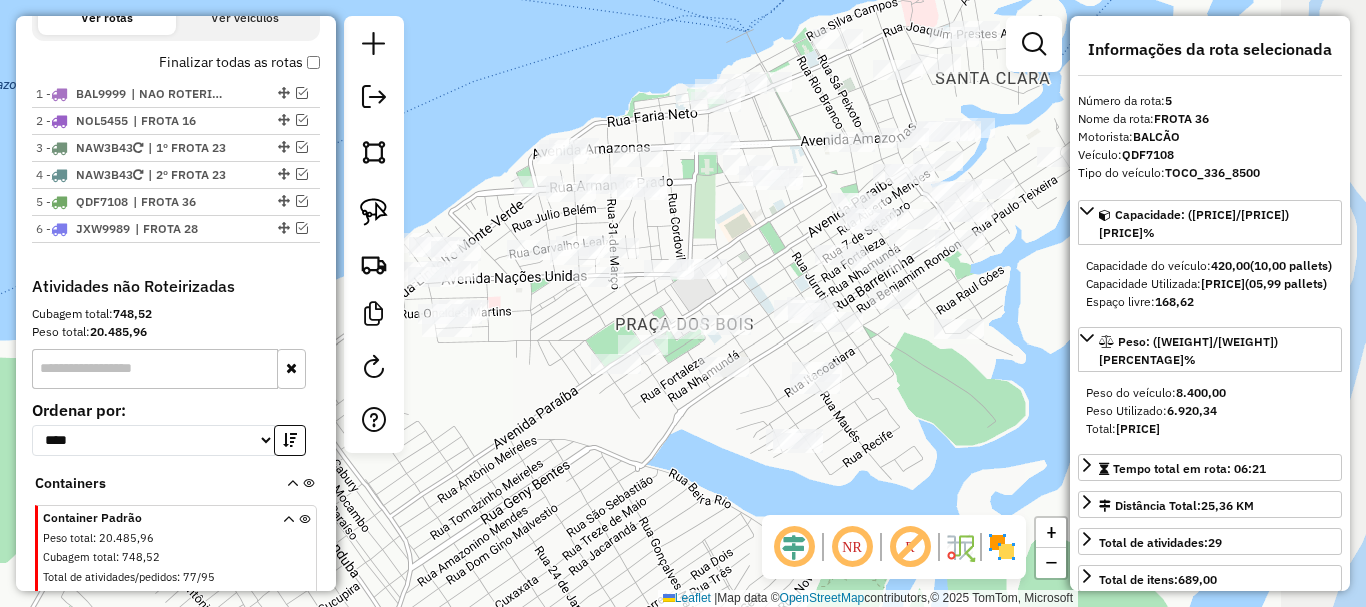 drag, startPoint x: 670, startPoint y: 427, endPoint x: 597, endPoint y: 479, distance: 89.62701 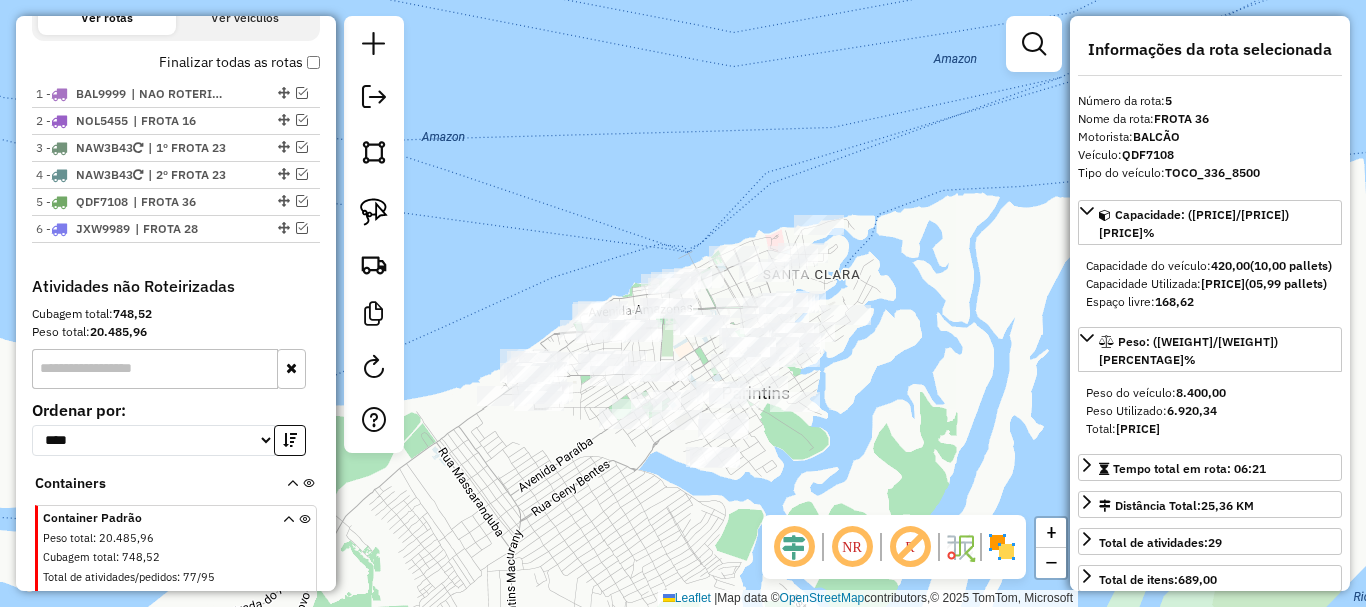 drag, startPoint x: 830, startPoint y: 481, endPoint x: 785, endPoint y: 511, distance: 54.08327 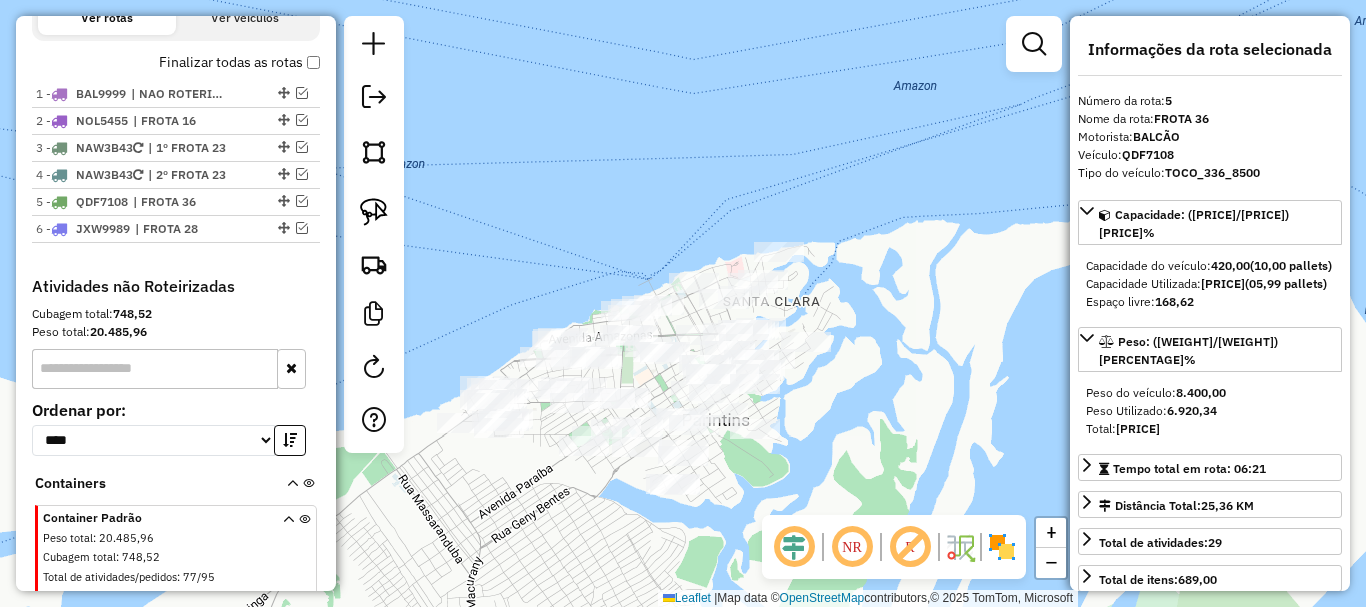 drag, startPoint x: 840, startPoint y: 466, endPoint x: 898, endPoint y: 397, distance: 90.13878 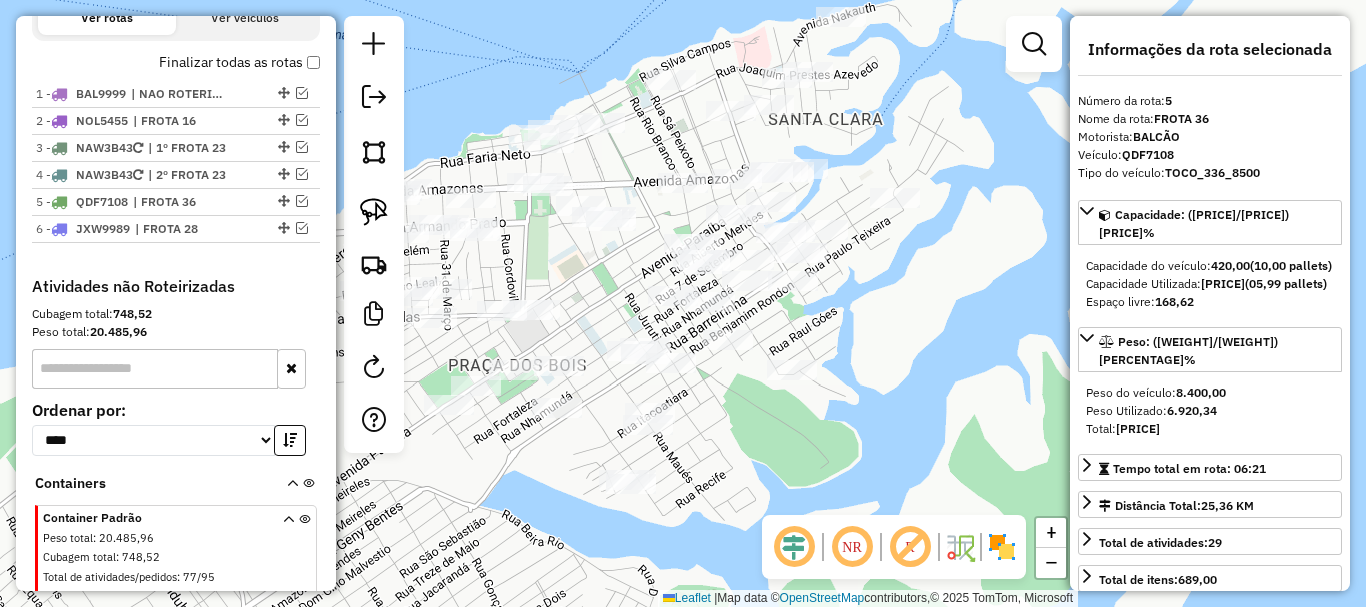 drag, startPoint x: 874, startPoint y: 407, endPoint x: 751, endPoint y: 535, distance: 177.51901 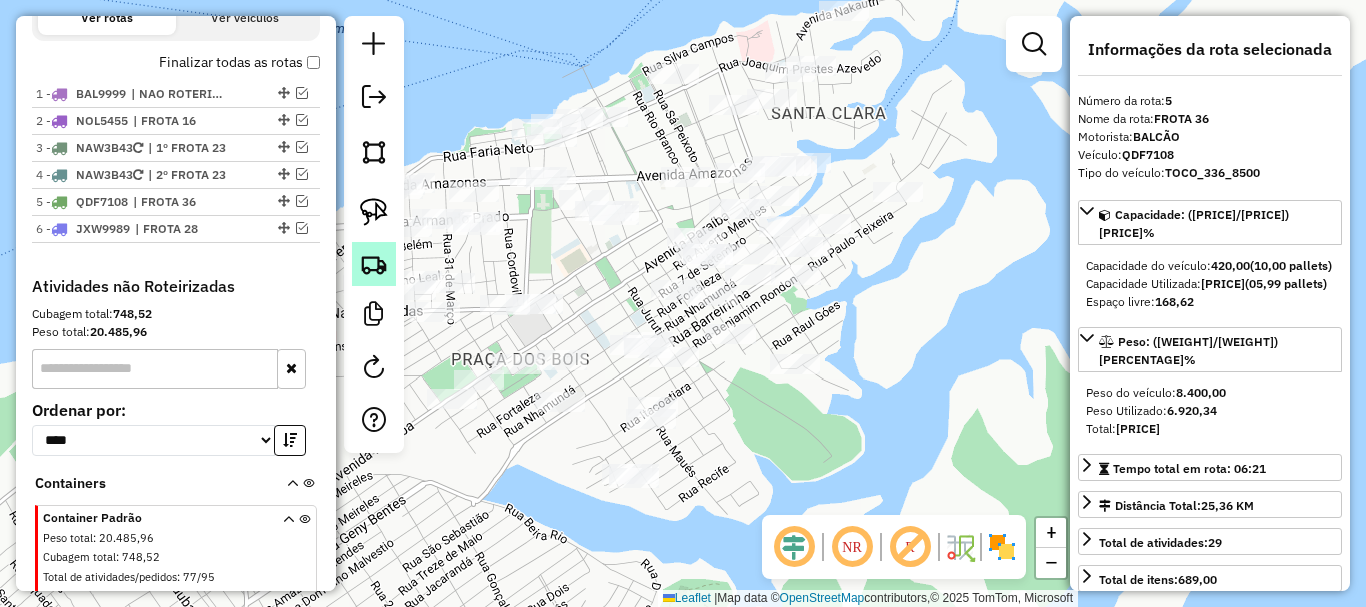 click 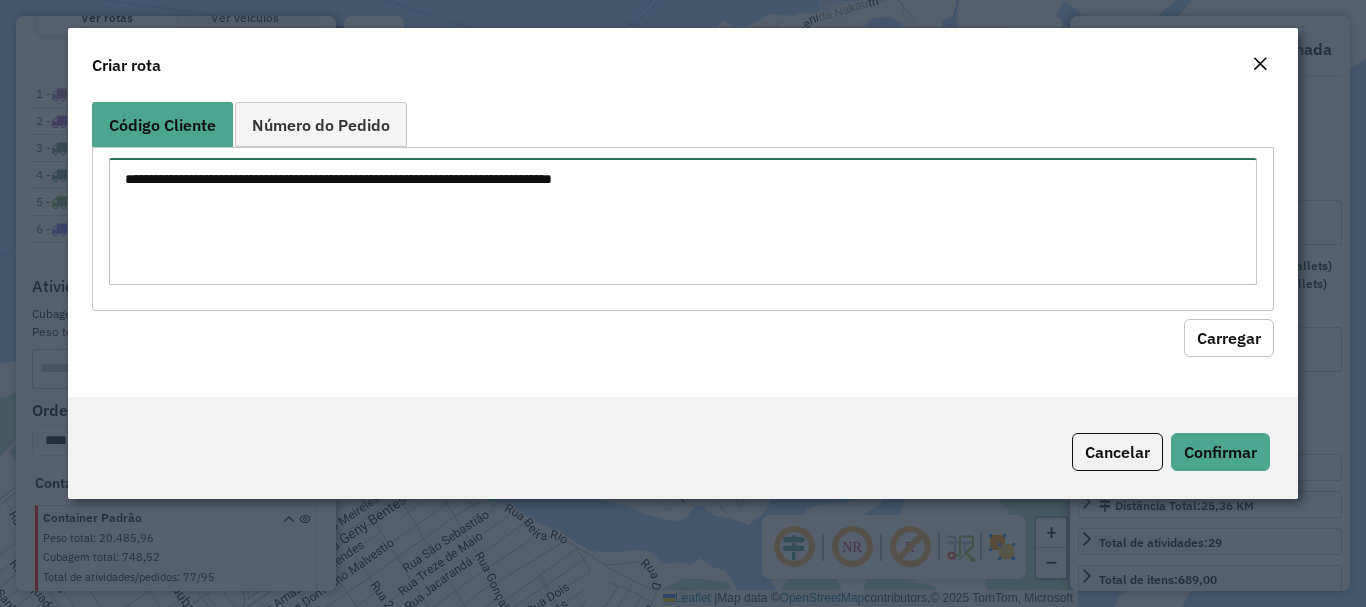 click at bounding box center (682, 221) 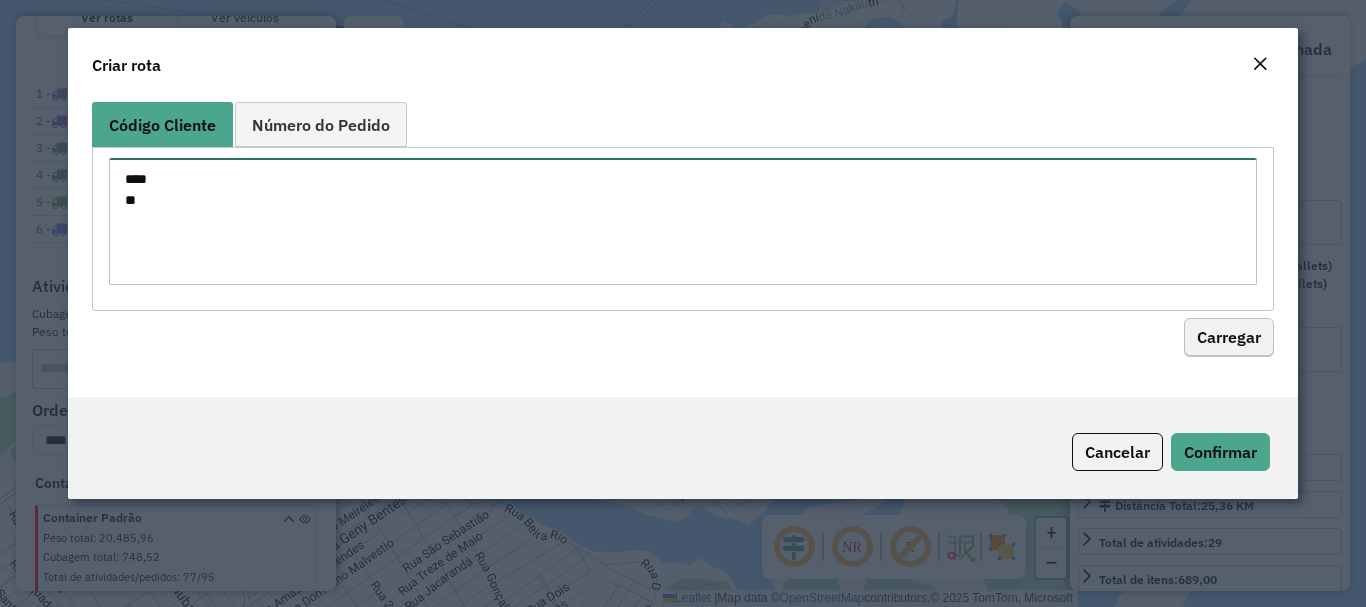 type on "****
**" 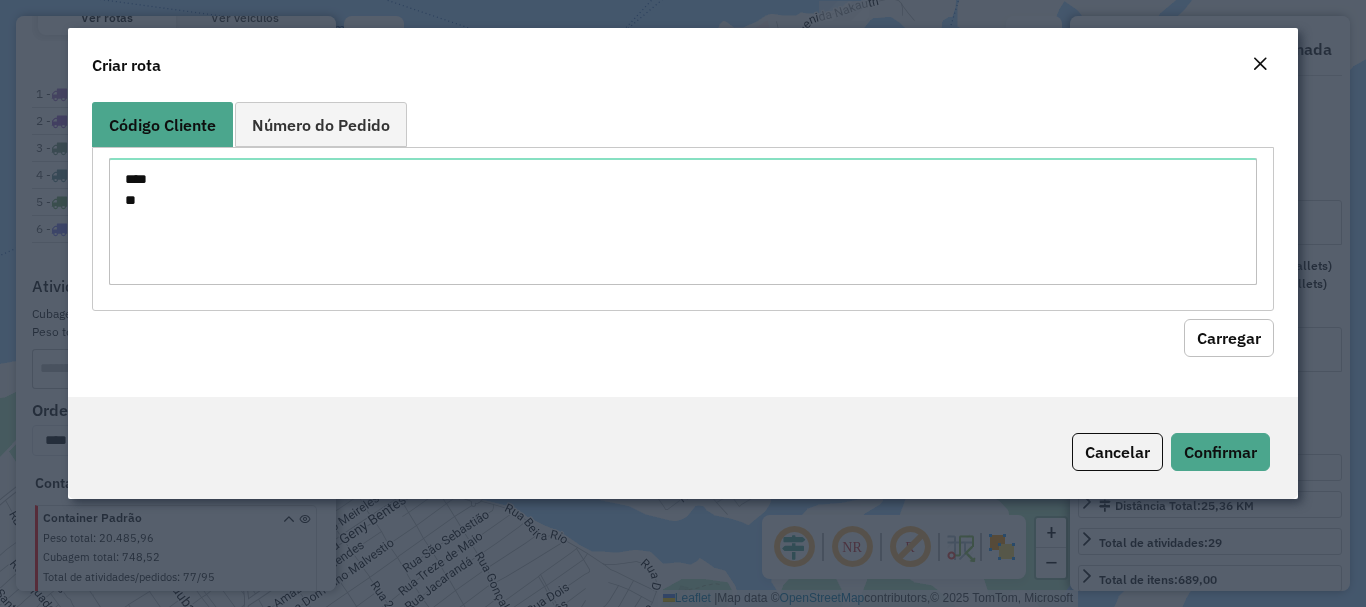 drag, startPoint x: 1204, startPoint y: 348, endPoint x: 1174, endPoint y: 366, distance: 34.98571 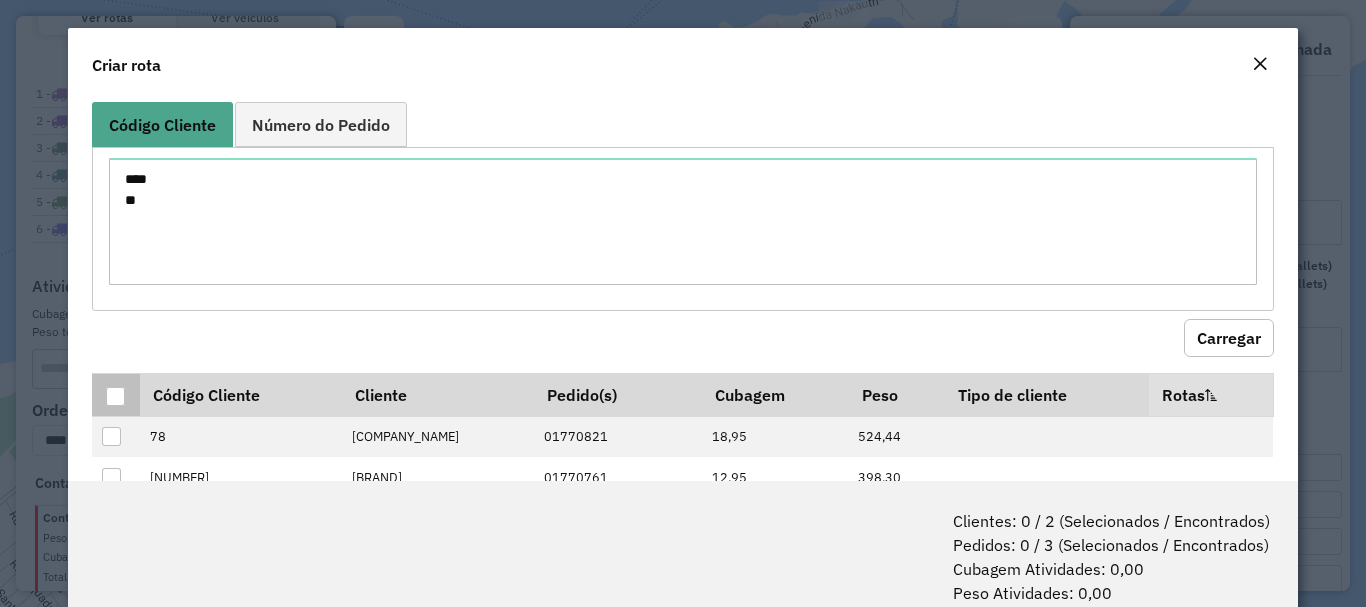 click at bounding box center (115, 396) 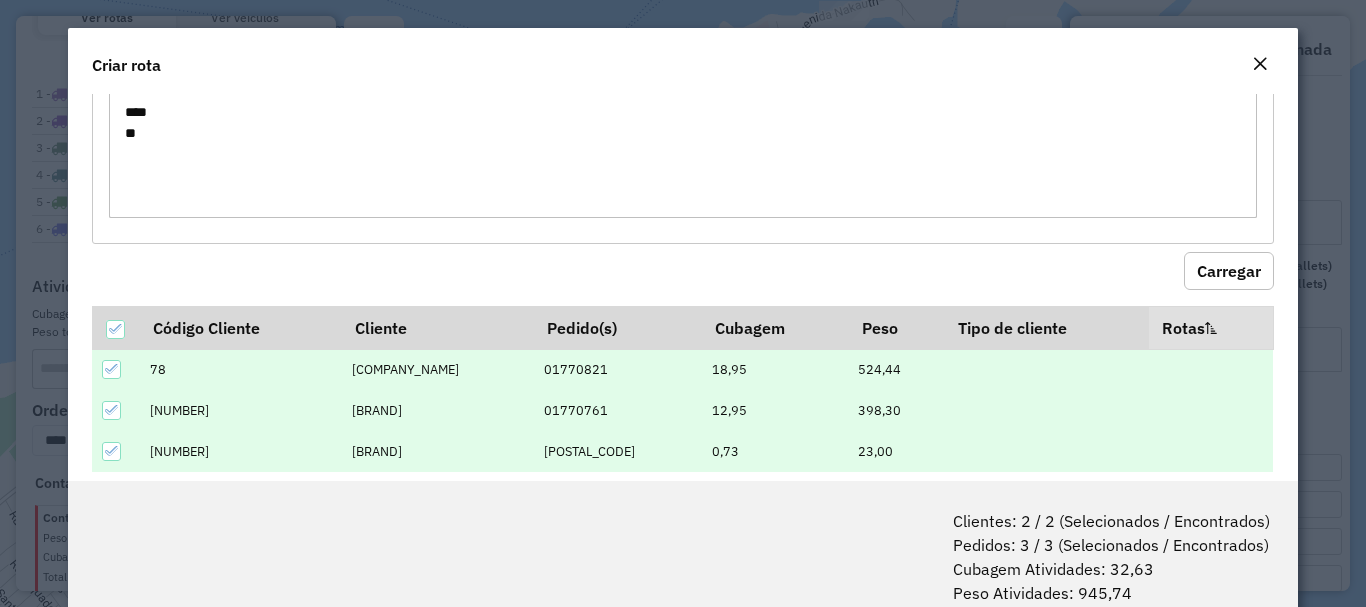 scroll, scrollTop: 97, scrollLeft: 0, axis: vertical 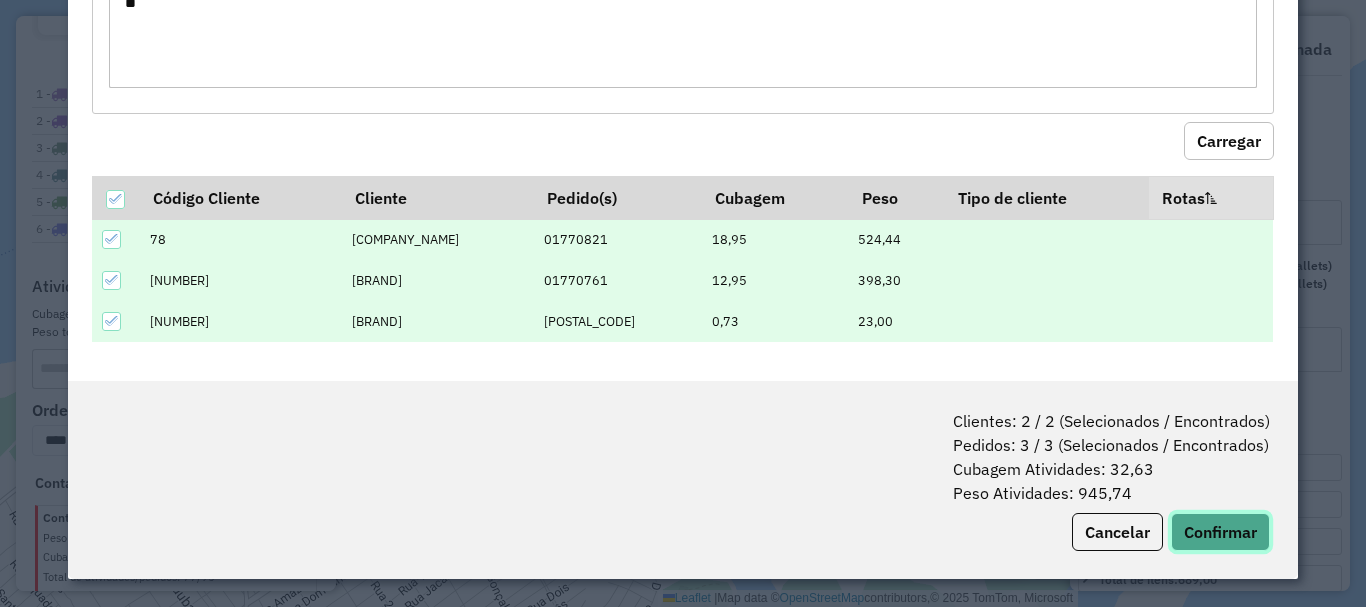 click on "Confirmar" 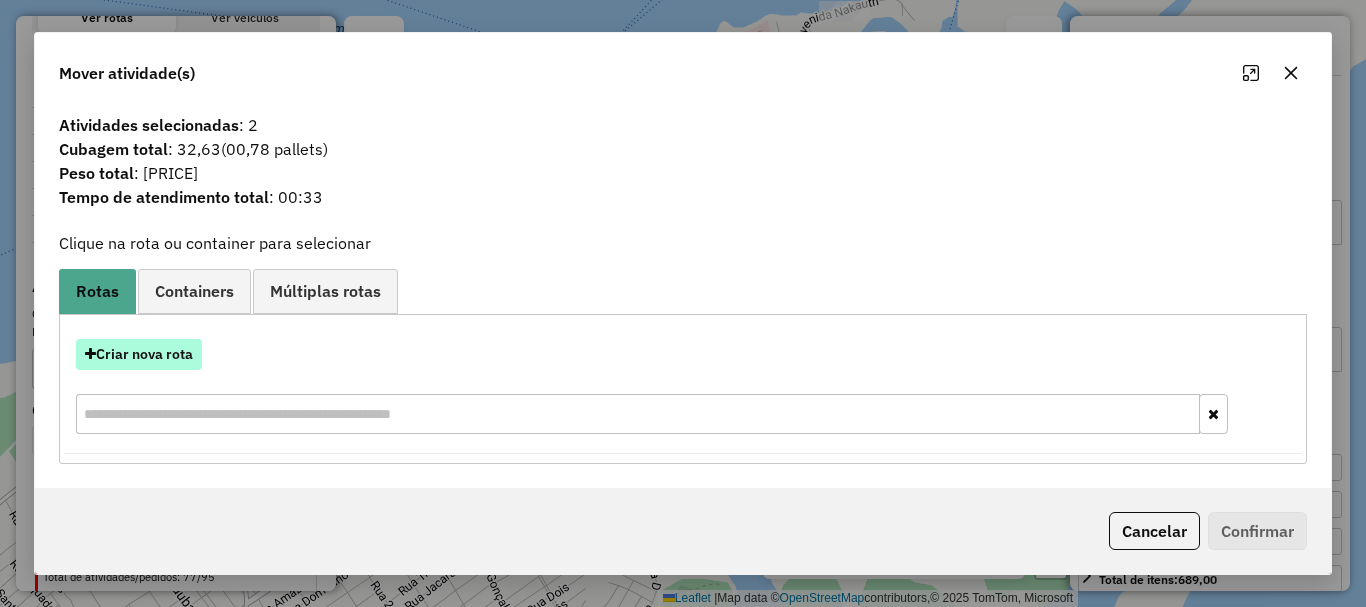 click on "Criar nova rota" at bounding box center (139, 354) 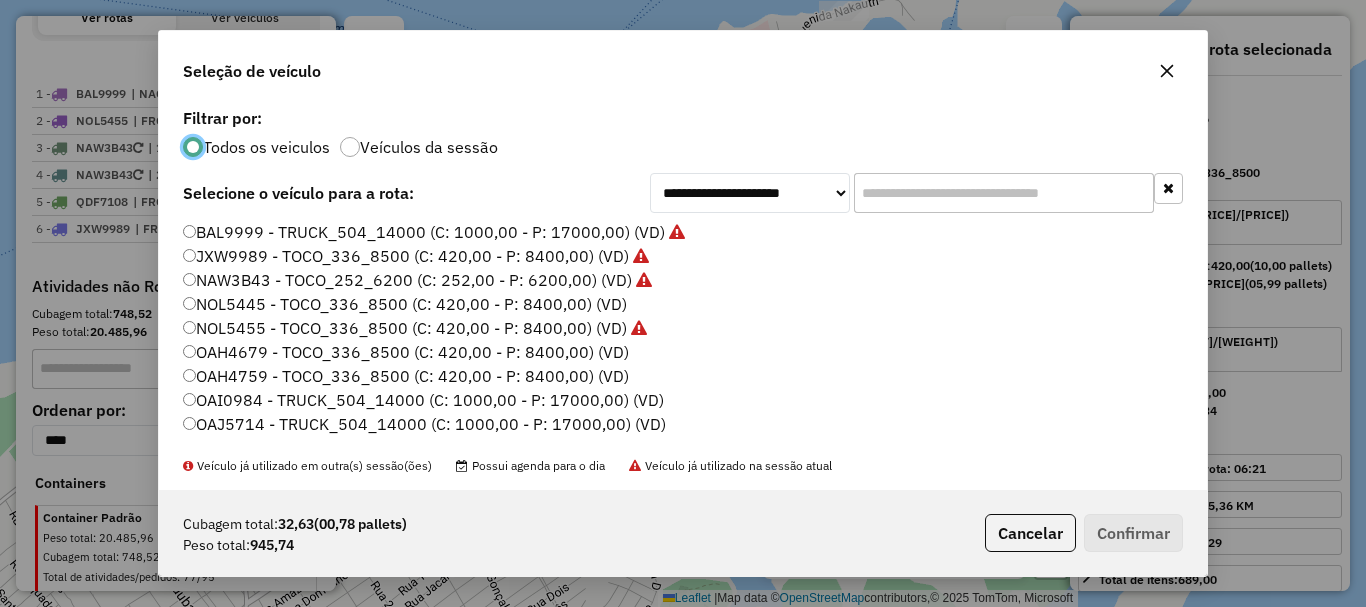 scroll, scrollTop: 11, scrollLeft: 6, axis: both 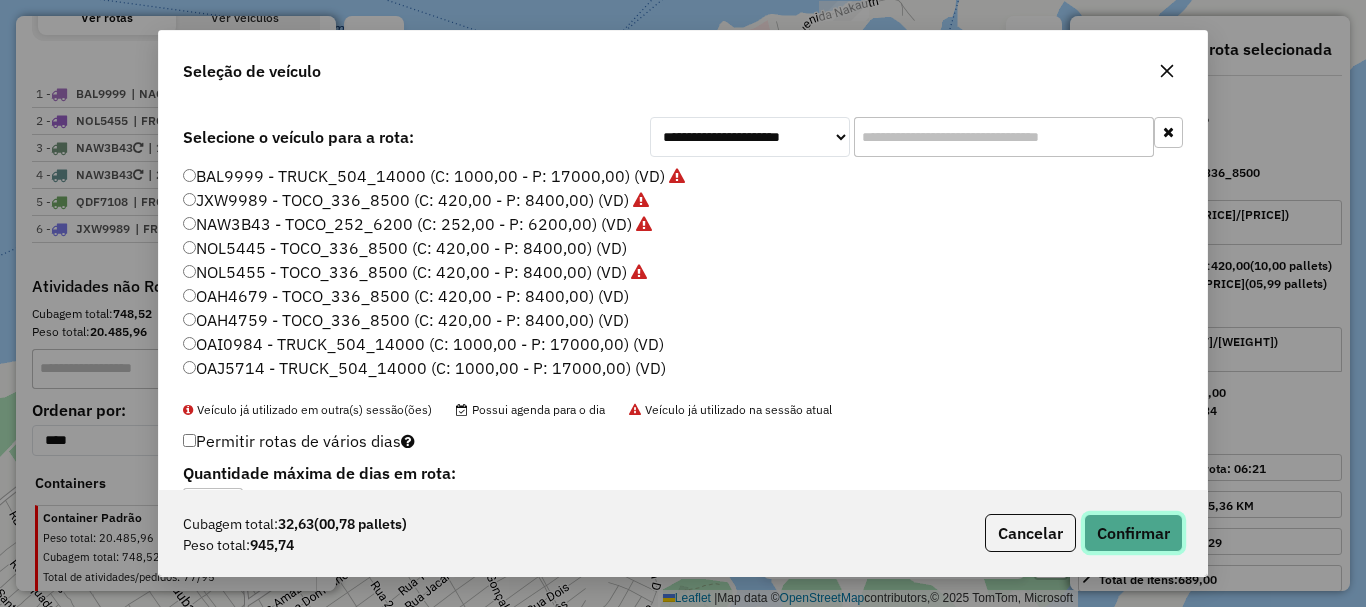 click on "Confirmar" 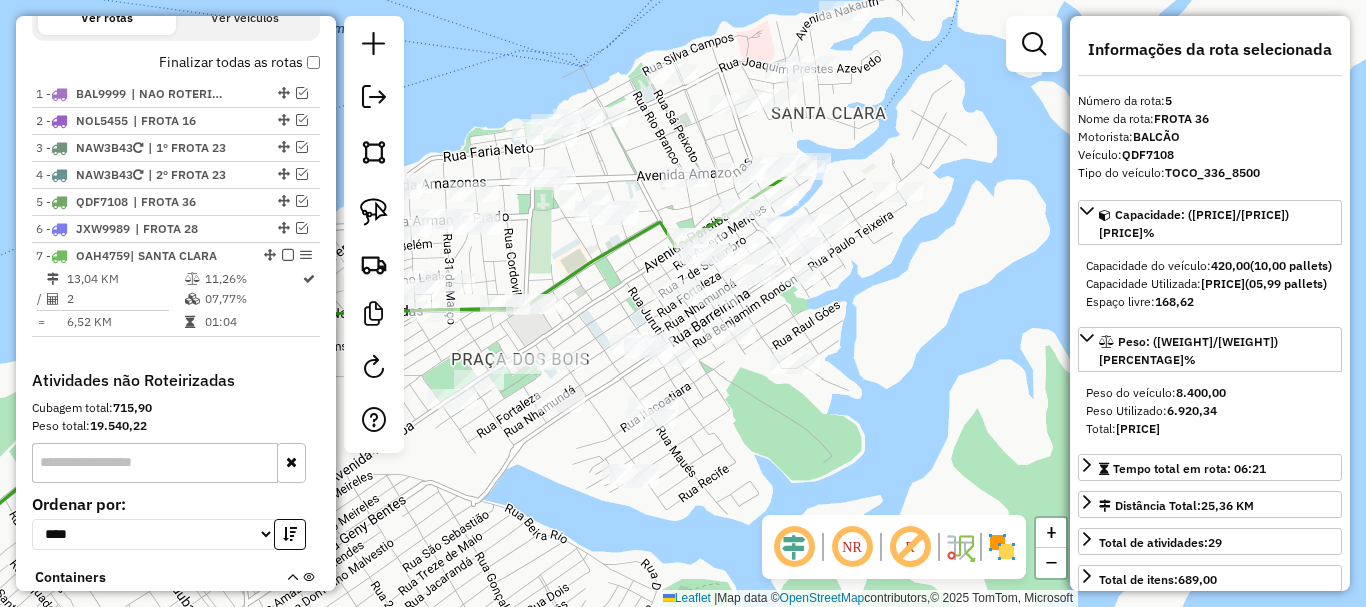 scroll, scrollTop: 0, scrollLeft: 0, axis: both 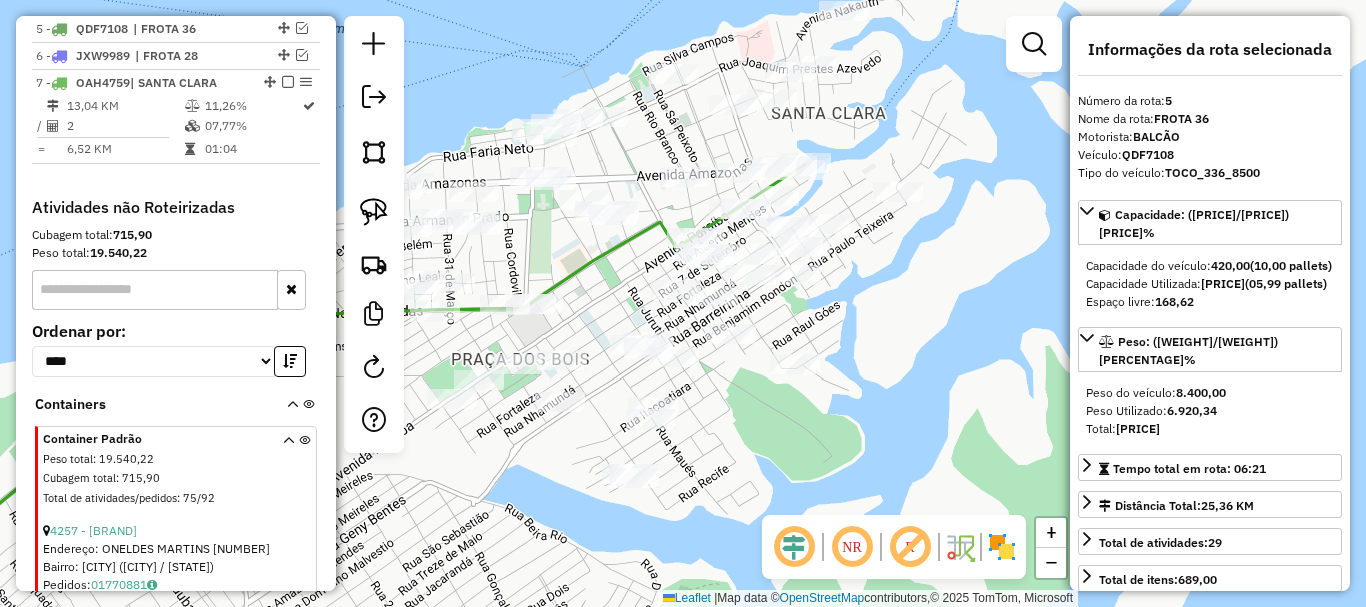 drag, startPoint x: 935, startPoint y: 337, endPoint x: 982, endPoint y: 329, distance: 47.67599 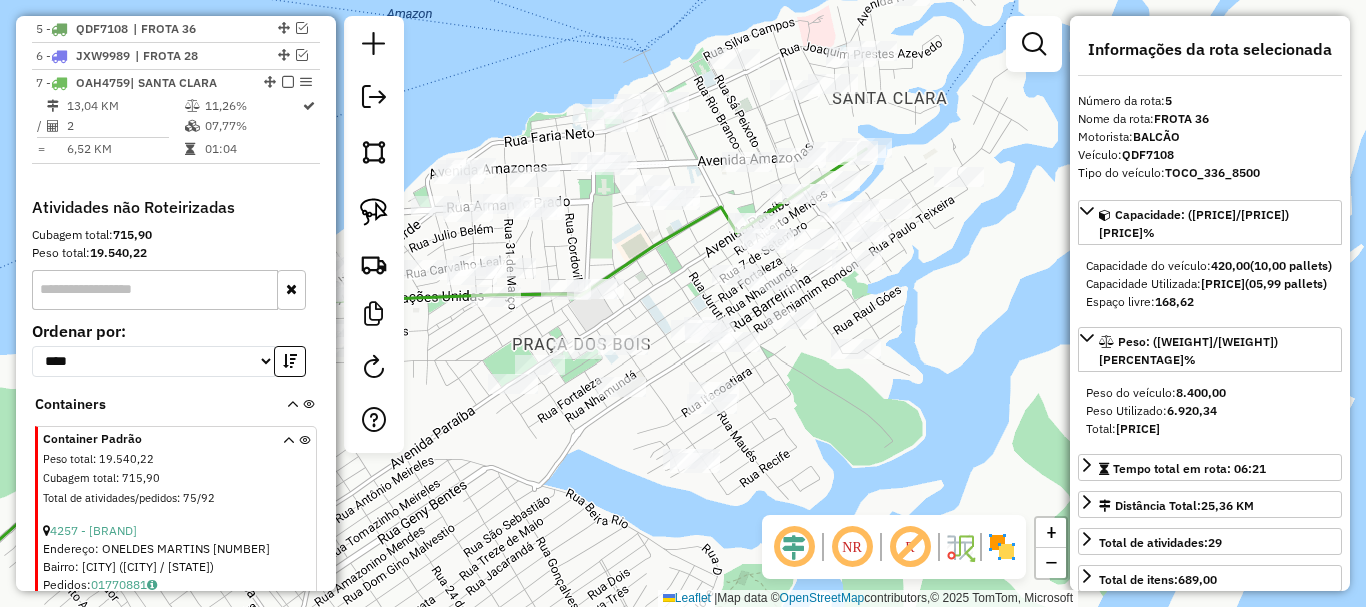 click 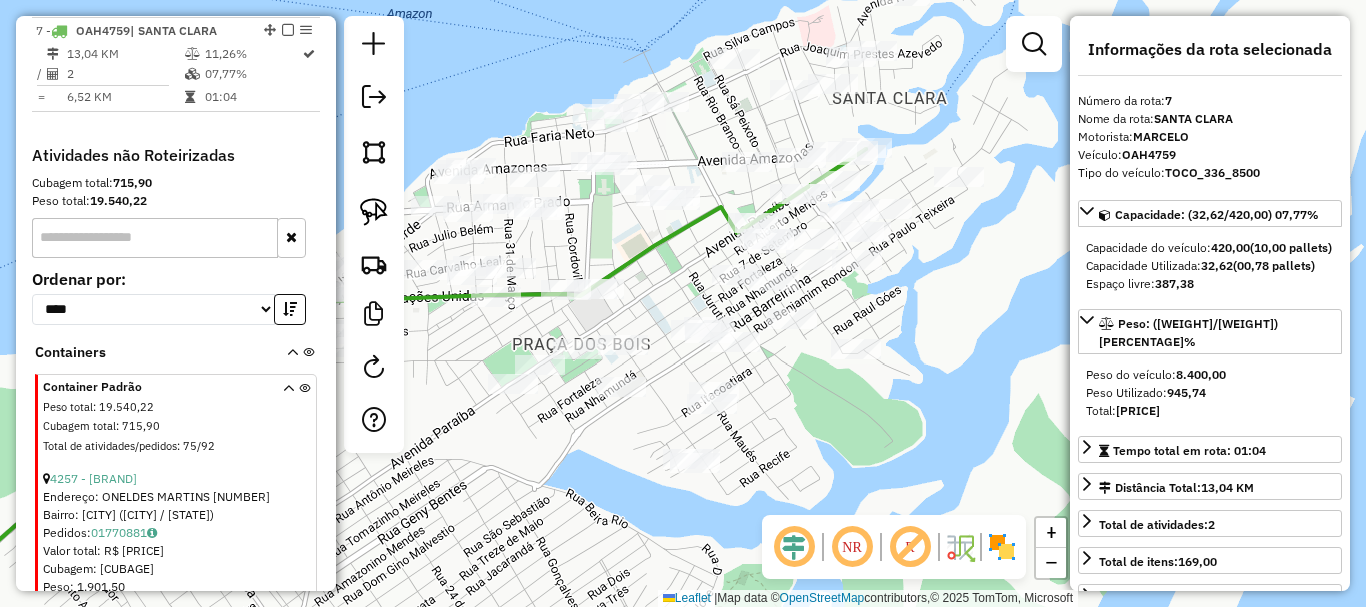 scroll, scrollTop: 936, scrollLeft: 0, axis: vertical 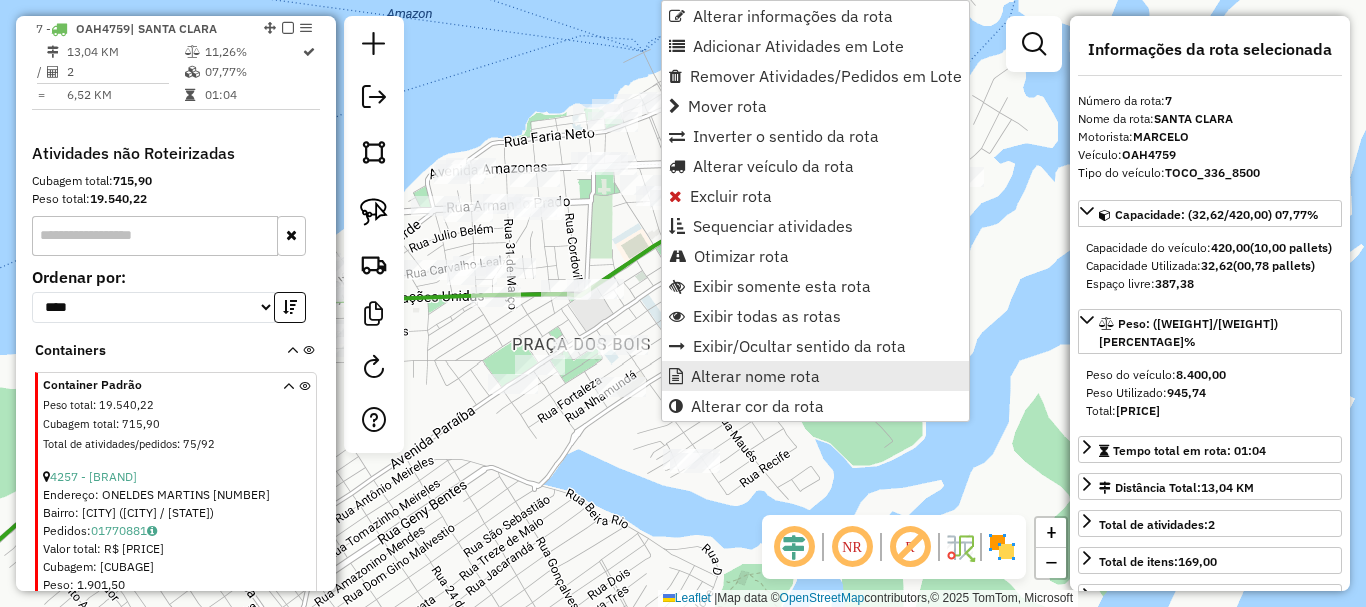 click on "Alterar nome rota" at bounding box center (755, 376) 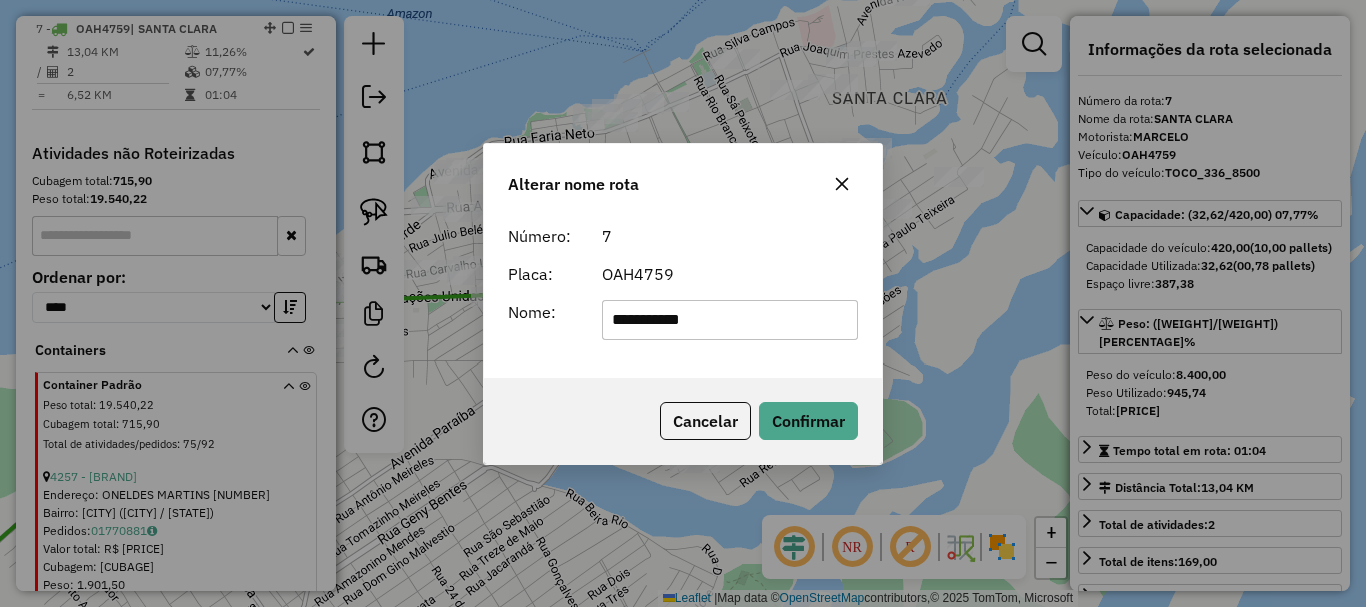 drag, startPoint x: 719, startPoint y: 320, endPoint x: 610, endPoint y: 320, distance: 109 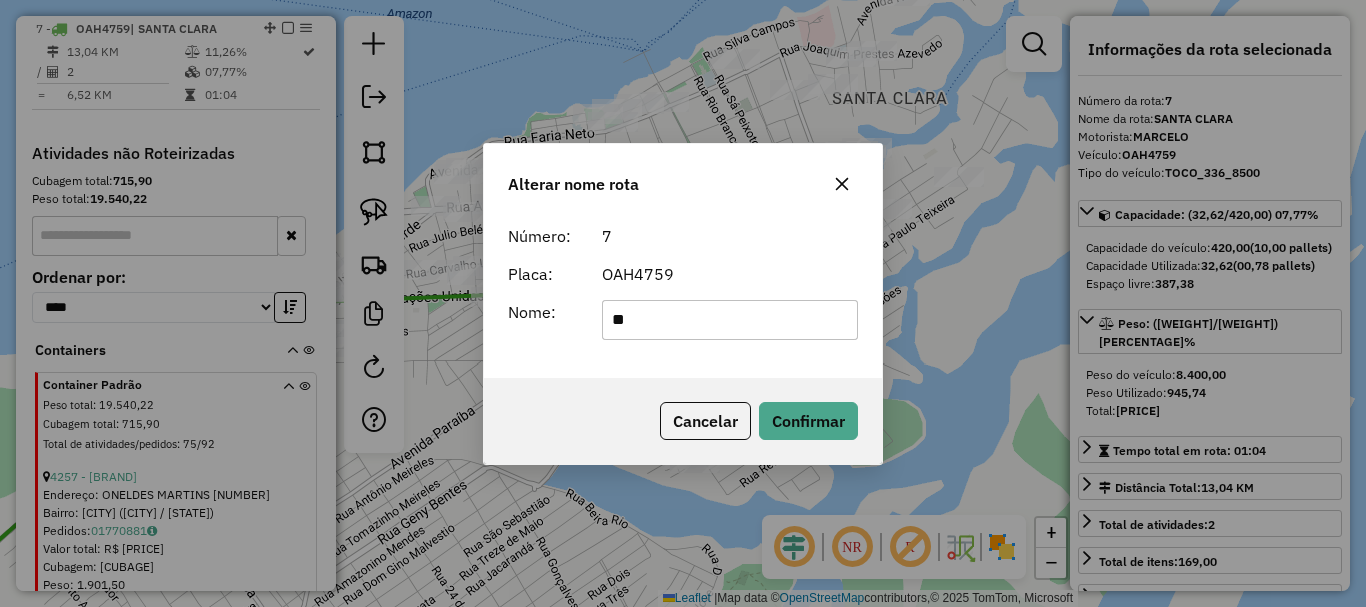 type on "*" 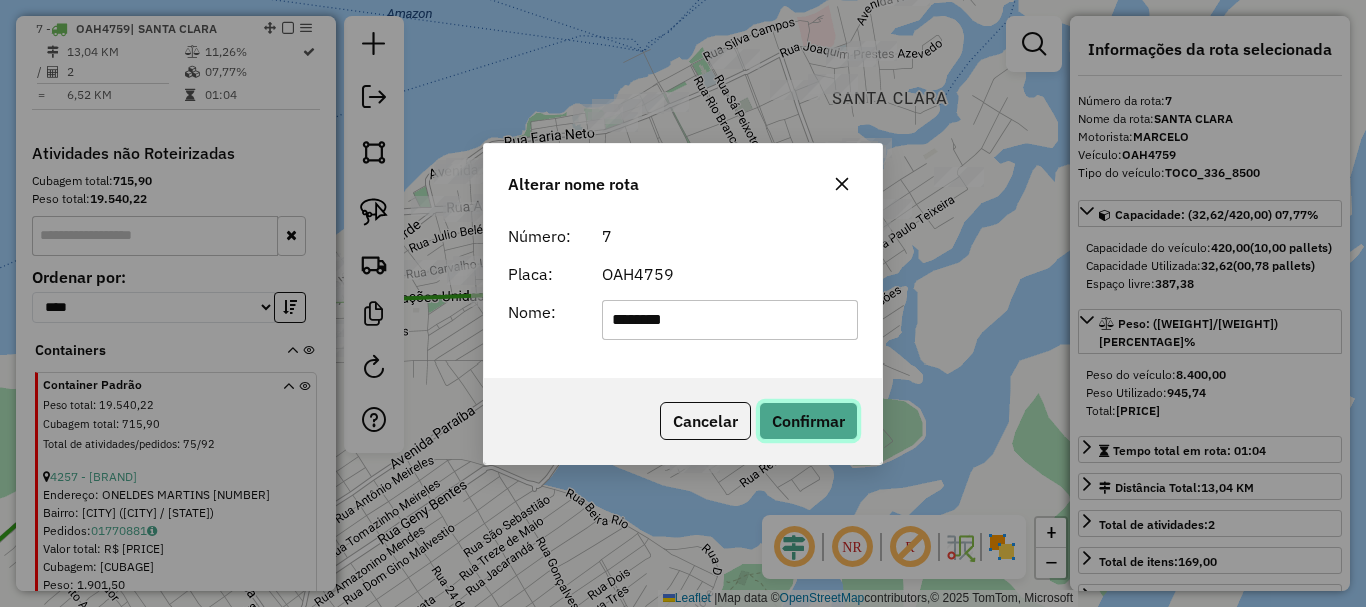 click on "Confirmar" 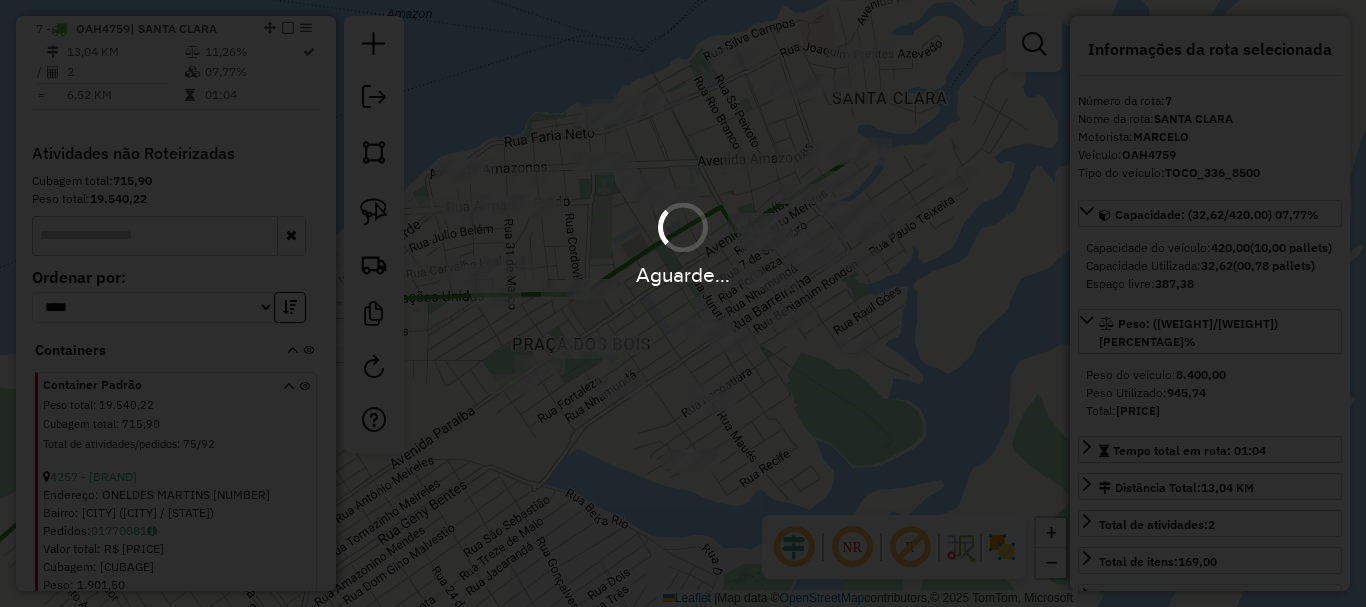 type 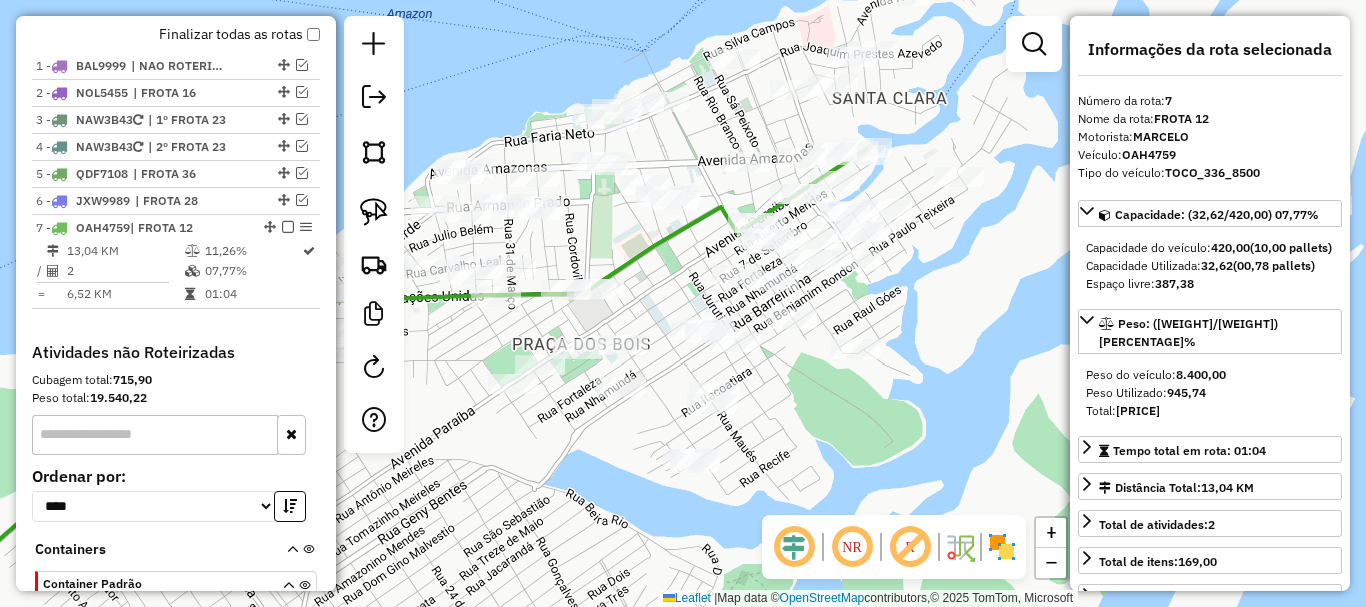 scroll, scrollTop: 736, scrollLeft: 0, axis: vertical 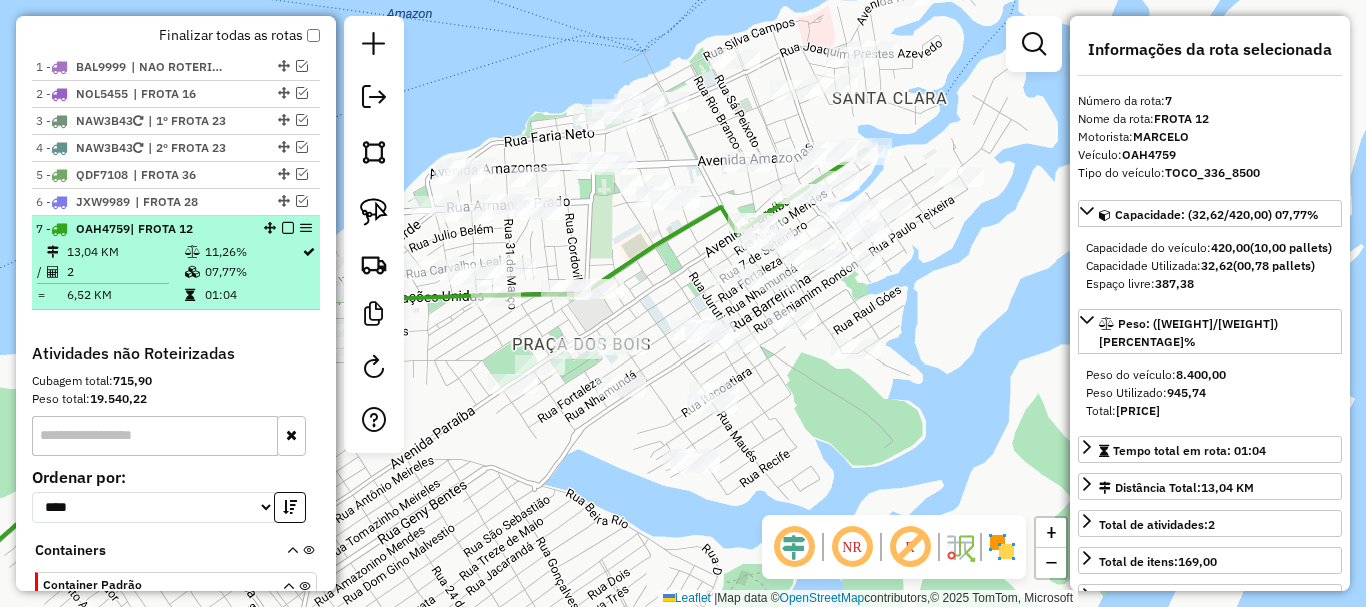 click at bounding box center (282, 228) 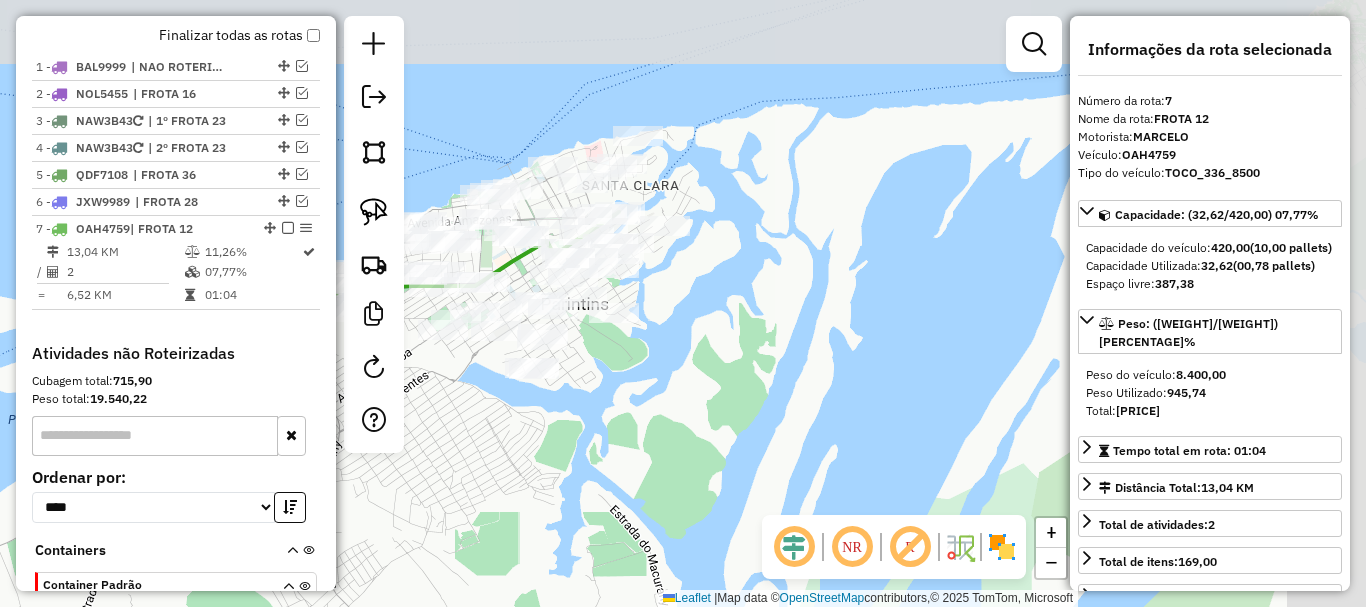 drag, startPoint x: 615, startPoint y: 317, endPoint x: 293, endPoint y: 401, distance: 332.7762 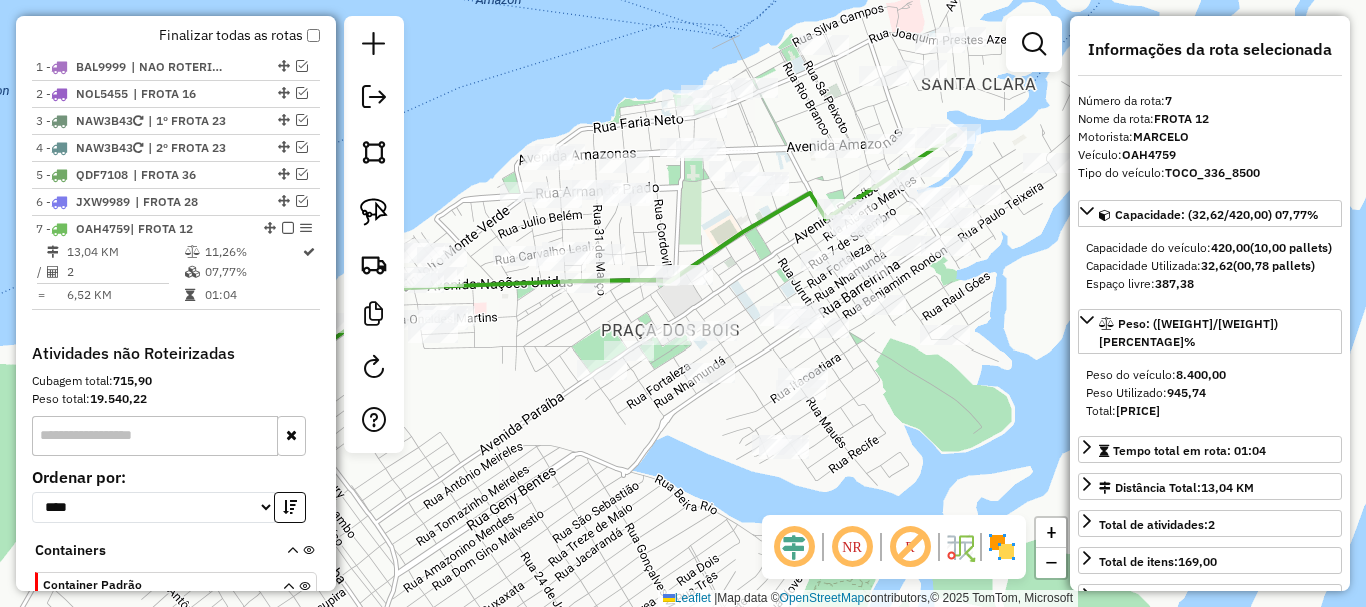 drag, startPoint x: 571, startPoint y: 380, endPoint x: 873, endPoint y: 492, distance: 322.09937 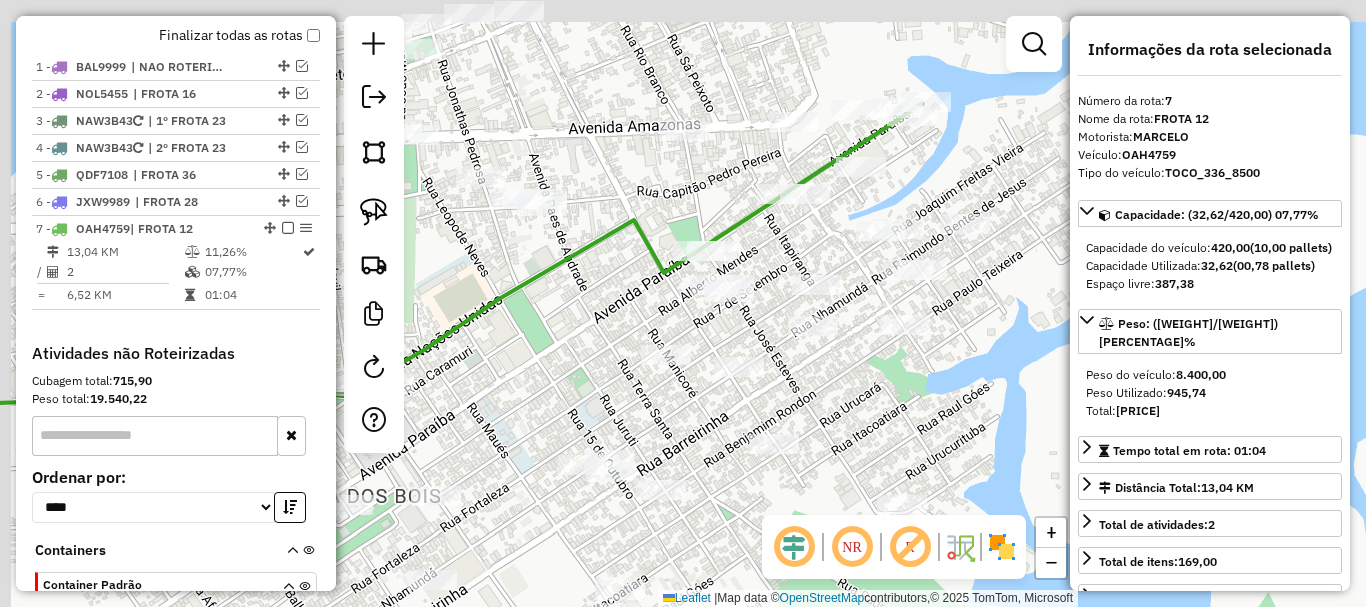 drag, startPoint x: 969, startPoint y: 340, endPoint x: 978, endPoint y: 352, distance: 15 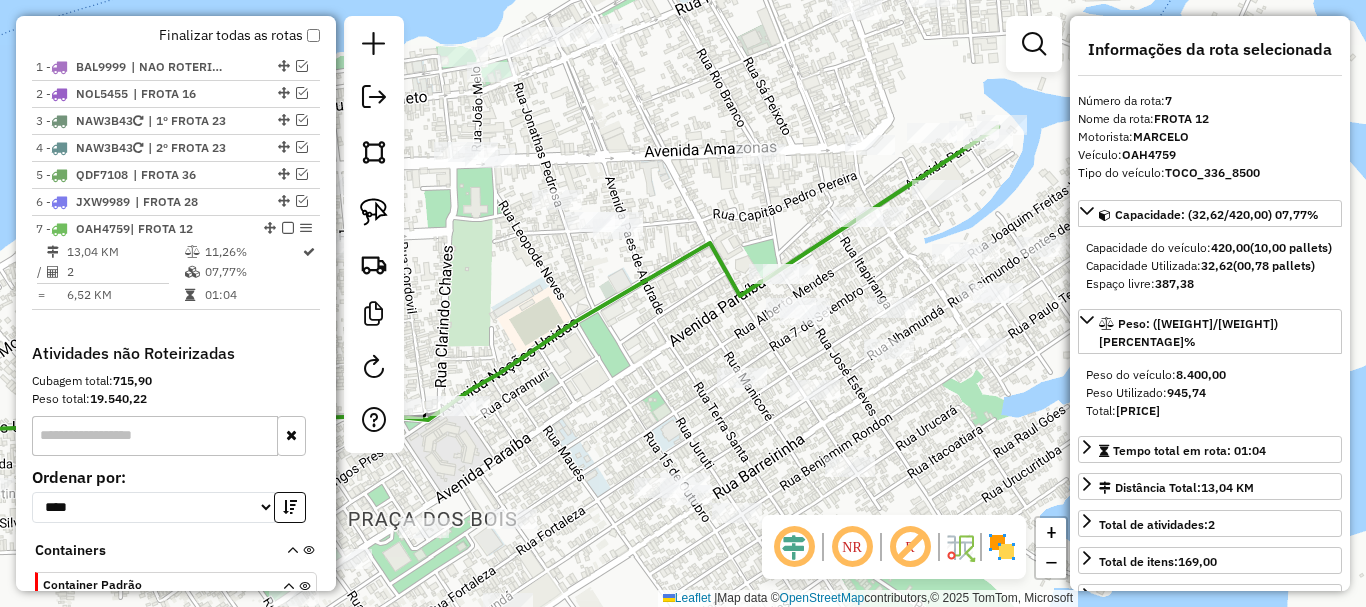 drag, startPoint x: 936, startPoint y: 193, endPoint x: 1003, endPoint y: 204, distance: 67.89698 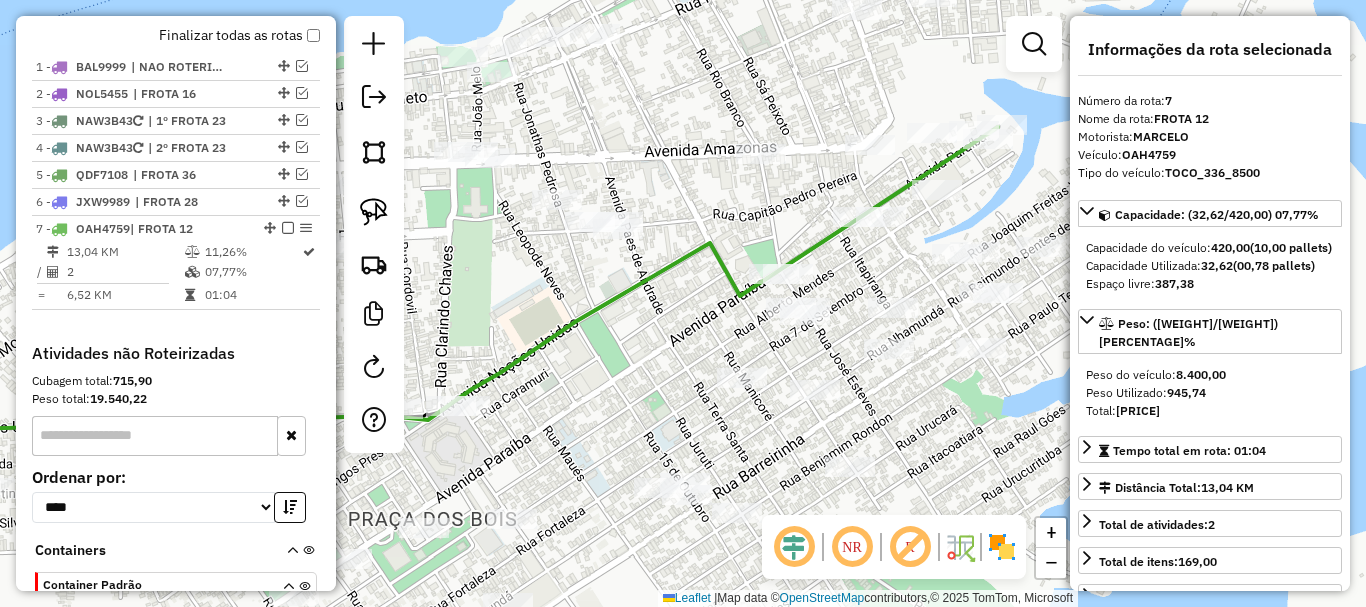 drag, startPoint x: 1004, startPoint y: 204, endPoint x: 884, endPoint y: 233, distance: 123.454445 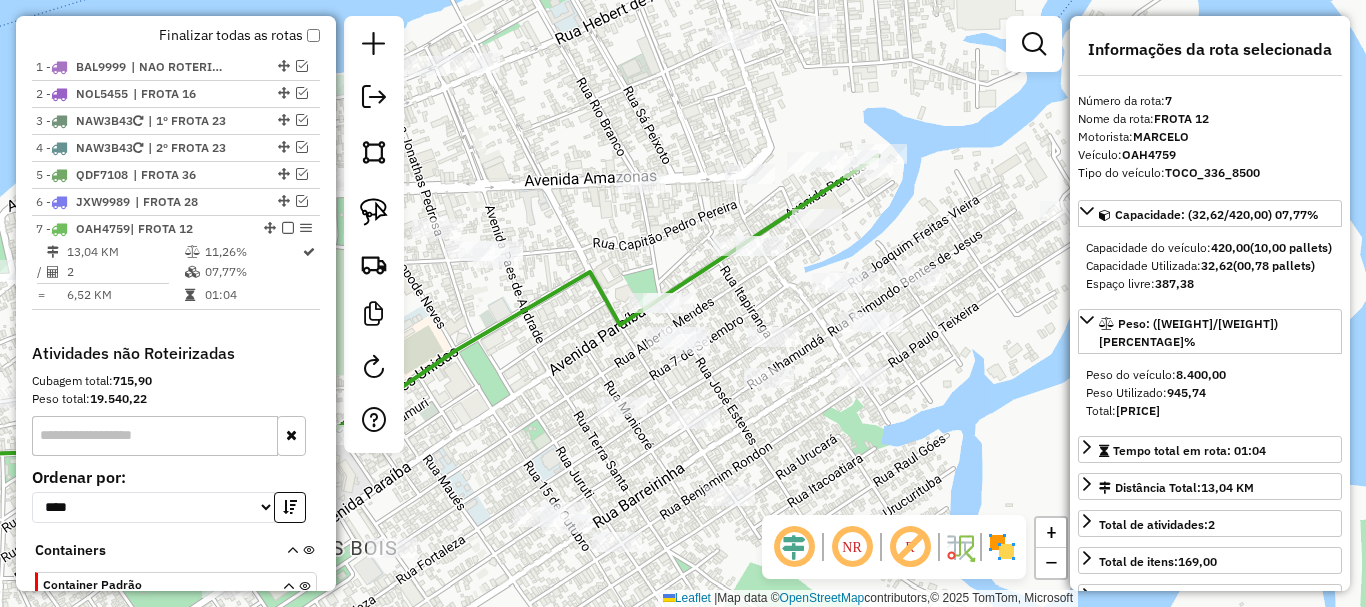 click 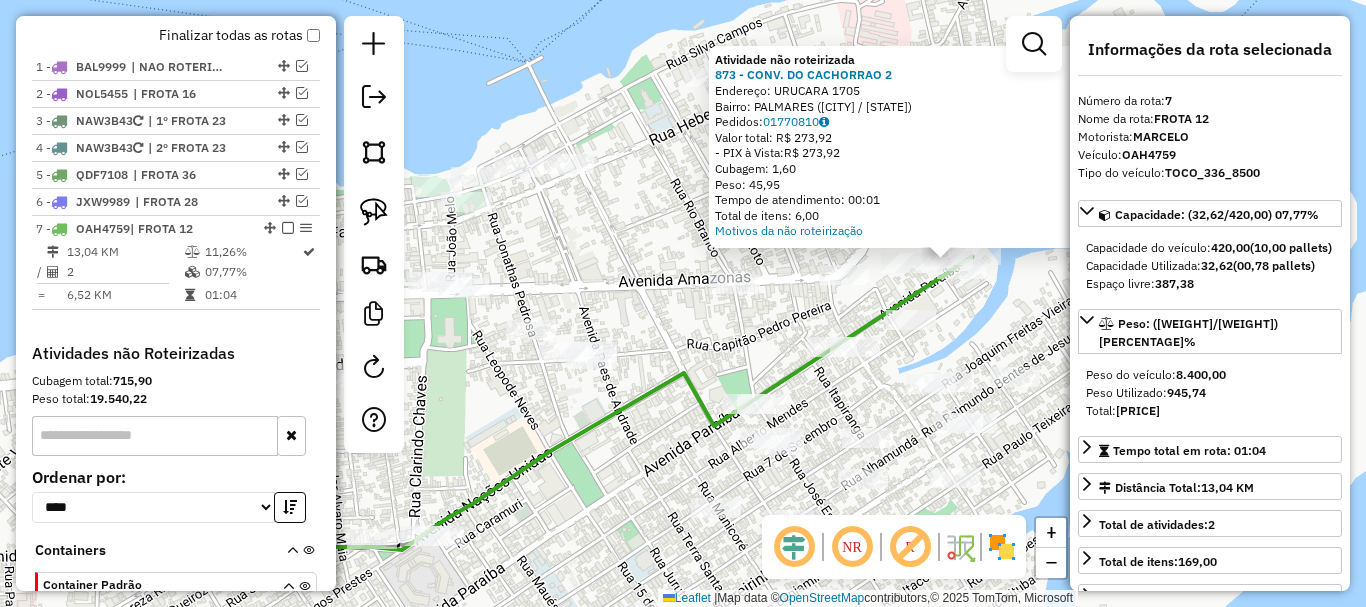 drag, startPoint x: 772, startPoint y: 349, endPoint x: 1049, endPoint y: 292, distance: 282.80383 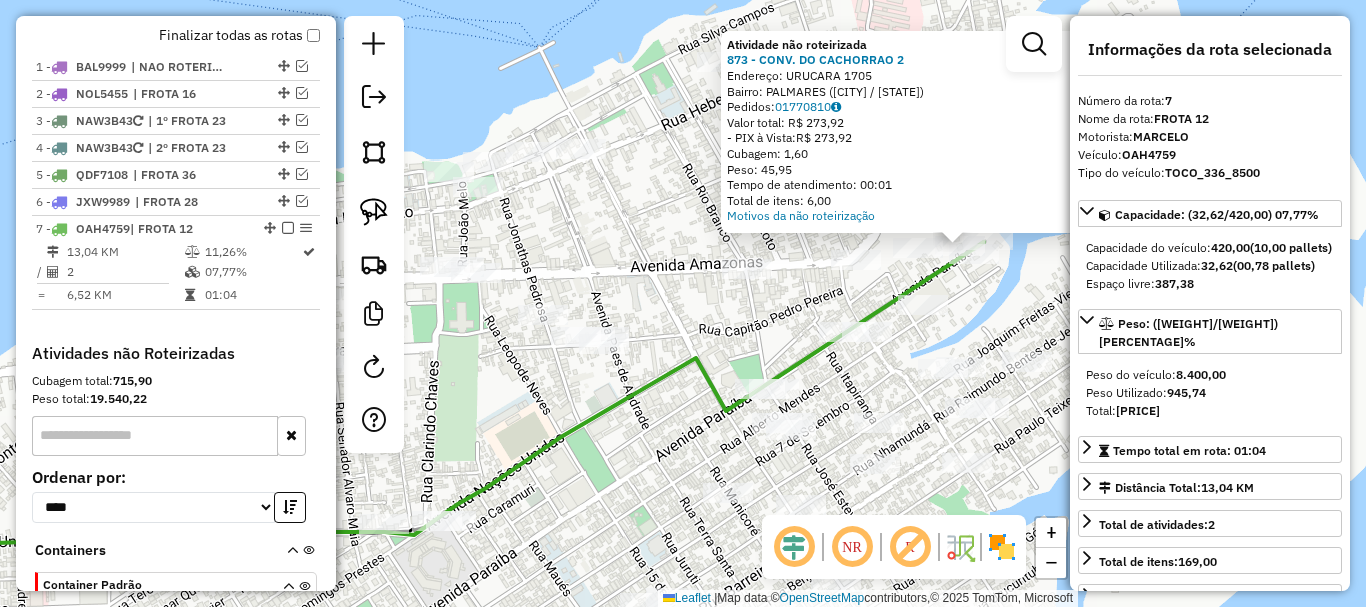 drag, startPoint x: 707, startPoint y: 334, endPoint x: 736, endPoint y: 276, distance: 64.84597 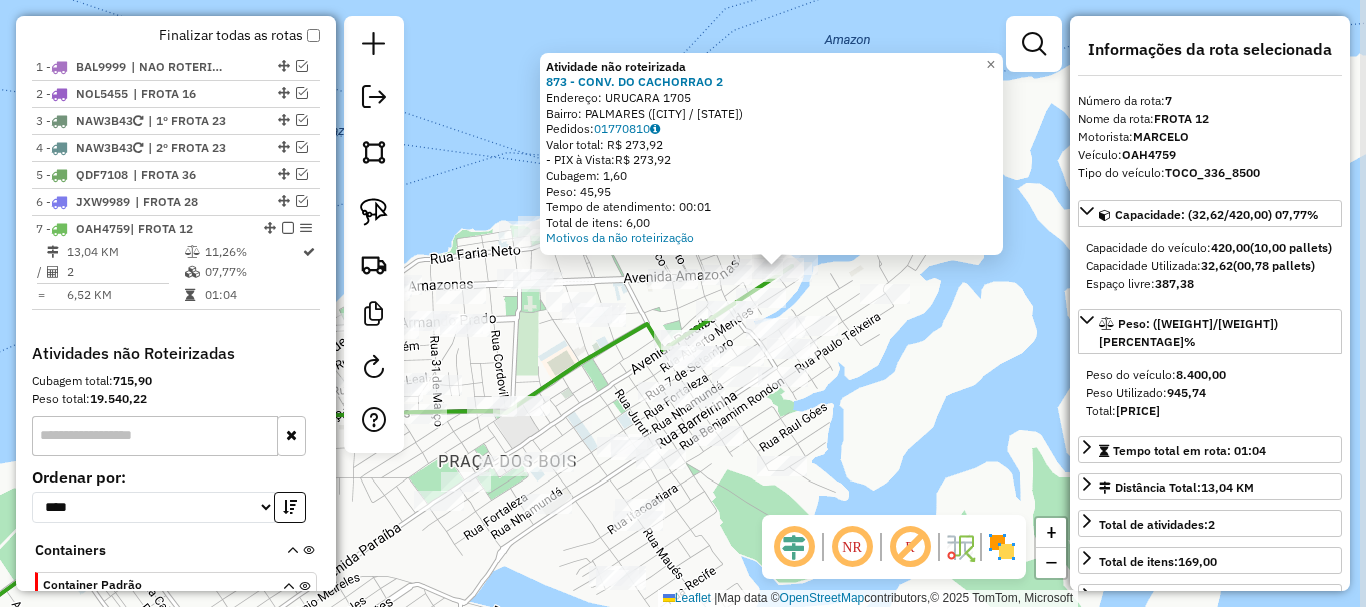drag, startPoint x: 996, startPoint y: 372, endPoint x: 867, endPoint y: 418, distance: 136.95619 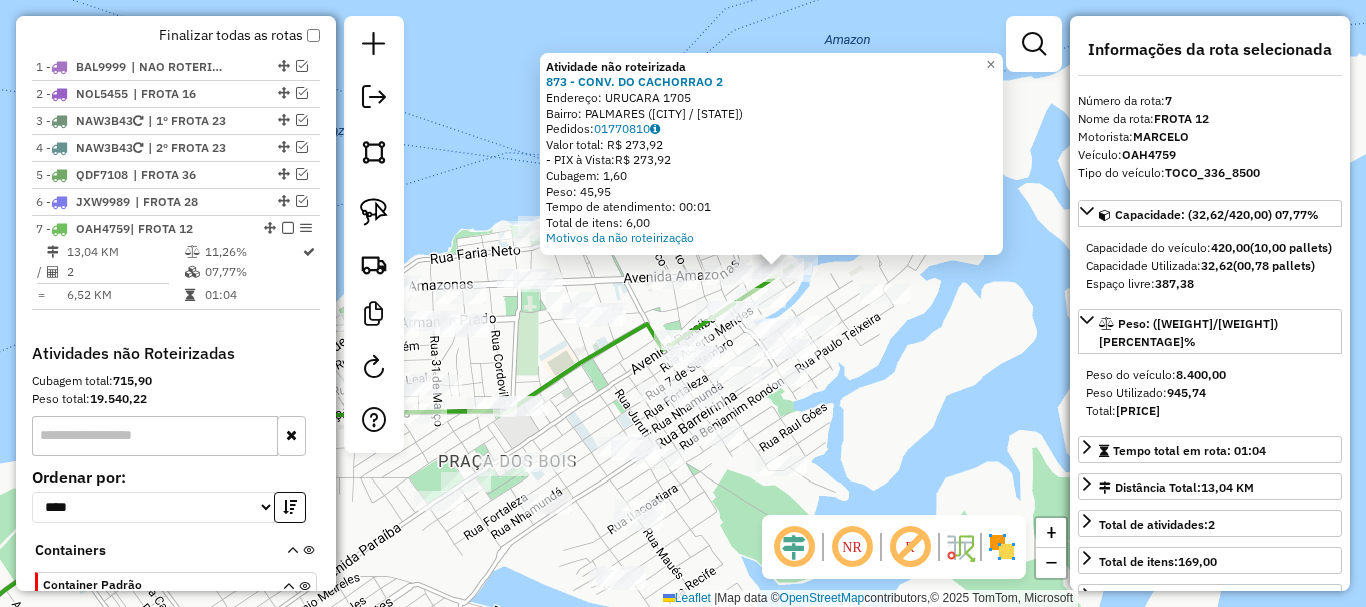 click on "Atividade não roteirizada 873 - CONV. DO CACHORRAO 2  Endereço:  URUCARA 1705   Bairro: PALMARES (PARINTINS / AM)   Pedidos:  01770810   Valor total: R$ 273,92   - PIX à Vista:  R$ 273,92   Cubagem: 1,60   Peso: 45,95   Tempo de atendimento: 00:01   Total de itens: 6,00  Motivos da não roteirização × Janela de atendimento Grade de atendimento Capacidade Transportadoras Veículos Cliente Pedidos  Rotas Selecione os dias de semana para filtrar as janelas de atendimento  Seg   Ter   Qua   Qui   Sex   Sáb   Dom  Informe o período da janela de atendimento: De: Até:  Filtrar exatamente a janela do cliente  Considerar janela de atendimento padrão  Selecione os dias de semana para filtrar as grades de atendimento  Seg   Ter   Qua   Qui   Sex   Sáb   Dom   Considerar clientes sem dia de atendimento cadastrado  Clientes fora do dia de atendimento selecionado Filtrar as atividades entre os valores definidos abaixo:  Peso mínimo:   Peso máximo:   Cubagem mínima:   Cubagem máxima:   De:   Até:   De:  De:" 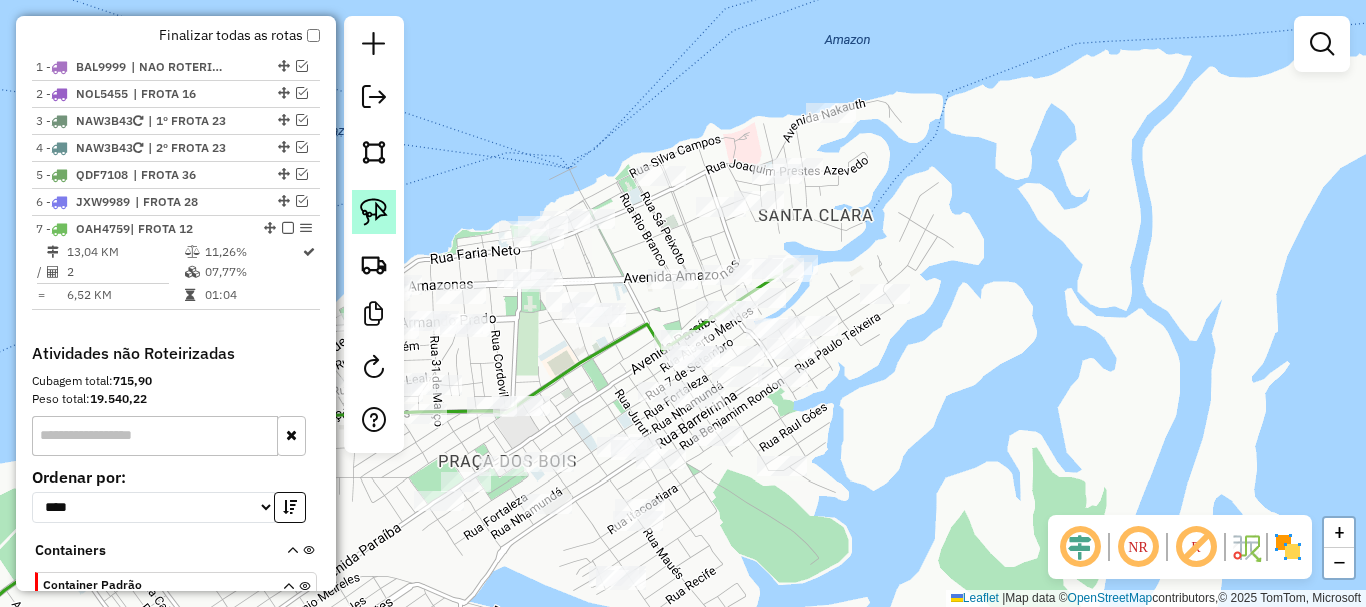 click 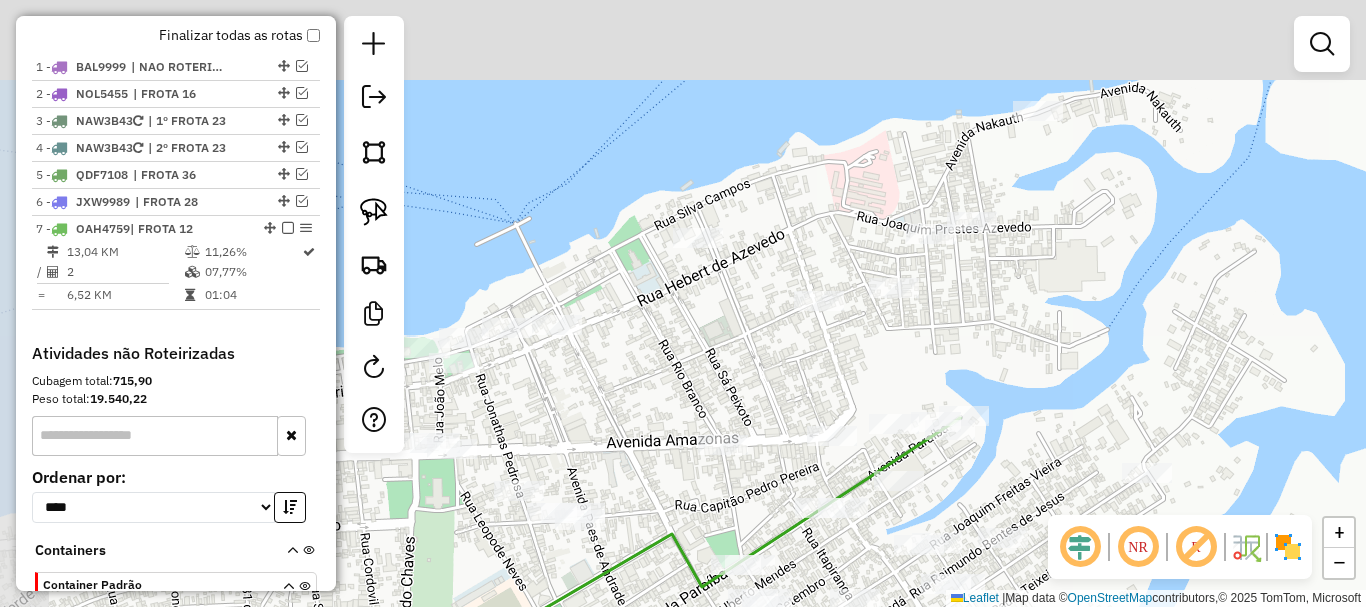 drag, startPoint x: 792, startPoint y: 309, endPoint x: 958, endPoint y: 508, distance: 259.14667 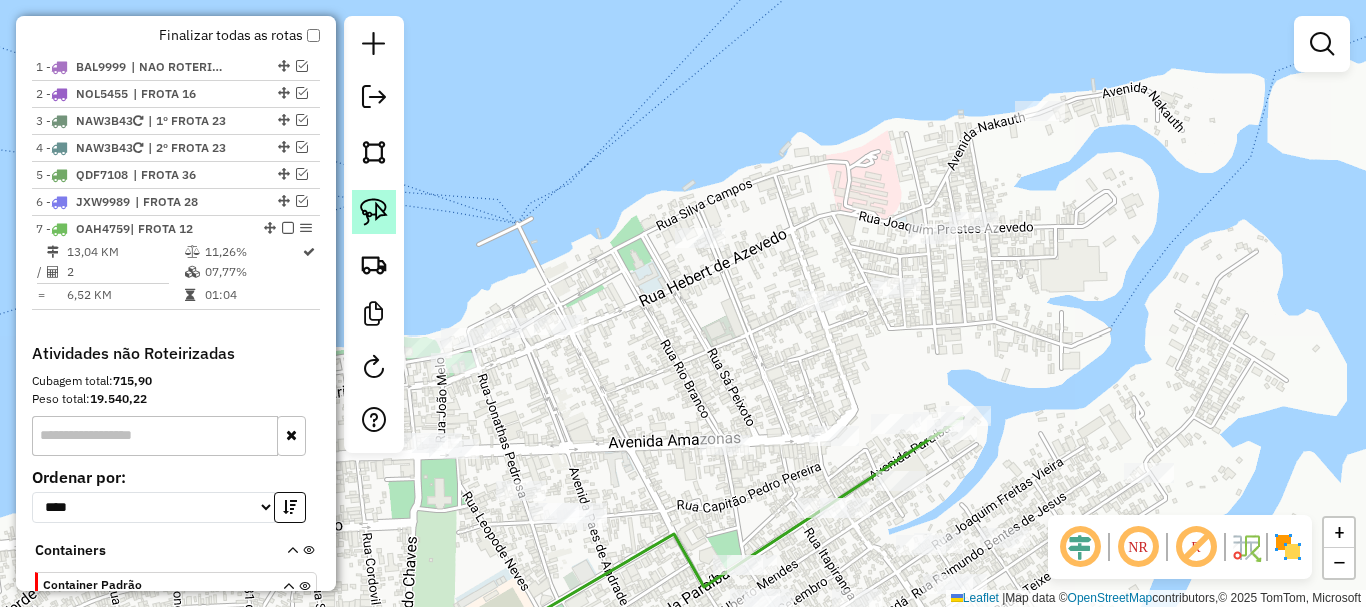 drag, startPoint x: 372, startPoint y: 220, endPoint x: 395, endPoint y: 210, distance: 25.079872 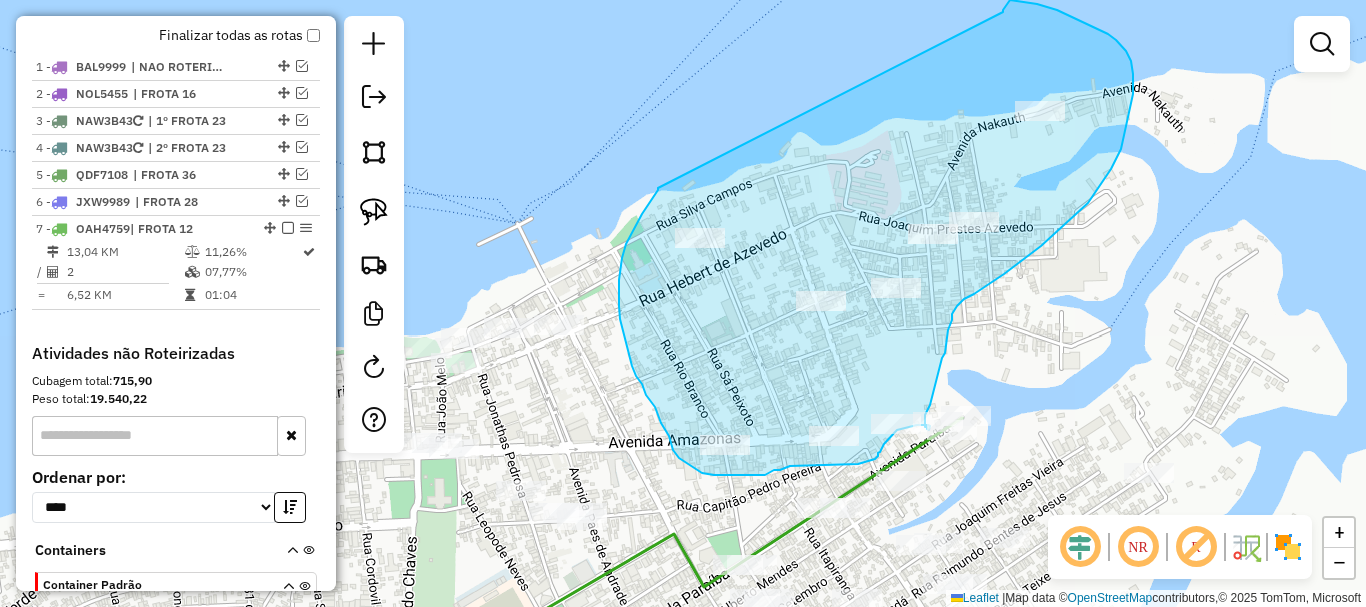 drag, startPoint x: 660, startPoint y: 187, endPoint x: 1001, endPoint y: 13, distance: 382.82764 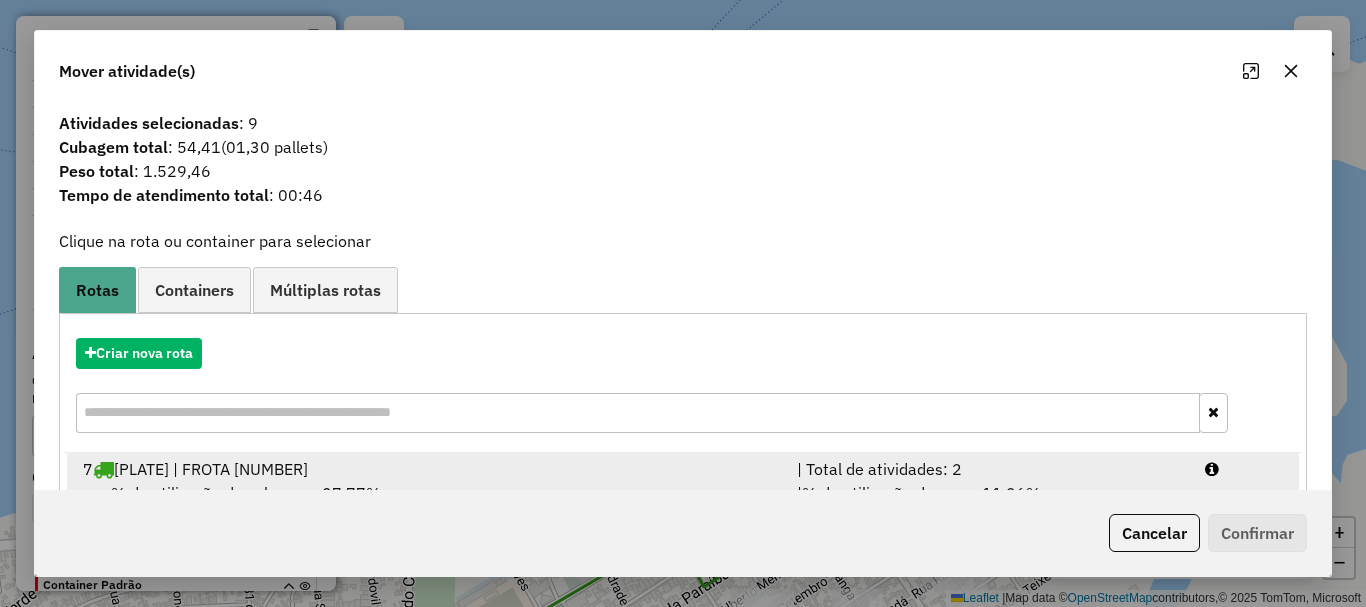 click on "% de utilização da cubagem: 07,77%  Cubagem disponível: 387,38" at bounding box center [428, 505] 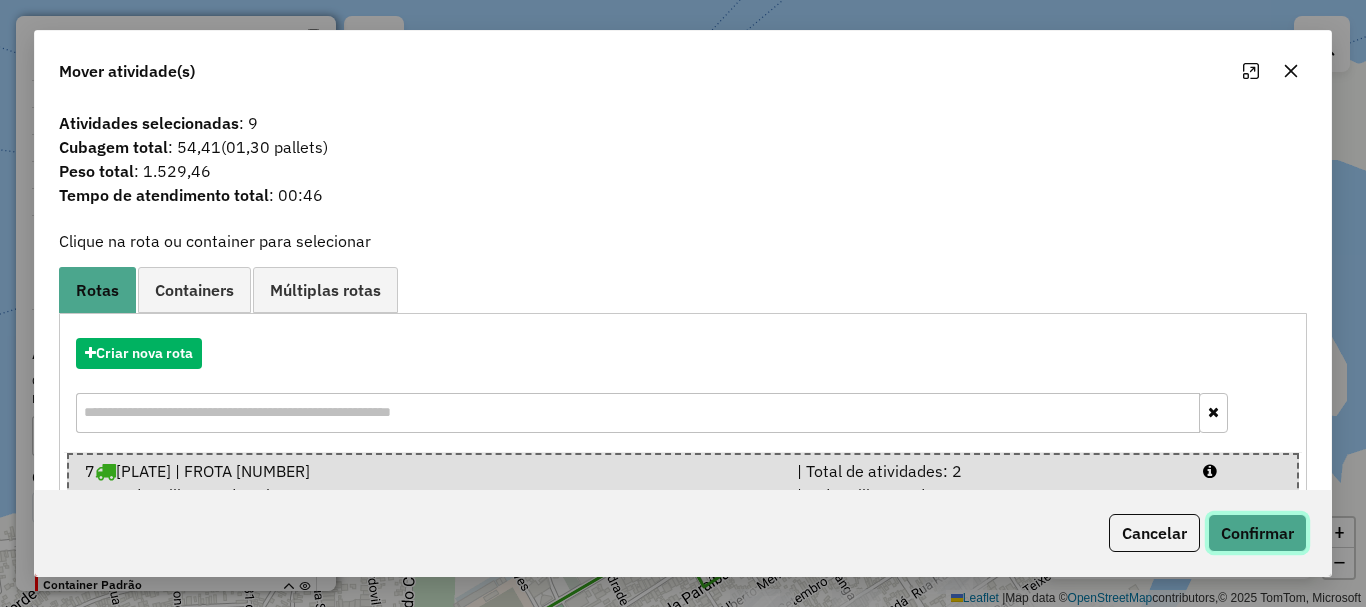 click on "Confirmar" 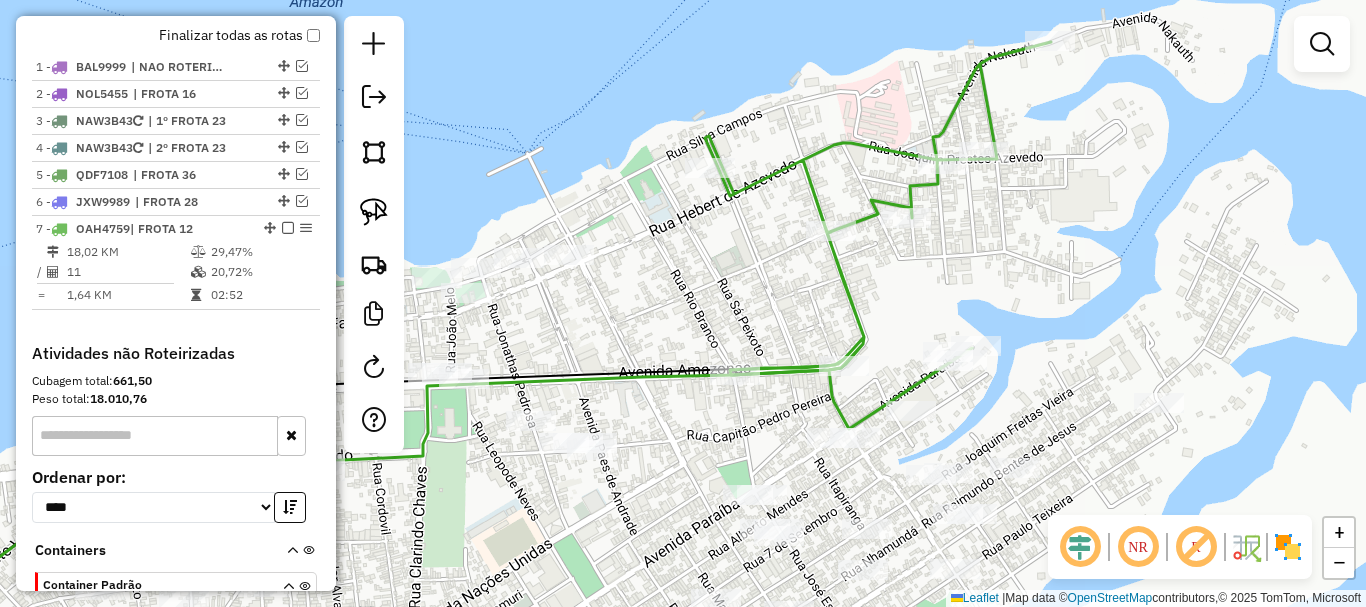 drag, startPoint x: 971, startPoint y: 496, endPoint x: 972, endPoint y: 398, distance: 98.005104 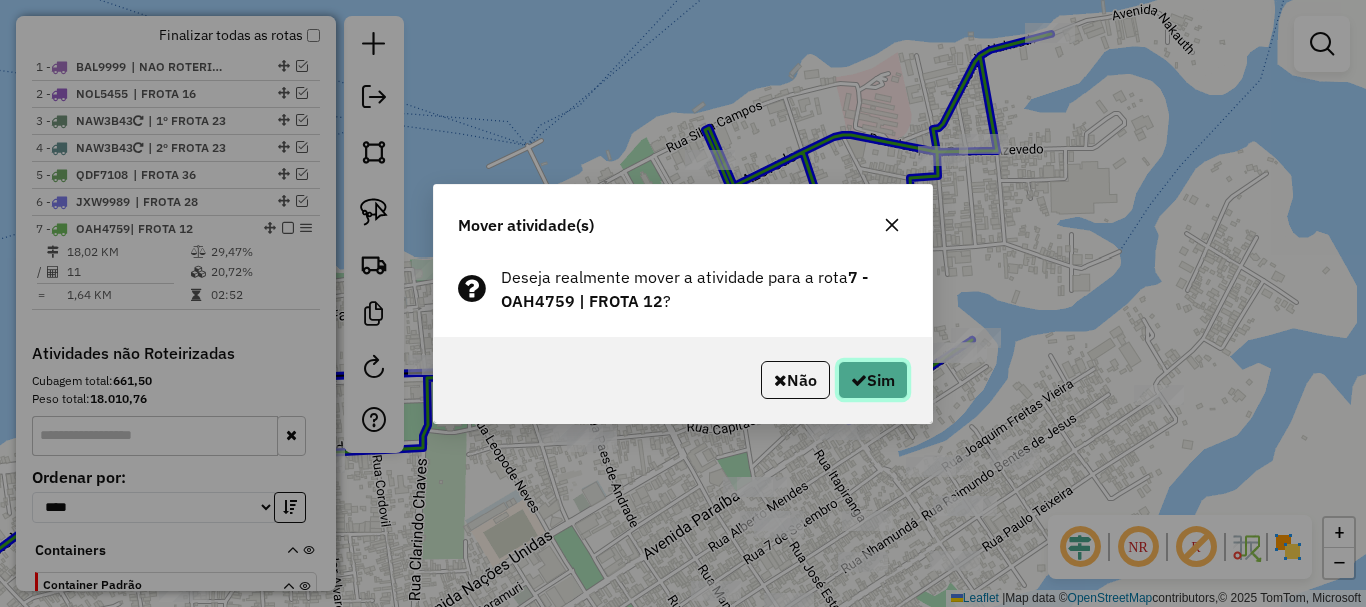 drag, startPoint x: 860, startPoint y: 392, endPoint x: 945, endPoint y: 493, distance: 132.00757 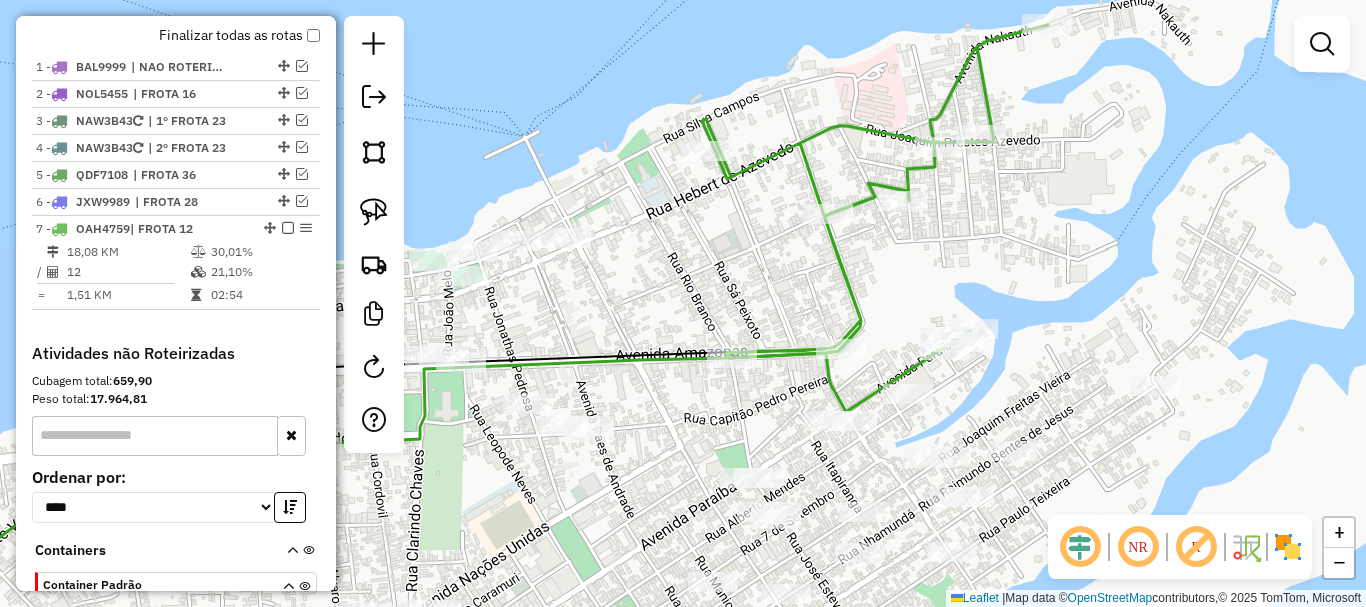 drag, startPoint x: 1100, startPoint y: 489, endPoint x: 1053, endPoint y: 326, distance: 169.6408 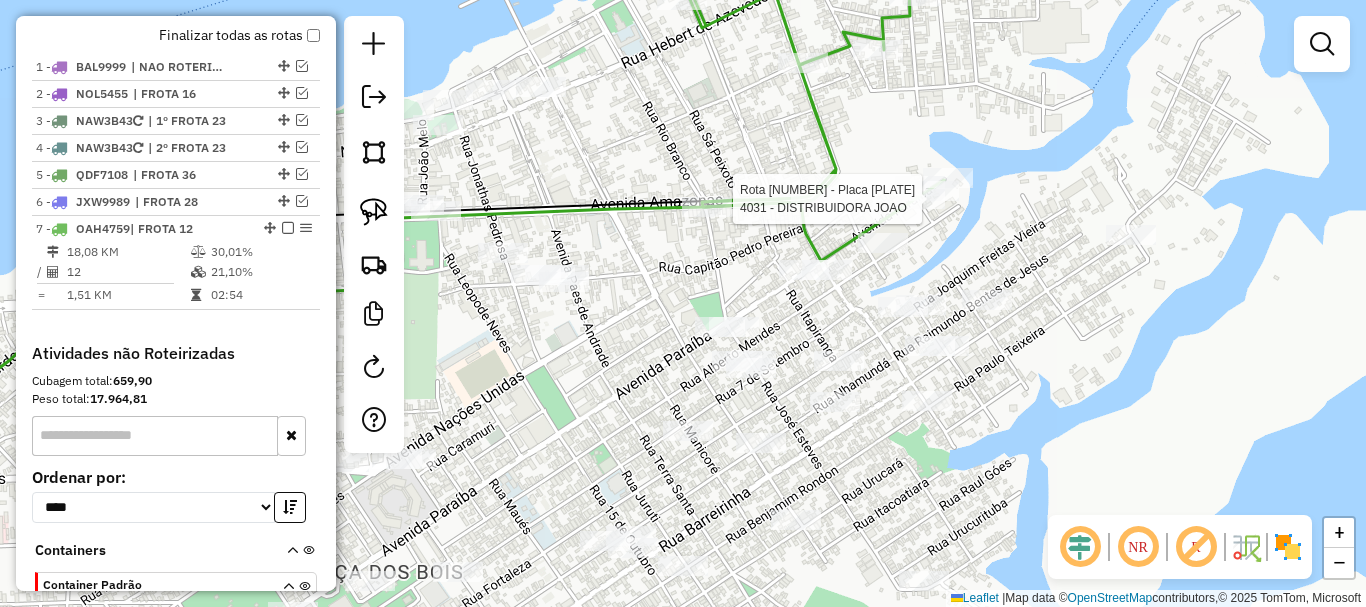 select on "**********" 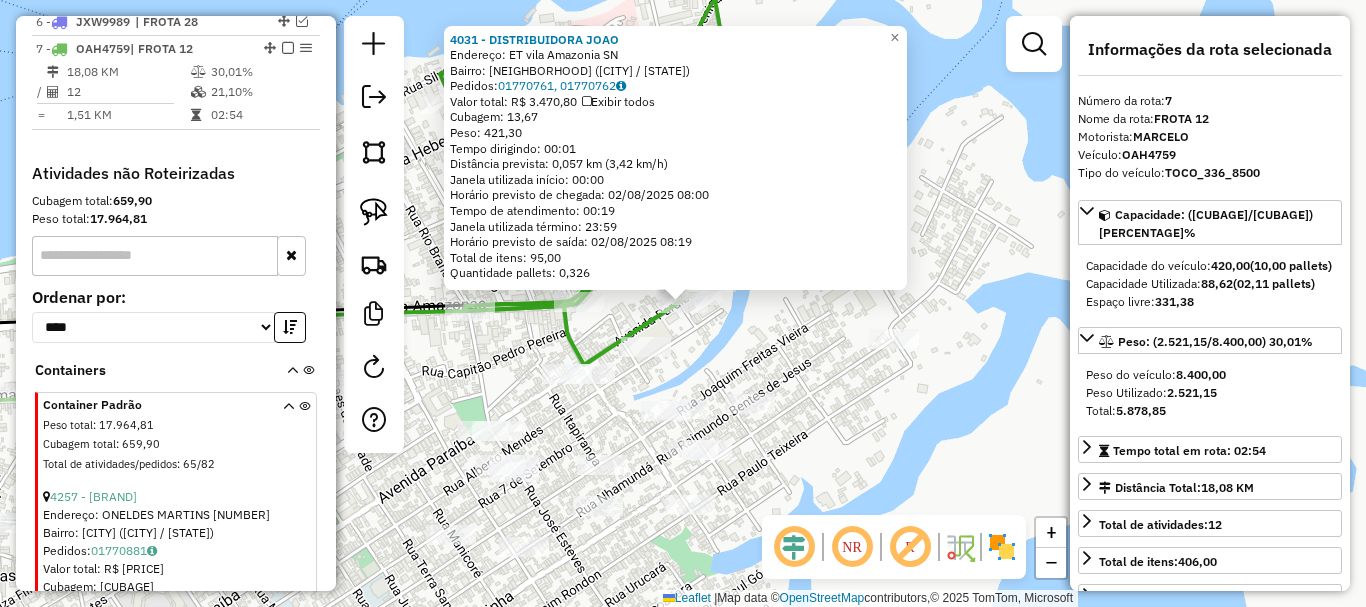 scroll, scrollTop: 936, scrollLeft: 0, axis: vertical 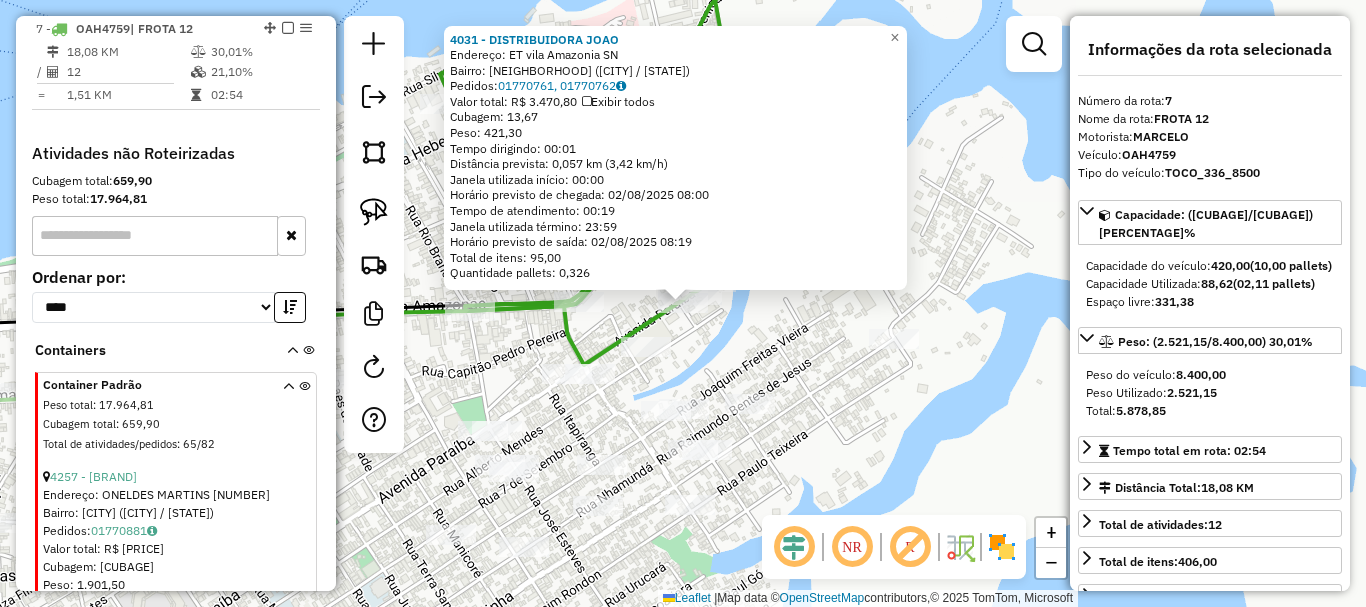 click on "4031 - DISTRIBUIDORA JOAO  Endereço:  ET vila Amazonia SN   Bairro: CENTRO (PARINTINS / AM)   Pedidos:  01770761, 01770762   Valor total: R$ 3.470,80   Exibir todos   Cubagem: 13,67  Peso: 421,30  Tempo dirigindo: 00:01   Distância prevista: 0,057 km (3,42 km/h)   Janela utilizada início: 00:00   Horário previsto de chegada: 02/08/2025 08:00   Tempo de atendimento: 00:19   Janela utilizada término: 23:59   Horário previsto de saída: 02/08/2025 08:19   Total de itens: 95,00   Quantidade pallets: 0,326  × Janela de atendimento Grade de atendimento Capacidade Transportadoras Veículos Cliente Pedidos  Rotas Selecione os dias de semana para filtrar as janelas de atendimento  Seg   Ter   Qua   Qui   Sex   Sáb   Dom  Informe o período da janela de atendimento: De: Até:  Filtrar exatamente a janela do cliente  Considerar janela de atendimento padrão  Selecione os dias de semana para filtrar as grades de atendimento  Seg   Ter   Qua   Qui   Sex   Sáb   Dom   Peso mínimo:   Peso máximo:   De:   Até:  +" 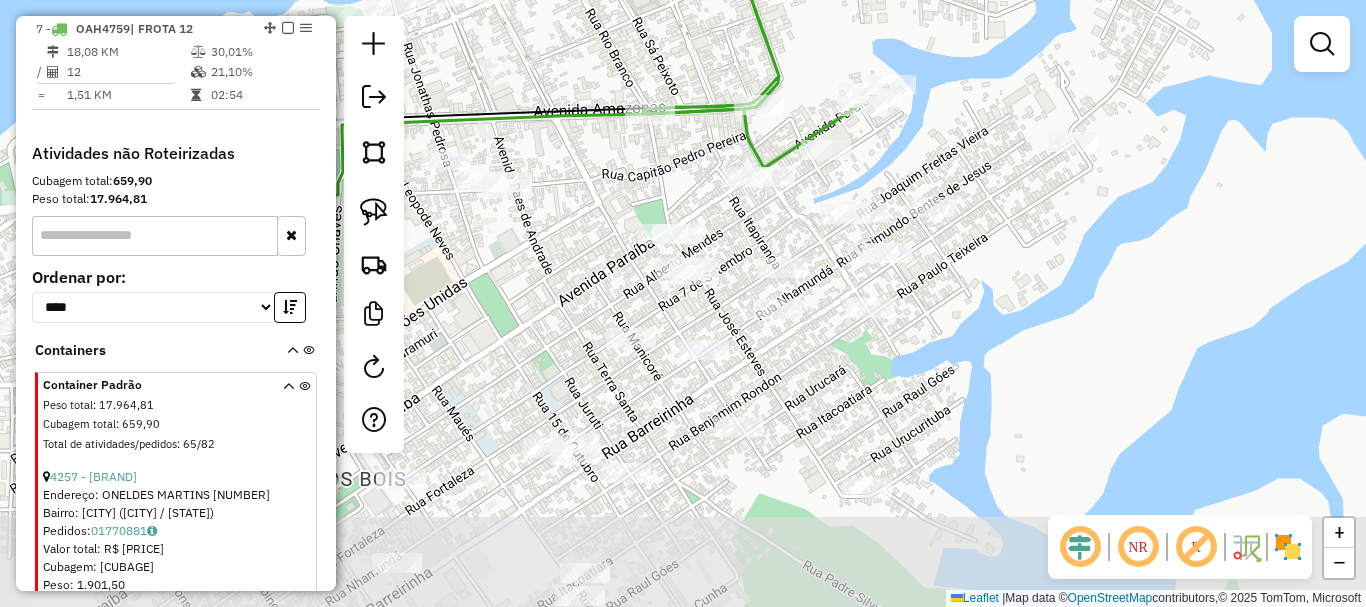 drag, startPoint x: 858, startPoint y: 490, endPoint x: 1054, endPoint y: 268, distance: 296.14185 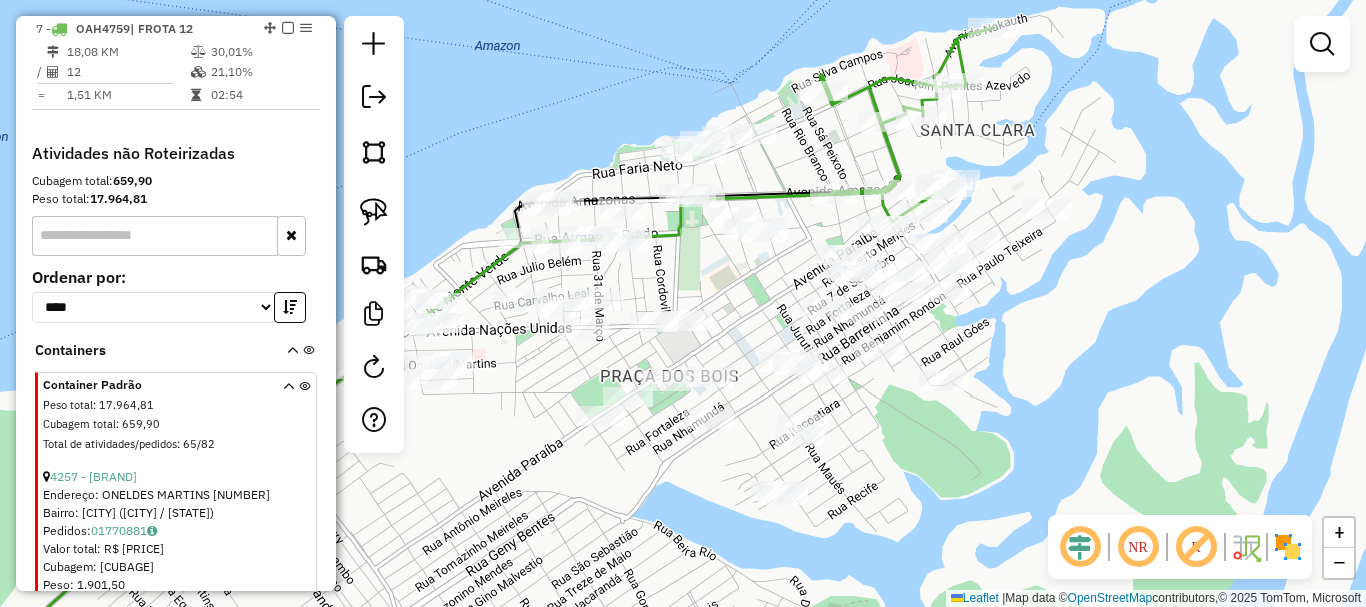 drag, startPoint x: 1015, startPoint y: 321, endPoint x: 1080, endPoint y: 299, distance: 68.622154 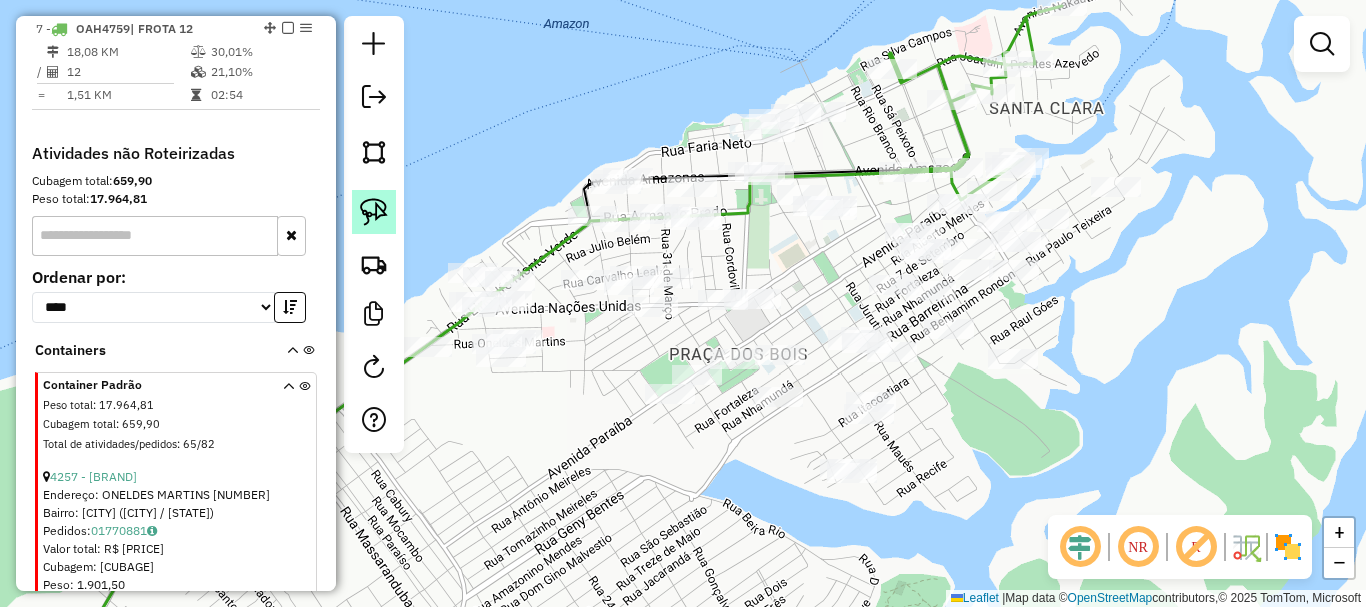 click 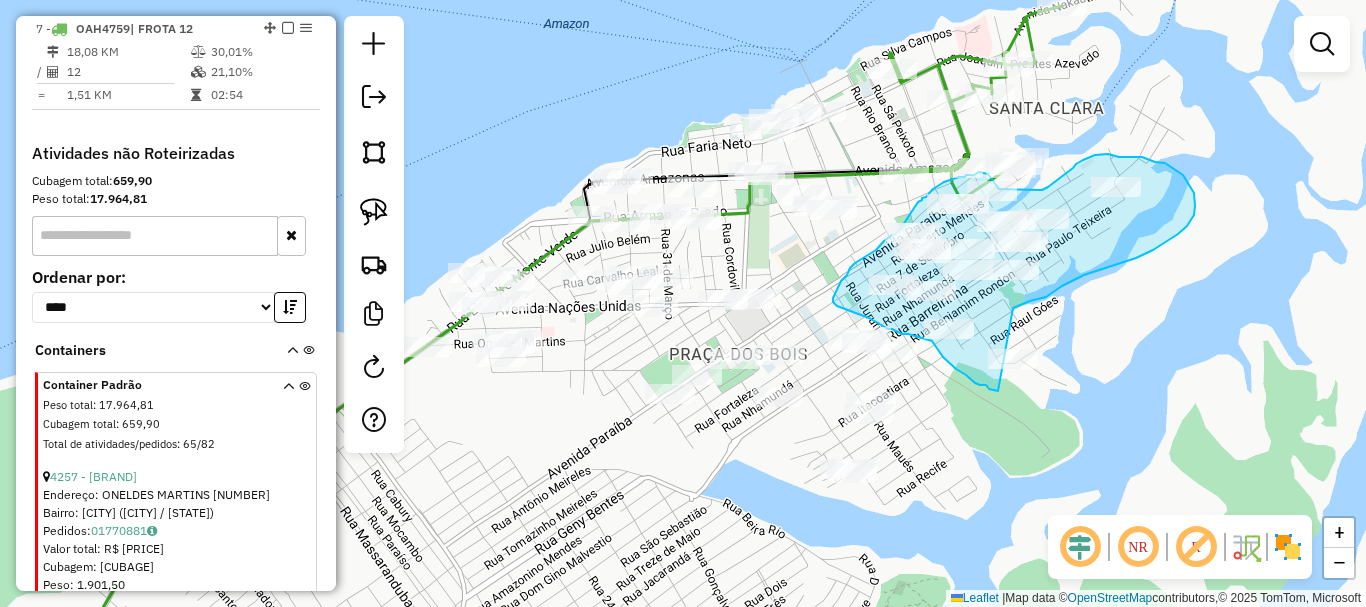 drag, startPoint x: 1013, startPoint y: 308, endPoint x: 1049, endPoint y: 393, distance: 92.309265 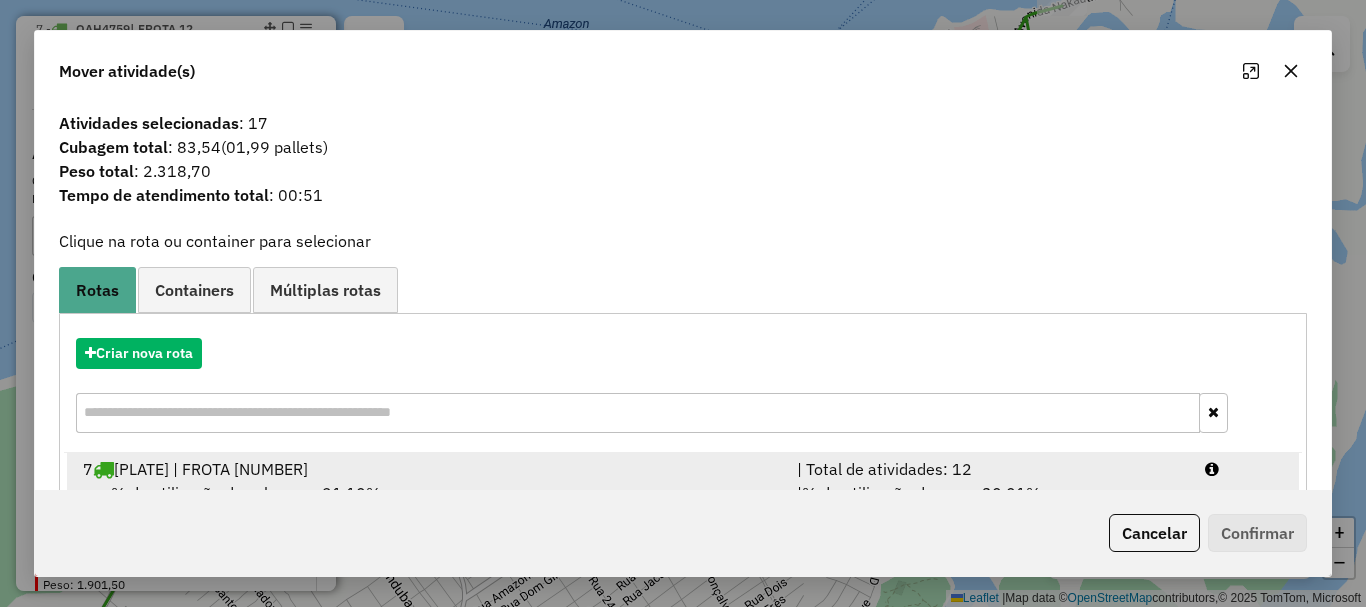 click on "% de utilização da cubagem: 21,10%" at bounding box center (246, 493) 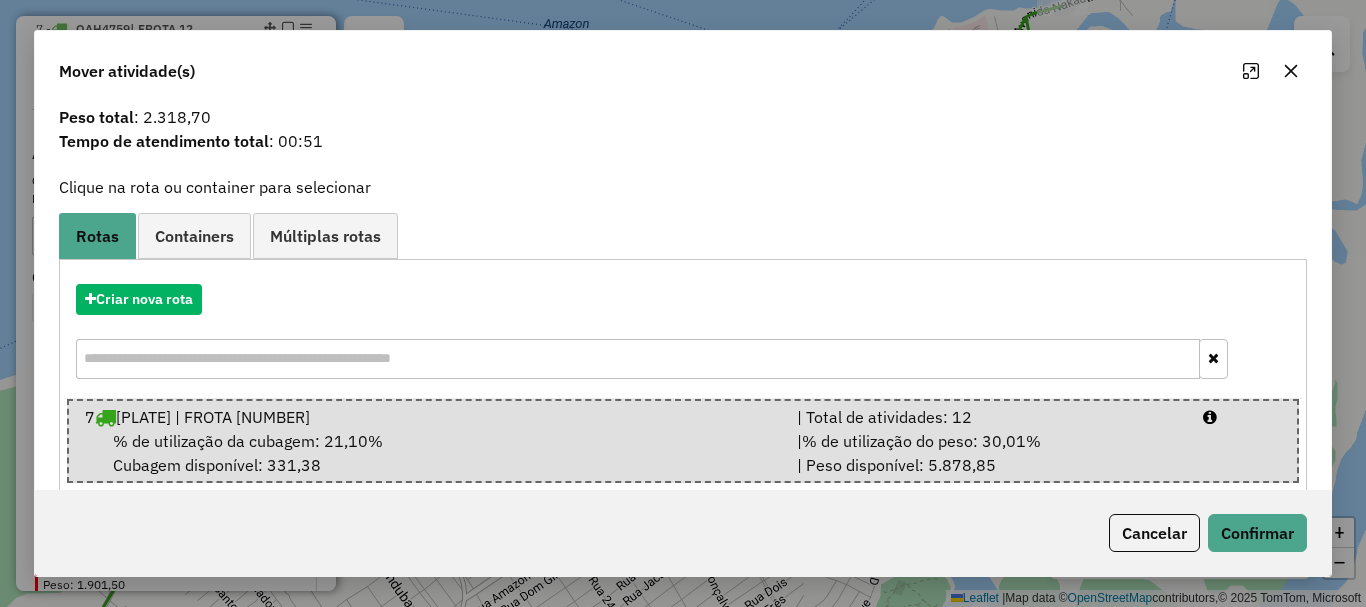 scroll, scrollTop: 81, scrollLeft: 0, axis: vertical 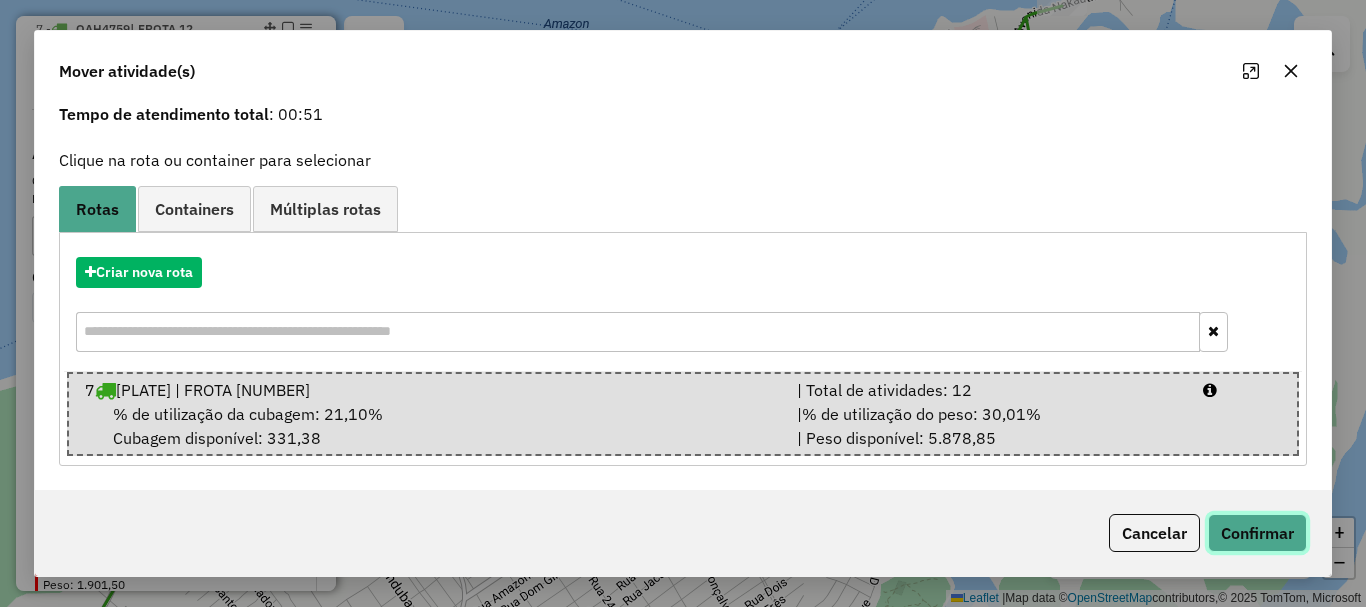 click on "Confirmar" 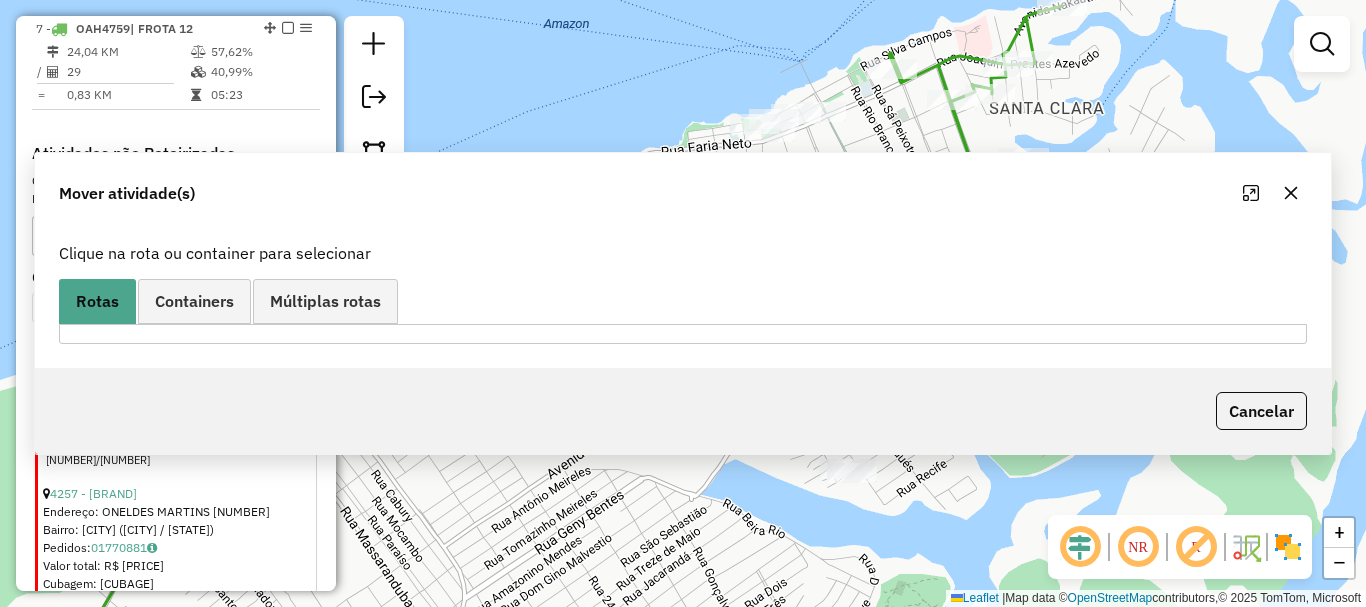 scroll, scrollTop: 0, scrollLeft: 0, axis: both 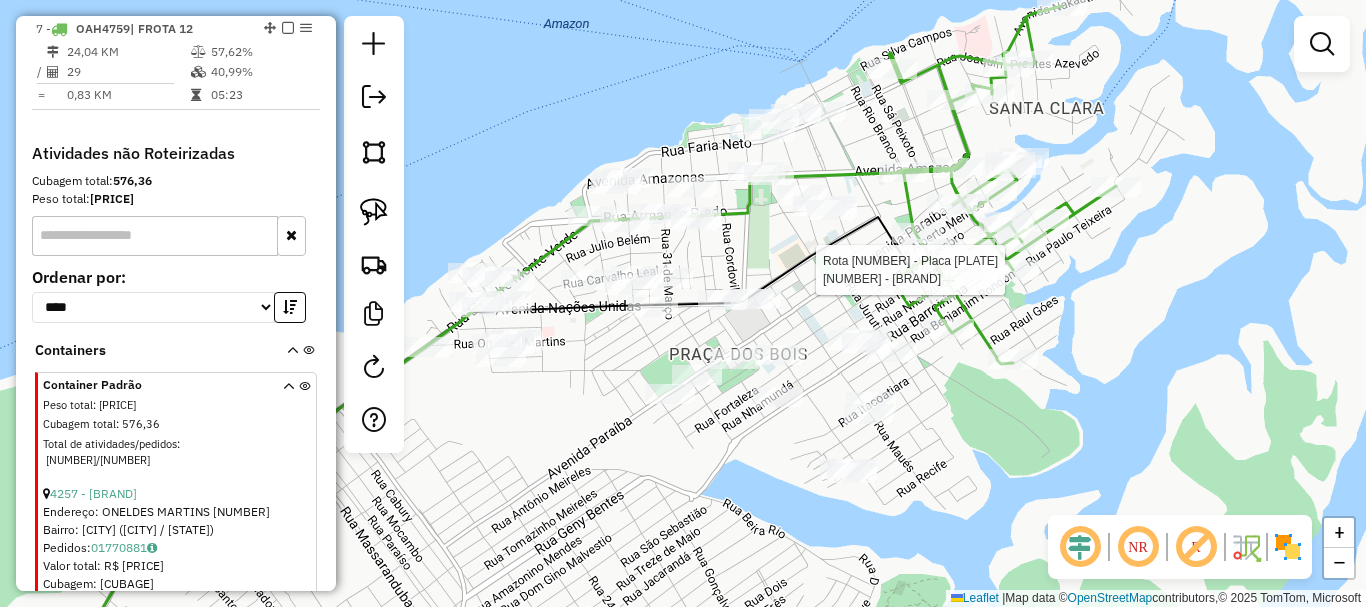 select on "**********" 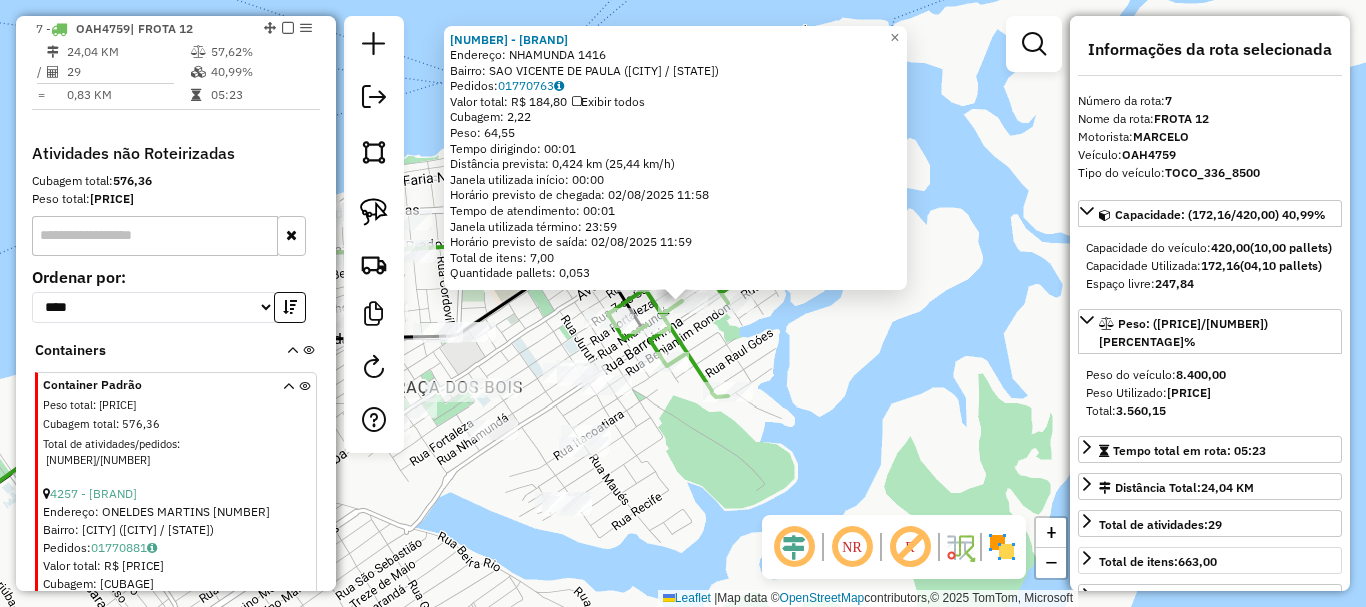 scroll, scrollTop: 100, scrollLeft: 0, axis: vertical 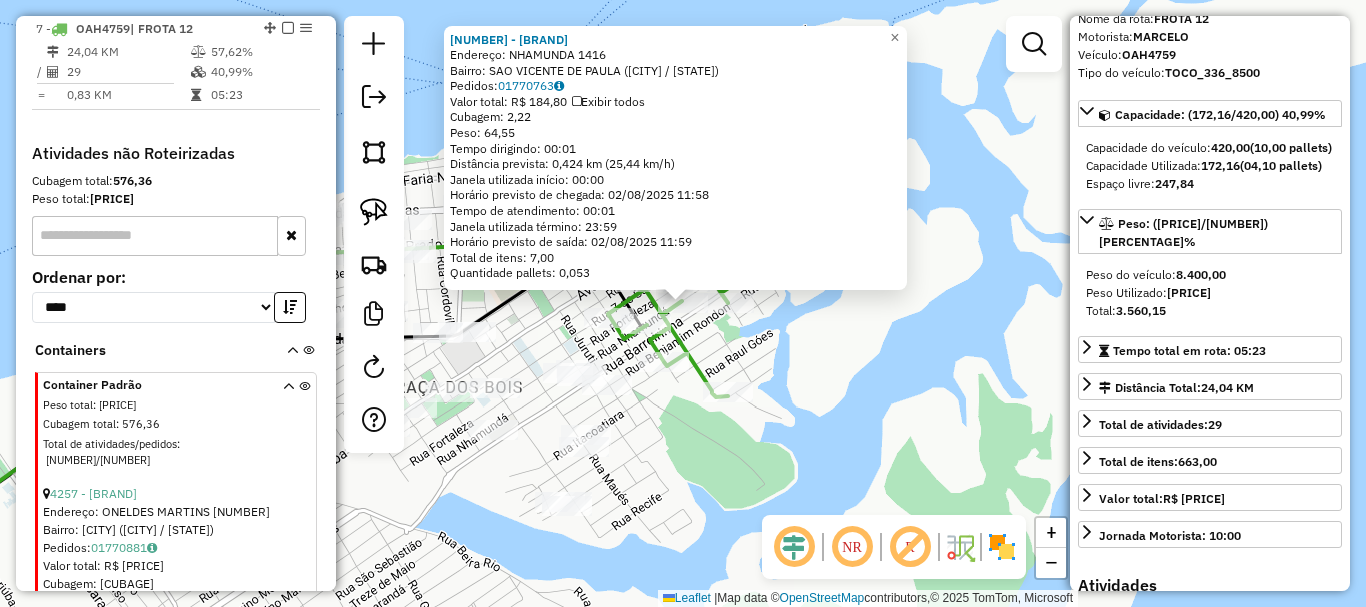 drag, startPoint x: 788, startPoint y: 347, endPoint x: 811, endPoint y: 390, distance: 48.76474 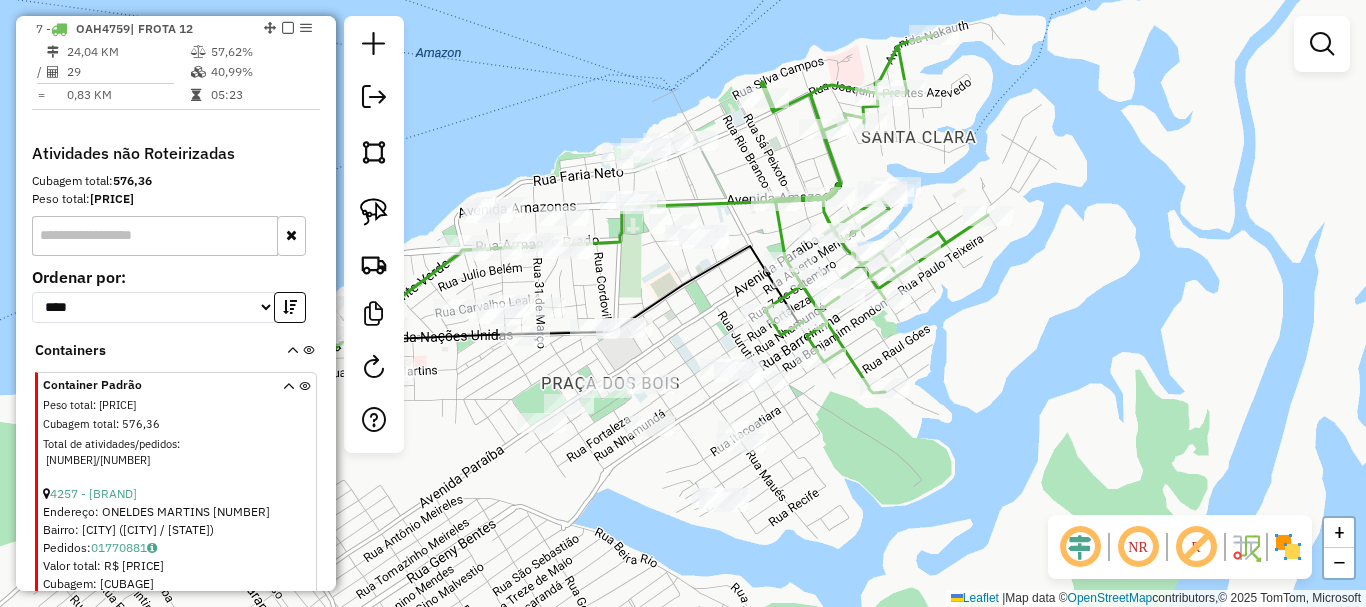 drag, startPoint x: 813, startPoint y: 406, endPoint x: 978, endPoint y: 397, distance: 165.24527 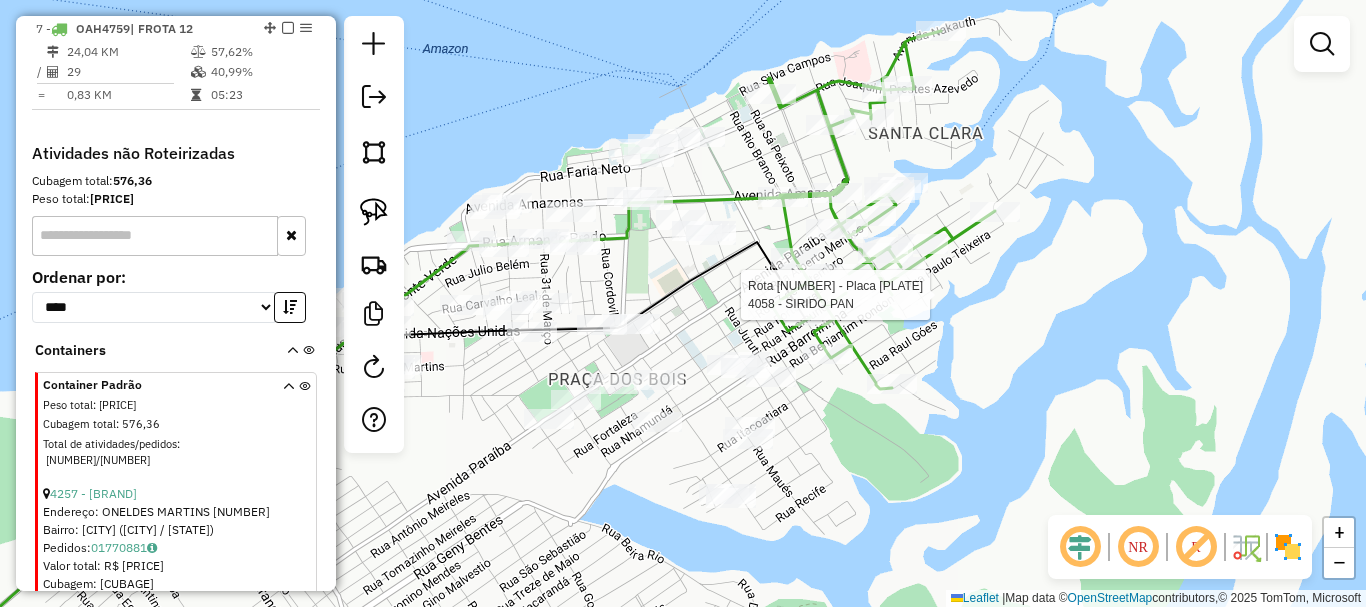 click 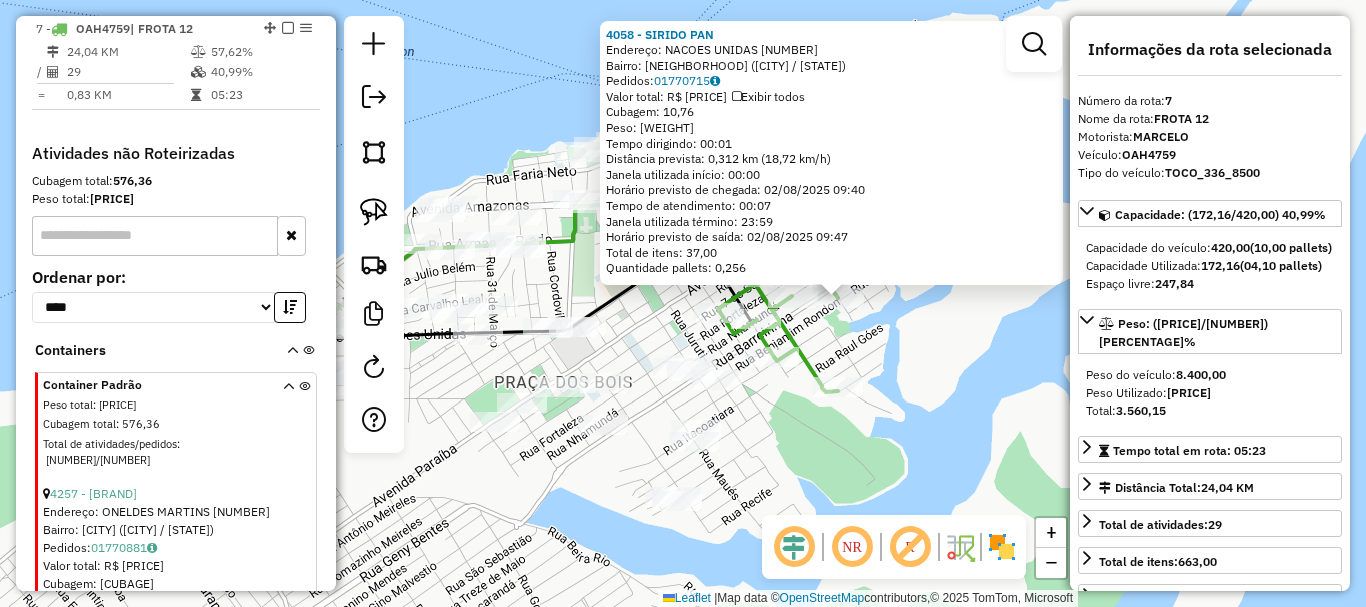 drag, startPoint x: 727, startPoint y: 468, endPoint x: 1013, endPoint y: 448, distance: 286.69846 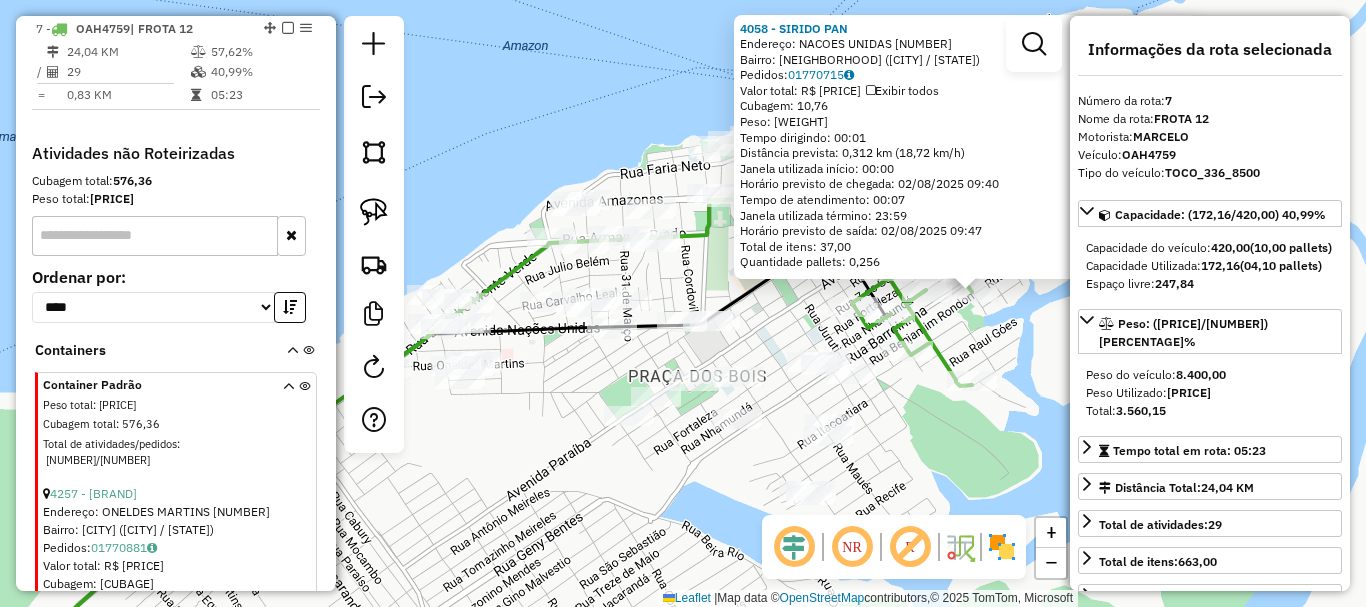click on "4058 - SIRIDO PAN  Endereço:  NACOES UNIDAS 1704   Bairro: CENTRO (PARINTINS / AM)   Pedidos:  01770715   Valor total: R$ 890,66   Exibir todos   Cubagem: 10,76  Peso: 307,32  Tempo dirigindo: 00:01   Distância prevista: 0,312 km (18,72 km/h)   Janela utilizada início: 00:00   Horário previsto de chegada: 02/08/2025 09:40   Tempo de atendimento: 00:07   Janela utilizada término: 23:59   Horário previsto de saída: 02/08/2025 09:47   Total de itens: 37,00   Quantidade pallets: 0,256  × Janela de atendimento Grade de atendimento Capacidade Transportadoras Veículos Cliente Pedidos  Rotas Selecione os dias de semana para filtrar as janelas de atendimento  Seg   Ter   Qua   Qui   Sex   Sáb   Dom  Informe o período da janela de atendimento: De: Até:  Filtrar exatamente a janela do cliente  Considerar janela de atendimento padrão  Selecione os dias de semana para filtrar as grades de atendimento  Seg   Ter   Qua   Qui   Sex   Sáb   Dom   Considerar clientes sem dia de atendimento cadastrado  De:   De:" 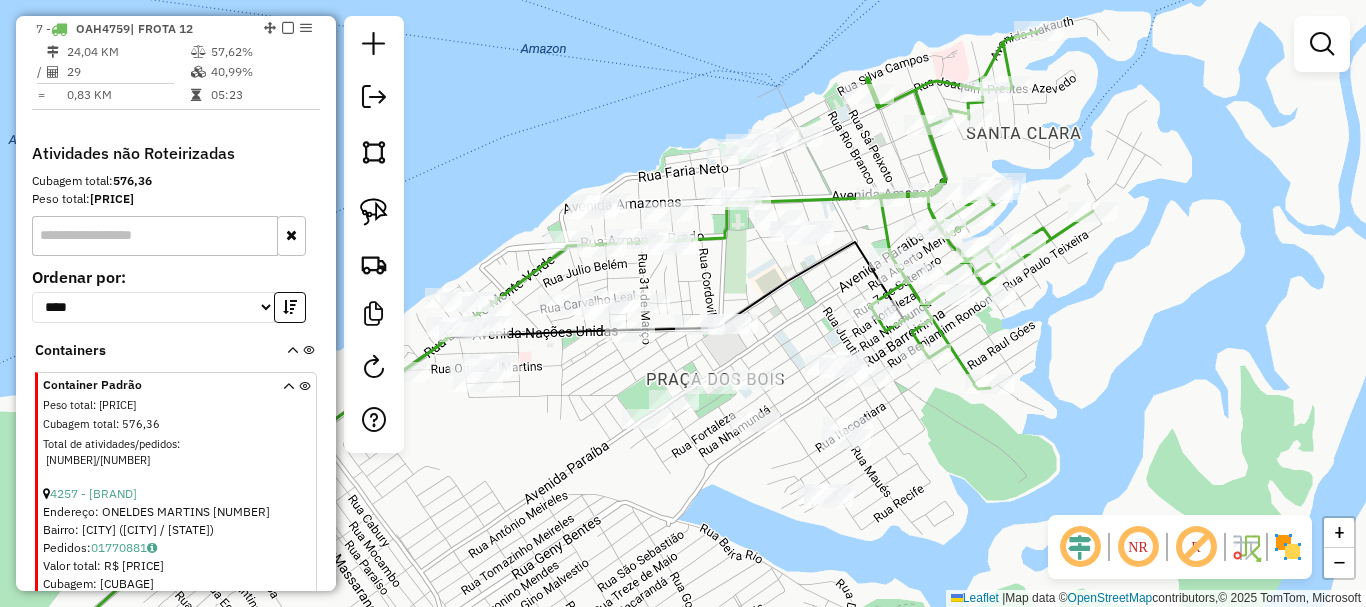 drag, startPoint x: 1006, startPoint y: 348, endPoint x: 1020, endPoint y: 351, distance: 14.3178215 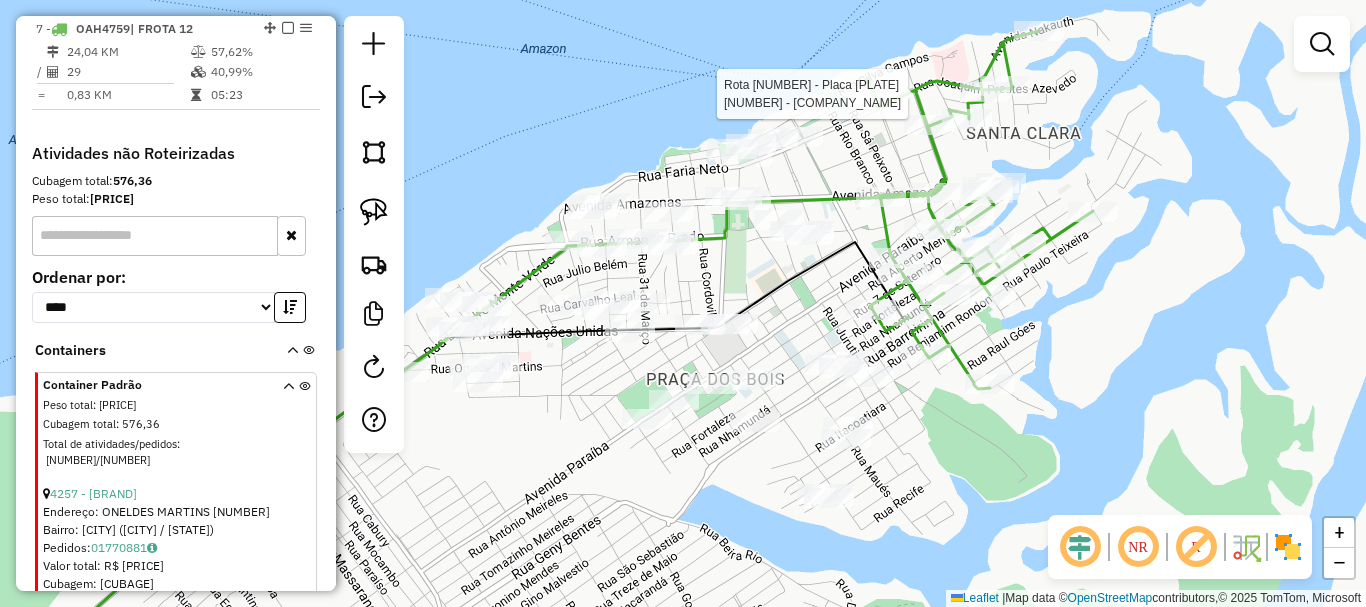 select on "**********" 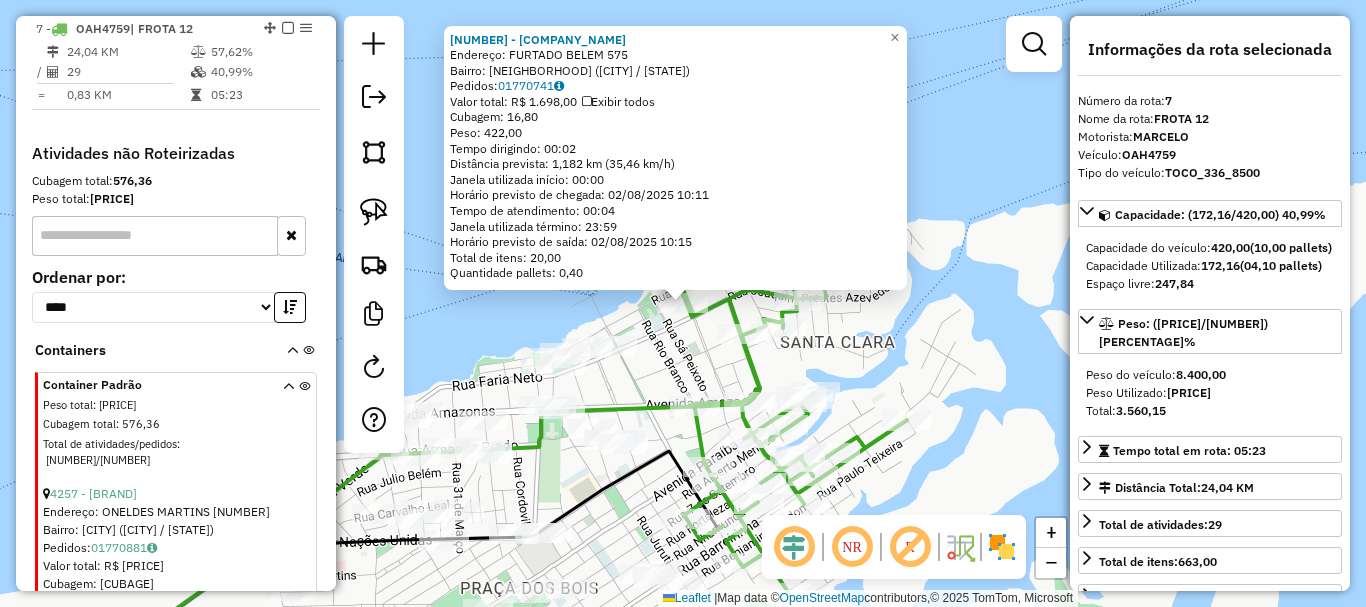 click on "3861 - MERCEARIA JN  Endereço:  FURTADO BELEM 575   Bairro: CENTRO (PARINTINS / AM)   Pedidos:  01770741   Valor total: R$ 1.698,00   Exibir todos   Cubagem: 16,80  Peso: 422,00  Tempo dirigindo: 00:02   Distância prevista: 1,182 km (35,46 km/h)   Janela utilizada início: 00:00   Horário previsto de chegada: 02/08/2025 10:11   Tempo de atendimento: 00:04   Janela utilizada término: 23:59   Horário previsto de saída: 02/08/2025 10:15   Total de itens: 20,00   Quantidade pallets: 0,40  × Janela de atendimento Grade de atendimento Capacidade Transportadoras Veículos Cliente Pedidos  Rotas Selecione os dias de semana para filtrar as janelas de atendimento  Seg   Ter   Qua   Qui   Sex   Sáb   Dom  Informe o período da janela de atendimento: De: Até:  Filtrar exatamente a janela do cliente  Considerar janela de atendimento padrão  Selecione os dias de semana para filtrar as grades de atendimento  Seg   Ter   Qua   Qui   Sex   Sáb   Dom   Considerar clientes sem dia de atendimento cadastrado  De:  De:" 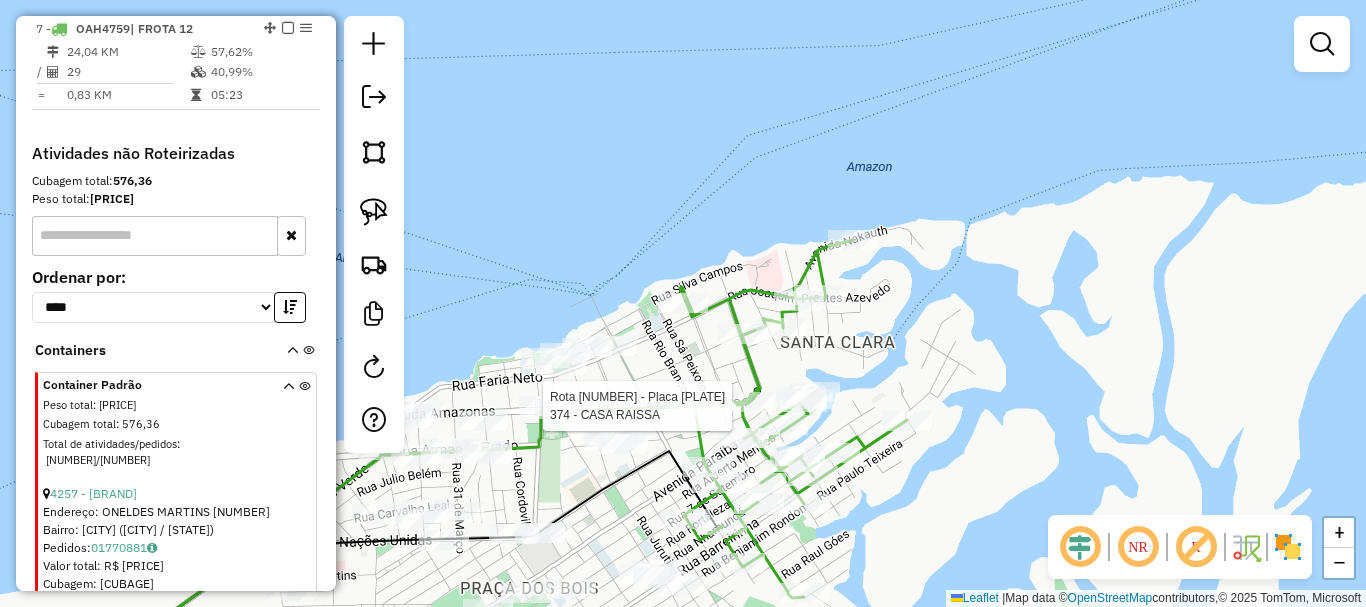 select on "**********" 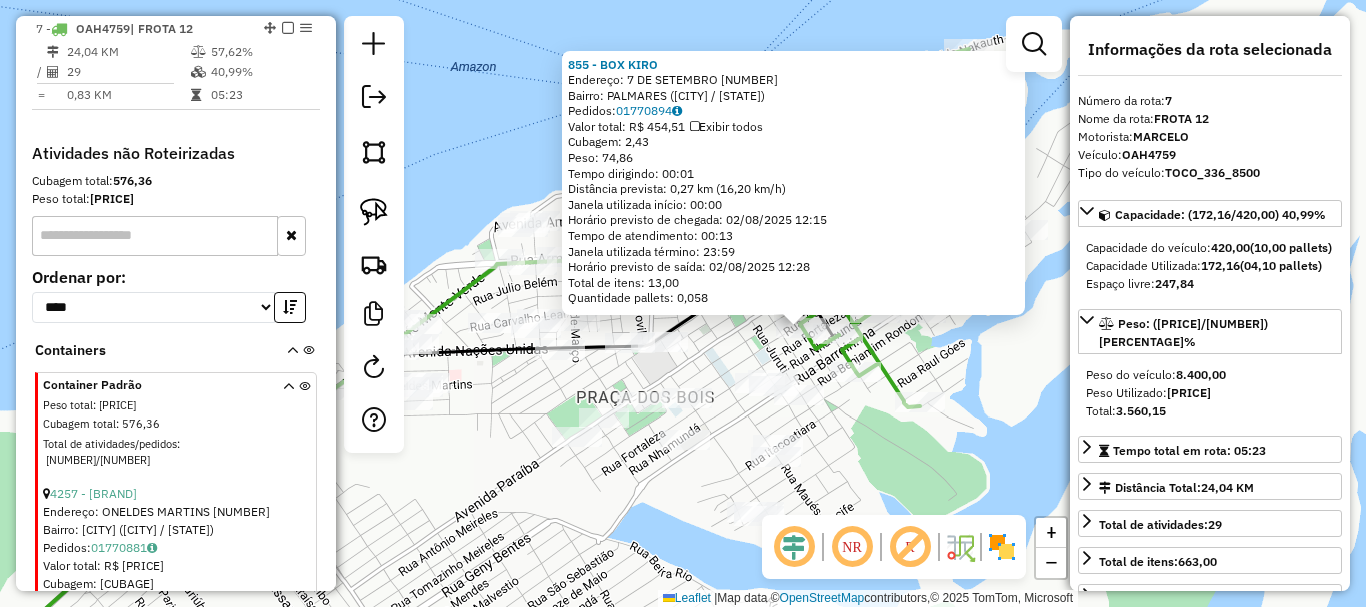 drag, startPoint x: 725, startPoint y: 418, endPoint x: 861, endPoint y: 407, distance: 136.44412 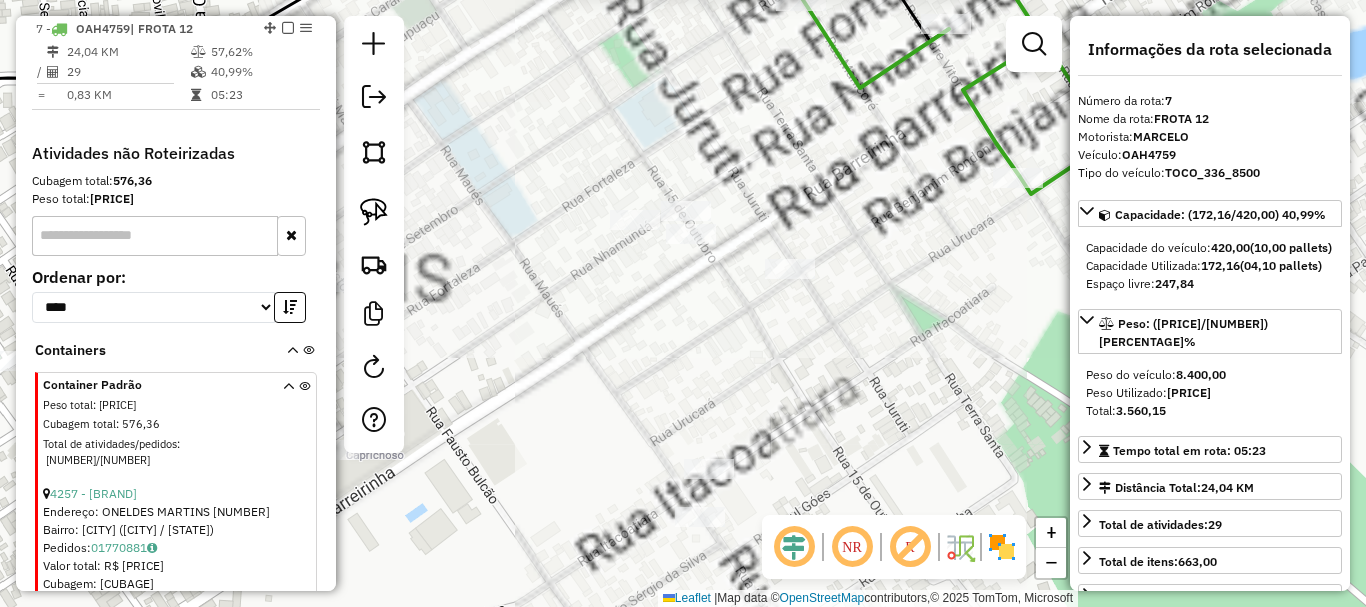 click on "855 - BOX KIRO  Endereço:  7 DE SETEMBRO 1748   Bairro: PALMARES (PARINTINS / AM)   Pedidos:  01770894   Valor total: R$ 454,51   Exibir todos   Cubagem: 2,43  Peso: 74,86  Tempo dirigindo: 00:01   Distância prevista: 0,27 km (16,20 km/h)   Janela utilizada início: 00:00   Horário previsto de chegada: 02/08/2025 12:15   Tempo de atendimento: 00:13   Janela utilizada término: 23:59   Horário previsto de saída: 02/08/2025 12:28   Total de itens: 13,00   Quantidade pallets: 0,058  × Janela de atendimento Grade de atendimento Capacidade Transportadoras Veículos Cliente Pedidos  Rotas Selecione os dias de semana para filtrar as janelas de atendimento  Seg   Ter   Qua   Qui   Sex   Sáb   Dom  Informe o período da janela de atendimento: De: Até:  Filtrar exatamente a janela do cliente  Considerar janela de atendimento padrão  Selecione os dias de semana para filtrar as grades de atendimento  Seg   Ter   Qua   Qui   Sex   Sáb   Dom   Considerar clientes sem dia de atendimento cadastrado  Peso mínimo:" 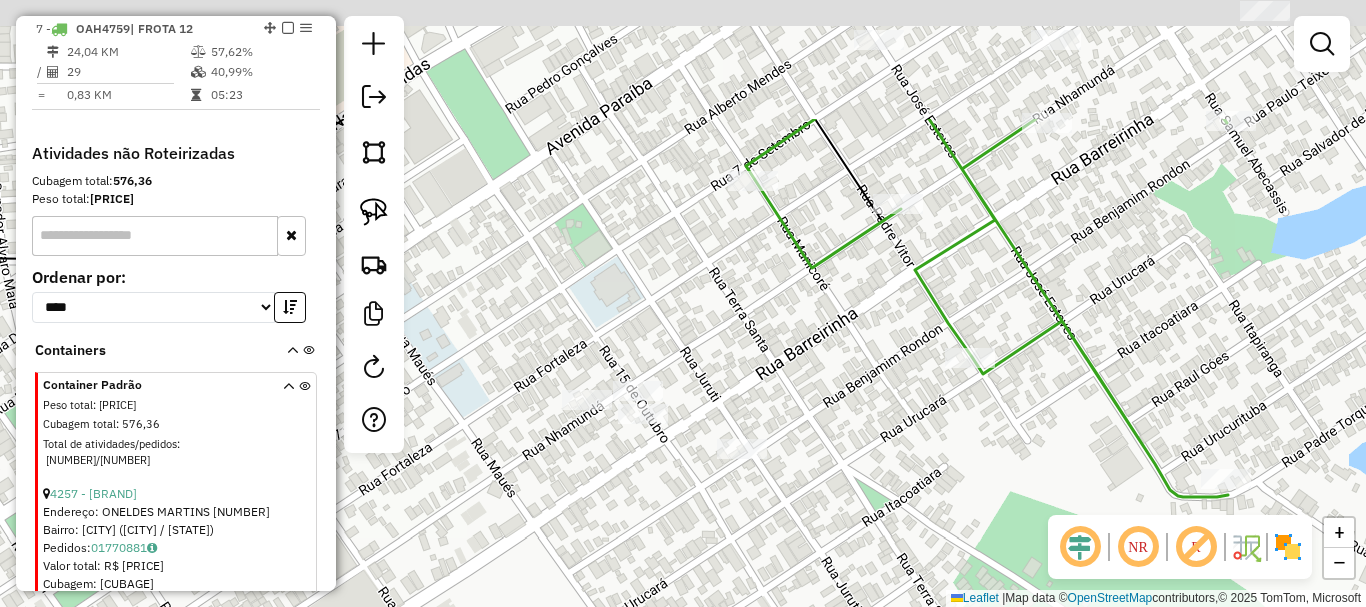 drag, startPoint x: 832, startPoint y: 462, endPoint x: 815, endPoint y: 494, distance: 36.23534 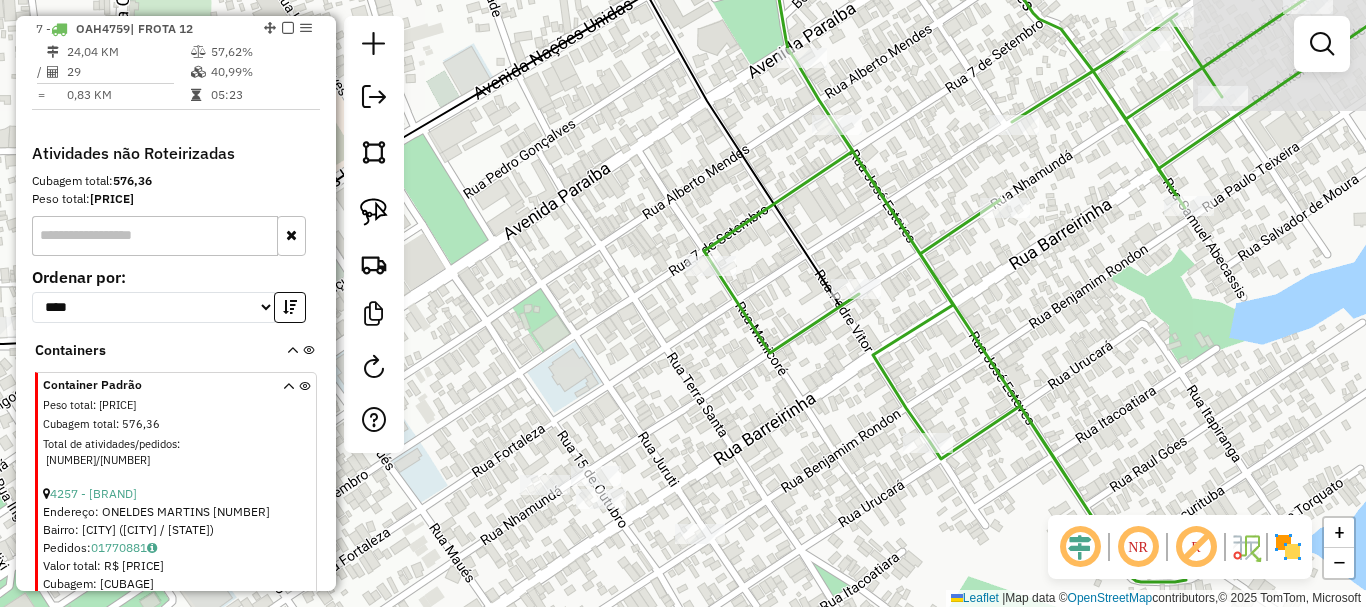click on "Janela de atendimento Grade de atendimento Capacidade Transportadoras Veículos Cliente Pedidos  Rotas Selecione os dias de semana para filtrar as janelas de atendimento  Seg   Ter   Qua   Qui   Sex   Sáb   Dom  Informe o período da janela de atendimento: De: Até:  Filtrar exatamente a janela do cliente  Considerar janela de atendimento padrão  Selecione os dias de semana para filtrar as grades de atendimento  Seg   Ter   Qua   Qui   Sex   Sáb   Dom   Considerar clientes sem dia de atendimento cadastrado  Clientes fora do dia de atendimento selecionado Filtrar as atividades entre os valores definidos abaixo:  Peso mínimo:   Peso máximo:   Cubagem mínima:   Cubagem máxima:   De:   Até:  Filtrar as atividades entre o tempo de atendimento definido abaixo:  De:   Até:   Considerar capacidade total dos clientes não roteirizados Transportadora: Selecione um ou mais itens Tipo de veículo: Selecione um ou mais itens Veículo: Selecione um ou mais itens Motorista: Selecione um ou mais itens Nome: Rótulo:" 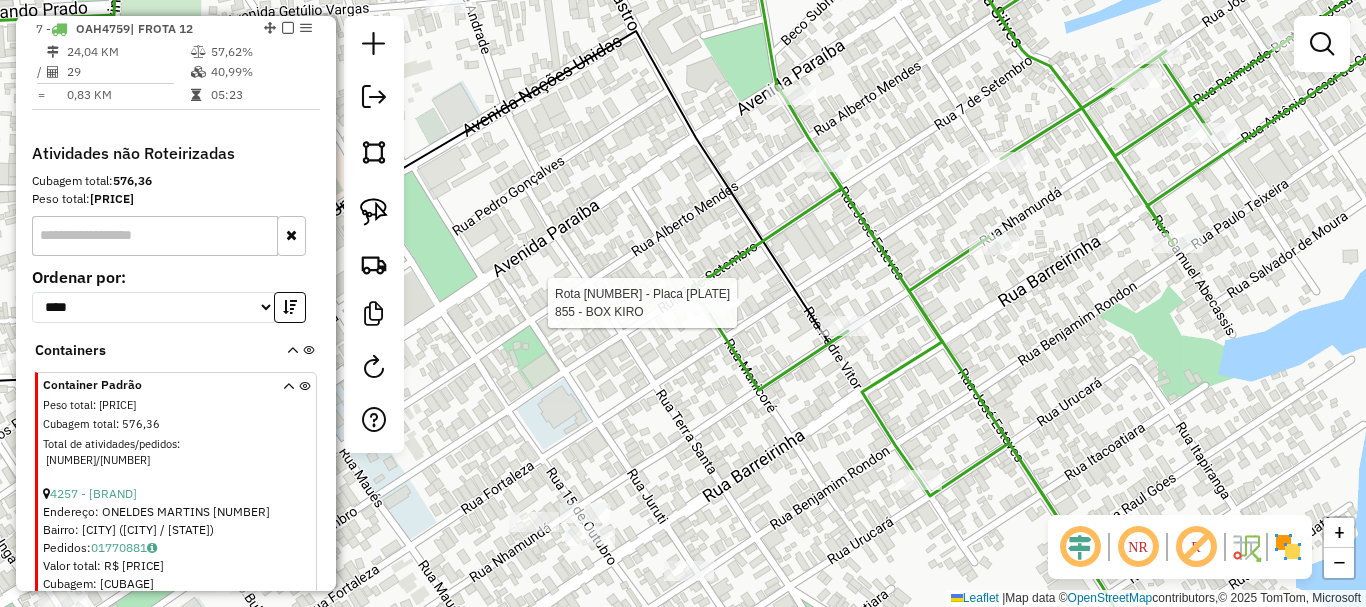 select on "**********" 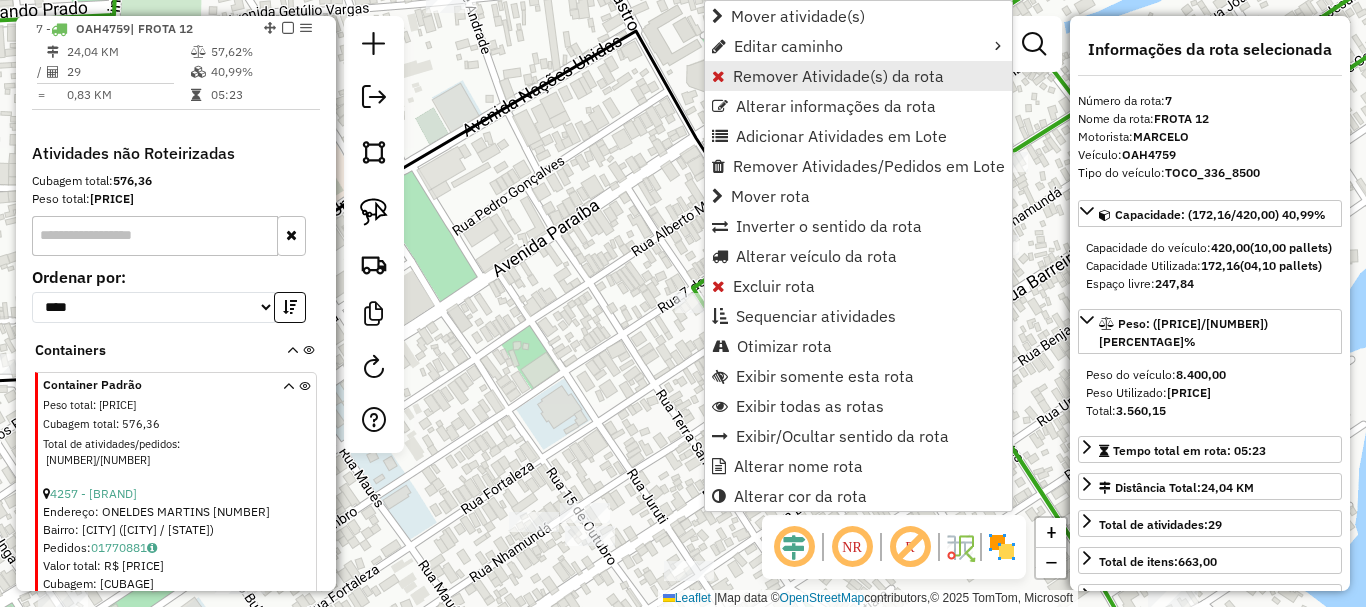 click on "Remover Atividade(s) da rota" at bounding box center (838, 76) 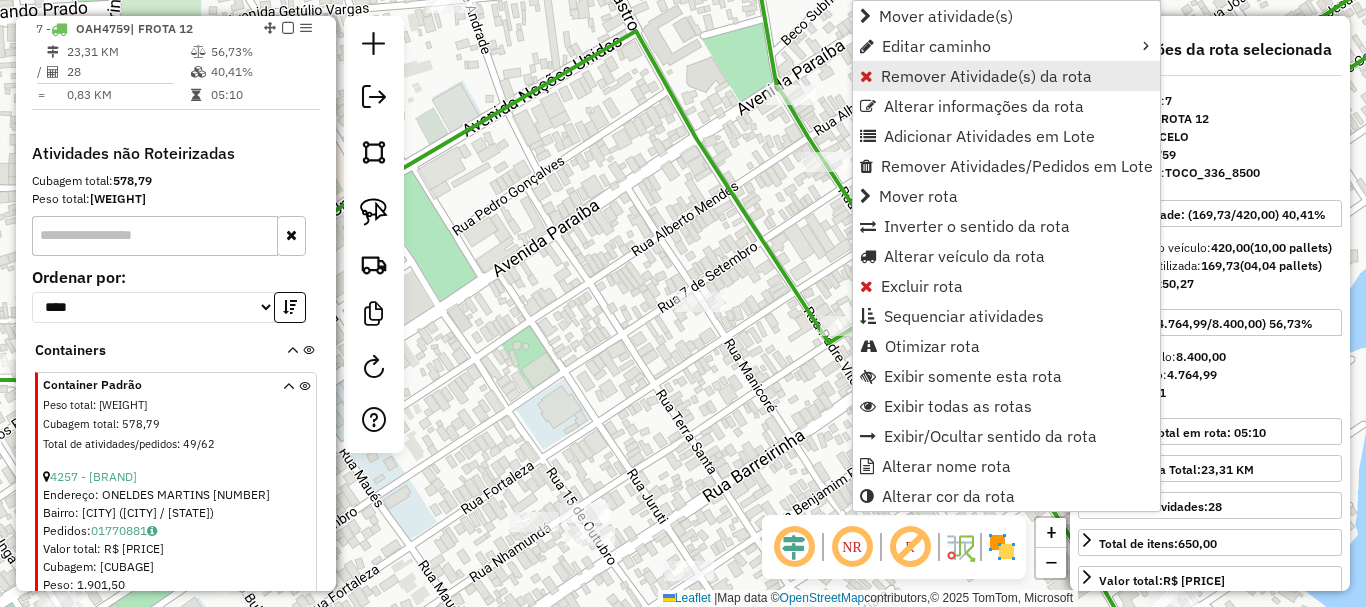 click on "Remover Atividade(s) da rota" at bounding box center [1006, 76] 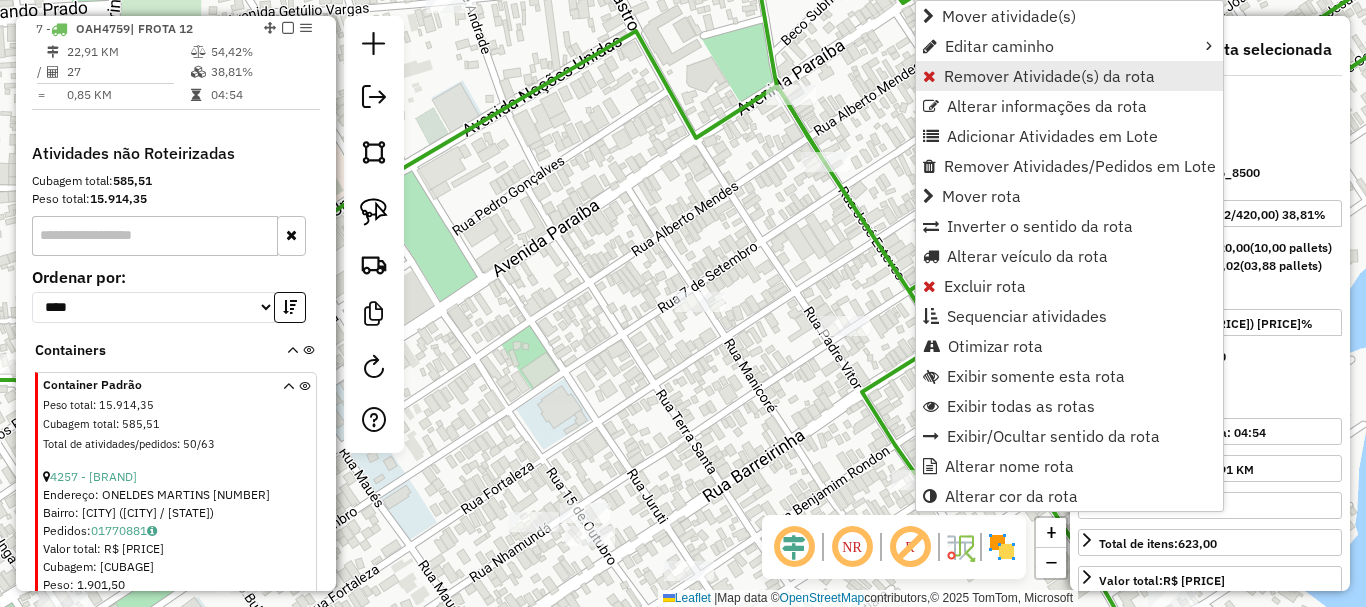 click on "Remover Atividade(s) da rota" at bounding box center (1049, 76) 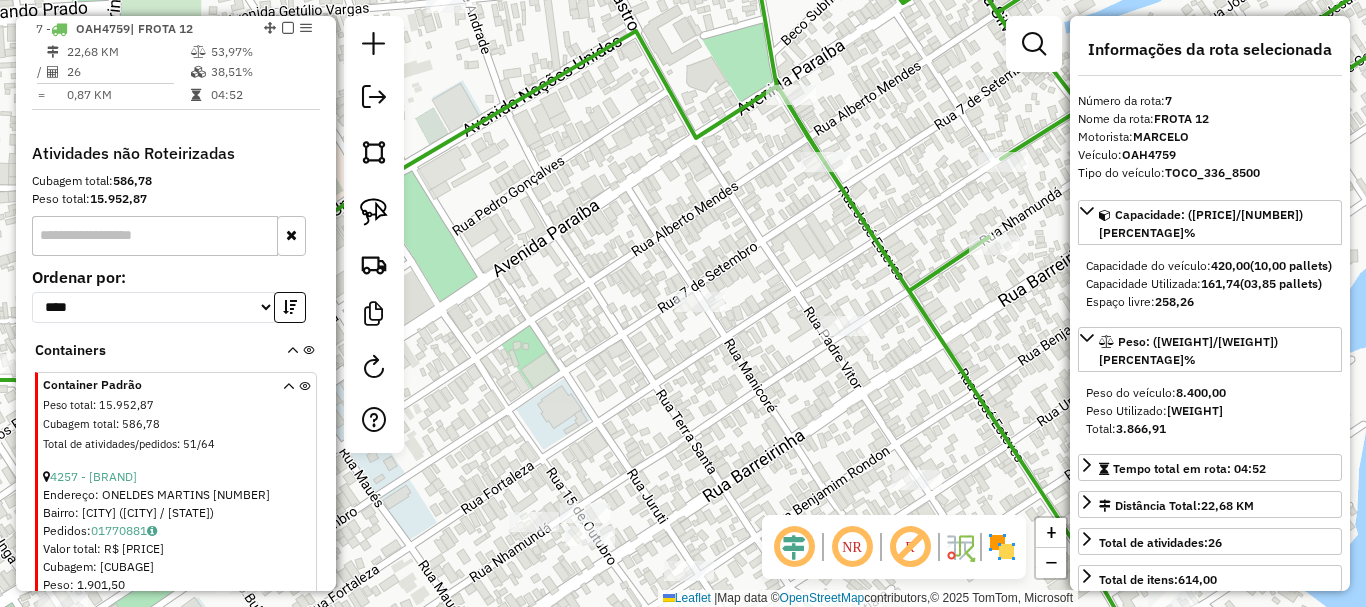 click 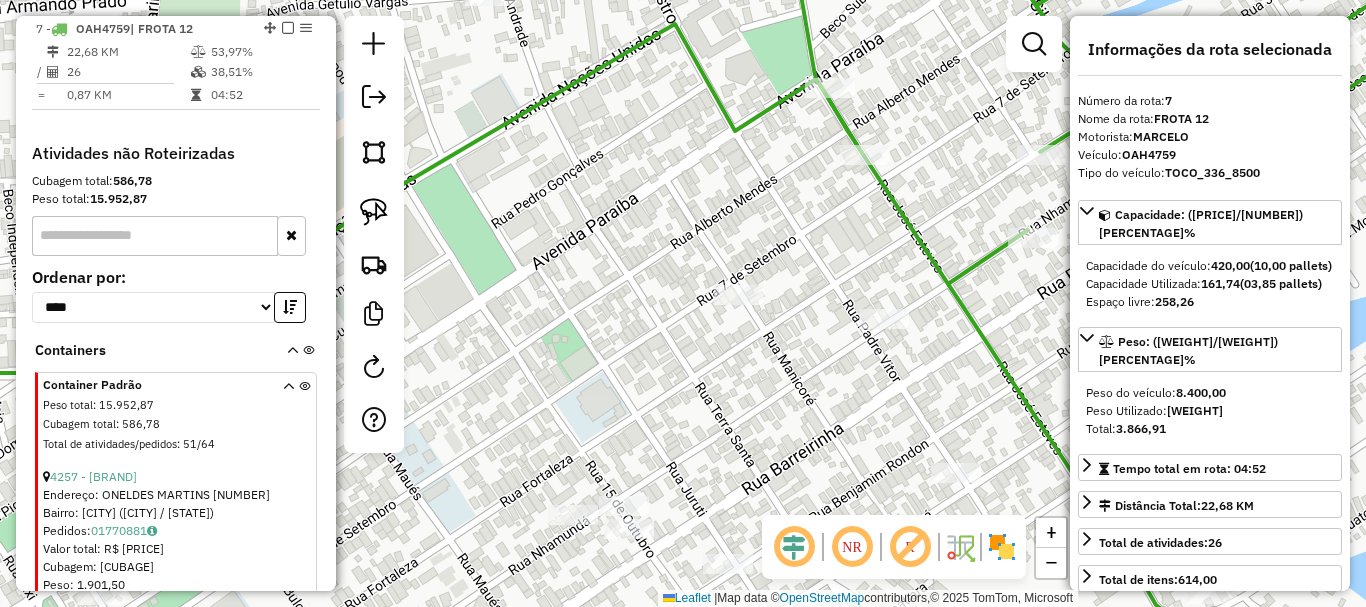 drag, startPoint x: 575, startPoint y: 179, endPoint x: 823, endPoint y: 110, distance: 257.4199 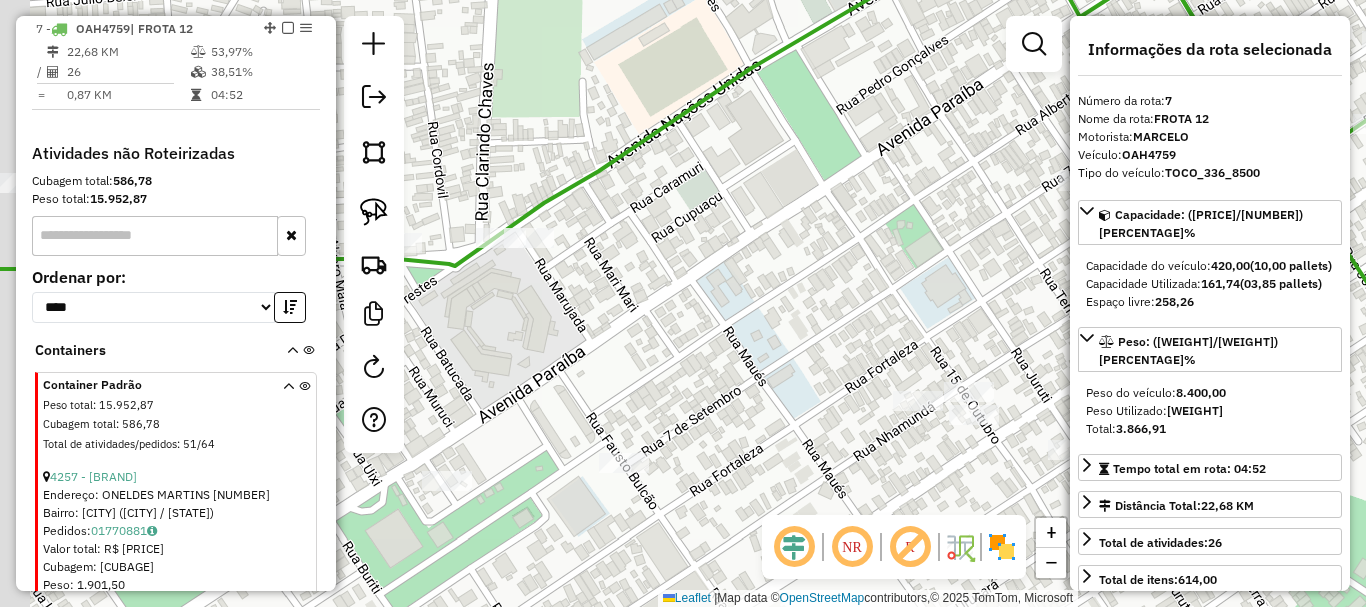 drag, startPoint x: 709, startPoint y: 268, endPoint x: 848, endPoint y: 212, distance: 149.8566 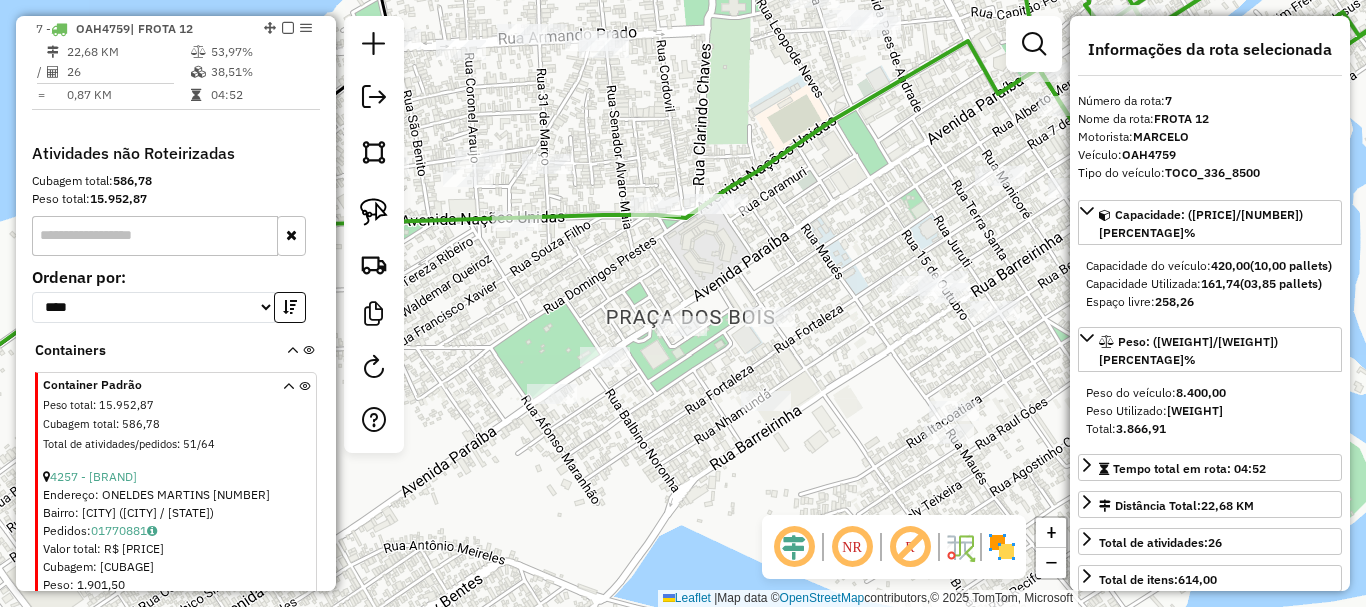 drag, startPoint x: 603, startPoint y: 273, endPoint x: 774, endPoint y: 222, distance: 178.44327 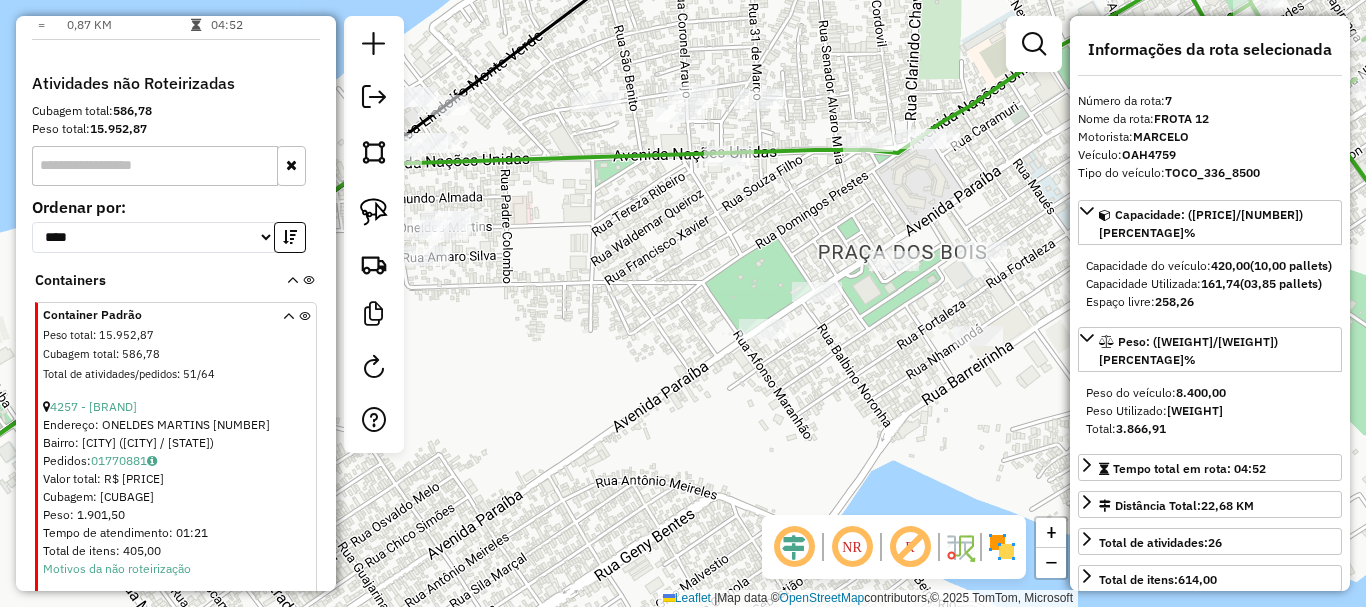 scroll, scrollTop: 1036, scrollLeft: 0, axis: vertical 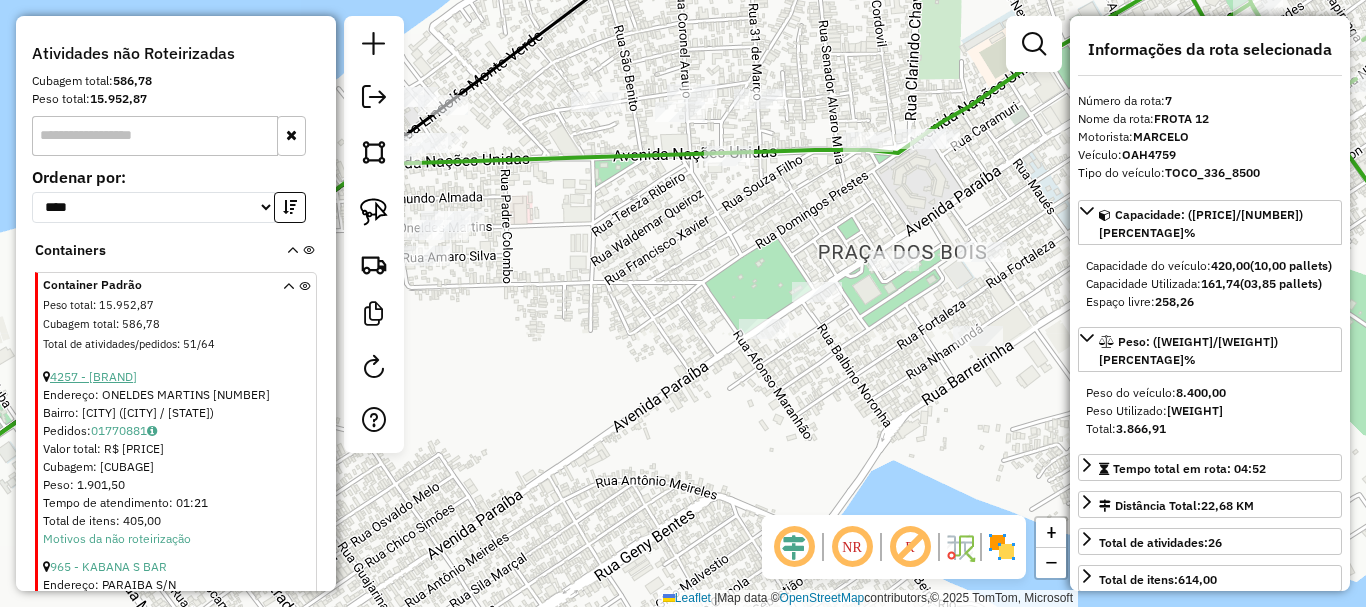 click on "[NUMBER] - BRUNO DELIVERY [NUMBER]" at bounding box center [93, 376] 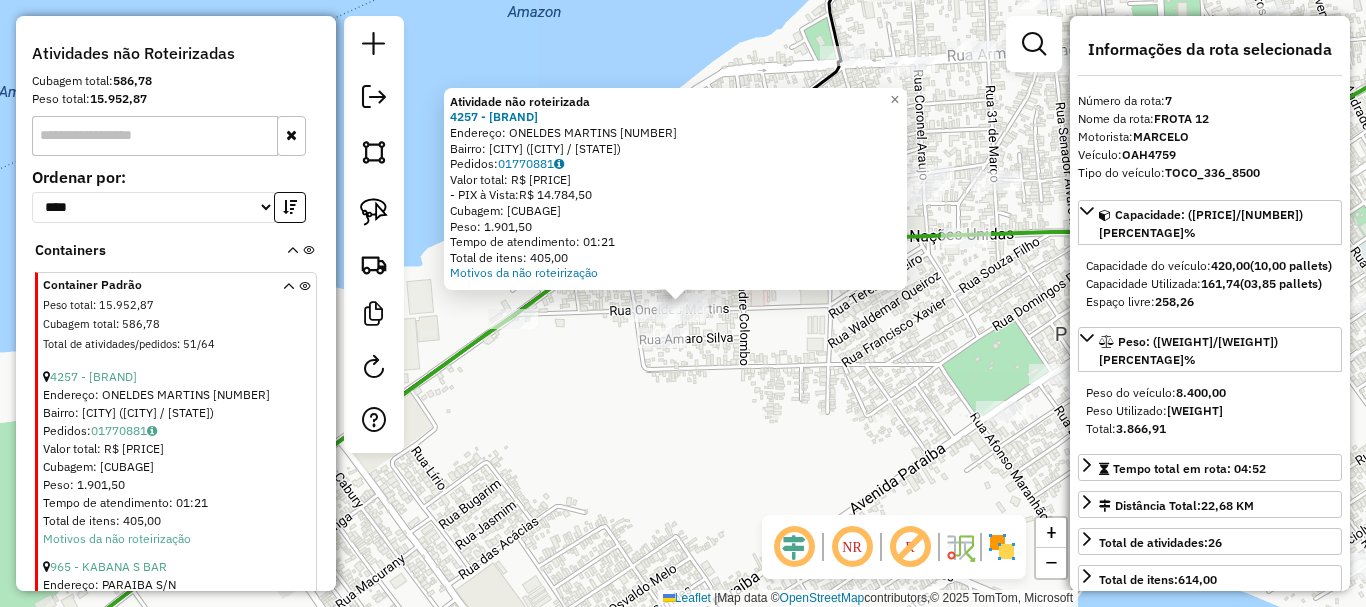 click on "Atividade não roteirizada 4257 - BRUNO DELIVERY 2  Endereço:  ONELDES MARTINS 3651   Bairro: SAO JOSE OPERARIO (PARINTINS / AM)   Pedidos:  01770881   Valor total: R$ 14.784,50   - PIX à Vista:  R$ 14.784,50   Cubagem: 62,20   Peso: 1.901,50   Tempo de atendimento: 01:21   Total de itens: 405,00  Motivos da não roteirização × Janela de atendimento Grade de atendimento Capacidade Transportadoras Veículos Cliente Pedidos  Rotas Selecione os dias de semana para filtrar as janelas de atendimento  Seg   Ter   Qua   Qui   Sex   Sáb   Dom  Informe o período da janela de atendimento: De: Até:  Filtrar exatamente a janela do cliente  Considerar janela de atendimento padrão  Selecione os dias de semana para filtrar as grades de atendimento  Seg   Ter   Qua   Qui   Sex   Sáb   Dom   Considerar clientes sem dia de atendimento cadastrado  Clientes fora do dia de atendimento selecionado Filtrar as atividades entre os valores definidos abaixo:  Peso mínimo:   Peso máximo:   Cubagem mínima:   De:   Até:  De:" 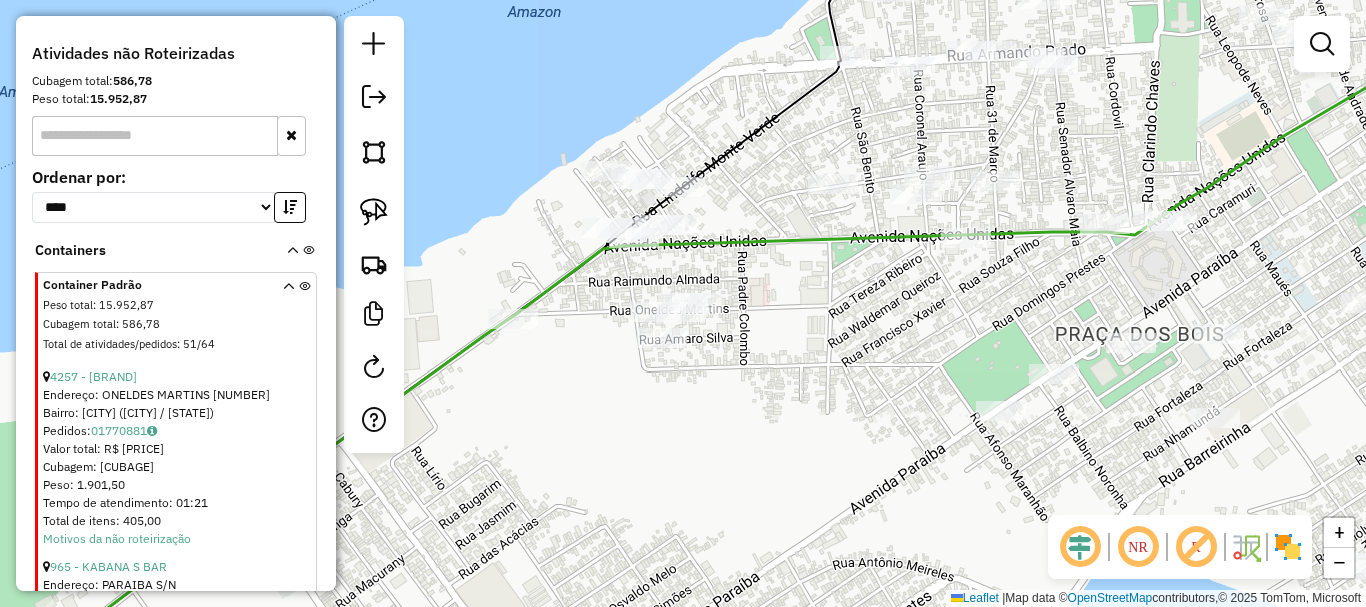drag, startPoint x: 365, startPoint y: 220, endPoint x: 600, endPoint y: 425, distance: 311.84933 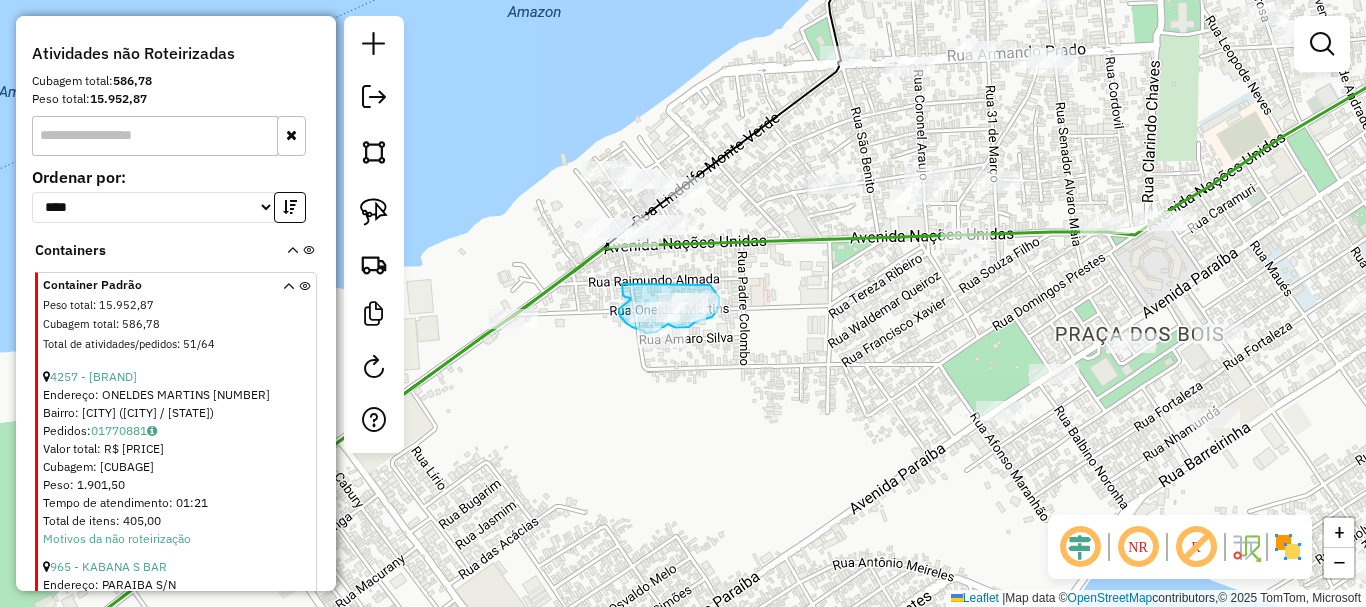 drag, startPoint x: 622, startPoint y: 284, endPoint x: 710, endPoint y: 285, distance: 88.005684 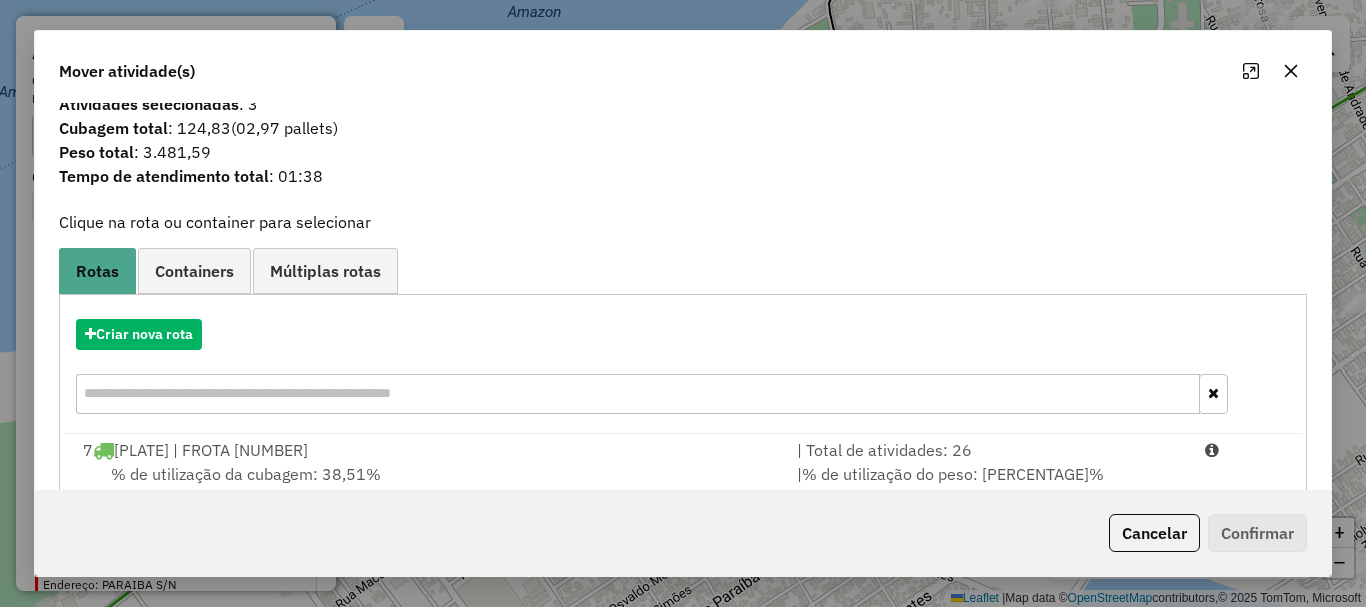 scroll, scrollTop: 78, scrollLeft: 0, axis: vertical 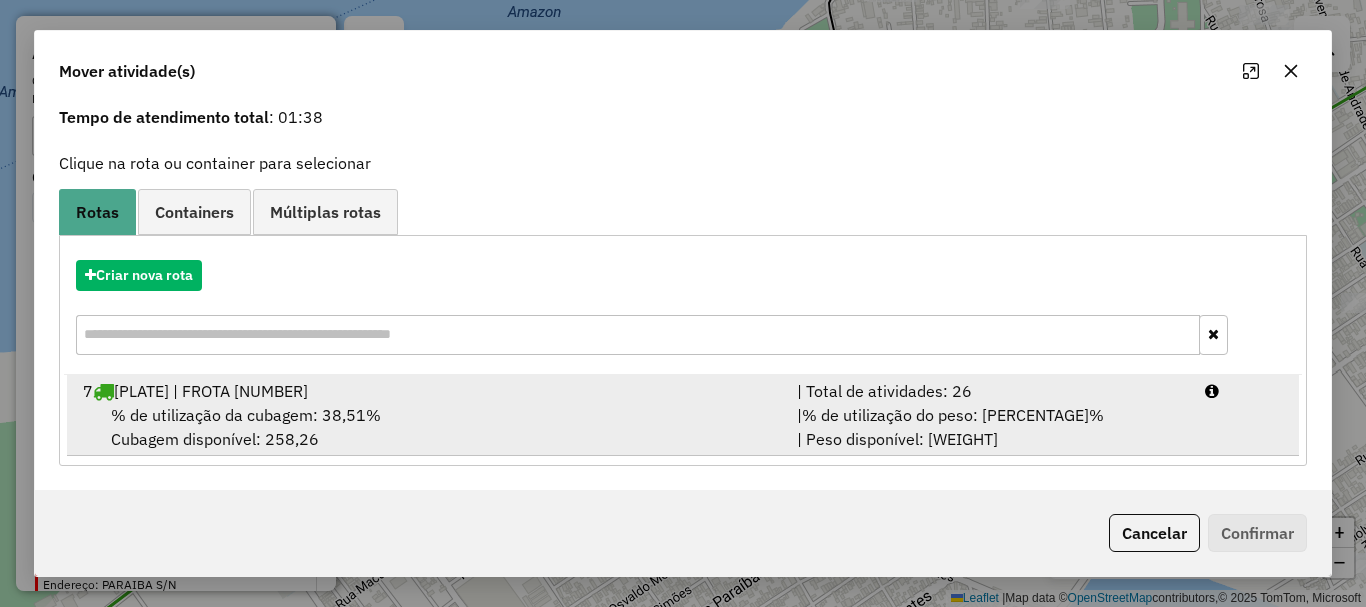 click on "% de utilização da cubagem: 38,51%  Cubagem disponível: 258,26" at bounding box center (428, 427) 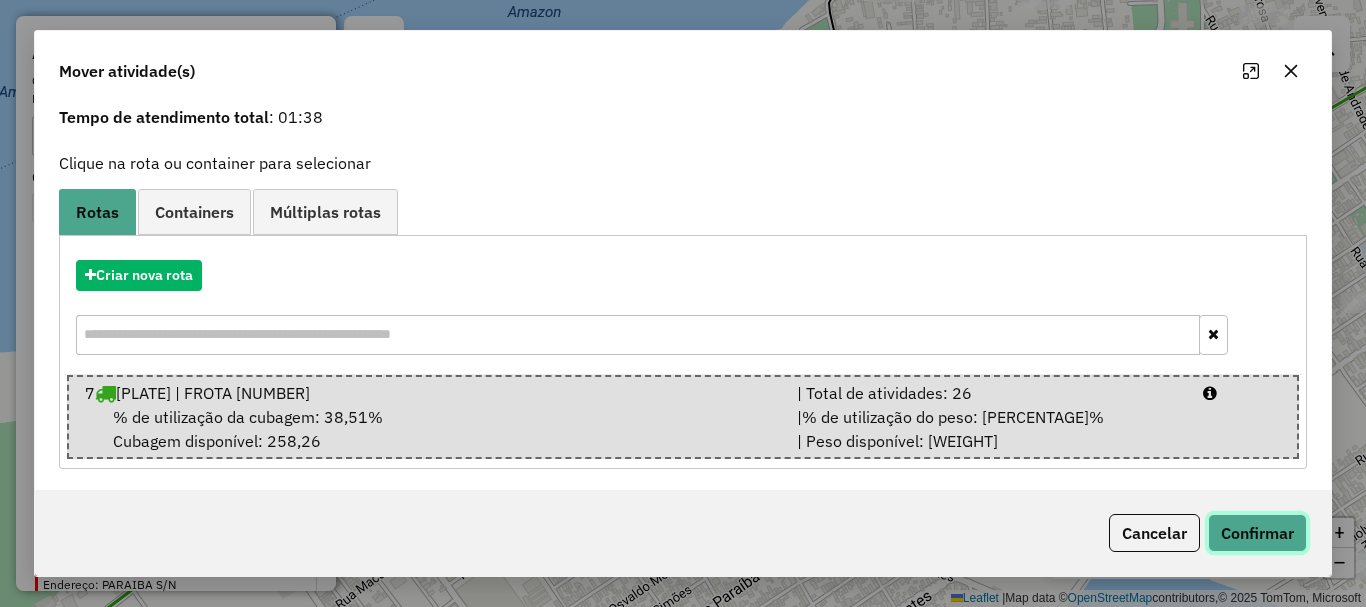 click on "Confirmar" 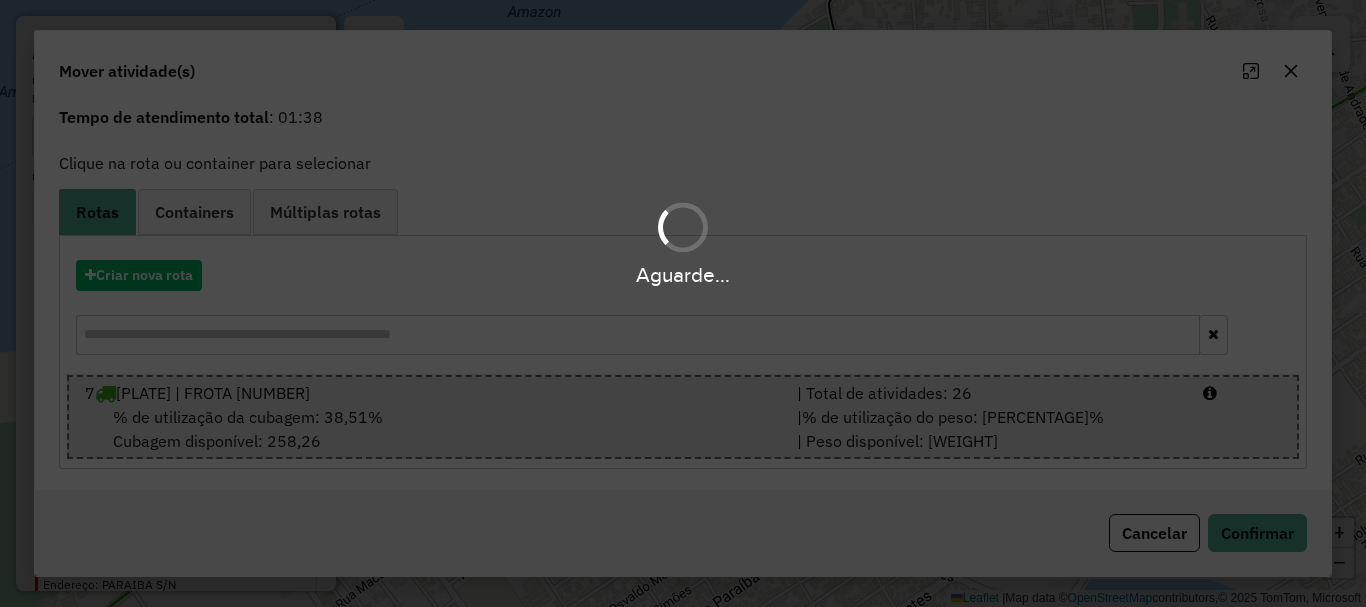 scroll, scrollTop: 0, scrollLeft: 0, axis: both 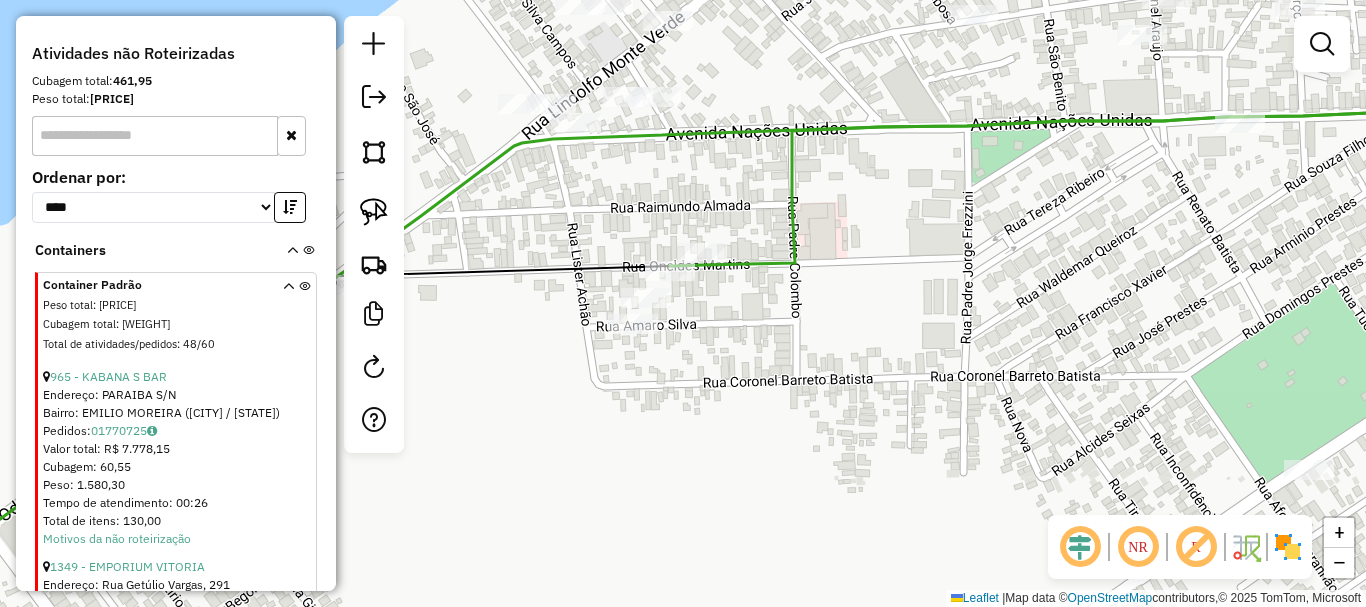 drag, startPoint x: 735, startPoint y: 348, endPoint x: 798, endPoint y: 345, distance: 63.07139 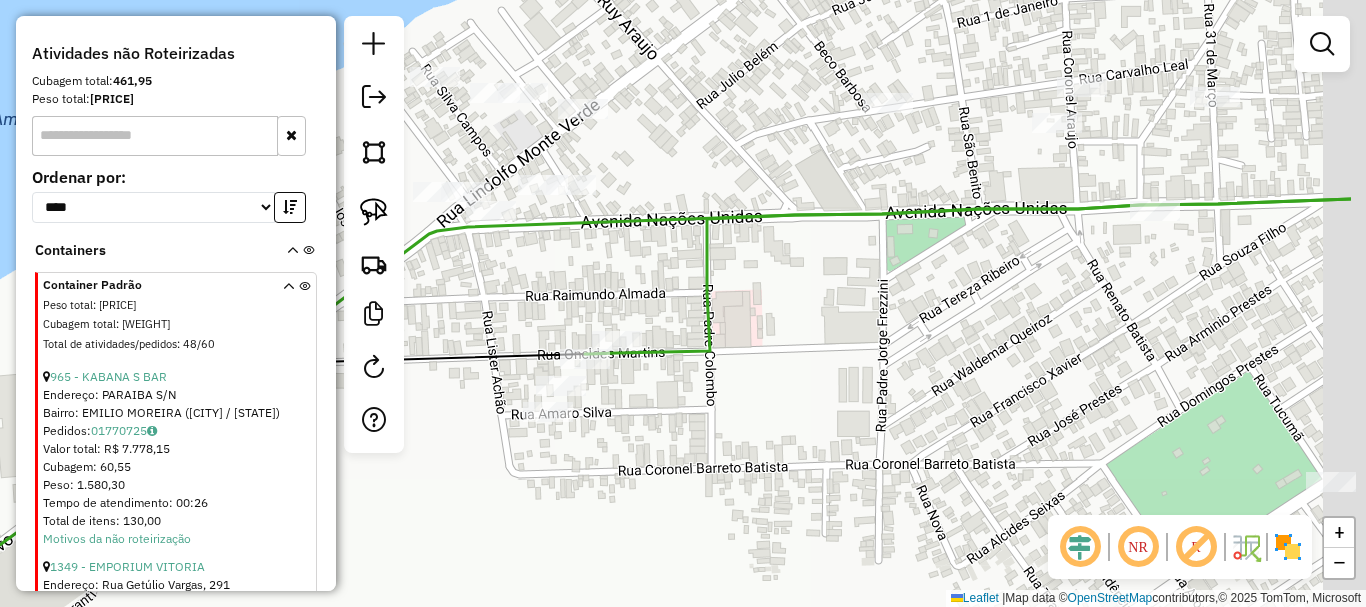 drag, startPoint x: 854, startPoint y: 377, endPoint x: 686, endPoint y: 432, distance: 176.77386 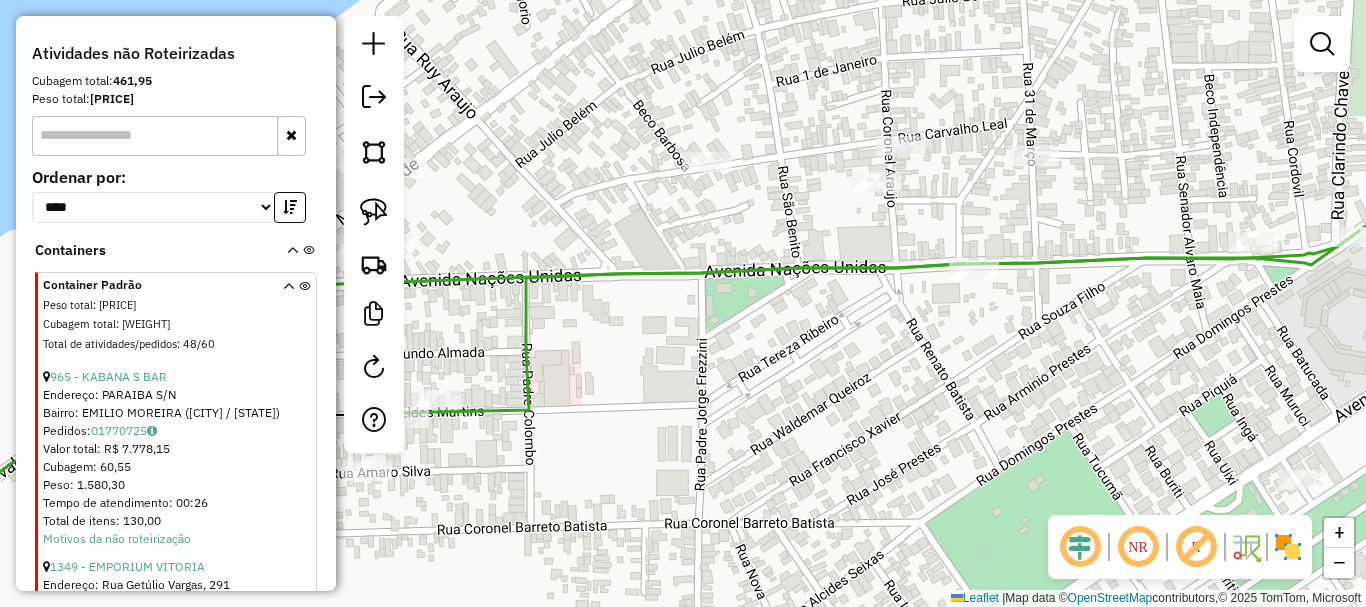 click 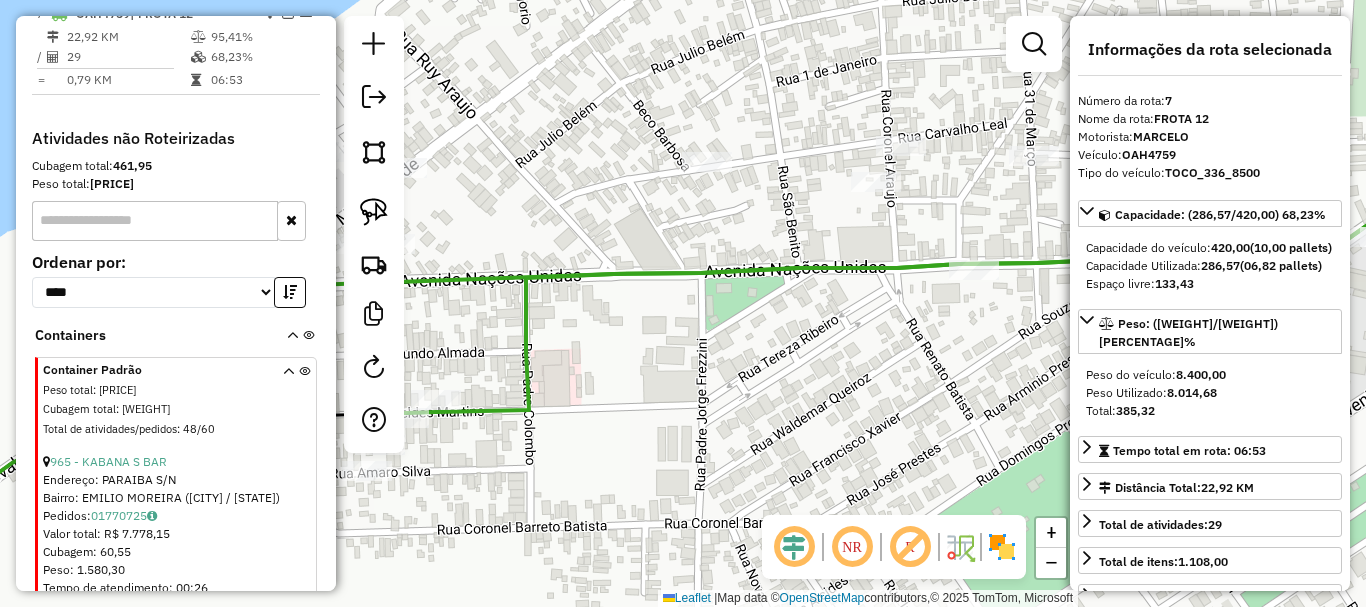 scroll, scrollTop: 936, scrollLeft: 0, axis: vertical 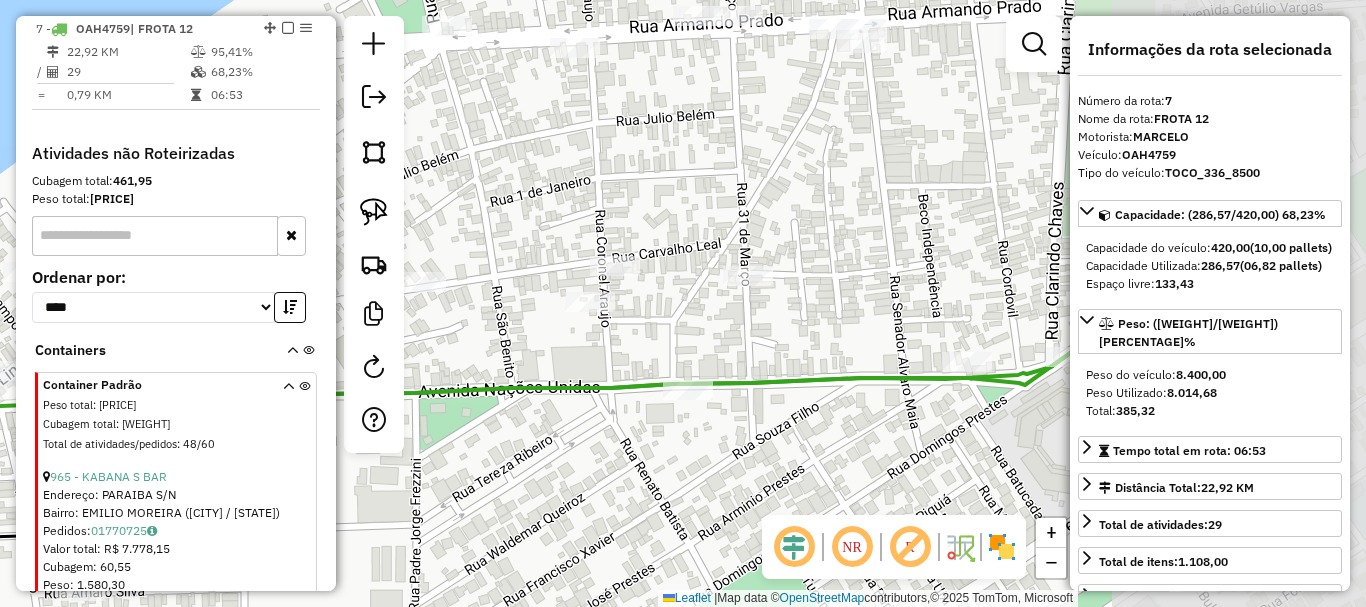 drag, startPoint x: 1003, startPoint y: 370, endPoint x: 539, endPoint y: 570, distance: 505.26825 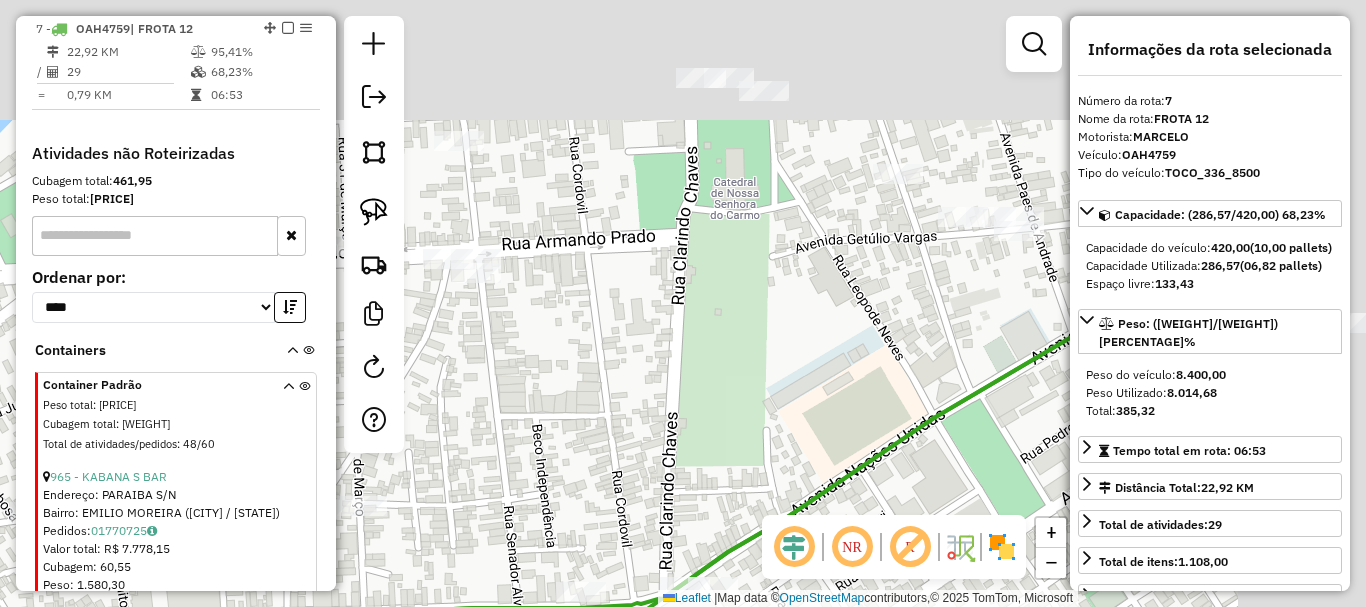 drag, startPoint x: 987, startPoint y: 285, endPoint x: 574, endPoint y: 492, distance: 461.97186 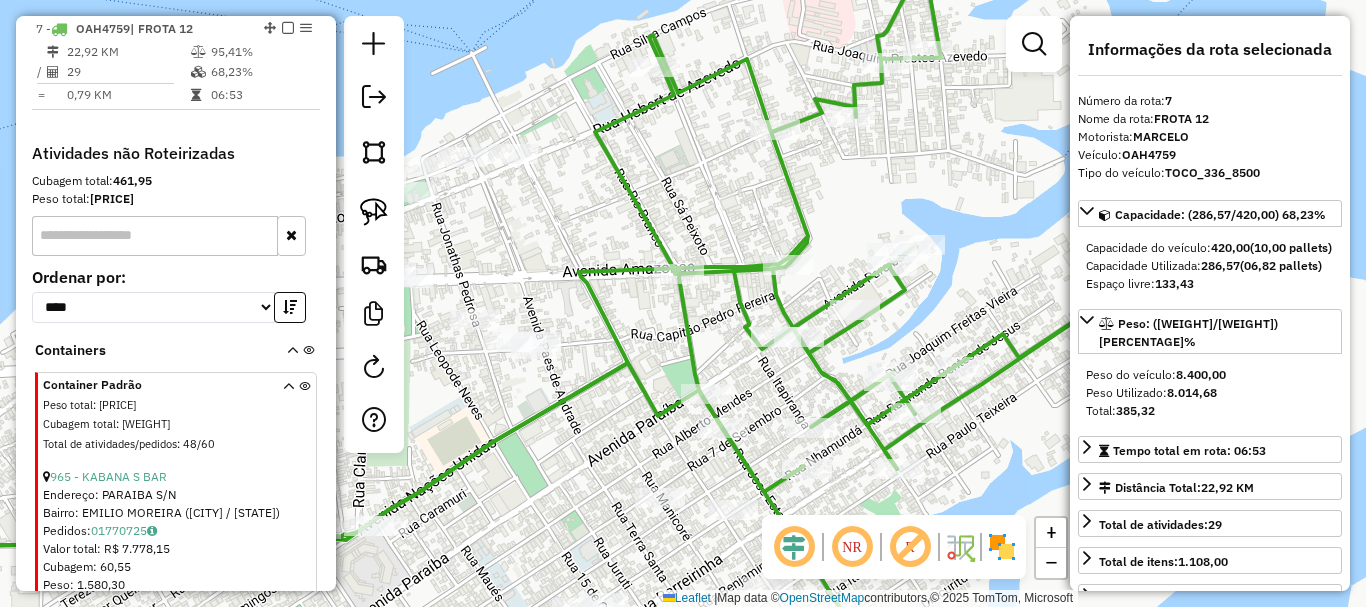 drag, startPoint x: 964, startPoint y: 328, endPoint x: 731, endPoint y: 340, distance: 233.3088 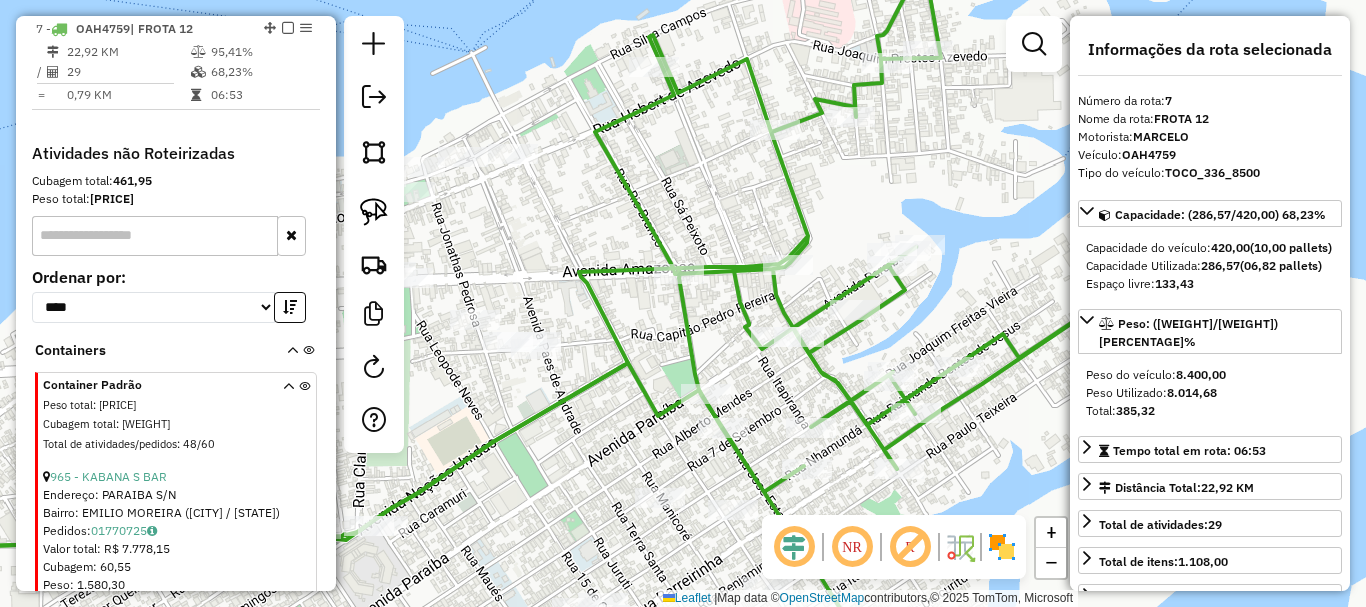 click 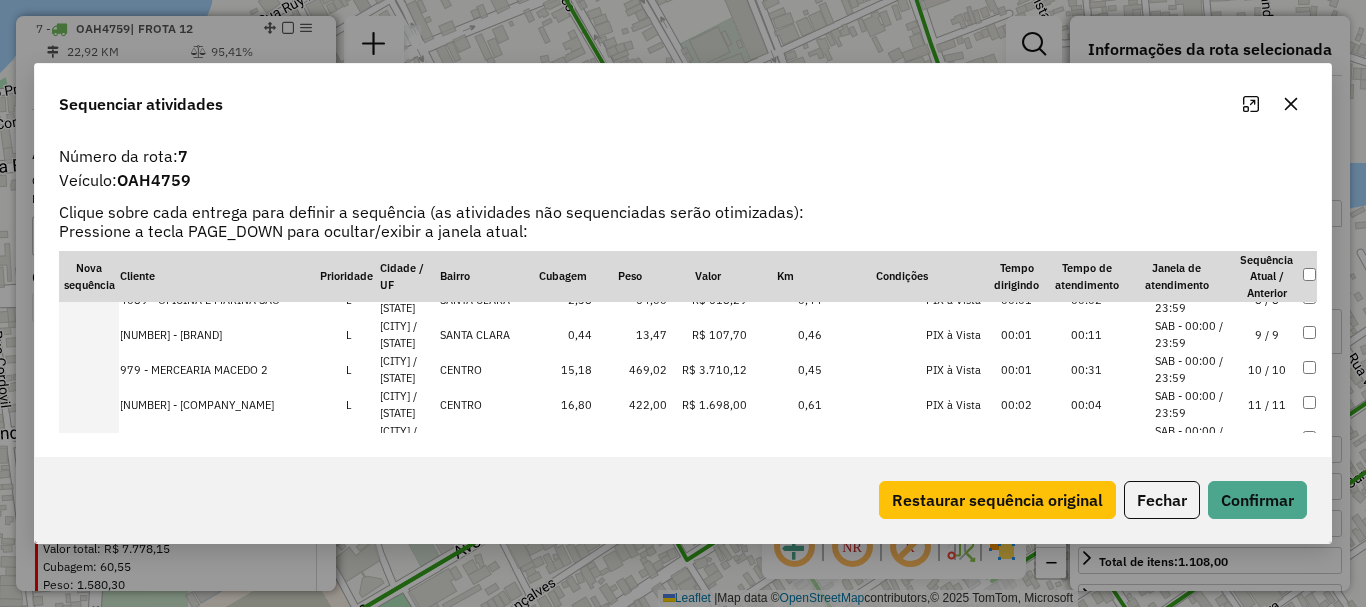 scroll, scrollTop: 300, scrollLeft: 0, axis: vertical 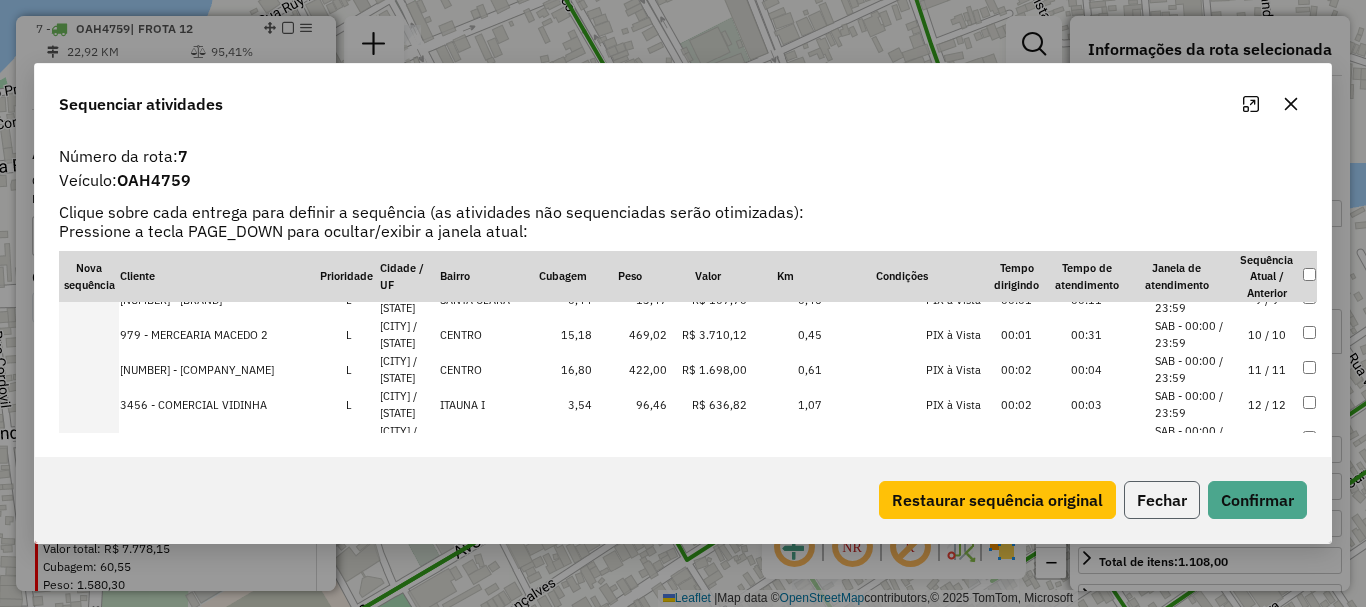 click on "Fechar" 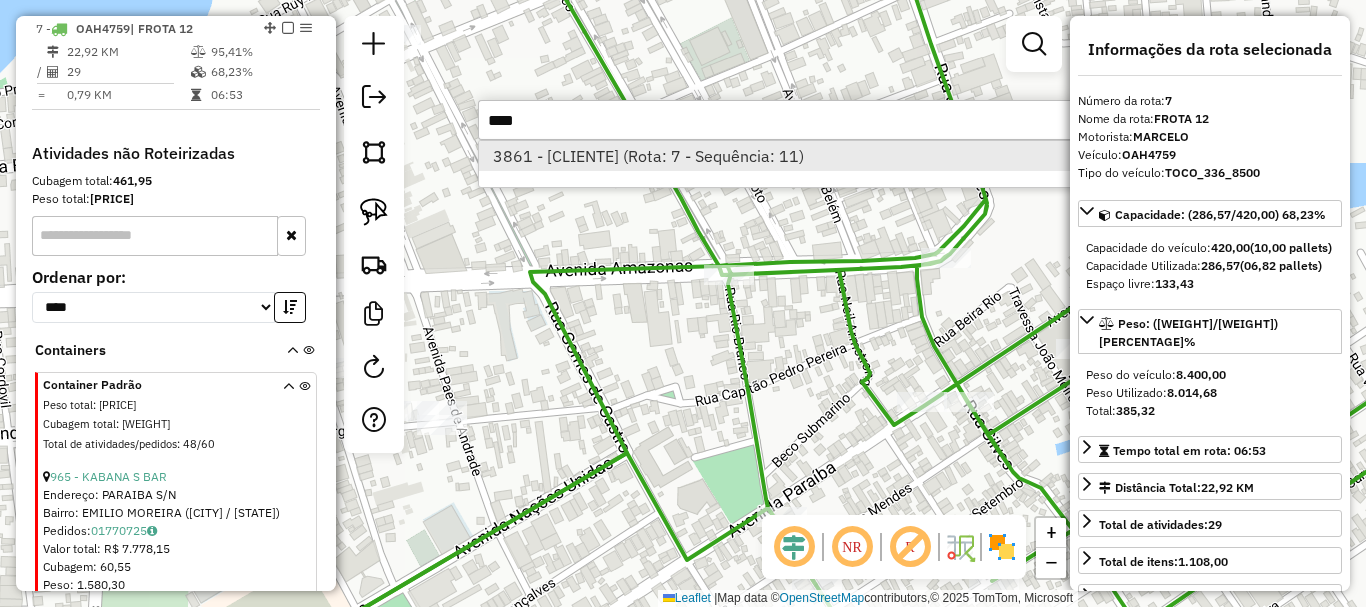 type on "****" 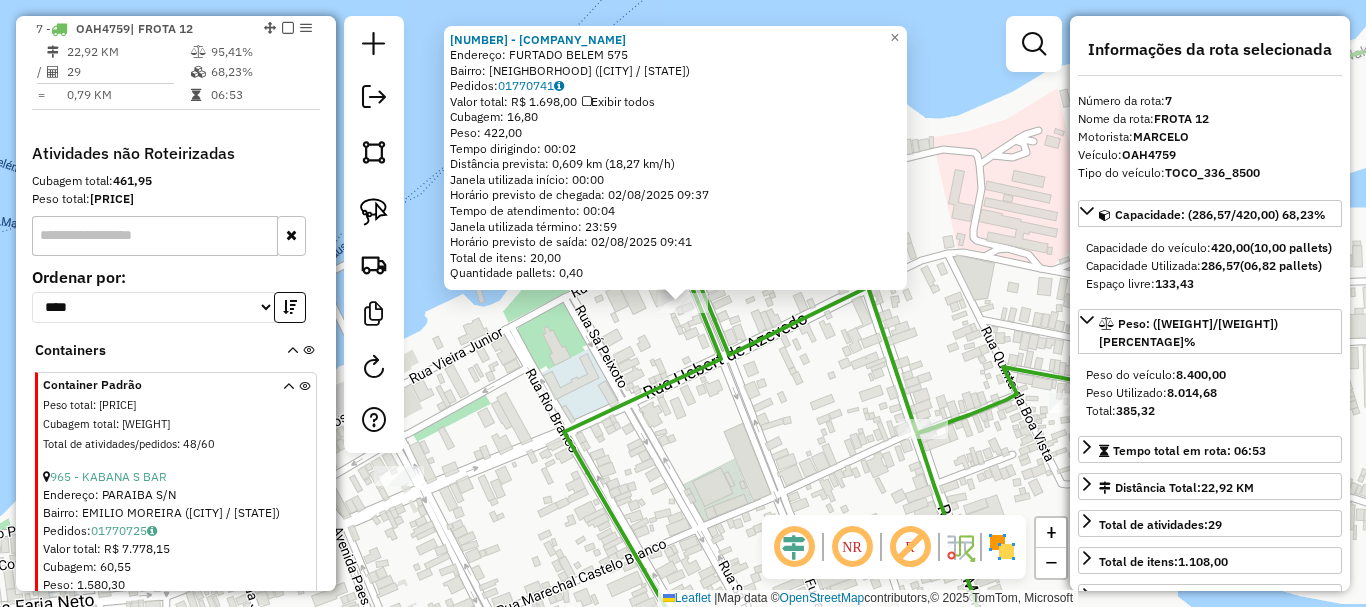 click 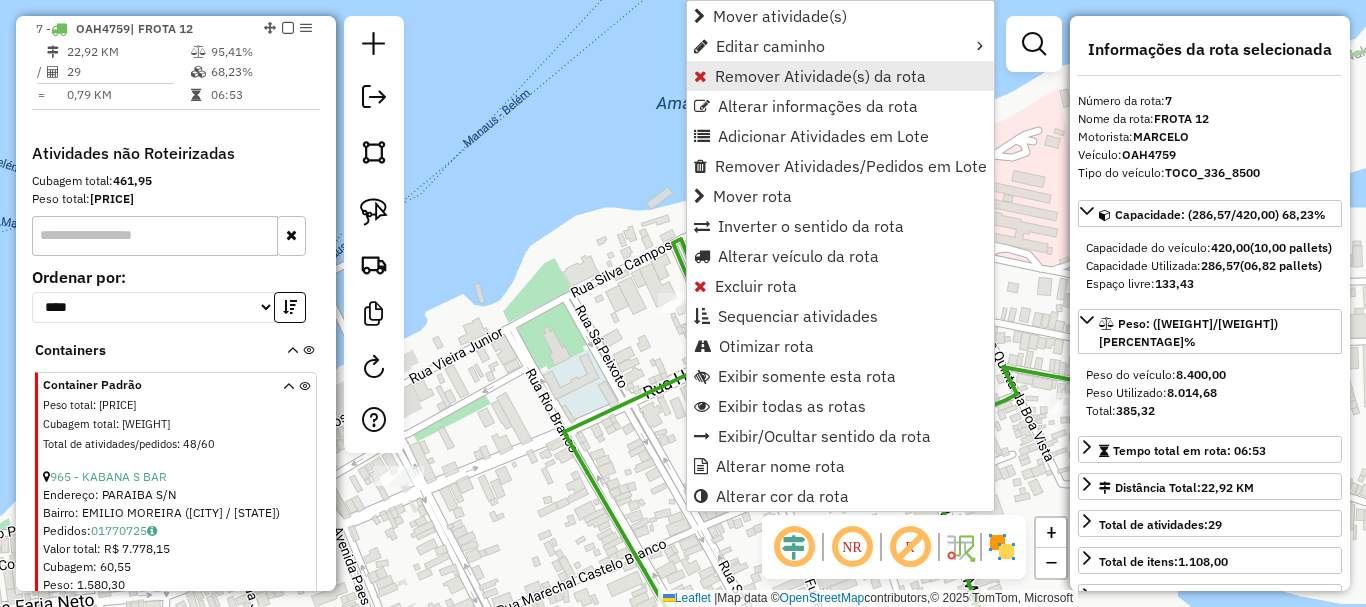 click on "Remover Atividade(s) da rota" at bounding box center (820, 76) 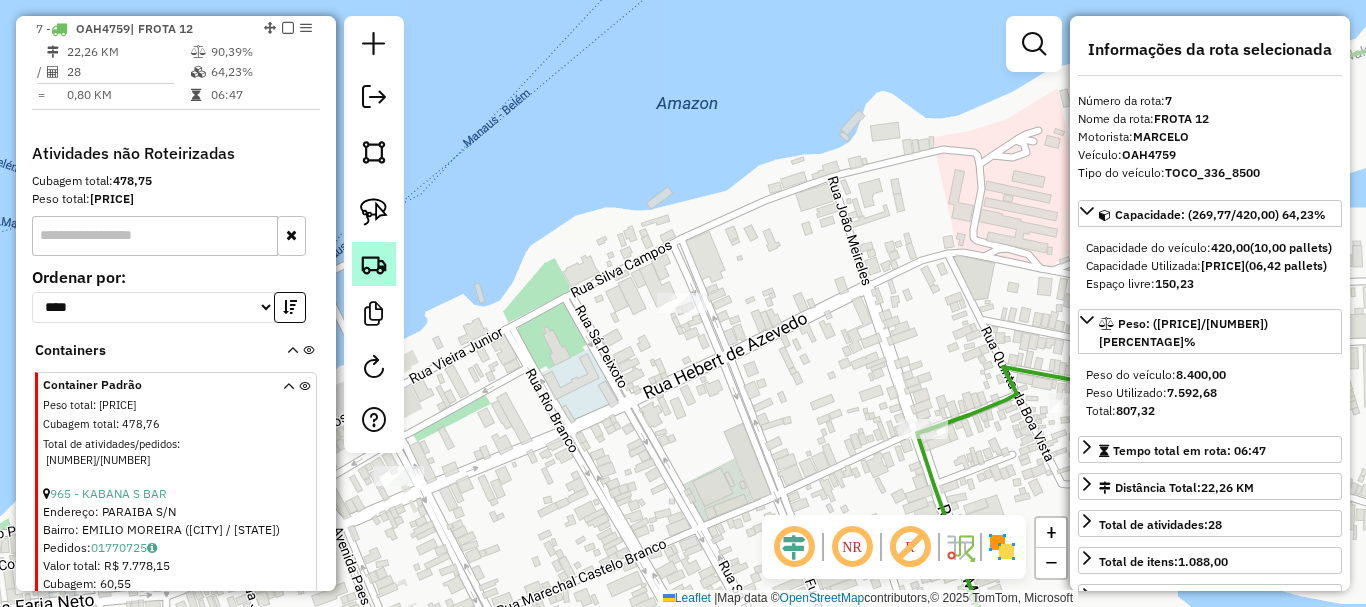 click 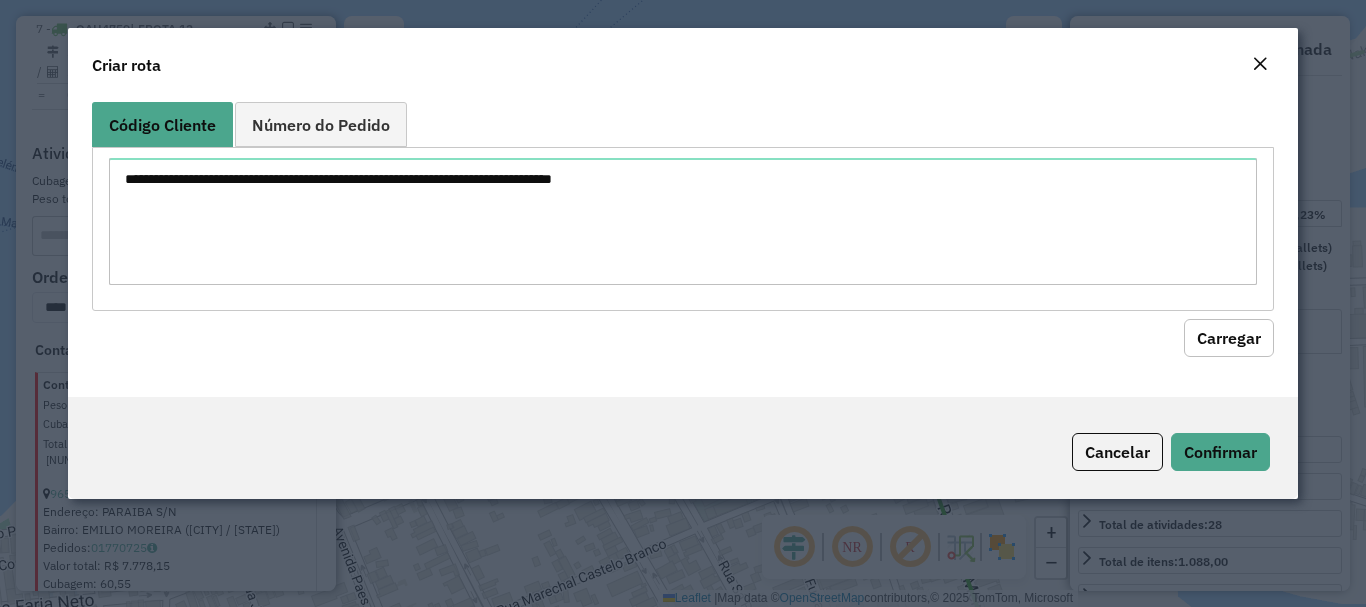 click on "Cancelar   Confirmar" 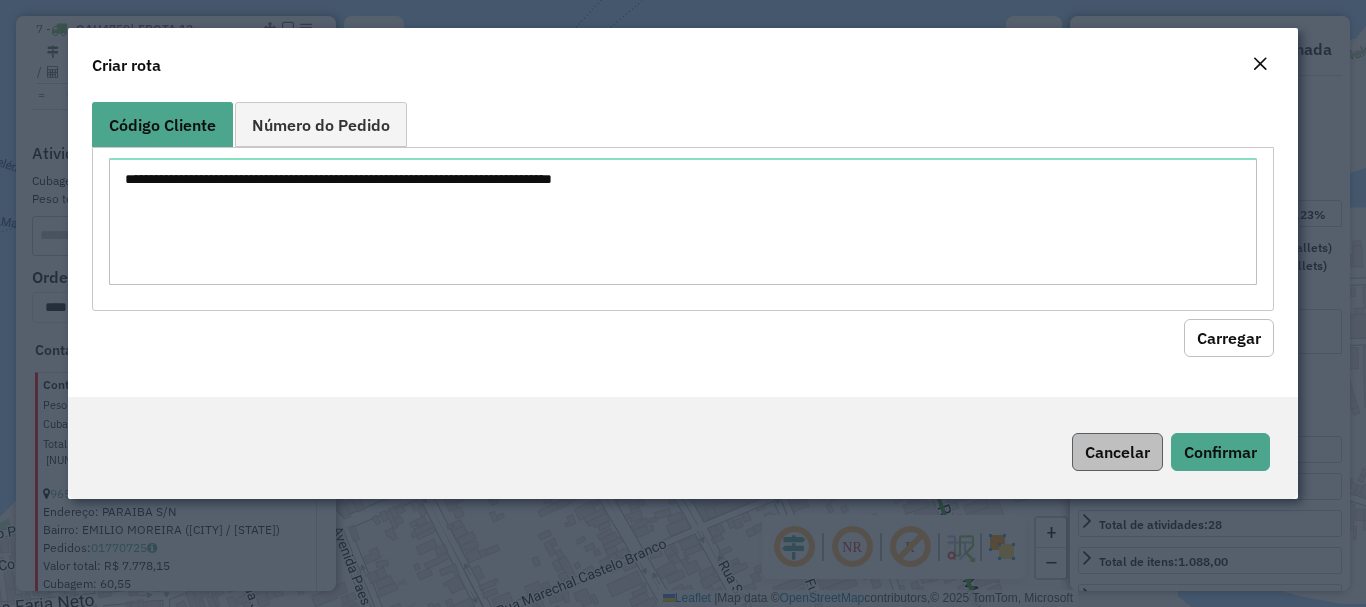 click on "Cancelar   Confirmar" 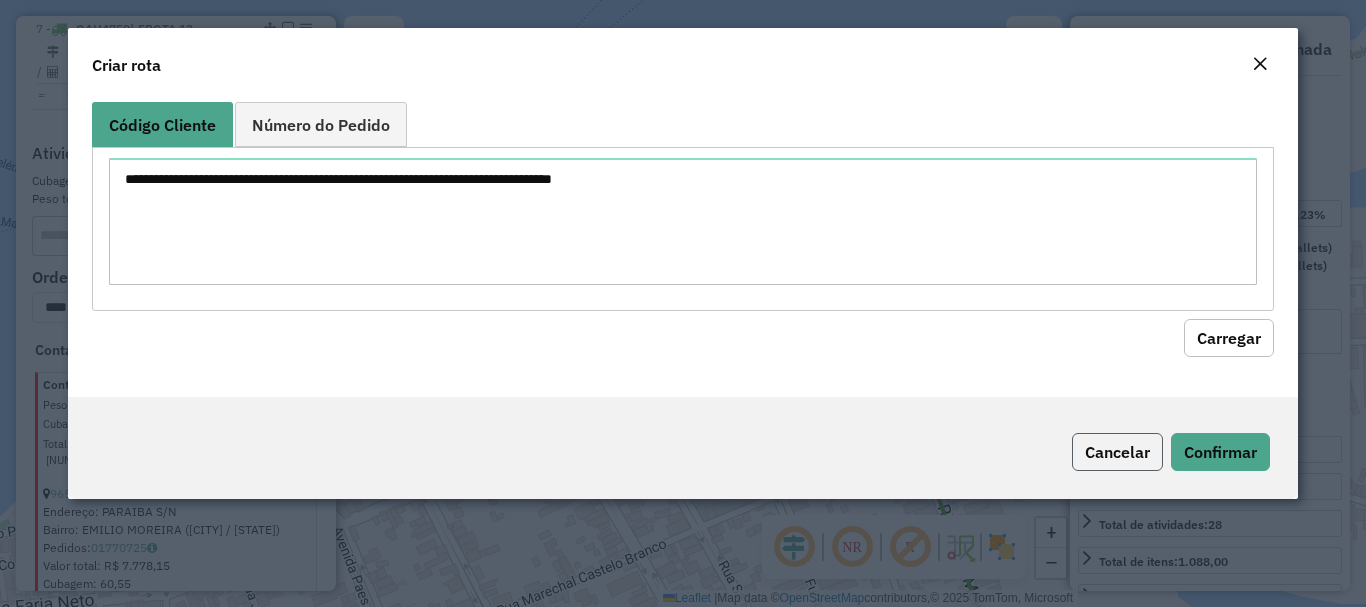 click on "Cancelar" 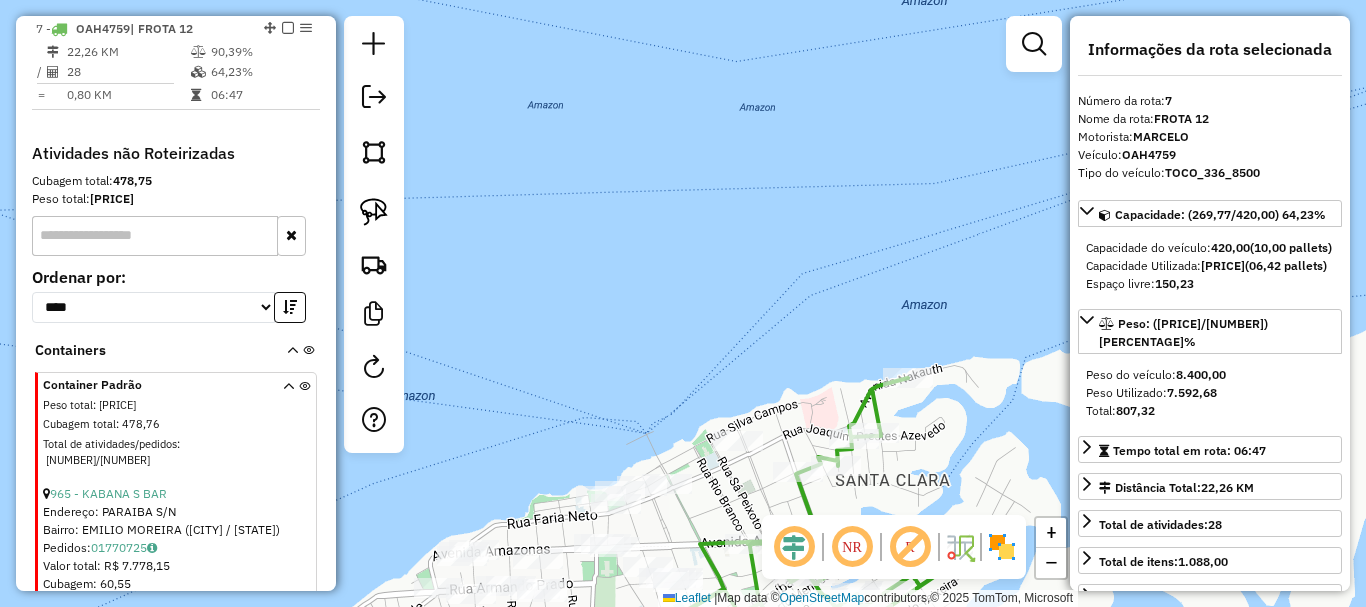 drag, startPoint x: 749, startPoint y: 474, endPoint x: 754, endPoint y: 428, distance: 46.270943 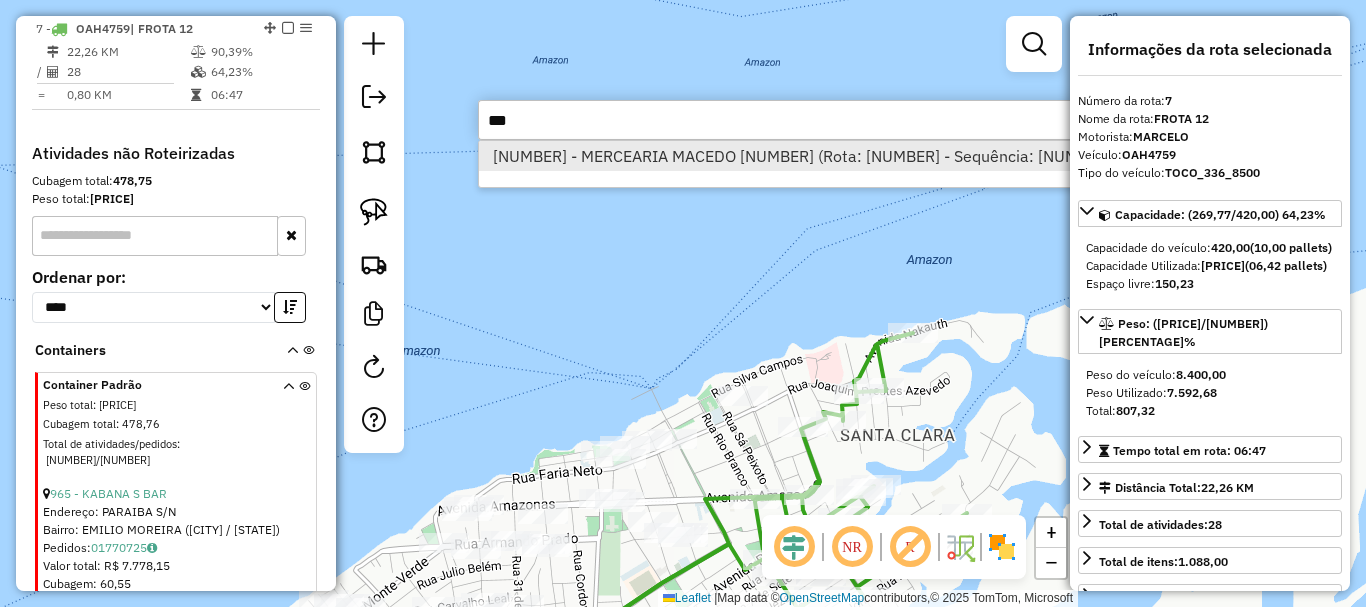 type on "***" 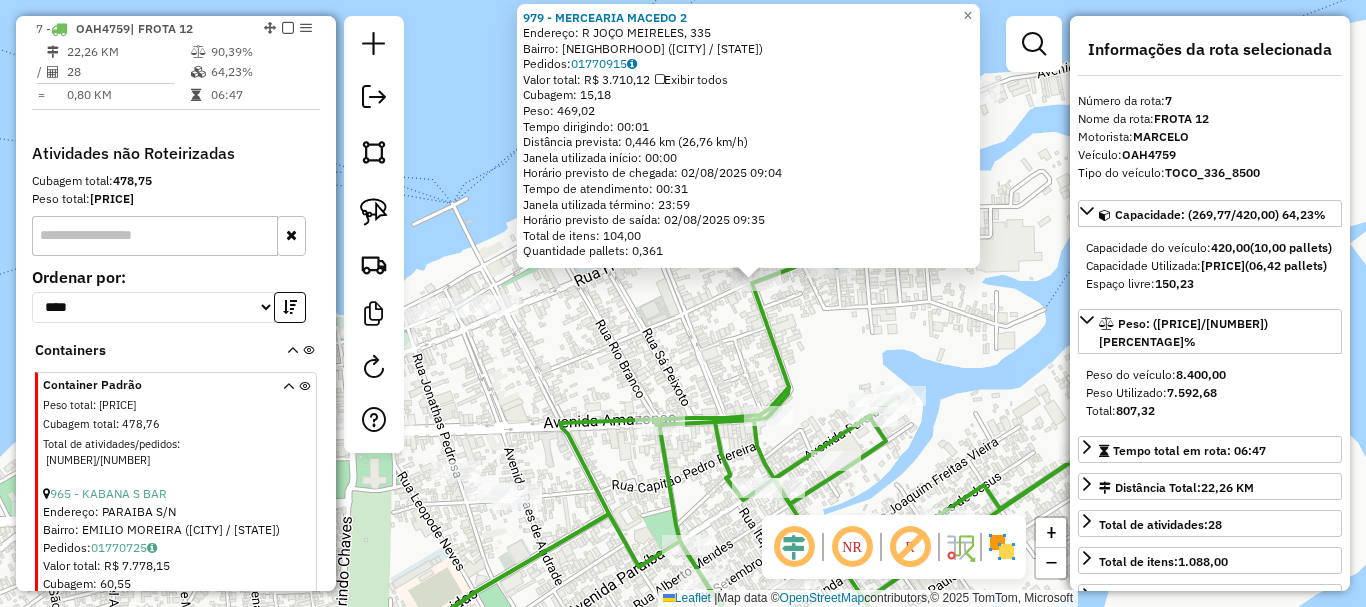 drag, startPoint x: 700, startPoint y: 329, endPoint x: 782, endPoint y: 331, distance: 82.02438 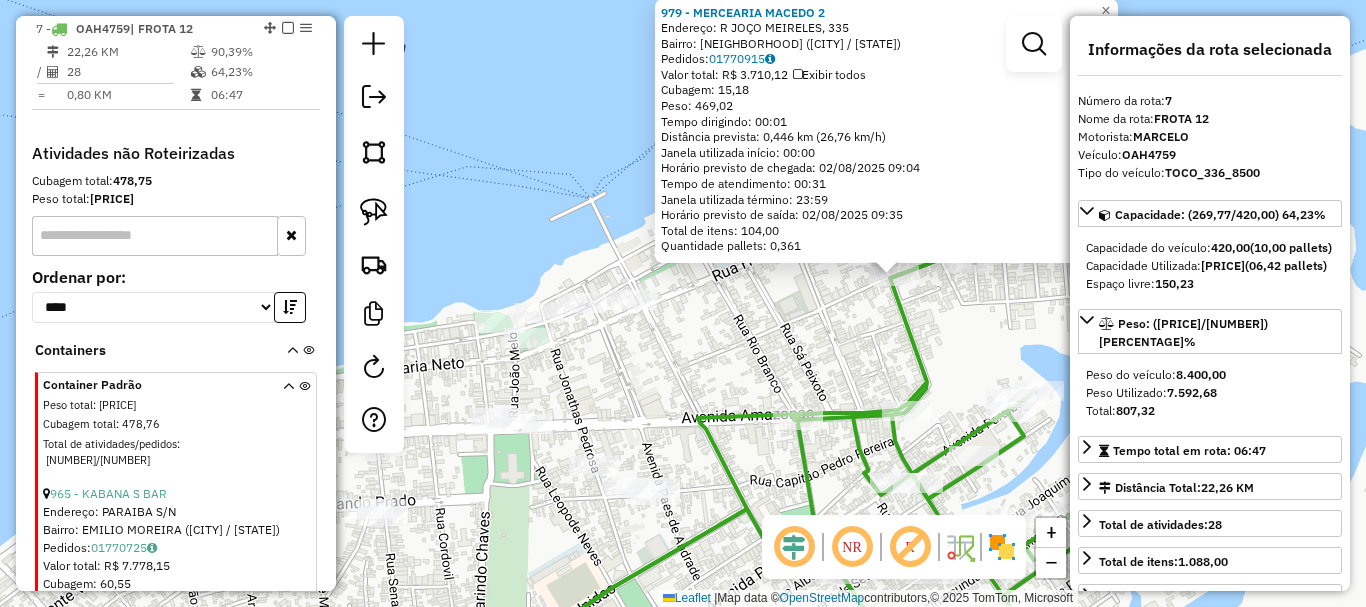 drag, startPoint x: 790, startPoint y: 384, endPoint x: 822, endPoint y: 367, distance: 36.23534 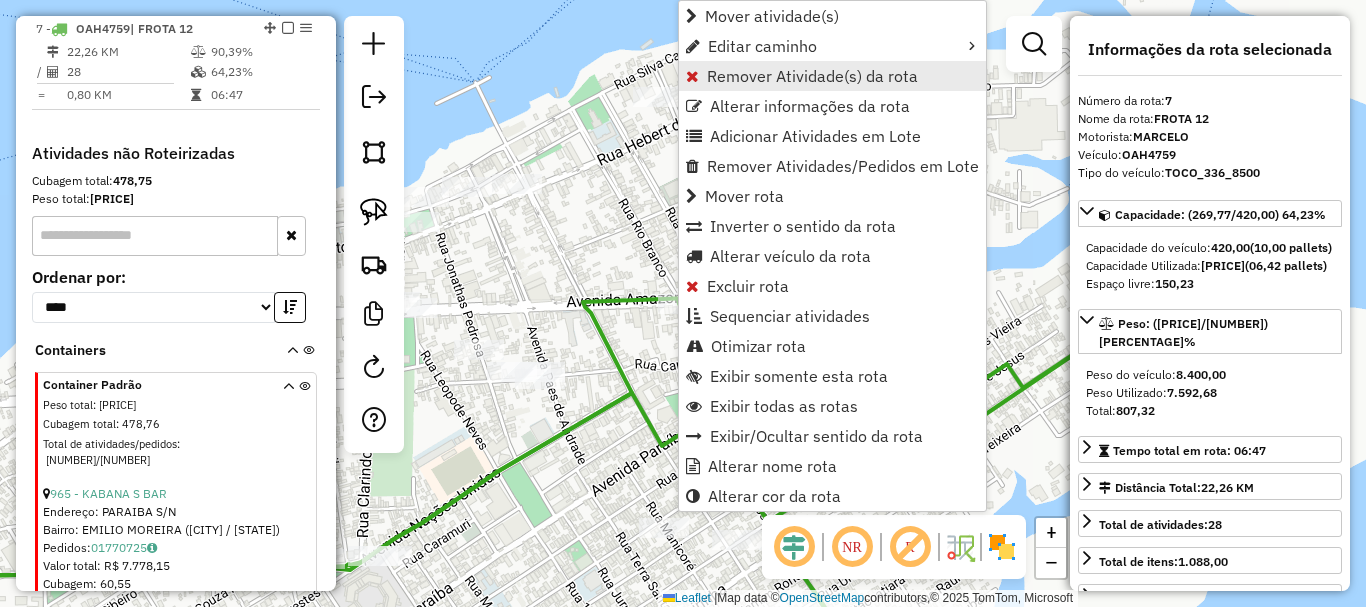 click on "Remover Atividade(s) da rota" at bounding box center (812, 76) 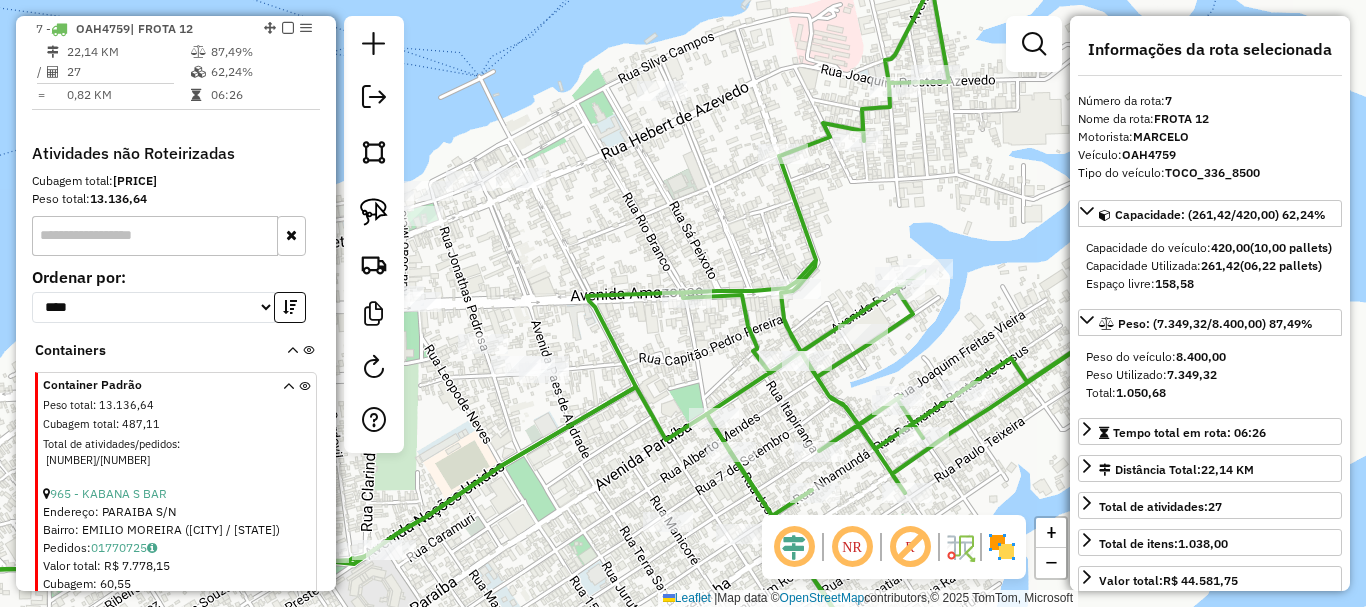 drag, startPoint x: 668, startPoint y: 365, endPoint x: 714, endPoint y: 304, distance: 76.40026 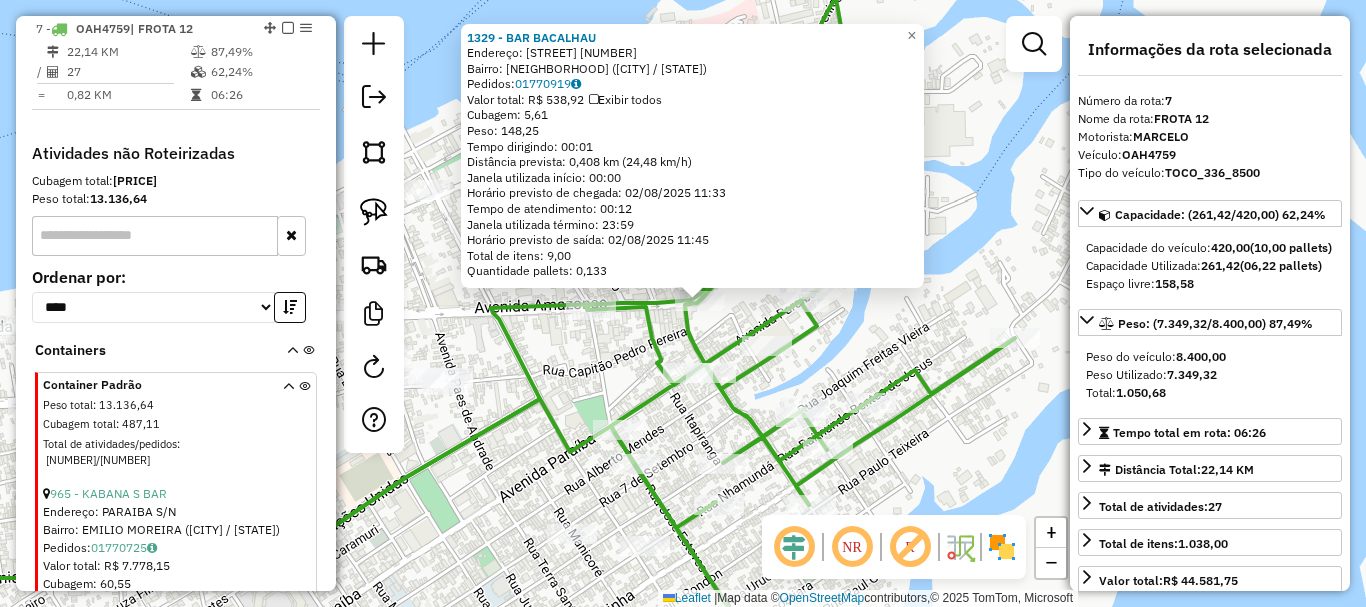 drag, startPoint x: 555, startPoint y: 374, endPoint x: 775, endPoint y: 297, distance: 233.08582 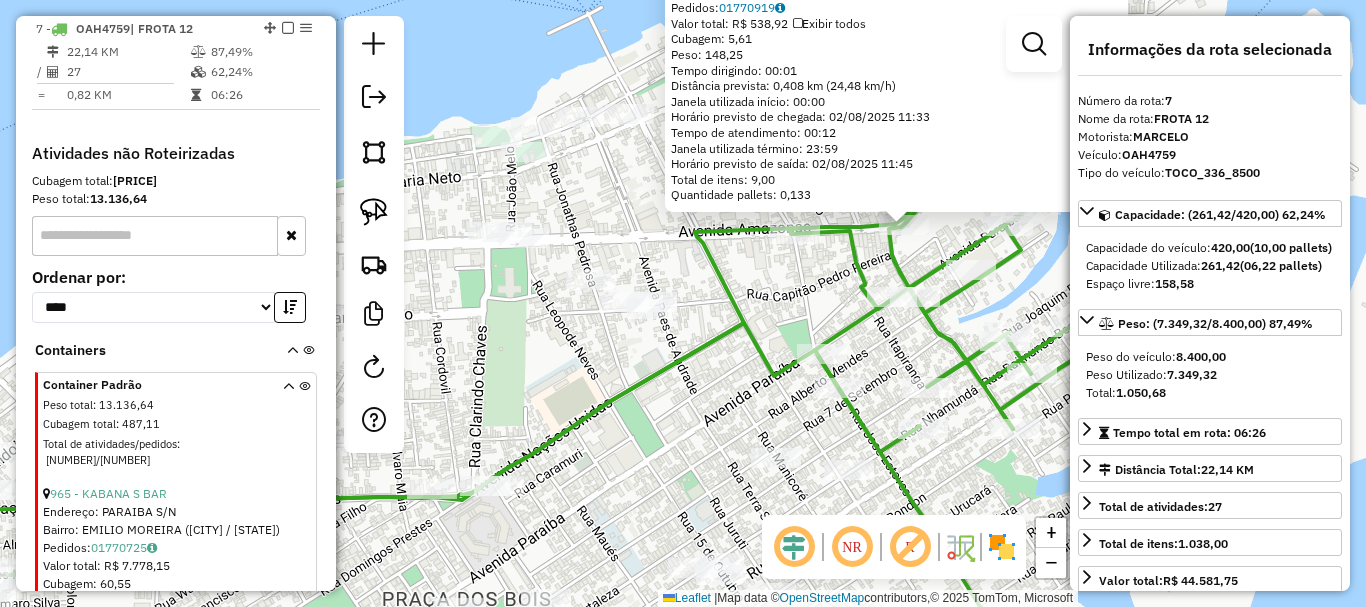 click on "1329 - BAR BACALHAU  Endereço:  AMAZONAS 1209   Bairro: CENTRO (PARINTINS / AM)   Pedidos:  01770919   Valor total: R$ 538,92   Exibir todos   Cubagem: 5,61  Peso: 148,25  Tempo dirigindo: 00:01   Distância prevista: 0,408 km (24,48 km/h)   Janela utilizada início: 00:00   Horário previsto de chegada: 02/08/2025 11:33   Tempo de atendimento: 00:12   Janela utilizada término: 23:59   Horário previsto de saída: 02/08/2025 11:45   Total de itens: 9,00   Quantidade pallets: 0,133  × Janela de atendimento Grade de atendimento Capacidade Transportadoras Veículos Cliente Pedidos  Rotas Selecione os dias de semana para filtrar as janelas de atendimento  Seg   Ter   Qua   Qui   Sex   Sáb   Dom  Informe o período da janela de atendimento: De: Até:  Filtrar exatamente a janela do cliente  Considerar janela de atendimento padrão  Selecione os dias de semana para filtrar as grades de atendimento  Seg   Ter   Qua   Qui   Sex   Sáb   Dom   Considerar clientes sem dia de atendimento cadastrado  Peso mínimo:  +" 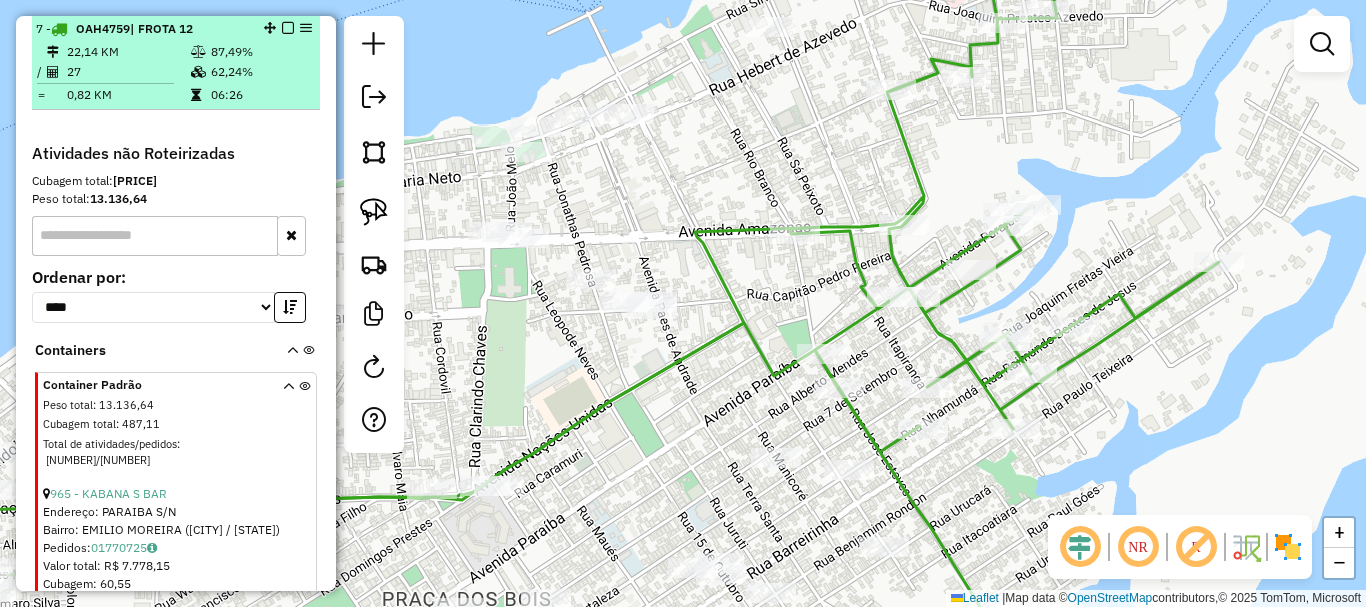 click at bounding box center (288, 28) 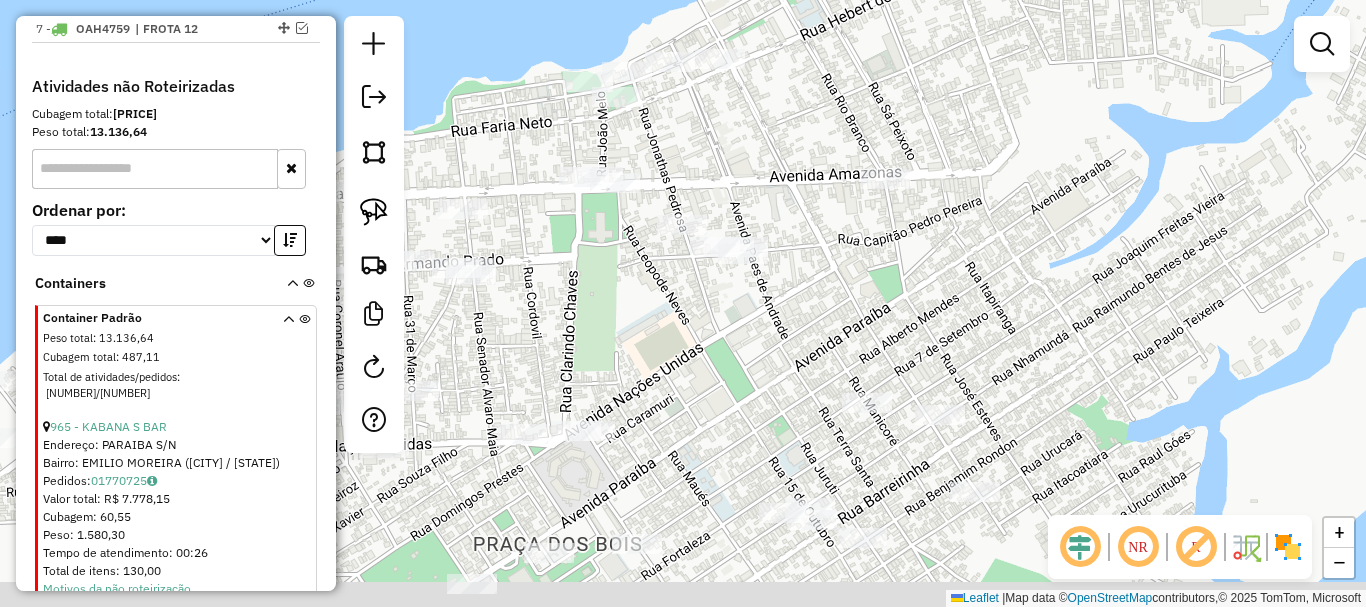 drag, startPoint x: 624, startPoint y: 413, endPoint x: 782, endPoint y: 337, distance: 175.32826 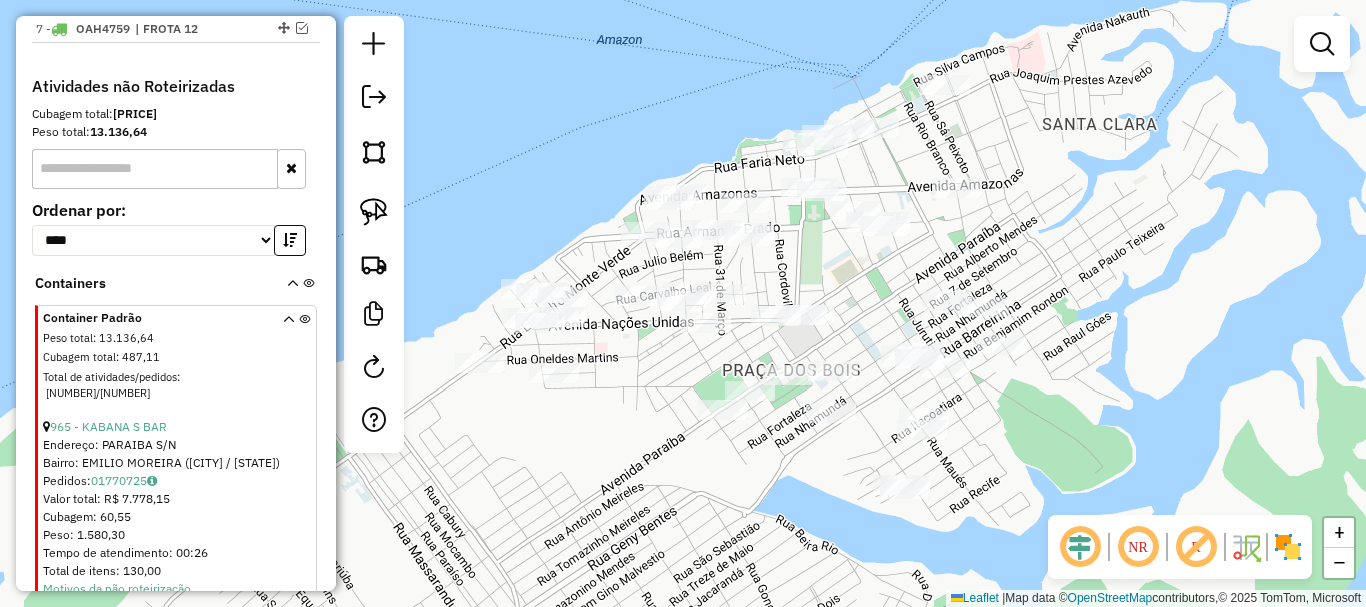 drag, startPoint x: 790, startPoint y: 314, endPoint x: 873, endPoint y: 236, distance: 113.89908 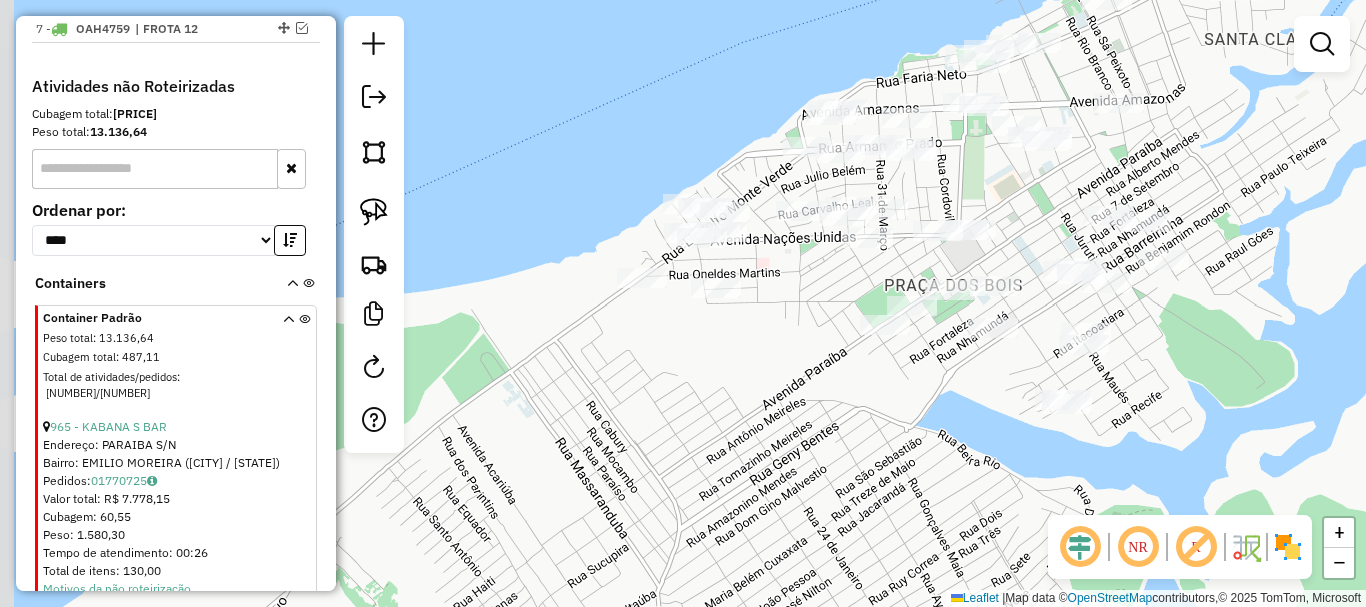 drag, startPoint x: 385, startPoint y: 472, endPoint x: 564, endPoint y: 375, distance: 203.59273 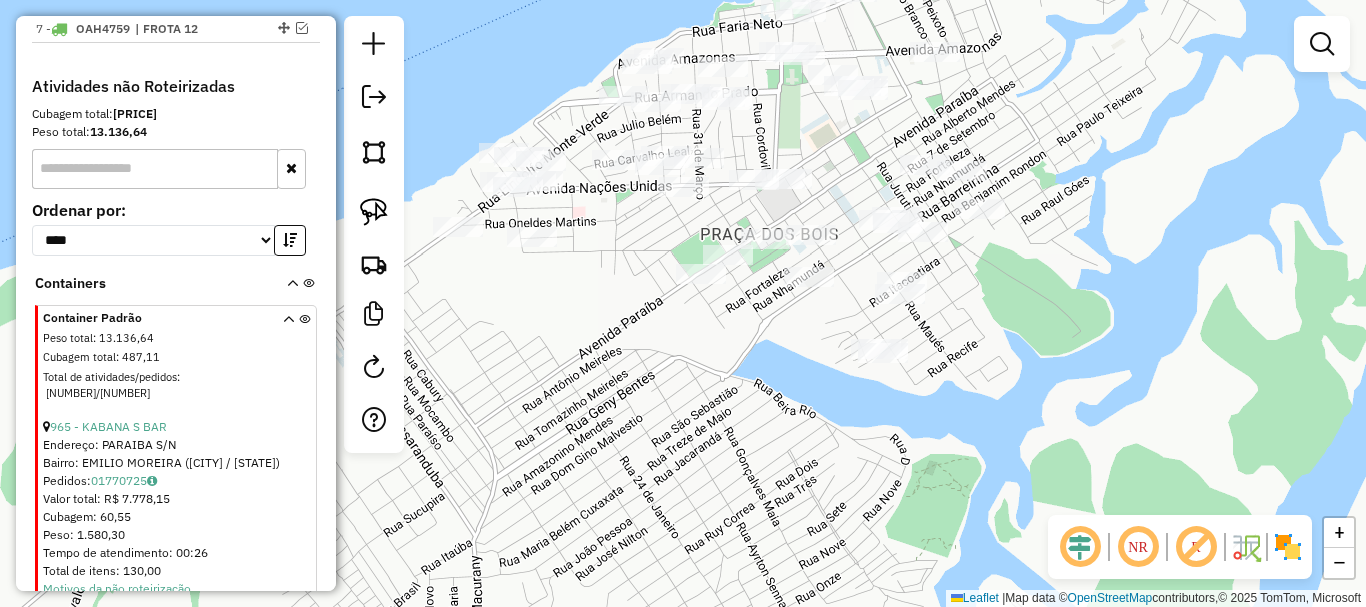 drag, startPoint x: 796, startPoint y: 338, endPoint x: 661, endPoint y: 314, distance: 137.11674 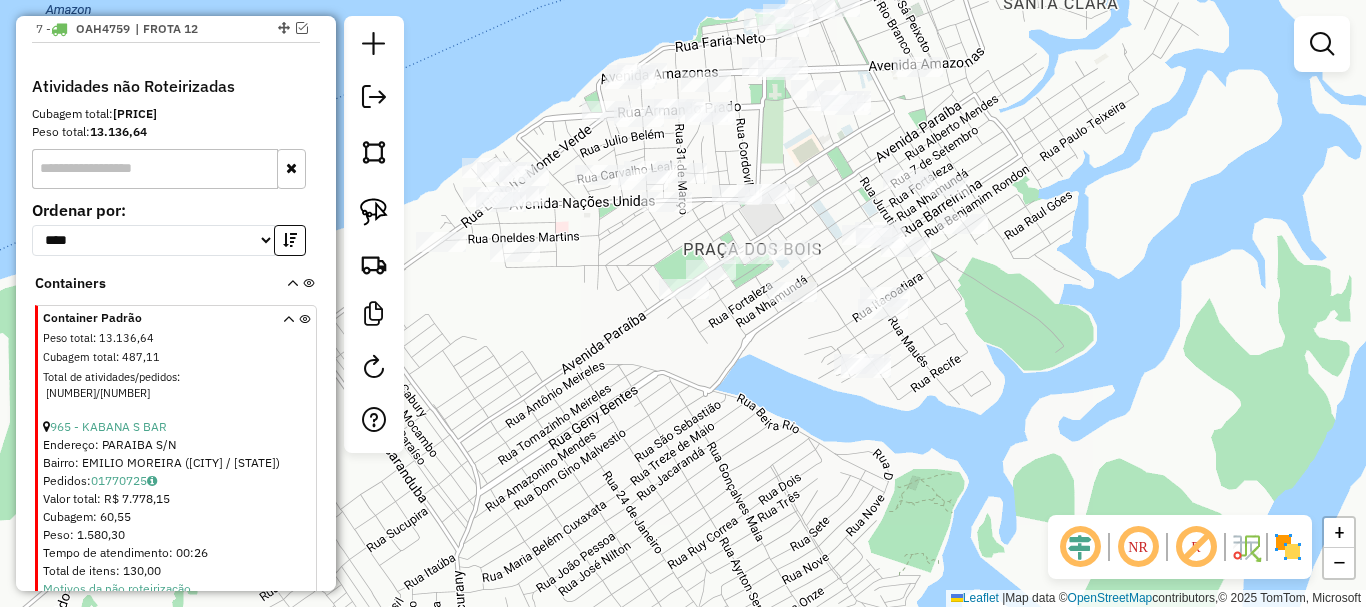 drag, startPoint x: 794, startPoint y: 424, endPoint x: 704, endPoint y: 499, distance: 117.15375 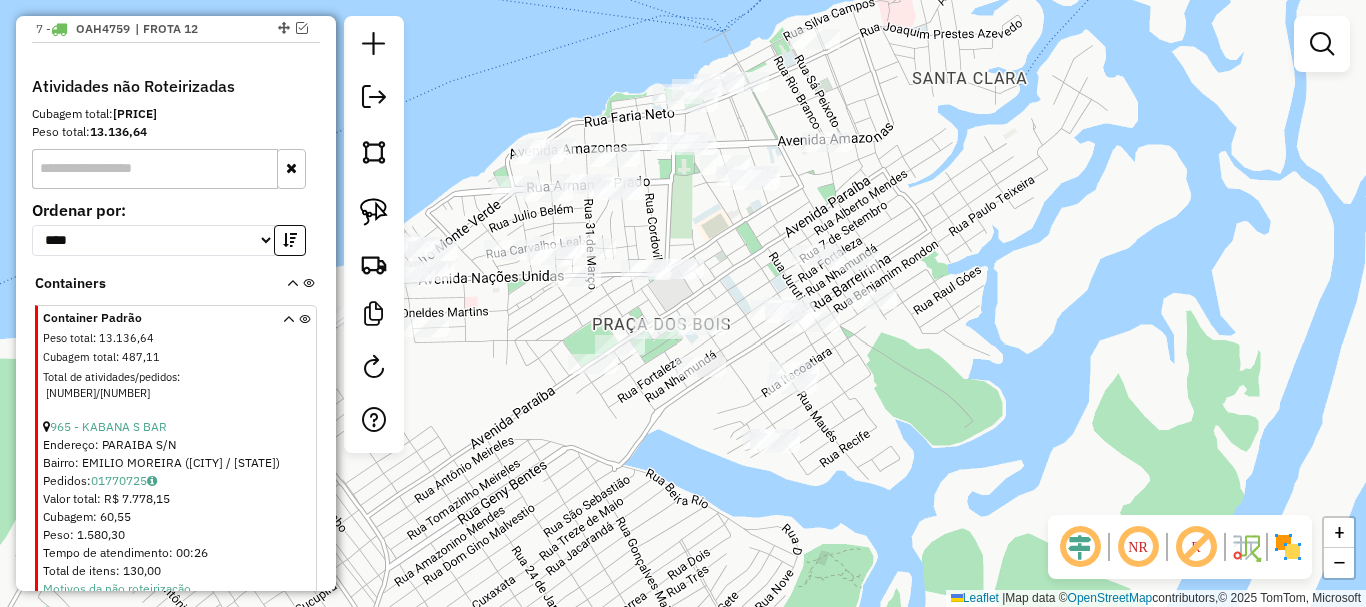 drag, startPoint x: 1051, startPoint y: 449, endPoint x: 1056, endPoint y: 438, distance: 12.083046 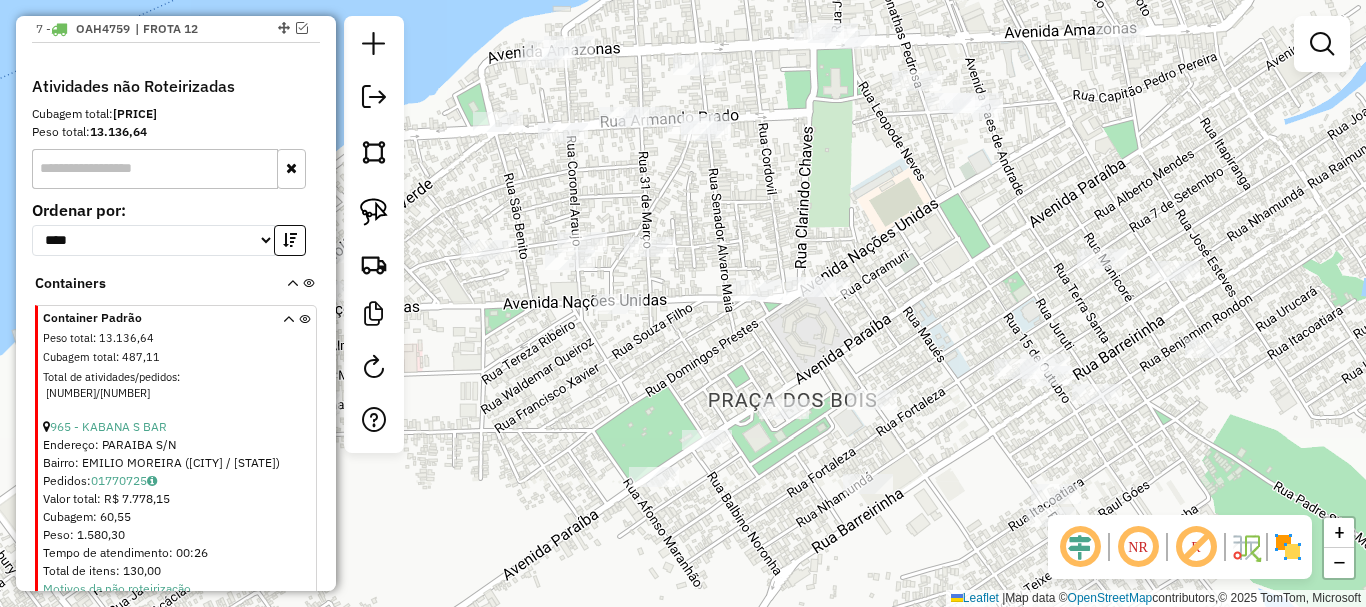 drag, startPoint x: 853, startPoint y: 341, endPoint x: 902, endPoint y: 321, distance: 52.924473 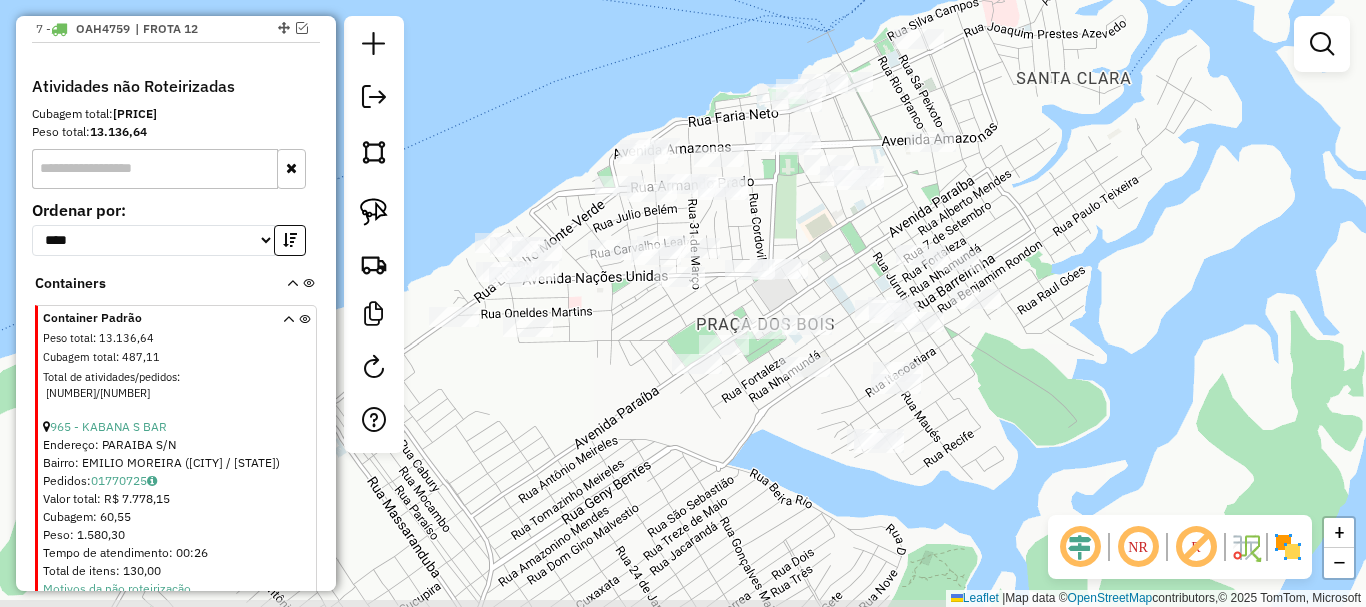 drag, startPoint x: 1148, startPoint y: 461, endPoint x: 1085, endPoint y: 418, distance: 76.27582 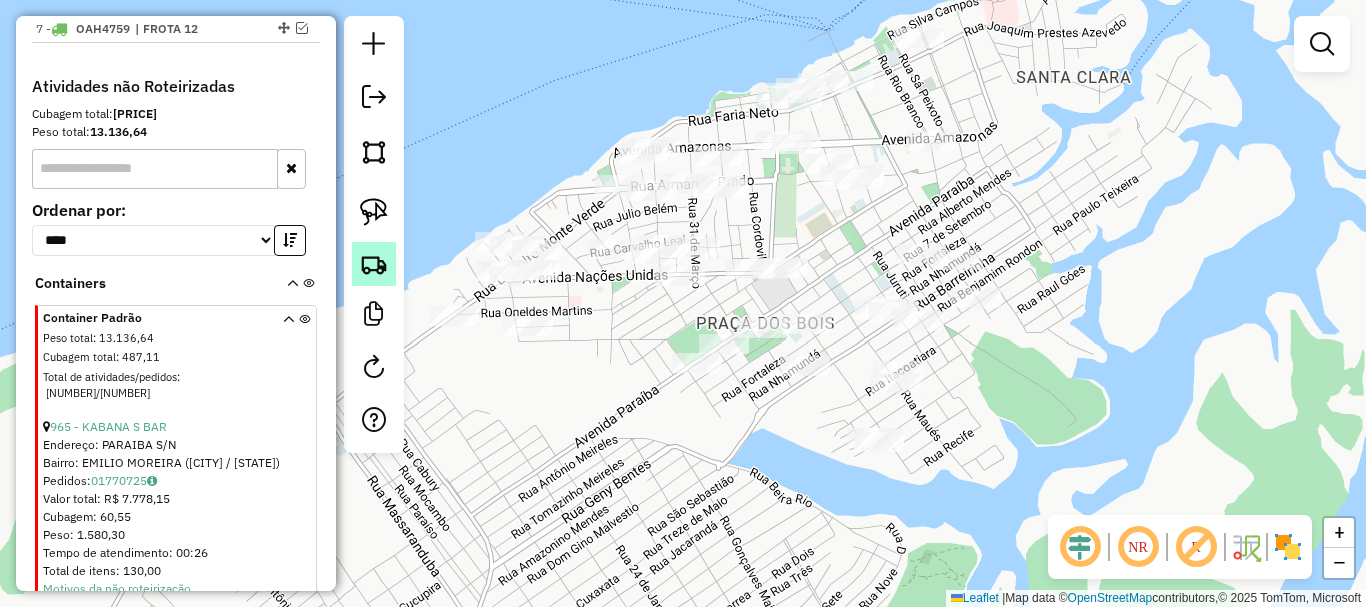 click 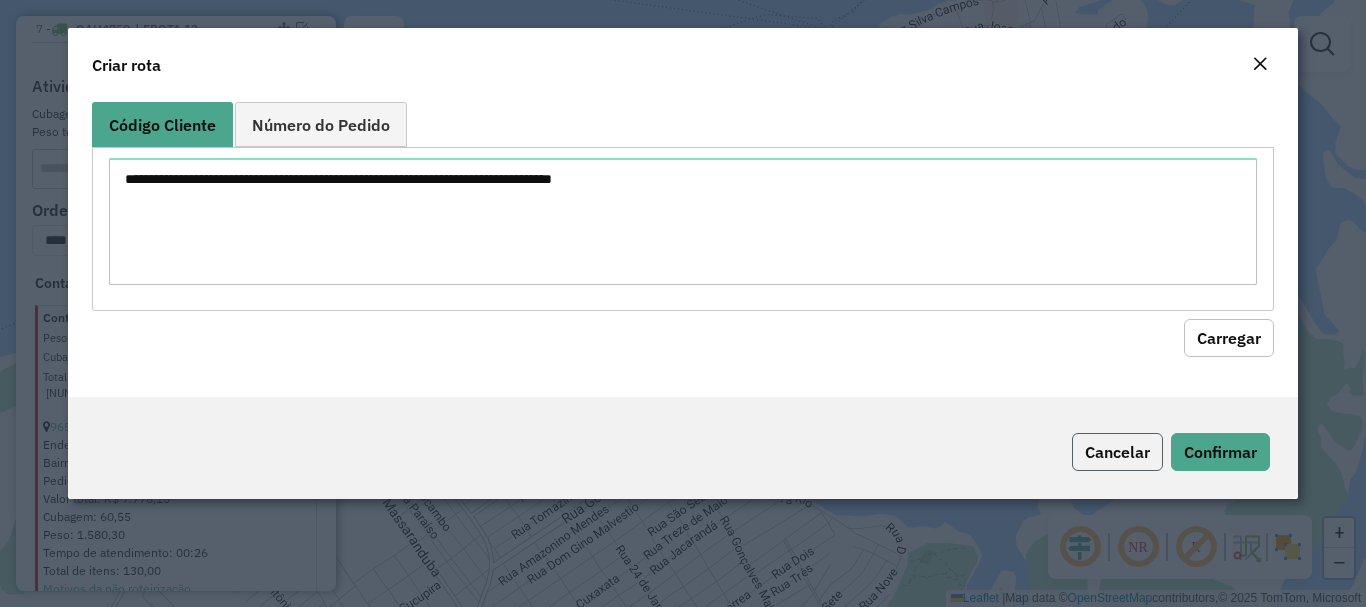 click on "Cancelar" 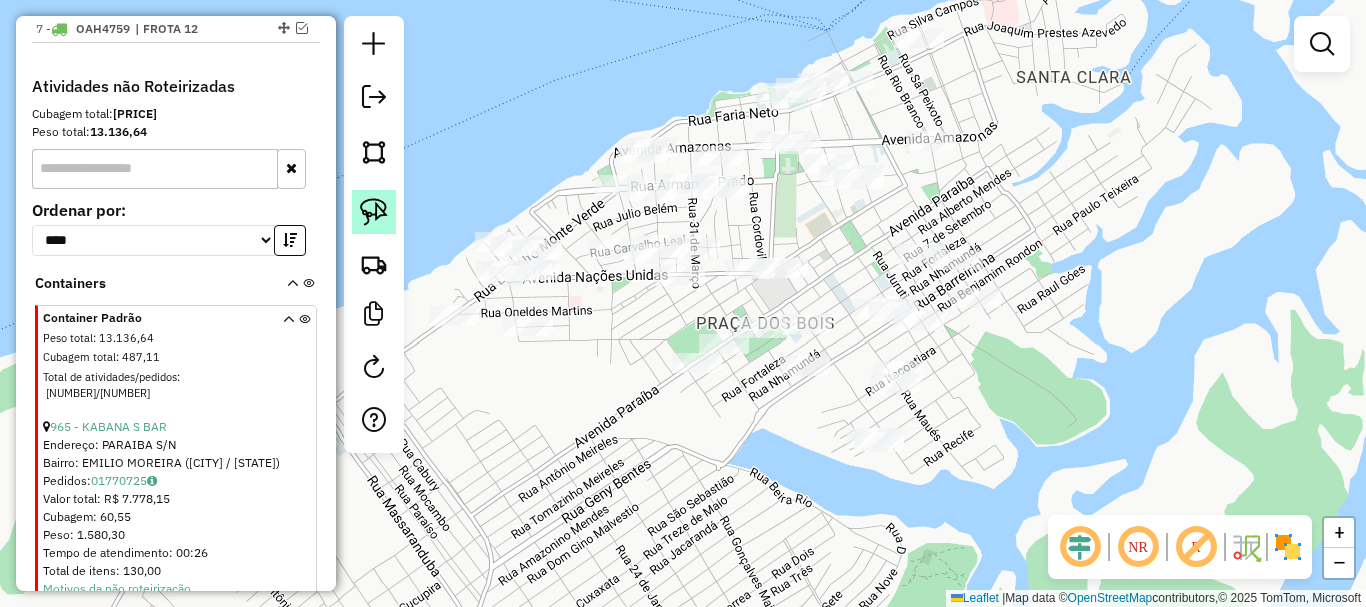 click 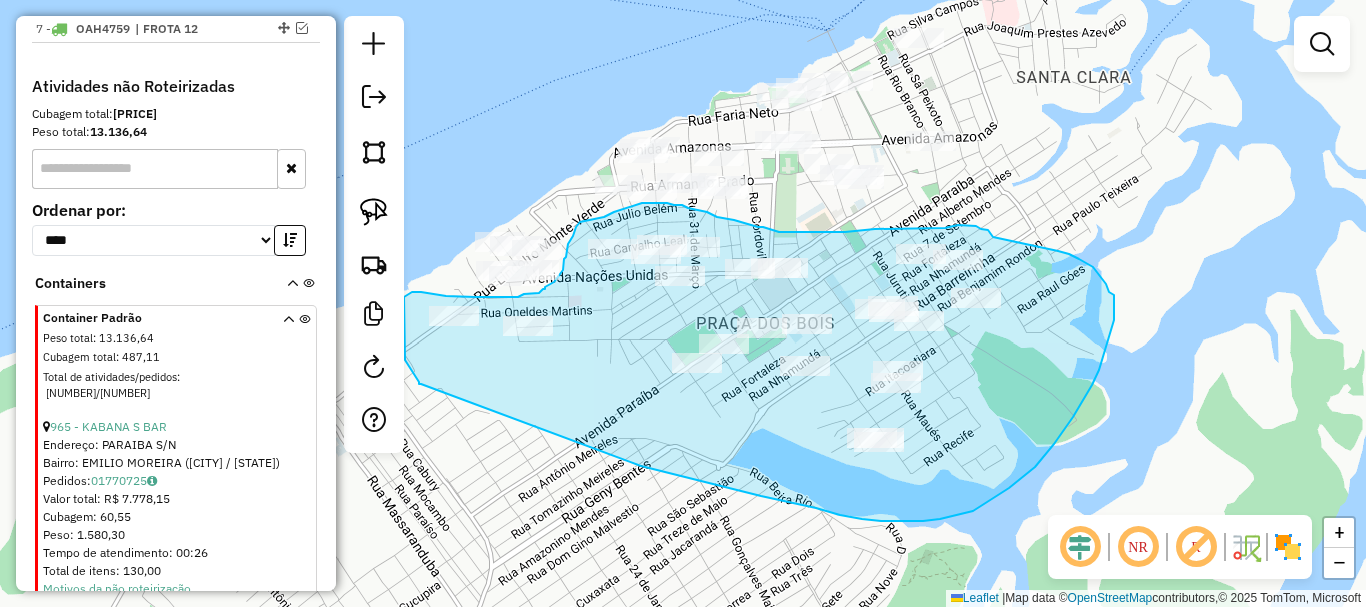 drag, startPoint x: 643, startPoint y: 466, endPoint x: 423, endPoint y: 386, distance: 234.094 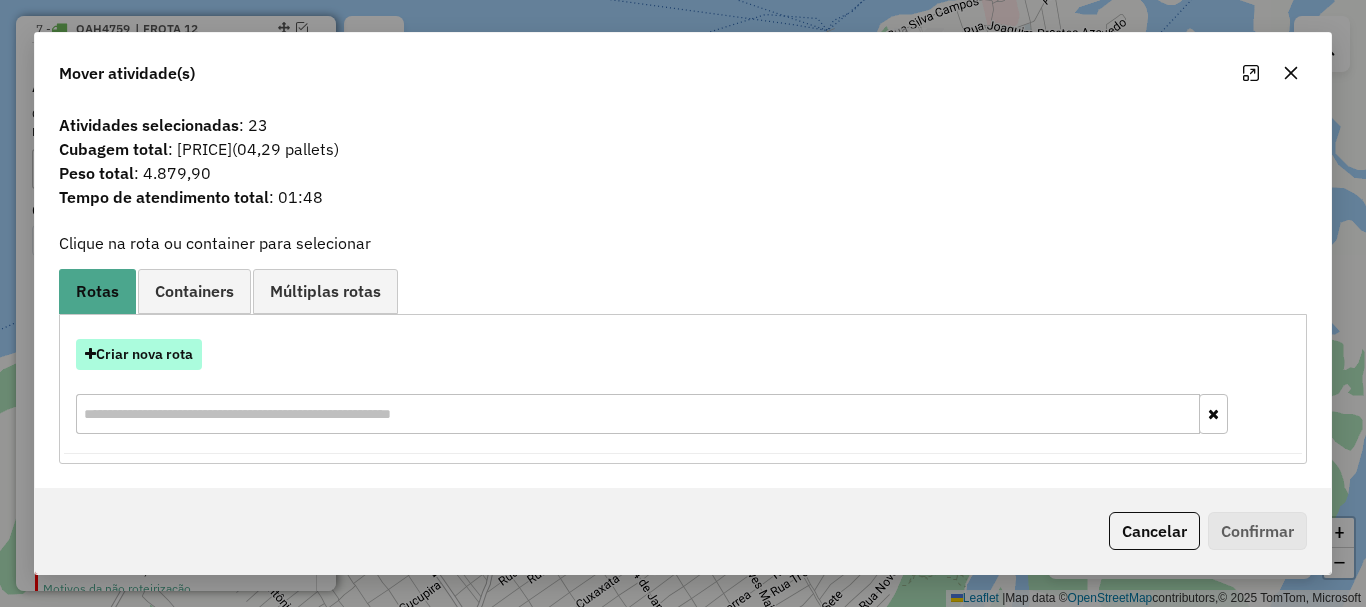 click on "Criar nova rota" at bounding box center (139, 354) 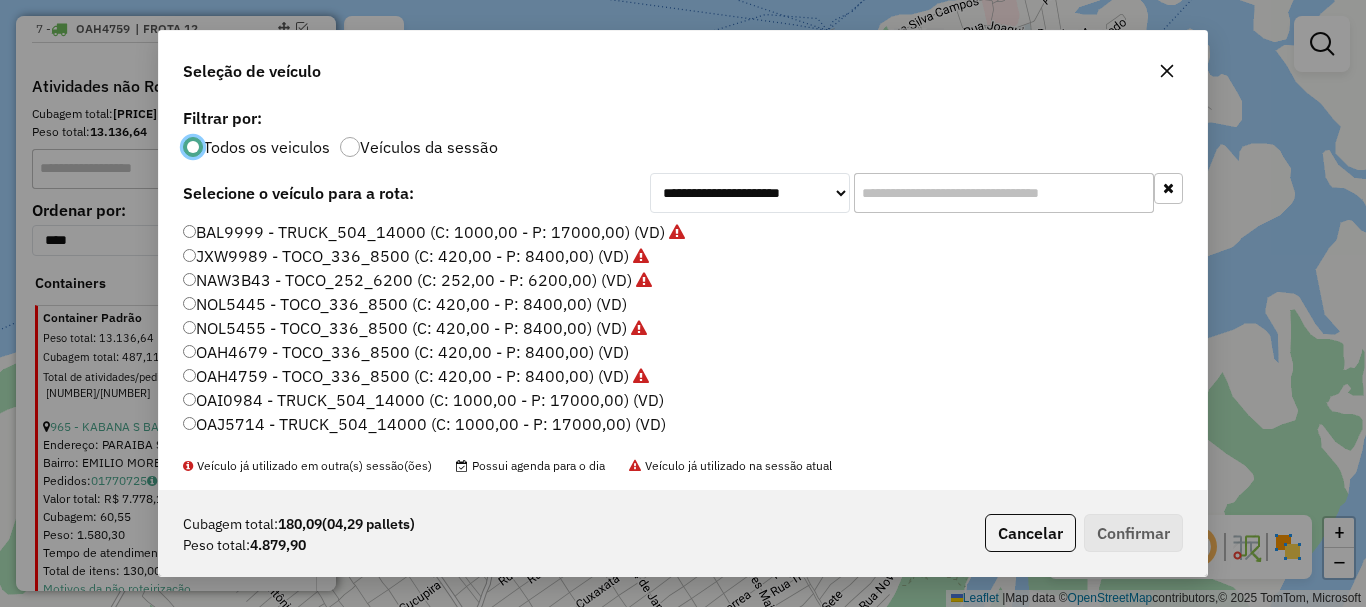 scroll, scrollTop: 11, scrollLeft: 6, axis: both 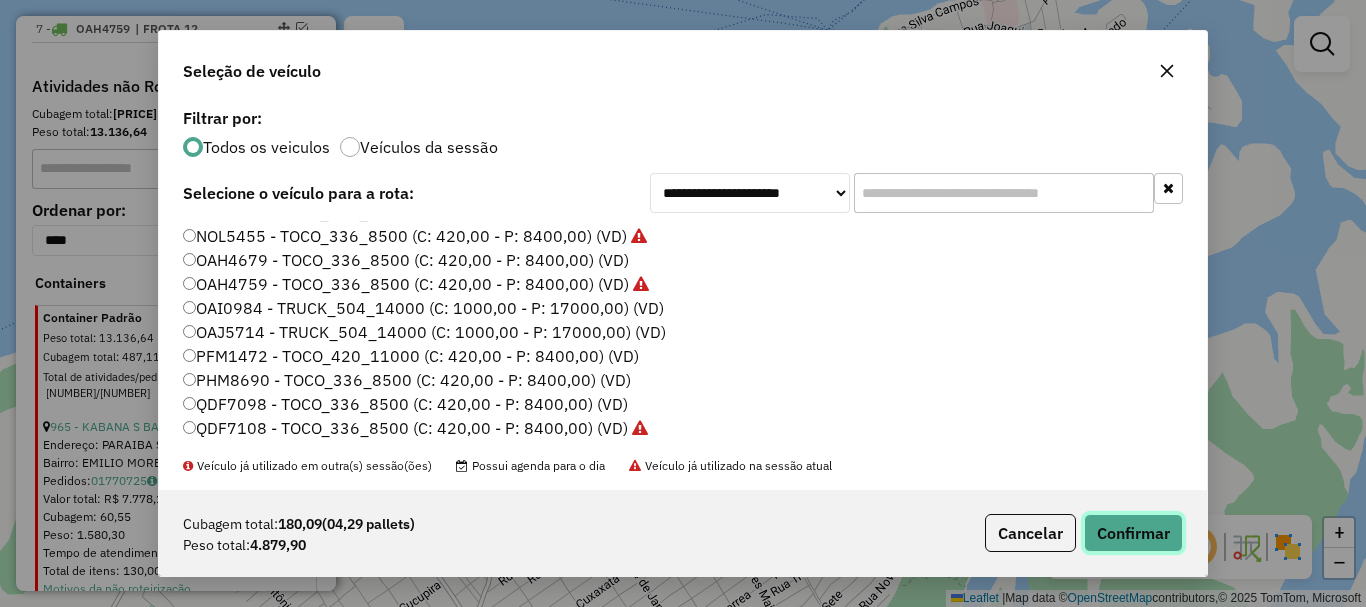 click on "Confirmar" 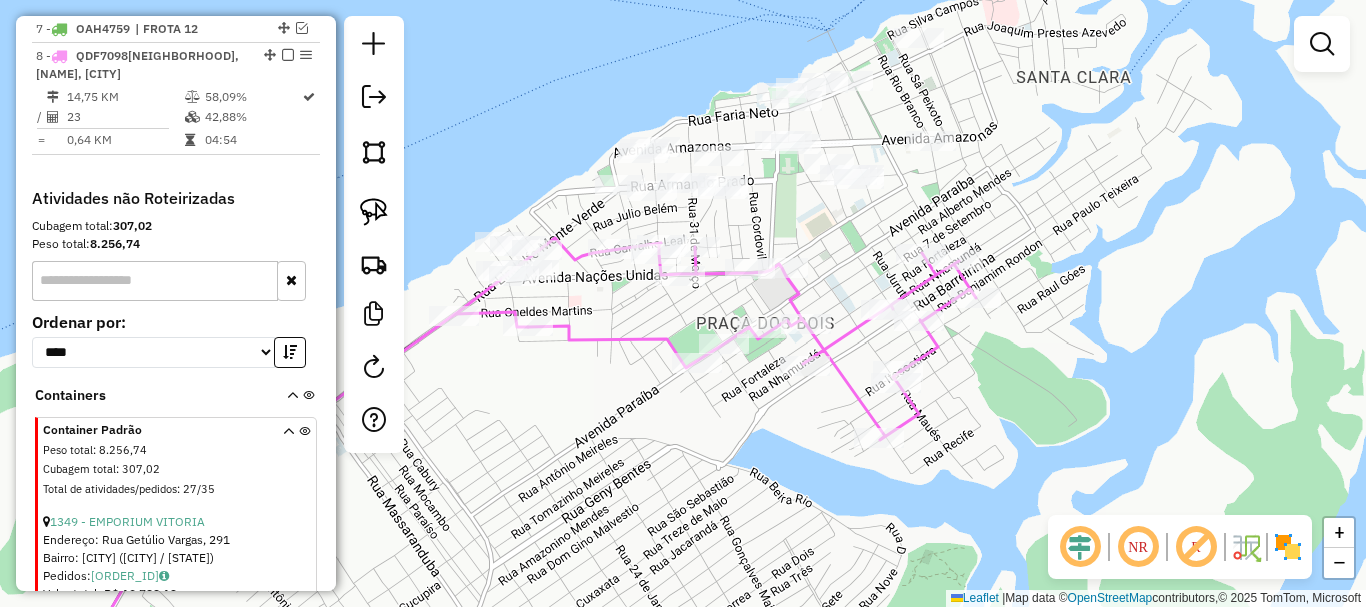 select on "**********" 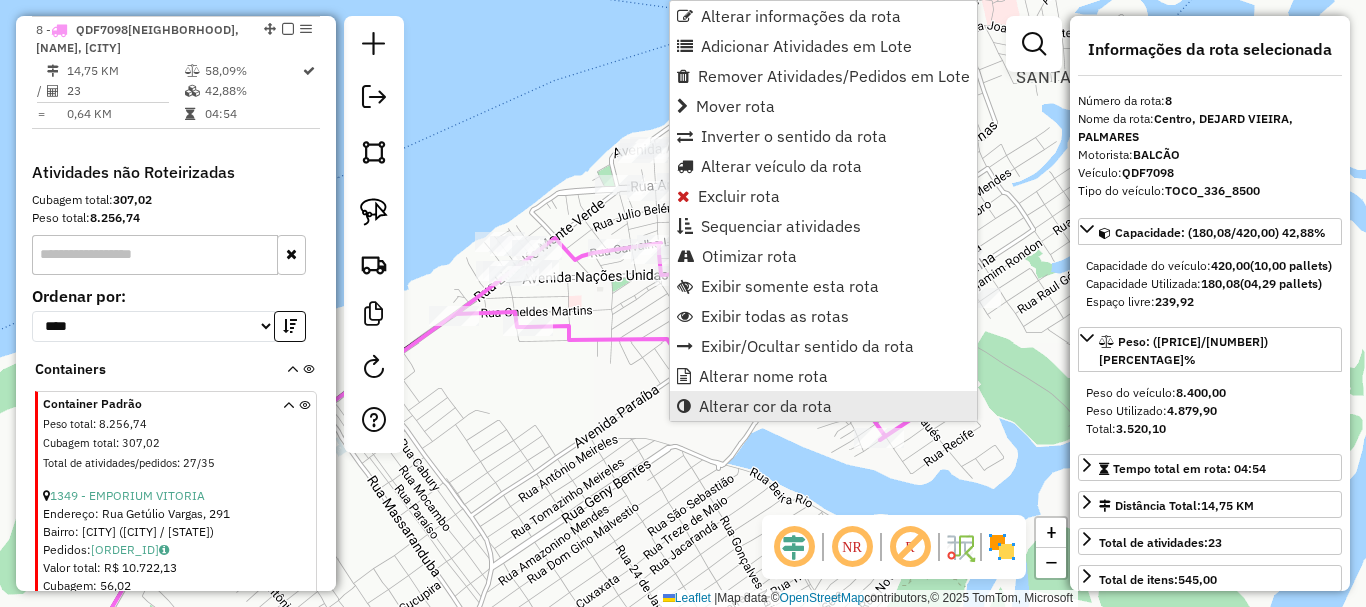 scroll, scrollTop: 963, scrollLeft: 0, axis: vertical 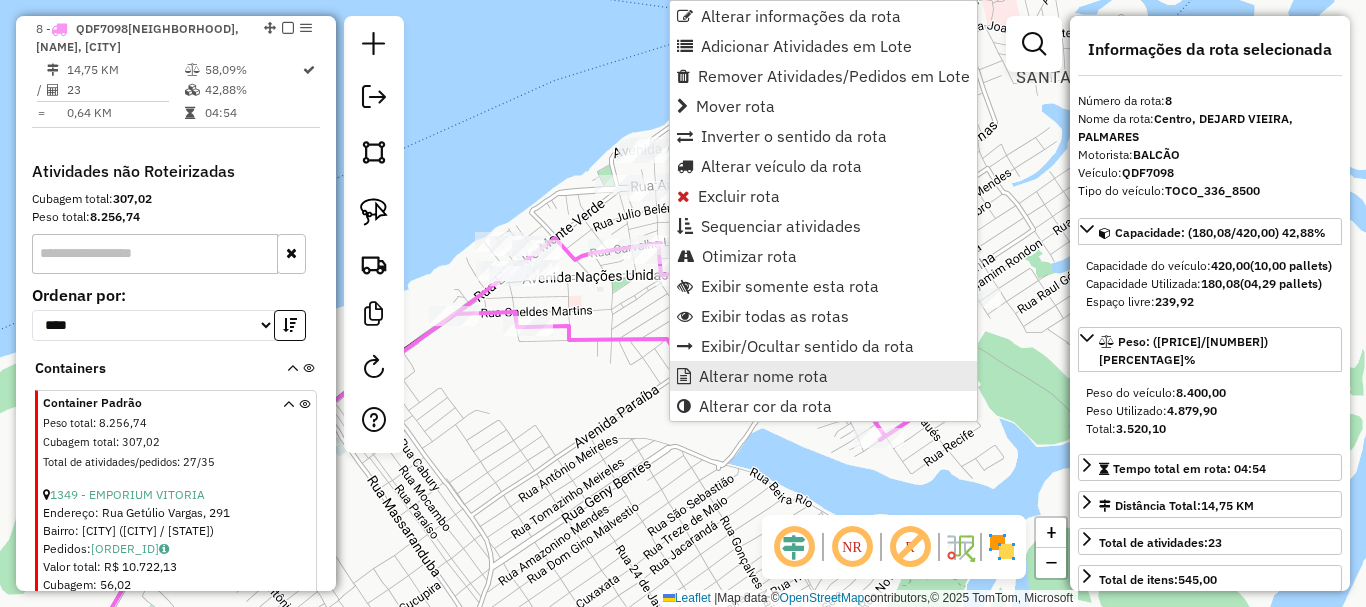 click on "Alterar nome rota" at bounding box center [763, 376] 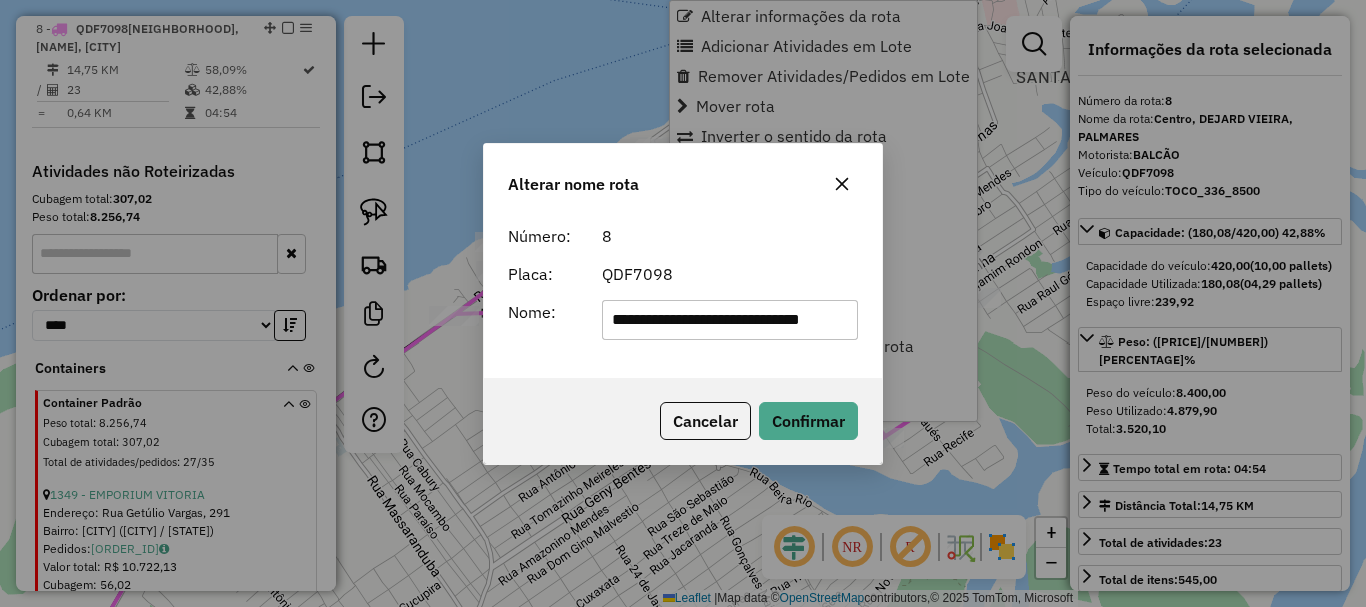 scroll, scrollTop: 0, scrollLeft: 22, axis: horizontal 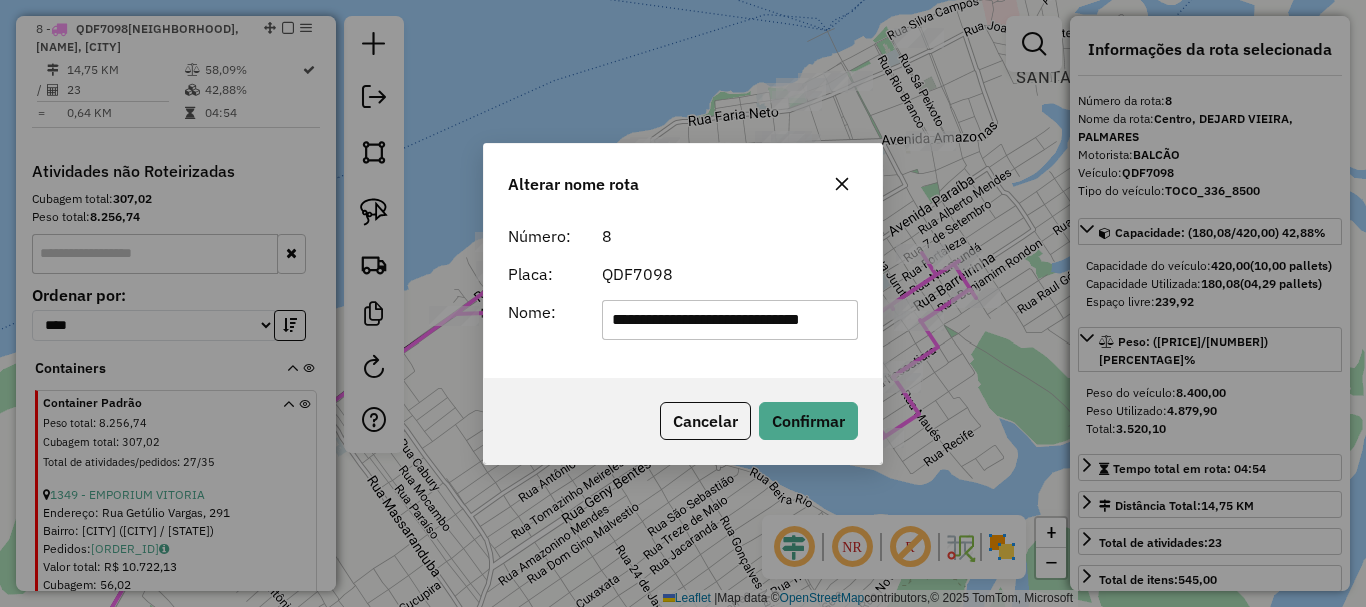 click on "**********" 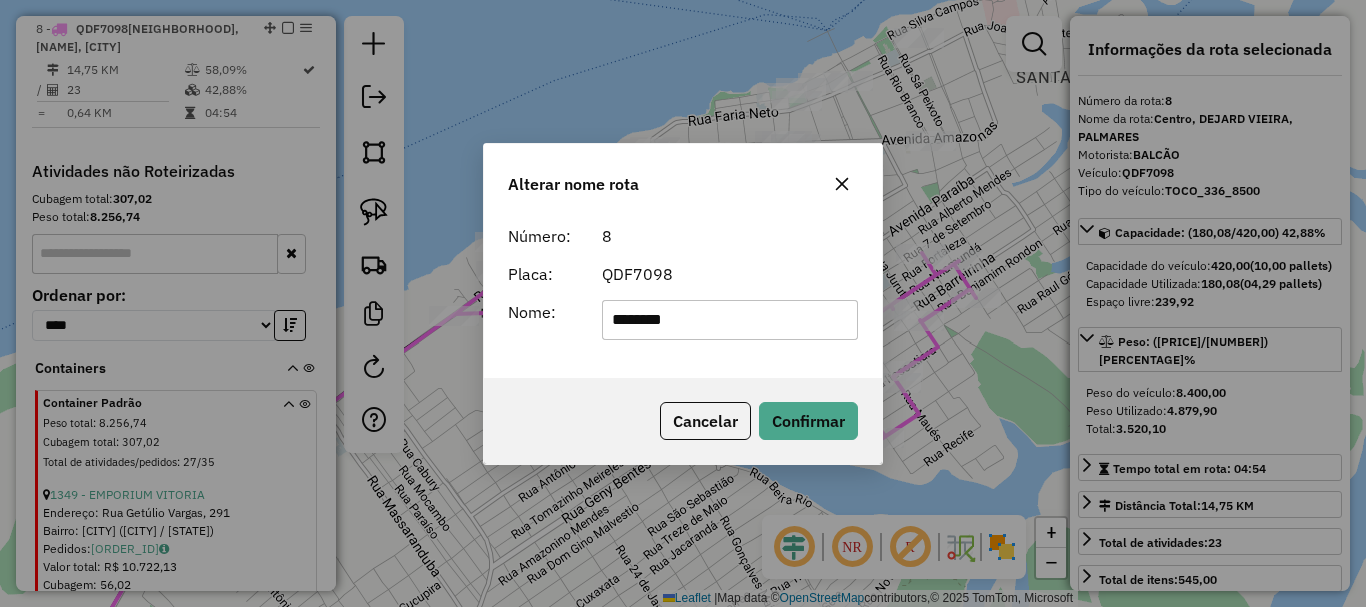click on "********" 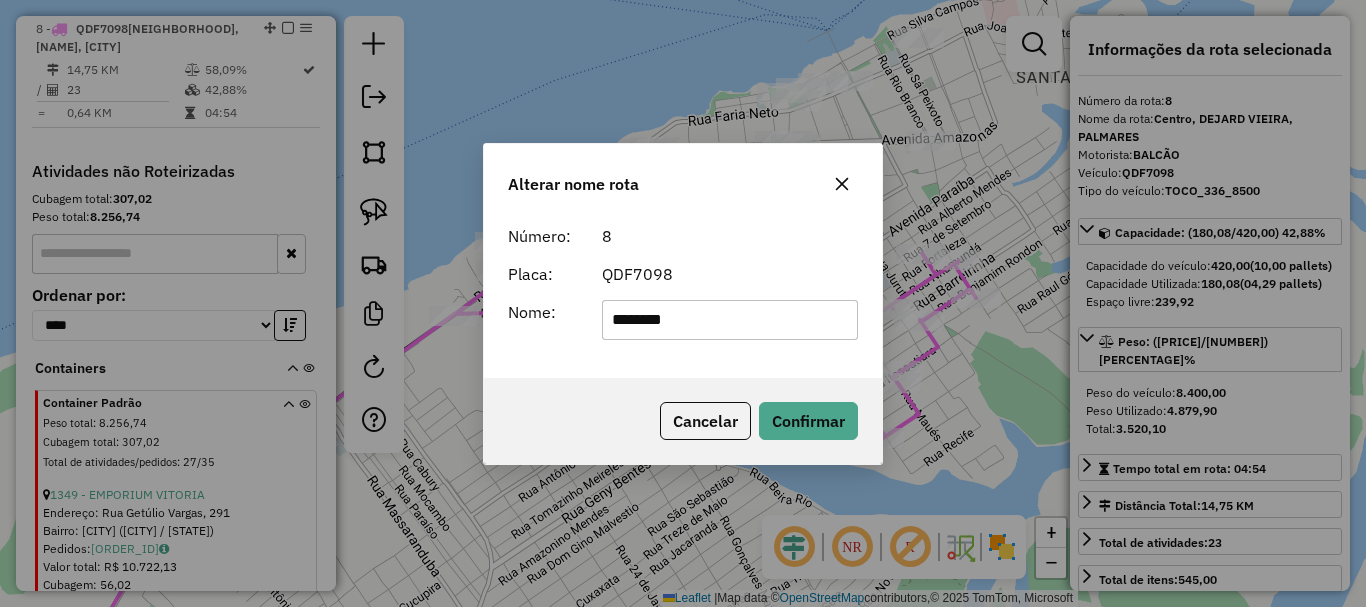 type on "********" 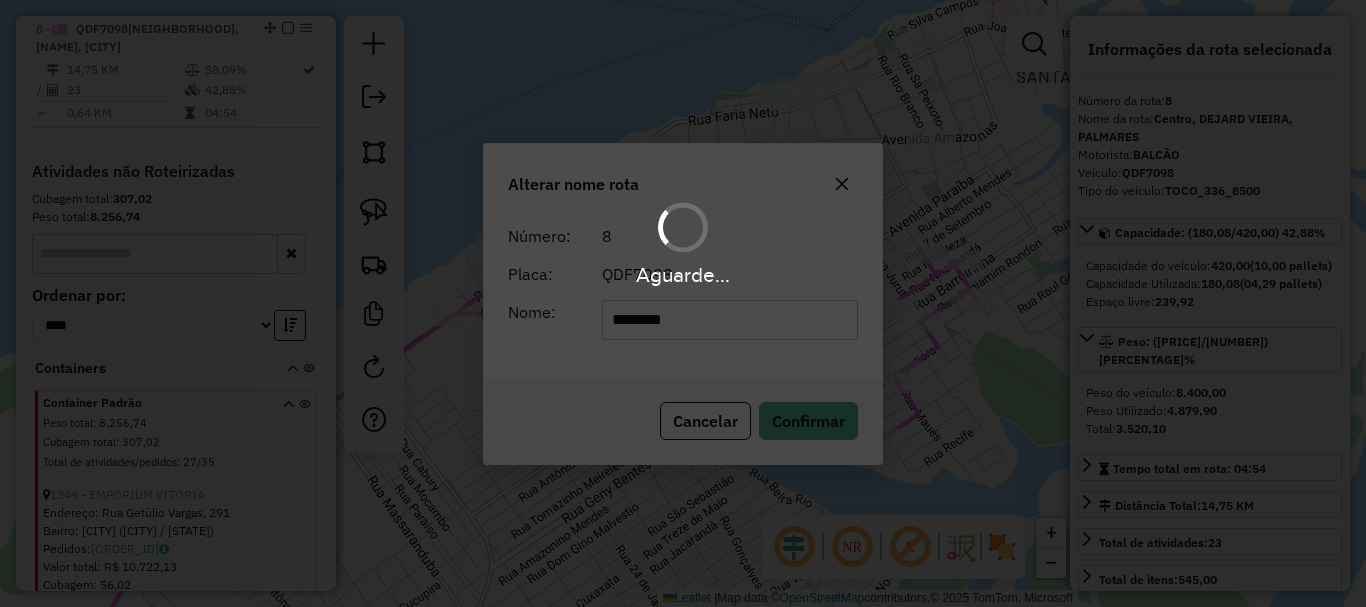 type 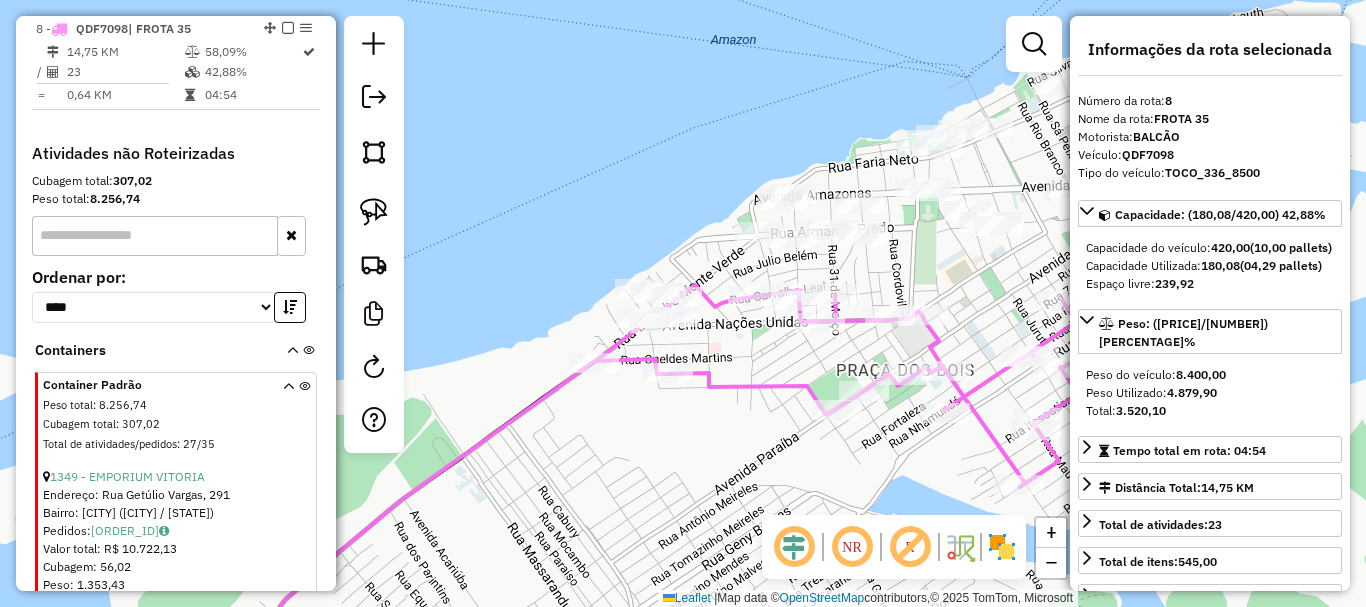 drag, startPoint x: 599, startPoint y: 293, endPoint x: 739, endPoint y: 340, distance: 147.67871 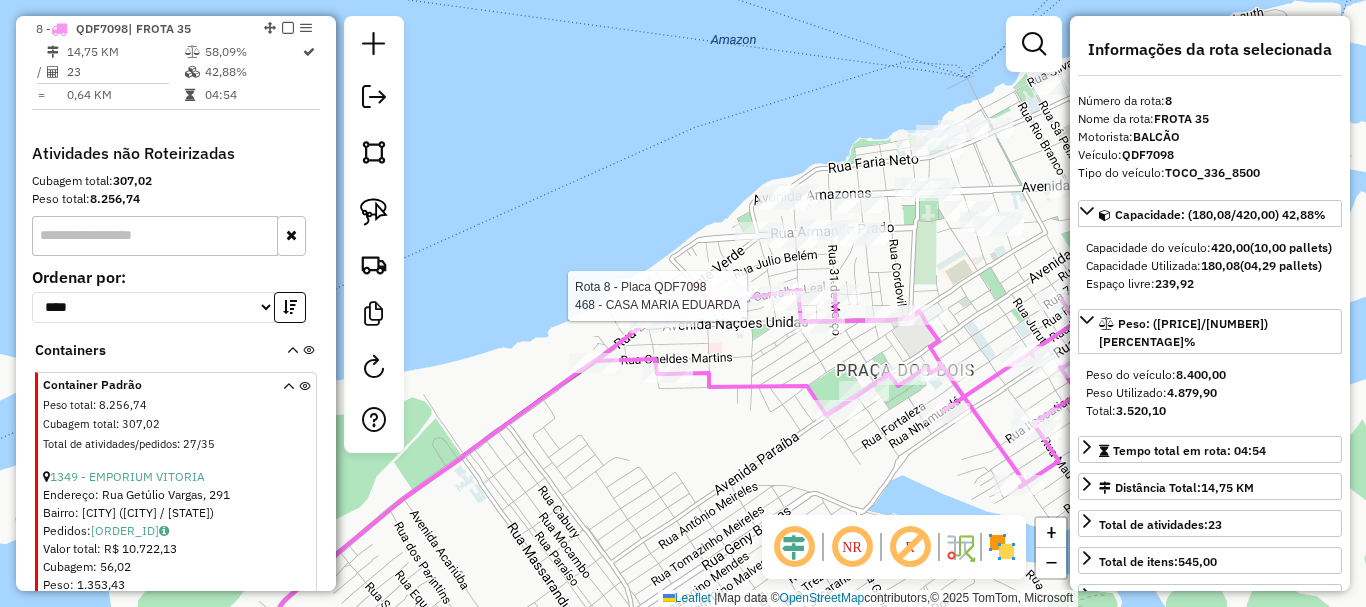 click 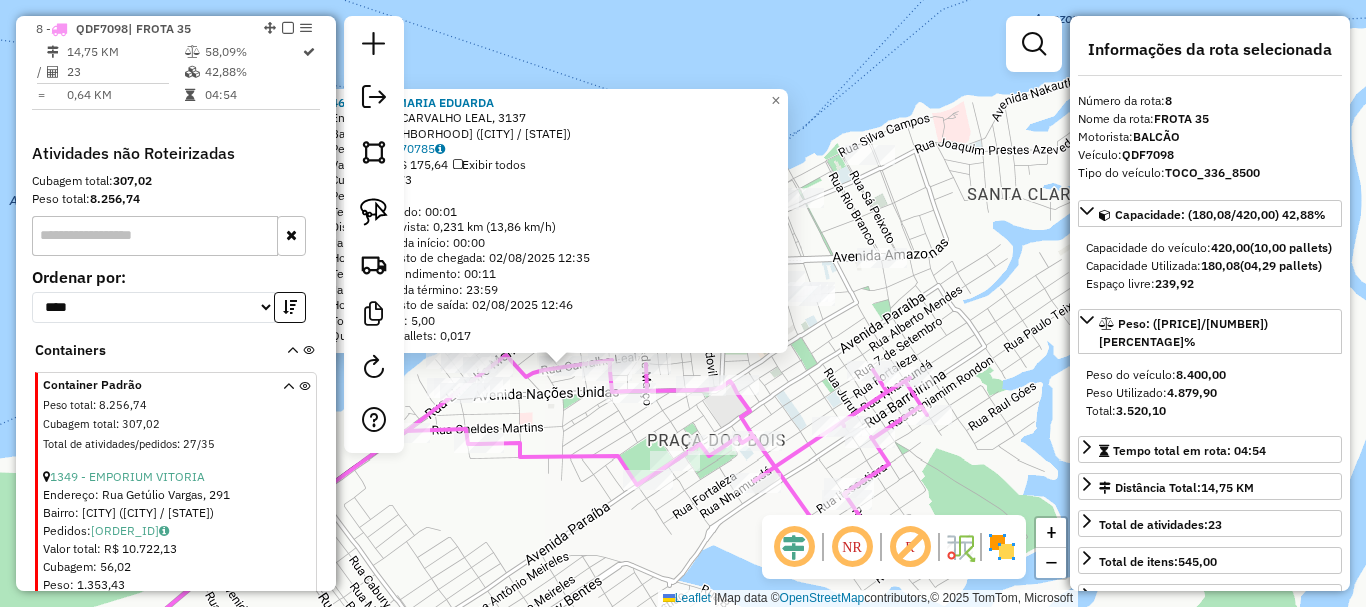 drag, startPoint x: 810, startPoint y: 449, endPoint x: 709, endPoint y: 484, distance: 106.89247 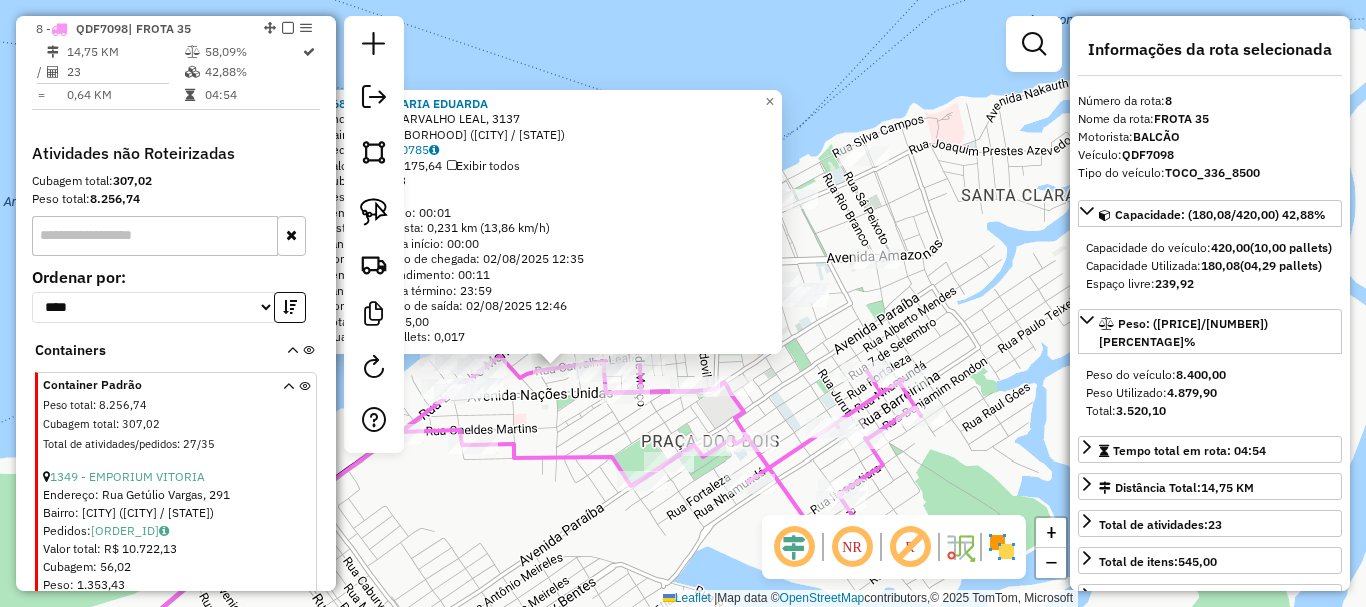click on "Rota 8 - Placa QDF7098  3884 - BOX WK 468 - CASA MARIA EDUARDA  Endereço: R CARVALHO LEAL, 3137   Bairro: CENTRO (PARINTINS / AM)   Pedidos:  01770785   Valor total: R$ 175,64   Exibir todos   Cubagem: 0,73  Peso: 22,45  Tempo dirigindo: 00:01   Distância prevista: 0,231 km (13,86 km/h)   Janela utilizada início: 00:00   Horário previsto de chegada: 02/08/2025 12:35   Tempo de atendimento: 00:11   Janela utilizada término: 23:59   Horário previsto de saída: 02/08/2025 12:46   Total de itens: 5,00   Quantidade pallets: 0,017  × Janela de atendimento Grade de atendimento Capacidade Transportadoras Veículos Cliente Pedidos  Rotas Selecione os dias de semana para filtrar as janelas de atendimento  Seg   Ter   Qua   Qui   Sex   Sáb   Dom  Informe o período da janela de atendimento: De: Até:  Filtrar exatamente a janela do cliente  Considerar janela de atendimento padrão  Selecione os dias de semana para filtrar as grades de atendimento  Seg   Ter   Qua   Qui   Sex   Sáb   Dom   Peso mínimo:   De:  +" 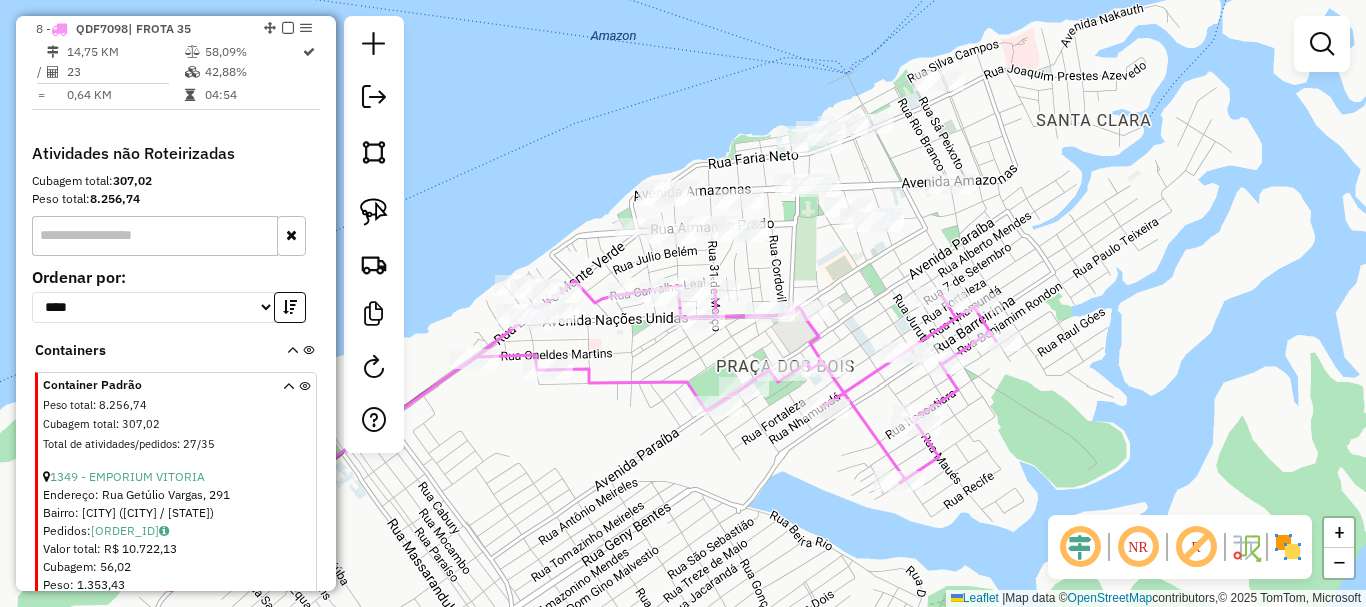 drag, startPoint x: 778, startPoint y: 384, endPoint x: 509, endPoint y: 402, distance: 269.60156 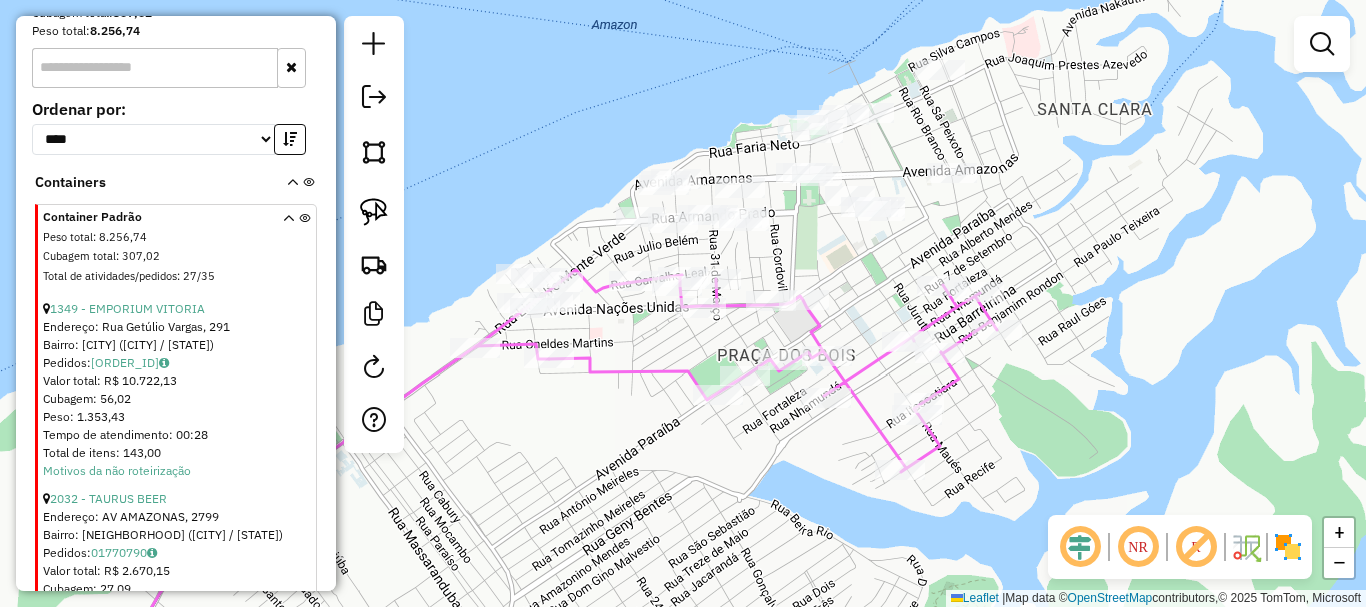 scroll, scrollTop: 1163, scrollLeft: 0, axis: vertical 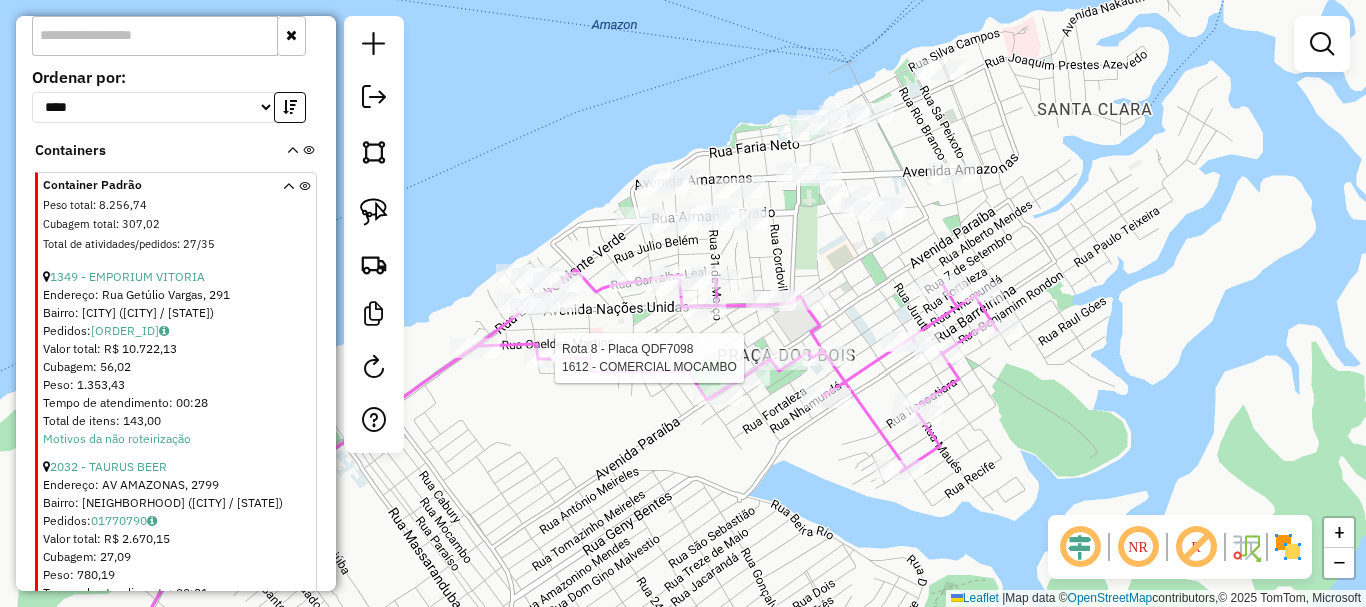 select on "**********" 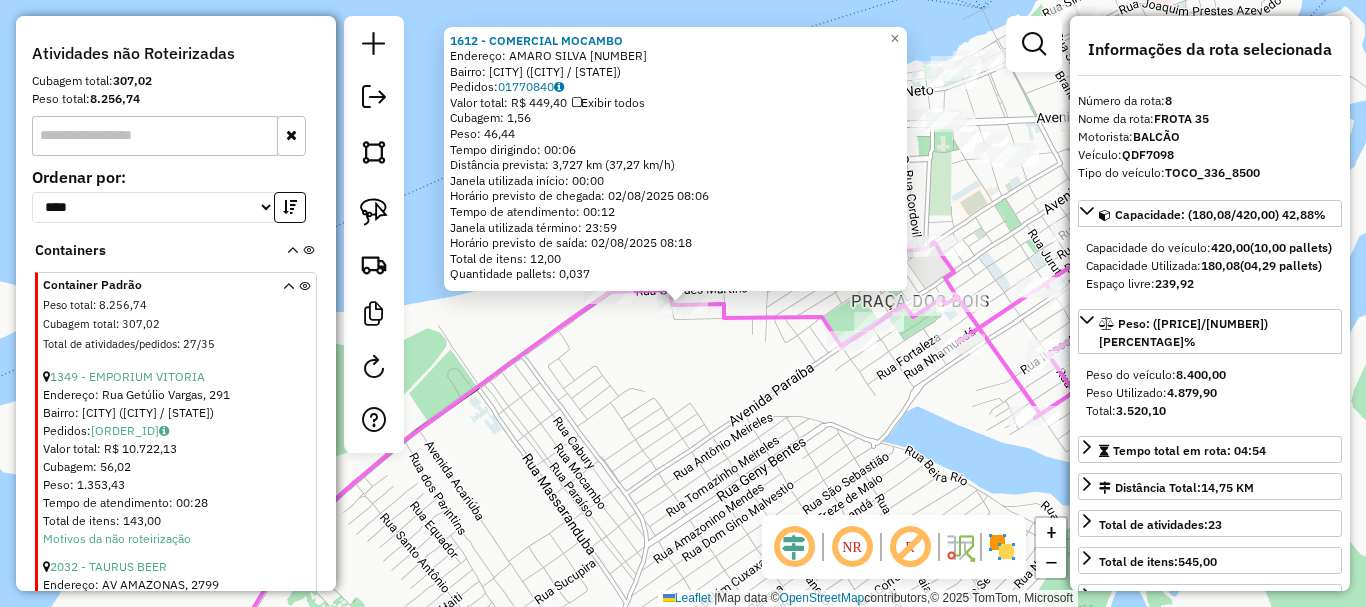 scroll, scrollTop: 1163, scrollLeft: 0, axis: vertical 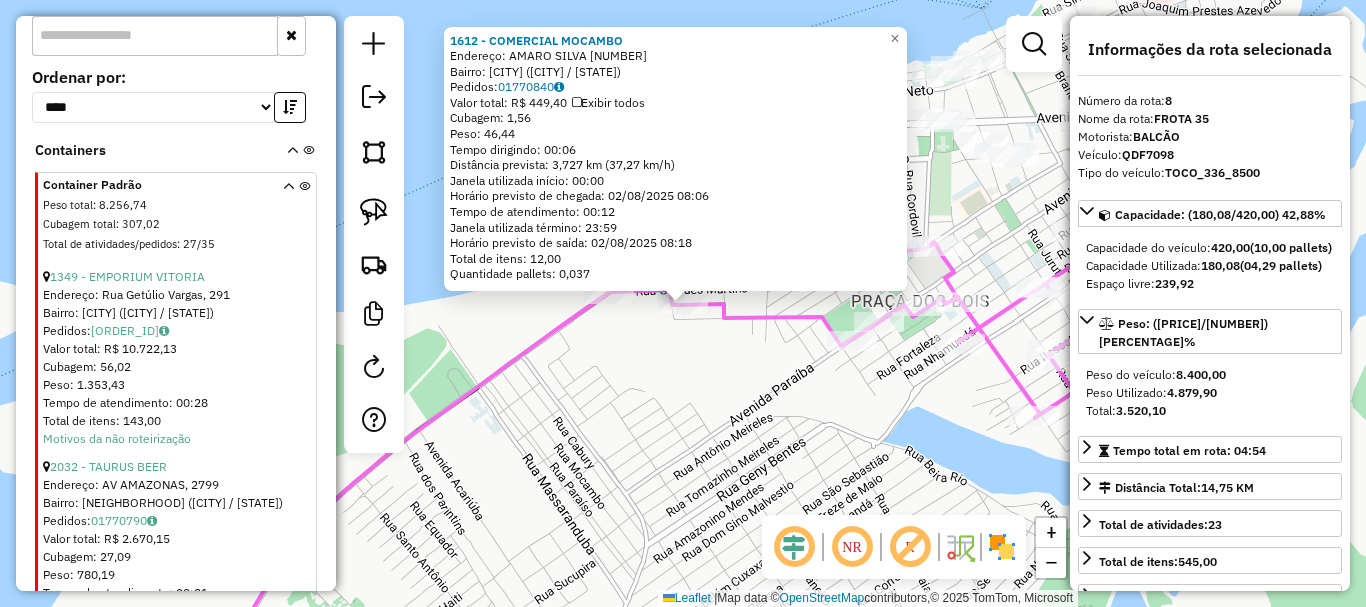 click on "1612 - COMERCIAL MOCAMBO  Endereço:  AMARO SILVA 3695   Bairro: SAO JOSE OPERARIO (PARINTINS / AM)   Pedidos:  01770840   Valor total: R$ 449,40   Exibir todos   Cubagem: 1,56  Peso: 46,44  Tempo dirigindo: 00:06   Distância prevista: 3,727 km (37,27 km/h)   Janela utilizada início: 00:00   Horário previsto de chegada: 02/08/2025 08:06   Tempo de atendimento: 00:12   Janela utilizada término: 23:59   Horário previsto de saída: 02/08/2025 08:18   Total de itens: 12,00   Quantidade pallets: 0,037  × Janela de atendimento Grade de atendimento Capacidade Transportadoras Veículos Cliente Pedidos  Rotas Selecione os dias de semana para filtrar as janelas de atendimento  Seg   Ter   Qua   Qui   Sex   Sáb   Dom  Informe o período da janela de atendimento: De: Até:  Filtrar exatamente a janela do cliente  Considerar janela de atendimento padrão  Selecione os dias de semana para filtrar as grades de atendimento  Seg   Ter   Qua   Qui   Sex   Sáb   Dom   Clientes fora do dia de atendimento selecionado De:" 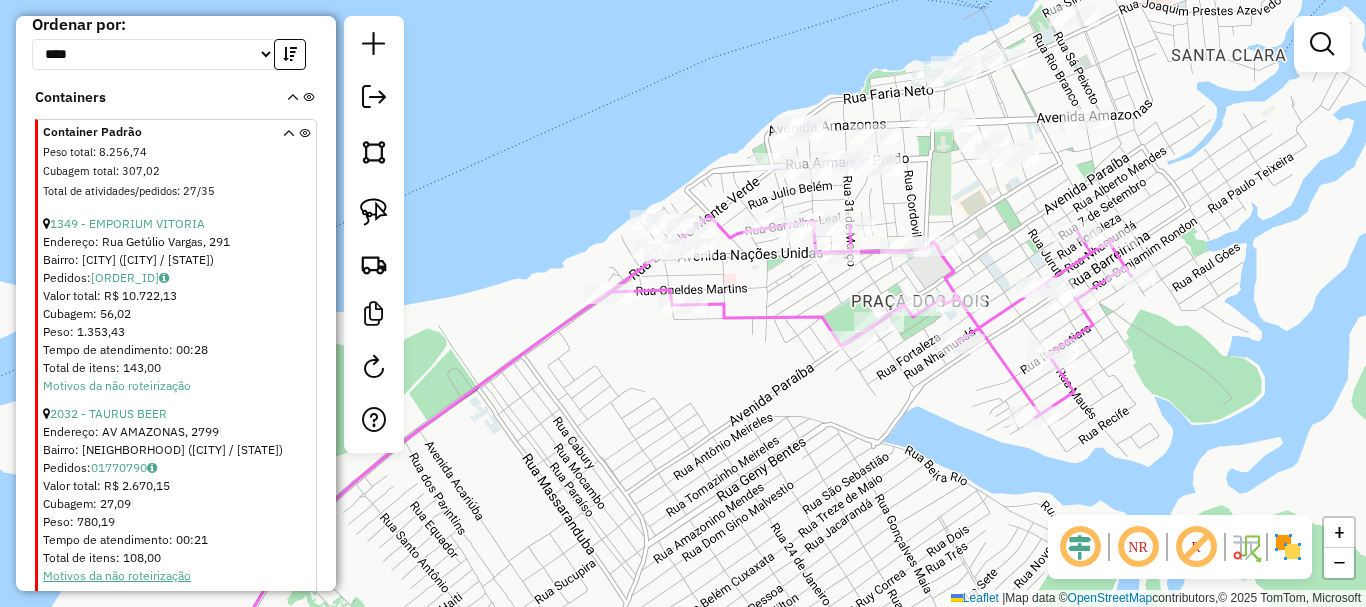 scroll, scrollTop: 1263, scrollLeft: 0, axis: vertical 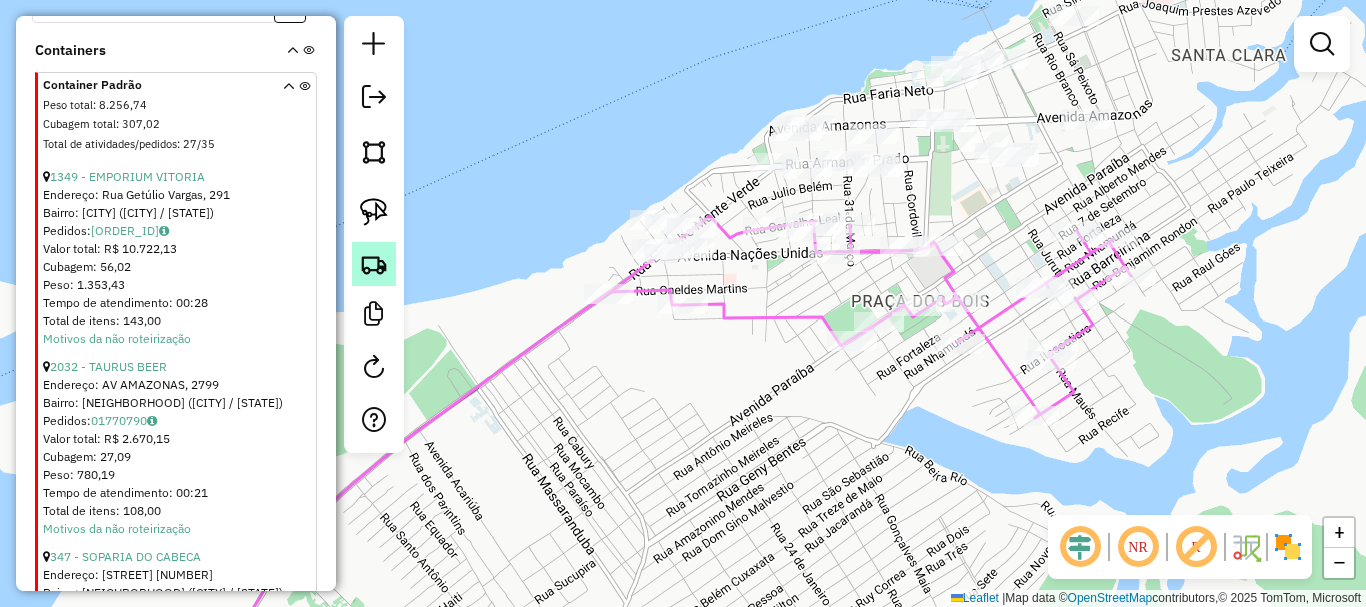 click 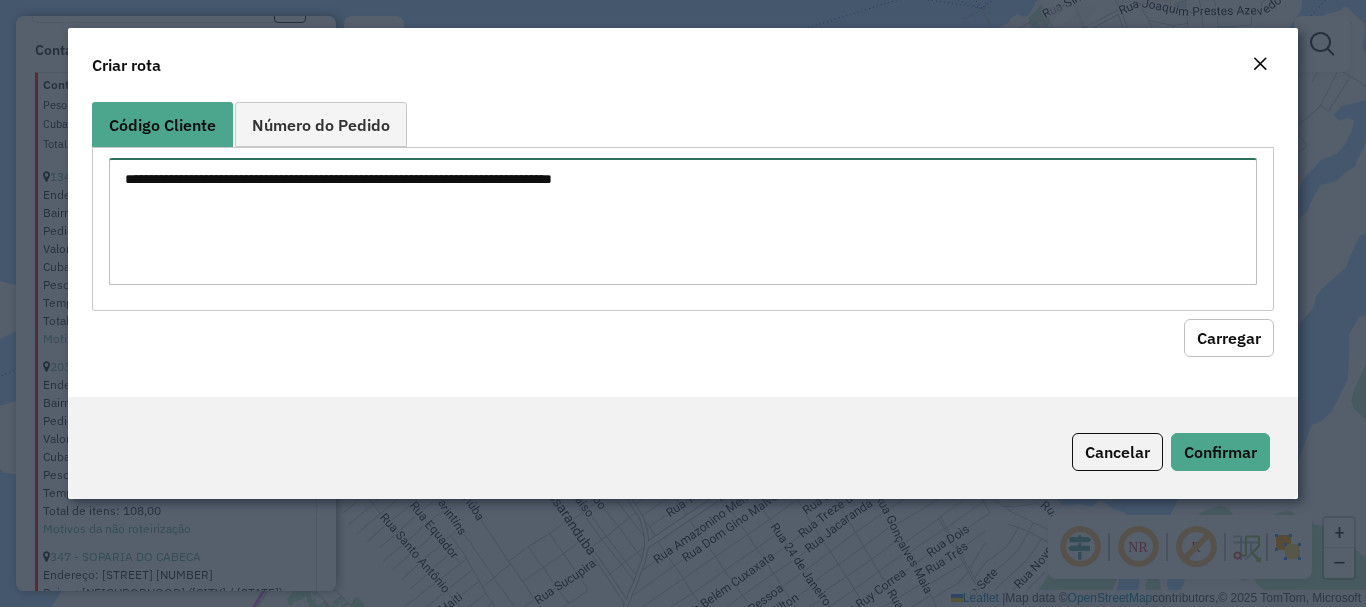 click at bounding box center (682, 221) 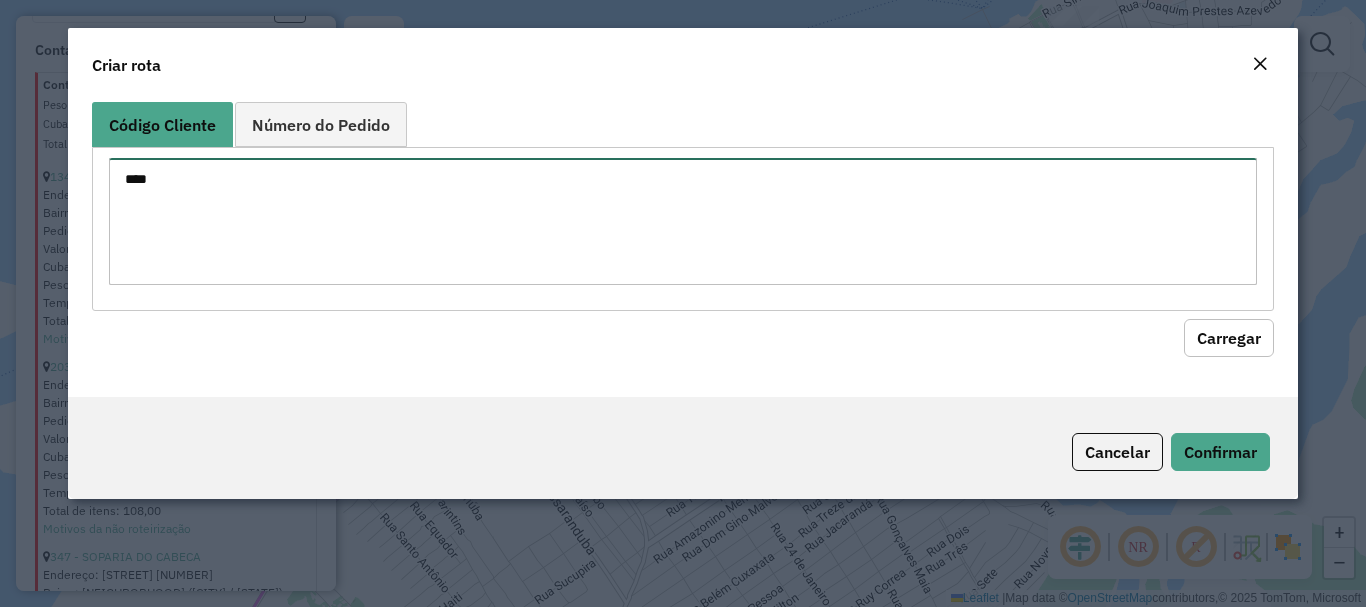 type on "****" 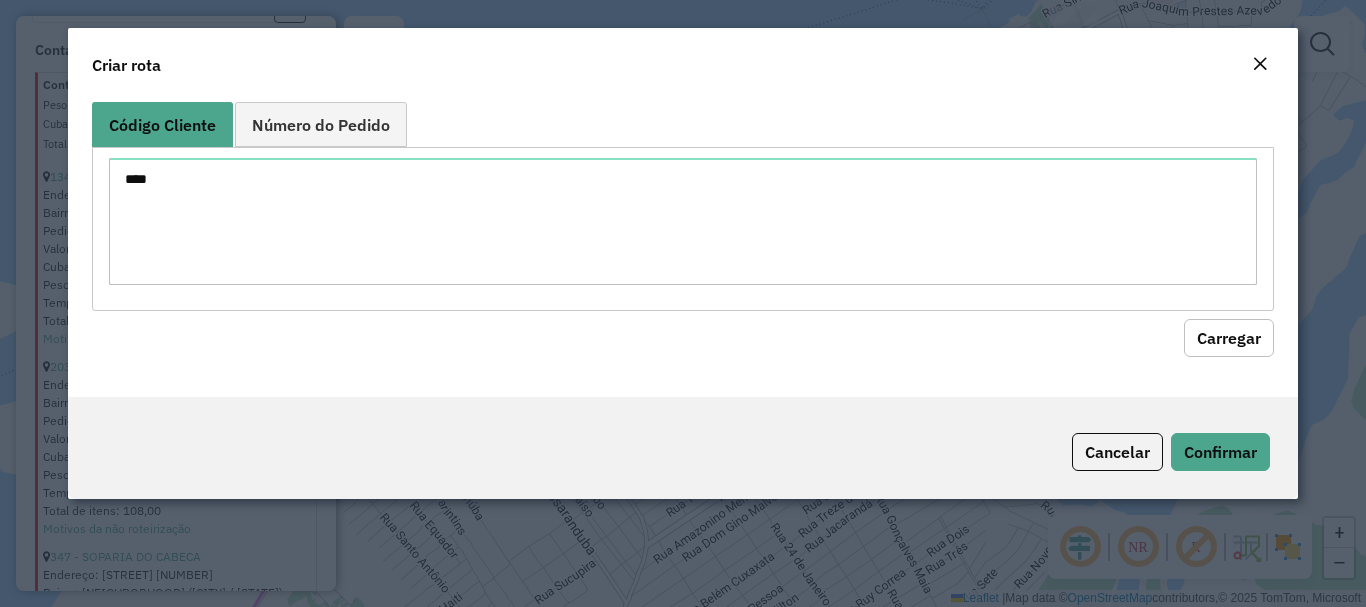 click on "Código Cliente Número do Pedido **** Carregar" 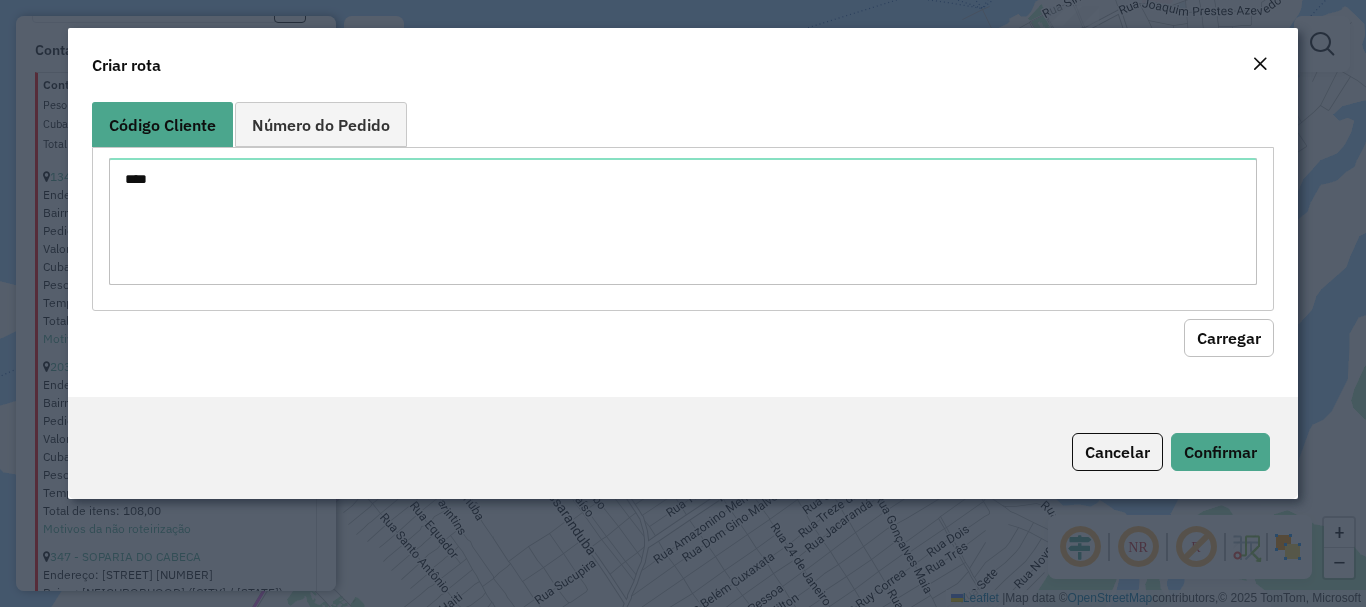 click on "Carregar" 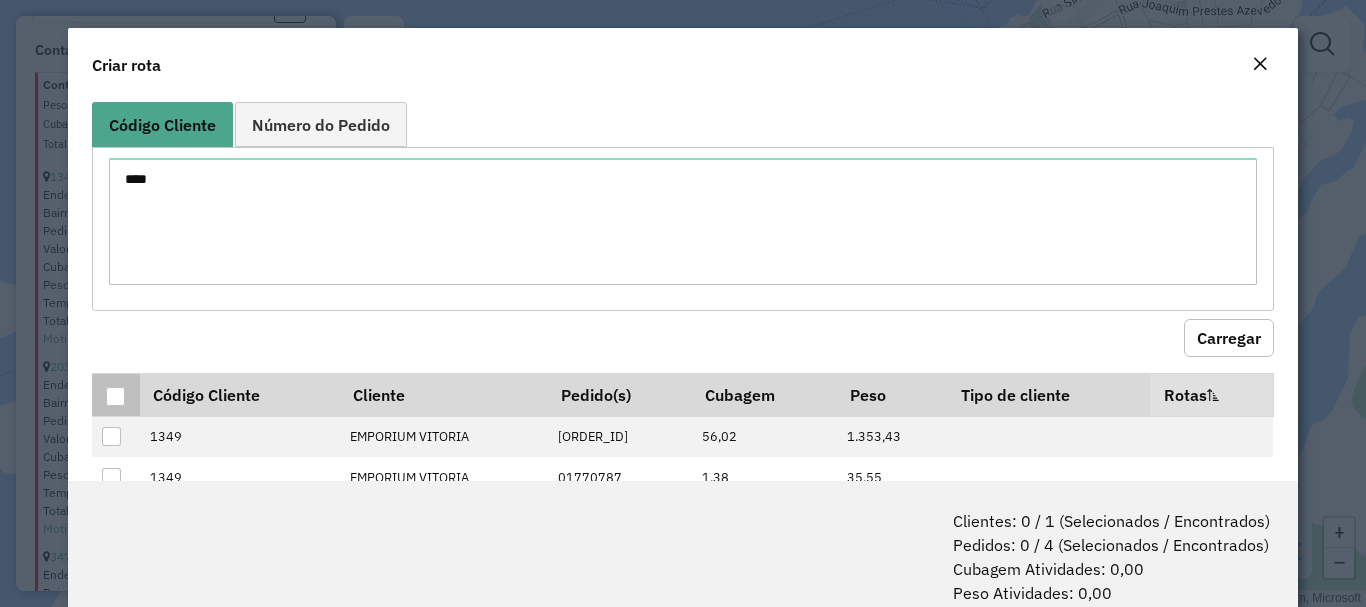 click at bounding box center (115, 394) 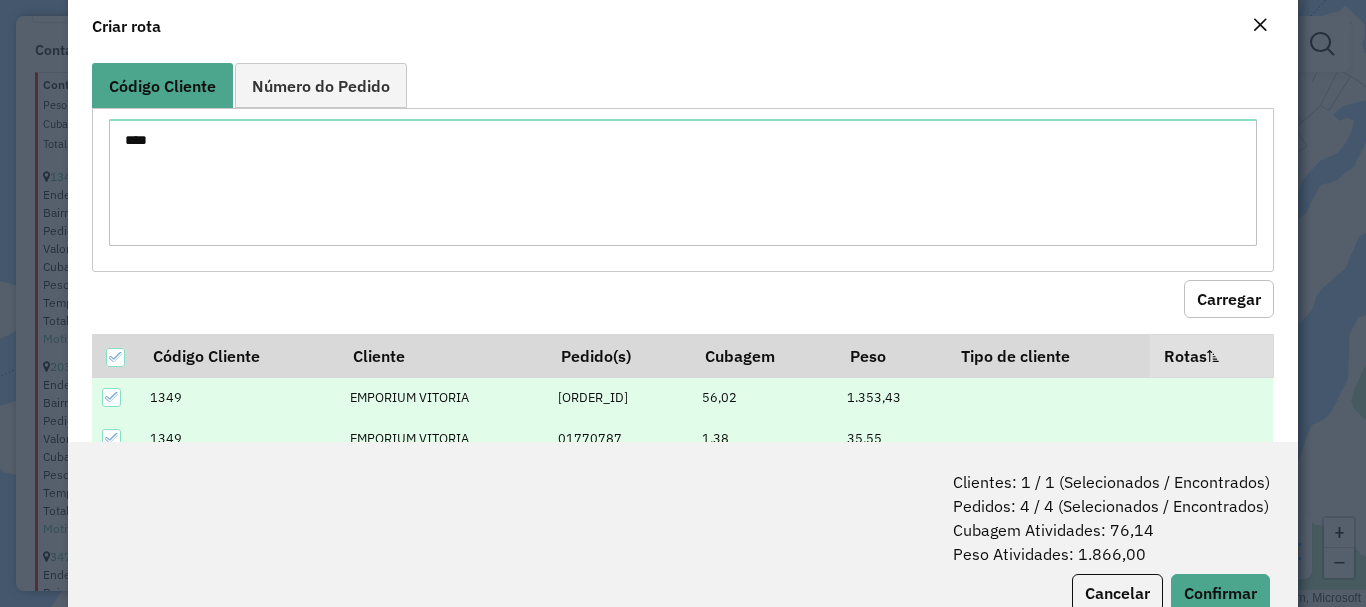 scroll, scrollTop: 100, scrollLeft: 0, axis: vertical 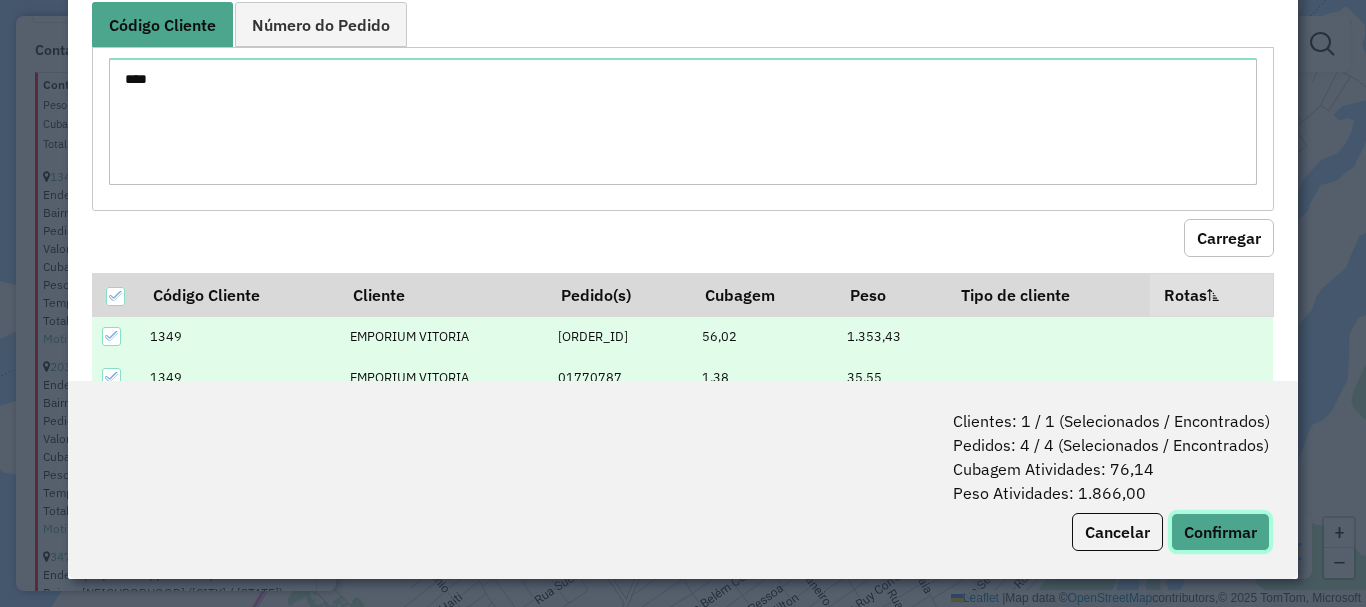 click on "Confirmar" 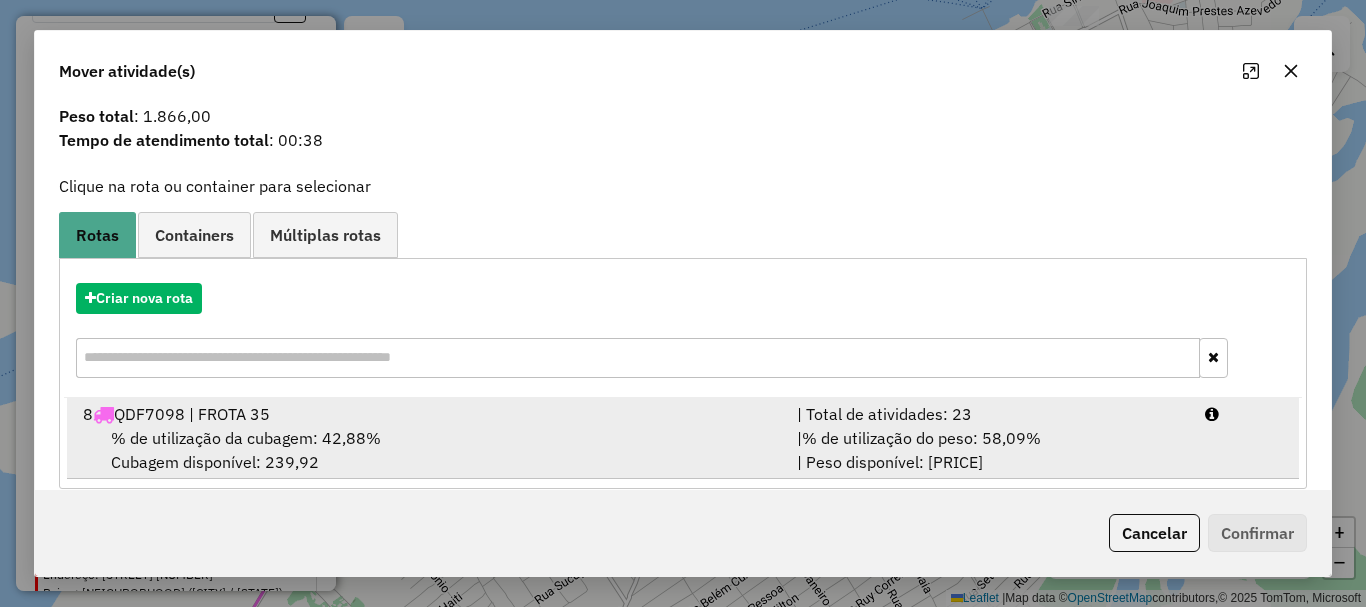 scroll, scrollTop: 78, scrollLeft: 0, axis: vertical 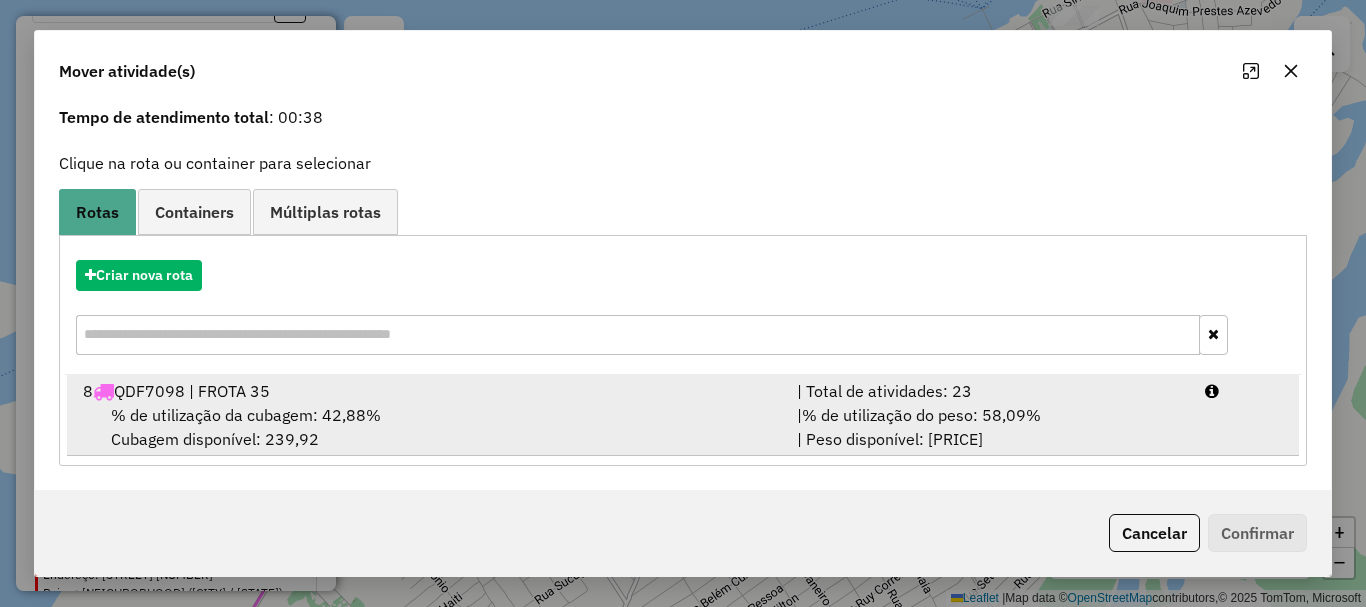 click on "% de utilização da cubagem: 42,88%" at bounding box center (246, 415) 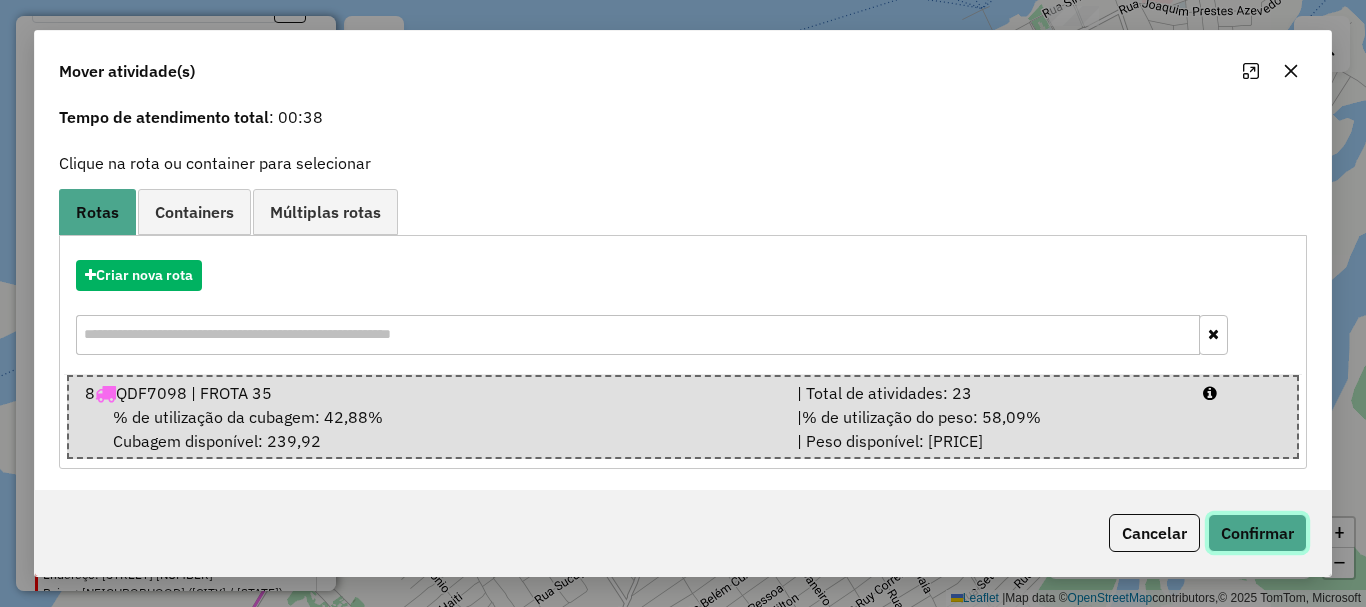 click on "Confirmar" 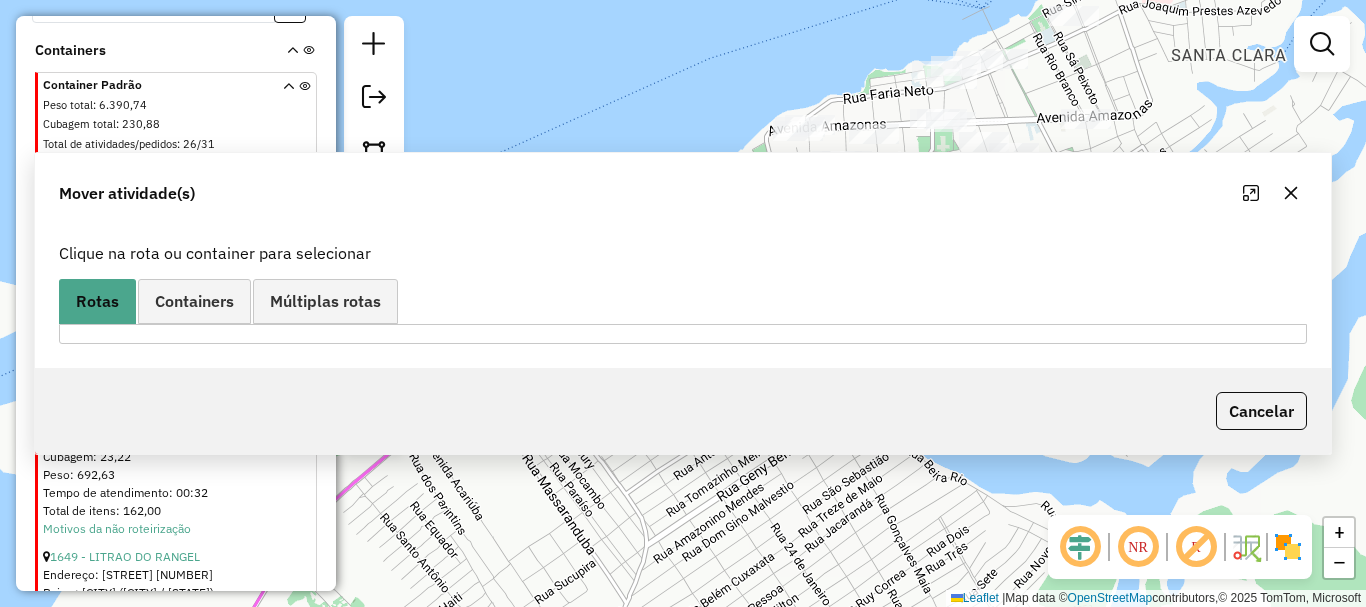 scroll, scrollTop: 0, scrollLeft: 0, axis: both 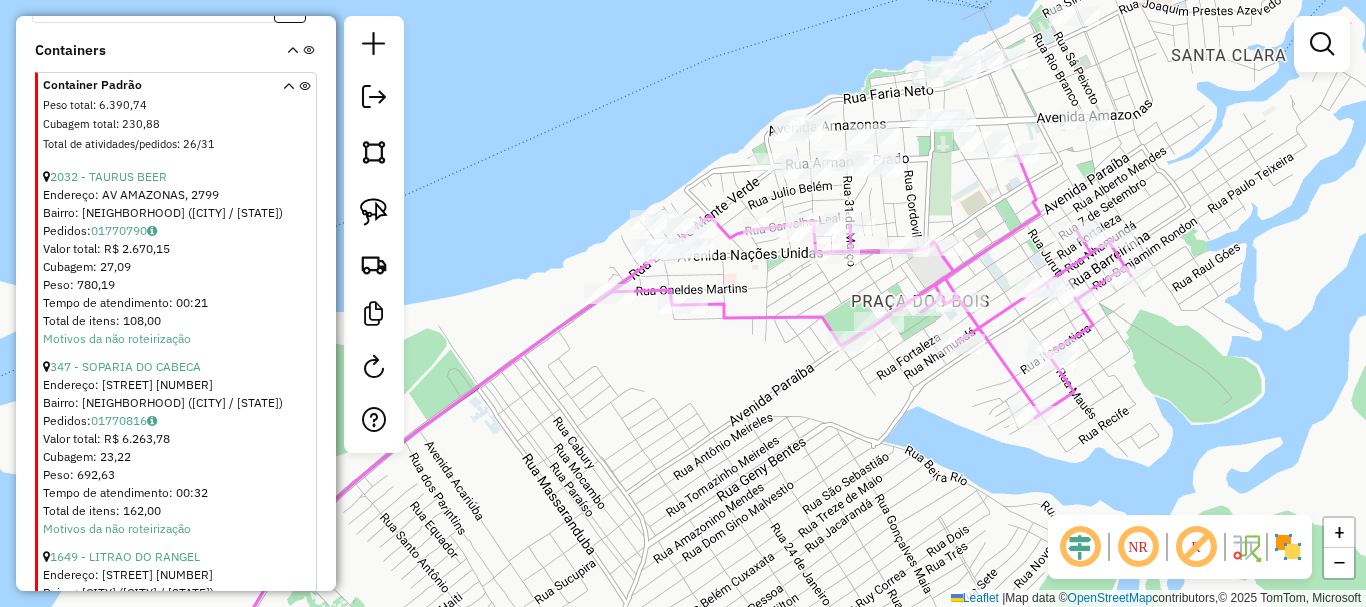 select on "**********" 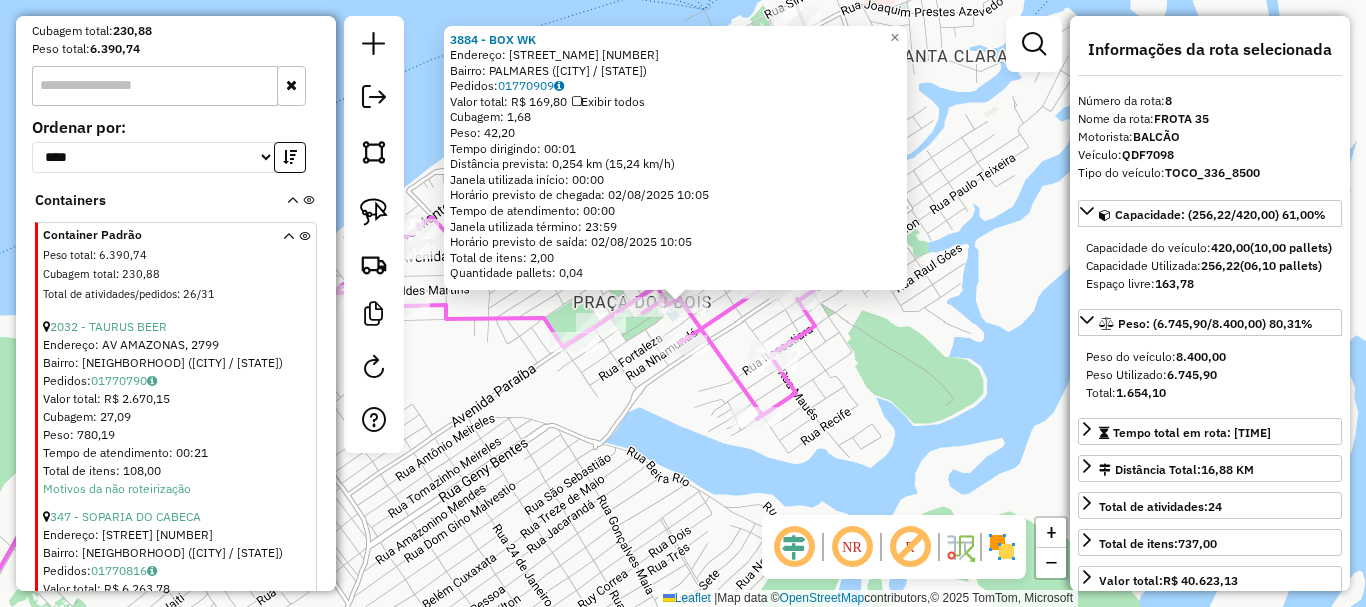 scroll, scrollTop: 963, scrollLeft: 0, axis: vertical 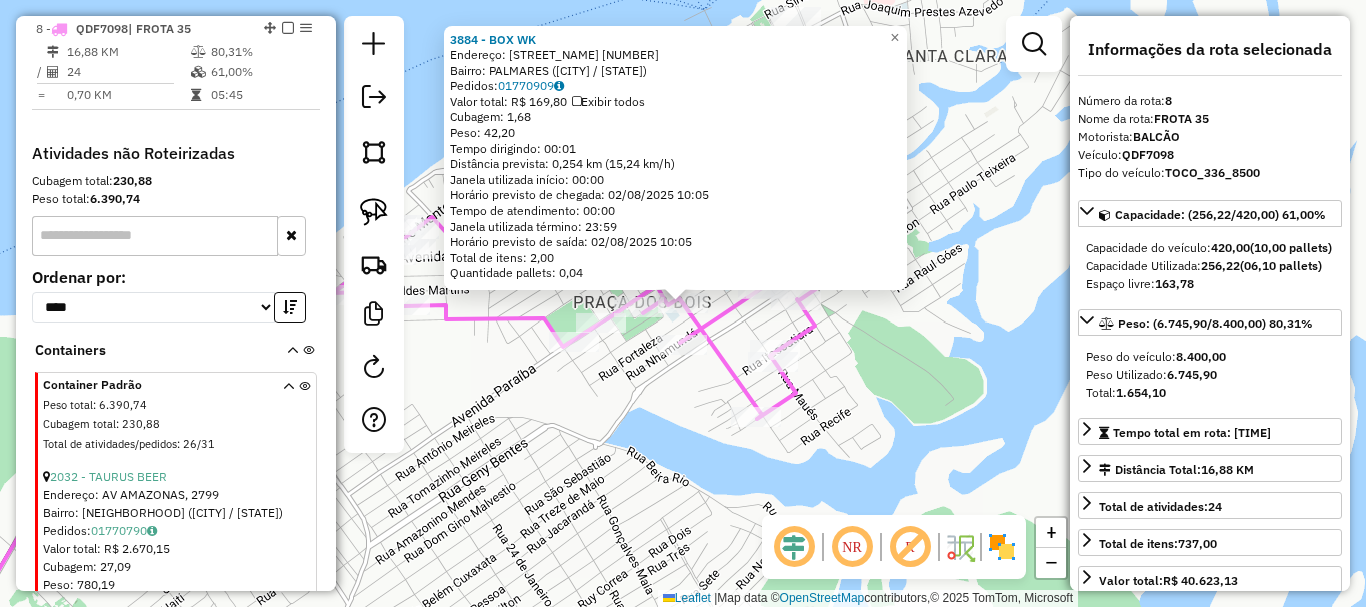 click on "2032 - TAURUS BEER" at bounding box center [178, 477] 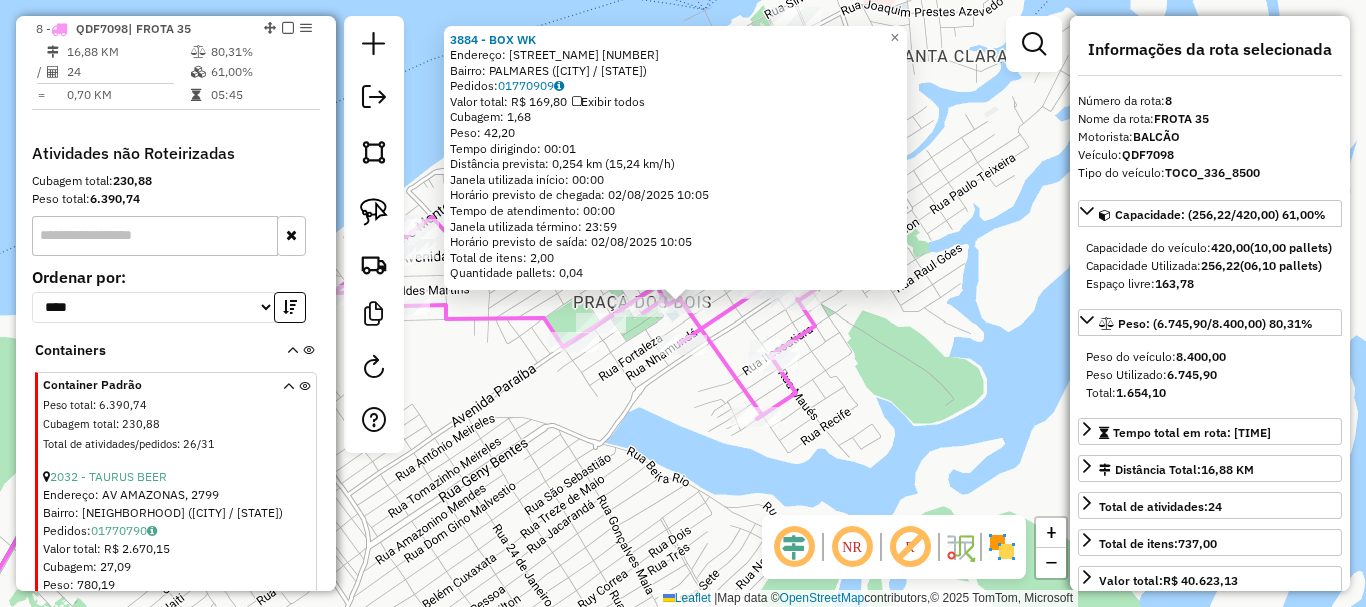 click on "3884 - BOX WK  Endereço:  7 DE SETEMBRO 1800   Bairro: PALMARES (PARINTINS / AM)   Pedidos:  01770909   Valor total: R$ 169,80   Exibir todos   Cubagem: 1,68  Peso: 42,20  Tempo dirigindo: 00:01   Distância prevista: 0,254 km (15,24 km/h)   Janela utilizada início: 00:00   Horário previsto de chegada: 02/08/2025 10:05   Tempo de atendimento: 00:00   Janela utilizada término: 23:59   Horário previsto de saída: 02/08/2025 10:05   Total de itens: 2,00   Quantidade pallets: 0,04  × Janela de atendimento Grade de atendimento Capacidade Transportadoras Veículos Cliente Pedidos  Rotas Selecione os dias de semana para filtrar as janelas de atendimento  Seg   Ter   Qua   Qui   Sex   Sáb   Dom  Informe o período da janela de atendimento: De: Até:  Filtrar exatamente a janela do cliente  Considerar janela de atendimento padrão  Selecione os dias de semana para filtrar as grades de atendimento  Seg   Ter   Qua   Qui   Sex   Sáb   Dom   Considerar clientes sem dia de atendimento cadastrado  Peso mínimo:  +" 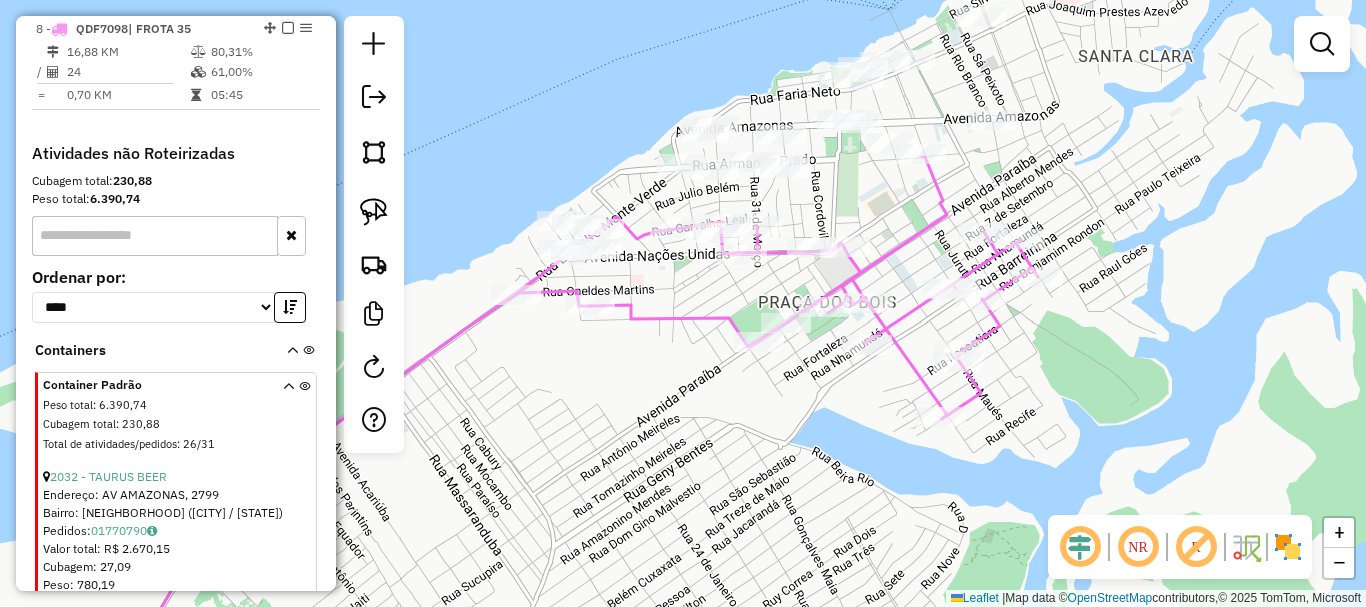 drag, startPoint x: 670, startPoint y: 409, endPoint x: 794, endPoint y: 368, distance: 130.60245 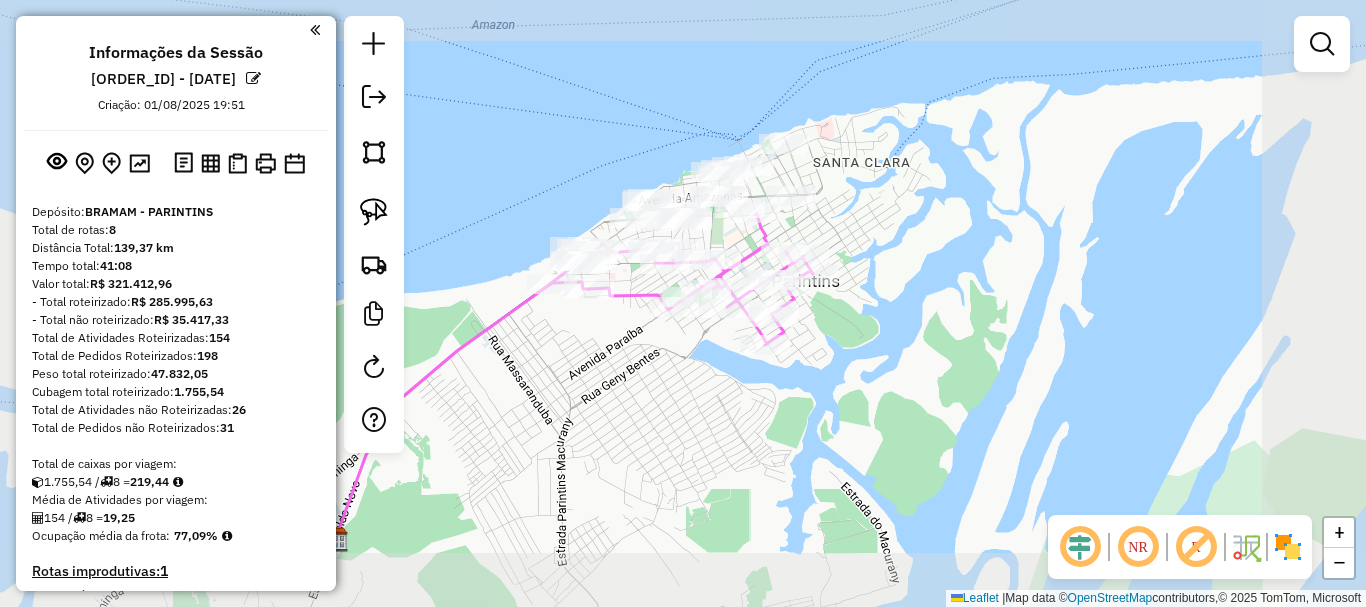select on "*********" 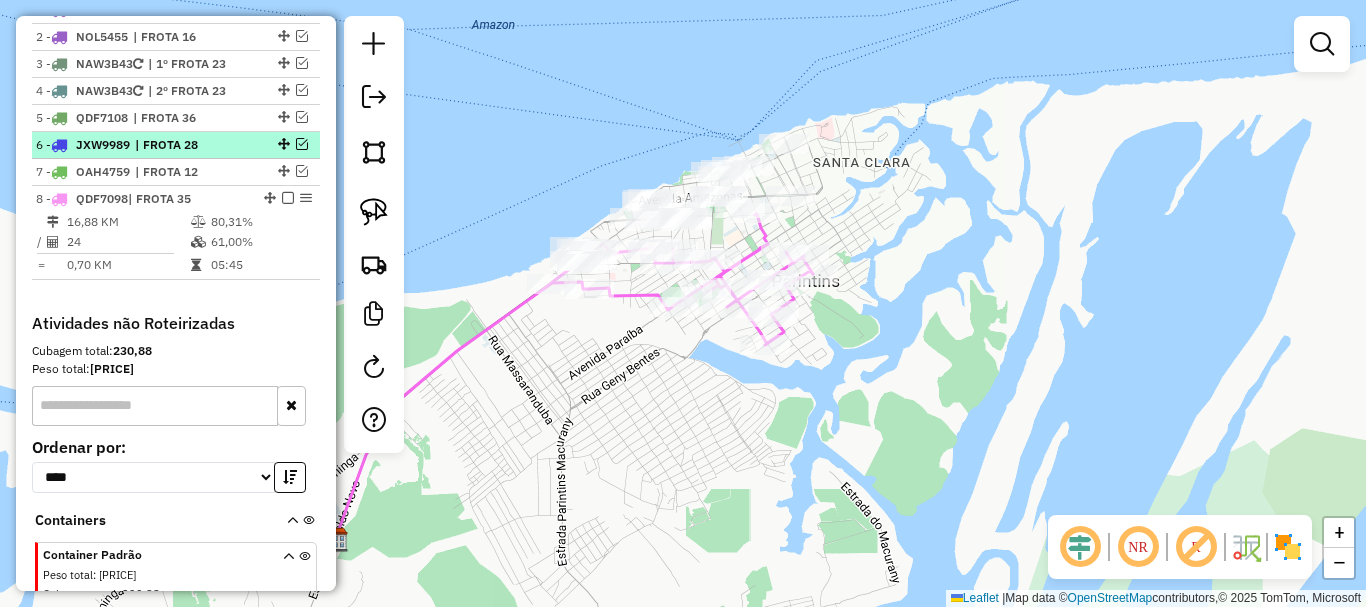 scroll, scrollTop: 763, scrollLeft: 0, axis: vertical 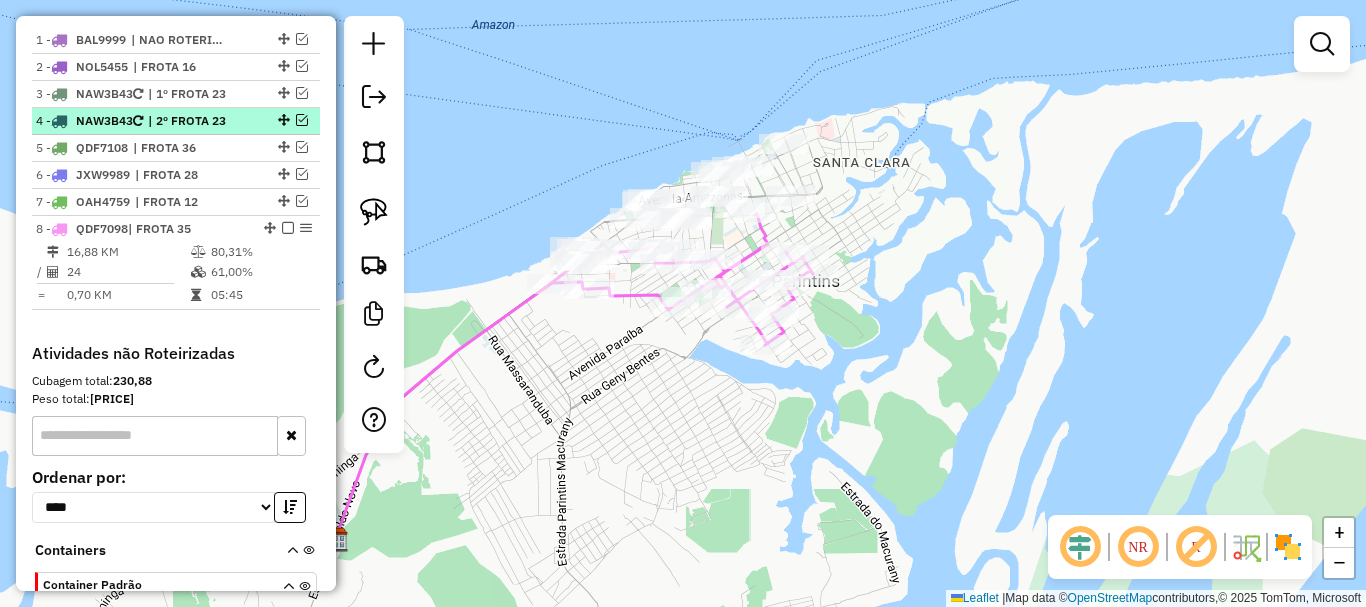 click at bounding box center [302, 120] 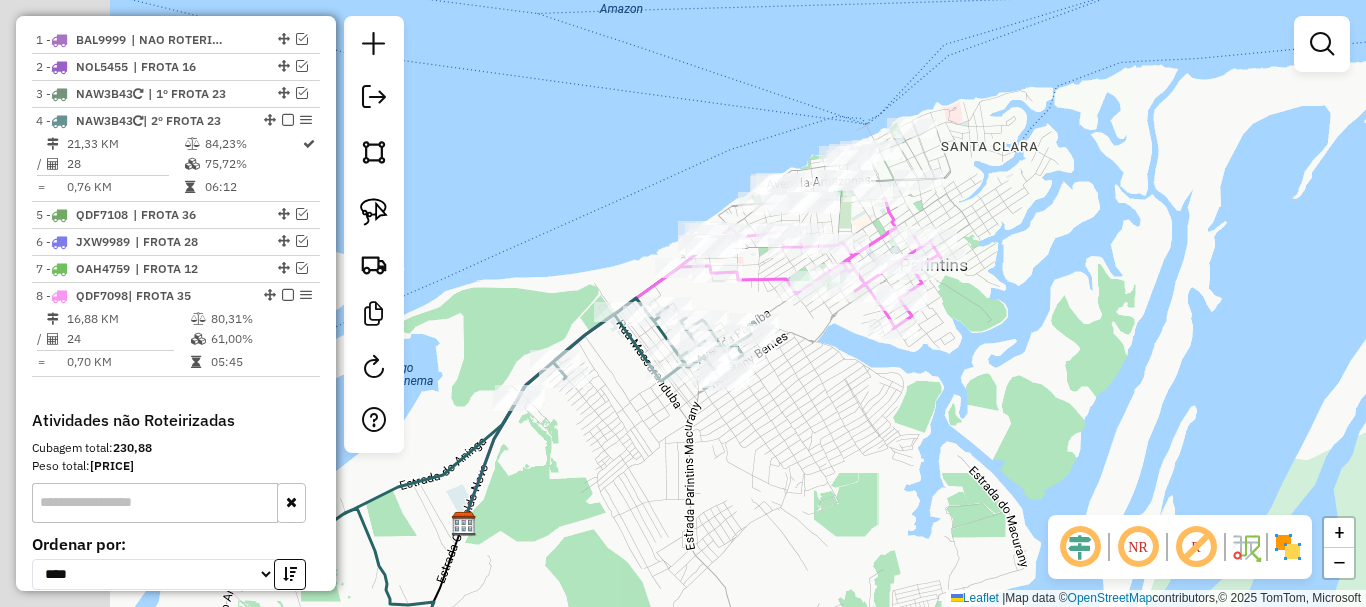 drag, startPoint x: 571, startPoint y: 486, endPoint x: 710, endPoint y: 468, distance: 140.16063 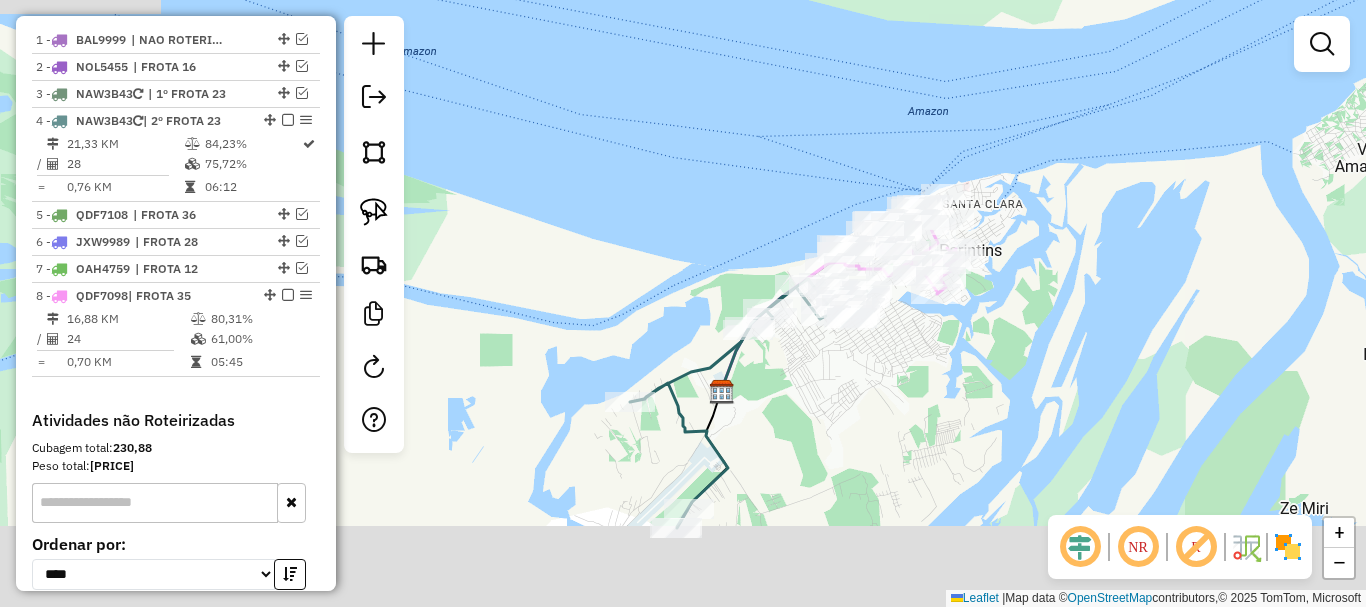 drag, startPoint x: 725, startPoint y: 504, endPoint x: 801, endPoint y: 424, distance: 110.34492 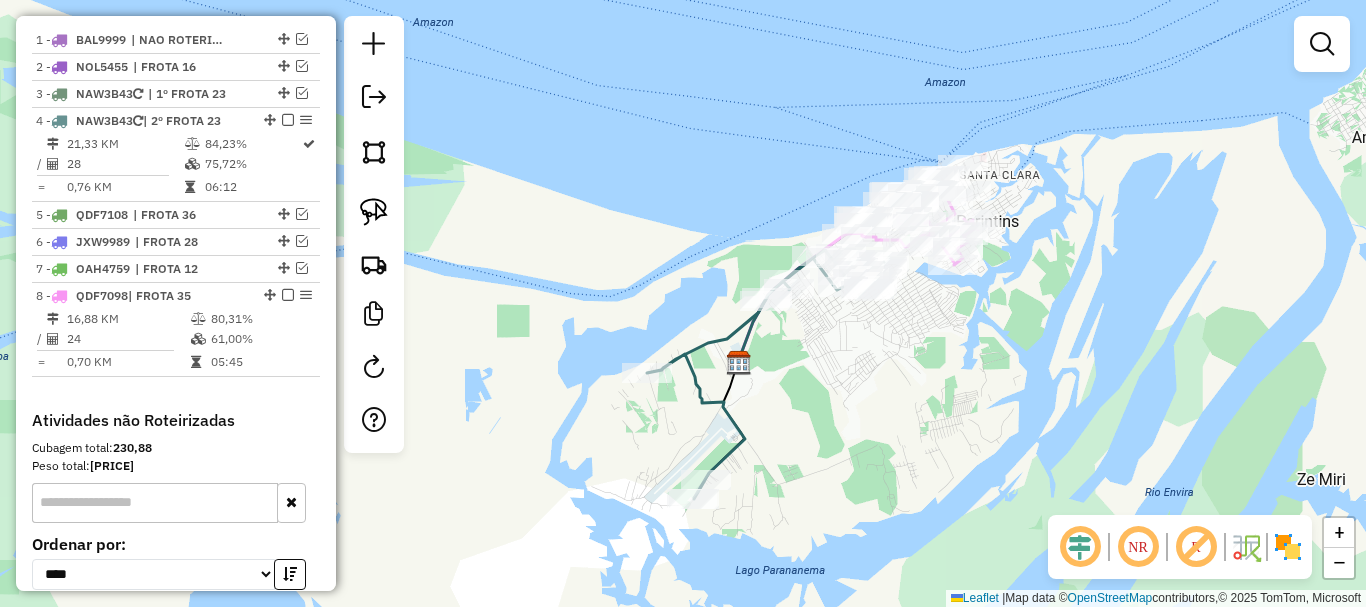 drag, startPoint x: 763, startPoint y: 481, endPoint x: 793, endPoint y: 437, distance: 53.25411 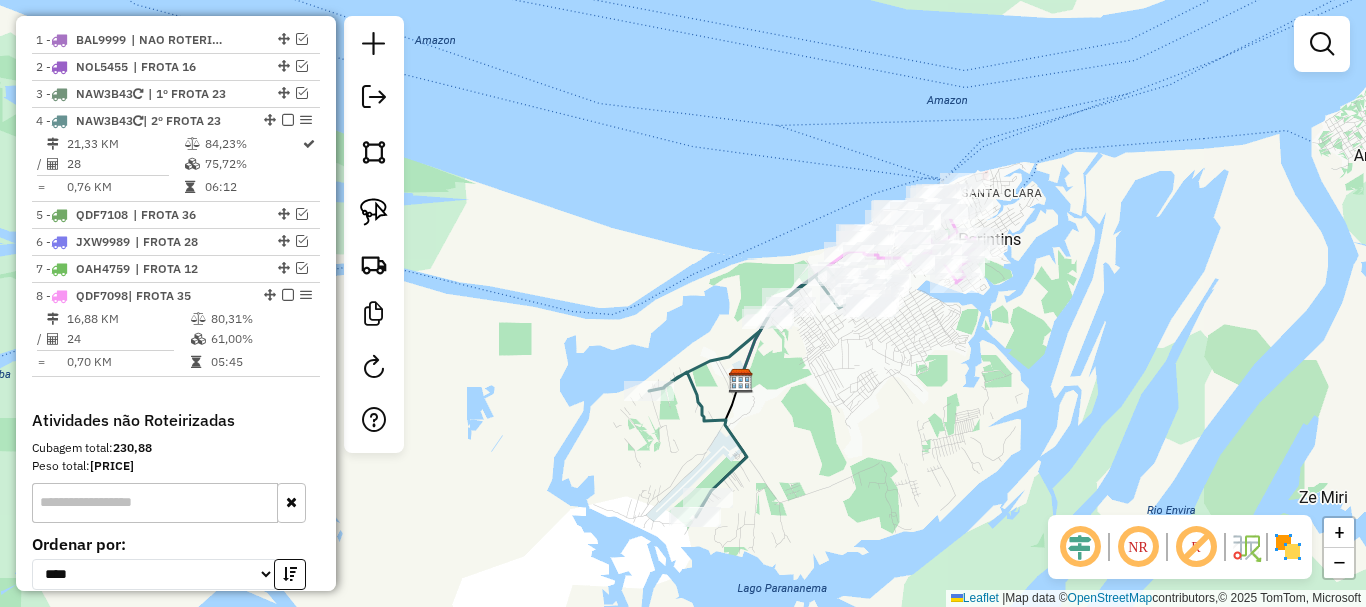 drag, startPoint x: 860, startPoint y: 329, endPoint x: 832, endPoint y: 391, distance: 68.0294 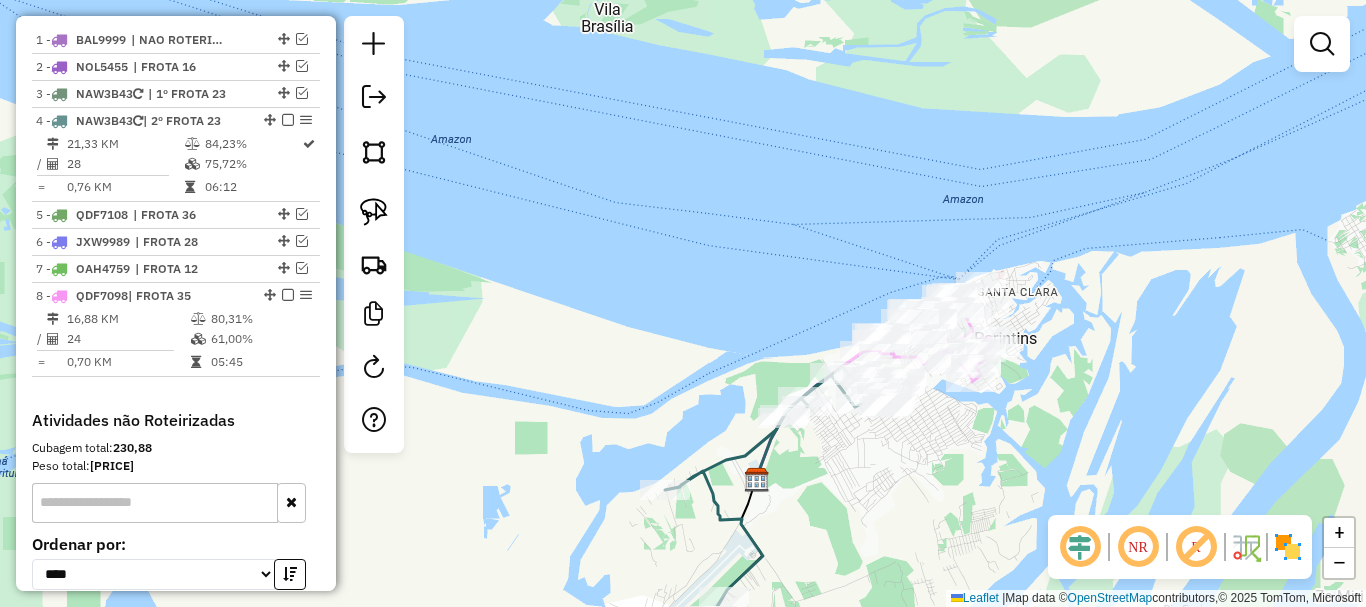 drag, startPoint x: 851, startPoint y: 363, endPoint x: 867, endPoint y: 462, distance: 100.28459 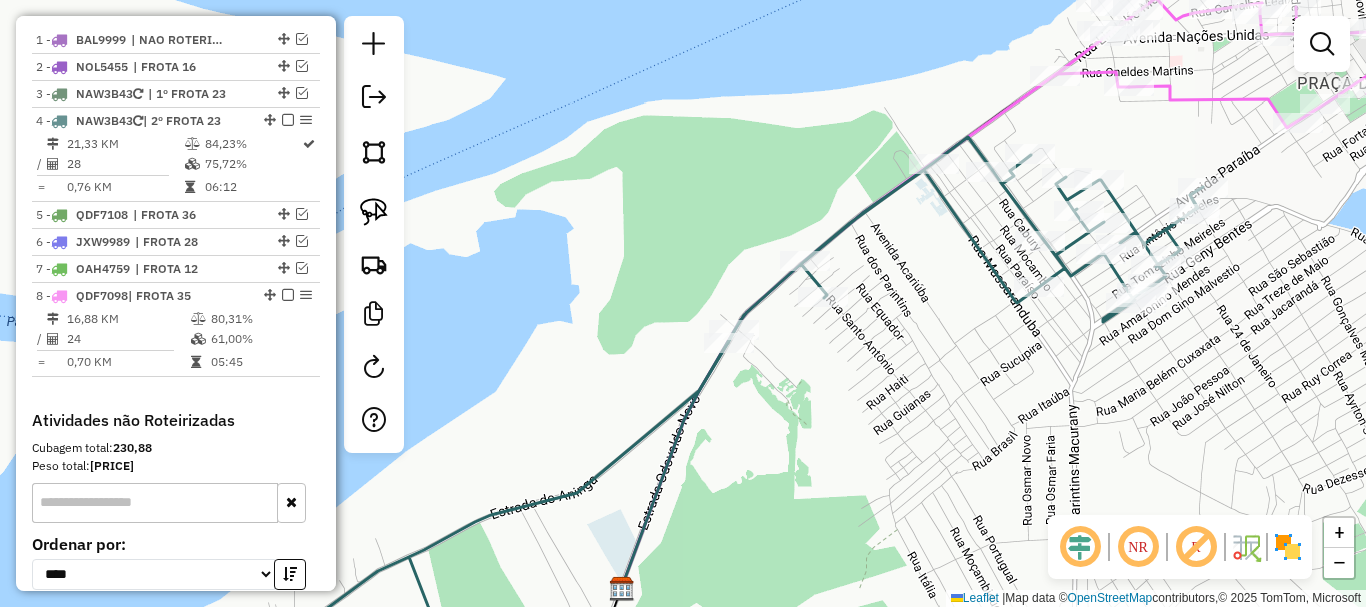 drag, startPoint x: 768, startPoint y: 448, endPoint x: 794, endPoint y: 489, distance: 48.548943 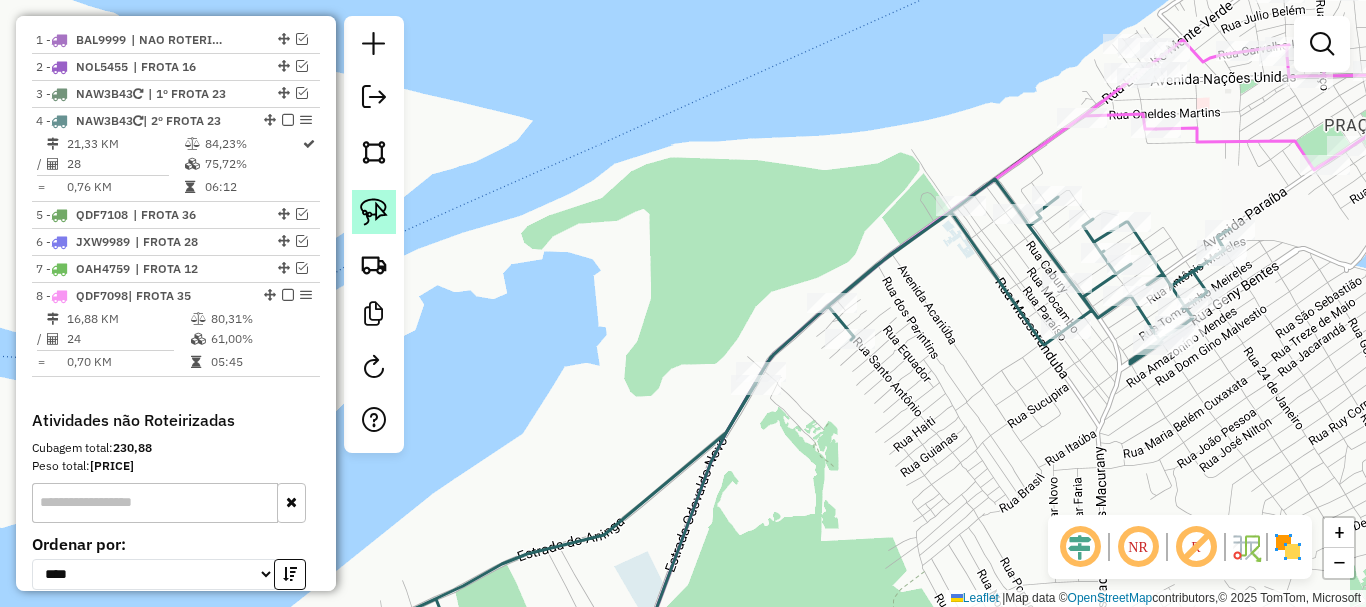 click 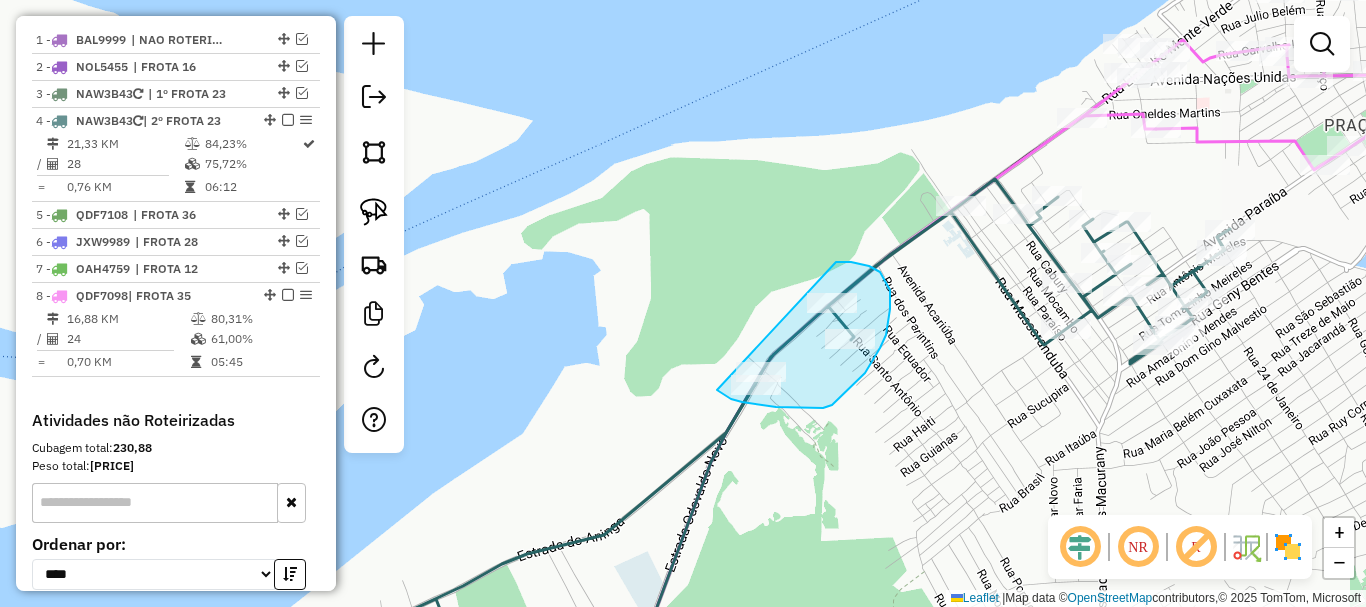 drag, startPoint x: 717, startPoint y: 390, endPoint x: 750, endPoint y: 277, distance: 117.72001 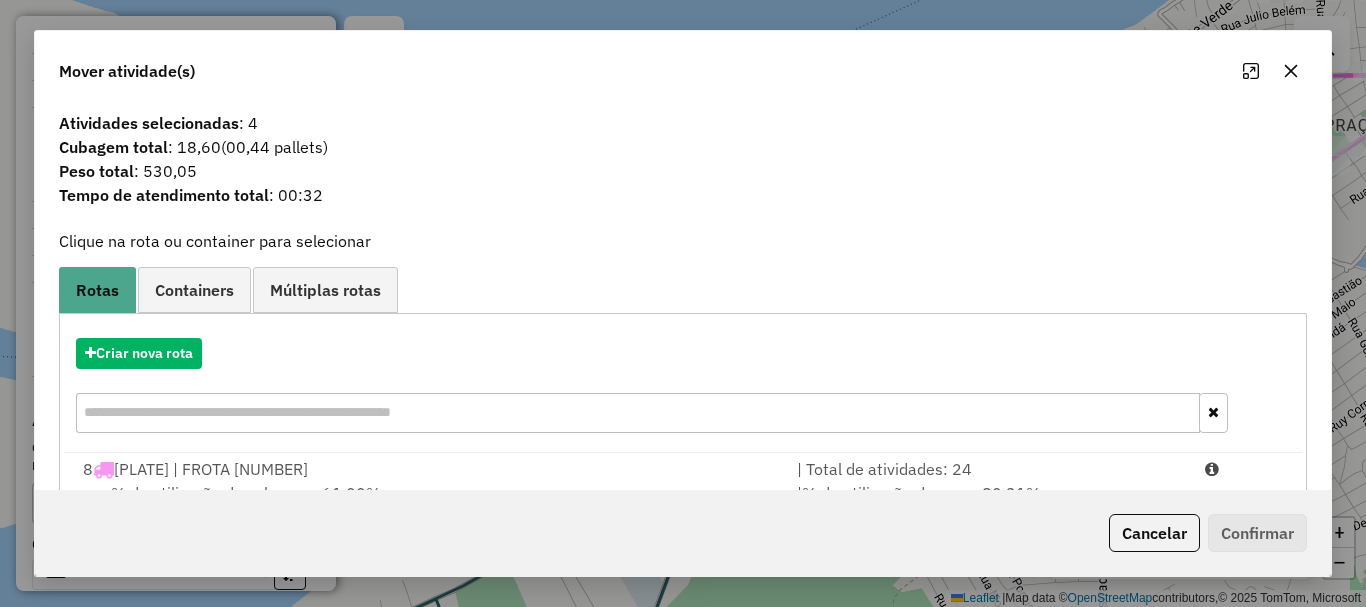 scroll, scrollTop: 78, scrollLeft: 0, axis: vertical 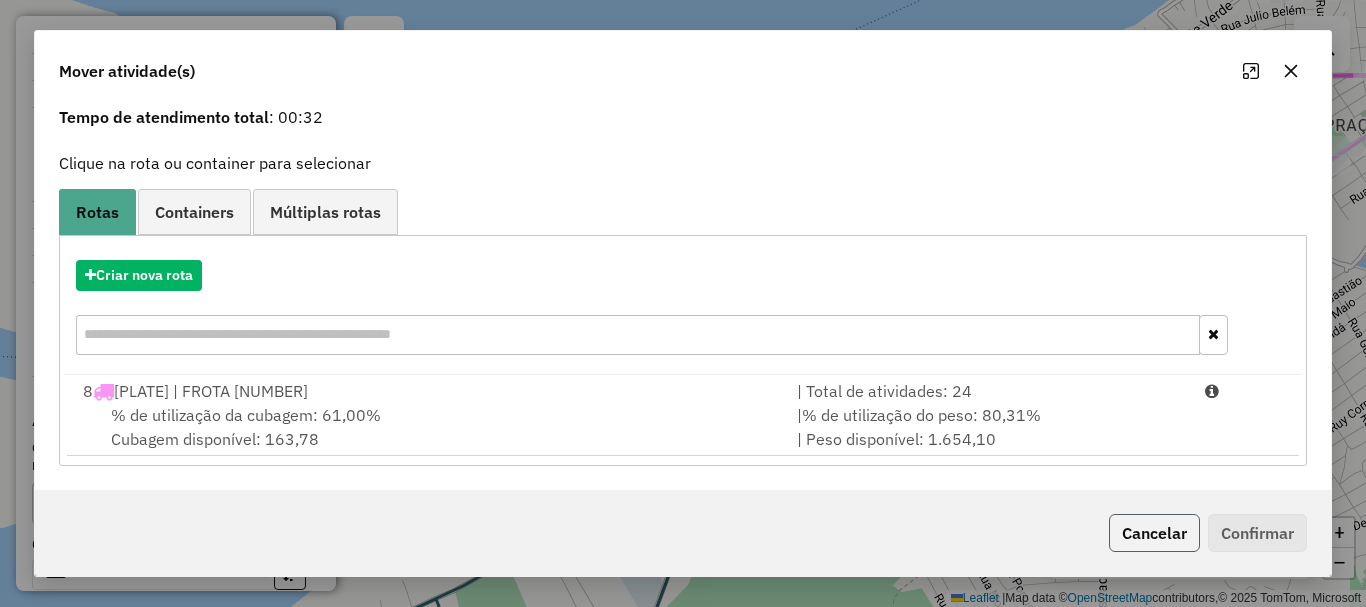 click on "Cancelar" 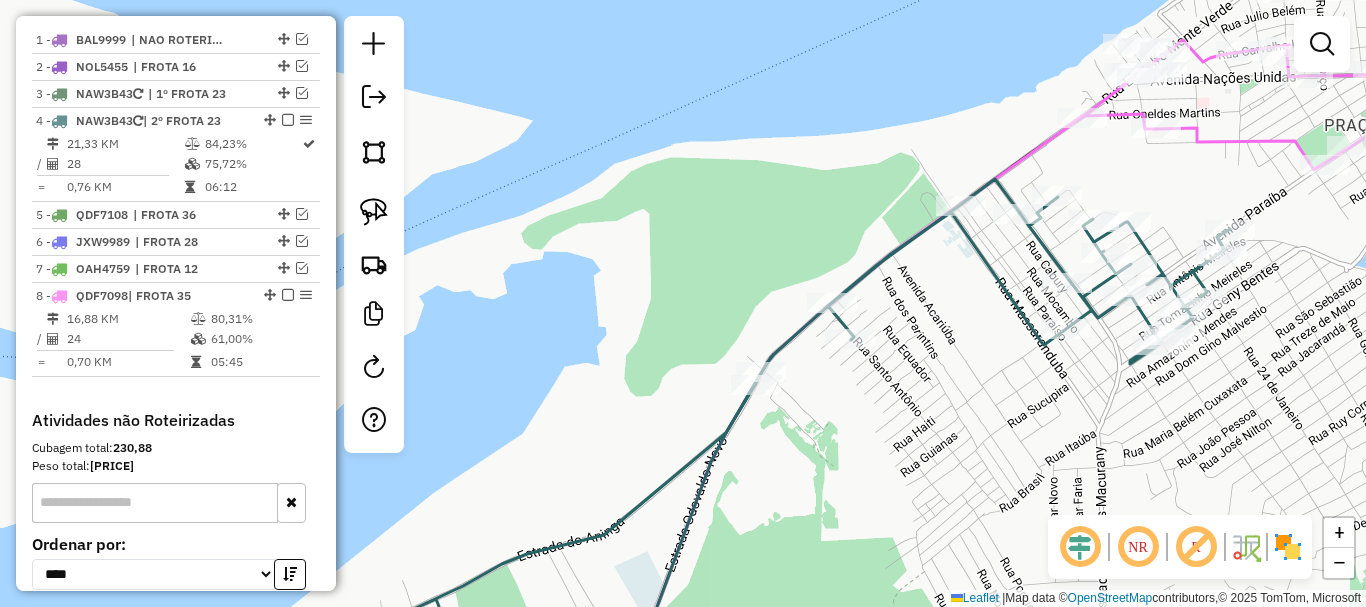 scroll, scrollTop: 0, scrollLeft: 0, axis: both 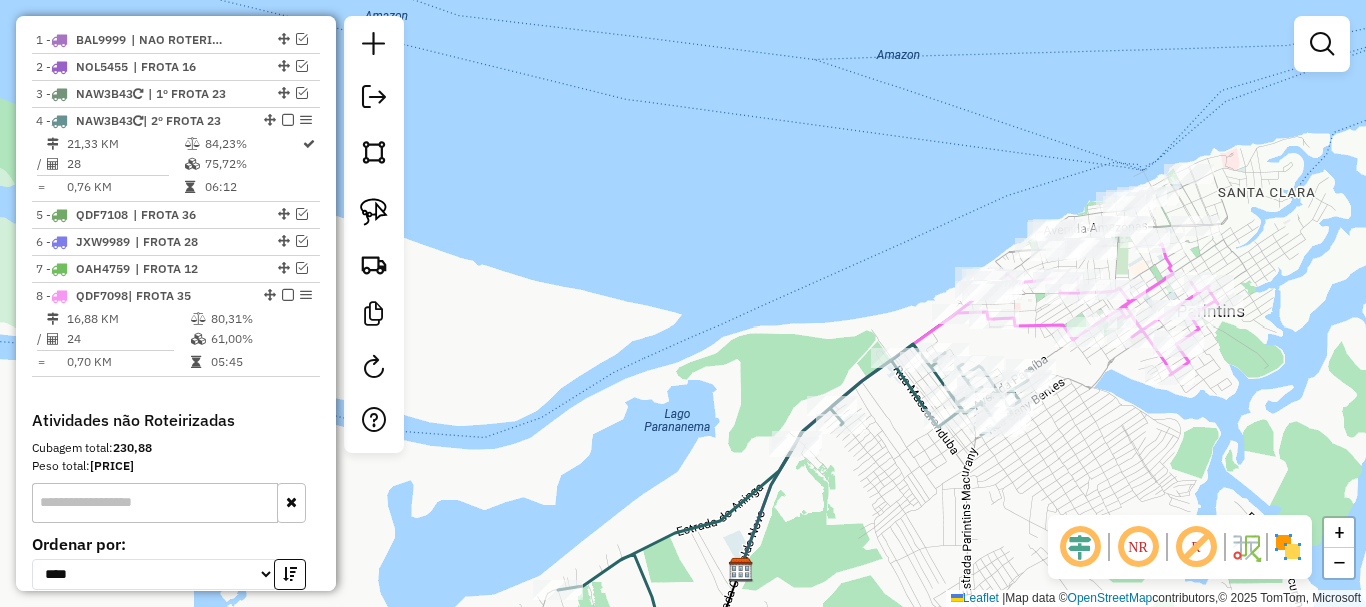 drag, startPoint x: 914, startPoint y: 460, endPoint x: 795, endPoint y: 474, distance: 119.8207 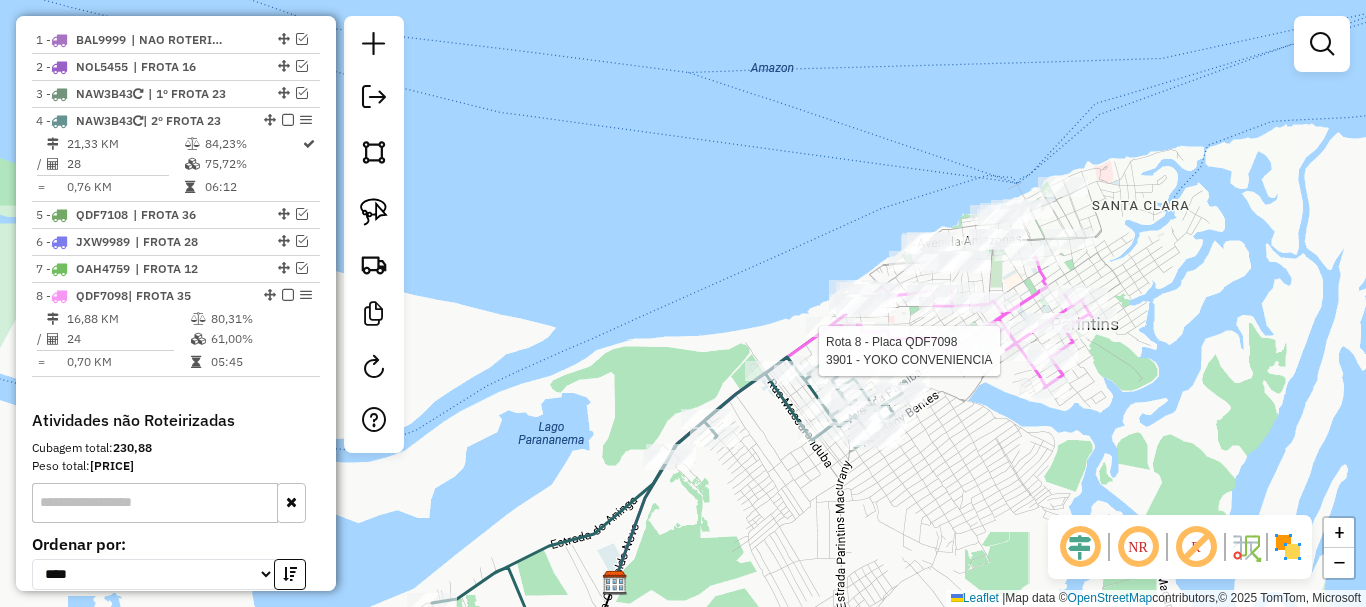 select on "**********" 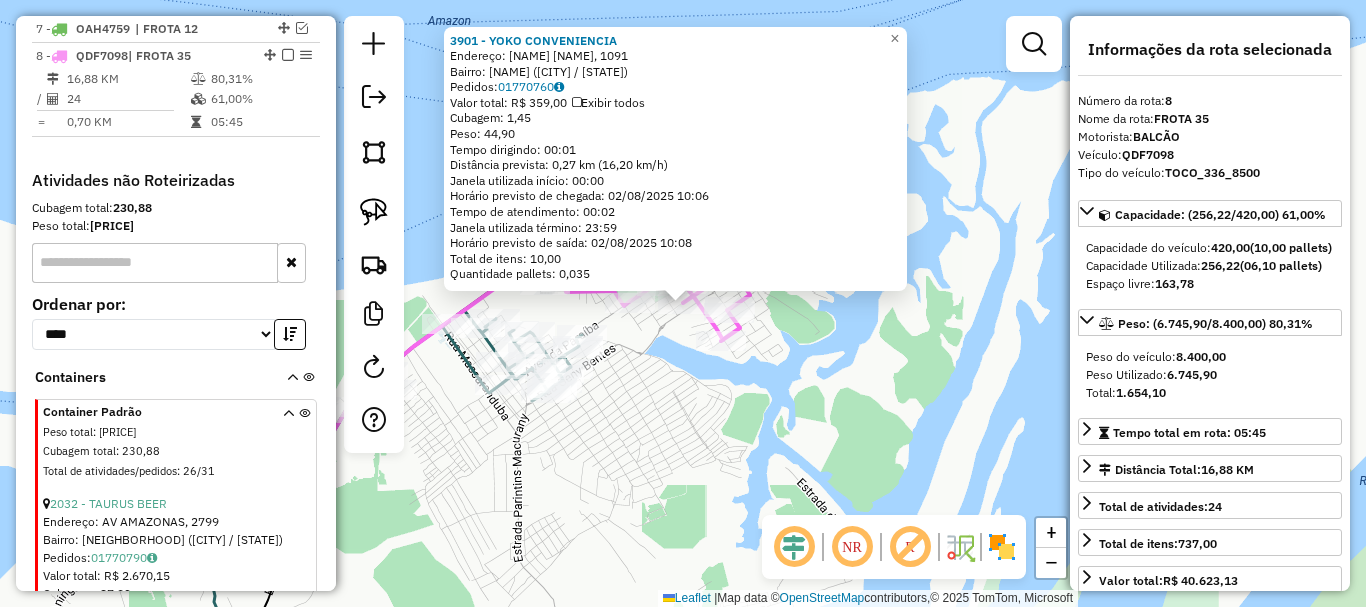 scroll, scrollTop: 1030, scrollLeft: 0, axis: vertical 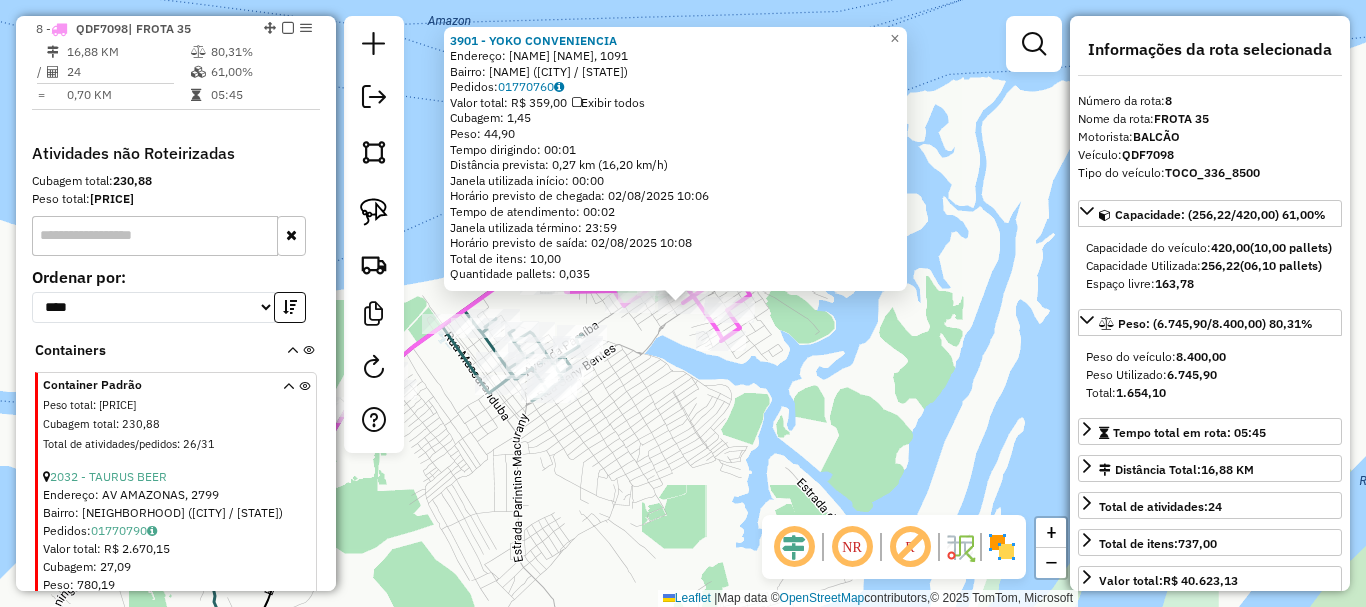 click on "[NUMBER] - [NAME]  Endereço:  [STREET] [NUMBER]   Bairro: [NEIGHBORHOOD] ([CITY] / [STATE])   Pedidos:  [ORDER_ID]   Valor total: R$ 359,00   Exibir todos   Cubagem: 1,45  Peso: 44,90  Tempo dirigindo: 00:01   Distância prevista: 0,27 km (16,20 km/h)   Janela utilizada início: 00:00   Horário previsto de chegada: 02/08/2025 10:06   Tempo de atendimento: 00:02   Janela utilizada término: 23:59   Horário previsto de saída: 02/08/2025 10:08   Total de itens: 10,00   Quantidade pallets: 0,035  × Janela de atendimento Grade de atendimento Capacidade Transportadoras Veículos Cliente Pedidos  Rotas Selecione os dias de semana para filtrar as janelas de atendimento  Seg   Ter   Qua   Qui   Sex   Sáb   Dom  Informe o período da janela de atendimento: De: Até:  Filtrar exatamente a janela do cliente  Considerar janela de atendimento padrão  Selecione os dias de semana para filtrar as grades de atendimento  Seg   Ter   Qua   Qui   Sex   Sáb   Dom   Considerar clientes sem dia de atendimento cadastrado  De:  +" 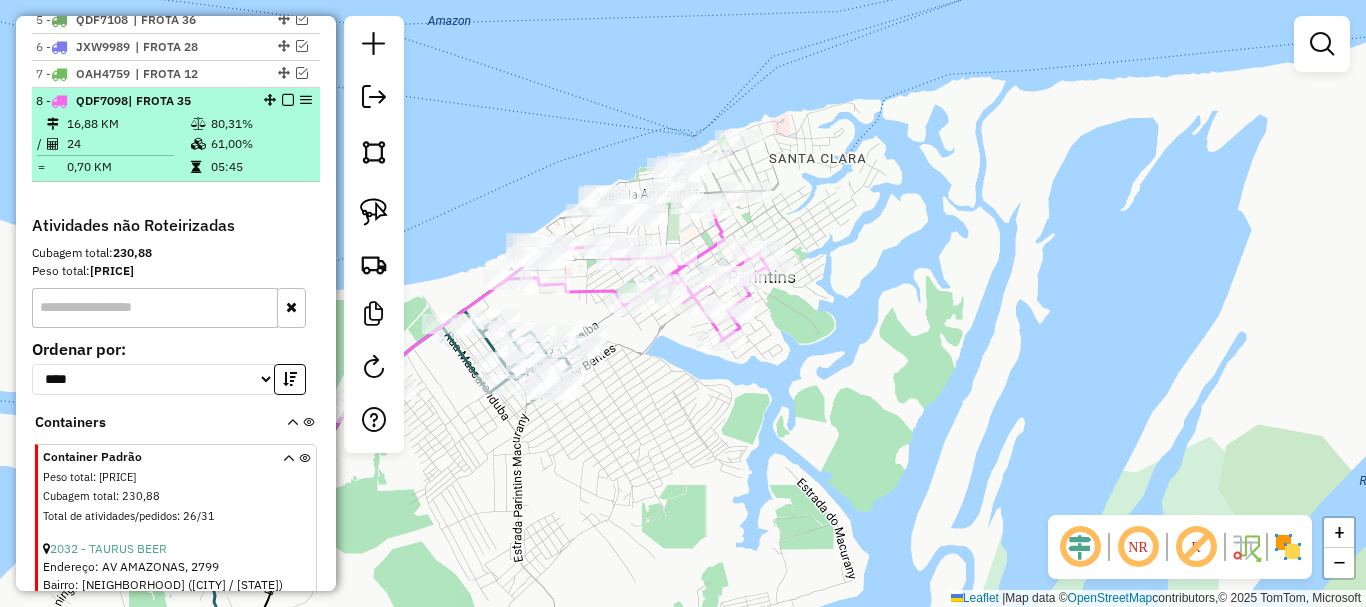 scroll, scrollTop: 930, scrollLeft: 0, axis: vertical 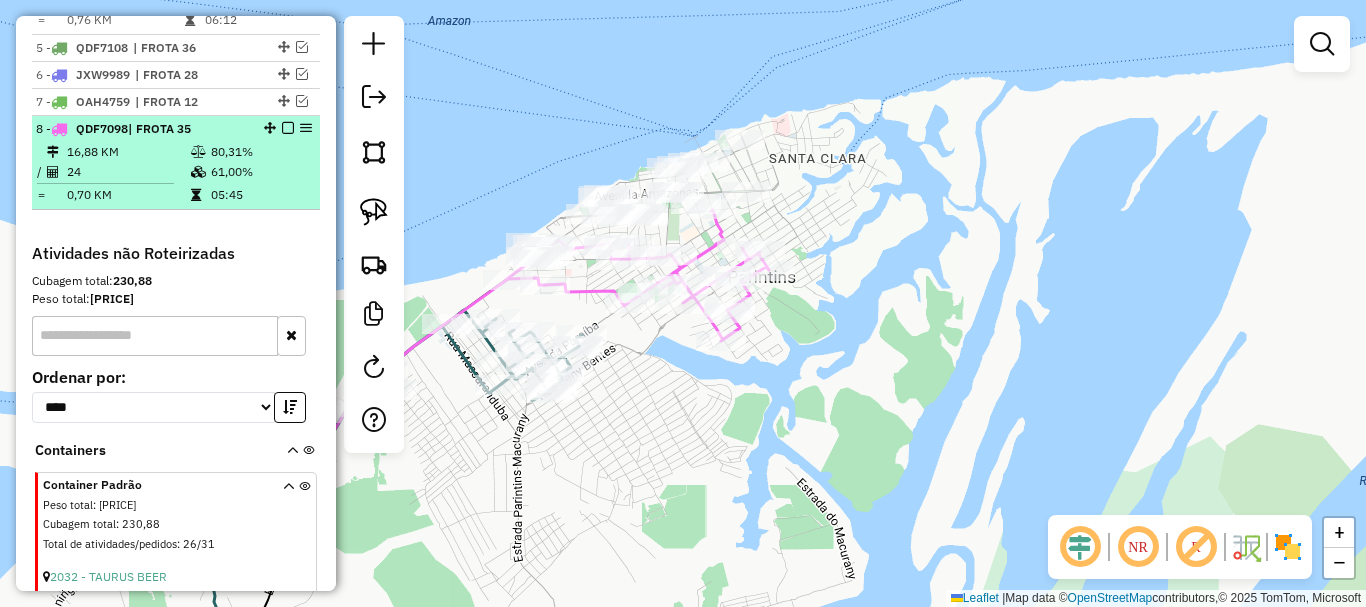 click at bounding box center (288, 128) 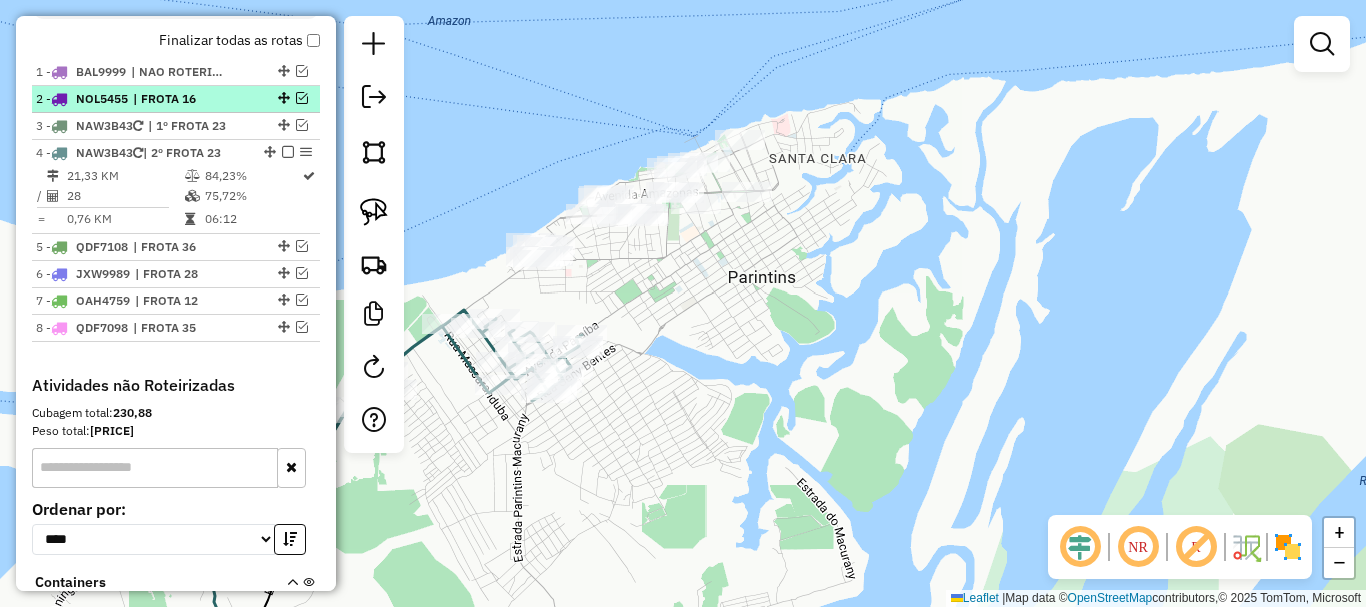 scroll, scrollTop: 730, scrollLeft: 0, axis: vertical 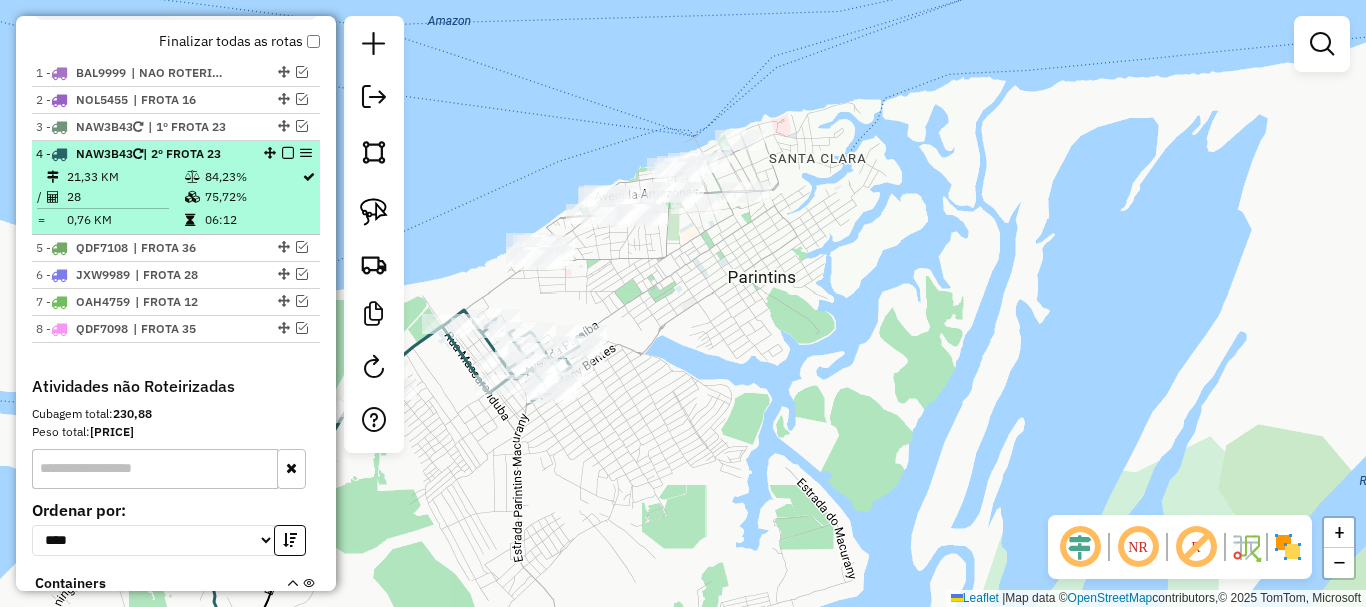 click at bounding box center [288, 153] 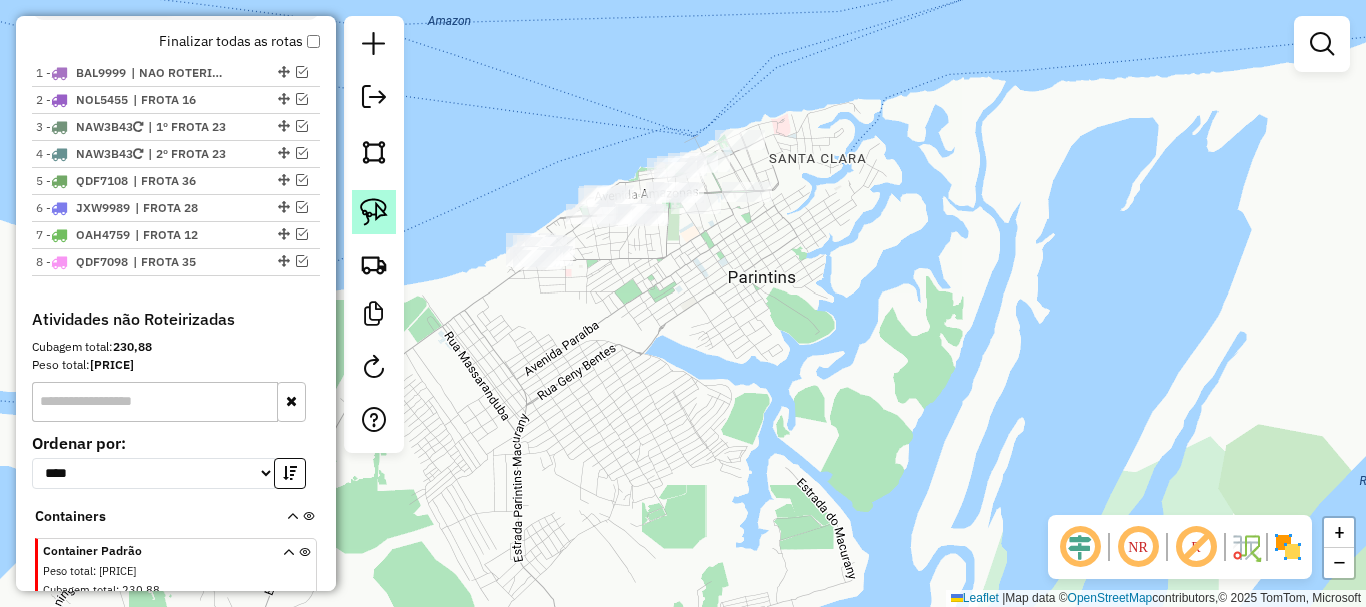 click 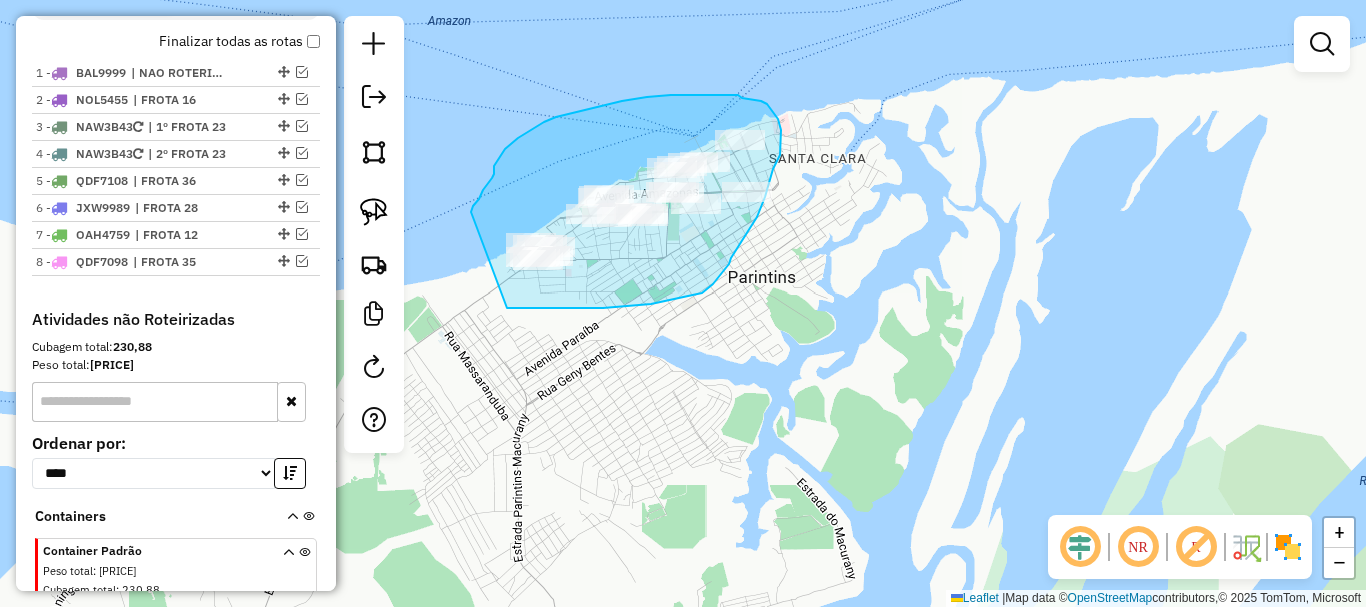 drag, startPoint x: 507, startPoint y: 308, endPoint x: 464, endPoint y: 243, distance: 77.93587 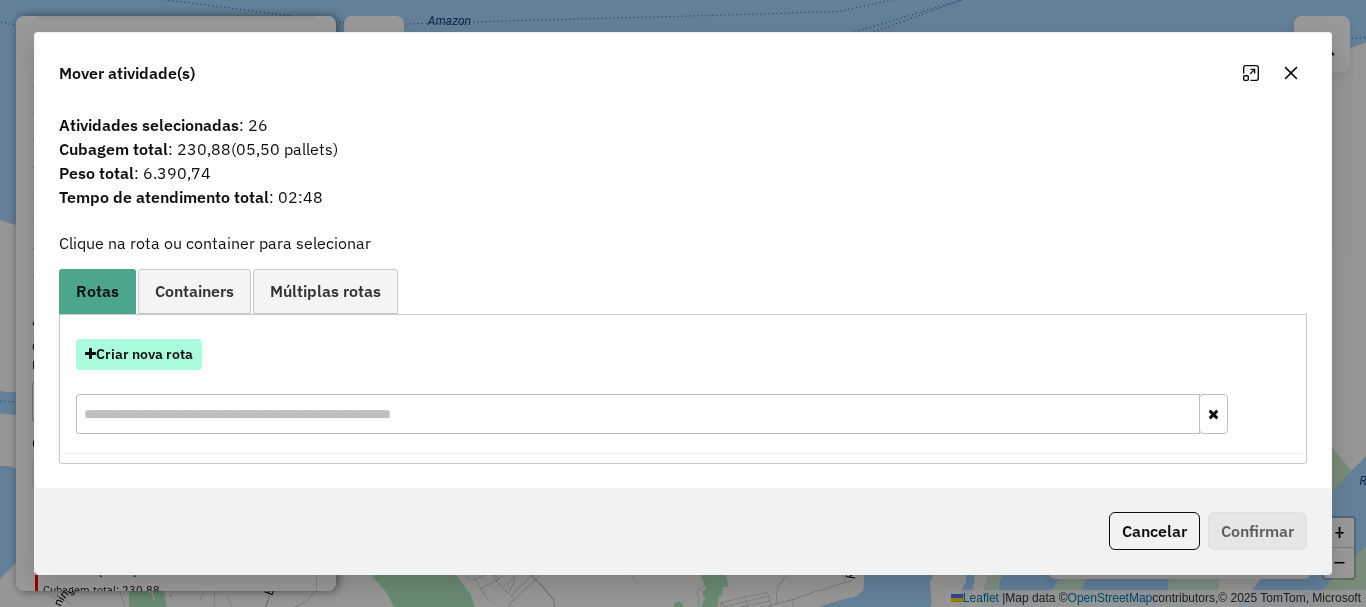 click on "Criar nova rota" at bounding box center [139, 354] 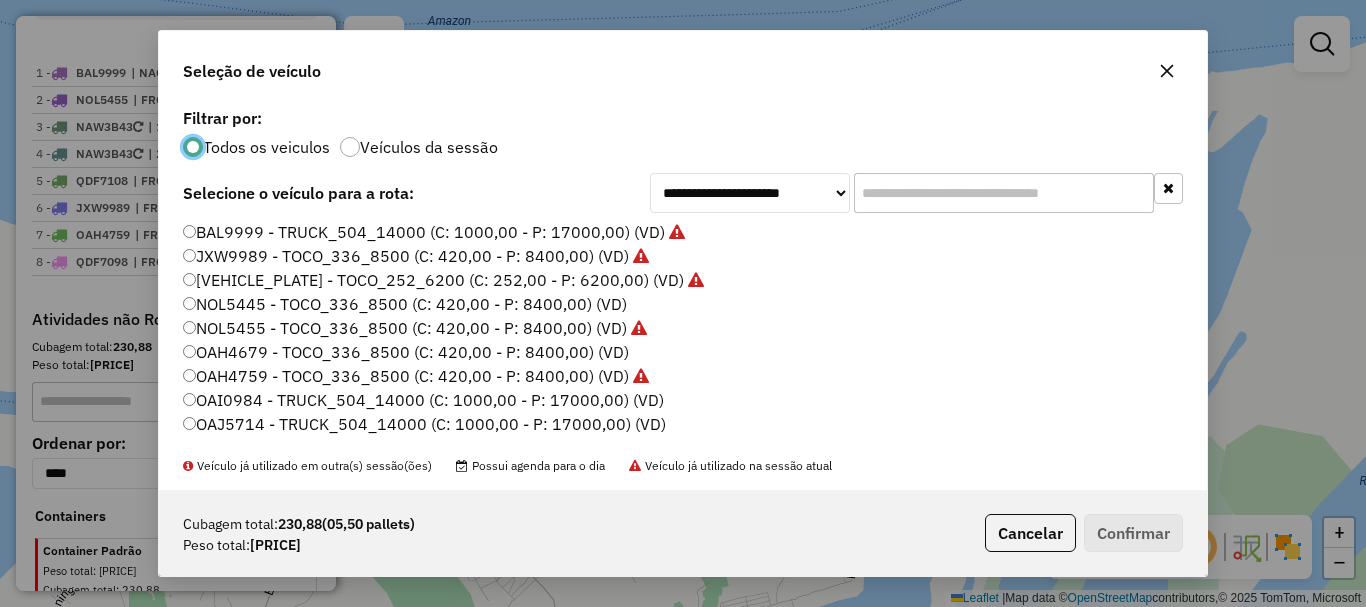 scroll, scrollTop: 11, scrollLeft: 6, axis: both 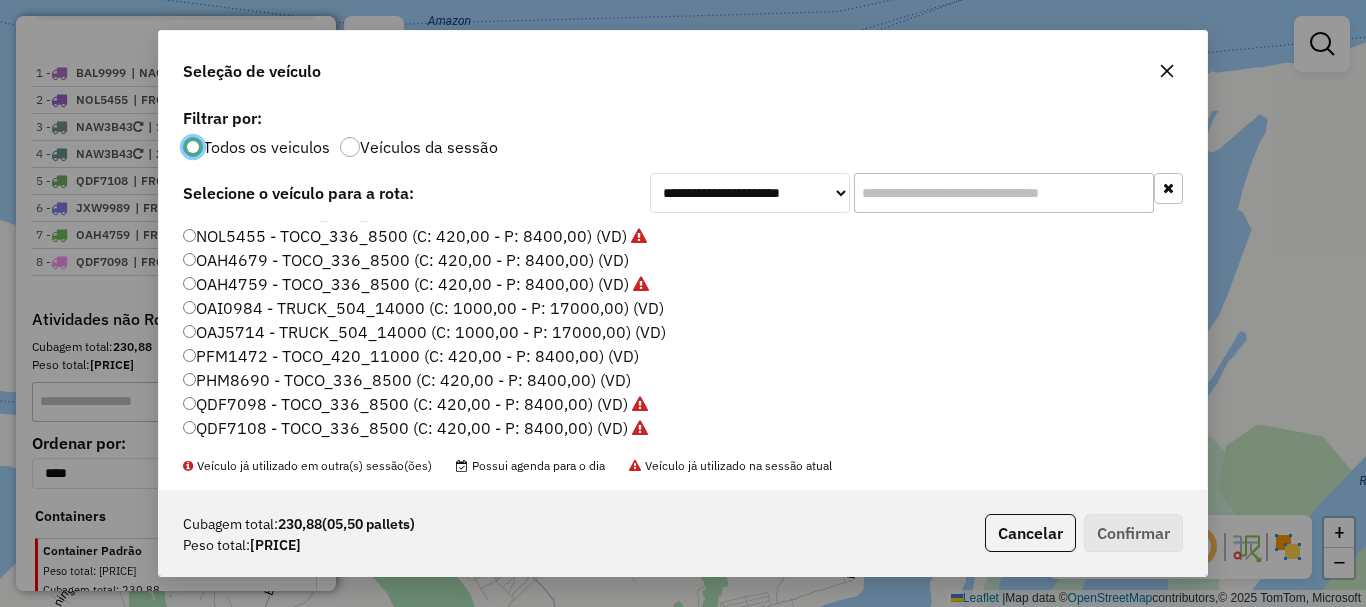 click on "PHM8690 - TOCO_336_8500 (C: 420,00 - P: 8400,00) (VD)" 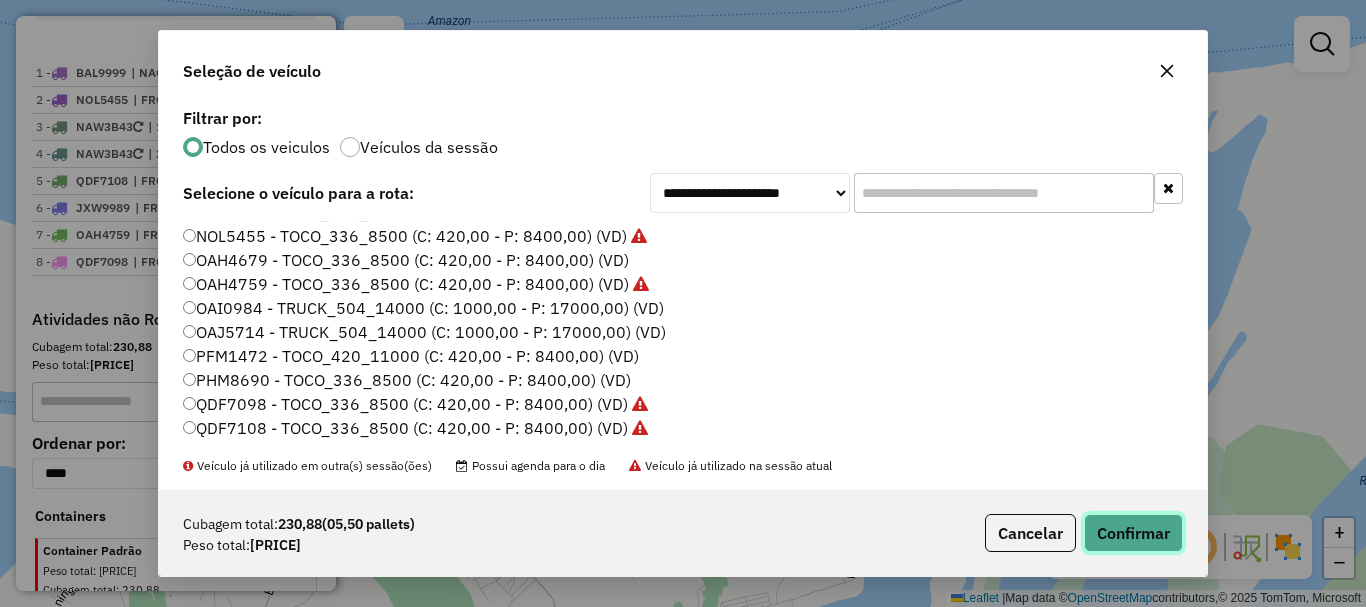click on "Confirmar" 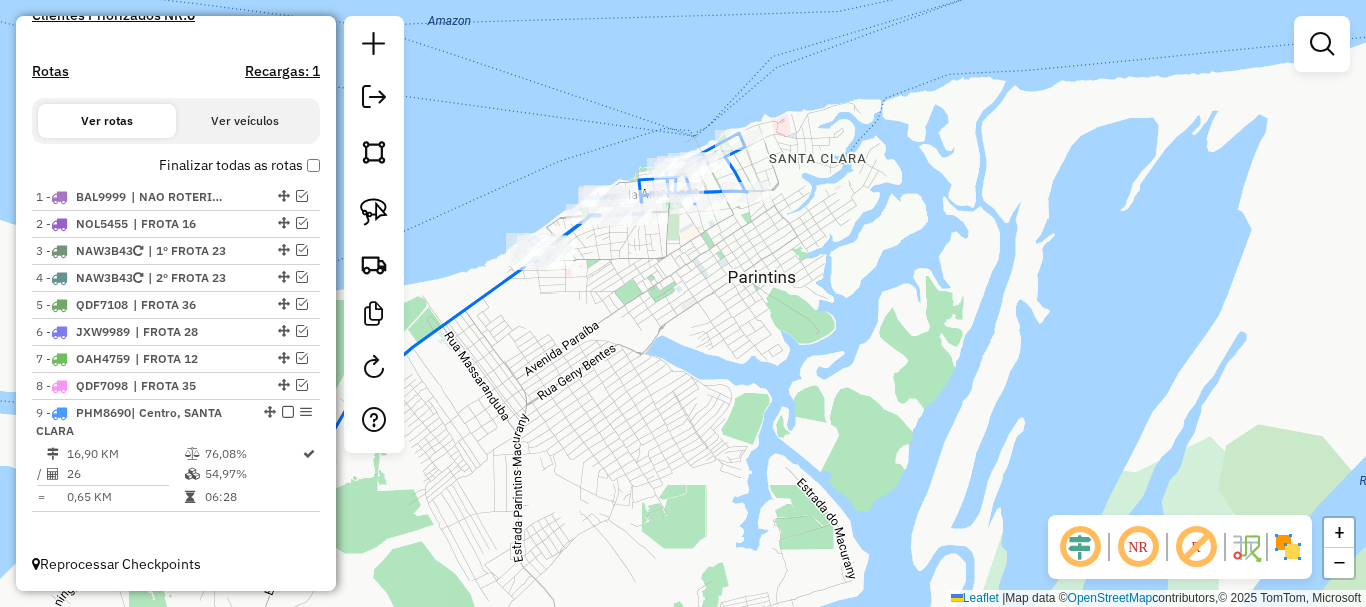 scroll, scrollTop: 606, scrollLeft: 0, axis: vertical 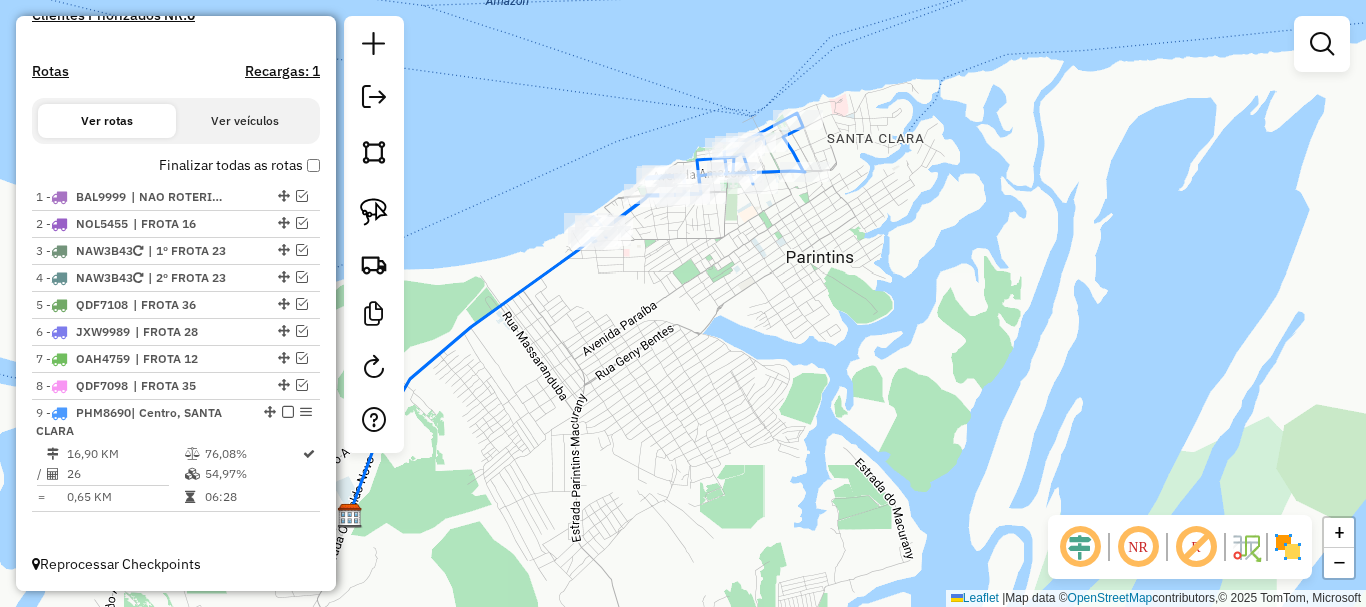 drag, startPoint x: 627, startPoint y: 322, endPoint x: 728, endPoint y: 285, distance: 107.563934 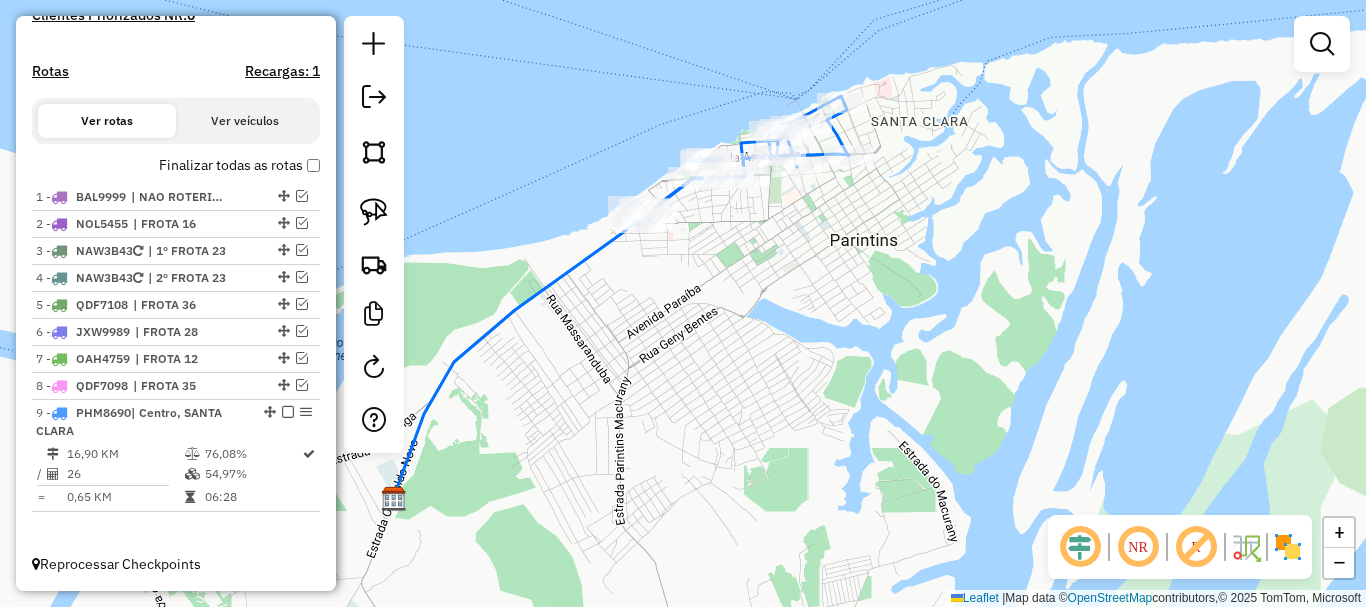 select on "**********" 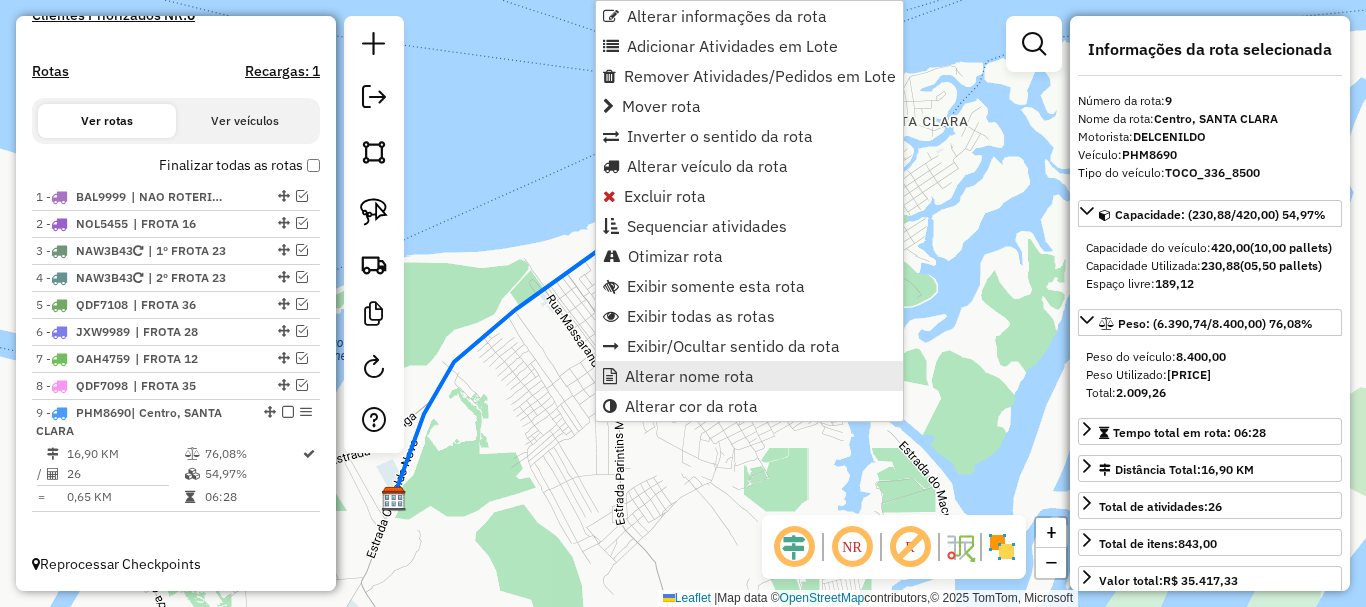 click on "Alterar nome rota" at bounding box center [689, 376] 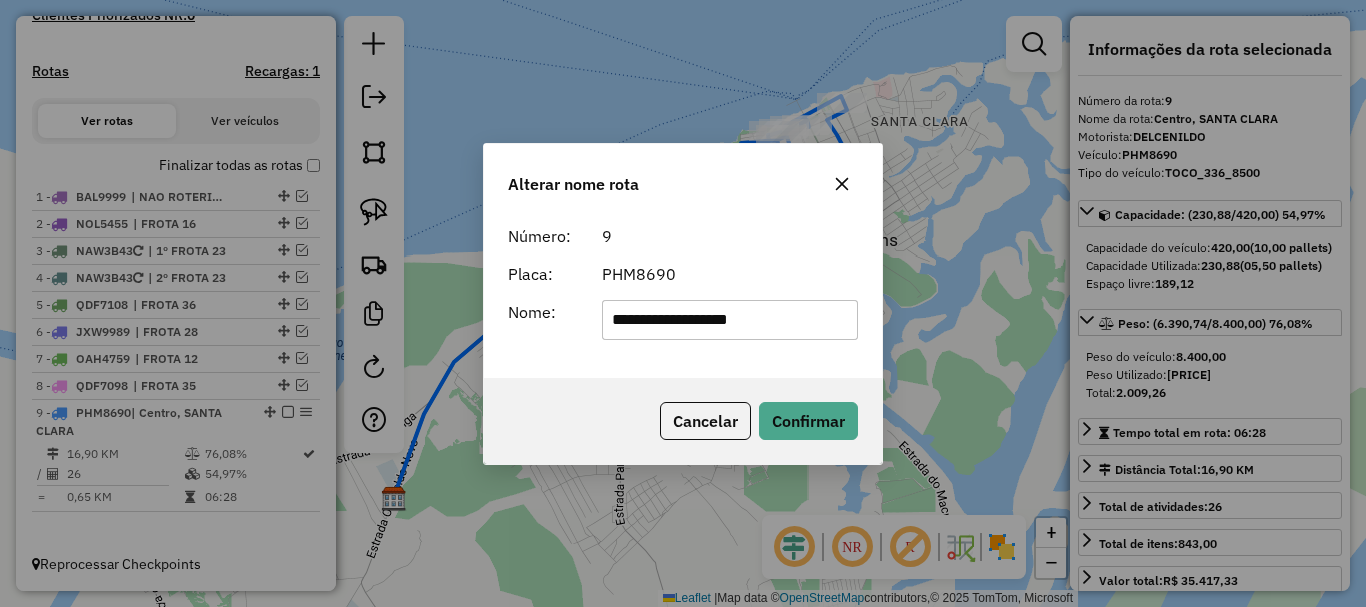 drag, startPoint x: 774, startPoint y: 318, endPoint x: 614, endPoint y: 314, distance: 160.04999 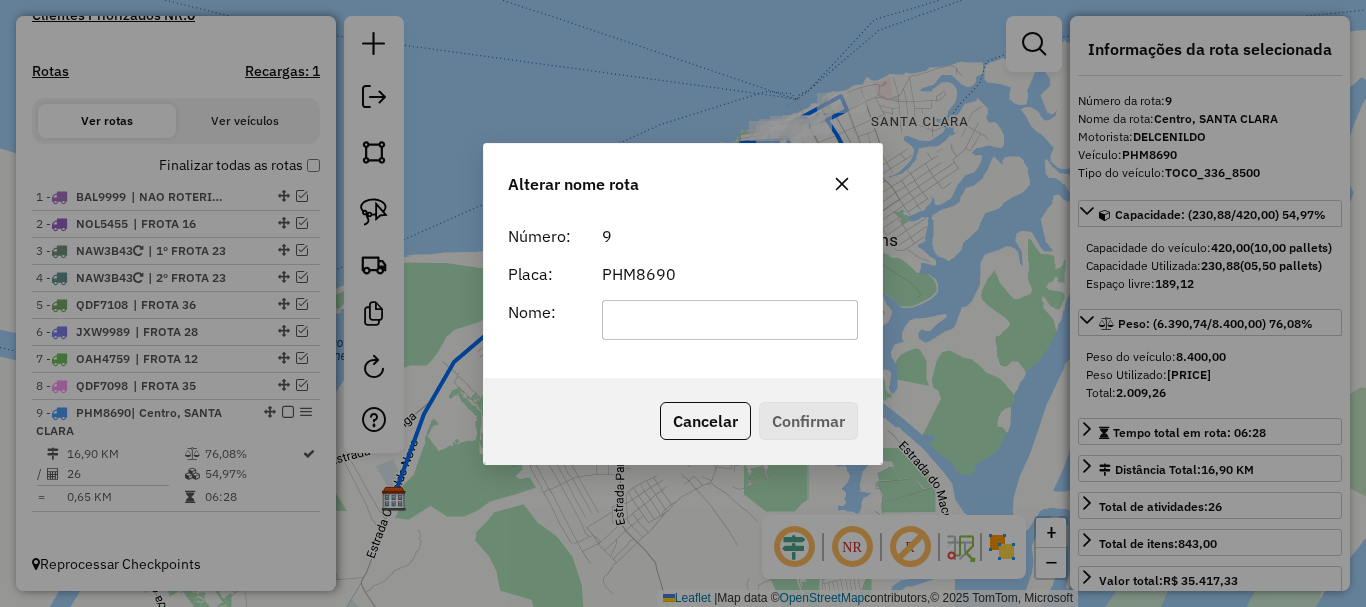 type on "*" 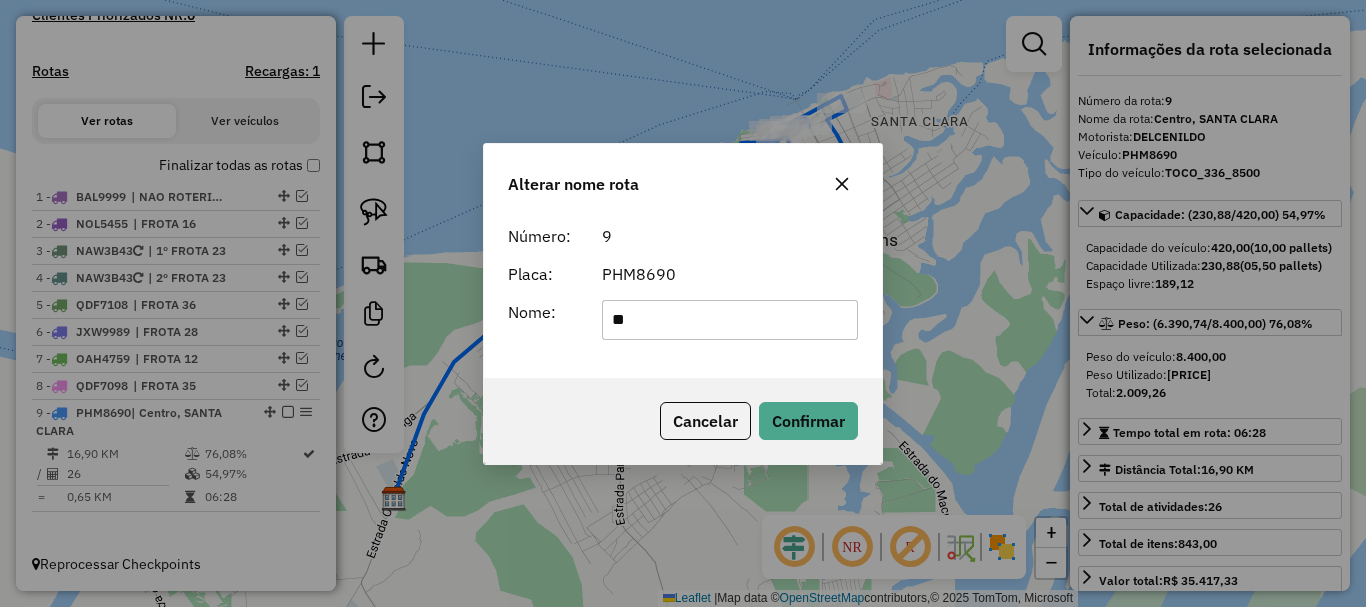 type on "********" 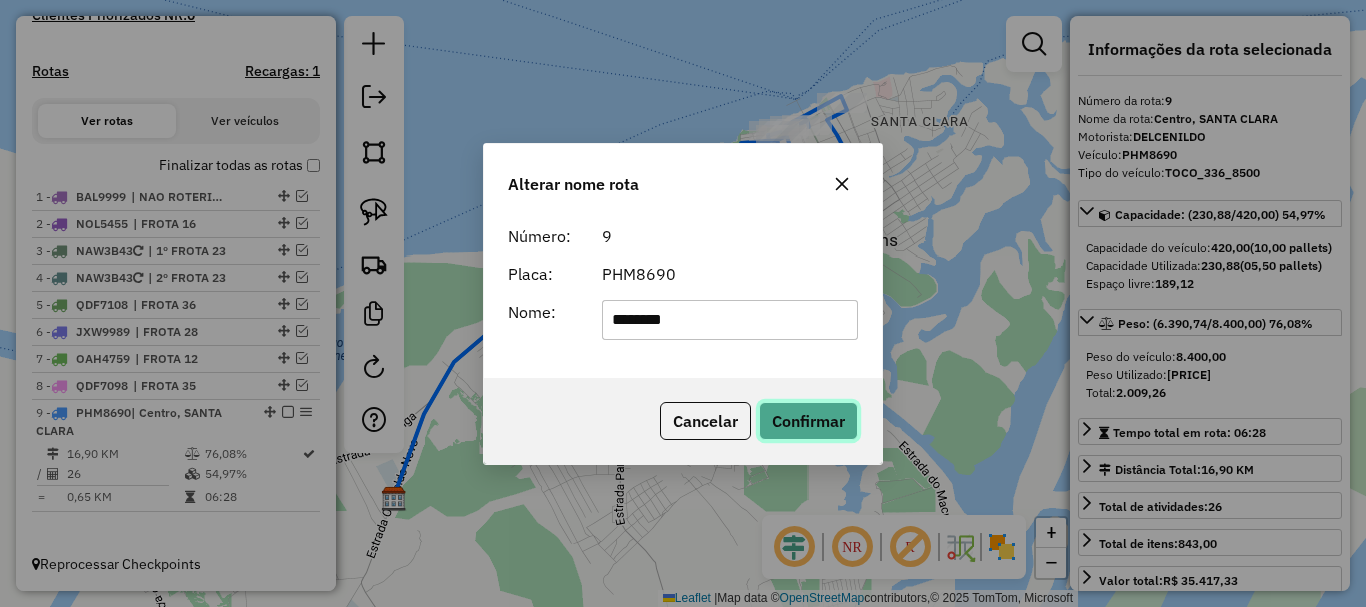 click on "Confirmar" 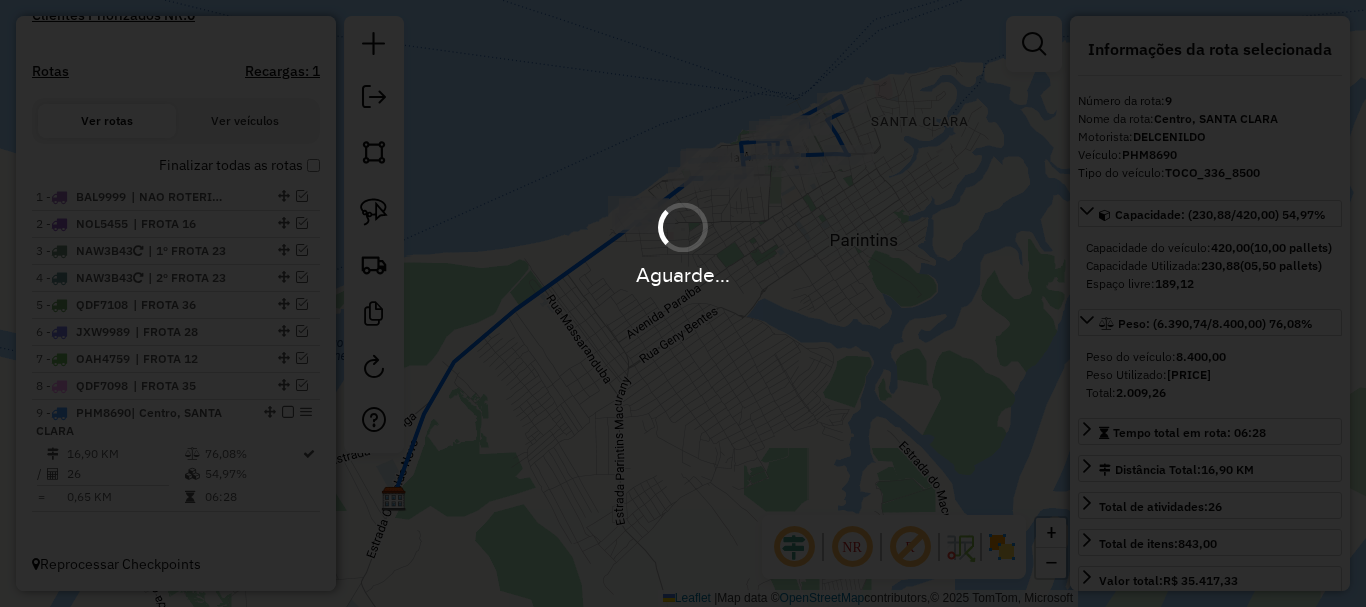 type 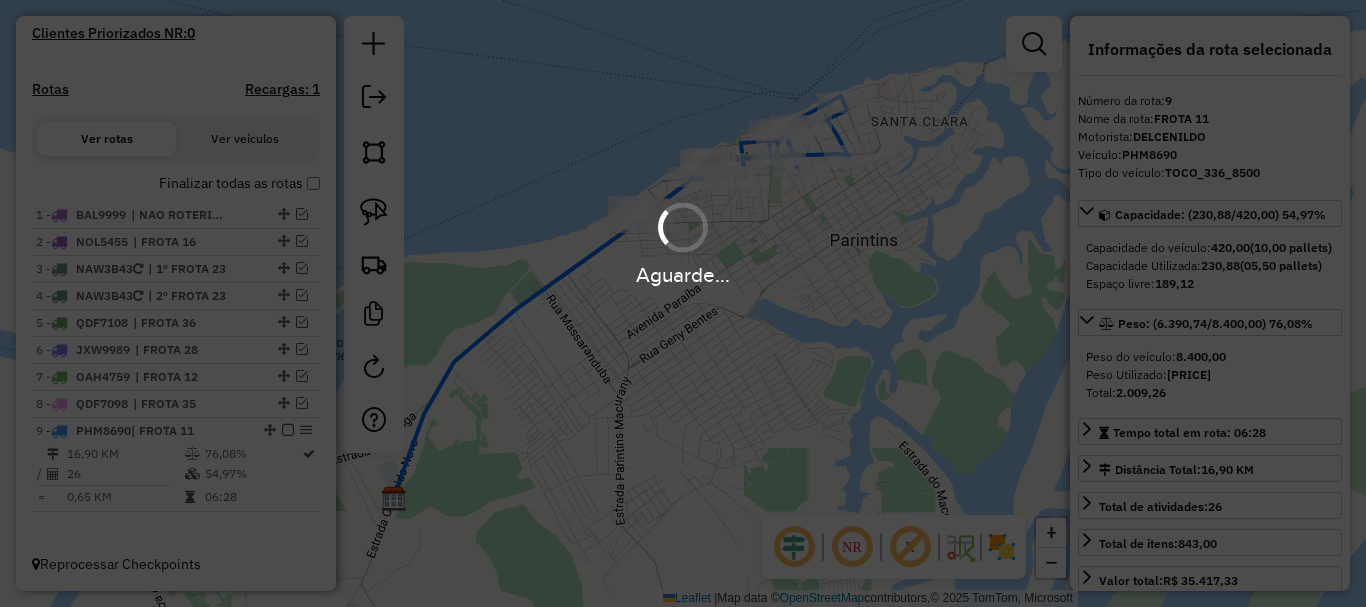 scroll, scrollTop: 588, scrollLeft: 0, axis: vertical 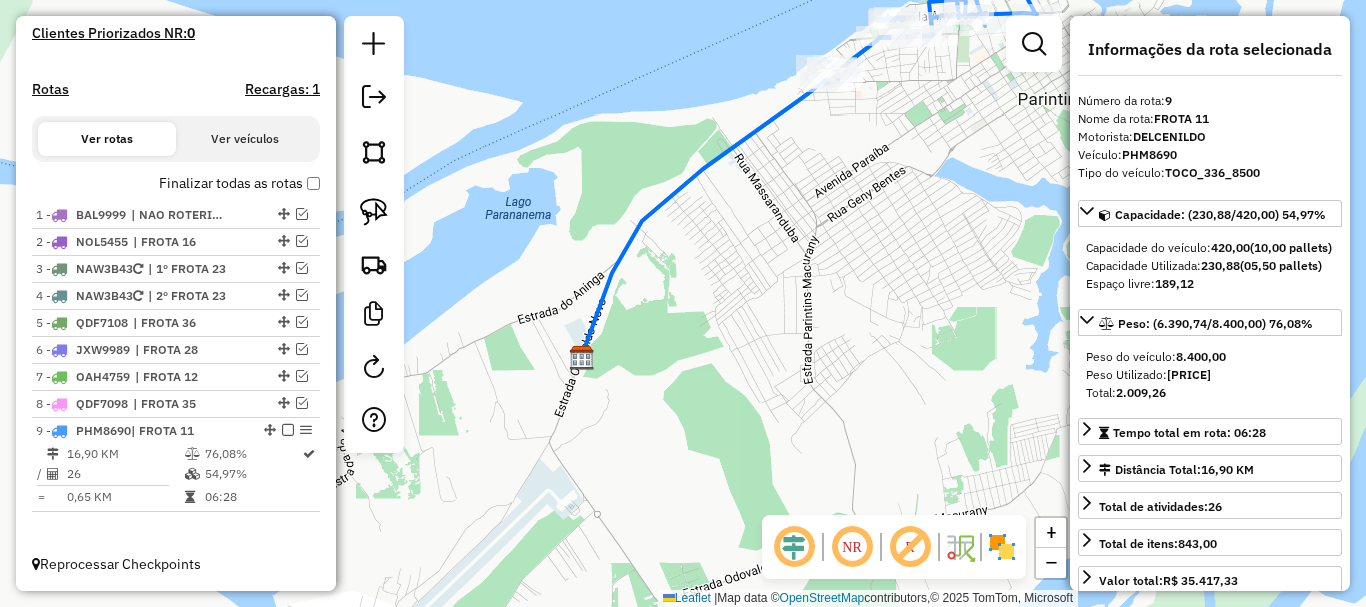 drag, startPoint x: 669, startPoint y: 333, endPoint x: 828, endPoint y: 219, distance: 195.64508 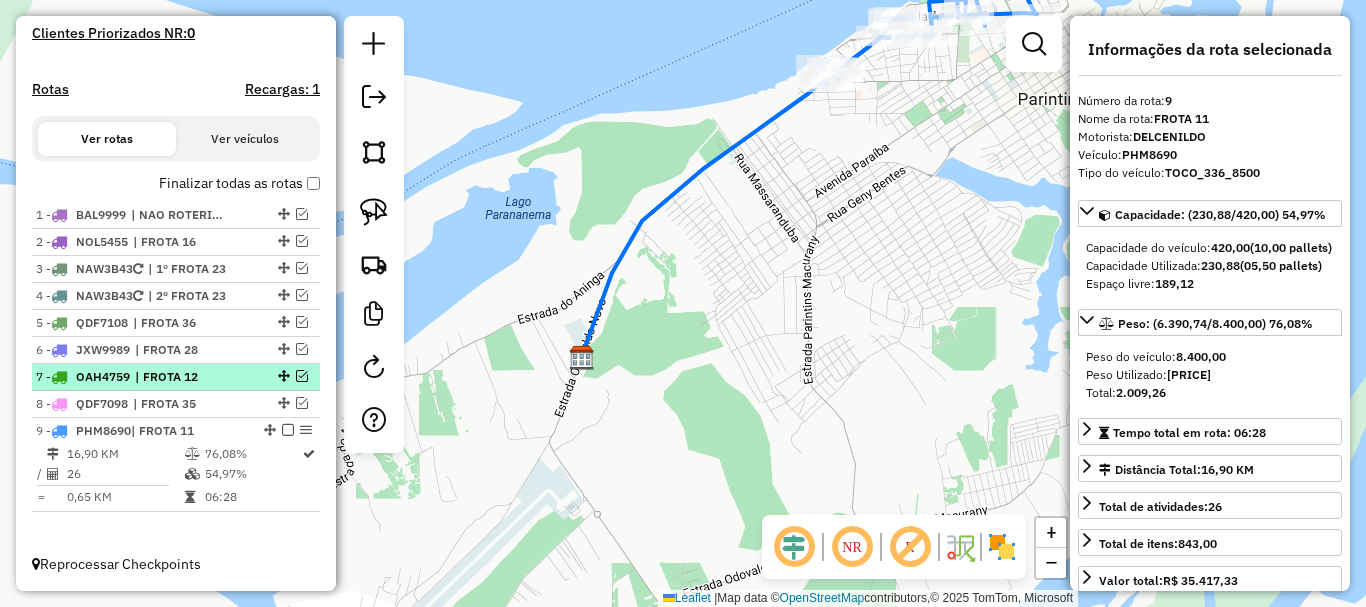 click on "7 -       [PLATE]   | FROTA [NUMBER]" at bounding box center (176, 377) 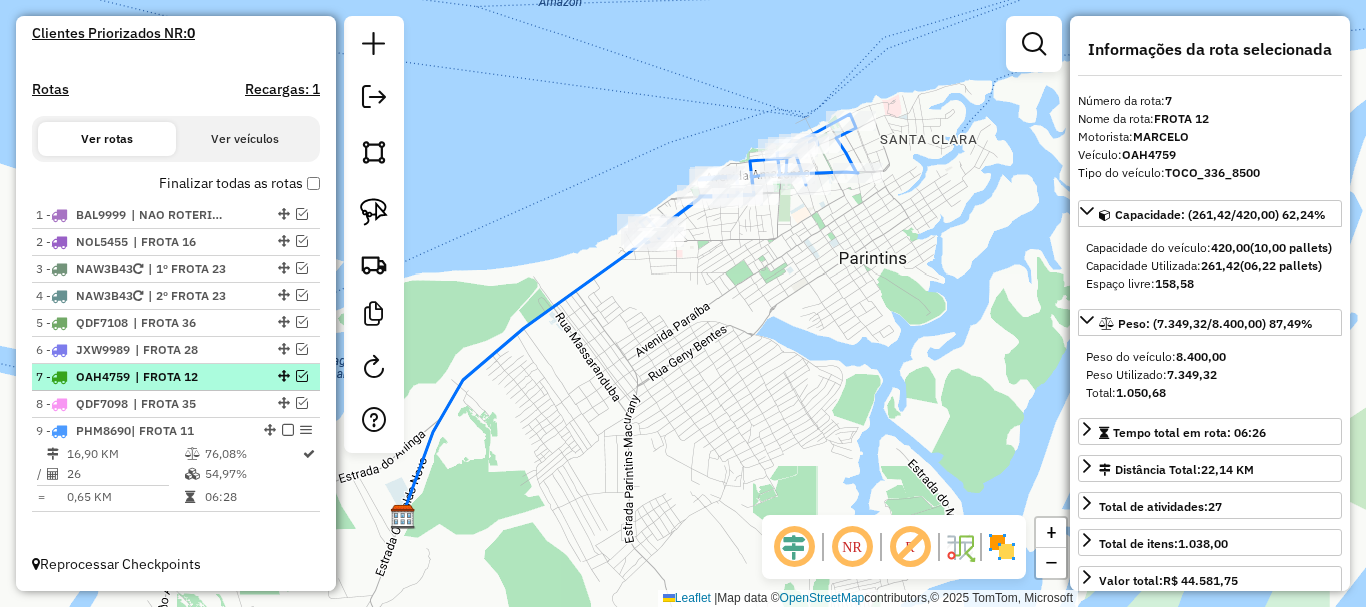 click at bounding box center (302, 376) 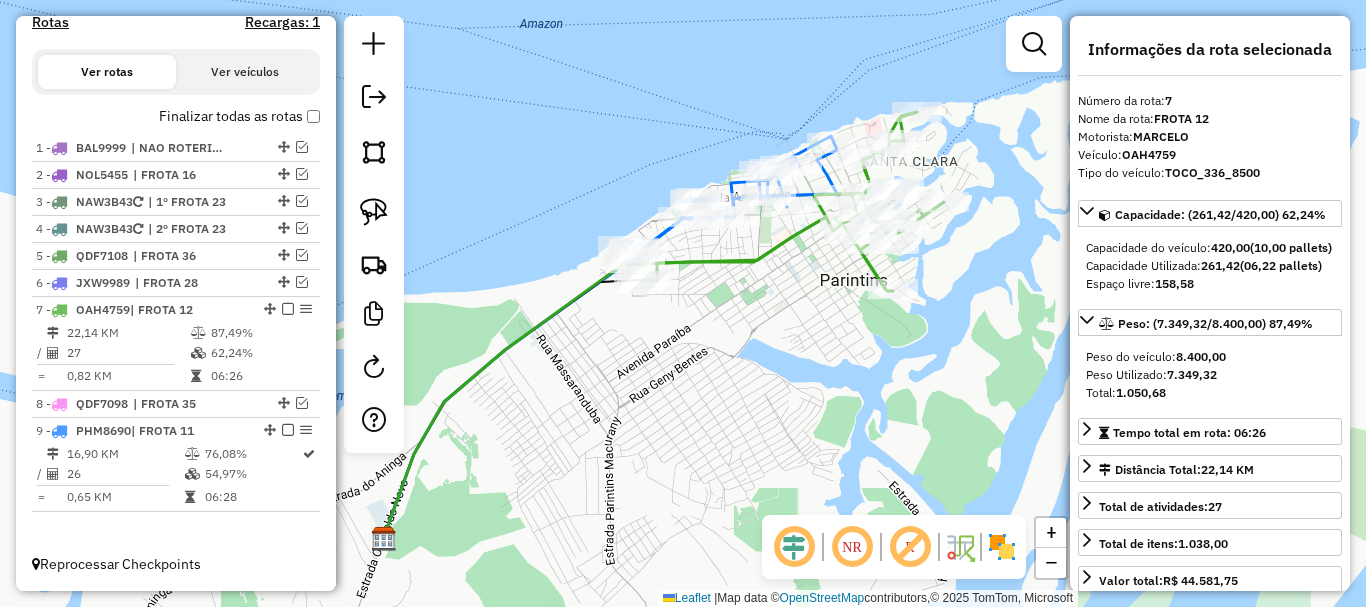 drag, startPoint x: 639, startPoint y: 288, endPoint x: 619, endPoint y: 311, distance: 30.479502 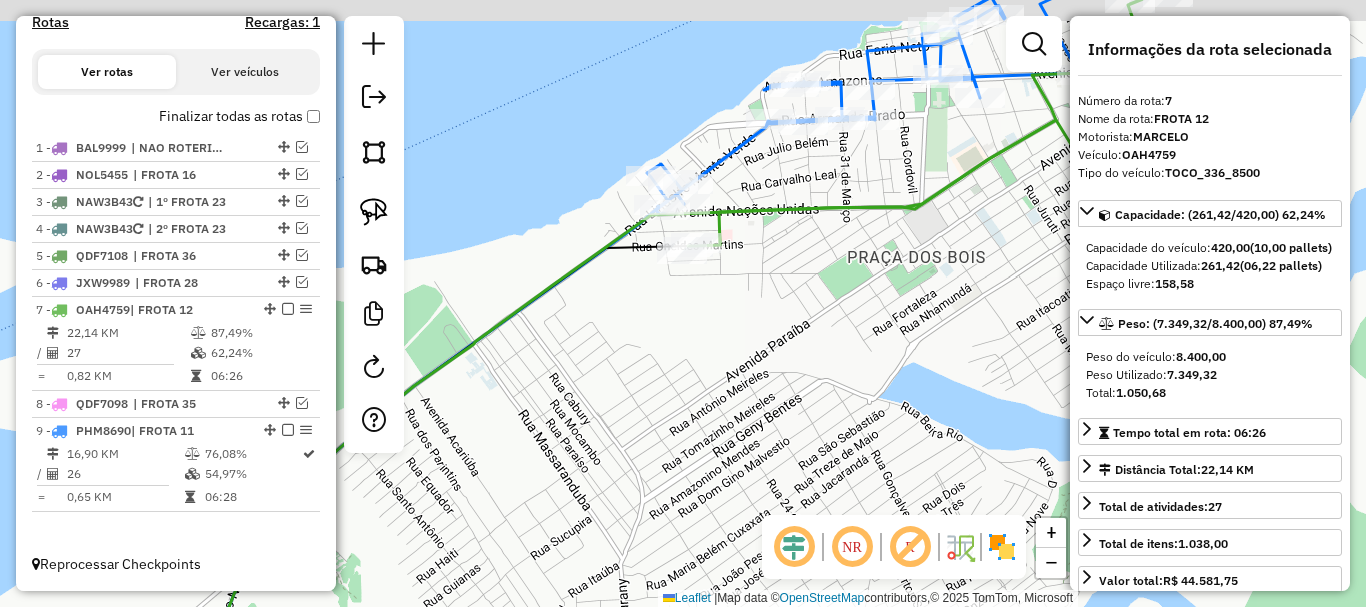 drag, startPoint x: 597, startPoint y: 315, endPoint x: 777, endPoint y: 361, distance: 185.78482 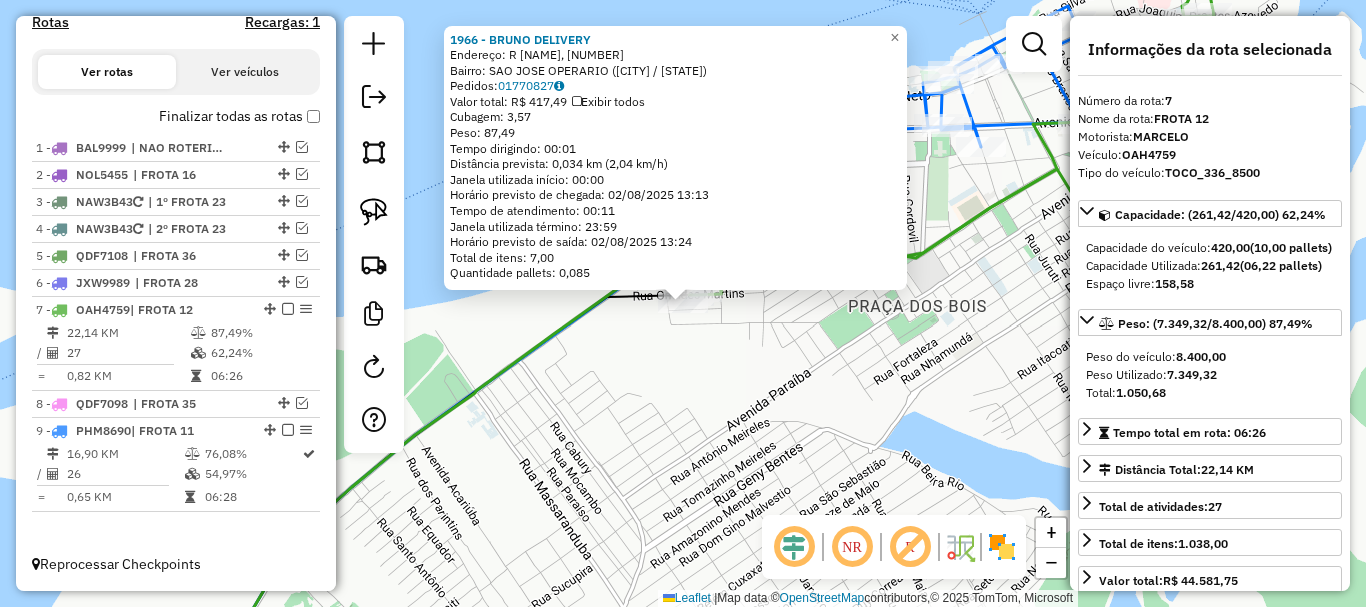 click on "1966 - BRUNO DELIVERY  Endereço: R ONELDES MARTINS, [NUMBER]   Bairro: SAO JOSE OPERARIO ([CITY] / [STATE])   Pedidos:  [ORDER_ID]   Valor total: R$ [PRICE]   Exibir todos   Cubagem: [CUBAGE]  Peso: [WEIGHT]  Tempo dirigindo: [TIME]   Distância prevista: [DISTANCE] km ([SPEED])   Janela utilizada início: [TIME]   Horário previsto de chegada: [DATE] [TIME]   Tempo de atendimento: [TIME]   Janela utilizada término: [TIME]   Horário previsto de saída: [DATE] [TIME]   Total de itens: [ITEMS]   Quantidade pallets: [PALLETS]  × Janela de atendimento Grade de atendimento Capacidade Transportadoras Veículos Cliente Pedidos  Rotas Selecione os dias de semana para filtrar as janelas de atendimento  Seg   Ter   Qua   Qui   Sex   Sáb   Dom  Informe o período da janela de atendimento: De: Até:  Filtrar exatamente a janela do cliente  Considerar janela de atendimento padrão  Selecione os dias de semana para filtrar as grades de atendimento  Seg   Ter   Qua   Qui   Sex   Sáb   Dom   Clientes fora do dia de atendimento selecionado De:" 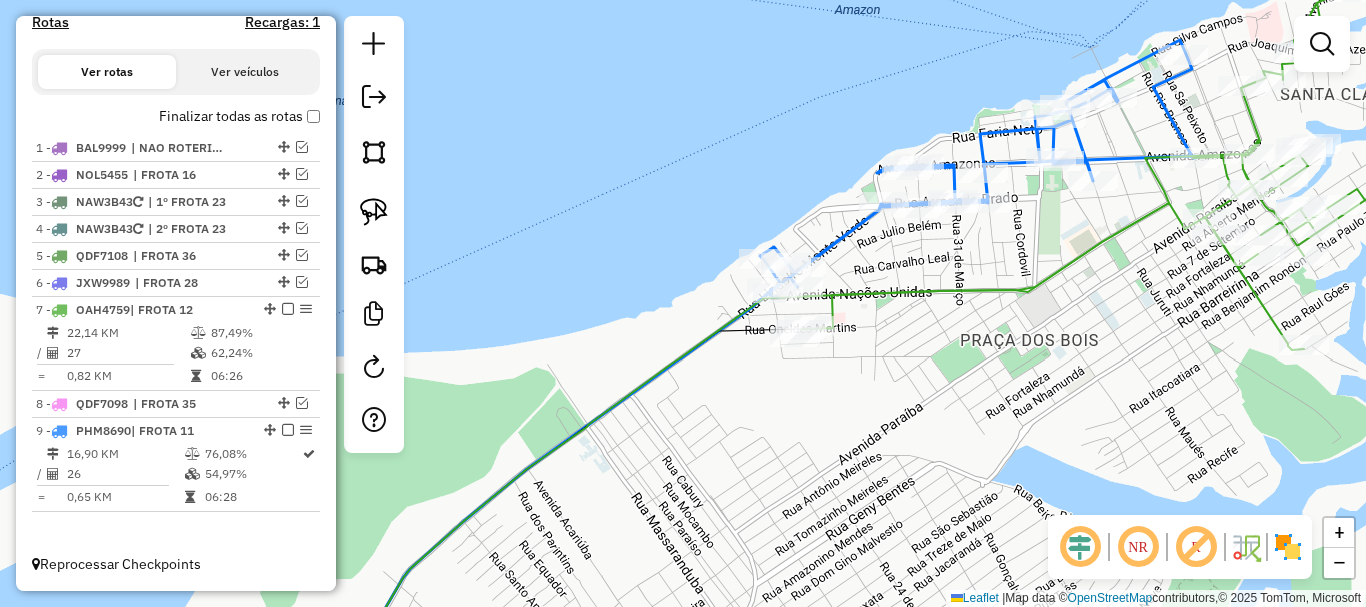 drag, startPoint x: 710, startPoint y: 369, endPoint x: 800, endPoint y: 405, distance: 96.93297 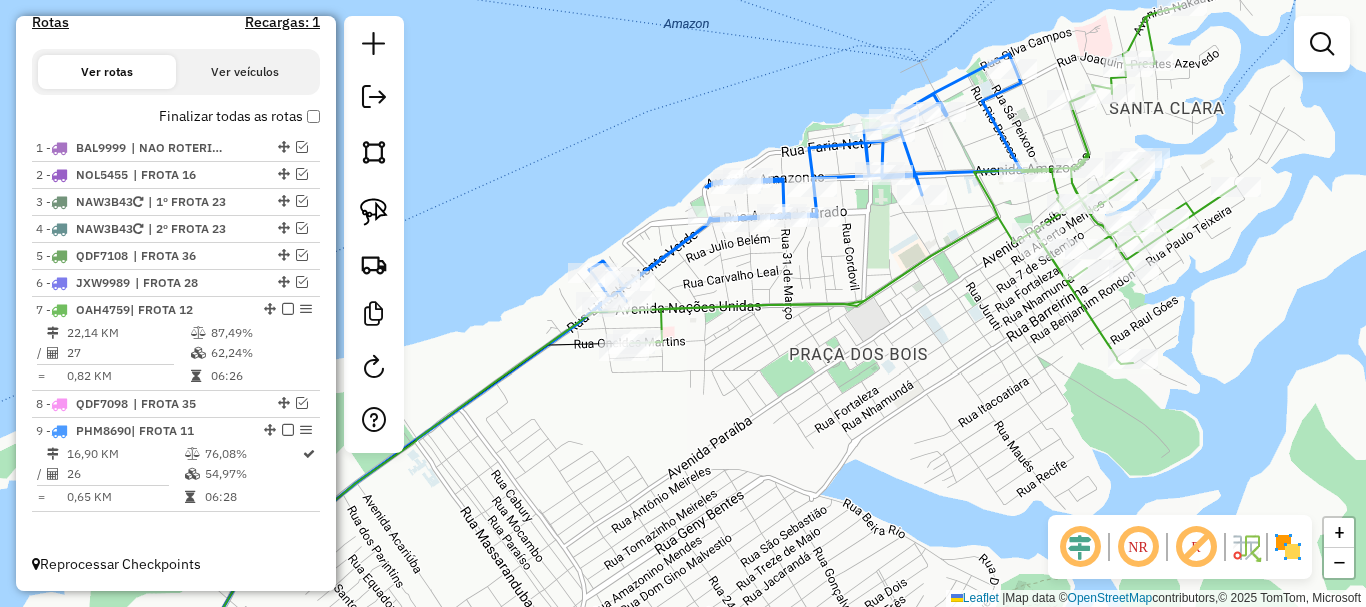 drag, startPoint x: 850, startPoint y: 374, endPoint x: 694, endPoint y: 384, distance: 156.32019 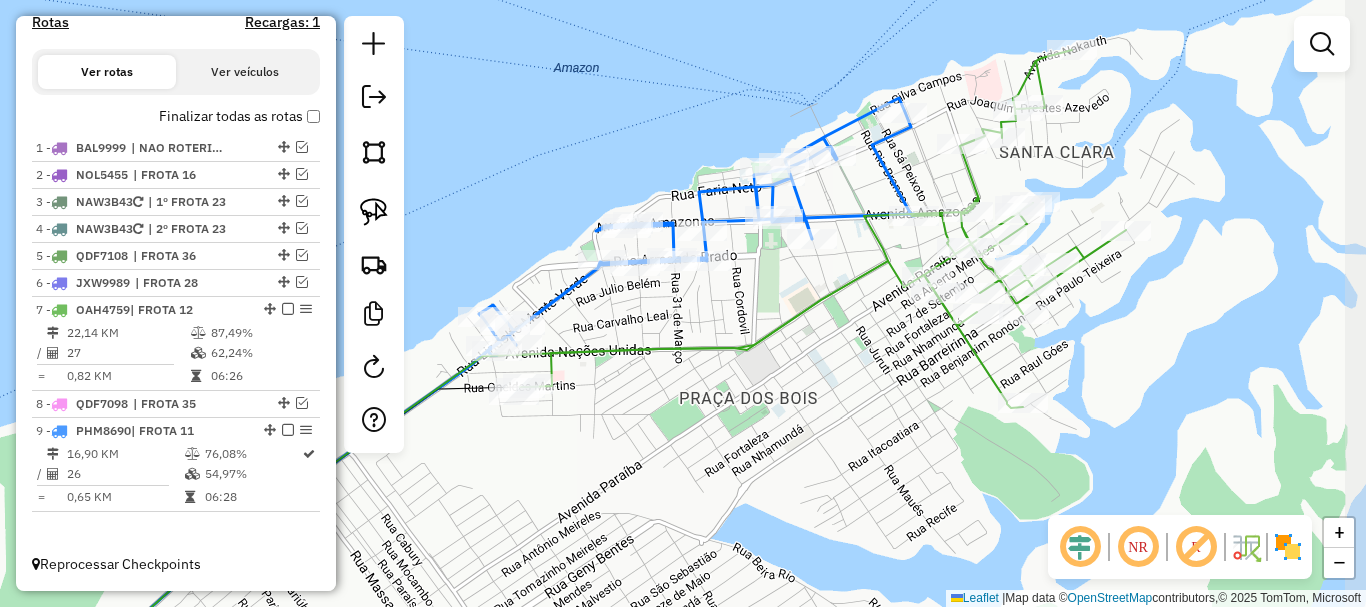 drag, startPoint x: 875, startPoint y: 359, endPoint x: 752, endPoint y: 406, distance: 131.67384 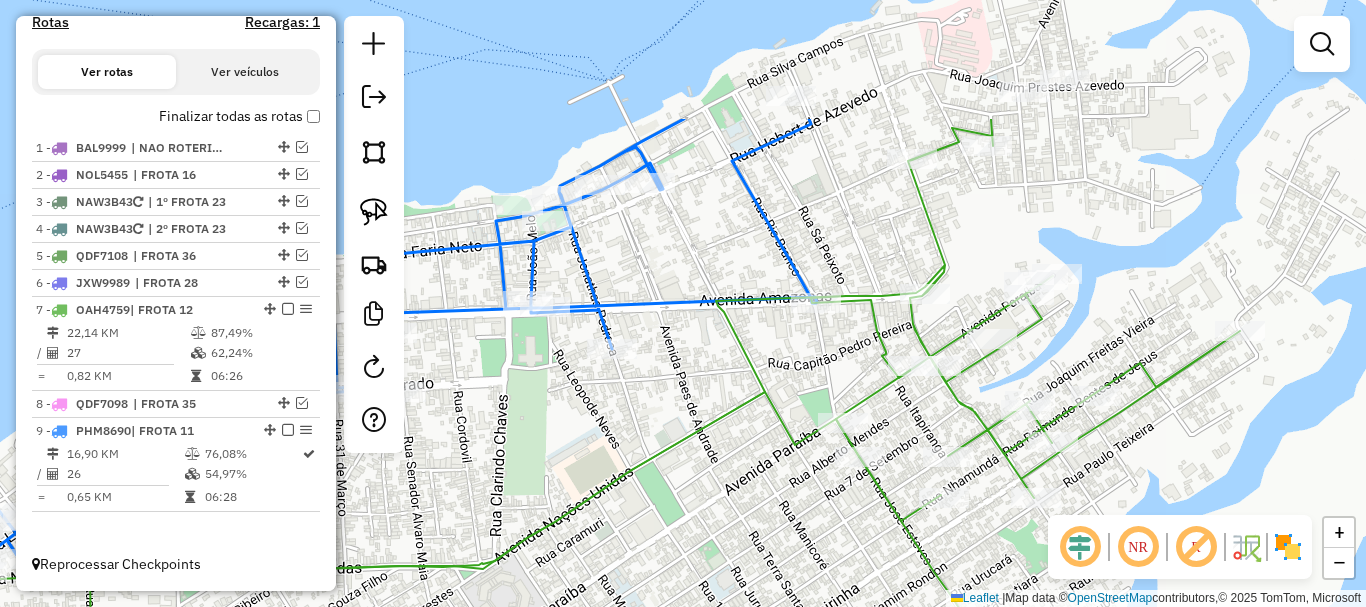 drag, startPoint x: 877, startPoint y: 194, endPoint x: 787, endPoint y: 374, distance: 201.24612 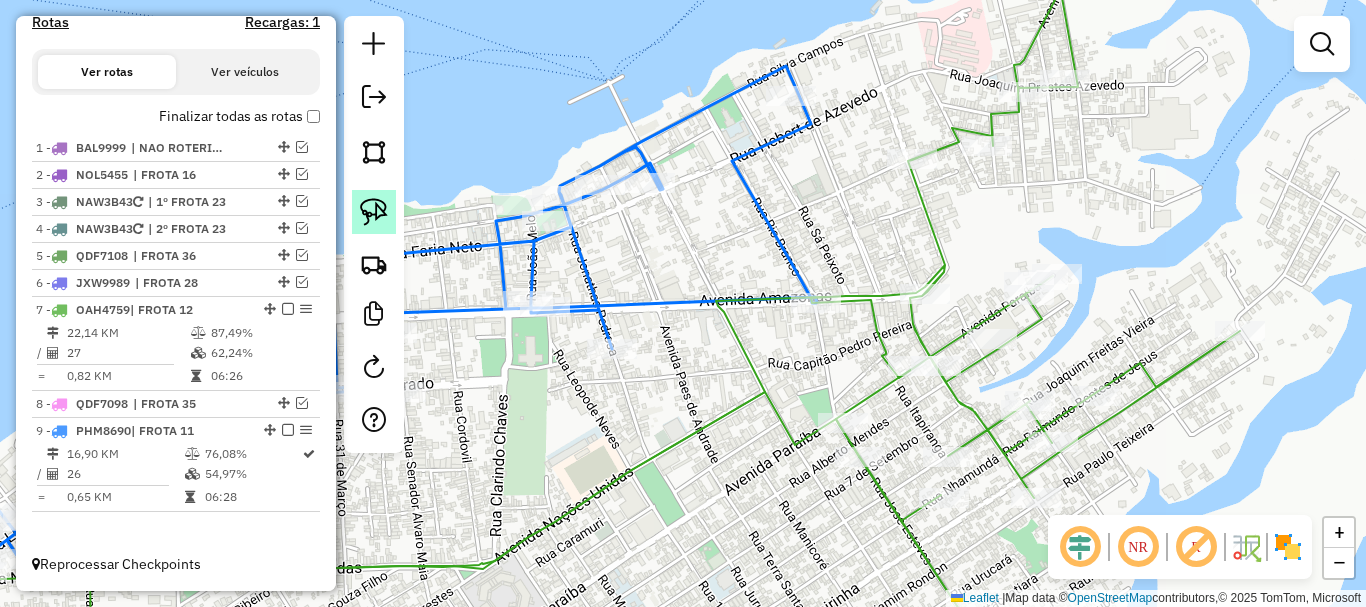click 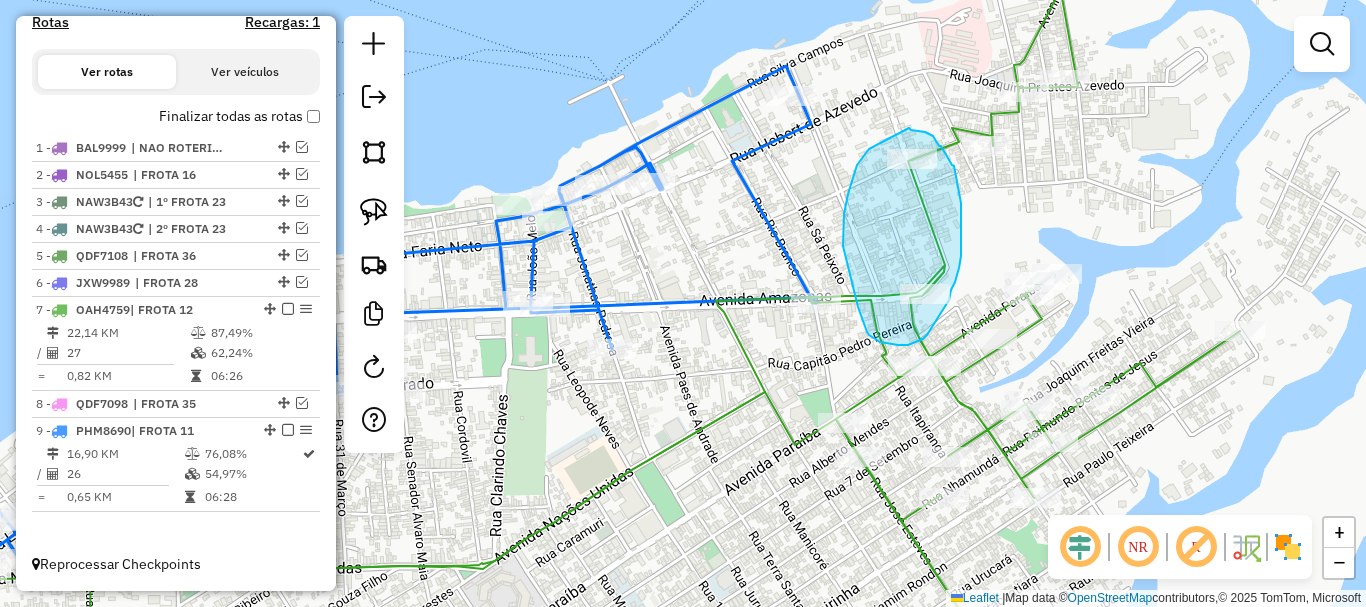 drag, startPoint x: 869, startPoint y: 149, endPoint x: 909, endPoint y: 128, distance: 45.17743 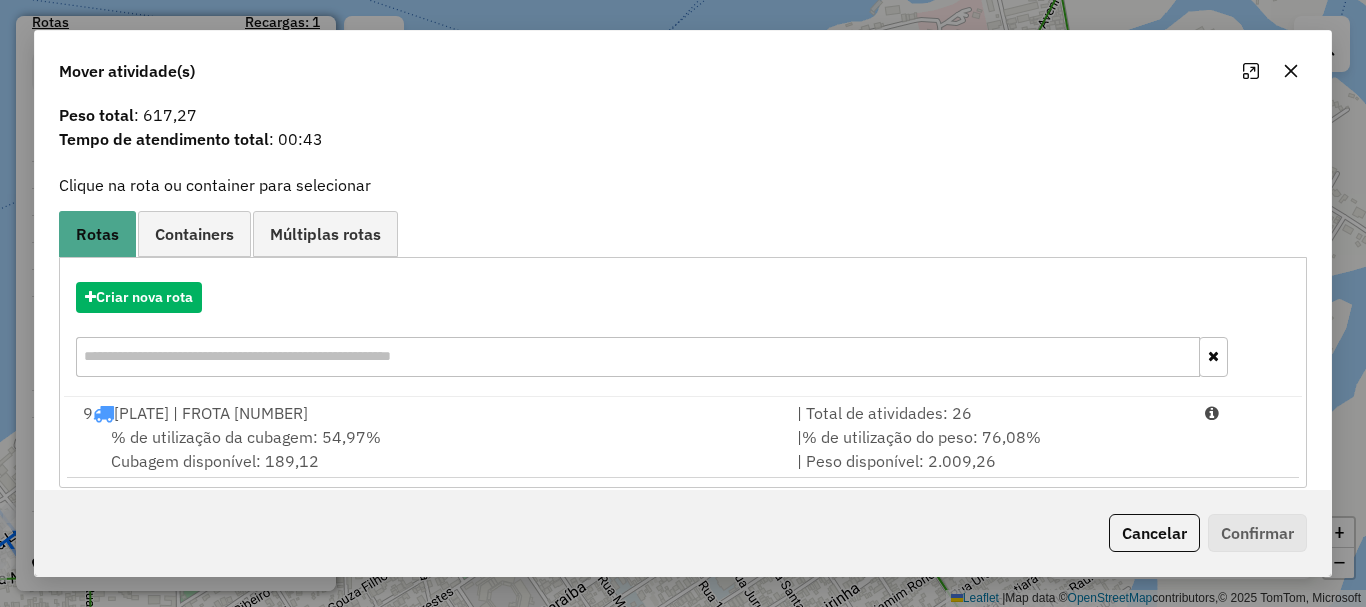 scroll, scrollTop: 78, scrollLeft: 0, axis: vertical 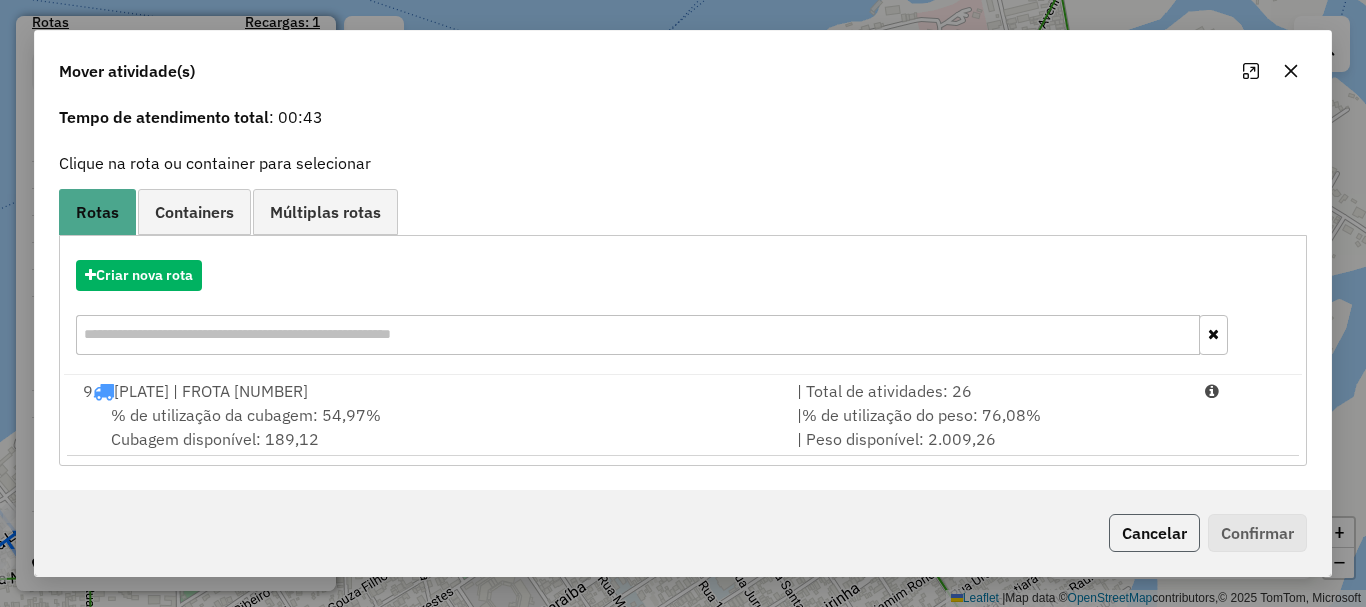click on "Cancelar" 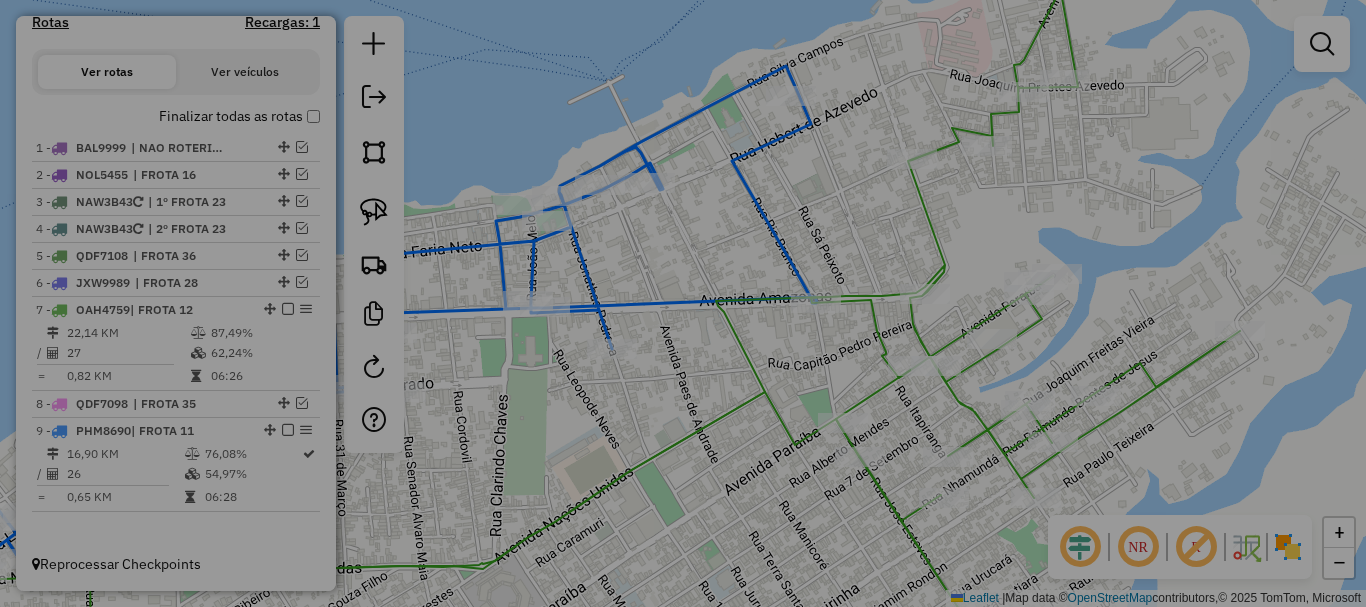 scroll, scrollTop: 0, scrollLeft: 0, axis: both 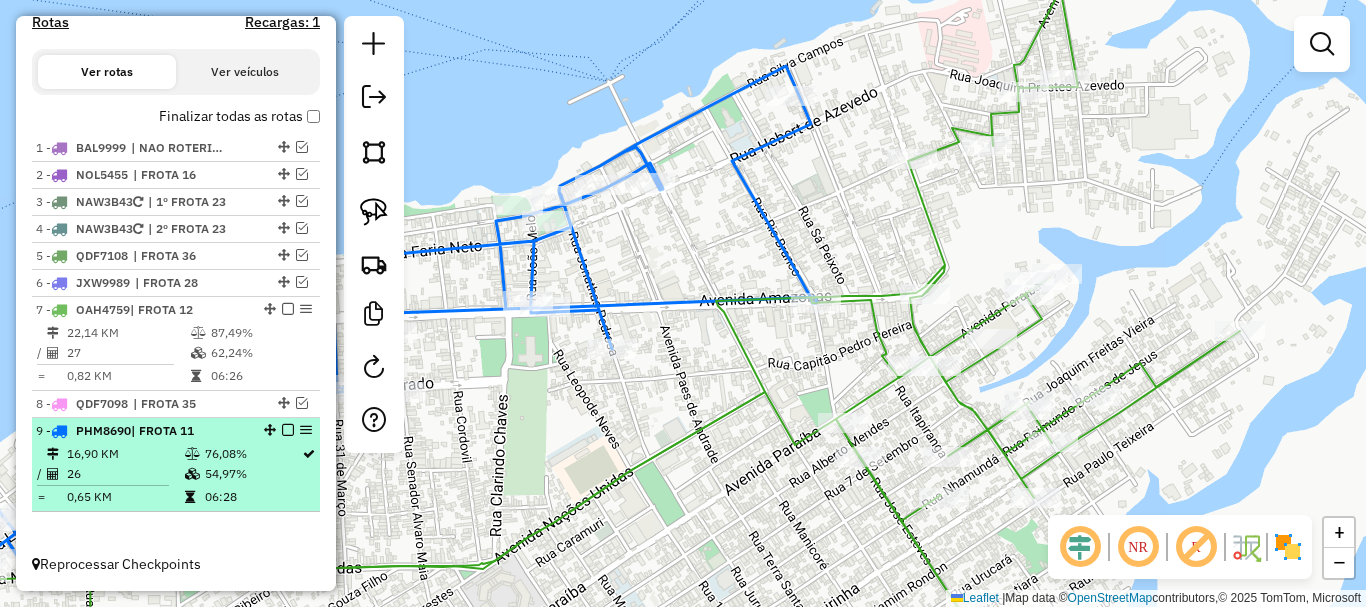 click on "9 -       PHM8690   | FROTA 11" at bounding box center (142, 431) 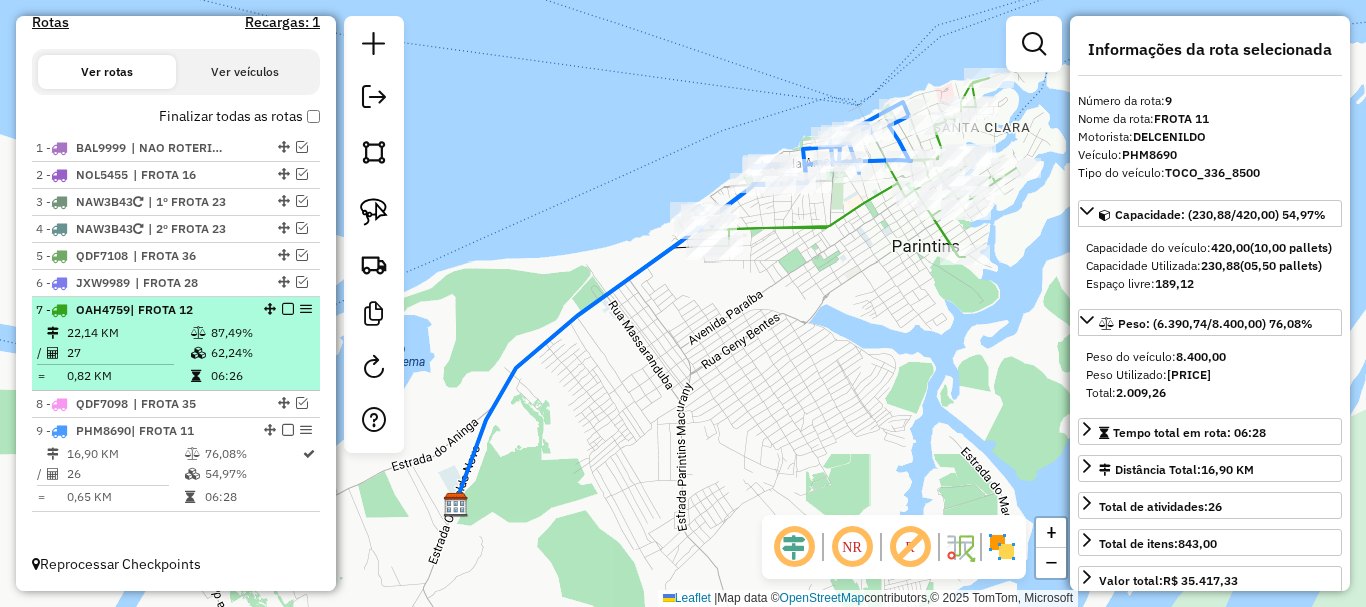 click on "| FROTA 12" at bounding box center (161, 309) 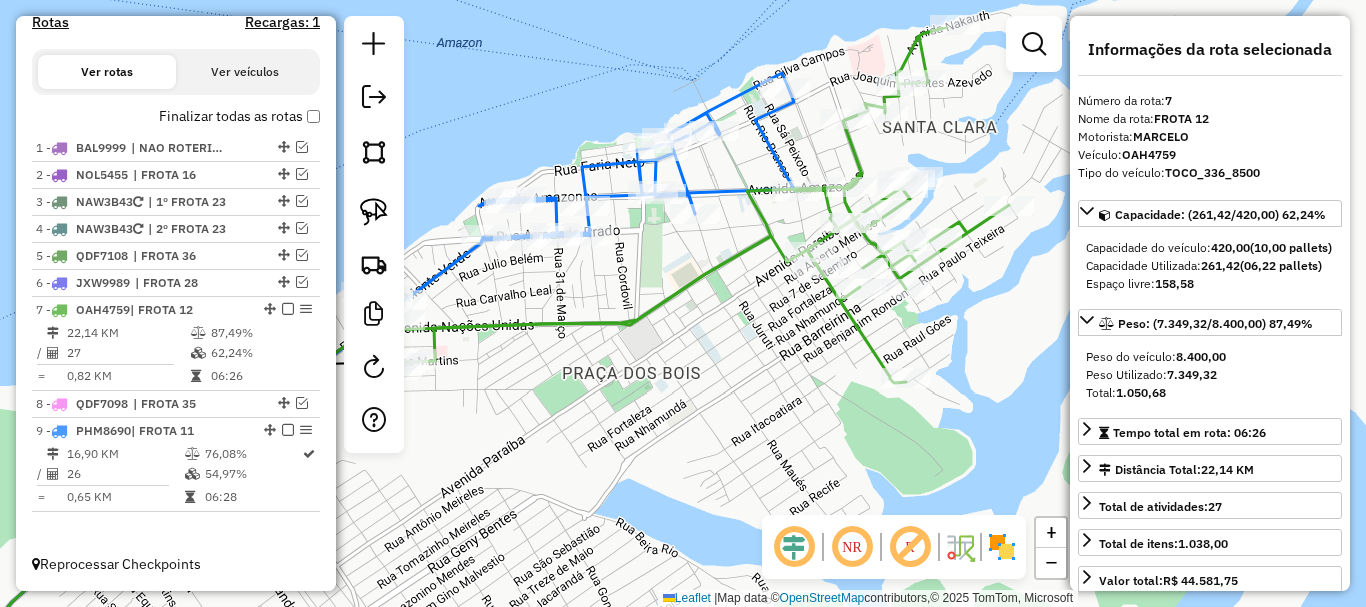 drag, startPoint x: 842, startPoint y: 192, endPoint x: 727, endPoint y: 318, distance: 170.59015 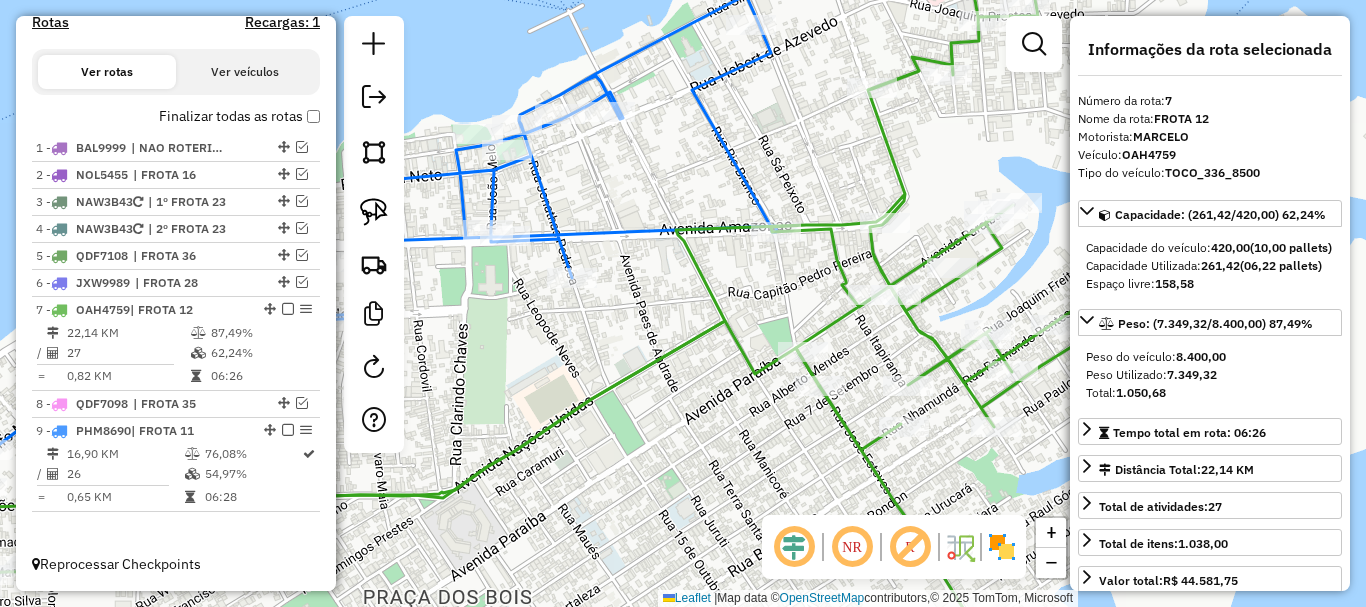 drag, startPoint x: 815, startPoint y: 149, endPoint x: 670, endPoint y: 131, distance: 146.11298 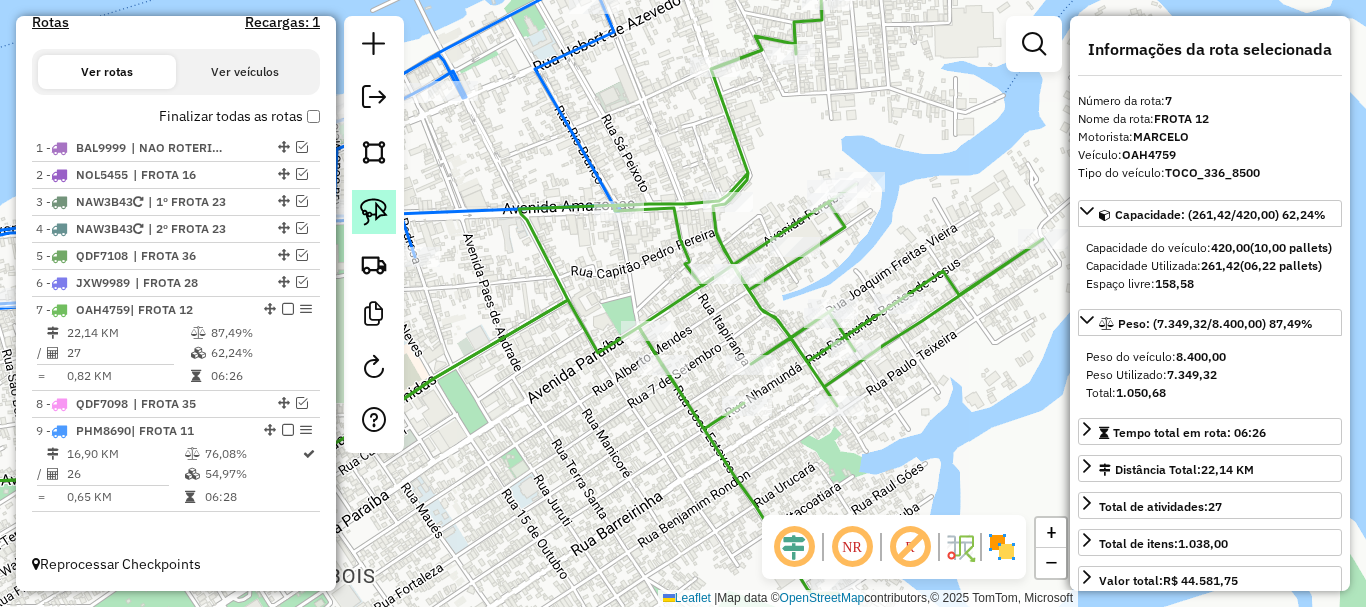 click 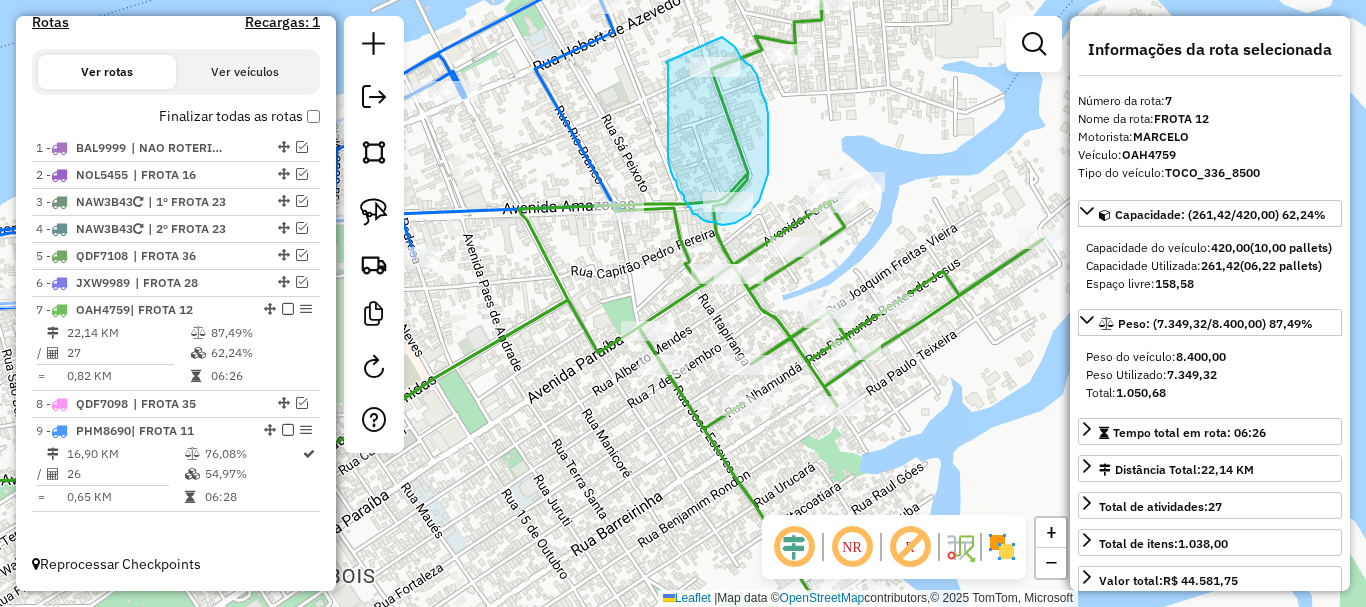 drag, startPoint x: 668, startPoint y: 71, endPoint x: 719, endPoint y: 42, distance: 58.66856 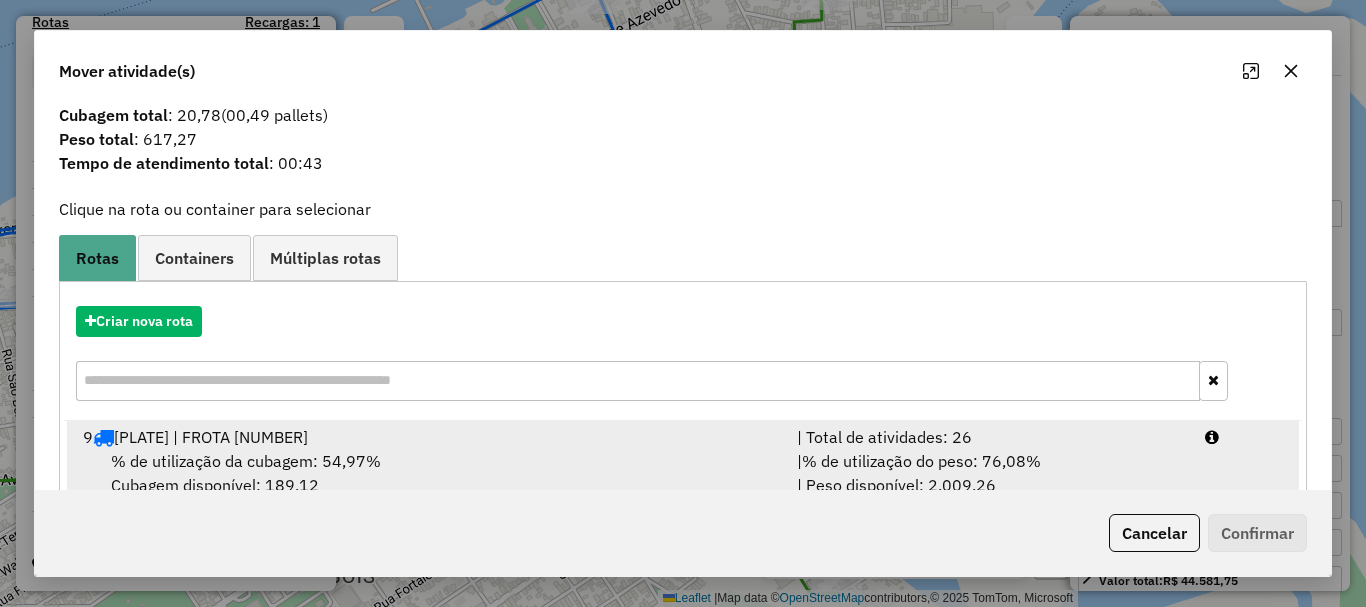 scroll, scrollTop: 78, scrollLeft: 0, axis: vertical 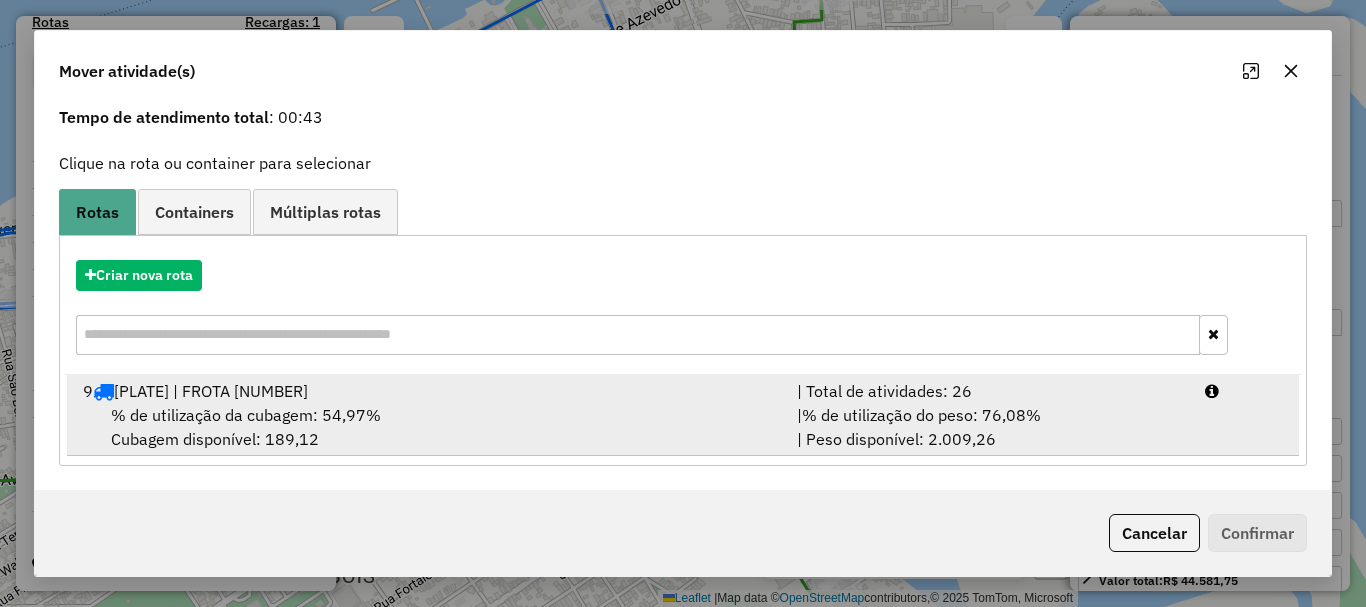click on "% de utilização da cubagem: [PERCENTAGE]%  Cubagem disponível: [CUBAGE]" at bounding box center (428, 427) 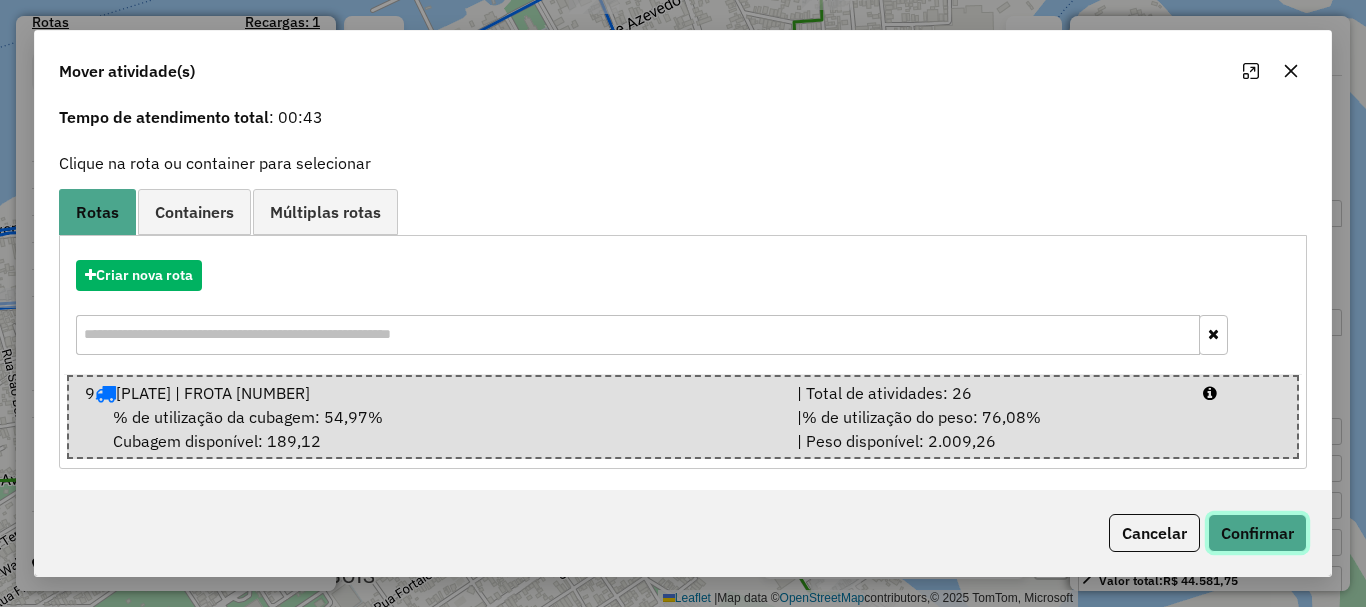 click on "Confirmar" 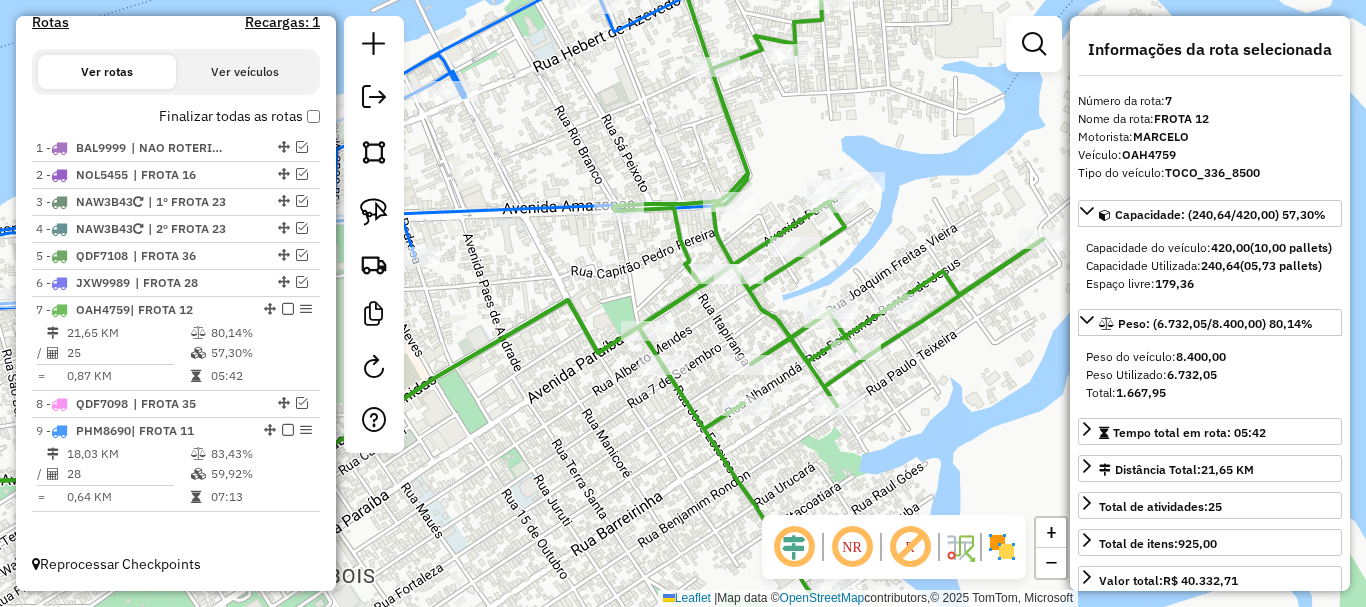 scroll, scrollTop: 0, scrollLeft: 0, axis: both 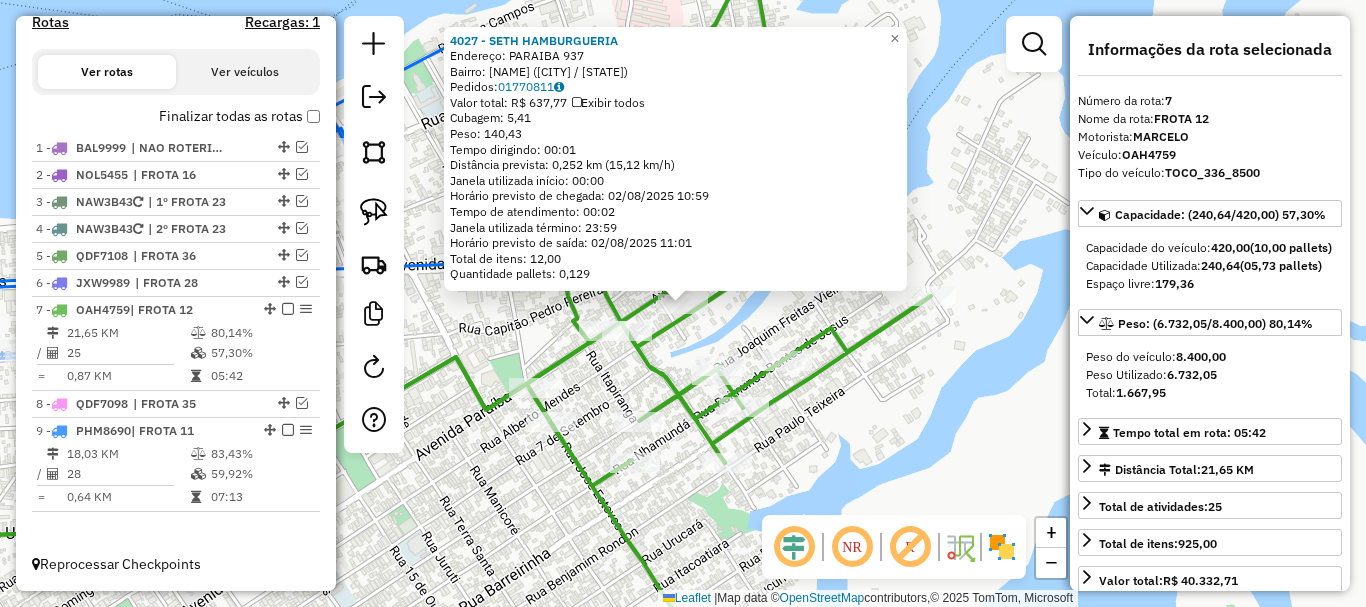 drag, startPoint x: 557, startPoint y: 334, endPoint x: 693, endPoint y: 317, distance: 137.05838 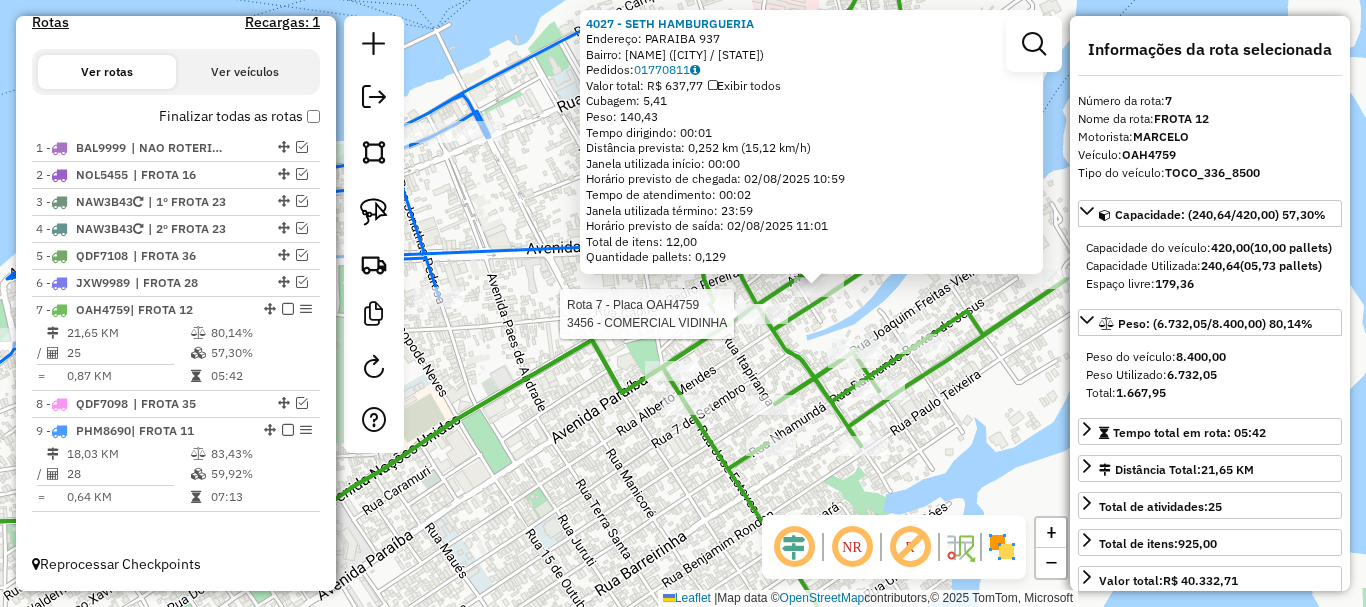 click on "Rota [ROUTE_NUMBER] - Placa [PLATE_NUMBER]  3456 - COMERCIAL VIDINHA 4027 - SETH HAMBURGUERIA  Endereço:  PARAIBA [NUMBER]   Bairro: PALMARES ([CITY] / [STATE])   Pedidos:  [ORDER_ID]   Valor total: R$ [PRICE]   Exibir todos   Cubagem: [CUBAGE]  Peso: [WEIGHT]  Tempo dirigindo: [TIME]   Distância prevista: [DISTANCE] km ([SPEED])   Janela utilizada início: [TIME]   Horário previsto de chegada: [DATE] [TIME]   Tempo de atendimento: [TIME]   Janela utilizada término: [TIME]   Horário previsto de saída: [DATE] [TIME]   Total de itens: [ITEMS]   Quantidade pallets: [PALLETS]  × Janela de atendimento Grade de atendimento Capacidade Transportadoras Veículos Cliente Pedidos  Rotas Selecione os dias de semana para filtrar as janelas de atendimento  Seg   Ter   Qua   Qui   Sex   Sáb   Dom  Informe o período da janela de atendimento: De: Até:  Filtrar exatamente a janela do cliente  Considerar janela de atendimento padrão  Selecione os dias de semana para filtrar as grades de atendimento  Seg   Ter   Qua   Qui   Sex   Sáb   Dom   Peso mínimo:  +" 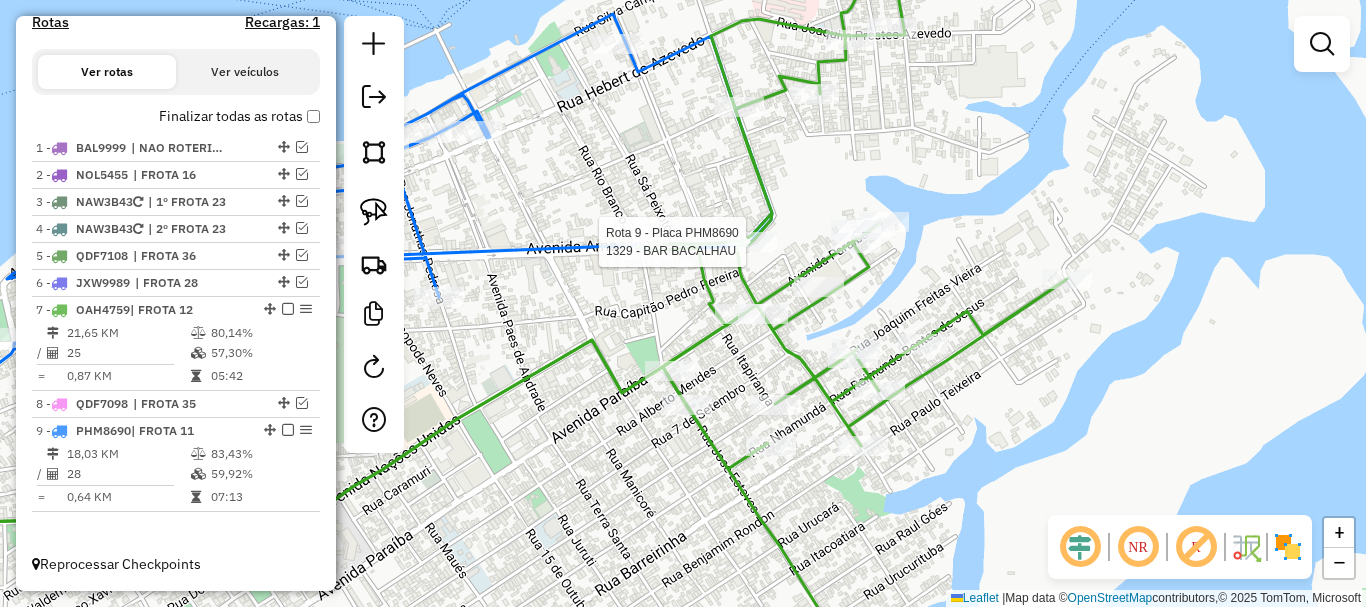 select on "**********" 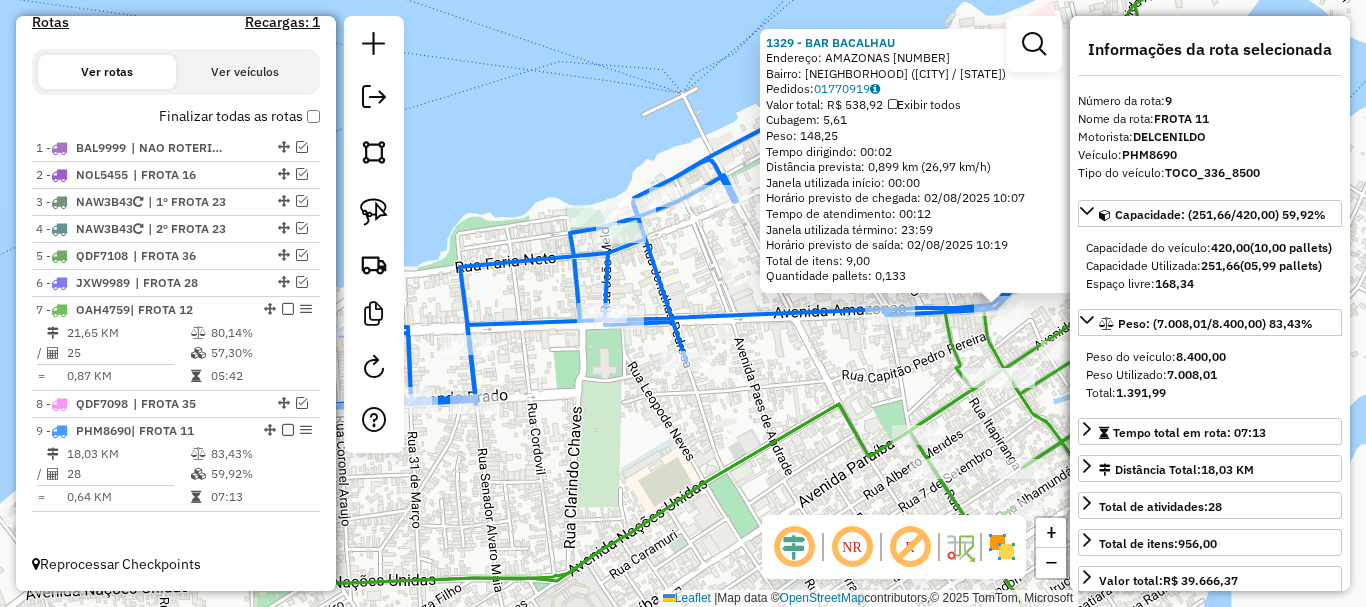 drag, startPoint x: 559, startPoint y: 369, endPoint x: 898, endPoint y: 372, distance: 339.01328 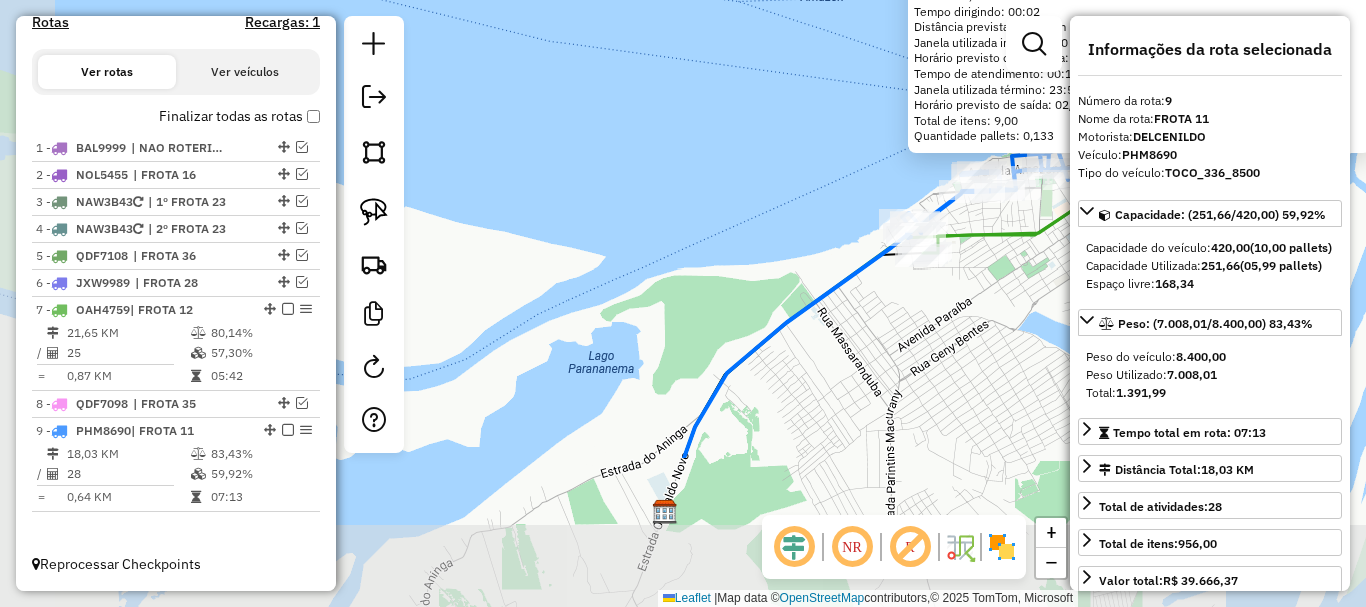 drag, startPoint x: 594, startPoint y: 545, endPoint x: 975, endPoint y: 247, distance: 483.69928 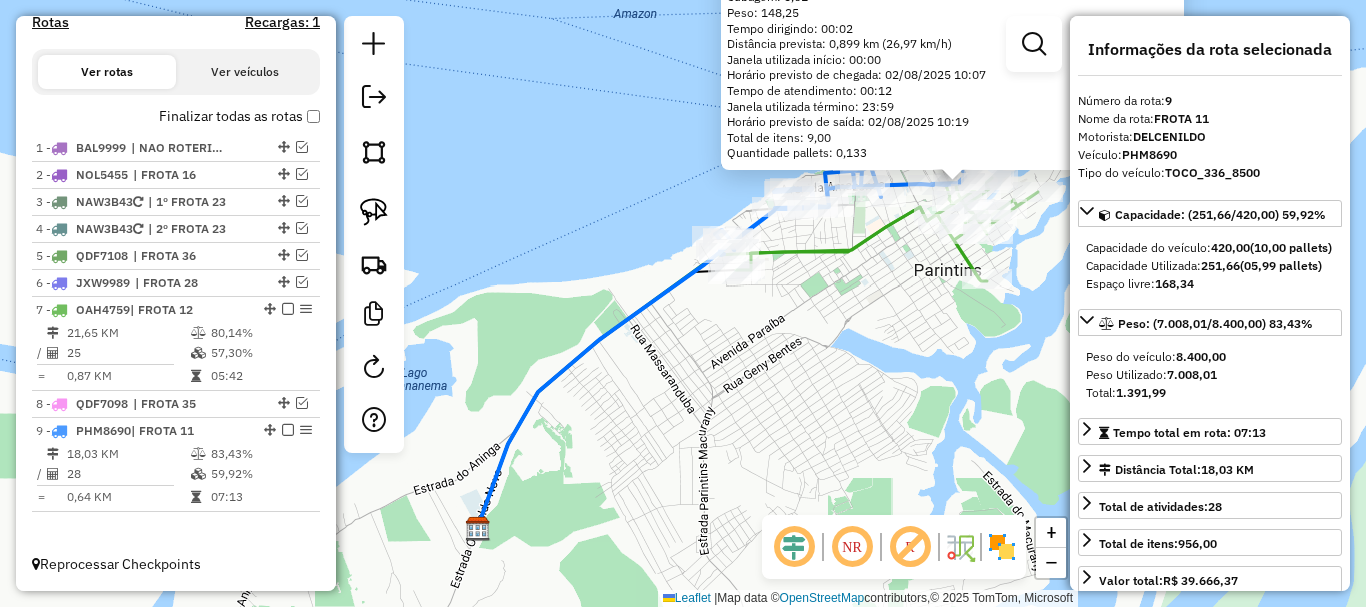 drag, startPoint x: 894, startPoint y: 305, endPoint x: 593, endPoint y: 411, distance: 319.1191 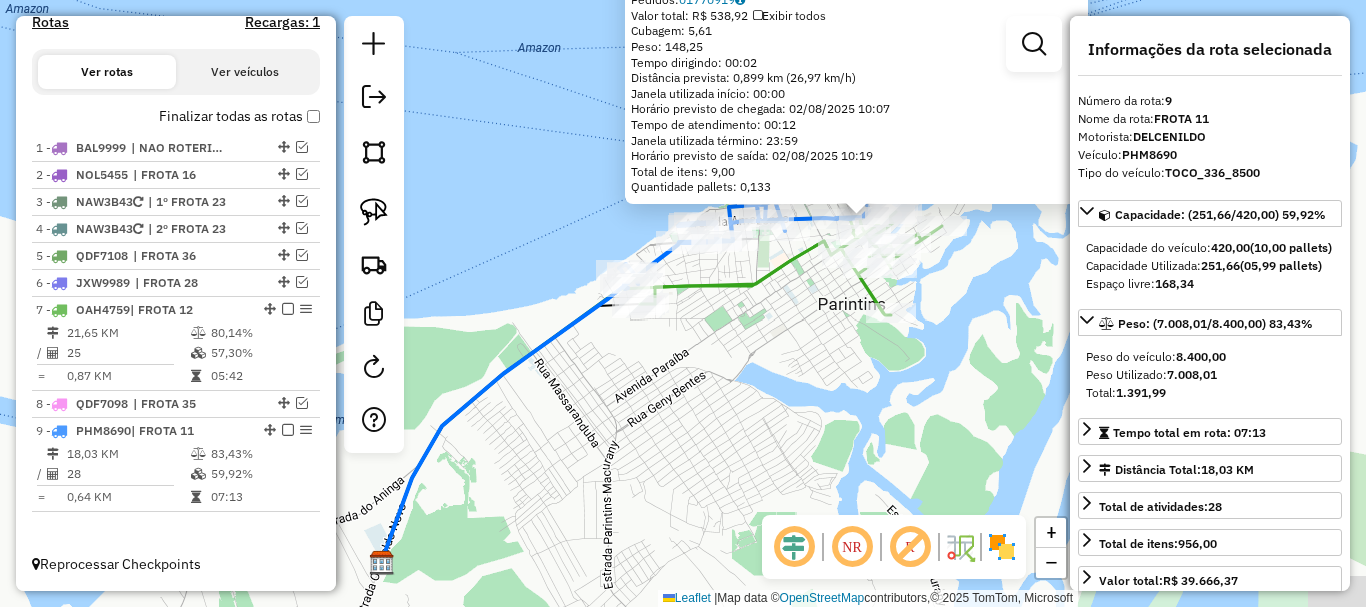 drag, startPoint x: 808, startPoint y: 384, endPoint x: 737, endPoint y: 418, distance: 78.72102 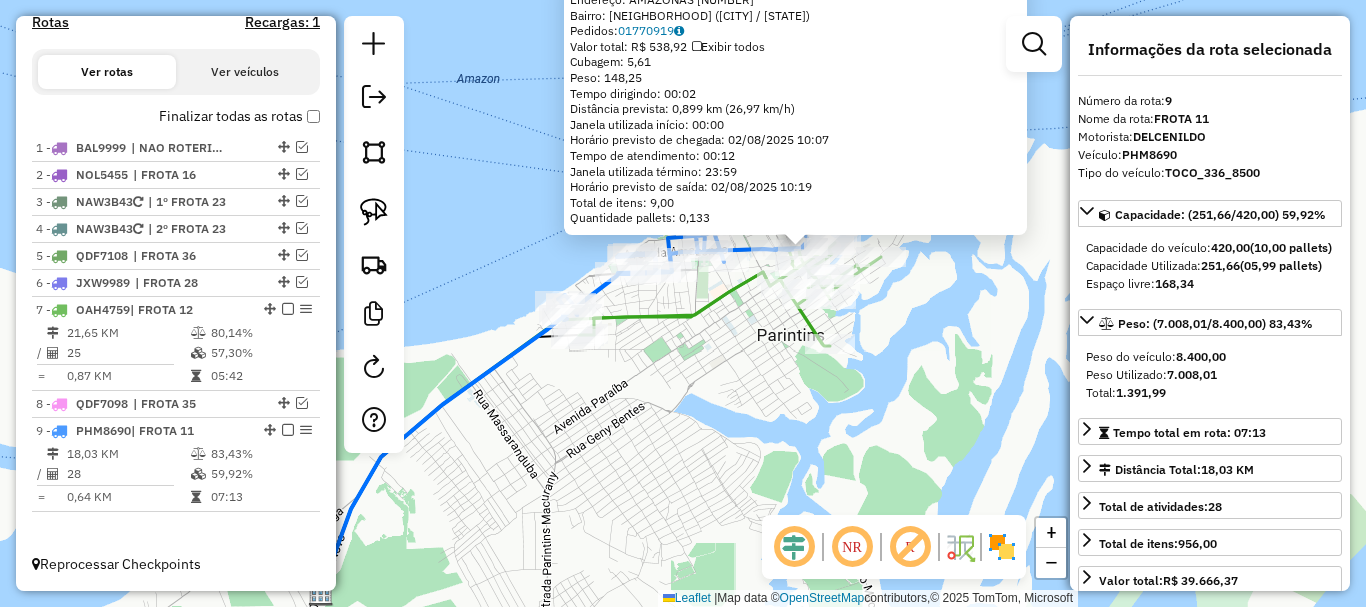 drag, startPoint x: 754, startPoint y: 384, endPoint x: 693, endPoint y: 415, distance: 68.42514 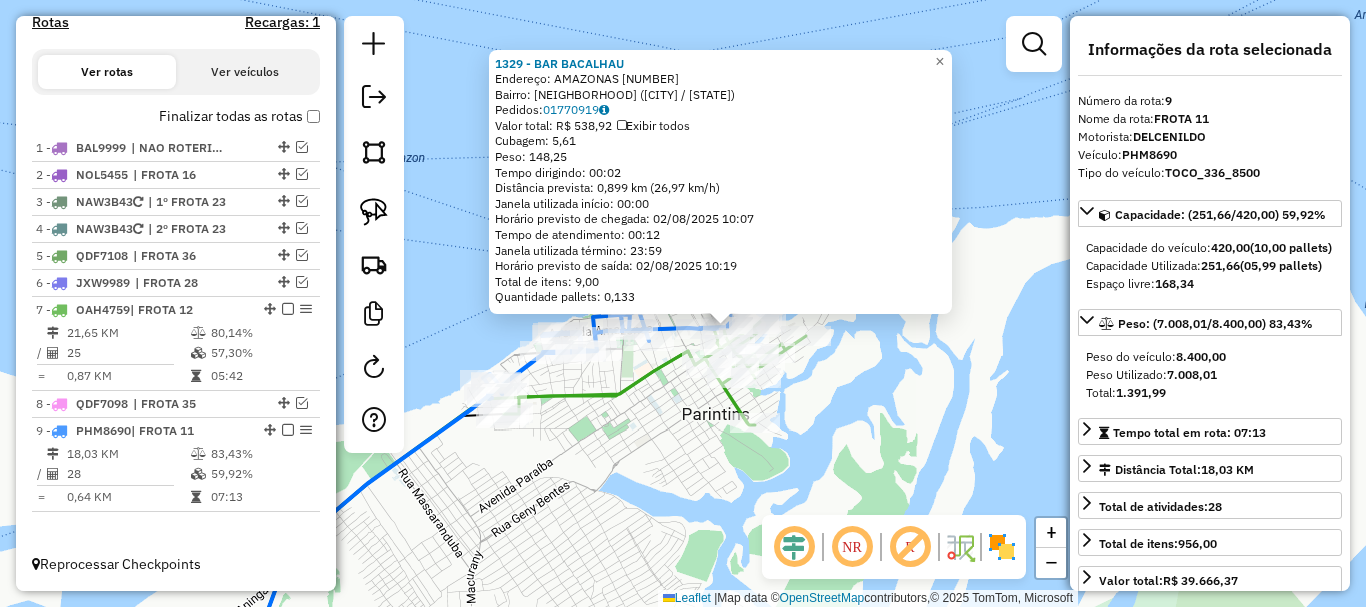 drag, startPoint x: 916, startPoint y: 309, endPoint x: 835, endPoint y: 390, distance: 114.5513 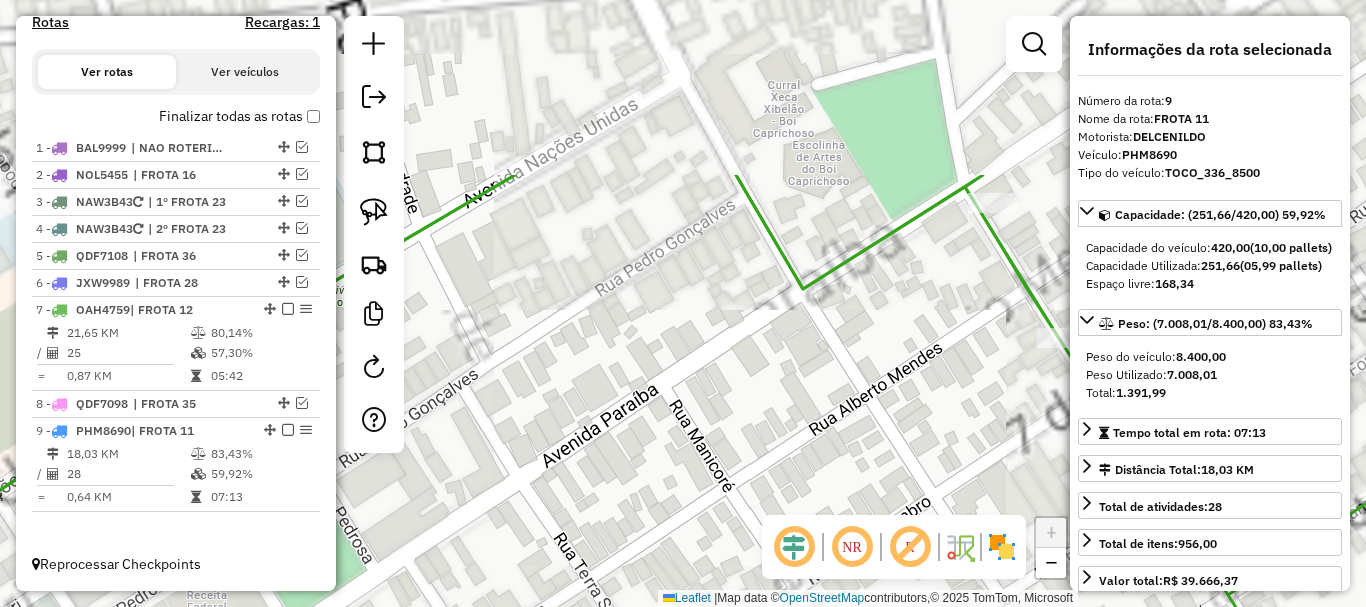 drag, startPoint x: 785, startPoint y: 134, endPoint x: 723, endPoint y: 369, distance: 243.04115 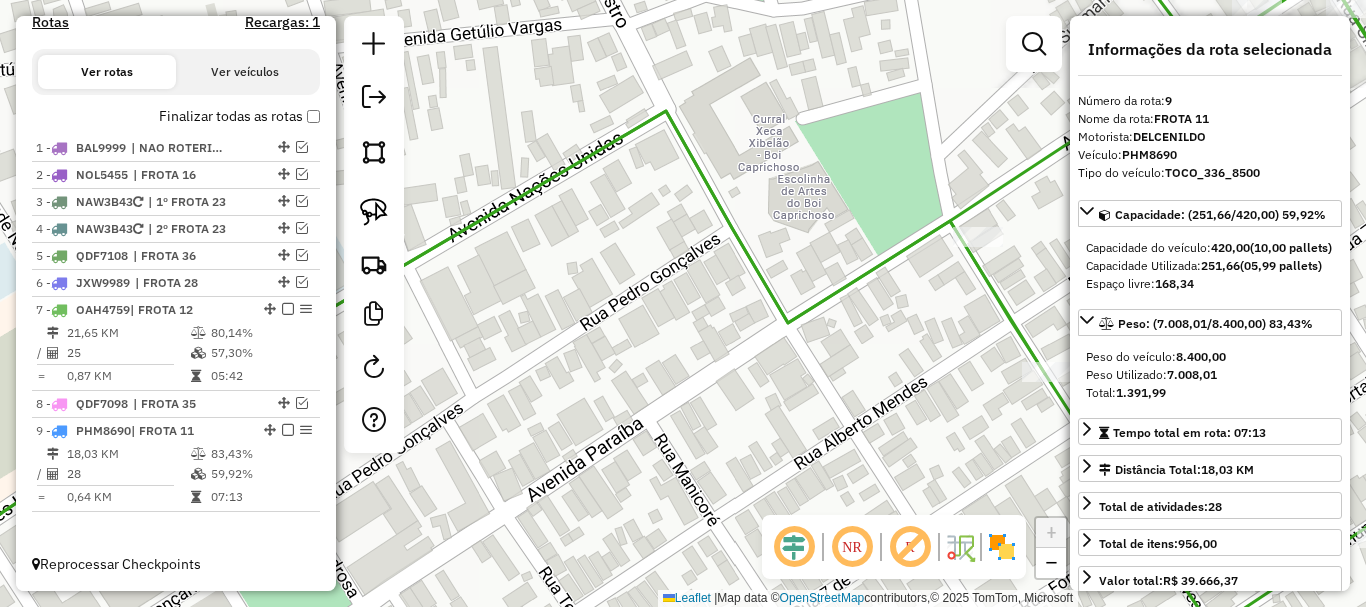 drag, startPoint x: 825, startPoint y: 177, endPoint x: 770, endPoint y: 356, distance: 187.25919 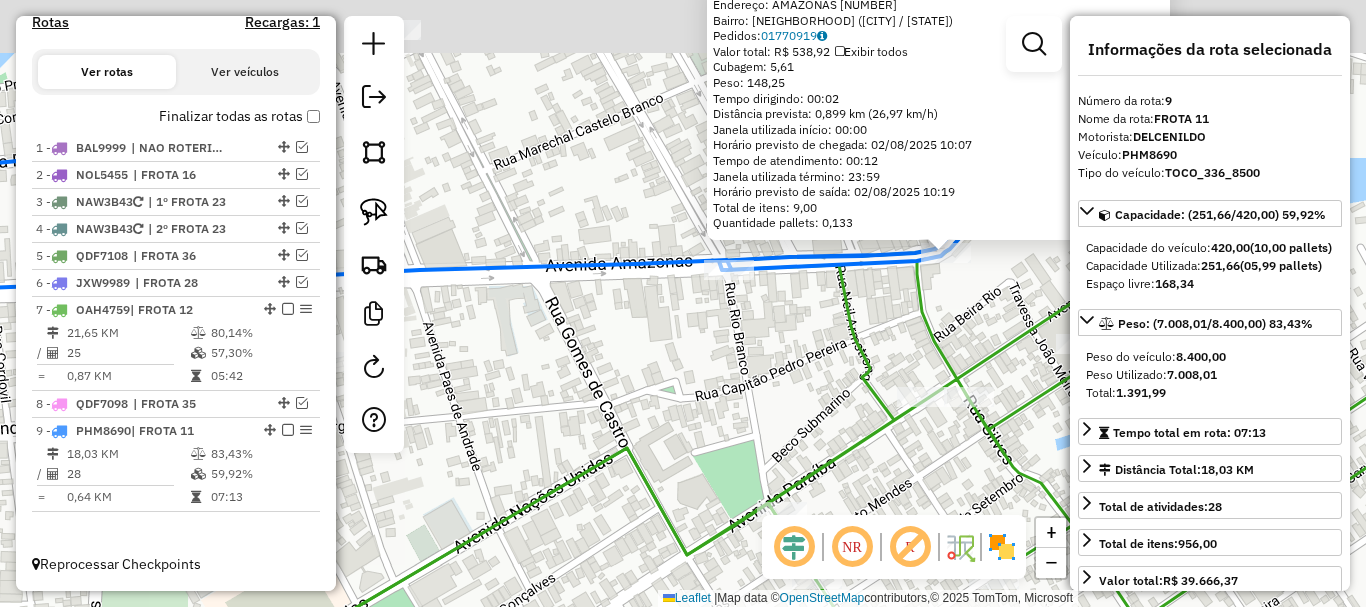 drag, startPoint x: 837, startPoint y: 235, endPoint x: 754, endPoint y: 393, distance: 178.47409 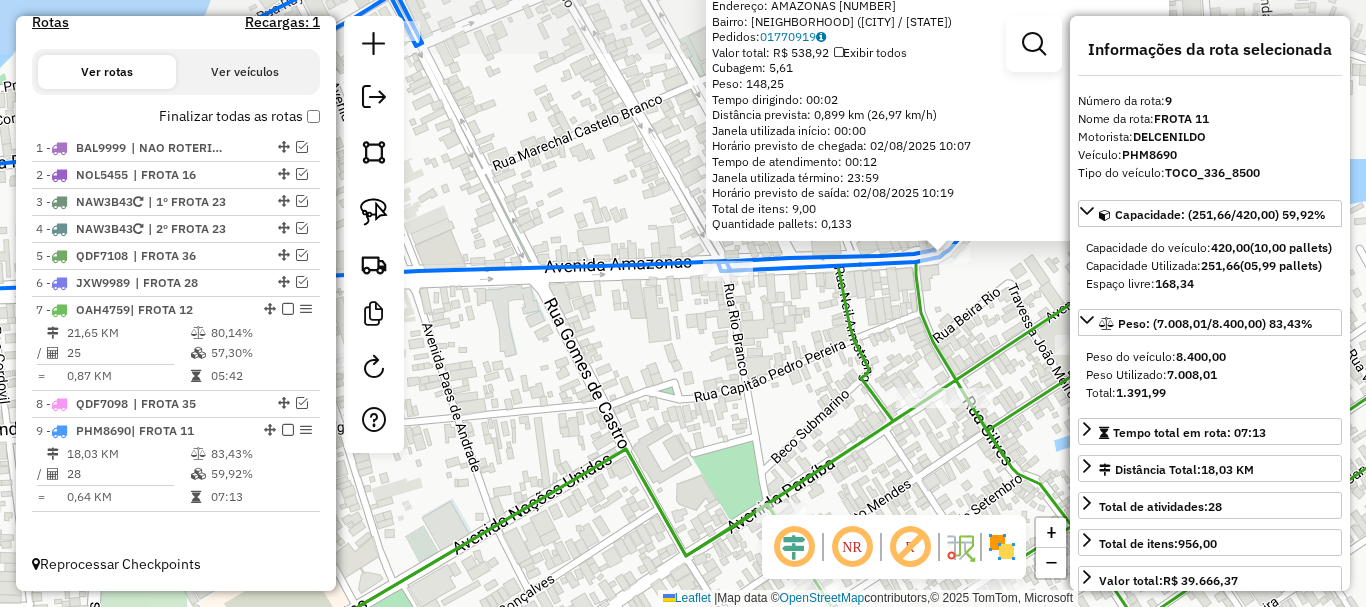 drag, startPoint x: 784, startPoint y: 341, endPoint x: 717, endPoint y: 343, distance: 67.02985 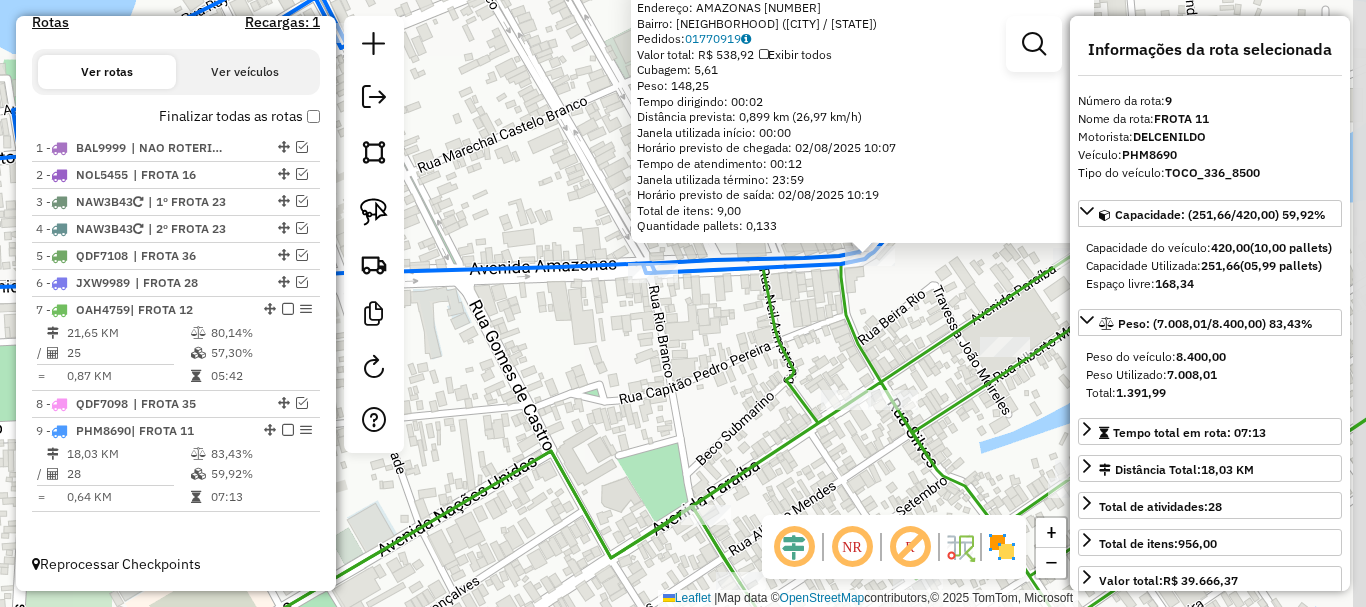 click on "[NUMBER] - [NAME]  Endereço:  [STREET] [NUMBER]   Bairro: [NEIGHBORHOOD] ([CITY] / [STATE])   Pedidos:  [ORDER_ID]   Valor total: R$ 538,92   Exibir todos   Cubagem: 5,61  Peso: 148,25  Tempo dirigindo: 00:02   Distância prevista: 0,899 km (26,97 km/h)   Janela utilizada início: 00:00   Horário previsto de chegada: 02/08/2025 10:07   Tempo de atendimento: 00:12   Janela utilizada término: 23:59   Horário previsto de saída: 02/08/2025 10:19   Total de itens: 9,00   Quantidade pallets: 0,133  × Janela de atendimento Grade de atendimento Capacidade Transportadoras Veículos Cliente Pedidos  Rotas Selecione os dias de semana para filtrar as janelas de atendimento  Seg   Ter   Qua   Qui   Sex   Sáb   Dom  Informe o período da janela de atendimento: De: Até:  Filtrar exatamente a janela do cliente  Considerar janela de atendimento padrão  Selecione os dias de semana para filtrar as grades de atendimento  Seg   Ter   Qua   Qui   Sex   Sáb   Dom   Considerar clientes sem dia de atendimento cadastrado  Peso mínimo:  +" 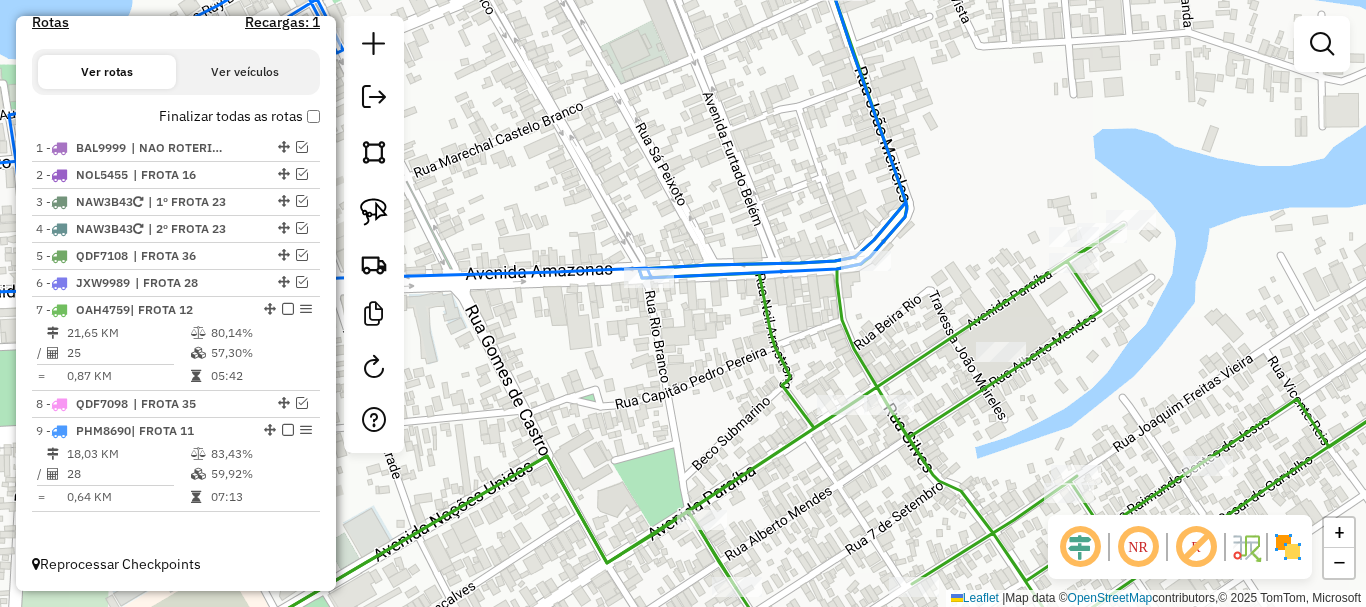 drag, startPoint x: 941, startPoint y: 294, endPoint x: 877, endPoint y: 340, distance: 78.81624 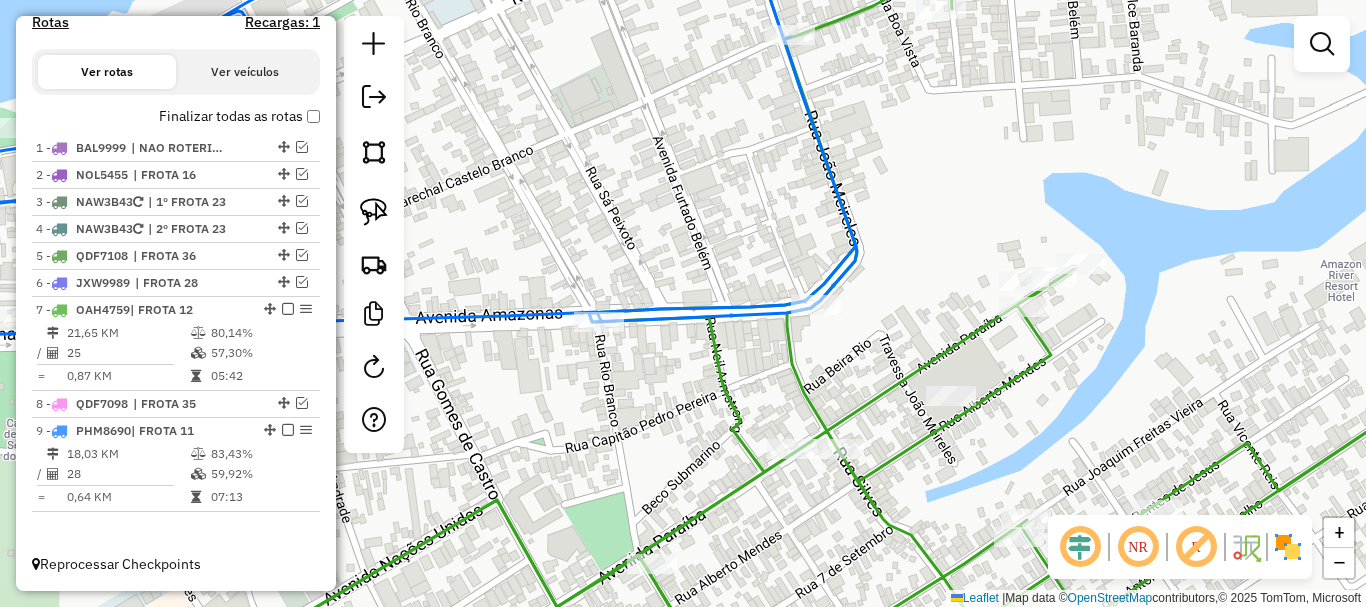 drag, startPoint x: 955, startPoint y: 212, endPoint x: 951, endPoint y: 365, distance: 153.05228 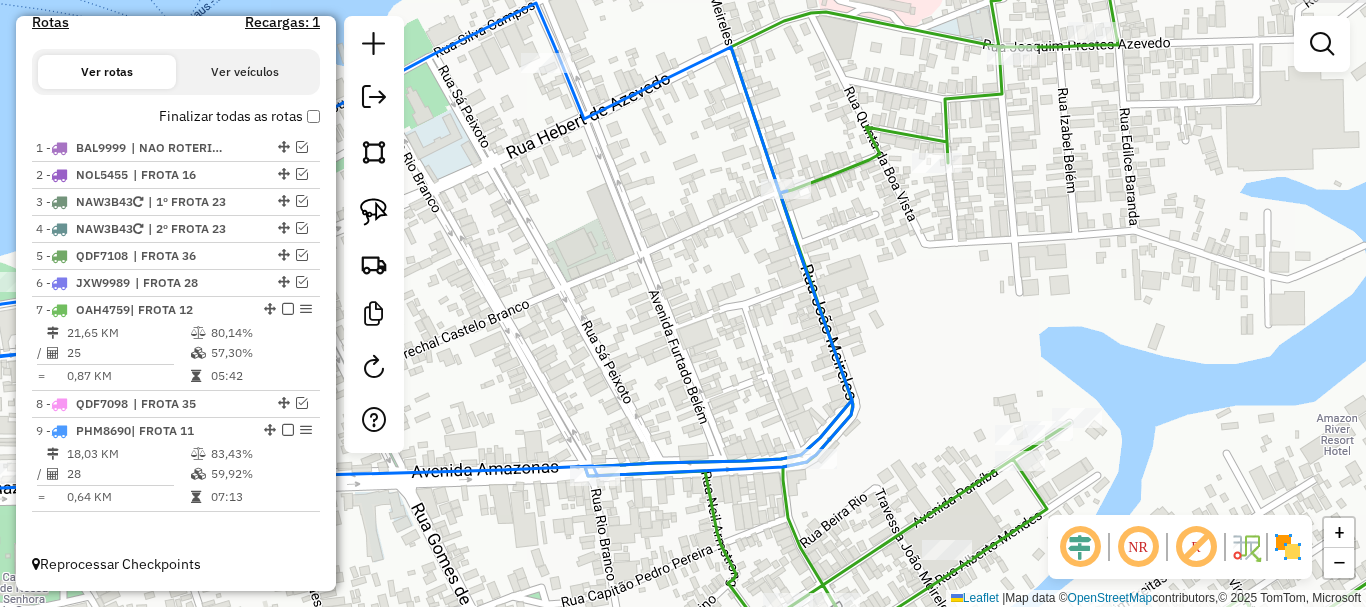 drag, startPoint x: 908, startPoint y: 264, endPoint x: 936, endPoint y: 360, distance: 100 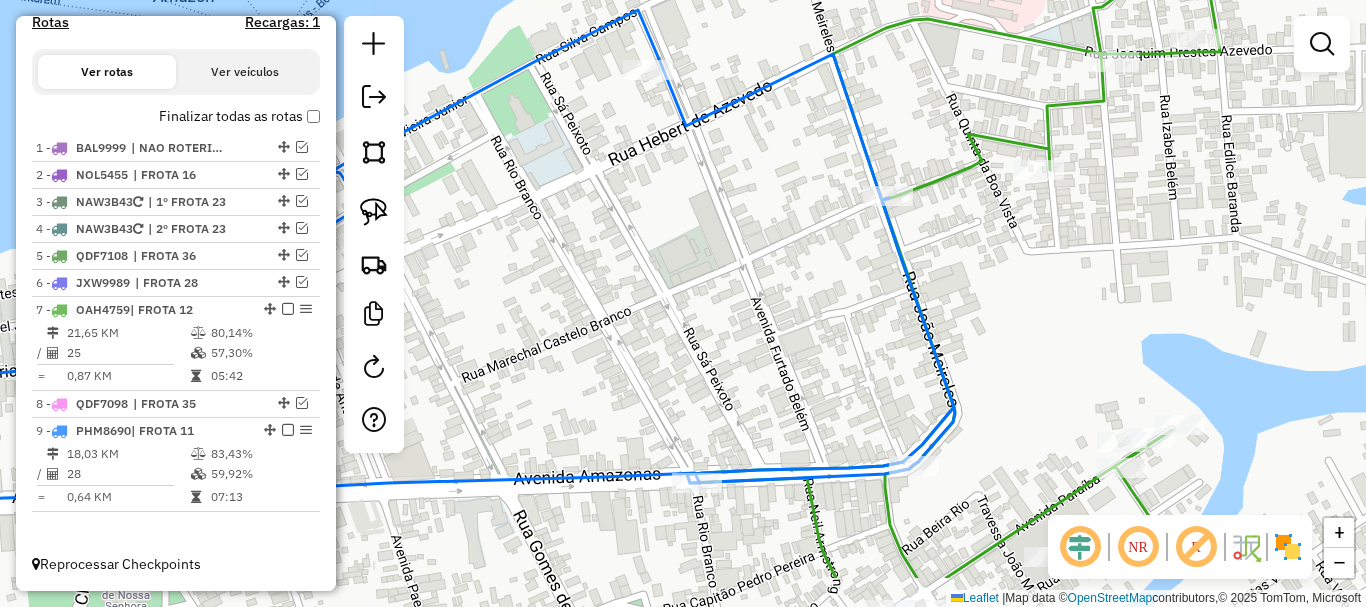 drag, startPoint x: 911, startPoint y: 318, endPoint x: 991, endPoint y: 228, distance: 120.41595 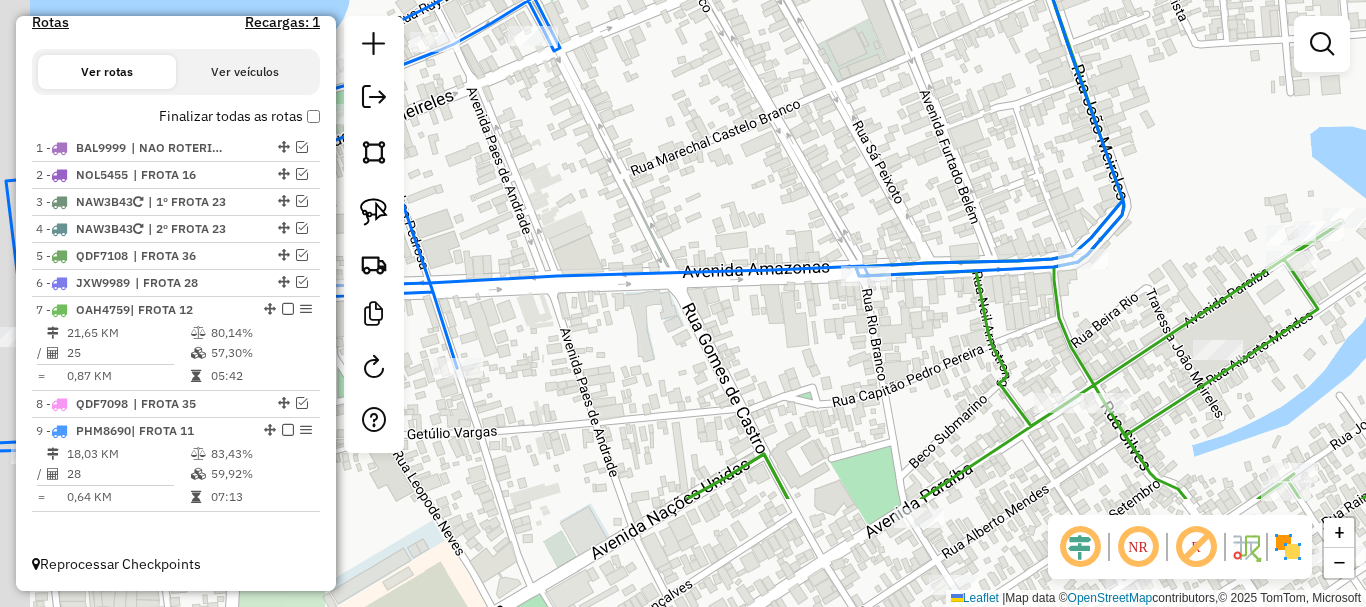 drag, startPoint x: 945, startPoint y: 191, endPoint x: 971, endPoint y: 151, distance: 47.707443 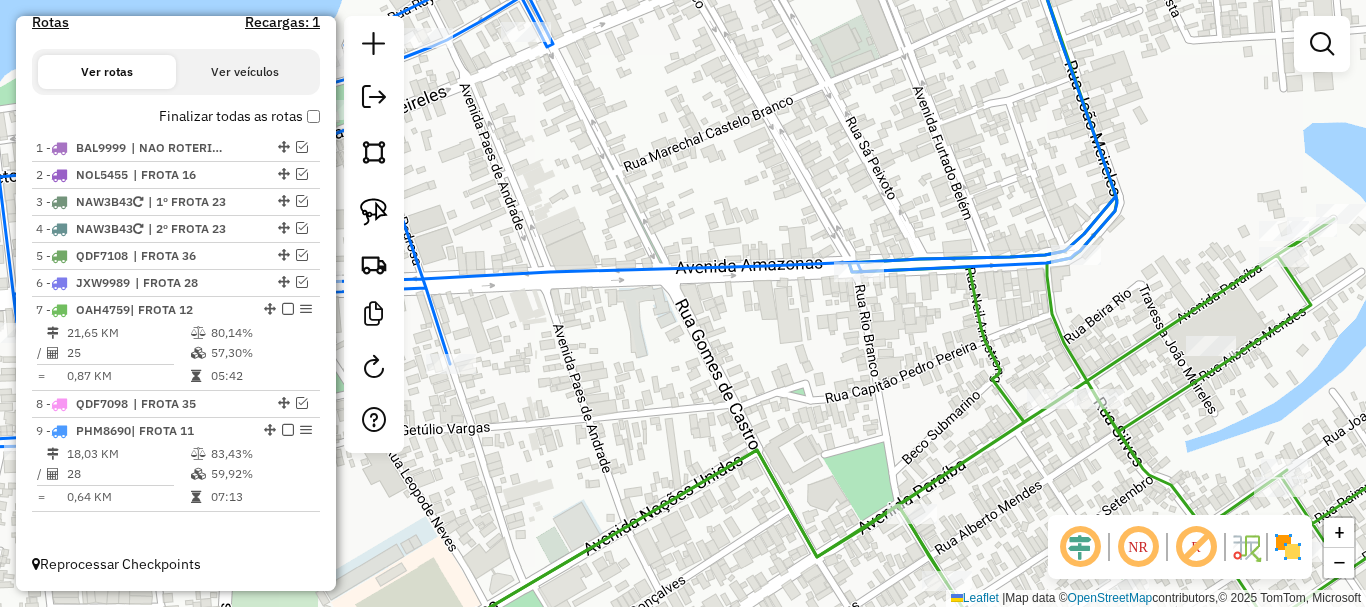 drag, startPoint x: 924, startPoint y: 341, endPoint x: 897, endPoint y: 362, distance: 34.20526 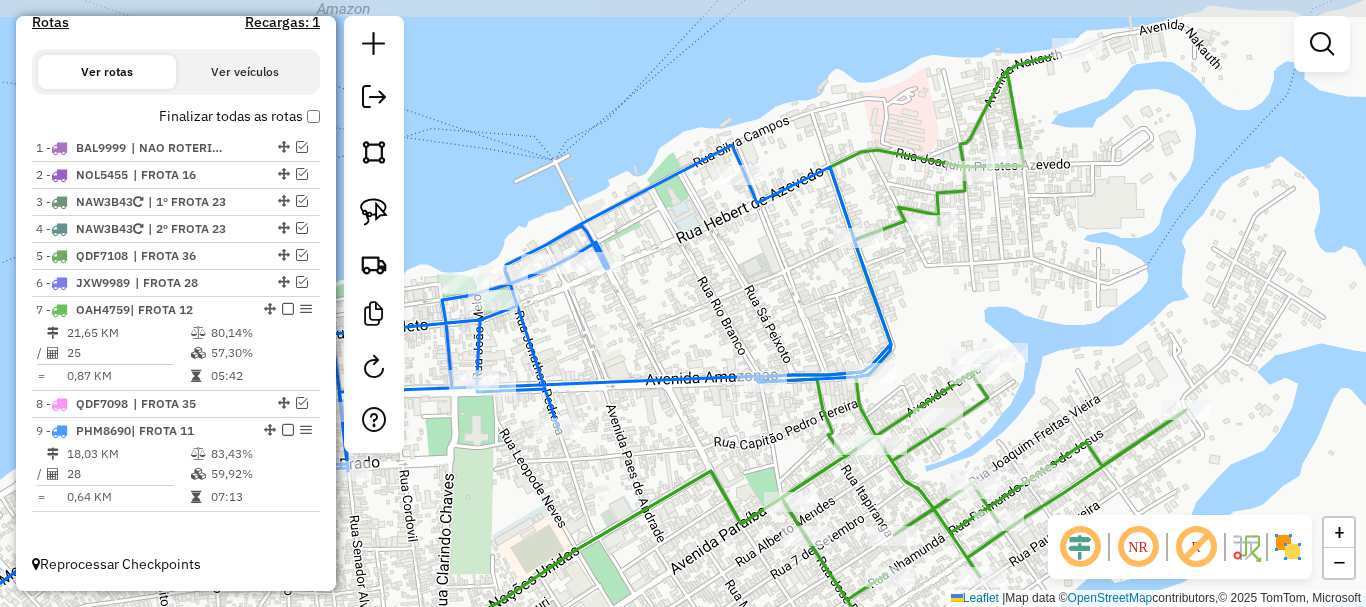 drag, startPoint x: 1156, startPoint y: 217, endPoint x: 918, endPoint y: 334, distance: 265.2037 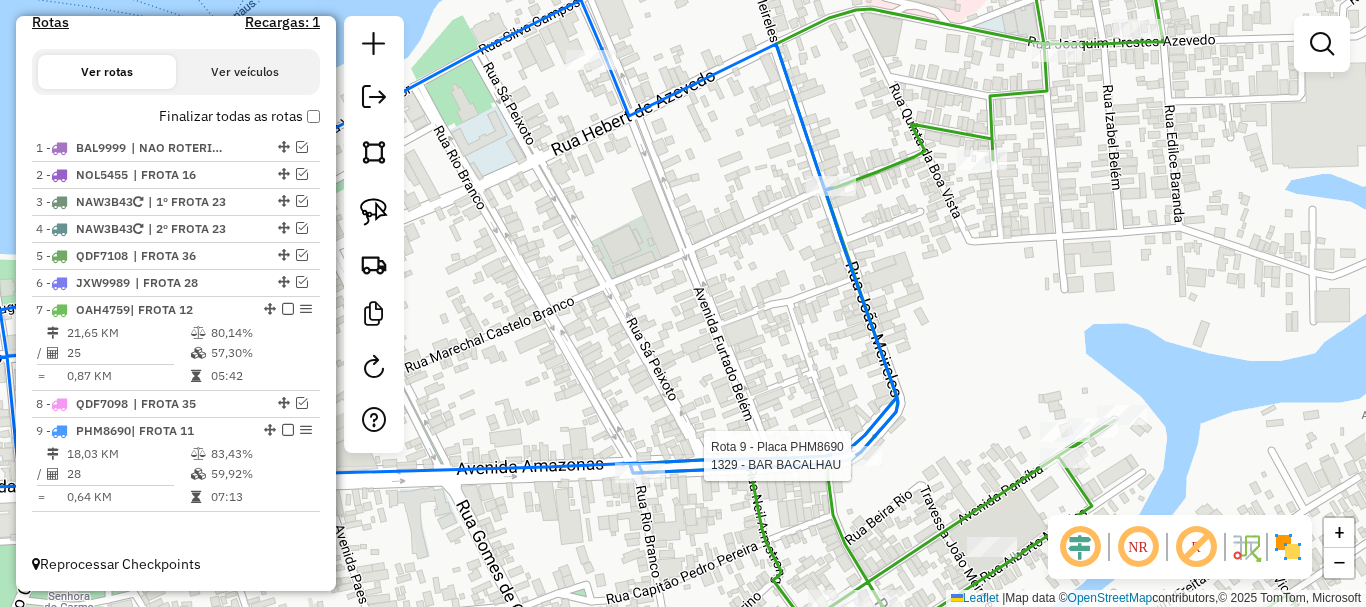 select on "**********" 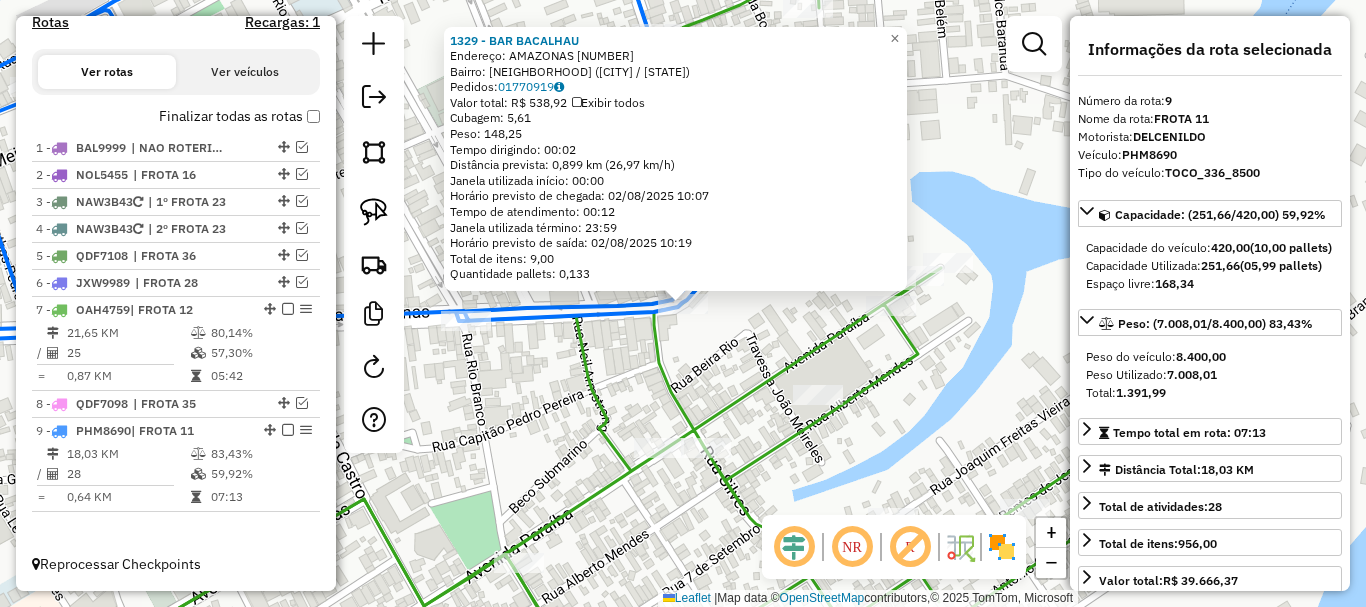 drag, startPoint x: 803, startPoint y: 270, endPoint x: 799, endPoint y: 283, distance: 13.601471 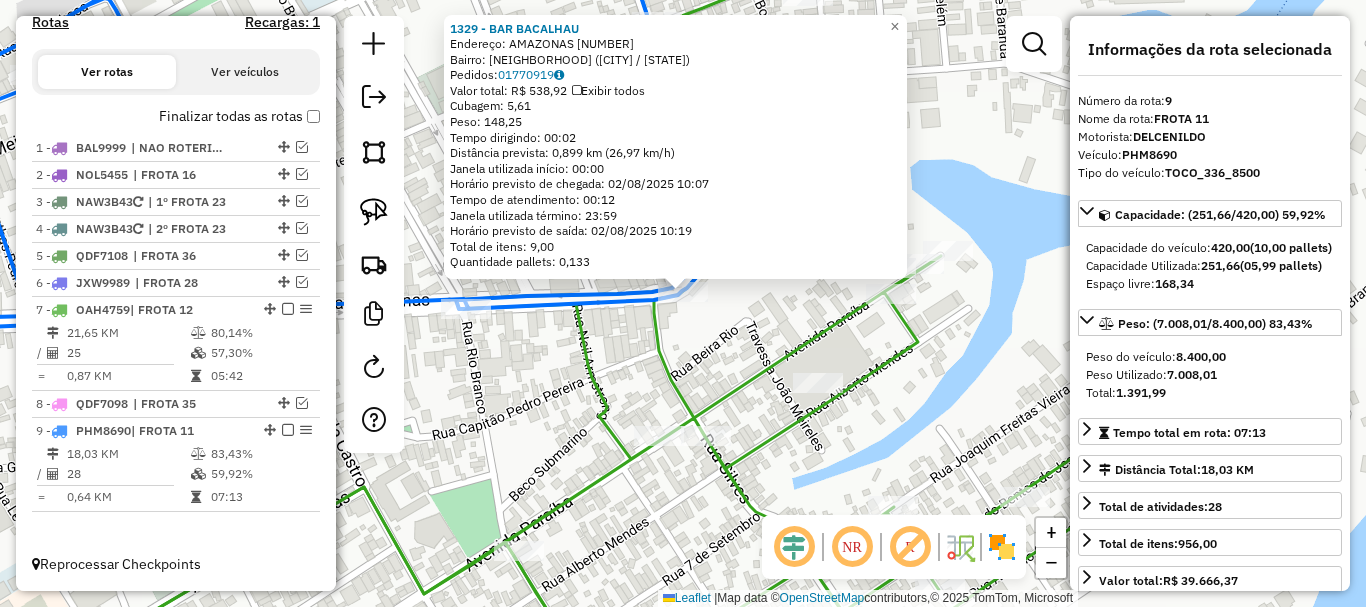 click on "[NUMBER] - [NAME]  Endereço:  [STREET] [NUMBER]   Bairro: [NEIGHBORHOOD] ([CITY] / [STATE])   Pedidos:  [ORDER_ID]   Valor total: R$ 538,92   Exibir todos   Cubagem: 5,61  Peso: 148,25  Tempo dirigindo: 00:02   Distância prevista: 0,899 km (26,97 km/h)   Janela utilizada início: 00:00   Horário previsto de chegada: 02/08/2025 10:07   Tempo de atendimento: 00:12   Janela utilizada término: 23:59   Horário previsto de saída: 02/08/2025 10:19   Total de itens: 9,00   Quantidade pallets: 0,133  × Janela de atendimento Grade de atendimento Capacidade Transportadoras Veículos Cliente Pedidos  Rotas Selecione os dias de semana para filtrar as janelas de atendimento  Seg   Ter   Qua   Qui   Sex   Sáb   Dom  Informe o período da janela de atendimento: De: Até:  Filtrar exatamente a janela do cliente  Considerar janela de atendimento padrão  Selecione os dias de semana para filtrar as grades de atendimento  Seg   Ter   Qua   Qui   Sex   Sáb   Dom   Considerar clientes sem dia de atendimento cadastrado  Peso mínimo:  +" 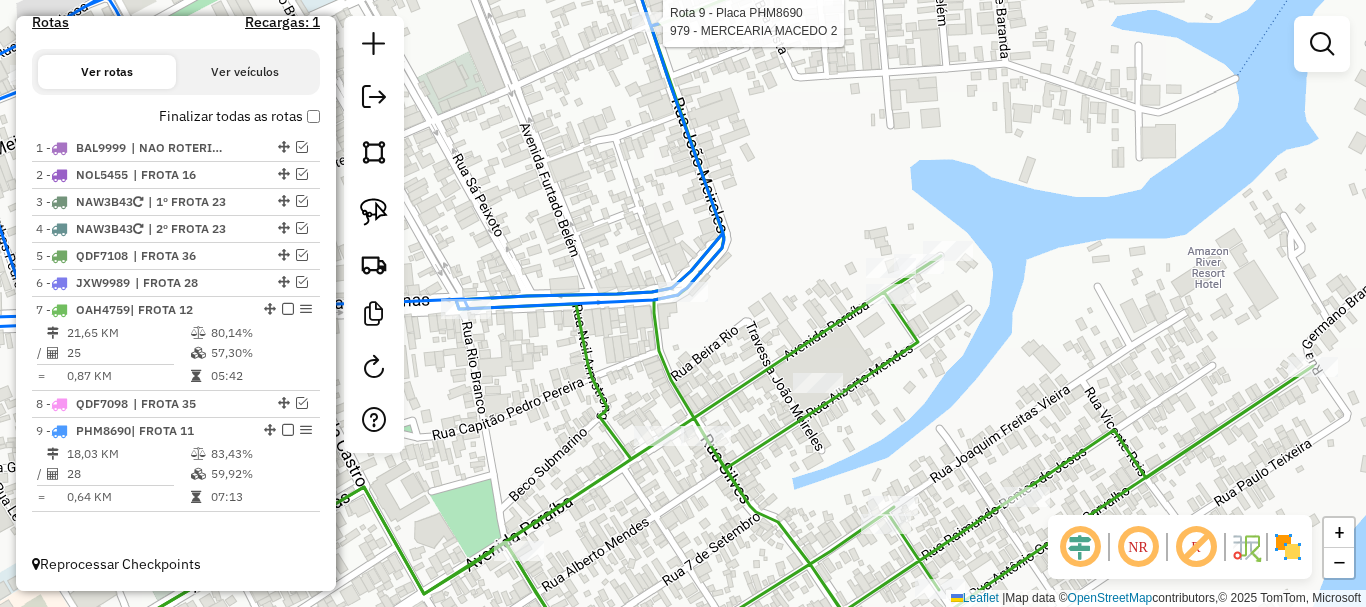 select on "**********" 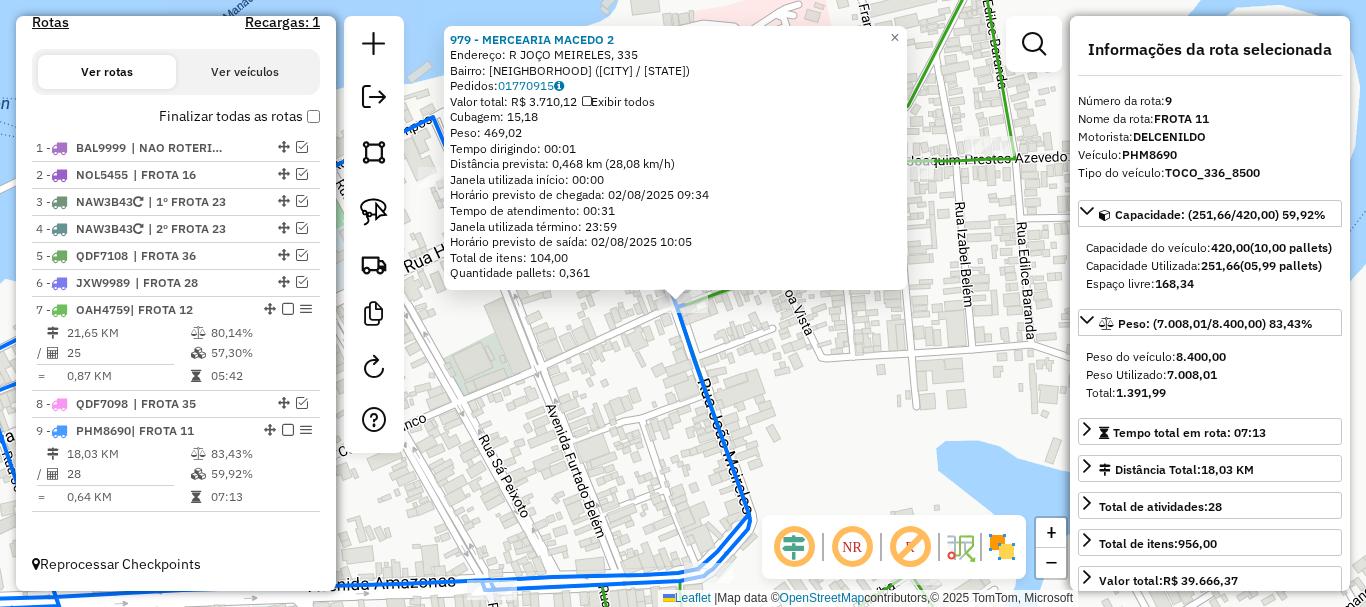 drag, startPoint x: 844, startPoint y: 465, endPoint x: 925, endPoint y: 313, distance: 172.2353 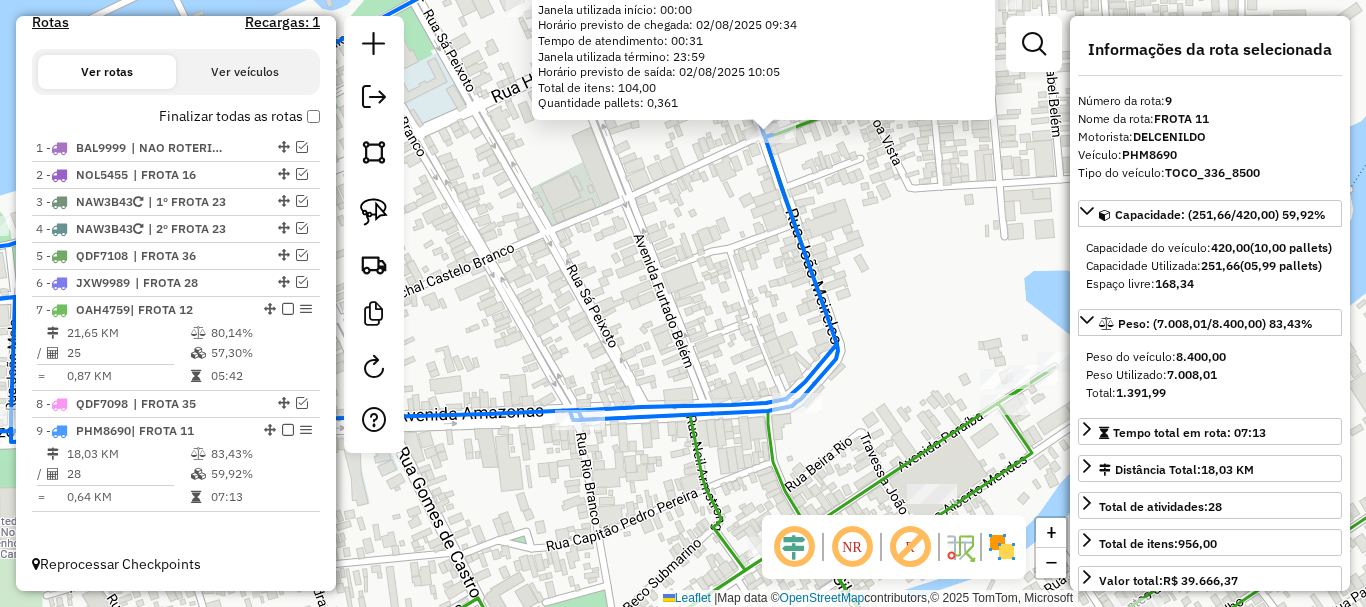 click on "[NUMBER] - [NAME] 2  Endereço: [STREET_NAME], [NUMBER]   Bairro: [NEIGHBORHOOD] ([CITY] / [STATE])   Pedidos:  [ORDER_ID]   Valor total: R$ [PRICE]   Exibir todos   Cubagem: [CUBAGE]  Peso: [WEIGHT]  Tempo dirigindo: [TIME]   Distância prevista: [DISTANCE] km ([SPEED] km/h)   Janela utilizada início: [TIME]   Horário previsto de chegada: [DATE] [TIME]   Tempo de atendimento: [TIME]   Janela utilizada término: [TIME]   Horário previsto de saída: [DATE] [TIME]   Total de itens: [NUMBER]   Quantidade pallets: [PALLETS]  × Janela de atendimento Grade de atendimento Capacidade Transportadoras Veículos Cliente Pedidos  Rotas Selecione os dias de semana para filtrar as janelas de atendimento  Seg   Ter   Qua   Qui   Sex   Sáb   Dom  Informe o período da janela de atendimento: De: [TIME] Até: [TIME]  Filtrar exatamente a janela do cliente  Considerar janela de atendimento padrão  Selecione os dias de semana para filtrar as grades de atendimento  Seg   Ter   Qua   Qui   Sex   Sáb   Dom   Considerar clientes sem dia de atendimento cadastrado" 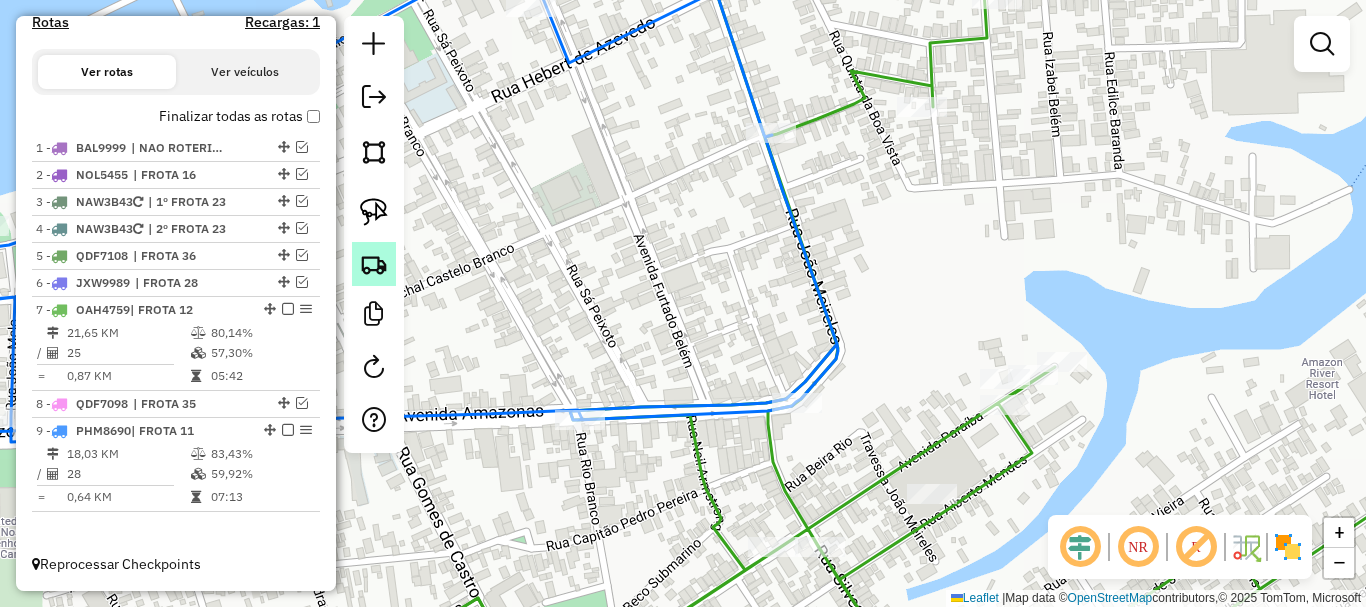 click 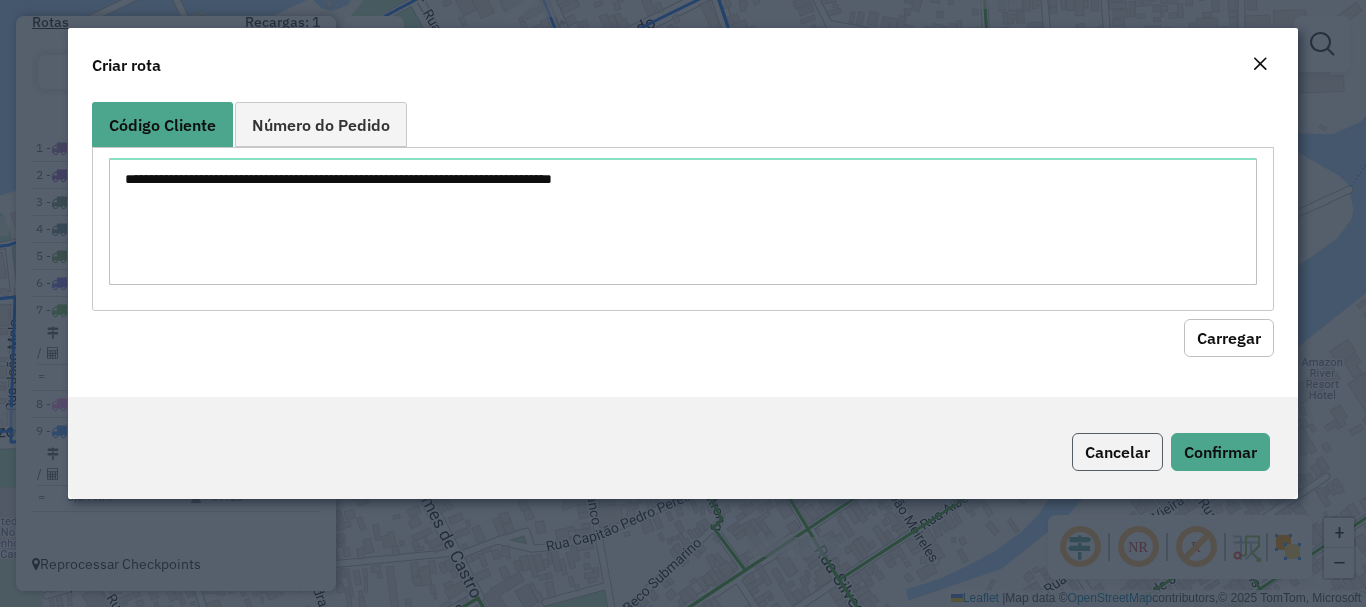 drag, startPoint x: 1136, startPoint y: 452, endPoint x: 1071, endPoint y: 445, distance: 65.37584 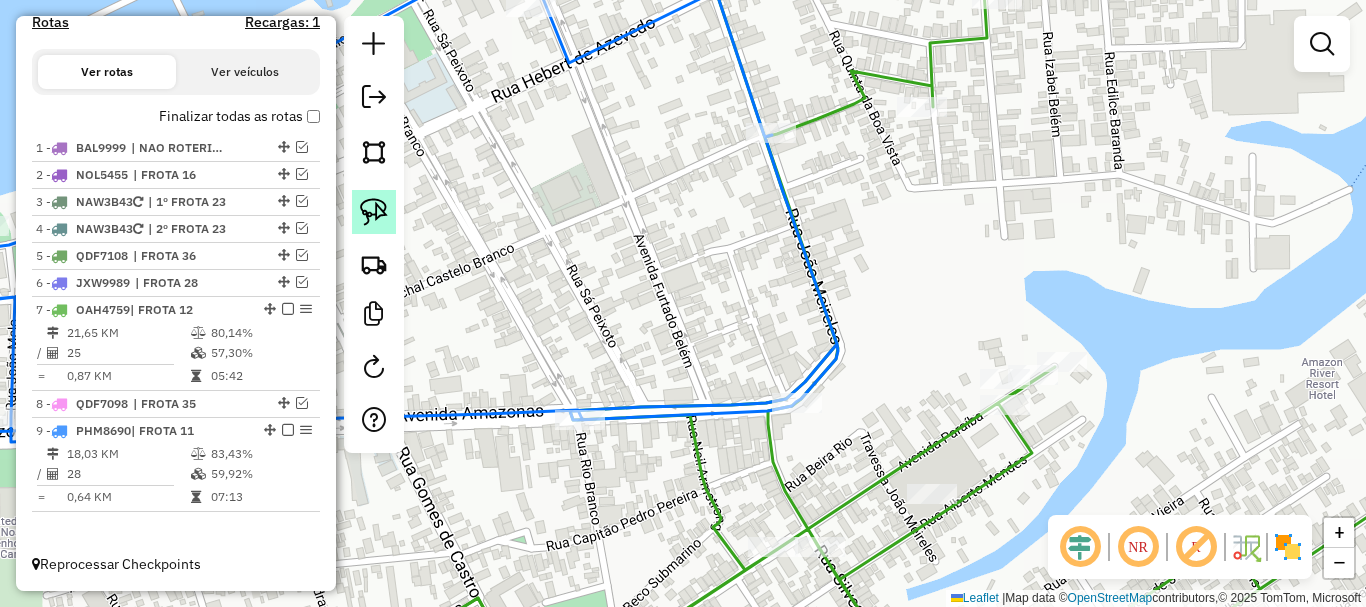 click 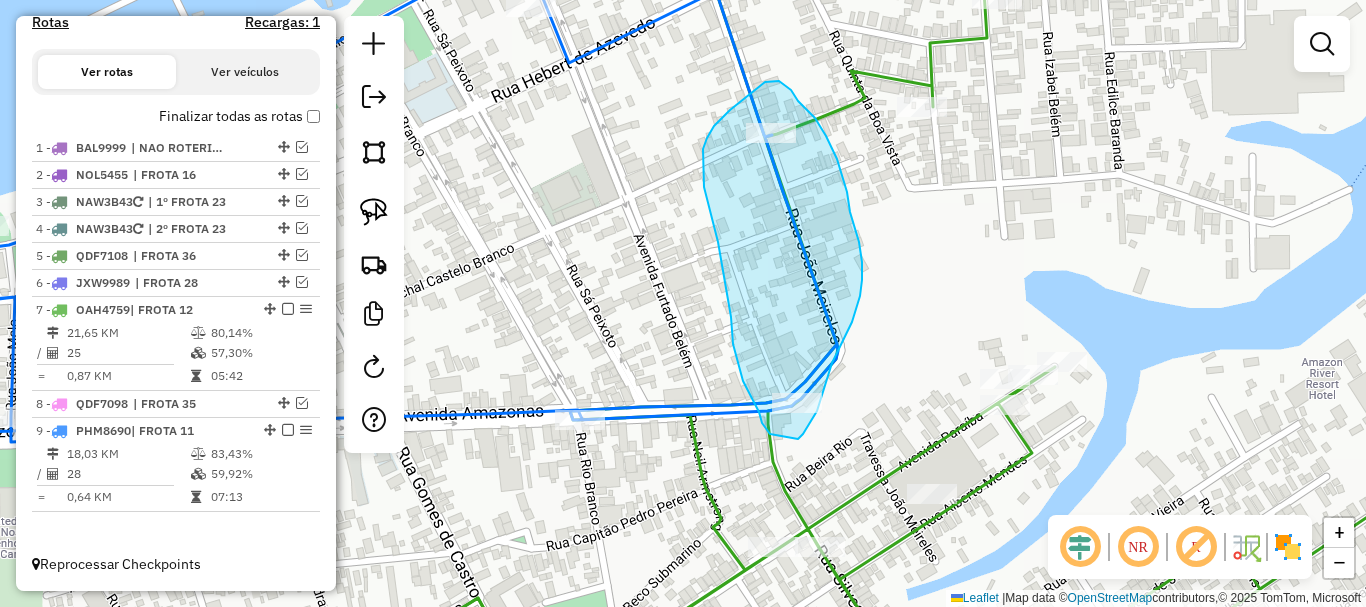 drag, startPoint x: 798, startPoint y: 439, endPoint x: 777, endPoint y: 446, distance: 22.135944 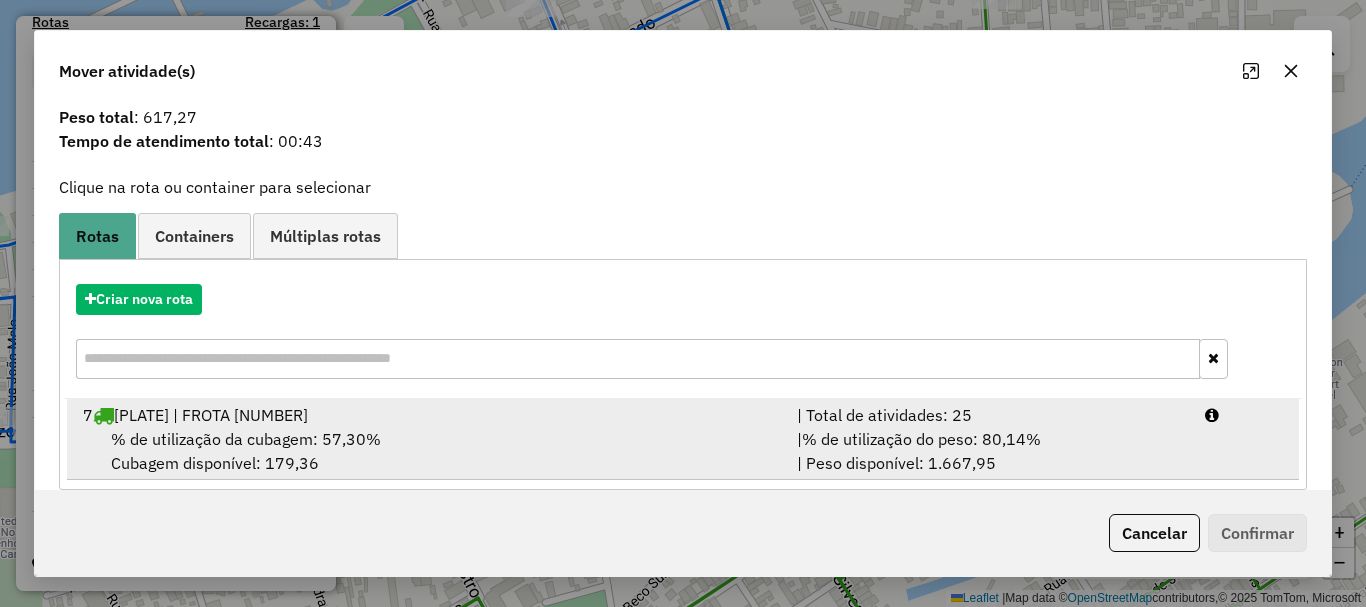 scroll, scrollTop: 78, scrollLeft: 0, axis: vertical 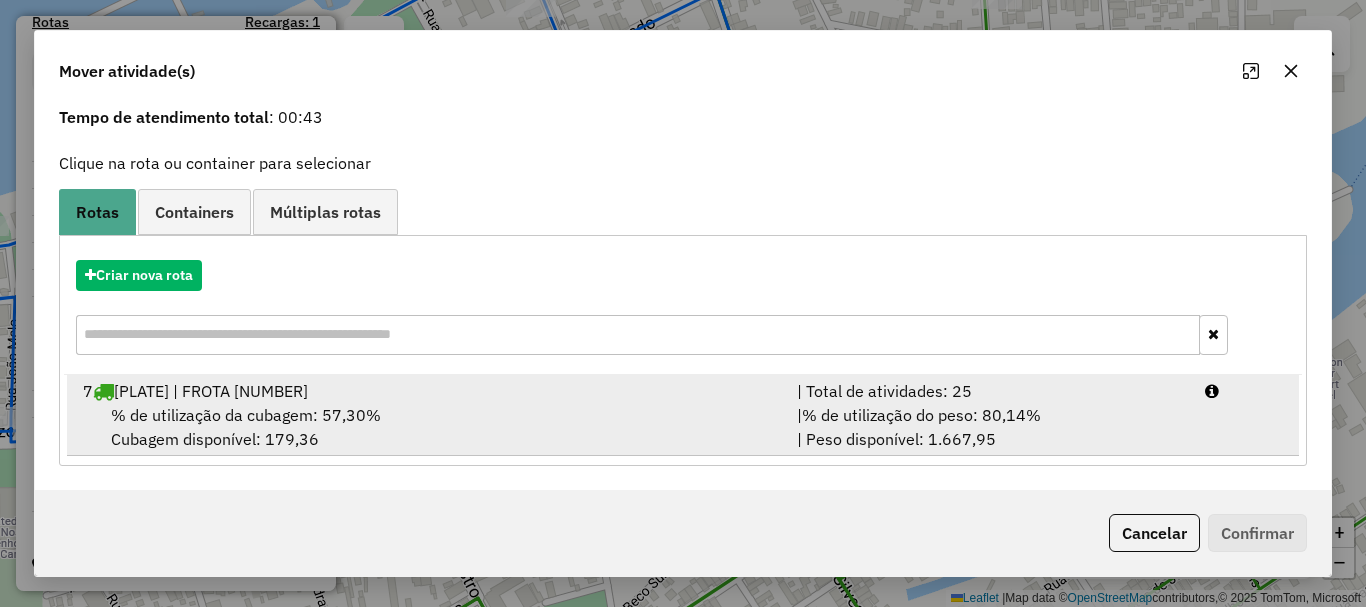 click on "% de utilização da cubagem: 57,30%" at bounding box center (246, 415) 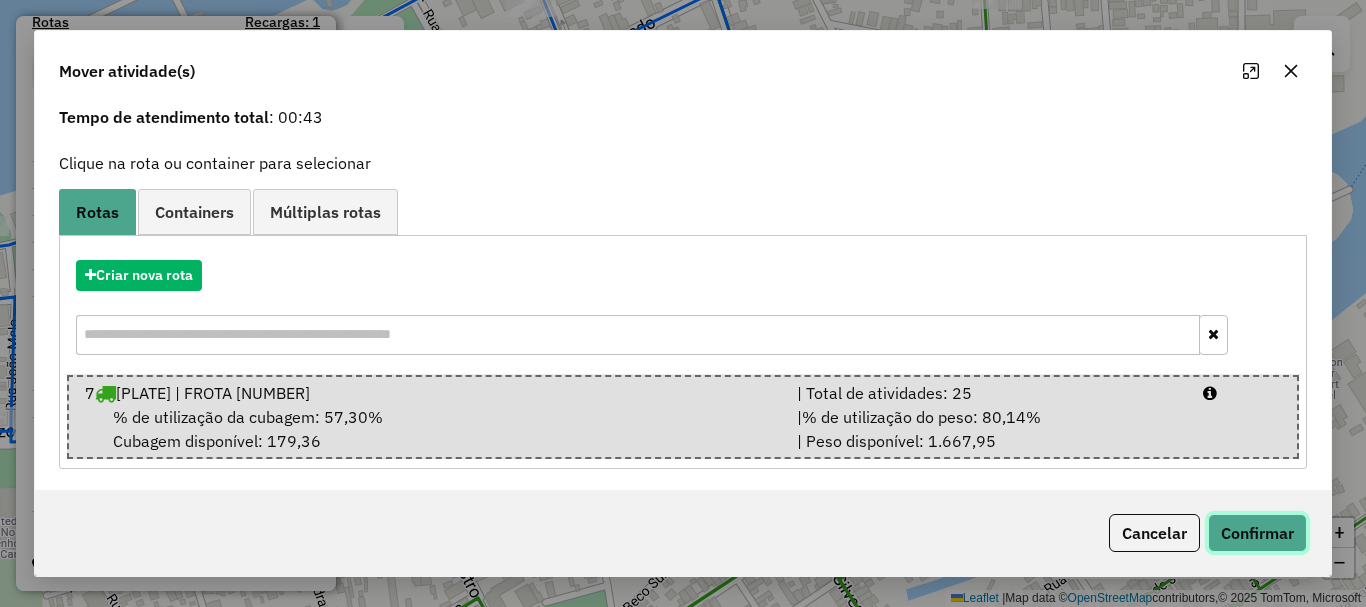 click on "Confirmar" 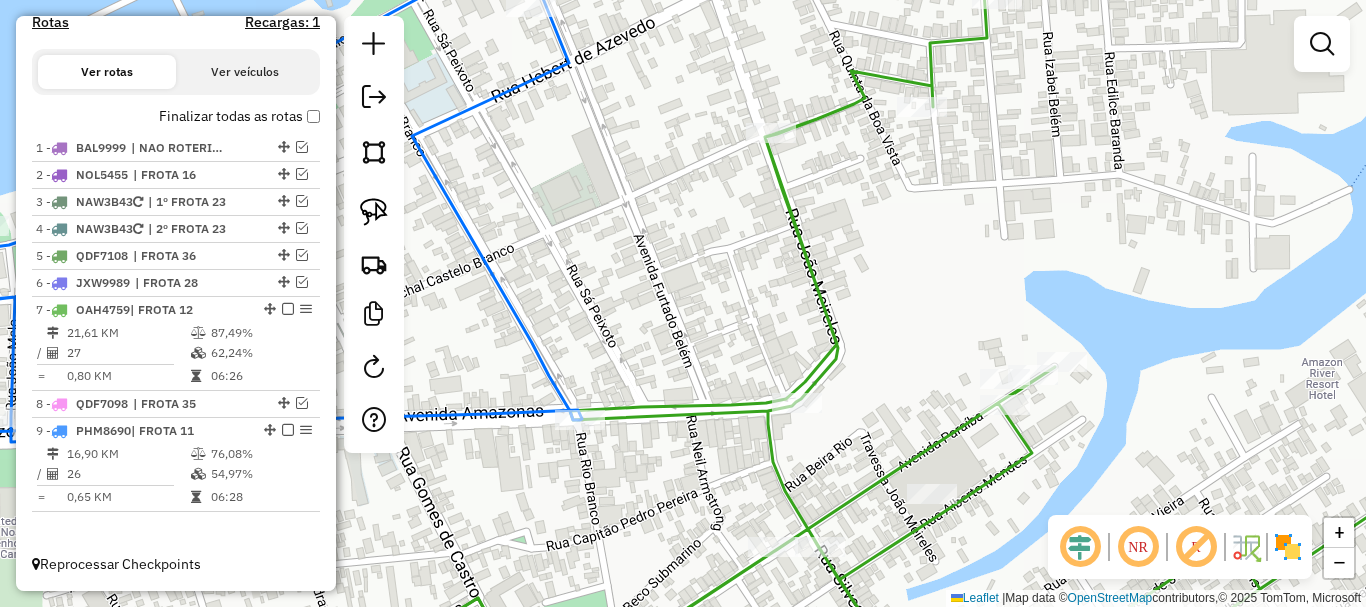 scroll, scrollTop: 0, scrollLeft: 0, axis: both 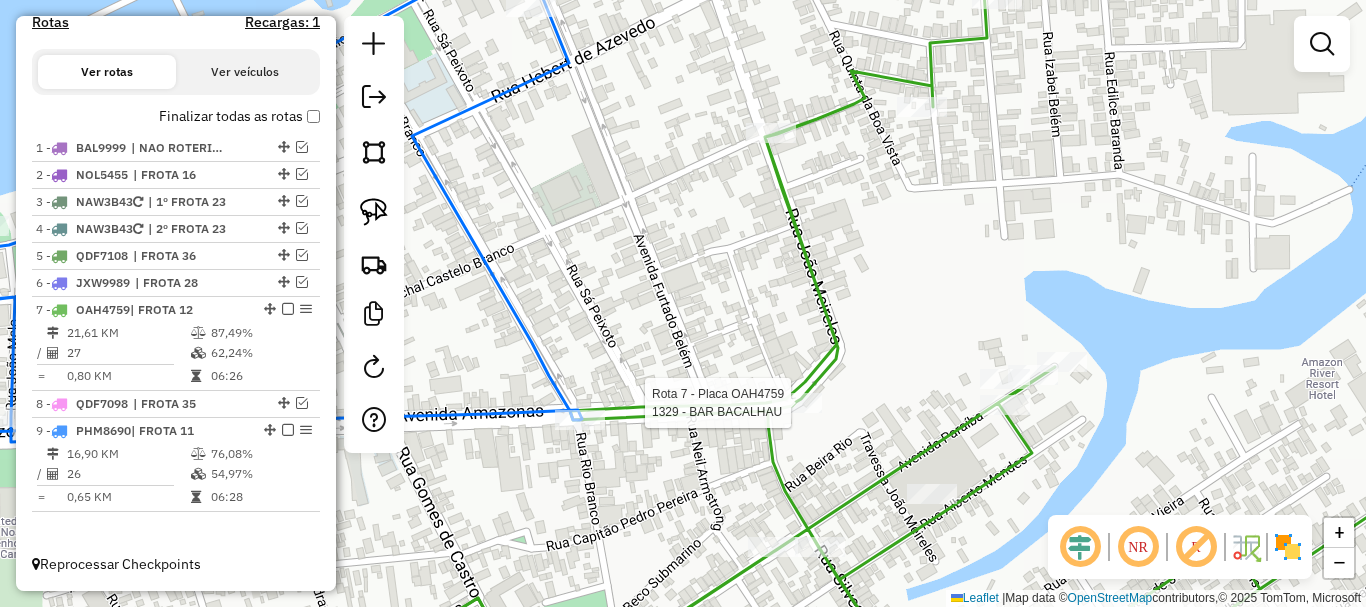select on "**********" 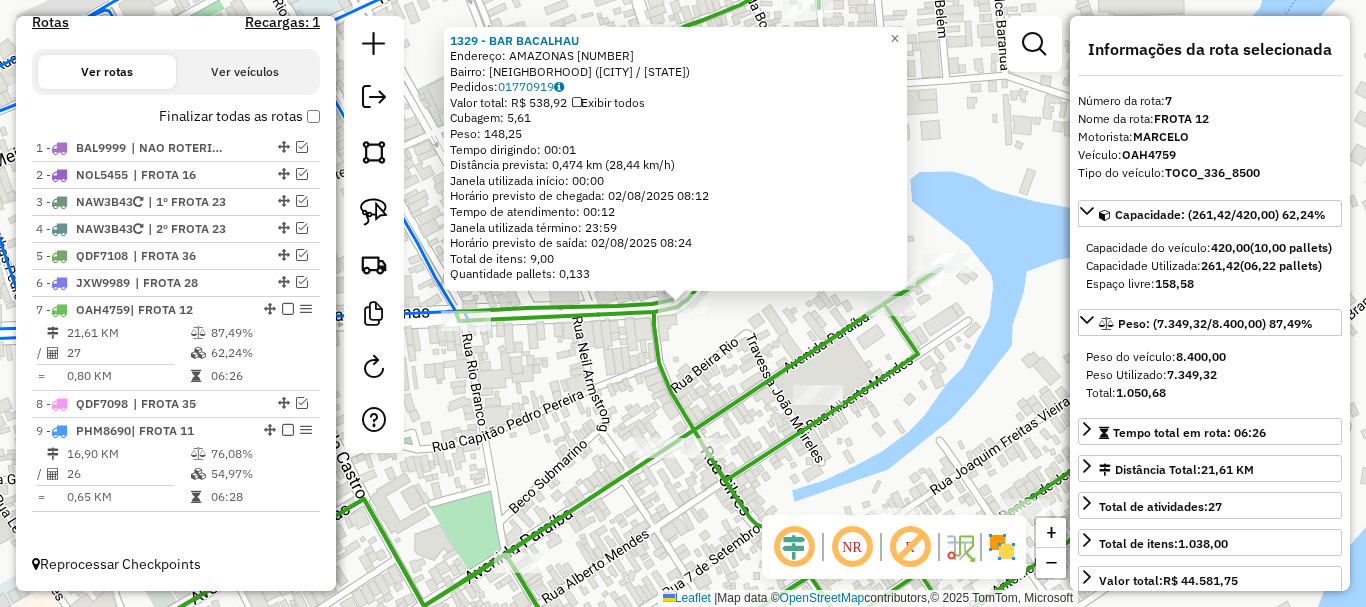 click on "[NUMBER] - BAR BACALHAU  Endereço:  AMAZONAS [NUMBER]   Bairro: CENTRO ([CITY] / [STATE])   Pedidos:  [ORDER_ID]   Valor total: R$ [PRICE]   Exibir todos   Cubagem: [CUBAGE]  Peso: [WEIGHT]  Tempo dirigindo: [TIME]   Distância prevista: [DISTANCE] ([SPEED])   Janela utilizada início: [TIME]   Horário previsto de chegada: [DATE] [TIME]   Tempo de atendimento: [TIME]   Janela utilizada término: [TIME]   Horário previsto de saída: [DATE] [TIME]   Total de itens: [ITEMS]   Quantidade pallets: [PALLETS]  × Janela de atendimento Grade de atendimento Capacidade Transportadoras Veículos Cliente Pedidos  Rotas Selecione os dias de semana para filtrar as janelas de atendimento  Seg   Ter   Qua   Qui   Sex   Sáb   Dom  Informe o período da janela de atendimento: De: Até:  Filtrar exatamente a janela do cliente  Considerar janela de atendimento padrão  Selecione os dias de semana para filtrar as grades de atendimento  Seg   Ter   Qua   Qui   Sex   Sáb   Dom   Considerar clientes sem dia de atendimento cadastrado  Peso mínimo:  +" 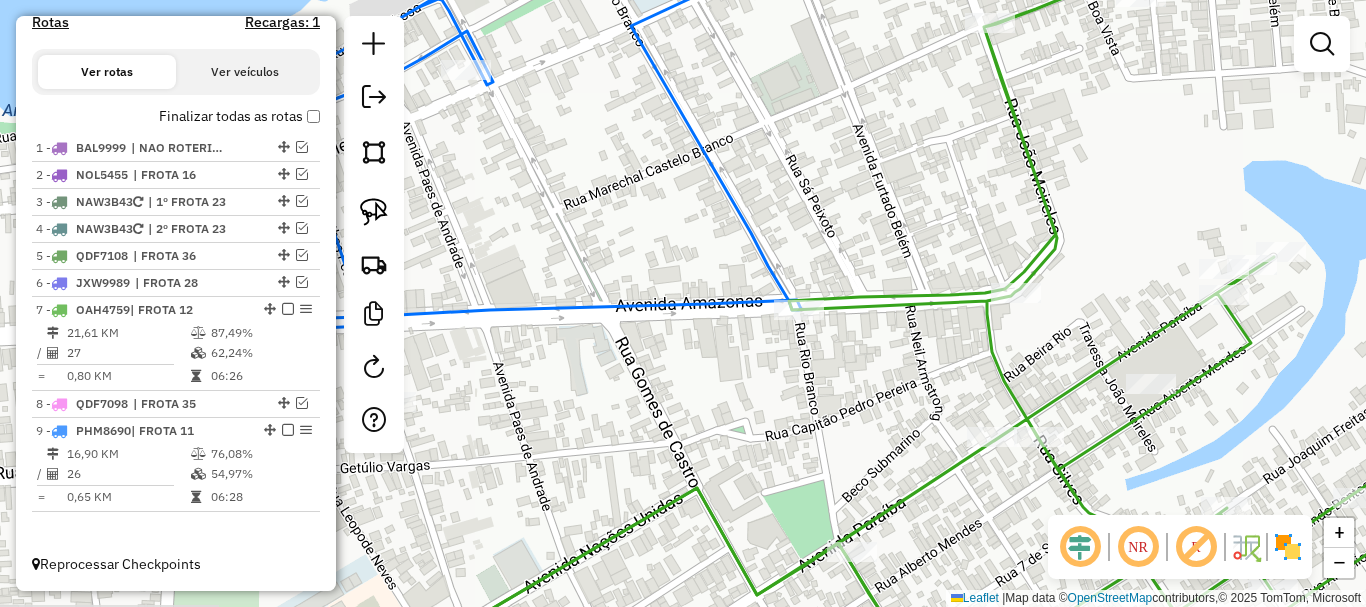 drag, startPoint x: 587, startPoint y: 388, endPoint x: 846, endPoint y: 361, distance: 260.40353 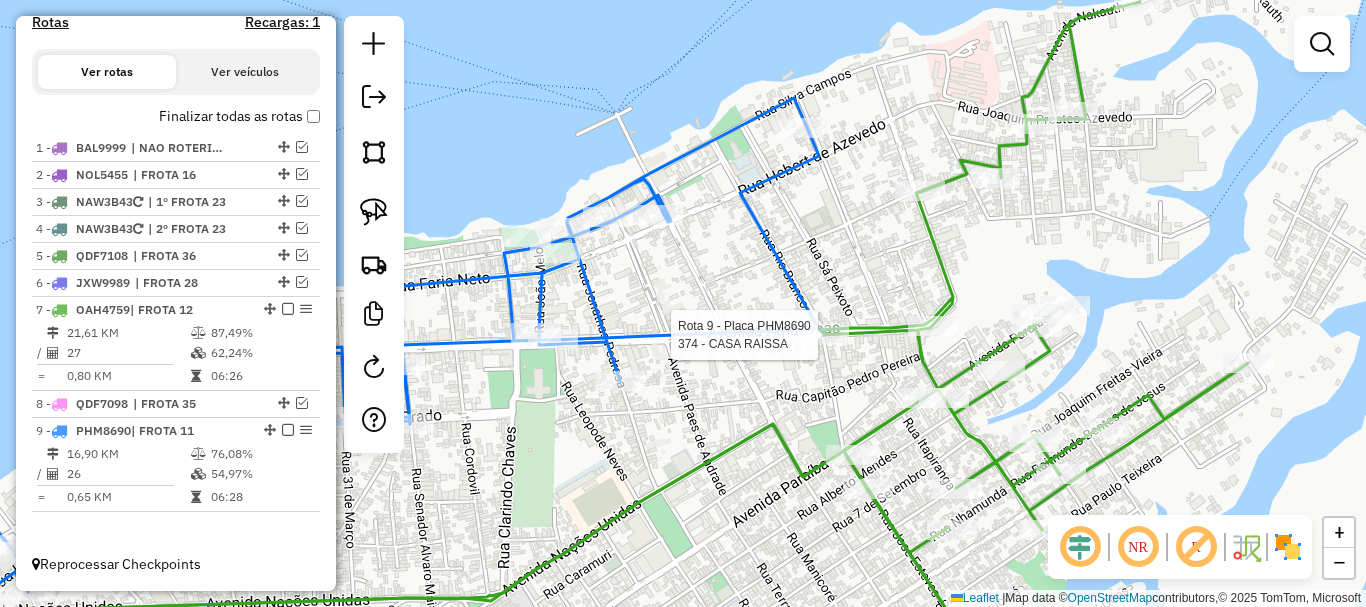 select on "**********" 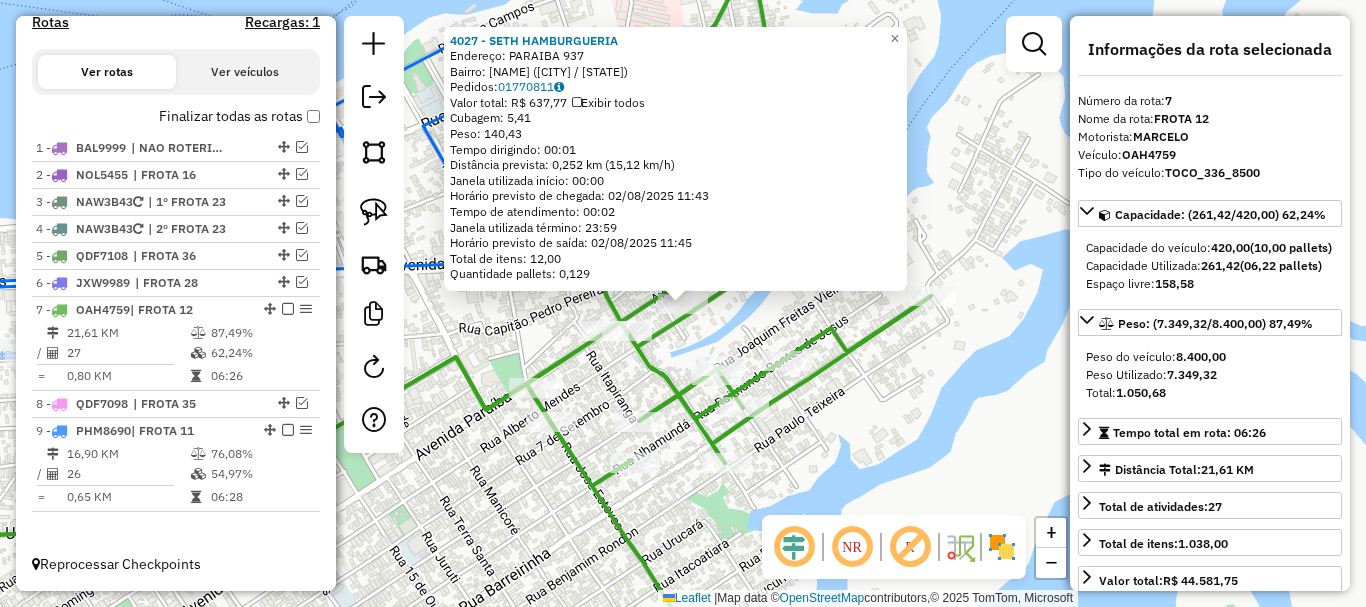 click on "[NUMBER] - SETH HAMBURGUERIA  Endereço:  PARAIBA [NUMBER]   Bairro: PALMARES ([CITY] / [STATE])   Pedidos:  [ORDER_ID]   Valor total: R$ 637,77   Exibir todos   Cubagem: 5,41  Peso: 140,43  Tempo dirigindo: 00:01   Distância prevista: 0,252 km (15,12 km/h)   Janela utilizada início: 00:00   Horário previsto de chegada: 02/08/2025 11:43   Tempo de atendimento: 00:02   Janela utilizada término: 23:59   Horário previsto de saída: 02/08/2025 11:45   Total de itens: 12,00   Quantidade pallets: 0,129  × Janela de atendimento Grade de atendimento Capacidade Transportadoras Veículos Cliente Pedidos  Rotas Selecione os dias de semana para filtrar as janelas de atendimento  Seg   Ter   Qua   Qui   Sex   Sáb   Dom  Informe o período da janela de atendimento: De: Até:  Filtrar exatamente a janela do cliente  Considerar janela de atendimento padrão  Selecione os dias de semana para filtrar as grades de atendimento  Seg   Ter   Qua   Qui   Sex   Sáb   Dom   Considerar clientes sem dia de atendimento cadastrado  De:   De:" 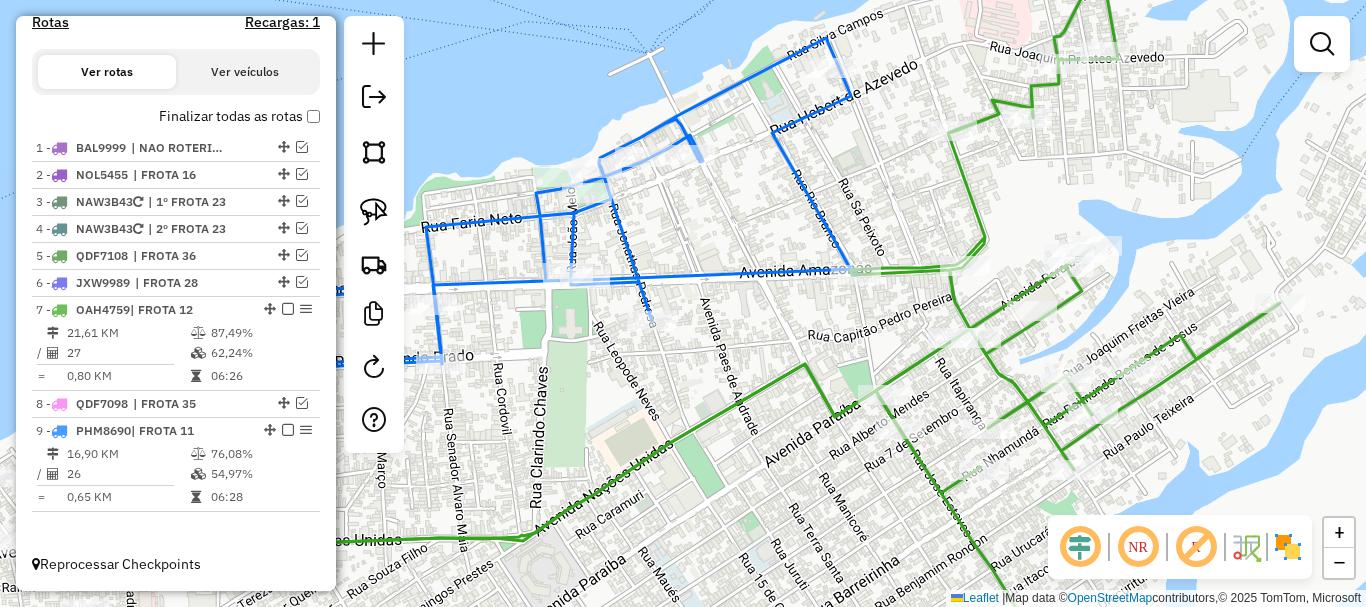 drag, startPoint x: 466, startPoint y: 496, endPoint x: 837, endPoint y: 490, distance: 371.04852 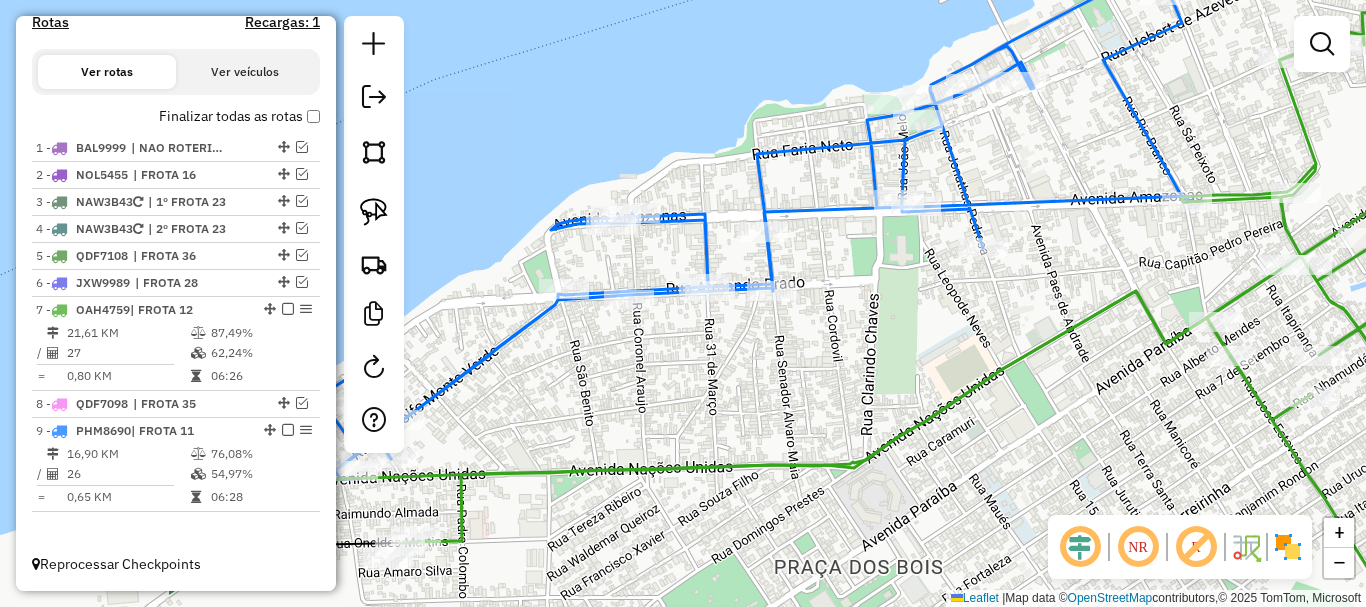 drag, startPoint x: 732, startPoint y: 352, endPoint x: 826, endPoint y: 344, distance: 94.33981 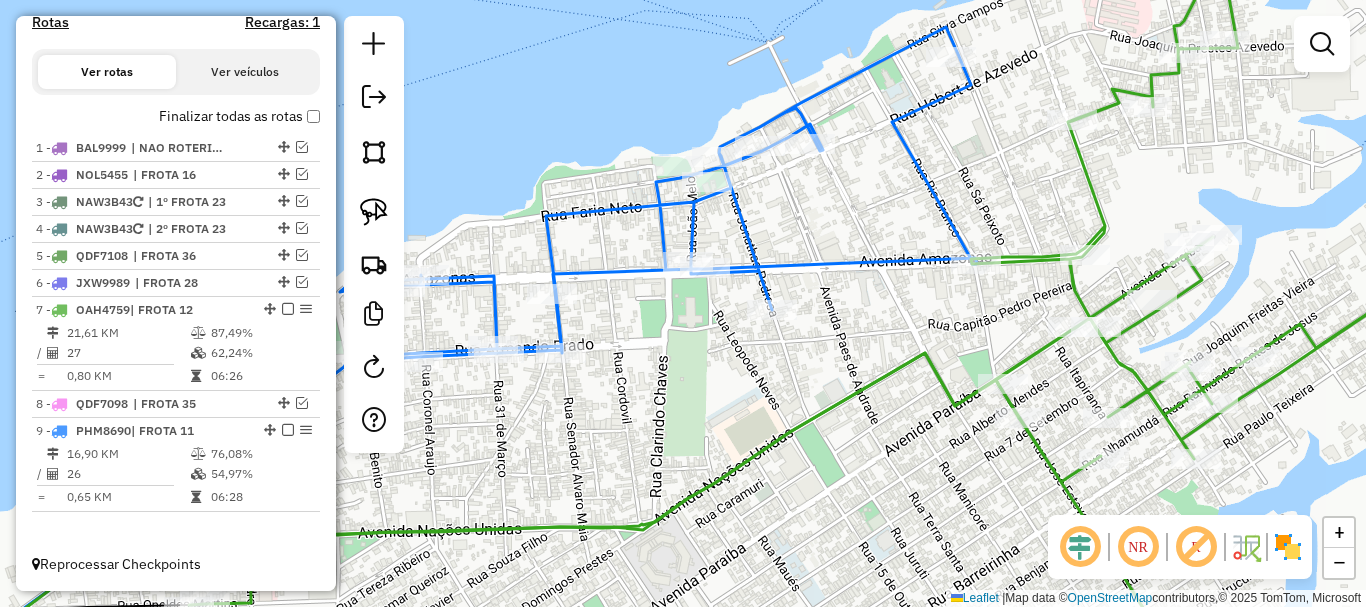 click on "Janela de atendimento Grade de atendimento Capacidade Transportadoras Veículos Cliente Pedidos  Rotas Selecione os dias de semana para filtrar as janelas de atendimento  Seg   Ter   Qua   Qui   Sex   Sáb   Dom  Informe o período da janela de atendimento: De: Até:  Filtrar exatamente a janela do cliente  Considerar janela de atendimento padrão  Selecione os dias de semana para filtrar as grades de atendimento  Seg   Ter   Qua   Qui   Sex   Sáb   Dom   Considerar clientes sem dia de atendimento cadastrado  Clientes fora do dia de atendimento selecionado Filtrar as atividades entre os valores definidos abaixo:  Peso mínimo:   Peso máximo:   Cubagem mínima:   Cubagem máxima:   De:   Até:  Filtrar as atividades entre o tempo de atendimento definido abaixo:  De:   Até:   Considerar capacidade total dos clientes não roteirizados Transportadora: Selecione um ou mais itens Tipo de veículo: Selecione um ou mais itens Veículo: Selecione um ou mais itens Motorista: Selecione um ou mais itens Nome: Rótulo:" 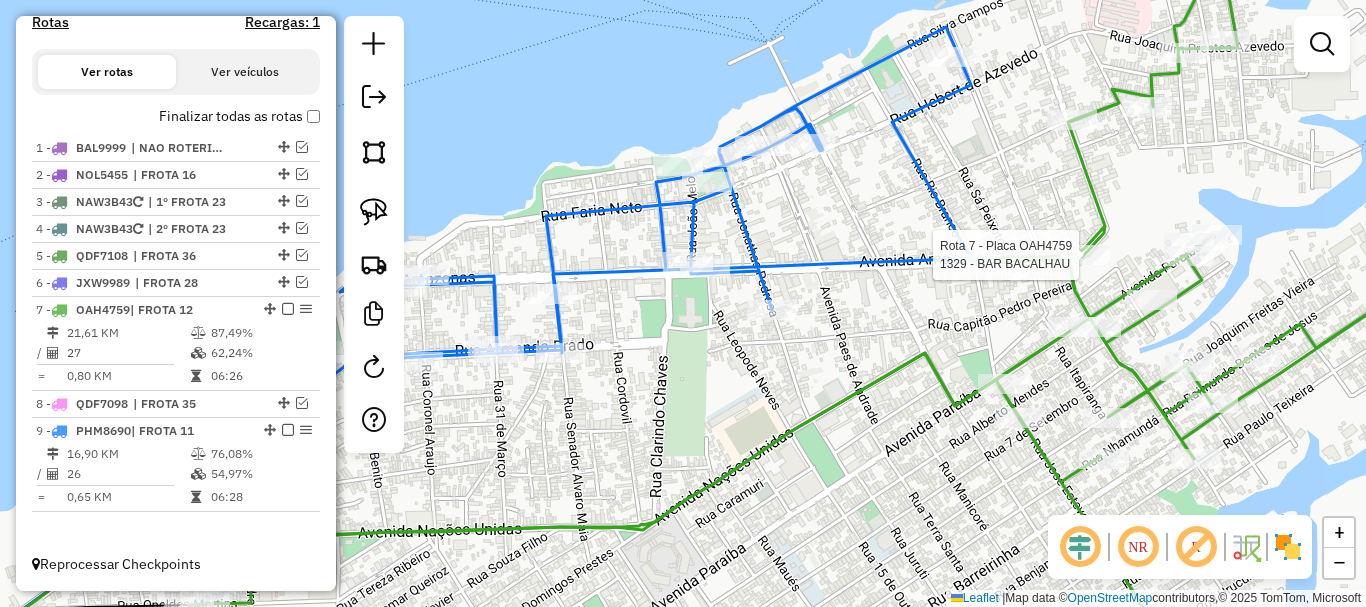 click 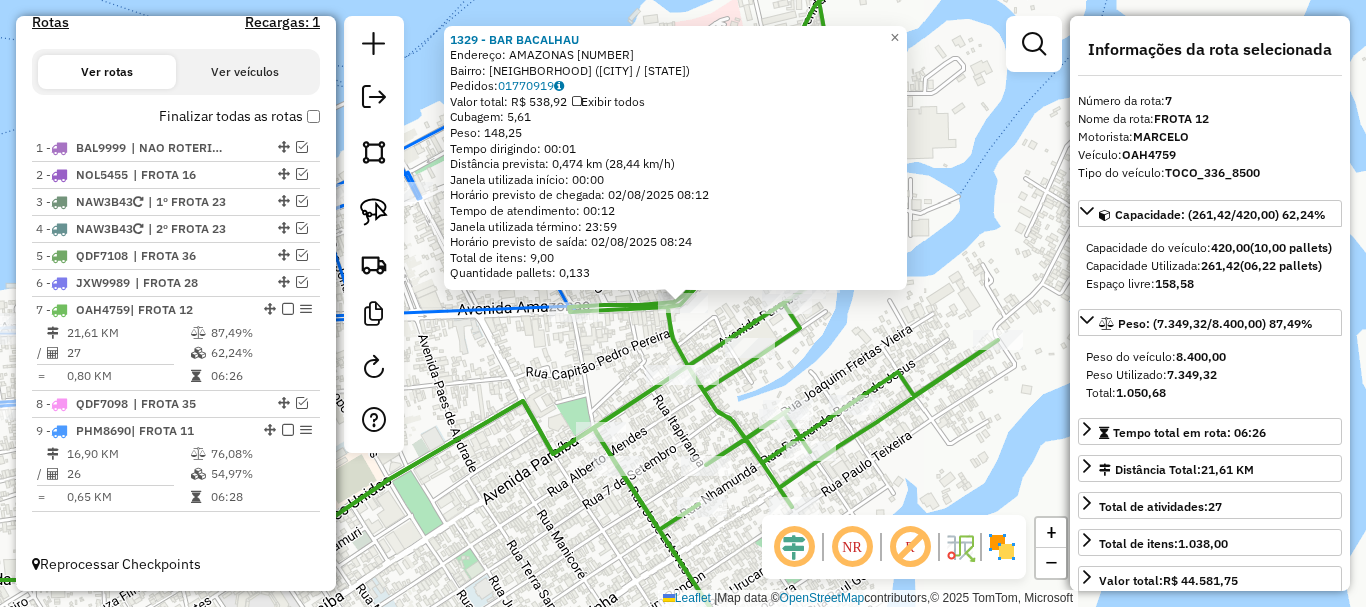drag, startPoint x: 546, startPoint y: 341, endPoint x: 557, endPoint y: 335, distance: 12.529964 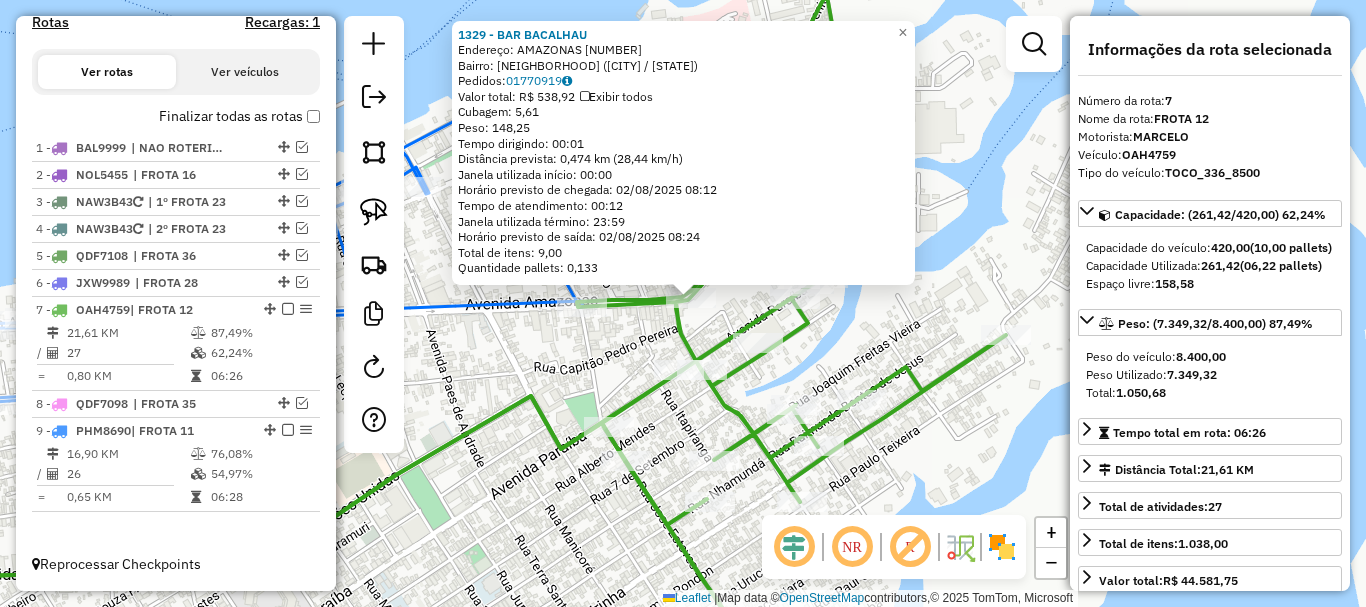 drag, startPoint x: 663, startPoint y: 349, endPoint x: 672, endPoint y: 331, distance: 20.12461 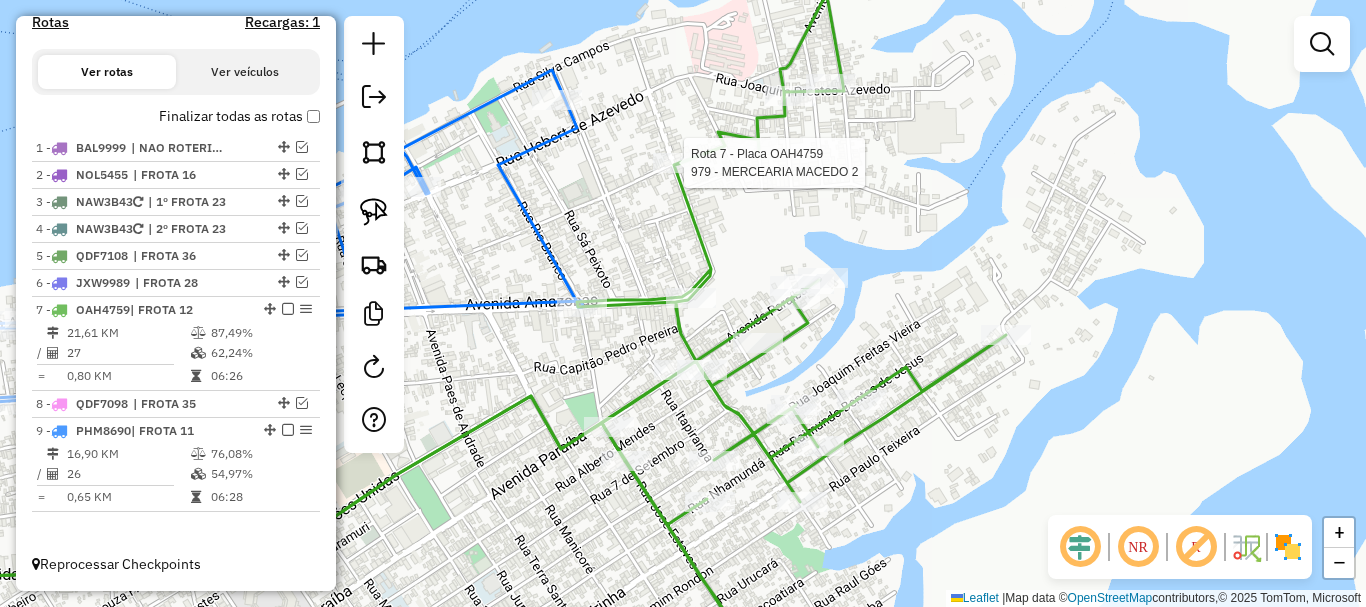 select on "**********" 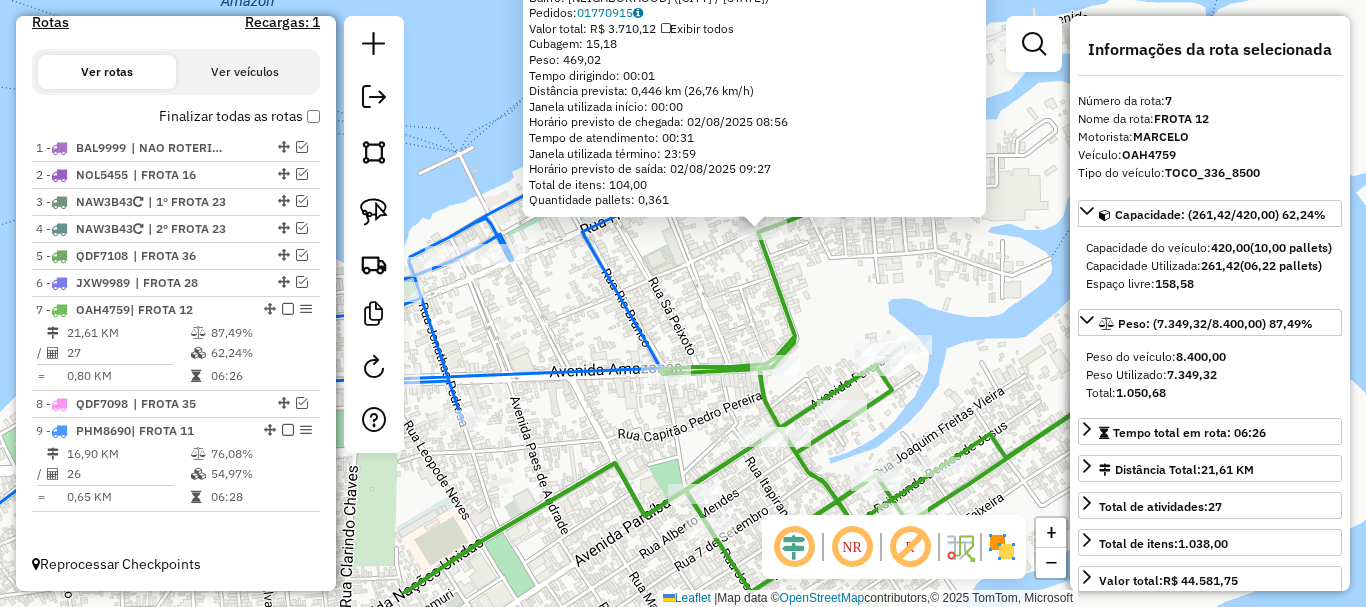 drag, startPoint x: 623, startPoint y: 377, endPoint x: 760, endPoint y: 262, distance: 178.86867 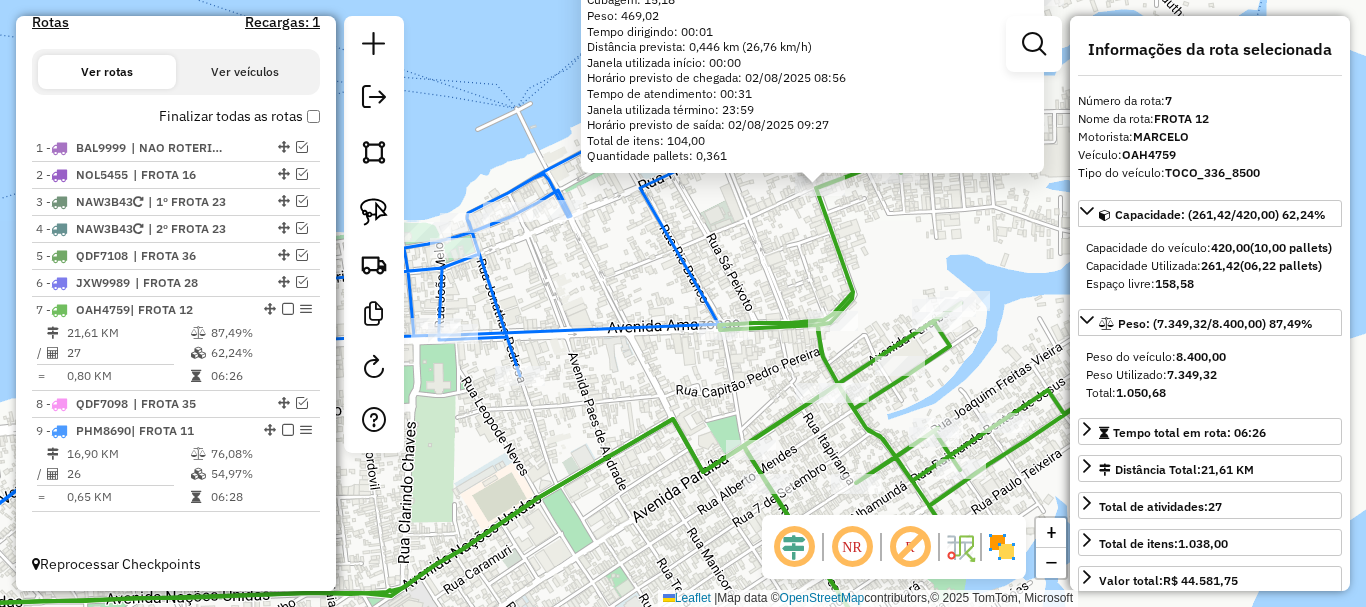drag, startPoint x: 767, startPoint y: 338, endPoint x: 780, endPoint y: 321, distance: 21.400934 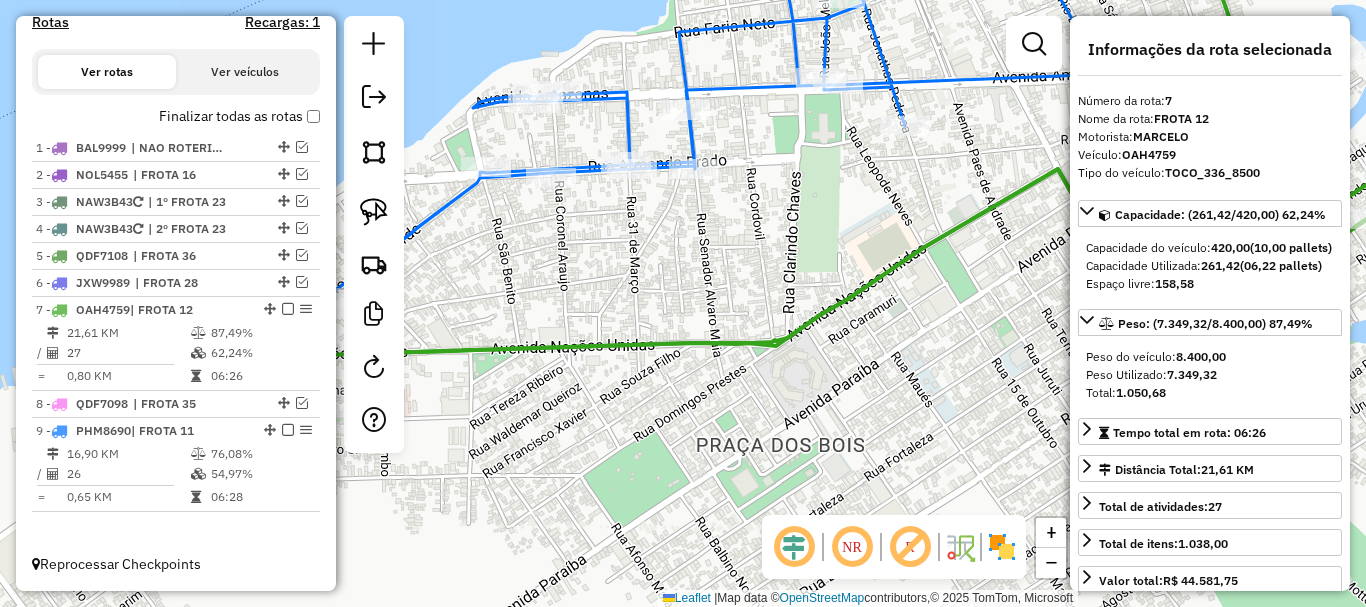 drag, startPoint x: 667, startPoint y: 287, endPoint x: 1010, endPoint y: 107, distance: 387.3616 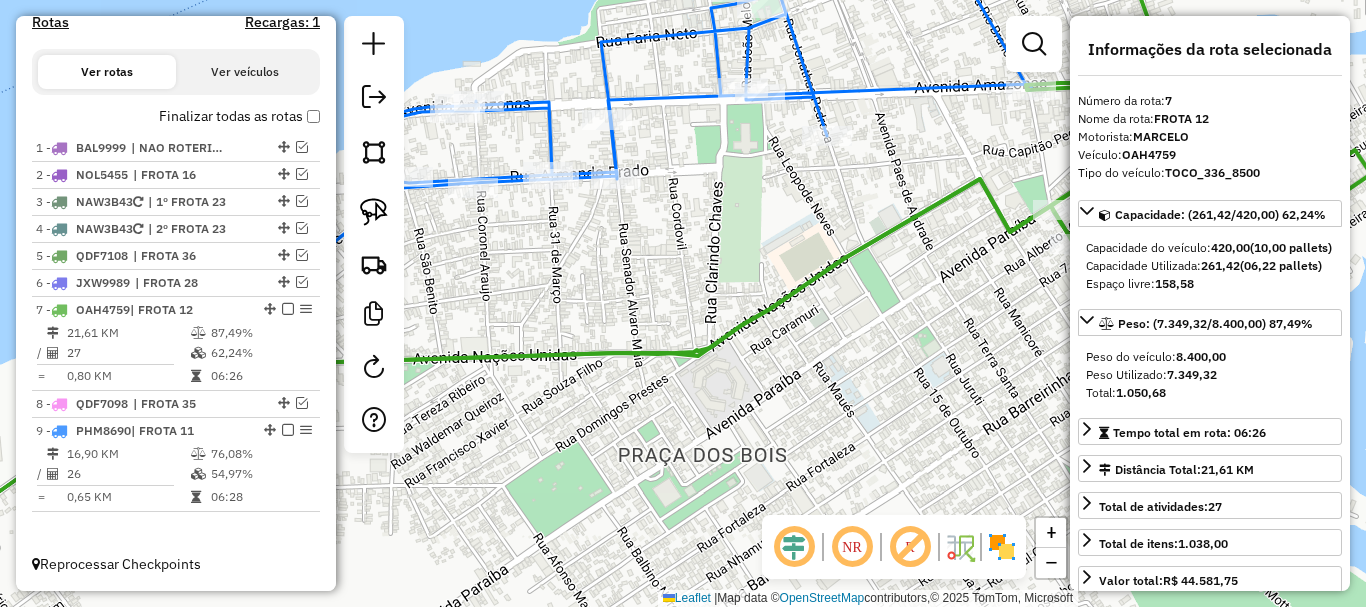 drag, startPoint x: 794, startPoint y: 237, endPoint x: 1190, endPoint y: -15, distance: 469.38257 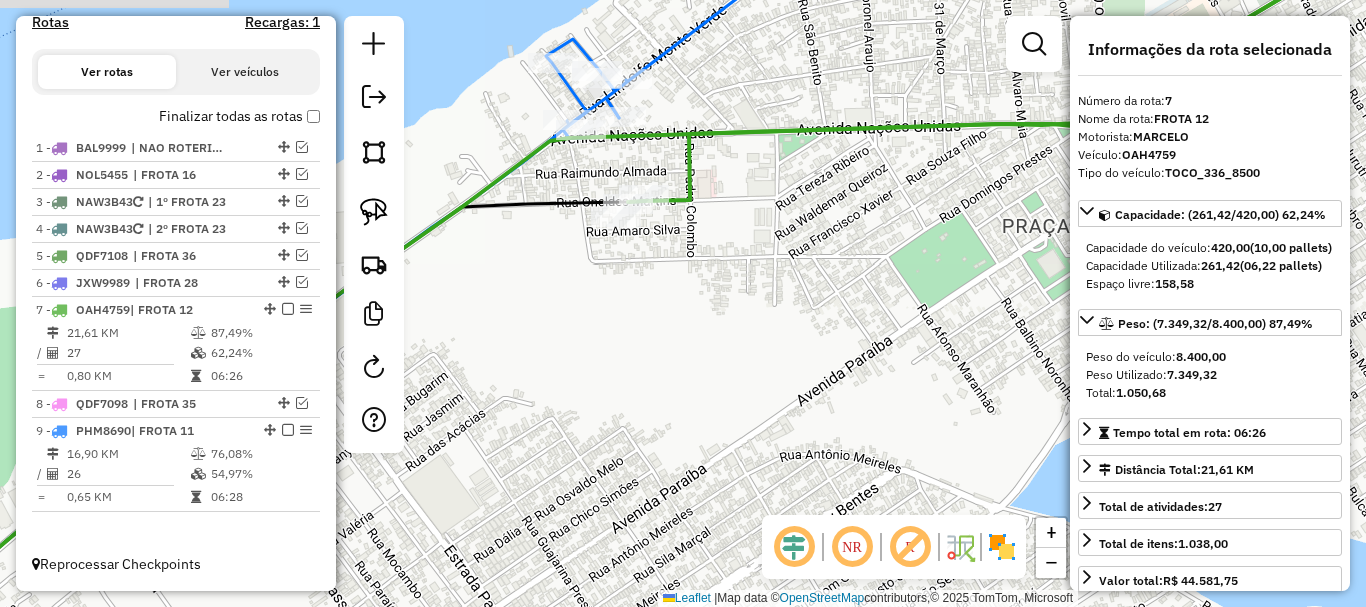 drag, startPoint x: 838, startPoint y: 227, endPoint x: 640, endPoint y: 354, distance: 235.22968 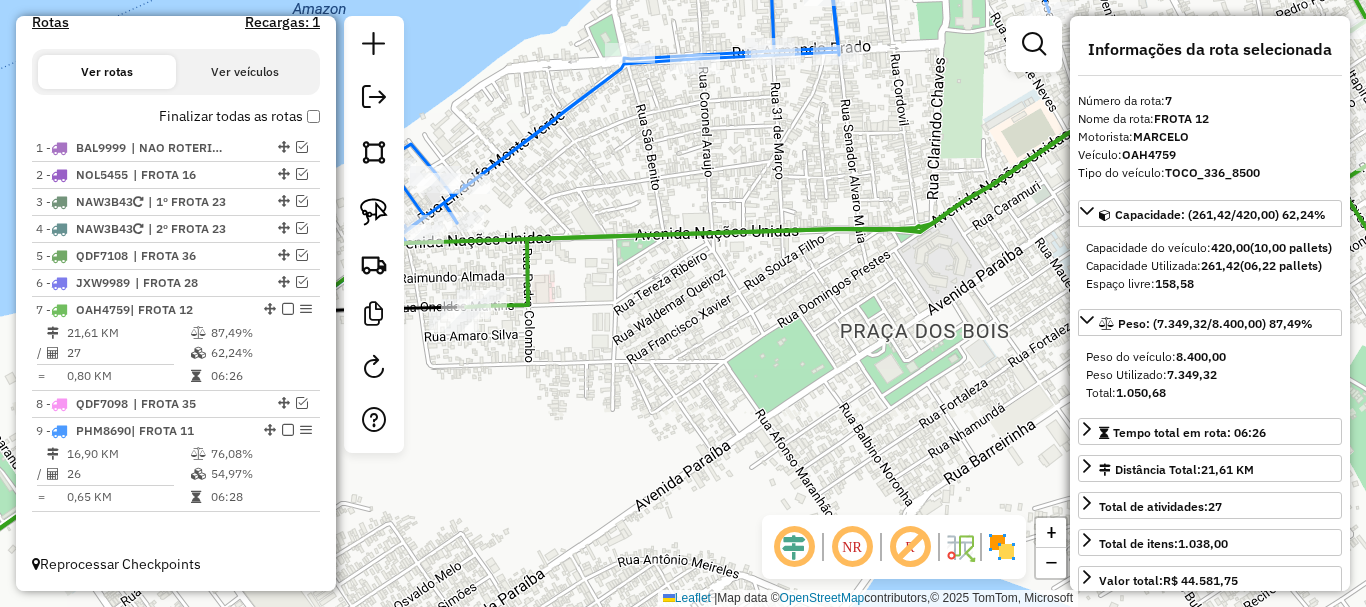 drag, startPoint x: 802, startPoint y: 327, endPoint x: 636, endPoint y: 403, distance: 182.57054 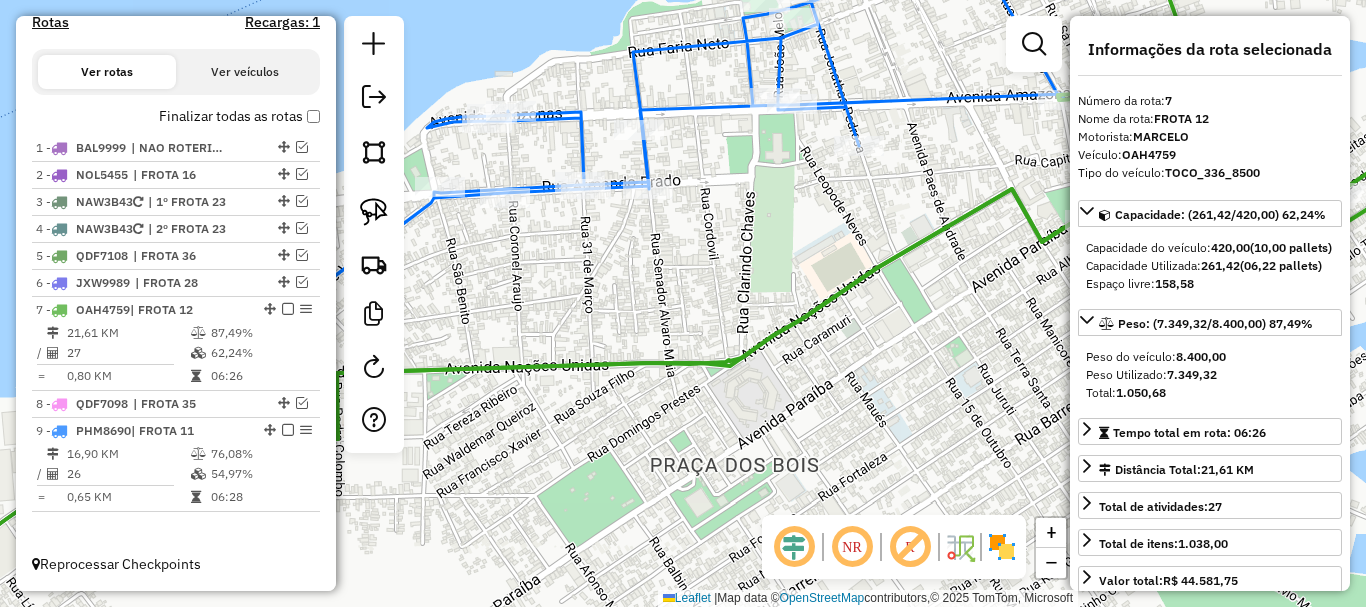 drag, startPoint x: 745, startPoint y: 275, endPoint x: 1172, endPoint y: 166, distance: 440.69263 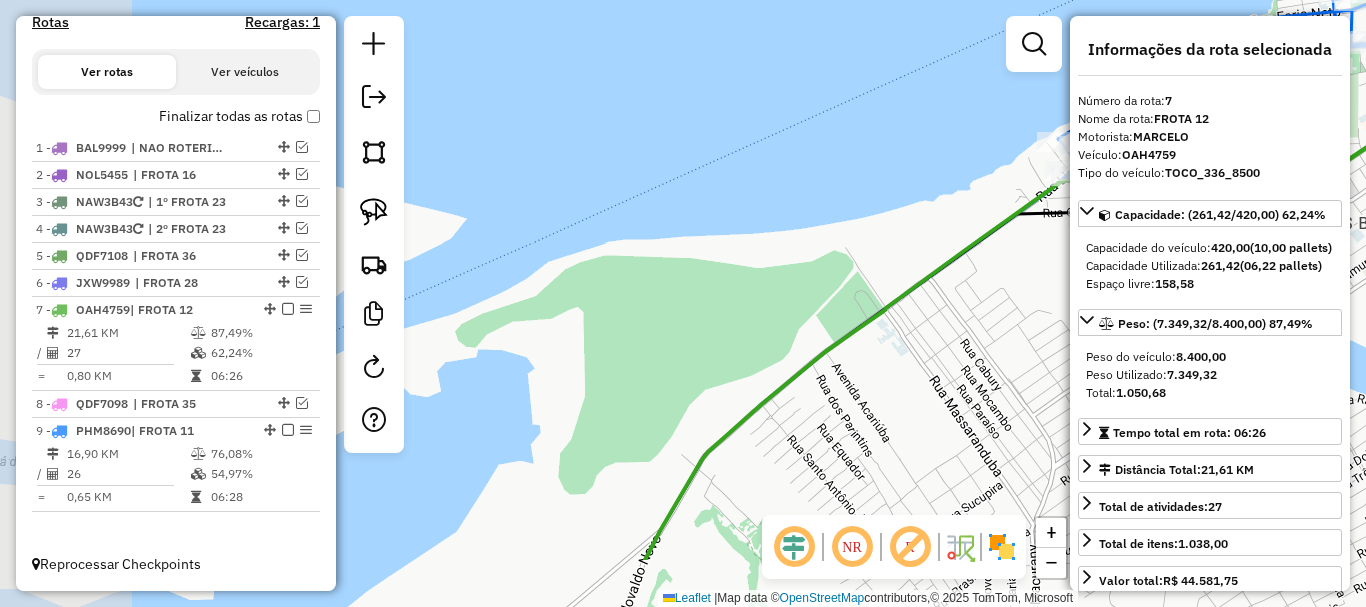 drag, startPoint x: 622, startPoint y: 436, endPoint x: 937, endPoint y: 364, distance: 323.1238 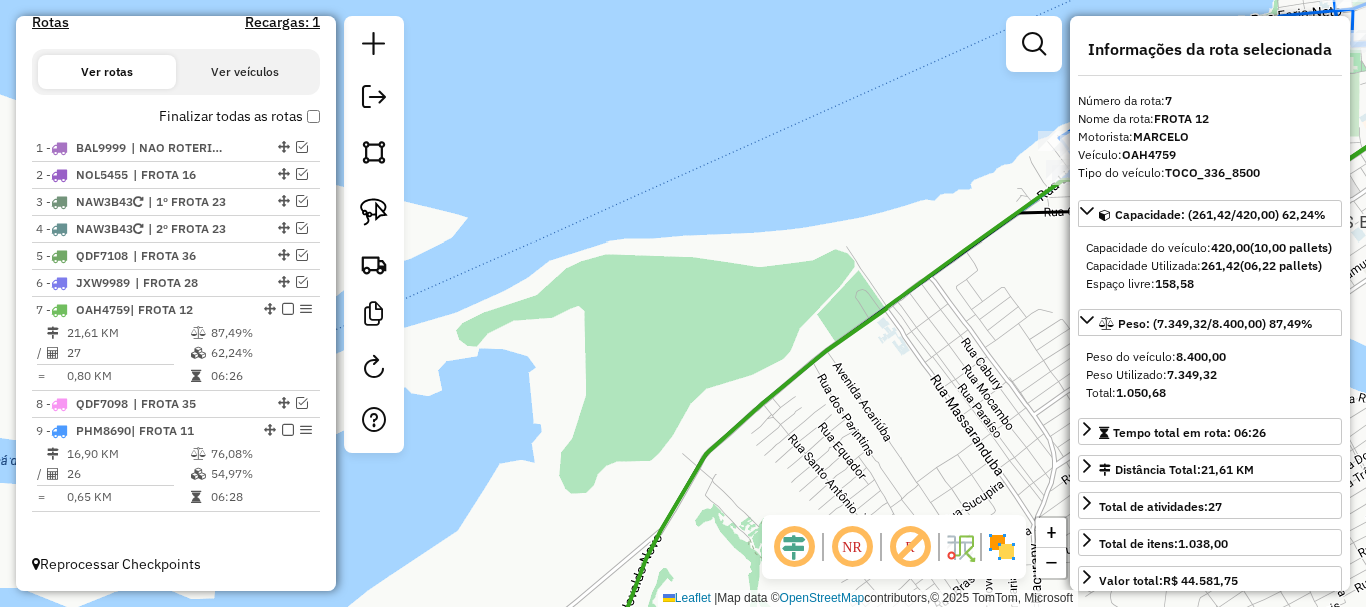 click on "[NUMBER] - MERCEARIA MACEDO 2  Endereço: R JOÇO MEIRELES, [NUMBER]   Bairro: CENTRO ([CITY] / [STATE])   Pedidos:  [ORDER_ID]   Valor total: R$ 3.710,12   Exibir todos   Cubagem: 15,18  Peso: 469,02  Tempo dirigindo: 00:01   Distância prevista: 0,446 km (26,76 km/h)   Janela utilizada início: 00:00   Horário previsto de chegada: 02/08/2025 08:56   Tempo de atendimento: 00:31   Janela utilizada término: 23:59   Horário previsto de saída: 02/08/2025 09:27   Total de itens: 104,00   Quantidade pallets: 0,361  × Janela de atendimento Grade de atendimento Capacidade Transportadoras Veículos Cliente Pedidos  Rotas Selecione os dias de semana para filtrar as janelas de atendimento  Seg   Ter   Qua   Qui   Sex   Sáb   Dom  Informe o período da janela de atendimento: De: Até:  Filtrar exatamente a janela do cliente  Considerar janela de atendimento padrão  Selecione os dias de semana para filtrar as grades de atendimento  Seg   Ter   Qua   Qui   Sex   Sáb   Dom   Considerar clientes sem dia de atendimento cadastrado" 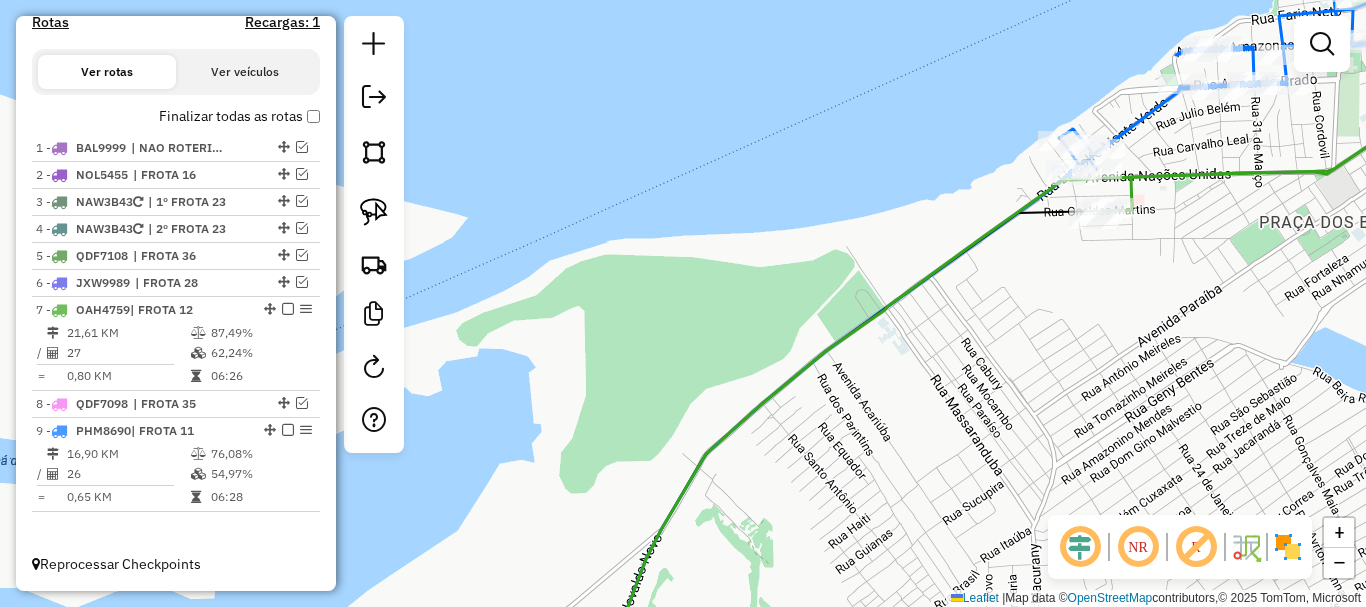 drag, startPoint x: 895, startPoint y: 391, endPoint x: 1067, endPoint y: 248, distance: 223.68057 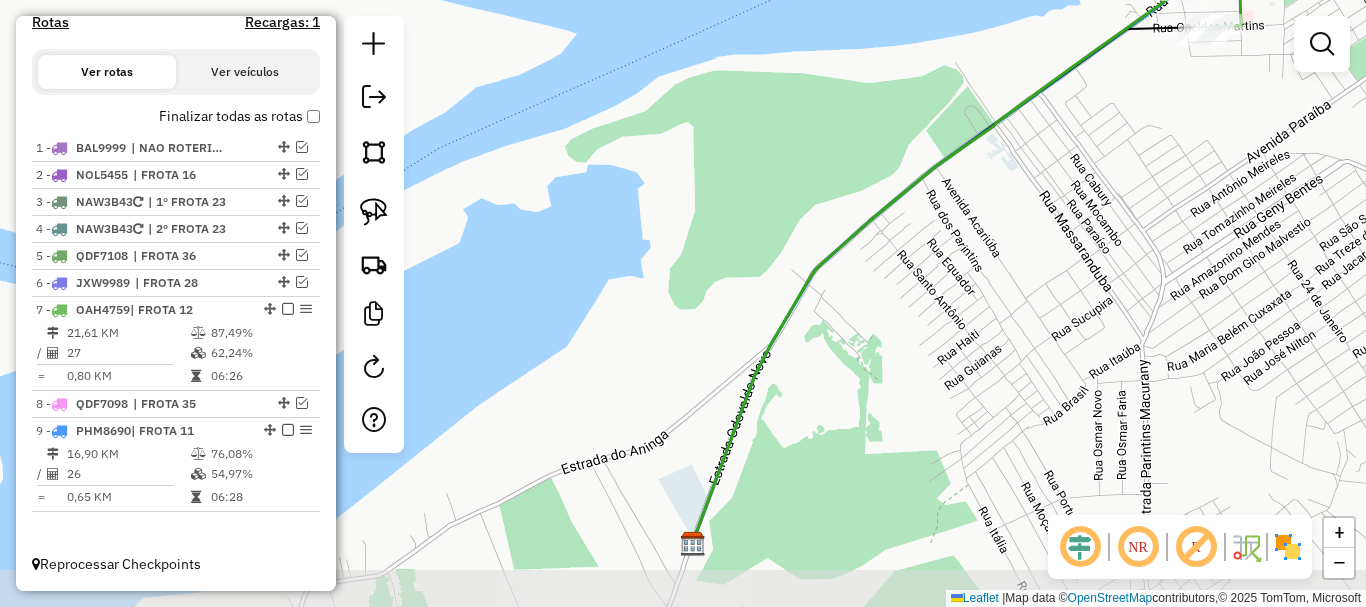 drag, startPoint x: 1021, startPoint y: 231, endPoint x: 827, endPoint y: 171, distance: 203.0665 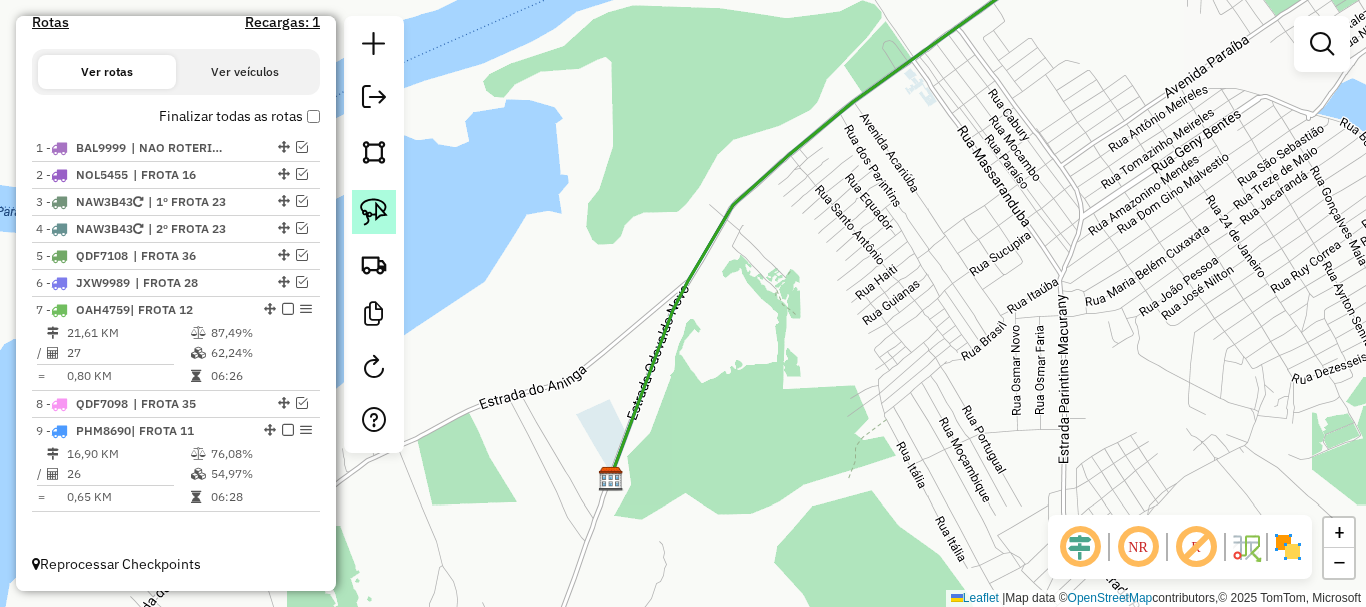 drag, startPoint x: 296, startPoint y: 226, endPoint x: 355, endPoint y: 221, distance: 59.211487 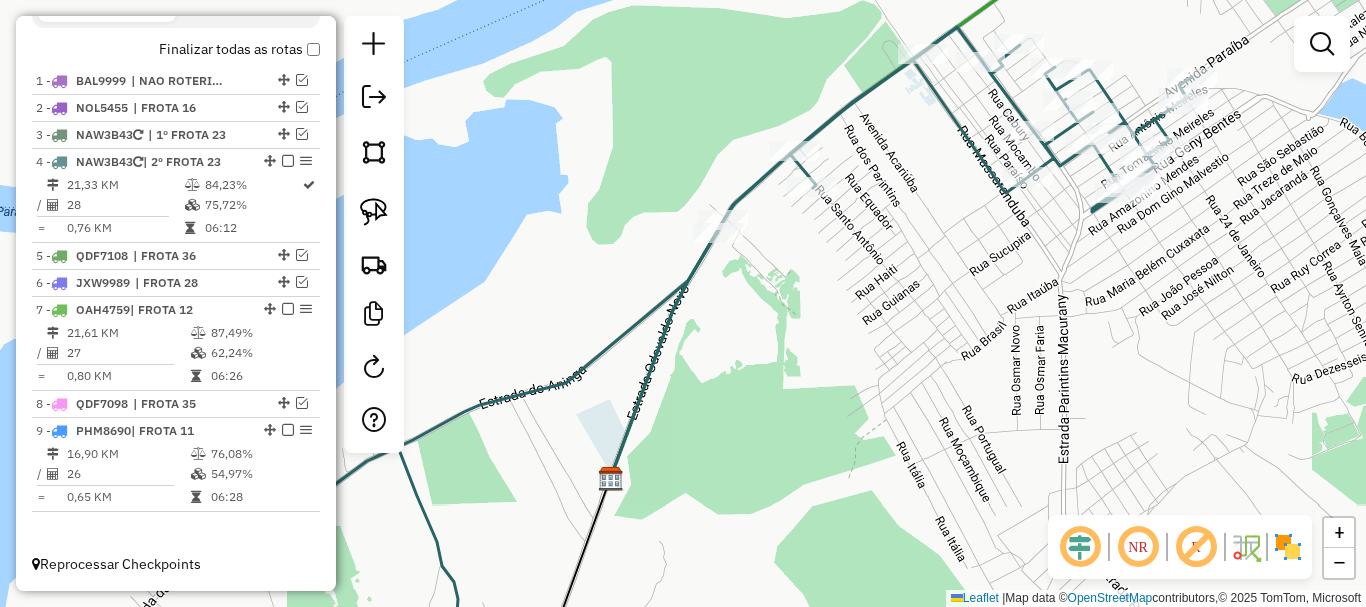 drag, startPoint x: 895, startPoint y: 200, endPoint x: 855, endPoint y: 162, distance: 55.17246 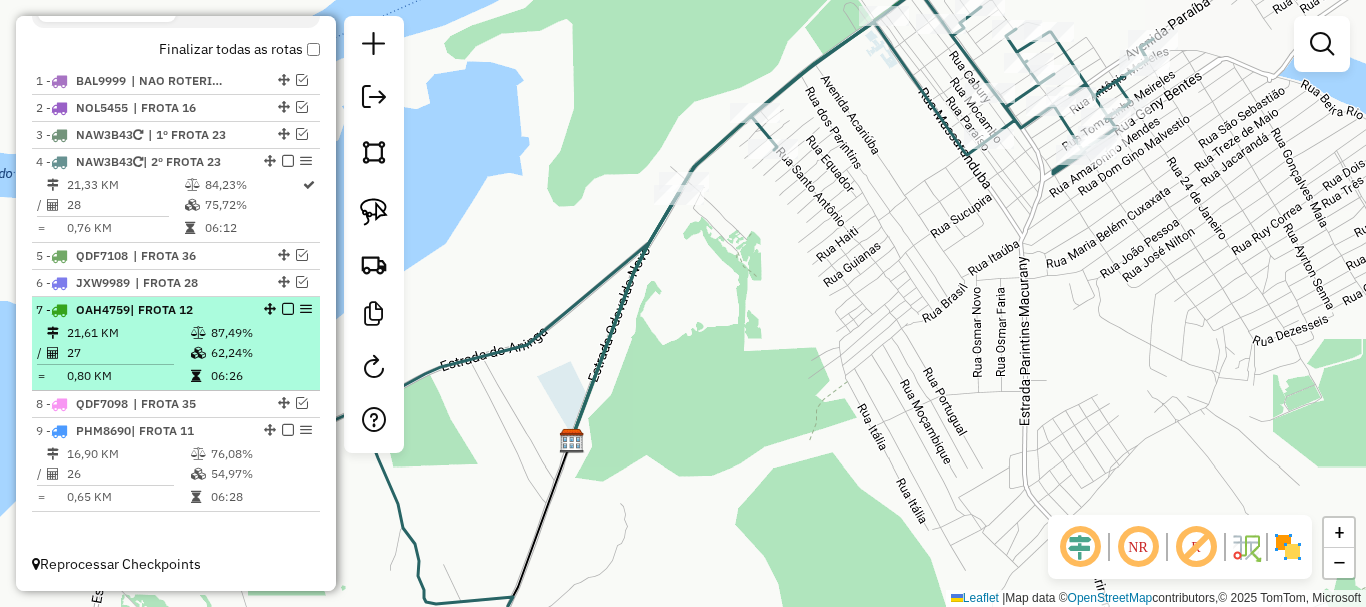 click at bounding box center [288, 309] 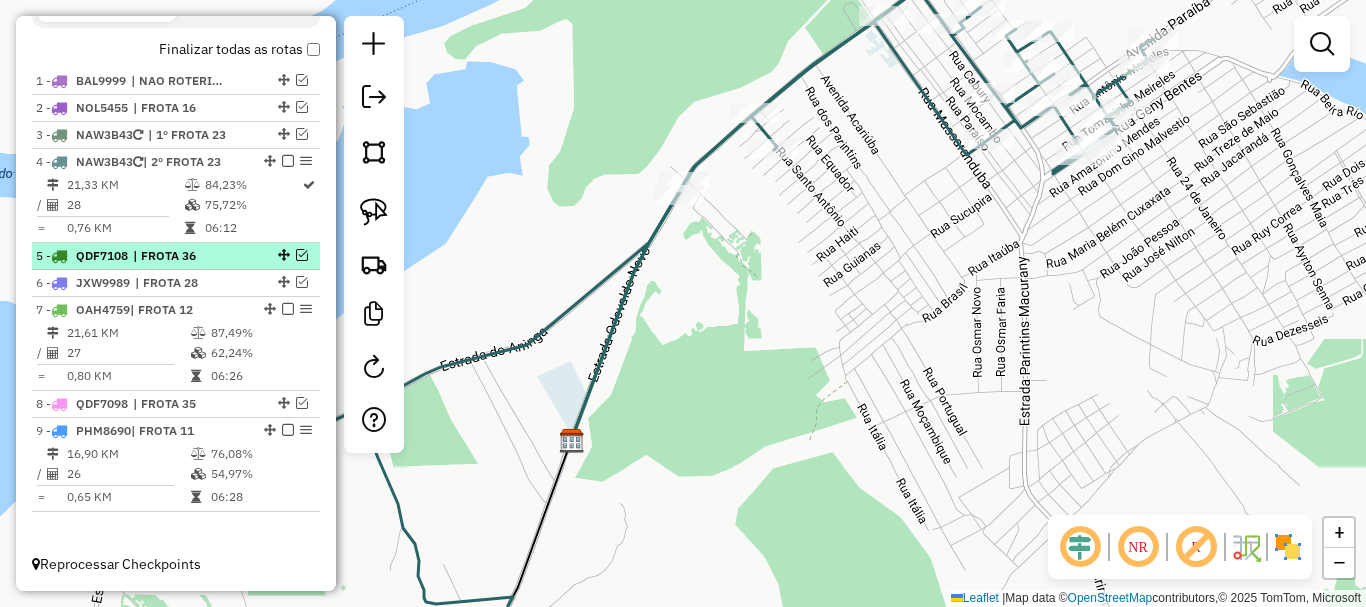 scroll, scrollTop: 655, scrollLeft: 0, axis: vertical 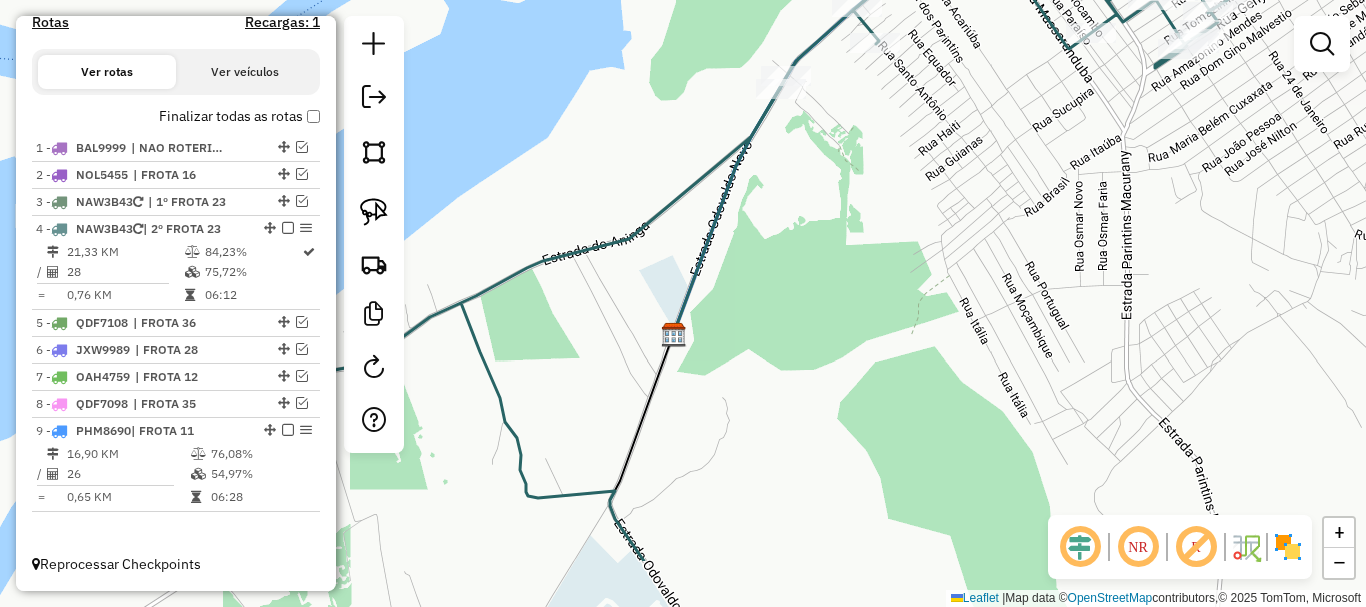 drag, startPoint x: 716, startPoint y: 428, endPoint x: 842, endPoint y: 299, distance: 180.3247 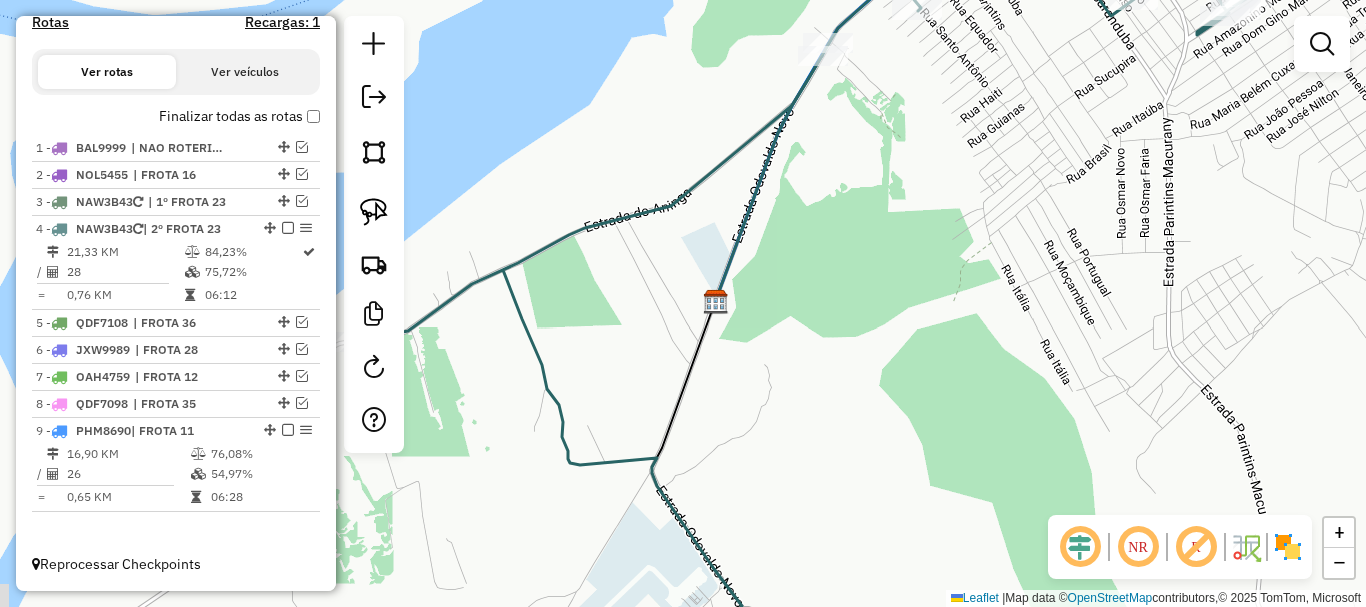 drag, startPoint x: 838, startPoint y: 313, endPoint x: 878, endPoint y: 289, distance: 46.647614 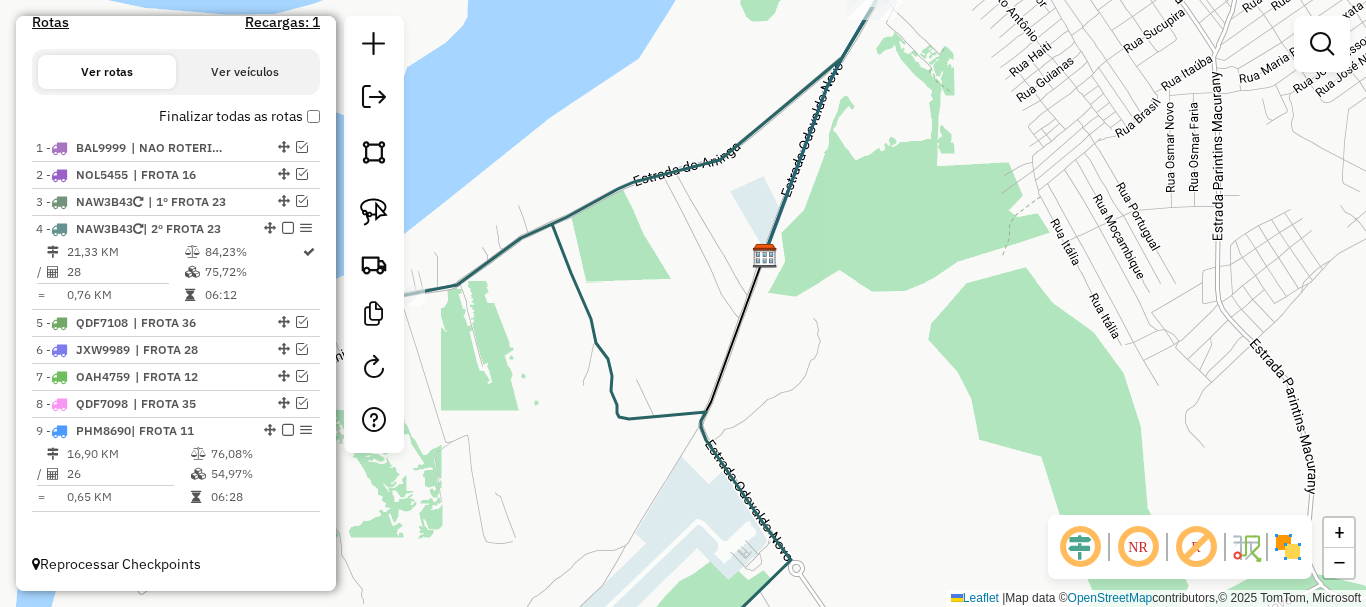 drag, startPoint x: 934, startPoint y: 272, endPoint x: 1125, endPoint y: 27, distance: 310.65414 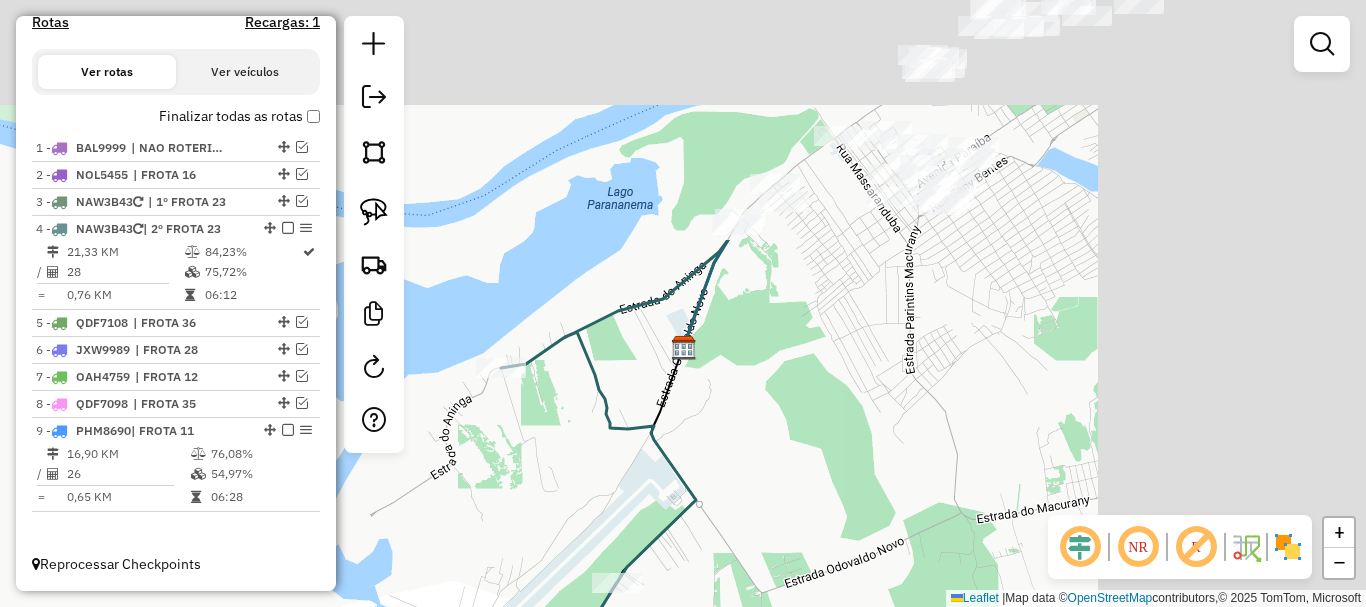 drag, startPoint x: 1072, startPoint y: 154, endPoint x: 809, endPoint y: 376, distance: 344.17 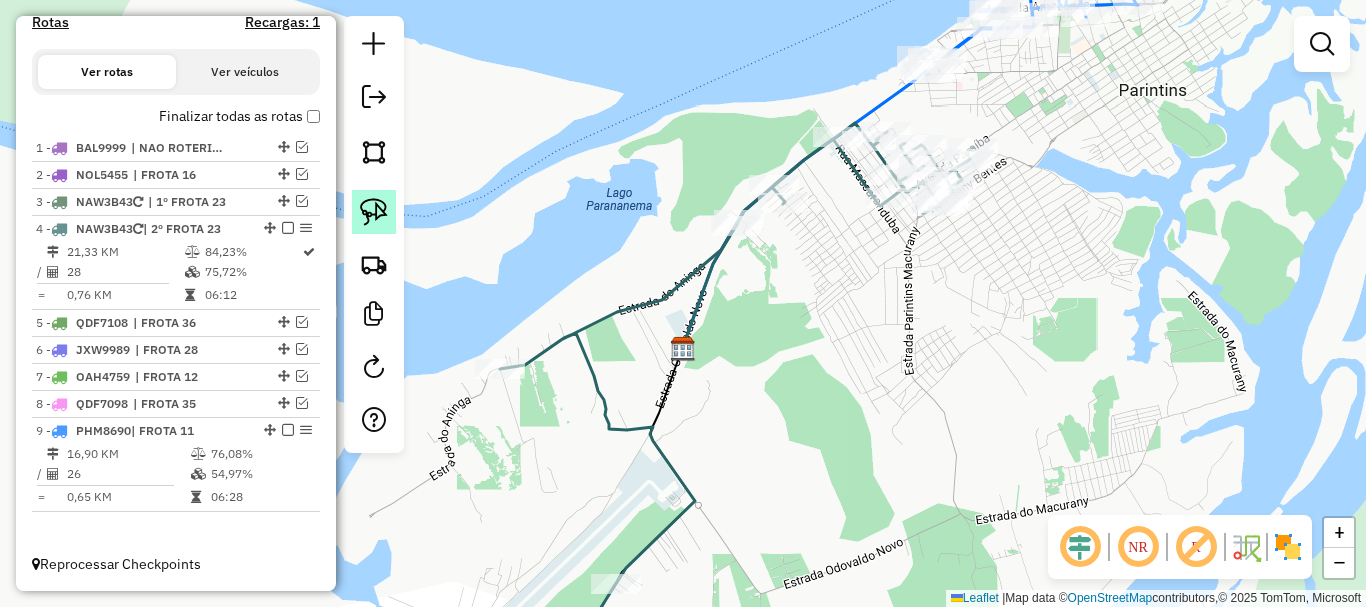 click 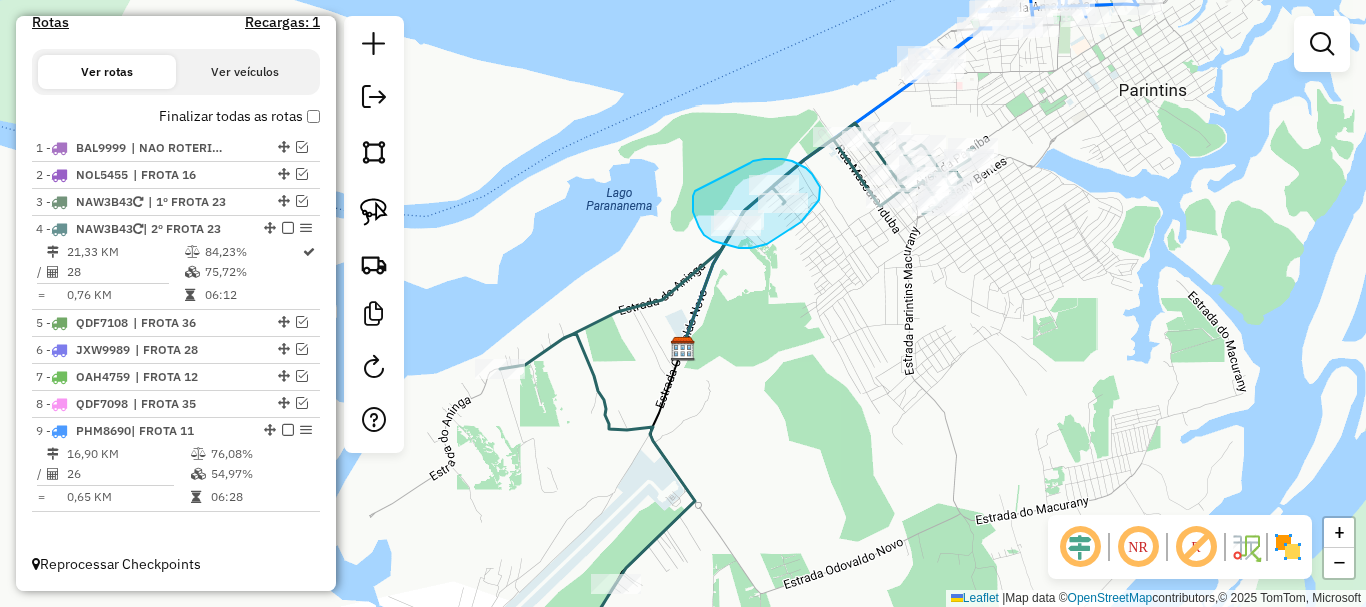 drag, startPoint x: 695, startPoint y: 191, endPoint x: 750, endPoint y: 163, distance: 61.7171 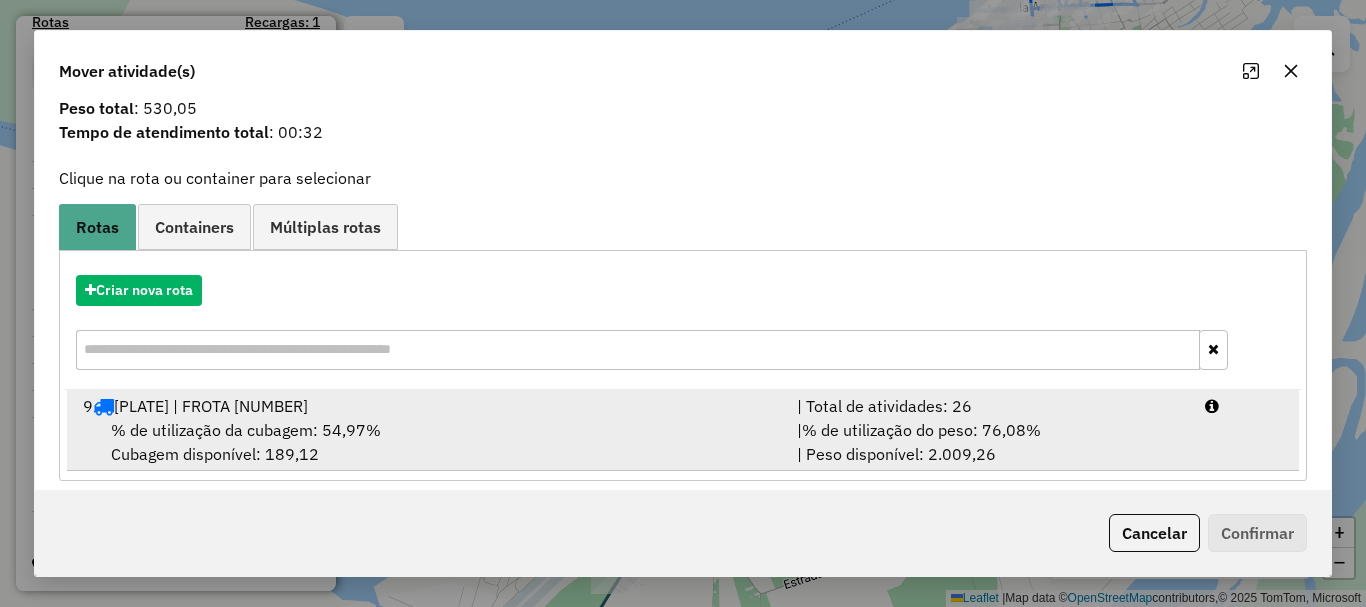 scroll, scrollTop: 78, scrollLeft: 0, axis: vertical 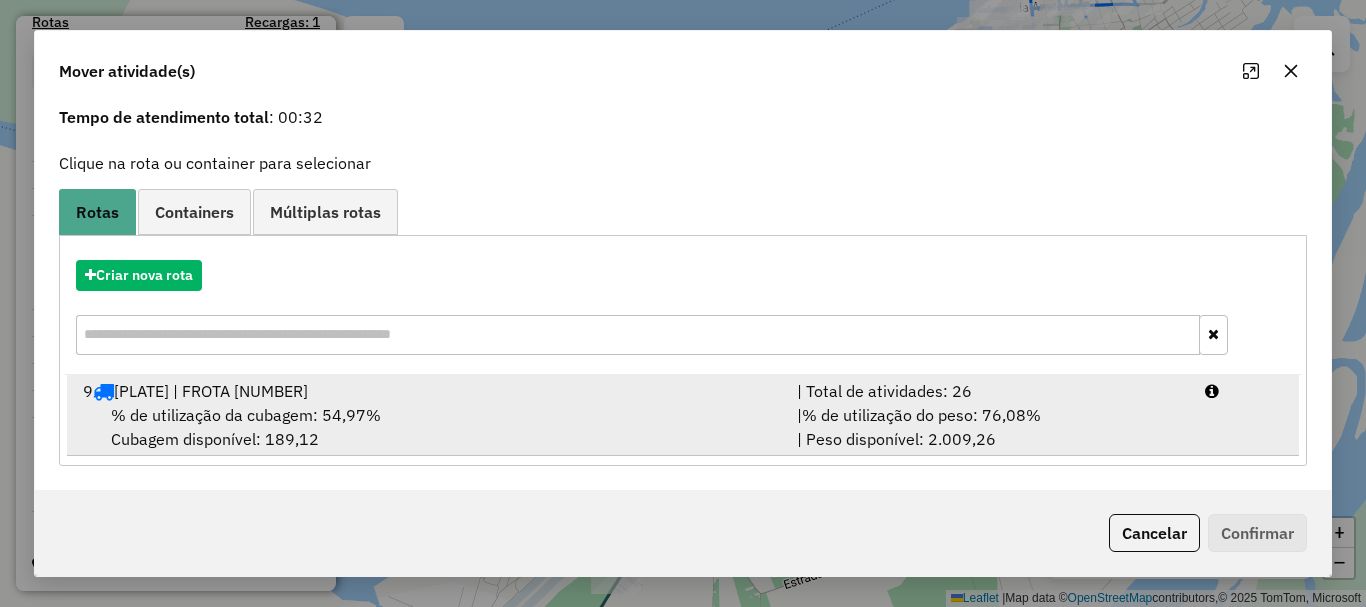 click on "9  [PLATE] | FROTA 11" at bounding box center [428, 391] 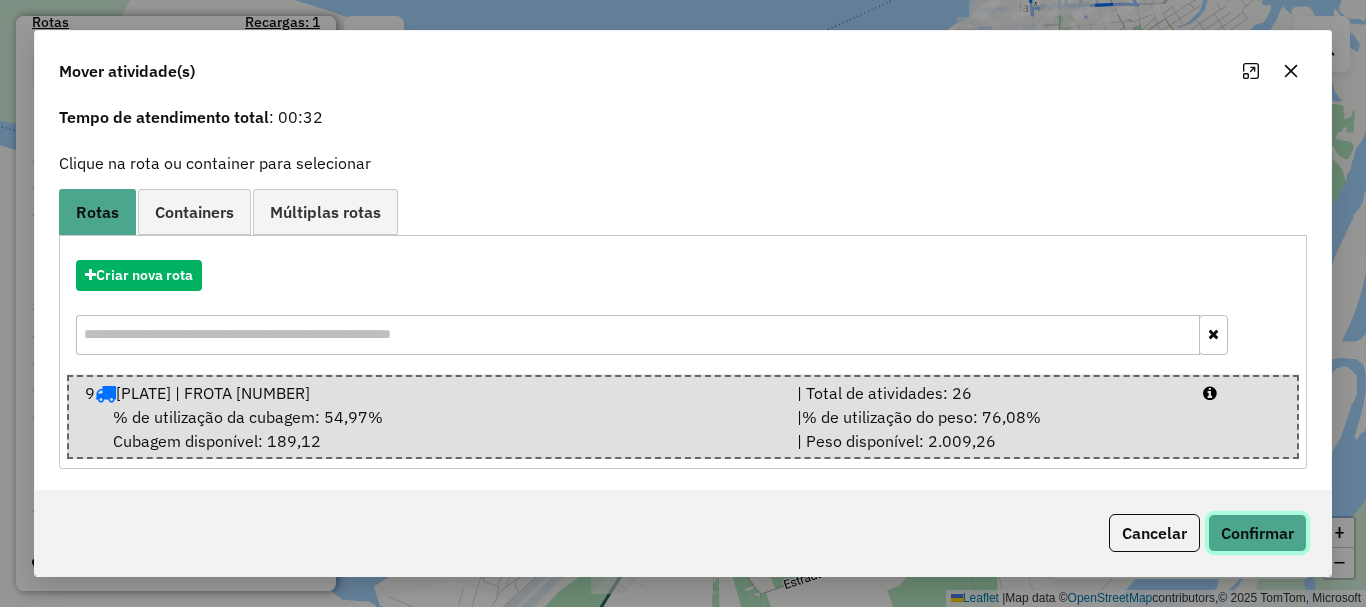 click on "Confirmar" 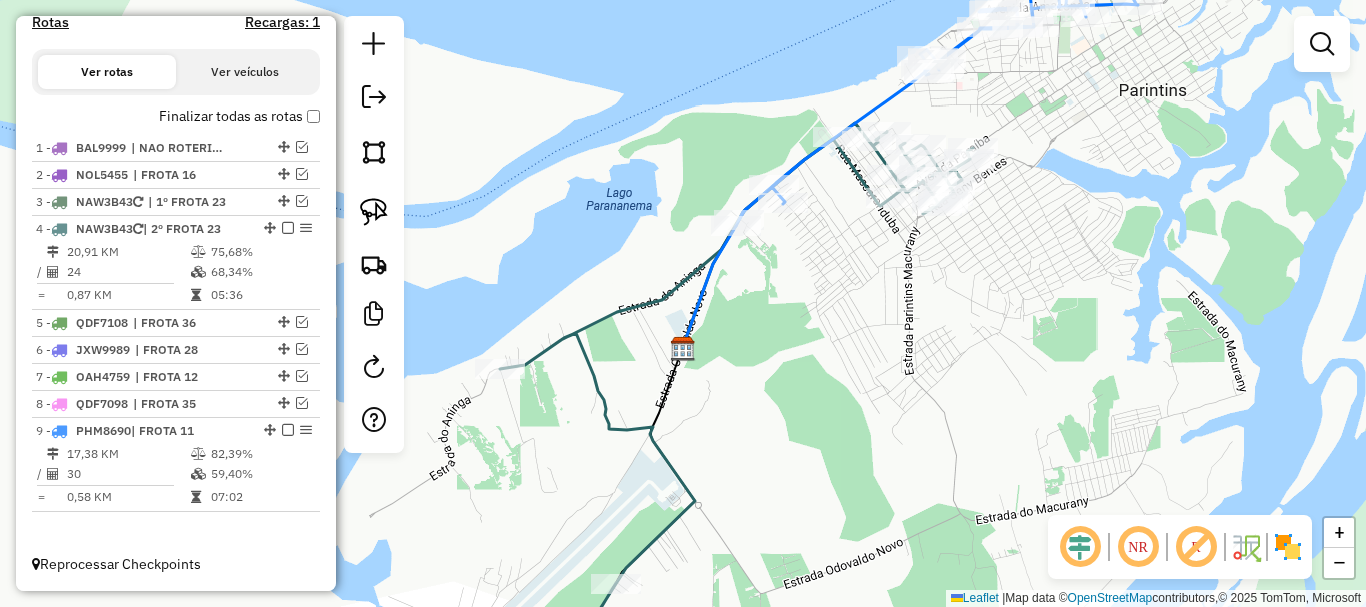 scroll, scrollTop: 0, scrollLeft: 0, axis: both 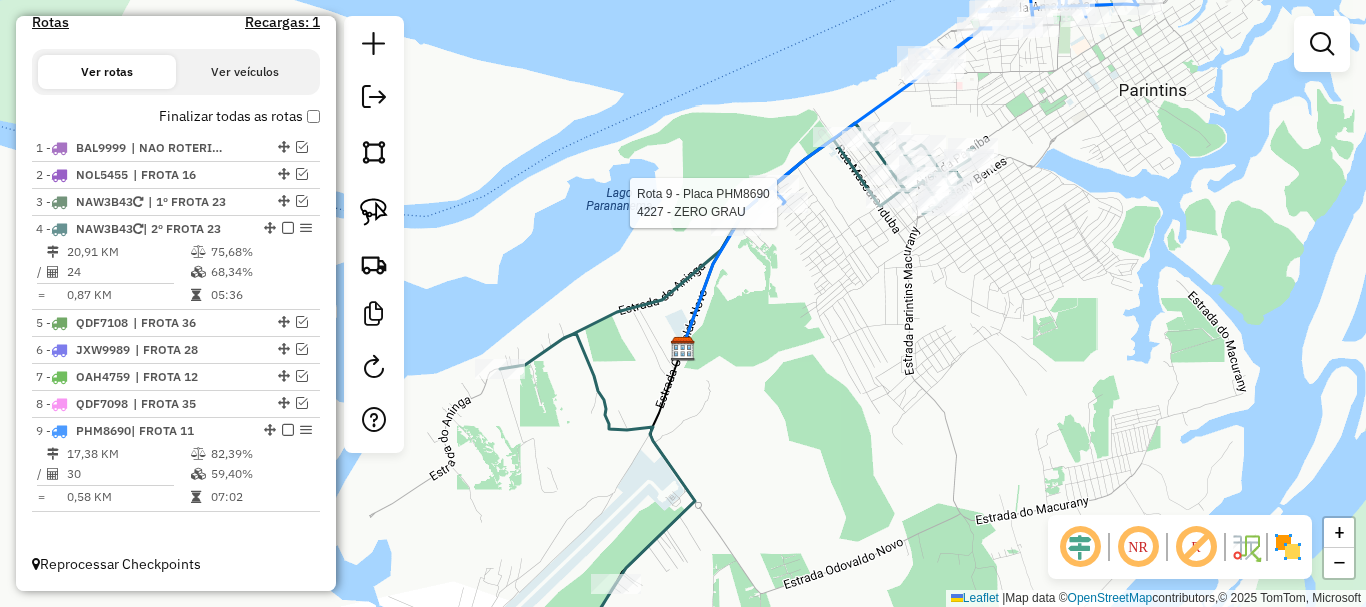 select on "**********" 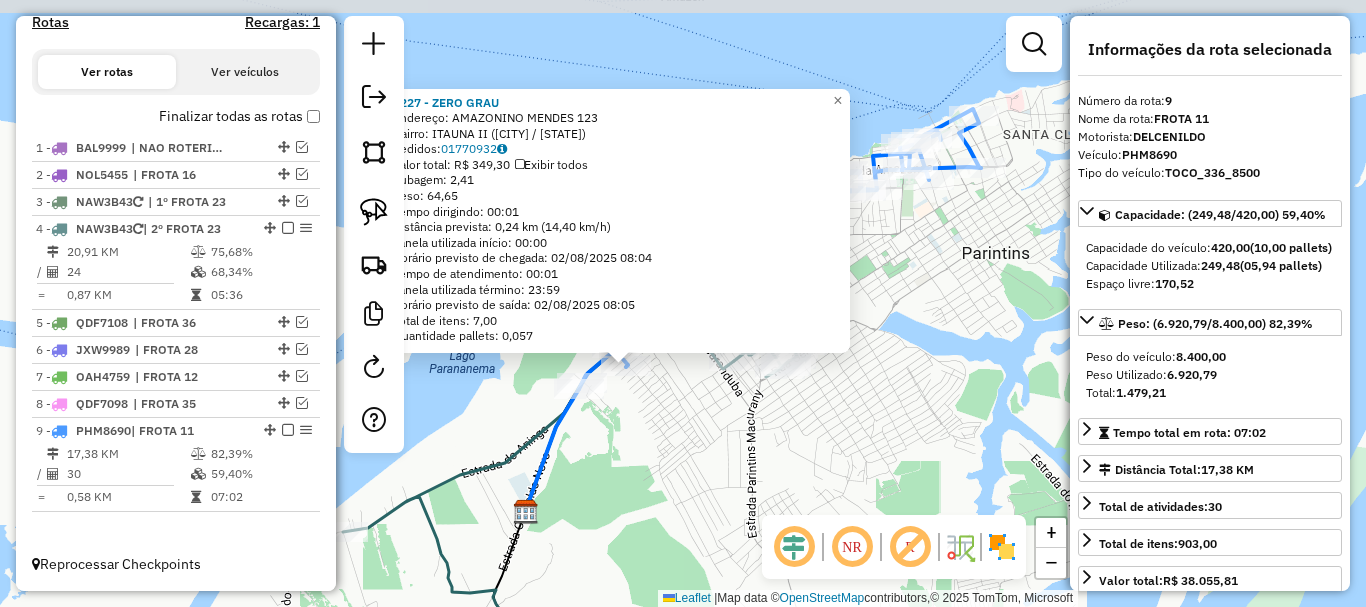 drag, startPoint x: 977, startPoint y: 300, endPoint x: 899, endPoint y: 385, distance: 115.36464 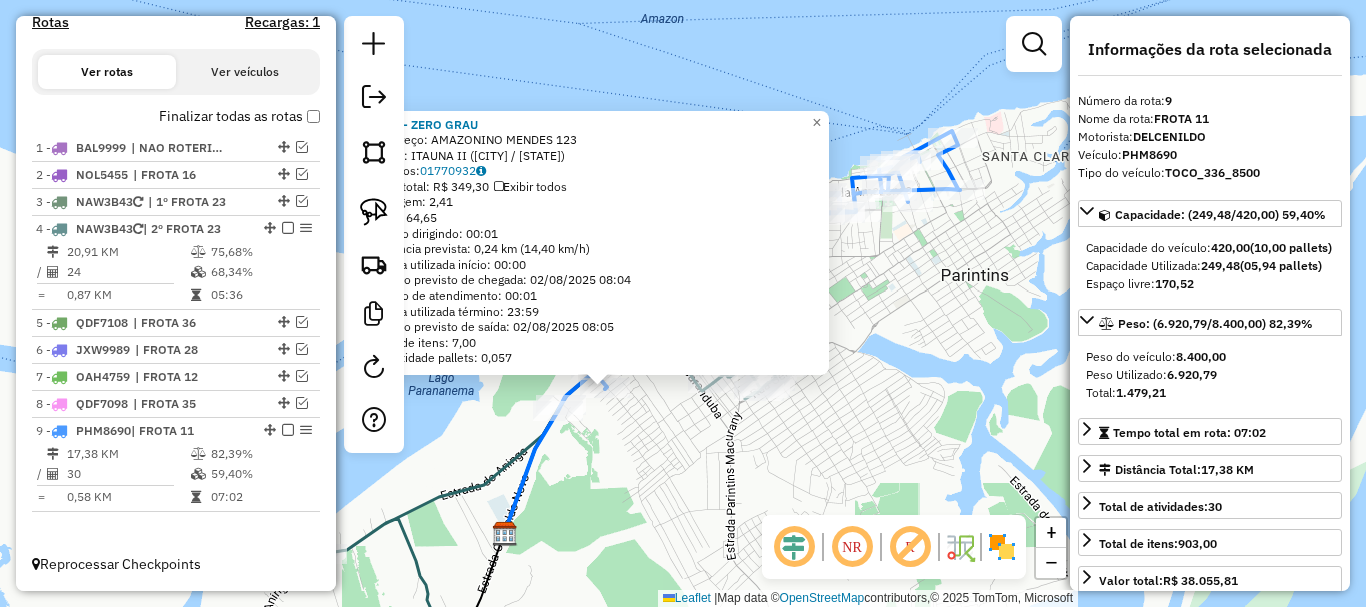 click on "4227 - ZERO GRAU  Endereço:  [STREET] [NUMBER]   Bairro: [NEIGHBORHOOD] ([CITY] / [STATE])   Pedidos:  [ORDER_ID]   Valor total: R$ 349,30   Exibir todos   Cubagem: 2,41  Peso: 64,65  Tempo dirigindo: 00:01   Distância prevista: 0,24 km (14,40 km/h)   Janela utilizada início: 00:00   Horário previsto de chegada: 02/08/2025 08:04   Tempo de atendimento: 00:01   Janela utilizada término: 23:59   Horário previsto de saída: 02/08/2025 08:05   Total de itens: 7,00   Quantidade pallets: 0,057  × Janela de atendimento Grade de atendimento Capacidade Transportadoras Veículos Cliente Pedidos  Rotas Selecione os dias de semana para filtrar as janelas de atendimento  Seg   Ter   Qua   Qui   Sex   Sáb   Dom  Informe o período da janela de atendimento: De: Até:  Filtrar exatamente a janela do cliente  Considerar janela de atendimento padrão  Selecione os dias de semana para filtrar as grades de atendimento  Seg   Ter   Qua   Qui   Sex   Sáb   Dom   Considerar clientes sem dia de atendimento cadastrado  De:   De:" 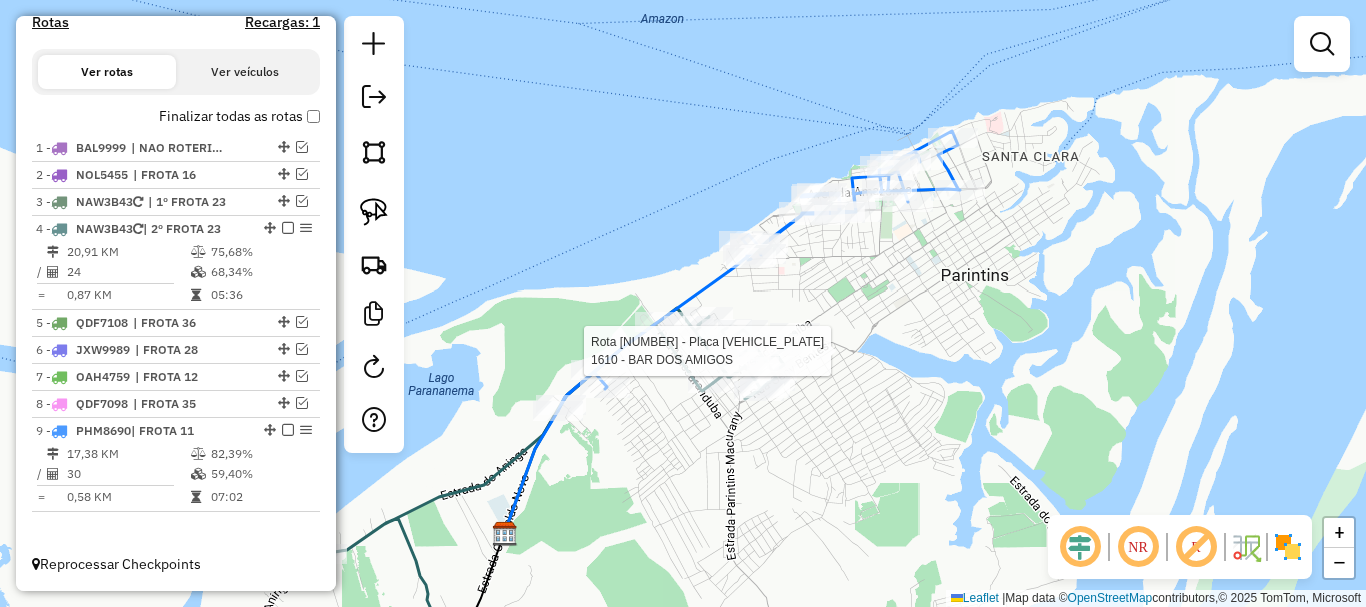 select on "**********" 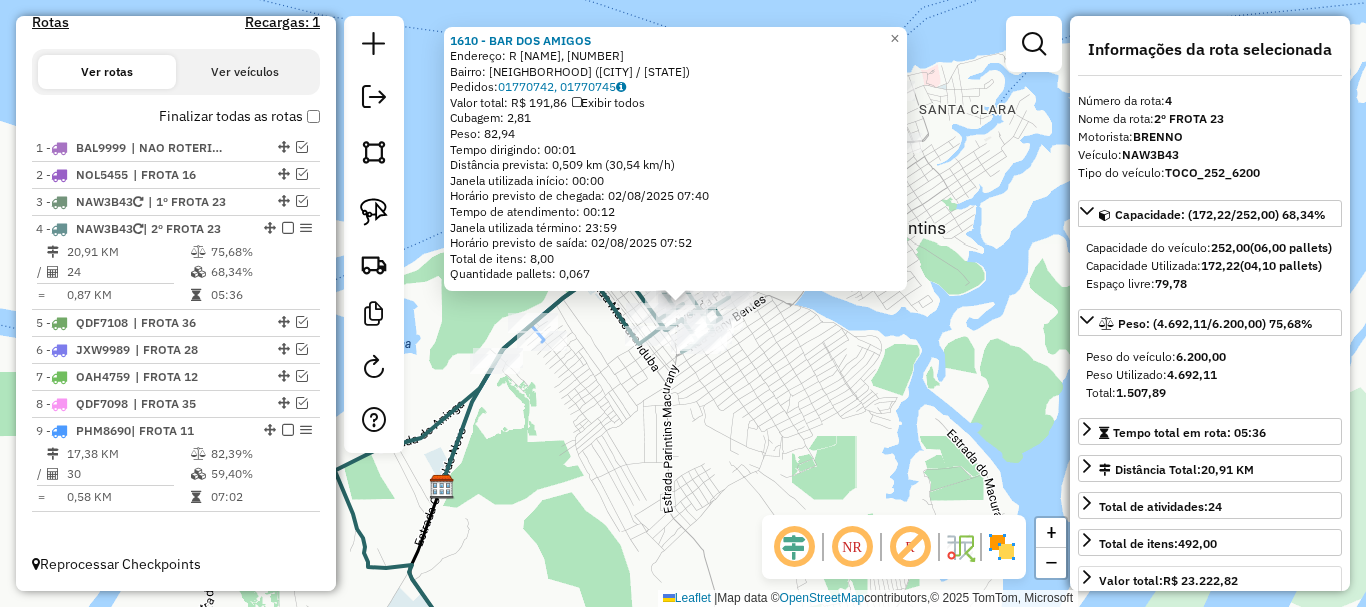 scroll, scrollTop: 100, scrollLeft: 0, axis: vertical 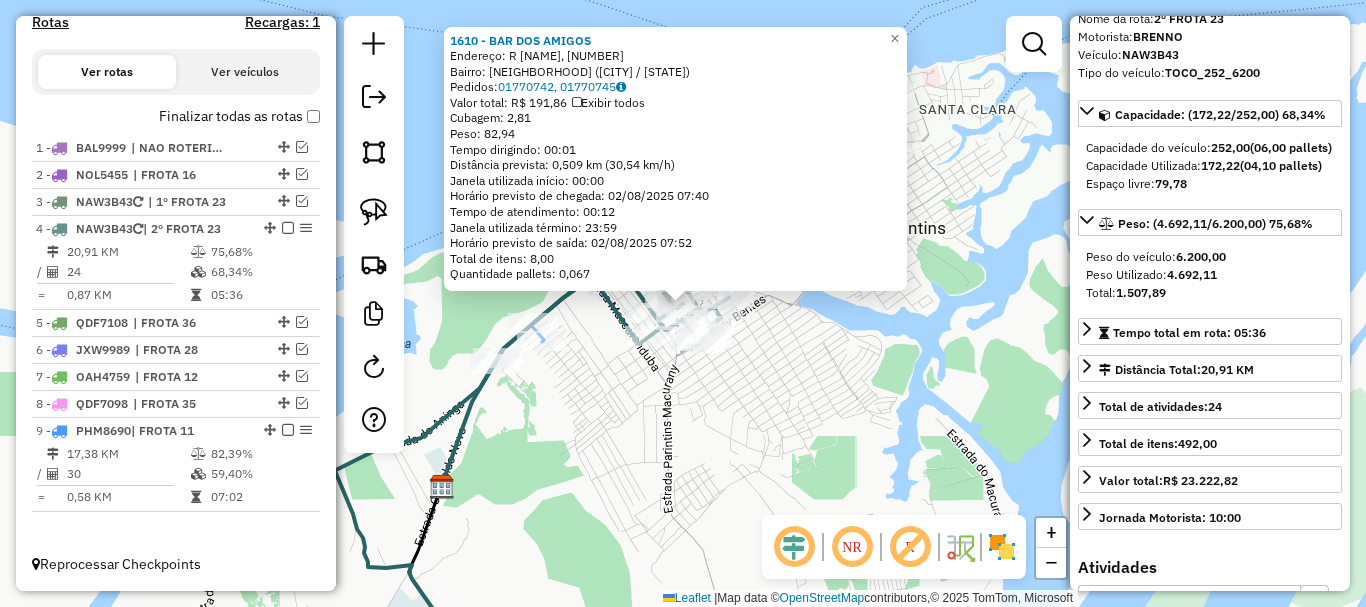 drag, startPoint x: 675, startPoint y: 457, endPoint x: 737, endPoint y: 432, distance: 66.85058 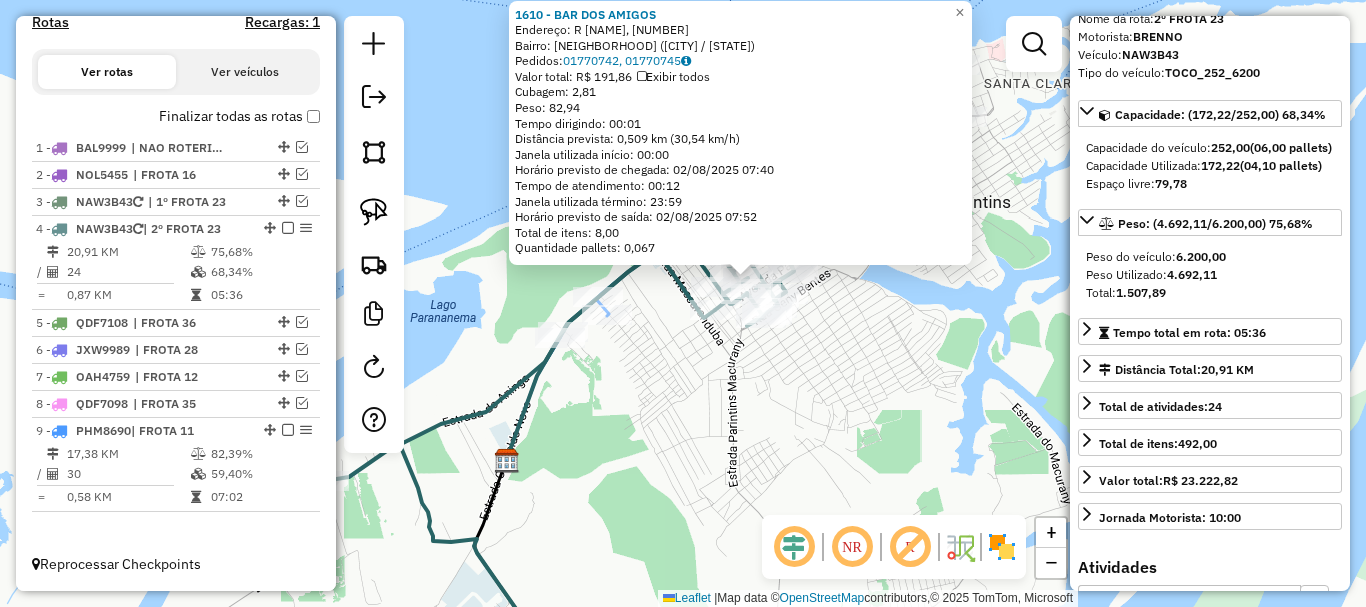 click on "[NUMBER] - [NAME]  Endereço: [STREET], [NUMBER]   Bairro: [NEIGHBORHOOD] ([CITY] / [STATE])   Pedidos:  [ORDER_ID], [ORDER_ID]   Valor total: R$ 191,86   Exibir todos   Cubagem: 2,81  Peso: 82,94  Tempo dirigindo: 00:01   Distância prevista: 0,509 km (30,54 km/h)   Janela utilizada início: 00:00   Horário previsto de chegada: 02/08/2025 07:40   Tempo de atendimento: 00:12   Janela utilizada término: 23:59   Horário previsto de saída: 02/08/2025 07:52   Total de itens: 8,00   Quantidade pallets: 0,067  × Janela de atendimento Grade de atendimento Capacidade Transportadoras Veículos Cliente Pedidos  Rotas Selecione os dias de semana para filtrar as janelas de atendimento  Seg   Ter   Qua   Qui   Sex   Sáb   Dom  Informe o período da janela de atendimento: De: Até:  Filtrar exatamente a janela do cliente  Considerar janela de atendimento padrão  Selecione os dias de semana para filtrar as grades de atendimento  Seg   Ter   Qua   Qui   Sex   Sáb   Dom   Clientes fora do dia de atendimento selecionado De:" 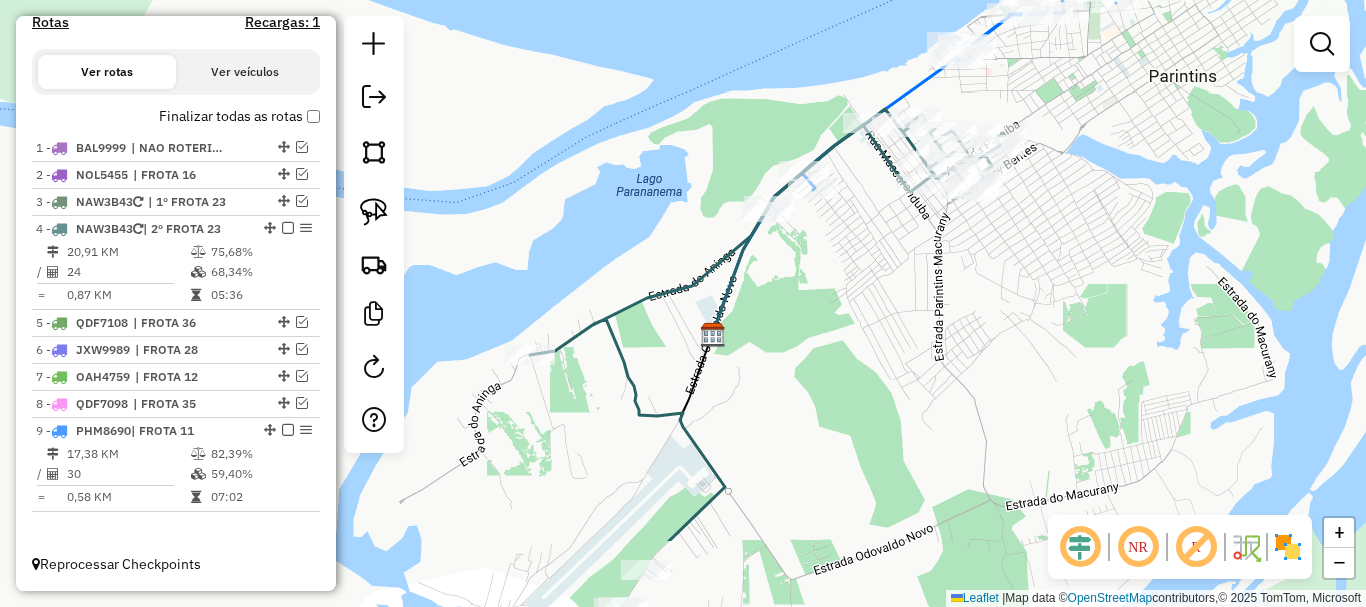 drag, startPoint x: 659, startPoint y: 399, endPoint x: 928, endPoint y: 245, distance: 309.9629 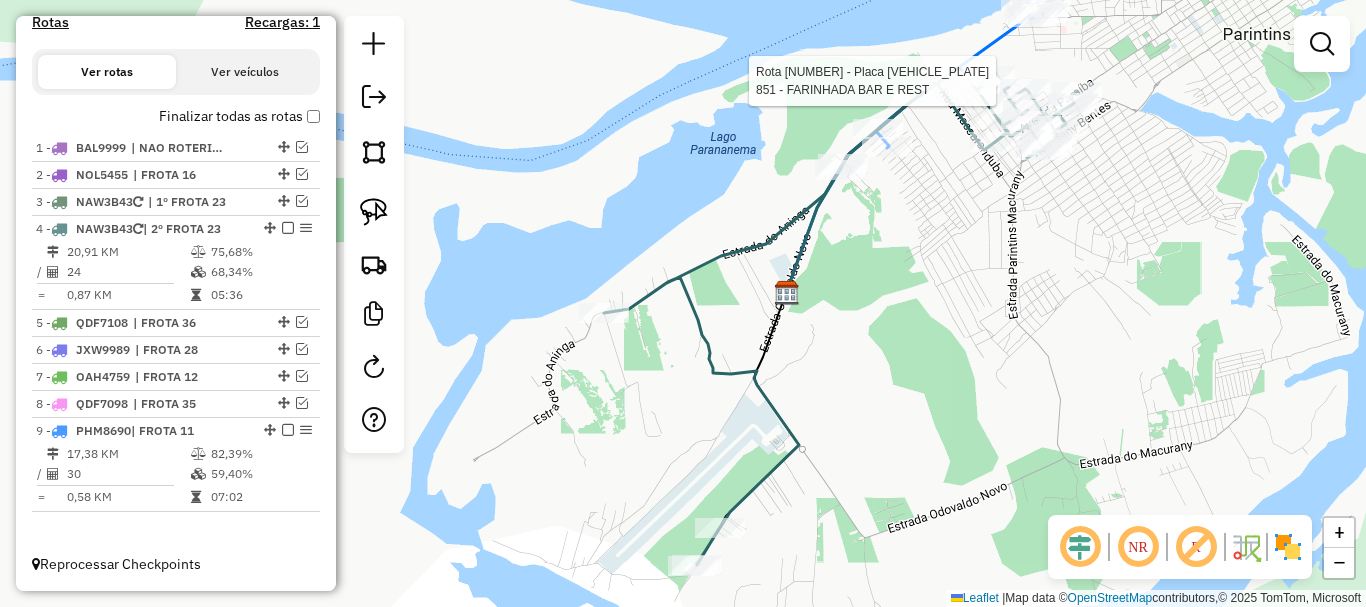 select on "**********" 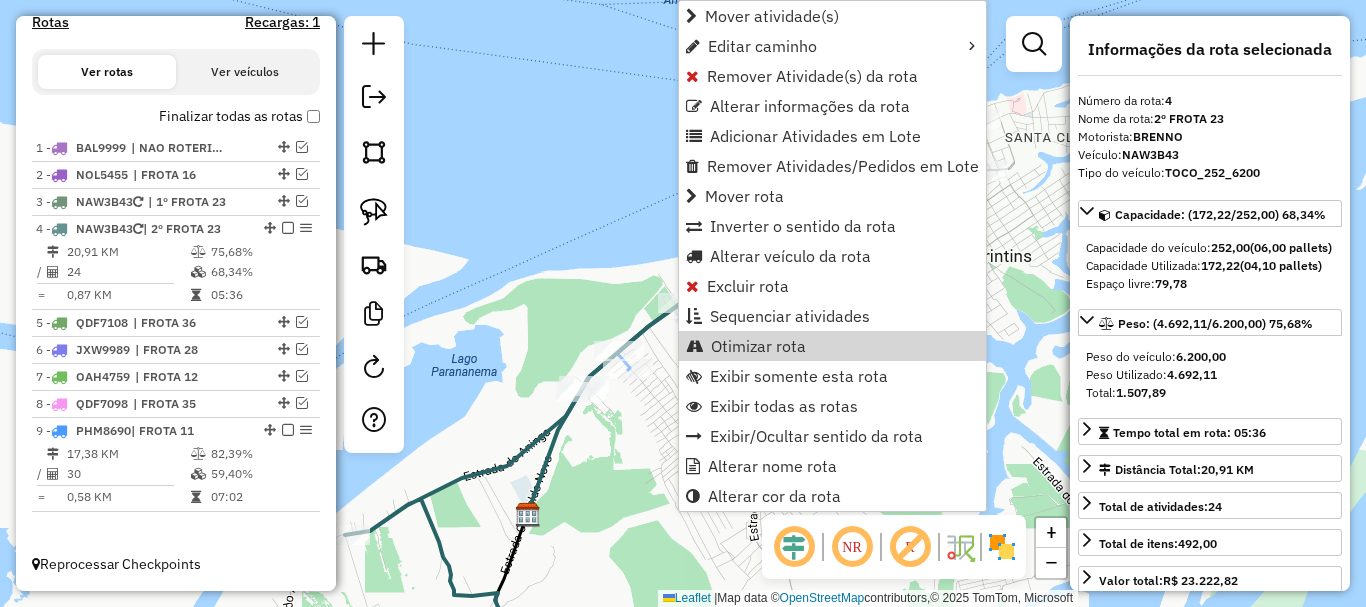 click on "Janela de atendimento Grade de atendimento Capacidade Transportadoras Veículos Cliente Pedidos  Rotas Selecione os dias de semana para filtrar as janelas de atendimento  Seg   Ter   Qua   Qui   Sex   Sáb   Dom  Informe o período da janela de atendimento: De: Até:  Filtrar exatamente a janela do cliente  Considerar janela de atendimento padrão  Selecione os dias de semana para filtrar as grades de atendimento  Seg   Ter   Qua   Qui   Sex   Sáb   Dom   Considerar clientes sem dia de atendimento cadastrado  Clientes fora do dia de atendimento selecionado Filtrar as atividades entre os valores definidos abaixo:  Peso mínimo:   Peso máximo:   Cubagem mínima:   Cubagem máxima:   De:   Até:  Filtrar as atividades entre o tempo de atendimento definido abaixo:  De:   Até:   Considerar capacidade total dos clientes não roteirizados Transportadora: Selecione um ou mais itens Tipo de veículo: Selecione um ou mais itens Veículo: Selecione um ou mais itens Motorista: Selecione um ou mais itens Nome: Rótulo:" 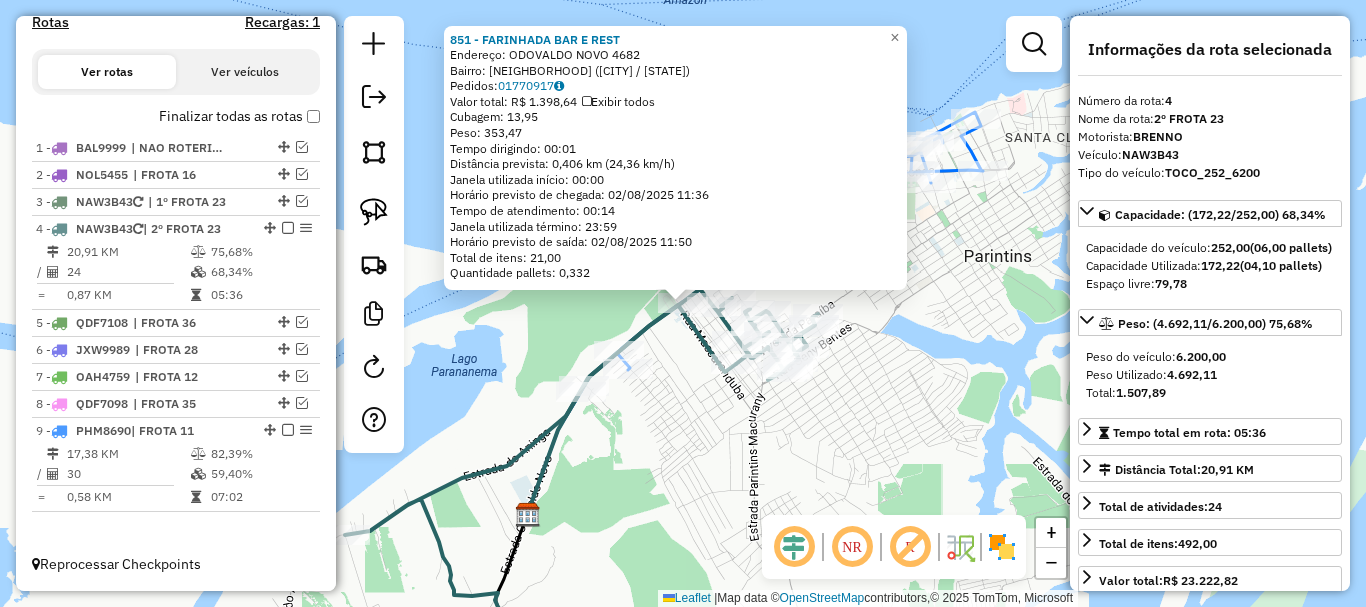 click on "Rota 9 - Placa [PLATE]  1268 - BAR CHACARA 851 - FARINHADA BAR E REST  Endereço:  [STREET] [NUMBER]   Bairro: [NEIGHBORHOOD] ([CITY] / [STATE])   Pedidos:  [ORDER_ID]   Valor total: R$ 1.398,64   Exibir todos   Cubagem: 13,95  Peso: 353,47  Tempo dirigindo: 00:01   Distância prevista: 0,406 km (24,36 km/h)   Janela utilizada início: 00:00   Horário previsto de chegada: 02/08/2025 11:36   Tempo de atendimento: 00:14   Janela utilizada término: 23:59   Horário previsto de saída: 02/08/2025 11:50   Total de itens: 21,00   Quantidade pallets: 0,332  × Janela de atendimento Grade de atendimento Capacidade Transportadoras Veículos Cliente Pedidos  Rotas Selecione os dias de semana para filtrar as janelas de atendimento  Seg   Ter   Qua   Qui   Sex   Sáb   Dom  Informe o período da janela de atendimento: De: Até:  Filtrar exatamente a janela do cliente  Considerar janela de atendimento padrão  Selecione os dias de semana para filtrar as grades de atendimento  Seg   Ter   Qua   Qui   Sex   Sáb   Dom  De:  +" 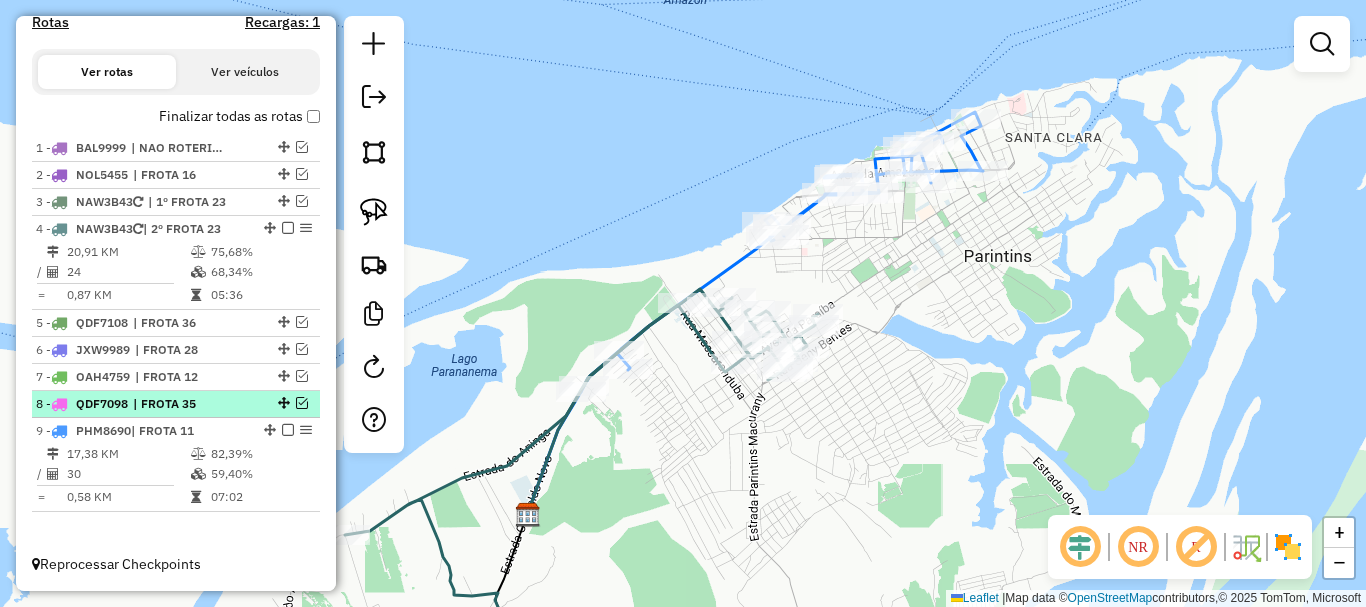 click at bounding box center [302, 403] 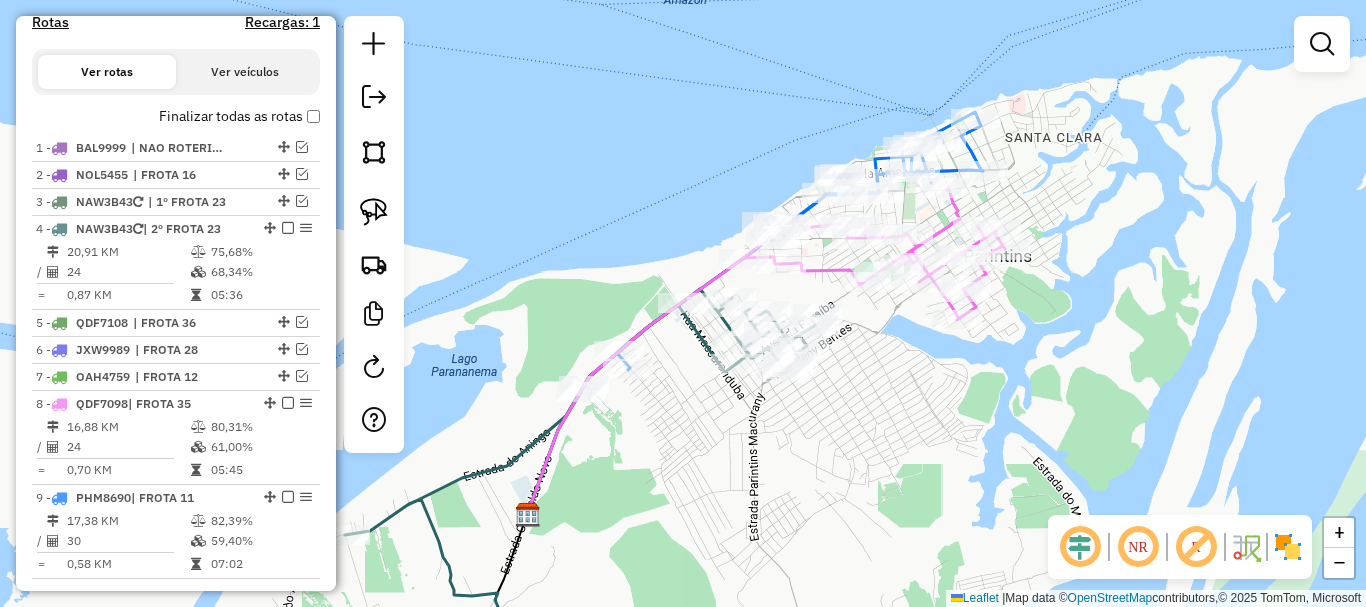 scroll, scrollTop: 722, scrollLeft: 0, axis: vertical 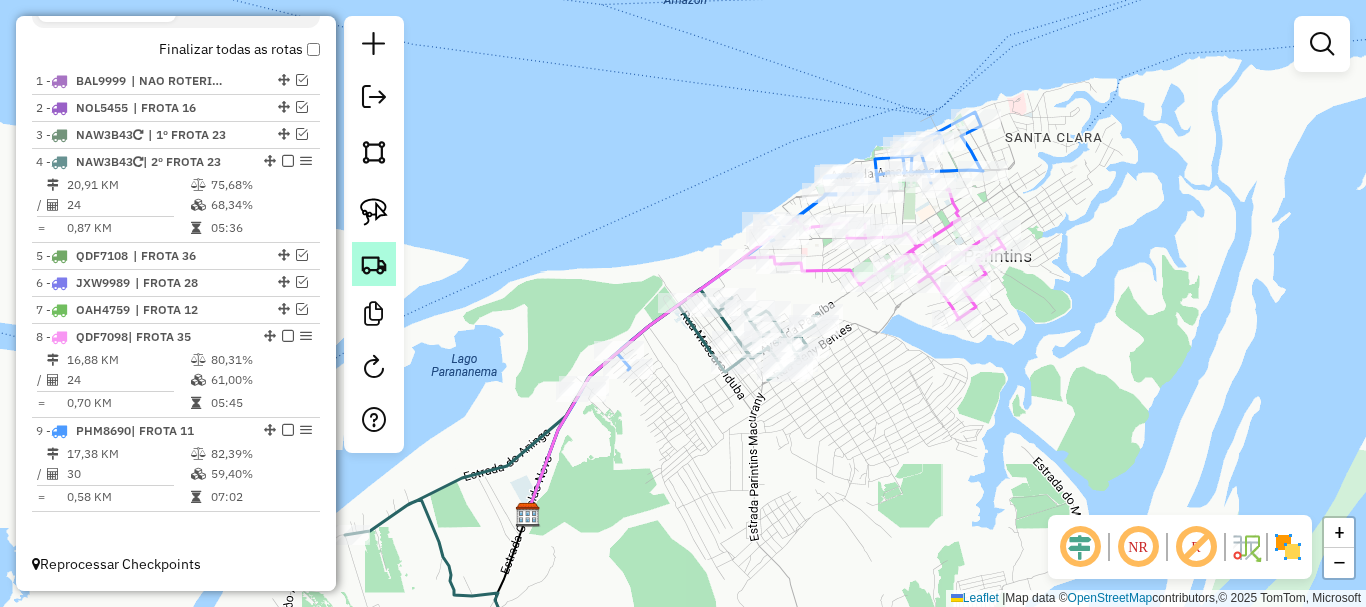 click 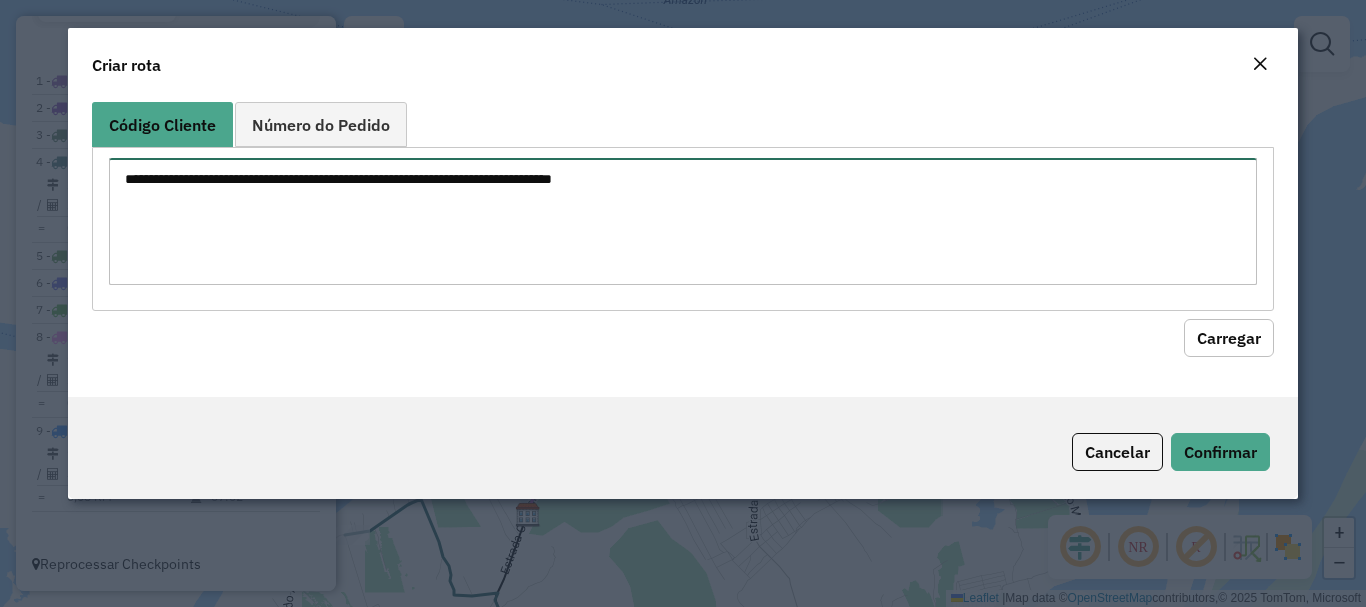 click at bounding box center [682, 221] 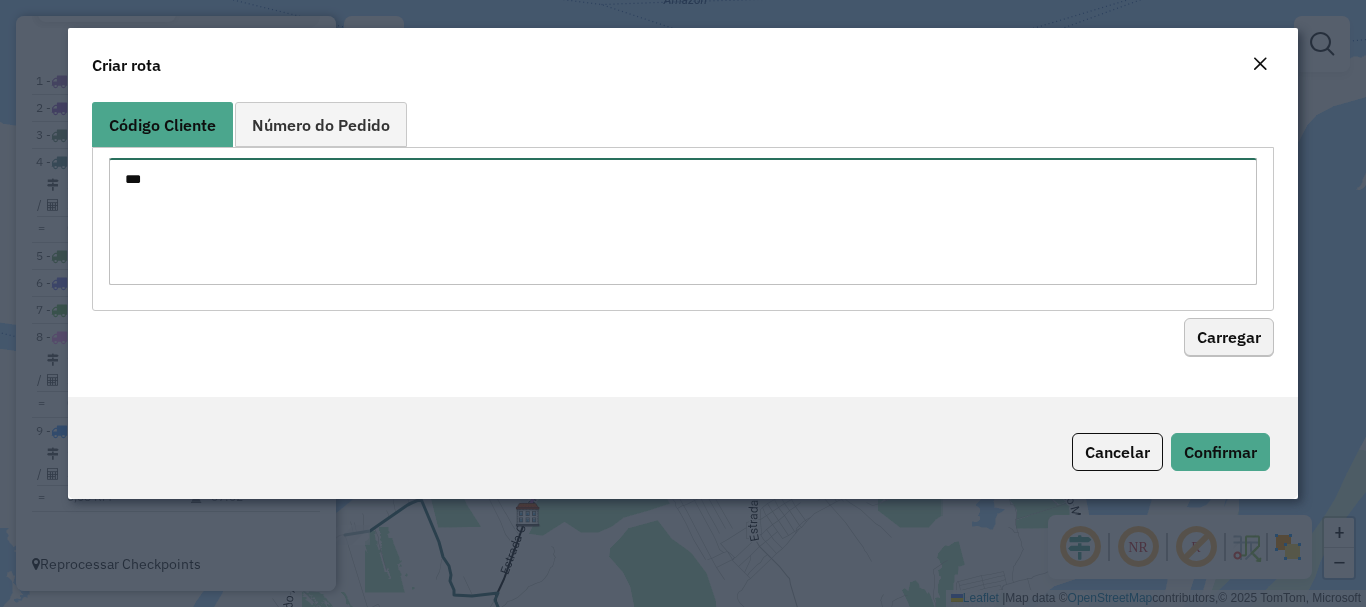 type on "***" 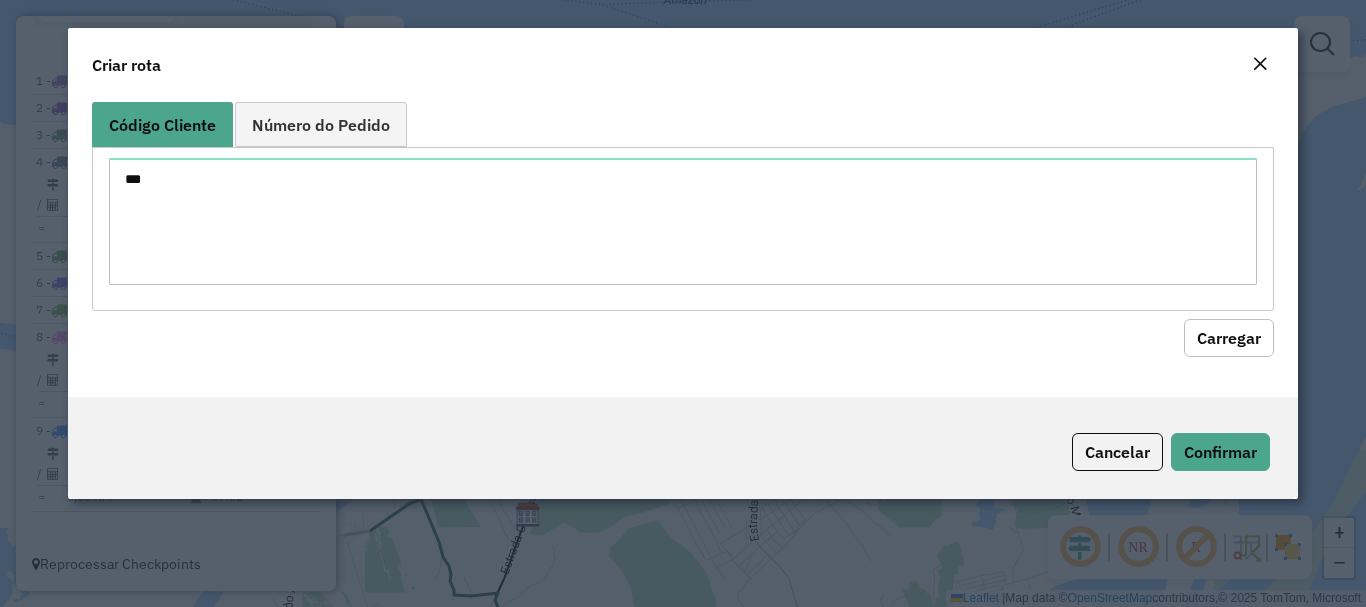 click on "Carregar" 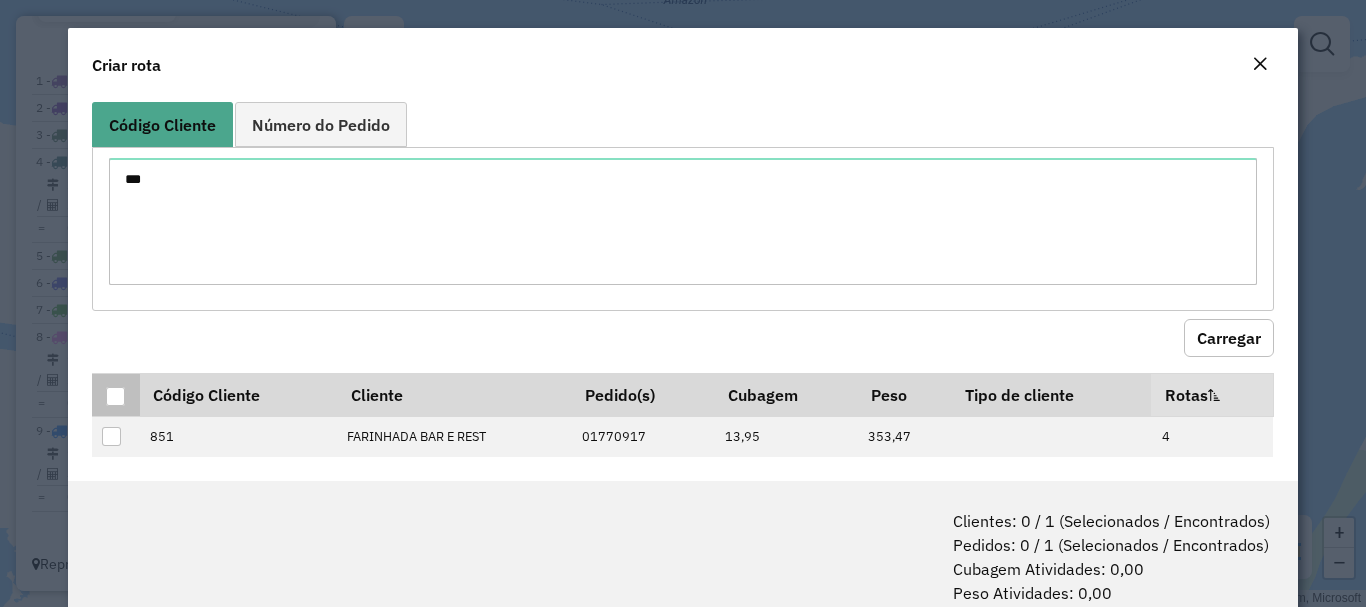 click at bounding box center (115, 396) 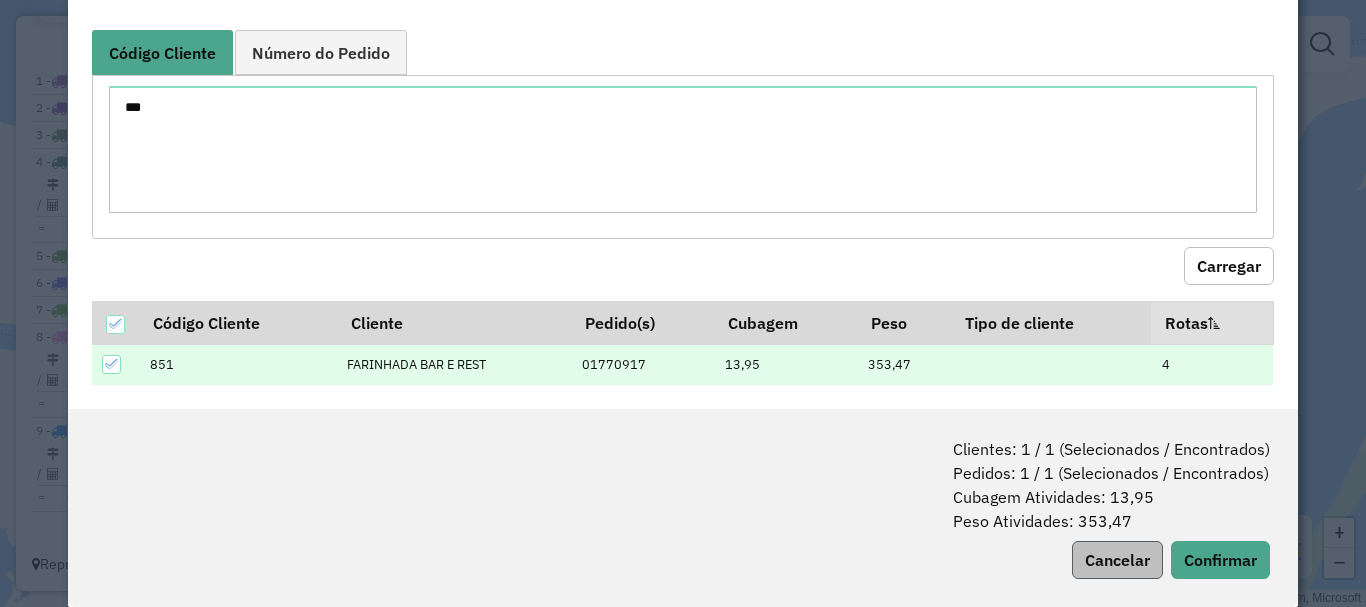 scroll, scrollTop: 100, scrollLeft: 0, axis: vertical 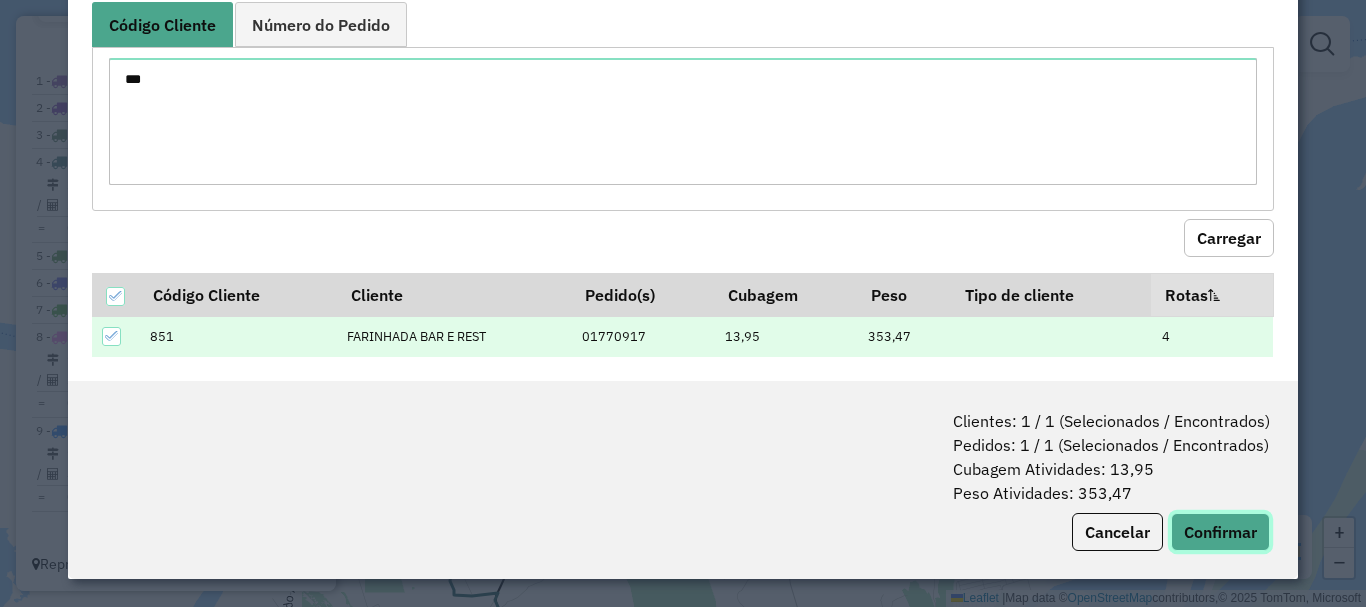 click on "Confirmar" 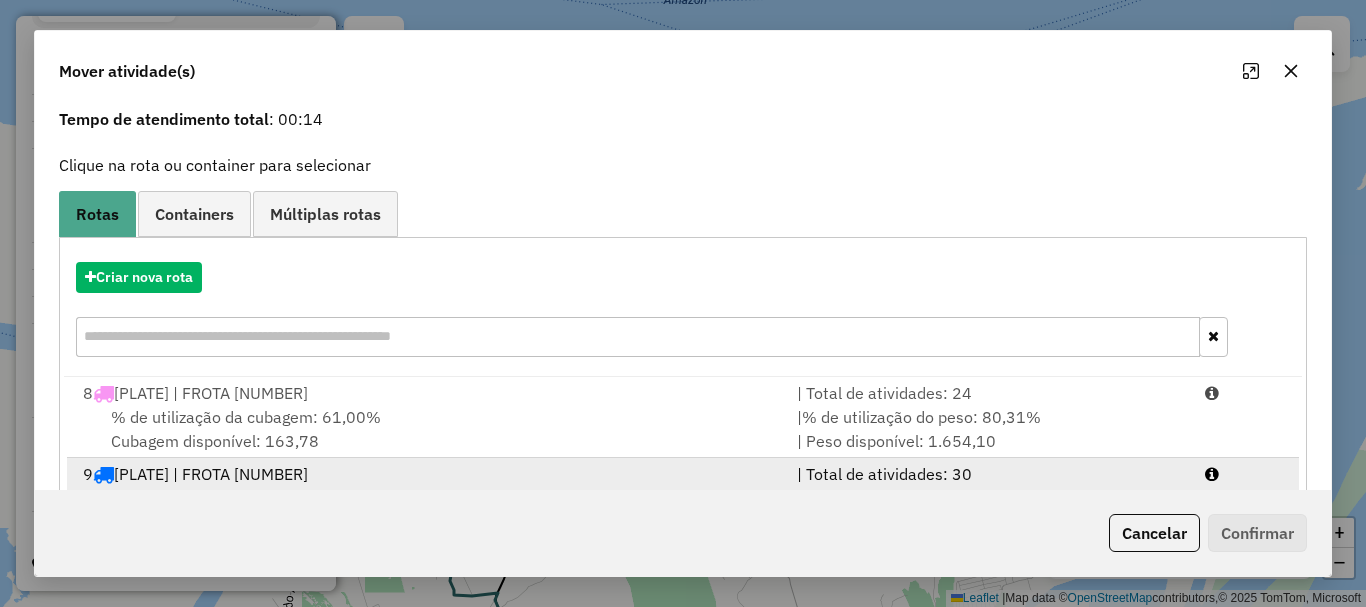 scroll, scrollTop: 159, scrollLeft: 0, axis: vertical 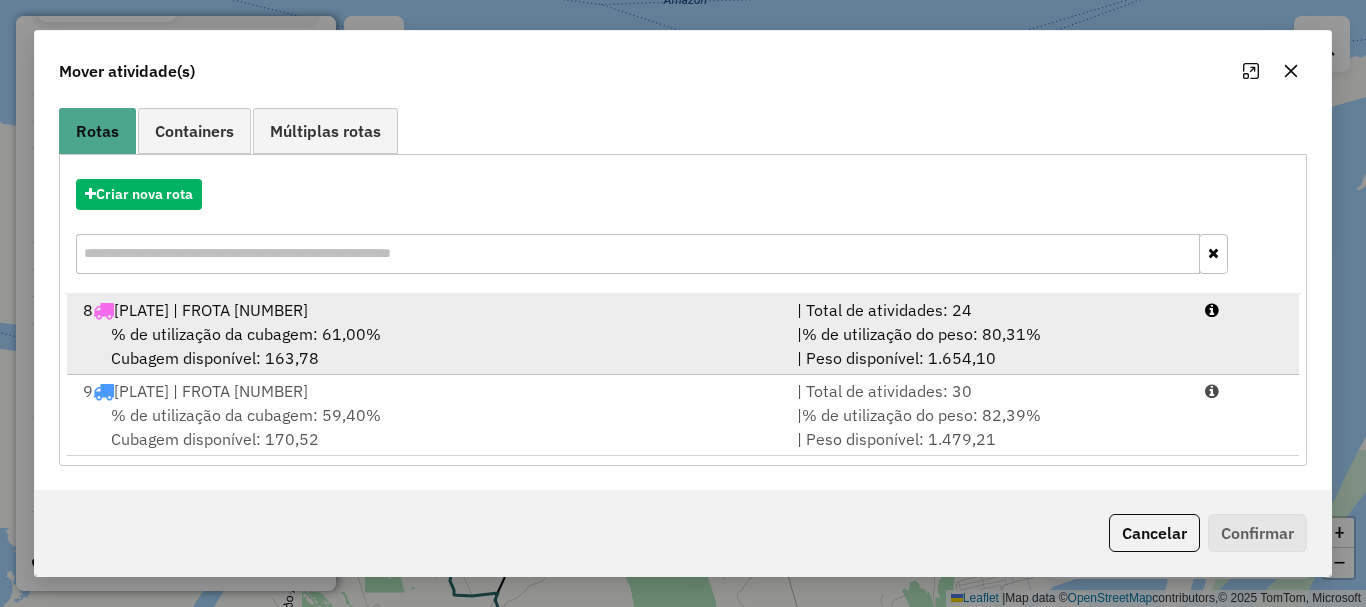 click on "% de utilização da cubagem: 61,00%" at bounding box center [246, 334] 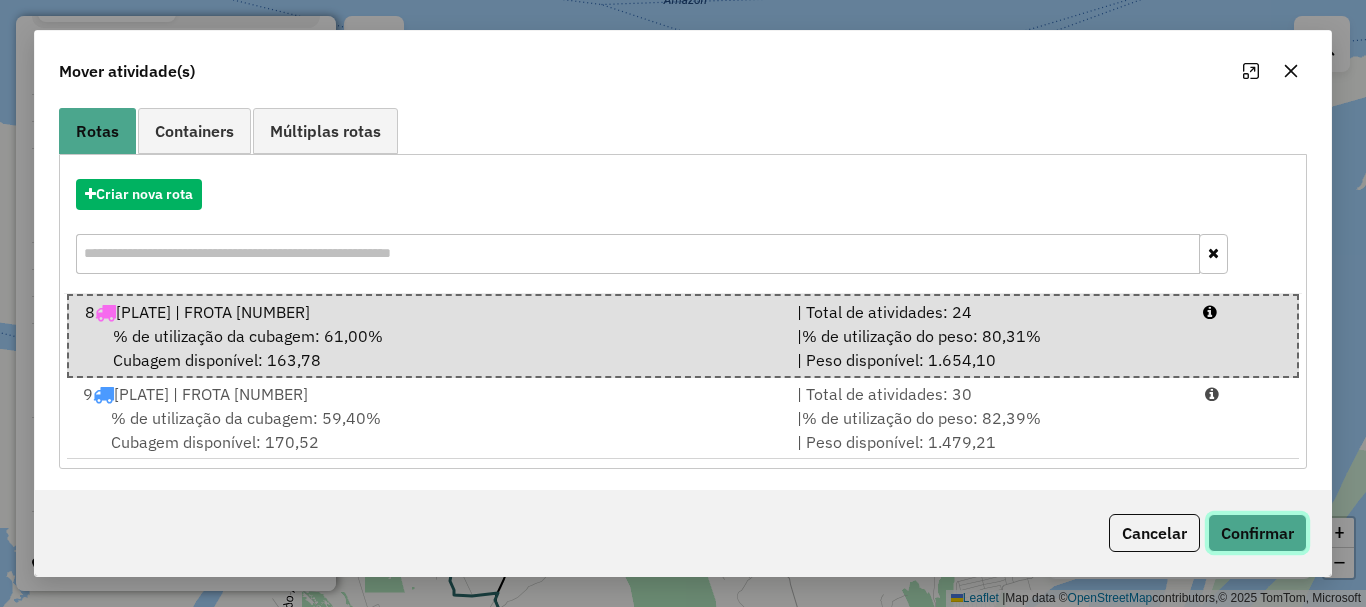 click on "Confirmar" 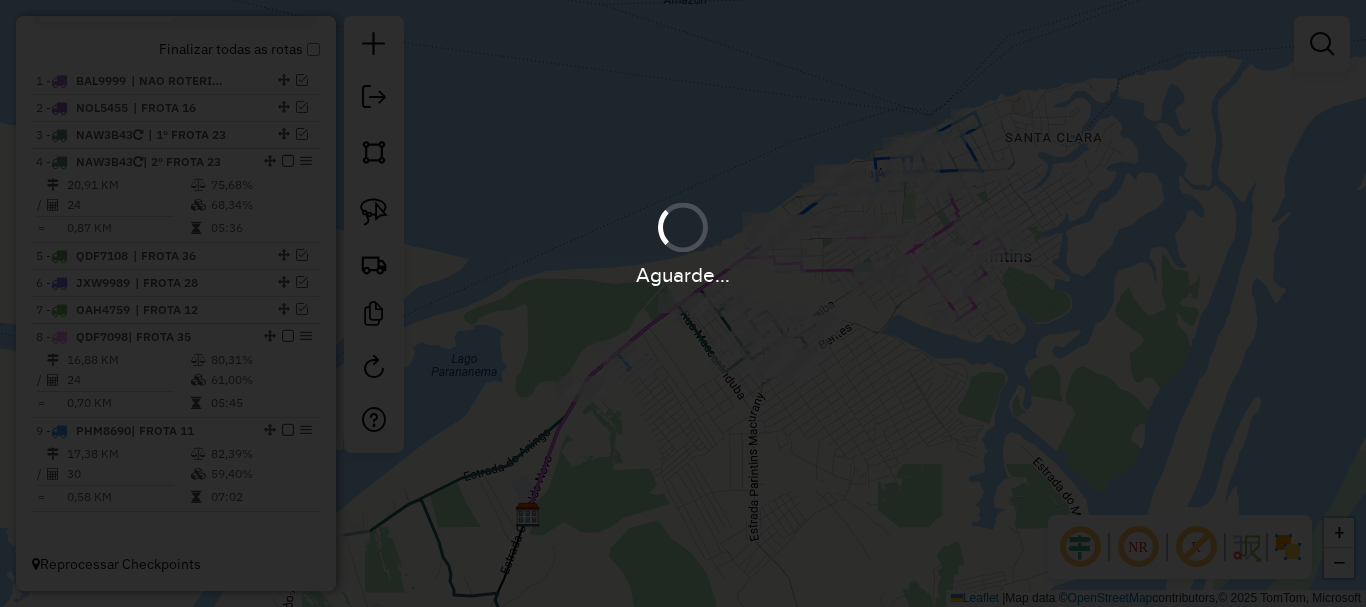 scroll, scrollTop: 0, scrollLeft: 0, axis: both 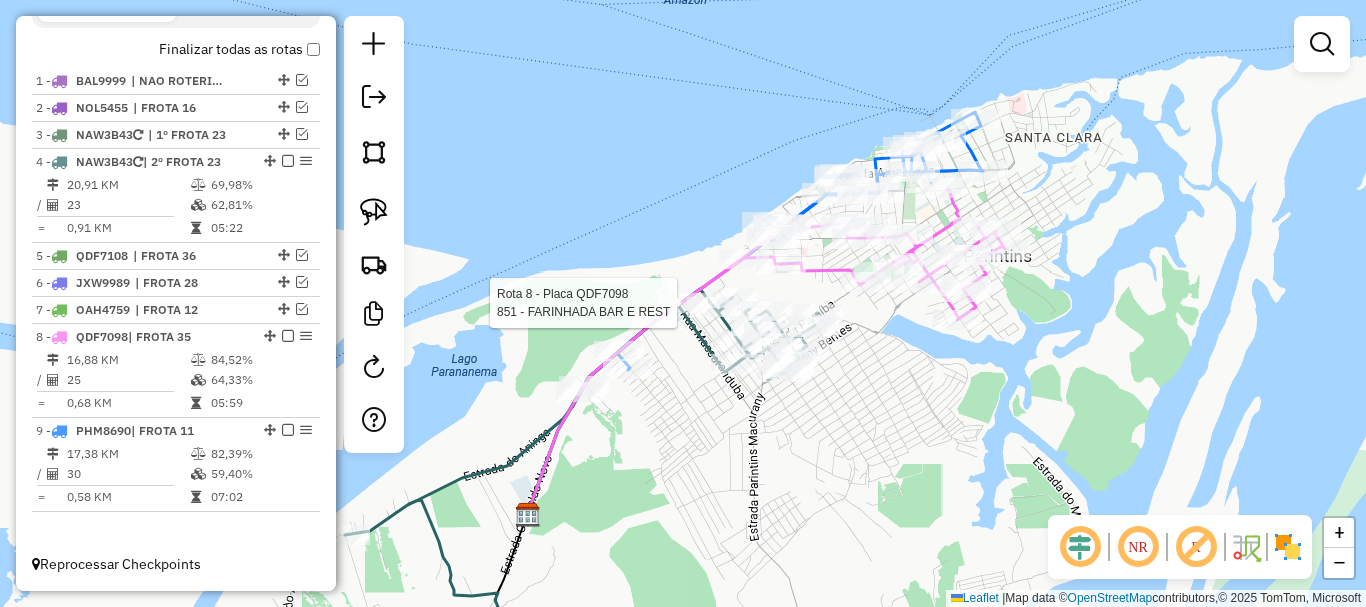 select on "**********" 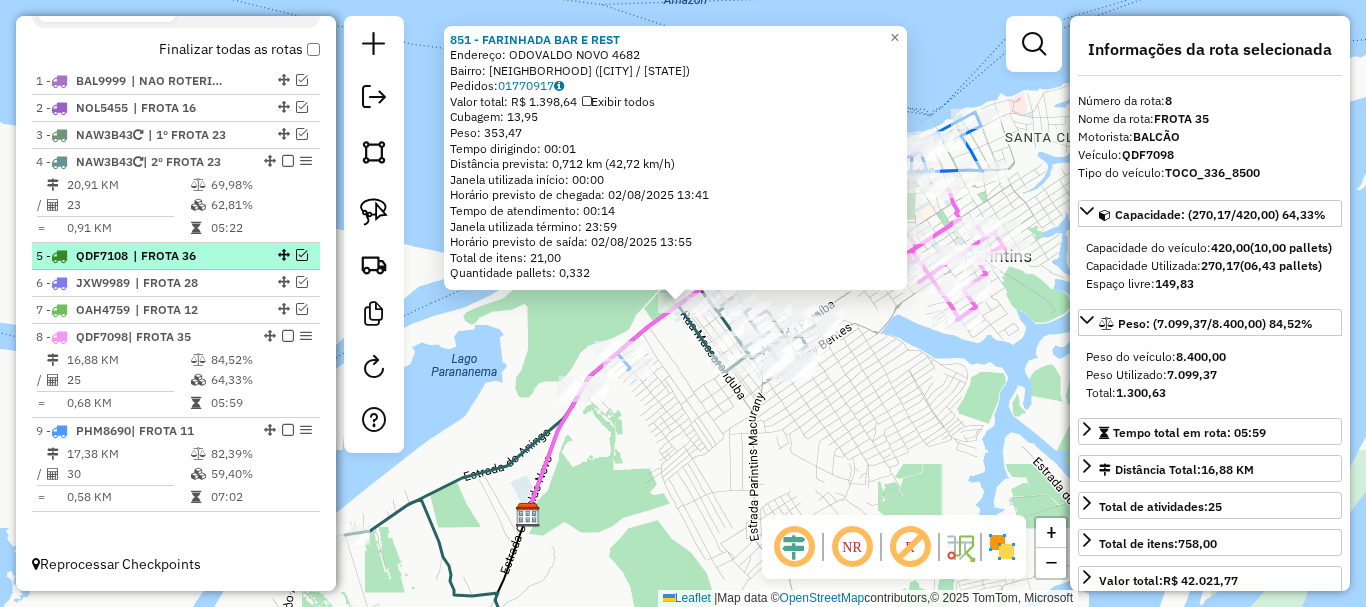 click at bounding box center (288, 336) 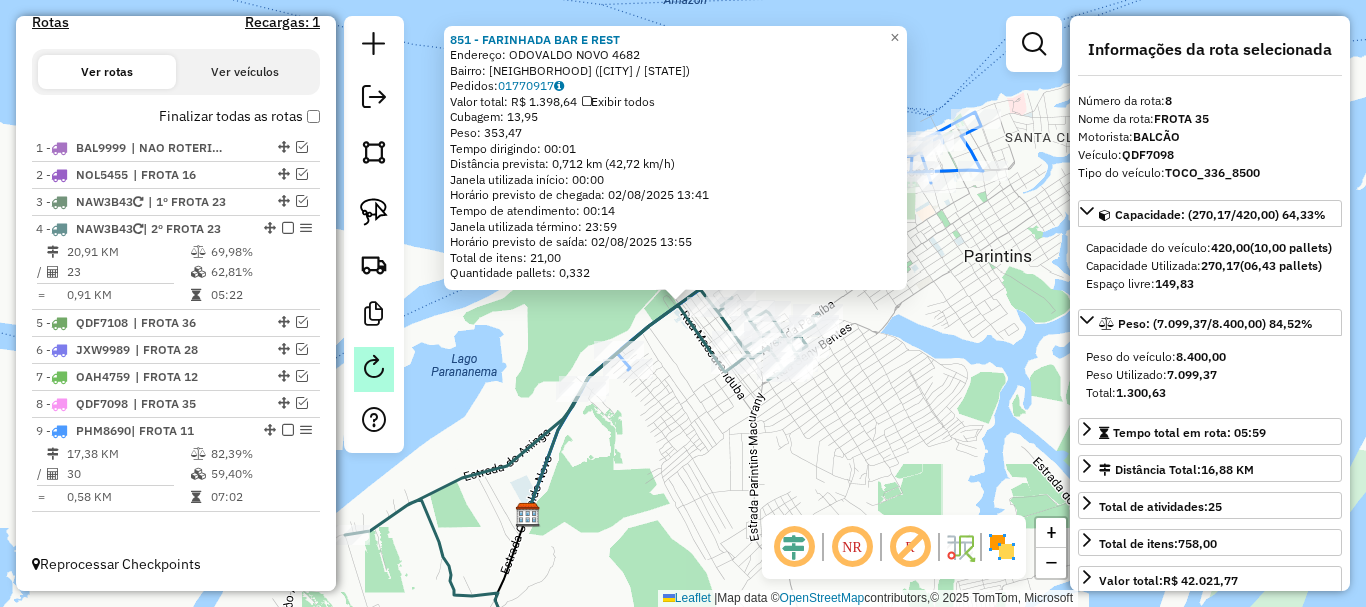 scroll, scrollTop: 655, scrollLeft: 0, axis: vertical 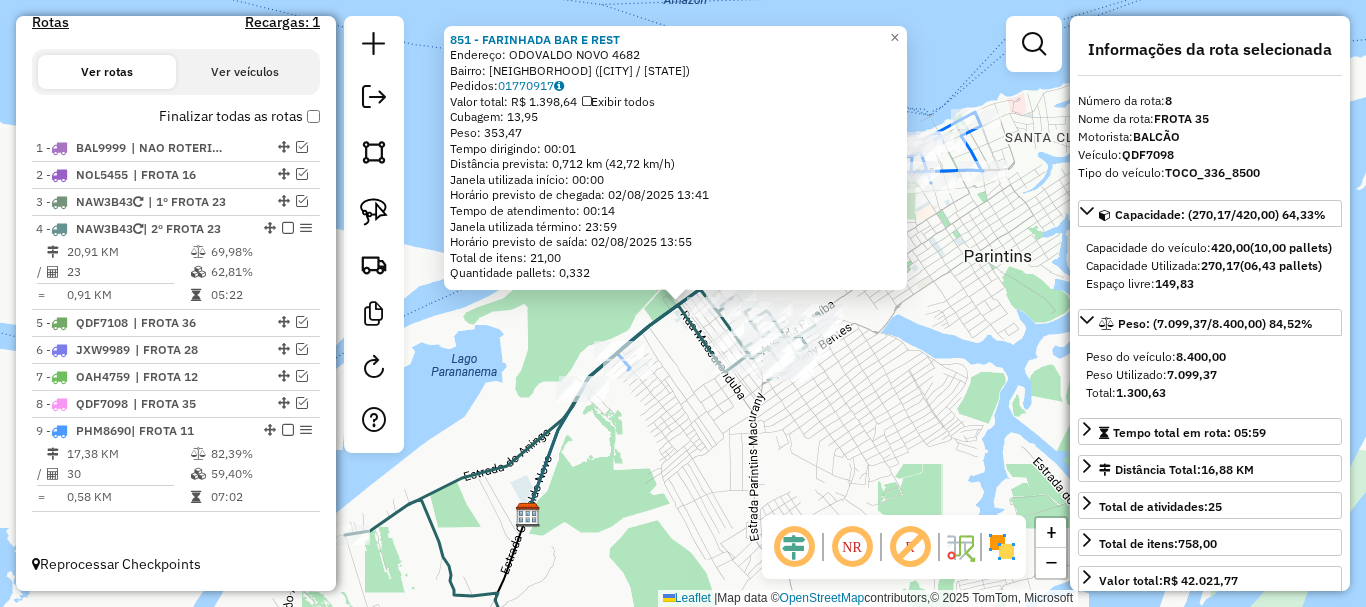 drag, startPoint x: 793, startPoint y: 518, endPoint x: 802, endPoint y: 512, distance: 10.816654 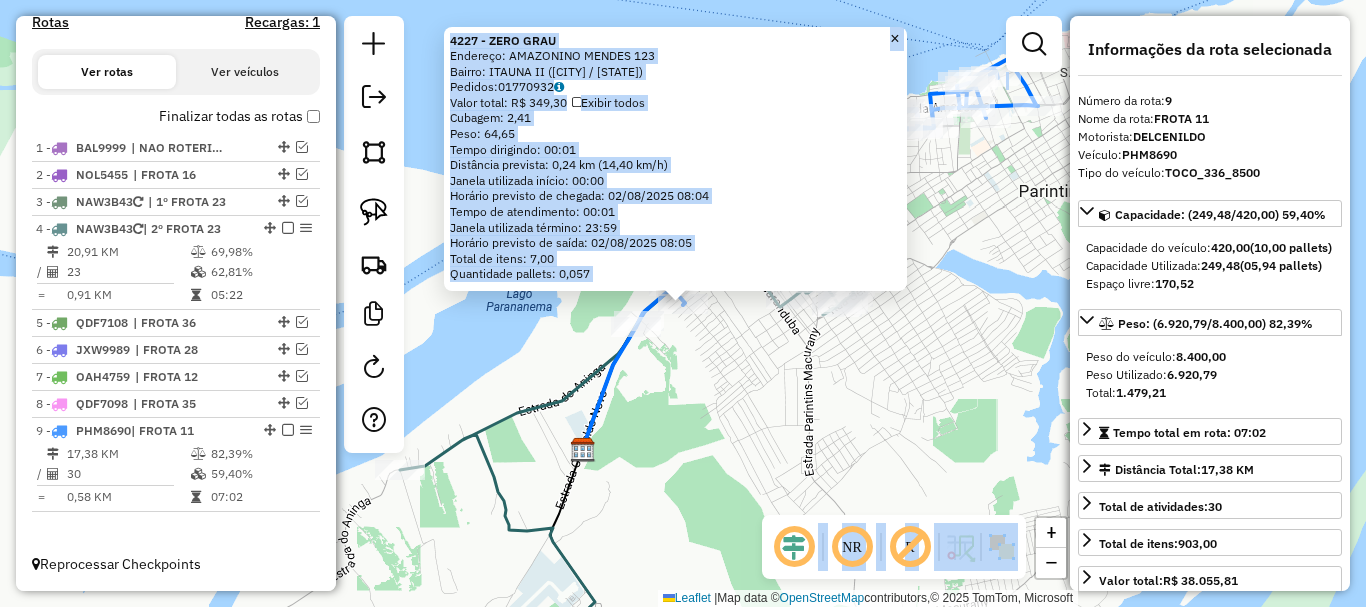 click on "4227 - ZERO GRAU  Endereço:  [STREET] [NUMBER]   Bairro: [NEIGHBORHOOD] ([CITY] / [STATE])   Pedidos:  [ORDER_ID]   Valor total: R$ 349,30   Exibir todos   Cubagem: 2,41  Peso: 64,65  Tempo dirigindo: 00:01   Distância prevista: 0,24 km (14,40 km/h)   Janela utilizada início: 00:00   Horário previsto de chegada: 02/08/2025 08:04   Tempo de atendimento: 00:01   Janela utilizada término: 23:59   Horário previsto de saída: 02/08/2025 08:05   Total de itens: 7,00   Quantidade pallets: 0,057  × Janela de atendimento Grade de atendimento Capacidade Transportadoras Veículos Cliente Pedidos  Rotas Selecione os dias de semana para filtrar as janelas de atendimento  Seg   Ter   Qua   Qui   Sex   Sáb   Dom  Informe o período da janela de atendimento: De: Até:  Filtrar exatamente a janela do cliente  Considerar janela de atendimento padrão  Selecione os dias de semana para filtrar as grades de atendimento  Seg   Ter   Qua   Qui   Sex   Sáb   Dom   Considerar clientes sem dia de atendimento cadastrado  De:   De:" 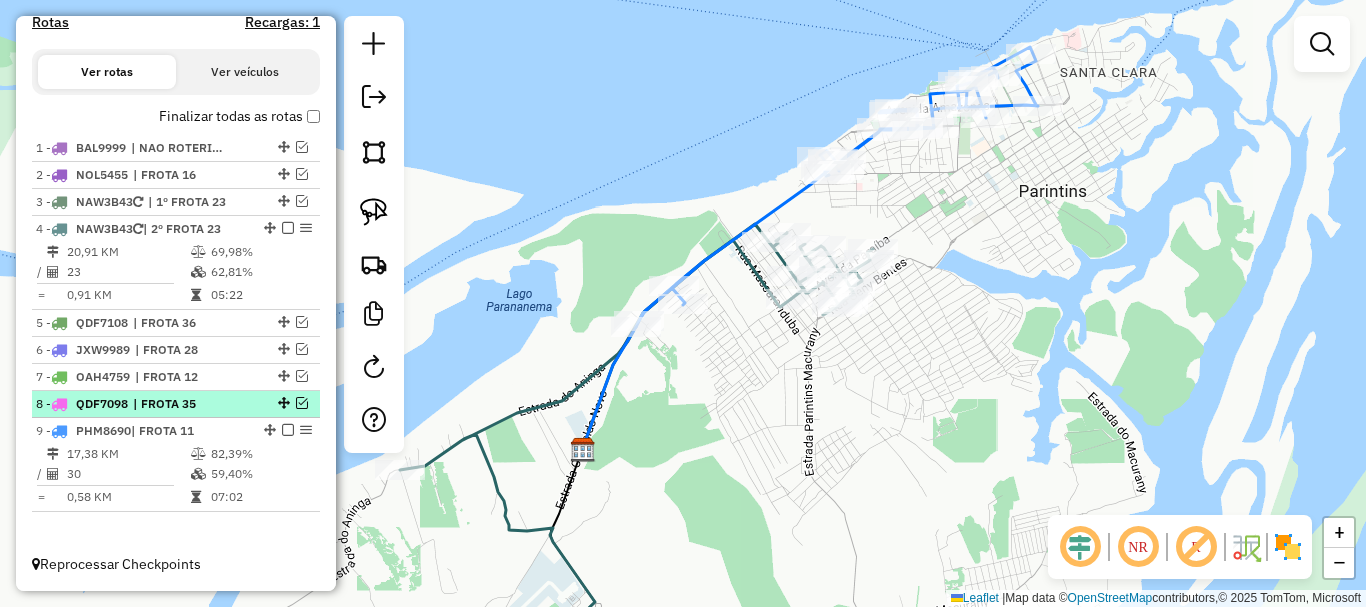 drag, startPoint x: 287, startPoint y: 427, endPoint x: 293, endPoint y: 414, distance: 14.3178215 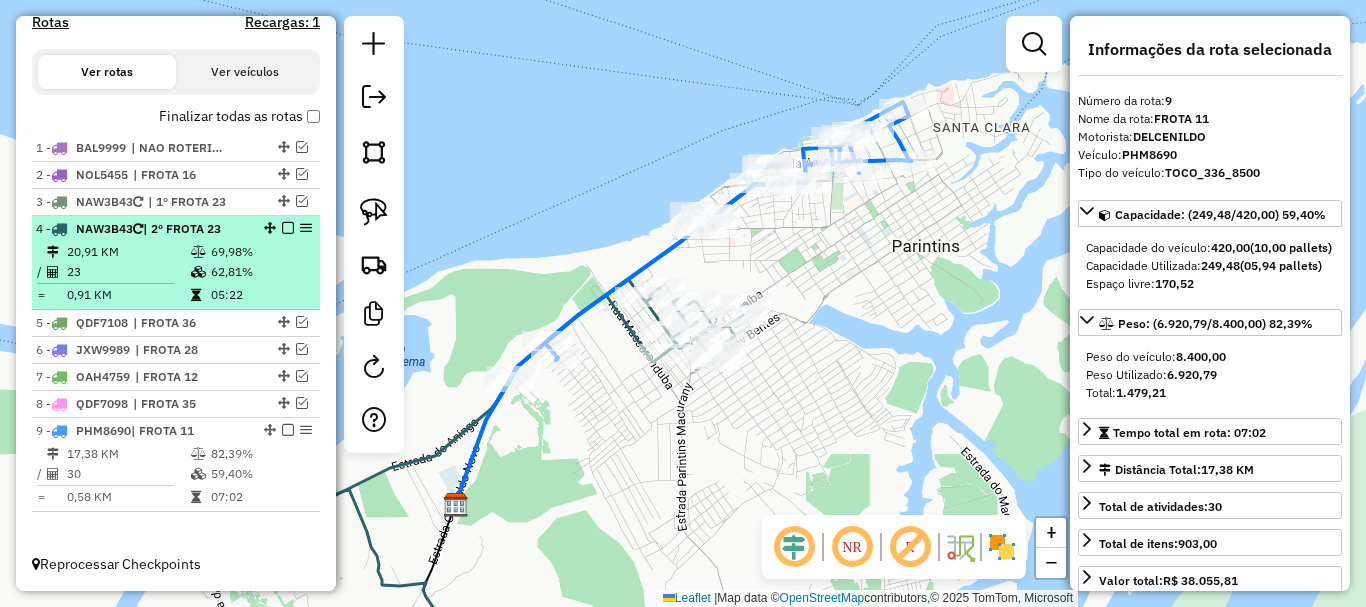click on "| 2º FROTA 23" at bounding box center [182, 228] 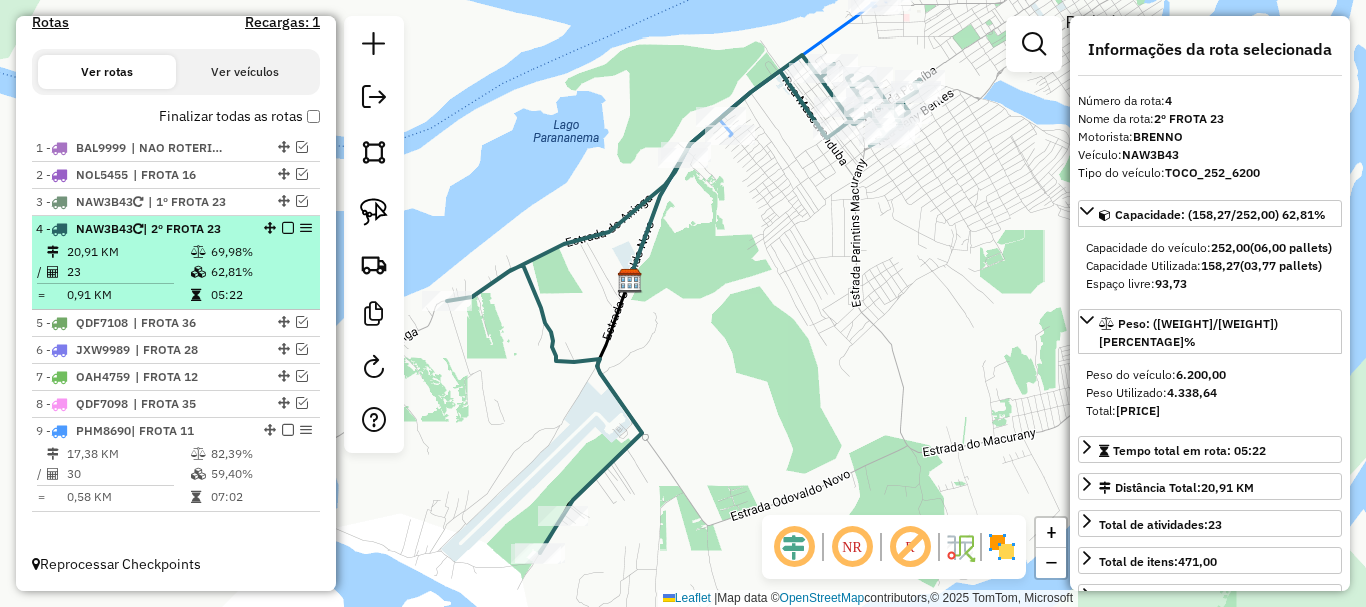 click at bounding box center [288, 228] 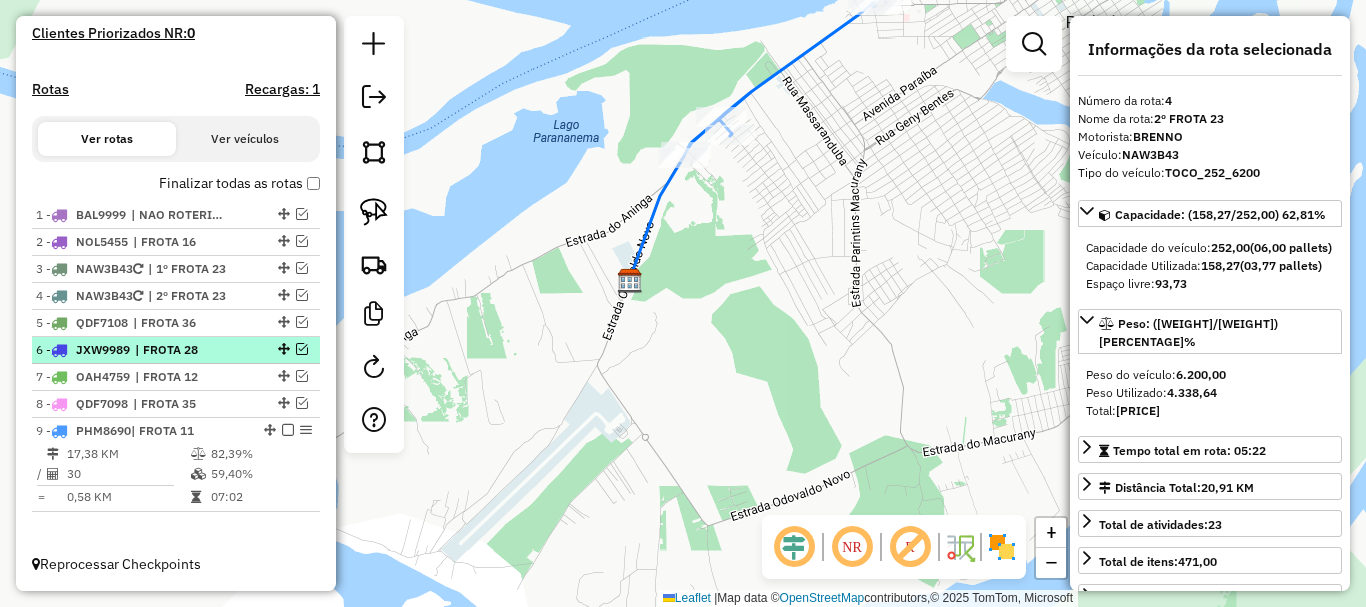click on "| FROTA 28" at bounding box center [181, 350] 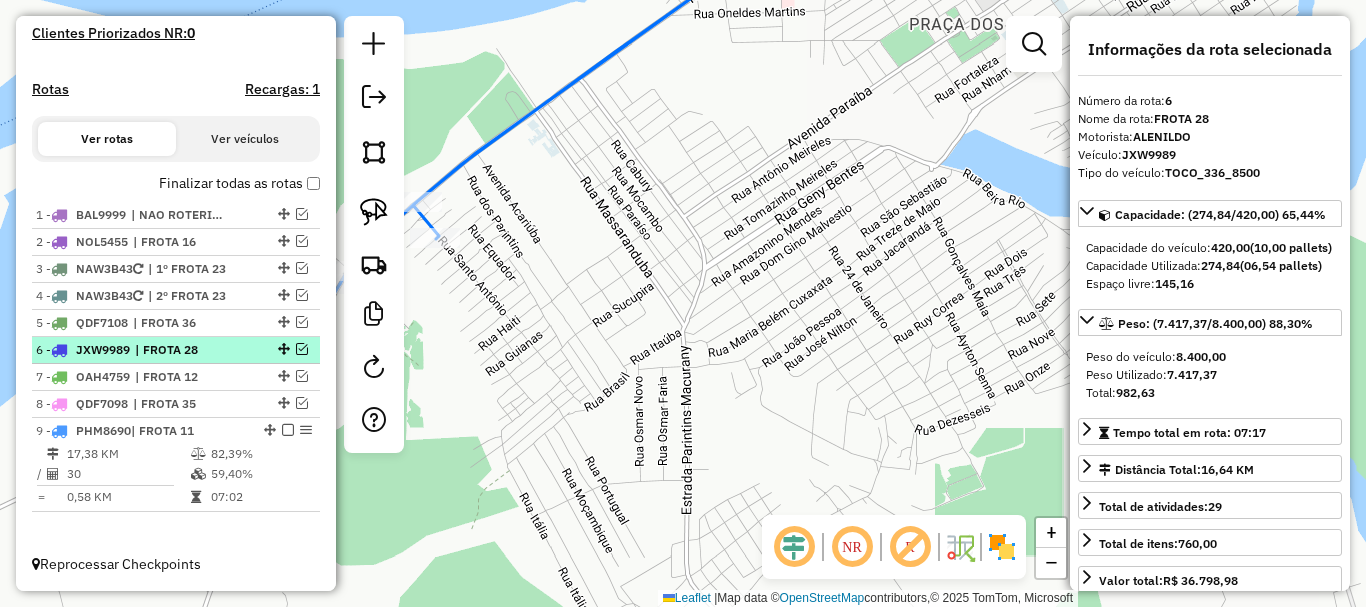 click at bounding box center [302, 349] 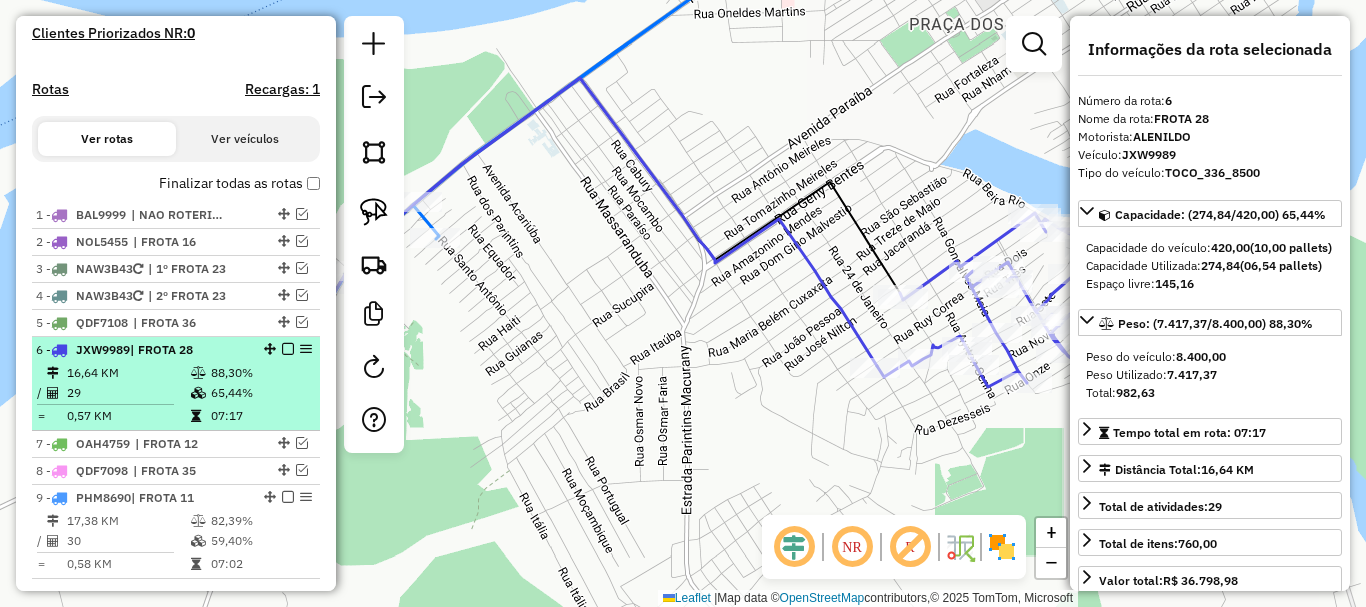 scroll, scrollTop: 655, scrollLeft: 0, axis: vertical 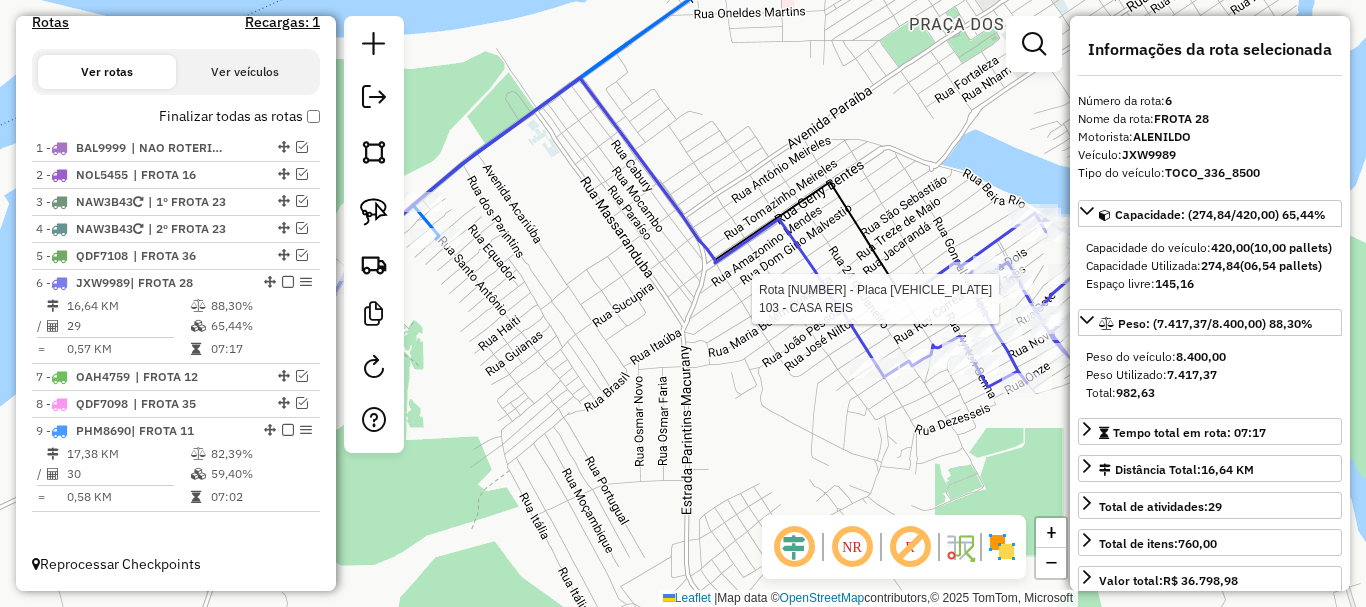 click 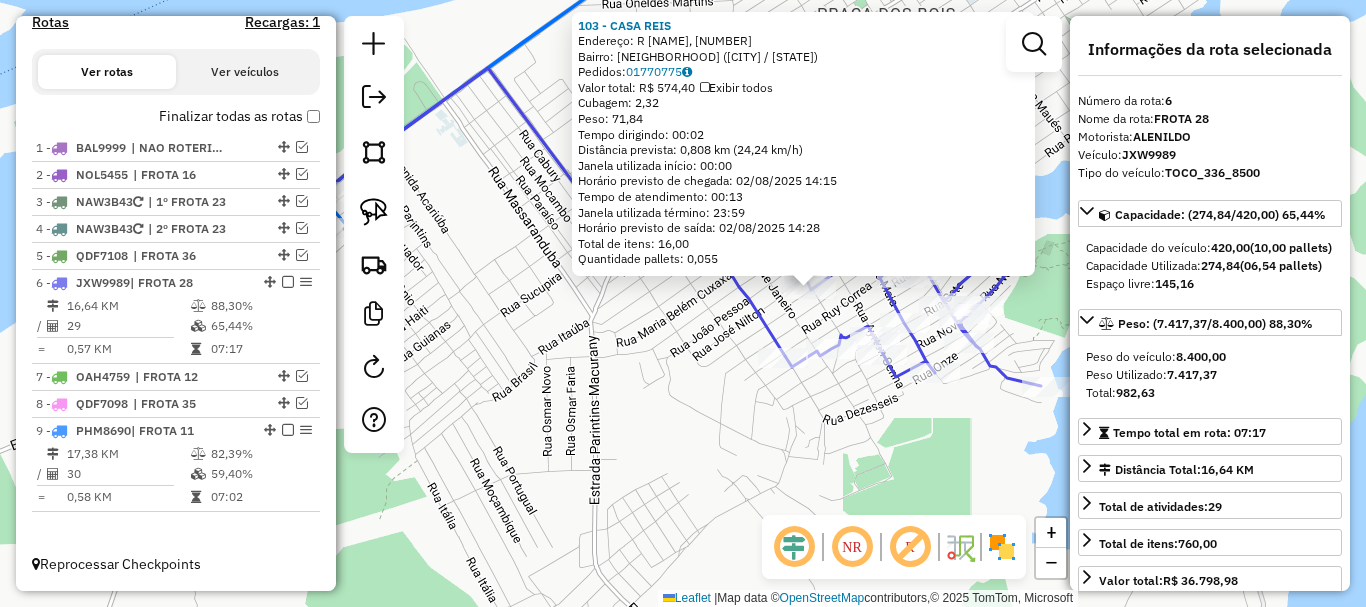 drag, startPoint x: 631, startPoint y: 425, endPoint x: 871, endPoint y: 392, distance: 242.25813 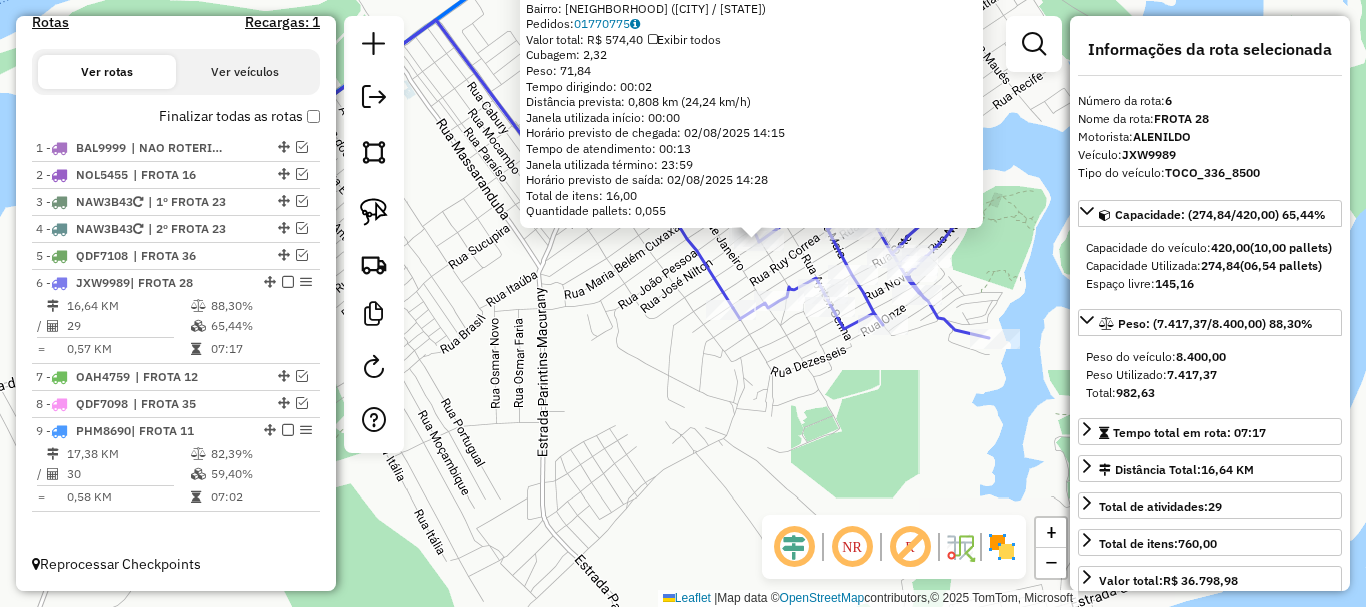 drag, startPoint x: 649, startPoint y: 345, endPoint x: 546, endPoint y: 301, distance: 112.00446 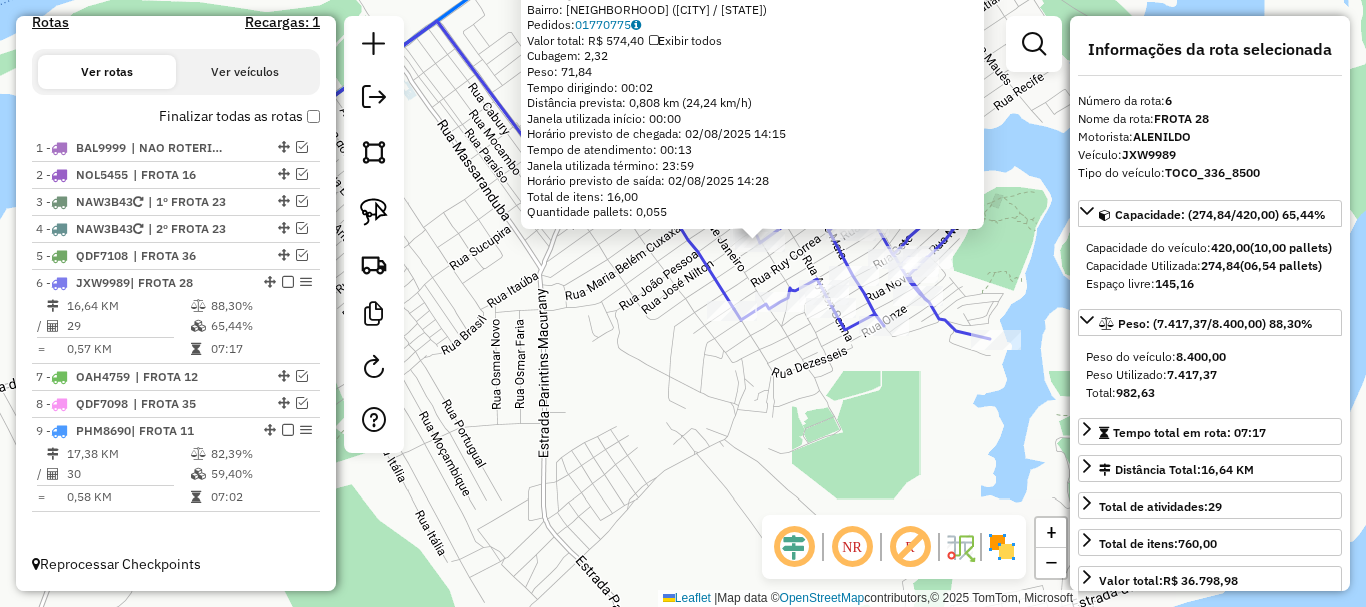 click on "[NUMBER] - CASA REIS  Endereço: R FRANCISCA MENDES, [NUMBER]   Bairro: PAULO CORREA ([CITY] / [STATE])   Pedidos:  [ORDER_ID]   Valor total: R$ 574,40   Exibir todos   Cubagem: 2,32  Peso: 71,84  Tempo dirigindo: 00:02   Distância prevista: 0,808 km (24,24 km/h)   Janela utilizada início: 00:00   Horário previsto de chegada: 02/08/2025 14:15   Tempo de atendimento: 00:13   Janela utilizada término: 23:59   Horário previsto de saída: 02/08/2025 14:28   Total de itens: 16,00   Quantidade pallets: 0,055  × Janela de atendimento Grade de atendimento Capacidade Transportadoras Veículos Cliente Pedidos  Rotas Selecione os dias de semana para filtrar as janelas de atendimento  Seg   Ter   Qua   Qui   Sex   Sáb   Dom  Informe o período da janela de atendimento: De: Até:  Filtrar exatamente a janela do cliente  Considerar janela de atendimento padrão  Selecione os dias de semana para filtrar as grades de atendimento  Seg   Ter   Qua   Qui   Sex   Sáb   Dom   Considerar clientes sem dia de atendimento cadastrado  De:" 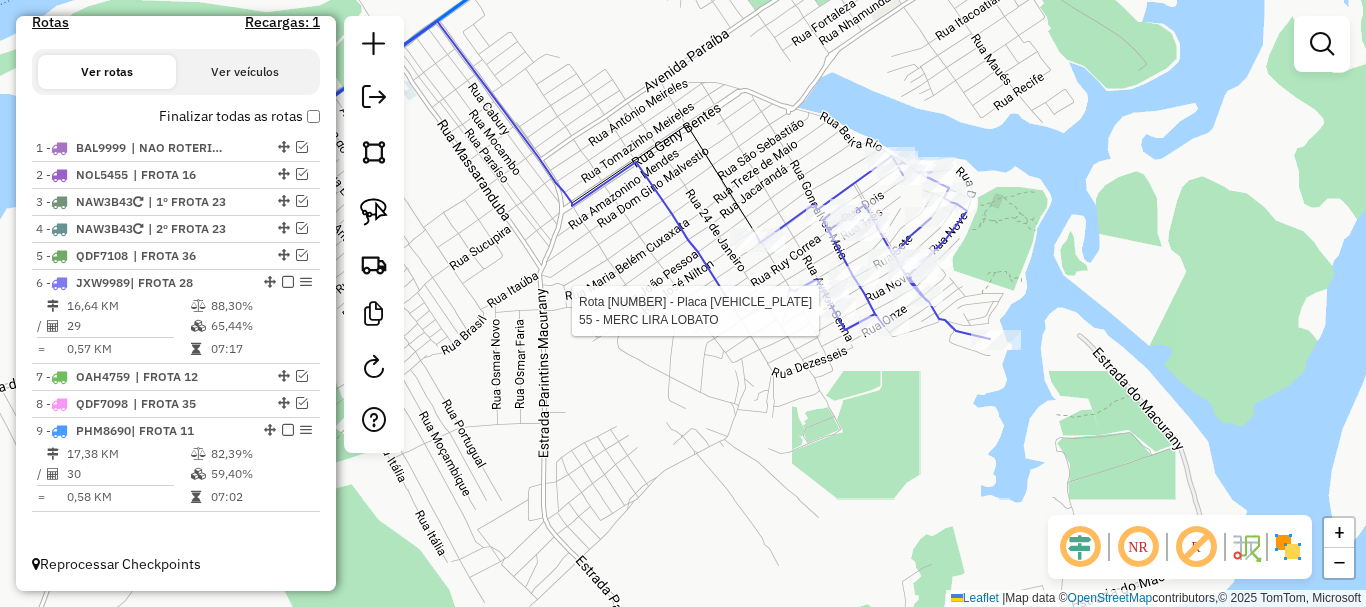 select on "**********" 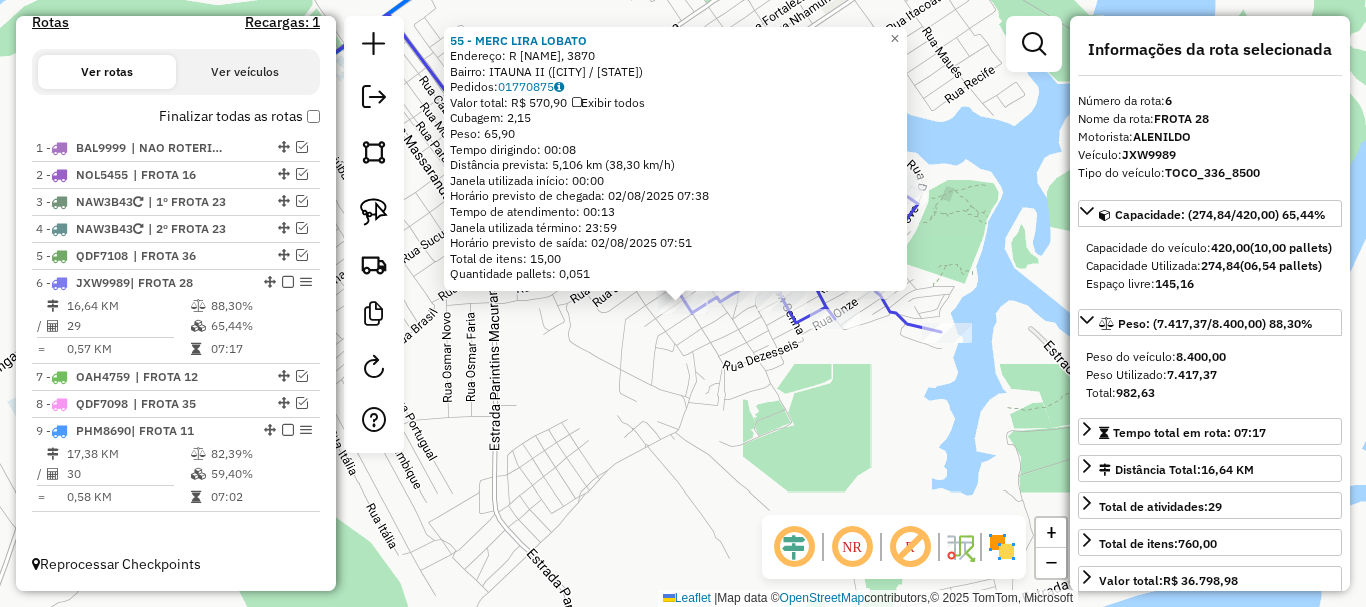 click on "55 - MERC LIRA LOBATO  Endereço: R [STREET], [NUMBER]   Bairro: [NEIGHBORHOOD] ([CITY] / [STATE])   Pedidos:  [ORDER_ID]   Valor total: R$ 570,90   Exibir todos   Cubagem: 2,15  Peso: 65,90  Tempo dirigindo: 00:08   Distância prevista: 5,106 km (38,30 km/h)   Janela utilizada início: 00:00   Horário previsto de chegada: 02/08/2025 07:38   Tempo de atendimento: 00:13   Janela utilizada término: 23:59   Horário previsto de saída: 02/08/2025 07:51   Total de itens: 15,00   Quantidade pallets: 0,051  × Janela de atendimento Grade de atendimento Capacidade Transportadoras Veículos Cliente Pedidos  Rotas Selecione os dias de semana para filtrar as janelas de atendimento  Seg   Ter   Qua   Qui   Sex   Sáb   Dom  Informe o período da janela de atendimento: De: Até:  Filtrar exatamente a janela do cliente  Considerar janela de atendimento padrão  Selecione os dias de semana para filtrar as grades de atendimento  Seg   Ter   Qua   Qui   Sex   Sáb   Dom   Considerar clientes sem dia de atendimento cadastrado  De:  +" 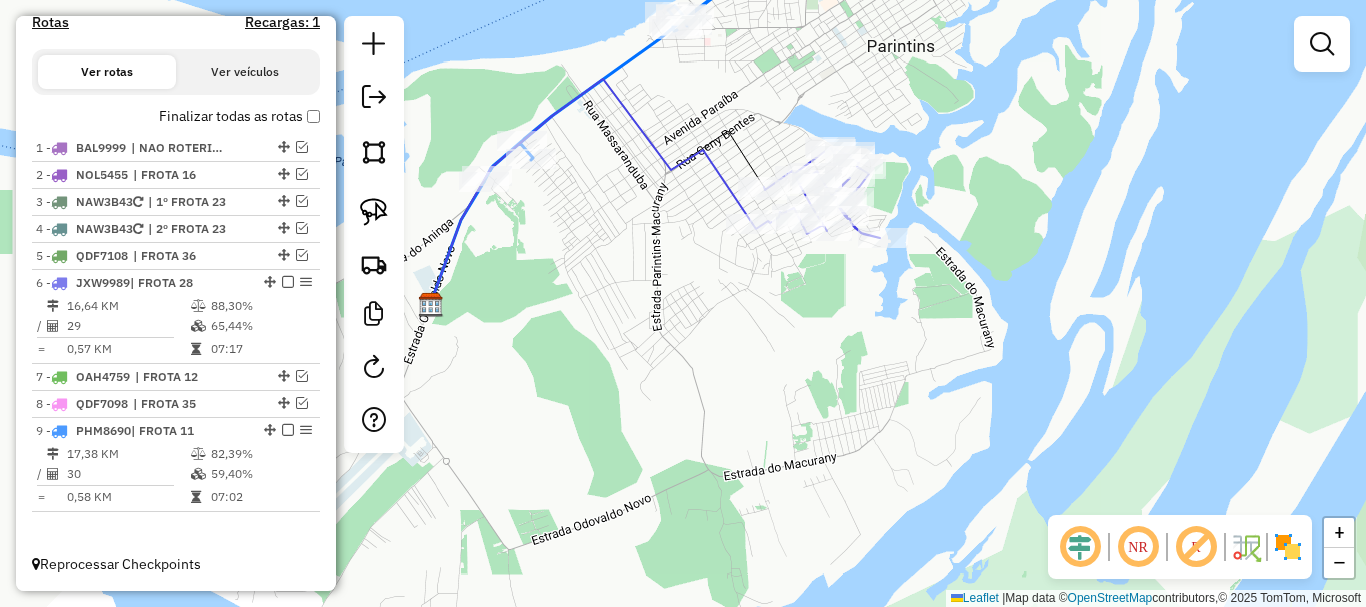 drag, startPoint x: 554, startPoint y: 336, endPoint x: 675, endPoint y: 278, distance: 134.18271 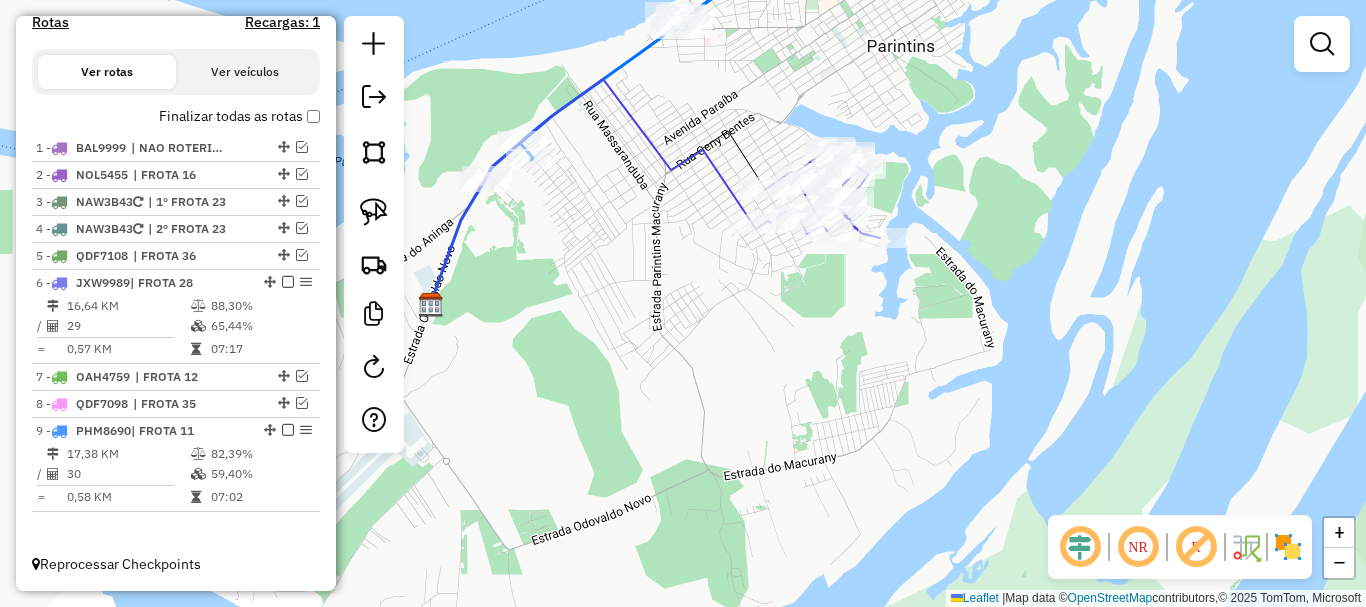 click on "Janela de atendimento Grade de atendimento Capacidade Transportadoras Veículos Cliente Pedidos  Rotas Selecione os dias de semana para filtrar as janelas de atendimento  Seg   Ter   Qua   Qui   Sex   Sáb   Dom  Informe o período da janela de atendimento: De: Até:  Filtrar exatamente a janela do cliente  Considerar janela de atendimento padrão  Selecione os dias de semana para filtrar as grades de atendimento  Seg   Ter   Qua   Qui   Sex   Sáb   Dom   Considerar clientes sem dia de atendimento cadastrado  Clientes fora do dia de atendimento selecionado Filtrar as atividades entre os valores definidos abaixo:  Peso mínimo:   Peso máximo:   Cubagem mínima:   Cubagem máxima:   De:   Até:  Filtrar as atividades entre o tempo de atendimento definido abaixo:  De:   Até:   Considerar capacidade total dos clientes não roteirizados Transportadora: Selecione um ou mais itens Tipo de veículo: Selecione um ou mais itens Veículo: Selecione um ou mais itens Motorista: Selecione um ou mais itens Nome: Rótulo:" 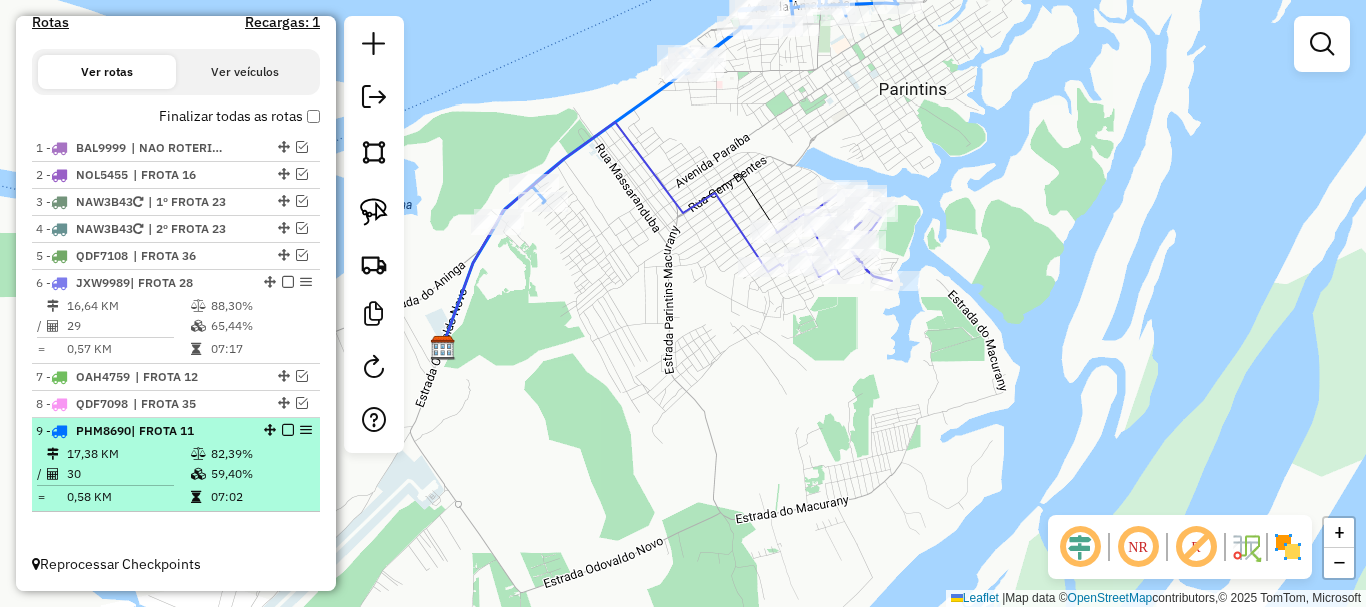 click at bounding box center (288, 430) 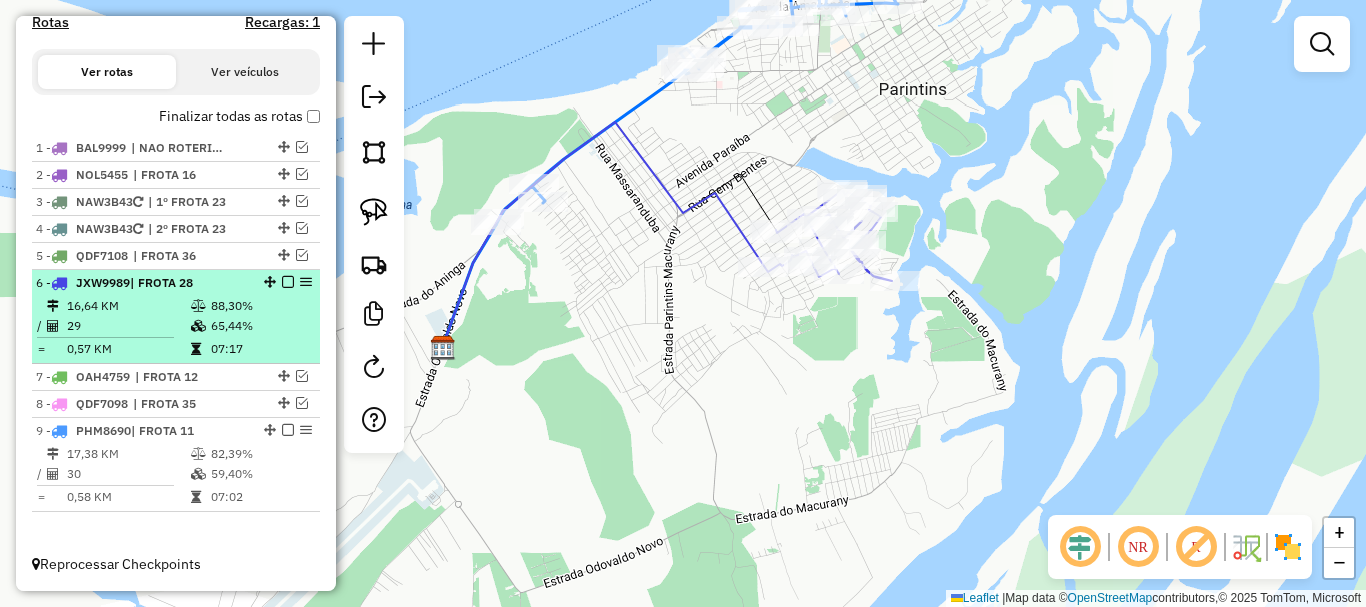 scroll, scrollTop: 588, scrollLeft: 0, axis: vertical 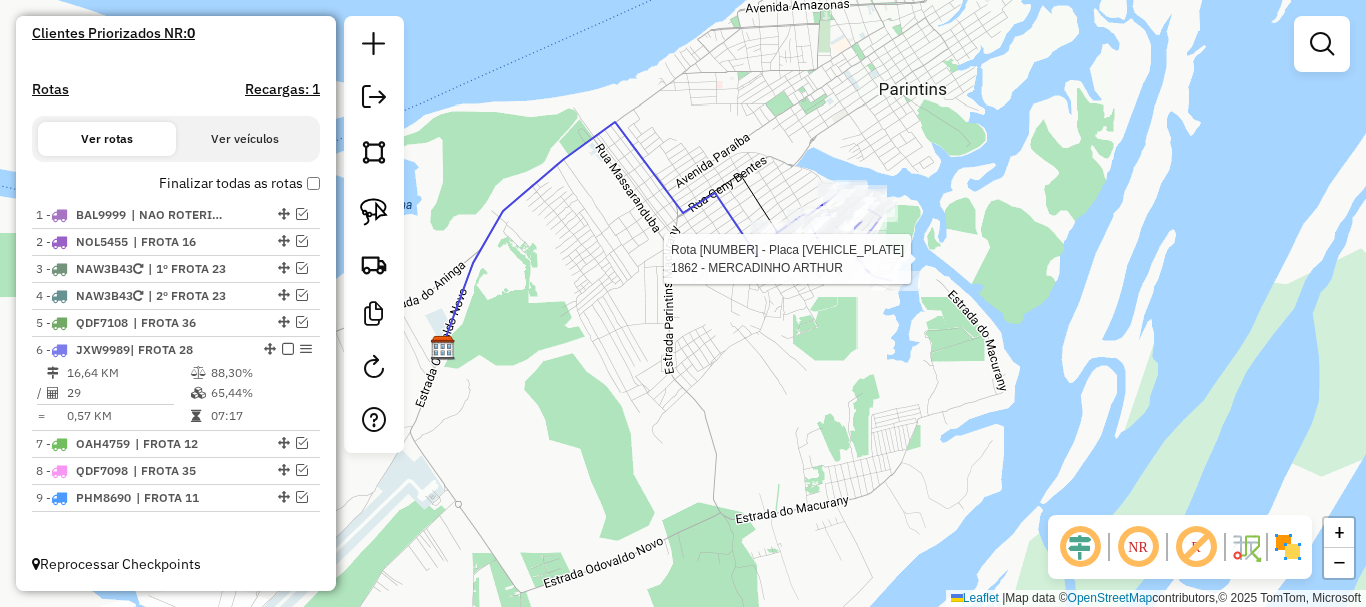 select on "**********" 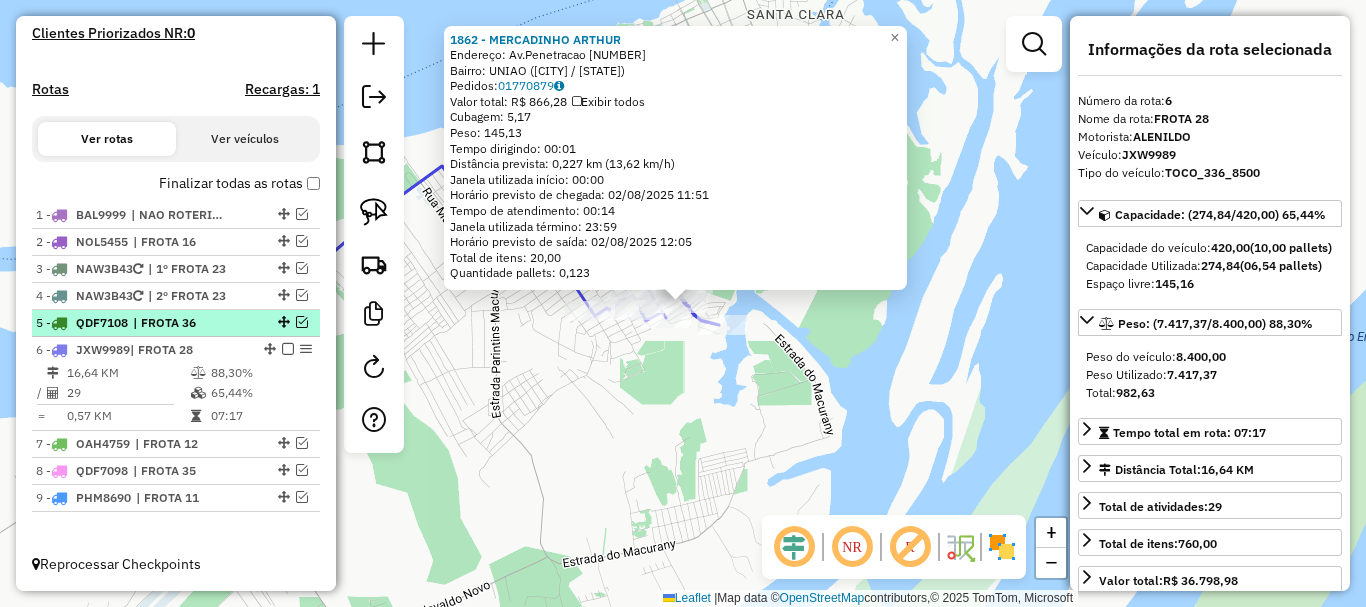 click at bounding box center (302, 322) 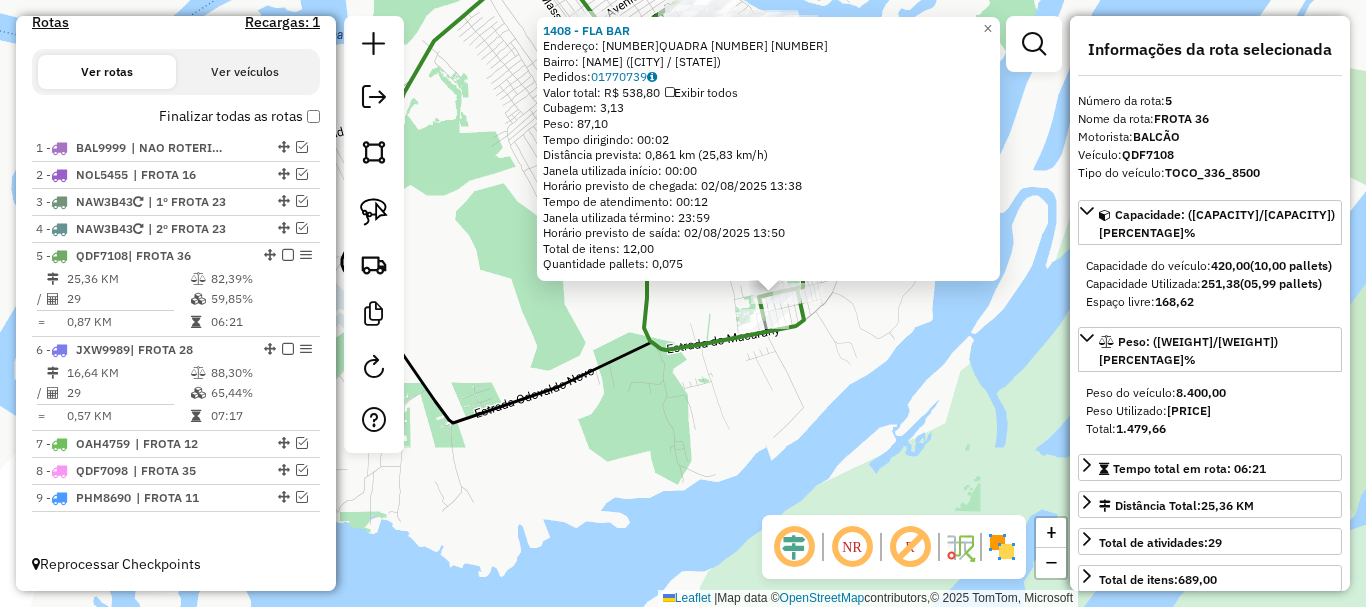 drag, startPoint x: 705, startPoint y: 431, endPoint x: 804, endPoint y: 402, distance: 103.16007 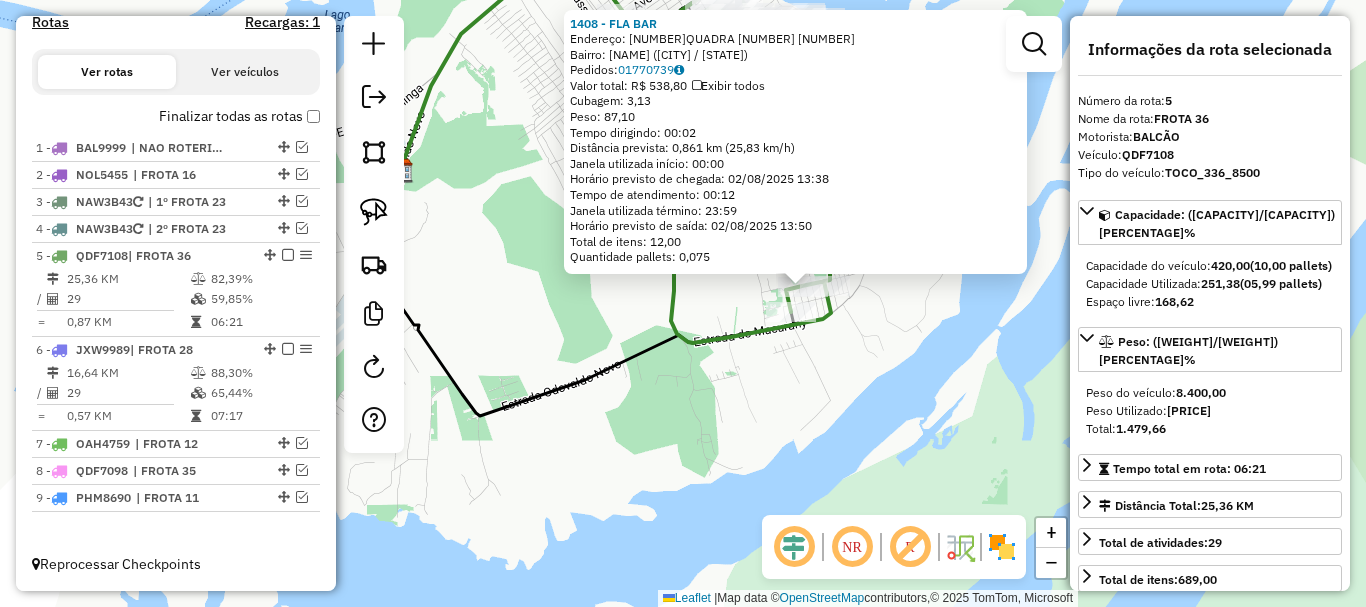 click on "Endereço:  [NUMBER] [NAME]   Bairro: [NAME] ([CITY] / [STATE])   Pedidos:  [ORDER_ID]   Valor total: R$ [NUMBER]   Exibir todos   Cubagem: [NUMBER]  Peso: [NUMBER]  Tempo dirigindo: [TIME]   Distância prevista: [NUMBER] km ([NUMBER] km/h)   Janela utilizada início: [TIME]   Horário previsto de chegada: [DATE] [TIME]   Tempo de atendimento: [TIME]   Janela utilizada término: [TIME]   Horário previsto de saída: [DATE] [TIME]   Total de itens: [NUMBER]  Quantidade pallets: [NUMBER]  × Janela de atendimento Grade de atendimento Capacidade Transportadoras Veículos Cliente Pedidos  Rotas Selecione os dias de semana para filtrar as janelas de atendimento  Seg   Ter   Qua   Qui   Sex   Sáb   Dom  Informe o período da janela de atendimento: De: Até:  Filtrar exatamente a janela do cliente  Considerar janela de atendimento padrão  Selecione os dias de semana para filtrar as grades de atendimento  Seg   Ter   Qua   Qui   Sex   Sáb   Dom   Considerar clientes sem dia de atendimento cadastrado  De:   Até:" 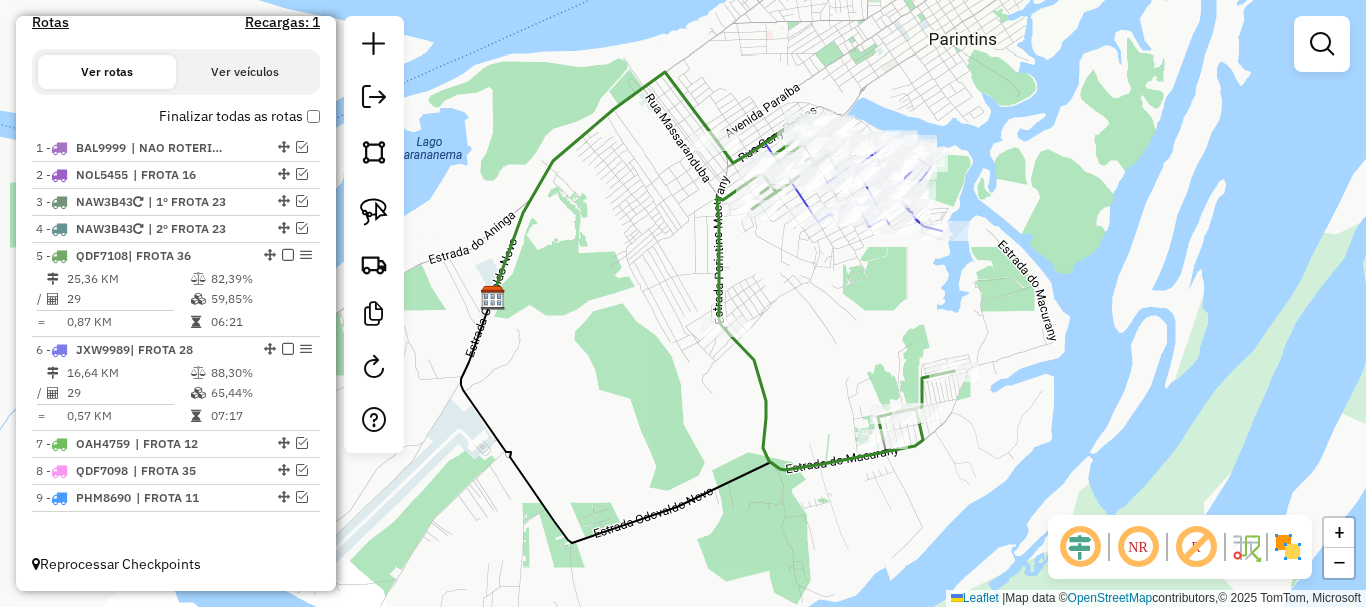 drag, startPoint x: 724, startPoint y: 209, endPoint x: 823, endPoint y: 339, distance: 163.4044 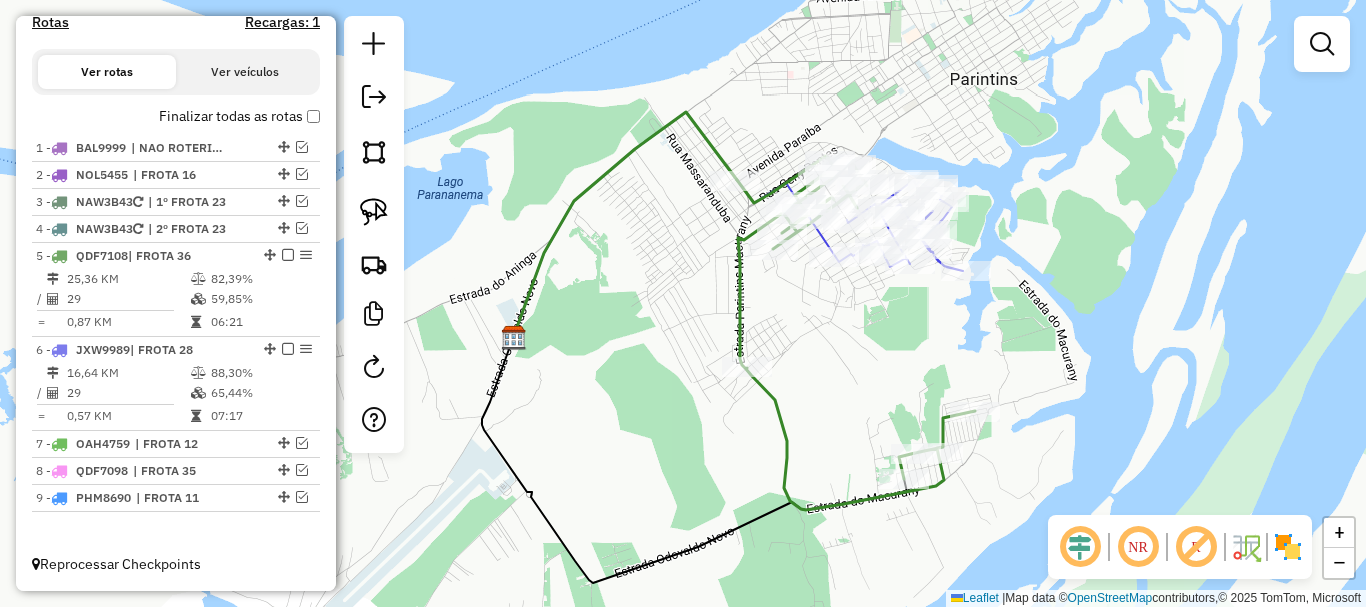 drag, startPoint x: 806, startPoint y: 276, endPoint x: 820, endPoint y: 313, distance: 39.56008 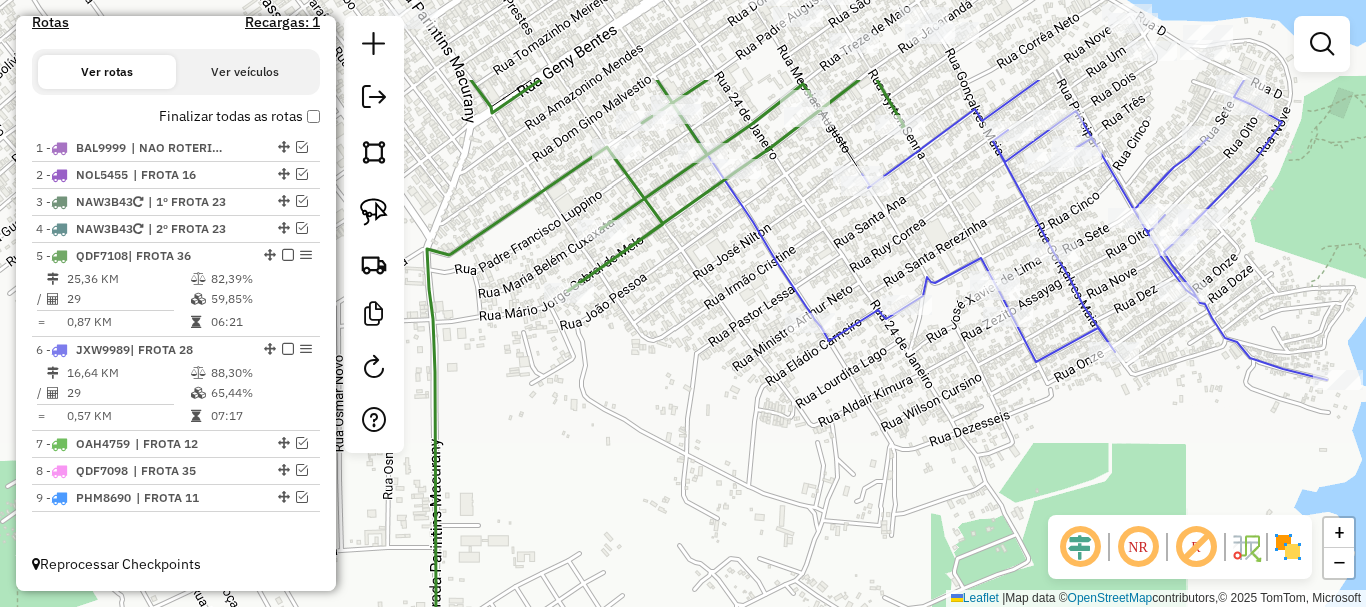 drag, startPoint x: 796, startPoint y: 231, endPoint x: 818, endPoint y: 489, distance: 258.93628 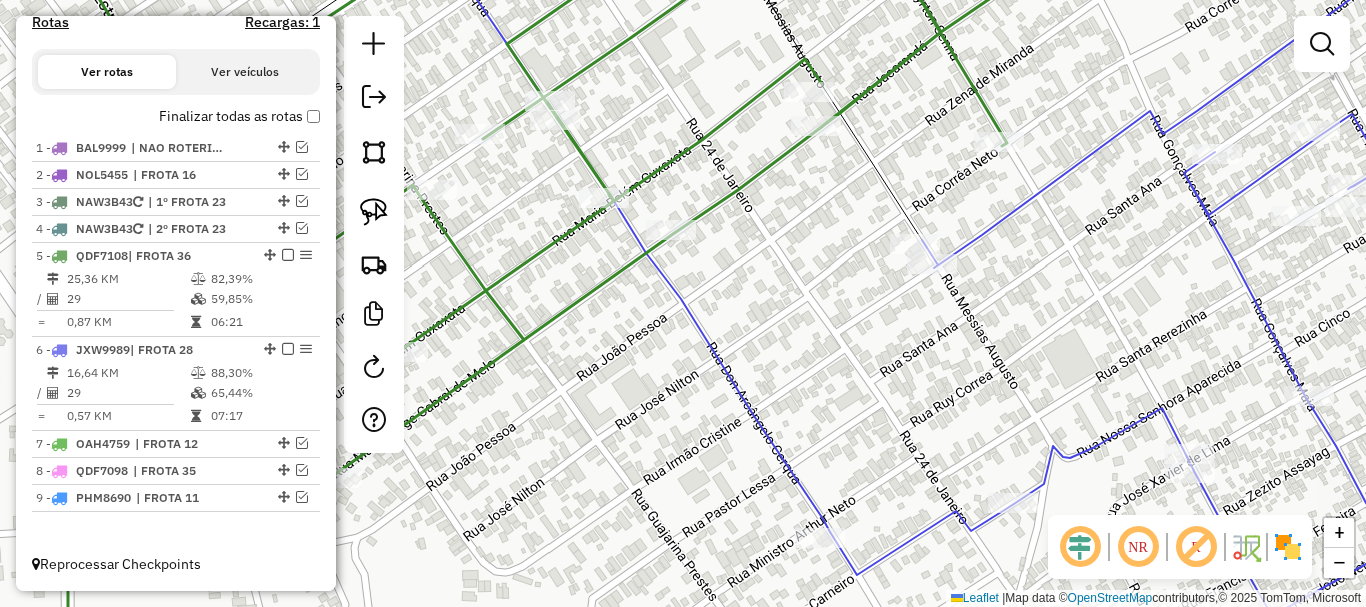 drag, startPoint x: 879, startPoint y: 282, endPoint x: 814, endPoint y: 313, distance: 72.013885 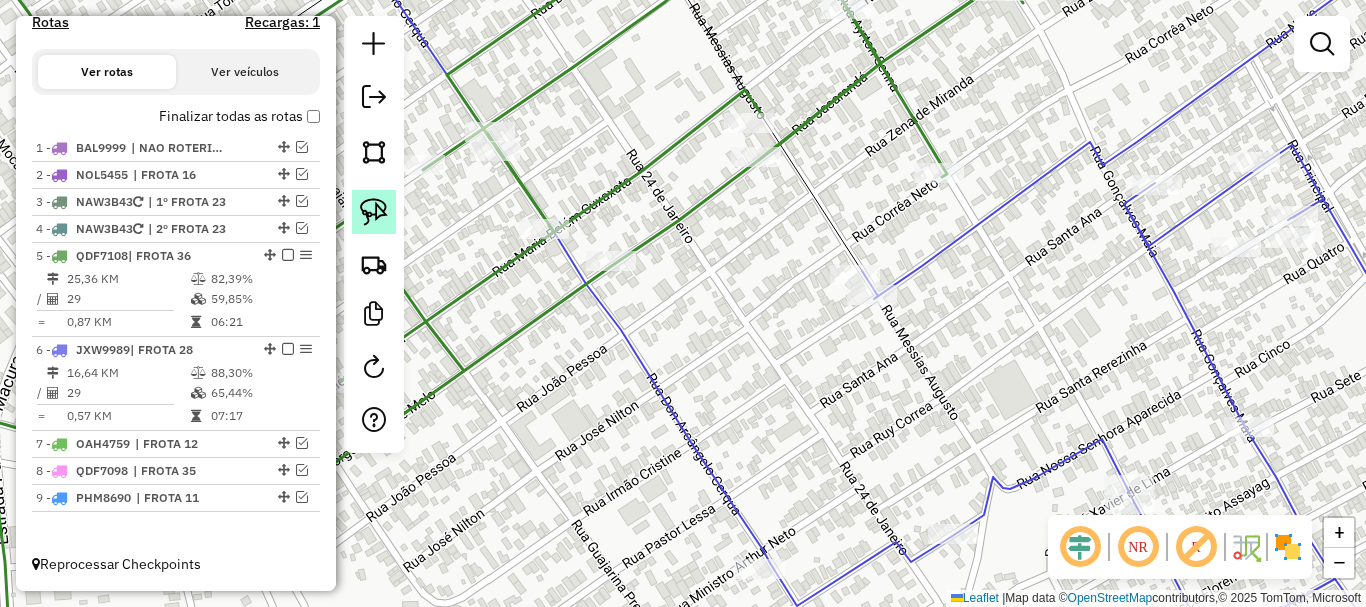 drag, startPoint x: 379, startPoint y: 213, endPoint x: 648, endPoint y: 325, distance: 291.3846 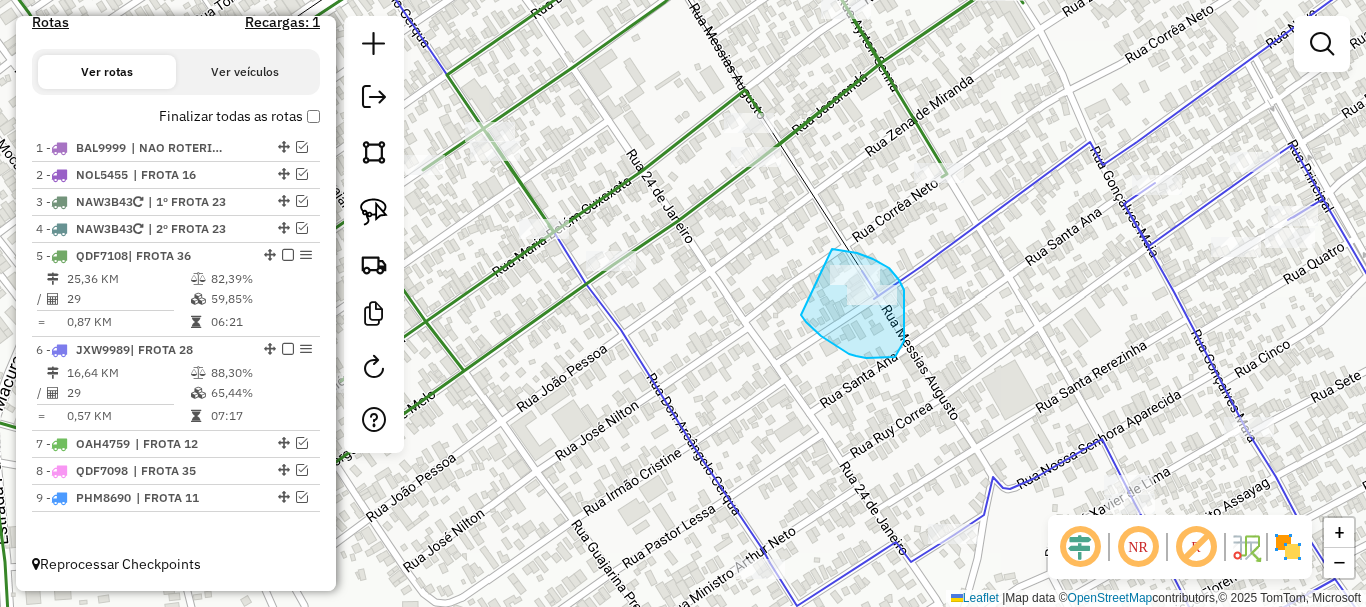 drag, startPoint x: 812, startPoint y: 328, endPoint x: 816, endPoint y: 249, distance: 79.101204 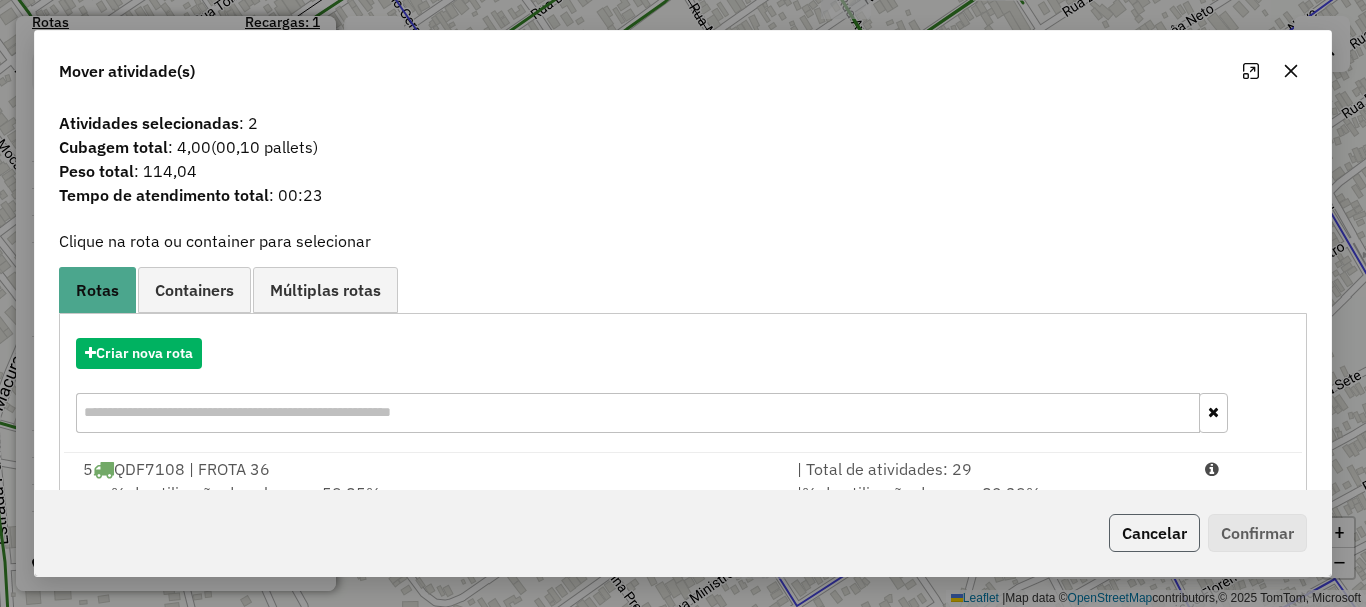 click on "Cancelar" 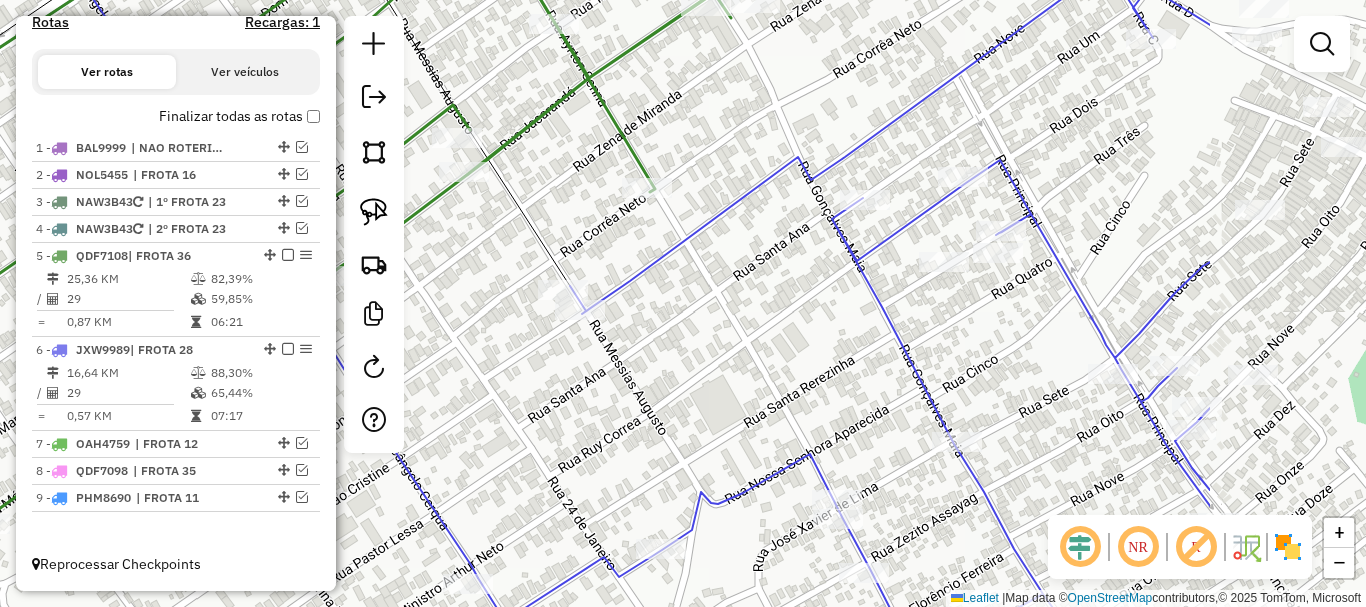 drag, startPoint x: 796, startPoint y: 359, endPoint x: 435, endPoint y: 400, distance: 363.3208 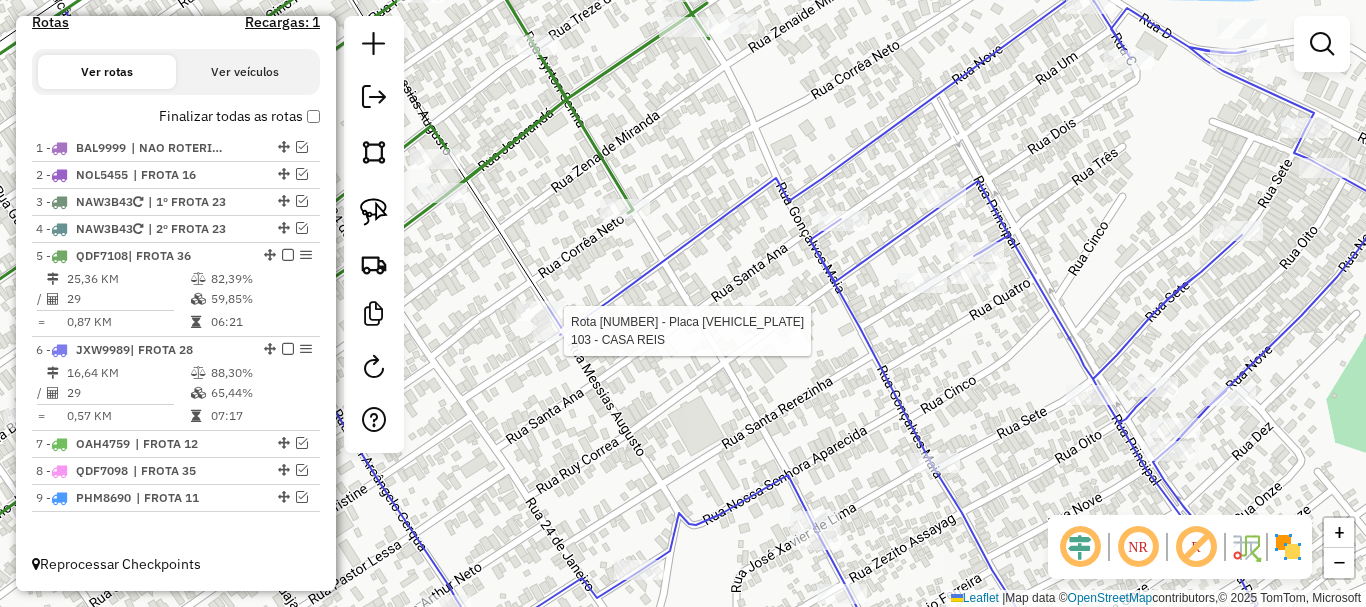select on "**********" 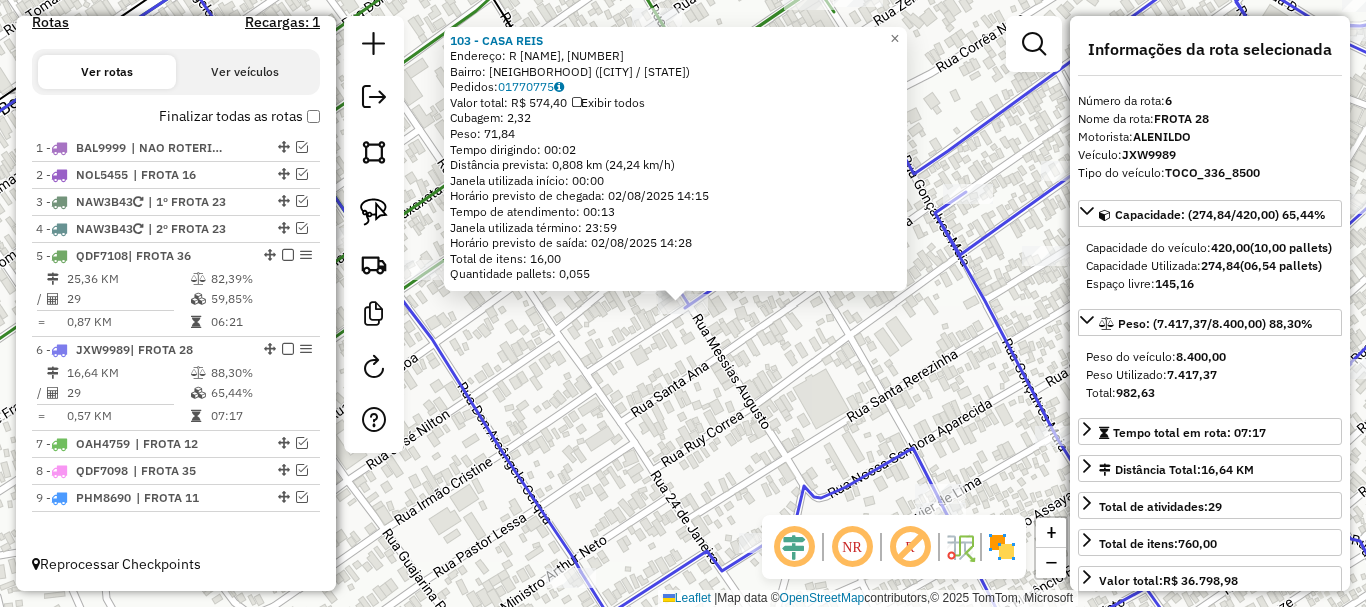 click on "[NUMBER] - CASA REIS  Endereço: R FRANCISCA MENDES, [NUMBER]   Bairro: PAULO CORREA ([CITY] / [STATE])   Pedidos:  [ORDER_ID]   Valor total: R$ 574,40   Exibir todos   Cubagem: 2,32  Peso: 71,84  Tempo dirigindo: 00:02   Distância prevista: 0,808 km (24,24 km/h)   Janela utilizada início: 00:00   Horário previsto de chegada: 02/08/2025 14:15   Tempo de atendimento: 00:13   Janela utilizada término: 23:59   Horário previsto de saída: 02/08/2025 14:28   Total de itens: 16,00   Quantidade pallets: 0,055  × Janela de atendimento Grade de atendimento Capacidade Transportadoras Veículos Cliente Pedidos  Rotas Selecione os dias de semana para filtrar as janelas de atendimento  Seg   Ter   Qua   Qui   Sex   Sáb   Dom  Informe o período da janela de atendimento: De: Até:  Filtrar exatamente a janela do cliente  Considerar janela de atendimento padrão  Selecione os dias de semana para filtrar as grades de atendimento  Seg   Ter   Qua   Qui   Sex   Sáb   Dom   Considerar clientes sem dia de atendimento cadastrado  De:" 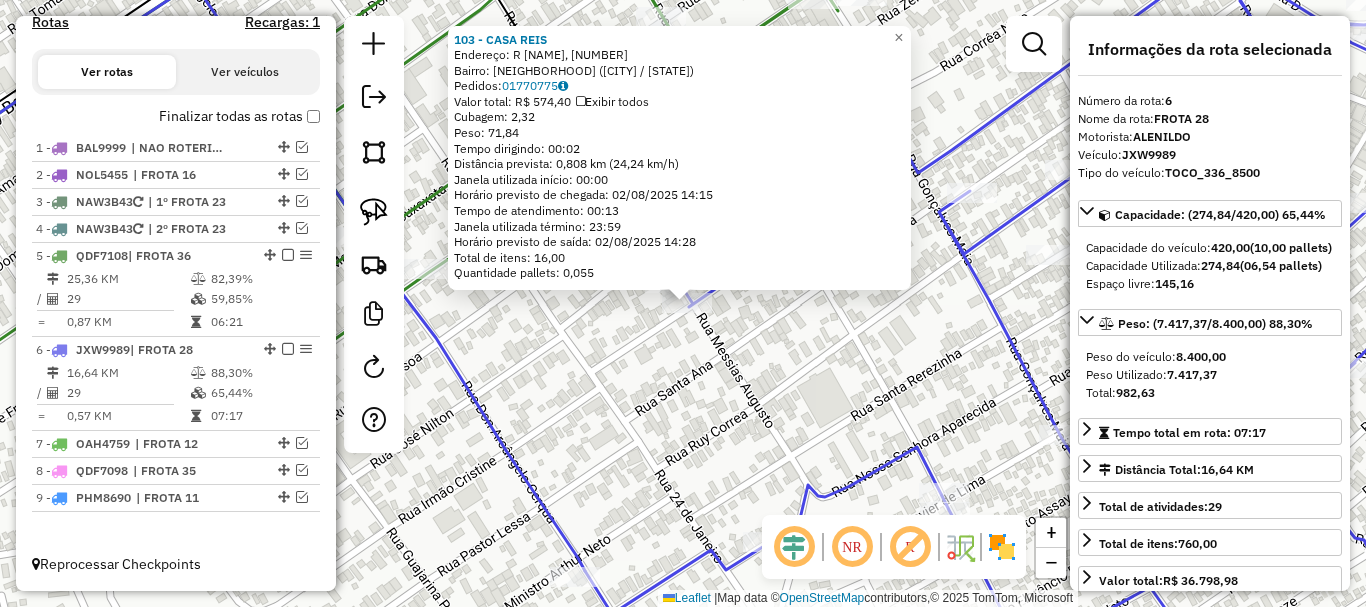 click on "[NUMBER] - CASA REIS  Endereço: R FRANCISCA MENDES, [NUMBER]   Bairro: PAULO CORREA ([CITY] / [STATE])   Pedidos:  [ORDER_ID]   Valor total: R$ 574,40   Exibir todos   Cubagem: 2,32  Peso: 71,84  Tempo dirigindo: 00:02   Distância prevista: 0,808 km (24,24 km/h)   Janela utilizada início: 00:00   Horário previsto de chegada: 02/08/2025 14:15   Tempo de atendimento: 00:13   Janela utilizada término: 23:59   Horário previsto de saída: 02/08/2025 14:28   Total de itens: 16,00   Quantidade pallets: 0,055  × Janela de atendimento Grade de atendimento Capacidade Transportadoras Veículos Cliente Pedidos  Rotas Selecione os dias de semana para filtrar as janelas de atendimento  Seg   Ter   Qua   Qui   Sex   Sáb   Dom  Informe o período da janela de atendimento: De: Até:  Filtrar exatamente a janela do cliente  Considerar janela de atendimento padrão  Selecione os dias de semana para filtrar as grades de atendimento  Seg   Ter   Qua   Qui   Sex   Sáb   Dom   Considerar clientes sem dia de atendimento cadastrado  De:" 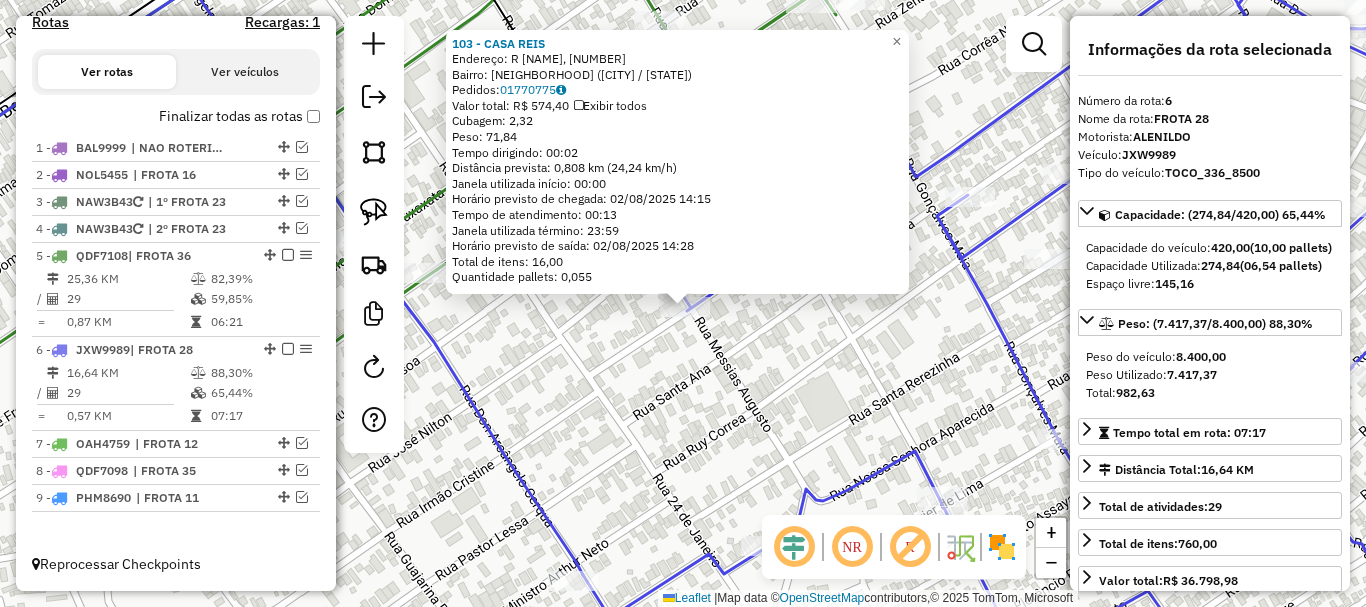 click on "[NUMBER] - CASA REIS  Endereço: R FRANCISCA MENDES, [NUMBER]   Bairro: PAULO CORREA ([CITY] / [STATE])   Pedidos:  [ORDER_ID]   Valor total: R$ 574,40   Exibir todos   Cubagem: 2,32  Peso: 71,84  Tempo dirigindo: 00:02   Distância prevista: 0,808 km (24,24 km/h)   Janela utilizada início: 00:00   Horário previsto de chegada: 02/08/2025 14:15   Tempo de atendimento: 00:13   Janela utilizada término: 23:59   Horário previsto de saída: 02/08/2025 14:28   Total de itens: 16,00   Quantidade pallets: 0,055  × Janela de atendimento Grade de atendimento Capacidade Transportadoras Veículos Cliente Pedidos  Rotas Selecione os dias de semana para filtrar as janelas de atendimento  Seg   Ter   Qua   Qui   Sex   Sáb   Dom  Informe o período da janela de atendimento: De: Até:  Filtrar exatamente a janela do cliente  Considerar janela de atendimento padrão  Selecione os dias de semana para filtrar as grades de atendimento  Seg   Ter   Qua   Qui   Sex   Sáb   Dom   Considerar clientes sem dia de atendimento cadastrado  De:" 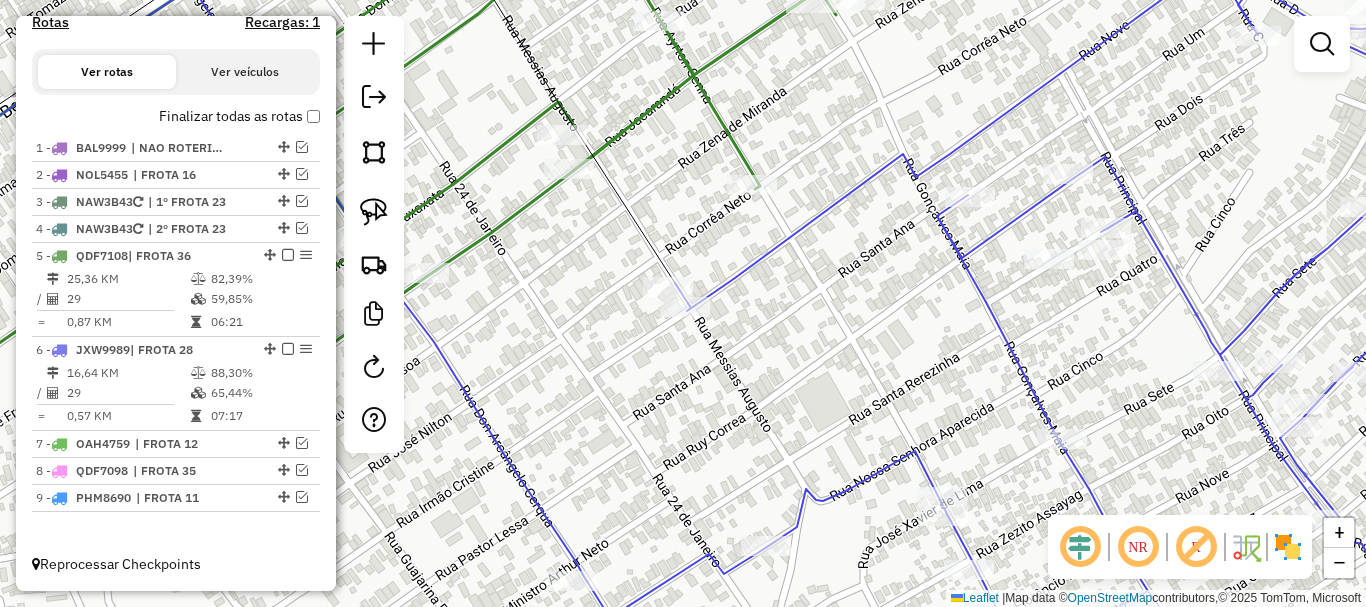click 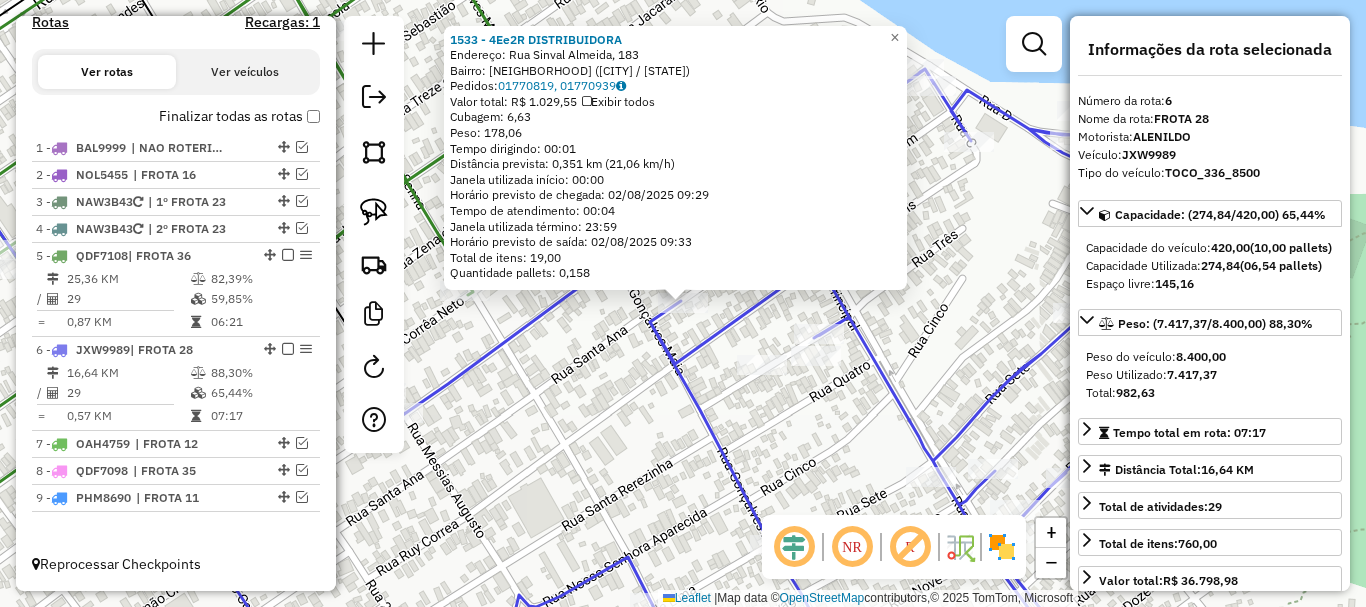 click on "[NUMBER] - [NAME]  Endereço: [STREET], [NUMBER]   Bairro: [NEIGHBORHOOD] ([CITY] / [STATE])   Pedidos:  [ORDER_ID], [ORDER_ID]   Valor total: R$ 1.029,55   Exibir todos   Cubagem: 6,63  Peso: 178,06  Tempo dirigindo: 00:01   Distância prevista: 0,351 km (21,06 km/h)   Janela utilizada início: 00:00   Horário previsto de chegada: 02/08/2025 09:29   Tempo de atendimento: 00:04   Janela utilizada término: 23:59   Horário previsto de saída: 02/08/2025 09:33   Total de itens: 19,00   Quantidade pallets: 0,158  × Janela de atendimento Grade de atendimento Capacidade Transportadoras Veículos Cliente Pedidos  Rotas Selecione os dias de semana para filtrar as janelas de atendimento  Seg   Ter   Qua   Qui   Sex   Sáb   Dom  Informe o período da janela de atendimento: De: Até:  Filtrar exatamente a janela do cliente  Considerar janela de atendimento padrão  Selecione os dias de semana para filtrar as grades de atendimento  Seg   Ter   Qua   Qui   Sex   Sáb   Dom   Peso mínimo:   Peso máximo:  De:" 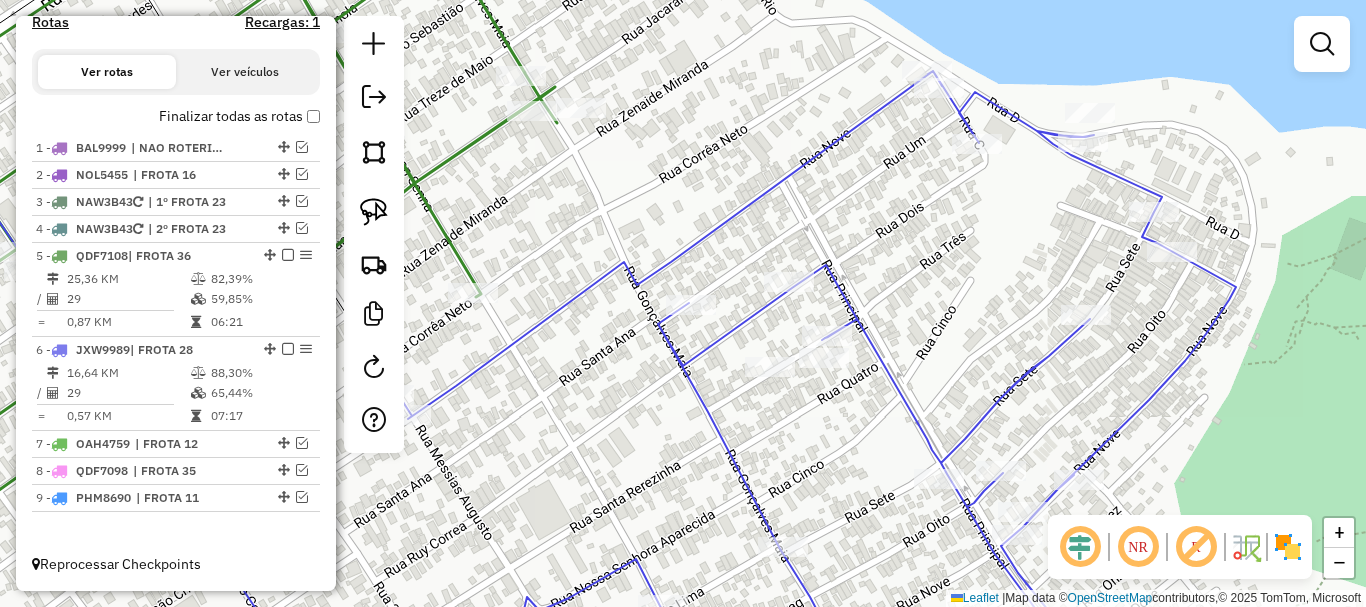 drag, startPoint x: 459, startPoint y: 517, endPoint x: 937, endPoint y: 334, distance: 511.83298 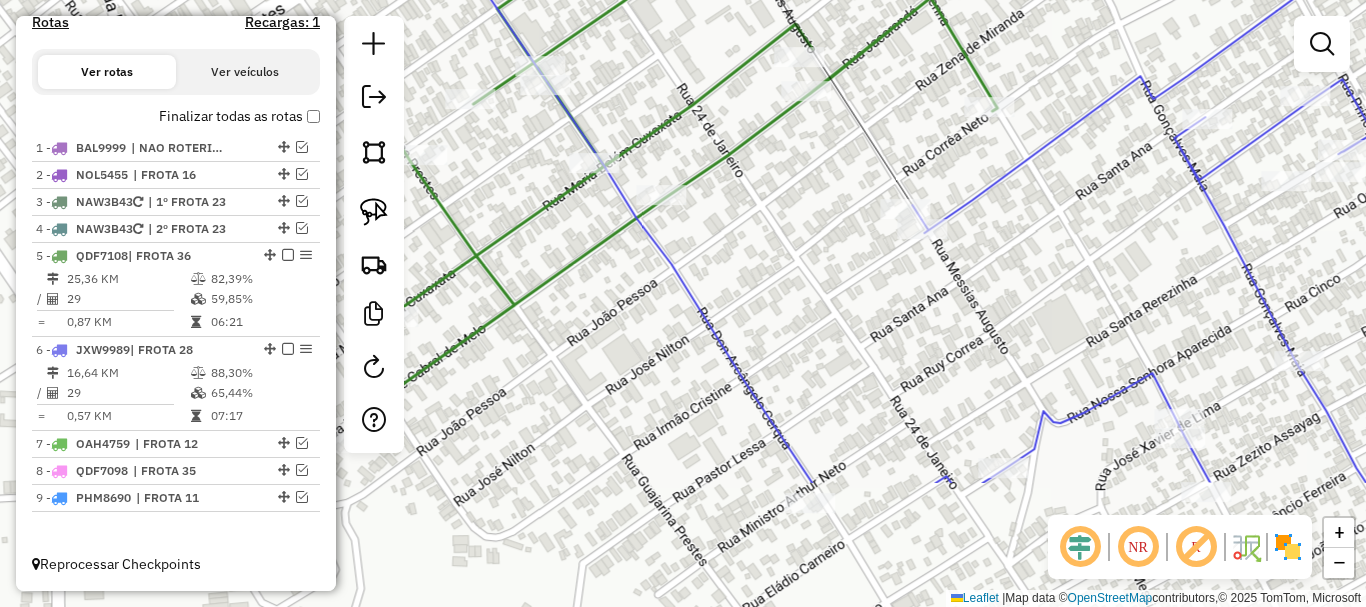 drag, startPoint x: 757, startPoint y: 435, endPoint x: 897, endPoint y: 319, distance: 181.8131 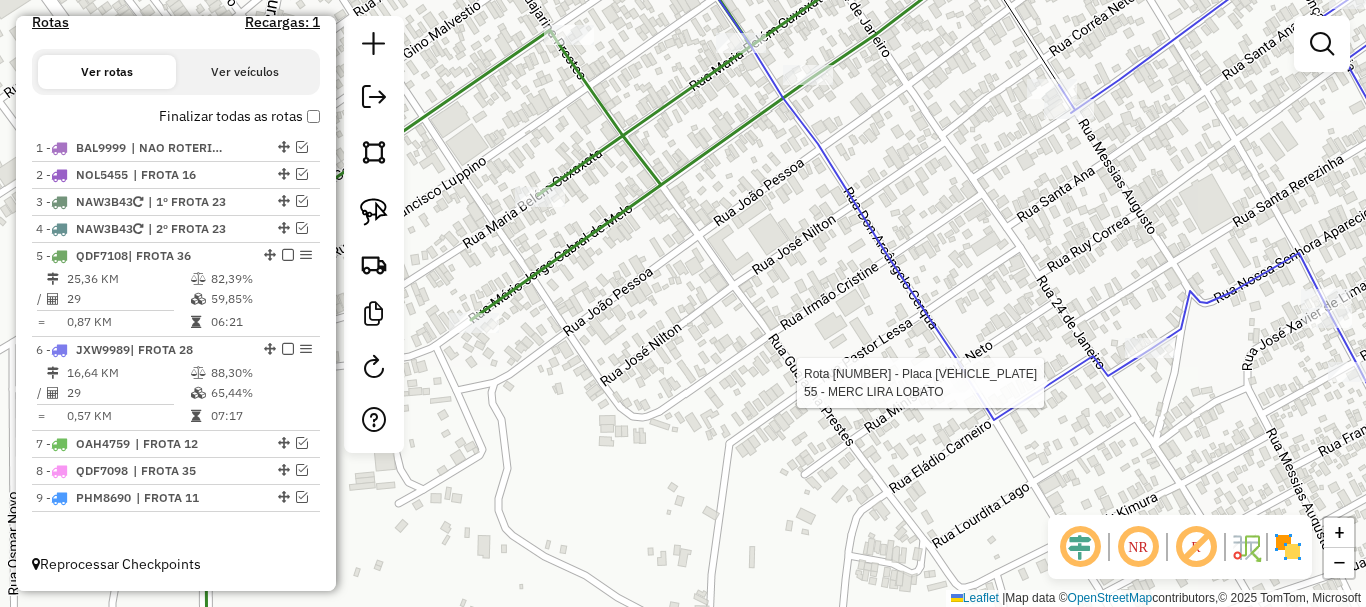 select on "**********" 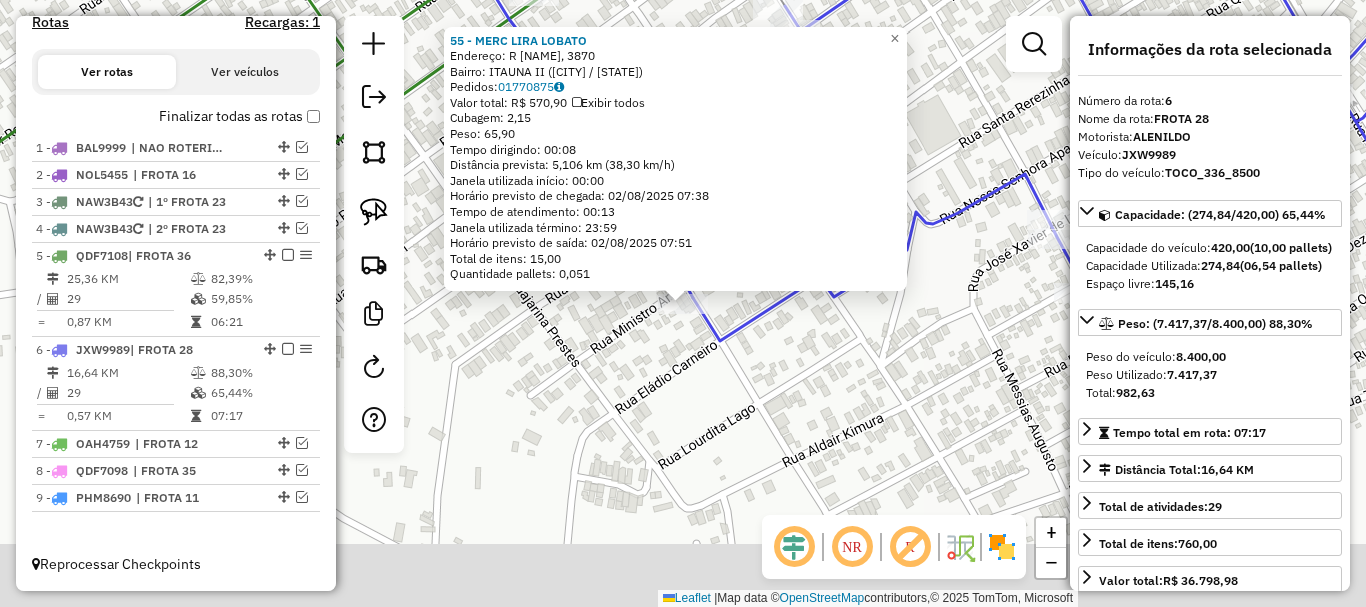 click on "55 - MERC LIRA LOBATO  Endereço: R [STREET], [NUMBER]   Bairro: [NEIGHBORHOOD] ([CITY] / [STATE])   Pedidos:  [ORDER_ID]   Valor total: R$ 570,90   Exibir todos   Cubagem: 2,15  Peso: 65,90  Tempo dirigindo: 00:08   Distância prevista: 5,106 km (38,30 km/h)   Janela utilizada início: 00:00   Horário previsto de chegada: 02/08/2025 07:38   Tempo de atendimento: 00:13   Janela utilizada término: 23:59   Horário previsto de saída: 02/08/2025 07:51   Total de itens: 15,00   Quantidade pallets: 0,051  × Janela de atendimento Grade de atendimento Capacidade Transportadoras Veículos Cliente Pedidos  Rotas Selecione os dias de semana para filtrar as janelas de atendimento  Seg   Ter   Qua   Qui   Sex   Sáb   Dom  Informe o período da janela de atendimento: De: Até:  Filtrar exatamente a janela do cliente  Considerar janela de atendimento padrão  Selecione os dias de semana para filtrar as grades de atendimento  Seg   Ter   Qua   Qui   Sex   Sáb   Dom   Considerar clientes sem dia de atendimento cadastrado  De:  +" 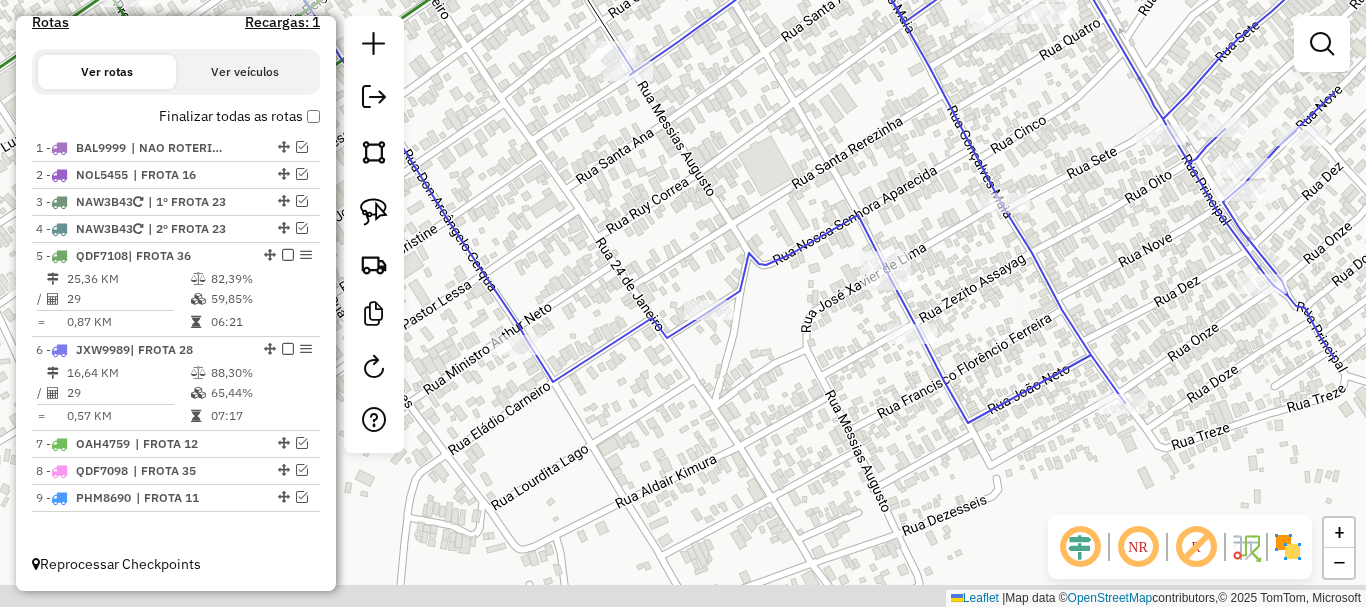 drag, startPoint x: 953, startPoint y: 361, endPoint x: 743, endPoint y: 400, distance: 213.59073 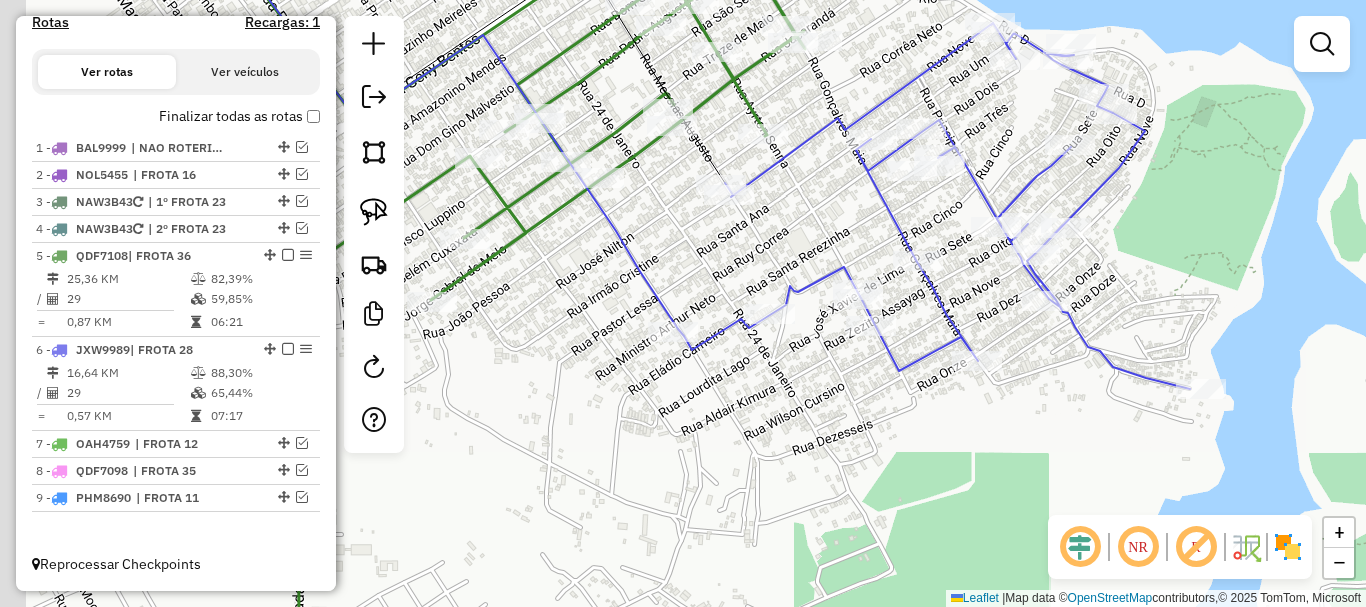 drag, startPoint x: 737, startPoint y: 410, endPoint x: 858, endPoint y: 320, distance: 150.8012 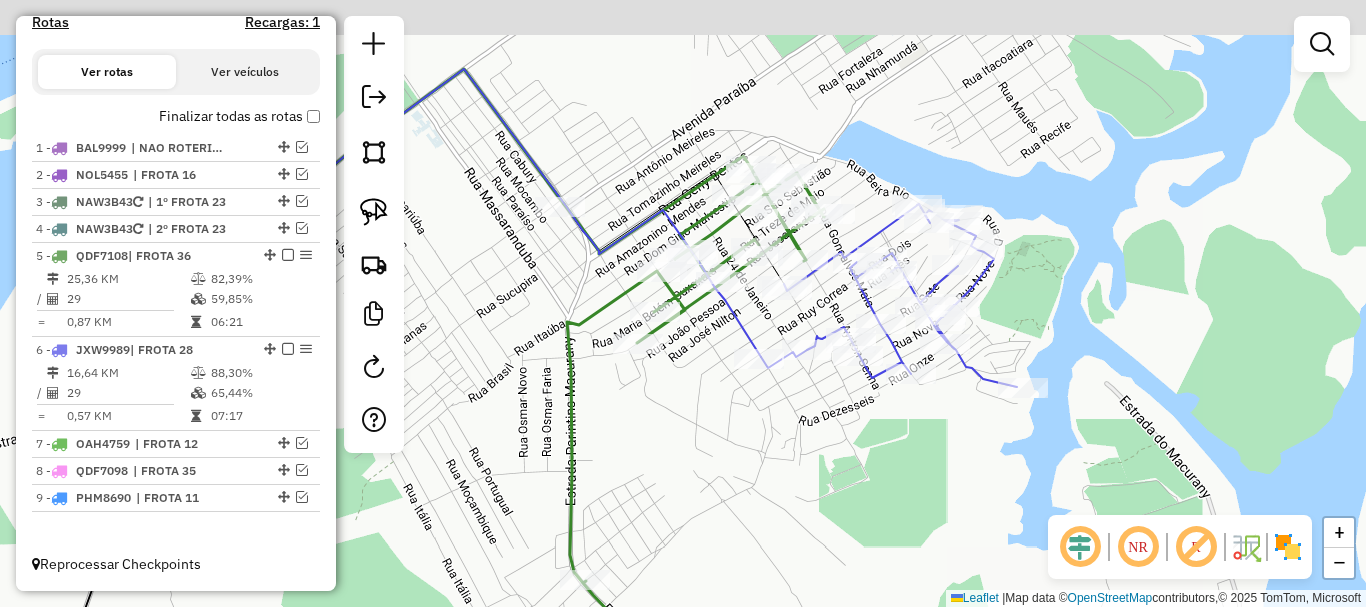 drag, startPoint x: 846, startPoint y: 337, endPoint x: 781, endPoint y: 409, distance: 97 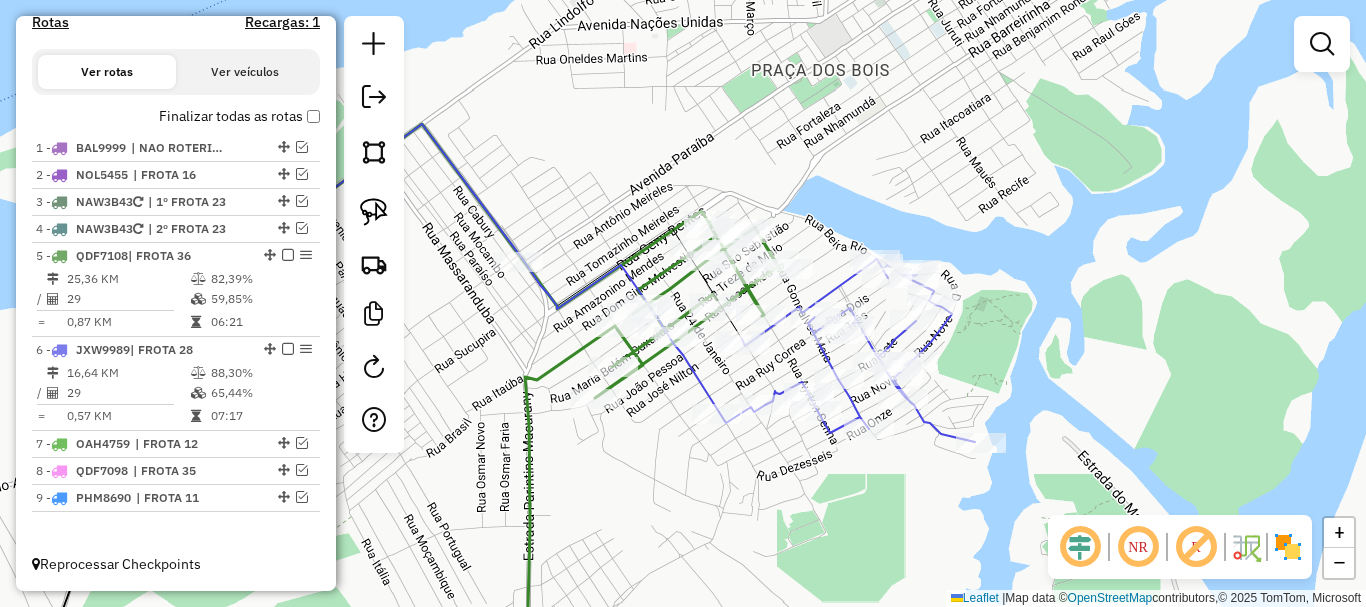 drag, startPoint x: 869, startPoint y: 211, endPoint x: 765, endPoint y: 306, distance: 140.85808 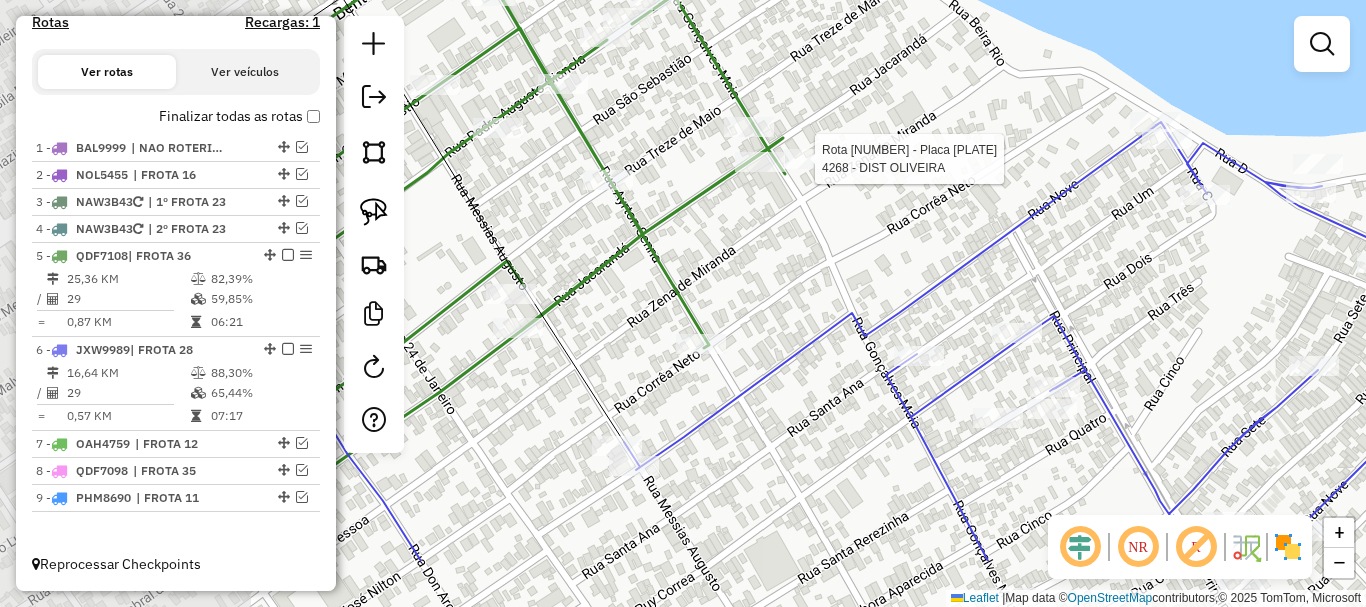 drag, startPoint x: 686, startPoint y: 319, endPoint x: 940, endPoint y: 257, distance: 261.45746 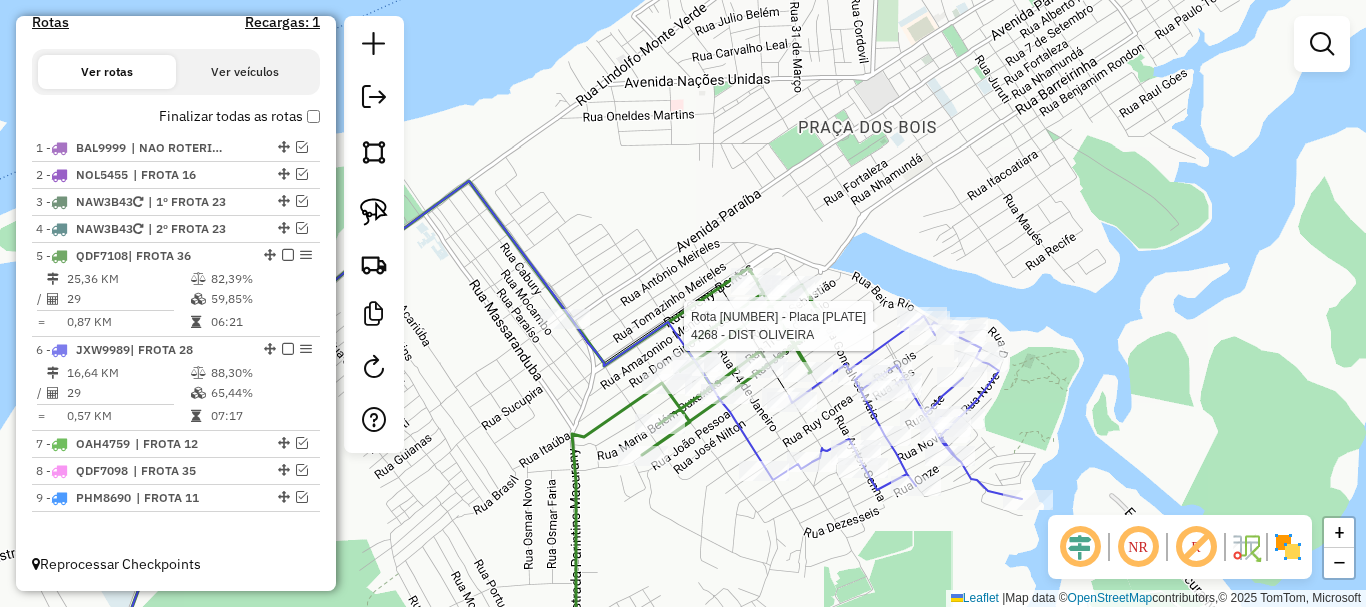 drag, startPoint x: 776, startPoint y: 464, endPoint x: 833, endPoint y: 423, distance: 70.21396 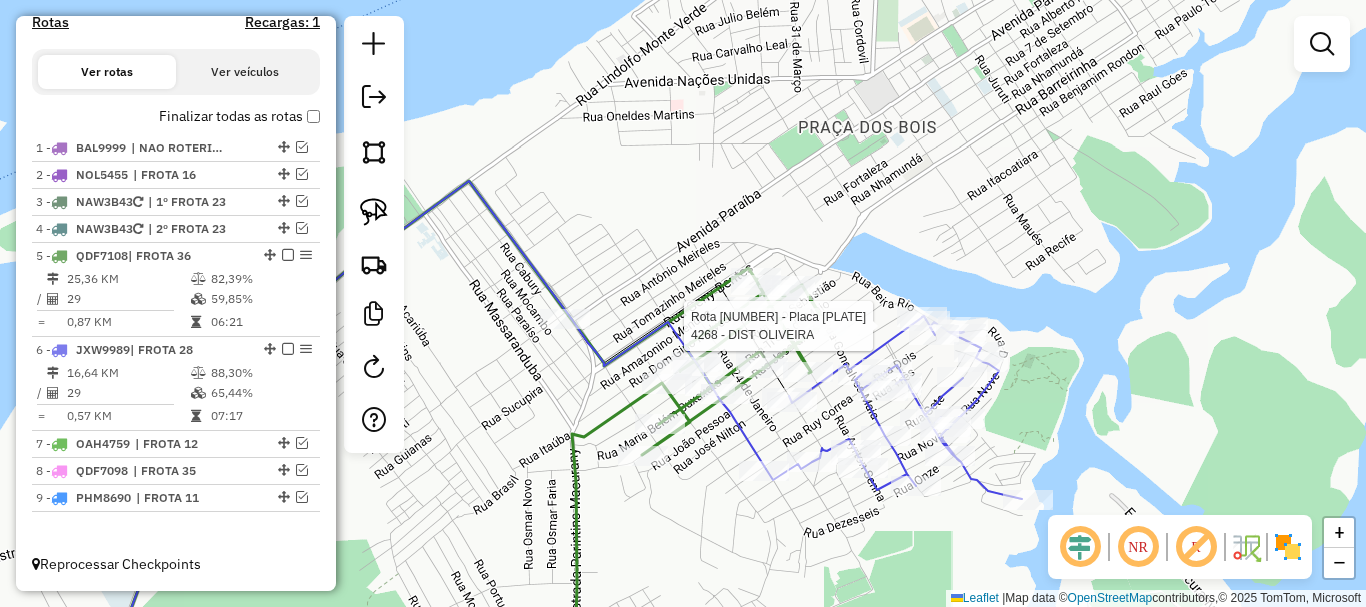 drag, startPoint x: 826, startPoint y: 422, endPoint x: 906, endPoint y: 176, distance: 258.68127 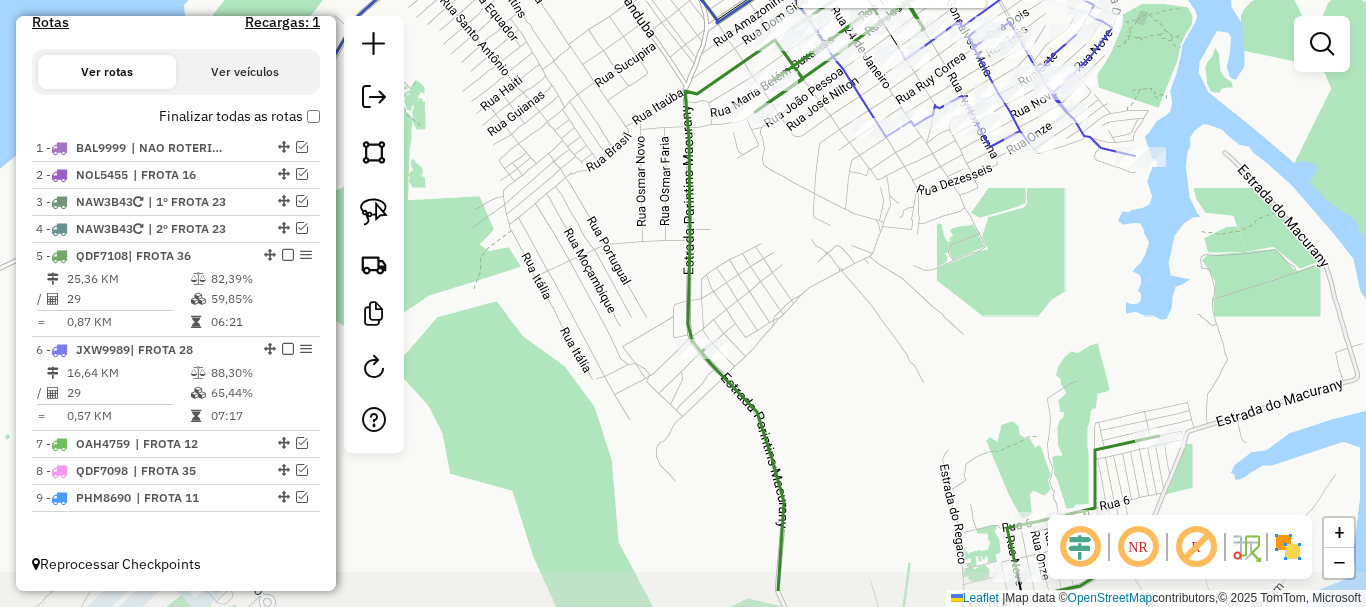 drag, startPoint x: 841, startPoint y: 388, endPoint x: 856, endPoint y: 336, distance: 54.120235 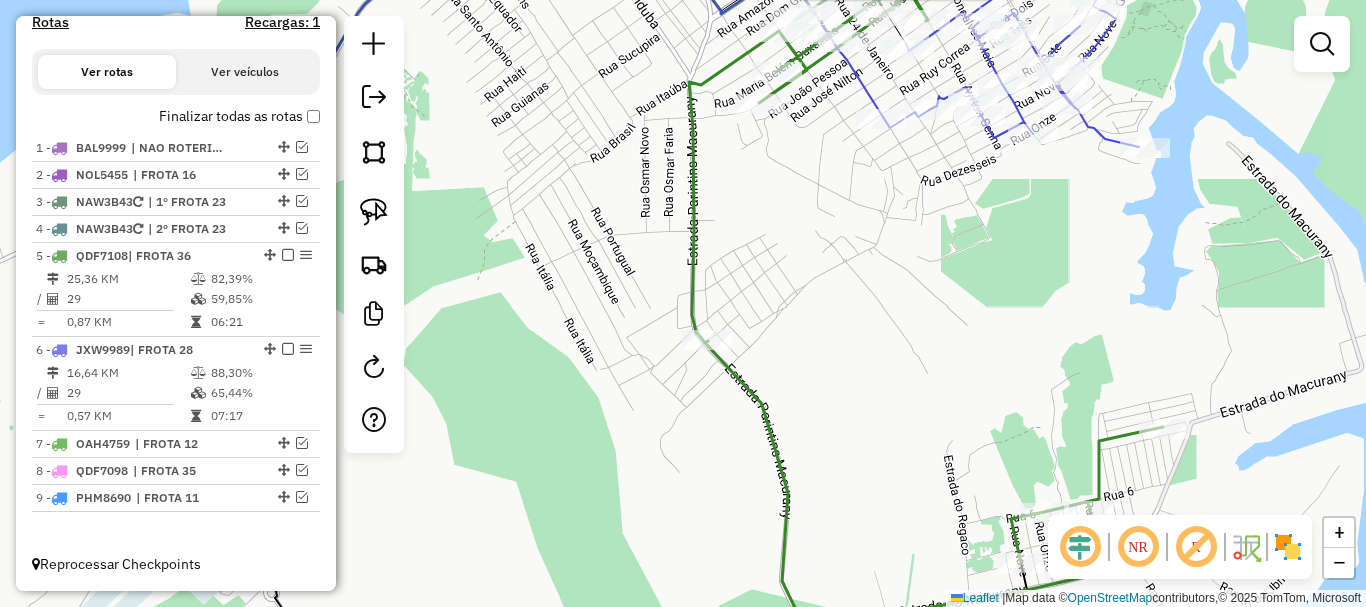 drag, startPoint x: 922, startPoint y: 425, endPoint x: 950, endPoint y: 327, distance: 101.92154 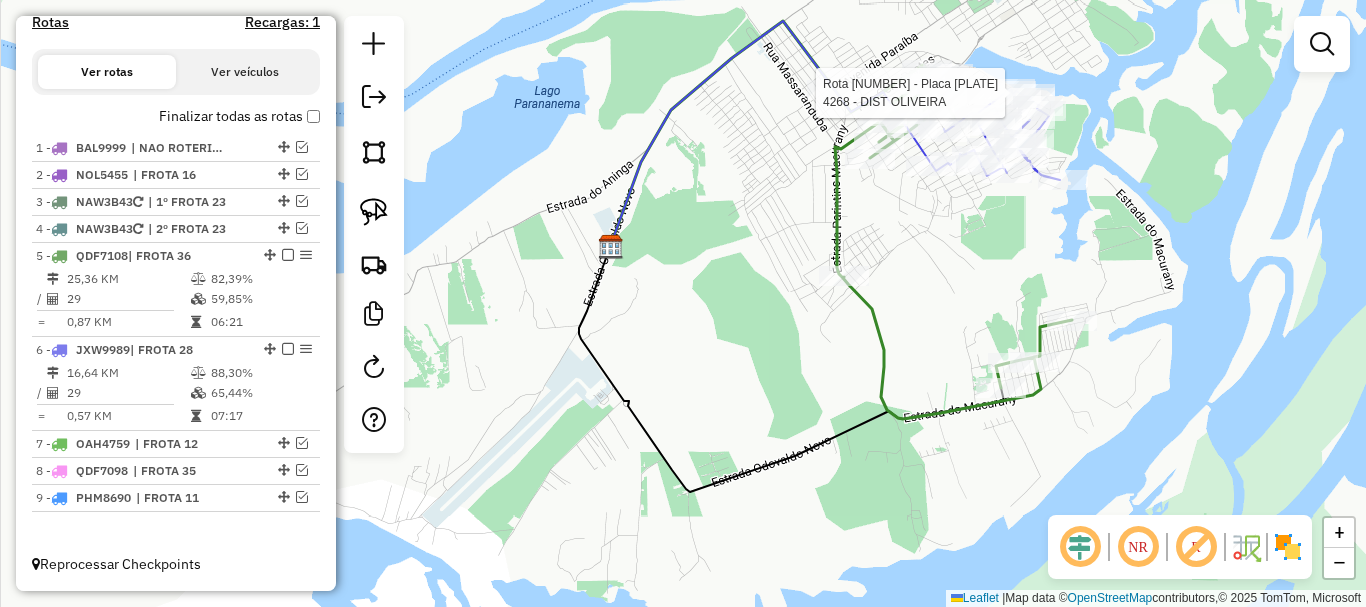 drag, startPoint x: 951, startPoint y: 364, endPoint x: 962, endPoint y: 308, distance: 57.070133 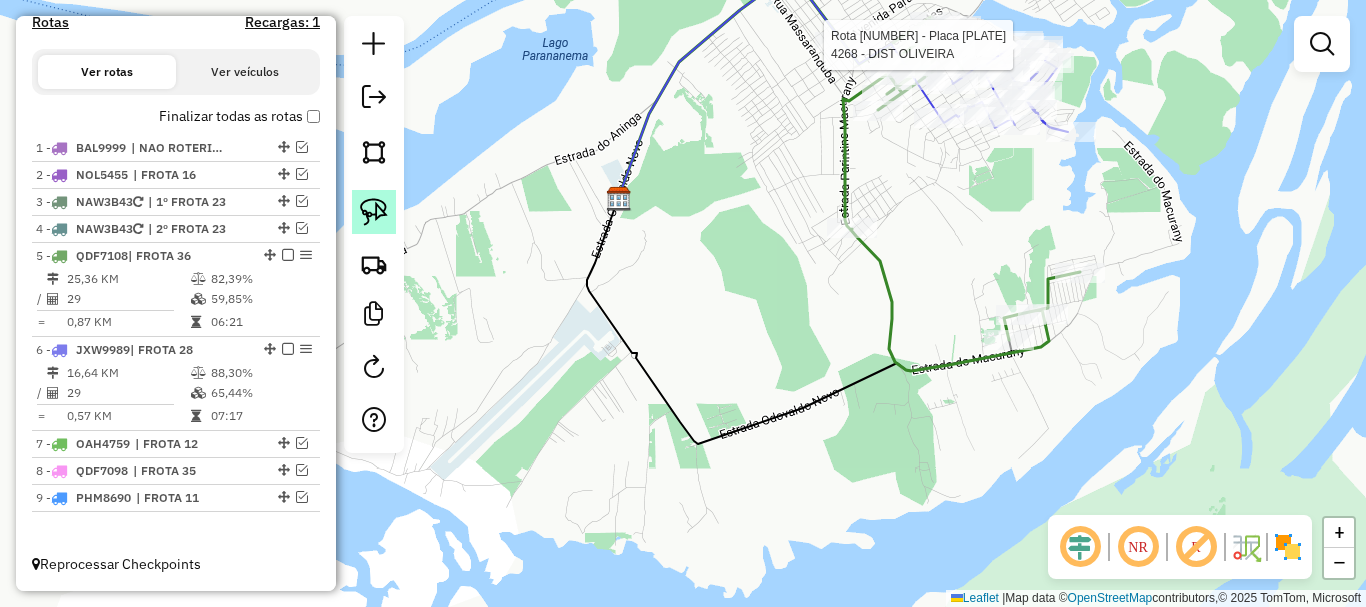 click 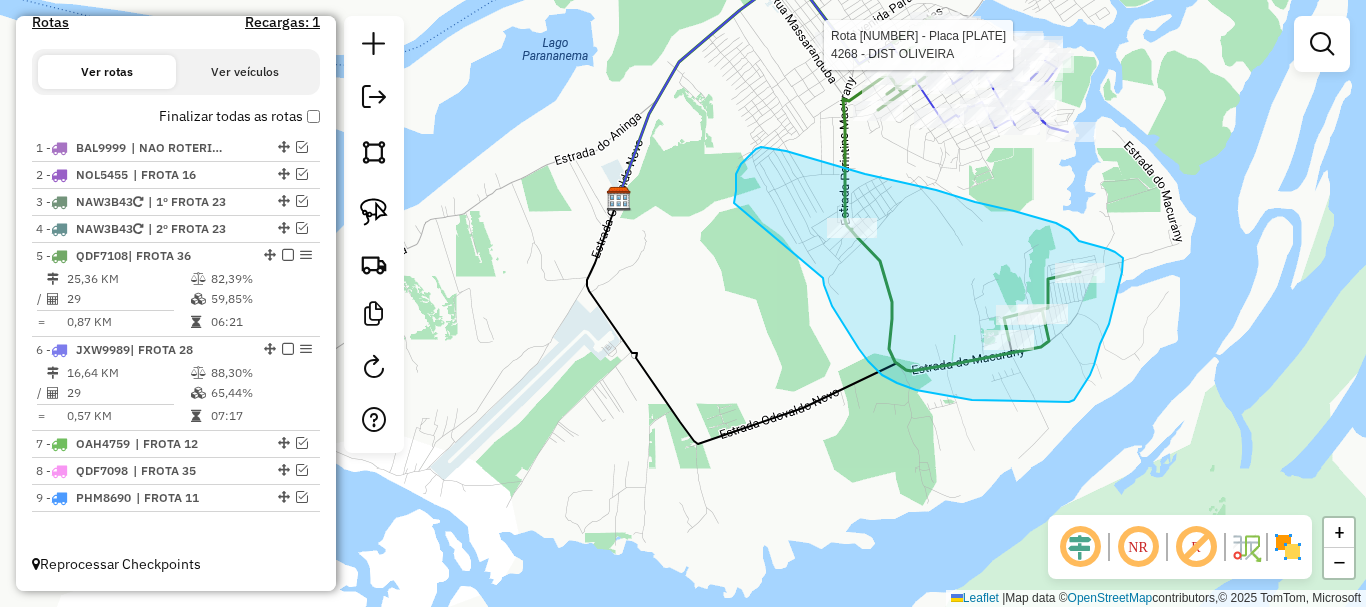 drag, startPoint x: 823, startPoint y: 278, endPoint x: 741, endPoint y: 213, distance: 104.63747 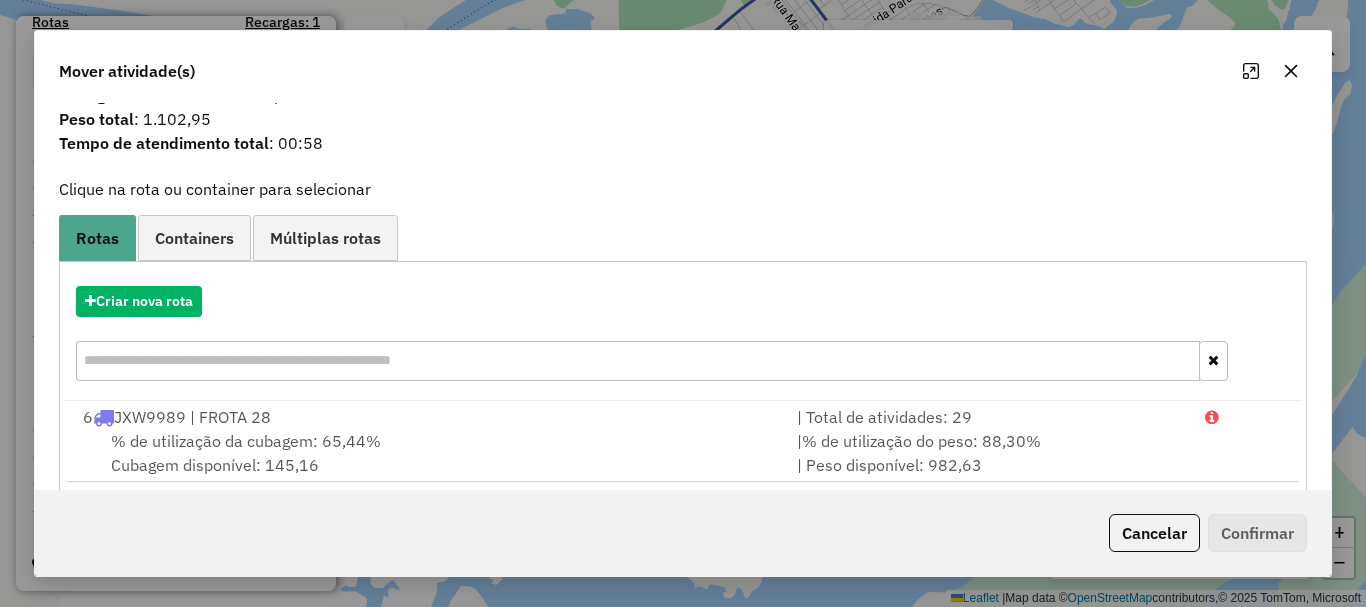 scroll, scrollTop: 78, scrollLeft: 0, axis: vertical 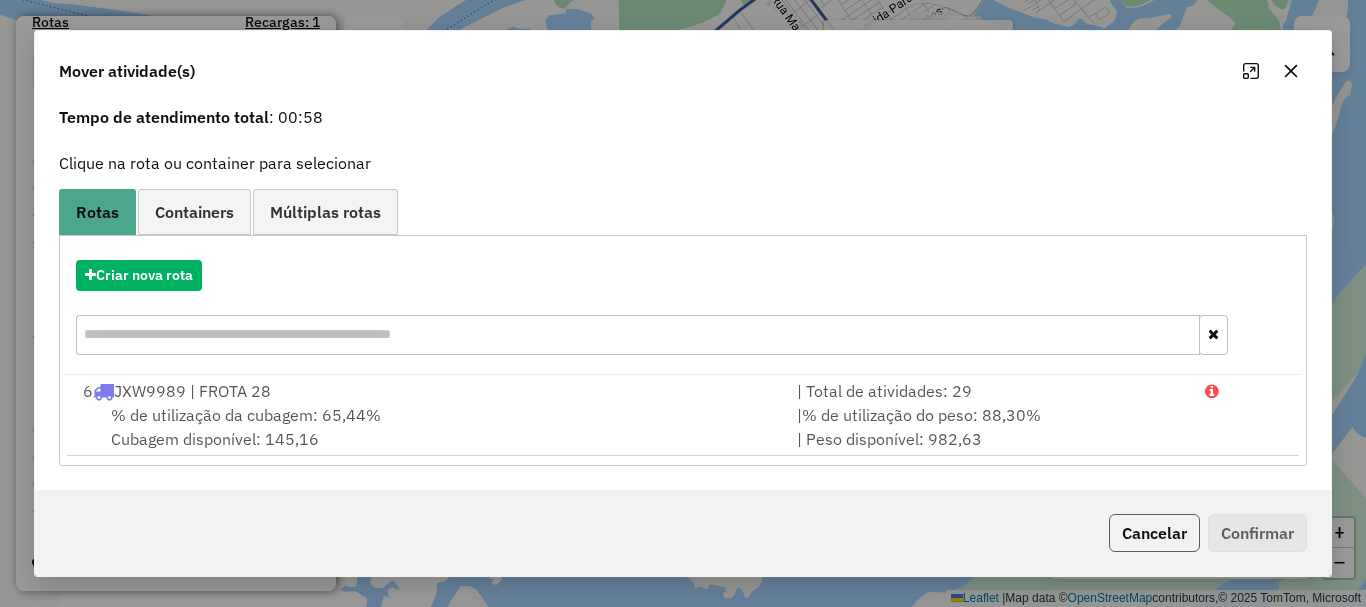 click on "Cancelar" 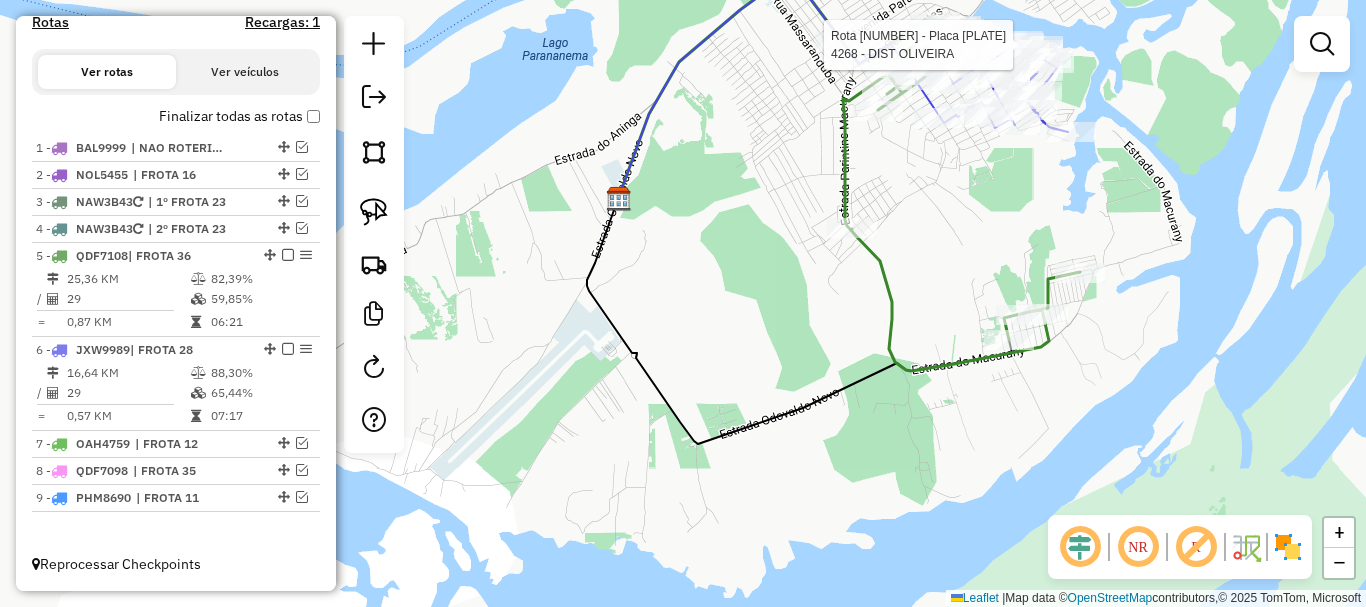 scroll, scrollTop: 0, scrollLeft: 0, axis: both 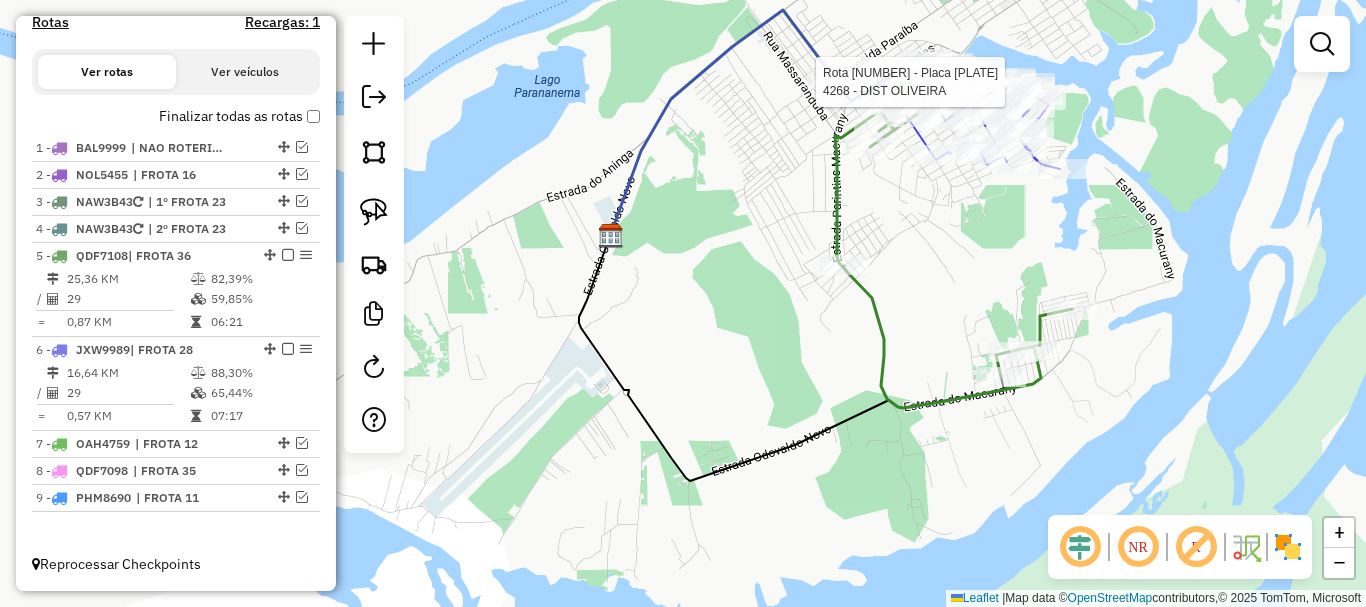 drag, startPoint x: 1169, startPoint y: 256, endPoint x: 1114, endPoint y: 370, distance: 126.57409 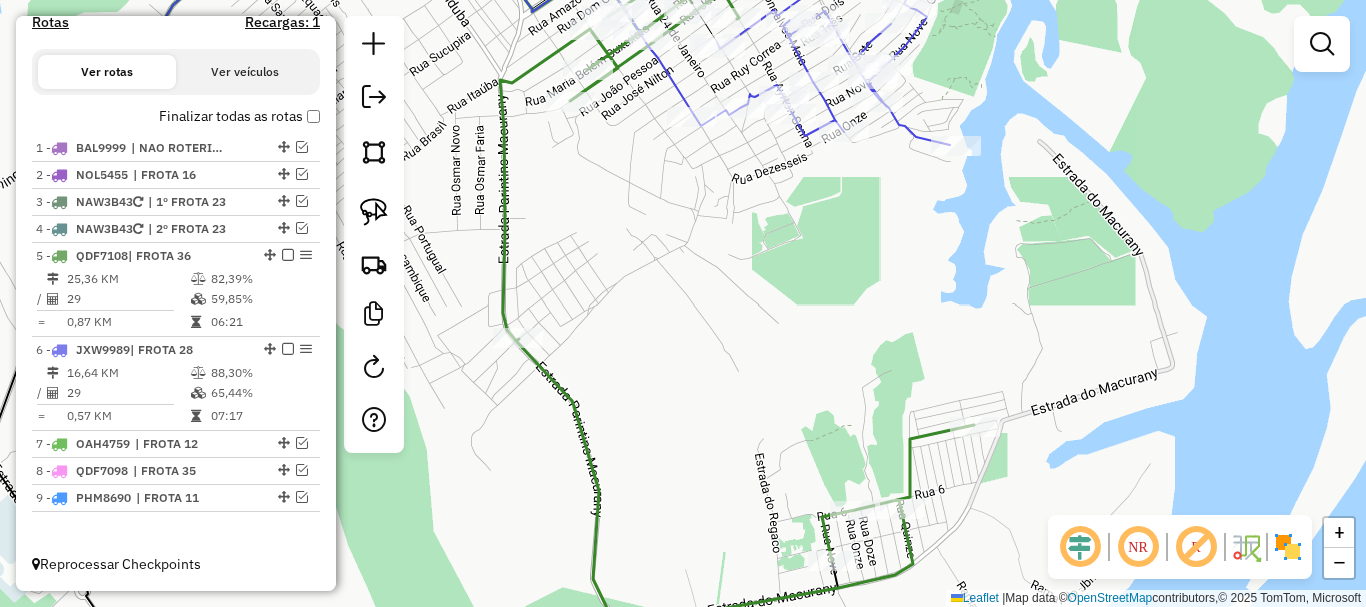 click on "Rota [NUMBER] - Placa [VEHICLE_PLATE]  [NUMBER] - [NAME] Janela de atendimento Grade de atendimento Capacidade Transportadoras Veículos Cliente Pedidos  Rotas Selecione os dias de semana para filtrar as janelas de atendimento  Seg   Ter   Qua   Qui   Sex   Sáb   Dom  Informe o período da janela de atendimento: De: [TIME] Até: [TIME]  Filtrar exatamente a janela do cliente  Considerar janela de atendimento padrão  Selecione os dias de semana para filtrar as grades de atendimento  Seg   Ter   Qua   Qui   Sex   Sáb   Dom   Considerar clientes sem dia de atendimento cadastrado  Clientes fora do dia de atendimento selecionado Filtrar as atividades entre os valores definidos abaixo:  Peso mínimo: [WEIGHT]   Peso máximo: [WEIGHT]   Cubagem mínima: [CUBAGE]   Cubagem máxima: [CUBAGE]   De: [TIME]   Até: [TIME]  Filtrar as atividades entre o tempo de atendimento definido abaixo:  De: [TIME]   Até: [TIME]   Considerar capacidade total dos clientes não roteirizados Transportadora: Selecione um ou mais itens Tipo de veículo: Selecione um ou mais itens Veículo: Selecione um ou mais itens Nome: +" 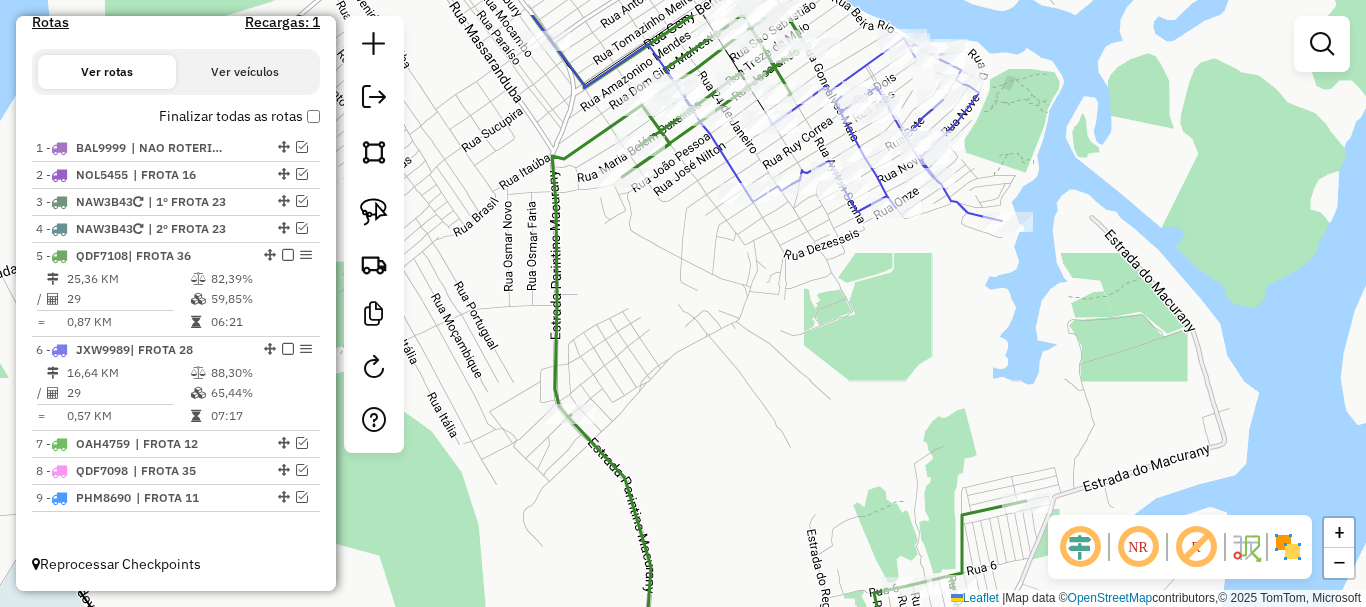 drag, startPoint x: 802, startPoint y: 248, endPoint x: 993, endPoint y: 439, distance: 270.11478 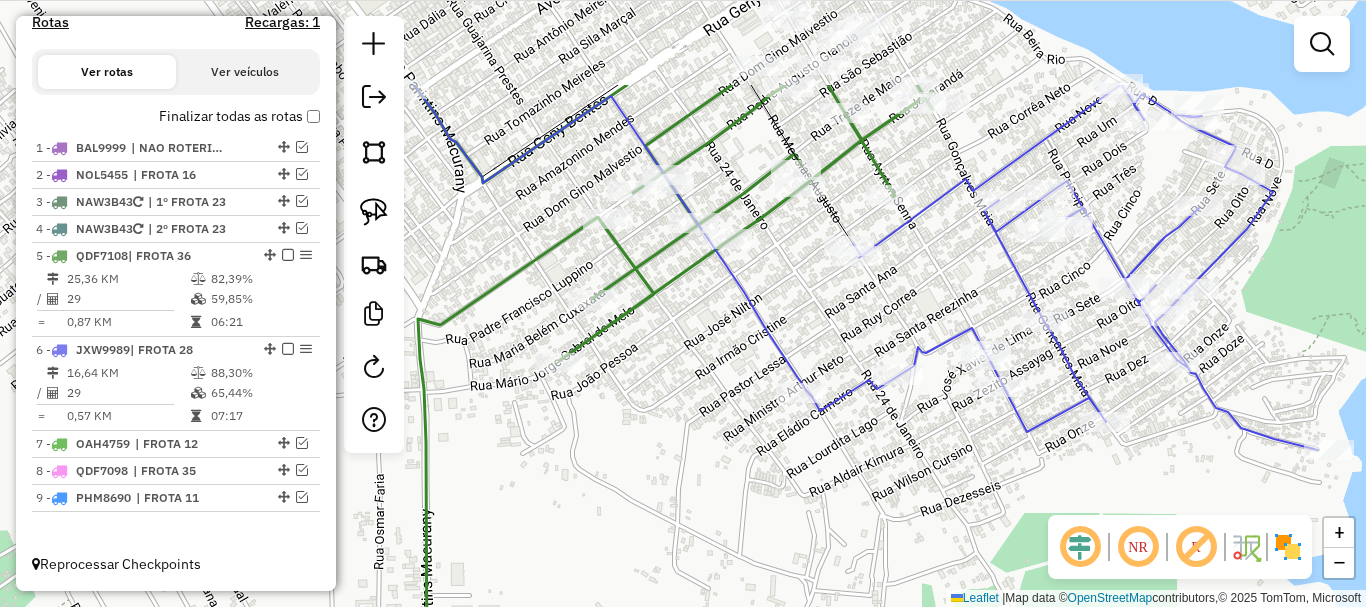 drag, startPoint x: 919, startPoint y: 479, endPoint x: 870, endPoint y: 592, distance: 123.16656 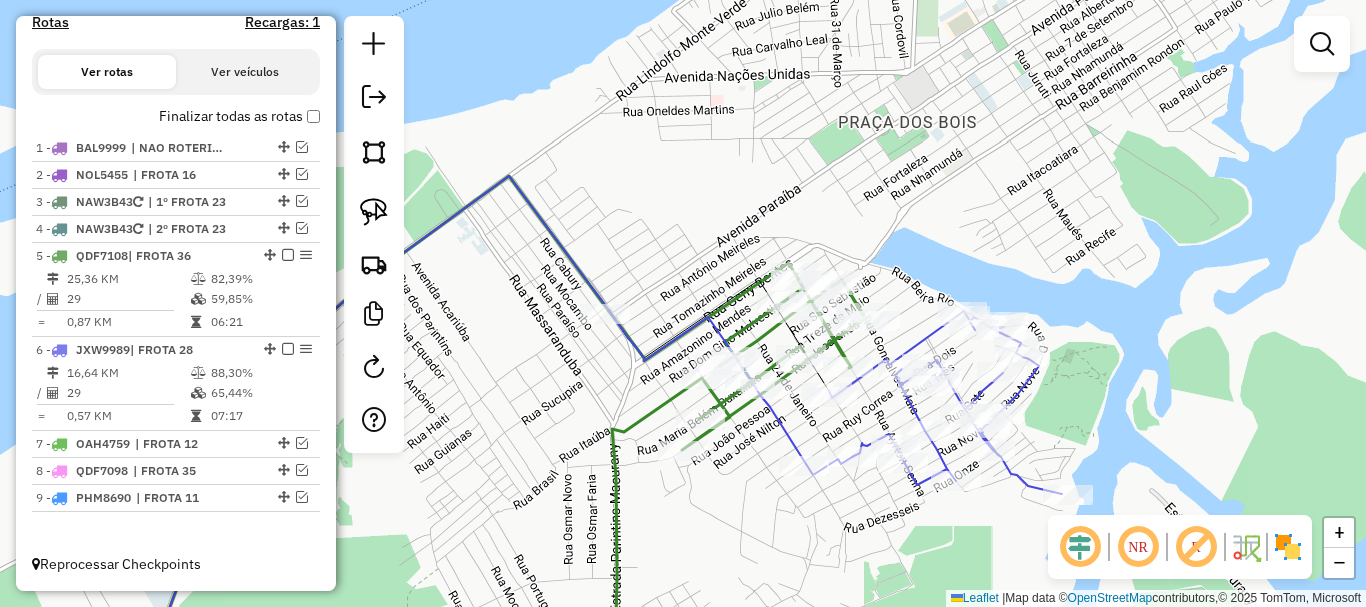drag, startPoint x: 887, startPoint y: 545, endPoint x: 875, endPoint y: 548, distance: 12.369317 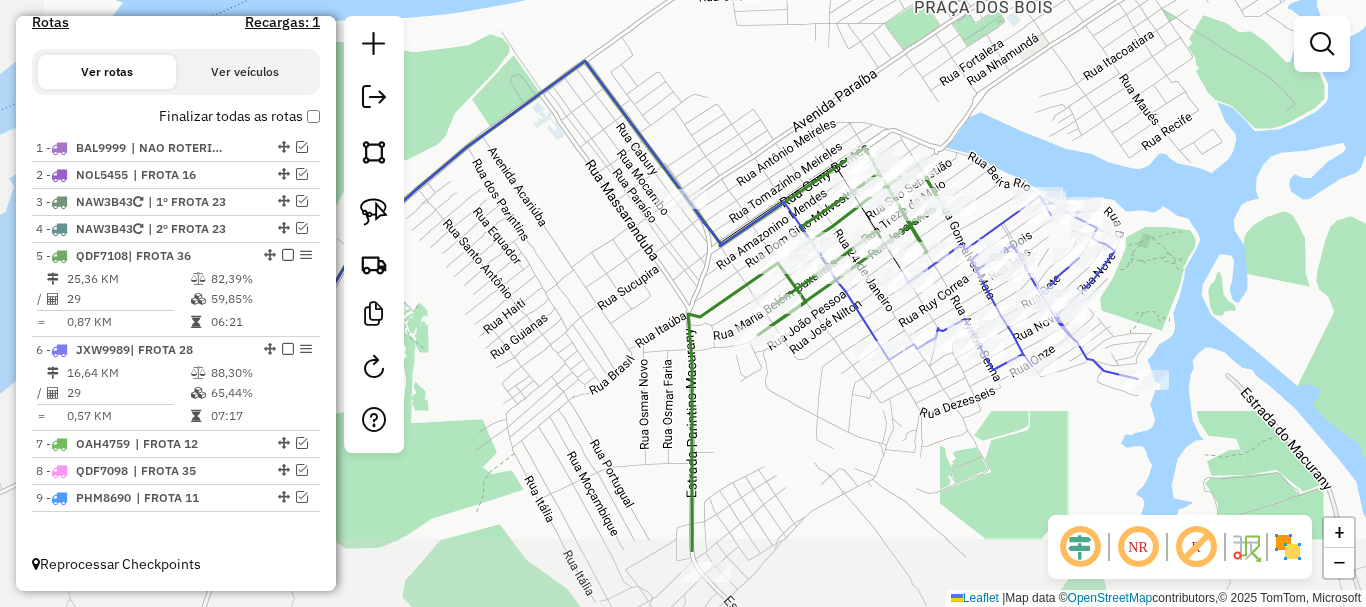 drag, startPoint x: 860, startPoint y: 559, endPoint x: 939, endPoint y: 444, distance: 139.52061 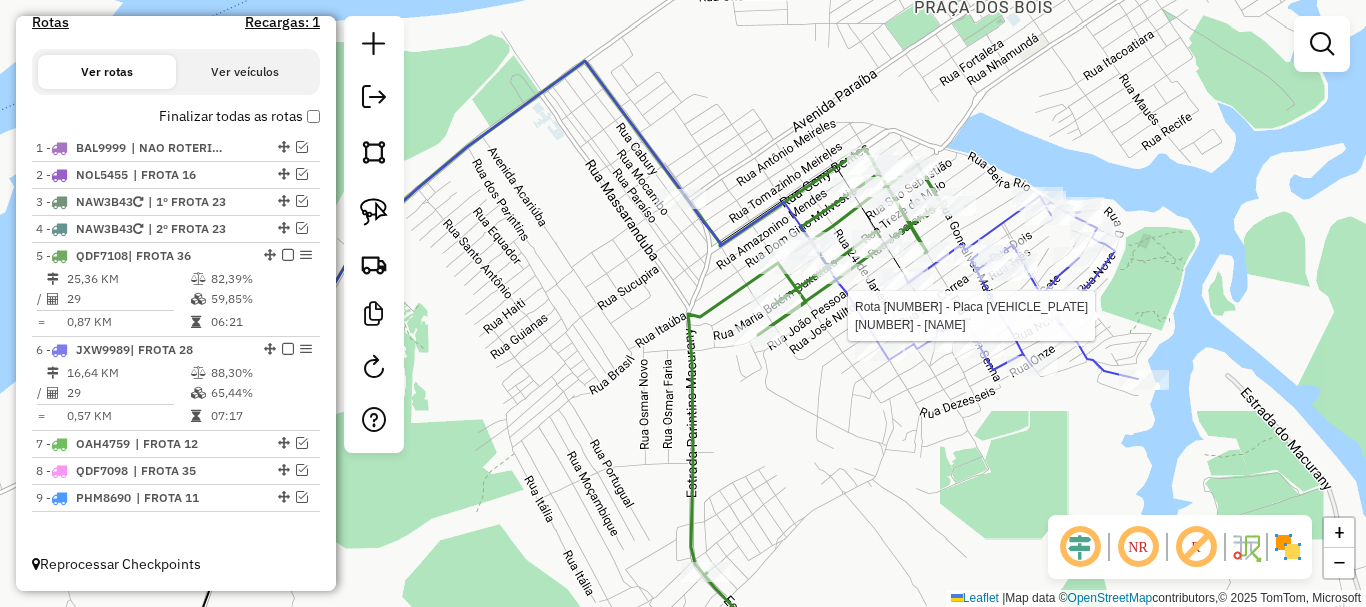 select on "**********" 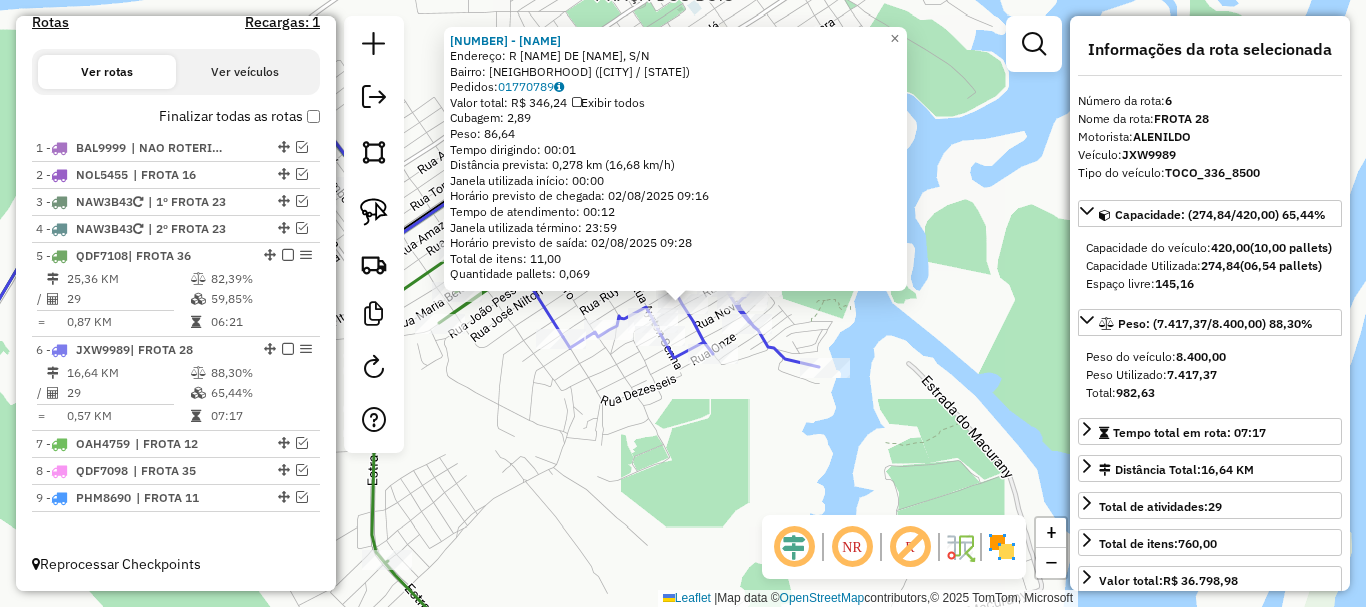 click on "[NUMBER] - [NAME]  Endereço: [STREET_NAME], S/N   Bairro: [NEIGHBORHOOD] ([CITY] / [STATE])   Pedidos:  [ORDER_ID]   Valor total: R$ [PRICE]   Exibir todos   Cubagem: [CUBAGE]  Peso: [WEIGHT]  Tempo dirigindo: [TIME]   Distância prevista: [DISTANCE] km ([SPEED] km/h)   Janela utilizada início: [TIME]   Horário previsto de chegada: [DATE] [TIME]   Tempo de atendimento: [TIME]   Janela utilizada término: [TIME]   Horário previsto de saída: [DATE] [TIME]   Total de itens: [NUMBER]   Quantidade pallets: [PALLETS]  × Janela de atendimento Grade de atendimento Capacidade Transportadoras Veículos Cliente Pedidos  Rotas Selecione os dias de semana para filtrar as janelas de atendimento  Seg   Ter   Qua   Qui   Sex   Sáb   Dom  Informe o período da janela de atendimento: De: [TIME] Até: [TIME]  Filtrar exatamente a janela do cliente  Considerar janela de atendimento padrão  Selecione os dias de semana para filtrar as grades de atendimento  Seg   Ter   Qua   Qui   Sex   Sáb   Dom   Clientes fora do dia de atendimento selecionado De: [TIME]" 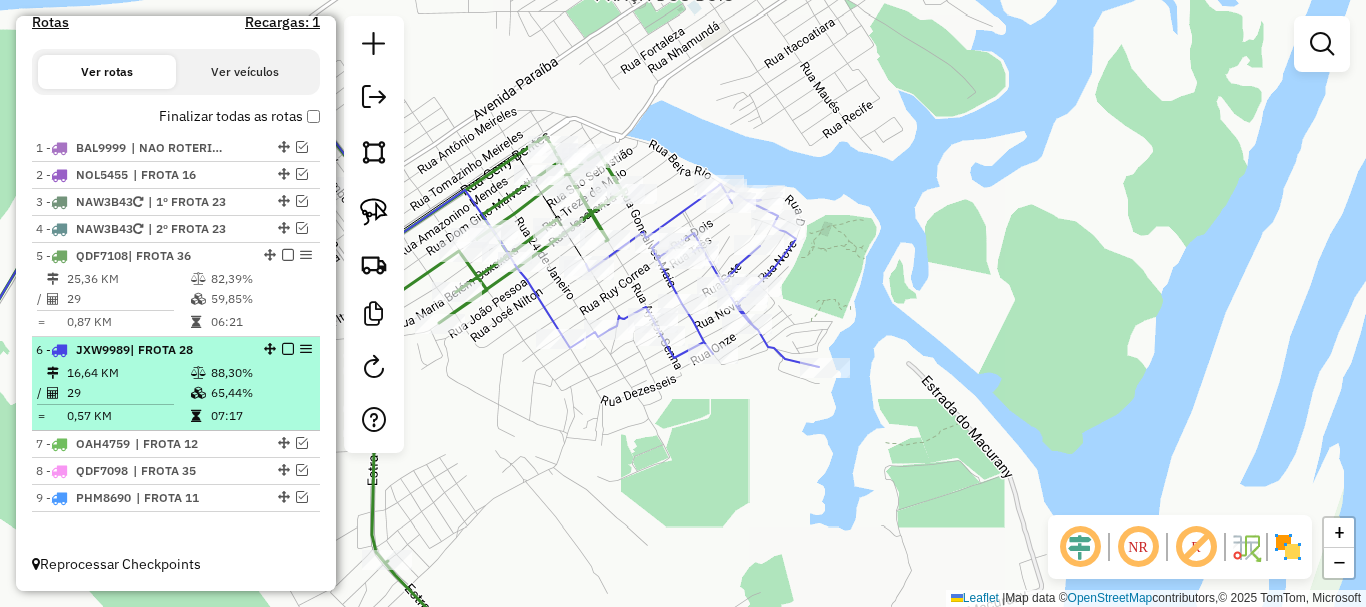 click at bounding box center [288, 349] 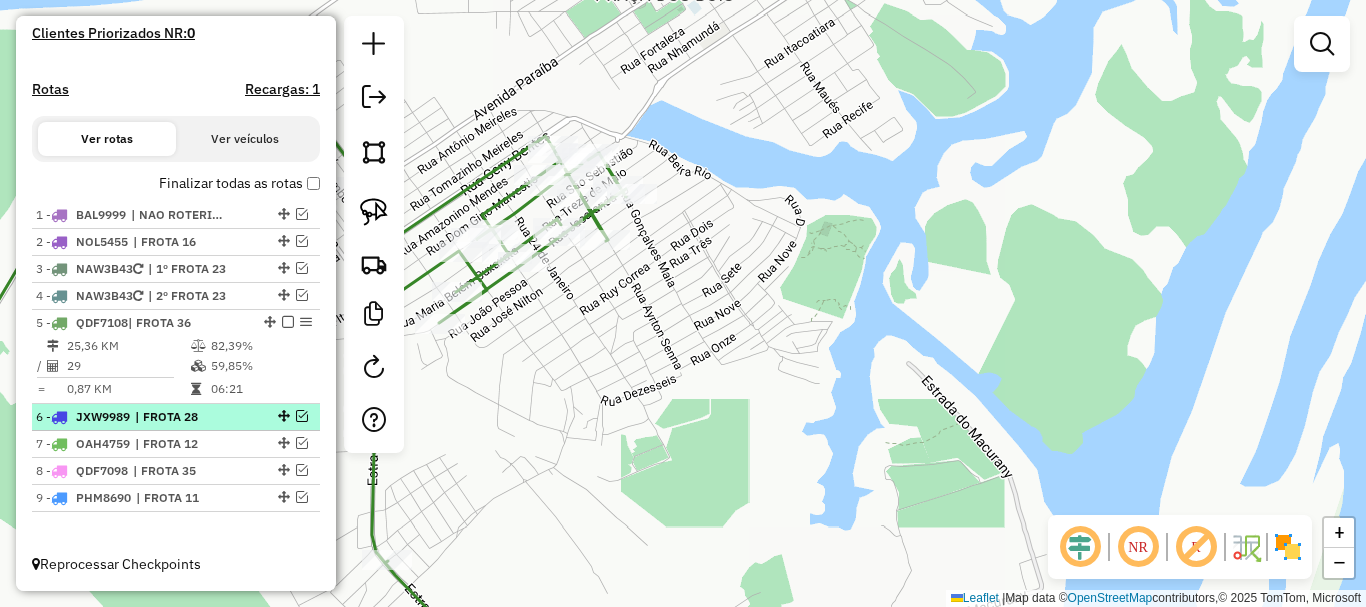 scroll, scrollTop: 588, scrollLeft: 0, axis: vertical 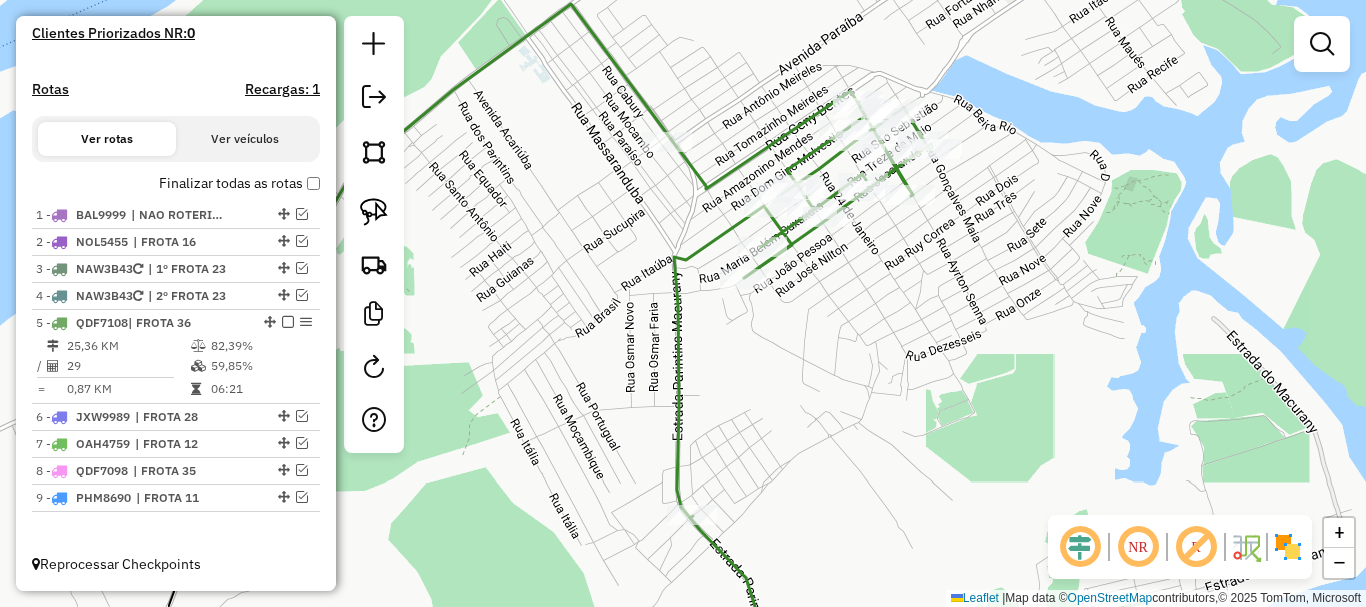 drag, startPoint x: 559, startPoint y: 522, endPoint x: 812, endPoint y: 471, distance: 258.08914 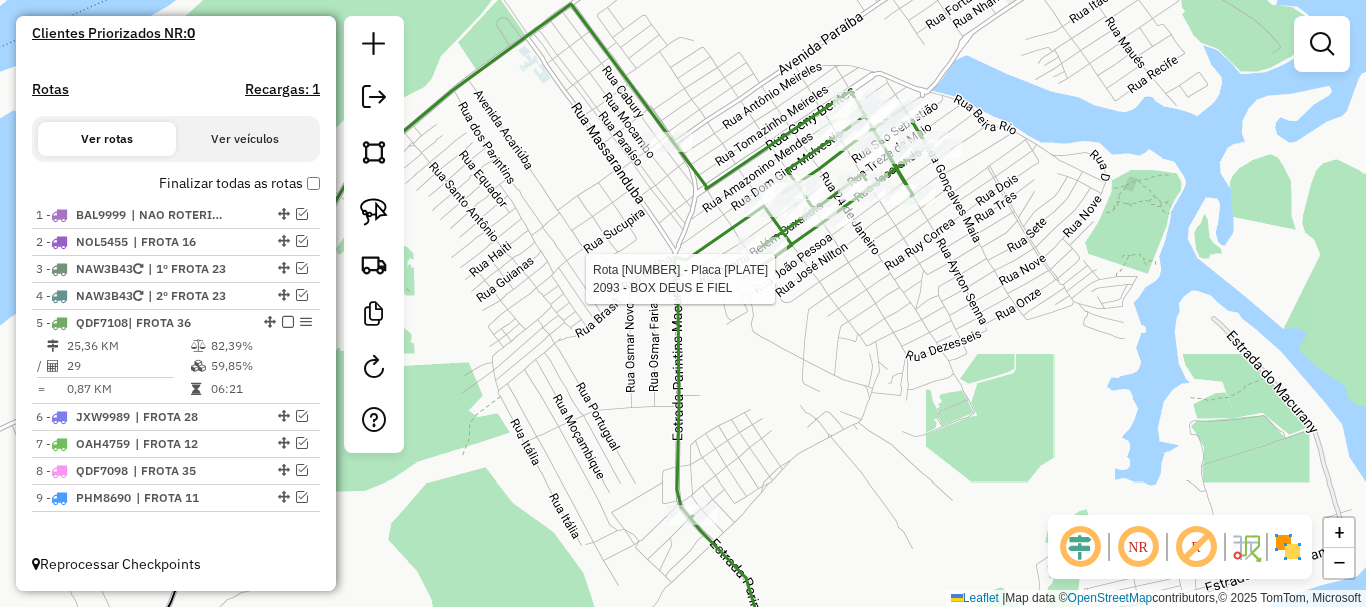 select on "**********" 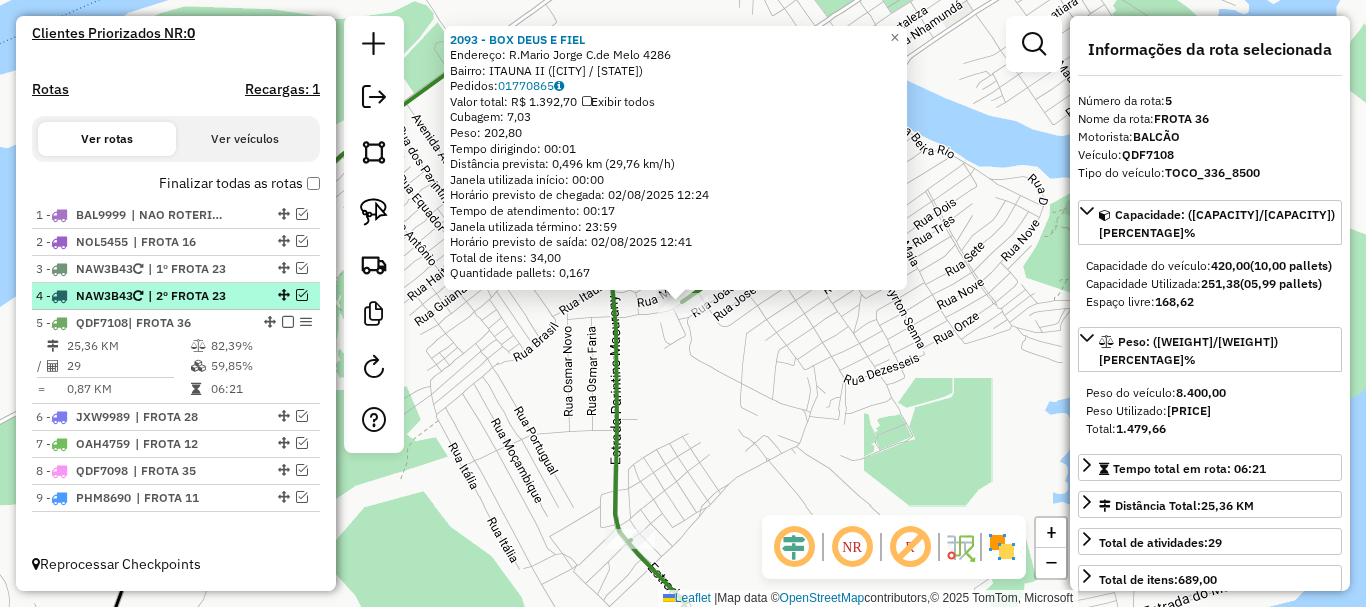 click on "| 2º FROTA 23" at bounding box center (194, 296) 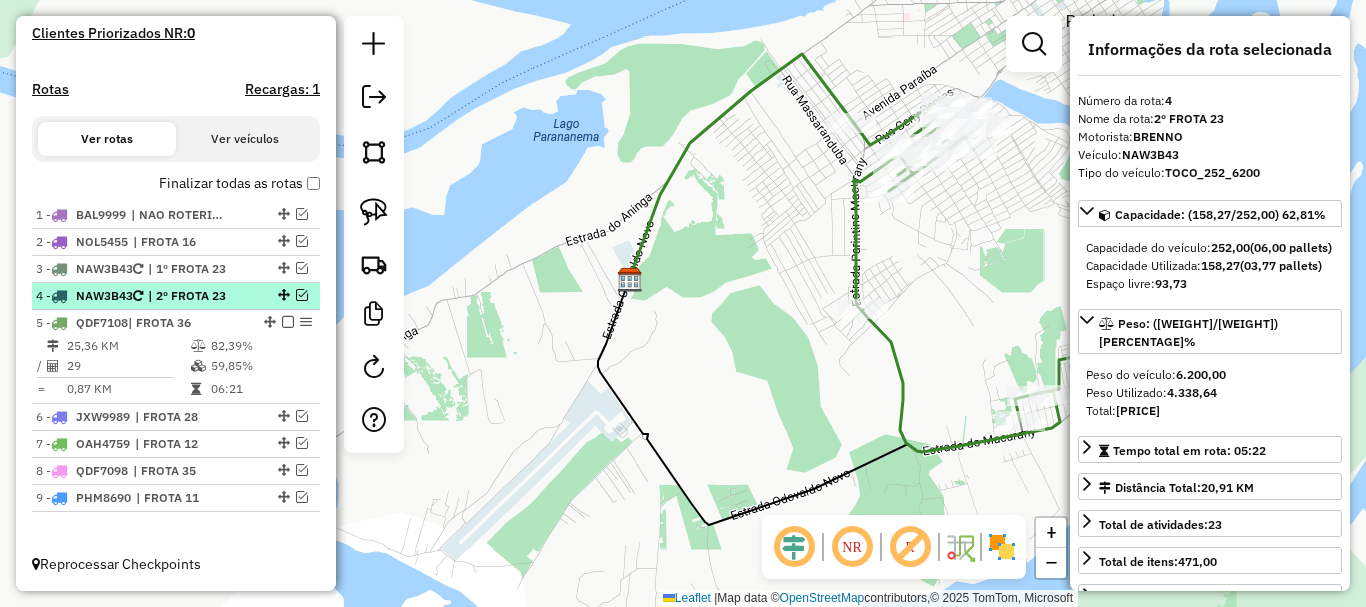 click at bounding box center [302, 295] 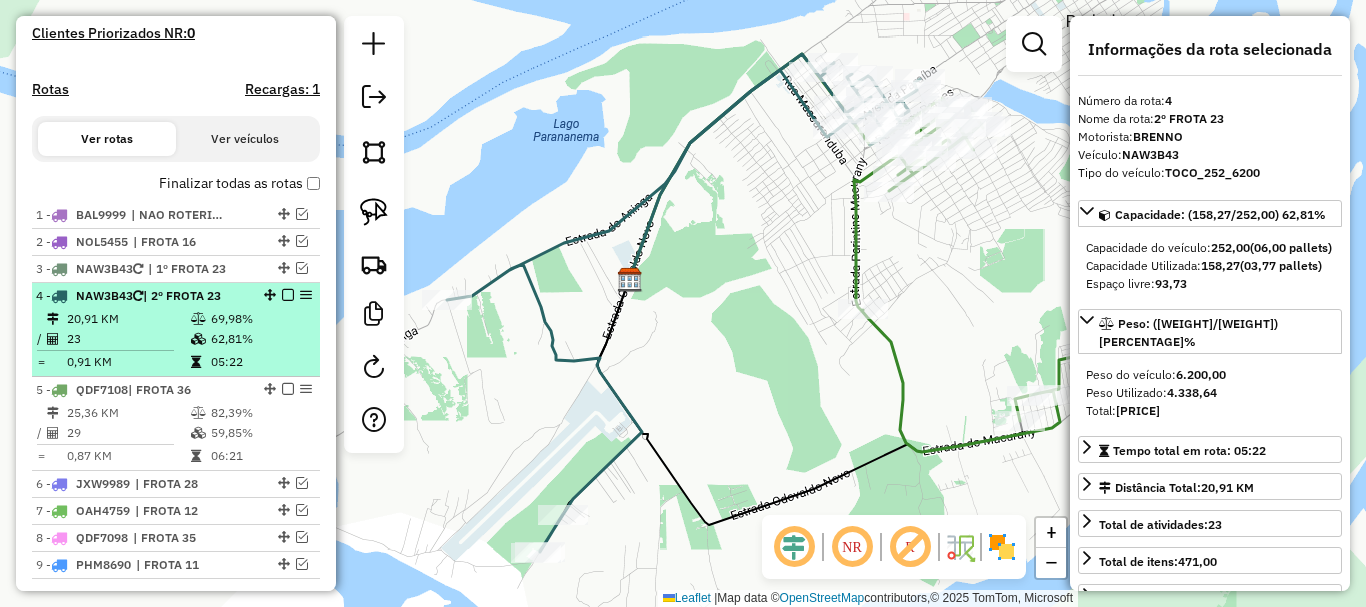 scroll, scrollTop: 655, scrollLeft: 0, axis: vertical 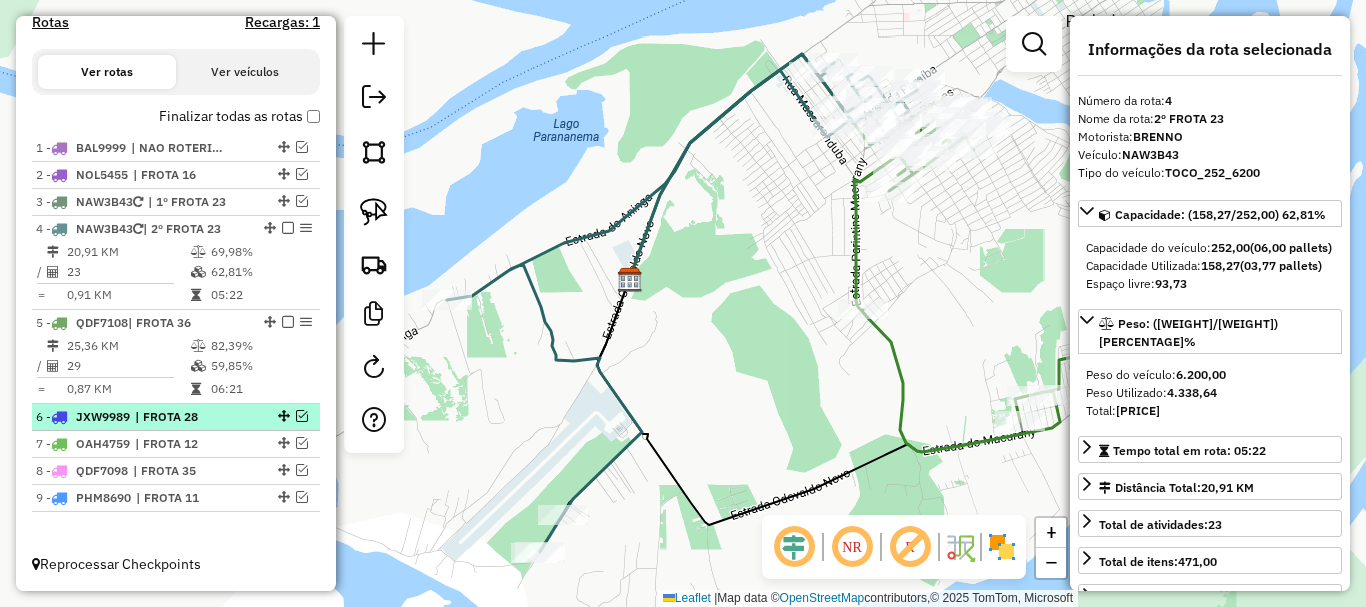 click at bounding box center (302, 416) 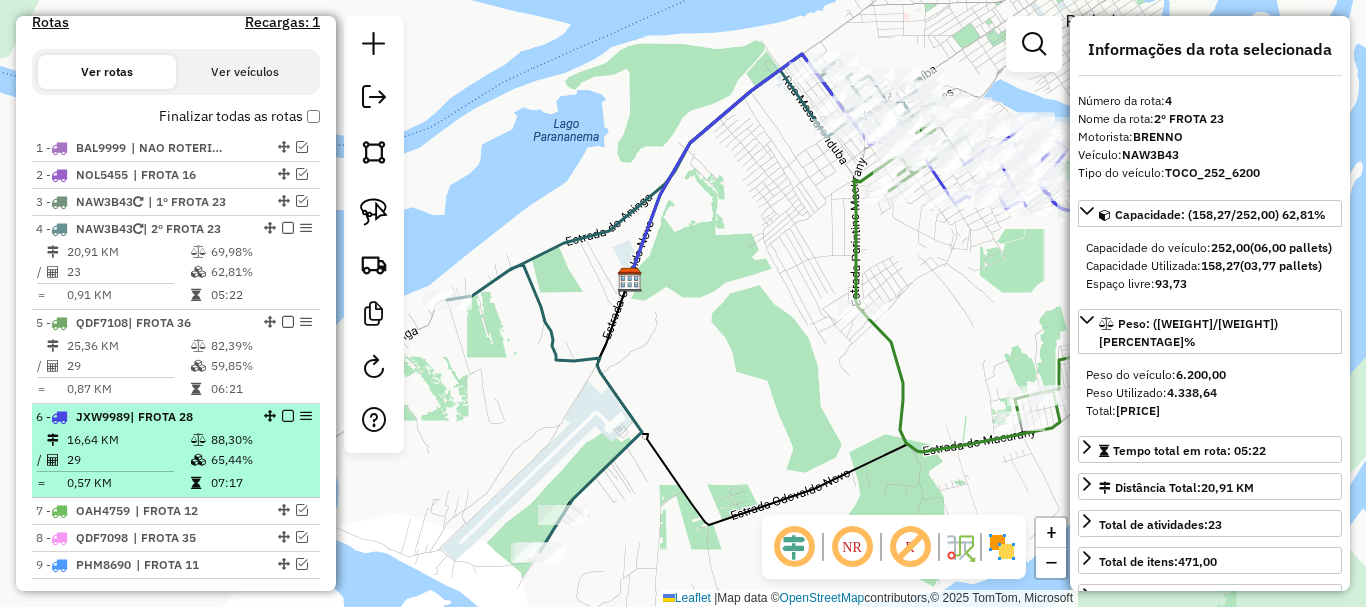 scroll, scrollTop: 722, scrollLeft: 0, axis: vertical 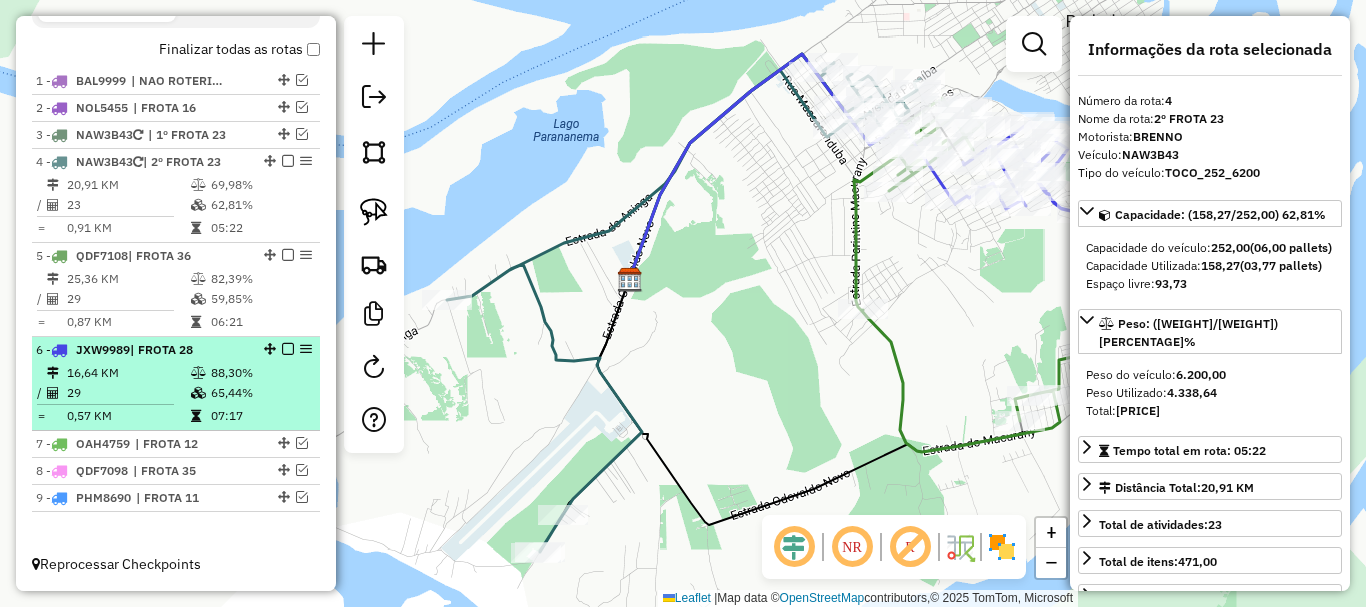 click on "07:17" at bounding box center [260, 416] 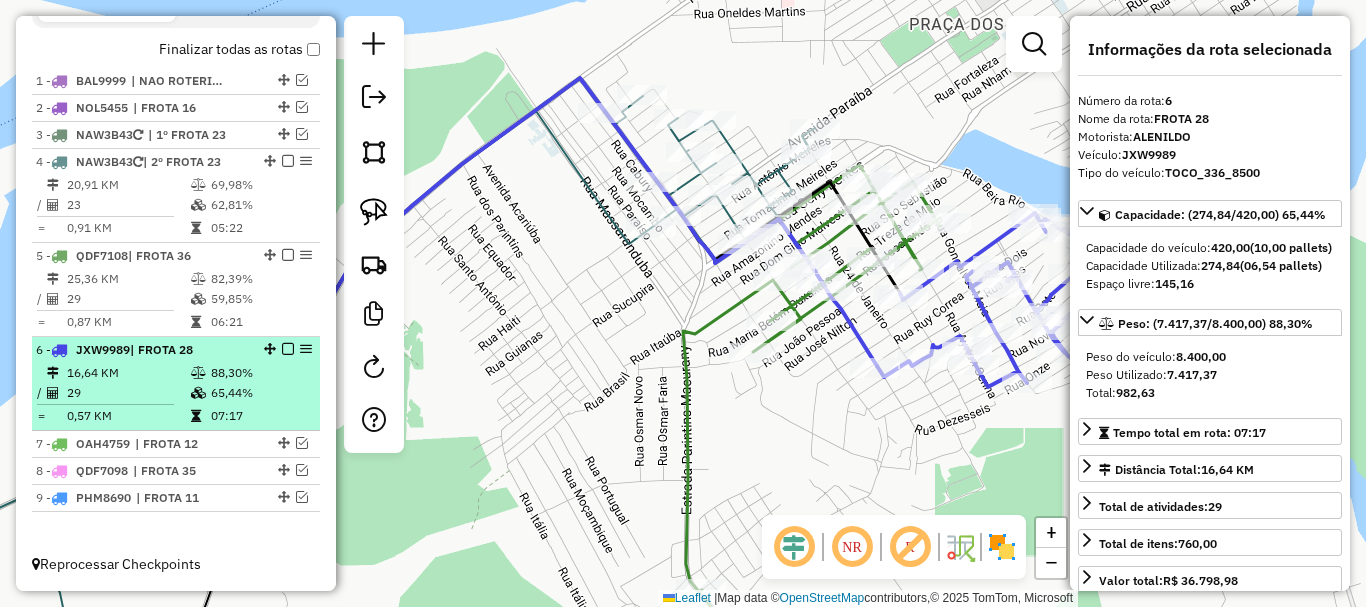 click at bounding box center [282, 349] 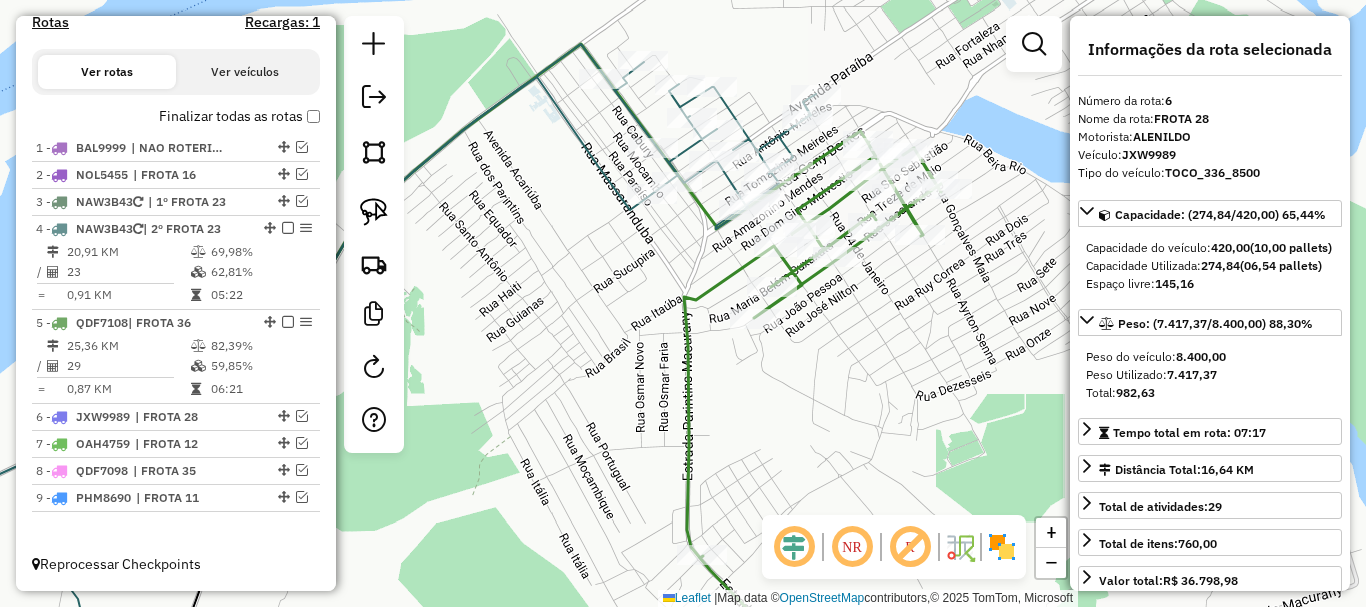 drag, startPoint x: 811, startPoint y: 393, endPoint x: 810, endPoint y: 359, distance: 34.0147 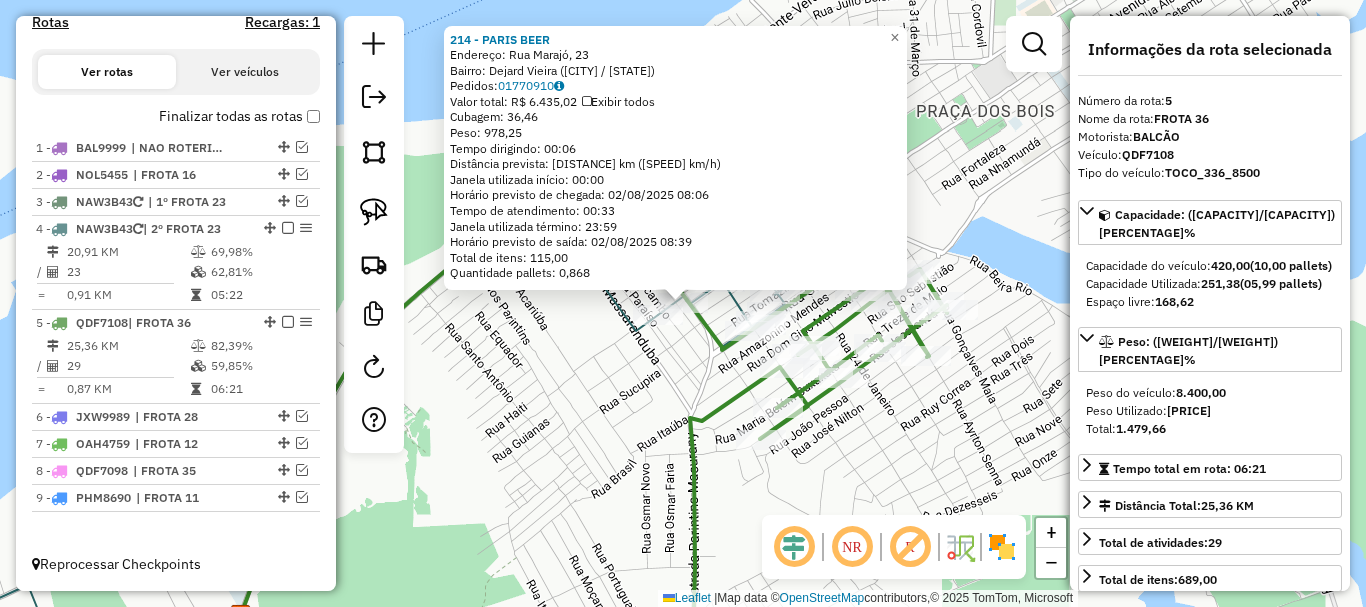 click on "214 - [NAME] [NAME] Endereço: Rua [NAME], 23 Bairro: [NEIGHBORHOOD] ([CITY] / [STATE]) Pedidos: 01770910 Valor total: R$ 6.435,02 Exibir todos Cubagem: 36,46 Peso: 978,25 Tempo dirigindo: 00:06 Distância prevista: 3,602 km (36,02 km/h) Janela utilizada início: 00:00 Horário previsto de chegada: 02/08/2025 08:06 Tempo de atendimento: 00:33 Janela utilizada término: 23:59 Horário previsto de saída: 02/08/2025 08:39 Total de itens: 115,00 Quantidade pallets: 0,868 × Janela de atendimento Grade de atendimento Capacidade Transportadoras Veículos Cliente Pedidos Rotas Selecione os dias de semana para filtrar as janelas de atendimento Seg Ter Qua Qui Sex Sáb Dom Informe o período da janela de atendimento: De: Até: Filtrar exatamente a janela do cliente Considerar janela de atendimento padrão Selecione os dias de semana para filtrar as grades de atendimento Seg Ter Qua Qui Sex Sáb Dom Considerar clientes sem dia de atendimento cadastrado De: +" 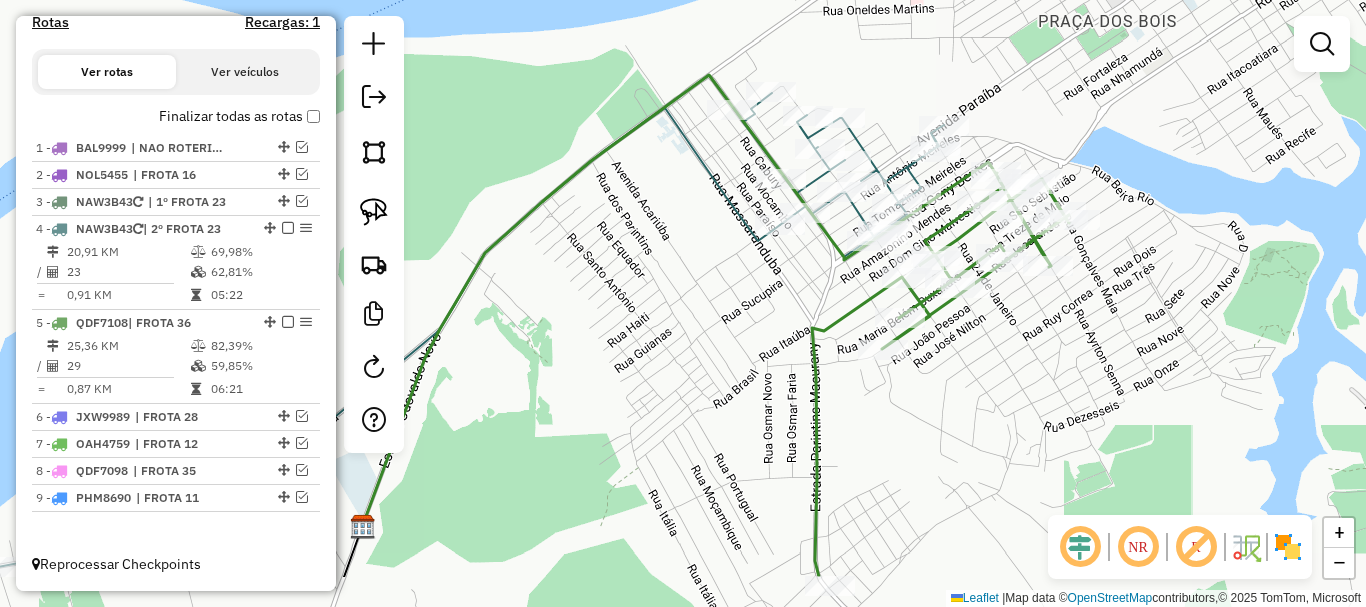 drag, startPoint x: 790, startPoint y: 519, endPoint x: 1037, endPoint y: 297, distance: 332.1039 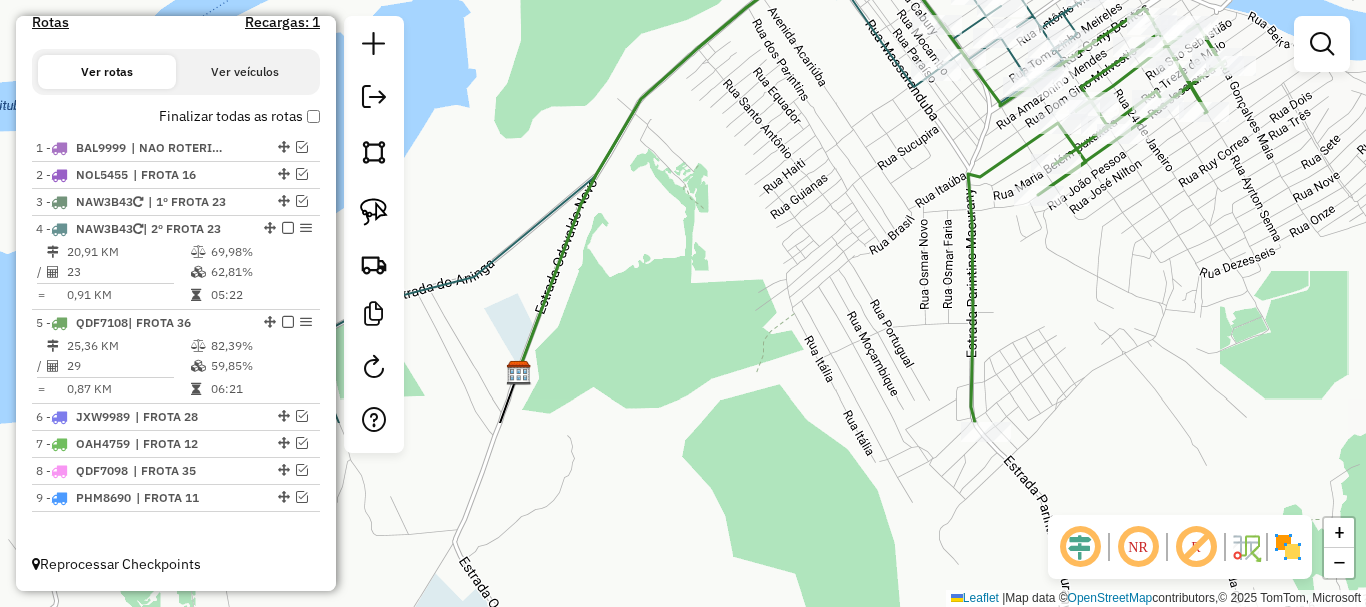 click on "Janela de atendimento Grade de atendimento Capacidade Transportadoras Veículos Cliente Pedidos  Rotas Selecione os dias de semana para filtrar as janelas de atendimento  Seg   Ter   Qua   Qui   Sex   Sáb   Dom  Informe o período da janela de atendimento: De: Até:  Filtrar exatamente a janela do cliente  Considerar janela de atendimento padrão  Selecione os dias de semana para filtrar as grades de atendimento  Seg   Ter   Qua   Qui   Sex   Sáb   Dom   Considerar clientes sem dia de atendimento cadastrado  Clientes fora do dia de atendimento selecionado Filtrar as atividades entre os valores definidos abaixo:  Peso mínimo:   Peso máximo:   Cubagem mínima:   Cubagem máxima:   De:   Até:  Filtrar as atividades entre o tempo de atendimento definido abaixo:  De:   Até:   Considerar capacidade total dos clientes não roteirizados Transportadora: Selecione um ou mais itens Tipo de veículo: Selecione um ou mais itens Veículo: Selecione um ou mais itens Motorista: Selecione um ou mais itens Nome: Rótulo:" 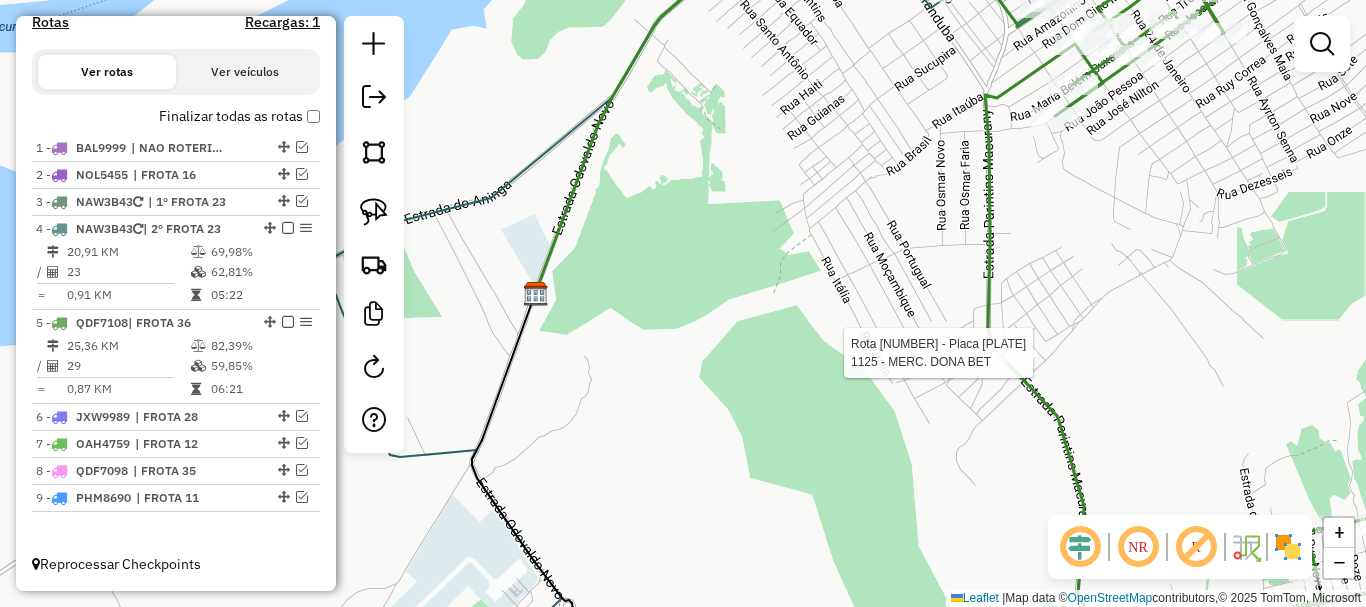 select on "**********" 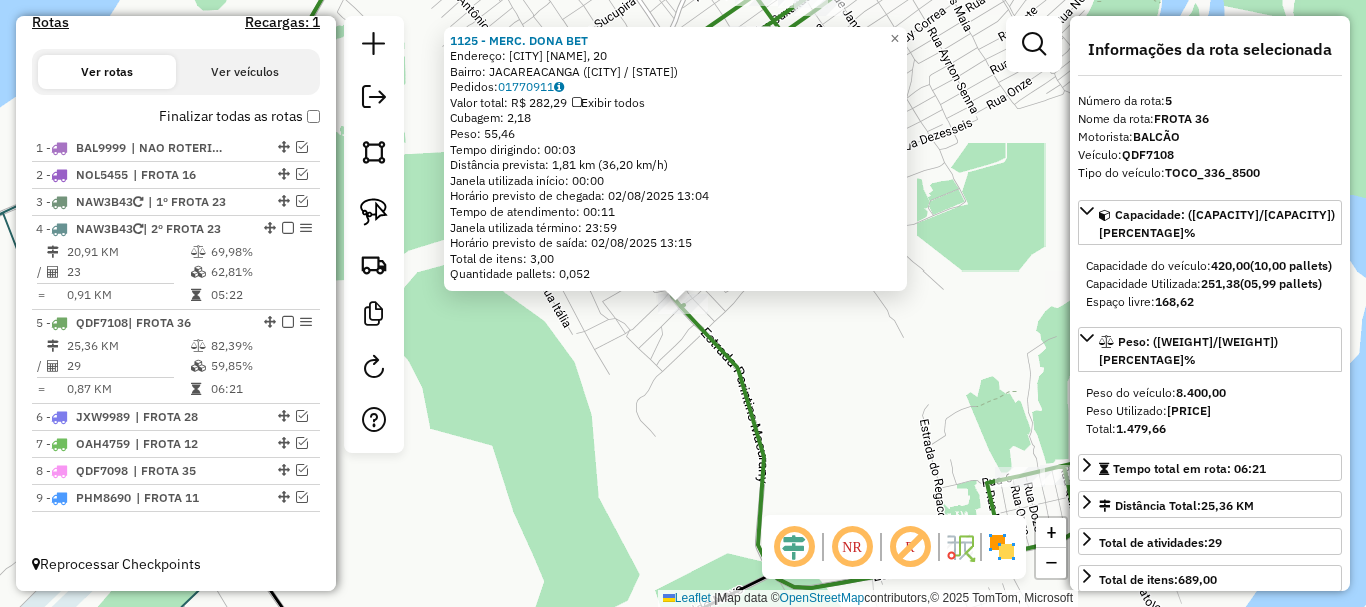 click on "[NUMBER] - [NAME]  Endereço: [STREET], [NUMBER]   Bairro: [NEIGHBORHOOD] ([CITY] / [STATE])   Pedidos:  [ORDER_ID]   Valor total: R$ 282,29   Exibir todos   Cubagem: 2,18  Peso: 55,46  Tempo dirigindo: 00:03   Distância prevista: 1,81 km (36,20 km/h)   Janela utilizada início: 00:00   Horário previsto de chegada: 02/08/2025 13:04   Tempo de atendimento: 00:11   Janela utilizada término: 23:59   Horário previsto de saída: 02/08/2025 13:15   Total de itens: 3,00   Quantidade pallets: 0,052  × Janela de atendimento Grade de atendimento Capacidade Transportadoras Veículos Cliente Pedidos  Rotas Selecione os dias de semana para filtrar as janelas de atendimento  Seg   Ter   Qua   Qui   Sex   Sáb   Dom  Informe o período da janela de atendimento: De: Até:  Filtrar exatamente a janela do cliente  Considerar janela de atendimento padrão  Selecione os dias de semana para filtrar as grades de atendimento  Seg   Ter   Qua   Qui   Sex   Sáb   Dom   Considerar clientes sem dia de atendimento cadastrado  De:" 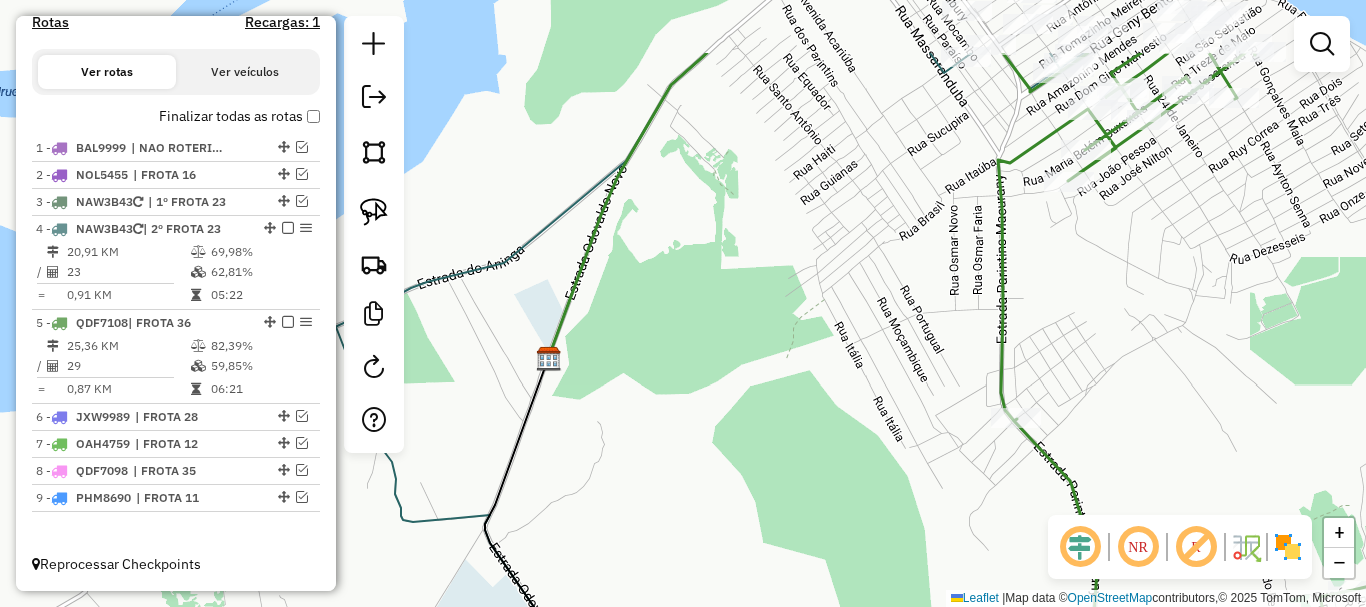 drag, startPoint x: 567, startPoint y: 397, endPoint x: 964, endPoint y: 461, distance: 402.1256 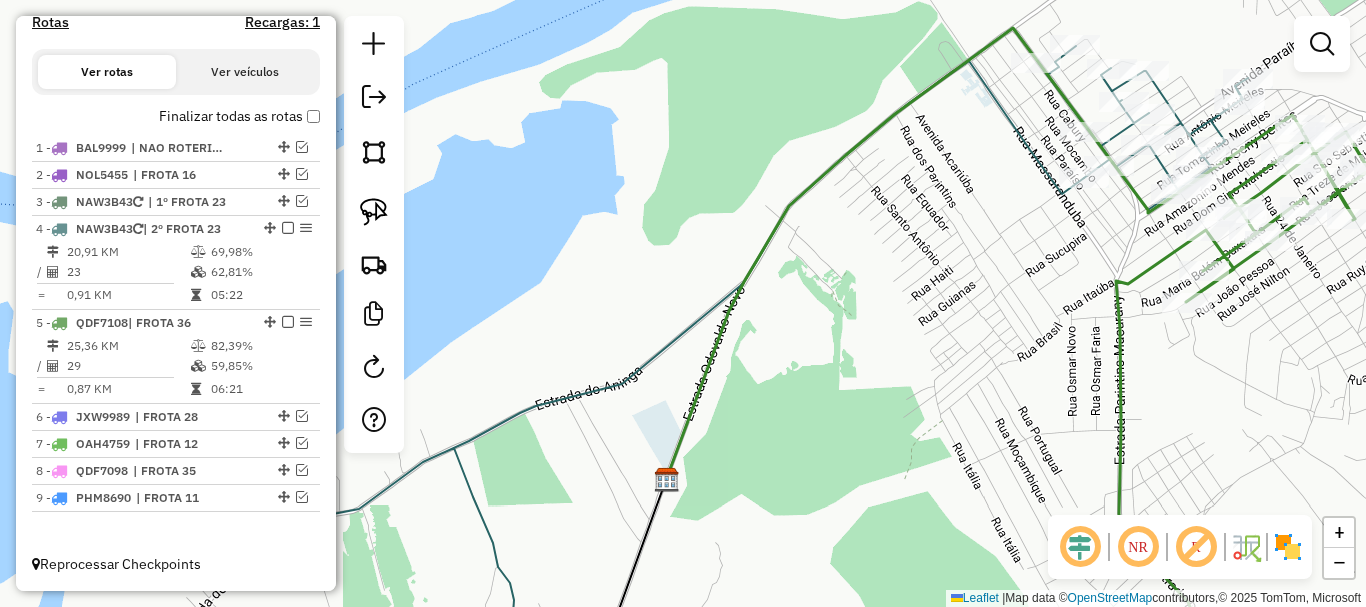 drag, startPoint x: 960, startPoint y: 379, endPoint x: 880, endPoint y: 484, distance: 132.00378 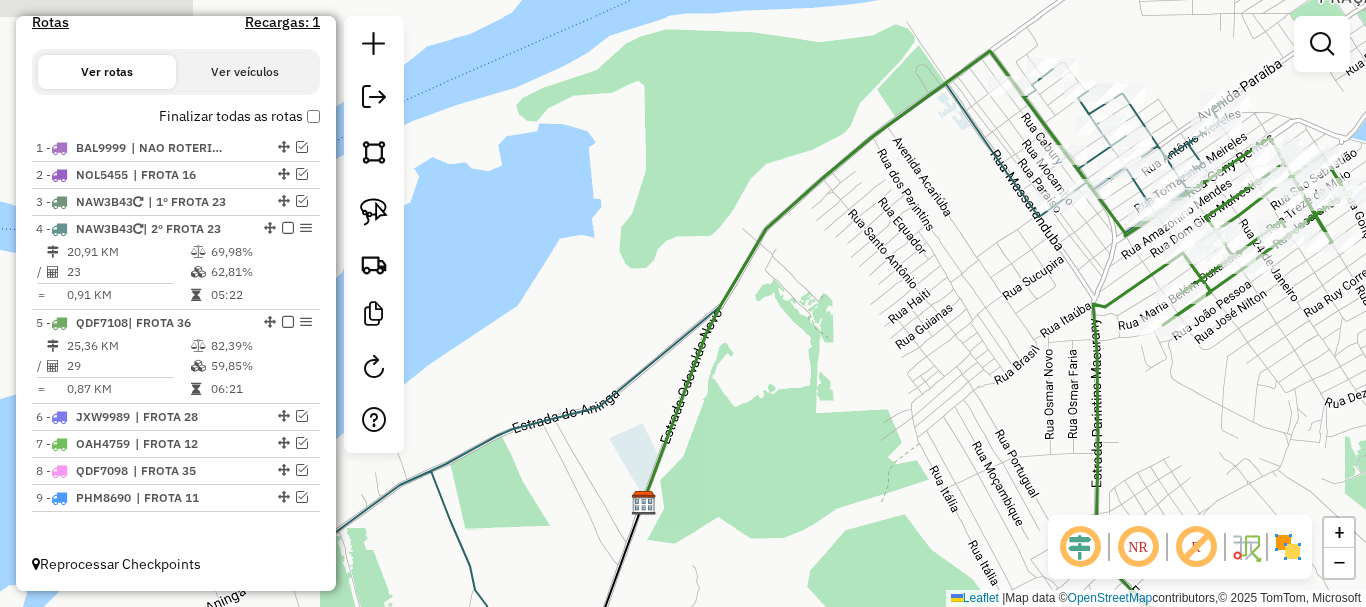 drag, startPoint x: 927, startPoint y: 388, endPoint x: 948, endPoint y: 358, distance: 36.619667 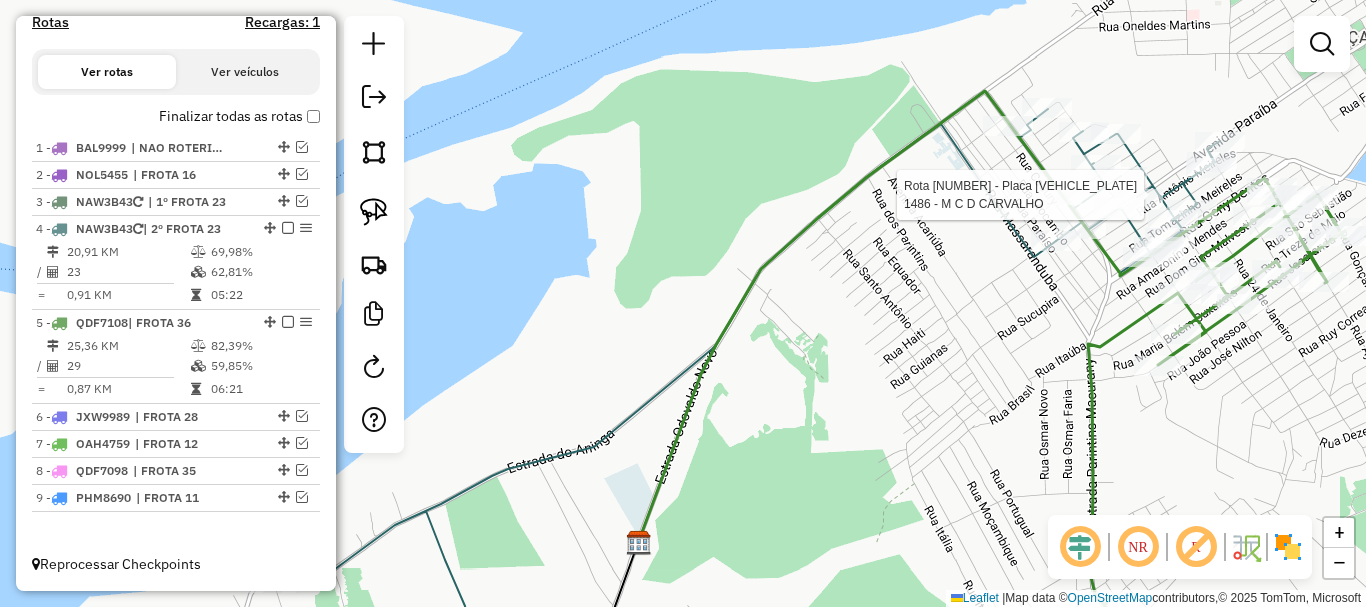 select on "**********" 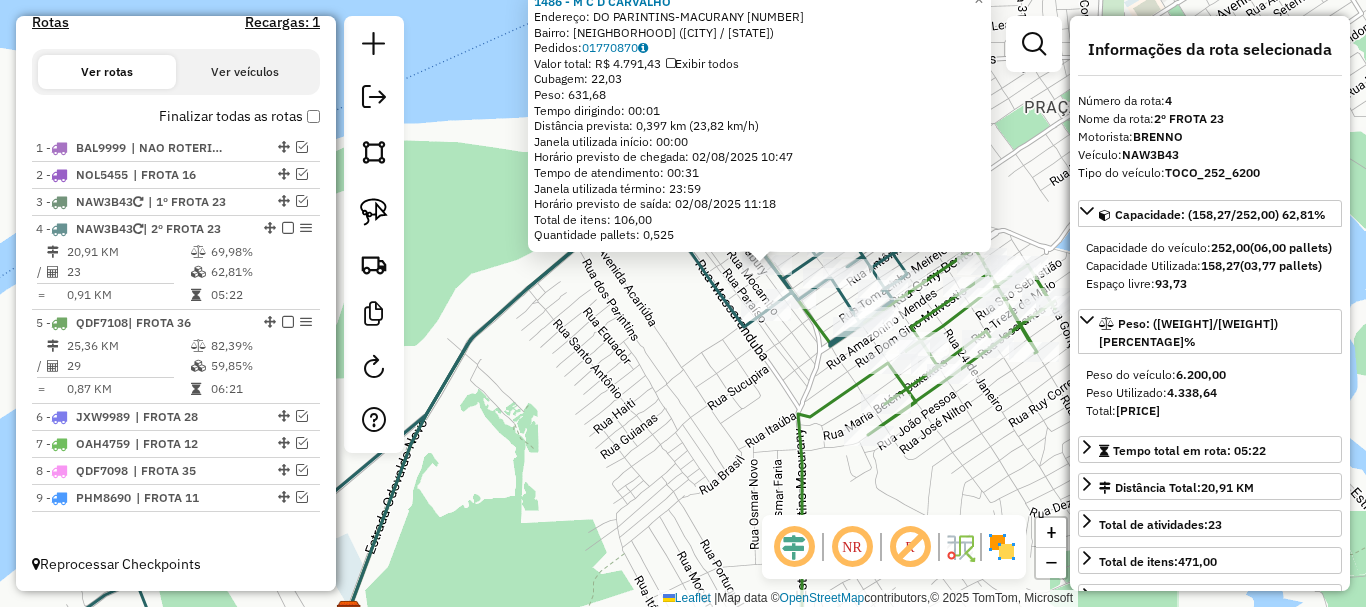 drag, startPoint x: 558, startPoint y: 452, endPoint x: 1015, endPoint y: 289, distance: 485.1989 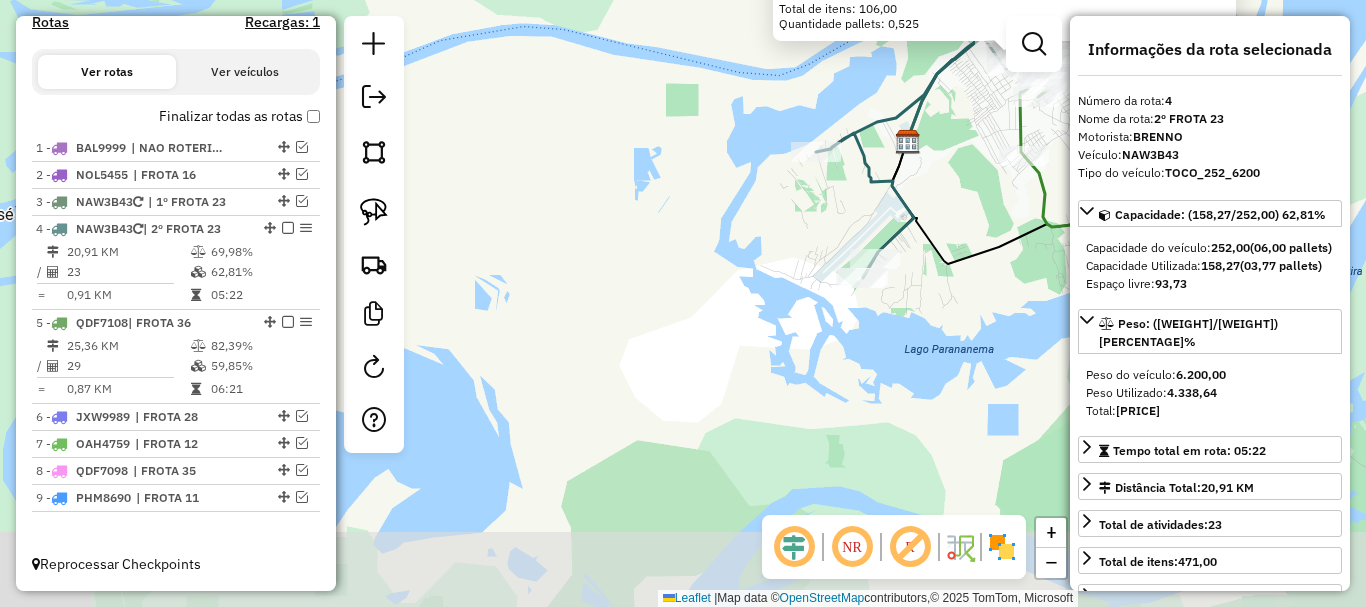 drag, startPoint x: 930, startPoint y: 443, endPoint x: 944, endPoint y: 203, distance: 240.40799 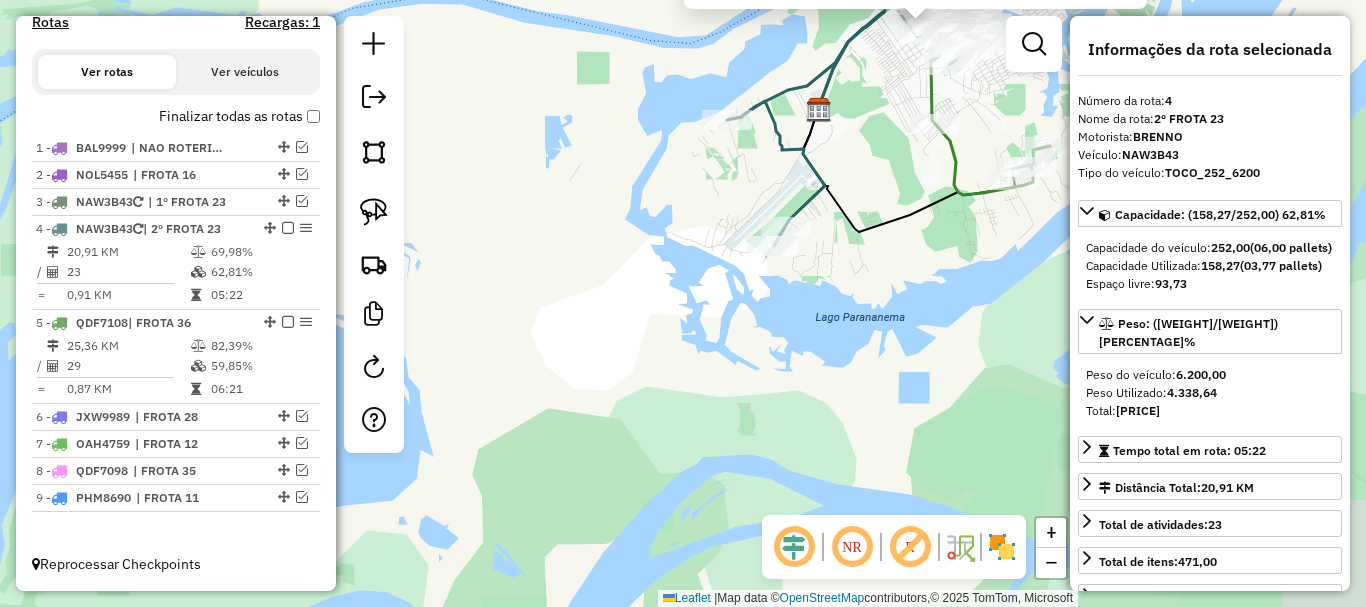 drag, startPoint x: 903, startPoint y: 382, endPoint x: 814, endPoint y: 350, distance: 94.57801 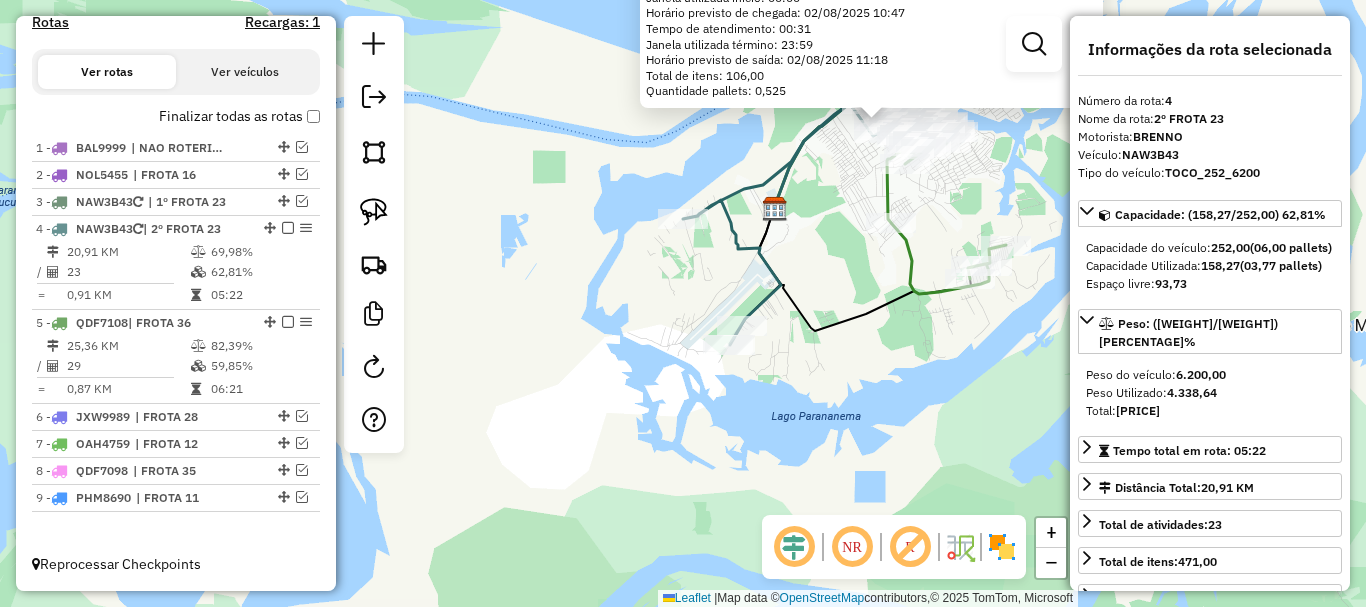 drag, startPoint x: 860, startPoint y: 288, endPoint x: 793, endPoint y: 442, distance: 167.94344 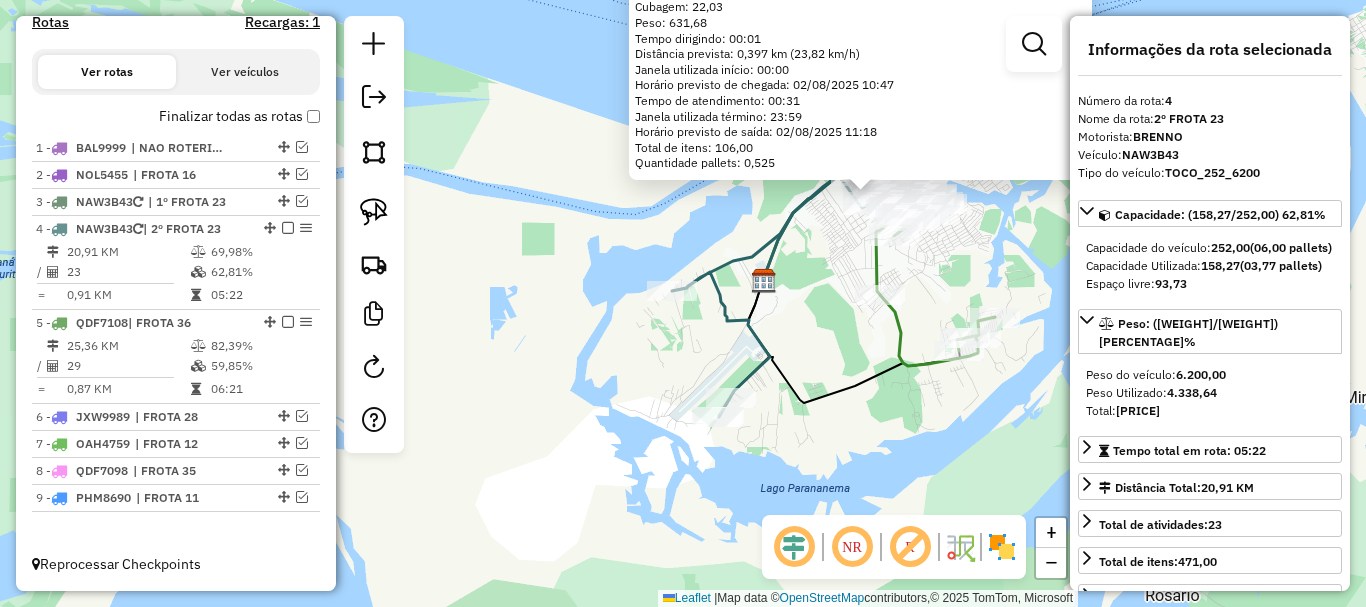 drag, startPoint x: 858, startPoint y: 256, endPoint x: 867, endPoint y: 274, distance: 20.12461 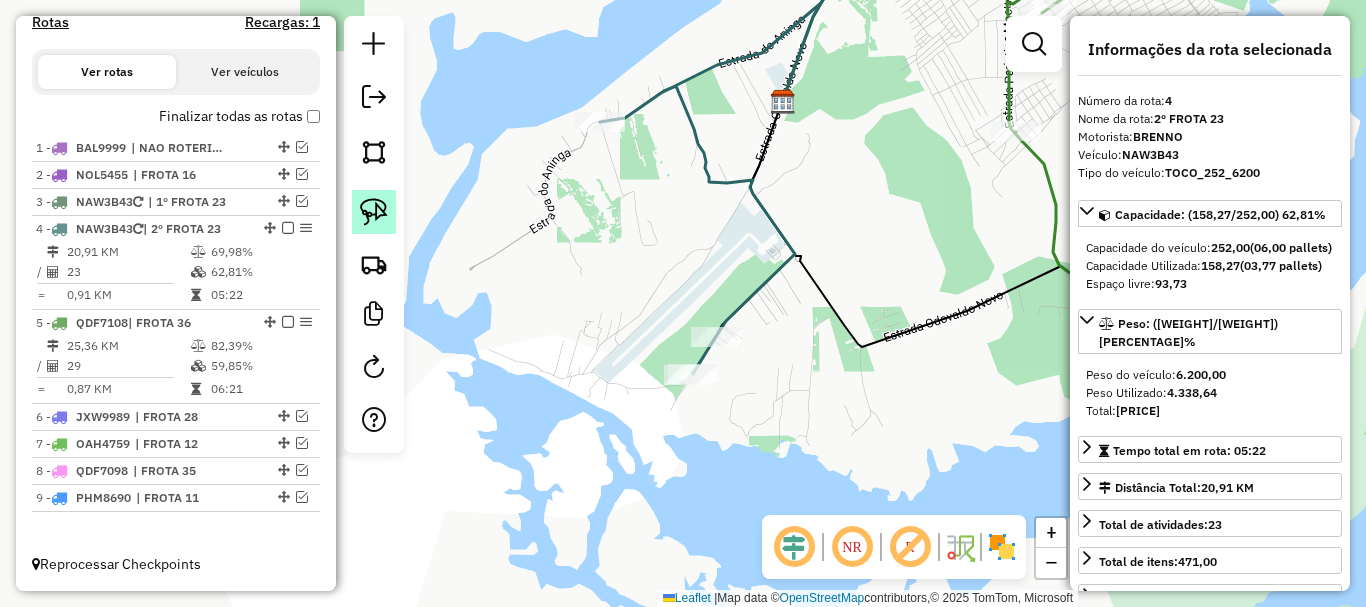 click 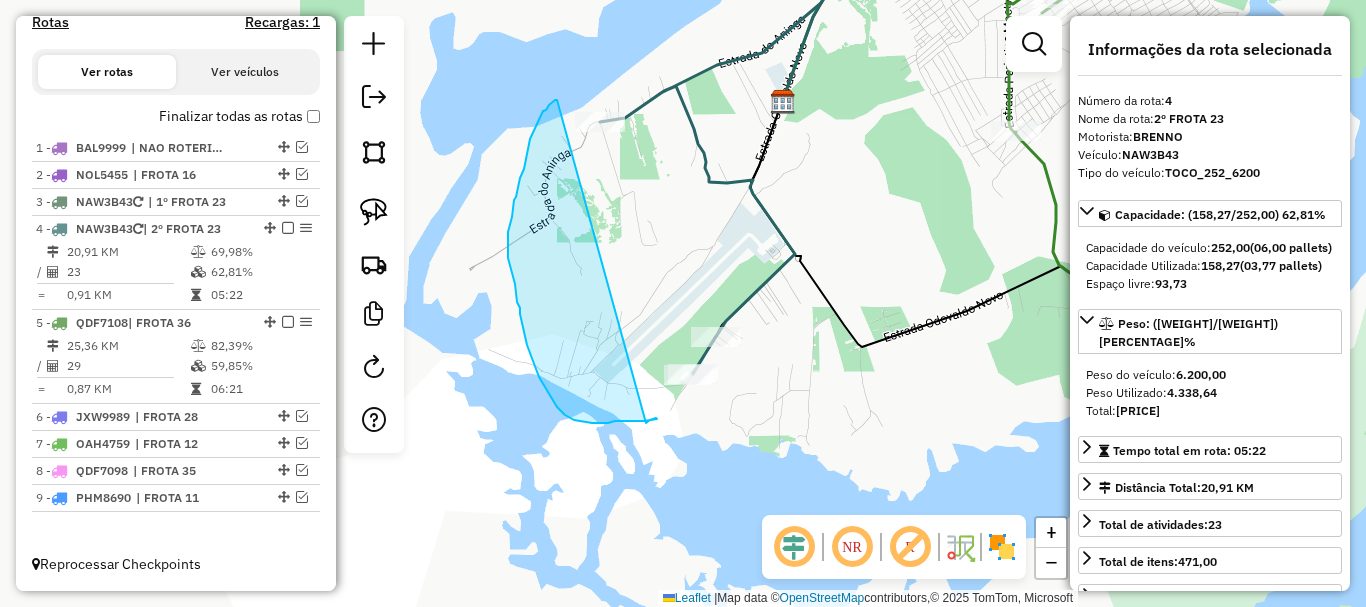 drag, startPoint x: 554, startPoint y: 101, endPoint x: 563, endPoint y: 357, distance: 256.15814 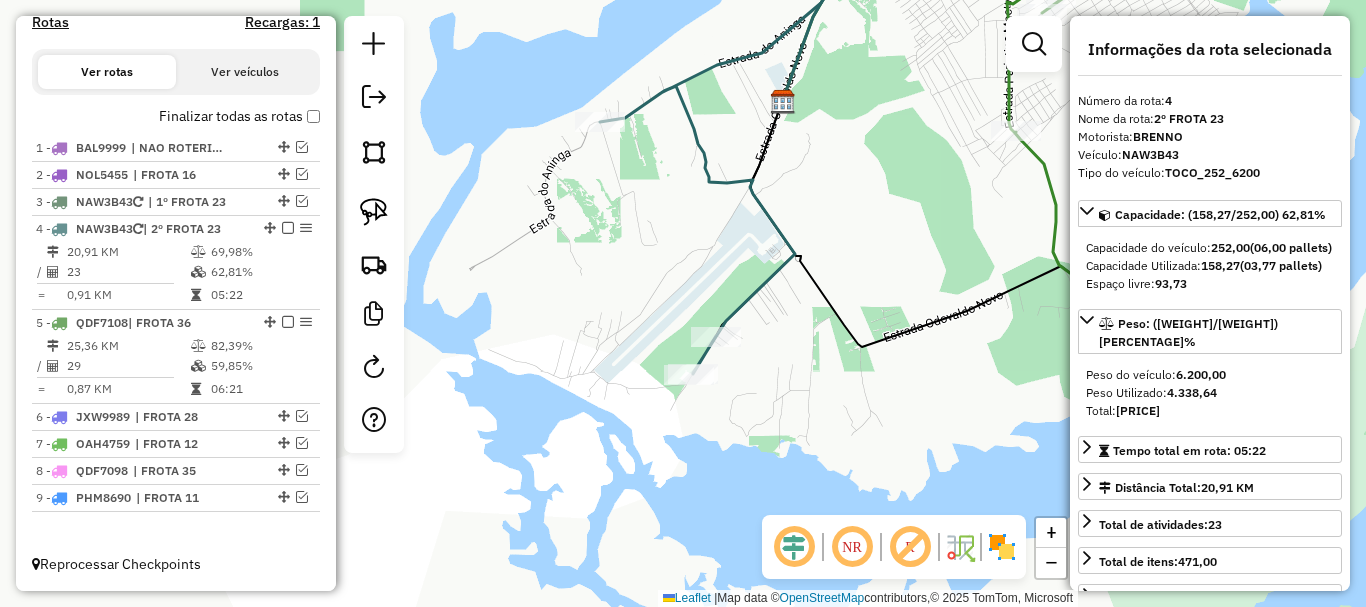 drag, startPoint x: 564, startPoint y: 352, endPoint x: 584, endPoint y: 360, distance: 21.540659 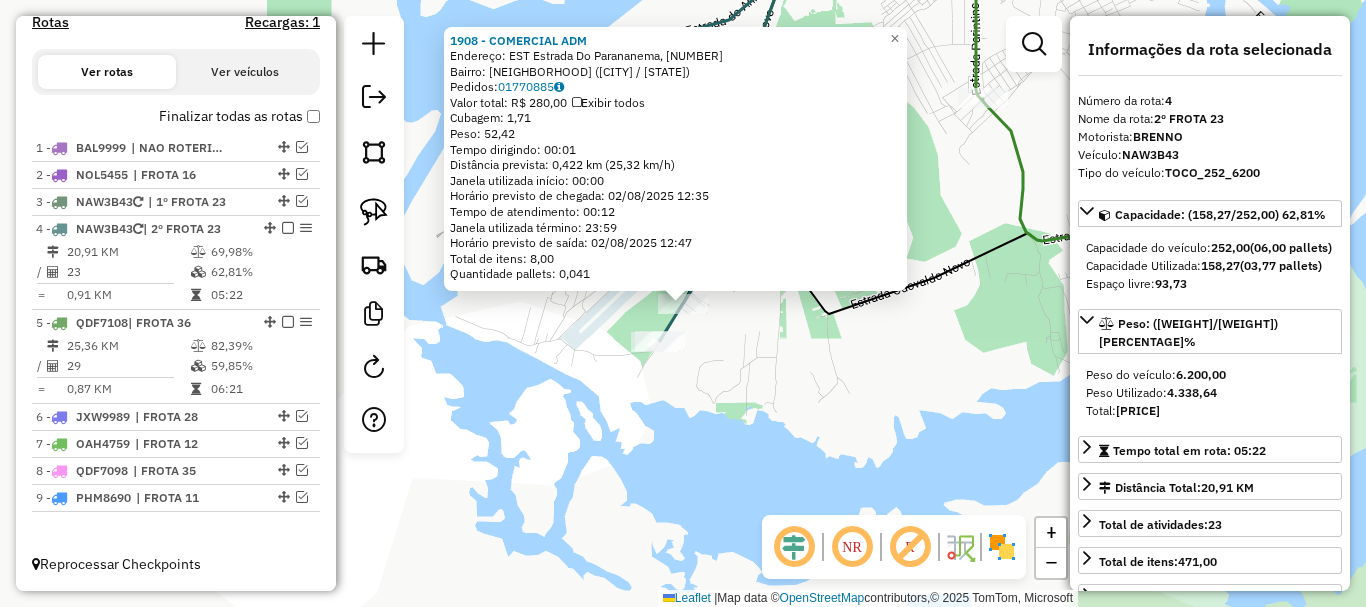 click on "[NUMBER] - COMERCIAL ADM  Endereço: EST Estrada Do Parananema, [NUMBER]   Bairro: PARANANEMA ([CITY] / [STATE])   Pedidos:  [ORDER_ID]   Valor total: R$ [PRICE]   Exibir todos   Cubagem: [CUBAGE]  Peso: [WEIGHT]  Tempo dirigindo: [TIME]   Distância prevista: [DISTANCE] km ([SPEED])   Janela utilizada início: [TIME]   Horário previsto de chegada: [DATE] [TIME]   Tempo de atendimento: [TIME]   Janela utilizada término: [TIME]   Horário previsto de saída: [DATE] [TIME]   Total de itens: [ITEMS]   Quantidade pallets: [PALLETS]  × Janela de atendimento Grade de atendimento Capacidade Transportadoras Veículos Cliente Pedidos  Rotas Selecione os dias de semana para filtrar as janelas de atendimento  Seg   Ter   Qua   Qui   Sex   Sáb   Dom  Informe o período da janela de atendimento: De: Até:  Filtrar exatamente a janela do cliente  Considerar janela de atendimento padrão  Selecione os dias de semana para filtrar as grades de atendimento  Seg   Ter   Qua   Qui   Sex   Sáb   Dom   Considerar clientes sem dia de atendimento cadastrado" 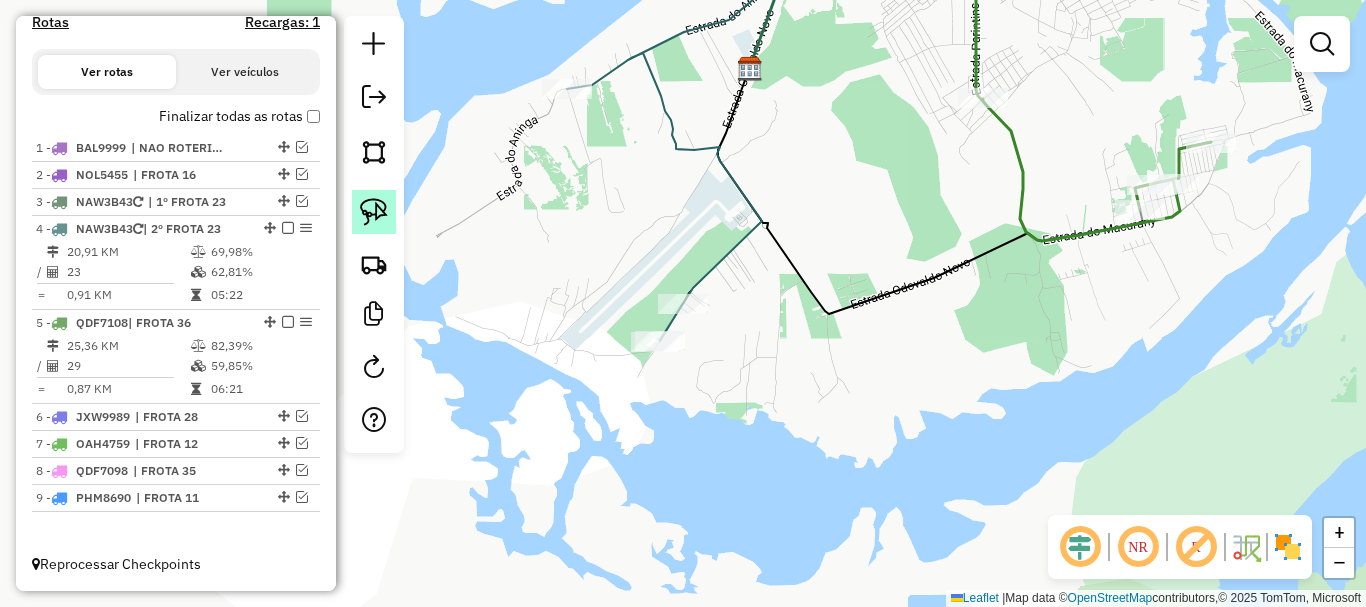 click 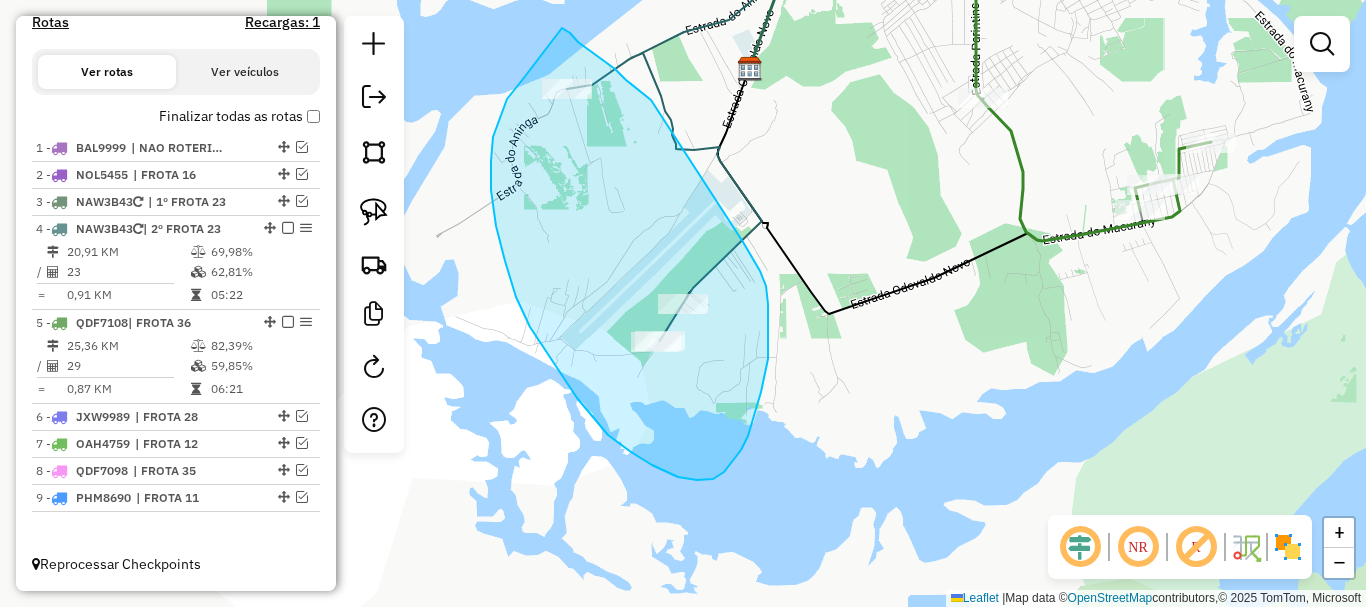 drag, startPoint x: 507, startPoint y: 99, endPoint x: 511, endPoint y: 25, distance: 74.10803 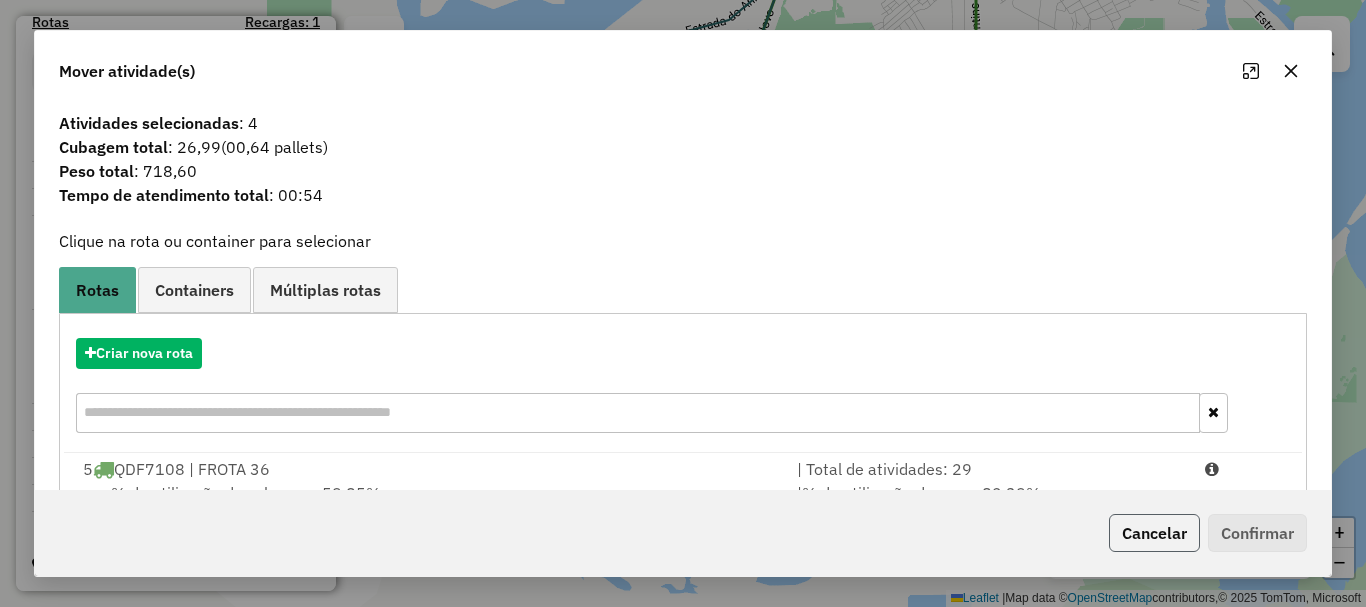 click on "Cancelar" 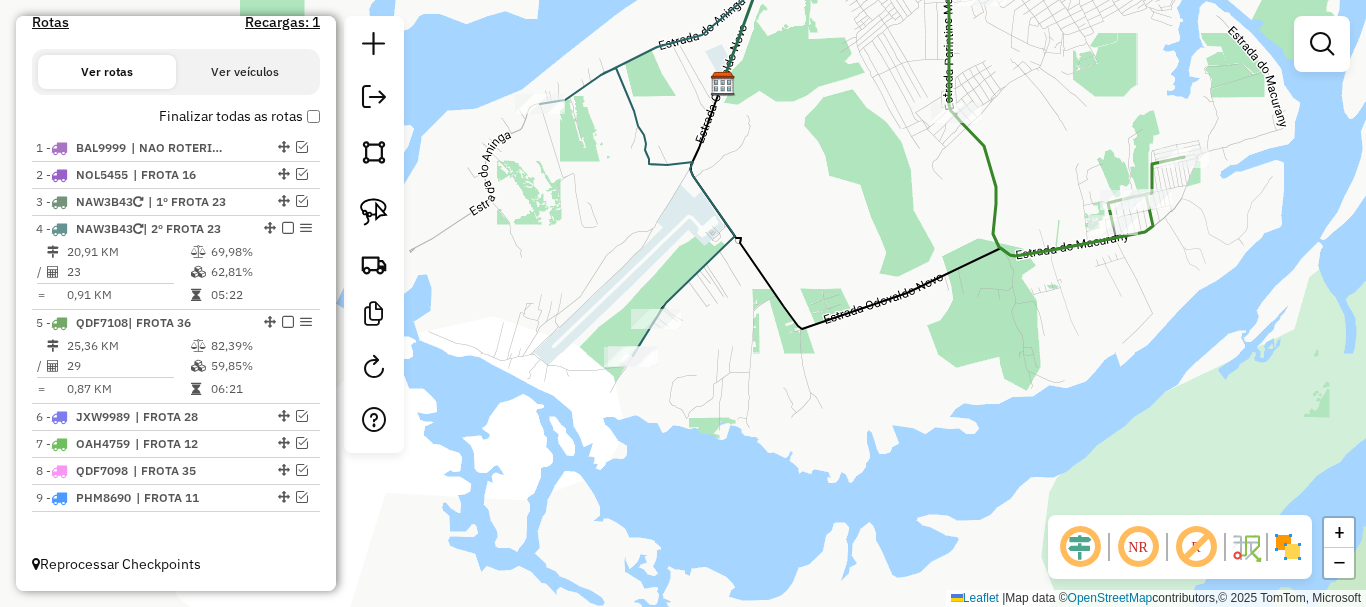drag, startPoint x: 903, startPoint y: 219, endPoint x: 693, endPoint y: 427, distance: 295.574 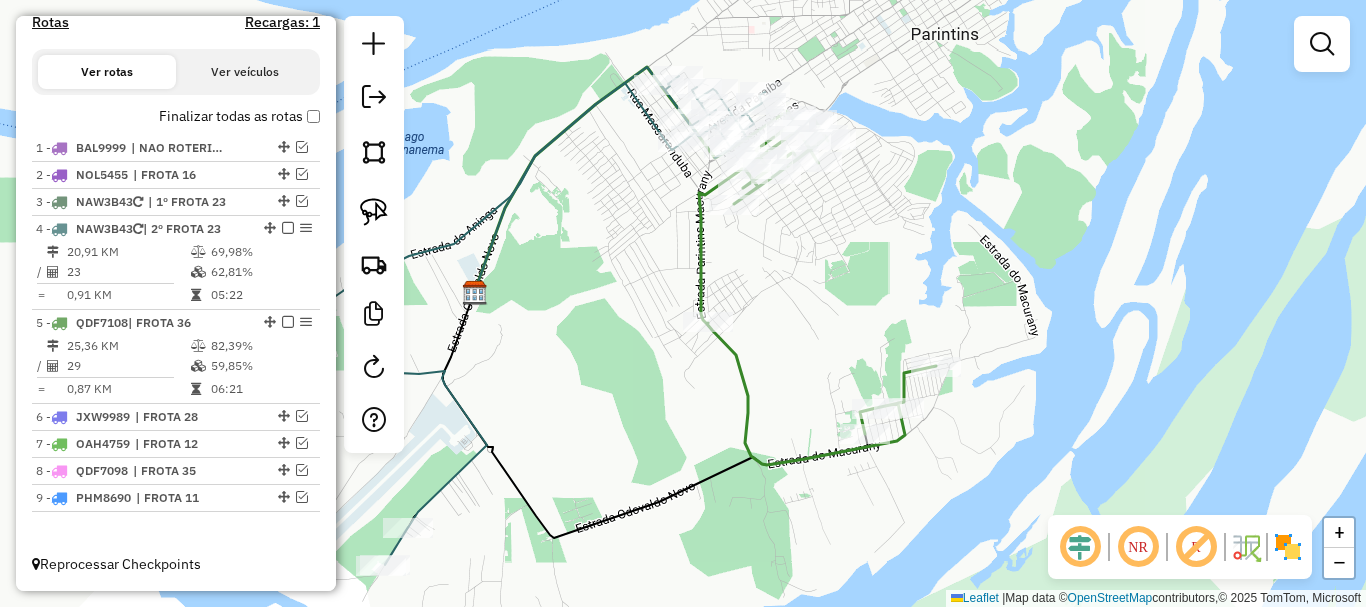 drag, startPoint x: 817, startPoint y: 385, endPoint x: 818, endPoint y: 506, distance: 121.004135 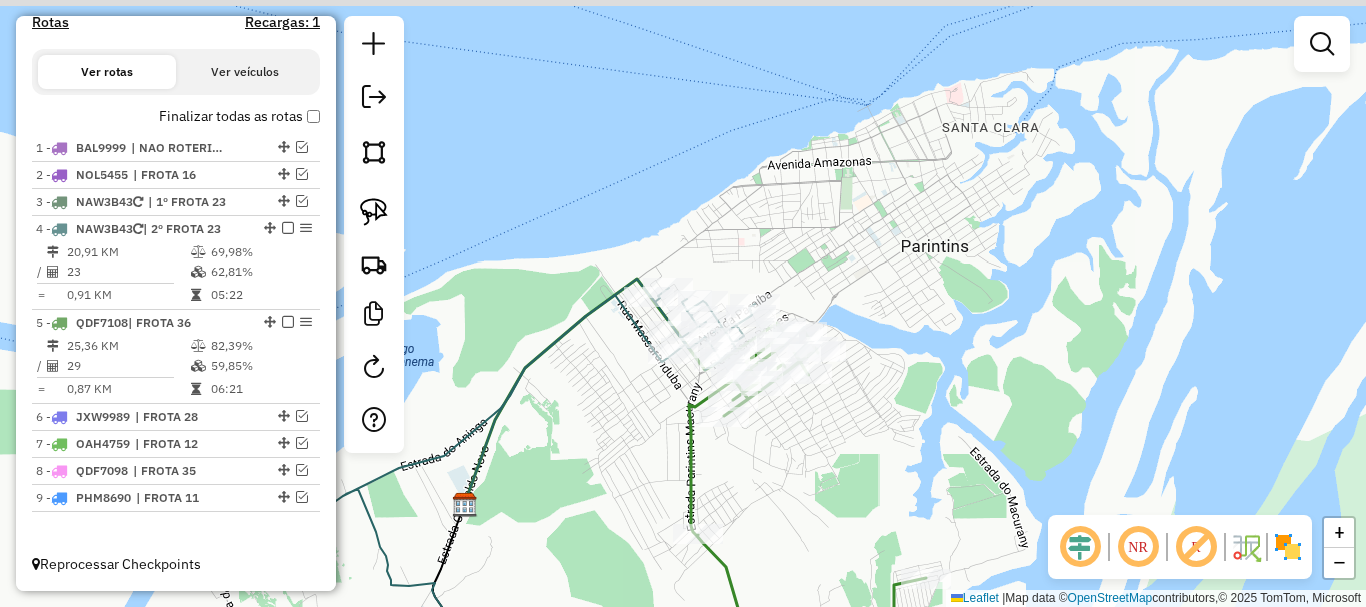 click on "Janela de atendimento Grade de atendimento Capacidade Transportadoras Veículos Cliente Pedidos  Rotas Selecione os dias de semana para filtrar as janelas de atendimento  Seg   Ter   Qua   Qui   Sex   Sáb   Dom  Informe o período da janela de atendimento: De: Até:  Filtrar exatamente a janela do cliente  Considerar janela de atendimento padrão  Selecione os dias de semana para filtrar as grades de atendimento  Seg   Ter   Qua   Qui   Sex   Sáb   Dom   Considerar clientes sem dia de atendimento cadastrado  Clientes fora do dia de atendimento selecionado Filtrar as atividades entre os valores definidos abaixo:  Peso mínimo:   Peso máximo:   Cubagem mínima:   Cubagem máxima:   De:   Até:  Filtrar as atividades entre o tempo de atendimento definido abaixo:  De:   Até:   Considerar capacidade total dos clientes não roteirizados Transportadora: Selecione um ou mais itens Tipo de veículo: Selecione um ou mais itens Veículo: Selecione um ou mais itens Motorista: Selecione um ou mais itens Nome: Rótulo:" 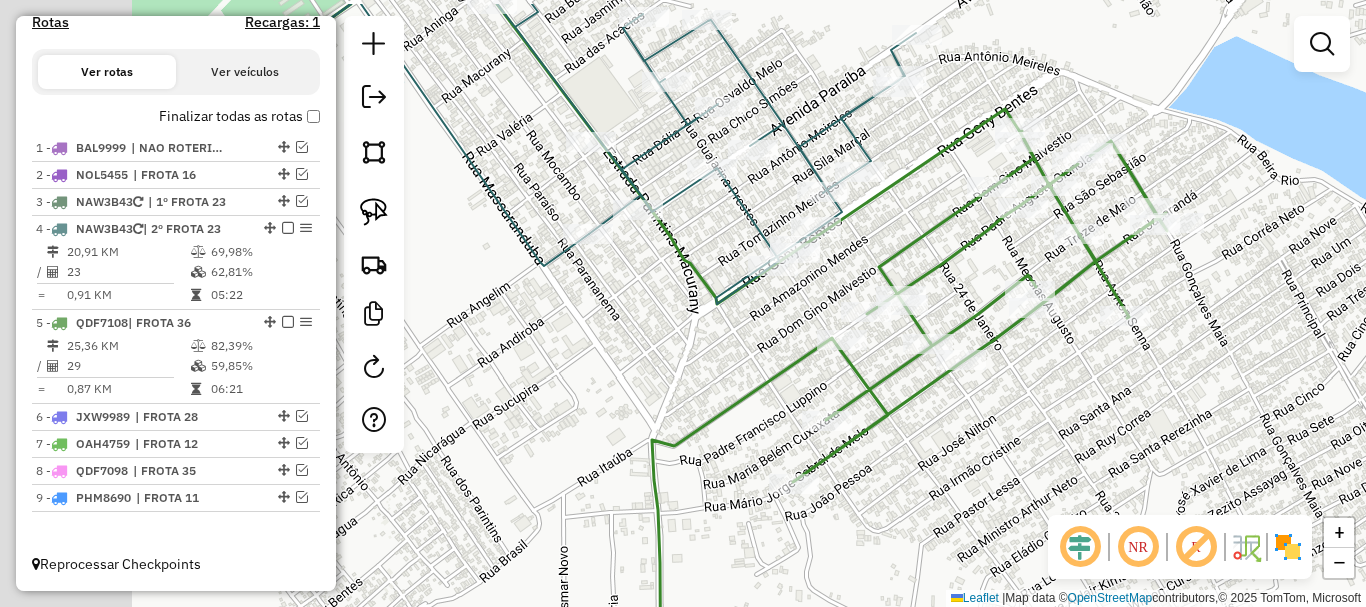 drag, startPoint x: 764, startPoint y: 488, endPoint x: 1004, endPoint y: 540, distance: 245.56873 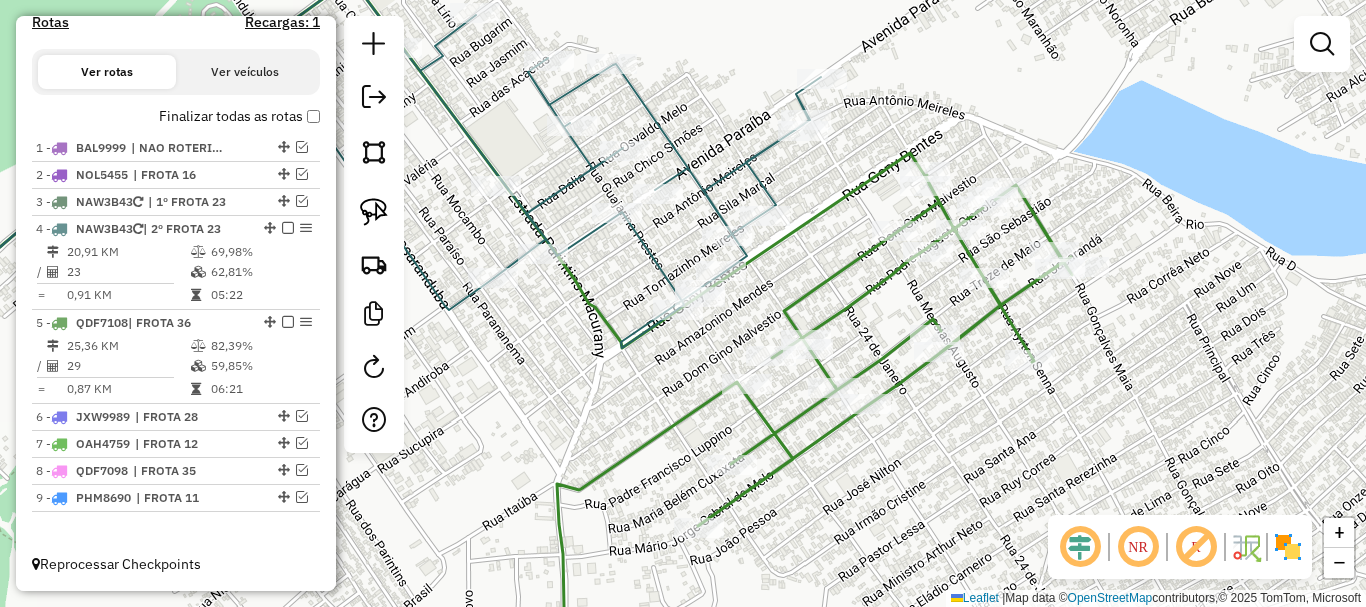 drag, startPoint x: 670, startPoint y: 298, endPoint x: 575, endPoint y: 337, distance: 102.69372 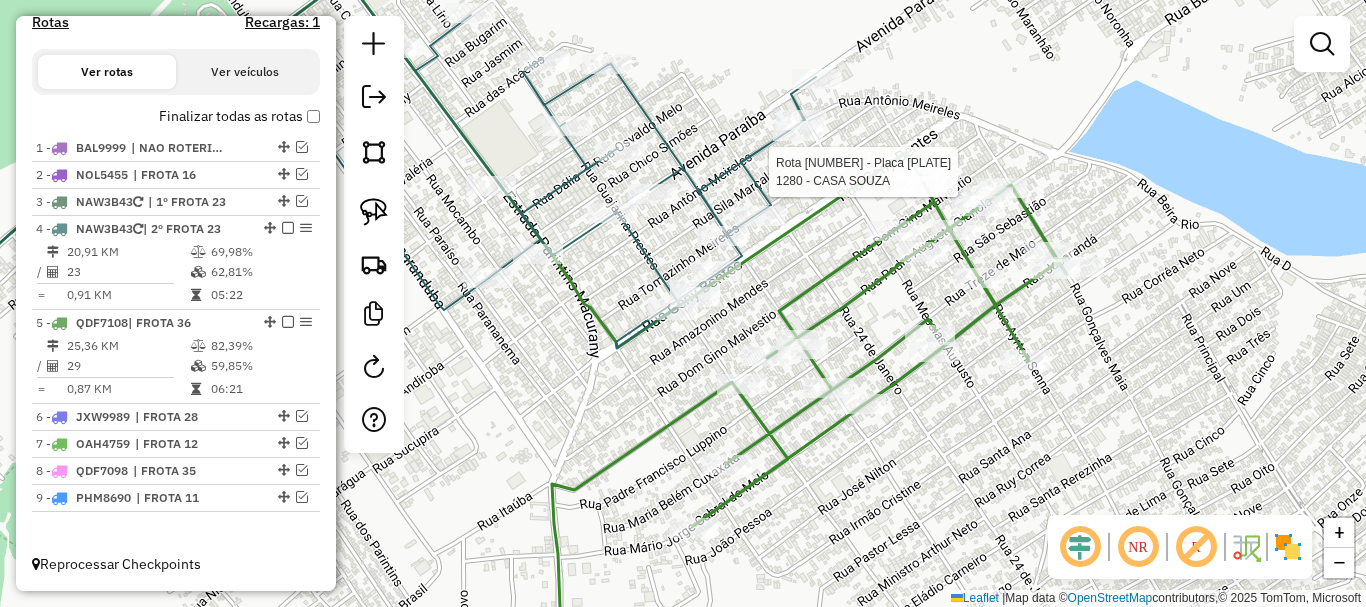 select on "**********" 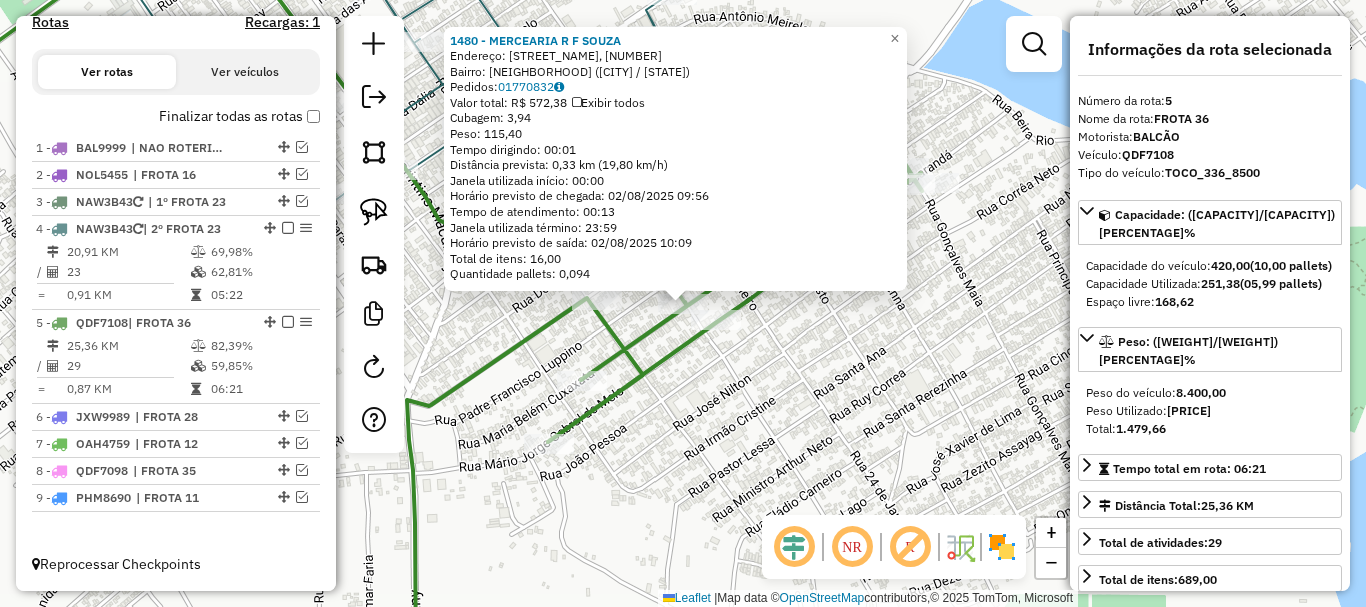 click on "1480 - MERCEARIA R F SOUZA  Endereço: R [STREET], [NUMBER]   Bairro: [NEIGHBORHOOD] ([CITY] / [STATE])   Pedidos:  [ORDER_ID]   Valor total: R$ 572,38   Exibir todos   Cubagem: 3,94  Peso: 115,40  Tempo dirigindo: 00:01   Distância prevista: 0,33 km (19,80 km/h)   Janela utilizada início: 00:00   Horário previsto de chegada: 02/08/2025 09:56   Tempo de atendimento: 00:13   Janela utilizada término: 23:59   Horário previsto de saída: 02/08/2025 10:09   Total de itens: 16,00   Quantidade pallets: 0,094  × Janela de atendimento Grade de atendimento Capacidade Transportadoras Veículos Cliente Pedidos  Rotas Selecione os dias de semana para filtrar as janelas de atendimento  Seg   Ter   Qua   Qui   Sex   Sáb   Dom  Informe o período da janela de atendimento: De: Até:  Filtrar exatamente a janela do cliente  Considerar janela de atendimento padrão  Selecione os dias de semana para filtrar as grades de atendimento  Seg   Ter   Qua   Qui   Sex   Sáb   Dom   Considerar clientes sem dia de atendimento cadastrado  De:  +" 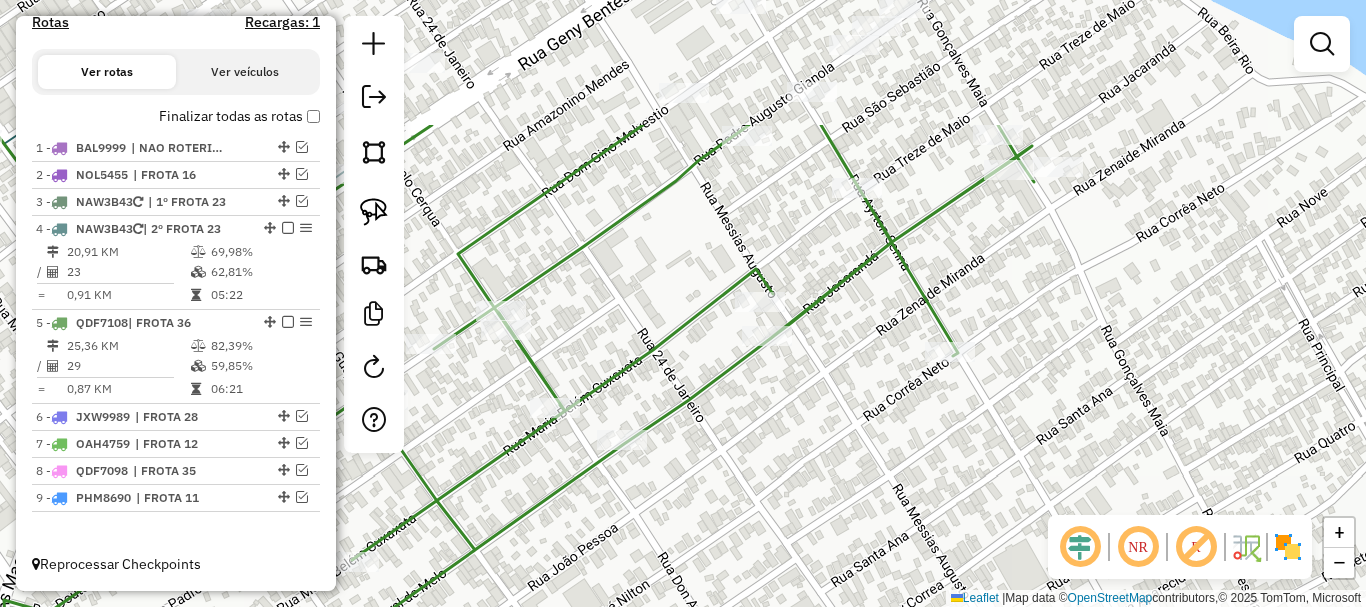 drag, startPoint x: 901, startPoint y: 287, endPoint x: 998, endPoint y: 473, distance: 209.77368 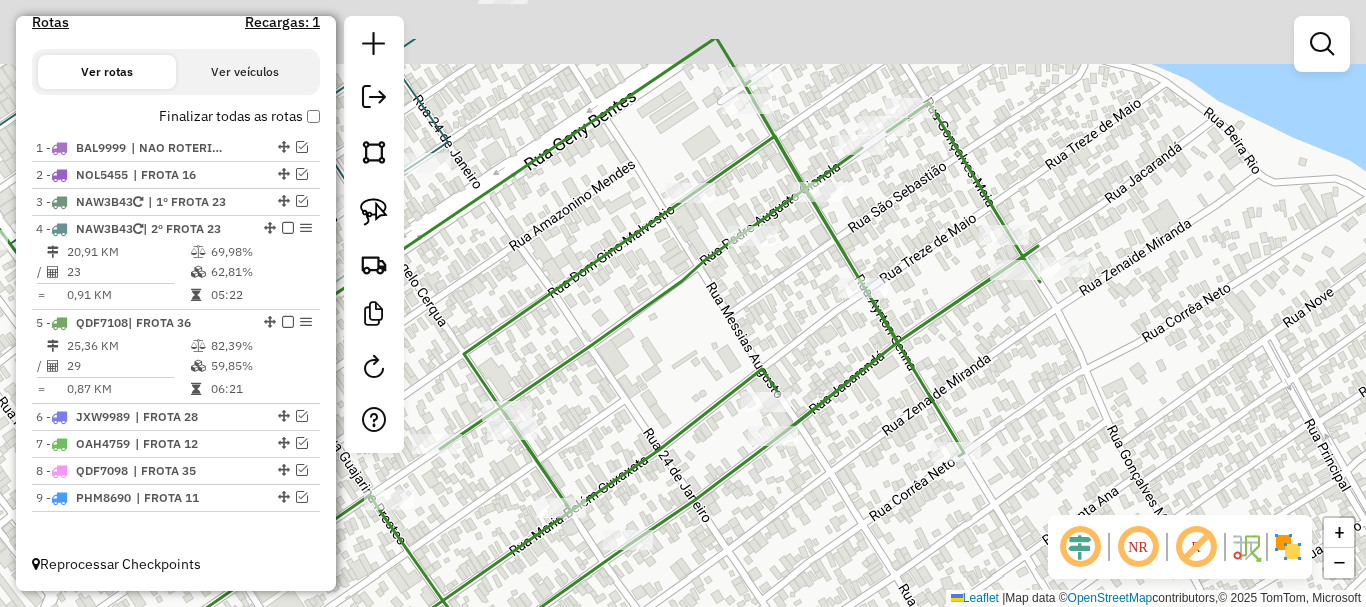 drag, startPoint x: 893, startPoint y: 220, endPoint x: 893, endPoint y: 273, distance: 53 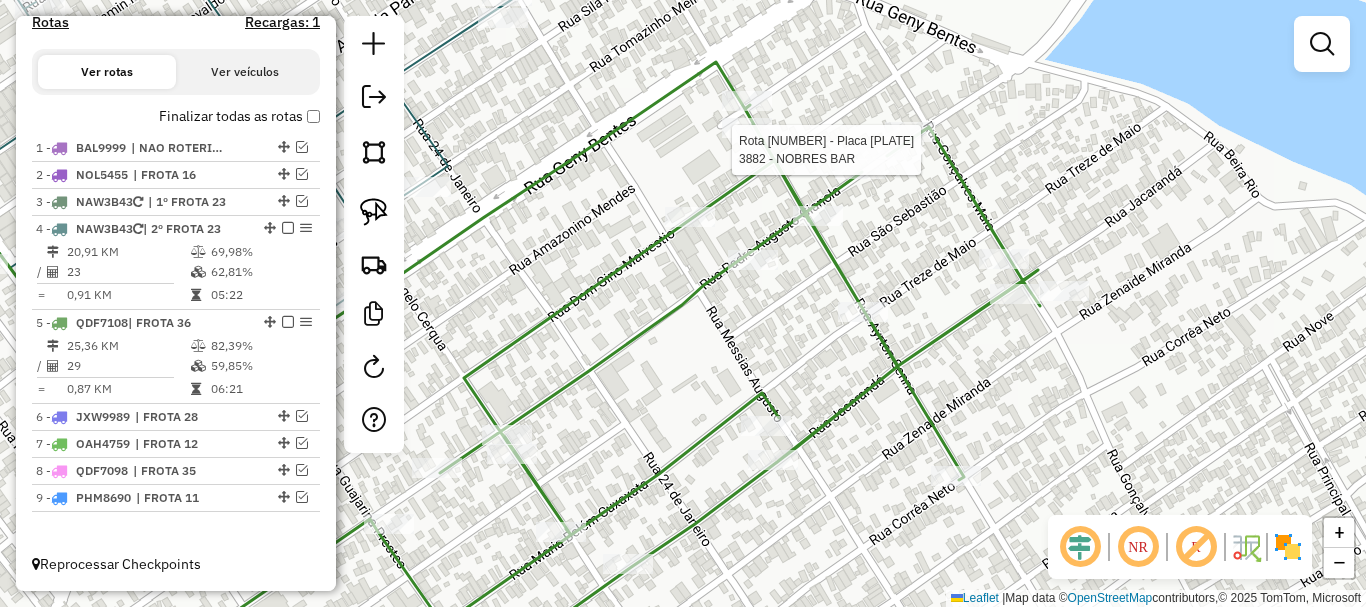 select on "**********" 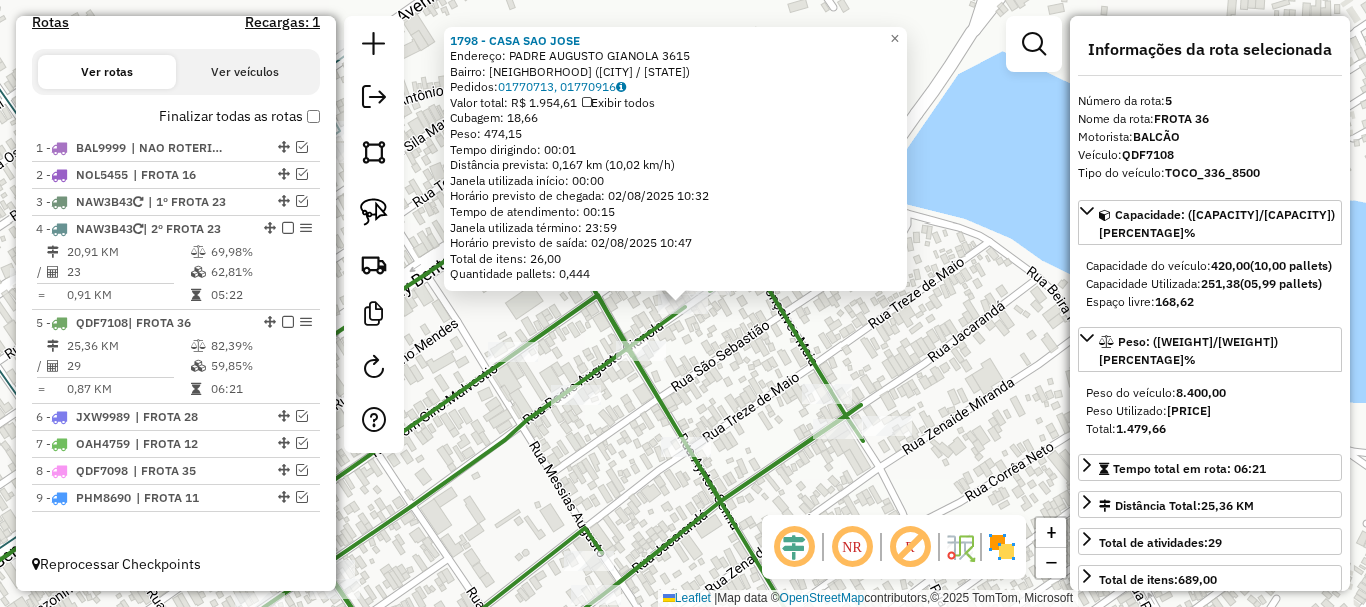 click on "[NUMBER] - [NAME]  Endereço:  [STREET_NAME] [NUMBER]   Bairro: [NEIGHBORHOOD] ([CITY] / [STATE])   Pedidos:  [ORDER_ID], [ORDER_ID]   Valor total: R$ [PRICE]   Exibir todos   Cubagem: [CUBAGE]  Peso: [WEIGHT]  Tempo dirigindo: [TIME]   Distância prevista: [DISTANCE] km ([SPEED] km/h)   Janela utilizada início: [TIME]   Horário previsto de chegada: [DATE] [TIME]   Tempo de atendimento: [TIME]   Janela utilizada término: [TIME]   Horário previsto de saída: [DATE] [TIME]   Total de itens: [NUMBER]   Quantidade pallets: [PALLETS]  × Janela de atendimento Grade de atendimento Capacidade Transportadoras Veículos Cliente Pedidos  Rotas Selecione os dias de semana para filtrar as janelas de atendimento  Seg   Ter   Qua   Qui   Sex   Sáb   Dom  Informe o período da janela de atendimento: De: [TIME] Até: [TIME]  Filtrar exatamente a janela do cliente  Considerar janela de atendimento padrão  Selecione os dias de semana para filtrar as grades de atendimento  Seg   Ter   Qua   Qui   Sex   Sáb   Dom   Peso mínimo: [WEIGHT]   Peso máximo: [WEIGHT]   De: [TIME]" 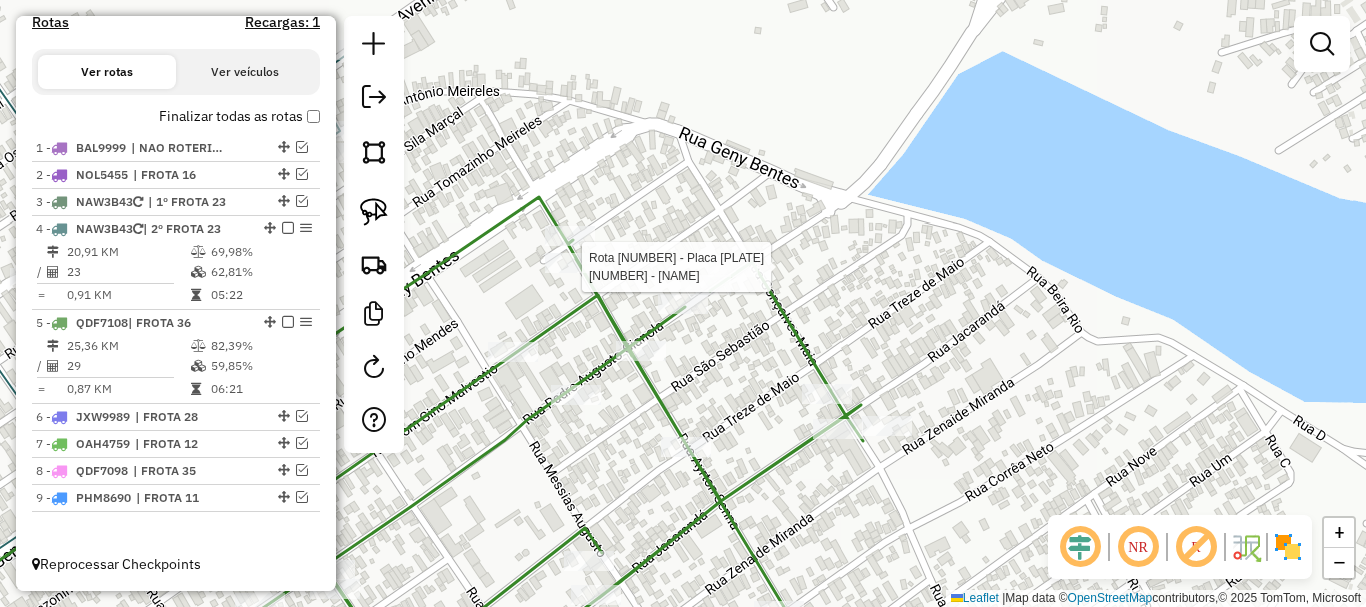 select on "**********" 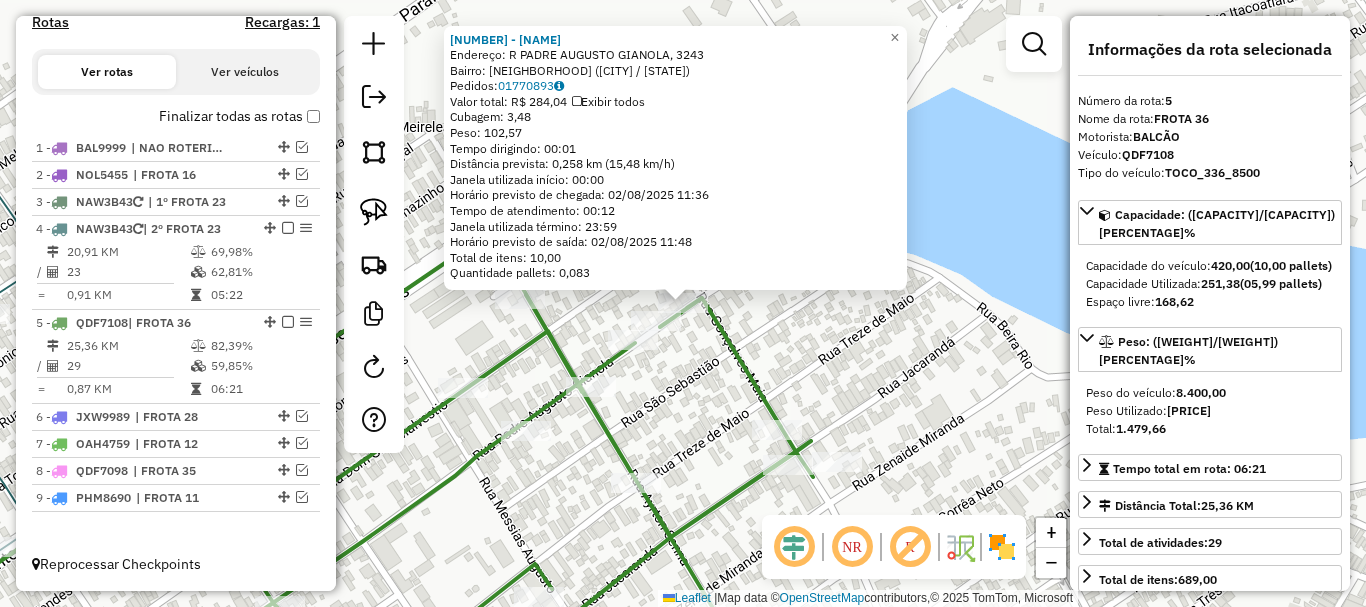 click on "Rota 5 - Placa [PLATE]  1798 - CASA SAO JOSE Rota 5 - Placa [PLATE]  132 - BAR DO LIMA 2314 - CASA ALIANCA  Endereço: R PADRE AUGUSTO GIANOLA, [NUMBER]   Bairro: PAULO CORREA ([CITY] / [STATE])   Pedidos:  01770893   Valor total: R$ 284,04   Exibir todos   Cubagem: 3,48  Peso: 102,57  Tempo dirigindo: 00:01   Distância prevista: 0,258 km (15,48 km/h)   Janela utilizada início: 00:00   Horário previsto de chegada: 02/08/2025 11:36   Tempo de atendimento: 00:12   Janela utilizada término: 23:59   Horário previsto de saída: 02/08/2025 11:48   Total de itens: 10,00   Quantidade pallets: 0,083  × Janela de atendimento Grade de atendimento Capacidade Transportadoras Veículos Cliente Pedidos  Rotas Selecione os dias de semana para filtrar as janelas de atendimento  Seg   Ter   Qua   Qui   Sex   Sáb   Dom  Informe o período da janela de atendimento: De: Até:  Filtrar exatamente a janela do cliente  Considerar janela de atendimento padrão  Selecione os dias de semana para filtrar as grades de atendimento  Seg" 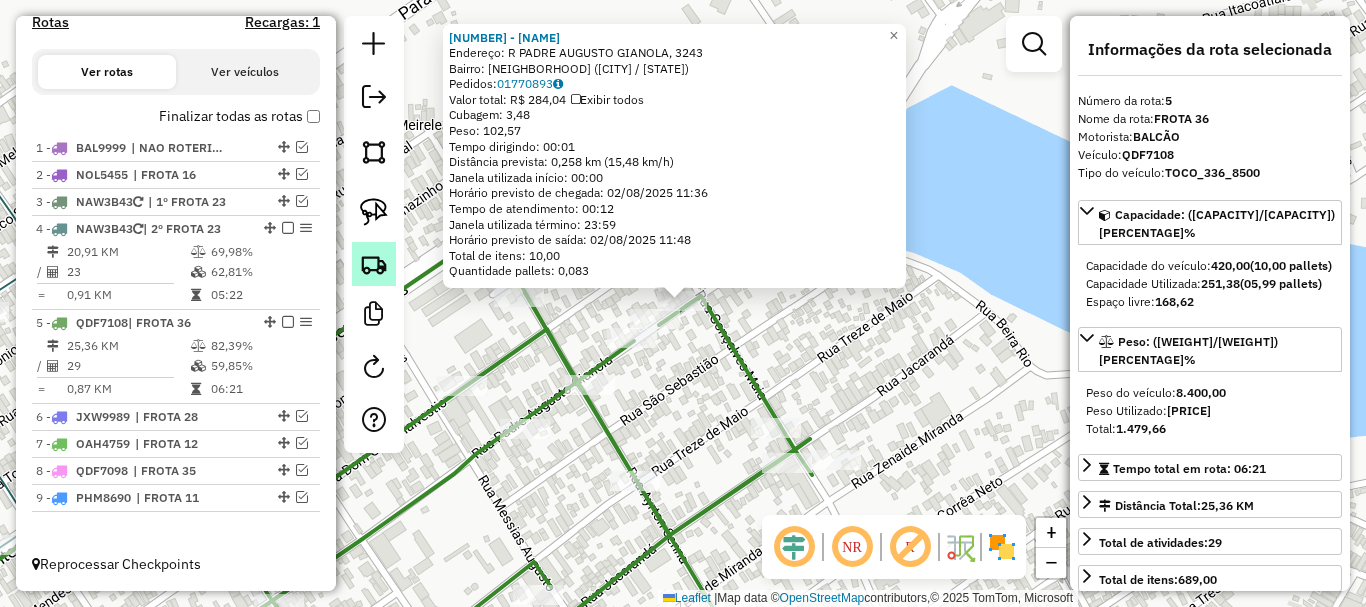 click 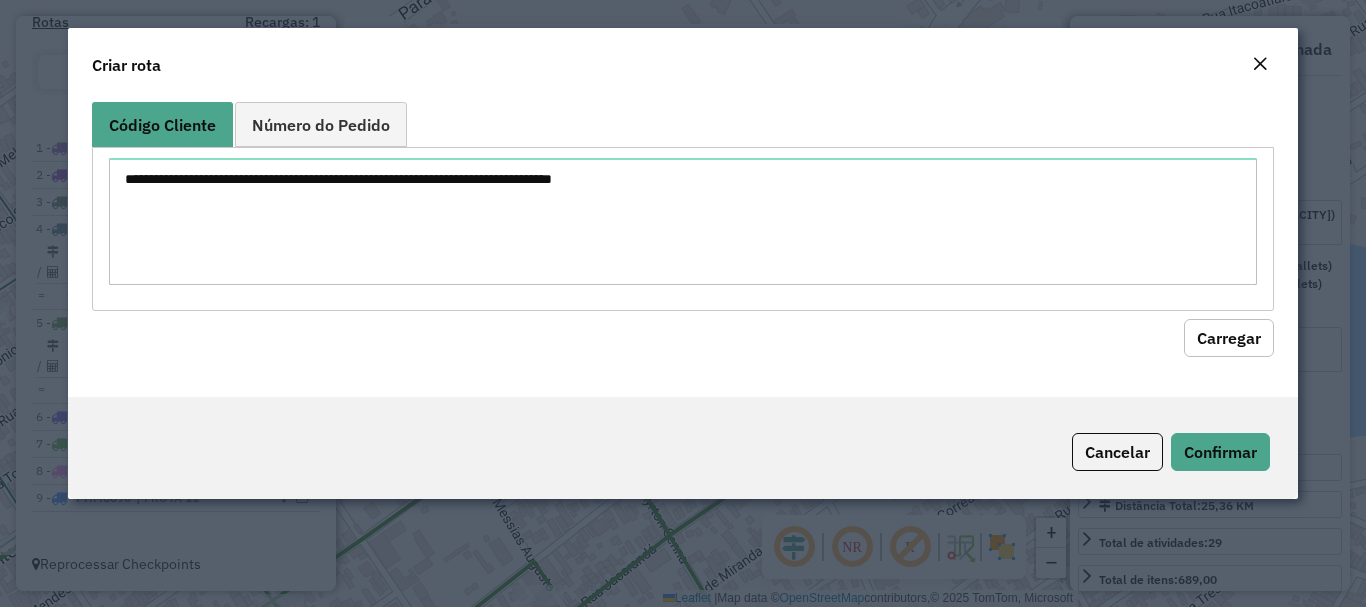 click on "Cancelar   Confirmar" 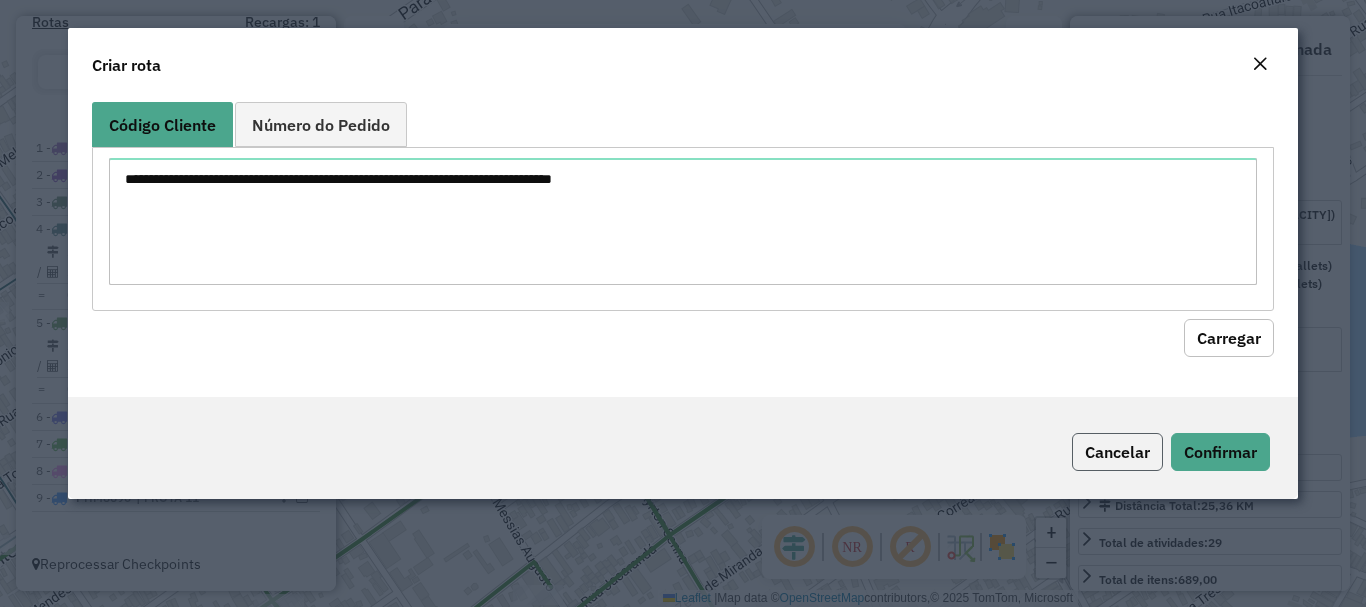 click on "Cancelar" 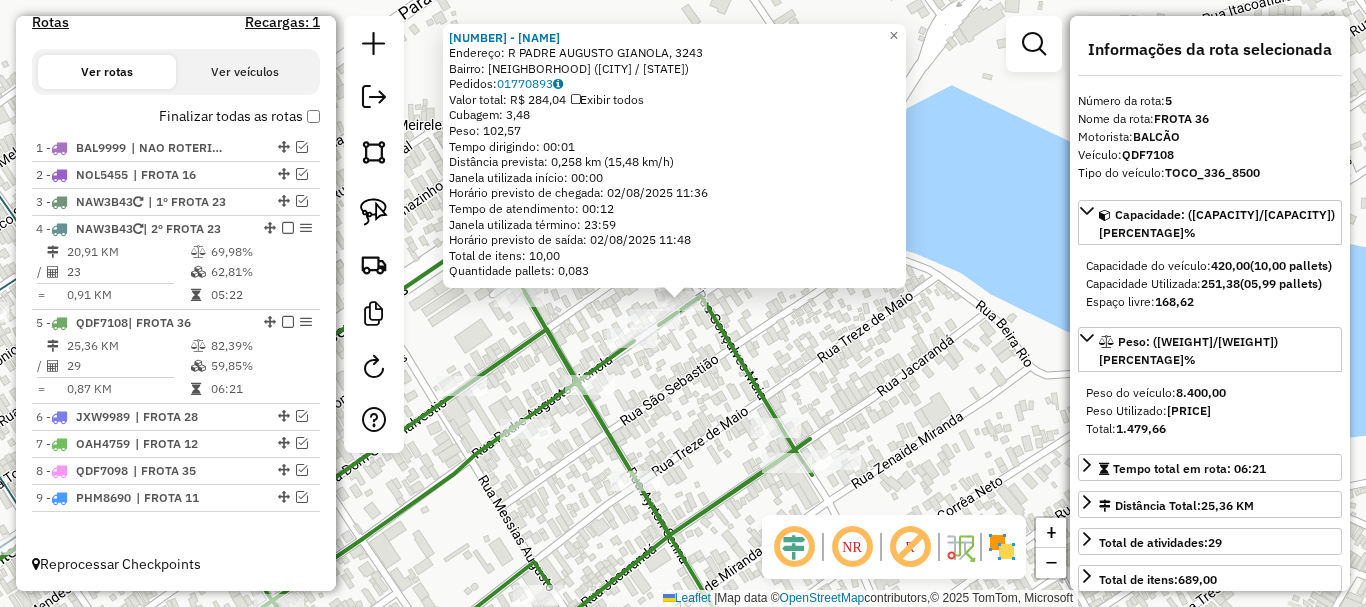 click 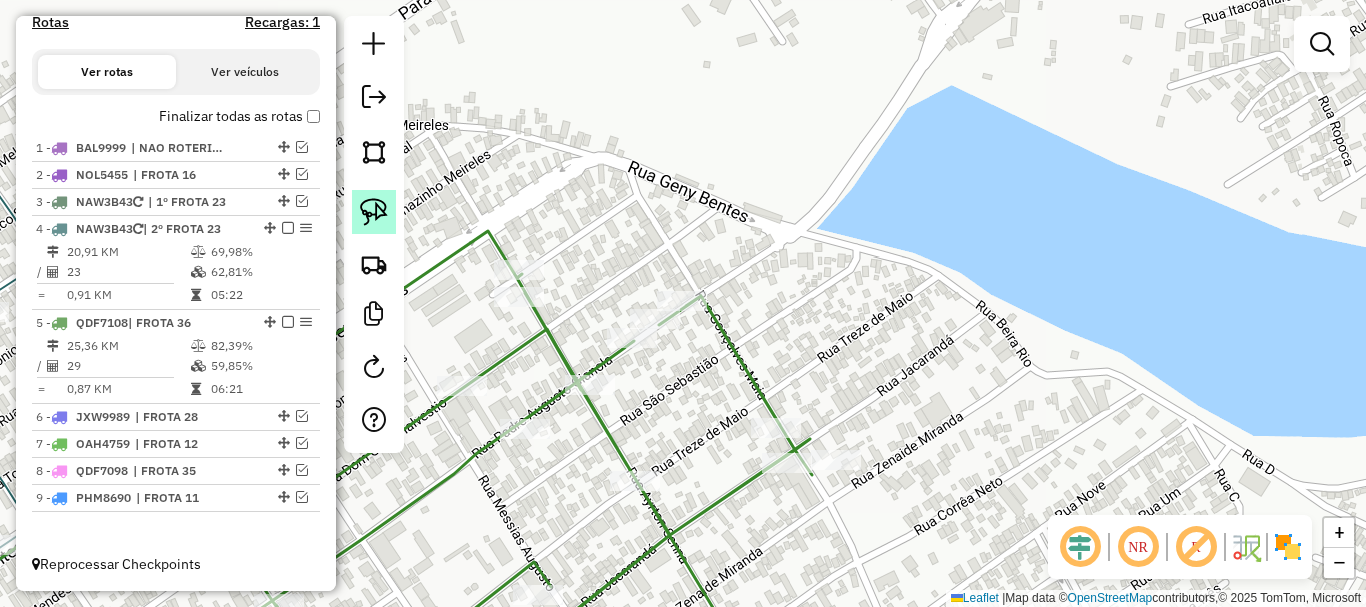click 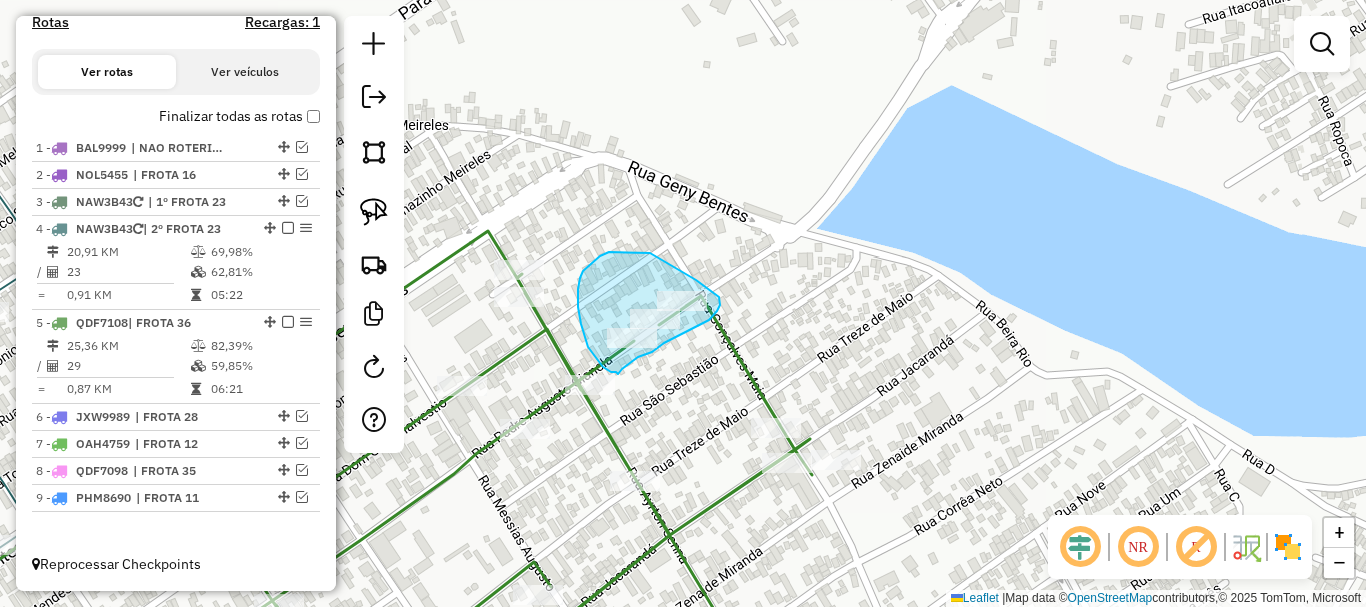 drag, startPoint x: 638, startPoint y: 357, endPoint x: 624, endPoint y: 366, distance: 16.643316 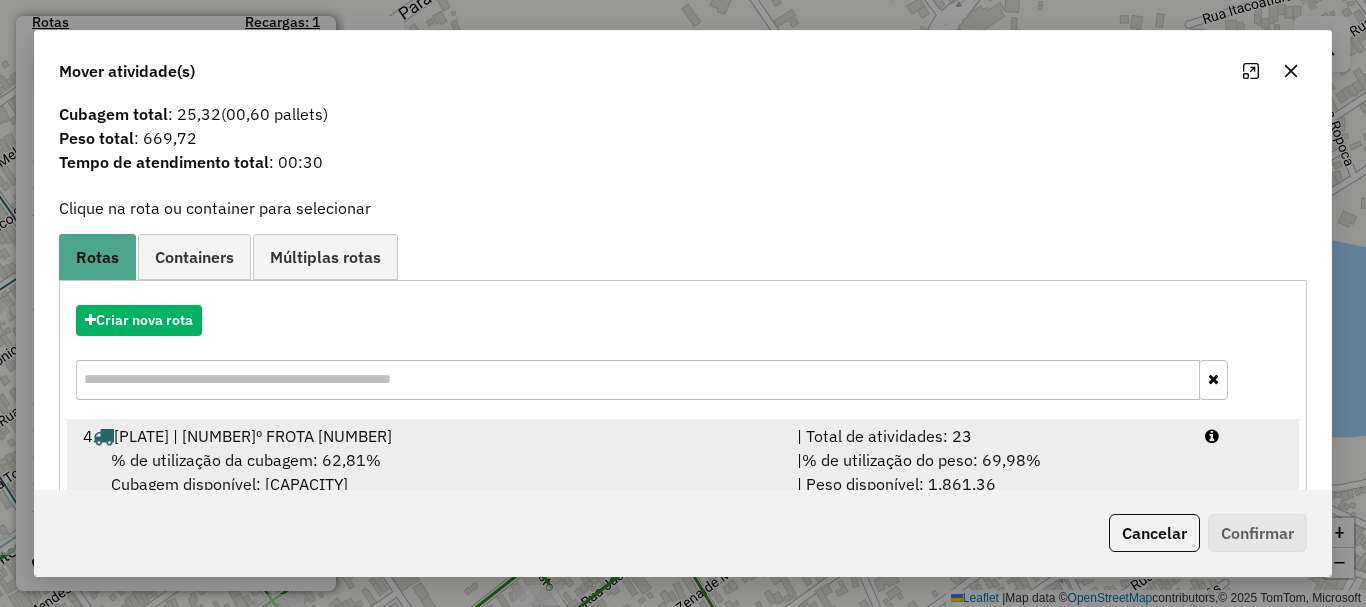 scroll, scrollTop: 78, scrollLeft: 0, axis: vertical 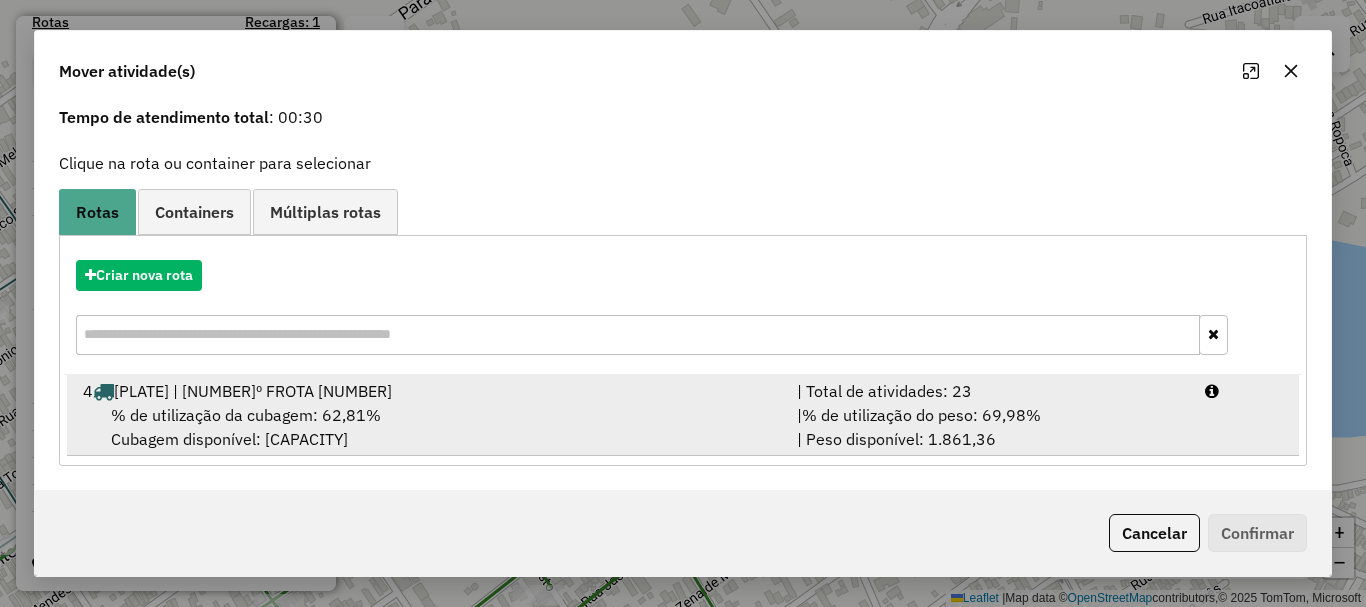 click on "% de utilização da cubagem: 62,81%  Cubagem disponível: 93,73" at bounding box center (428, 427) 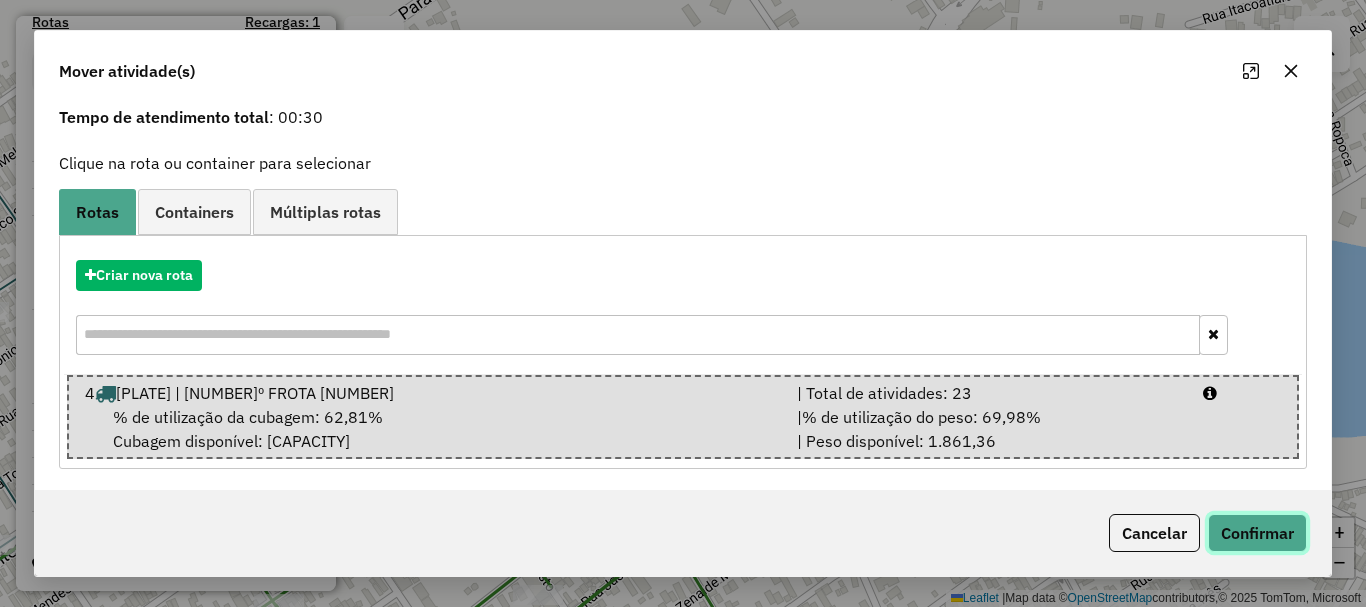 click on "Confirmar" 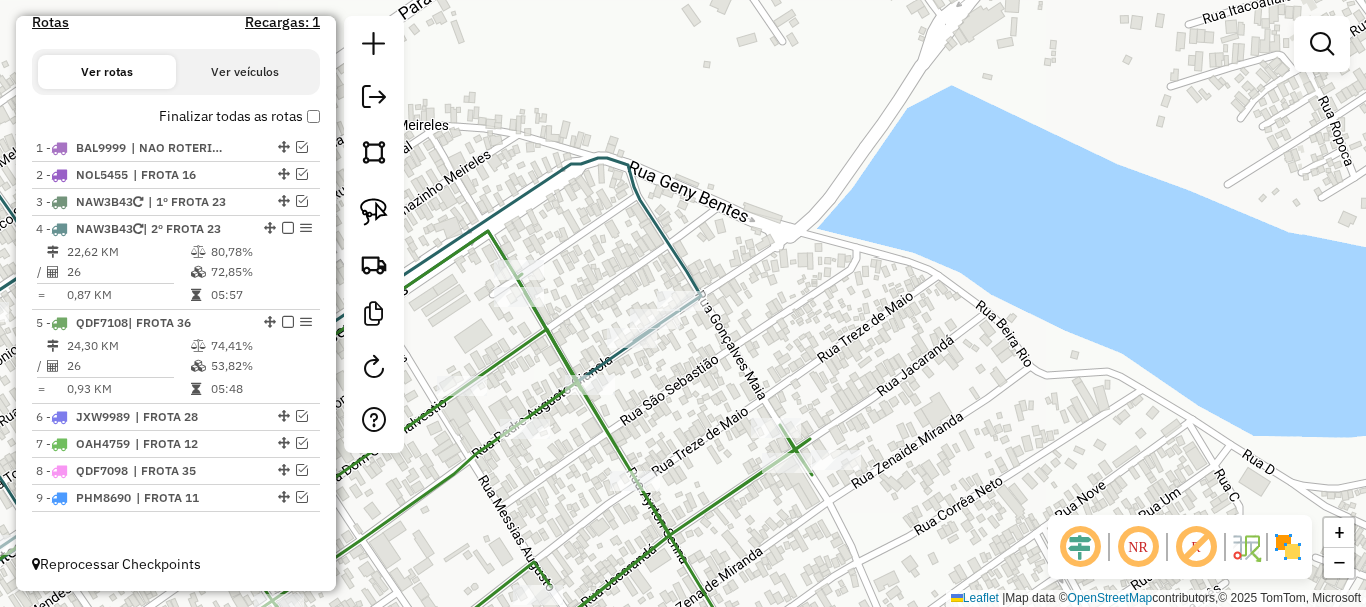 scroll, scrollTop: 0, scrollLeft: 0, axis: both 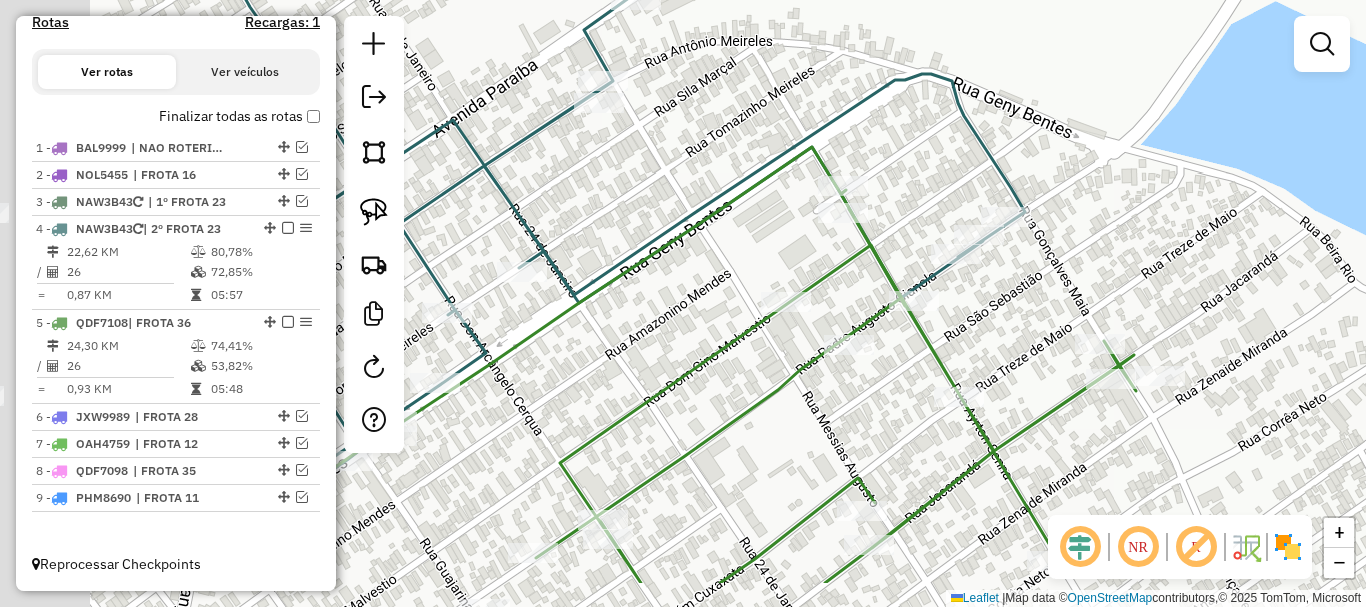 drag, startPoint x: 636, startPoint y: 441, endPoint x: 1007, endPoint y: 340, distance: 384.5023 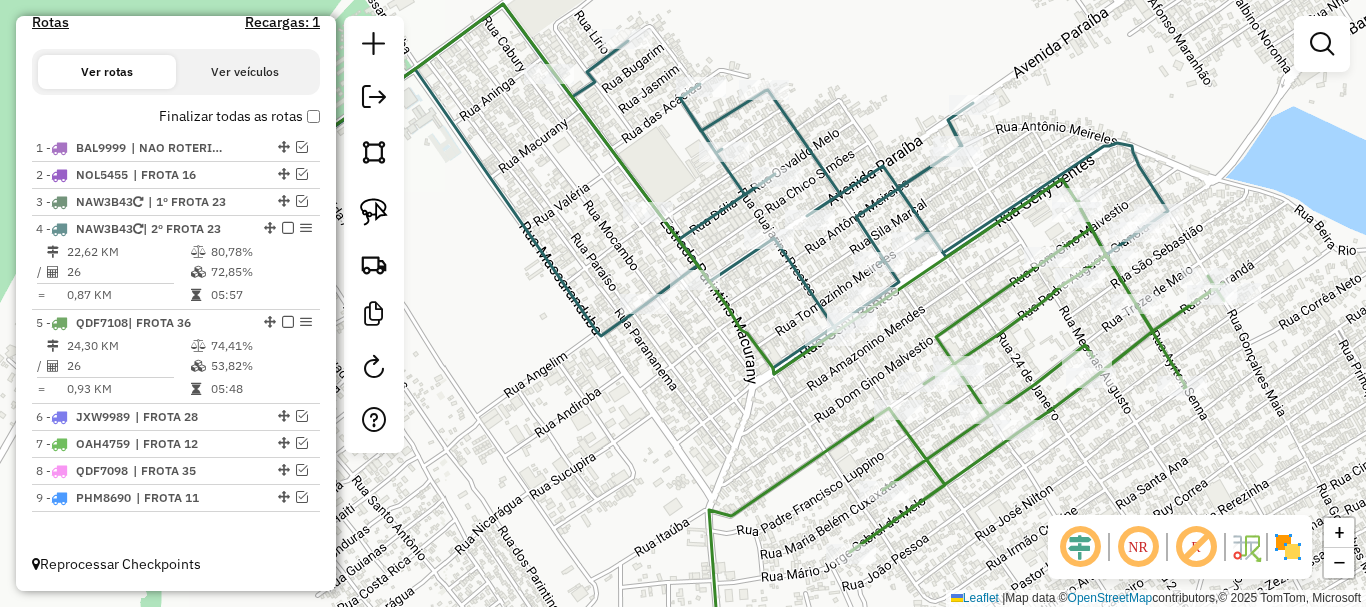 drag, startPoint x: 626, startPoint y: 432, endPoint x: 904, endPoint y: 333, distance: 295.10168 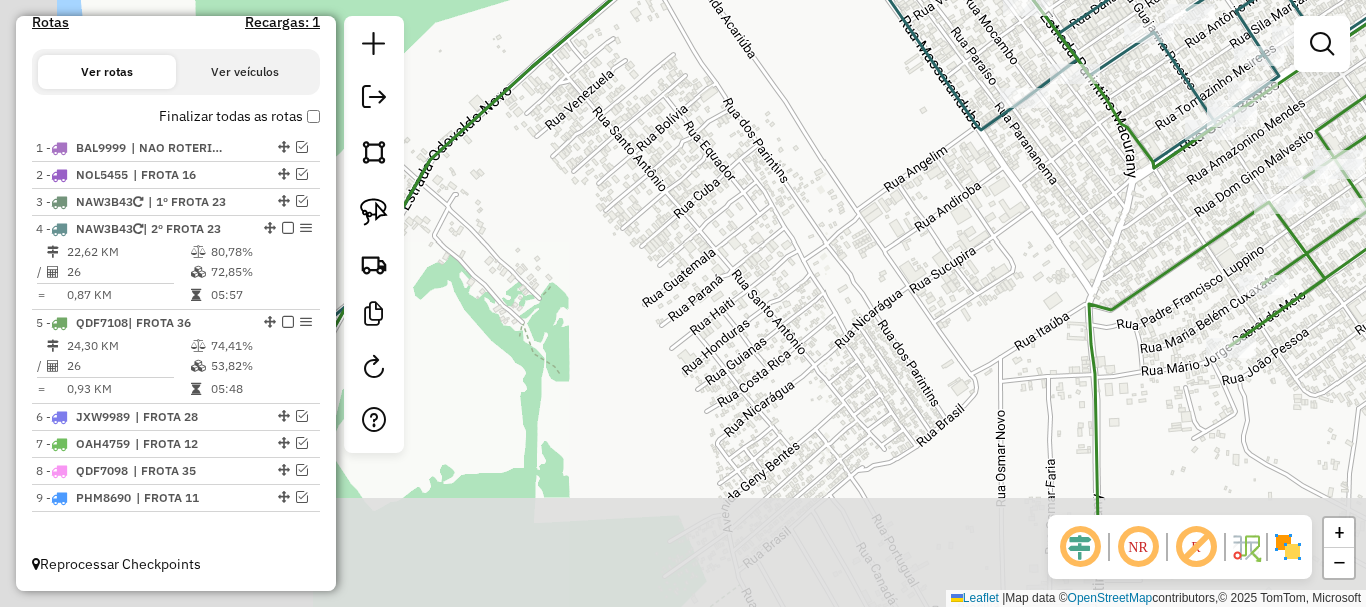 drag, startPoint x: 706, startPoint y: 404, endPoint x: 907, endPoint y: 326, distance: 215.6038 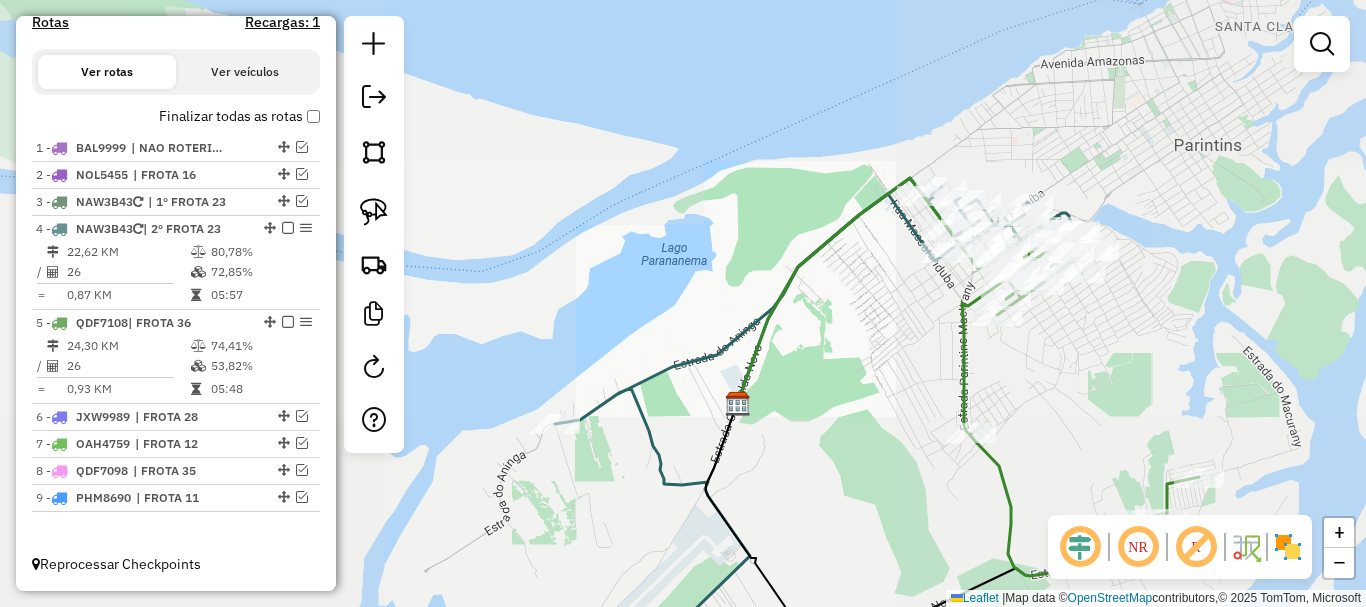 drag, startPoint x: 806, startPoint y: 429, endPoint x: 918, endPoint y: 293, distance: 176.18172 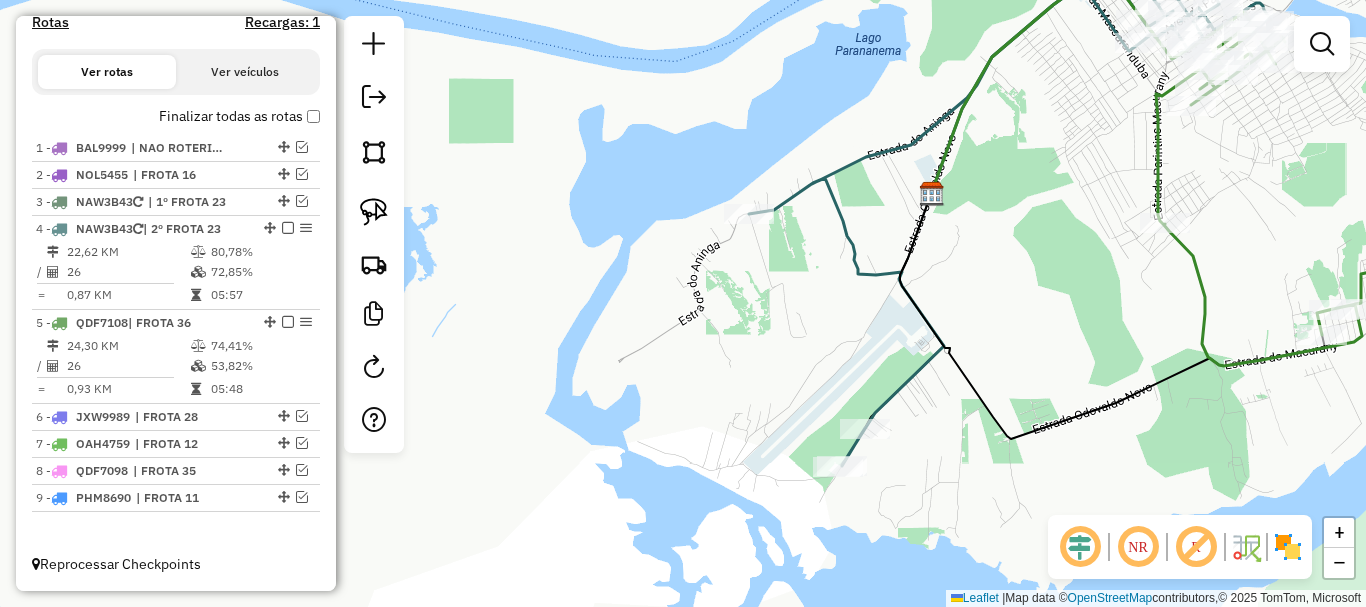 drag, startPoint x: 371, startPoint y: 218, endPoint x: 511, endPoint y: 196, distance: 141.71803 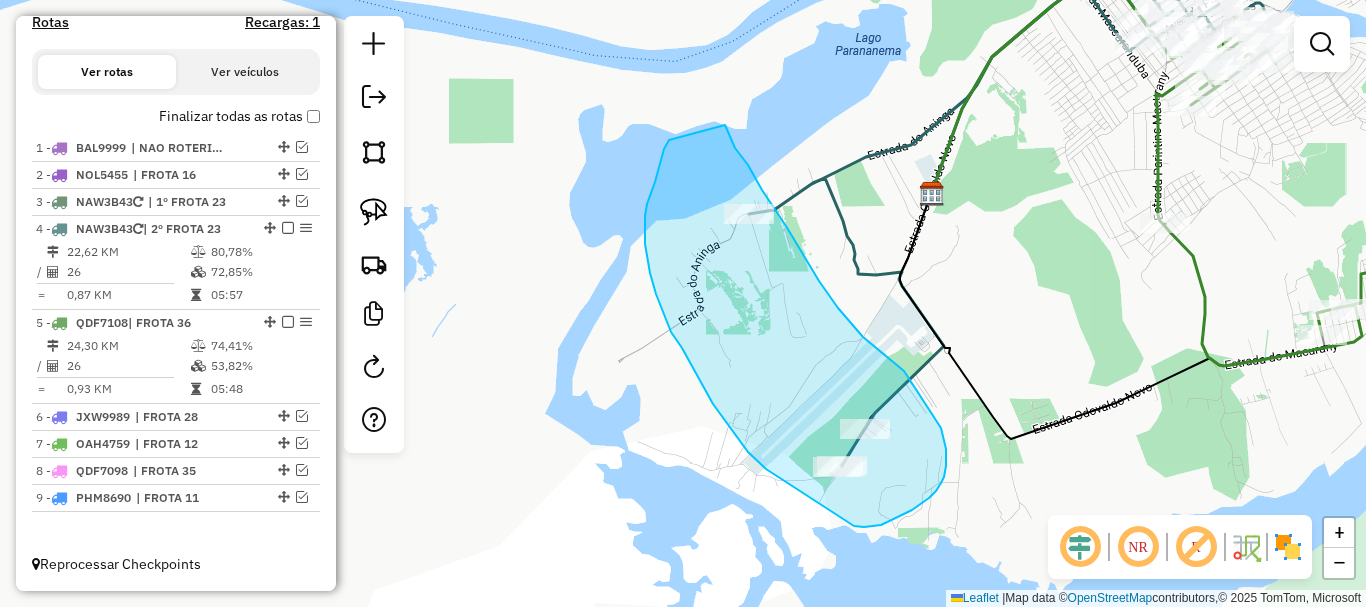 drag, startPoint x: 668, startPoint y: 143, endPoint x: 725, endPoint y: 125, distance: 59.77458 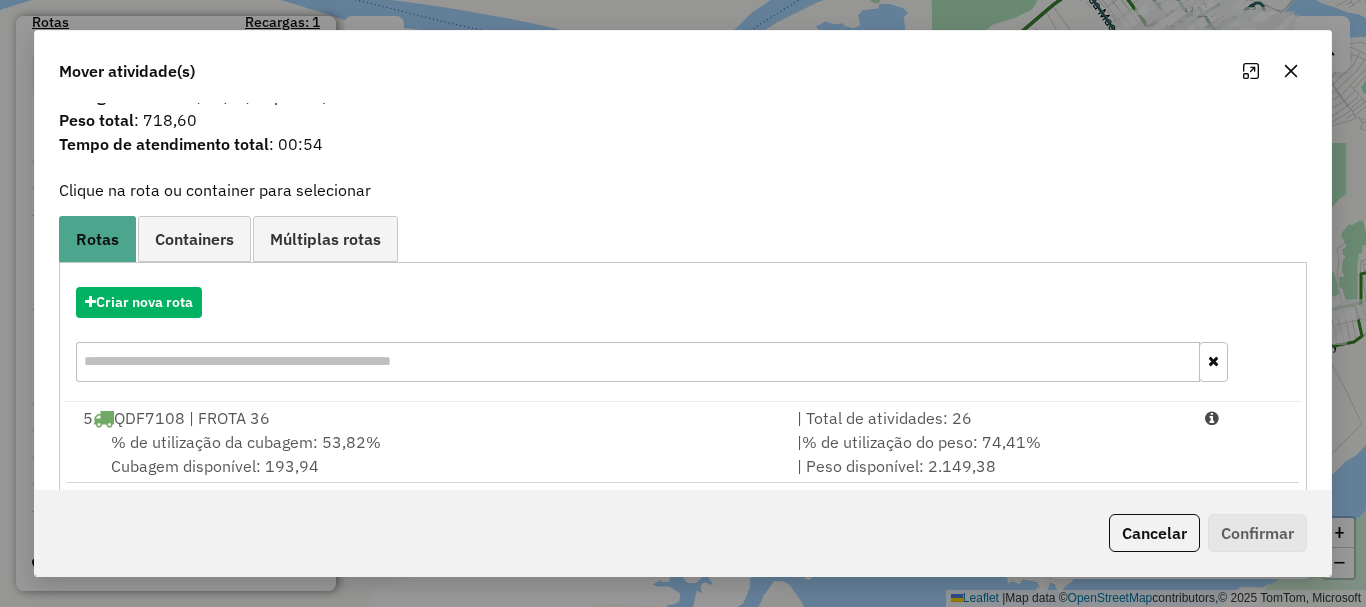scroll, scrollTop: 78, scrollLeft: 0, axis: vertical 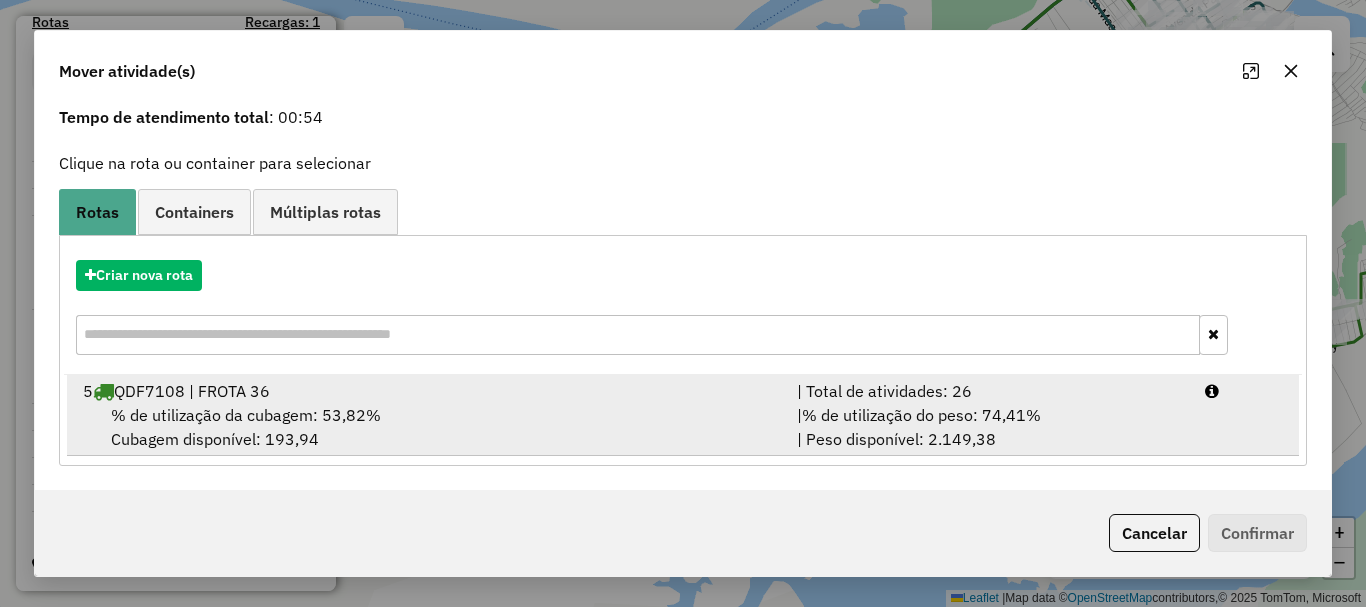 drag, startPoint x: 306, startPoint y: 412, endPoint x: 324, endPoint y: 410, distance: 18.110771 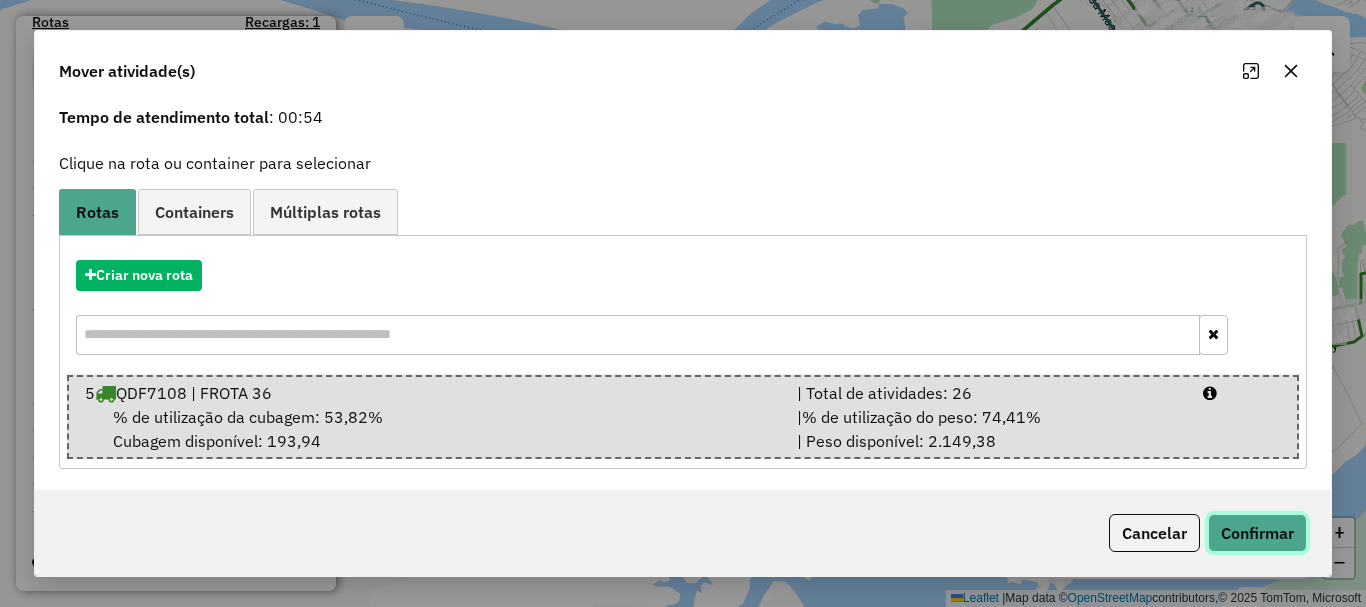 click on "Confirmar" 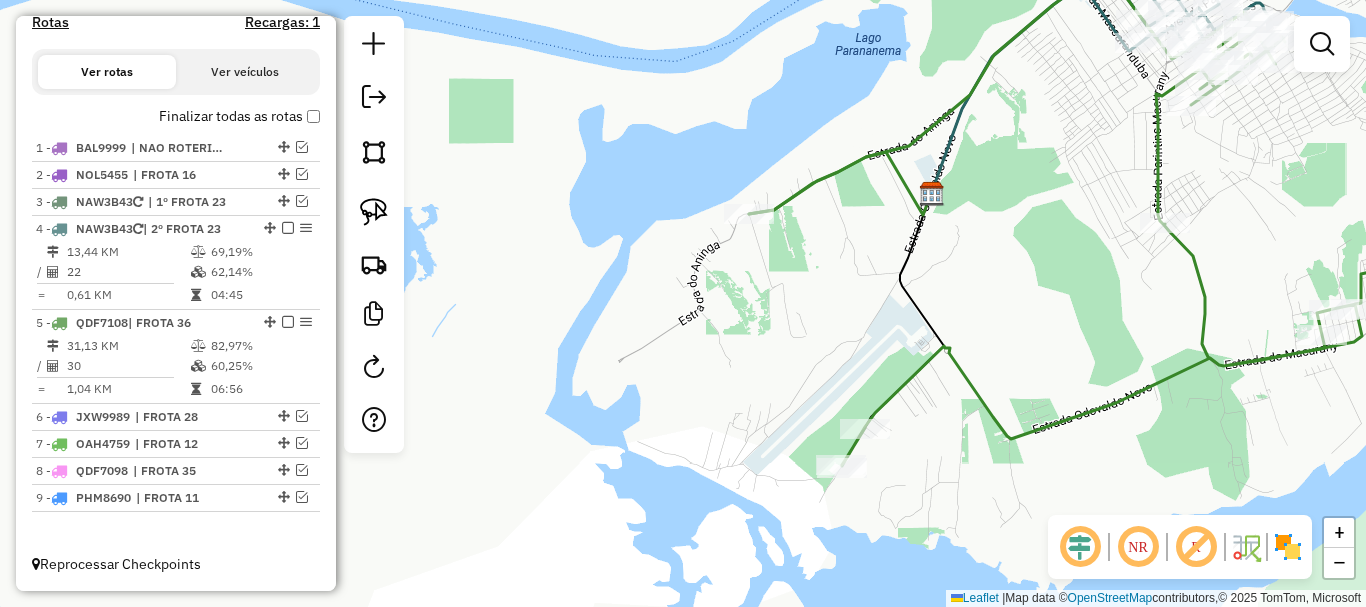 scroll, scrollTop: 0, scrollLeft: 0, axis: both 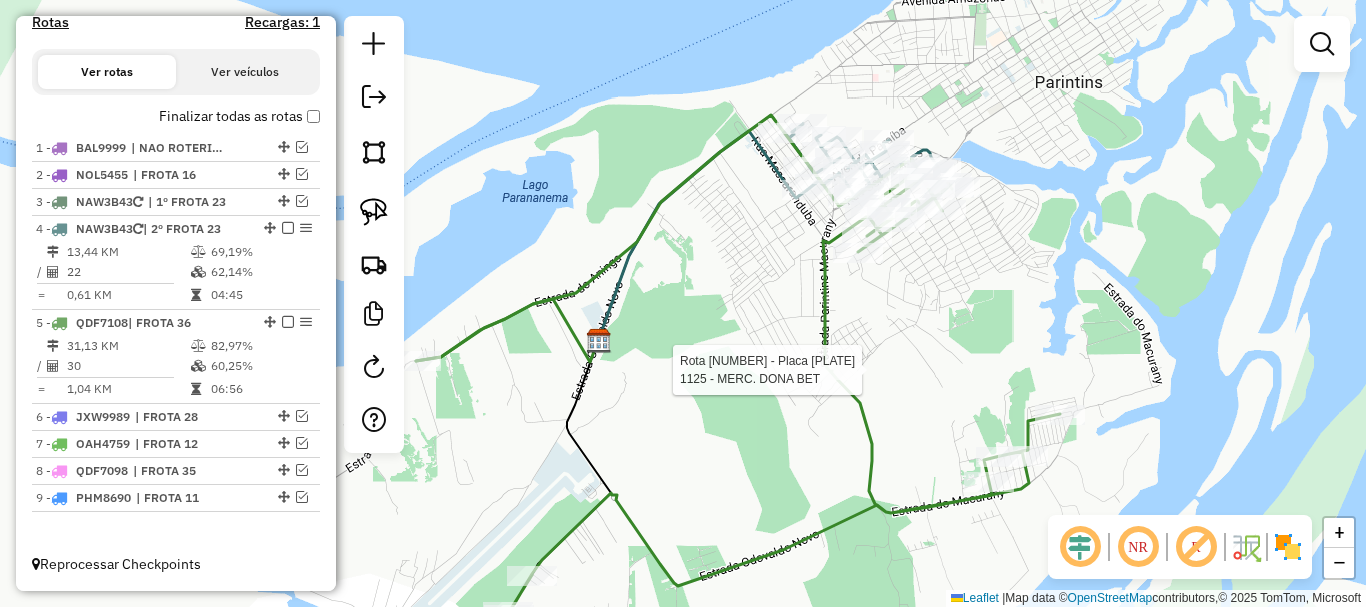 select on "**********" 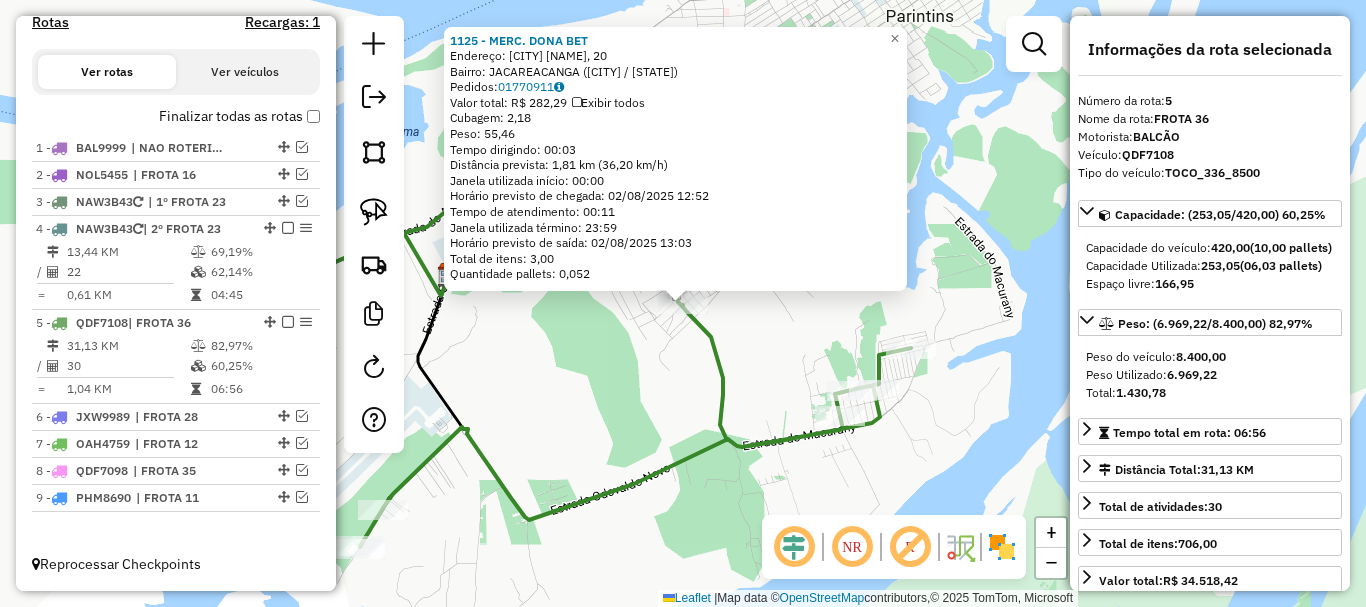 click on "1125 - [NAME] [NAME] Endereço: [CITY] [NAME], 20 Bairro: [NEIGHBORHOOD] ([CITY] / [STATE]) Pedidos: 01770911 Valor total: R$ 282,29 Exibir todos Cubagem: 2,18 Peso: 55,46 Tempo dirigindo: 00:03 Distância prevista: 1,81 km (36,20 km/h) Janela utilizada início: 00:00 Horário previsto de chegada: 02/08/2025 12:52 Tempo de atendimento: 00:11 Janela utilizada término: 23:59 Horário previsto de saída: 02/08/2025 13:03 Total de itens: 3,00 Quantidade pallets: 0,052 × Janela de atendimento Grade de atendimento Capacidade Transportadoras Veículos Cliente Pedidos Rotas Selecione os dias de semana para filtrar as janelas de atendimento Seg Ter Qua Qui Sex Sáb Dom Informe o período da janela de atendimento: De: Até: Filtrar exatamente a janela do cliente Considerar janela de atendimento padrão Selecione os dias de semana para filtrar as grades de atendimento Seg Ter Qua Qui Sex Sáb Dom Considerar clientes sem dia de atendimento cadastrado De:" 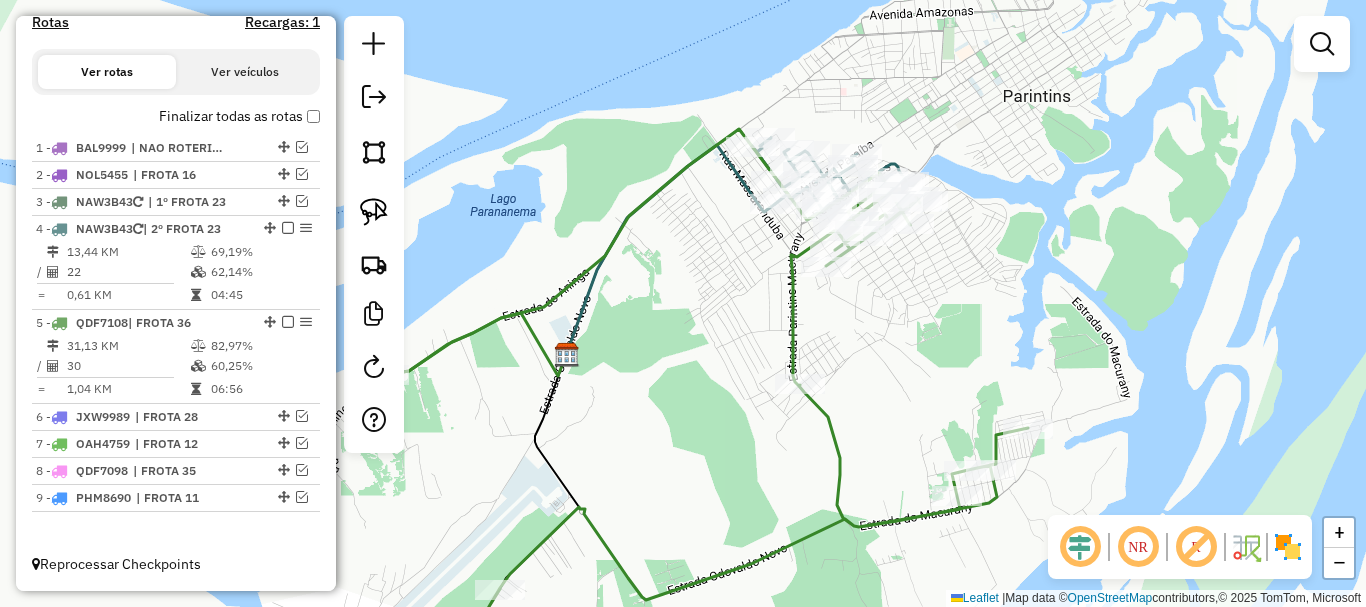 drag, startPoint x: 734, startPoint y: 349, endPoint x: 815, endPoint y: 405, distance: 98.47334 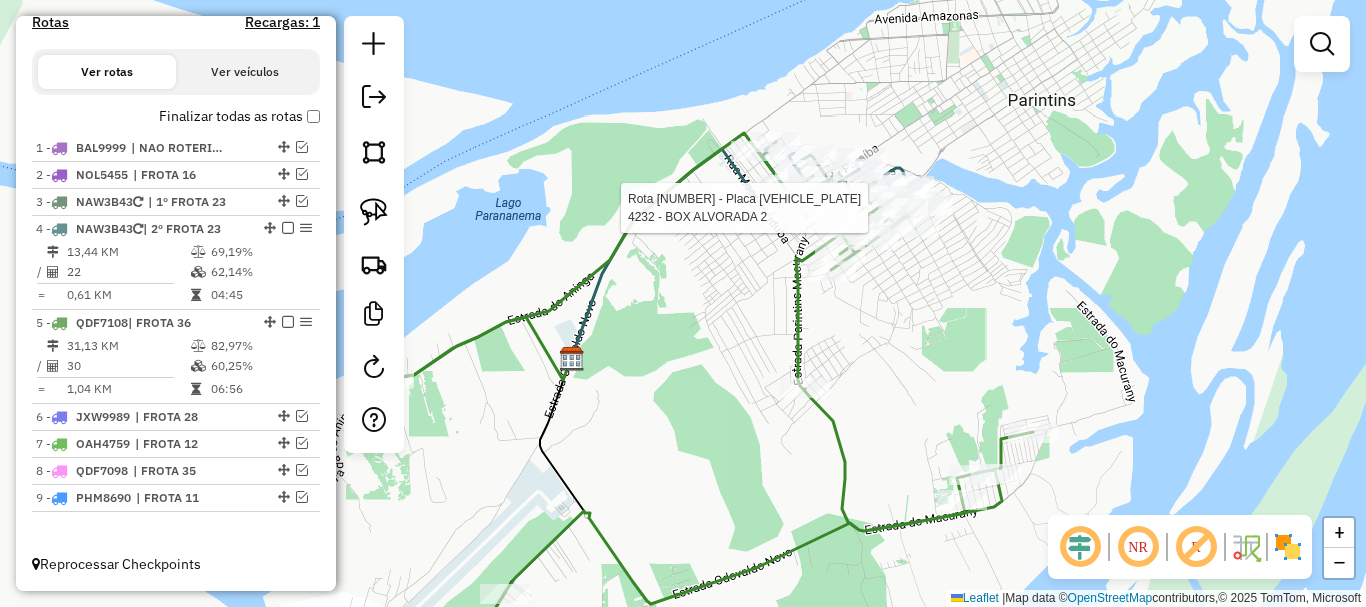 select on "**********" 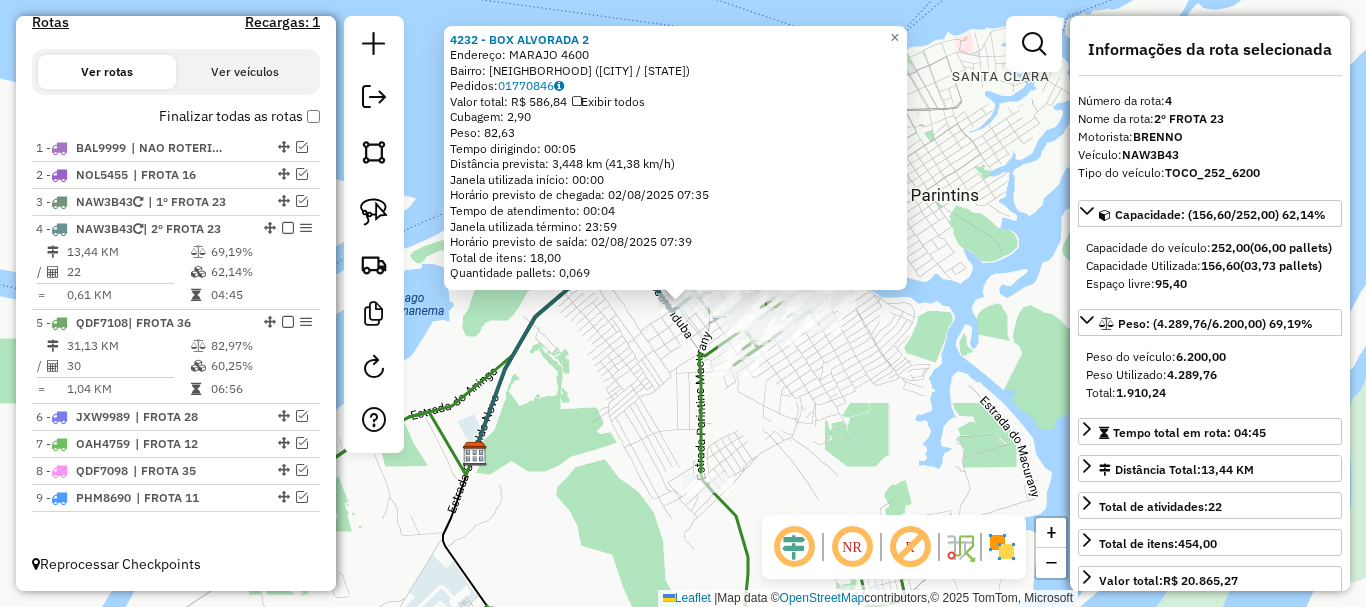 drag, startPoint x: 877, startPoint y: 472, endPoint x: 800, endPoint y: 427, distance: 89.1852 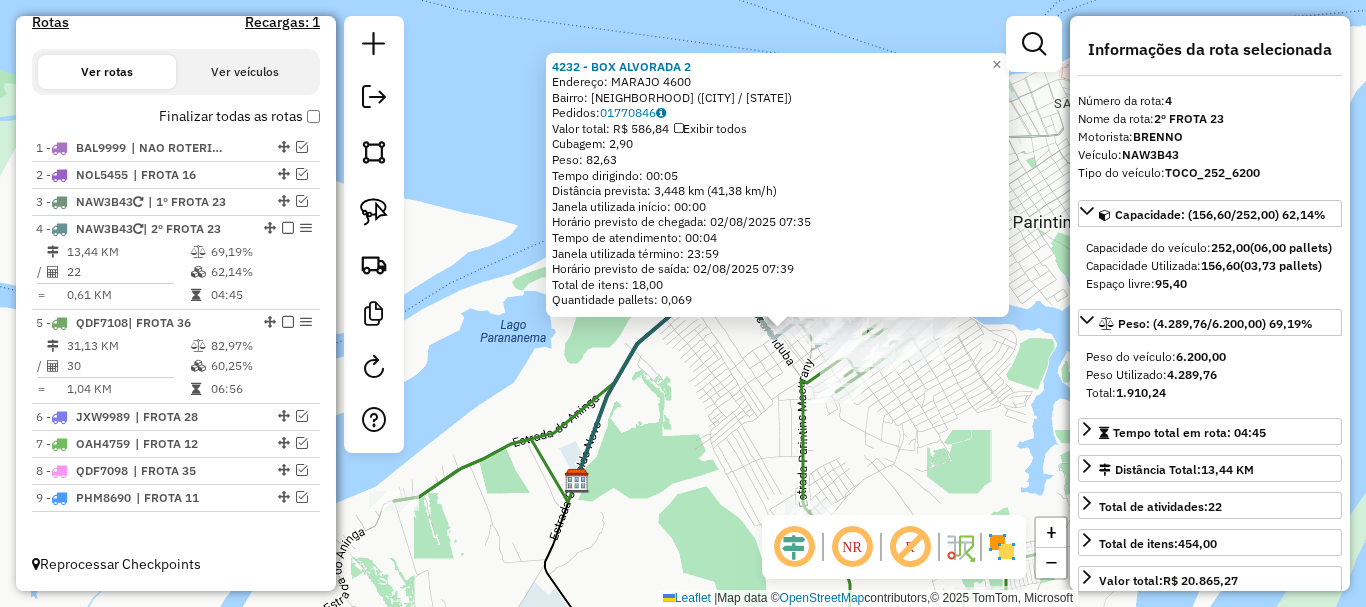 drag, startPoint x: 754, startPoint y: 409, endPoint x: 919, endPoint y: 451, distance: 170.26157 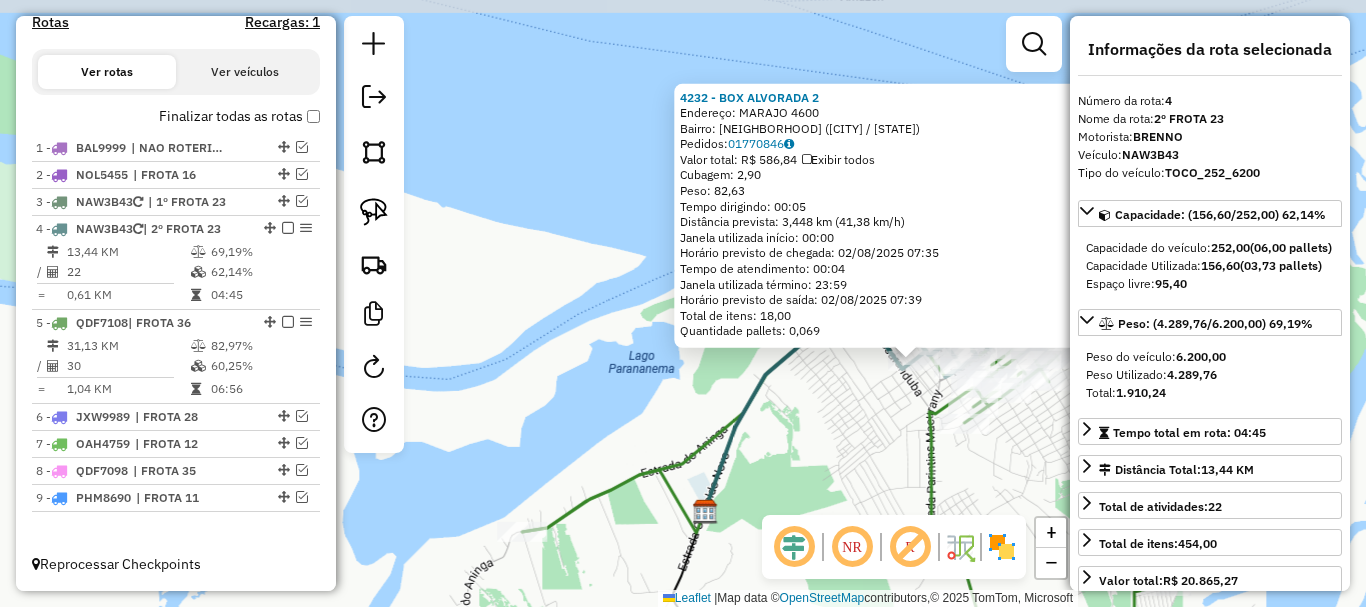 click on "[NUMBER] - [NAME] 2  Endereço:  [STREET_NAME] [NUMBER]   Bairro: [NEIGHBORHOOD] ([CITY] / [STATE])   Pedidos:  [ORDER_ID]   Valor total: R$ [PRICE]   Exibir todos   Cubagem: [CUBAGE]  Peso: [WEIGHT]  Tempo dirigindo: [TIME]   Distância prevista: [DISTANCE] km ([SPEED] km/h)   Janela utilizada início: [TIME]   Horário previsto de chegada: [DATE] [TIME]   Tempo de atendimento: [TIME]   Janela utilizada término: [TIME]   Horário previsto de saída: [DATE] [TIME]   Total de itens: [NUMBER]   Quantidade pallets: [PALLETS]  × Janela de atendimento Grade de atendimento Capacidade Transportadoras Veículos Cliente Pedidos  Rotas Selecione os dias de semana para filtrar as janelas de atendimento  Seg   Ter   Qua   Qui   Sex   Sáb   Dom  Informe o período da janela de atendimento: De: [TIME] Até: [TIME]  Filtrar exatamente a janela do cliente  Considerar janela de atendimento padrão  Selecione os dias de semana para filtrar as grades de atendimento  Seg   Ter   Qua   Qui   Sex   Sáb   Dom   Considerar clientes sem dia de atendimento cadastrado  De: [TIME]   De: [TIME]" 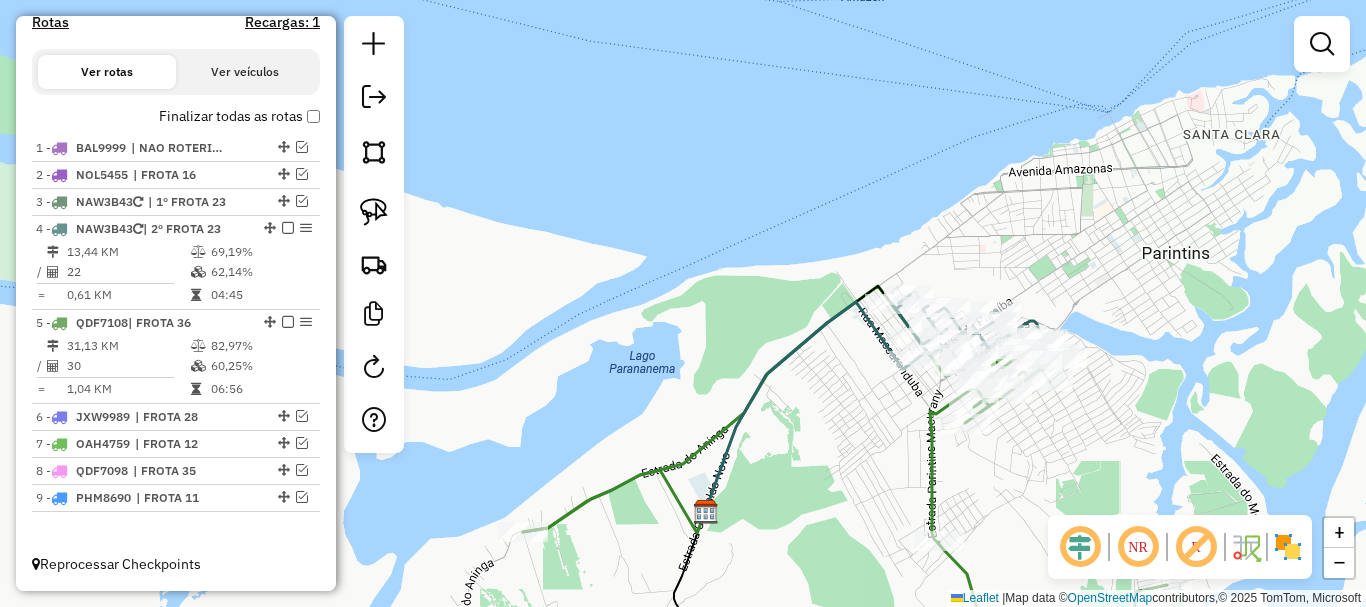drag, startPoint x: 874, startPoint y: 442, endPoint x: 817, endPoint y: 469, distance: 63.07139 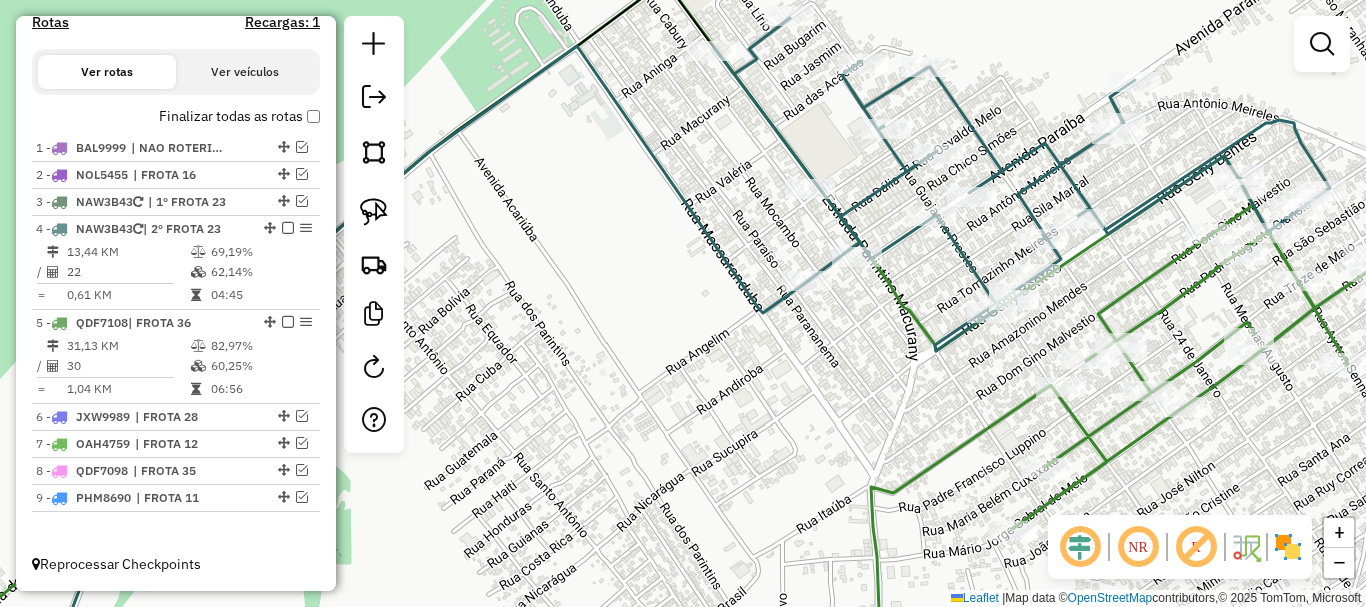 drag, startPoint x: 768, startPoint y: 406, endPoint x: 739, endPoint y: 418, distance: 31.38471 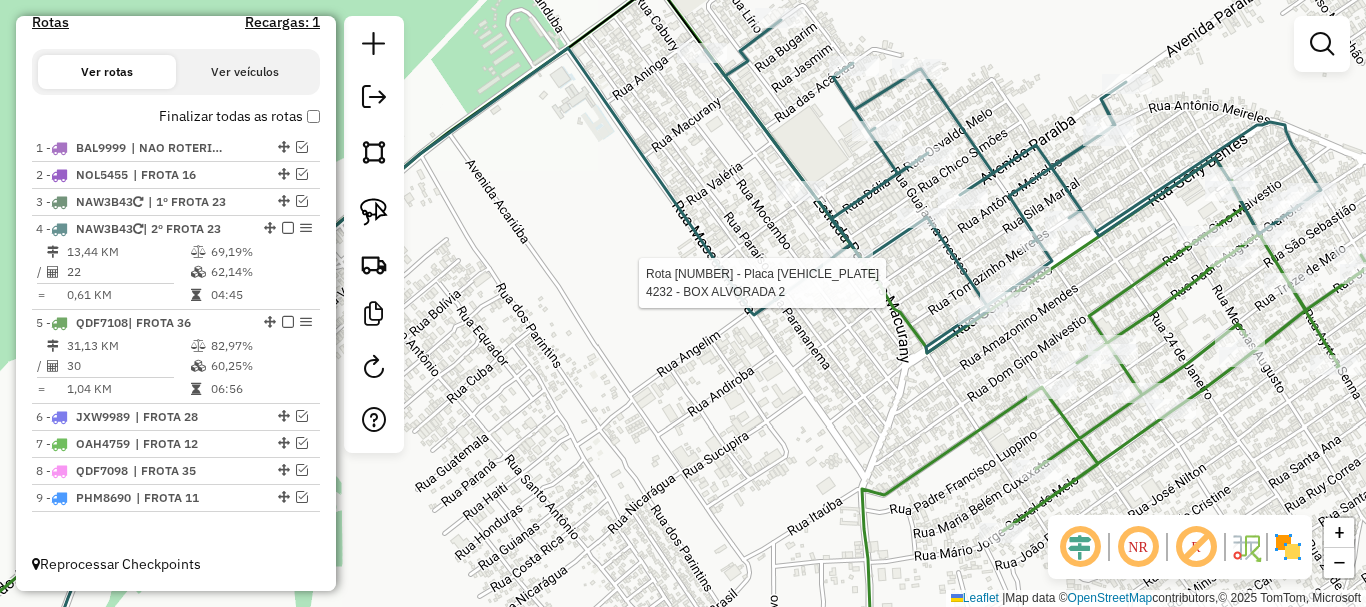 select on "**********" 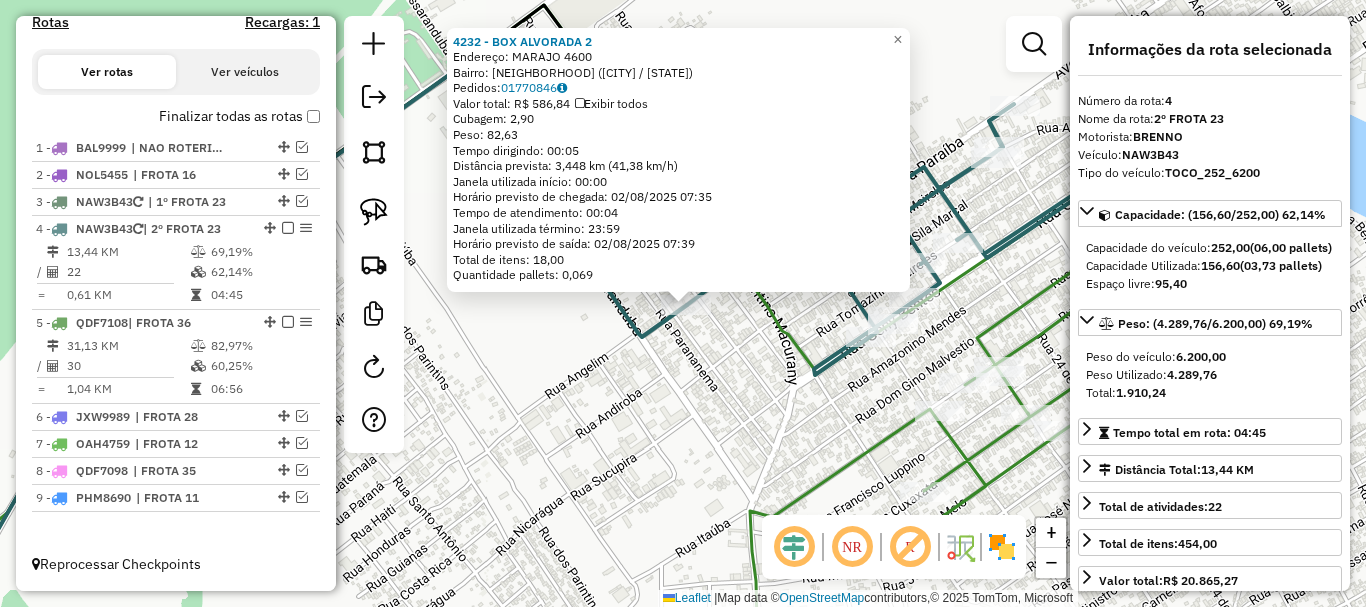 click on "[NUMBER] - [NAME] 2  Endereço:  [STREET_NAME] [NUMBER]   Bairro: [NEIGHBORHOOD] ([CITY] / [STATE])   Pedidos:  [ORDER_ID]   Valor total: R$ [PRICE]   Exibir todos   Cubagem: [CUBAGE]  Peso: [WEIGHT]  Tempo dirigindo: [TIME]   Distância prevista: [DISTANCE] km ([SPEED] km/h)   Janela utilizada início: [TIME]   Horário previsto de chegada: [DATE] [TIME]   Tempo de atendimento: [TIME]   Janela utilizada término: [TIME]   Horário previsto de saída: [DATE] [TIME]   Total de itens: [NUMBER]   Quantidade pallets: [PALLETS]  × Janela de atendimento Grade de atendimento Capacidade Transportadoras Veículos Cliente Pedidos  Rotas Selecione os dias de semana para filtrar as janelas de atendimento  Seg   Ter   Qua   Qui   Sex   Sáb   Dom  Informe o período da janela de atendimento: De: [TIME] Até: [TIME]  Filtrar exatamente a janela do cliente  Considerar janela de atendimento padrão  Selecione os dias de semana para filtrar as grades de atendimento  Seg   Ter   Qua   Qui   Sex   Sáb   Dom   Considerar clientes sem dia de atendimento cadastrado  De: [TIME]   De: [TIME]" 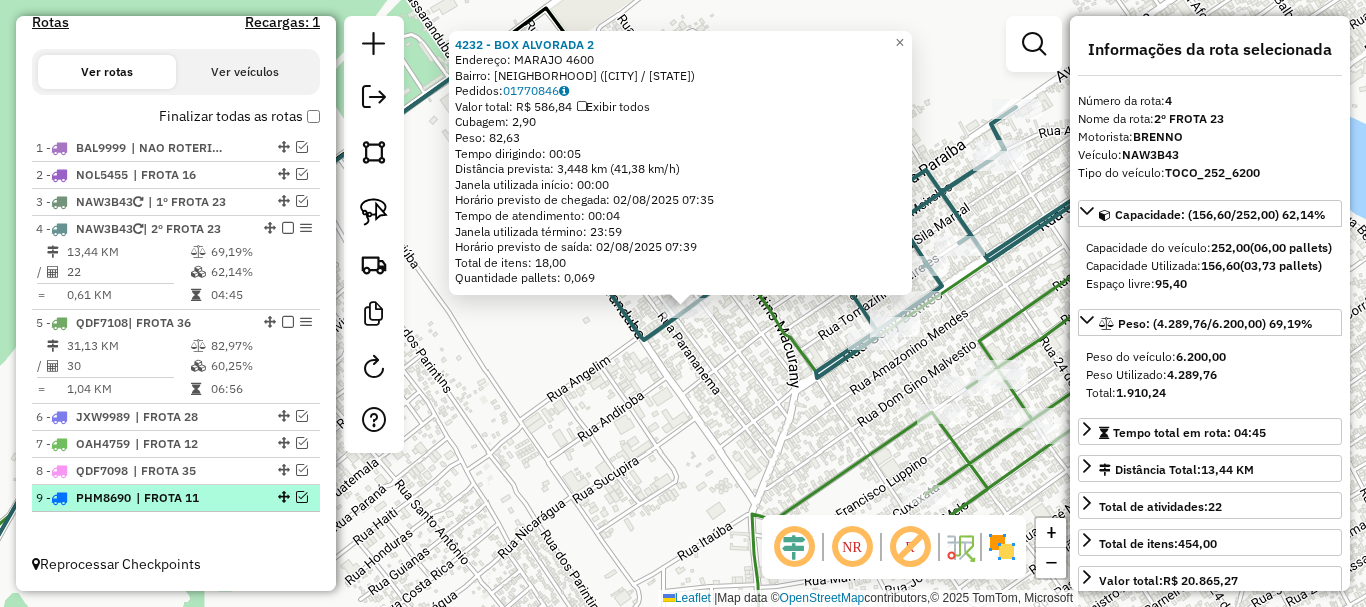 click at bounding box center (302, 497) 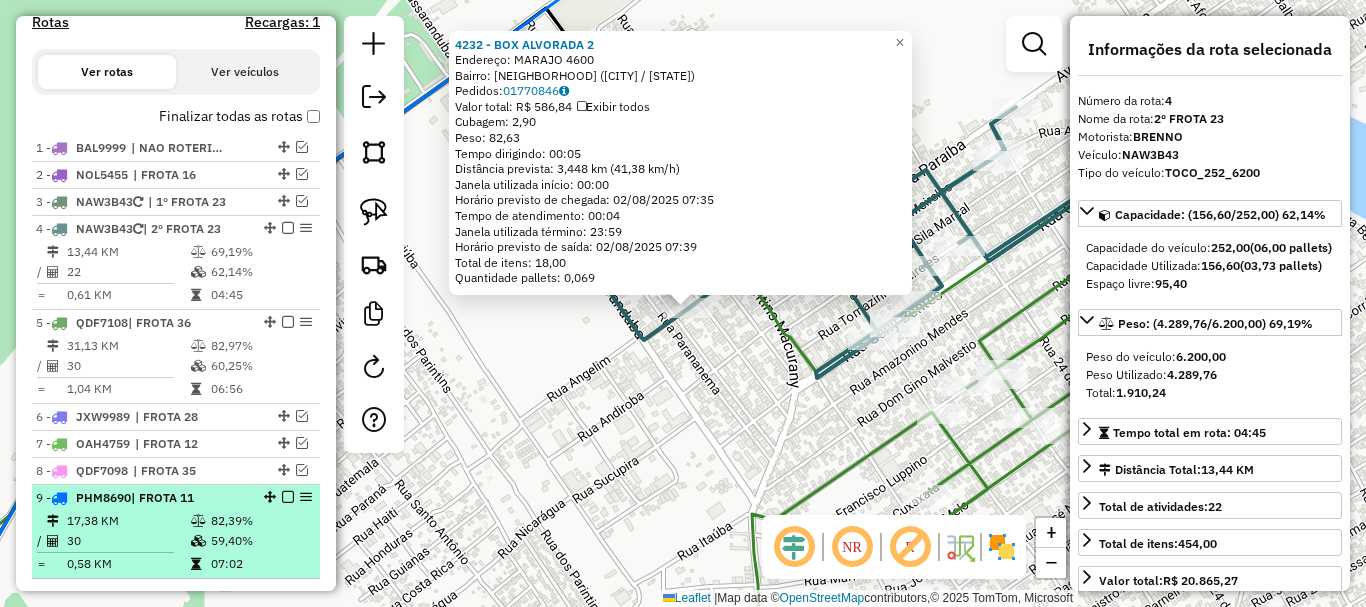 scroll, scrollTop: 722, scrollLeft: 0, axis: vertical 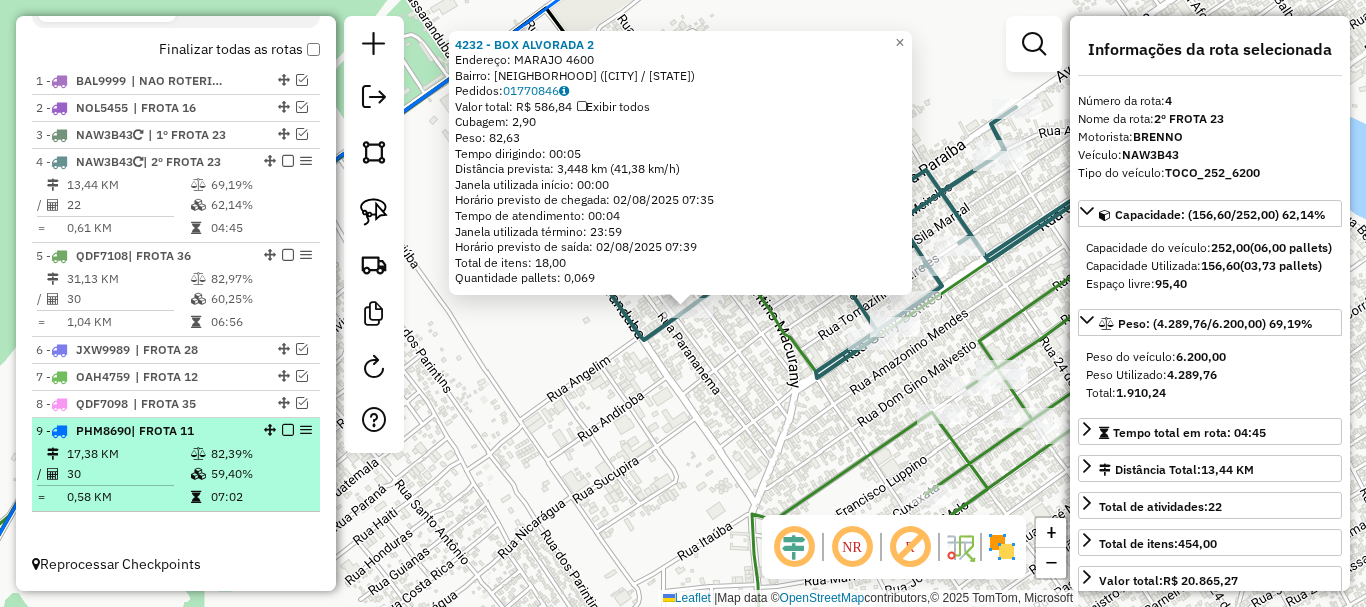 click on "9 -       PHM8690   | FROTA 11" at bounding box center [142, 431] 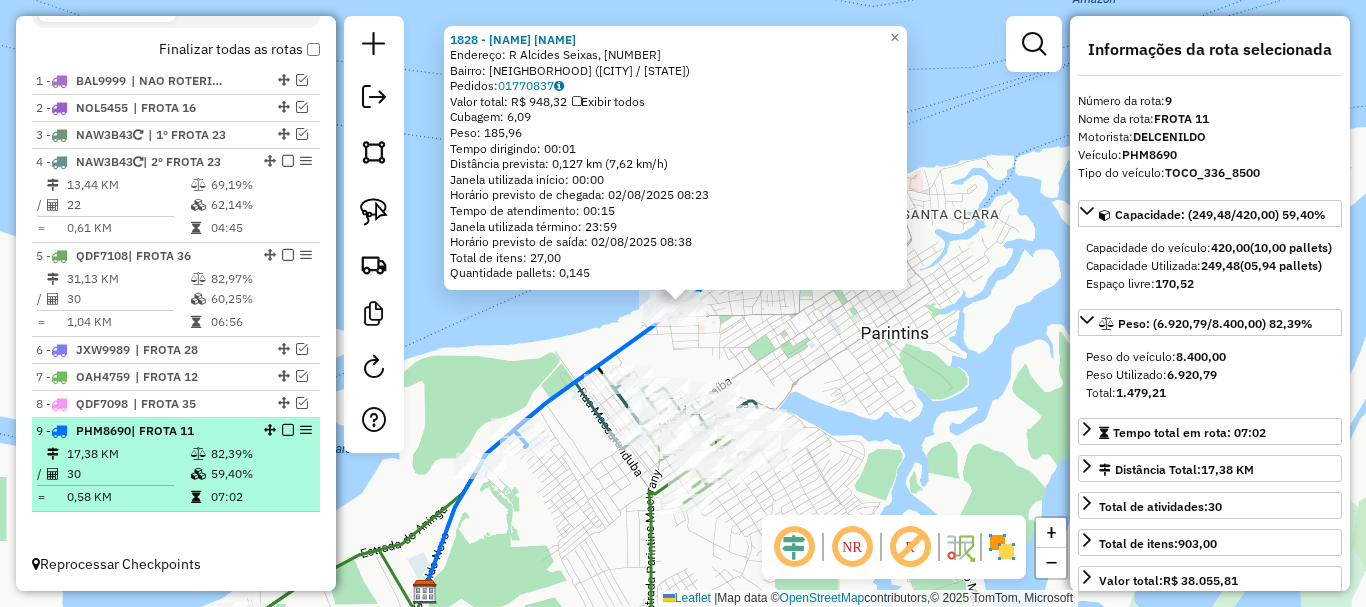click on "9 -       PHM8690   | FROTA 11" at bounding box center [176, 431] 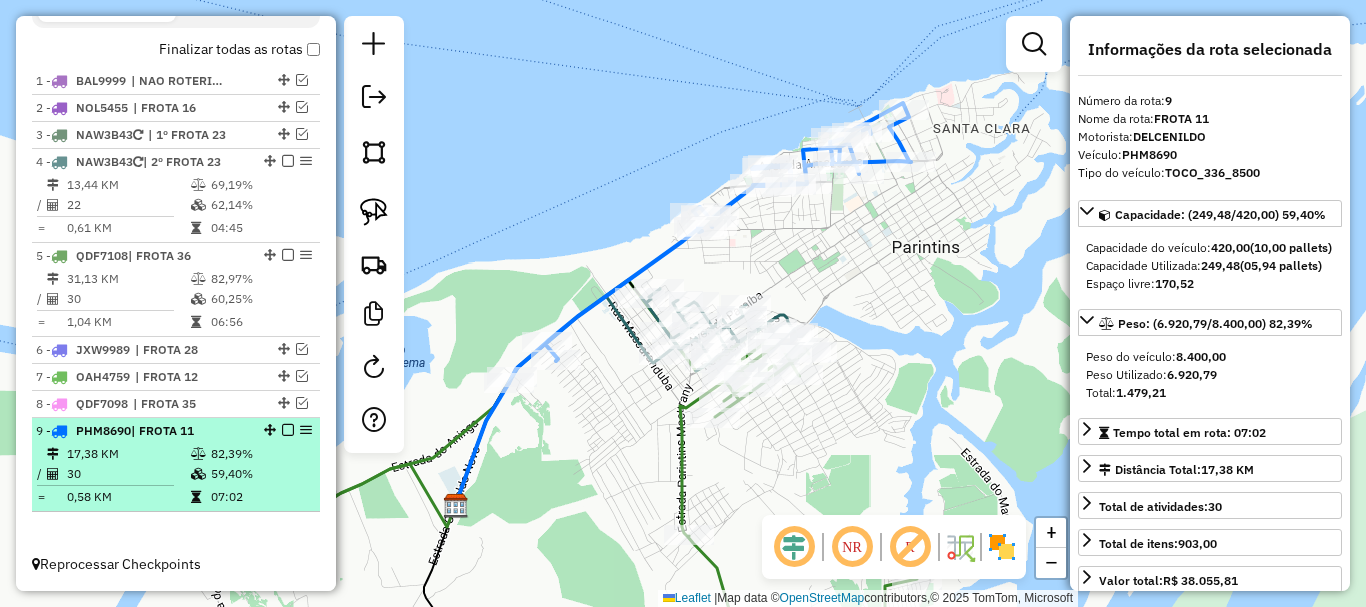 click at bounding box center (288, 430) 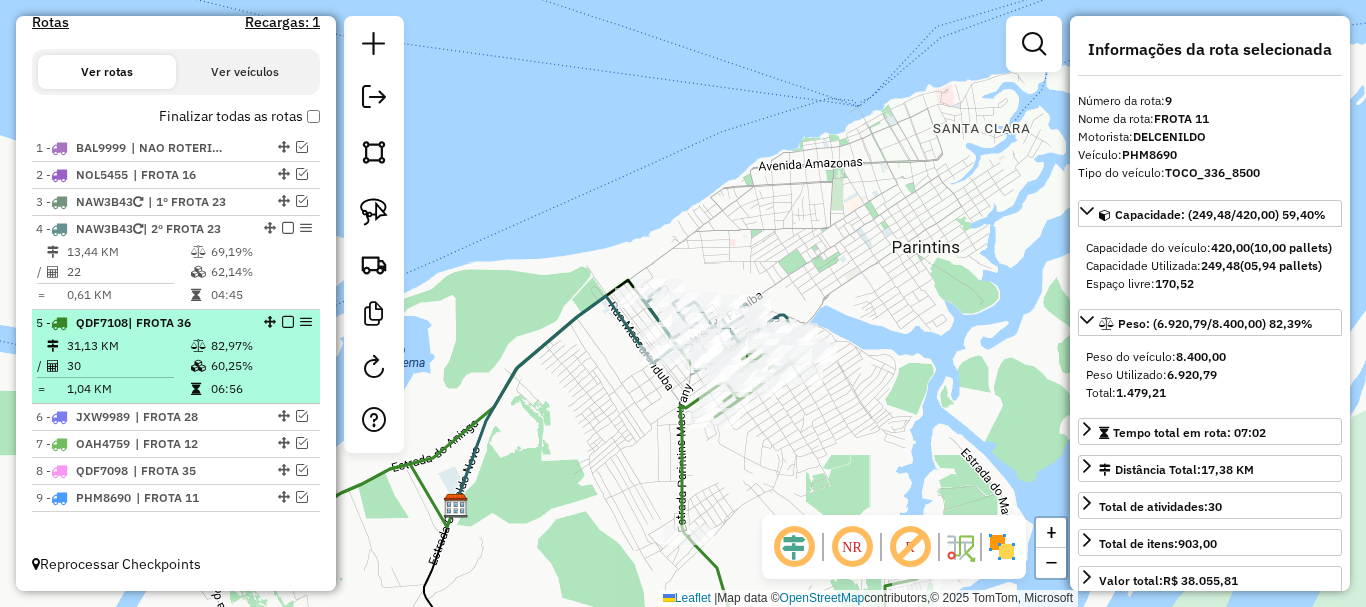 scroll, scrollTop: 655, scrollLeft: 0, axis: vertical 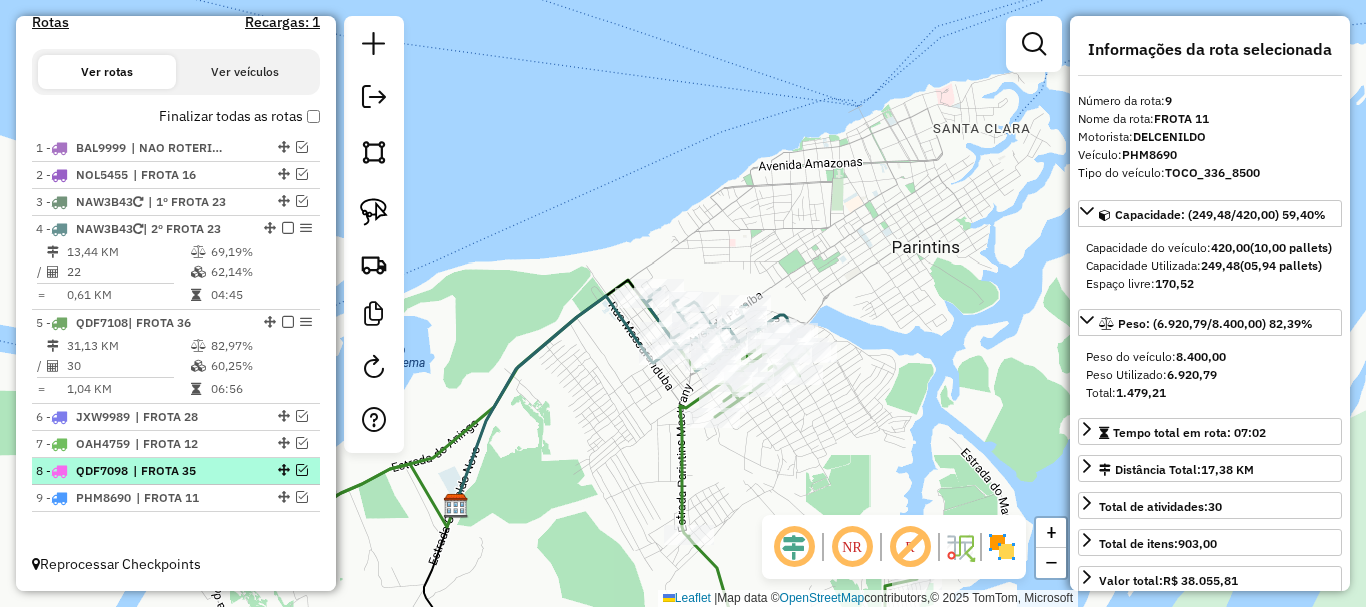 click at bounding box center [302, 470] 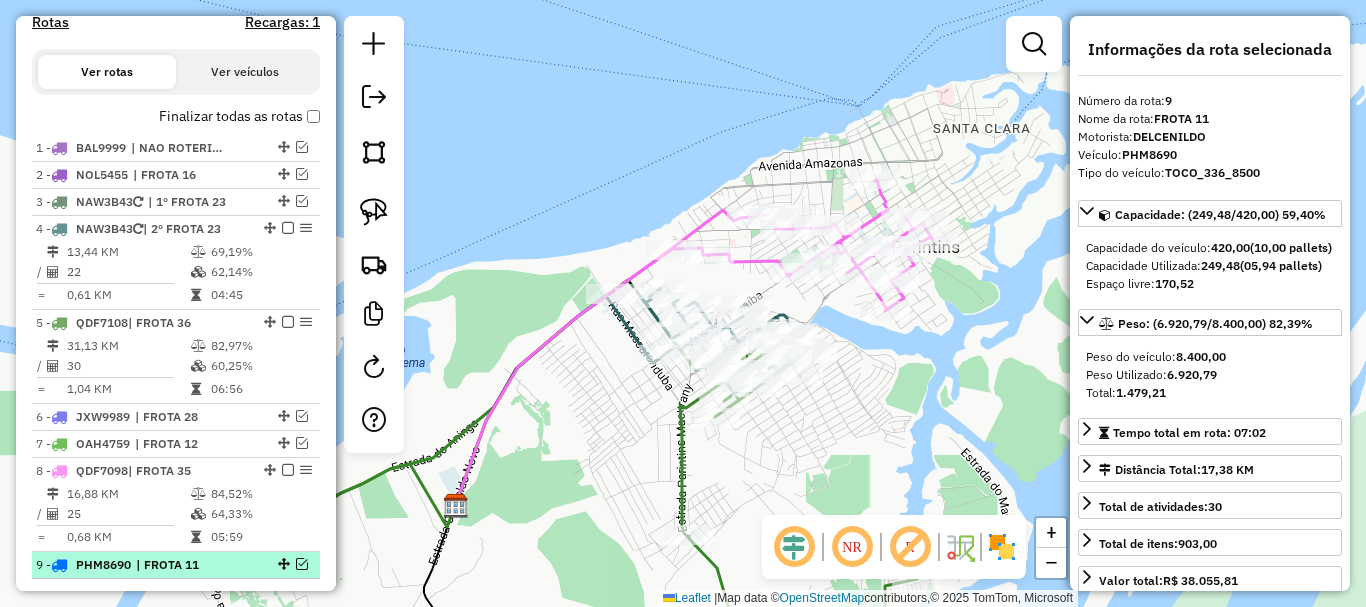 scroll, scrollTop: 722, scrollLeft: 0, axis: vertical 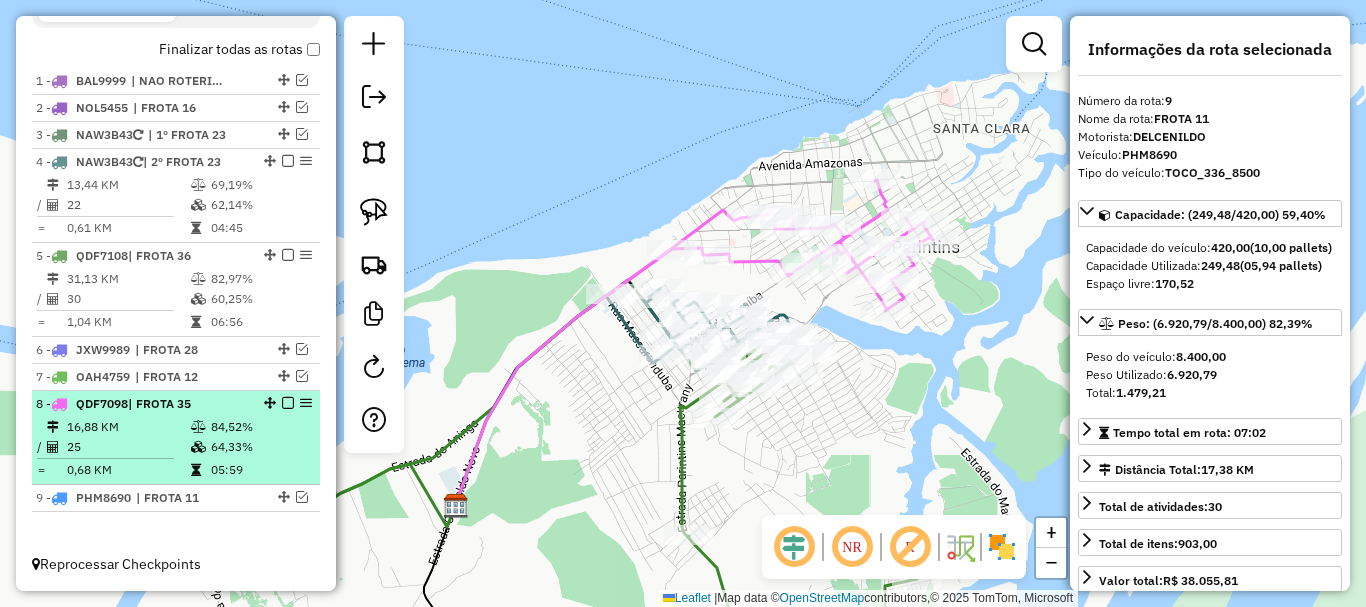 click on "8 -       [PLATE]   | FROTA [NUMBER]  [NUMBER] KM   [NUMBER]%  /  [NUMBER]   [NUMBER]%     =  [NUMBER] KM   [TIME]" at bounding box center [176, 438] 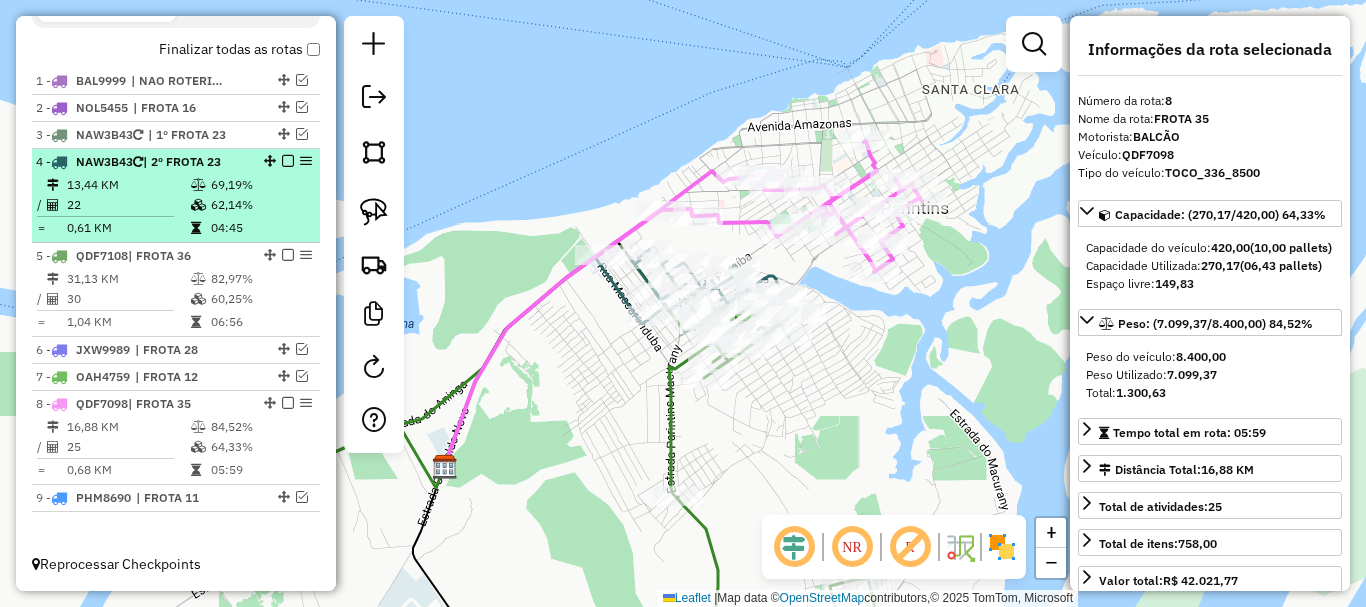 click on "| 2º FROTA 23" at bounding box center (182, 161) 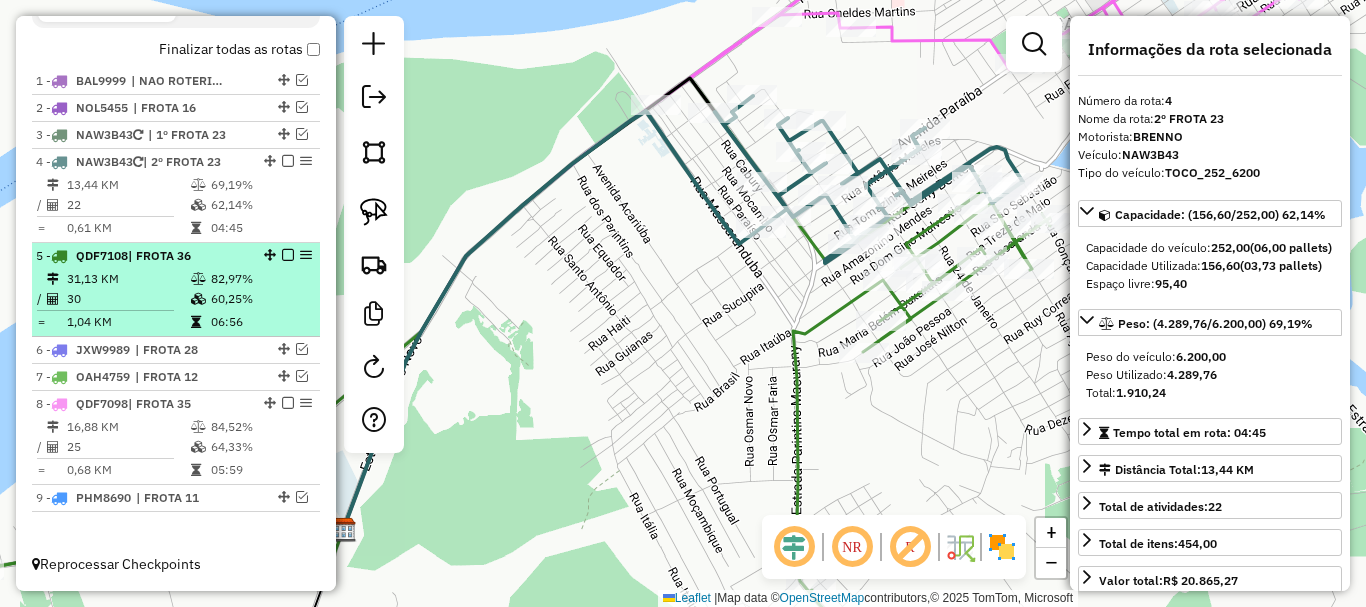 click on "31,13 KM" at bounding box center (128, 279) 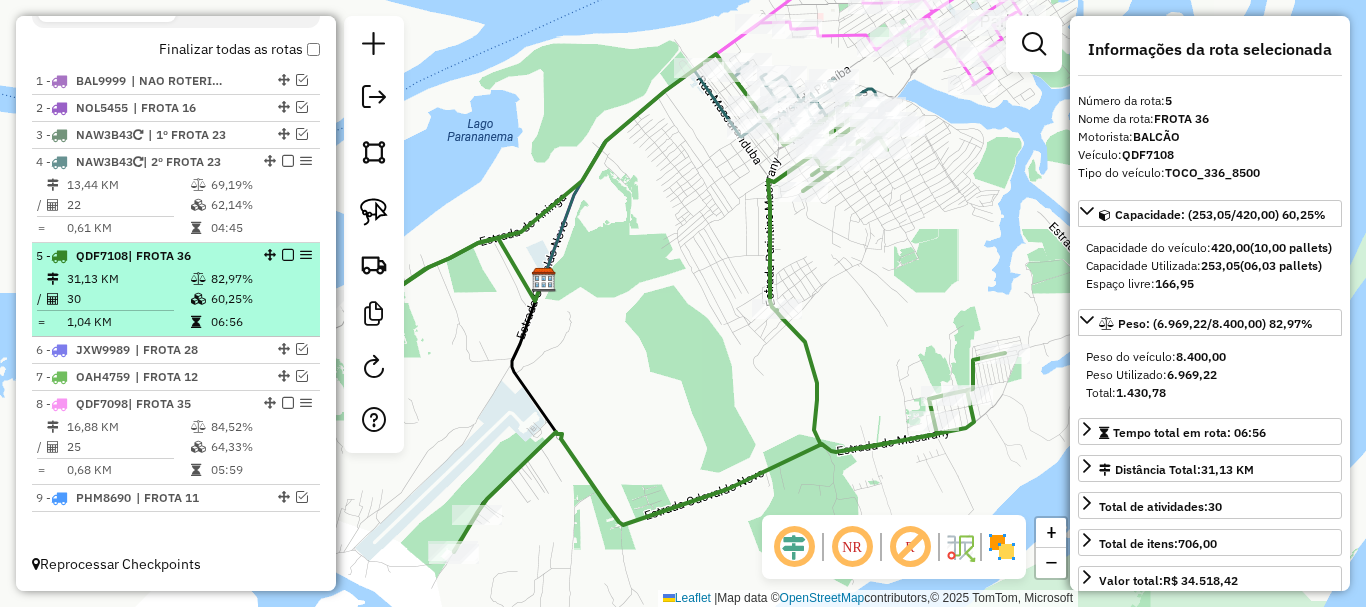 click at bounding box center (282, 255) 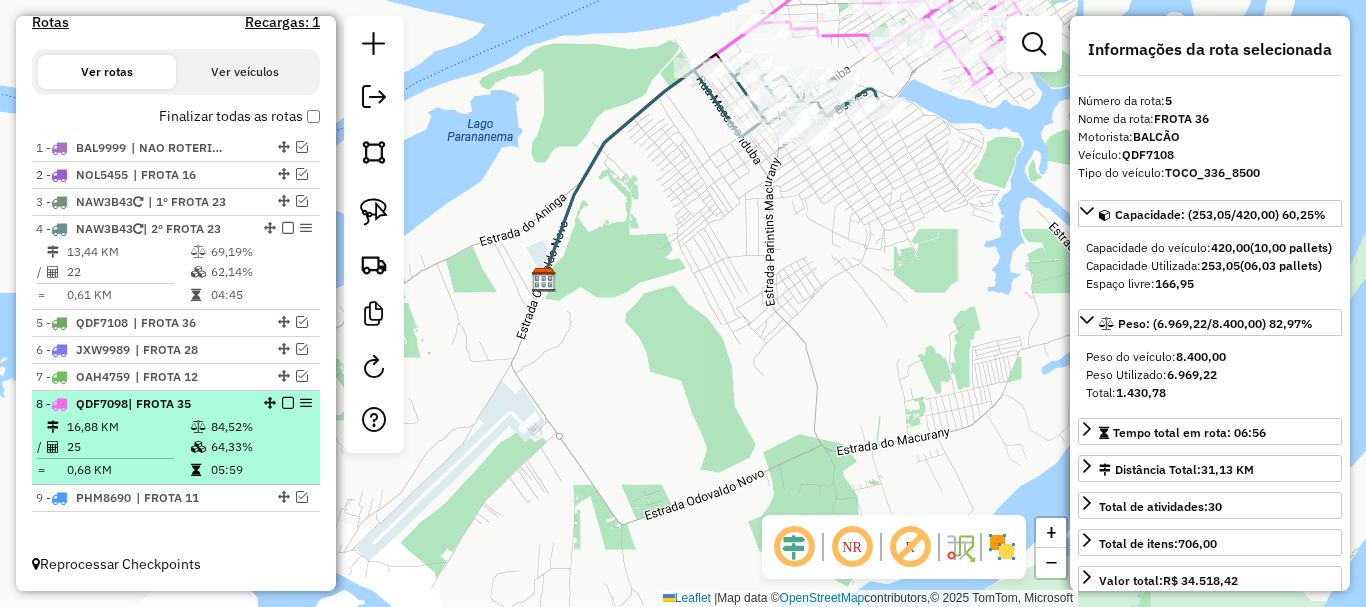 click on "8 -       QDF7098   | FROTA 35" at bounding box center [142, 404] 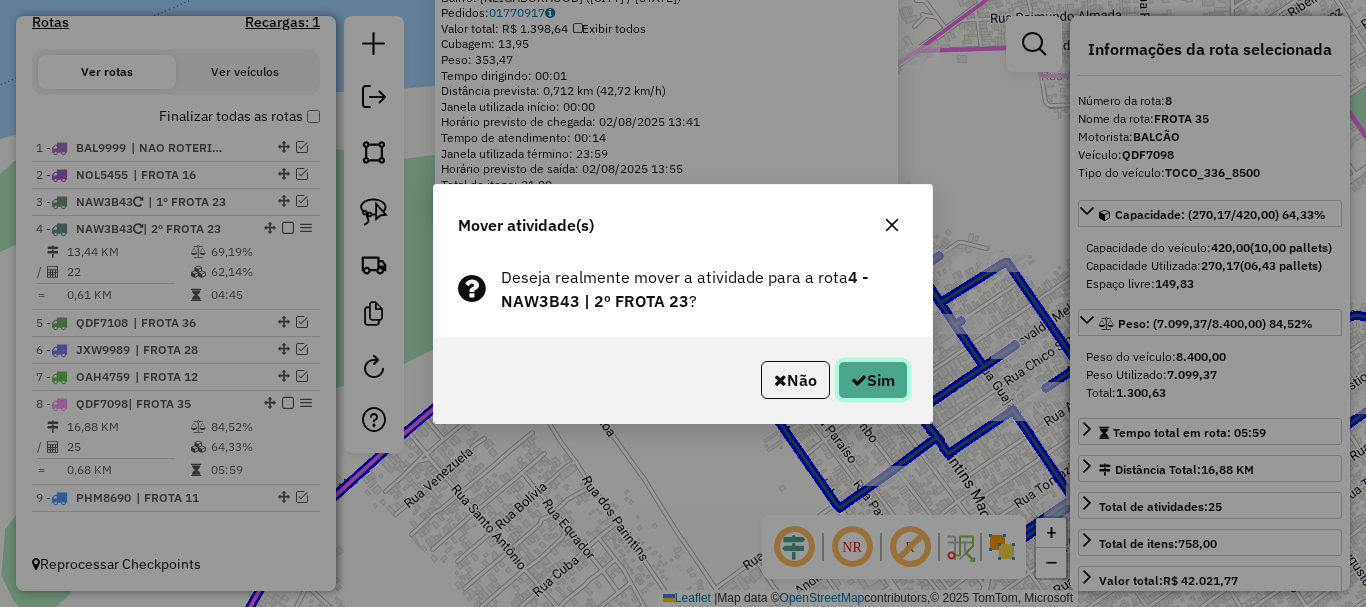 click on "Sim" 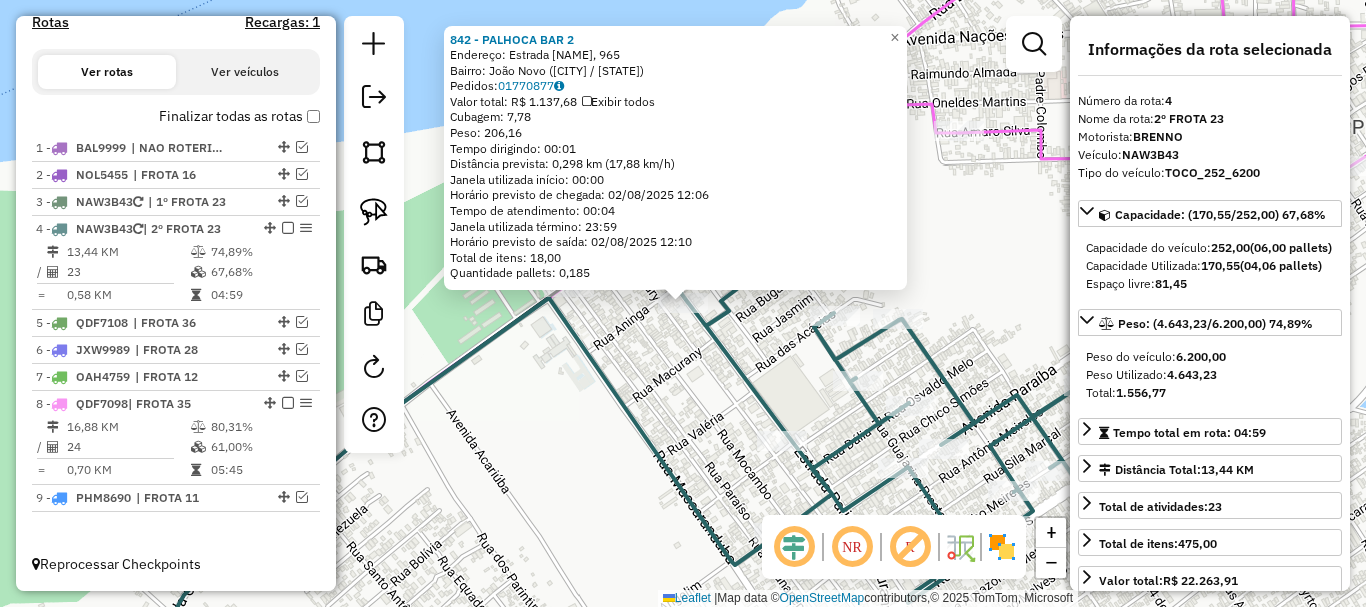 click on "842 - PALHOCA BAR 2  Endereço: Estrada [STREET], [NUMBER]   Bairro: [NEIGHBORHOOD] ([CITY] / [STATE])   Pedidos:  [ORDER_ID]   Valor total: R$ 1.137,68   Exibir todos   Cubagem: 7,78  Peso: 206,16  Tempo dirigindo: 00:01   Distância prevista: 0,298 km (17,88 km/h)   Janela utilizada início: 00:00   Horário previsto de chegada: 02/08/2025 12:06   Tempo de atendimento: 00:04   Janela utilizada término: 23:59   Horário previsto de saída: 02/08/2025 12:10   Total de itens: 18,00   Quantidade pallets: 0,185  × Janela de atendimento Grade de atendimento Capacidade Transportadoras Veículos Cliente Pedidos  Rotas Selecione os dias de semana para filtrar as janelas de atendimento  Seg   Ter   Qua   Qui   Sex   Sáb   Dom  Informe o período da janela de atendimento: De: Até:  Filtrar exatamente a janela do cliente  Considerar janela de atendimento padrão  Selecione os dias de semana para filtrar as grades de atendimento  Seg   Ter   Qua   Qui   Sex   Sáb   Dom   Considerar clientes sem dia de atendimento cadastrado De:" 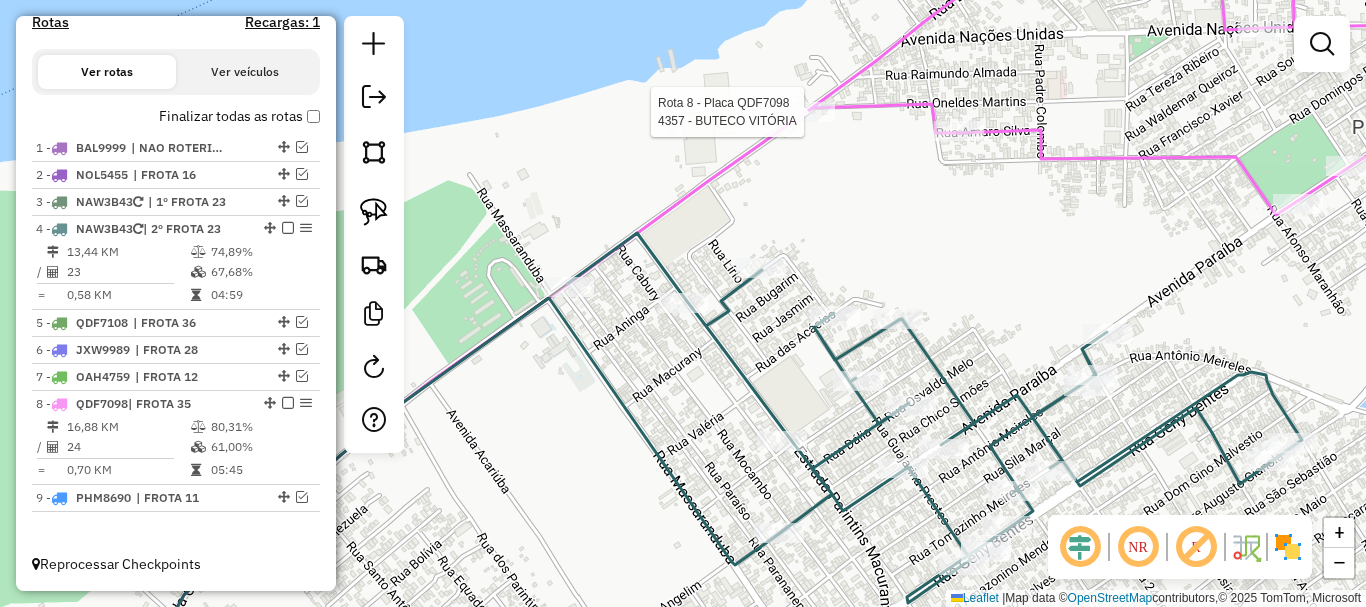 select on "**********" 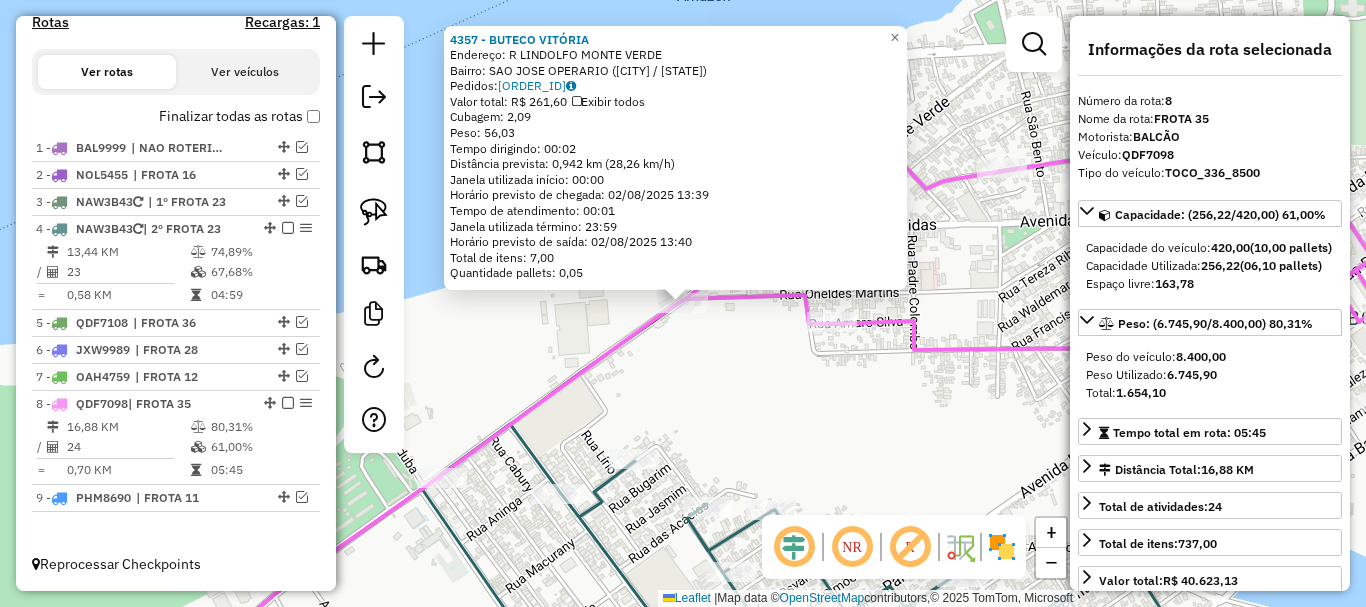 click on "[NUMBER] - BUTECO VITÓRIA  Endereço: R LINDOLFO MONTE VERDE   Bairro: SAO JOSE OPERARIO ([CITY] / [STATE])   Pedidos:  [ORDER_ID]   Valor total: R$ [PRICE]   Exibir todos   Cubagem: [CUBAGE]  Peso: [WEIGHT]  Tempo dirigindo: [TIME]   Distância prevista: [DISTANCE] km ([SPEED])   Janela utilizada início: [TIME]   Horário previsto de chegada: [DATE] [TIME]   Tempo de atendimento: [TIME]   Janela utilizada término: [TIME]   Horário previsto de saída: [DATE] [TIME]   Total de itens: [ITEMS]   Quantidade pallets: [PALLETS]  × Janela de atendimento Grade de atendimento Capacidade Transportadoras Veículos Cliente Pedidos  Rotas Selecione os dias de semana para filtrar as janelas de atendimento  Seg   Ter   Qua   Qui   Sex   Sáb   Dom  Informe o período da janela de atendimento: De: Até:  Filtrar exatamente a janela do cliente  Considerar janela de atendimento padrão  Selecione os dias de semana para filtrar as grades de atendimento  Seg   Ter   Qua   Qui   Sex   Sáb   Dom   Clientes fora do dia de atendimento selecionado De:" 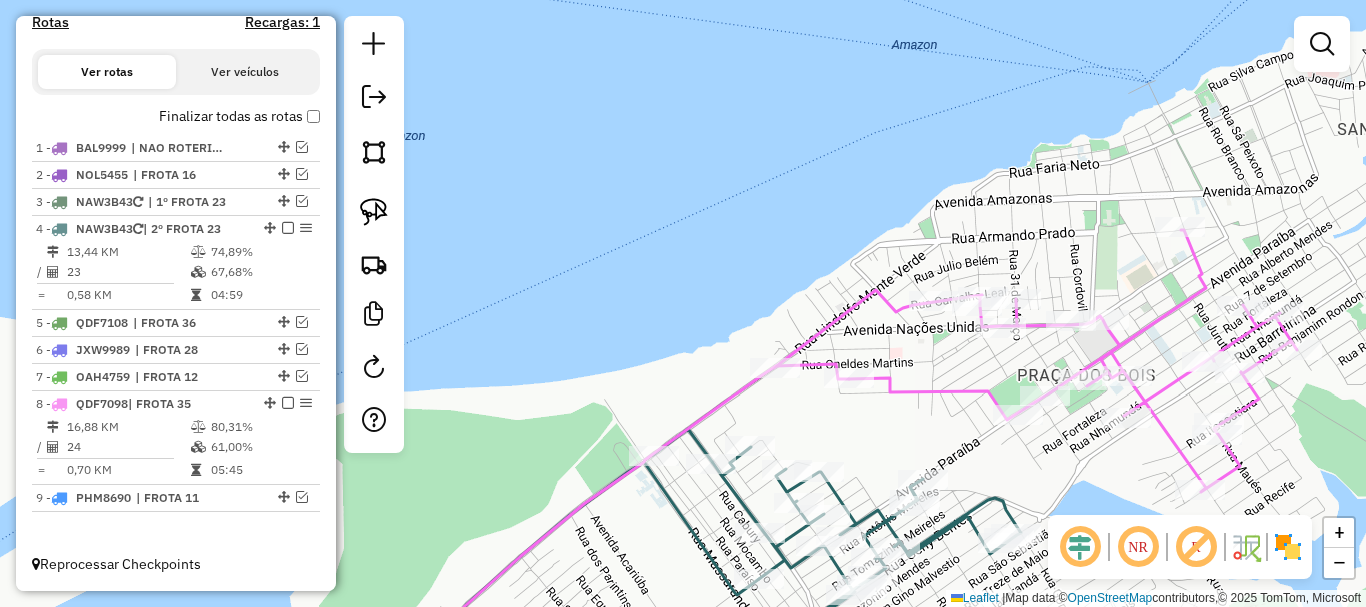 drag, startPoint x: 857, startPoint y: 447, endPoint x: 728, endPoint y: 224, distance: 257.62375 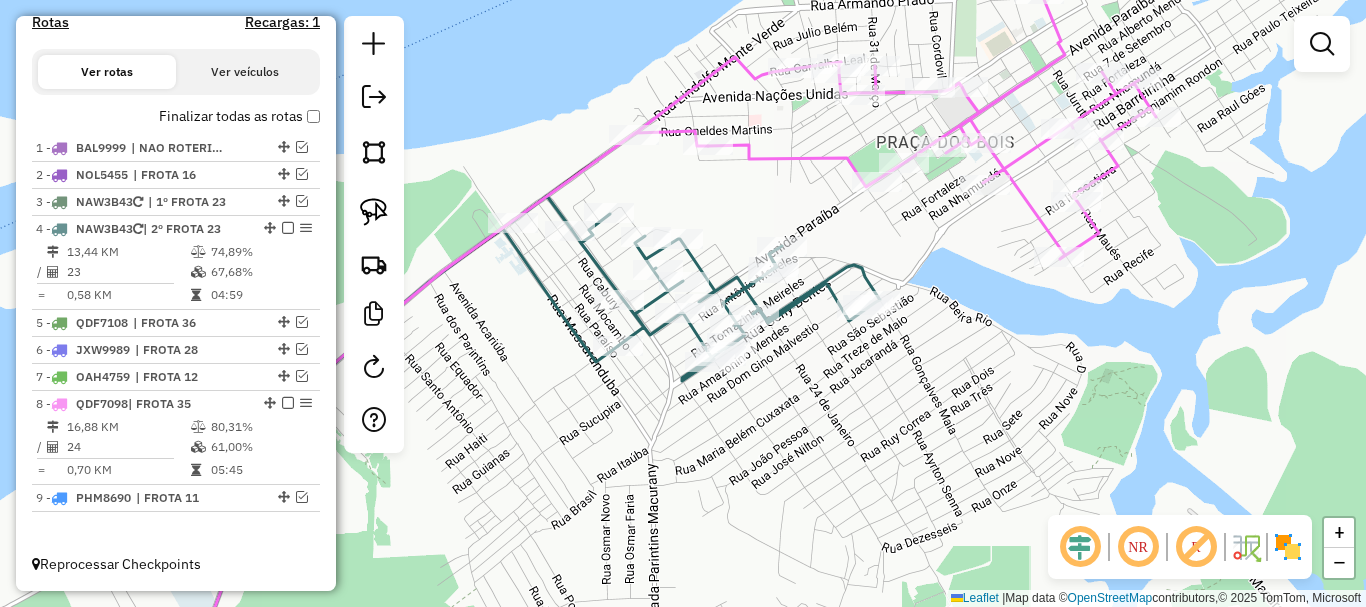drag, startPoint x: 966, startPoint y: 284, endPoint x: 910, endPoint y: 229, distance: 78.492035 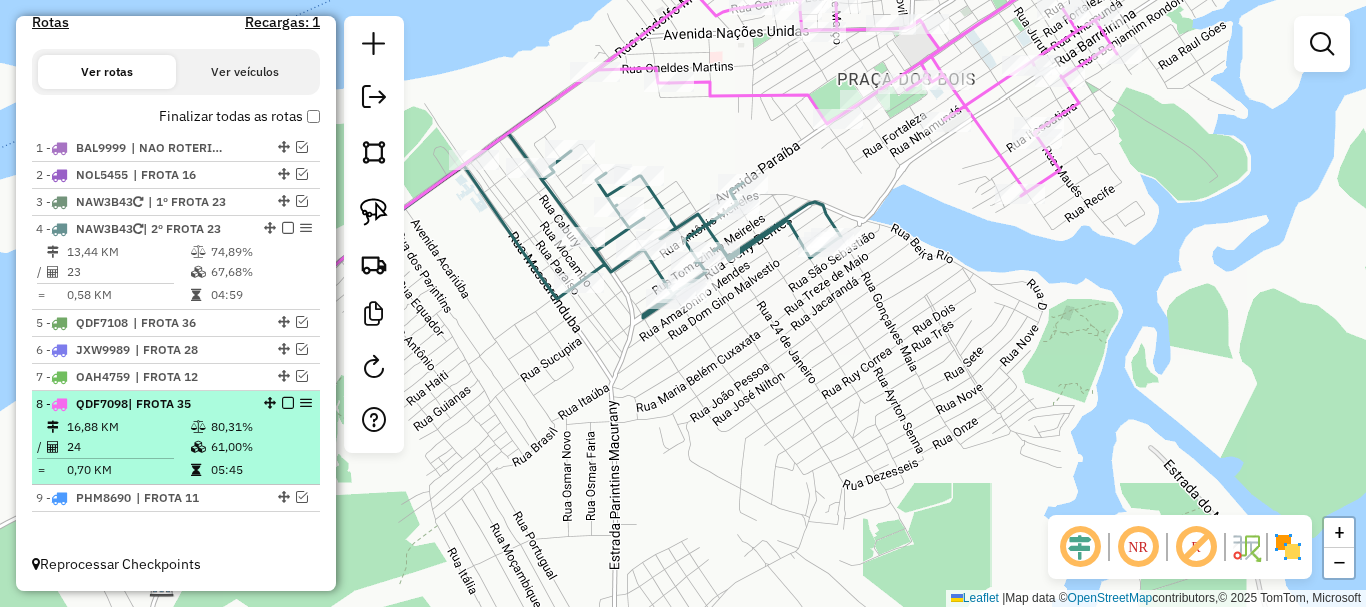 click at bounding box center [288, 403] 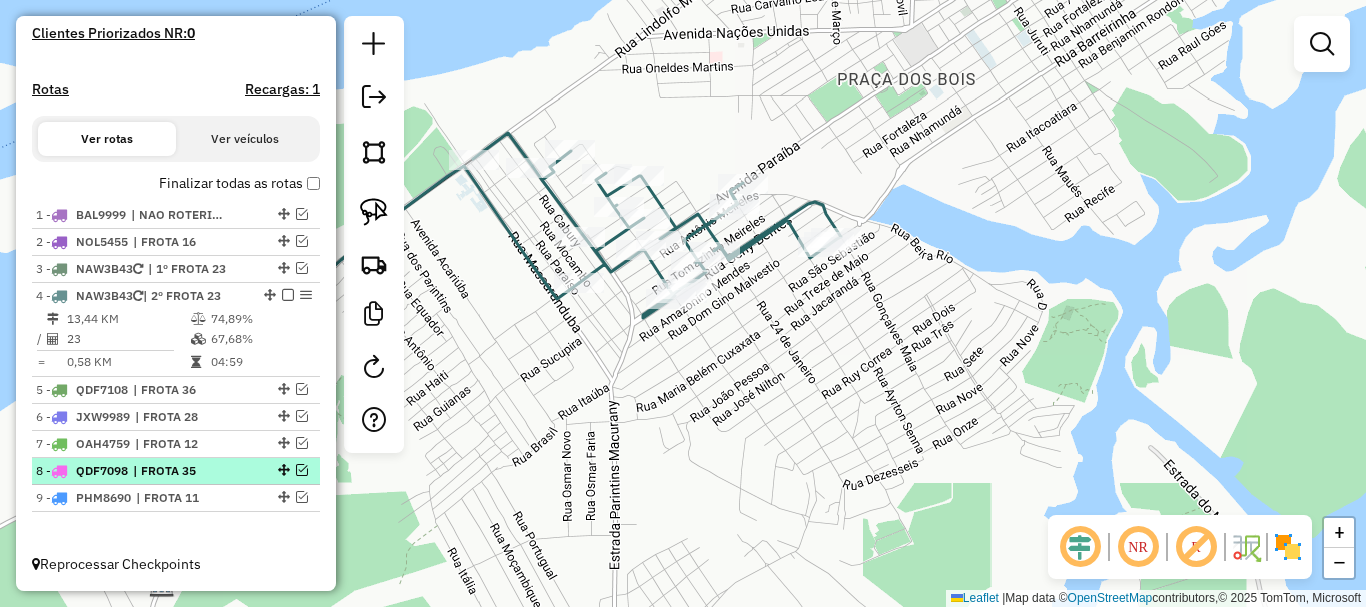 scroll, scrollTop: 588, scrollLeft: 0, axis: vertical 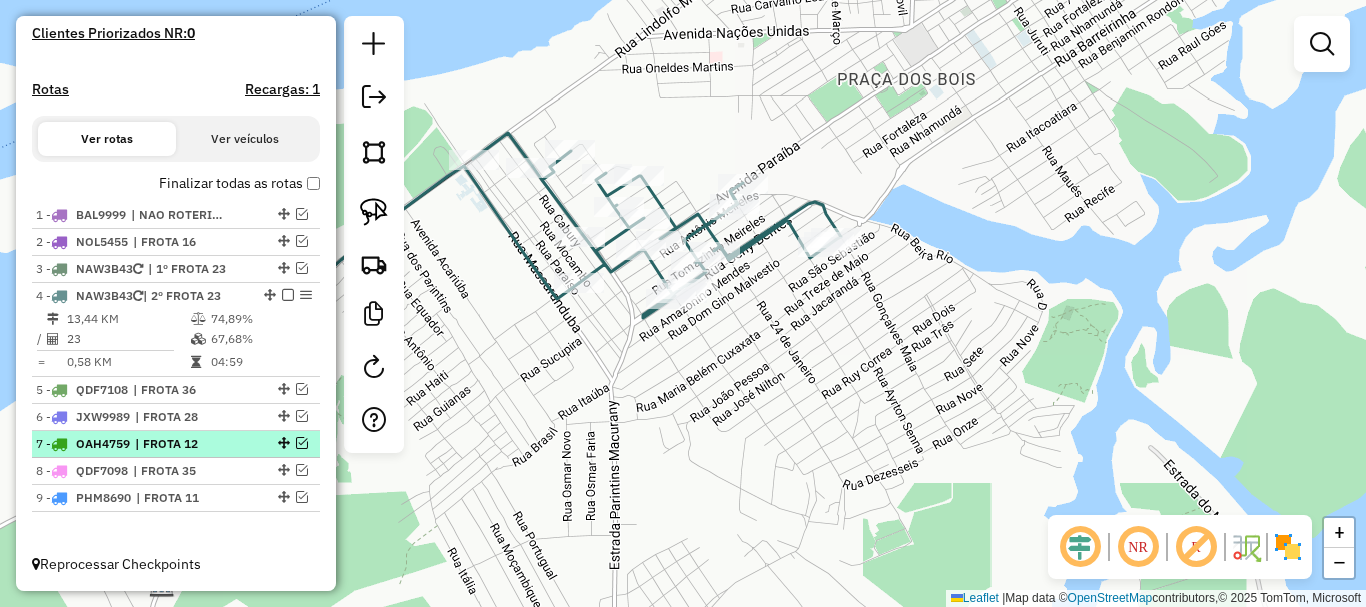 click on "| FROTA 12" at bounding box center (181, 444) 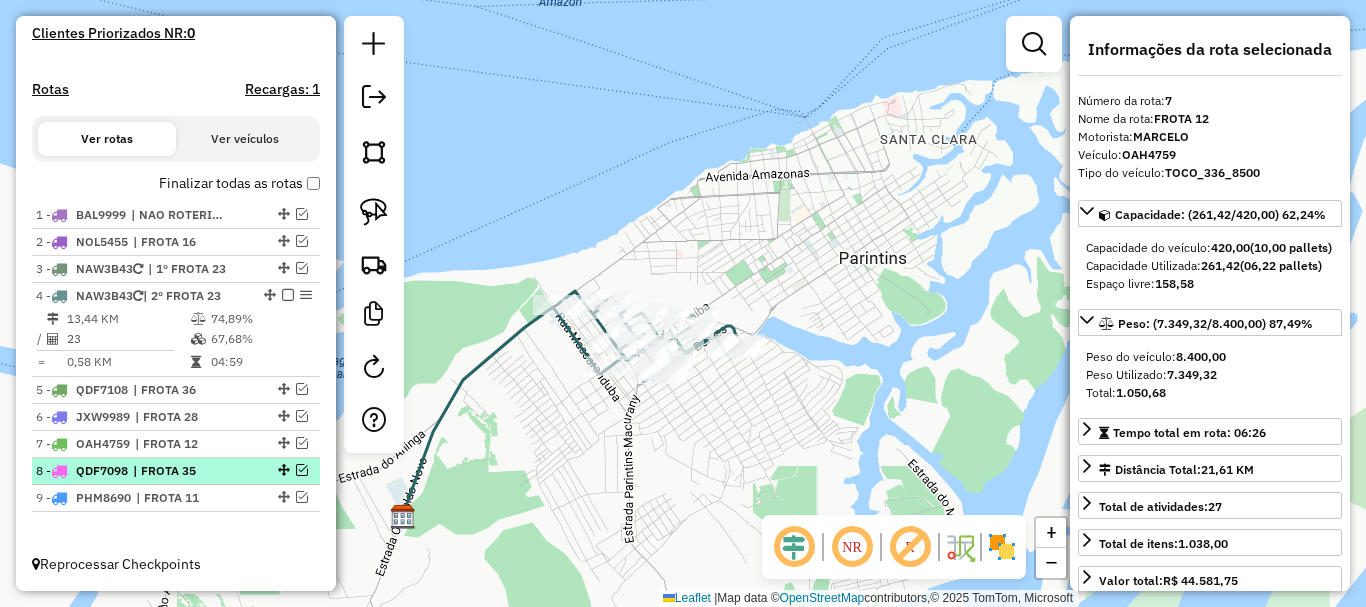 click on "7 -       [PLATE]   | FROTA [NUMBER]" at bounding box center (176, 444) 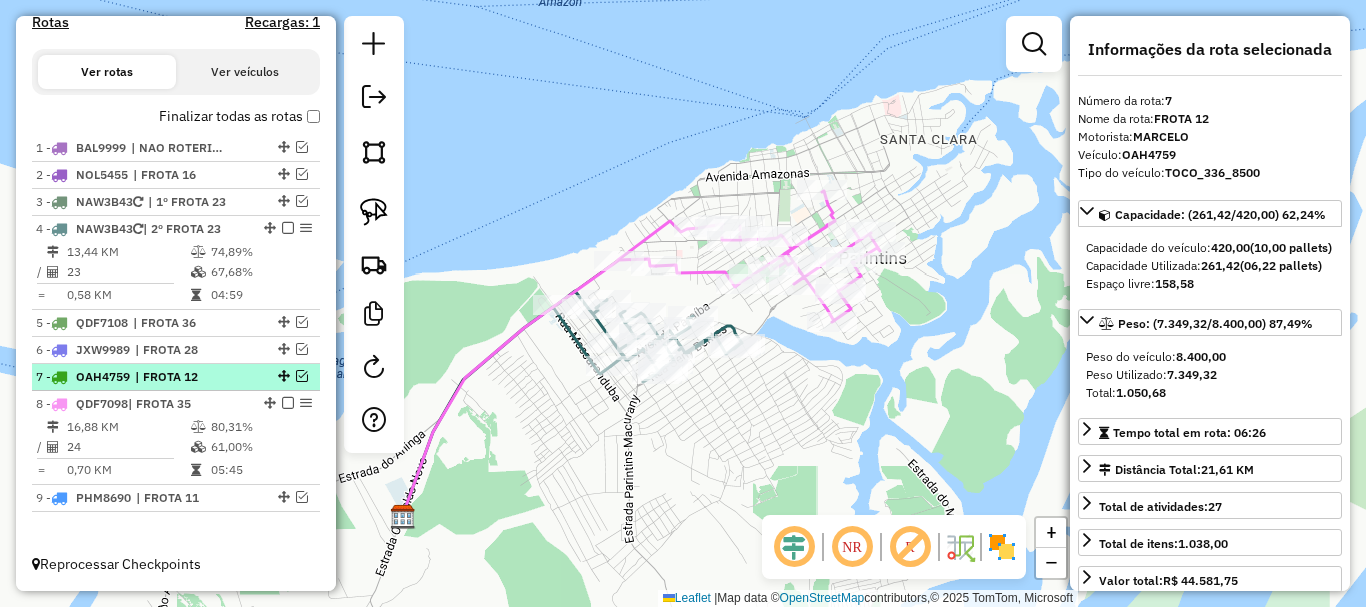 click at bounding box center (302, 376) 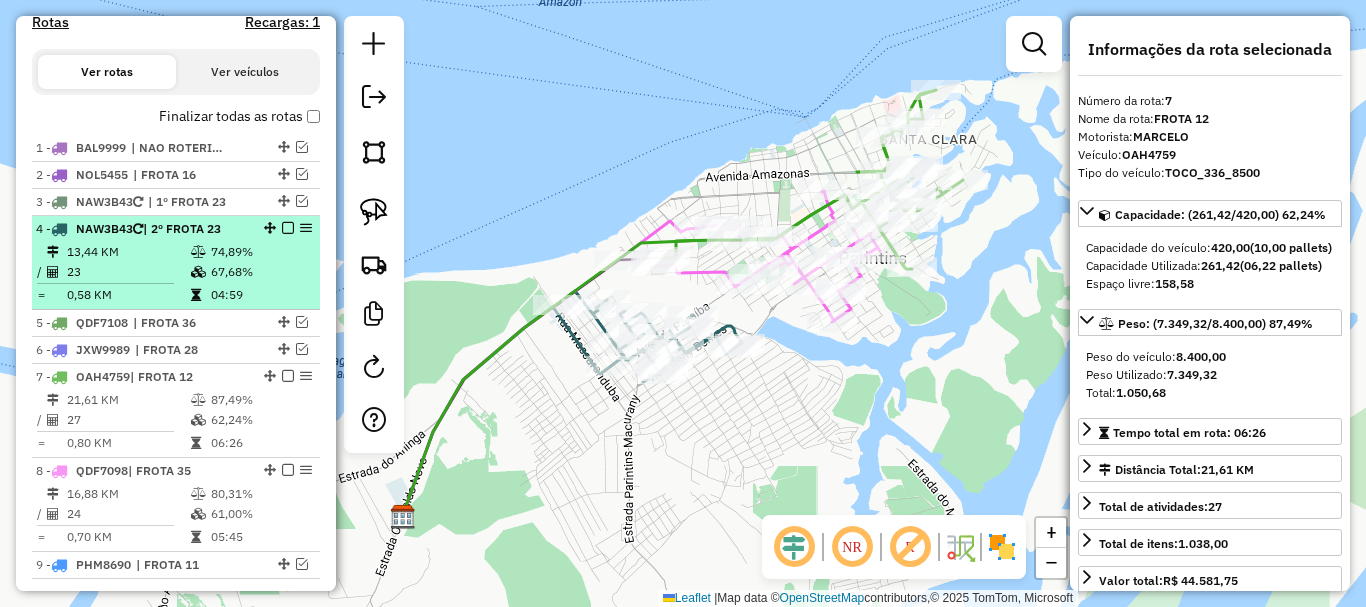 scroll, scrollTop: 722, scrollLeft: 0, axis: vertical 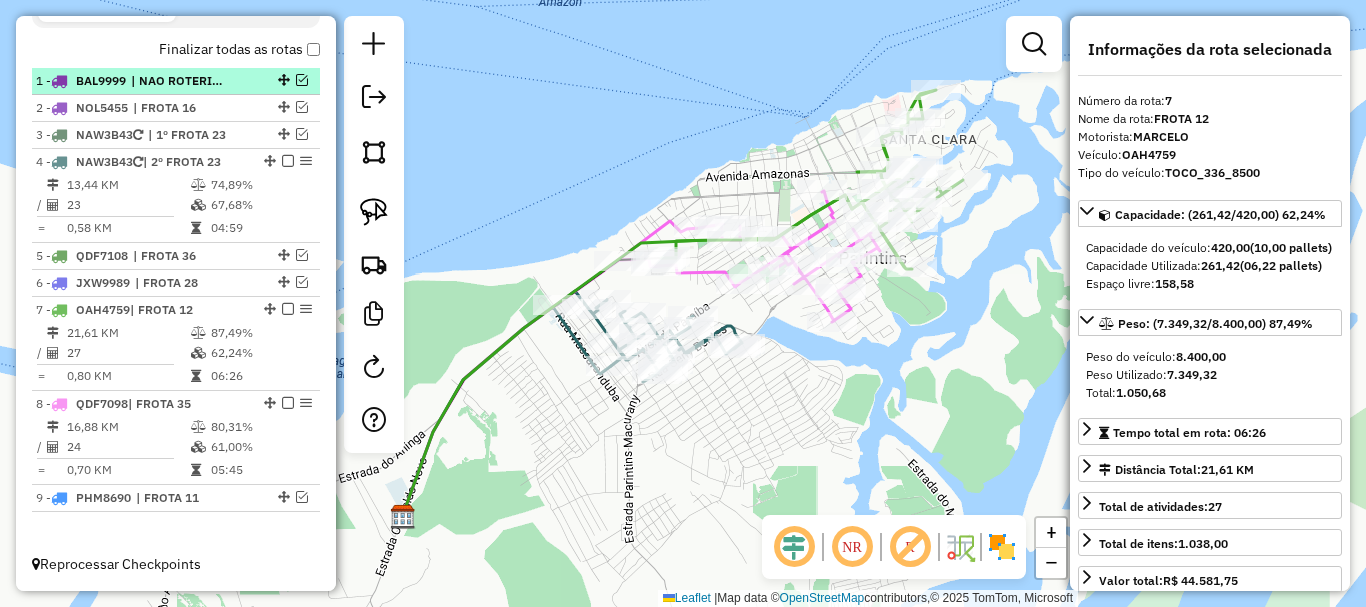 click at bounding box center [288, 161] 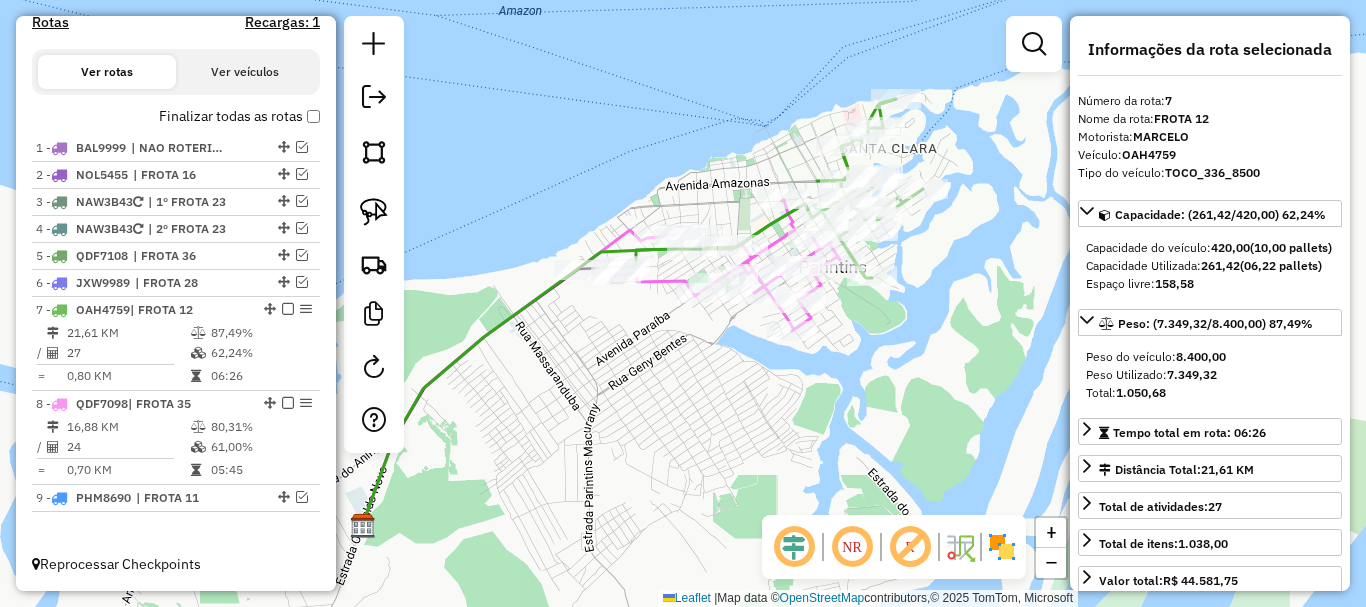 drag, startPoint x: 820, startPoint y: 463, endPoint x: 647, endPoint y: 502, distance: 177.34148 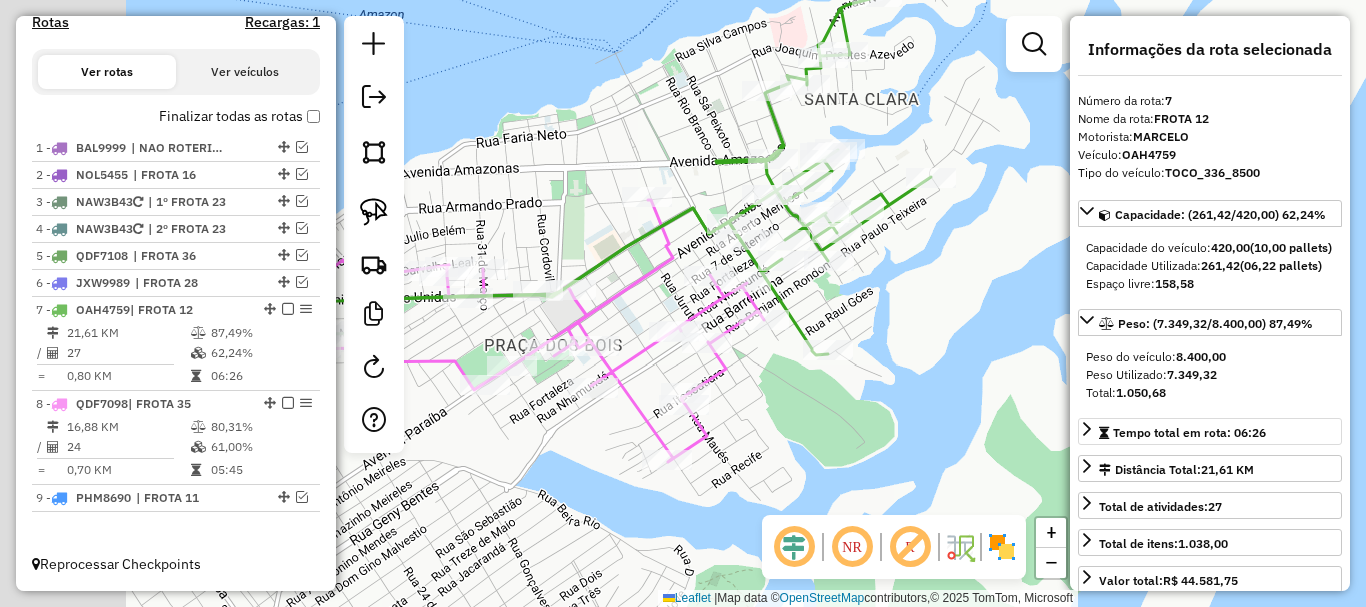 drag, startPoint x: 807, startPoint y: 421, endPoint x: 1096, endPoint y: 462, distance: 291.89383 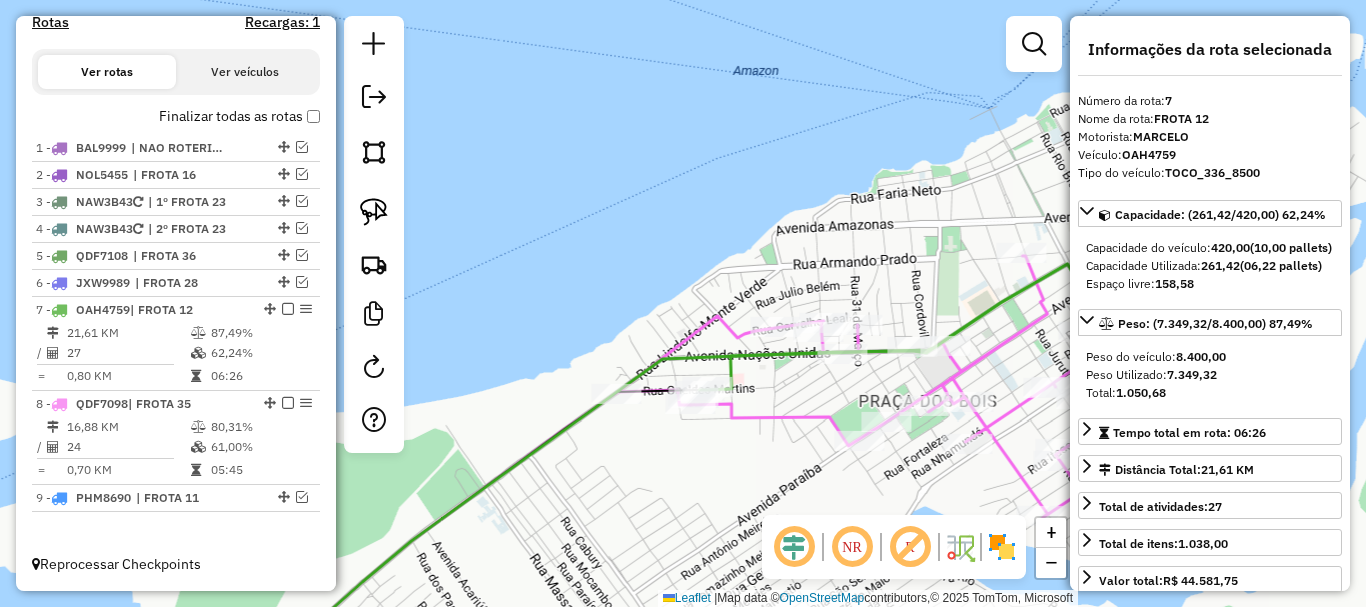 drag, startPoint x: 934, startPoint y: 320, endPoint x: 748, endPoint y: 264, distance: 194.24727 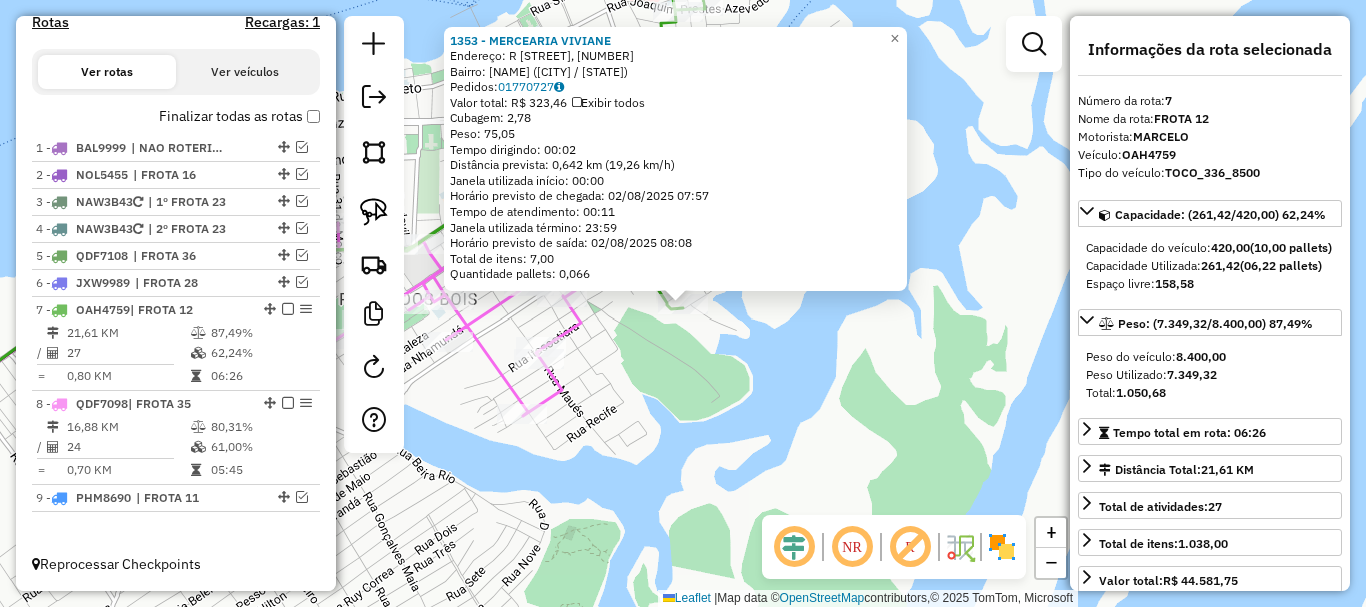drag, startPoint x: 678, startPoint y: 425, endPoint x: 836, endPoint y: 452, distance: 160.29036 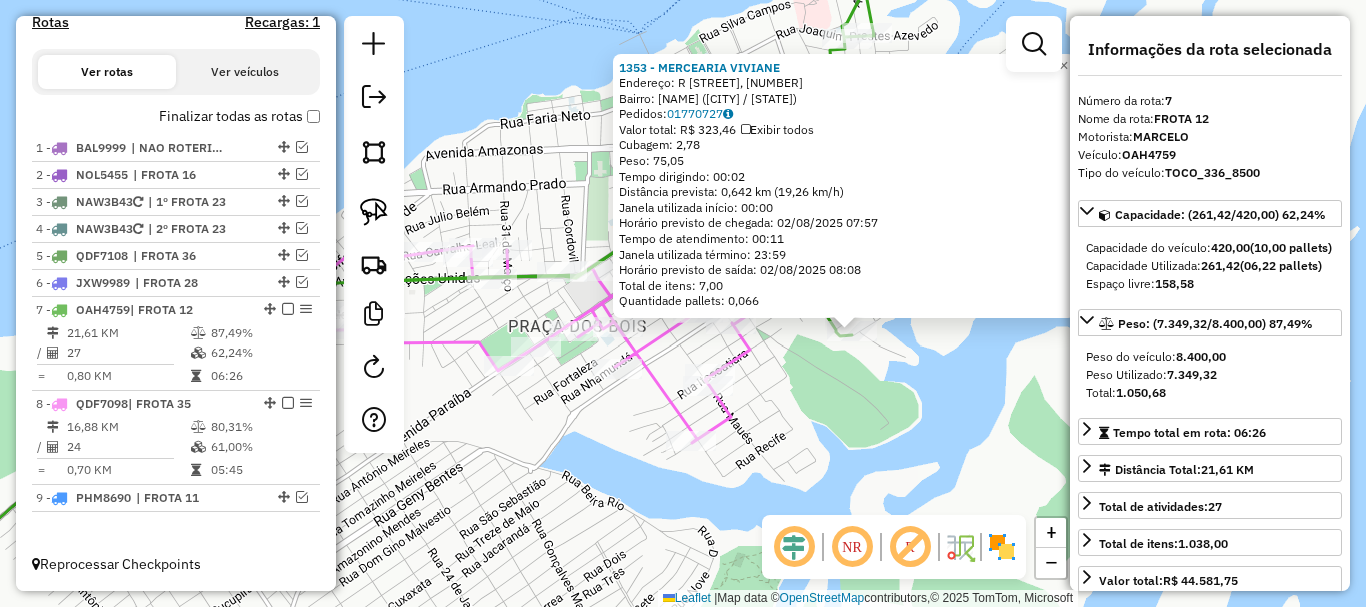 click on "[NUMBER] - [NAME]  Endereço: [STREET], [NUMBER]   Bairro: [NEIGHBORHOOD] ([CITY] / [STATE])   Pedidos:  [ORDER_ID]   Valor total: R$ 323,46   Exibir todos   Cubagem: 2,78  Peso: 75,05  Tempo dirigindo: 00:02   Distância prevista: 0,642 km (19,26 km/h)   Janela utilizada início: 00:00   Horário previsto de chegada: 02/08/2025 07:57   Tempo de atendimento: 00:11   Janela utilizada término: 23:59   Horário previsto de saída: 02/08/2025 08:08   Total de itens: 7,00   Quantidade pallets: 0,066  × Janela de atendimento Grade de atendimento Capacidade Transportadoras Veículos Cliente Pedidos  Rotas Selecione os dias de semana para filtrar as janelas de atendimento  Seg   Ter   Qua   Qui   Sex   Sáb   Dom  Informe o período da janela de atendimento: De: Até:  Filtrar exatamente a janela do cliente  Considerar janela de atendimento padrão  Selecione os dias de semana para filtrar as grades de atendimento  Seg   Ter   Qua   Qui   Sex   Sáb   Dom   Considerar clientes sem dia de atendimento cadastrado De:" 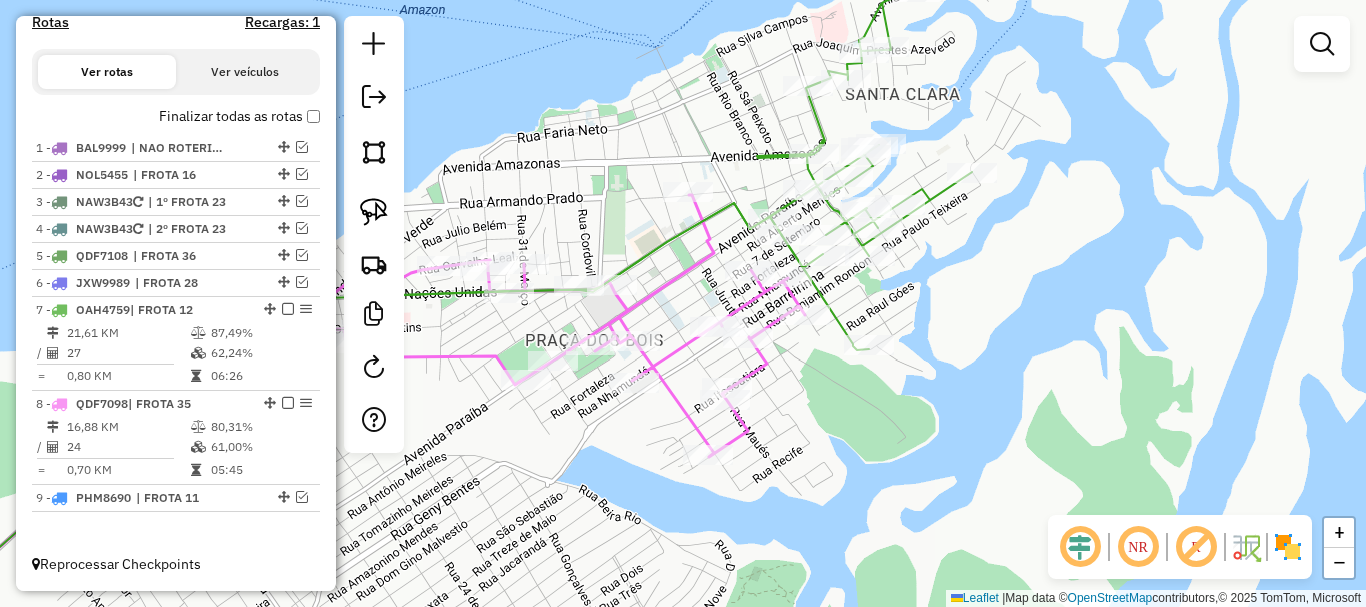 drag, startPoint x: 781, startPoint y: 458, endPoint x: 842, endPoint y: 499, distance: 73.4983 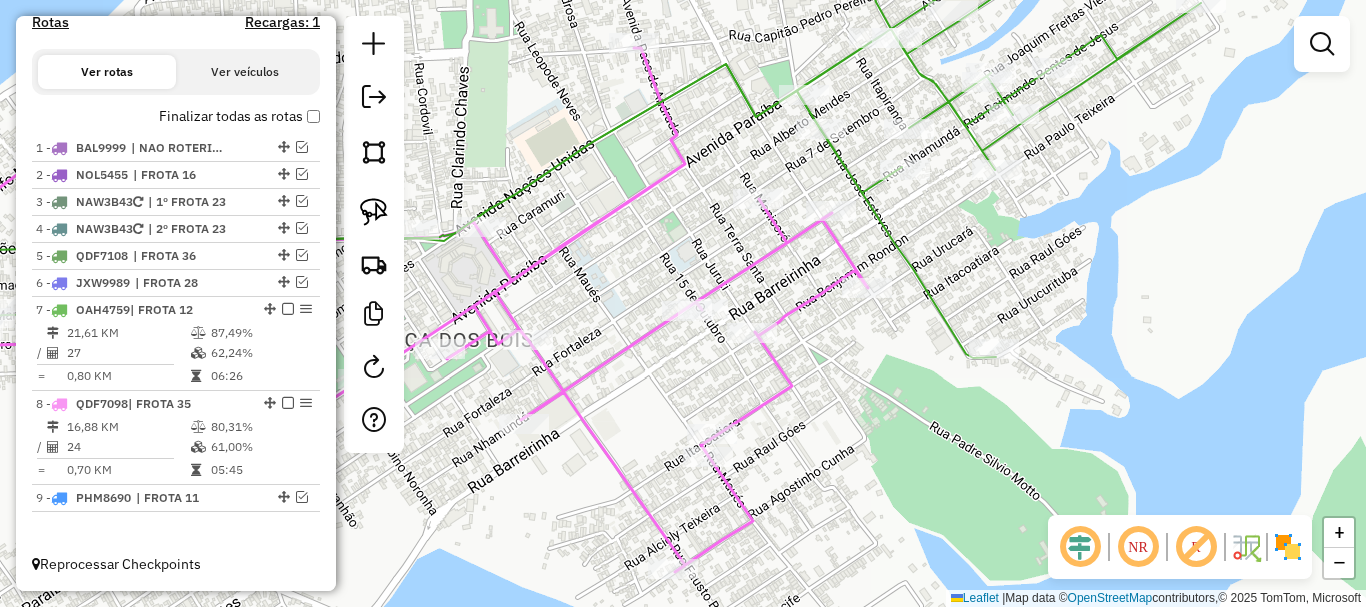 drag, startPoint x: 920, startPoint y: 334, endPoint x: 956, endPoint y: 425, distance: 97.862144 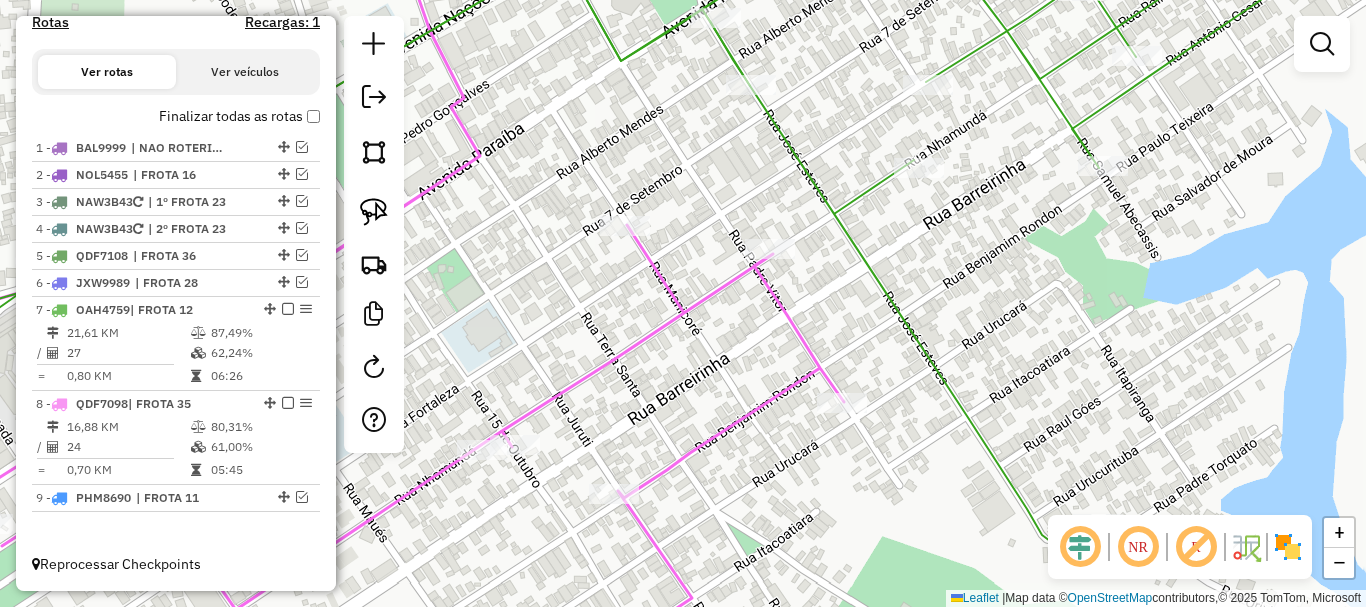 drag, startPoint x: 864, startPoint y: 274, endPoint x: 942, endPoint y: 435, distance: 178.89941 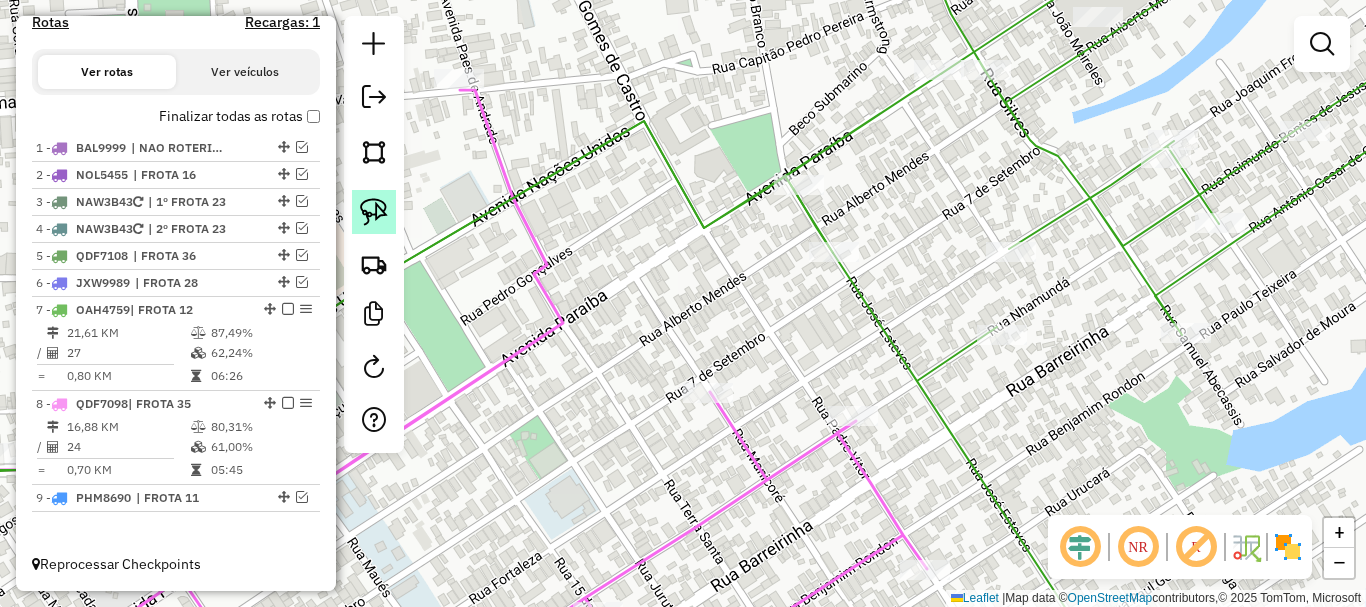 drag, startPoint x: 362, startPoint y: 202, endPoint x: 612, endPoint y: 209, distance: 250.09798 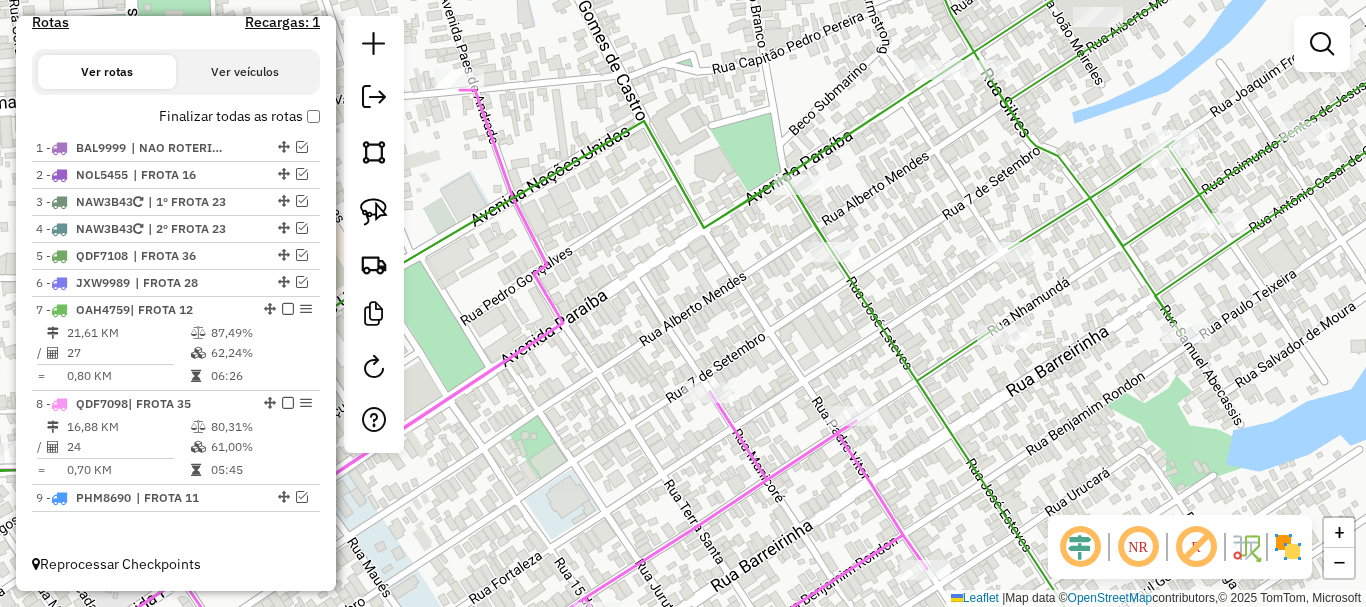 click 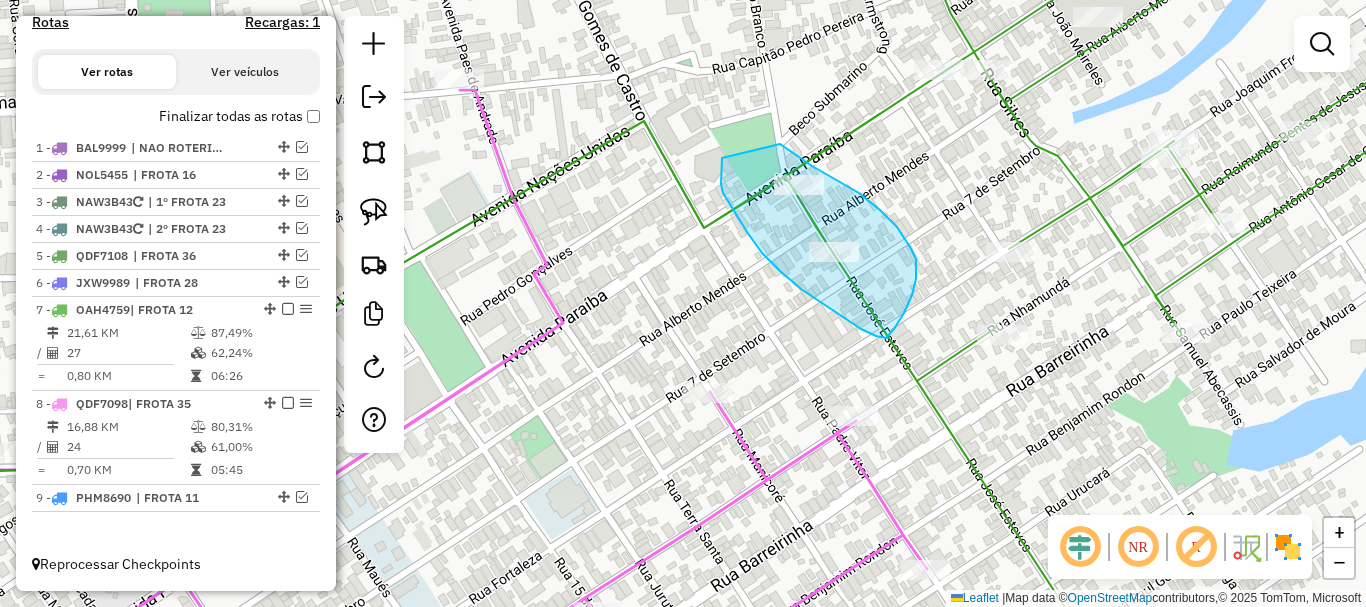 drag, startPoint x: 722, startPoint y: 158, endPoint x: 769, endPoint y: 130, distance: 54.708317 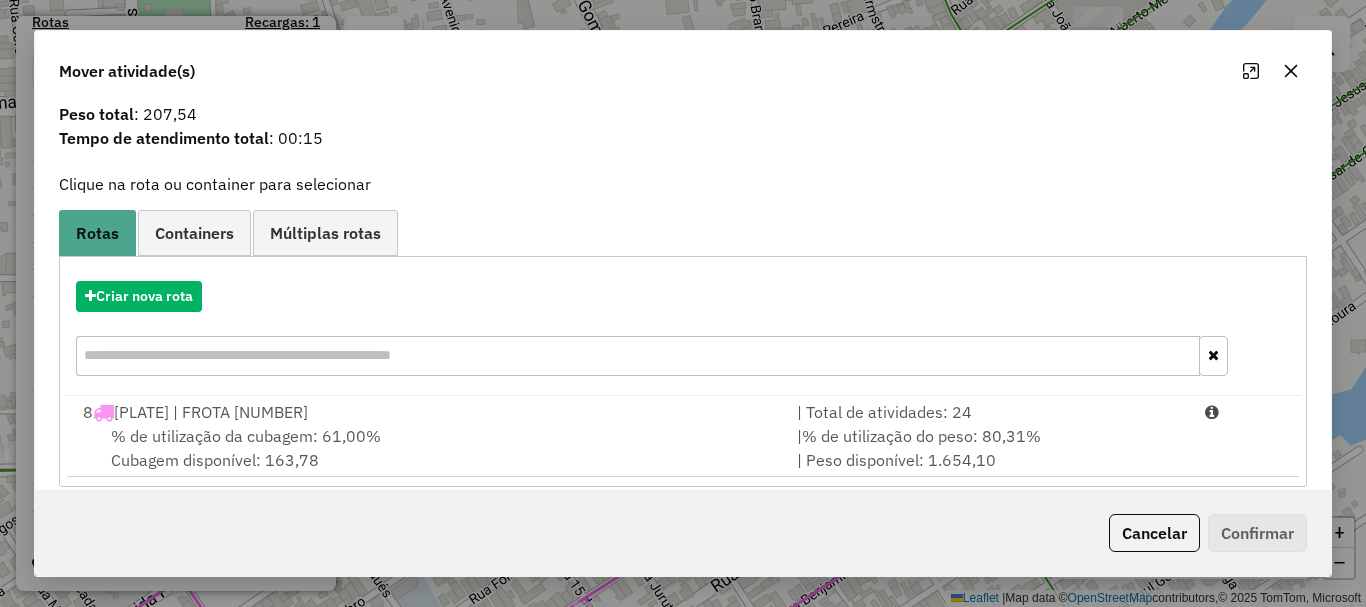scroll, scrollTop: 78, scrollLeft: 0, axis: vertical 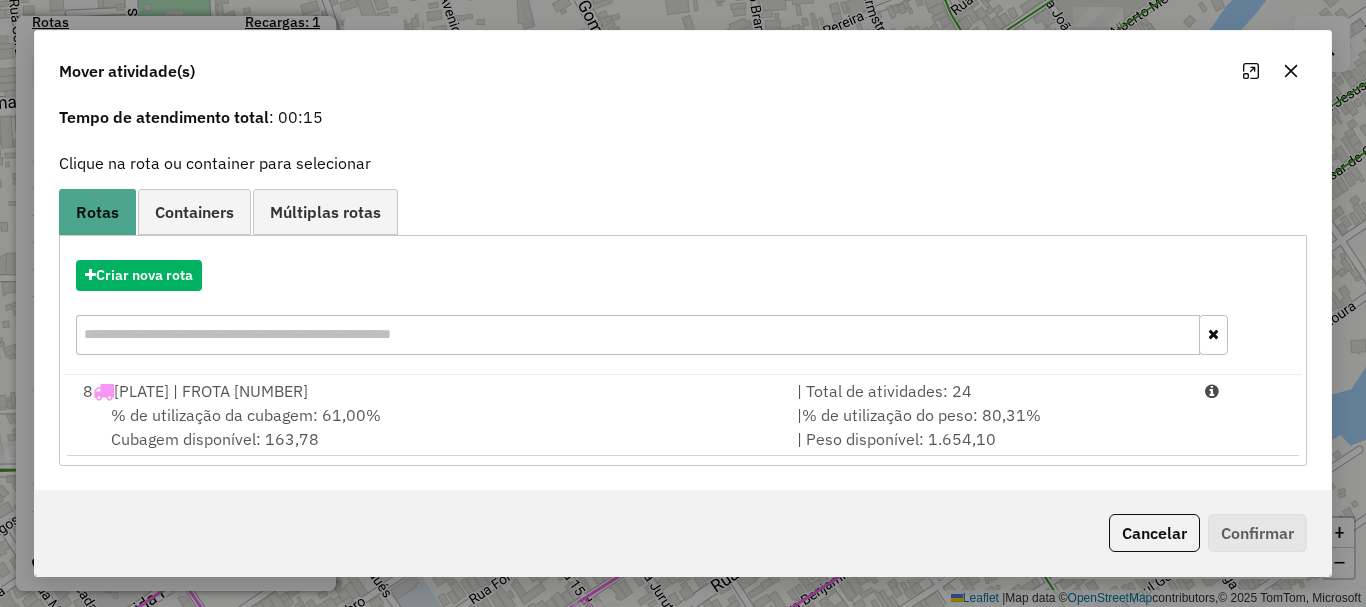click on "Cancelar   Confirmar" 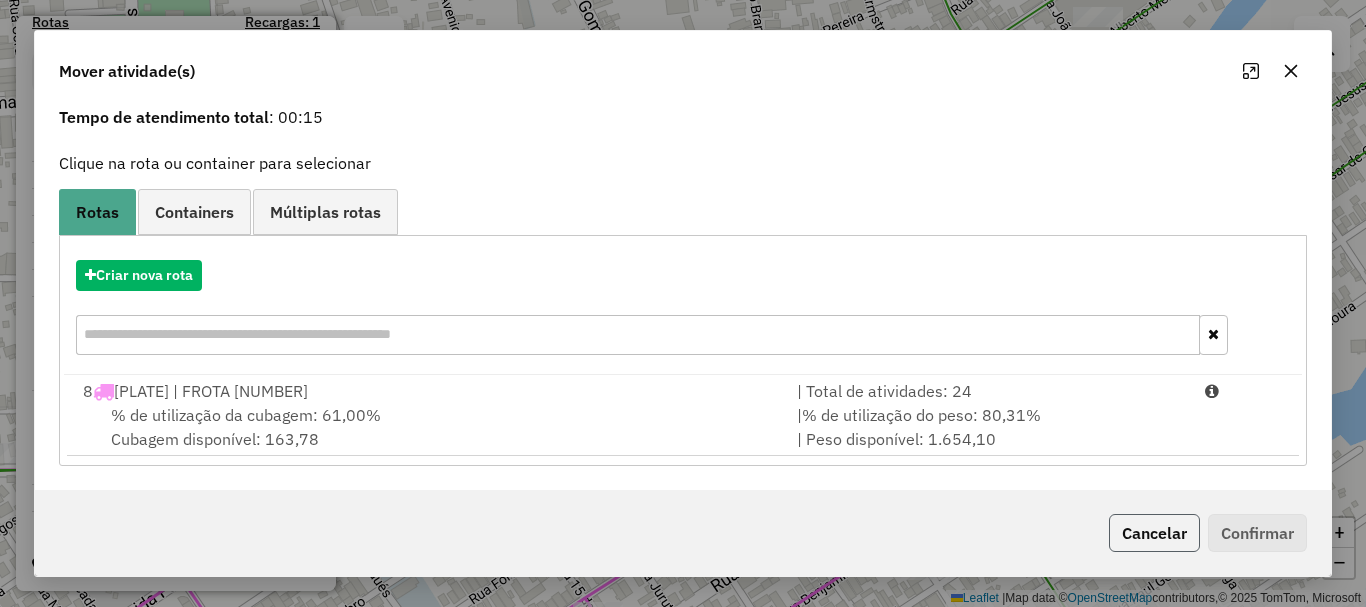click on "Cancelar" 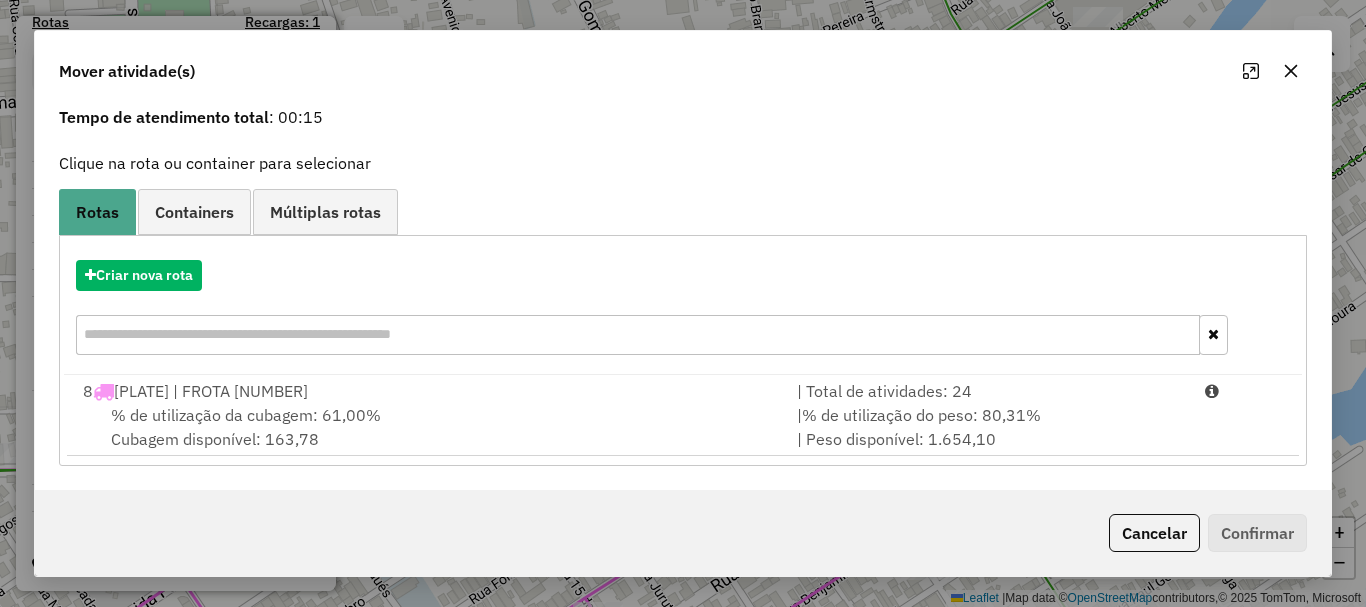 scroll, scrollTop: 0, scrollLeft: 0, axis: both 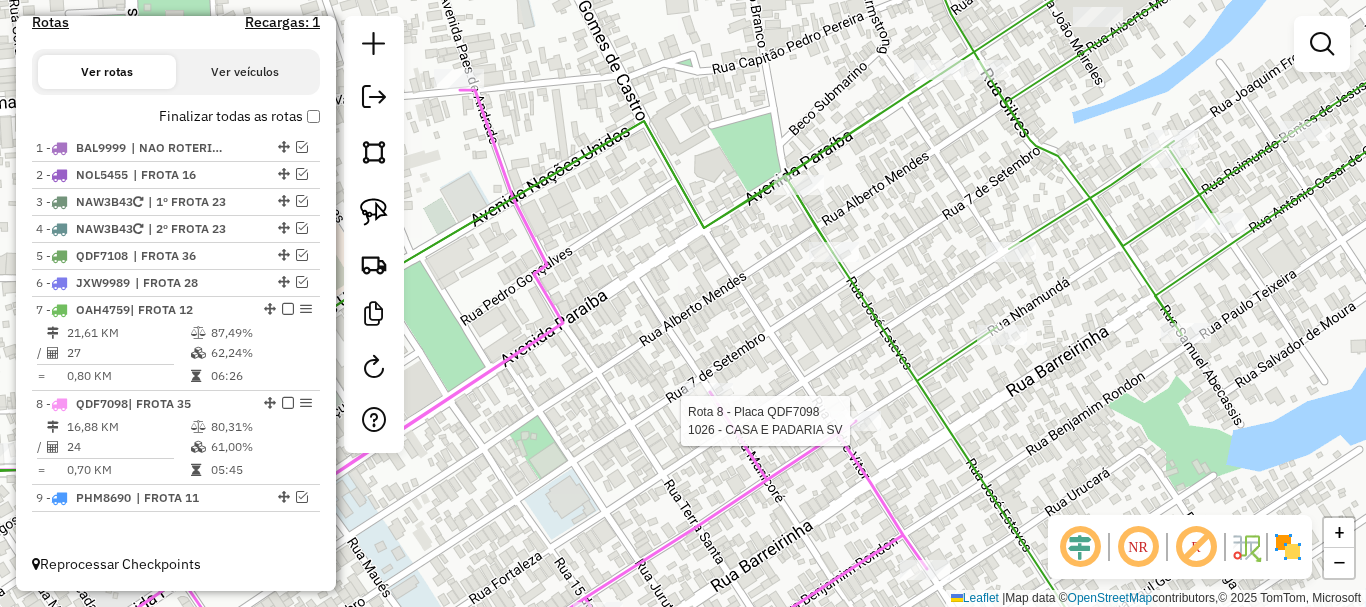 select on "**********" 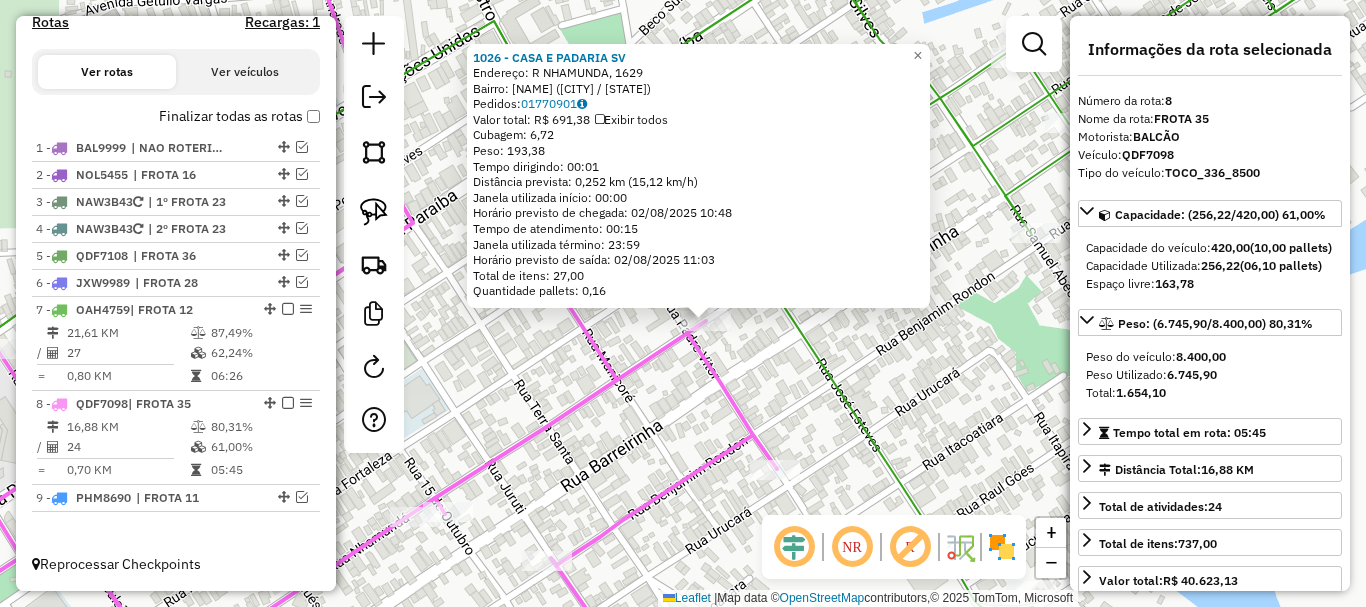 drag, startPoint x: 856, startPoint y: 329, endPoint x: 889, endPoint y: 341, distance: 35.1141 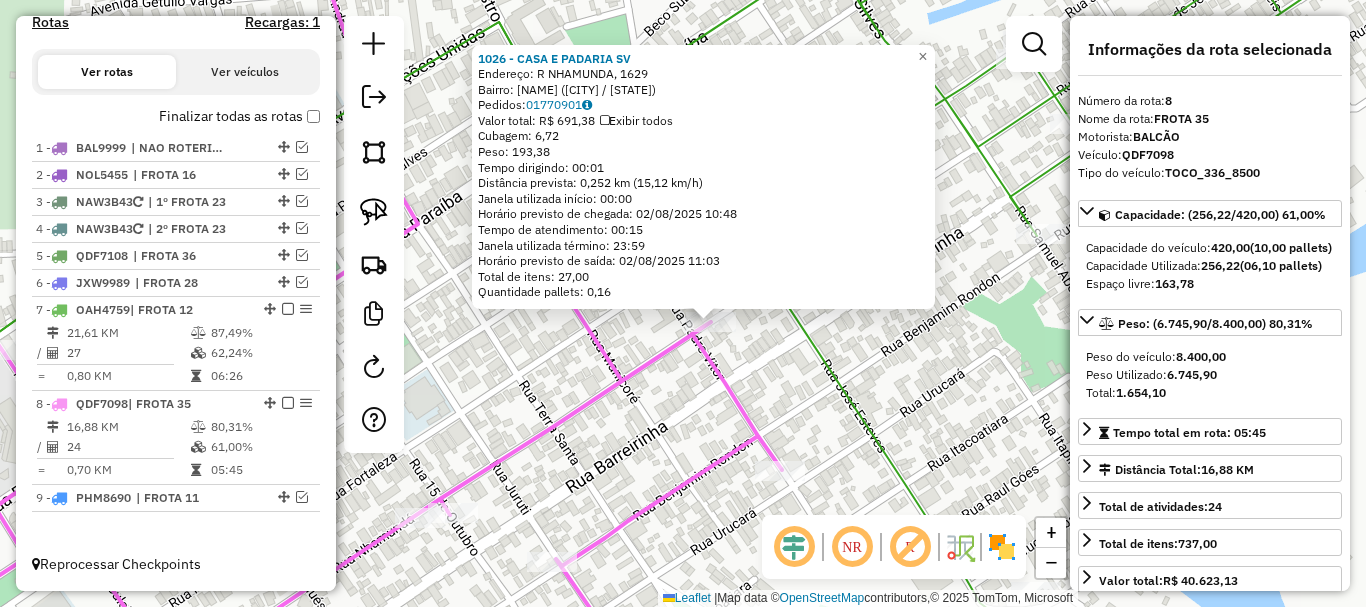 click on "[NUMBER] - [NAME]  Endereço: [STREET_NAME], [NUMBER]   Bairro: [NEIGHBORHOOD] ([CITY] / [STATE])   Pedidos:  [ORDER_ID]   Valor total: R$ [PRICE]   Exibir todos   Cubagem: [CUBAGE]  Peso: [WEIGHT]  Tempo dirigindo: [TIME]   Distância prevista: [DISTANCE] km ([SPEED] km/h)   Janela utilizada início: [TIME]   Horário previsto de chegada: [DATE] [TIME]   Tempo de atendimento: [TIME]   Janela utilizada término: [TIME]   Horário previsto de saída: [DATE] [TIME]   Total de itens: [NUMBER]   Quantidade pallets: [PALLETS]  × Janela de atendimento Grade de atendimento Capacidade Transportadoras Veículos Cliente Pedidos  Rotas Selecione os dias de semana para filtrar as janelas de atendimento  Seg   Ter   Qua   Qui   Sex   Sáb   Dom  Informe o período da janela de atendimento: De: [TIME] Até: [TIME]  Filtrar exatamente a janela do cliente  Considerar janela de atendimento padrão  Selecione os dias de semana para filtrar as grades de atendimento  Seg   Ter   Qua   Qui   Sex   Sáb   Dom   Considerar clientes sem dia de atendimento cadastrado  De: [TIME]  +" 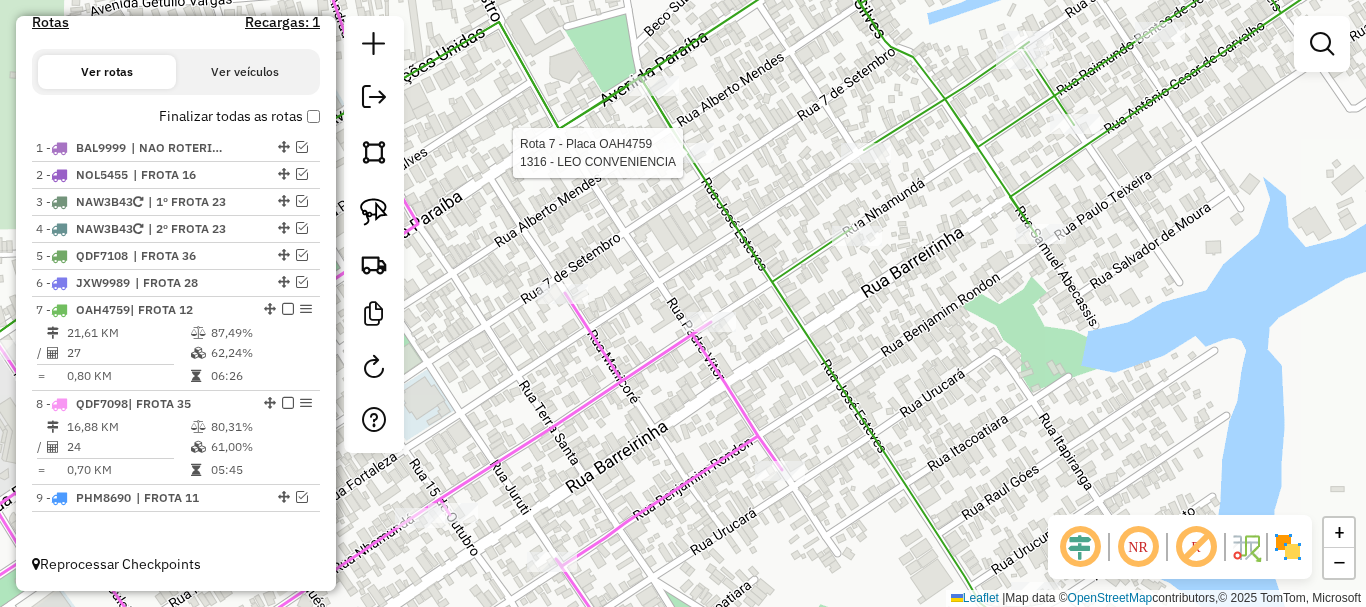 select on "**********" 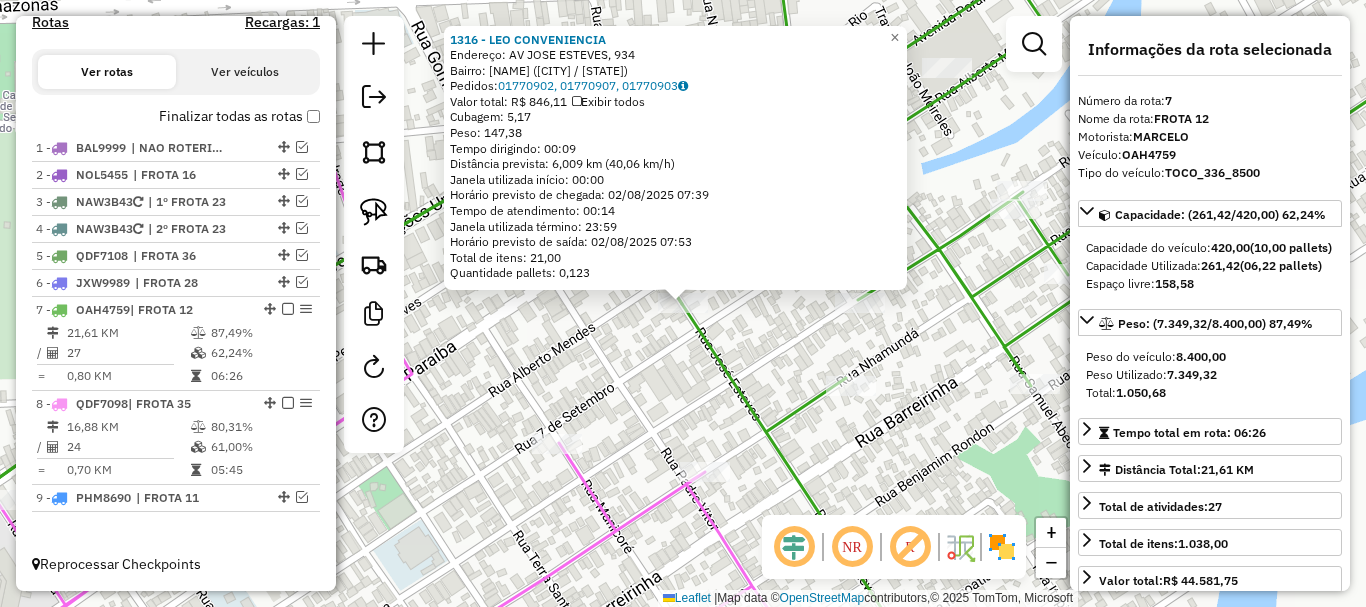 drag, startPoint x: 757, startPoint y: 425, endPoint x: 655, endPoint y: 358, distance: 122.03688 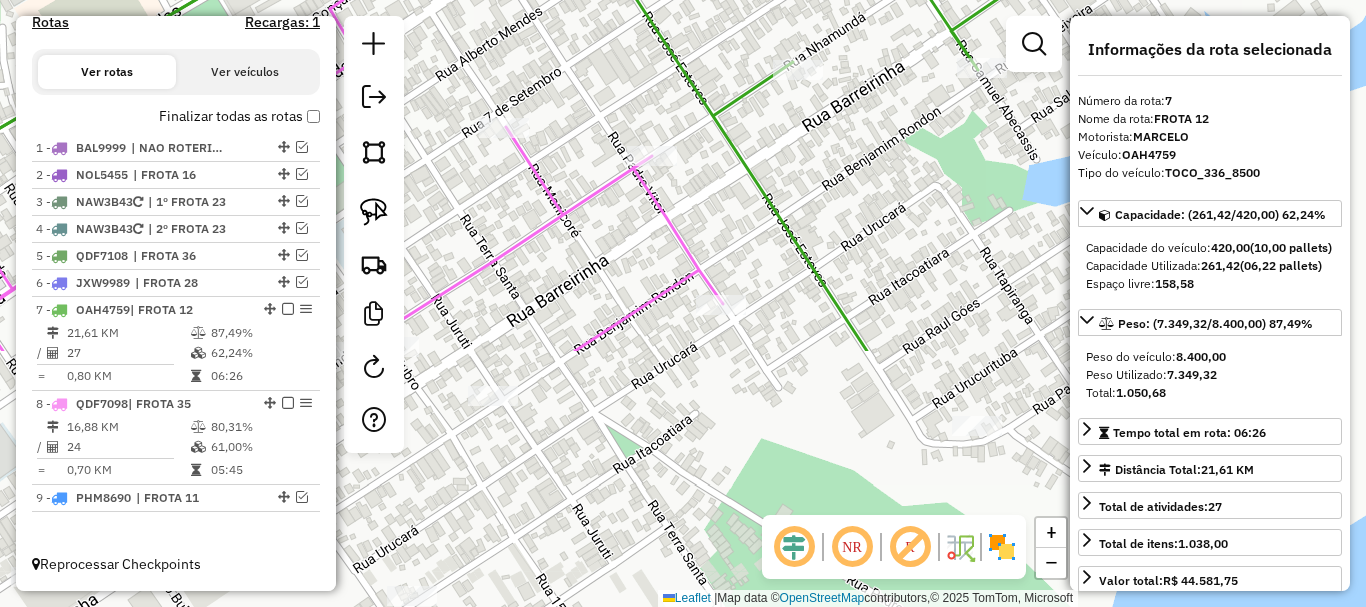 drag, startPoint x: 671, startPoint y: 315, endPoint x: 616, endPoint y: 82, distance: 239.40343 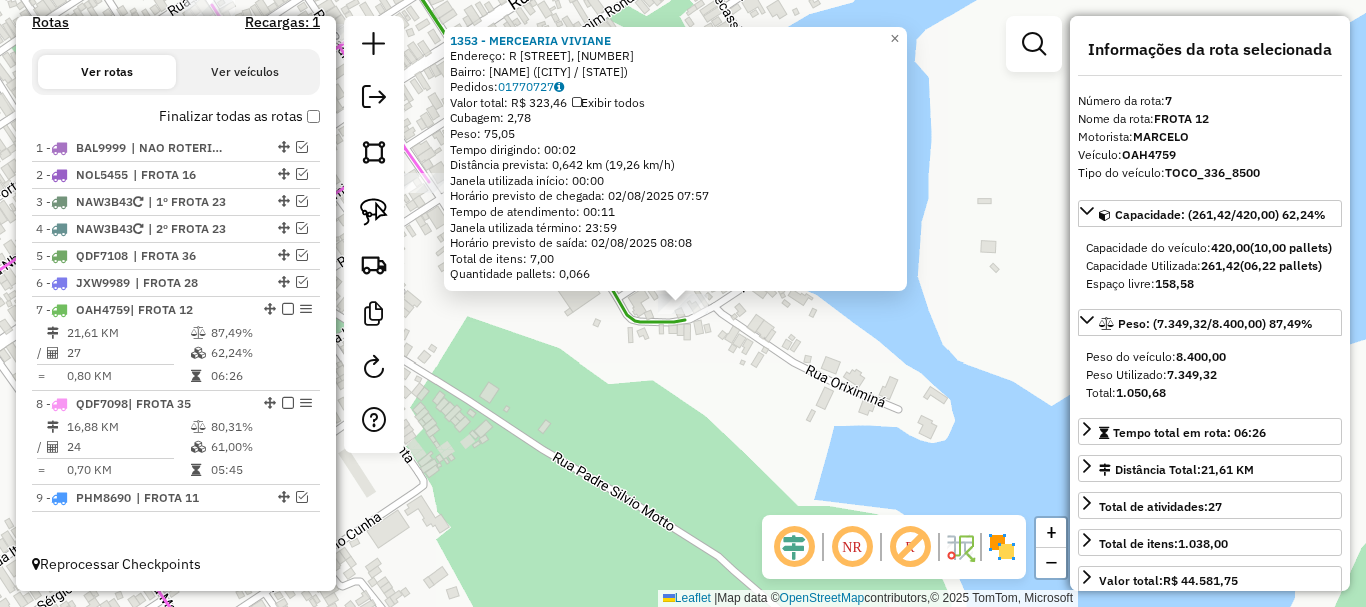 click on "[NUMBER] - [NAME]  Endereço: [STREET], [NUMBER]   Bairro: [NEIGHBORHOOD] ([CITY] / [STATE])   Pedidos:  [ORDER_ID]   Valor total: R$ 323,46   Exibir todos   Cubagem: 2,78  Peso: 75,05  Tempo dirigindo: 00:02   Distância prevista: 0,642 km (19,26 km/h)   Janela utilizada início: 00:00   Horário previsto de chegada: 02/08/2025 07:57   Tempo de atendimento: 00:11   Janela utilizada término: 23:59   Horário previsto de saída: 02/08/2025 08:08   Total de itens: 7,00   Quantidade pallets: 0,066  × Janela de atendimento Grade de atendimento Capacidade Transportadoras Veículos Cliente Pedidos  Rotas Selecione os dias de semana para filtrar as janelas de atendimento  Seg   Ter   Qua   Qui   Sex   Sáb   Dom  Informe o período da janela de atendimento: De: Até:  Filtrar exatamente a janela do cliente  Considerar janela de atendimento padrão  Selecione os dias de semana para filtrar as grades de atendimento  Seg   Ter   Qua   Qui   Sex   Sáb   Dom   Considerar clientes sem dia de atendimento cadastrado De:" 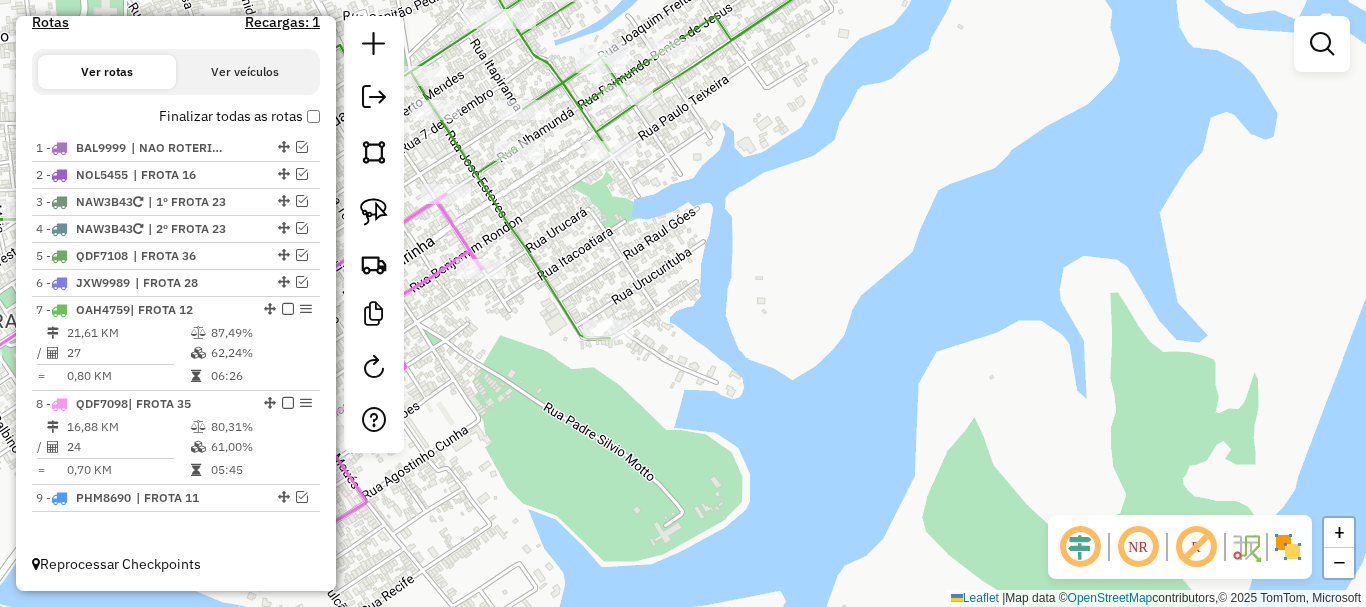 drag, startPoint x: 509, startPoint y: 332, endPoint x: 602, endPoint y: 394, distance: 111.77209 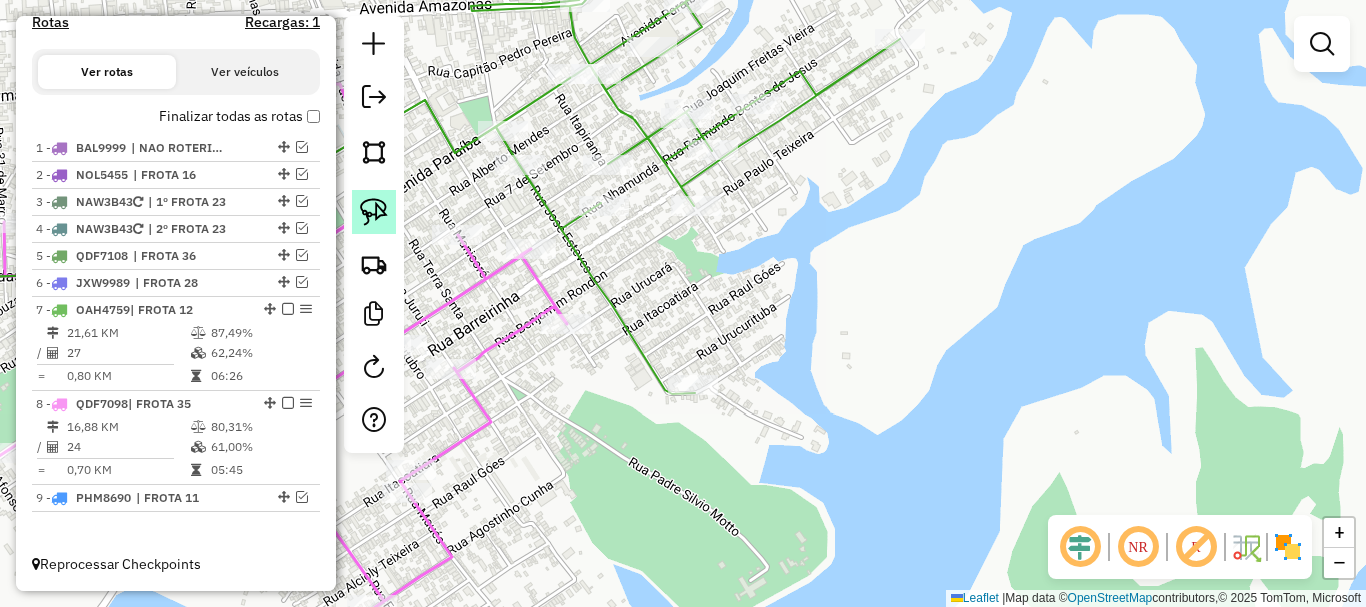 drag, startPoint x: 367, startPoint y: 204, endPoint x: 389, endPoint y: 197, distance: 23.086792 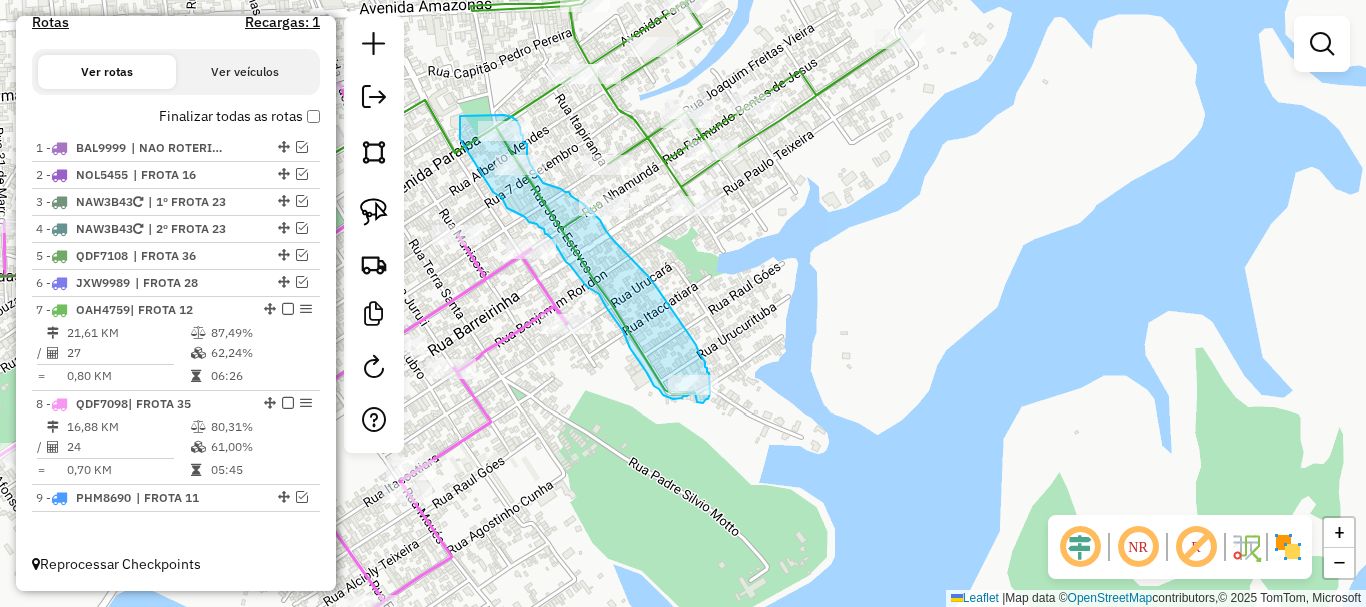 drag, startPoint x: 460, startPoint y: 129, endPoint x: 503, endPoint y: 115, distance: 45.221676 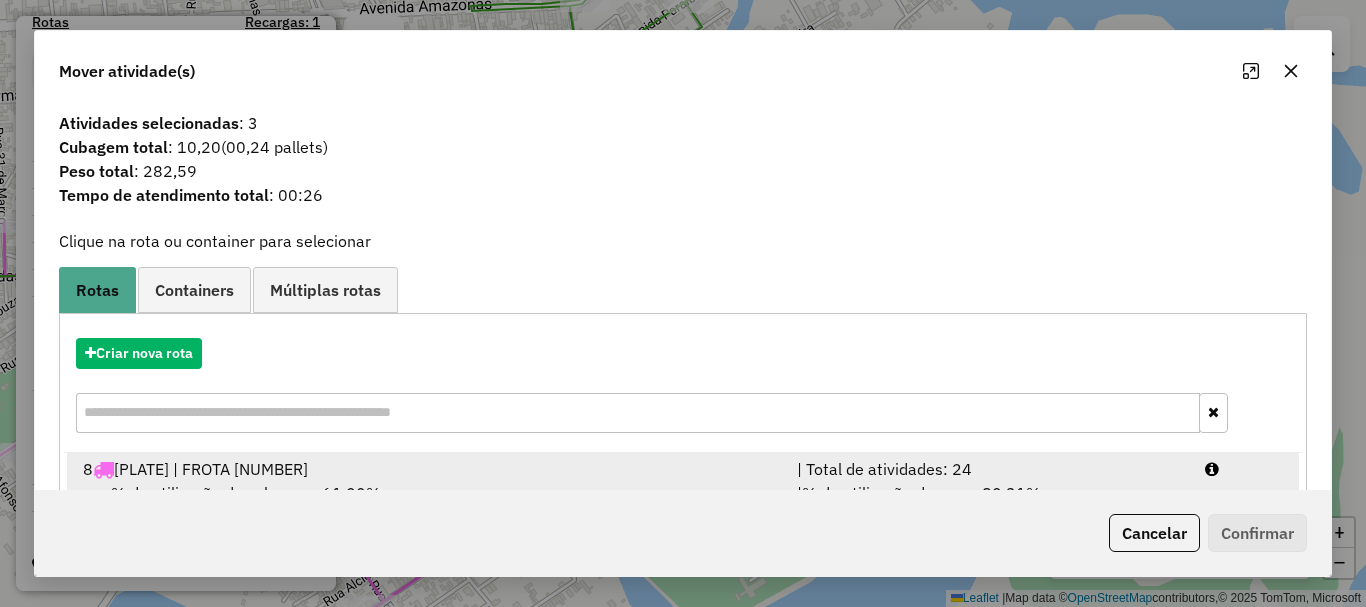 scroll, scrollTop: 78, scrollLeft: 0, axis: vertical 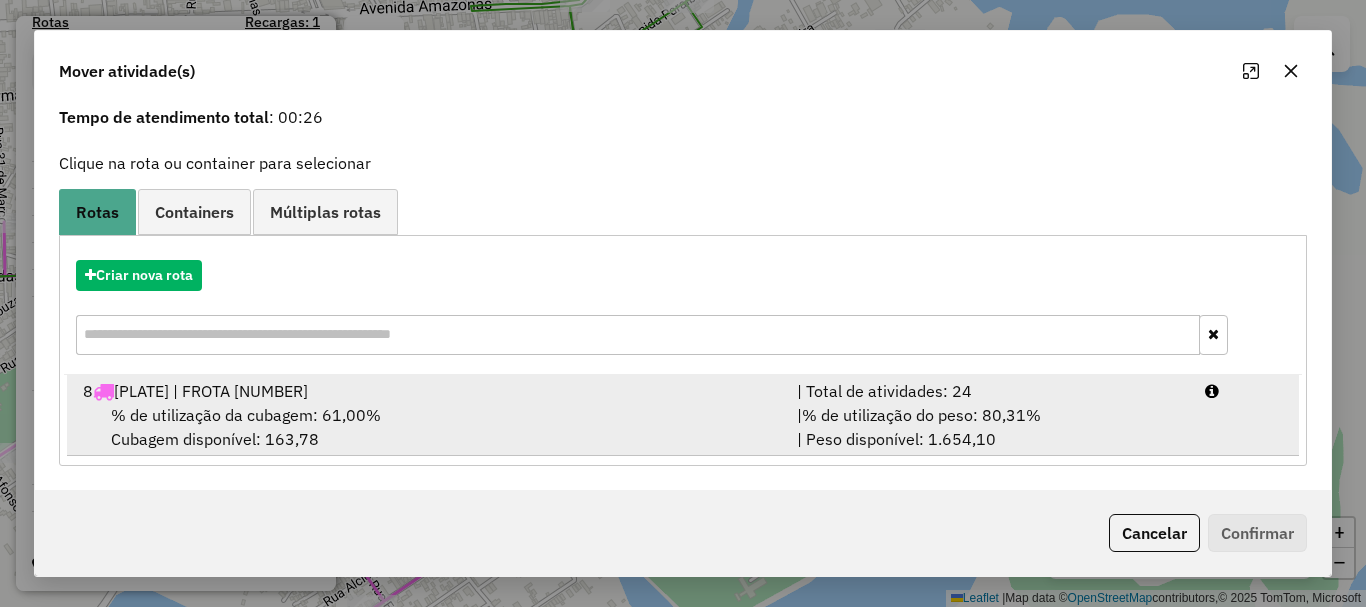 click on "% de utilização da cubagem: 61,00%  Cubagem disponível: 163,78" at bounding box center [428, 427] 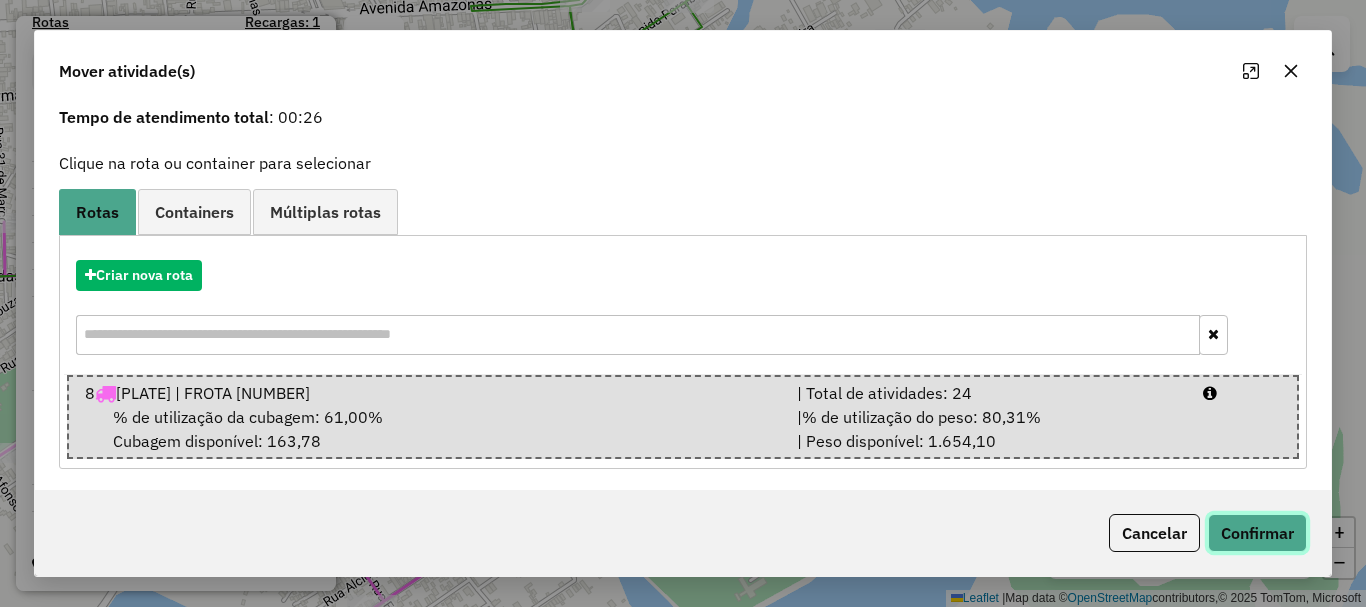 click on "Confirmar" 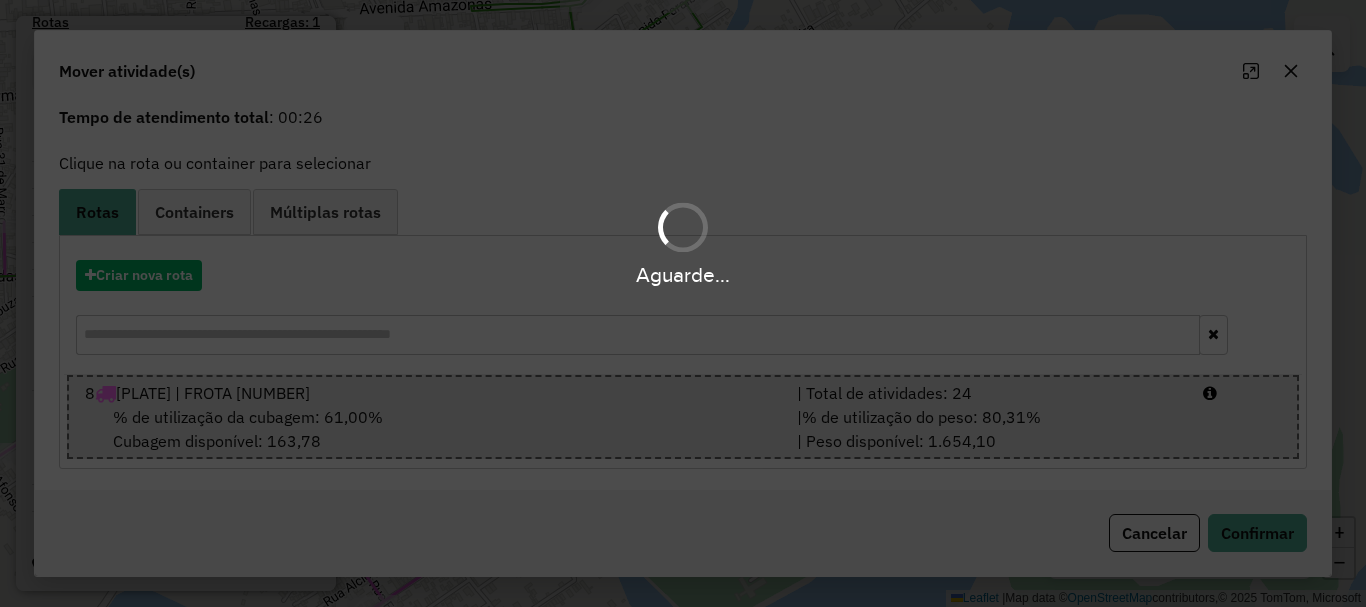 scroll, scrollTop: 0, scrollLeft: 0, axis: both 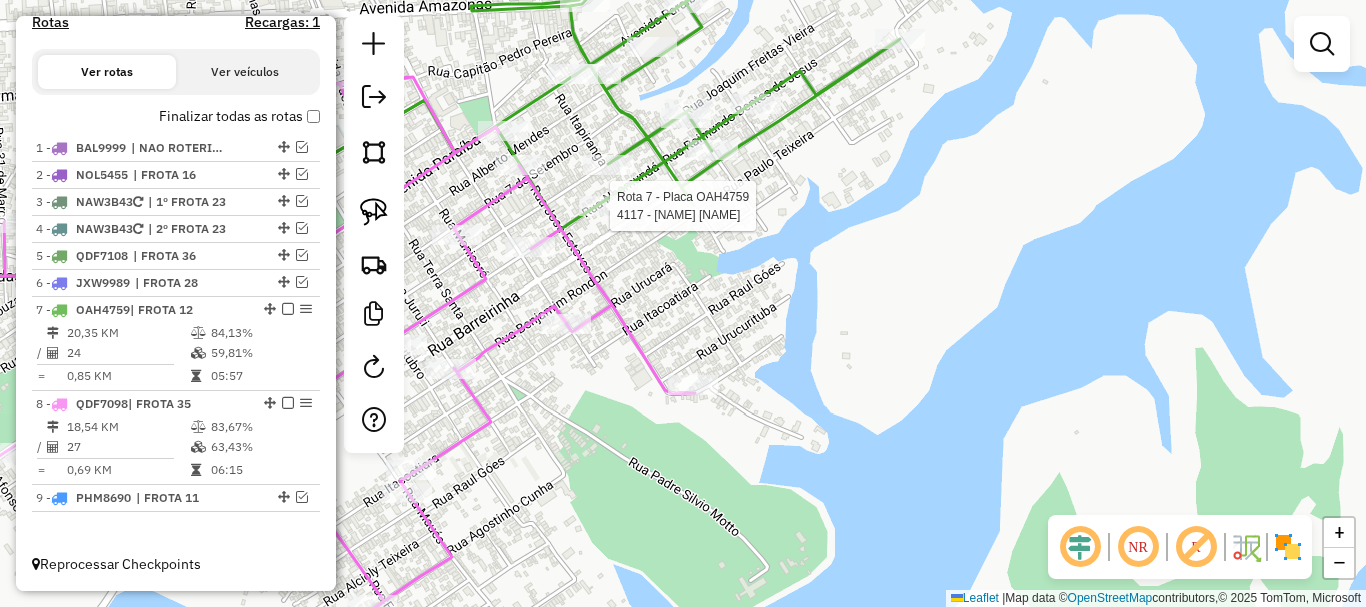 select on "**********" 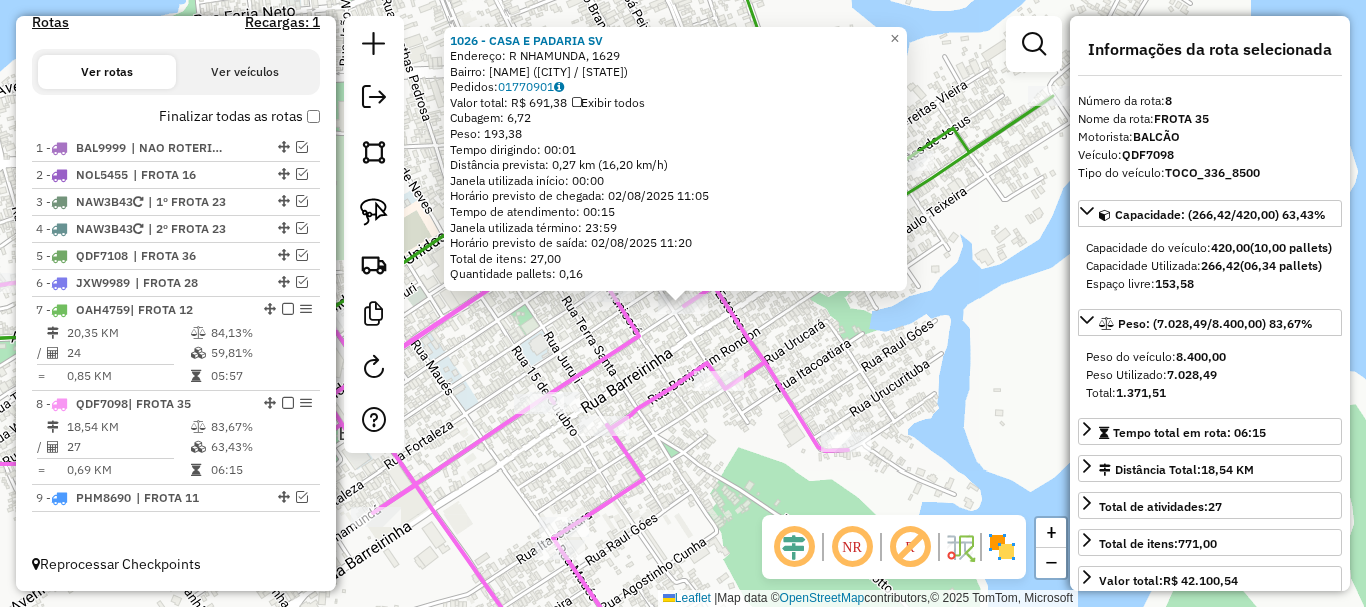 click on "1026 - [NAME] E [NAME] [NAME] Endereço: R [NAME], 1629 Bairro: [NEIGHBORHOOD] ([CITY] / [STATE]) Pedidos: 01770901 Valor total: R$ 691,38 Exibir todos Cubagem: 6,72 Peso: 193,38 Tempo dirigindo: 00:01 Distância prevista: 0,27 km (16,20 km/h) Janela utilizada início: 00:00 Horário previsto de chegada: 02/08/2025 11:05 Tempo de atendimento: 00:15 Janela utilizada término: 23:59 Horário previsto de saída: 02/08/2025 11:20 Total de itens: 27,00 Quantidade pallets: 0,16 × Janela de atendimento Grade de atendimento Capacidade Transportadoras Veículos Cliente Pedidos Rotas Selecione os dias de semana para filtrar as janelas de atendimento Seg Ter Qua Qui Sex Sáb Dom Informe o período da janela de atendimento: De: Até: Filtrar exatamente a janela do cliente Considerar janela de atendimento padrão Selecione os dias de semana para filtrar as grades de atendimento Seg Ter Qua Qui Sex Sáb Dom Considerar clientes sem dia de atendimento cadastrado De: De:" 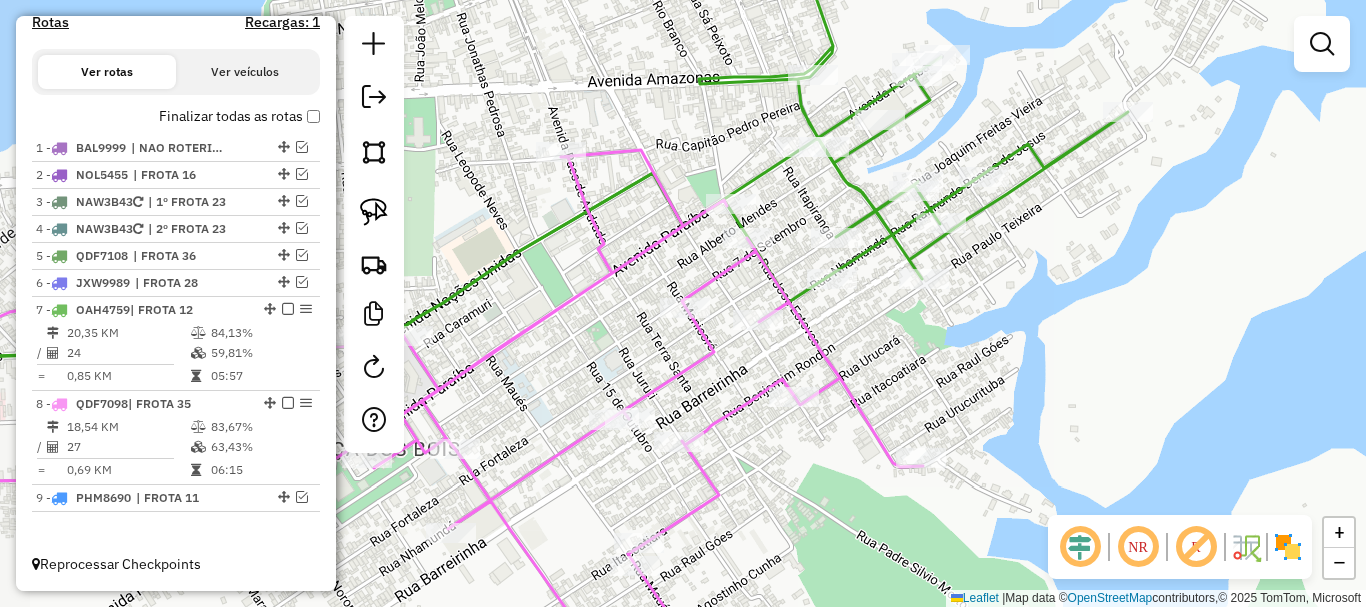 drag, startPoint x: 836, startPoint y: 333, endPoint x: 911, endPoint y: 349, distance: 76.687675 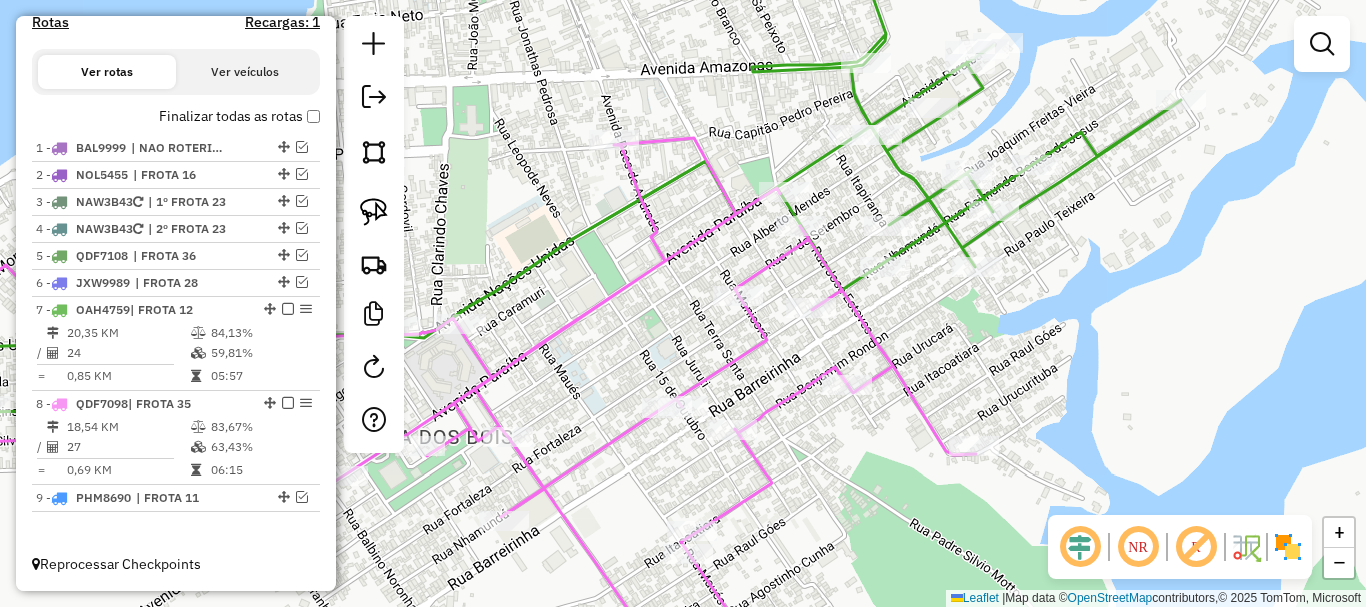 drag, startPoint x: 868, startPoint y: 351, endPoint x: 898, endPoint y: 342, distance: 31.320919 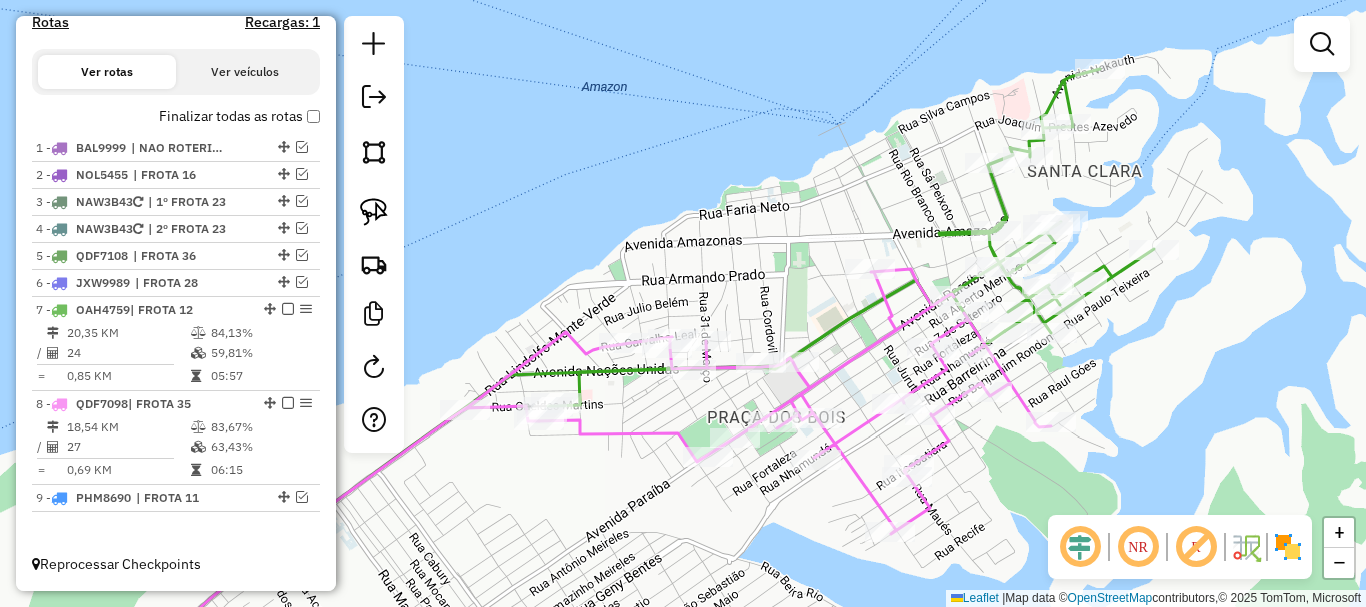 drag, startPoint x: 925, startPoint y: 343, endPoint x: 1024, endPoint y: 383, distance: 106.77547 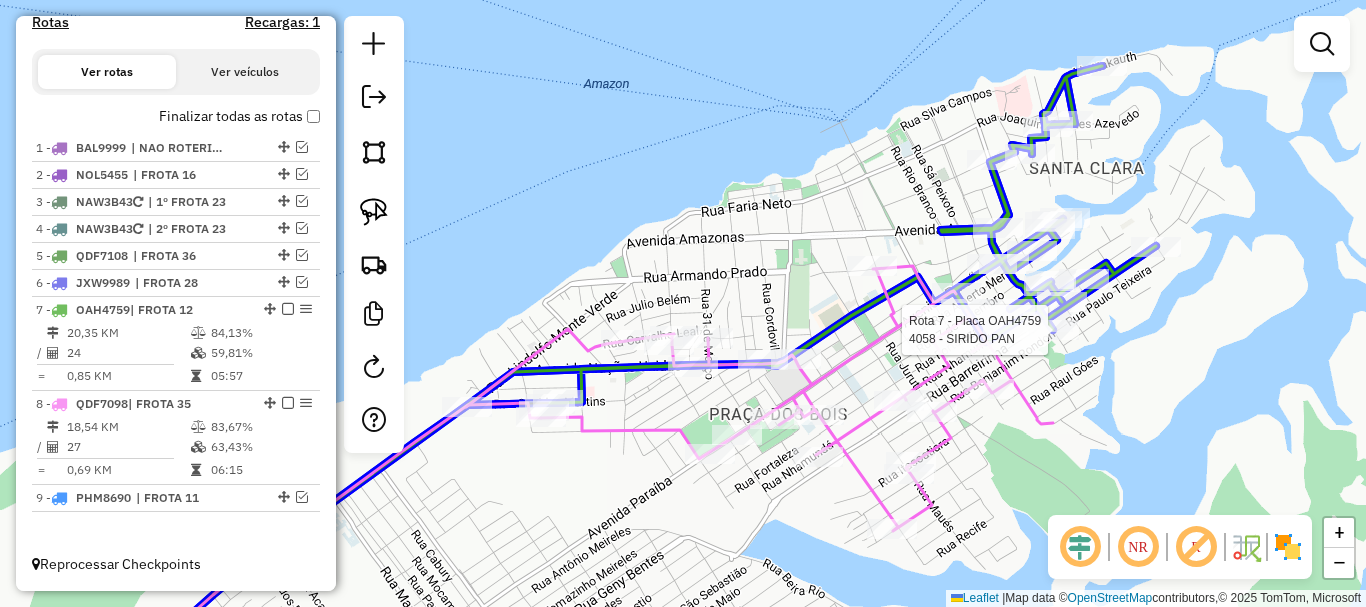 click 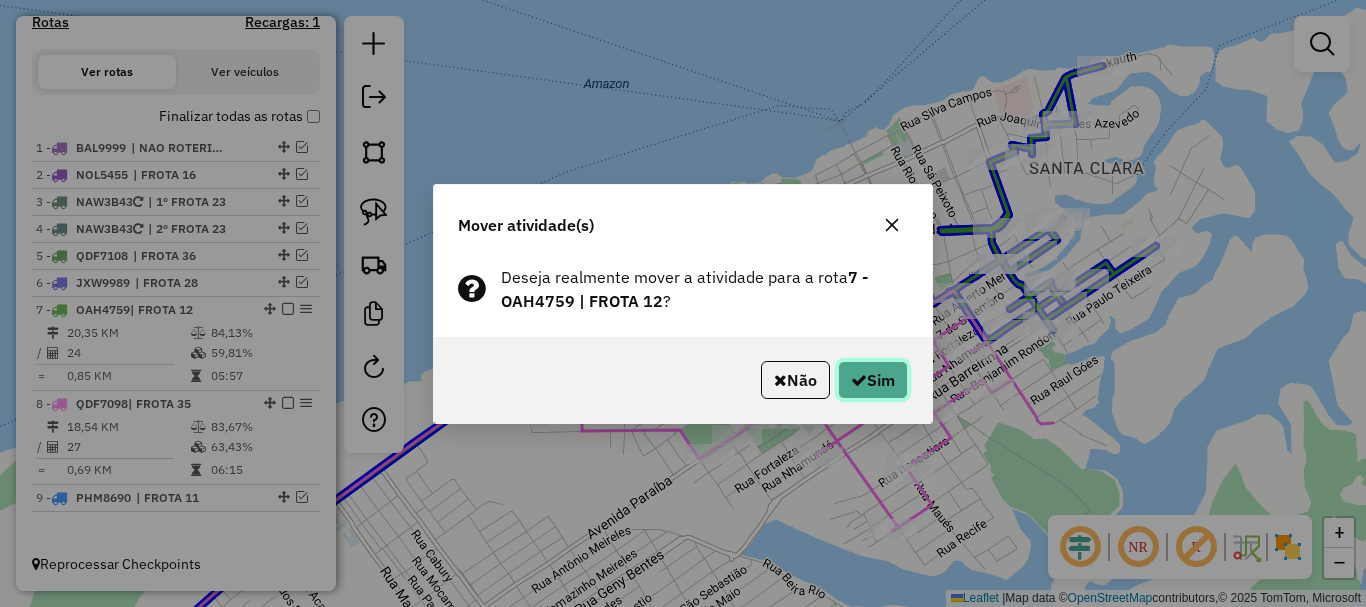 click 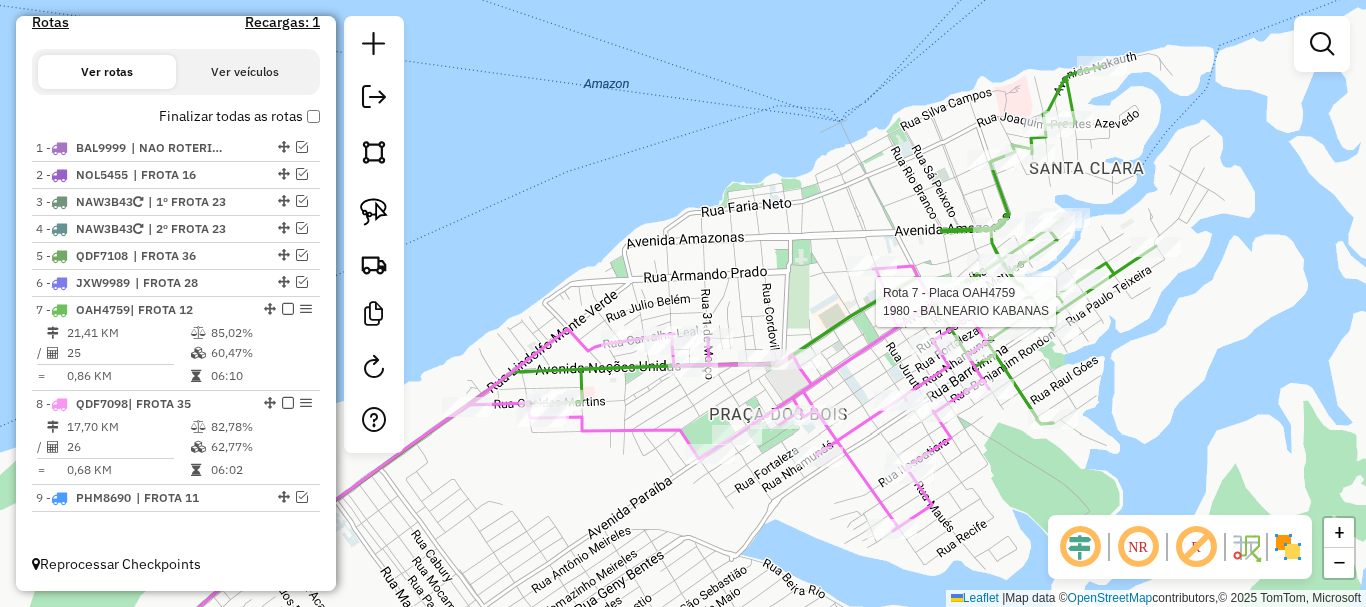 click 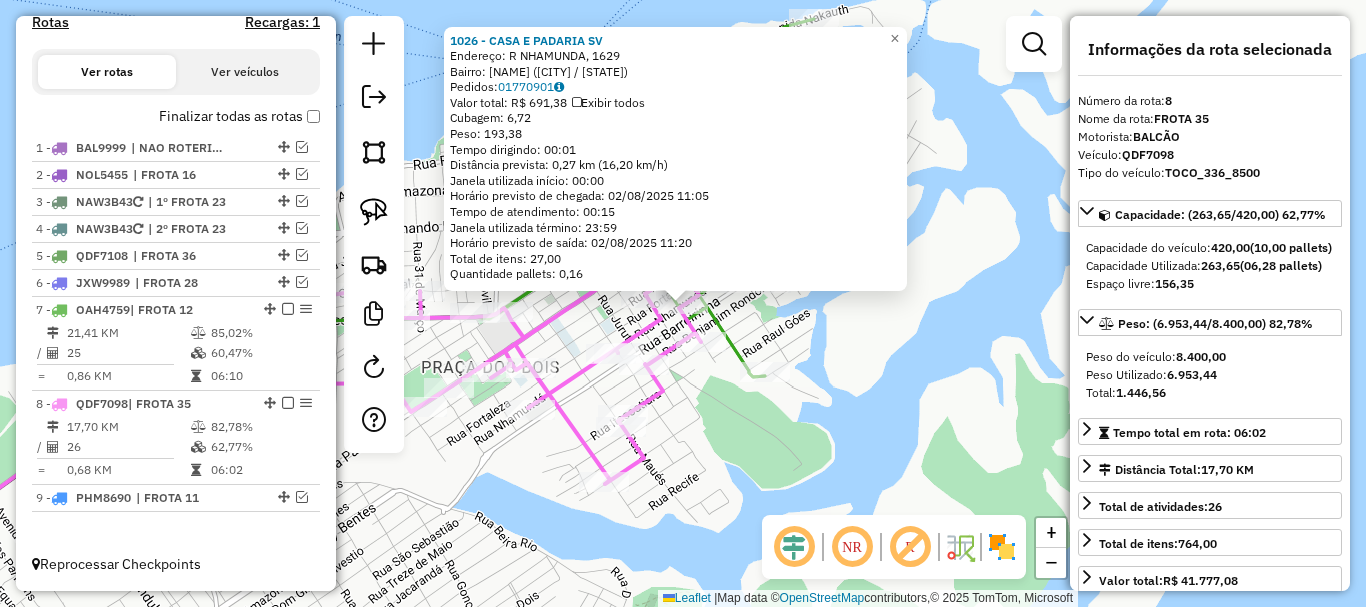 click on "1026 - [NAME] E [NAME] [NAME] Endereço: R [NAME], 1629 Bairro: [NEIGHBORHOOD] ([CITY] / [STATE]) Pedidos: 01770901 Valor total: R$ 691,38 Exibir todos Cubagem: 6,72 Peso: 193,38 Tempo dirigindo: 00:01 Distância prevista: 0,27 km (16,20 km/h) Janela utilizada início: 00:00 Horário previsto de chegada: 02/08/2025 11:05 Tempo de atendimento: 00:15 Janela utilizada término: 23:59 Horário previsto de saída: 02/08/2025 11:20 Total de itens: 27,00 Quantidade pallets: 0,16 × Janela de atendimento Grade de atendimento Capacidade Transportadoras Veículos Cliente Pedidos Rotas Selecione os dias de semana para filtrar as janelas de atendimento Seg Ter Qua Qui Sex Sáb Dom Informe o período da janela de atendimento: De: Até: Filtrar exatamente a janela do cliente Considerar janela de atendimento padrão Selecione os dias de semana para filtrar as grades de atendimento Seg Ter Qua Qui Sex Sáb Dom Considerar clientes sem dia de atendimento cadastrado De: De:" 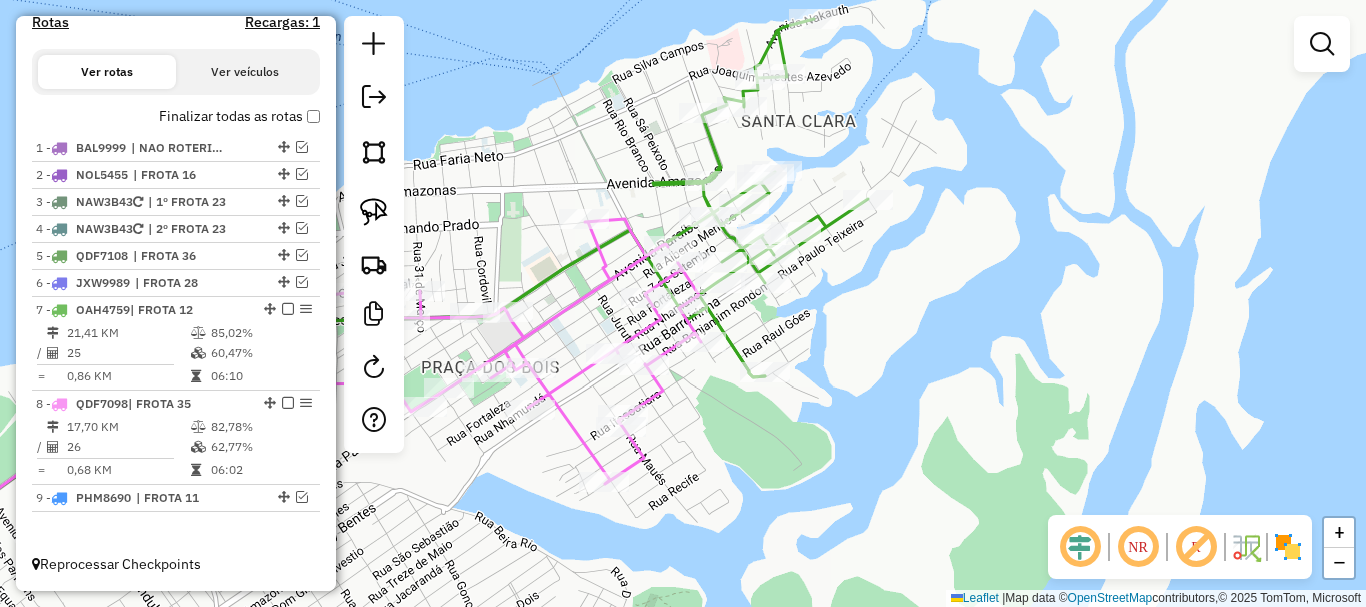 drag, startPoint x: 728, startPoint y: 484, endPoint x: 876, endPoint y: 440, distance: 154.40207 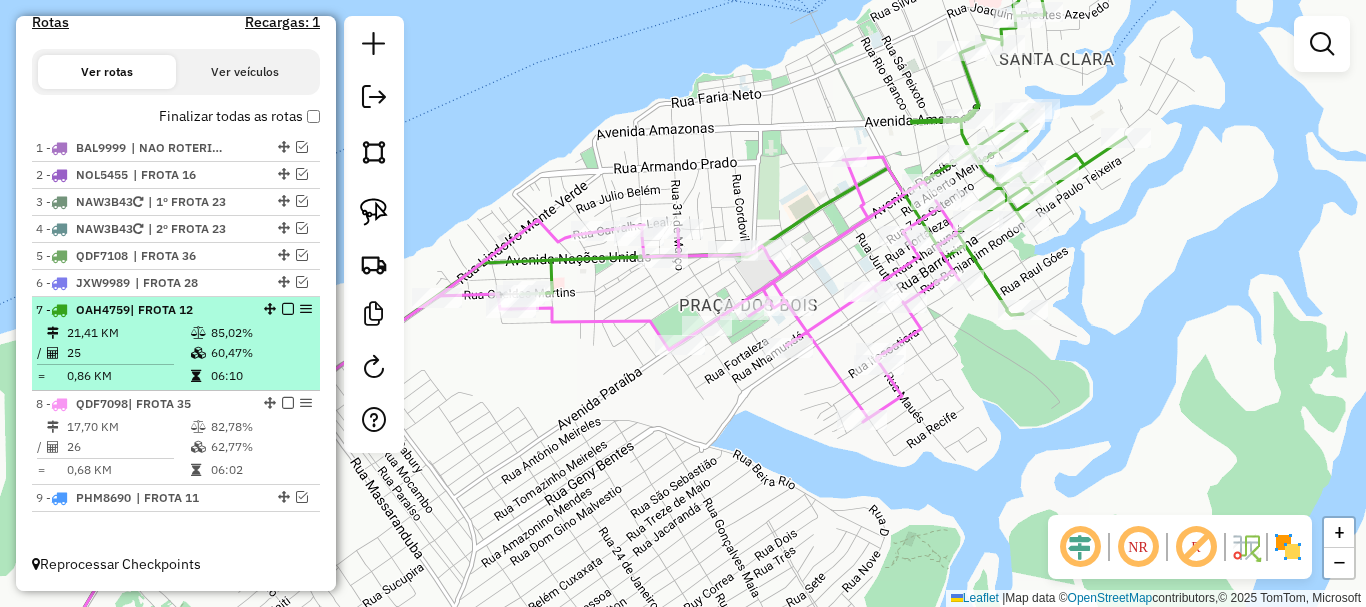 click at bounding box center (288, 309) 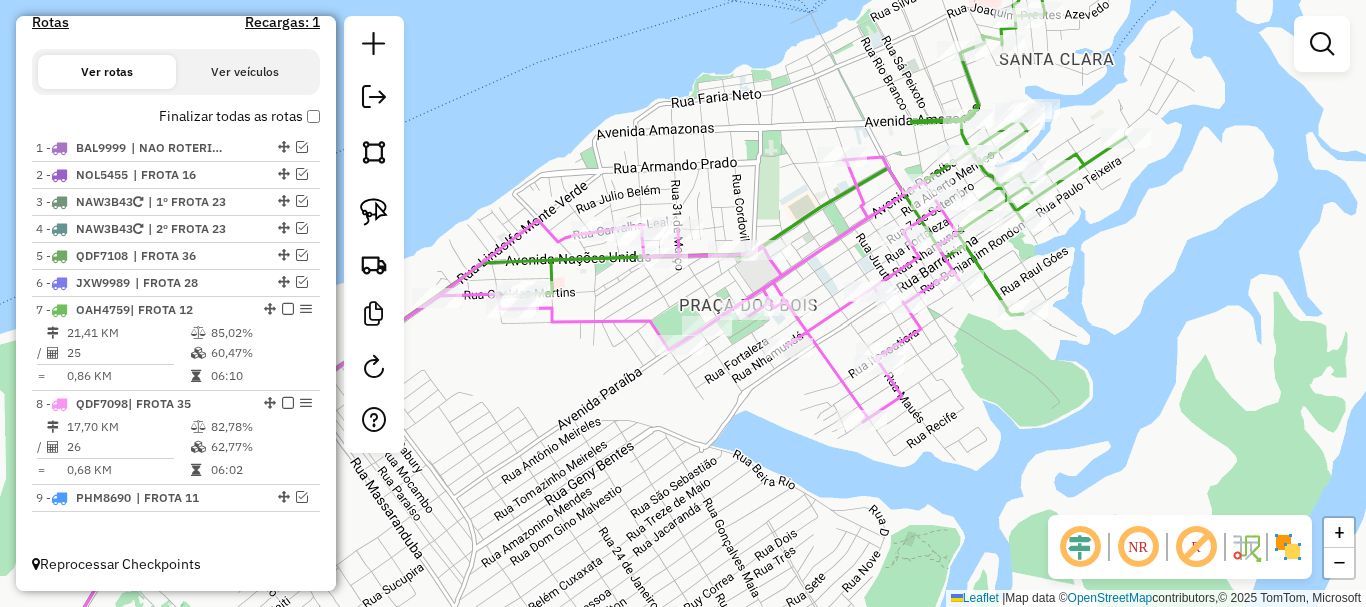 scroll, scrollTop: 588, scrollLeft: 0, axis: vertical 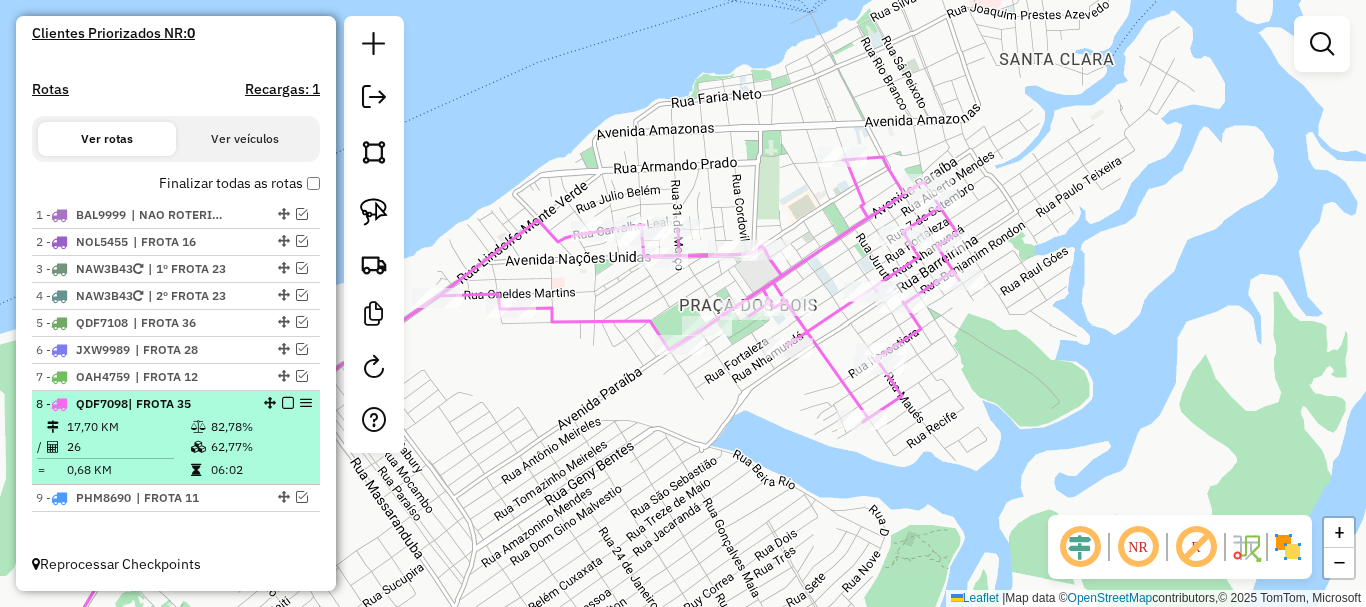 click at bounding box center (288, 403) 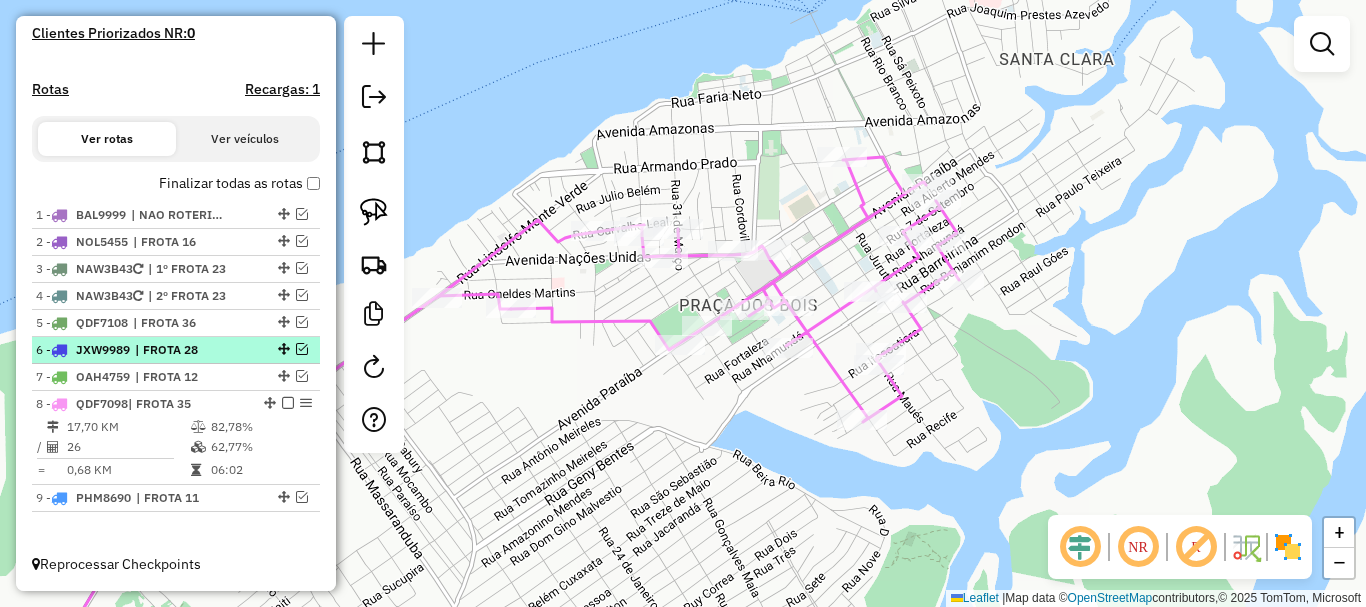 scroll, scrollTop: 521, scrollLeft: 0, axis: vertical 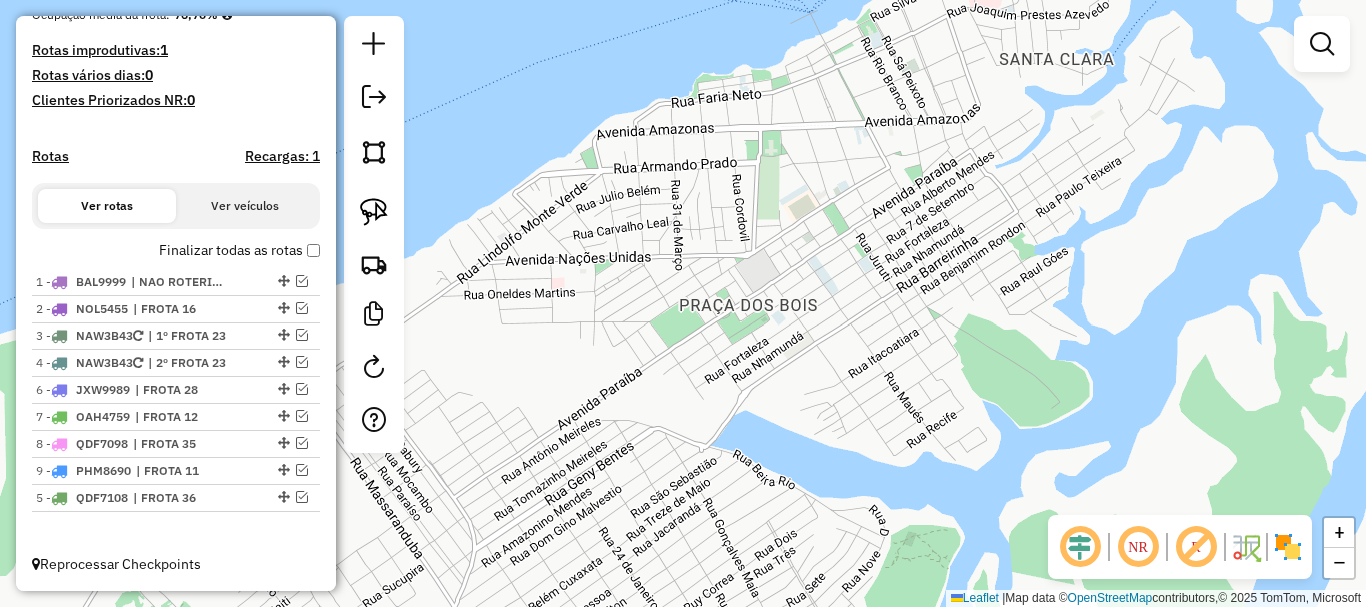 drag, startPoint x: 274, startPoint y: 392, endPoint x: 270, endPoint y: 491, distance: 99.08077 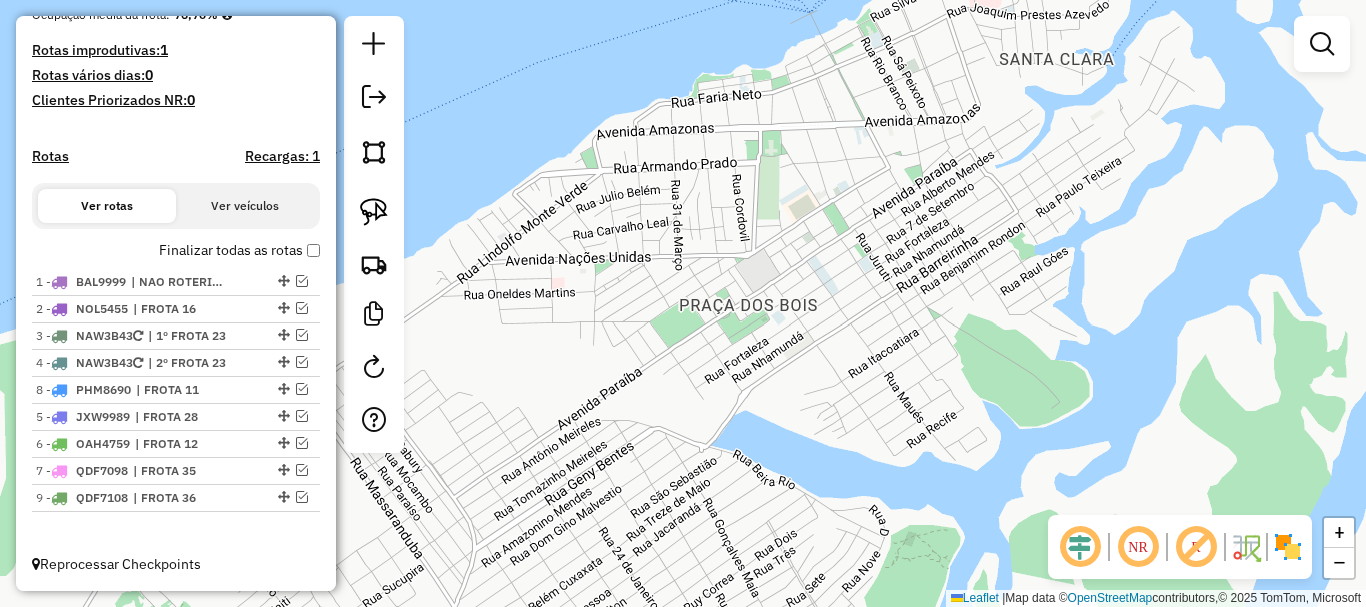 drag, startPoint x: 281, startPoint y: 469, endPoint x: 273, endPoint y: 387, distance: 82.38932 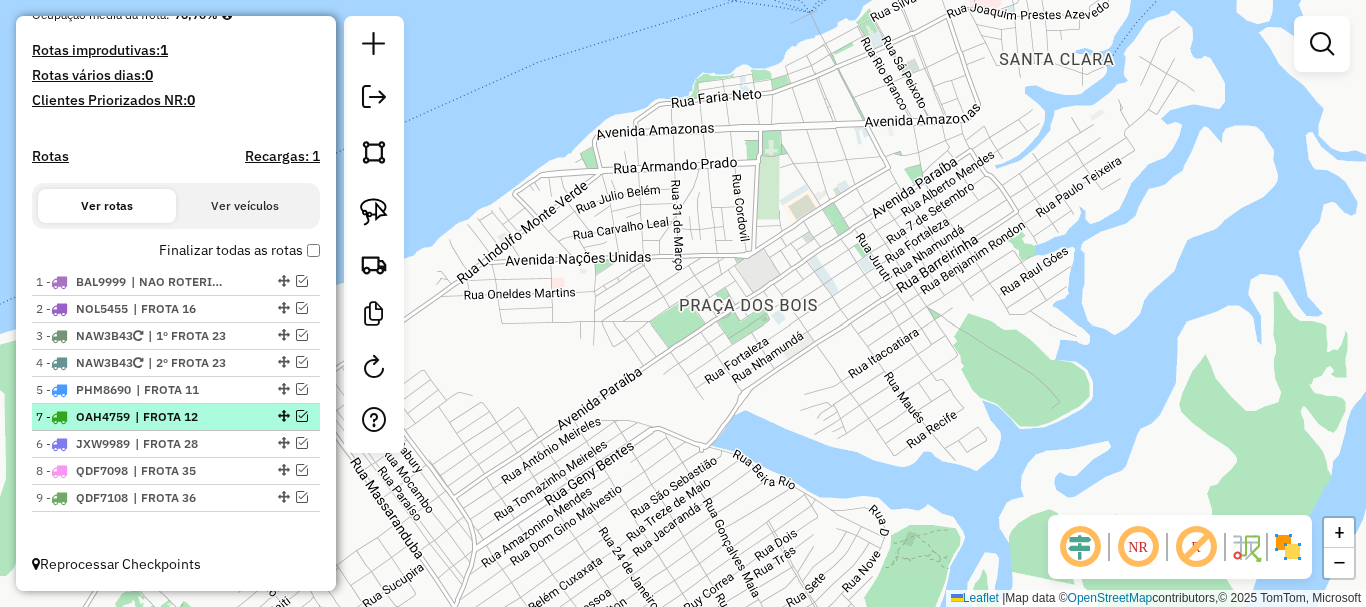 drag, startPoint x: 275, startPoint y: 442, endPoint x: 274, endPoint y: 414, distance: 28.01785 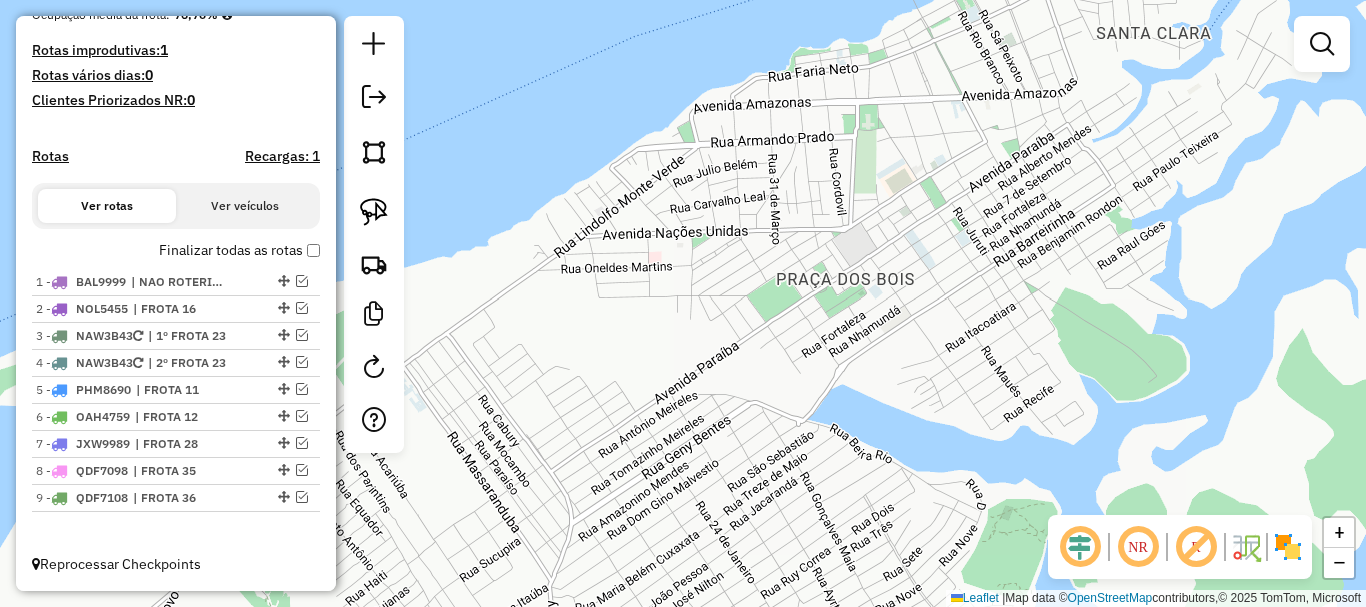 drag, startPoint x: 647, startPoint y: 460, endPoint x: 729, endPoint y: 434, distance: 86.023254 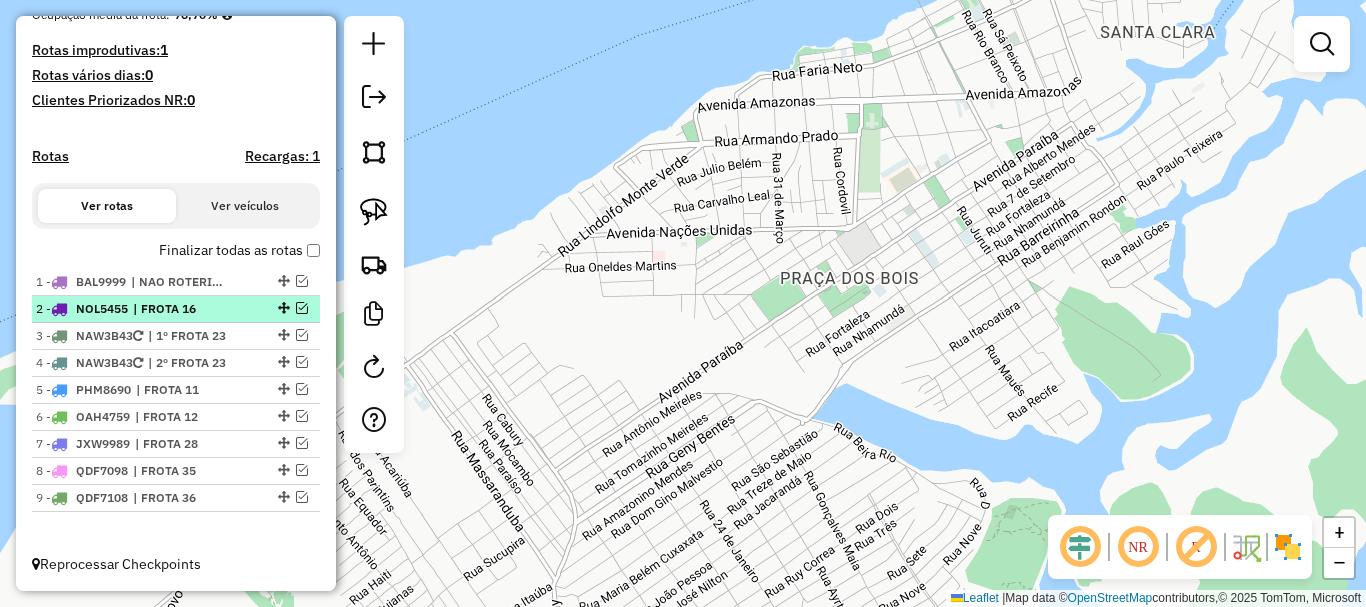 click on "| FROTA 16" at bounding box center [179, 309] 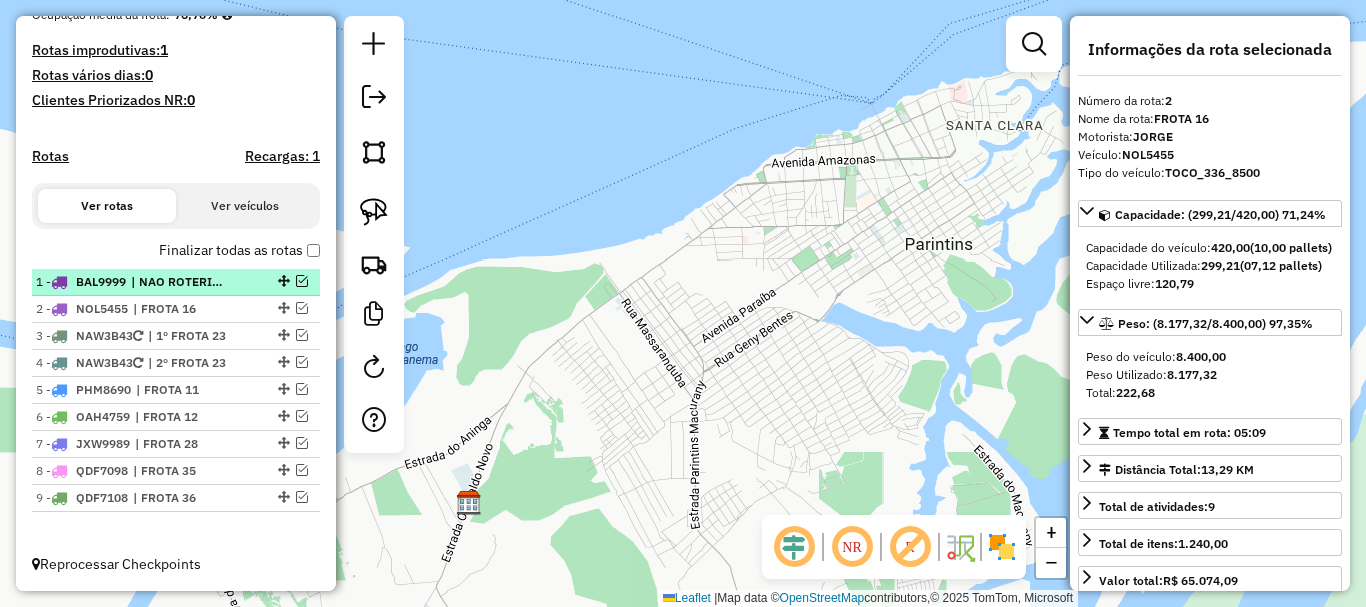 click at bounding box center [302, 281] 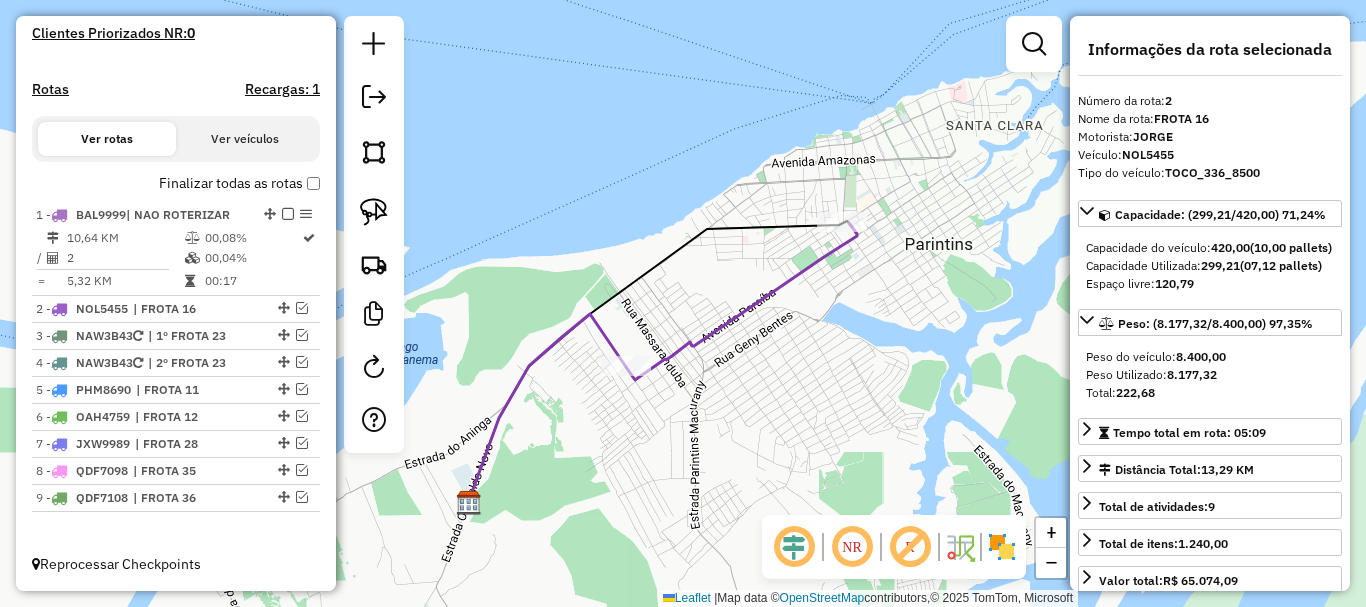 drag, startPoint x: 706, startPoint y: 336, endPoint x: 705, endPoint y: 346, distance: 10.049875 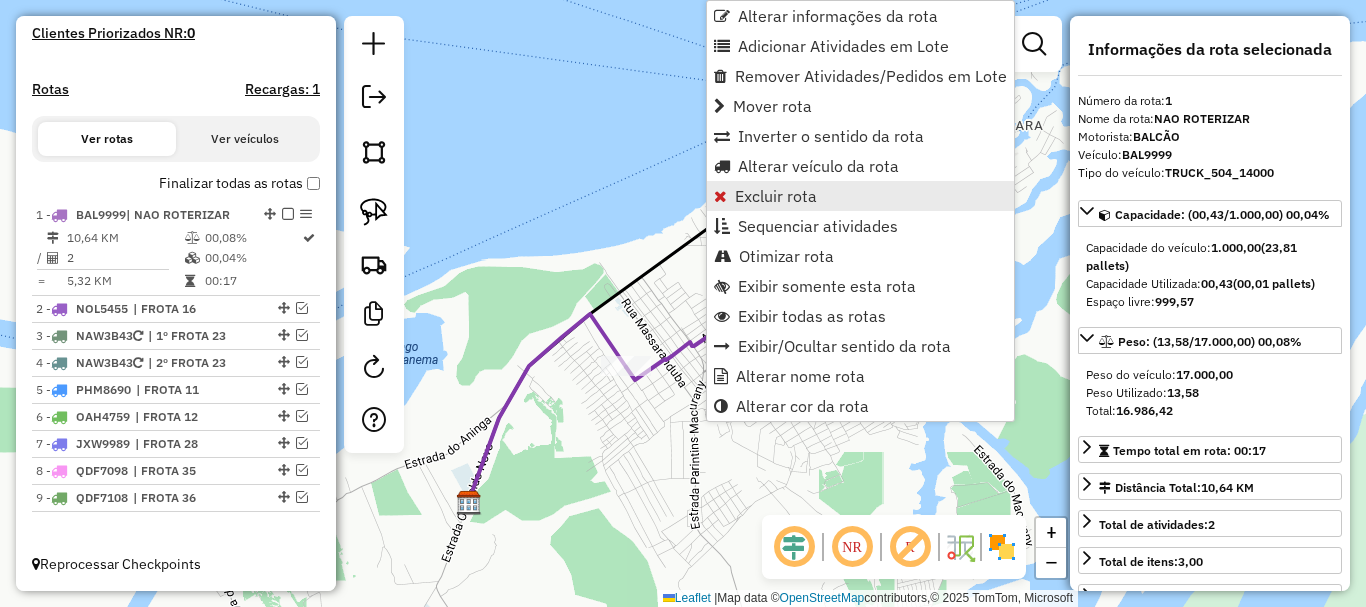 click on "Excluir rota" at bounding box center (860, 196) 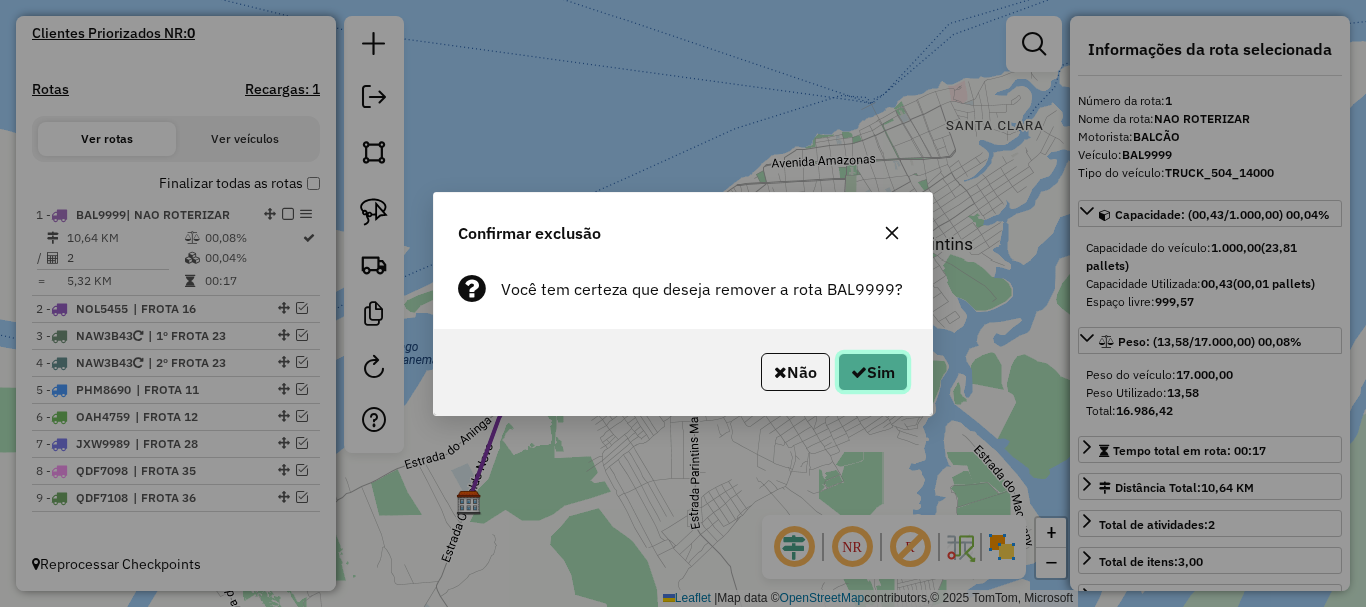 click 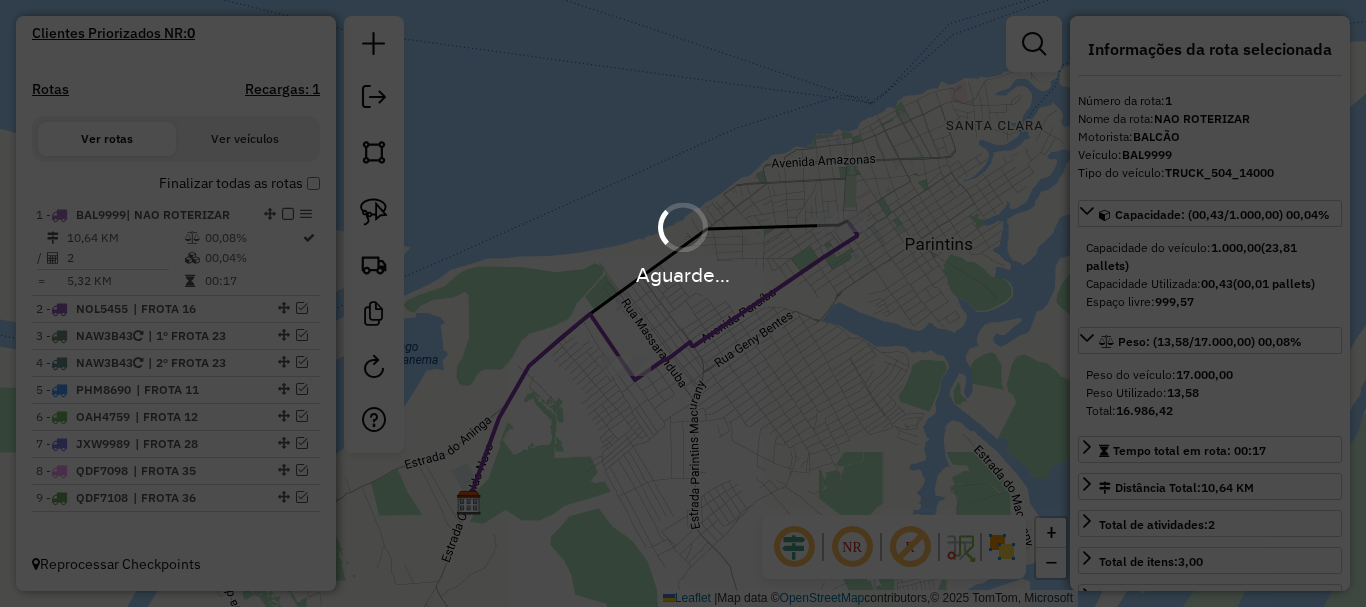 scroll, scrollTop: 706, scrollLeft: 0, axis: vertical 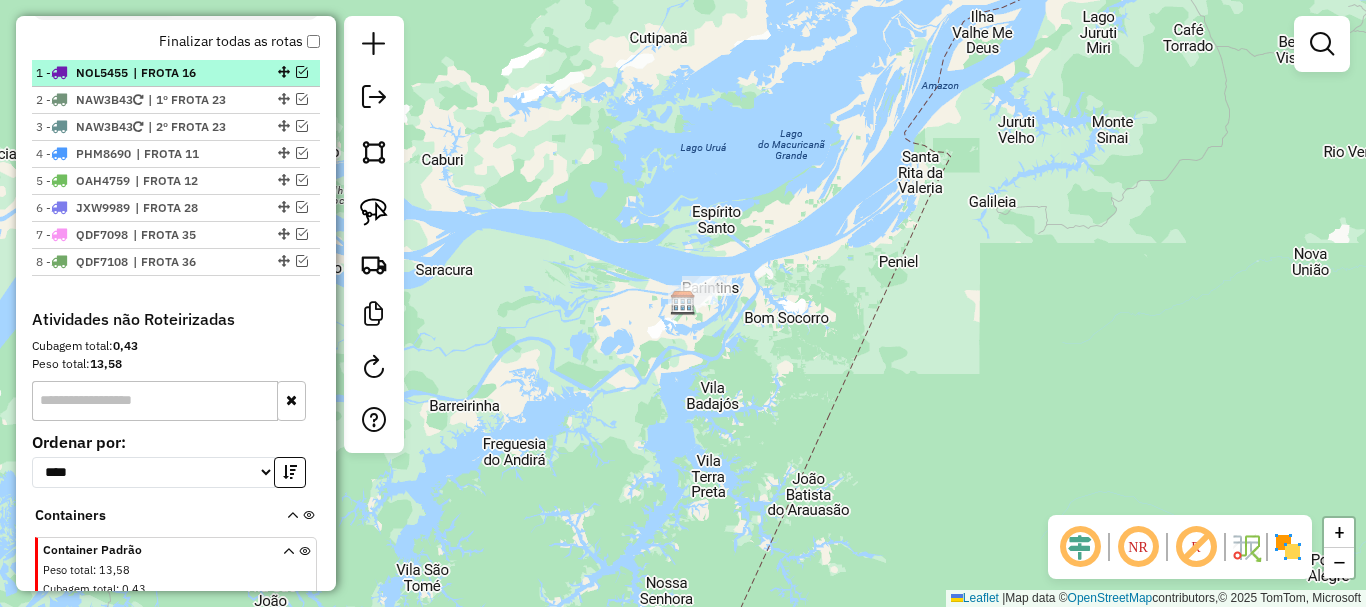 click on "| FROTA 16" at bounding box center [179, 73] 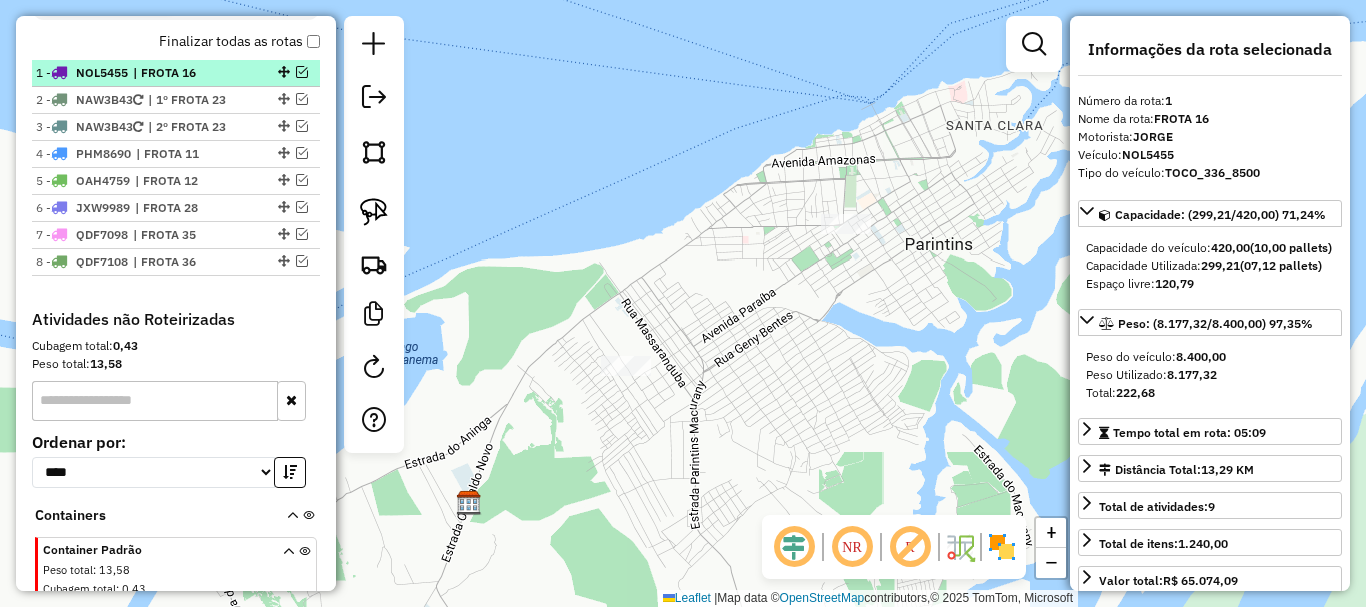 click at bounding box center [302, 72] 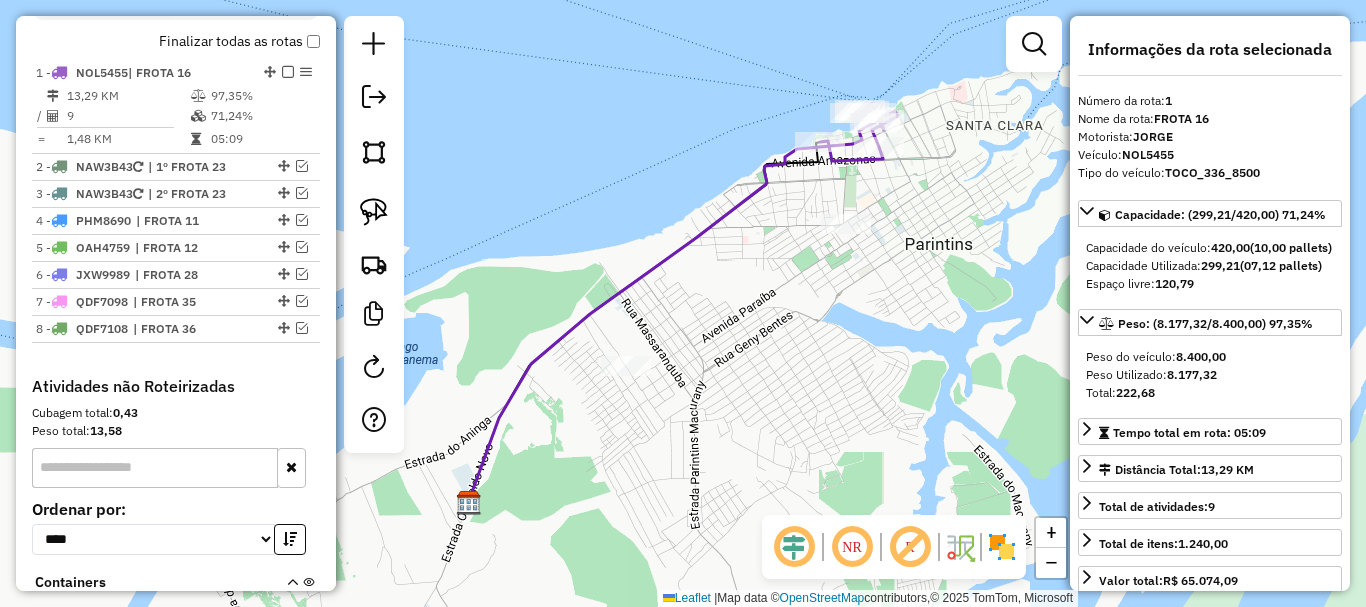 click 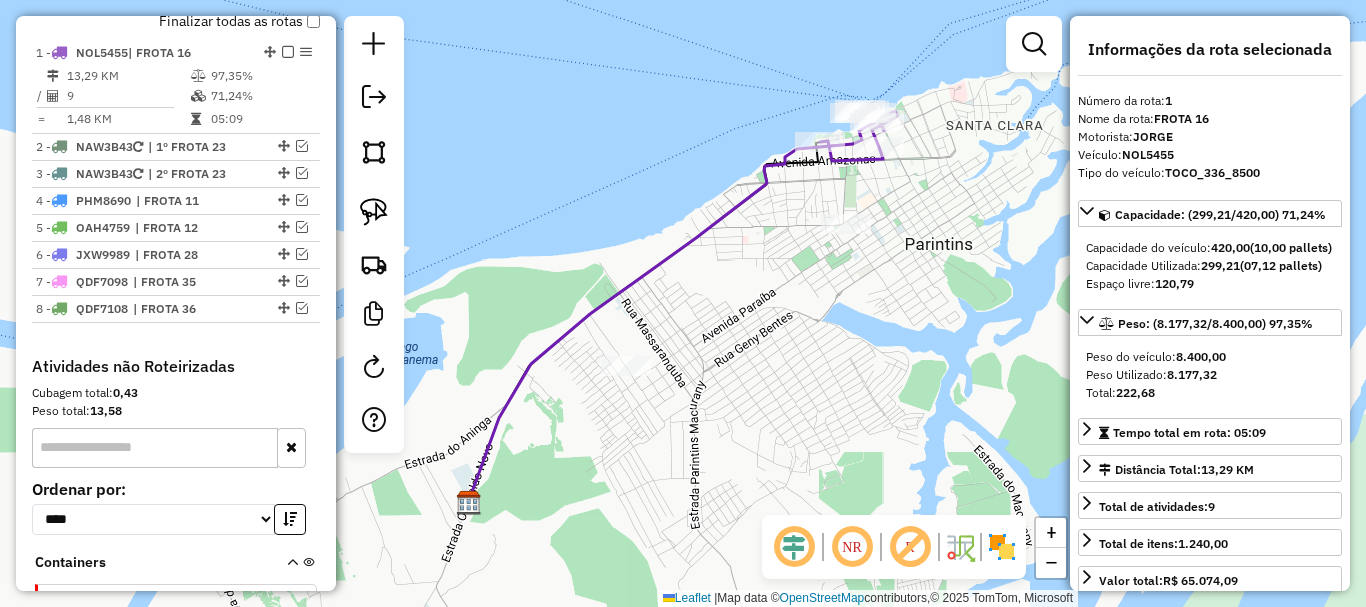 click 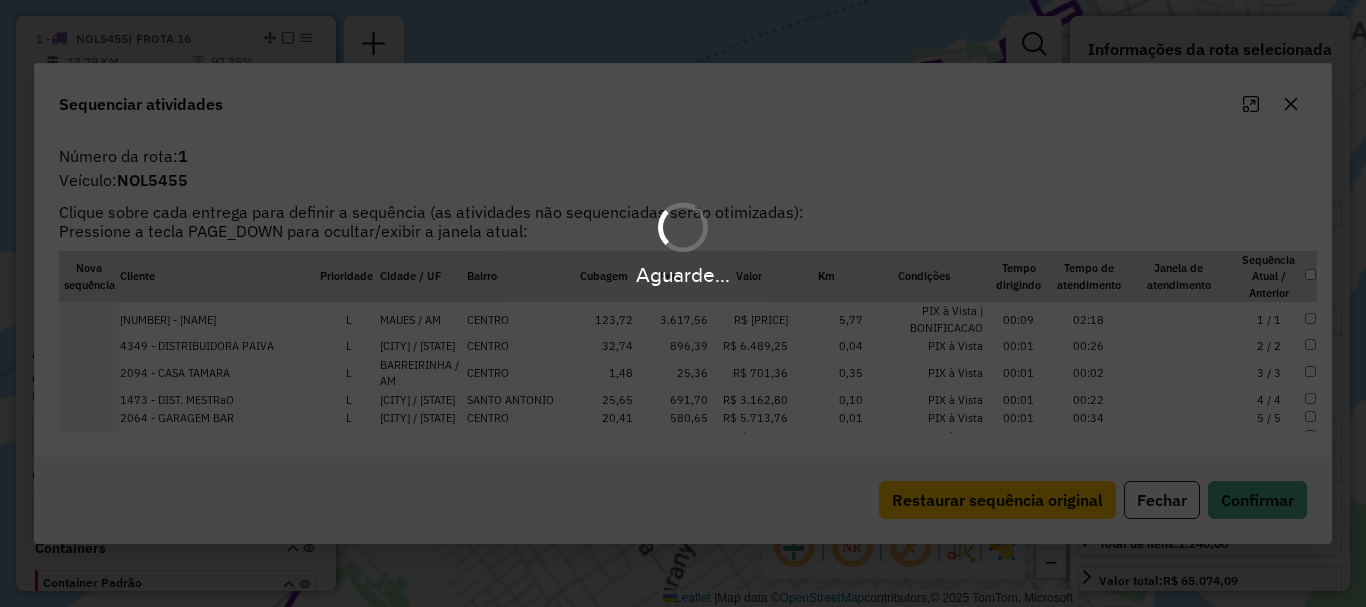 scroll, scrollTop: 750, scrollLeft: 0, axis: vertical 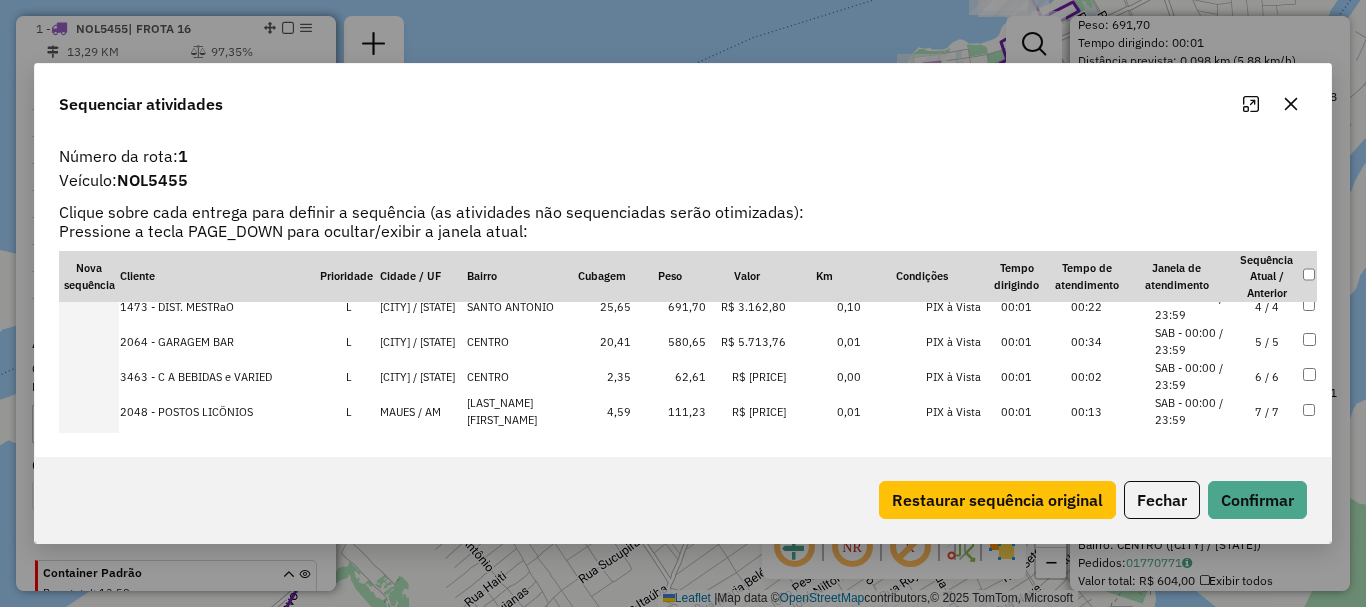 click at bounding box center (89, 341) 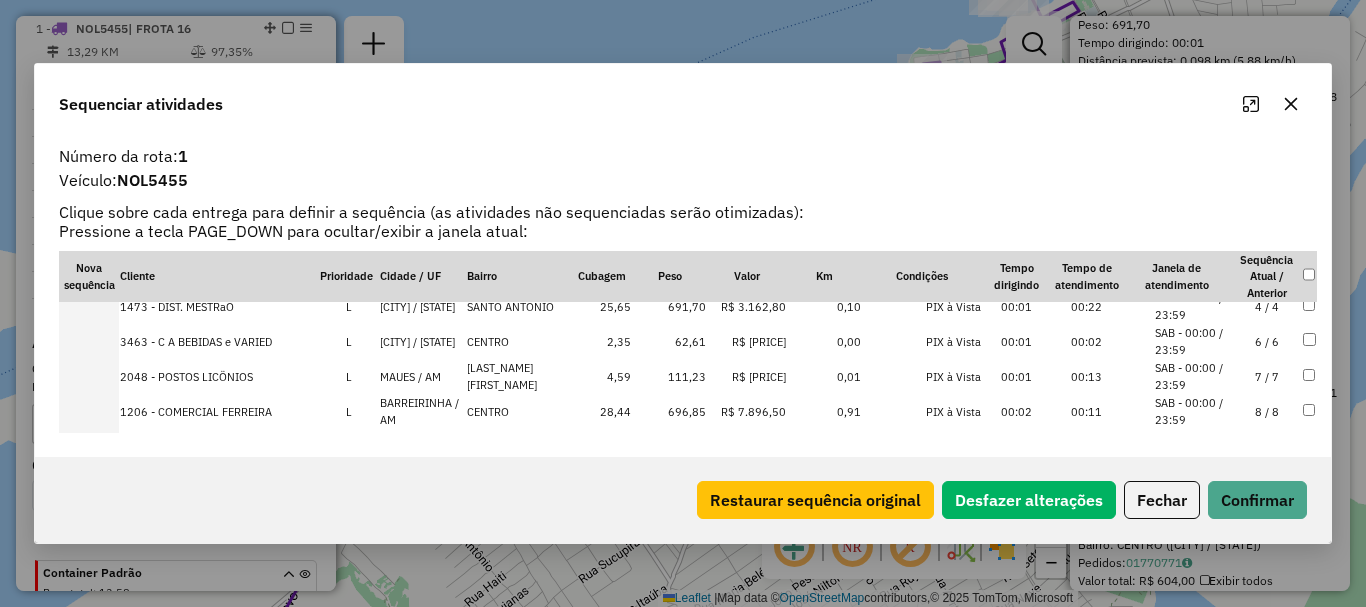 scroll, scrollTop: 2746, scrollLeft: 0, axis: vertical 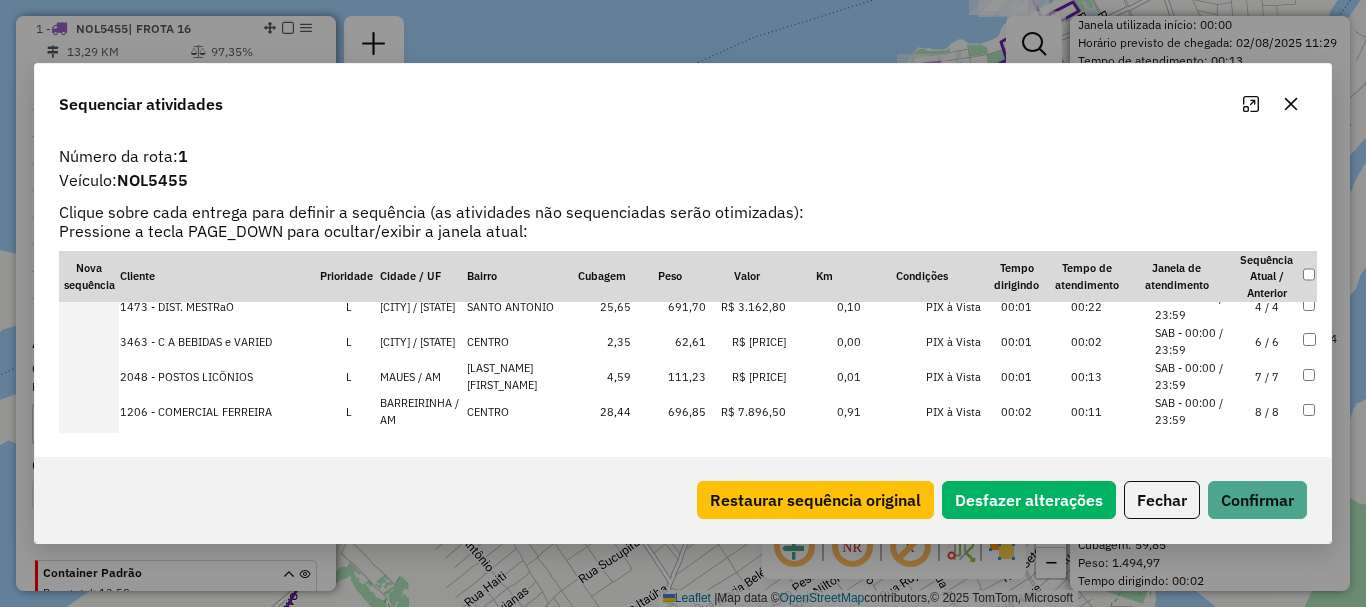 click at bounding box center (89, 411) 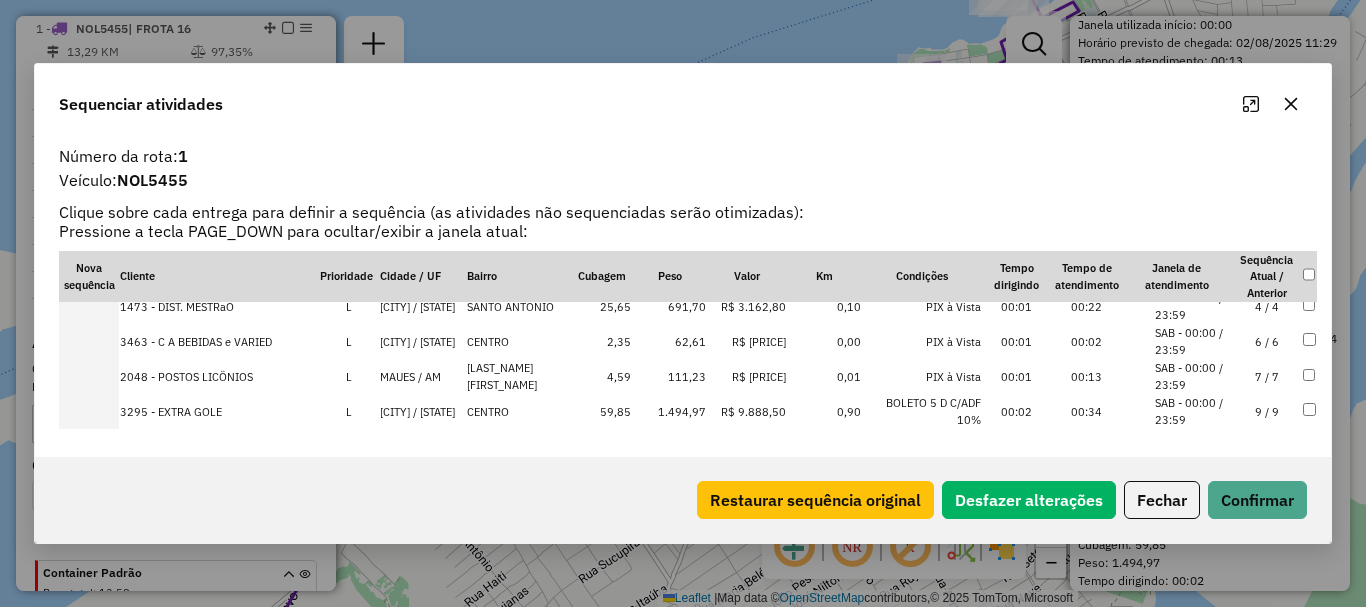 scroll, scrollTop: 1490, scrollLeft: 0, axis: vertical 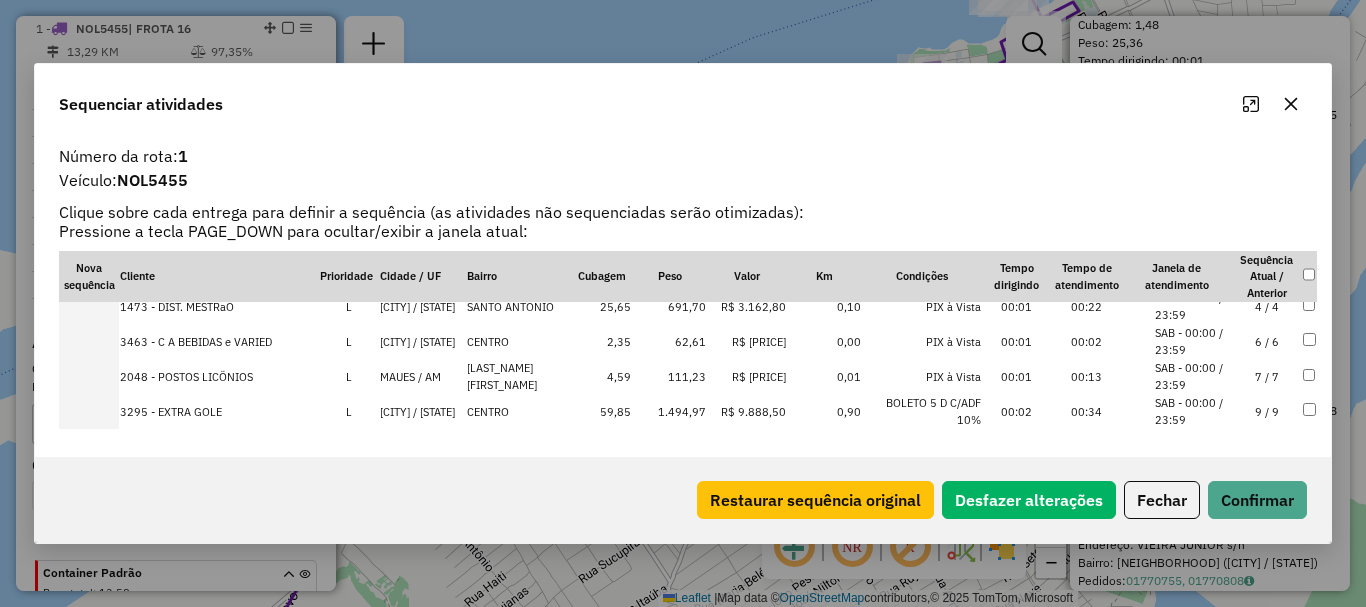 click at bounding box center (89, 306) 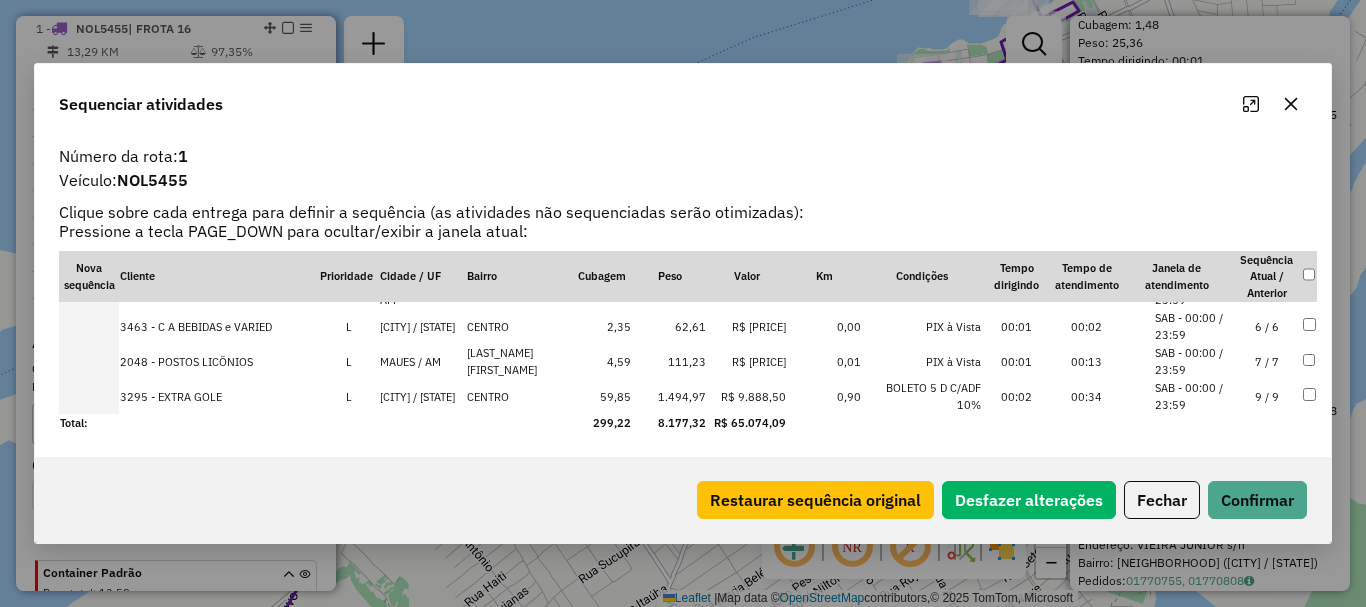 click at bounding box center (89, 326) 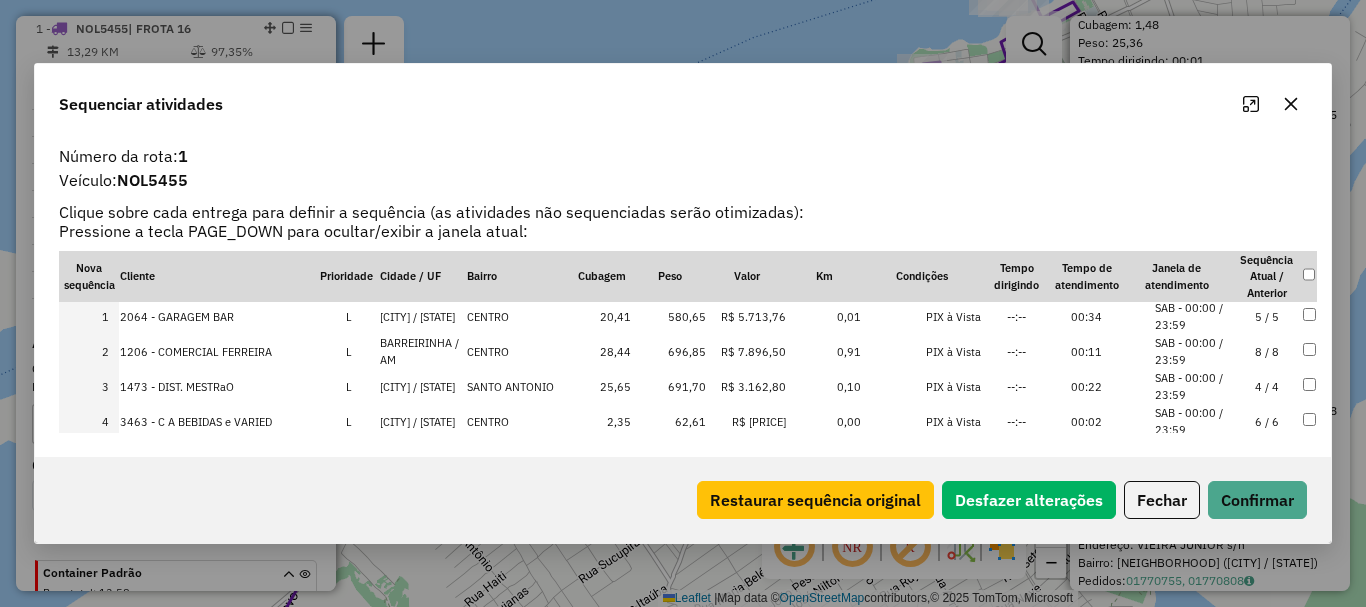 scroll, scrollTop: 0, scrollLeft: 0, axis: both 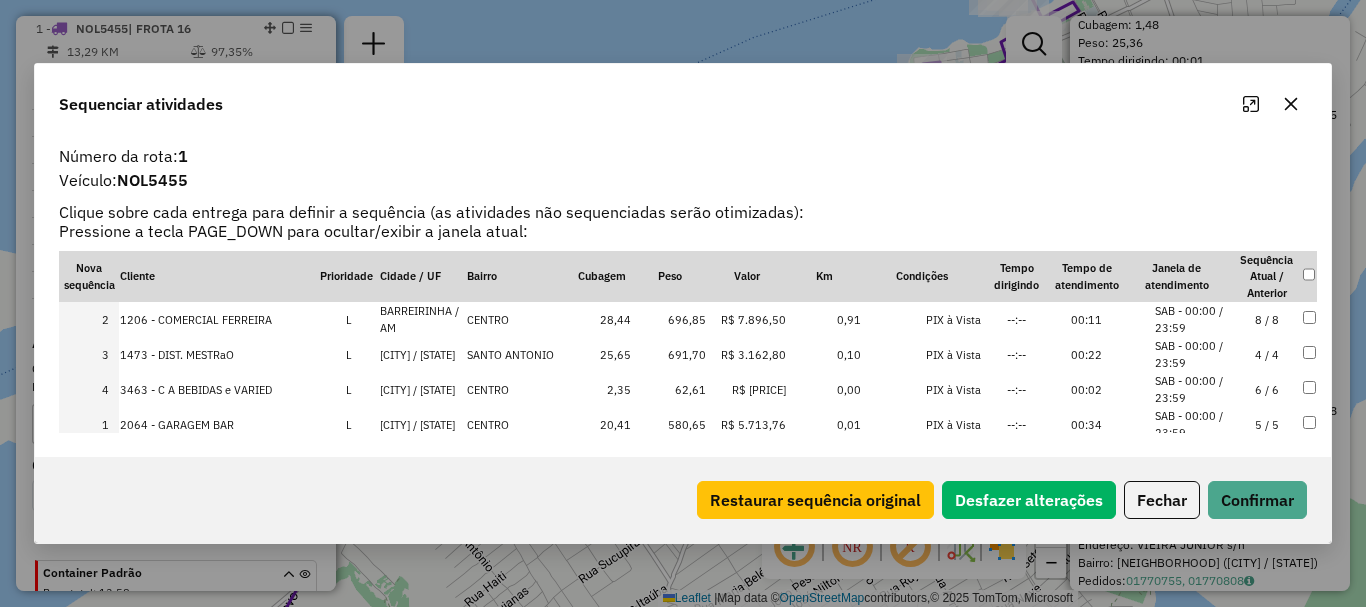 drag, startPoint x: 121, startPoint y: 315, endPoint x: 94, endPoint y: 425, distance: 113.265175 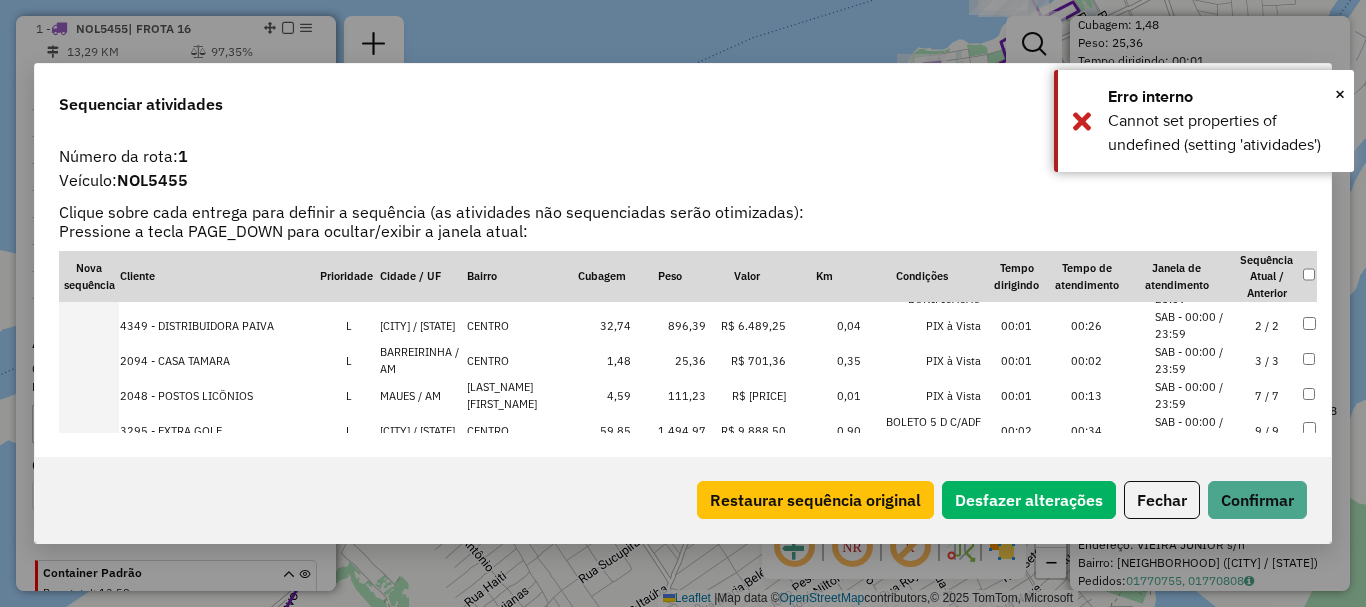 scroll, scrollTop: 200, scrollLeft: 0, axis: vertical 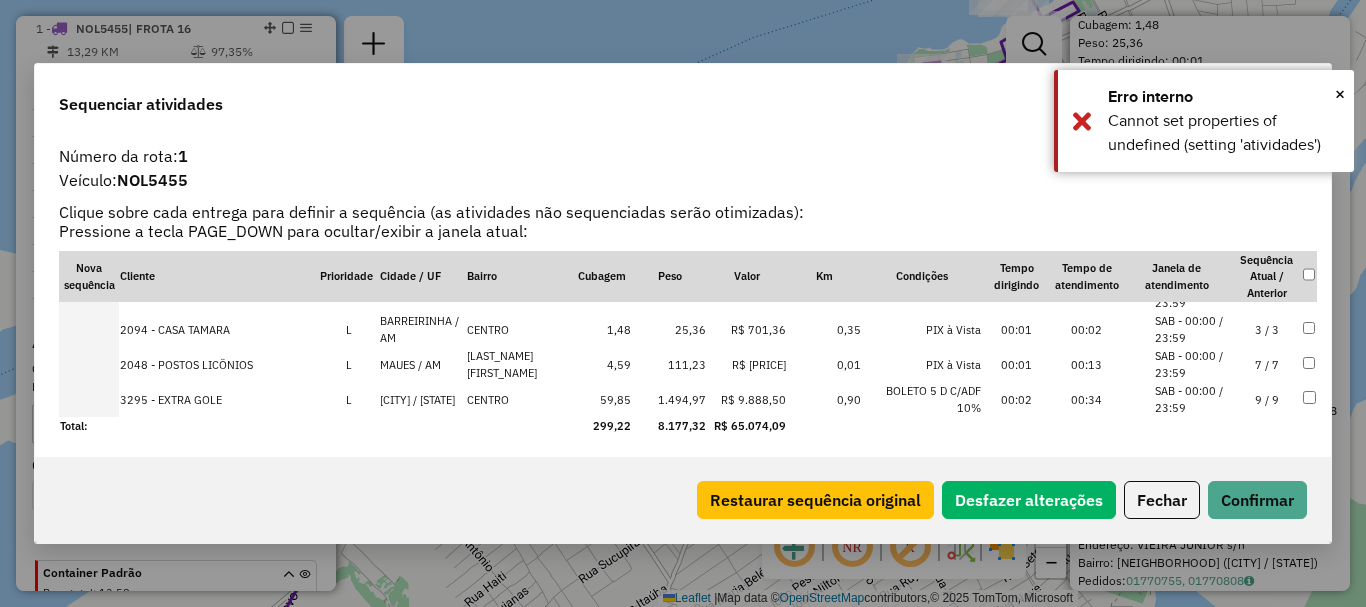 click at bounding box center (89, 329) 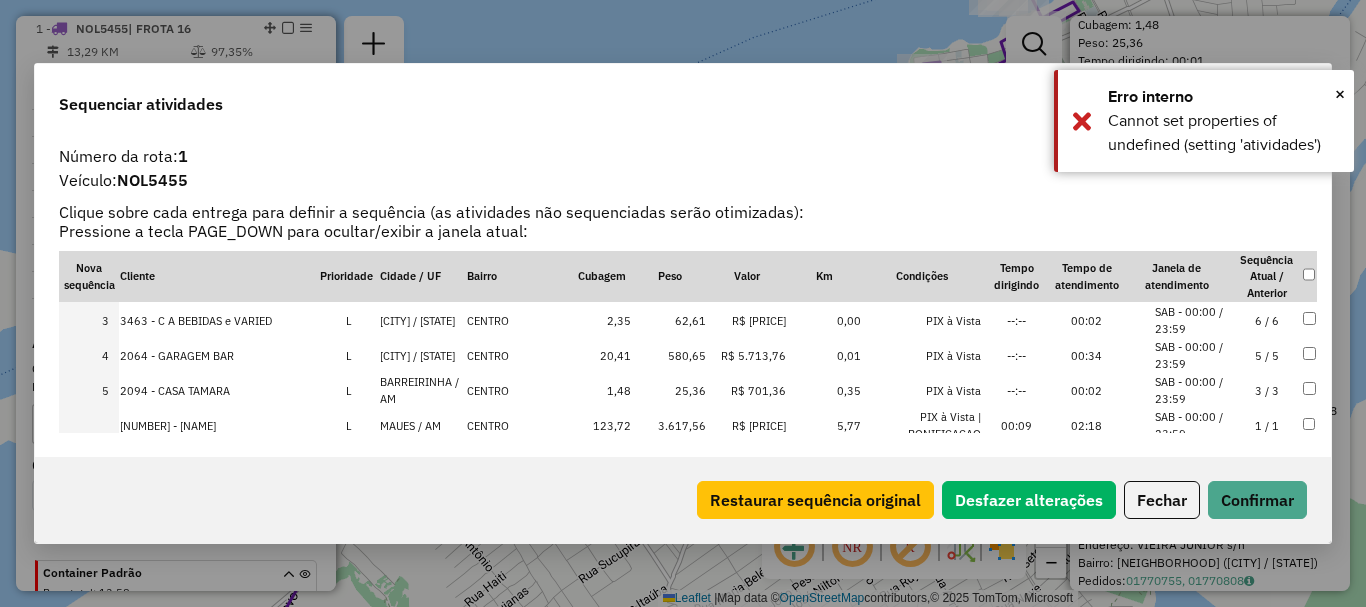 scroll, scrollTop: 100, scrollLeft: 0, axis: vertical 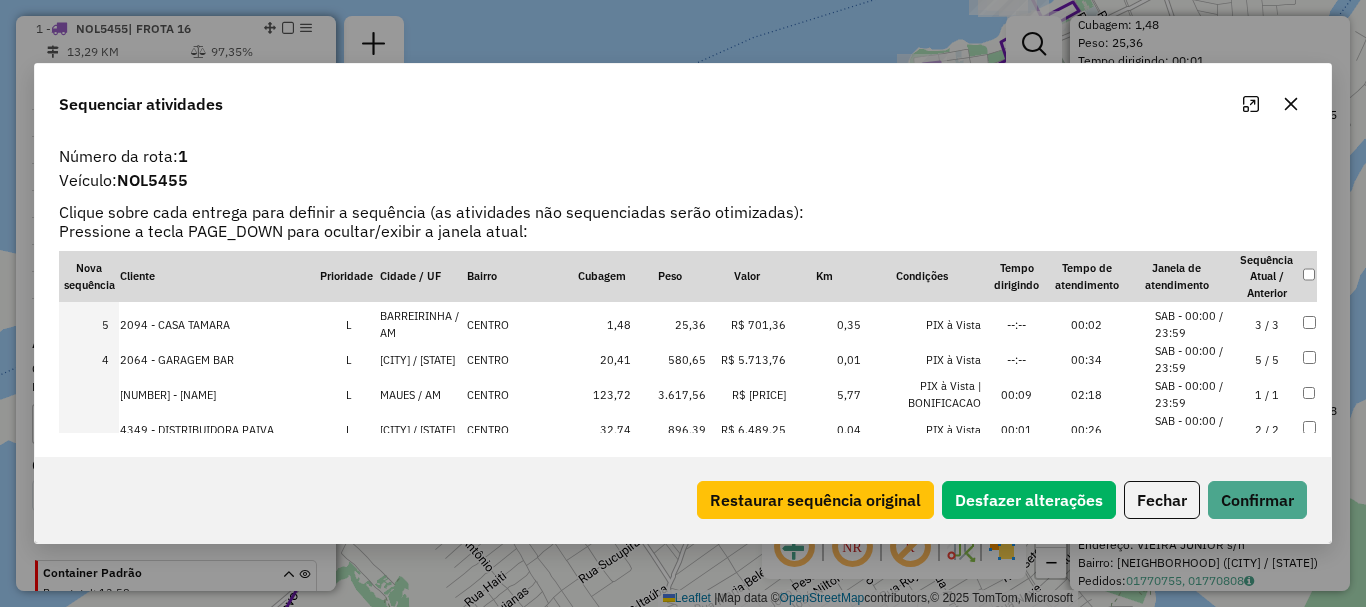 drag, startPoint x: 110, startPoint y: 357, endPoint x: 101, endPoint y: 302, distance: 55.7315 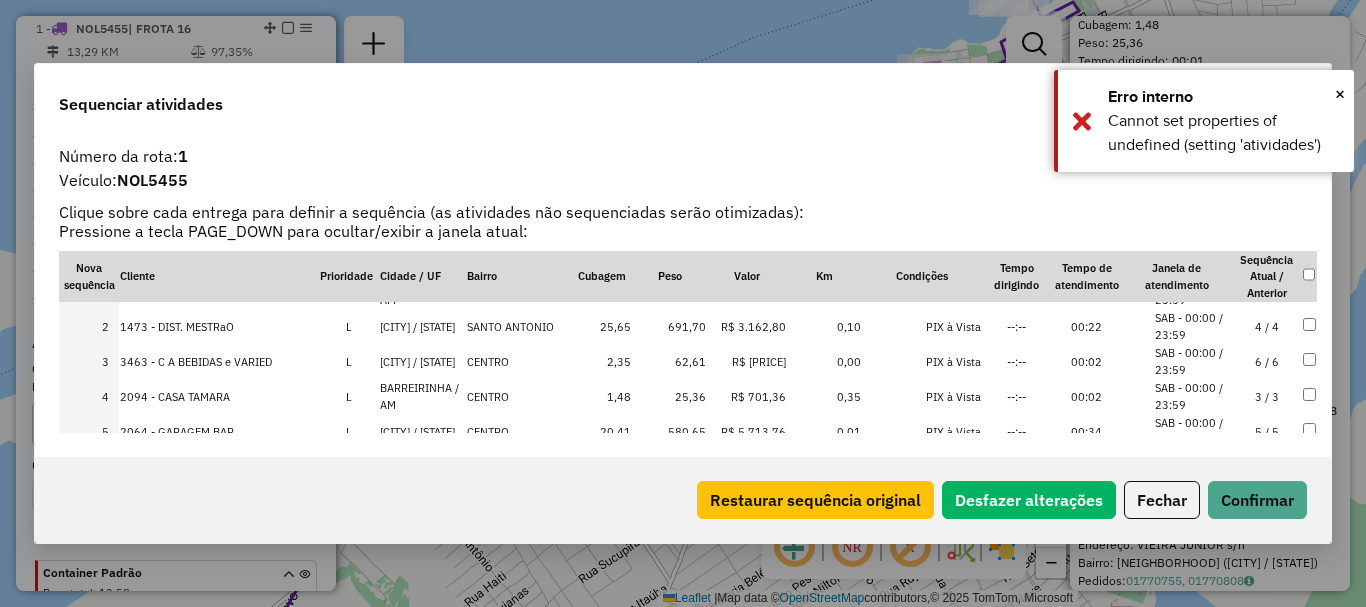 scroll, scrollTop: 0, scrollLeft: 0, axis: both 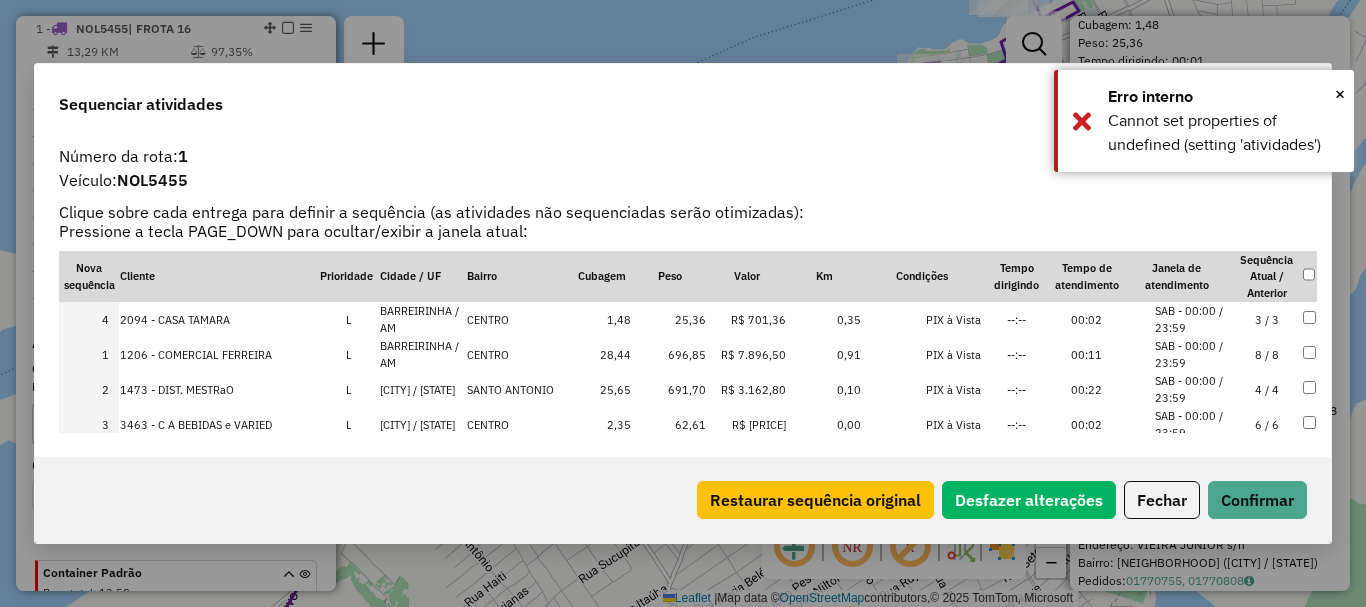 drag, startPoint x: 107, startPoint y: 419, endPoint x: 142, endPoint y: 364, distance: 65.192024 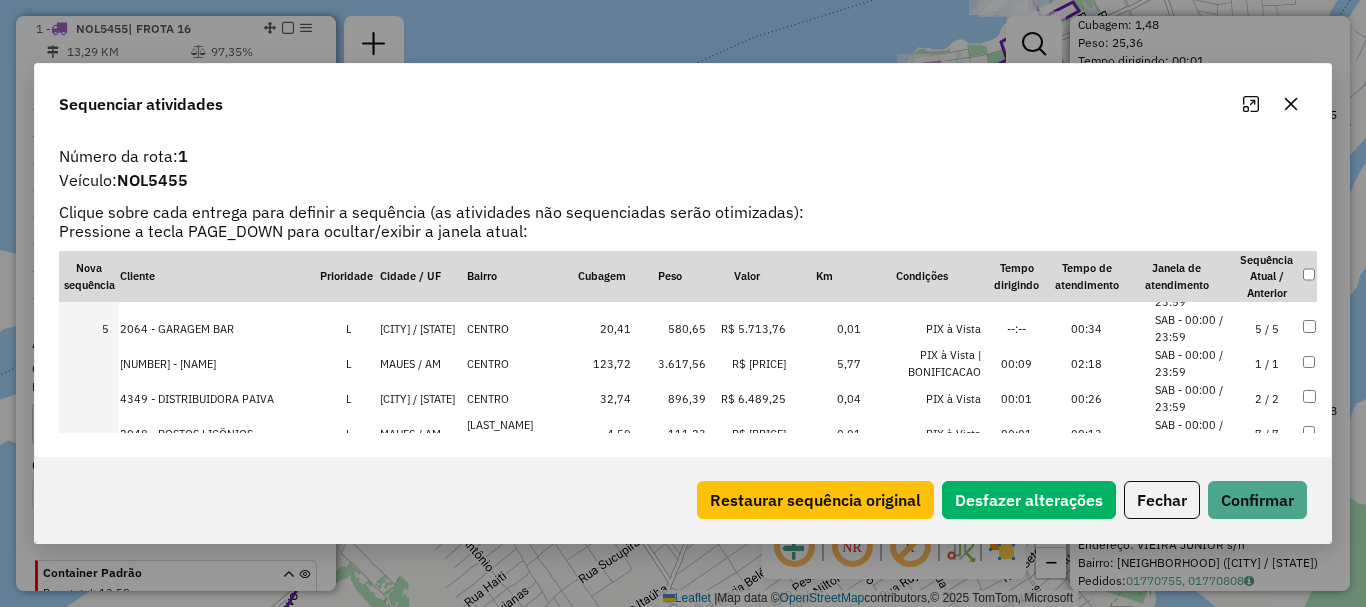 scroll, scrollTop: 100, scrollLeft: 0, axis: vertical 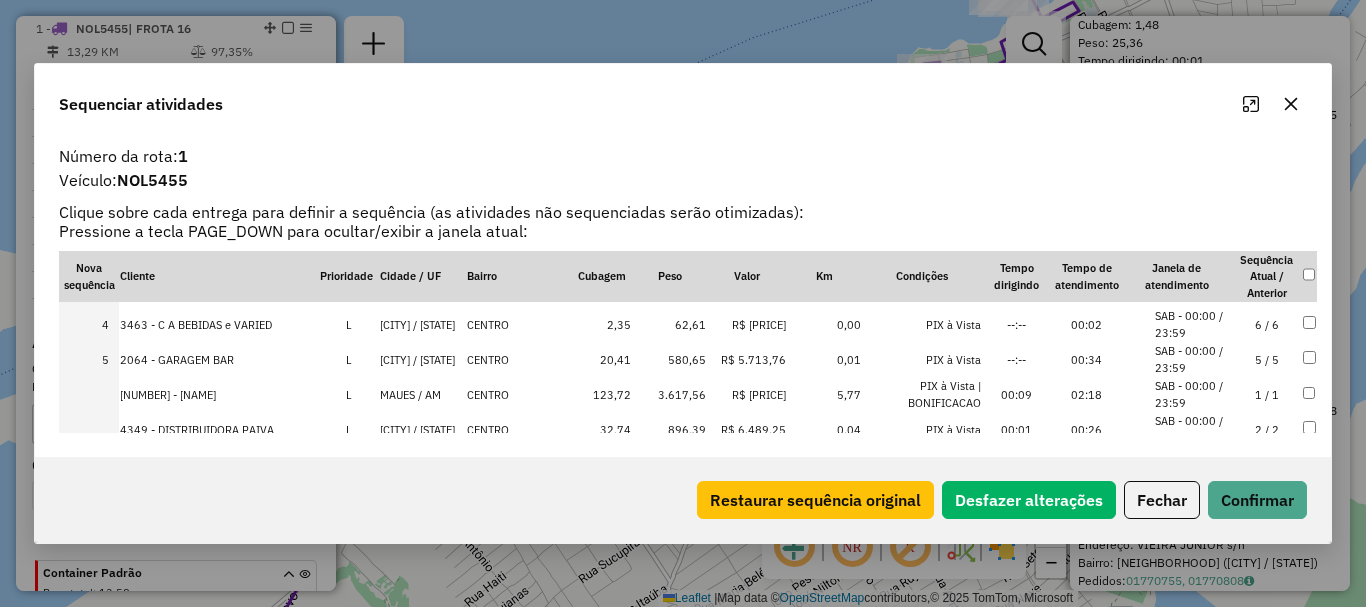 click at bounding box center [89, 394] 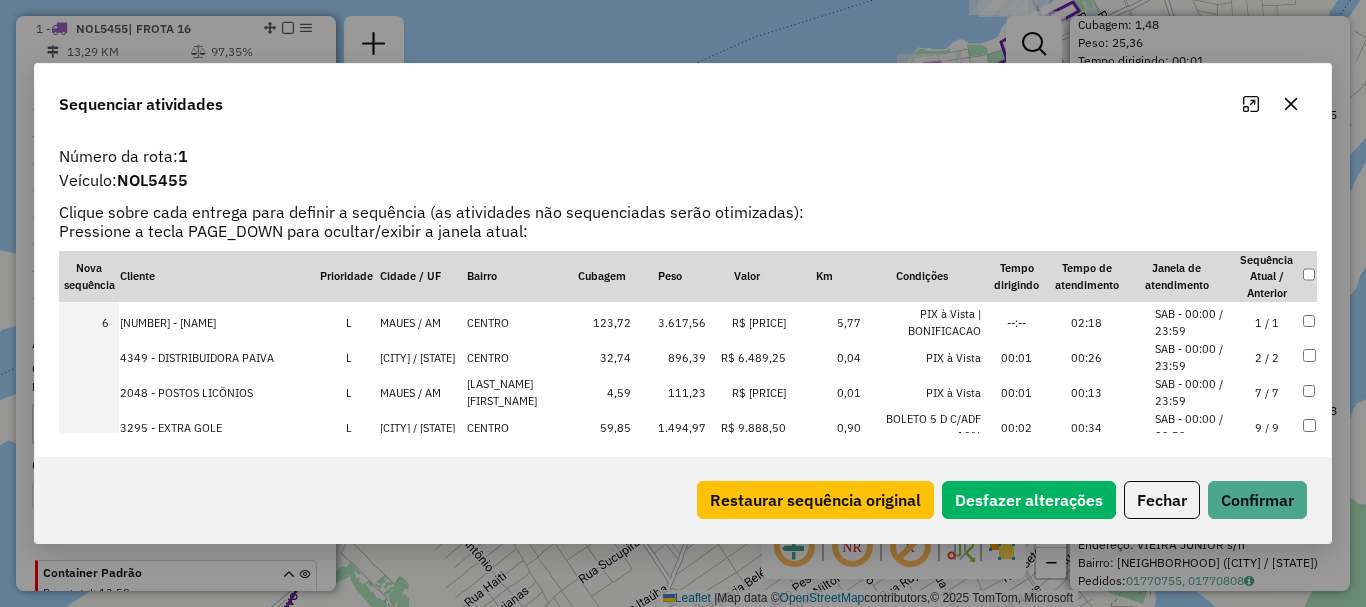 scroll, scrollTop: 200, scrollLeft: 0, axis: vertical 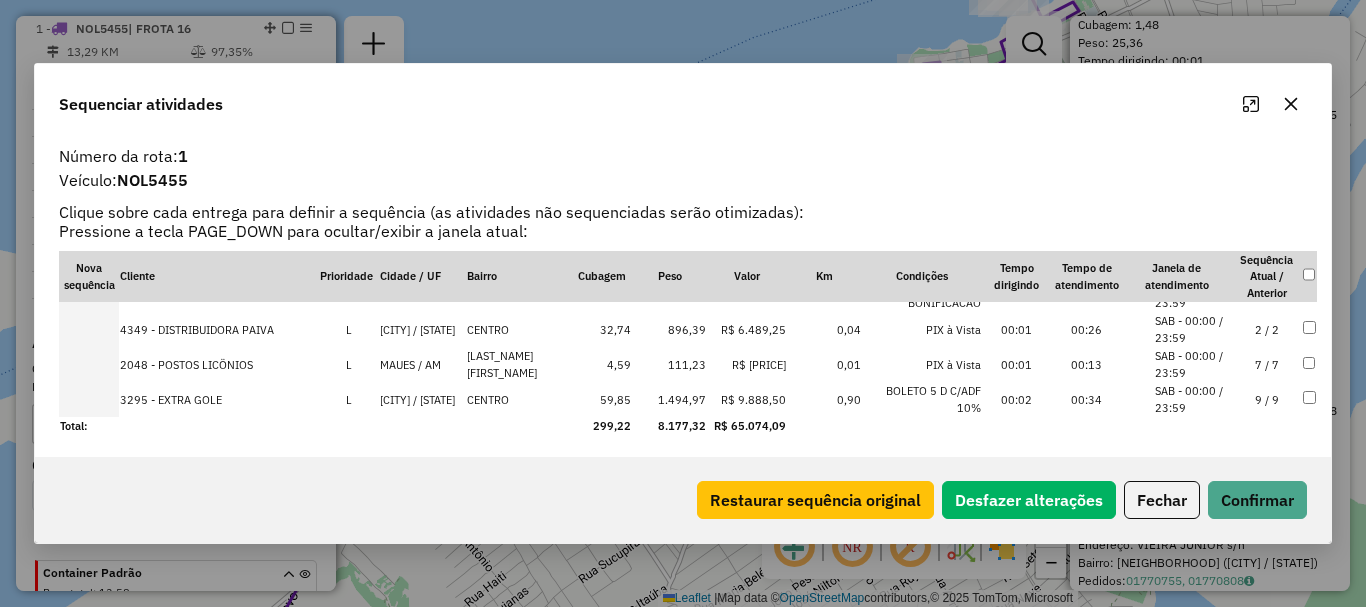 click at bounding box center (89, 364) 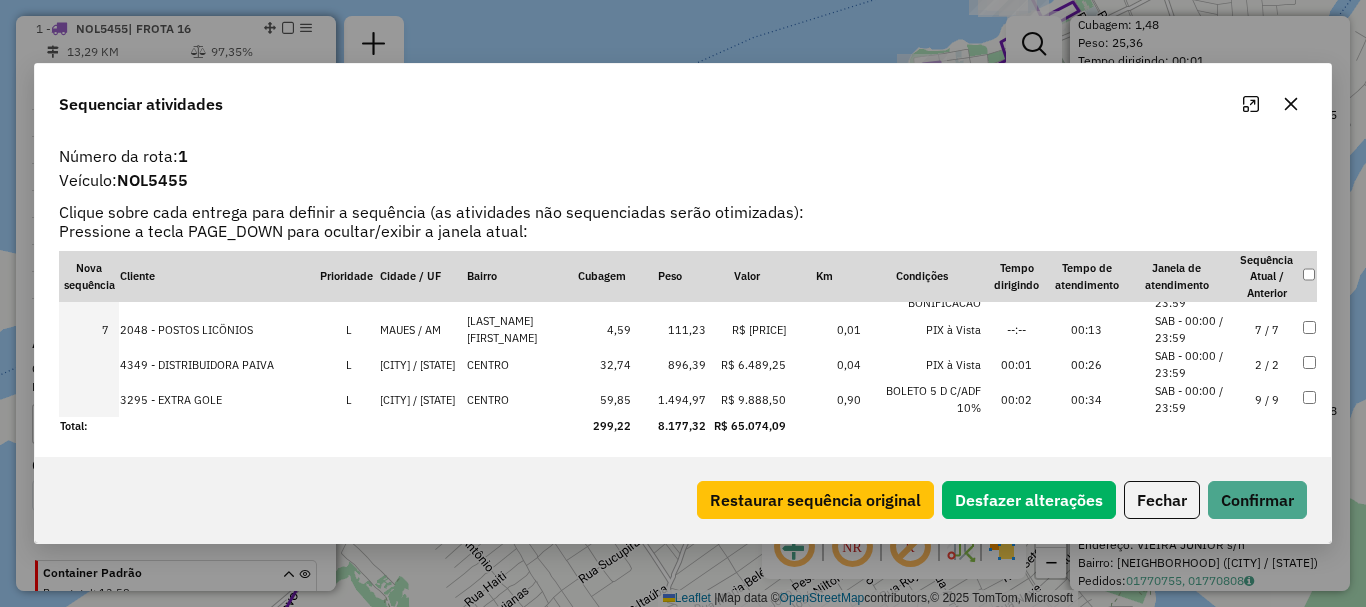 click at bounding box center (89, 364) 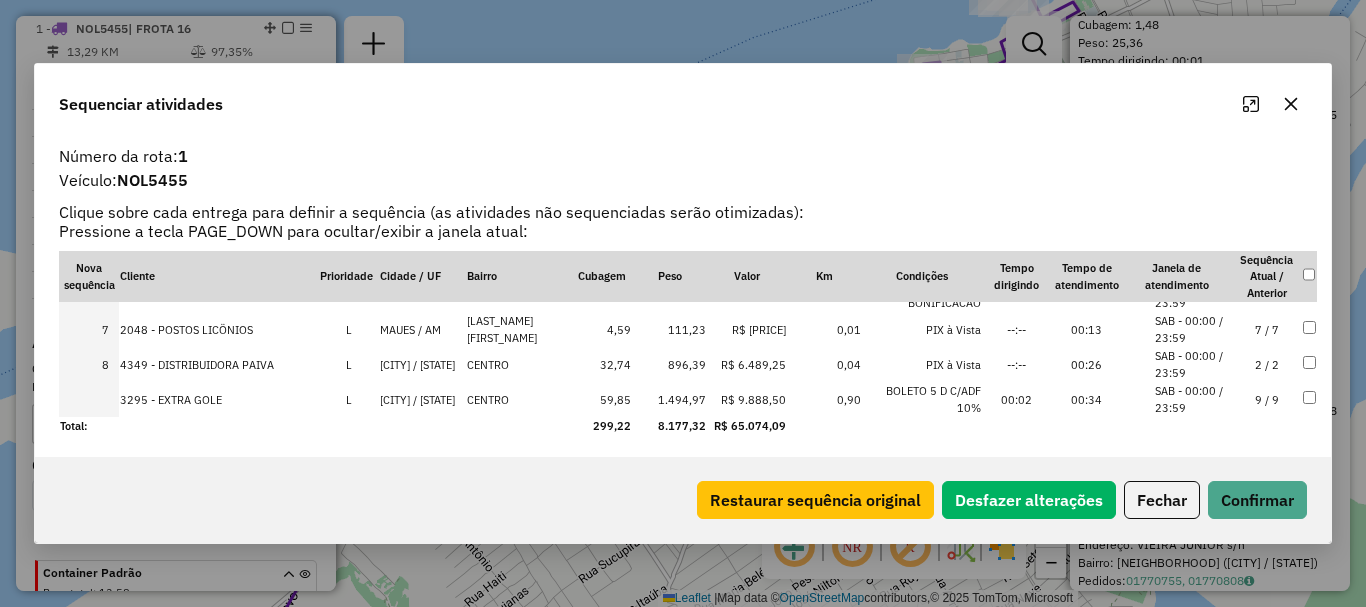 click at bounding box center (89, 399) 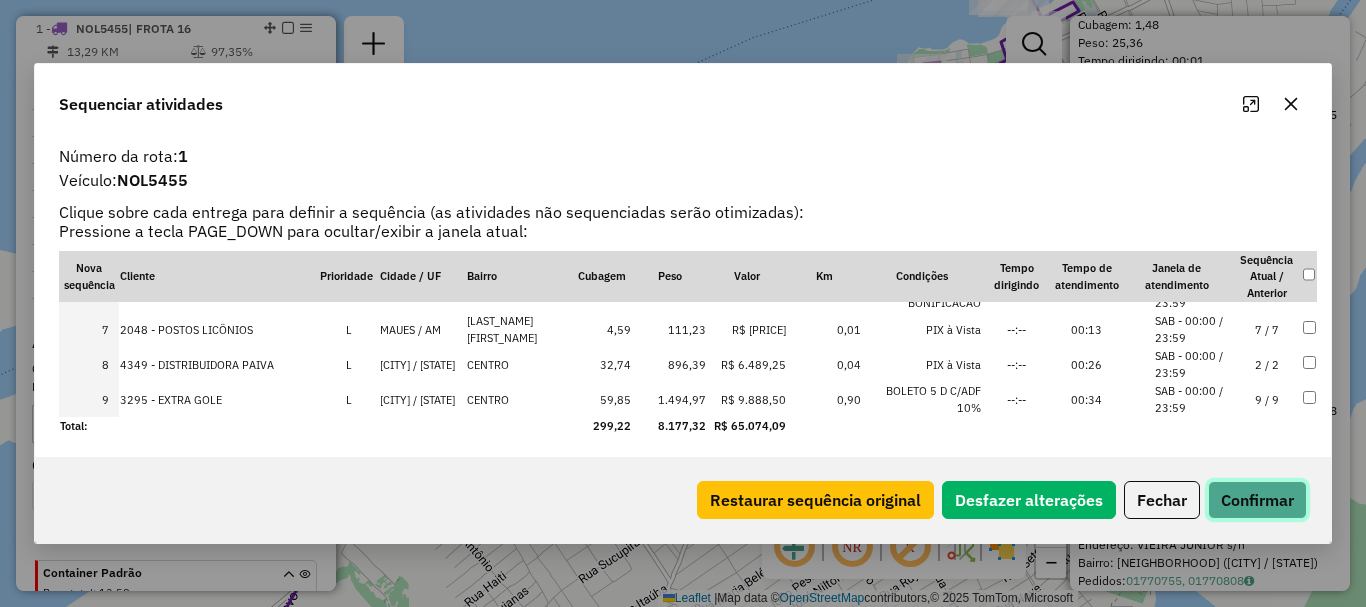 click on "Confirmar" 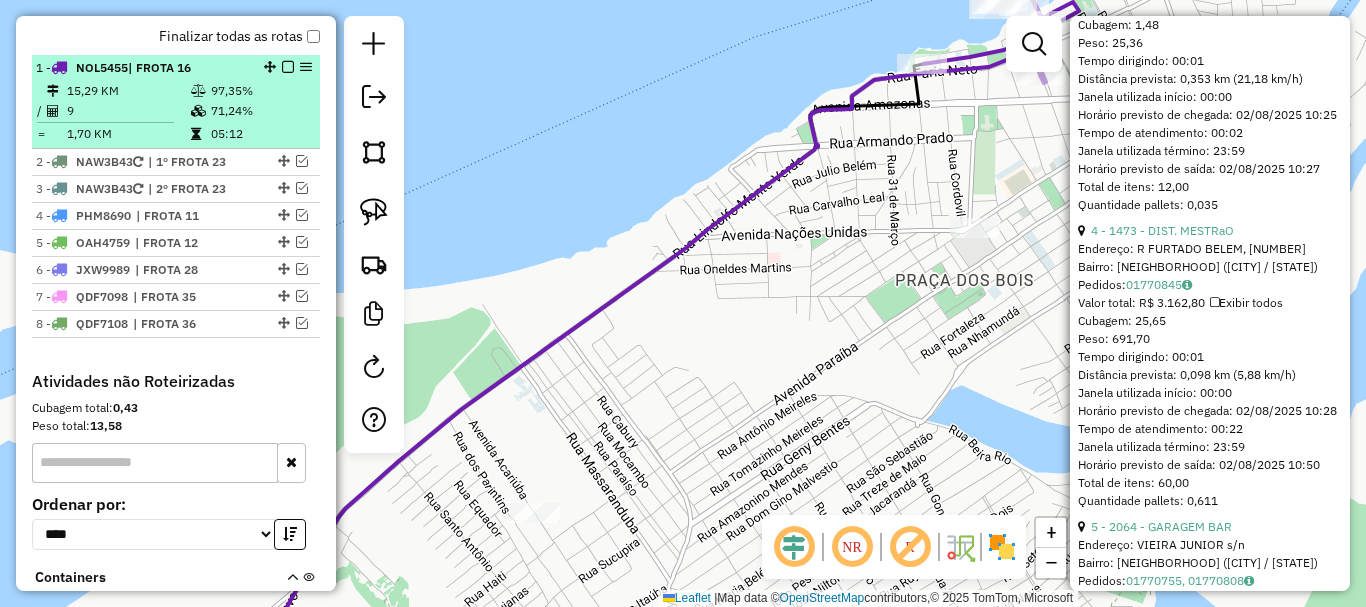 scroll, scrollTop: 650, scrollLeft: 0, axis: vertical 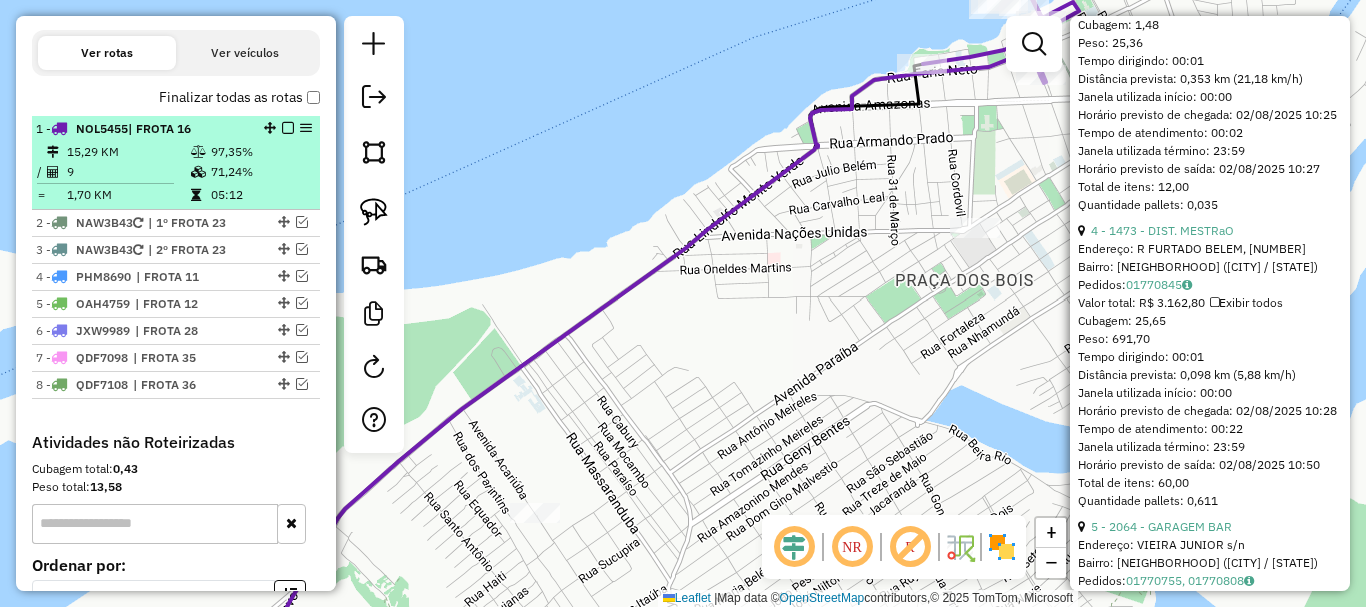 click at bounding box center [288, 128] 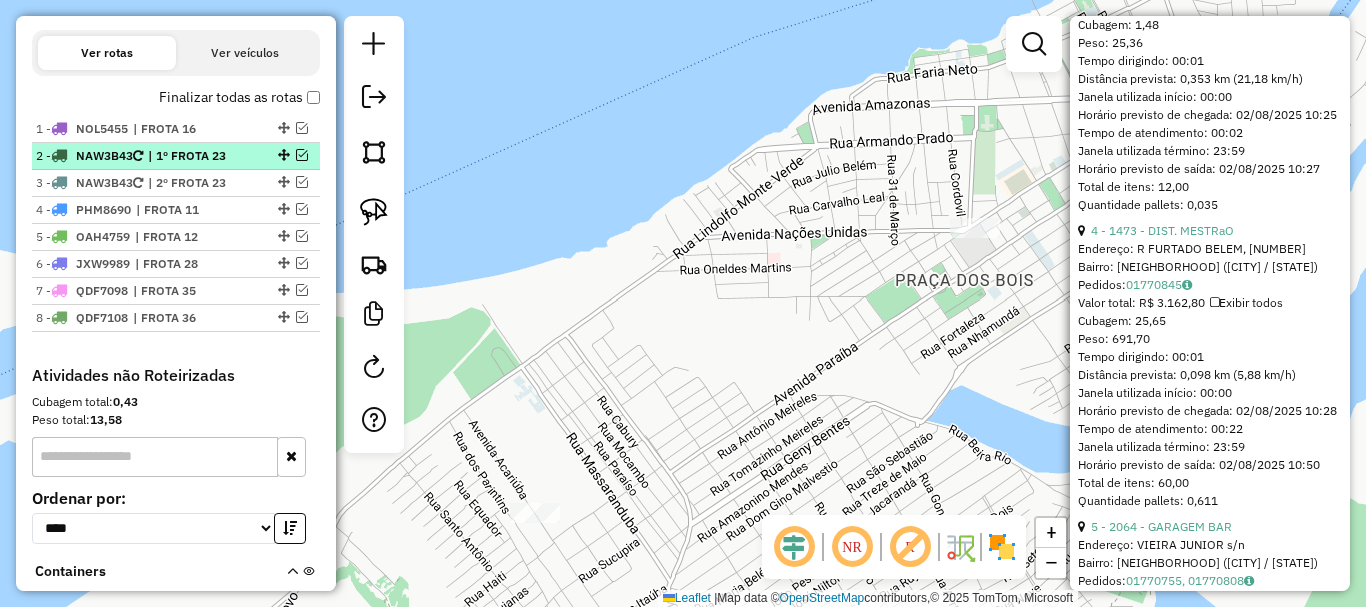 click on "| 1º FROTA 23" at bounding box center (194, 156) 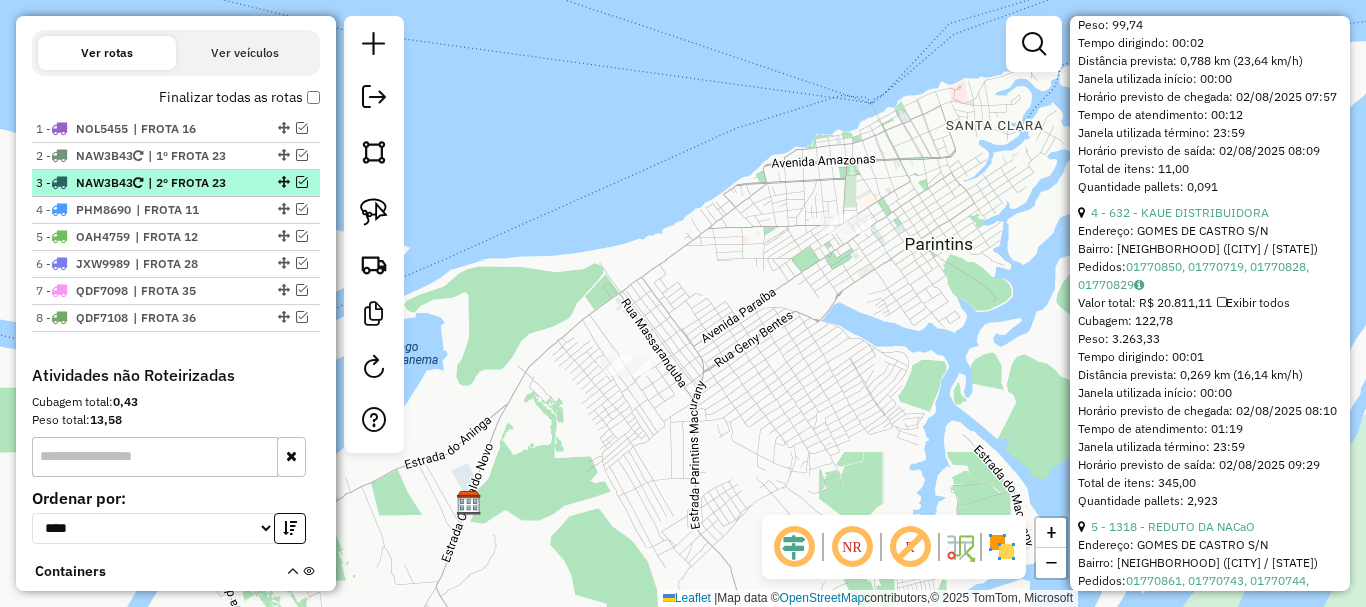 click on "| 2º FROTA 23" at bounding box center [194, 183] 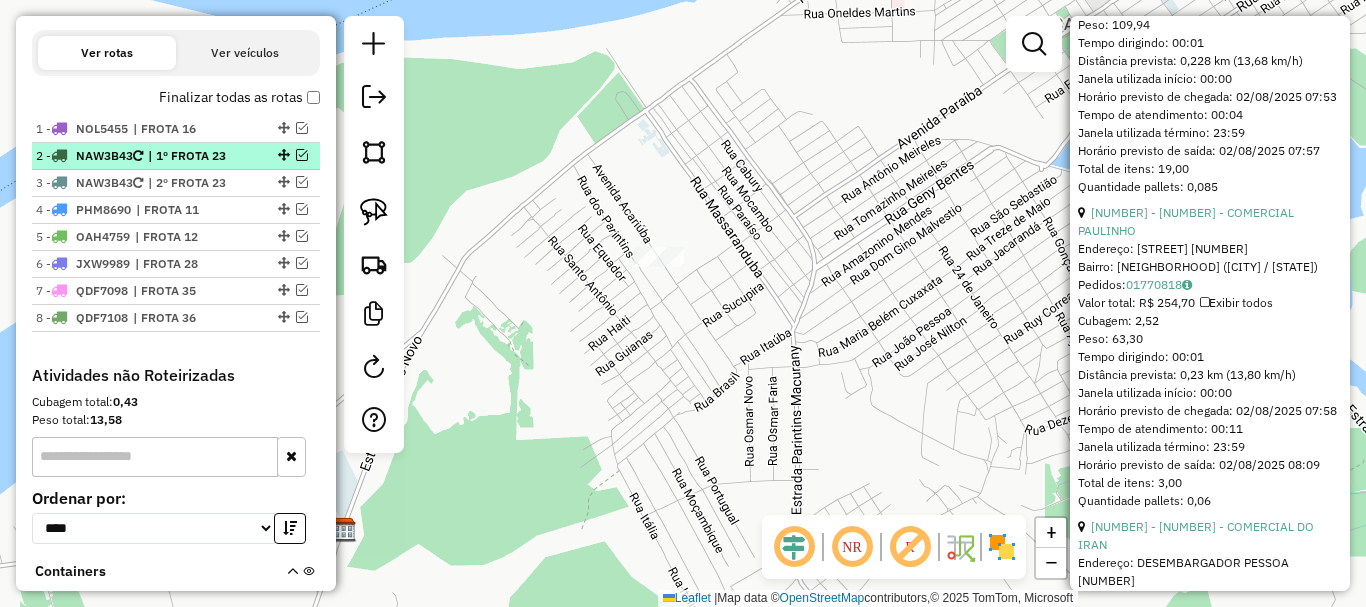 click on "| 1º FROTA 23" at bounding box center [194, 156] 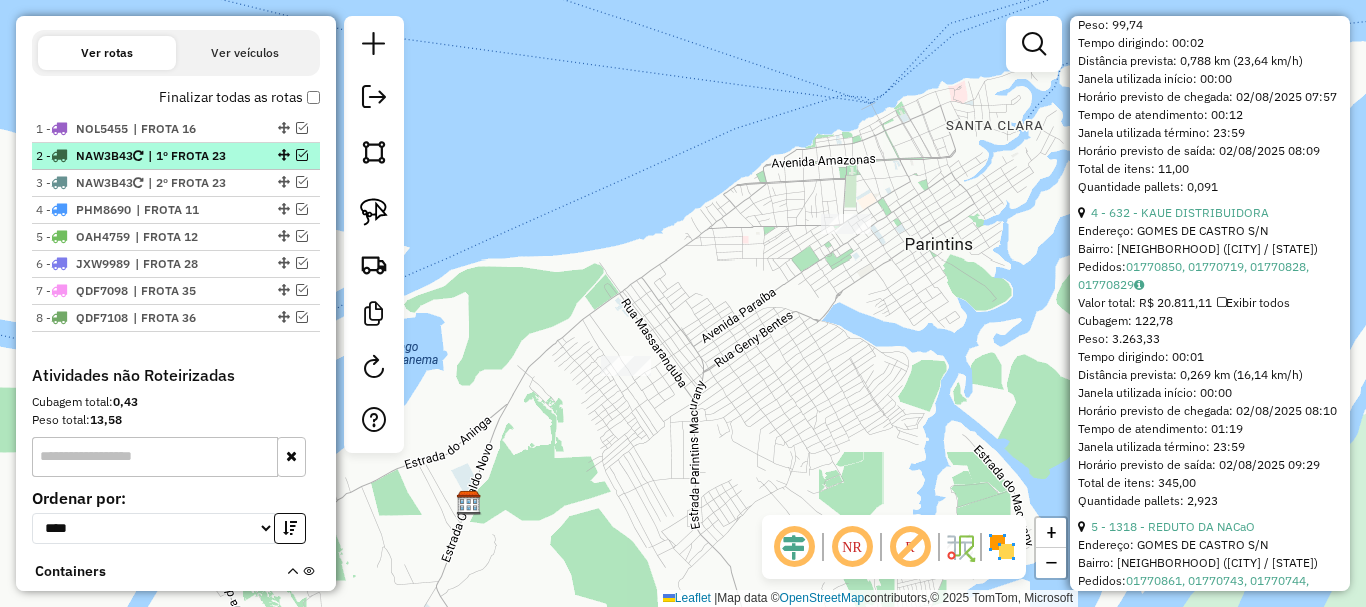 click at bounding box center [302, 155] 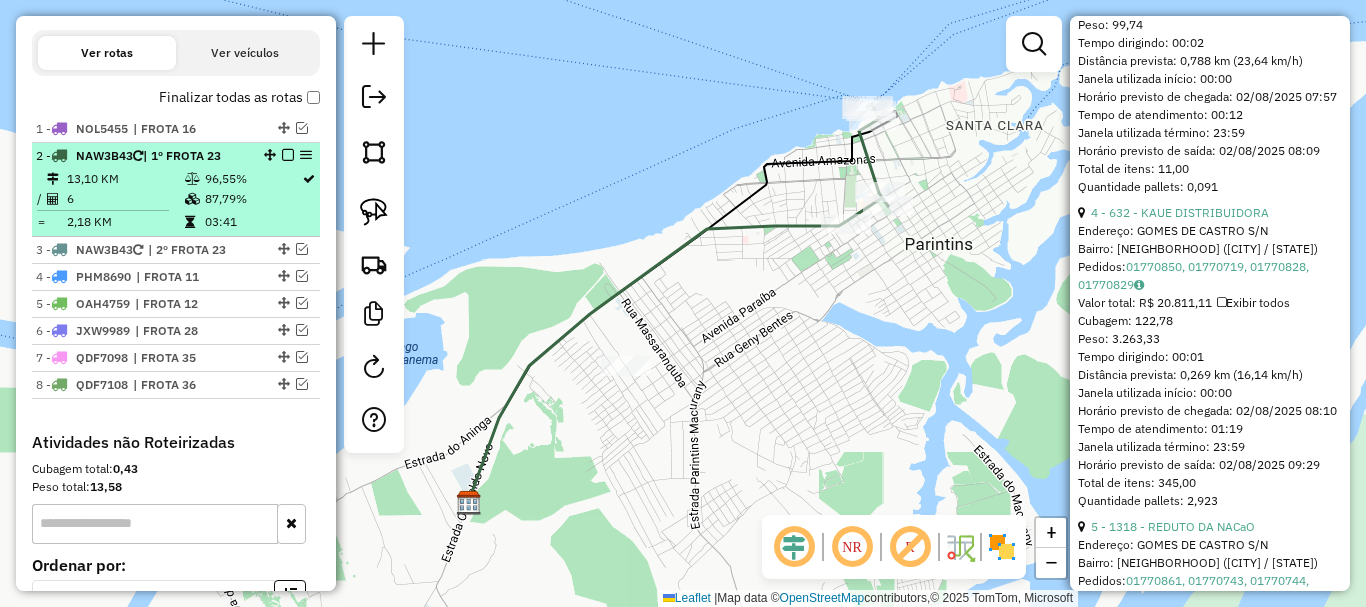 click on "| 1º FROTA 23" at bounding box center [182, 155] 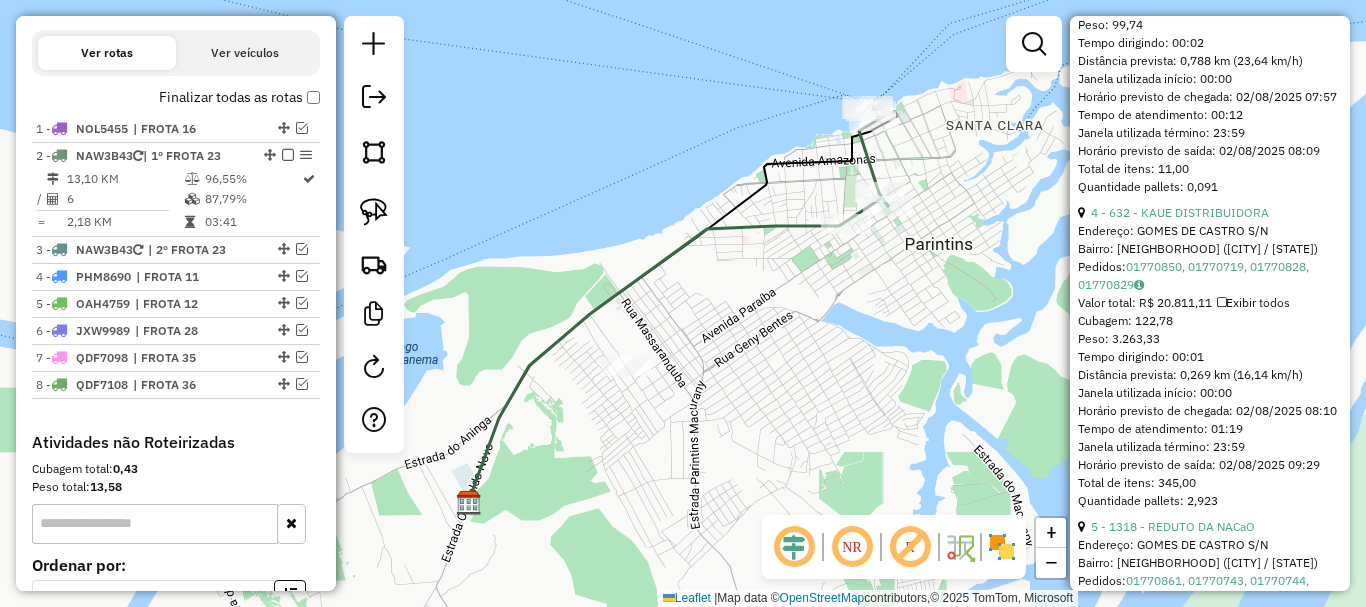 click on "Janela de atendimento Grade de atendimento Capacidade Transportadoras Veículos Cliente Pedidos  Rotas Selecione os dias de semana para filtrar as janelas de atendimento  Seg   Ter   Qua   Qui   Sex   Sáb   Dom  Informe o período da janela de atendimento: De: Até:  Filtrar exatamente a janela do cliente  Considerar janela de atendimento padrão  Selecione os dias de semana para filtrar as grades de atendimento  Seg   Ter   Qua   Qui   Sex   Sáb   Dom   Considerar clientes sem dia de atendimento cadastrado  Clientes fora do dia de atendimento selecionado Filtrar as atividades entre os valores definidos abaixo:  Peso mínimo:   Peso máximo:   Cubagem mínima:   Cubagem máxima:   De:   Até:  Filtrar as atividades entre o tempo de atendimento definido abaixo:  De:   Até:   Considerar capacidade total dos clientes não roteirizados Transportadora: Selecione um ou mais itens Tipo de veículo: Selecione um ou mais itens Veículo: Selecione um ou mais itens Motorista: Selecione um ou mais itens Nome: Rótulo:" 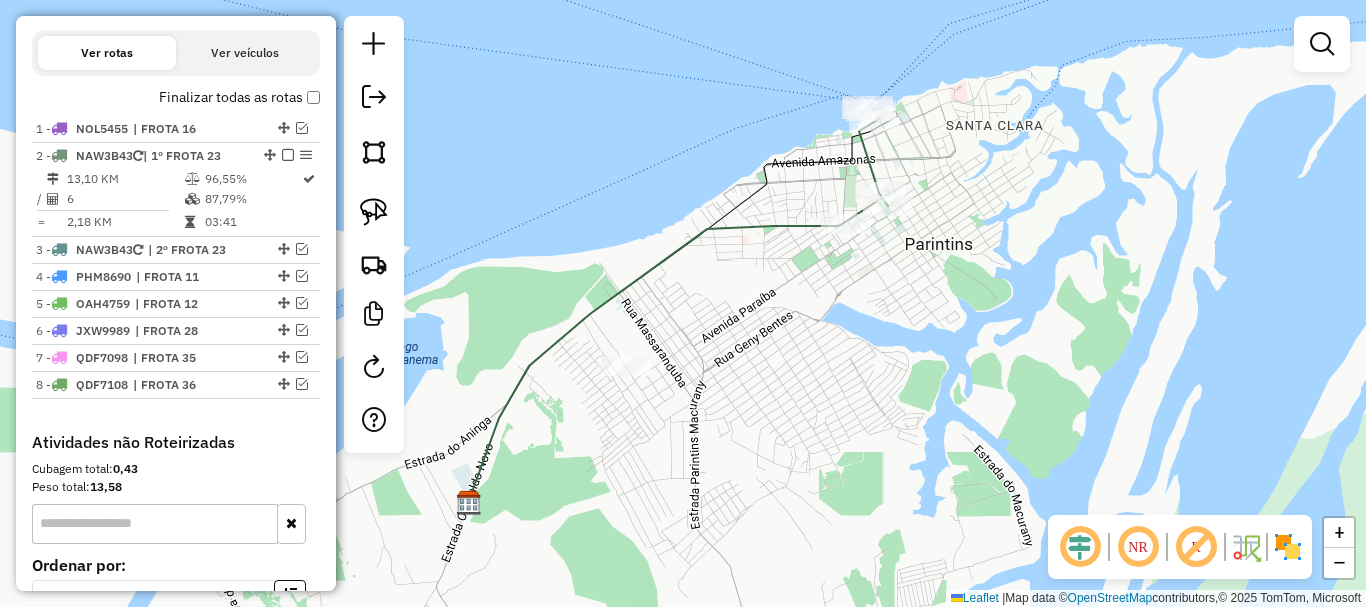 click 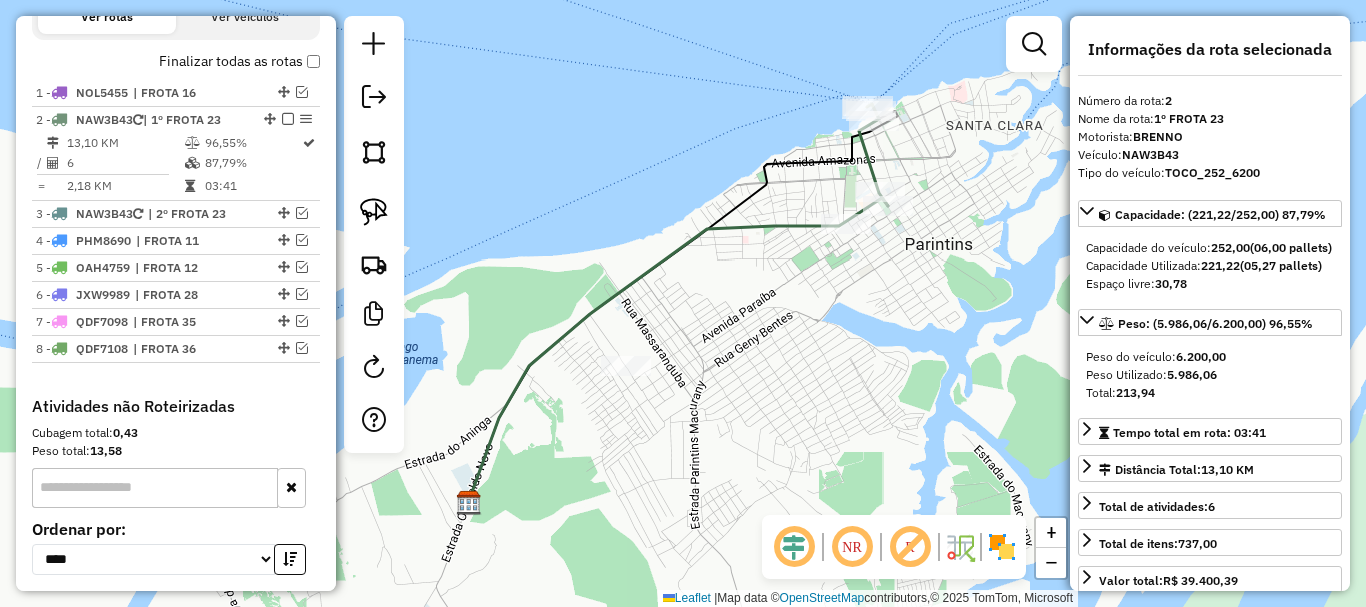 click 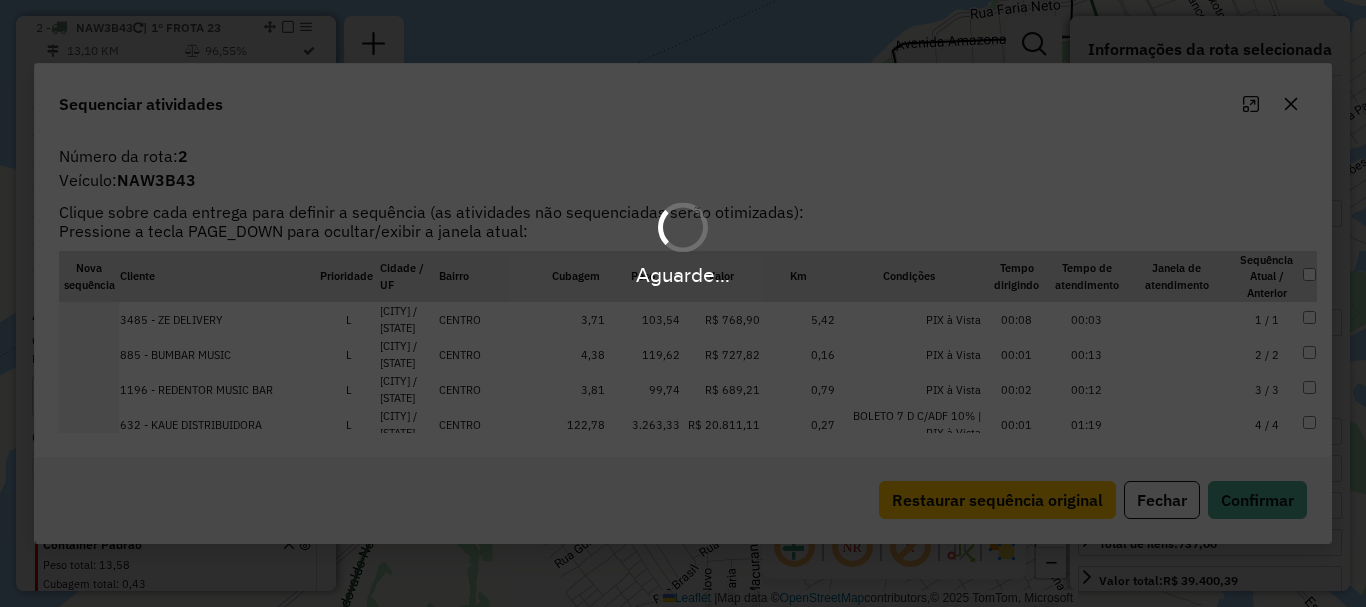 scroll, scrollTop: 777, scrollLeft: 0, axis: vertical 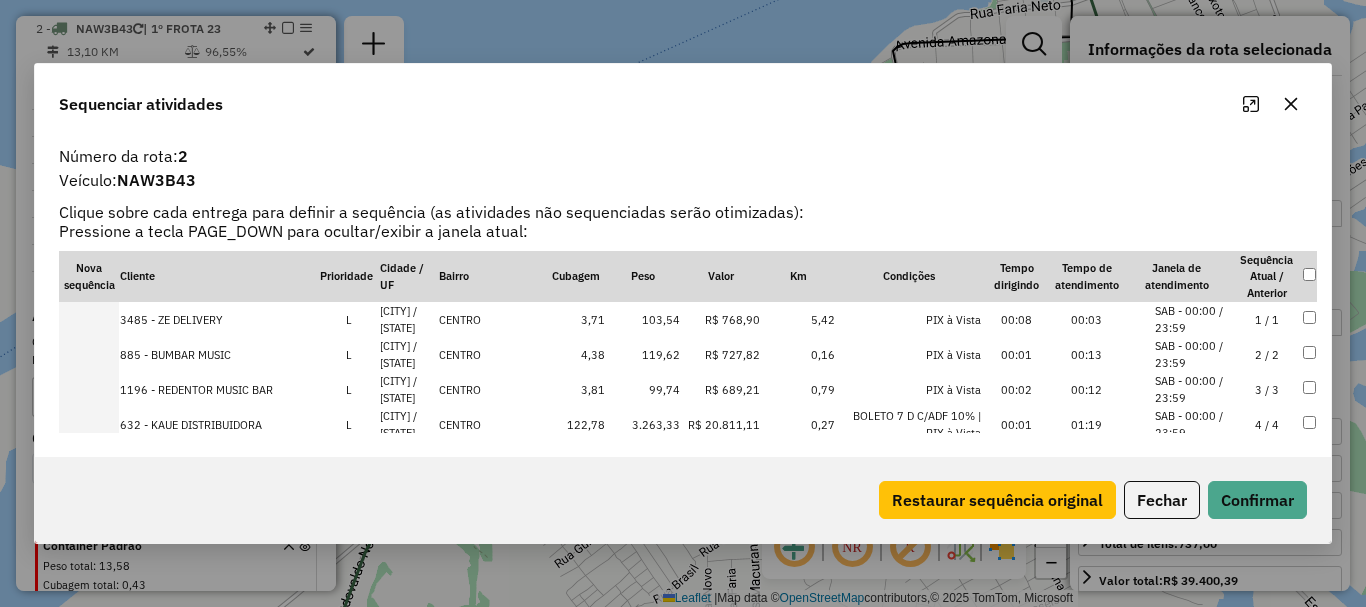 click at bounding box center (89, 424) 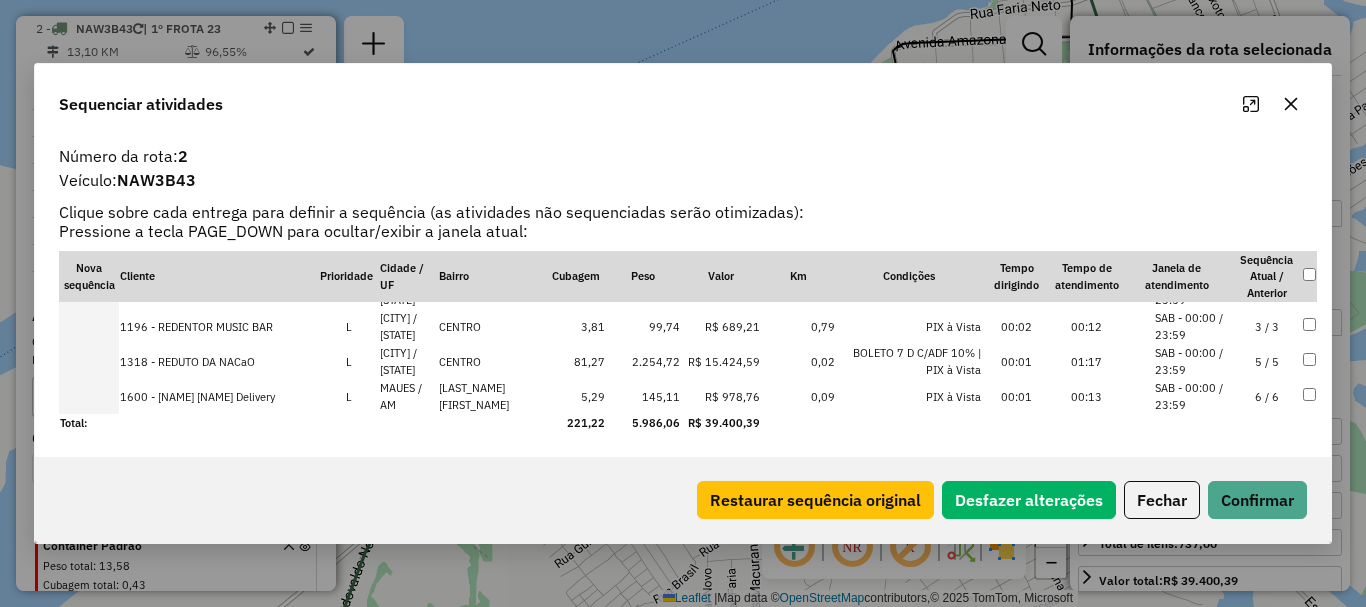 scroll, scrollTop: 0, scrollLeft: 0, axis: both 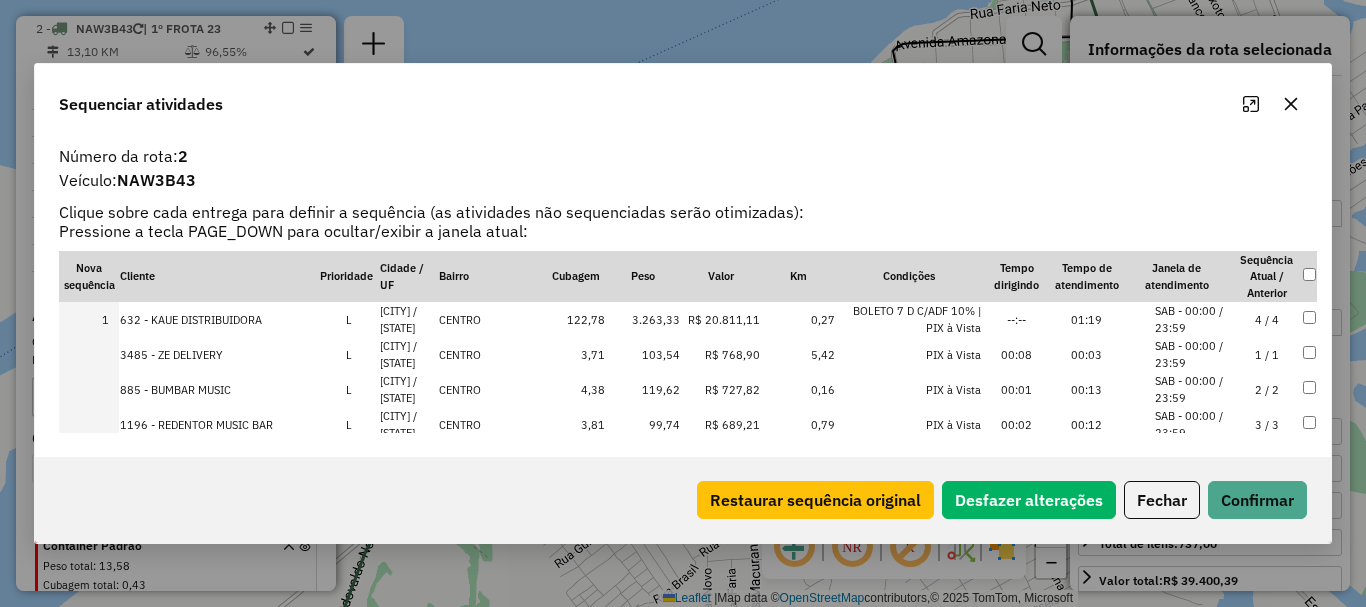 click at bounding box center (89, 389) 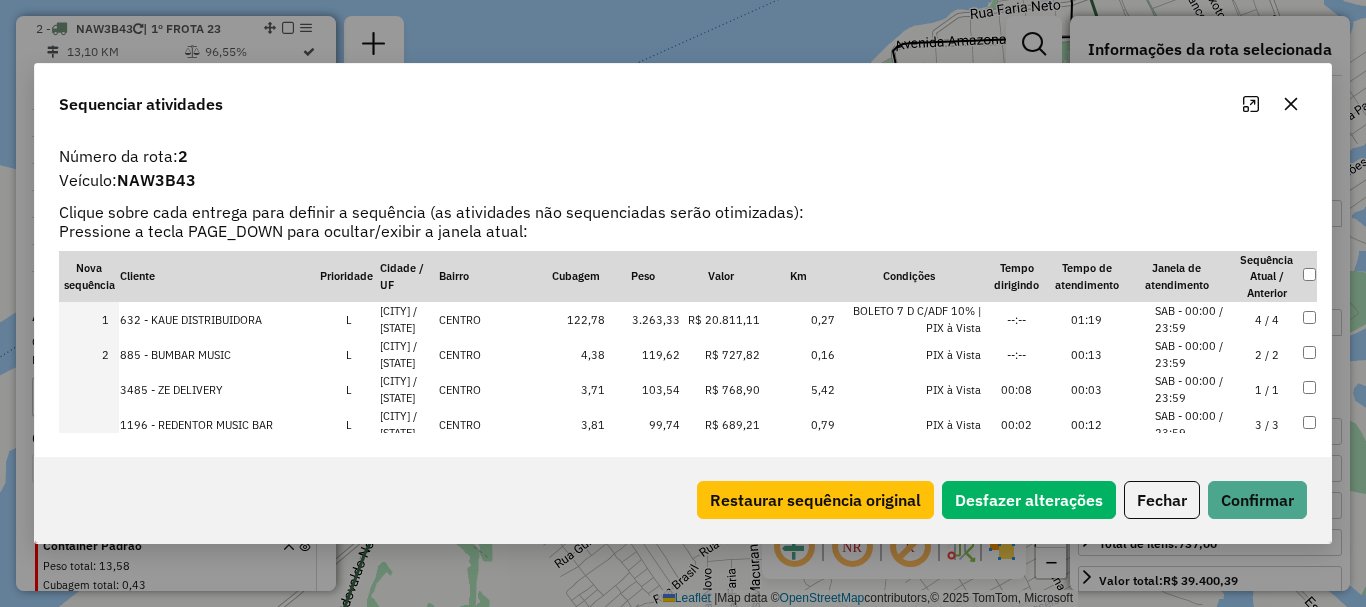 scroll, scrollTop: 98, scrollLeft: 0, axis: vertical 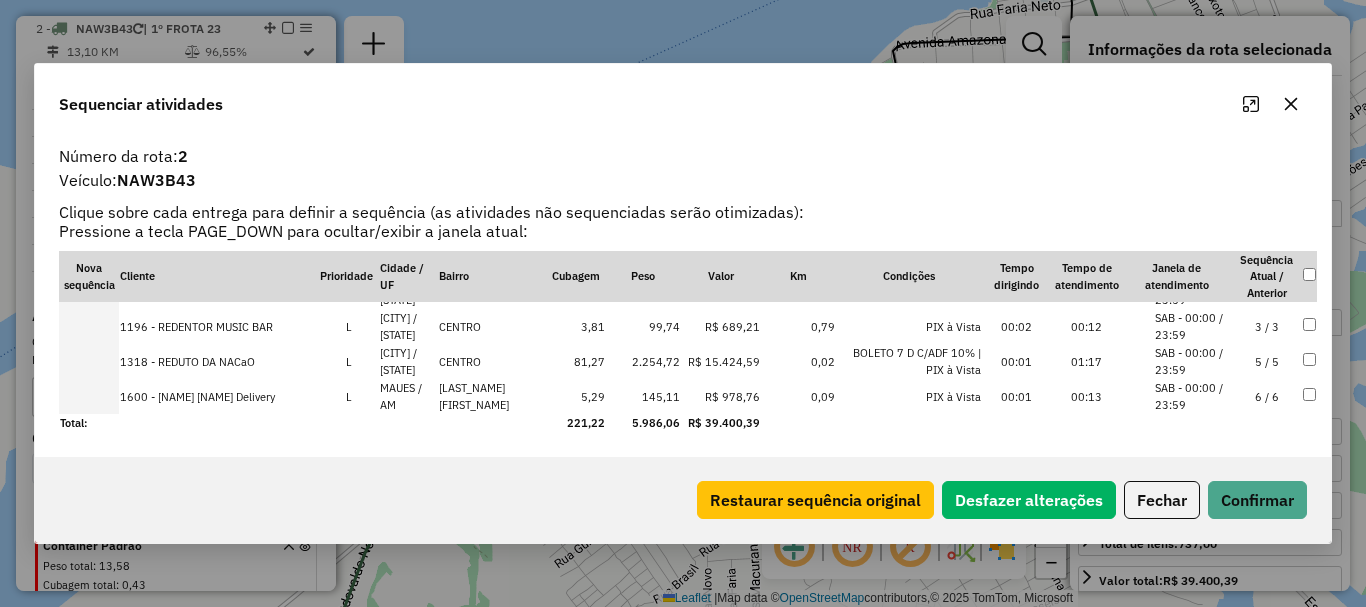 click at bounding box center (89, 326) 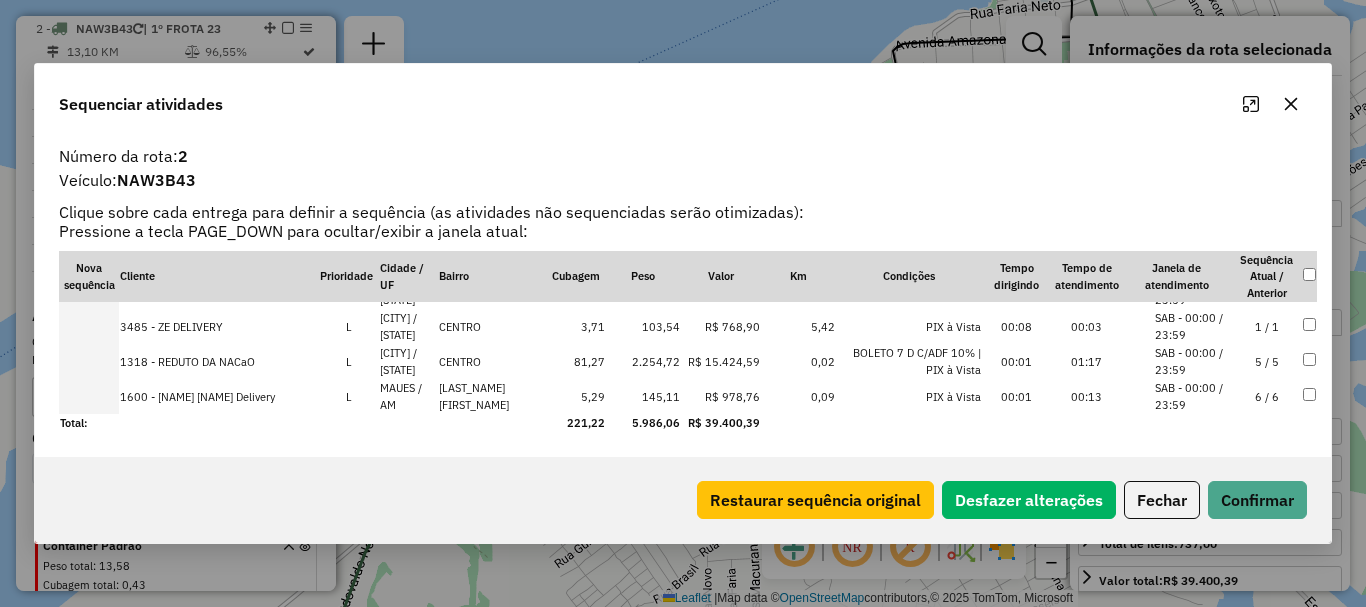 click at bounding box center (89, 361) 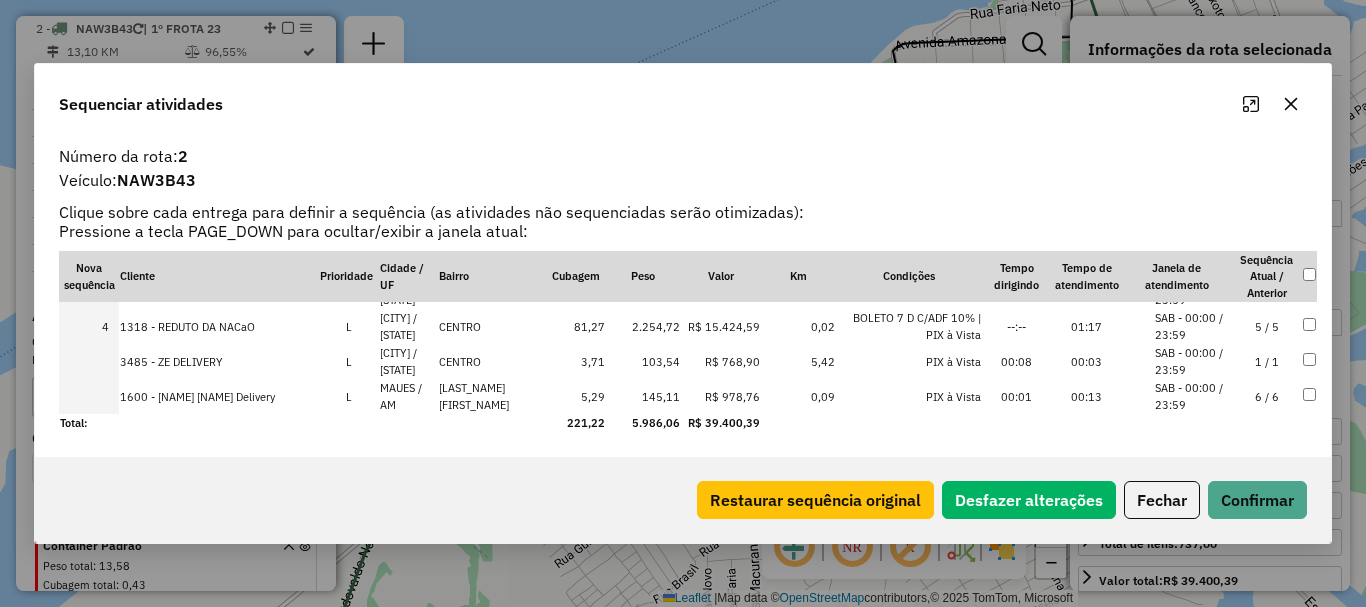 click at bounding box center (89, 396) 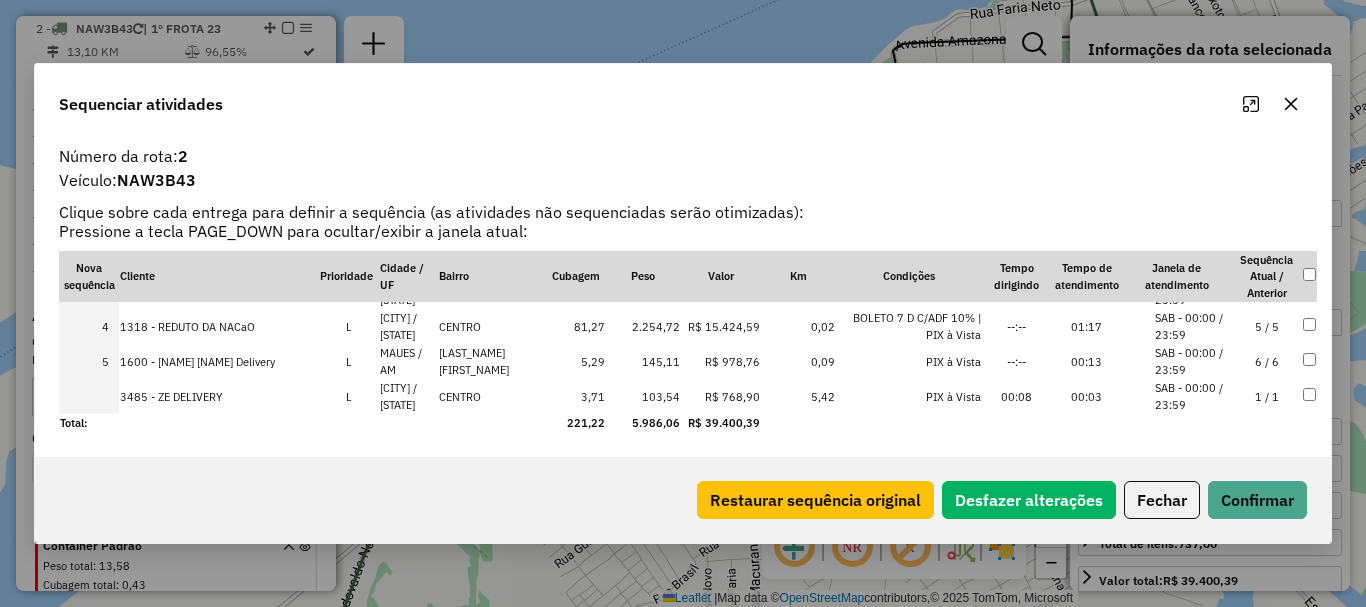 click at bounding box center [89, 396] 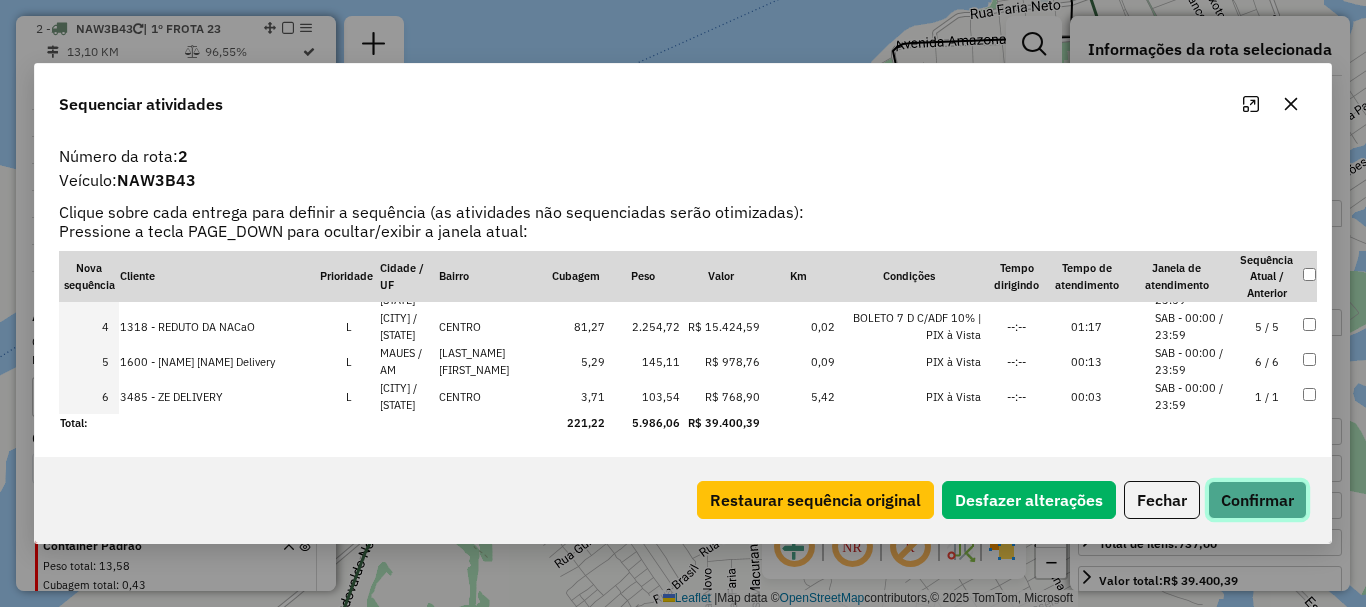 click on "Confirmar" 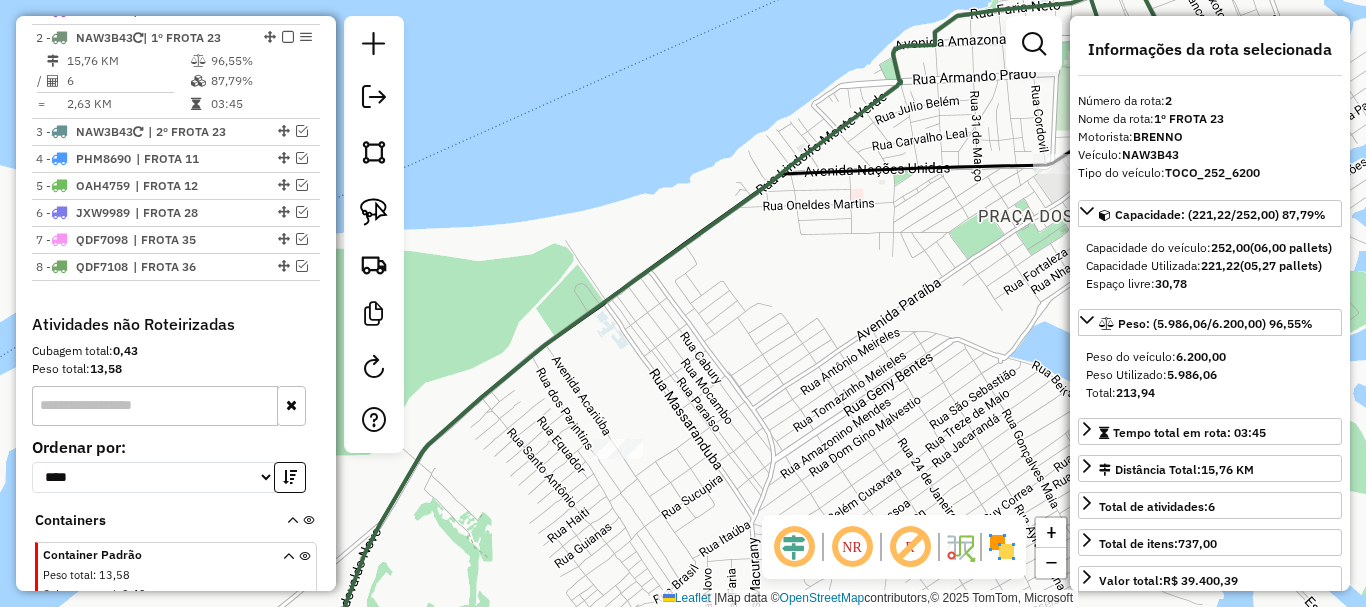 scroll, scrollTop: 777, scrollLeft: 0, axis: vertical 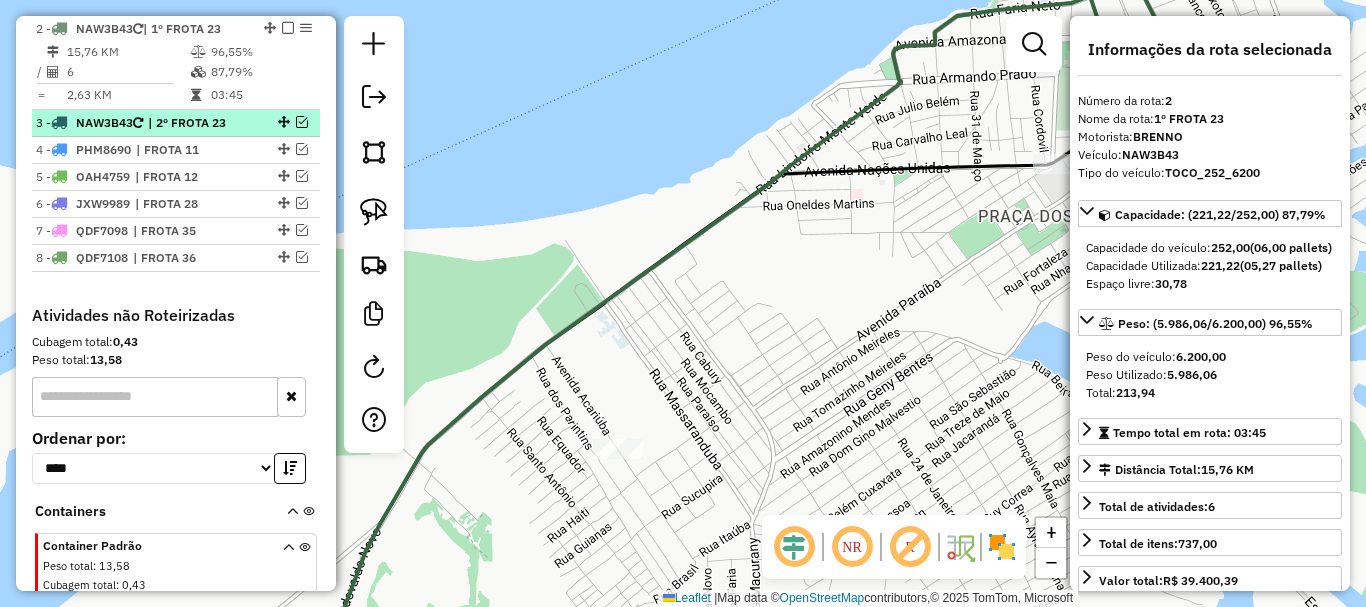 drag, startPoint x: 285, startPoint y: 23, endPoint x: 312, endPoint y: 65, distance: 49.92995 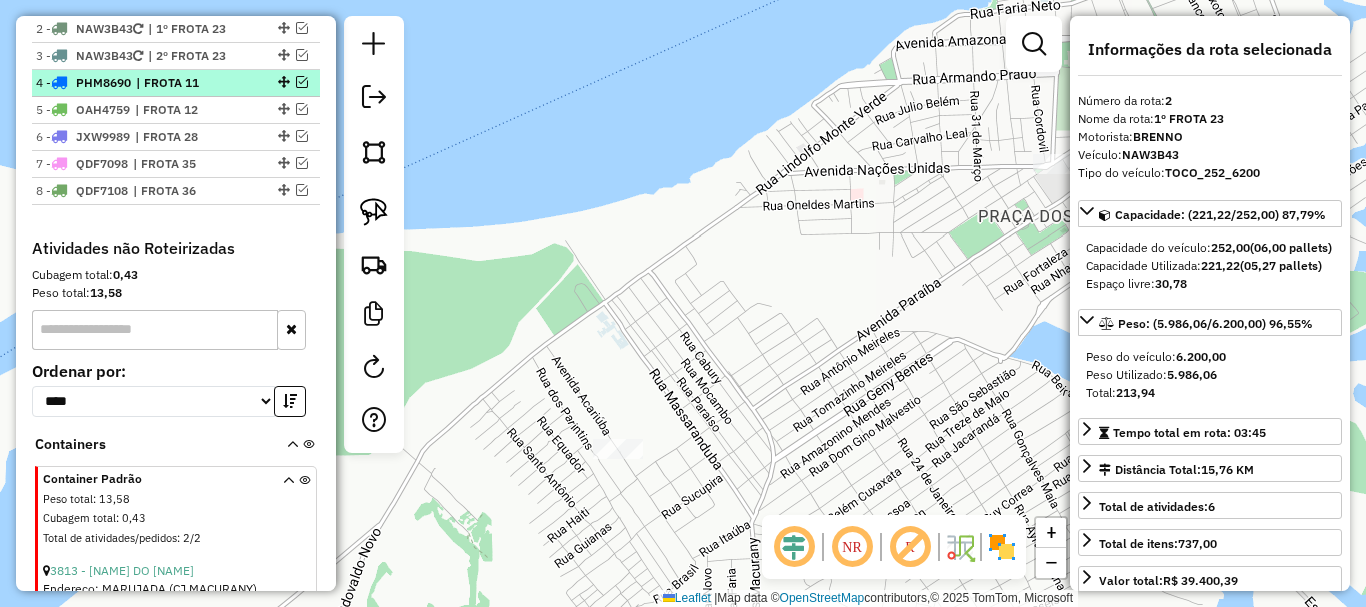 click on "| FROTA 11" at bounding box center (182, 83) 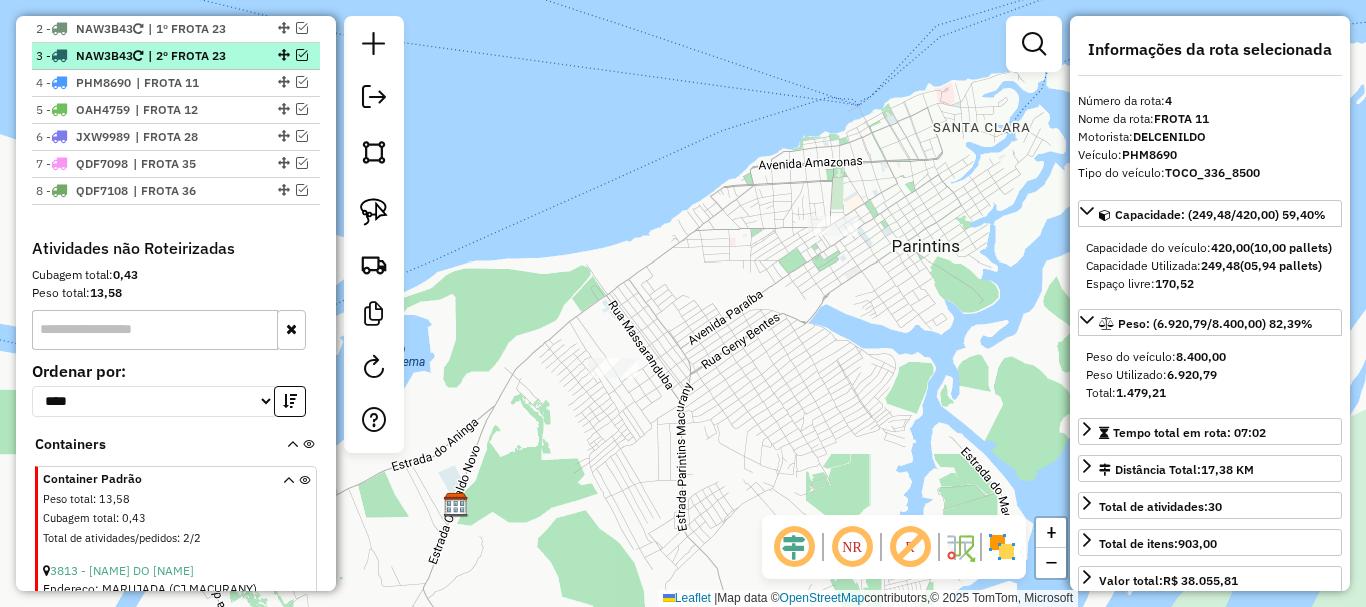 drag, startPoint x: 239, startPoint y: 60, endPoint x: 285, endPoint y: 57, distance: 46.09772 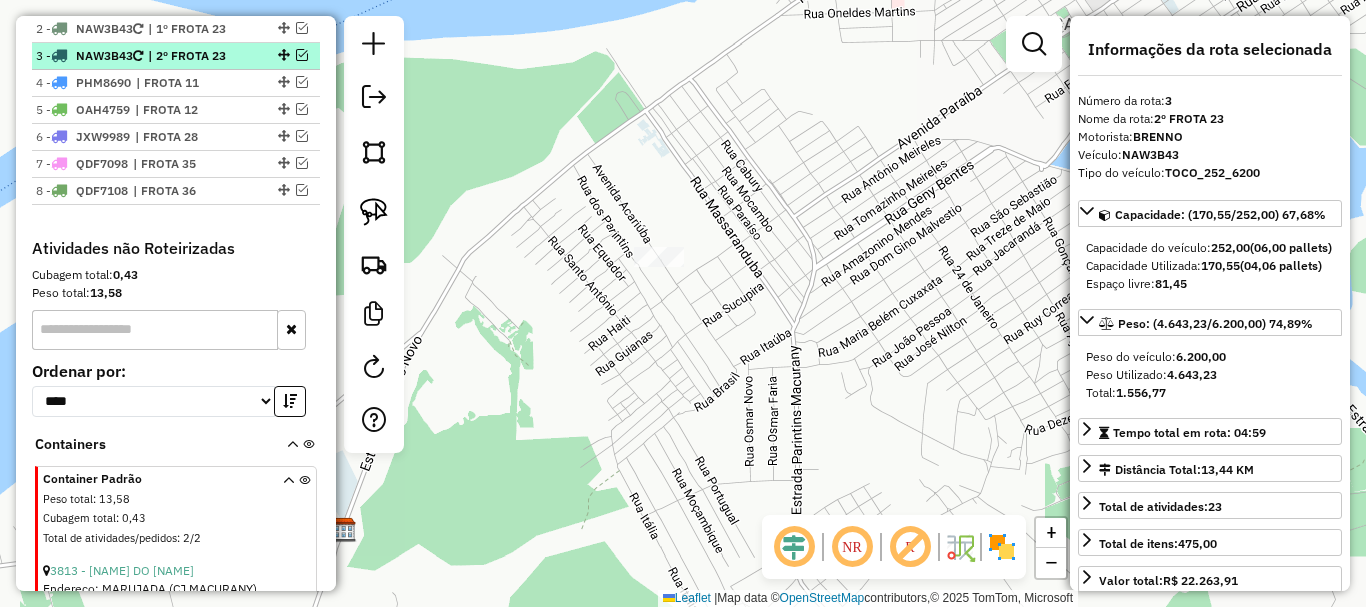 click at bounding box center [302, 55] 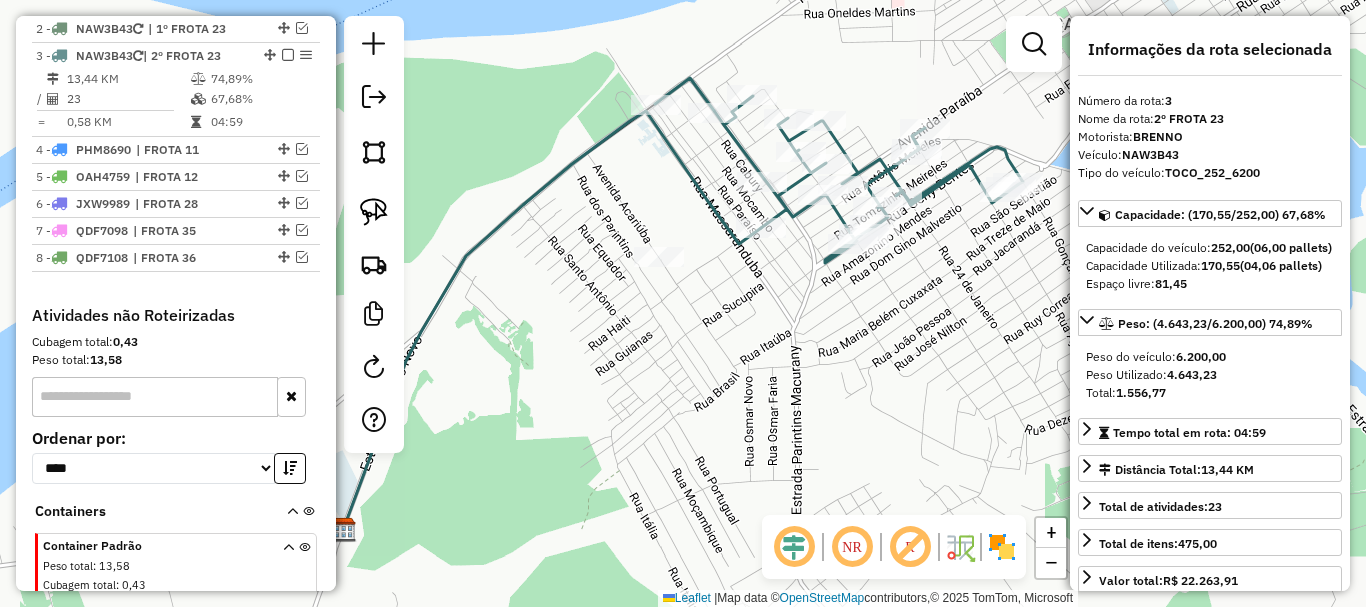 click 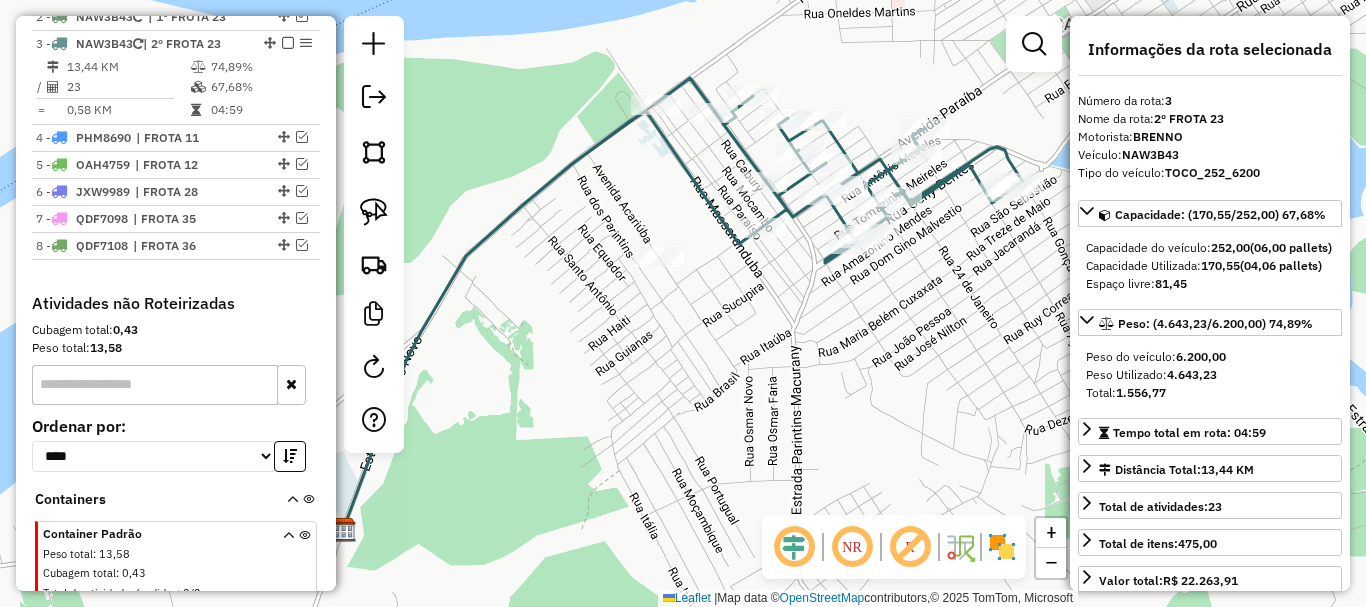click 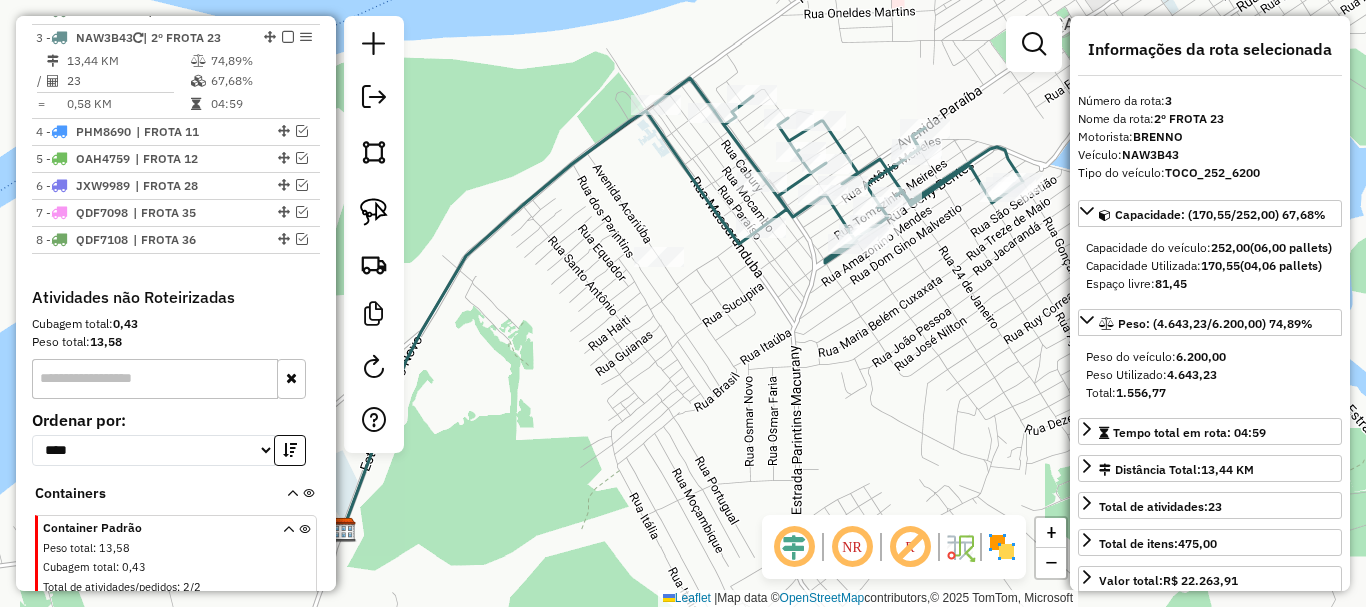 scroll, scrollTop: 804, scrollLeft: 0, axis: vertical 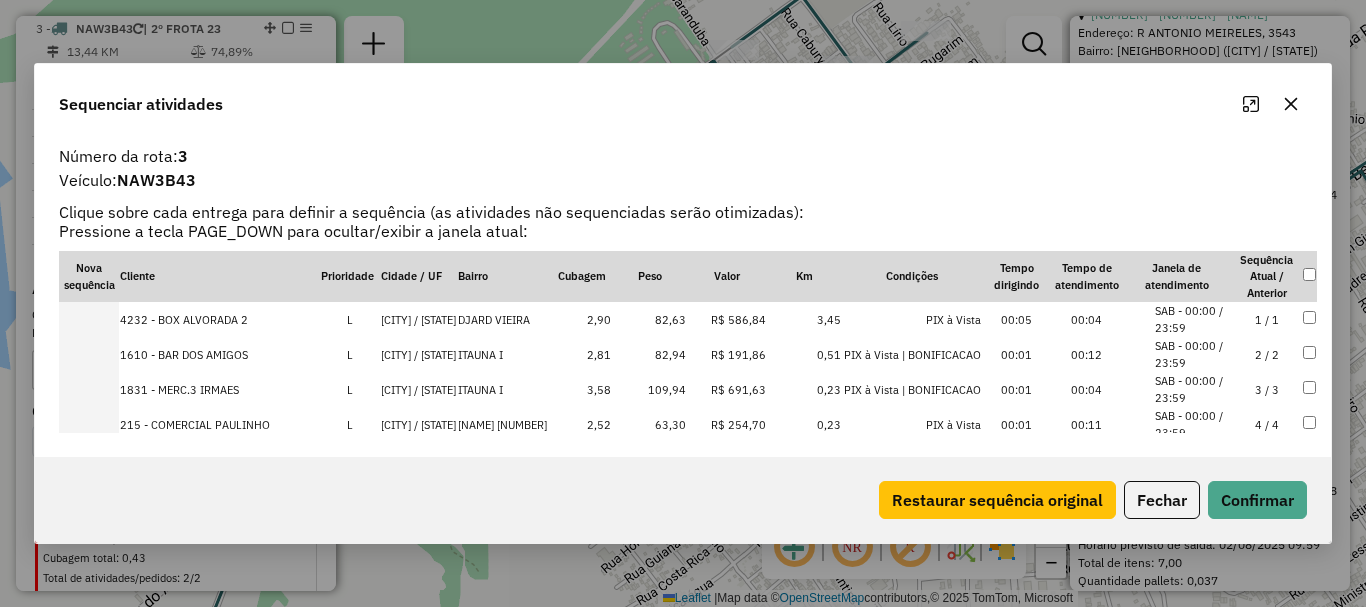 drag, startPoint x: 1172, startPoint y: 503, endPoint x: 1126, endPoint y: 355, distance: 154.98387 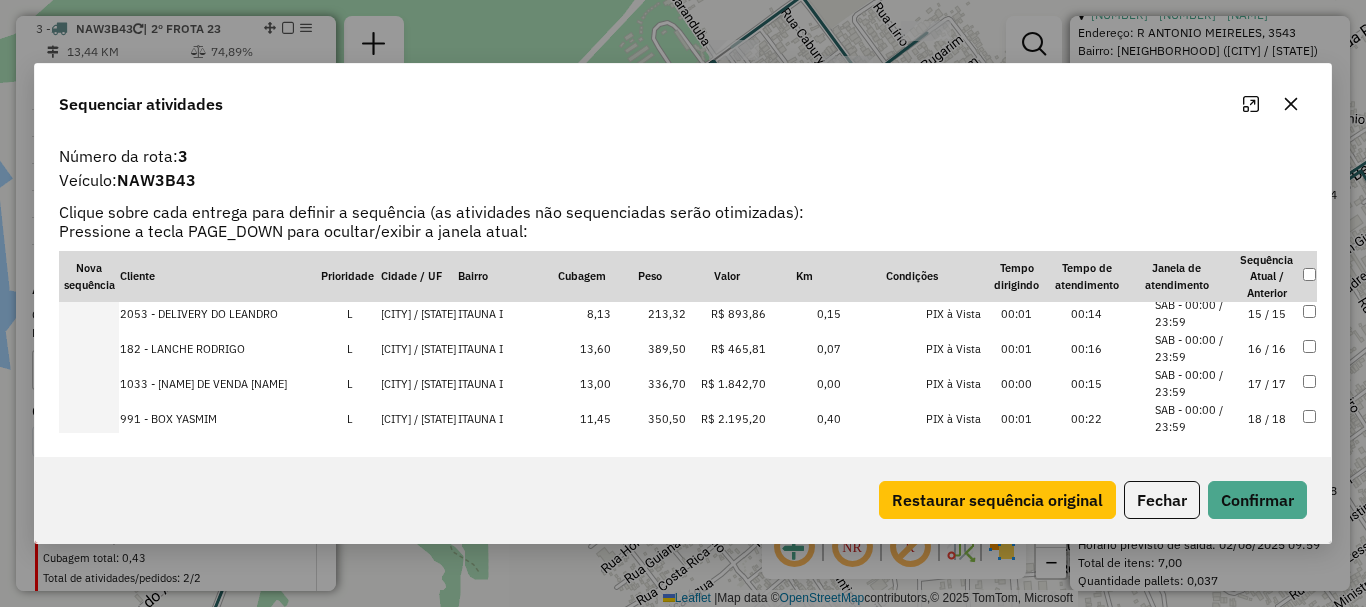 scroll, scrollTop: 600, scrollLeft: 0, axis: vertical 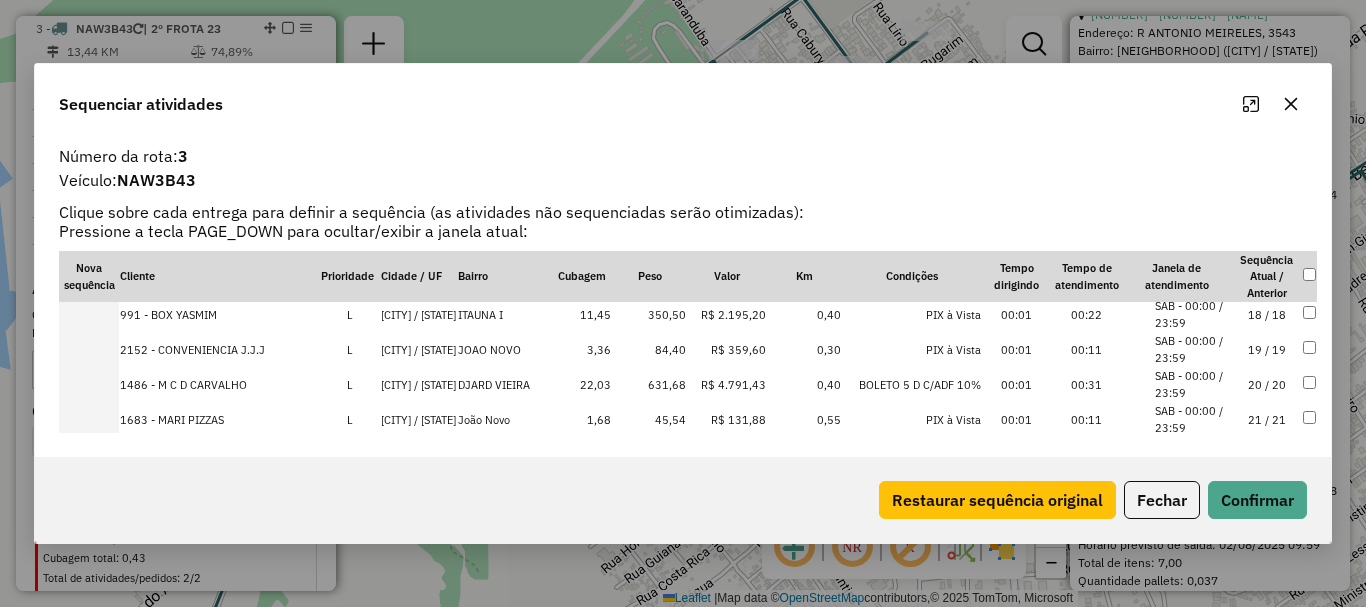 click at bounding box center [89, 384] 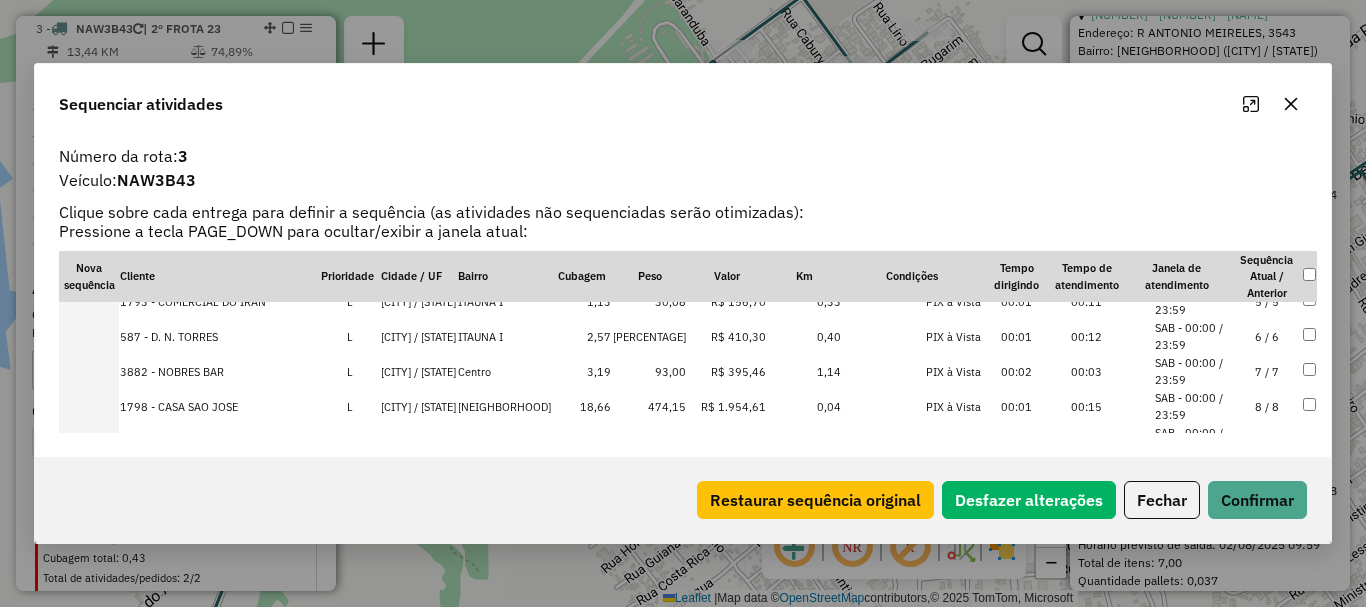 scroll, scrollTop: 0, scrollLeft: 0, axis: both 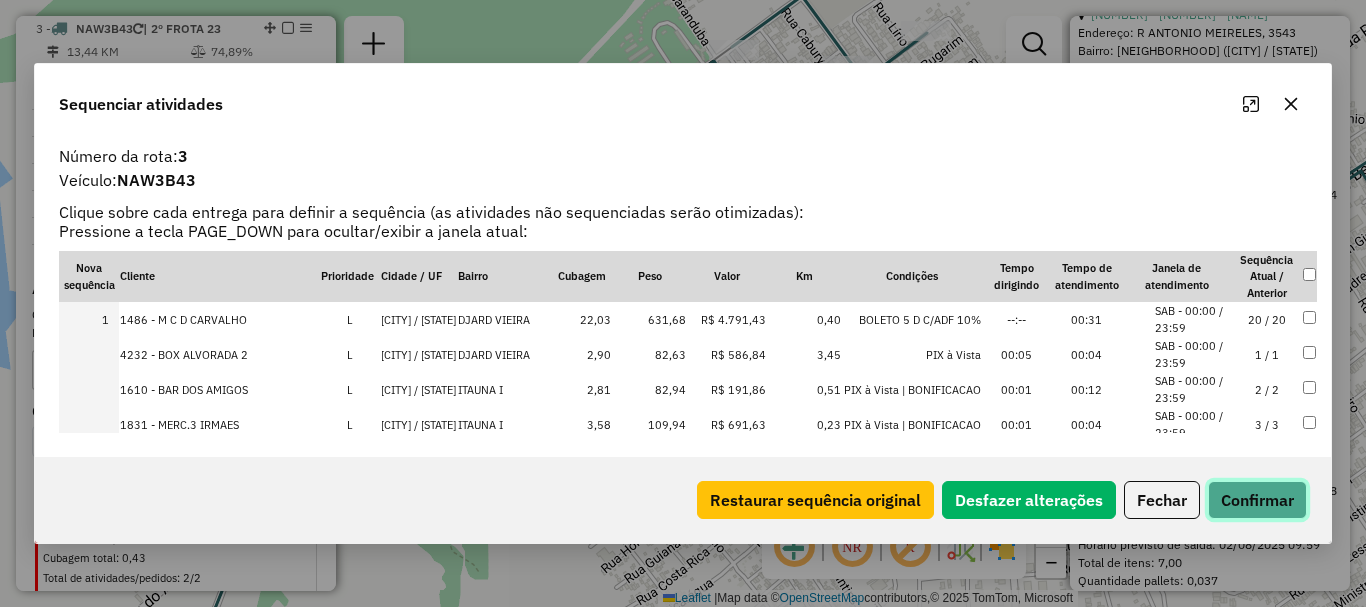 click on "Confirmar" 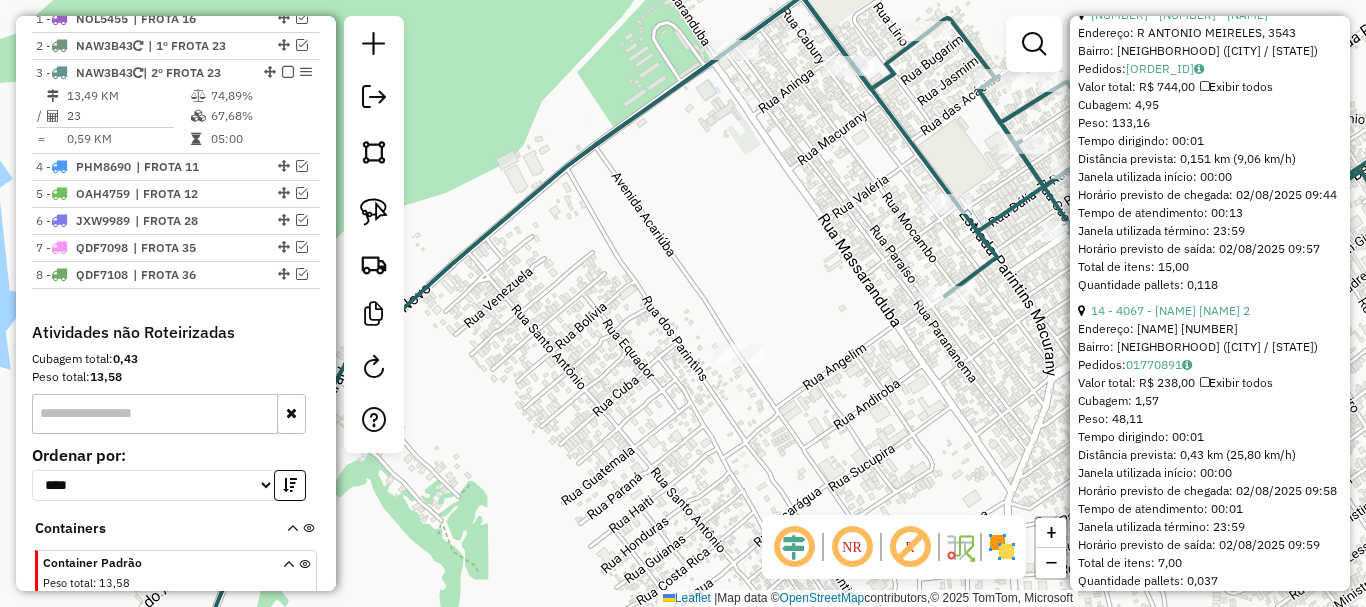 scroll, scrollTop: 804, scrollLeft: 0, axis: vertical 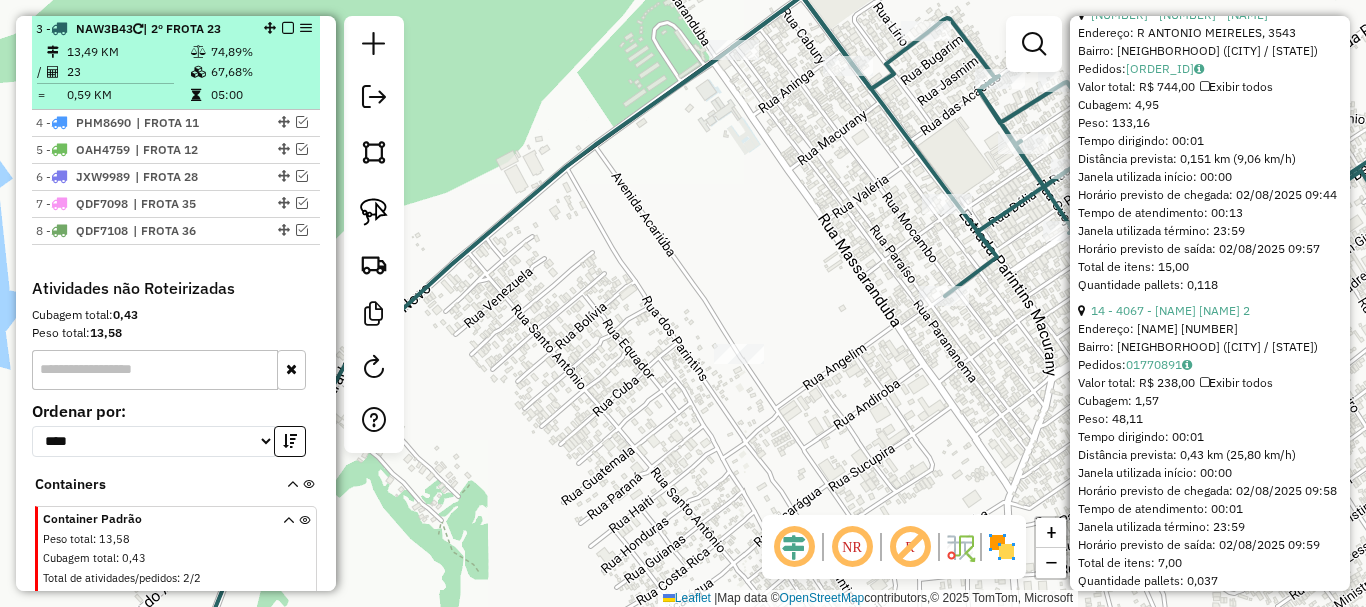 click at bounding box center (288, 28) 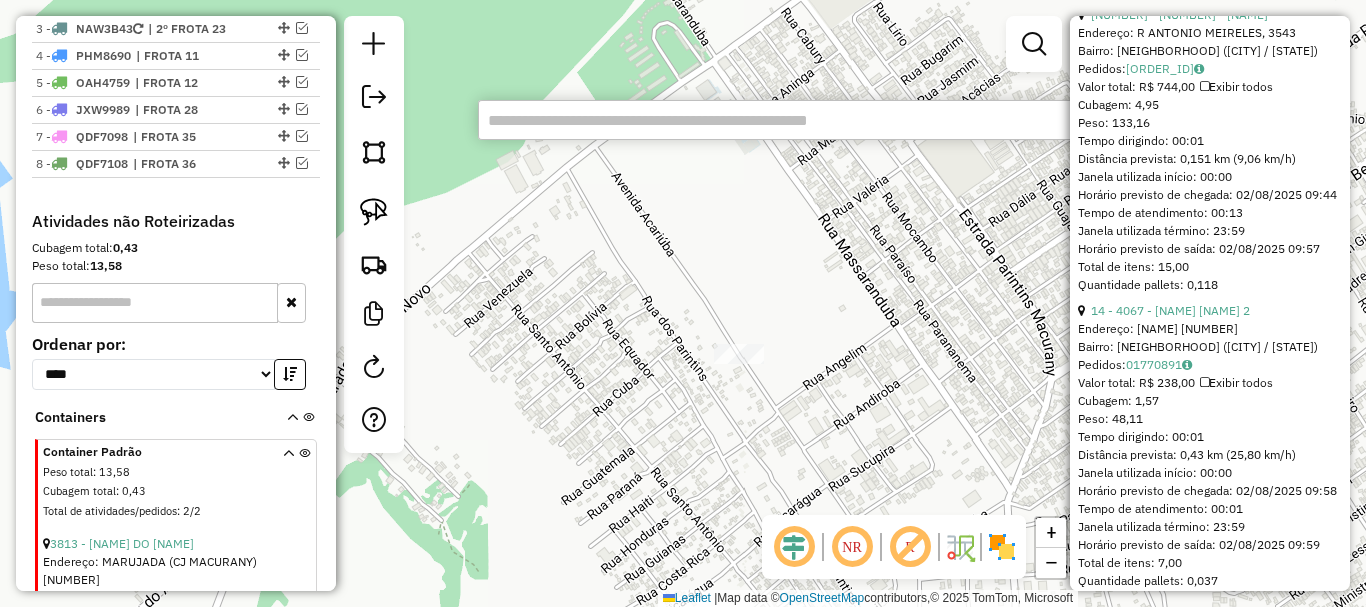 click at bounding box center (778, 120) 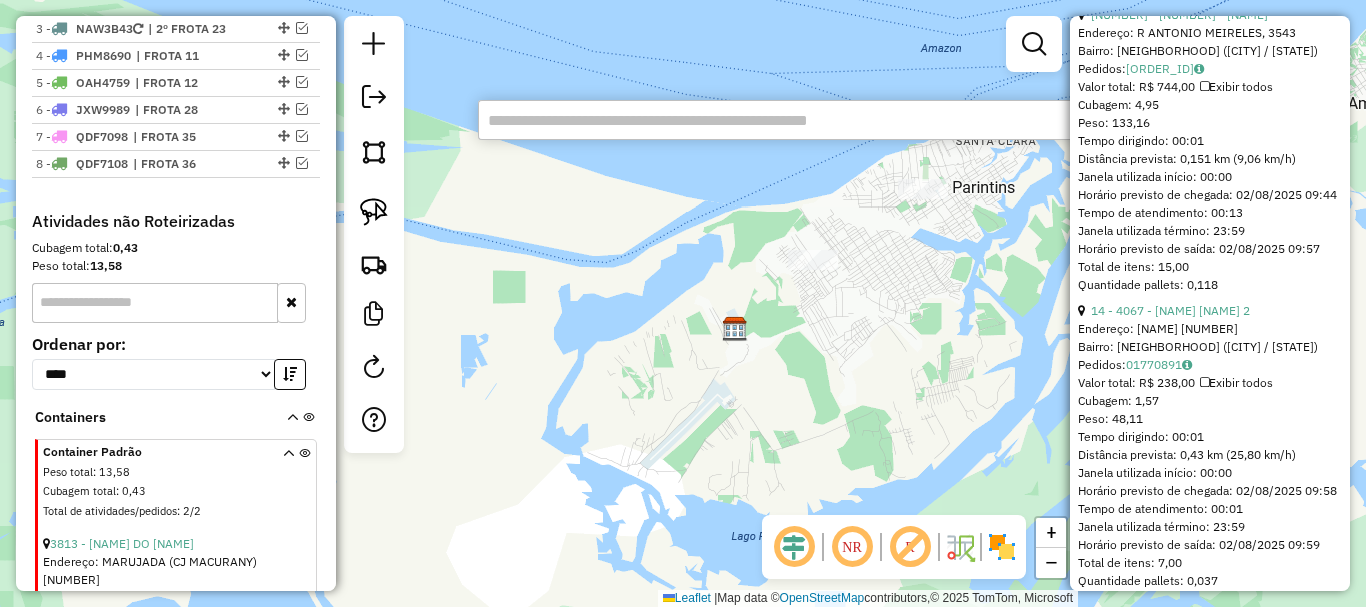 click at bounding box center (778, 120) 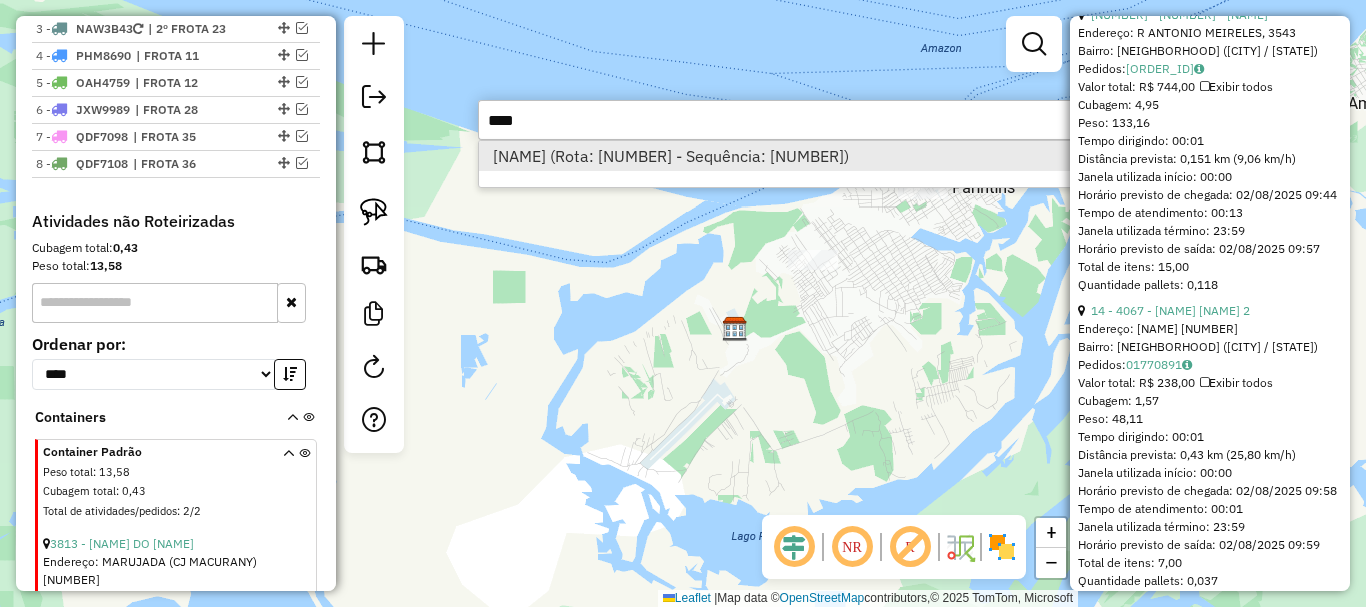 type on "****" 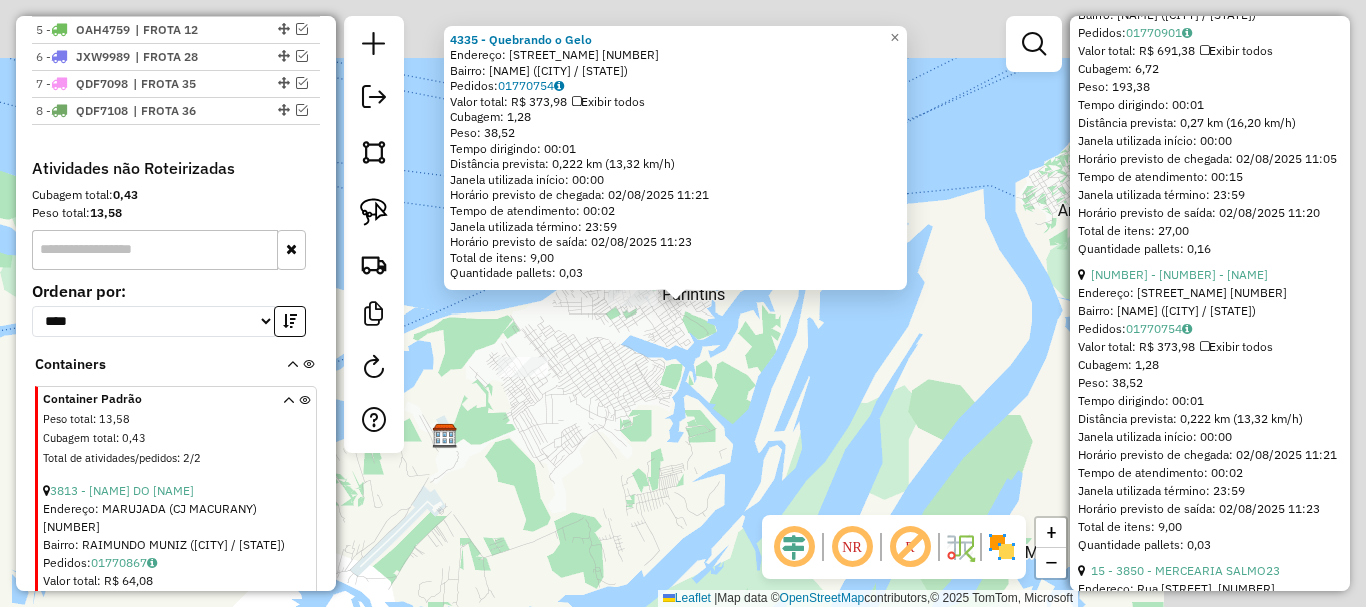 scroll, scrollTop: 912, scrollLeft: 0, axis: vertical 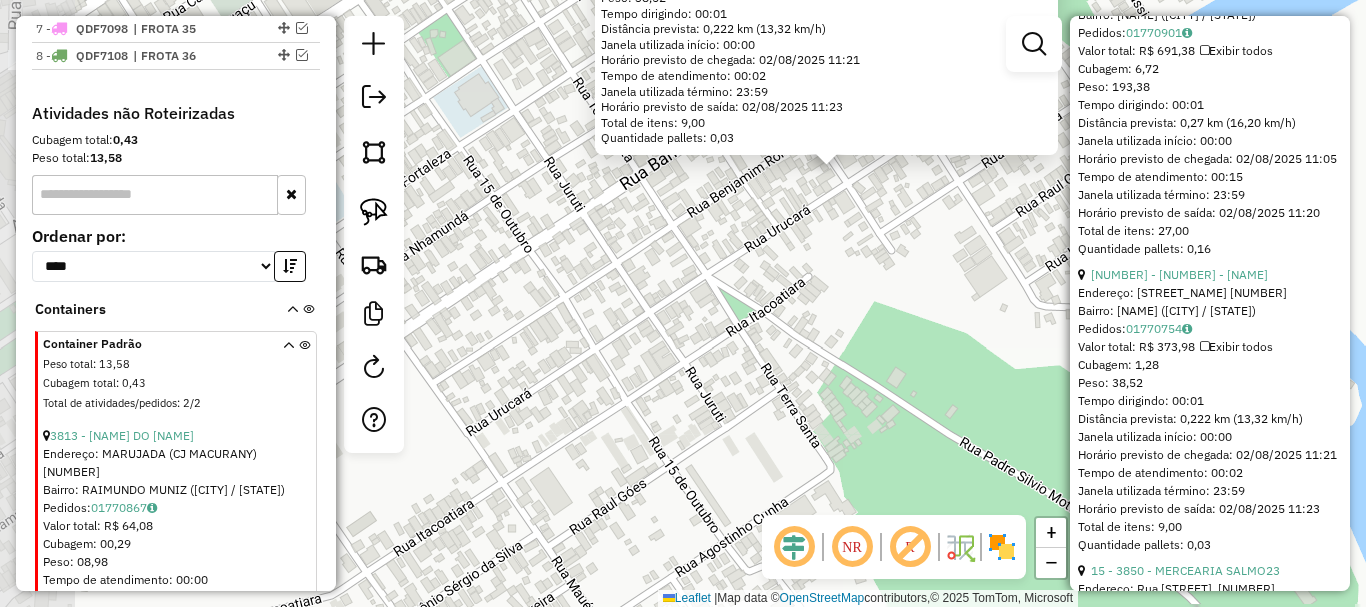 drag, startPoint x: 653, startPoint y: 302, endPoint x: 775, endPoint y: 366, distance: 137.76791 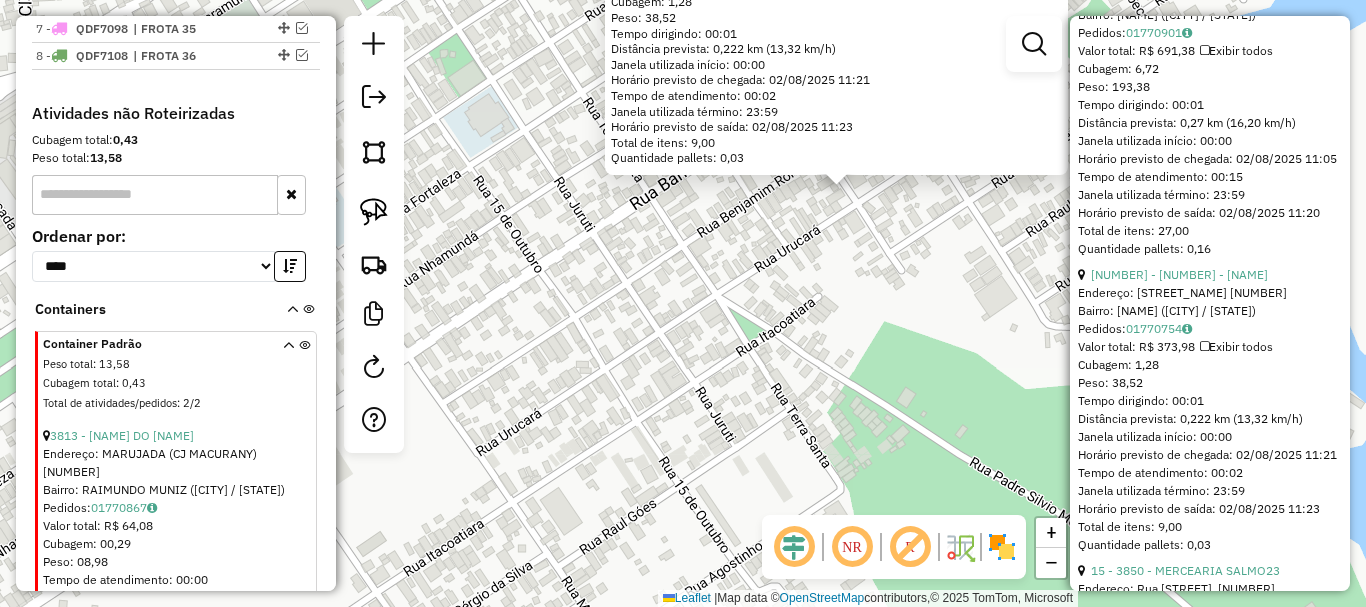 drag, startPoint x: 817, startPoint y: 269, endPoint x: 819, endPoint y: 282, distance: 13.152946 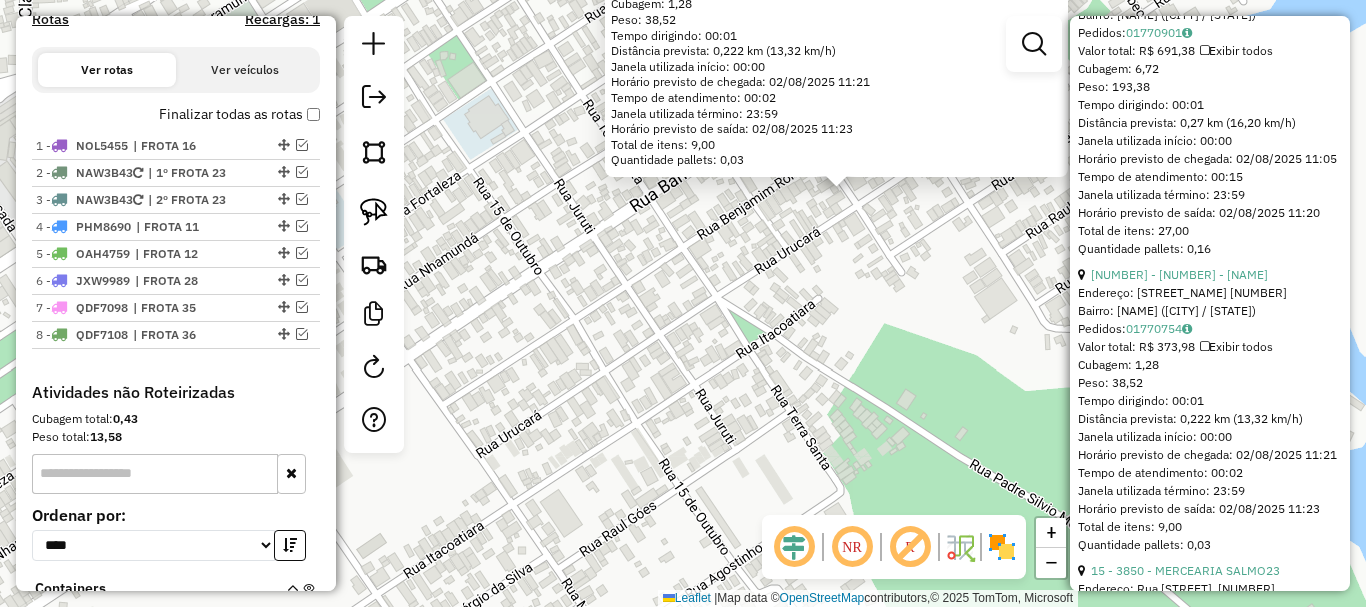scroll, scrollTop: 612, scrollLeft: 0, axis: vertical 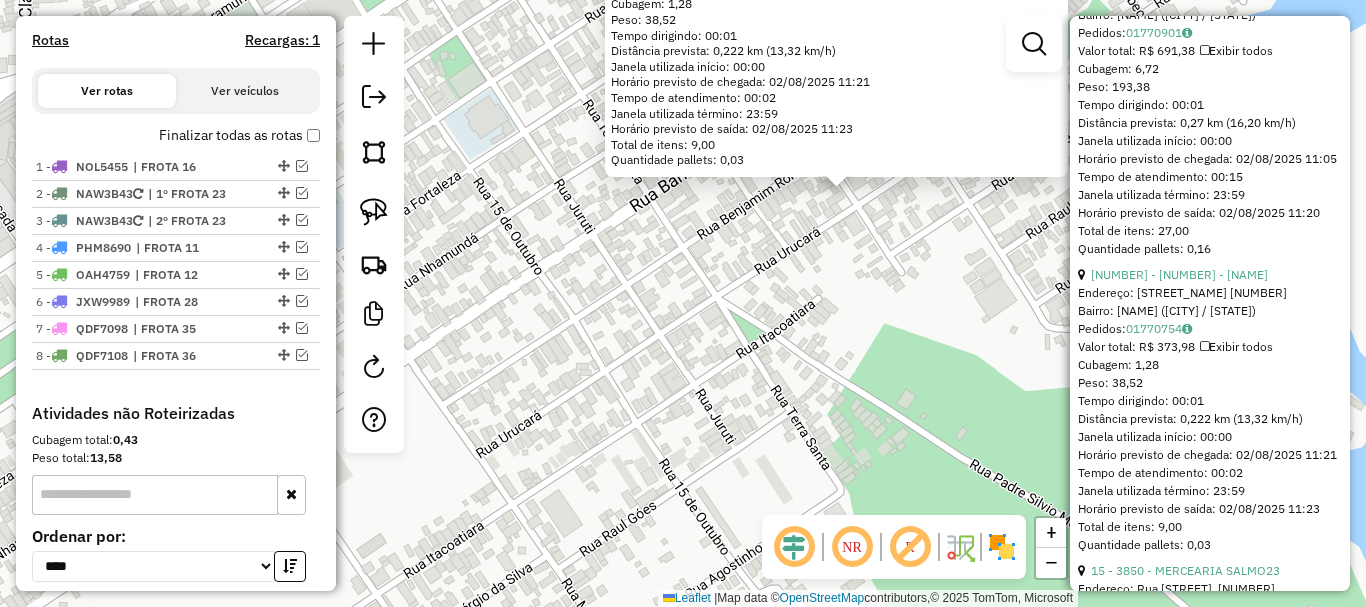 click on "4335 - Quebrando o Gelo  Endereço:  PADRE VICTOR [NUMBER]   Bairro: PALMARES ([CITY] / [STATE])   Pedidos:  01770754   Valor total: R$ 373,98   Exibir todos   Cubagem: 1,28  Peso: 38,52  Tempo dirigindo: 00:01   Distância prevista: 0,222 km (13,32 km/h)   Janela utilizada início: 00:00   Horário previsto de chegada: 02/08/2025 11:21   Tempo de atendimento: 00:02   Janela utilizada término: 23:59   Horário previsto de saída: 02/08/2025 11:23   Total de itens: 9,00   Quantidade pallets: 0,03  × Janela de atendimento Grade de atendimento Capacidade Transportadoras Veículos Cliente Pedidos  Rotas Selecione os dias de semana para filtrar as janelas de atendimento  Seg   Ter   Qua   Qui   Sex   Sáb   Dom  Informe o período da janela de atendimento: De: Até:  Filtrar exatamente a janela do cliente  Considerar janela de atendimento padrão  Selecione os dias de semana para filtrar as grades de atendimento  Seg   Ter   Qua   Qui   Sex   Sáb   Dom   Considerar clientes sem dia de atendimento cadastrado  De:  De:" 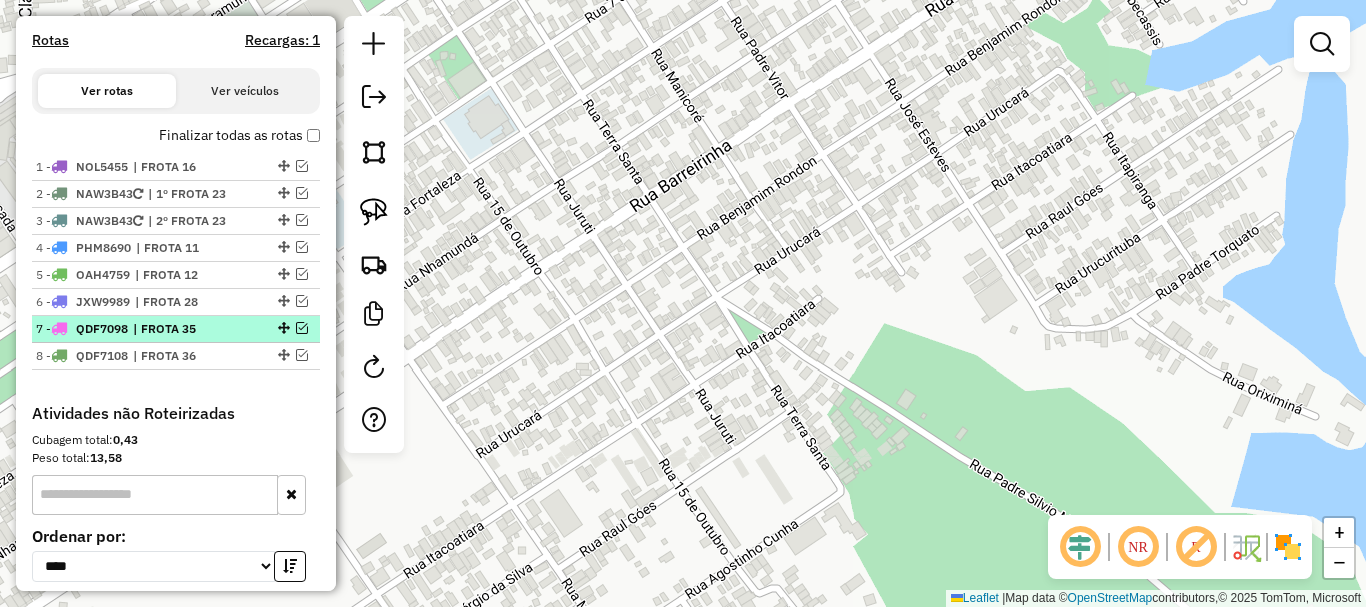 click at bounding box center [302, 328] 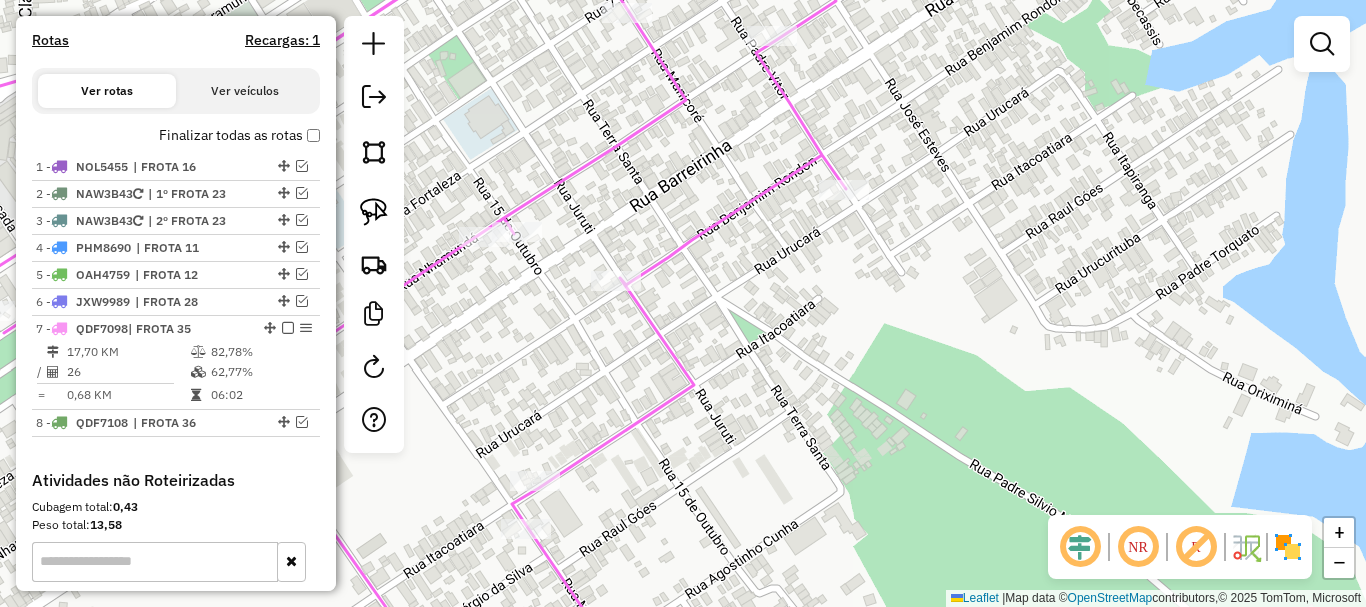 drag, startPoint x: 299, startPoint y: 251, endPoint x: 337, endPoint y: 254, distance: 38.118237 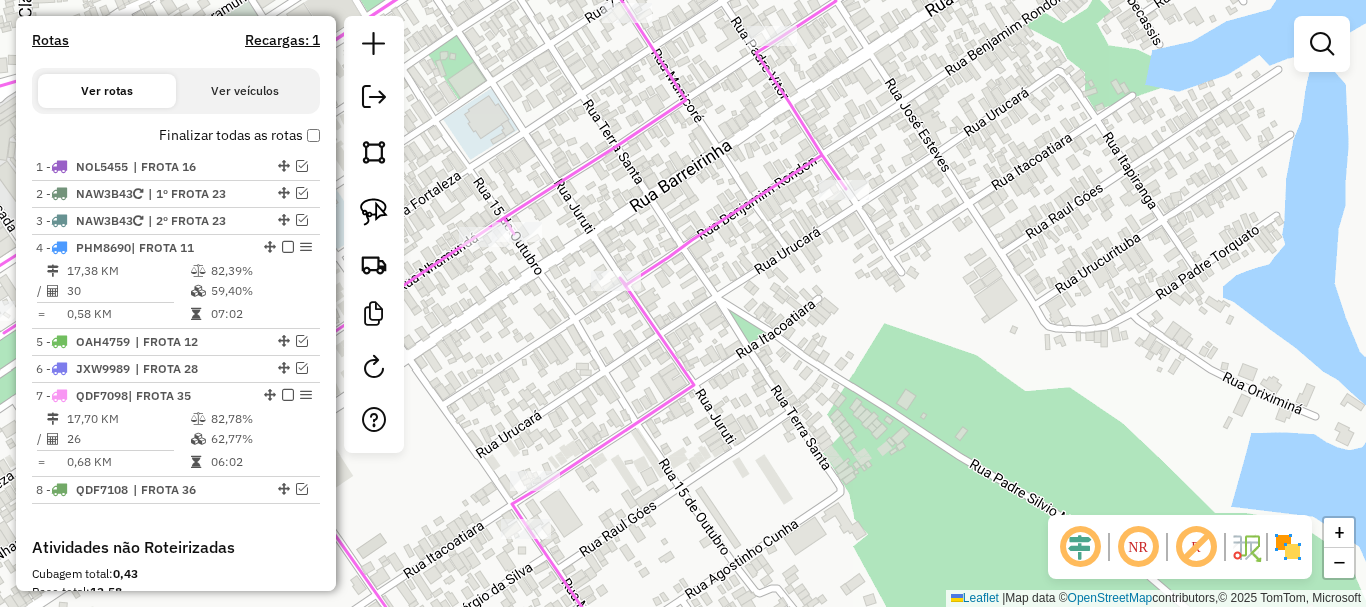 drag, startPoint x: 775, startPoint y: 358, endPoint x: 900, endPoint y: 351, distance: 125.19585 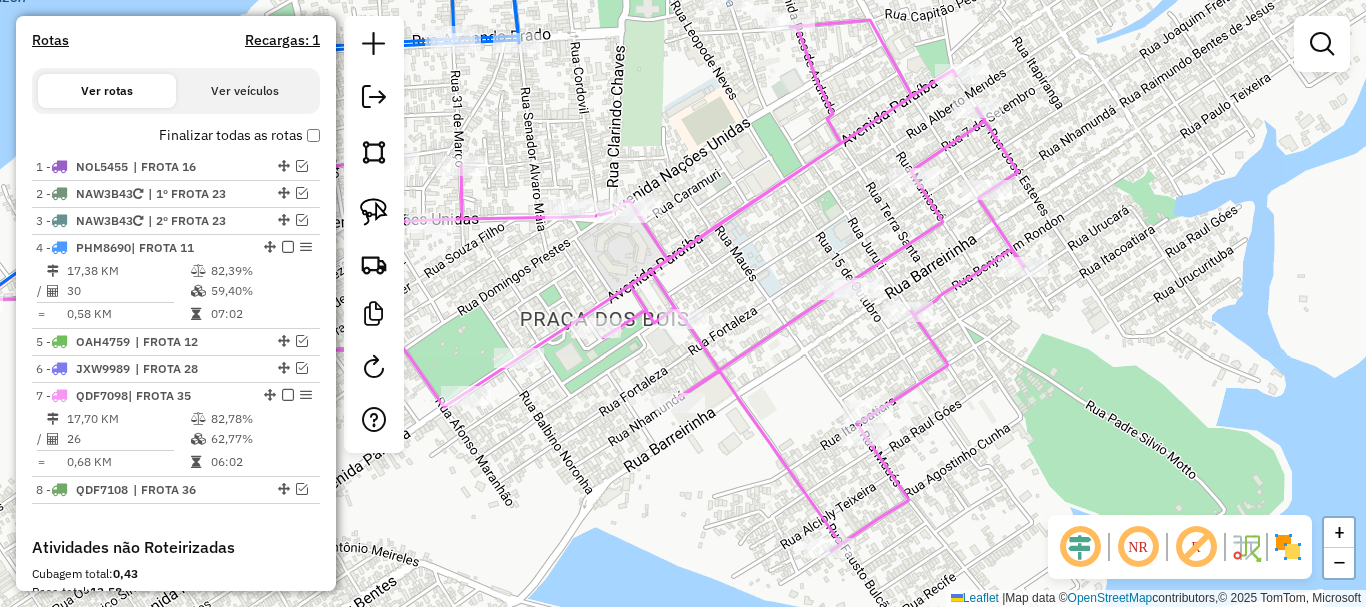 drag, startPoint x: 880, startPoint y: 320, endPoint x: 962, endPoint y: 327, distance: 82.29824 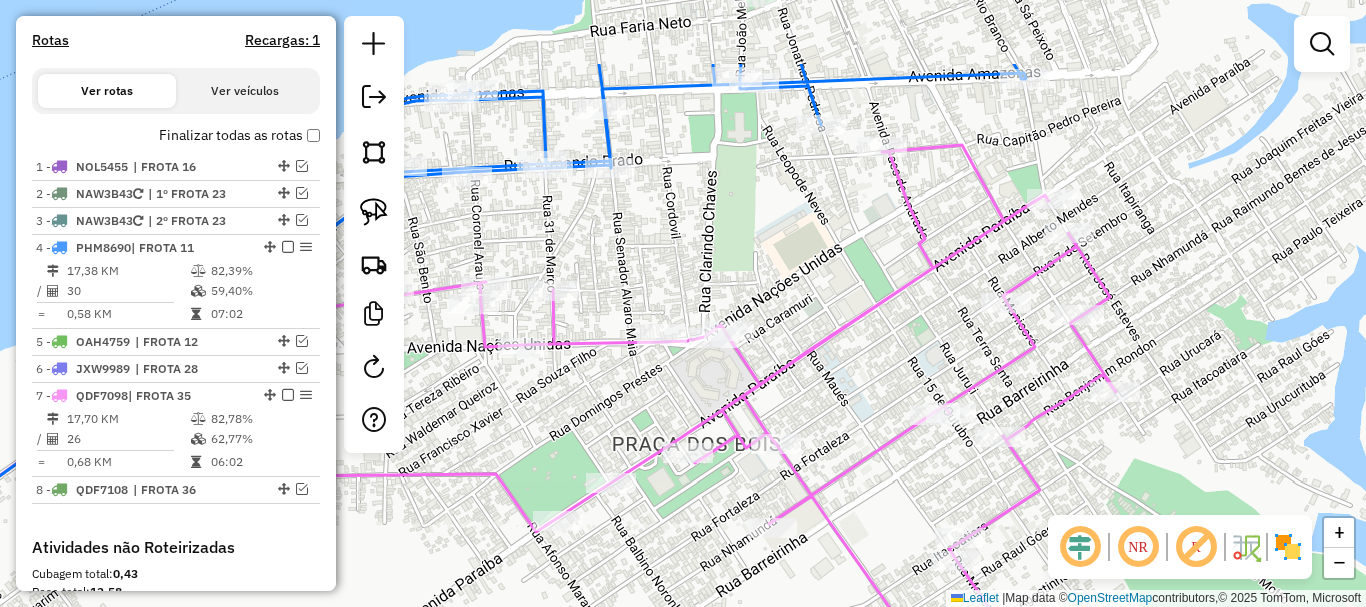 drag, startPoint x: 984, startPoint y: 313, endPoint x: 1066, endPoint y: 432, distance: 144.51643 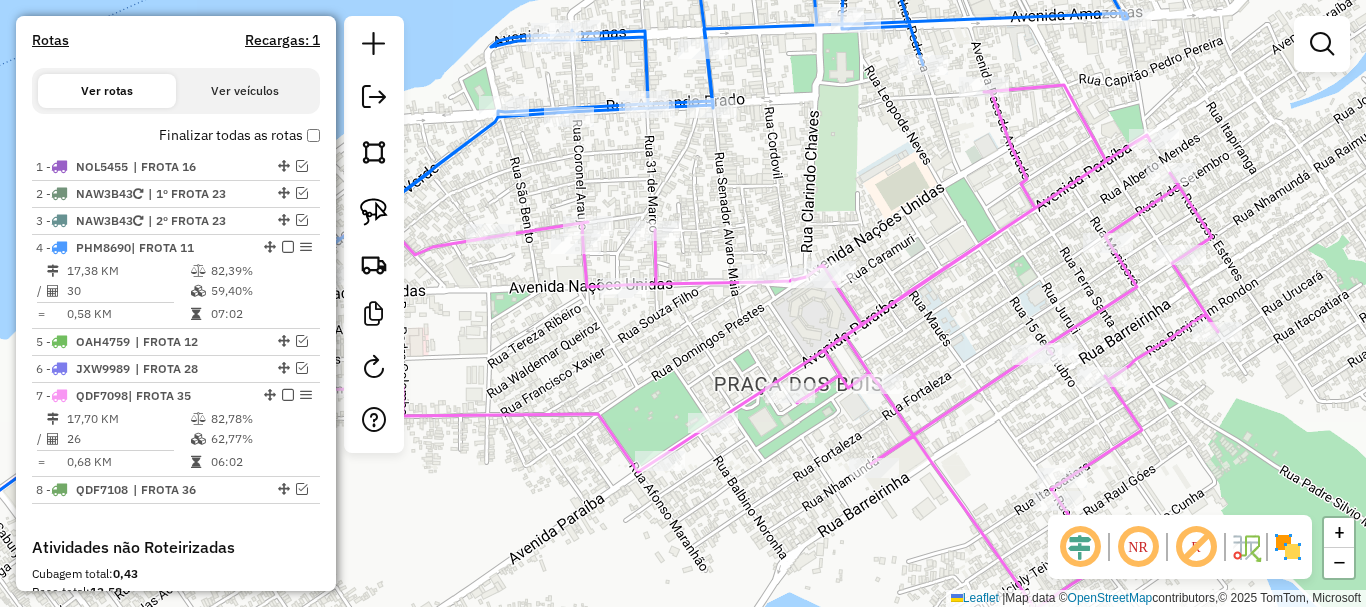 drag, startPoint x: 826, startPoint y: 280, endPoint x: 927, endPoint y: 223, distance: 115.97414 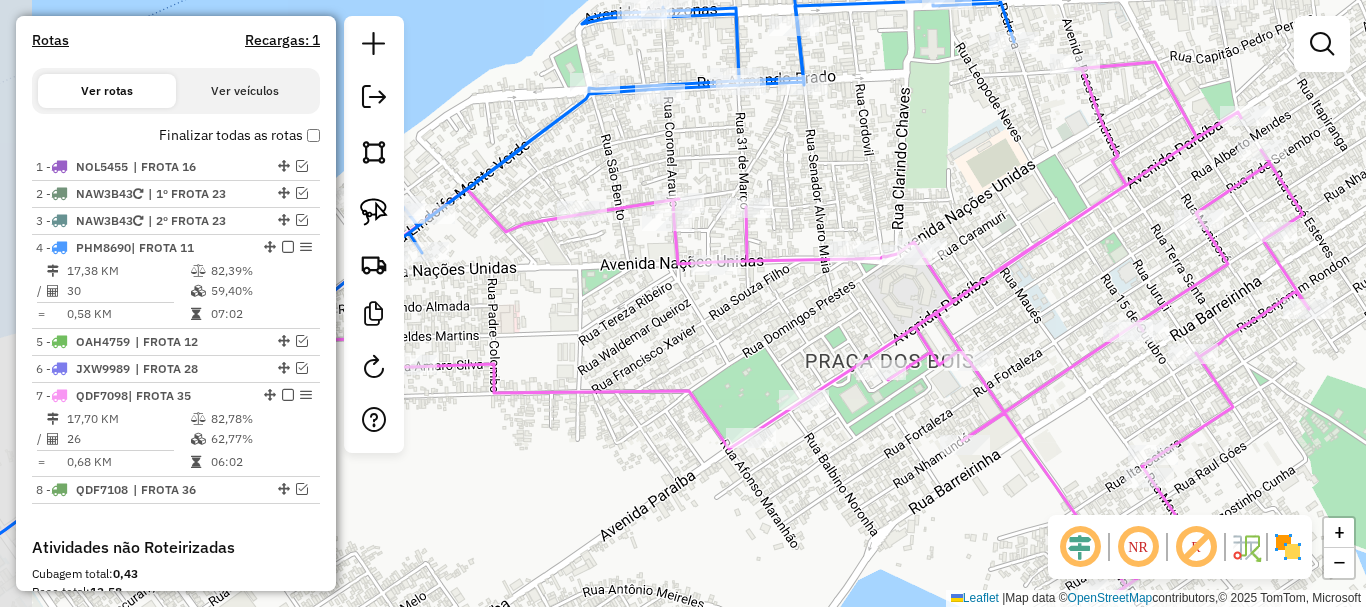 drag, startPoint x: 901, startPoint y: 248, endPoint x: 999, endPoint y: 222, distance: 101.390335 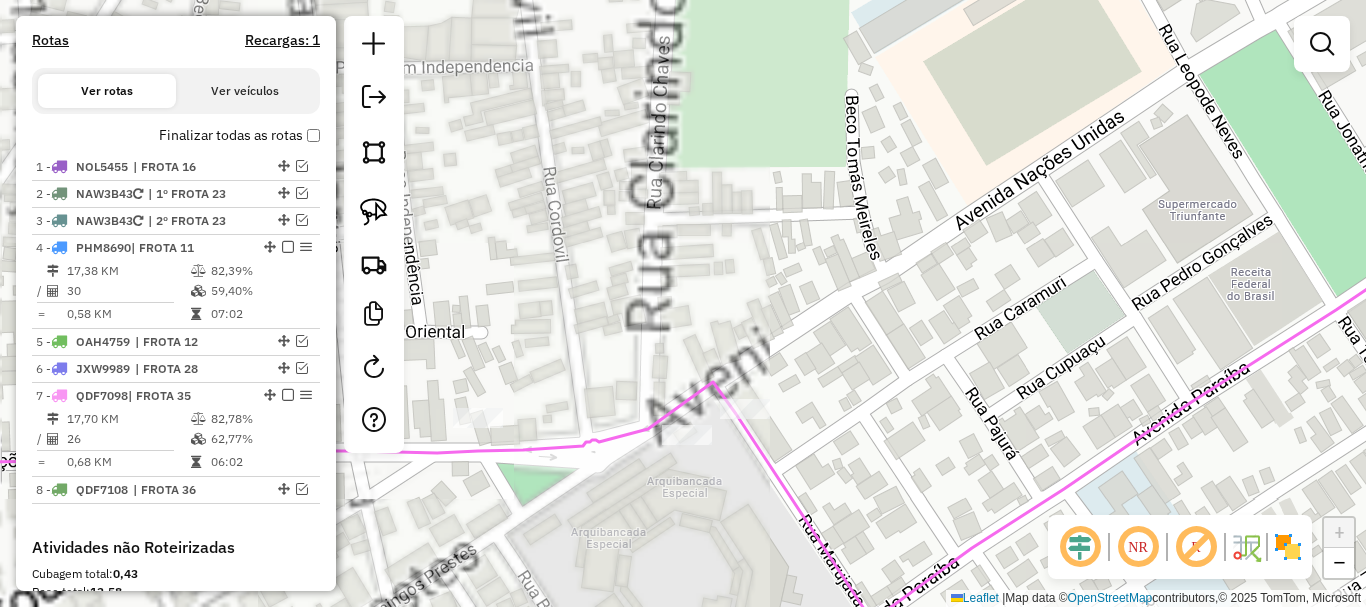 drag, startPoint x: 1018, startPoint y: 175, endPoint x: 1152, endPoint y: 210, distance: 138.49548 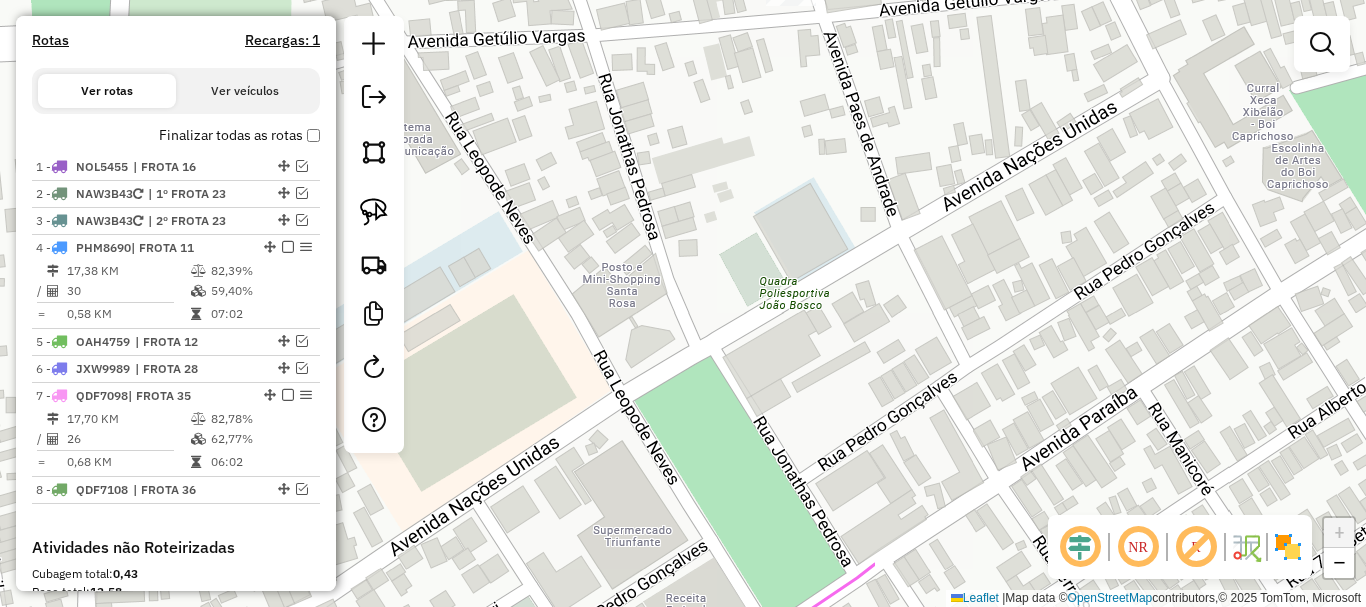 drag, startPoint x: 934, startPoint y: 302, endPoint x: 302, endPoint y: 605, distance: 700.8802 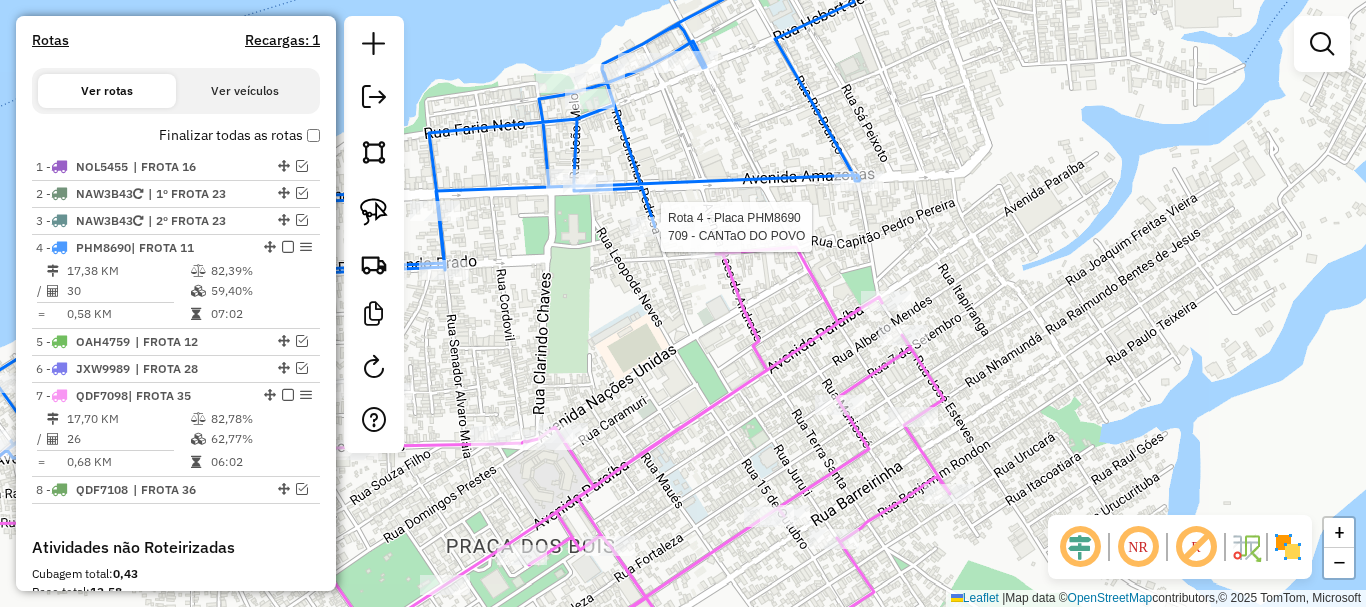 select on "**********" 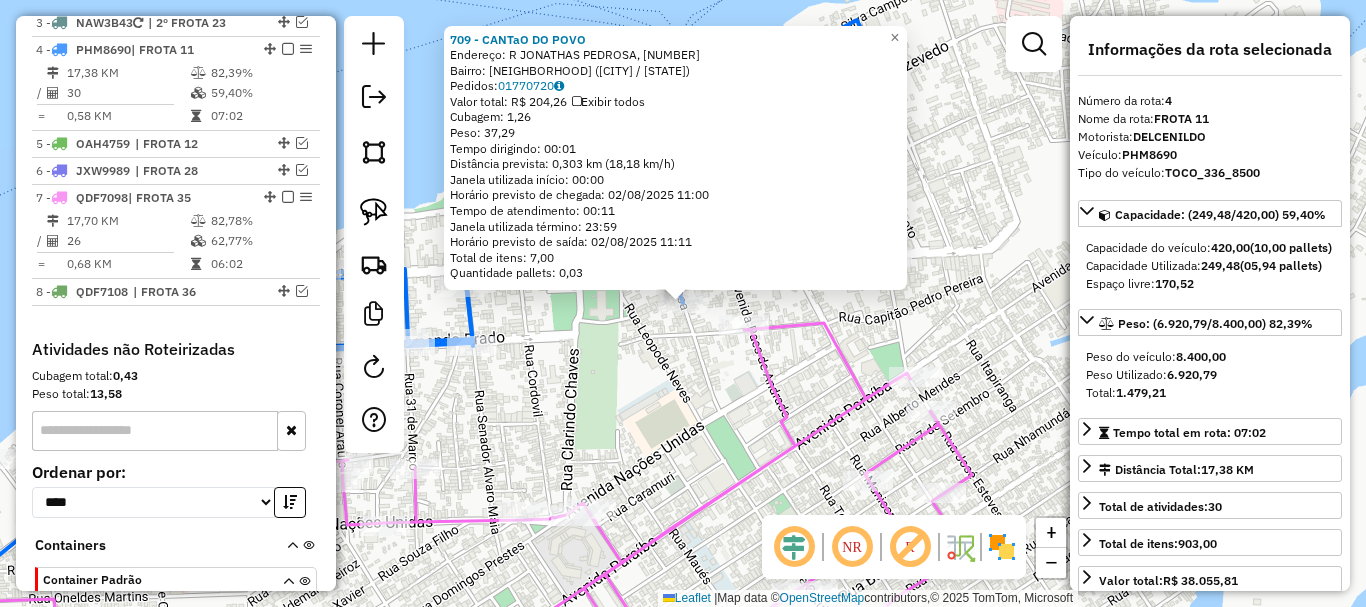 scroll, scrollTop: 831, scrollLeft: 0, axis: vertical 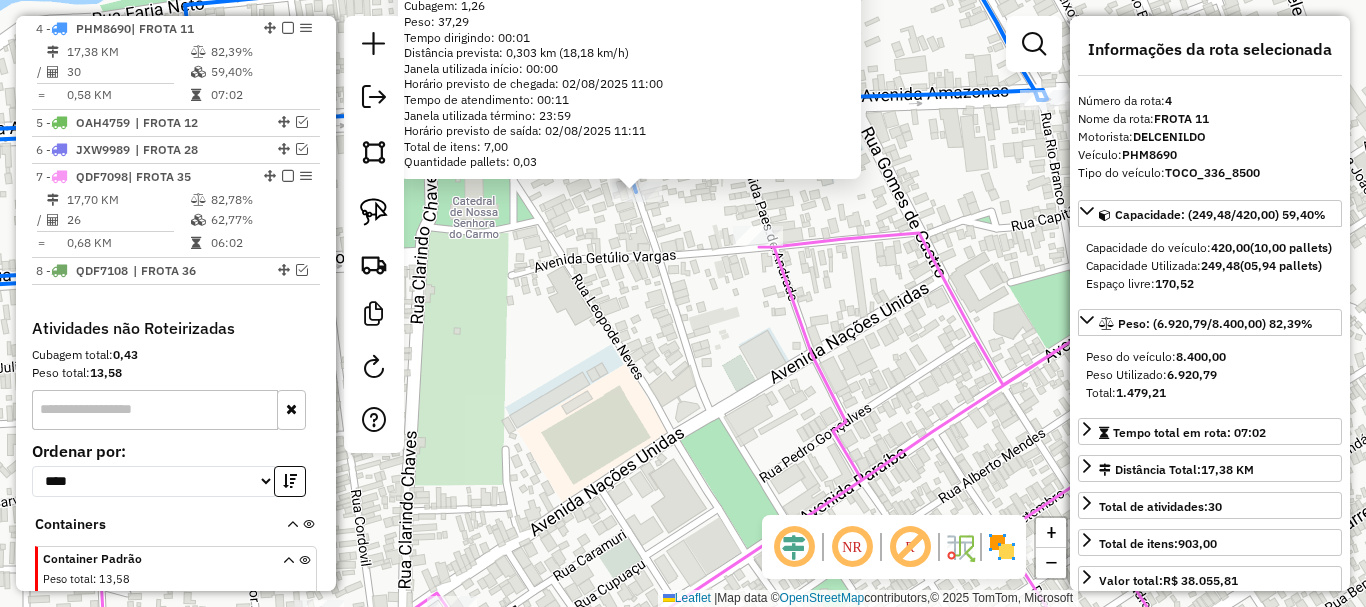 click on "709 - CANTaO DO POVO  Endereço: R JONATHAS PEDROSA, [NUMBER]   Bairro: CENTRO ([CITY] / [STATE])   Pedidos:  01770720   Valor total: R$ 204,26   Exibir todos   Cubagem: 1,26  Peso: 37,29  Tempo dirigindo: 00:01   Distância prevista: 0,303 km (18,18 km/h)   Janela utilizada início: 00:00   Horário previsto de chegada: 02/08/2025 11:00   Tempo de atendimento: 00:11   Janela utilizada término: 23:59   Horário previsto de saída: 02/08/2025 11:11   Total de itens: 7,00   Quantidade pallets: 0,03  × Janela de atendimento Grade de atendimento Capacidade Transportadoras Veículos Cliente Pedidos  Rotas Selecione os dias de semana para filtrar as janelas de atendimento  Seg   Ter   Qua   Qui   Sex   Sáb   Dom  Informe o período da janela de atendimento: De: Até:  Filtrar exatamente a janela do cliente  Considerar janela de atendimento padrão  Selecione os dias de semana para filtrar as grades de atendimento  Seg   Ter   Qua   Qui   Sex   Sáb   Dom   Considerar clientes sem dia de atendimento cadastrado  De:  De:" 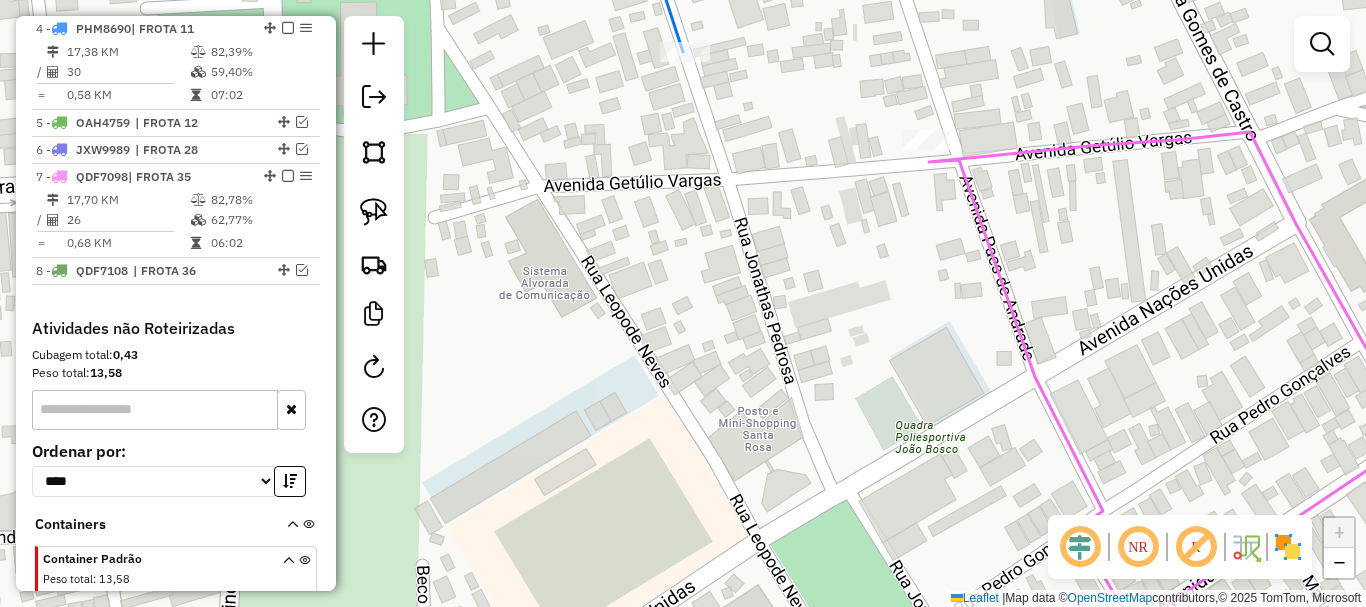 drag, startPoint x: 737, startPoint y: 349, endPoint x: 870, endPoint y: 385, distance: 137.78607 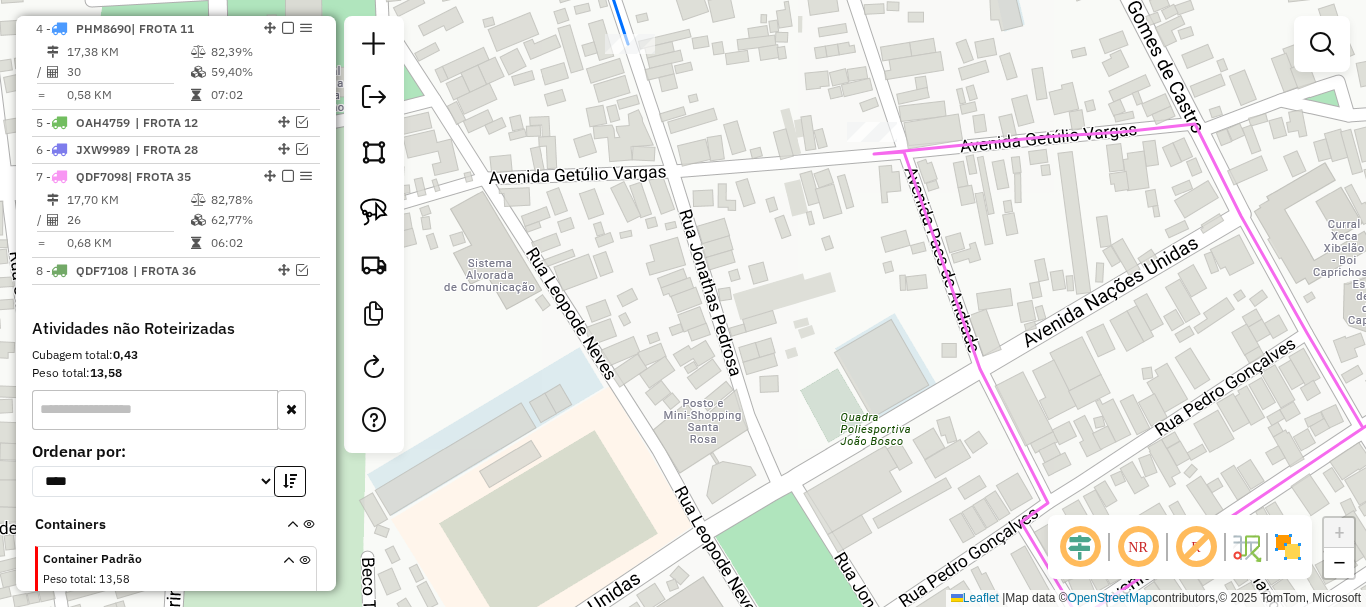 drag, startPoint x: 864, startPoint y: 356, endPoint x: 809, endPoint y: 348, distance: 55.578773 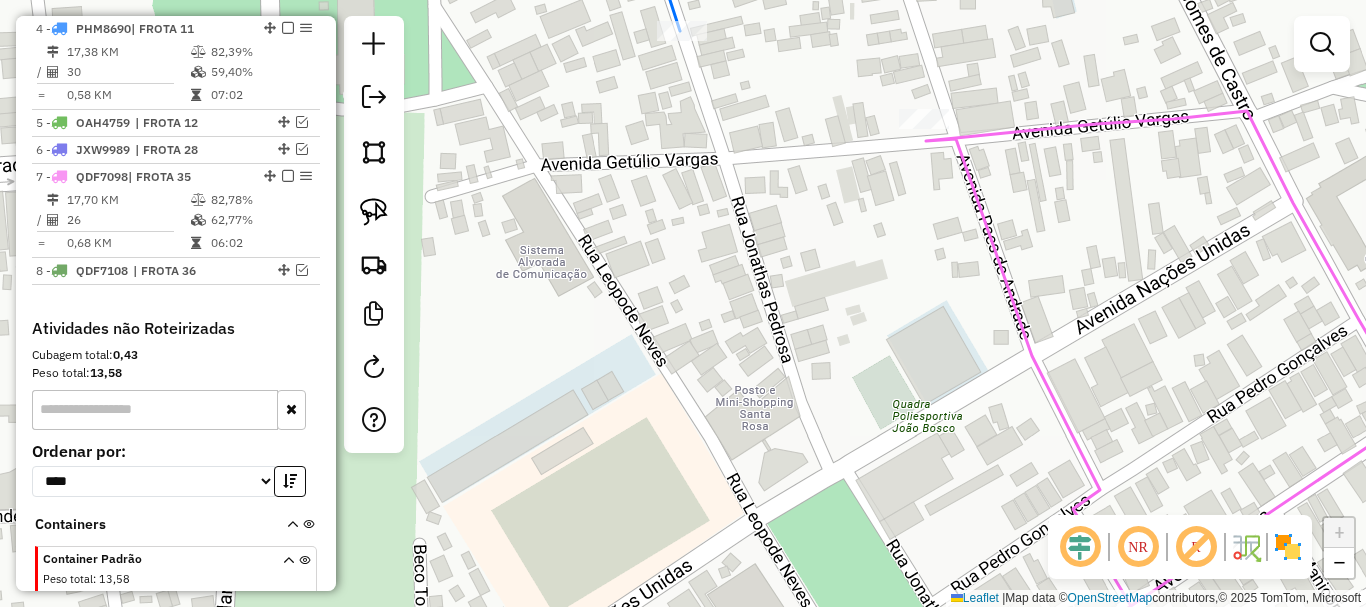 drag, startPoint x: 790, startPoint y: 313, endPoint x: 842, endPoint y: 300, distance: 53.600372 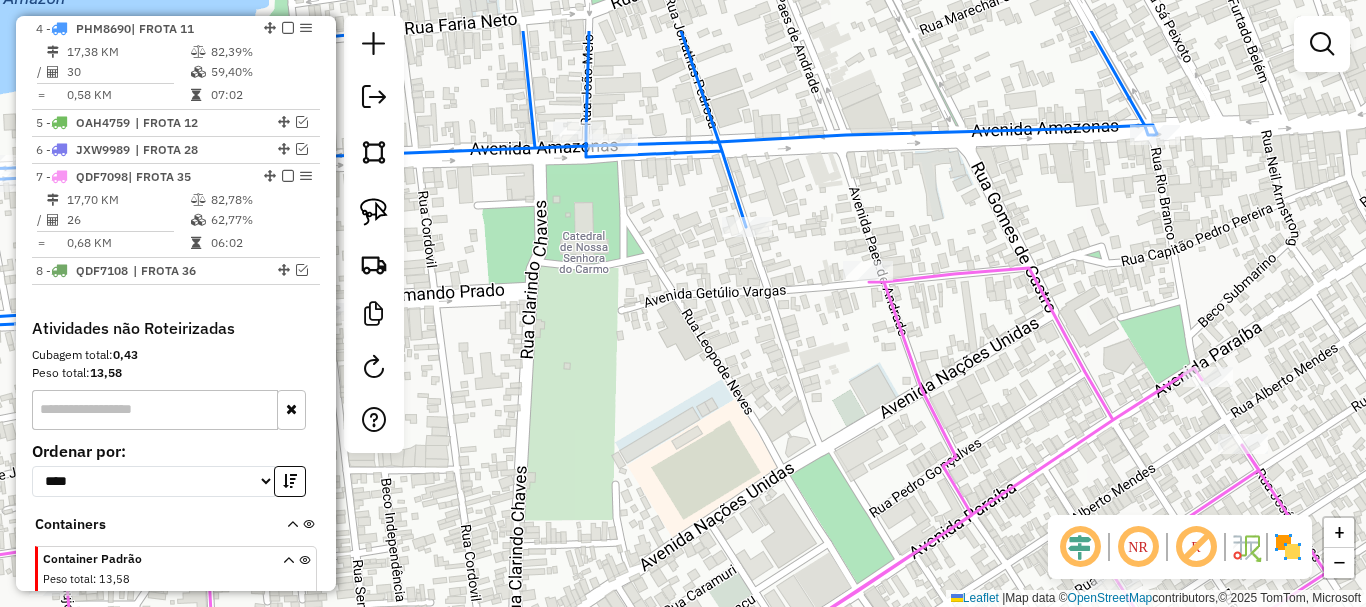 drag, startPoint x: 825, startPoint y: 283, endPoint x: 869, endPoint y: 395, distance: 120.33287 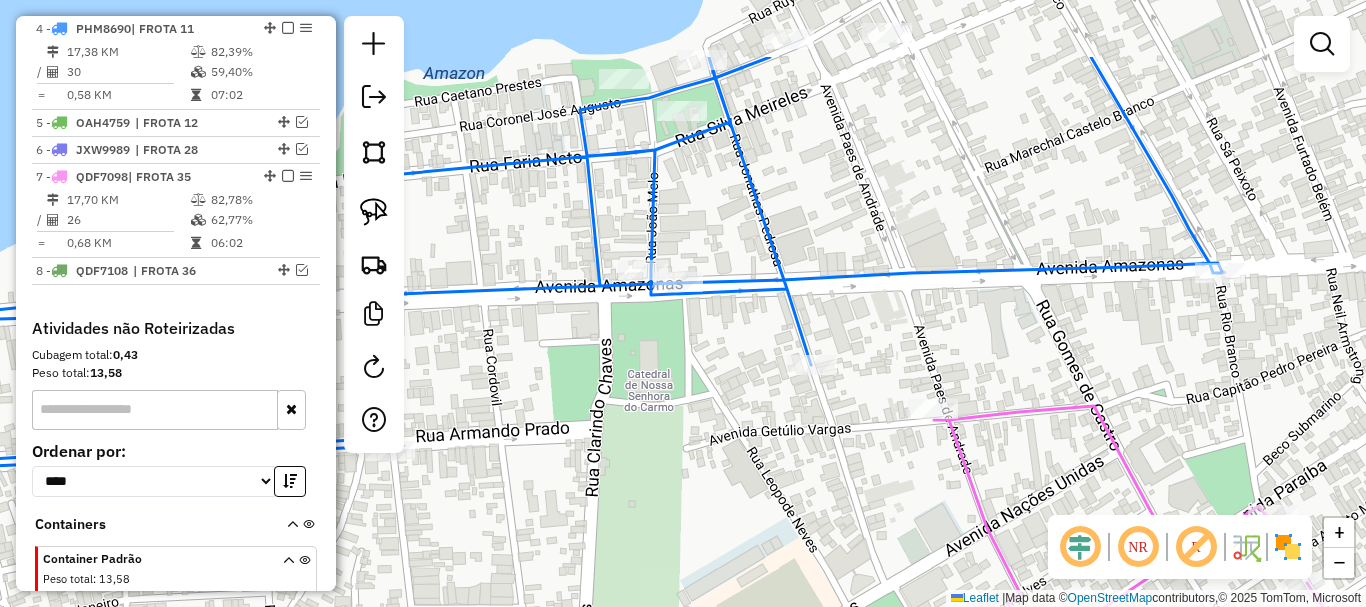 drag, startPoint x: 846, startPoint y: 283, endPoint x: 897, endPoint y: 401, distance: 128.5496 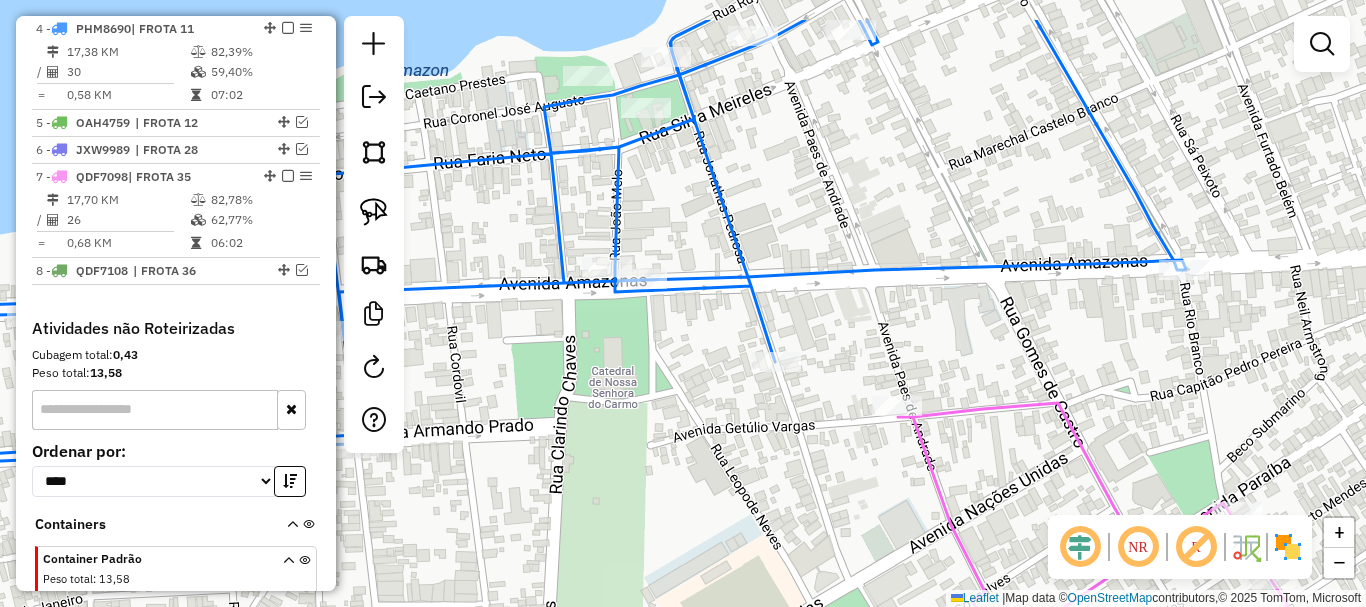 drag, startPoint x: 761, startPoint y: 144, endPoint x: 782, endPoint y: 225, distance: 83.677956 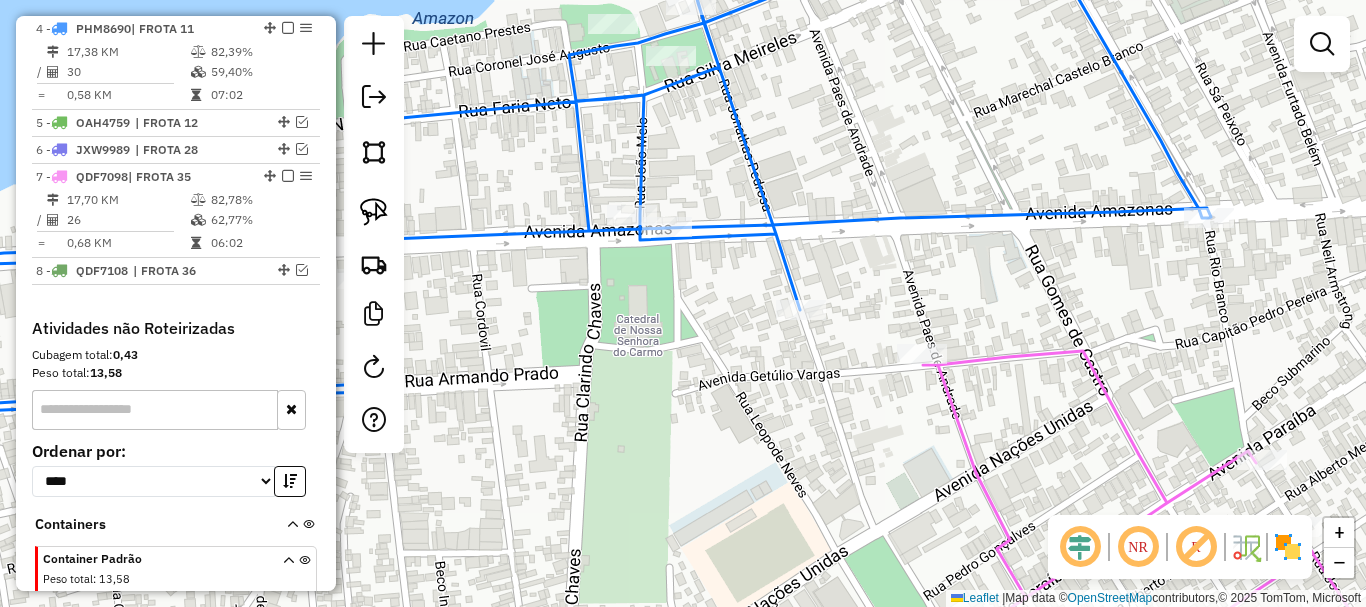 drag, startPoint x: 801, startPoint y: 463, endPoint x: 839, endPoint y: 372, distance: 98.61542 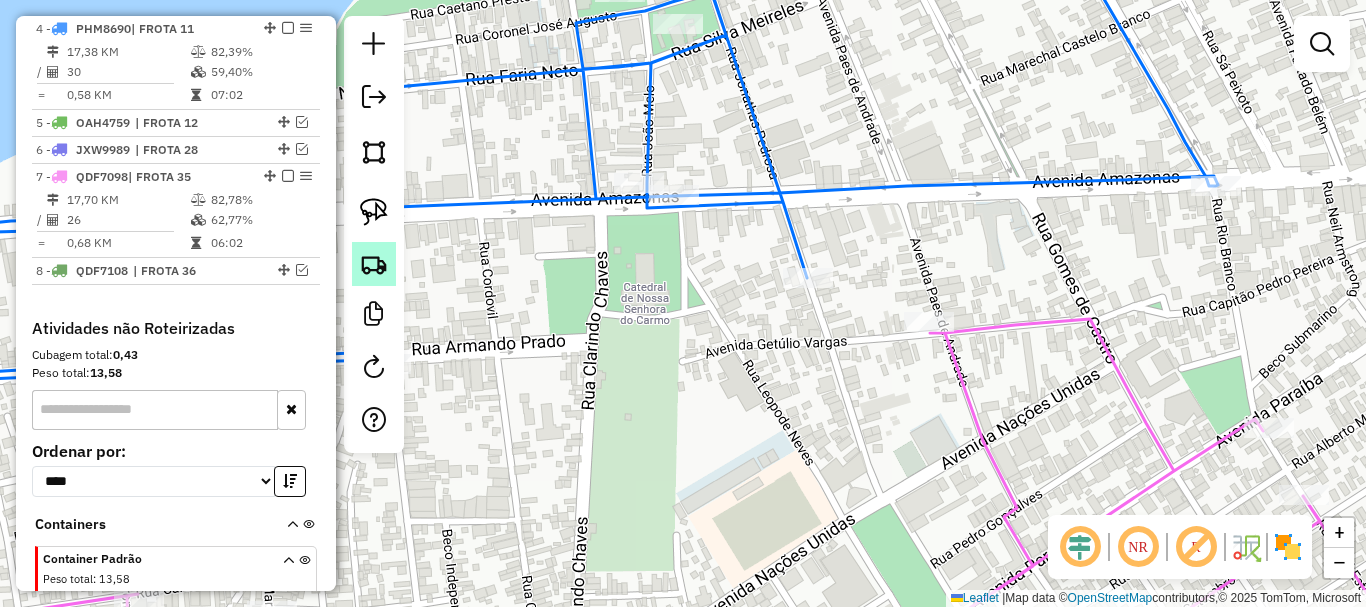 click 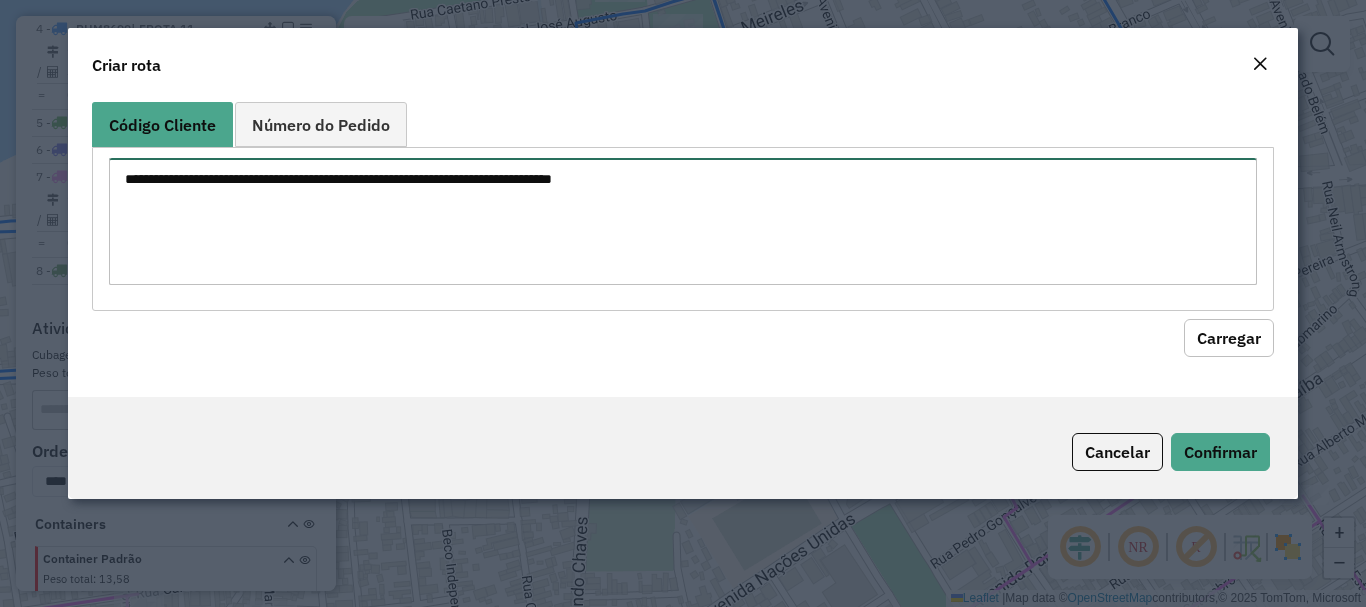 click at bounding box center (682, 221) 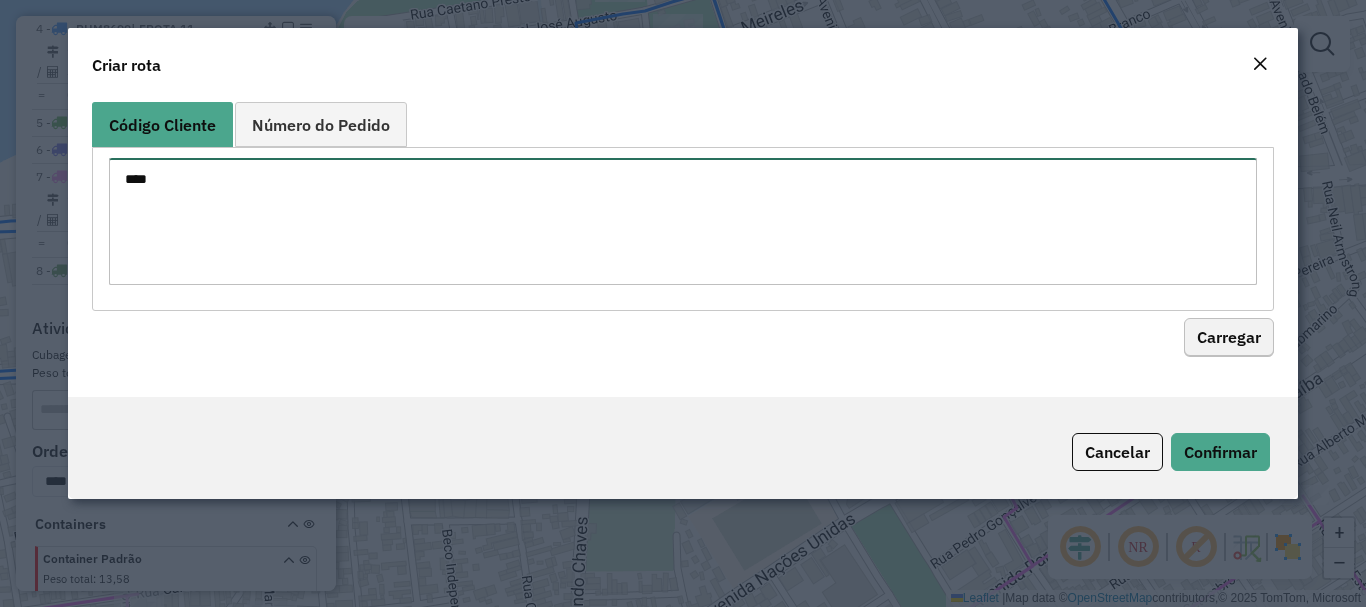 type on "****" 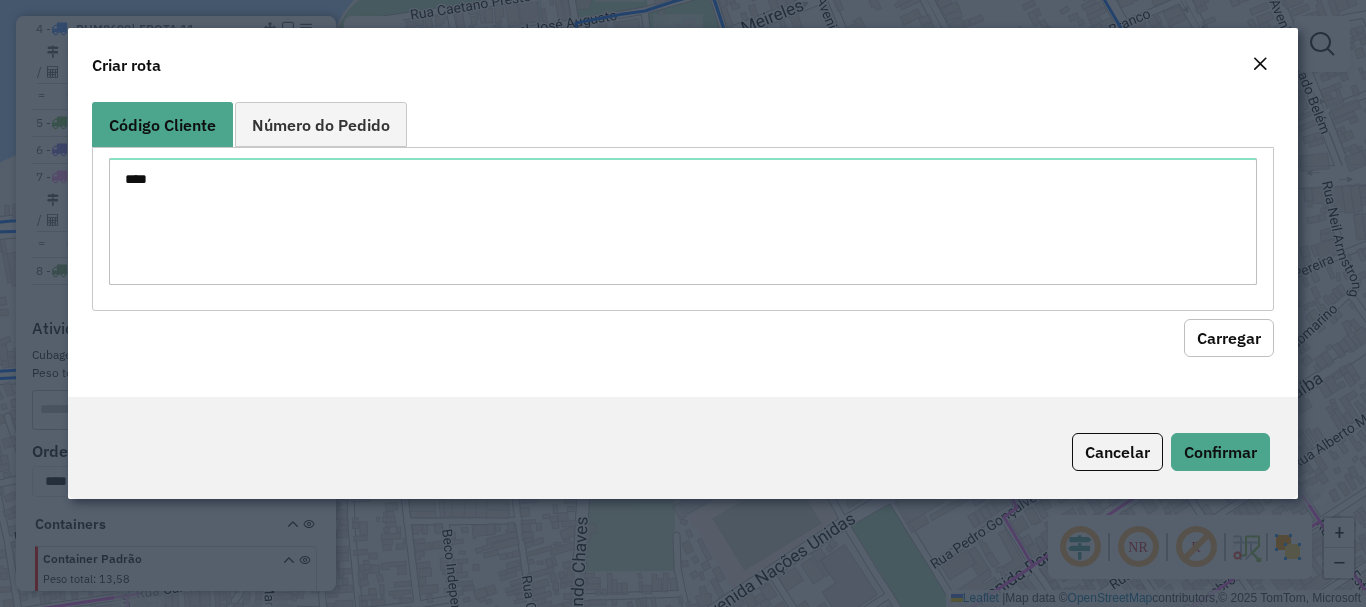click on "Carregar" 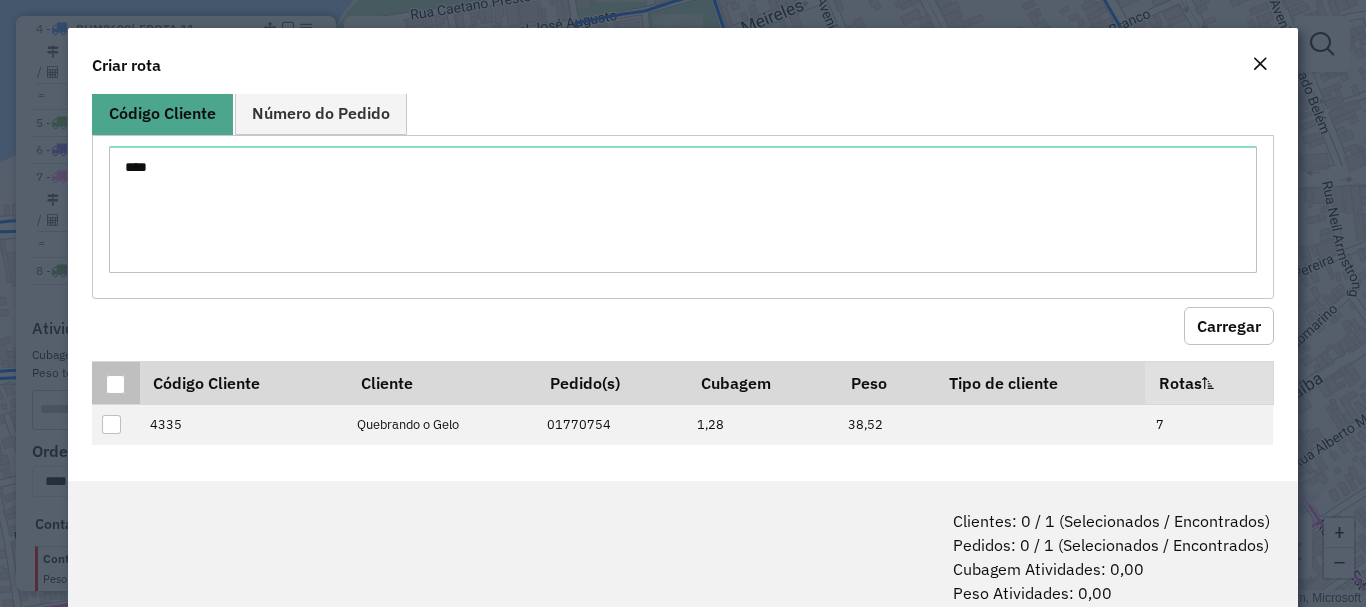scroll, scrollTop: 15, scrollLeft: 0, axis: vertical 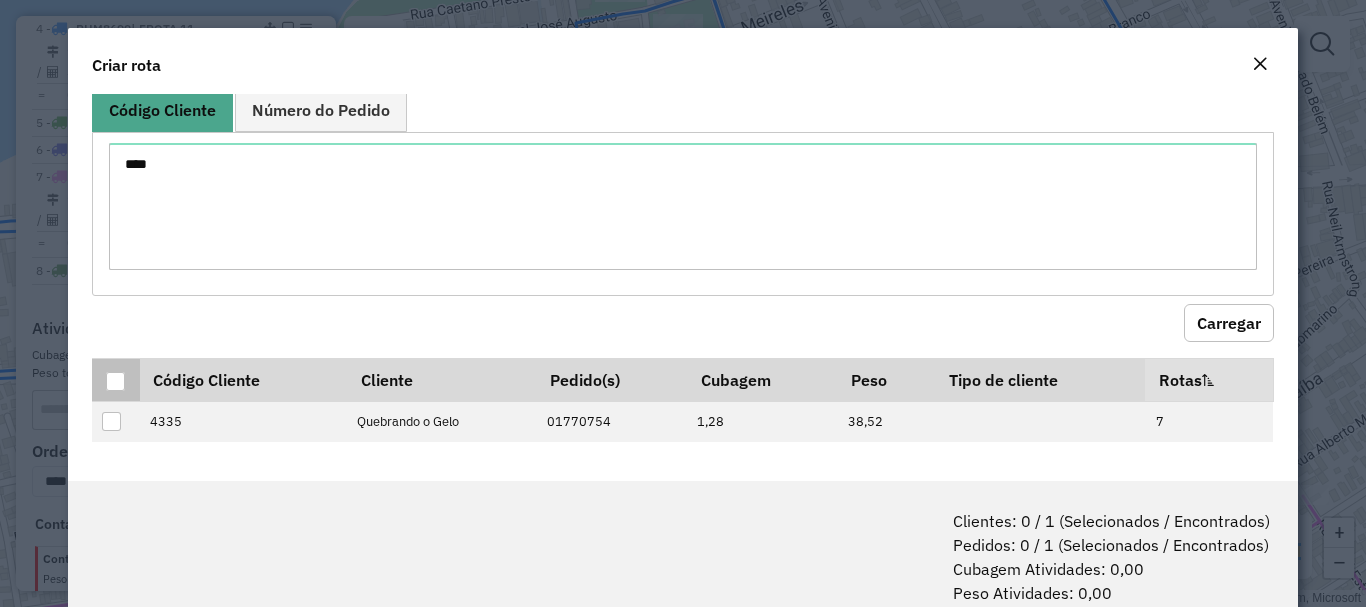 click at bounding box center (115, 381) 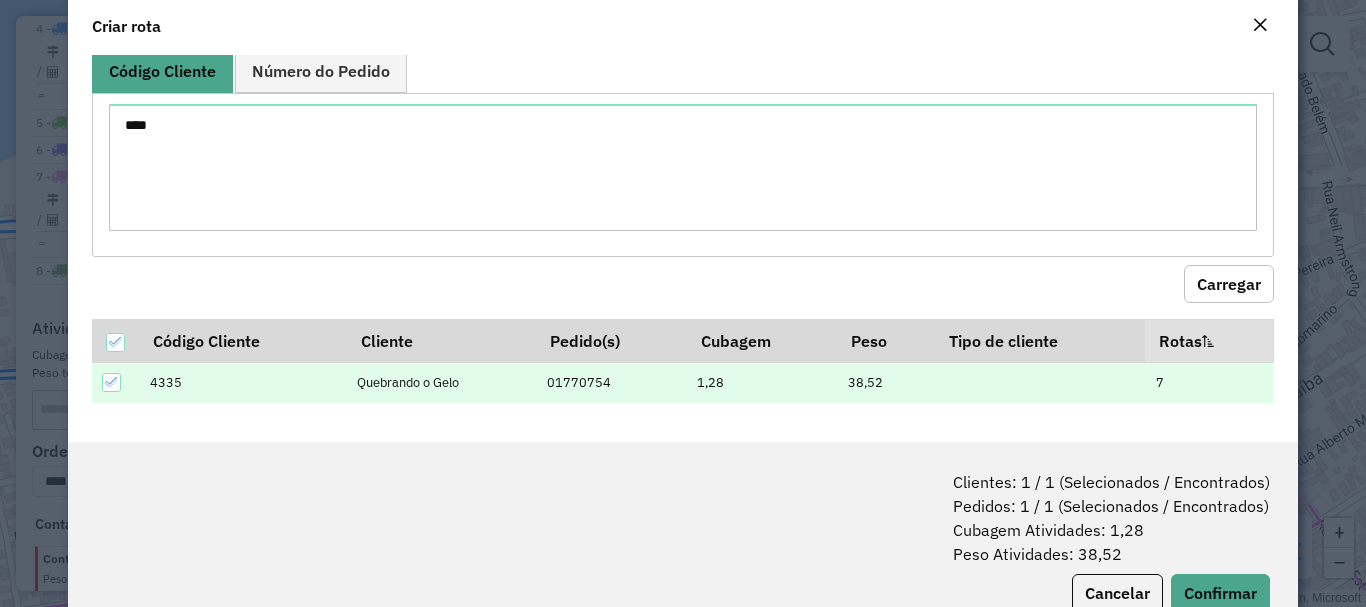 scroll, scrollTop: 100, scrollLeft: 0, axis: vertical 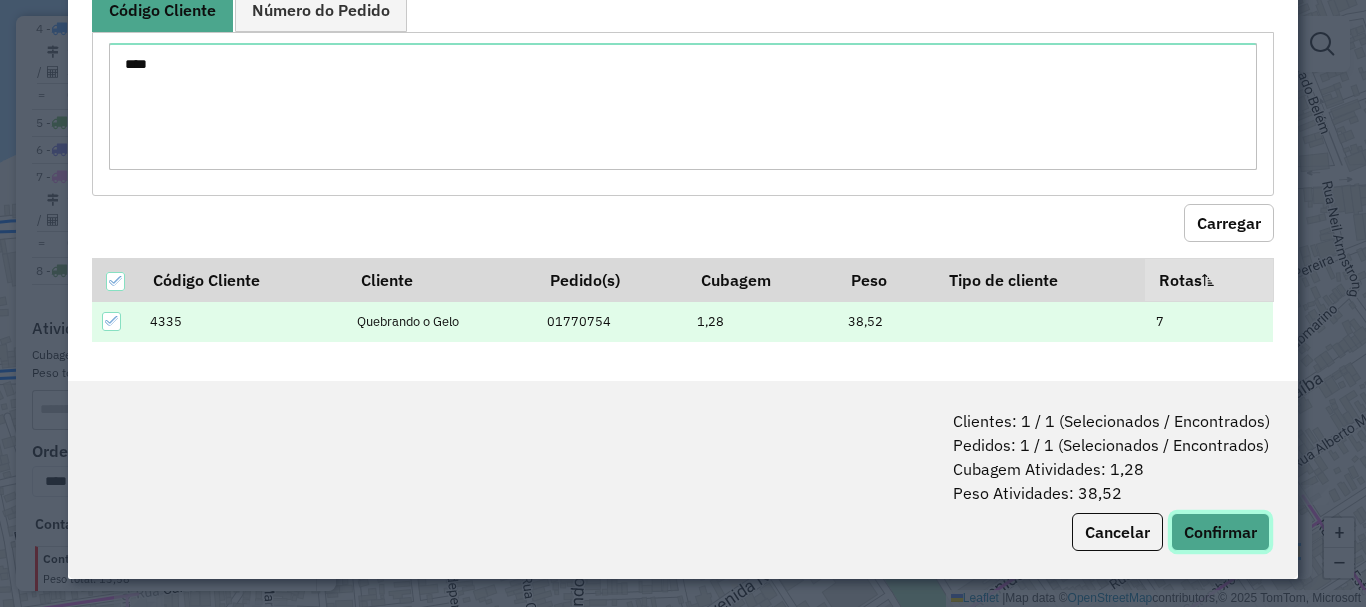 click on "Confirmar" 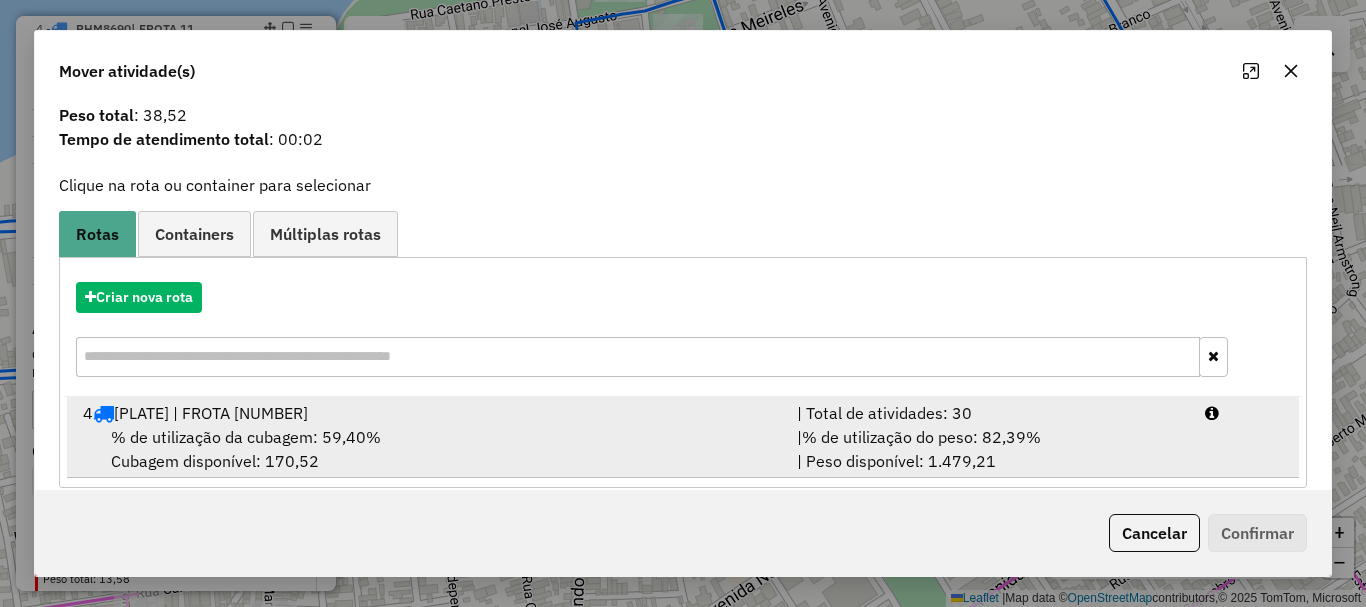 scroll, scrollTop: 78, scrollLeft: 0, axis: vertical 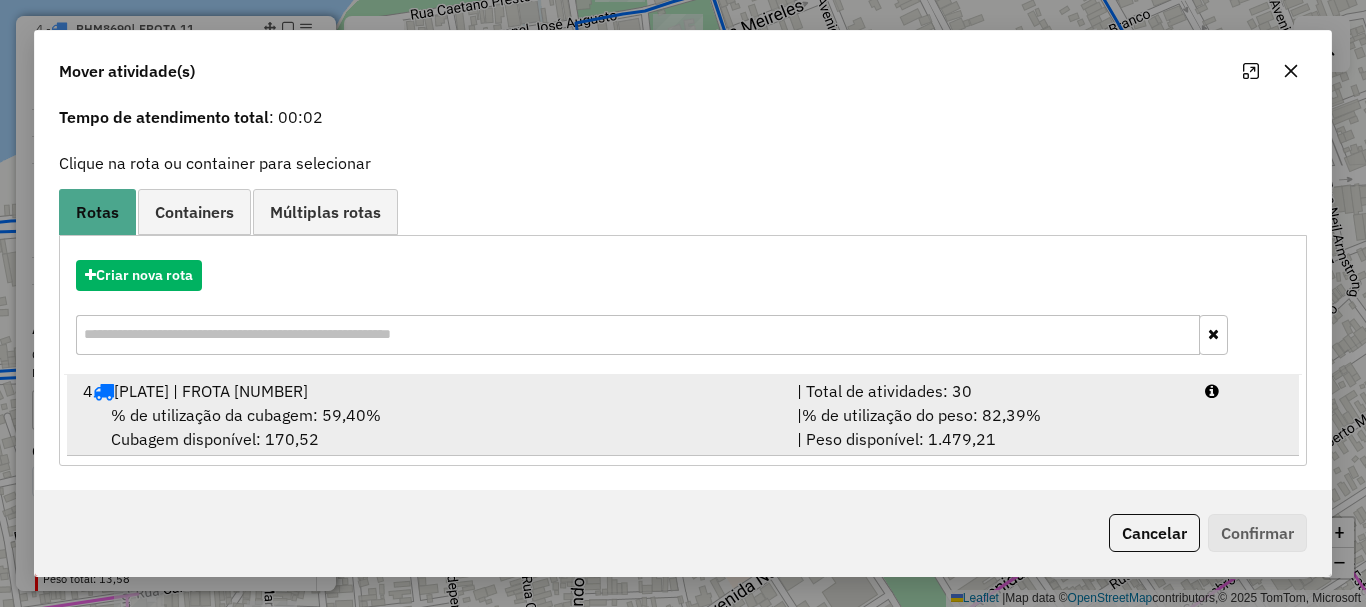 click on "% de utilização da cubagem: 59,40%" at bounding box center (246, 415) 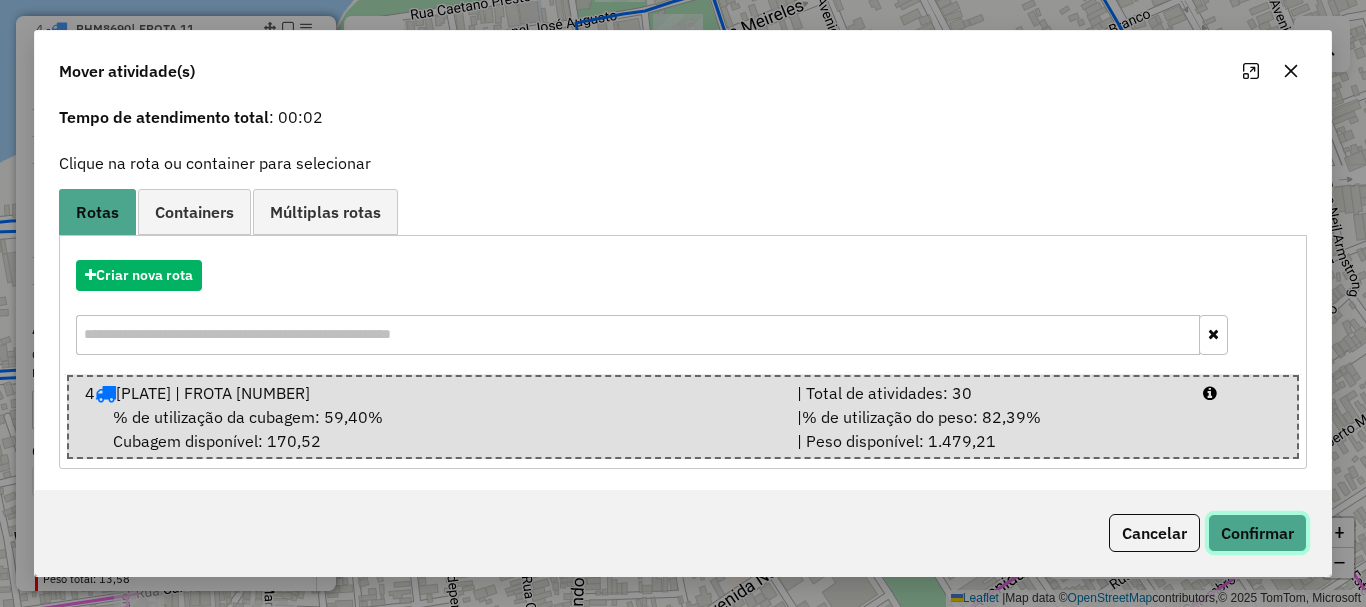 click on "Confirmar" 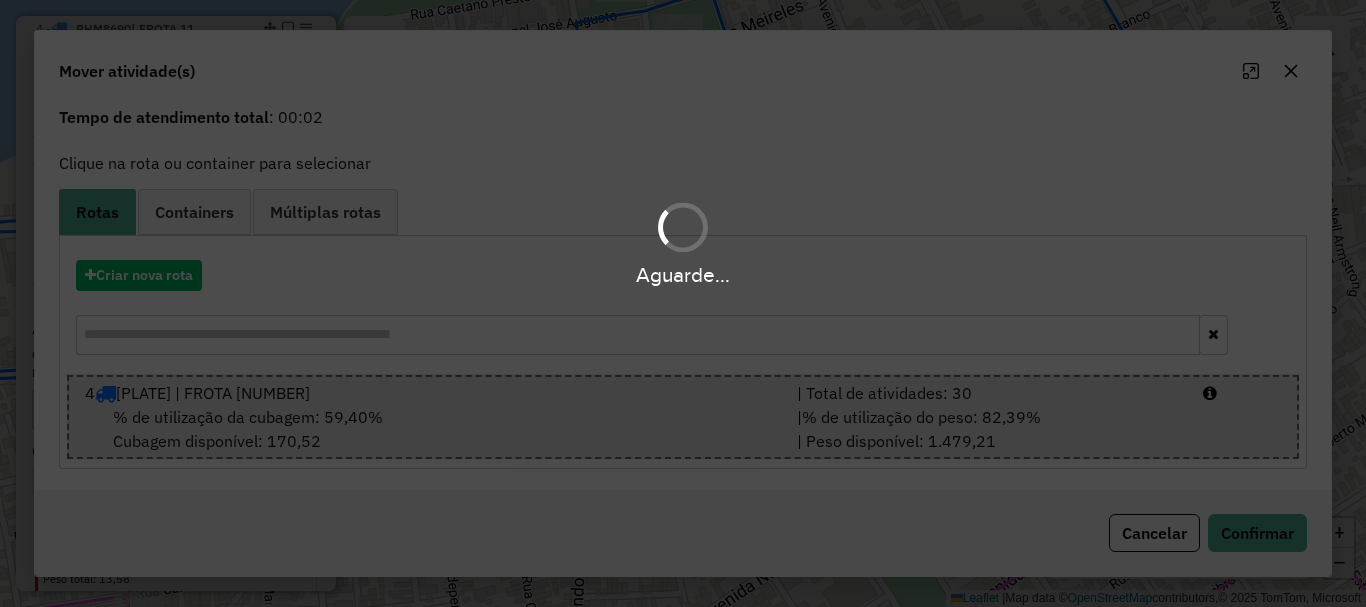 scroll, scrollTop: 0, scrollLeft: 0, axis: both 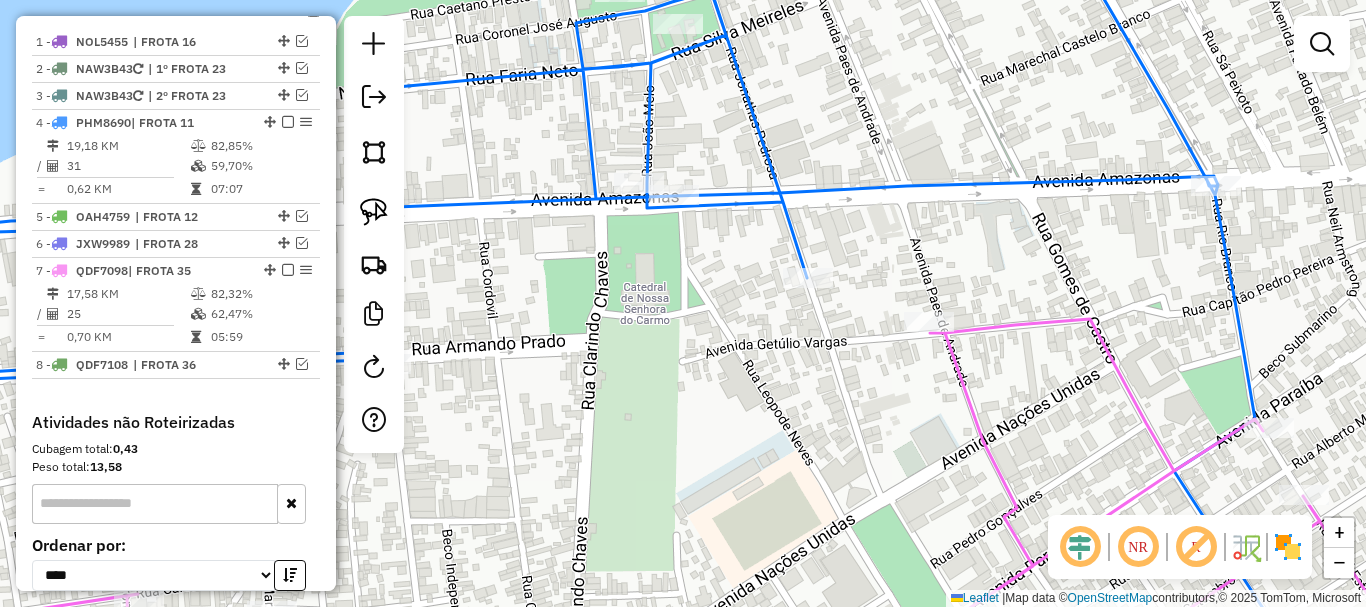 click on "Janela de atendimento Grade de atendimento Capacidade Transportadoras Veículos Cliente Pedidos  Rotas Selecione os dias de semana para filtrar as janelas de atendimento  Seg   Ter   Qua   Qui   Sex   Sáb   Dom  Informe o período da janela de atendimento: De: Até:  Filtrar exatamente a janela do cliente  Considerar janela de atendimento padrão  Selecione os dias de semana para filtrar as grades de atendimento  Seg   Ter   Qua   Qui   Sex   Sáb   Dom   Considerar clientes sem dia de atendimento cadastrado  Clientes fora do dia de atendimento selecionado Filtrar as atividades entre os valores definidos abaixo:  Peso mínimo:   Peso máximo:   Cubagem mínima:   Cubagem máxima:   De:   Até:  Filtrar as atividades entre o tempo de atendimento definido abaixo:  De:   Até:   Considerar capacidade total dos clientes não roteirizados Transportadora: Selecione um ou mais itens Tipo de veículo: Selecione um ou mais itens Veículo: Selecione um ou mais itens Motorista: Selecione um ou mais itens Nome: Rótulo:" 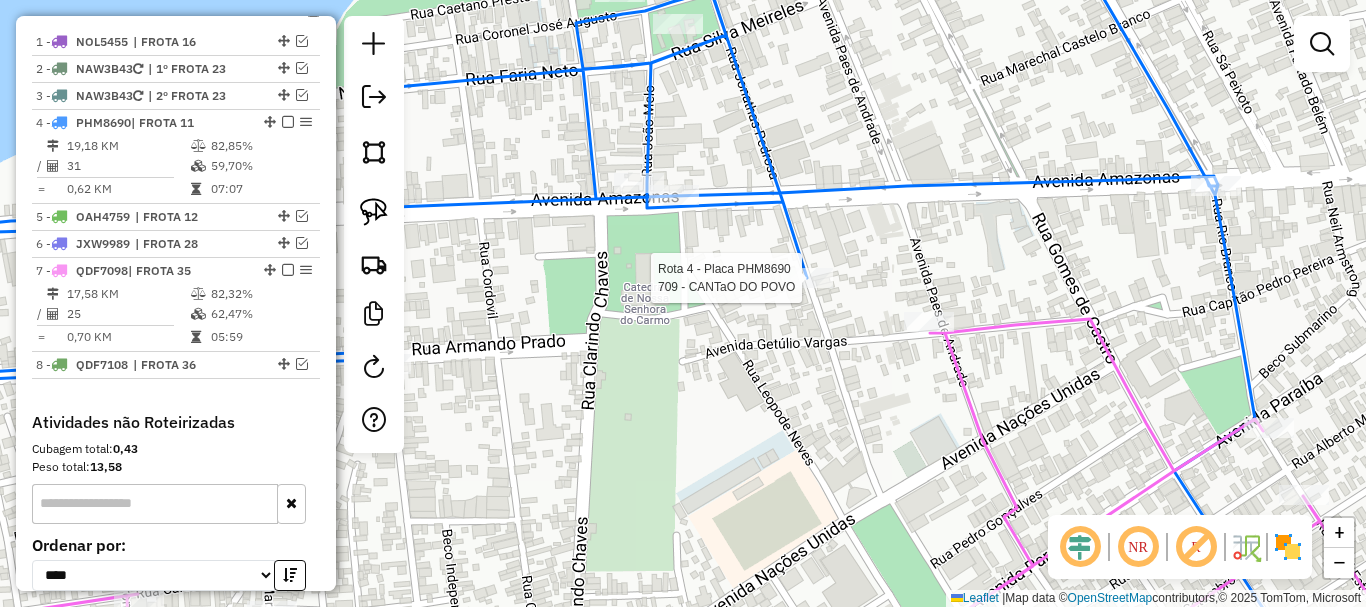 click 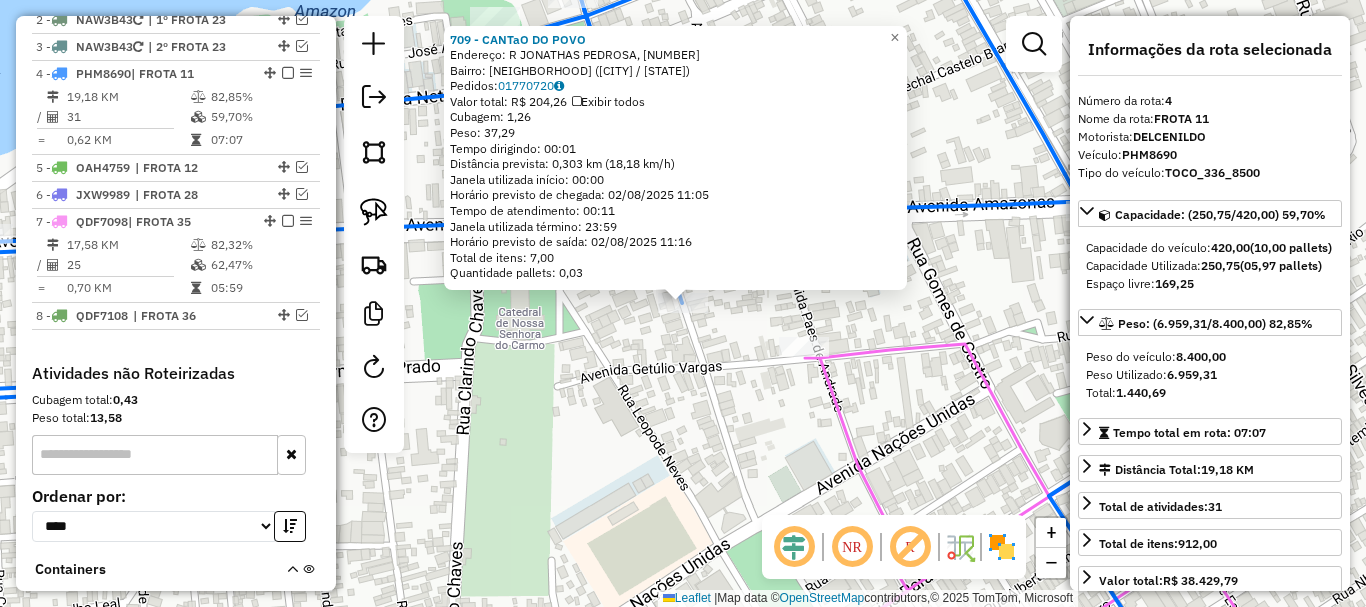 scroll, scrollTop: 831, scrollLeft: 0, axis: vertical 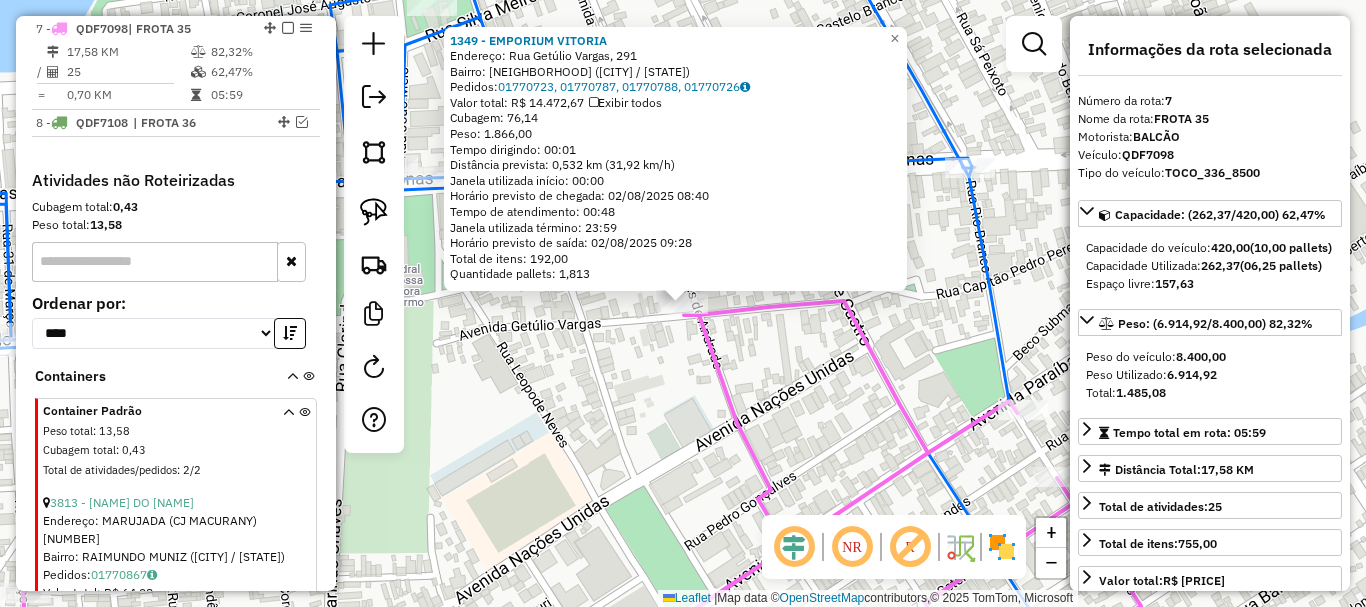 click on "[NUMBER] - EMPORIUM VITORIA  Endereço: Rua Getúlio Vargas, [NUMBER]   Bairro: Centro ([CITY] / [STATE])   Pedidos:  [ORDER_ID], [ORDER_ID], [ORDER_ID], [ORDER_ID]   Valor total: R$ [PRICE]   Exibir todos   Cubagem: [CUBAGE]  Peso: [WEIGHT]  Tempo dirigindo: [TIME]   Distância prevista: [DISTANCE] ([SPEED])   Janela utilizada início: [TIME]   Horário previsto de chegada: [DATE] [TIME]   Tempo de atendimento: [TIME]   Janela utilizada término: [TIME]   Horário previsto de saída: [DATE] [TIME]   Total de itens: [ITEMS]   Quantidade pallets: [PALLETS]  × Janela de atendimento Grade de atendimento Capacidade Transportadoras Veículos Cliente Pedidos  Rotas Selecione os dias de semana para filtrar as janelas de atendimento  Seg   Ter   Qua   Qui   Sex   Sáb   Dom  Informe o período da janela de atendimento: De: Até:  Filtrar exatamente a janela do cliente  Considerar janela de atendimento padrão  Selecione os dias de semana para filtrar as grades de atendimento  Seg   Ter   Qua   Qui   Sex   Sáb   Dom   Peso mínimo:  De:" 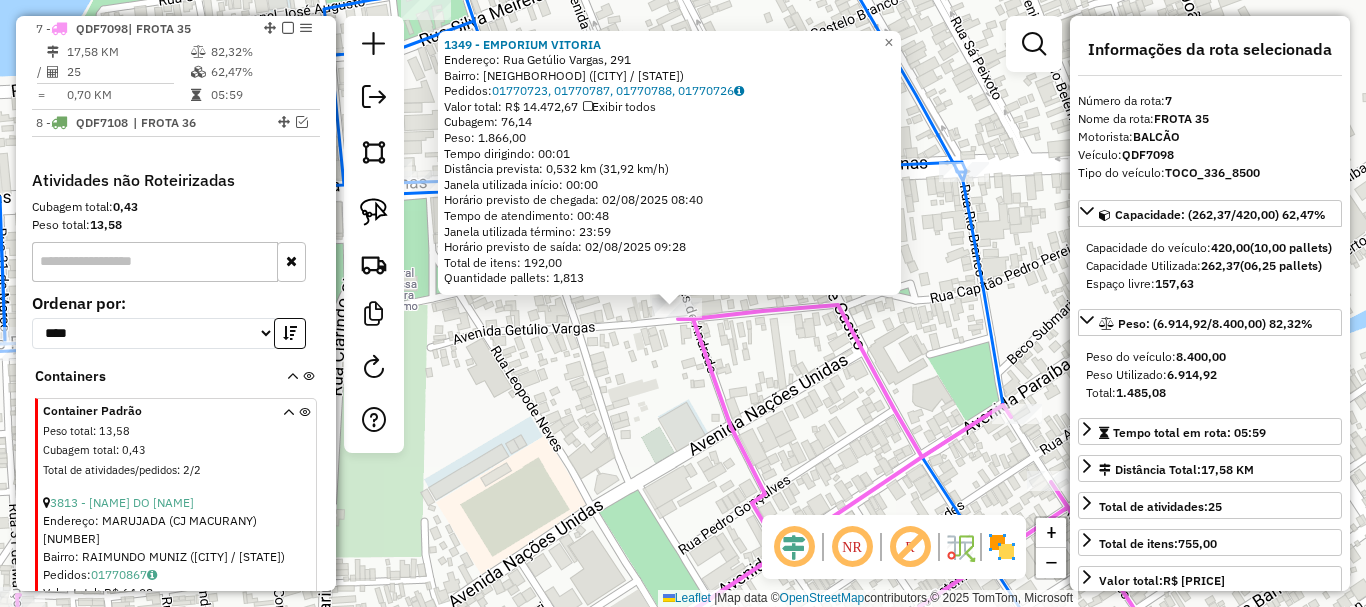 click on "[NUMBER] - EMPORIUM VITORIA  Endereço: Rua Getúlio Vargas, [NUMBER]   Bairro: Centro ([CITY] / [STATE])   Pedidos:  [ORDER_ID], [ORDER_ID], [ORDER_ID], [ORDER_ID]   Valor total: R$ [PRICE]   Exibir todos   Cubagem: [CUBAGE]  Peso: [WEIGHT]  Tempo dirigindo: [TIME]   Distância prevista: [DISTANCE] ([SPEED])   Janela utilizada início: [TIME]   Horário previsto de chegada: [DATE] [TIME]   Tempo de atendimento: [TIME]   Janela utilizada término: [TIME]   Horário previsto de saída: [DATE] [TIME]   Total de itens: [ITEMS]   Quantidade pallets: [PALLETS]  × Janela de atendimento Grade de atendimento Capacidade Transportadoras Veículos Cliente Pedidos  Rotas Selecione os dias de semana para filtrar as janelas de atendimento  Seg   Ter   Qua   Qui   Sex   Sáb   Dom  Informe o período da janela de atendimento: De: Até:  Filtrar exatamente a janela do cliente  Considerar janela de atendimento padrão  Selecione os dias de semana para filtrar as grades de atendimento  Seg   Ter   Qua   Qui   Sex   Sáb   Dom   Peso mínimo:  De:" 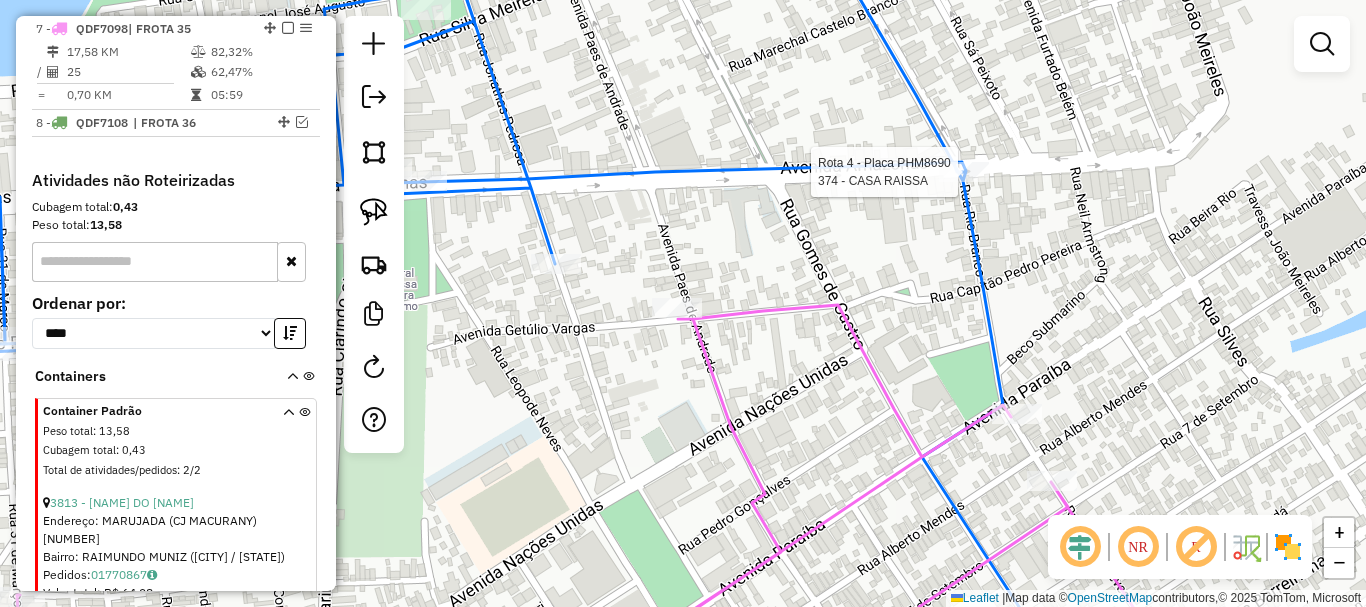 select on "**********" 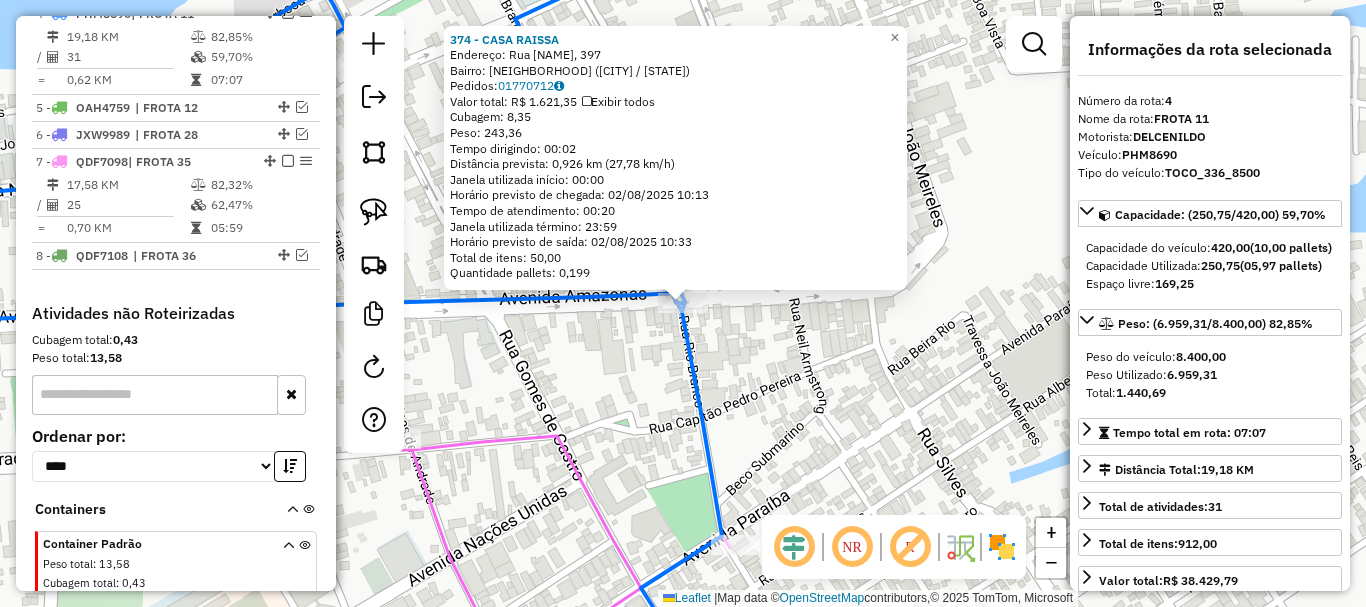 scroll, scrollTop: 831, scrollLeft: 0, axis: vertical 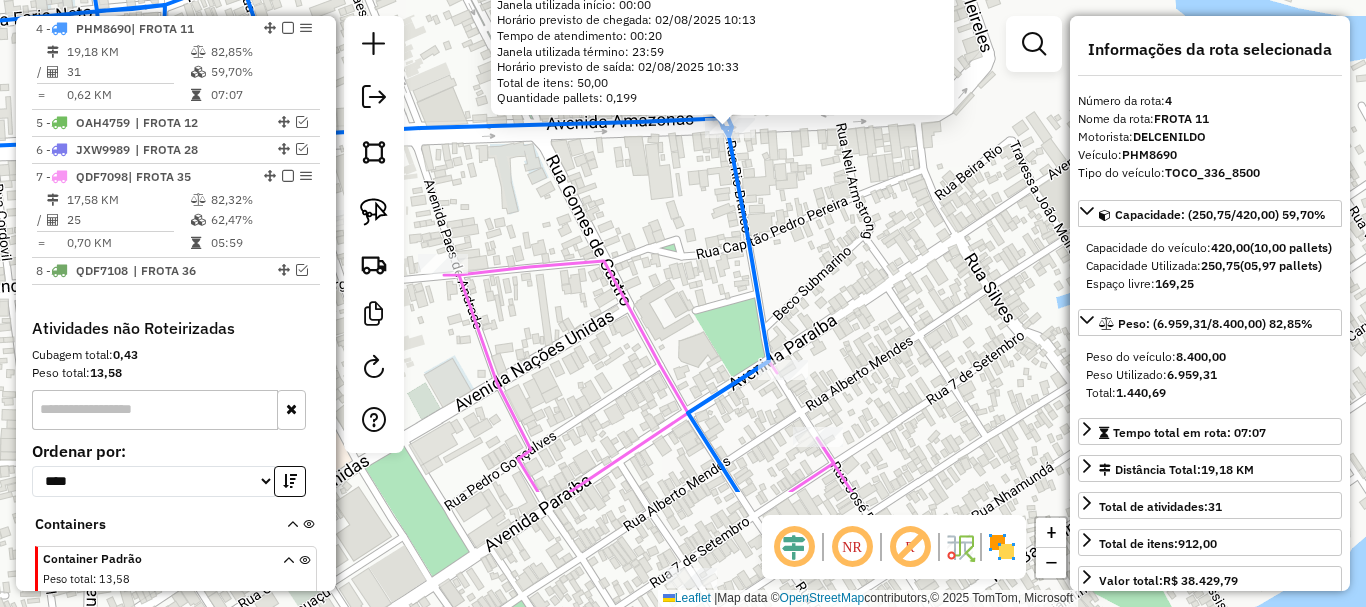 drag, startPoint x: 802, startPoint y: 421, endPoint x: 851, endPoint y: 242, distance: 185.58556 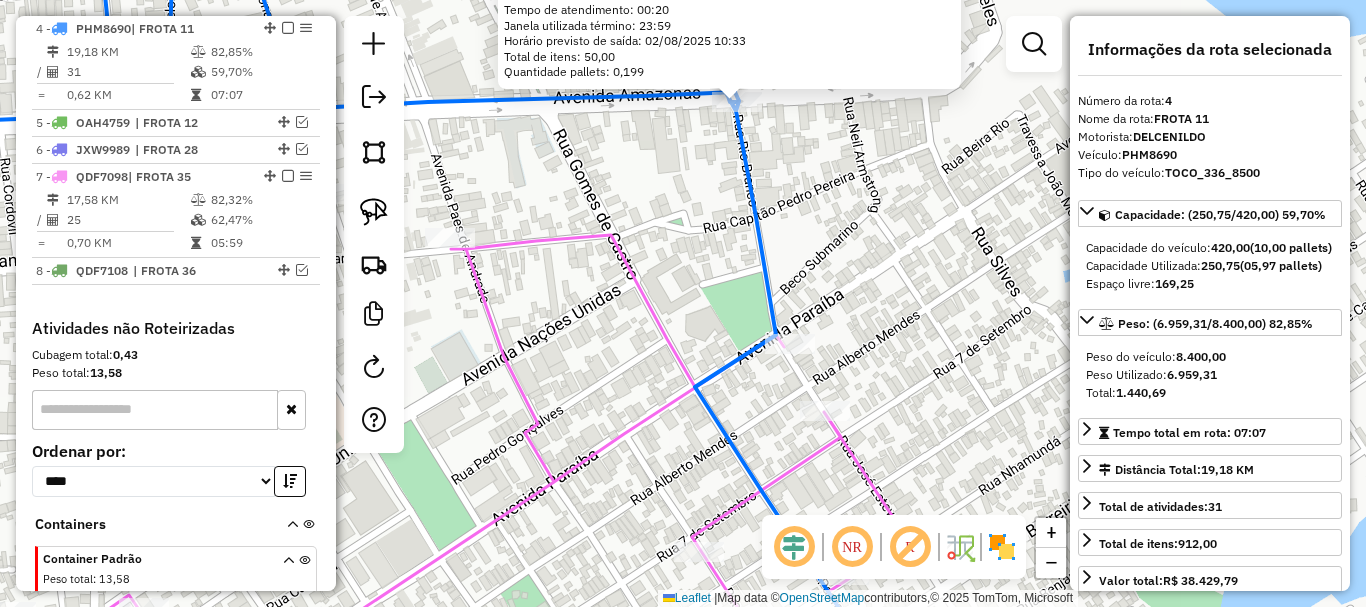 drag, startPoint x: 869, startPoint y: 307, endPoint x: 890, endPoint y: 238, distance: 72.12489 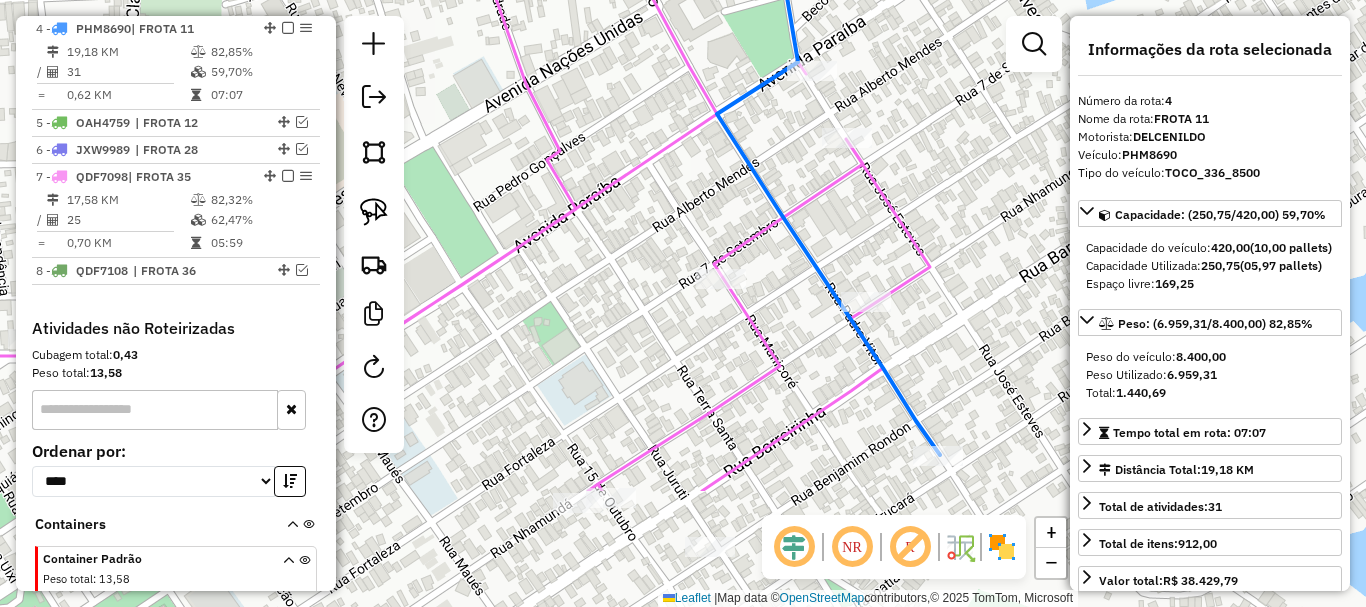 drag, startPoint x: 815, startPoint y: 386, endPoint x: 810, endPoint y: 144, distance: 242.05165 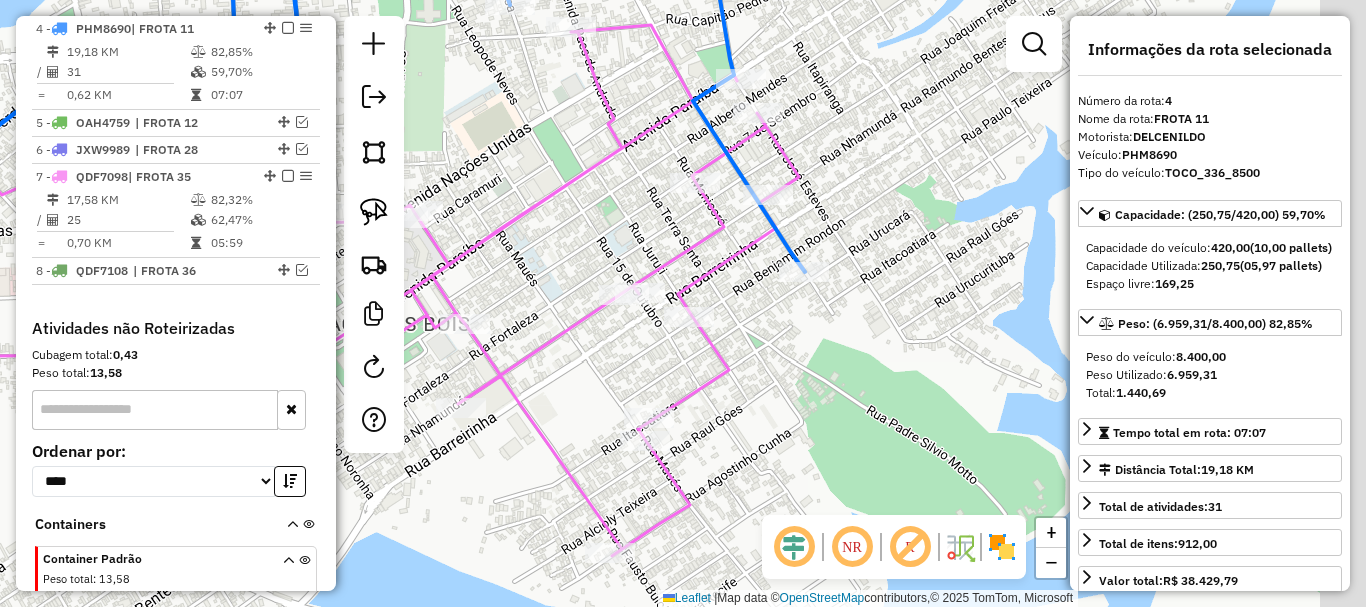 drag, startPoint x: 916, startPoint y: 254, endPoint x: 847, endPoint y: 248, distance: 69.260376 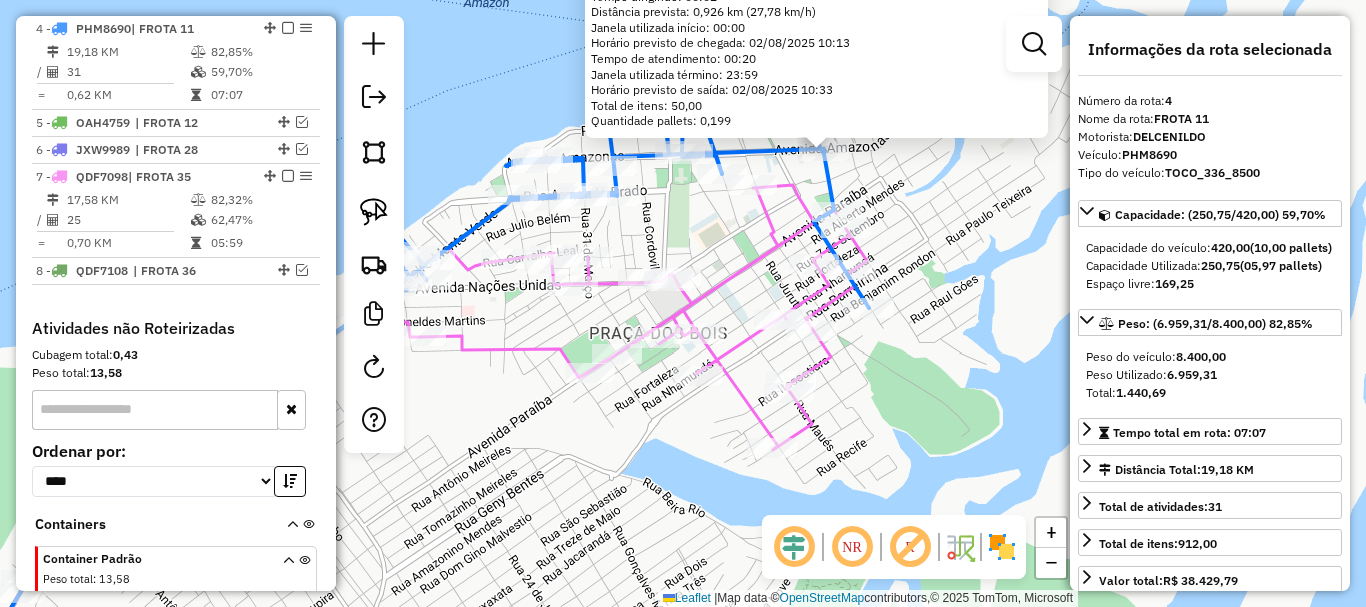 drag, startPoint x: 885, startPoint y: 251, endPoint x: 932, endPoint y: 287, distance: 59.20304 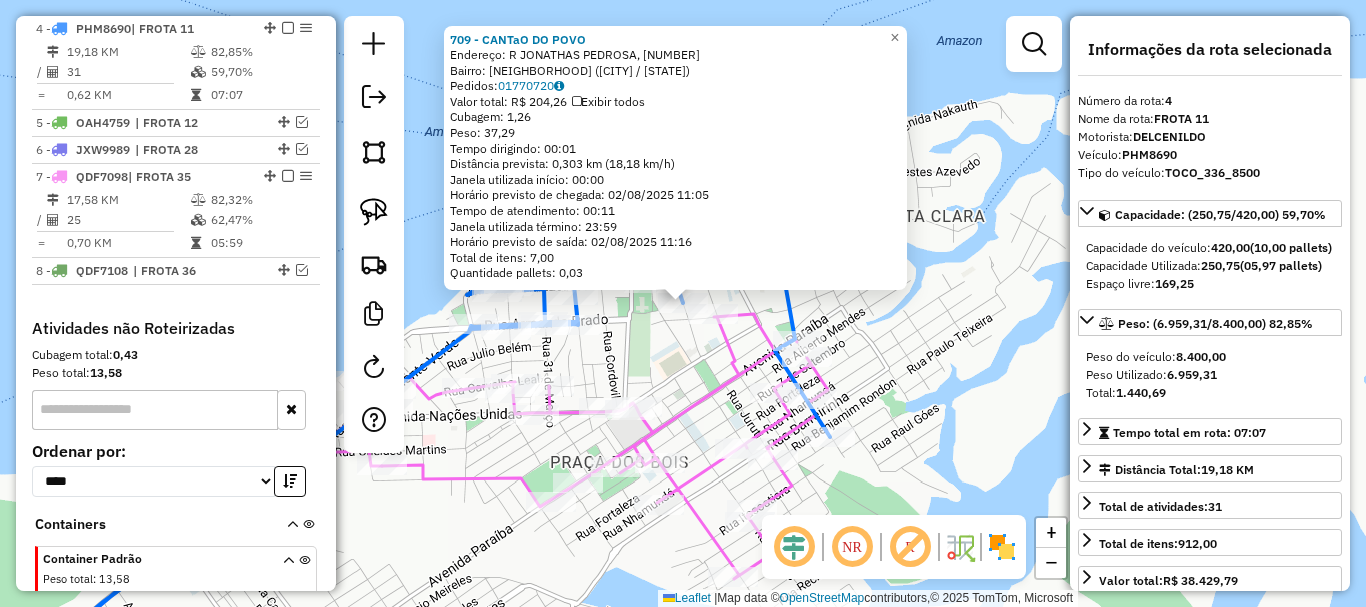 click on "709 - CANTaO DO POVO  Endereço: R JONATHAS PEDROSA, [NUMBER]   Bairro: CENTRO ([CITY] / [STATE])   Pedidos:  01770720   Valor total: R$ 204,26   Exibir todos   Cubagem: 1,26  Peso: 37,29  Tempo dirigindo: 00:01   Distância prevista: 0,303 km (18,18 km/h)   Janela utilizada início: 00:00   Horário previsto de chegada: 02/08/2025 11:05   Tempo de atendimento: 00:11   Janela utilizada término: 23:59   Horário previsto de saída: 02/08/2025 11:16   Total de itens: 7,00   Quantidade pallets: 0,03  × Janela de atendimento Grade de atendimento Capacidade Transportadoras Veículos Cliente Pedidos  Rotas Selecione os dias de semana para filtrar as janelas de atendimento  Seg   Ter   Qua   Qui   Sex   Sáb   Dom  Informe o período da janela de atendimento: De: Até:  Filtrar exatamente a janela do cliente  Considerar janela de atendimento padrão  Selecione os dias de semana para filtrar as grades de atendimento  Seg   Ter   Qua   Qui   Sex   Sáb   Dom   Considerar clientes sem dia de atendimento cadastrado  De:  De:" 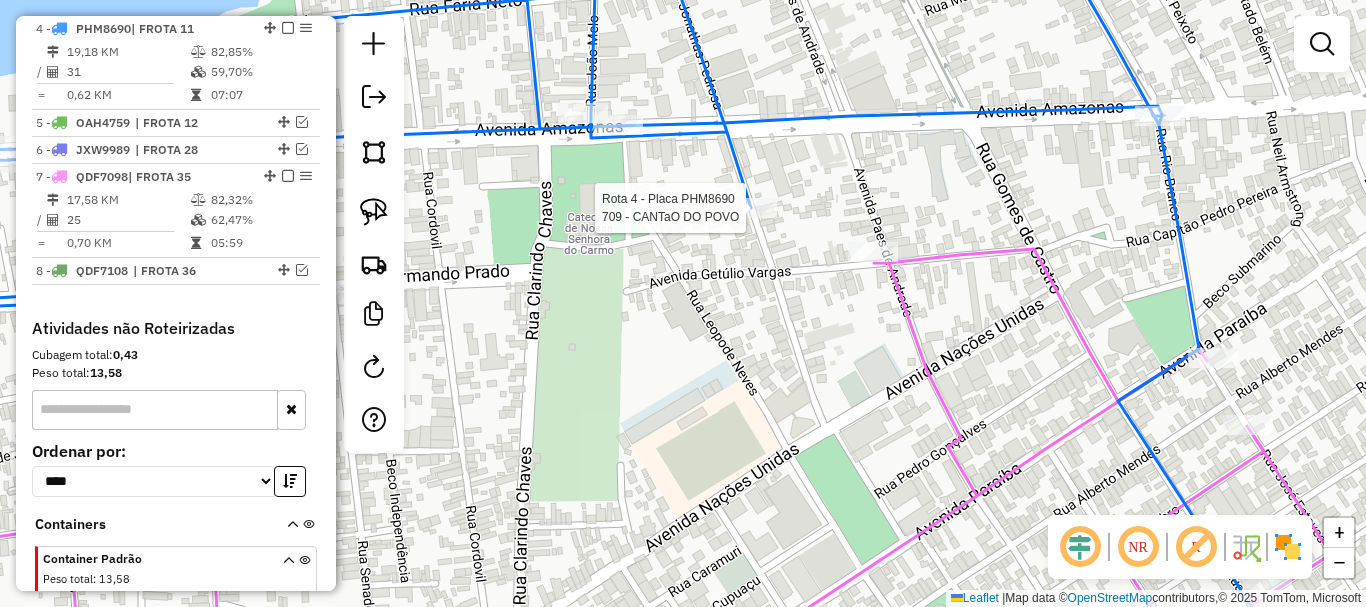 select on "**********" 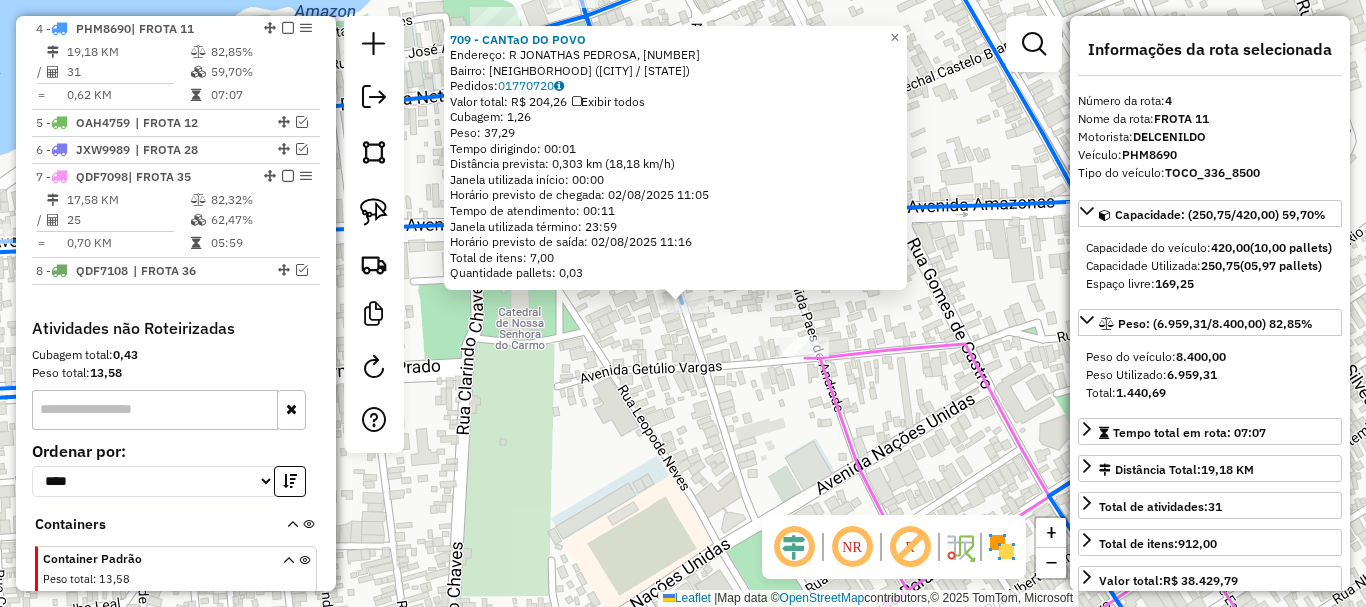 drag, startPoint x: 645, startPoint y: 373, endPoint x: 677, endPoint y: 334, distance: 50.447994 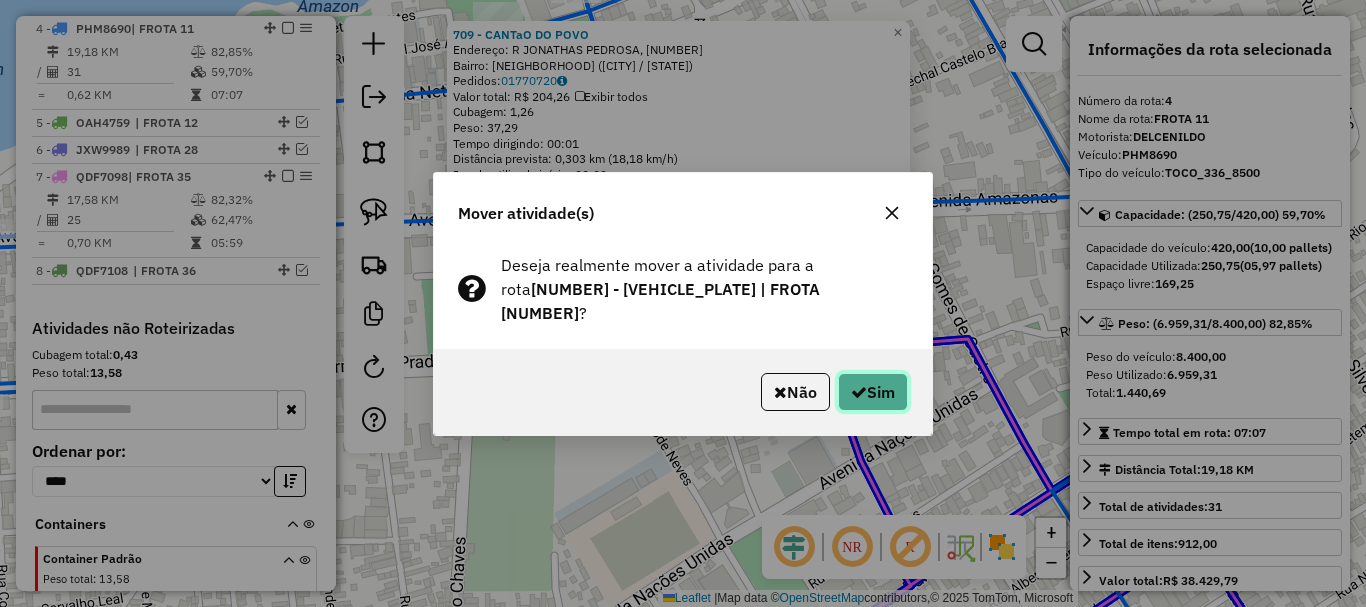 click 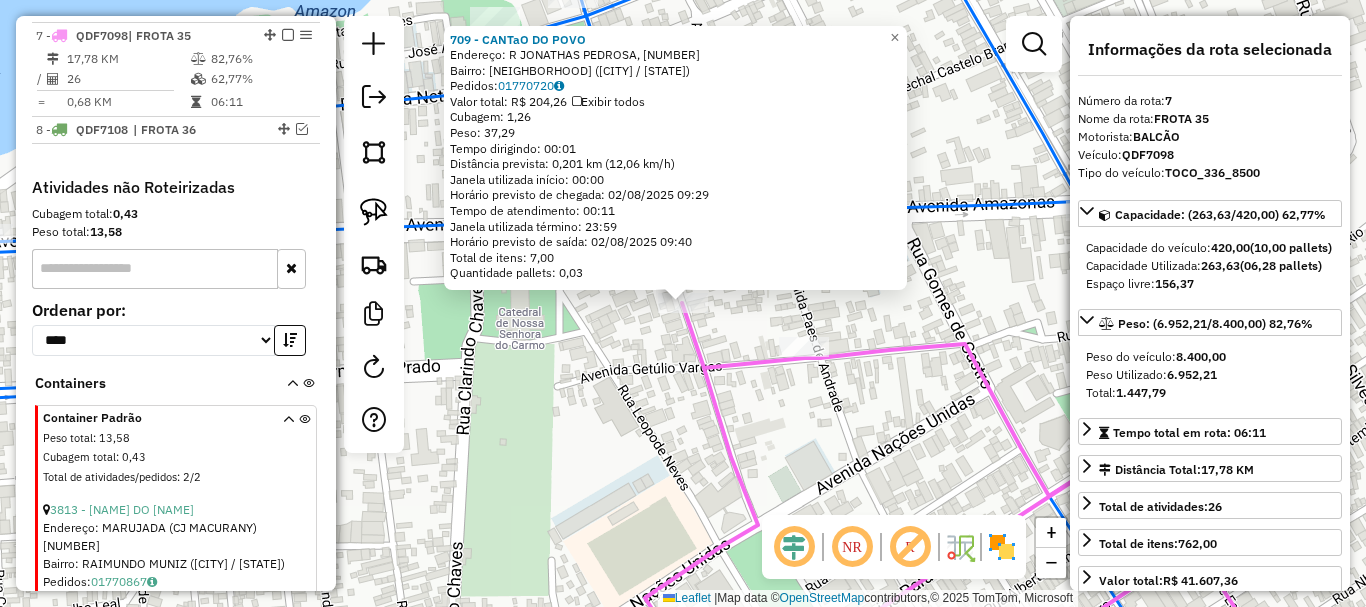 scroll, scrollTop: 979, scrollLeft: 0, axis: vertical 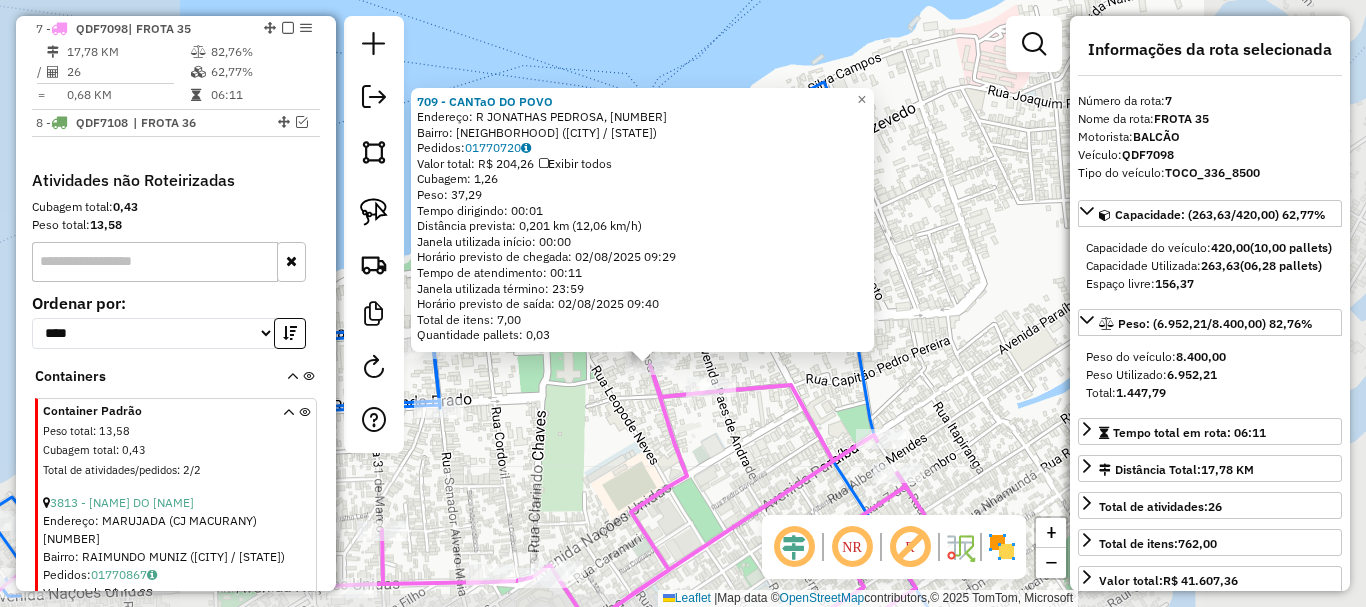 click on "[NUMBER] - CANTaO DO POVO  Endereço: R JONATHAS PEDROSA, [NUMBER]   Bairro: CENTRO ([CITY] / [STATE])   Pedidos:  [ORDER_ID]   Valor total: R$ [PRICE]   Exibir todos   Cubagem: [CUBAGE]  Peso: [WEIGHT]  Tempo dirigindo: [TIME]   Distância prevista: [DISTANCE] km ([SPEED])   Janela utilizada início: [TIME]   Horário previsto de chegada: [DATE] [TIME]   Tempo de atendimento: [TIME]   Janela utilizada término: [TIME]   Horário previsto de saída: [DATE] [TIME]   Total de itens: [ITEMS]   Quantidade pallets: [PALLETS]  × Janela de atendimento Grade de atendimento Capacidade Transportadoras Veículos Cliente Pedidos  Rotas Selecione os dias de semana para filtrar as janelas de atendimento  Seg   Ter   Qua   Qui   Sex   Sáb   Dom  Informe o período da janela de atendimento: De: Até:  Filtrar exatamente a janela do cliente  Considerar janela de atendimento padrão  Selecione os dias de semana para filtrar as grades de atendimento  Seg   Ter   Qua   Qui   Sex   Sáb   Dom   Considerar clientes sem dia de atendimento cadastrado  De:  De:" 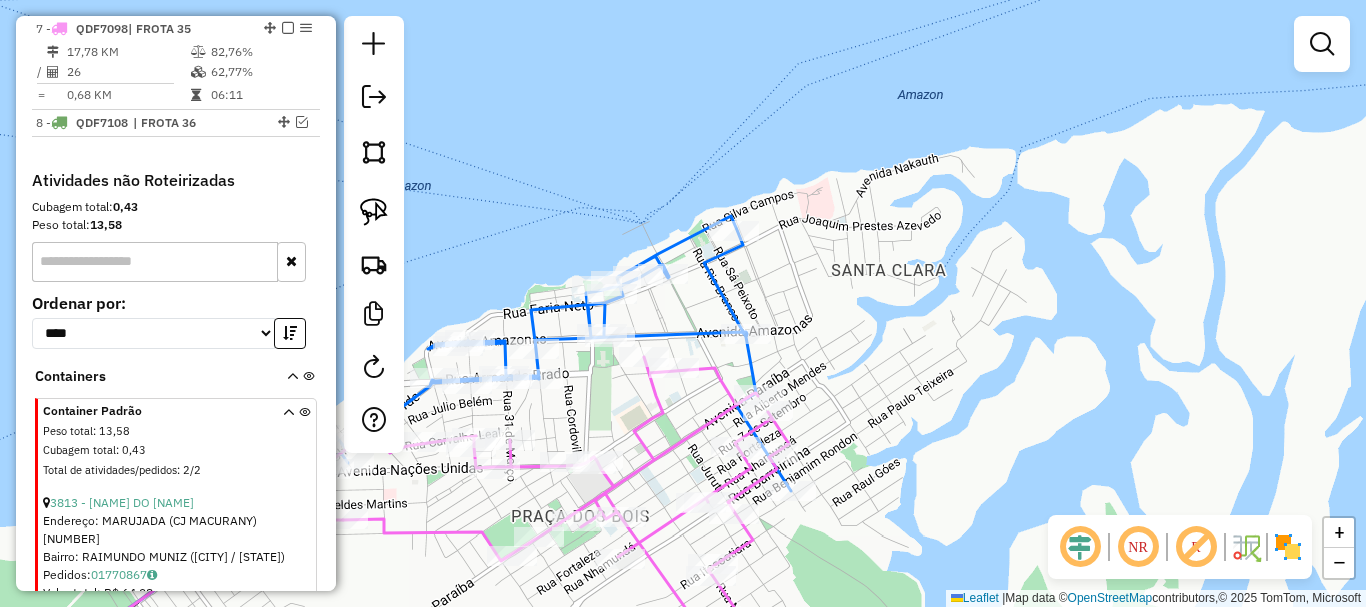 drag, startPoint x: 600, startPoint y: 444, endPoint x: 643, endPoint y: 303, distance: 147.411 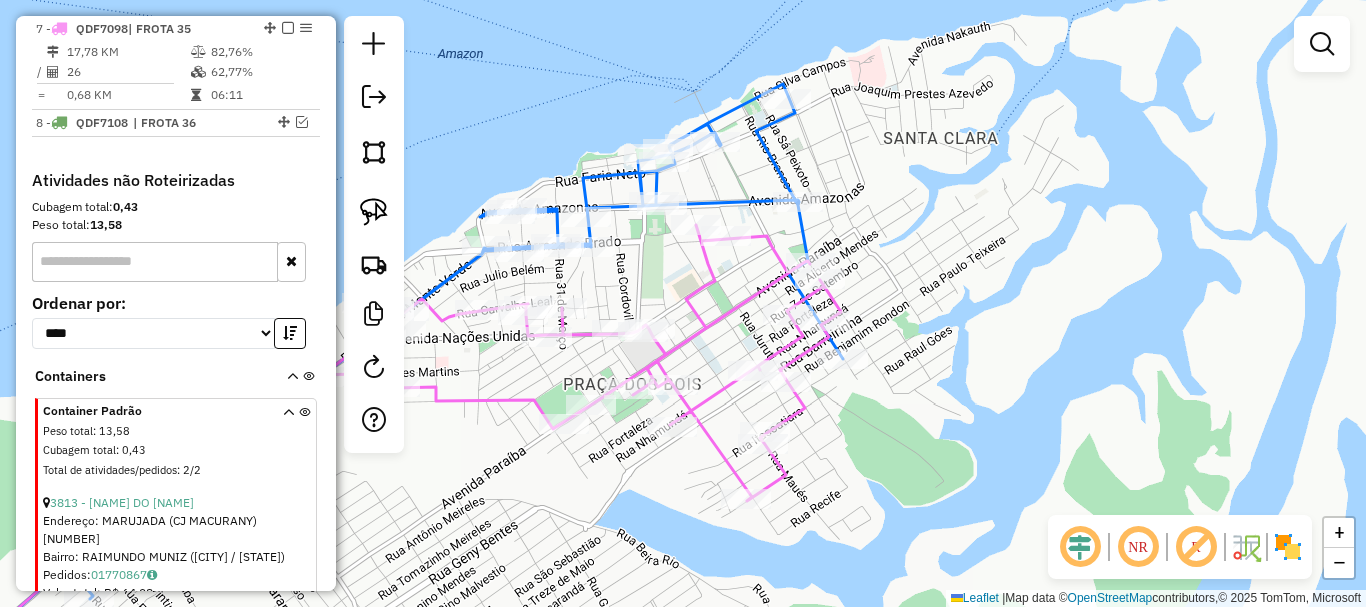 drag, startPoint x: 840, startPoint y: 484, endPoint x: 926, endPoint y: 425, distance: 104.292854 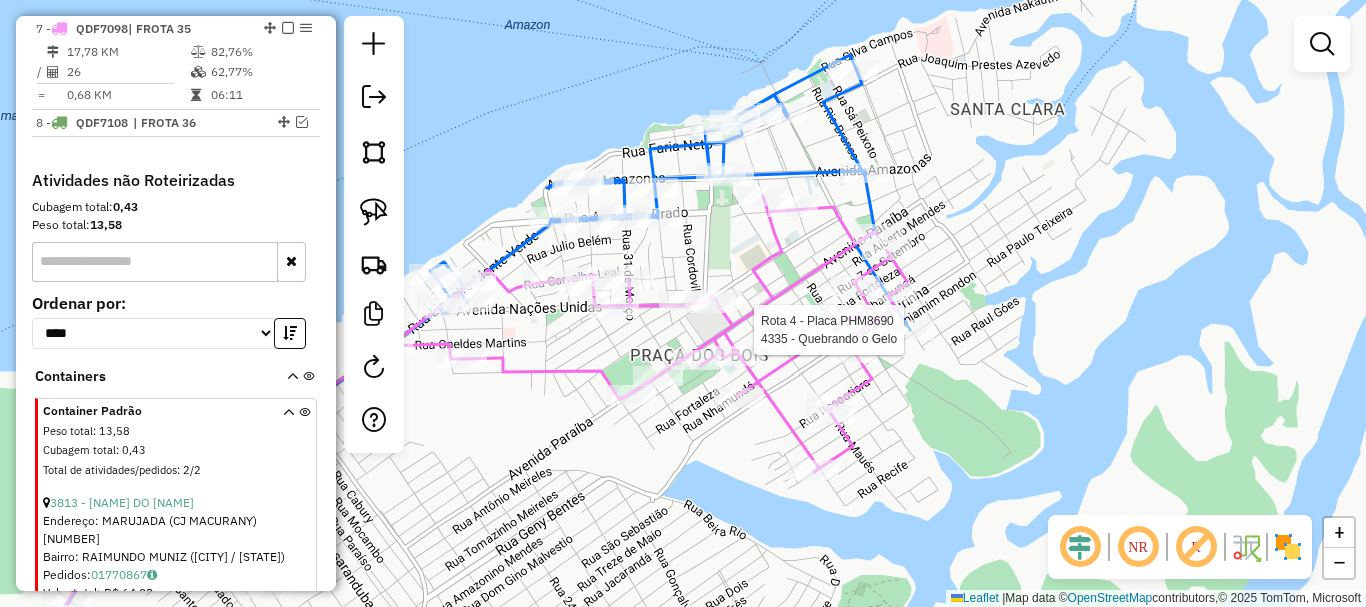select on "**********" 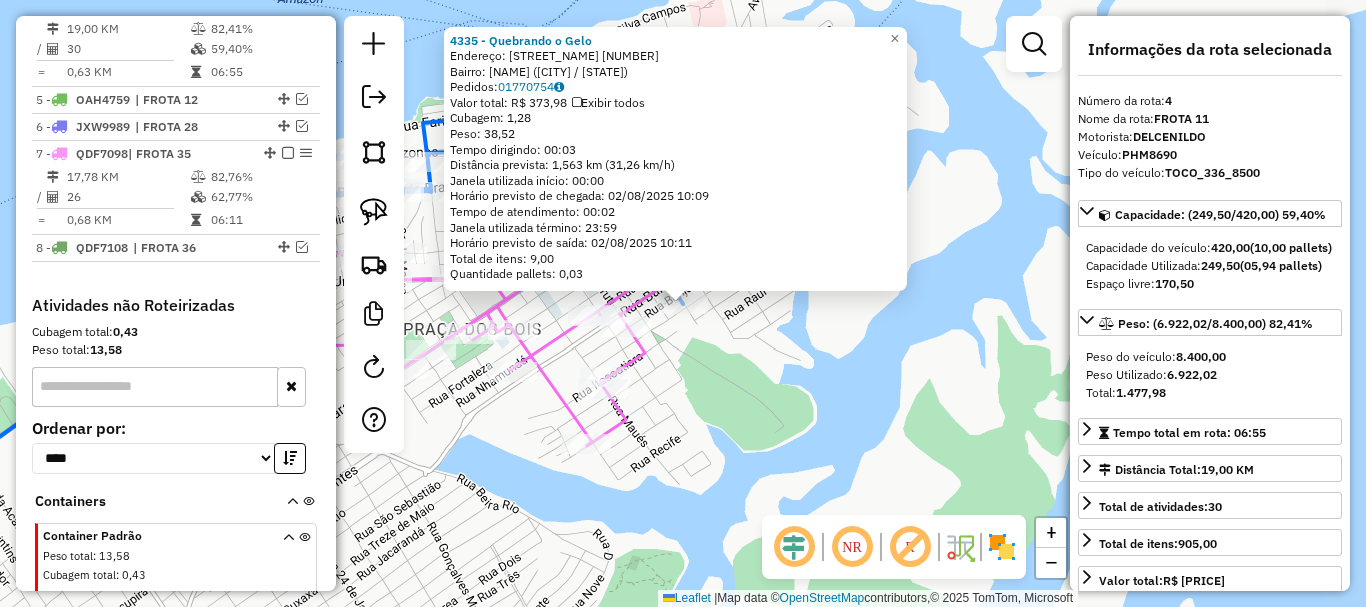 scroll, scrollTop: 831, scrollLeft: 0, axis: vertical 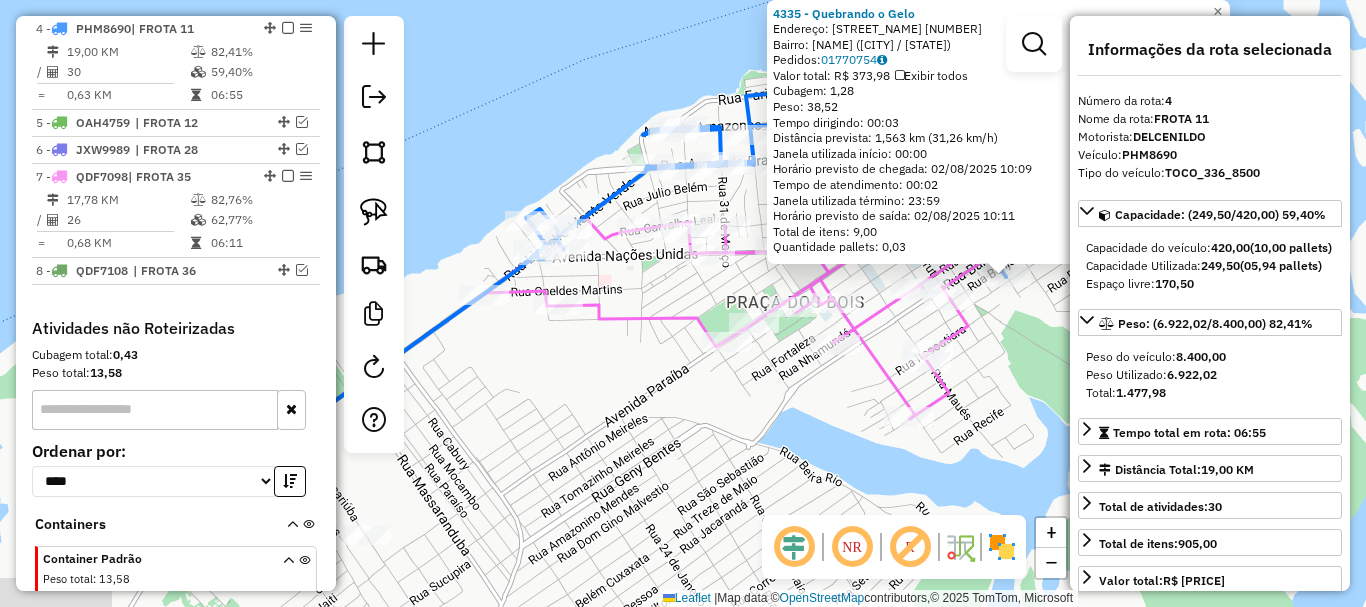 drag, startPoint x: 747, startPoint y: 424, endPoint x: 1070, endPoint y: 397, distance: 324.12653 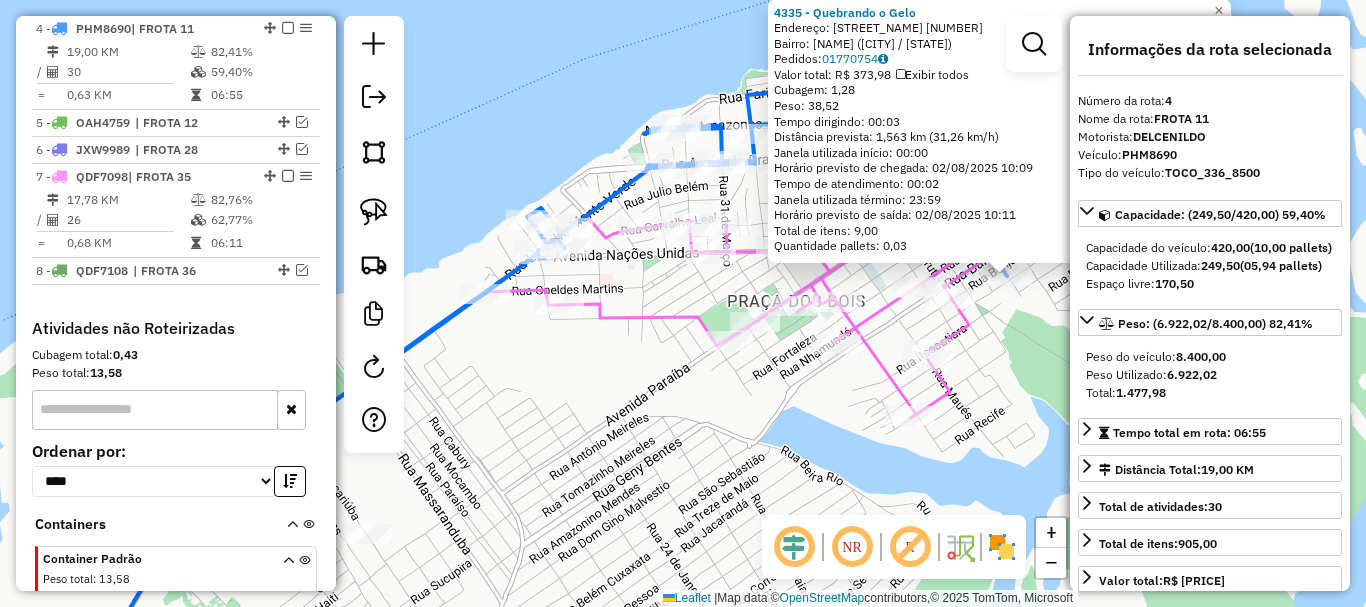click on "[NUMBER] - [NAME]  Endereço:  [STREET] [NUMBER]   Bairro: [NEIGHBORHOOD] ([CITY] / [STATE])   Pedidos:  [ORDER_ID]   Valor total: R$ 373,98   Exibir todos   Cubagem: 1,28  Peso: 38,52  Tempo dirigindo: 00:03   Distância prevista: 1,563 km (31,26 km/h)   Janela utilizada início: 00:00   Horário previsto de chegada: 02/08/2025 10:09   Tempo de atendimento: 00:02   Janela utilizada término: 23:59   Horário previsto de saída: 02/08/2025 10:11   Total de itens: 9,00   Quantidade pallets: 0,03  × Janela de atendimento Grade de atendimento Capacidade Transportadoras Veículos Cliente Pedidos  Rotas Selecione os dias de semana para filtrar as janelas de atendimento  Seg   Ter   Qua   Qui   Sex   Sáb   Dom  Informe o período da janela de atendimento: De: Até:  Filtrar exatamente a janela do cliente  Considerar janela de atendimento padrão  Selecione os dias de semana para filtrar as grades de atendimento  Seg   Ter   Qua   Qui   Sex   Sáb   Dom   Considerar clientes sem dia de atendimento cadastrado  De:  De:  +" 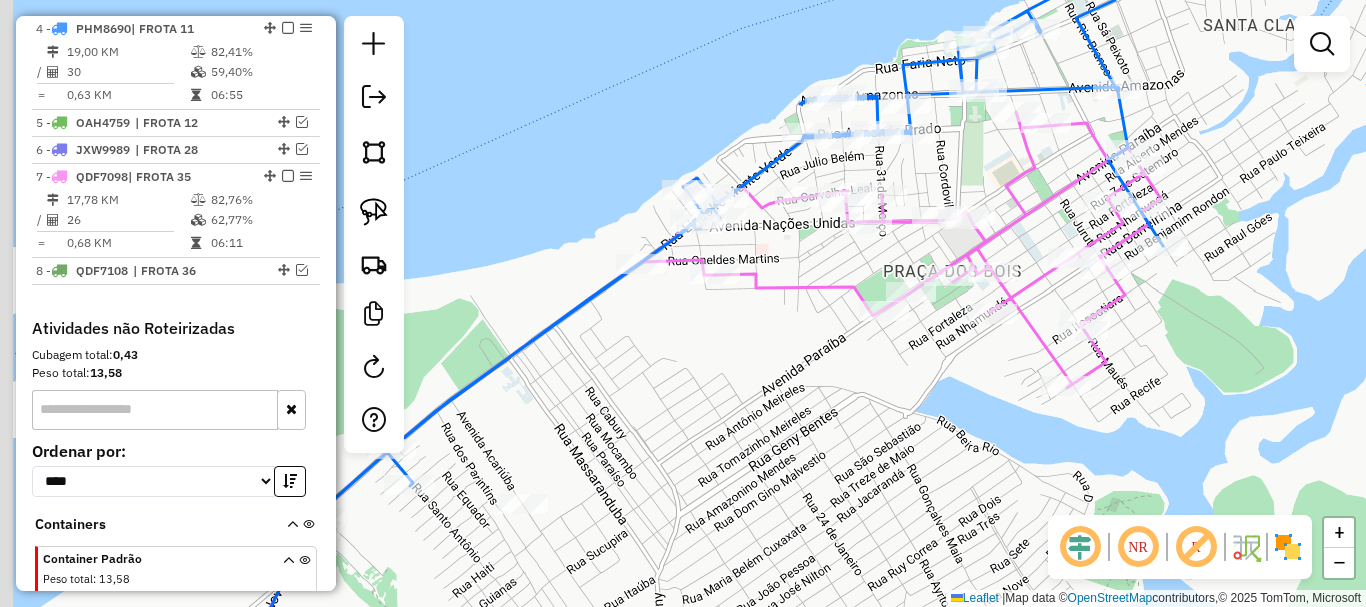 drag, startPoint x: 682, startPoint y: 429, endPoint x: 889, endPoint y: 382, distance: 212.26869 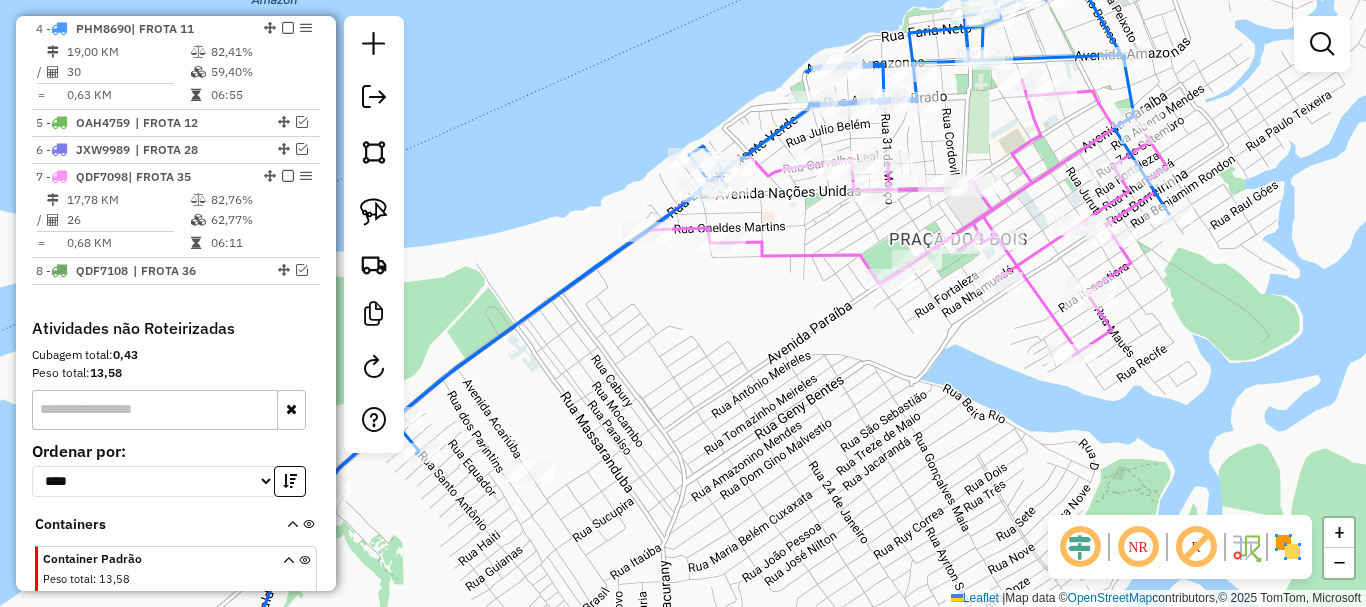 drag, startPoint x: 852, startPoint y: 398, endPoint x: 921, endPoint y: 303, distance: 117.413795 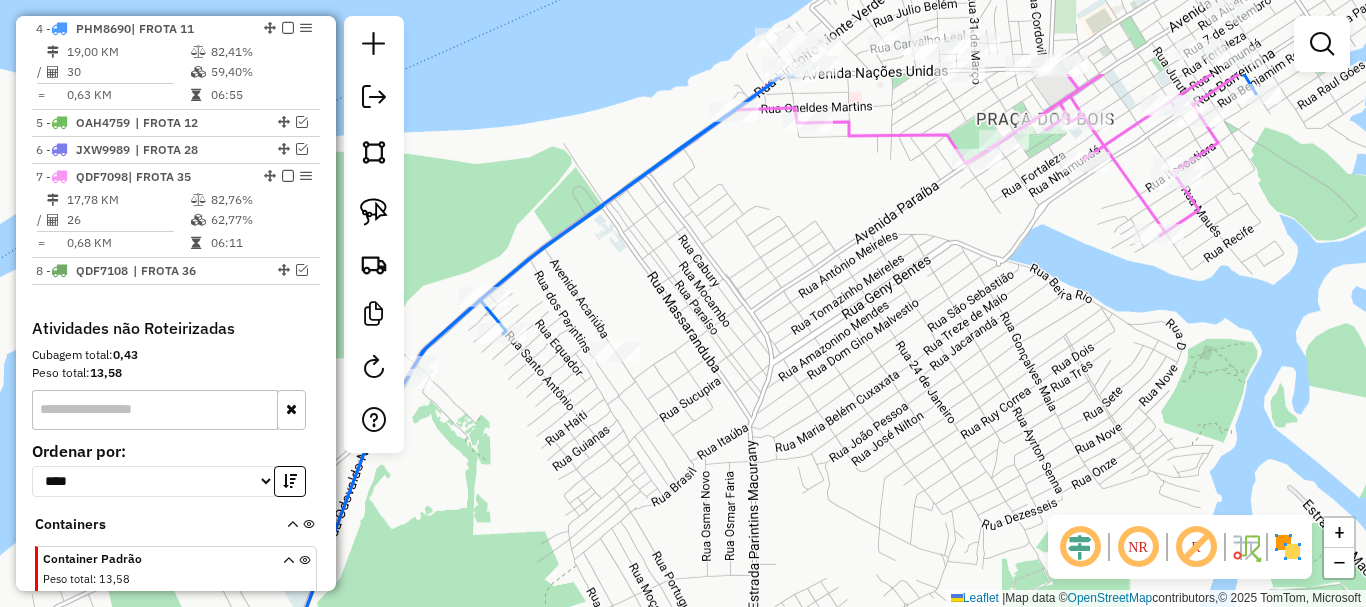 drag, startPoint x: 915, startPoint y: 313, endPoint x: 715, endPoint y: 483, distance: 262.4881 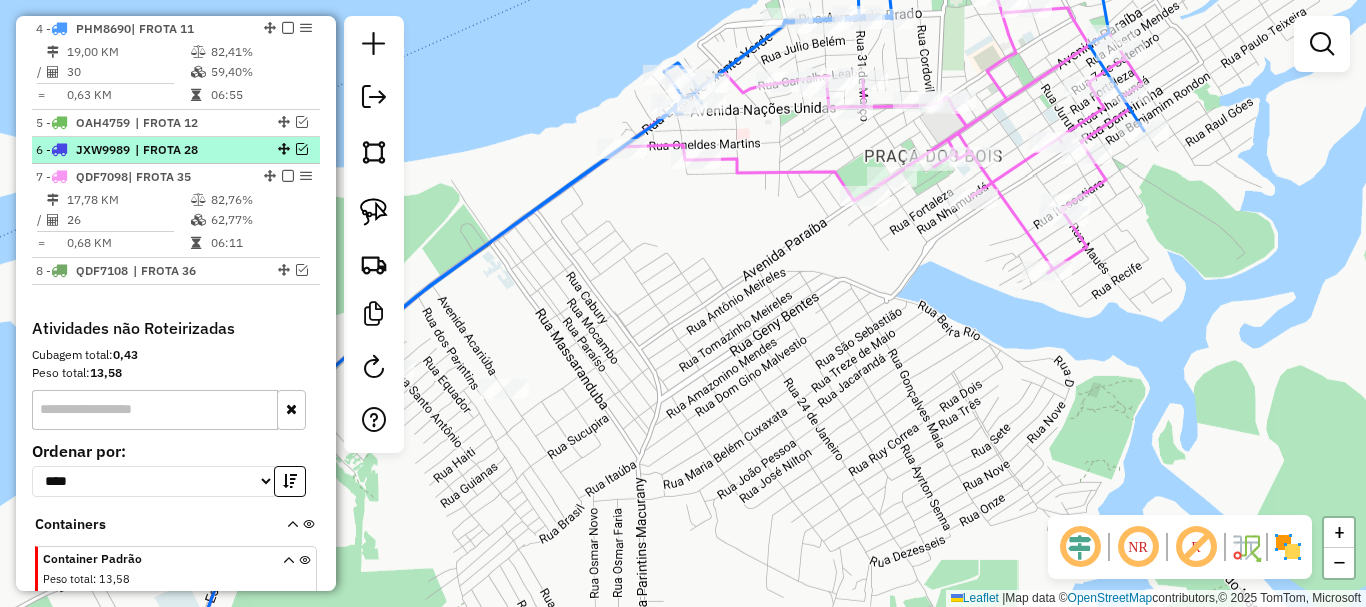 drag, startPoint x: 280, startPoint y: 177, endPoint x: 278, endPoint y: 139, distance: 38.052597 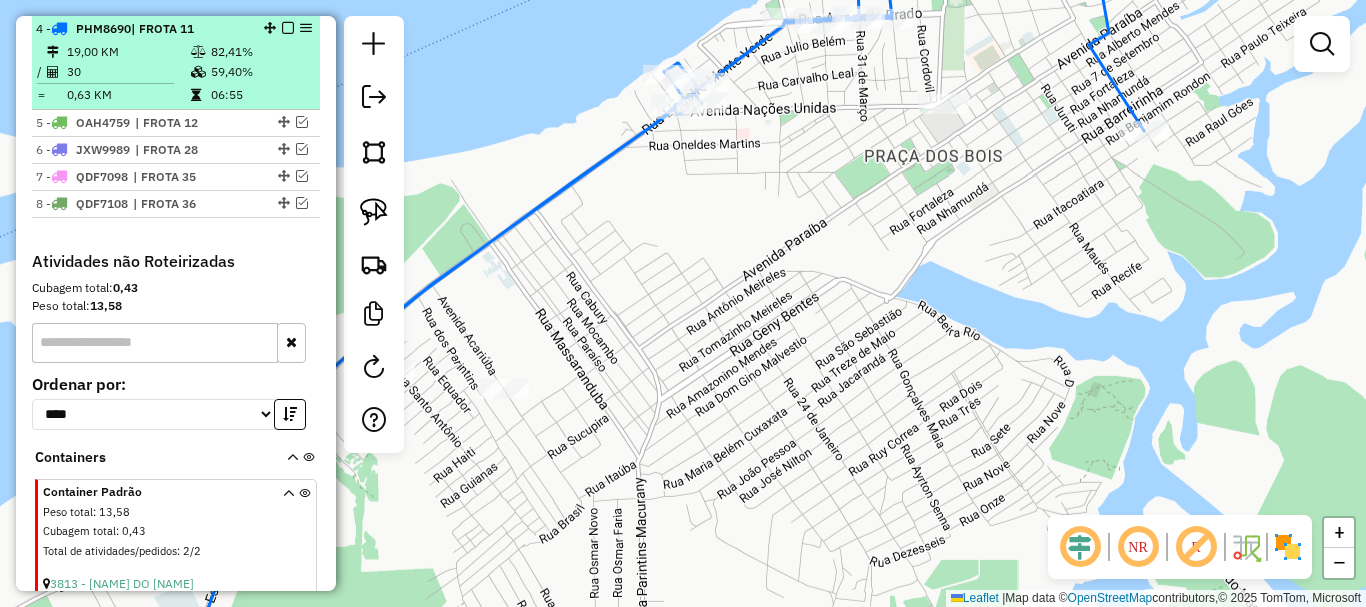 click at bounding box center (288, 28) 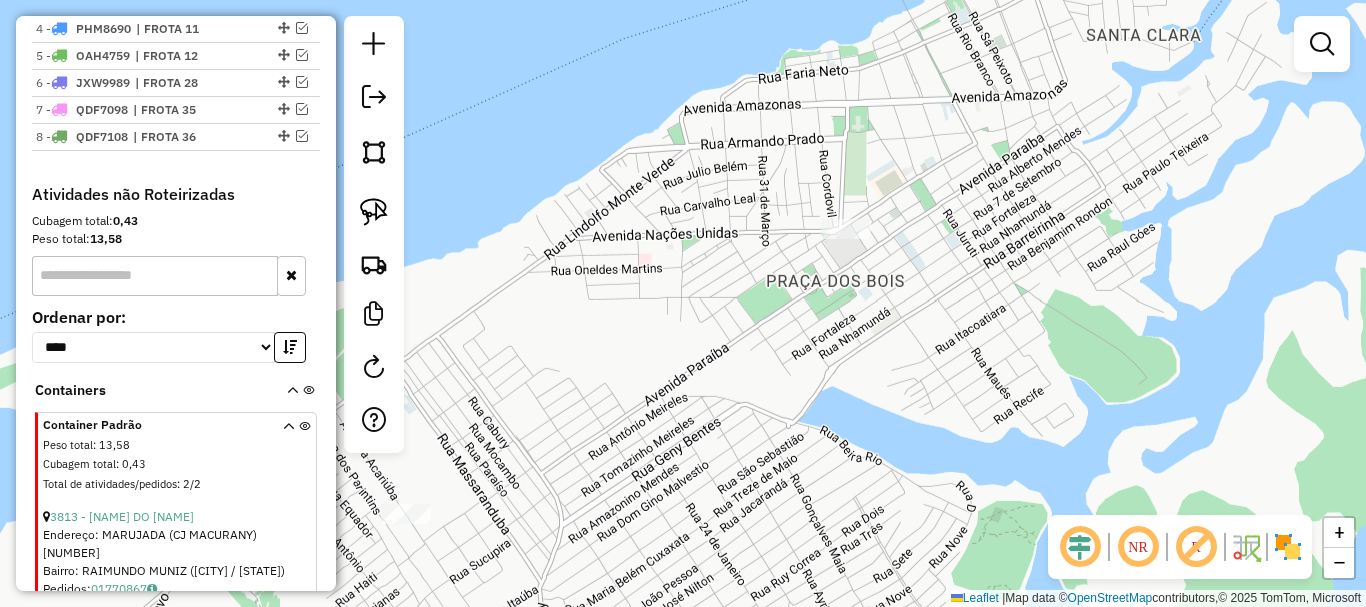 drag, startPoint x: 685, startPoint y: 299, endPoint x: 606, endPoint y: 392, distance: 122.02459 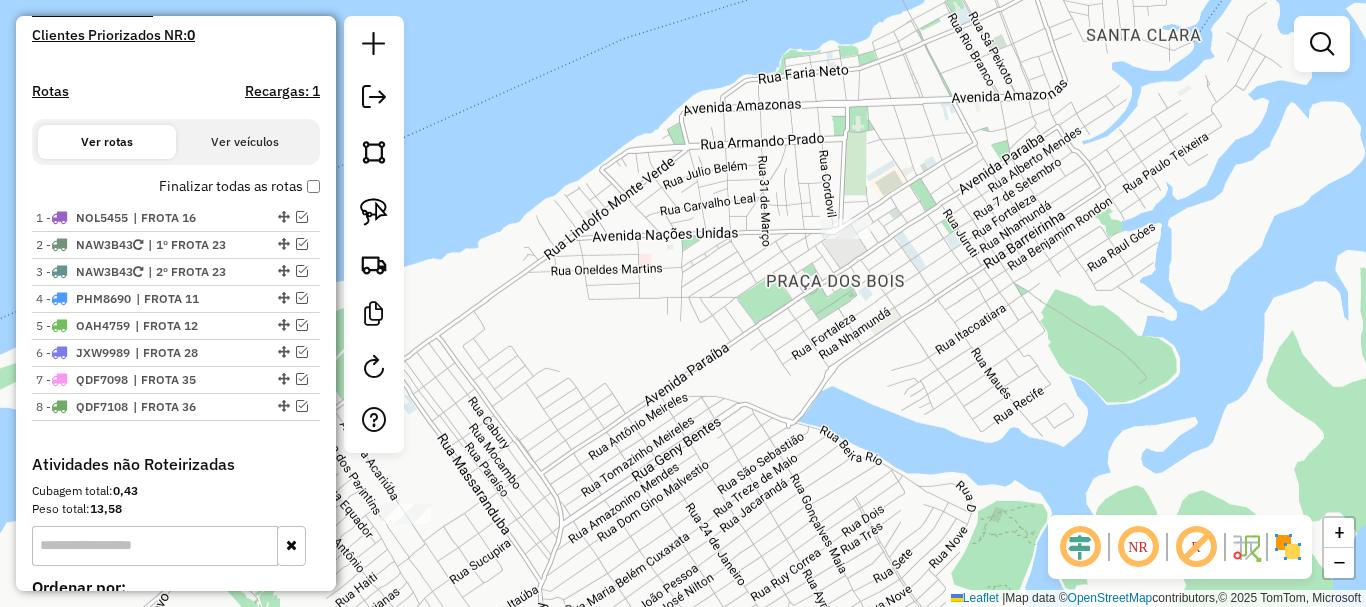 scroll, scrollTop: 531, scrollLeft: 0, axis: vertical 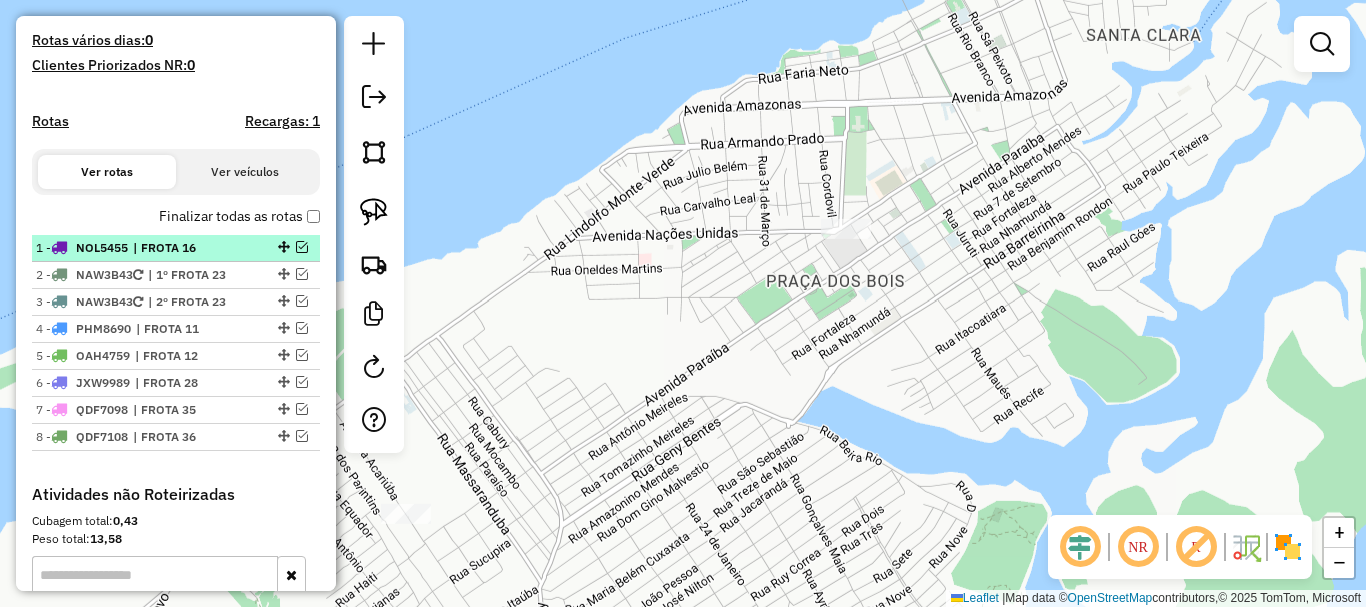 click at bounding box center (302, 247) 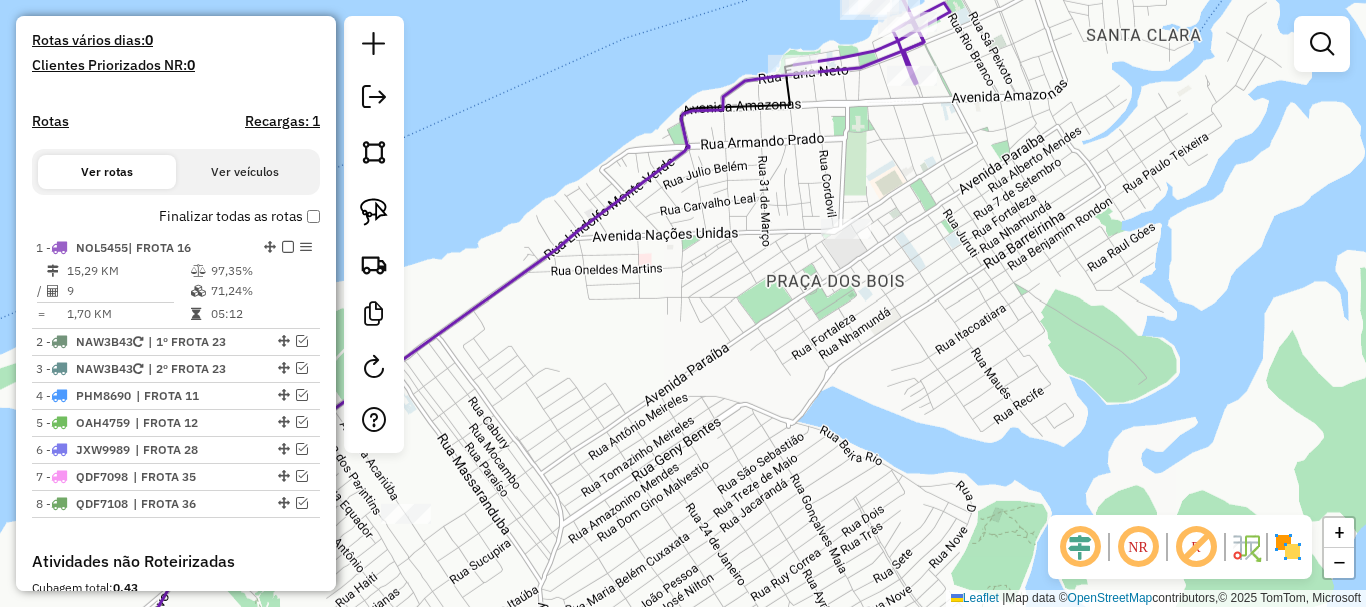 click 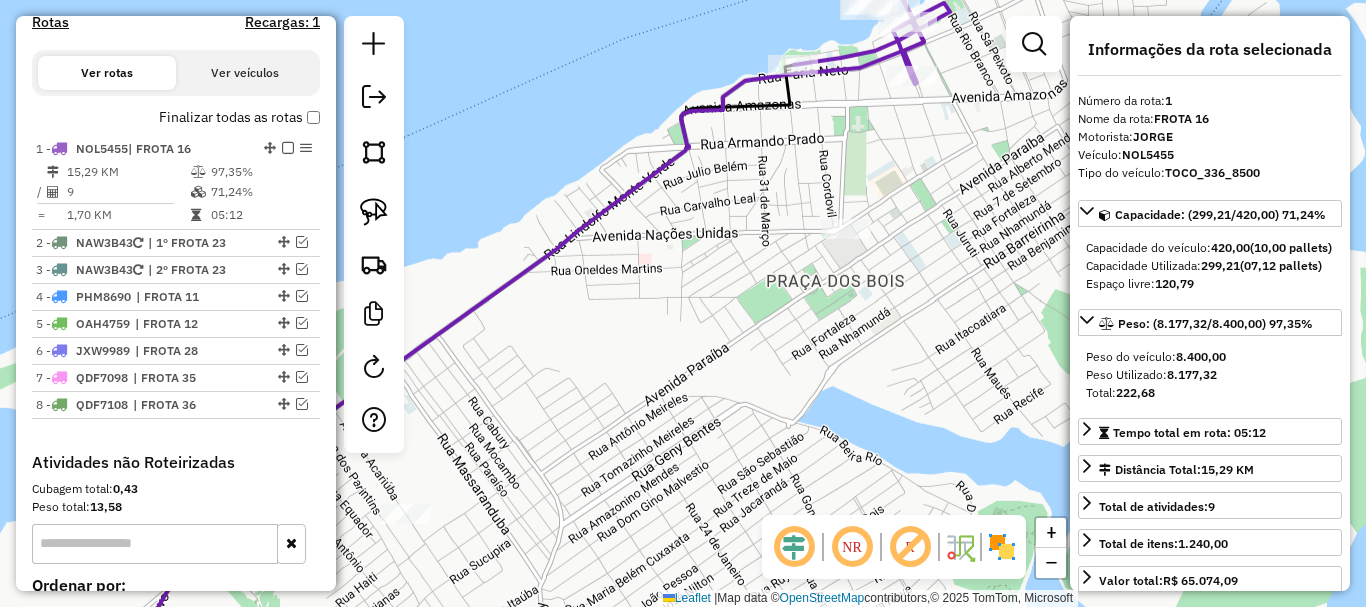 click 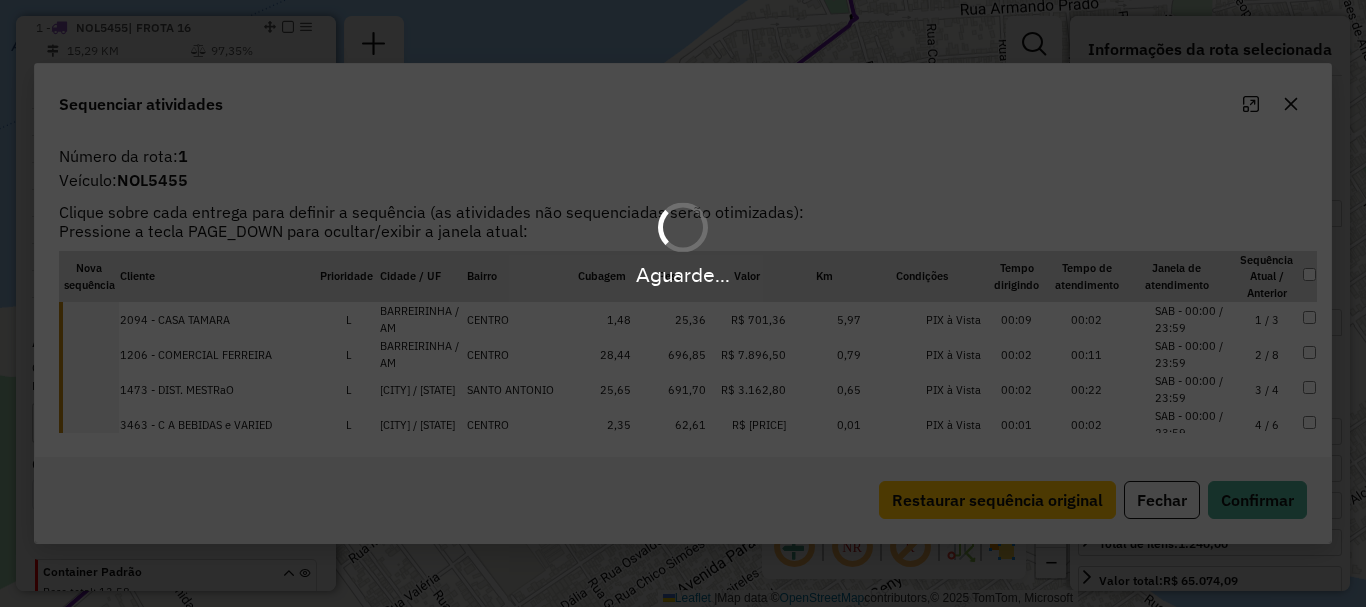 scroll, scrollTop: 750, scrollLeft: 0, axis: vertical 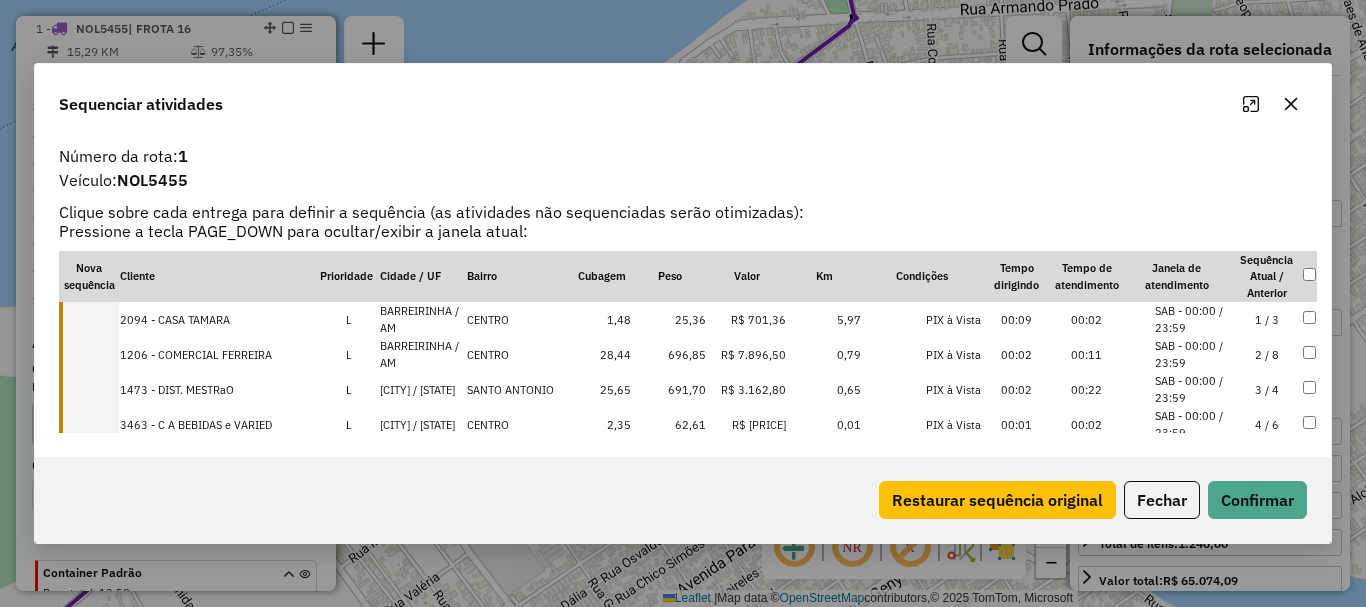 click at bounding box center (89, 319) 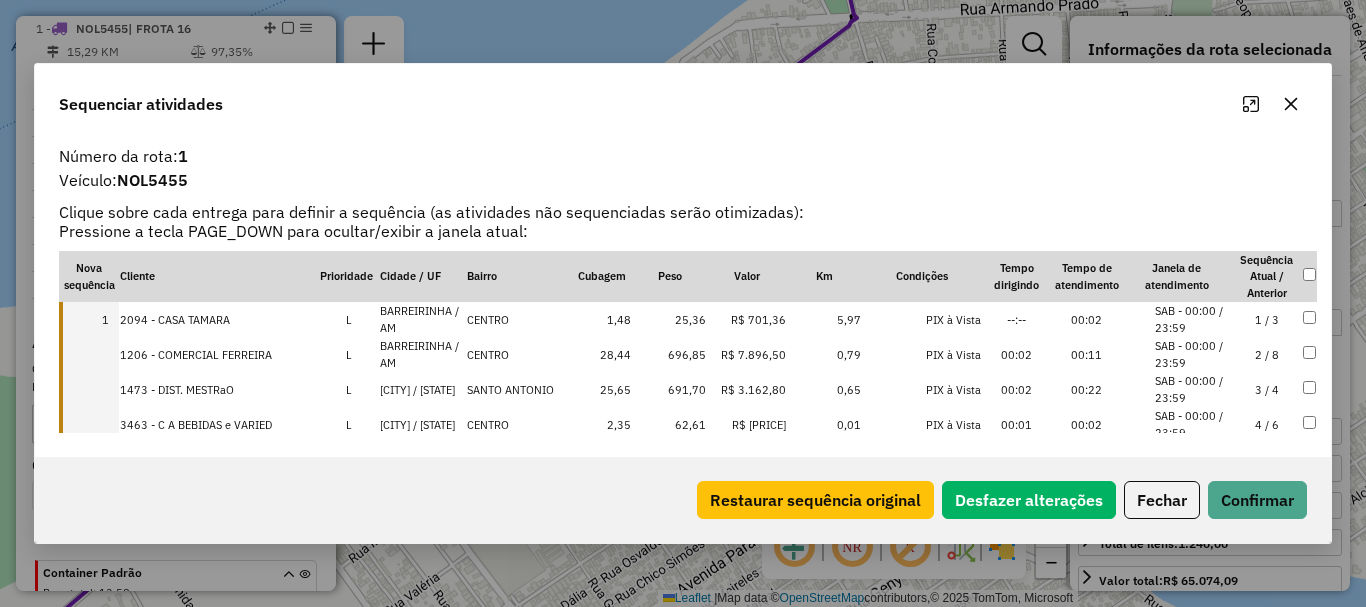 click at bounding box center (89, 354) 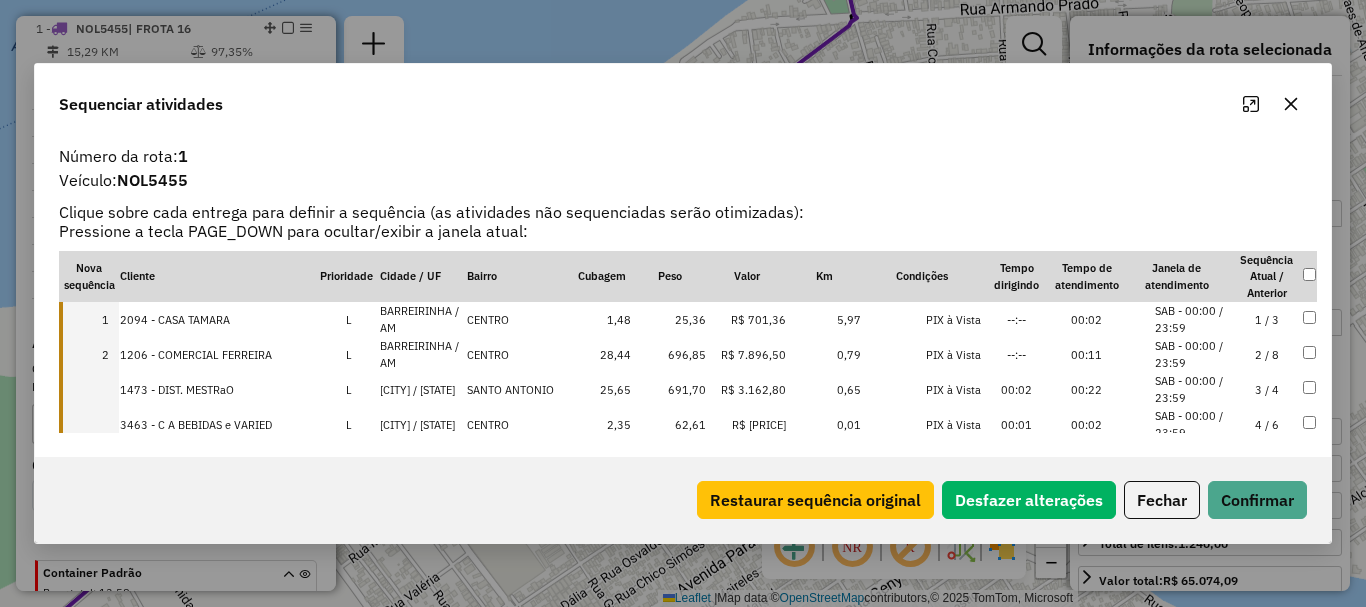 click at bounding box center [89, 389] 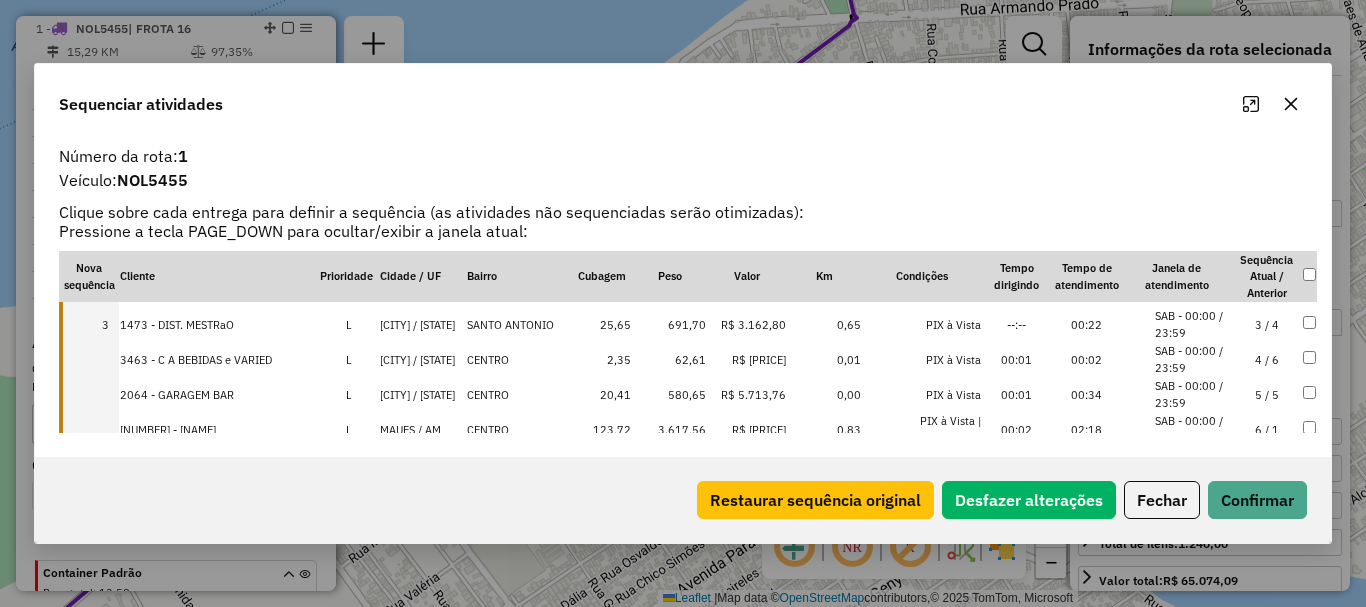 scroll, scrollTop: 100, scrollLeft: 0, axis: vertical 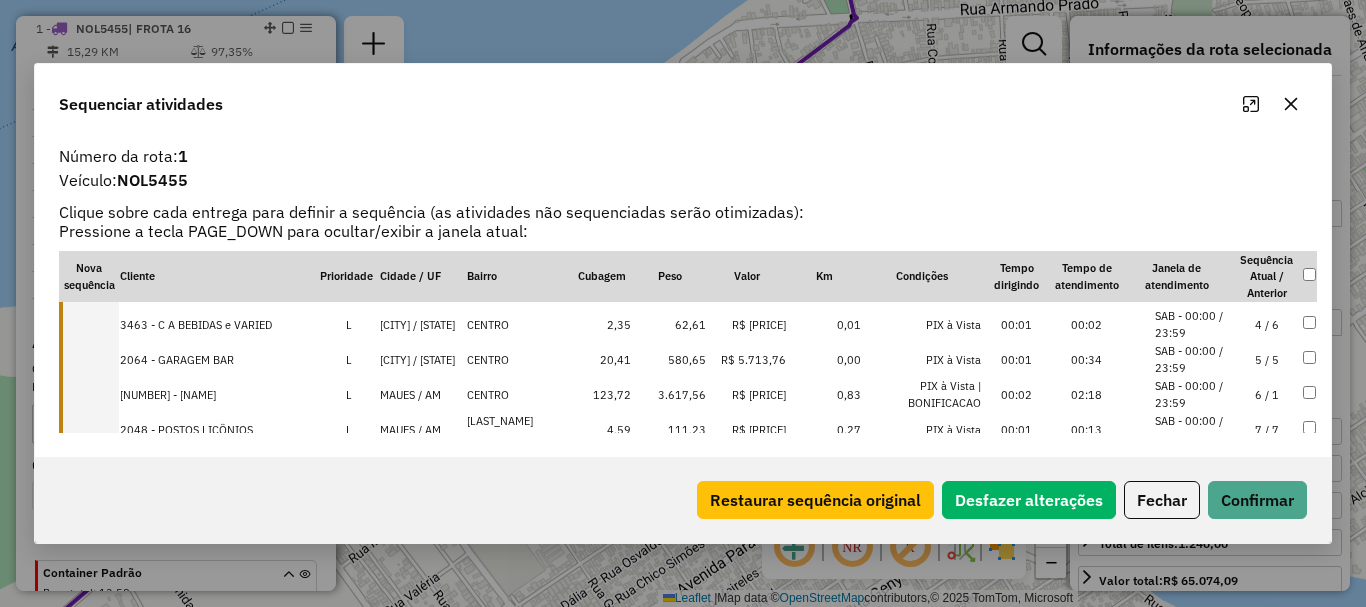 click at bounding box center [89, 324] 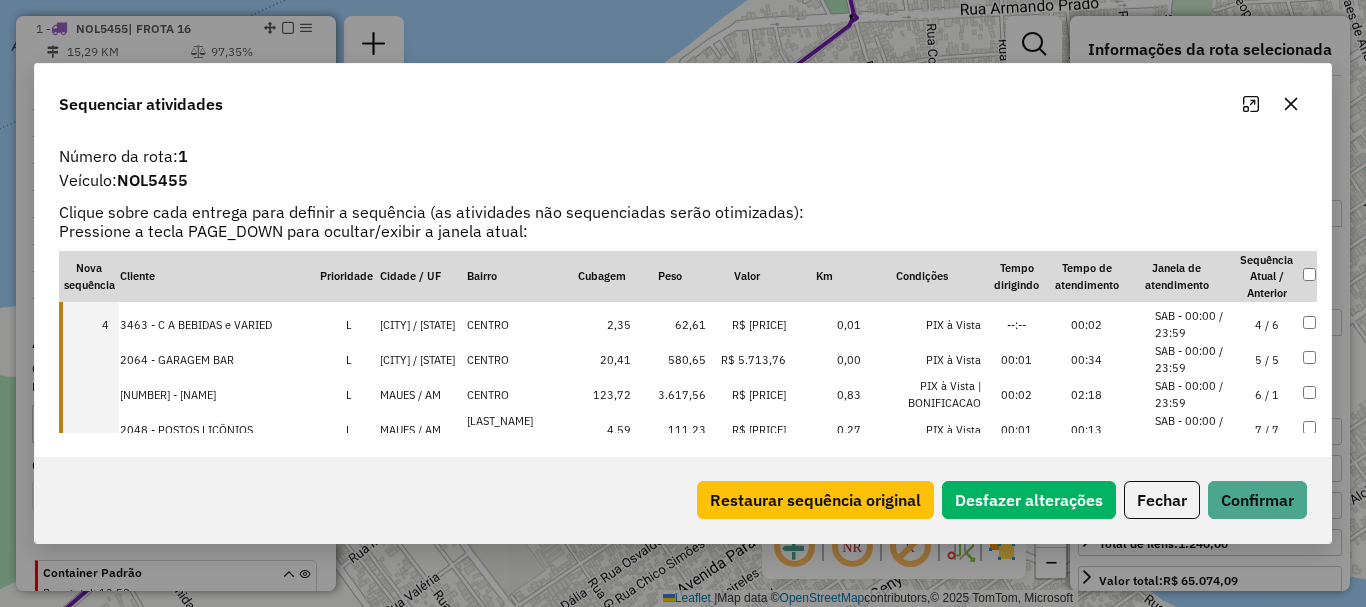 click at bounding box center [89, 359] 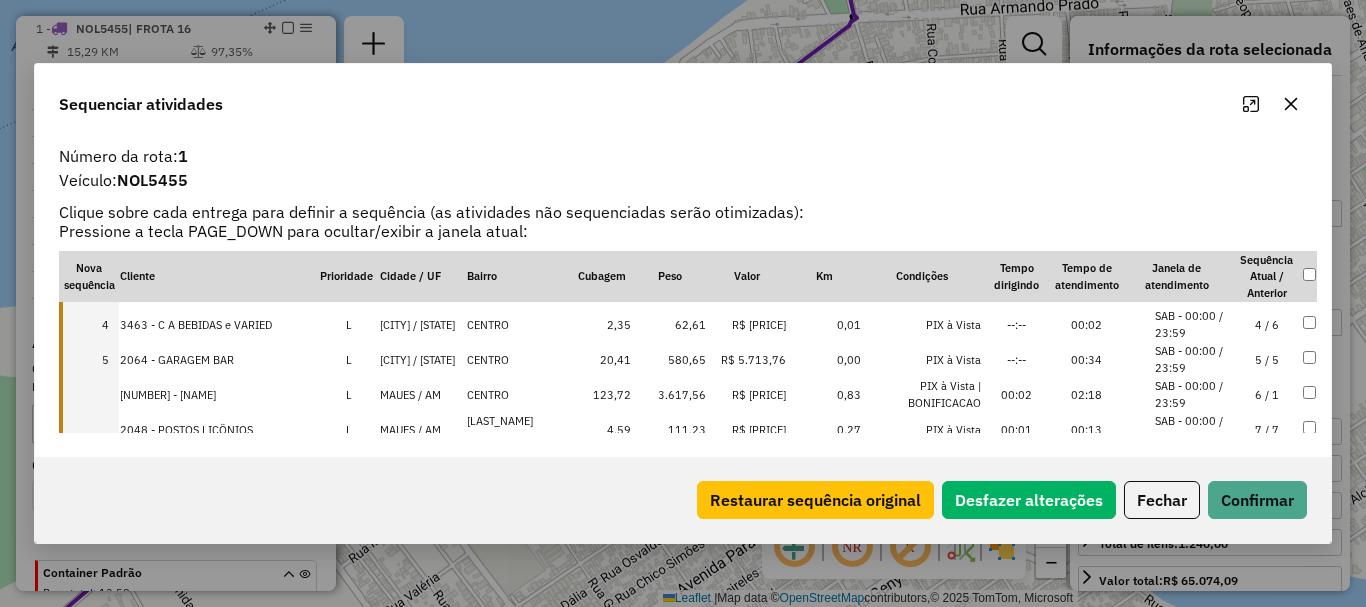 click at bounding box center (89, 394) 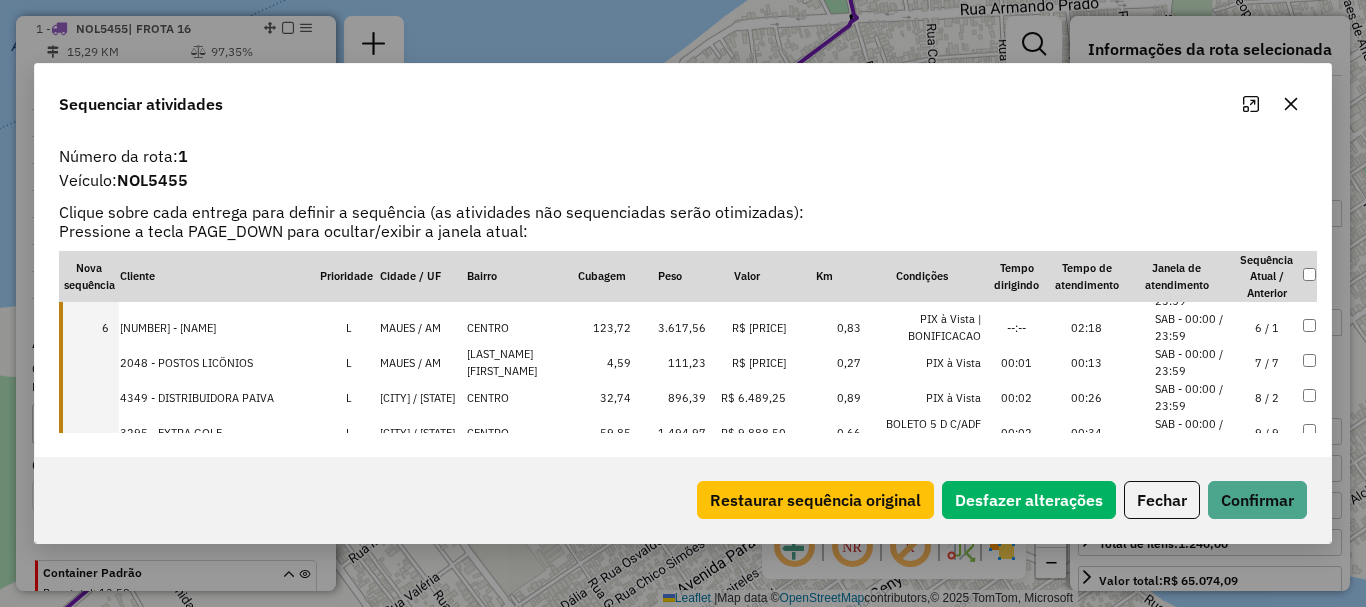 scroll, scrollTop: 200, scrollLeft: 0, axis: vertical 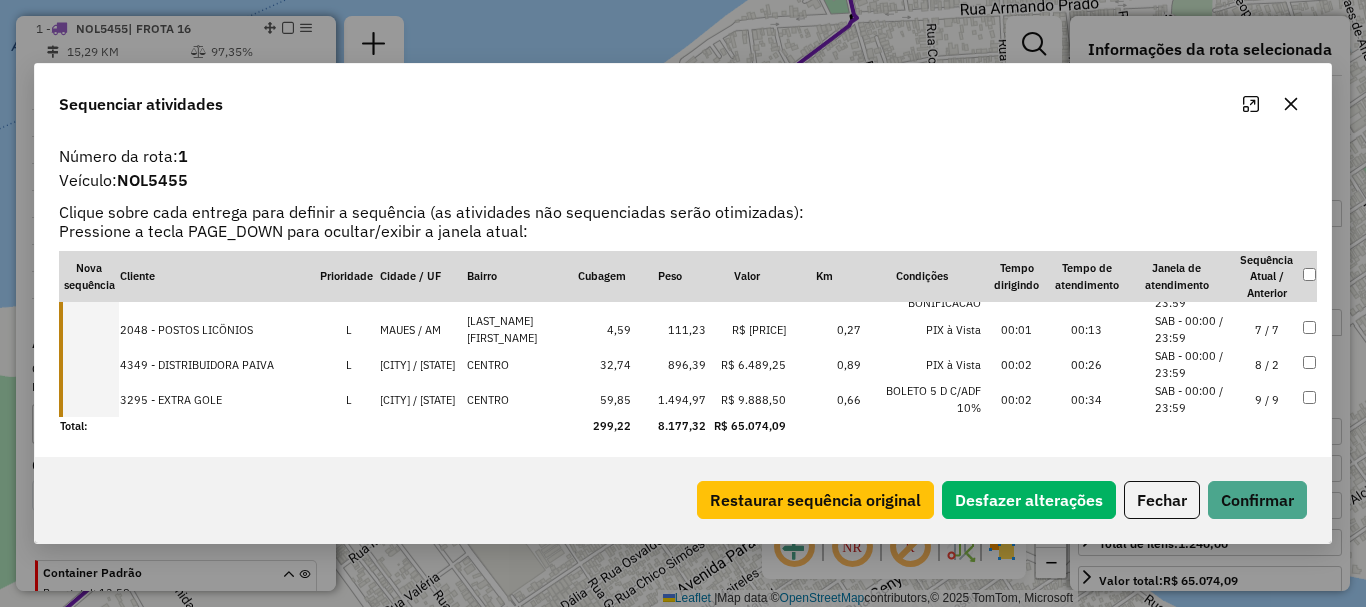 click at bounding box center (89, 329) 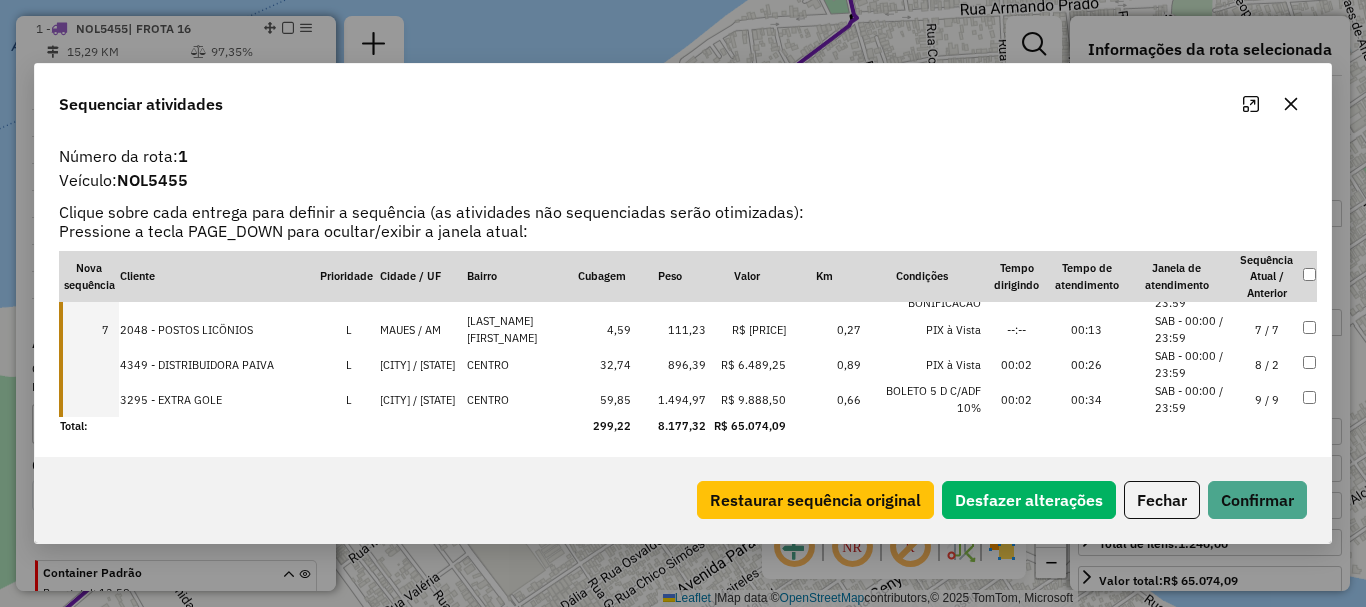 click at bounding box center (89, 364) 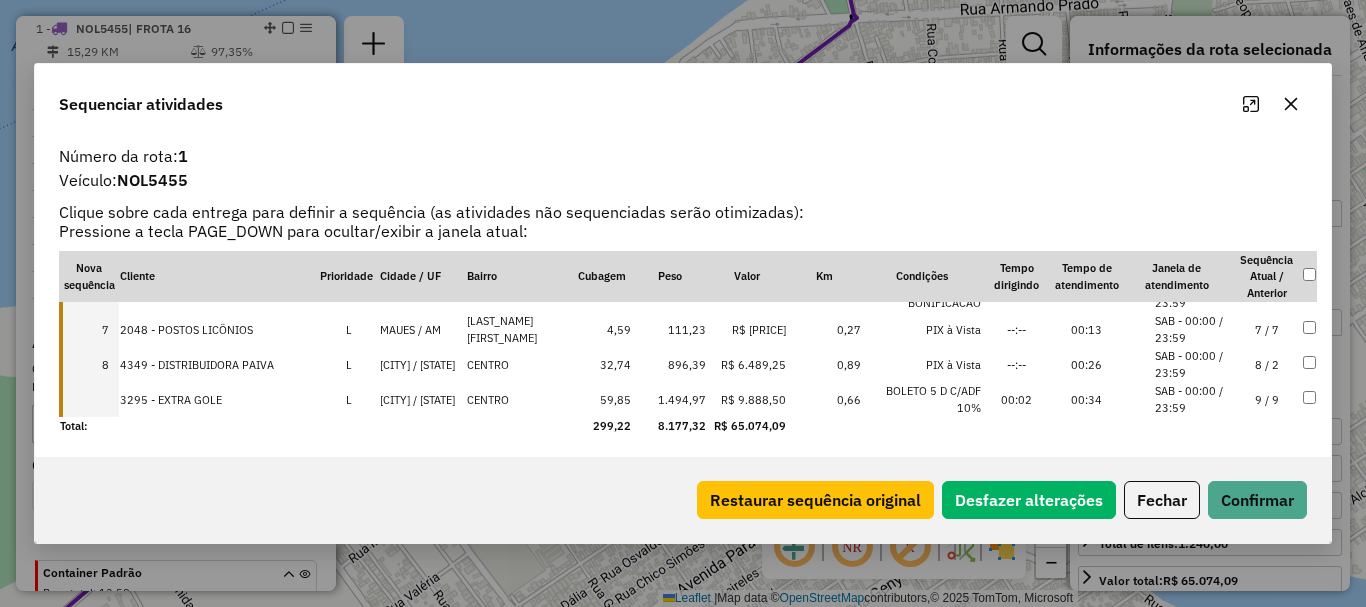 click at bounding box center (89, 399) 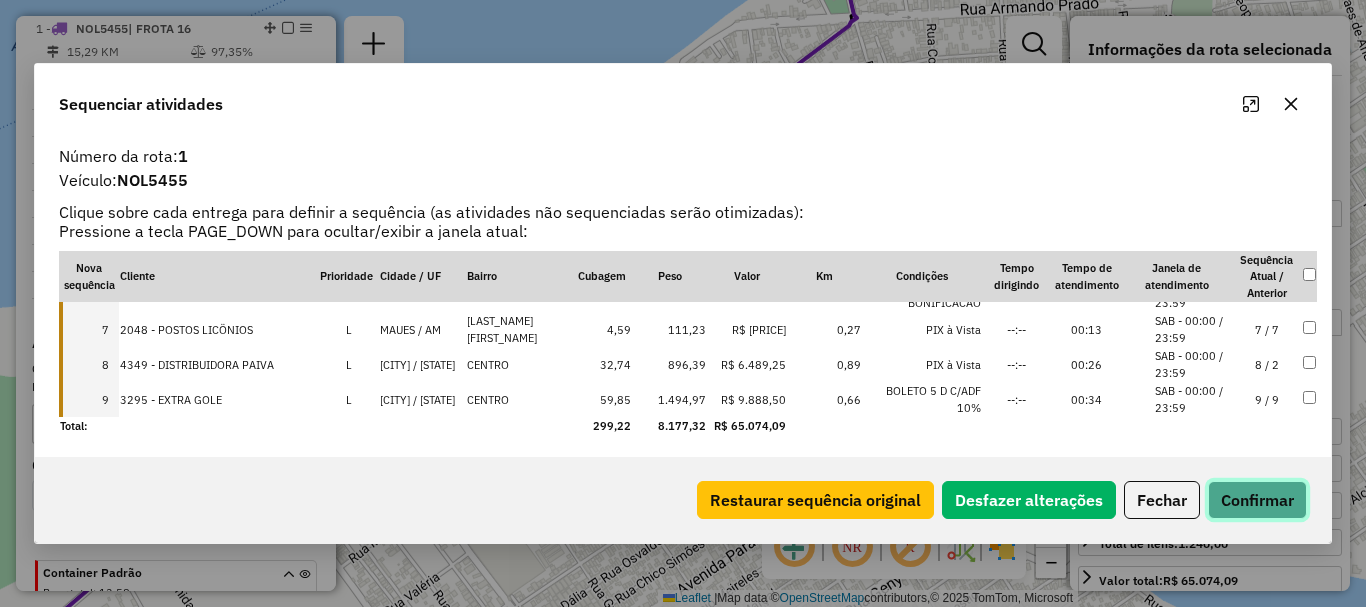click on "Confirmar" 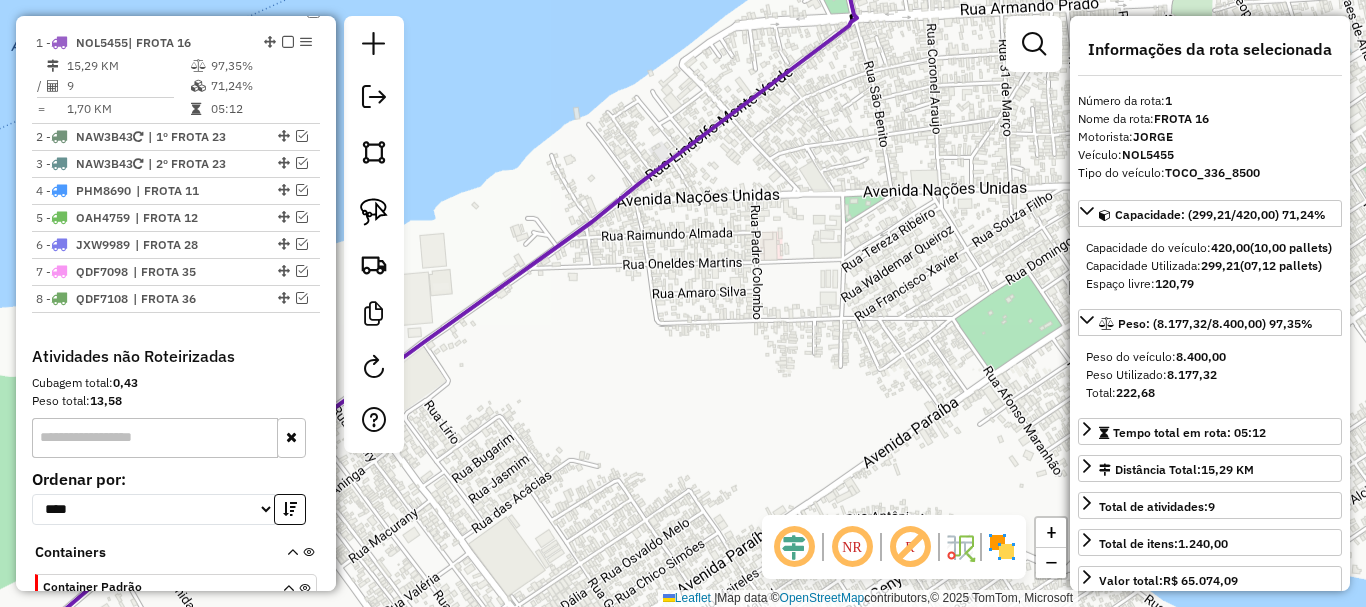 scroll, scrollTop: 750, scrollLeft: 0, axis: vertical 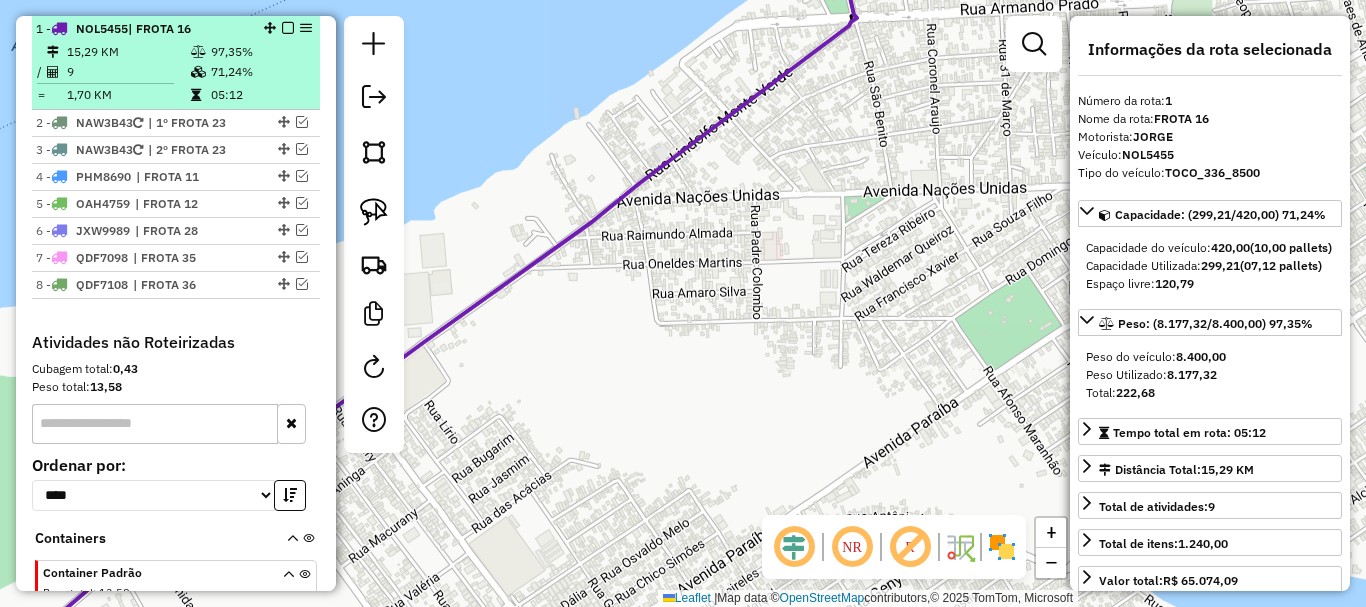 click at bounding box center (282, 28) 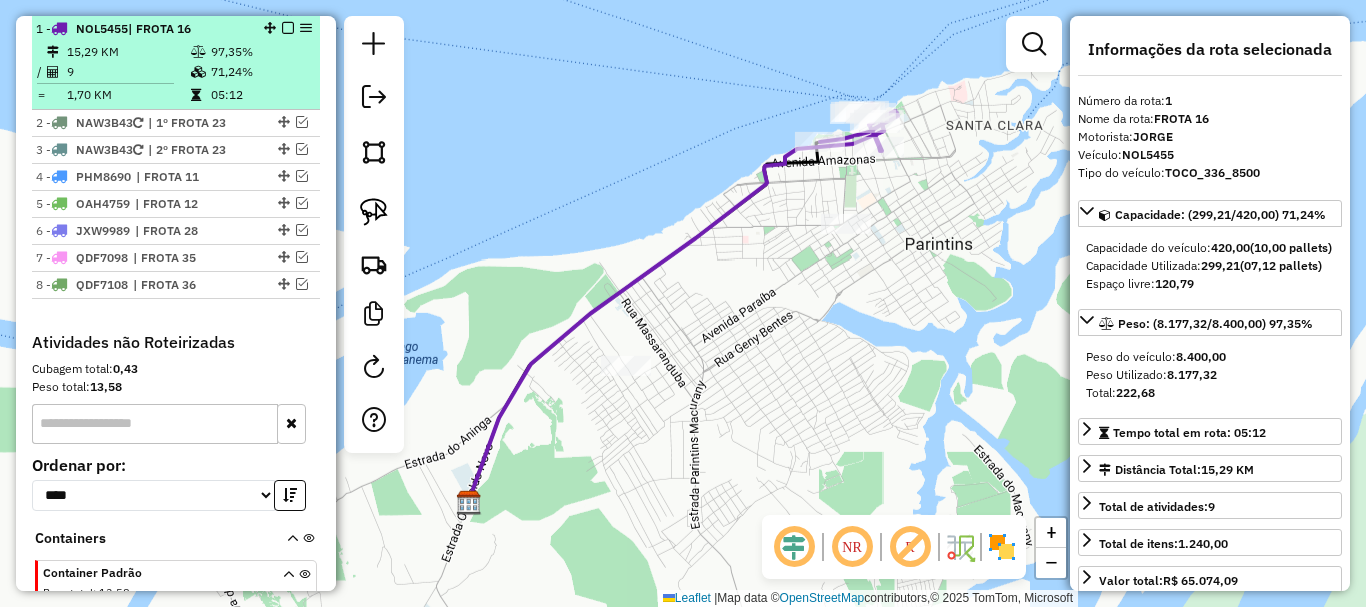 click at bounding box center (288, 28) 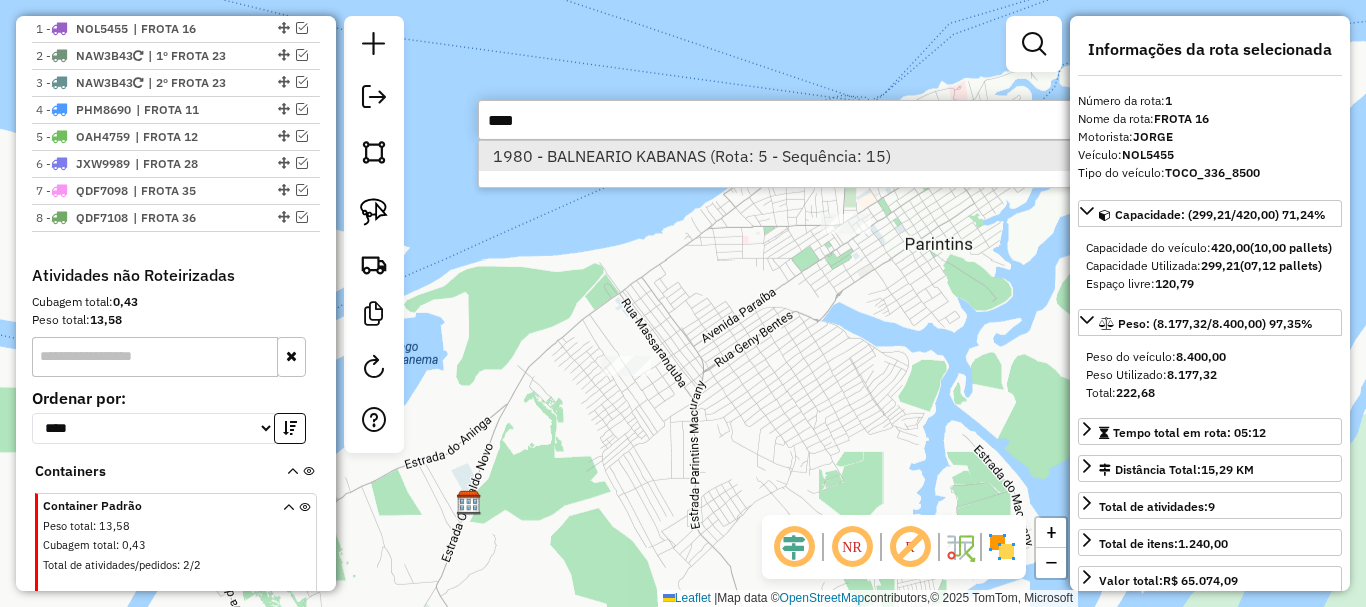 type on "****" 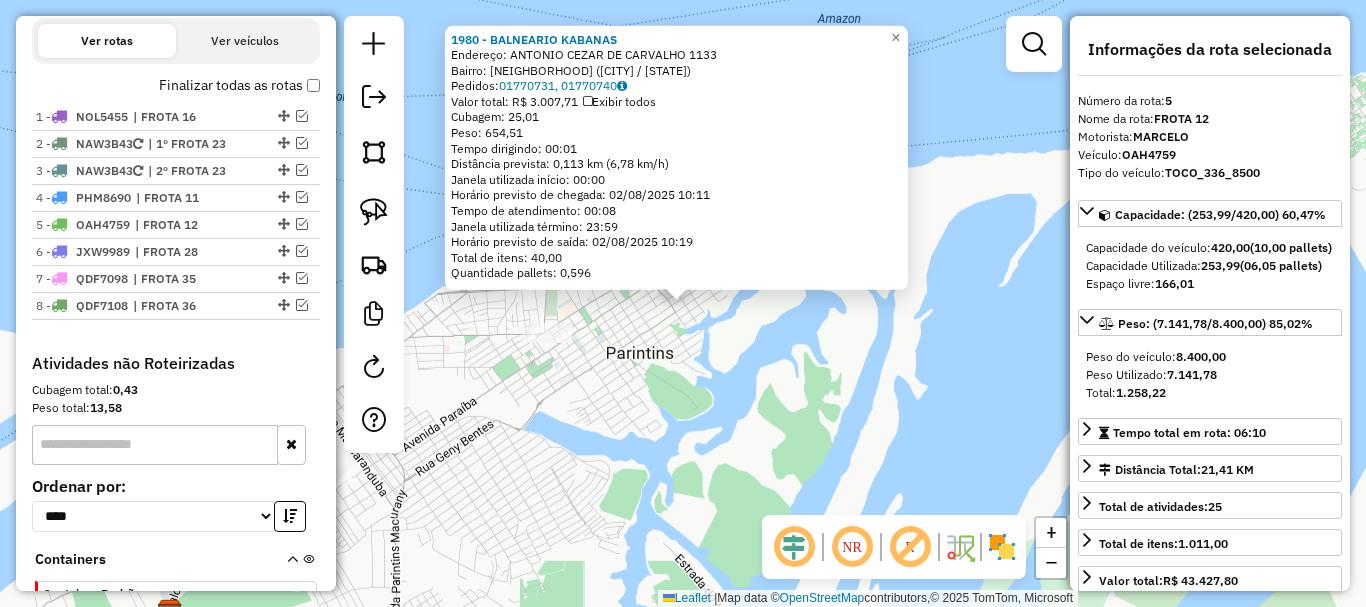 scroll, scrollTop: 658, scrollLeft: 0, axis: vertical 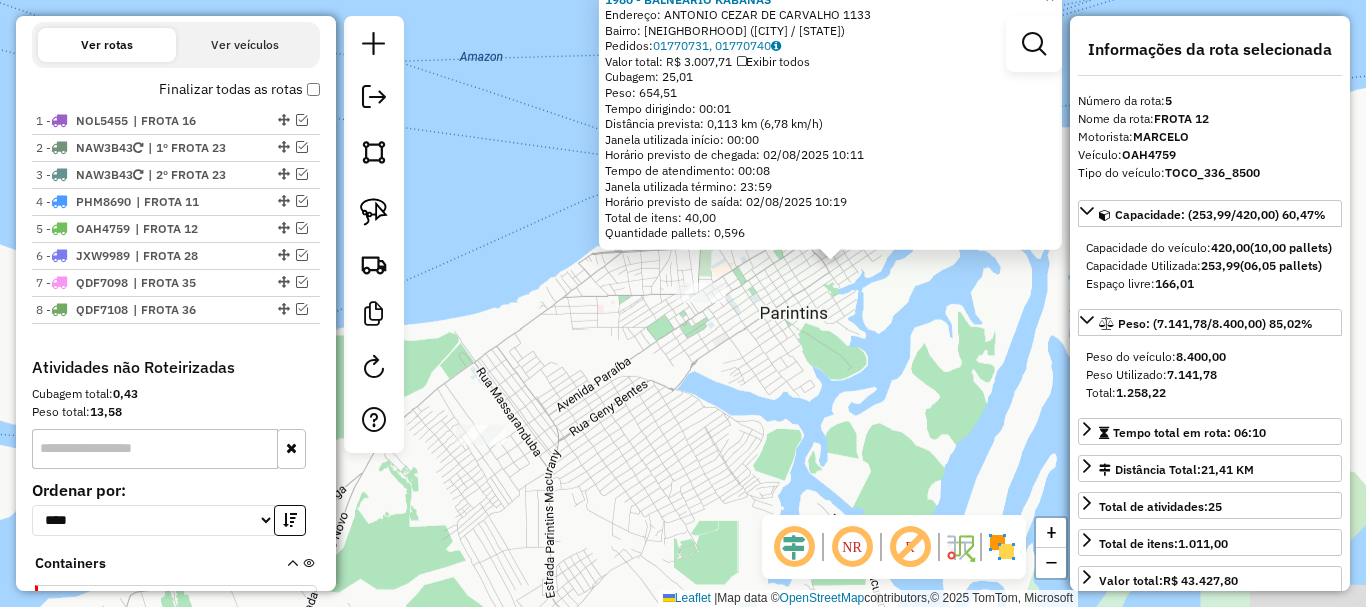 drag, startPoint x: 663, startPoint y: 483, endPoint x: 836, endPoint y: 401, distance: 191.44974 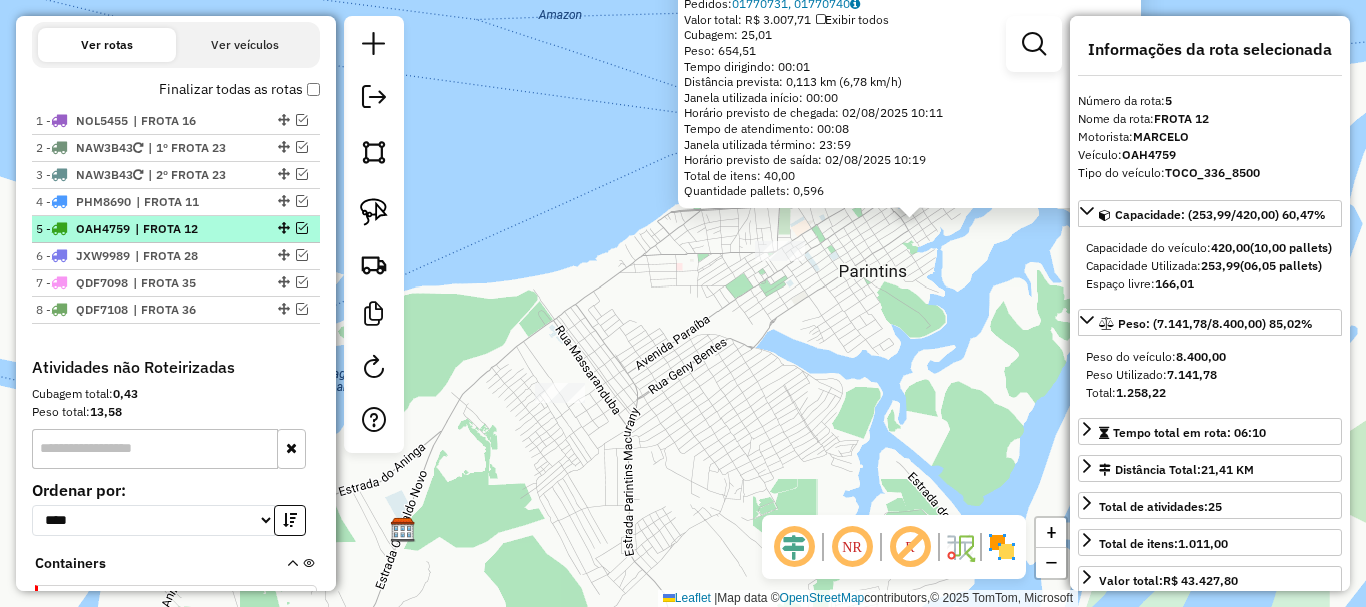 click at bounding box center [302, 228] 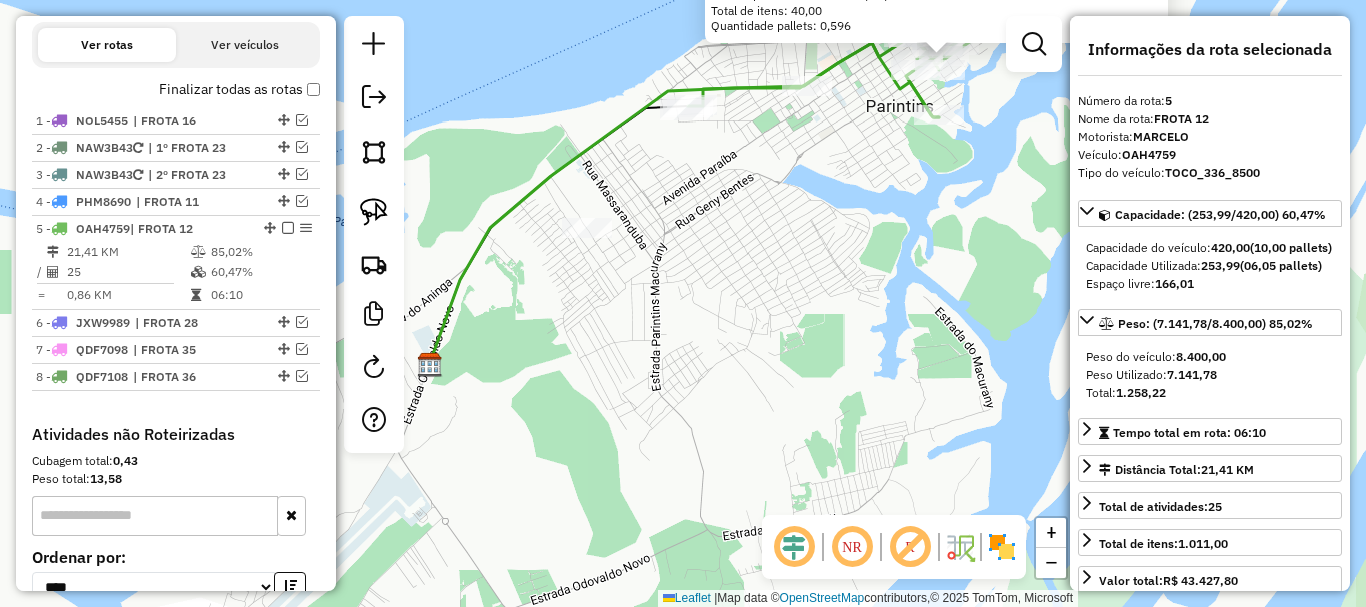 drag, startPoint x: 516, startPoint y: 438, endPoint x: 416, endPoint y: 248, distance: 214.7091 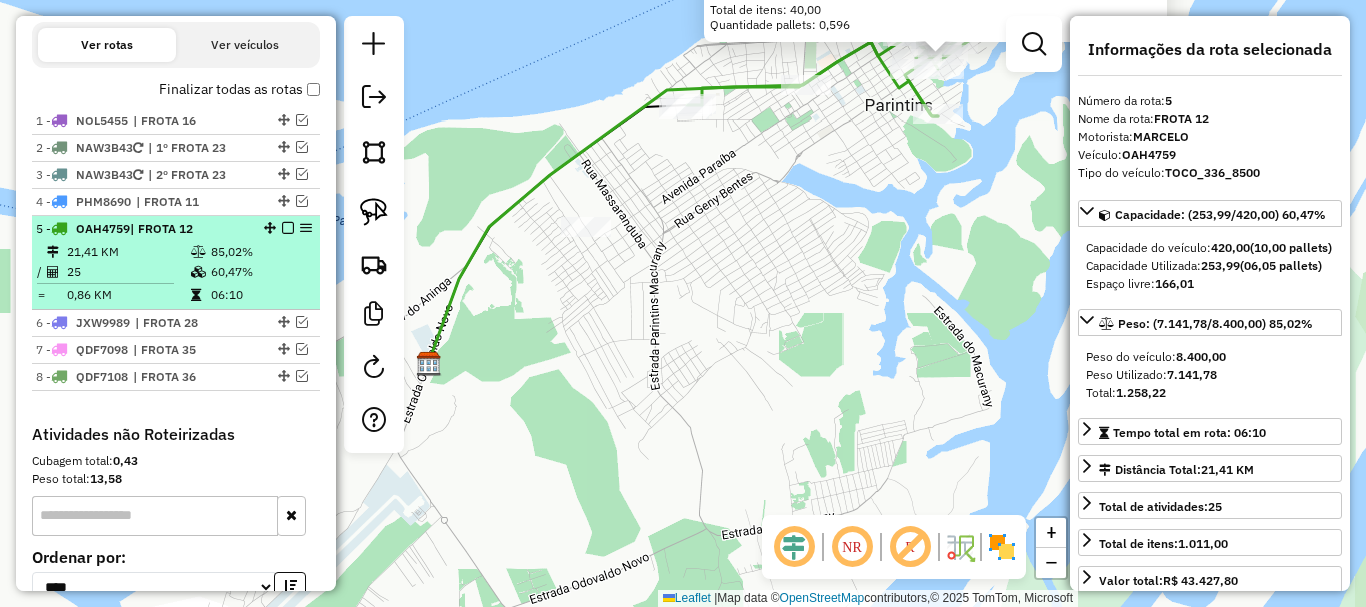 drag, startPoint x: 285, startPoint y: 225, endPoint x: 293, endPoint y: 212, distance: 15.264338 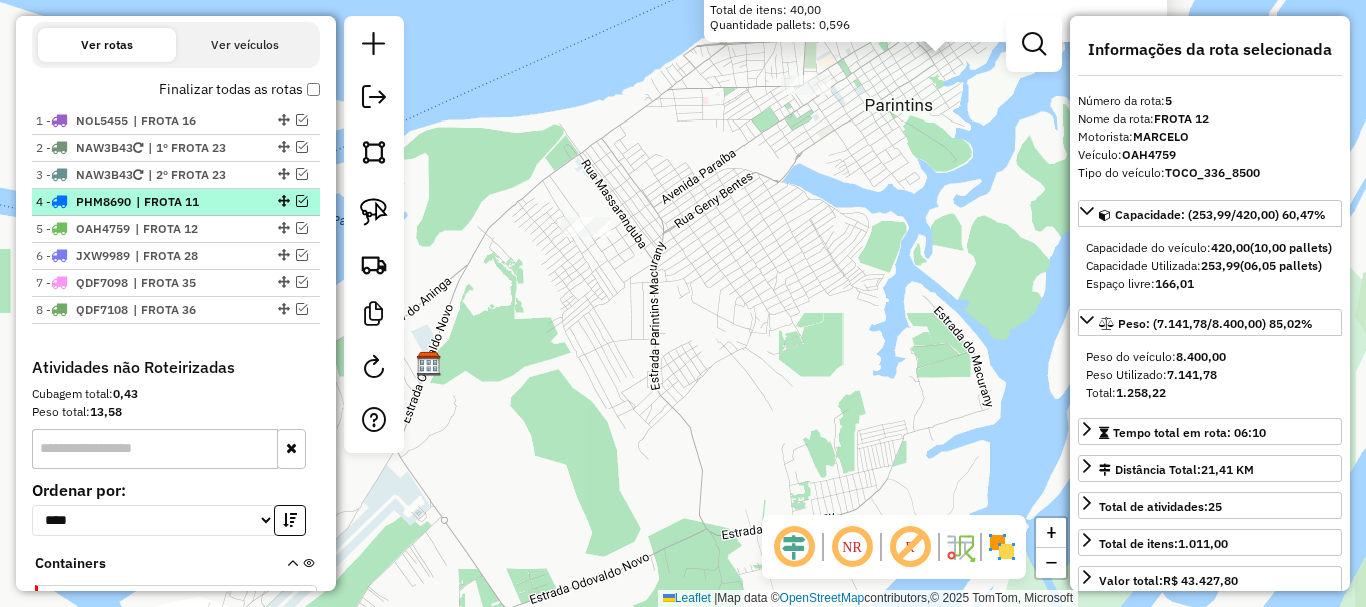 click at bounding box center [302, 201] 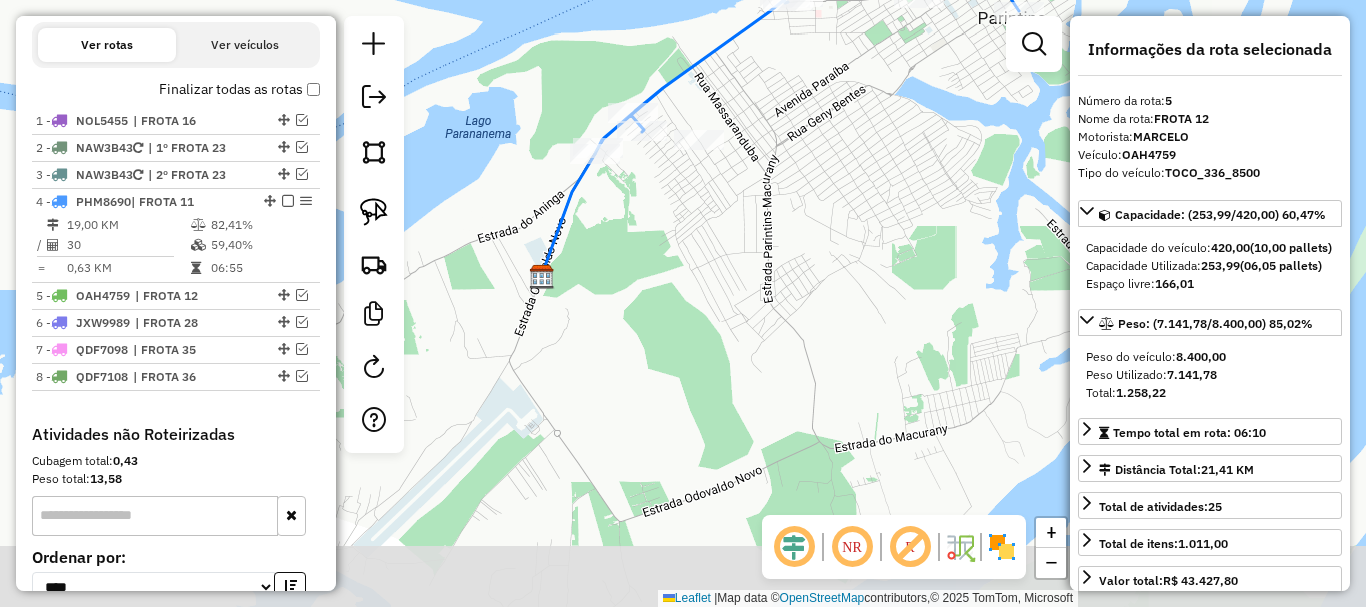 drag, startPoint x: 552, startPoint y: 375, endPoint x: 648, endPoint y: 282, distance: 133.66002 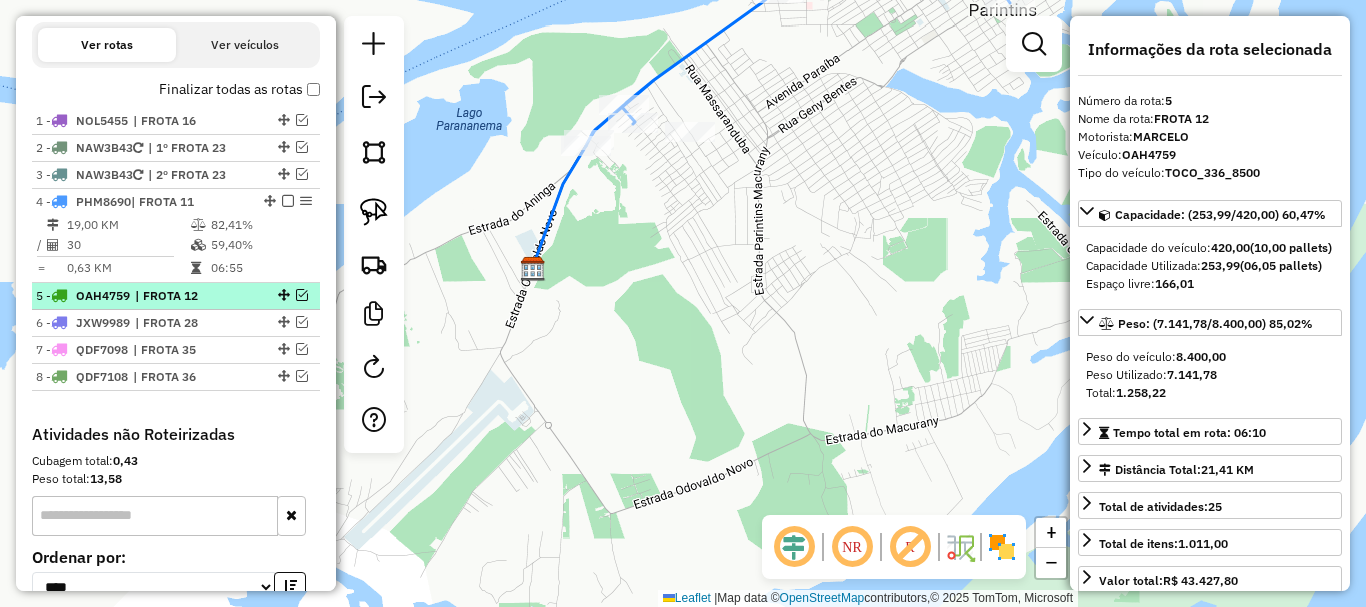 click at bounding box center [302, 295] 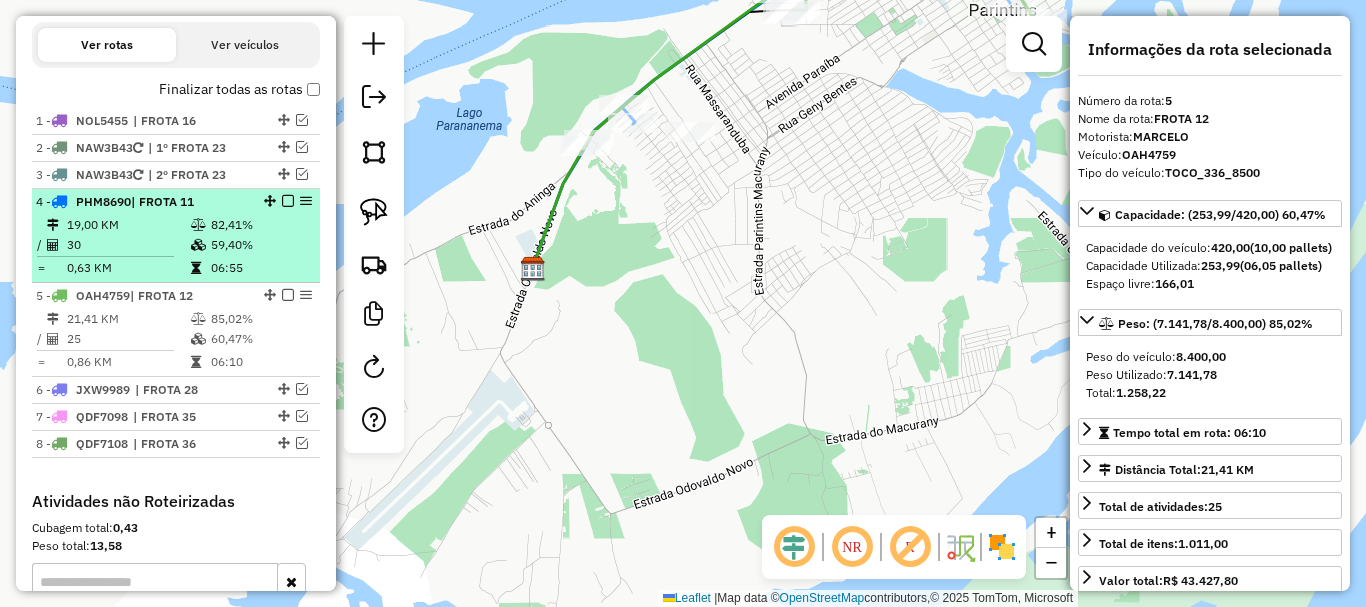 click at bounding box center [288, 201] 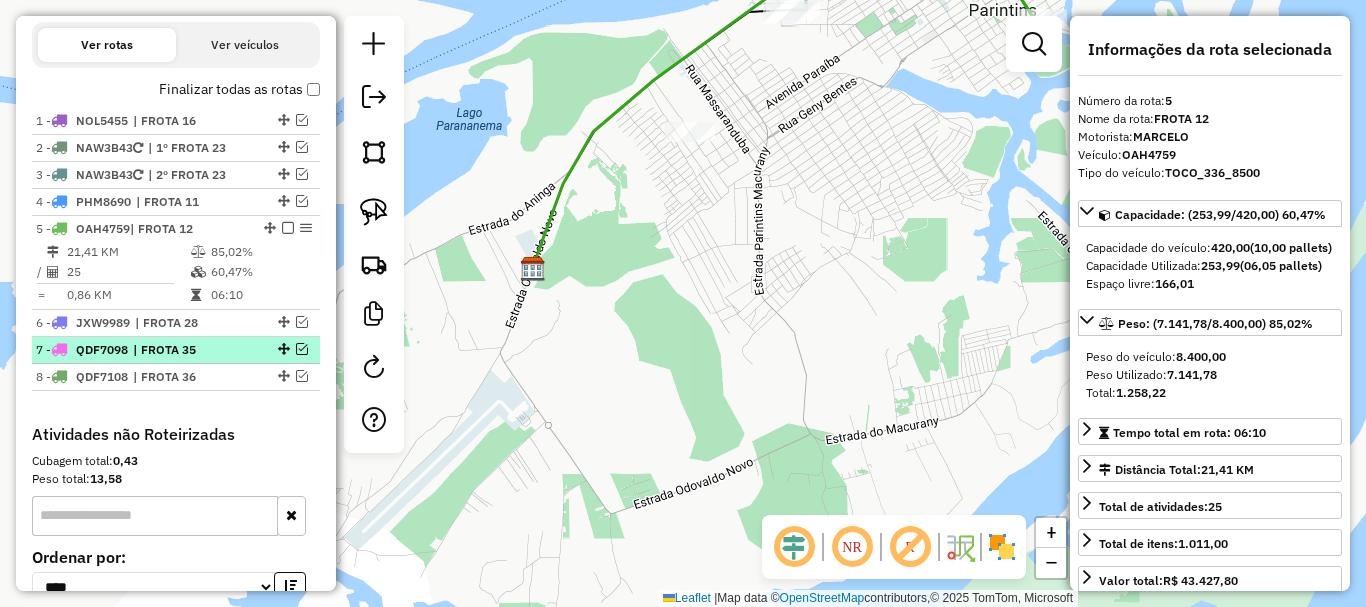 click at bounding box center (302, 349) 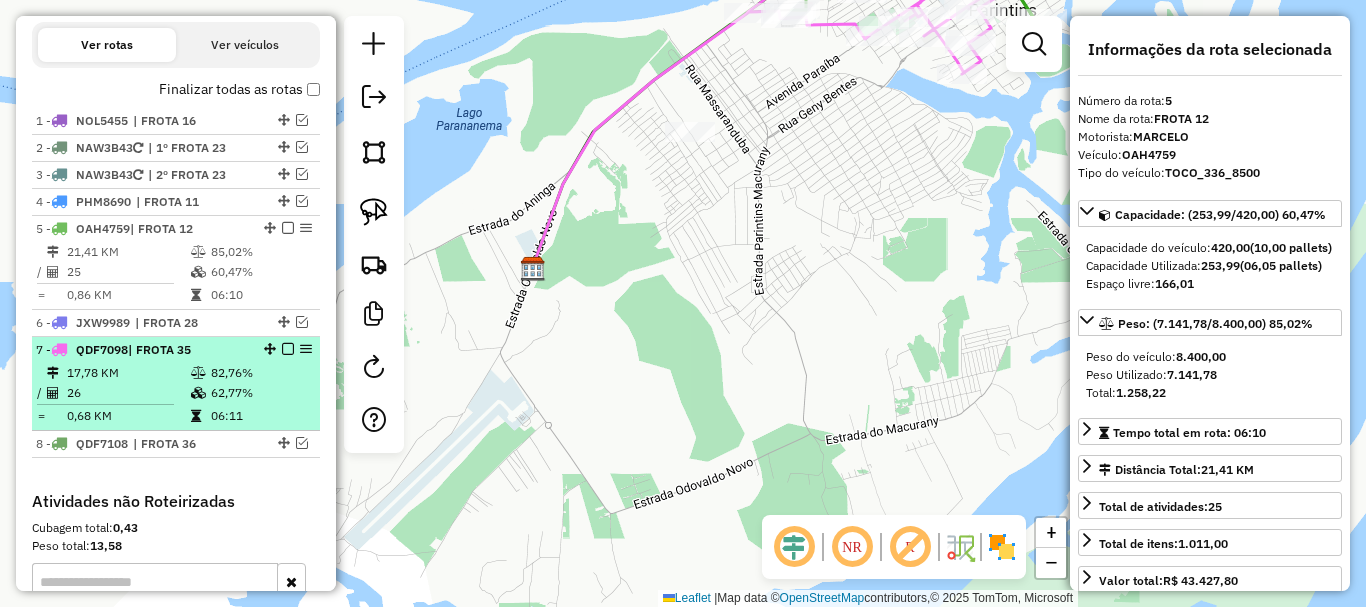 click at bounding box center (306, 349) 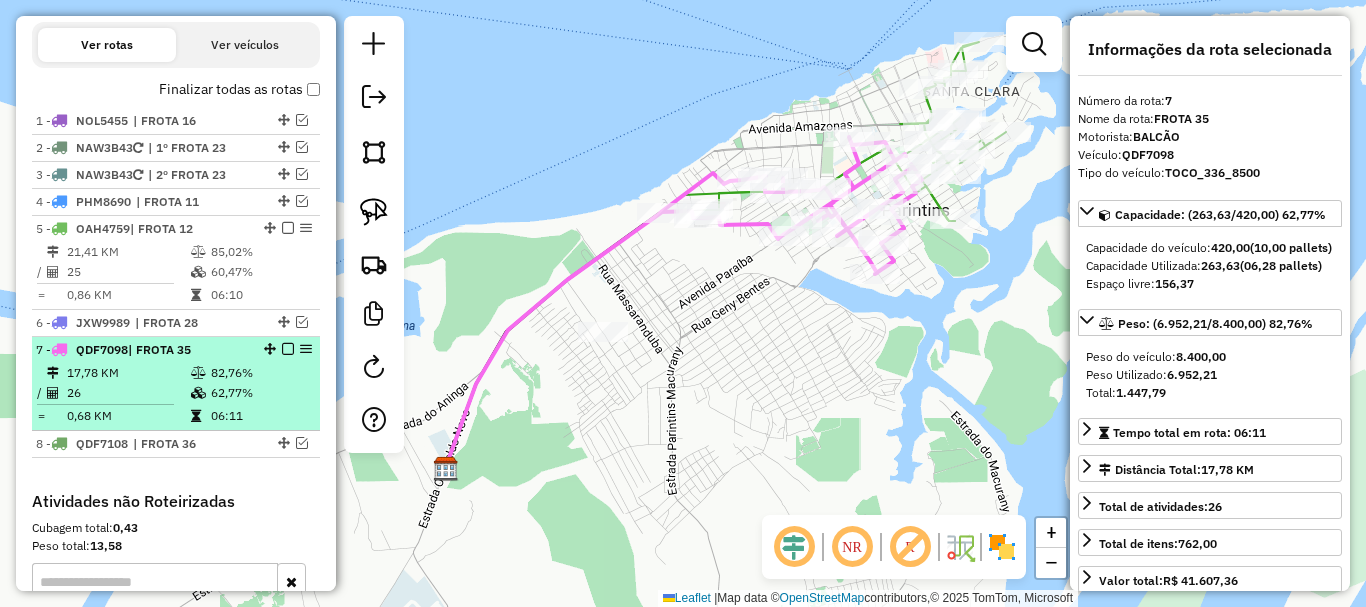 click at bounding box center [288, 349] 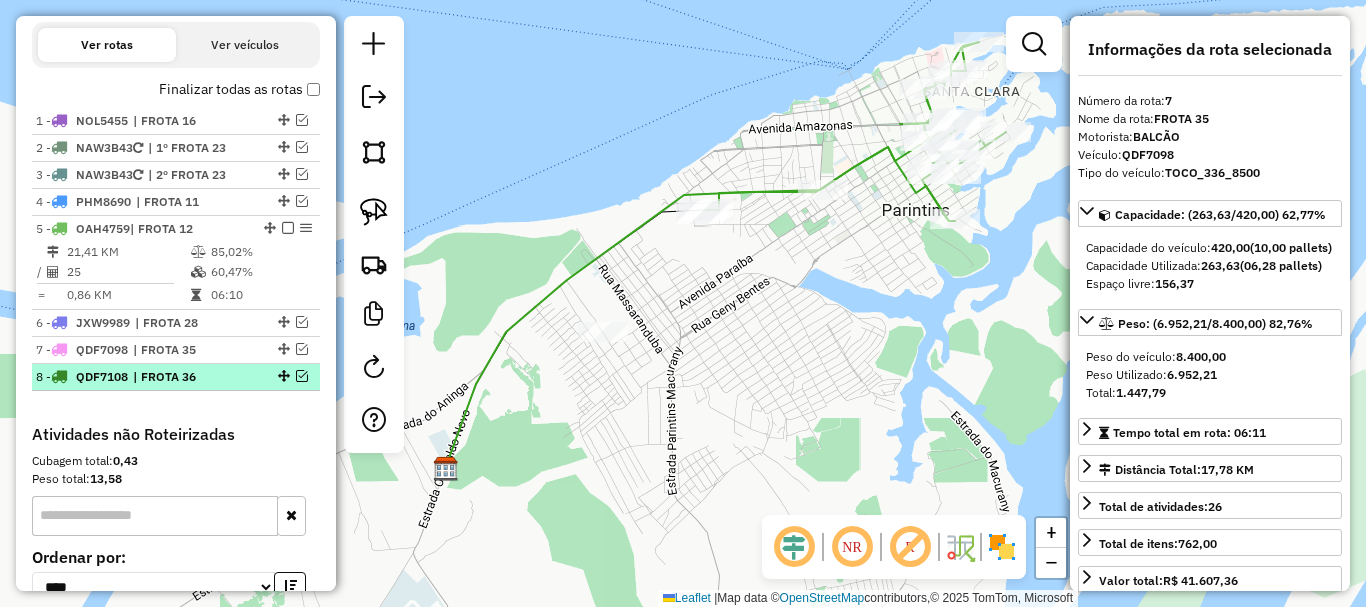 click at bounding box center [302, 376] 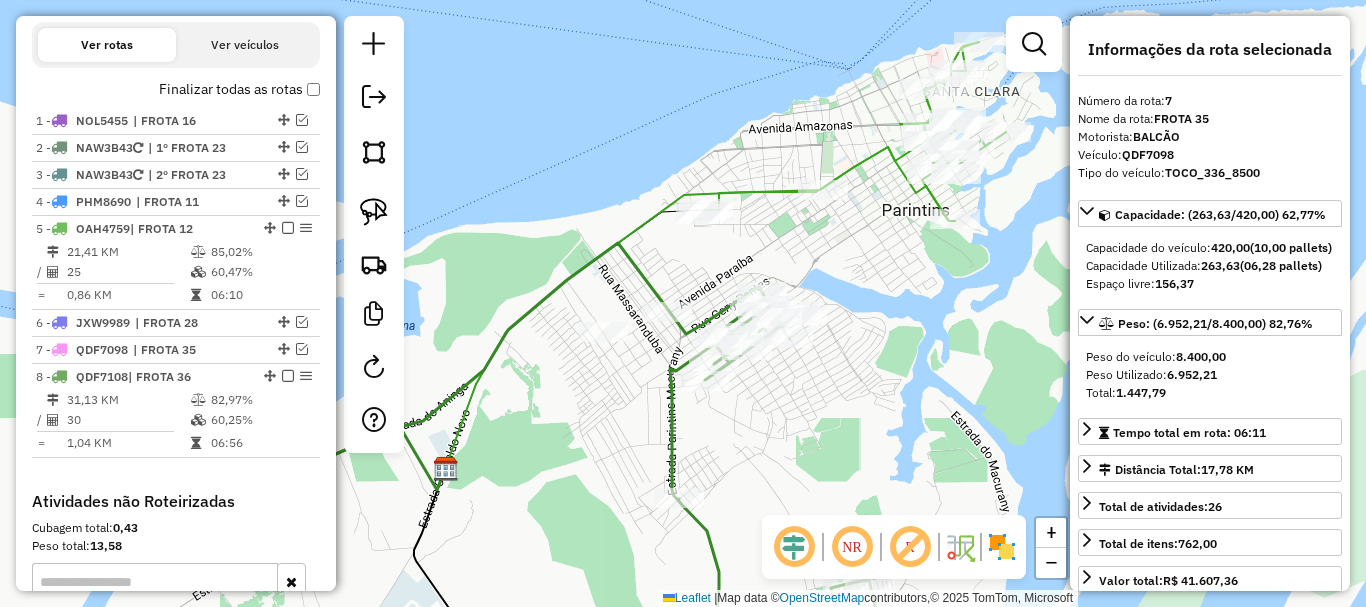 drag, startPoint x: 735, startPoint y: 483, endPoint x: 603, endPoint y: 328, distance: 203.59027 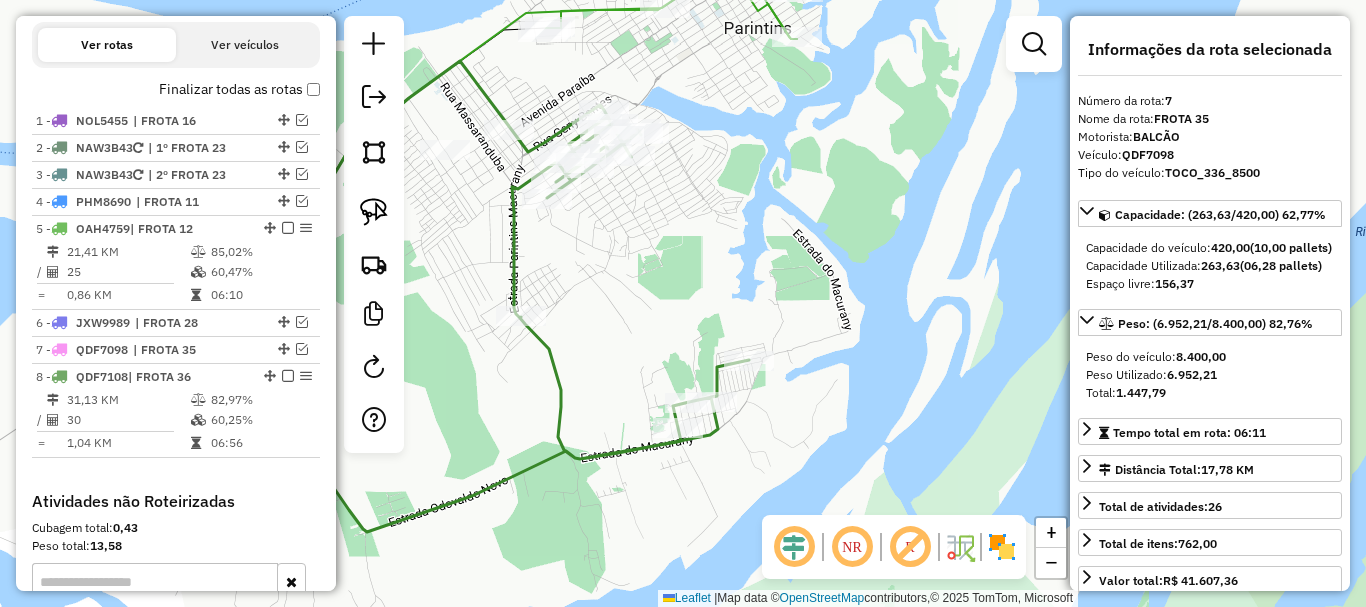 drag, startPoint x: 789, startPoint y: 511, endPoint x: 760, endPoint y: 480, distance: 42.44997 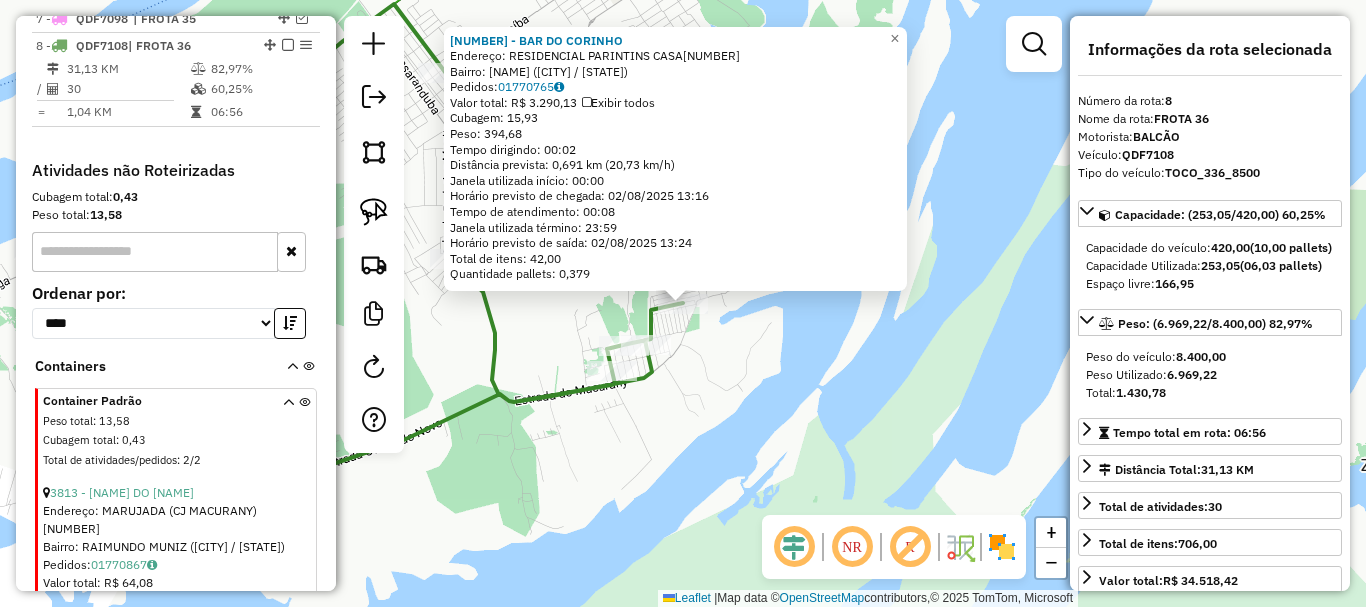 scroll, scrollTop: 1006, scrollLeft: 0, axis: vertical 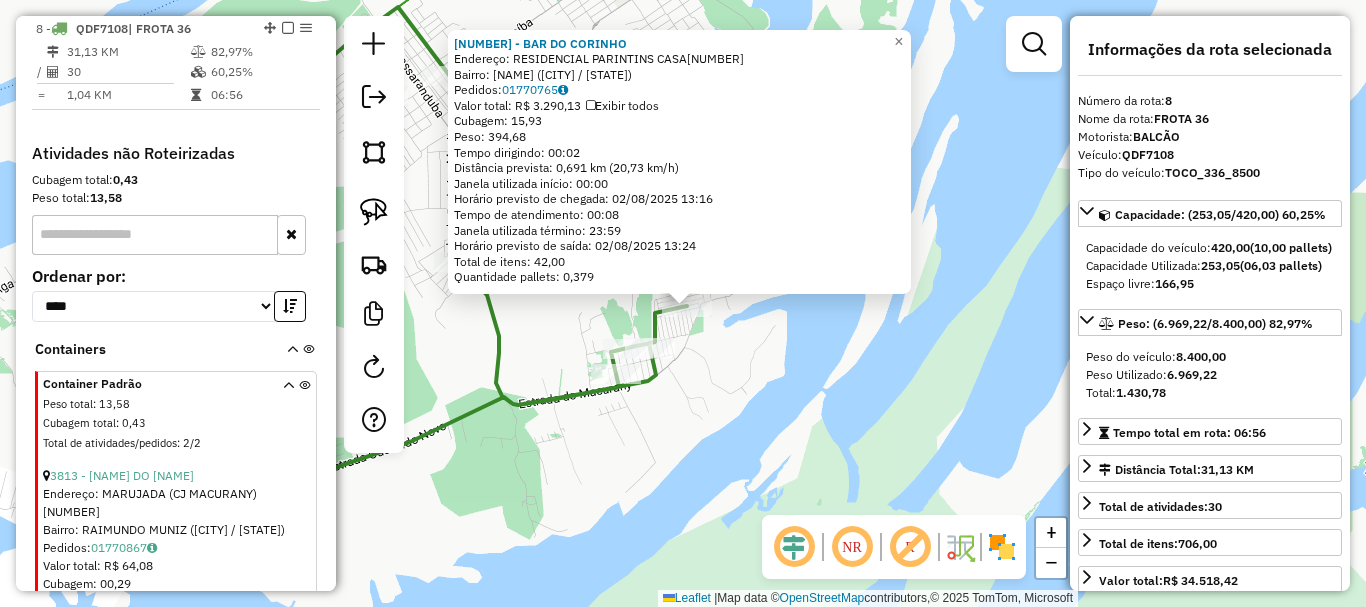drag, startPoint x: 557, startPoint y: 417, endPoint x: 668, endPoint y: 434, distance: 112.29426 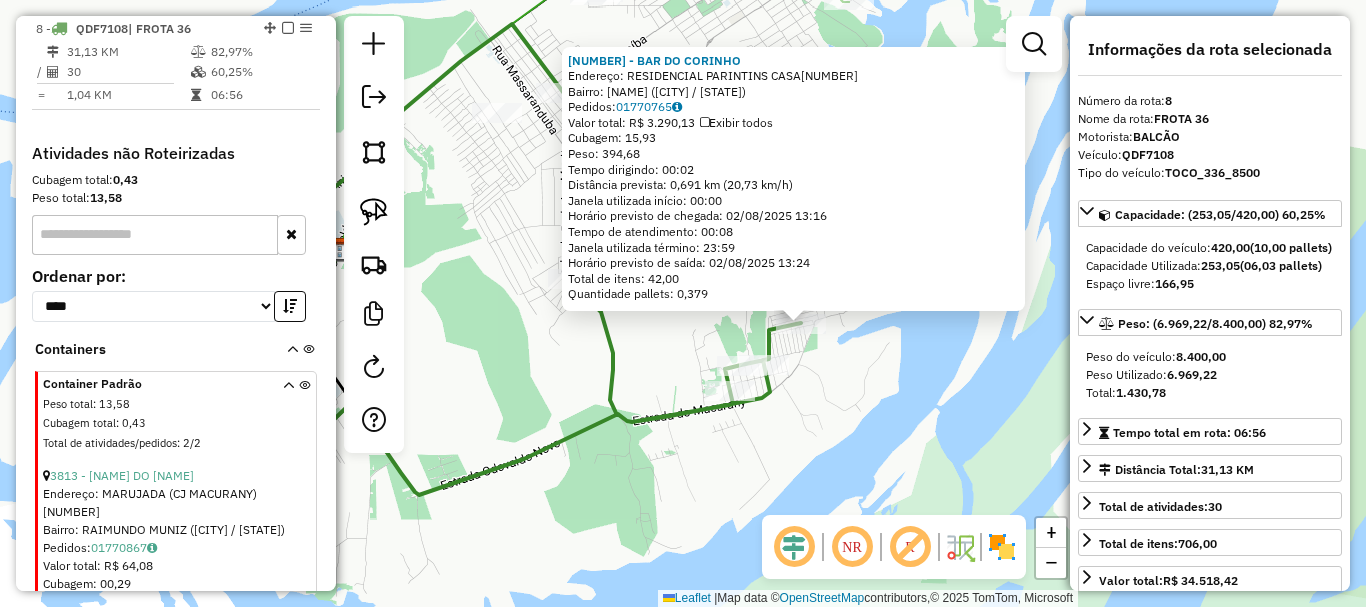 click on "[NUMBER] - [NAME]  Endereço:  [STREET_NAME] [NUMBER]   Bairro: [NEIGHBORHOOD] ([CITY] / [STATE])   Pedidos:  [ORDER_ID]   Valor total: R$ [PRICE]   Exibir todos   Cubagem: [CUBAGE]  Peso: [WEIGHT]  Tempo dirigindo: [TIME]   Distância prevista: [DISTANCE] km ([SPEED] km/h)   Janela utilizada início: [TIME]   Horário previsto de chegada: [DATE] [TIME]   Tempo de atendimento: [TIME]   Janela utilizada término: [TIME]   Horário previsto de saída: [DATE] [TIME]   Total de itens: [NUMBER]   Quantidade pallets: [PALLETS]  × Janela de atendimento Grade de atendimento Capacidade Transportadoras Veículos Cliente Pedidos  Rotas Selecione os dias de semana para filtrar as janelas de atendimento  Seg   Ter   Qua   Qui   Sex   Sáb   Dom  Informe o período da janela de atendimento: De: [TIME] Até: [TIME]  Filtrar exatamente a janela do cliente  Considerar janela de atendimento padrão  Selecione os dias de semana para filtrar as grades de atendimento  Seg   Ter   Qua   Qui   Sex   Sáb   Dom   Peso mínimo: [WEIGHT]   Peso máximo: [WEIGHT]  De: [TIME]" 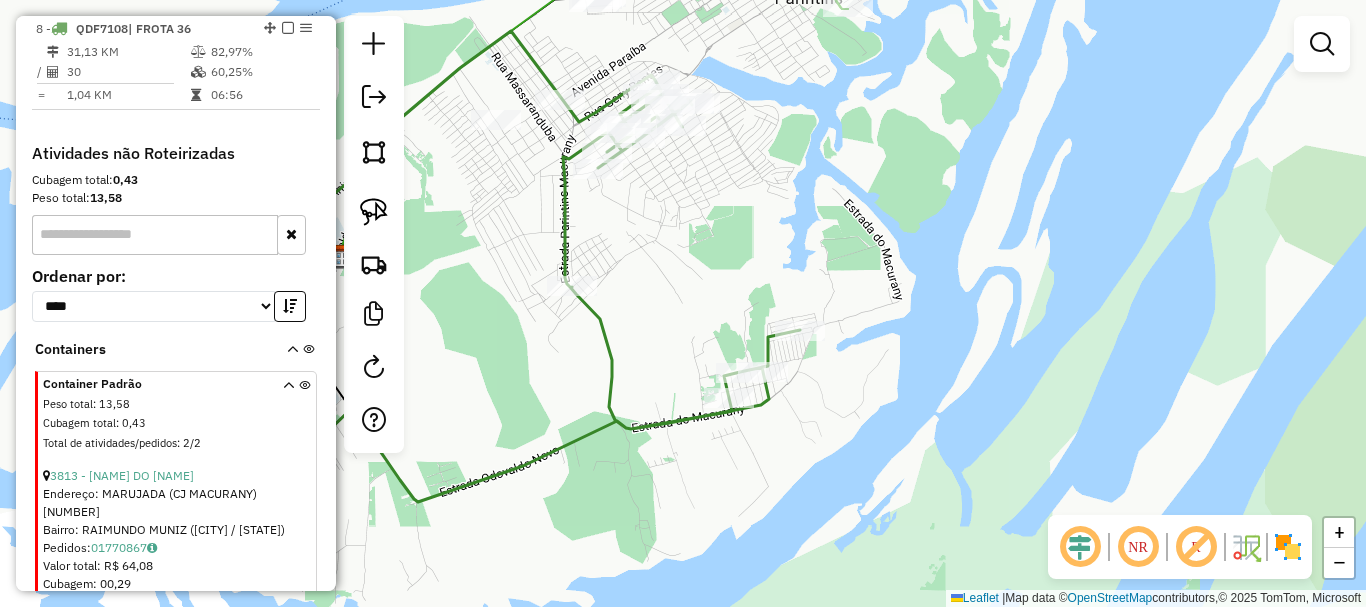 drag, startPoint x: 651, startPoint y: 330, endPoint x: 601, endPoint y: 364, distance: 60.464867 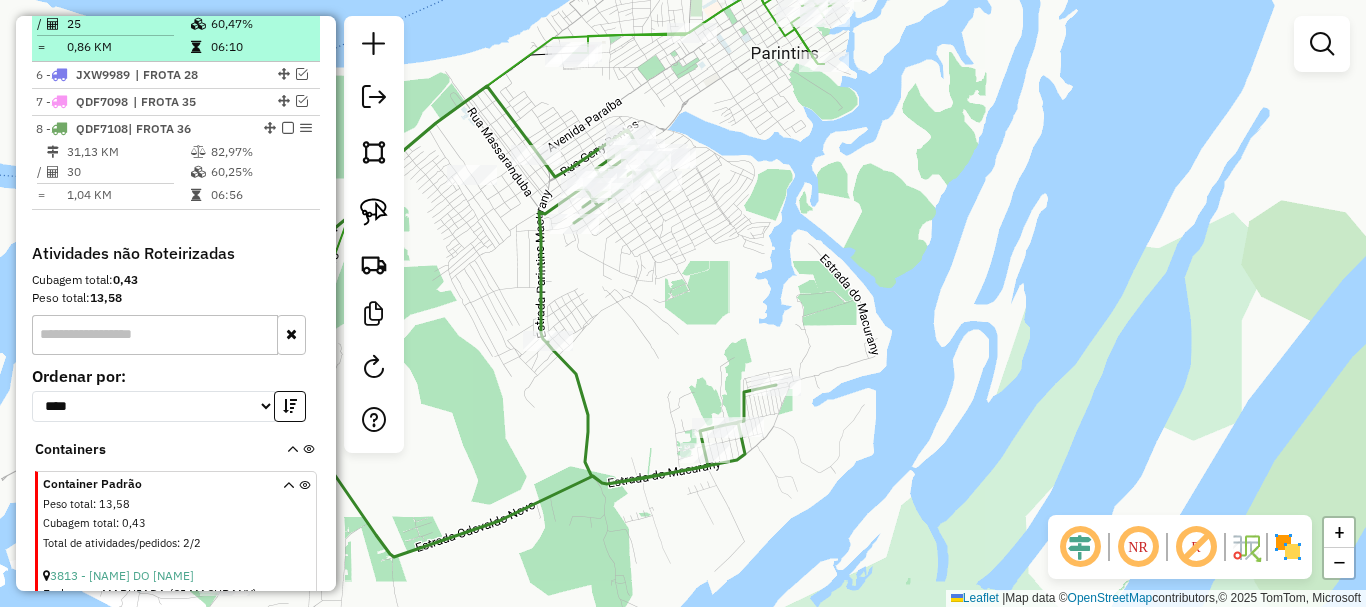 scroll, scrollTop: 706, scrollLeft: 0, axis: vertical 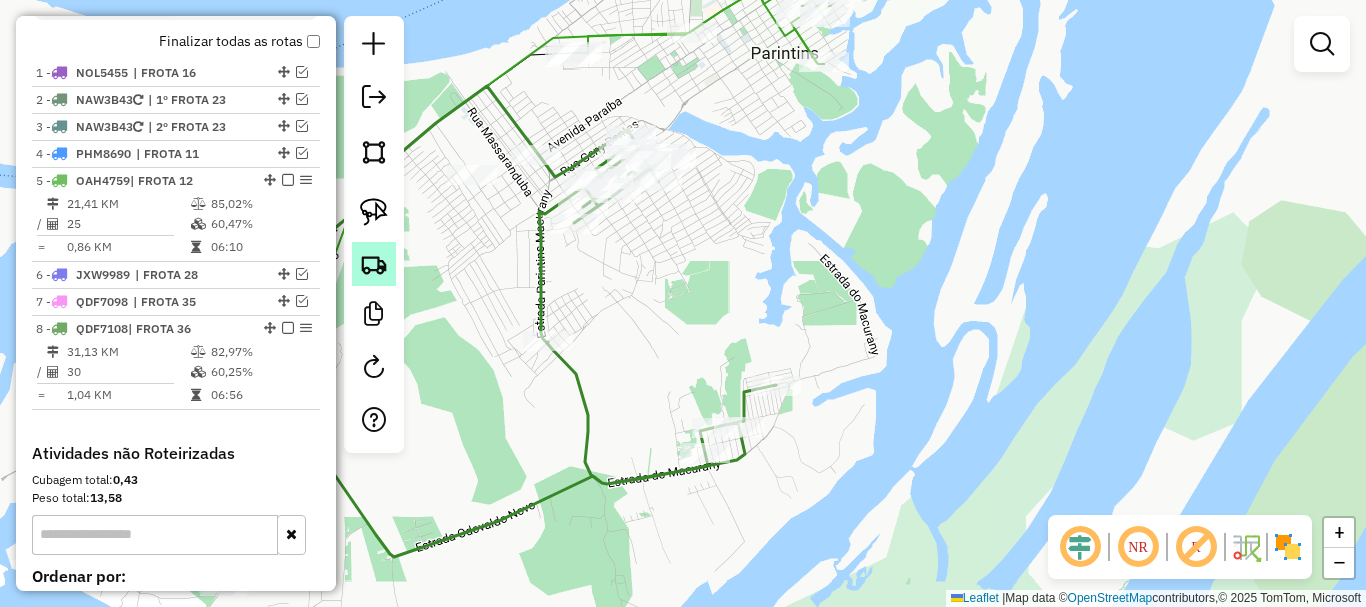click 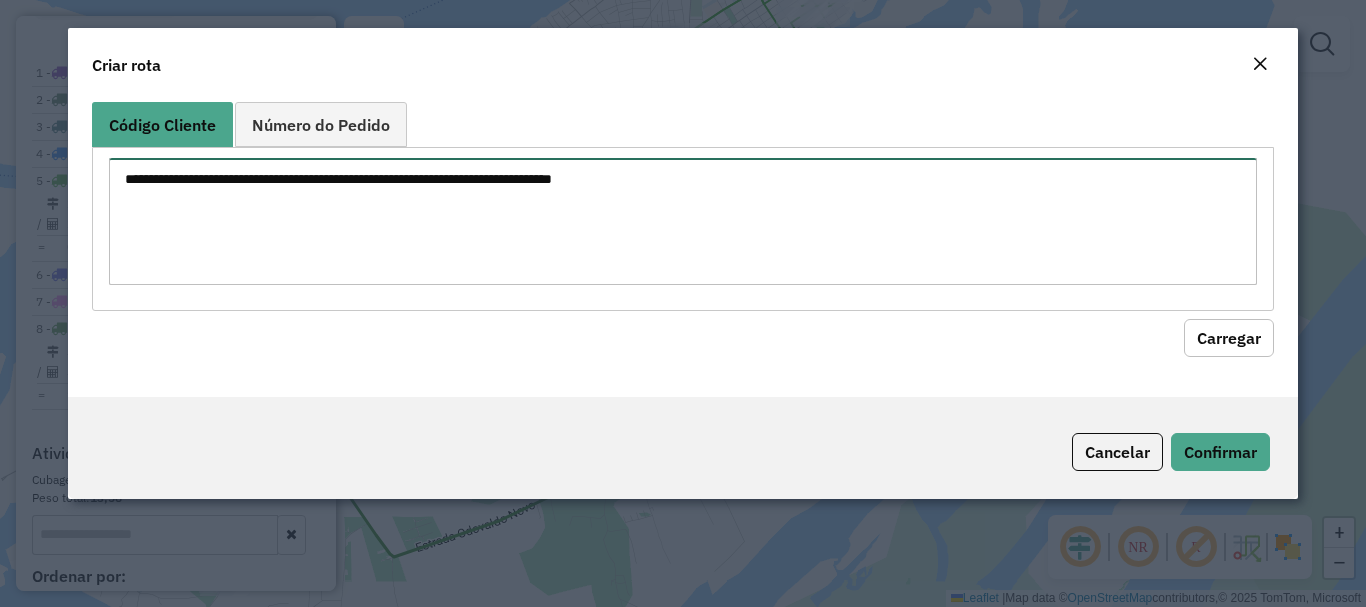 click at bounding box center (682, 221) 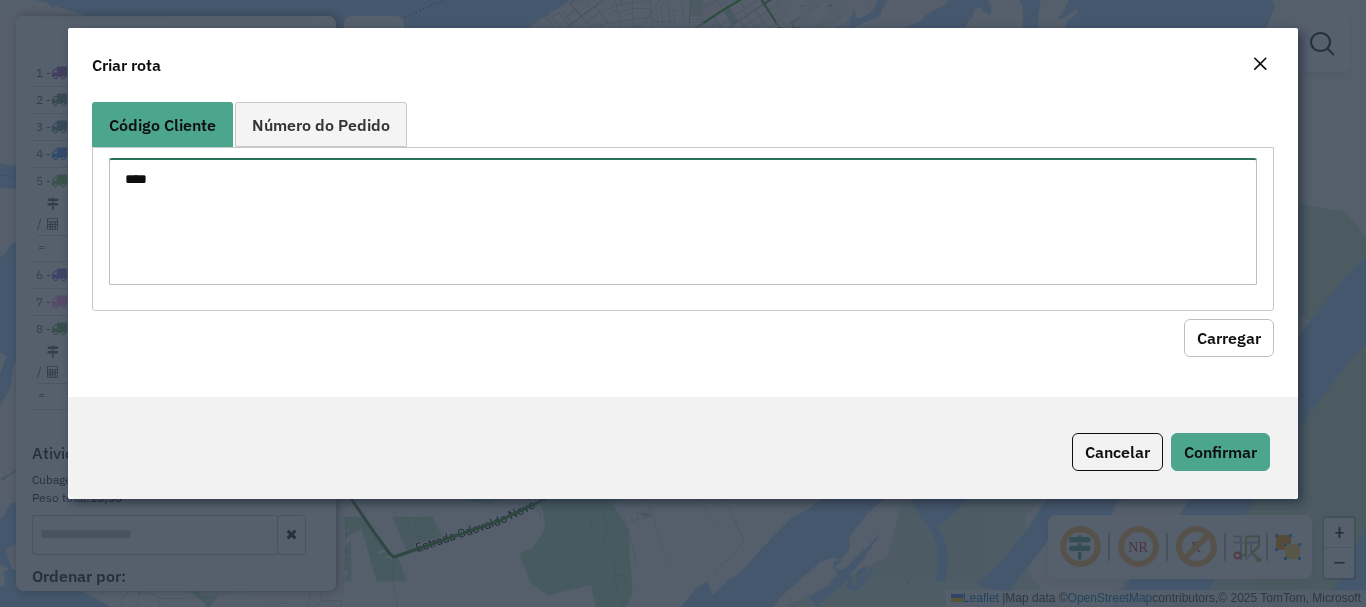 type on "****" 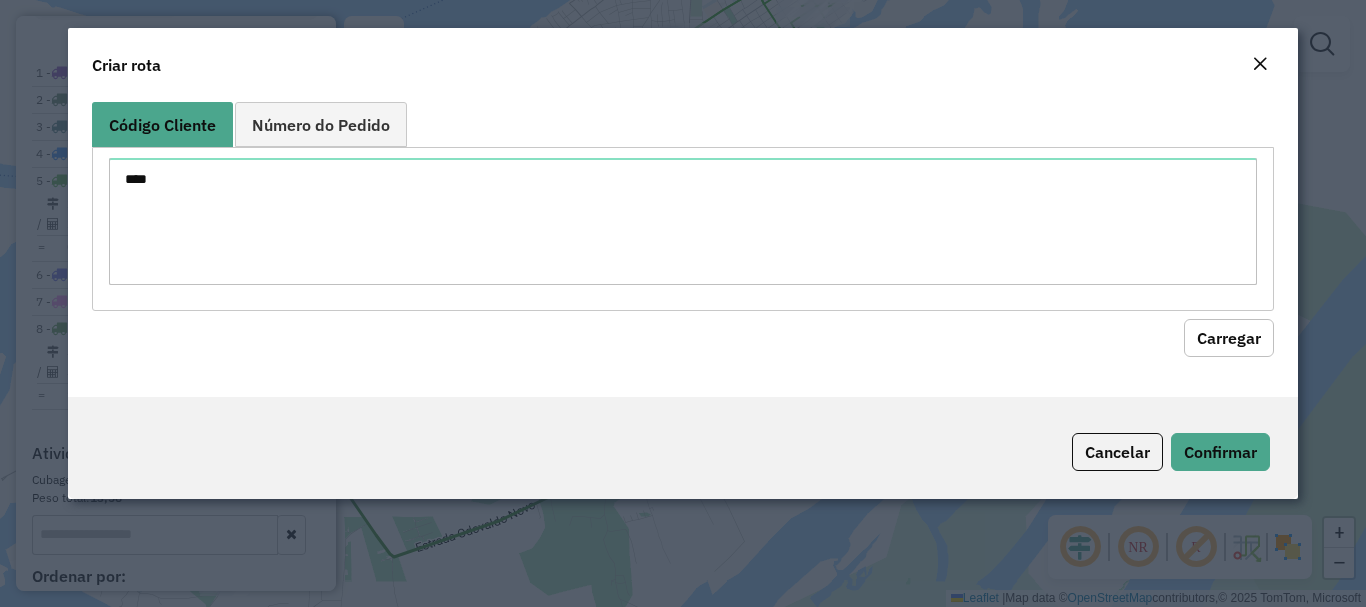 drag, startPoint x: 1179, startPoint y: 333, endPoint x: 1189, endPoint y: 338, distance: 11.18034 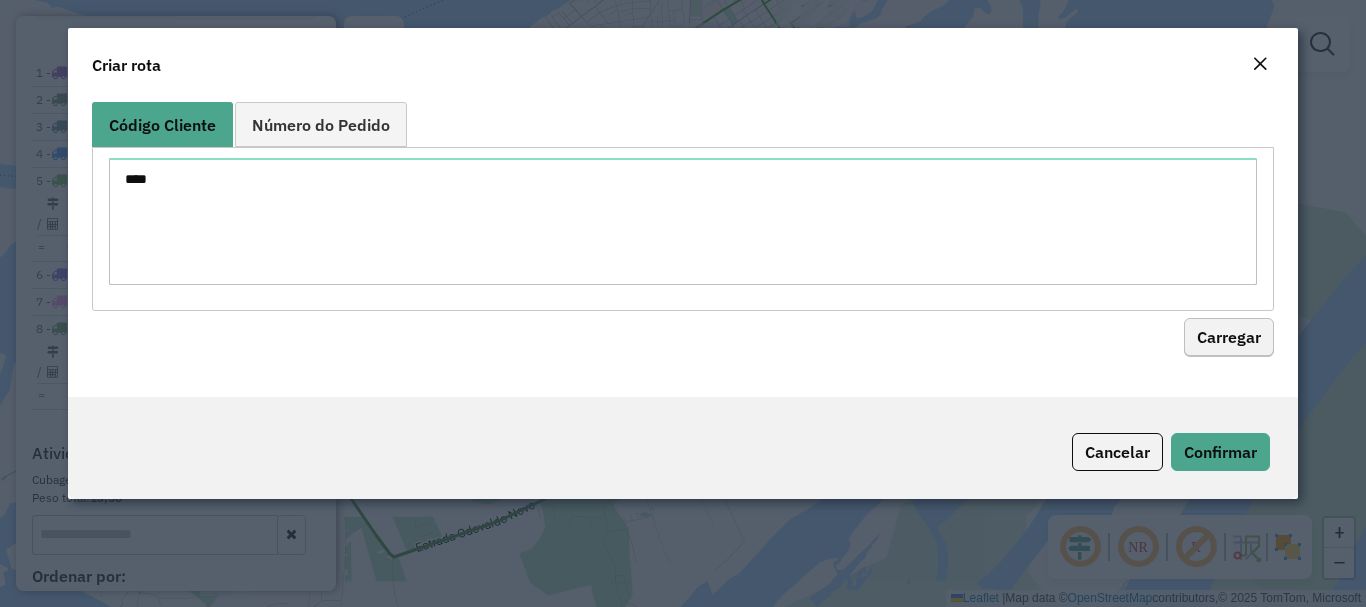 click on "Carregar" 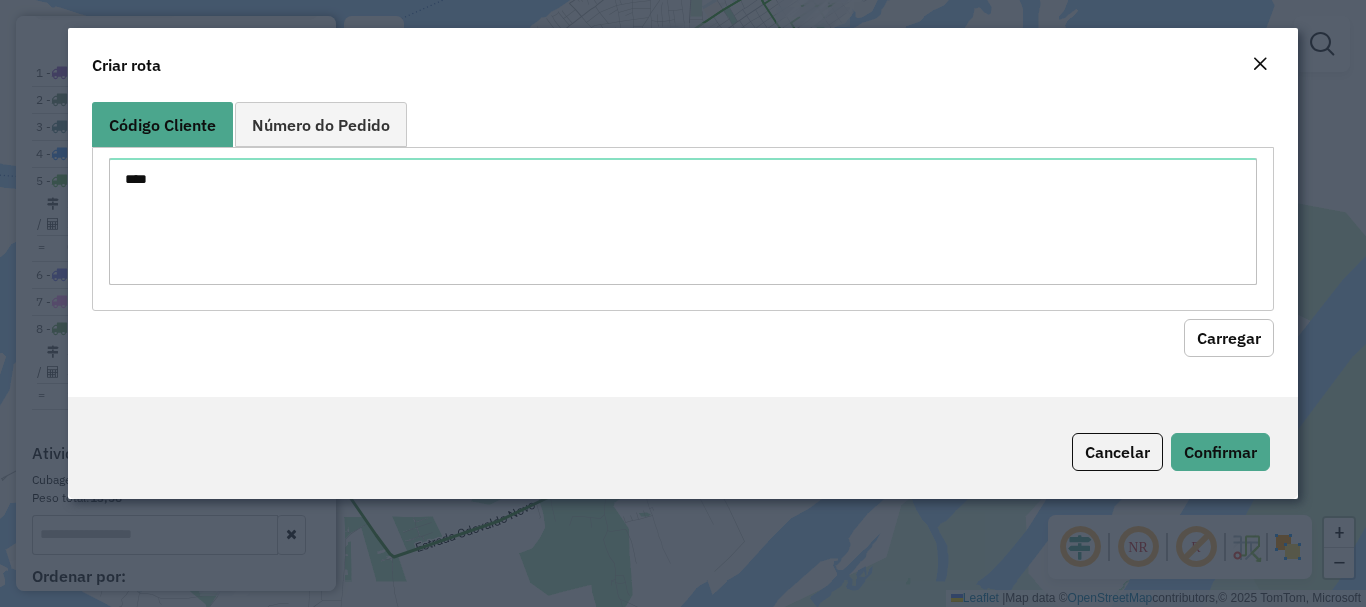 click on "Carregar" 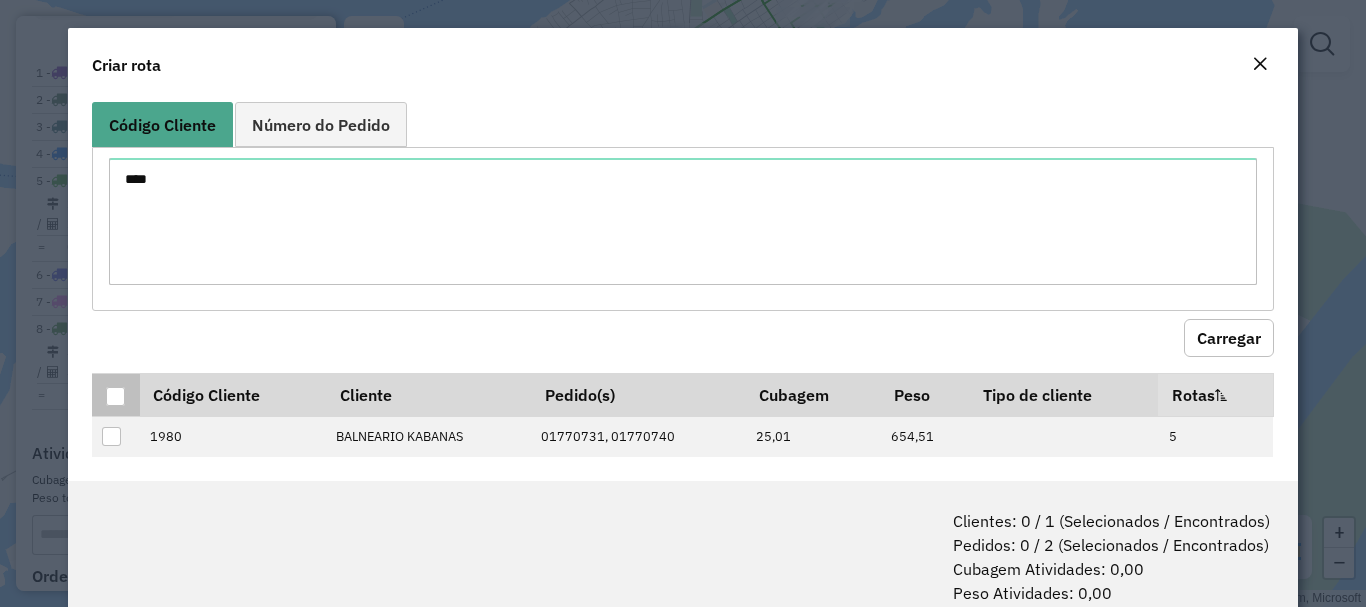 click at bounding box center (115, 396) 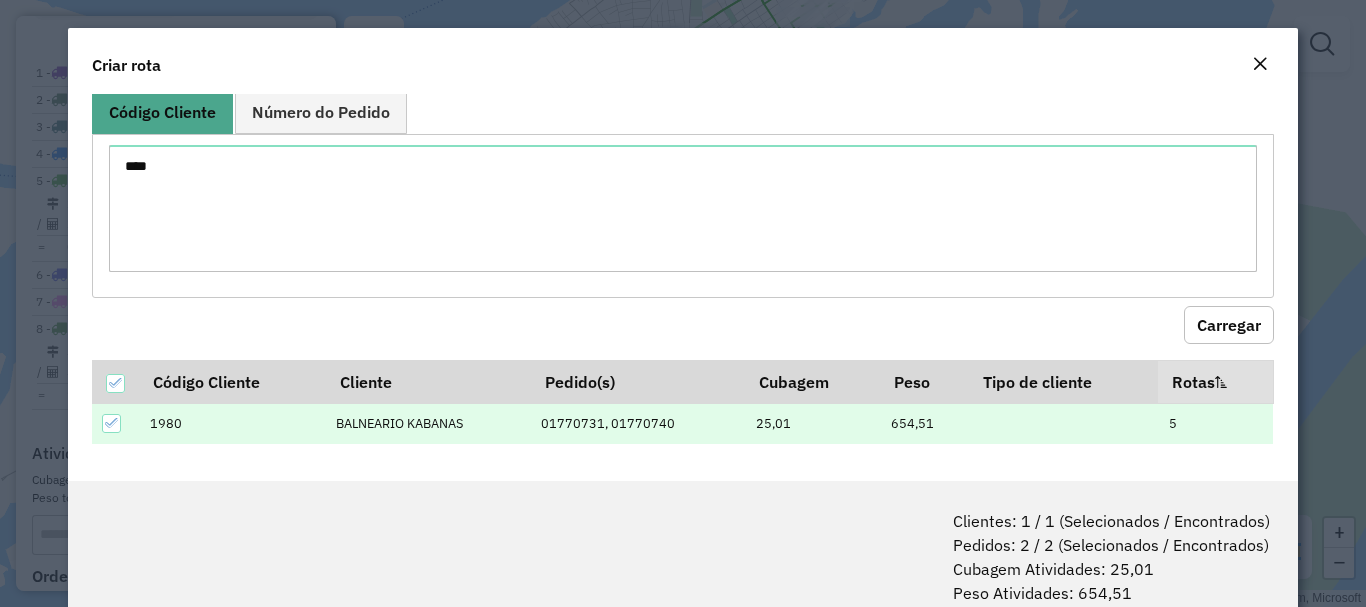scroll, scrollTop: 15, scrollLeft: 0, axis: vertical 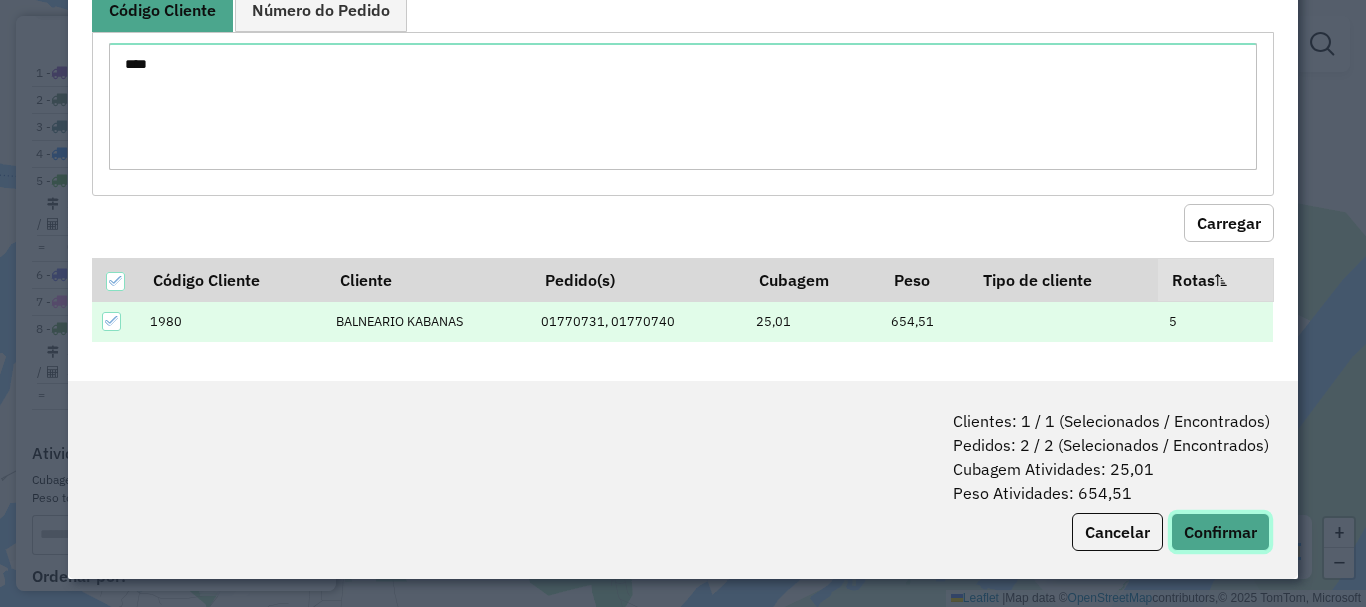 click on "Confirmar" 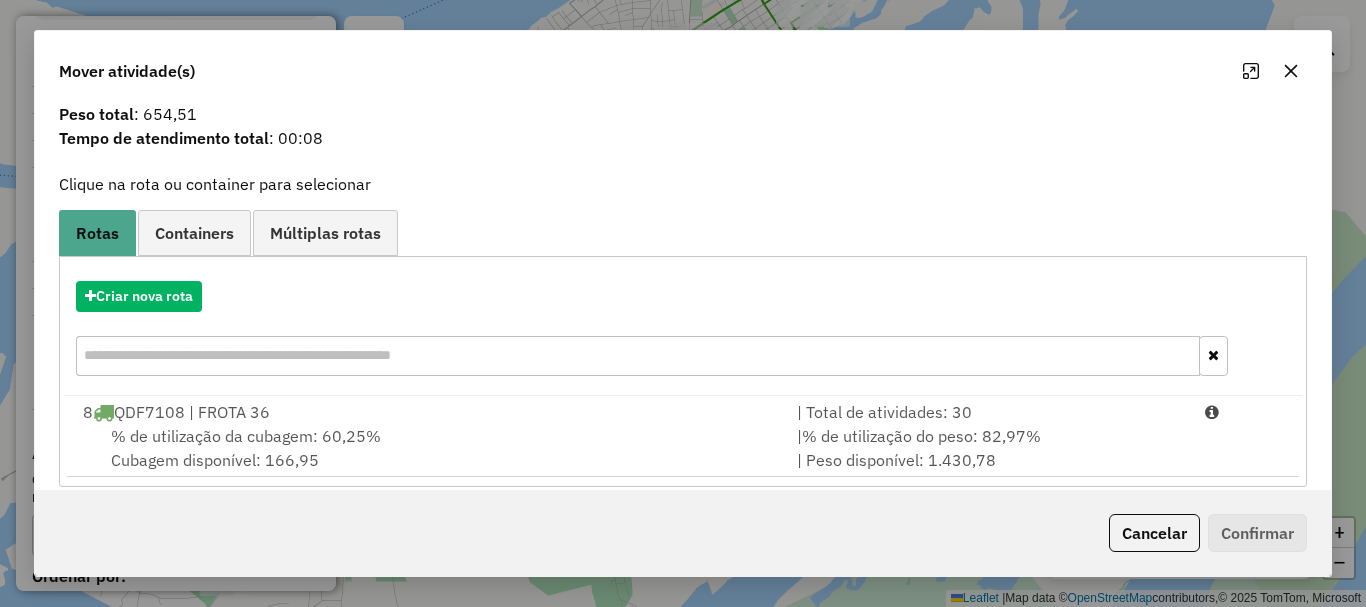 scroll, scrollTop: 78, scrollLeft: 0, axis: vertical 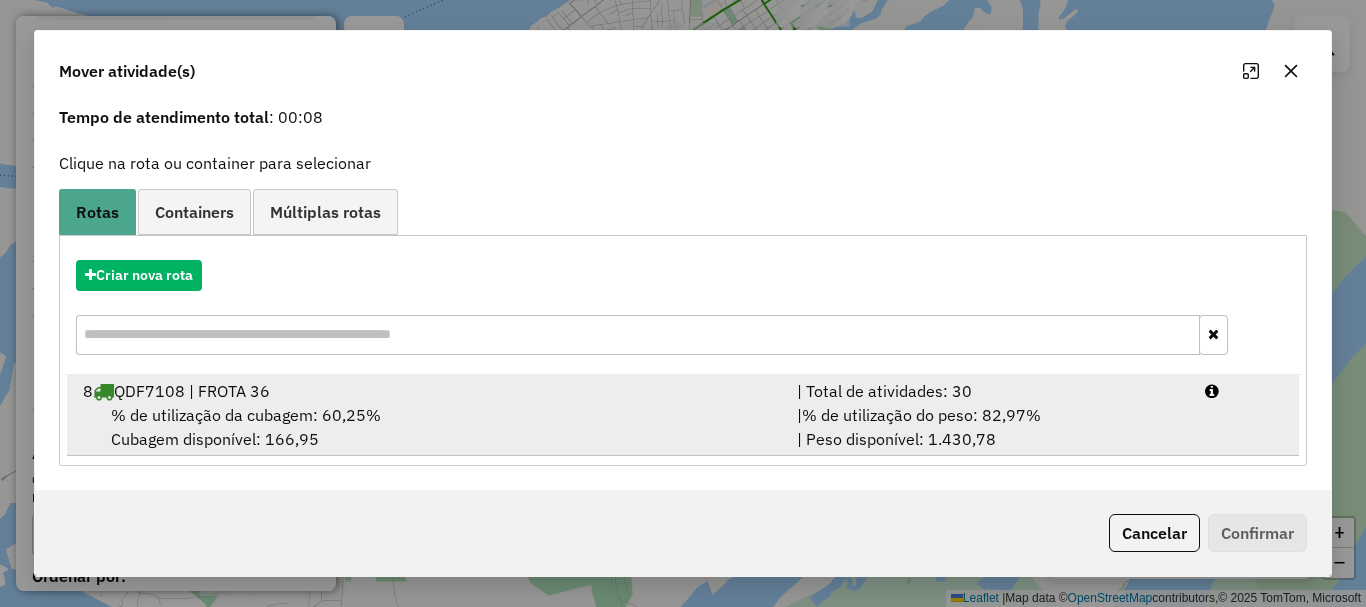 click on "% de utilização da cubagem: 60,25%  Cubagem disponível: 166,95" at bounding box center (428, 427) 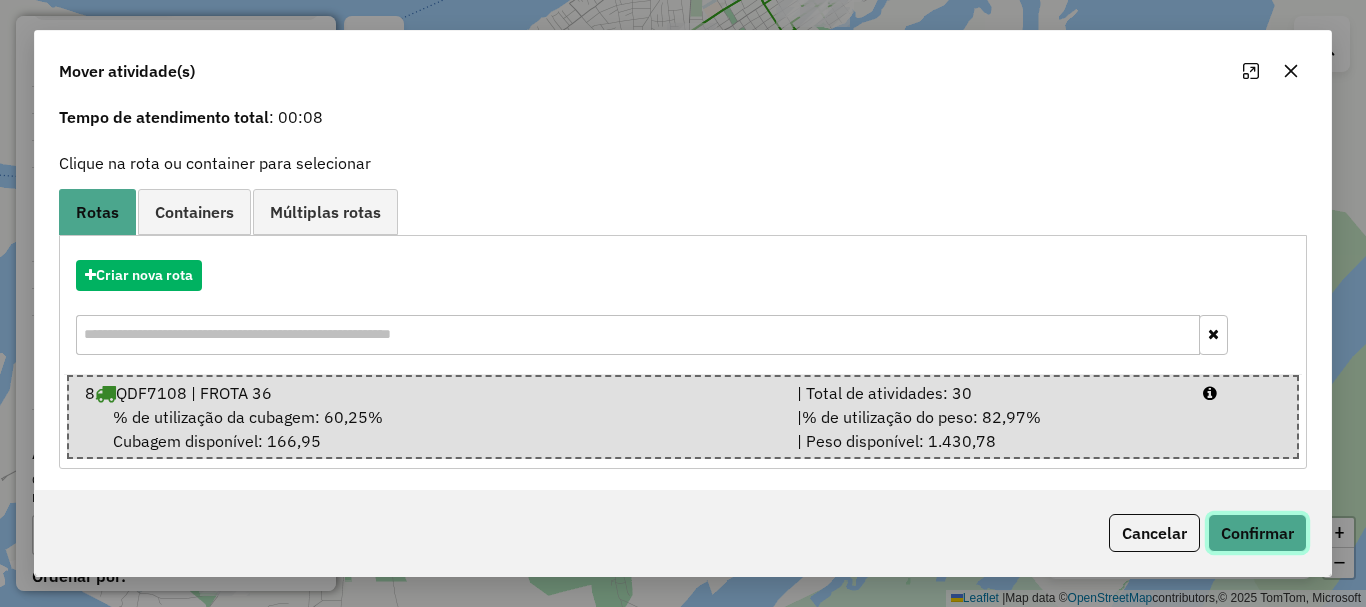 click on "Confirmar" 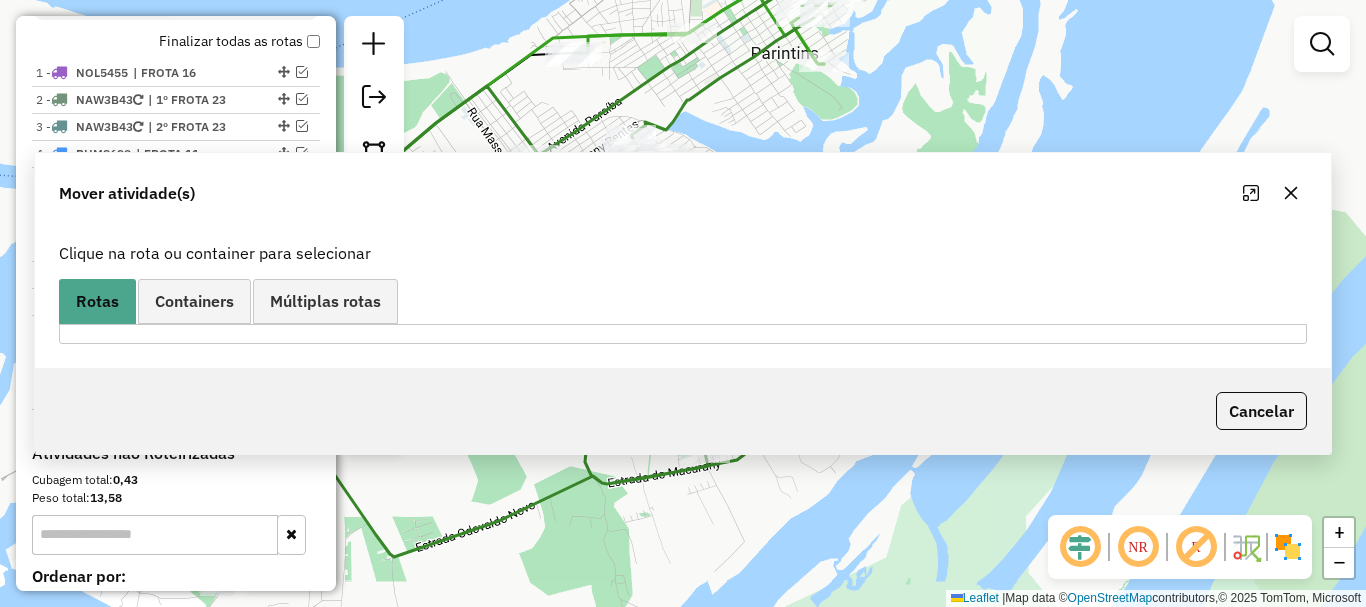 scroll, scrollTop: 0, scrollLeft: 0, axis: both 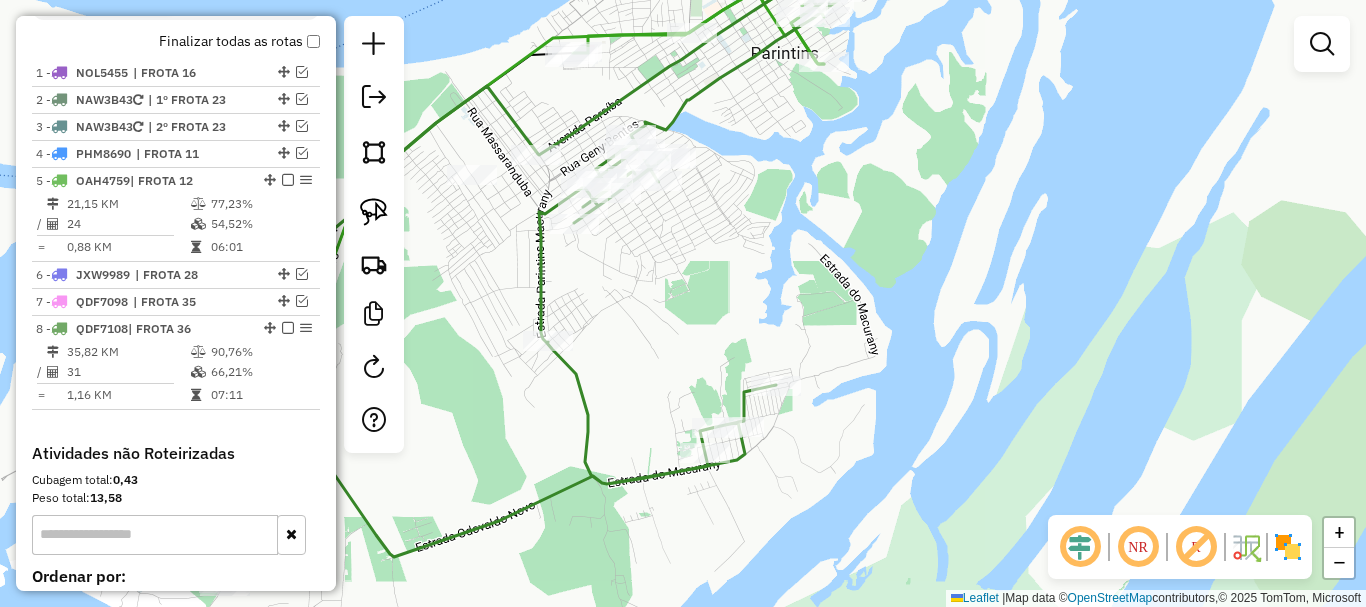 drag, startPoint x: 792, startPoint y: 281, endPoint x: 877, endPoint y: 388, distance: 136.65285 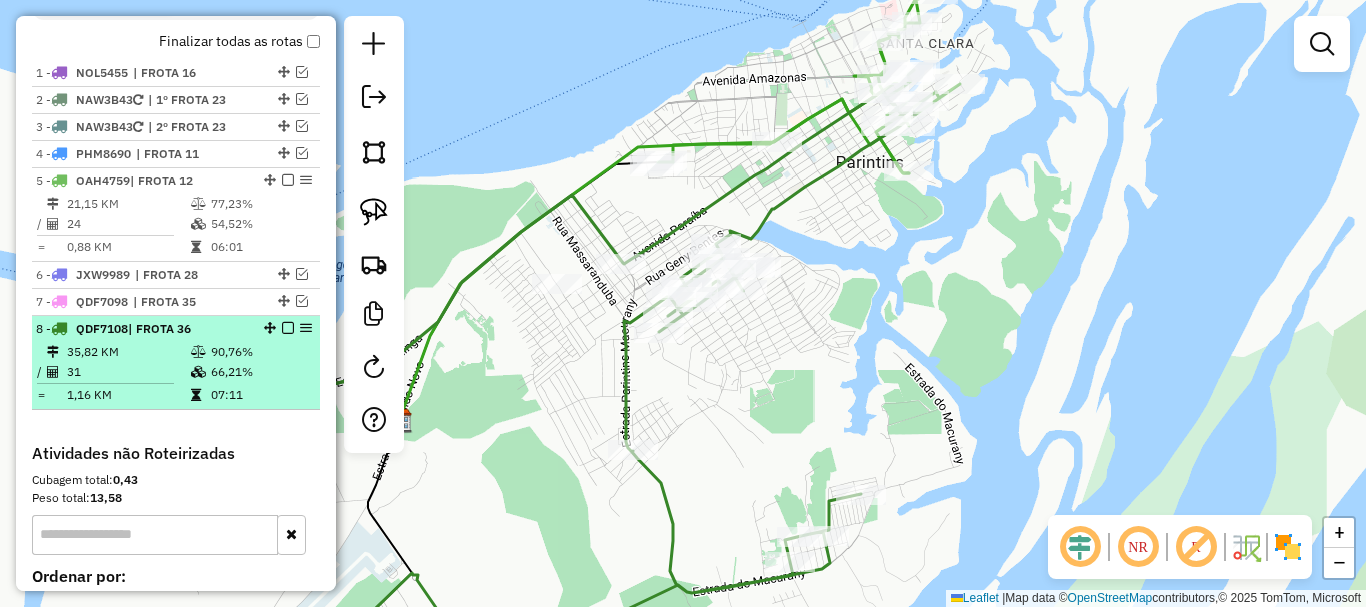 click at bounding box center [288, 328] 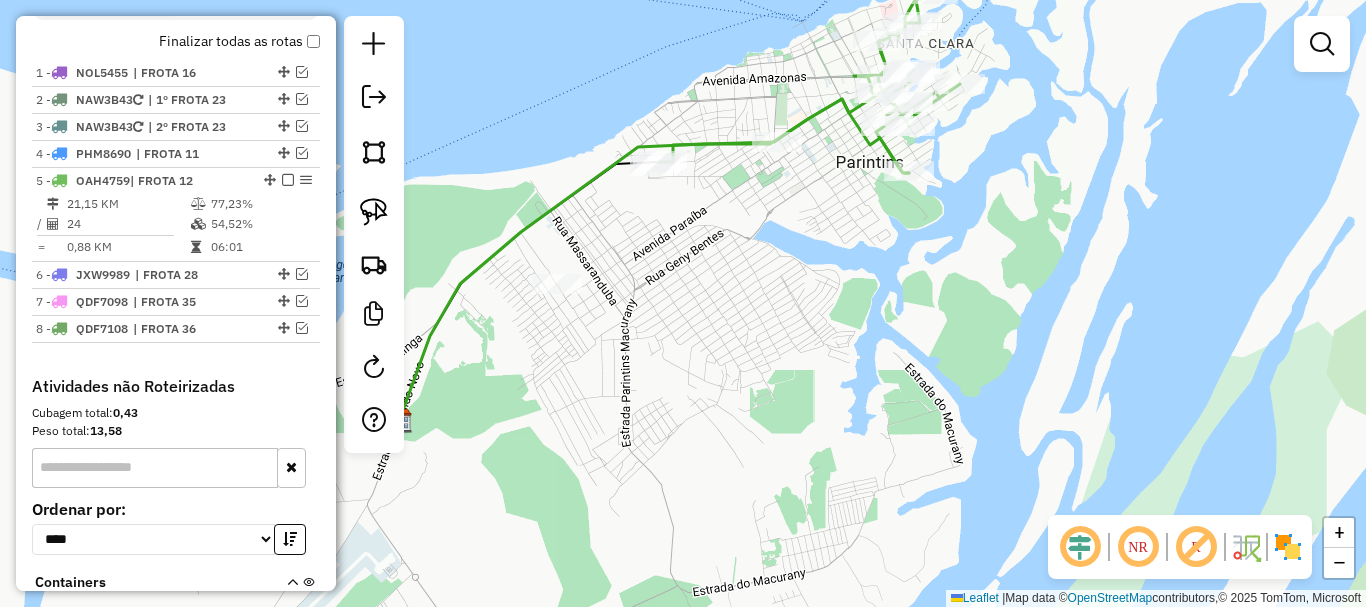 select on "**********" 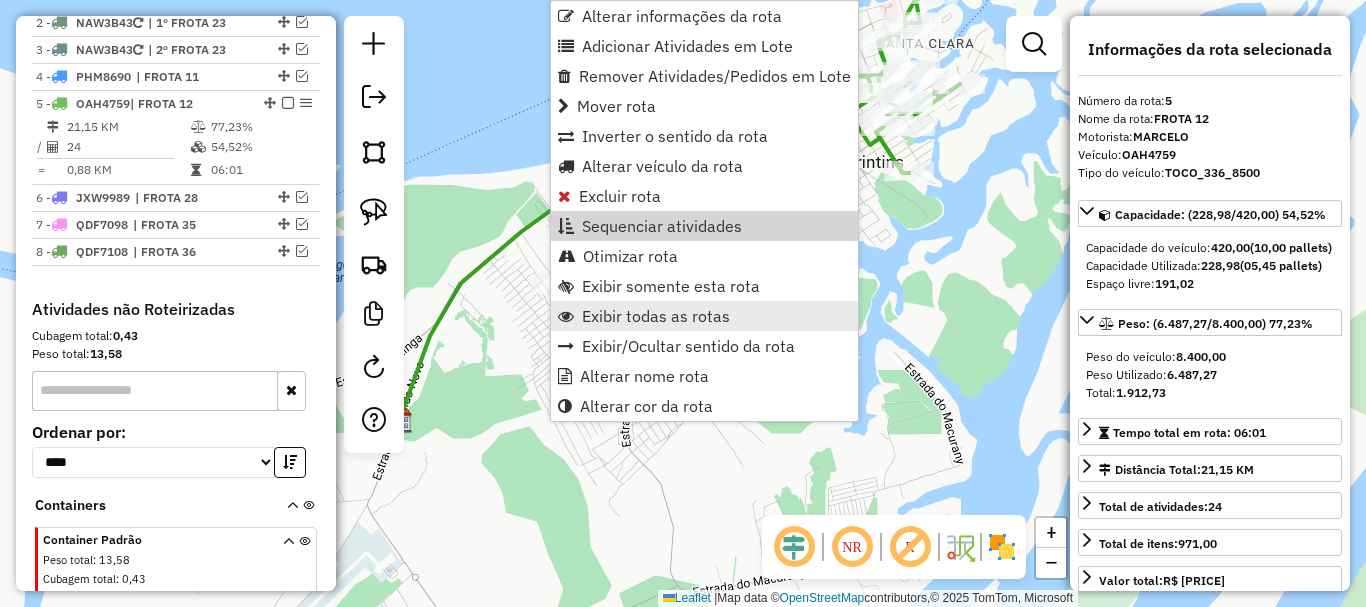 scroll, scrollTop: 858, scrollLeft: 0, axis: vertical 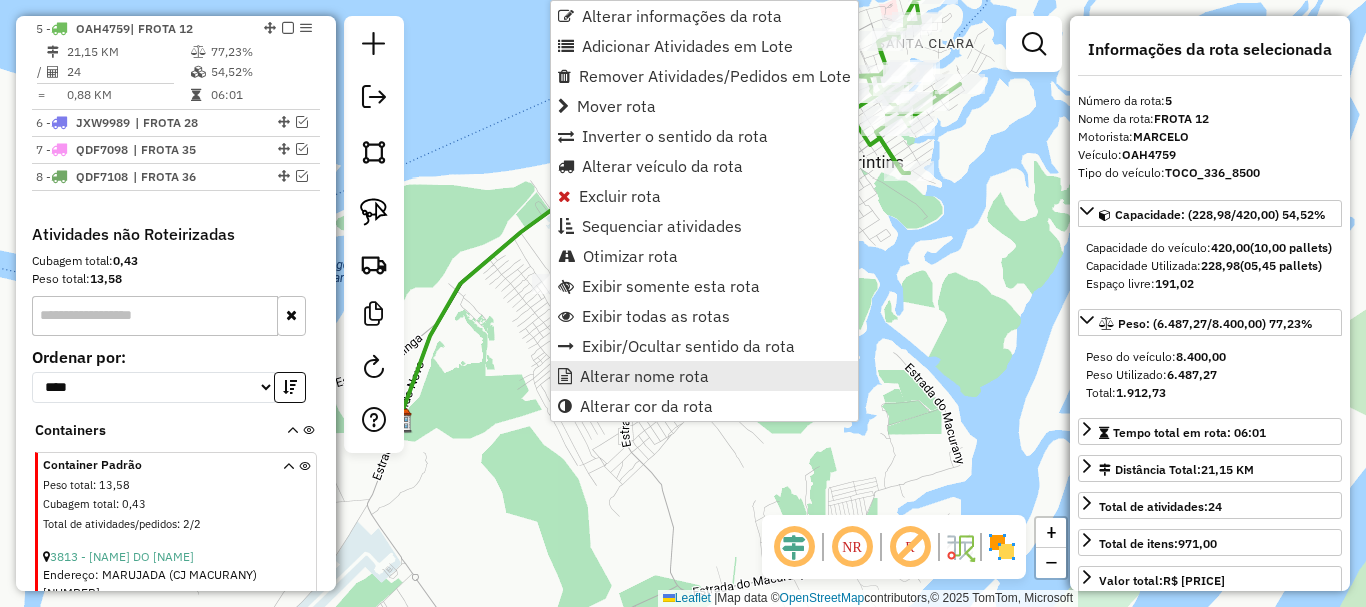 click on "Alterar nome rota" at bounding box center [644, 376] 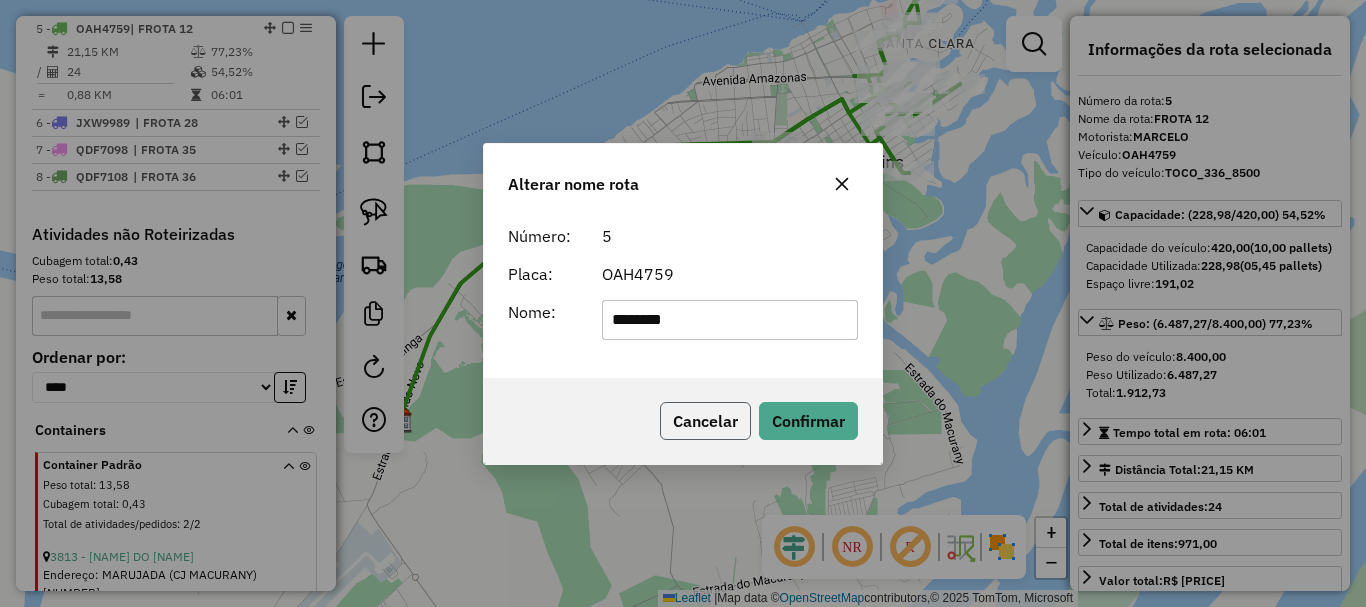 click on "Cancelar" 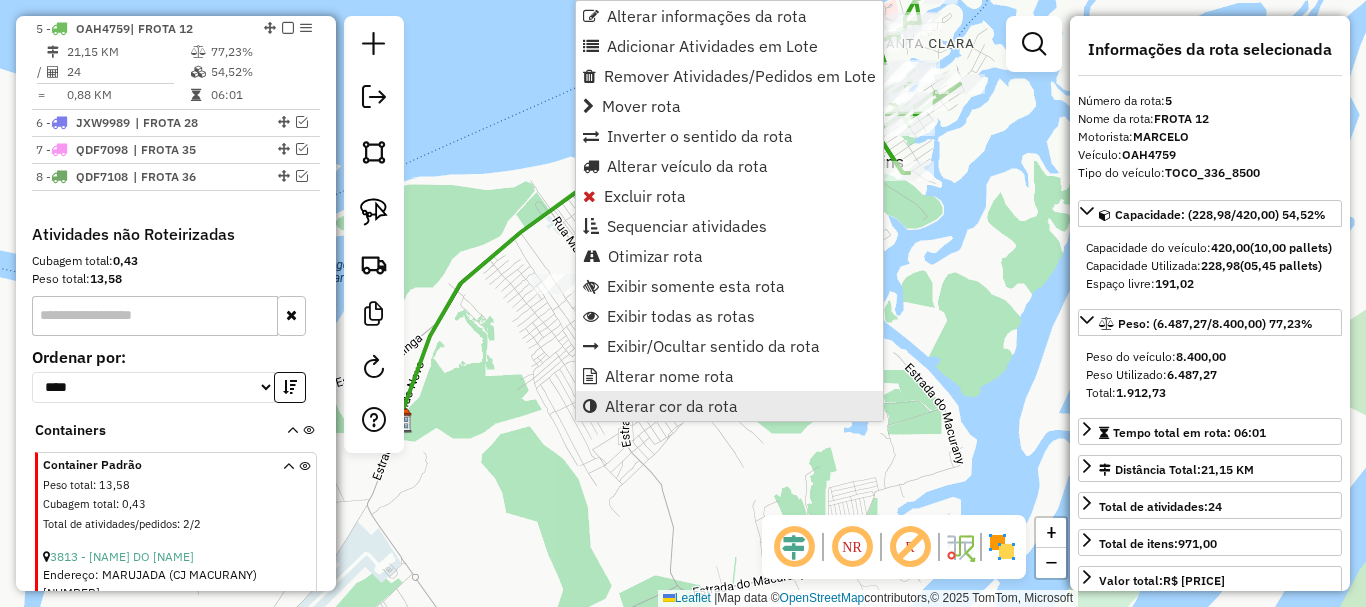 click on "Alterar cor da rota" at bounding box center (671, 406) 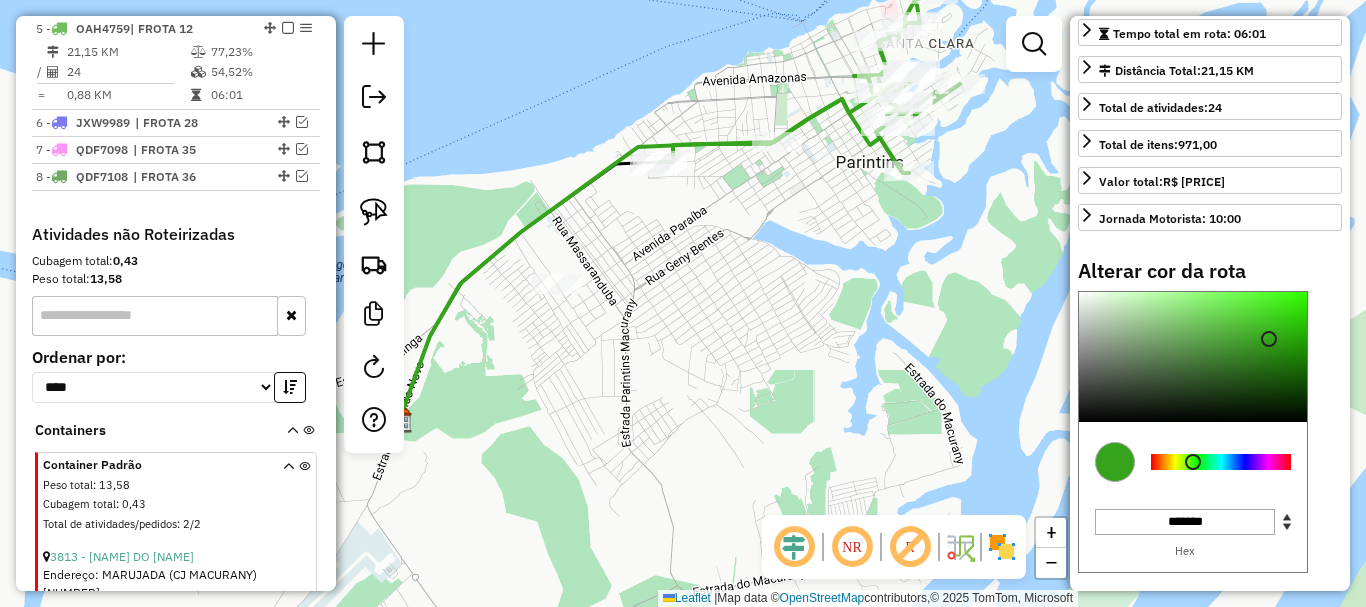 scroll, scrollTop: 400, scrollLeft: 0, axis: vertical 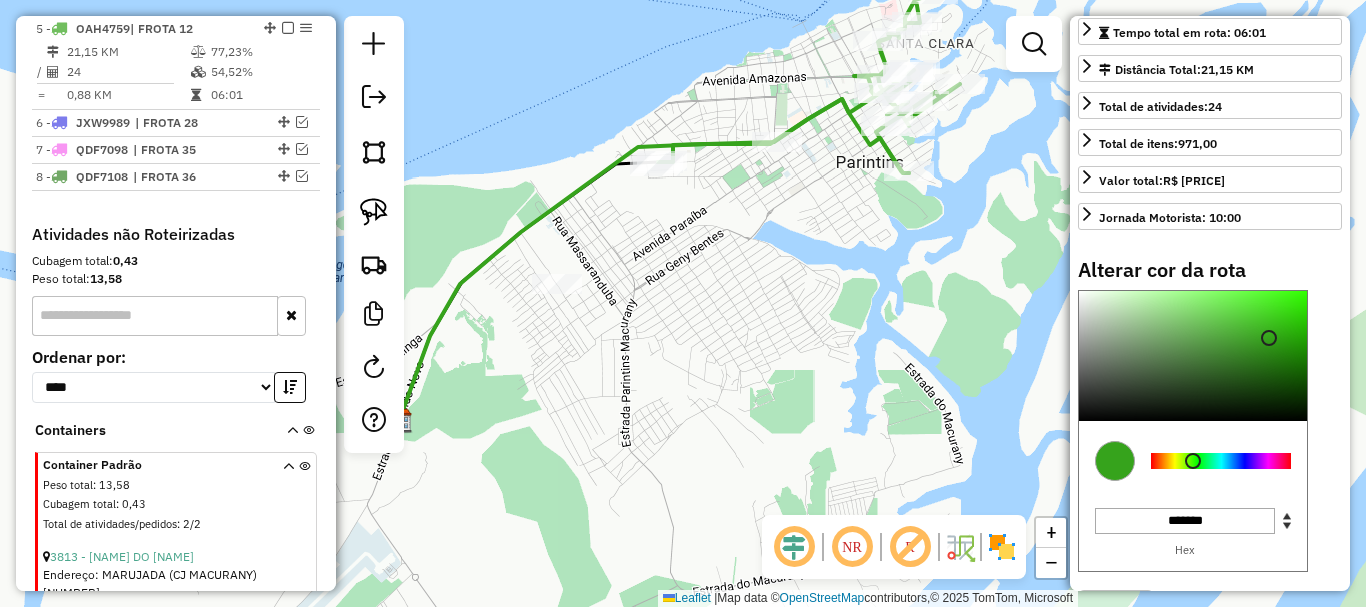 click at bounding box center [1221, 461] 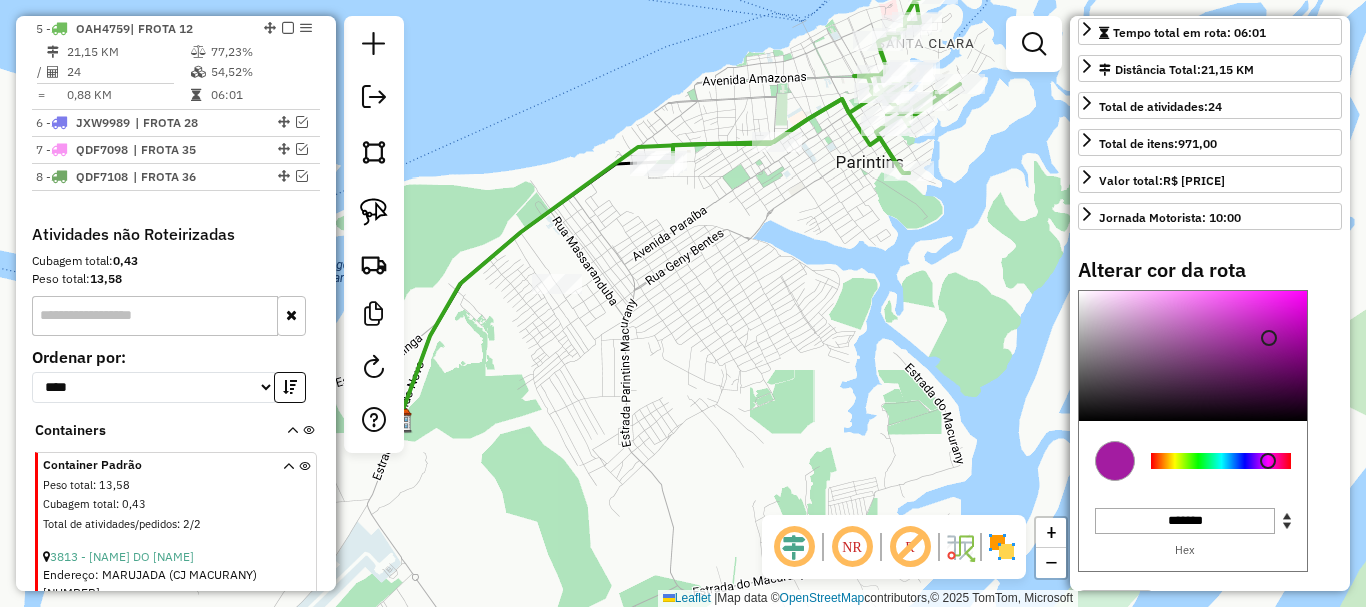 click at bounding box center [1221, 461] 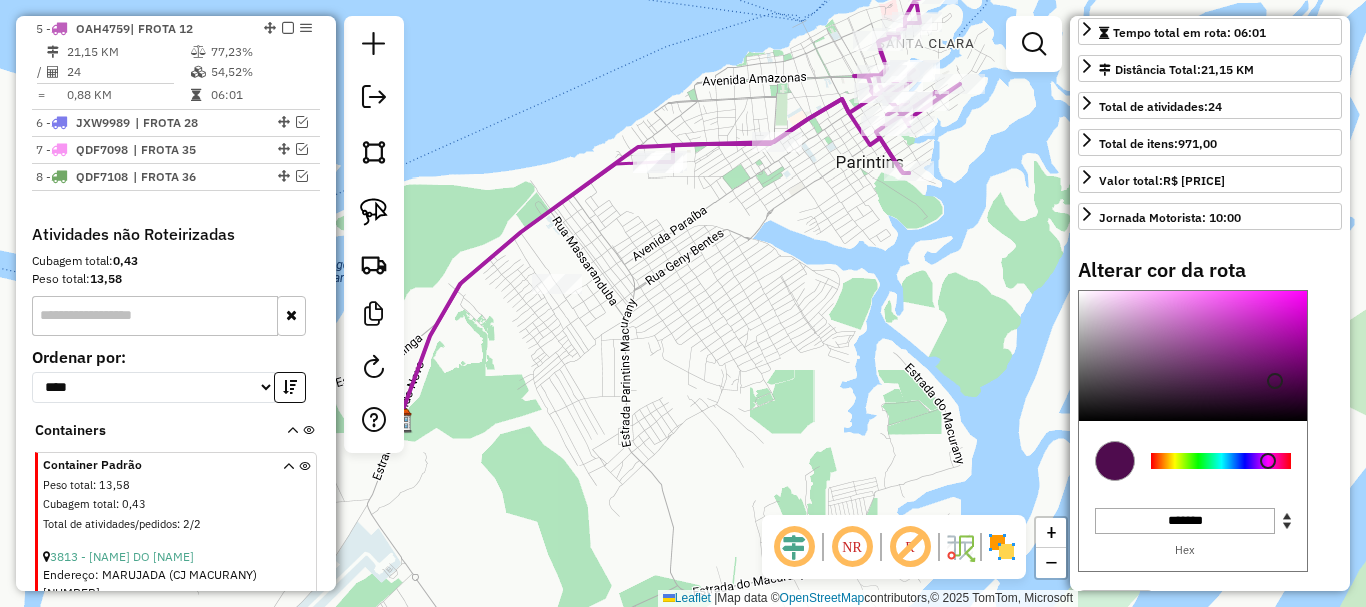 type on "*******" 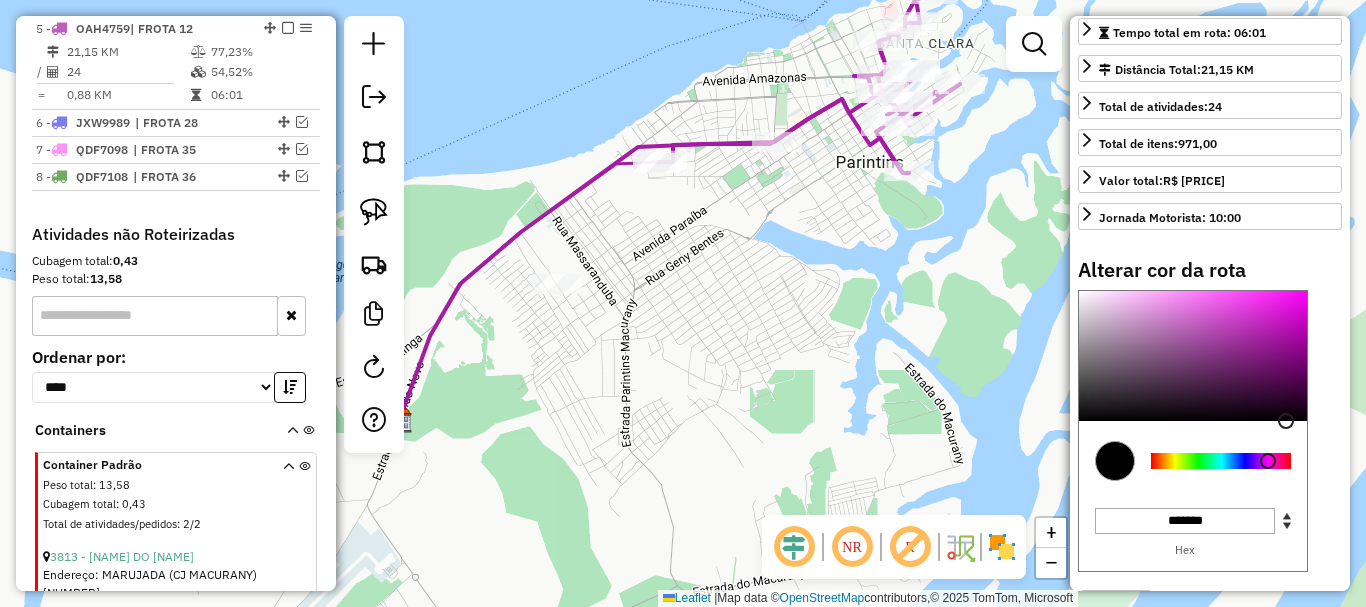 drag, startPoint x: 1266, startPoint y: 373, endPoint x: 1277, endPoint y: 484, distance: 111.54372 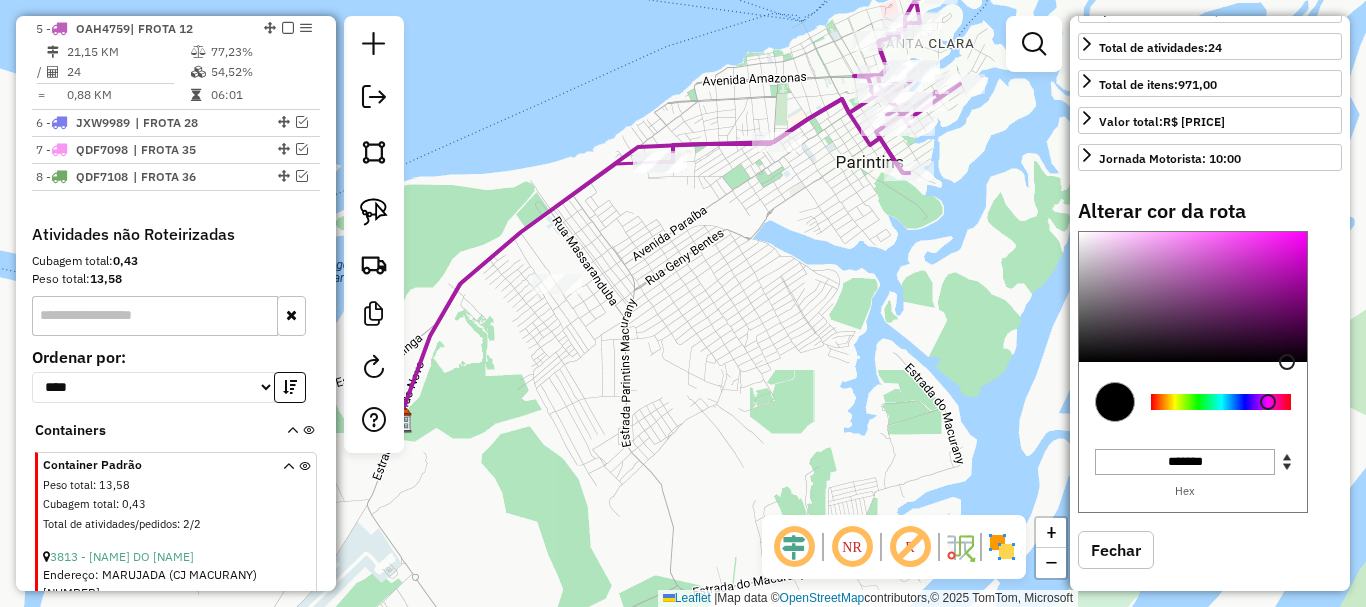 scroll, scrollTop: 511, scrollLeft: 0, axis: vertical 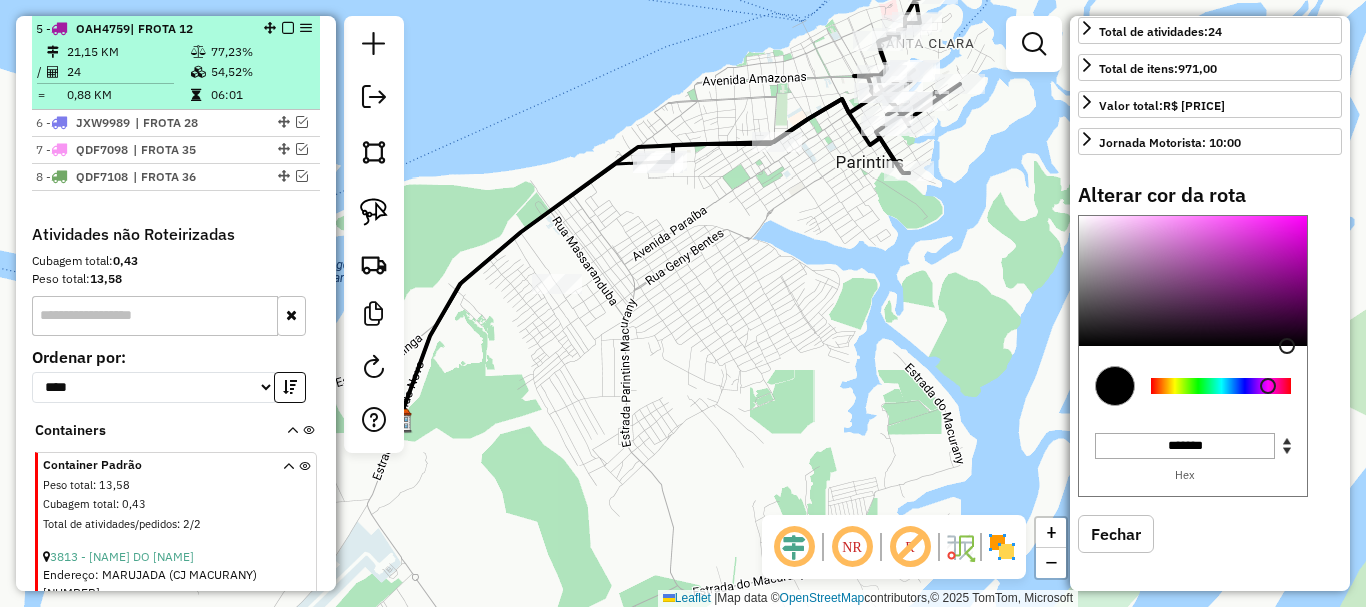 click at bounding box center (288, 28) 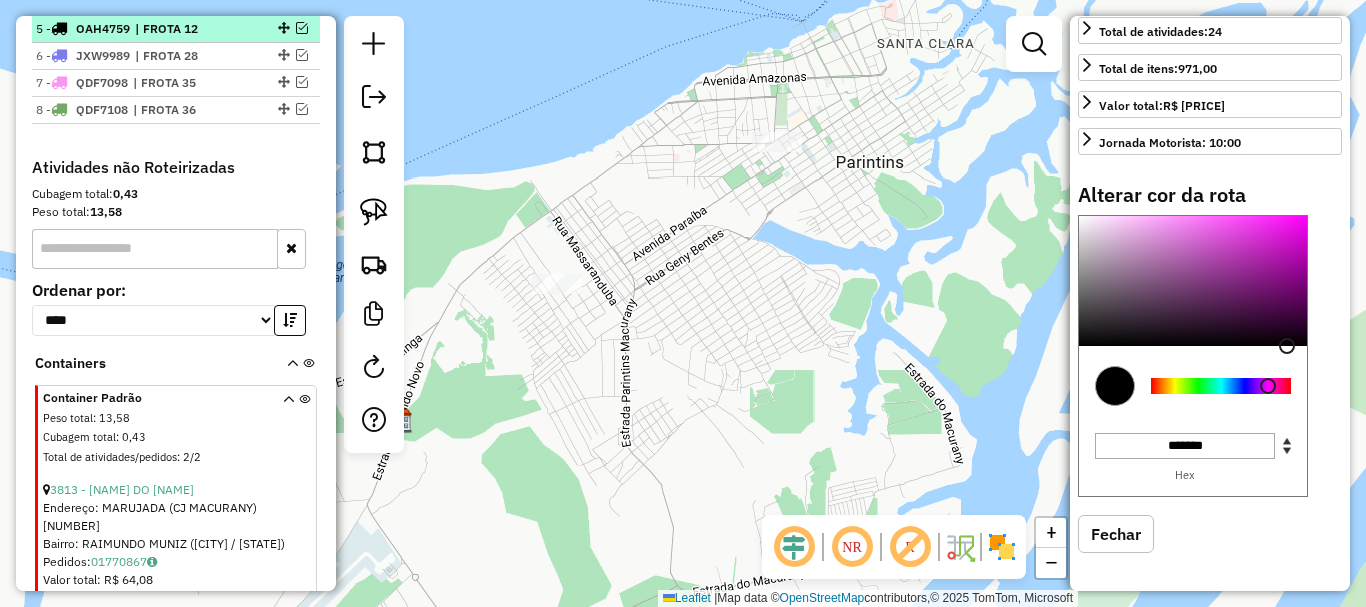 click at bounding box center (302, 28) 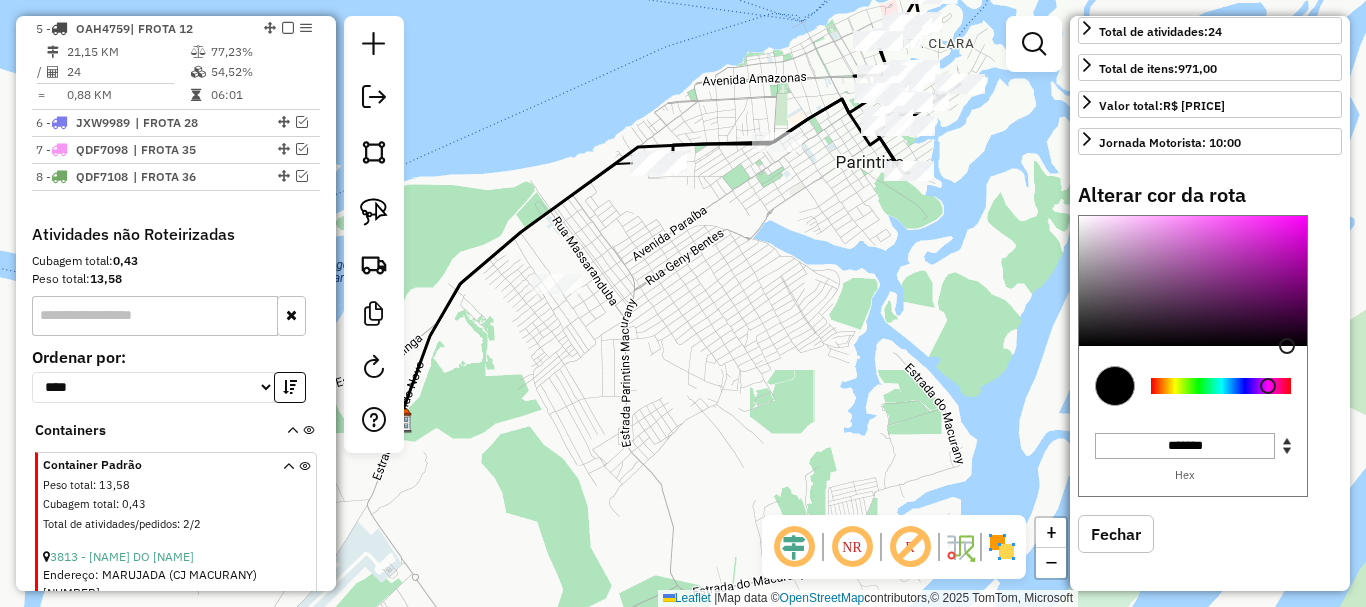 click on "Janela de atendimento Grade de atendimento Capacidade Transportadoras Veículos Cliente Pedidos  Rotas Selecione os dias de semana para filtrar as janelas de atendimento  Seg   Ter   Qua   Qui   Sex   Sáb   Dom  Informe o período da janela de atendimento: De: Até:  Filtrar exatamente a janela do cliente  Considerar janela de atendimento padrão  Selecione os dias de semana para filtrar as grades de atendimento  Seg   Ter   Qua   Qui   Sex   Sáb   Dom   Considerar clientes sem dia de atendimento cadastrado  Clientes fora do dia de atendimento selecionado Filtrar as atividades entre os valores definidos abaixo:  Peso mínimo:   Peso máximo:   Cubagem mínima:   Cubagem máxima:   De:   Até:  Filtrar as atividades entre o tempo de atendimento definido abaixo:  De:   Até:   Considerar capacidade total dos clientes não roteirizados Transportadora: Selecione um ou mais itens Tipo de veículo: Selecione um ou mais itens Veículo: Selecione um ou mais itens Motorista: Selecione um ou mais itens Nome: Rótulo:" 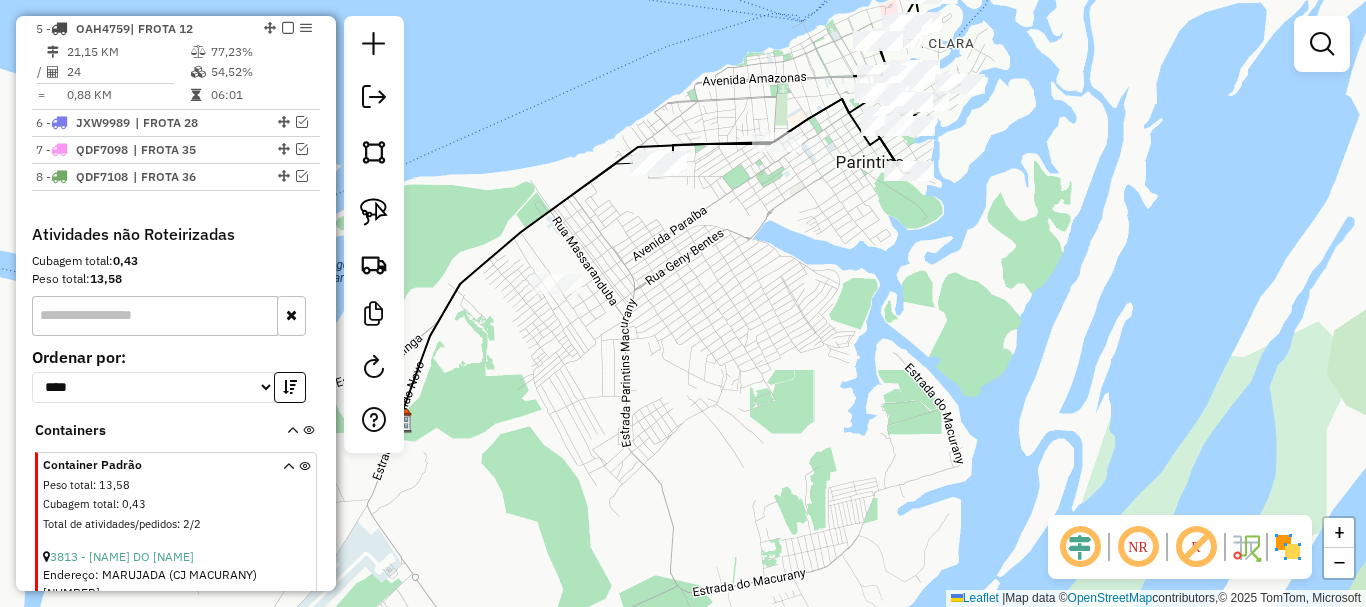drag, startPoint x: 824, startPoint y: 333, endPoint x: 754, endPoint y: 345, distance: 71.021126 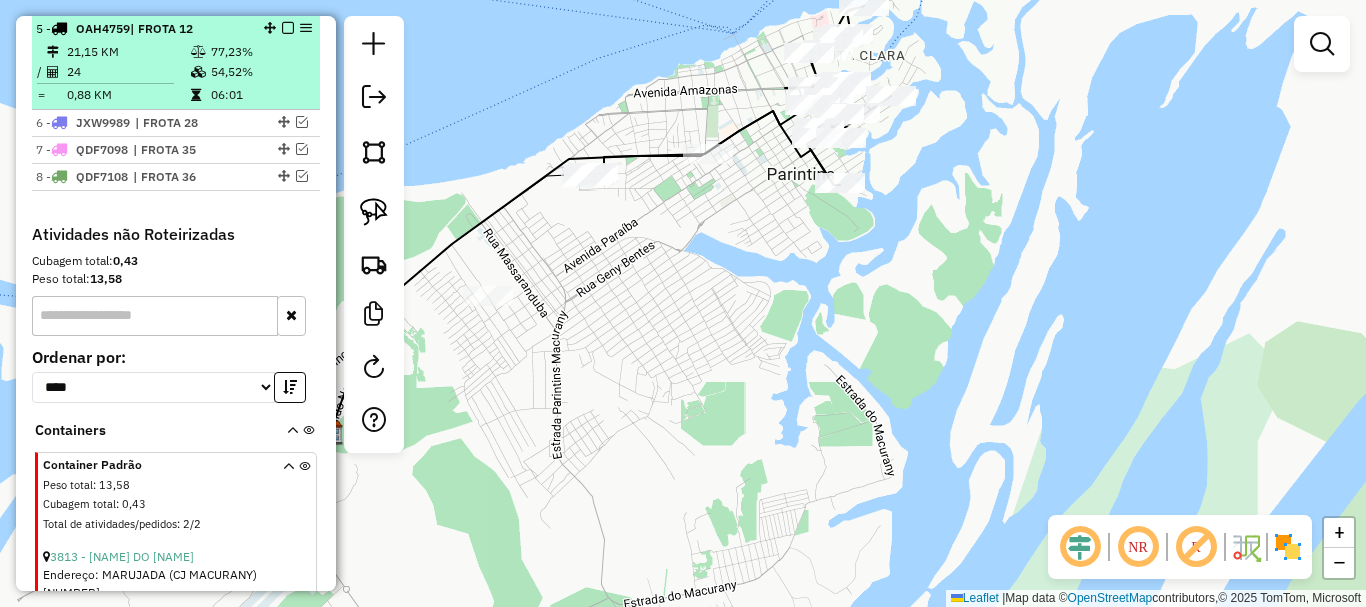 click at bounding box center (288, 28) 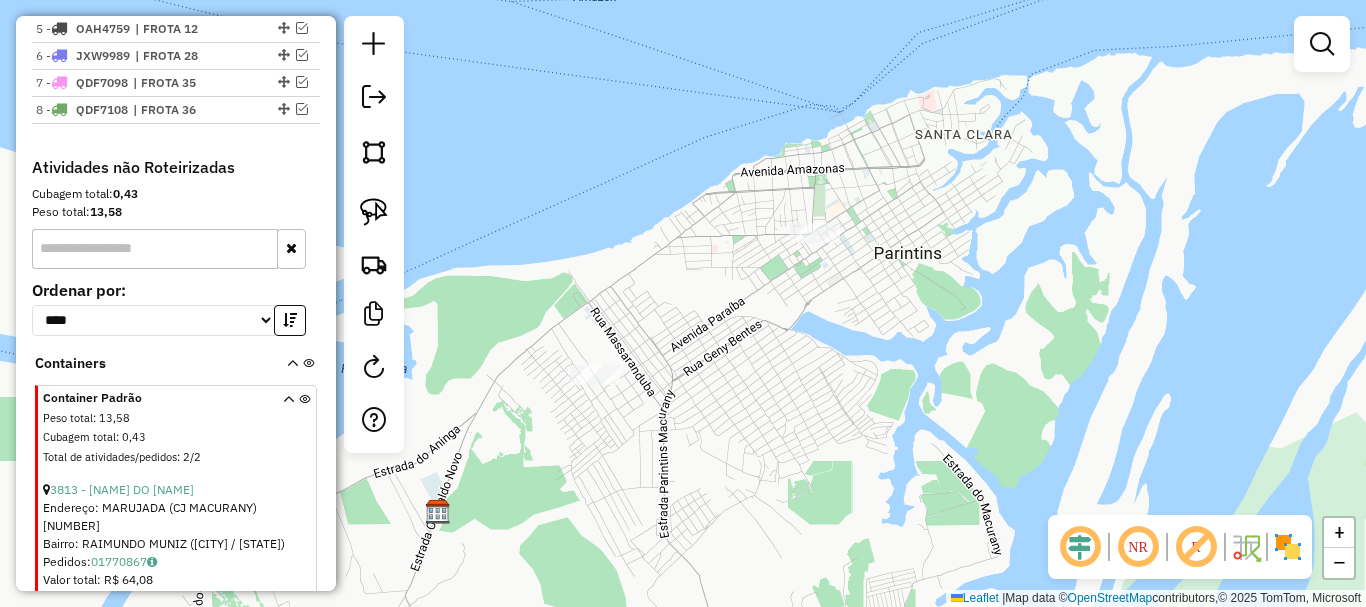 drag, startPoint x: 736, startPoint y: 340, endPoint x: 855, endPoint y: 459, distance: 168.29141 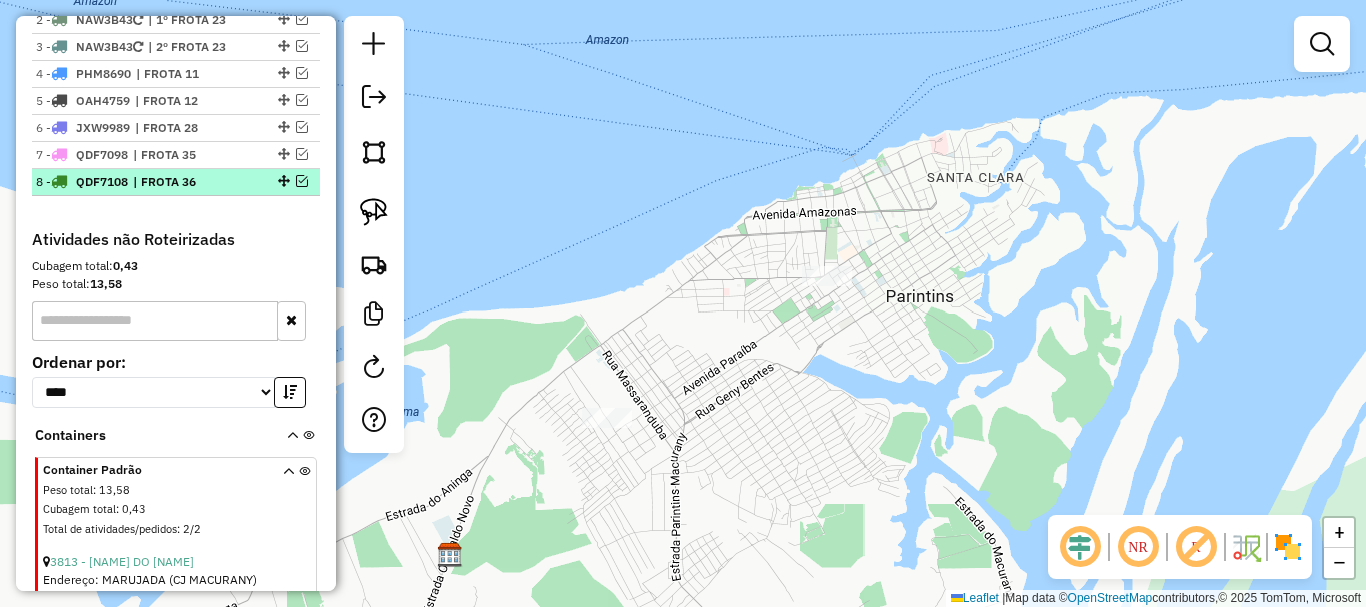 scroll, scrollTop: 758, scrollLeft: 0, axis: vertical 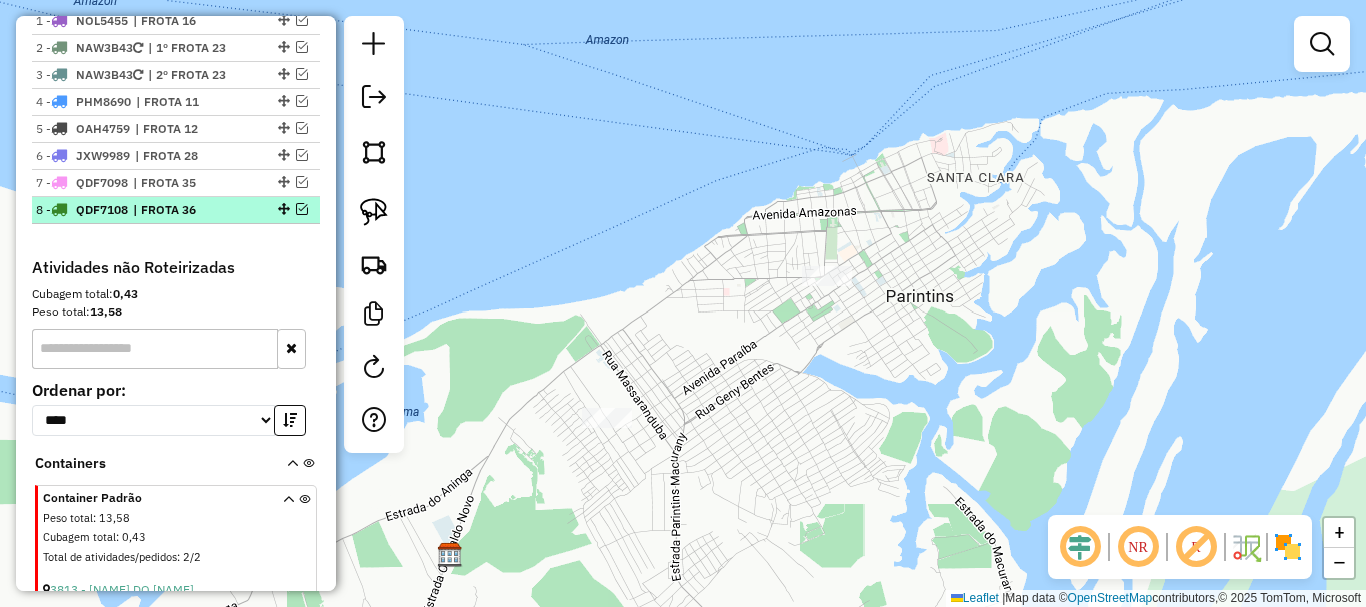 click at bounding box center [302, 209] 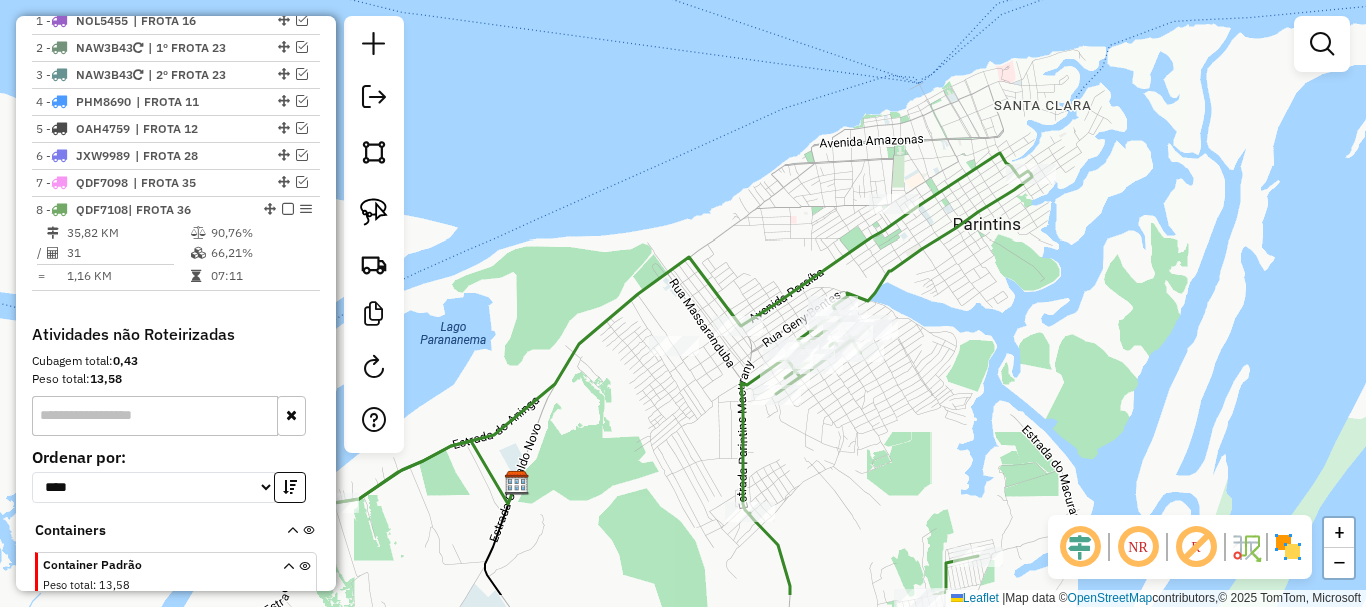 drag, startPoint x: 829, startPoint y: 541, endPoint x: 916, endPoint y: 341, distance: 218.10318 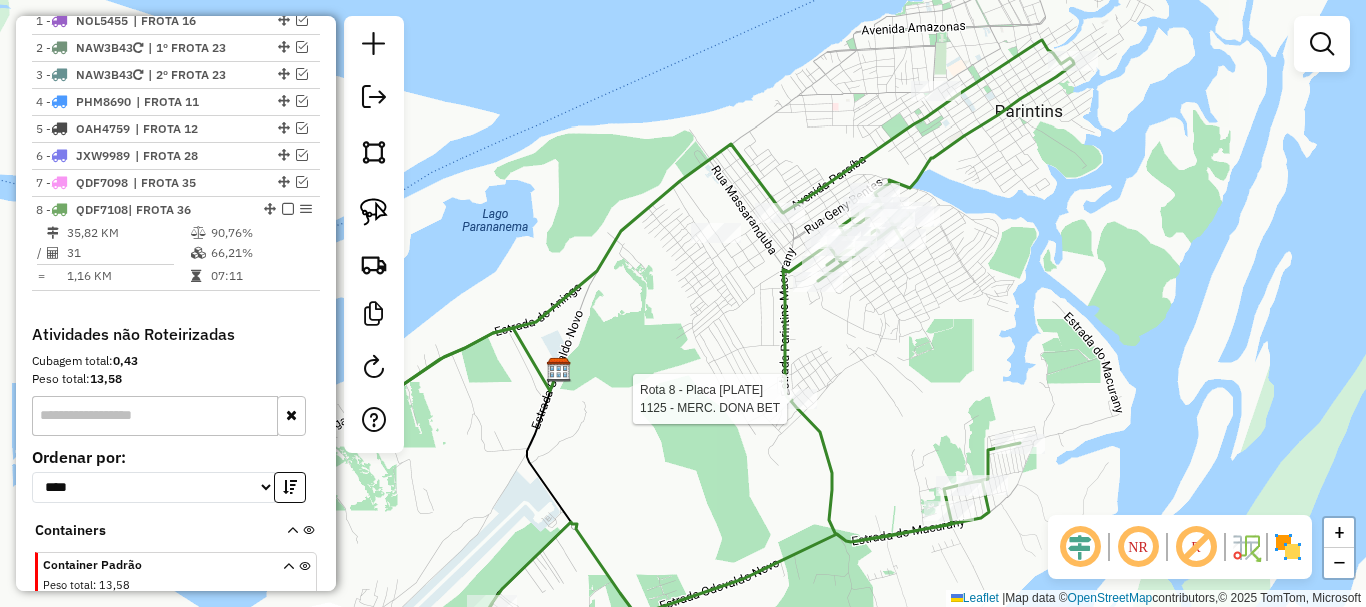select on "**********" 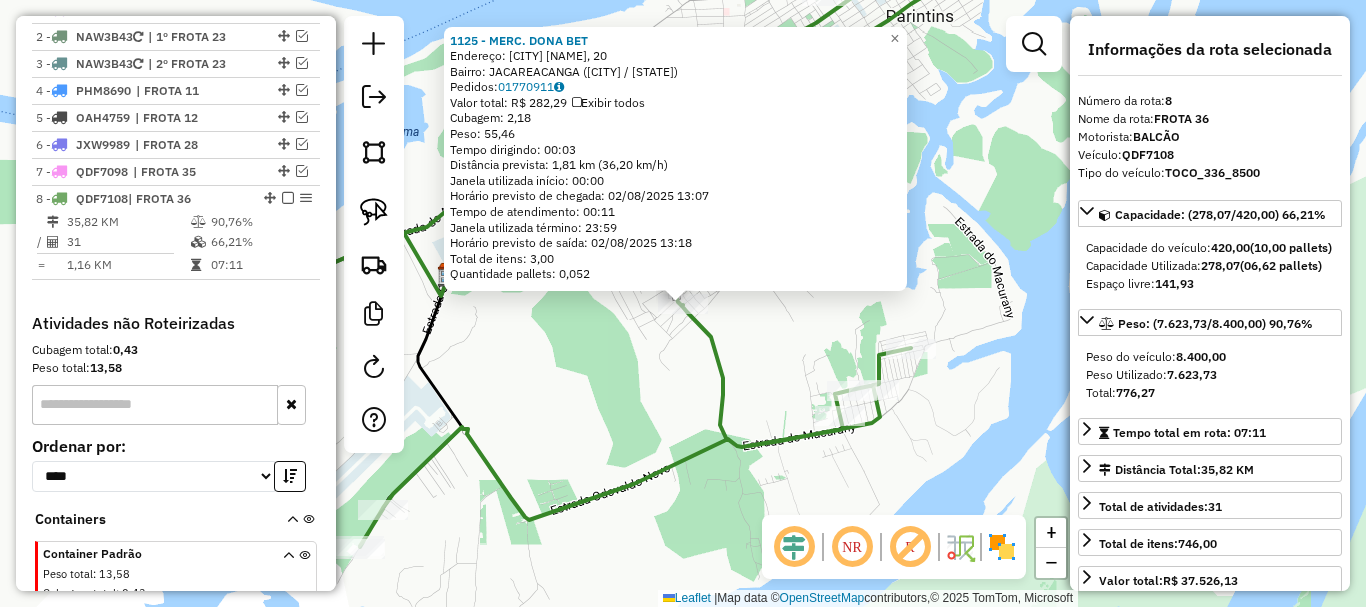 scroll, scrollTop: 739, scrollLeft: 0, axis: vertical 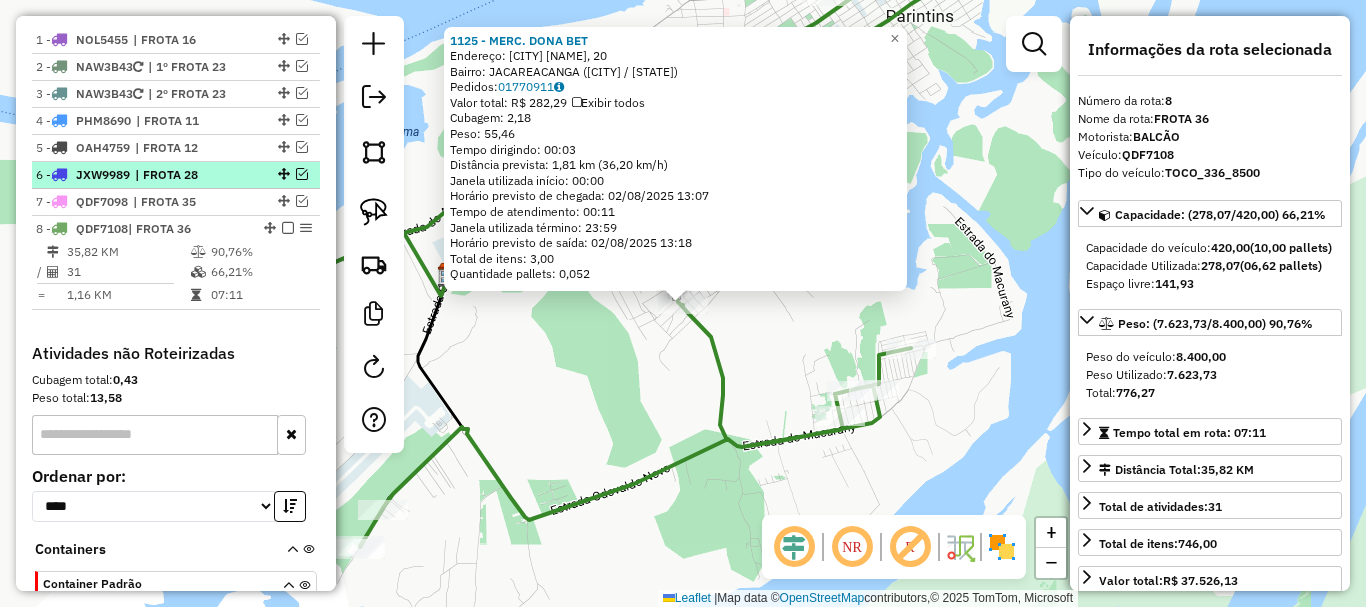 click on "| FROTA 28" at bounding box center [181, 175] 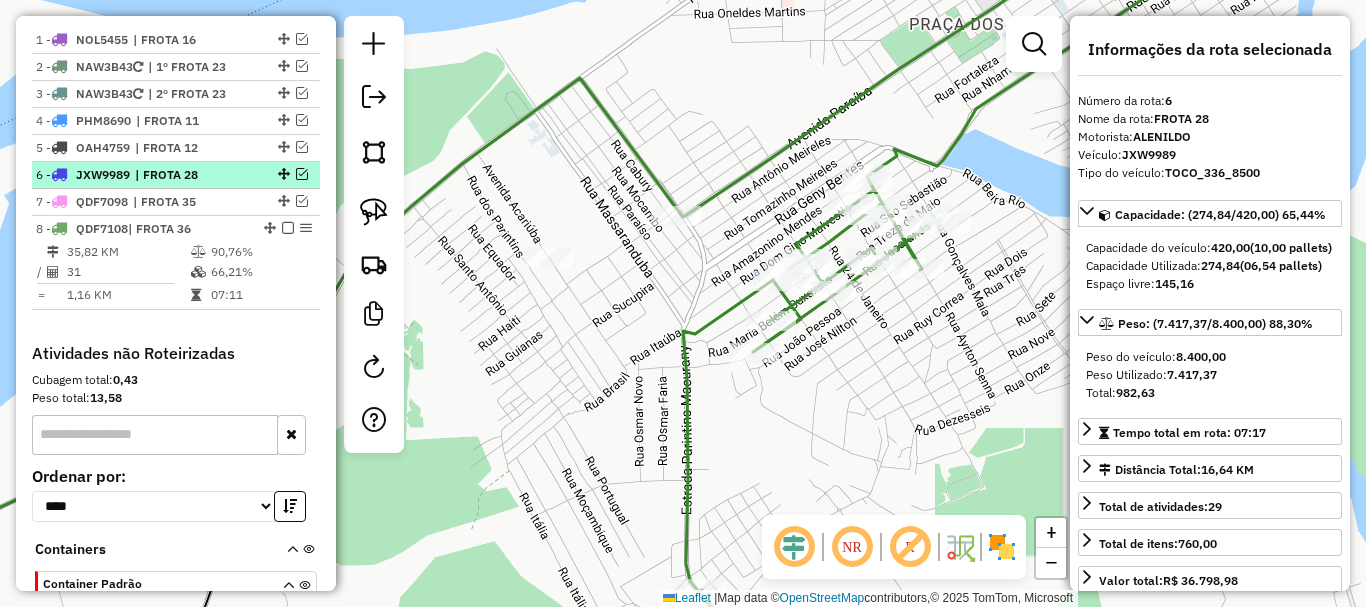 click on "| FROTA 28" at bounding box center [181, 175] 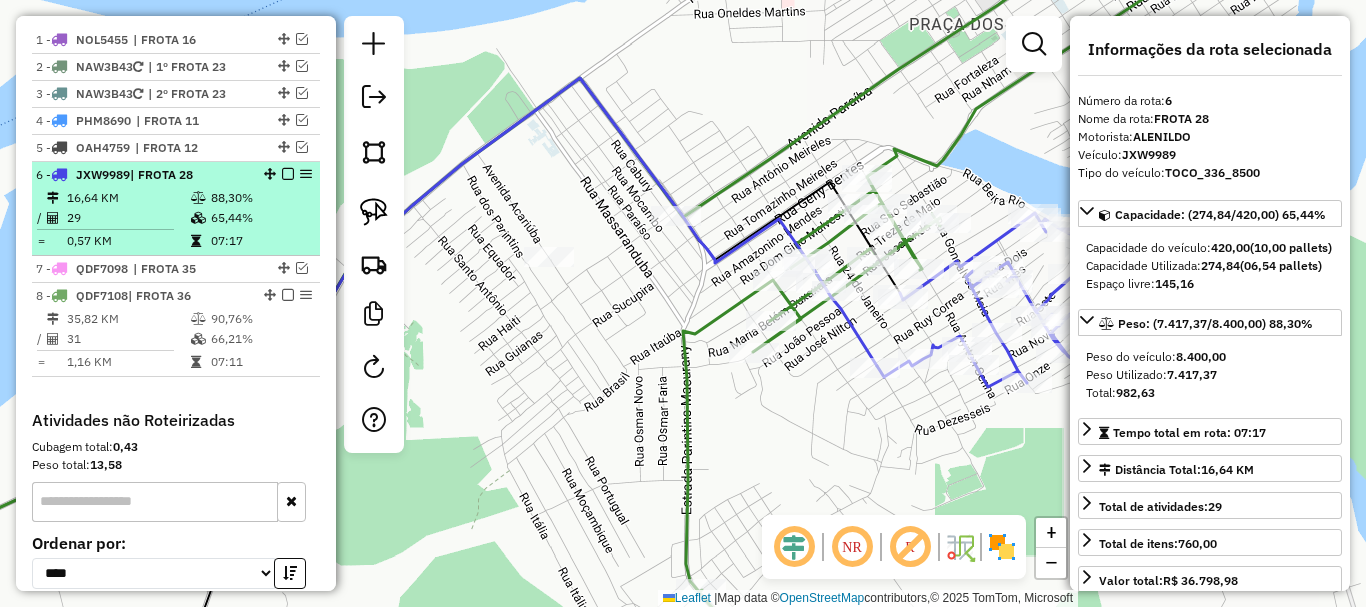 click at bounding box center (288, 174) 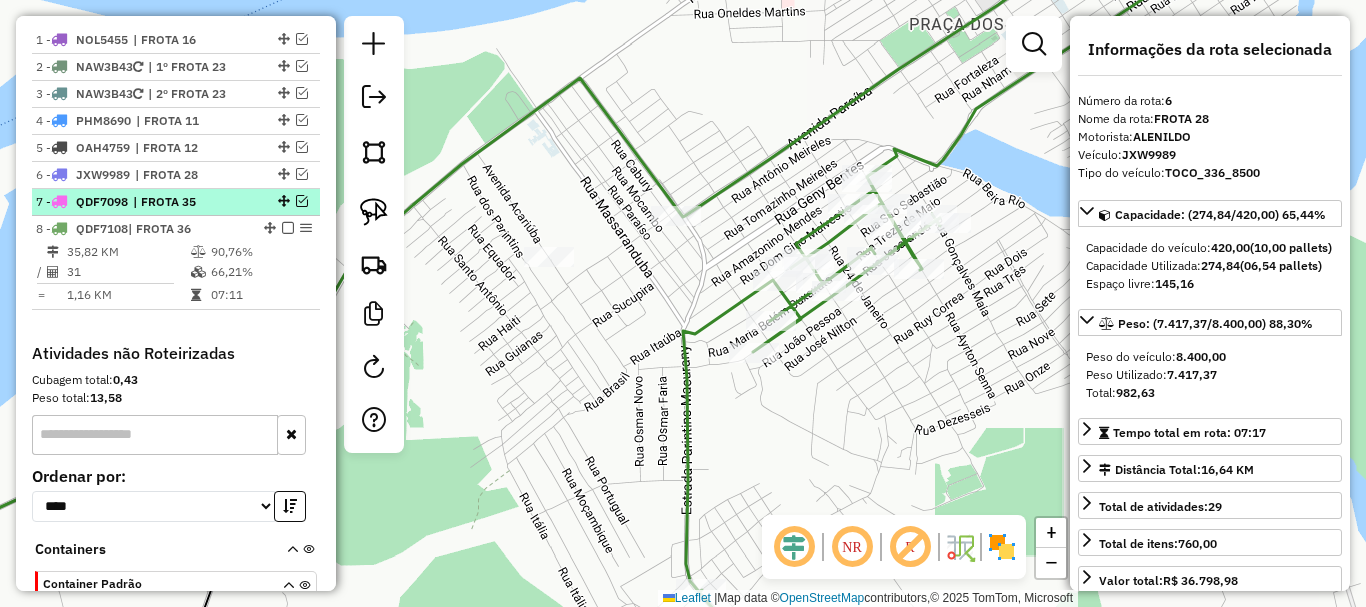 click on "| FROTA 35" at bounding box center [179, 202] 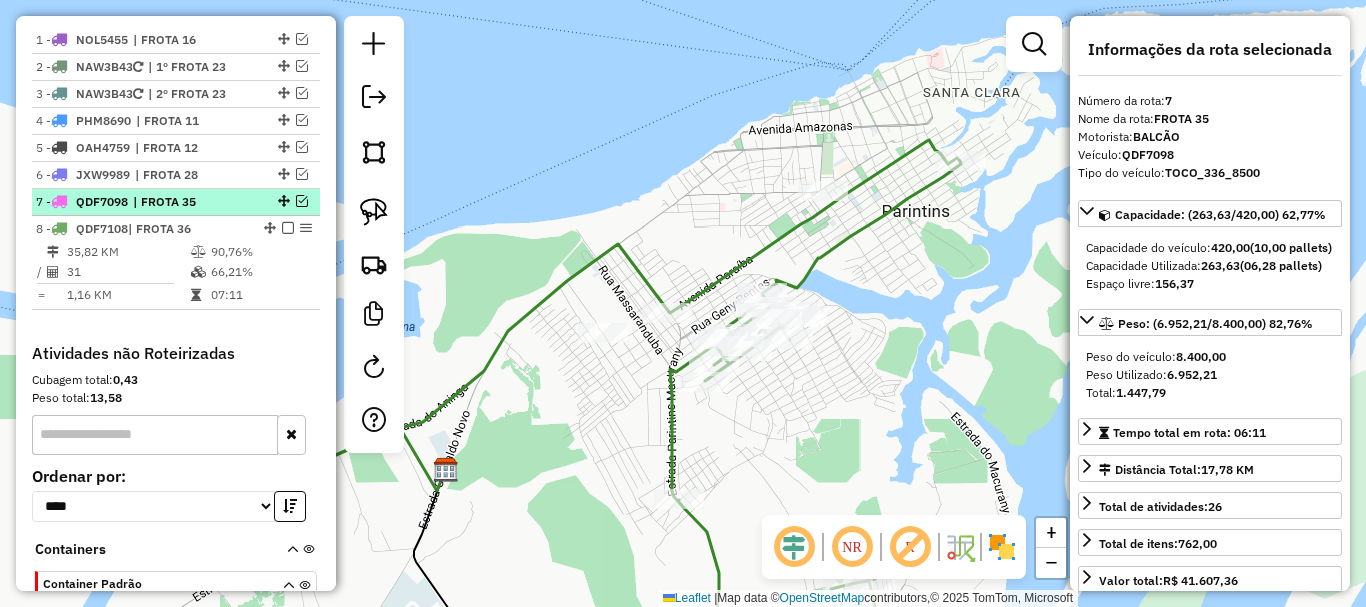 click at bounding box center (302, 201) 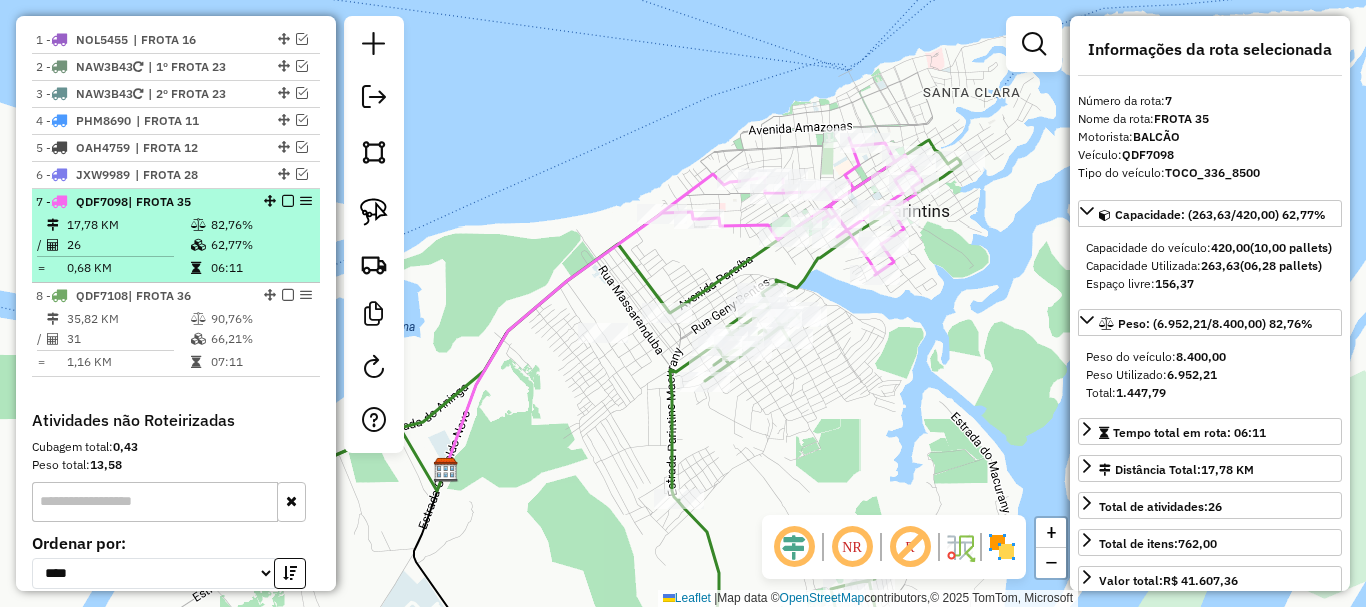 click at bounding box center (306, 201) 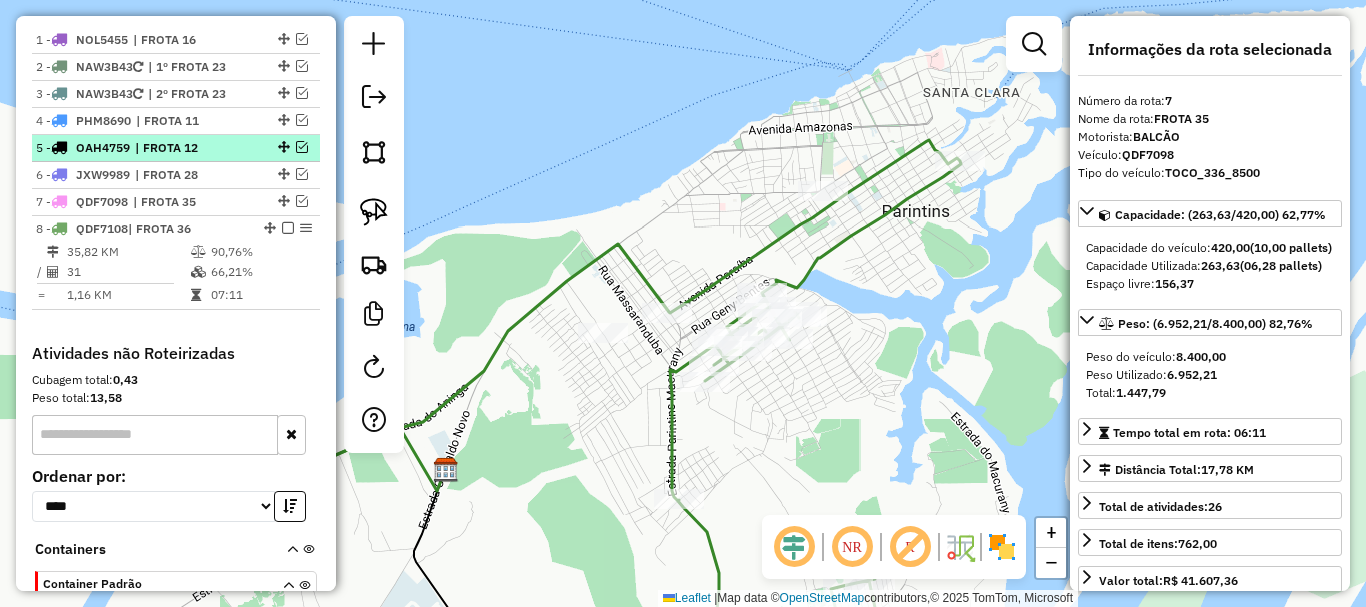click on "| FROTA 12" at bounding box center [181, 148] 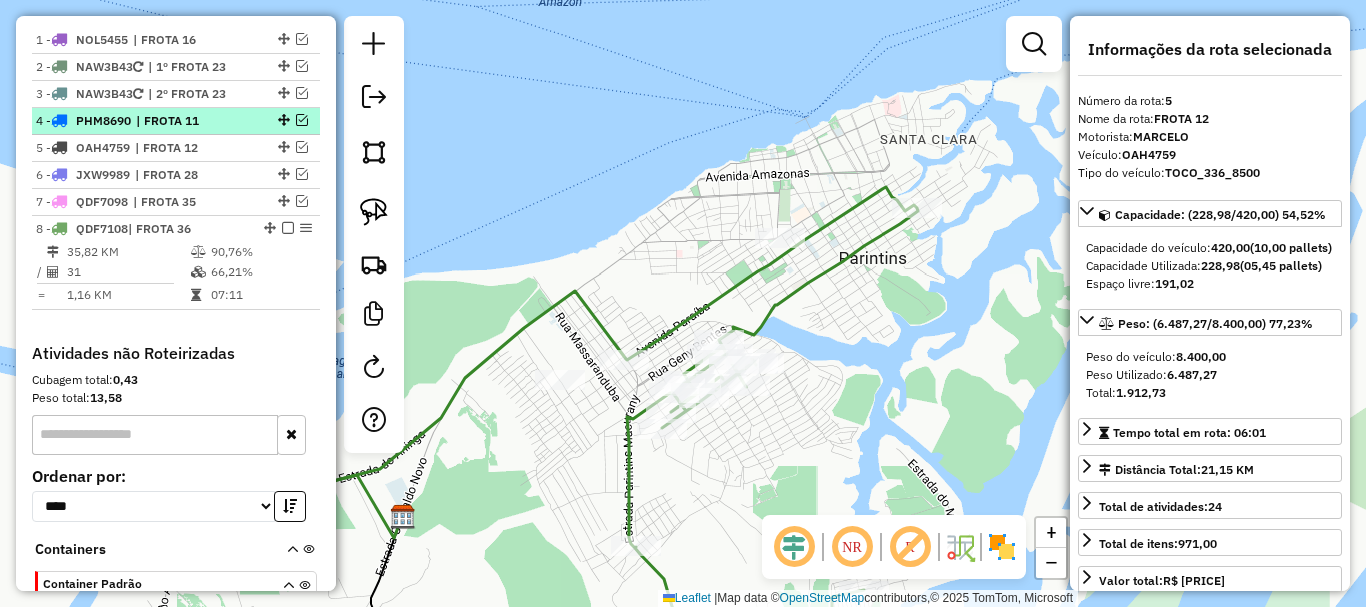 click on "4 -       PHM8690   | FROTA 11" at bounding box center (176, 121) 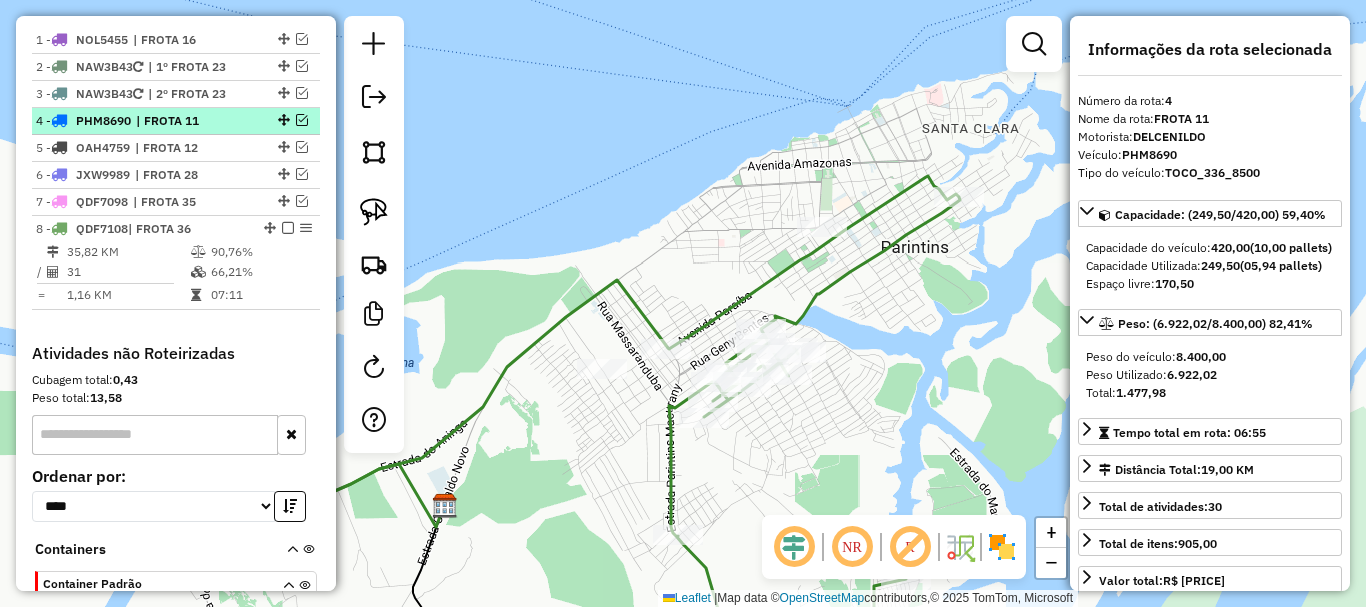 click at bounding box center [302, 120] 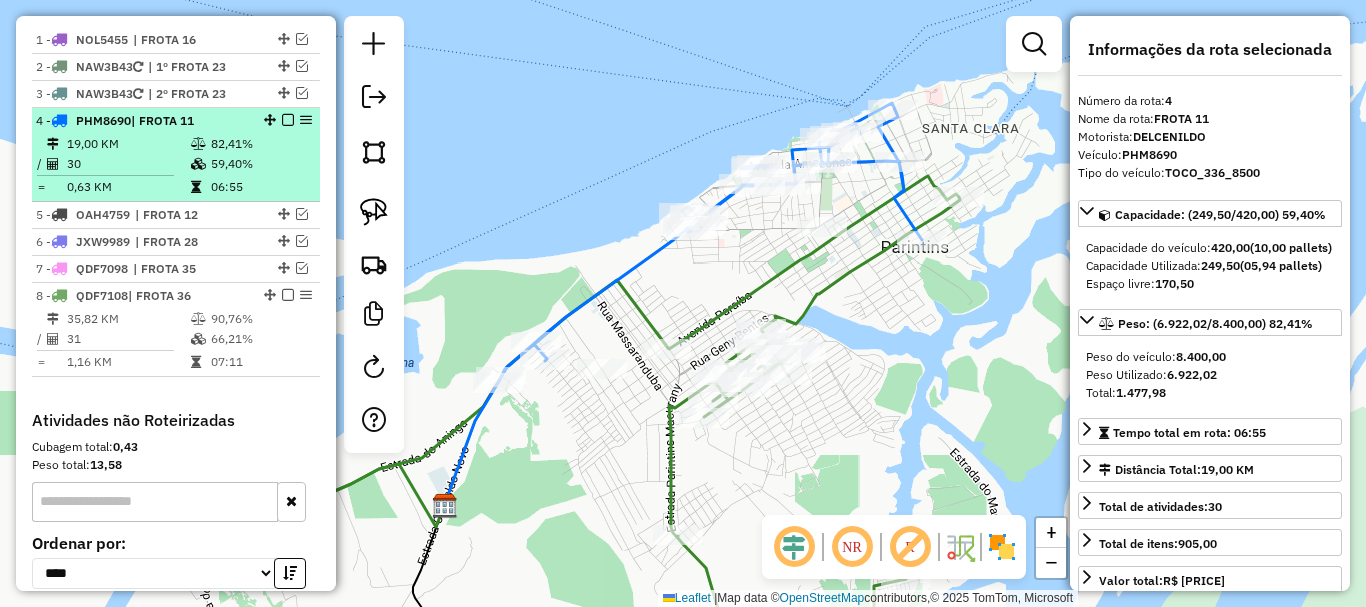 click at bounding box center (288, 120) 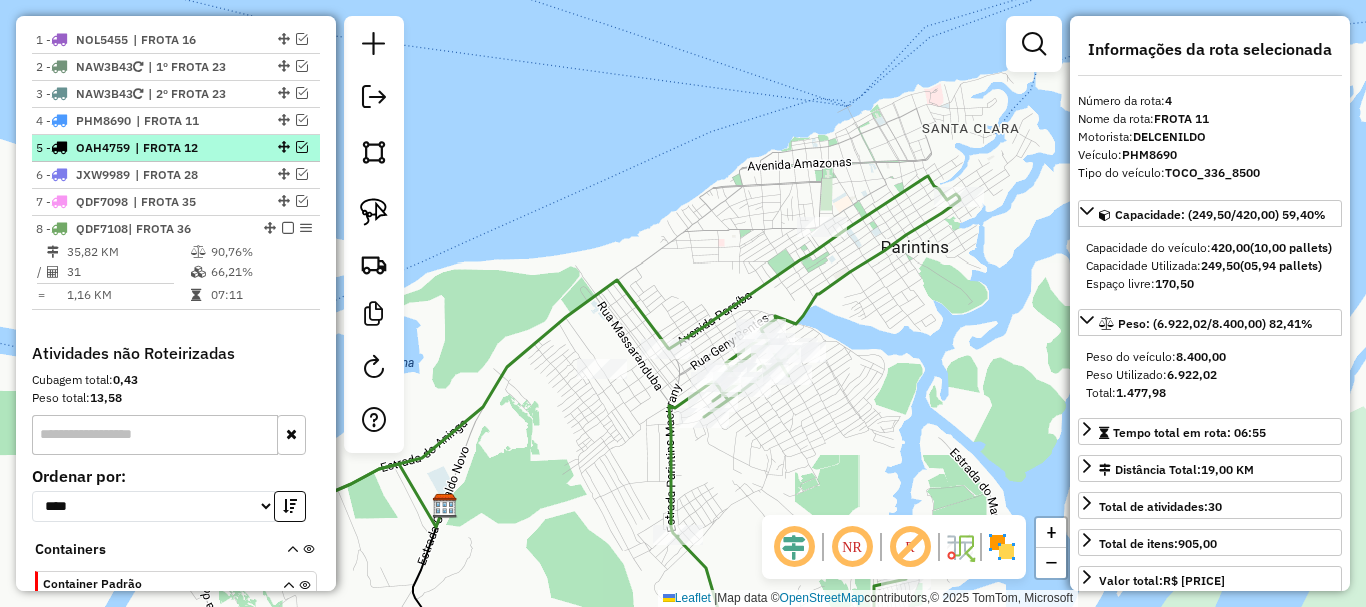 click at bounding box center (302, 147) 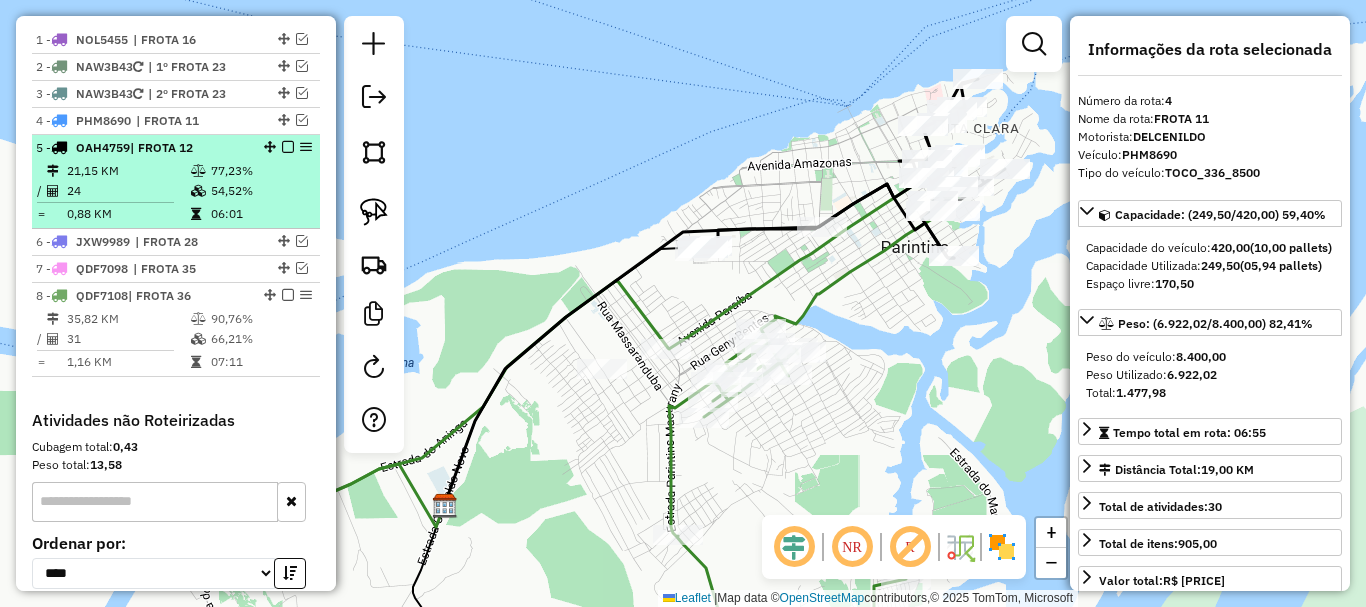 click at bounding box center [288, 147] 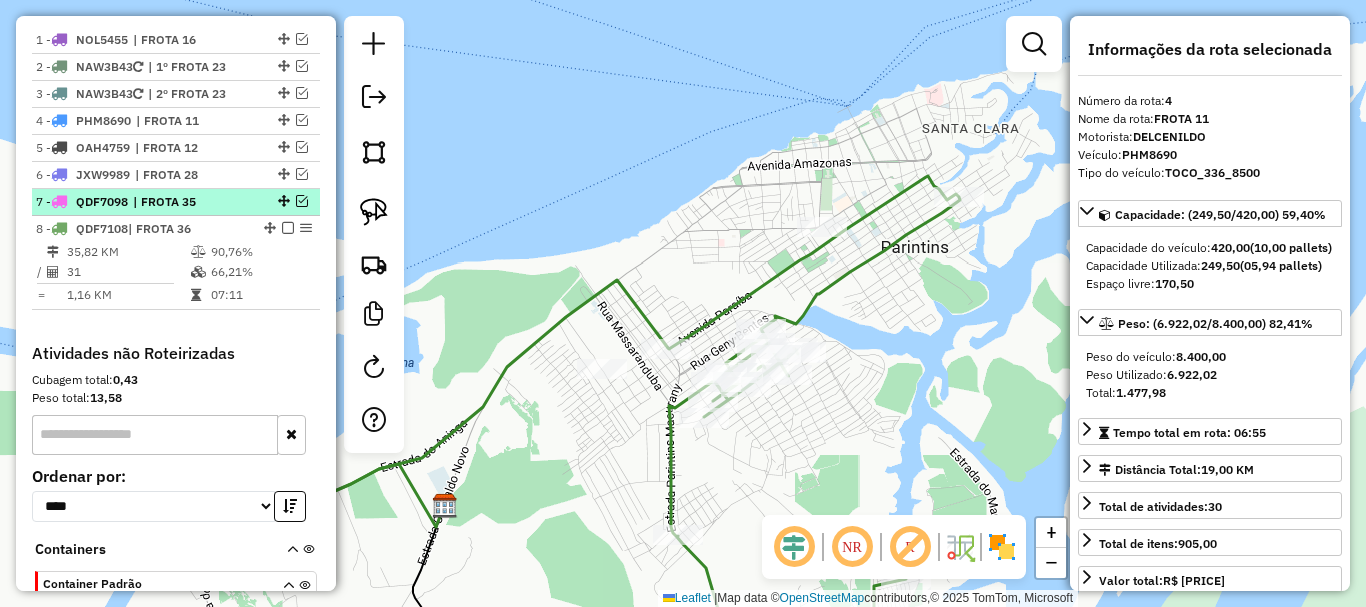 click on "7 -       QDF7098   | FROTA 35" at bounding box center [176, 202] 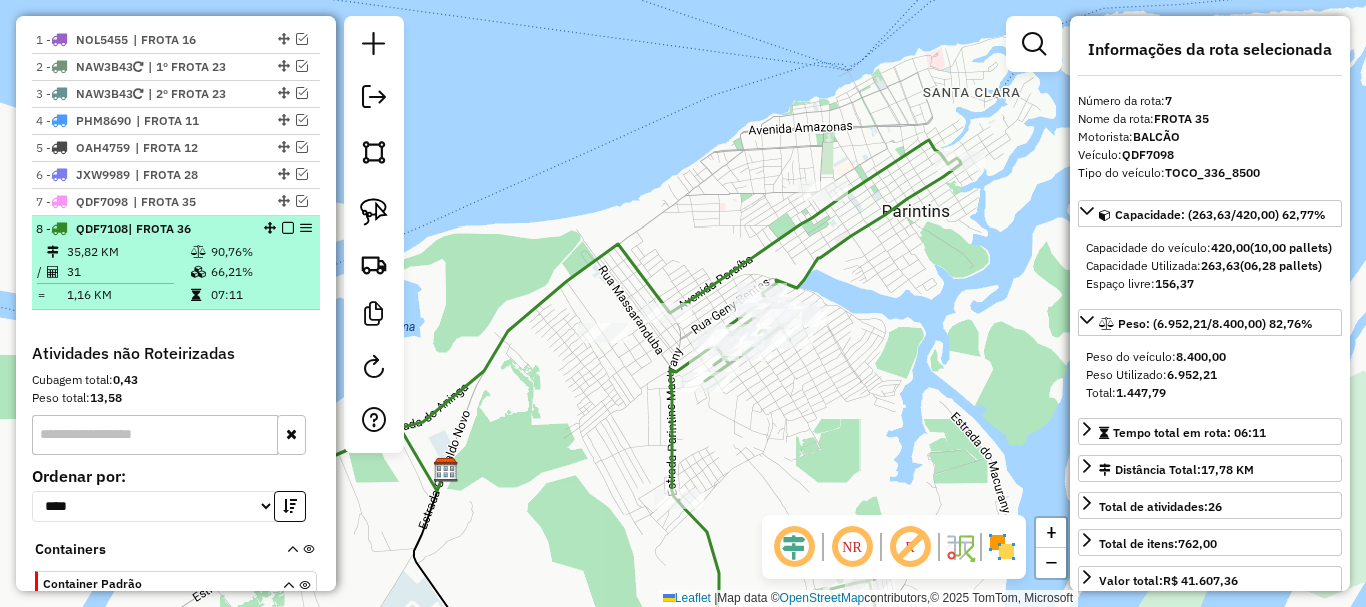 click on "| FROTA 36" at bounding box center [159, 228] 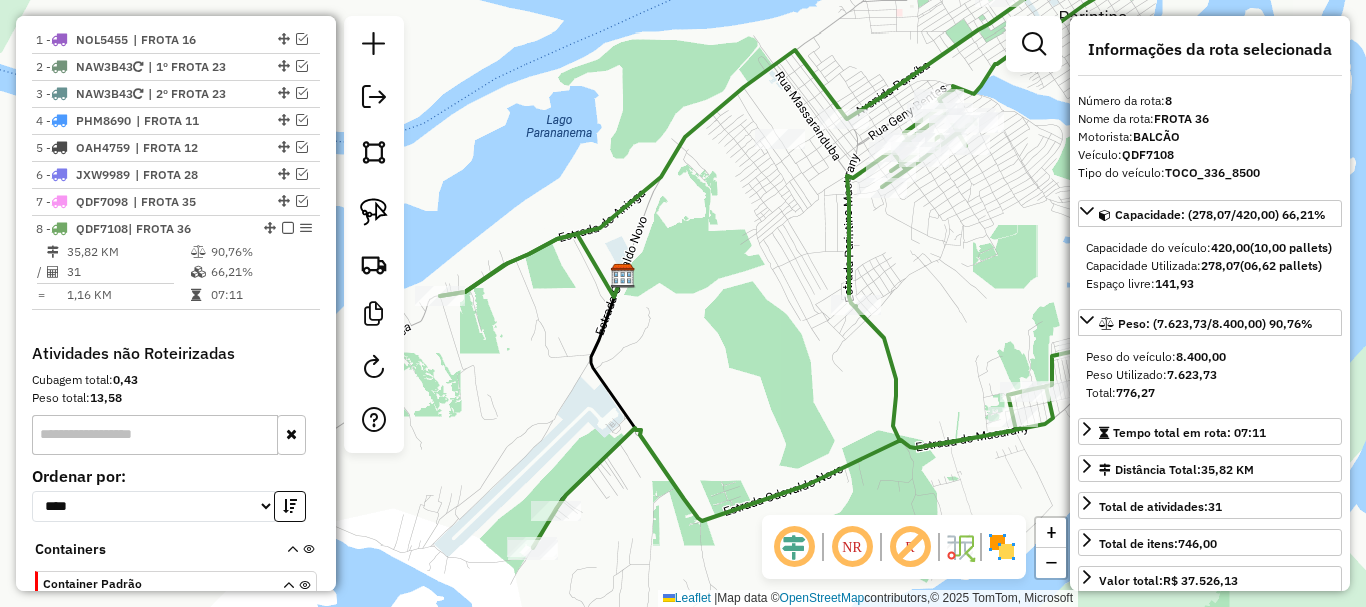 drag, startPoint x: 706, startPoint y: 448, endPoint x: 812, endPoint y: 393, distance: 119.419426 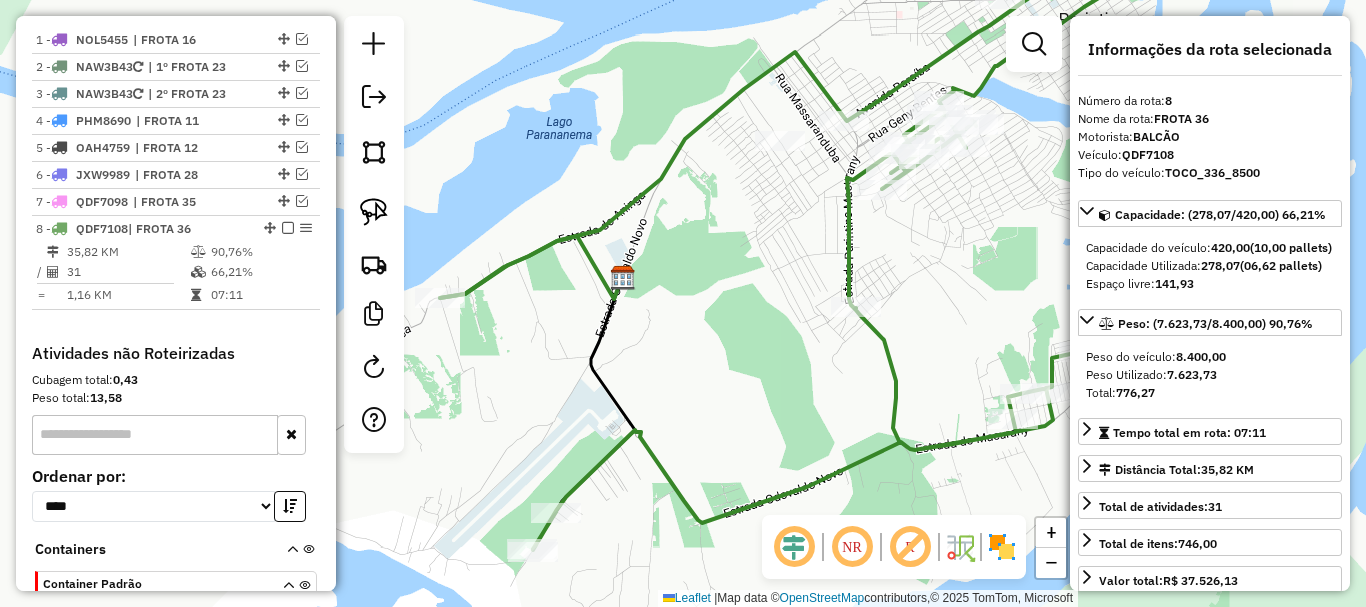 drag, startPoint x: 787, startPoint y: 341, endPoint x: 782, endPoint y: 357, distance: 16.763054 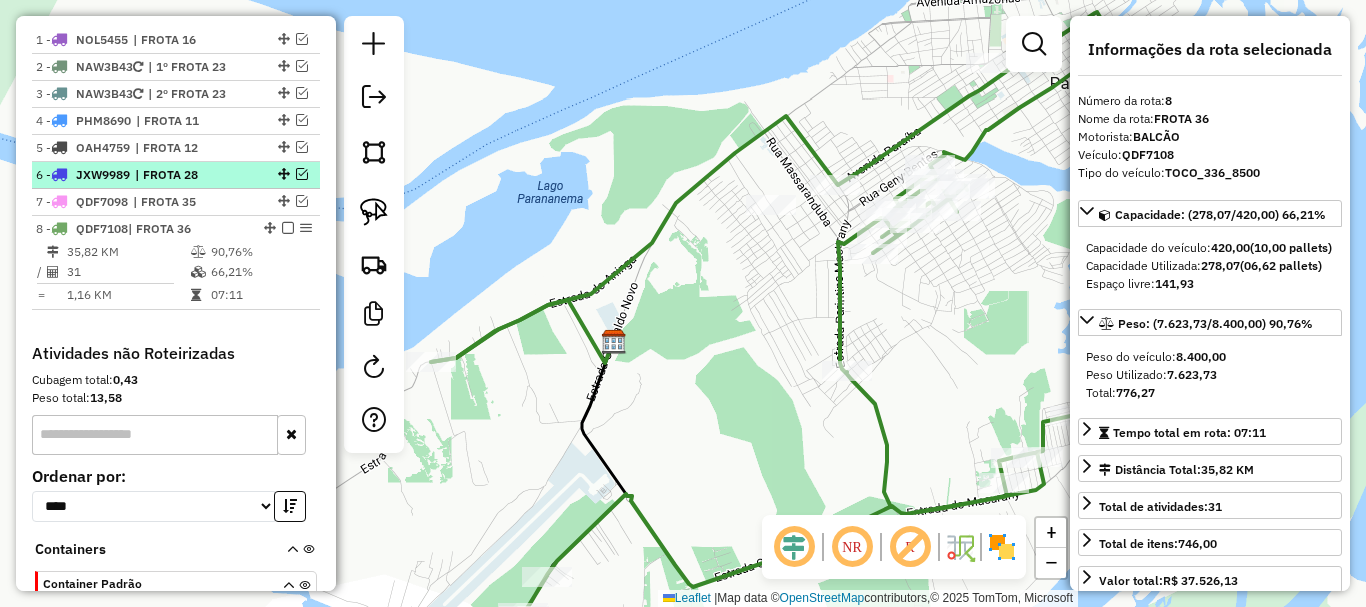 click at bounding box center [282, 174] 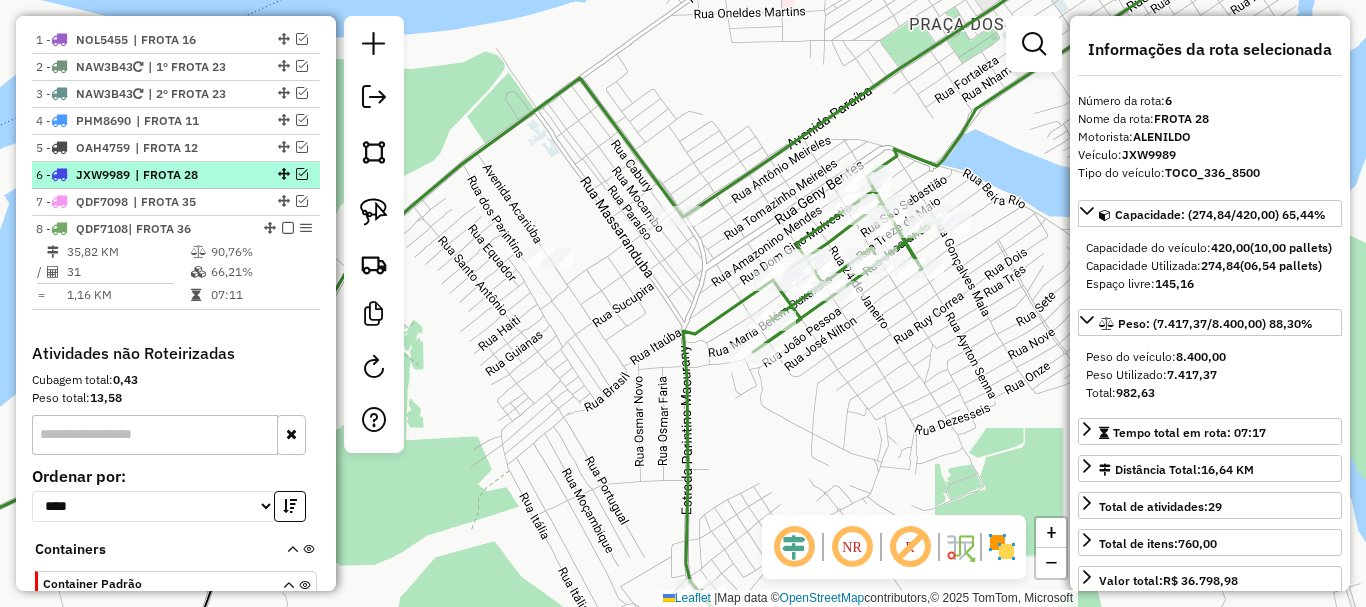 click at bounding box center (302, 174) 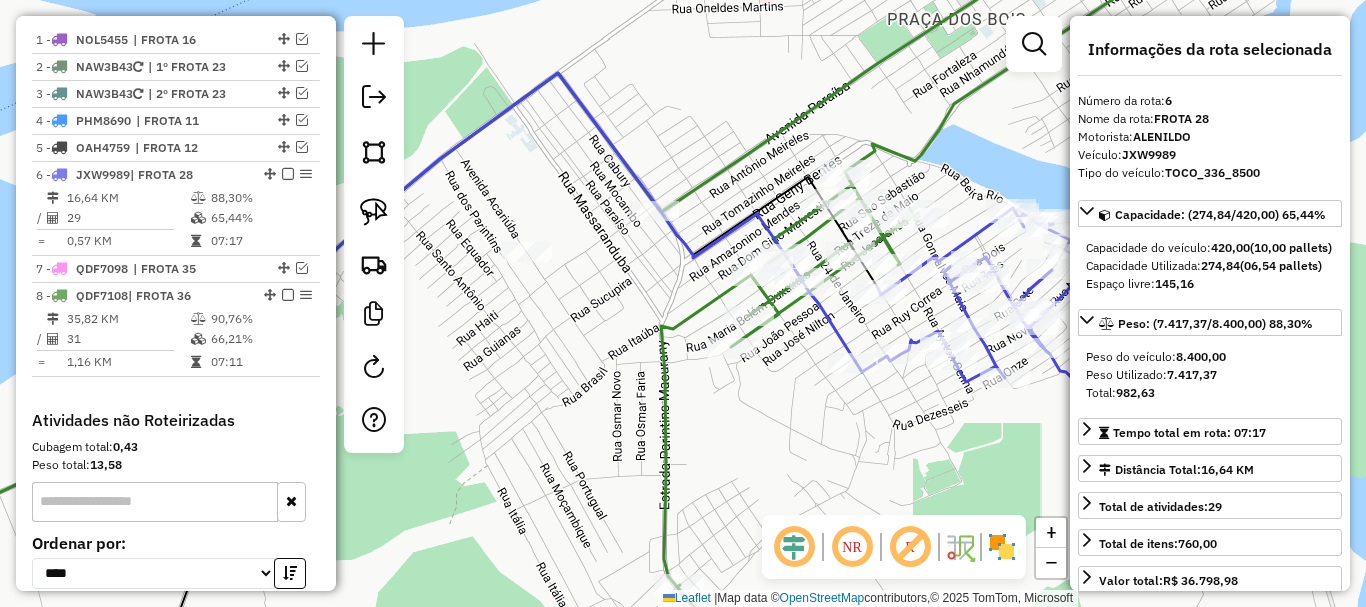 drag, startPoint x: 842, startPoint y: 426, endPoint x: 517, endPoint y: 355, distance: 332.665 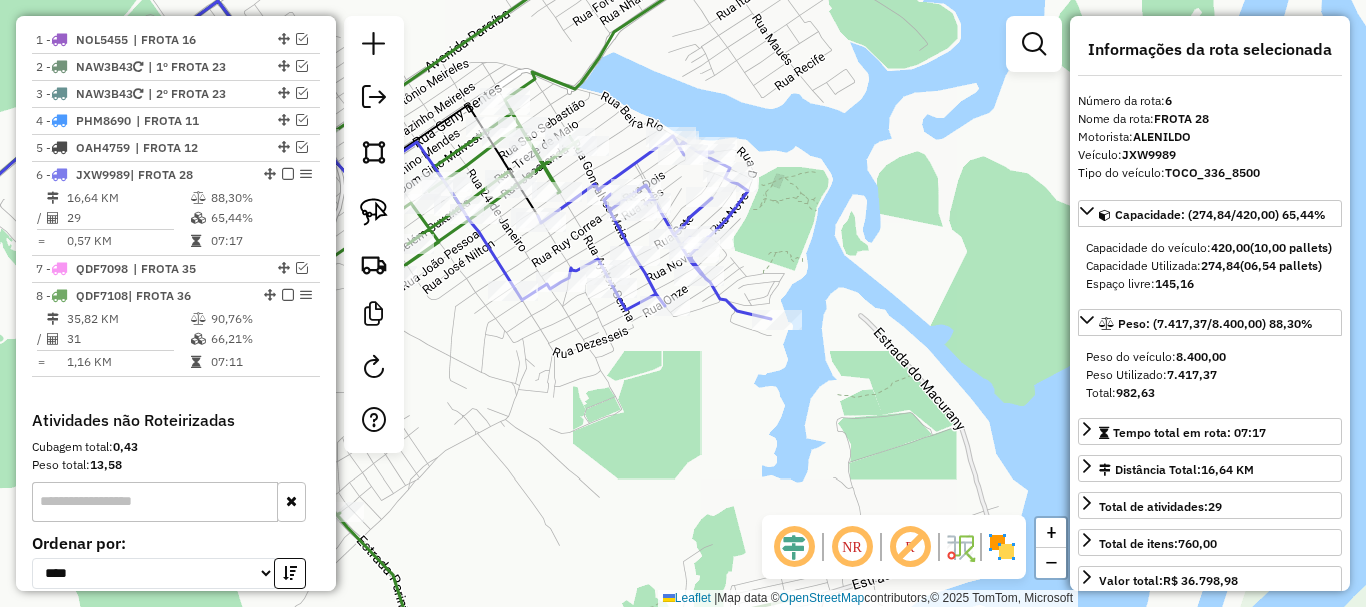 click on "Janela de atendimento Grade de atendimento Capacidade Transportadoras Veículos Cliente Pedidos  Rotas Selecione os dias de semana para filtrar as janelas de atendimento  Seg   Ter   Qua   Qui   Sex   Sáb   Dom  Informe o período da janela de atendimento: De: Até:  Filtrar exatamente a janela do cliente  Considerar janela de atendimento padrão  Selecione os dias de semana para filtrar as grades de atendimento  Seg   Ter   Qua   Qui   Sex   Sáb   Dom   Considerar clientes sem dia de atendimento cadastrado  Clientes fora do dia de atendimento selecionado Filtrar as atividades entre os valores definidos abaixo:  Peso mínimo:   Peso máximo:   Cubagem mínima:   Cubagem máxima:   De:   Até:  Filtrar as atividades entre o tempo de atendimento definido abaixo:  De:   Até:   Considerar capacidade total dos clientes não roteirizados Transportadora: Selecione um ou mais itens Tipo de veículo: Selecione um ou mais itens Veículo: Selecione um ou mais itens Motorista: Selecione um ou mais itens Nome: Rótulo:" 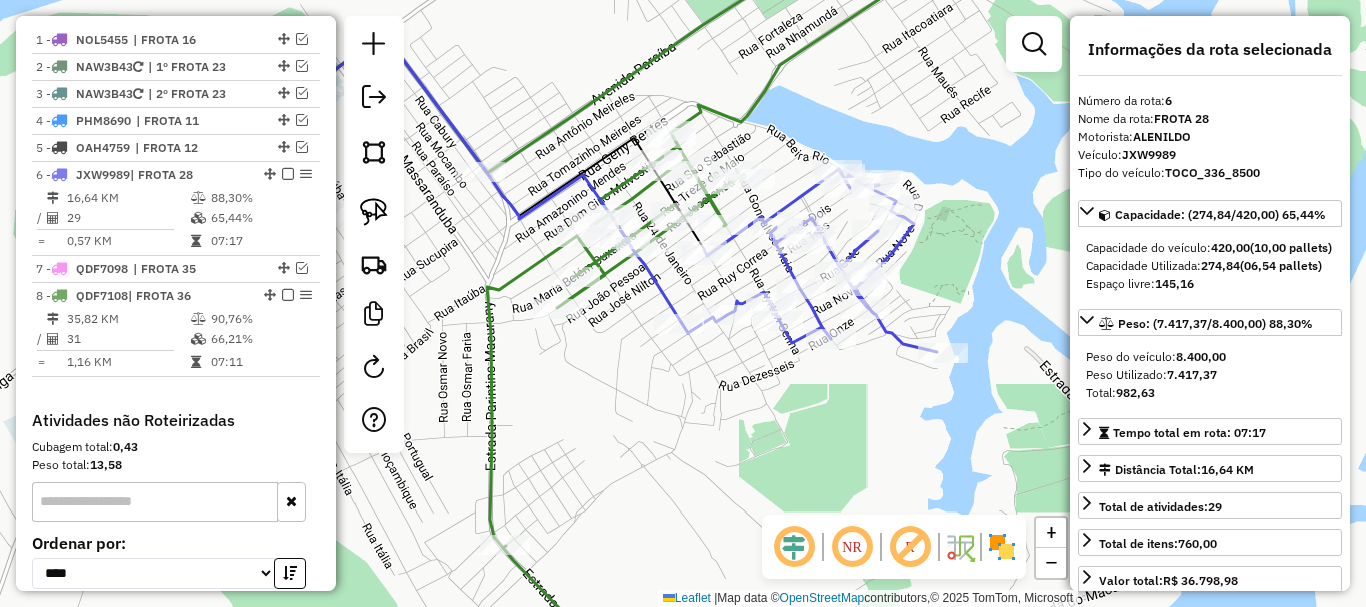 drag, startPoint x: 499, startPoint y: 328, endPoint x: 708, endPoint y: 354, distance: 210.61102 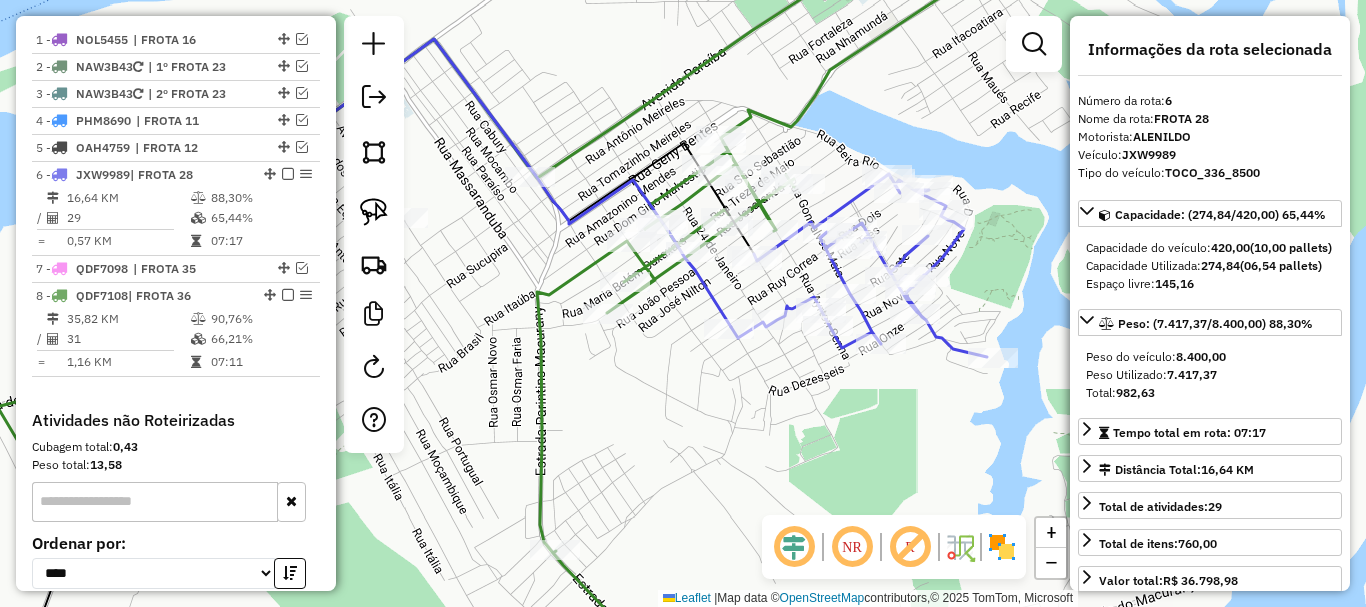 drag, startPoint x: 616, startPoint y: 364, endPoint x: 631, endPoint y: 373, distance: 17.492855 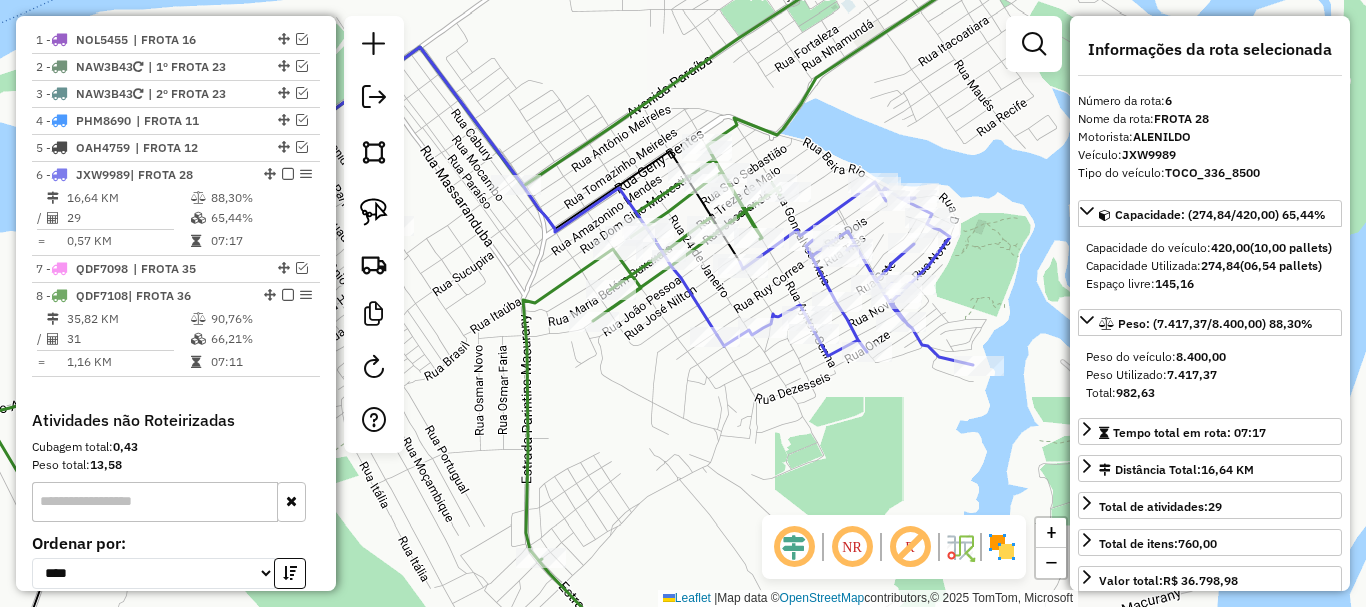 drag, startPoint x: 774, startPoint y: 386, endPoint x: 713, endPoint y: 406, distance: 64.195015 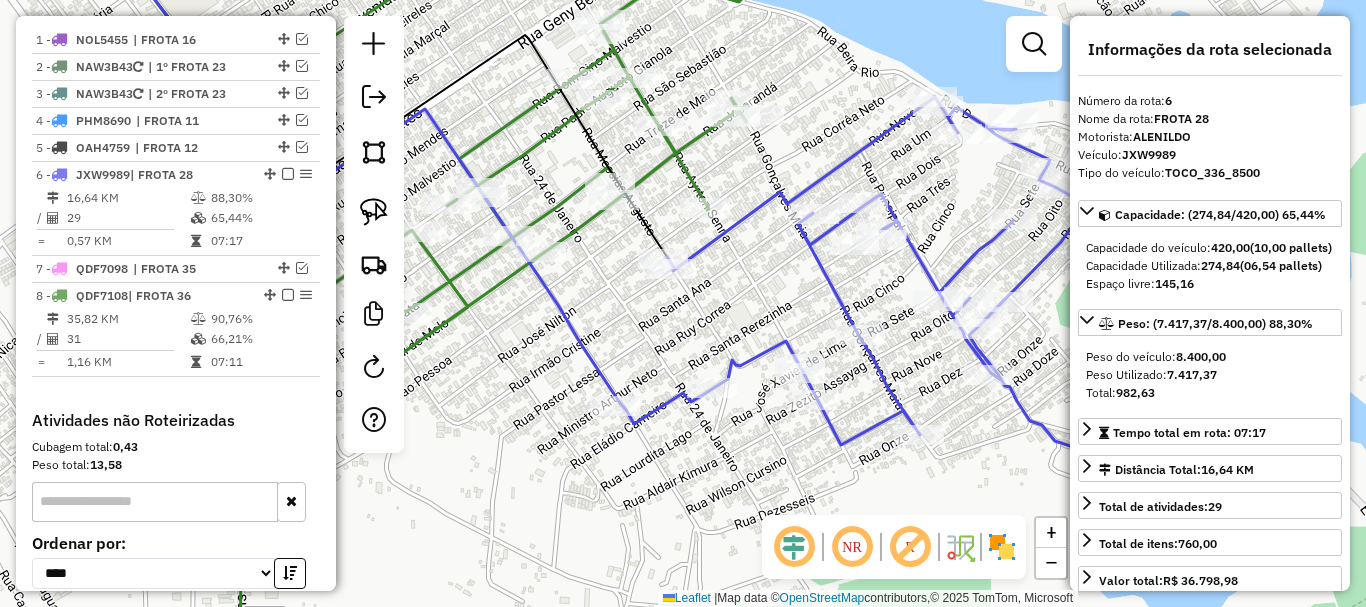 click on "Janela de atendimento Grade de atendimento Capacidade Transportadoras Veículos Cliente Pedidos  Rotas Selecione os dias de semana para filtrar as janelas de atendimento  Seg   Ter   Qua   Qui   Sex   Sáb   Dom  Informe o período da janela de atendimento: De: Até:  Filtrar exatamente a janela do cliente  Considerar janela de atendimento padrão  Selecione os dias de semana para filtrar as grades de atendimento  Seg   Ter   Qua   Qui   Sex   Sáb   Dom   Considerar clientes sem dia de atendimento cadastrado  Clientes fora do dia de atendimento selecionado Filtrar as atividades entre os valores definidos abaixo:  Peso mínimo:   Peso máximo:   Cubagem mínima:   Cubagem máxima:   De:   Até:  Filtrar as atividades entre o tempo de atendimento definido abaixo:  De:   Até:   Considerar capacidade total dos clientes não roteirizados Transportadora: Selecione um ou mais itens Tipo de veículo: Selecione um ou mais itens Veículo: Selecione um ou mais itens Motorista: Selecione um ou mais itens Nome: Rótulo:" 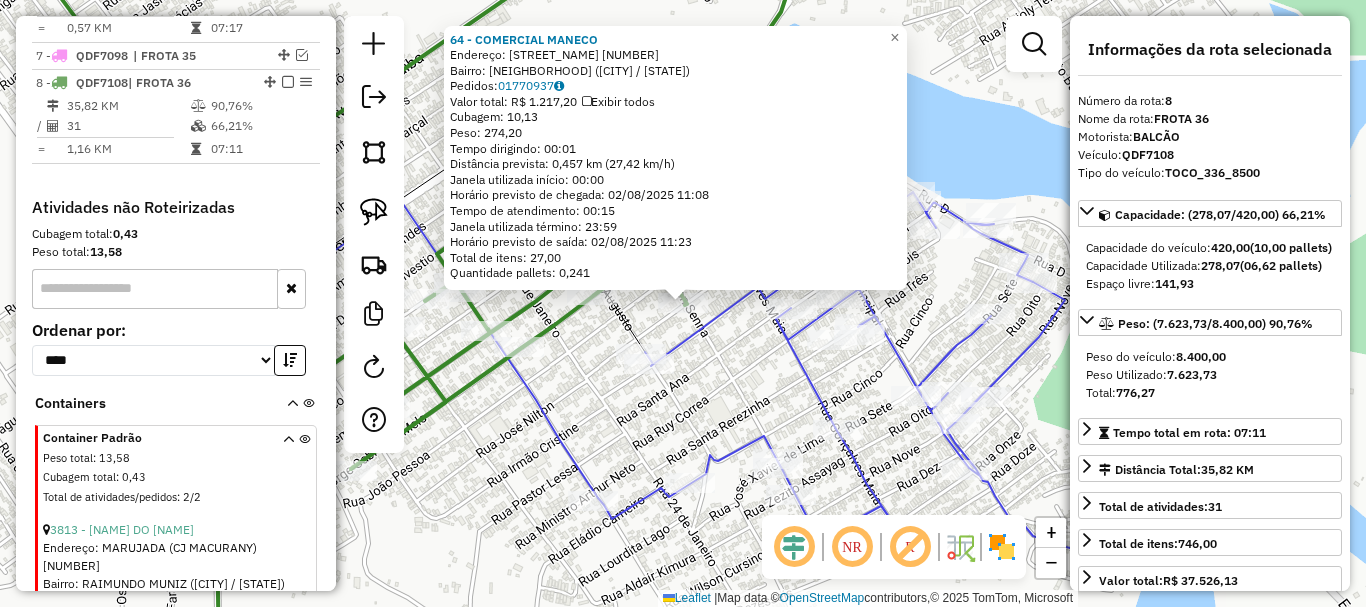 scroll, scrollTop: 1006, scrollLeft: 0, axis: vertical 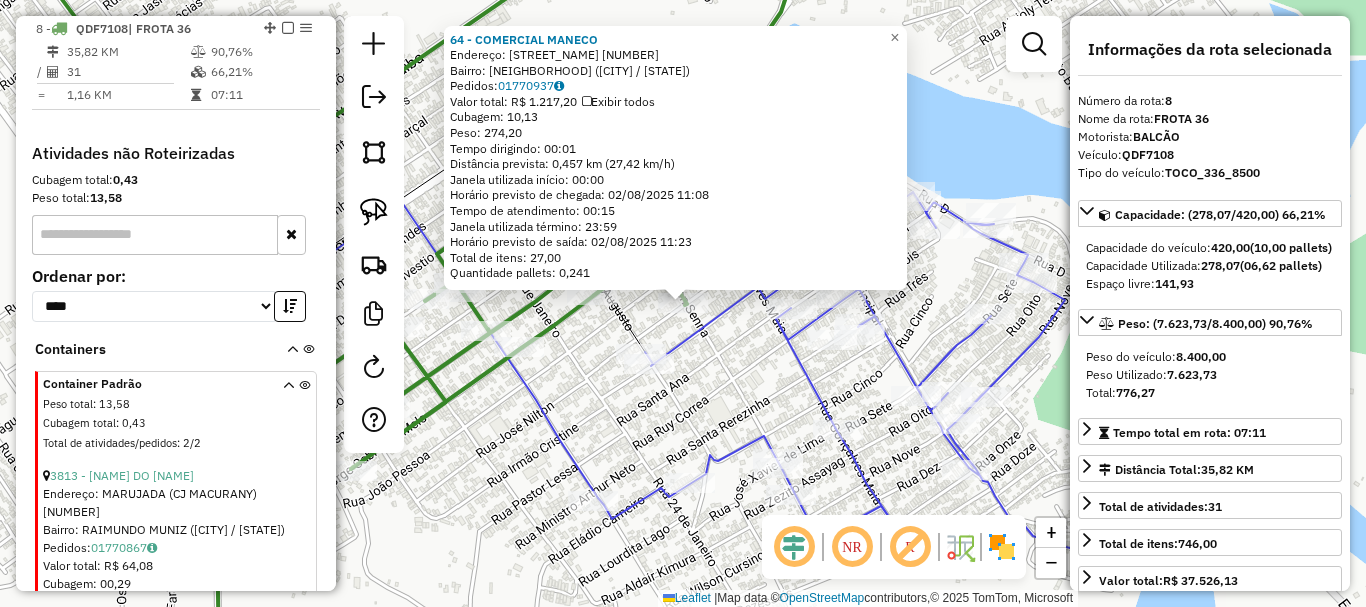 click on "Endereço:  [NUMBER] [NAME]   Bairro: [NAME] ([CITY] / [STATE])   Pedidos:  [ORDER_ID]   Valor total: R$ [NUMBER]   Exibir todos   Cubagem: [NUMBER]  Peso: [NUMBER]  Tempo dirigindo: [TIME]   Distância prevista: [NUMBER] km ([NUMBER] km/h)   Janela utilizada início: [TIME]   Horário previsto de chegada: [DATE] [TIME]   Tempo de atendimento: [TIME]   Janela utilizada término: [TIME]   Horário previsto de saída: [DATE] [TIME]   Total de itens: [NUMBER]  Quantidade pallets: [NUMBER]  × Janela de atendimento Grade de atendimento Capacidade Transportadoras Veículos Cliente Pedidos  Rotas Selecione os dias de semana para filtrar as janelas de atendimento  Seg   Ter   Qua   Qui   Sex   Sáb   Dom  Informe o período da janela de atendimento: De: Até:  Filtrar exatamente a janela do cliente  Considerar janela de atendimento padrão  Selecione os dias de semana para filtrar as grades de atendimento  Seg   Ter   Qua   Qui   Sex   Sáb   Dom   Considerar clientes sem dia de atendimento cadastrado" 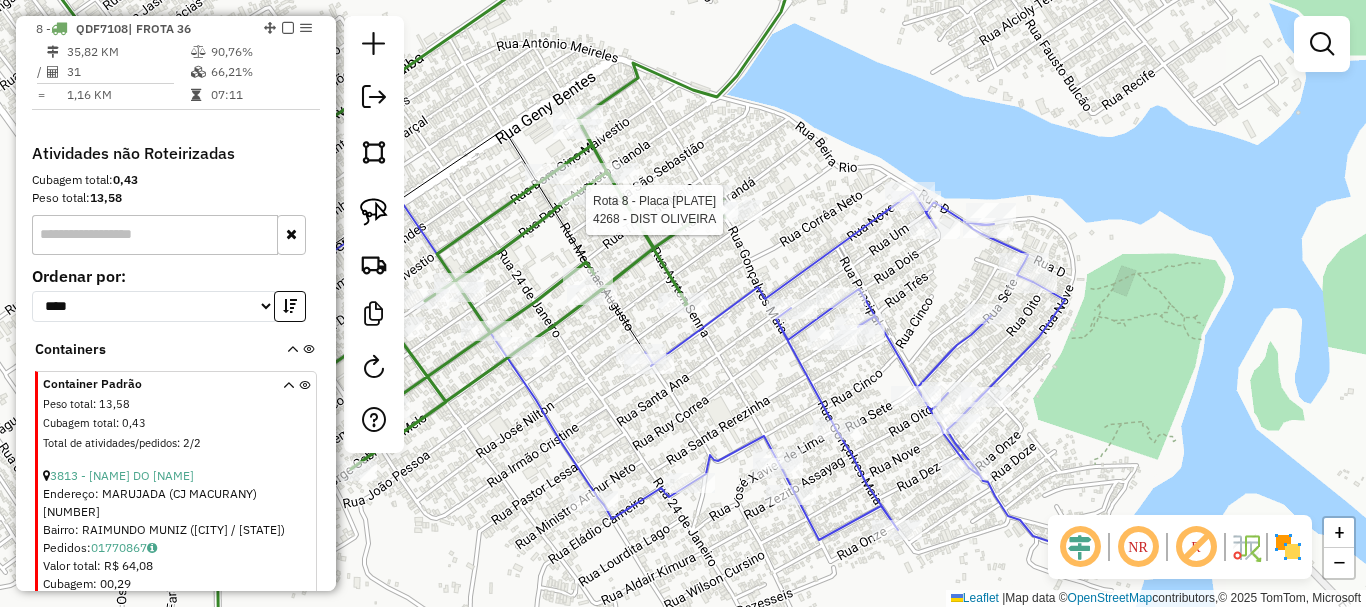 select on "**********" 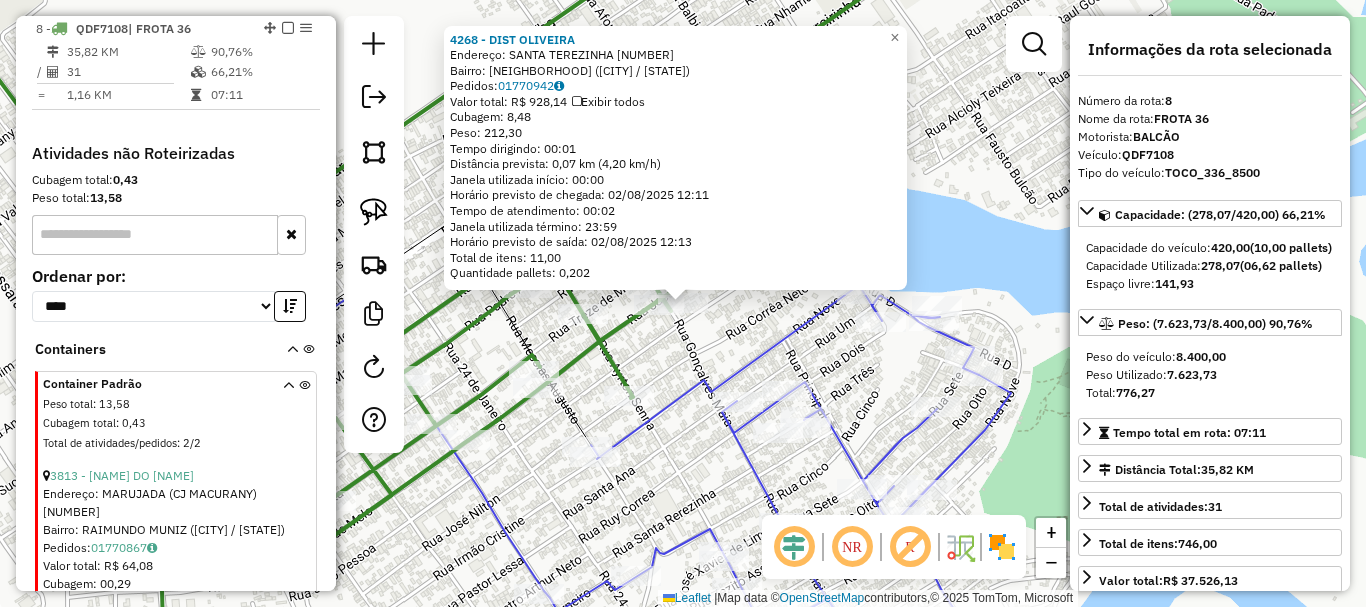 click on "4268 - DIST OLIVEIRA  Endereço:  [STREET] [NUMBER]   Bairro: [NEIGHBORHOOD] ([CITY] / [STATE])   Pedidos:  [ORDER_ID]   Valor total: R$ 928,14   Exibir todos   Cubagem: 8,48  Peso: 212,30  Tempo dirigindo: 00:01   Distância prevista: 0,07 km (4,20 km/h)   Janela utilizada início: 00:00   Horário previsto de chegada: 02/08/2025 12:11   Tempo de atendimento: 00:02   Janela utilizada término: 23:59   Horário previsto de saída: 02/08/2025 12:13   Total de itens: 11,00   Quantidade pallets: 0,202  × Janela de atendimento Grade de atendimento Capacidade Transportadoras Veículos Cliente Pedidos  Rotas Selecione os dias de semana para filtrar as janelas de atendimento  Seg   Ter   Qua   Qui   Sex   Sáb   Dom  Informe o período da janela de atendimento: De: Até:  Filtrar exatamente a janela do cliente  Considerar janela de atendimento padrão  Selecione os dias de semana para filtrar as grades de atendimento  Seg   Ter   Qua   Qui   Sex   Sáb   Dom   Considerar clientes sem dia de atendimento cadastrado De:" 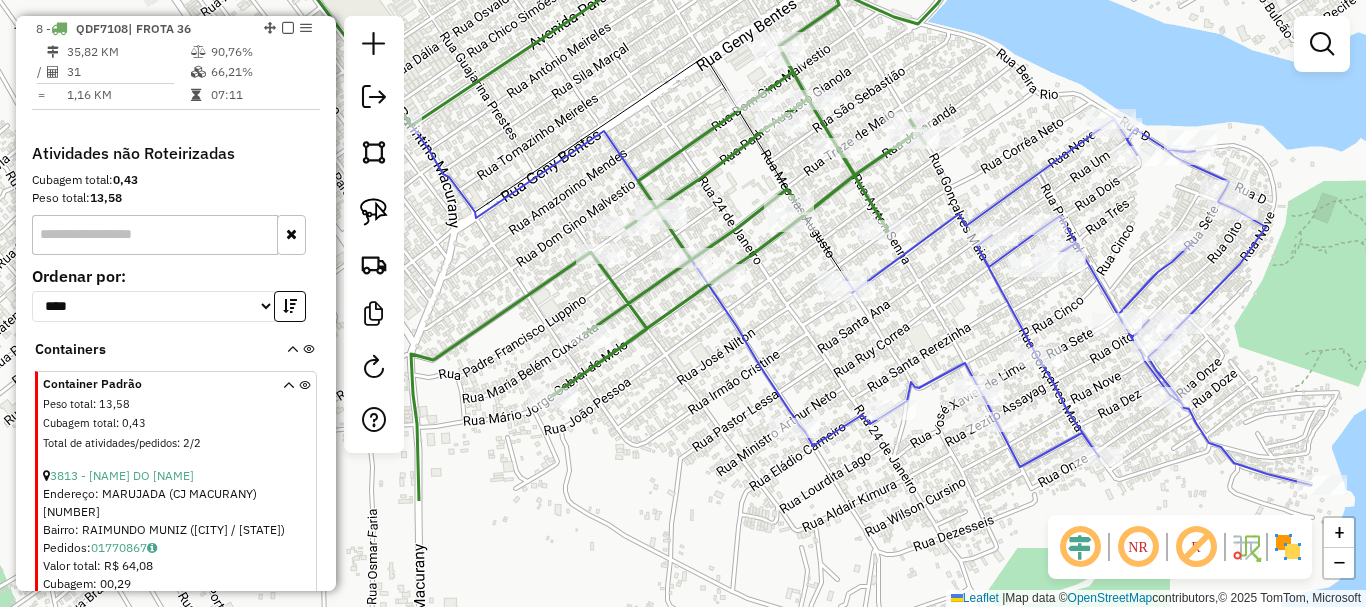 drag, startPoint x: 617, startPoint y: 499, endPoint x: 930, endPoint y: 297, distance: 372.5225 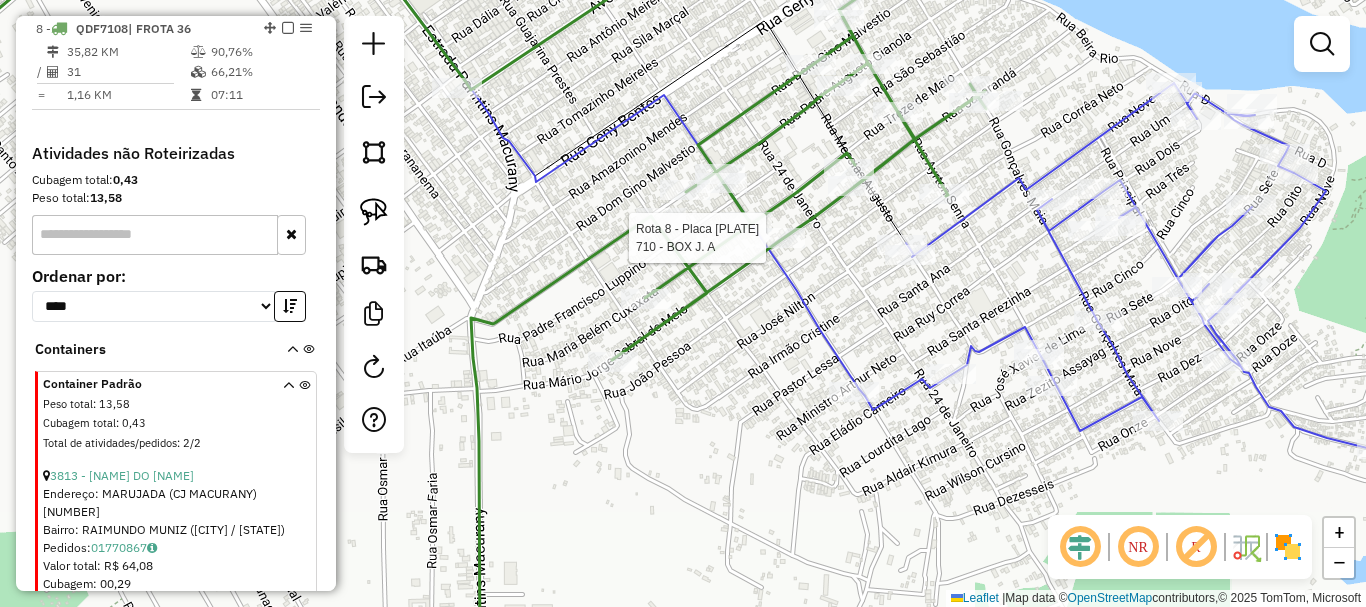 select on "**********" 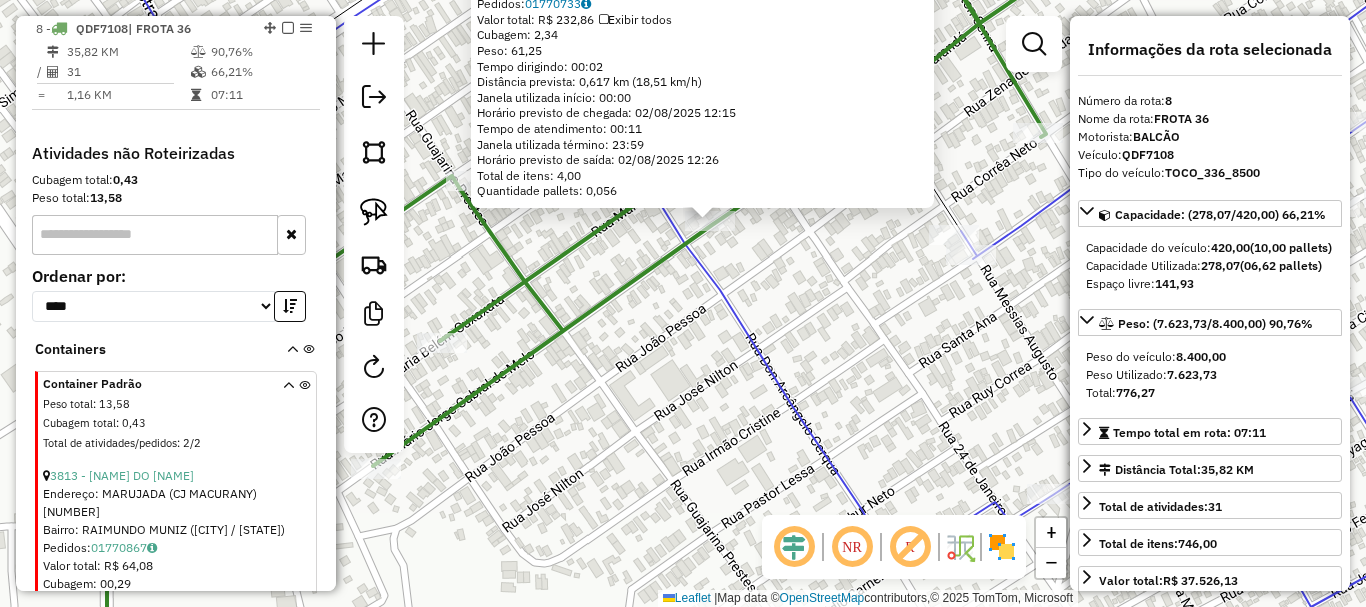 drag, startPoint x: 694, startPoint y: 363, endPoint x: 646, endPoint y: 155, distance: 213.46663 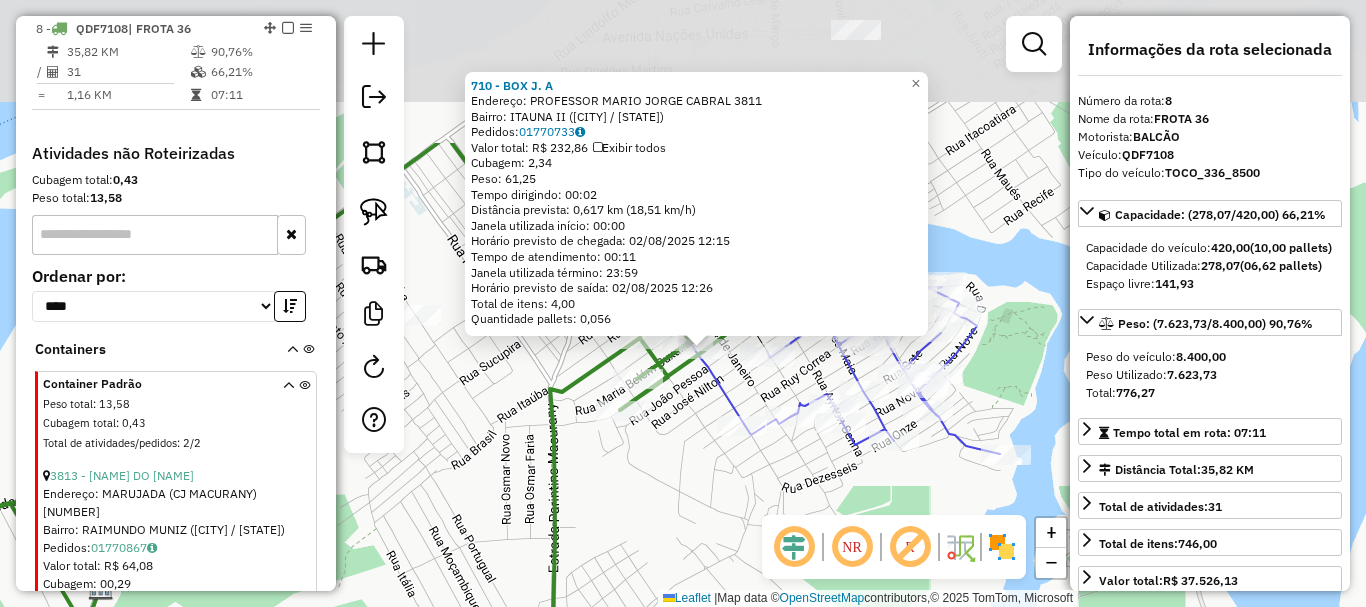drag, startPoint x: 759, startPoint y: 190, endPoint x: 755, endPoint y: 396, distance: 206.03883 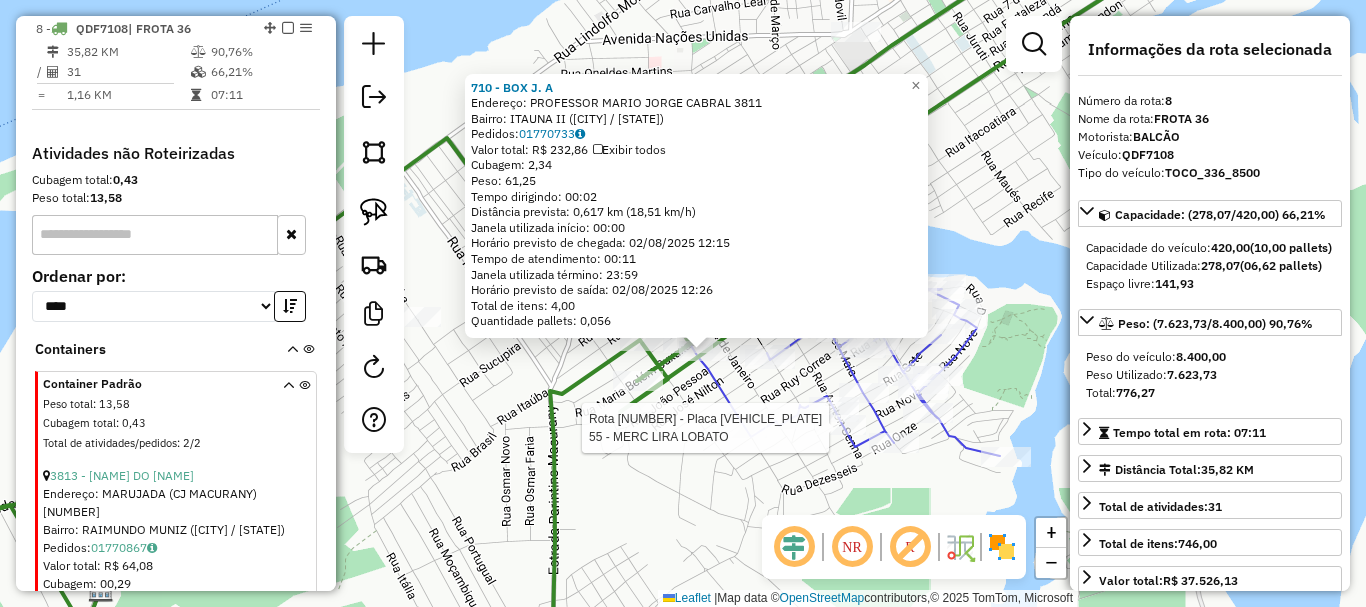 click 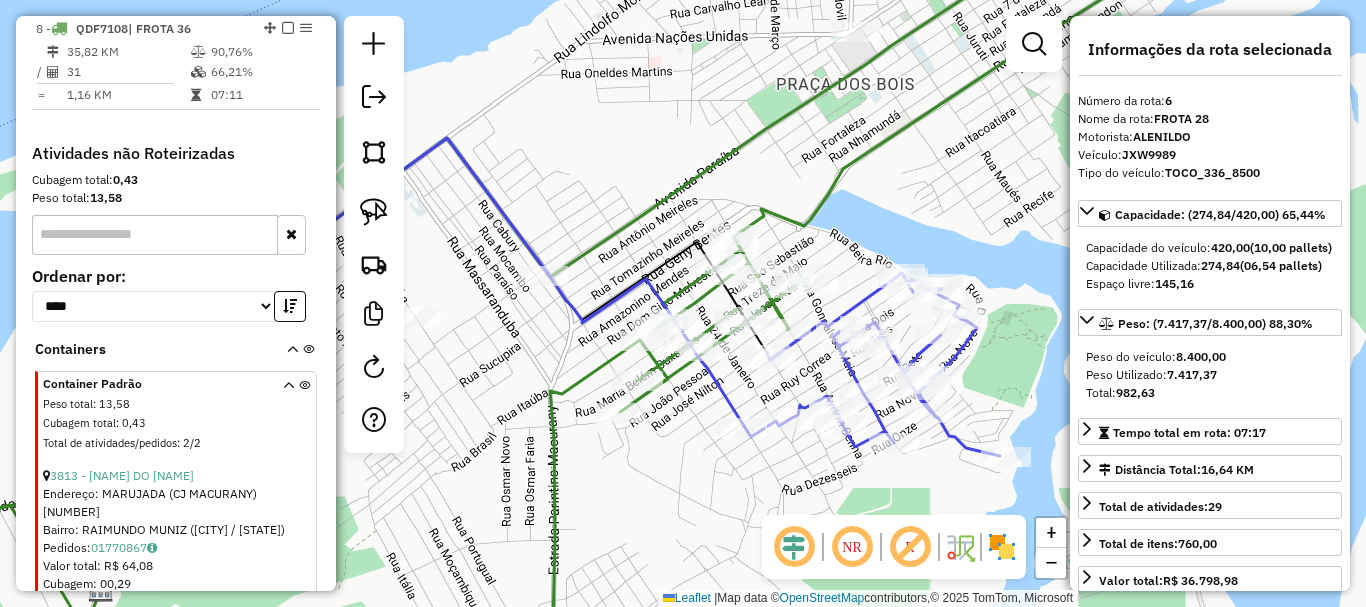 scroll, scrollTop: 885, scrollLeft: 0, axis: vertical 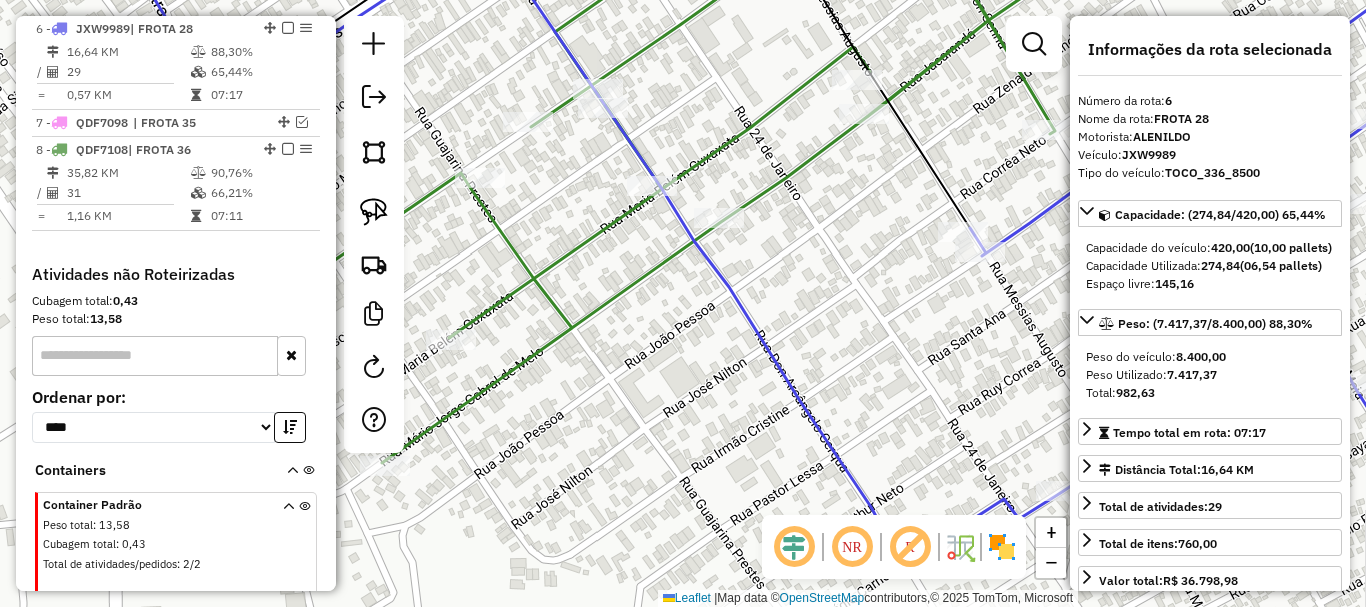 drag, startPoint x: 719, startPoint y: 355, endPoint x: 750, endPoint y: 250, distance: 109.48059 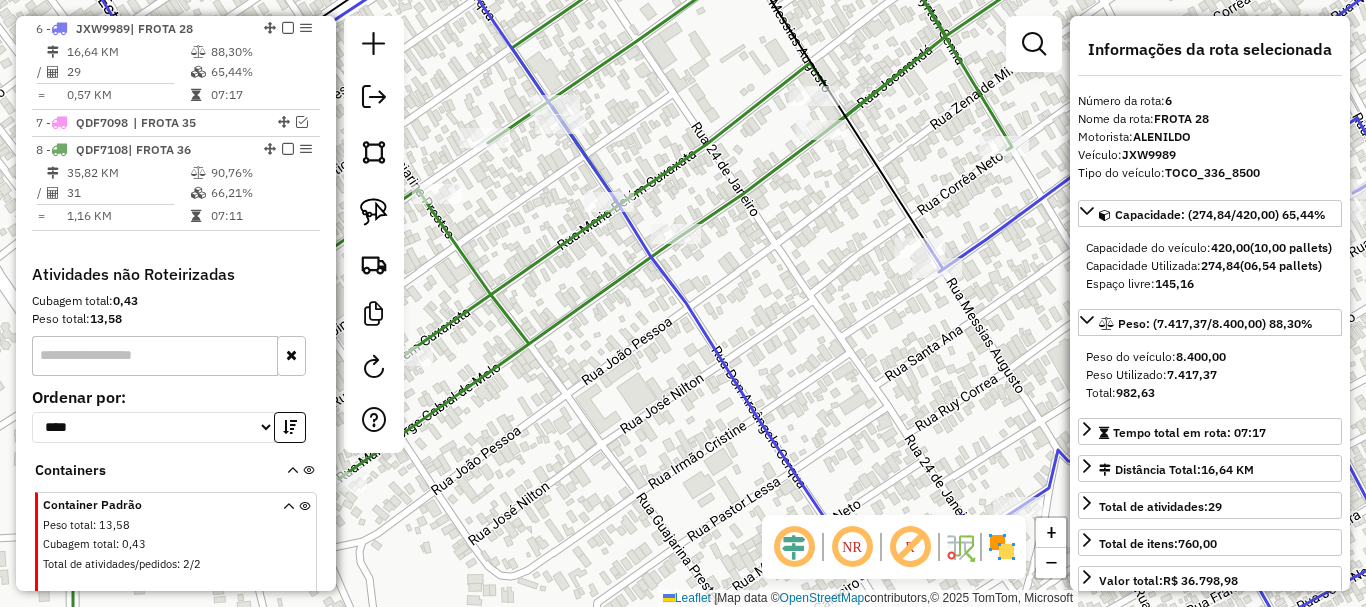 drag, startPoint x: 942, startPoint y: 208, endPoint x: 824, endPoint y: 261, distance: 129.3561 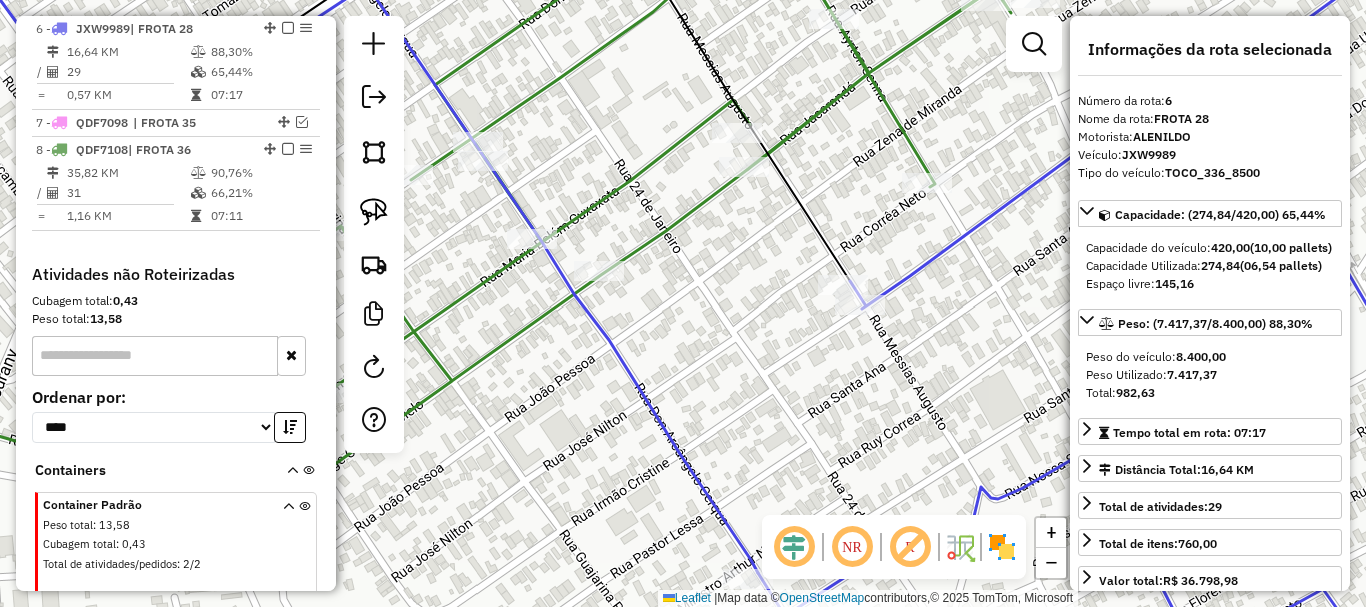 click on "Janela de atendimento Grade de atendimento Capacidade Transportadoras Veículos Cliente Pedidos  Rotas Selecione os dias de semana para filtrar as janelas de atendimento  Seg   Ter   Qua   Qui   Sex   Sáb   Dom  Informe o período da janela de atendimento: De: Até:  Filtrar exatamente a janela do cliente  Considerar janela de atendimento padrão  Selecione os dias de semana para filtrar as grades de atendimento  Seg   Ter   Qua   Qui   Sex   Sáb   Dom   Considerar clientes sem dia de atendimento cadastrado  Clientes fora do dia de atendimento selecionado Filtrar as atividades entre os valores definidos abaixo:  Peso mínimo:   Peso máximo:   Cubagem mínima:   Cubagem máxima:   De:   Até:  Filtrar as atividades entre o tempo de atendimento definido abaixo:  De:   Até:   Considerar capacidade total dos clientes não roteirizados Transportadora: Selecione um ou mais itens Tipo de veículo: Selecione um ou mais itens Veículo: Selecione um ou mais itens Motorista: Selecione um ou mais itens Nome: Rótulo:" 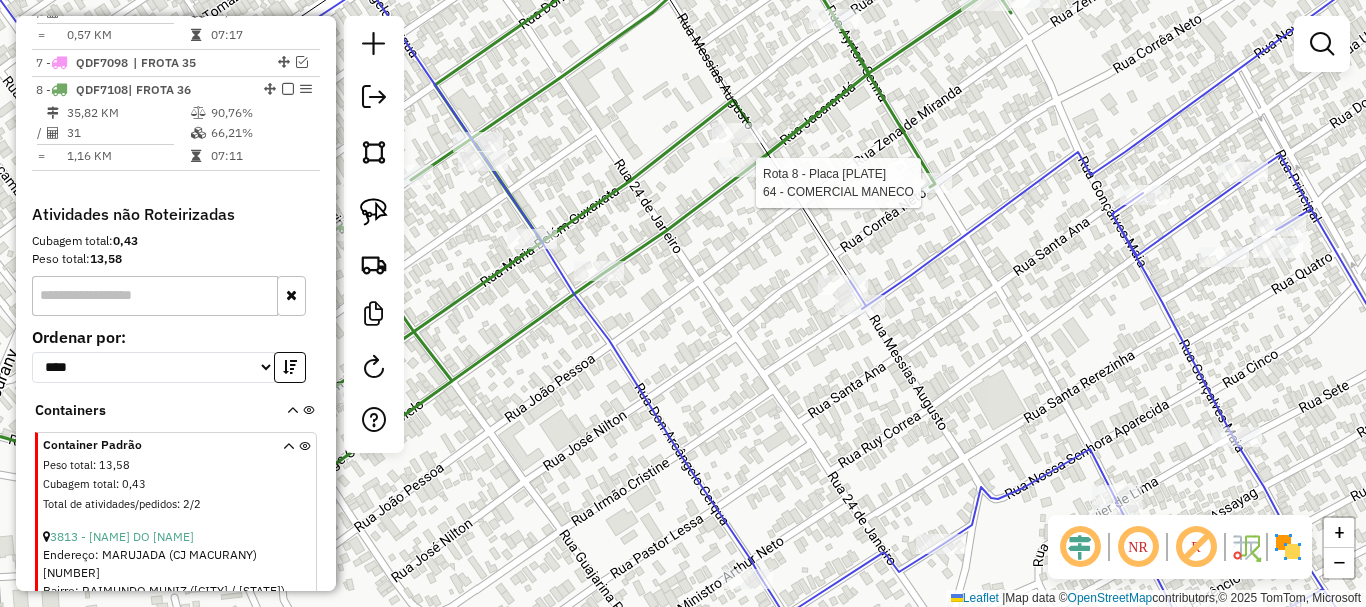select on "**********" 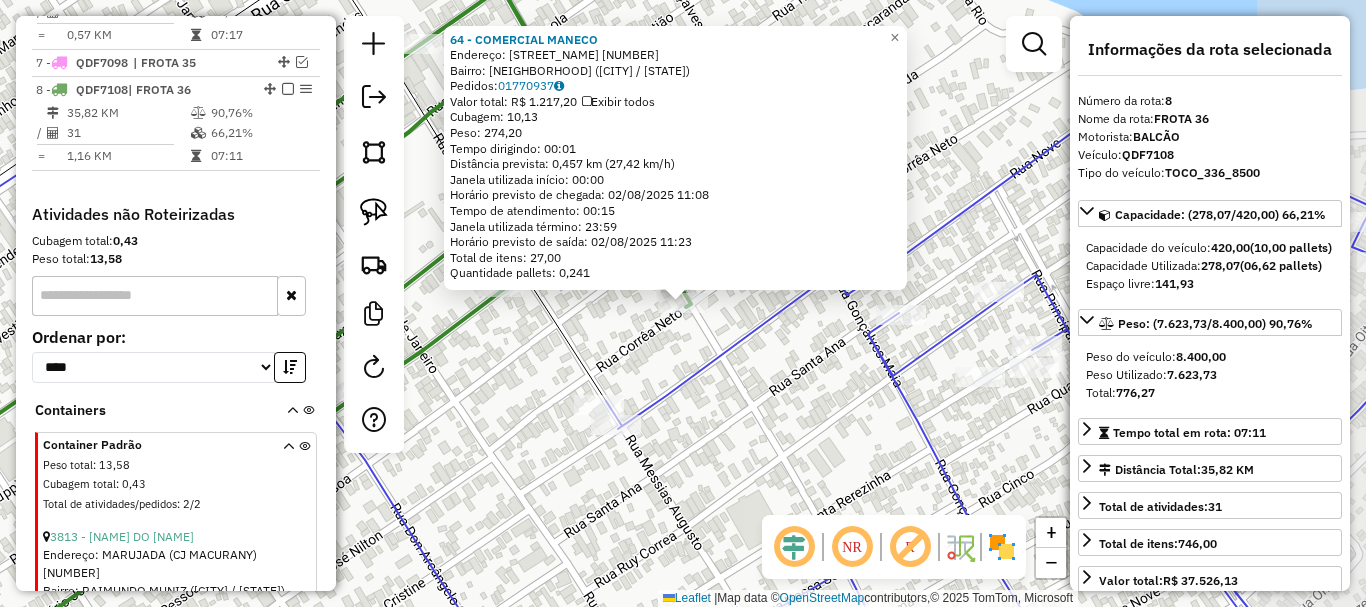 scroll, scrollTop: 1006, scrollLeft: 0, axis: vertical 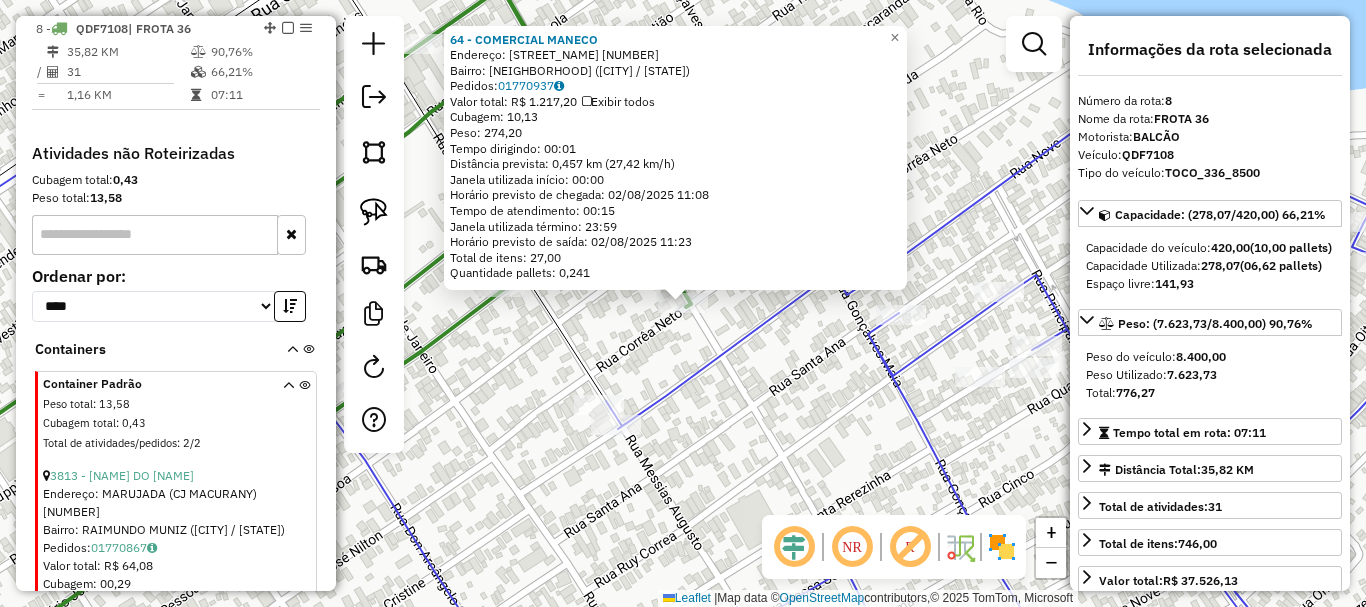 drag, startPoint x: 603, startPoint y: 253, endPoint x: 657, endPoint y: 234, distance: 57.245087 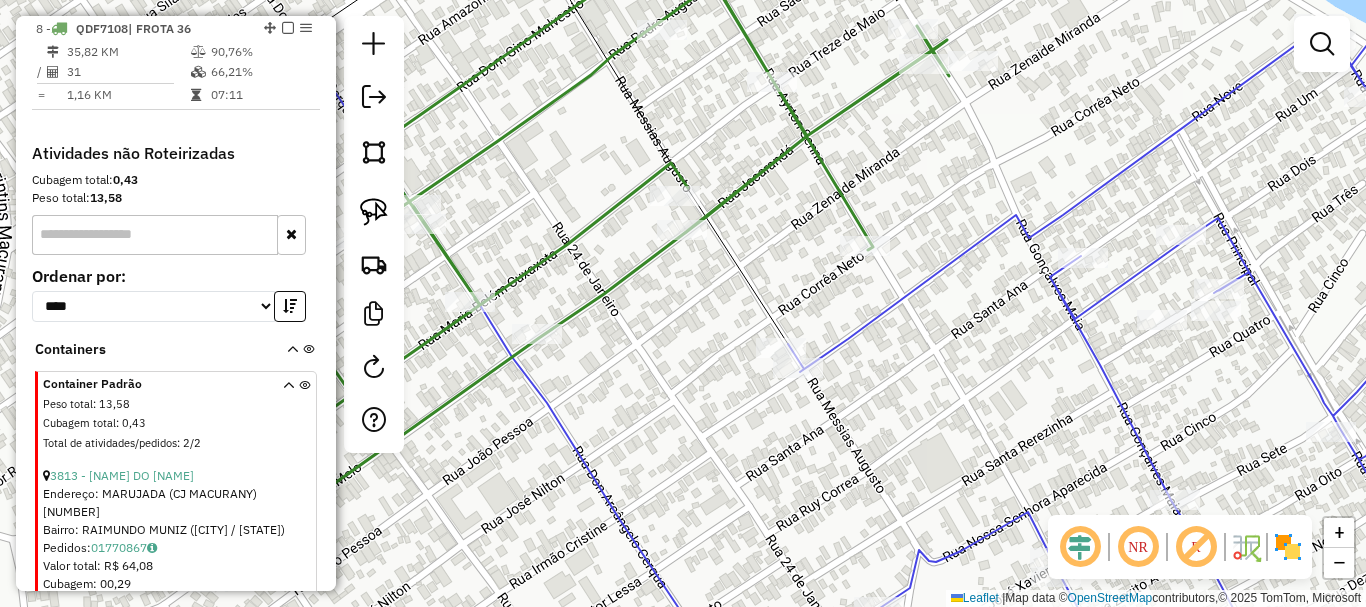drag, startPoint x: 510, startPoint y: 356, endPoint x: 687, endPoint y: 292, distance: 188.2153 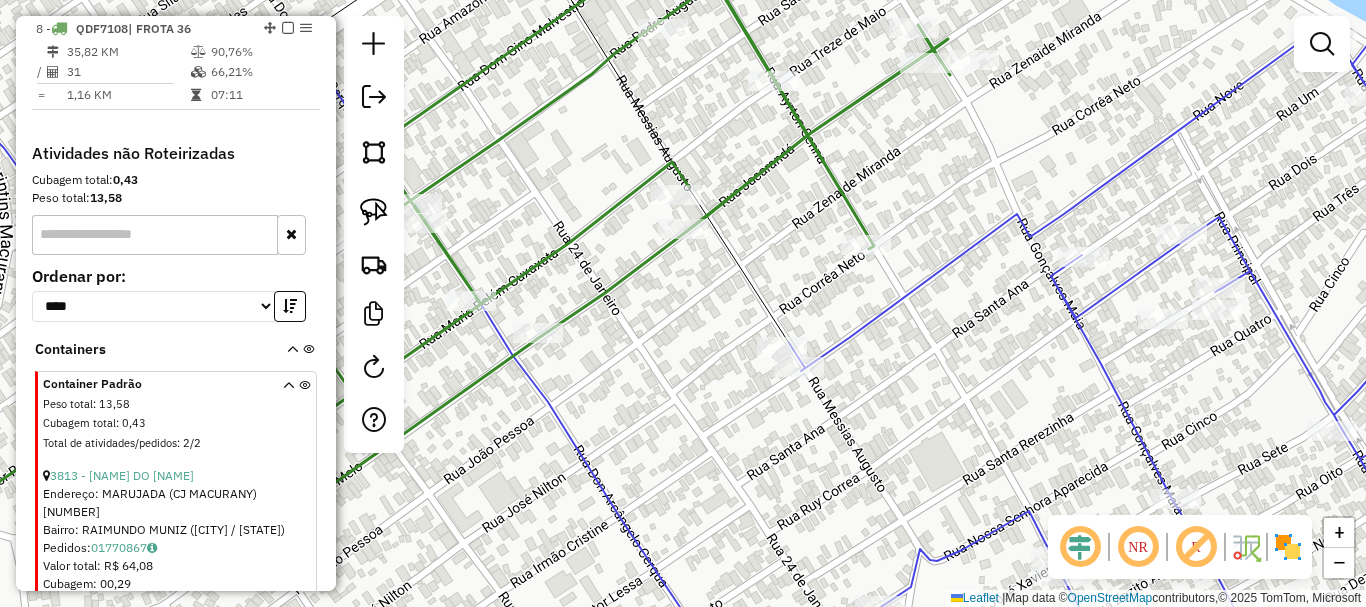click on "Rota 8 - Placa [VEHICLE_PLATE]  710 - BOX  J. A Janela de atendimento Grade de atendimento Capacidade Transportadoras Veículos Cliente Pedidos  Rotas Selecione os dias de semana para filtrar as janelas de atendimento  Seg   Ter   Qua   Qui   Sex   Sáb   Dom  Informe o período da janela de atendimento: De: Até:  Filtrar exatamente a janela do cliente  Considerar janela de atendimento padrão  Selecione os dias de semana para filtrar as grades de atendimento  Seg   Ter   Qua   Qui   Sex   Sáb   Dom   Considerar clientes sem dia de atendimento cadastrado  Clientes fora do dia de atendimento selecionado Filtrar as atividades entre os valores definidos abaixo:  Peso mínimo:   Peso máximo:   Cubagem mínima:   Cubagem máxima:   De:   Até:  Filtrar as atividades entre o tempo de atendimento definido abaixo:  De:   Até:   Considerar capacidade total dos clientes não roteirizados Transportadora: Selecione um ou mais itens Tipo de veículo: Selecione um ou mais itens Veículo: Selecione um ou mais itens Motorista: +" 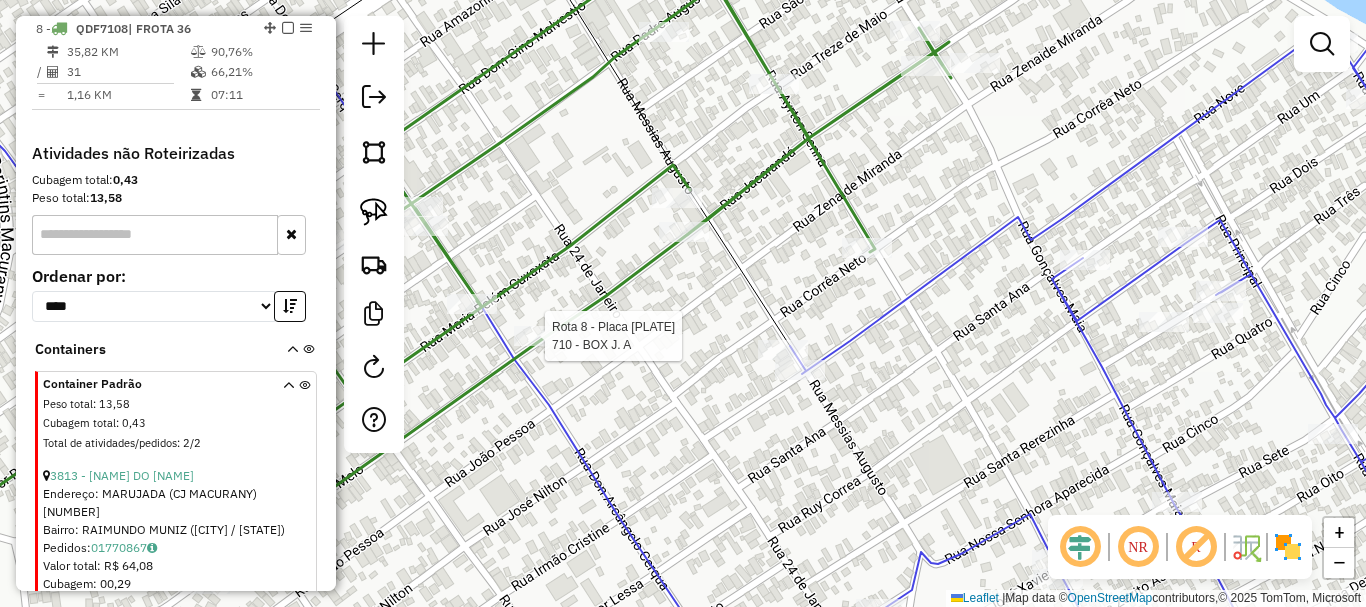 select on "**********" 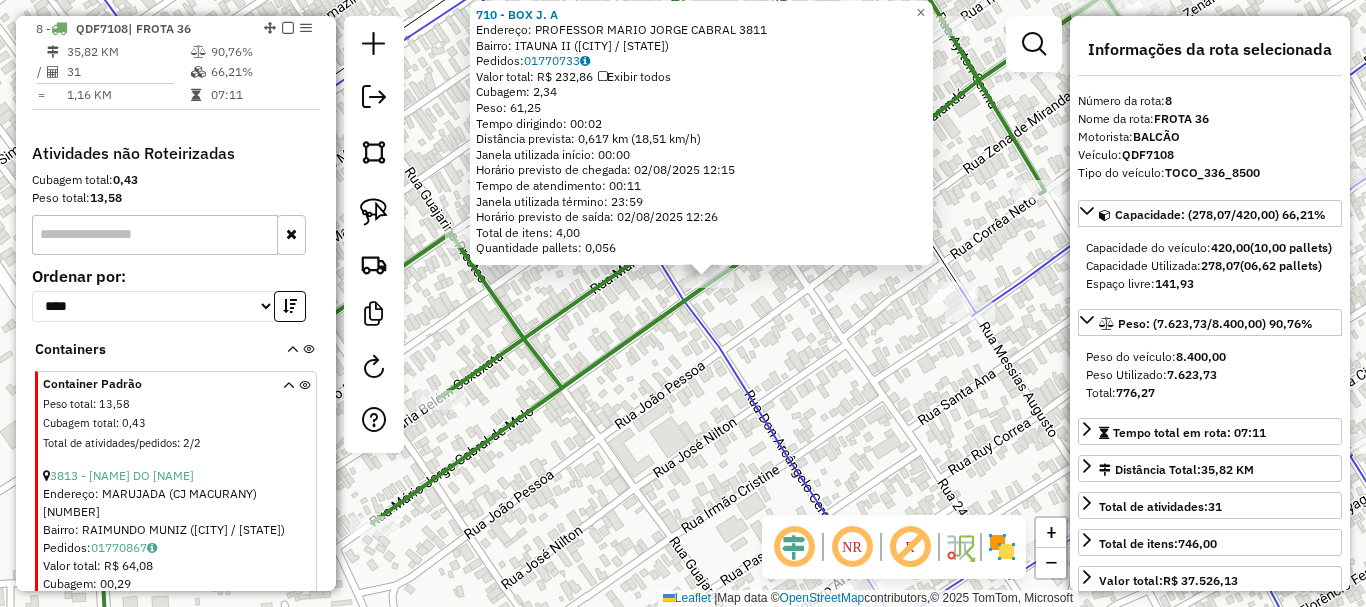 drag, startPoint x: 612, startPoint y: 389, endPoint x: 635, endPoint y: 365, distance: 33.24154 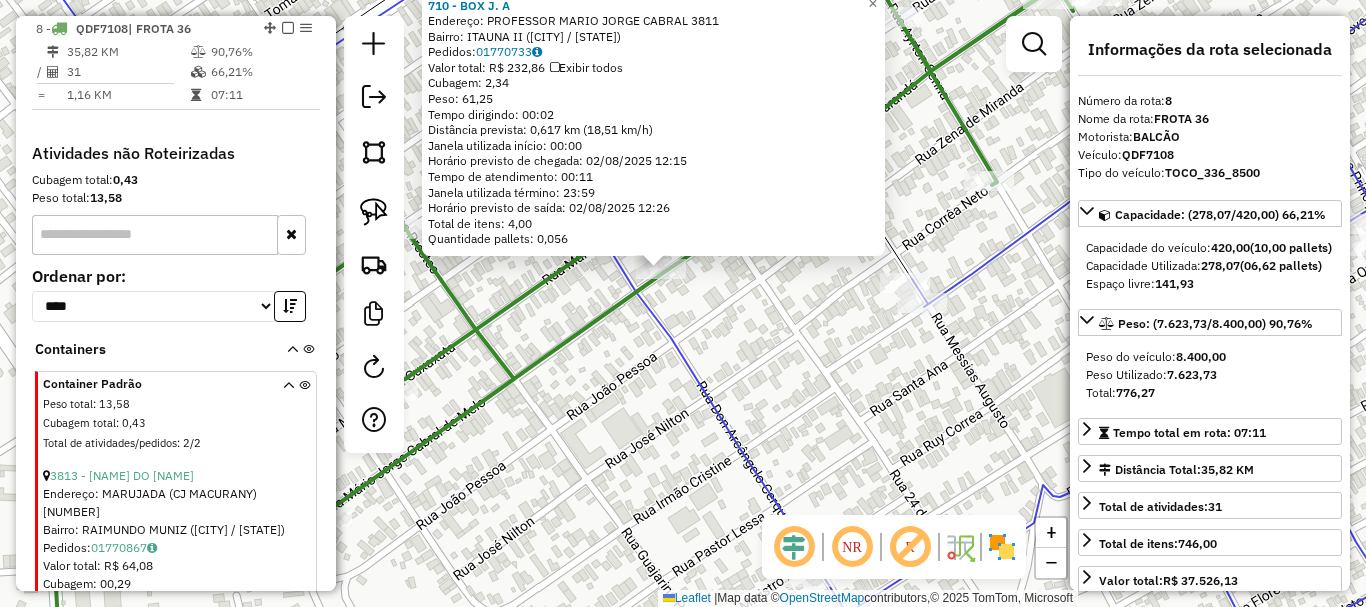drag, startPoint x: 824, startPoint y: 359, endPoint x: 775, endPoint y: 361, distance: 49.0408 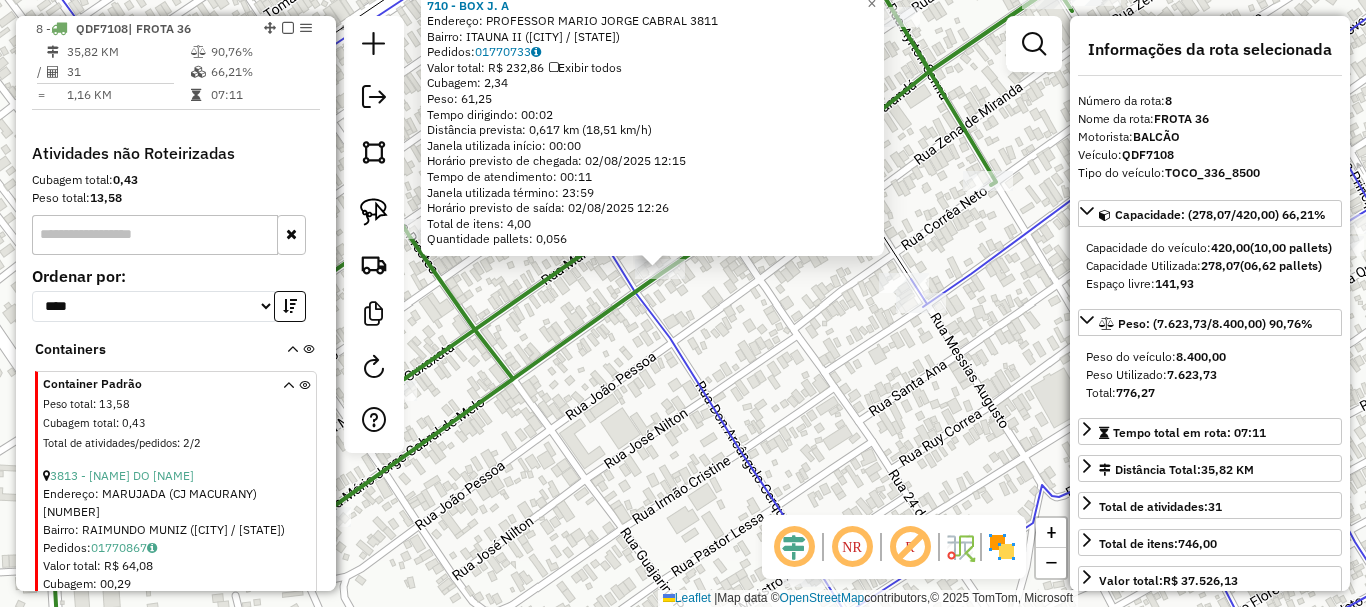 click on "709 - BOX  J. A  Endereço:  PROFESSOR MARIO JORGE CABRAL [NUMBER]   Bairro: ITAUNA II ([CITY] / [STATE])   Pedidos:  [ORDER_ID]   Valor total: R$ [PRICE]   Exibir todos   Cubagem: [CUBAGE]  Peso: [WEIGHT]  Tempo dirigindo: [TIME]   Distância prevista: [DISTANCE] km ([SPEED])   Janela utilizada início: [TIME]   Horário previsto de chegada: [DATE] [TIME]   Tempo de atendimento: [TIME]   Janela utilizada término: [TIME]   Horário previsto de saída: [DATE] [TIME]   Total de itens: [ITEMS]   Quantidade pallets: [PALLETS]  × Janela de atendimento Grade de atendimento Capacidade Transportadoras Veículos Cliente Pedidos  Rotas Selecione os dias de semana para filtrar as janelas de atendimento  Seg   Ter   Qua   Qui   Sex   Sáb   Dom  Informe o período da janela de atendimento: De: Até:  Filtrar exatamente a janela do cliente  Considerar janela de atendimento padrão  Selecione os dias de semana para filtrar as grades de atendimento  Seg   Ter   Qua   Qui   Sex   Sáb   Dom   Considerar clientes sem dia de atendimento cadastrado" 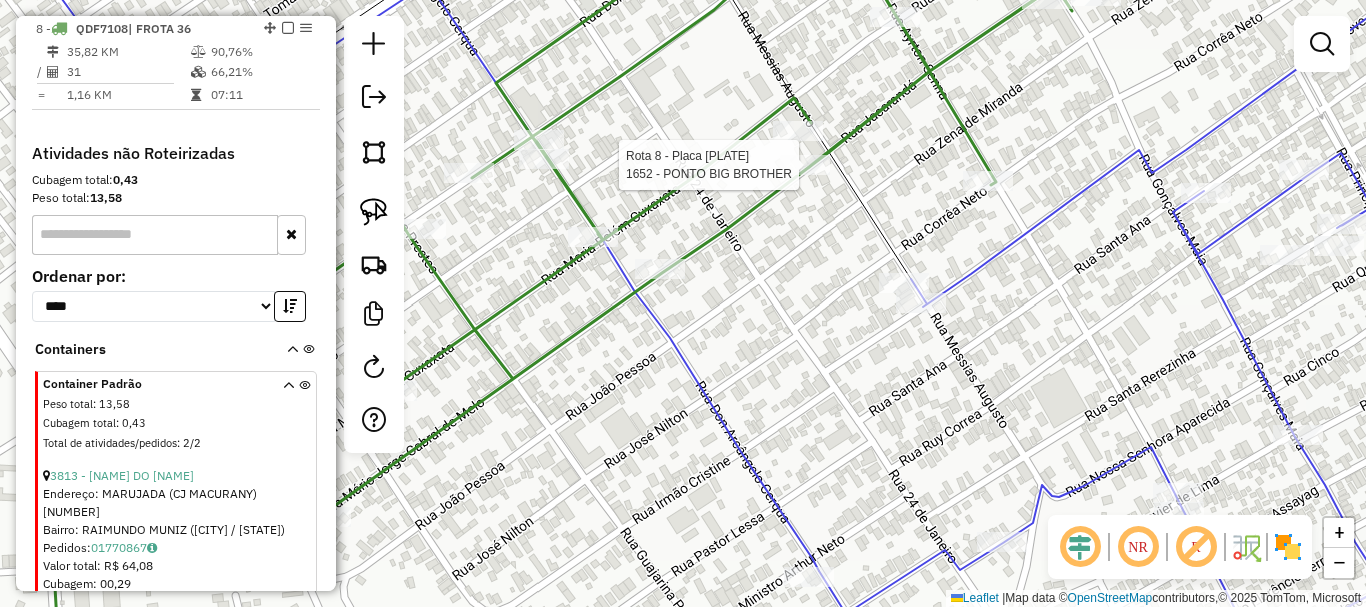 select on "**********" 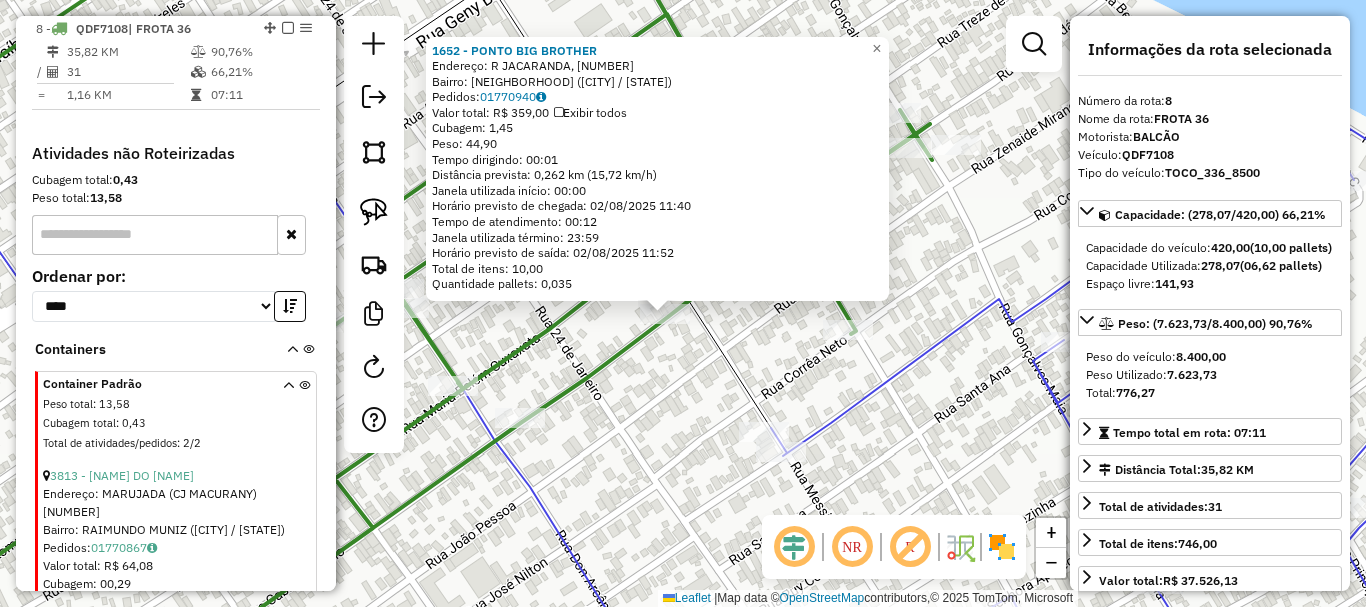 drag, startPoint x: 689, startPoint y: 362, endPoint x: 638, endPoint y: 369, distance: 51.47815 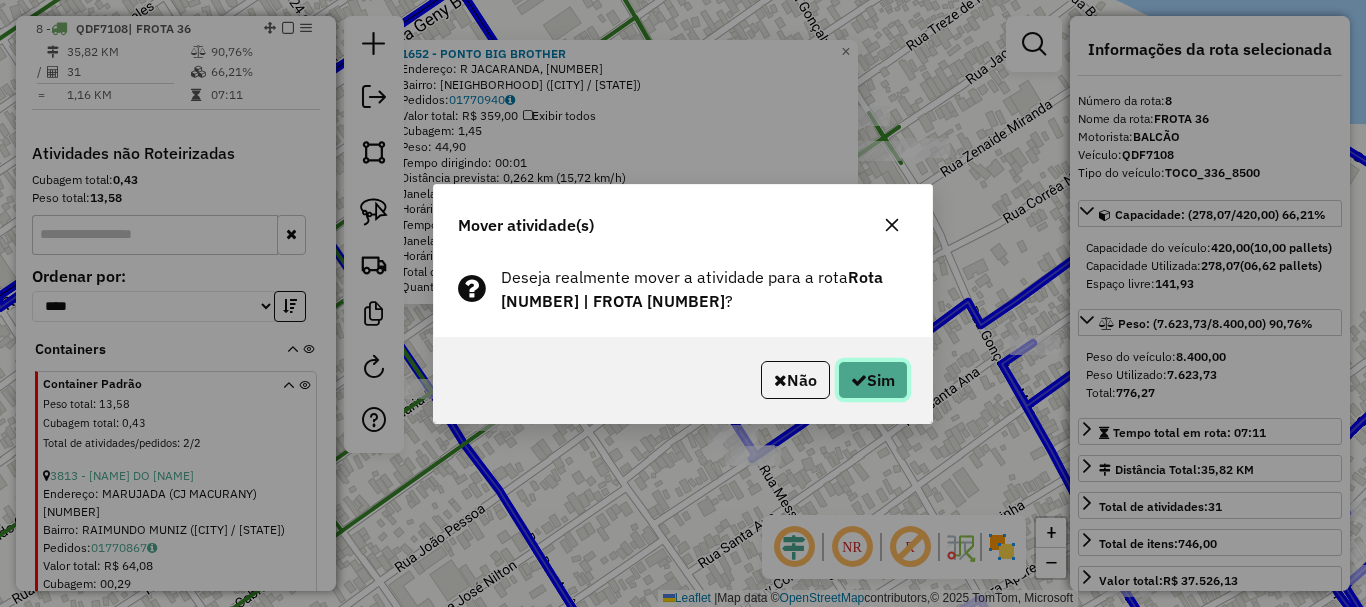 click 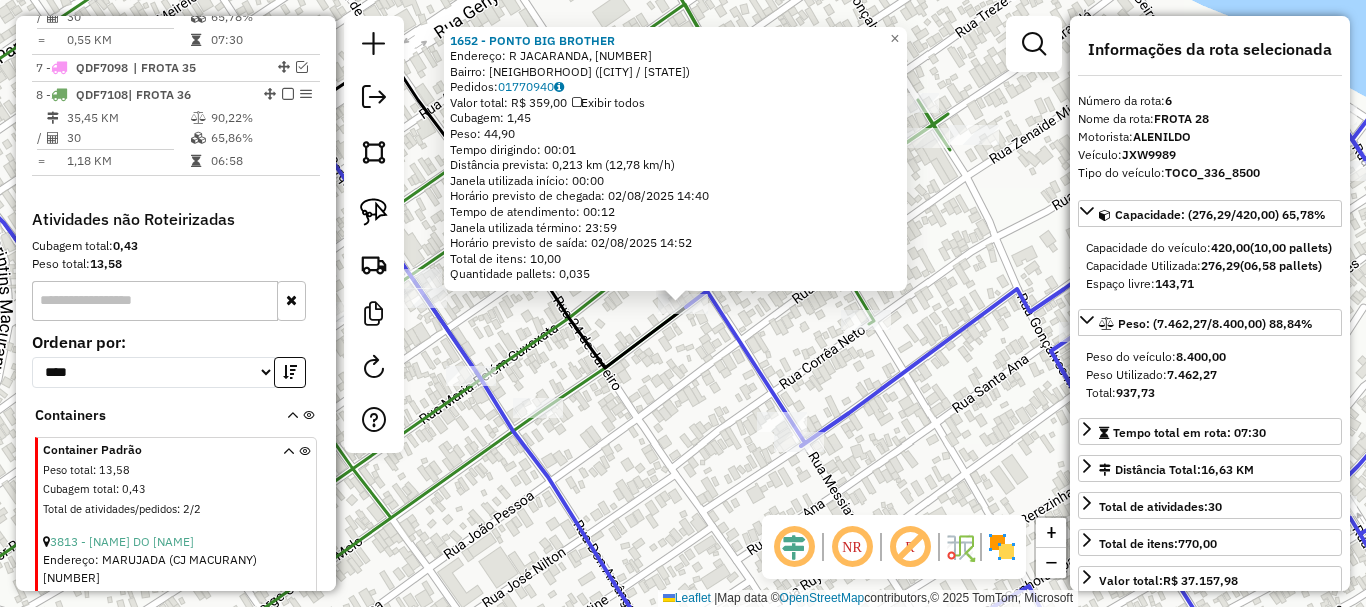 scroll, scrollTop: 885, scrollLeft: 0, axis: vertical 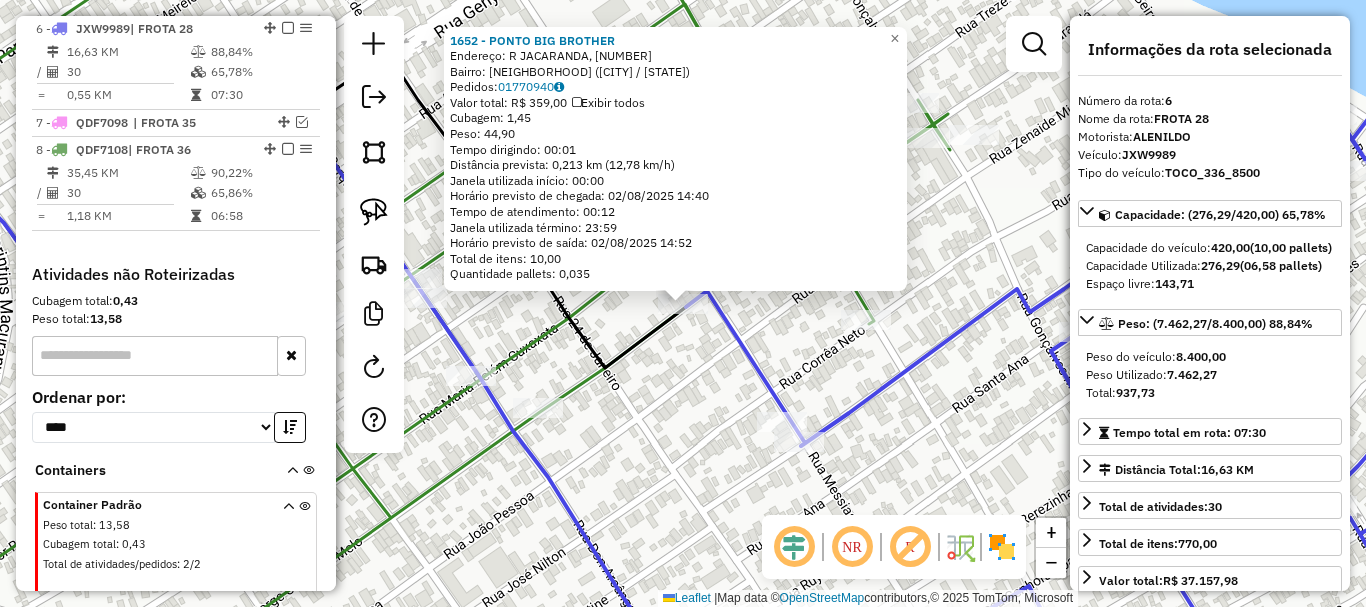 click on "Endereço: R [NAME], [NUMBER]   Bairro: [NAME] ([CITY] / [STATE])   Pedidos:  [ORDER_ID]   Valor total: R$ [NUMBER]   Exibir todos   Cubagem: [NUMBER]  Peso: [NUMBER]  Tempo dirigindo: [TIME]   Distância prevista: [NUMBER] km ([NUMBER] km/h)   Janela utilizada início: [TIME]   Horário previsto de chegada: [DATE] [TIME]   Tempo de atendimento: [TIME]   Janela utilizada término: [TIME]   Horário previsto de saída: [DATE] [TIME]   Total de itens: [NUMBER]  Quantidade pallets: [NUMBER]  × Janela de atendimento Grade de atendimento Capacidade Transportadoras Veículos Cliente Pedidos  Rotas Selecione os dias de semana para filtrar as janelas de atendimento  Seg   Ter   Qua   Qui   Sex   Sáb   Dom  Informe o período da janela de atendimento: De: Até:  Filtrar exatamente a janela do cliente  Considerar janela de atendimento padrão  Selecione os dias de semana para filtrar as grades de atendimento  Seg   Ter   Qua   Qui   Sex   Sáb   Dom   Considerar clientes sem dia de atendimento cadastrado De:" 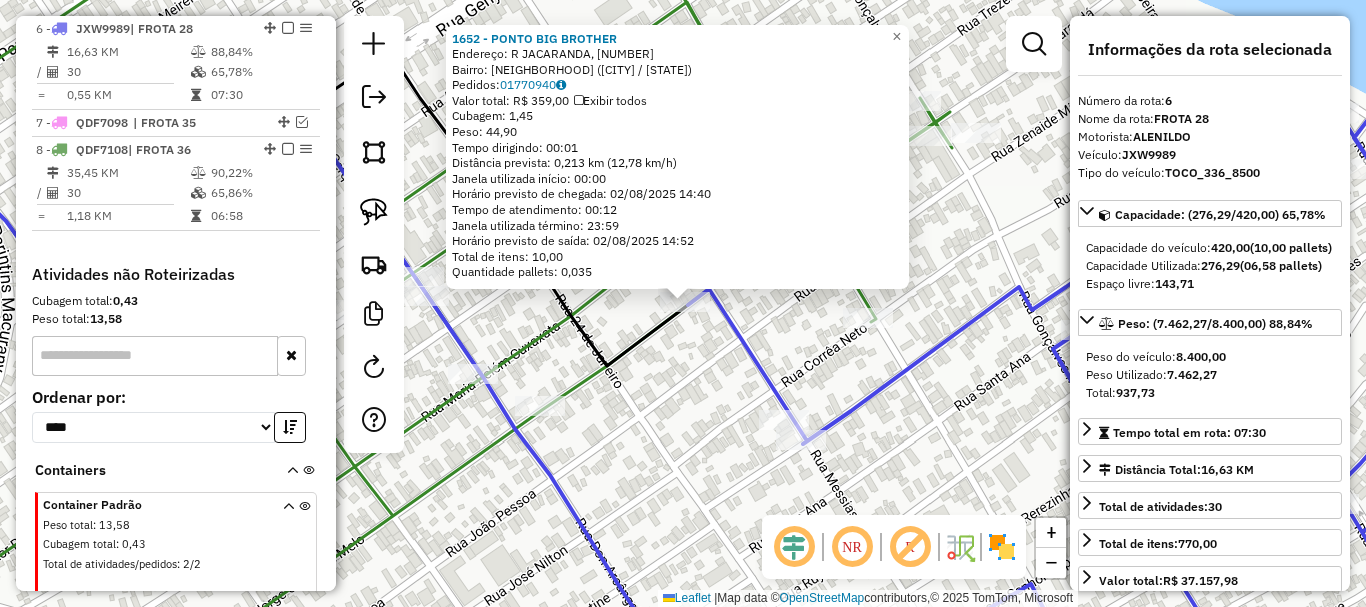 click on "Endereço: R [NAME], [NUMBER]   Bairro: [NAME] ([CITY] / [STATE])   Pedidos:  [ORDER_ID]   Valor total: R$ [NUMBER]   Exibir todos   Cubagem: [NUMBER]  Peso: [NUMBER]  Tempo dirigindo: [TIME]   Distância prevista: [NUMBER] km ([NUMBER] km/h)   Janela utilizada início: [TIME]   Horário previsto de chegada: [DATE] [TIME]   Tempo de atendimento: [TIME]   Janela utilizada término: [TIME]   Horário previsto de saída: [DATE] [TIME]   Total de itens: [NUMBER]  Quantidade pallets: [NUMBER]  × Janela de atendimento Grade de atendimento Capacidade Transportadoras Veículos Cliente Pedidos  Rotas Selecione os dias de semana para filtrar as janelas de atendimento  Seg   Ter   Qua   Qui   Sex   Sáb   Dom  Informe o período da janela de atendimento: De: Até:  Filtrar exatamente a janela do cliente  Considerar janela de atendimento padrão  Selecione os dias de semana para filtrar as grades de atendimento  Seg   Ter   Qua   Qui   Sex   Sáb   Dom   Considerar clientes sem dia de atendimento cadastrado De:" 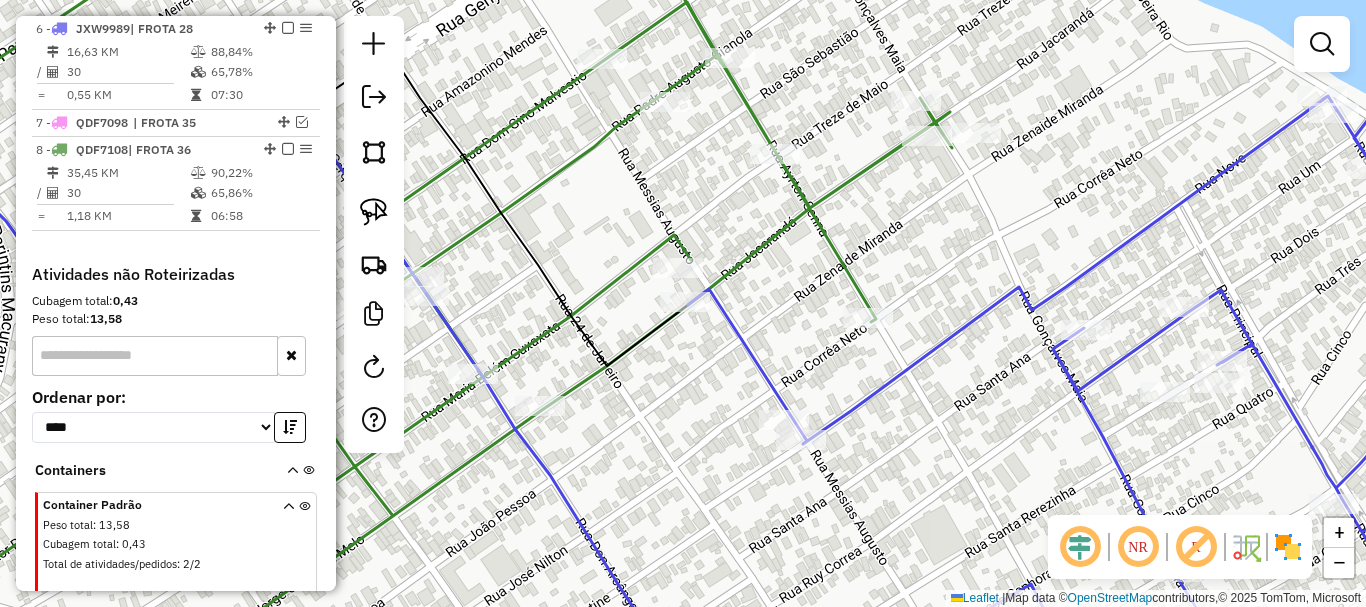 click on "Janela de atendimento Grade de atendimento Capacidade Transportadoras Veículos Cliente Pedidos  Rotas Selecione os dias de semana para filtrar as janelas de atendimento  Seg   Ter   Qua   Qui   Sex   Sáb   Dom  Informe o período da janela de atendimento: De: Até:  Filtrar exatamente a janela do cliente  Considerar janela de atendimento padrão  Selecione os dias de semana para filtrar as grades de atendimento  Seg   Ter   Qua   Qui   Sex   Sáb   Dom   Considerar clientes sem dia de atendimento cadastrado  Clientes fora do dia de atendimento selecionado Filtrar as atividades entre os valores definidos abaixo:  Peso mínimo:   Peso máximo:   Cubagem mínima:   Cubagem máxima:   De:   Até:  Filtrar as atividades entre o tempo de atendimento definido abaixo:  De:   Até:   Considerar capacidade total dos clientes não roteirizados Transportadora: Selecione um ou mais itens Tipo de veículo: Selecione um ou mais itens Veículo: Selecione um ou mais itens Motorista: Selecione um ou mais itens Nome: Rótulo:" 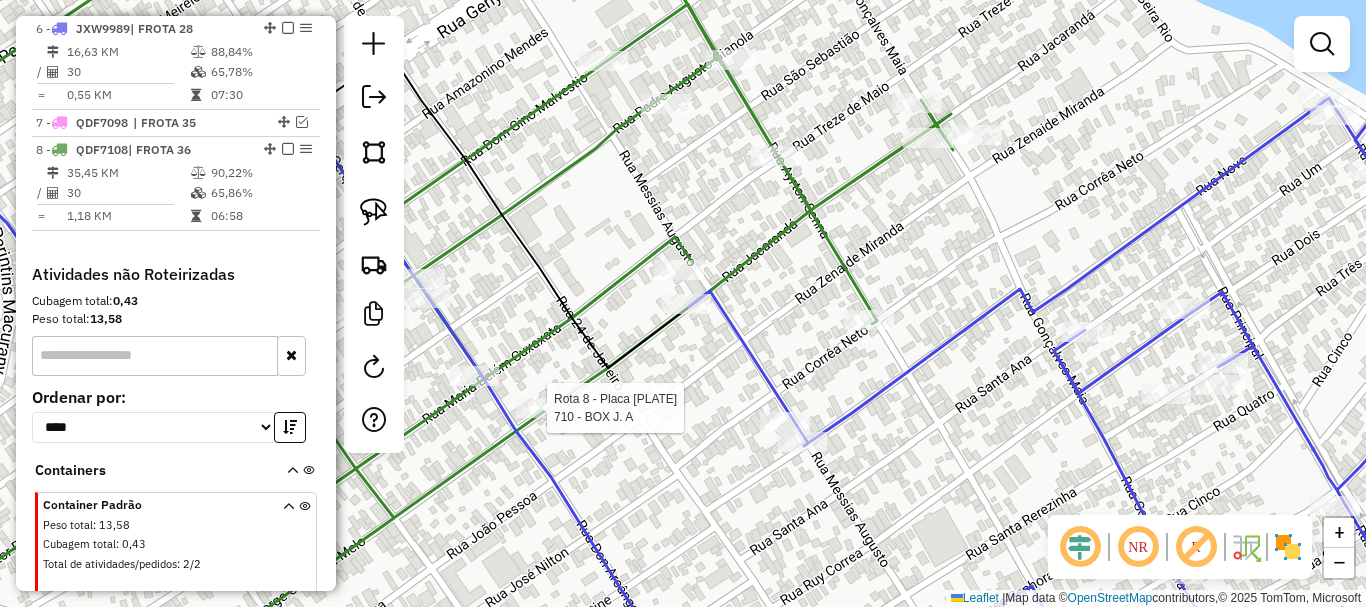 select on "**********" 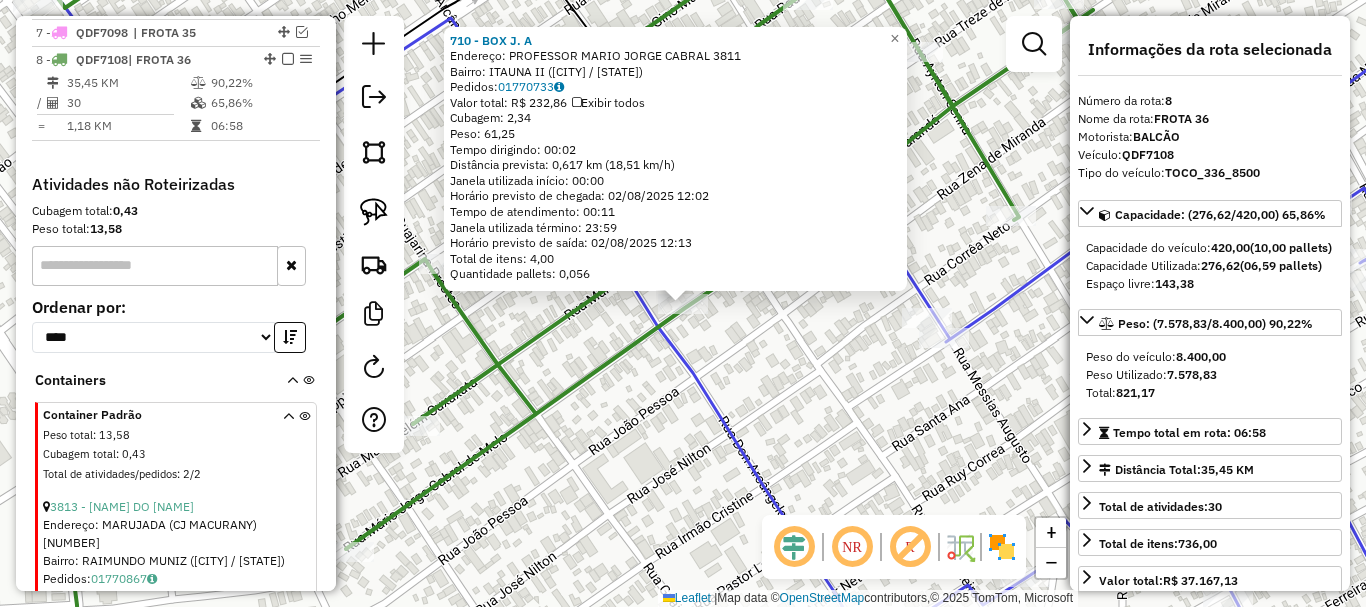 scroll, scrollTop: 1006, scrollLeft: 0, axis: vertical 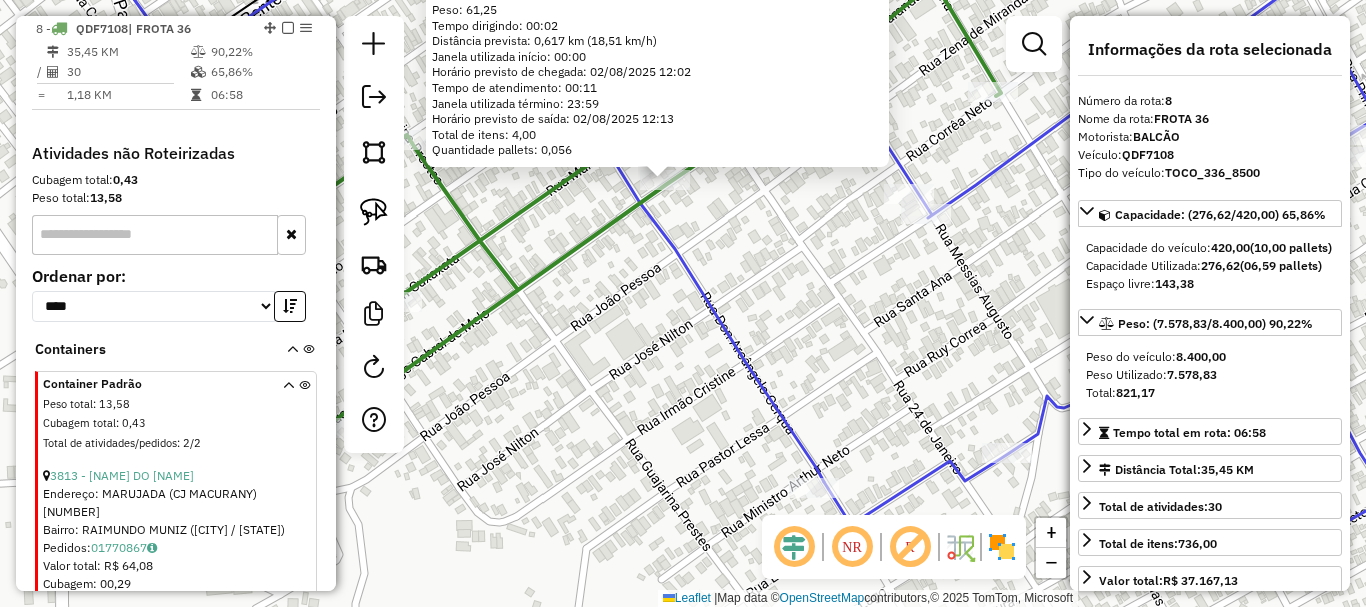 drag, startPoint x: 703, startPoint y: 398, endPoint x: 686, endPoint y: 213, distance: 185.77943 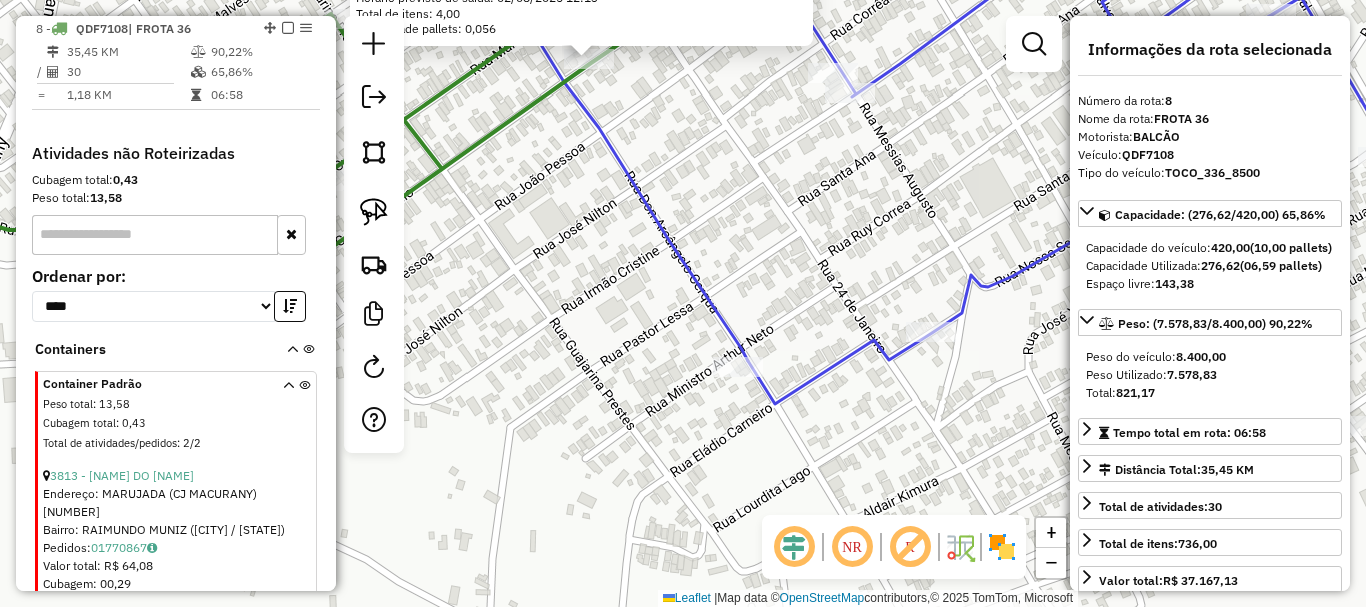 drag, startPoint x: 840, startPoint y: 268, endPoint x: 743, endPoint y: 288, distance: 99.0404 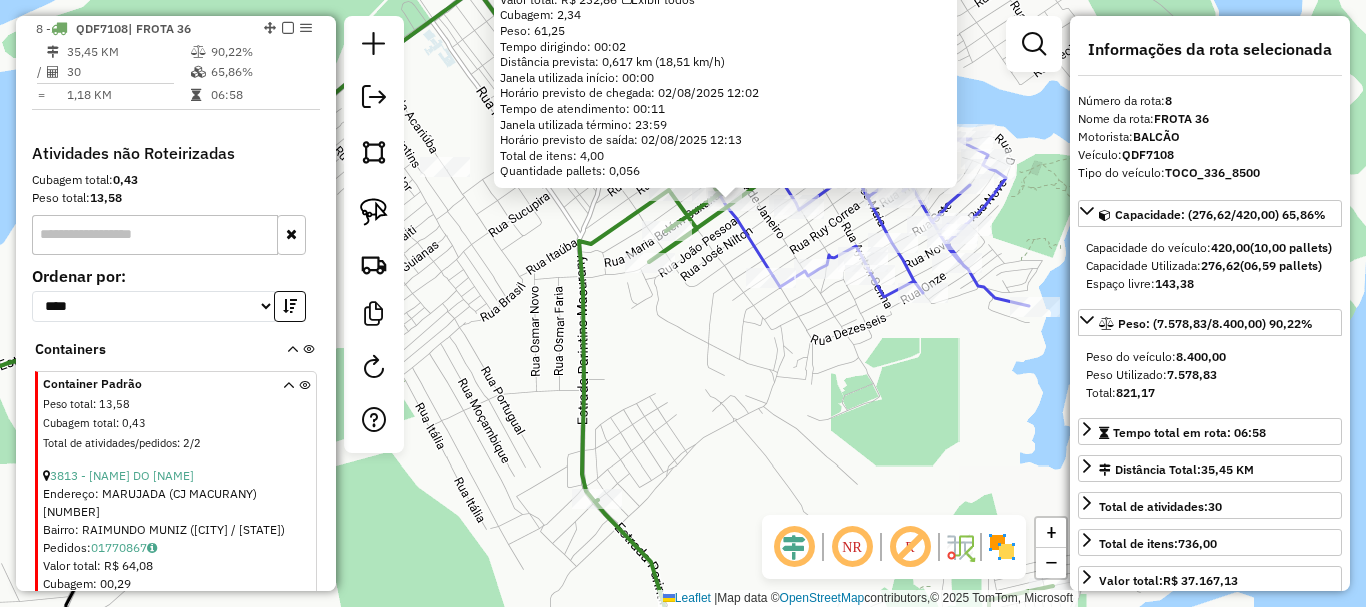 drag, startPoint x: 827, startPoint y: 388, endPoint x: 935, endPoint y: 180, distance: 234.36723 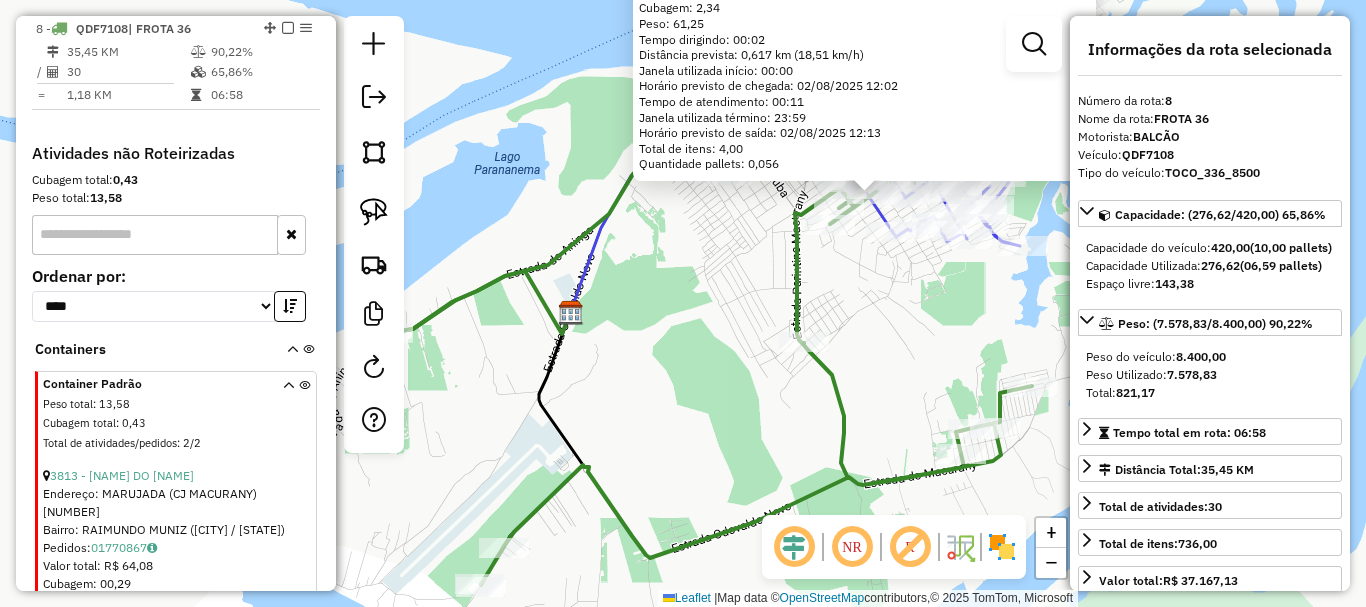 drag, startPoint x: 903, startPoint y: 452, endPoint x: 902, endPoint y: 429, distance: 23.021729 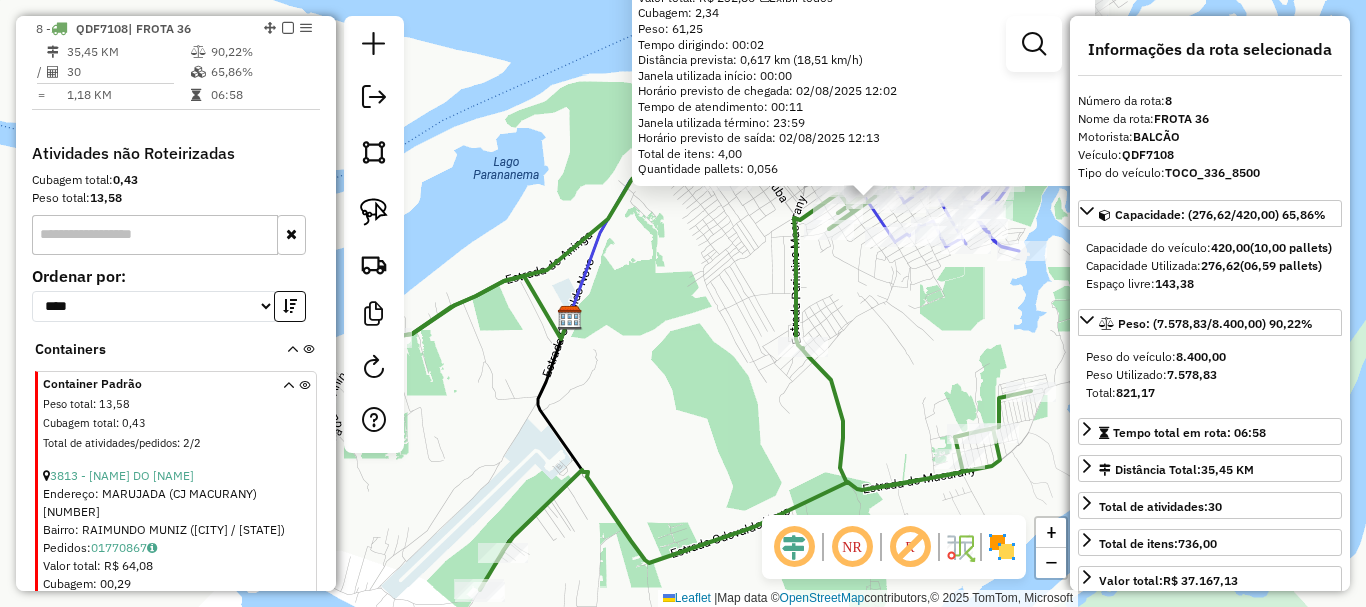 drag, startPoint x: 912, startPoint y: 348, endPoint x: 910, endPoint y: 367, distance: 19.104973 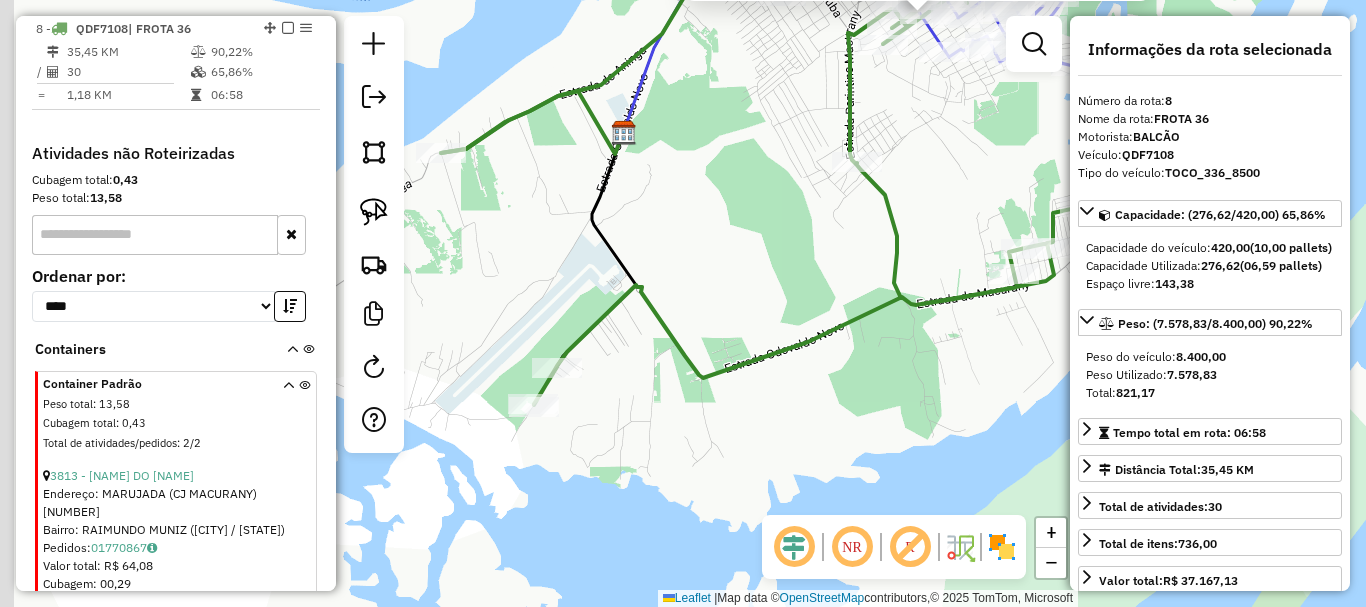 drag, startPoint x: 747, startPoint y: 468, endPoint x: 809, endPoint y: 228, distance: 247.879 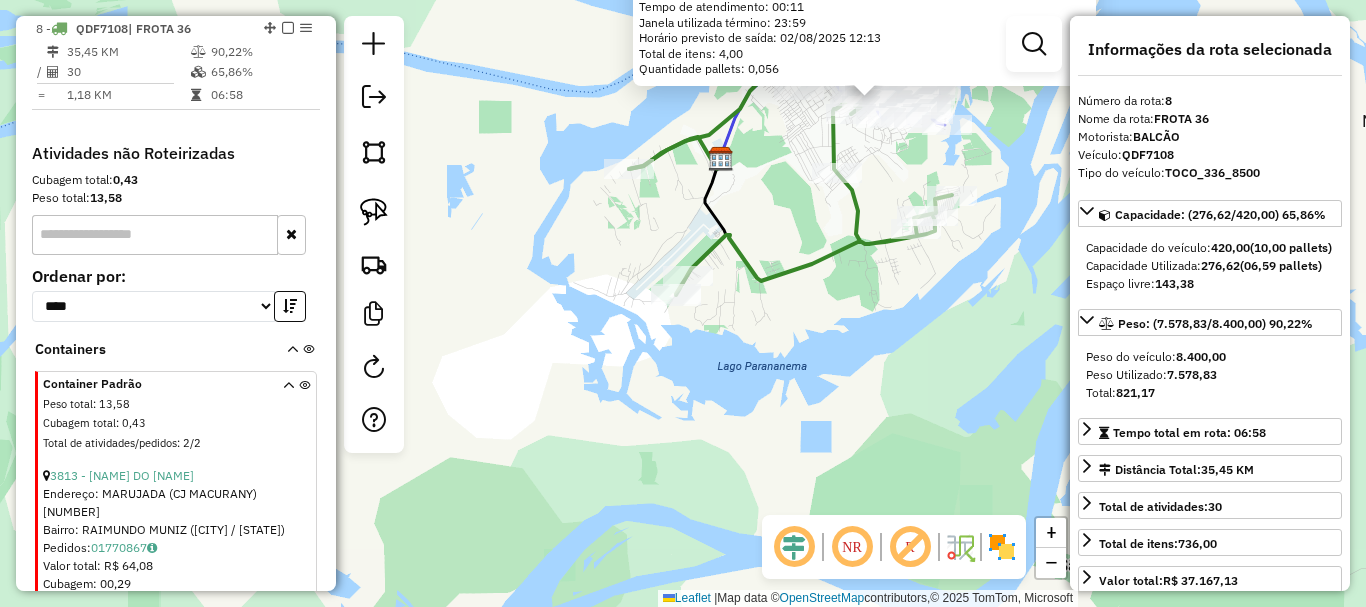 drag, startPoint x: 872, startPoint y: 340, endPoint x: 904, endPoint y: 269, distance: 77.87811 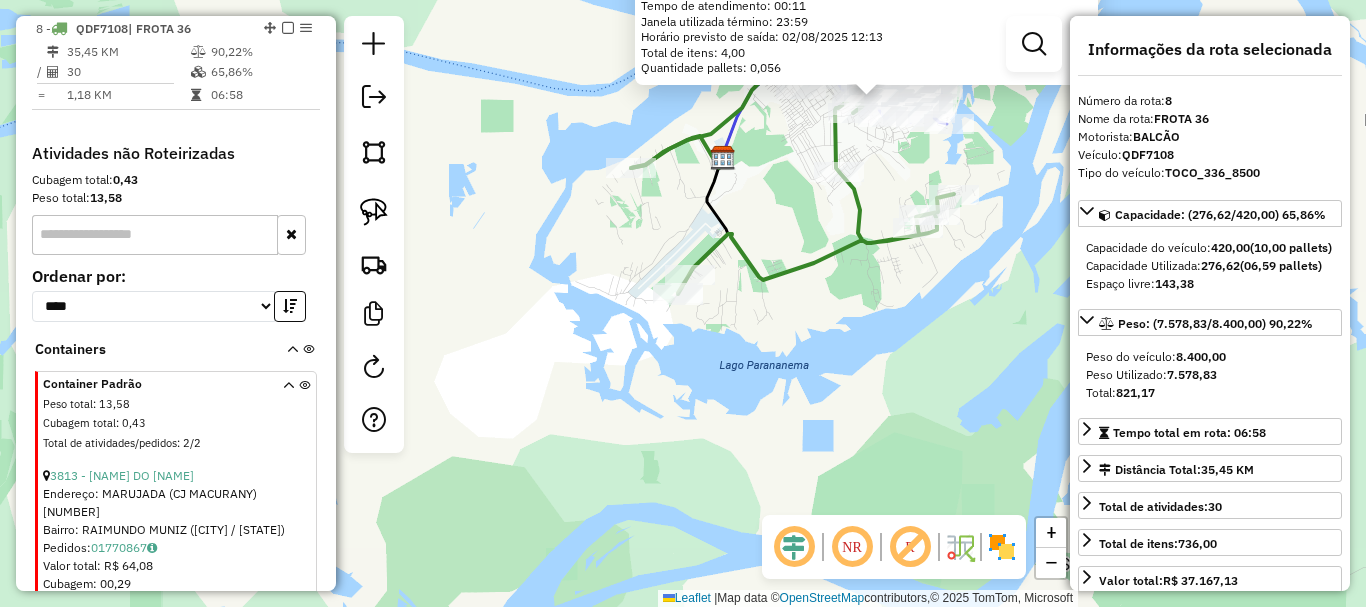 click on "[NUMBER] - BOX  [NAME]  Endereço:  [STREET] [NUMBER]   Bairro: [NEIGHBORHOOD] ([CITY] / [STATE])   Pedidos:  [ORDER_ID]   Valor total: R$ 232,86   Exibir todos   Cubagem: 2,34  Peso: 61,25  Tempo dirigindo: 00:02   Distância prevista: 0,617 km (18,51 km/h)   Janela utilizada início: 00:00   Horário previsto de chegada: 02/08/2025 12:02   Tempo de atendimento: 00:11   Janela utilizada término: 23:59   Horário previsto de saída: 02/08/2025 12:13   Total de itens: 4,00   Quantidade pallets: 0,056  × Janela de atendimento Grade de atendimento Capacidade Transportadoras Veículos Cliente Pedidos  Rotas Selecione os dias de semana para filtrar as janelas de atendimento  Seg   Ter   Qua   Qui   Sex   Sáb   Dom  Informe o período da janela de atendimento: De: Até:  Filtrar exatamente a janela do cliente  Considerar janela de atendimento padrão  Selecione os dias de semana para filtrar as grades de atendimento  Seg   Ter   Qua   Qui   Sex   Sáb   Dom   Considerar clientes sem dia de atendimento cadastrado" 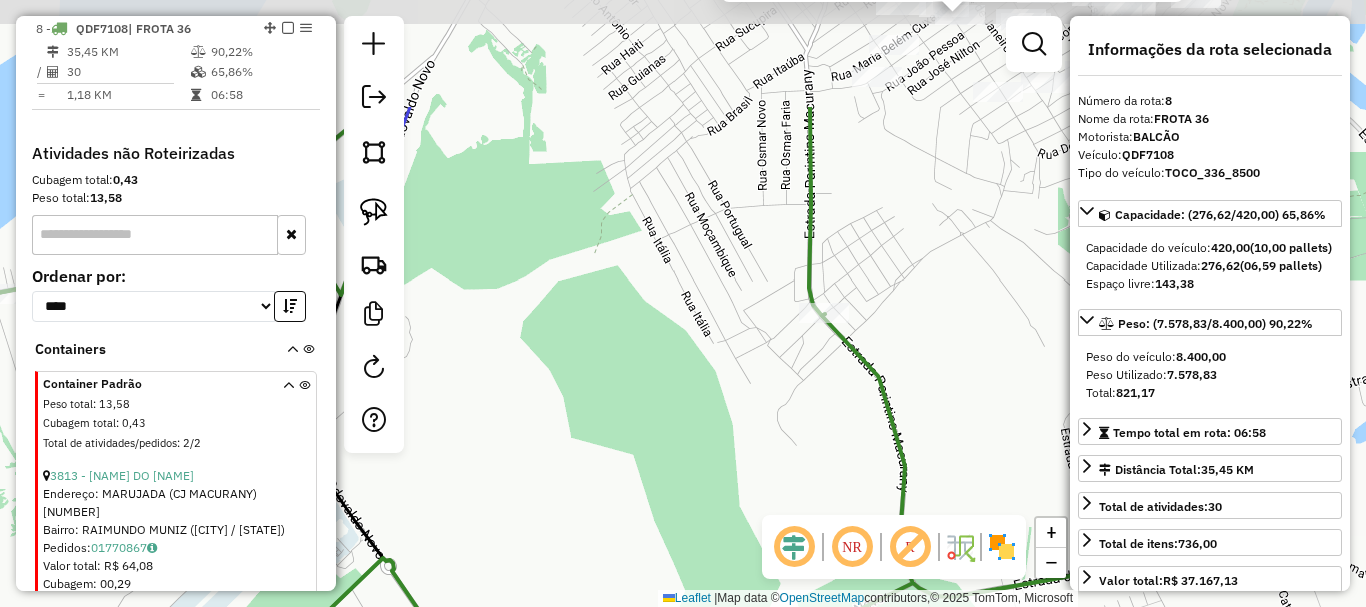drag, startPoint x: 743, startPoint y: 304, endPoint x: 576, endPoint y: 461, distance: 229.21169 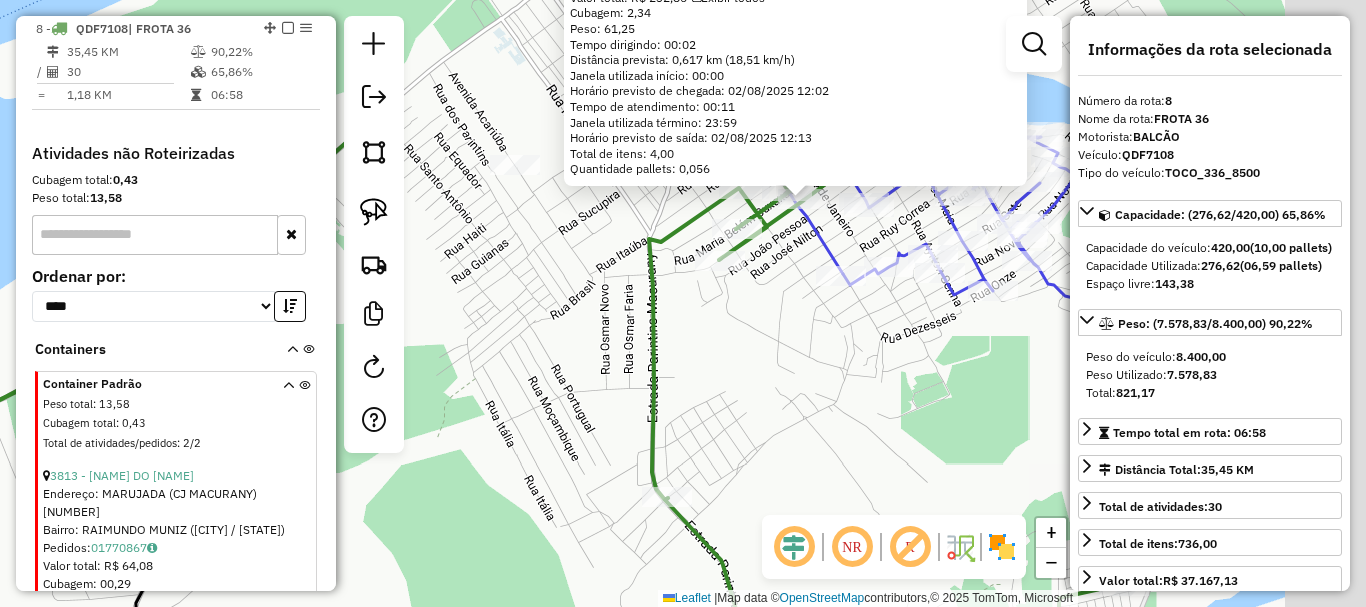 drag, startPoint x: 723, startPoint y: 196, endPoint x: 611, endPoint y: 345, distance: 186.4001 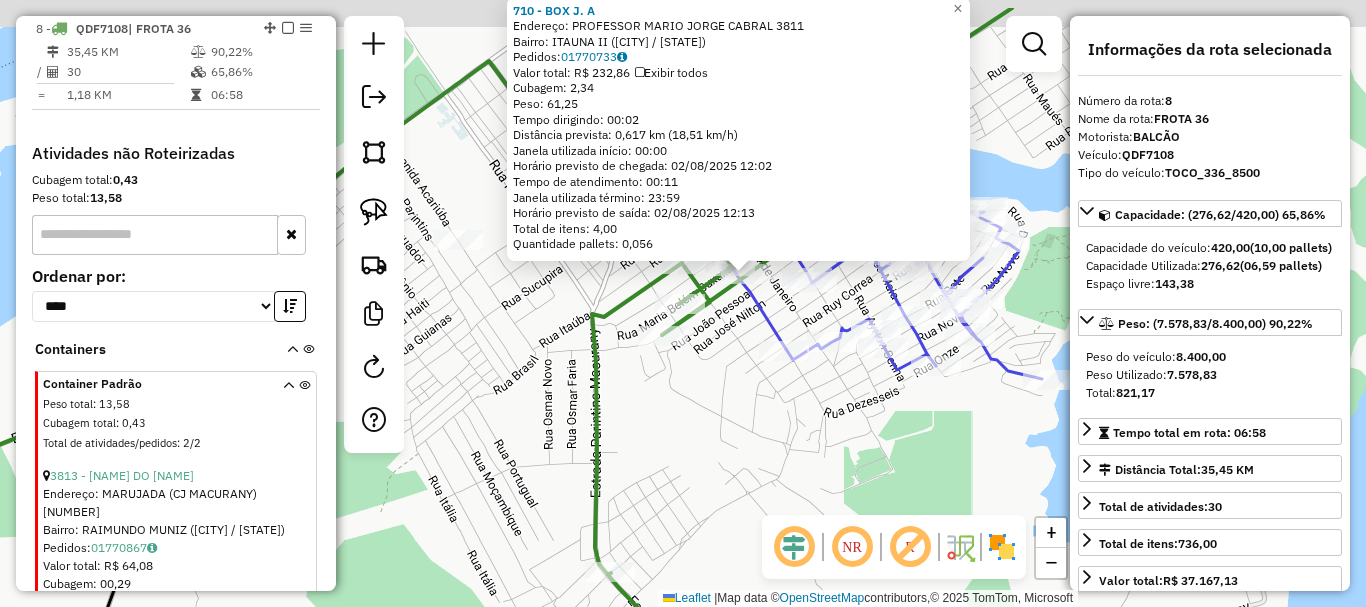 click on "[NUMBER] - BOX  [NAME]  Endereço:  [STREET] [NUMBER]   Bairro: [NEIGHBORHOOD] ([CITY] / [STATE])   Pedidos:  [ORDER_ID]   Valor total: R$ 232,86   Exibir todos   Cubagem: 2,34  Peso: 61,25  Tempo dirigindo: 00:02   Distância prevista: 0,617 km (18,51 km/h)   Janela utilizada início: 00:00   Horário previsto de chegada: 02/08/2025 12:02   Tempo de atendimento: 00:11   Janela utilizada término: 23:59   Horário previsto de saída: 02/08/2025 12:13   Total de itens: 4,00   Quantidade pallets: 0,056  × Janela de atendimento Grade de atendimento Capacidade Transportadoras Veículos Cliente Pedidos  Rotas Selecione os dias de semana para filtrar as janelas de atendimento  Seg   Ter   Qua   Qui   Sex   Sáb   Dom  Informe o período da janela de atendimento: De: Até:  Filtrar exatamente a janela do cliente  Considerar janela de atendimento padrão  Selecione os dias de semana para filtrar as grades de atendimento  Seg   Ter   Qua   Qui   Sex   Sáb   Dom   Considerar clientes sem dia de atendimento cadastrado" 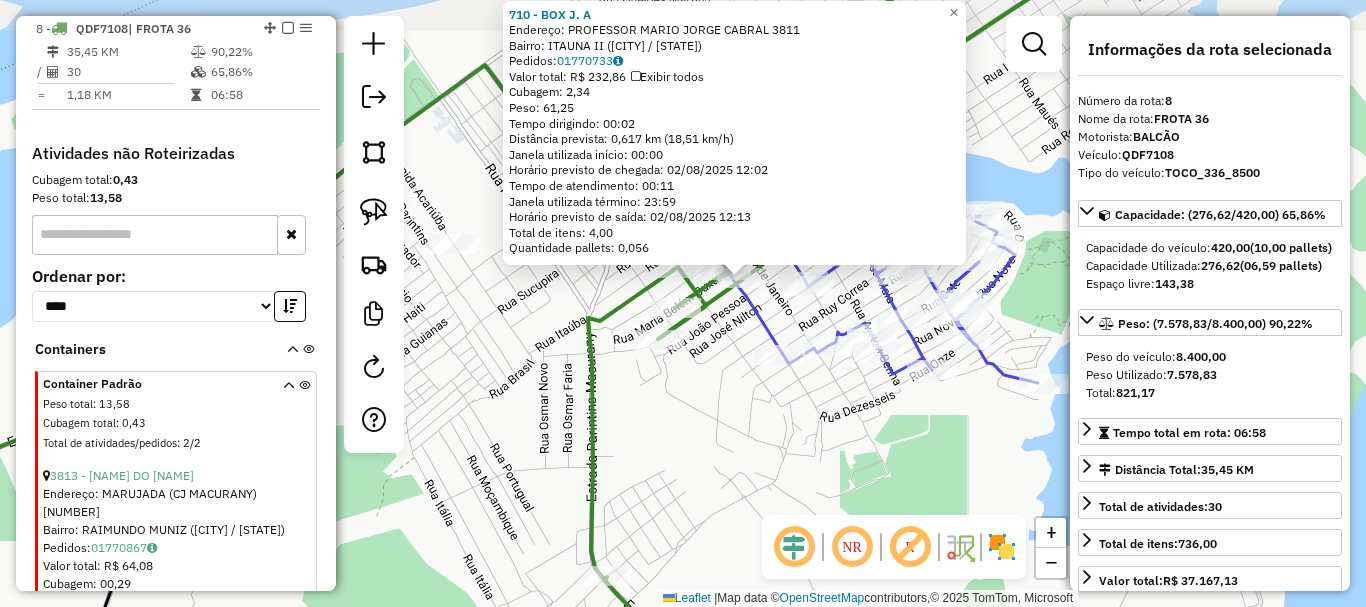 click on "[NUMBER] - BOX  [NAME]  Endereço:  [STREET] [NUMBER]   Bairro: [NEIGHBORHOOD] ([CITY] / [STATE])   Pedidos:  [ORDER_ID]   Valor total: R$ 232,86   Exibir todos   Cubagem: 2,34  Peso: 61,25  Tempo dirigindo: 00:02   Distância prevista: 0,617 km (18,51 km/h)   Janela utilizada início: 00:00   Horário previsto de chegada: 02/08/2025 12:02   Tempo de atendimento: 00:11   Janela utilizada término: 23:59   Horário previsto de saída: 02/08/2025 12:13   Total de itens: 4,00   Quantidade pallets: 0,056  × Janela de atendimento Grade de atendimento Capacidade Transportadoras Veículos Cliente Pedidos  Rotas Selecione os dias de semana para filtrar as janelas de atendimento  Seg   Ter   Qua   Qui   Sex   Sáb   Dom  Informe o período da janela de atendimento: De: Até:  Filtrar exatamente a janela do cliente  Considerar janela de atendimento padrão  Selecione os dias de semana para filtrar as grades de atendimento  Seg   Ter   Qua   Qui   Sex   Sáb   Dom   Considerar clientes sem dia de atendimento cadastrado" 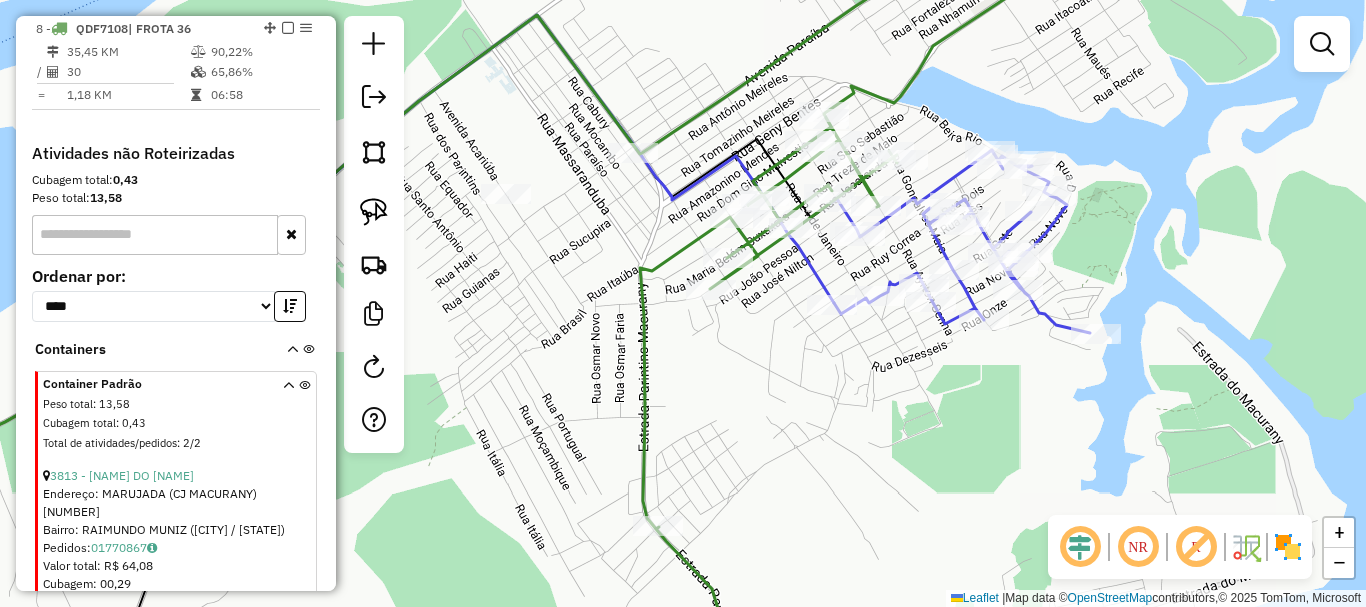 drag, startPoint x: 714, startPoint y: 478, endPoint x: 715, endPoint y: 319, distance: 159.00314 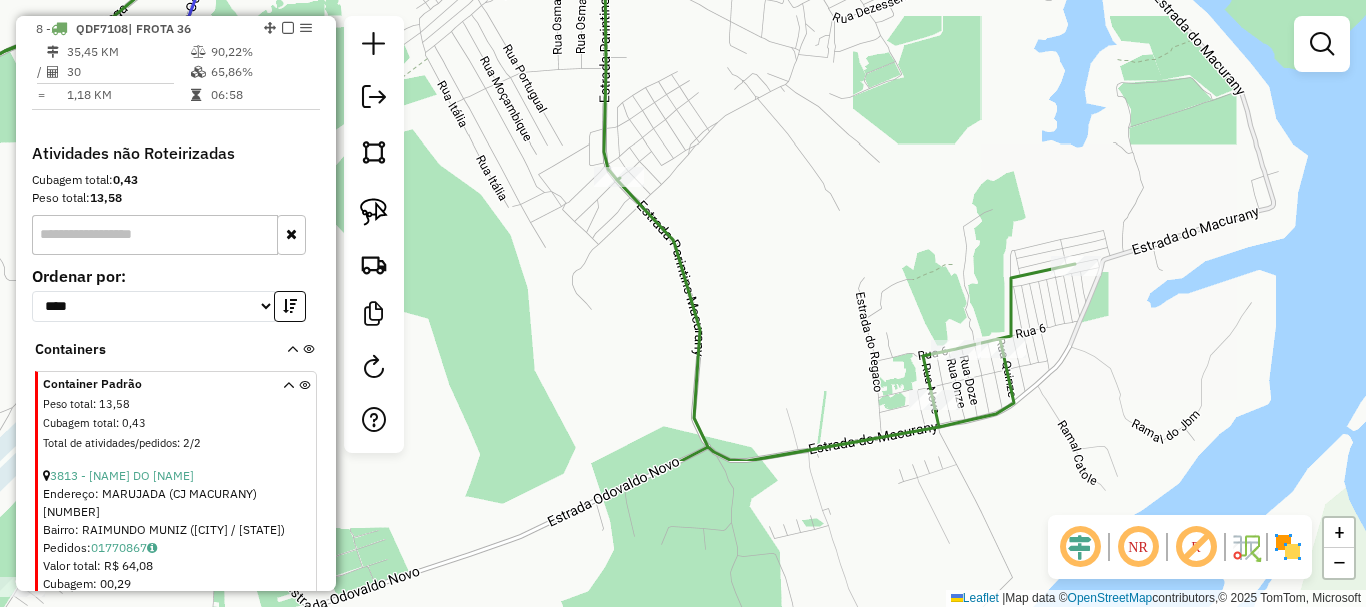 drag, startPoint x: 879, startPoint y: 407, endPoint x: 839, endPoint y: 131, distance: 278.88348 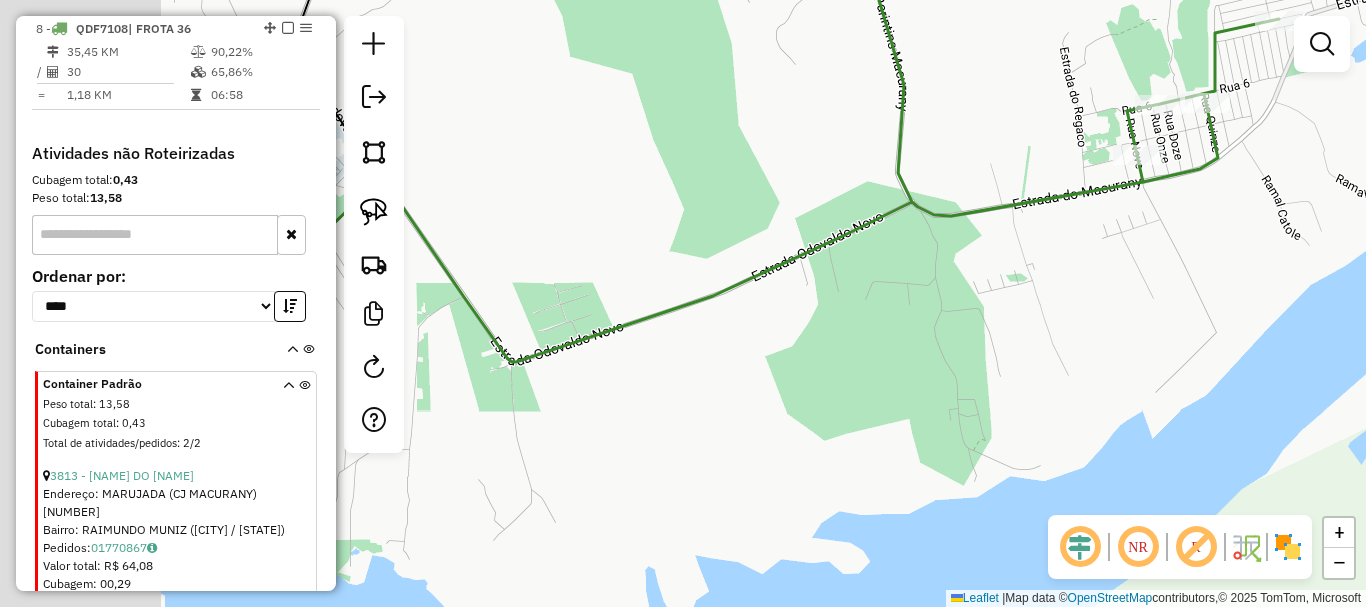 drag, startPoint x: 856, startPoint y: 276, endPoint x: 1101, endPoint y: 79, distance: 314.37875 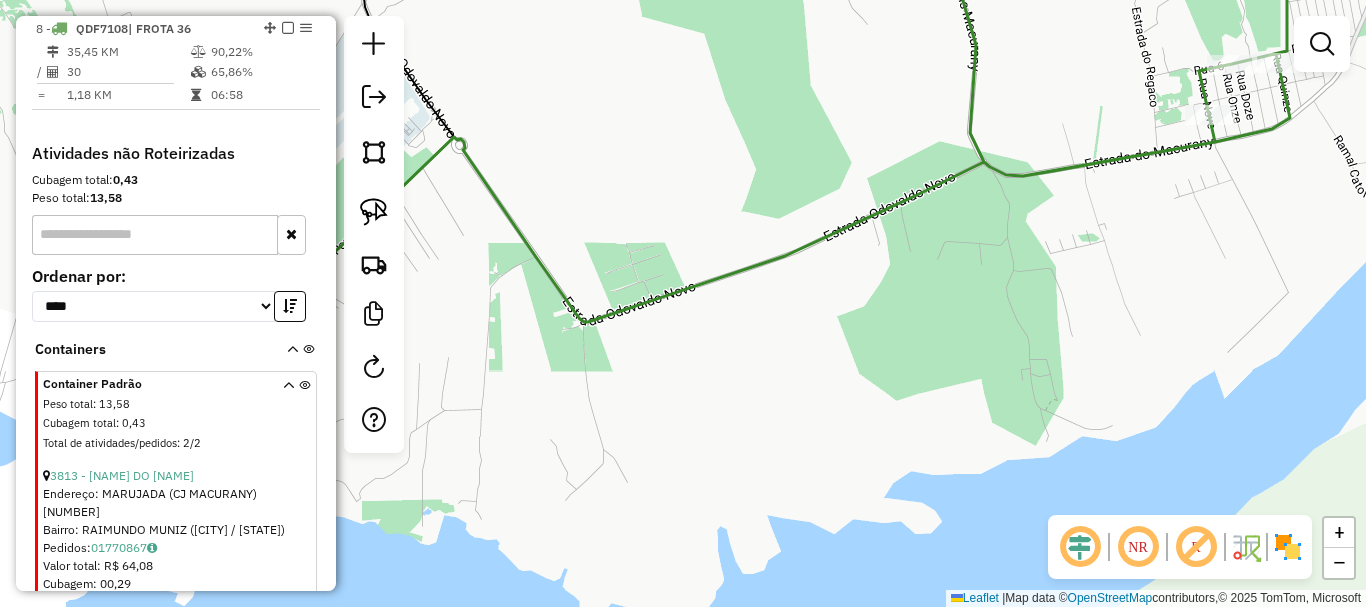 drag, startPoint x: 824, startPoint y: 360, endPoint x: 1204, endPoint y: 646, distance: 475.60068 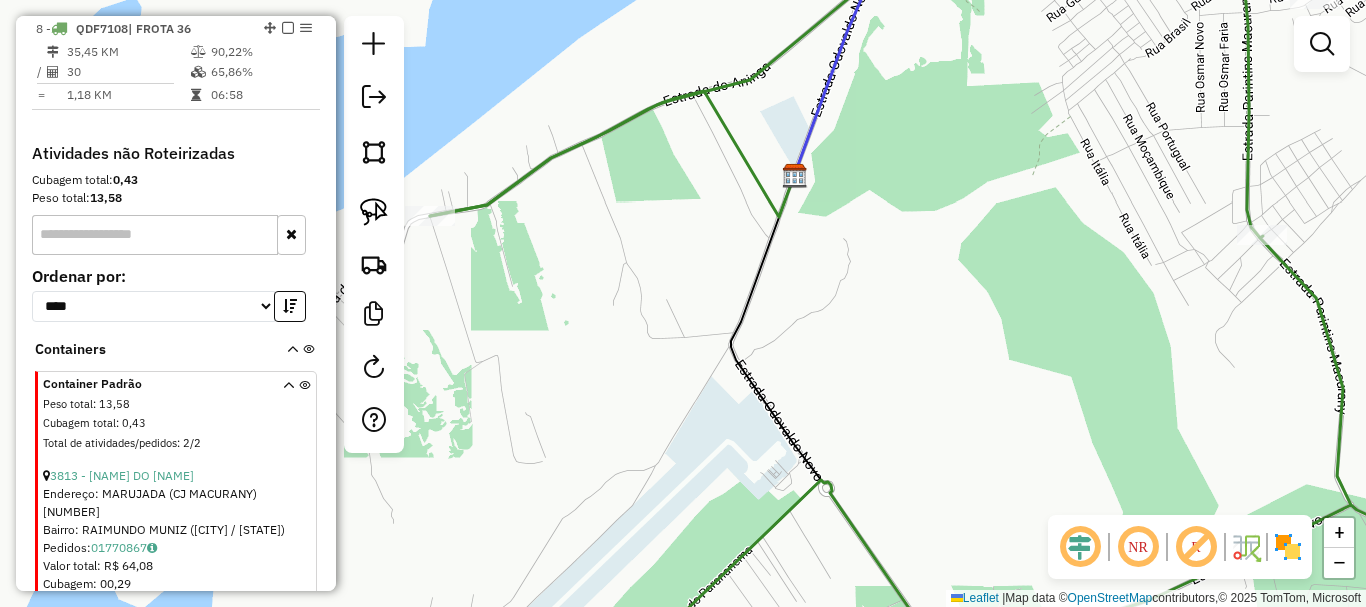 drag, startPoint x: 1068, startPoint y: 447, endPoint x: 970, endPoint y: 544, distance: 137.88763 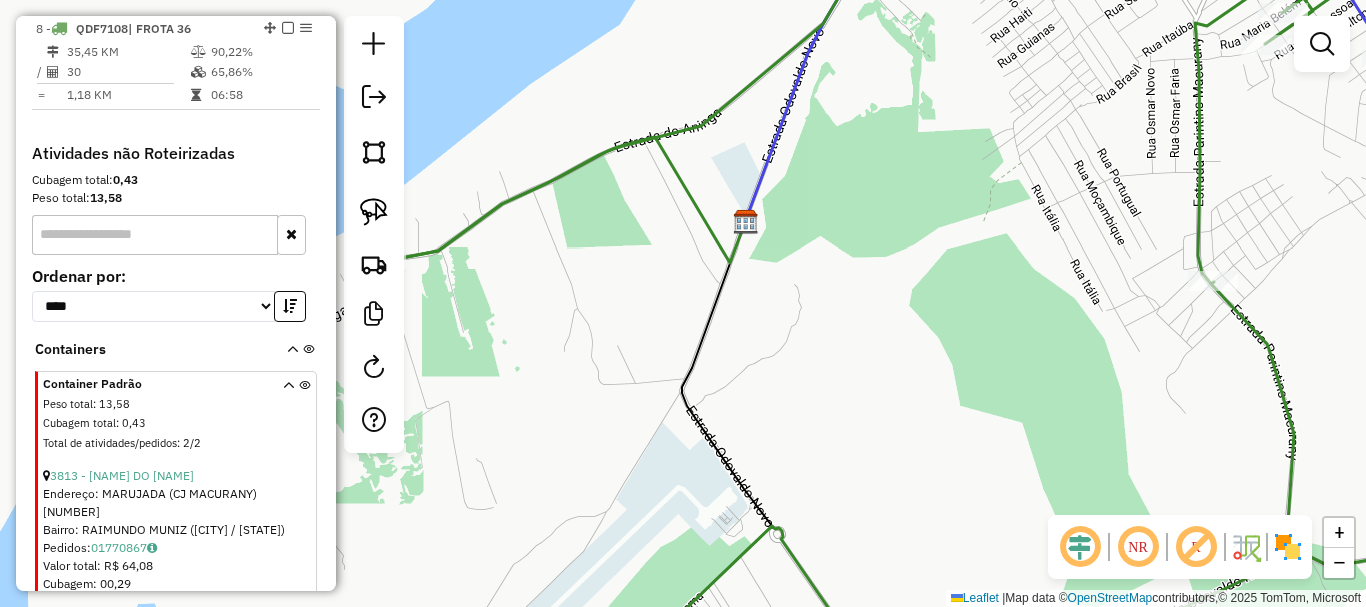 drag, startPoint x: 1015, startPoint y: 369, endPoint x: 801, endPoint y: 505, distance: 253.55867 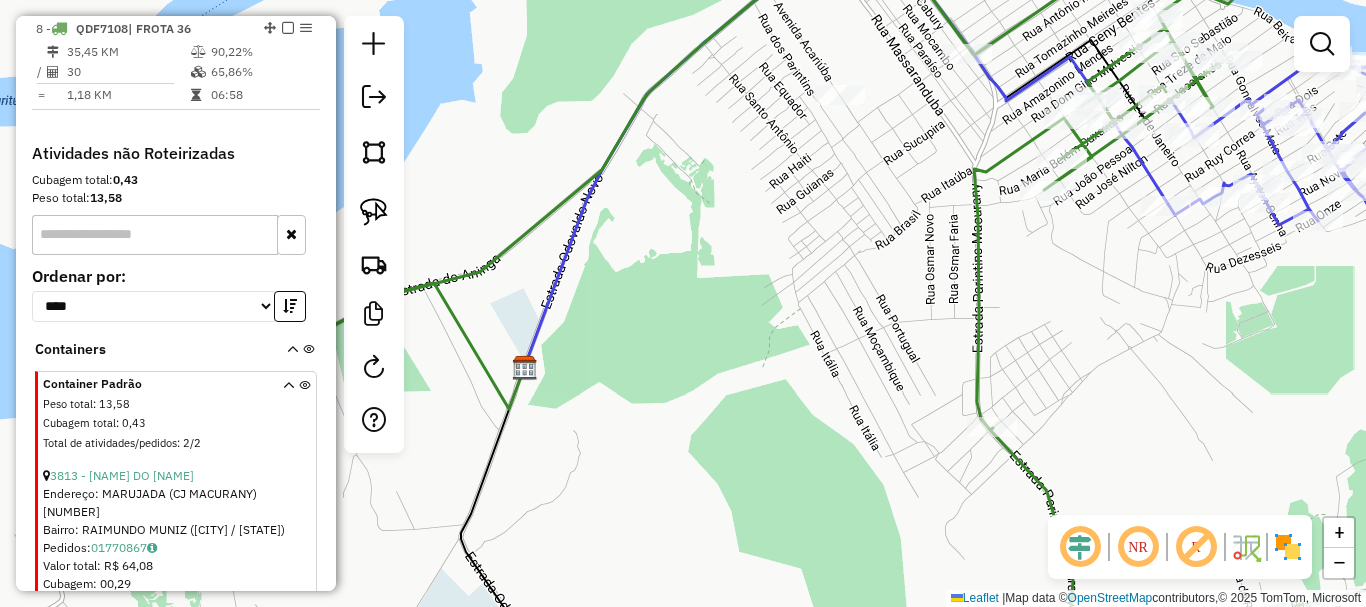 drag, startPoint x: 872, startPoint y: 365, endPoint x: 658, endPoint y: 489, distance: 247.32974 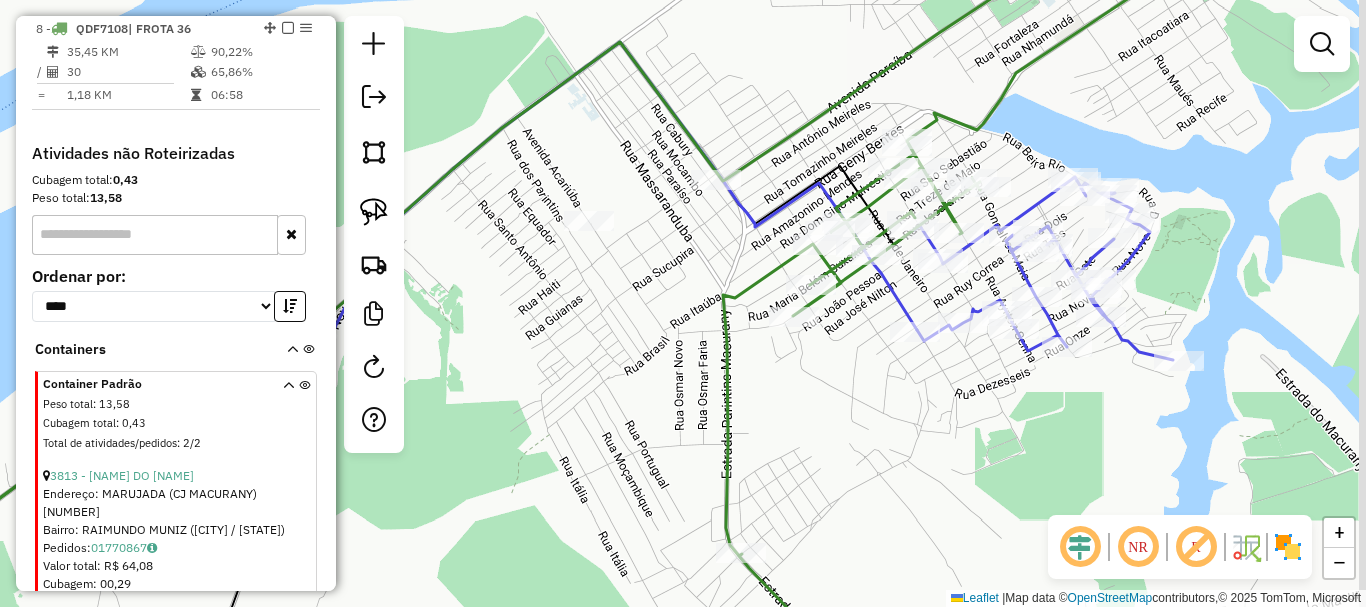 drag, startPoint x: 919, startPoint y: 492, endPoint x: 708, endPoint y: 480, distance: 211.34096 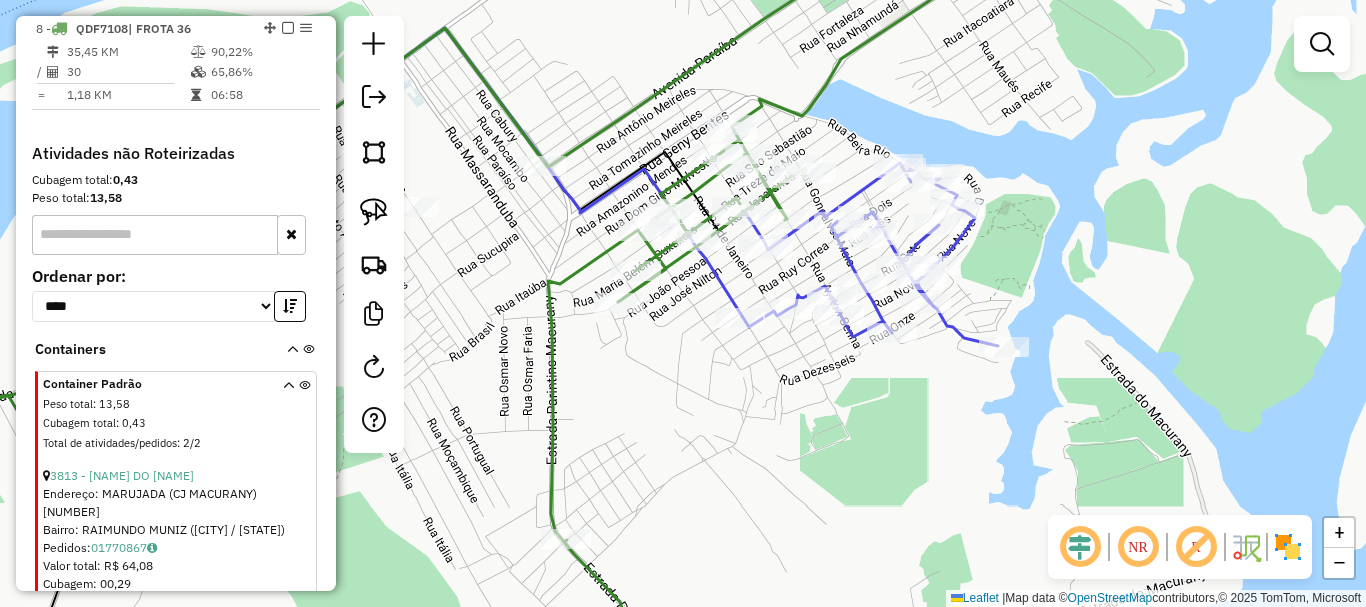 drag, startPoint x: 786, startPoint y: 443, endPoint x: 721, endPoint y: 482, distance: 75.802376 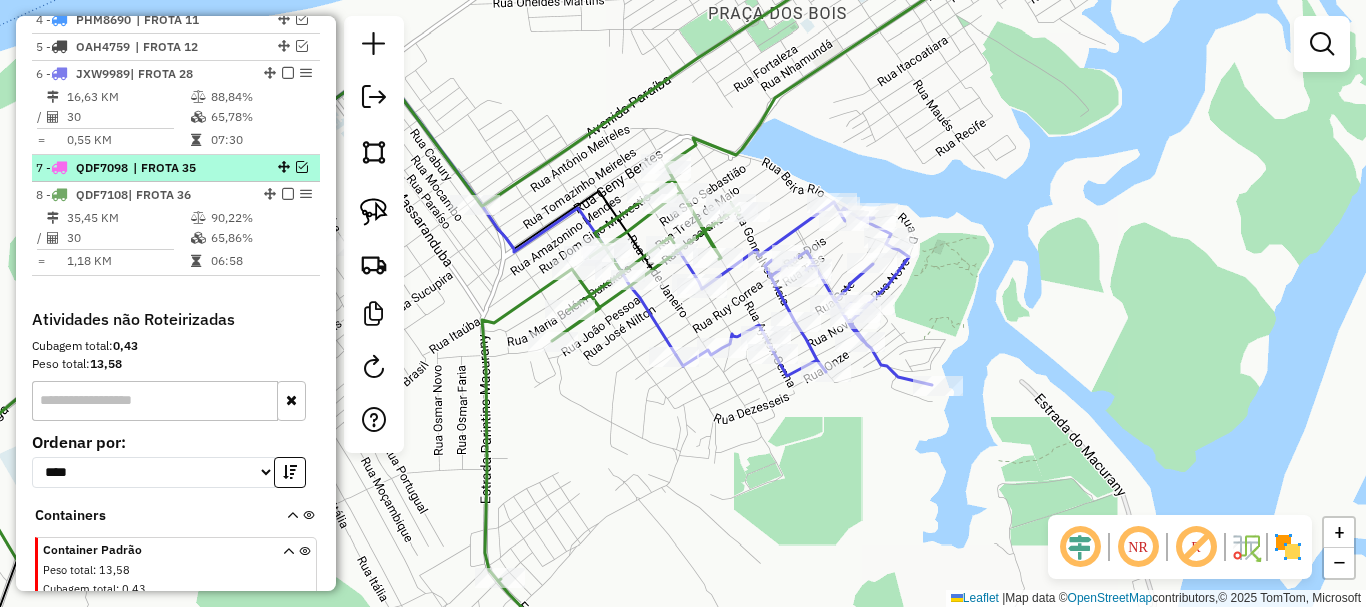 scroll, scrollTop: 806, scrollLeft: 0, axis: vertical 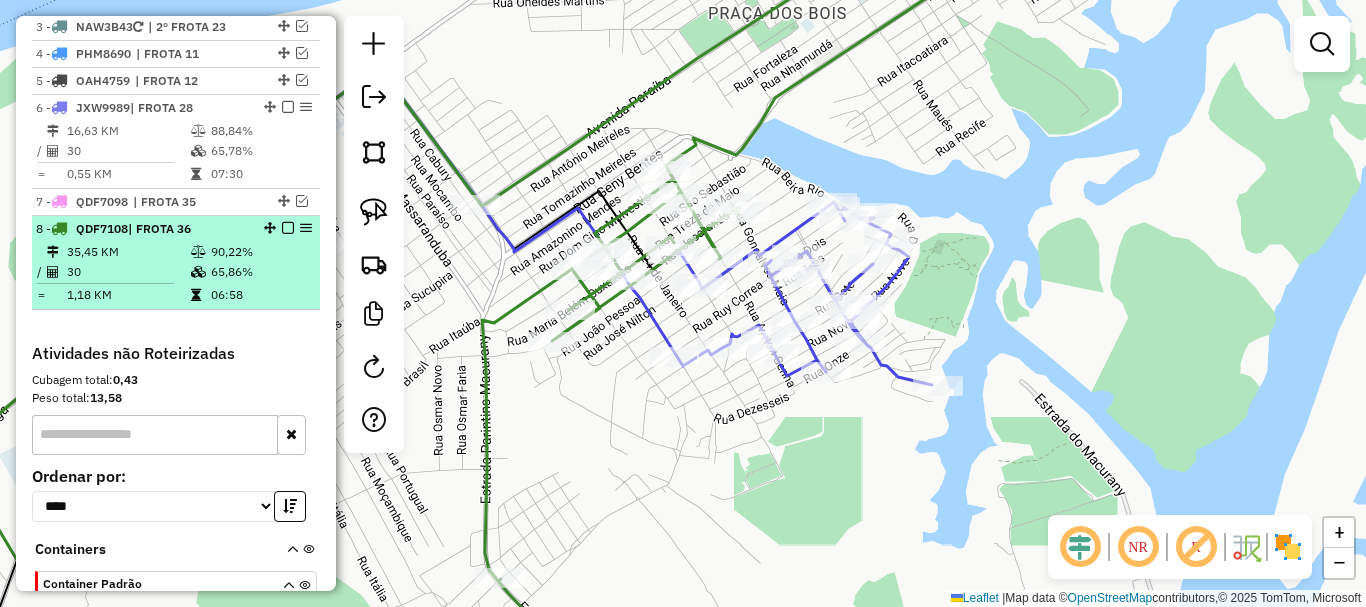 click at bounding box center [288, 228] 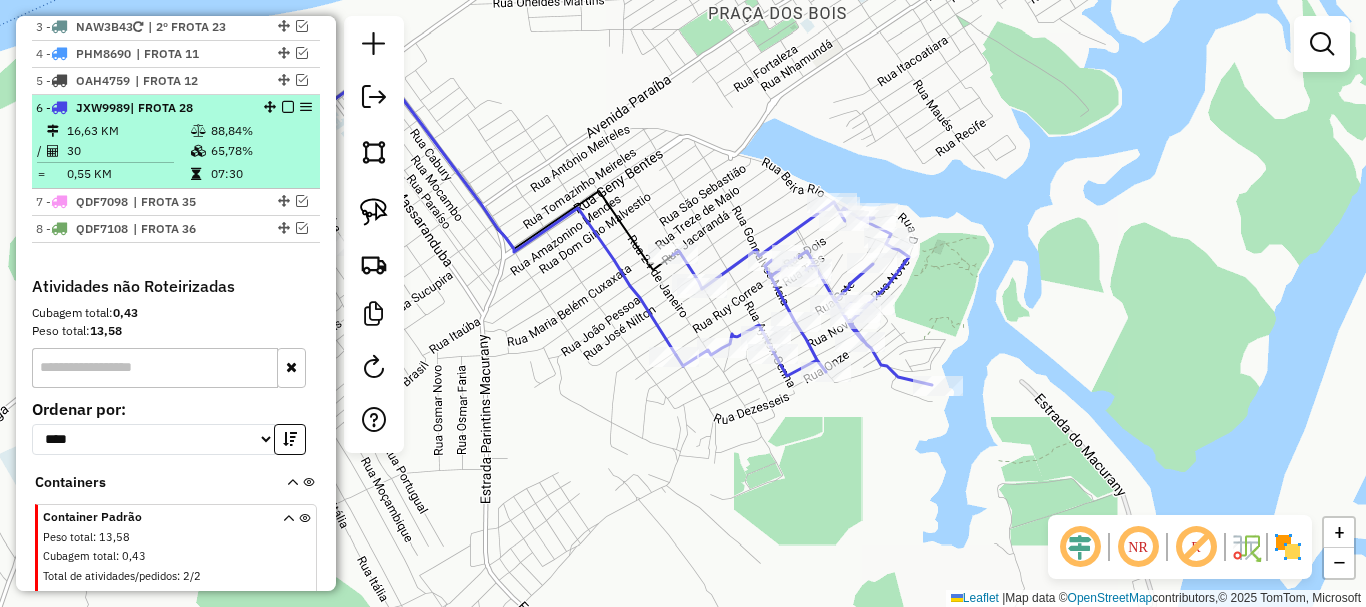 click at bounding box center (288, 107) 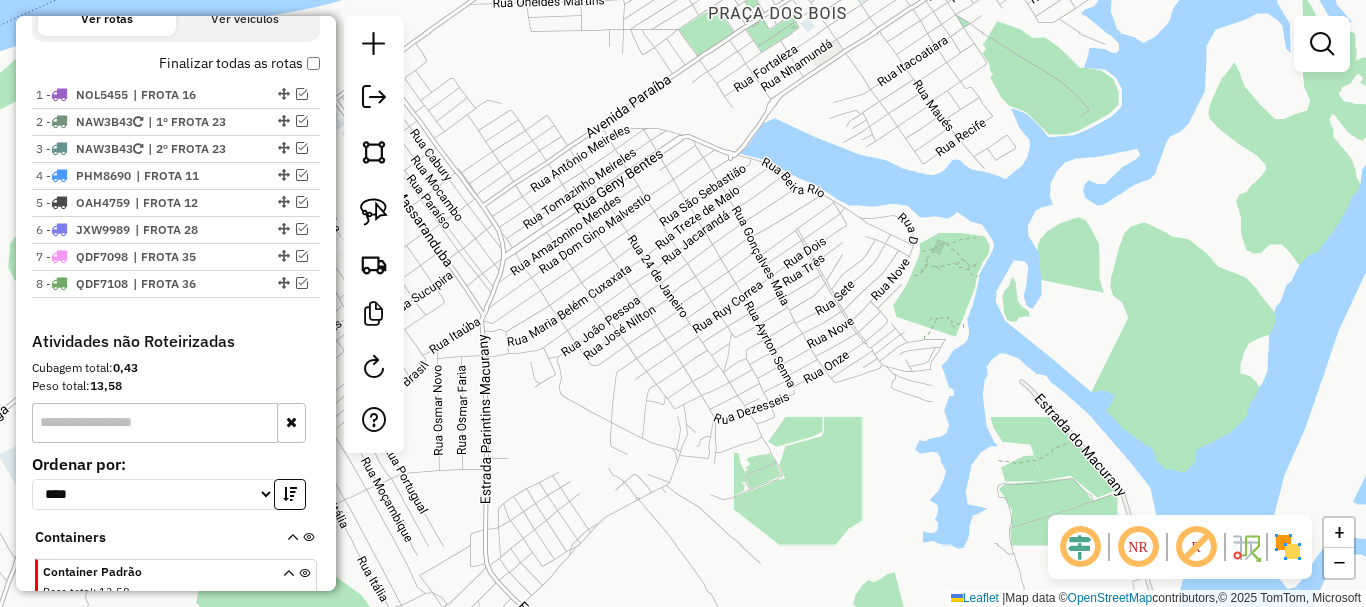 scroll, scrollTop: 506, scrollLeft: 0, axis: vertical 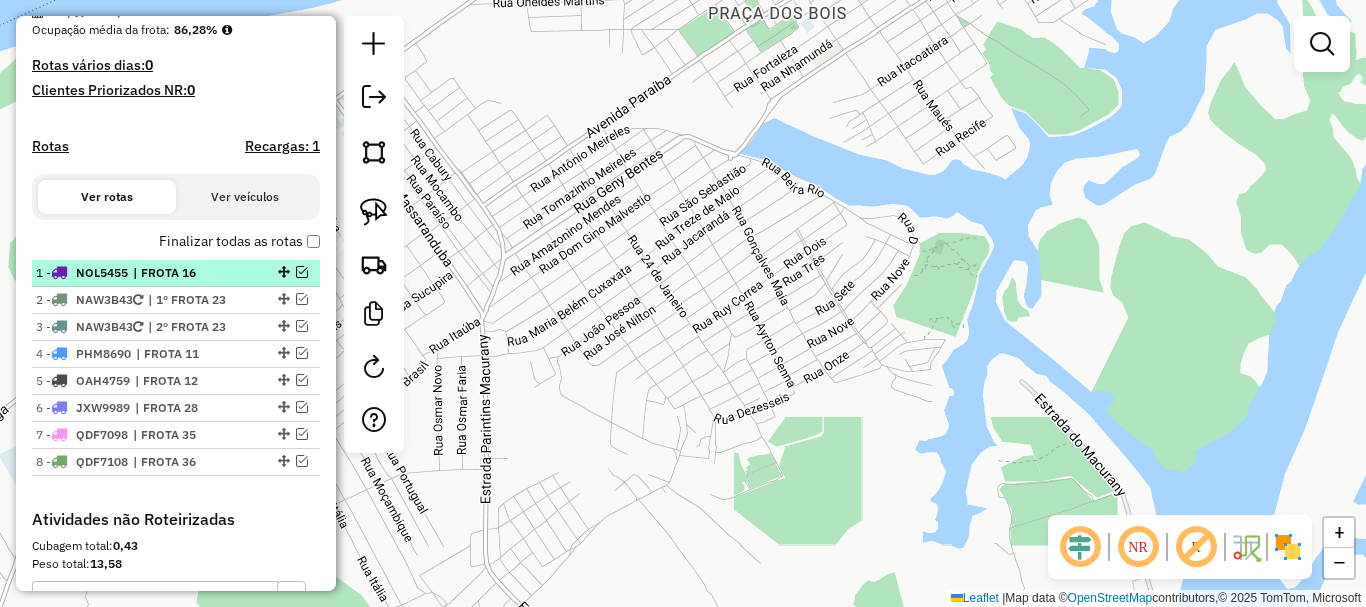 click at bounding box center [302, 272] 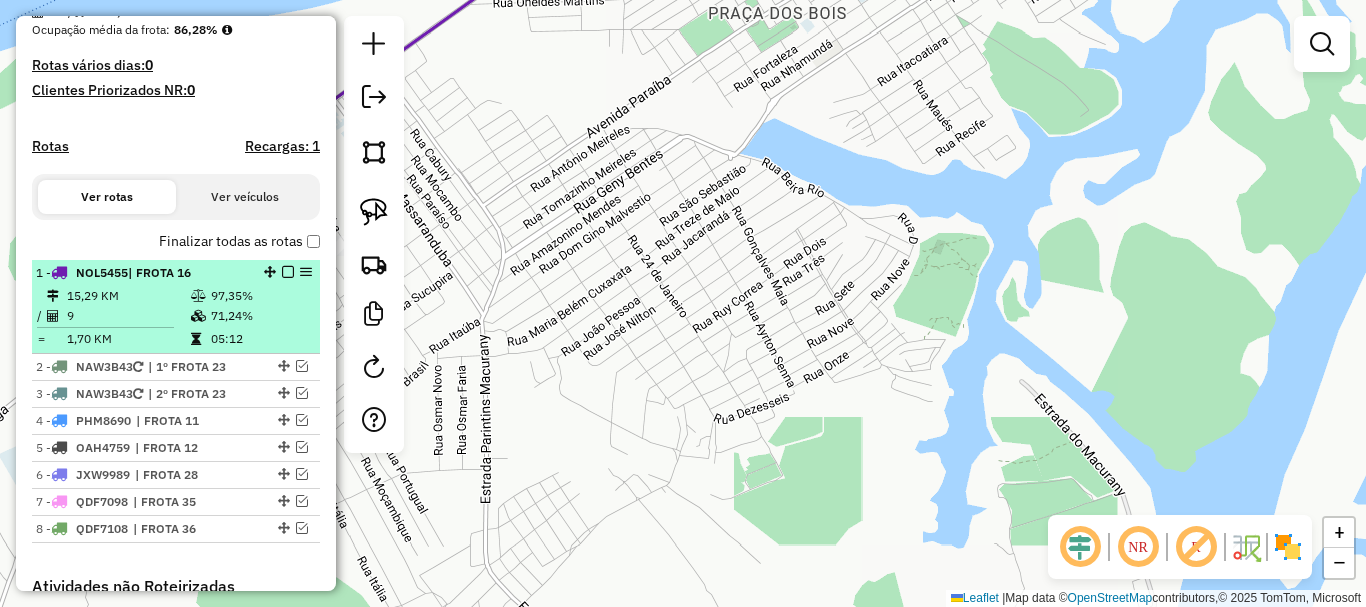 click at bounding box center [288, 272] 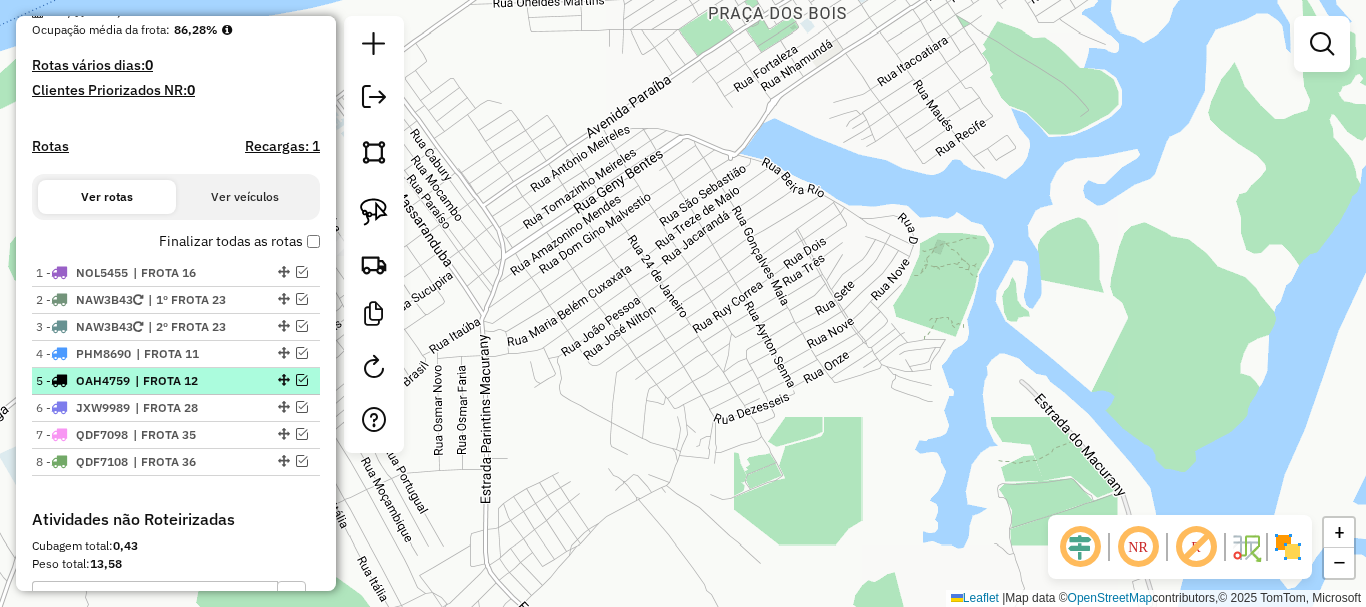 click on "| FROTA 12" at bounding box center (181, 381) 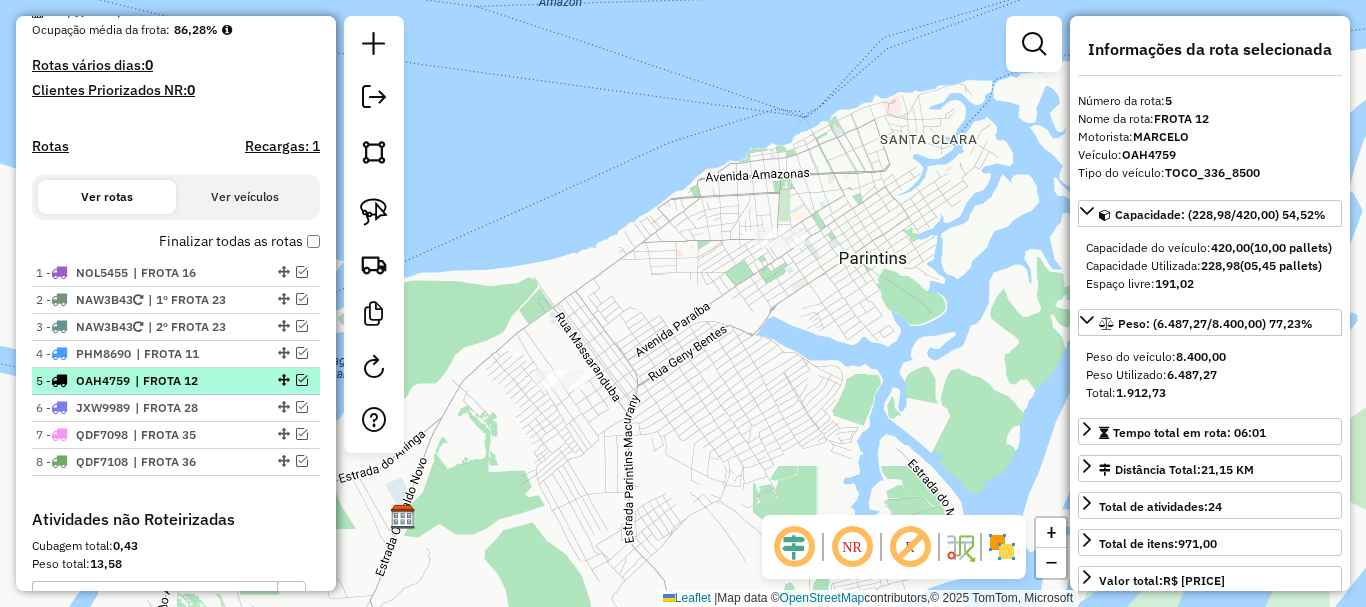 click at bounding box center (302, 380) 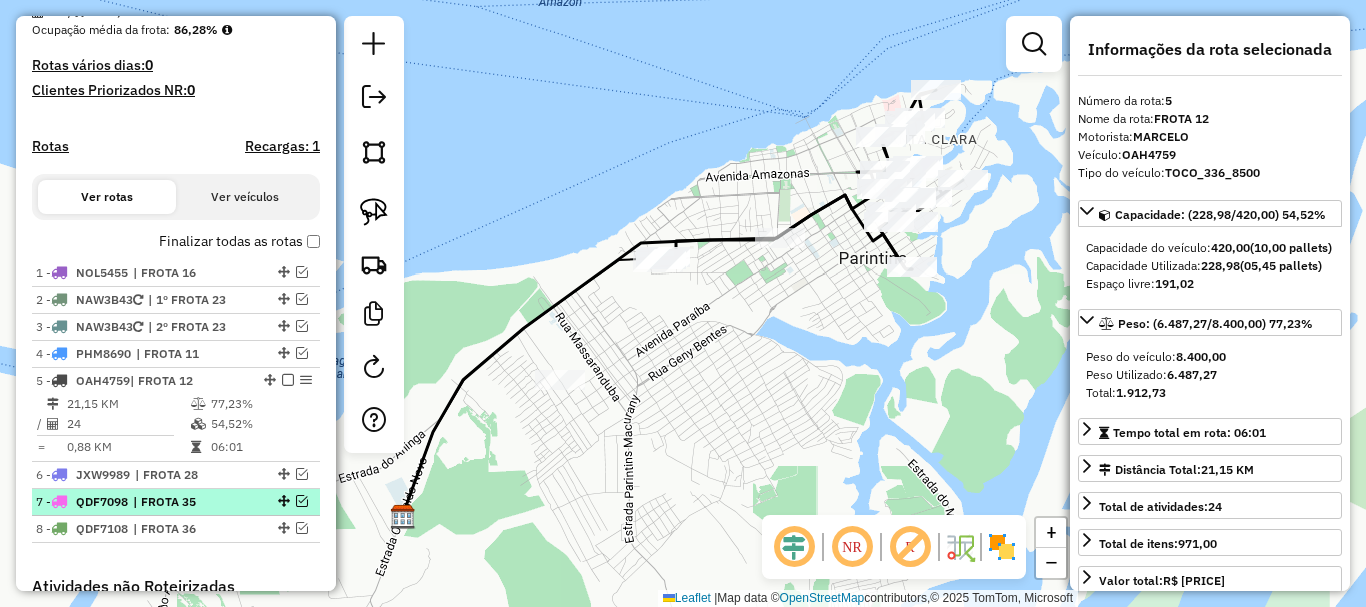click on "6 -       JXW9989   | FROTA 28" at bounding box center [176, 475] 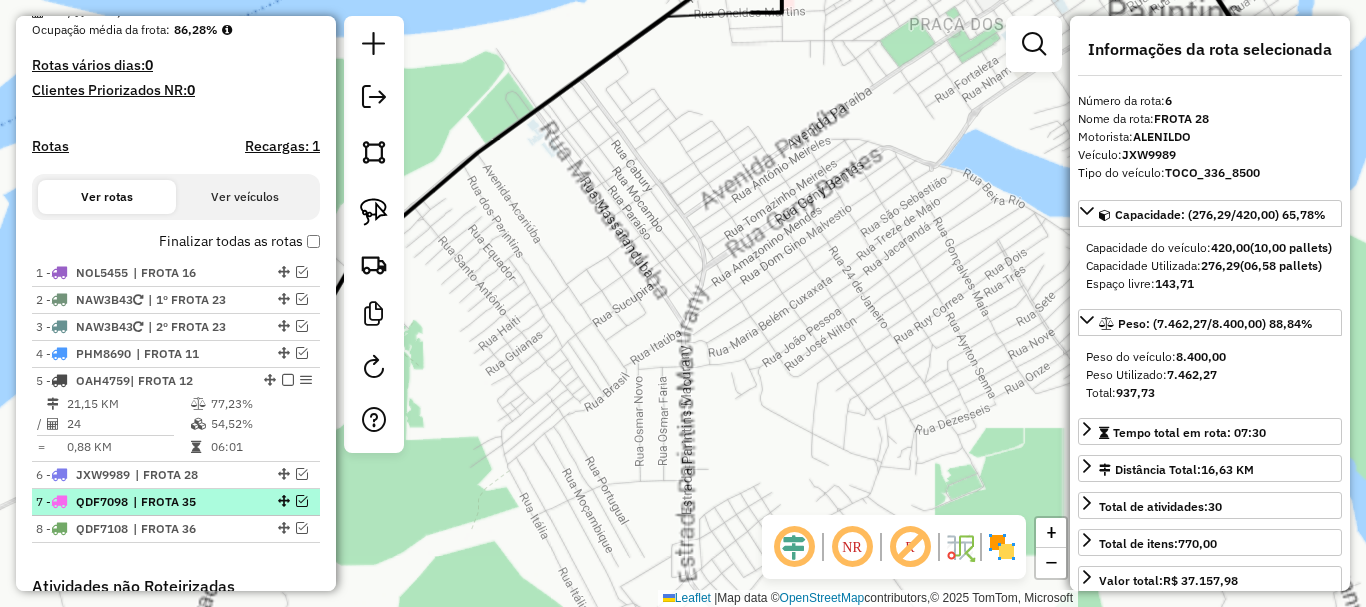 click on "| FROTA 35" at bounding box center [179, 502] 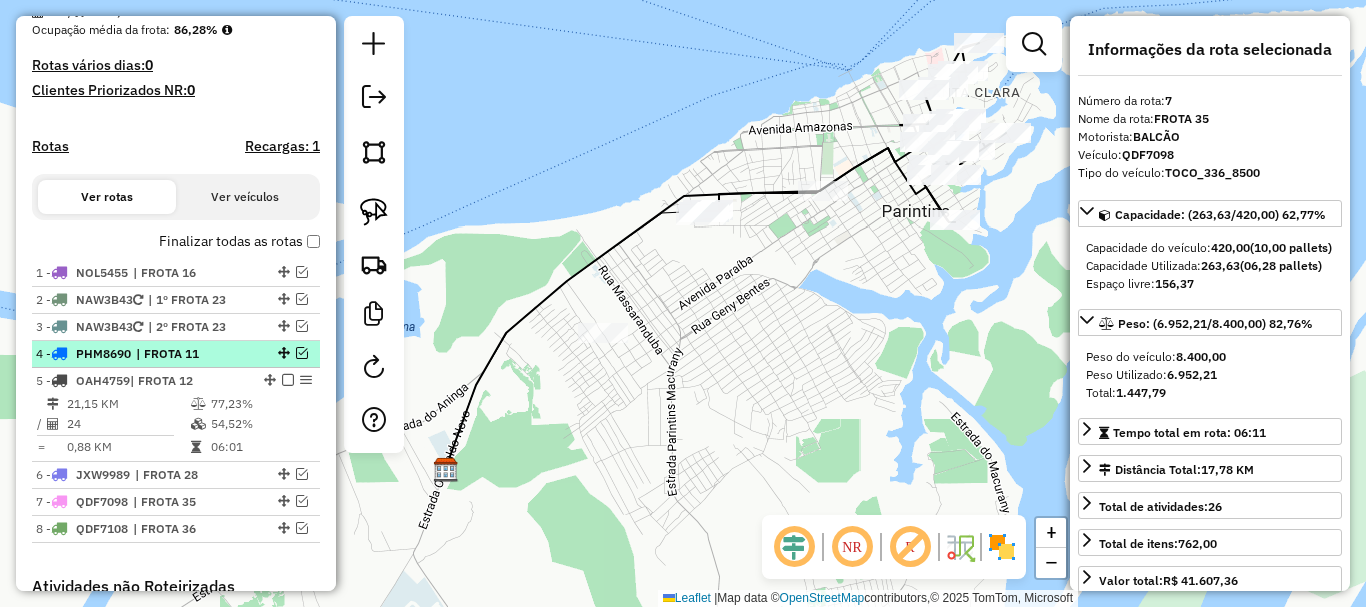 click on "| FROTA 11" at bounding box center [182, 354] 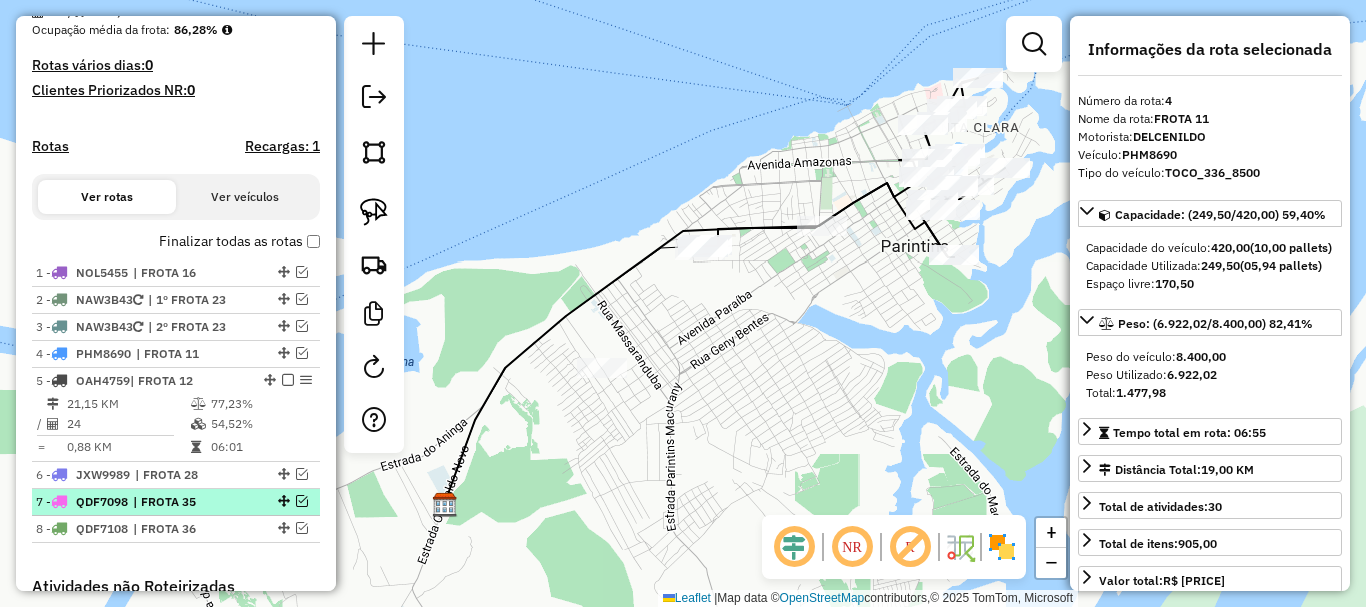 click on "| FROTA 35" at bounding box center (179, 502) 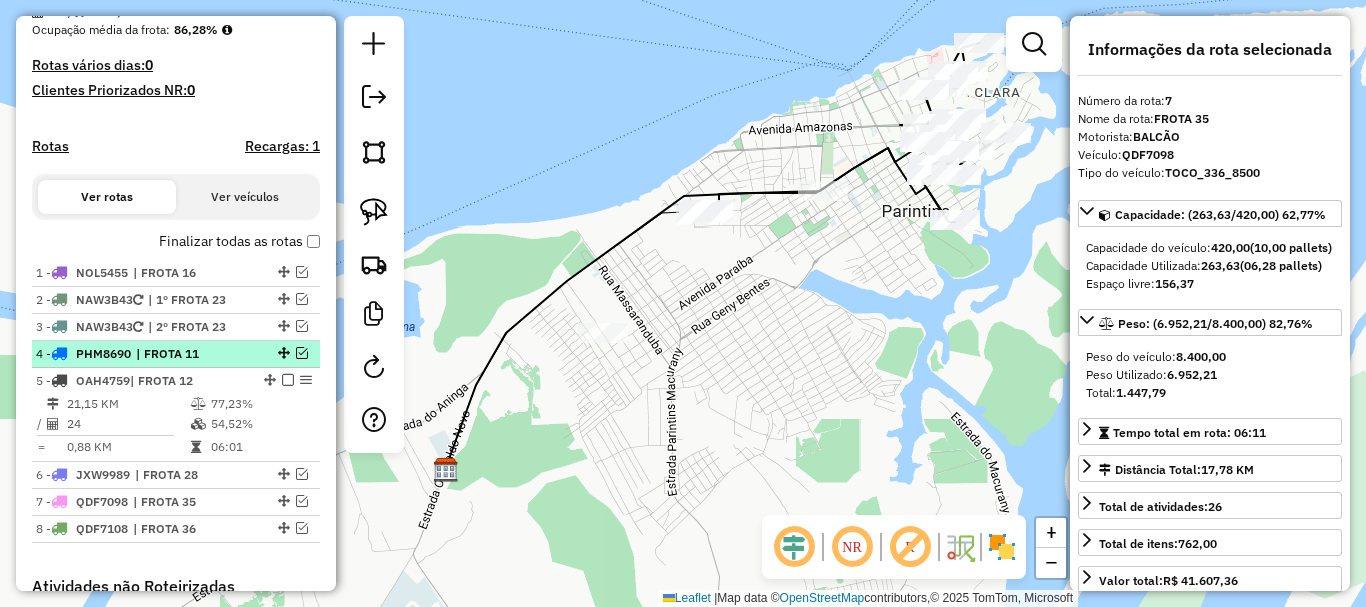 click on "| FROTA 11" at bounding box center [182, 354] 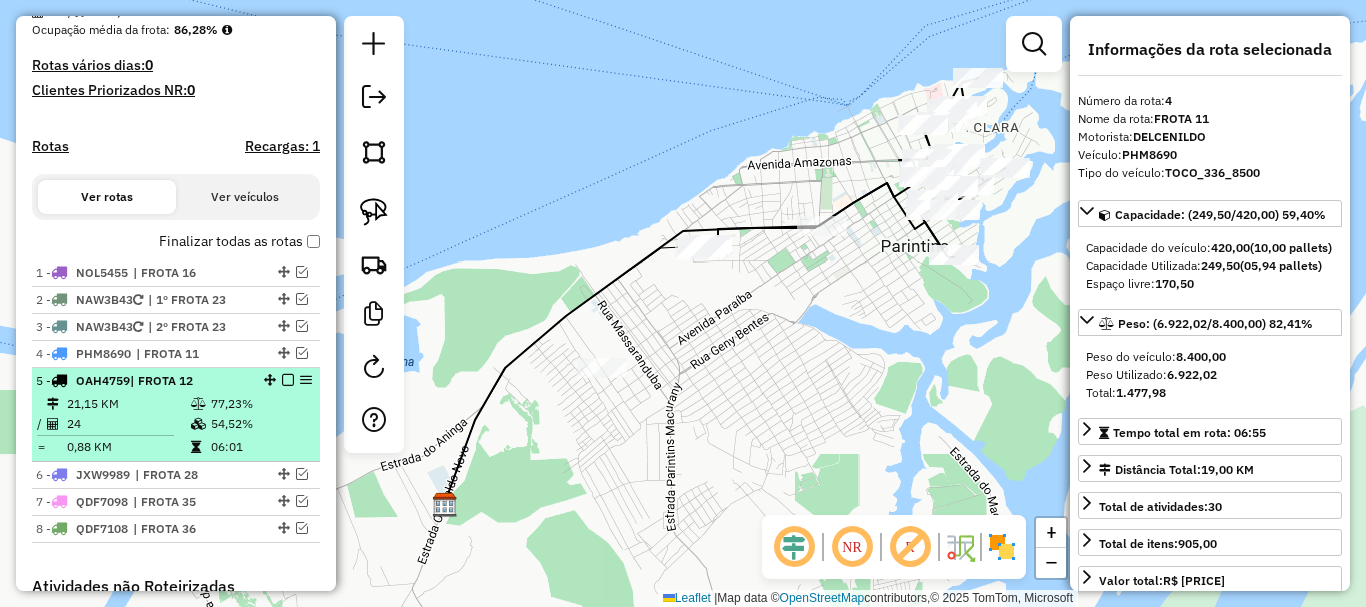 click on "| FROTA 12" at bounding box center (161, 380) 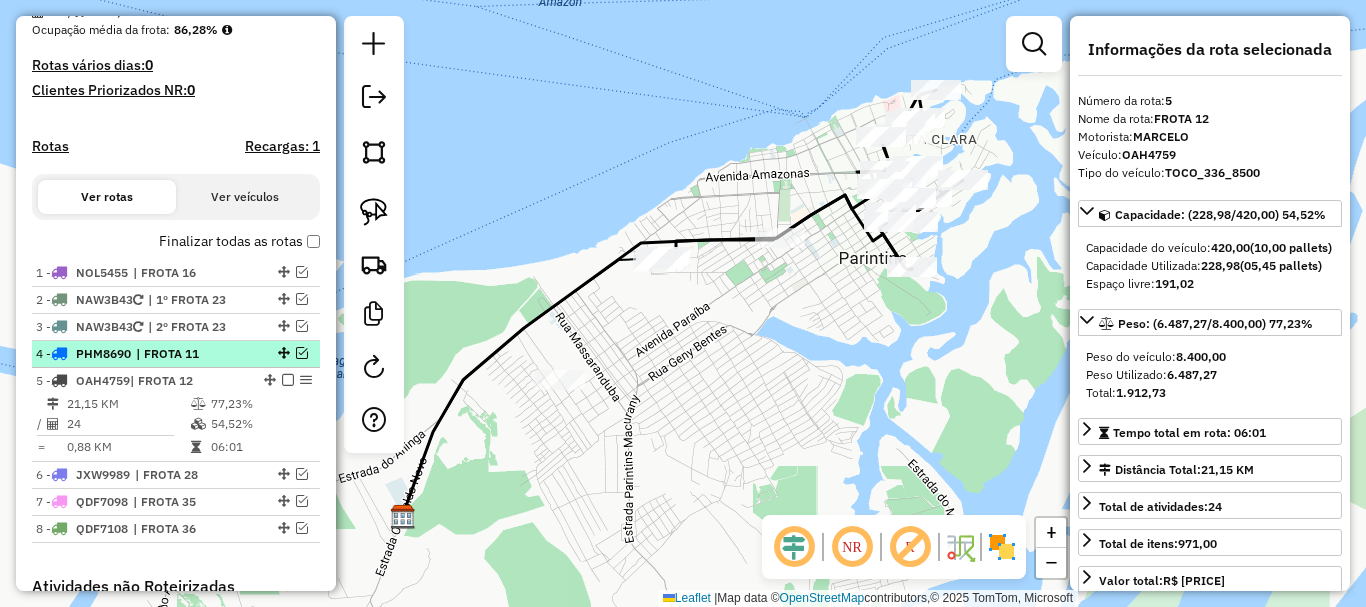 click on "| FROTA 11" at bounding box center [182, 354] 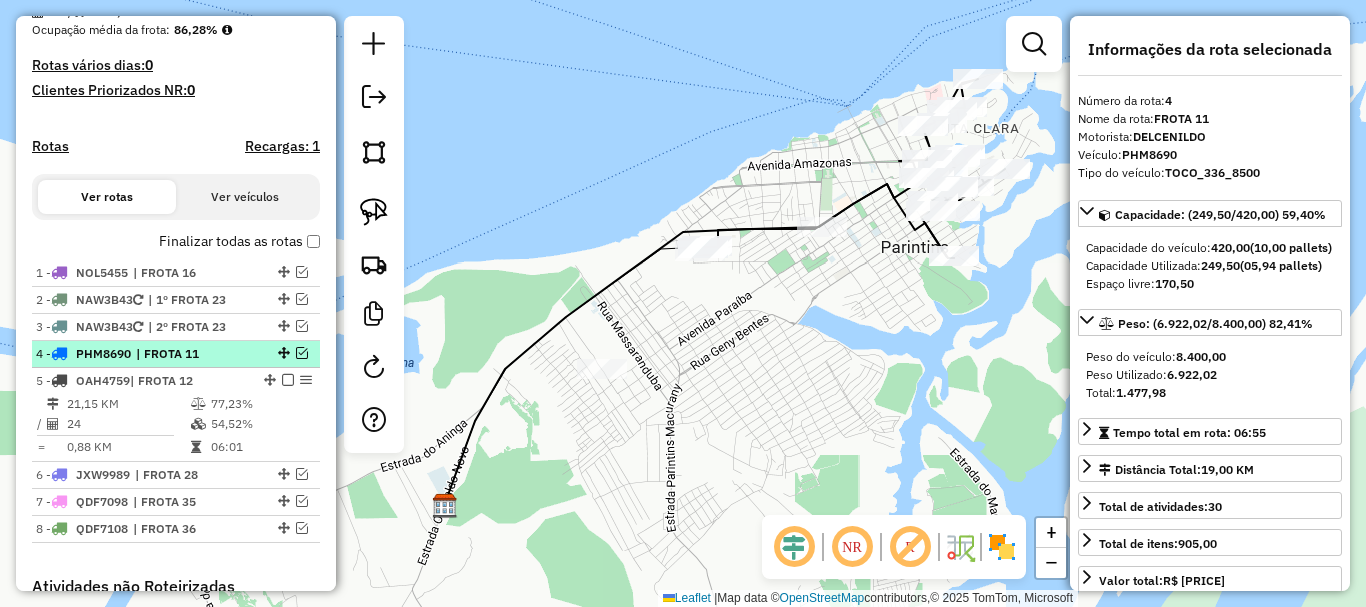 click at bounding box center [302, 353] 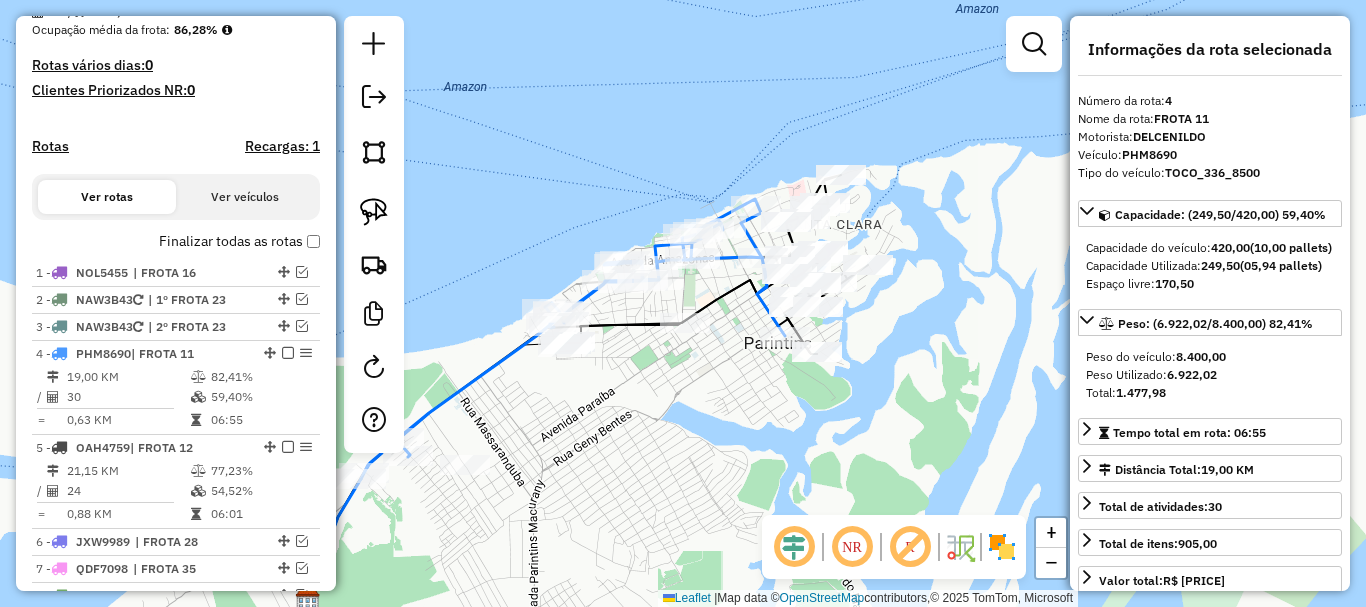 drag, startPoint x: 762, startPoint y: 332, endPoint x: 646, endPoint y: 422, distance: 146.81961 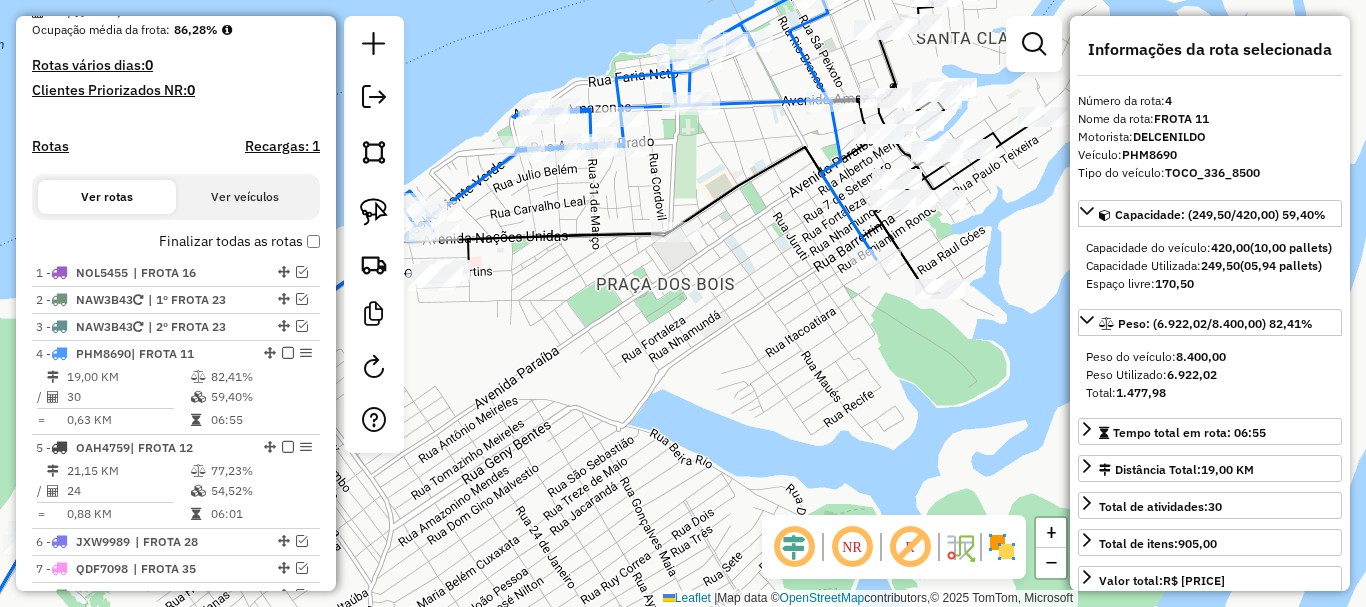 click on "Janela de atendimento Grade de atendimento Capacidade Transportadoras Veículos Cliente Pedidos  Rotas Selecione os dias de semana para filtrar as janelas de atendimento  Seg   Ter   Qua   Qui   Sex   Sáb   Dom  Informe o período da janela de atendimento: De: Até:  Filtrar exatamente a janela do cliente  Considerar janela de atendimento padrão  Selecione os dias de semana para filtrar as grades de atendimento  Seg   Ter   Qua   Qui   Sex   Sáb   Dom   Considerar clientes sem dia de atendimento cadastrado  Clientes fora do dia de atendimento selecionado Filtrar as atividades entre os valores definidos abaixo:  Peso mínimo:   Peso máximo:   Cubagem mínima:   Cubagem máxima:   De:   Até:  Filtrar as atividades entre o tempo de atendimento definido abaixo:  De:   Até:   Considerar capacidade total dos clientes não roteirizados Transportadora: Selecione um ou mais itens Tipo de veículo: Selecione um ou mais itens Veículo: Selecione um ou mais itens Motorista: Selecione um ou mais itens Nome: Rótulo:" 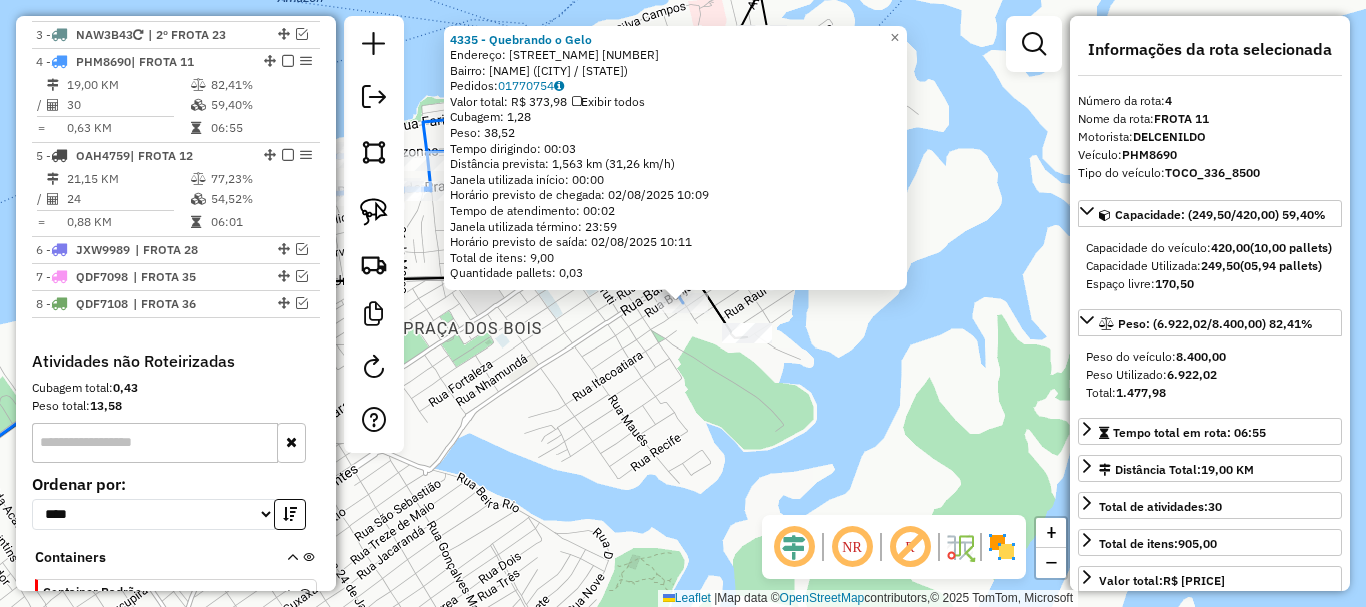 scroll, scrollTop: 831, scrollLeft: 0, axis: vertical 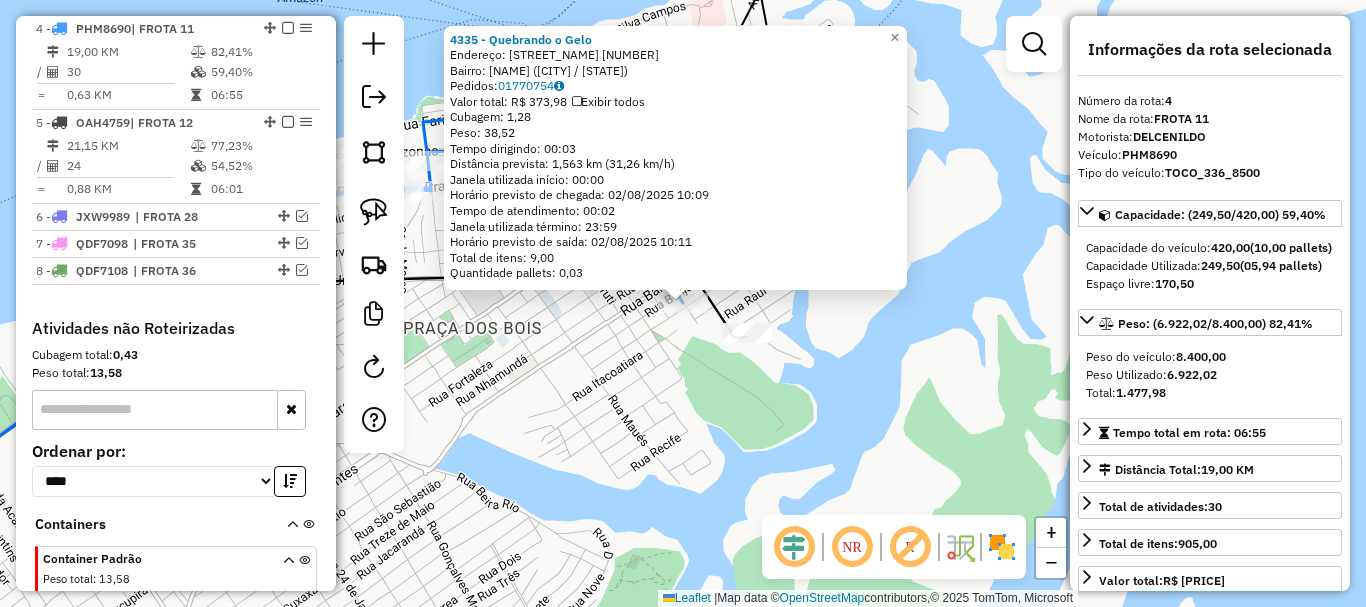 drag, startPoint x: 589, startPoint y: 419, endPoint x: 273, endPoint y: 175, distance: 399.2393 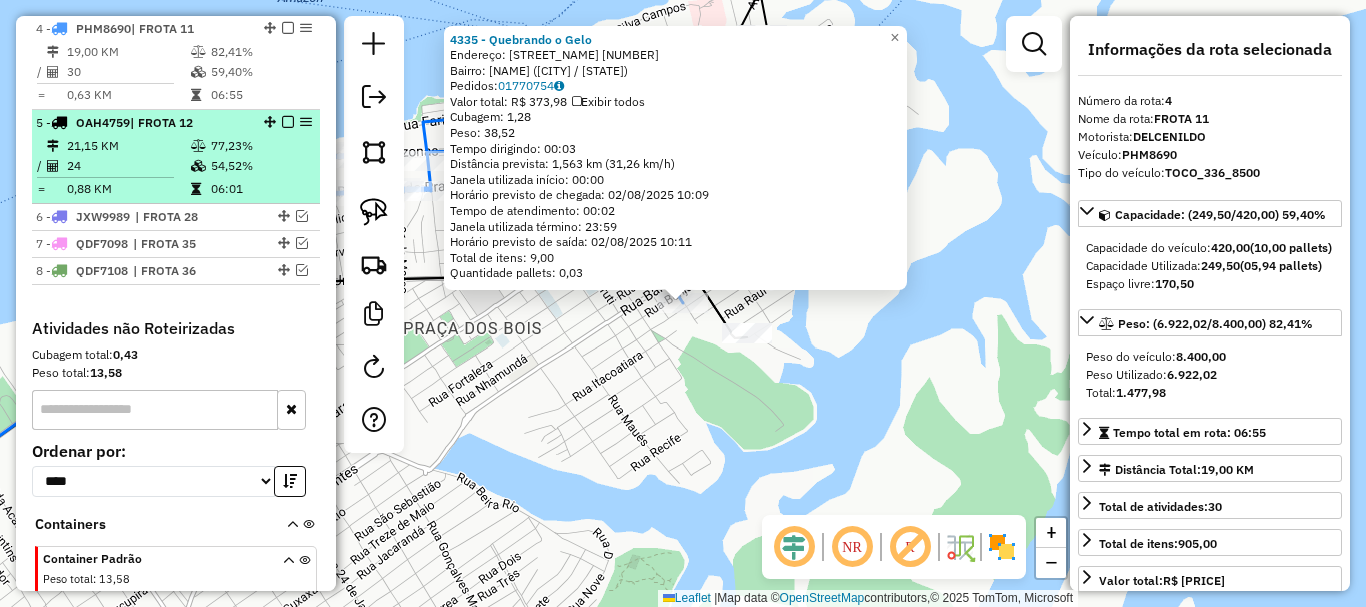 click on "[NUMBER] - [NAME]  Endereço:  [STREET] [NUMBER]   Bairro: [NEIGHBORHOOD] ([CITY] / [STATE])   Pedidos:  [ORDER_ID]   Valor total: R$ 373,98   Exibir todos   Cubagem: 1,28  Peso: 38,52  Tempo dirigindo: 00:03   Distância prevista: 1,563 km (31,26 km/h)   Janela utilizada início: 00:00   Horário previsto de chegada: 02/08/2025 10:09   Tempo de atendimento: 00:02   Janela utilizada término: 23:59   Horário previsto de saída: 02/08/2025 10:11   Total de itens: 9,00   Quantidade pallets: 0,03  × Janela de atendimento Grade de atendimento Capacidade Transportadoras Veículos Cliente Pedidos  Rotas Selecione os dias de semana para filtrar as janelas de atendimento  Seg   Ter   Qua   Qui   Sex   Sáb   Dom  Informe o período da janela de atendimento: De: Até:  Filtrar exatamente a janela do cliente  Considerar janela de atendimento padrão  Selecione os dias de semana para filtrar as grades de atendimento  Seg   Ter   Qua   Qui   Sex   Sáb   Dom   Considerar clientes sem dia de atendimento cadastrado  De:  De:  +" 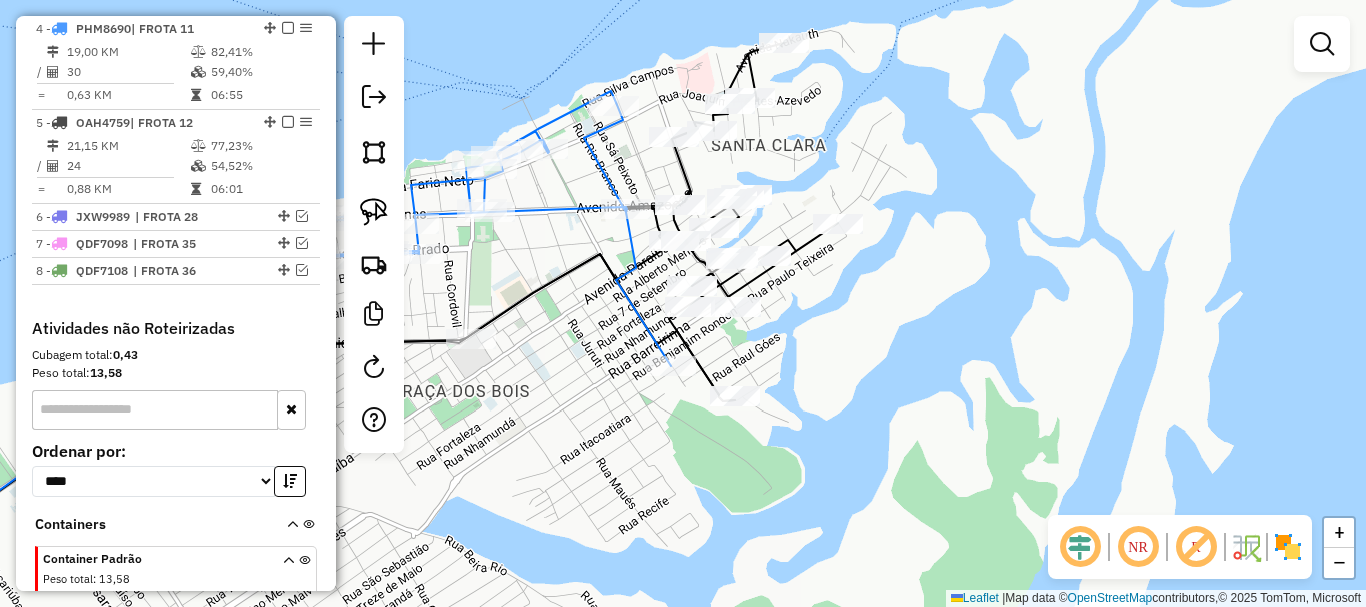 drag, startPoint x: 479, startPoint y: 323, endPoint x: 460, endPoint y: 372, distance: 52.554733 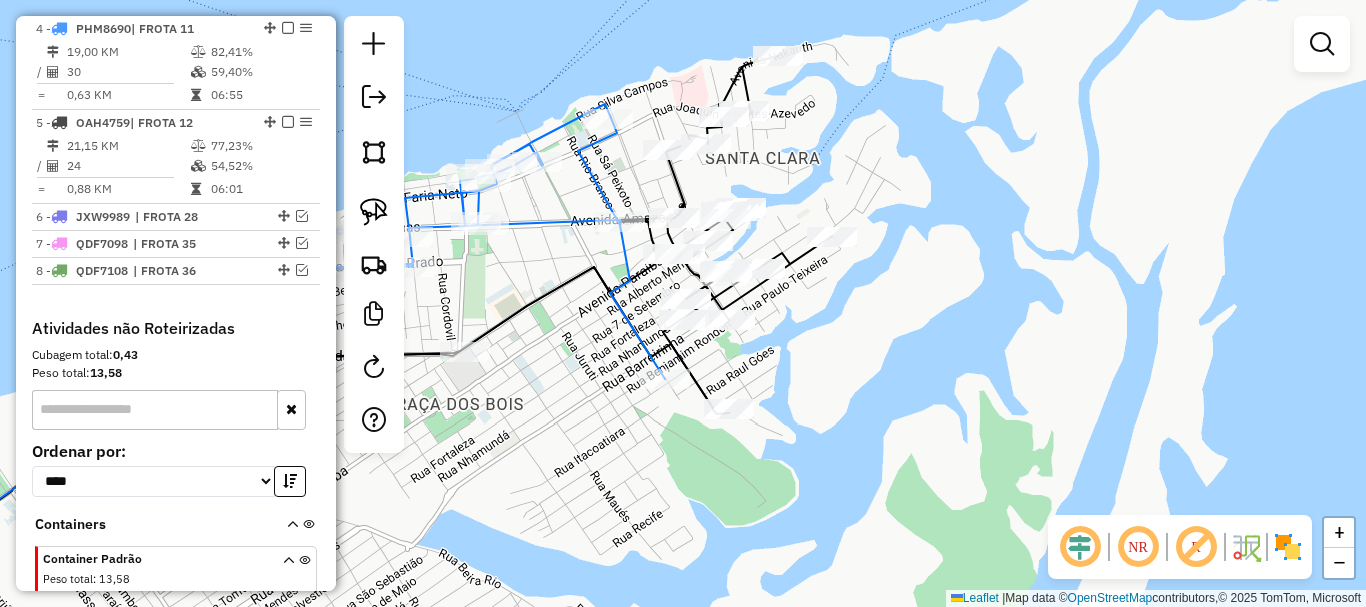 click 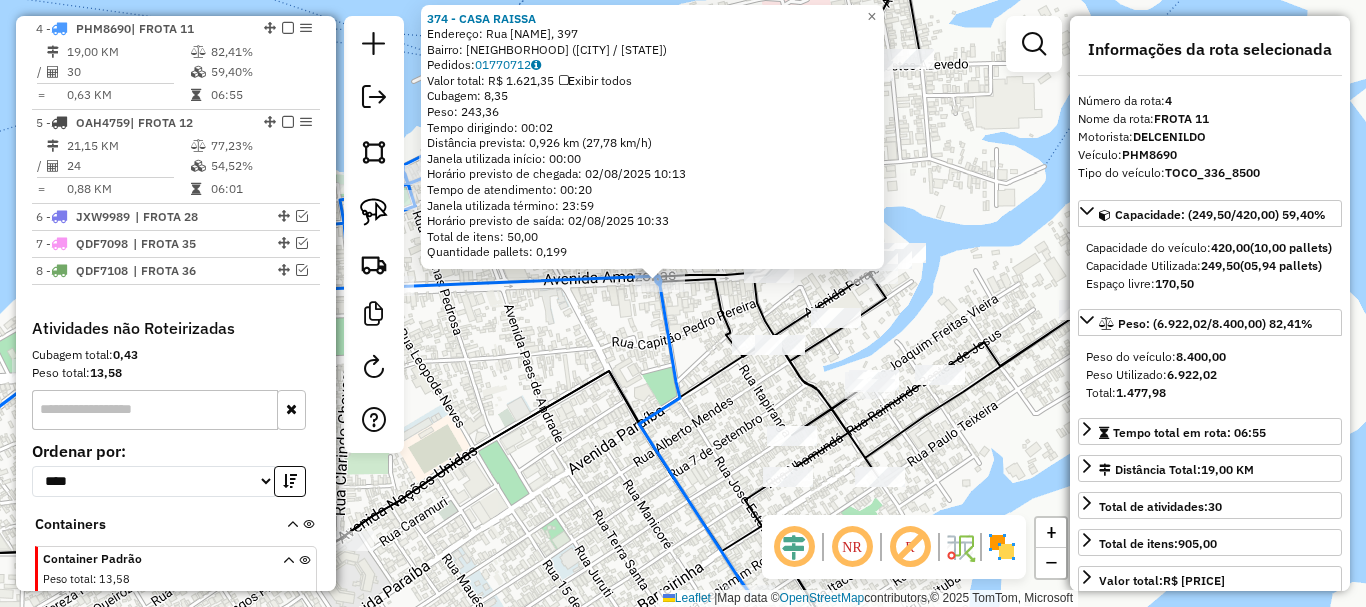 drag, startPoint x: 658, startPoint y: 356, endPoint x: 473, endPoint y: 379, distance: 186.42424 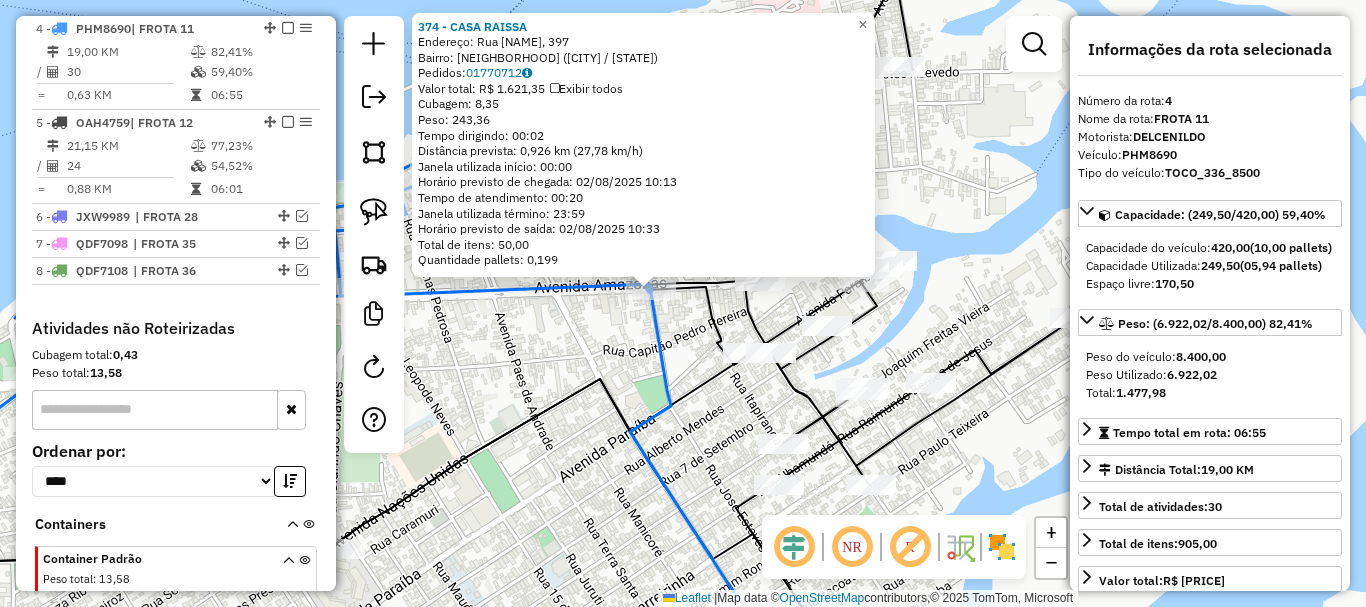 drag, startPoint x: 524, startPoint y: 348, endPoint x: 582, endPoint y: 349, distance: 58.00862 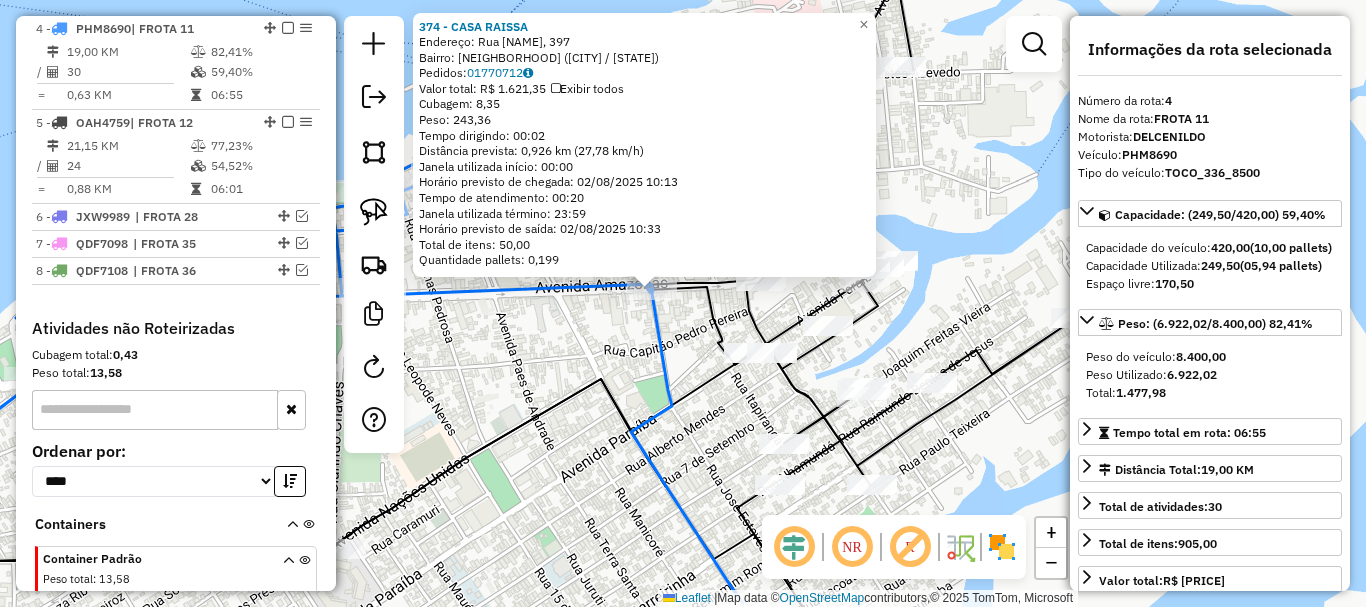 click on "[NUMBER] - CASA RAISSA  Endereço: Rua São Benedito, [NUMBER]   Bairro: São Benedito ([CITY] / [STATE])   Pedidos:  [ORDER_ID]   Valor total: R$ [PRICE]   Exibir todos   Cubagem: [CUBAGE]  Peso: [WEIGHT]  Tempo dirigindo: [TIME]   Distância prevista: [DISTANCE] ([SPEED])   Janela utilizada início: [TIME]   Horário previsto de chegada: [DATE] [TIME]   Tempo de atendimento: [TIME]   Janela utilizada término: [TIME]   Horário previsto de saída: [DATE] [TIME]   Total de itens: [ITEMS]   Quantidade pallets: [PALLETS]  × Janela de atendimento Grade de atendimento Capacidade Transportadoras Veículos Cliente Pedidos  Rotas Selecione os dias de semana para filtrar as janelas de atendimento  Seg   Ter   Qua   Qui   Sex   Sáb   Dom  Informe o período da janela de atendimento: De: Até:  Filtrar exatamente a janela do cliente  Considerar janela de atendimento padrão  Selecione os dias de semana para filtrar as grades de atendimento  Seg   Ter   Qua   Qui   Sex   Sáb   Dom   Considerar clientes sem dia de atendimento cadastrado  +" 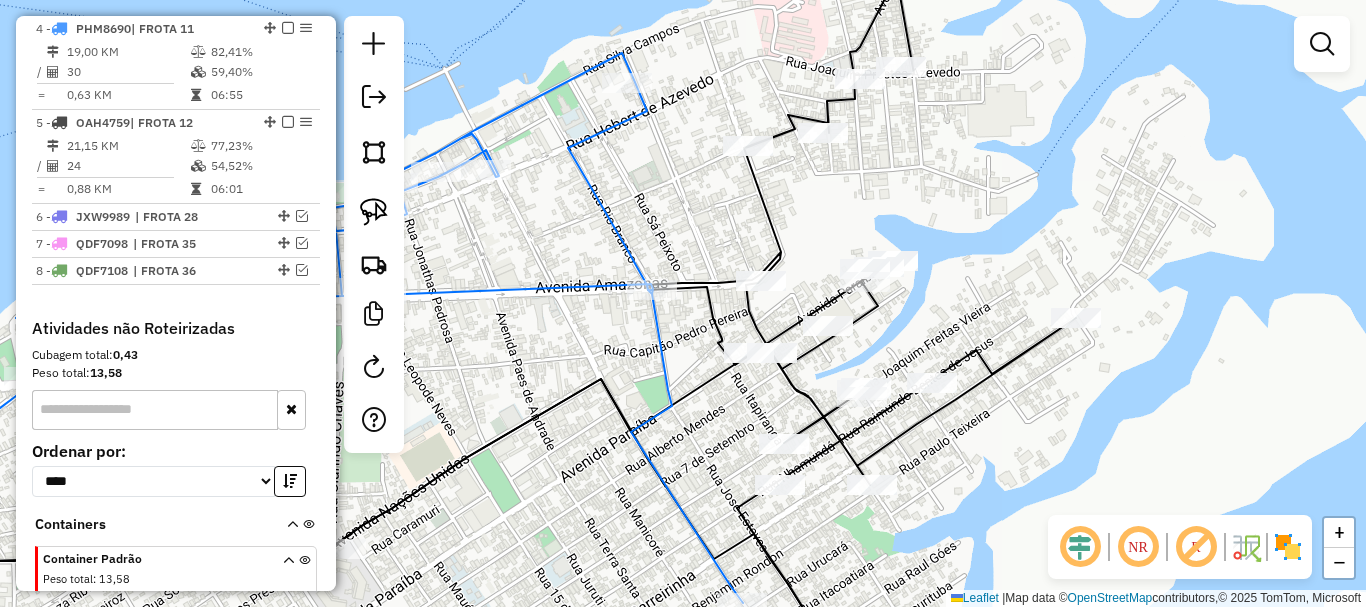 drag, startPoint x: 610, startPoint y: 344, endPoint x: 596, endPoint y: 397, distance: 54.81788 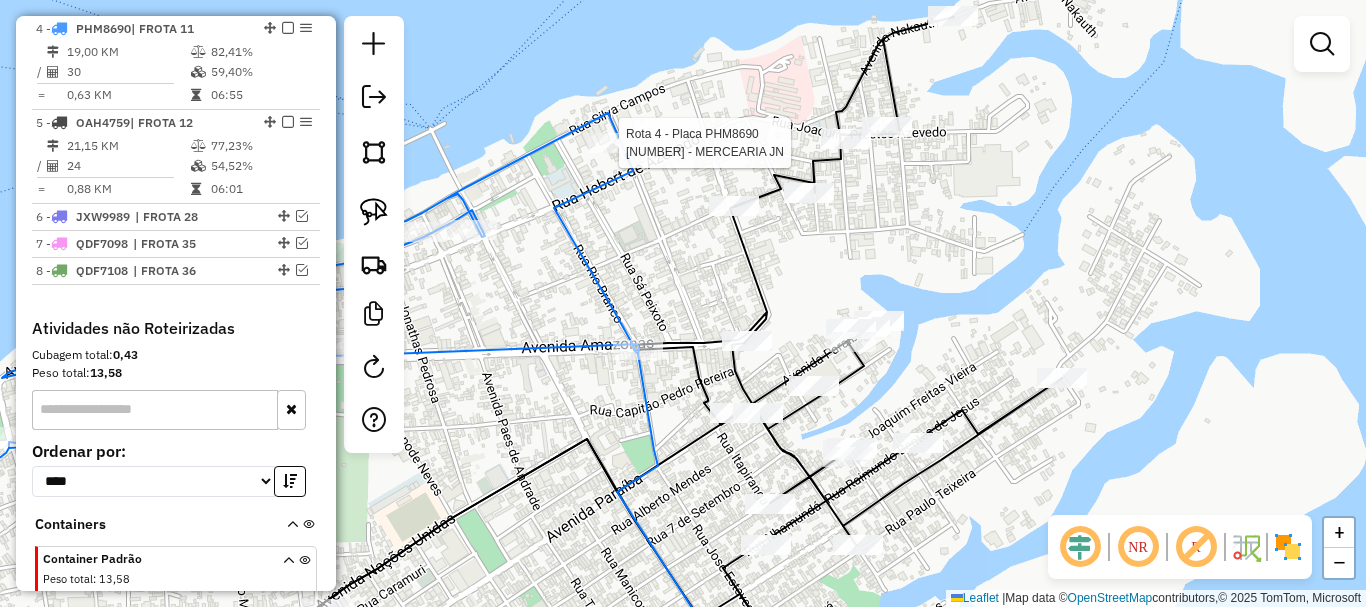 select on "**********" 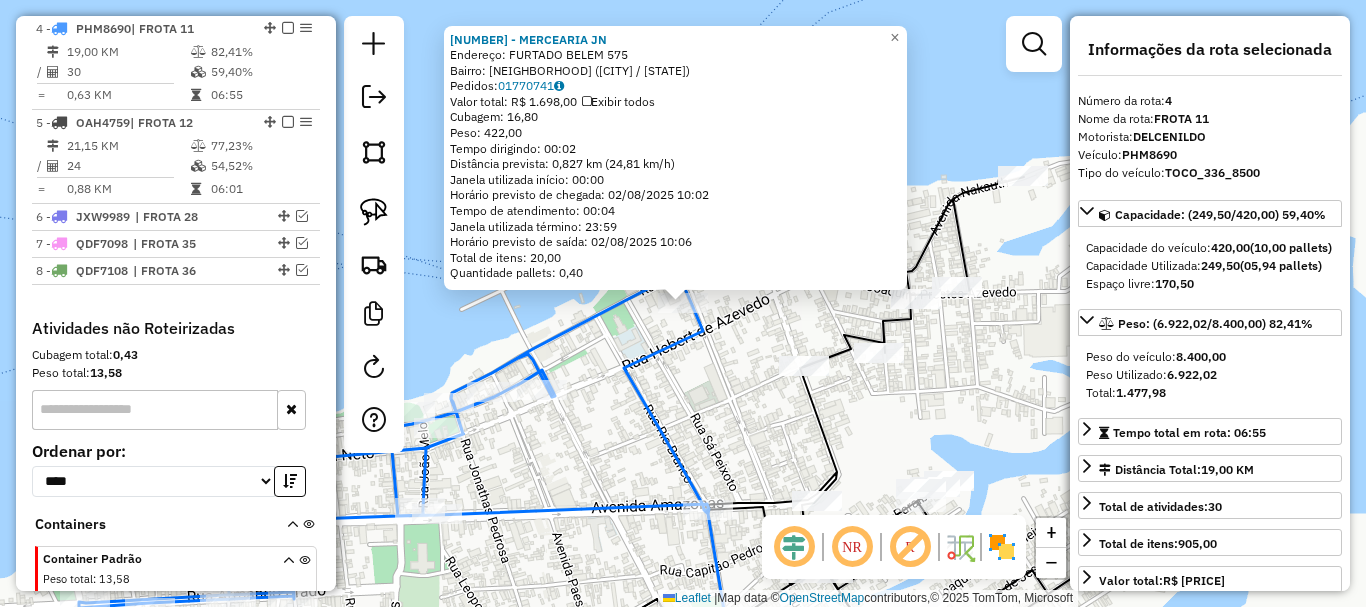 drag, startPoint x: 730, startPoint y: 392, endPoint x: 681, endPoint y: 314, distance: 92.11406 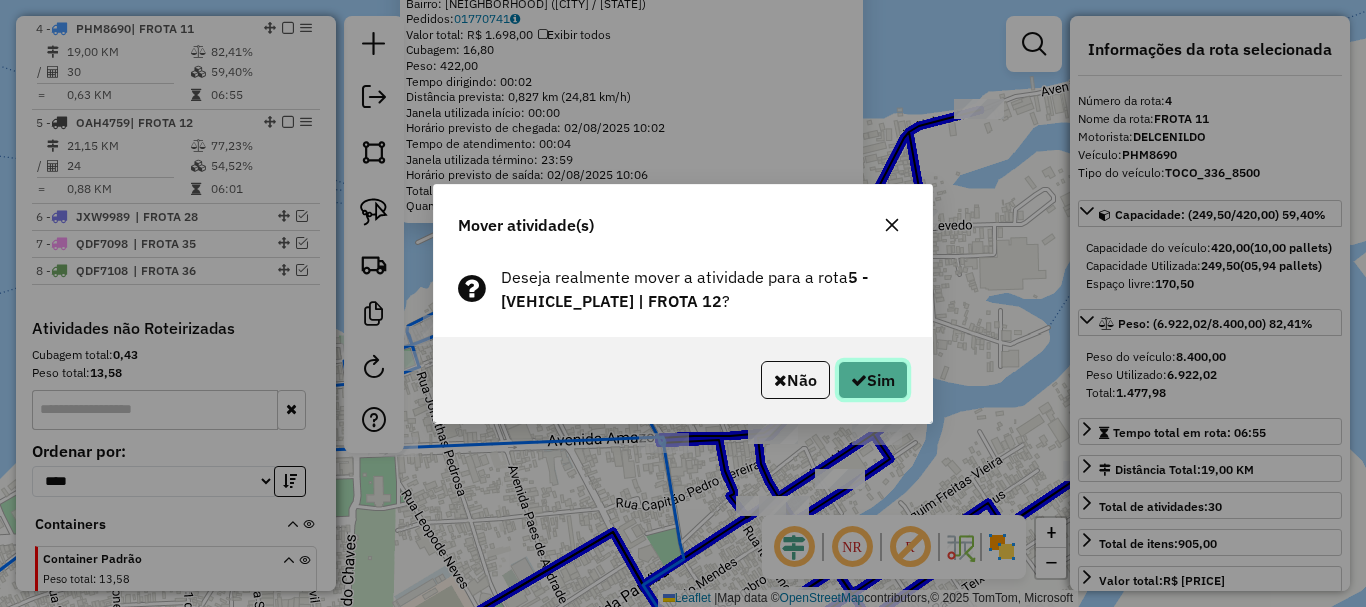 click 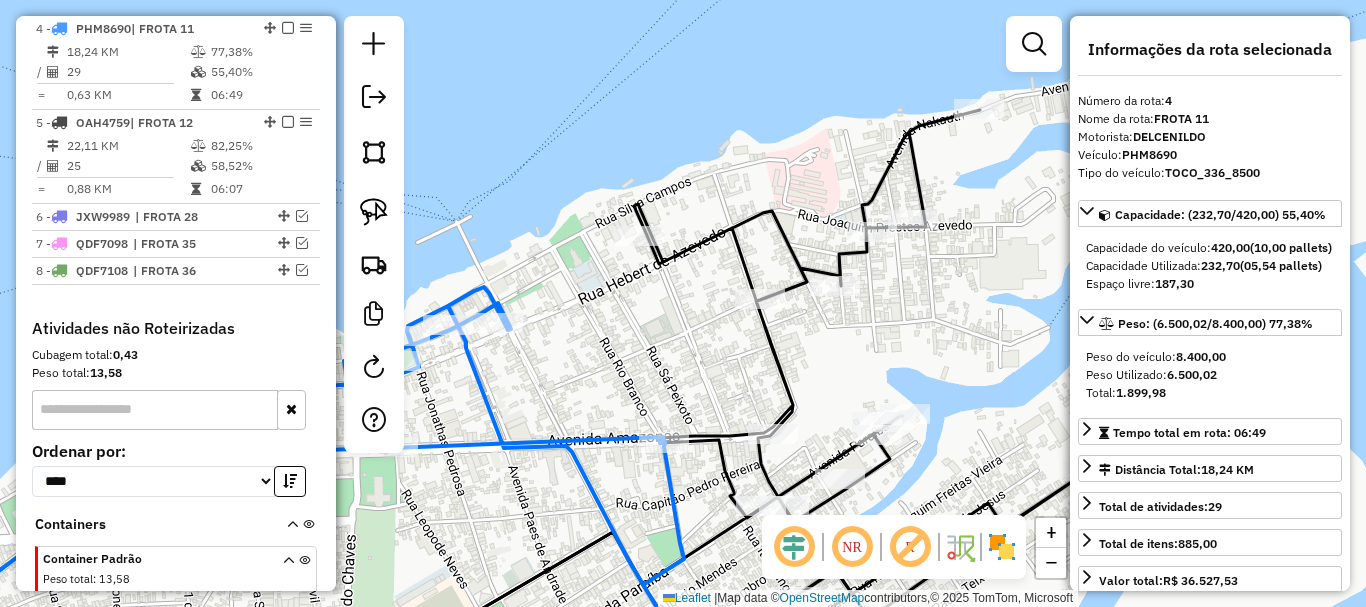 drag, startPoint x: 658, startPoint y: 332, endPoint x: 771, endPoint y: 294, distance: 119.218285 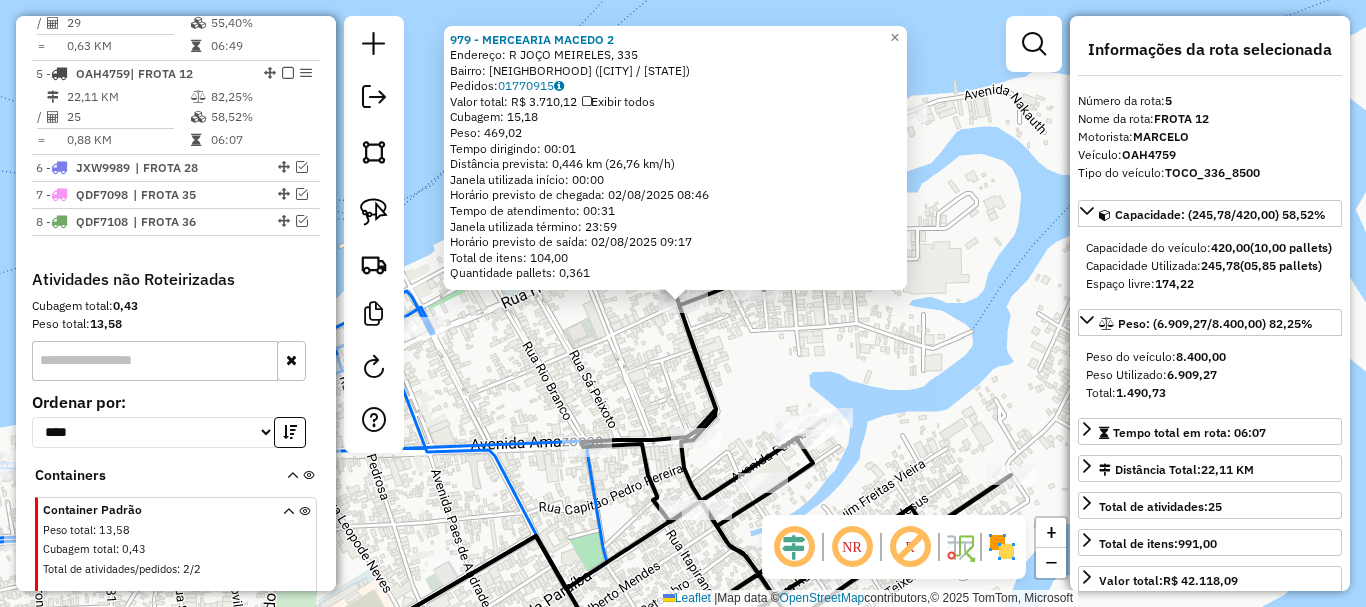 scroll, scrollTop: 925, scrollLeft: 0, axis: vertical 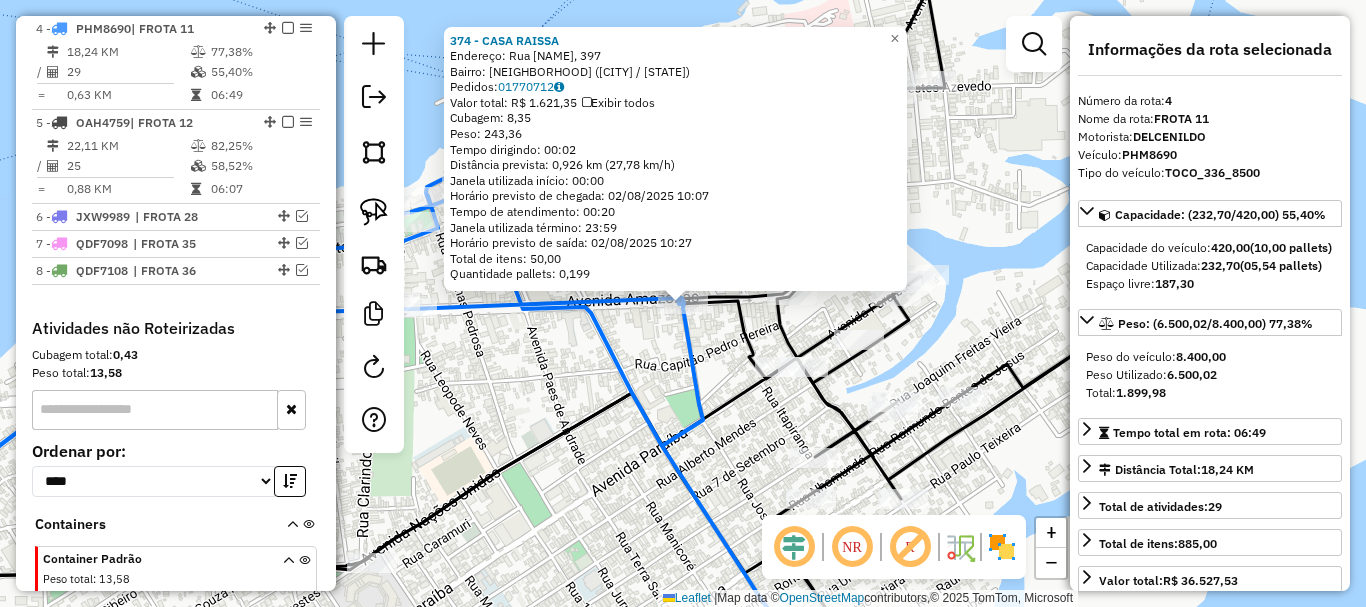 click on "374 - CASA RAISSA  Endereço: Rua [STREET], [NUMBER]   Bairro: [NEIGHBORHOOD] ([CITY] / [STATE])   Pedidos:  [ORDER_ID]   Valor total: R$ 1.621,35   Exibir todos   Cubagem: 8,35  Peso: 243,36  Tempo dirigindo: 00:02   Distância prevista: 0,926 km (27,78 km/h)   Janela utilizada início: 00:00   Horário previsto de chegada: 02/08/2025 10:07   Tempo de atendimento: 00:20   Janela utilizada término: 23:59   Horário previsto de saída: 02/08/2025 10:27   Total de itens: 50,00   Quantidade pallets: 0,199  × Janela de atendimento Grade de atendimento Capacidade Transportadoras Veículos Cliente Pedidos  Rotas Selecione os dias de semana para filtrar as janelas de atendimento  Seg   Ter   Qua   Qui   Sex   Sáb   Dom  Informe o período da janela de atendimento: De: Até:  Filtrar exatamente a janela do cliente  Considerar janela de atendimento padrão  Selecione os dias de semana para filtrar as grades de atendimento  Seg   Ter   Qua   Qui   Sex   Sáb   Dom   Considerar clientes sem dia de atendimento cadastrado +" 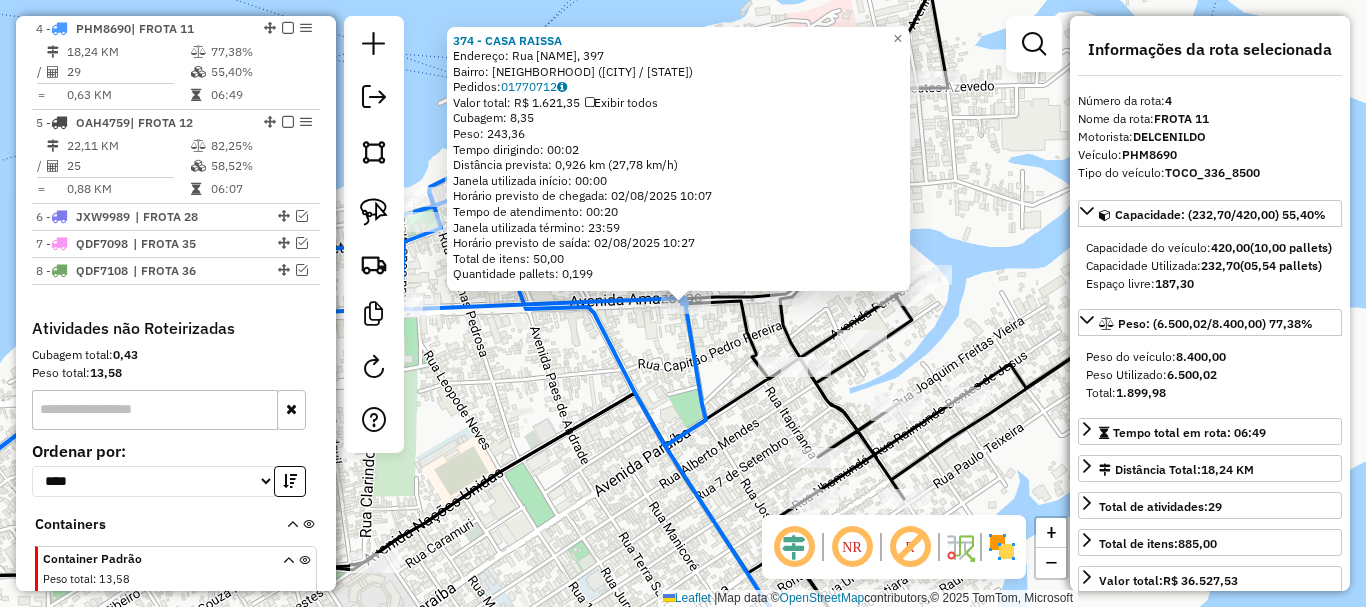 click 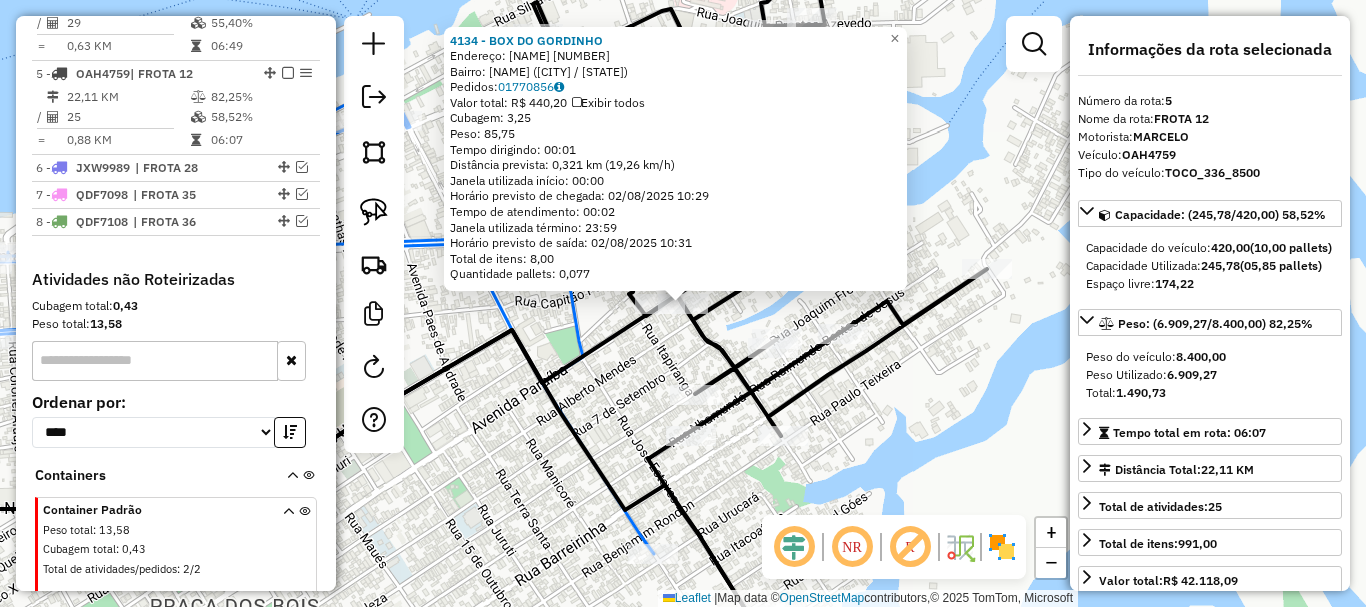 scroll, scrollTop: 925, scrollLeft: 0, axis: vertical 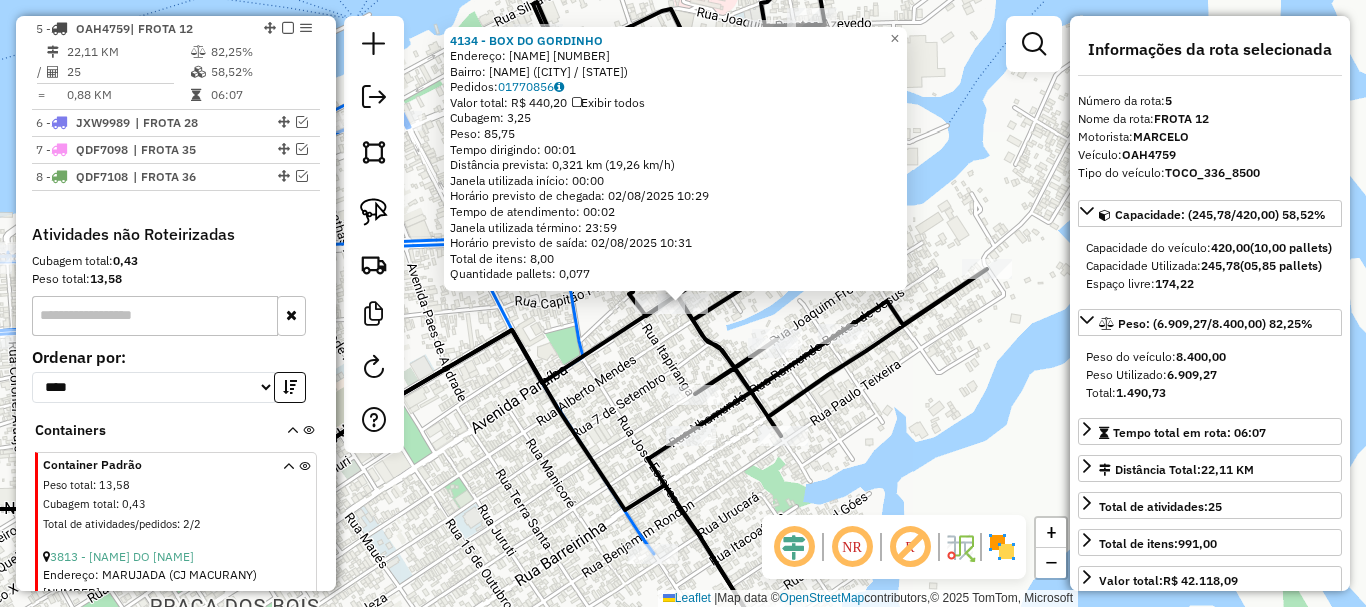 click on "[NUMBER] - [NAME]  Endereço:  [STREET_NAME] [NUMBER]   Bairro: [NEIGHBORHOOD] ([CITY] / [STATE])   Pedidos:  [ORDER_ID]   Valor total: R$ [PRICE]   Exibir todos   Cubagem: [CUBAGE]  Peso: [WEIGHT]  Tempo dirigindo: [TIME]   Distância prevista: [DISTANCE] km ([SPEED] km/h)   Janela utilizada início: [TIME]   Horário previsto de chegada: [DATE] [TIME]   Tempo de atendimento: [TIME]   Janela utilizada término: [TIME]   Horário previsto de saída: [DATE] [TIME]   Total de itens: [NUMBER]   Quantidade pallets: [PALLETS]  × Janela de atendimento Grade de atendimento Capacidade Transportadoras Veículos Cliente Pedidos  Rotas Selecione os dias de semana para filtrar as janelas de atendimento  Seg   Ter   Qua   Qui   Sex   Sáb   Dom  Informe o período da janela de atendimento: De: [TIME] Até: [TIME]  Filtrar exatamente a janela do cliente  Considerar janela de atendimento padrão  Selecione os dias de semana para filtrar as grades de atendimento  Seg   Ter   Qua   Qui   Sex   Sáb   Dom   Considerar clientes sem dia de atendimento cadastrado  Peso mínimo: [WEIGHT]" 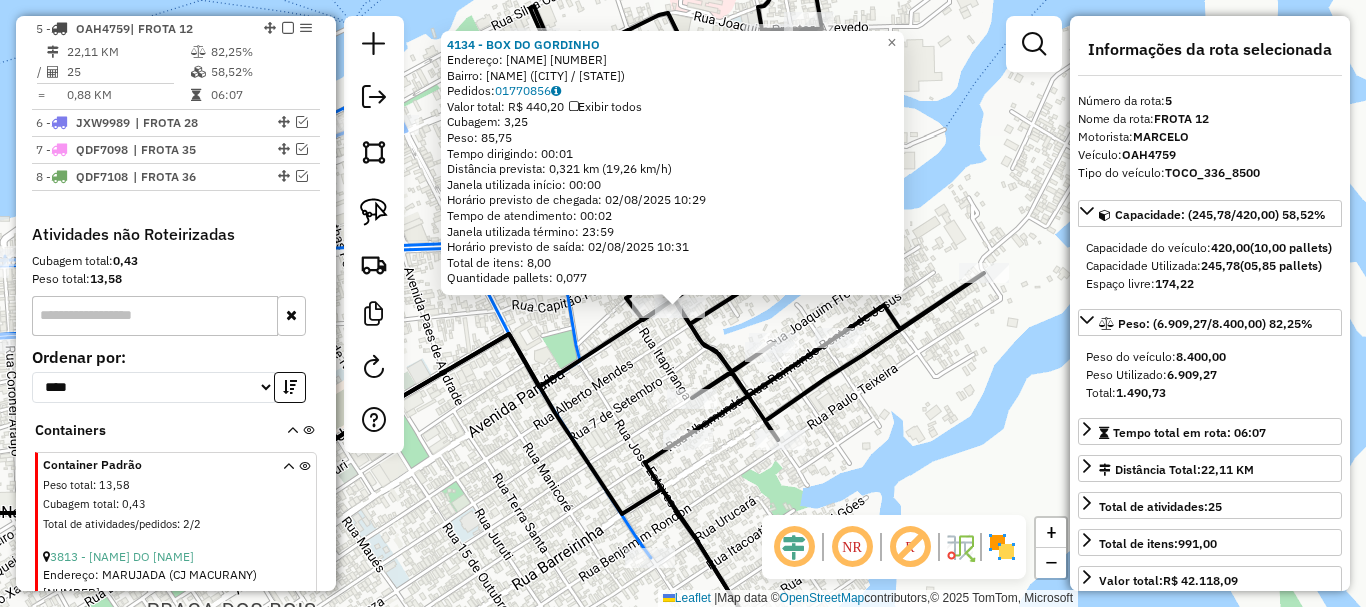 click on "[NUMBER] - [NAME]  Endereço:  [STREET_NAME] [NUMBER]   Bairro: [NEIGHBORHOOD] ([CITY] / [STATE])   Pedidos:  [ORDER_ID]   Valor total: R$ [PRICE]   Exibir todos   Cubagem: [CUBAGE]  Peso: [WEIGHT]  Tempo dirigindo: [TIME]   Distância prevista: [DISTANCE] km ([SPEED] km/h)   Janela utilizada início: [TIME]   Horário previsto de chegada: [DATE] [TIME]   Tempo de atendimento: [TIME]   Janela utilizada término: [TIME]   Horário previsto de saída: [DATE] [TIME]   Total de itens: [NUMBER]   Quantidade pallets: [PALLETS]  × Janela de atendimento Grade de atendimento Capacidade Transportadoras Veículos Cliente Pedidos  Rotas Selecione os dias de semana para filtrar as janelas de atendimento  Seg   Ter   Qua   Qui   Sex   Sáb   Dom  Informe o período da janela de atendimento: De: [TIME] Até: [TIME]  Filtrar exatamente a janela do cliente  Considerar janela de atendimento padrão  Selecione os dias de semana para filtrar as grades de atendimento  Seg   Ter   Qua   Qui   Sex   Sáb   Dom   Considerar clientes sem dia de atendimento cadastrado  Peso mínimo: [WEIGHT]" 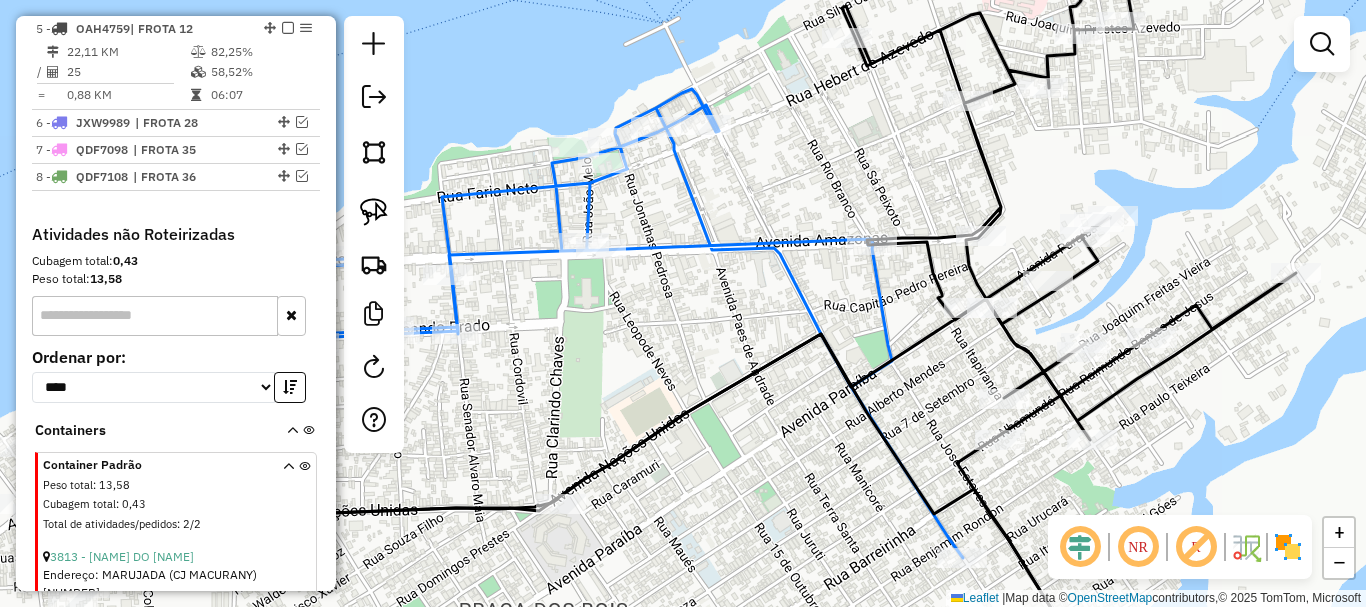 drag, startPoint x: 579, startPoint y: 430, endPoint x: 943, endPoint y: 411, distance: 364.49554 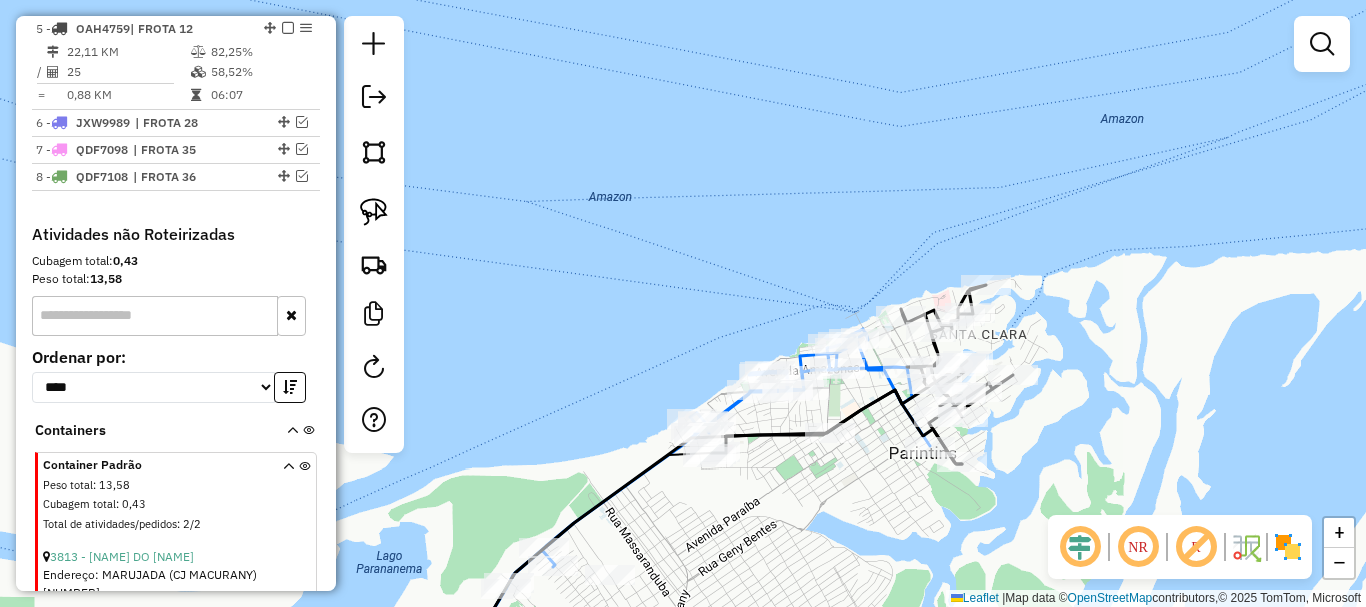 drag, startPoint x: 864, startPoint y: 485, endPoint x: 923, endPoint y: 471, distance: 60.63827 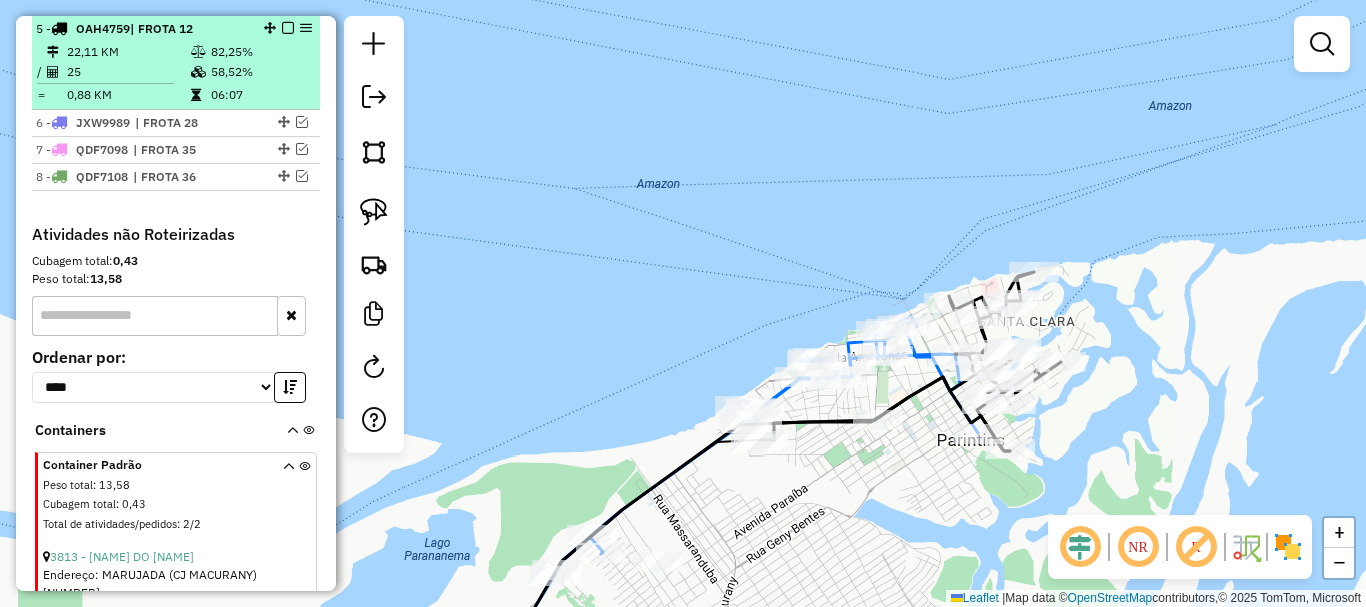 scroll, scrollTop: 825, scrollLeft: 0, axis: vertical 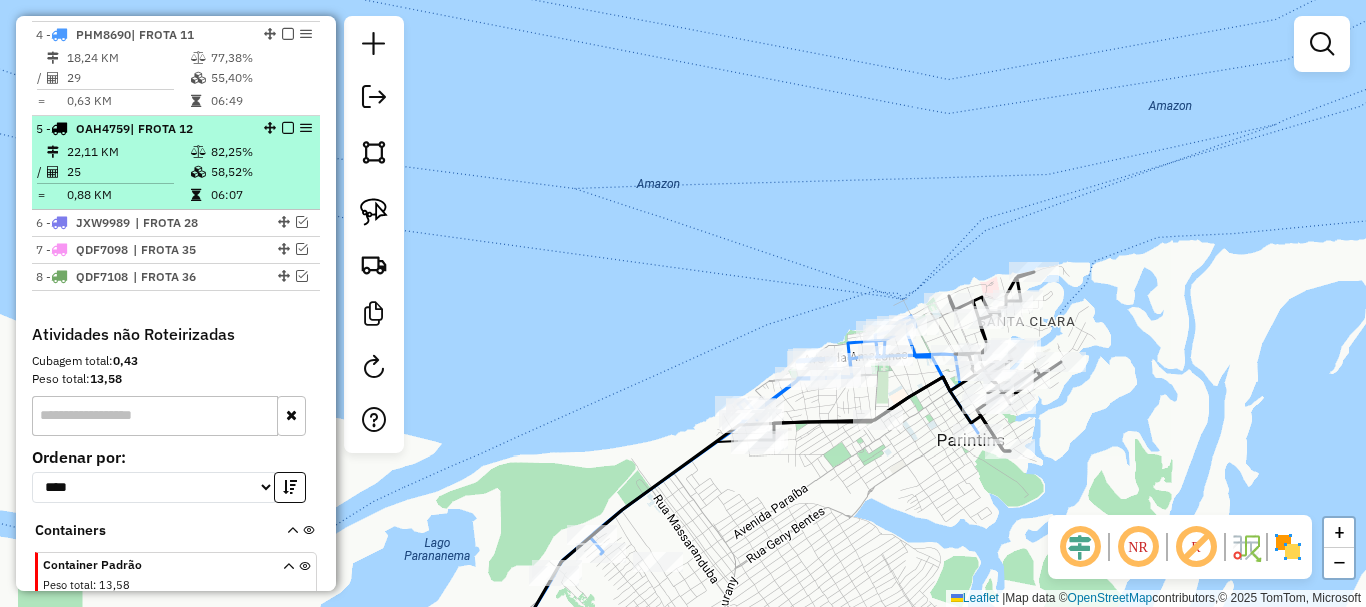 click at bounding box center [288, 128] 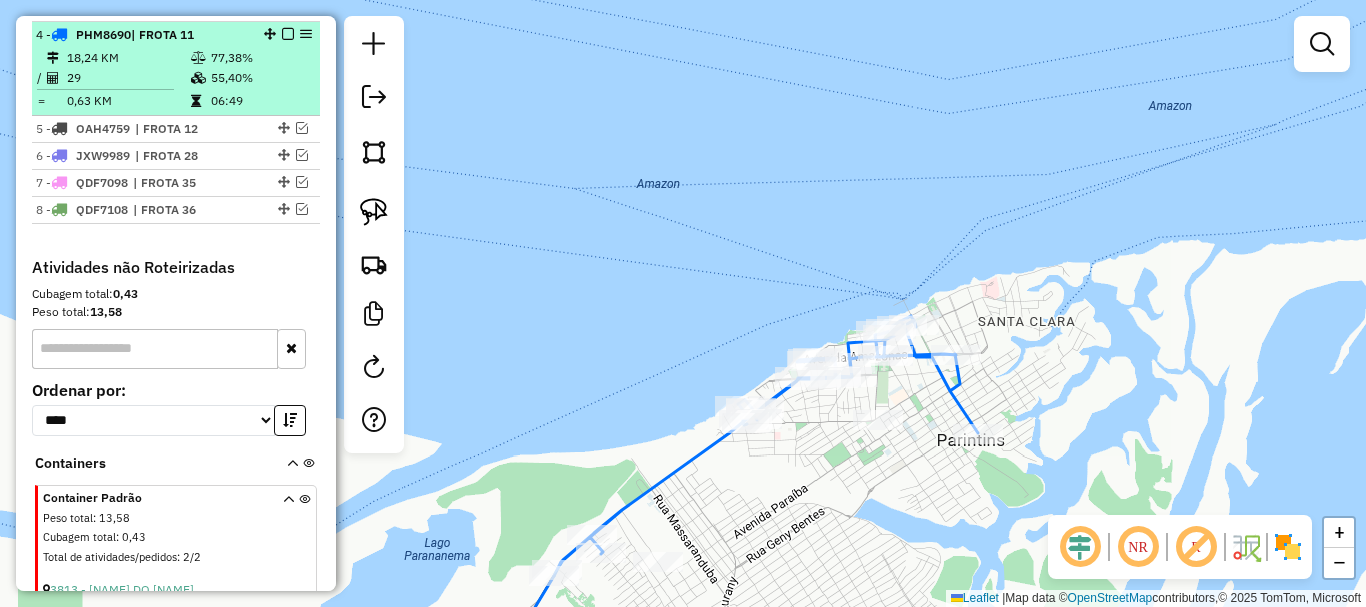 click at bounding box center [288, 34] 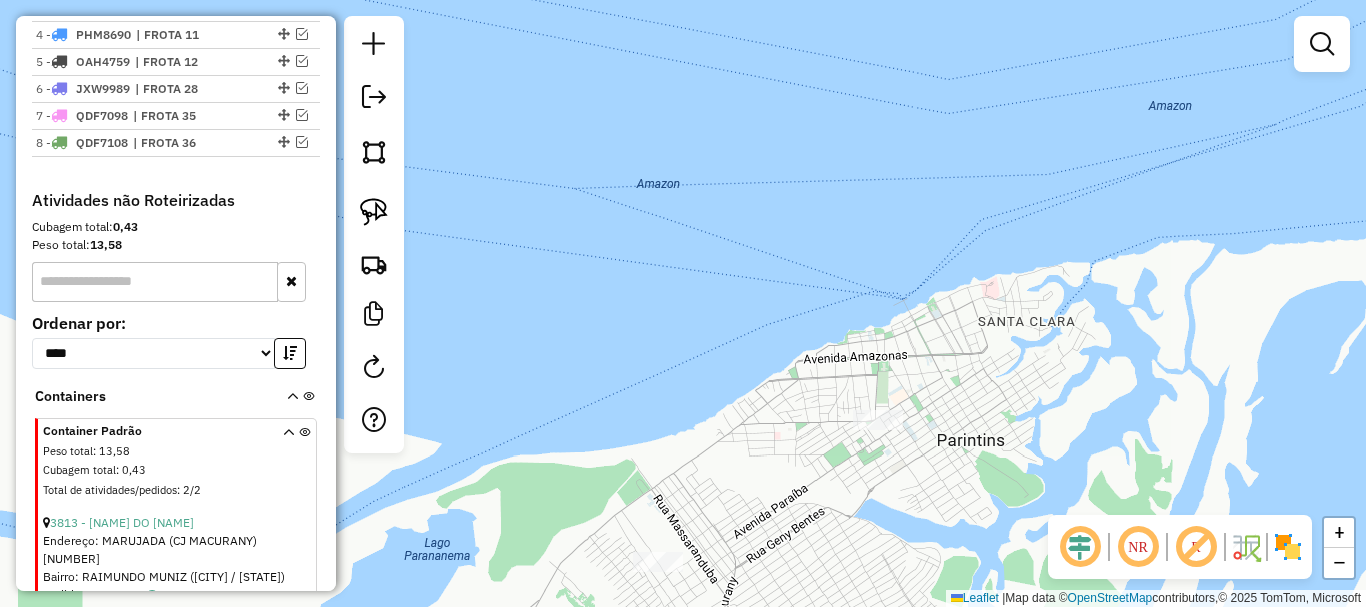 drag, startPoint x: 699, startPoint y: 430, endPoint x: 639, endPoint y: 321, distance: 124.42267 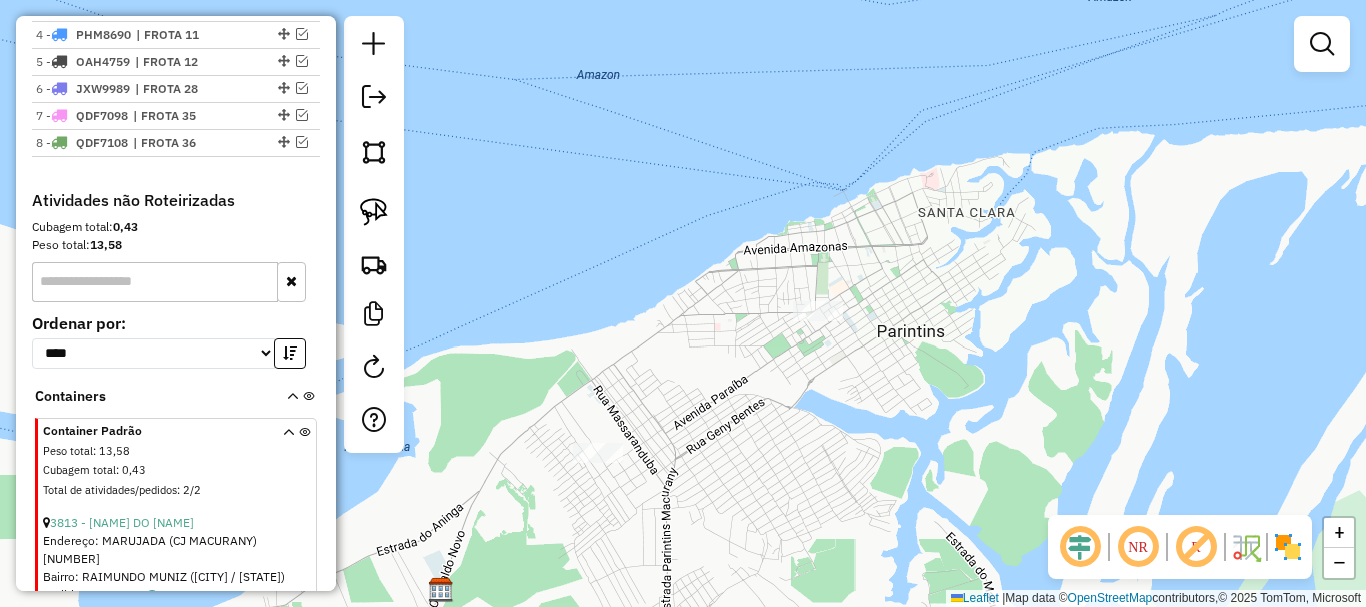 drag, startPoint x: 772, startPoint y: 466, endPoint x: 870, endPoint y: 484, distance: 99.63935 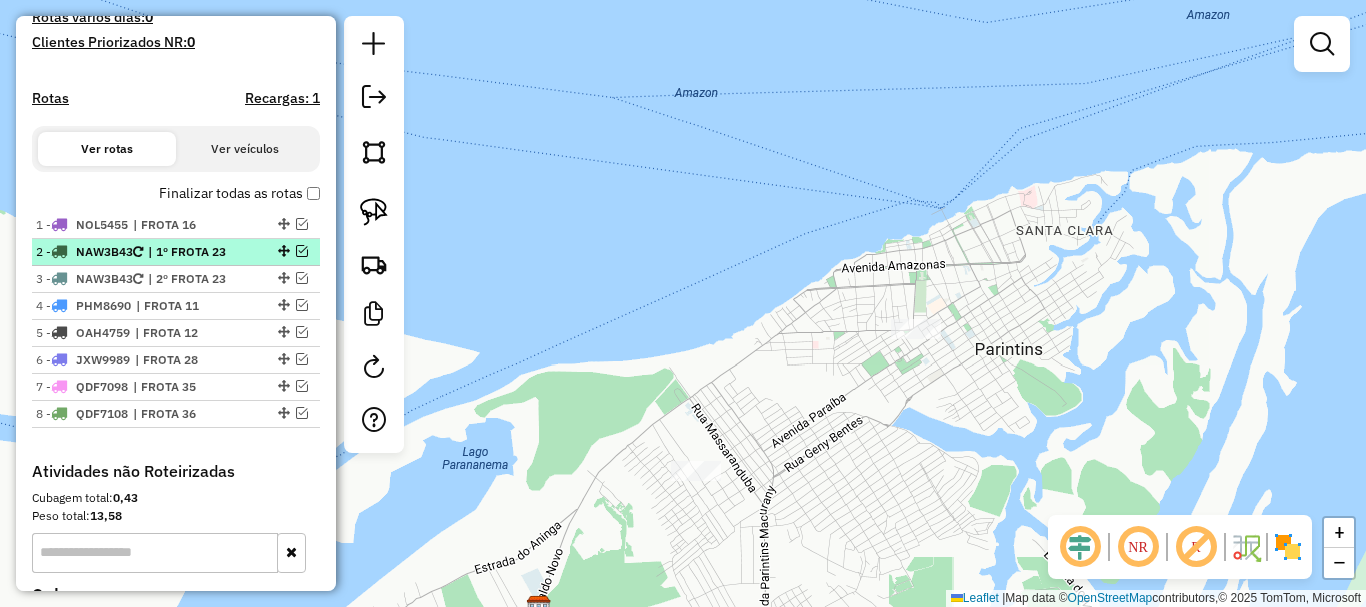 scroll, scrollTop: 525, scrollLeft: 0, axis: vertical 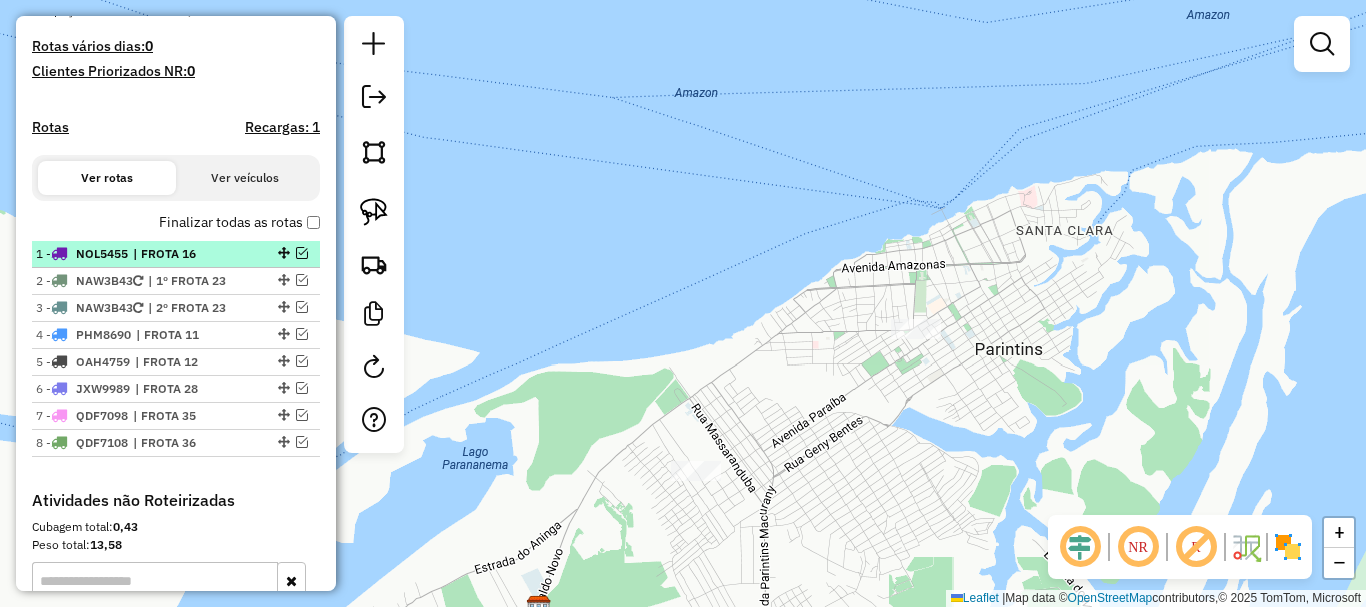 click on "| FROTA 16" at bounding box center [179, 254] 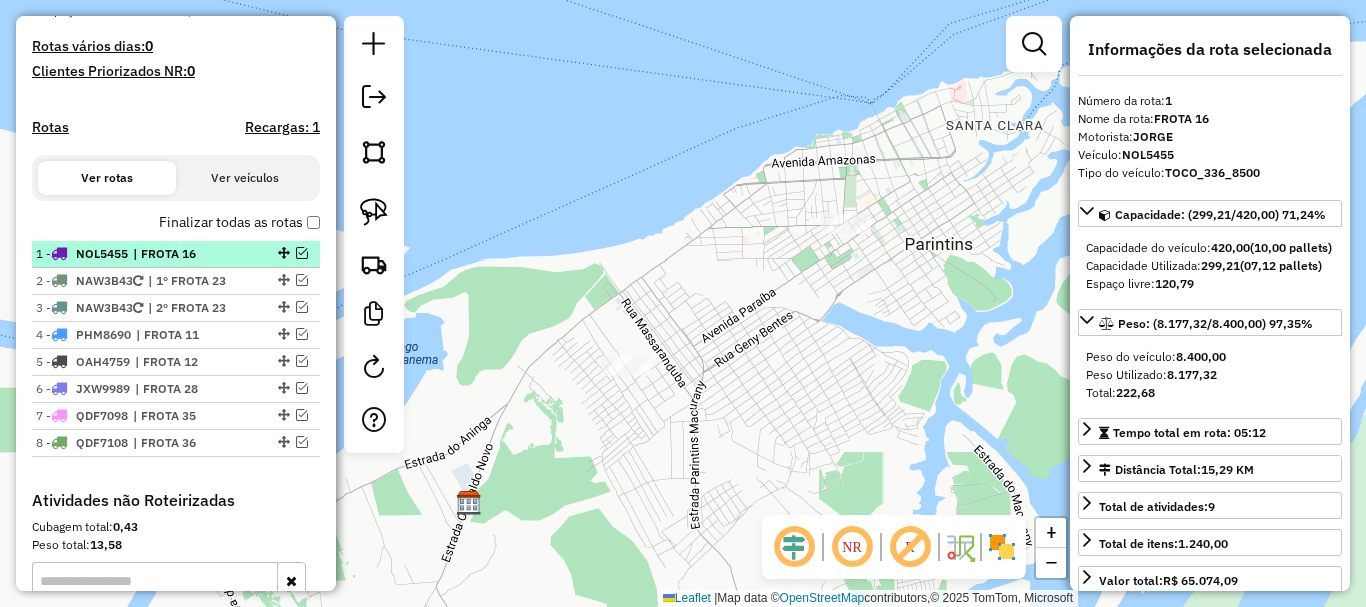click at bounding box center (302, 253) 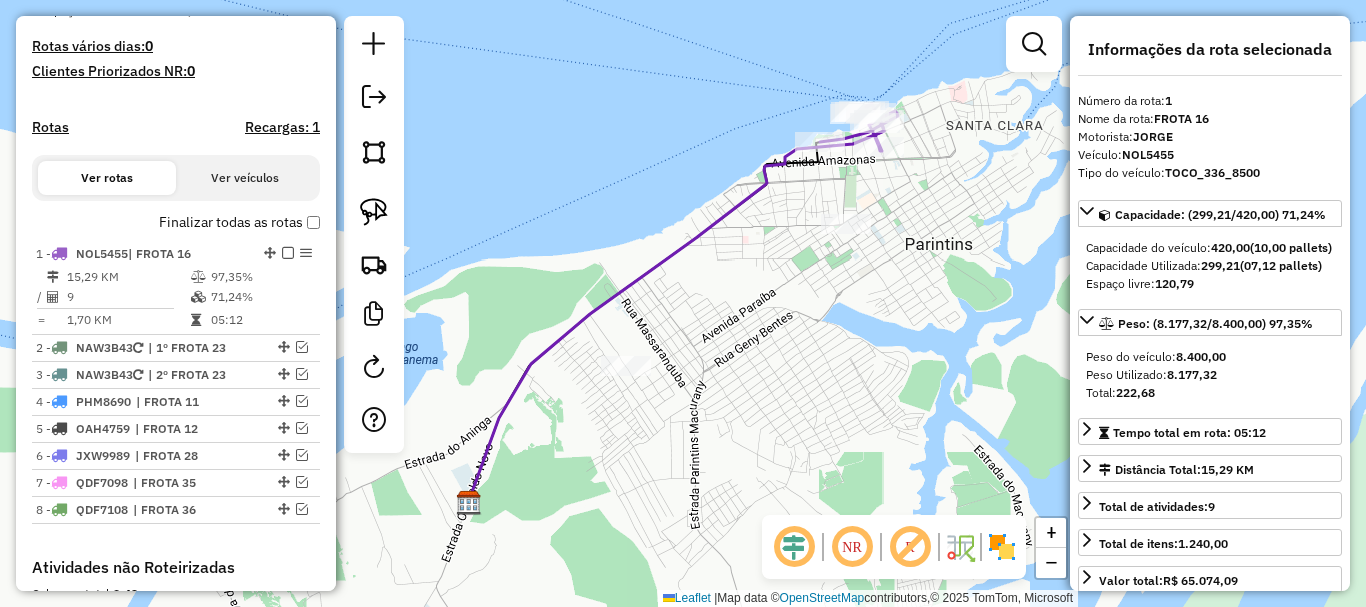 click 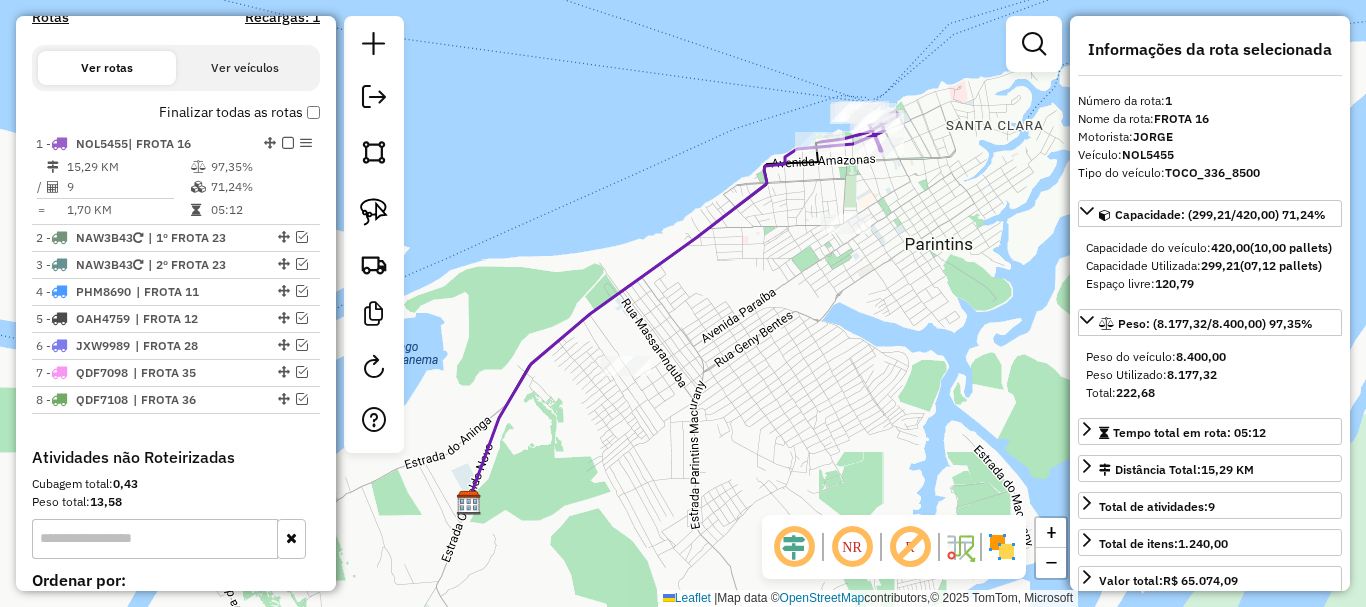 click 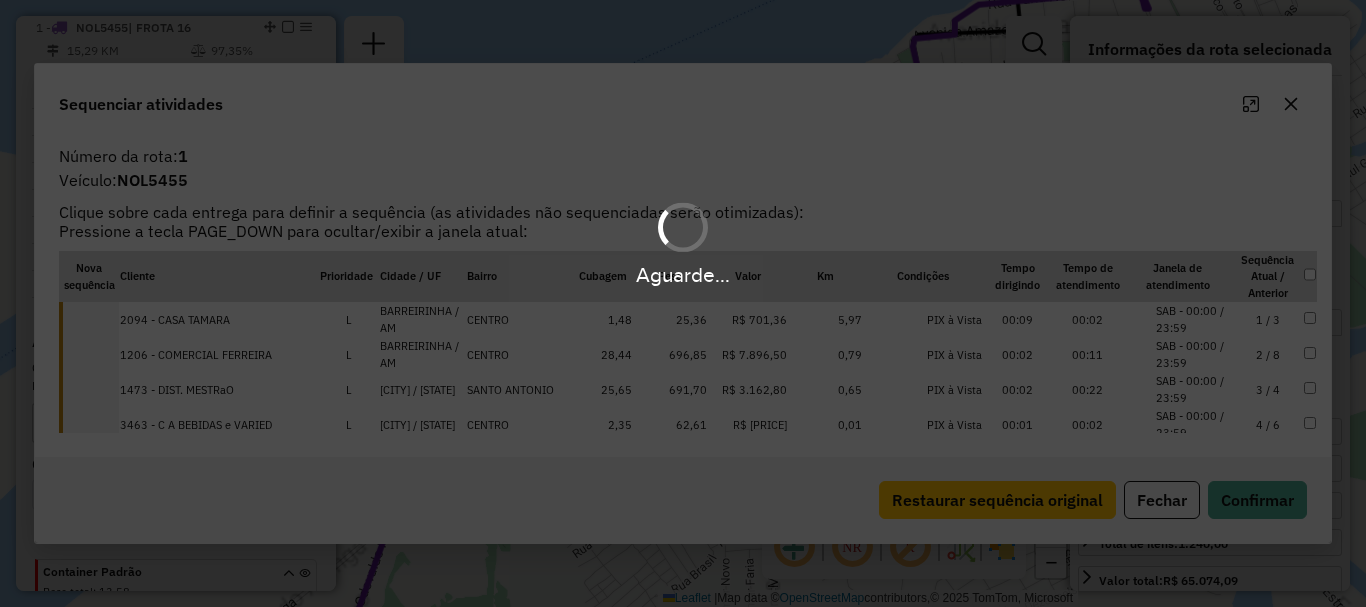 scroll, scrollTop: 750, scrollLeft: 0, axis: vertical 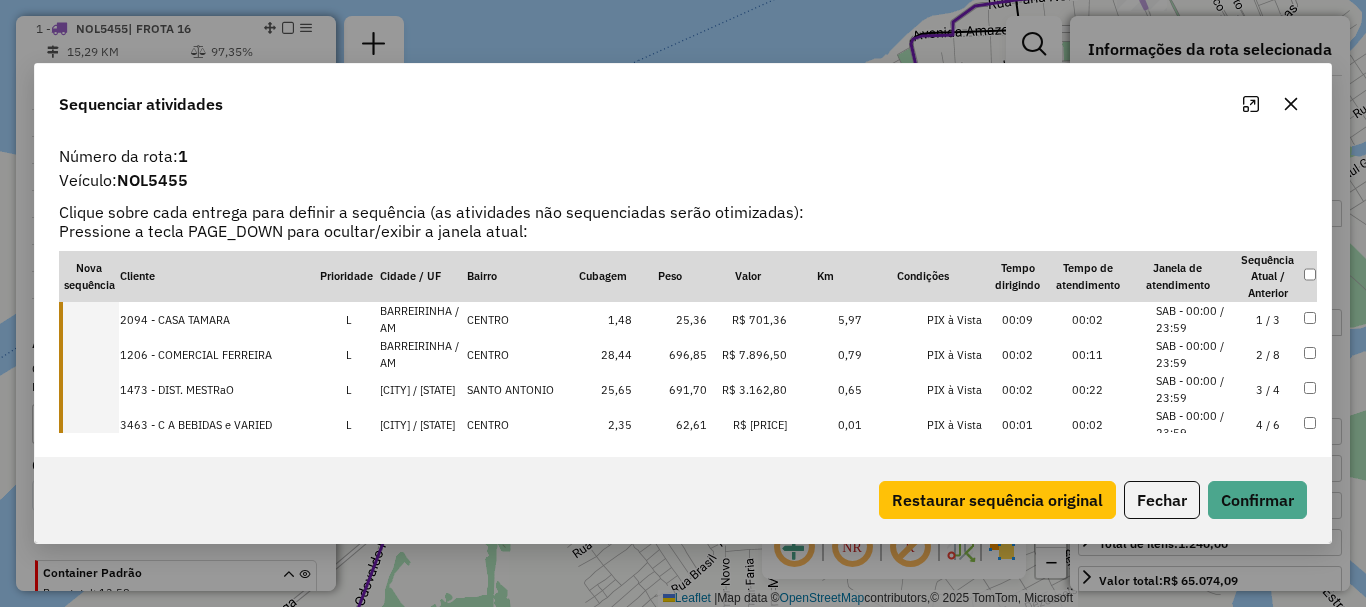 click at bounding box center (89, 319) 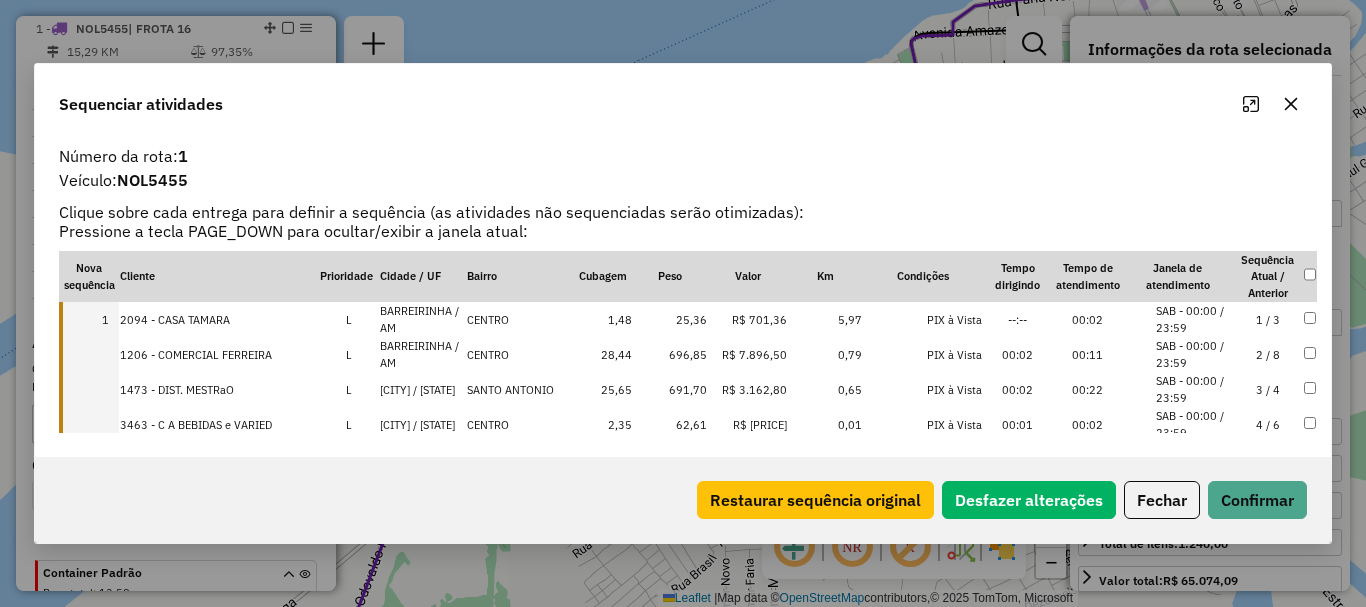 click at bounding box center [89, 354] 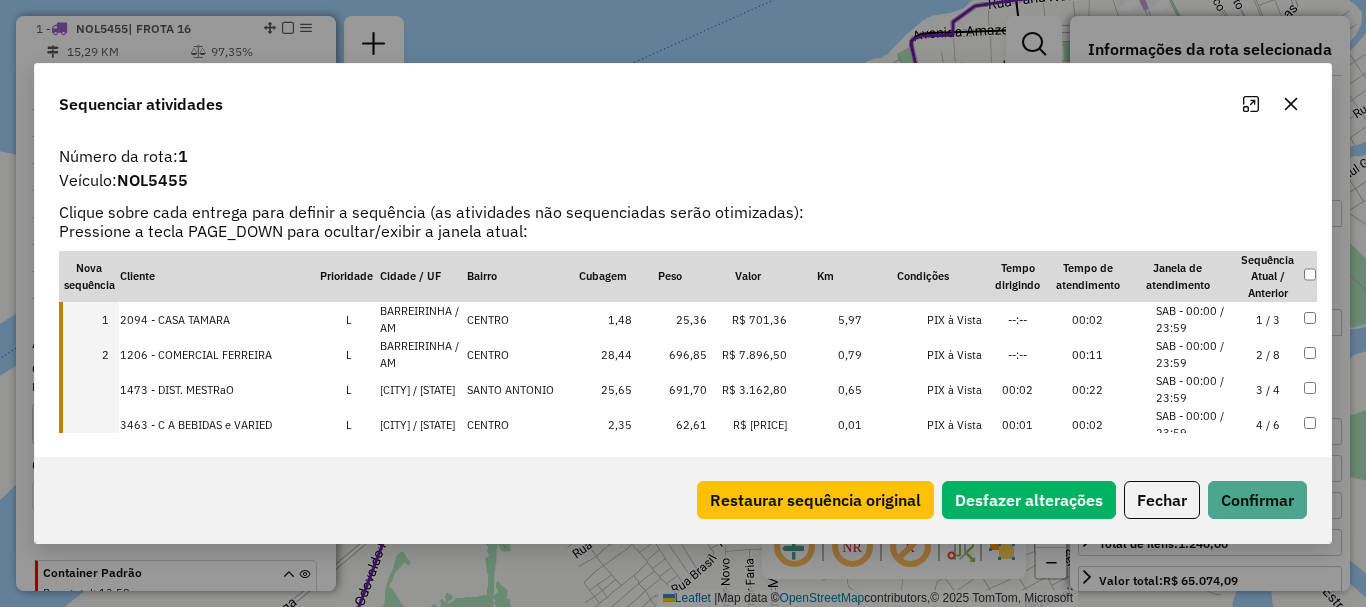 click at bounding box center [89, 389] 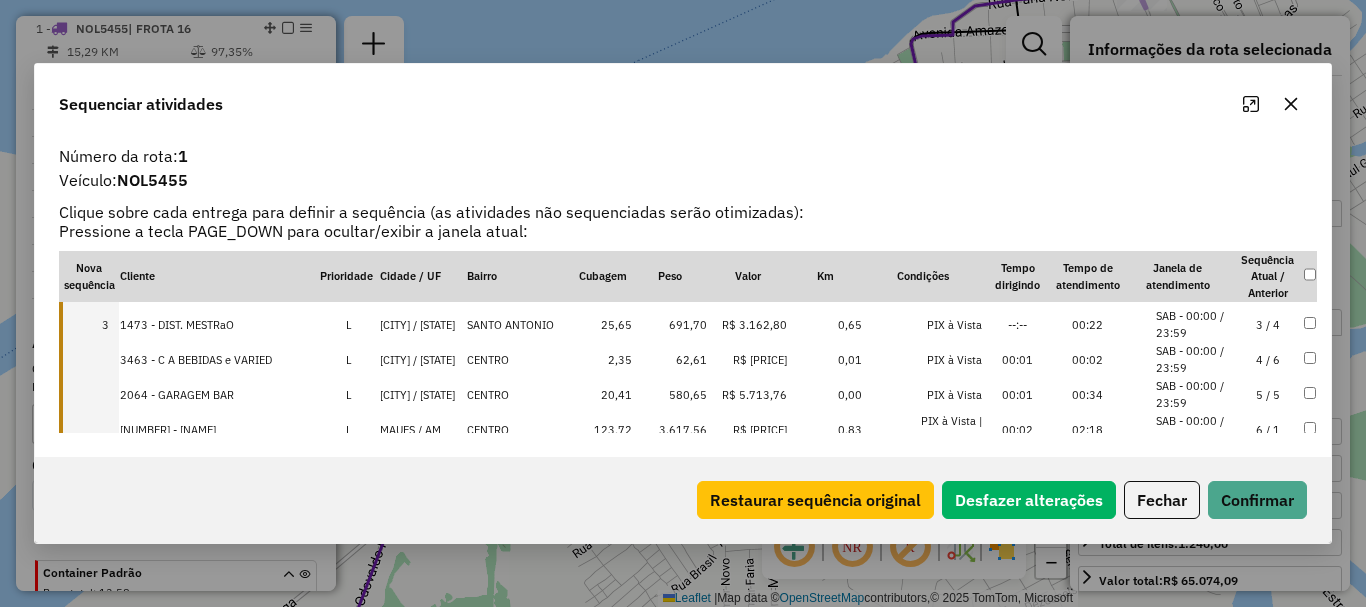 scroll, scrollTop: 100, scrollLeft: 0, axis: vertical 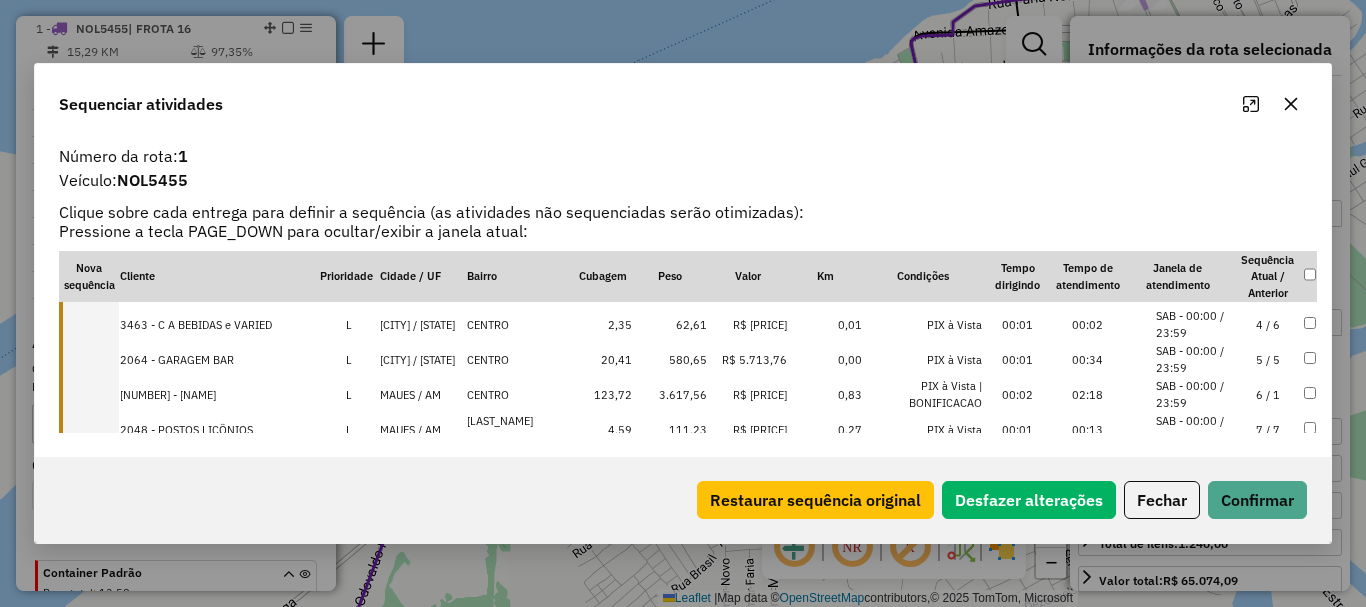 click at bounding box center [89, 324] 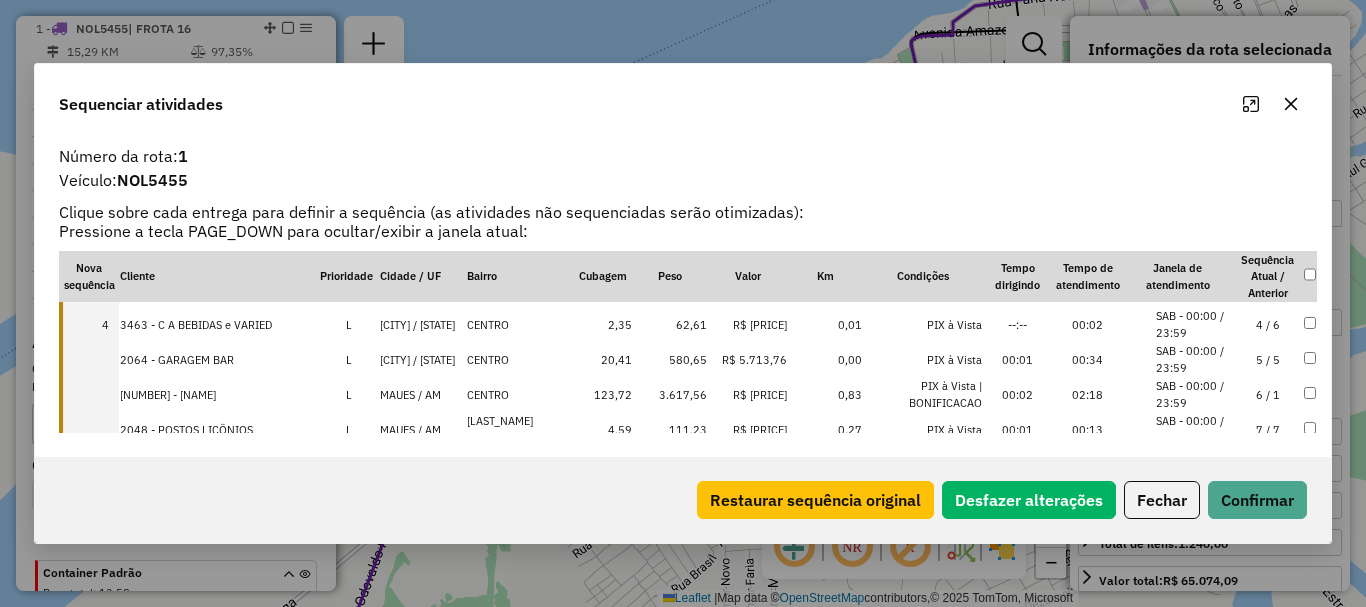 click at bounding box center (89, 359) 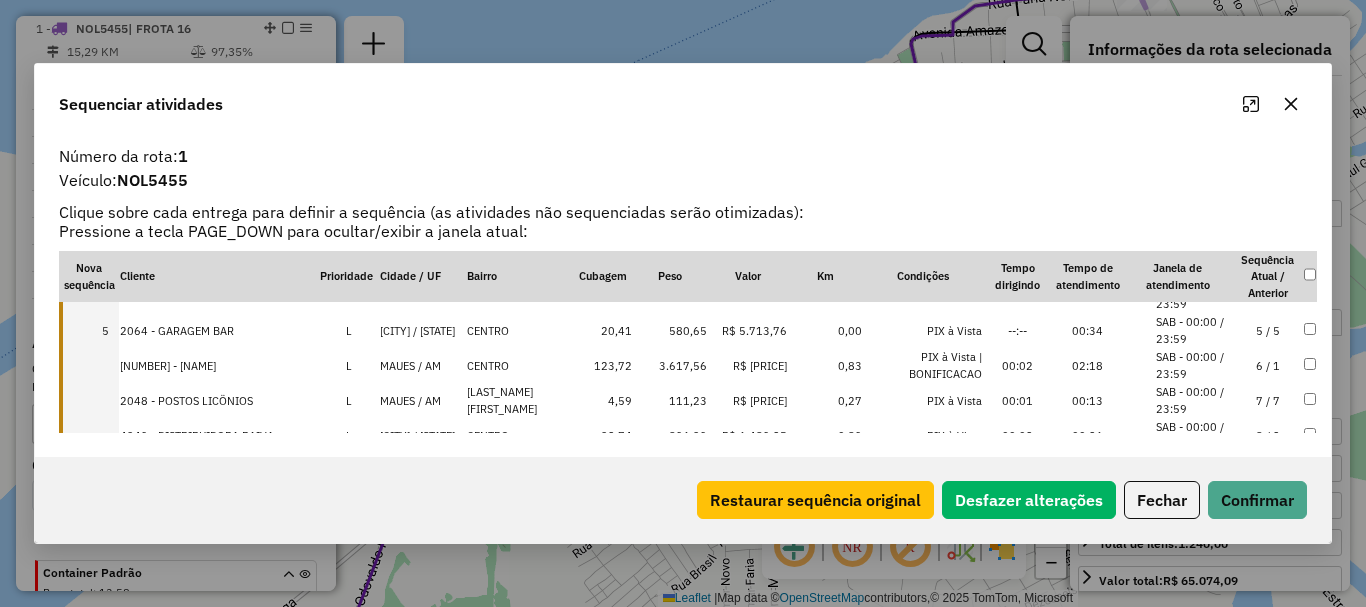 scroll, scrollTop: 100, scrollLeft: 0, axis: vertical 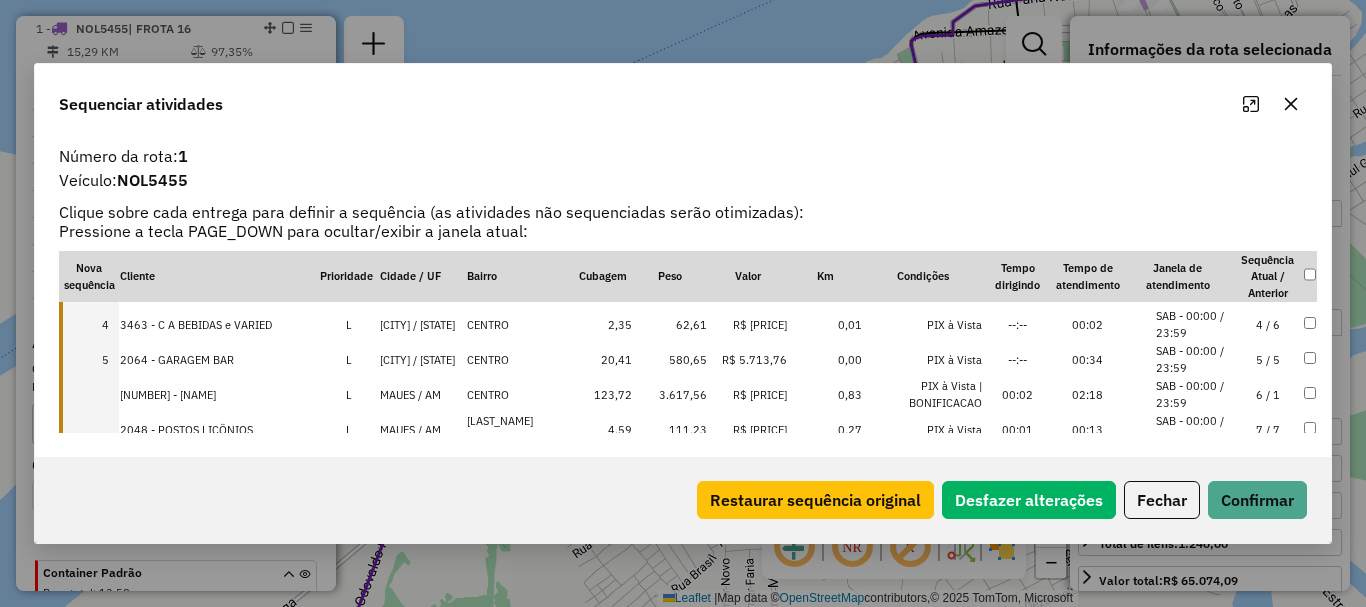 click on "5" at bounding box center (89, 359) 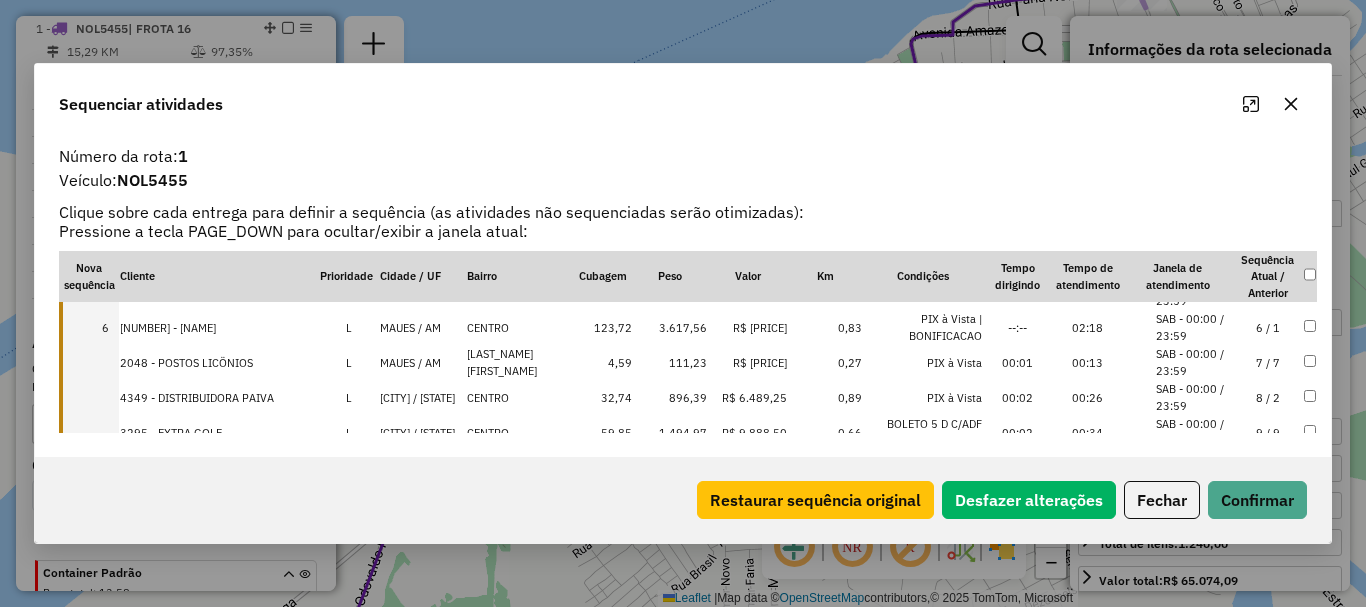 scroll, scrollTop: 200, scrollLeft: 0, axis: vertical 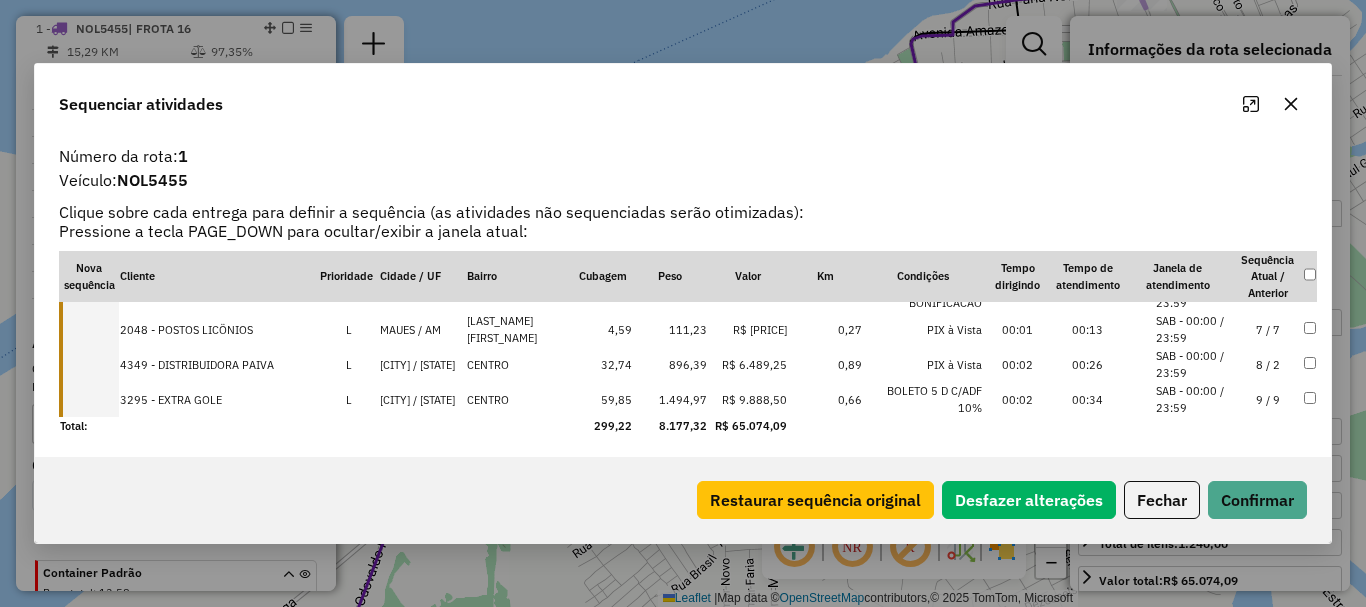 click at bounding box center (89, 329) 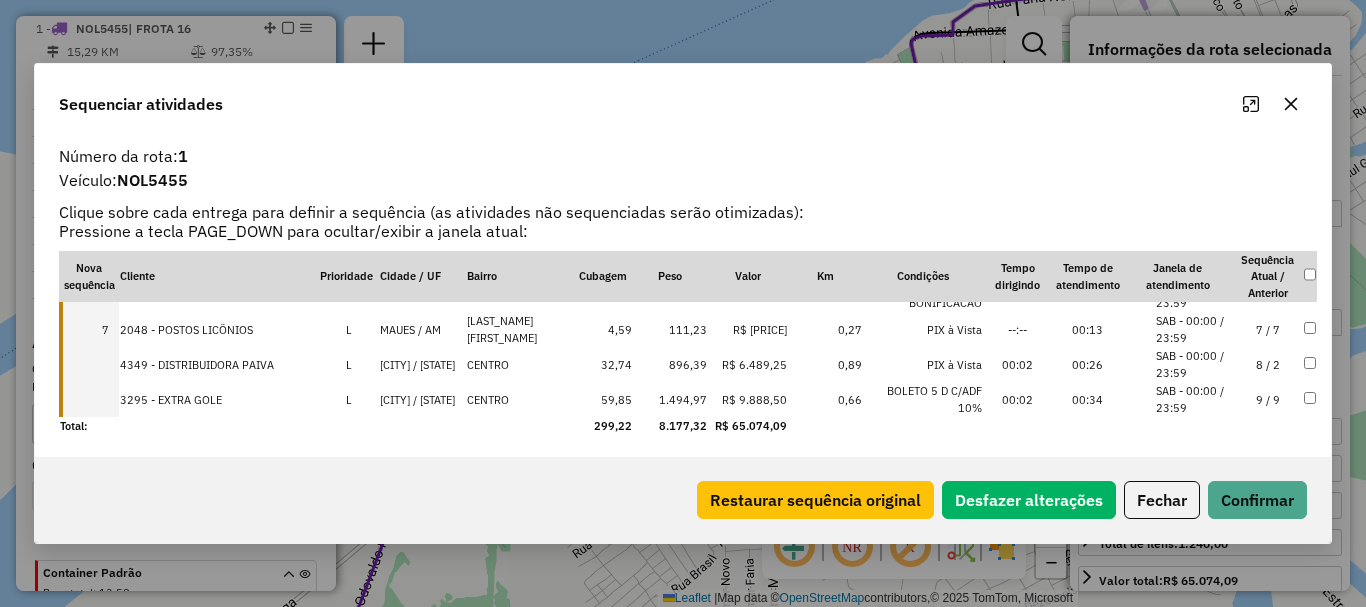 click at bounding box center [89, 364] 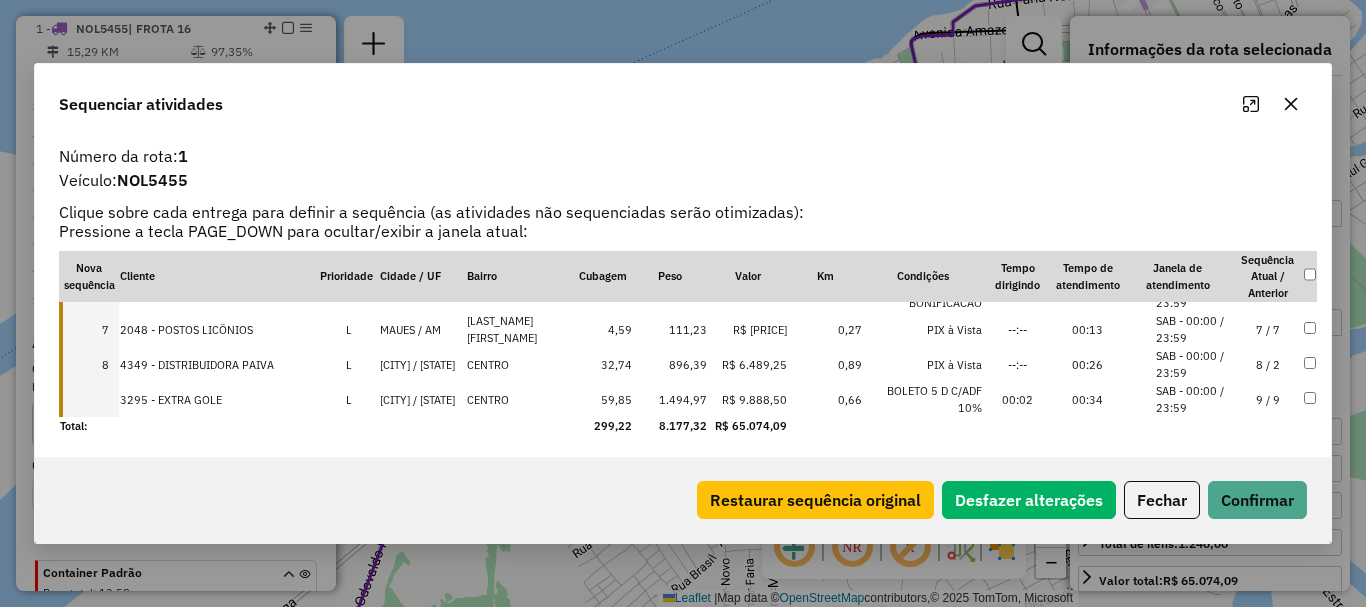 click at bounding box center [89, 399] 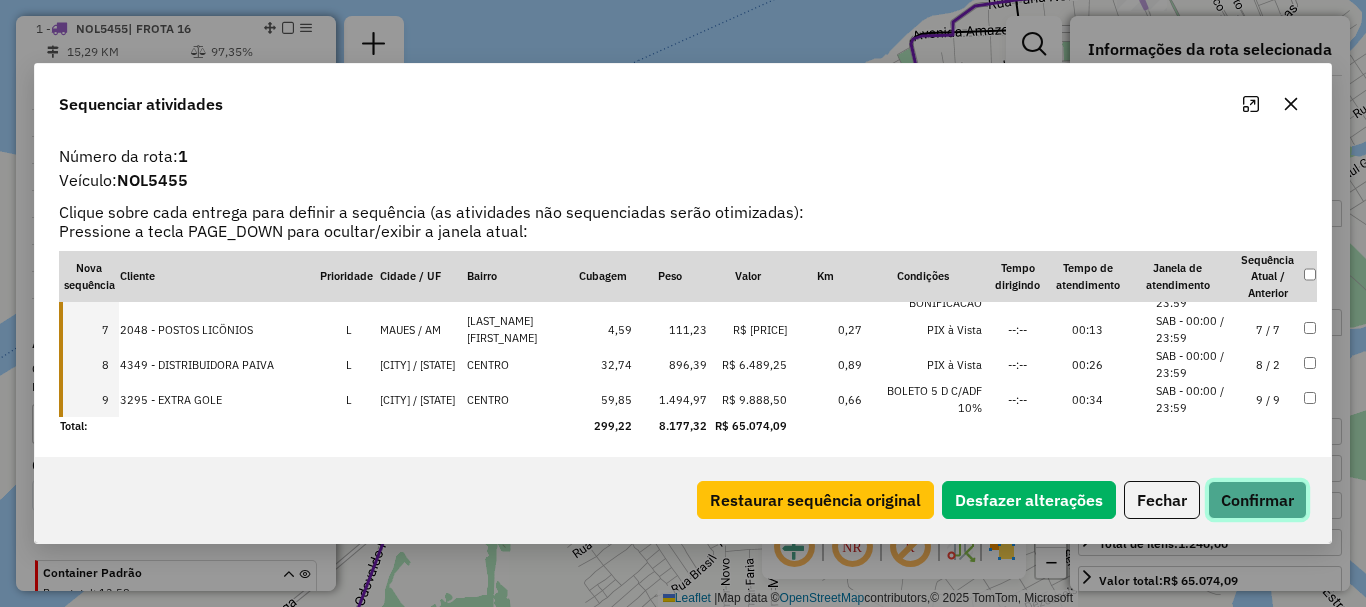 click on "Confirmar" 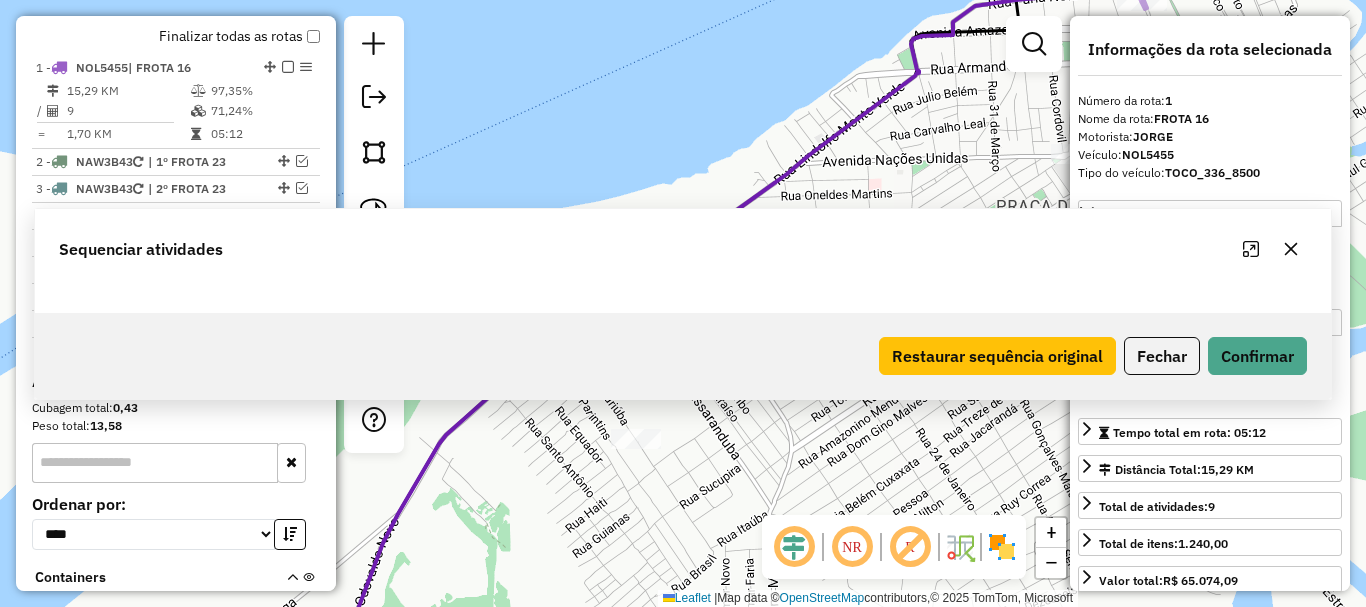 scroll, scrollTop: 750, scrollLeft: 0, axis: vertical 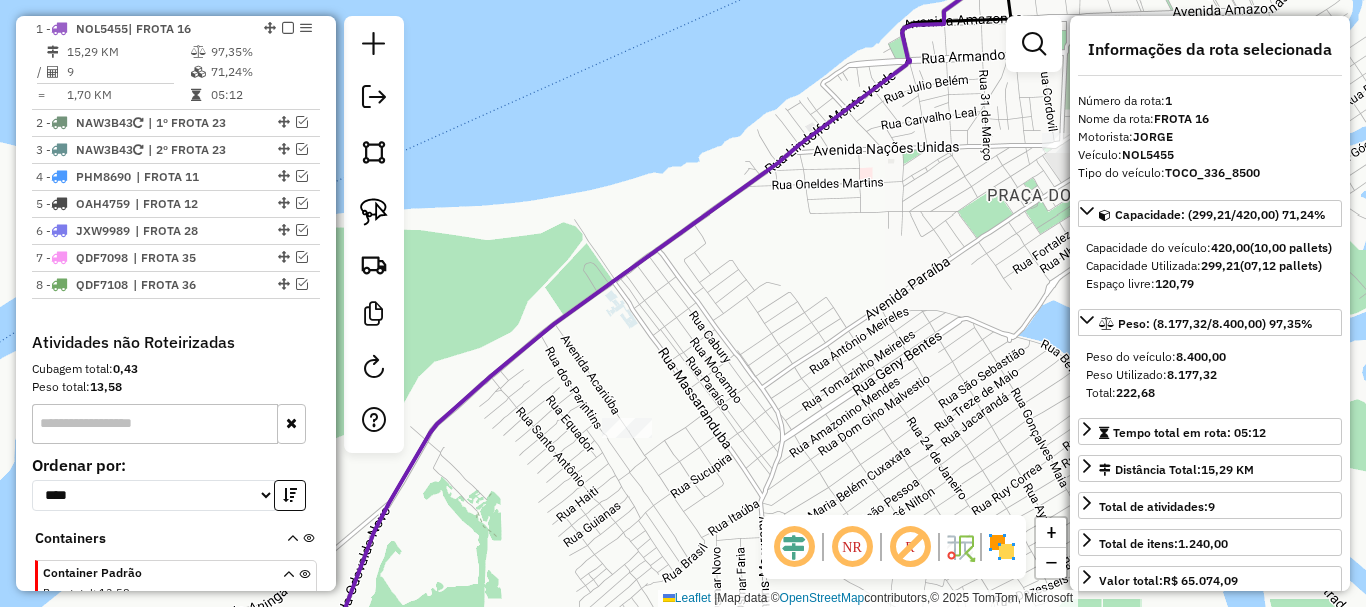 drag, startPoint x: 794, startPoint y: 254, endPoint x: 764, endPoint y: 211, distance: 52.43091 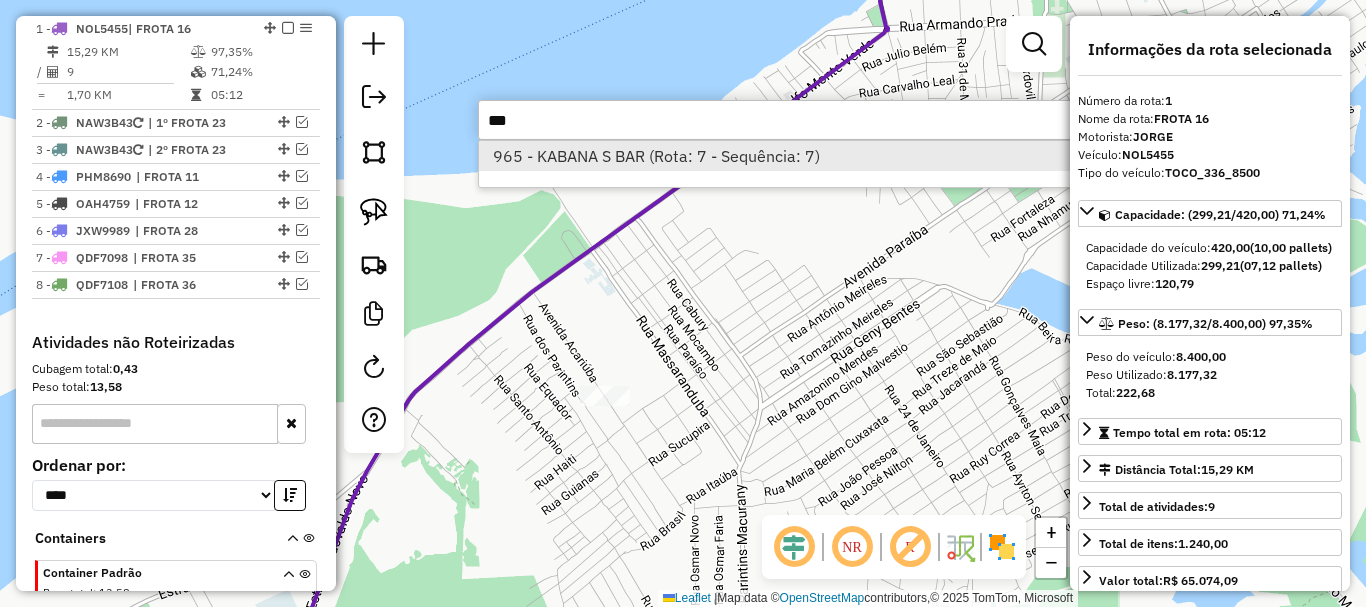 type on "***" 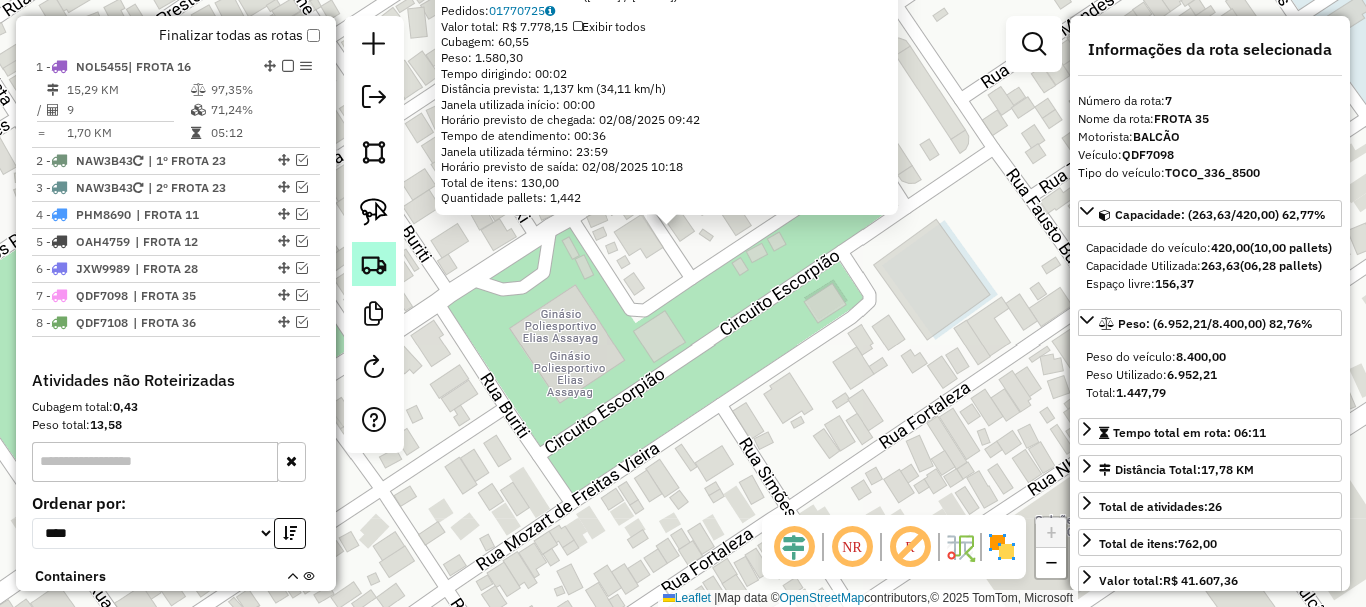 scroll, scrollTop: 679, scrollLeft: 0, axis: vertical 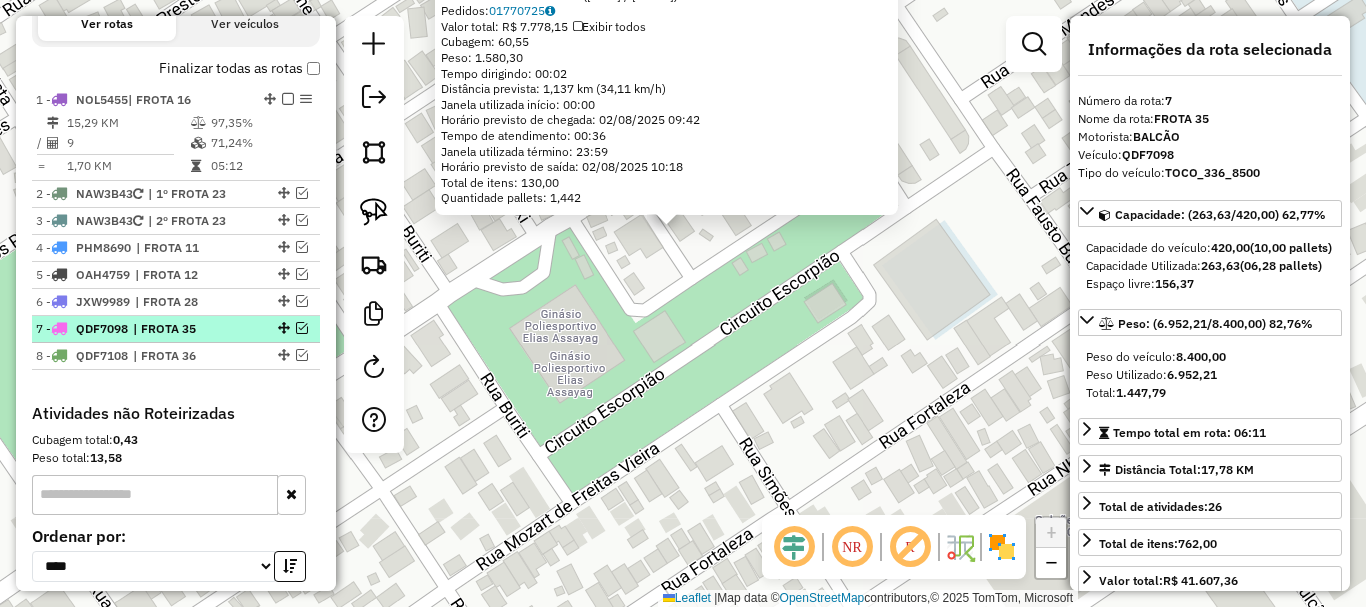 click at bounding box center (302, 328) 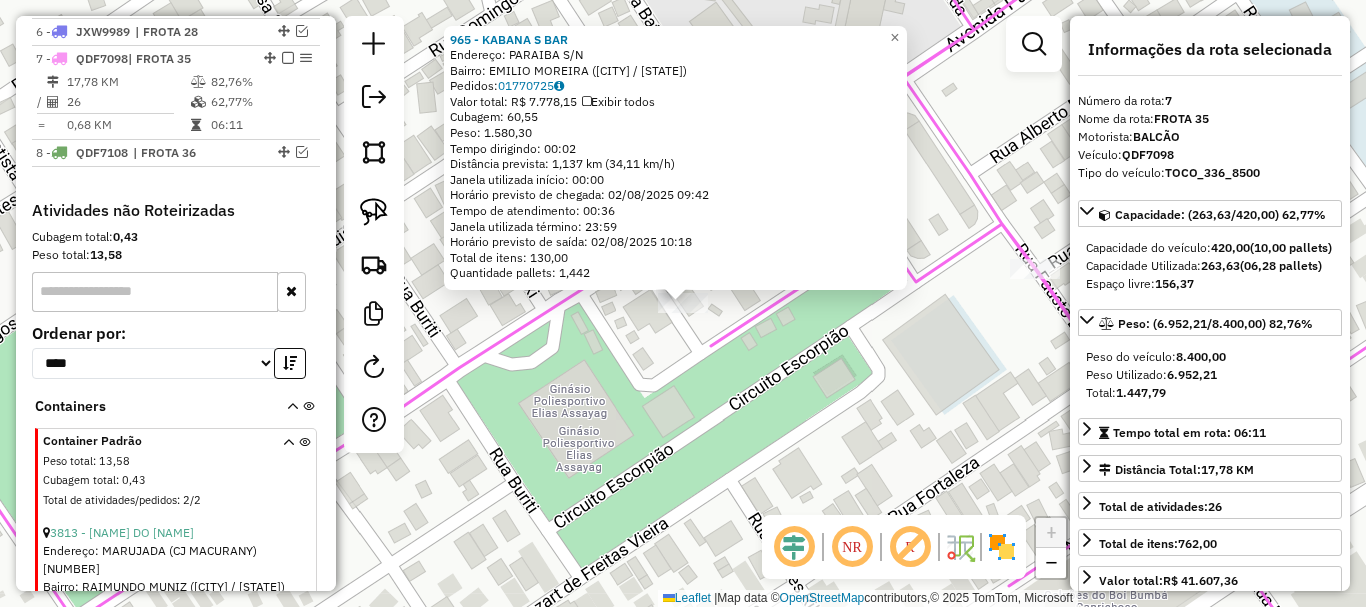 scroll, scrollTop: 979, scrollLeft: 0, axis: vertical 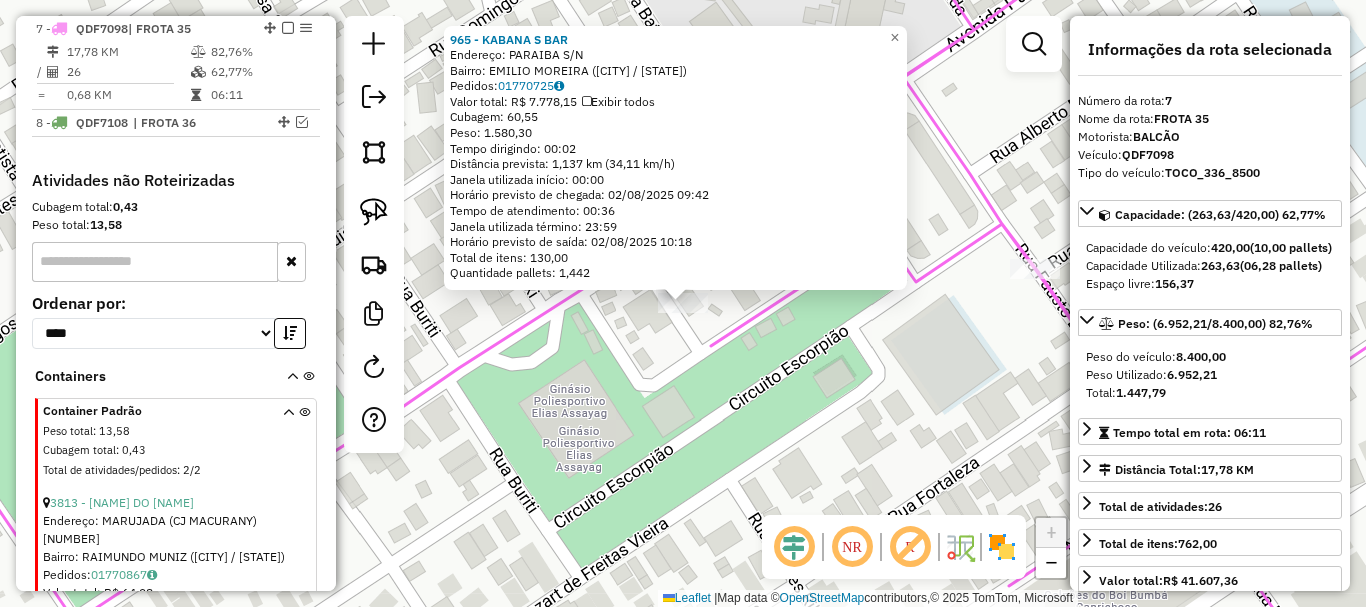 click on "[NUMBER] - KABANA S BAR  Endereço:  PARAIBA S/N   Bairro: EMILIO MOREIRA ([CITY] / [STATE])   Pedidos:  [ORDER_ID]   Valor total: R$ [PRICE]   Exibir todos   Cubagem: [CUBAGE]  Peso: [WEIGHT]  Tempo dirigindo: [TIME]   Distância prevista: [DISTANCE] ([SPEED])   Janela utilizada início: [TIME]   Horário previsto de chegada: [DATE] [TIME]   Tempo de atendimento: [TIME]   Janela utilizada término: [TIME]   Horário previsto de saída: [DATE] [TIME]   Total de itens: [ITEMS]   Quantidade pallets: [PALLETS]  × Janela de atendimento Grade de atendimento Capacidade Transportadoras Veículos Cliente Pedidos  Rotas Selecione os dias de semana para filtrar as janelas de atendimento  Seg   Ter   Qua   Qui   Sex   Sáb   Dom  Informe o período da janela de atendimento: De: Até:  Filtrar exatamente a janela do cliente  Considerar janela de atendimento padrão  Selecione os dias de semana para filtrar as grades de atendimento  Seg   Ter   Qua   Qui   Sex   Sáb   Dom   Considerar clientes sem dia de atendimento cadastrado  De:" 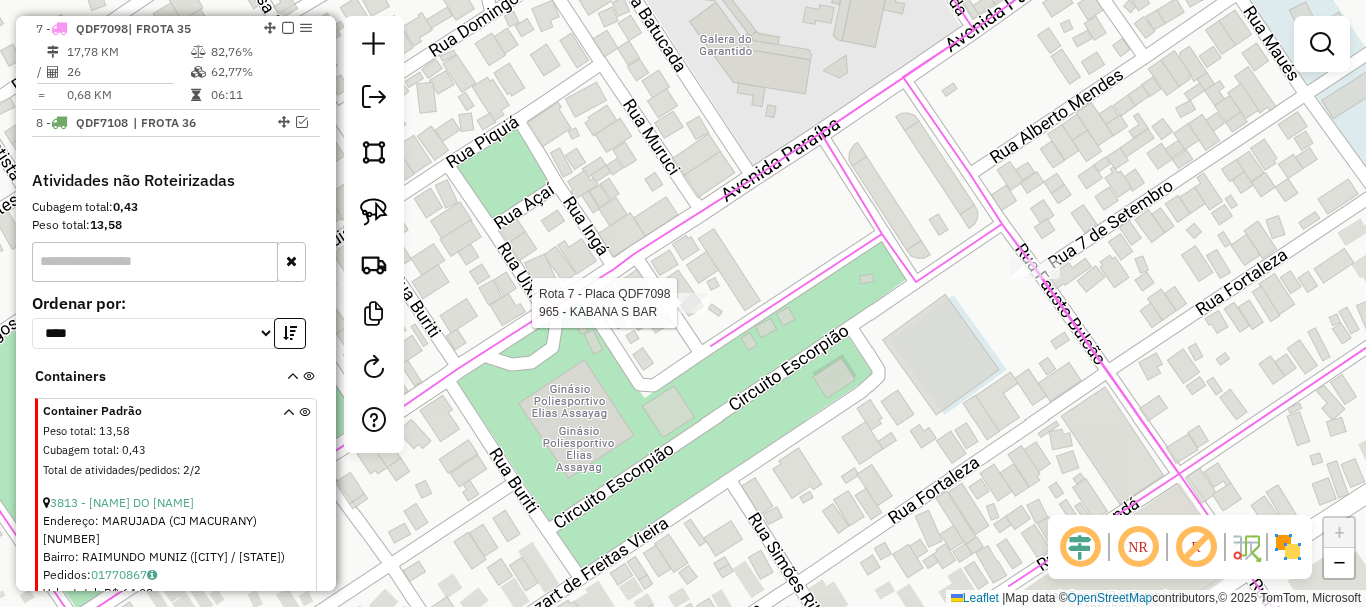 select on "**********" 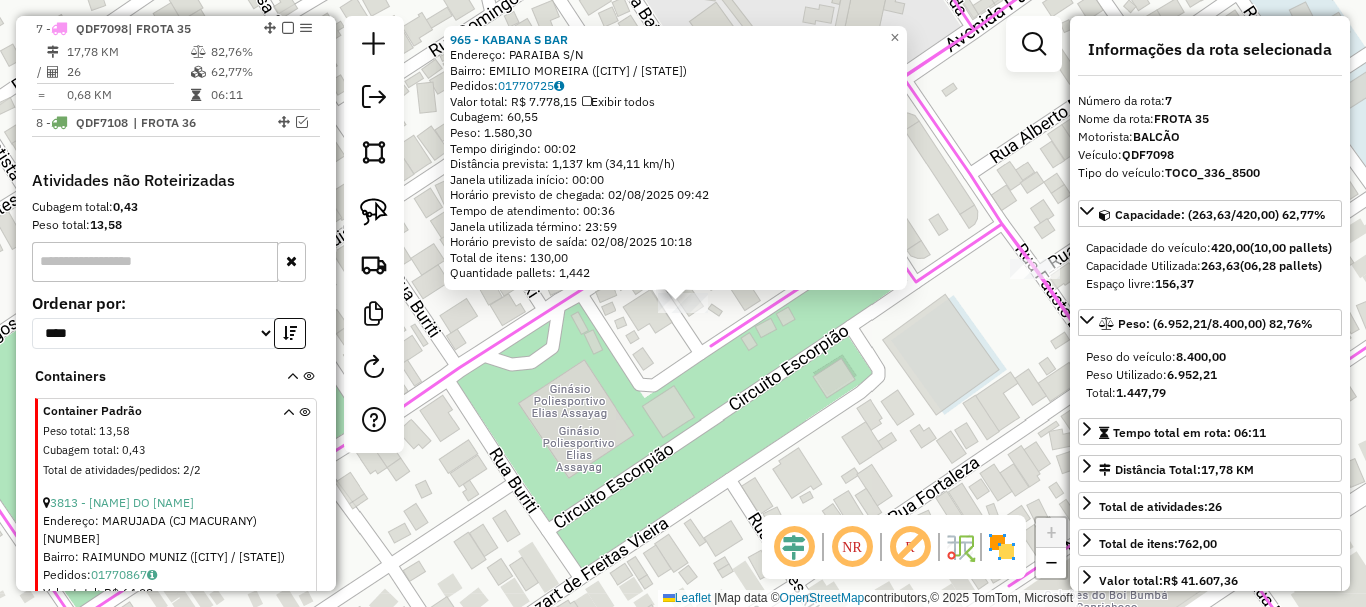 scroll, scrollTop: 879, scrollLeft: 0, axis: vertical 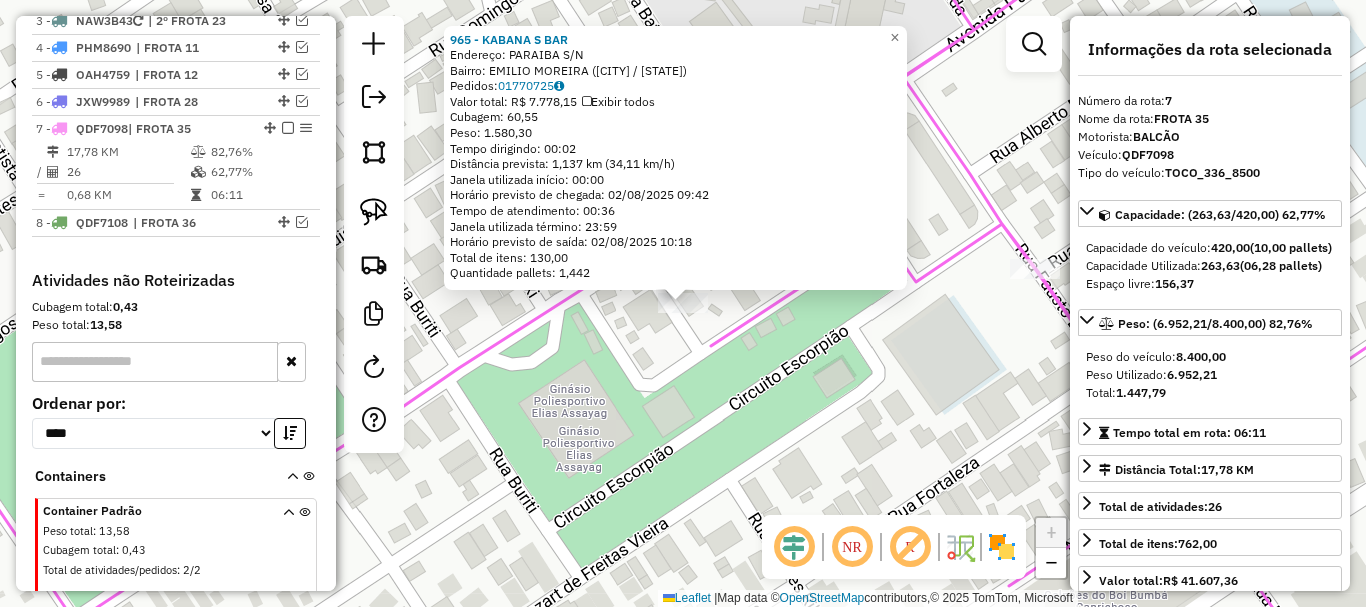 drag, startPoint x: 285, startPoint y: 128, endPoint x: 401, endPoint y: 257, distance: 173.48486 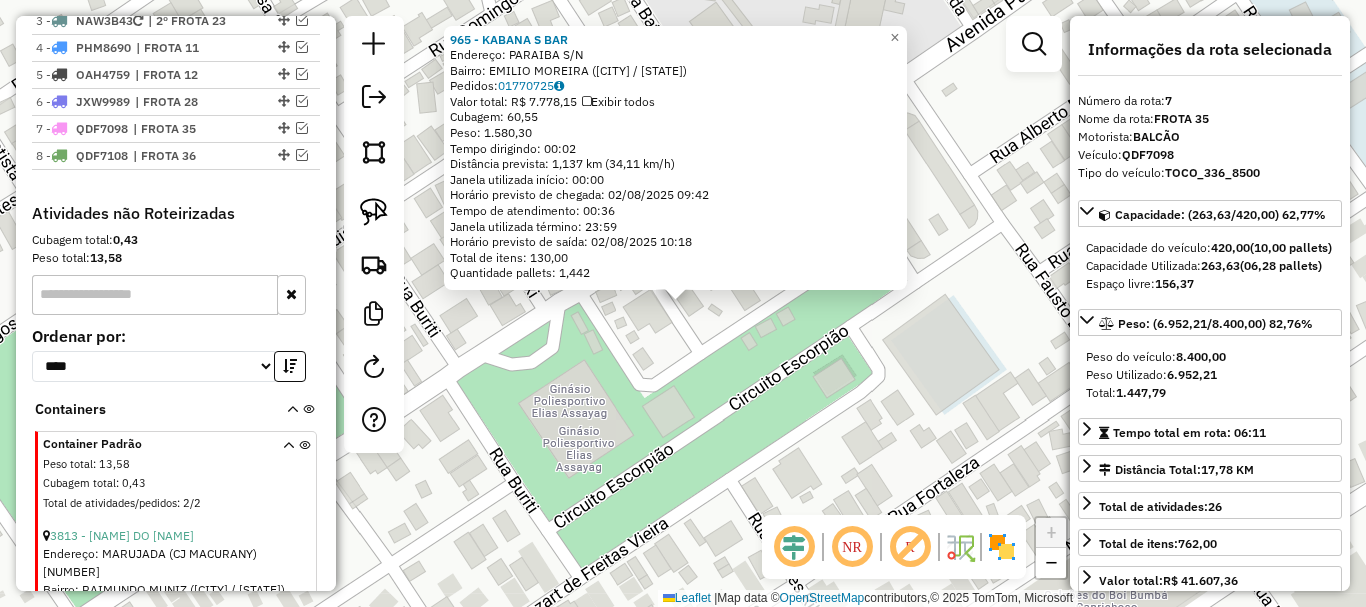 drag, startPoint x: 614, startPoint y: 383, endPoint x: 641, endPoint y: 393, distance: 28.79236 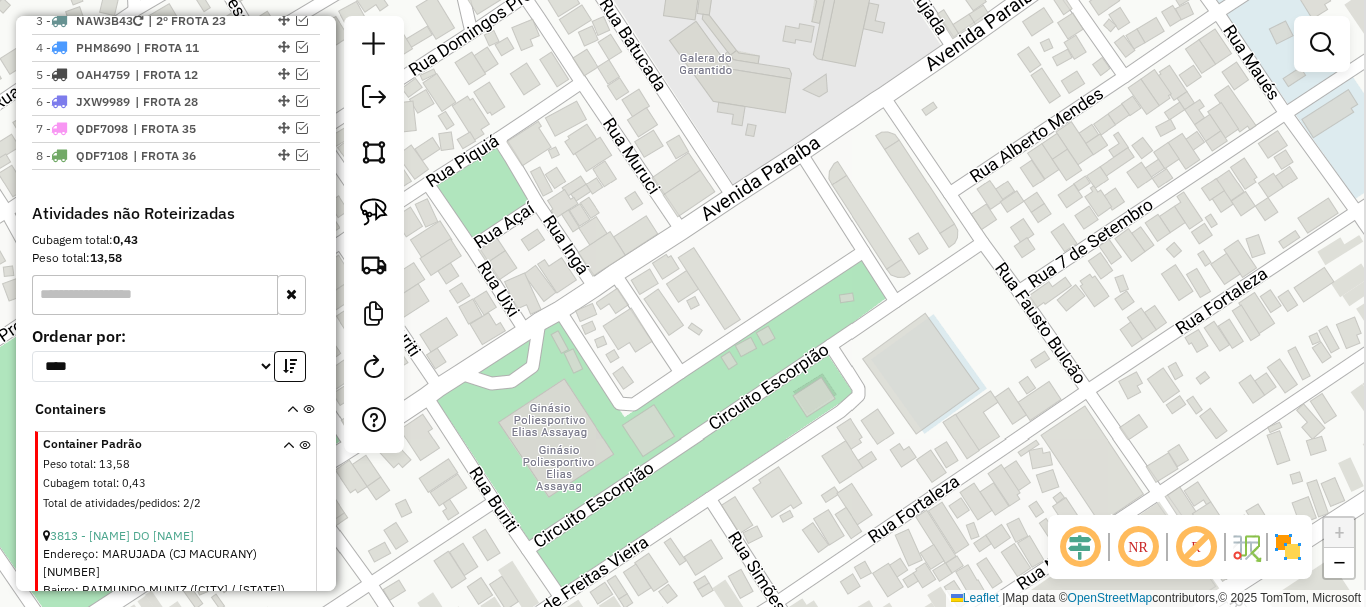 drag, startPoint x: 785, startPoint y: 428, endPoint x: 683, endPoint y: 477, distance: 113.15918 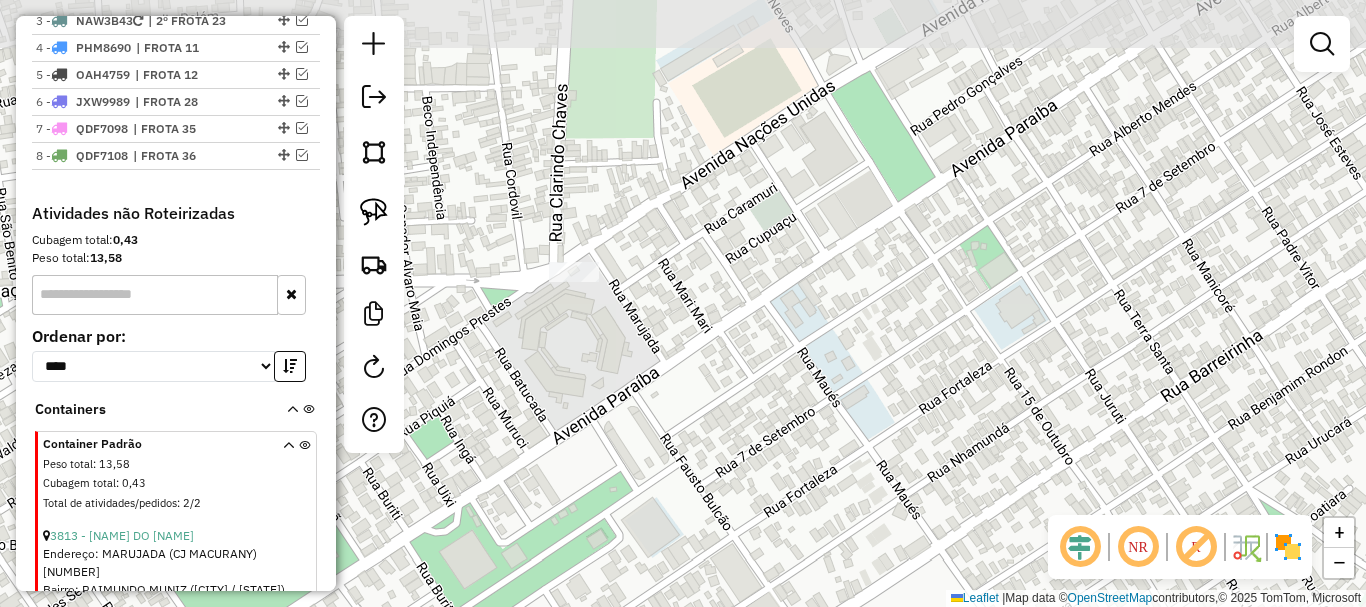 drag, startPoint x: 926, startPoint y: 341, endPoint x: 740, endPoint y: 444, distance: 212.61467 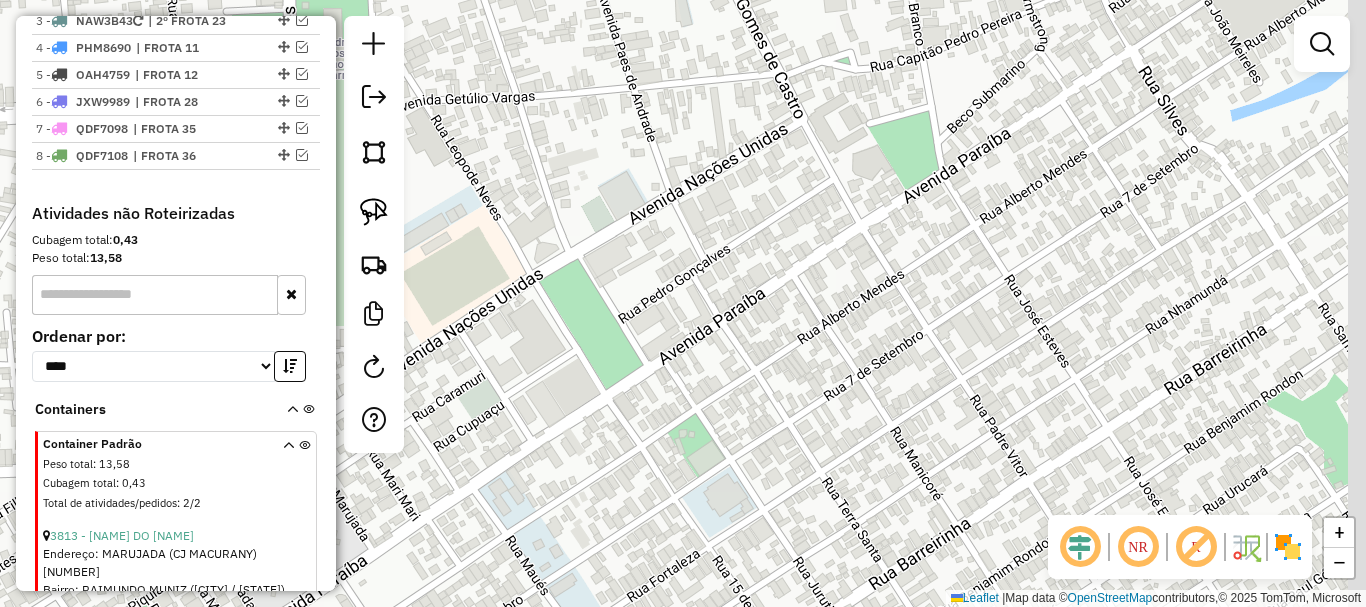 drag, startPoint x: 503, startPoint y: 468, endPoint x: 626, endPoint y: 335, distance: 181.1574 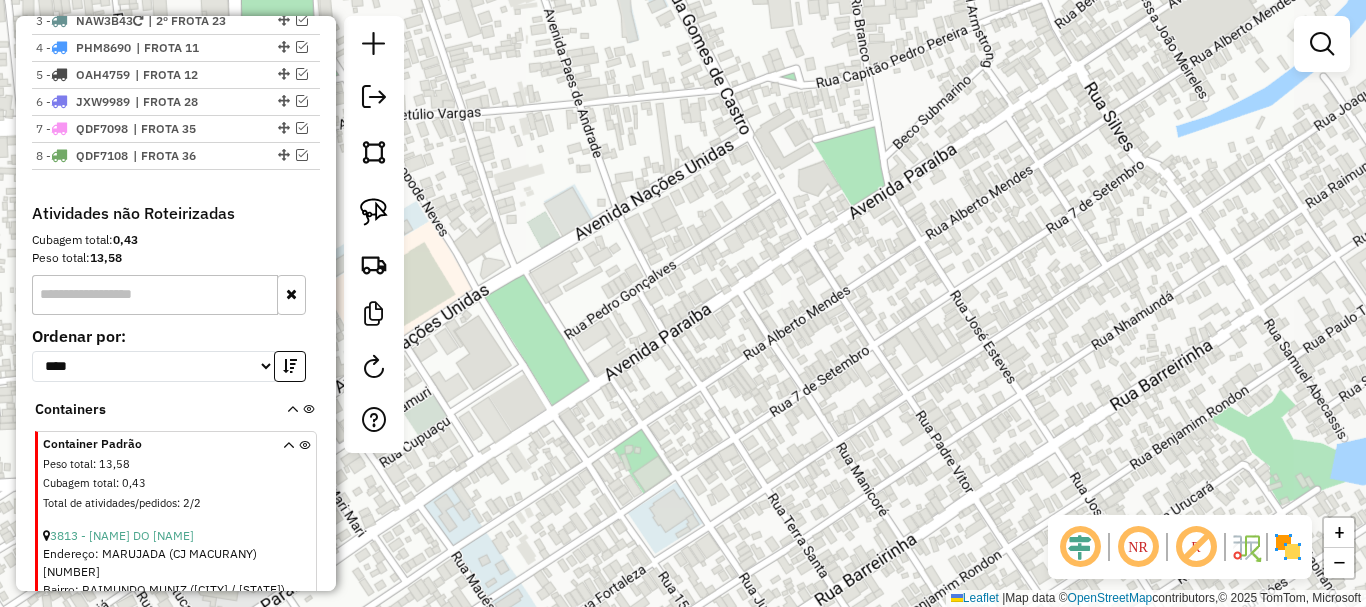 drag, startPoint x: 697, startPoint y: 239, endPoint x: 663, endPoint y: 419, distance: 183.18297 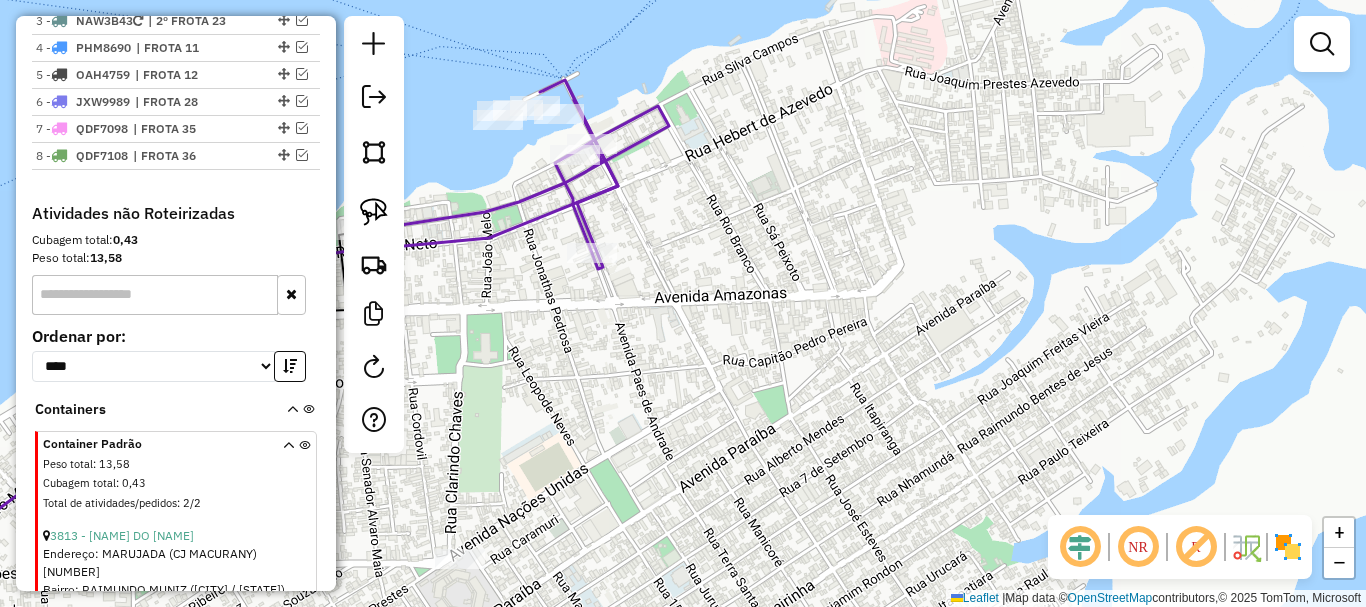 drag, startPoint x: 732, startPoint y: 334, endPoint x: 727, endPoint y: 380, distance: 46.270943 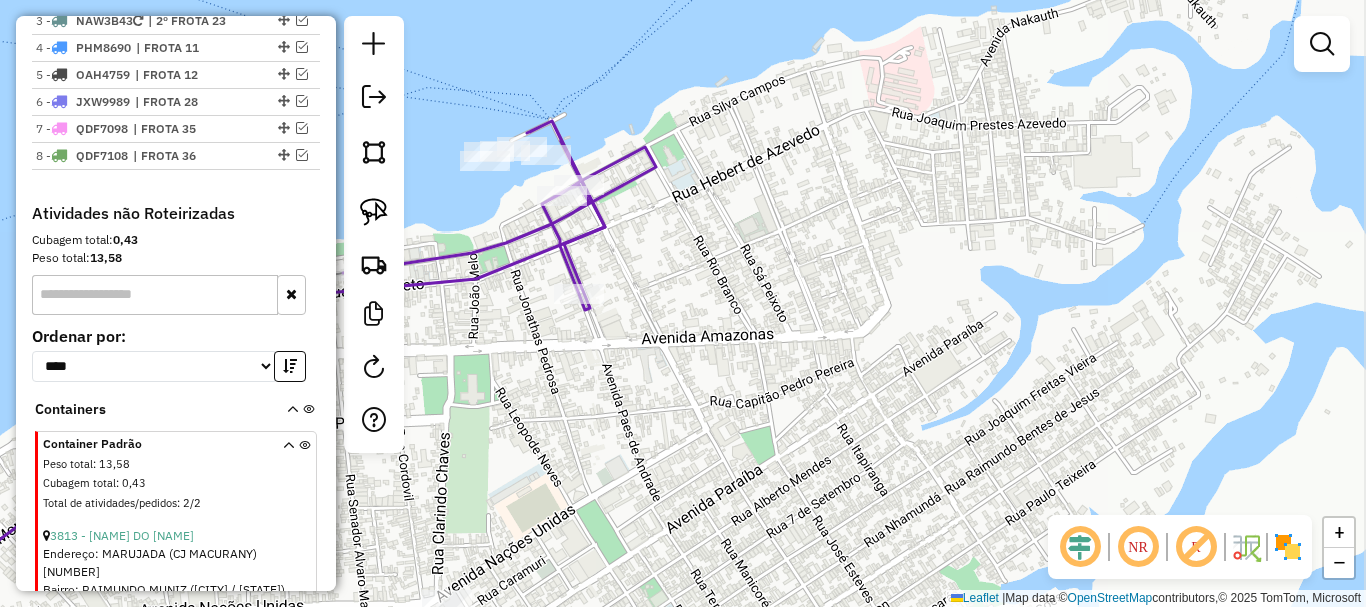 drag, startPoint x: 776, startPoint y: 249, endPoint x: 769, endPoint y: 292, distance: 43.56604 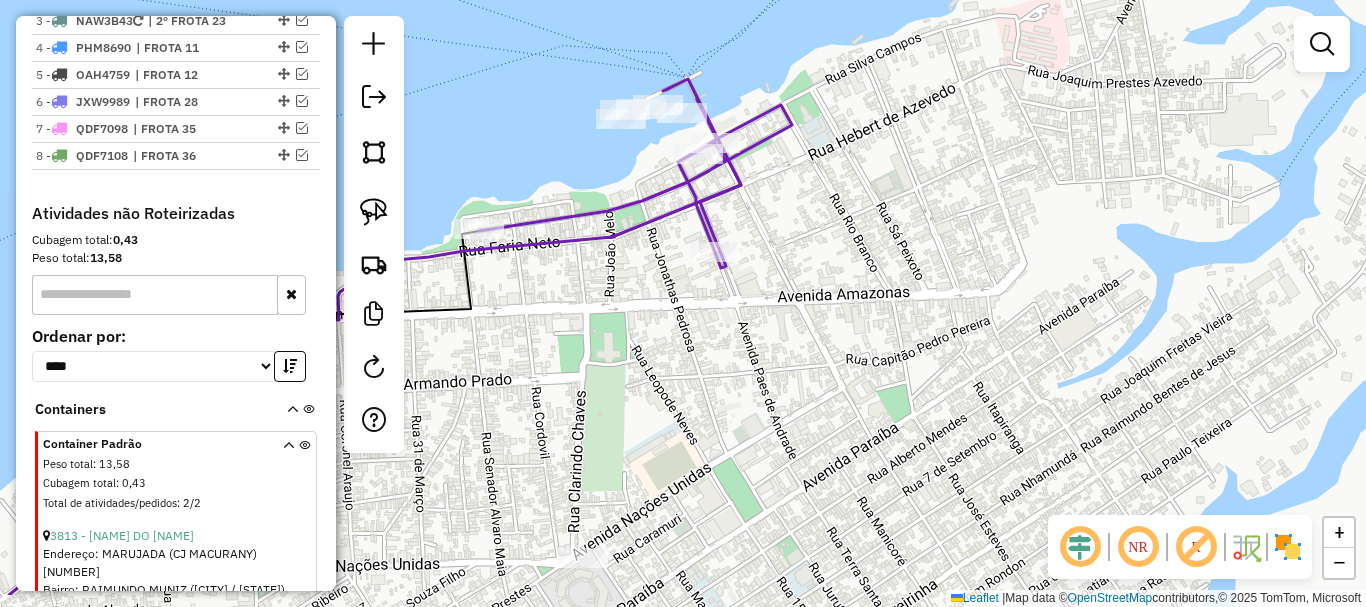 drag, startPoint x: 922, startPoint y: 216, endPoint x: 958, endPoint y: 144, distance: 80.49844 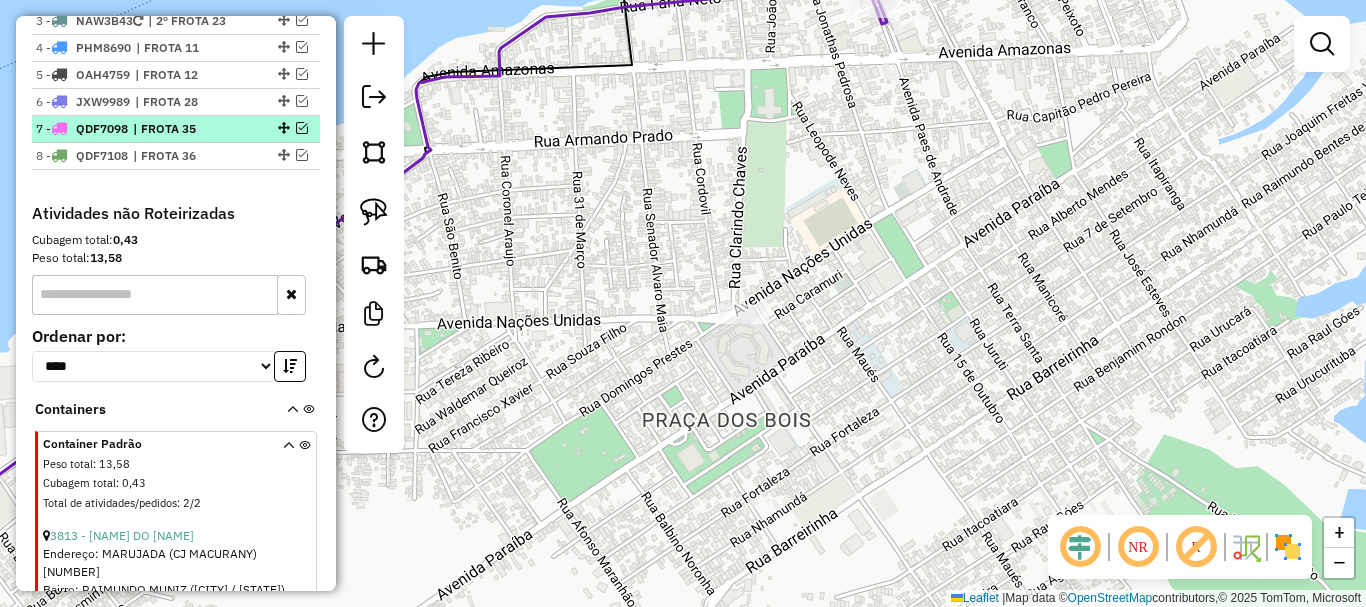 click at bounding box center (302, 128) 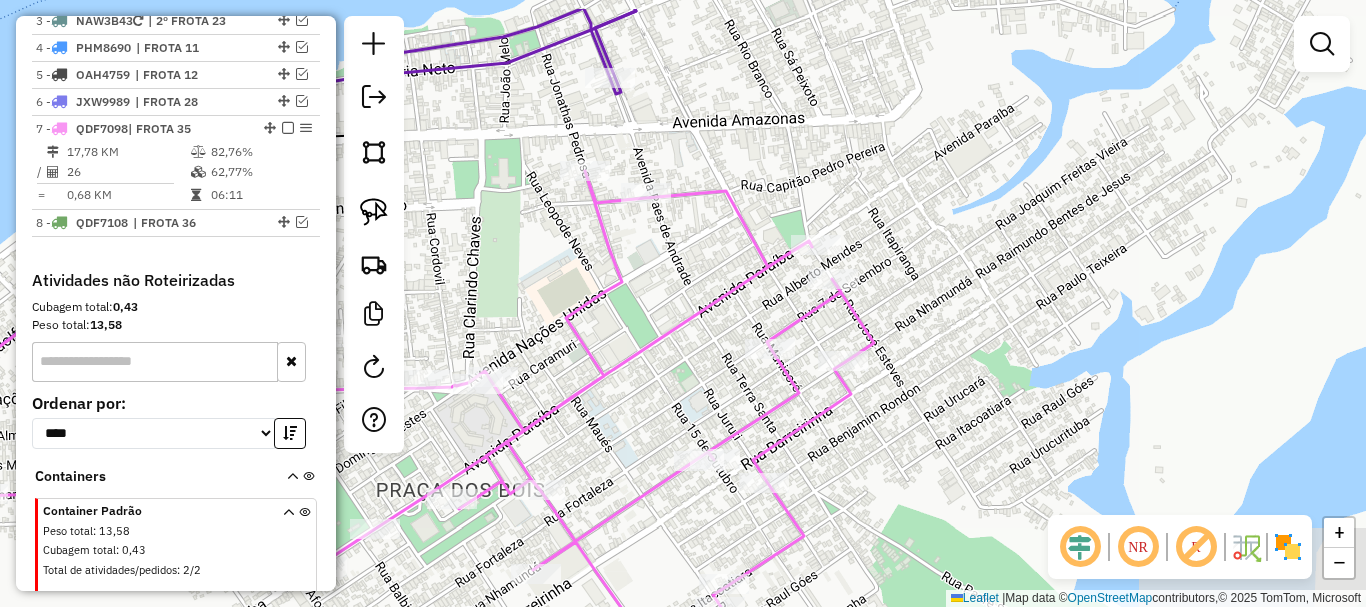 drag, startPoint x: 1097, startPoint y: 105, endPoint x: 772, endPoint y: 192, distance: 336.44315 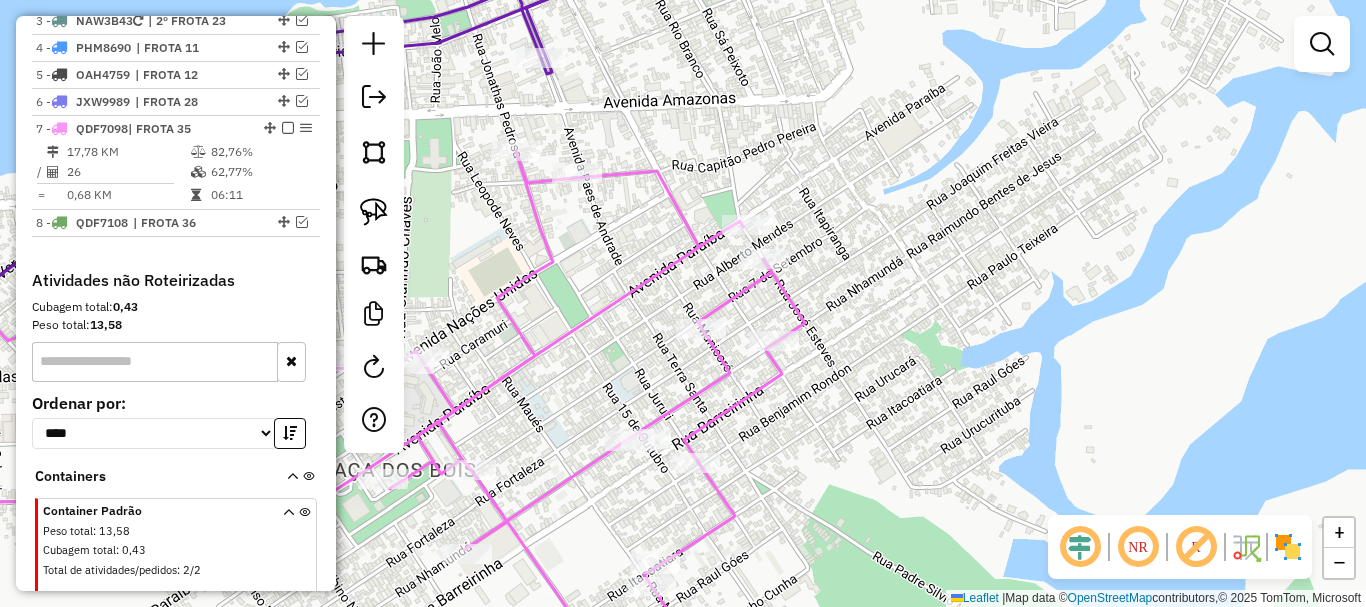 drag, startPoint x: 929, startPoint y: 378, endPoint x: 916, endPoint y: 311, distance: 68.24954 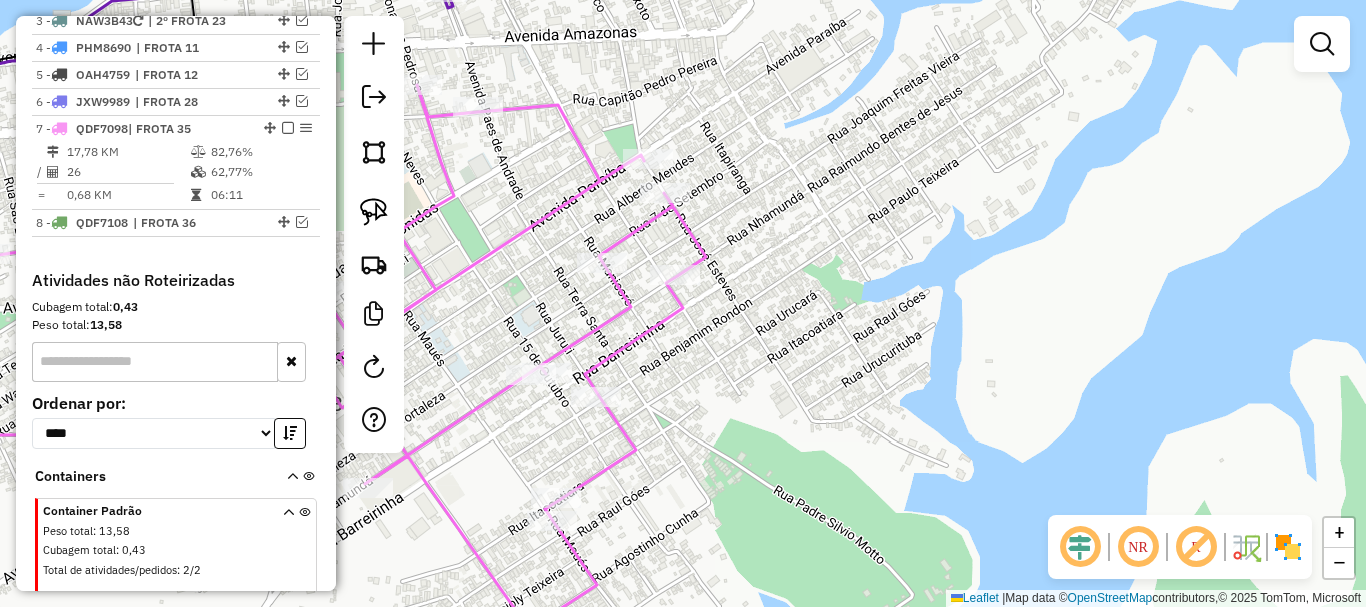 drag, startPoint x: 890, startPoint y: 332, endPoint x: 796, endPoint y: 294, distance: 101.390335 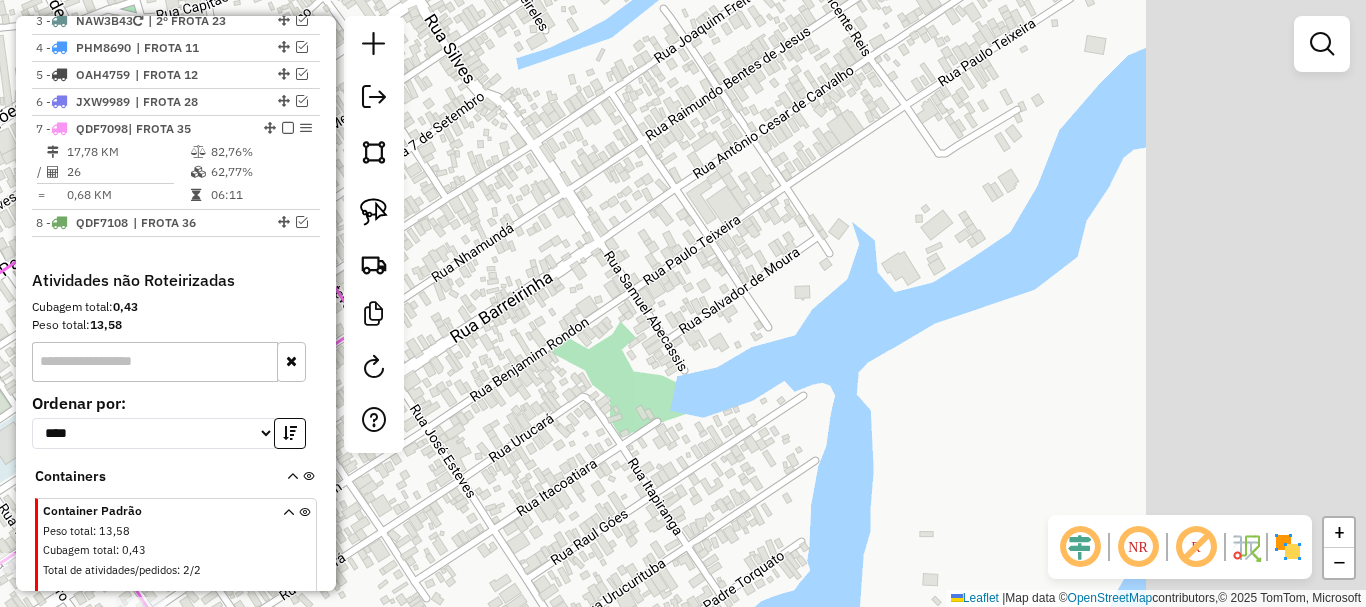 drag, startPoint x: 835, startPoint y: 246, endPoint x: 563, endPoint y: 328, distance: 284.09152 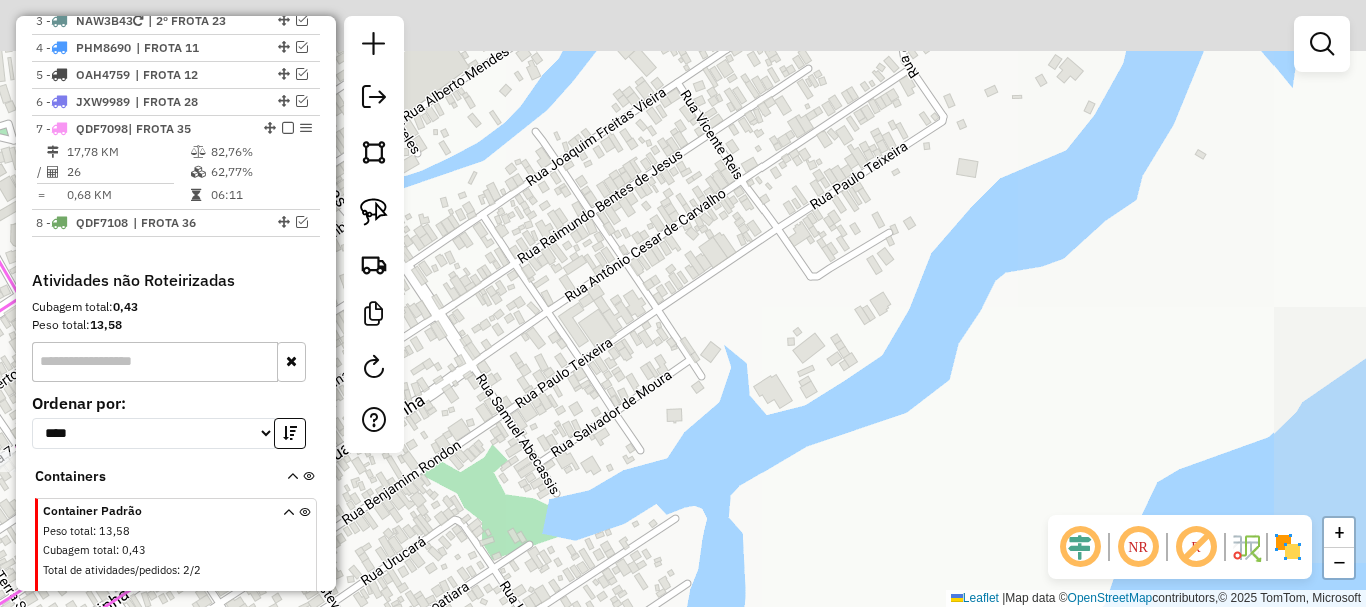 drag, startPoint x: 623, startPoint y: 236, endPoint x: 624, endPoint y: 270, distance: 34.0147 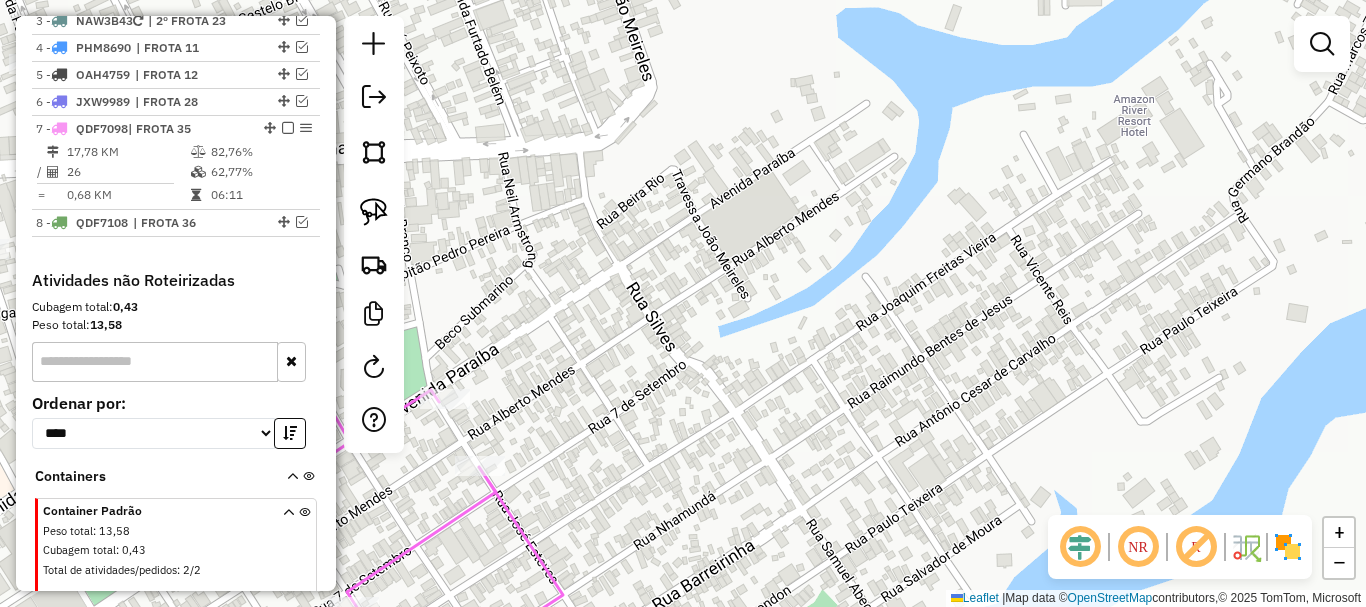 drag, startPoint x: 685, startPoint y: 271, endPoint x: 1006, endPoint y: 369, distance: 335.62628 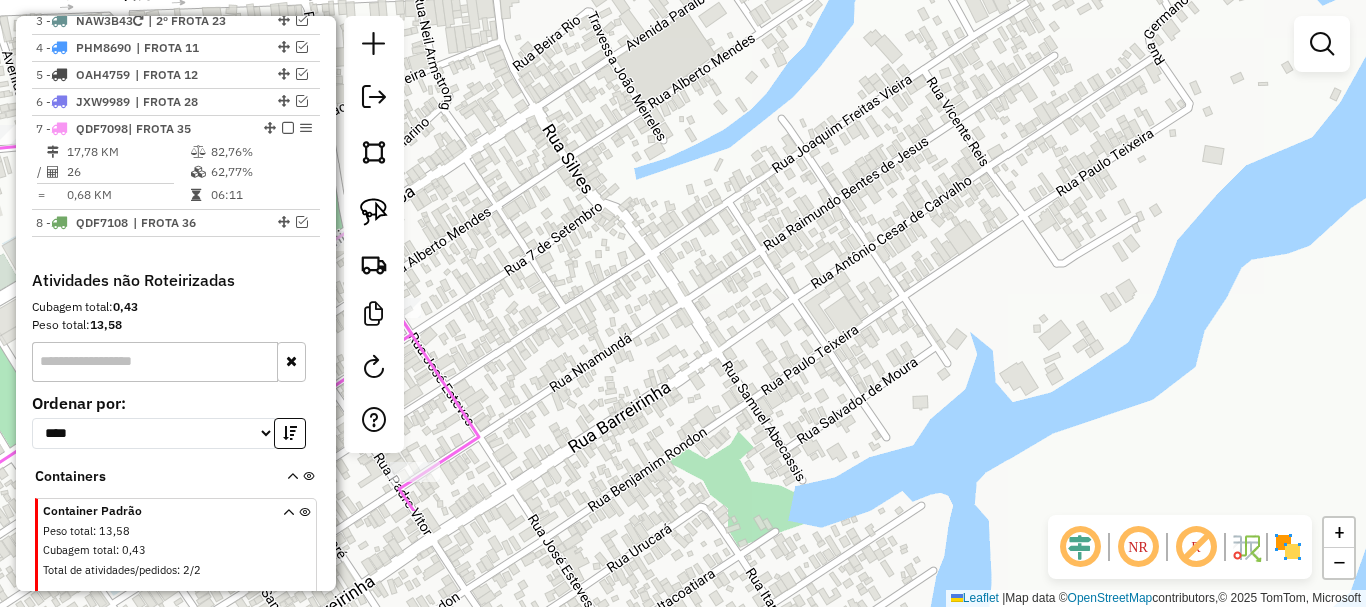 drag, startPoint x: 746, startPoint y: 418, endPoint x: 652, endPoint y: 248, distance: 194.25757 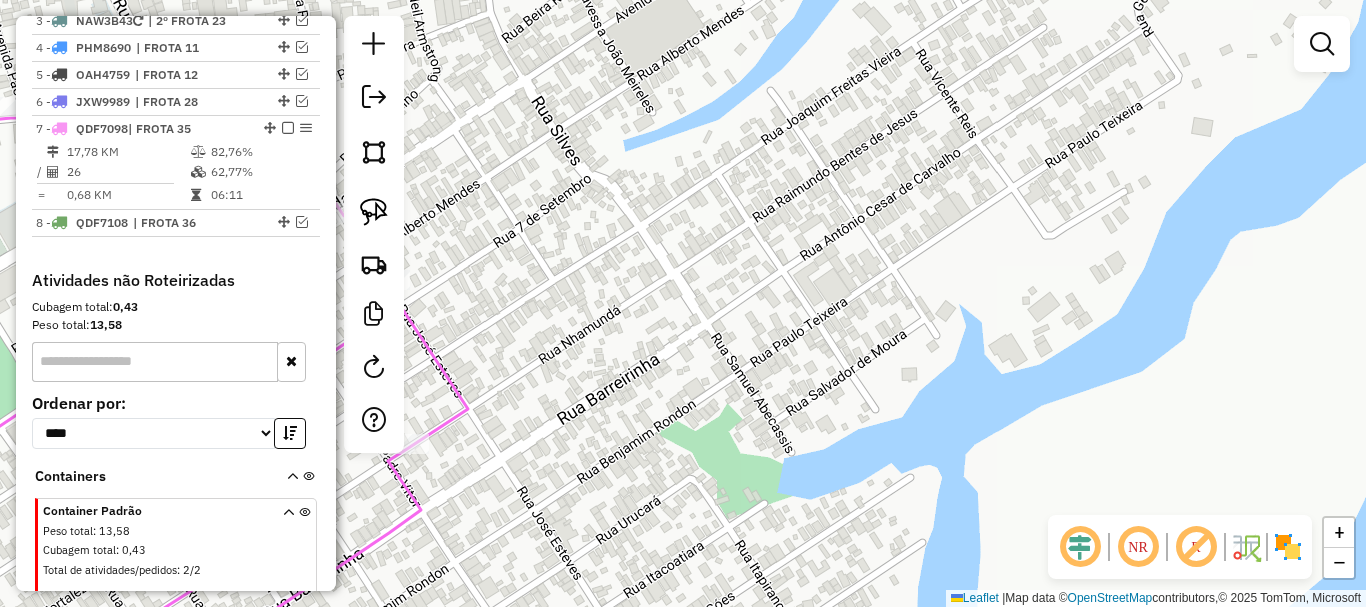 drag, startPoint x: 758, startPoint y: 319, endPoint x: 745, endPoint y: 245, distance: 75.13322 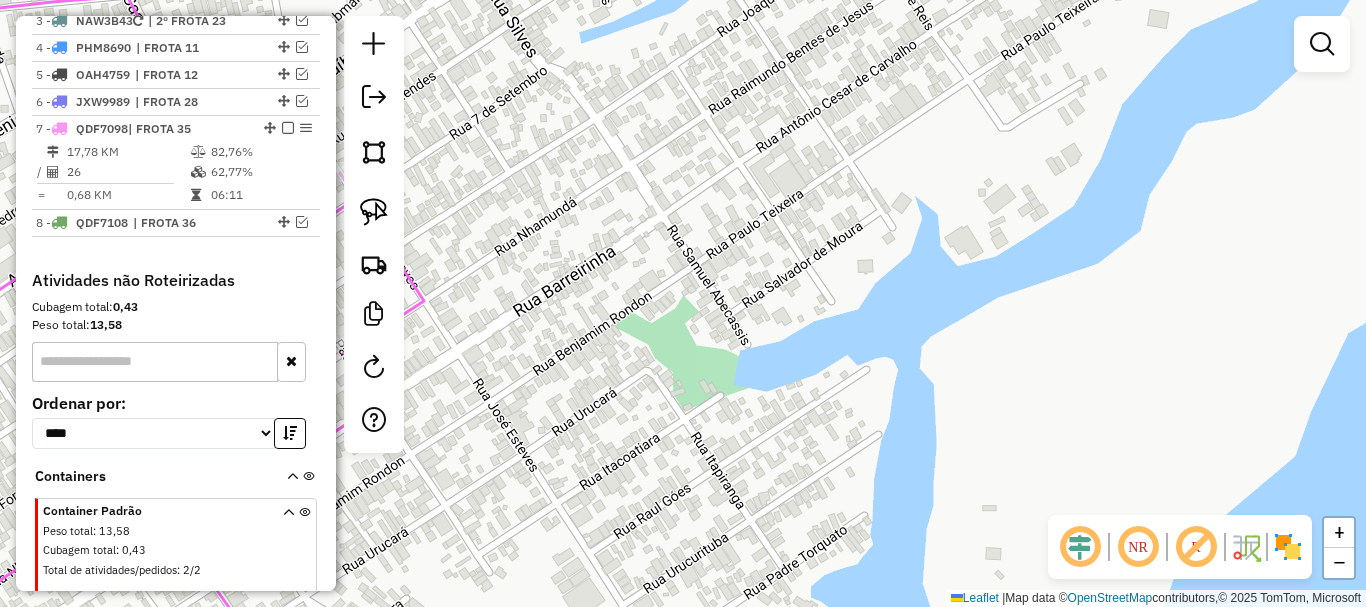drag, startPoint x: 779, startPoint y: 292, endPoint x: 770, endPoint y: 276, distance: 18.35756 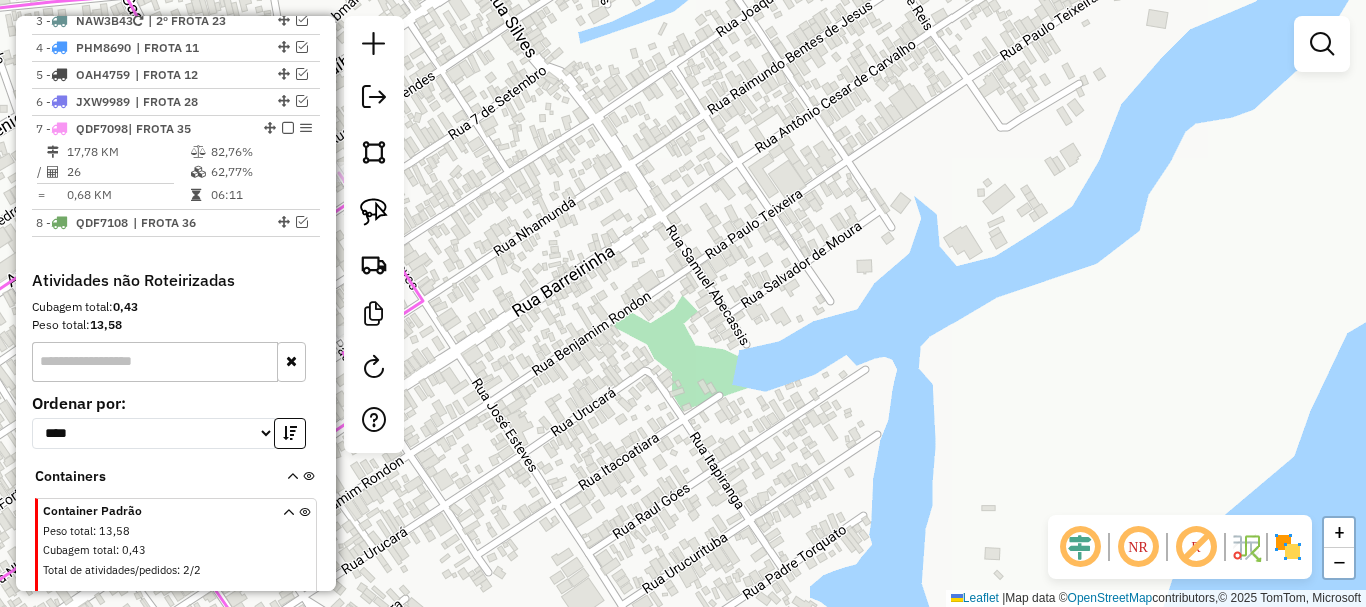 drag, startPoint x: 735, startPoint y: 284, endPoint x: 495, endPoint y: 417, distance: 274.3884 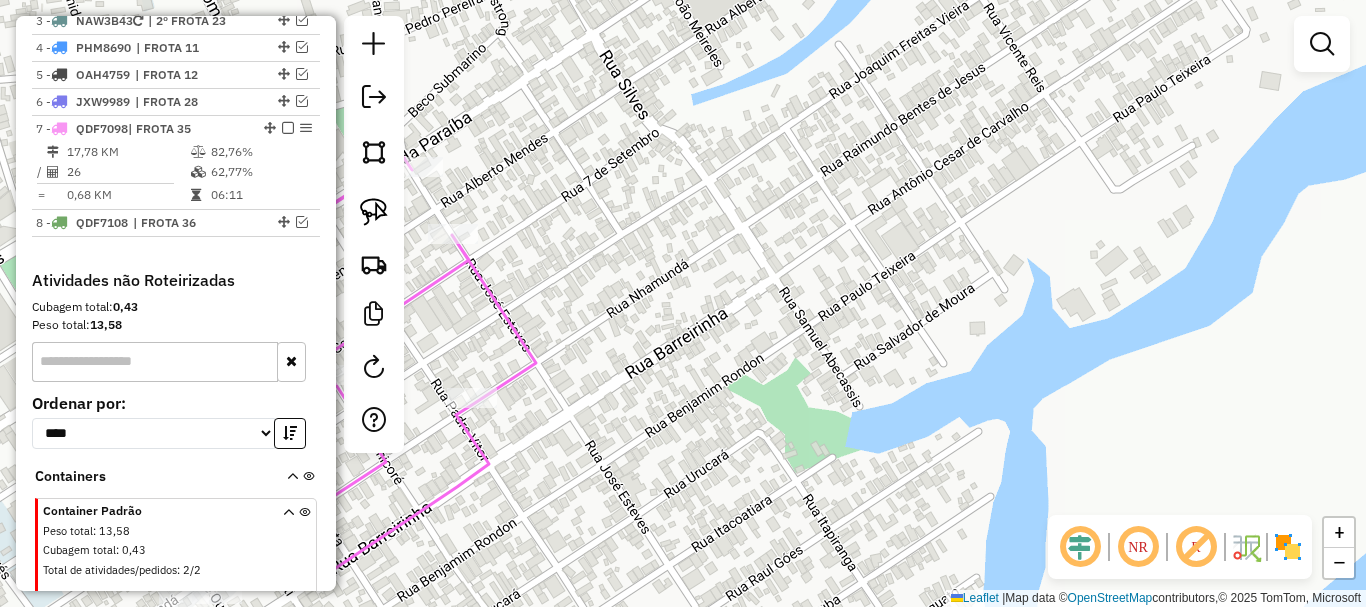 drag, startPoint x: 709, startPoint y: 358, endPoint x: 1052, endPoint y: 219, distance: 370.09457 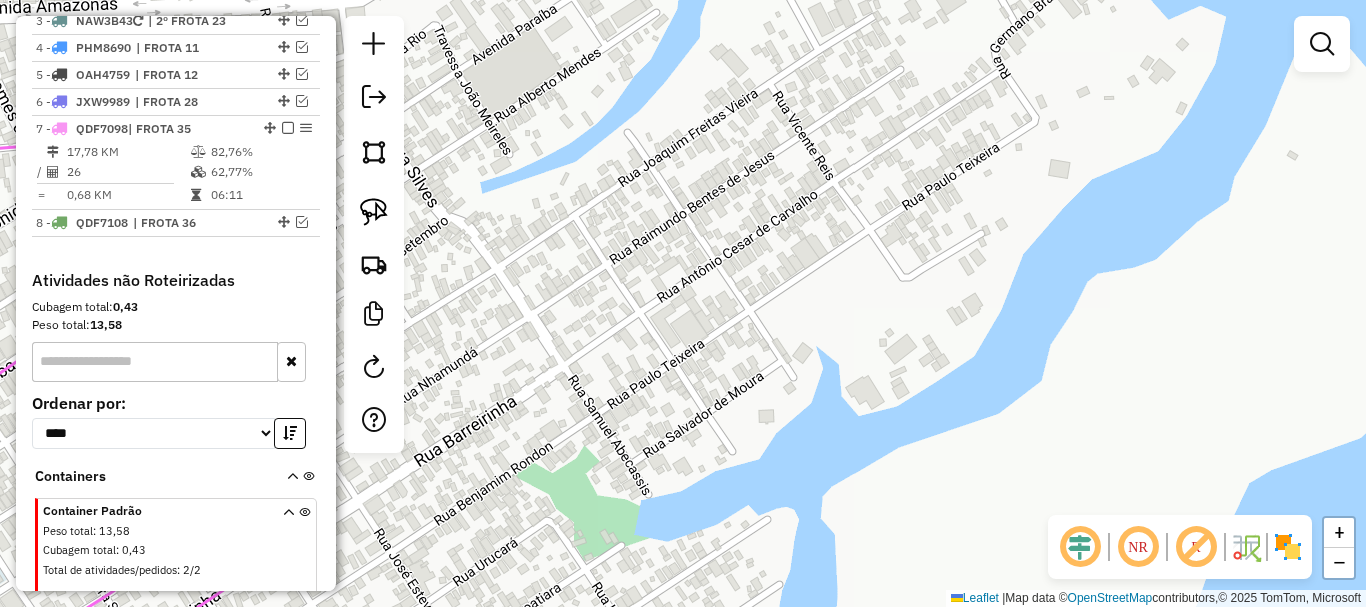 drag, startPoint x: 1078, startPoint y: 167, endPoint x: 853, endPoint y: 259, distance: 243.08229 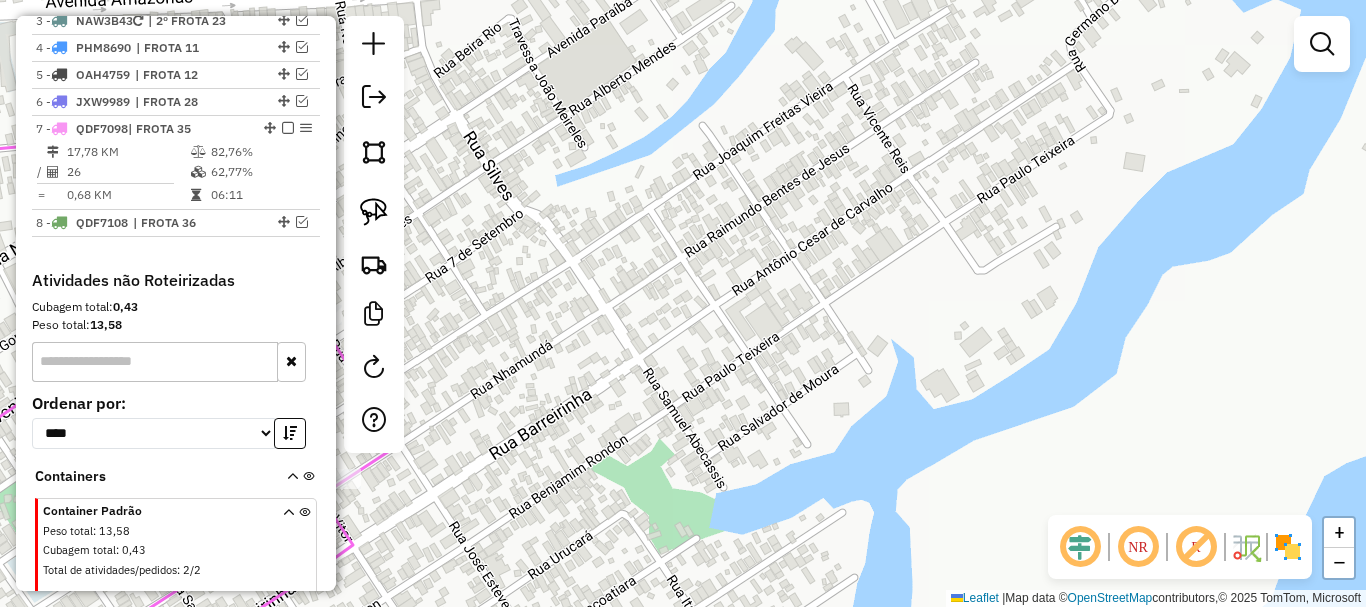 drag, startPoint x: 834, startPoint y: 341, endPoint x: 969, endPoint y: 329, distance: 135.53229 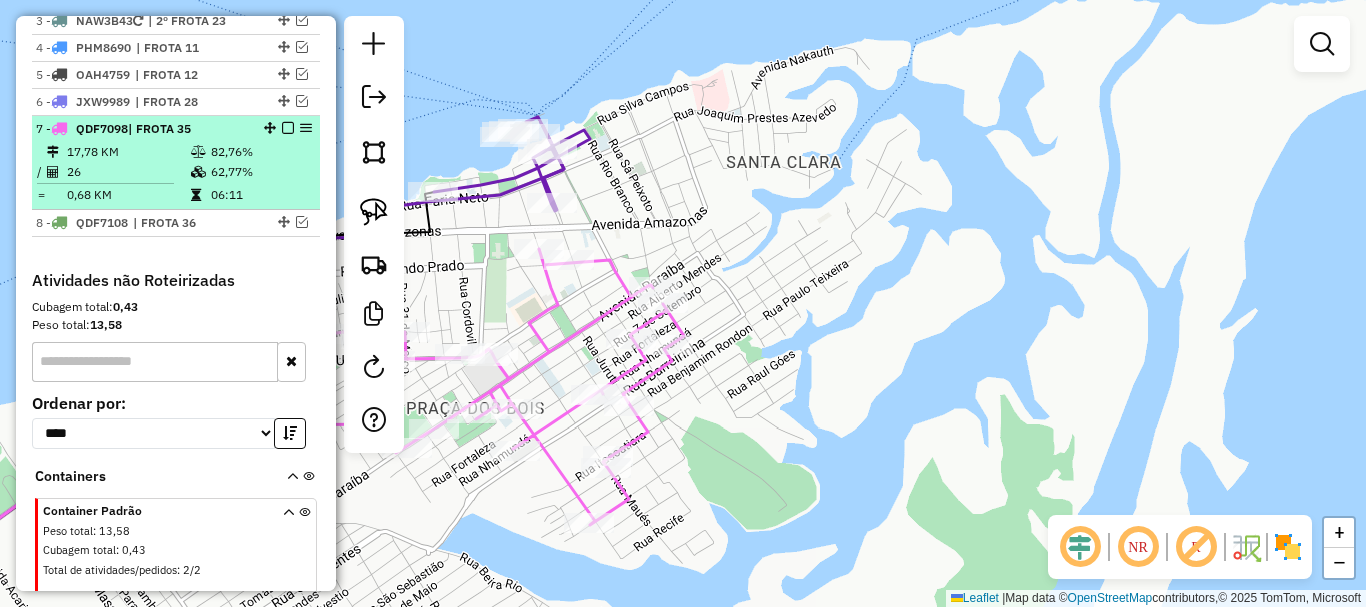 click at bounding box center (288, 128) 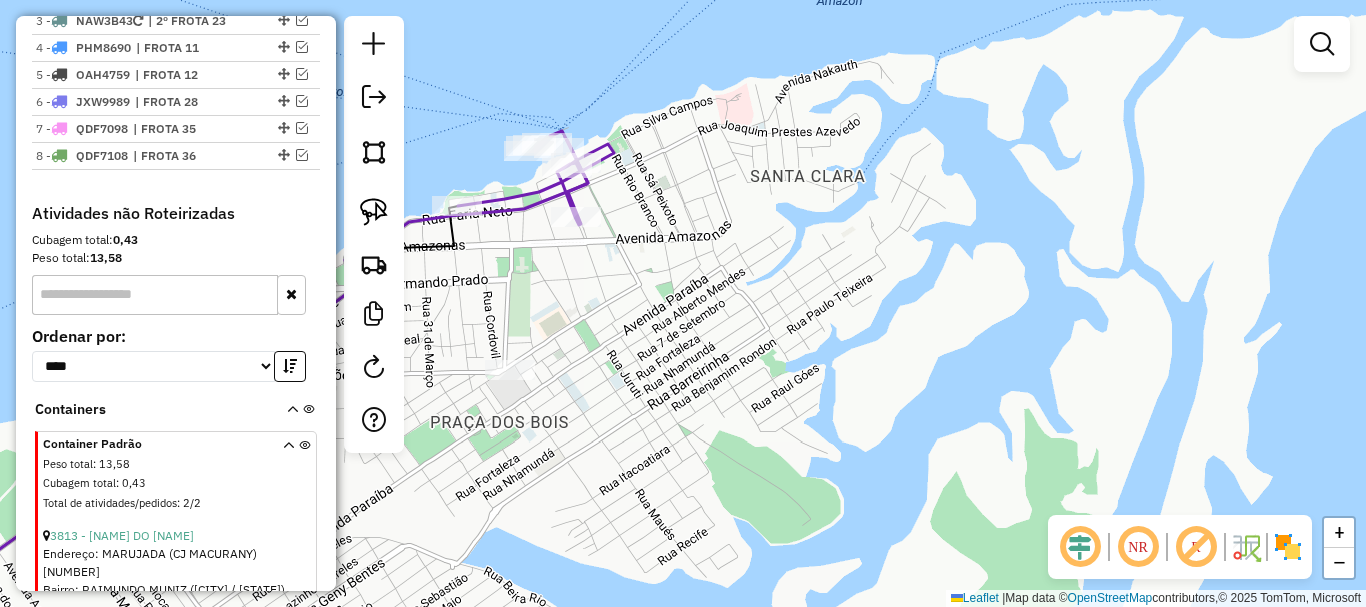 drag, startPoint x: 705, startPoint y: 269, endPoint x: 635, endPoint y: 259, distance: 70.71068 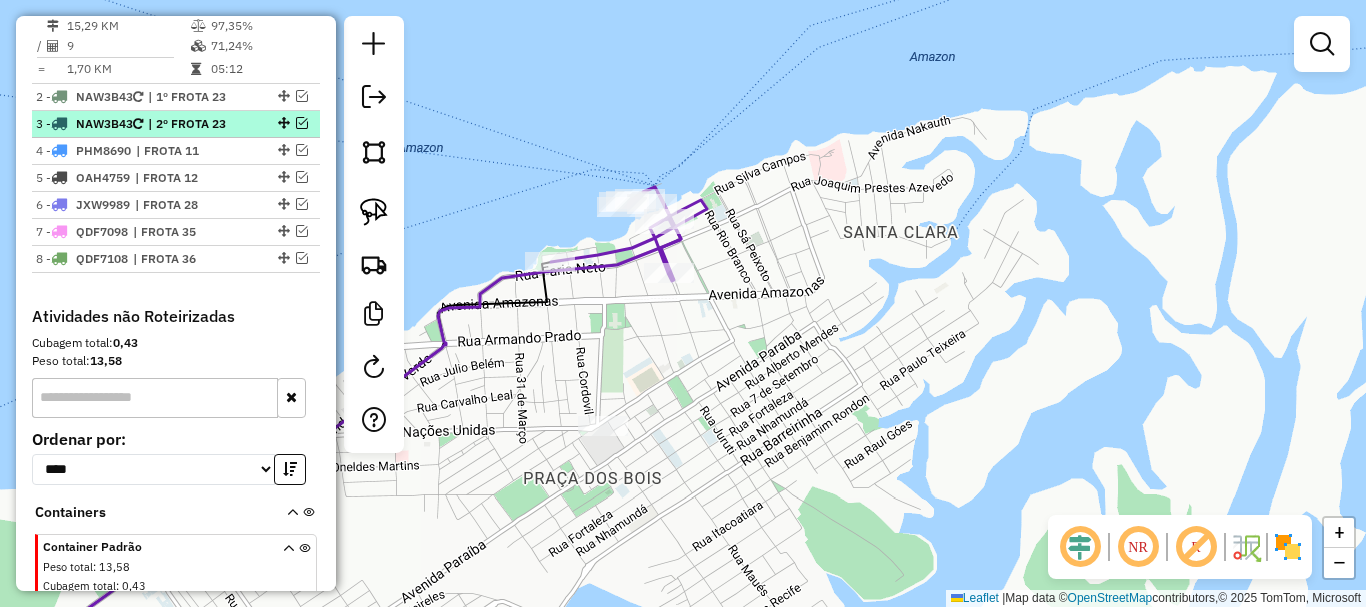 scroll, scrollTop: 679, scrollLeft: 0, axis: vertical 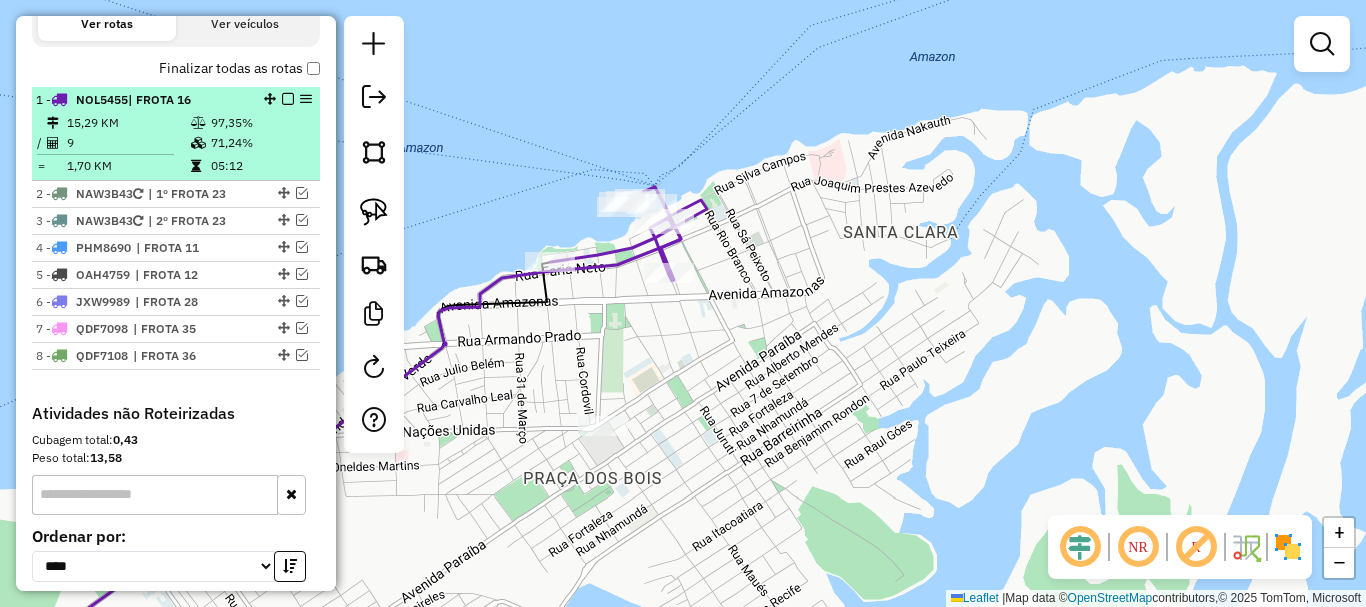 click at bounding box center (288, 99) 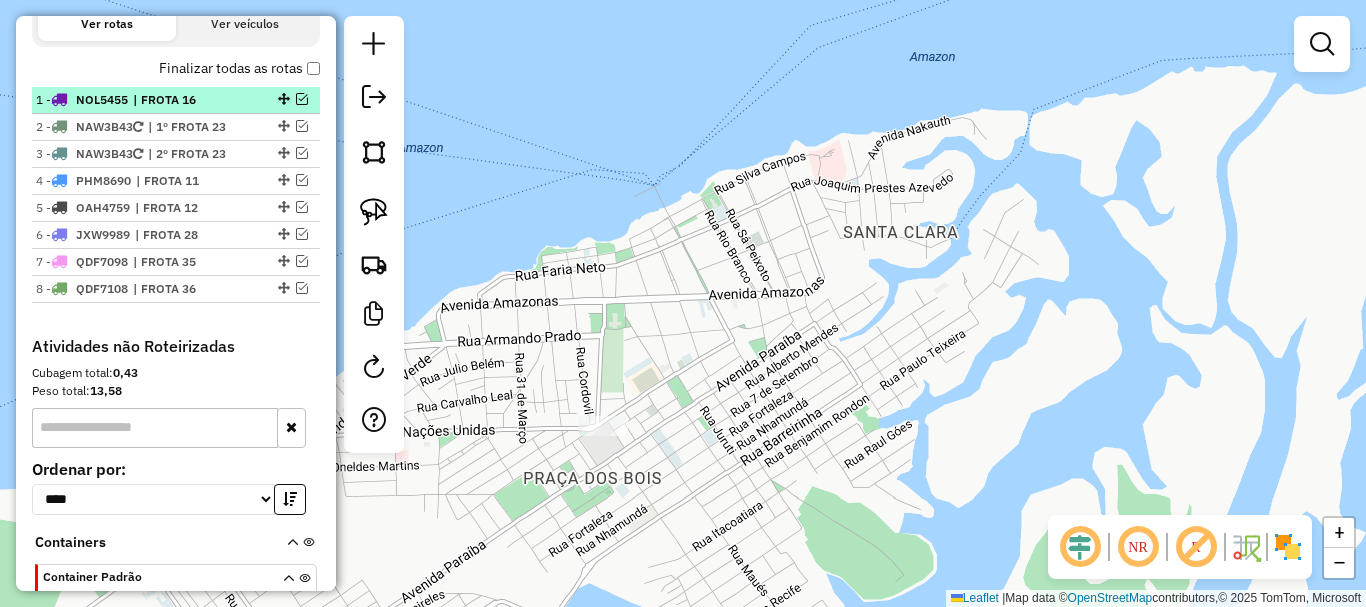 click at bounding box center [302, 99] 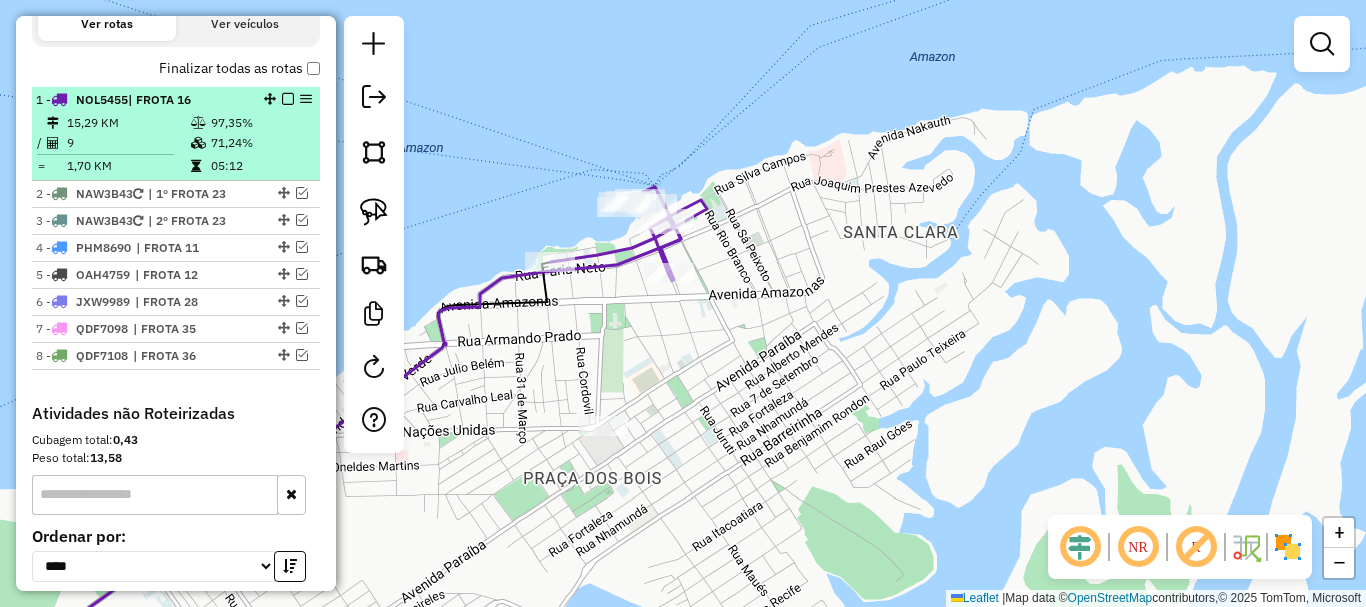 click on "1 -       NOL5455   | FROTA 16" at bounding box center (142, 100) 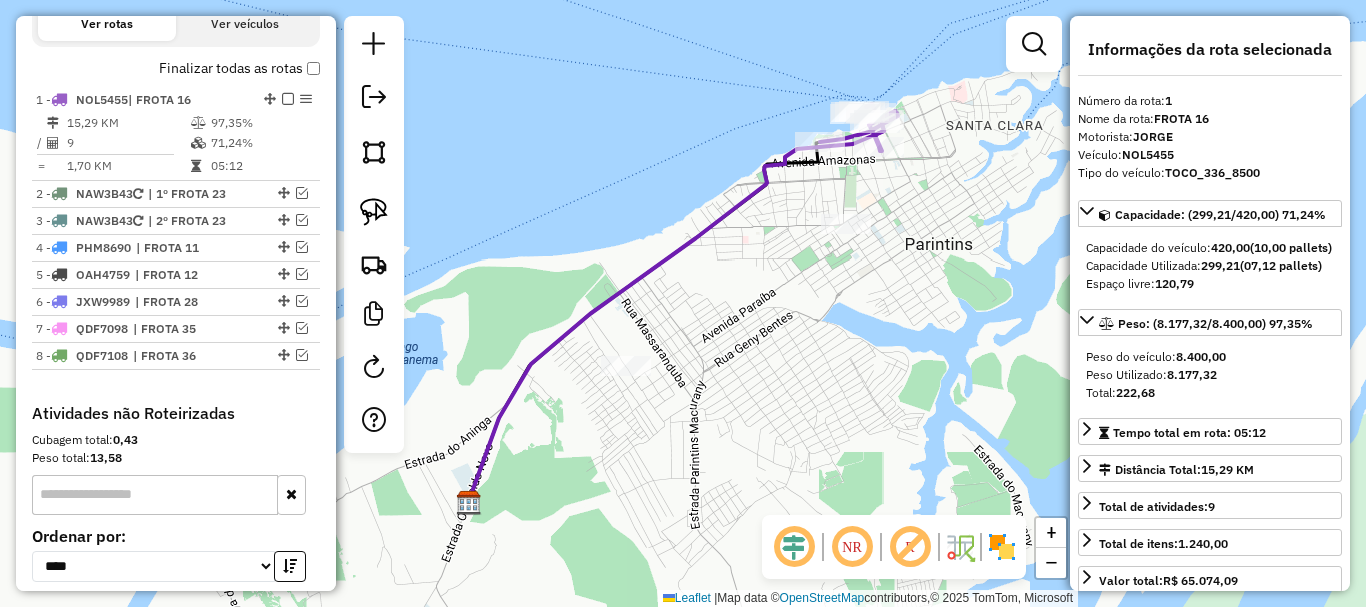 click 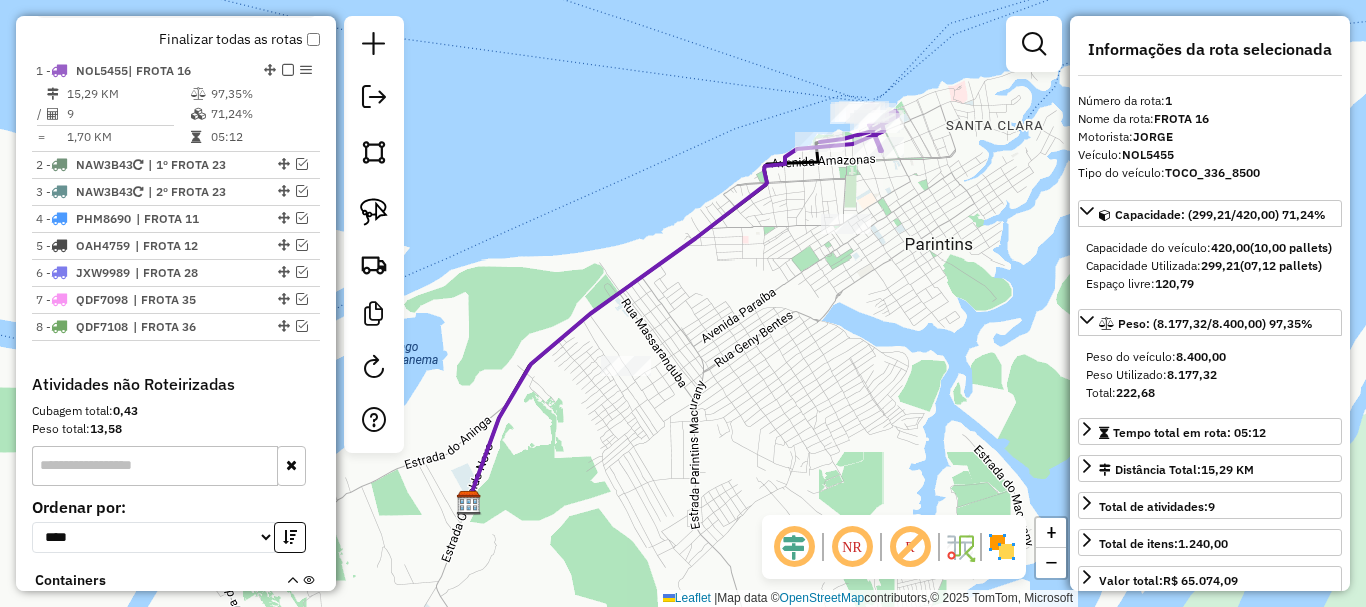 click 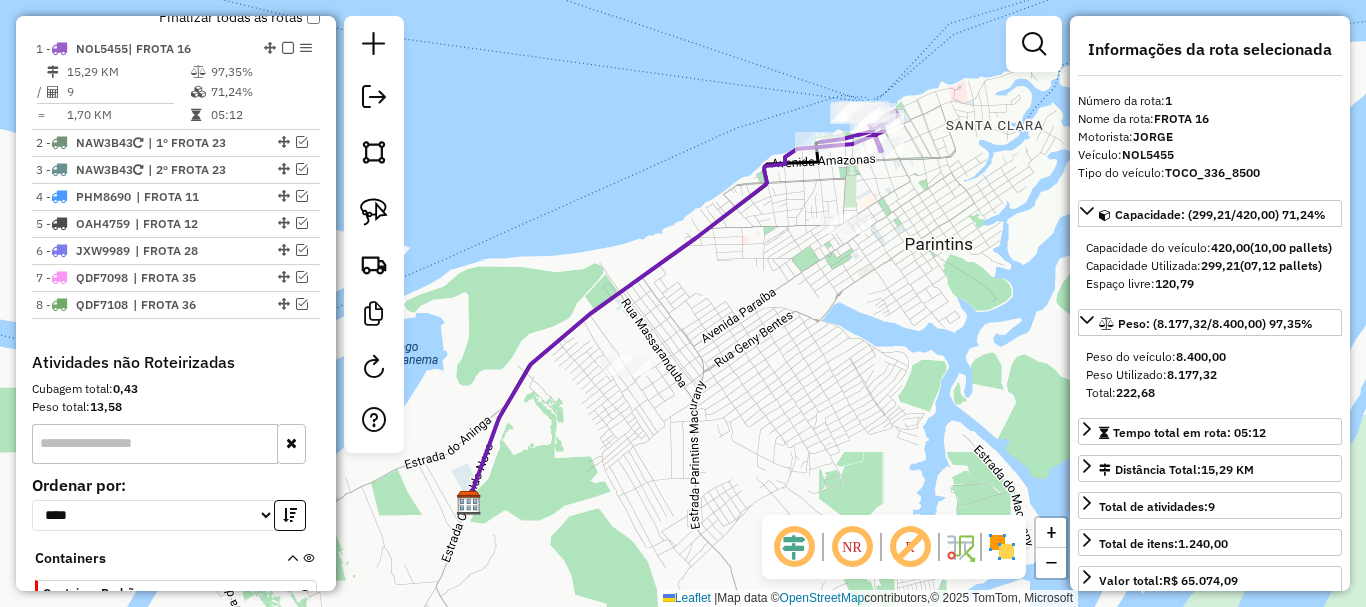 scroll, scrollTop: 750, scrollLeft: 0, axis: vertical 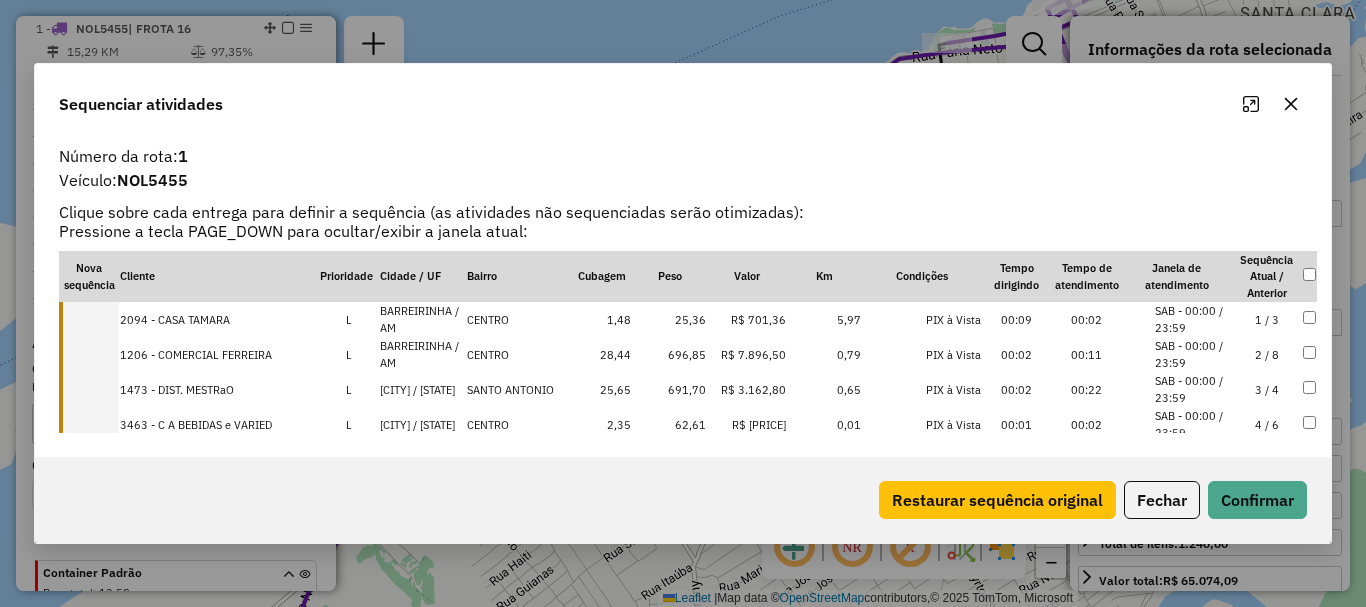 click at bounding box center (89, 319) 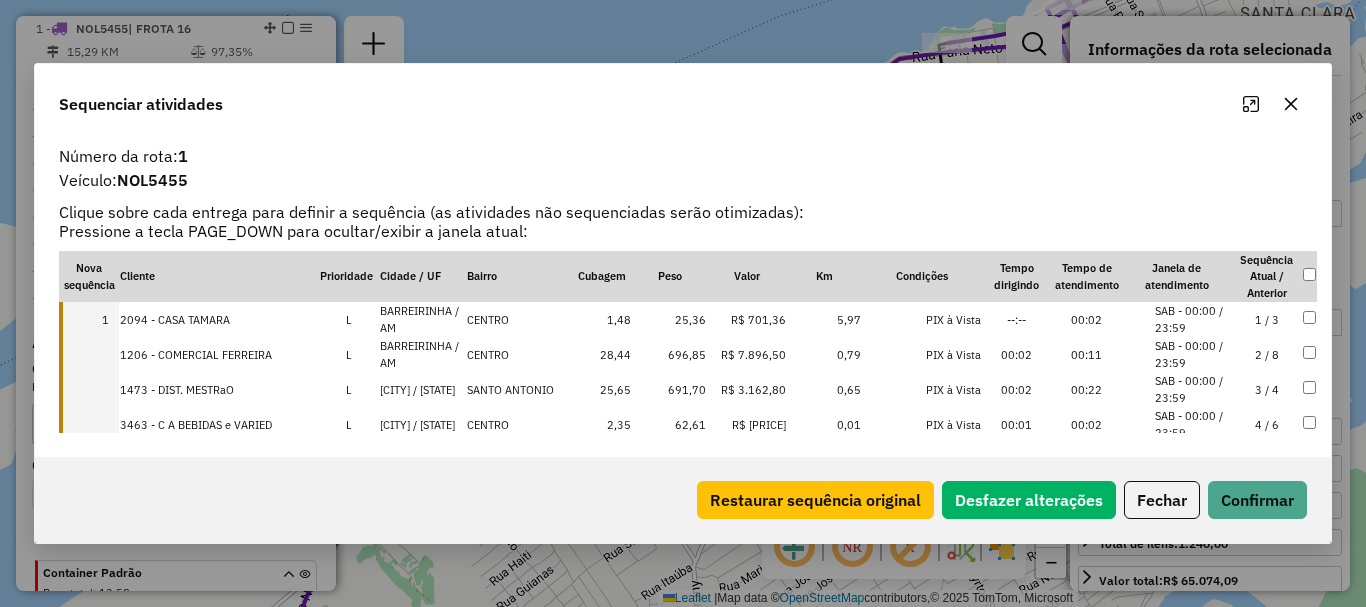click at bounding box center (89, 354) 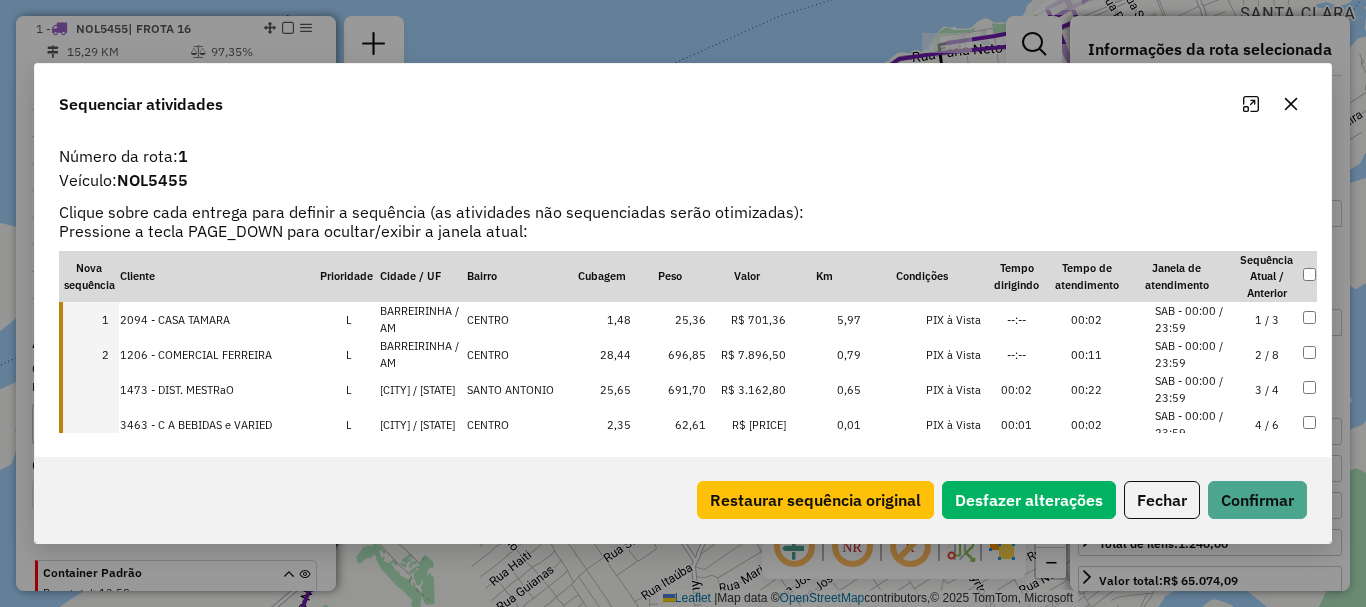 click at bounding box center [89, 389] 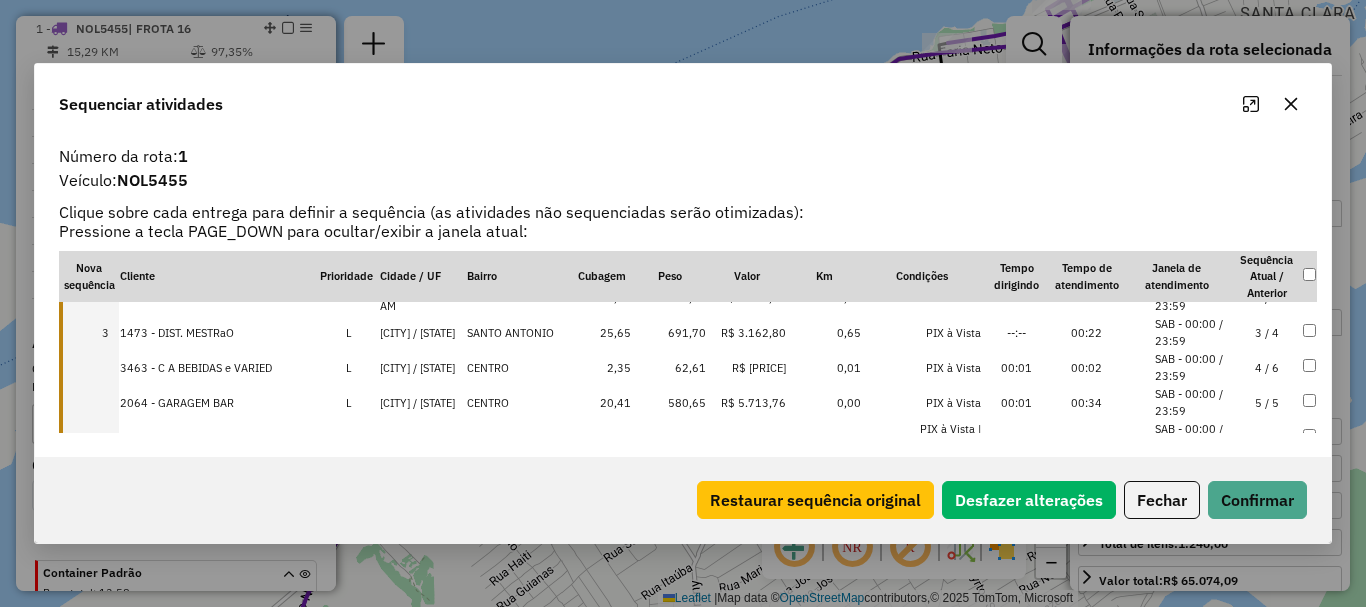 scroll, scrollTop: 100, scrollLeft: 0, axis: vertical 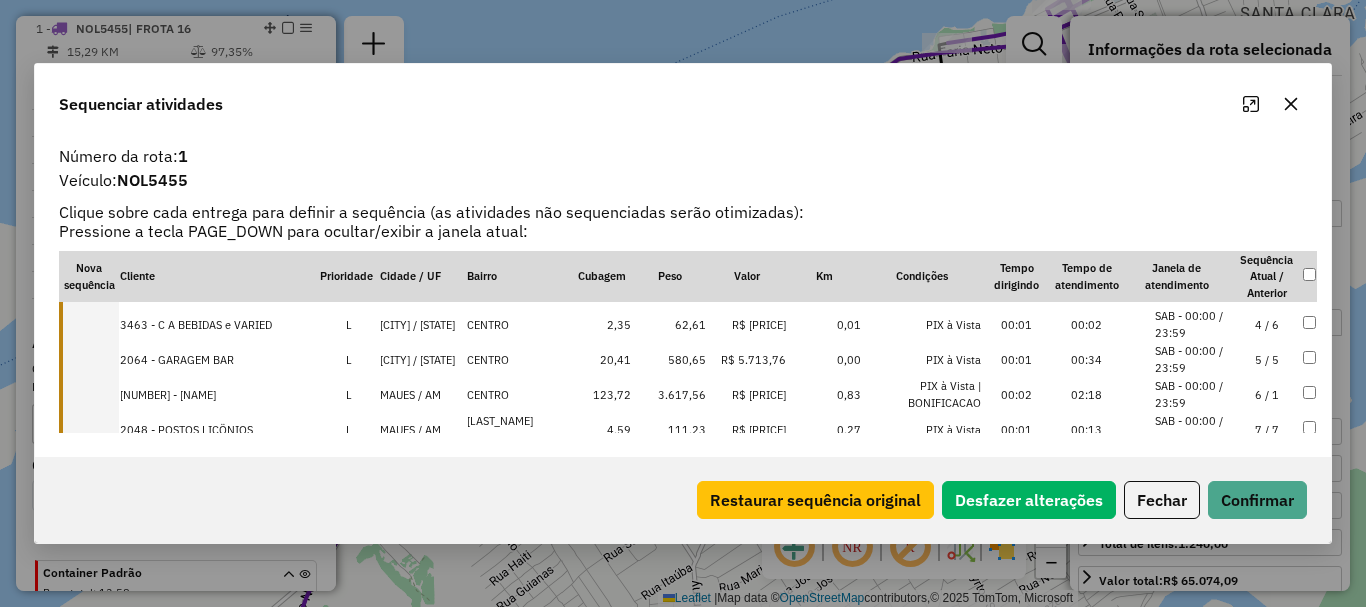 click at bounding box center [89, 324] 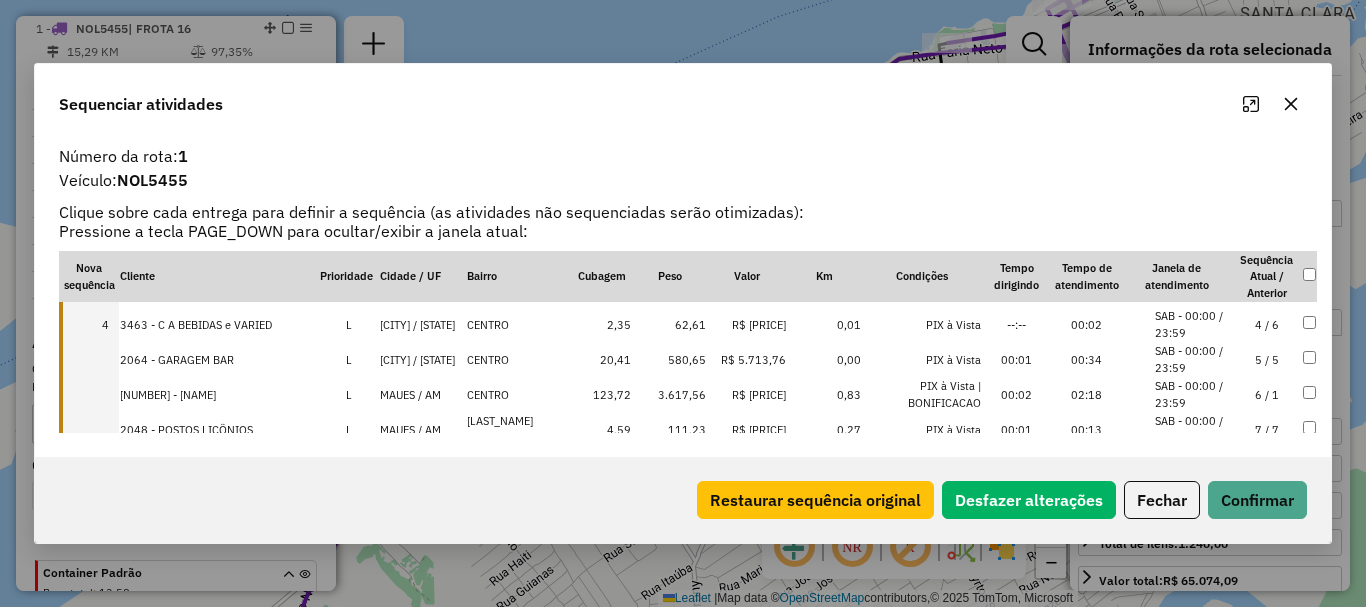 click at bounding box center (89, 359) 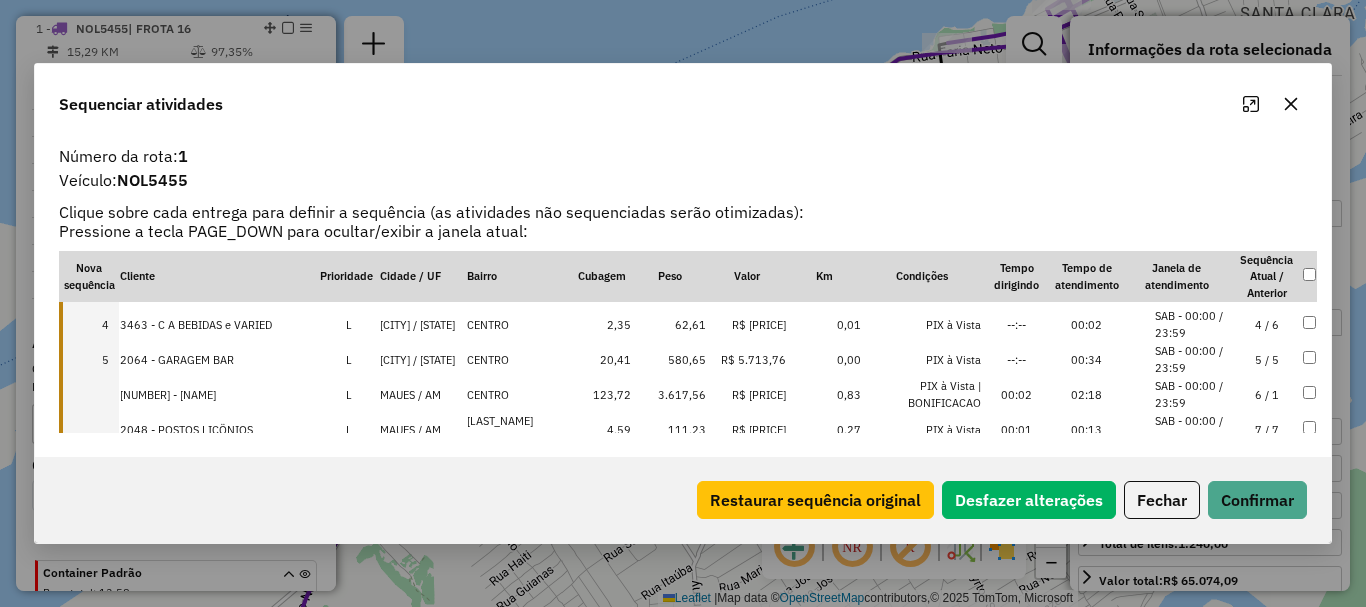 click at bounding box center [89, 394] 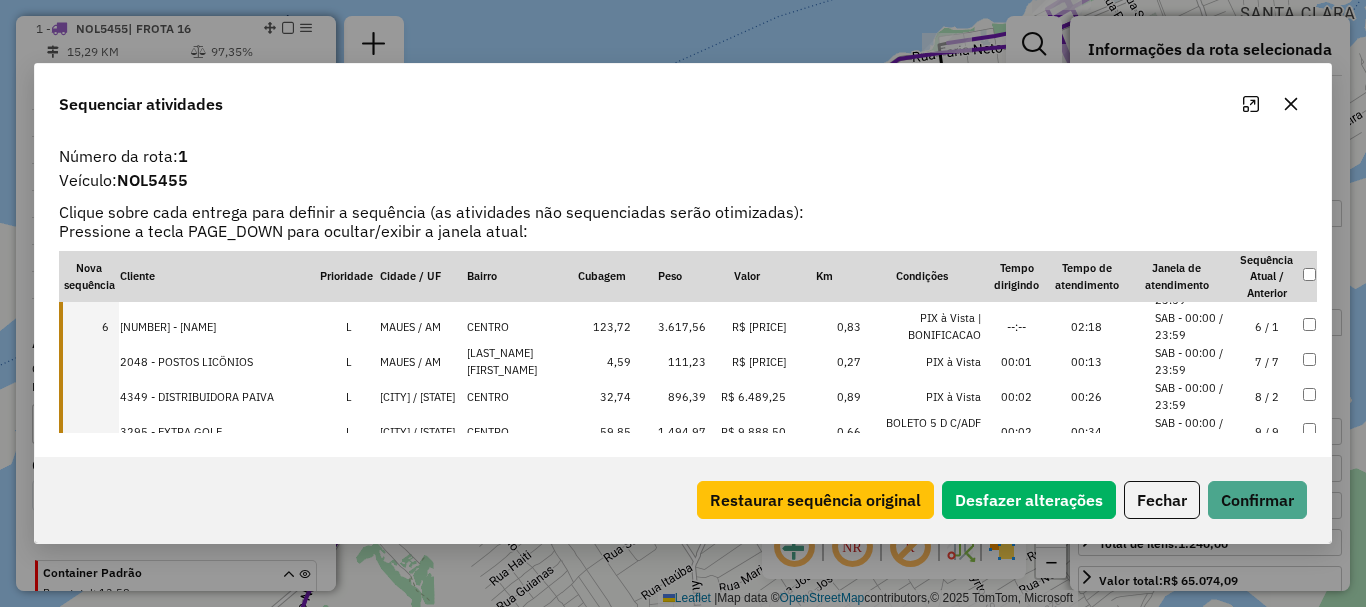 scroll, scrollTop: 200, scrollLeft: 0, axis: vertical 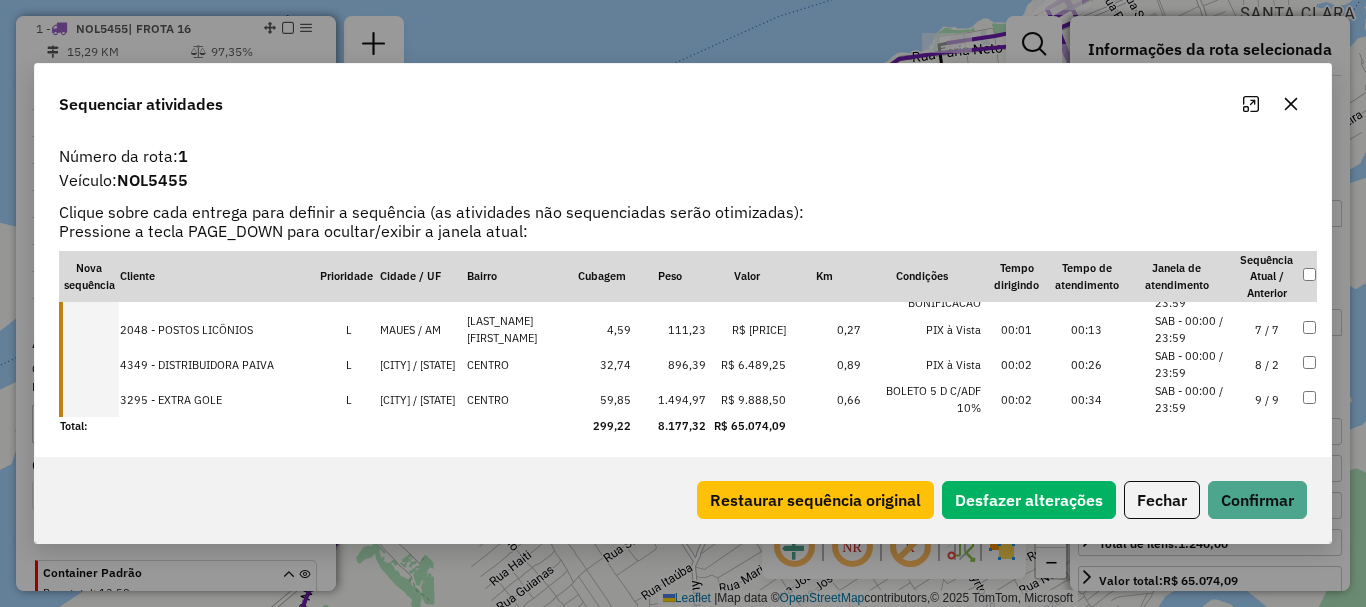 click at bounding box center [89, 329] 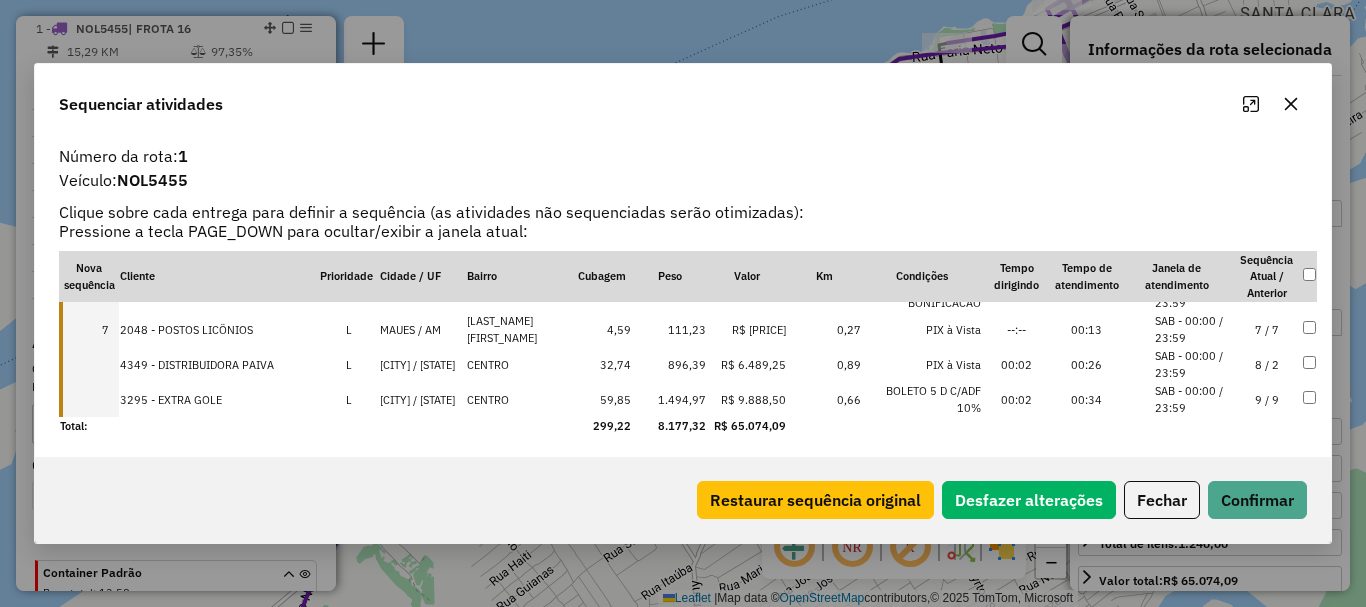 click at bounding box center [89, 364] 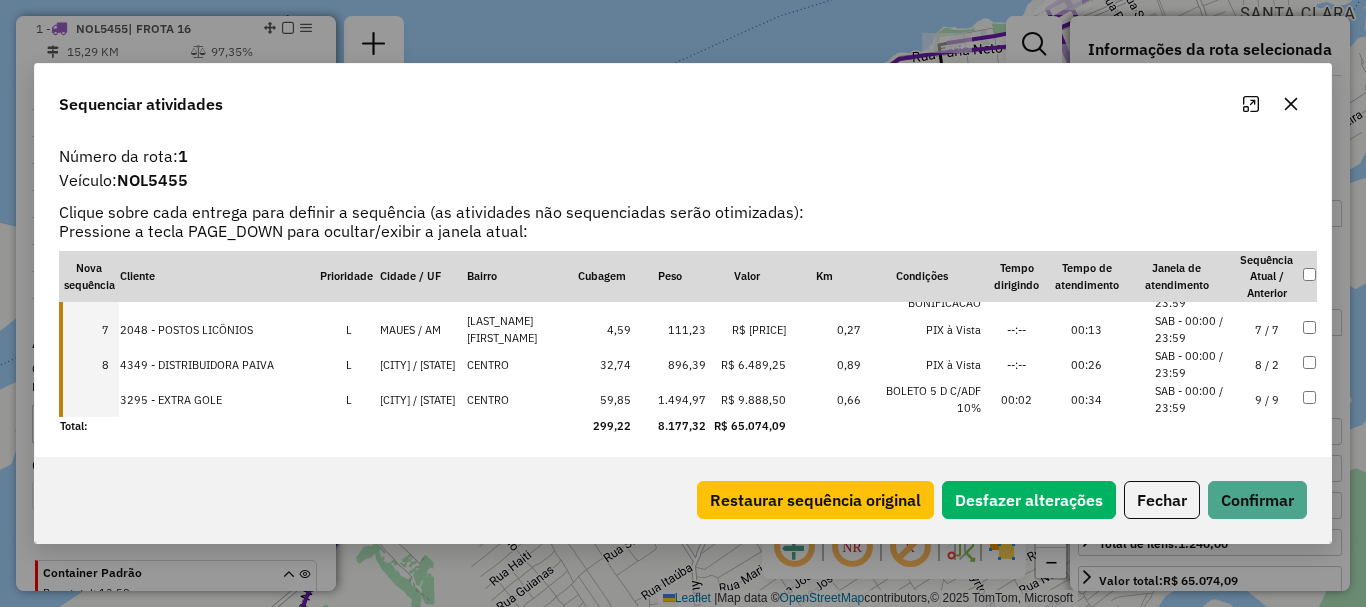 click at bounding box center (89, 399) 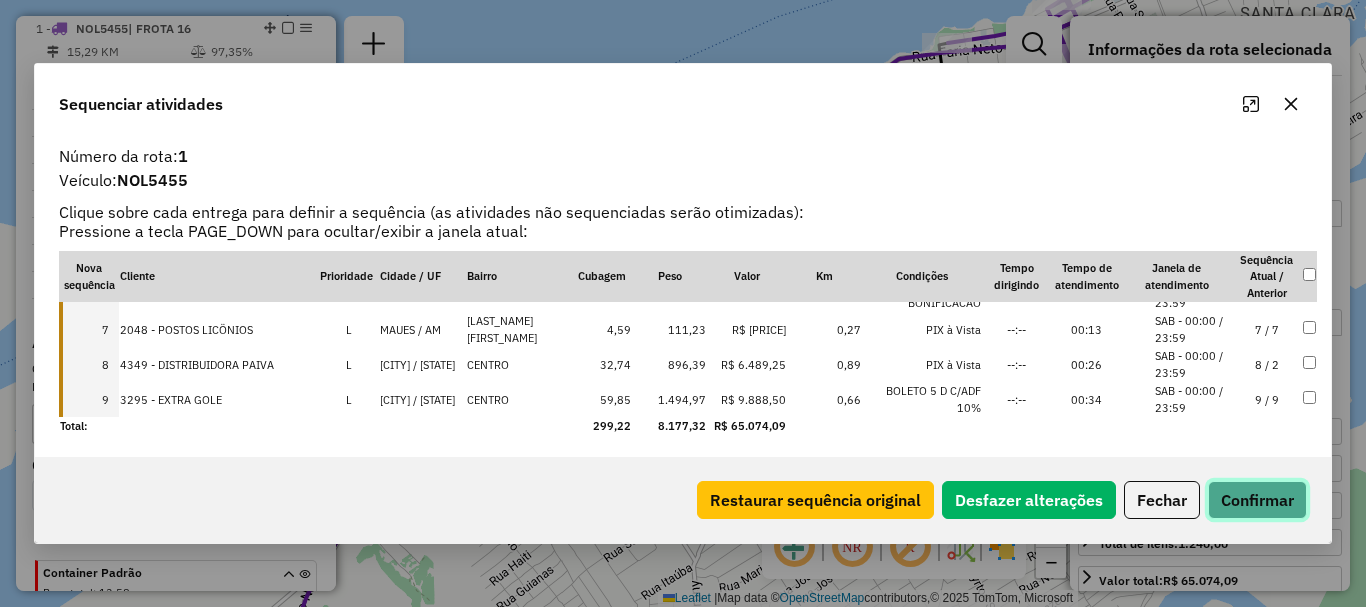 drag, startPoint x: 1269, startPoint y: 509, endPoint x: 1261, endPoint y: 516, distance: 10.630146 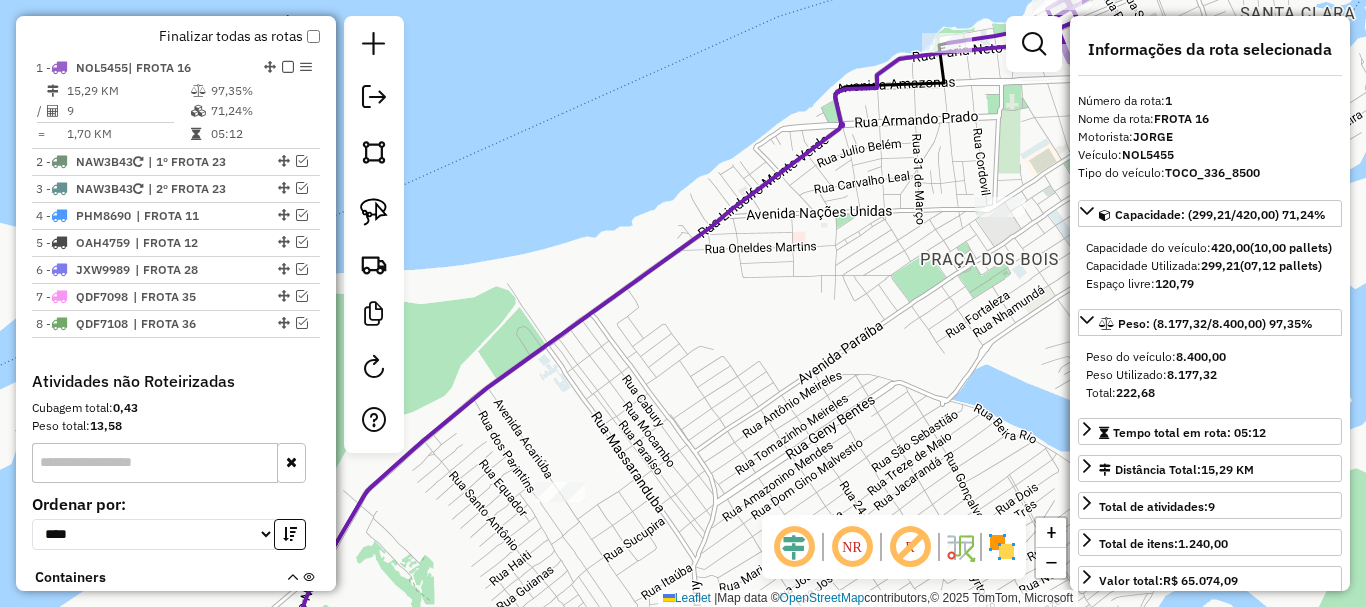 scroll, scrollTop: 750, scrollLeft: 0, axis: vertical 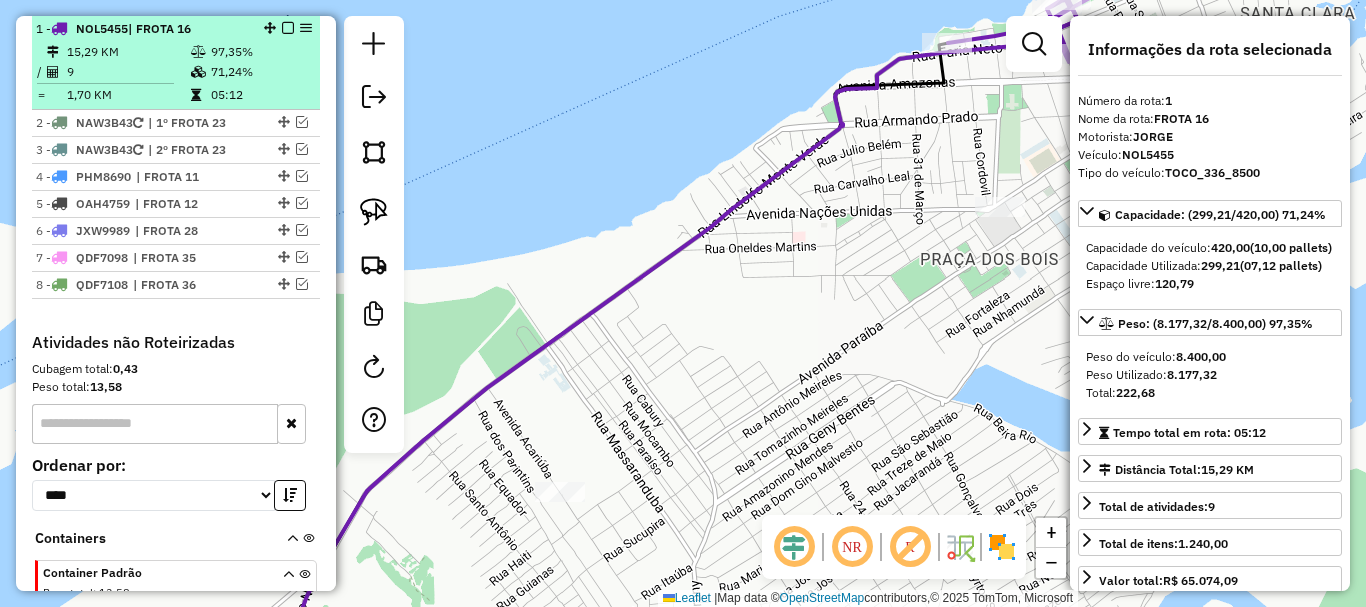 click at bounding box center (288, 28) 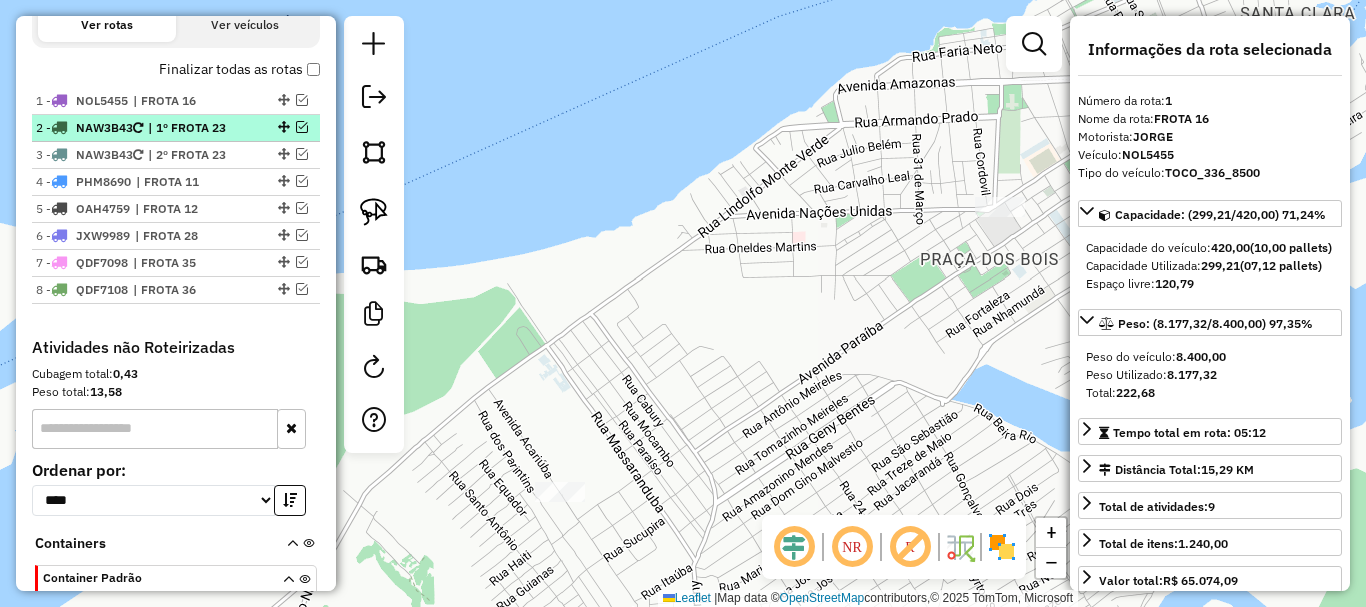 scroll, scrollTop: 650, scrollLeft: 0, axis: vertical 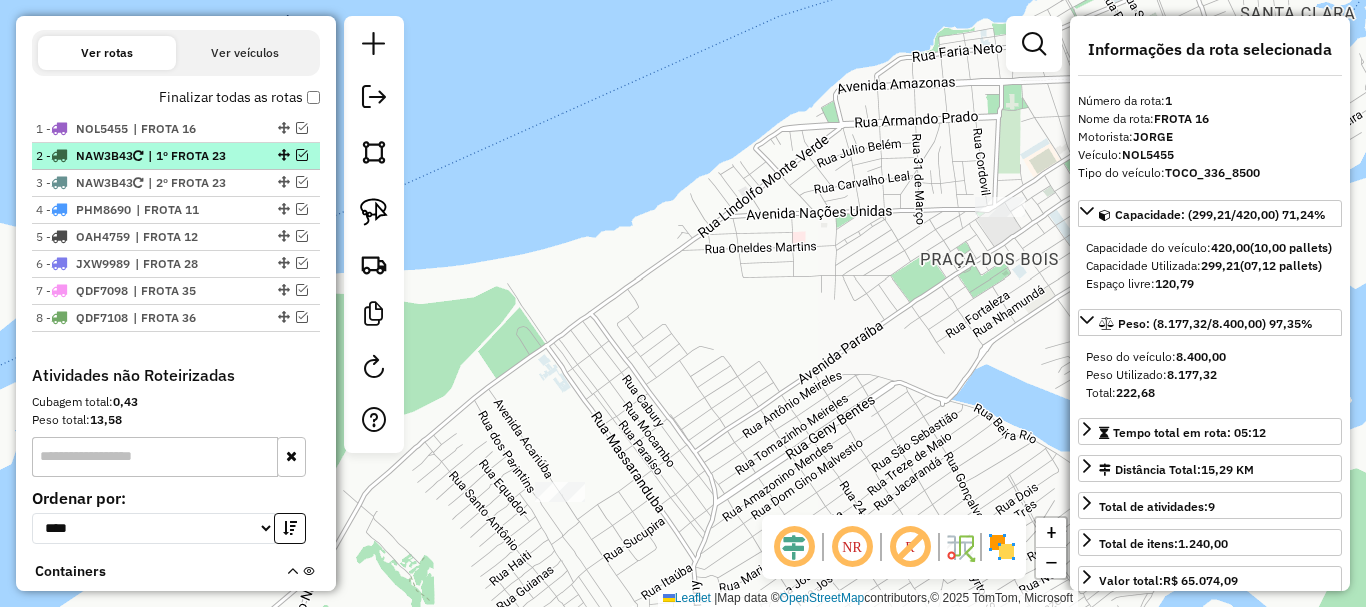click on "2 -       NAW3B43   | 1º FROTA 23" at bounding box center (176, 156) 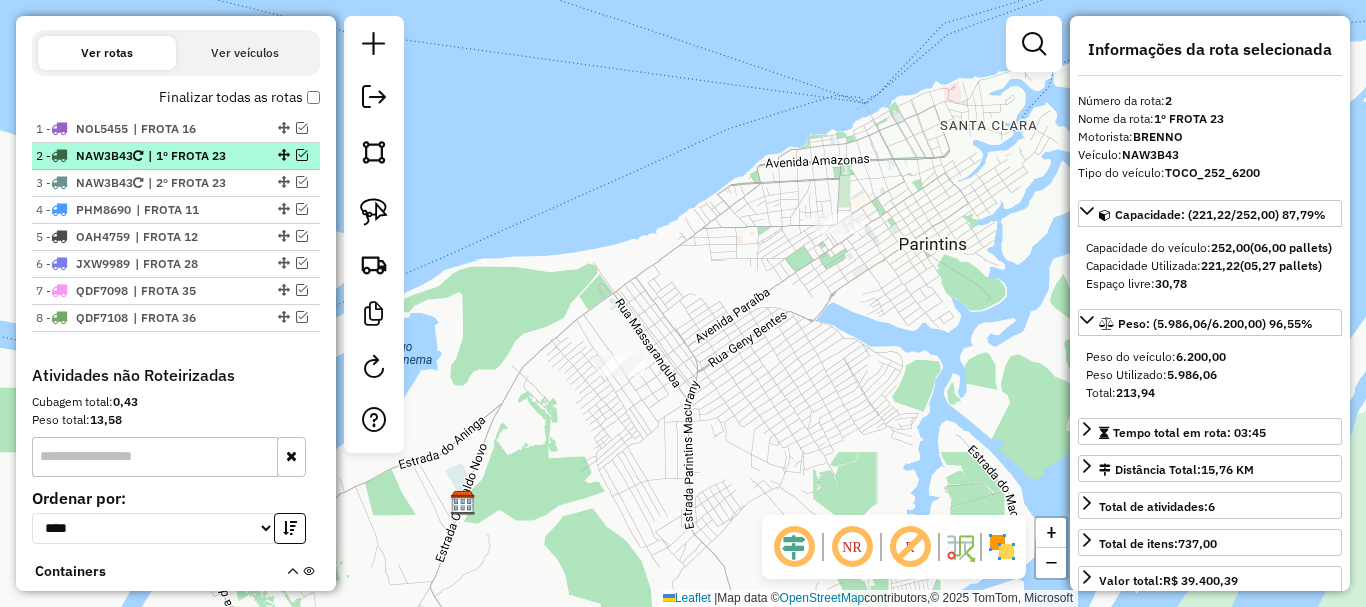 click at bounding box center [302, 155] 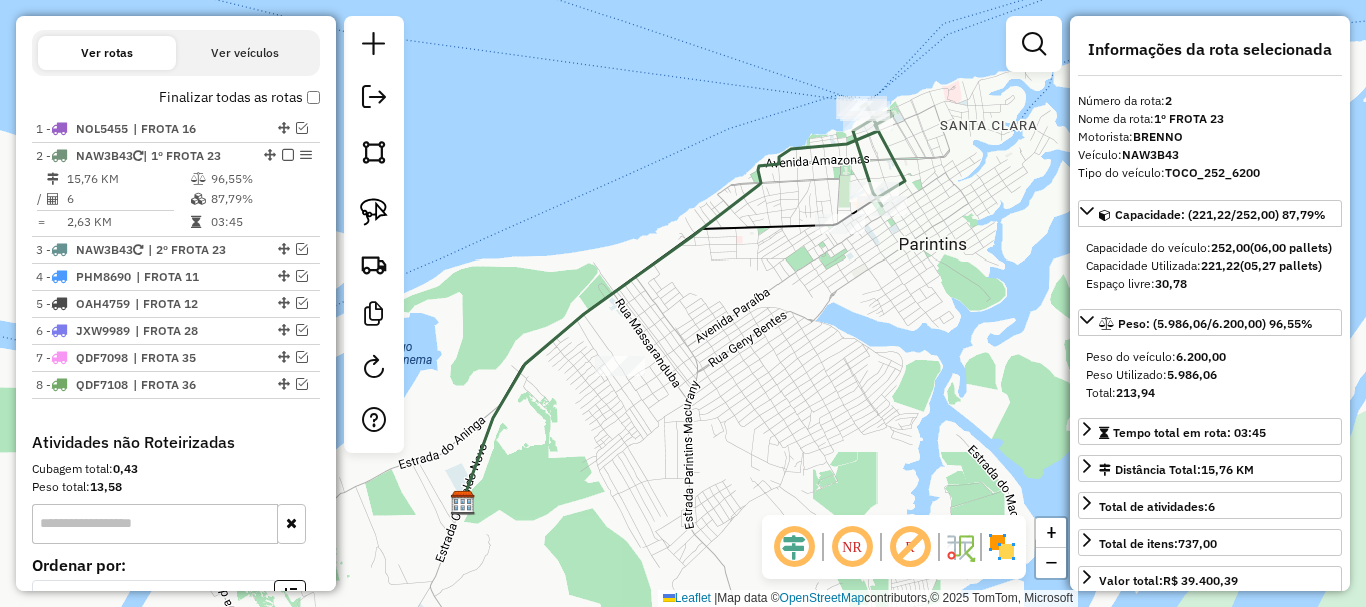click 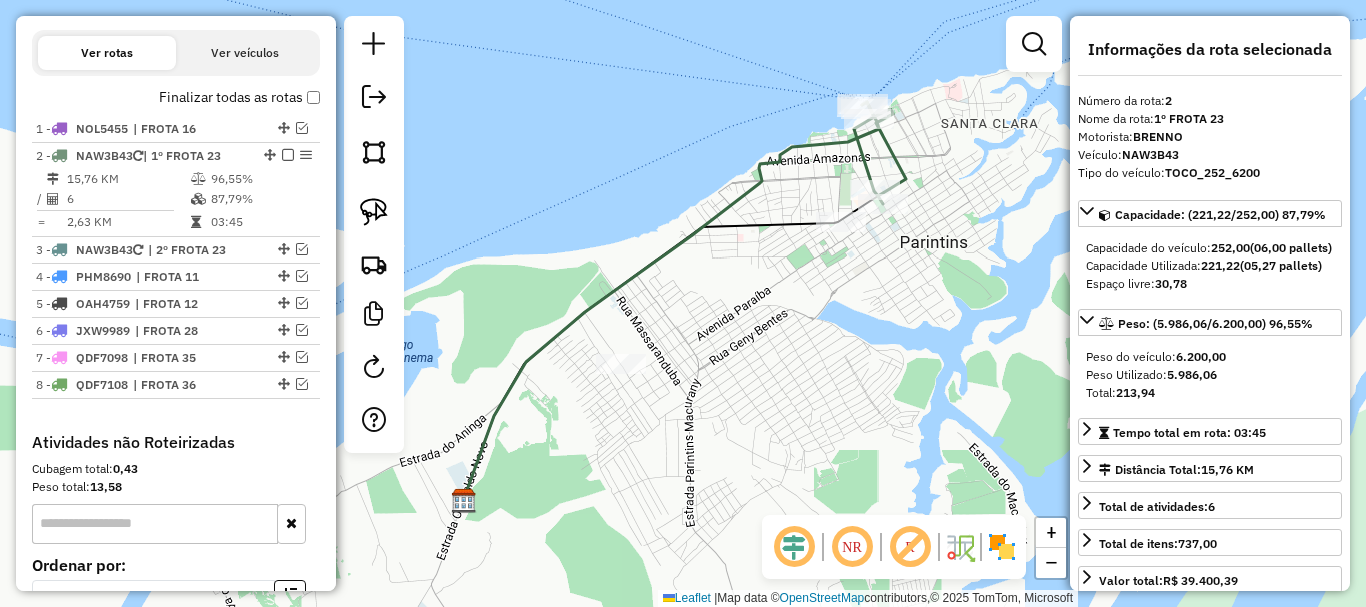 click 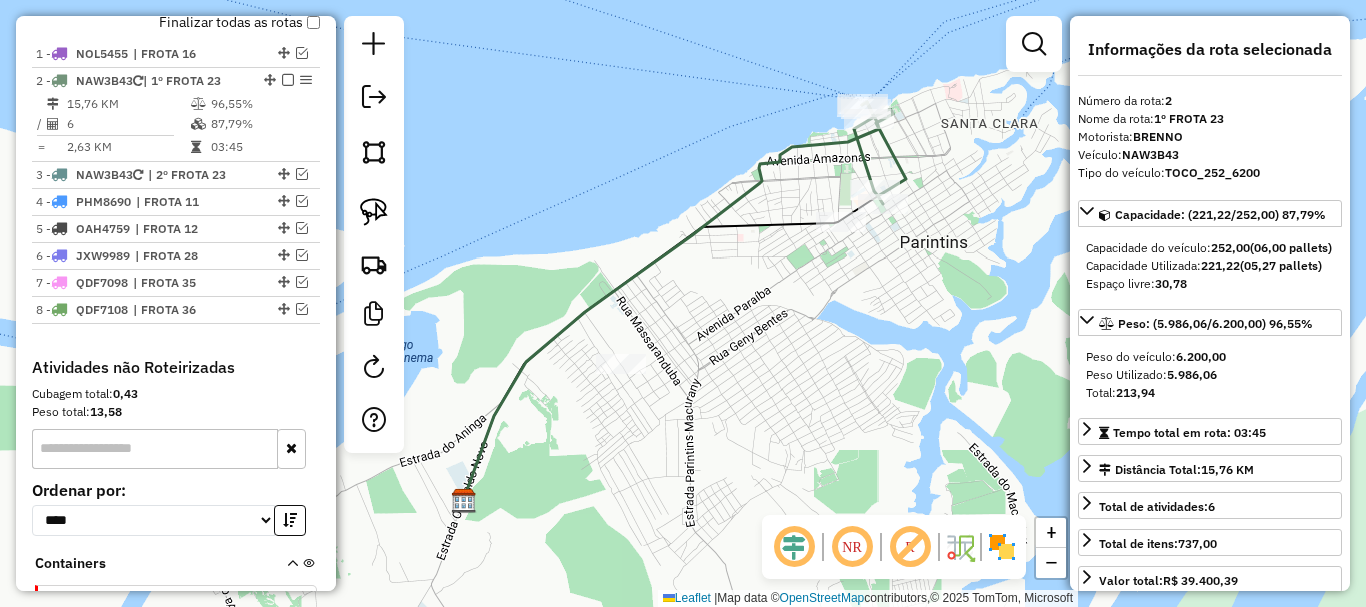 click 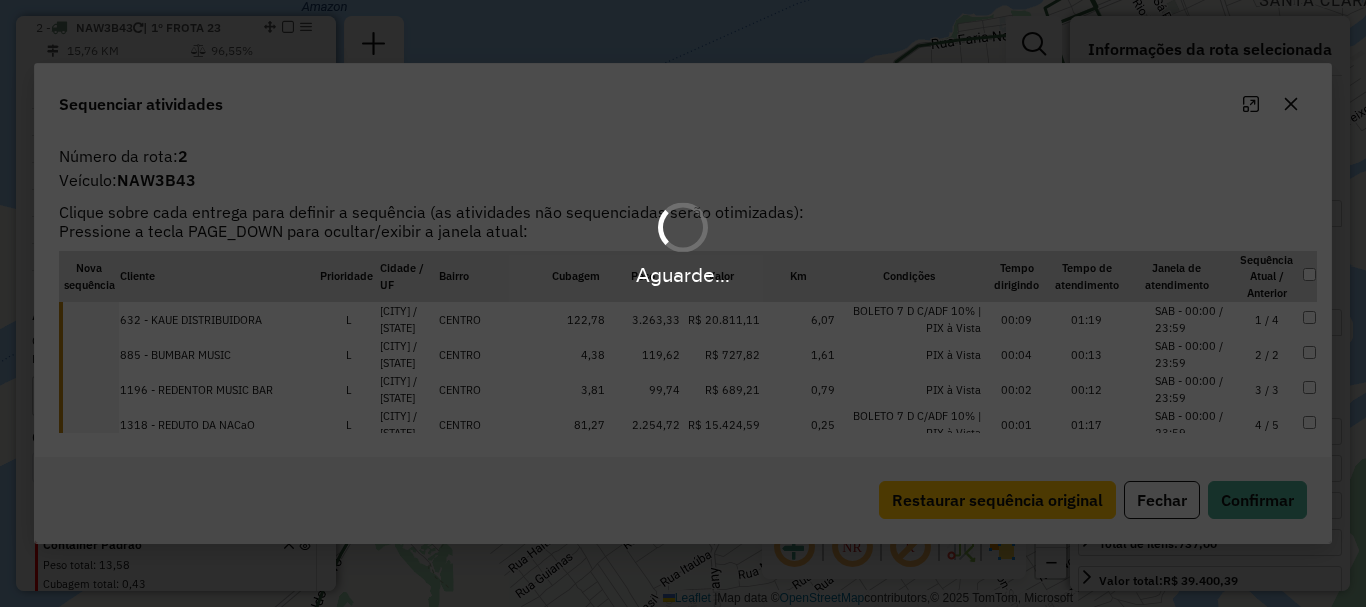 scroll, scrollTop: 777, scrollLeft: 0, axis: vertical 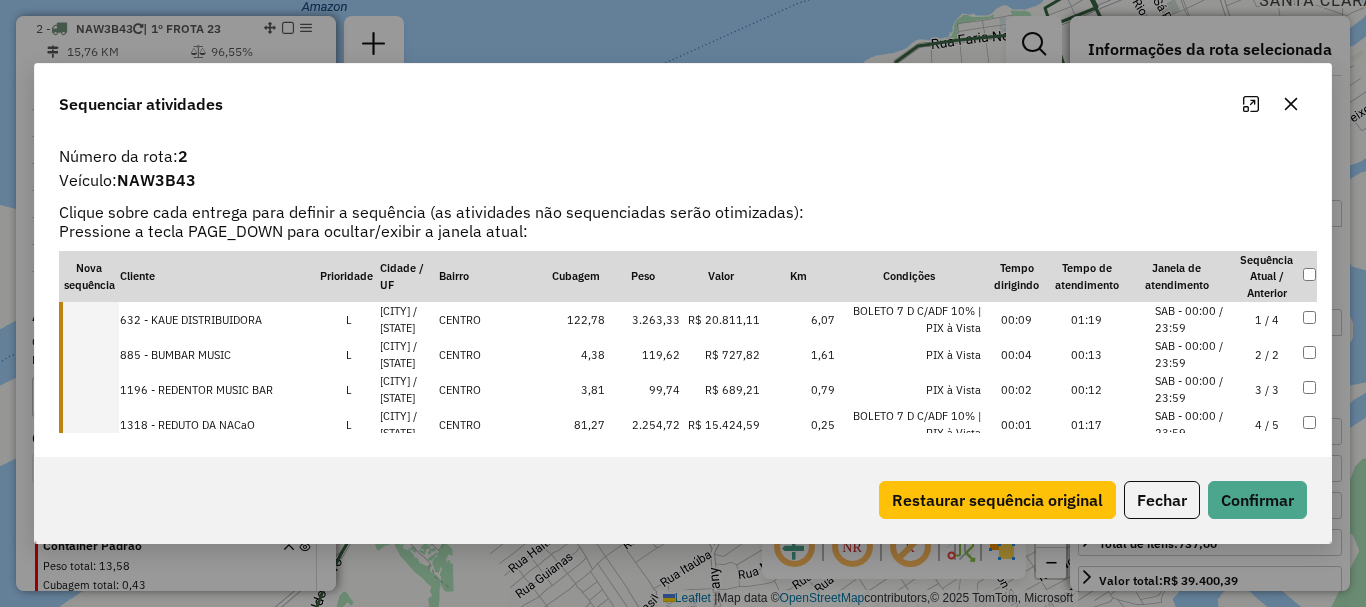 click at bounding box center (89, 319) 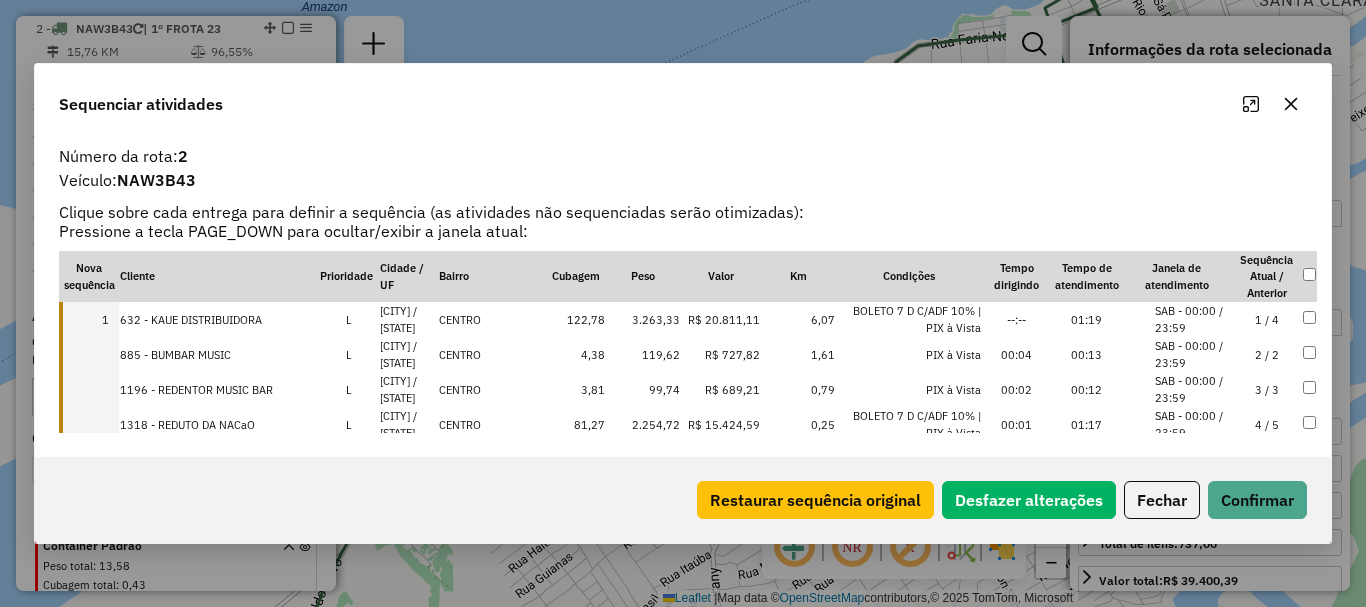 click at bounding box center [89, 354] 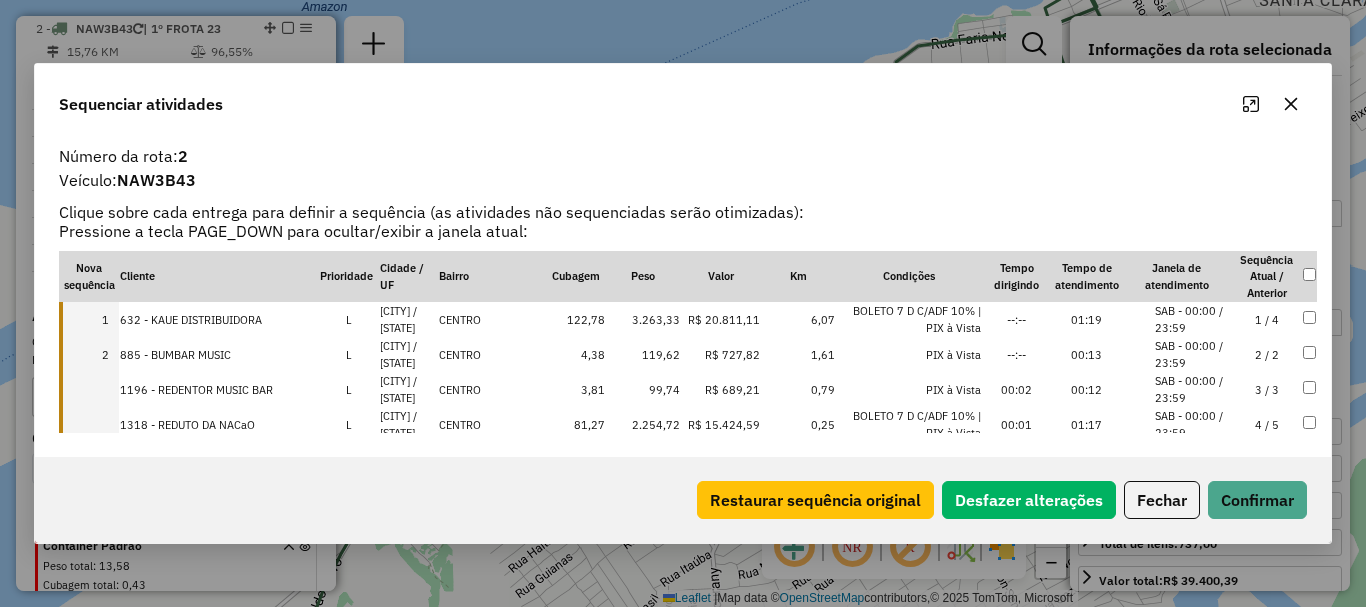 click at bounding box center (89, 389) 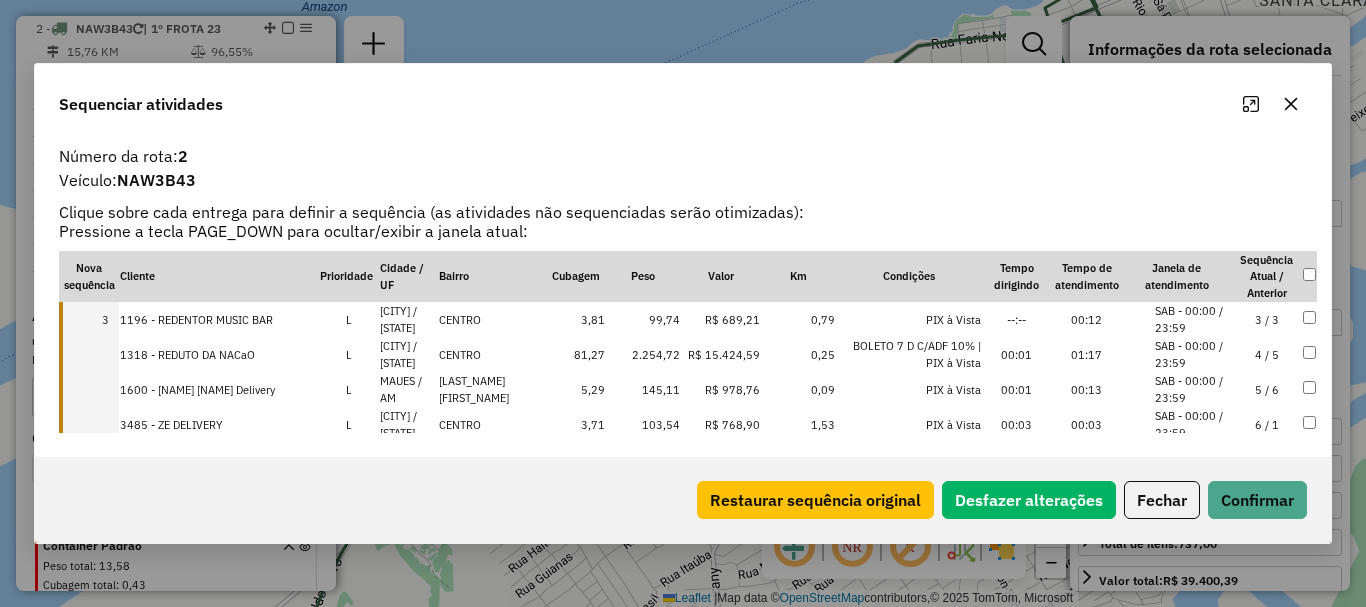 scroll, scrollTop: 98, scrollLeft: 0, axis: vertical 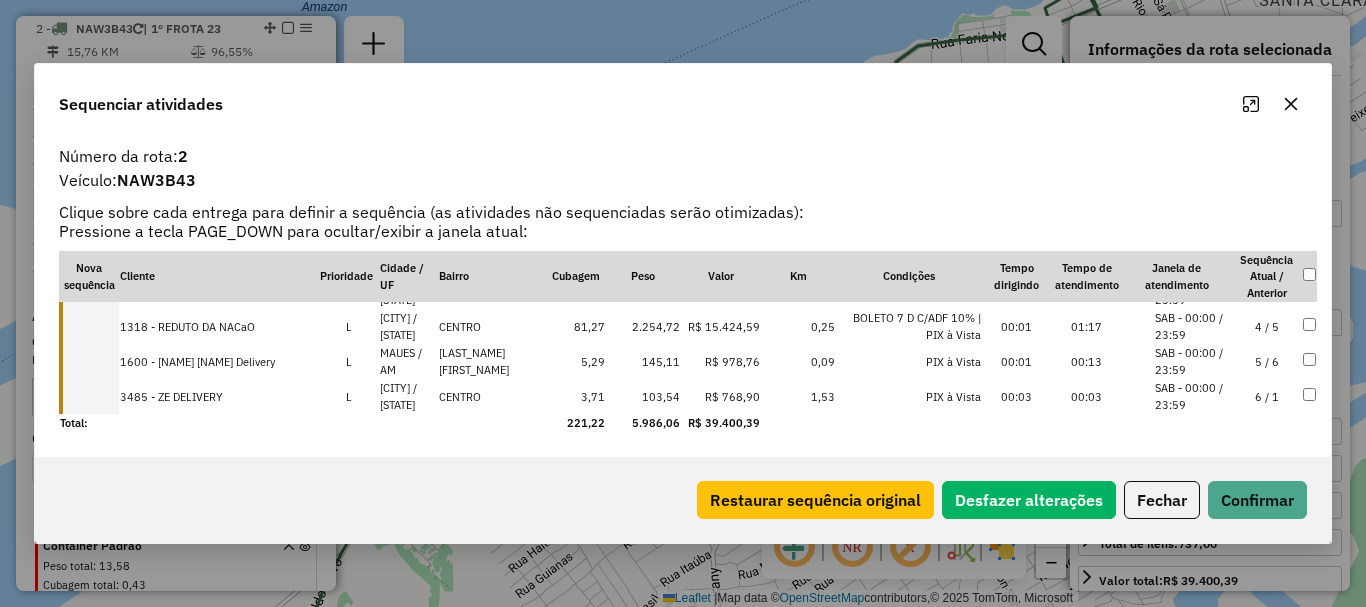 click at bounding box center (89, 326) 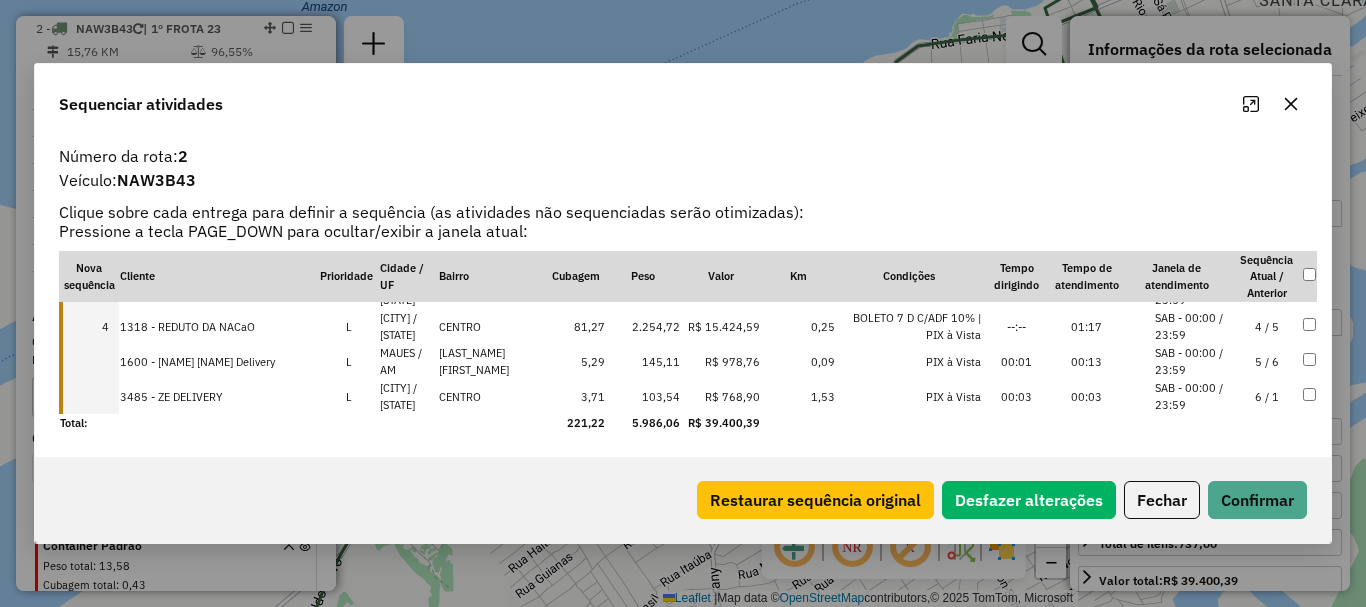 click at bounding box center [89, 361] 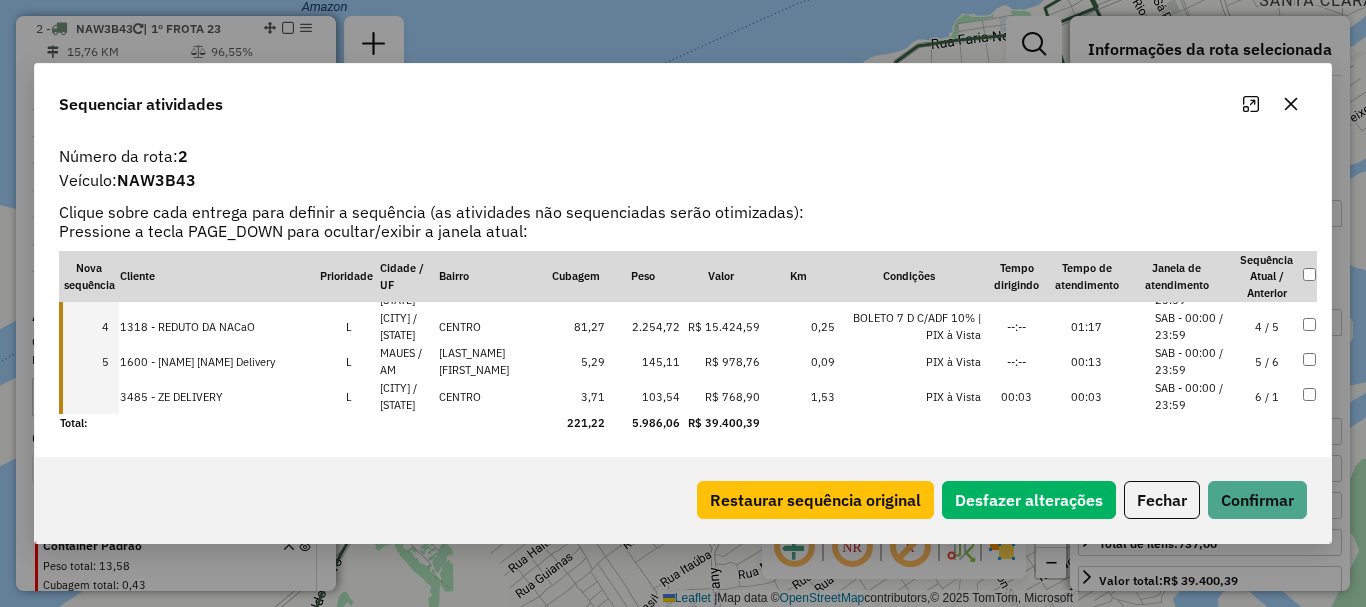 click at bounding box center (89, 396) 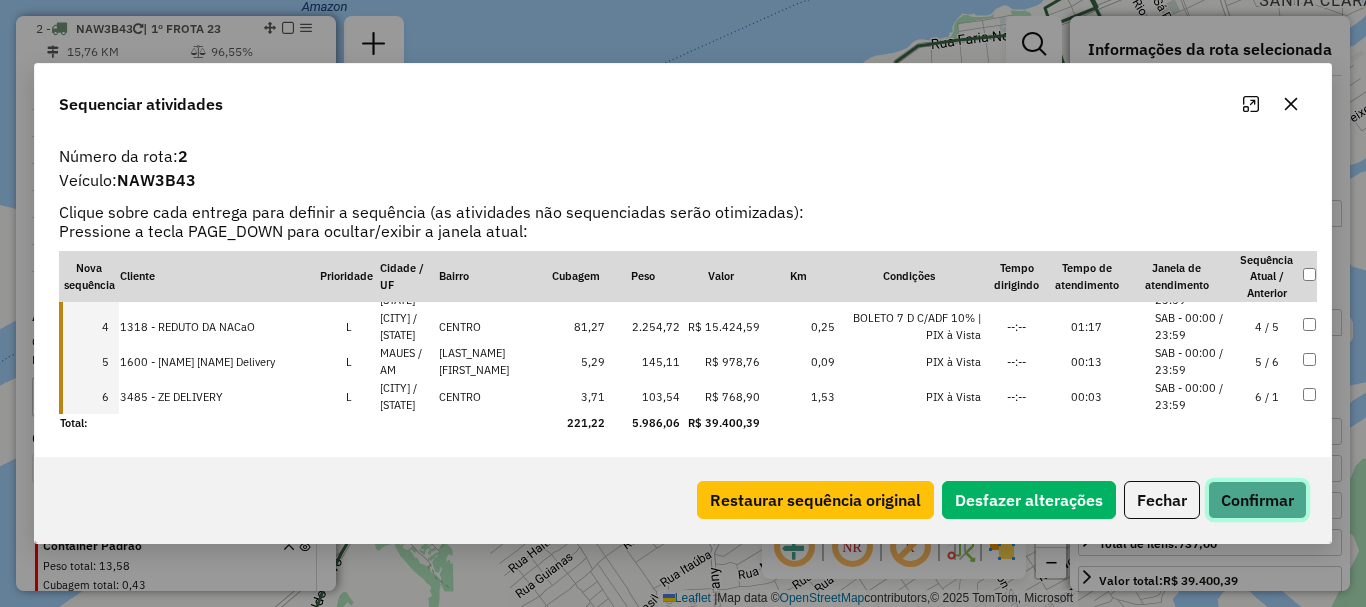 click on "Confirmar" 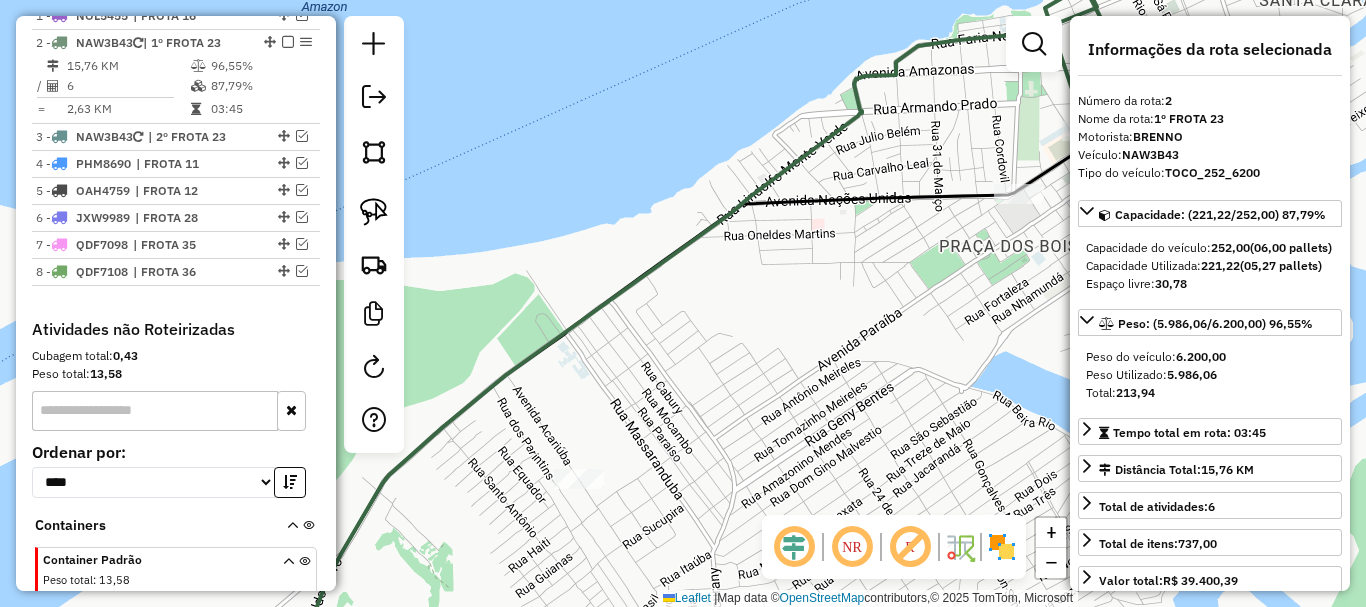 scroll, scrollTop: 777, scrollLeft: 0, axis: vertical 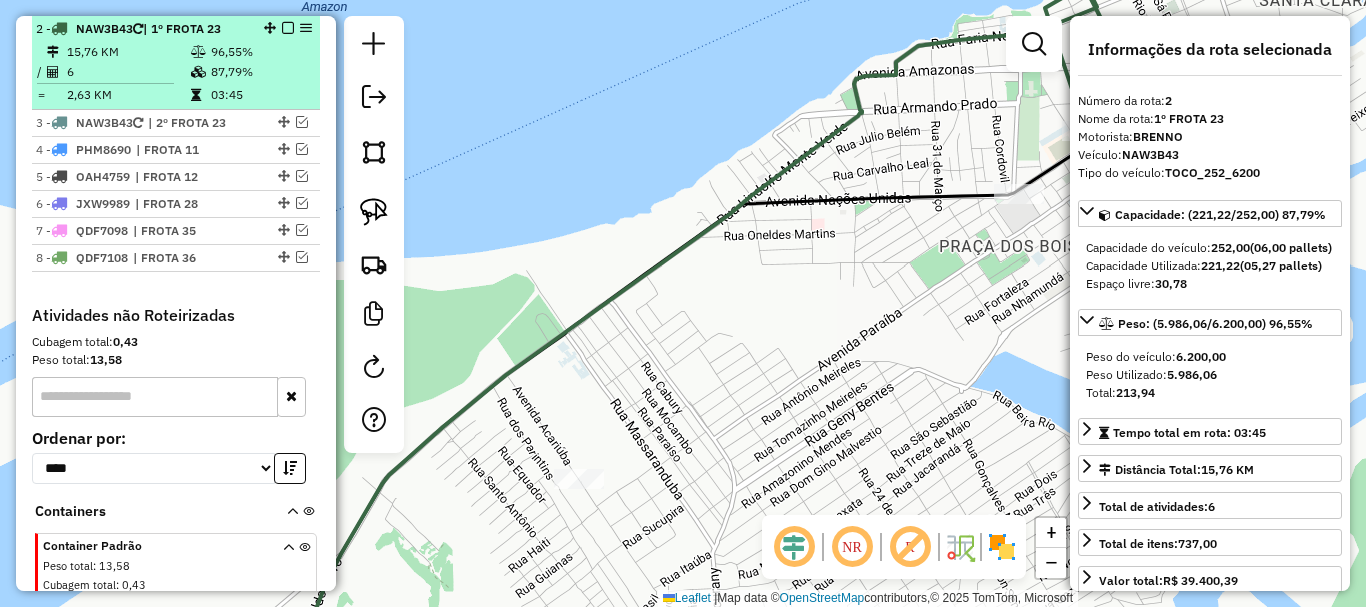 click at bounding box center [288, 28] 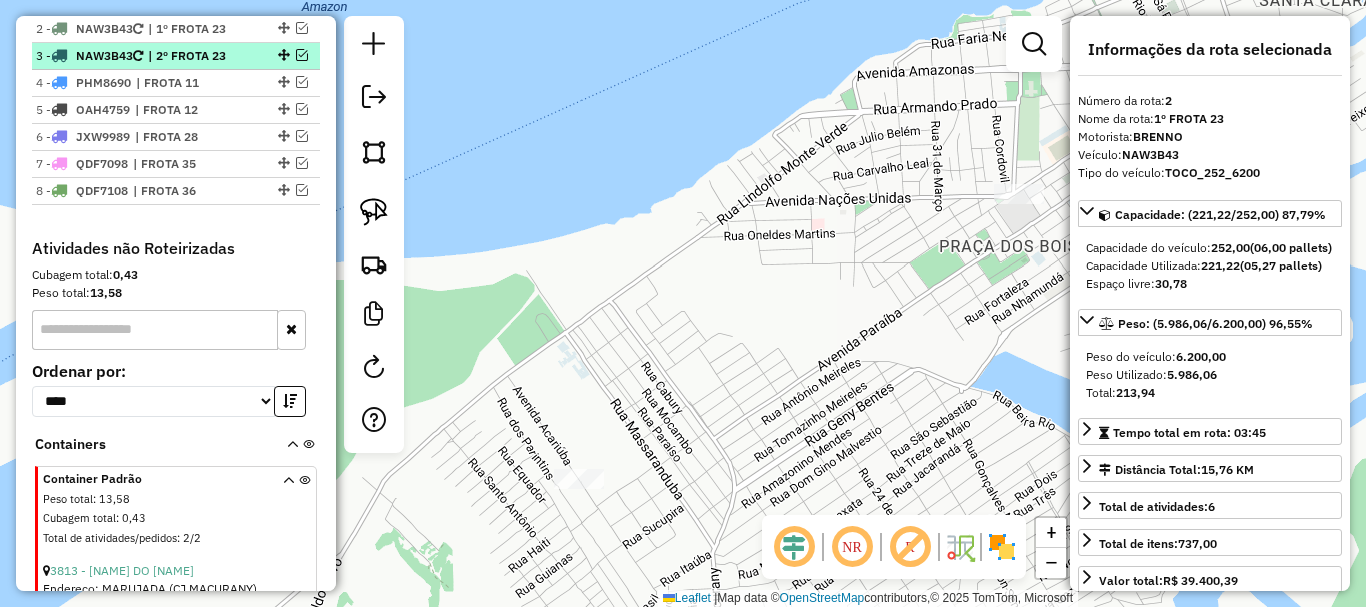 click at bounding box center (302, 55) 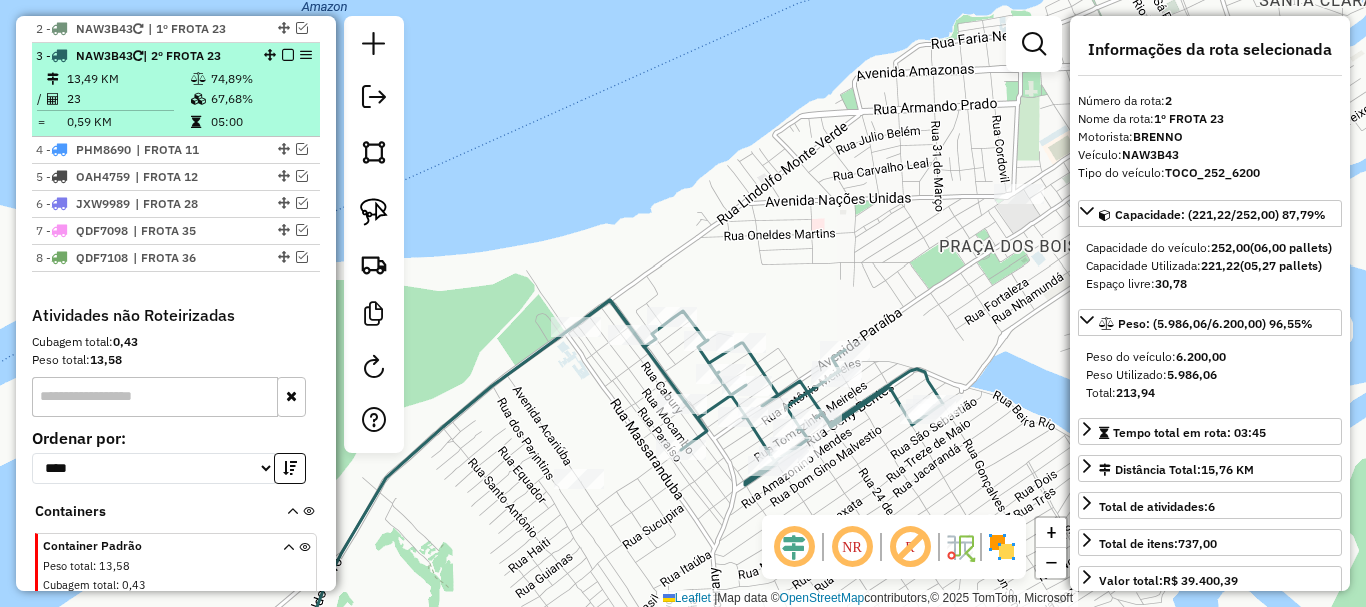 click on "| 2º FROTA 23" at bounding box center (182, 55) 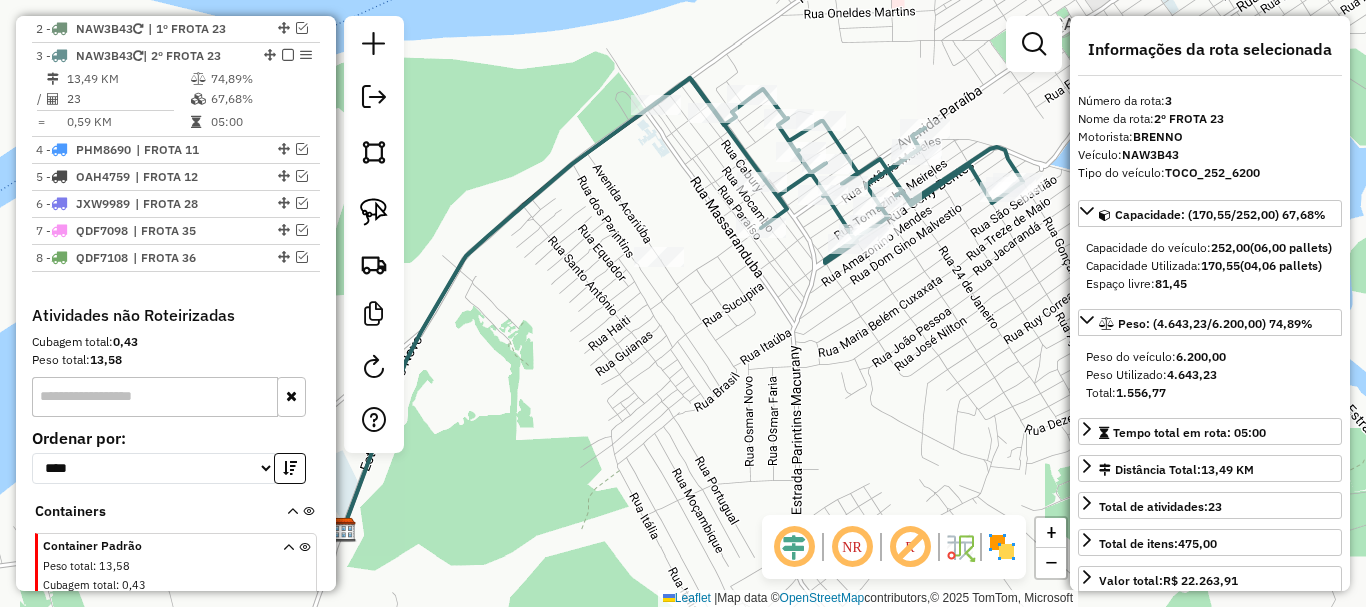 click 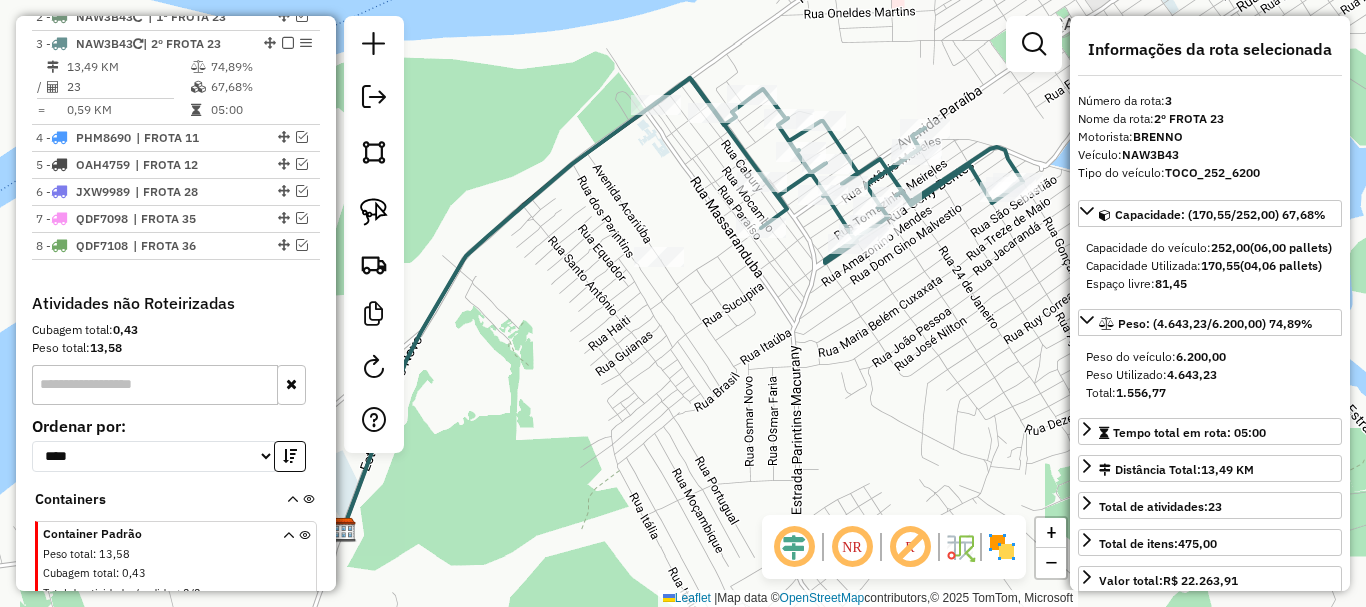 scroll, scrollTop: 804, scrollLeft: 0, axis: vertical 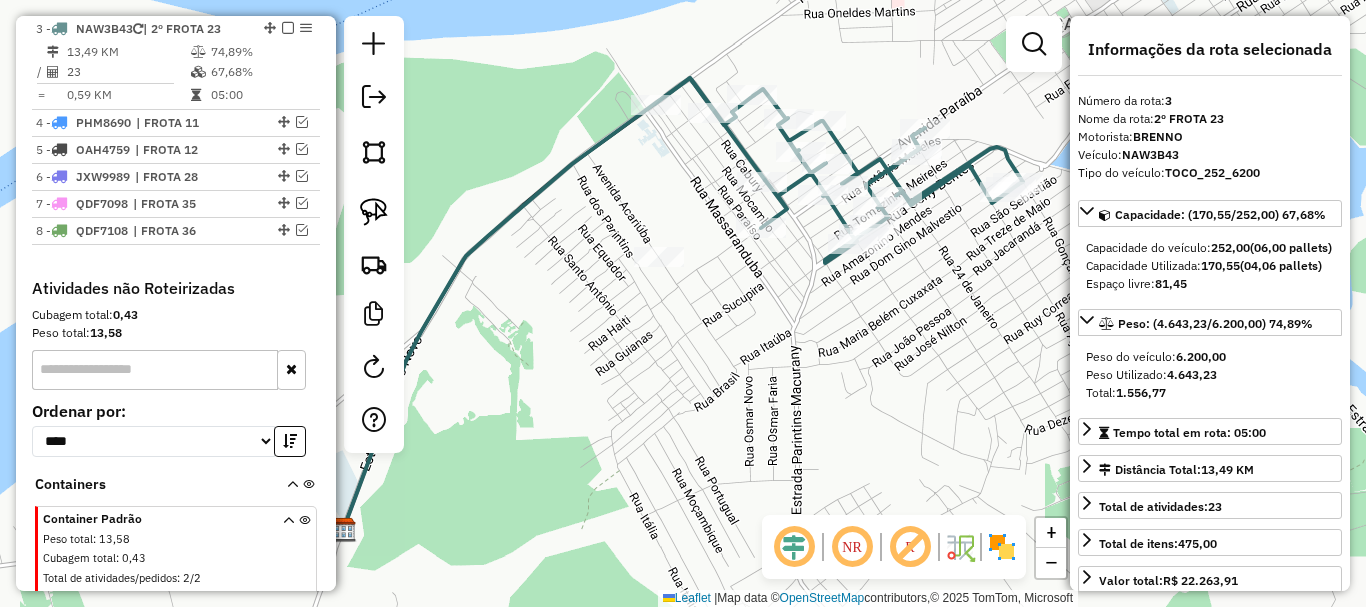 click 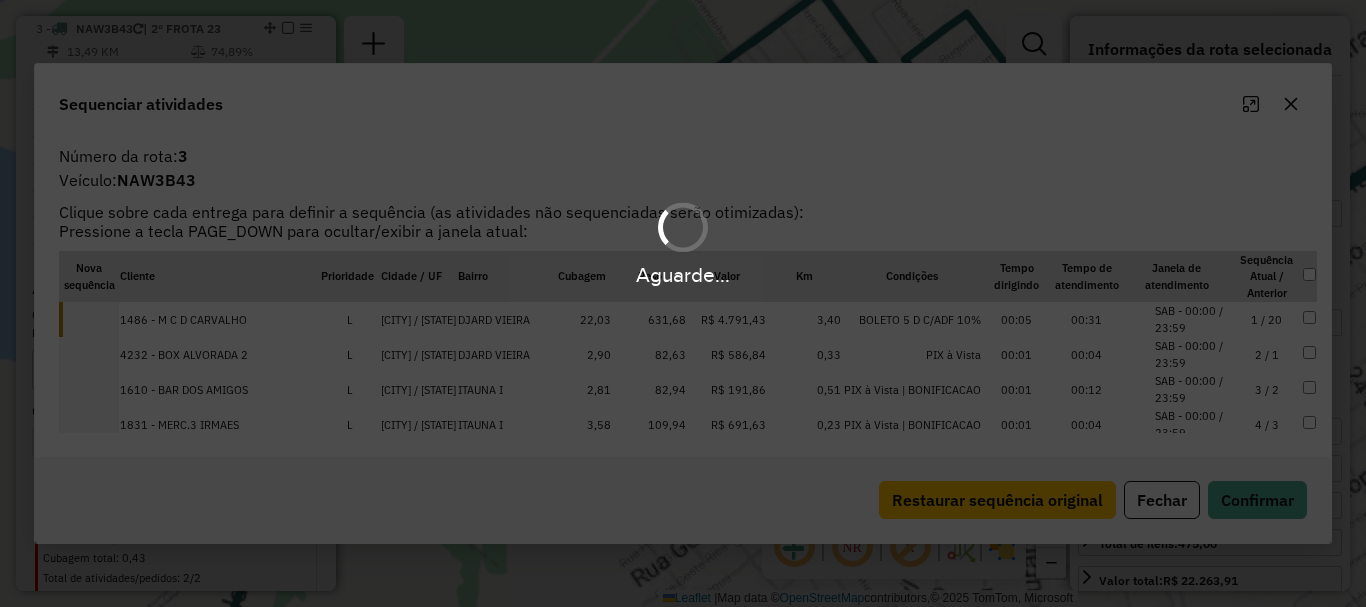 click on "Aguarde..." at bounding box center (683, 303) 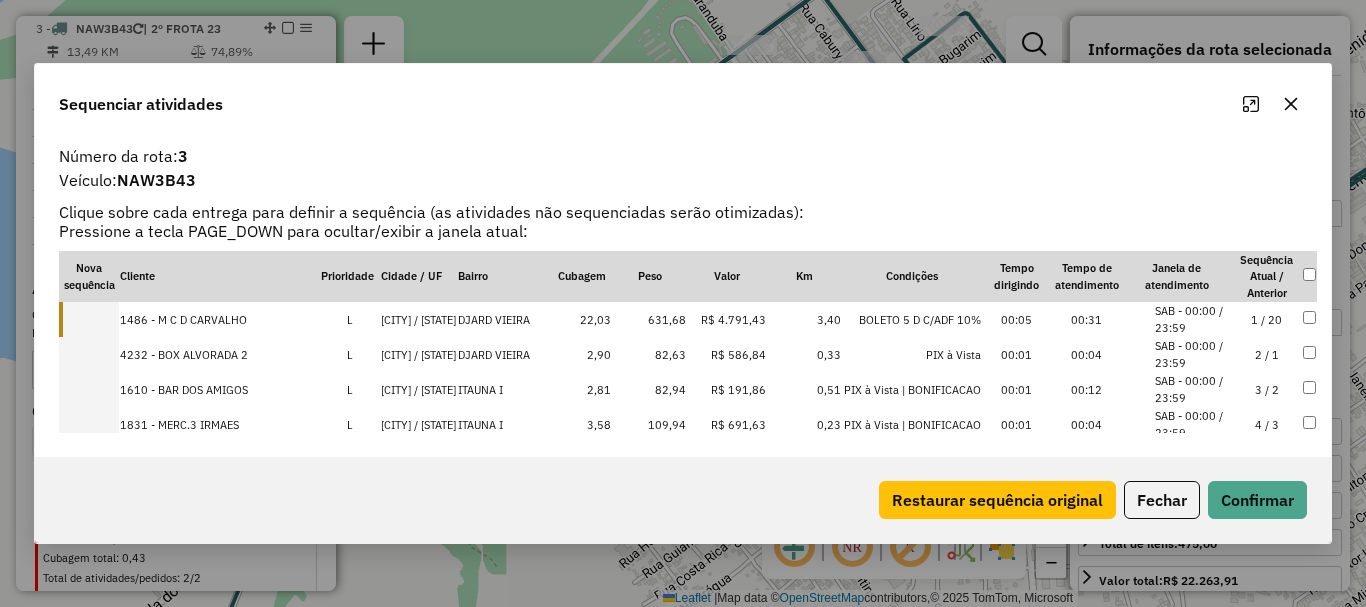 click at bounding box center [89, 319] 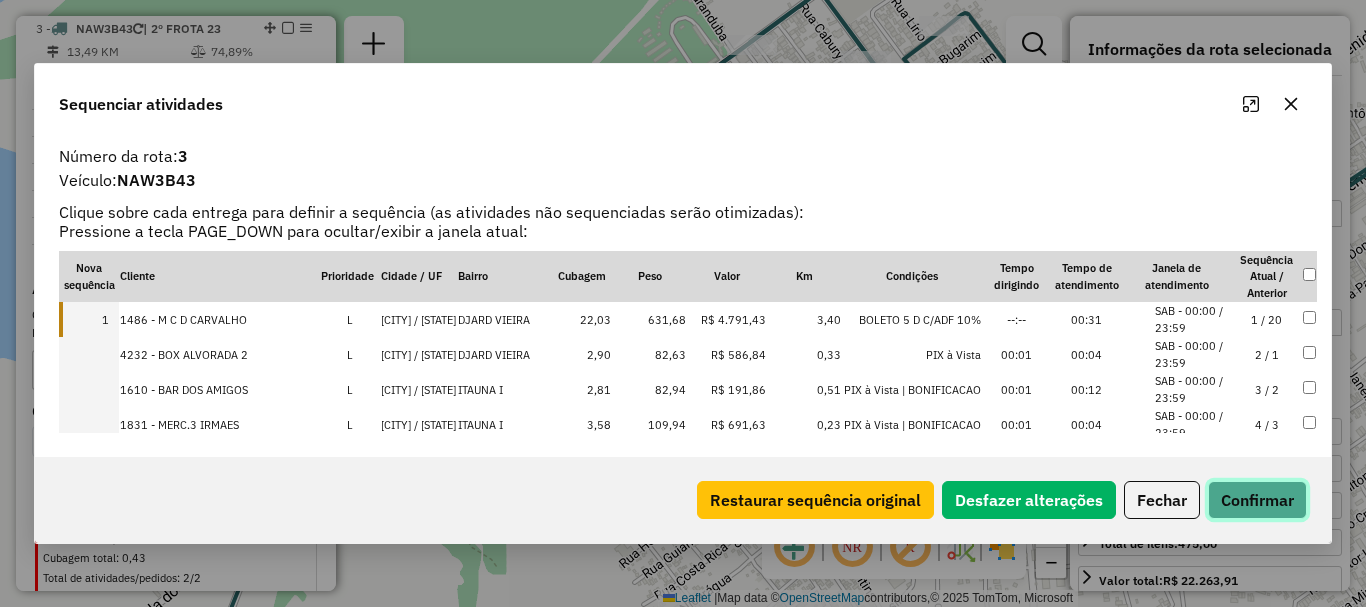 click on "Confirmar" 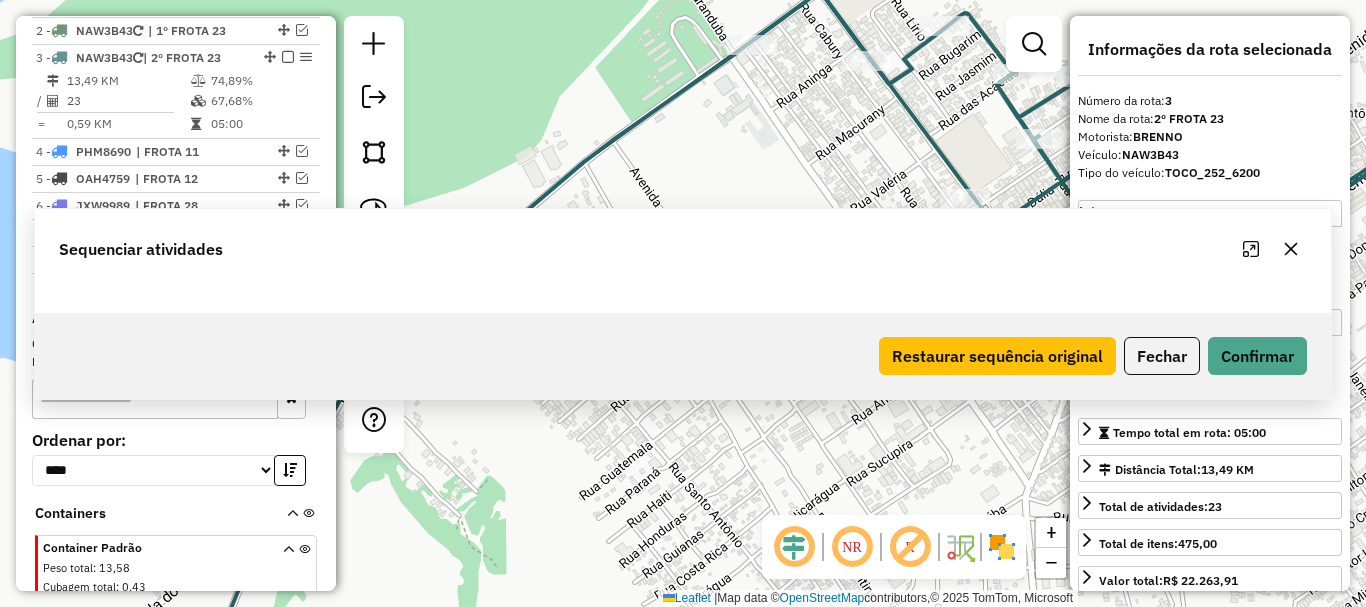 scroll, scrollTop: 804, scrollLeft: 0, axis: vertical 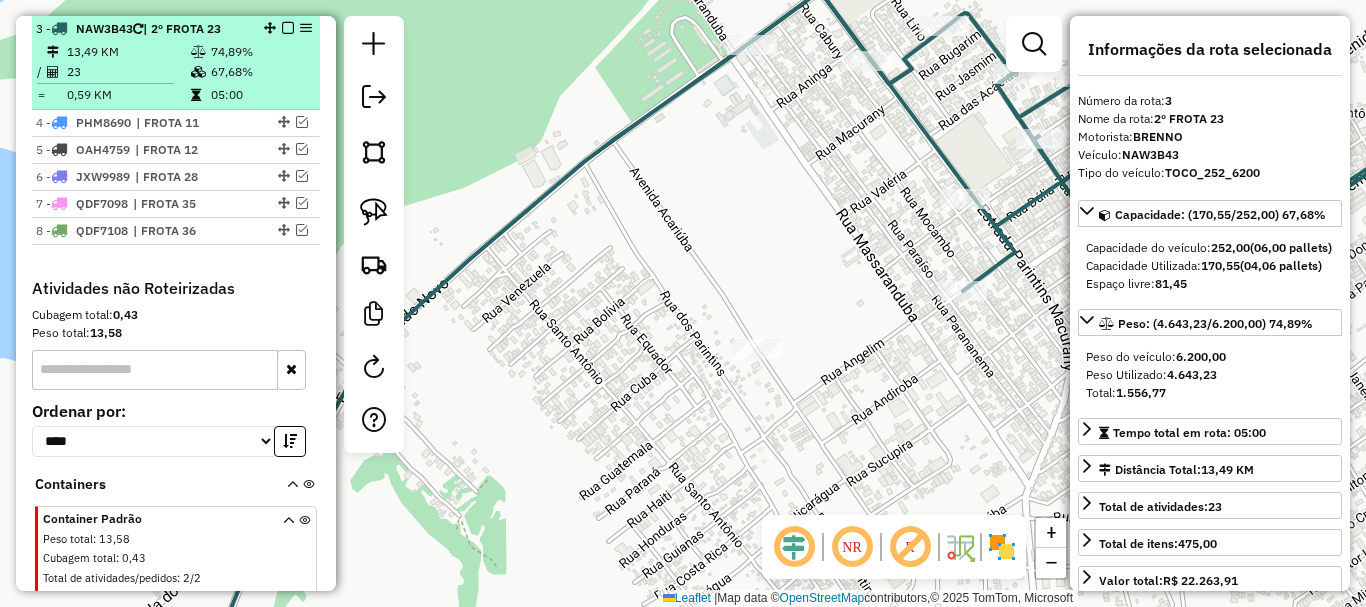 click at bounding box center (288, 28) 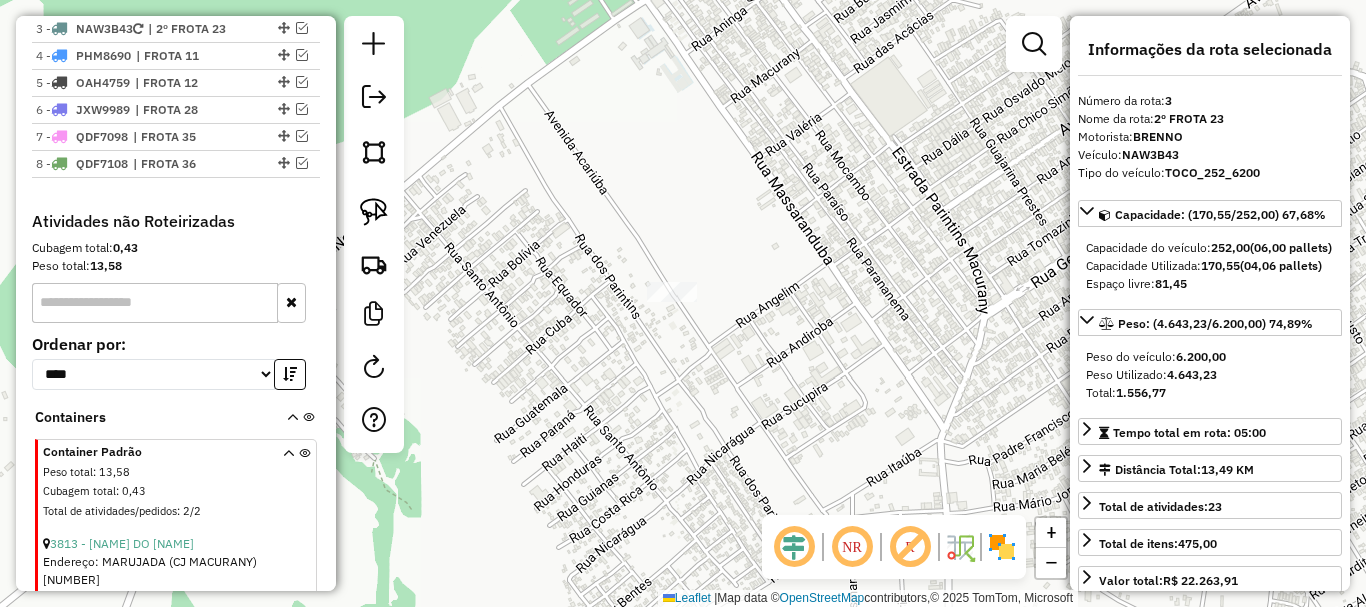 drag, startPoint x: 811, startPoint y: 250, endPoint x: 517, endPoint y: 122, distance: 320.65558 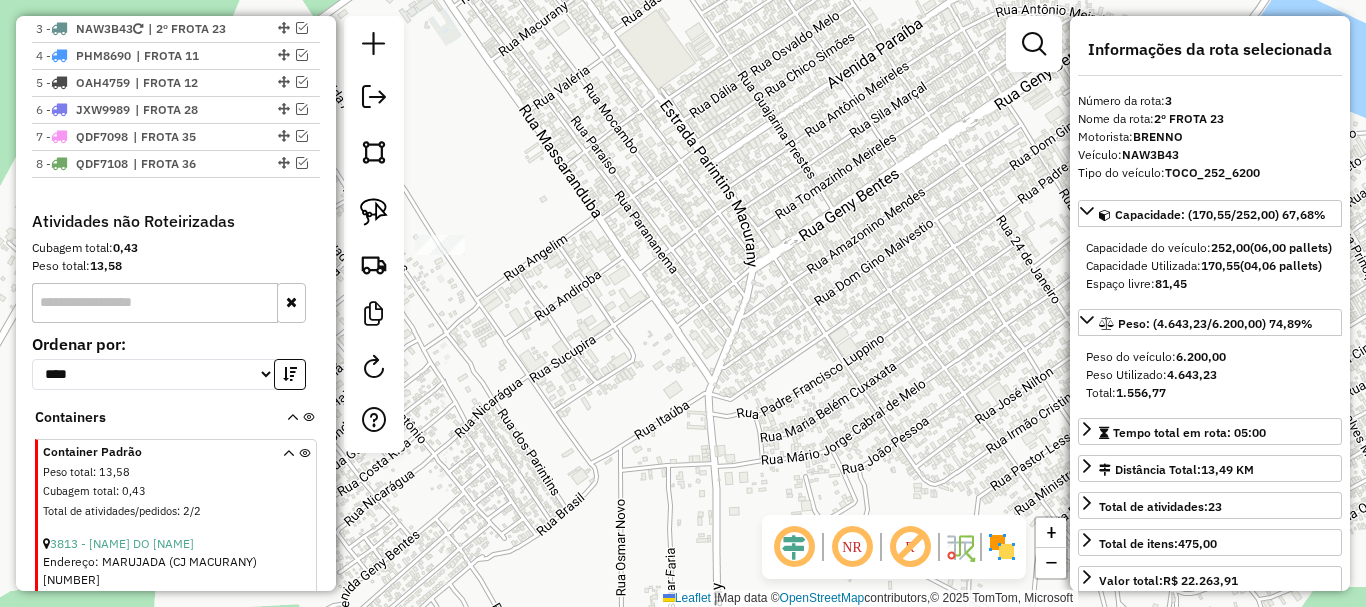 drag, startPoint x: 645, startPoint y: 189, endPoint x: 669, endPoint y: 260, distance: 74.94665 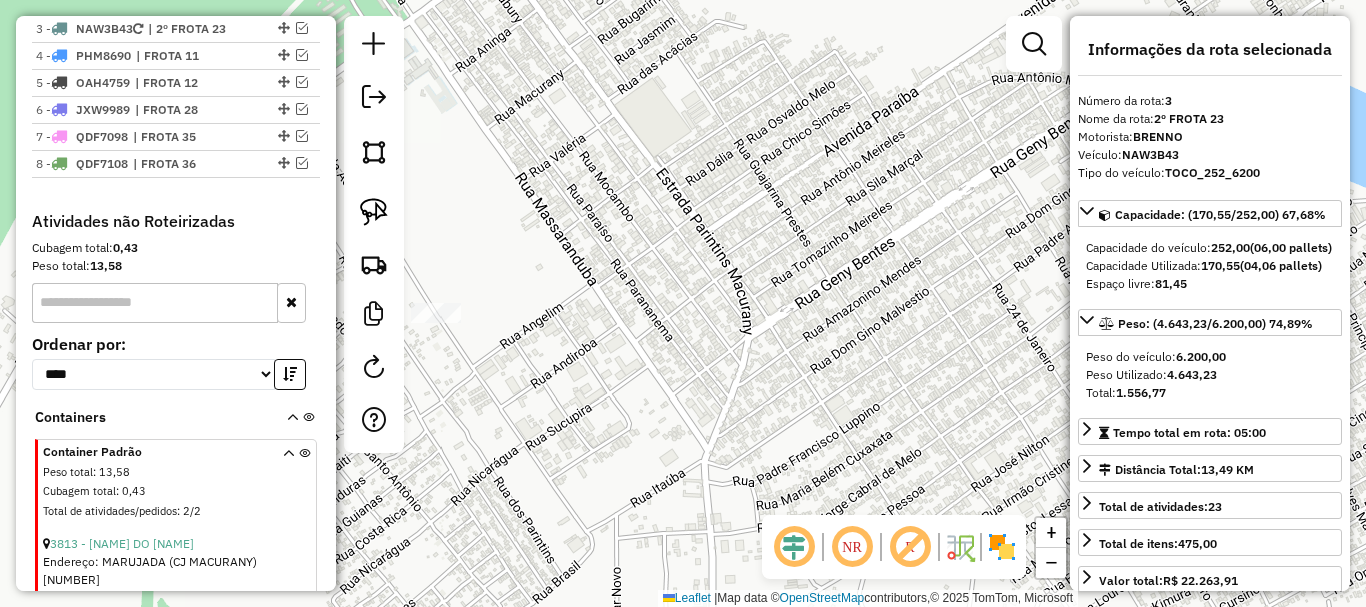 drag, startPoint x: 645, startPoint y: 237, endPoint x: 631, endPoint y: 251, distance: 19.79899 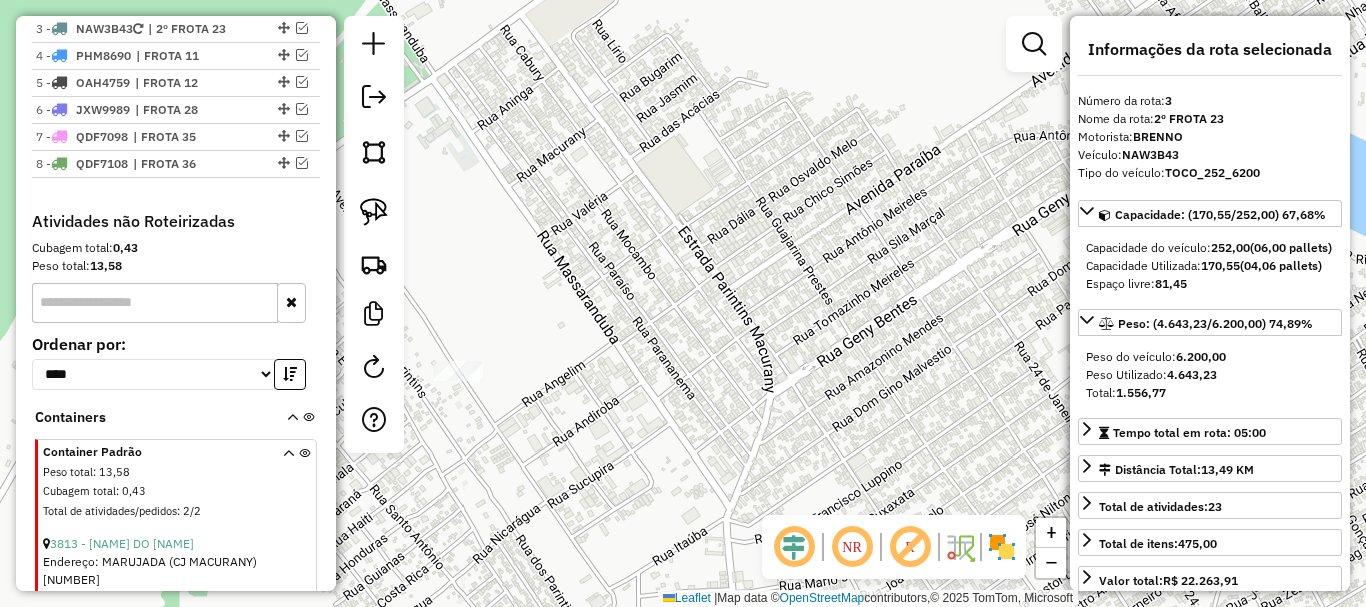 click on "Janela de atendimento Grade de atendimento Capacidade Transportadoras Veículos Cliente Pedidos  Rotas Selecione os dias de semana para filtrar as janelas de atendimento  Seg   Ter   Qua   Qui   Sex   Sáb   Dom  Informe o período da janela de atendimento: De: Até:  Filtrar exatamente a janela do cliente  Considerar janela de atendimento padrão  Selecione os dias de semana para filtrar as grades de atendimento  Seg   Ter   Qua   Qui   Sex   Sáb   Dom   Considerar clientes sem dia de atendimento cadastrado  Clientes fora do dia de atendimento selecionado Filtrar as atividades entre os valores definidos abaixo:  Peso mínimo:   Peso máximo:   Cubagem mínima:   Cubagem máxima:   De:   Até:  Filtrar as atividades entre o tempo de atendimento definido abaixo:  De:   Até:   Considerar capacidade total dos clientes não roteirizados Transportadora: Selecione um ou mais itens Tipo de veículo: Selecione um ou mais itens Veículo: Selecione um ou mais itens Motorista: Selecione um ou mais itens Nome: Rótulo:" 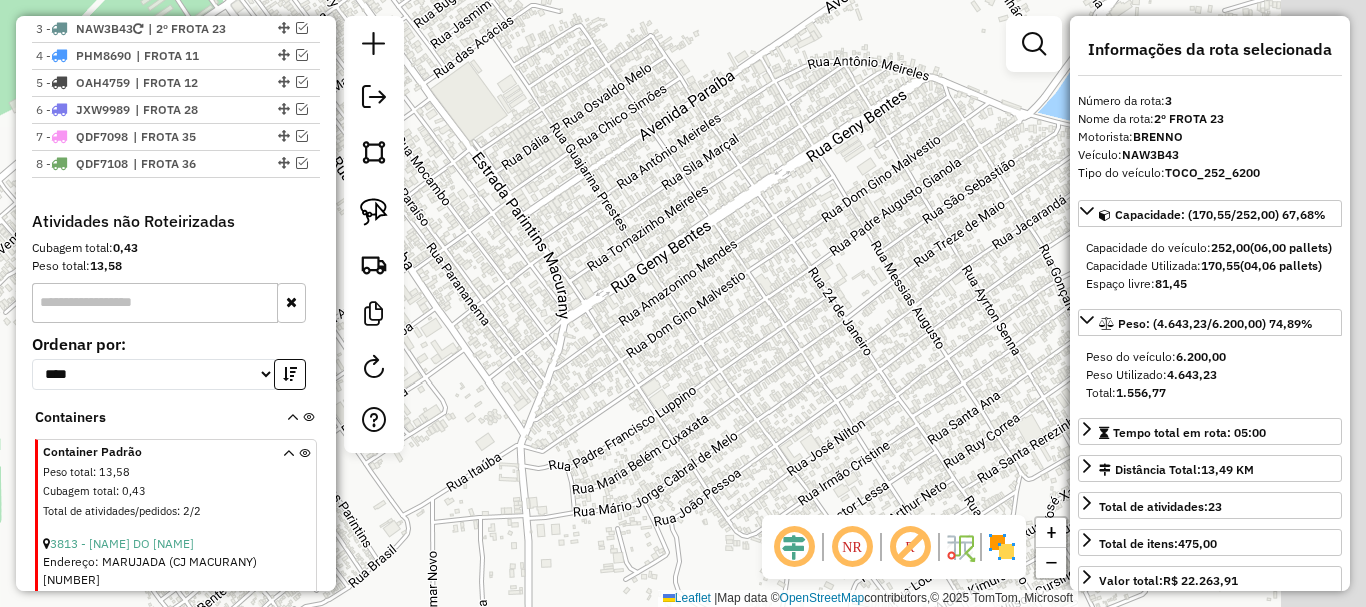 drag, startPoint x: 924, startPoint y: 383, endPoint x: 642, endPoint y: 260, distance: 307.6573 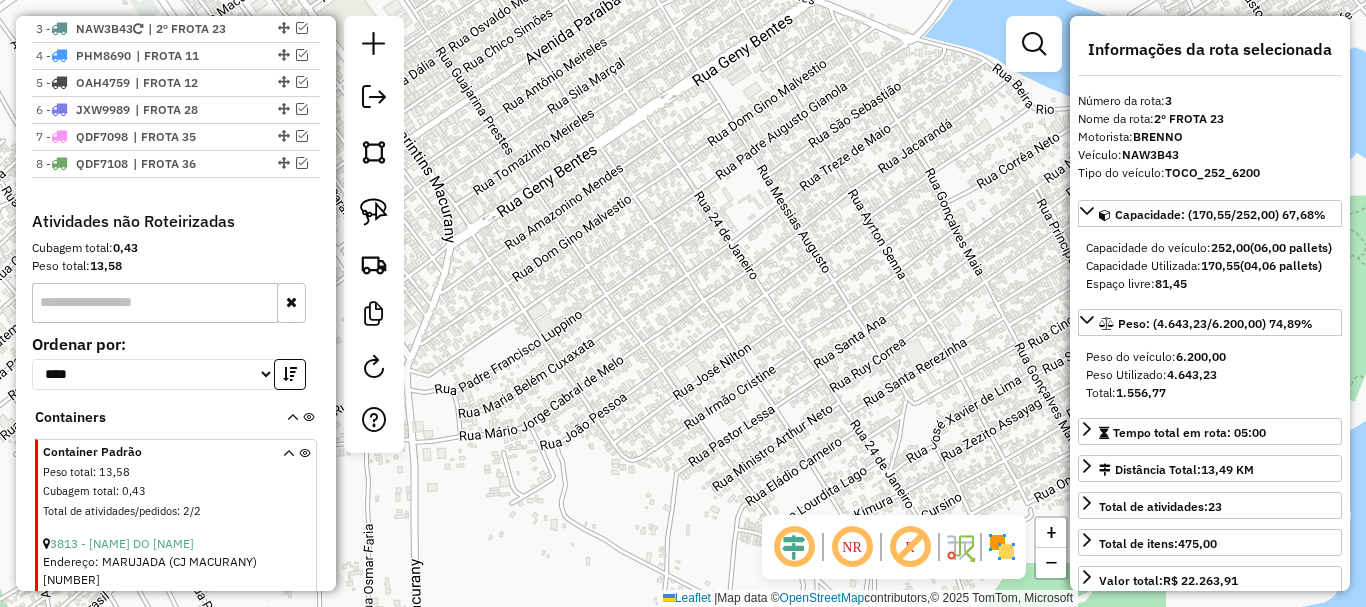 drag, startPoint x: 848, startPoint y: 271, endPoint x: 834, endPoint y: 259, distance: 18.439089 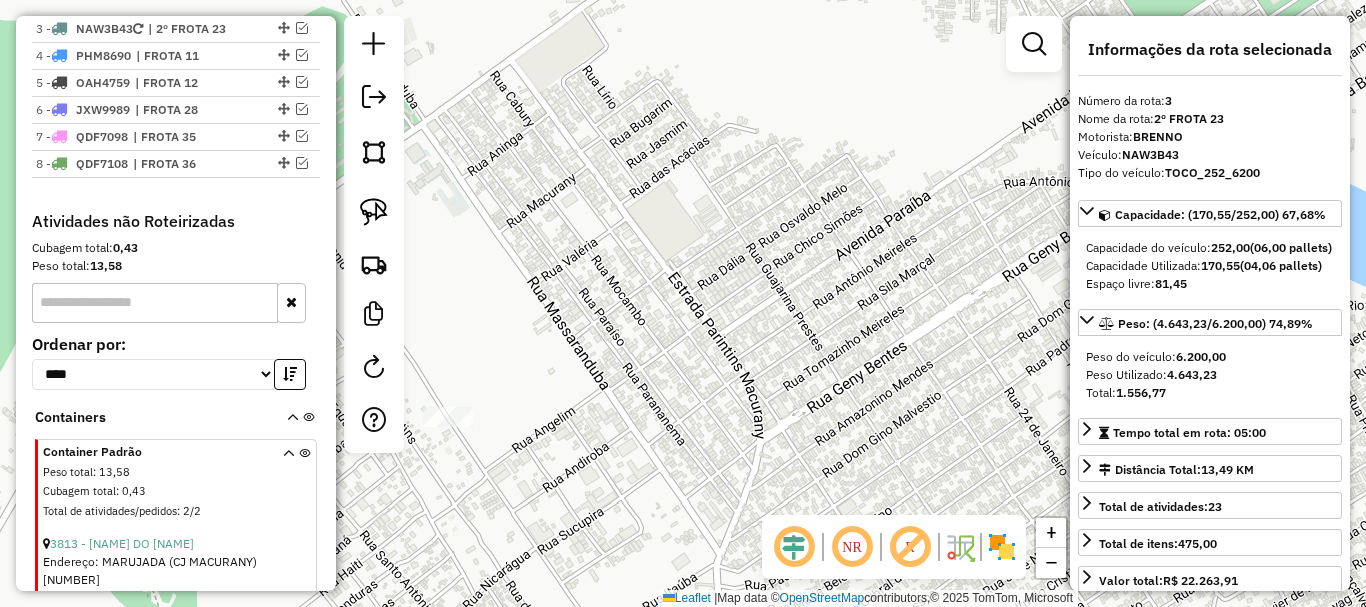 drag, startPoint x: 681, startPoint y: 309, endPoint x: 895, endPoint y: 418, distance: 240.16037 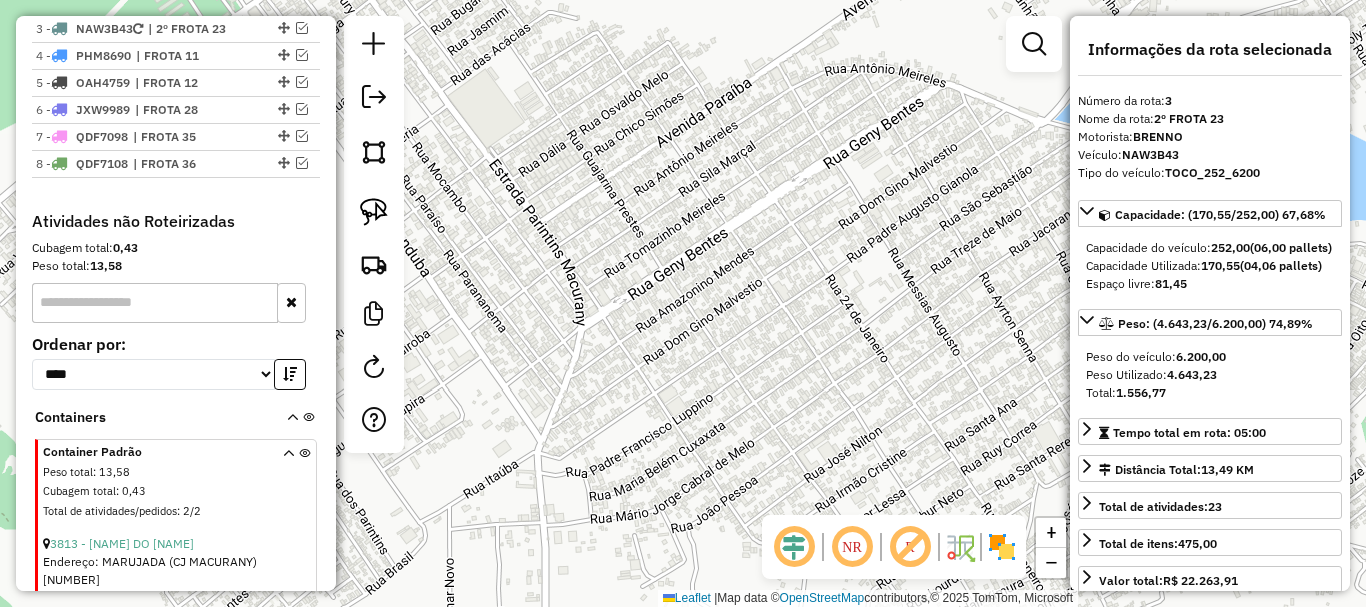 drag, startPoint x: 957, startPoint y: 419, endPoint x: 747, endPoint y: 300, distance: 241.37315 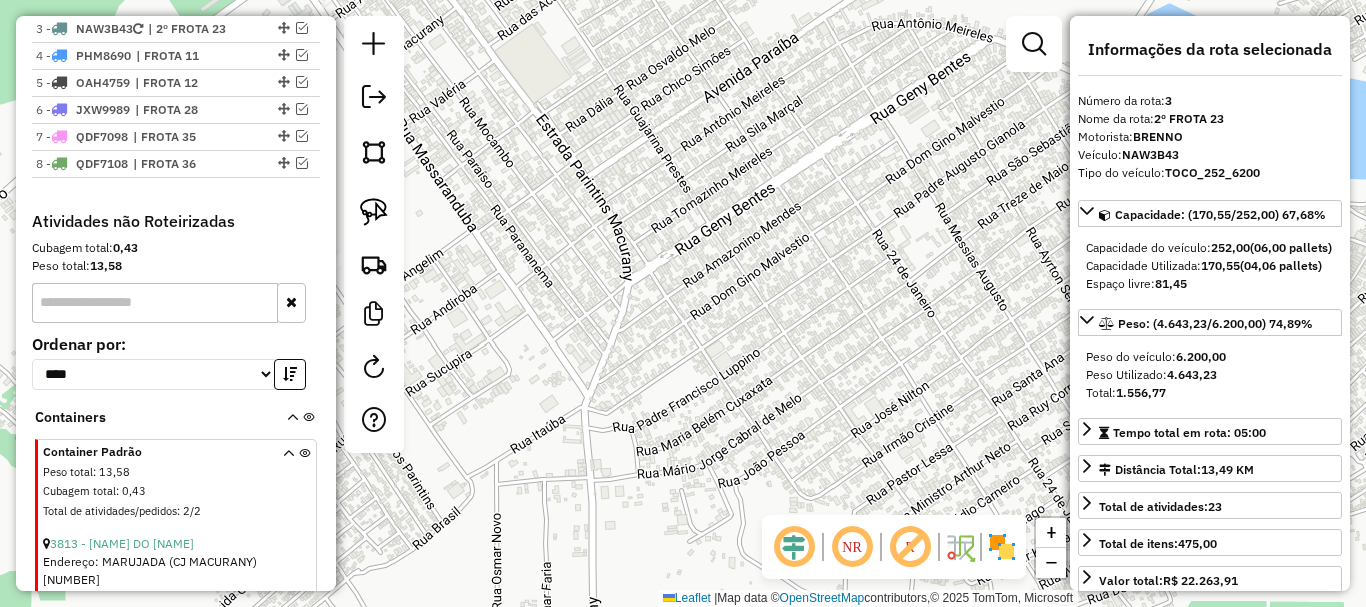 drag, startPoint x: 760, startPoint y: 313, endPoint x: 761, endPoint y: 327, distance: 14.035668 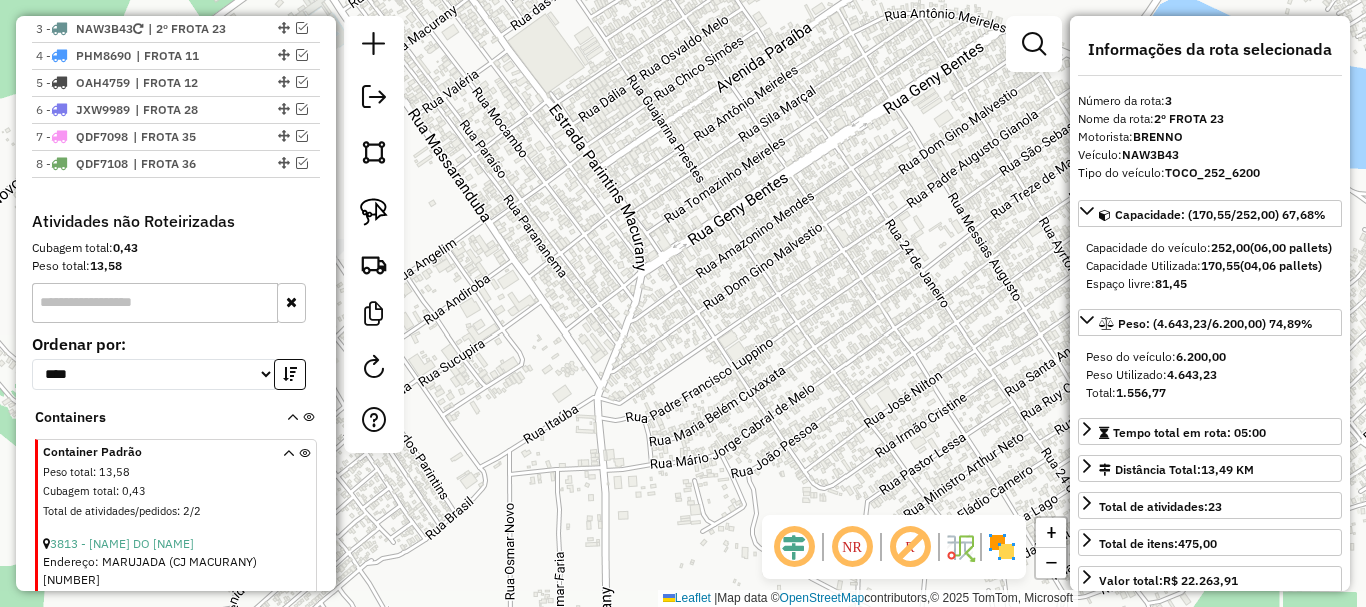 drag, startPoint x: 600, startPoint y: 192, endPoint x: 634, endPoint y: 133, distance: 68.09552 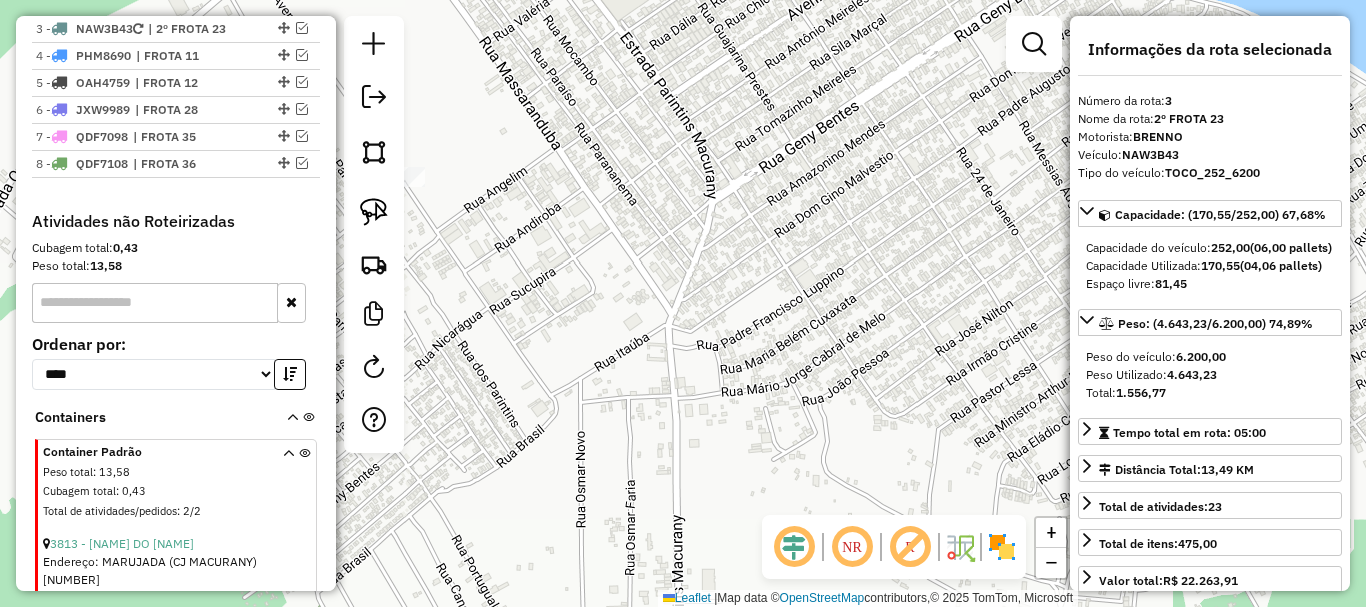 drag, startPoint x: 513, startPoint y: 235, endPoint x: 656, endPoint y: 233, distance: 143.01399 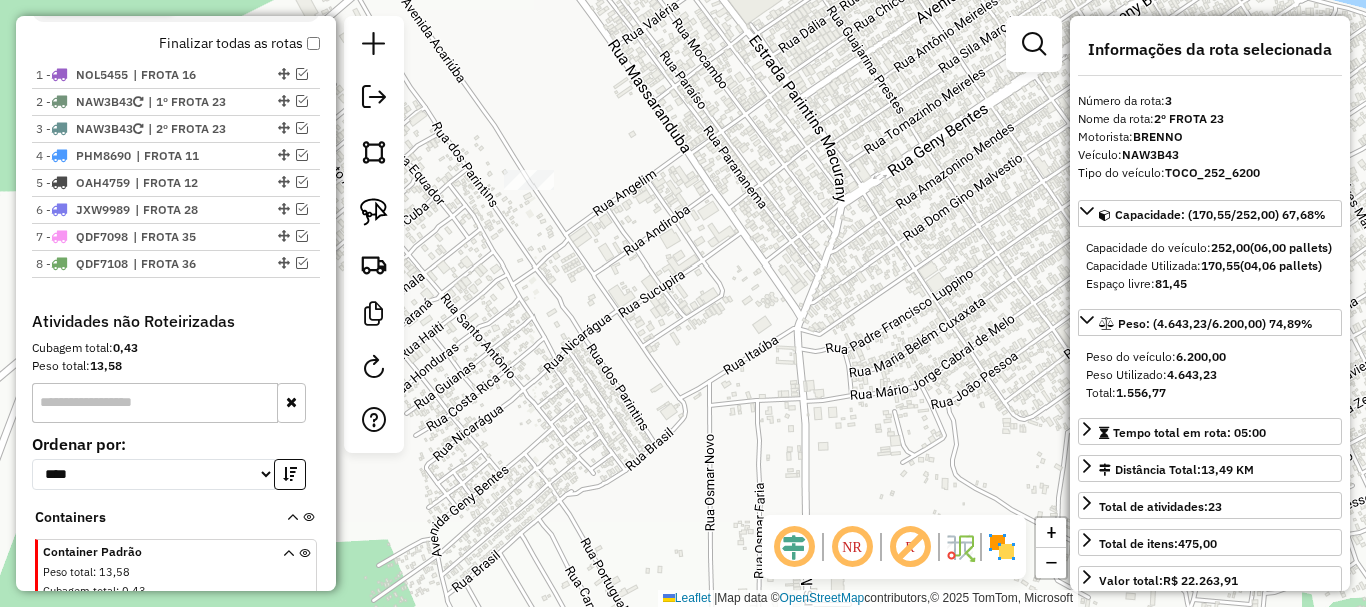 scroll, scrollTop: 504, scrollLeft: 0, axis: vertical 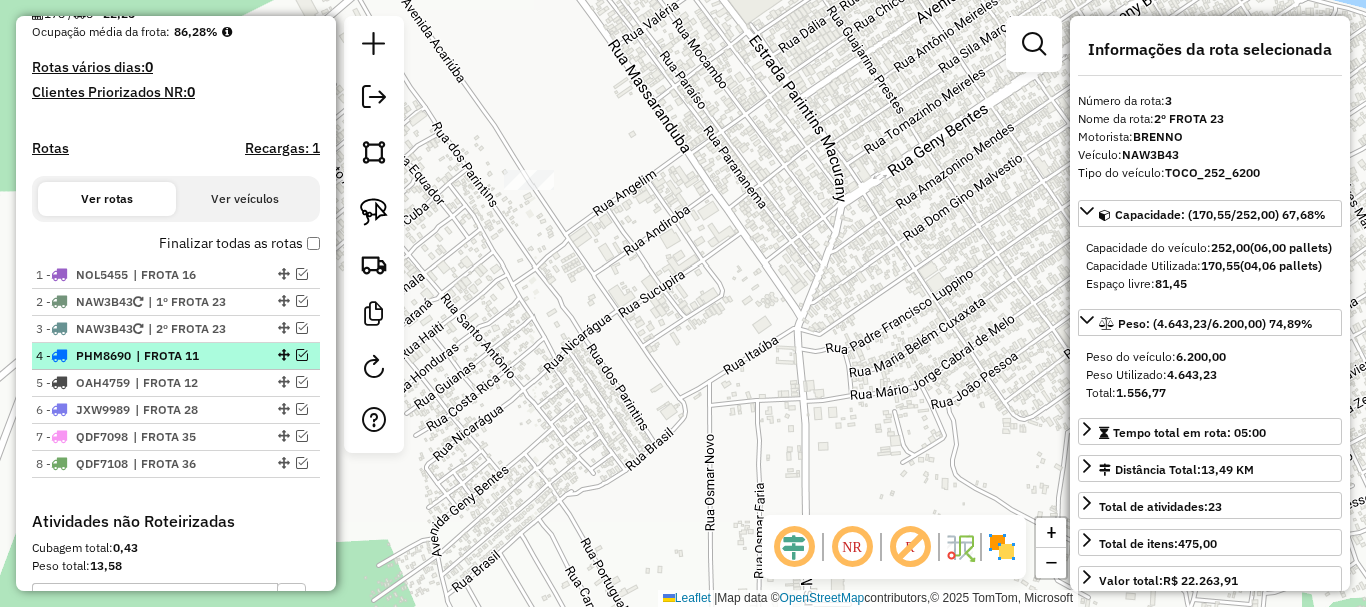 click on "| FROTA 11" at bounding box center (182, 356) 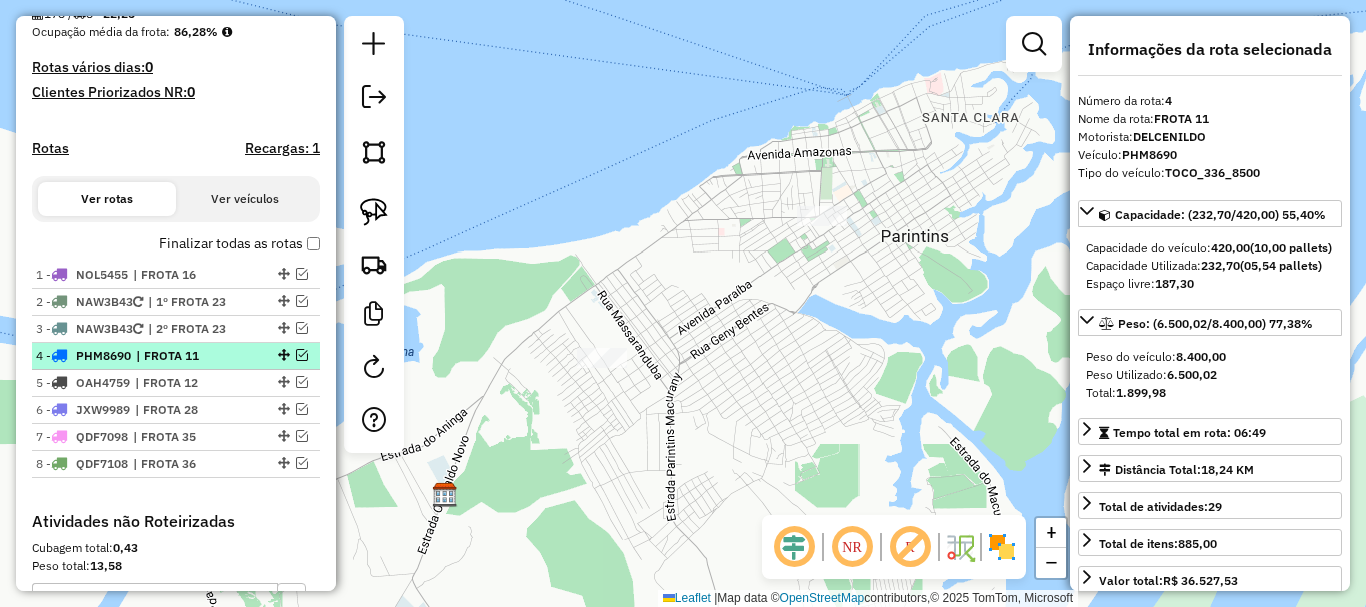 click at bounding box center (302, 355) 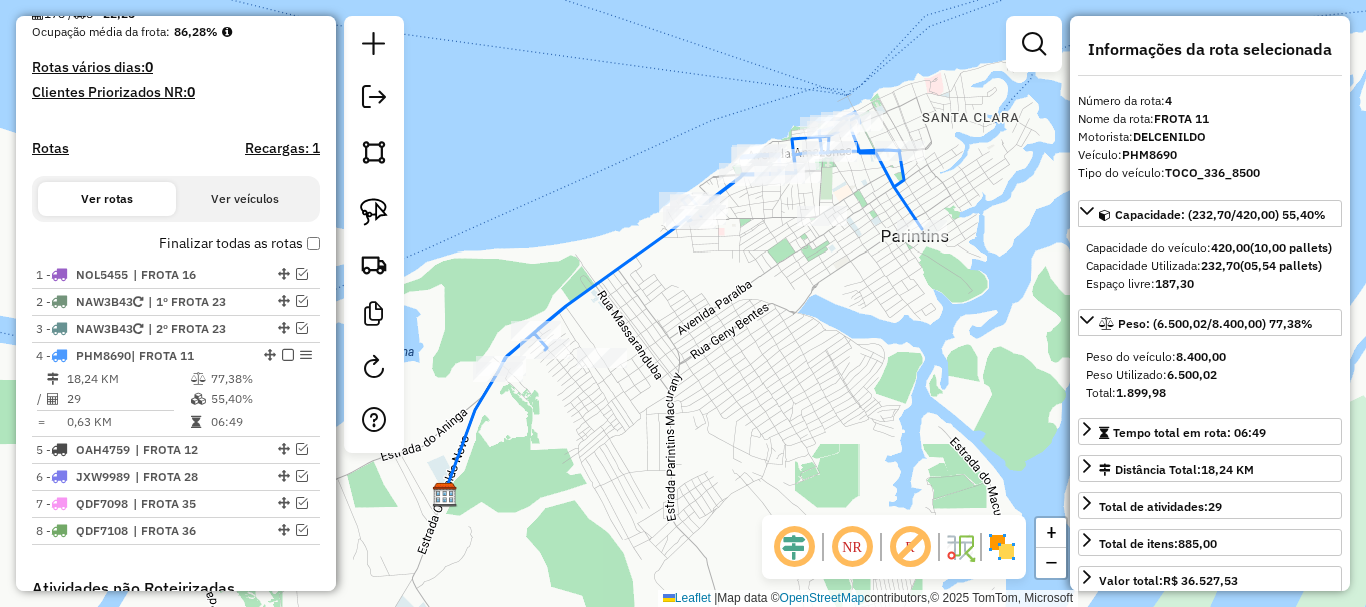 click 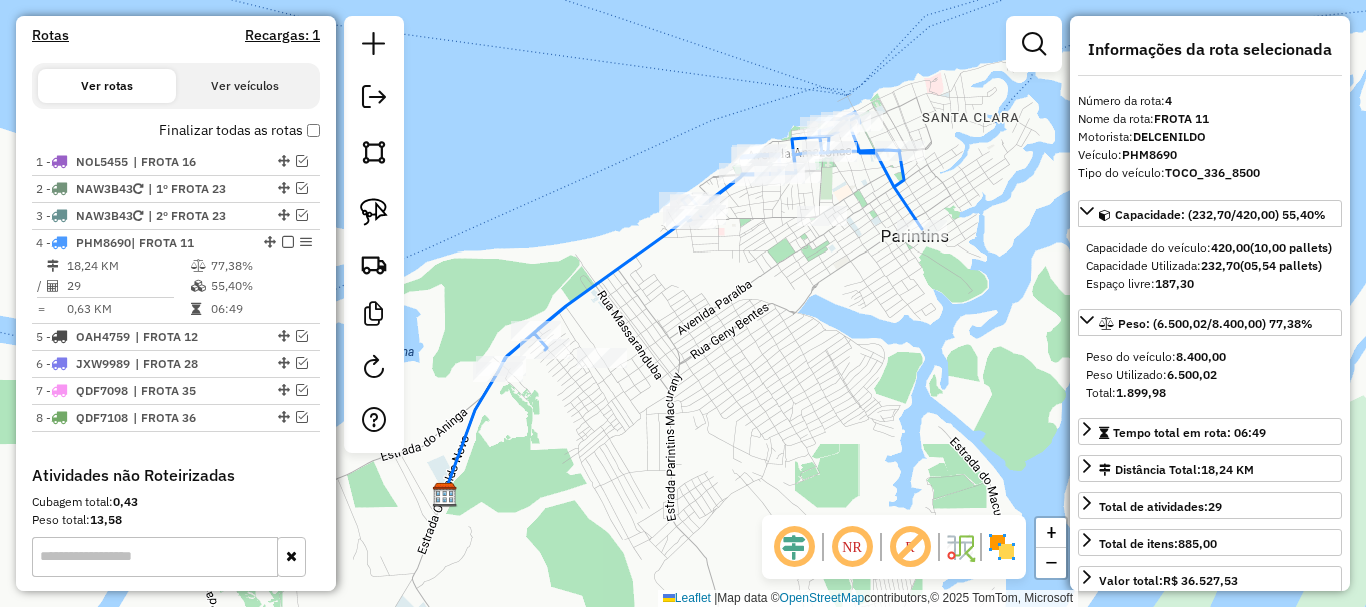 click 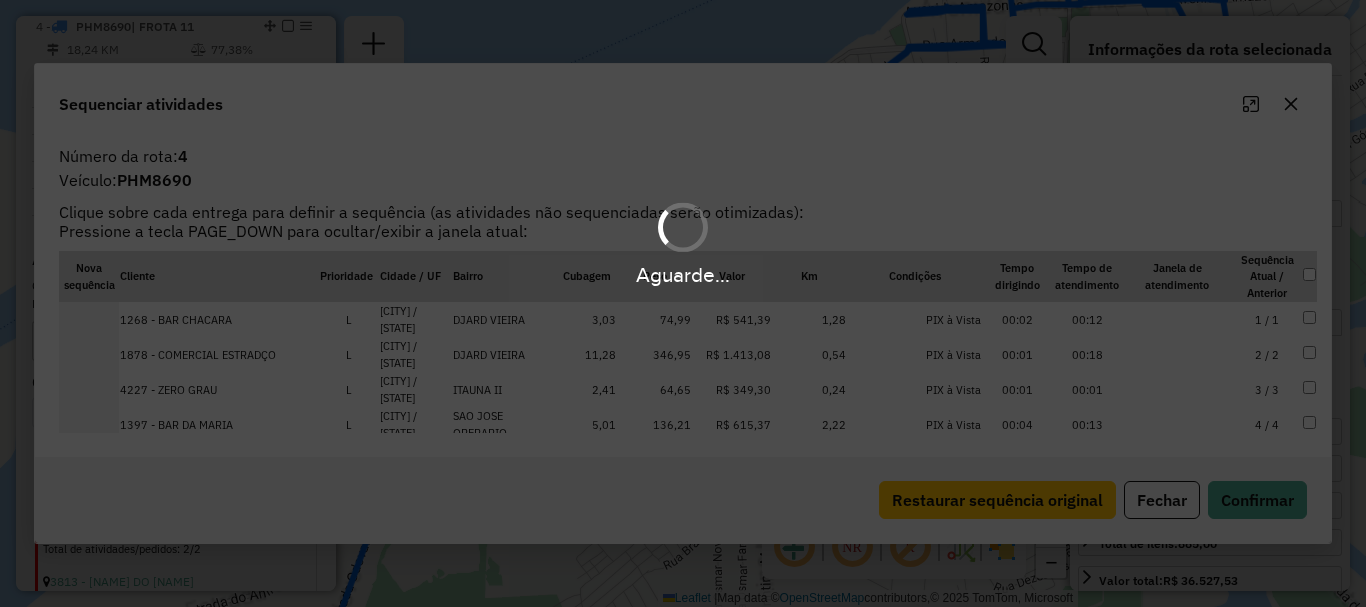 scroll, scrollTop: 831, scrollLeft: 0, axis: vertical 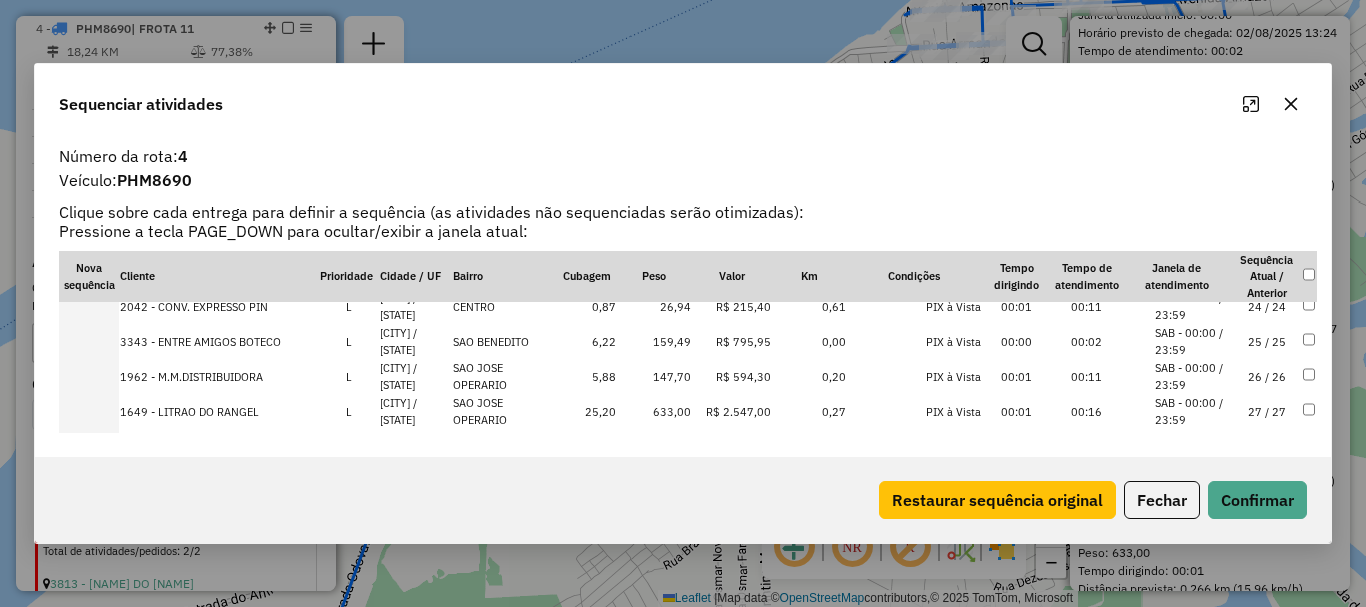 drag, startPoint x: 102, startPoint y: 341, endPoint x: 126, endPoint y: 351, distance: 26 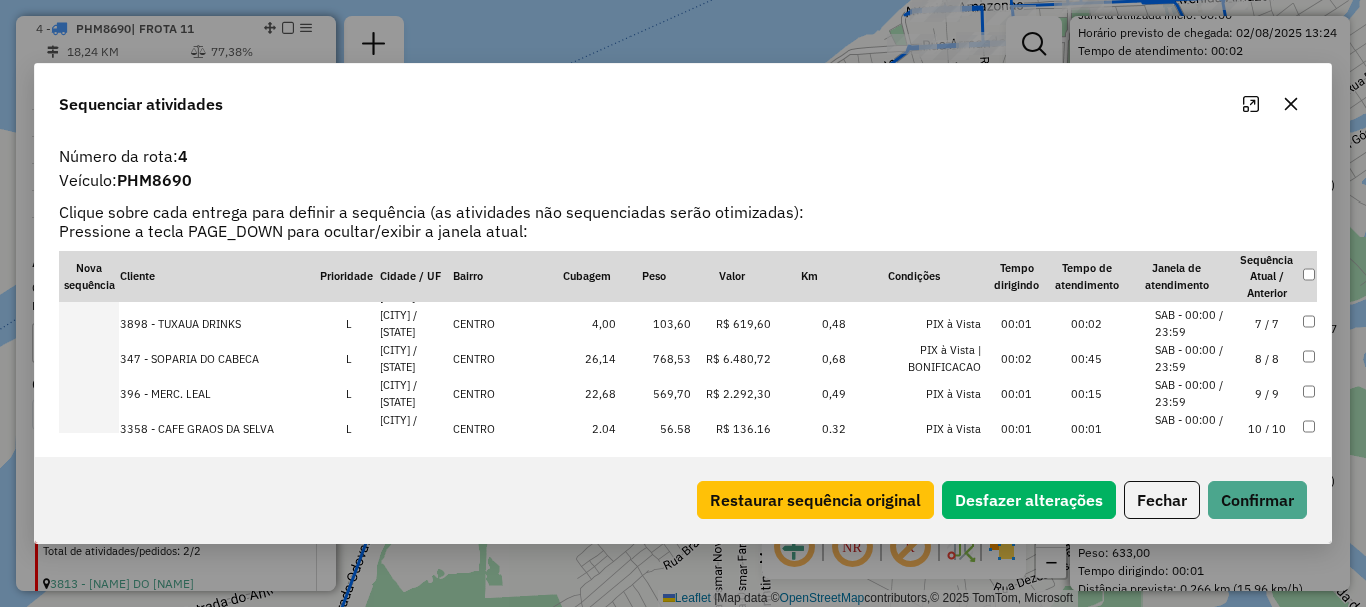 scroll, scrollTop: 0, scrollLeft: 0, axis: both 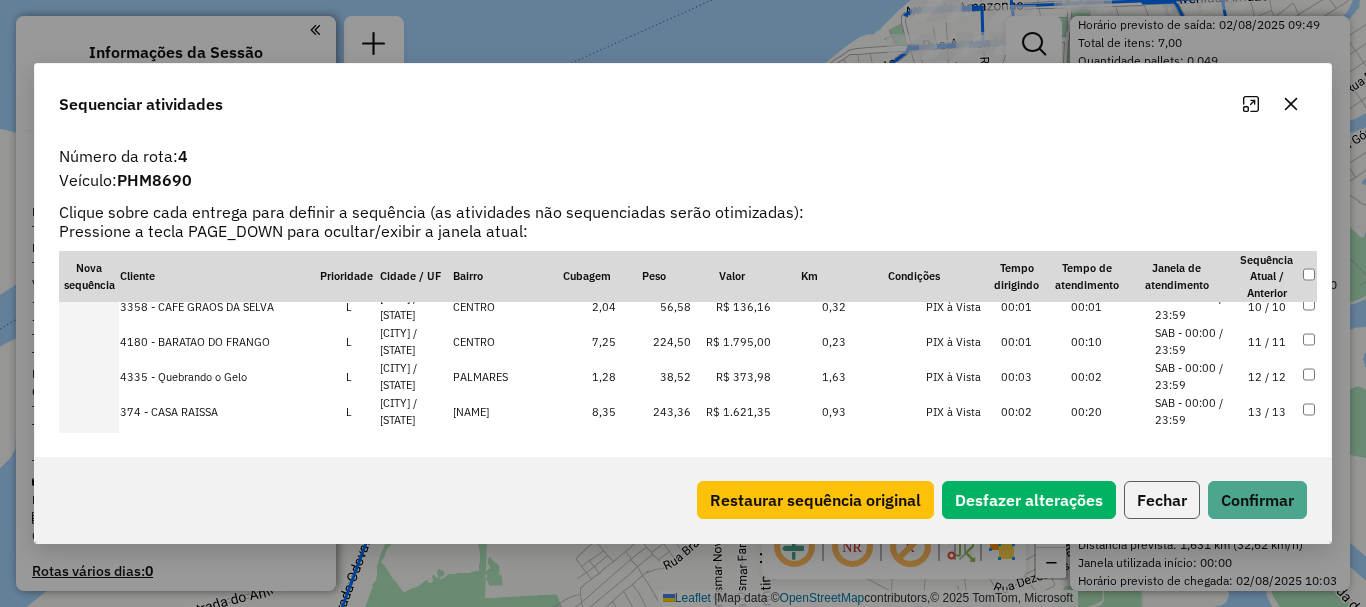 click on "Fechar" 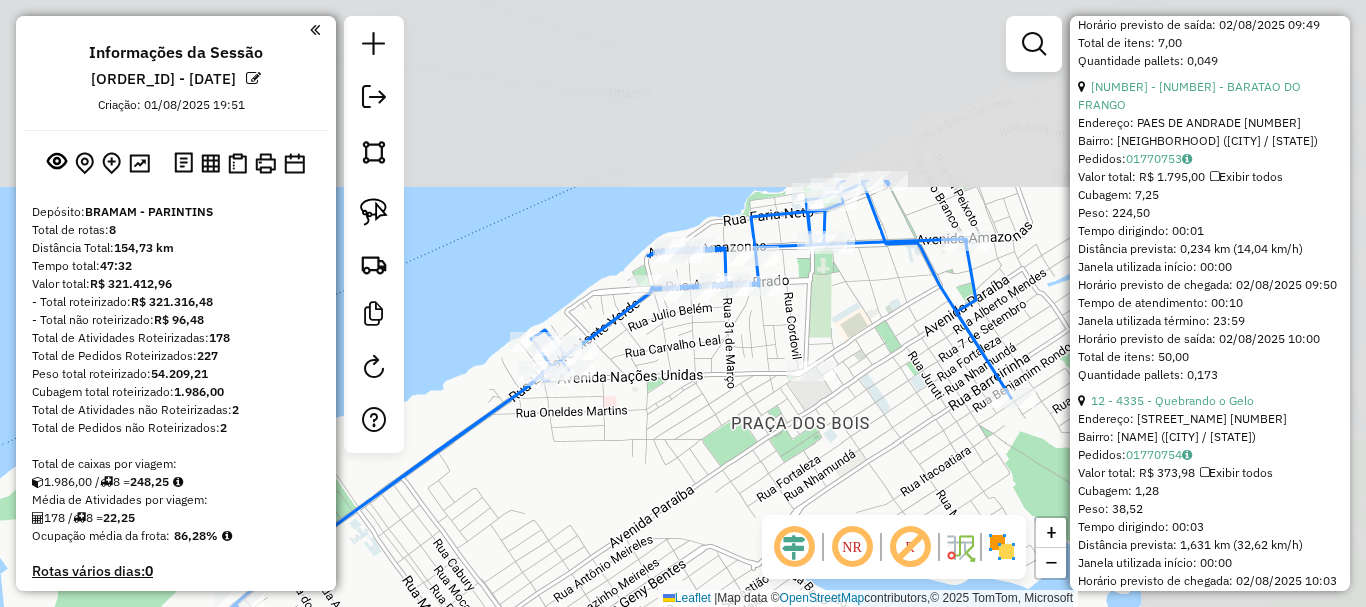 drag, startPoint x: 783, startPoint y: 347, endPoint x: 554, endPoint y: 550, distance: 306.0229 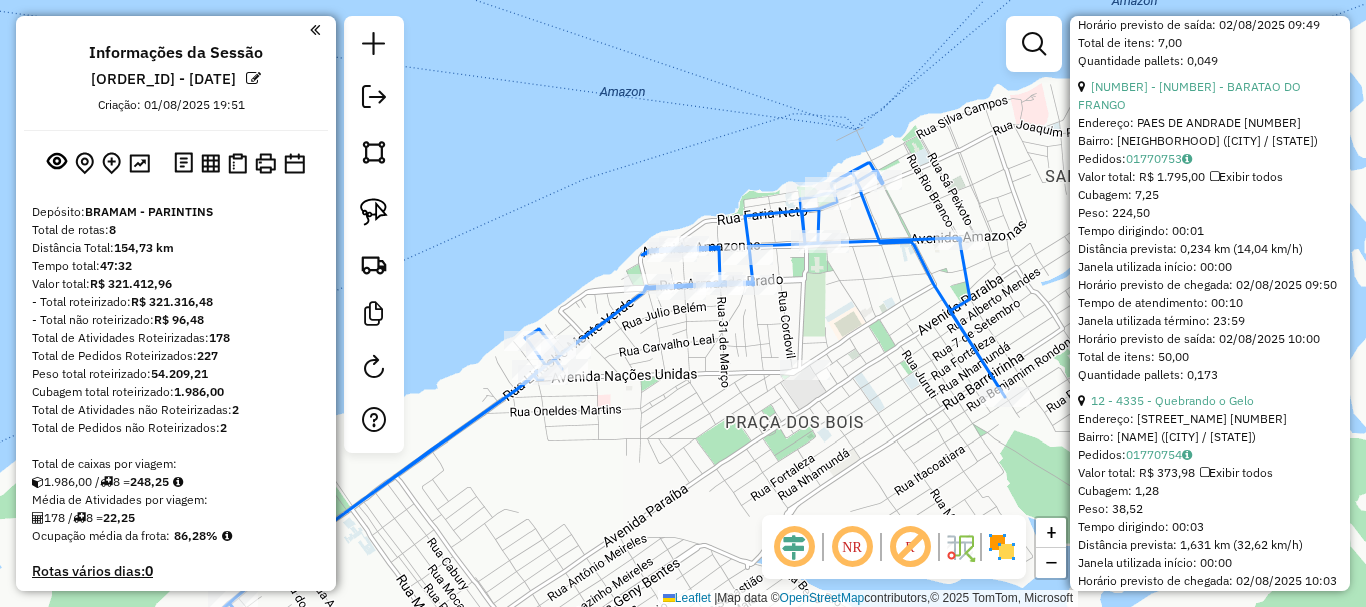 drag, startPoint x: 742, startPoint y: 394, endPoint x: 656, endPoint y: 439, distance: 97.06184 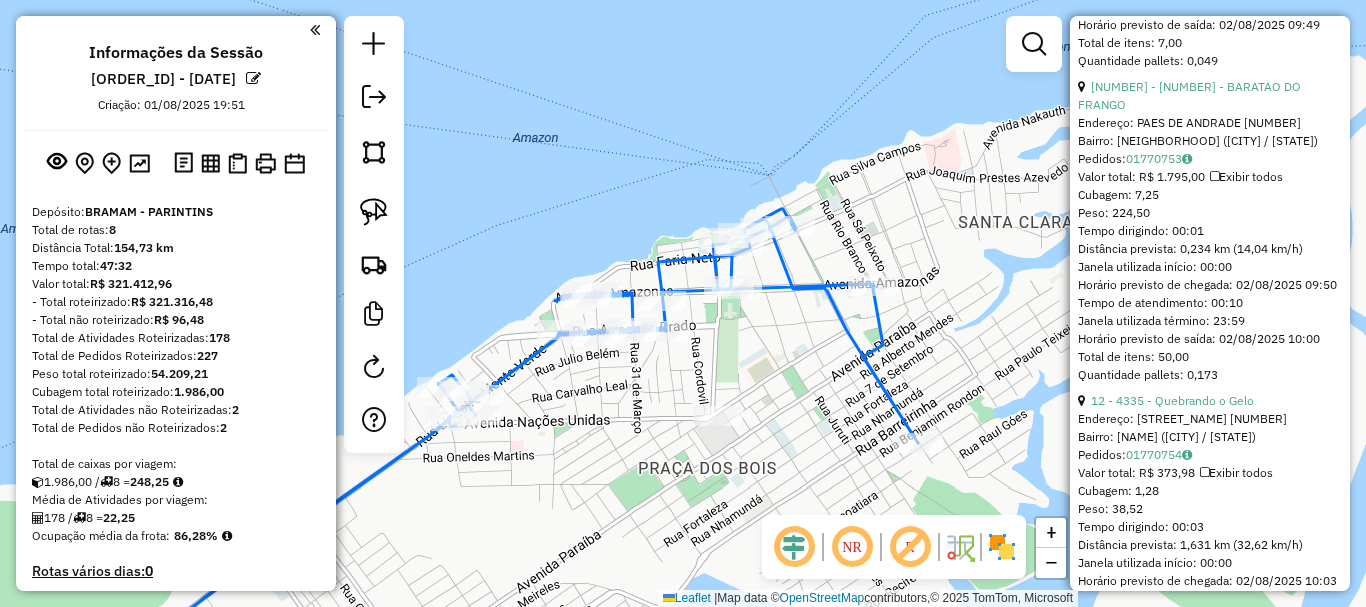 click on "Janela de atendimento Grade de atendimento Capacidade Transportadoras Veículos Cliente Pedidos  Rotas Selecione os dias de semana para filtrar as janelas de atendimento  Seg   Ter   Qua   Qui   Sex   Sáb   Dom  Informe o período da janela de atendimento: De: Até:  Filtrar exatamente a janela do cliente  Considerar janela de atendimento padrão  Selecione os dias de semana para filtrar as grades de atendimento  Seg   Ter   Qua   Qui   Sex   Sáb   Dom   Considerar clientes sem dia de atendimento cadastrado  Clientes fora do dia de atendimento selecionado Filtrar as atividades entre os valores definidos abaixo:  Peso mínimo:   Peso máximo:   Cubagem mínima:   Cubagem máxima:   De:   Até:  Filtrar as atividades entre o tempo de atendimento definido abaixo:  De:   Até:   Considerar capacidade total dos clientes não roteirizados Transportadora: Selecione um ou mais itens Tipo de veículo: Selecione um ou mais itens Veículo: Selecione um ou mais itens Motorista: Selecione um ou mais itens Nome: Rótulo:" 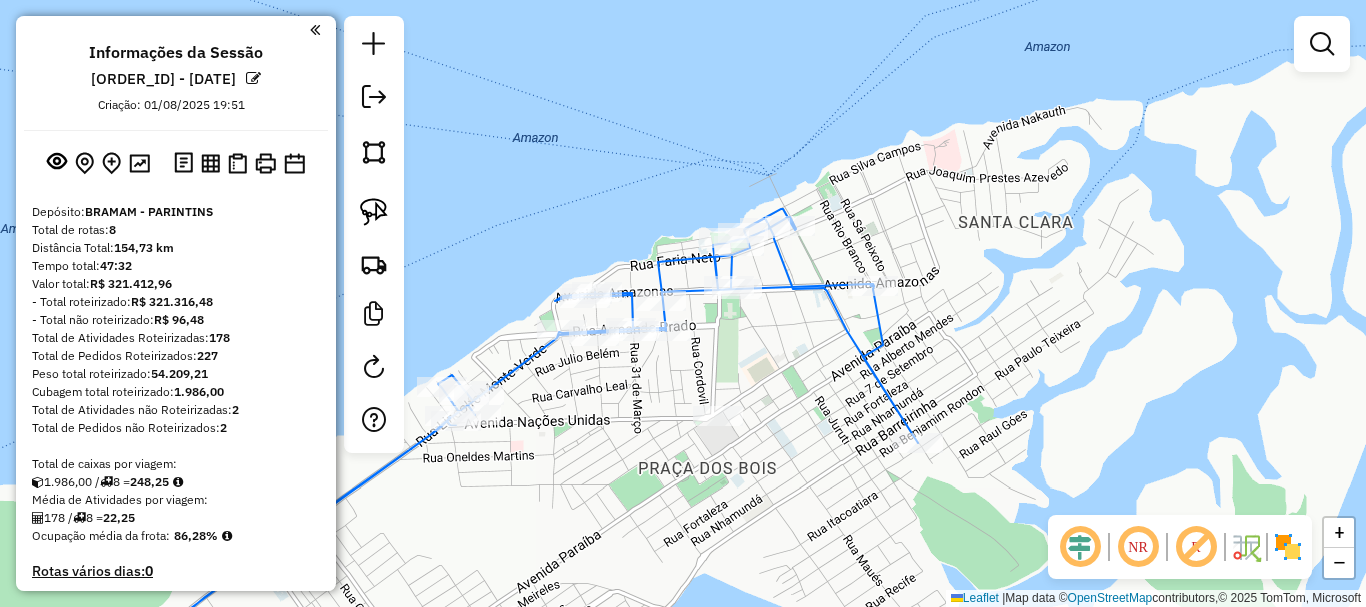 click on "Informações da Sessão 974126 - 02/08/2025     Criação: 01/08/2025 19:51   Depósito:  BRAMAM - PARINTINS  Total de rotas:  8  Distância Total:  154,73 km  Tempo total:  47:32  Valor total:  R$ 321.412,96  - Total roteirizado:  R$ 321.316,48  - Total não roteirizado:  R$ 96,48  Total de Atividades Roteirizadas:  178  Total de Pedidos Roteirizados:  227  Peso total roteirizado:  54.209,21  Cubagem total roteirizado:  1.986,00  Total de Atividades não Roteirizadas:  2  Total de Pedidos não Roteirizados:  2 Total de caixas por viagem:  1.986,00 /   8 =  248,25 Média de Atividades por viagem:  178 /   8 =  22,25 Ocupação média da frota:  86,28%   Rotas vários dias:  0  Clientes Priorizados NR:  0 Rotas  Recargas: 1   Ver rotas   Ver veículos  Finalizar todas as rotas   1 -       [VEHICLE_PLATE]   | FROTA 16   2 -       [VEHICLE_PLATE]   | 1º FROTA 23   3 -       [VEHICLE_PLATE]   | 2º FROTA 23   4 -       [VEHICLE_PLATE]   | FROTA 11  18,24 KM   77,38%  /  29   55,40%     =  0,63 KM   06:49   5 -       [VEHICLE_PLATE]   | FROTA 12" at bounding box center [176, 303] 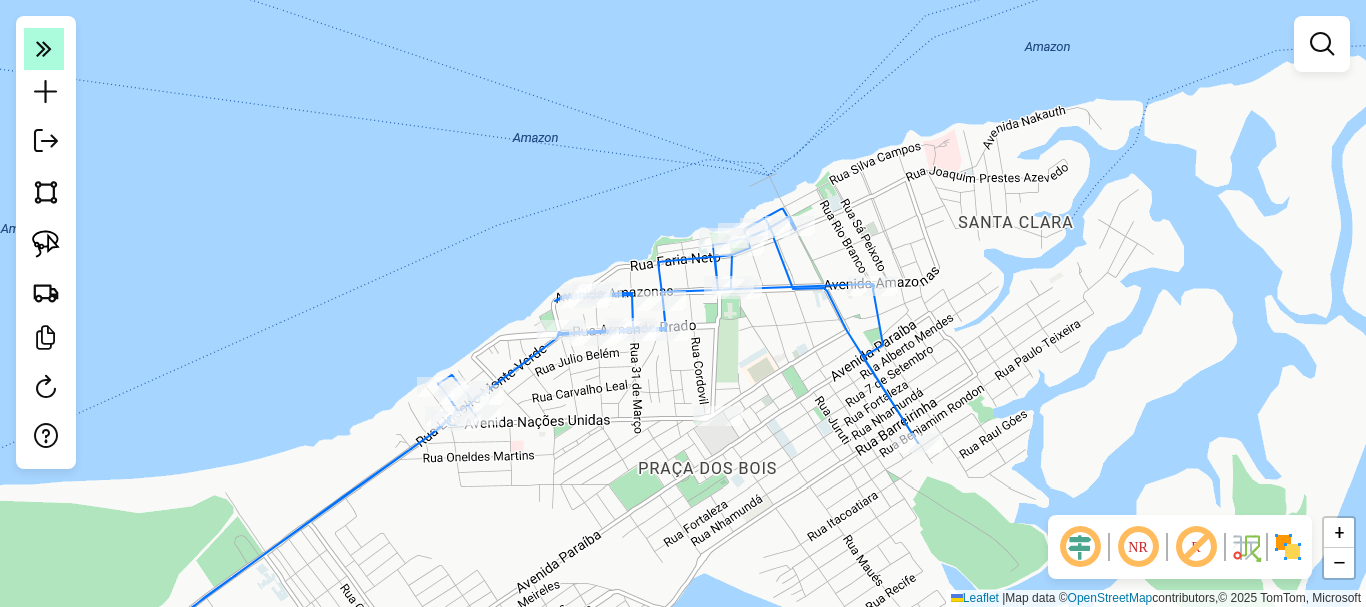 click 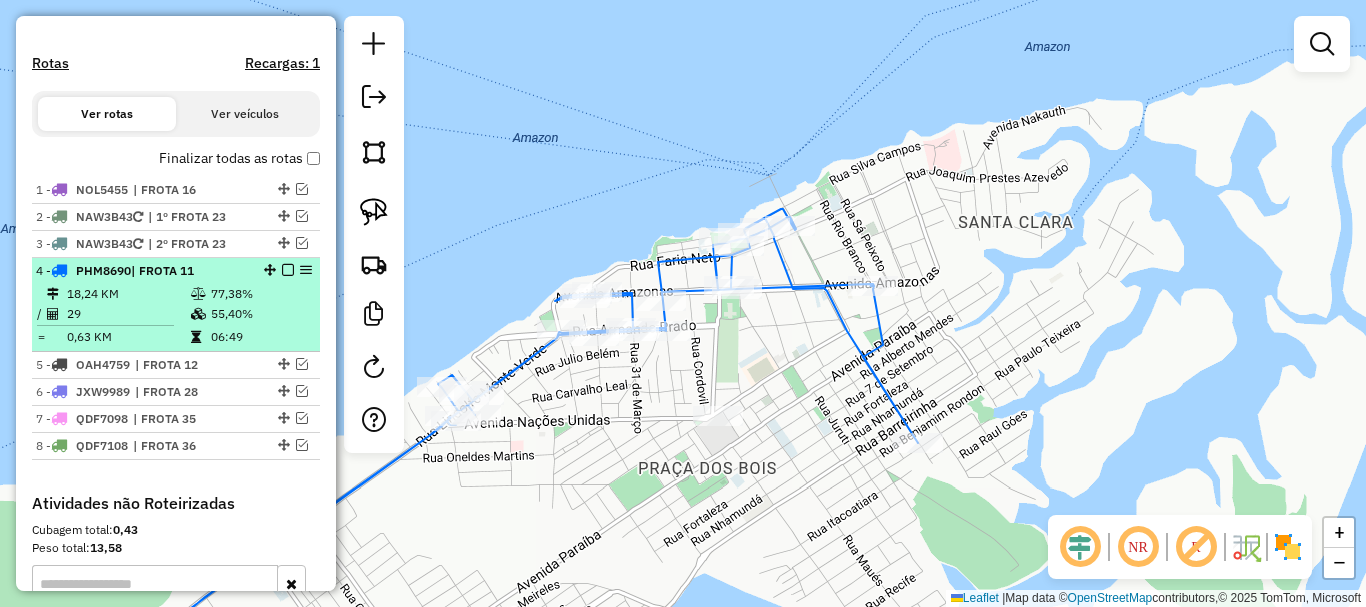 scroll, scrollTop: 600, scrollLeft: 0, axis: vertical 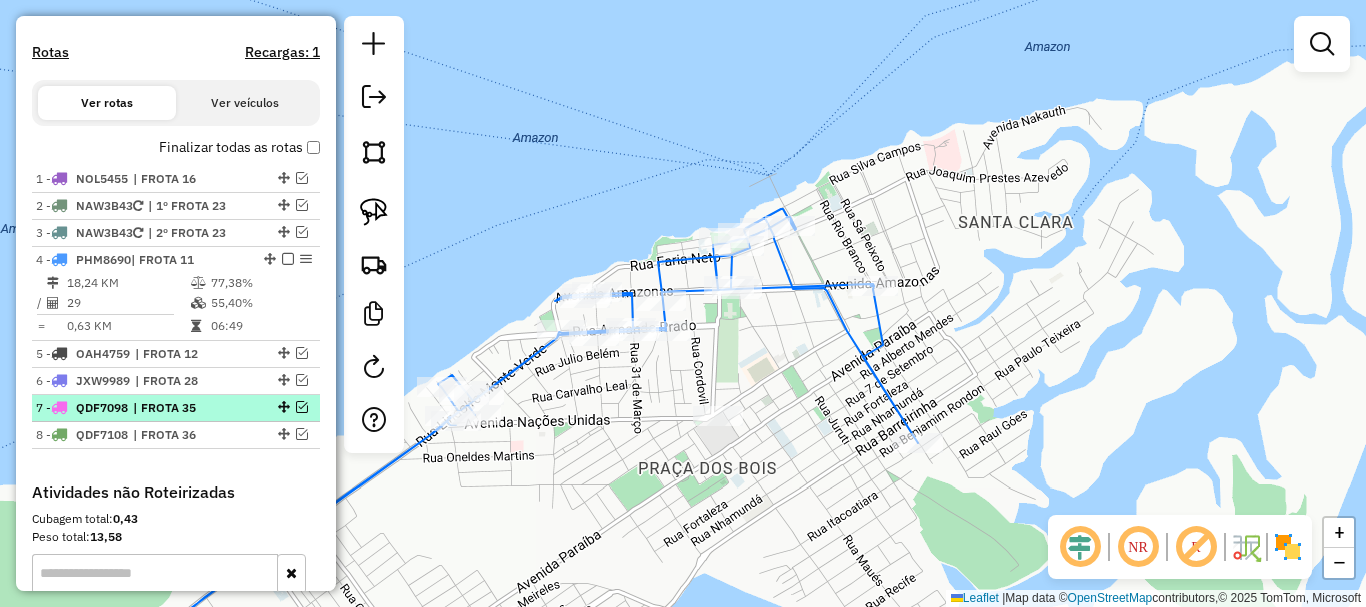 click on "| FROTA 35" at bounding box center [179, 408] 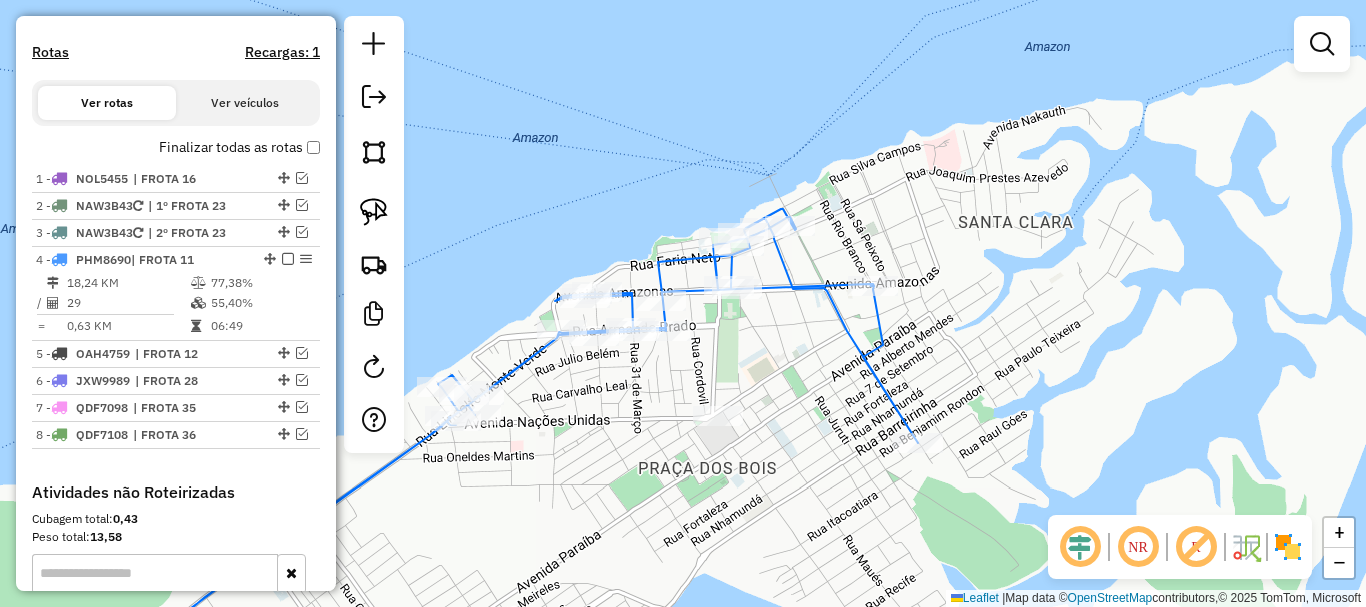 select on "**********" 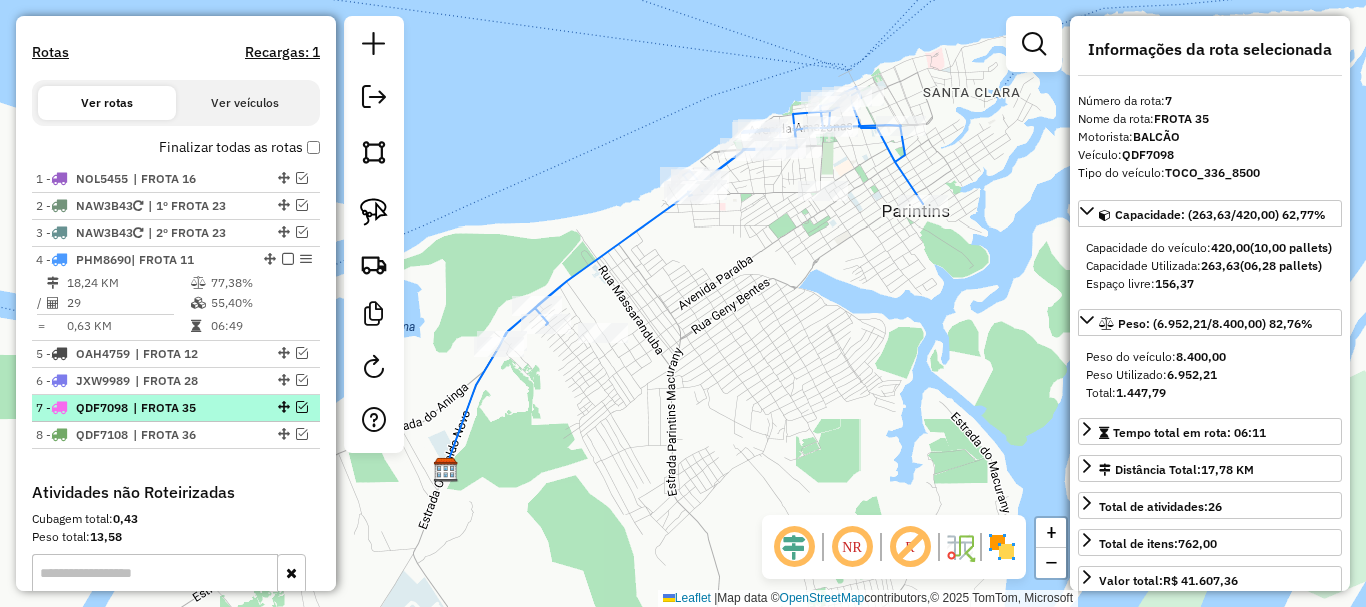 click at bounding box center (282, 407) 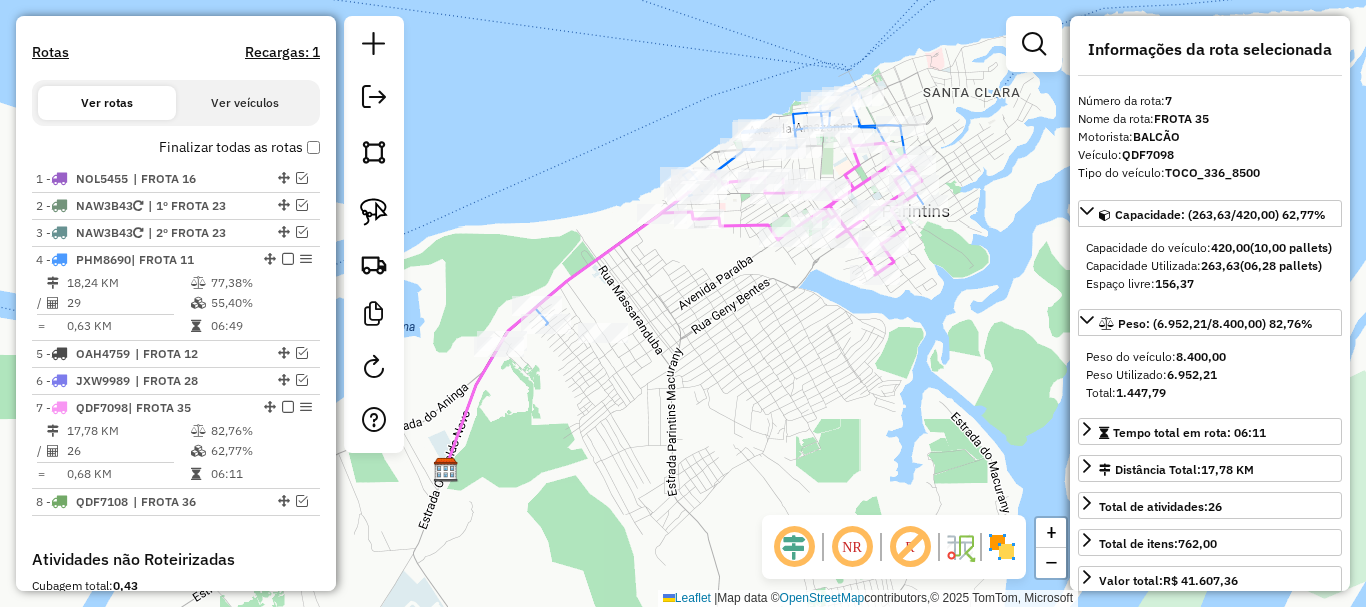 click 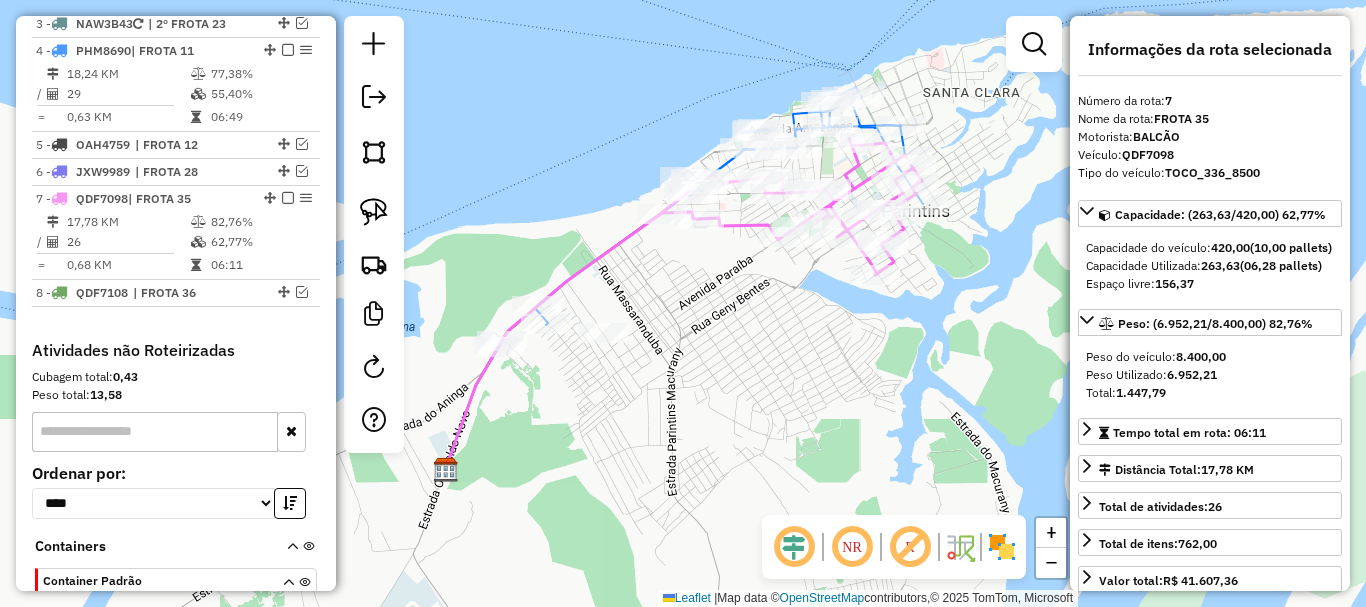 scroll, scrollTop: 979, scrollLeft: 0, axis: vertical 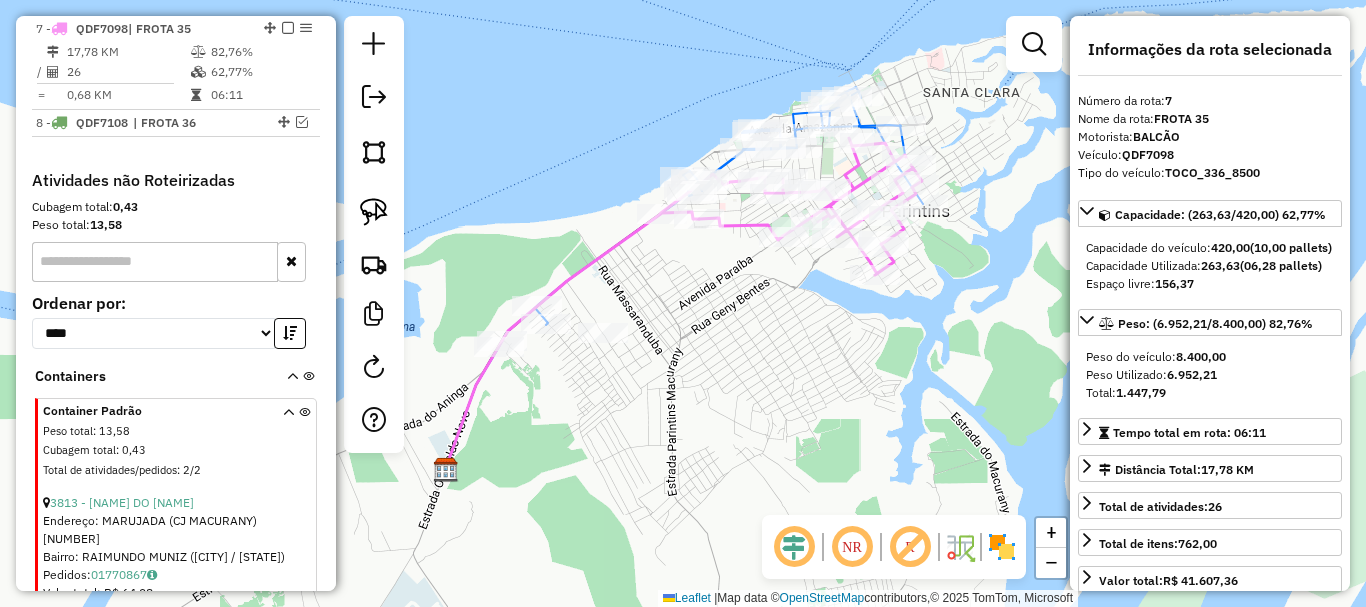 click 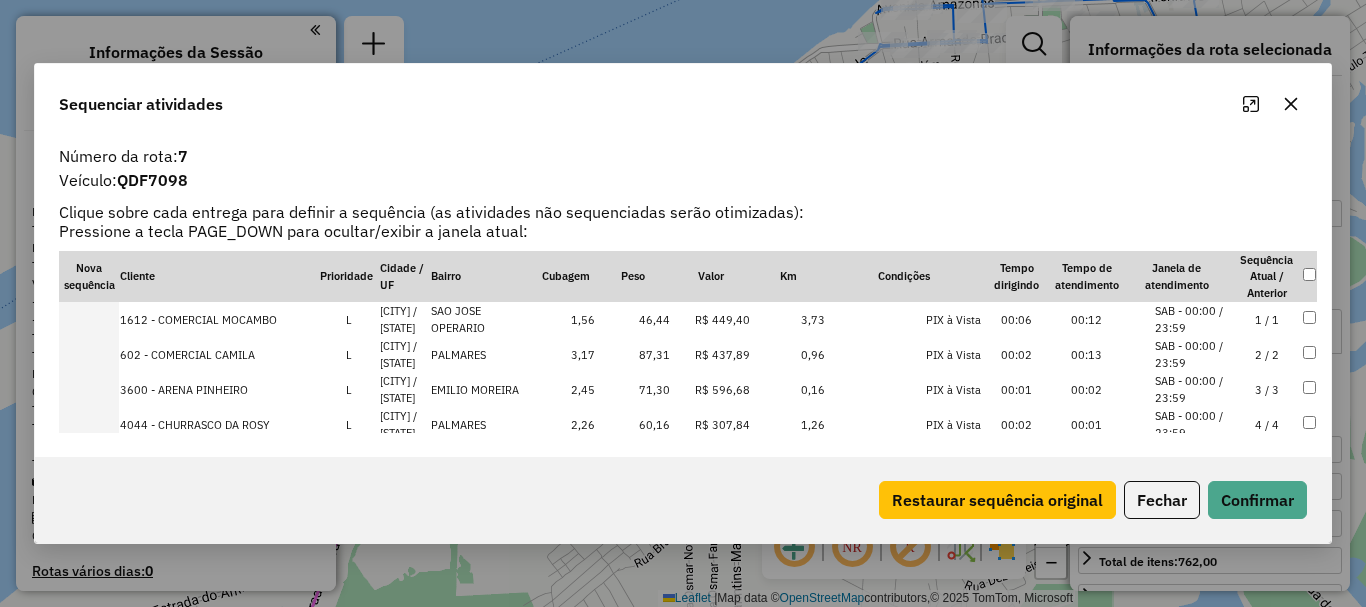 select on "*********" 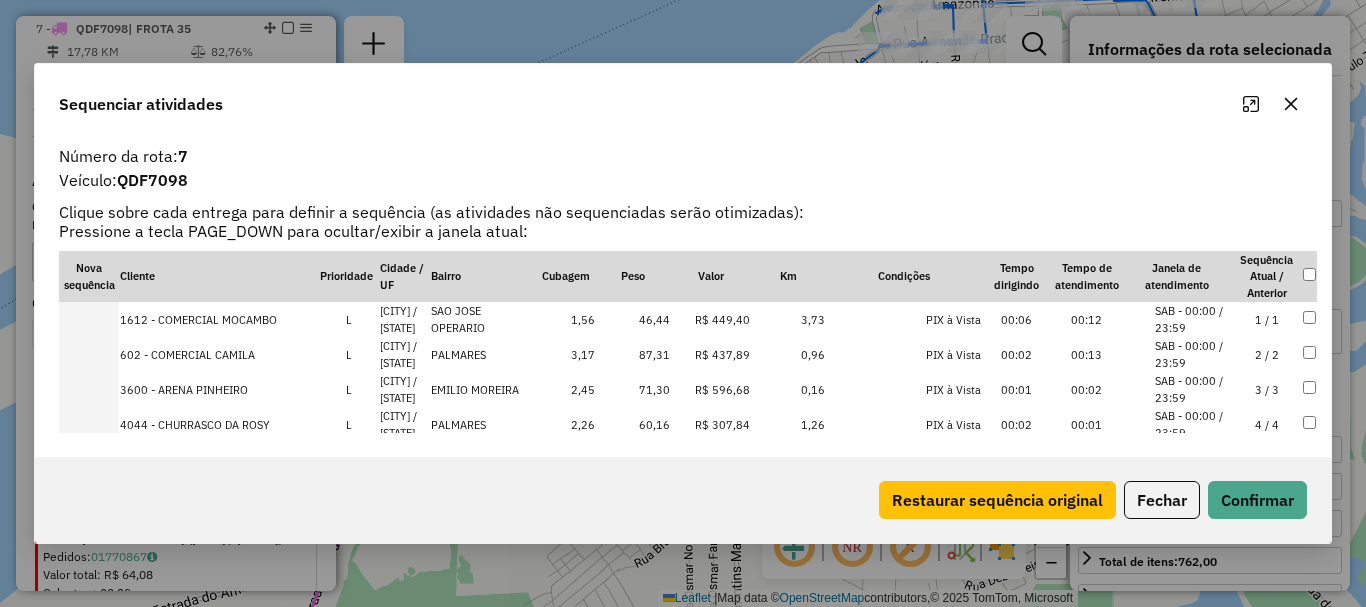 scroll, scrollTop: 3330, scrollLeft: 0, axis: vertical 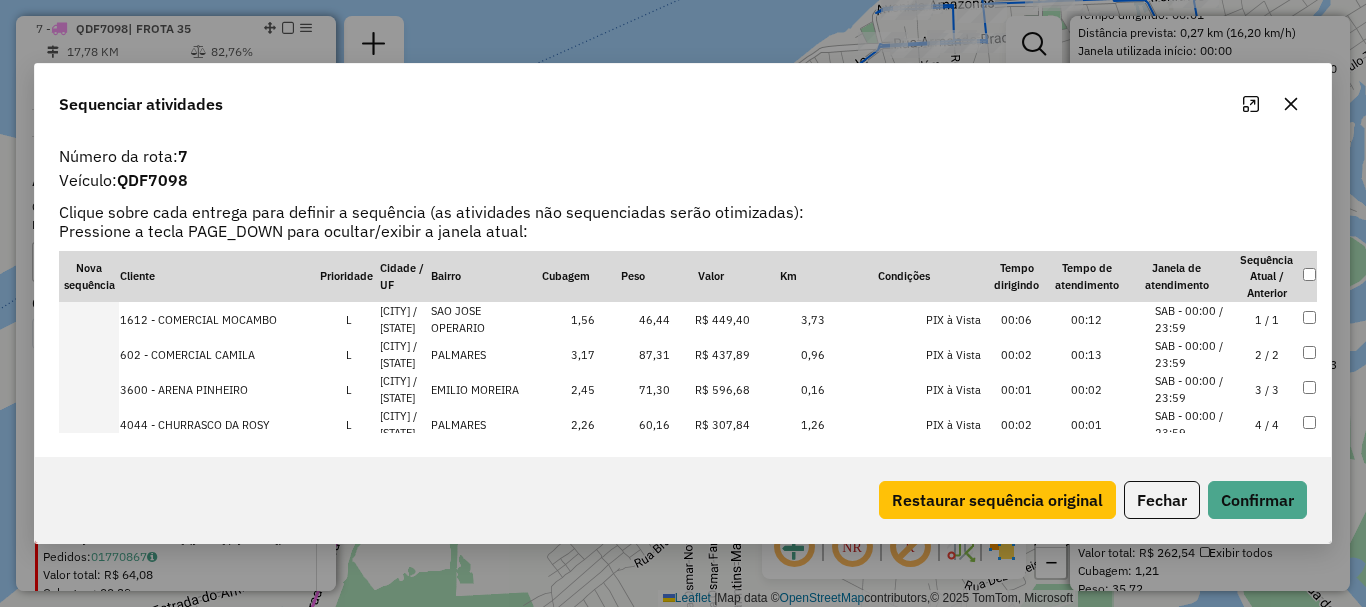 drag, startPoint x: 1291, startPoint y: 108, endPoint x: 1170, endPoint y: 145, distance: 126.53063 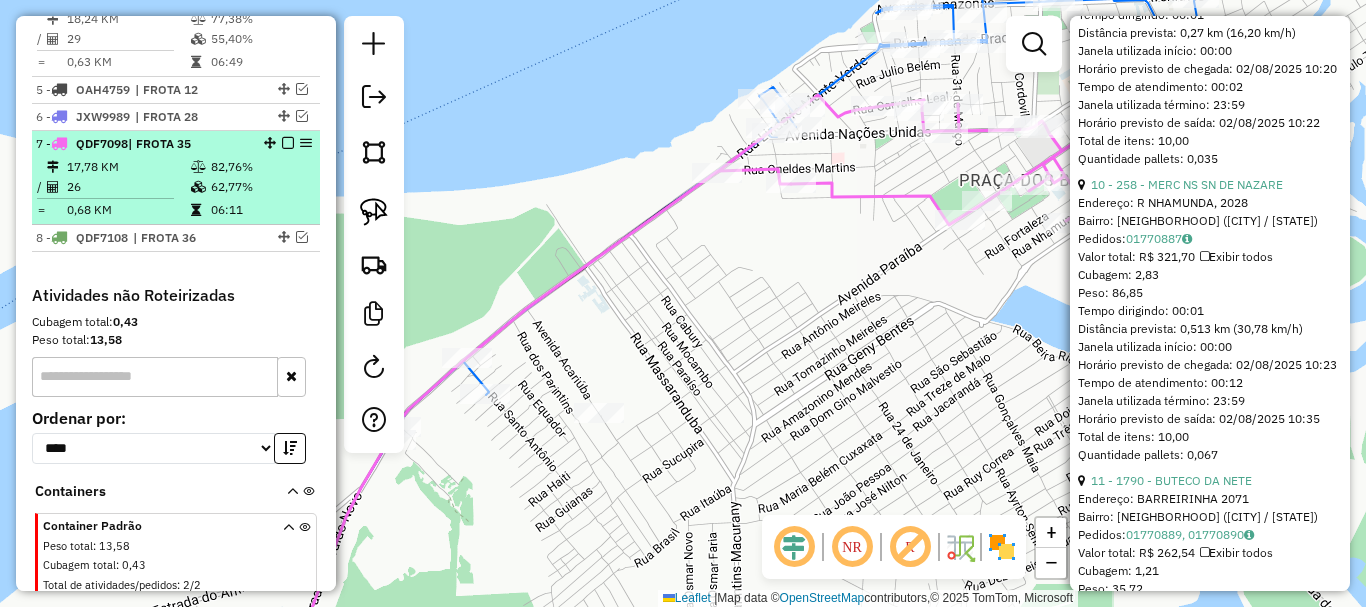 scroll, scrollTop: 779, scrollLeft: 0, axis: vertical 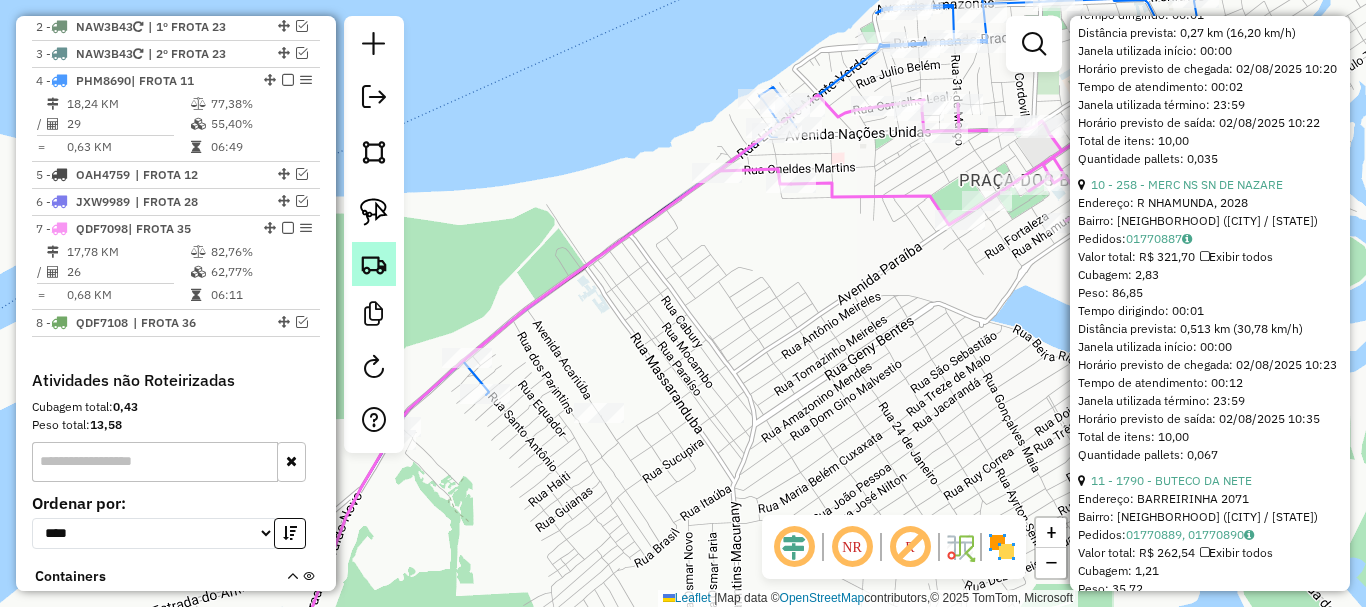 click 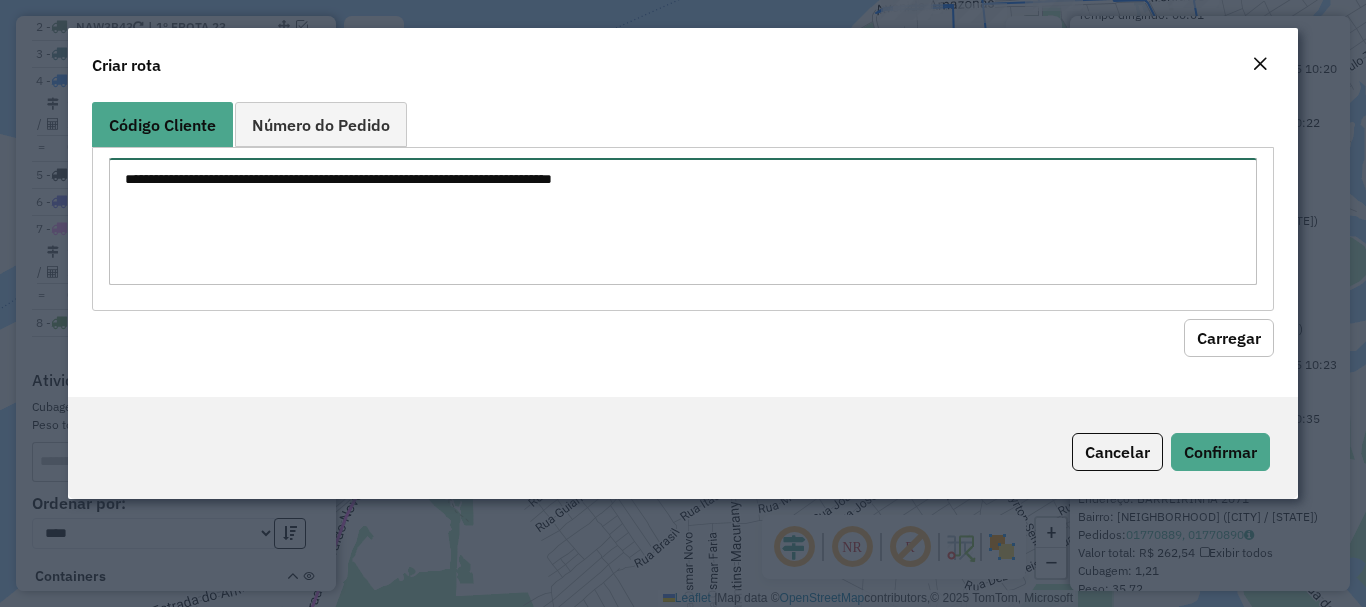 click at bounding box center (682, 221) 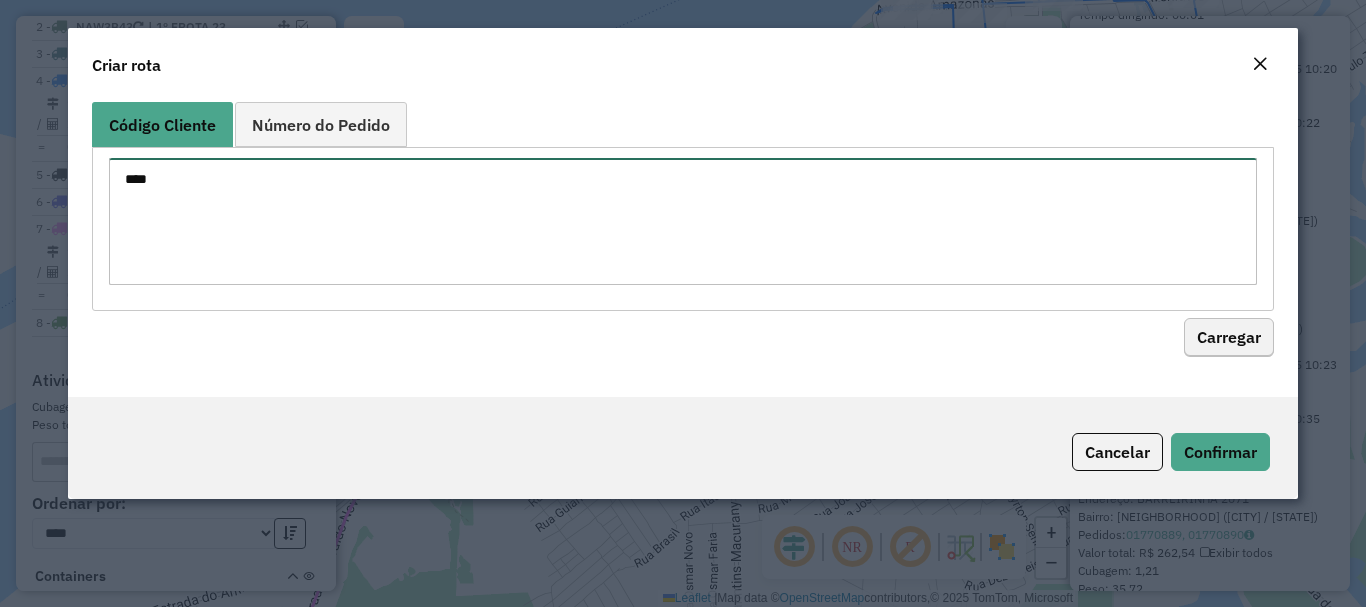 type on "****" 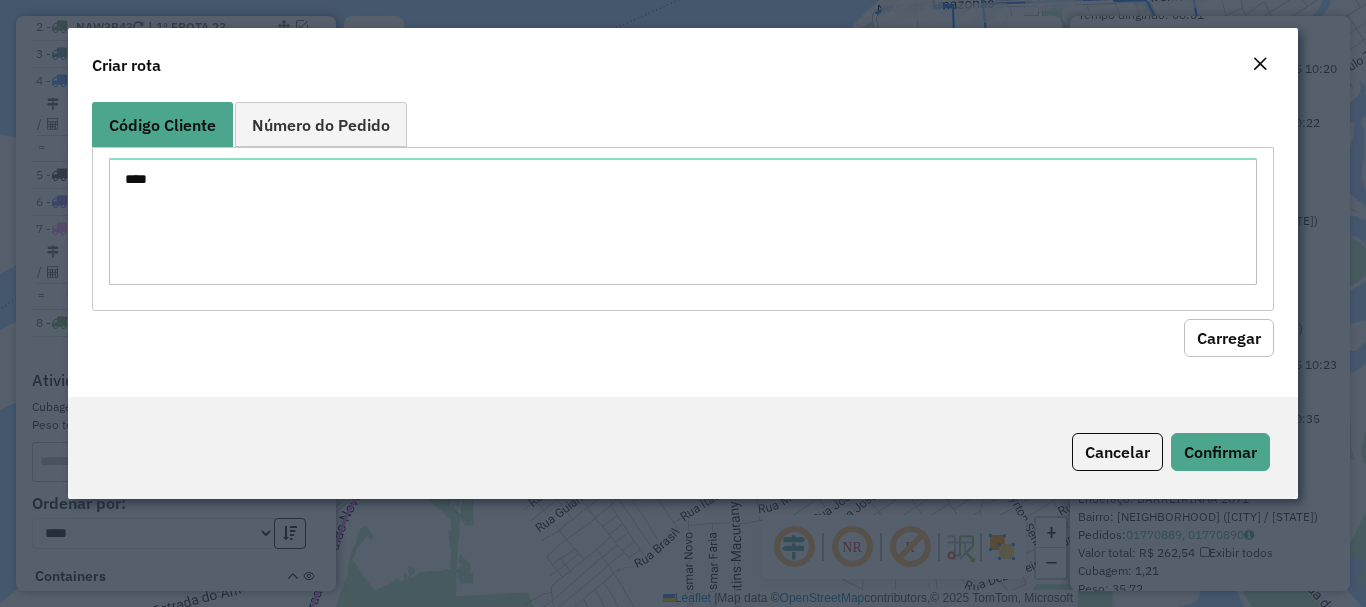 drag, startPoint x: 1245, startPoint y: 338, endPoint x: 1169, endPoint y: 347, distance: 76.53104 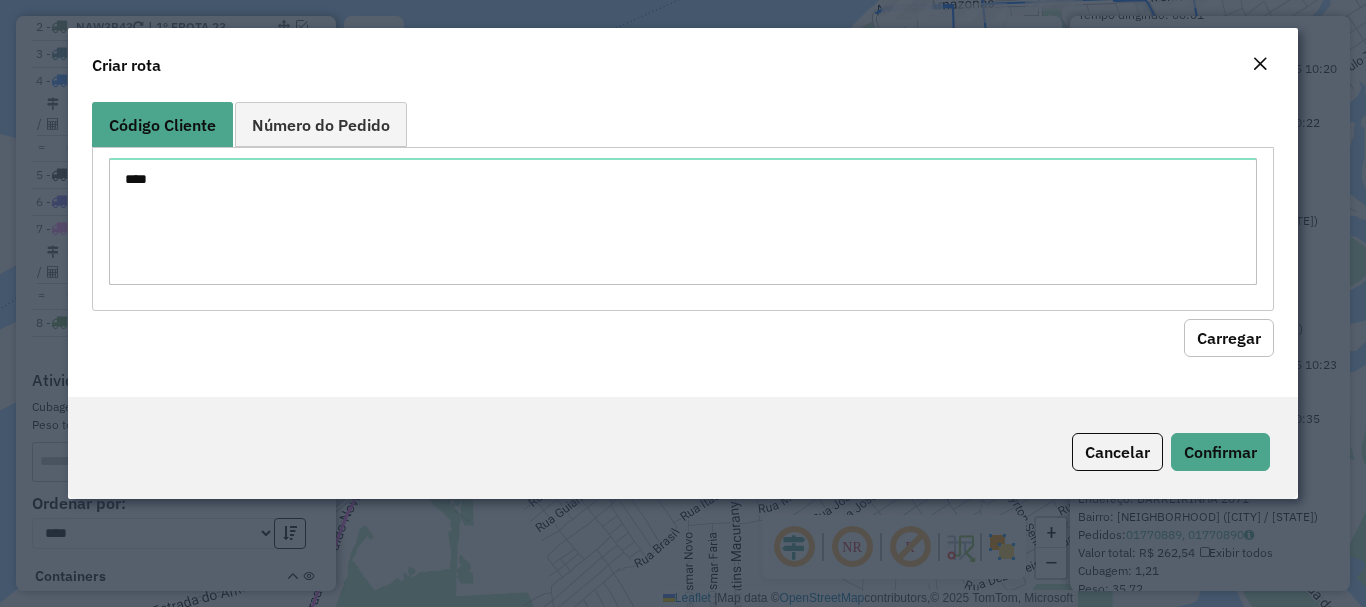 click on "Carregar" 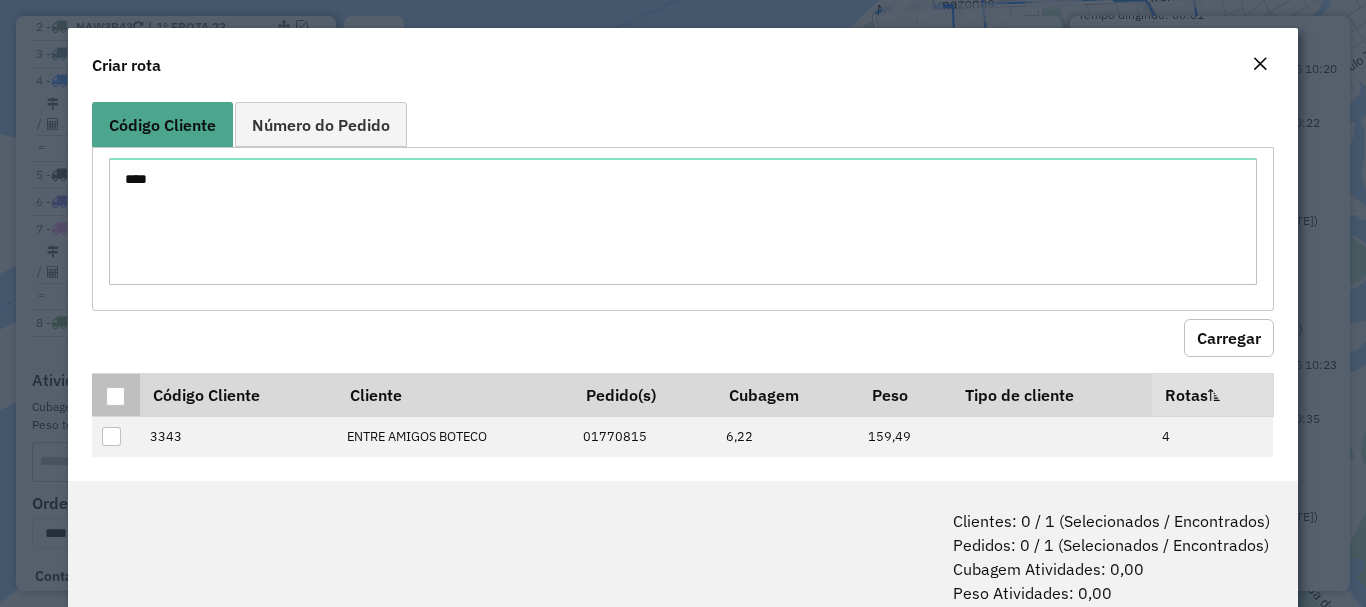 click at bounding box center (116, 397) 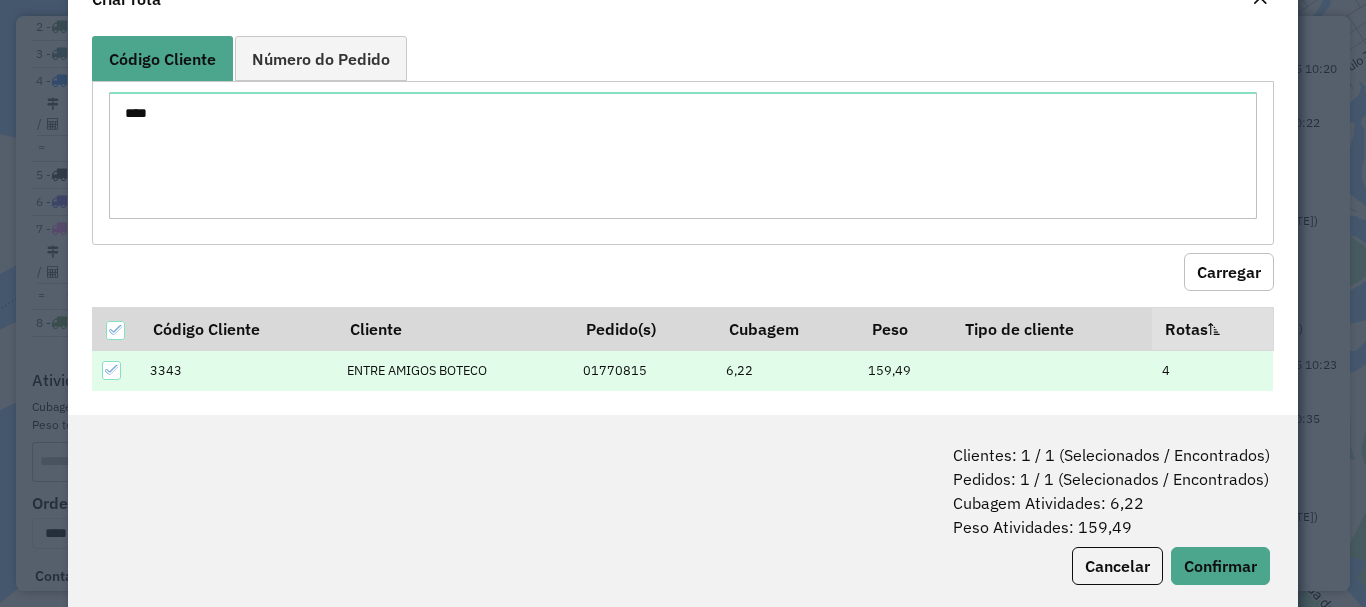 scroll, scrollTop: 100, scrollLeft: 0, axis: vertical 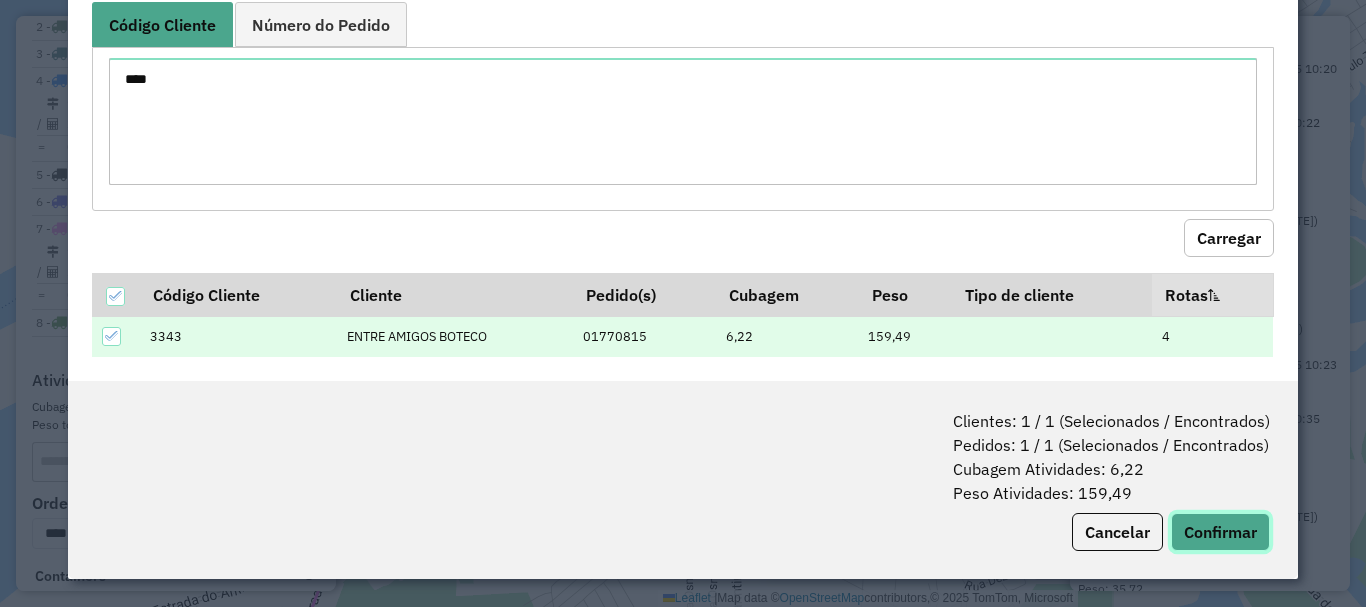 click on "Confirmar" 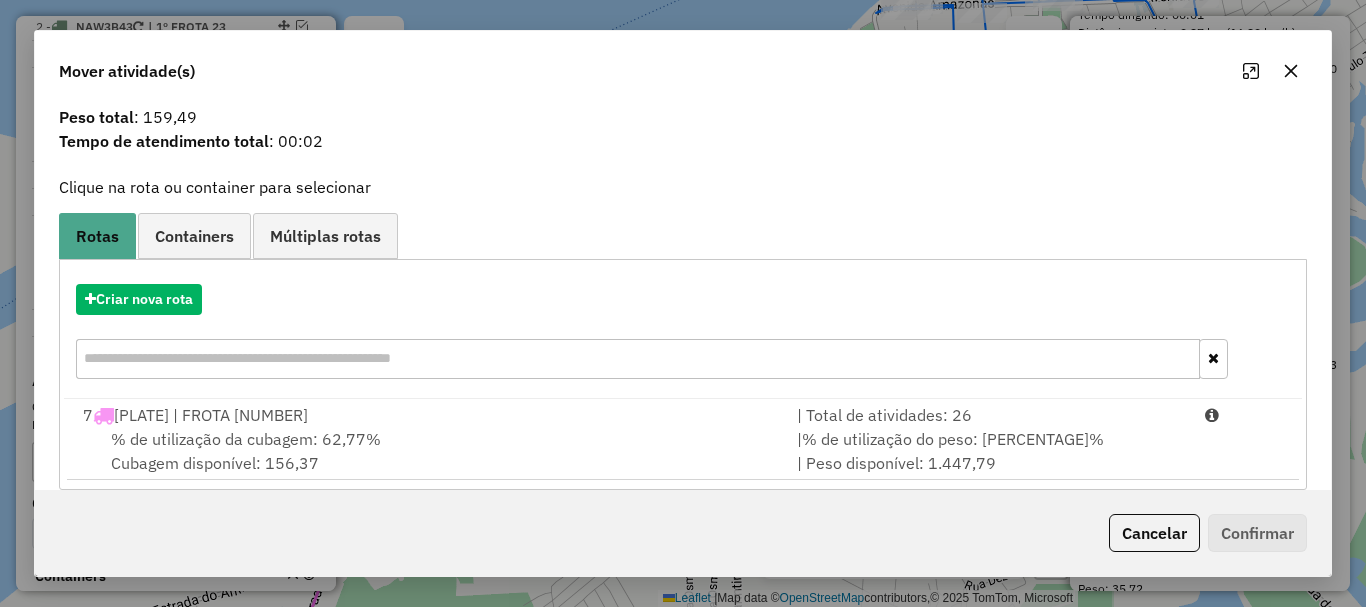 scroll, scrollTop: 78, scrollLeft: 0, axis: vertical 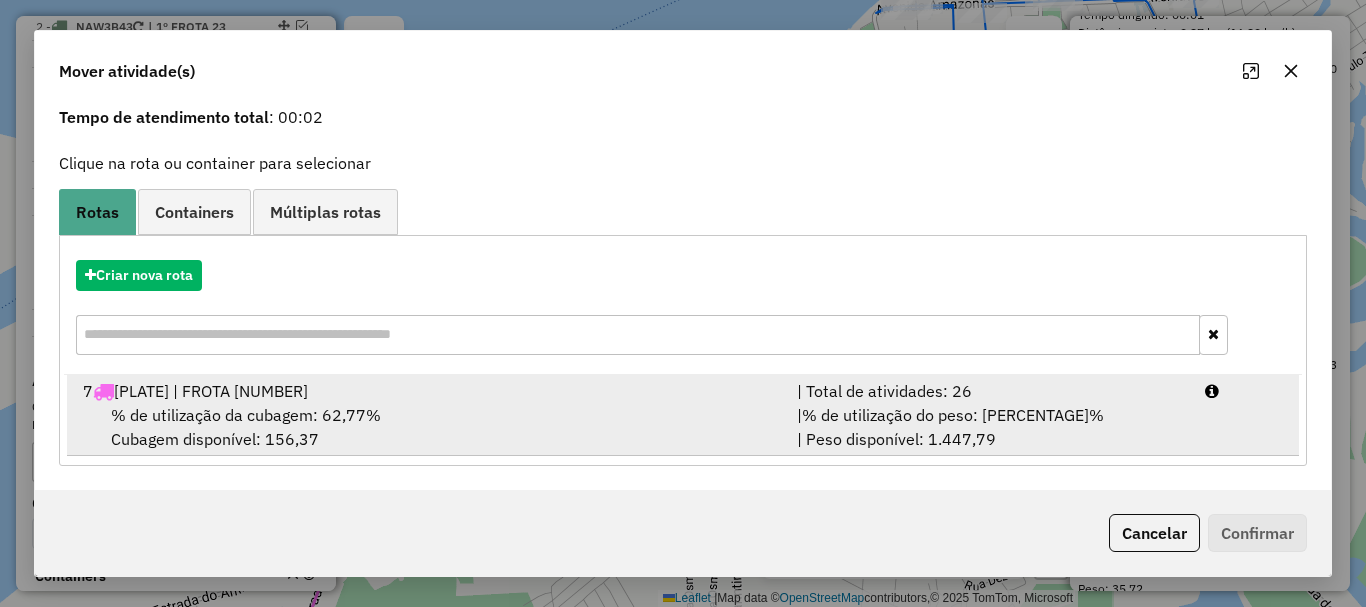 click on "7  QDF7098 | FROTA 35" at bounding box center [428, 391] 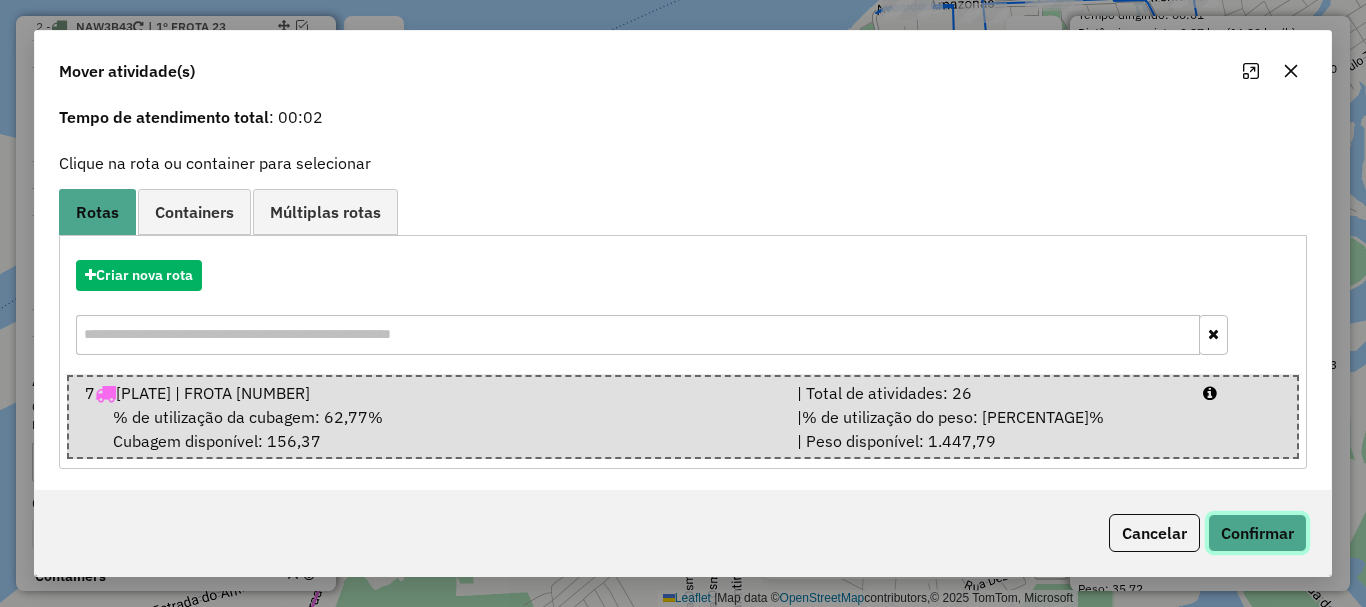 click on "Confirmar" 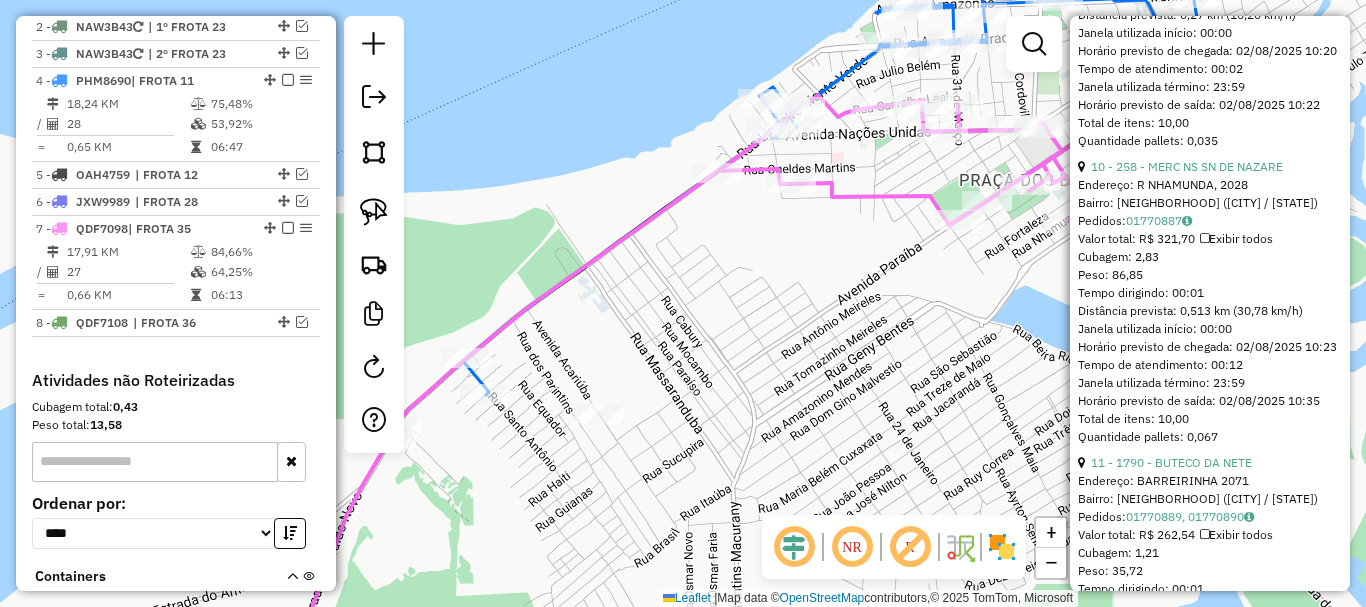 scroll, scrollTop: 0, scrollLeft: 0, axis: both 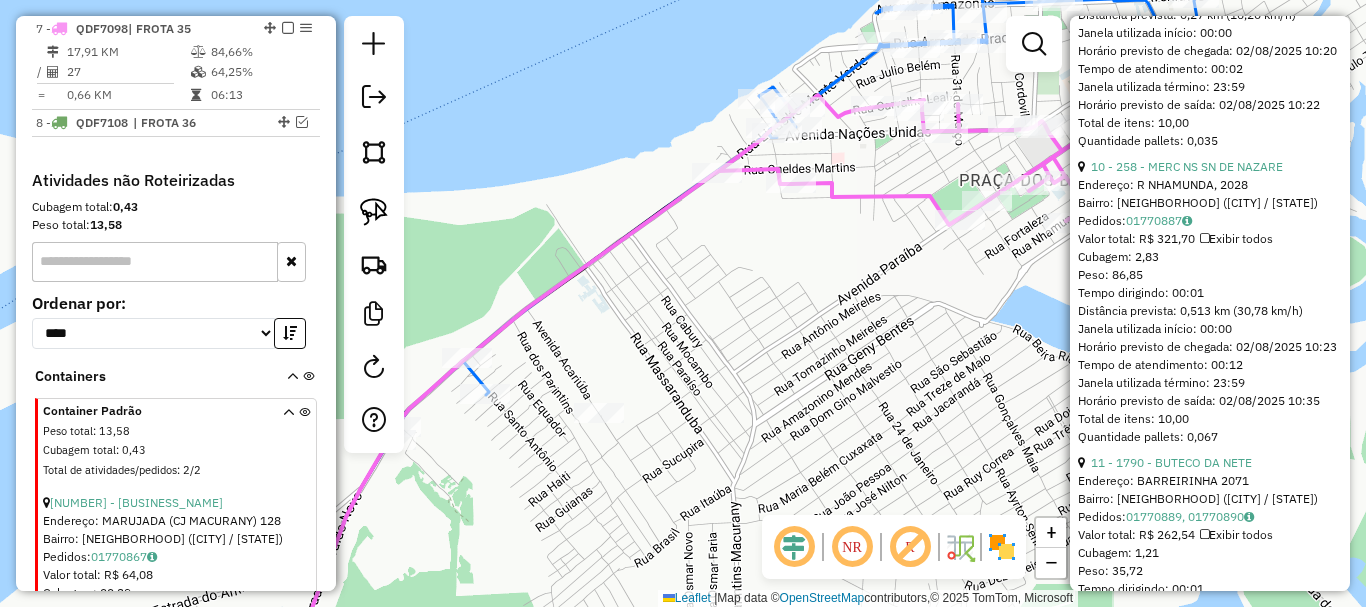 click 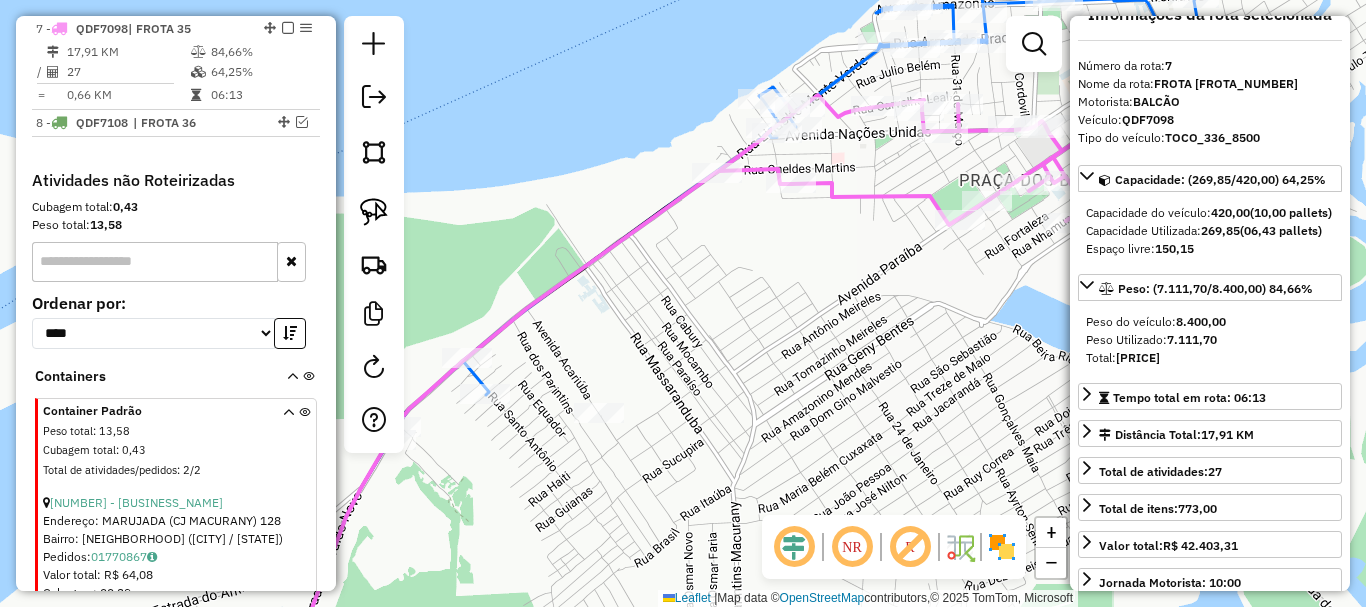 scroll, scrollTop: 30, scrollLeft: 0, axis: vertical 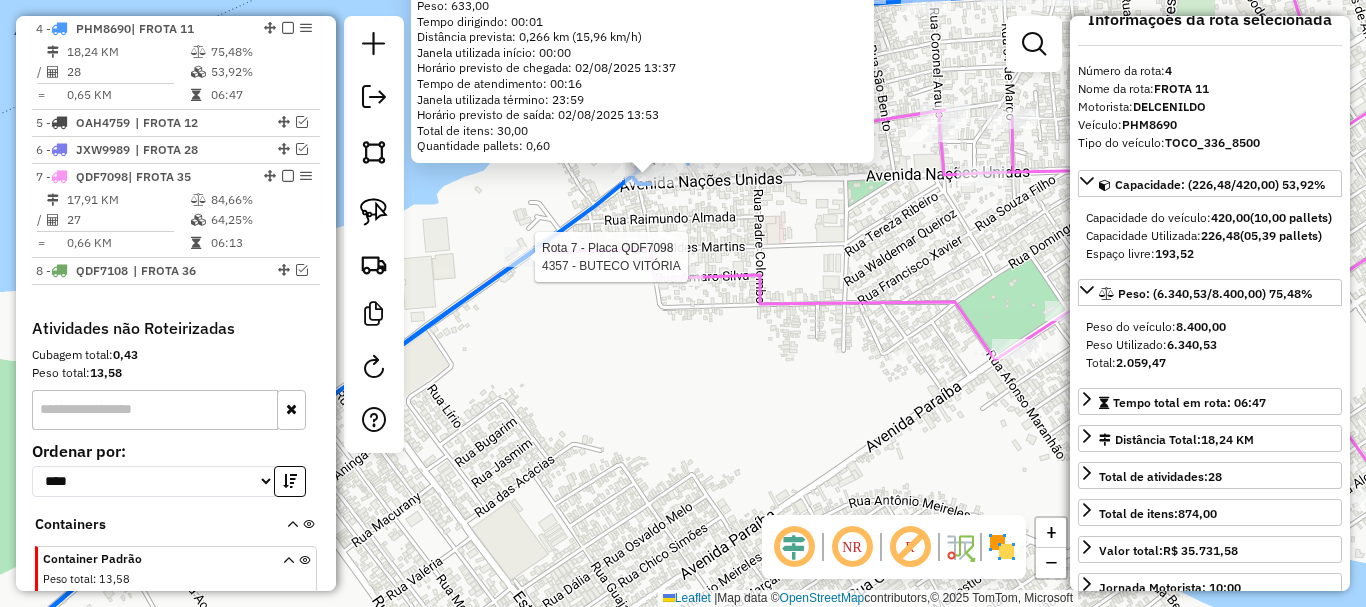 click 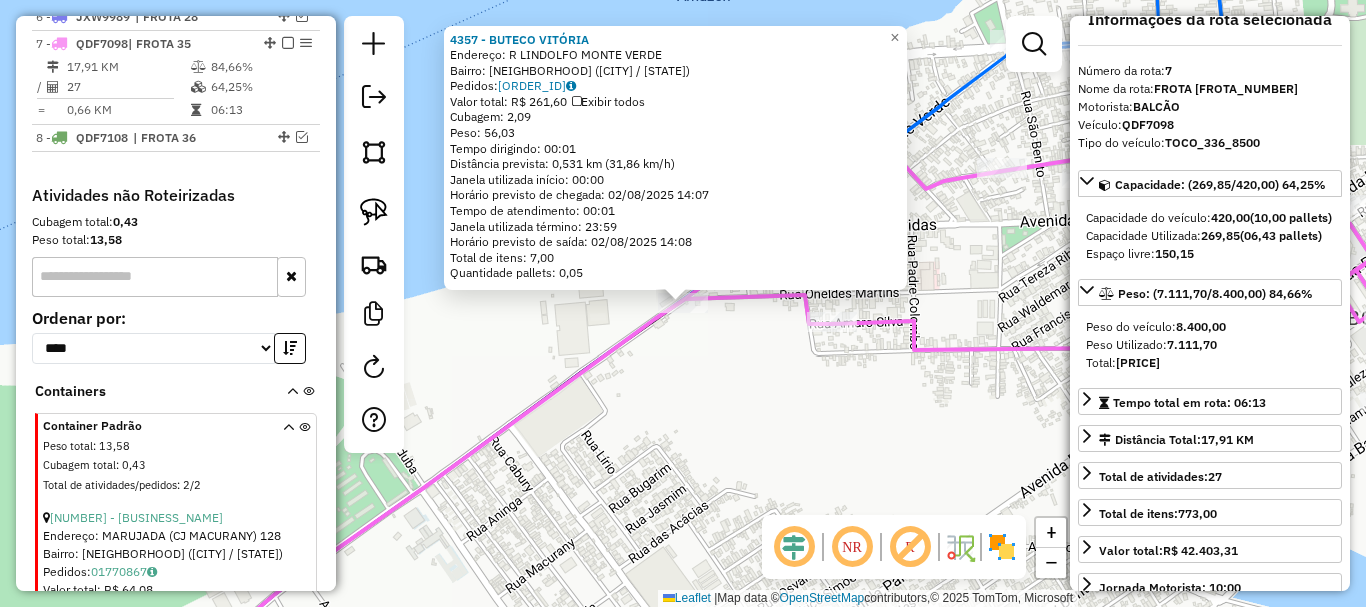 scroll, scrollTop: 979, scrollLeft: 0, axis: vertical 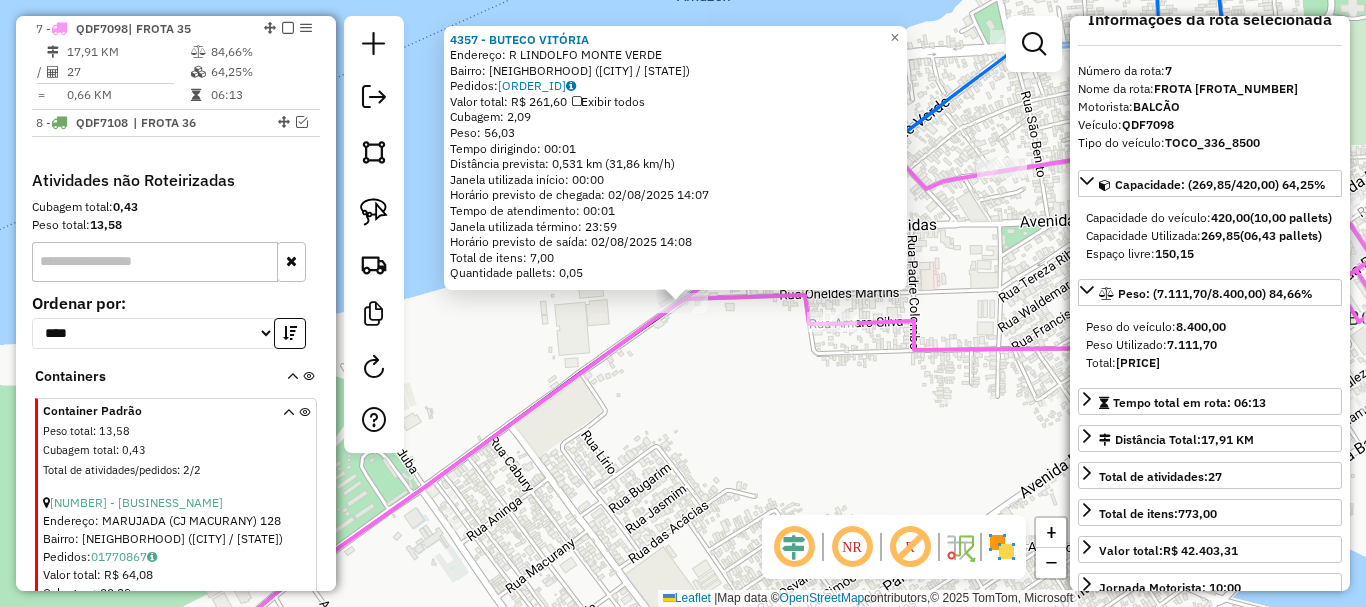 click on "4357 - BUTECO VITÓRIA  Endereço: R LINDOLFO MONTE VERDE   Bairro: SAO JOSE OPERARIO (PARINTINS / AM)   Pedidos:  01770934   Valor total: R$ 261,60   Exibir todos   Cubagem: 2,09  Peso: 56,03  Tempo dirigindo: 00:01   Distância prevista: 0,531 km (31,86 km/h)   Janela utilizada início: 00:00   Horário previsto de chegada: 02/08/2025 14:07   Tempo de atendimento: 00:01   Janela utilizada término: 23:59   Horário previsto de saída: 02/08/2025 14:08   Total de itens: 7,00   Quantidade pallets: 0,05  × Janela de atendimento Grade de atendimento Capacidade Transportadoras Veículos Cliente Pedidos  Rotas Selecione os dias de semana para filtrar as janelas de atendimento  Seg   Ter   Qua   Qui   Sex   Sáb   Dom  Informe o período da janela de atendimento: De: Até:  Filtrar exatamente a janela do cliente  Considerar janela de atendimento padrão  Selecione os dias de semana para filtrar as grades de atendimento  Seg   Ter   Qua   Qui   Sex   Sáb   Dom   Clientes fora do dia de atendimento selecionado De:" 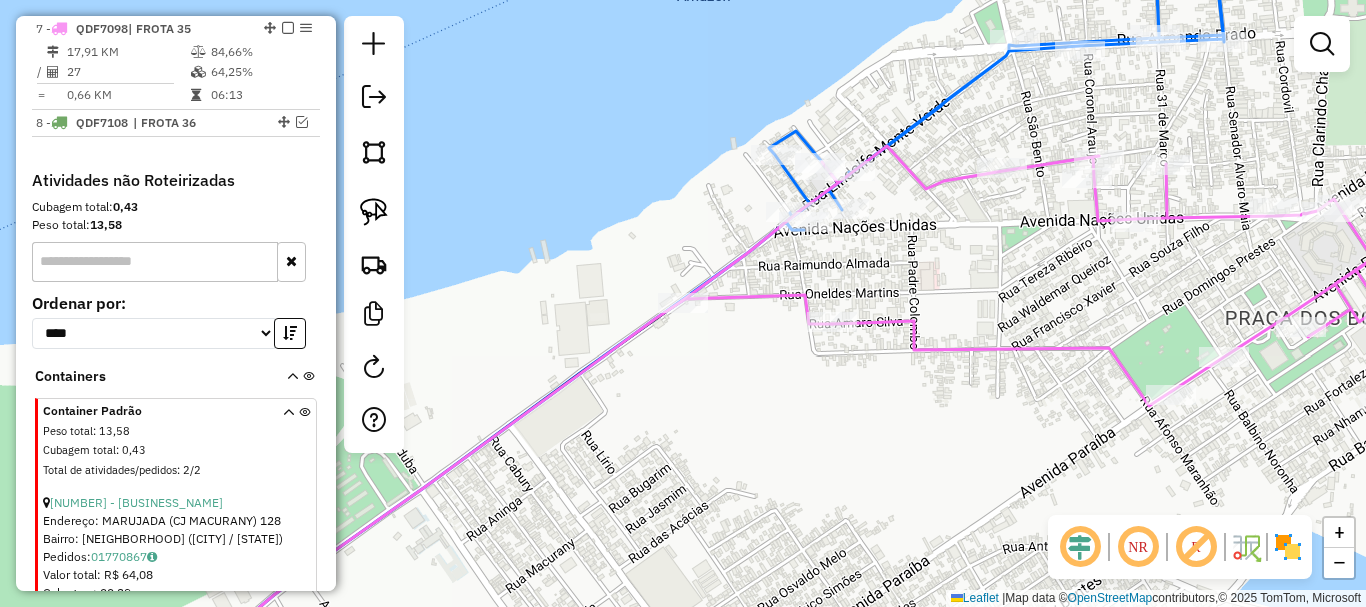 drag, startPoint x: 752, startPoint y: 368, endPoint x: 686, endPoint y: 398, distance: 72.498276 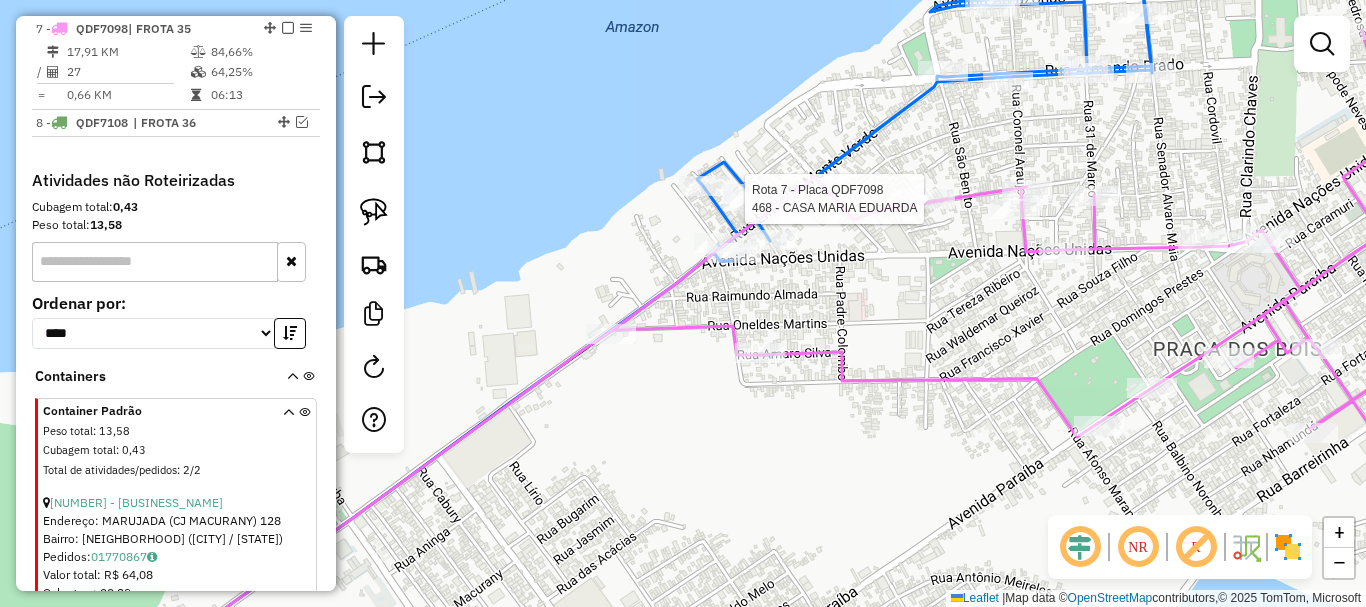 select on "**********" 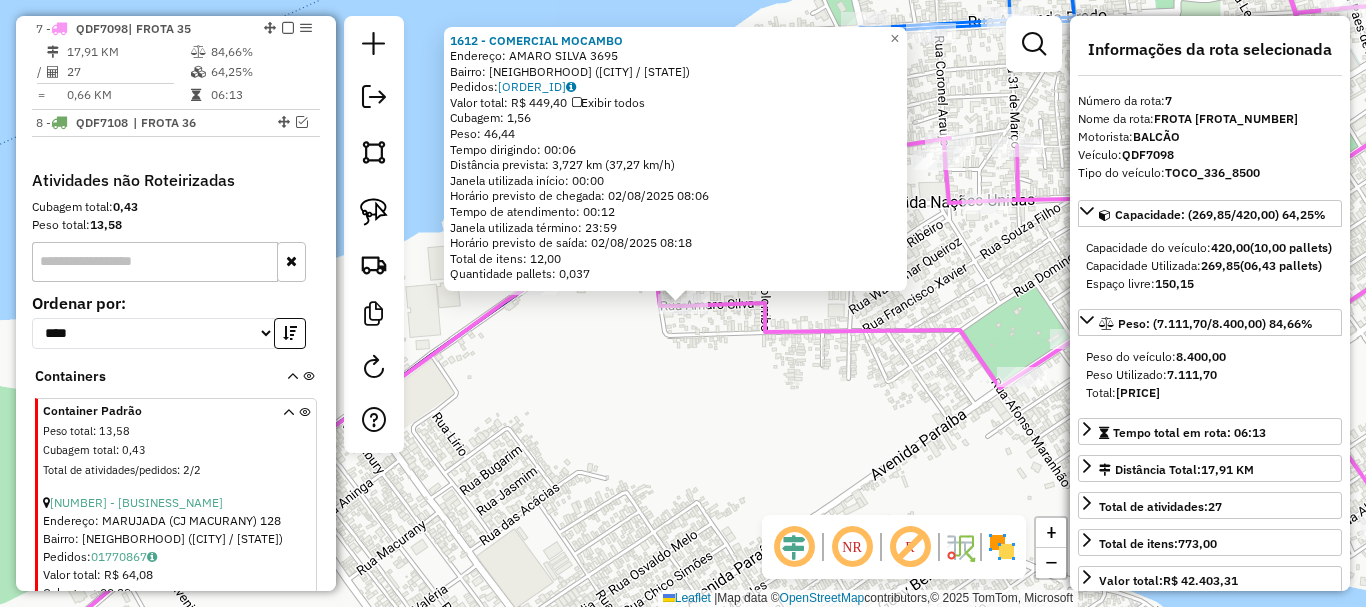 click on "1612 - COMERCIAL MOCAMBO  Endereço:  AMARO SILVA 3695   Bairro: SAO JOSE OPERARIO (PARINTINS / AM)   Pedidos:  01770840   Valor total: R$ 449,40   Exibir todos   Cubagem: 1,56  Peso: 46,44  Tempo dirigindo: 00:06   Distância prevista: 3,727 km (37,27 km/h)   Janela utilizada início: 00:00   Horário previsto de chegada: 02/08/2025 08:06   Tempo de atendimento: 00:12   Janela utilizada término: 23:59   Horário previsto de saída: 02/08/2025 08:18   Total de itens: 12,00   Quantidade pallets: 0,037  × Janela de atendimento Grade de atendimento Capacidade Transportadoras Veículos Cliente Pedidos  Rotas Selecione os dias de semana para filtrar as janelas de atendimento  Seg   Ter   Qua   Qui   Sex   Sáb   Dom  Informe o período da janela de atendimento: De: Até:  Filtrar exatamente a janela do cliente  Considerar janela de atendimento padrão  Selecione os dias de semana para filtrar as grades de atendimento  Seg   Ter   Qua   Qui   Sex   Sáb   Dom   Clientes fora do dia de atendimento selecionado De:" 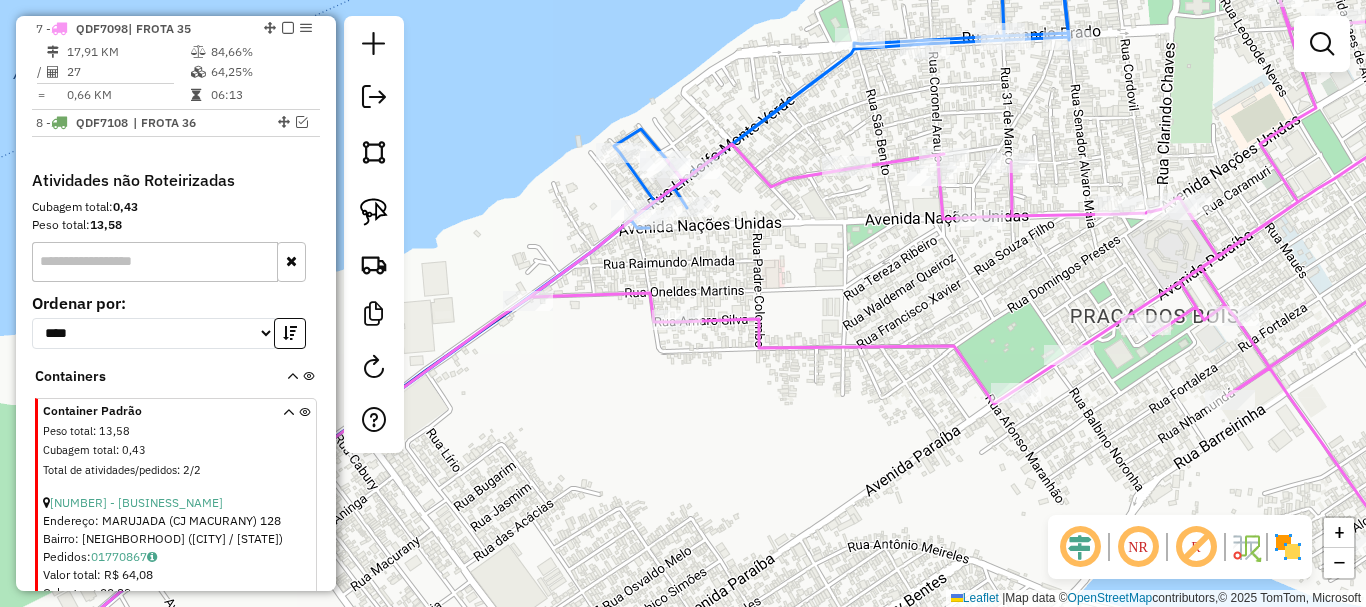 drag, startPoint x: 899, startPoint y: 206, endPoint x: 888, endPoint y: 229, distance: 25.495098 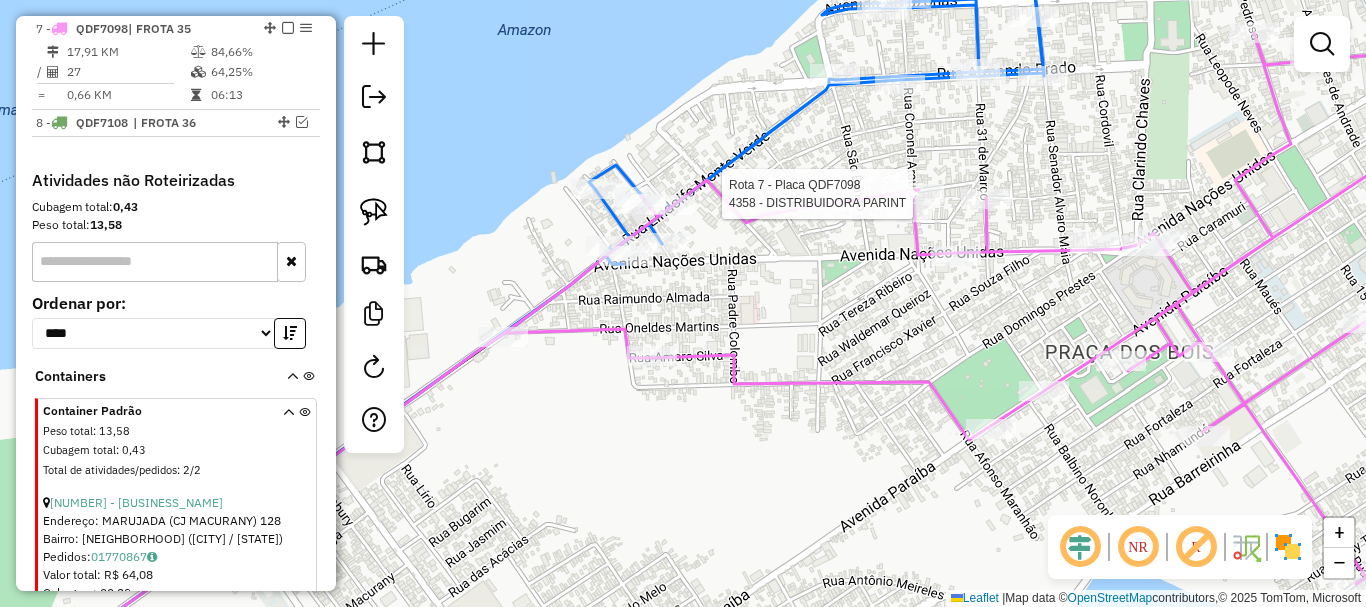 select on "**********" 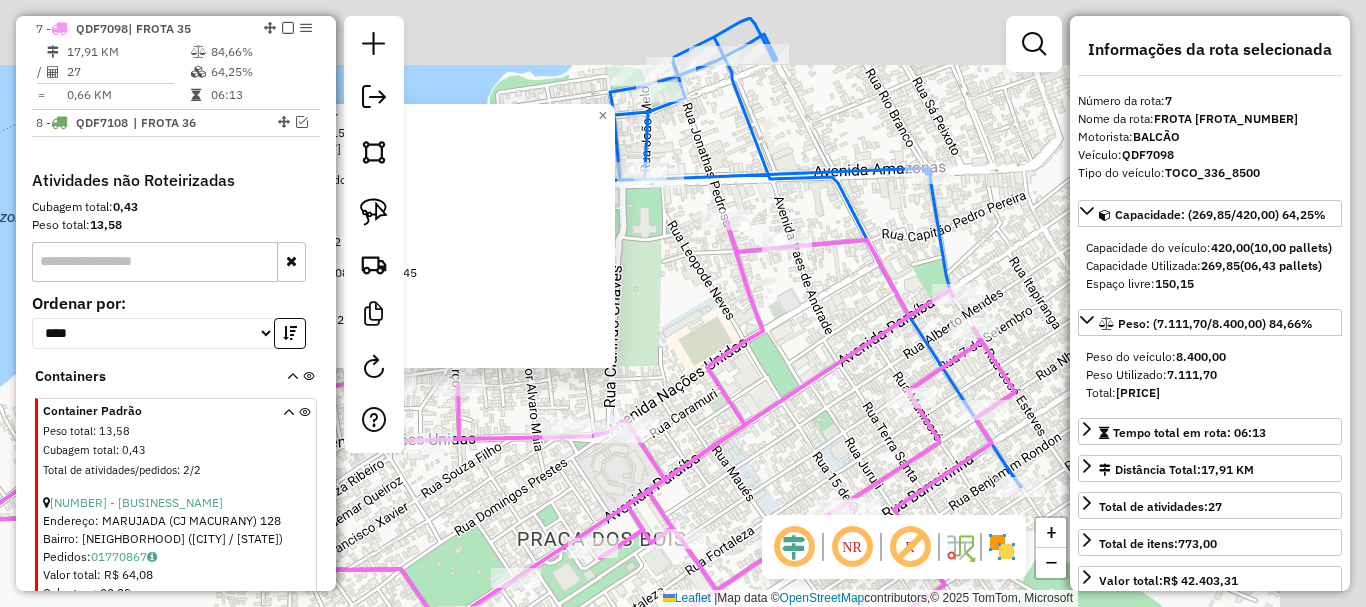 drag, startPoint x: 962, startPoint y: 293, endPoint x: 543, endPoint y: 397, distance: 431.71402 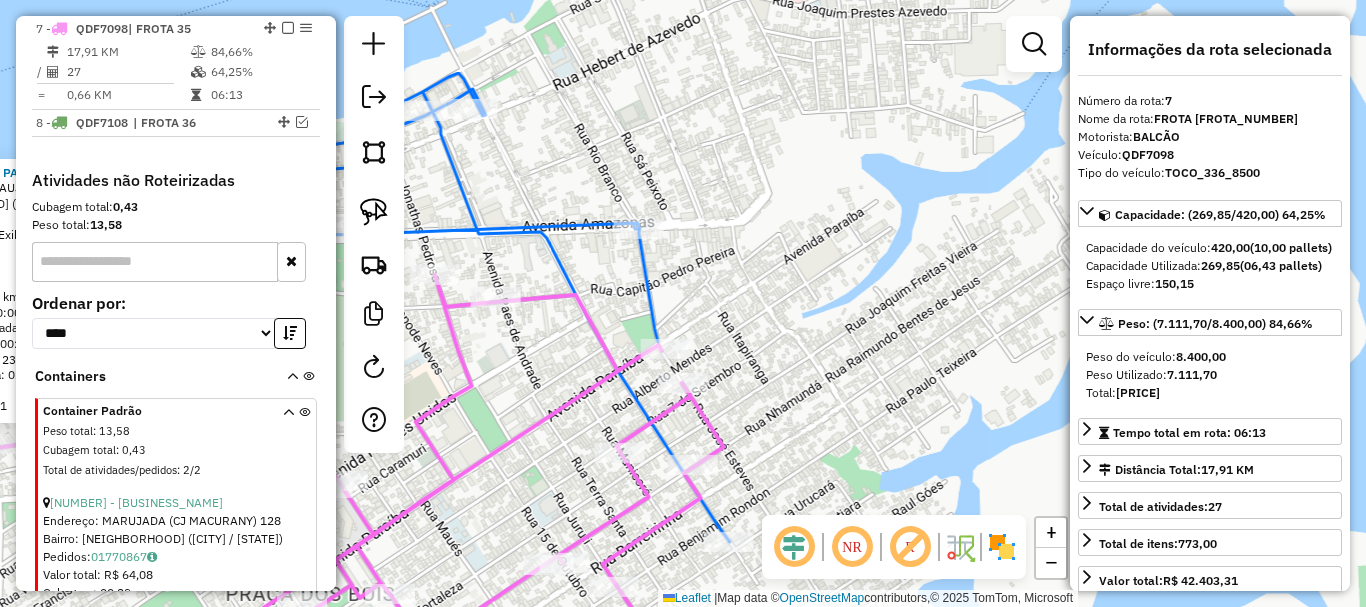 click on "Rota 7 - Placa QDF7098  4044 - CHURRASCO DA ROSY 4358 - DISTRIBUIDORA PARINT  Endereço:  CORONEL ARAUJO 515   Bairro: SAO BENEDITO (PARINTINS / AM)   Pedidos:  01770803   Valor total: R$ 872,62   Exibir todos   Cubagem: 6,76  Peso: 196,67  Tempo dirigindo: 00:01   Distância prevista: 0,062 km (3,72 km/h)   Janela utilizada início: 00:00   Horário previsto de chegada: 02/08/2025 13:45   Tempo de atendimento: 00:06   Janela utilizada término: 23:59   Horário previsto de saída: 02/08/2025 13:51   Total de itens: 28,00   Quantidade pallets: 0,161  × Janela de atendimento Grade de atendimento Capacidade Transportadoras Veículos Cliente Pedidos  Rotas Selecione os dias de semana para filtrar as janelas de atendimento  Seg   Ter   Qua   Qui   Sex   Sáb   Dom  Informe o período da janela de atendimento: De: Até:  Filtrar exatamente a janela do cliente  Considerar janela de atendimento padrão  Selecione os dias de semana para filtrar as grades de atendimento  Seg   Ter   Qua   Qui   Sex   Sáb   Dom  De:" 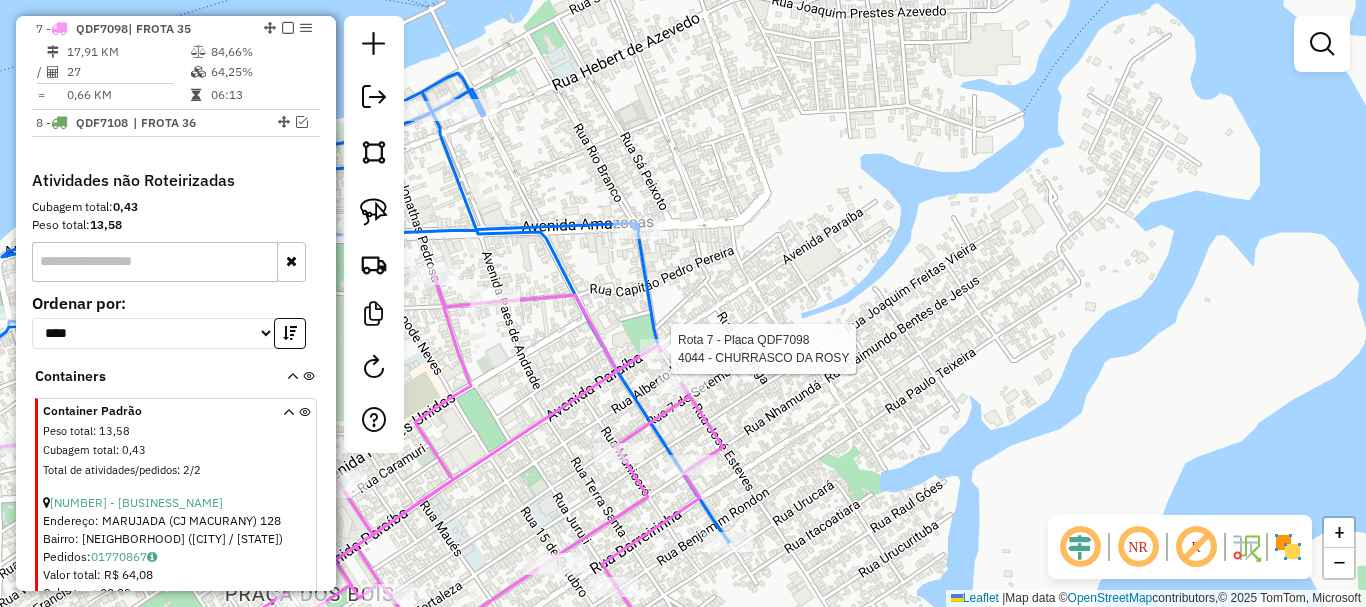 select on "**********" 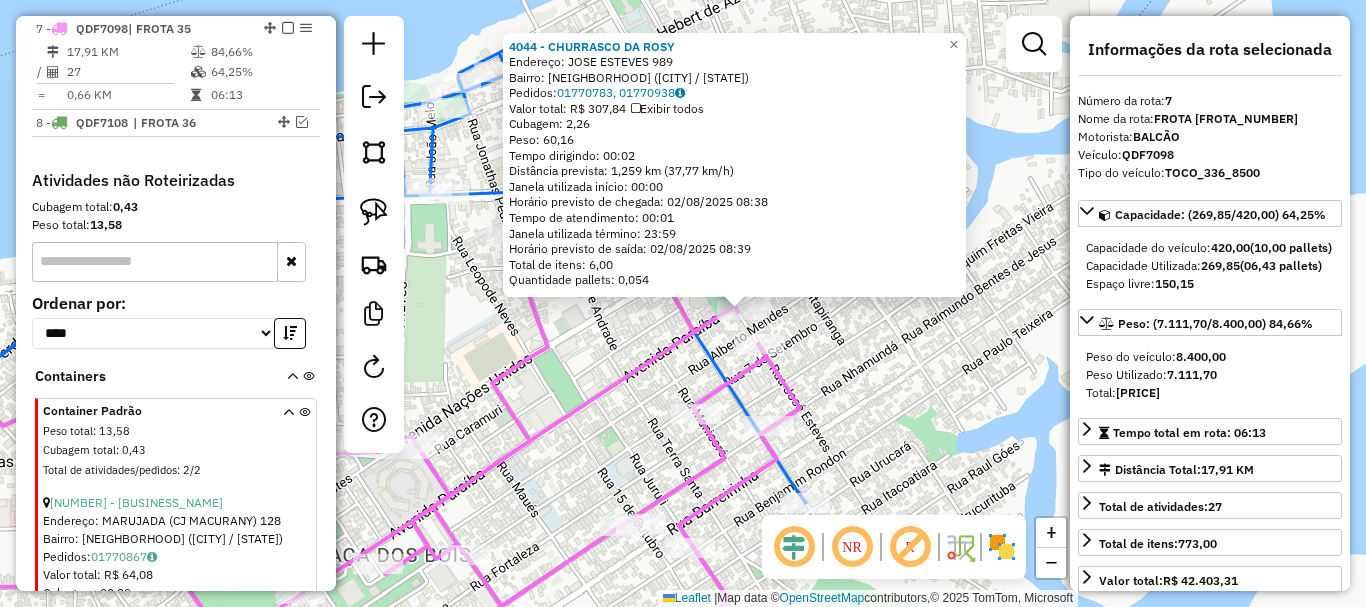 drag, startPoint x: 847, startPoint y: 343, endPoint x: 882, endPoint y: 345, distance: 35.057095 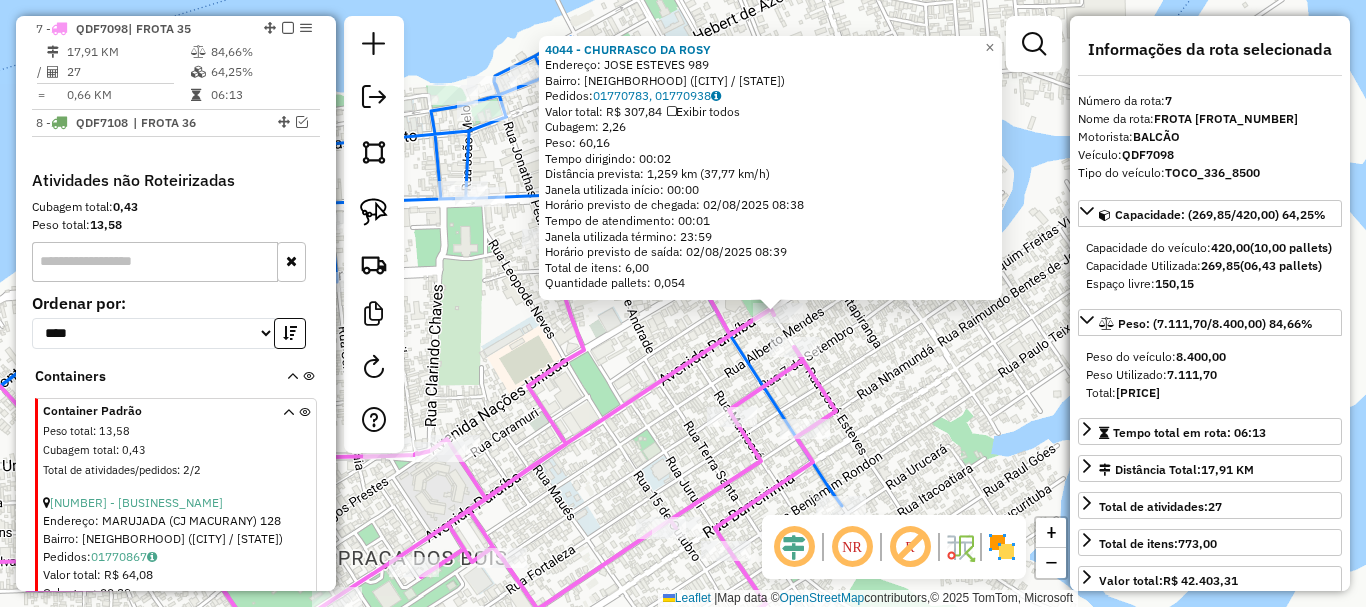 click on "4044 - CHURRASCO DA ROSY  Endereço:  JOSE ESTEVES 989   Bairro: PALMARES (PARINTINS / AM)   Pedidos:  01770783, 01770938   Valor total: R$ 307,84   Exibir todos   Cubagem: 2,26  Peso: 60,16  Tempo dirigindo: 00:02   Distância prevista: 1,259 km (37,77 km/h)   Janela utilizada início: 00:00   Horário previsto de chegada: 02/08/2025 08:38   Tempo de atendimento: 00:01   Janela utilizada término: 23:59   Horário previsto de saída: 02/08/2025 08:39   Total de itens: 6,00   Quantidade pallets: 0,054  × Janela de atendimento Grade de atendimento Capacidade Transportadoras Veículos Cliente Pedidos  Rotas Selecione os dias de semana para filtrar as janelas de atendimento  Seg   Ter   Qua   Qui   Sex   Sáb   Dom  Informe o período da janela de atendimento: De: Até:  Filtrar exatamente a janela do cliente  Considerar janela de atendimento padrão  Selecione os dias de semana para filtrar as grades de atendimento  Seg   Ter   Qua   Qui   Sex   Sáb   Dom   Clientes fora do dia de atendimento selecionado De:" 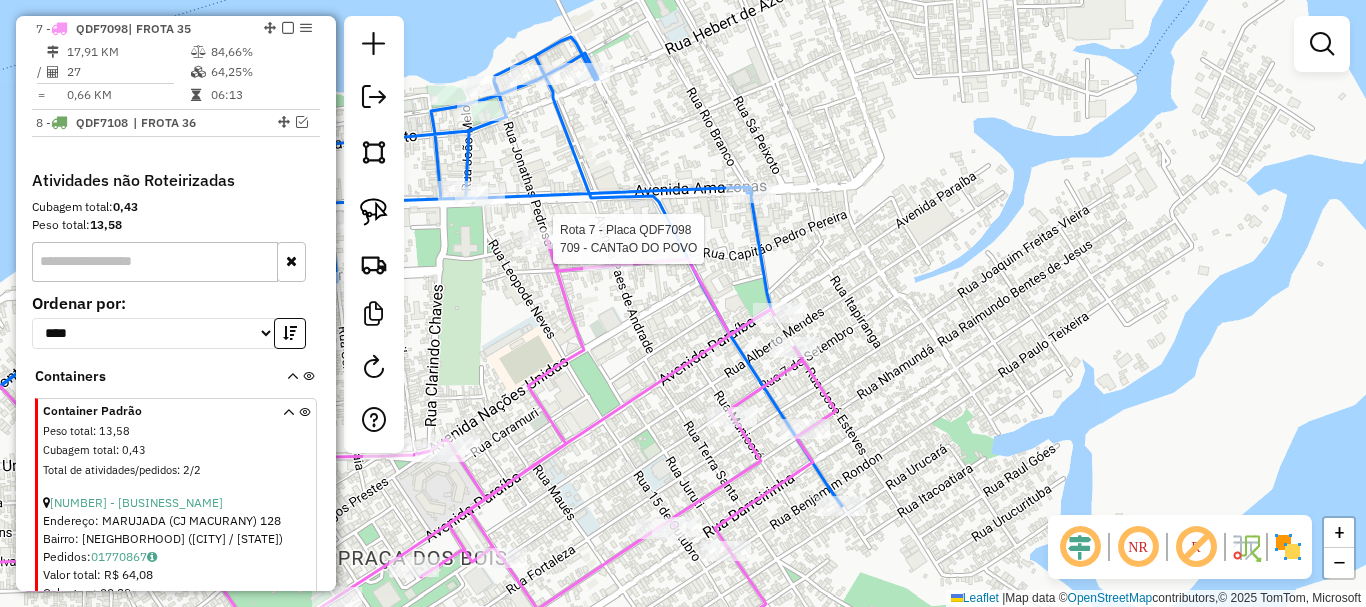 click on "Rota 7 - Placa QDF7098  1349 - EMPORIUM VITORIA Rota 7 - Placa QDF7098  709 - CANTaO DO POVO Janela de atendimento Grade de atendimento Capacidade Transportadoras Veículos Cliente Pedidos  Rotas Selecione os dias de semana para filtrar as janelas de atendimento  Seg   Ter   Qua   Qui   Sex   Sáb   Dom  Informe o período da janela de atendimento: De: Até:  Filtrar exatamente a janela do cliente  Considerar janela de atendimento padrão  Selecione os dias de semana para filtrar as grades de atendimento  Seg   Ter   Qua   Qui   Sex   Sáb   Dom   Considerar clientes sem dia de atendimento cadastrado  Clientes fora do dia de atendimento selecionado Filtrar as atividades entre os valores definidos abaixo:  Peso mínimo:   Peso máximo:   Cubagem mínima:   Cubagem máxima:   De:   Até:  Filtrar as atividades entre o tempo de atendimento definido abaixo:  De:   Até:   Considerar capacidade total dos clientes não roteirizados Transportadora: Selecione um ou mais itens Tipo de veículo: Veículo: Motorista: +" 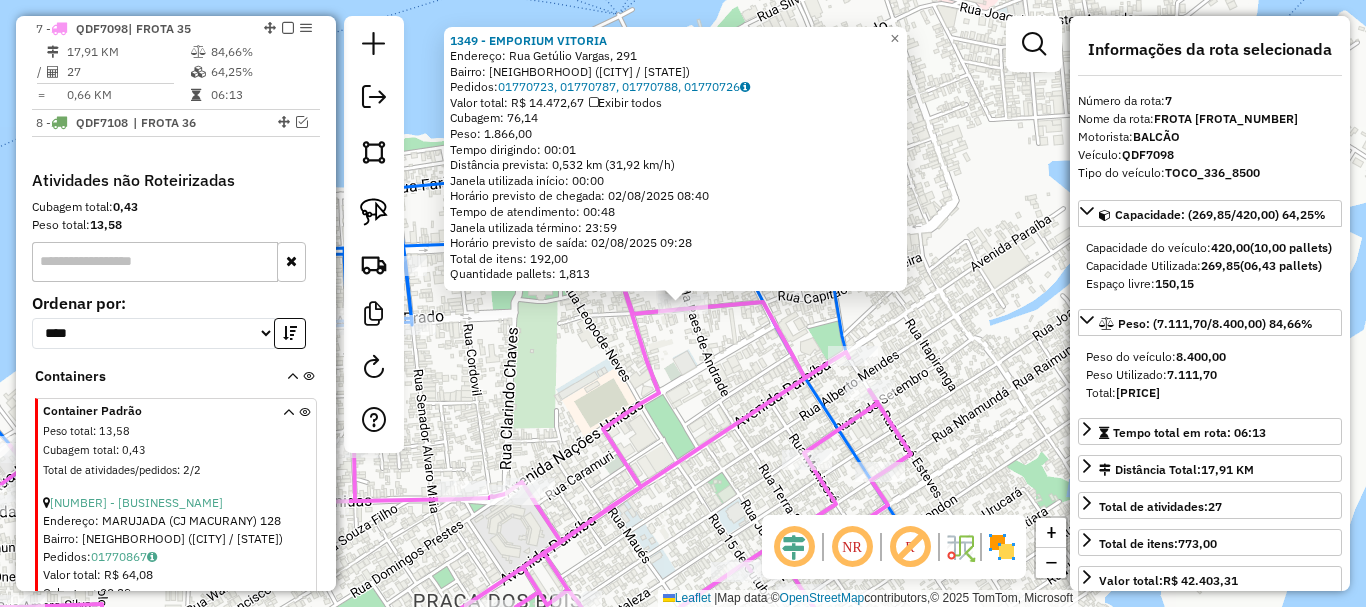 click on "[NUMBER] - EMPORIUM VITORIA  Endereço: Rua Getúlio Vargas, [NUMBER]   Bairro: Centro ([CITY] / [STATE])   Pedidos:  [ORDER_ID], [ORDER_ID], [ORDER_ID], [ORDER_ID]   Valor total: R$ [PRICE]   Exibir todos   Cubagem: [CUBAGE]  Peso: [WEIGHT]  Tempo dirigindo: [TIME]   Distância prevista: [DISTANCE] ([SPEED])   Janela utilizada início: [TIME]   Horário previsto de chegada: [DATE] [TIME]   Tempo de atendimento: [TIME]   Janela utilizada término: [TIME]   Horário previsto de saída: [DATE] [TIME]   Total de itens: [ITEMS]   Quantidade pallets: [PALLETS]  × Janela de atendimento Grade de atendimento Capacidade Transportadoras Veículos Cliente Pedidos  Rotas Selecione os dias de semana para filtrar as janelas de atendimento  Seg   Ter   Qua   Qui   Sex   Sáb   Dom  Informe o período da janela de atendimento: De: Até:  Filtrar exatamente a janela do cliente  Considerar janela de atendimento padrão  Selecione os dias de semana para filtrar as grades de atendimento  Seg   Ter   Qua   Qui   Sex   Sáb   Dom   Peso mínimo:  De:" 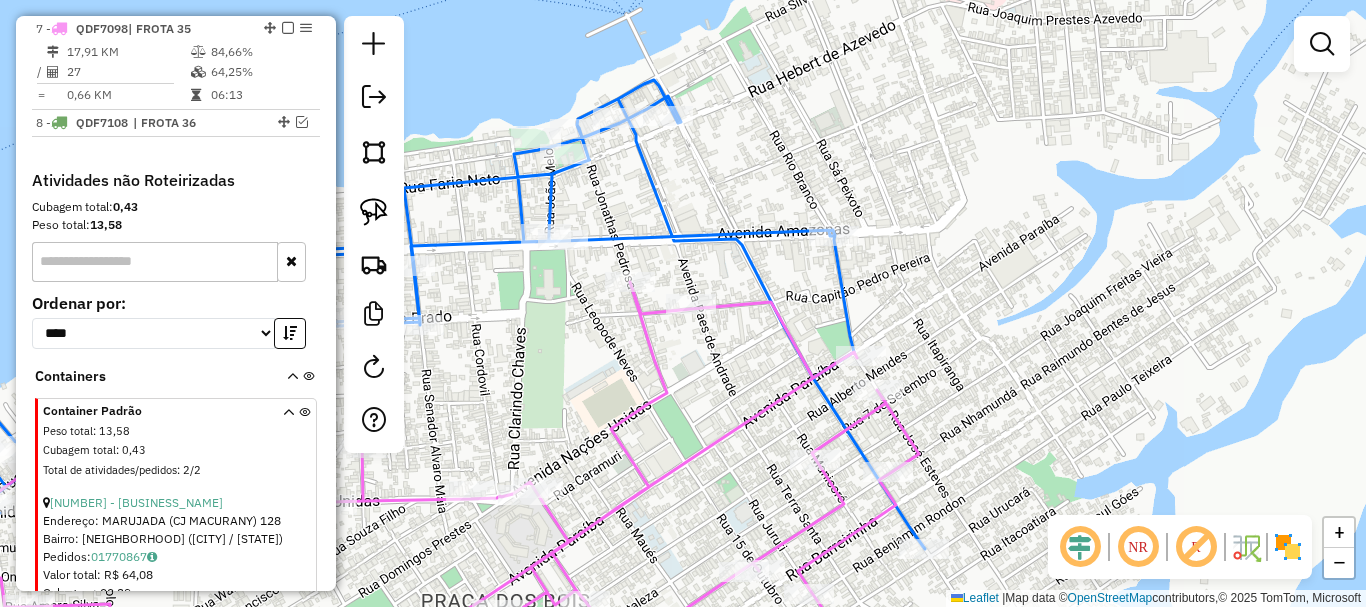 drag, startPoint x: 528, startPoint y: 367, endPoint x: 718, endPoint y: 328, distance: 193.96133 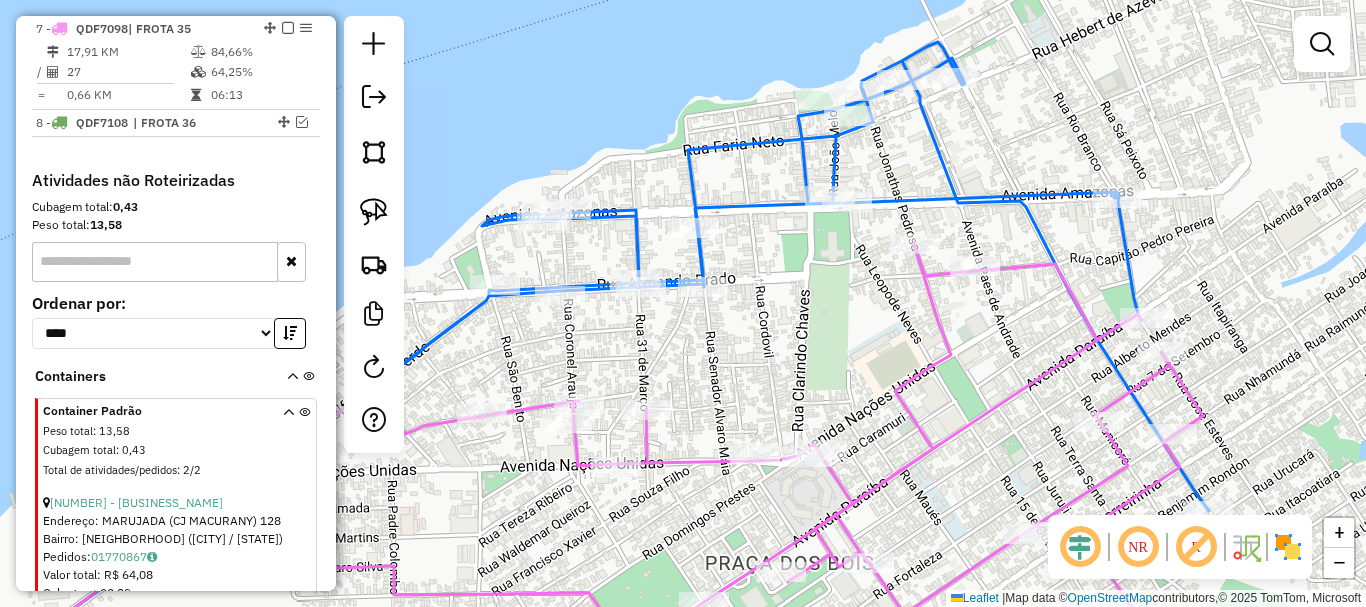 drag, startPoint x: 704, startPoint y: 343, endPoint x: 869, endPoint y: 339, distance: 165.04848 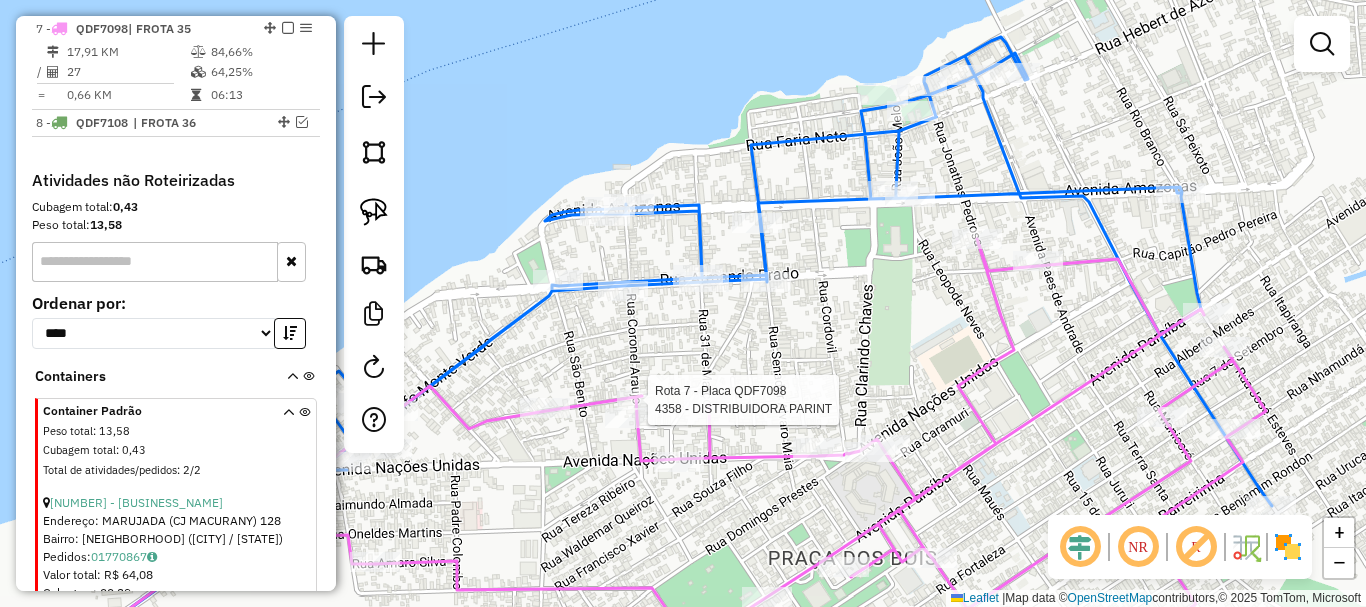 select on "**********" 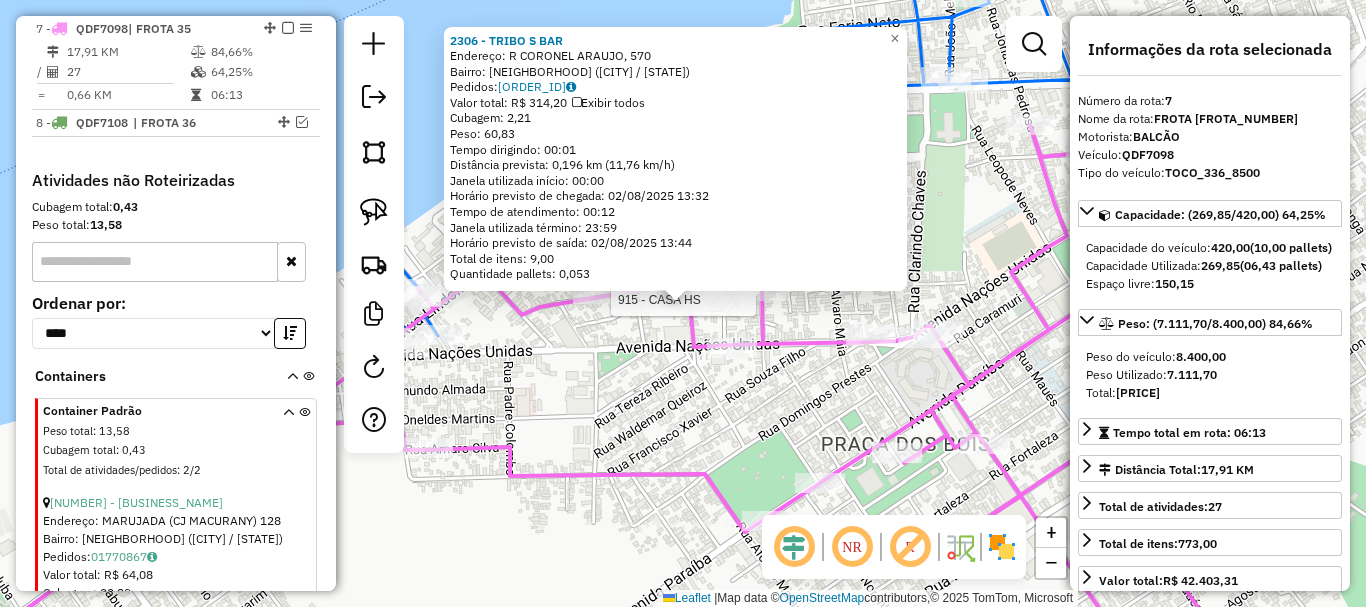 click 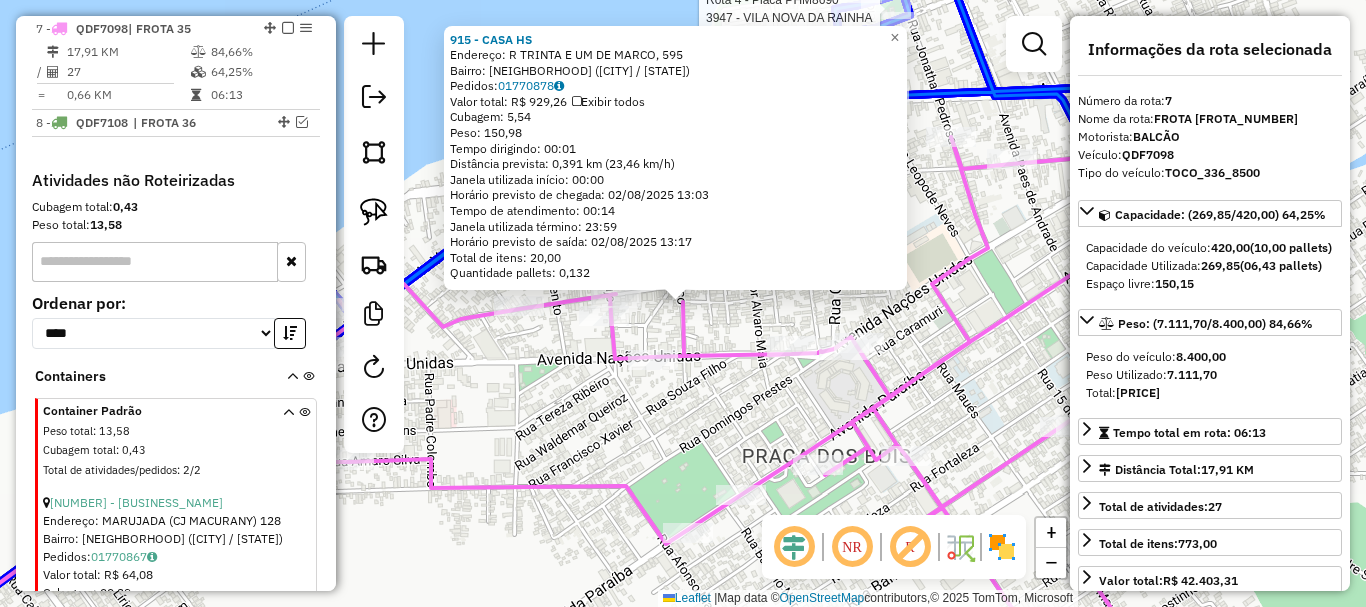click 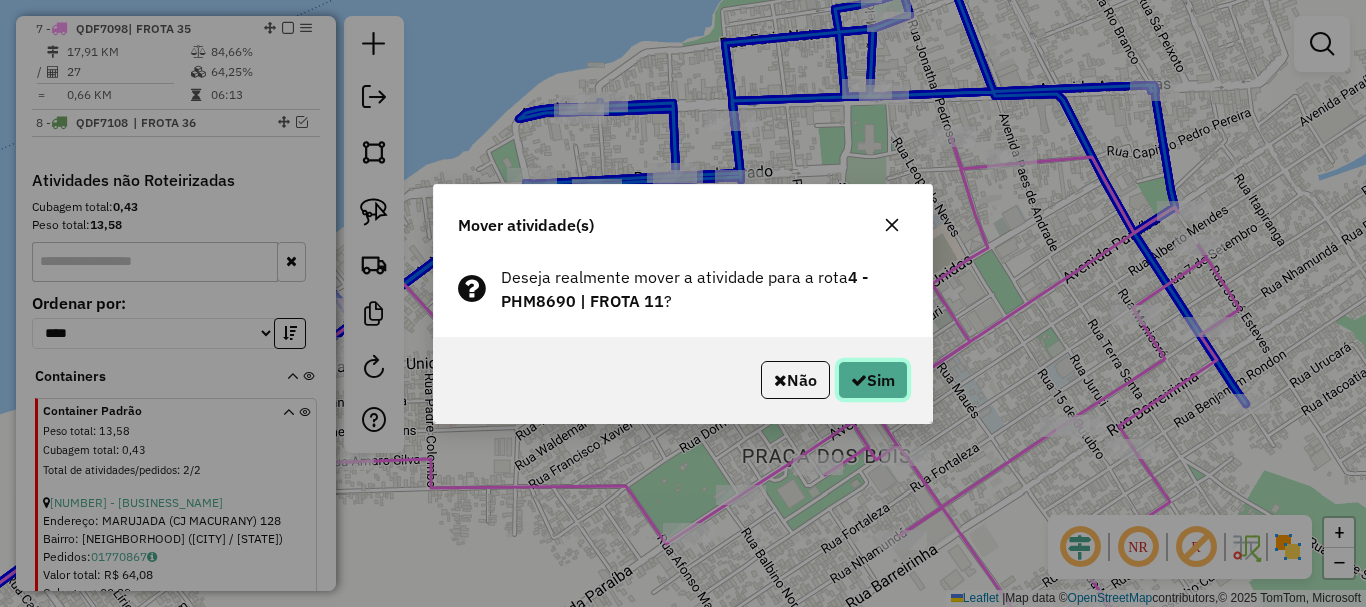 click 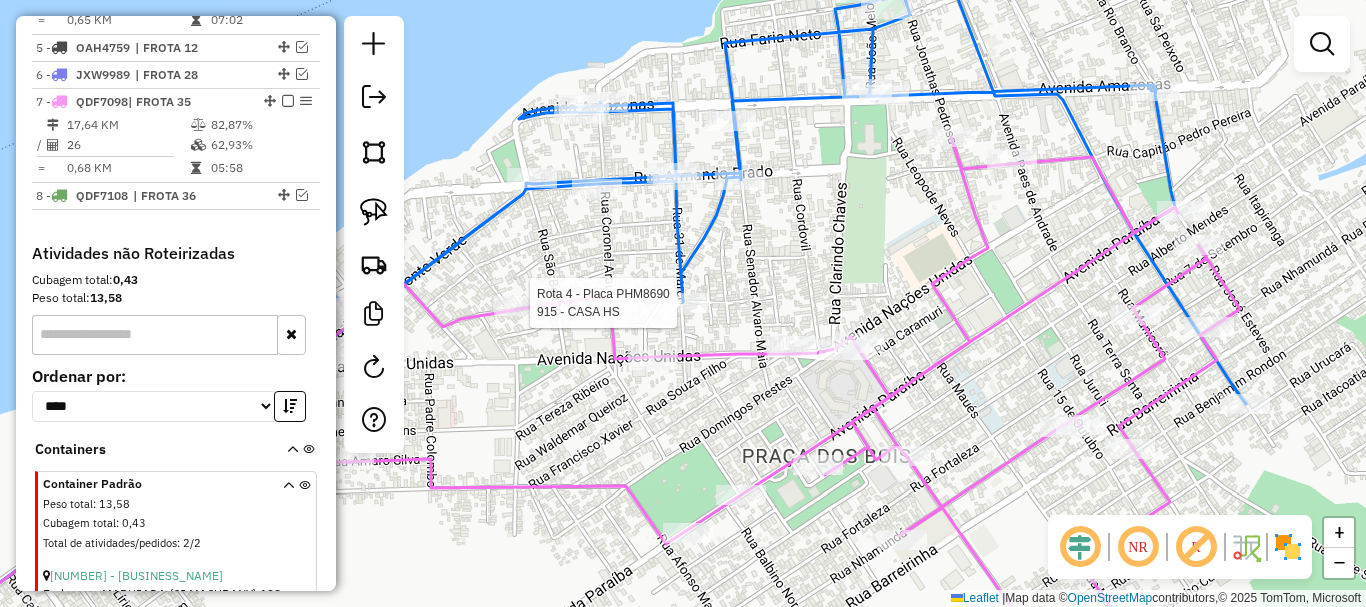 select on "**********" 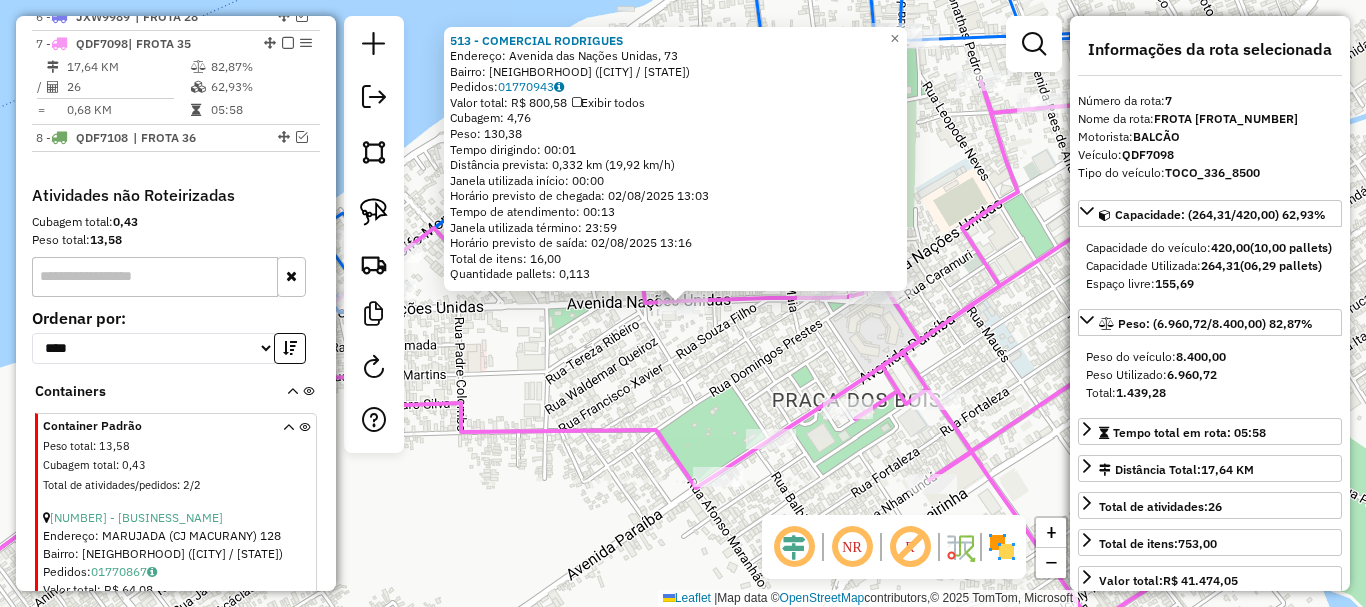 scroll, scrollTop: 979, scrollLeft: 0, axis: vertical 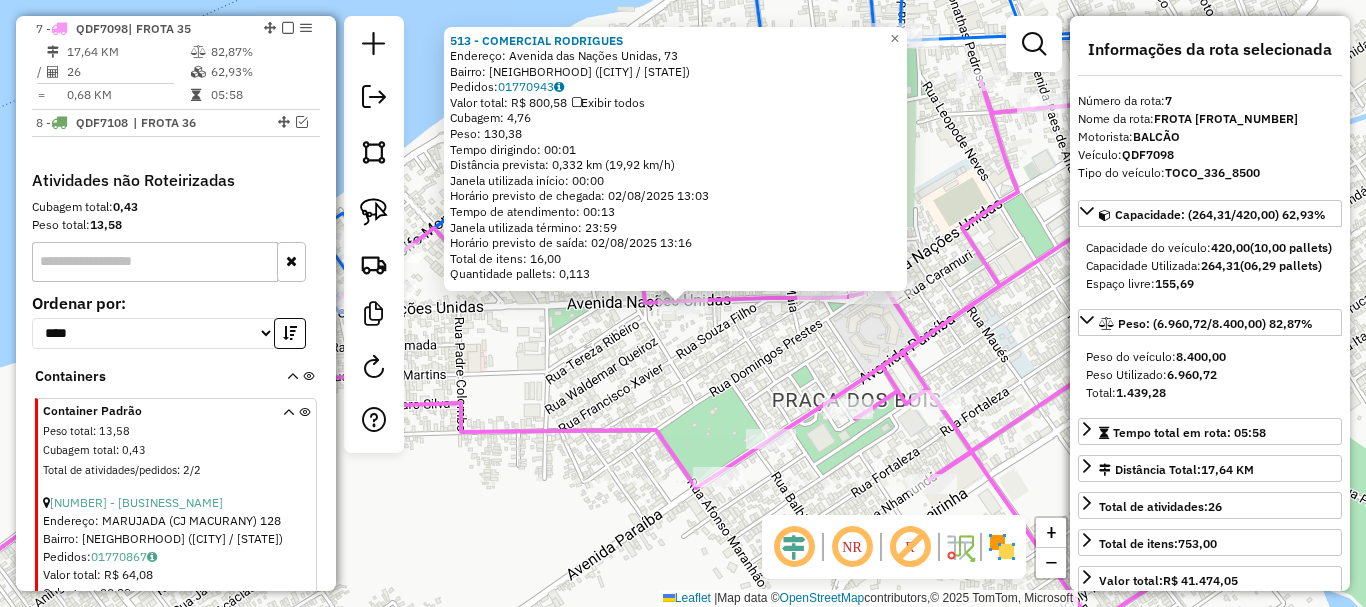 click on "513 - COMERCIAL RODRIGUES  Endereço: Avenida das Nações Unidas, 73   Bairro: Vitória Régia (Parintins / AM)   Pedidos:  01770943   Valor total: R$ 800,58   Exibir todos   Cubagem: 4,76  Peso: 130,38  Tempo dirigindo: 00:01   Distância prevista: 0,332 km (19,92 km/h)   Janela utilizada início: 00:00   Horário previsto de chegada: 02/08/2025 13:03   Tempo de atendimento: 00:13   Janela utilizada término: 23:59   Horário previsto de saída: 02/08/2025 13:16   Total de itens: 16,00   Quantidade pallets: 0,113  × Janela de atendimento Grade de atendimento Capacidade Transportadoras Veículos Cliente Pedidos  Rotas Selecione os dias de semana para filtrar as janelas de atendimento  Seg   Ter   Qua   Qui   Sex   Sáb   Dom  Informe o período da janela de atendimento: De: Até:  Filtrar exatamente a janela do cliente  Considerar janela de atendimento padrão  Selecione os dias de semana para filtrar as grades de atendimento  Seg   Ter   Qua   Qui   Sex   Sáb   Dom   Peso mínimo:   Peso máximo:   De:  +" 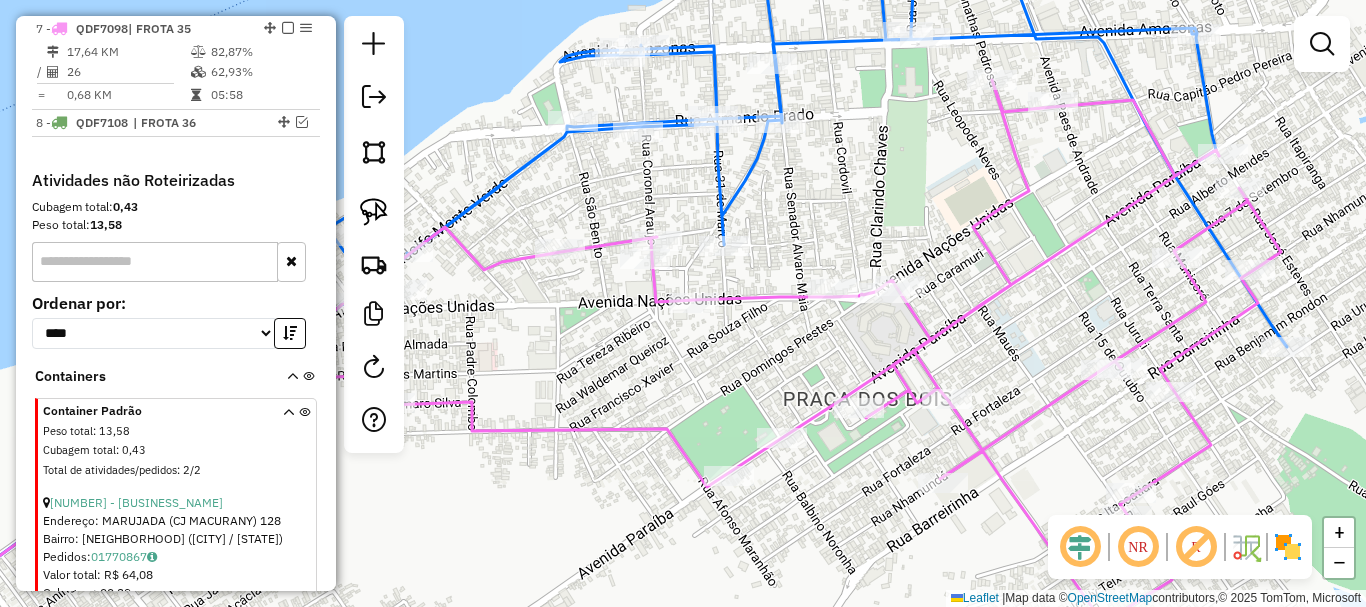 drag, startPoint x: 548, startPoint y: 486, endPoint x: 1018, endPoint y: 393, distance: 479.11273 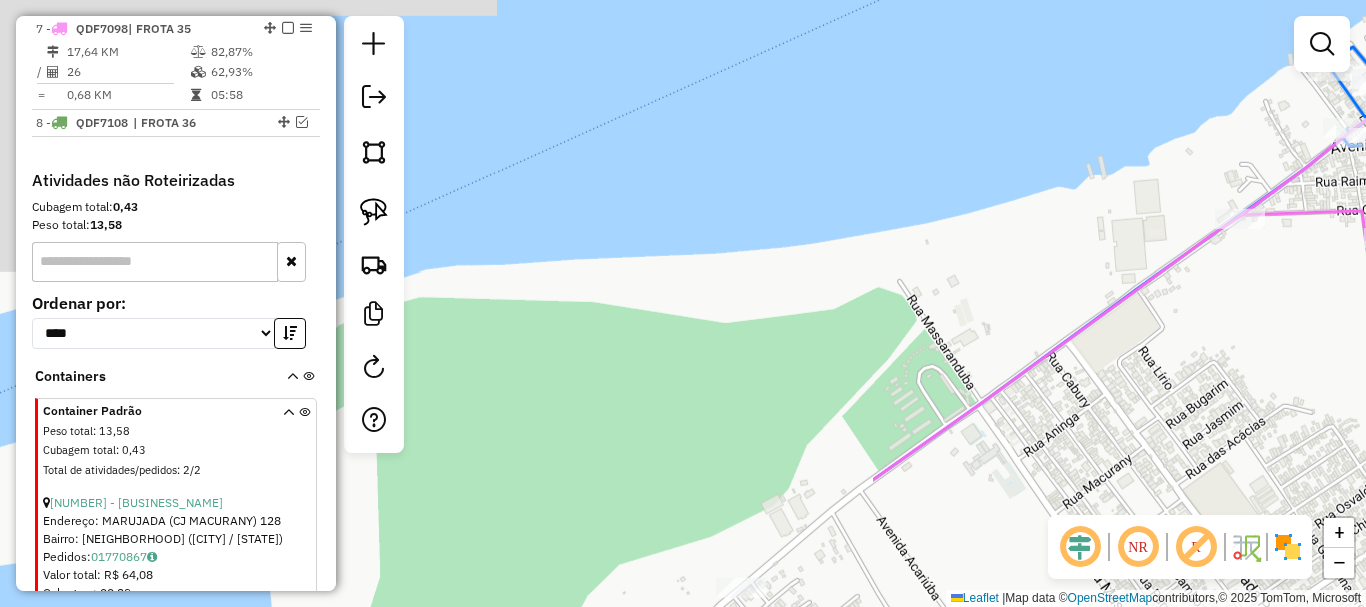 drag, startPoint x: 1120, startPoint y: 461, endPoint x: 942, endPoint y: 396, distance: 189.4967 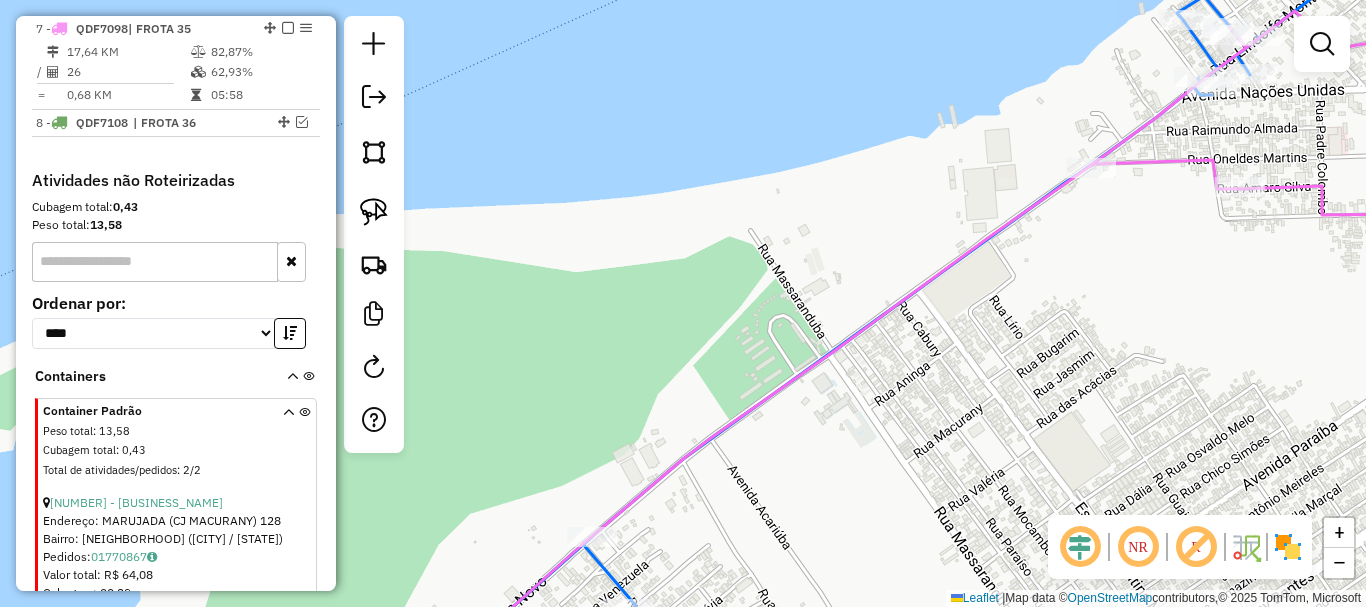 scroll, scrollTop: 779, scrollLeft: 0, axis: vertical 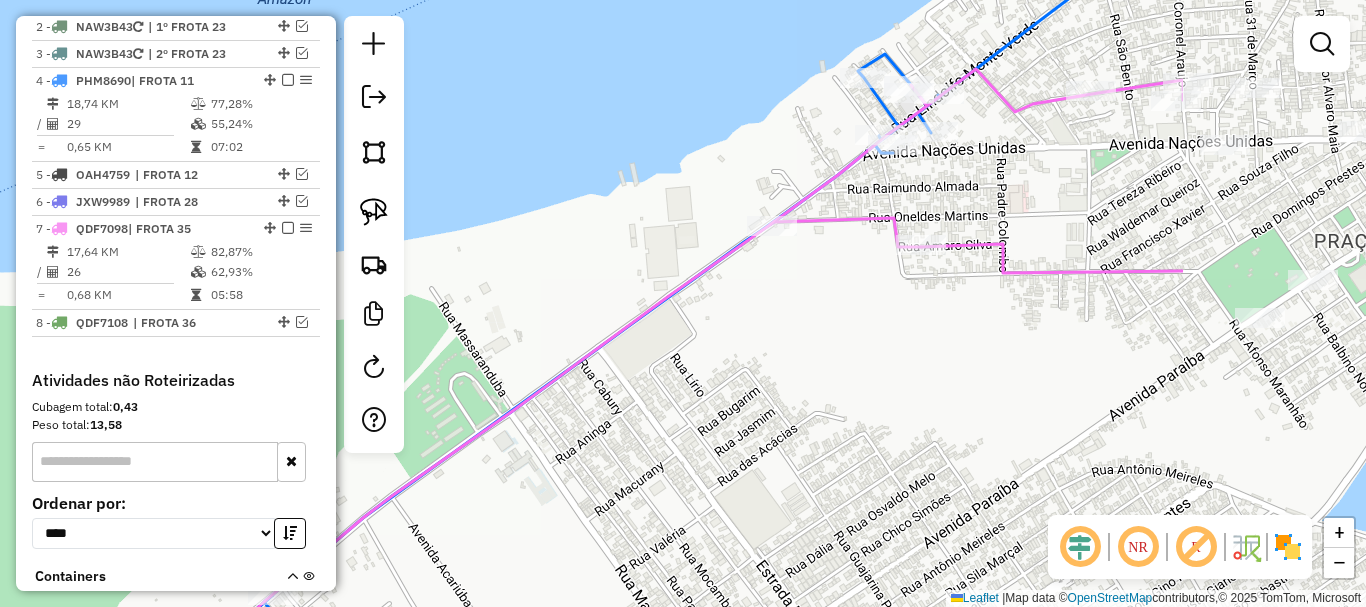 drag, startPoint x: 1062, startPoint y: 266, endPoint x: 829, endPoint y: 293, distance: 234.55916 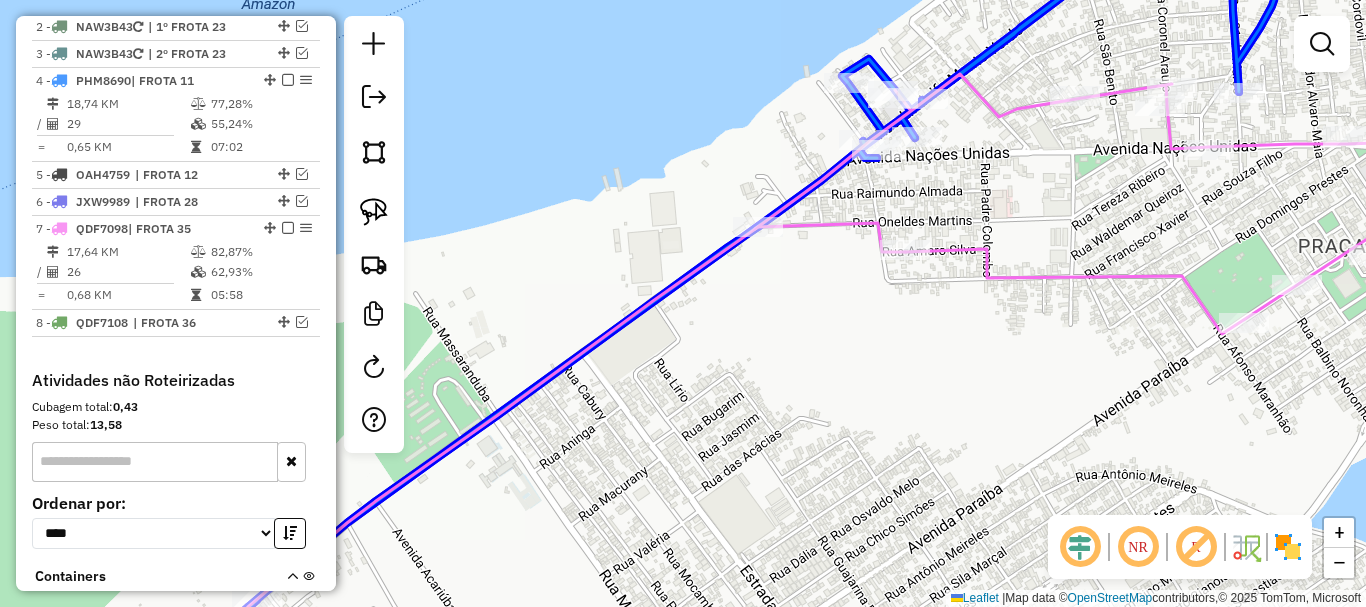click on "Rota 7 - Placa QDF7098  4357 - BUTECO VITÓRIA" 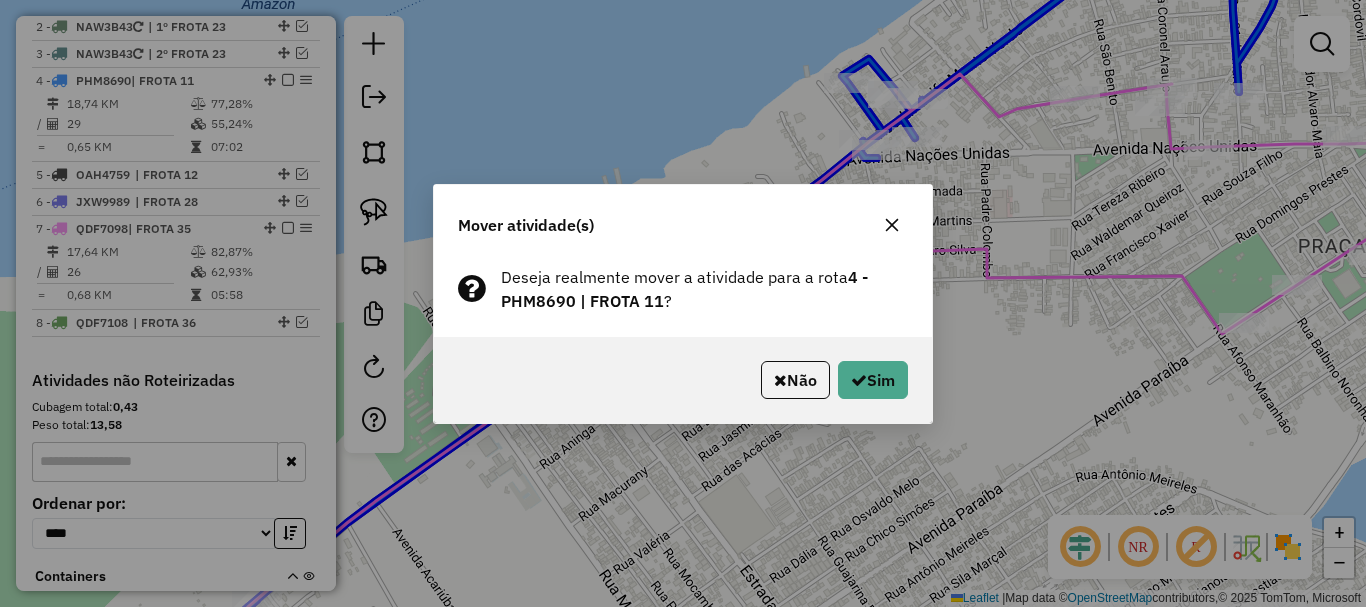click on "Não" 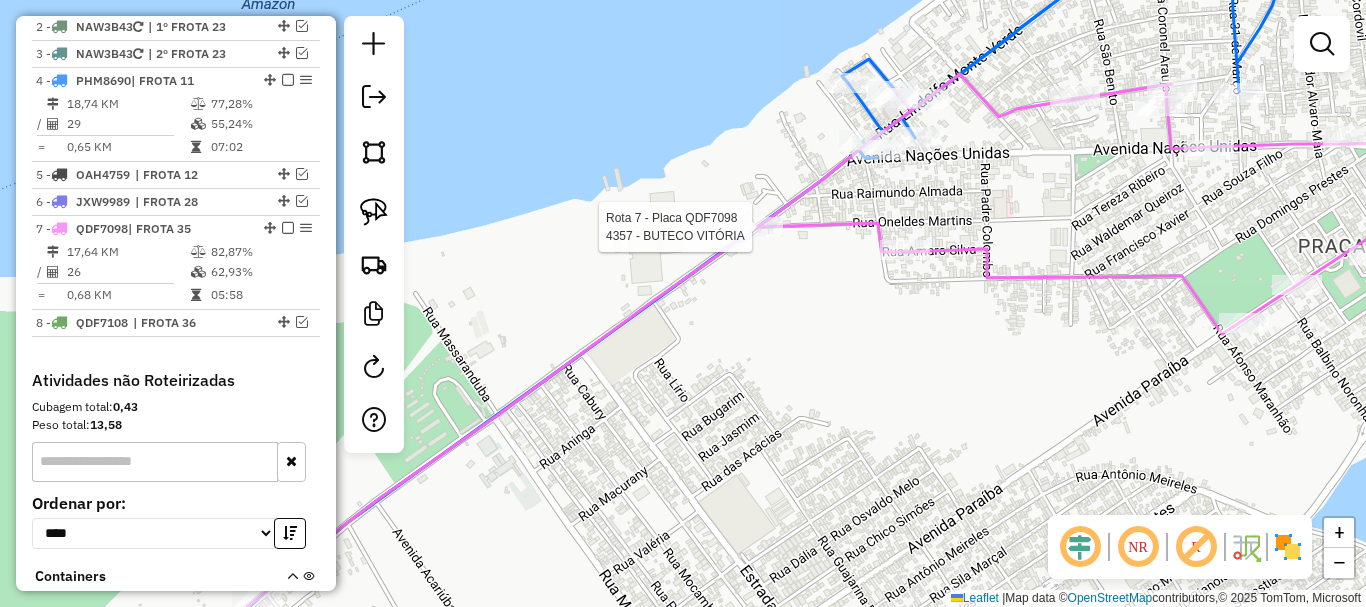 select on "**********" 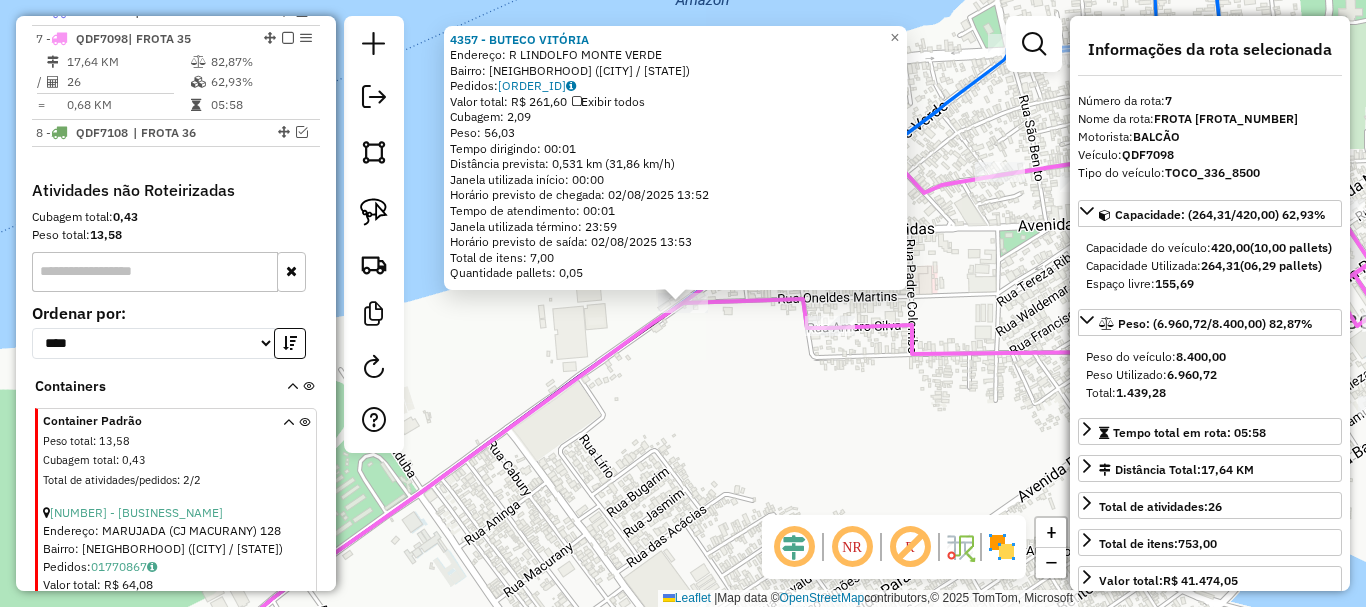 scroll, scrollTop: 979, scrollLeft: 0, axis: vertical 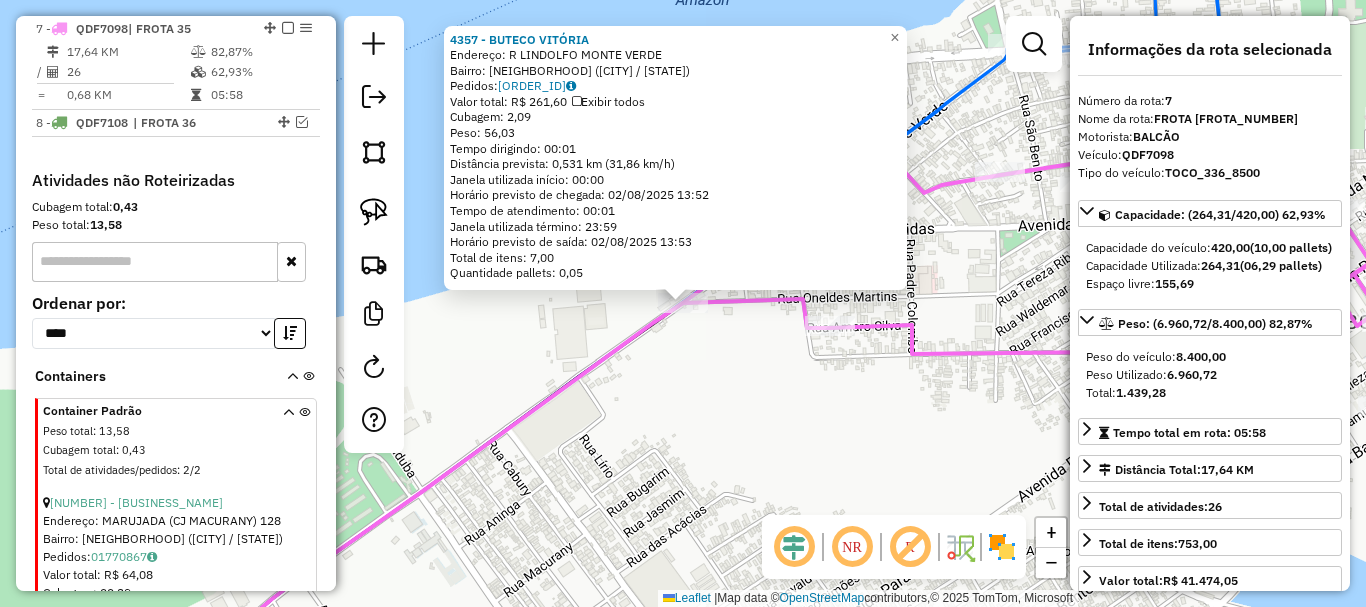 click on "4357 - BUTECO VITÓRIA  Endereço: R LINDOLFO MONTE VERDE   Bairro: SAO JOSE OPERARIO (PARINTINS / AM)   Pedidos:  01770934   Valor total: R$ 261,60   Exibir todos   Cubagem: 2,09  Peso: 56,03  Tempo dirigindo: 00:01   Distância prevista: 0,531 km (31,86 km/h)   Janela utilizada início: 00:00   Horário previsto de chegada: 02/08/2025 13:52   Tempo de atendimento: 00:01   Janela utilizada término: 23:59   Horário previsto de saída: 02/08/2025 13:53   Total de itens: 7,00   Quantidade pallets: 0,05  × Janela de atendimento Grade de atendimento Capacidade Transportadoras Veículos Cliente Pedidos  Rotas Selecione os dias de semana para filtrar as janelas de atendimento  Seg   Ter   Qua   Qui   Sex   Sáb   Dom  Informe o período da janela de atendimento: De: Até:  Filtrar exatamente a janela do cliente  Considerar janela de atendimento padrão  Selecione os dias de semana para filtrar as grades de atendimento  Seg   Ter   Qua   Qui   Sex   Sáb   Dom   Clientes fora do dia de atendimento selecionado De:" 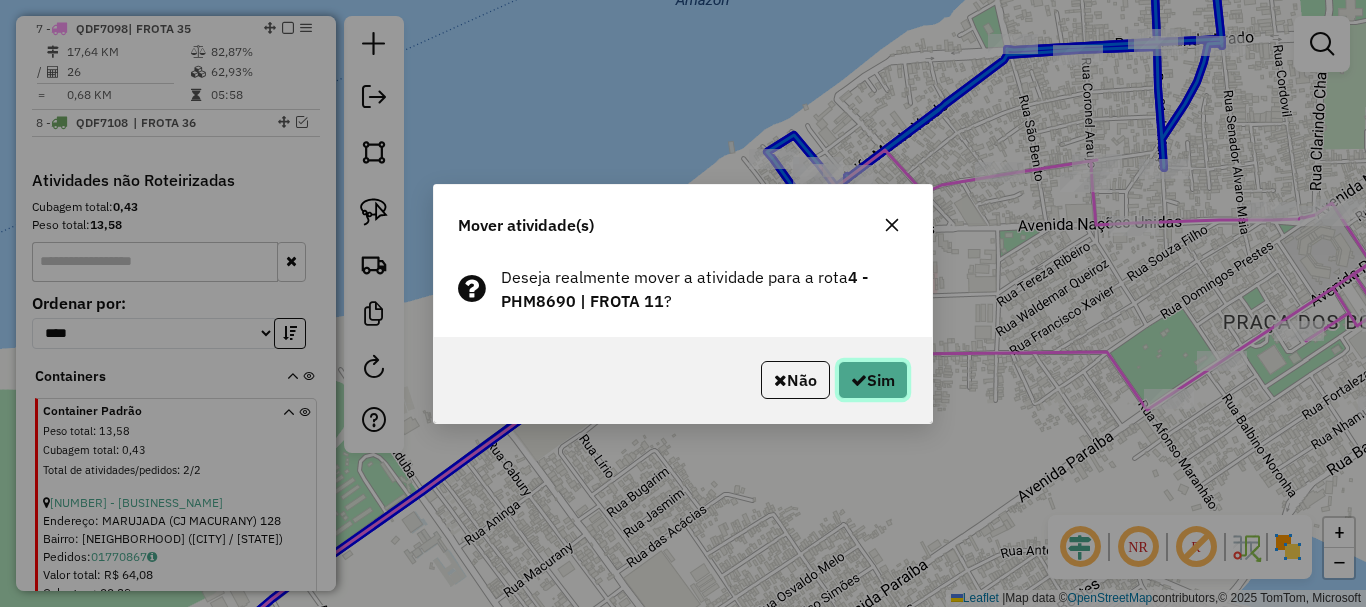 click on "Sim" 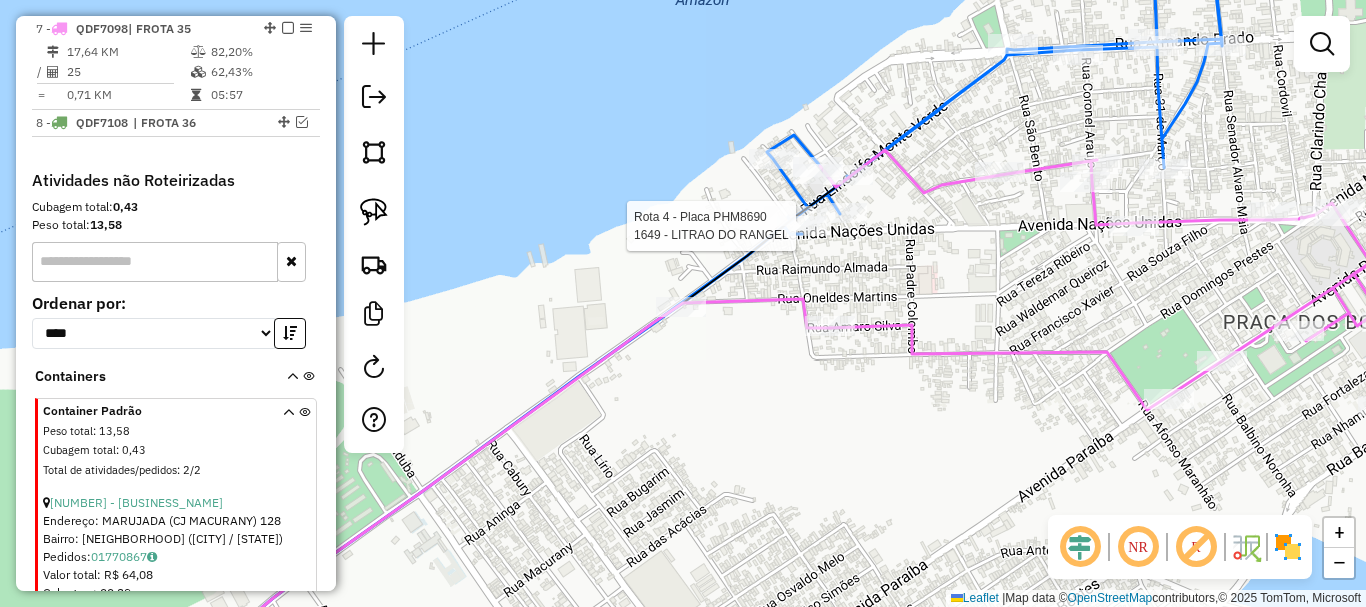 select on "**********" 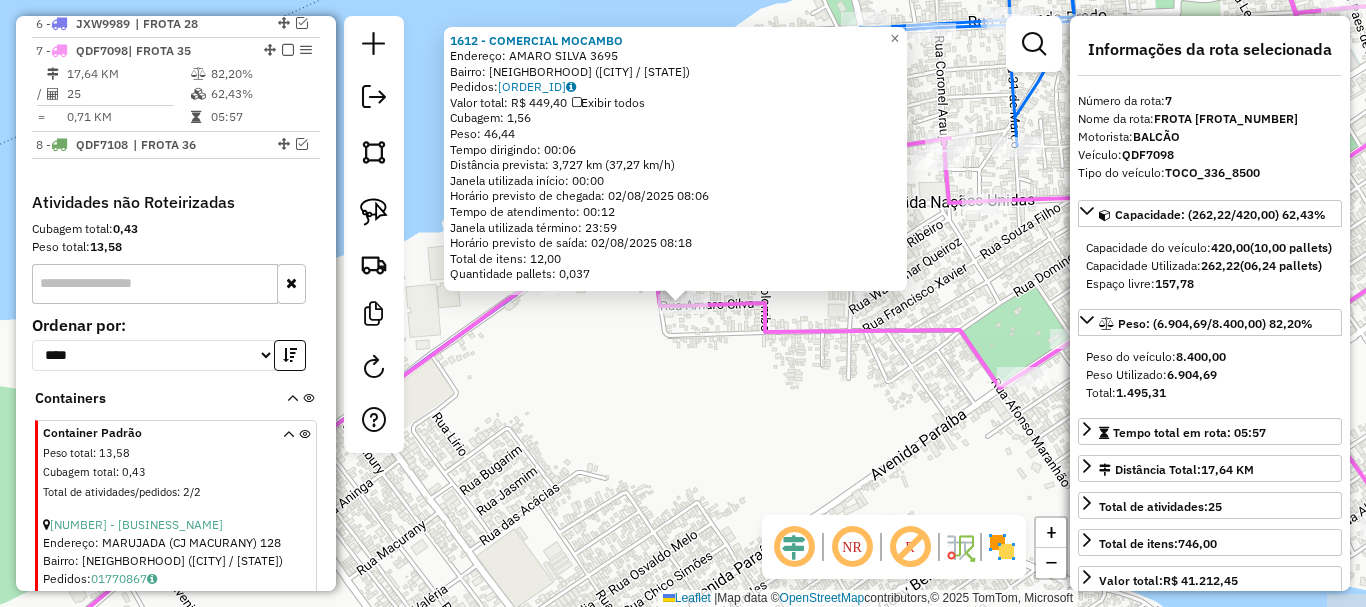 scroll, scrollTop: 979, scrollLeft: 0, axis: vertical 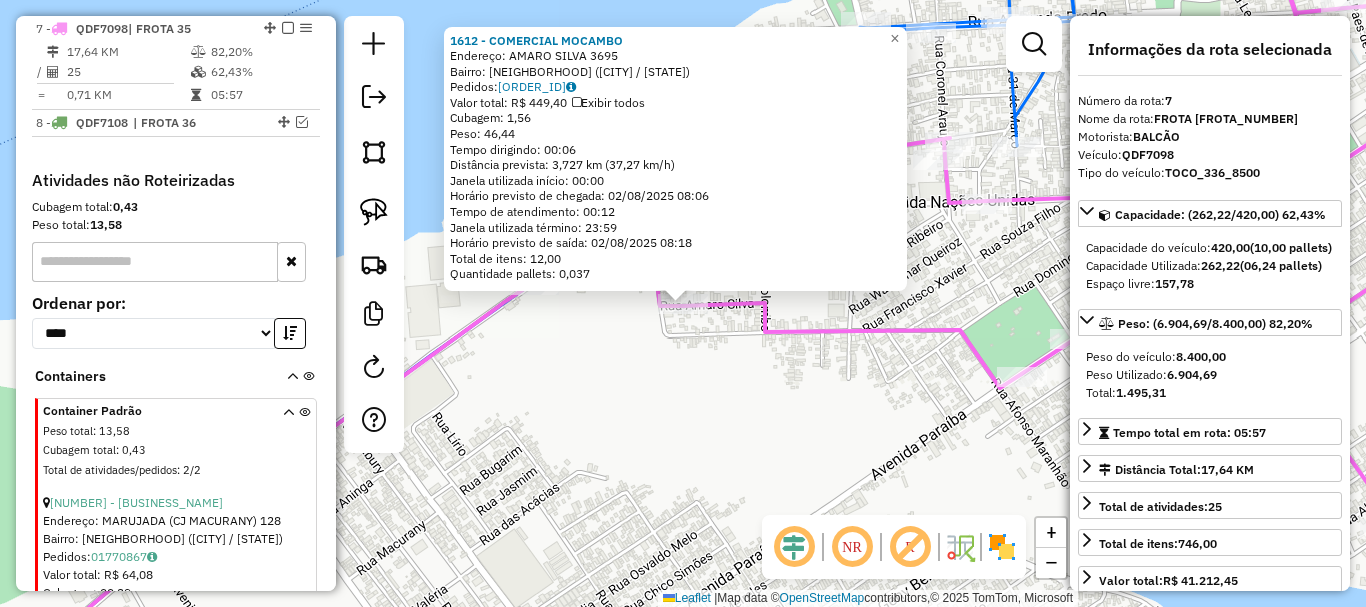 click on "1612 - COMERCIAL MOCAMBO  Endereço:  AMARO SILVA 3695   Bairro: SAO JOSE OPERARIO (PARINTINS / AM)   Pedidos:  01770840   Valor total: R$ 449,40   Exibir todos   Cubagem: 1,56  Peso: 46,44  Tempo dirigindo: 00:06   Distância prevista: 3,727 km (37,27 km/h)   Janela utilizada início: 00:00   Horário previsto de chegada: 02/08/2025 08:06   Tempo de atendimento: 00:12   Janela utilizada término: 23:59   Horário previsto de saída: 02/08/2025 08:18   Total de itens: 12,00   Quantidade pallets: 0,037  × Janela de atendimento Grade de atendimento Capacidade Transportadoras Veículos Cliente Pedidos  Rotas Selecione os dias de semana para filtrar as janelas de atendimento  Seg   Ter   Qua   Qui   Sex   Sáb   Dom  Informe o período da janela de atendimento: De: Até:  Filtrar exatamente a janela do cliente  Considerar janela de atendimento padrão  Selecione os dias de semana para filtrar as grades de atendimento  Seg   Ter   Qua   Qui   Sex   Sáb   Dom   Clientes fora do dia de atendimento selecionado De:" 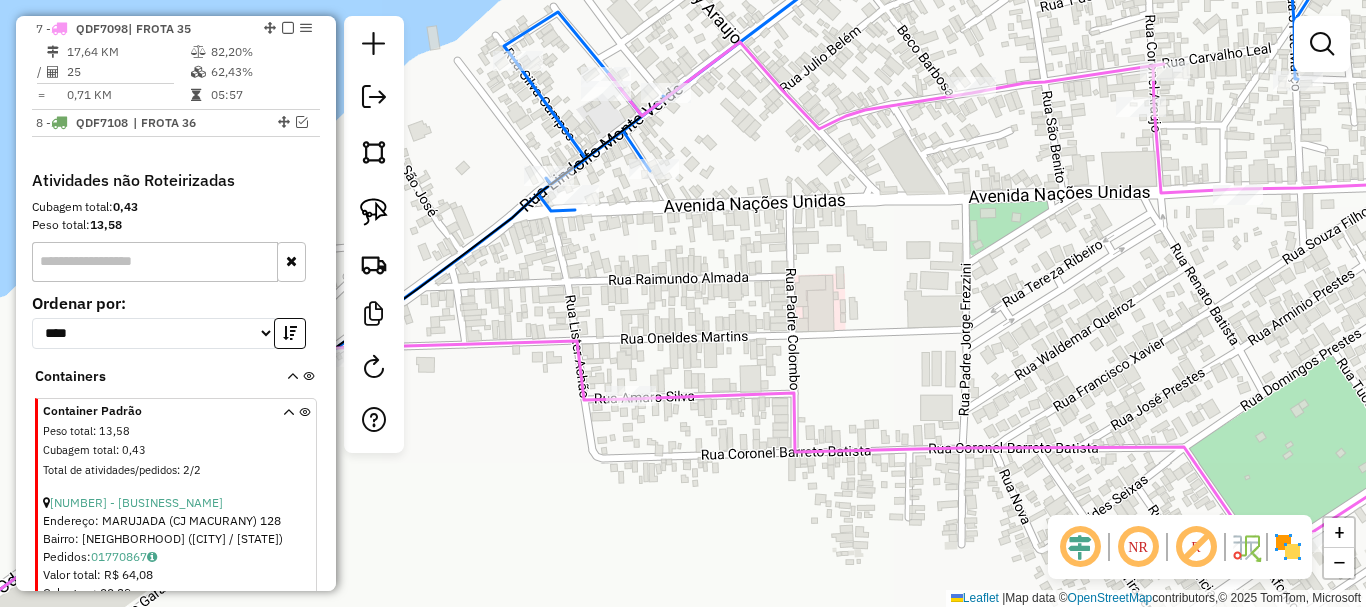 drag, startPoint x: 715, startPoint y: 200, endPoint x: 891, endPoint y: 320, distance: 213.01643 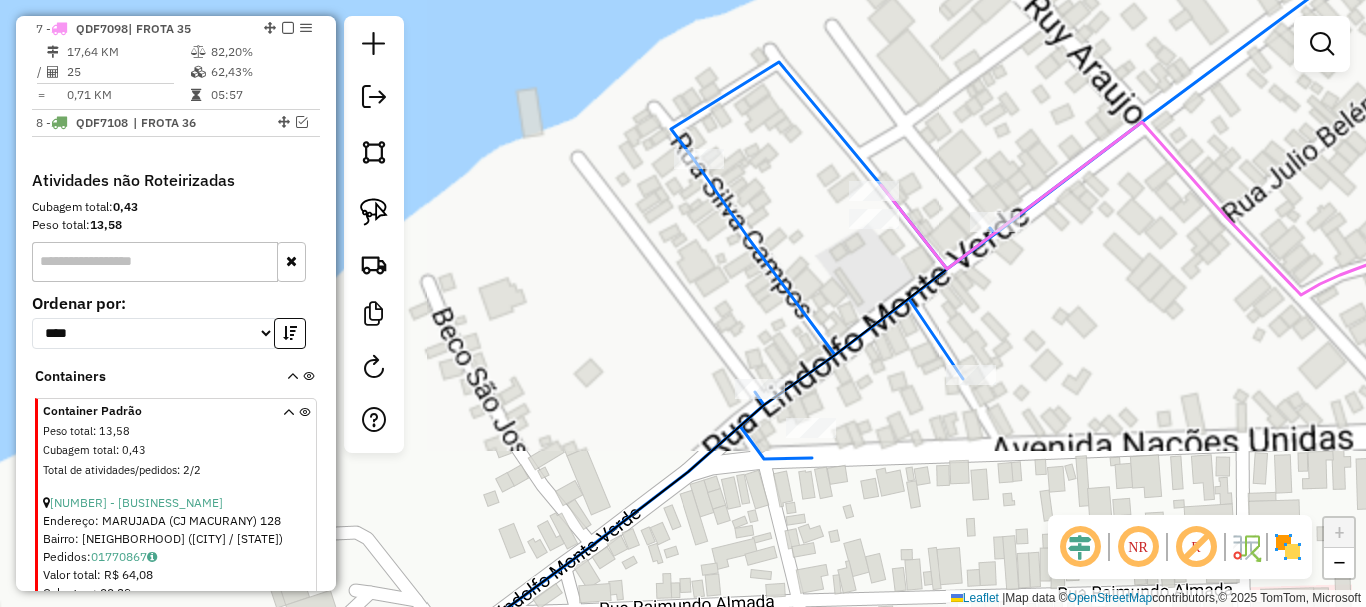 drag, startPoint x: 857, startPoint y: 257, endPoint x: 1019, endPoint y: 305, distance: 168.96153 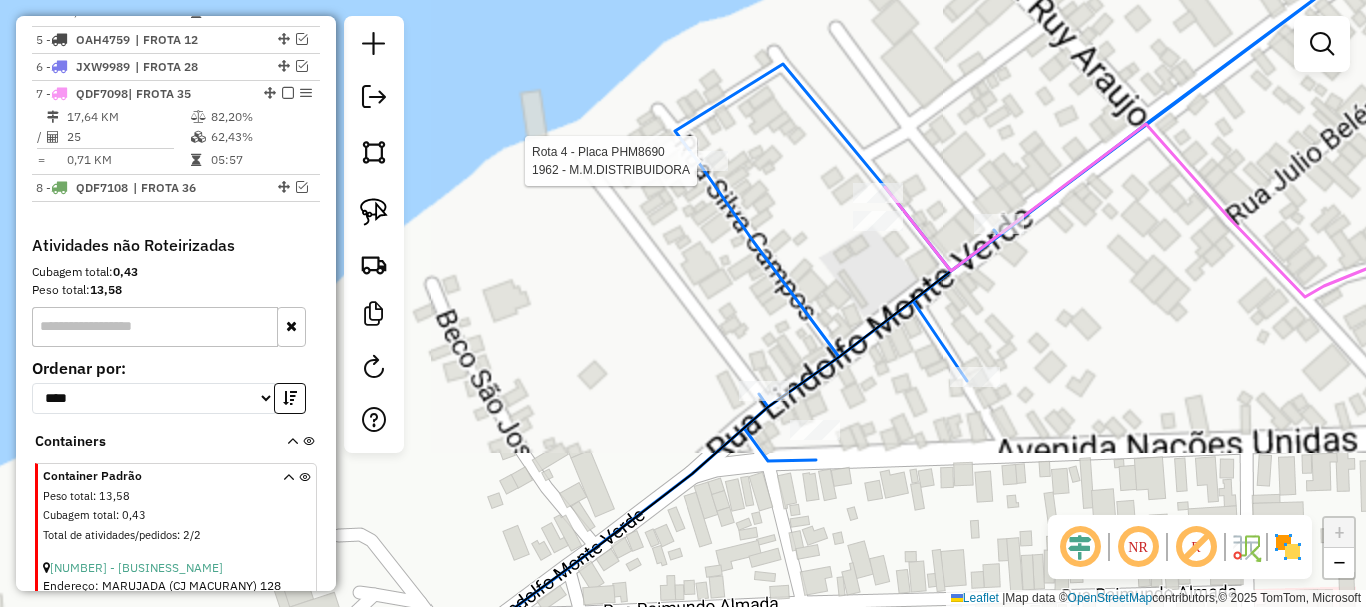 select on "**********" 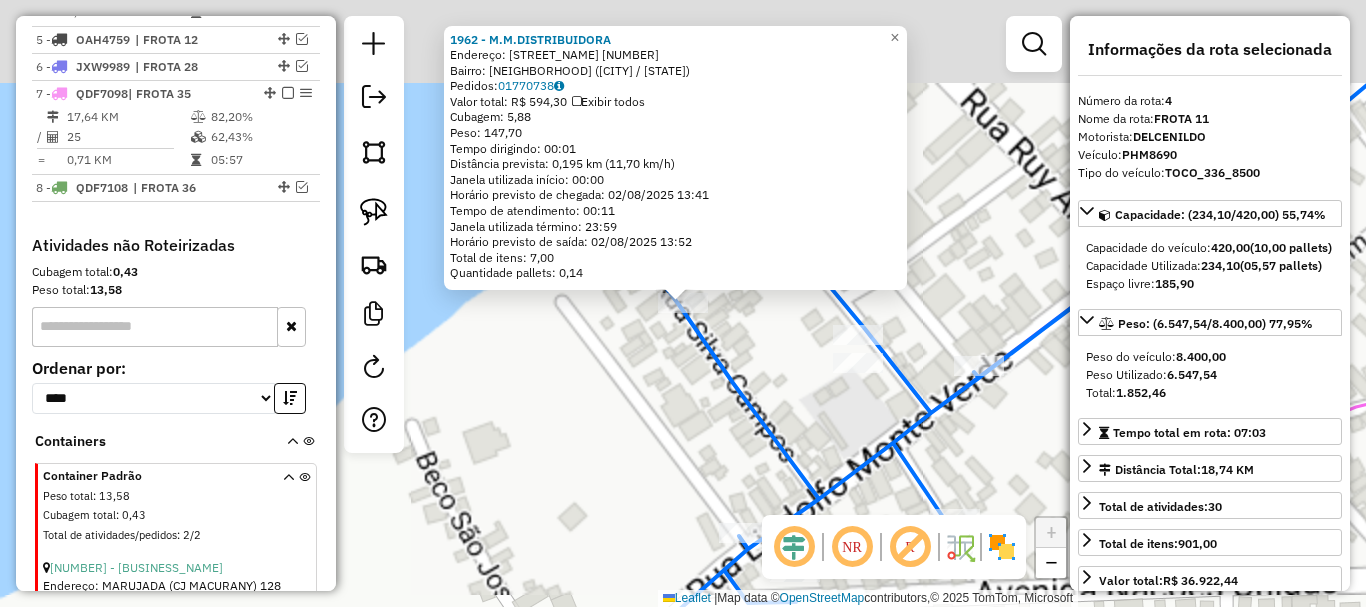 scroll, scrollTop: 831, scrollLeft: 0, axis: vertical 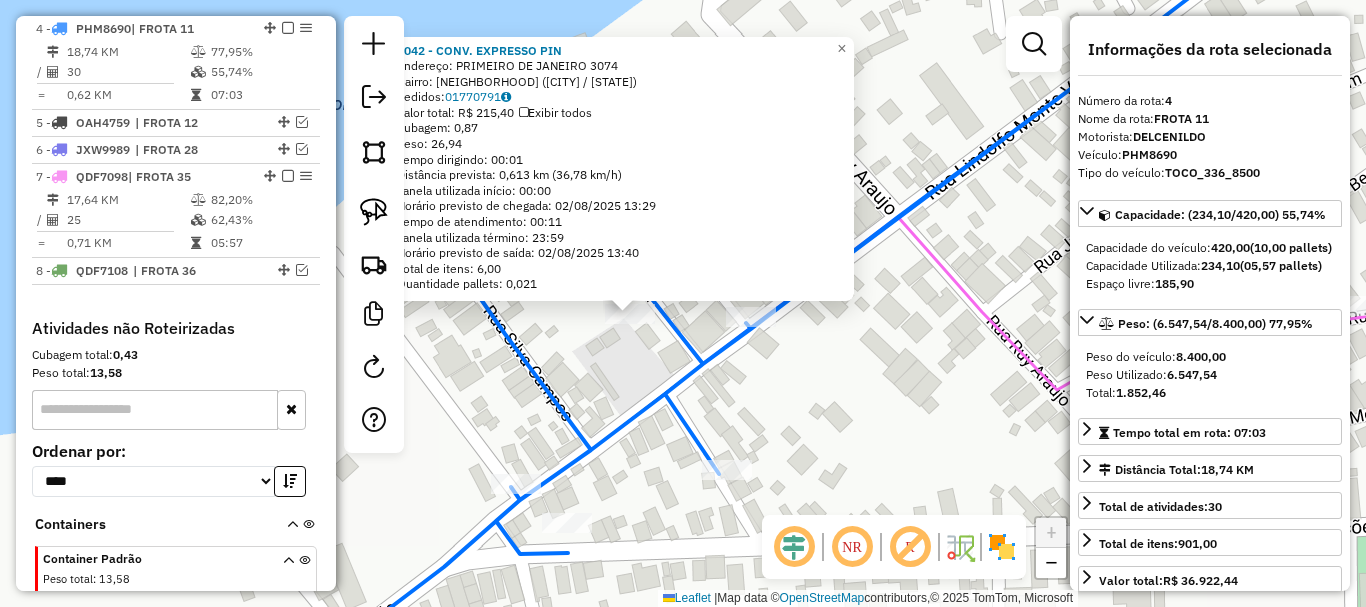 drag, startPoint x: 847, startPoint y: 388, endPoint x: 794, endPoint y: 398, distance: 53.935146 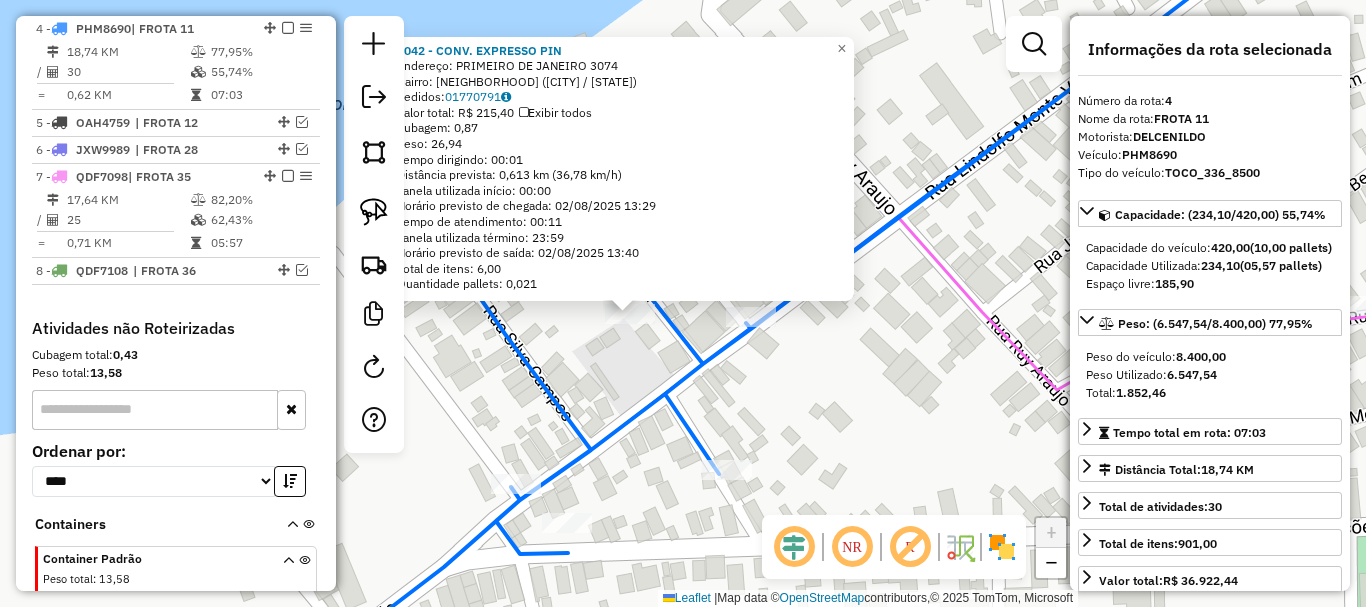 click on "2042 - CONV. EXPRESSO PIN  Endereço:  PRIMEIRO DE JANEIRO 3074   Bairro: CENTRO (PARINTINS / AM)   Pedidos:  01770791   Valor total: R$ 215,40   Exibir todos   Cubagem: 0,87  Peso: 26,94  Tempo dirigindo: 00:01   Distância prevista: 0,613 km (36,78 km/h)   Janela utilizada início: 00:00   Horário previsto de chegada: 02/08/2025 13:29   Tempo de atendimento: 00:11   Janela utilizada término: 23:59   Horário previsto de saída: 02/08/2025 13:40   Total de itens: 6,00   Quantidade pallets: 0,021  × Janela de atendimento Grade de atendimento Capacidade Transportadoras Veículos Cliente Pedidos  Rotas Selecione os dias de semana para filtrar as janelas de atendimento  Seg   Ter   Qua   Qui   Sex   Sáb   Dom  Informe o período da janela de atendimento: De: Até:  Filtrar exatamente a janela do cliente  Considerar janela de atendimento padrão  Selecione os dias de semana para filtrar as grades de atendimento  Seg   Ter   Qua   Qui   Sex   Sáb   Dom   Considerar clientes sem dia de atendimento cadastrado +" 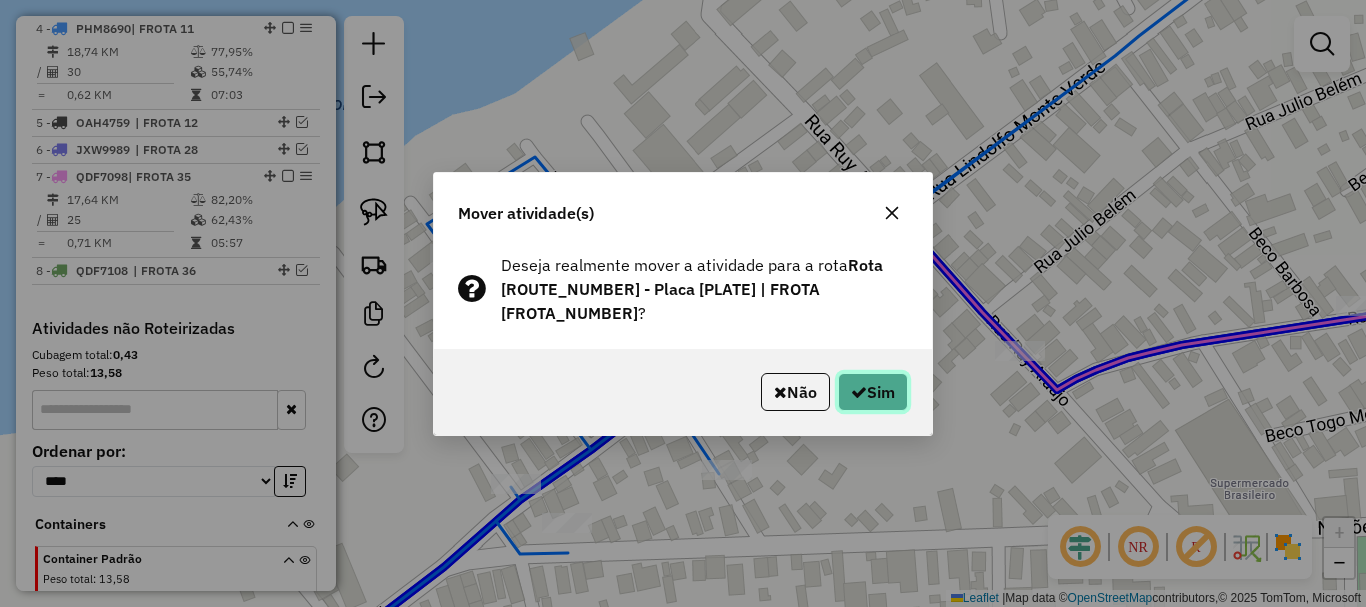 click on "Sim" 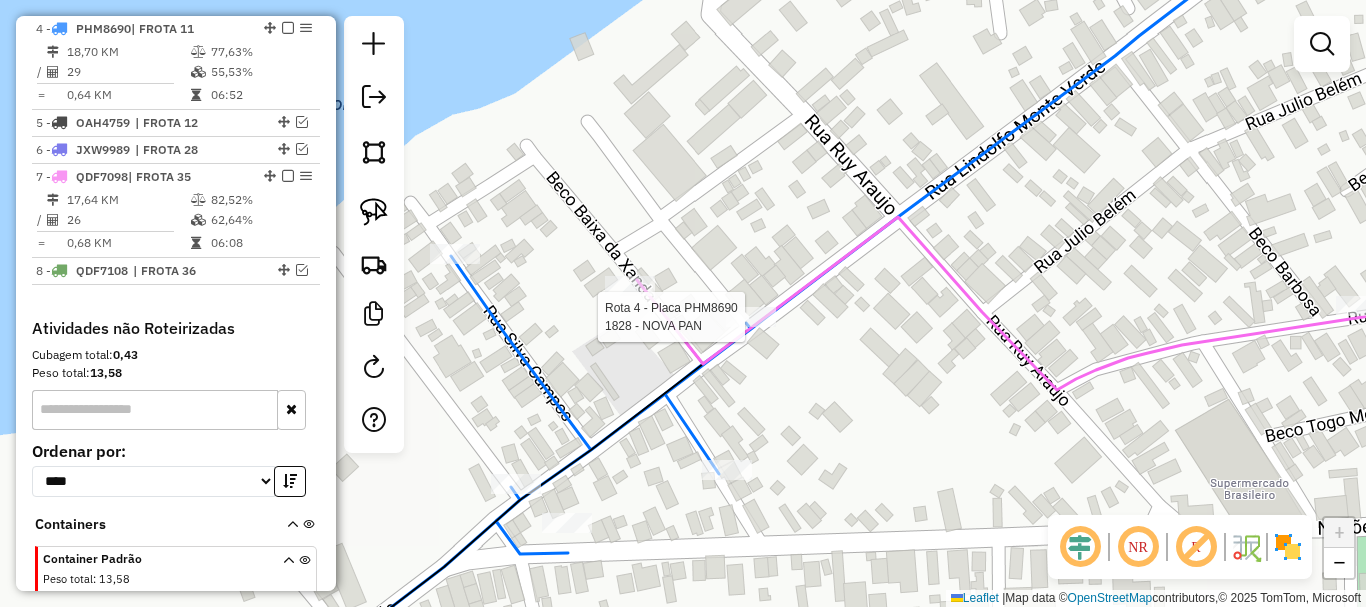 select on "**********" 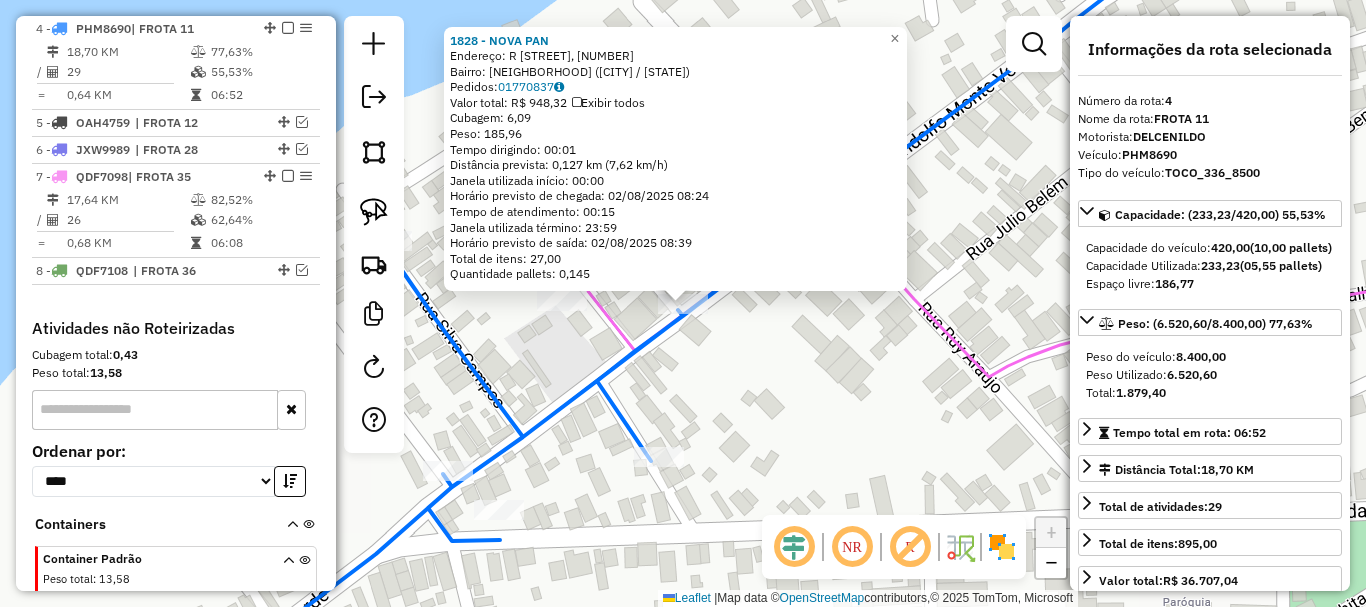 click on "1828 - NOVA PAN  Endereço: R Alcides Seixas, 3101   Bairro: SAO FRANCISCO (PARINTINS / AM)   Pedidos:  01770837   Valor total: R$ 948,32   Exibir todos   Cubagem: 6,09  Peso: 185,96  Tempo dirigindo: 00:01   Distância prevista: 0,127 km (7,62 km/h)   Janela utilizada início: 00:00   Horário previsto de chegada: 02/08/2025 08:24   Tempo de atendimento: 00:15   Janela utilizada término: 23:59   Horário previsto de saída: 02/08/2025 08:39   Total de itens: 27,00   Quantidade pallets: 0,145  × Janela de atendimento Grade de atendimento Capacidade Transportadoras Veículos Cliente Pedidos  Rotas Selecione os dias de semana para filtrar as janelas de atendimento  Seg   Ter   Qua   Qui   Sex   Sáb   Dom  Informe o período da janela de atendimento: De: Até:  Filtrar exatamente a janela do cliente  Considerar janela de atendimento padrão  Selecione os dias de semana para filtrar as grades de atendimento  Seg   Ter   Qua   Qui   Sex   Sáb   Dom   Considerar clientes sem dia de atendimento cadastrado  De:" 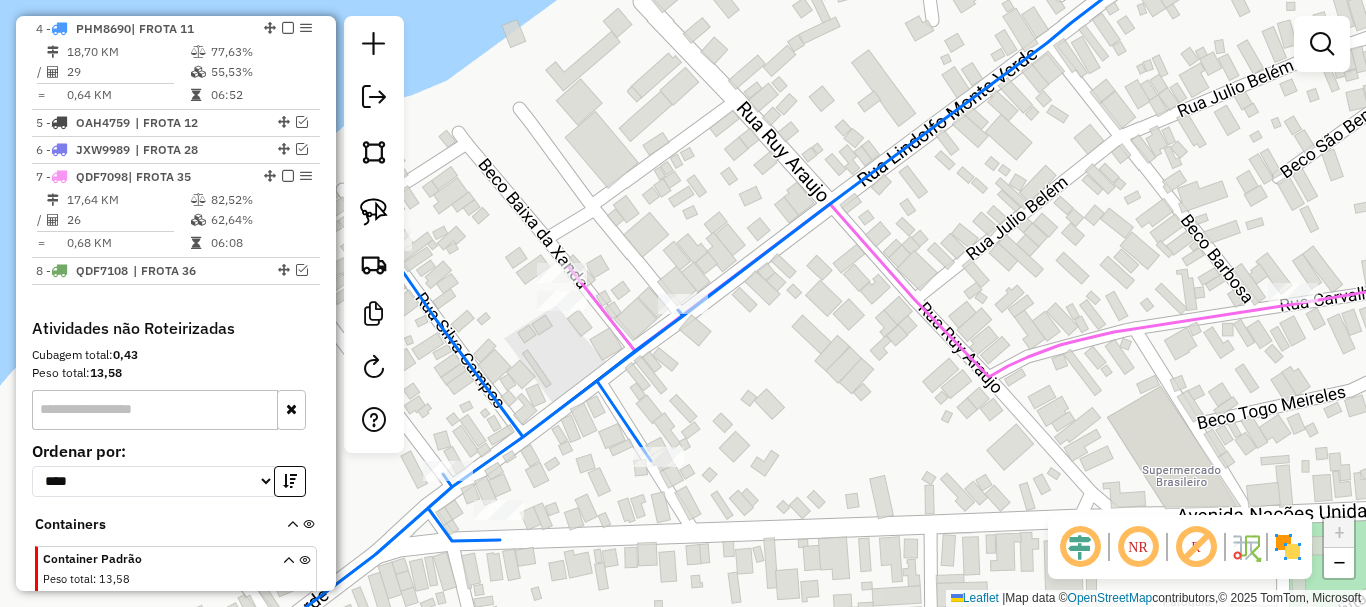 drag, startPoint x: 847, startPoint y: 368, endPoint x: 584, endPoint y: 215, distance: 304.26633 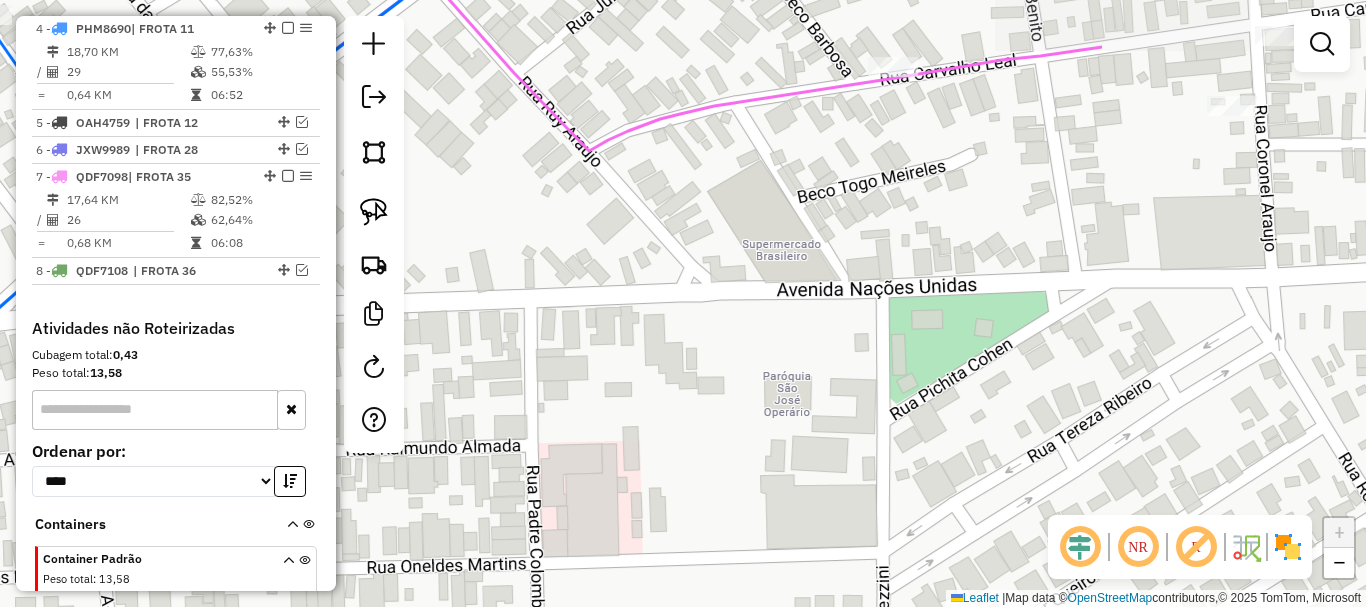 drag, startPoint x: 860, startPoint y: 184, endPoint x: 833, endPoint y: 189, distance: 27.45906 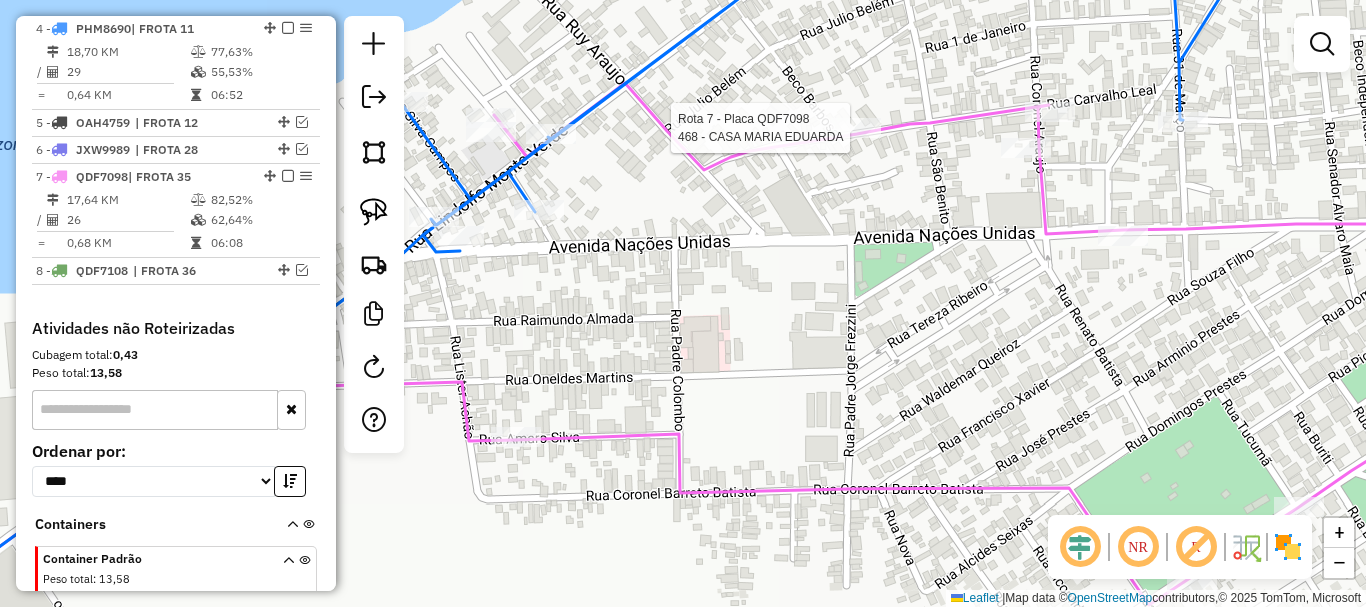 select on "**********" 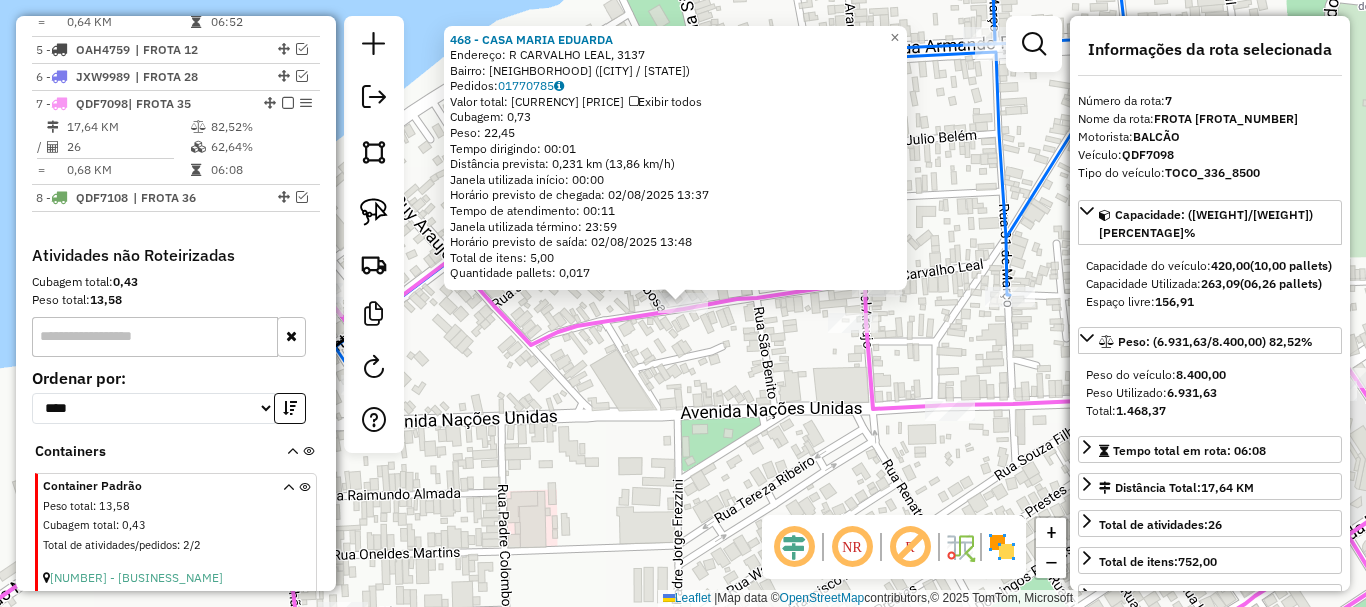 scroll, scrollTop: 979, scrollLeft: 0, axis: vertical 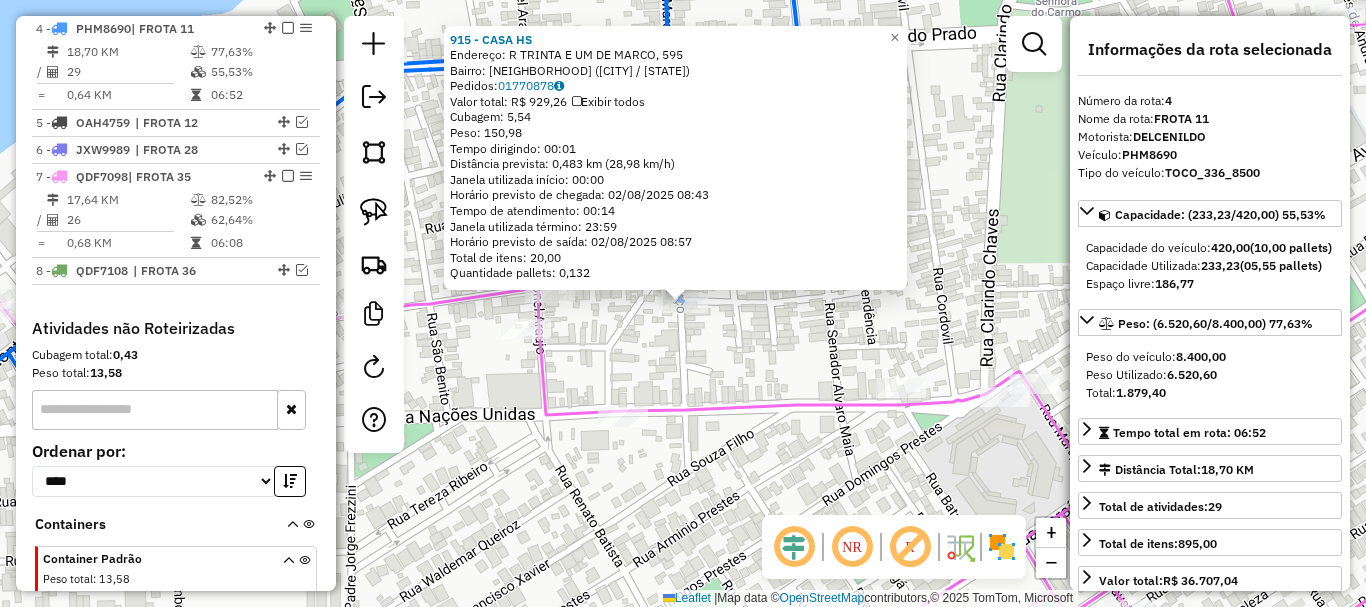 click on "915 - CASA HS  Endereço: R TRINTA E UM DE MARCO, 595   Bairro: CENTRO (PARINTINS / AM)   Pedidos:  01770878   Valor total: R$ 929,26   Exibir todos   Cubagem: 5,54  Peso: 150,98  Tempo dirigindo: 00:01   Distância prevista: 0,483 km (28,98 km/h)   Janela utilizada início: 00:00   Horário previsto de chegada: 02/08/2025 08:43   Tempo de atendimento: 00:14   Janela utilizada término: 23:59   Horário previsto de saída: 02/08/2025 08:57   Total de itens: 20,00   Quantidade pallets: 0,132  × Janela de atendimento Grade de atendimento Capacidade Transportadoras Veículos Cliente Pedidos  Rotas Selecione os dias de semana para filtrar as janelas de atendimento  Seg   Ter   Qua   Qui   Sex   Sáb   Dom  Informe o período da janela de atendimento: De: Até:  Filtrar exatamente a janela do cliente  Considerar janela de atendimento padrão  Selecione os dias de semana para filtrar as grades de atendimento  Seg   Ter   Qua   Qui   Sex   Sáb   Dom   Considerar clientes sem dia de atendimento cadastrado  De:  De:" 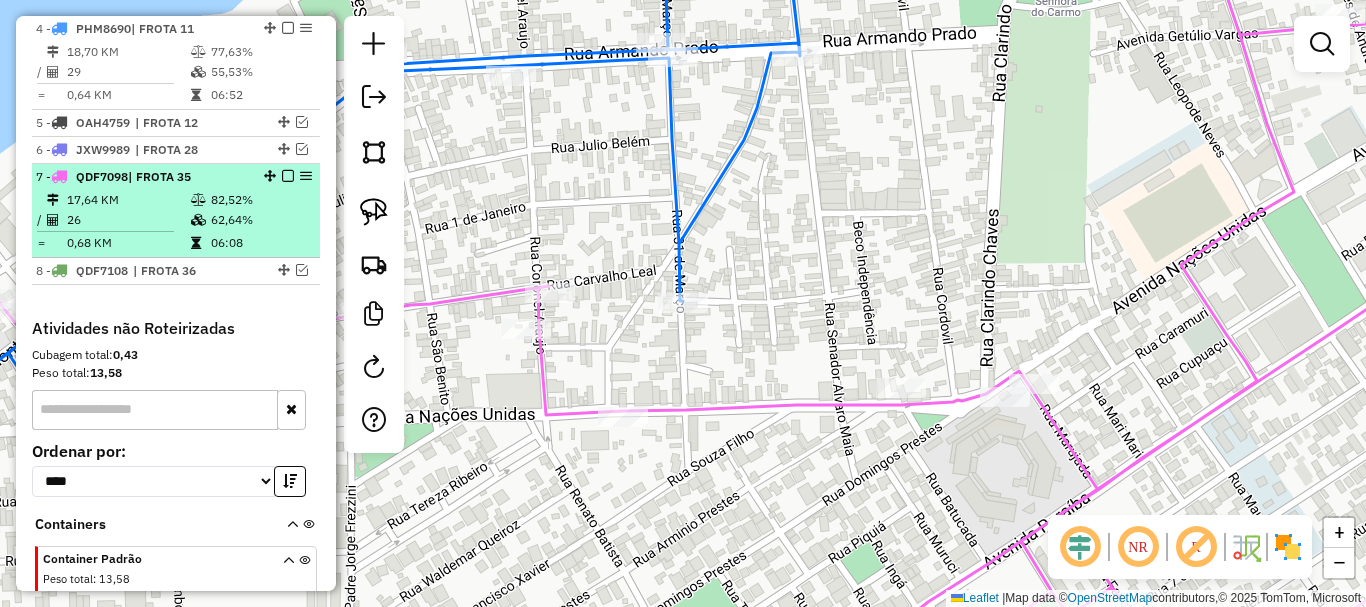 click at bounding box center [288, 176] 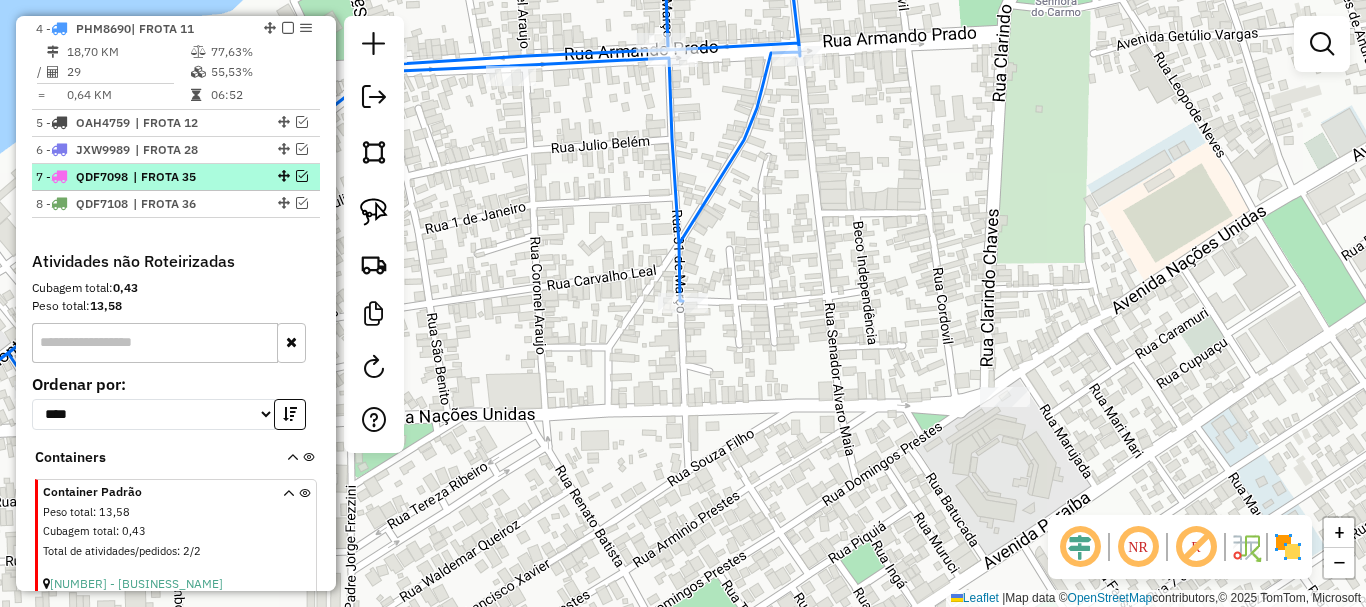 click at bounding box center (302, 176) 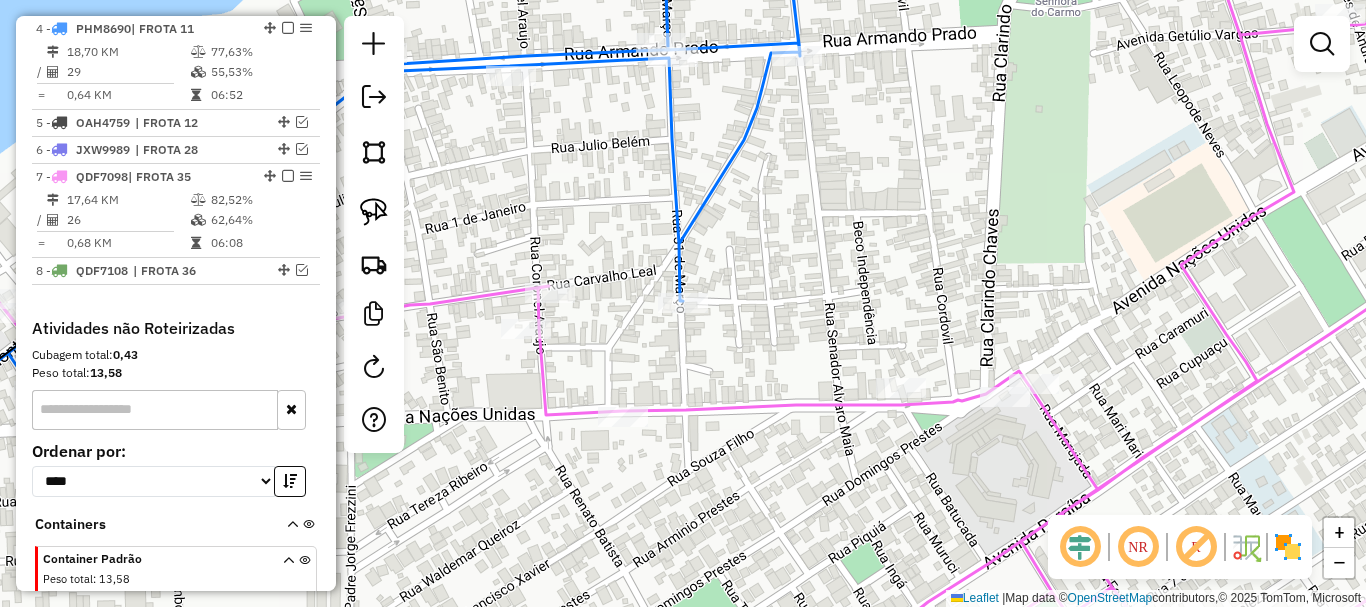drag, startPoint x: 584, startPoint y: 182, endPoint x: 873, endPoint y: 151, distance: 290.65787 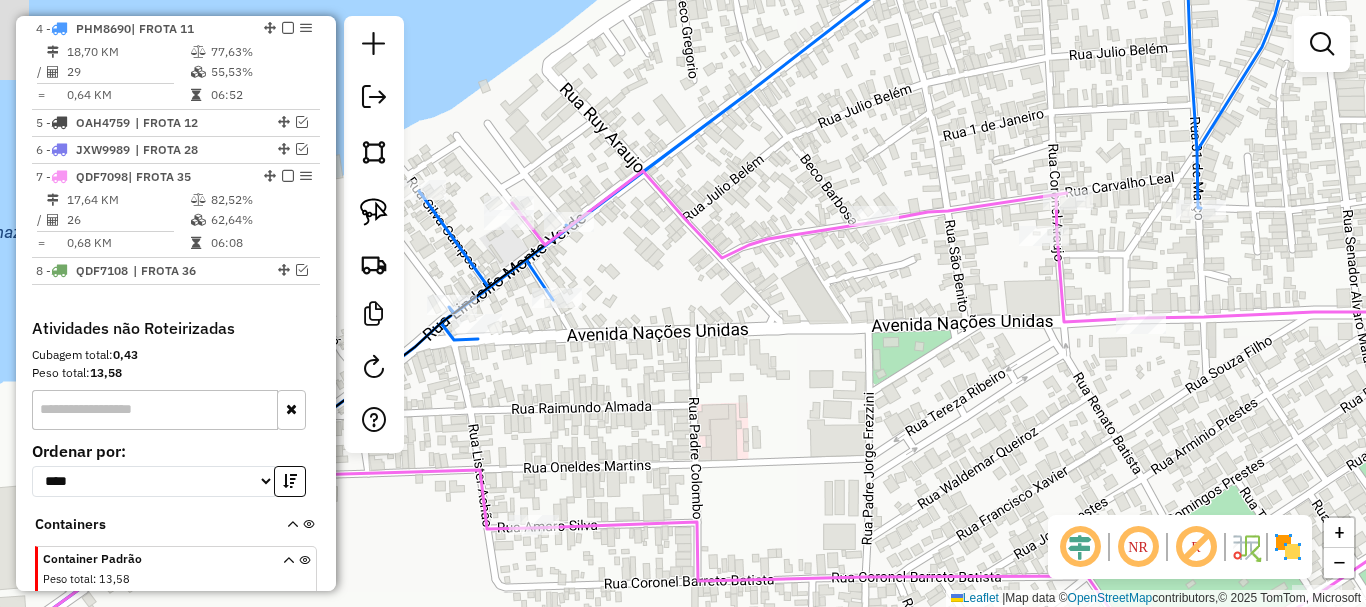 drag, startPoint x: 729, startPoint y: 201, endPoint x: 901, endPoint y: 151, distance: 179.12007 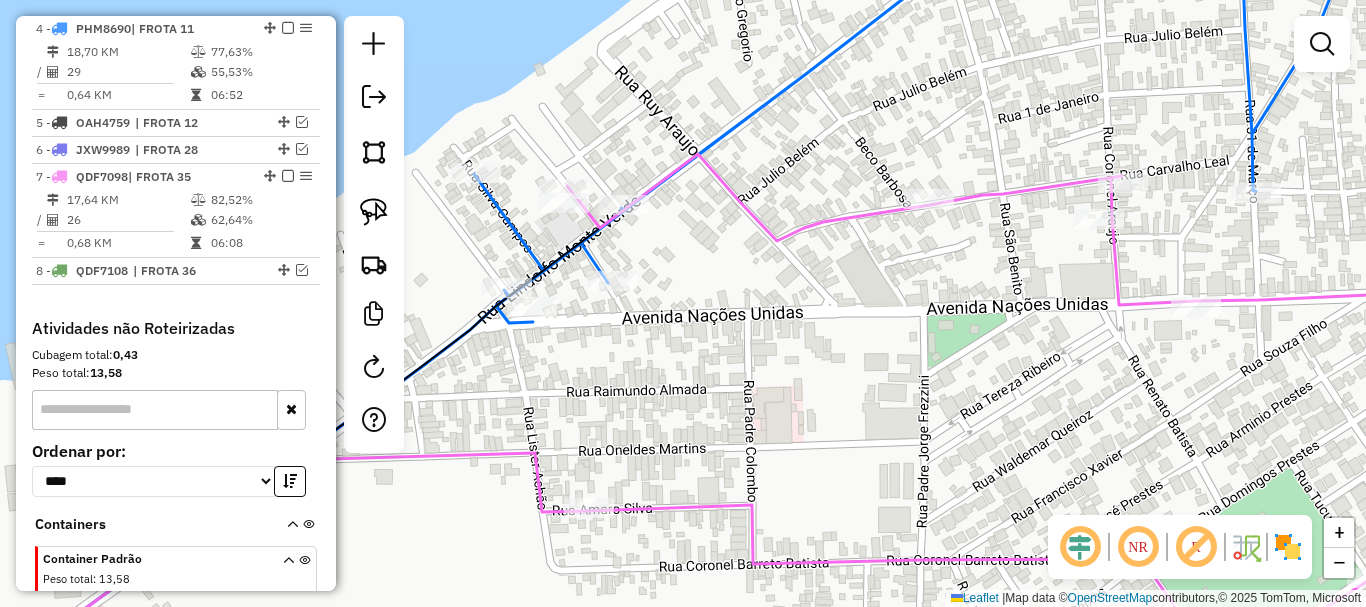 click on "Janela de atendimento Grade de atendimento Capacidade Transportadoras Veículos Cliente Pedidos  Rotas Selecione os dias de semana para filtrar as janelas de atendimento  Seg   Ter   Qua   Qui   Sex   Sáb   Dom  Informe o período da janela de atendimento: De: Até:  Filtrar exatamente a janela do cliente  Considerar janela de atendimento padrão  Selecione os dias de semana para filtrar as grades de atendimento  Seg   Ter   Qua   Qui   Sex   Sáb   Dom   Considerar clientes sem dia de atendimento cadastrado  Clientes fora do dia de atendimento selecionado Filtrar as atividades entre os valores definidos abaixo:  Peso mínimo:   Peso máximo:   Cubagem mínima:   Cubagem máxima:   De:   Até:  Filtrar as atividades entre o tempo de atendimento definido abaixo:  De:   Até:   Considerar capacidade total dos clientes não roteirizados Transportadora: Selecione um ou mais itens Tipo de veículo: Selecione um ou mais itens Veículo: Selecione um ou mais itens Motorista: Selecione um ou mais itens Nome: Rótulo:" 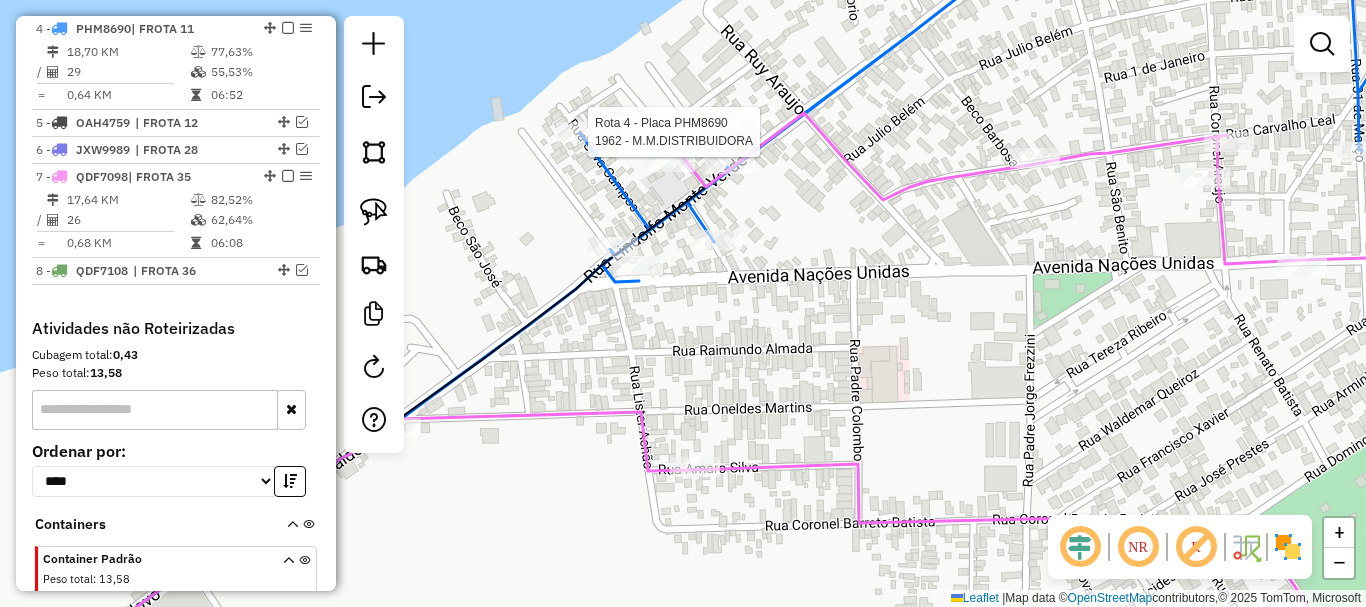 select on "**********" 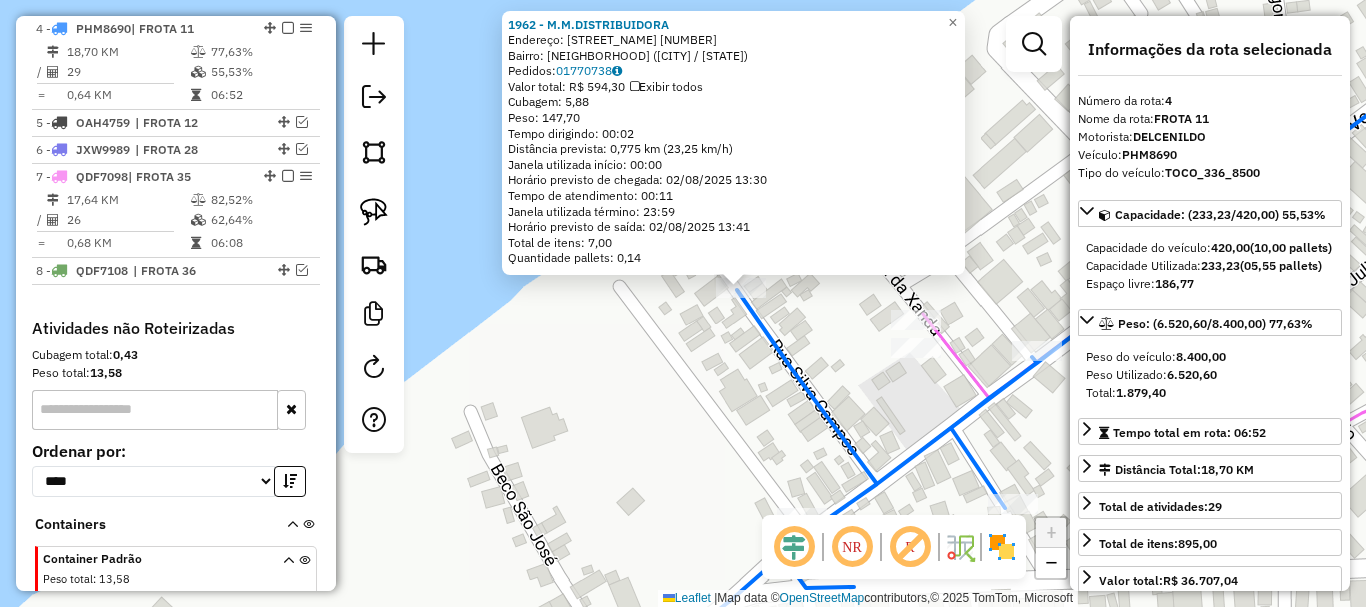 drag, startPoint x: 646, startPoint y: 331, endPoint x: 750, endPoint y: 364, distance: 109.11004 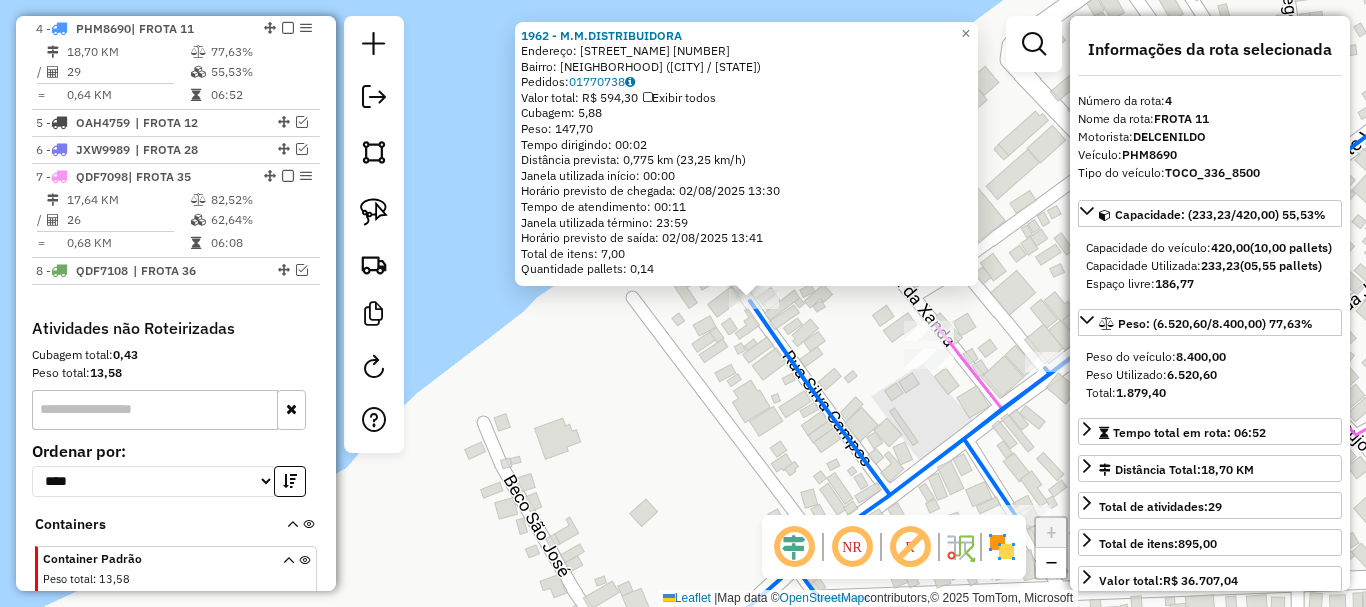 click on "1962 - M.M.DISTRIBUIDORA  Endereço:  SILVA CAMPOS 36   Bairro: SAO JOSE OPERARIO (PARINTINS / AM)   Pedidos:  01770738   Valor total: R$ 594,30   Exibir todos   Cubagem: 5,88  Peso: 147,70  Tempo dirigindo: 00:02   Distância prevista: 0,775 km (23,25 km/h)   Janela utilizada início: 00:00   Horário previsto de chegada: 02/08/2025 13:30   Tempo de atendimento: 00:11   Janela utilizada término: 23:59   Horário previsto de saída: 02/08/2025 13:41   Total de itens: 7,00   Quantidade pallets: 0,14  × Janela de atendimento Grade de atendimento Capacidade Transportadoras Veículos Cliente Pedidos  Rotas Selecione os dias de semana para filtrar as janelas de atendimento  Seg   Ter   Qua   Qui   Sex   Sáb   Dom  Informe o período da janela de atendimento: De: Até:  Filtrar exatamente a janela do cliente  Considerar janela de atendimento padrão  Selecione os dias de semana para filtrar as grades de atendimento  Seg   Ter   Qua   Qui   Sex   Sáb   Dom   Considerar clientes sem dia de atendimento cadastrado" 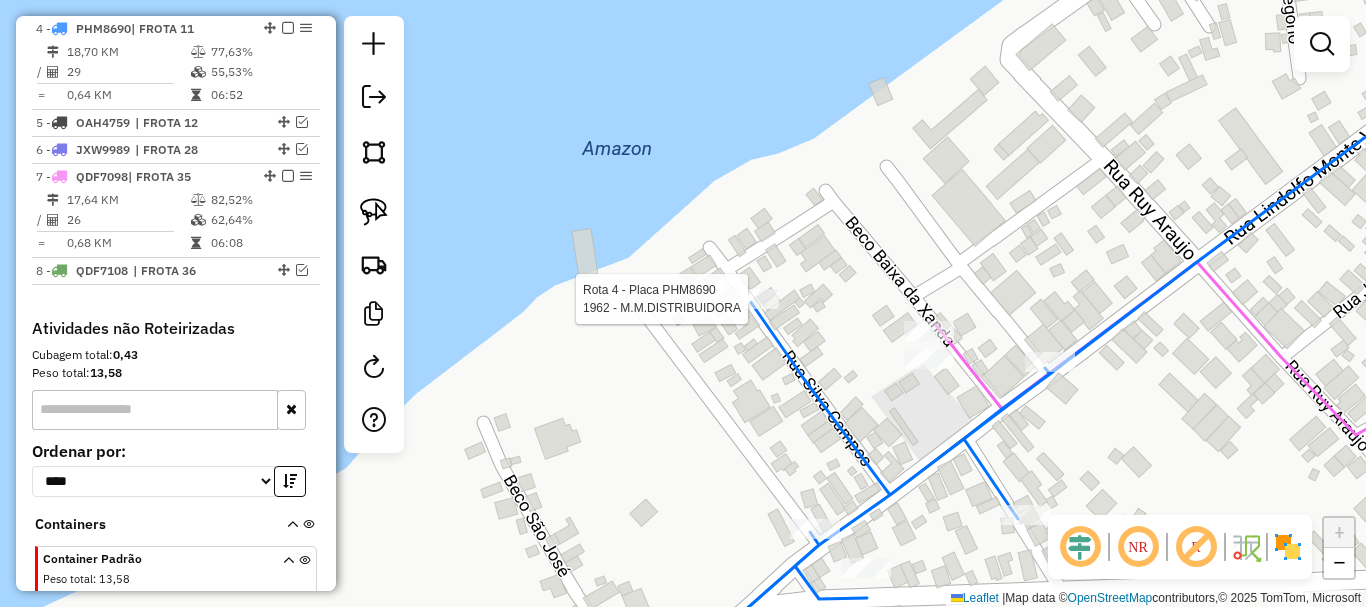 select on "**********" 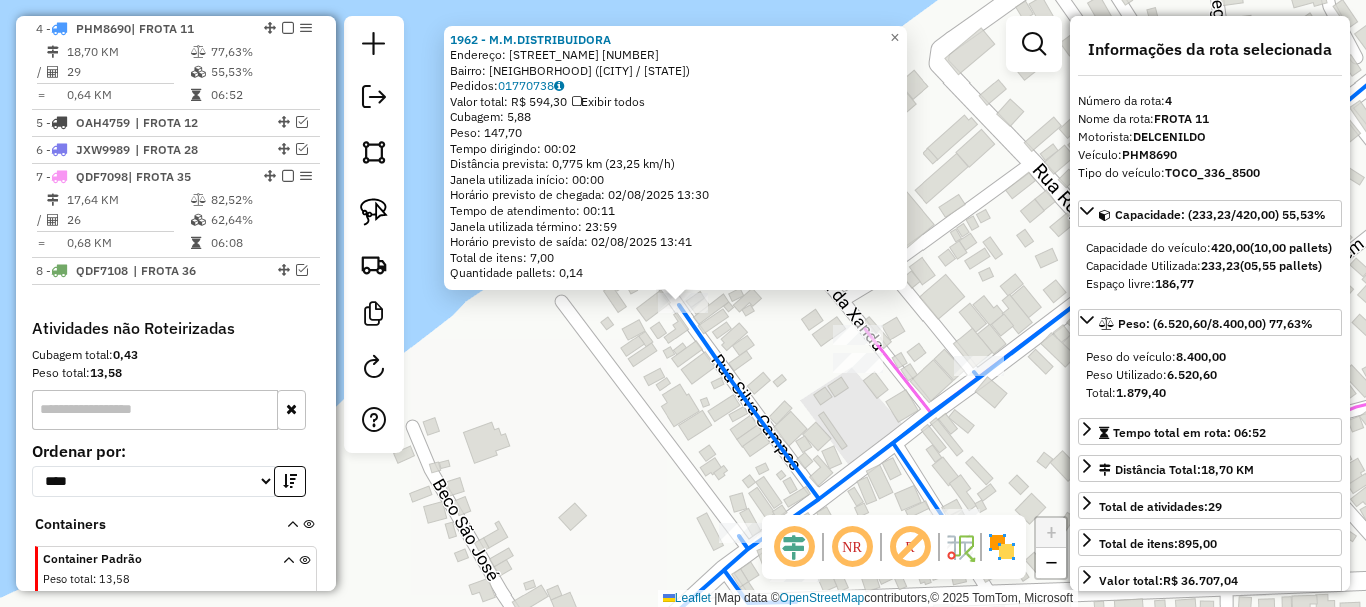click on "1962 - M.M.DISTRIBUIDORA  Endereço:  SILVA CAMPOS 36   Bairro: SAO JOSE OPERARIO (PARINTINS / AM)   Pedidos:  01770738   Valor total: R$ 594,30   Exibir todos   Cubagem: 5,88  Peso: 147,70  Tempo dirigindo: 00:02   Distância prevista: 0,775 km (23,25 km/h)   Janela utilizada início: 00:00   Horário previsto de chegada: 02/08/2025 13:30   Tempo de atendimento: 00:11   Janela utilizada término: 23:59   Horário previsto de saída: 02/08/2025 13:41   Total de itens: 7,00   Quantidade pallets: 0,14  × Janela de atendimento Grade de atendimento Capacidade Transportadoras Veículos Cliente Pedidos  Rotas Selecione os dias de semana para filtrar as janelas de atendimento  Seg   Ter   Qua   Qui   Sex   Sáb   Dom  Informe o período da janela de atendimento: De: Até:  Filtrar exatamente a janela do cliente  Considerar janela de atendimento padrão  Selecione os dias de semana para filtrar as grades de atendimento  Seg   Ter   Qua   Qui   Sex   Sáb   Dom   Considerar clientes sem dia de atendimento cadastrado" 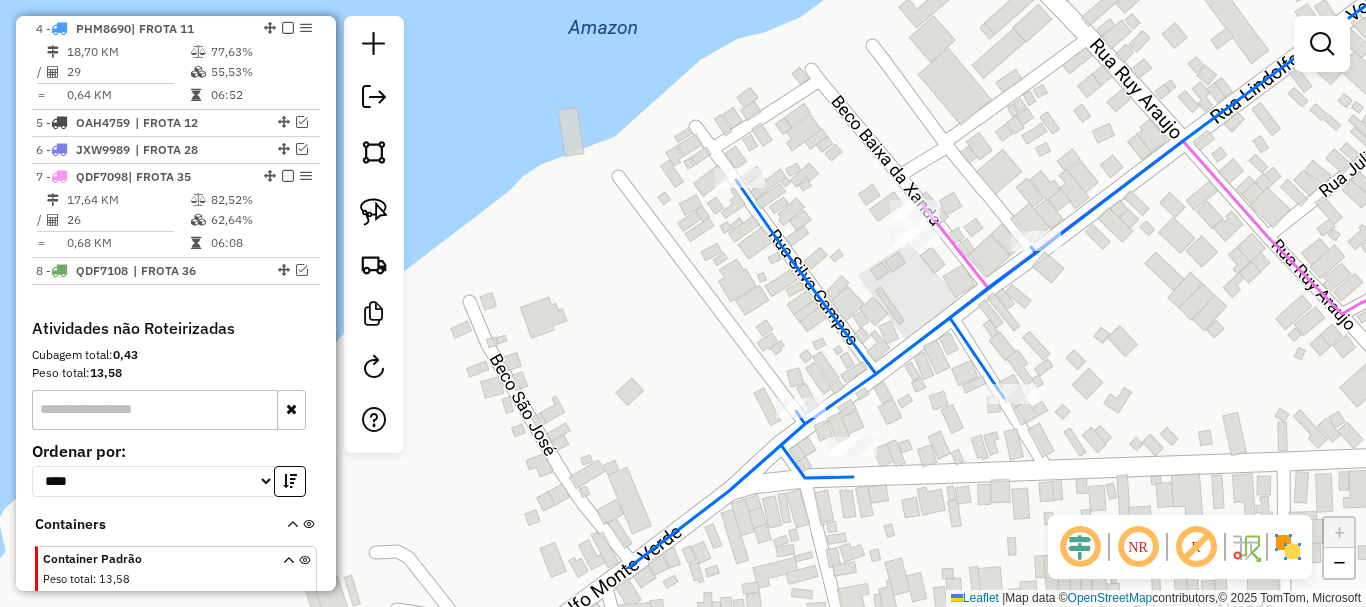 drag, startPoint x: 798, startPoint y: 331, endPoint x: 862, endPoint y: 267, distance: 90.50967 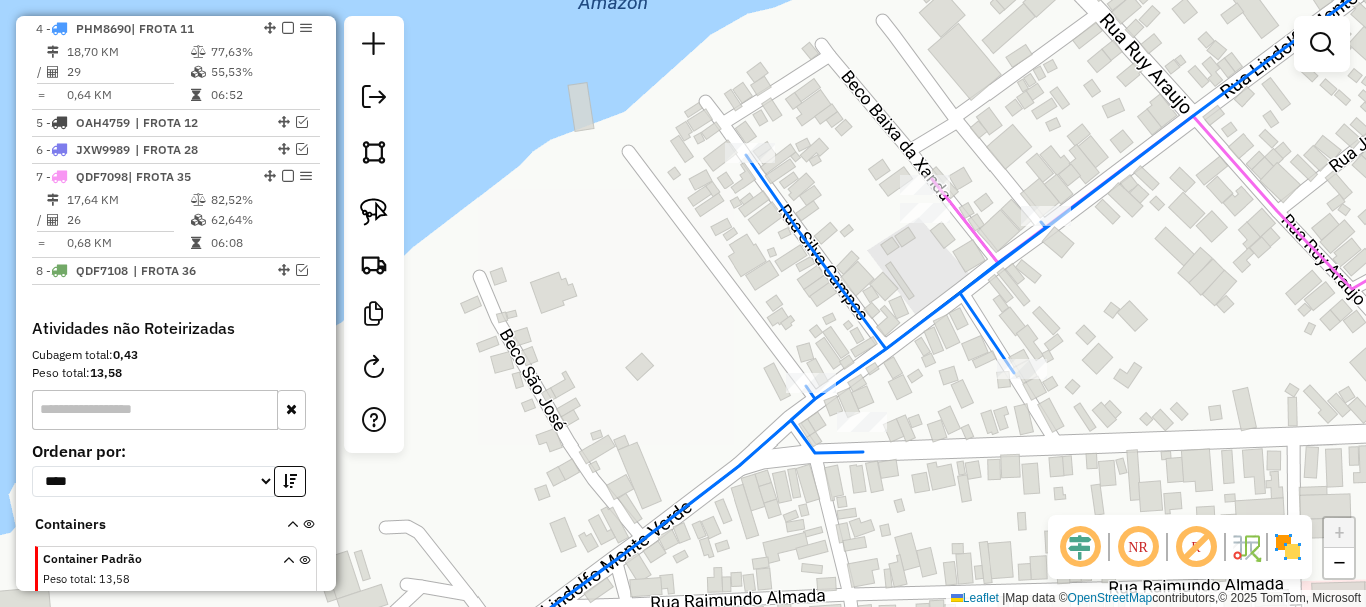 click on "Janela de atendimento Grade de atendimento Capacidade Transportadoras Veículos Cliente Pedidos  Rotas Selecione os dias de semana para filtrar as janelas de atendimento  Seg   Ter   Qua   Qui   Sex   Sáb   Dom  Informe o período da janela de atendimento: De: Até:  Filtrar exatamente a janela do cliente  Considerar janela de atendimento padrão  Selecione os dias de semana para filtrar as grades de atendimento  Seg   Ter   Qua   Qui   Sex   Sáb   Dom   Considerar clientes sem dia de atendimento cadastrado  Clientes fora do dia de atendimento selecionado Filtrar as atividades entre os valores definidos abaixo:  Peso mínimo:   Peso máximo:   Cubagem mínima:   Cubagem máxima:   De:   Até:  Filtrar as atividades entre o tempo de atendimento definido abaixo:  De:   Até:   Considerar capacidade total dos clientes não roteirizados Transportadora: Selecione um ou mais itens Tipo de veículo: Selecione um ou mais itens Veículo: Selecione um ou mais itens Motorista: Selecione um ou mais itens Nome: Rótulo:" 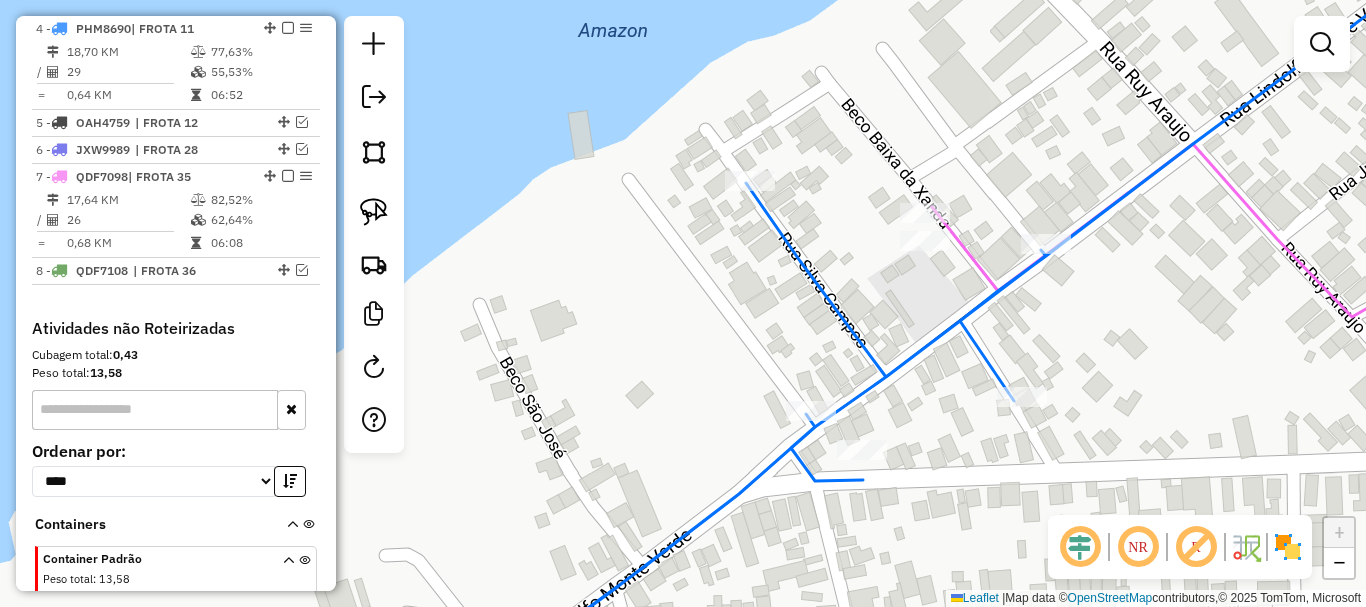 drag, startPoint x: 1060, startPoint y: 293, endPoint x: 1012, endPoint y: 311, distance: 51.264023 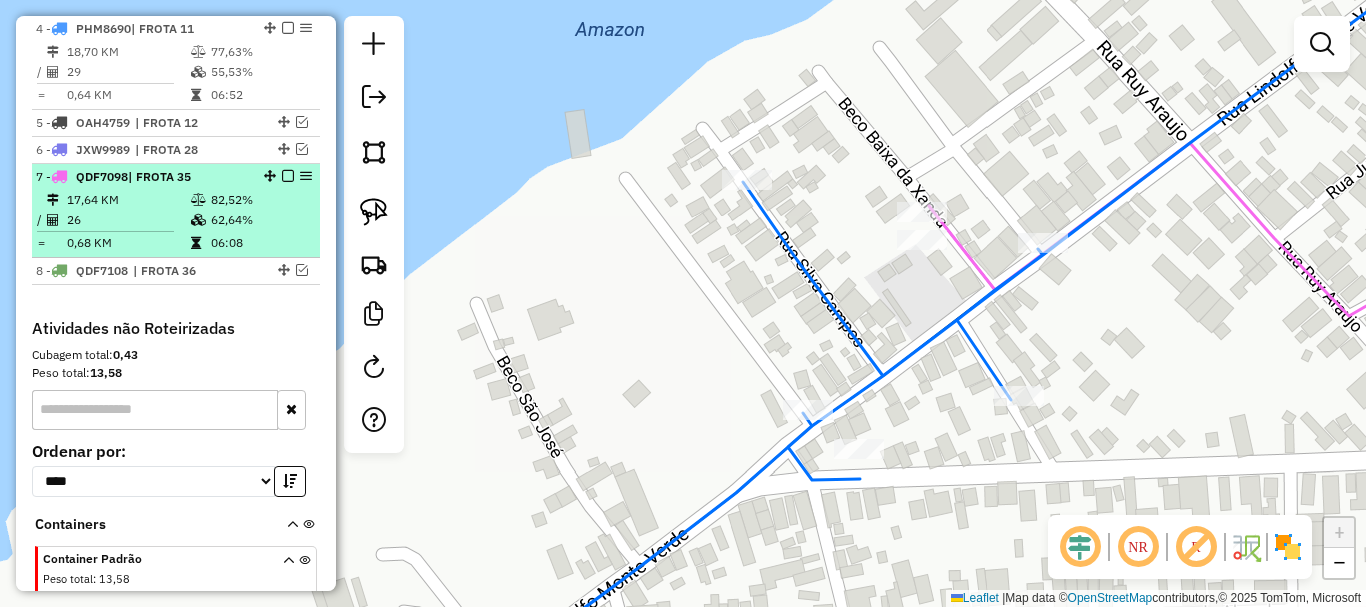 click at bounding box center [288, 176] 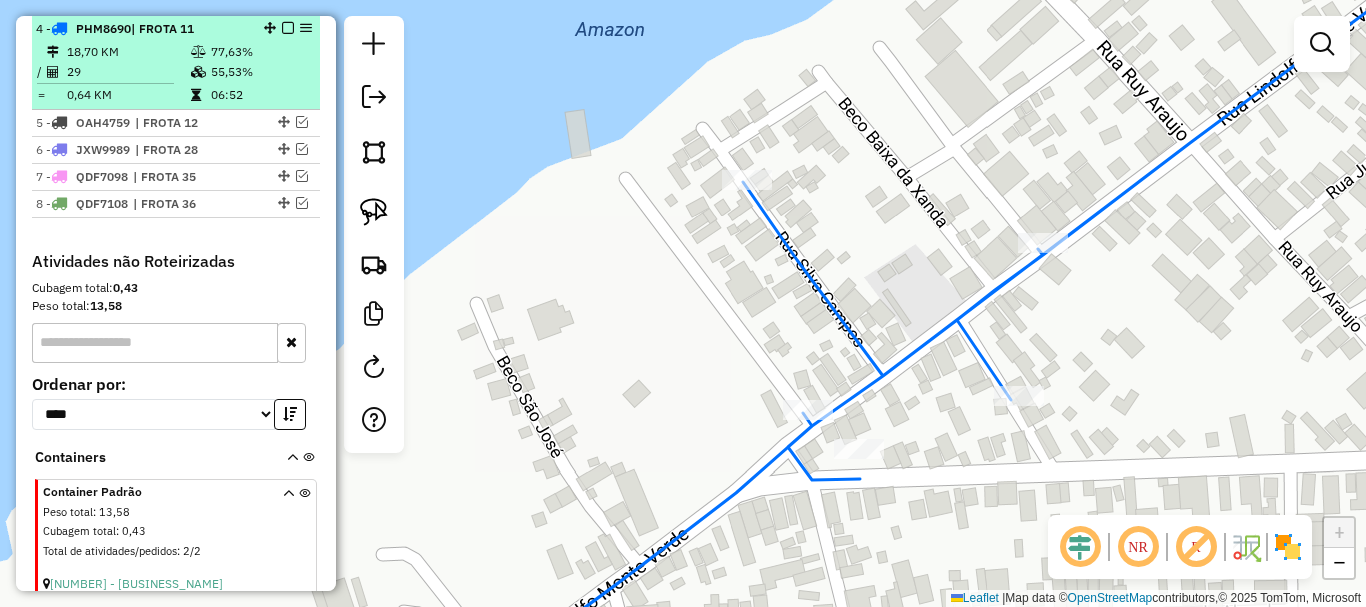 click at bounding box center (288, 28) 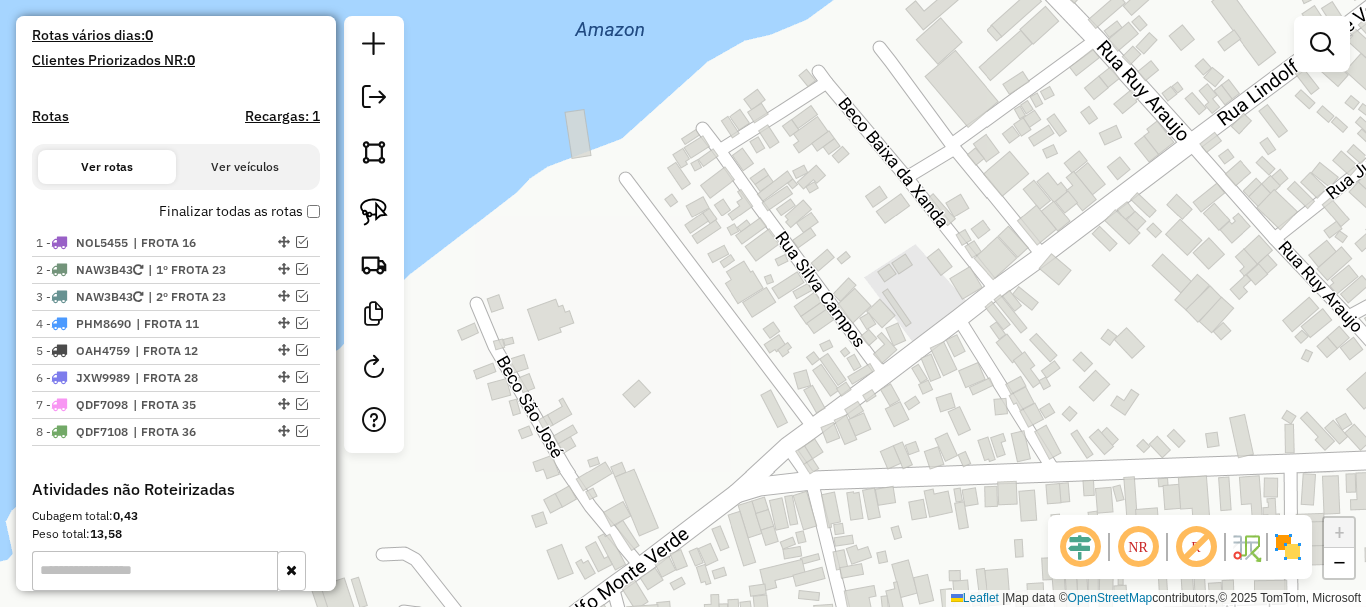 scroll, scrollTop: 531, scrollLeft: 0, axis: vertical 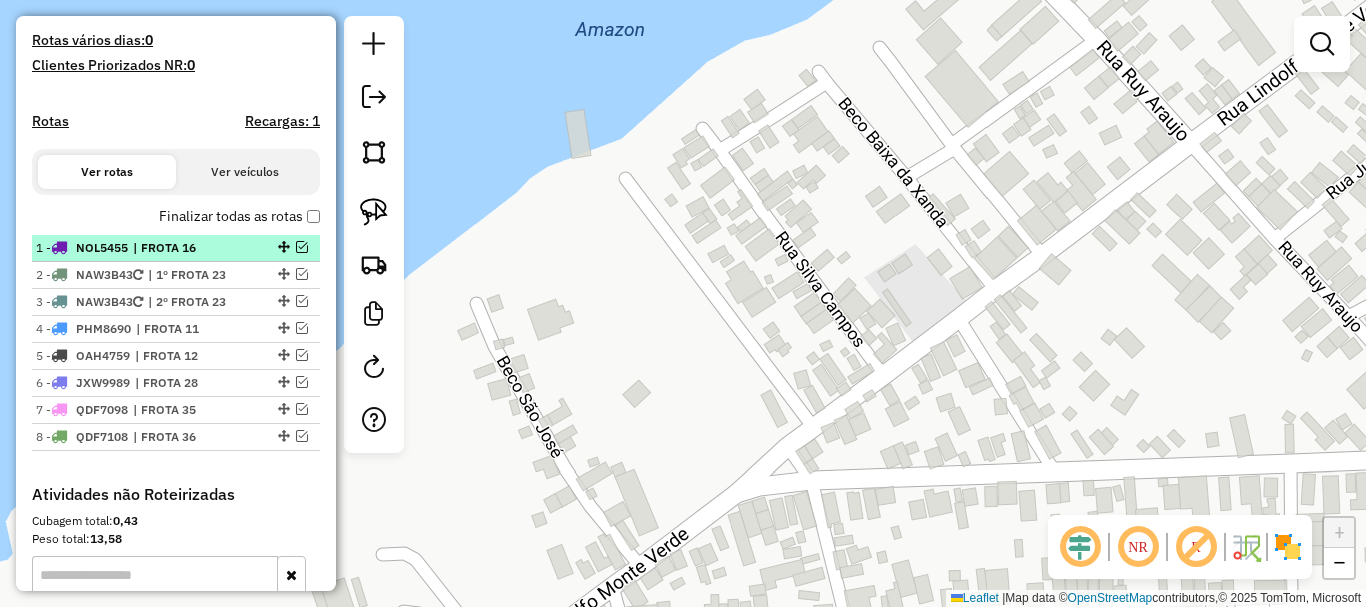 click at bounding box center [302, 247] 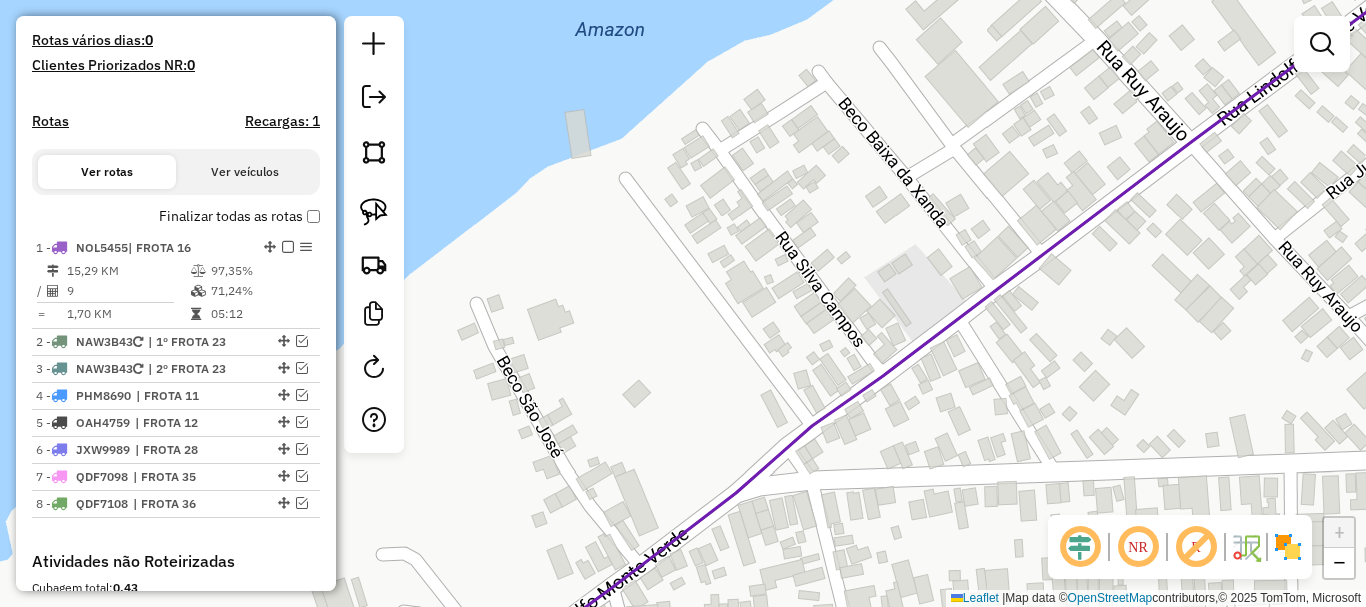 click 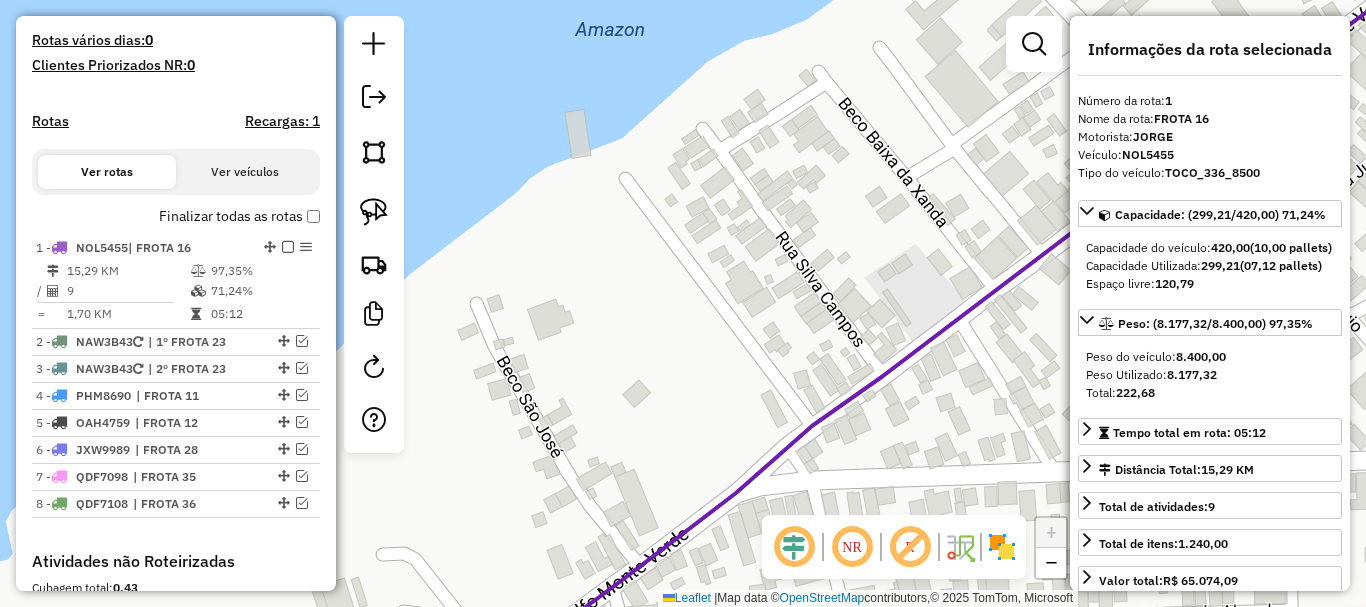 scroll, scrollTop: 750, scrollLeft: 0, axis: vertical 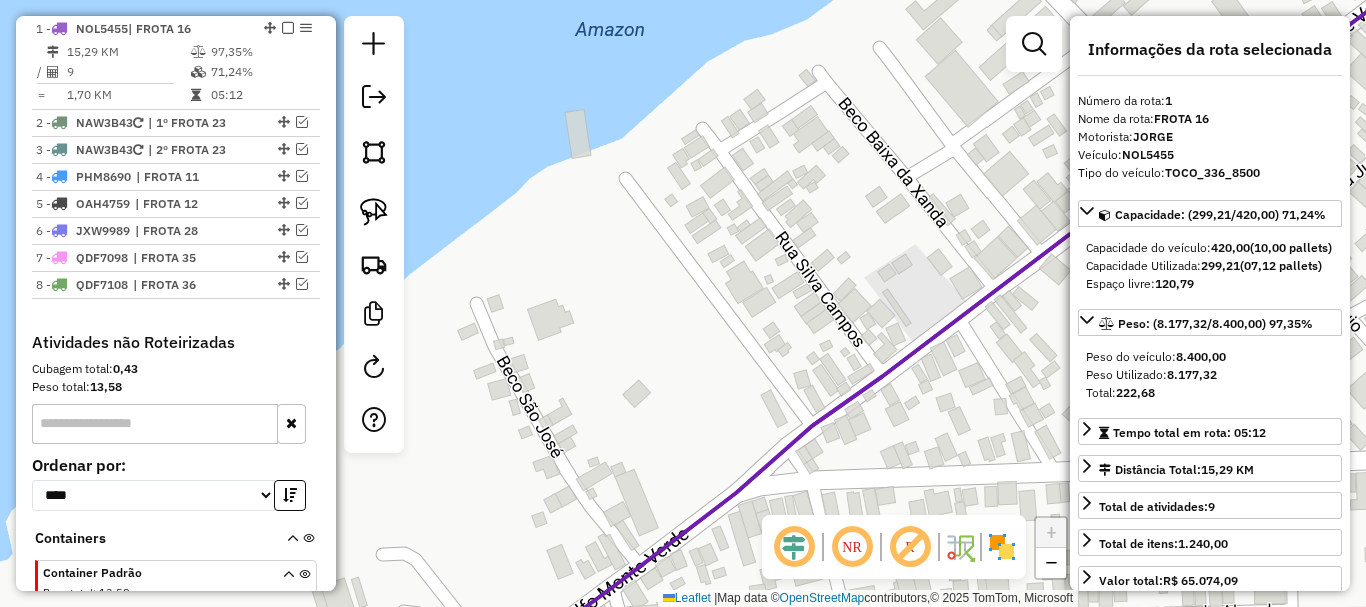 click 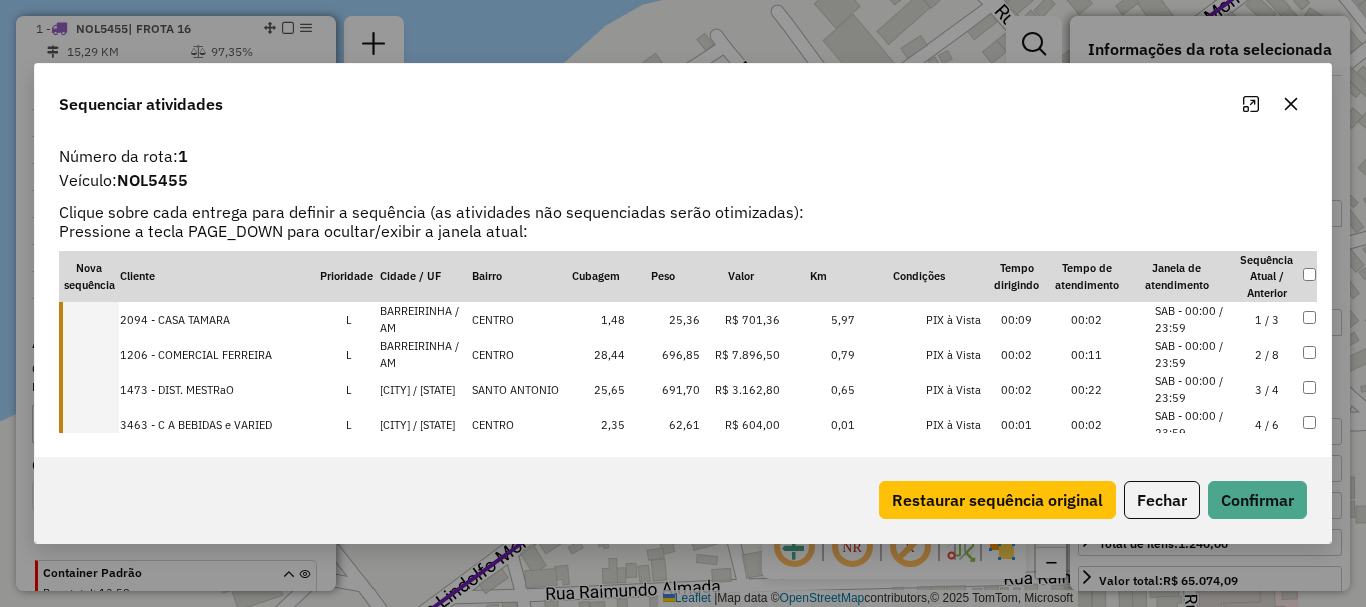 drag, startPoint x: 117, startPoint y: 318, endPoint x: 113, endPoint y: 345, distance: 27.294687 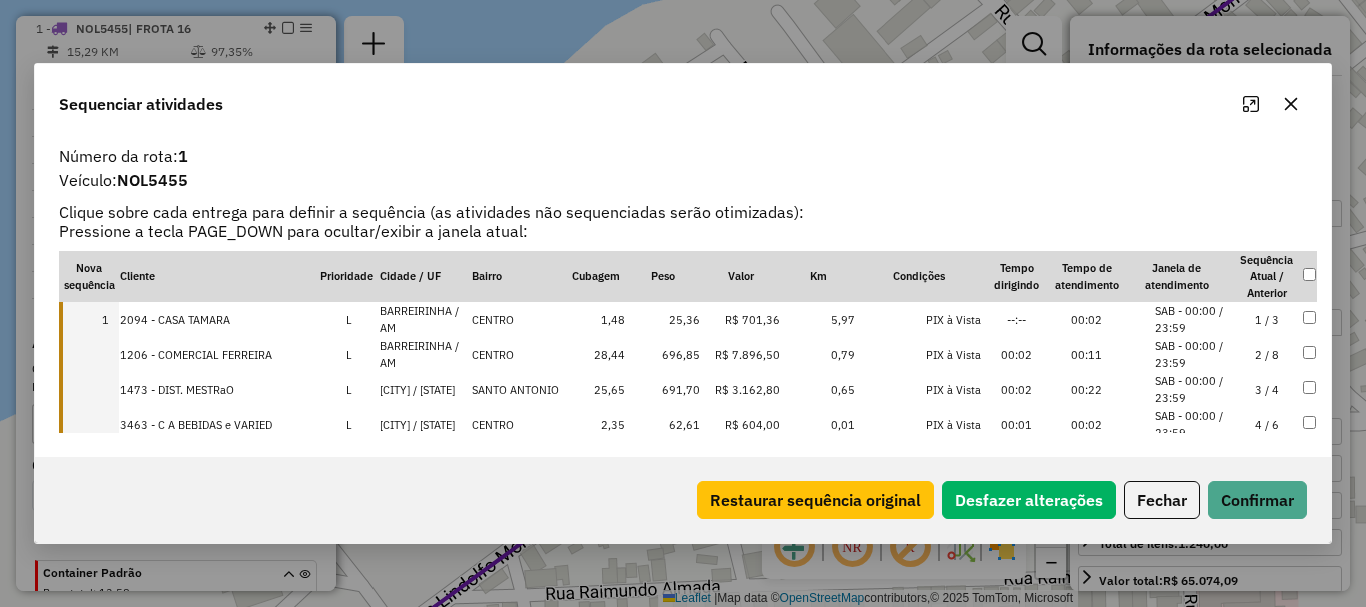 drag, startPoint x: 113, startPoint y: 344, endPoint x: 107, endPoint y: 362, distance: 18.973665 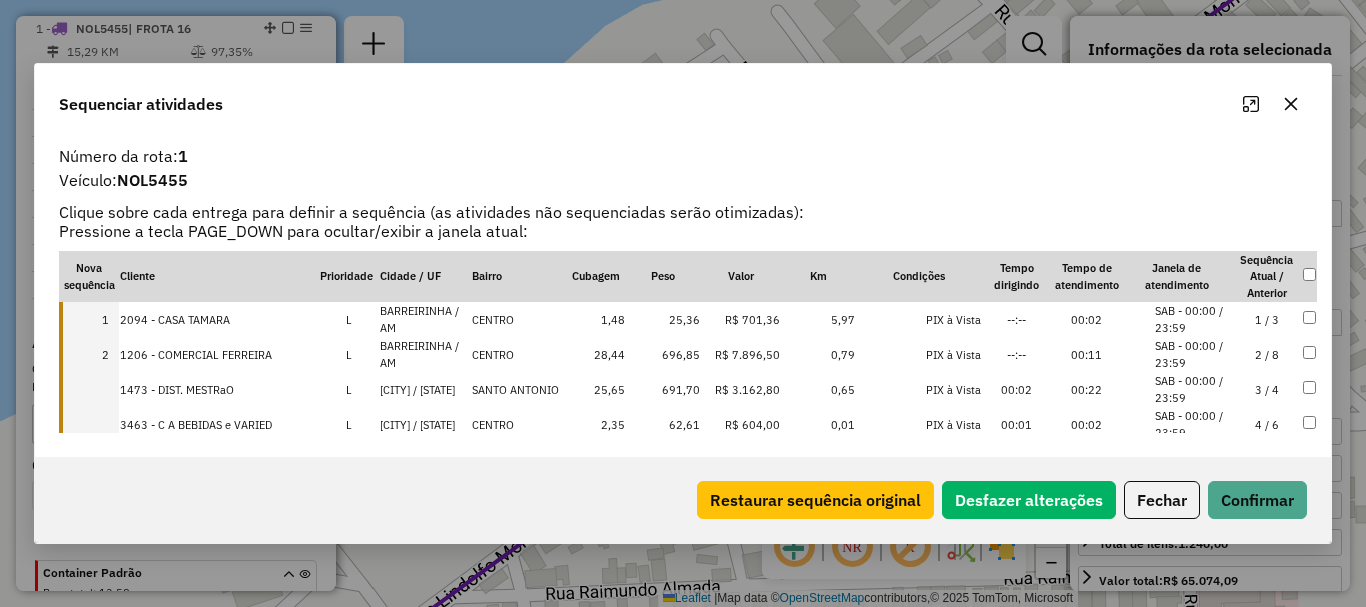 drag, startPoint x: 104, startPoint y: 376, endPoint x: 104, endPoint y: 401, distance: 25 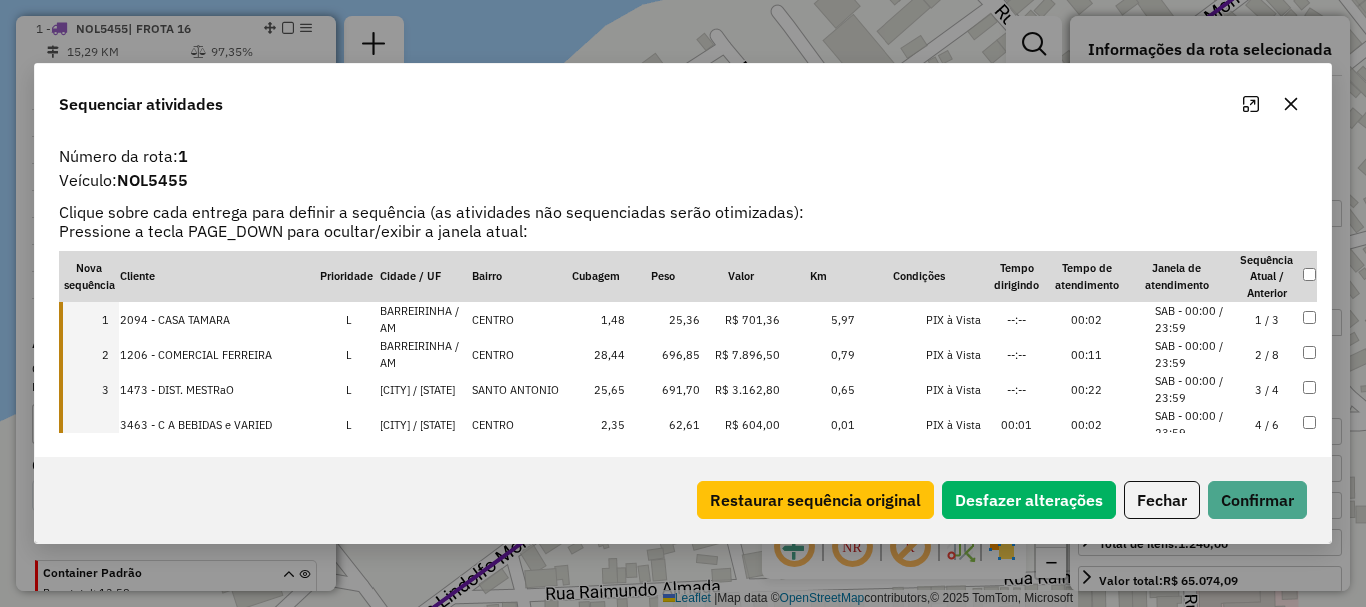 click at bounding box center [89, 424] 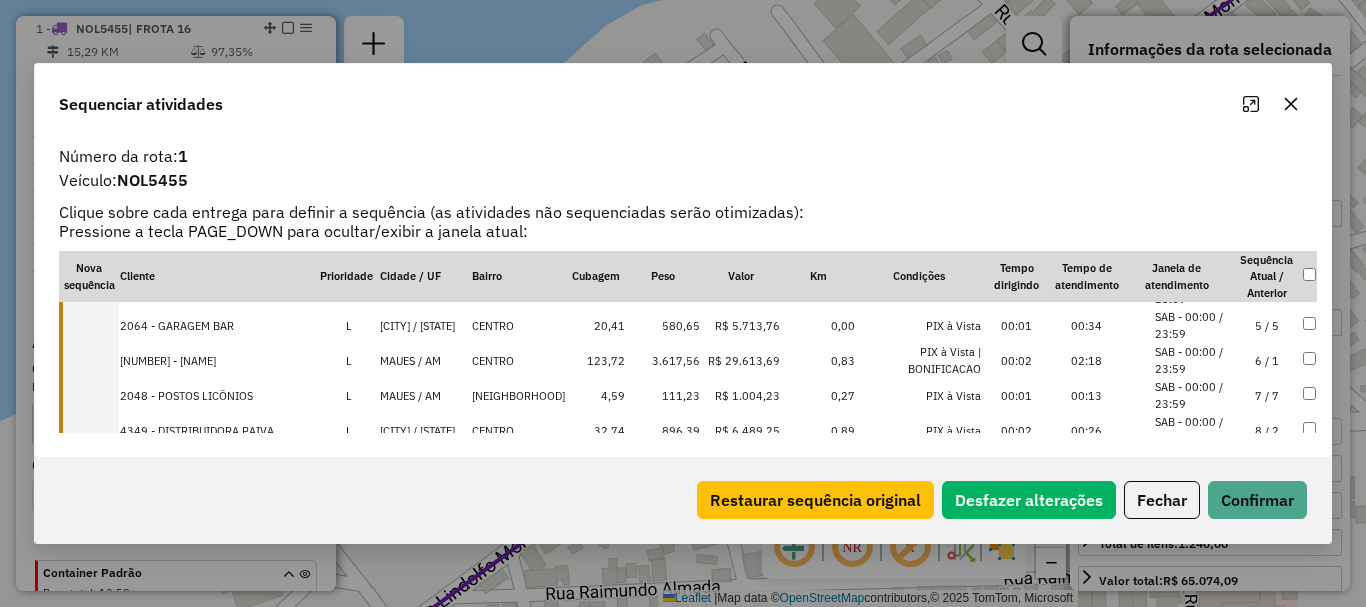 scroll, scrollTop: 100, scrollLeft: 0, axis: vertical 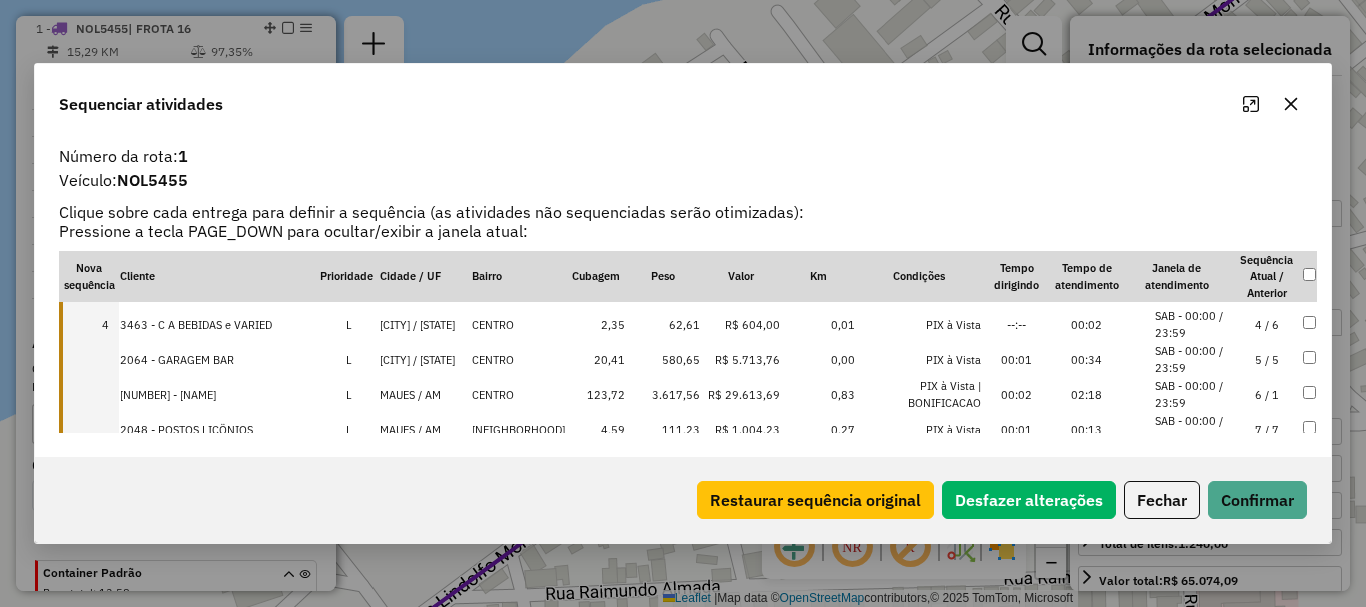 click at bounding box center (89, 359) 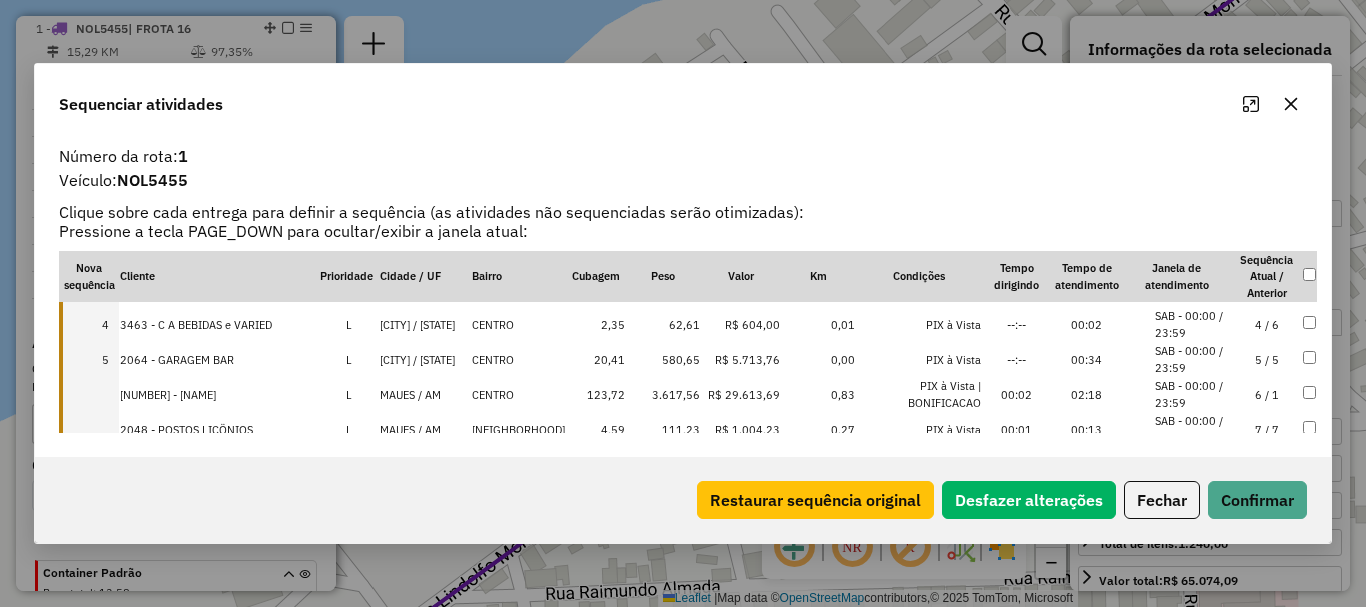 click at bounding box center [89, 394] 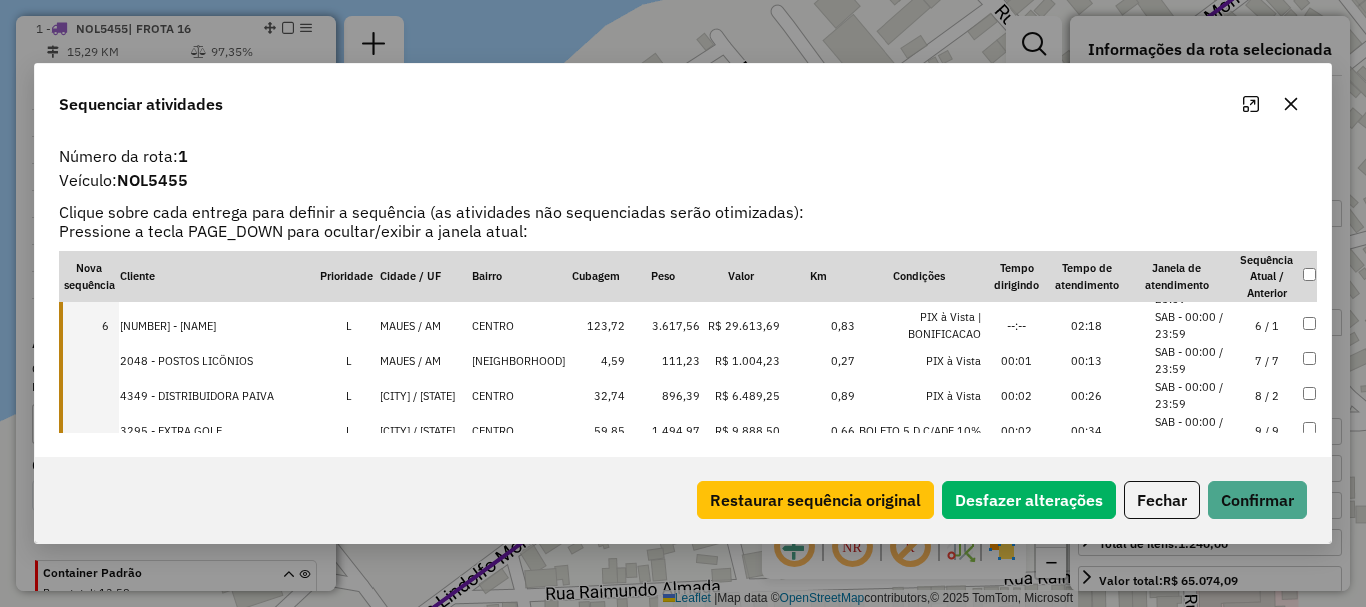 scroll, scrollTop: 200, scrollLeft: 0, axis: vertical 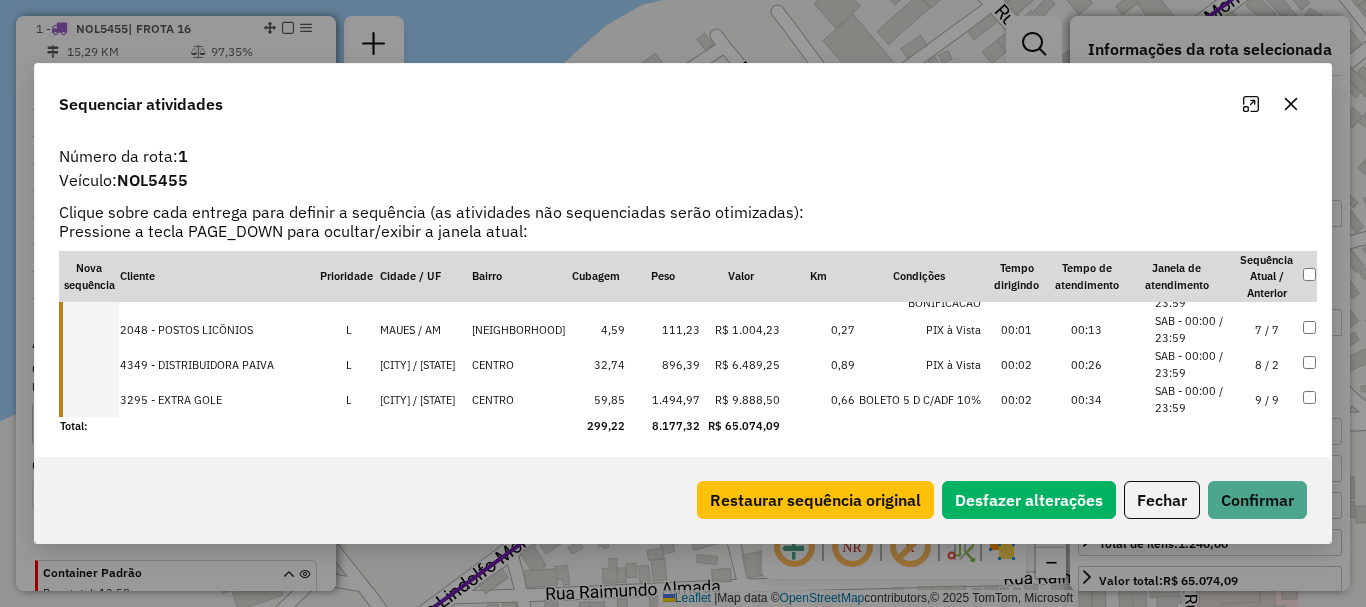 drag, startPoint x: 112, startPoint y: 326, endPoint x: 103, endPoint y: 369, distance: 43.931767 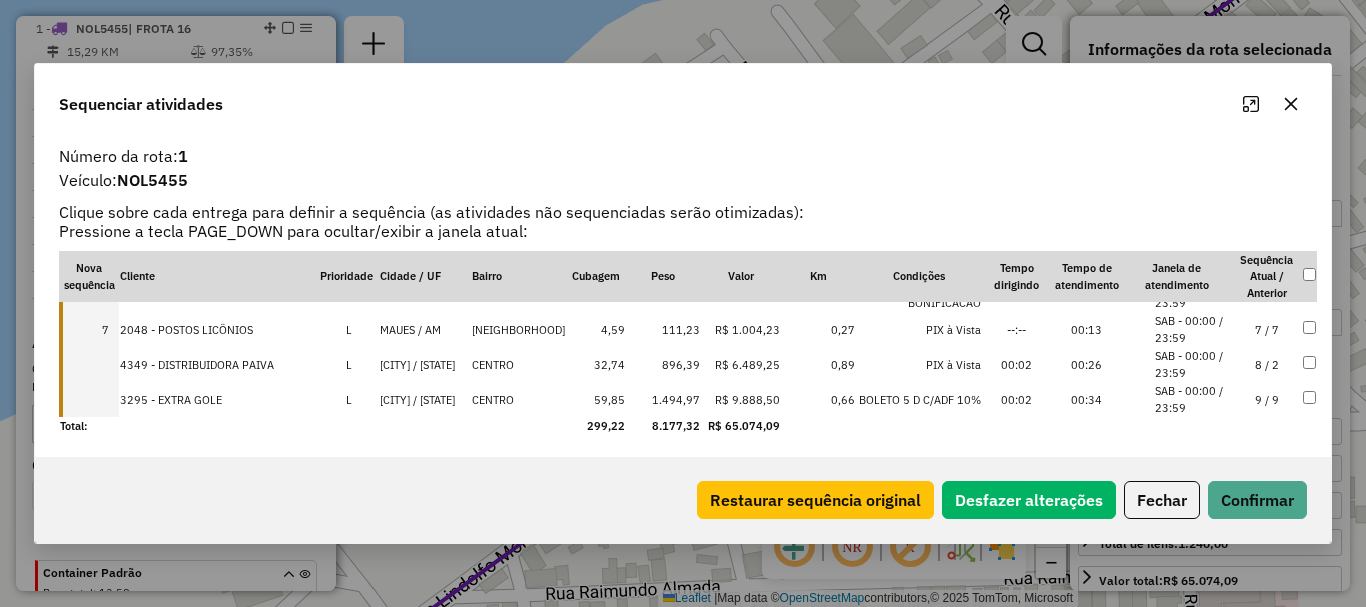 drag, startPoint x: 103, startPoint y: 369, endPoint x: 103, endPoint y: 399, distance: 30 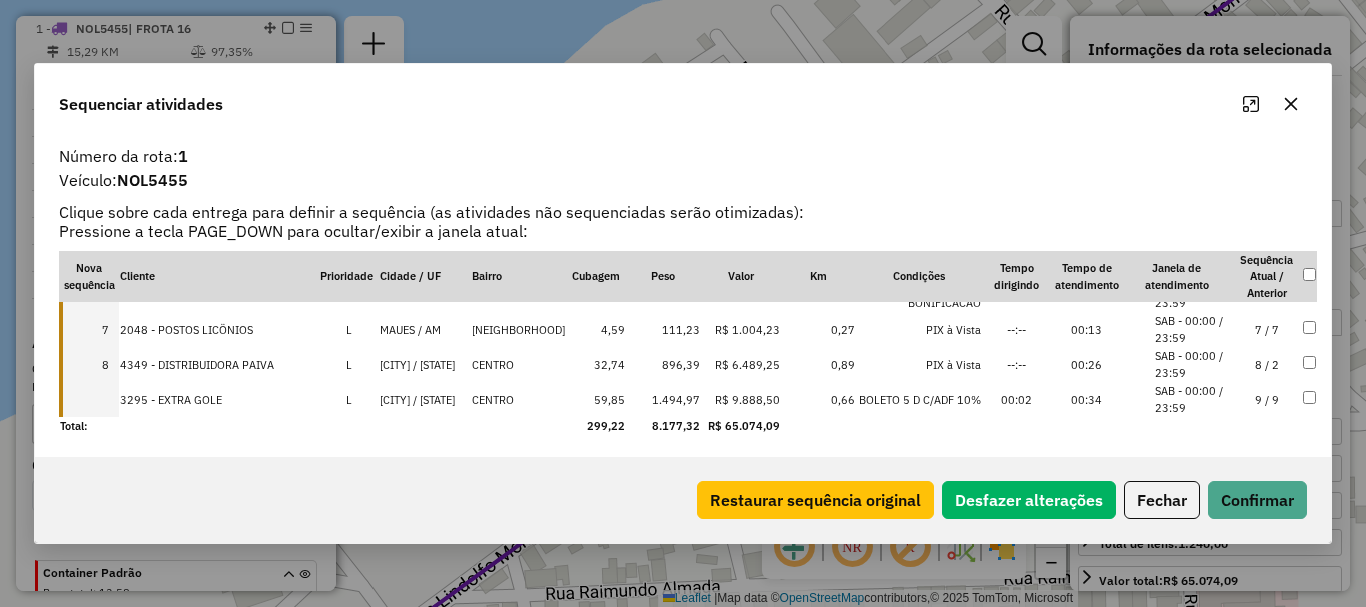 drag, startPoint x: 103, startPoint y: 399, endPoint x: 303, endPoint y: 450, distance: 206.4001 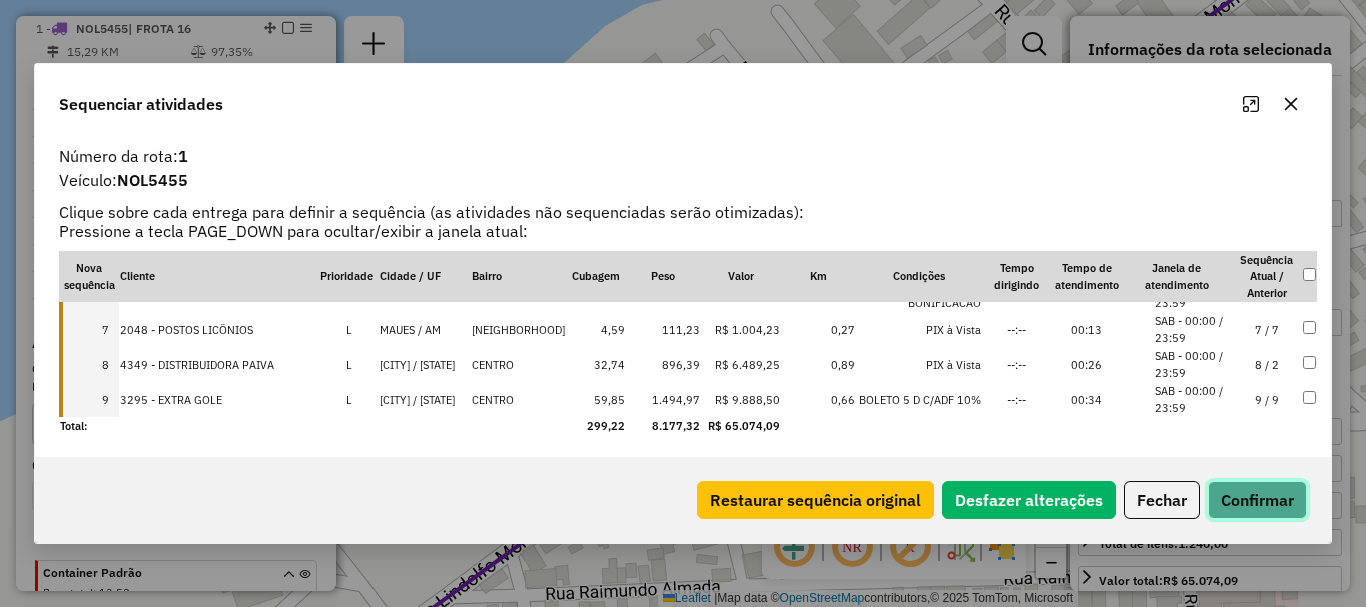 click on "Confirmar" 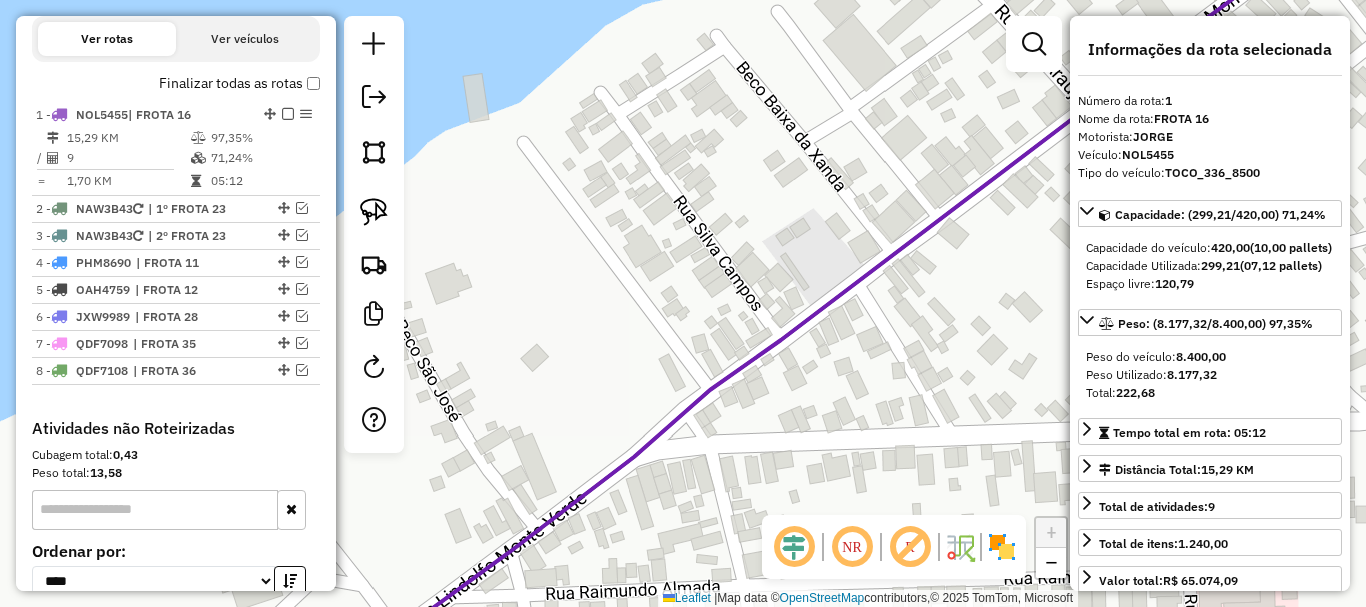scroll, scrollTop: 550, scrollLeft: 0, axis: vertical 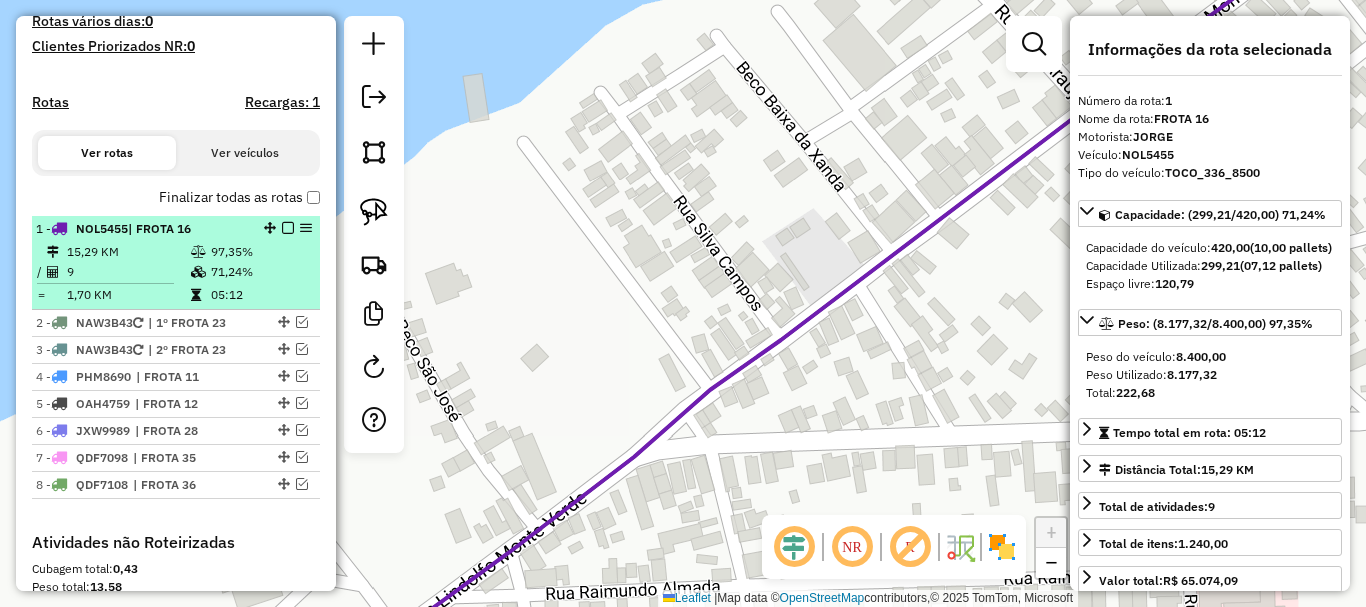 click at bounding box center [288, 228] 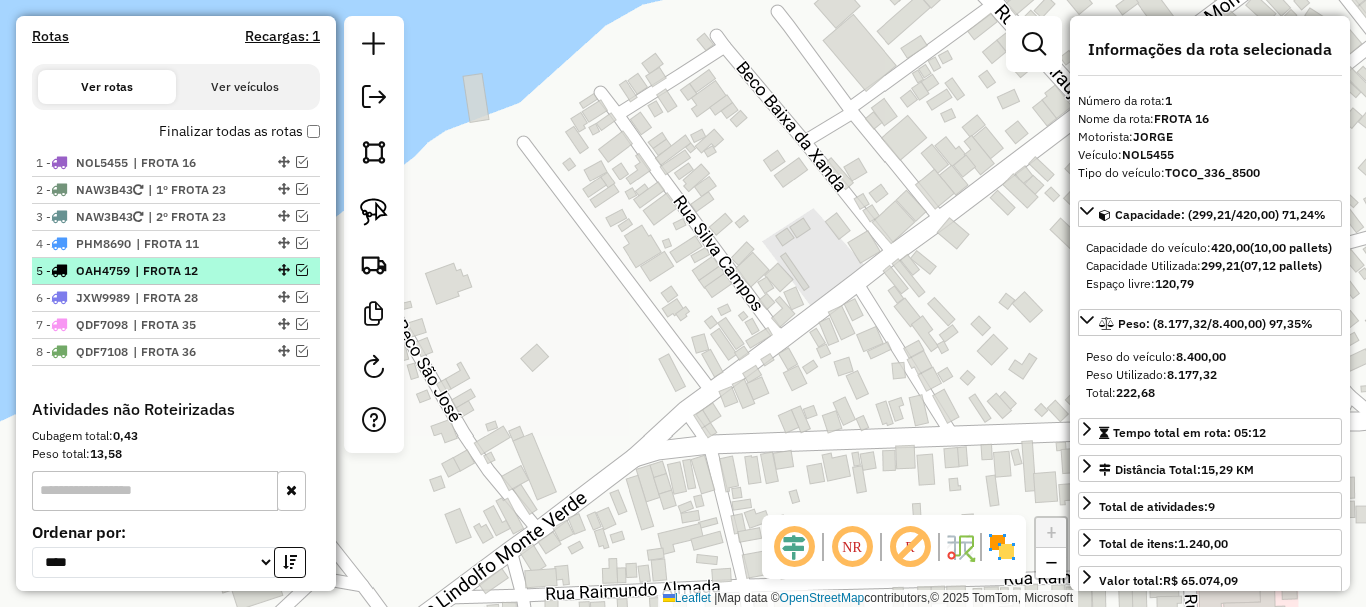 scroll, scrollTop: 650, scrollLeft: 0, axis: vertical 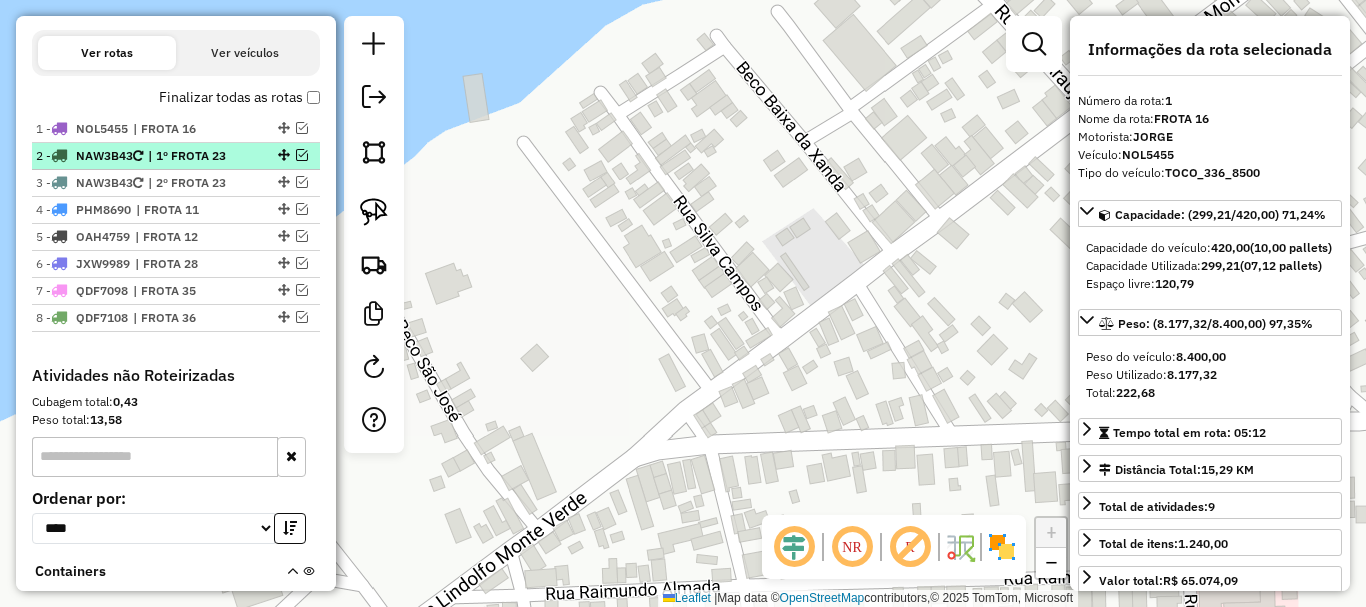 click at bounding box center [302, 155] 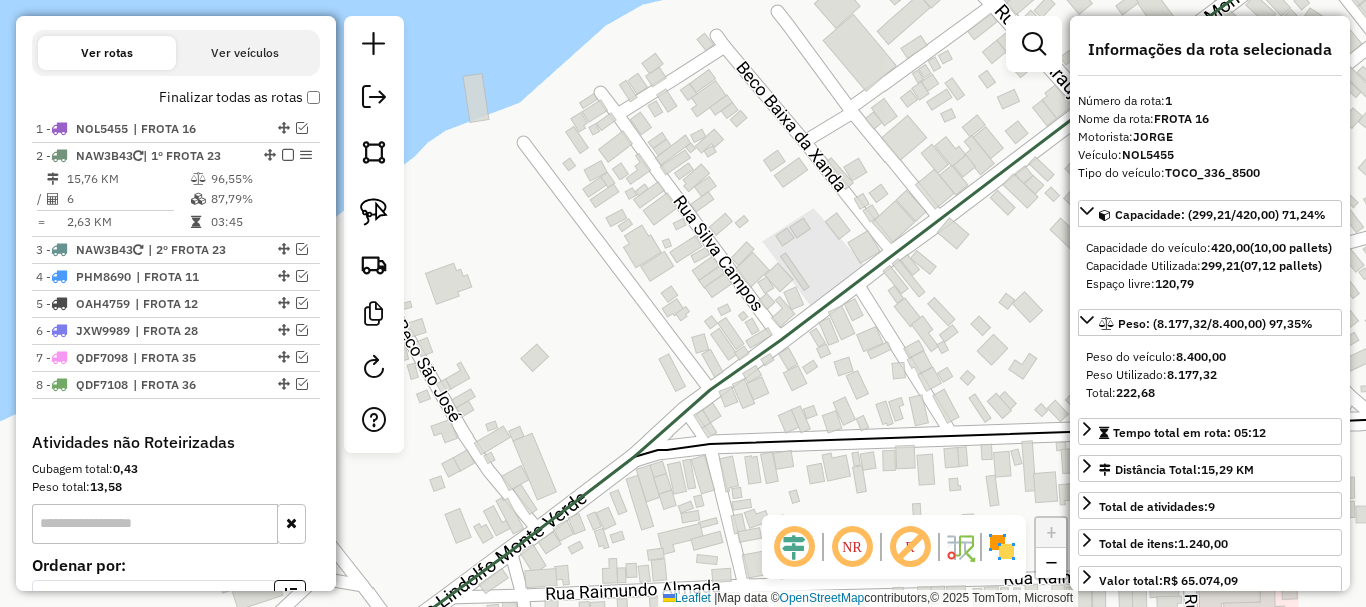 click 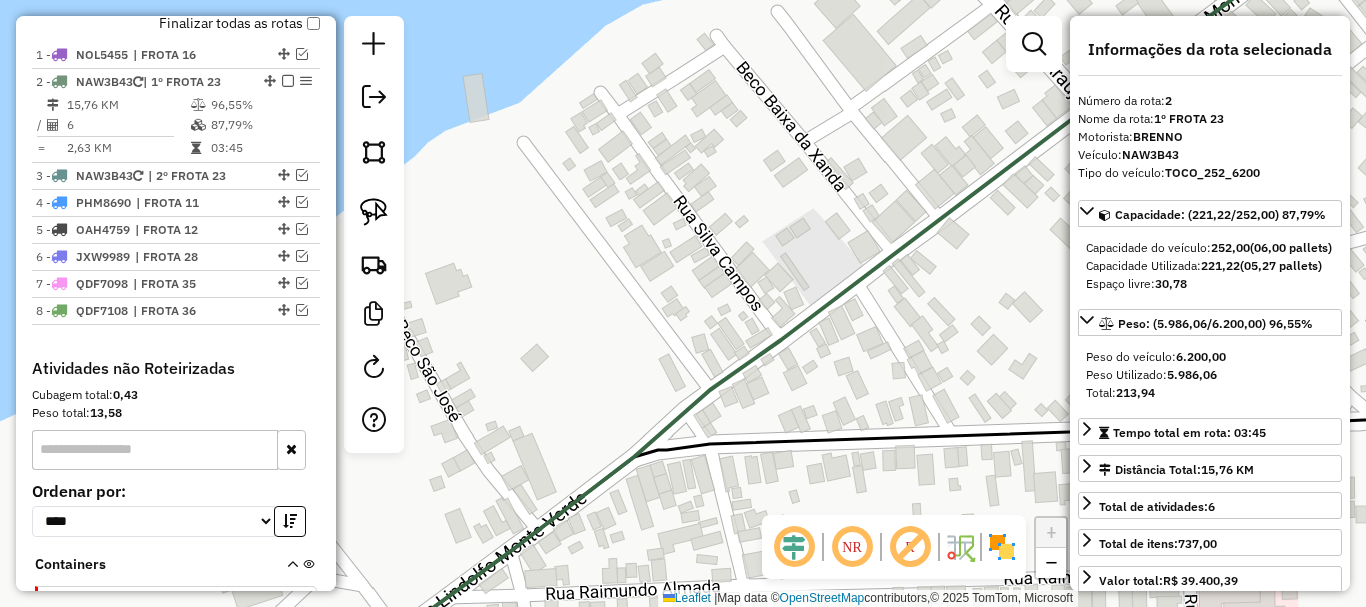 click 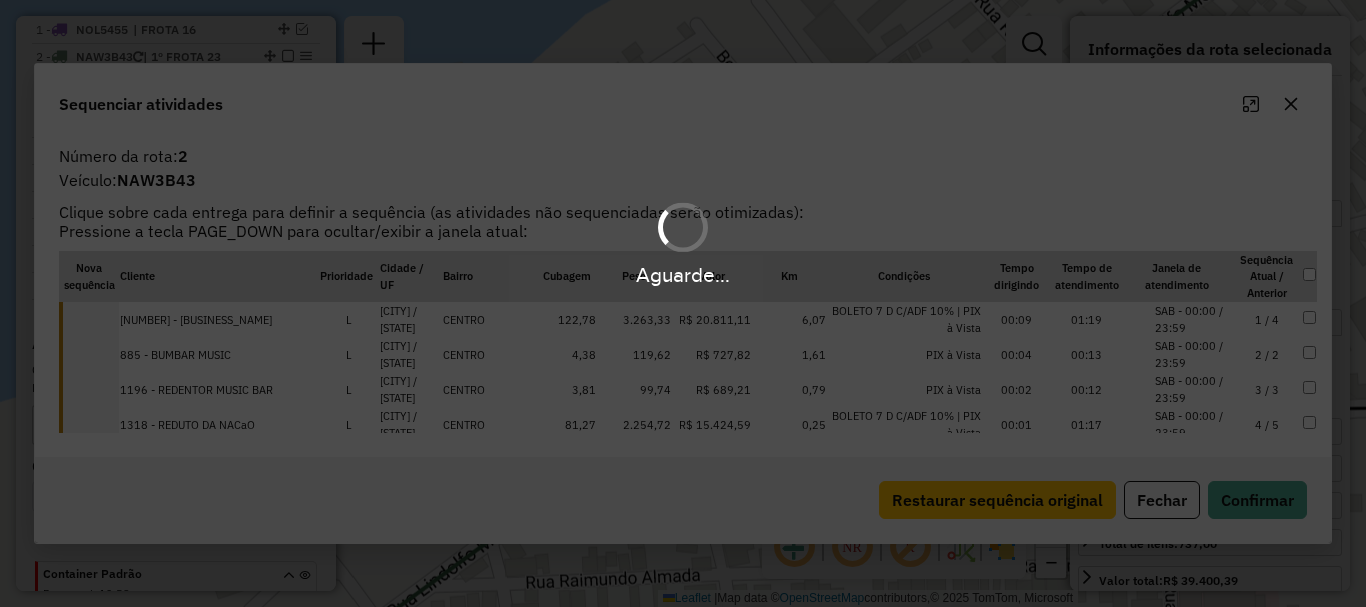 scroll, scrollTop: 777, scrollLeft: 0, axis: vertical 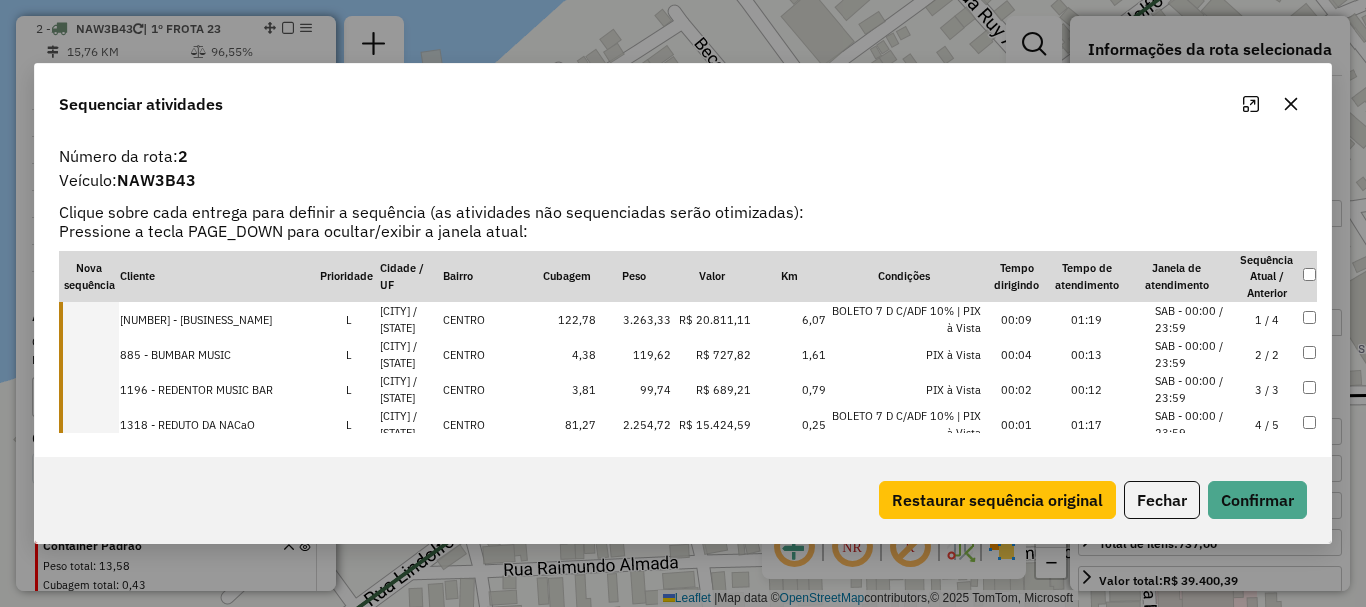 drag, startPoint x: 107, startPoint y: 326, endPoint x: 107, endPoint y: 339, distance: 13 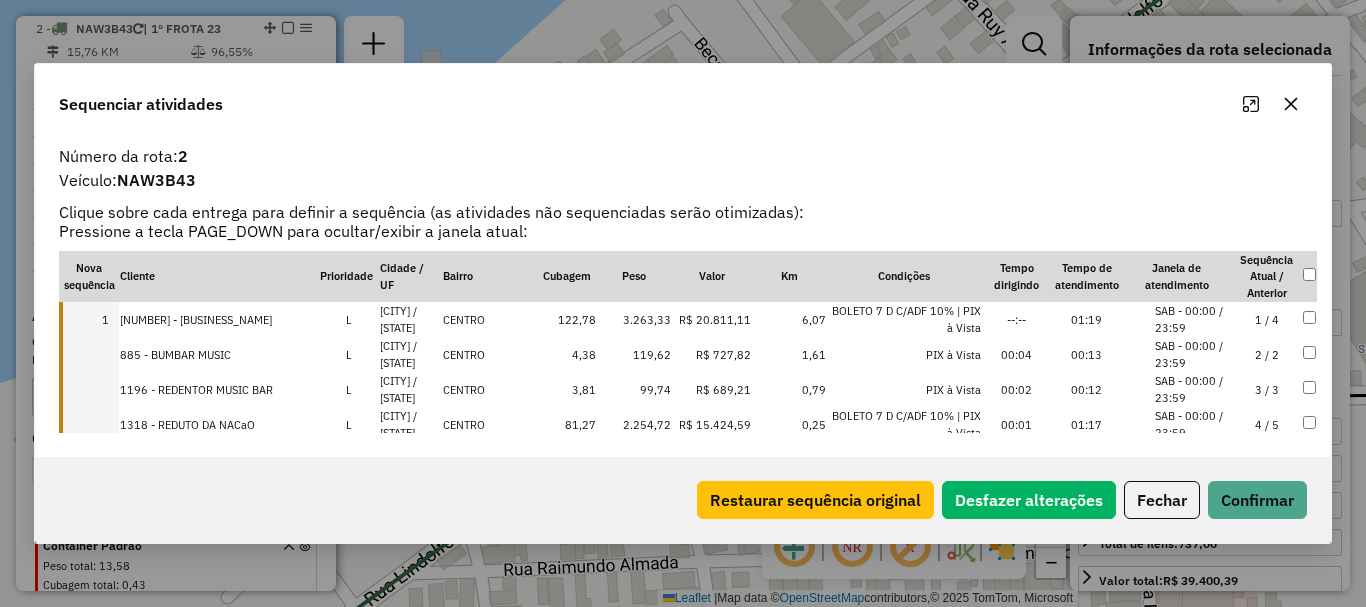 drag, startPoint x: 112, startPoint y: 351, endPoint x: 111, endPoint y: 370, distance: 19.026299 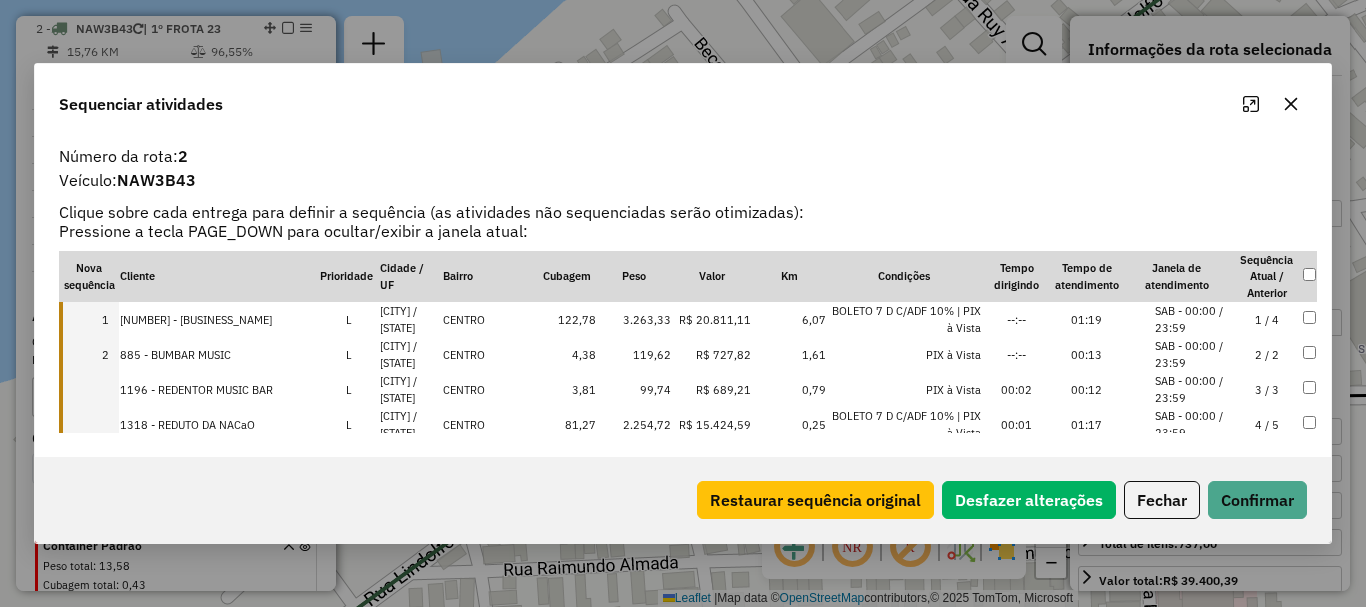drag, startPoint x: 105, startPoint y: 392, endPoint x: 102, endPoint y: 403, distance: 11.401754 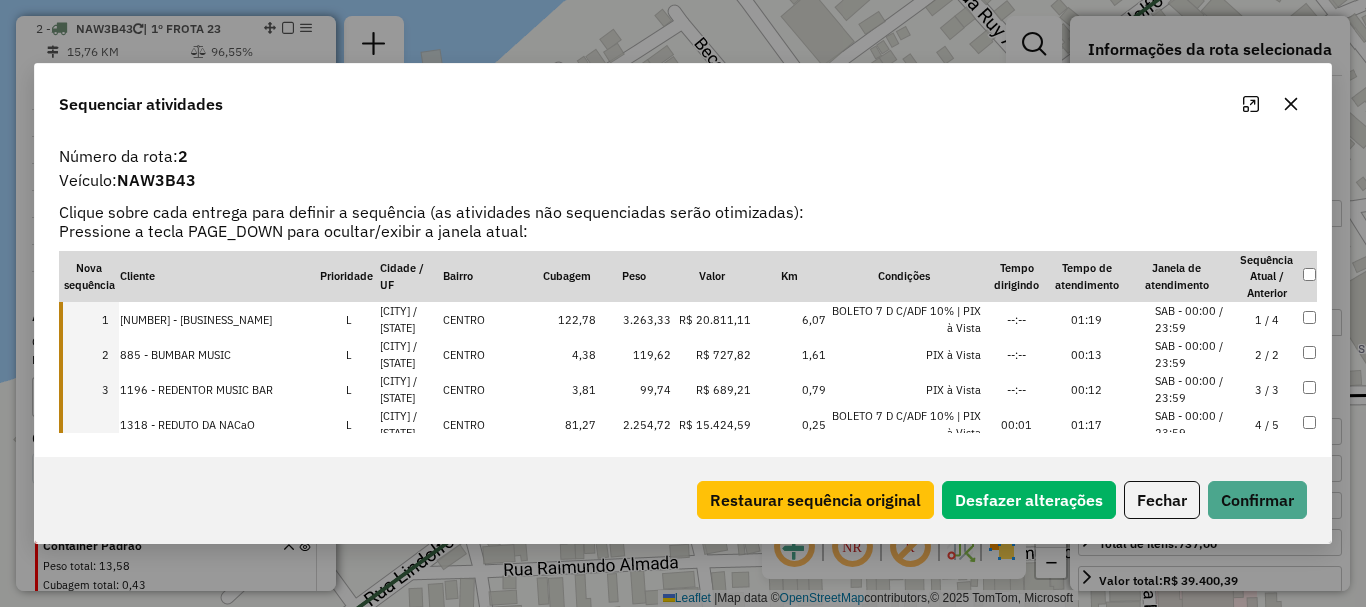 drag, startPoint x: 104, startPoint y: 417, endPoint x: 115, endPoint y: 412, distance: 12.083046 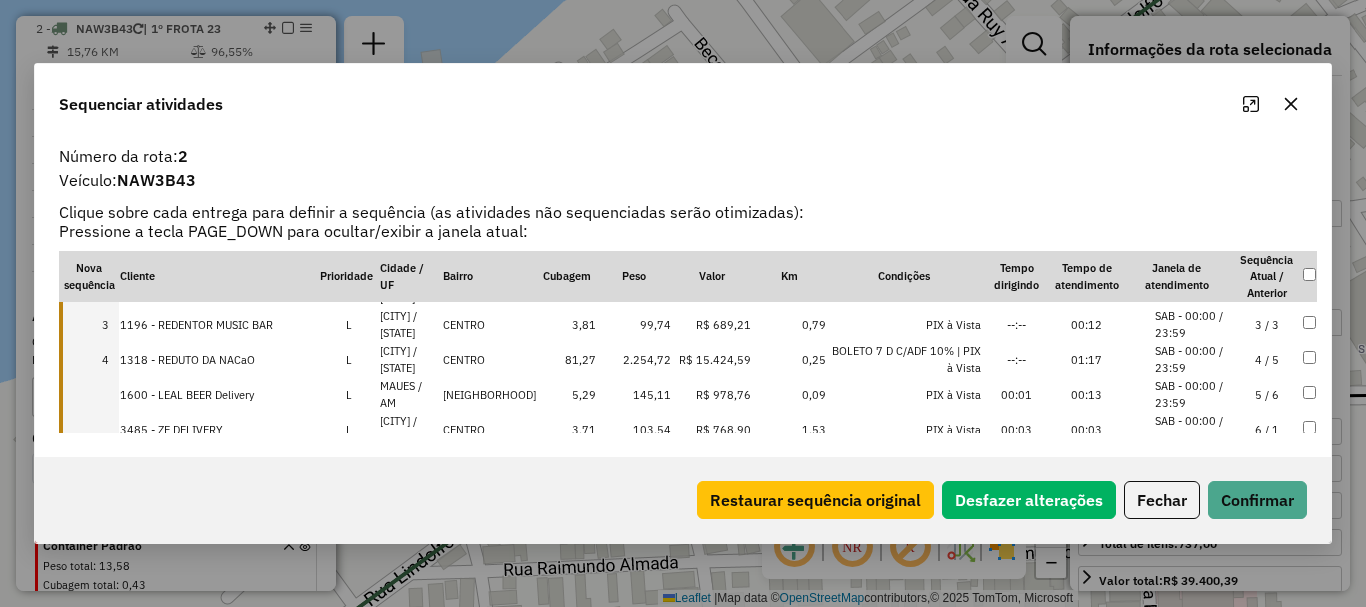 scroll, scrollTop: 98, scrollLeft: 0, axis: vertical 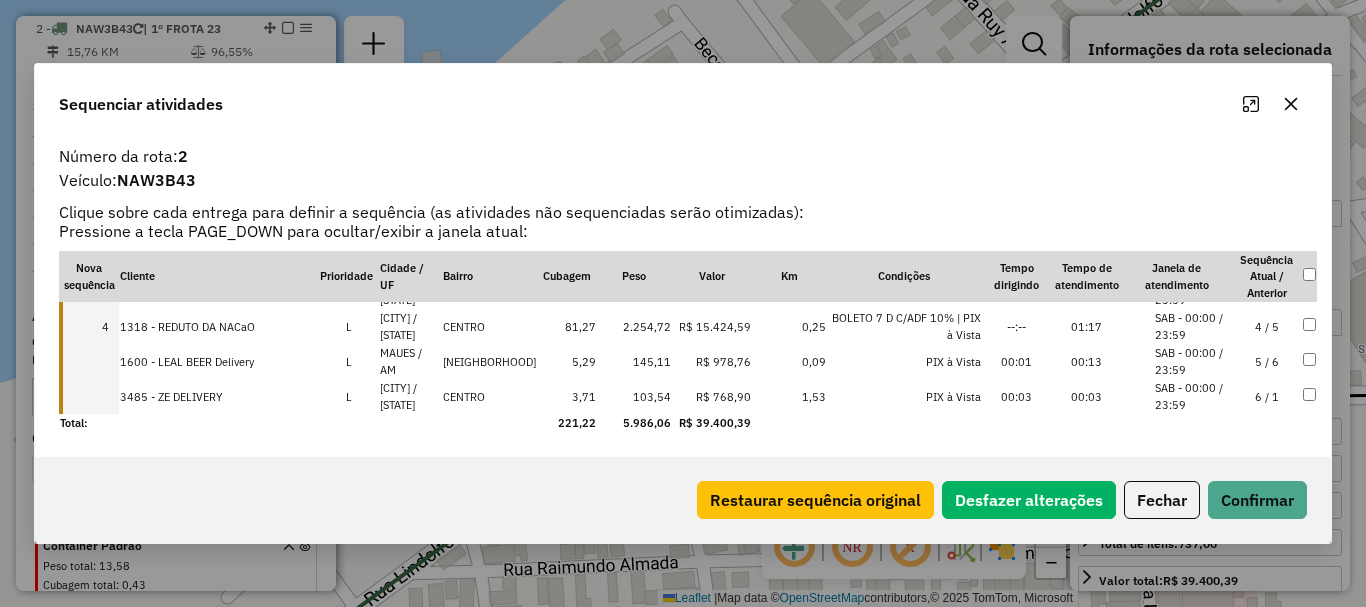 drag, startPoint x: 108, startPoint y: 357, endPoint x: 102, endPoint y: 390, distance: 33.54102 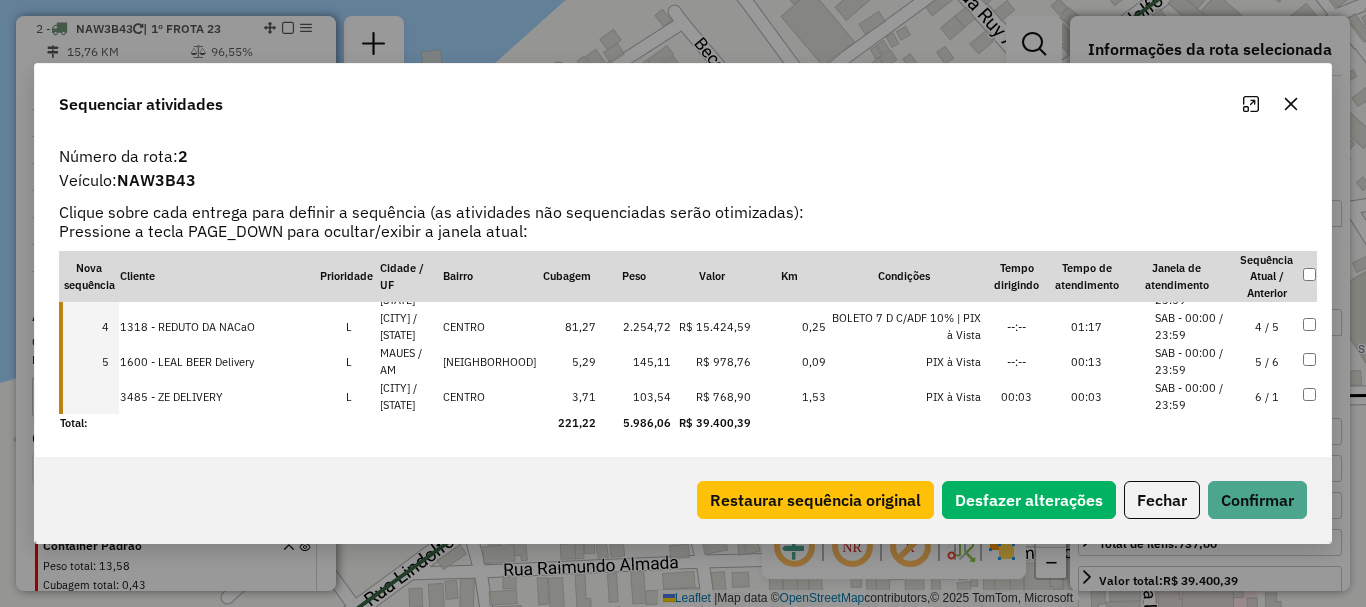 drag, startPoint x: 105, startPoint y: 395, endPoint x: 117, endPoint y: 397, distance: 12.165525 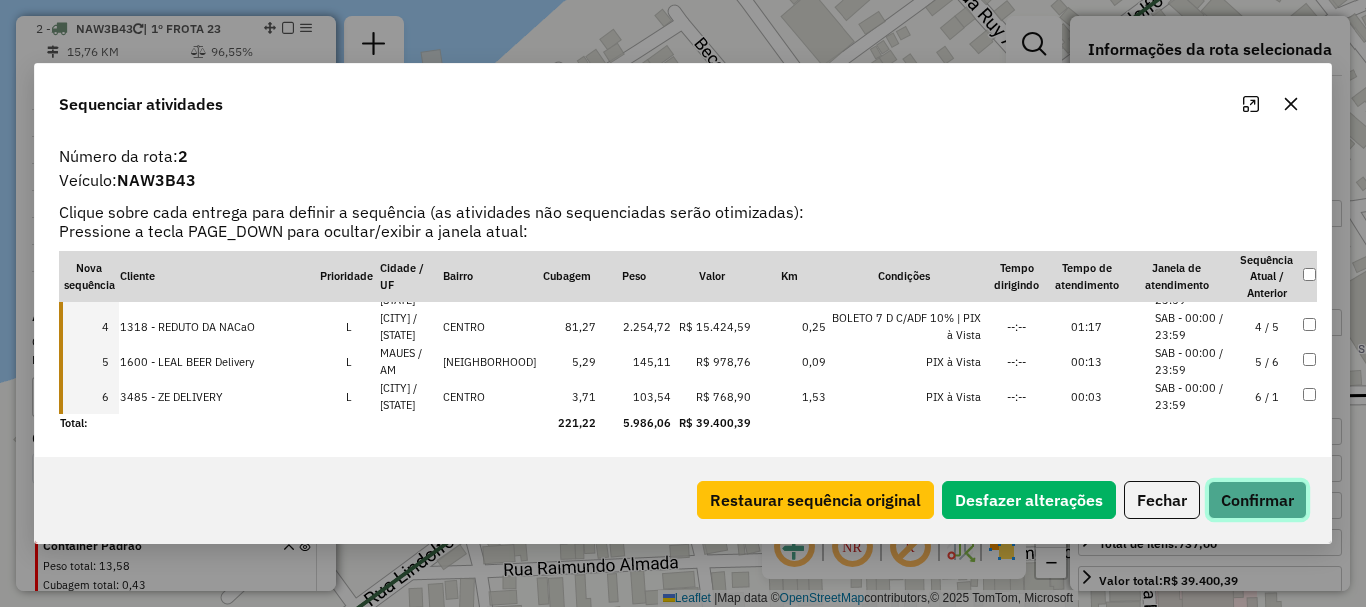 click on "Confirmar" 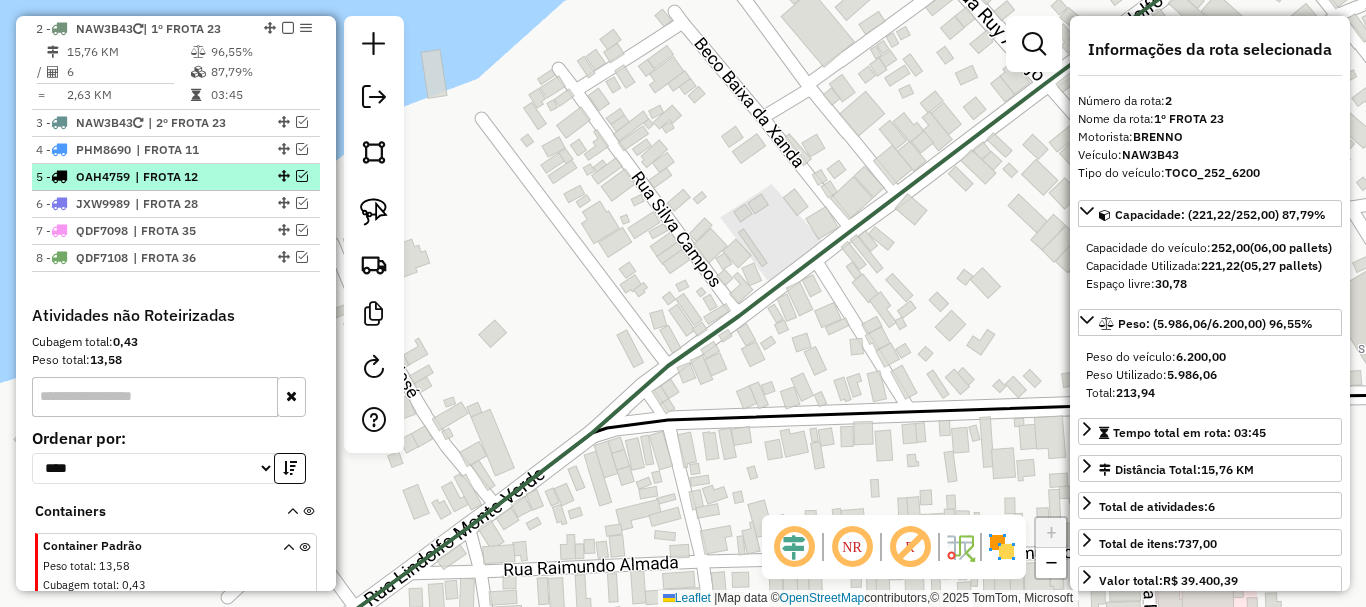 scroll, scrollTop: 677, scrollLeft: 0, axis: vertical 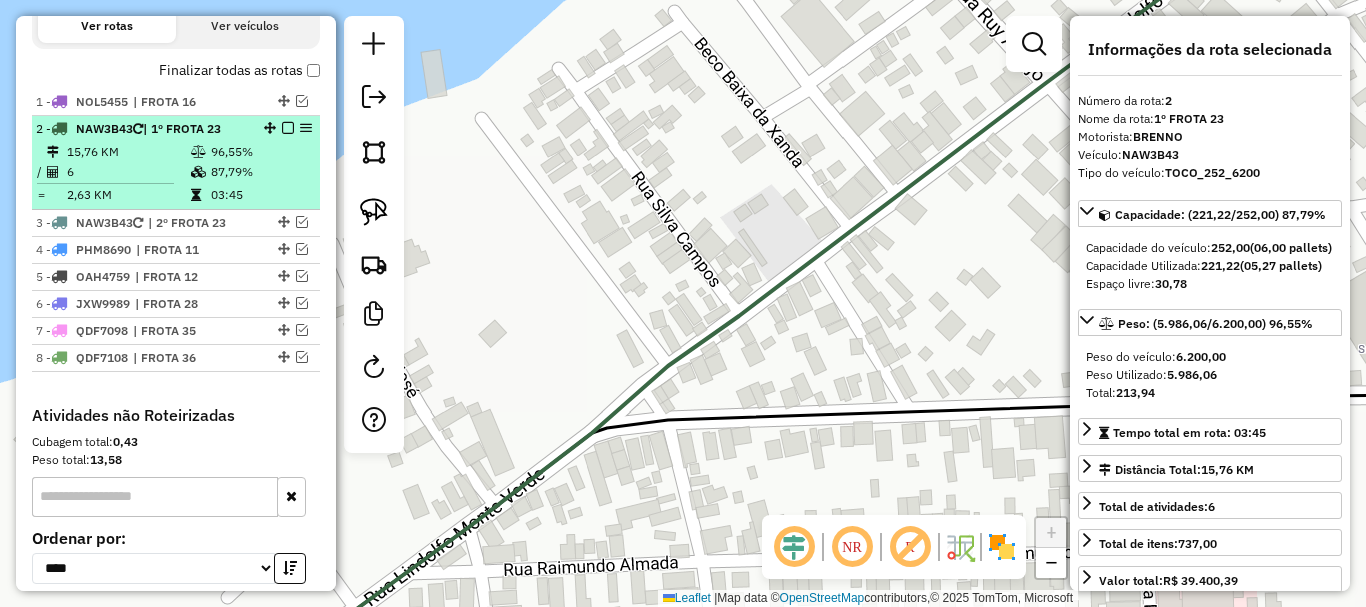 click at bounding box center (288, 128) 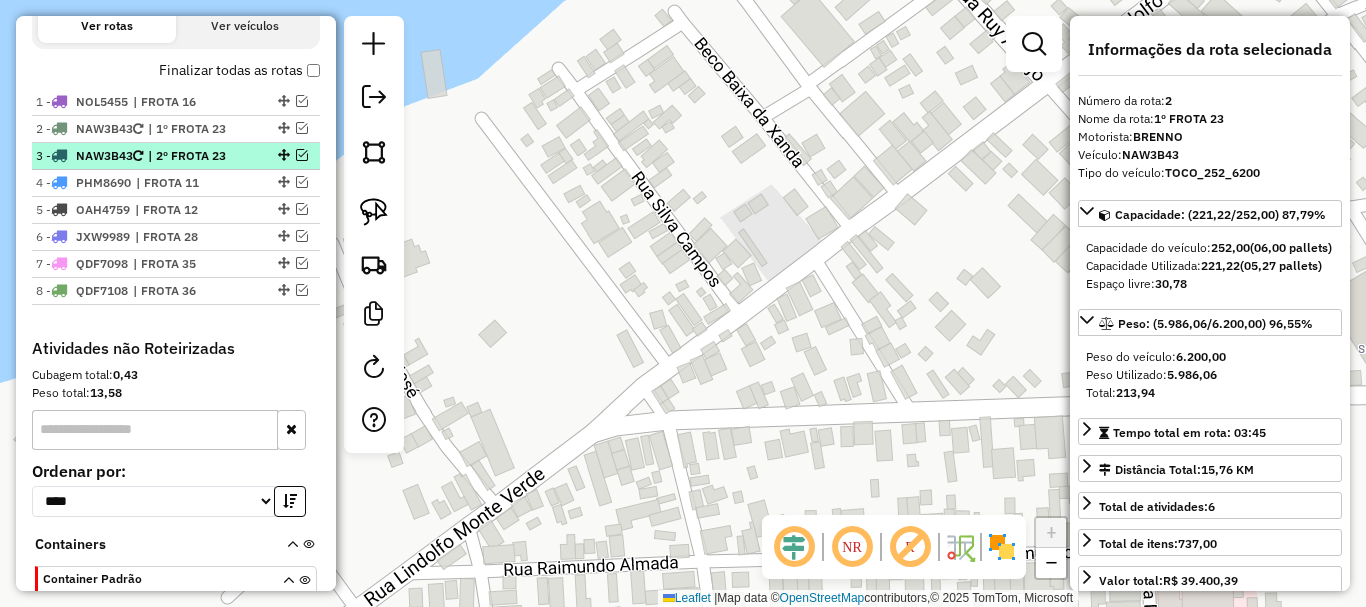 click at bounding box center [302, 155] 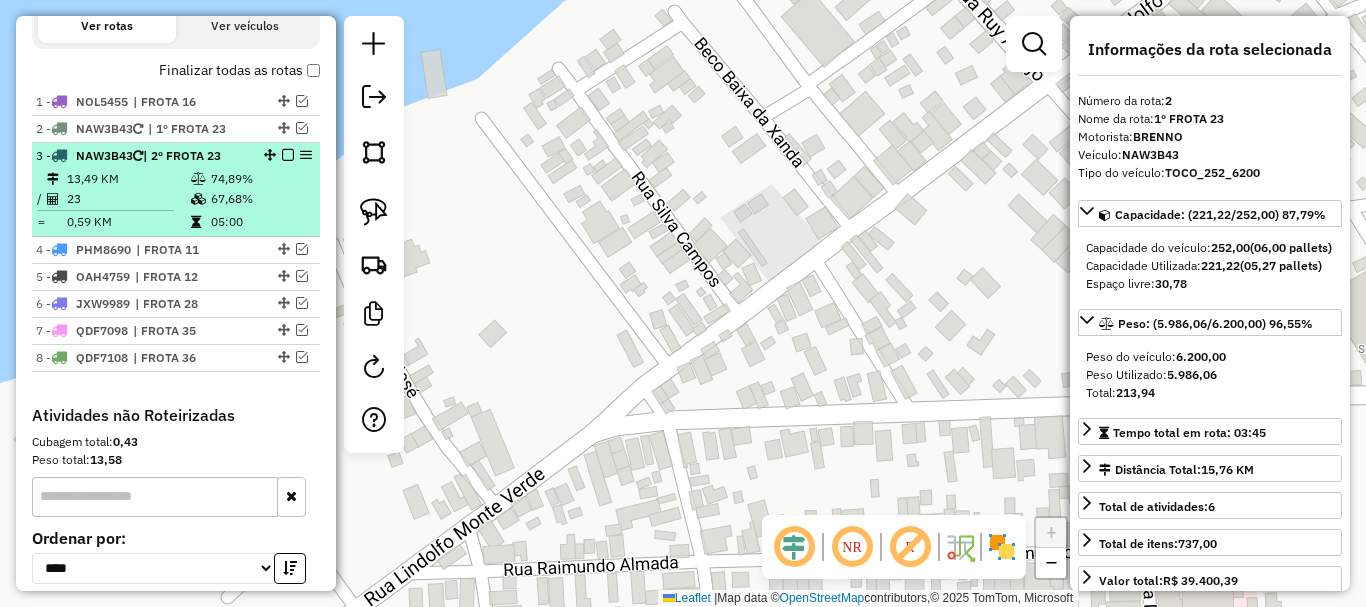 drag, startPoint x: 194, startPoint y: 143, endPoint x: 190, endPoint y: 154, distance: 11.7046995 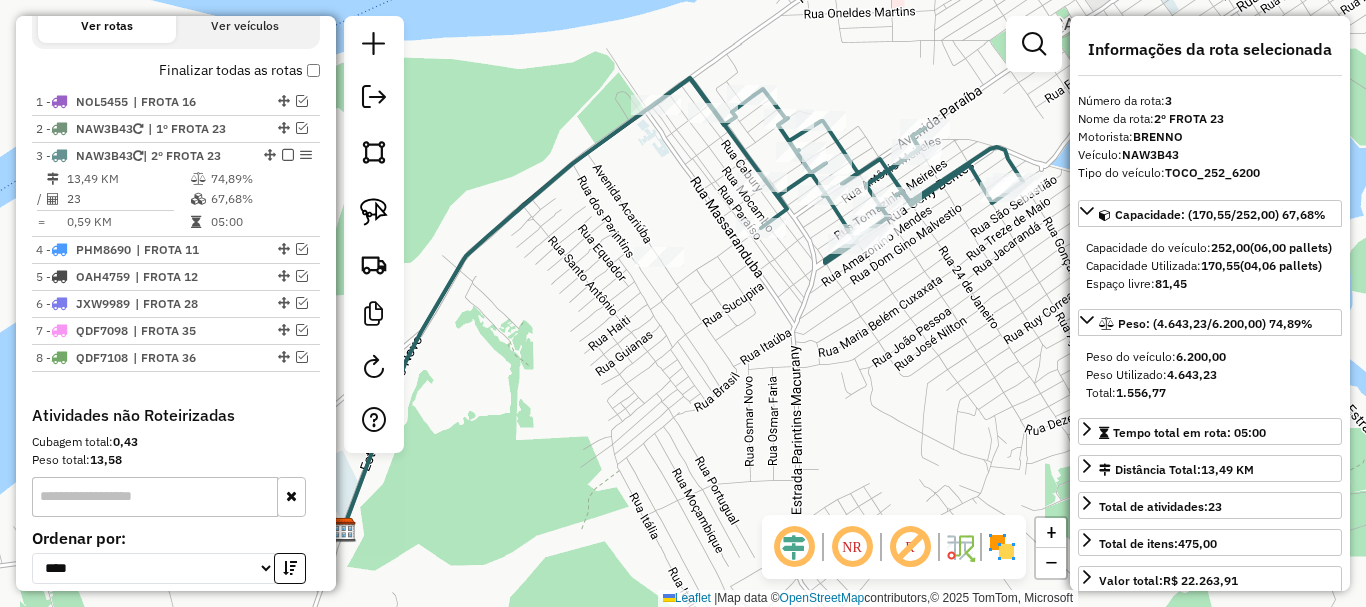 click 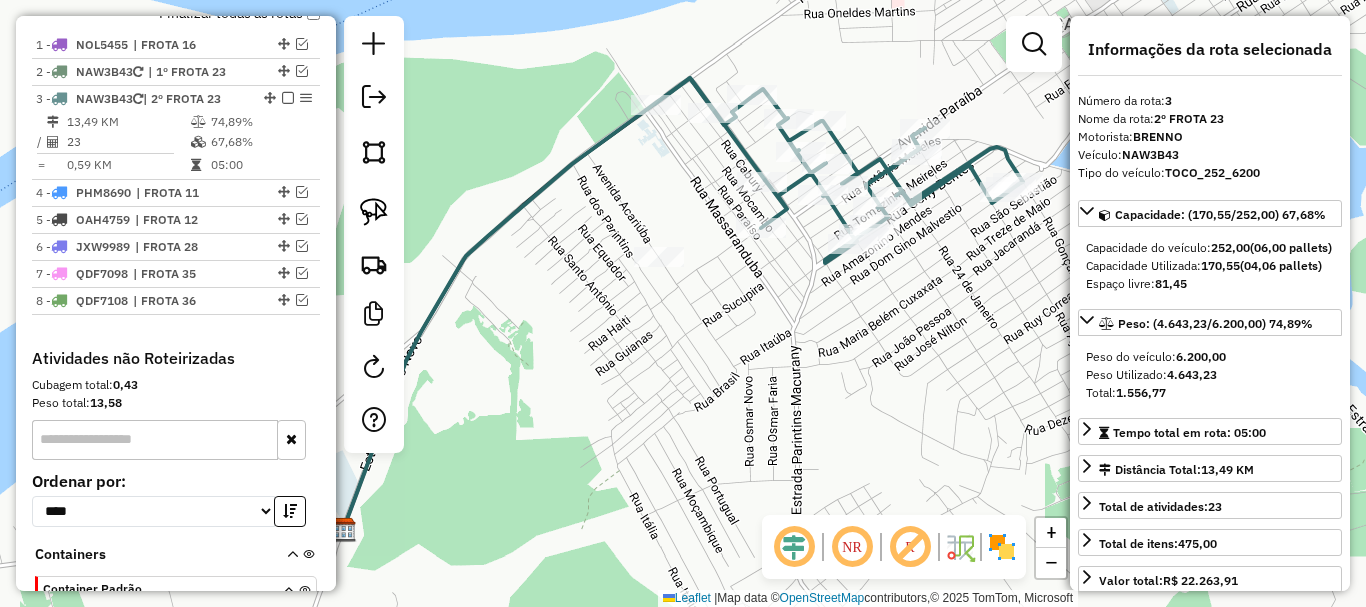 click 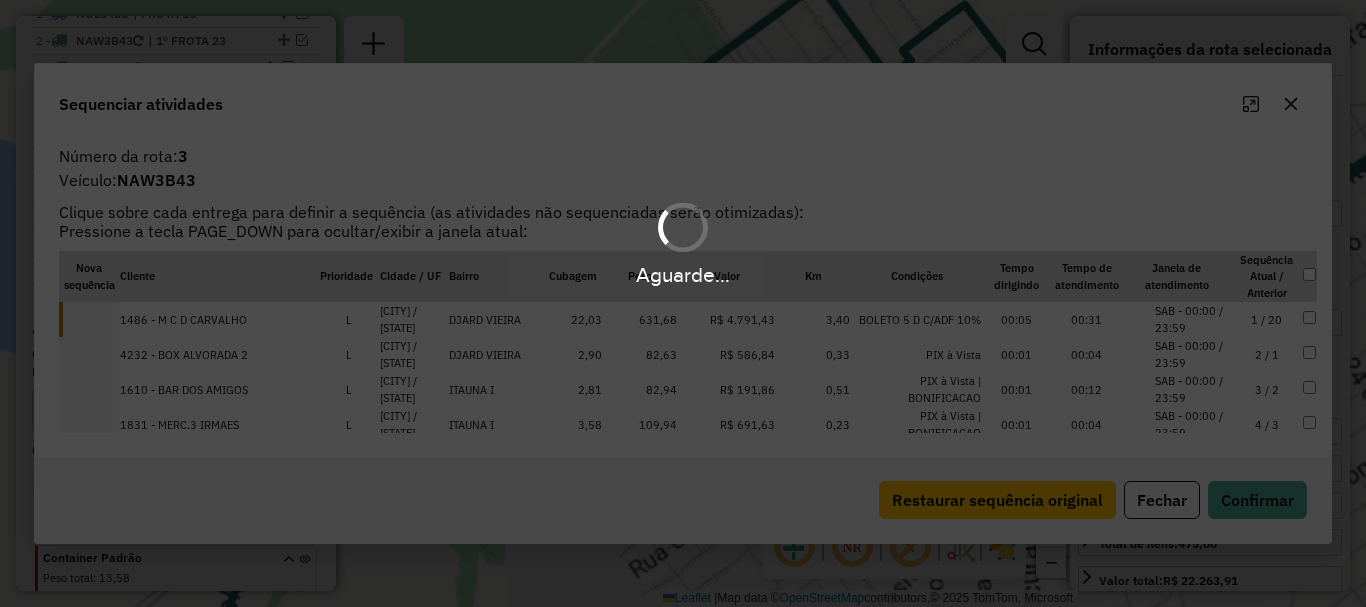 scroll, scrollTop: 804, scrollLeft: 0, axis: vertical 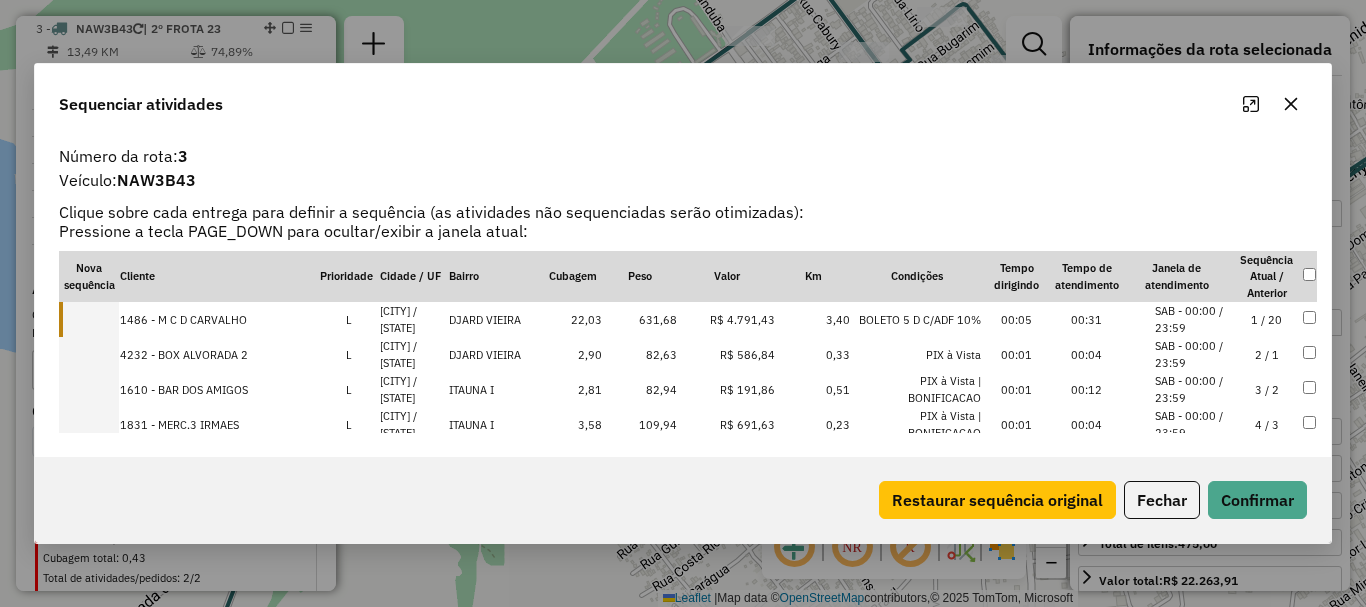 click at bounding box center (89, 319) 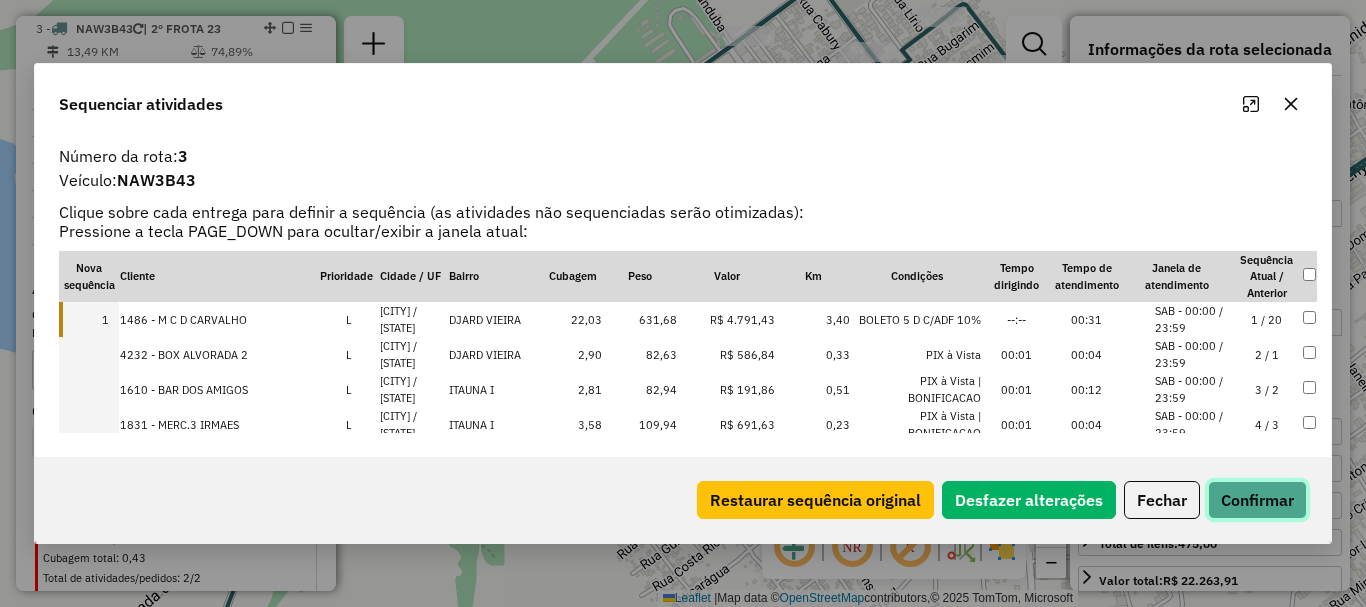 click on "Confirmar" 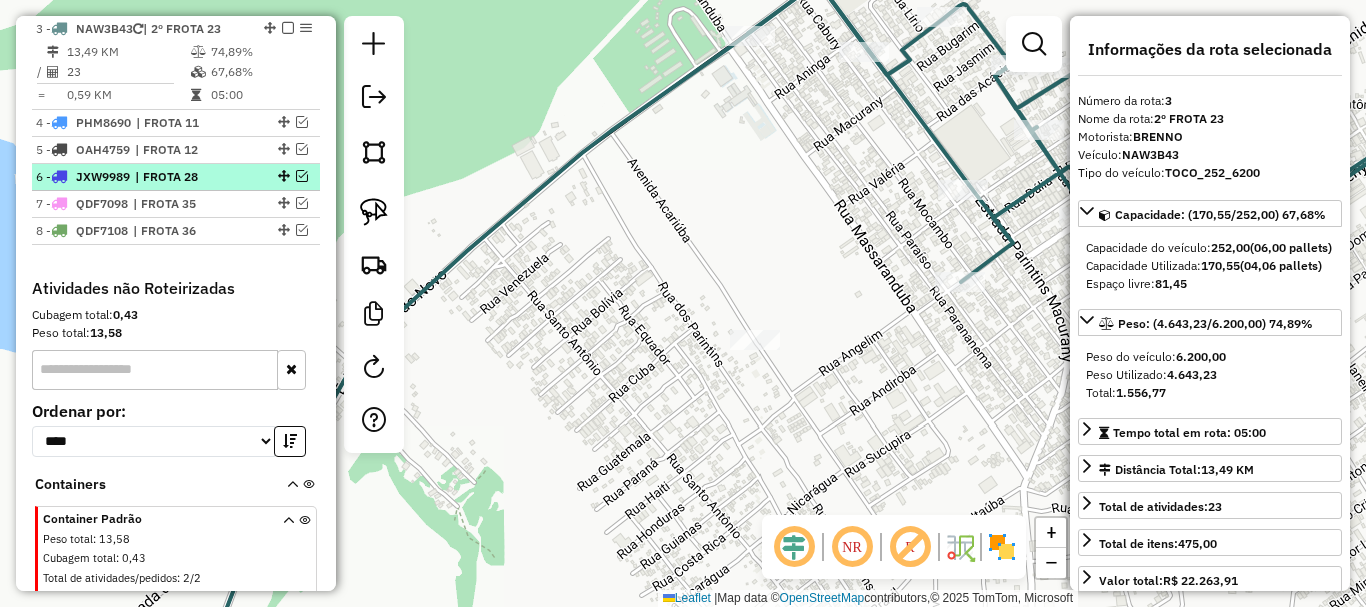 scroll, scrollTop: 704, scrollLeft: 0, axis: vertical 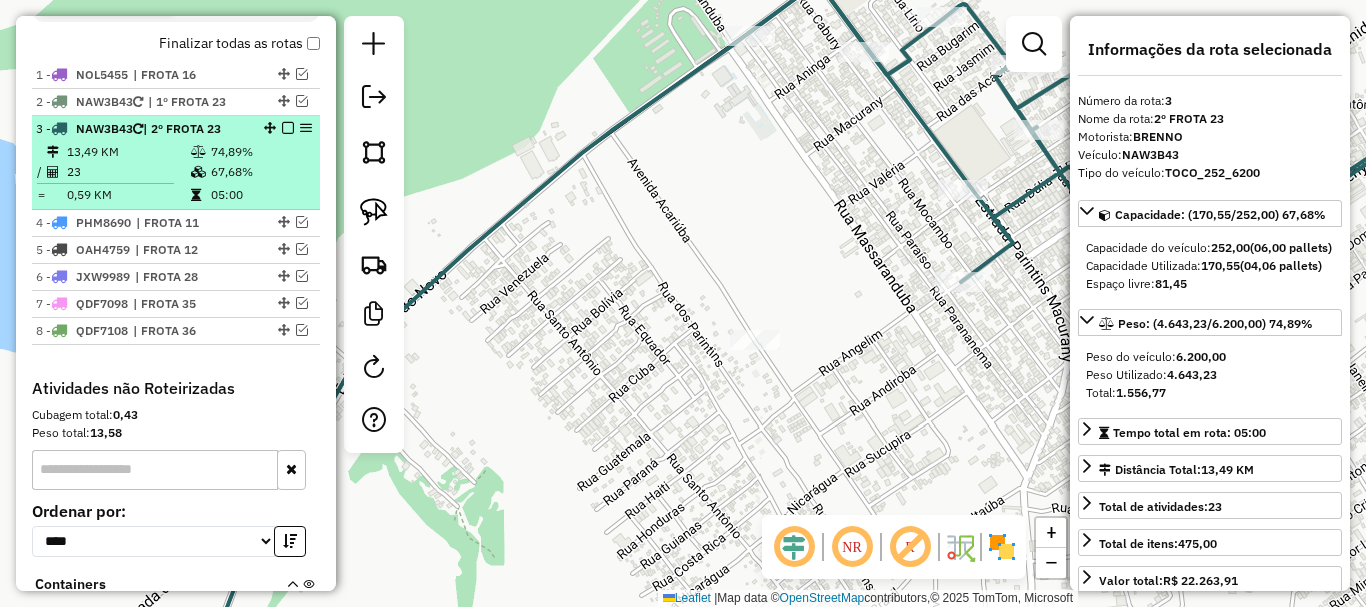 click at bounding box center [282, 128] 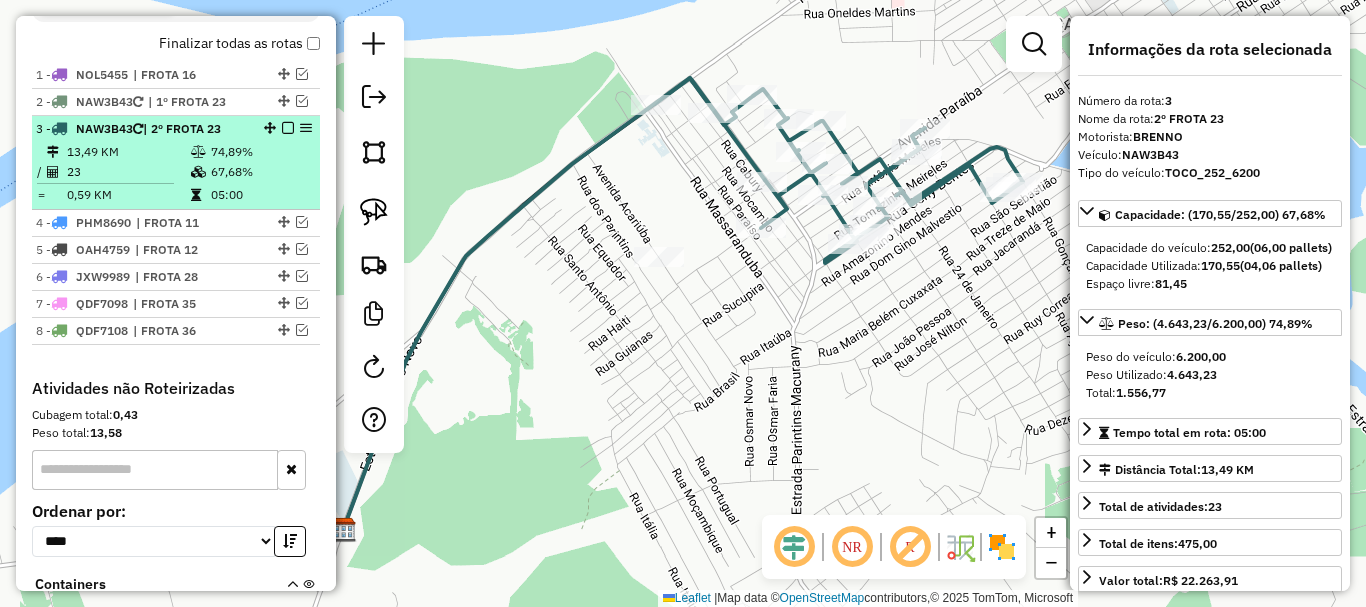 click at bounding box center (288, 128) 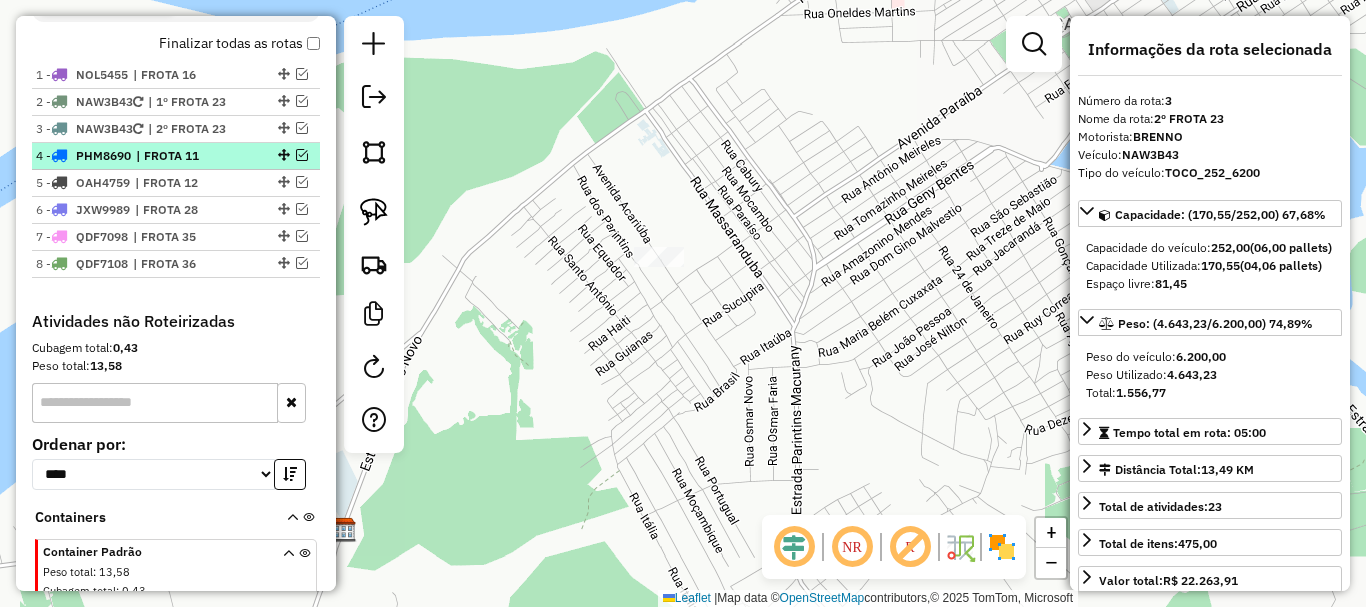 click on "4 -       PHM8690   | FROTA 11" at bounding box center [176, 156] 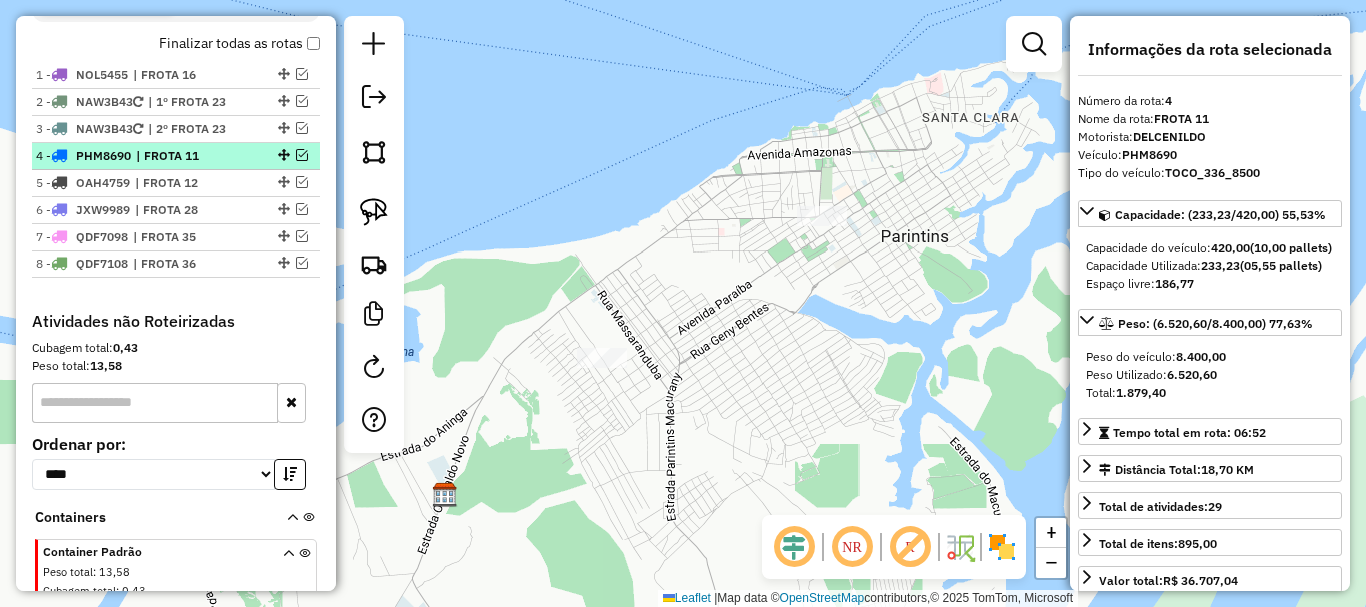 click at bounding box center [302, 155] 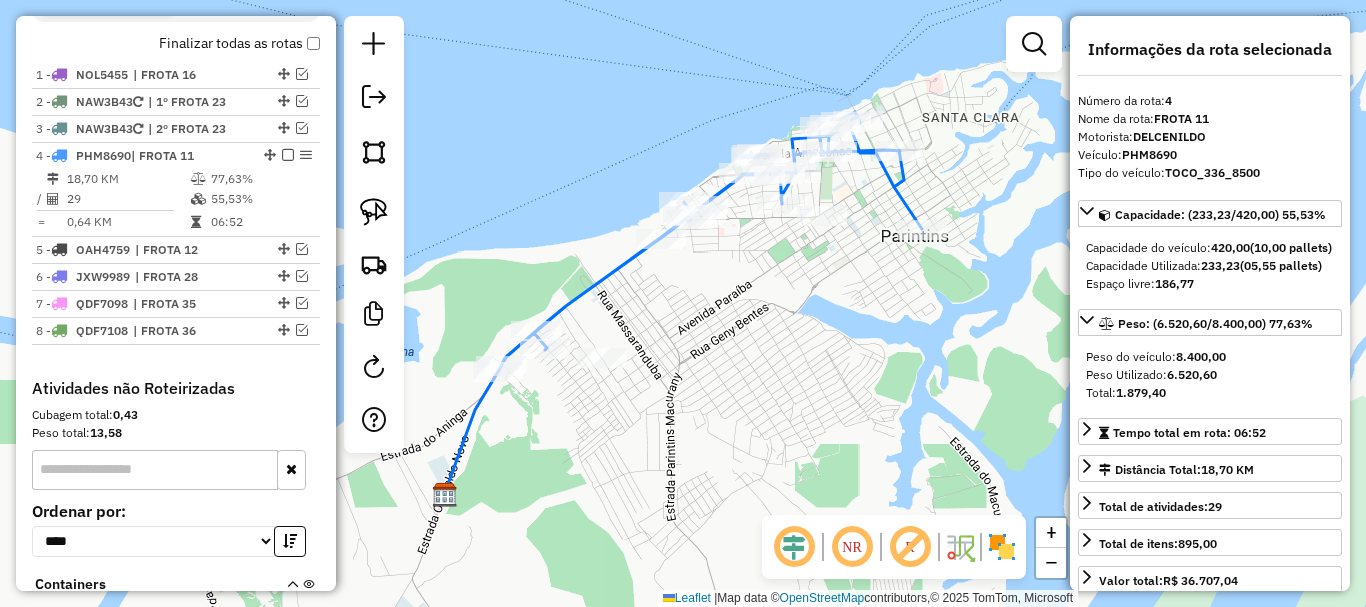 click 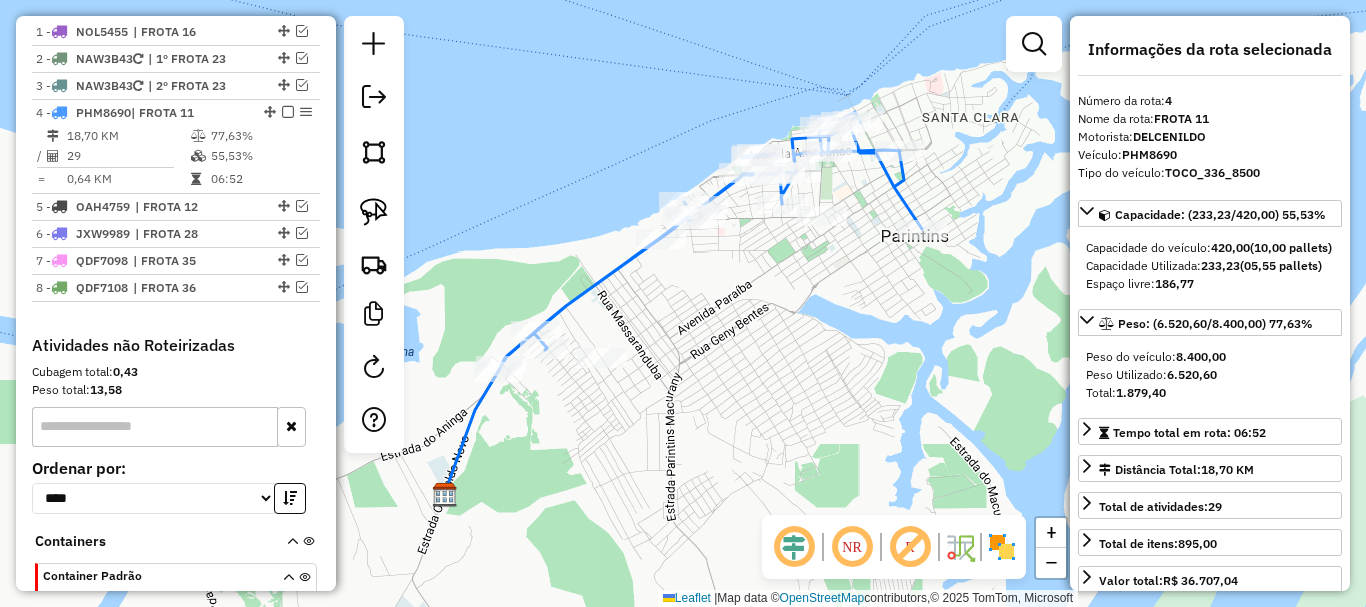 click 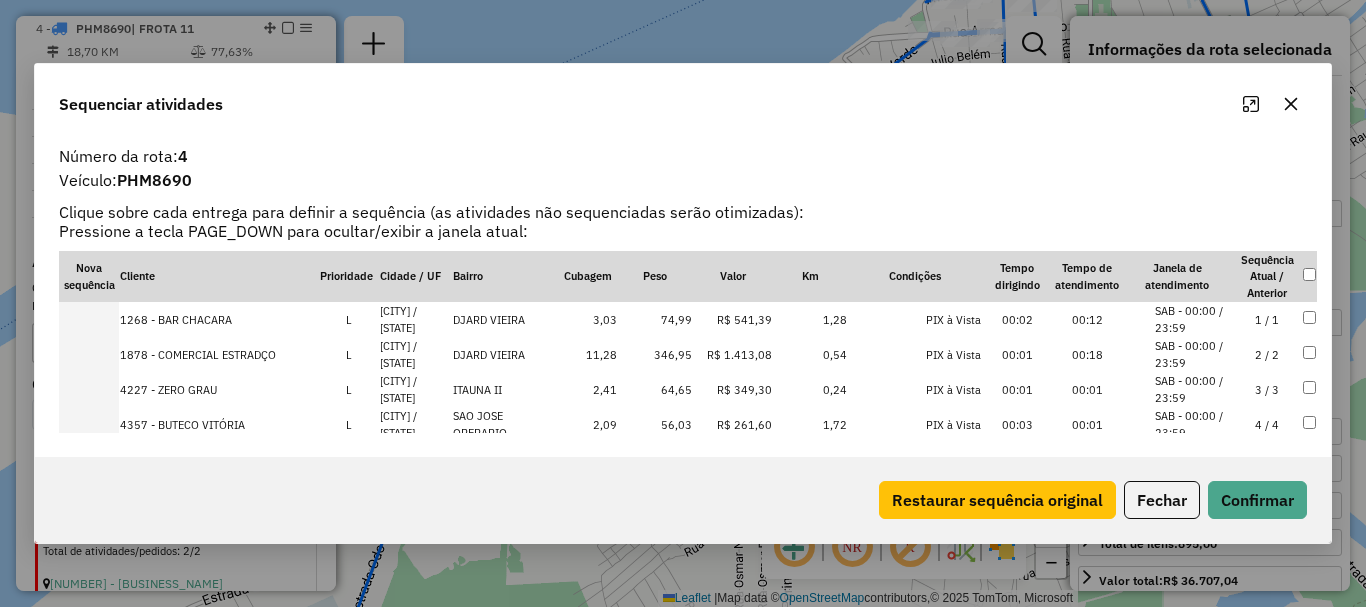 scroll, scrollTop: 0, scrollLeft: 0, axis: both 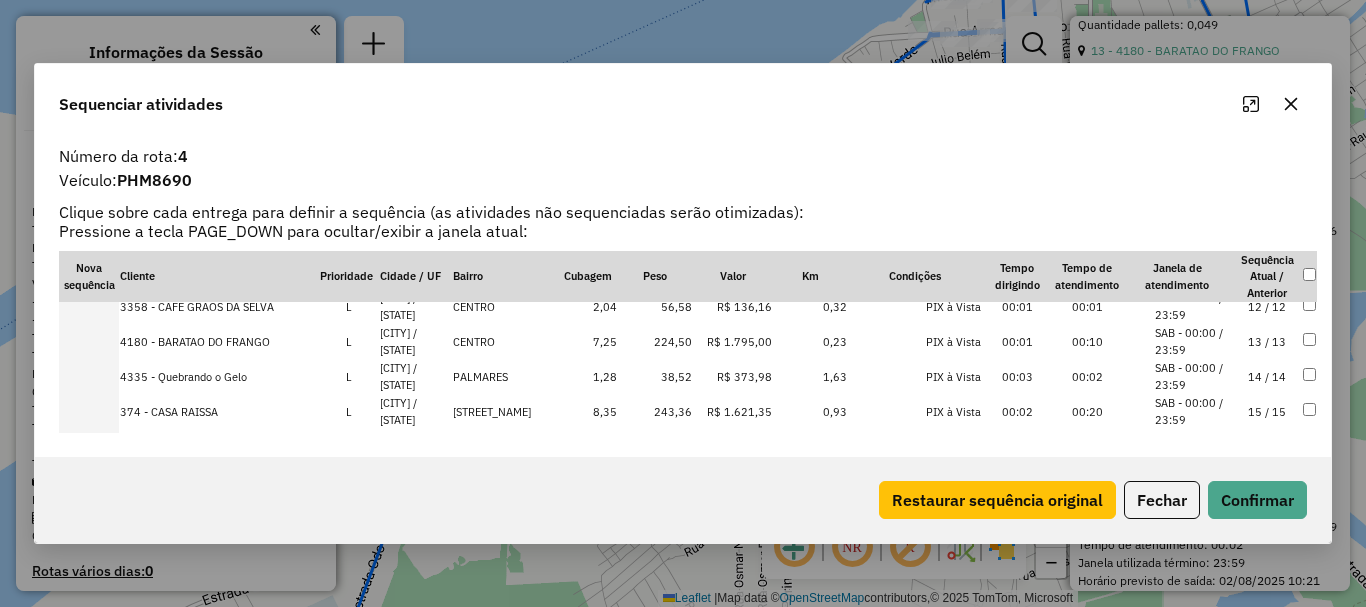 click at bounding box center (89, 341) 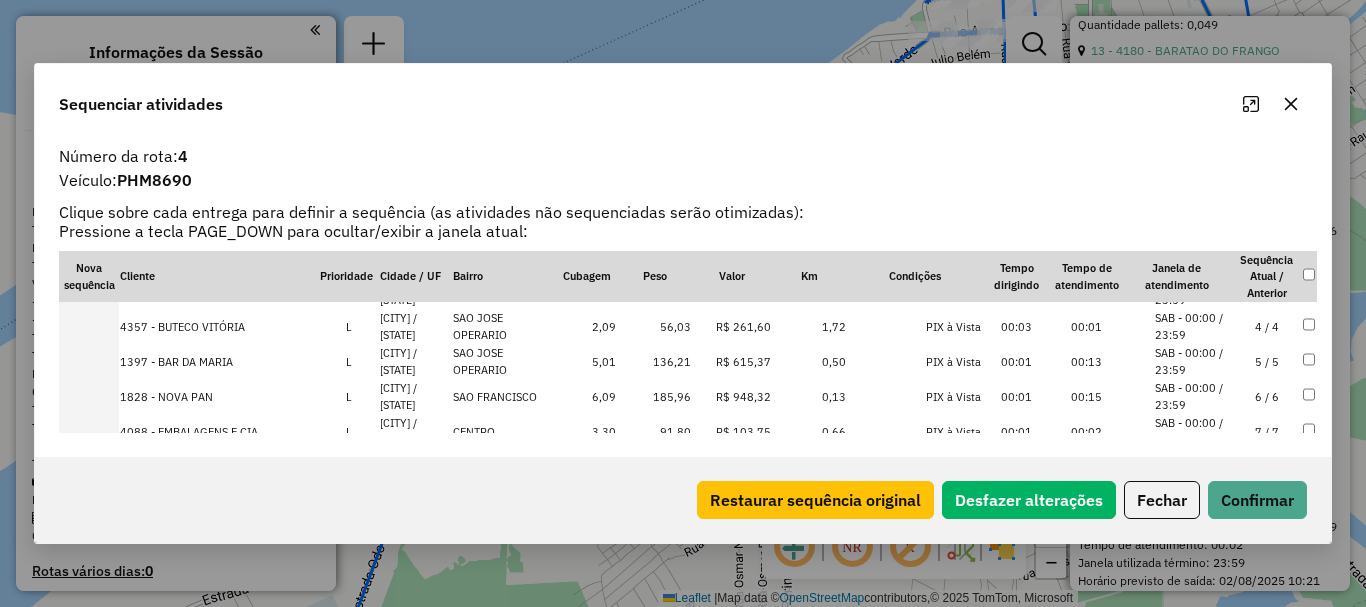 scroll, scrollTop: 0, scrollLeft: 0, axis: both 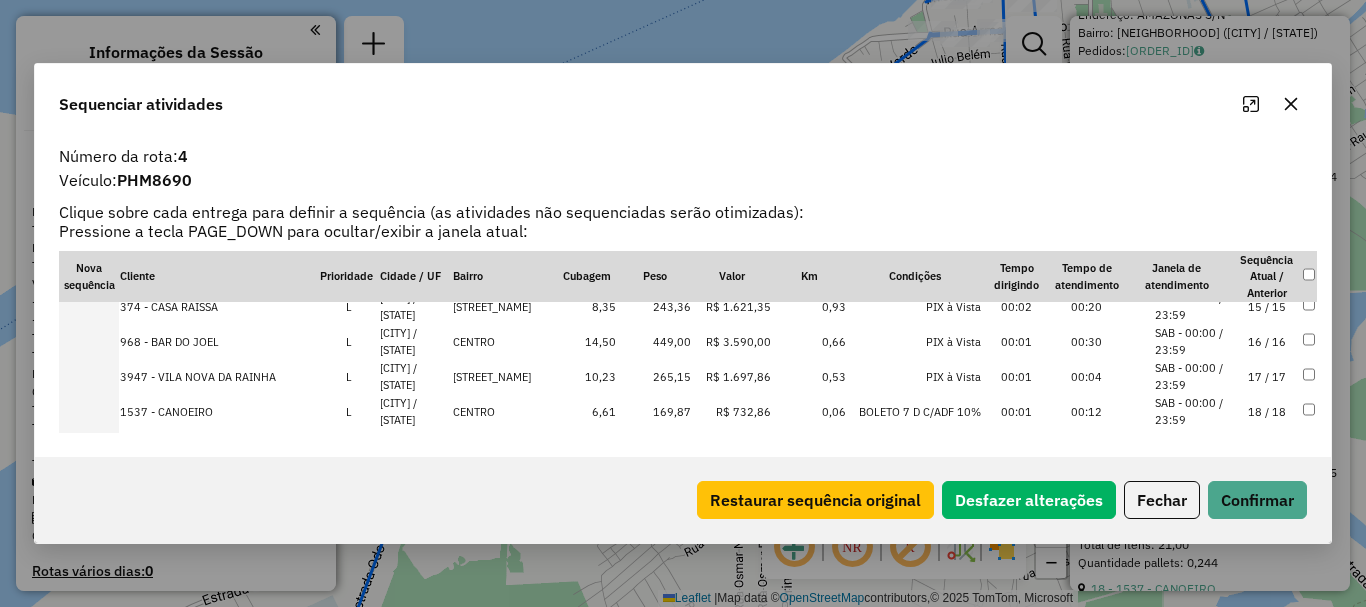 drag, startPoint x: 108, startPoint y: 340, endPoint x: 131, endPoint y: 338, distance: 23.086792 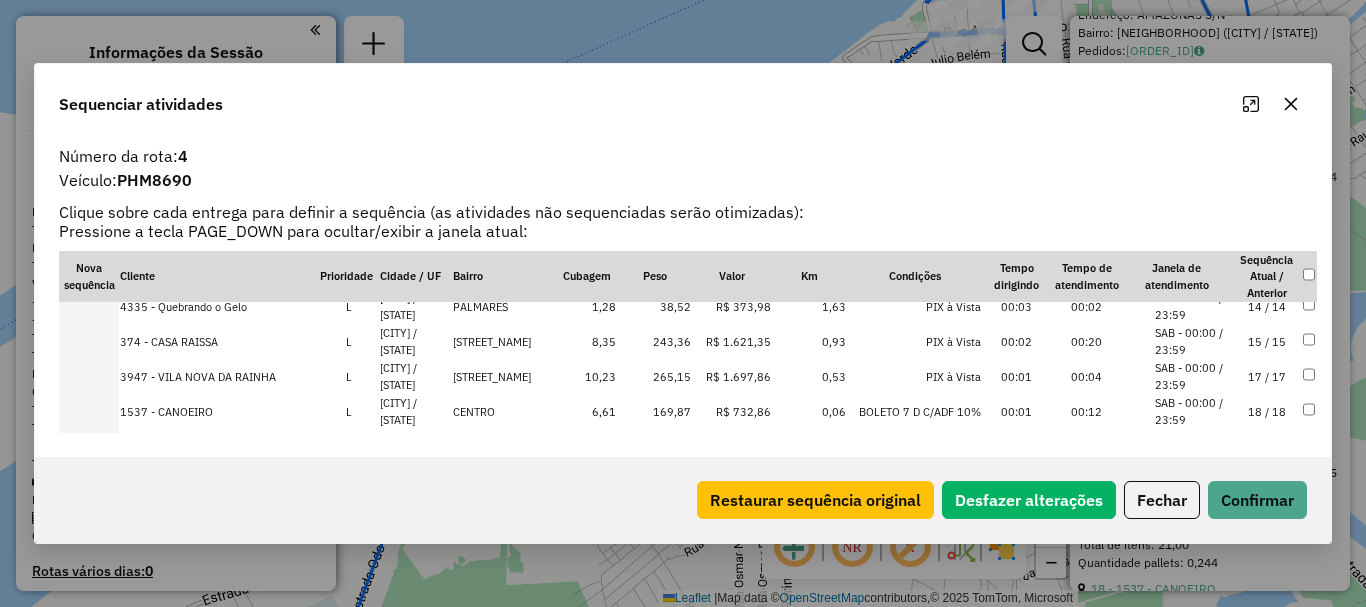 scroll, scrollTop: 538, scrollLeft: 0, axis: vertical 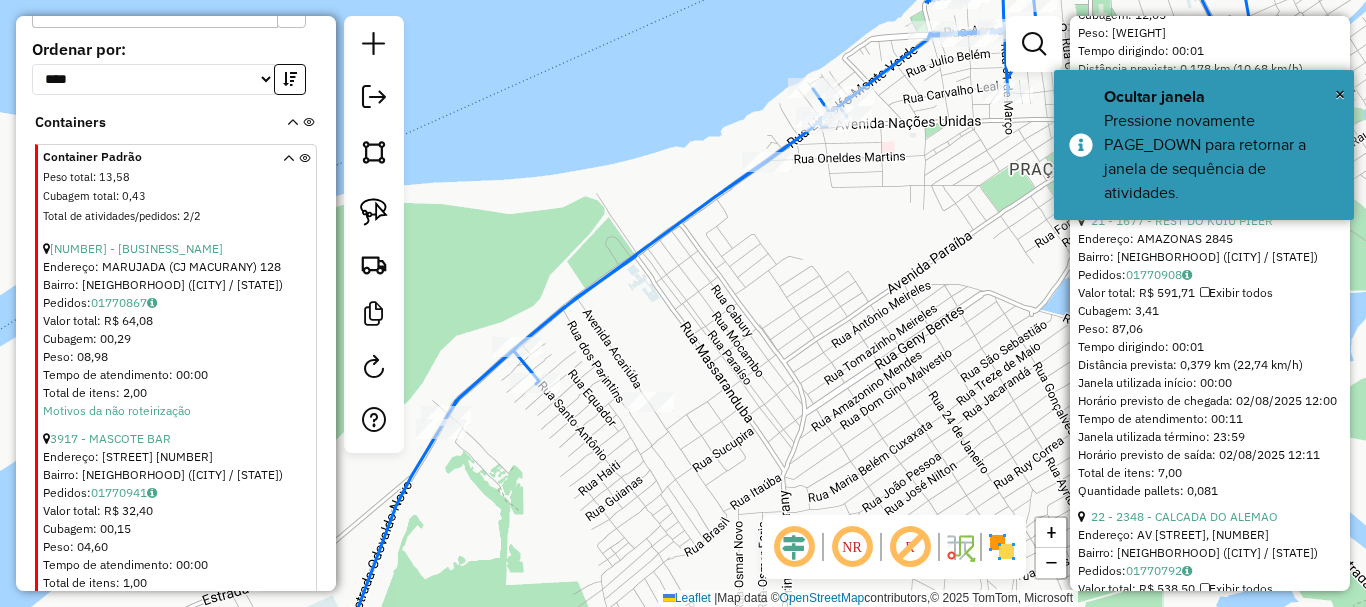 click 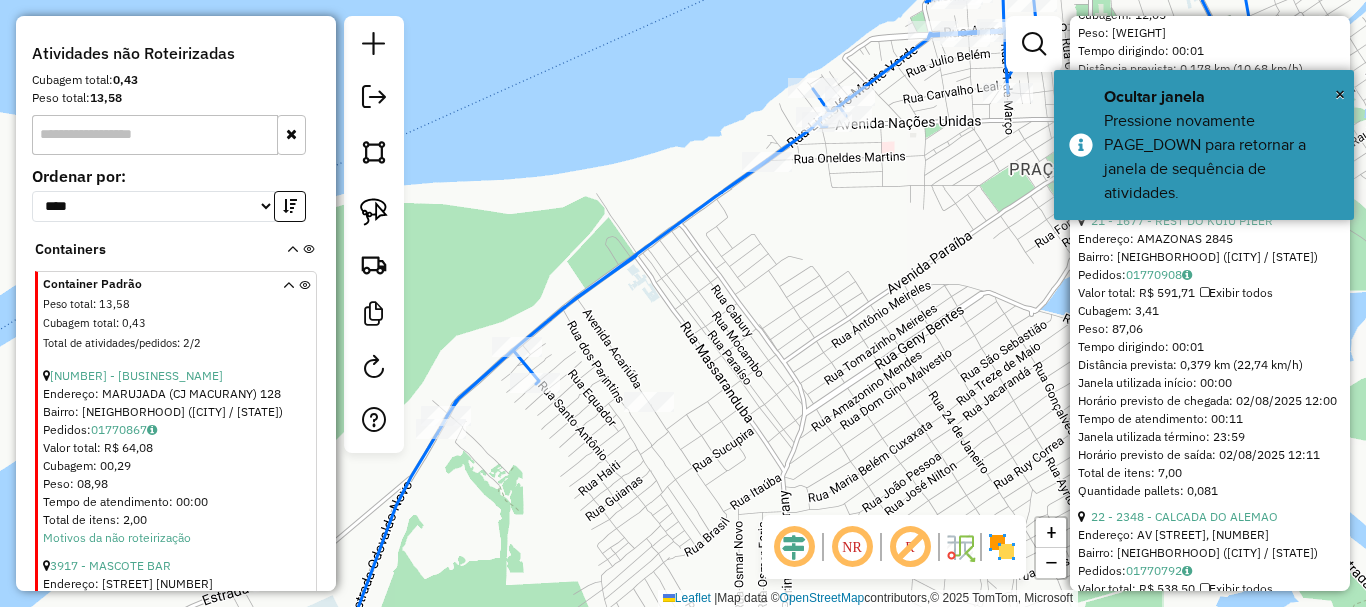 click 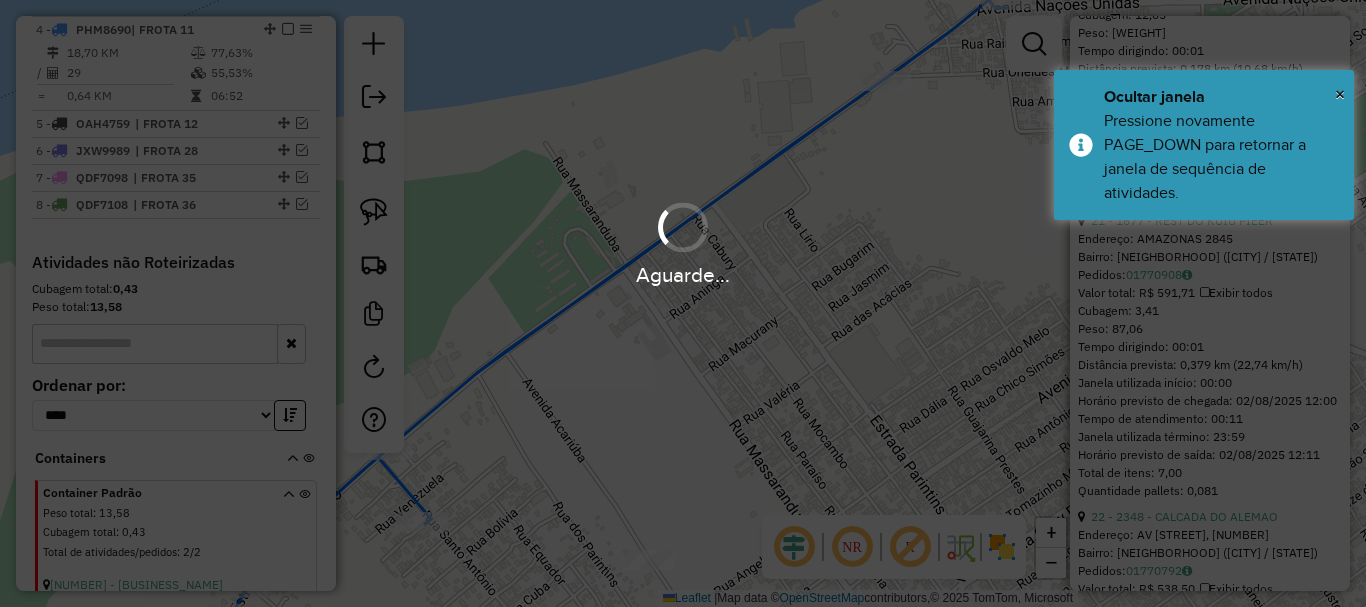 scroll, scrollTop: 831, scrollLeft: 0, axis: vertical 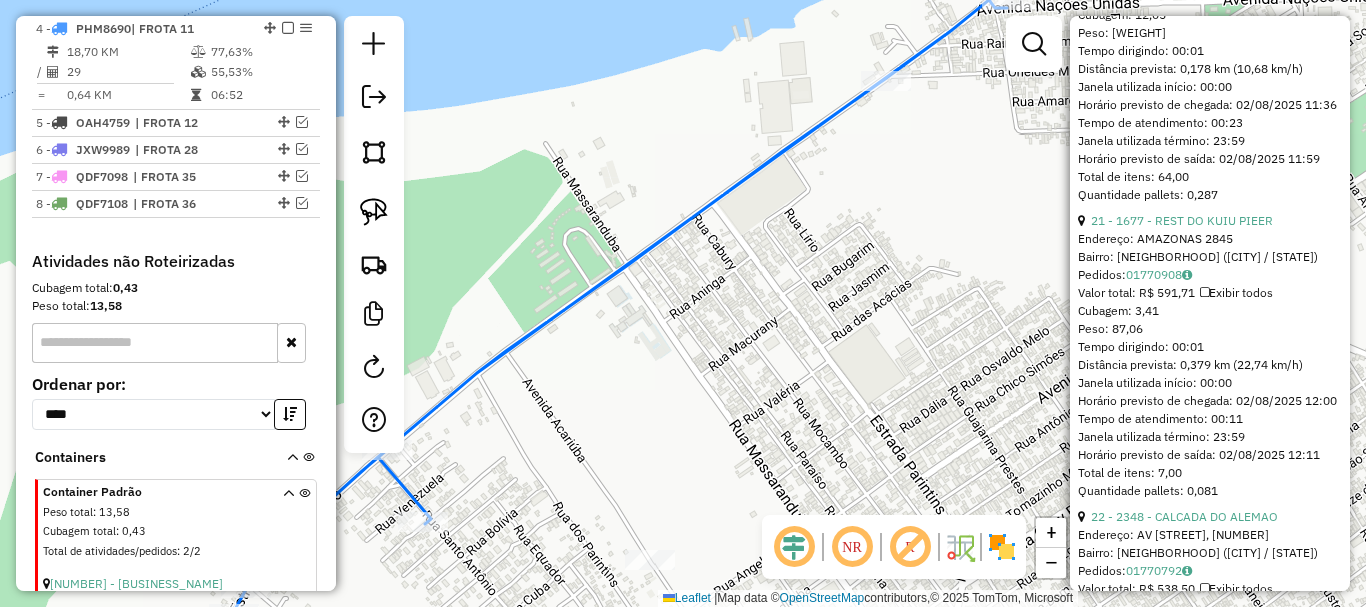 click 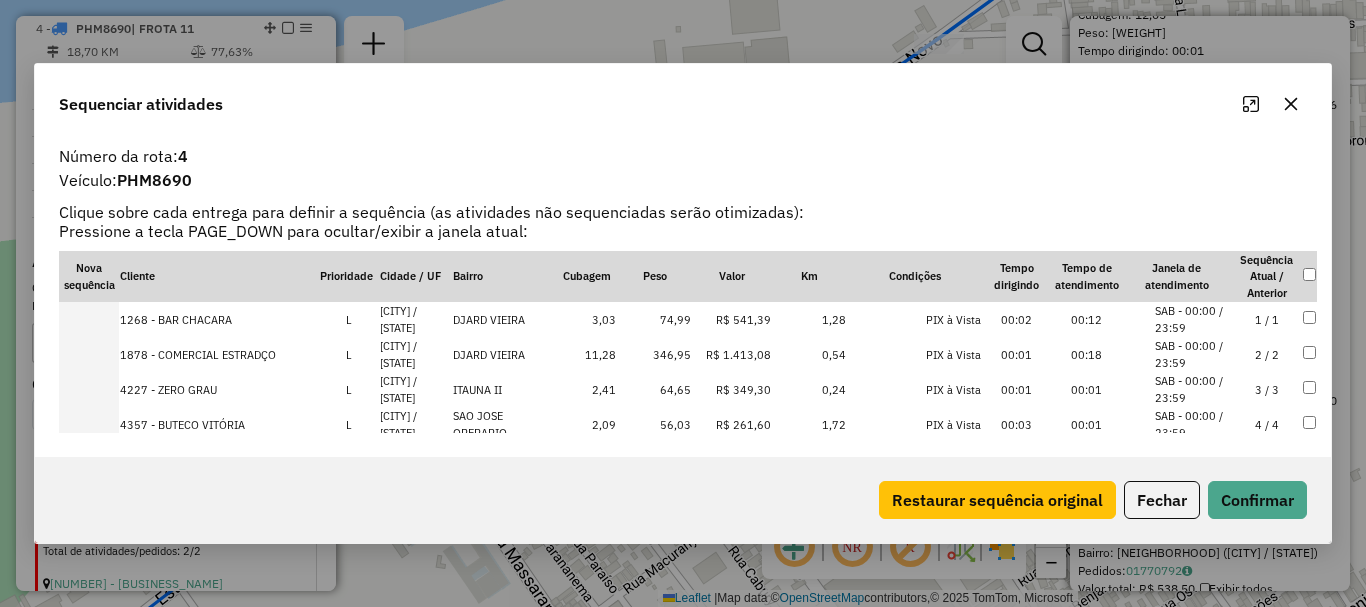 scroll, scrollTop: 3374, scrollLeft: 0, axis: vertical 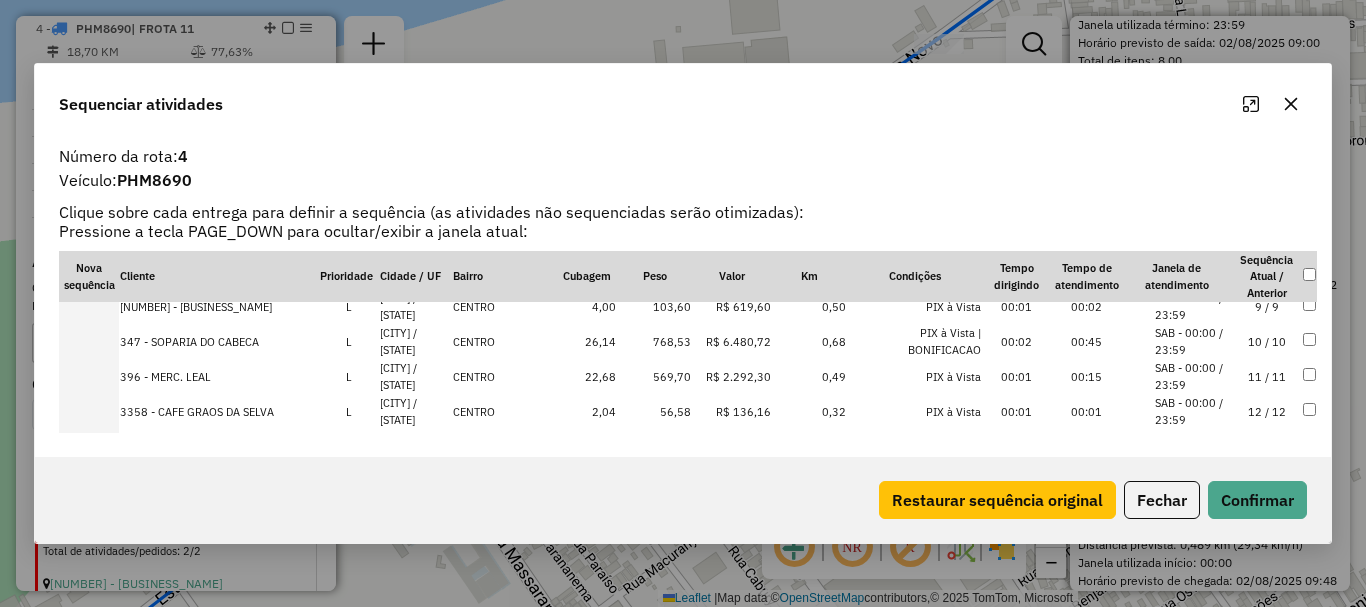 click at bounding box center [89, 341] 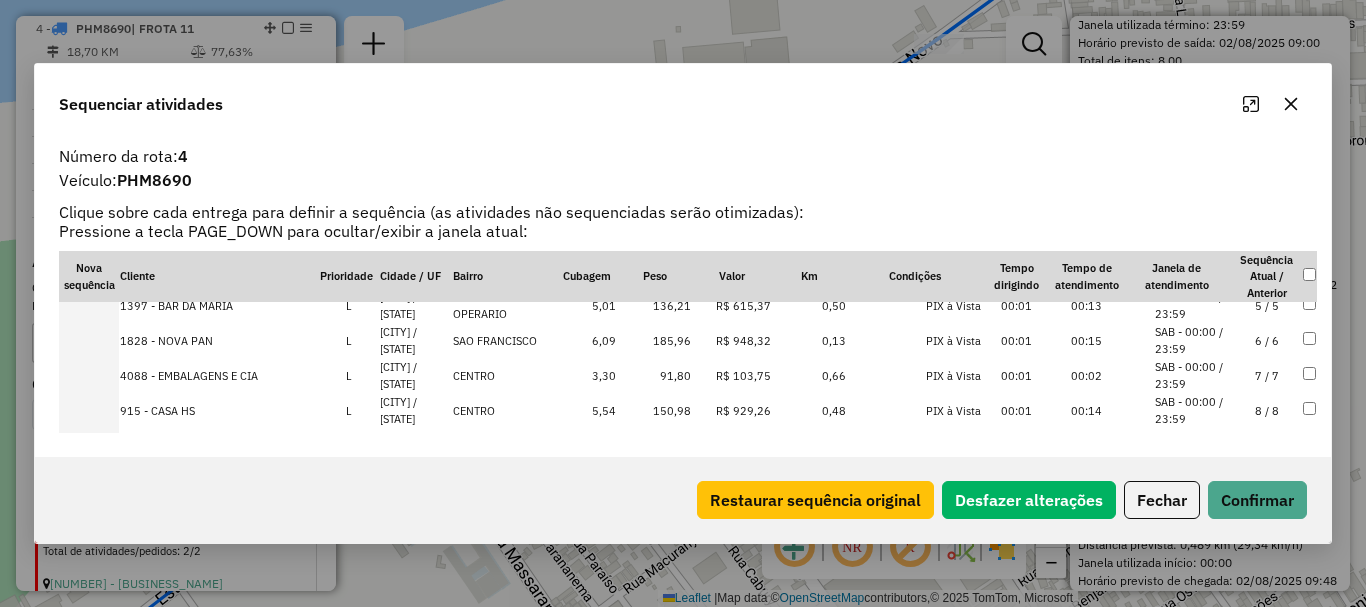 scroll, scrollTop: 0, scrollLeft: 0, axis: both 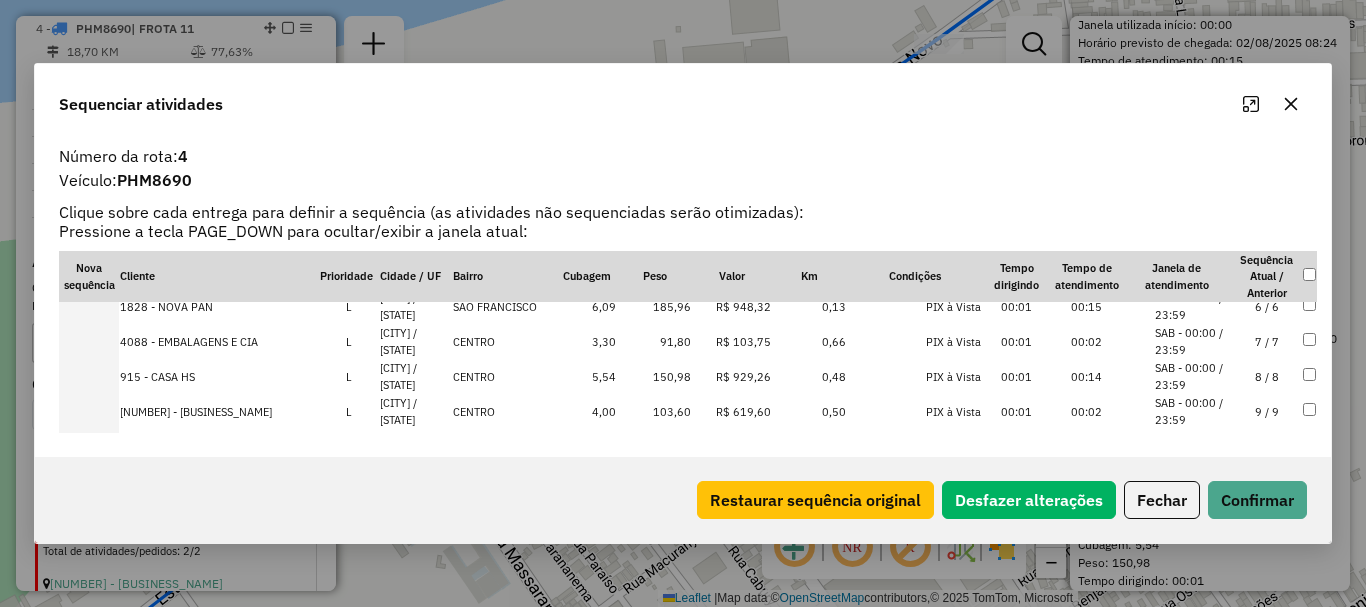 click at bounding box center [89, 341] 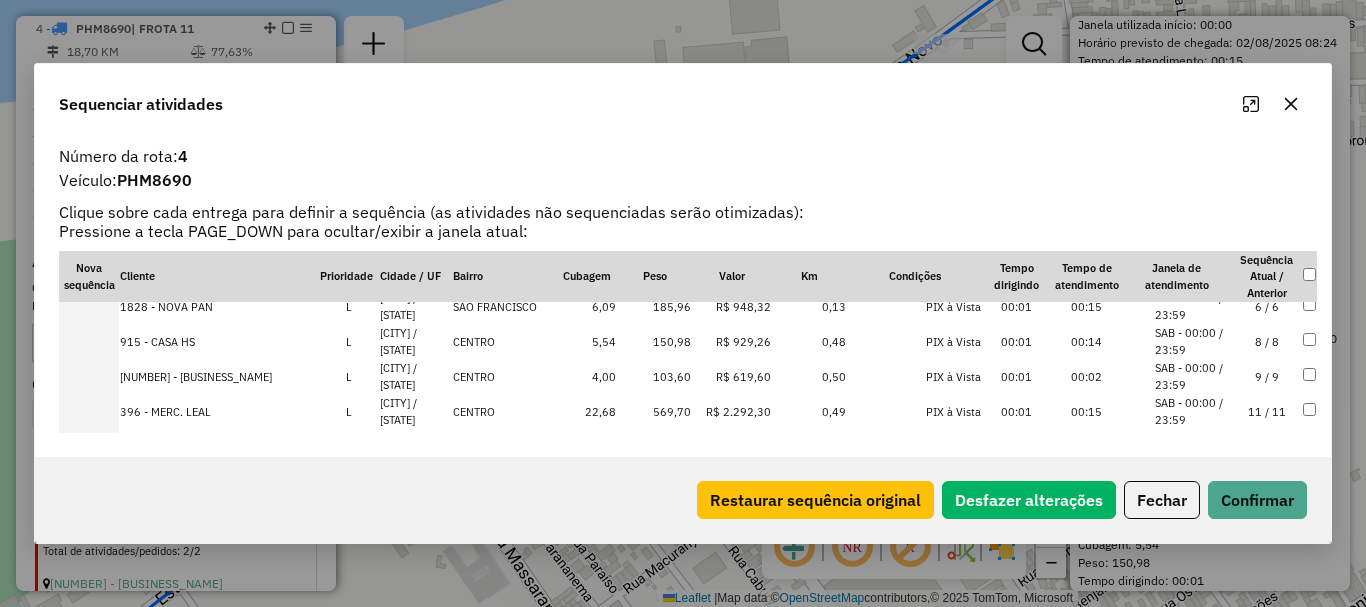 scroll, scrollTop: 1490, scrollLeft: 0, axis: vertical 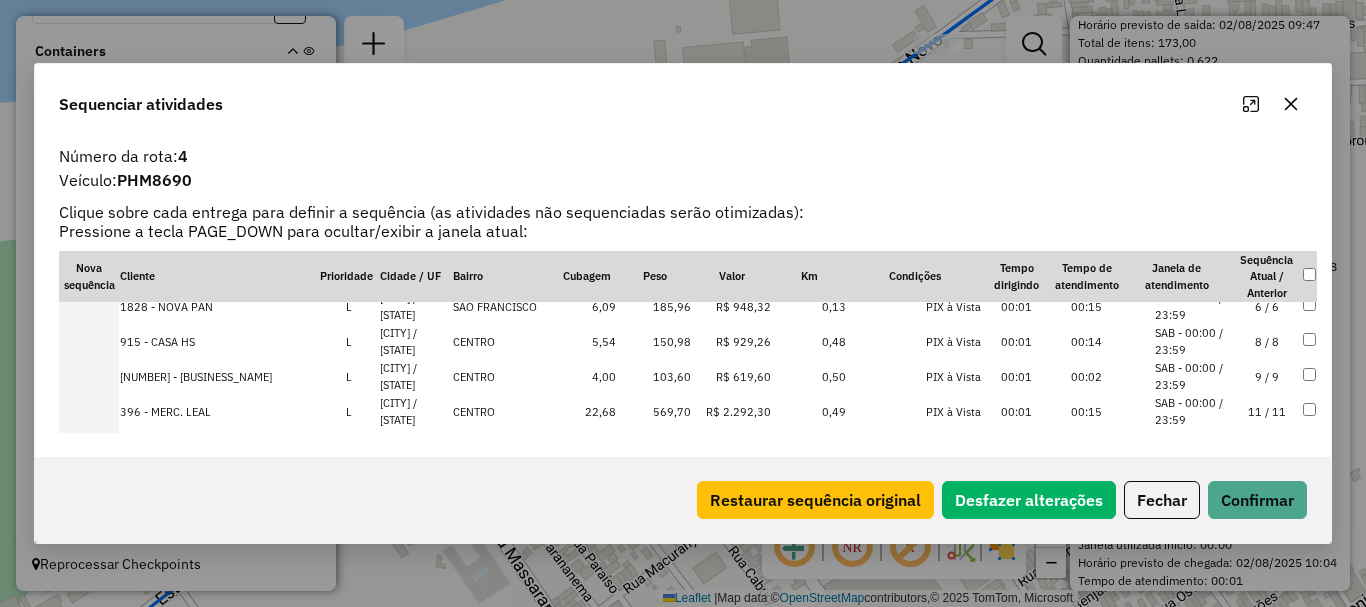 click at bounding box center (89, 411) 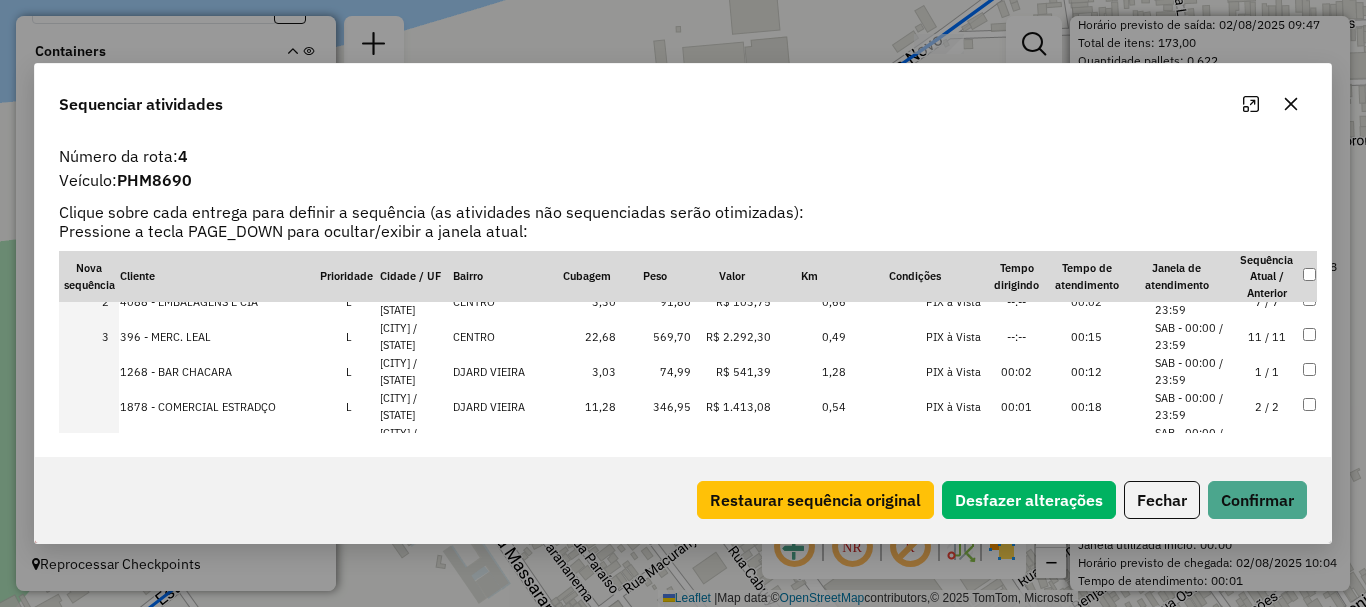 scroll, scrollTop: 0, scrollLeft: 0, axis: both 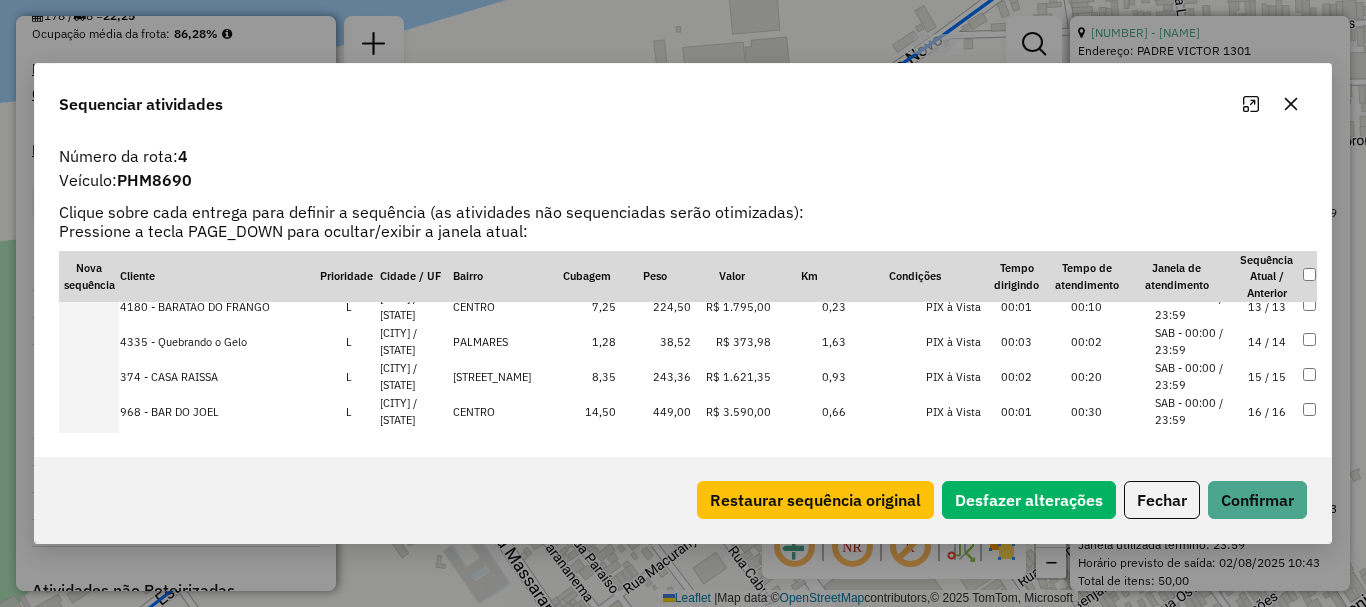click at bounding box center (89, 341) 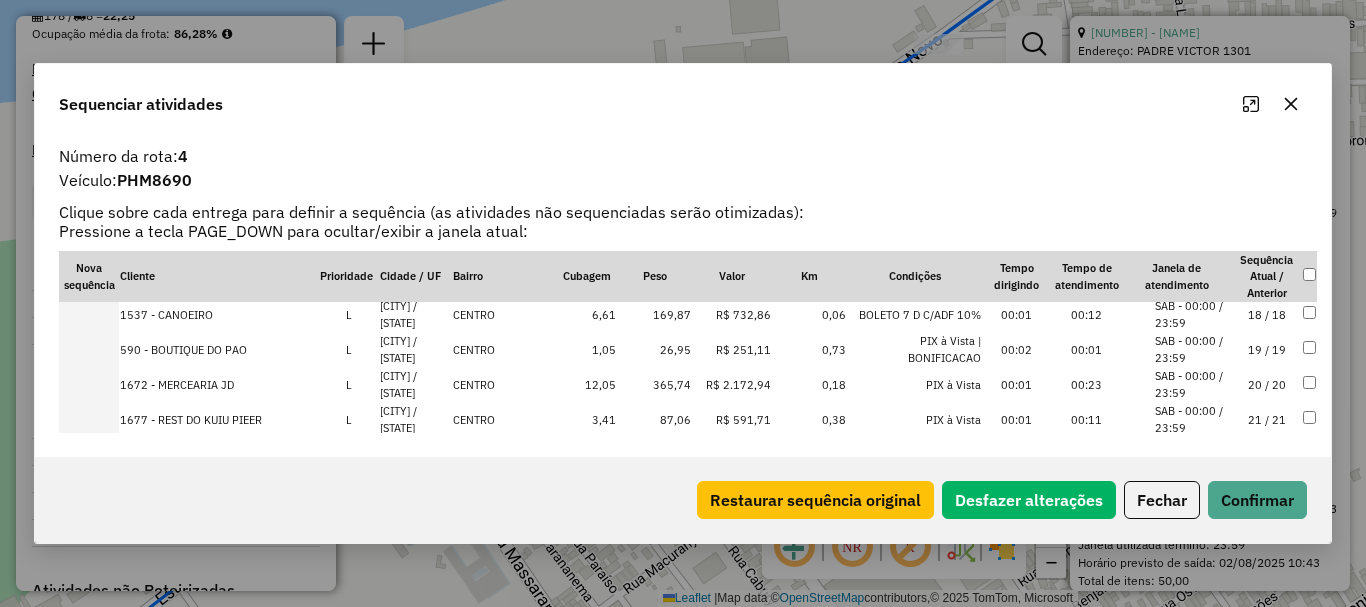 scroll, scrollTop: 500, scrollLeft: 0, axis: vertical 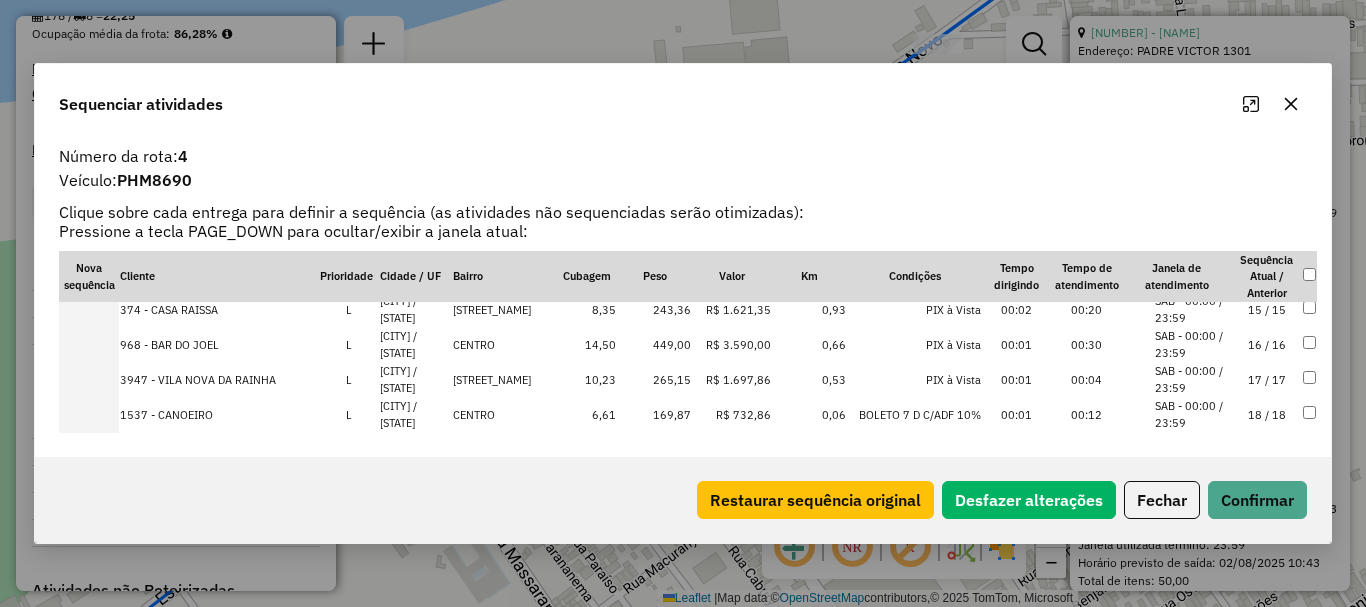 click at bounding box center [89, 344] 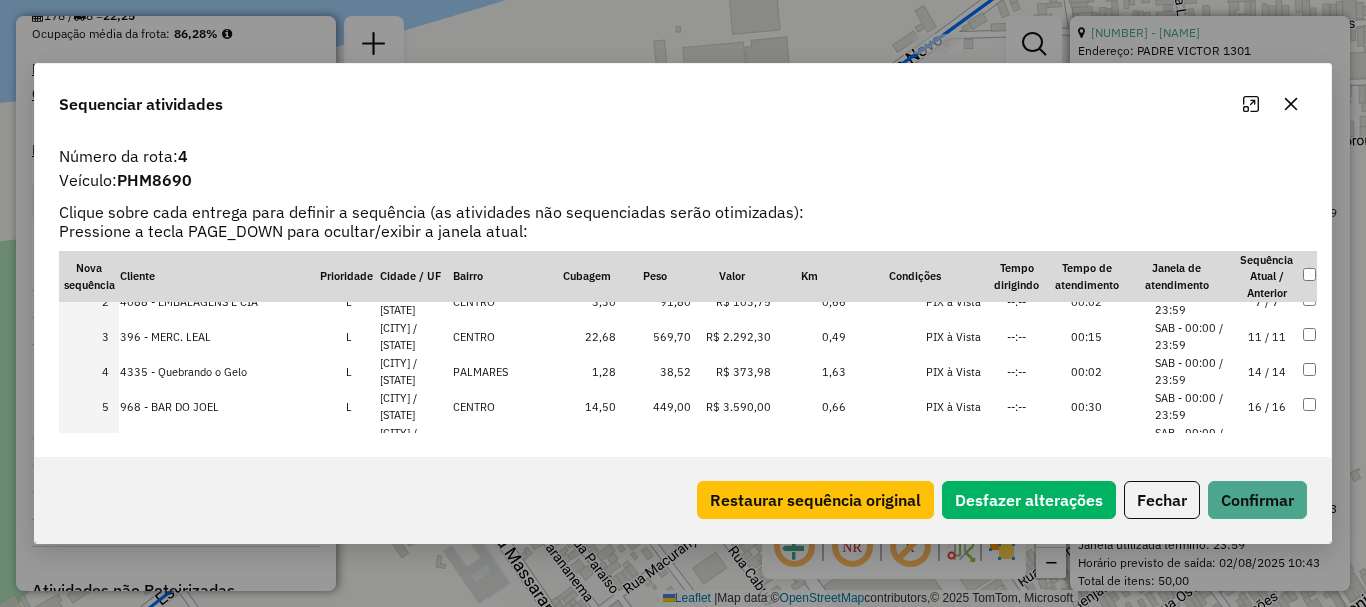 scroll, scrollTop: 100, scrollLeft: 0, axis: vertical 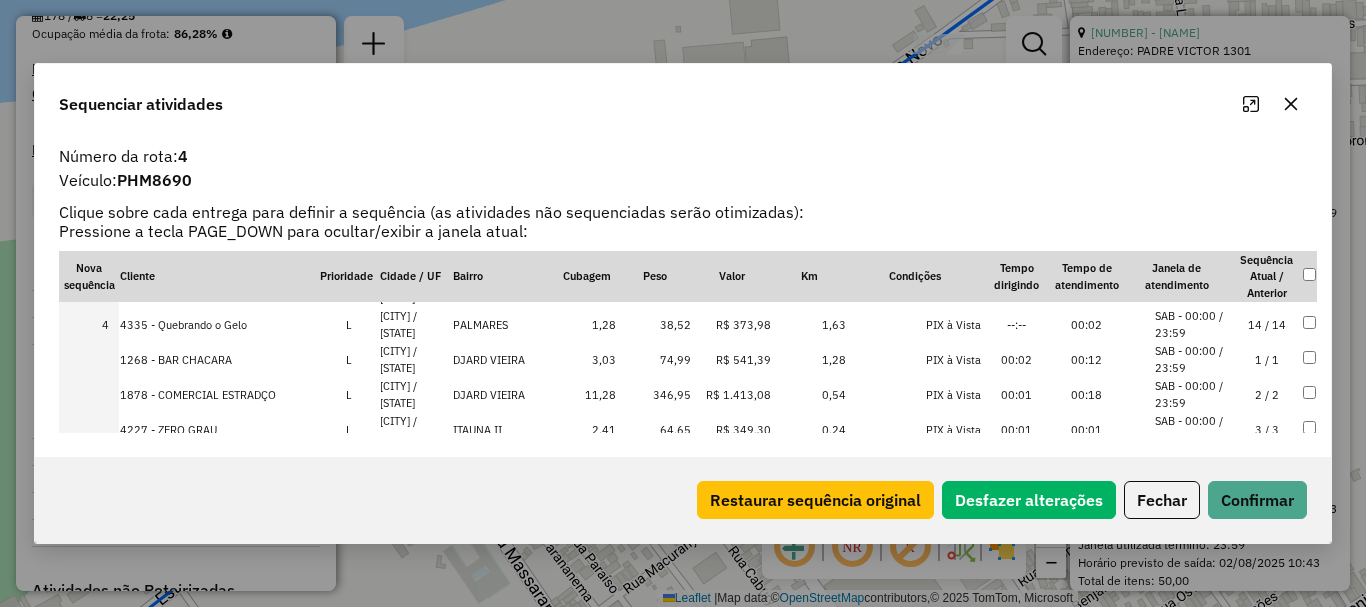 drag, startPoint x: 103, startPoint y: 359, endPoint x: 95, endPoint y: 310, distance: 49.648766 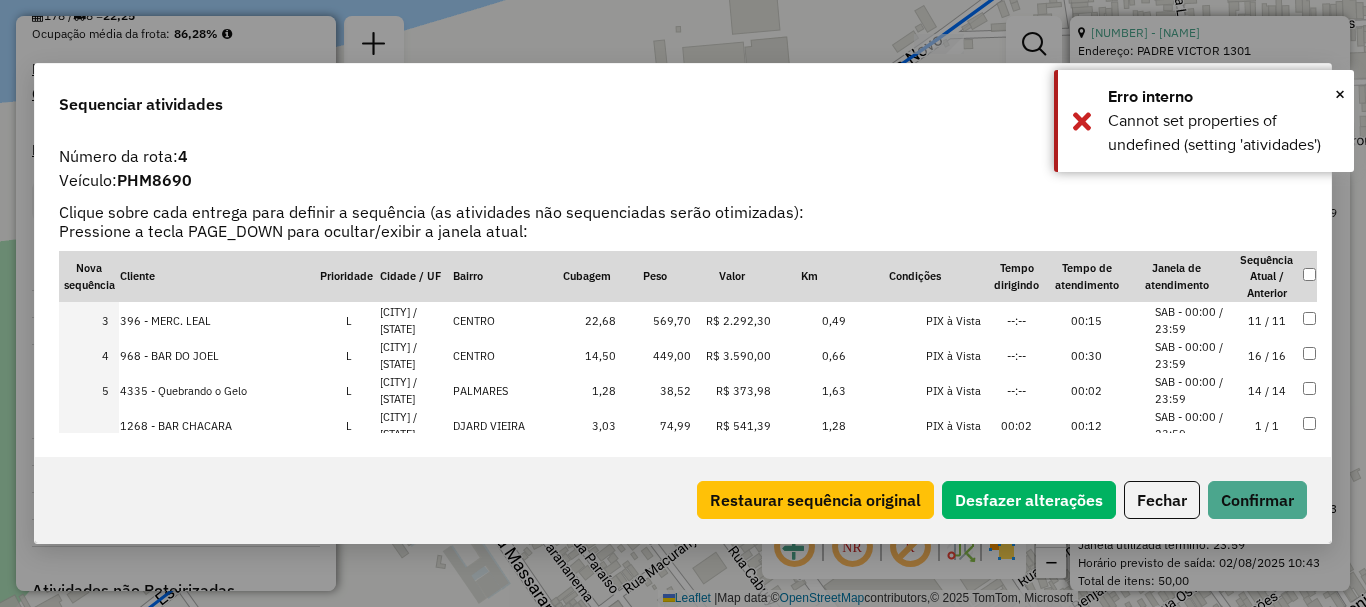 scroll, scrollTop: 0, scrollLeft: 0, axis: both 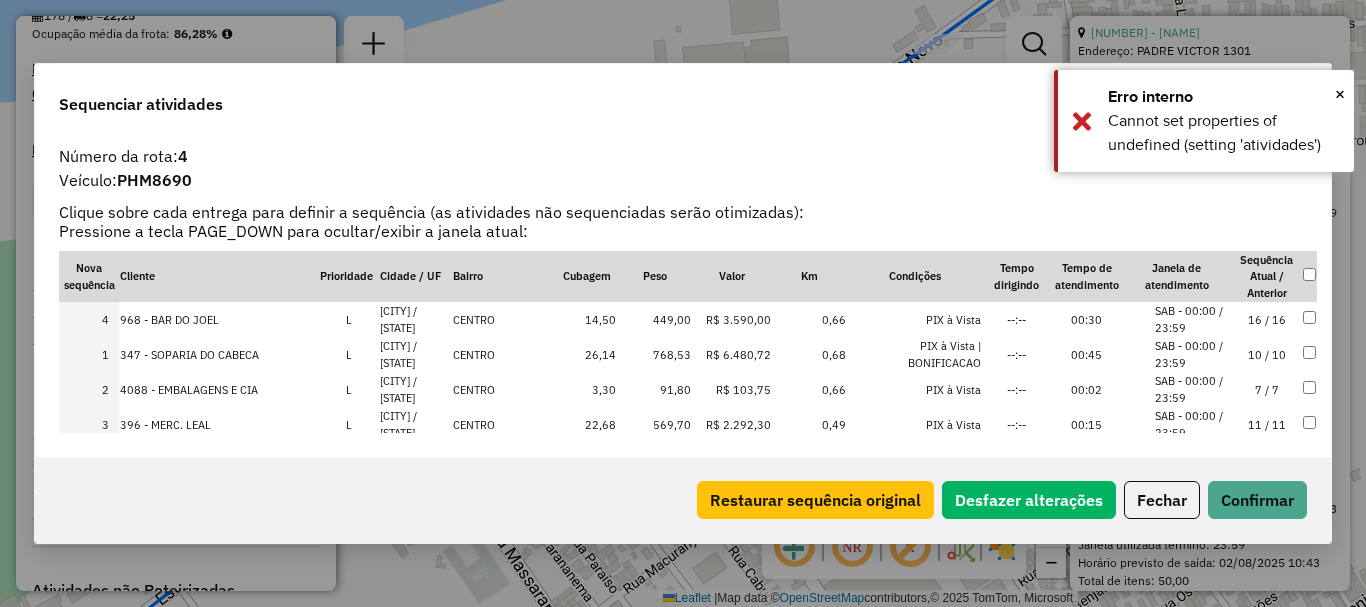drag, startPoint x: 100, startPoint y: 423, endPoint x: 104, endPoint y: 312, distance: 111.07205 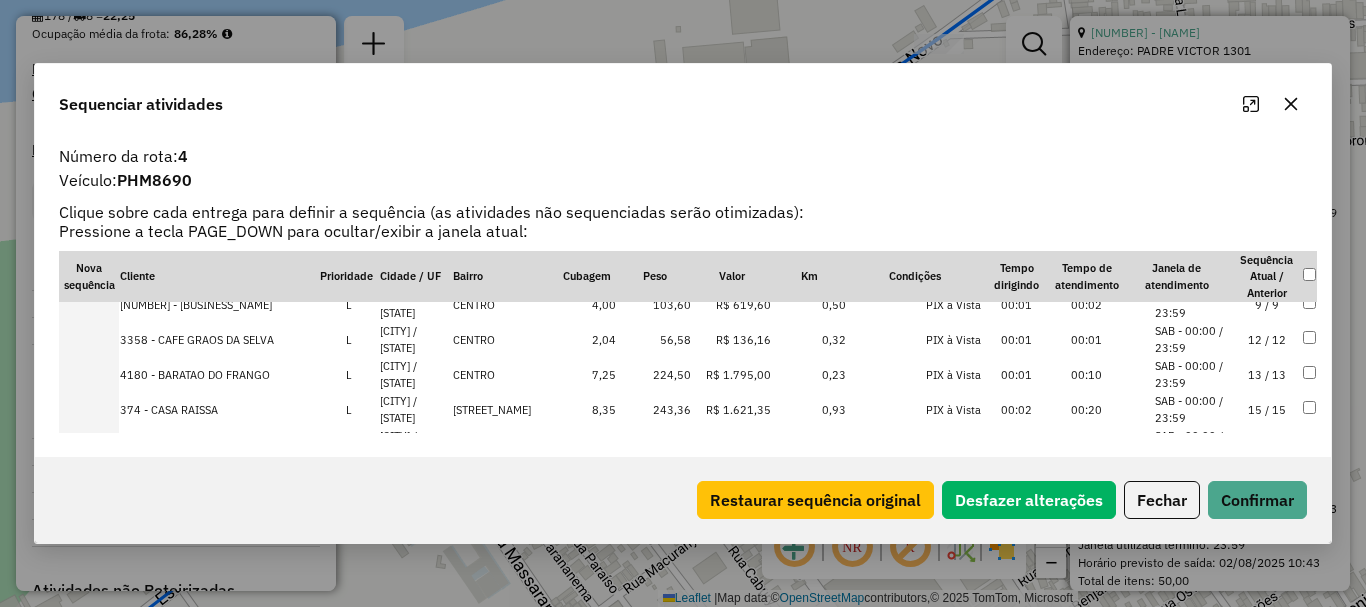 scroll, scrollTop: 400, scrollLeft: 0, axis: vertical 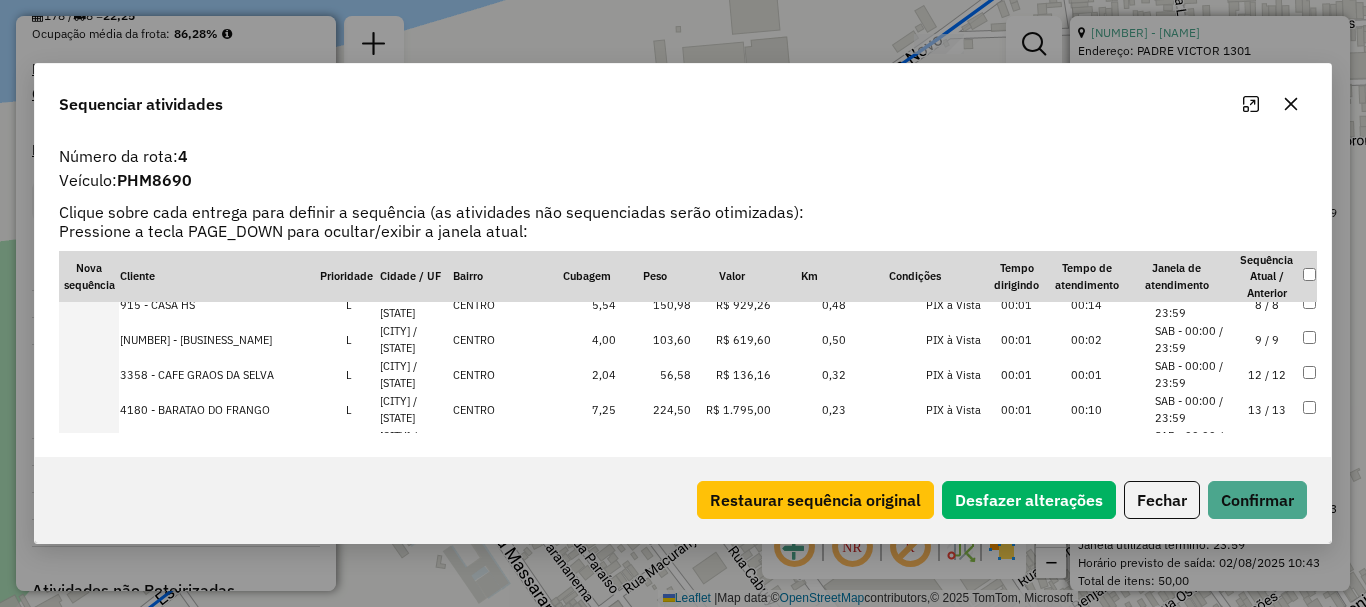 click at bounding box center [89, 339] 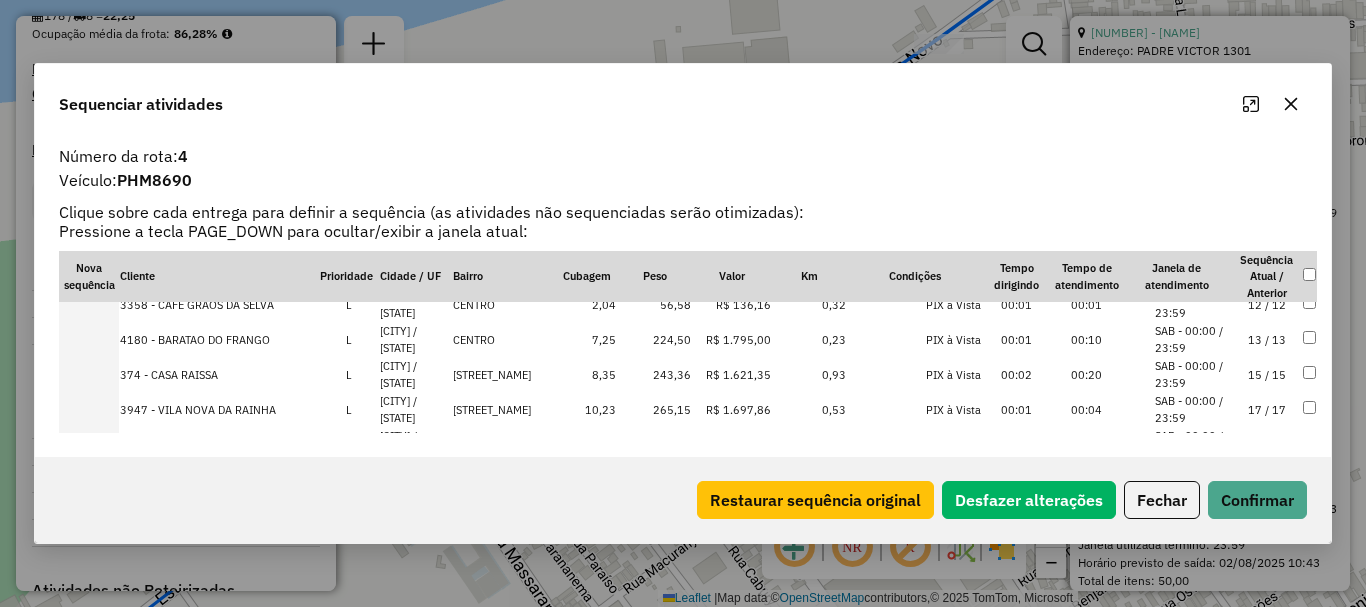 scroll, scrollTop: 435, scrollLeft: 0, axis: vertical 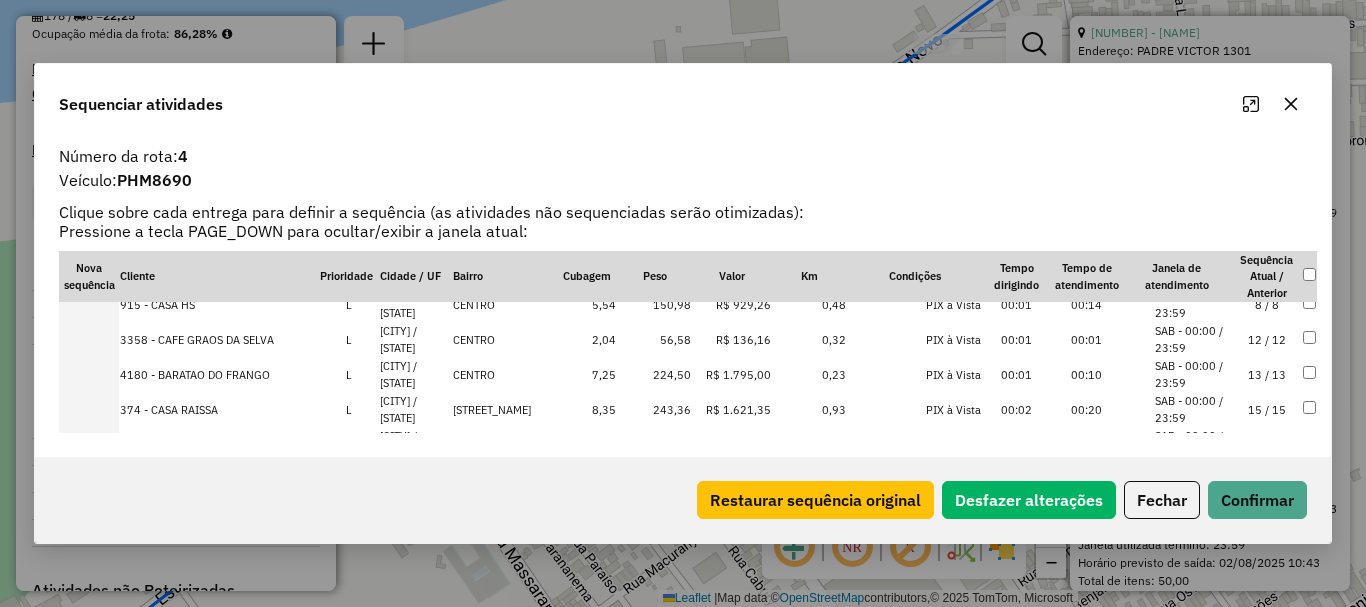 click at bounding box center [89, 374] 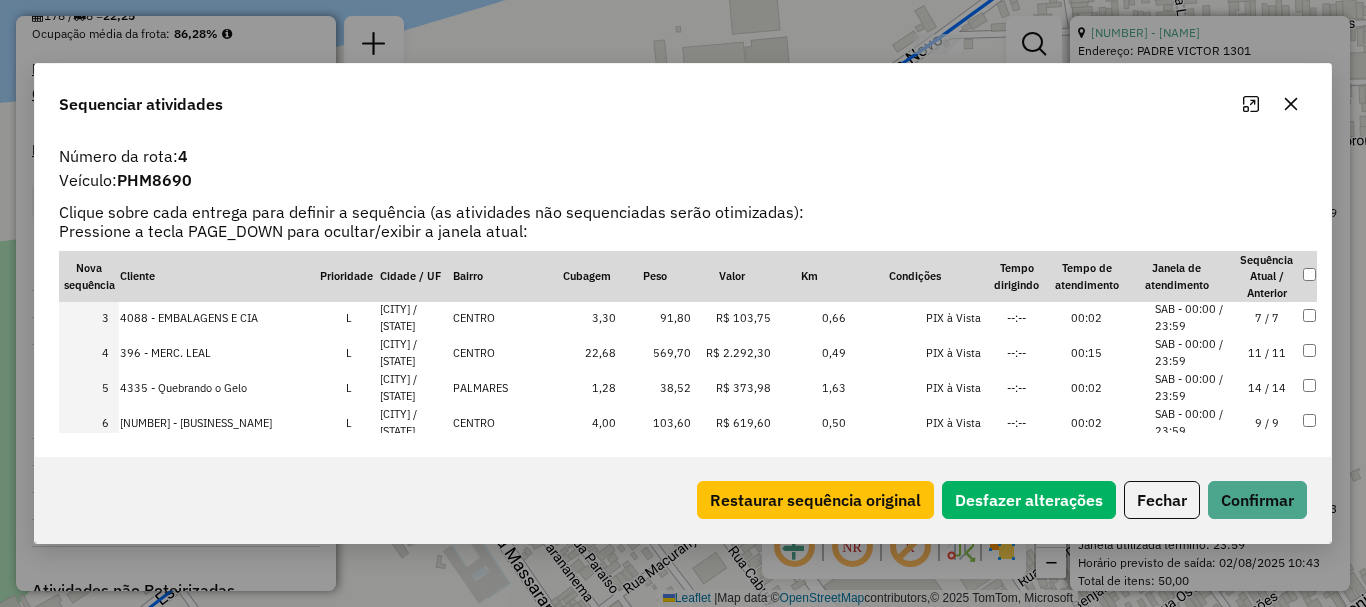 scroll, scrollTop: 100, scrollLeft: 0, axis: vertical 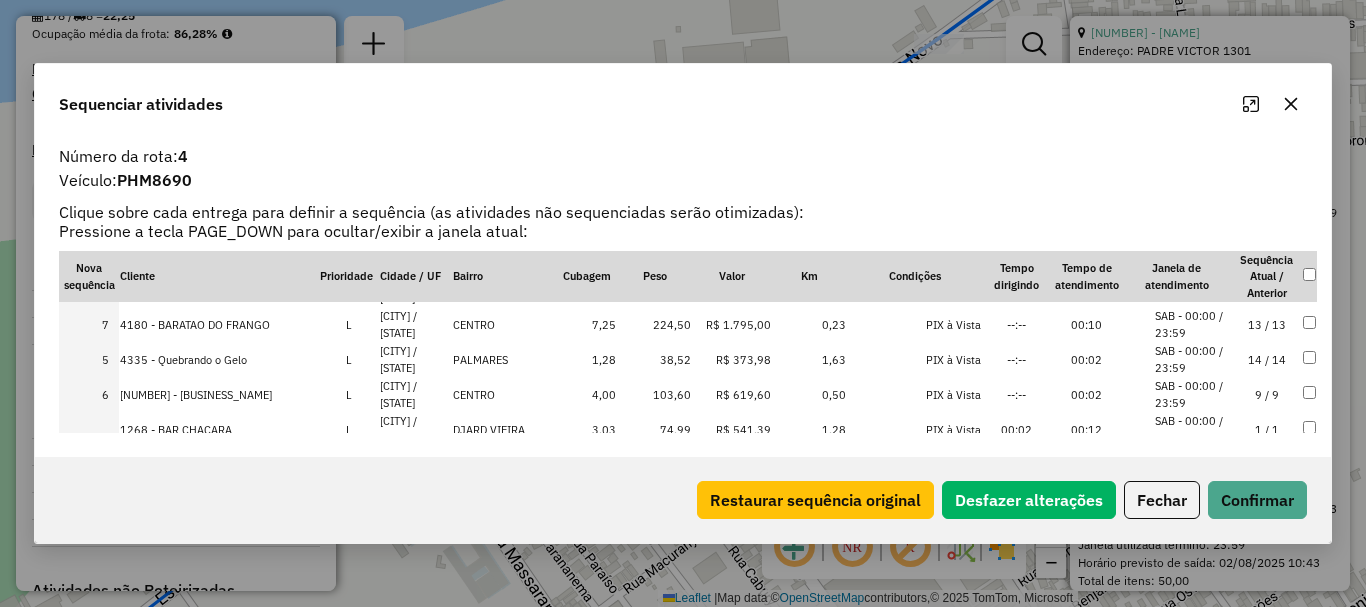 drag, startPoint x: 108, startPoint y: 422, endPoint x: 110, endPoint y: 304, distance: 118.016945 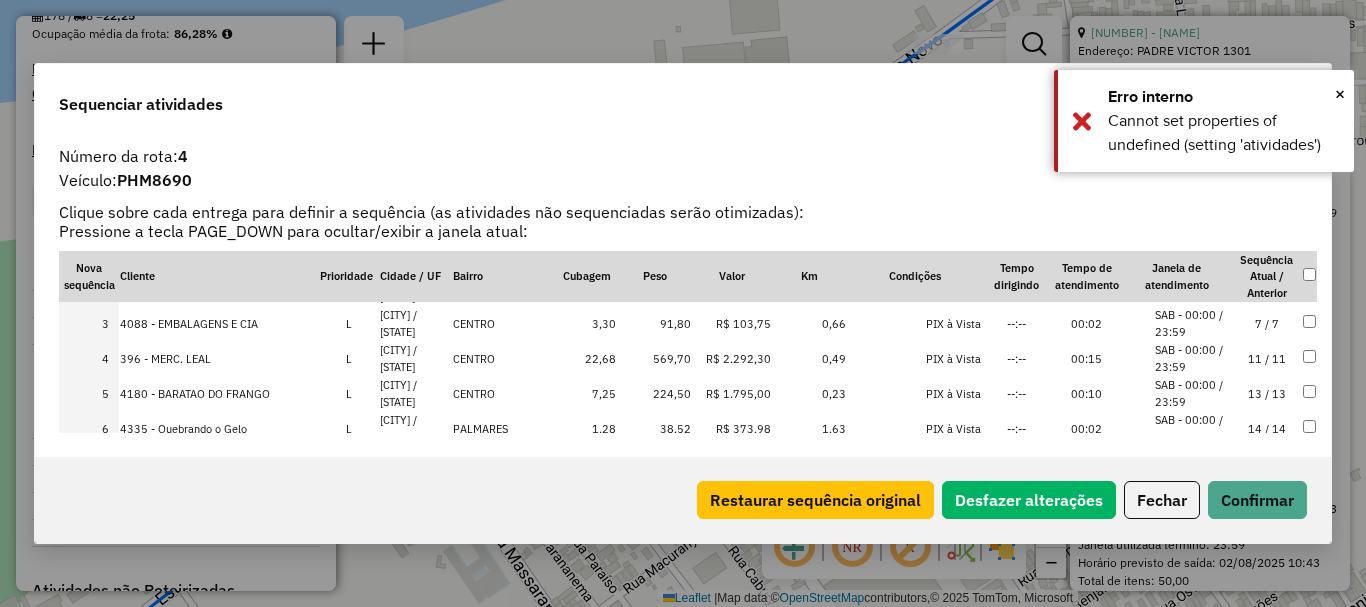 scroll, scrollTop: 35, scrollLeft: 0, axis: vertical 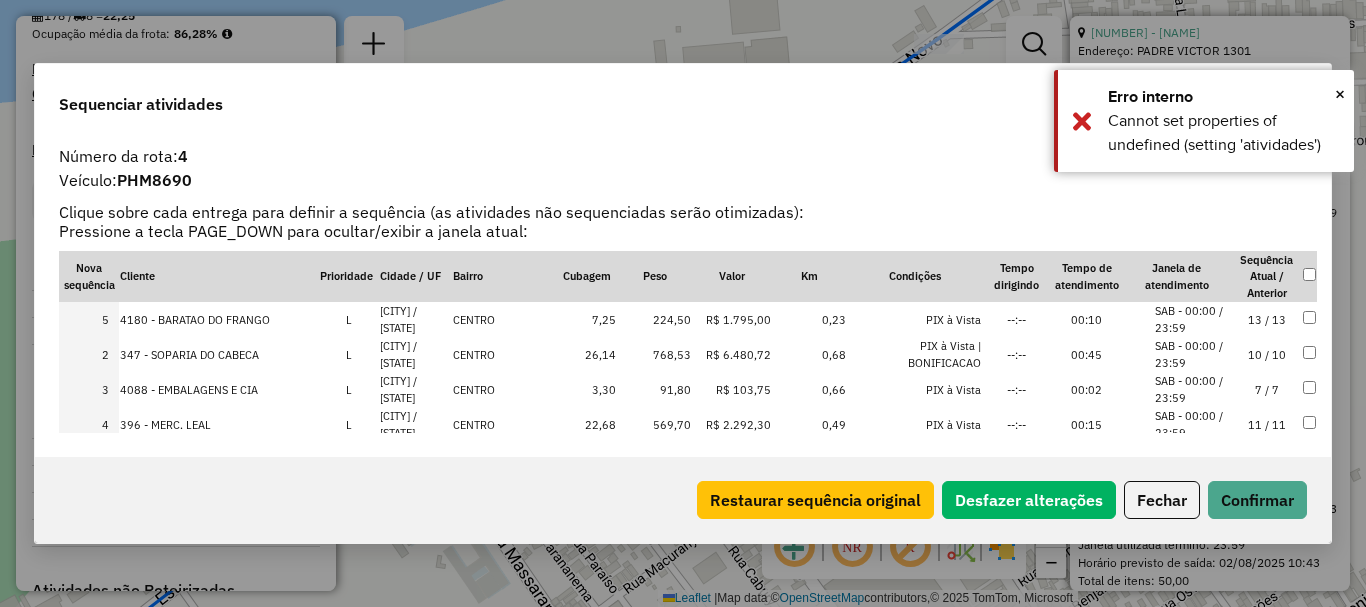 drag, startPoint x: 111, startPoint y: 423, endPoint x: 103, endPoint y: 308, distance: 115.27792 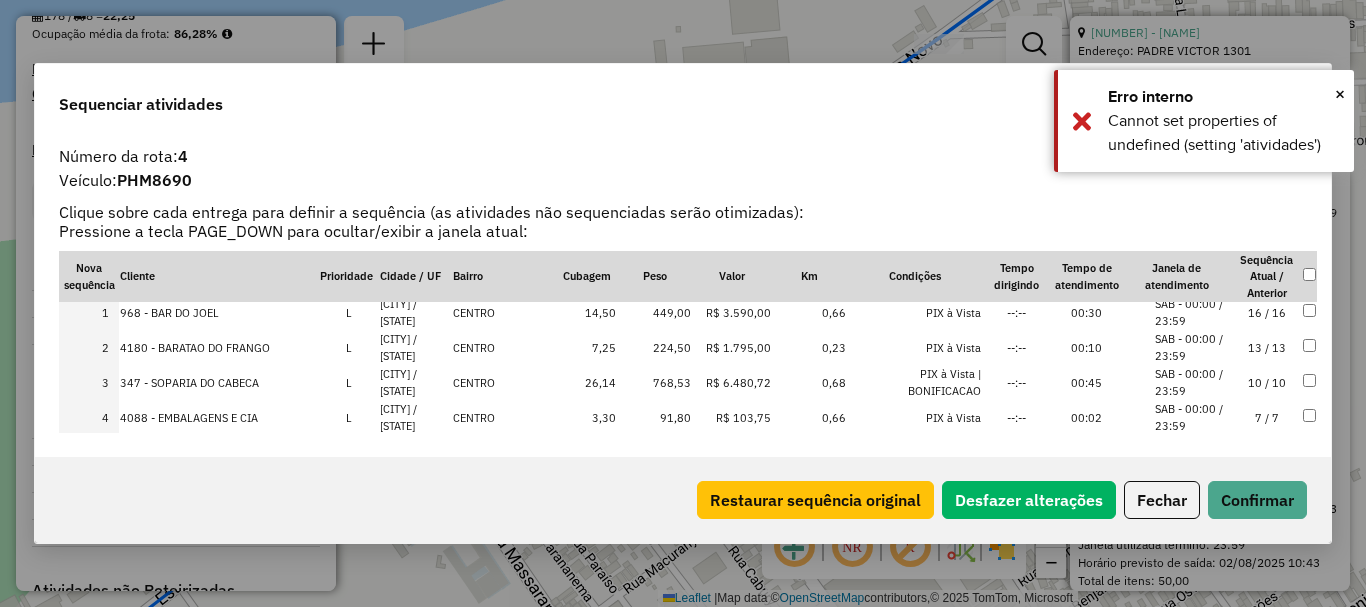 scroll, scrollTop: 0, scrollLeft: 0, axis: both 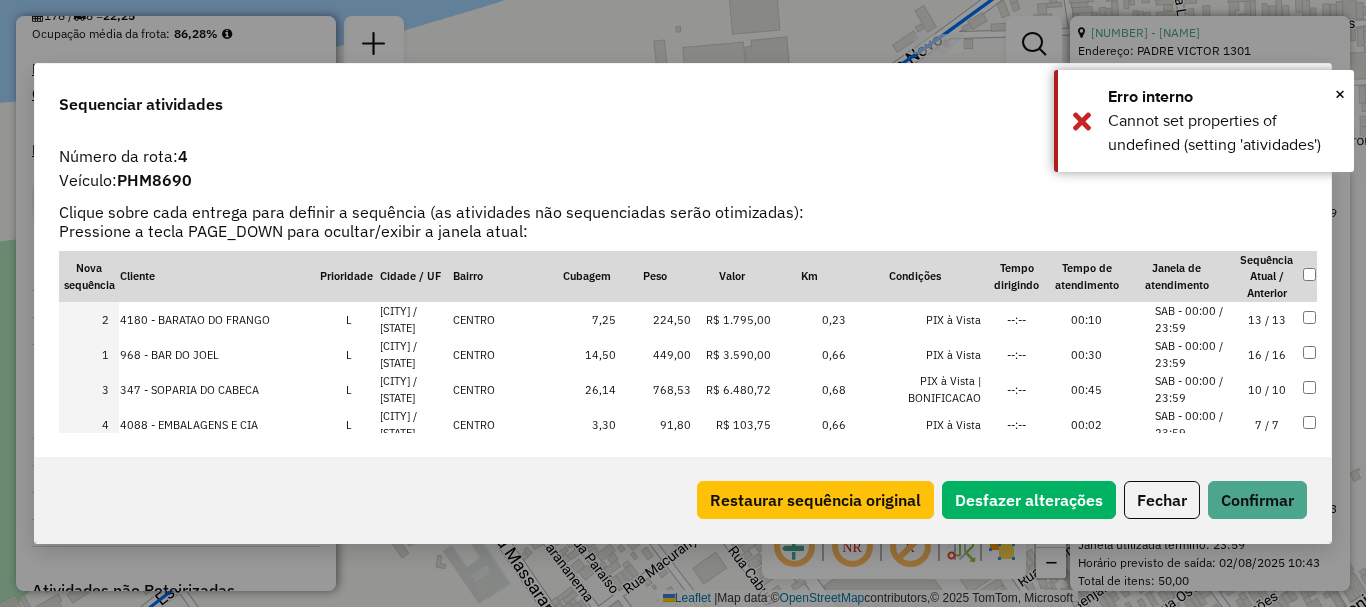 drag, startPoint x: 104, startPoint y: 355, endPoint x: 92, endPoint y: 314, distance: 42.72002 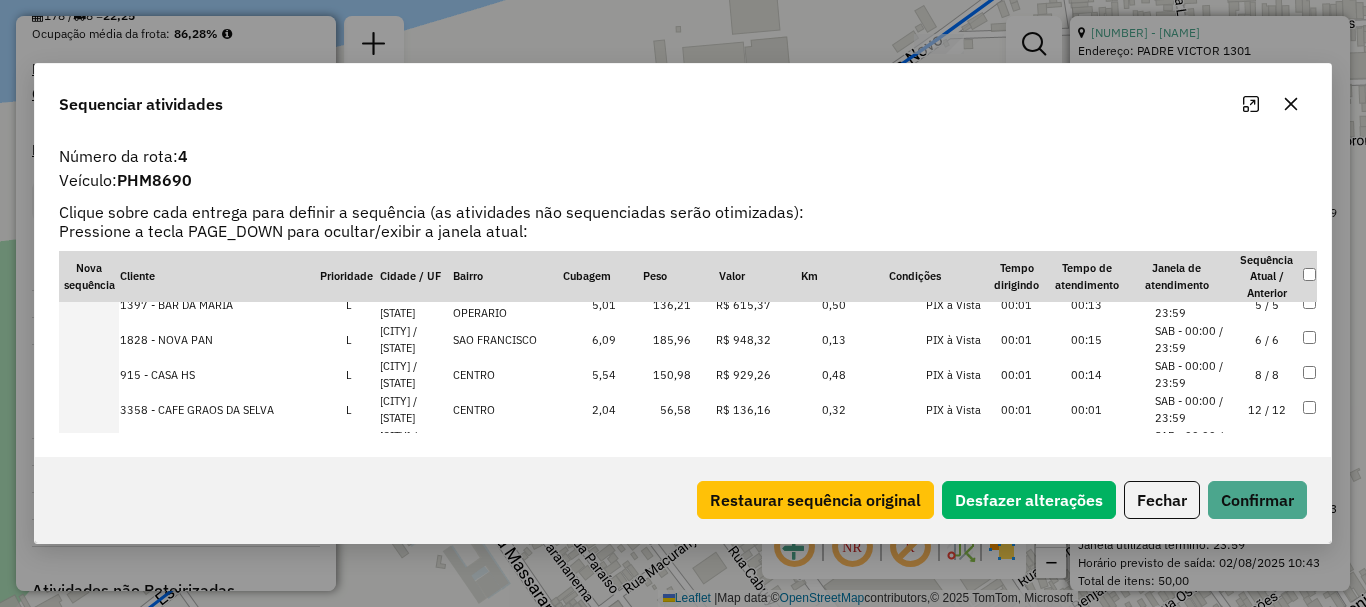 scroll, scrollTop: 500, scrollLeft: 0, axis: vertical 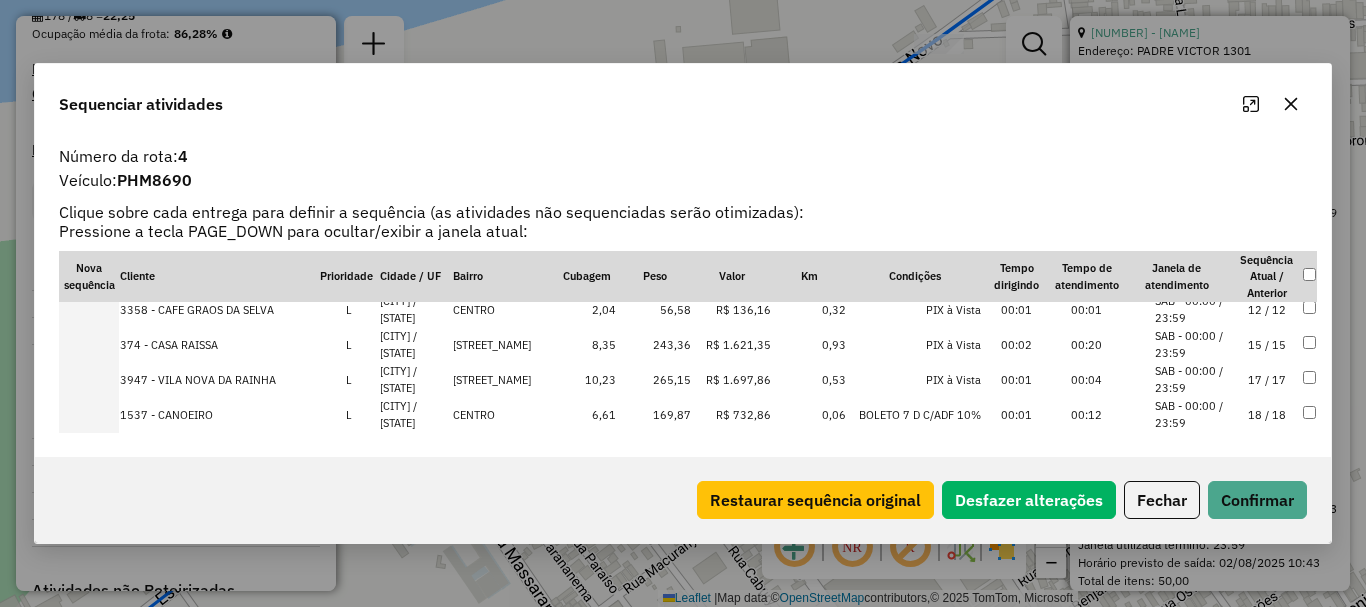 click at bounding box center [89, 379] 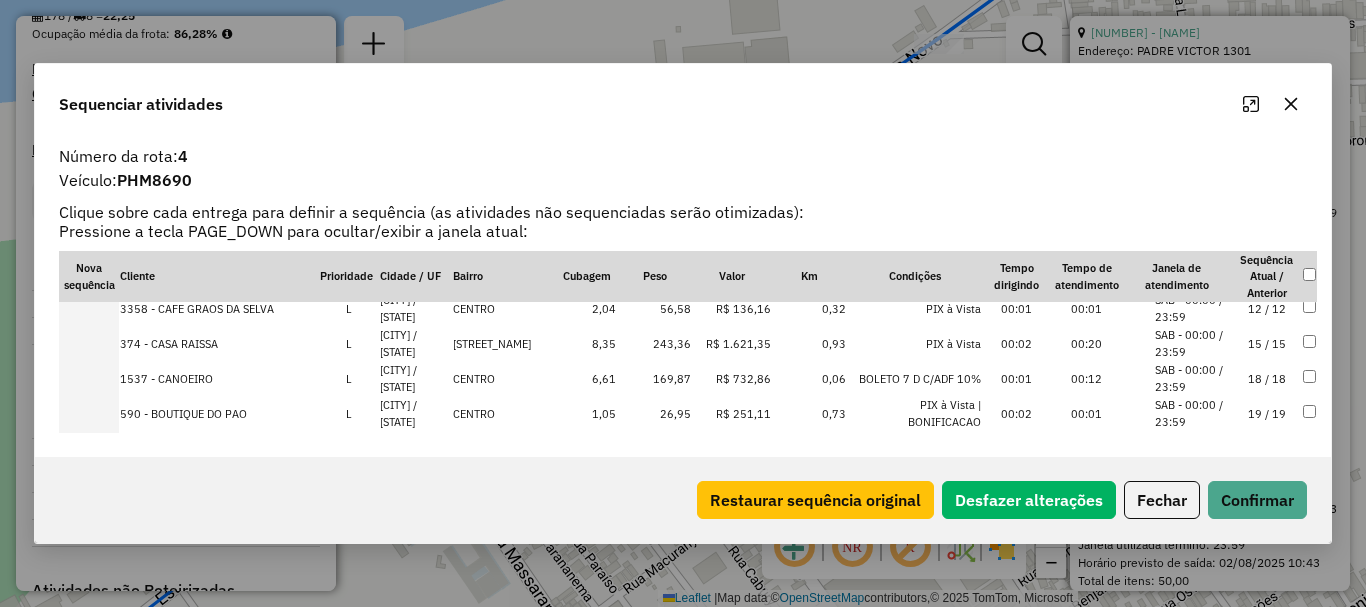 scroll, scrollTop: 503, scrollLeft: 0, axis: vertical 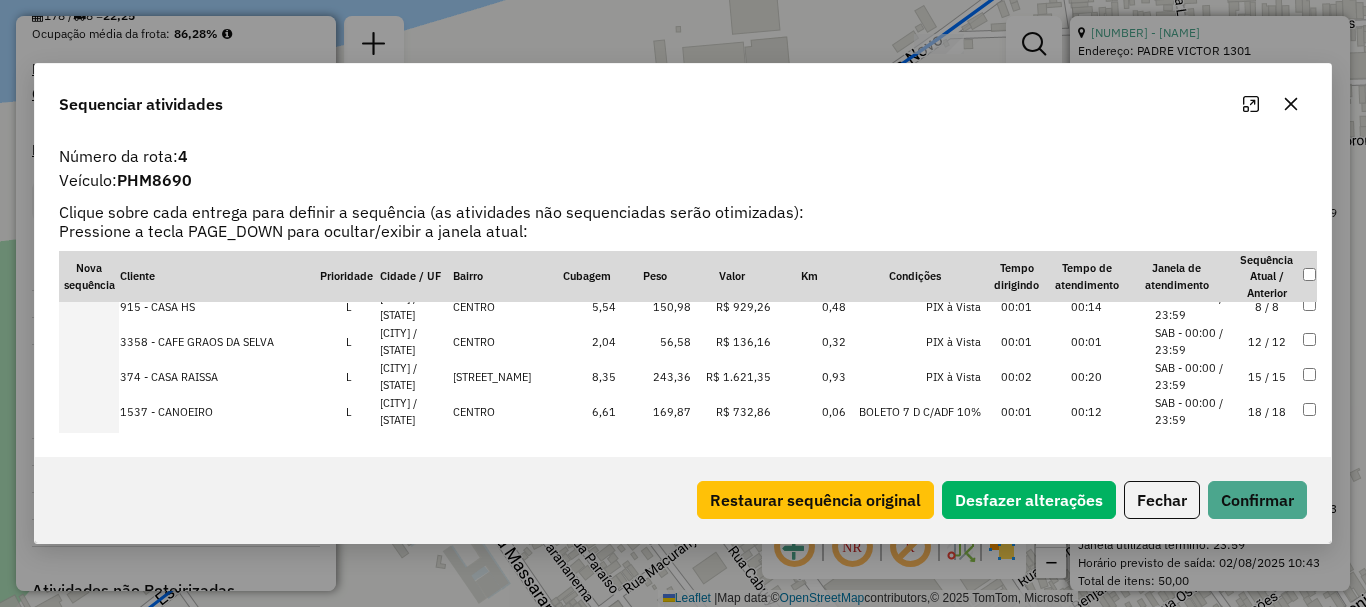click at bounding box center [89, 411] 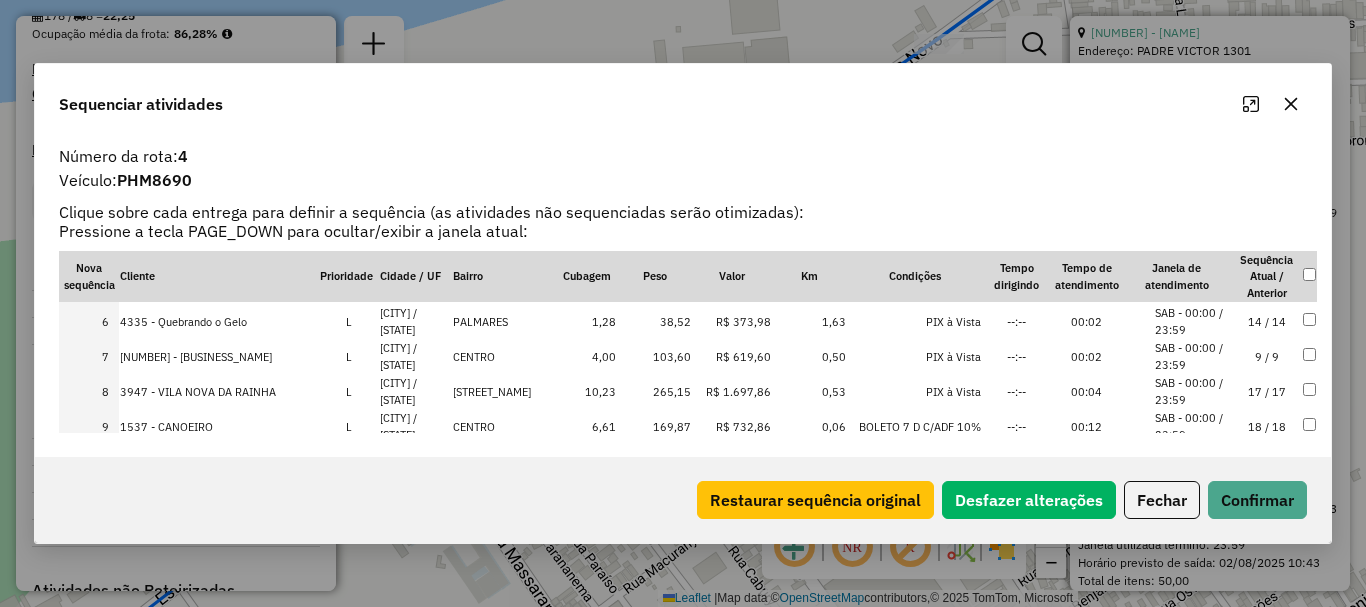 scroll, scrollTop: 203, scrollLeft: 0, axis: vertical 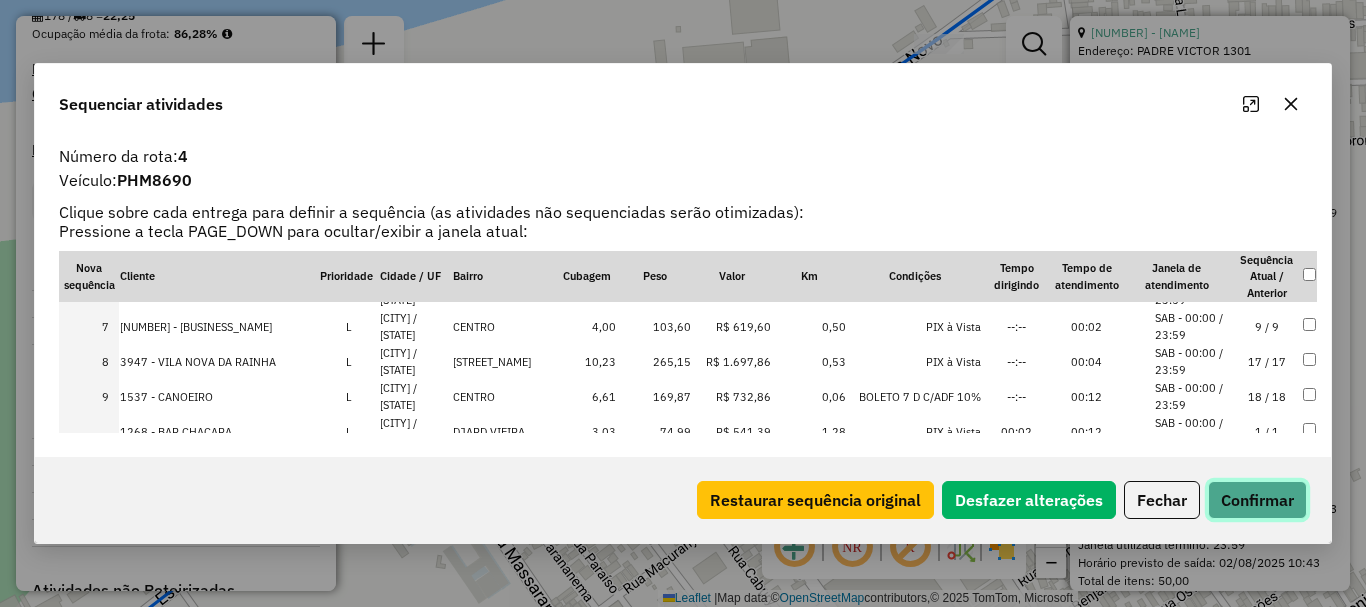 click on "Confirmar" 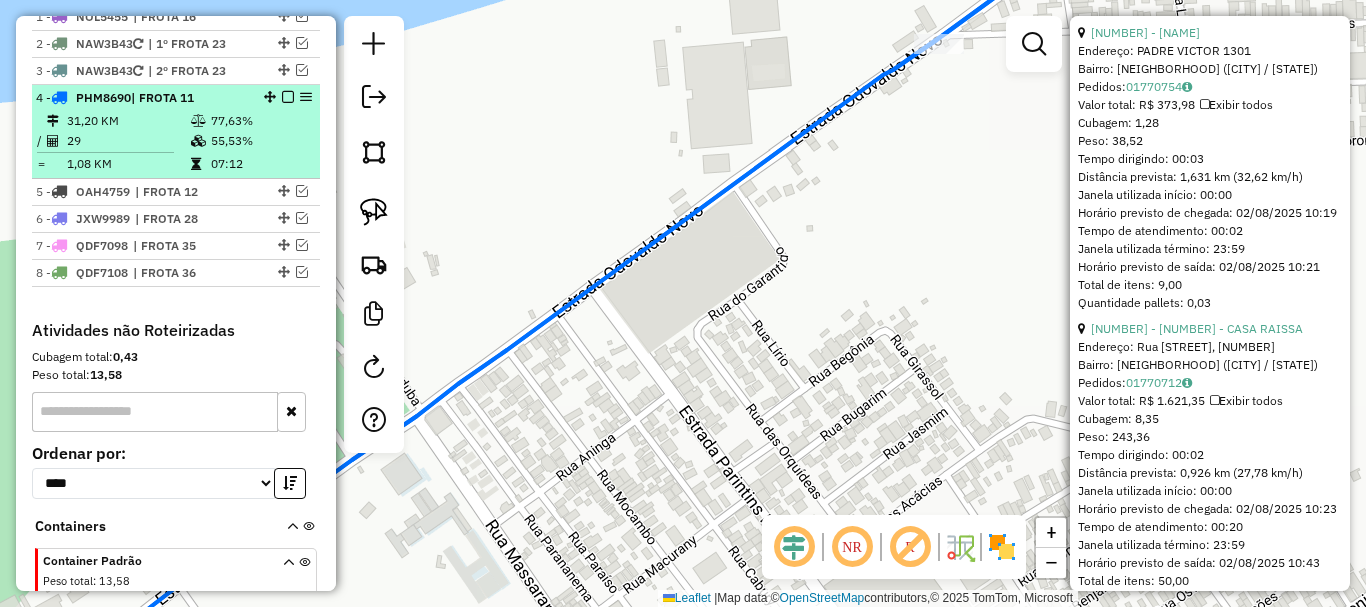 scroll, scrollTop: 731, scrollLeft: 0, axis: vertical 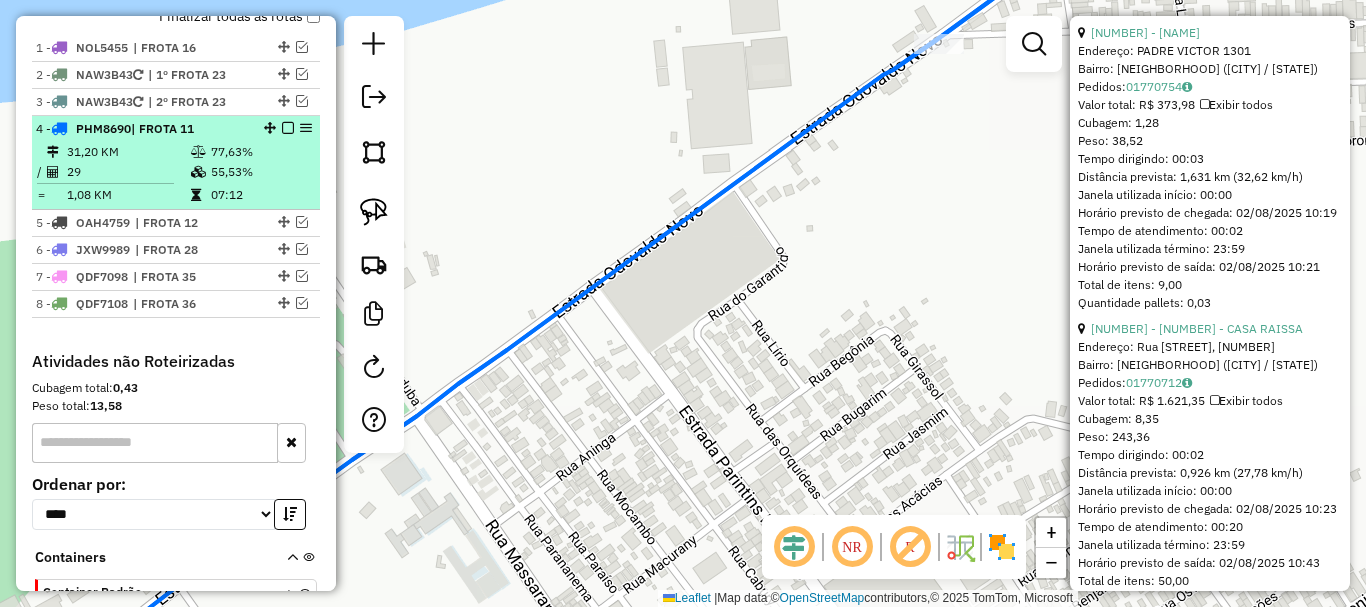 click at bounding box center (288, 128) 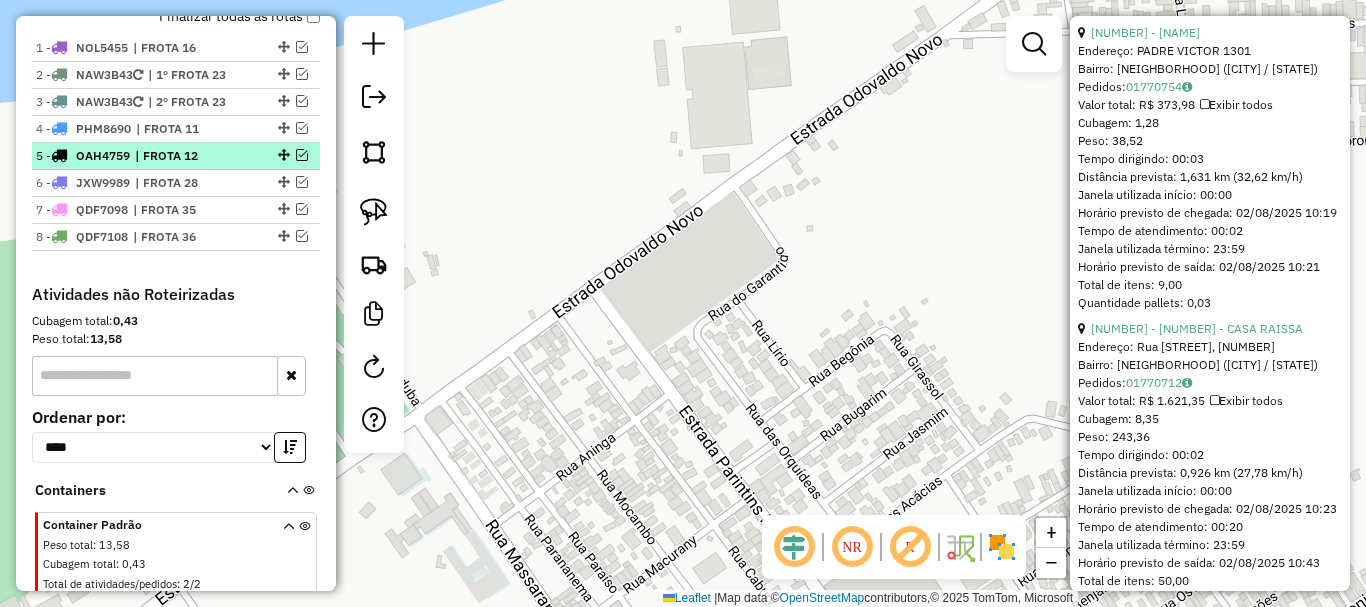click at bounding box center [302, 155] 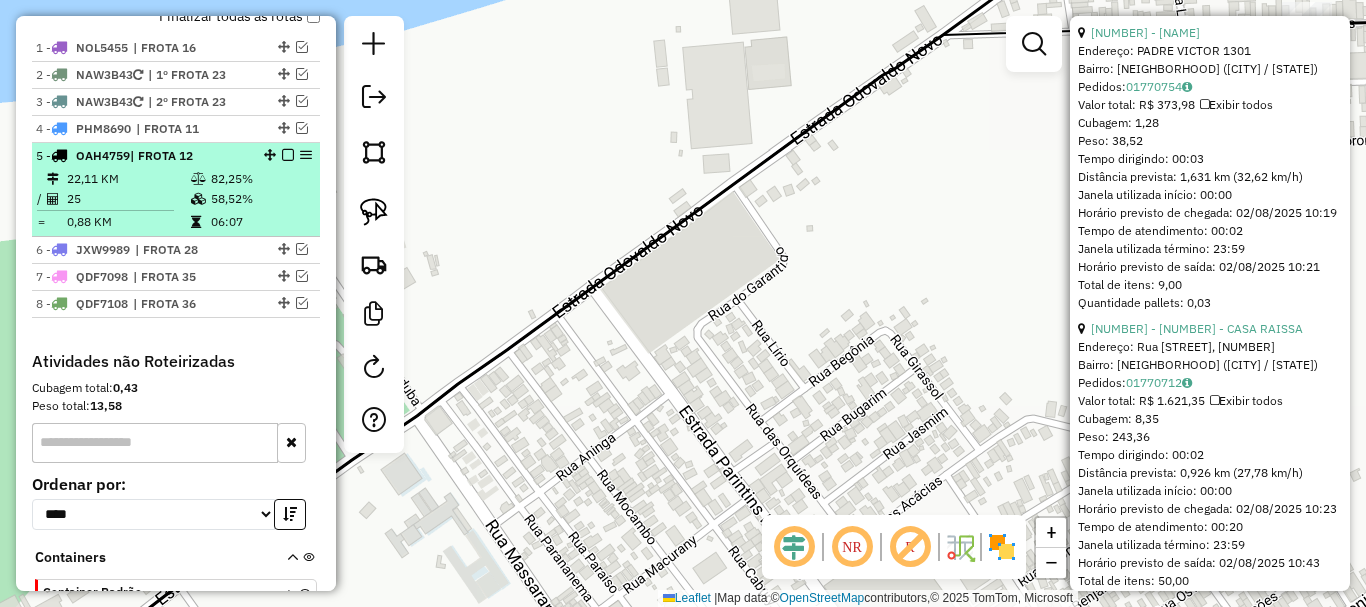 click on "5 -       OAH4759   | FROTA 12" at bounding box center (142, 156) 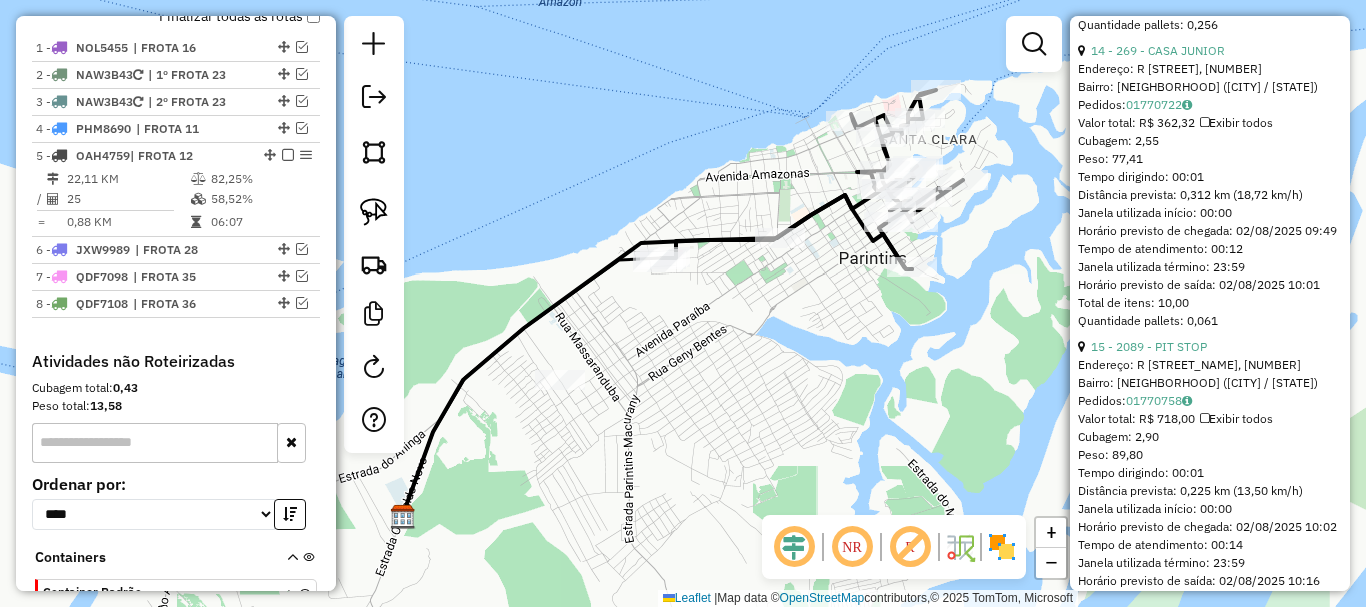 click 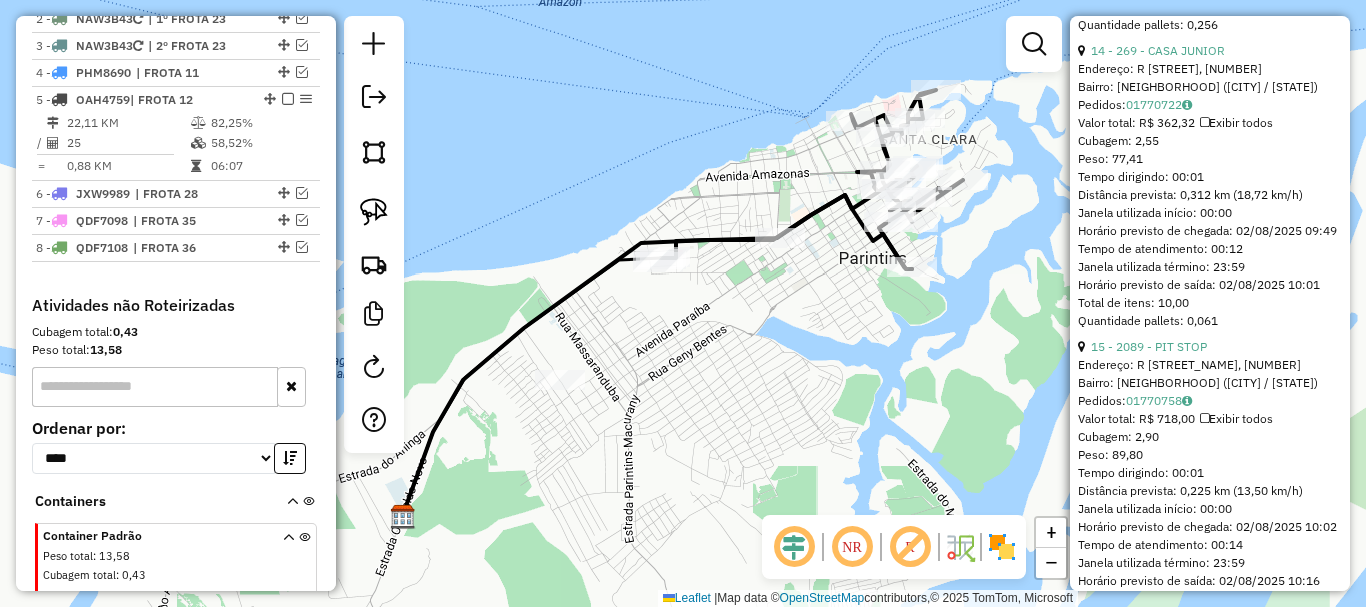 scroll, scrollTop: 858, scrollLeft: 0, axis: vertical 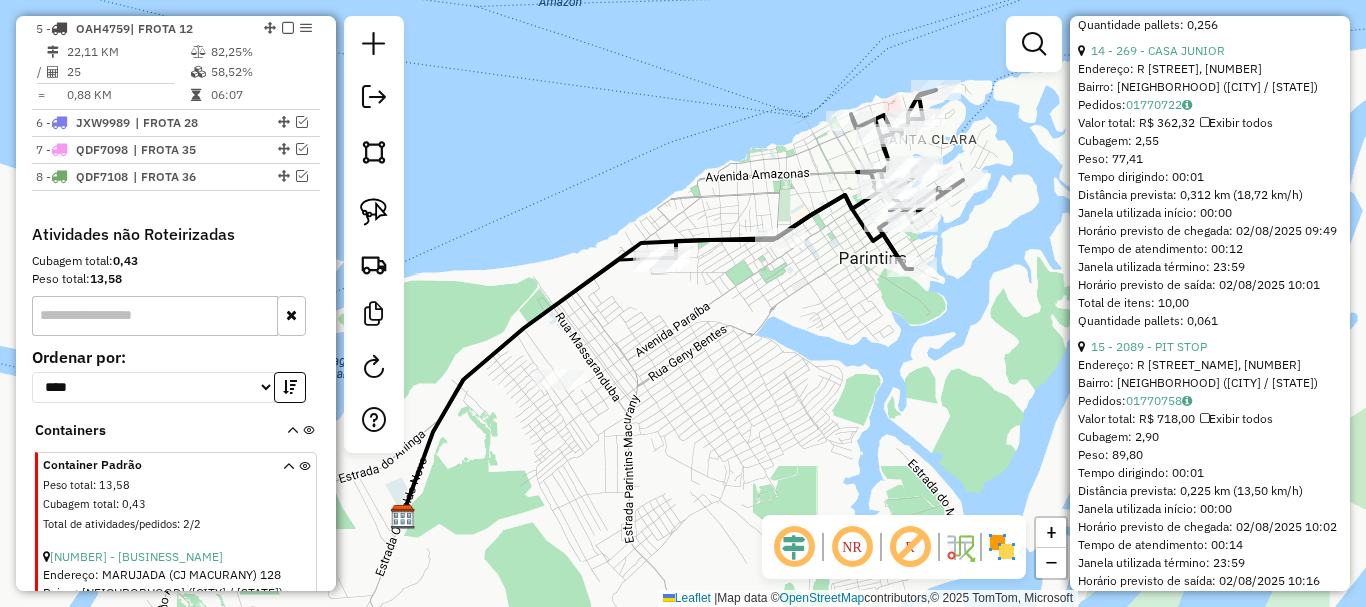click 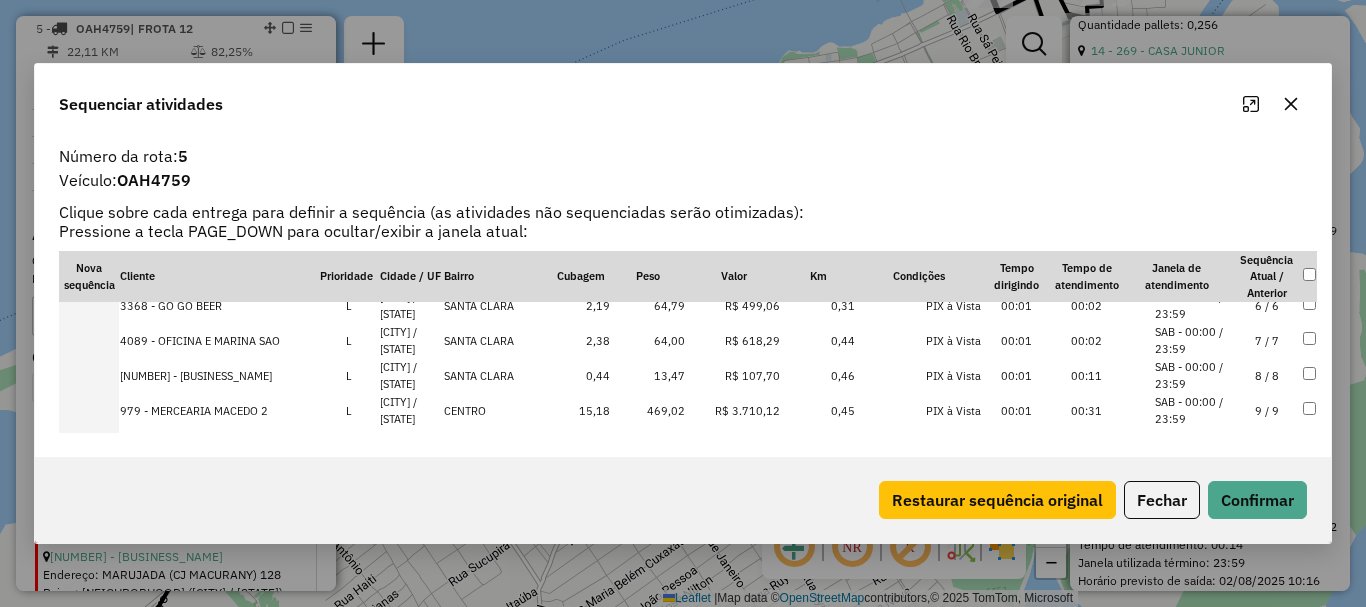 scroll, scrollTop: 200, scrollLeft: 0, axis: vertical 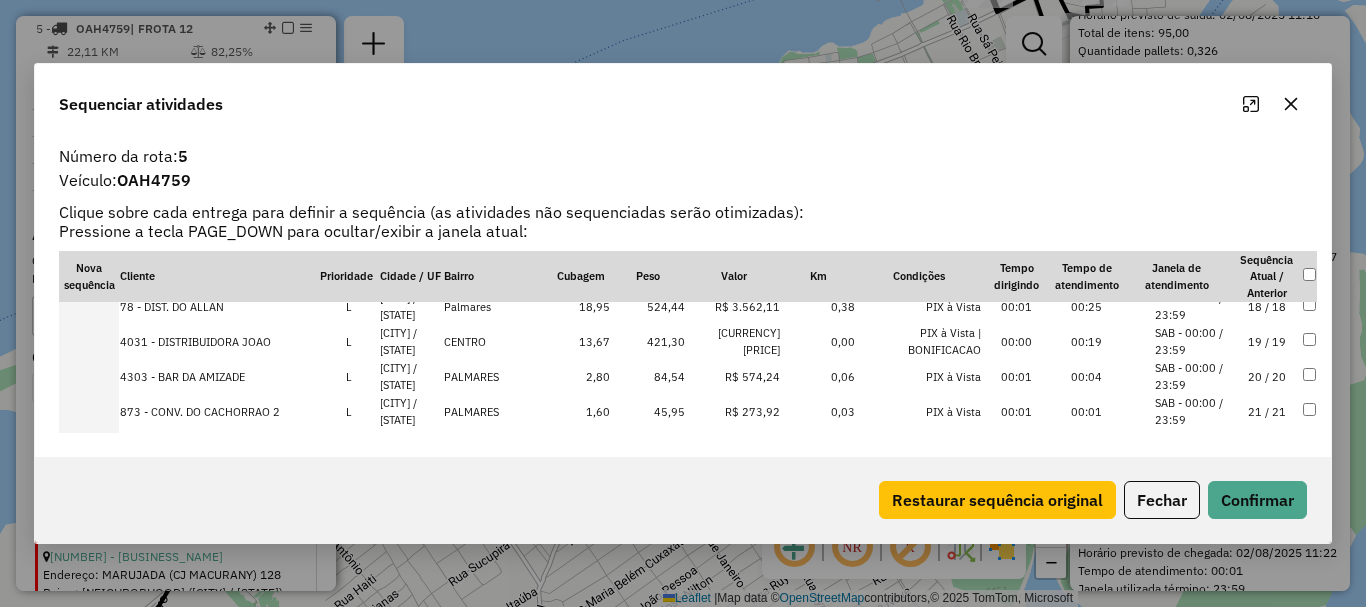 click at bounding box center (89, 341) 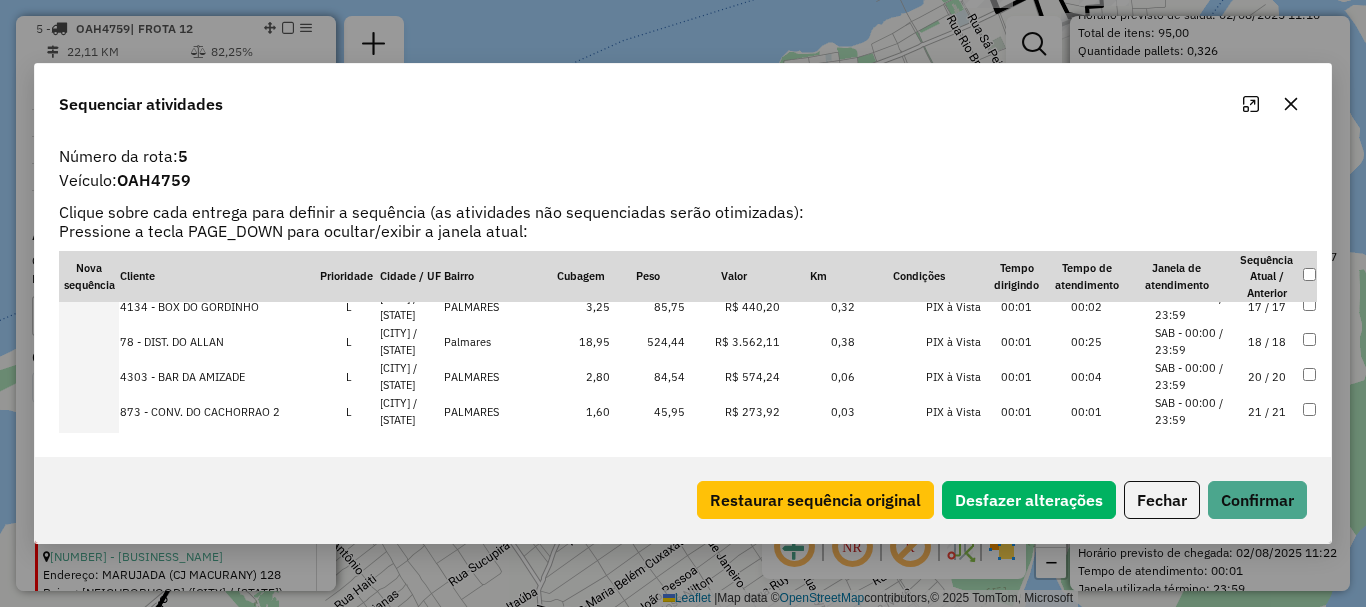 scroll, scrollTop: 643, scrollLeft: 0, axis: vertical 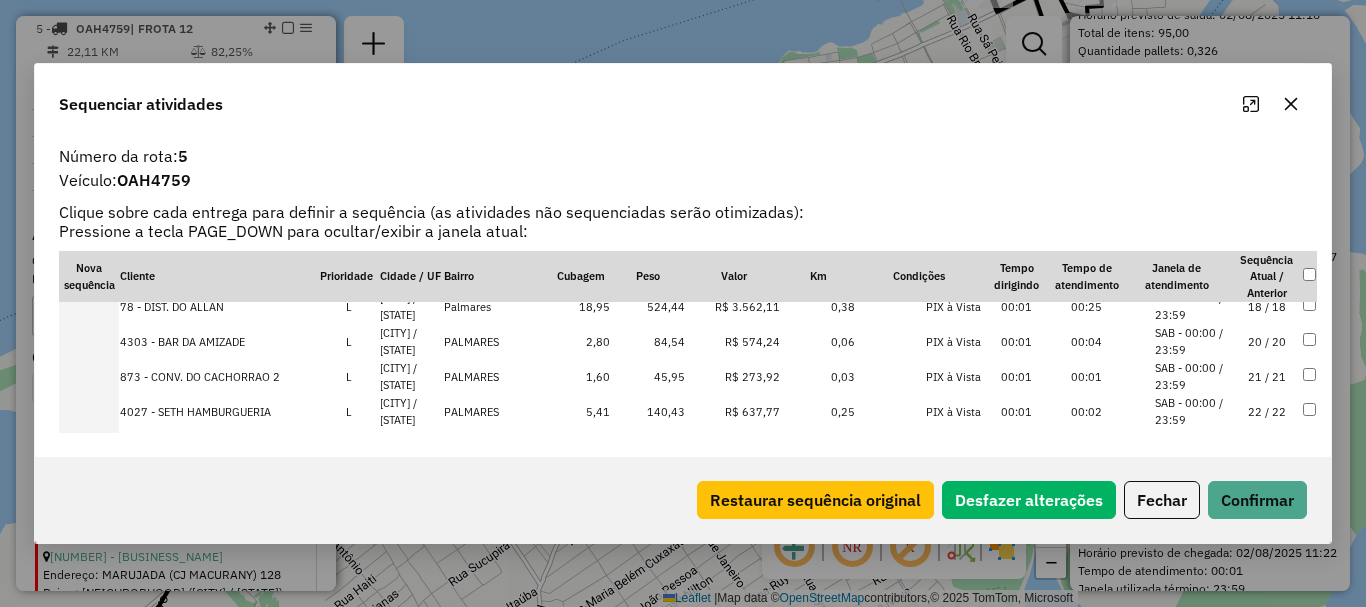 click at bounding box center [89, 306] 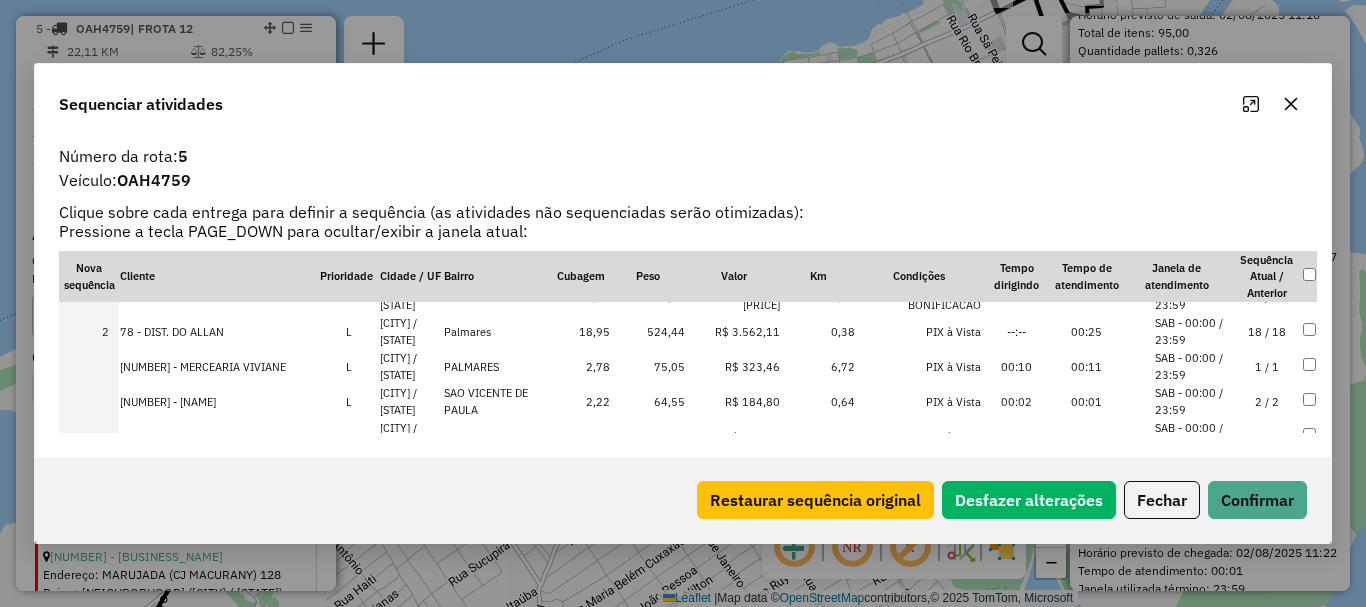 scroll, scrollTop: 0, scrollLeft: 0, axis: both 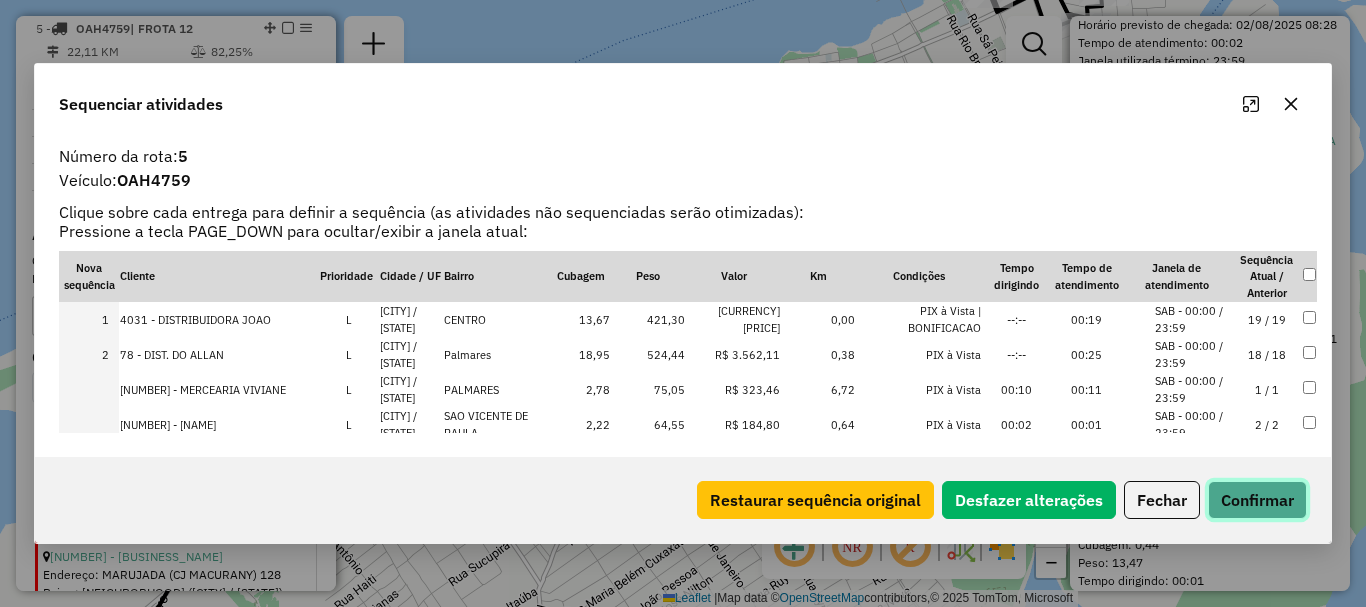 click on "Confirmar" 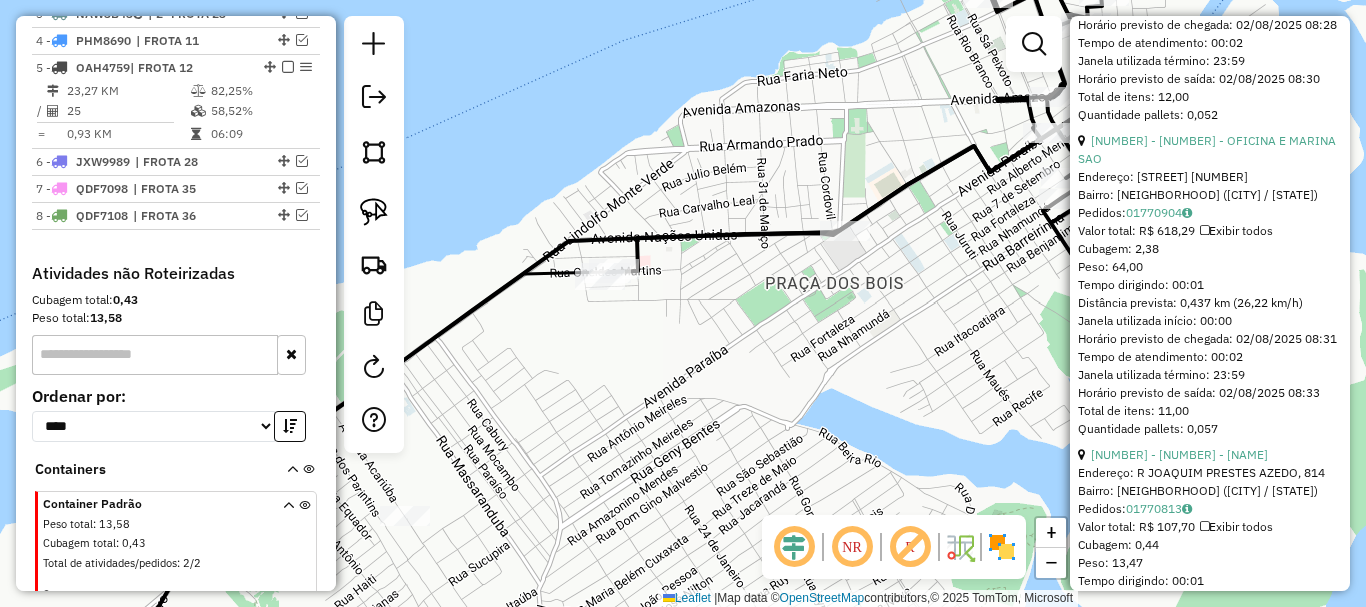 scroll, scrollTop: 858, scrollLeft: 0, axis: vertical 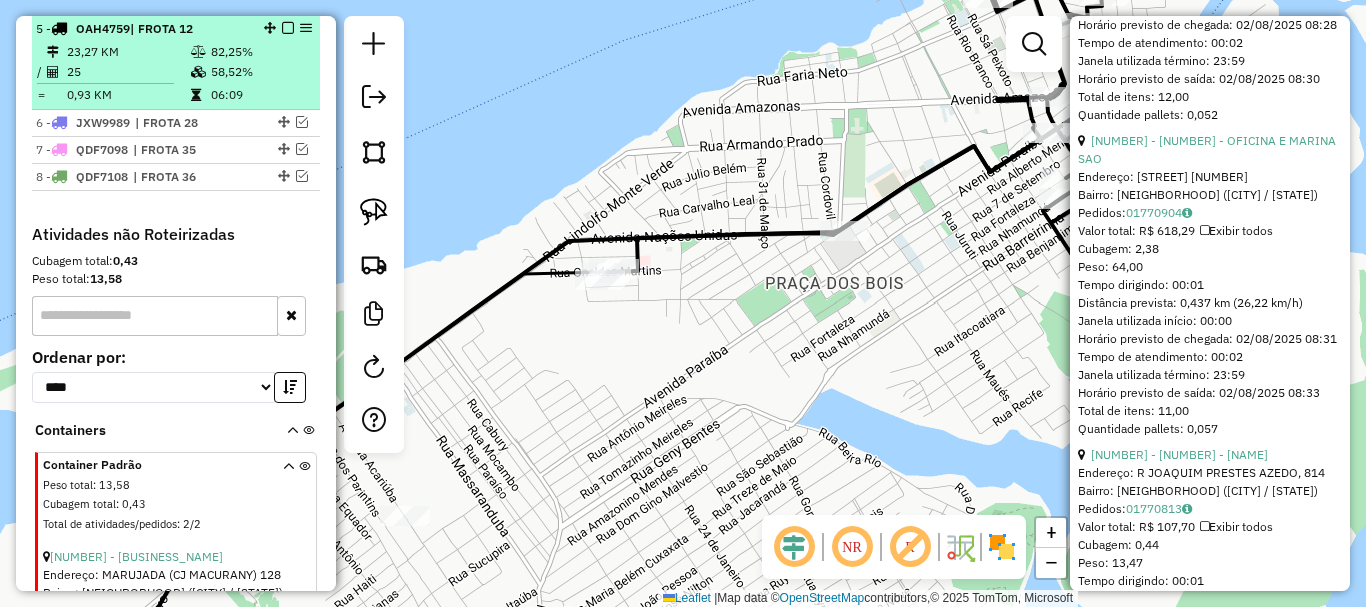 click at bounding box center (288, 28) 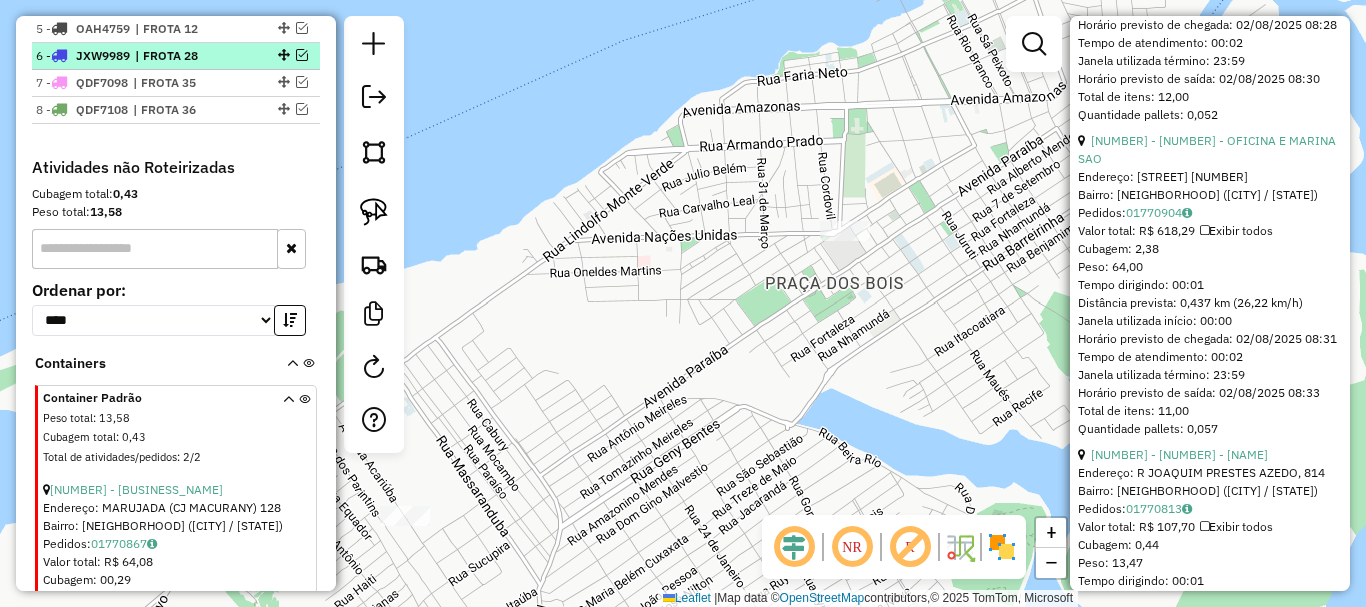 click at bounding box center [302, 55] 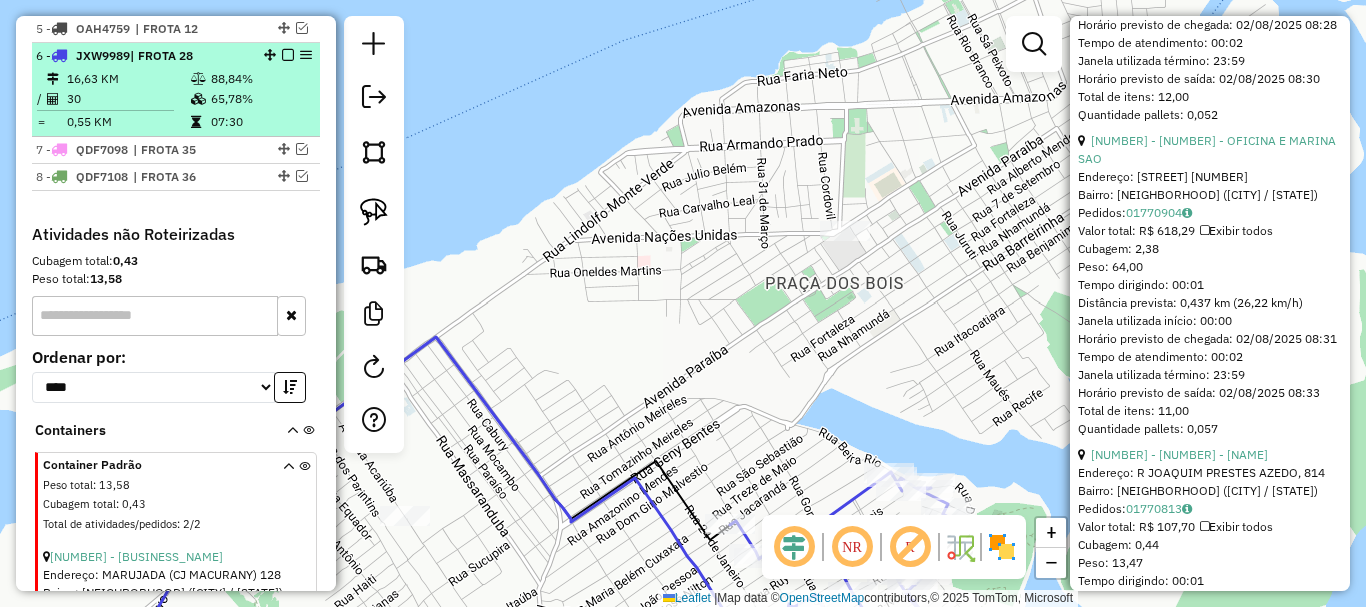click on "6 -       JXW9989   | FROTA 28" at bounding box center (142, 56) 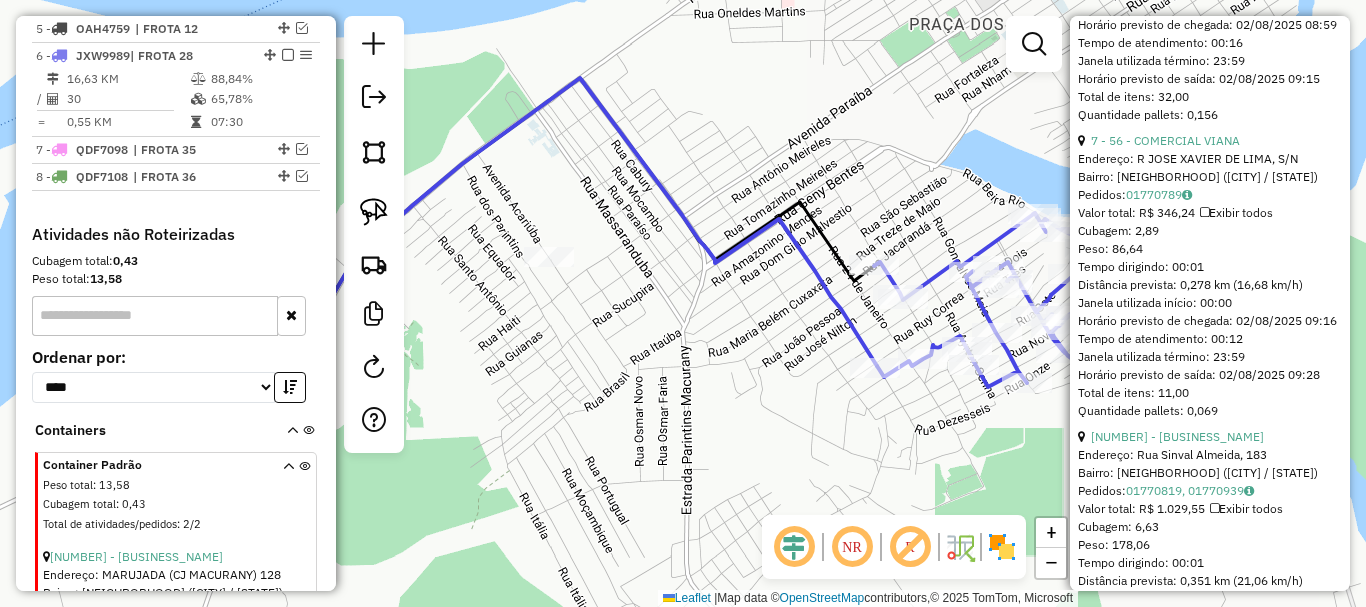 click 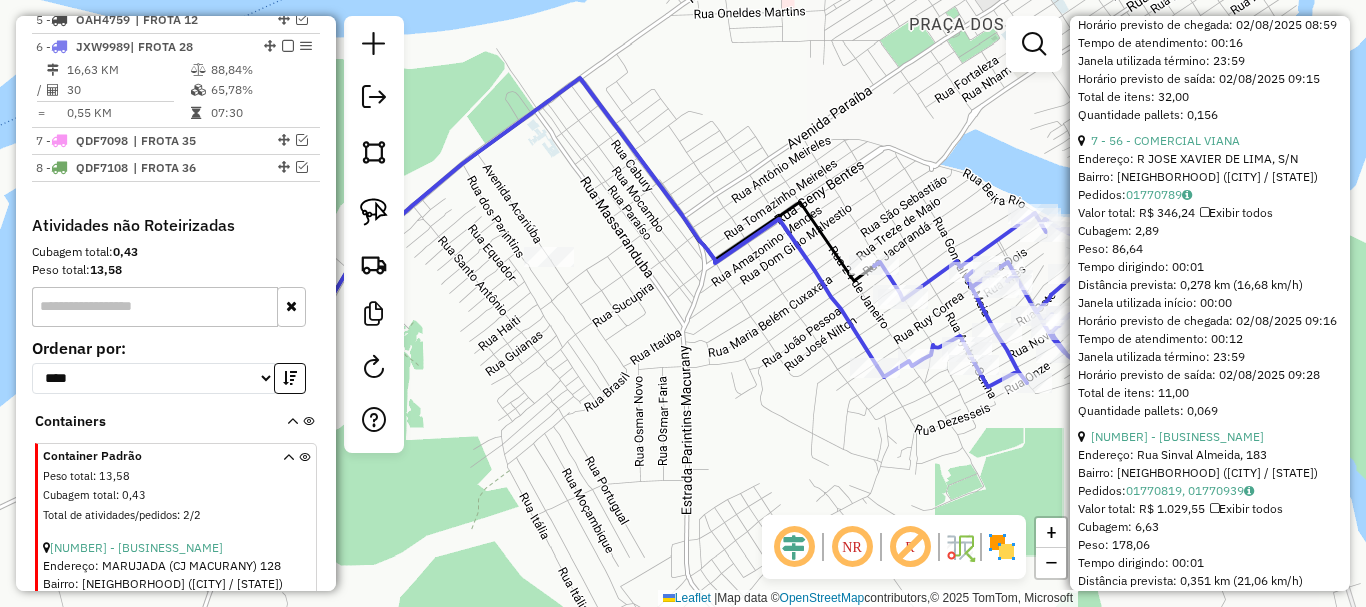 click 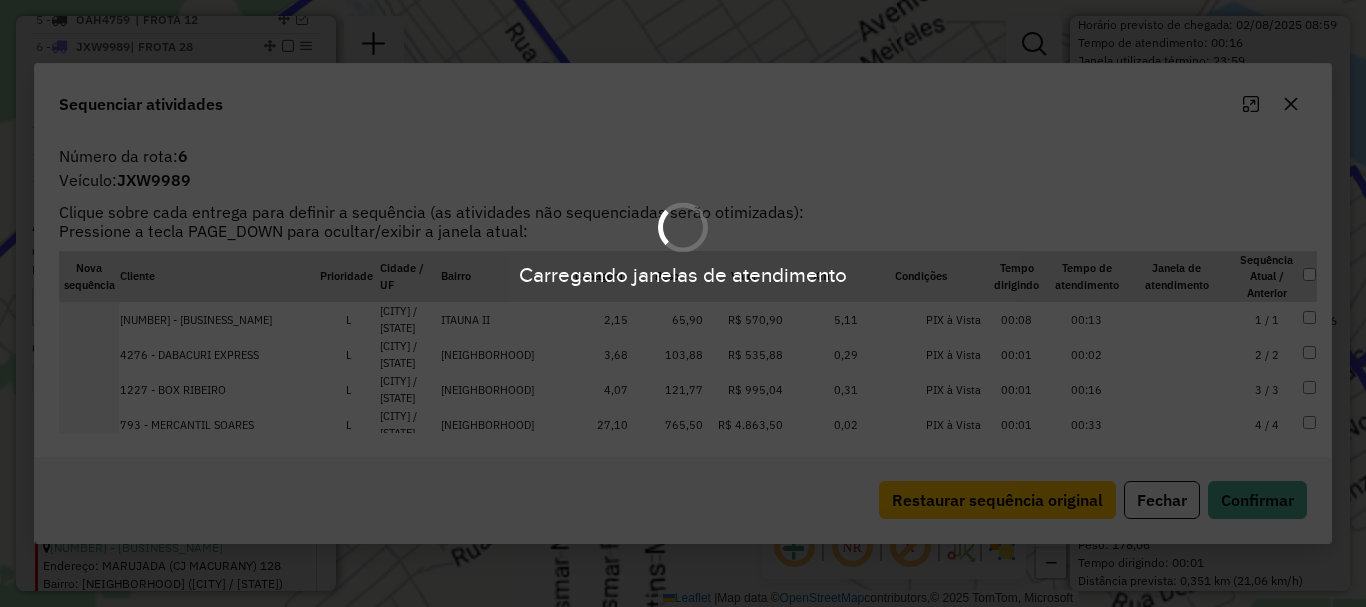 scroll, scrollTop: 885, scrollLeft: 0, axis: vertical 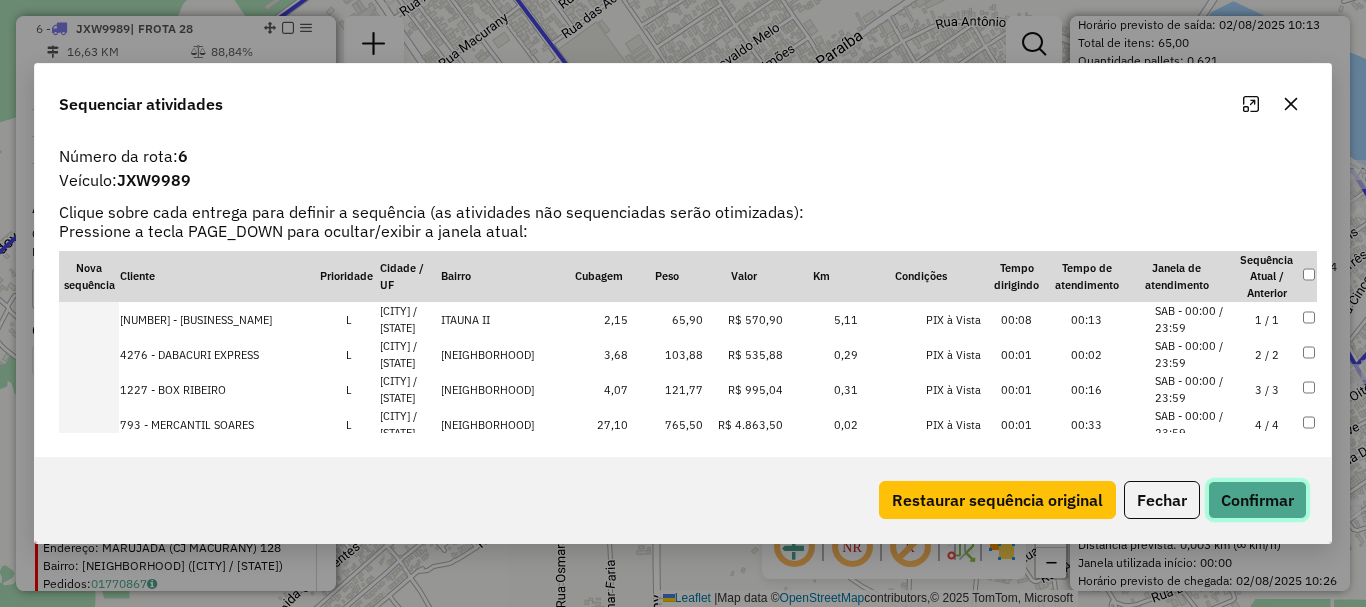 click on "Confirmar" 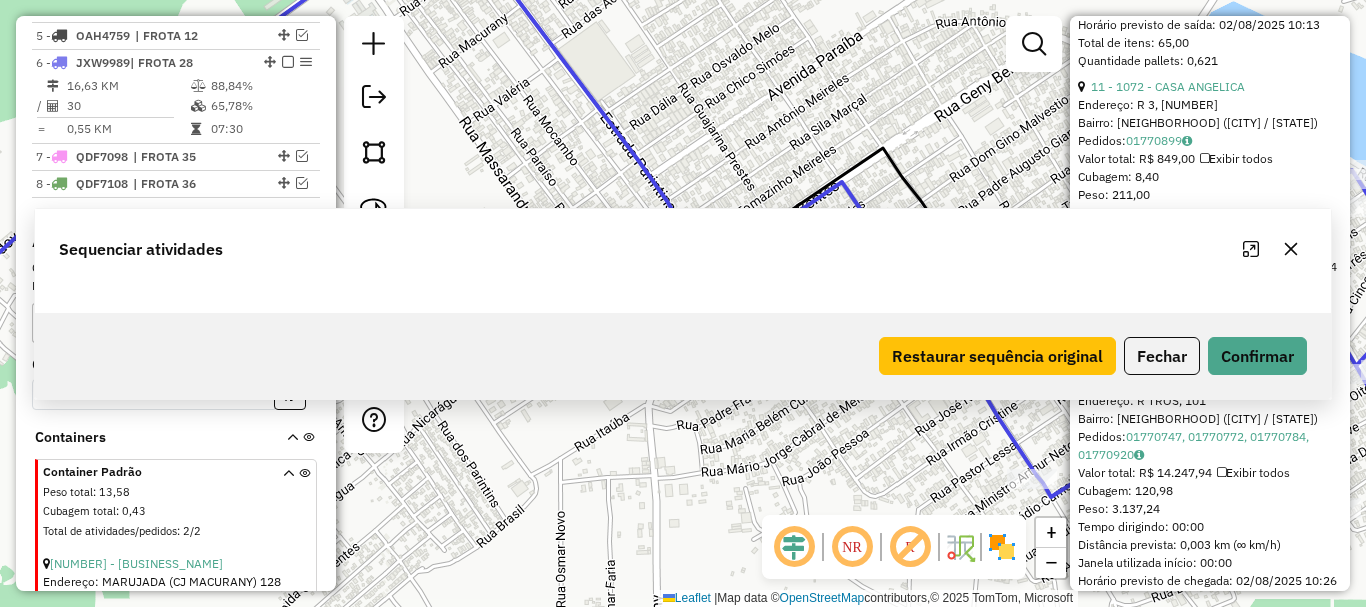 scroll, scrollTop: 885, scrollLeft: 0, axis: vertical 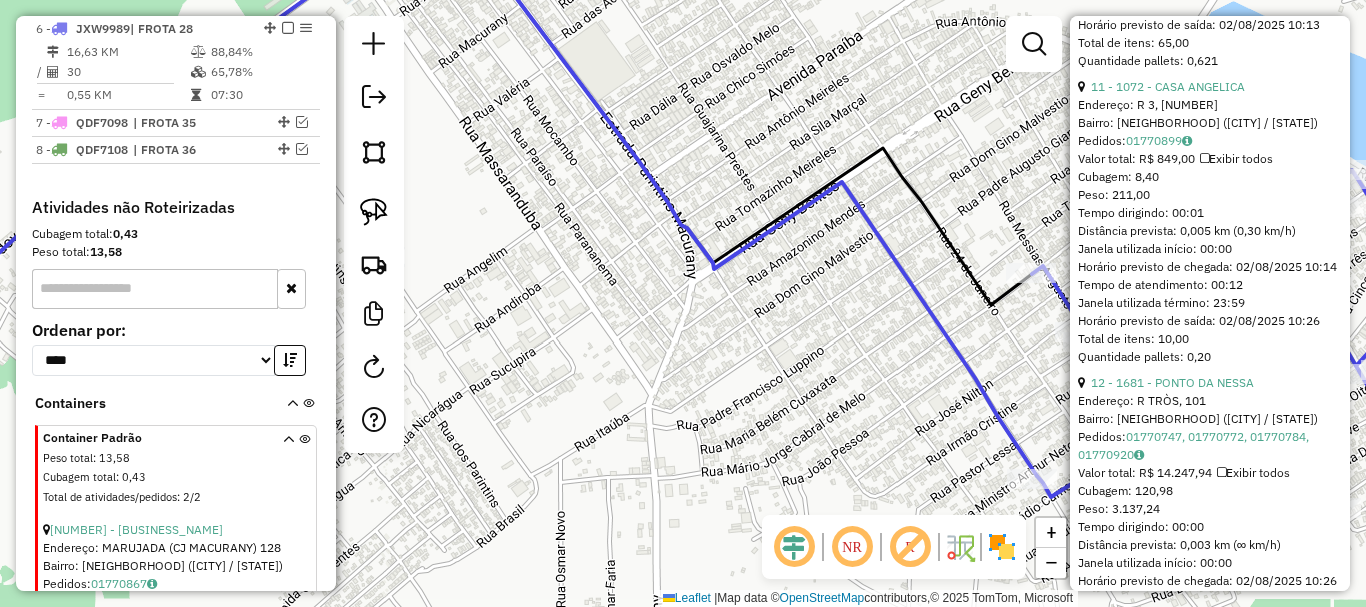drag, startPoint x: 871, startPoint y: 371, endPoint x: 631, endPoint y: 242, distance: 272.47202 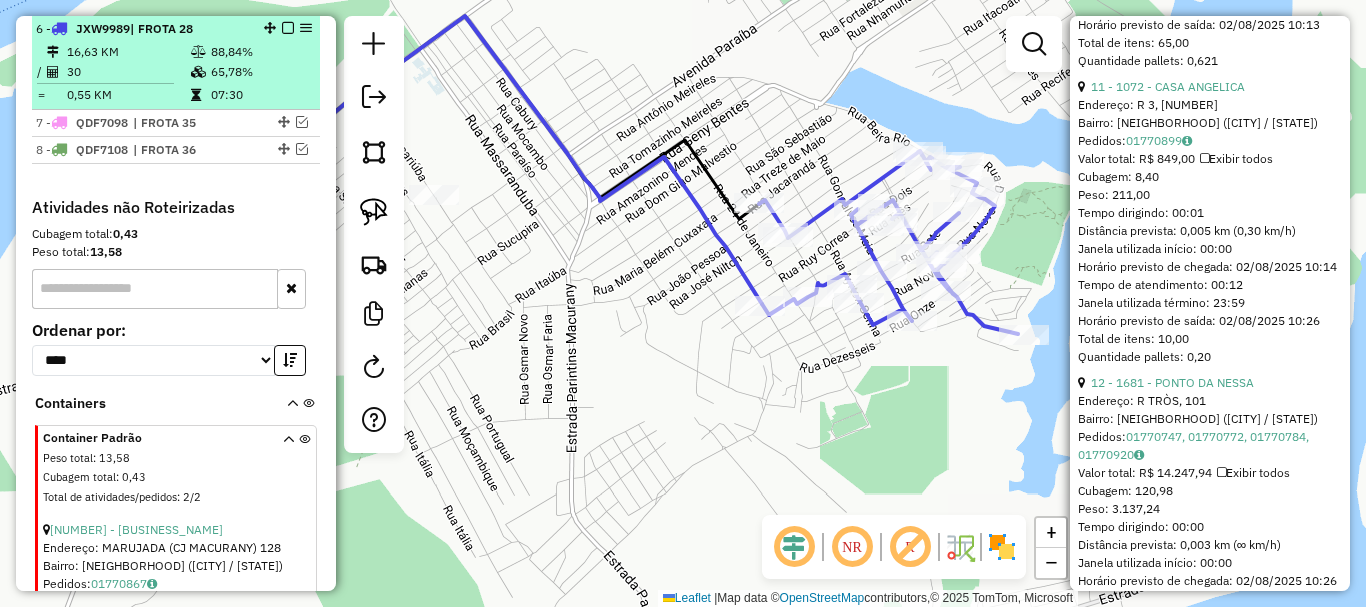 click at bounding box center (288, 28) 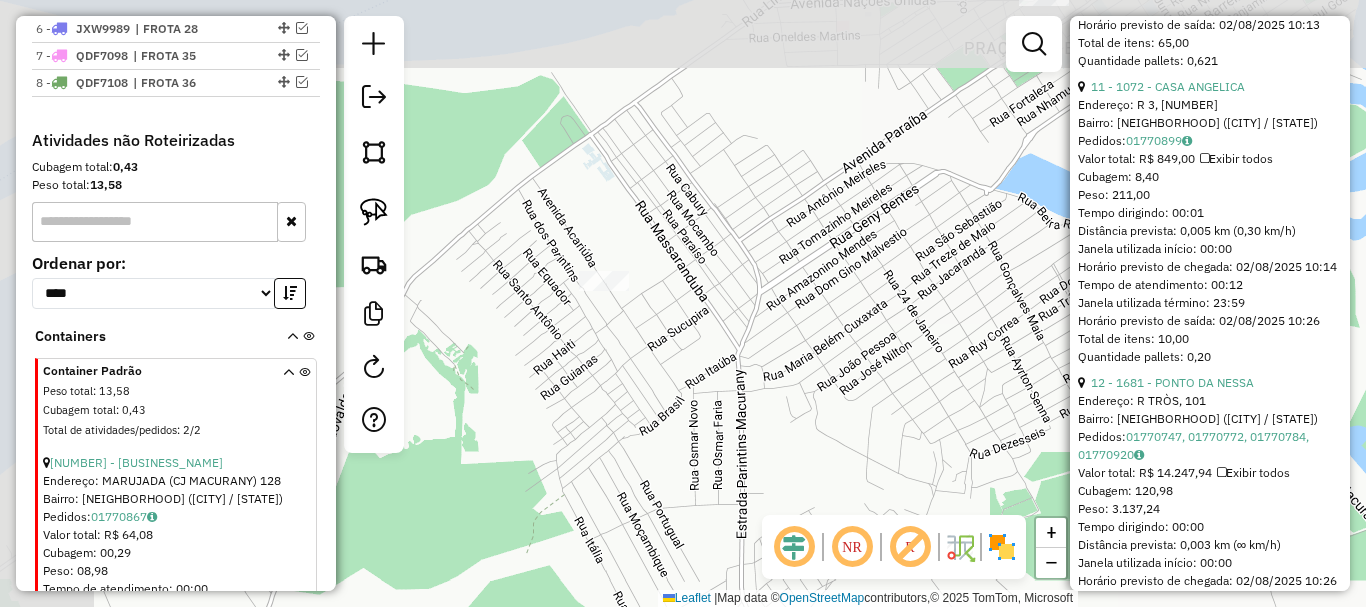 drag, startPoint x: 645, startPoint y: 291, endPoint x: 812, endPoint y: 370, distance: 184.74306 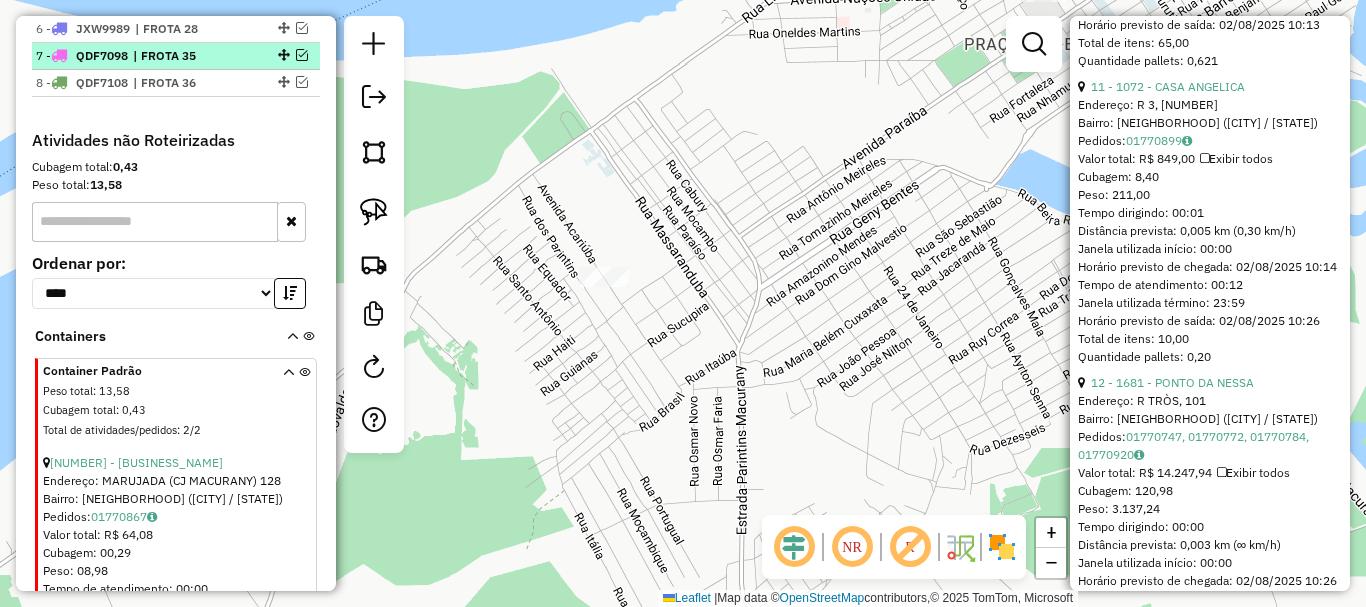 click on "7 -       QDF7098   | FROTA 35" at bounding box center (176, 56) 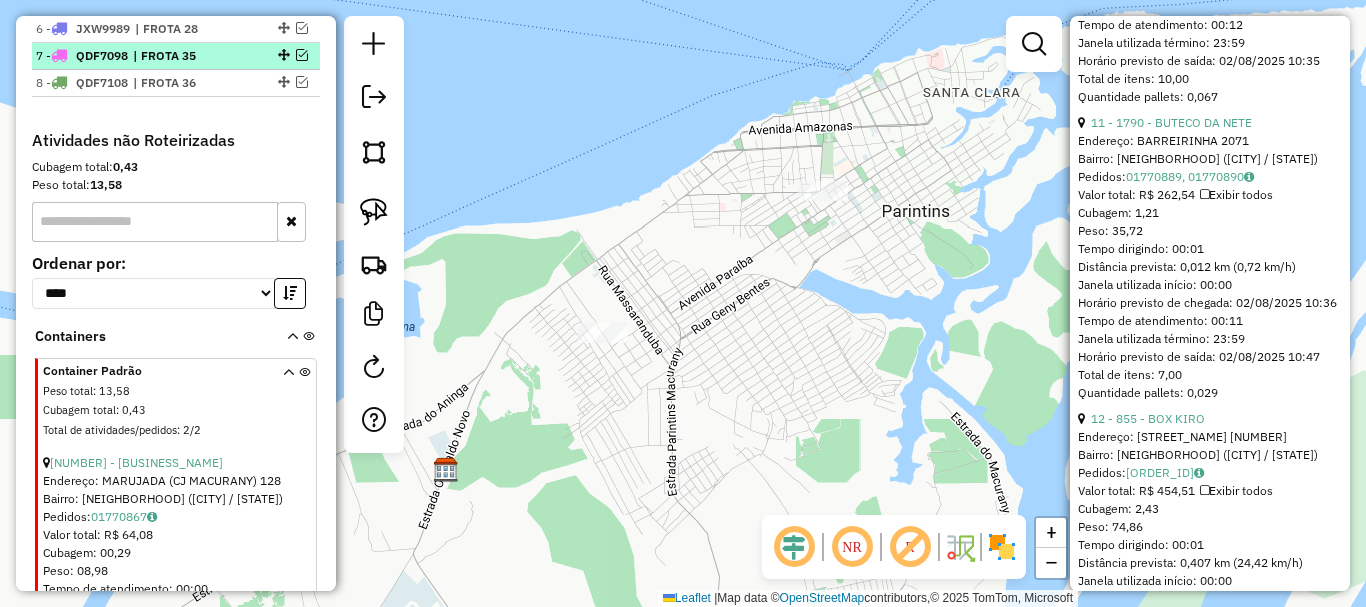 click at bounding box center (302, 55) 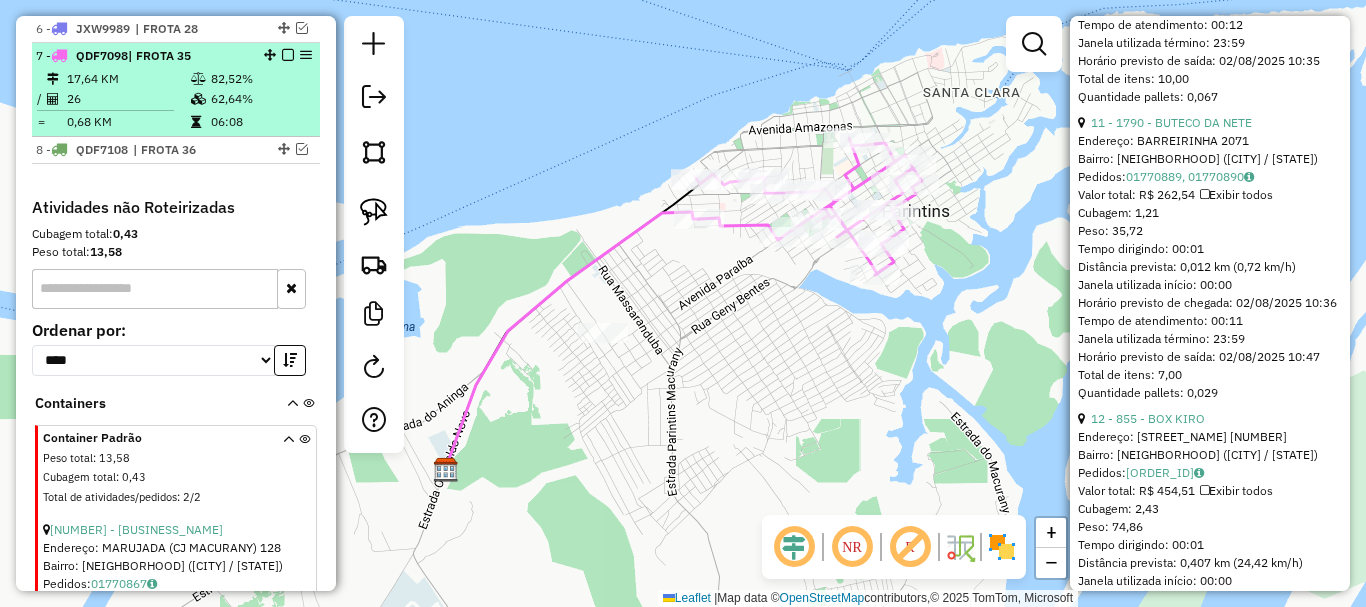 click on "7 -       QDF7098   | FROTA 35" at bounding box center (142, 56) 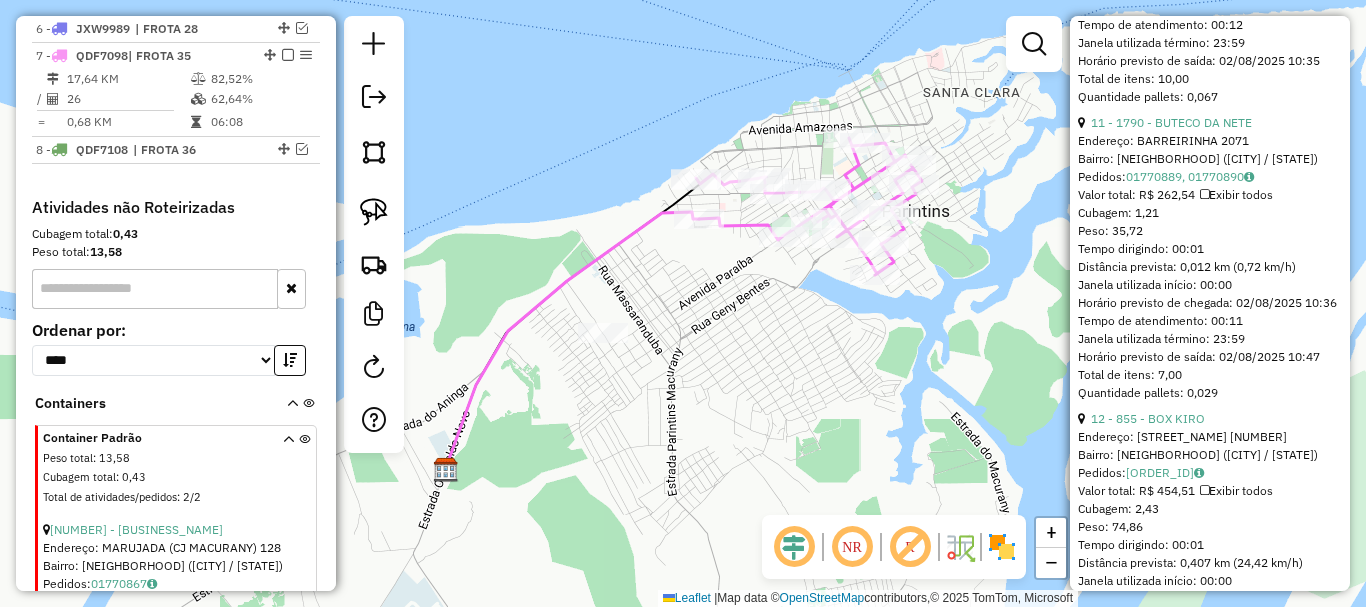 click 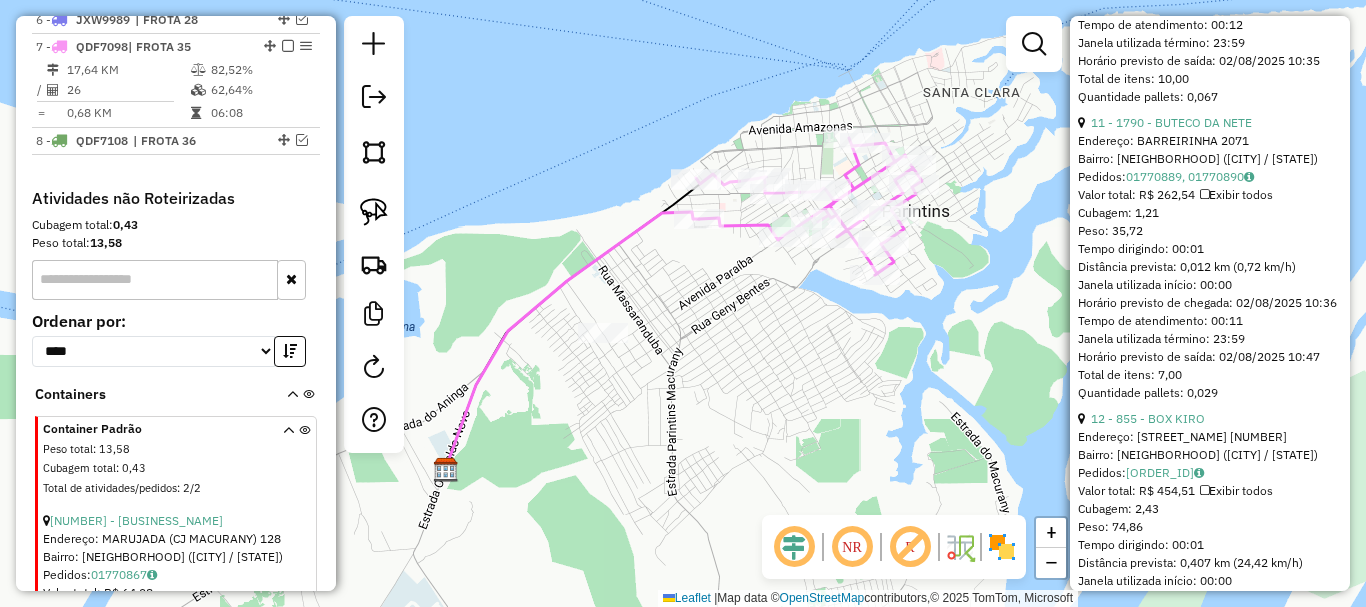 click 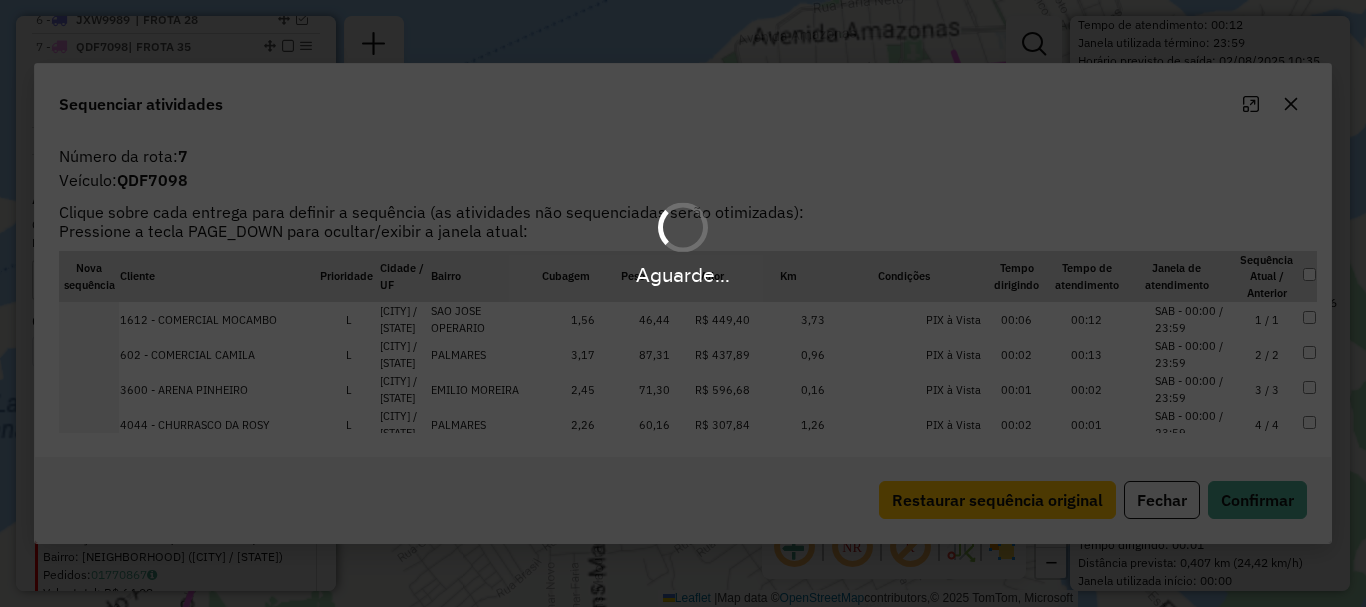 scroll, scrollTop: 912, scrollLeft: 0, axis: vertical 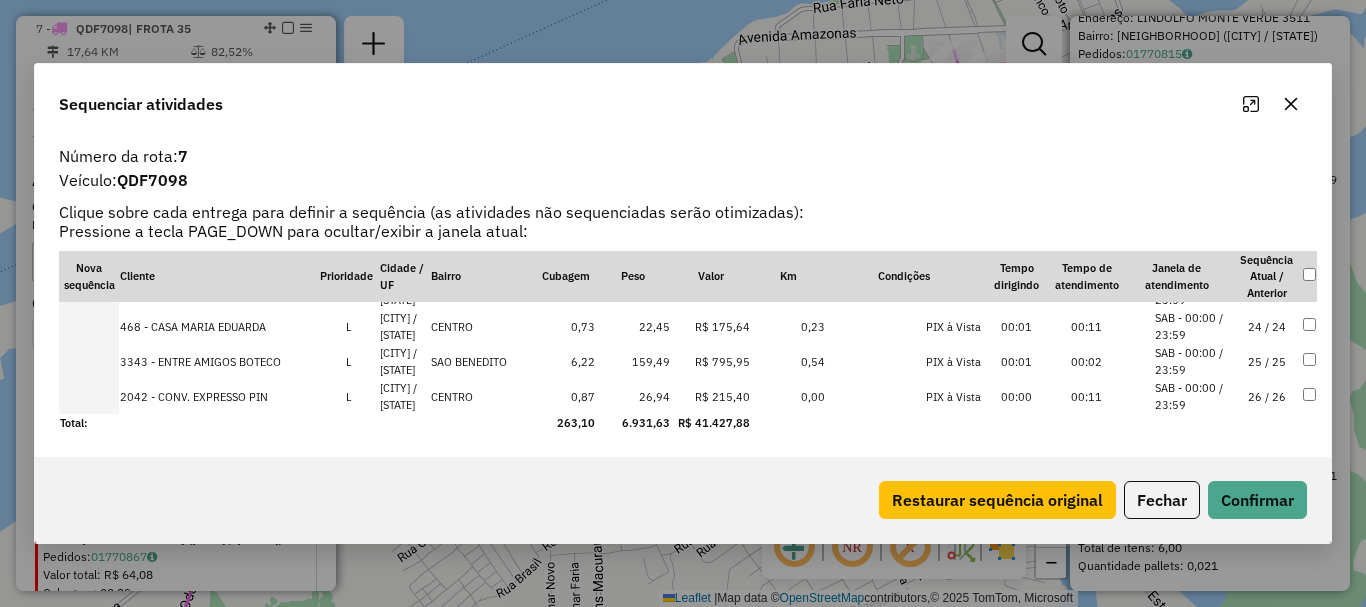 click at bounding box center (89, 361) 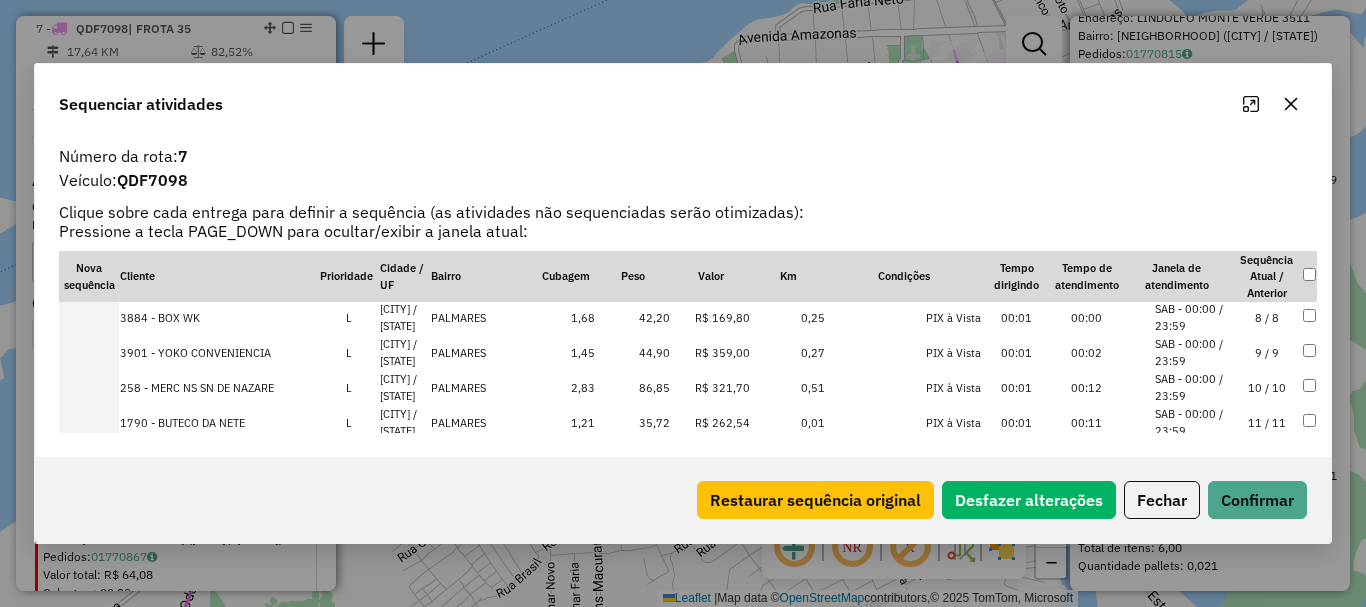 scroll, scrollTop: 0, scrollLeft: 0, axis: both 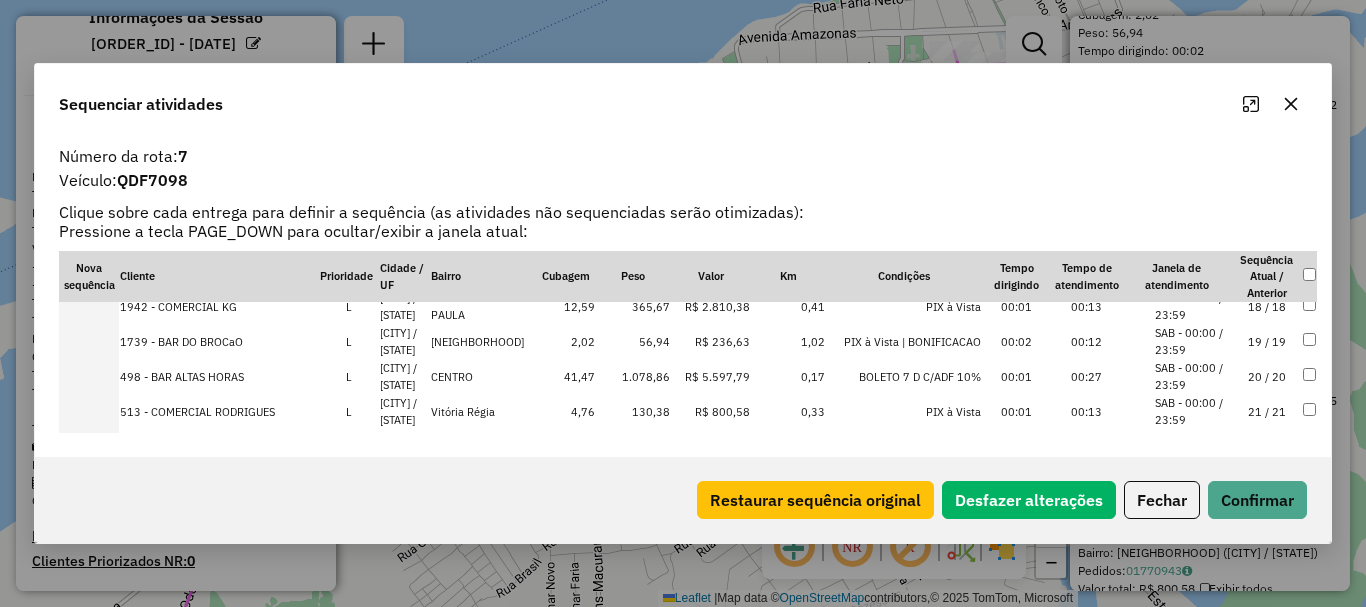 click at bounding box center (89, 341) 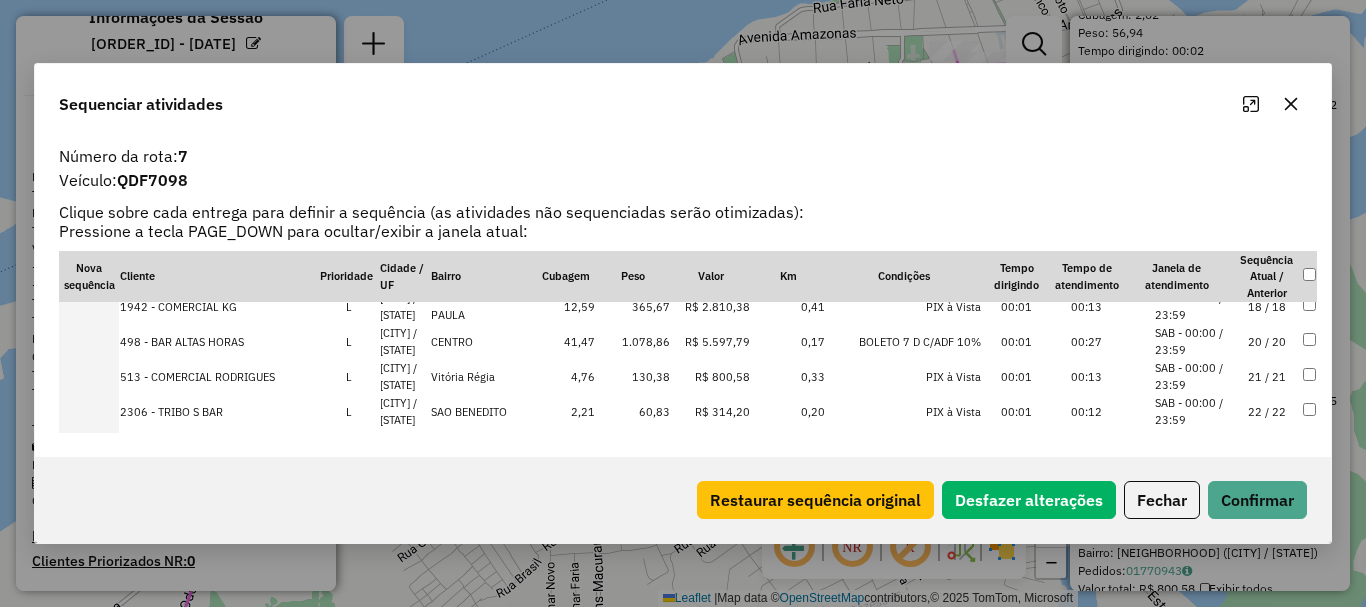 scroll, scrollTop: 1112, scrollLeft: 0, axis: vertical 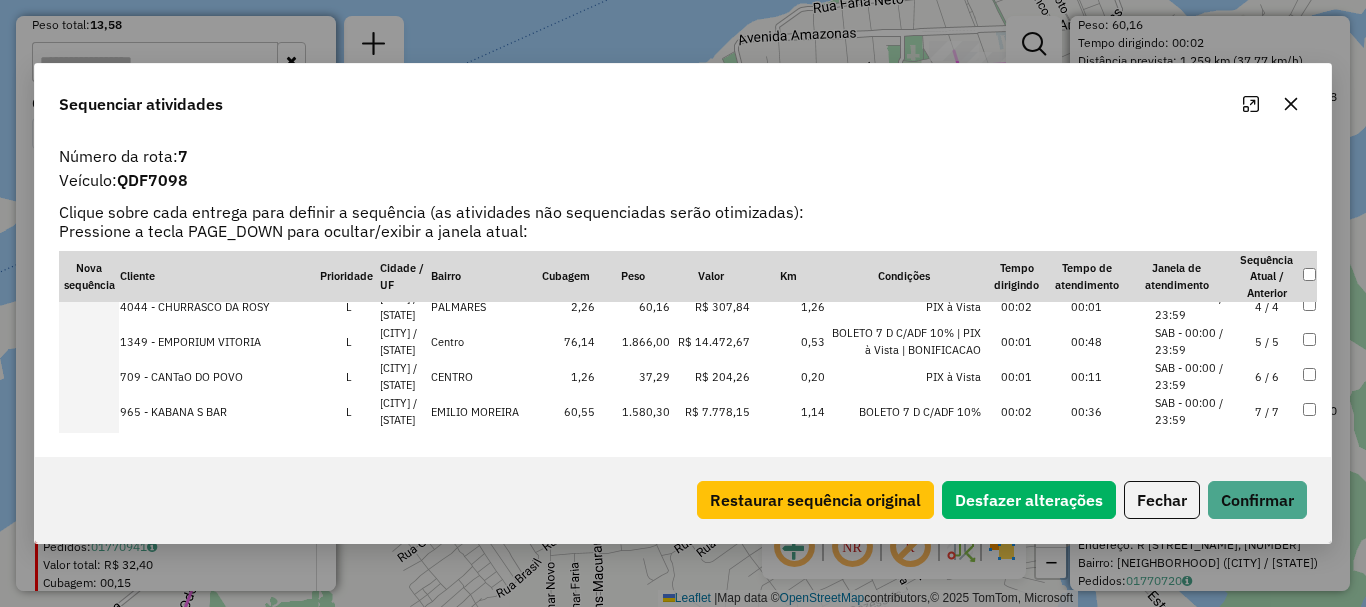 click at bounding box center (89, 341) 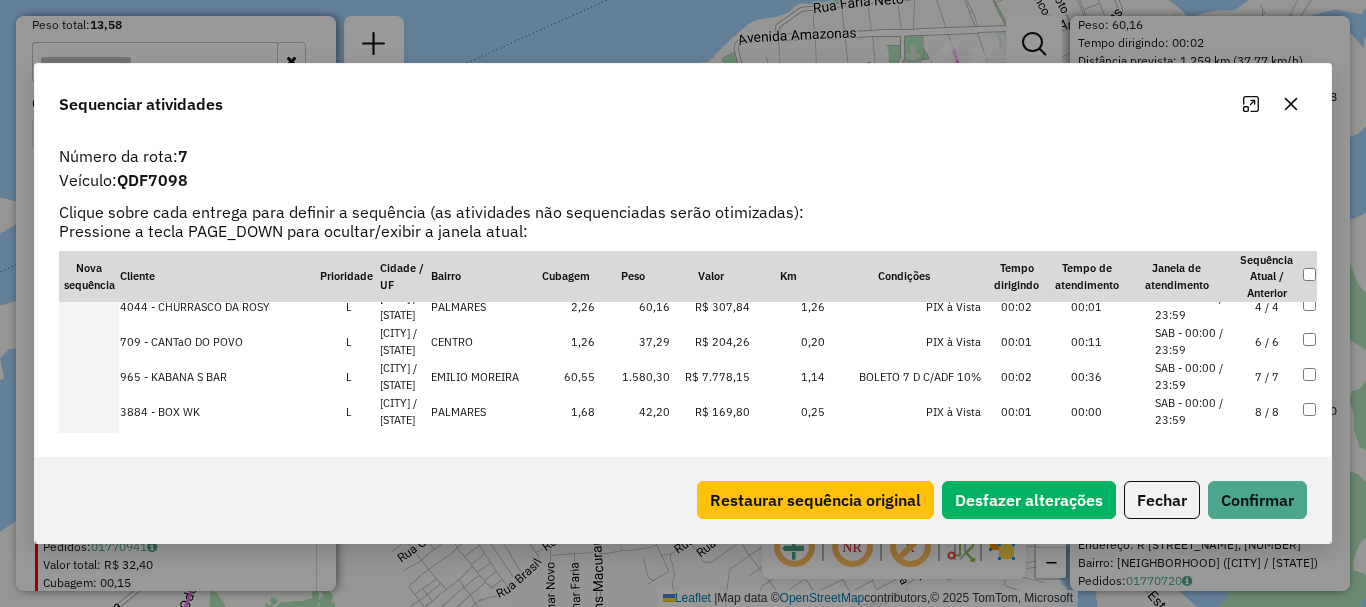 scroll, scrollTop: 7528, scrollLeft: 0, axis: vertical 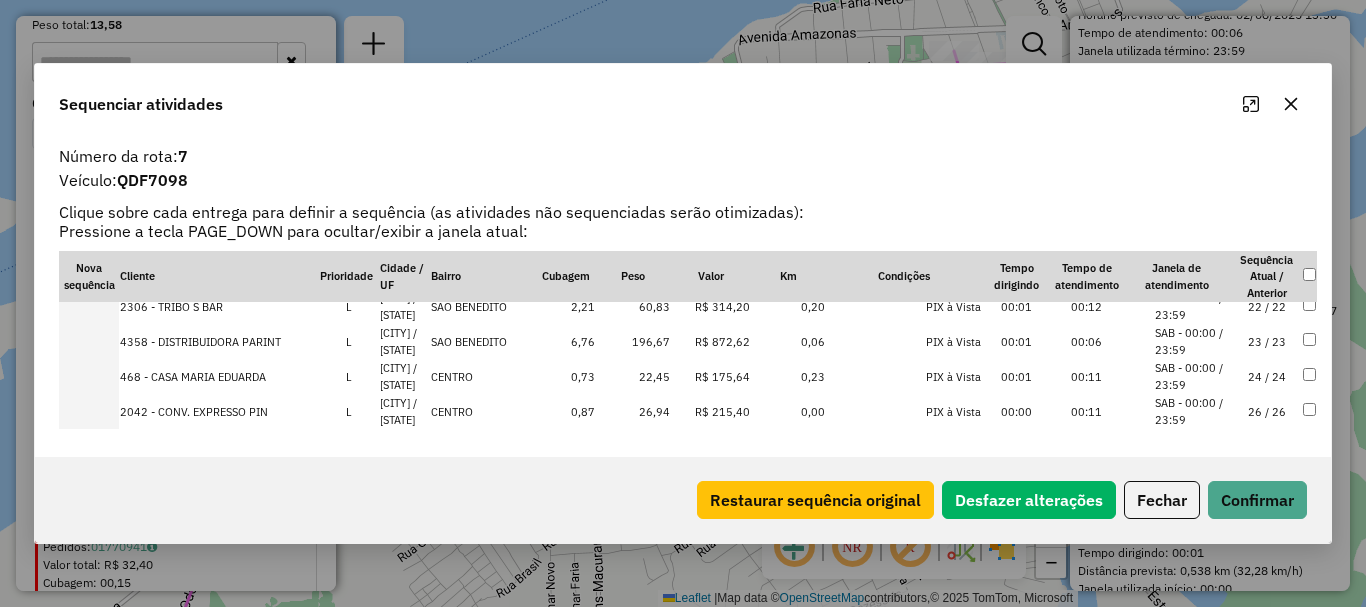 click at bounding box center [89, 341] 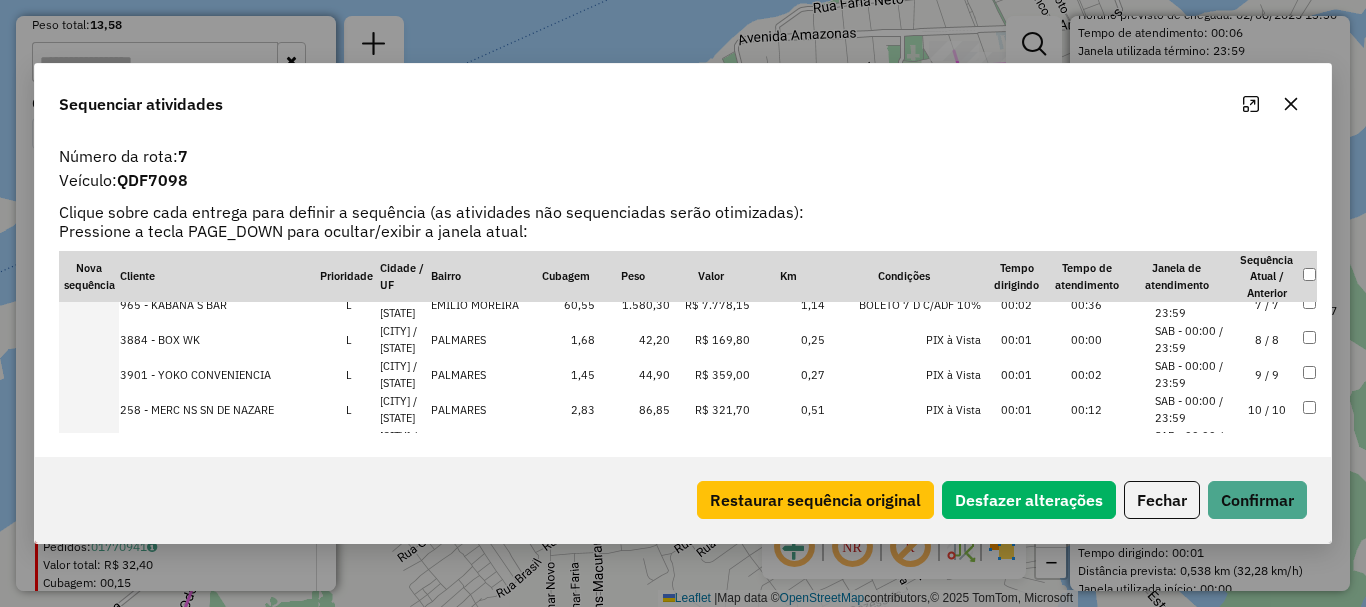 scroll, scrollTop: 300, scrollLeft: 0, axis: vertical 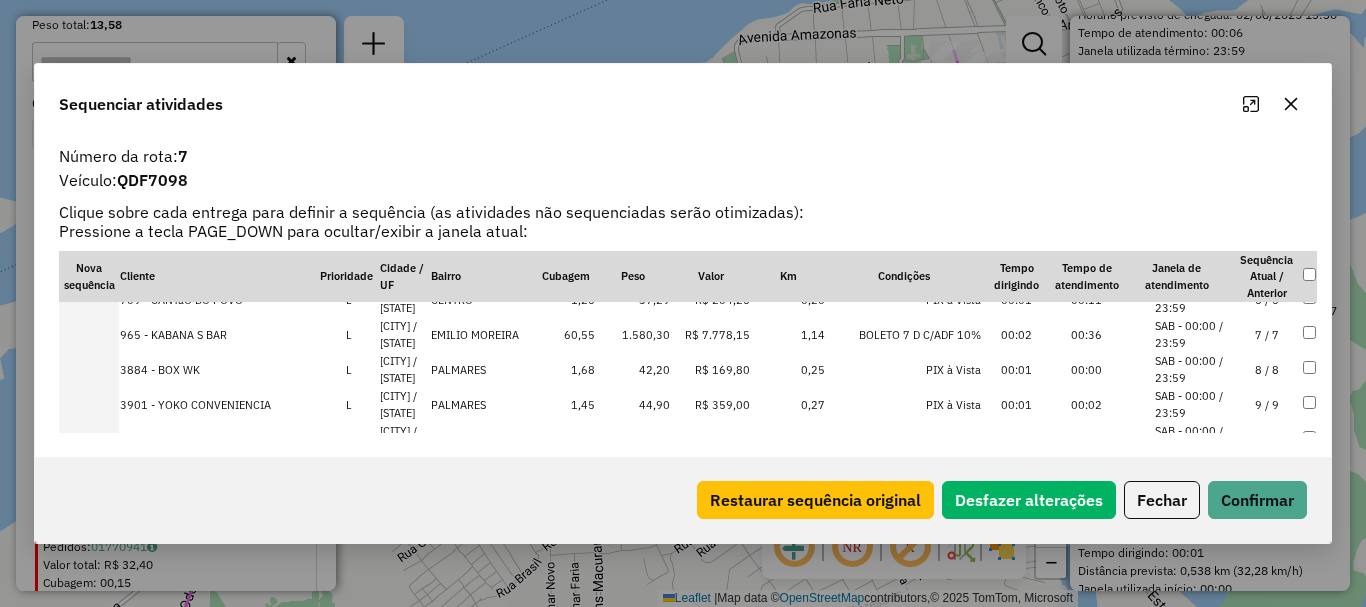 click at bounding box center (89, 334) 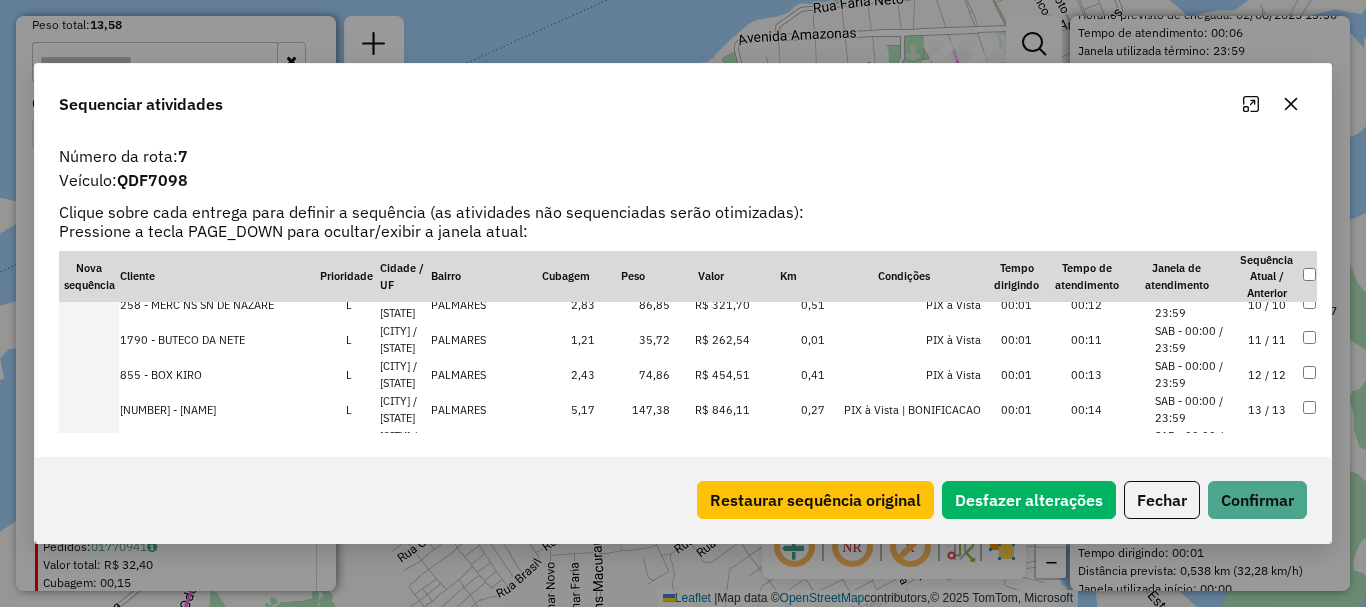scroll, scrollTop: 635, scrollLeft: 0, axis: vertical 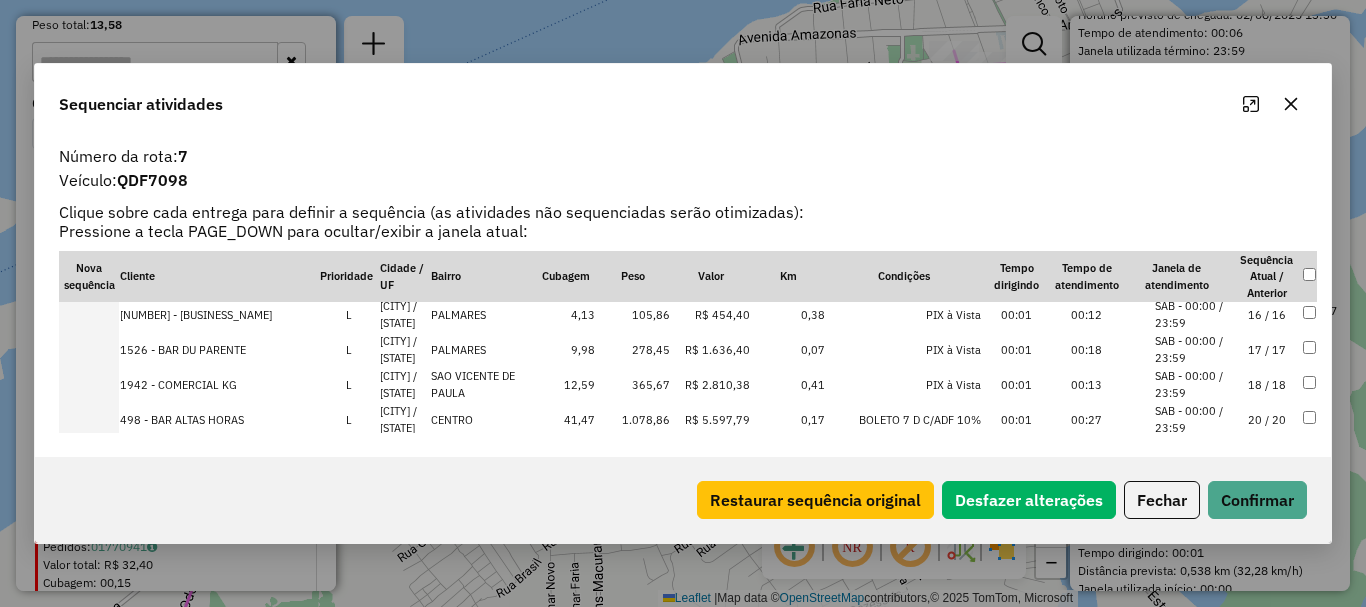 drag, startPoint x: 111, startPoint y: 419, endPoint x: 168, endPoint y: 410, distance: 57.706154 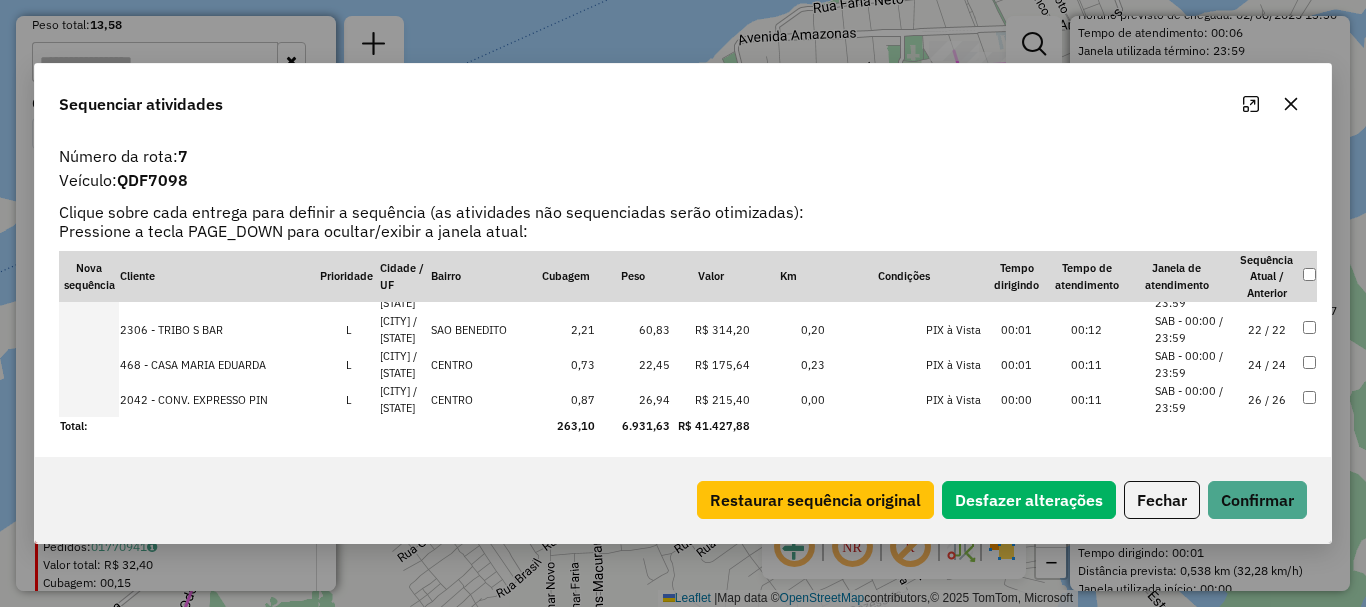 scroll, scrollTop: 798, scrollLeft: 0, axis: vertical 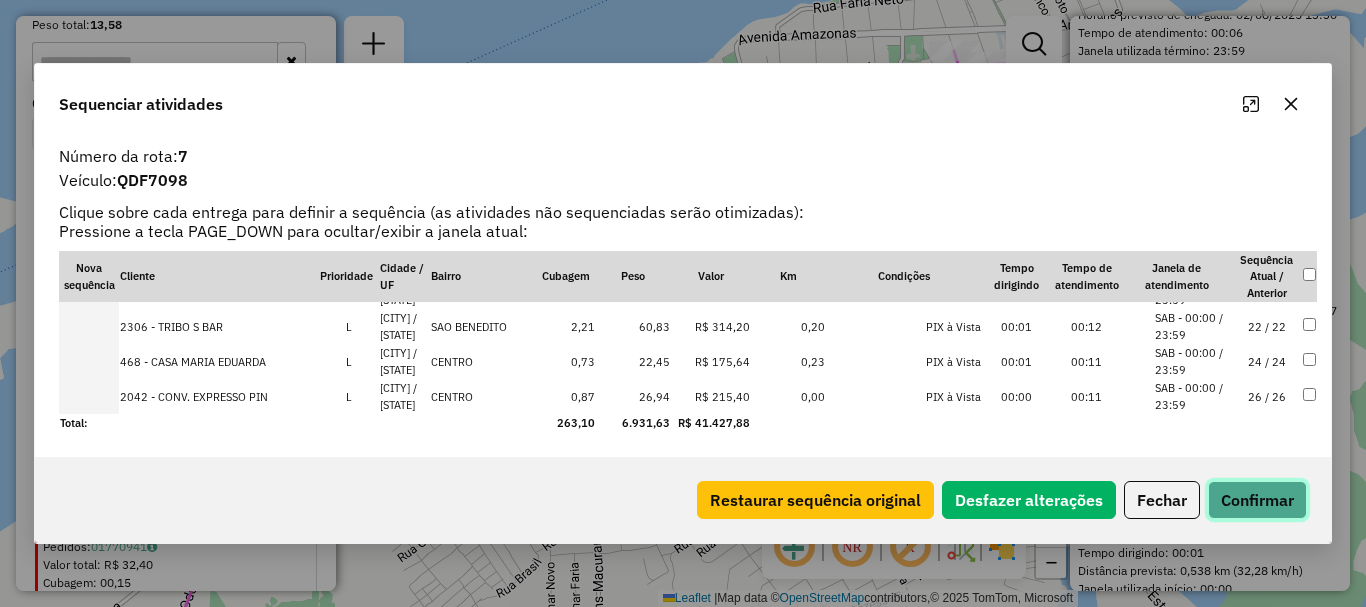 click on "Confirmar" 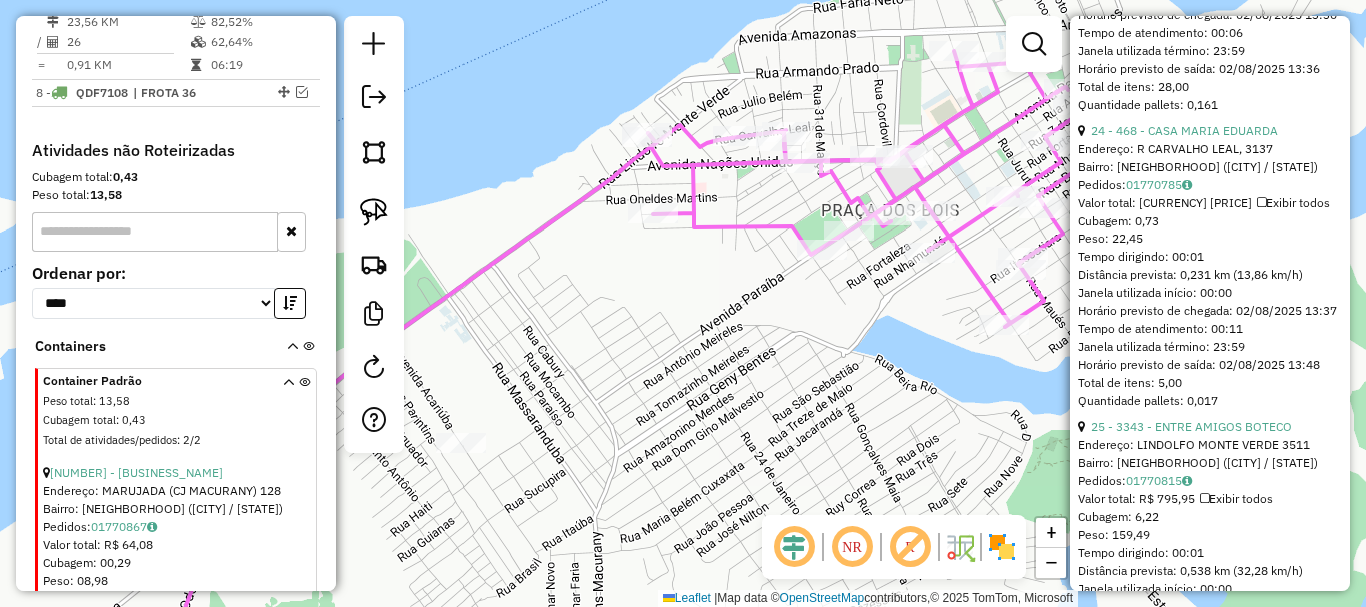 scroll, scrollTop: 912, scrollLeft: 0, axis: vertical 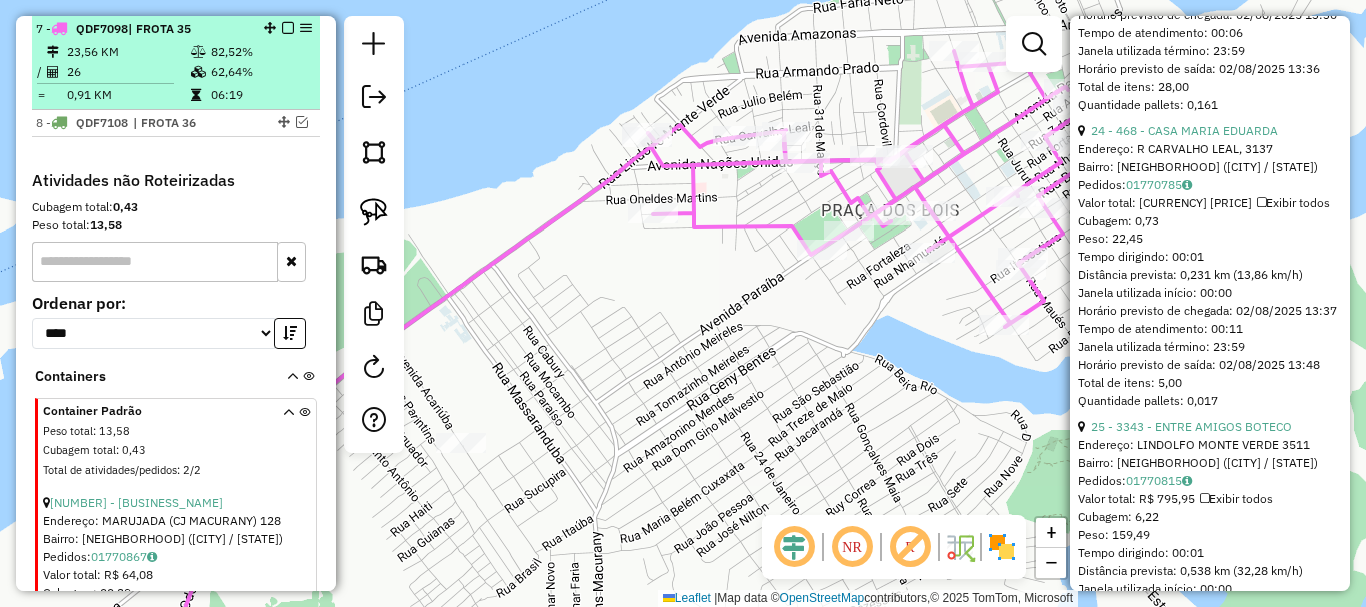 click at bounding box center (282, 28) 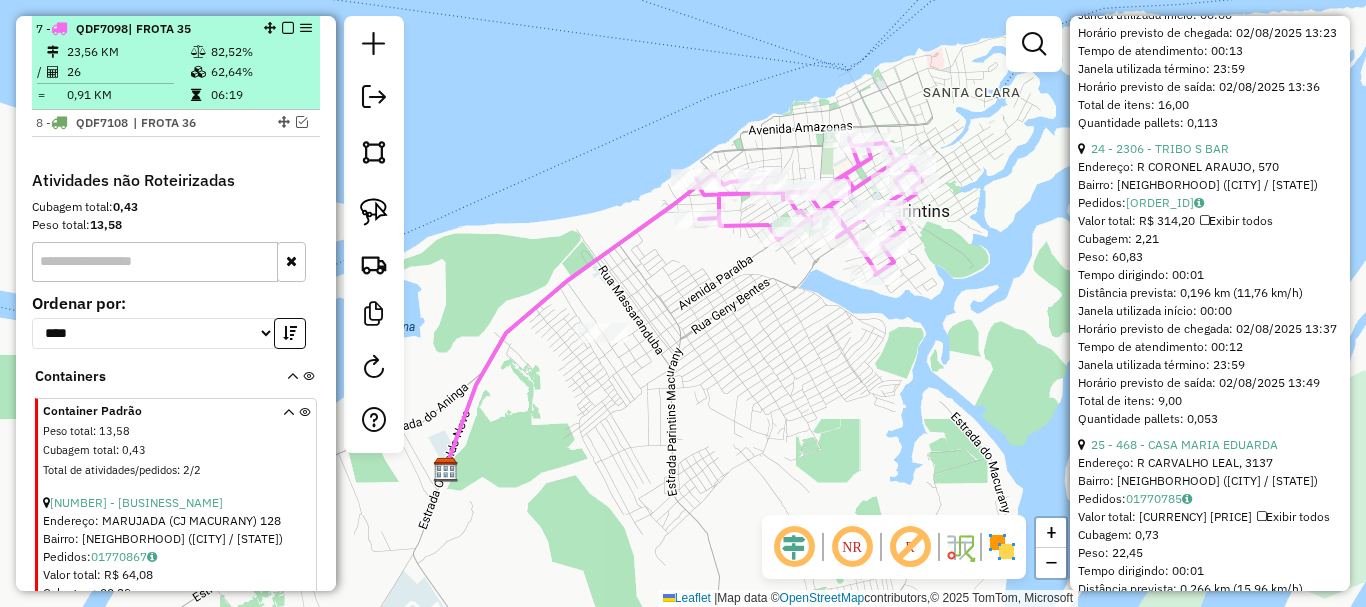 click at bounding box center [282, 28] 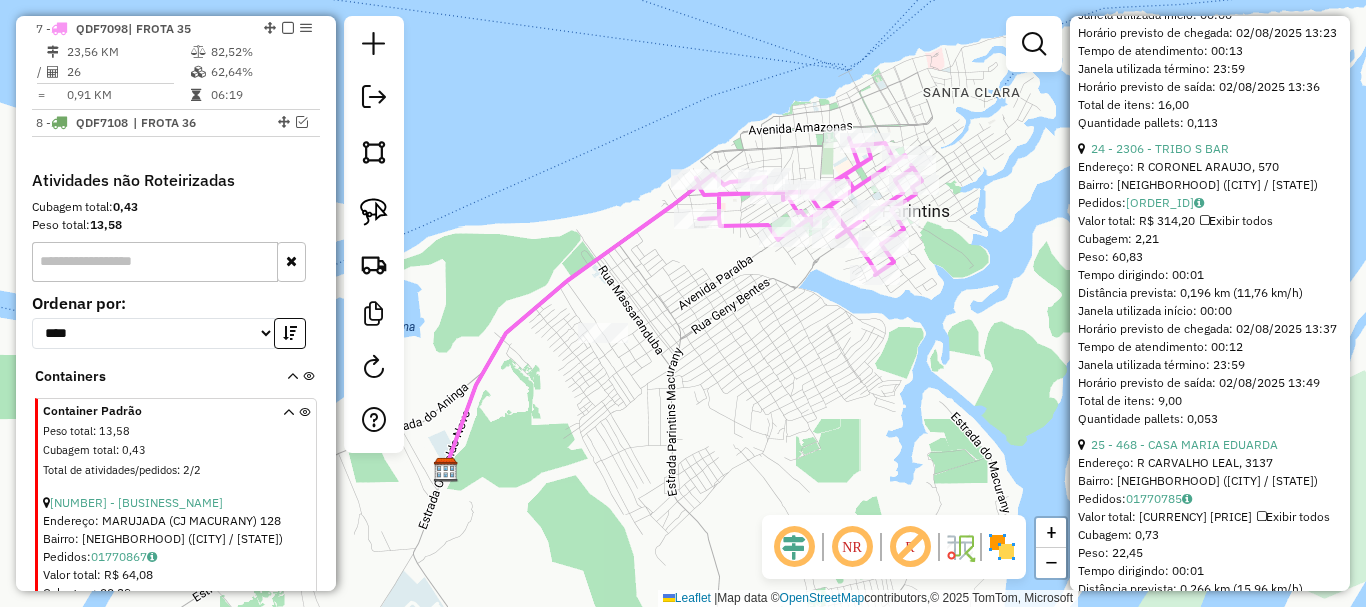 drag, startPoint x: 284, startPoint y: 24, endPoint x: 318, endPoint y: 66, distance: 54.037025 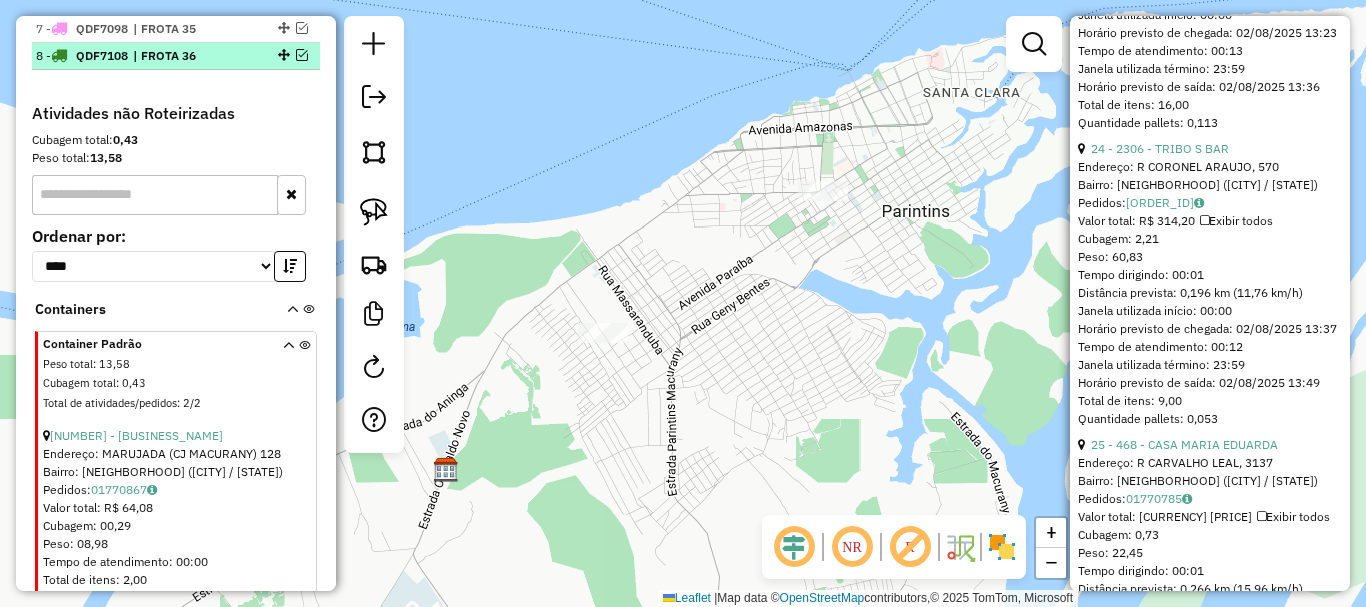 drag, startPoint x: 301, startPoint y: 59, endPoint x: 277, endPoint y: 67, distance: 25.298222 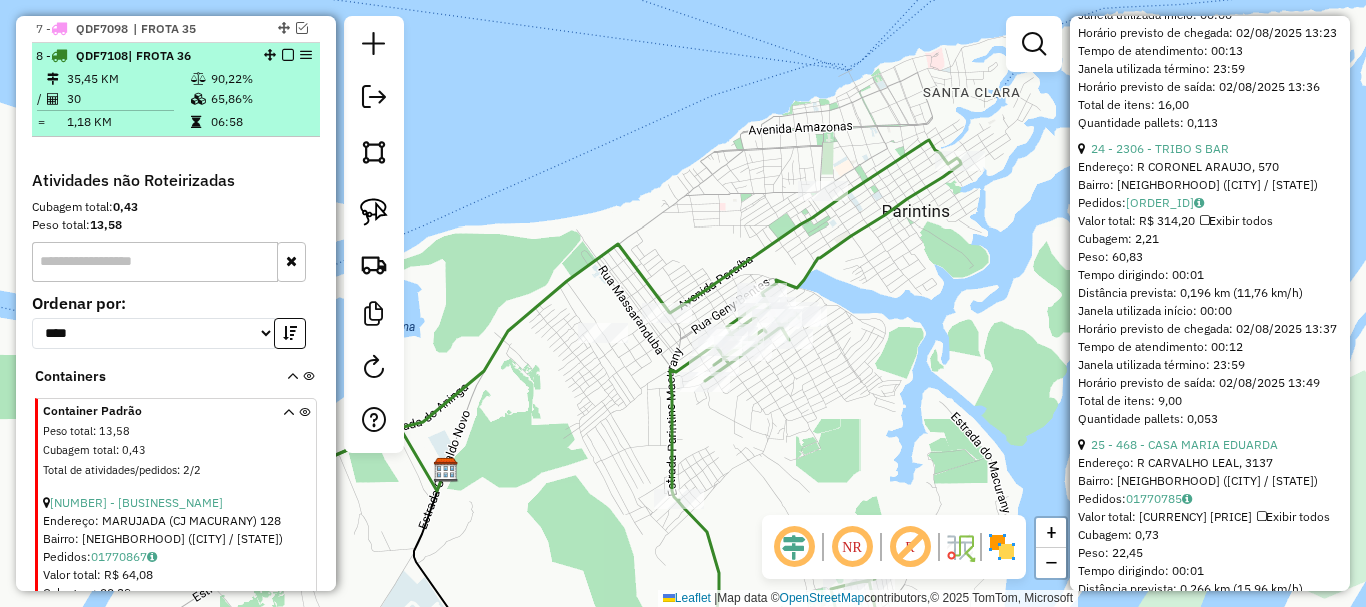 click on "8 -       QDF7108   | FROTA 36" at bounding box center (142, 56) 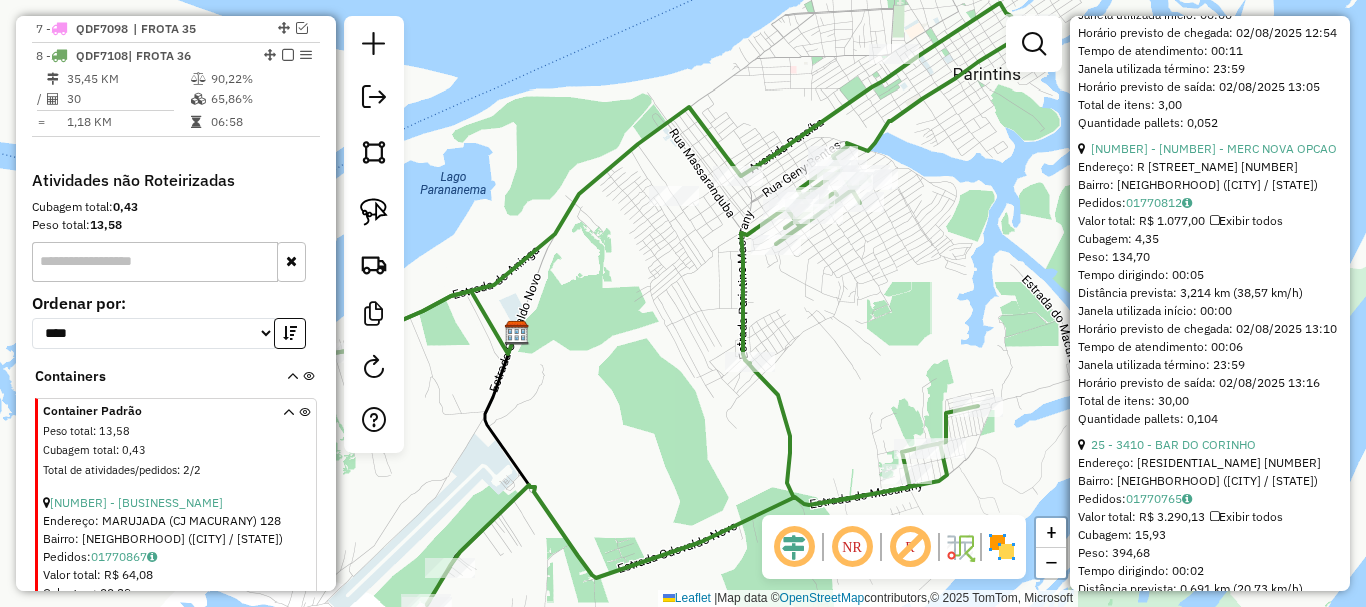 click 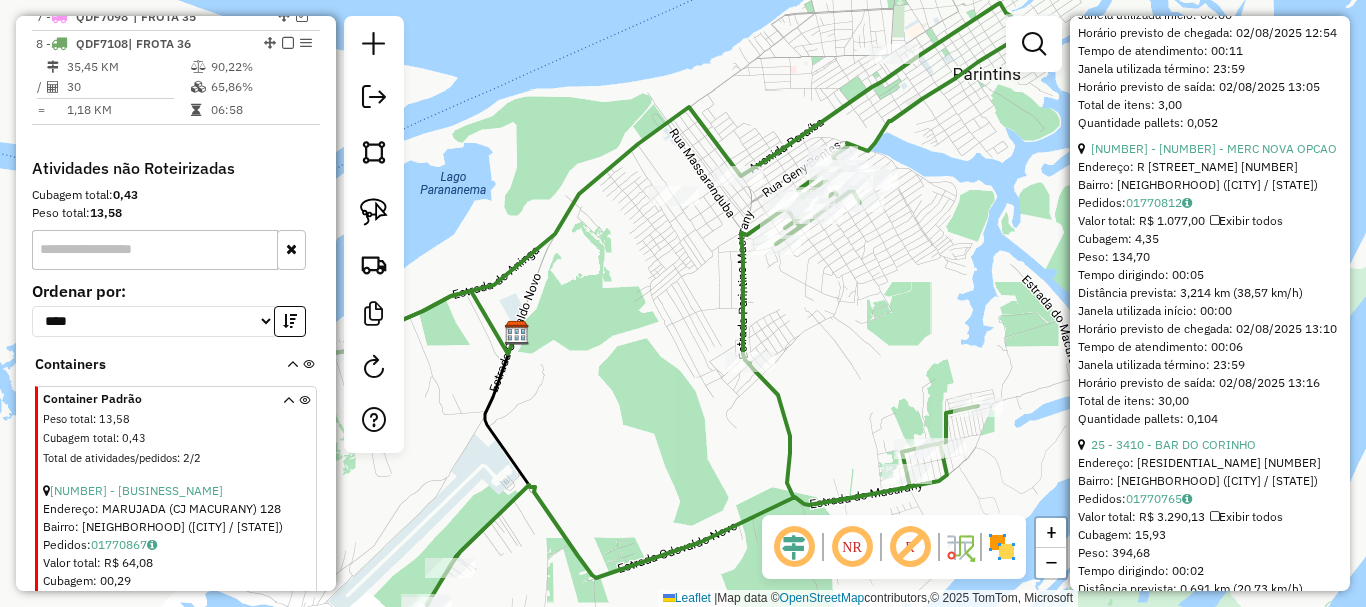 click 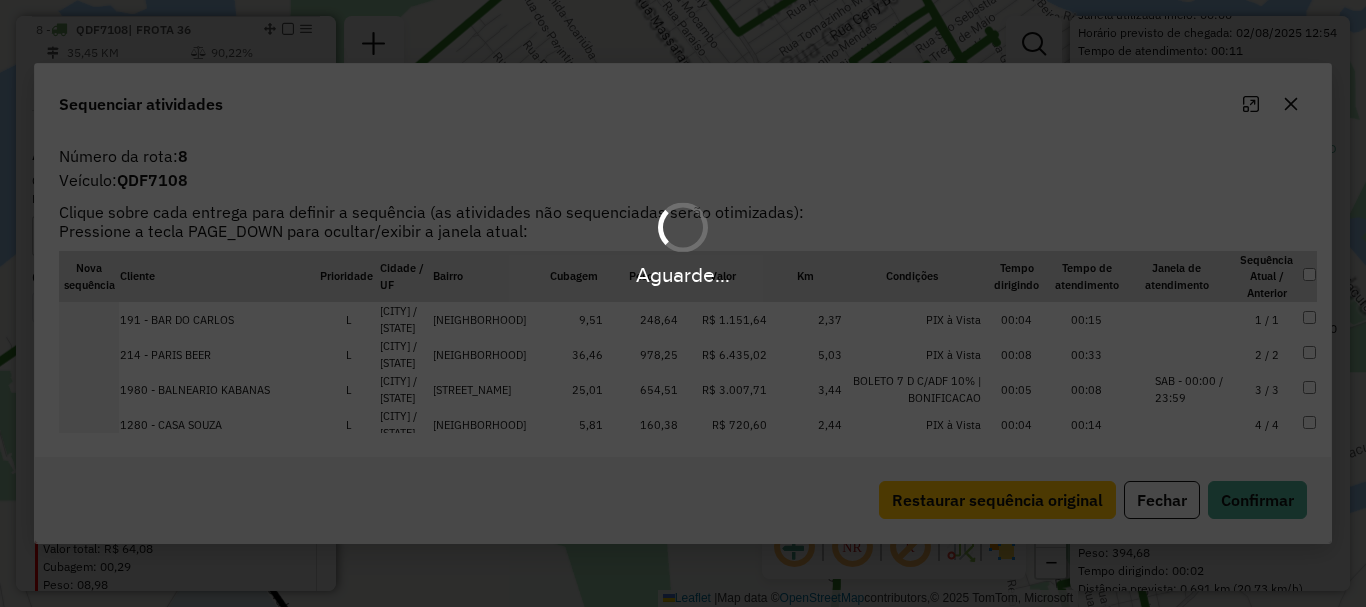 scroll, scrollTop: 939, scrollLeft: 0, axis: vertical 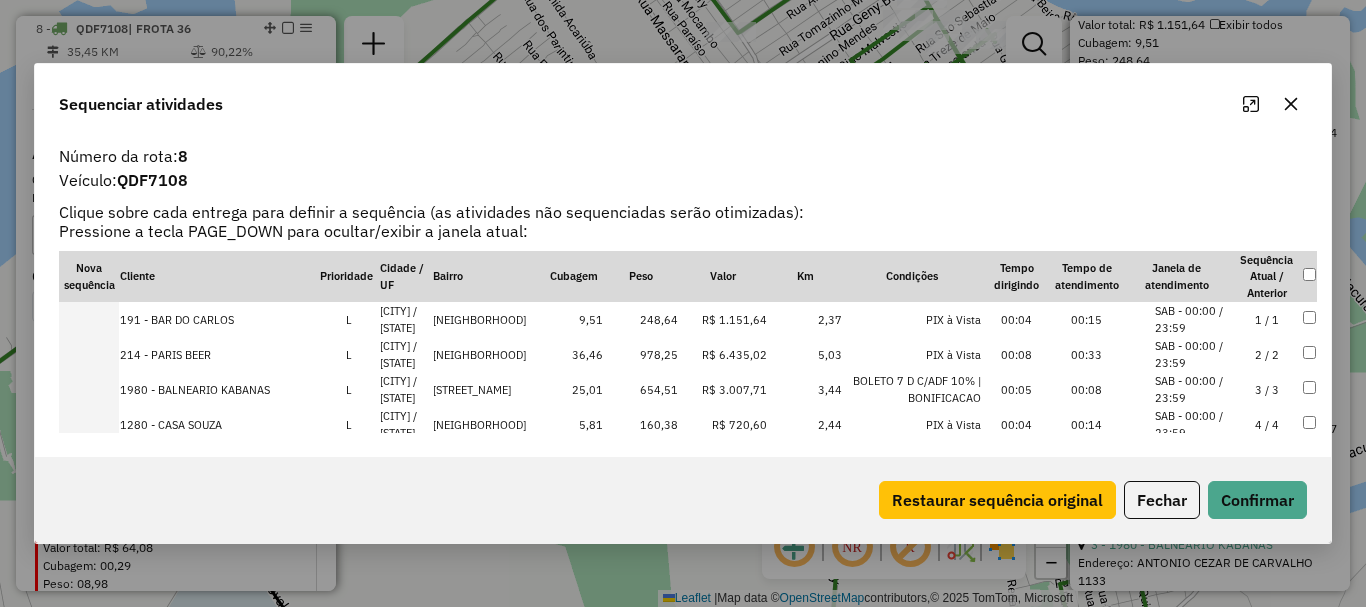 click at bounding box center [89, 354] 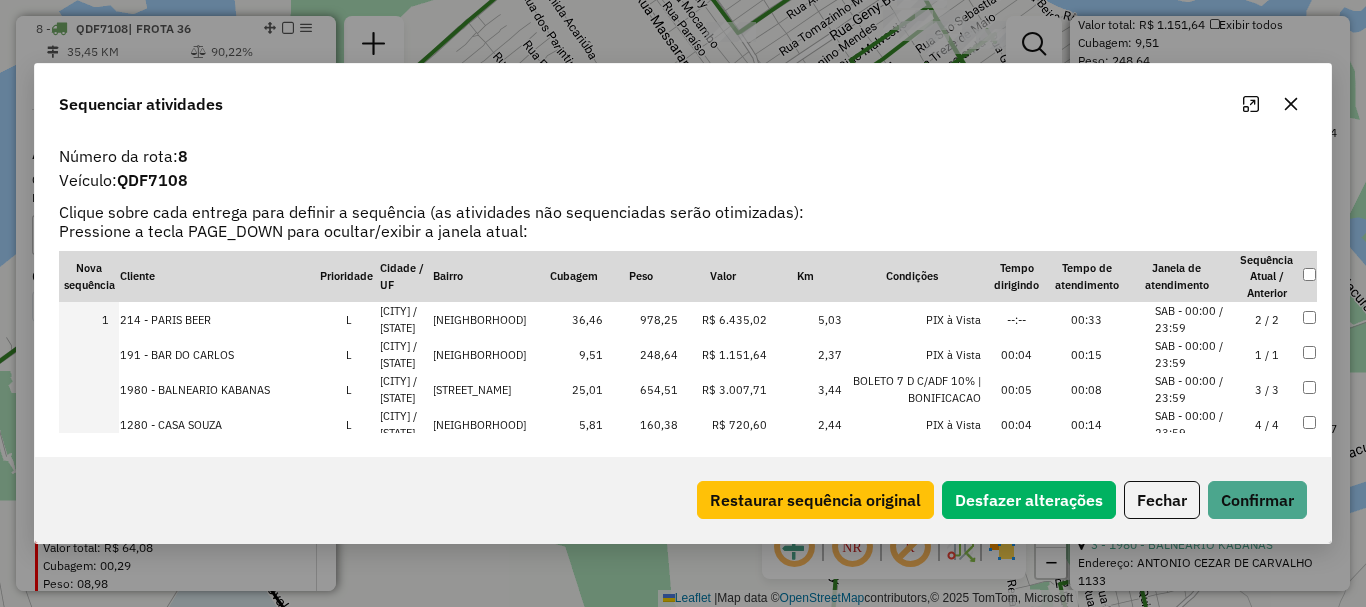 click on "1" at bounding box center (89, 319) 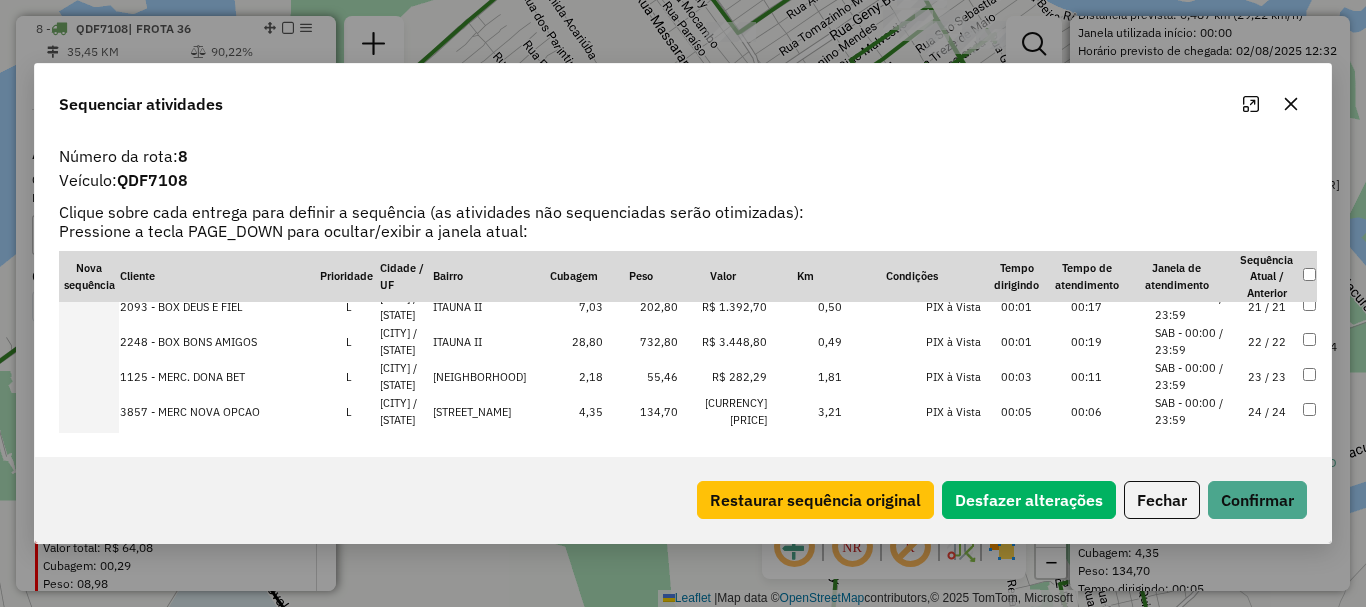 click at bounding box center [89, 341] 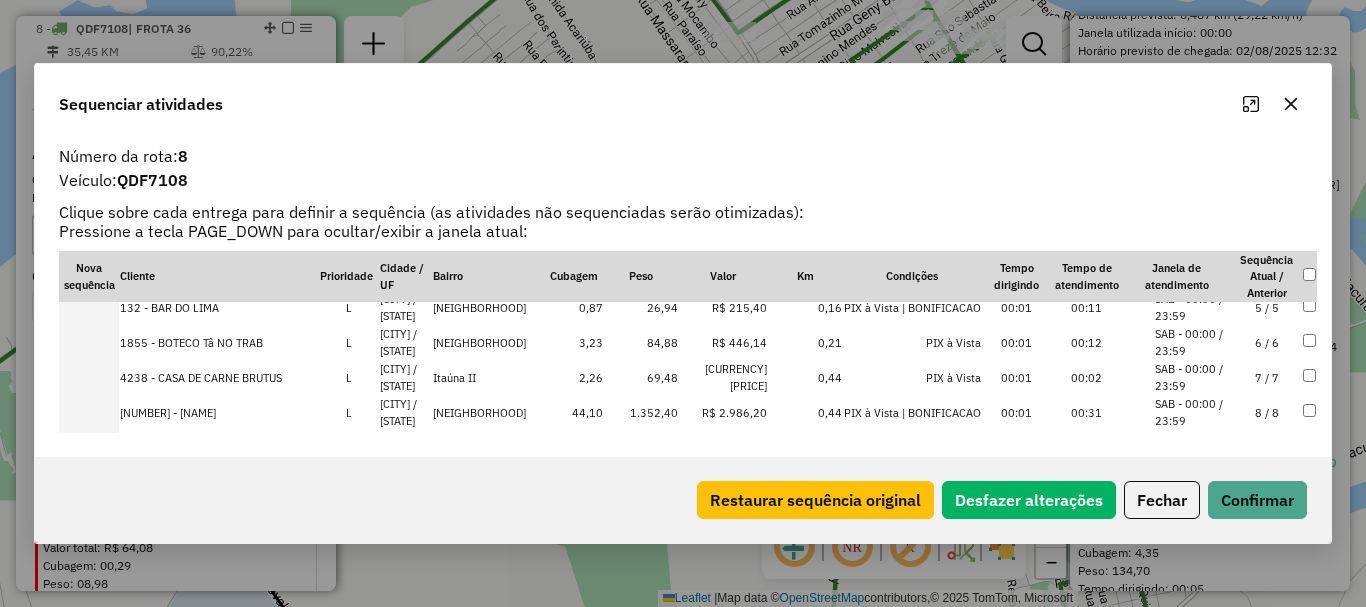 scroll, scrollTop: 0, scrollLeft: 0, axis: both 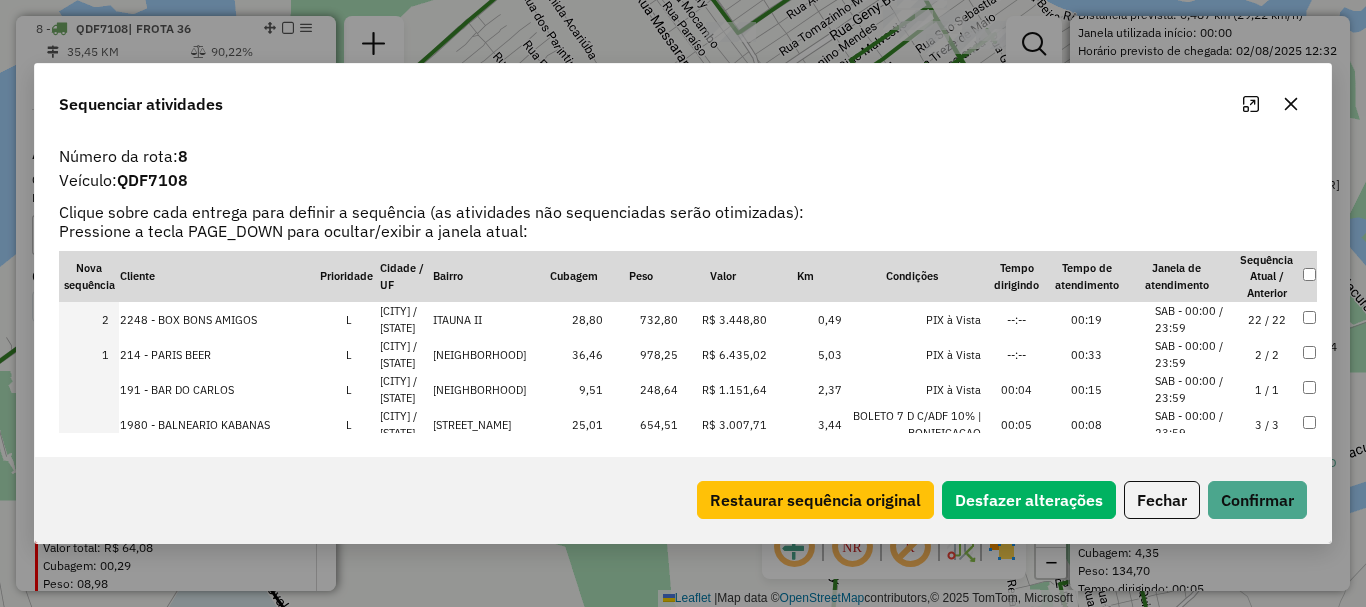 drag, startPoint x: 106, startPoint y: 353, endPoint x: 127, endPoint y: 334, distance: 28.319605 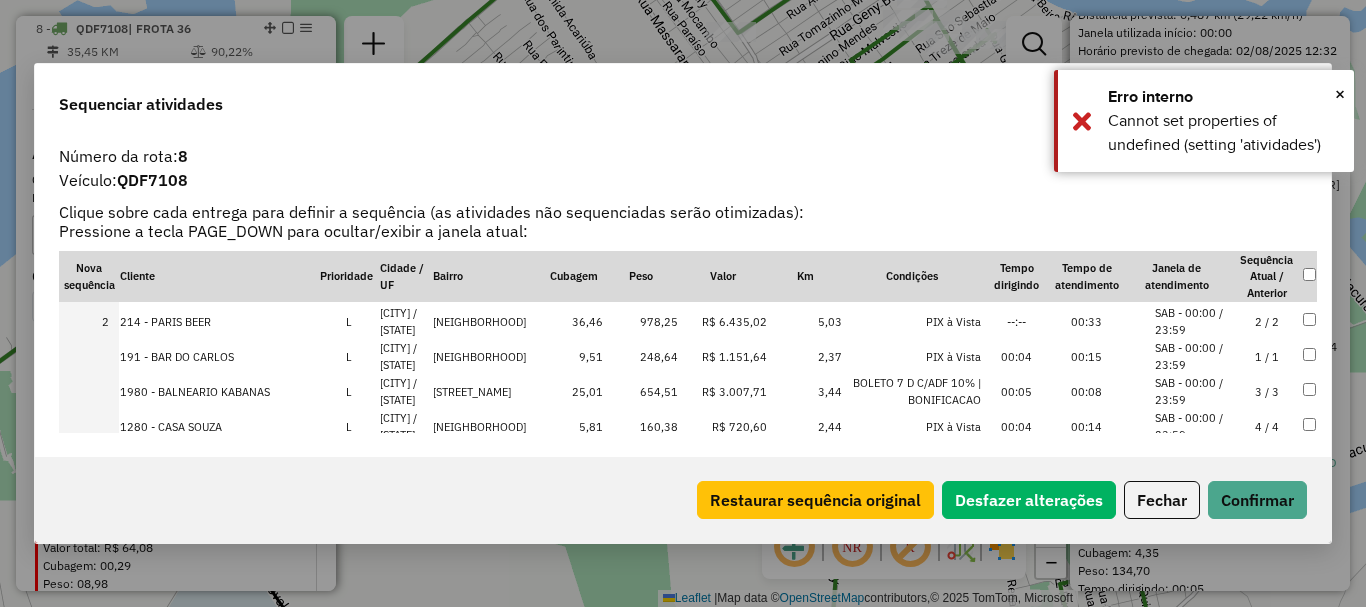 scroll, scrollTop: 0, scrollLeft: 0, axis: both 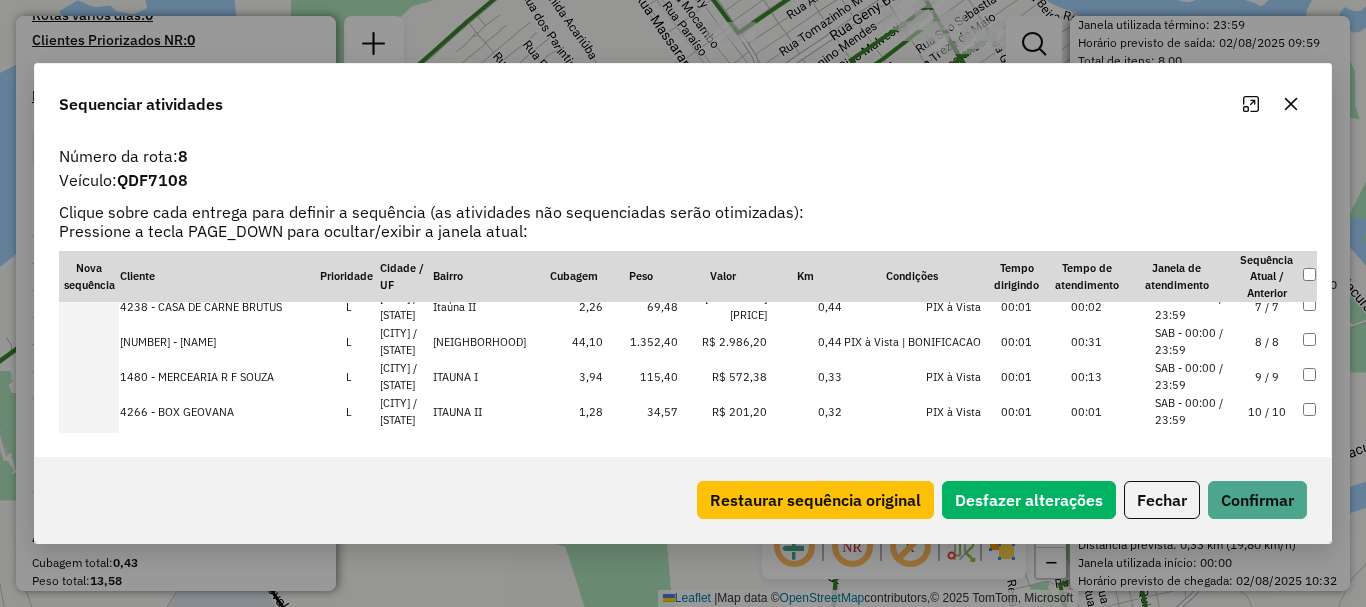 click at bounding box center [89, 341] 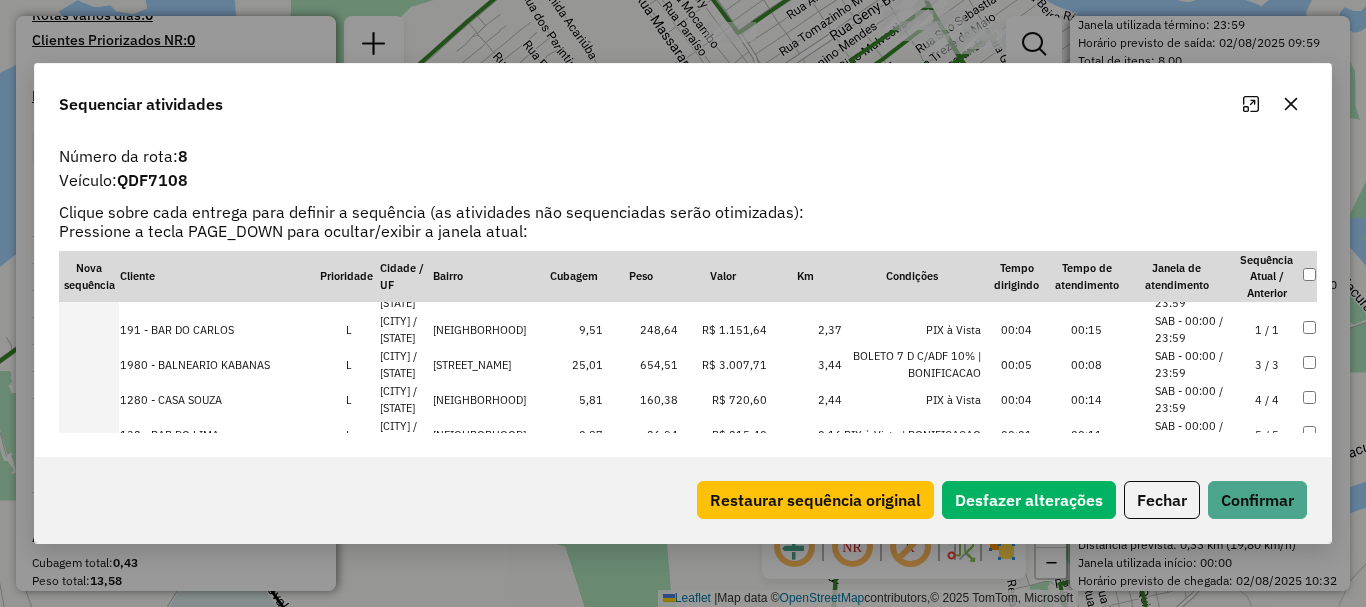 scroll, scrollTop: 0, scrollLeft: 0, axis: both 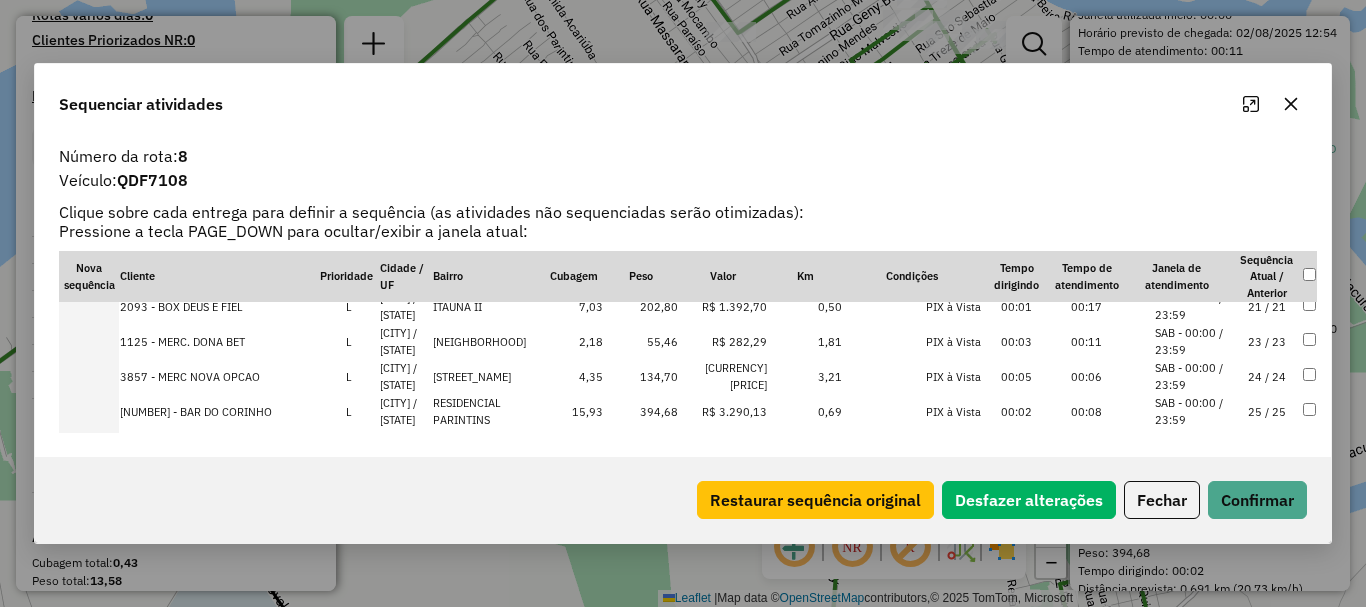 click at bounding box center [89, 341] 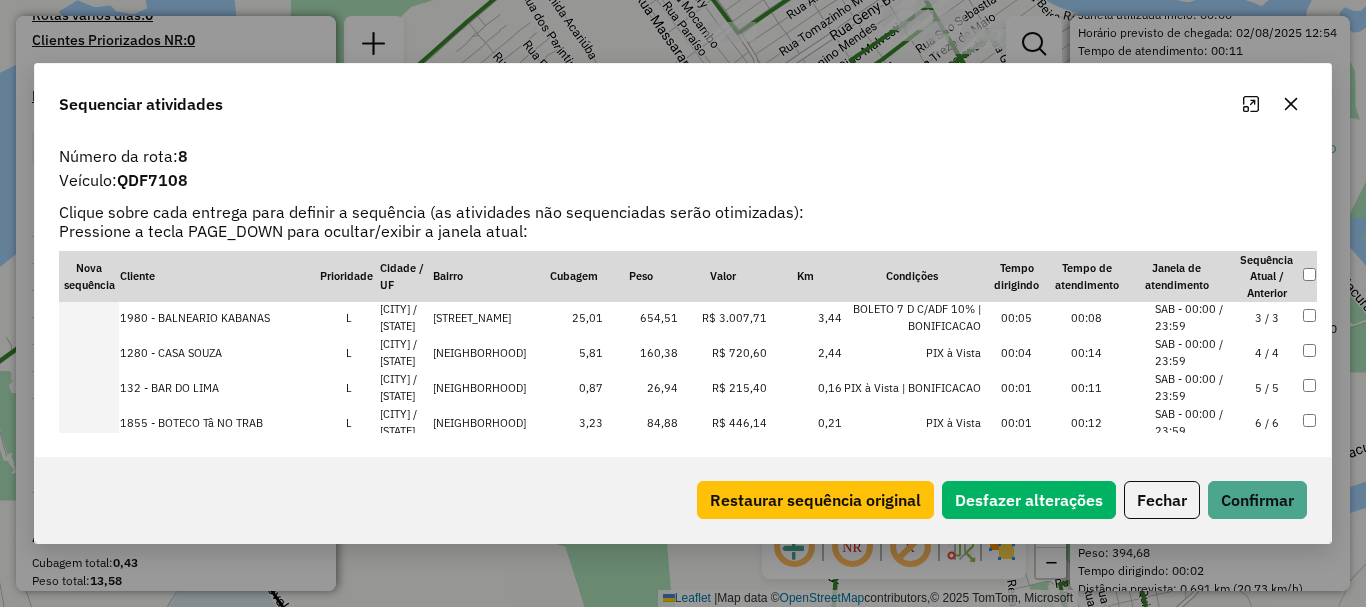 scroll, scrollTop: 100, scrollLeft: 0, axis: vertical 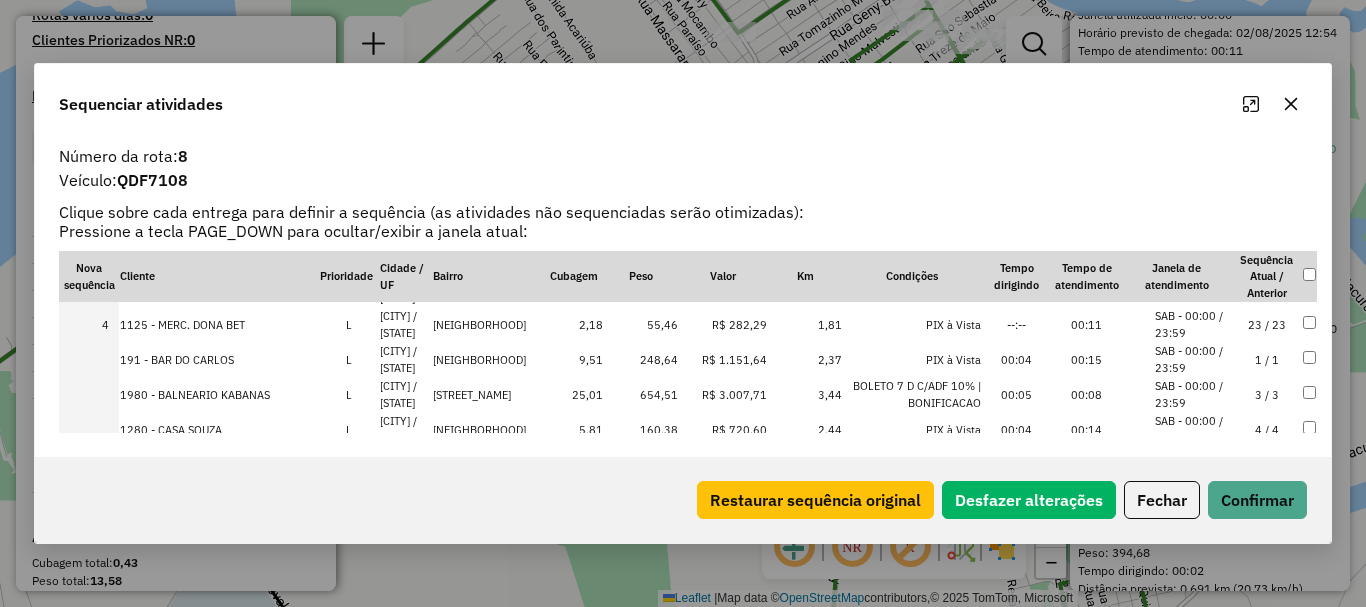 click at bounding box center [89, 394] 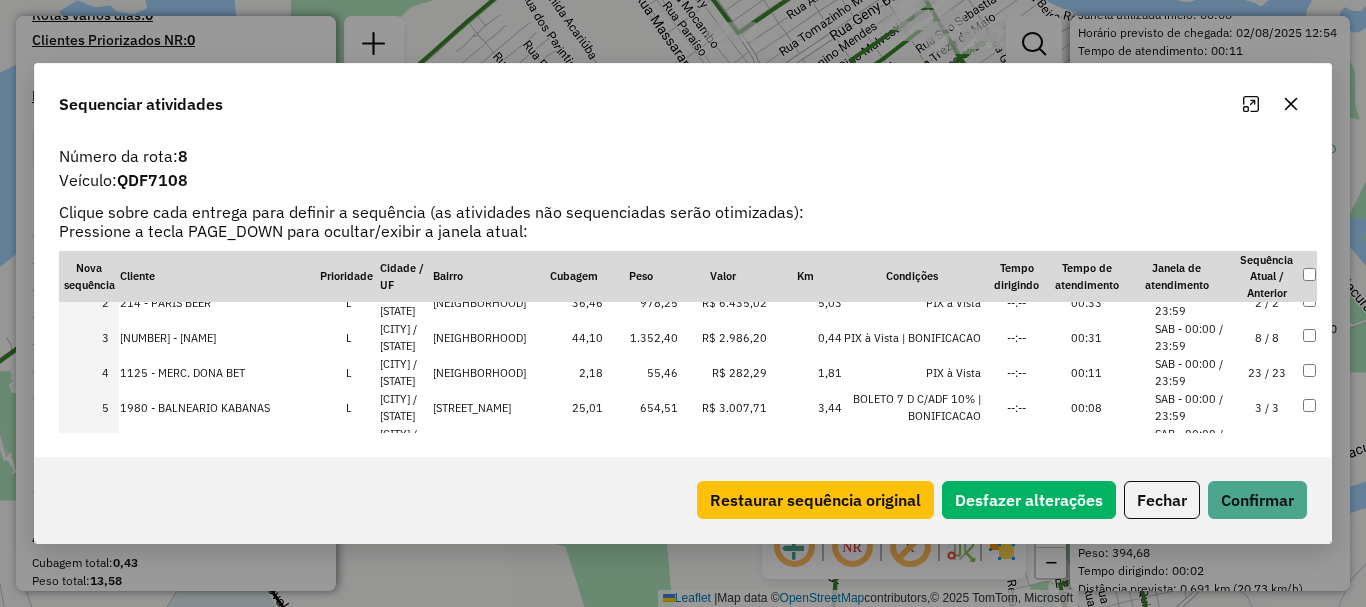 scroll, scrollTop: 100, scrollLeft: 0, axis: vertical 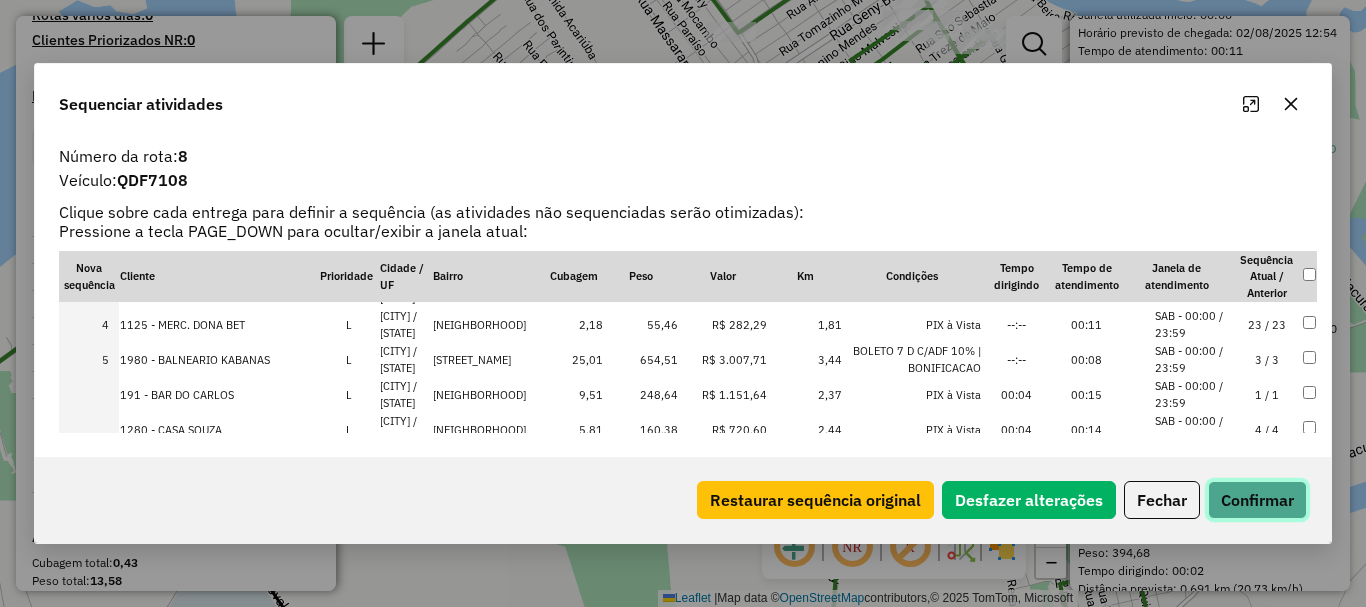 click on "Confirmar" 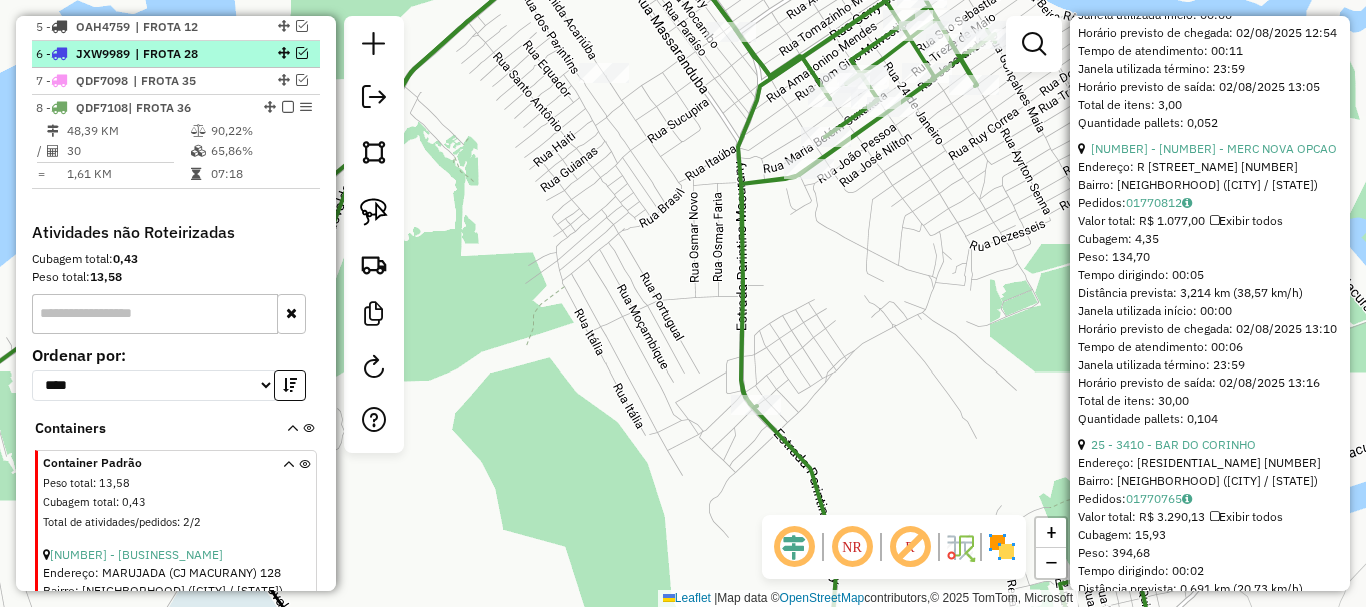 scroll, scrollTop: 739, scrollLeft: 0, axis: vertical 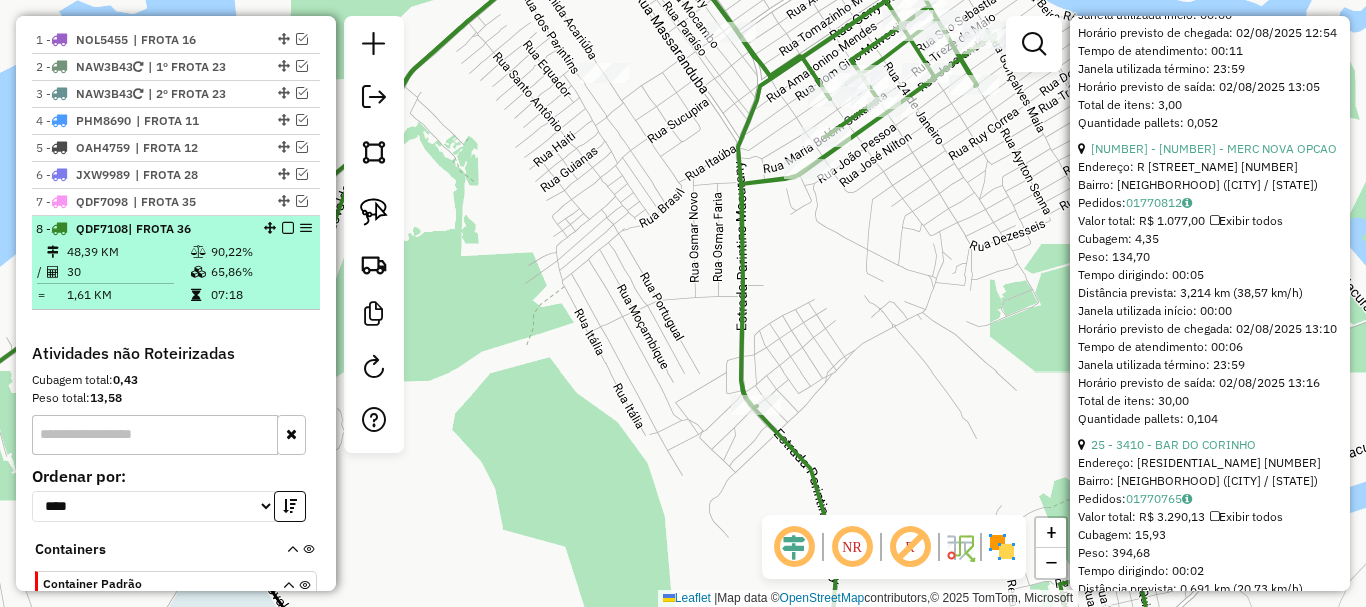 click at bounding box center (288, 228) 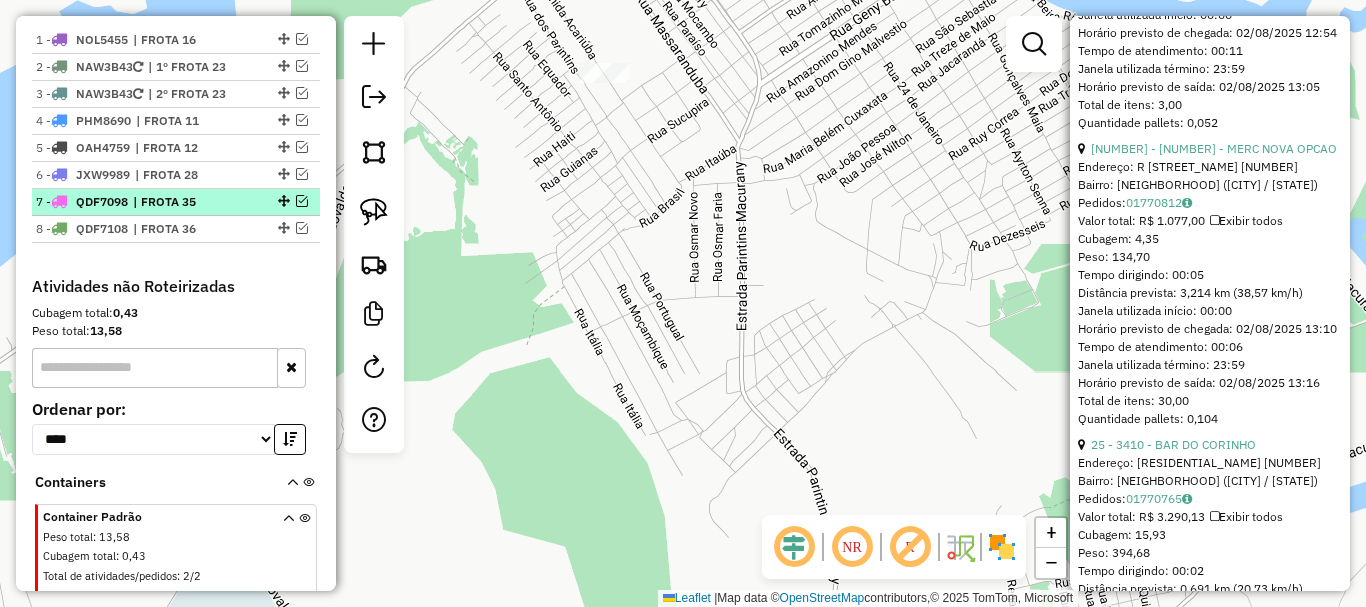 click at bounding box center [302, 201] 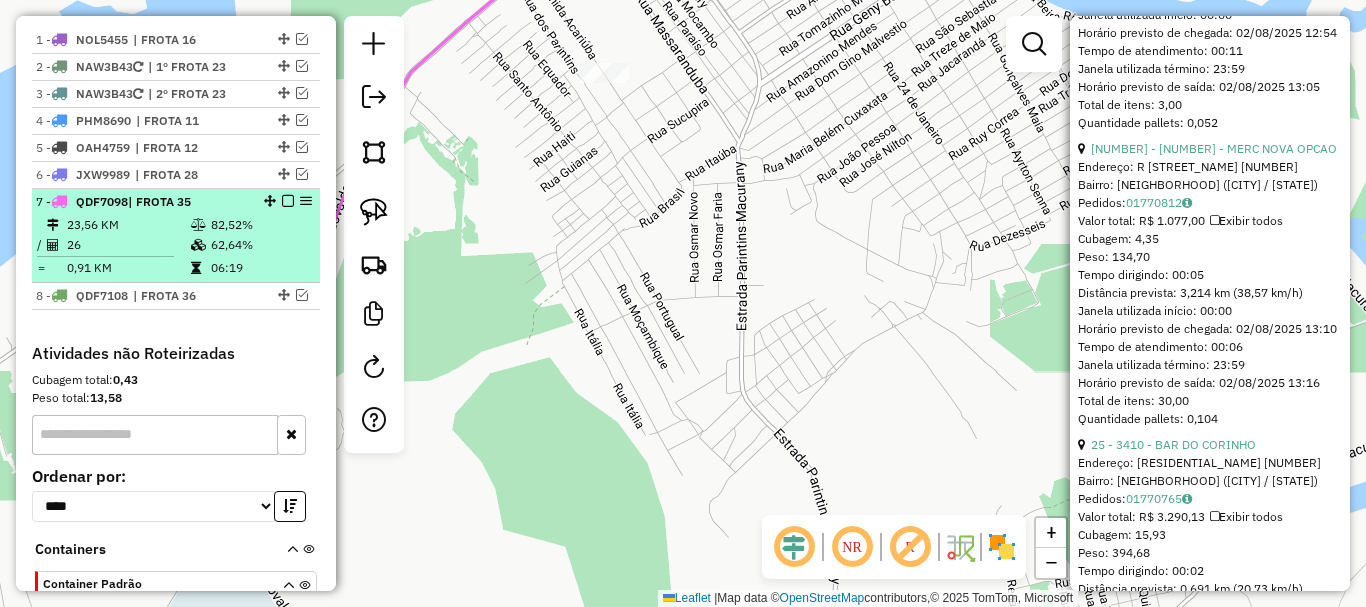 click on "| FROTA 35" at bounding box center [159, 201] 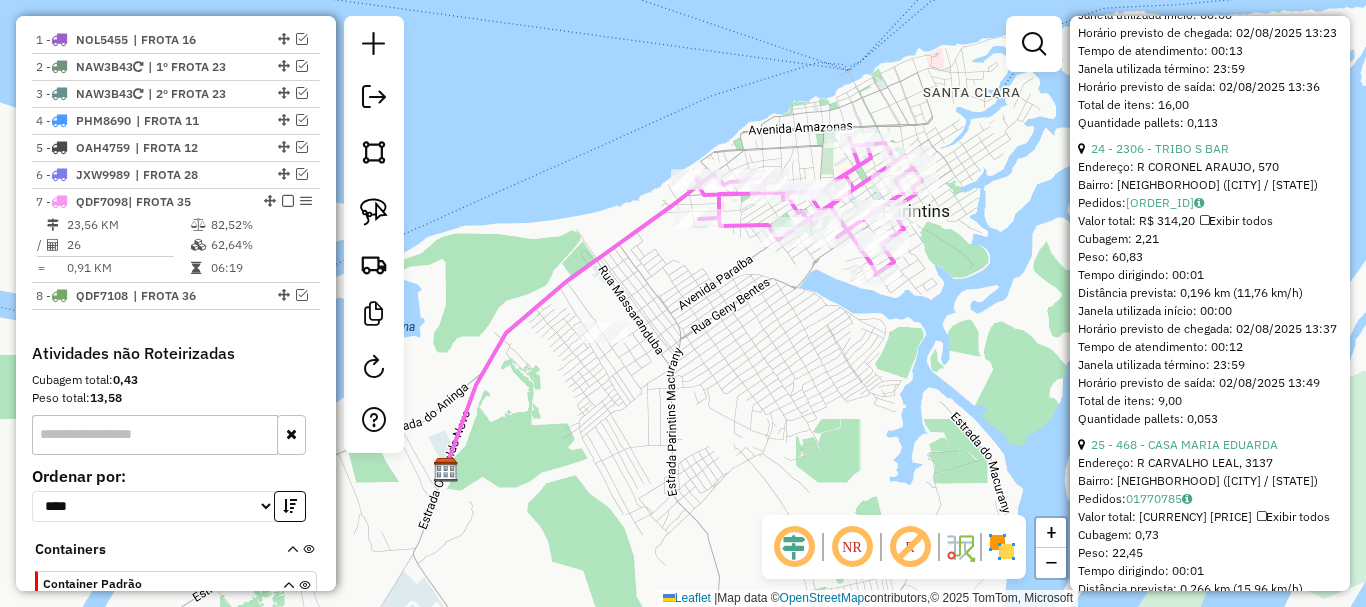 click 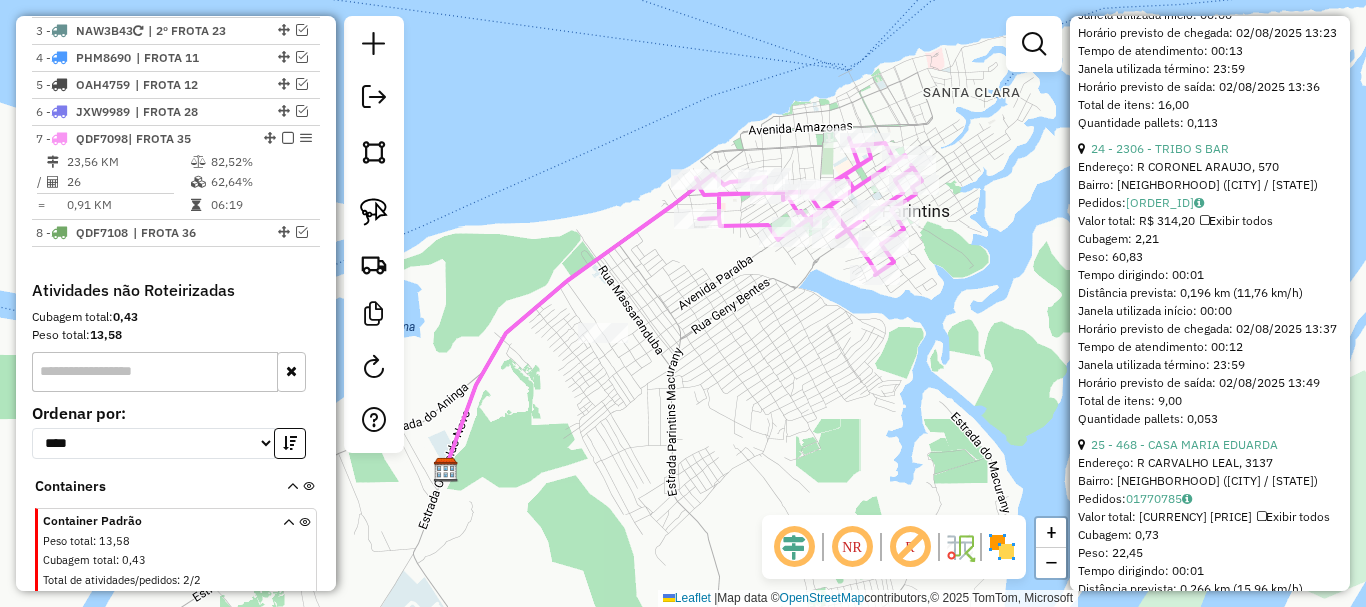 click 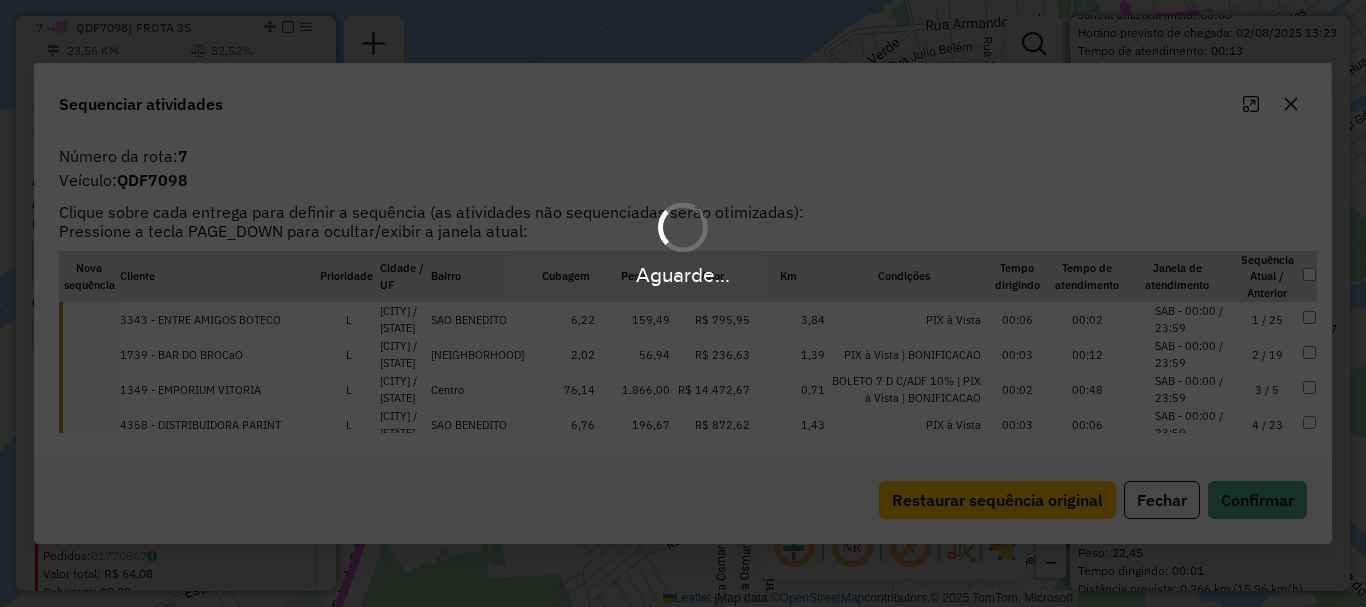 scroll, scrollTop: 912, scrollLeft: 0, axis: vertical 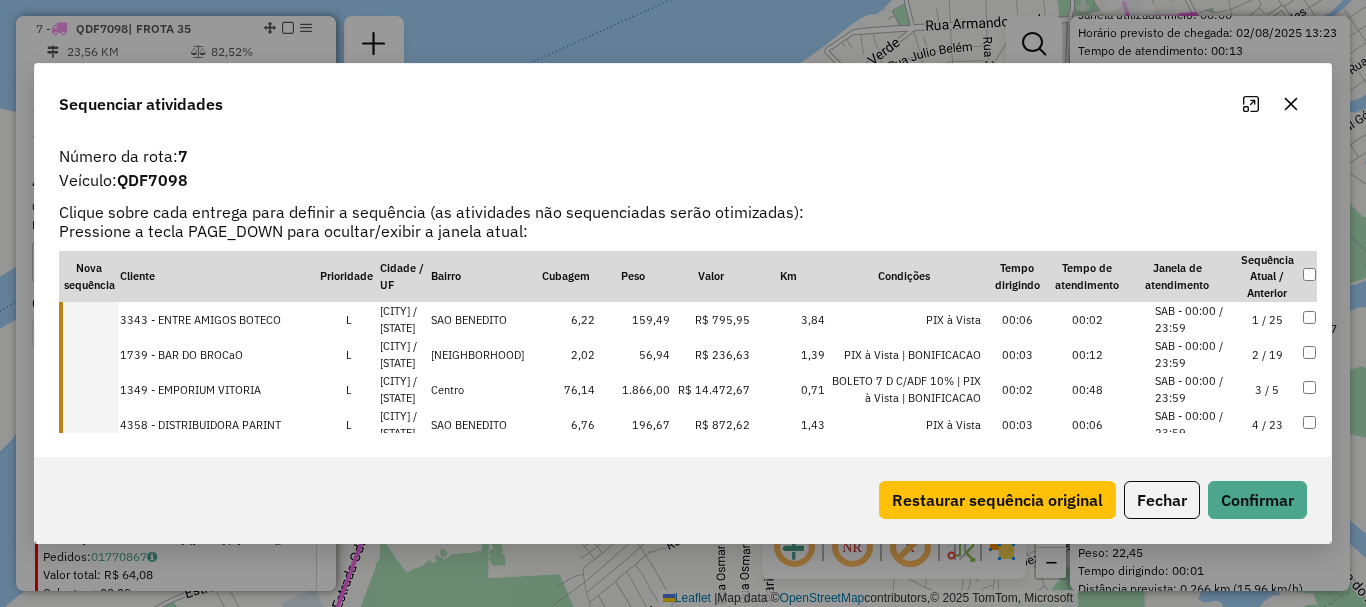click at bounding box center (89, 319) 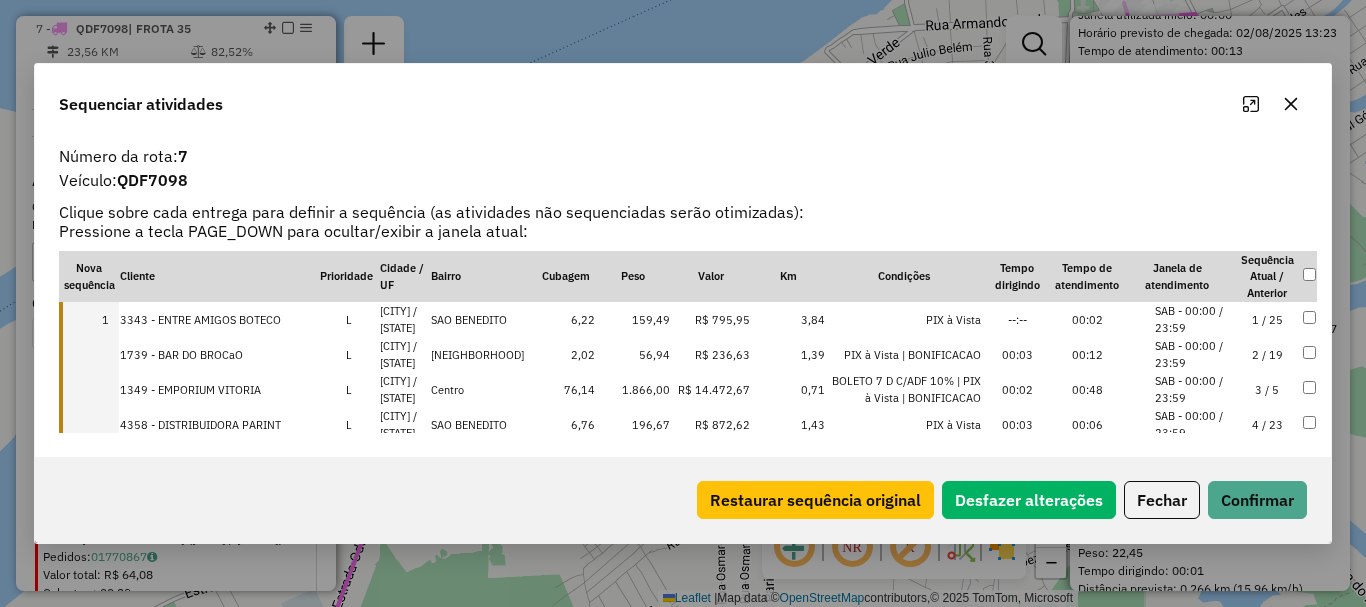 click at bounding box center [89, 354] 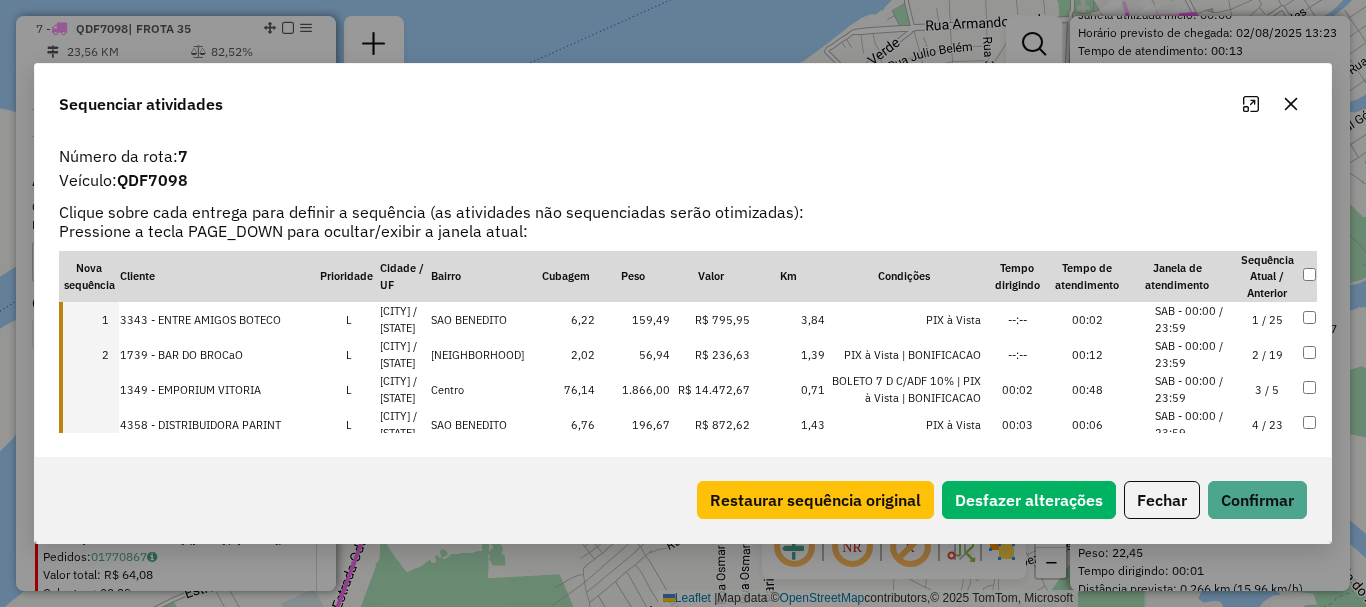 click at bounding box center (89, 389) 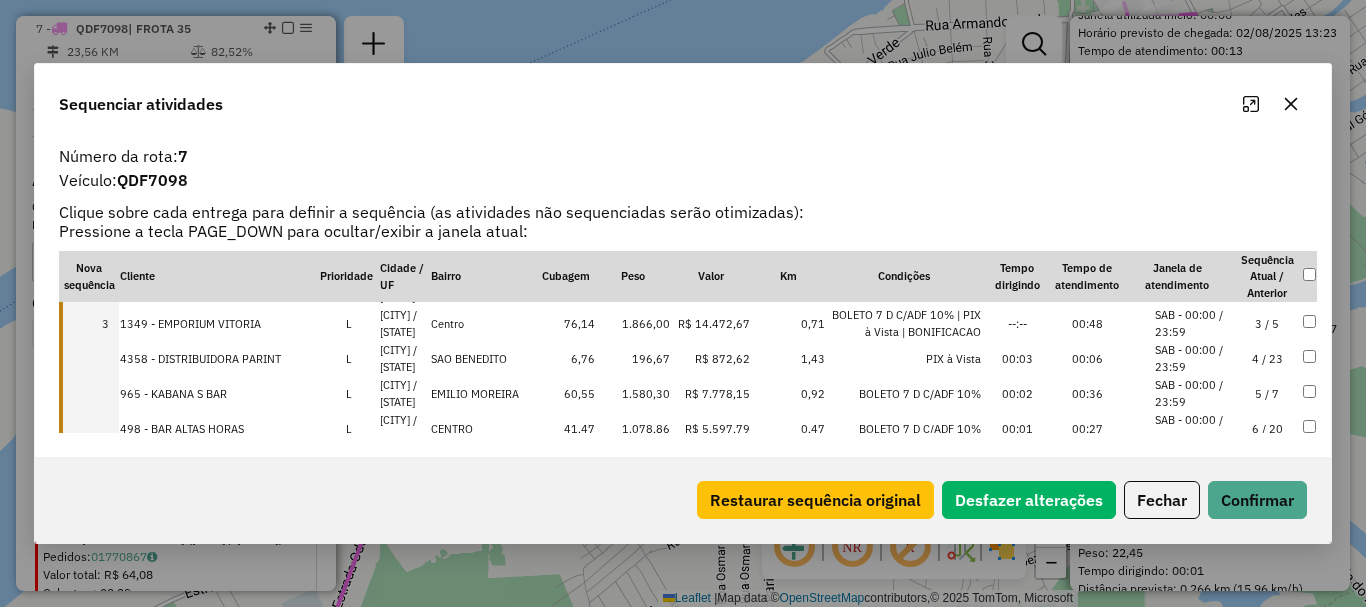 scroll, scrollTop: 100, scrollLeft: 0, axis: vertical 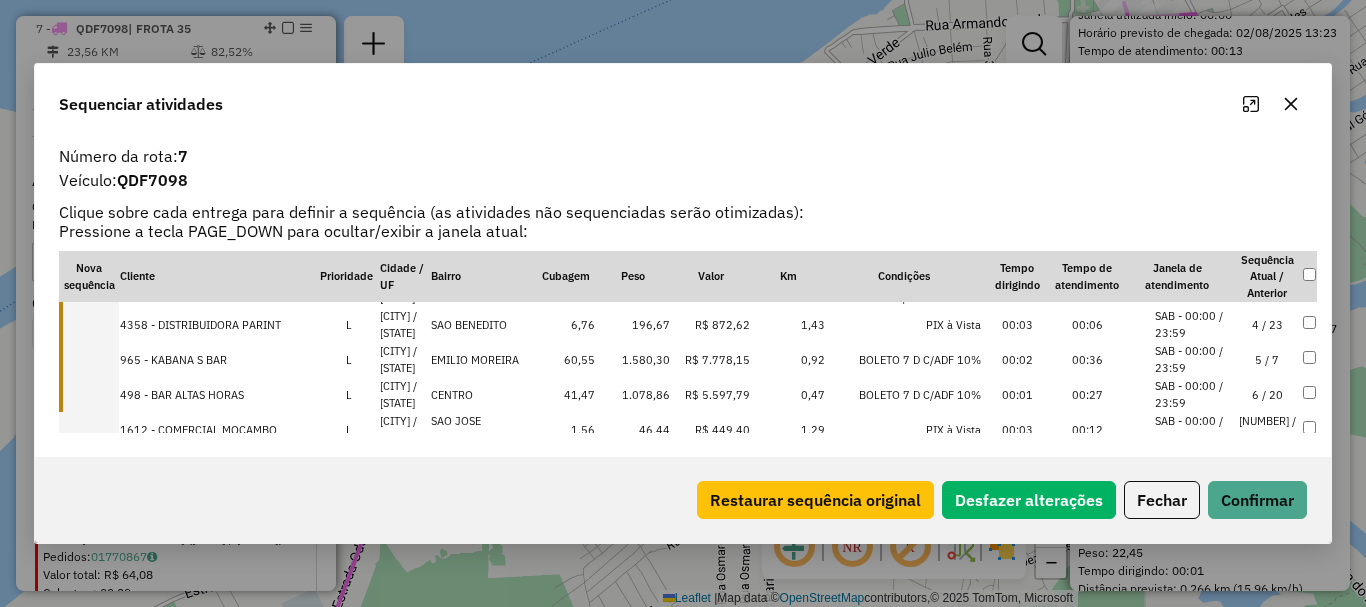 click at bounding box center (89, 324) 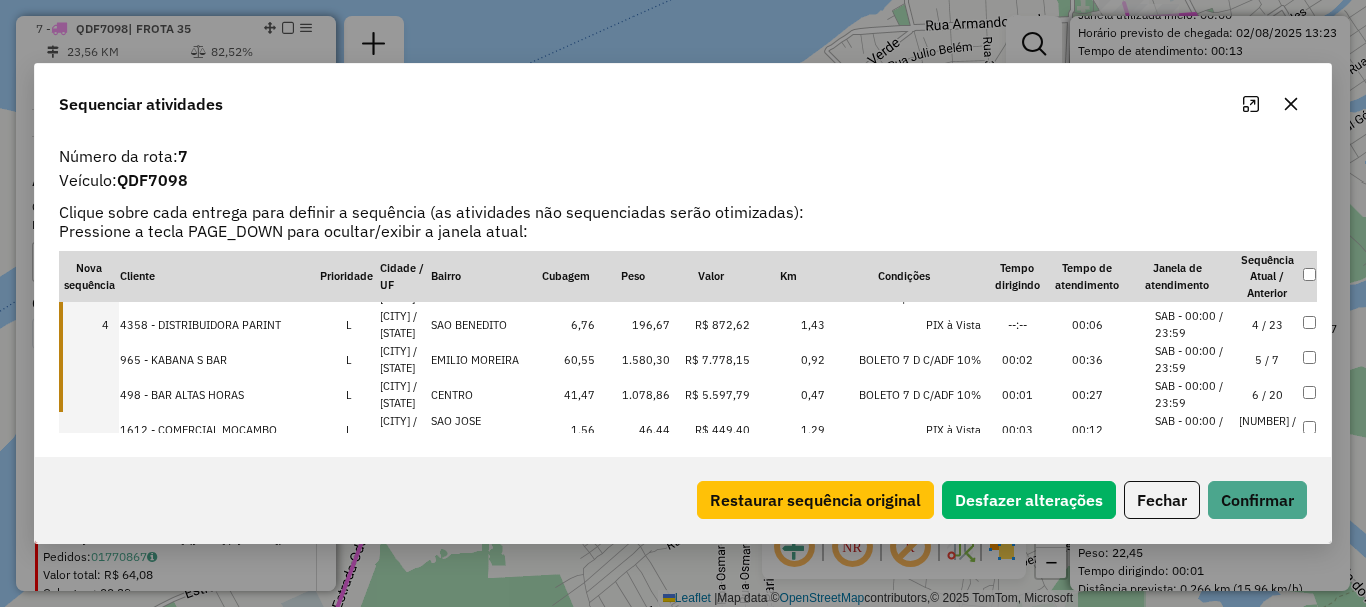 click at bounding box center [89, 359] 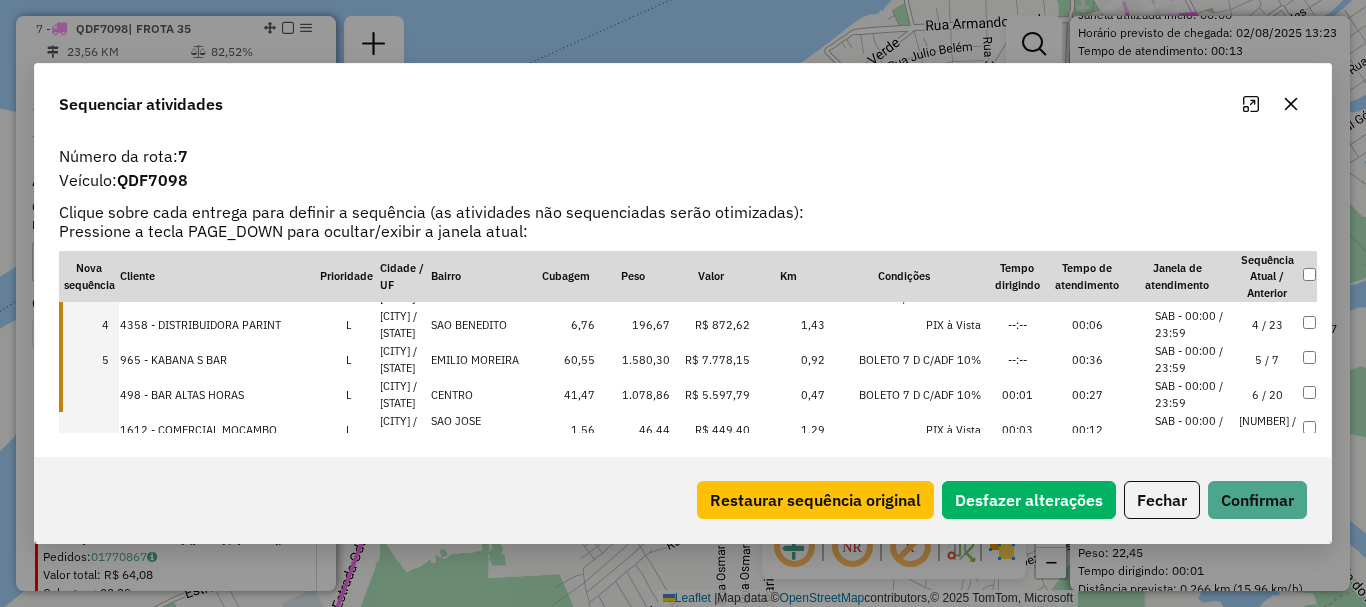 click at bounding box center (89, 394) 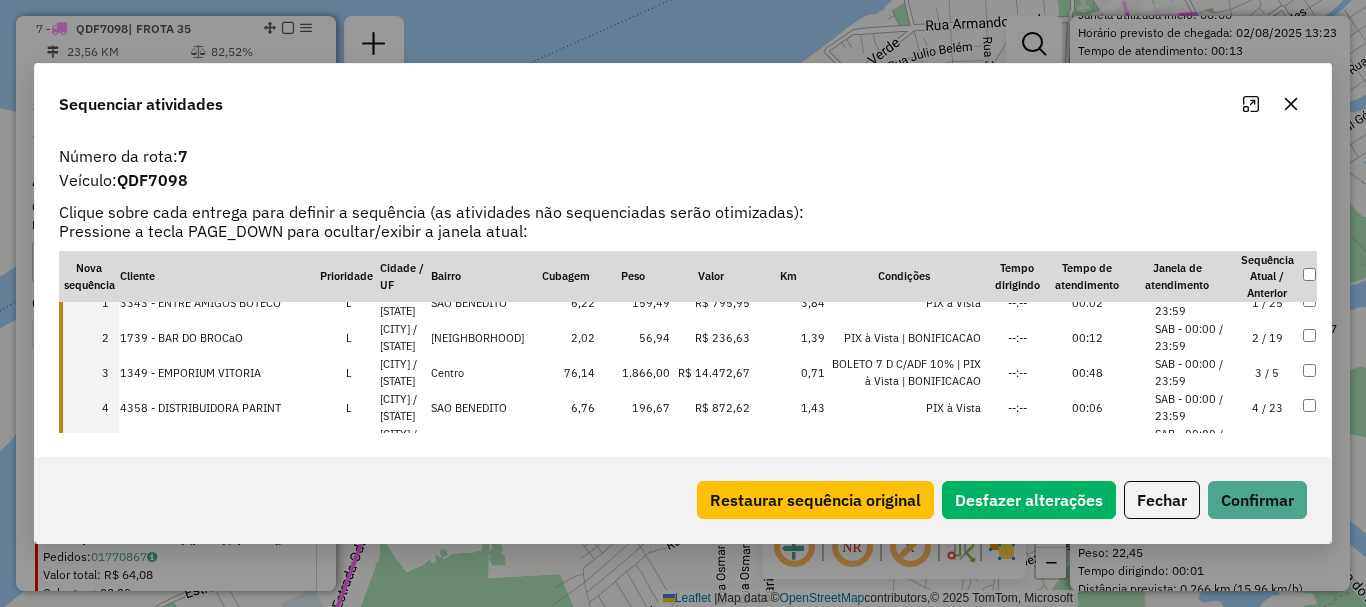 scroll, scrollTop: 0, scrollLeft: 0, axis: both 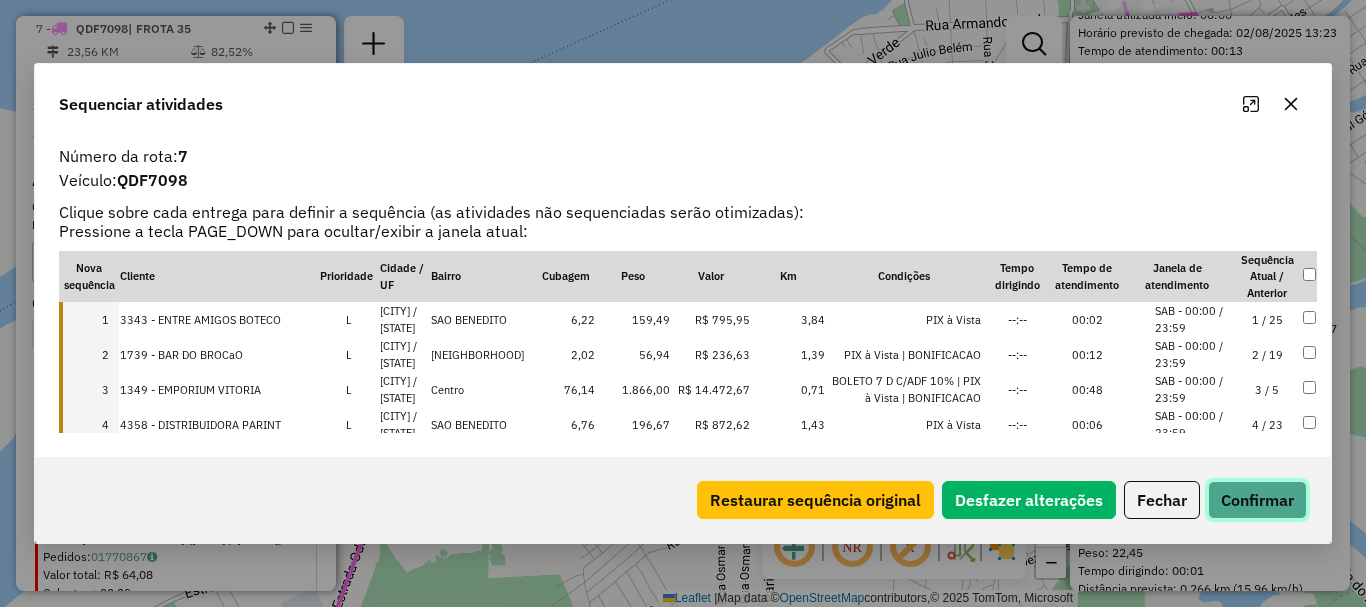 click on "Confirmar" 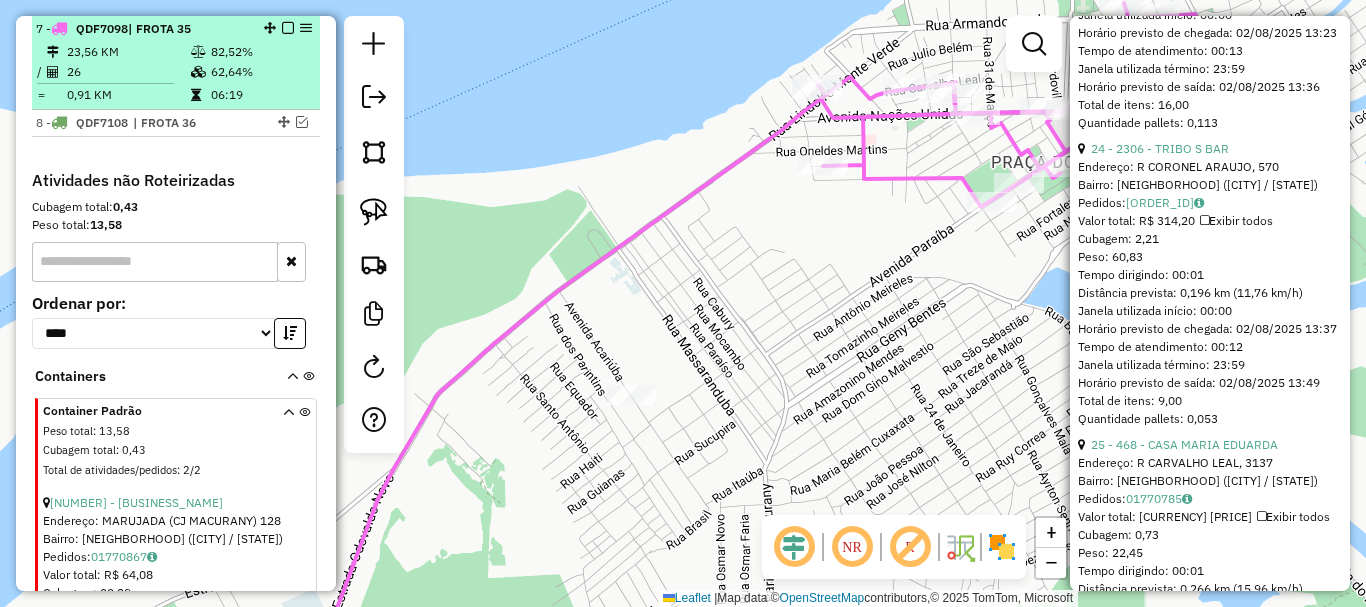 click at bounding box center (288, 28) 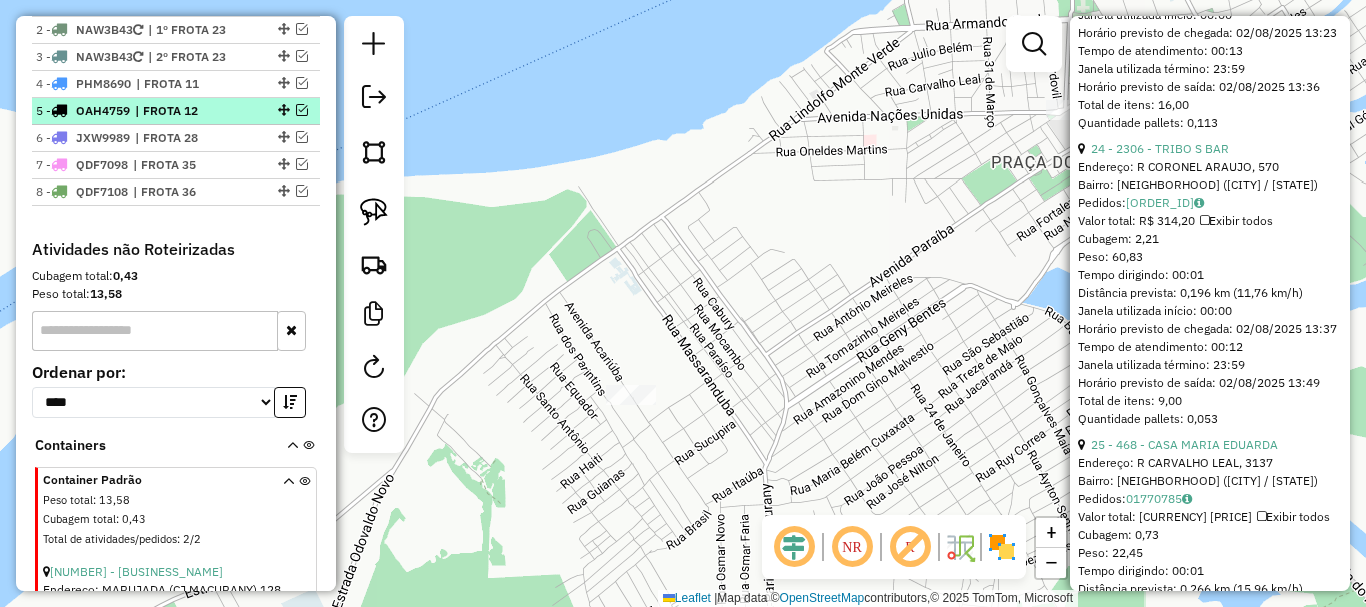 scroll, scrollTop: 745, scrollLeft: 0, axis: vertical 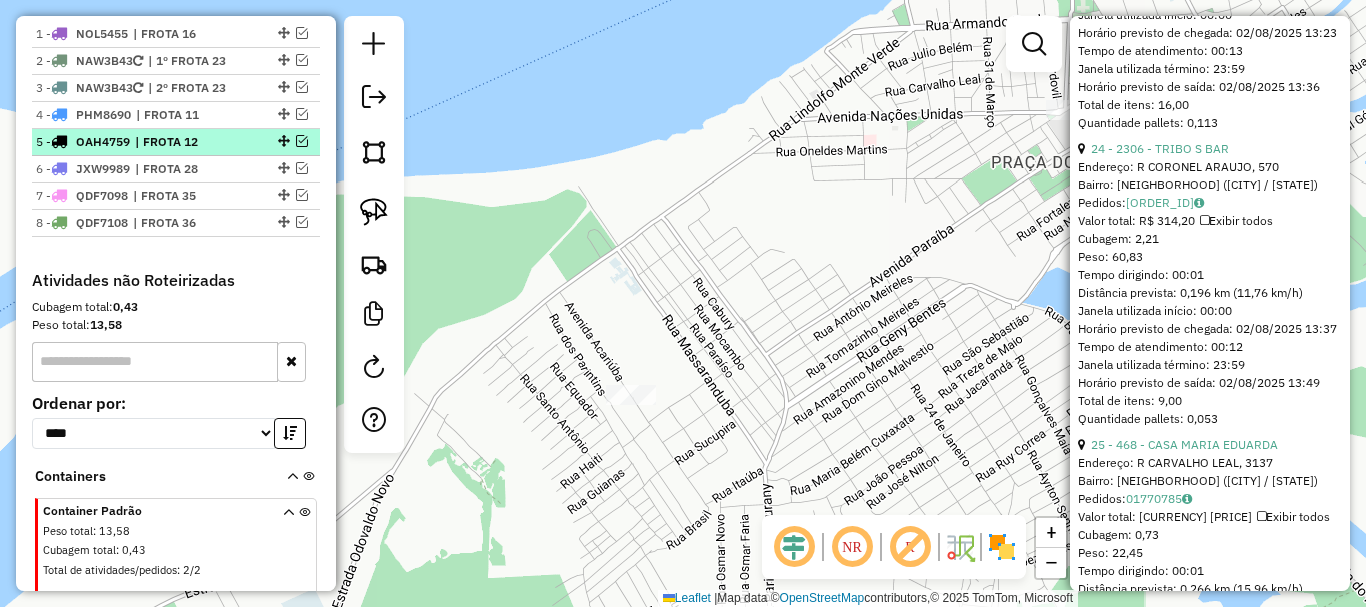 click at bounding box center [302, 141] 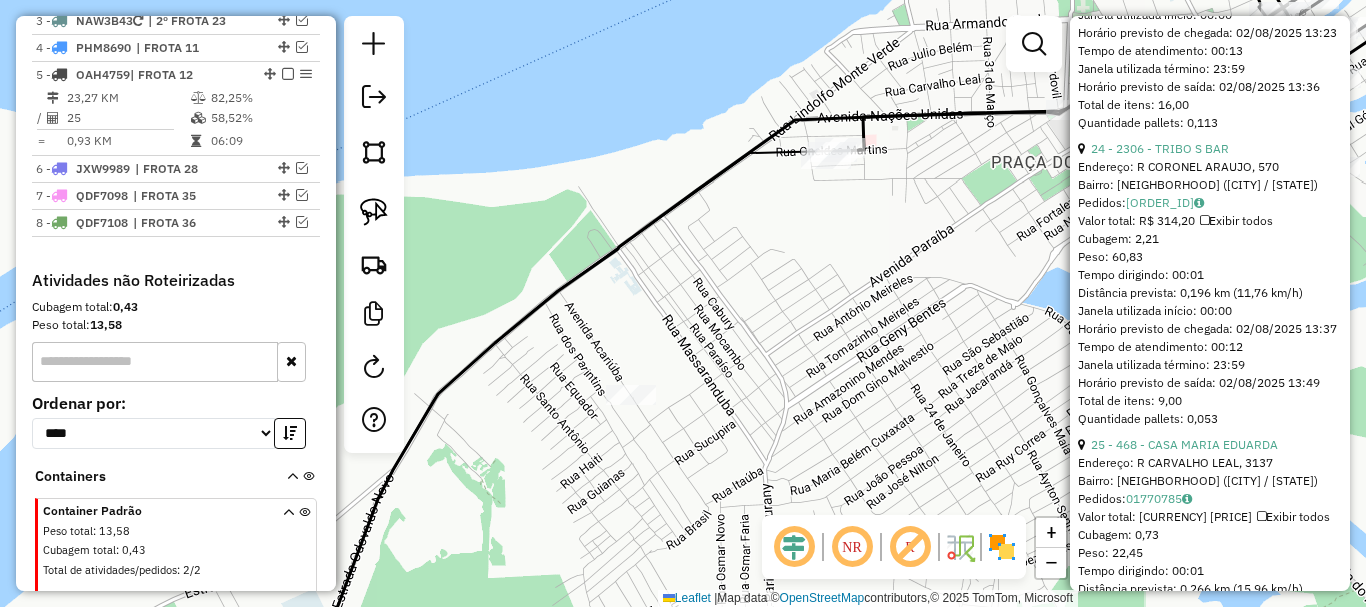 click 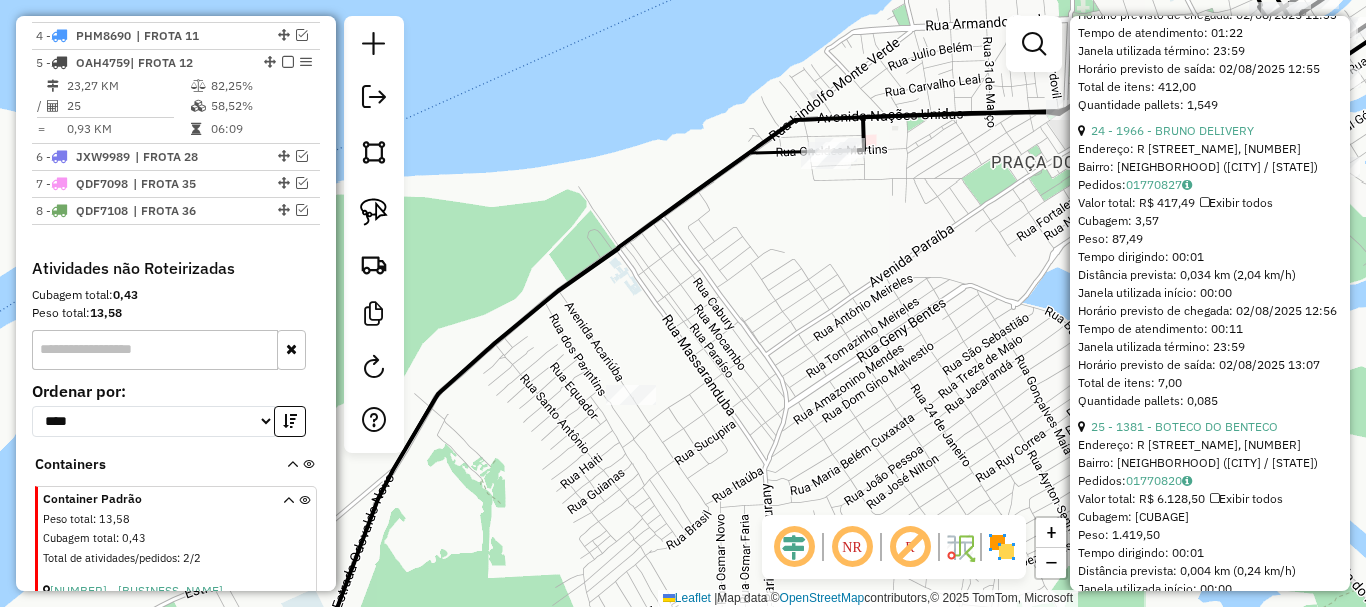 click 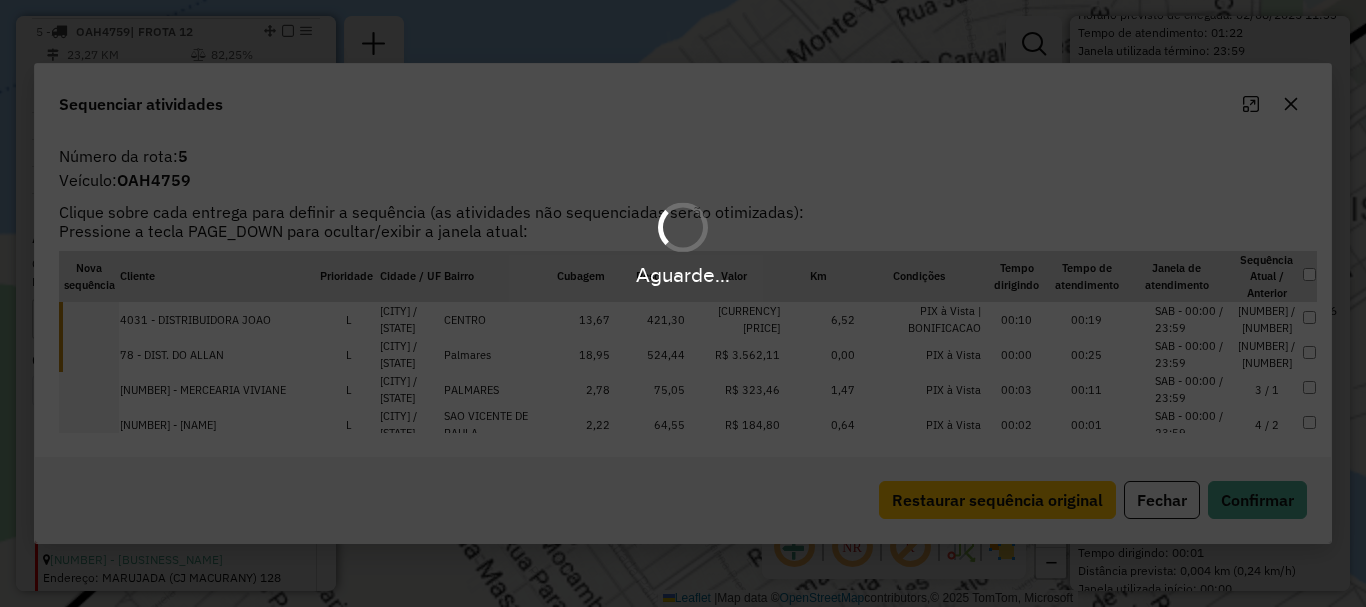 scroll, scrollTop: 858, scrollLeft: 0, axis: vertical 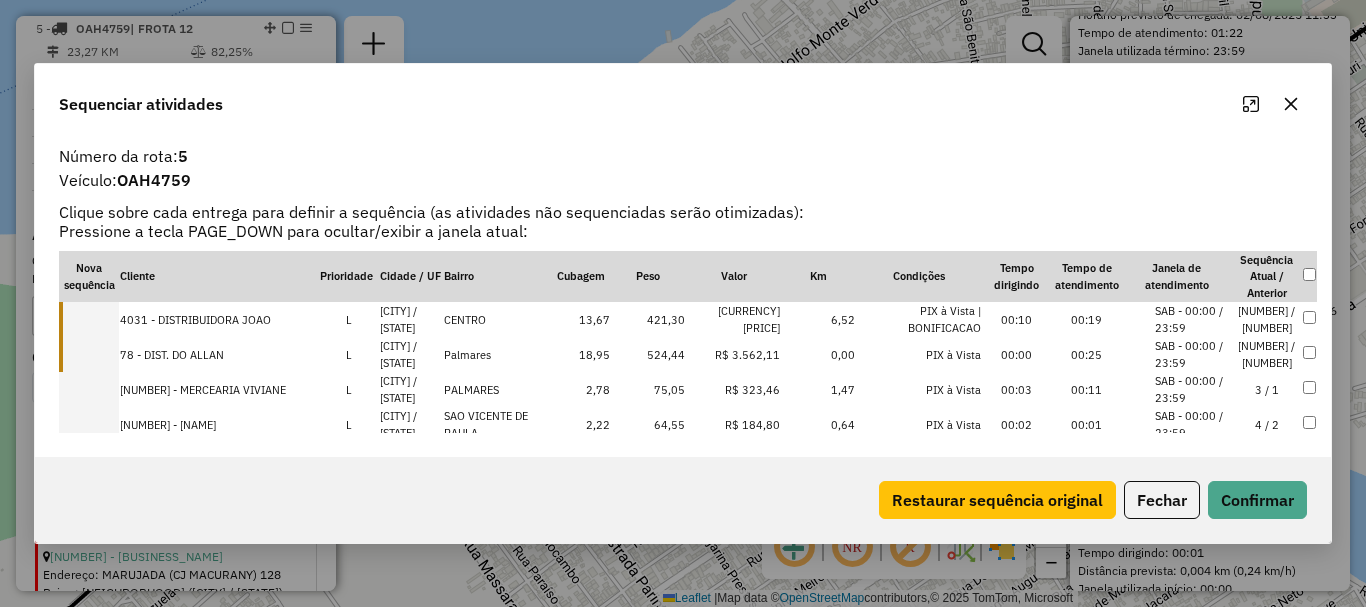 click at bounding box center (89, 319) 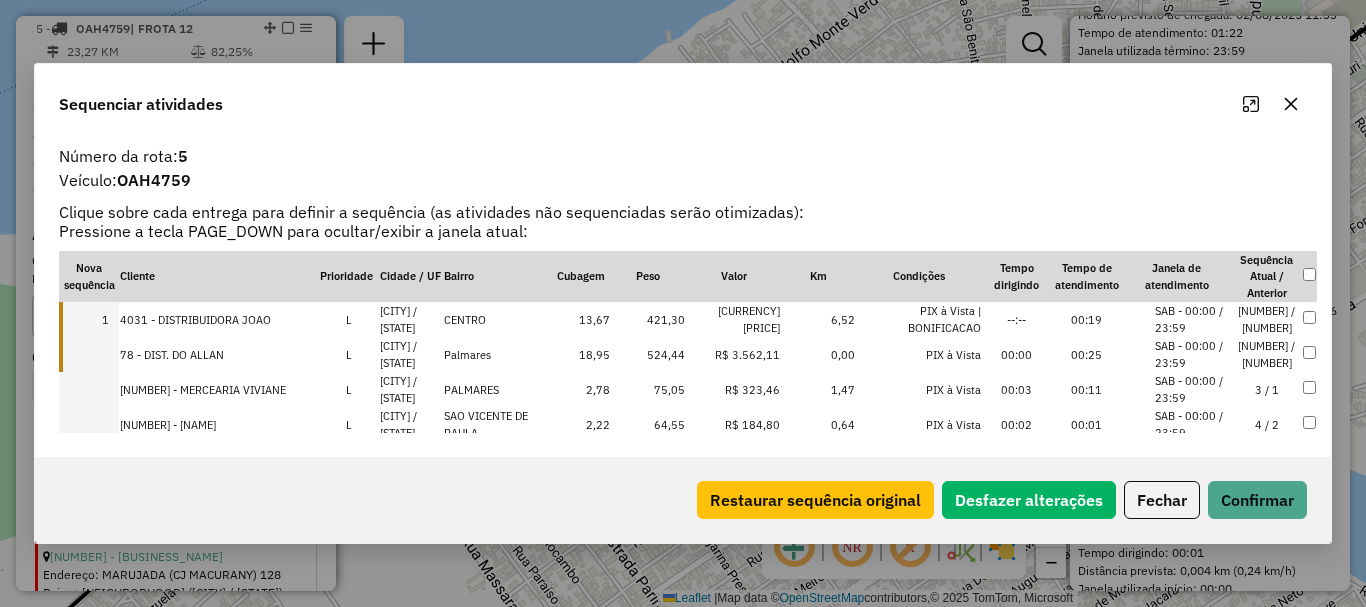 click at bounding box center (89, 354) 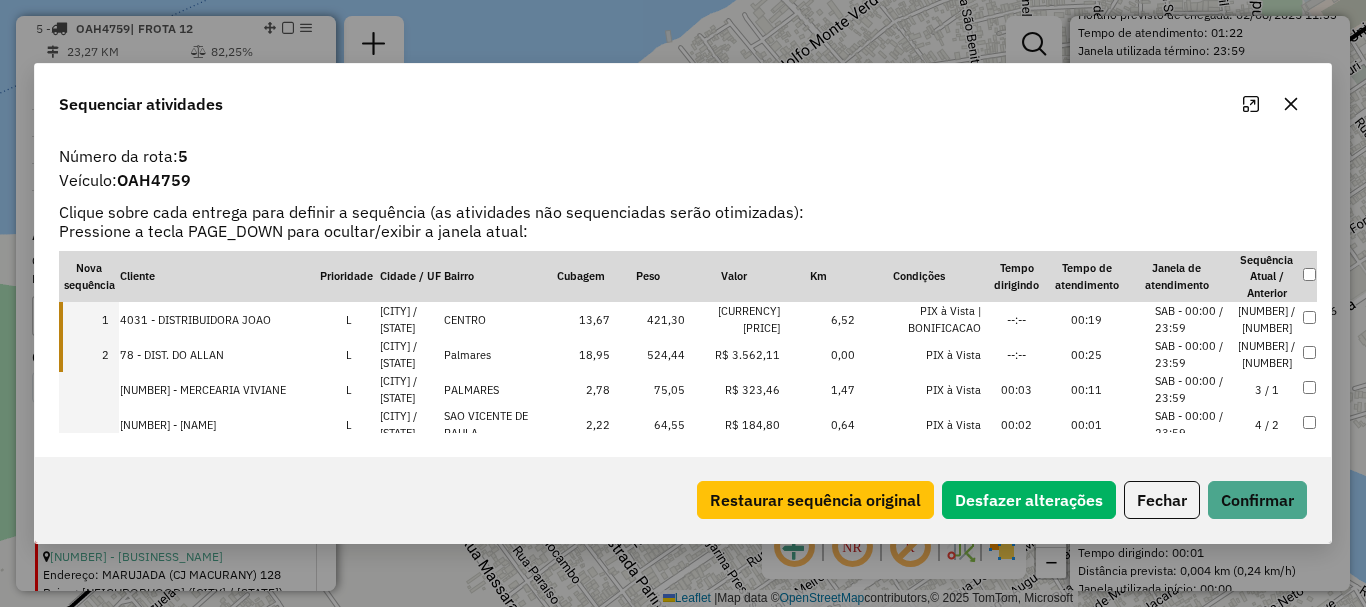 click on "2" at bounding box center [89, 354] 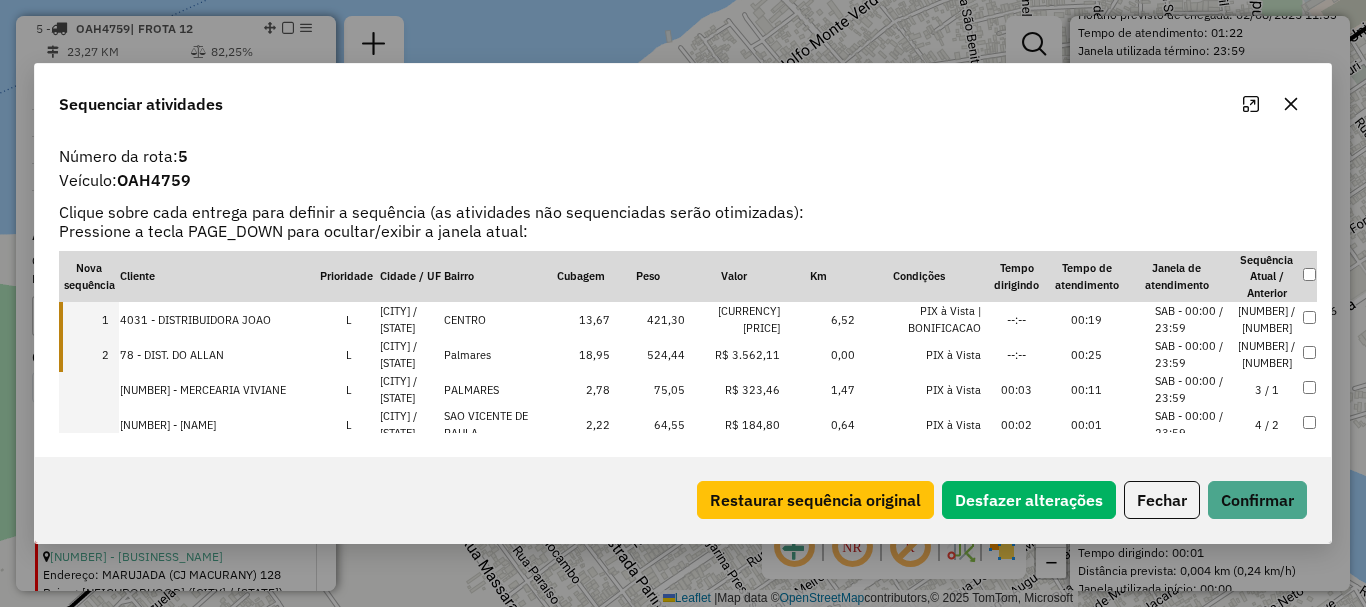 scroll, scrollTop: 8282, scrollLeft: 0, axis: vertical 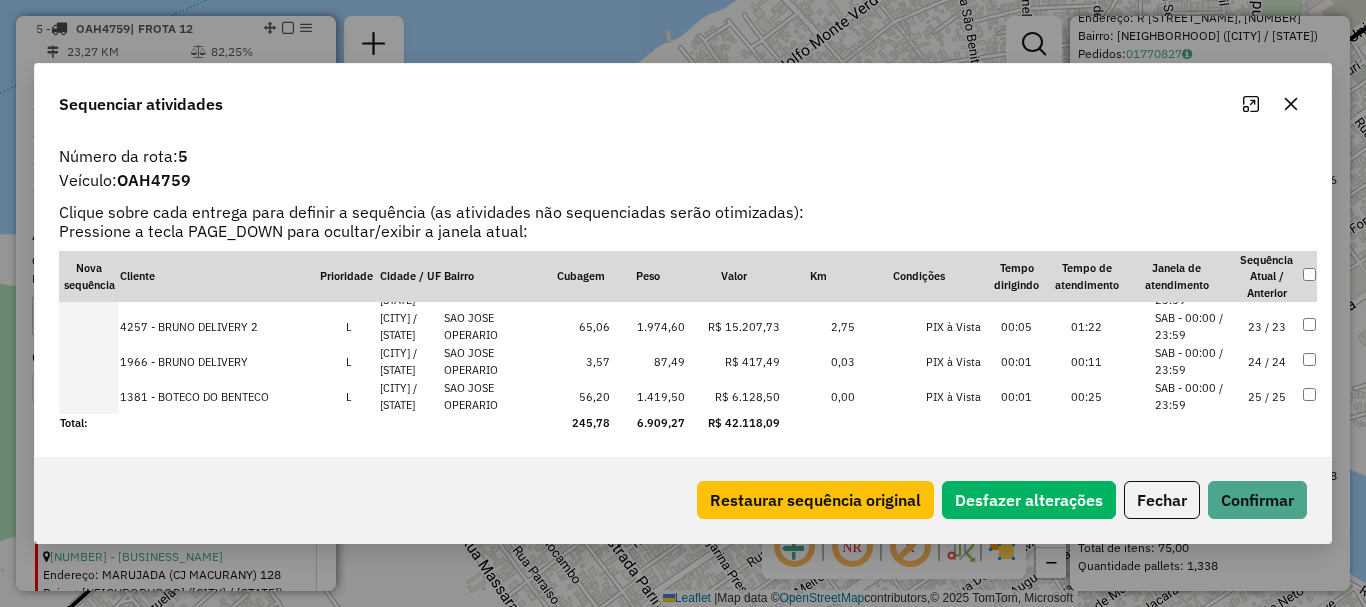 click at bounding box center (89, 396) 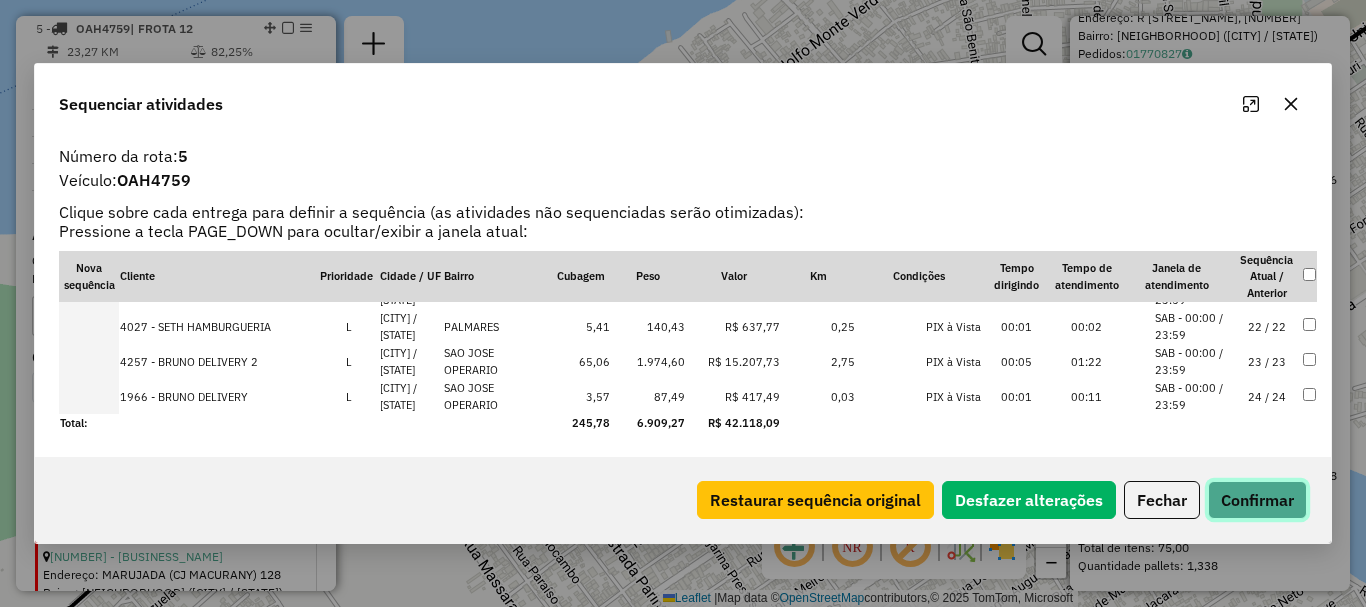 click on "Confirmar" 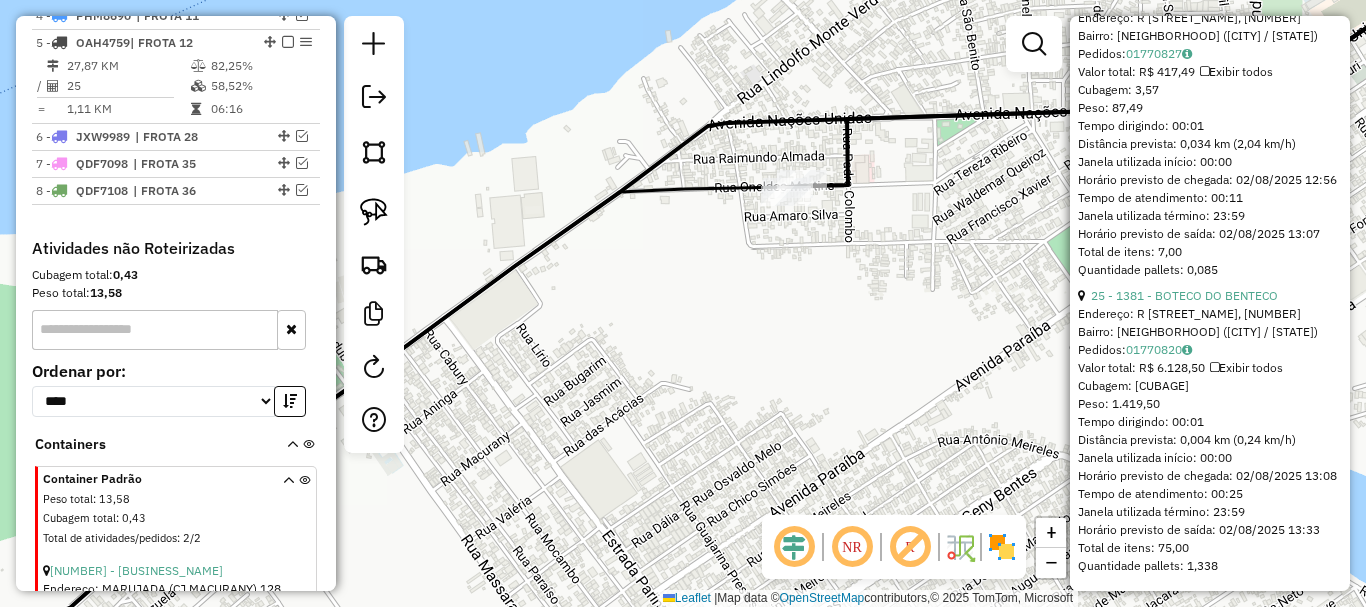 scroll, scrollTop: 858, scrollLeft: 0, axis: vertical 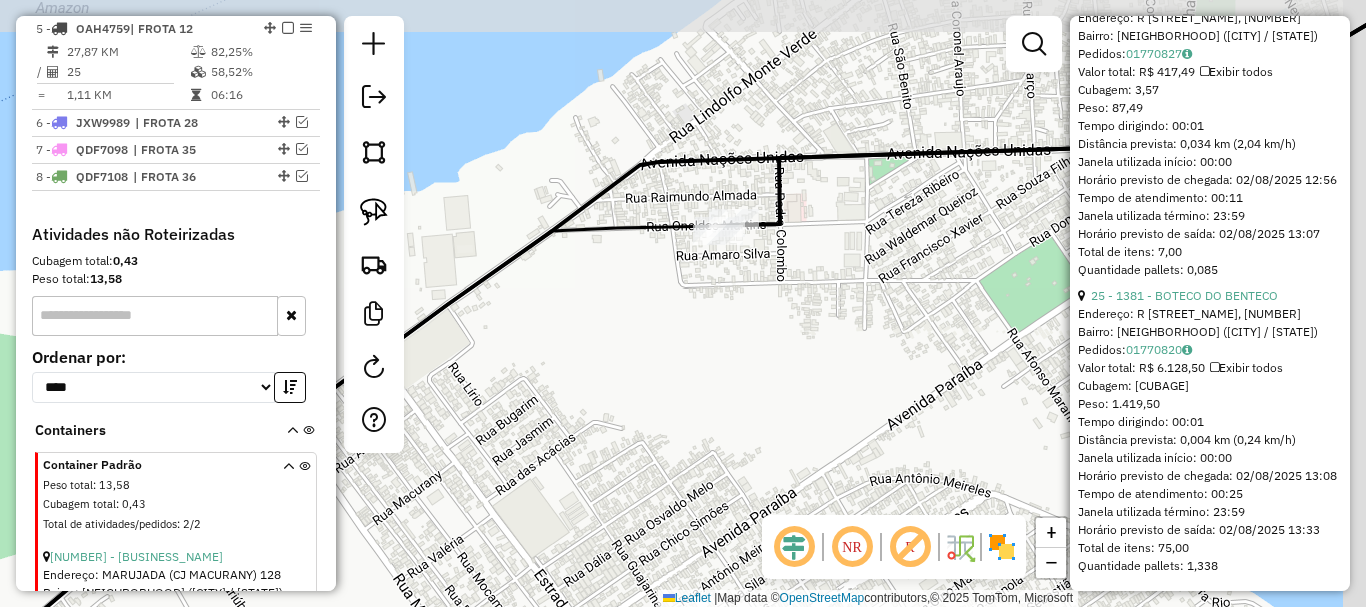 drag, startPoint x: 890, startPoint y: 241, endPoint x: 713, endPoint y: 304, distance: 187.87762 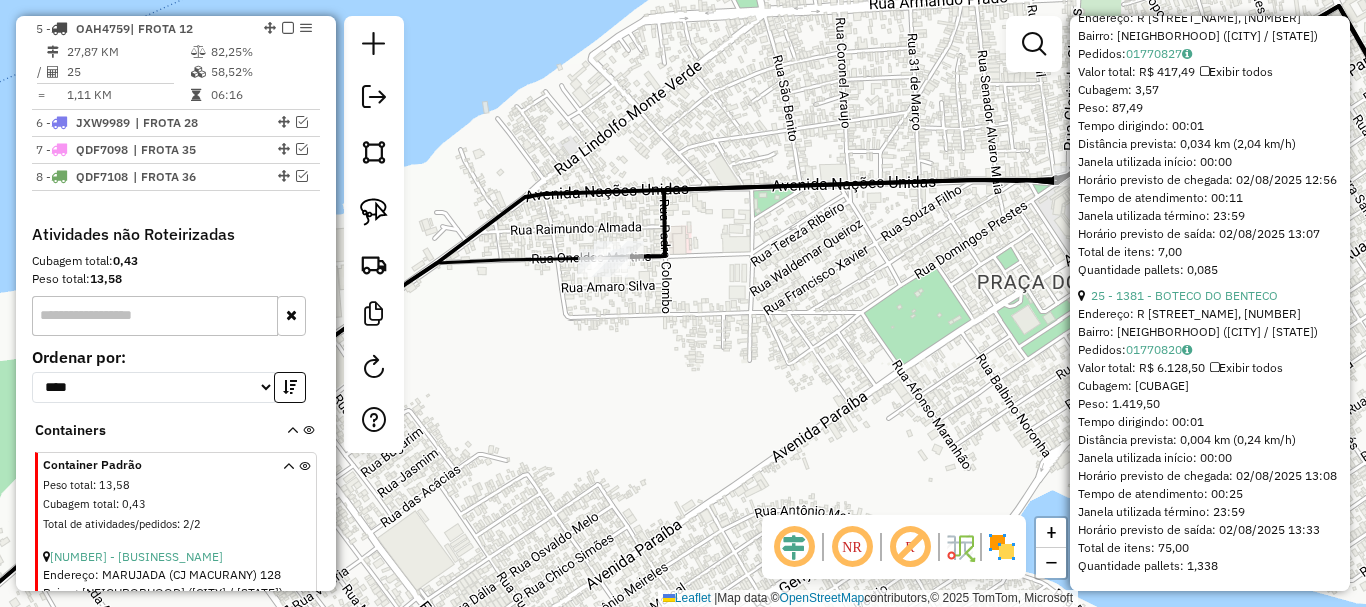 drag, startPoint x: 829, startPoint y: 274, endPoint x: 401, endPoint y: 184, distance: 437.36026 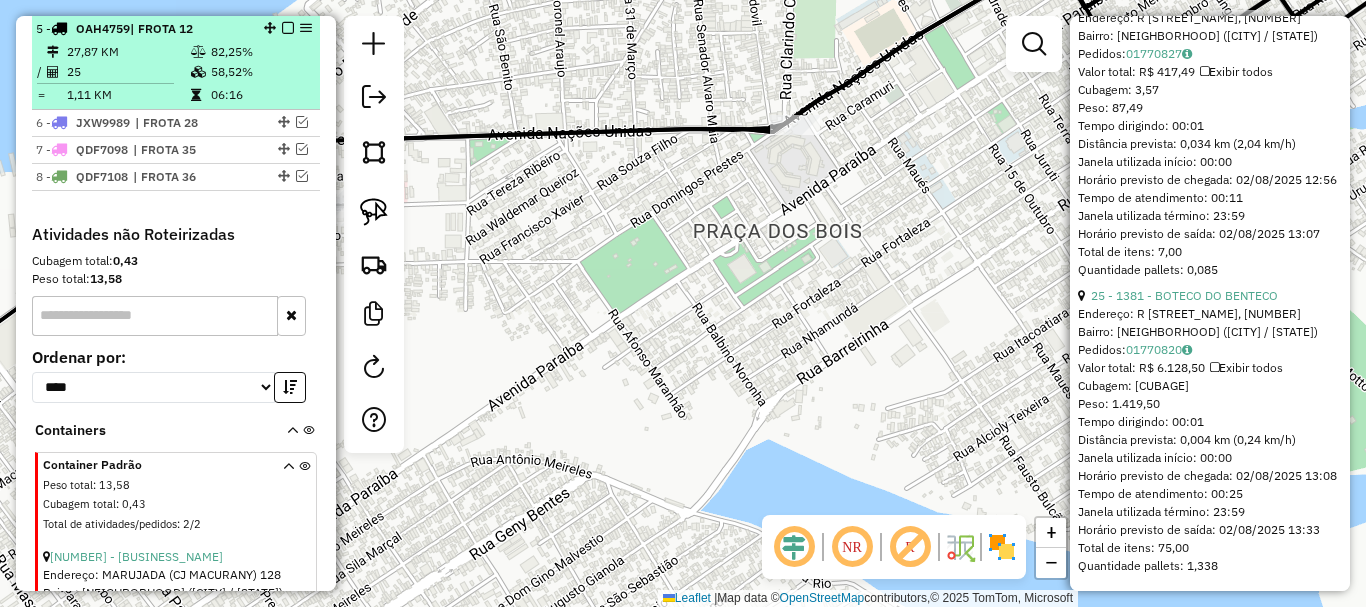click at bounding box center [288, 28] 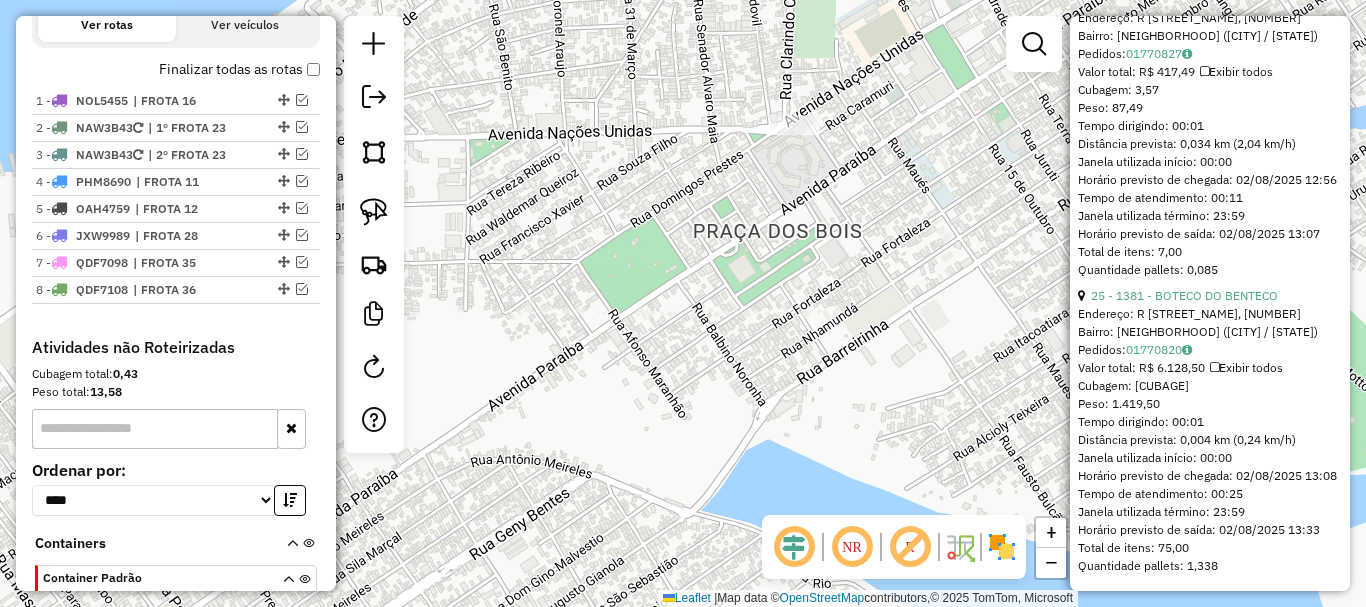 scroll, scrollTop: 458, scrollLeft: 0, axis: vertical 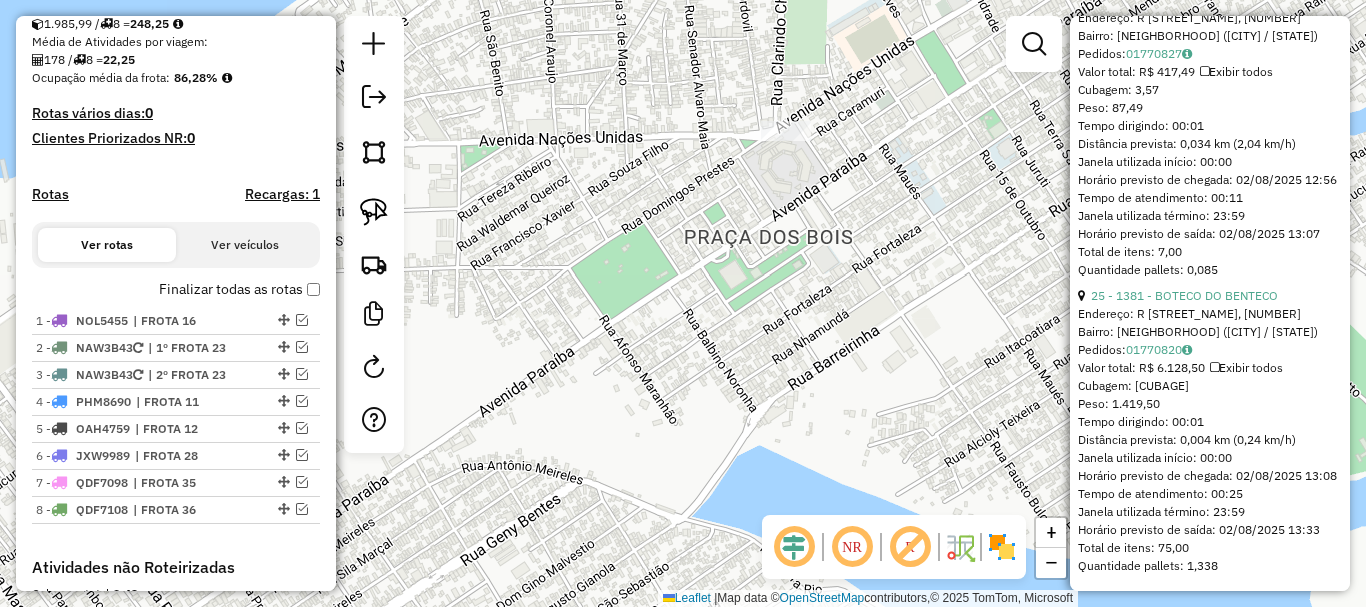 drag, startPoint x: 654, startPoint y: 344, endPoint x: 586, endPoint y: 374, distance: 74.323616 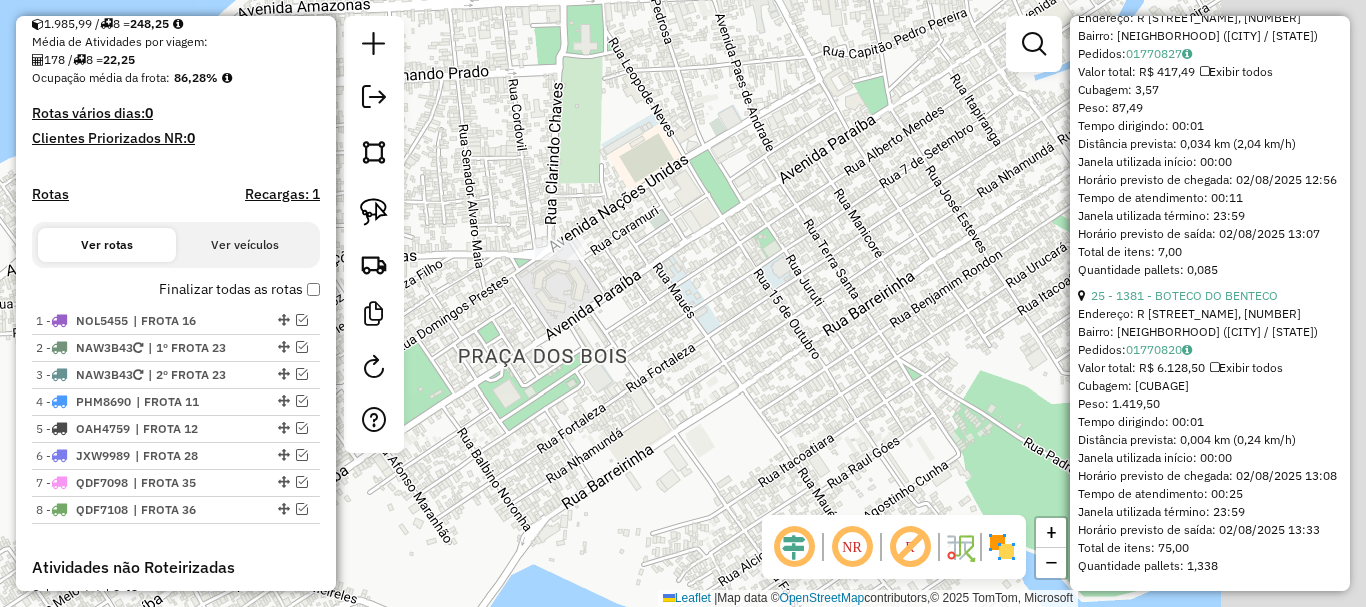 drag, startPoint x: 689, startPoint y: 240, endPoint x: 522, endPoint y: 332, distance: 190.66463 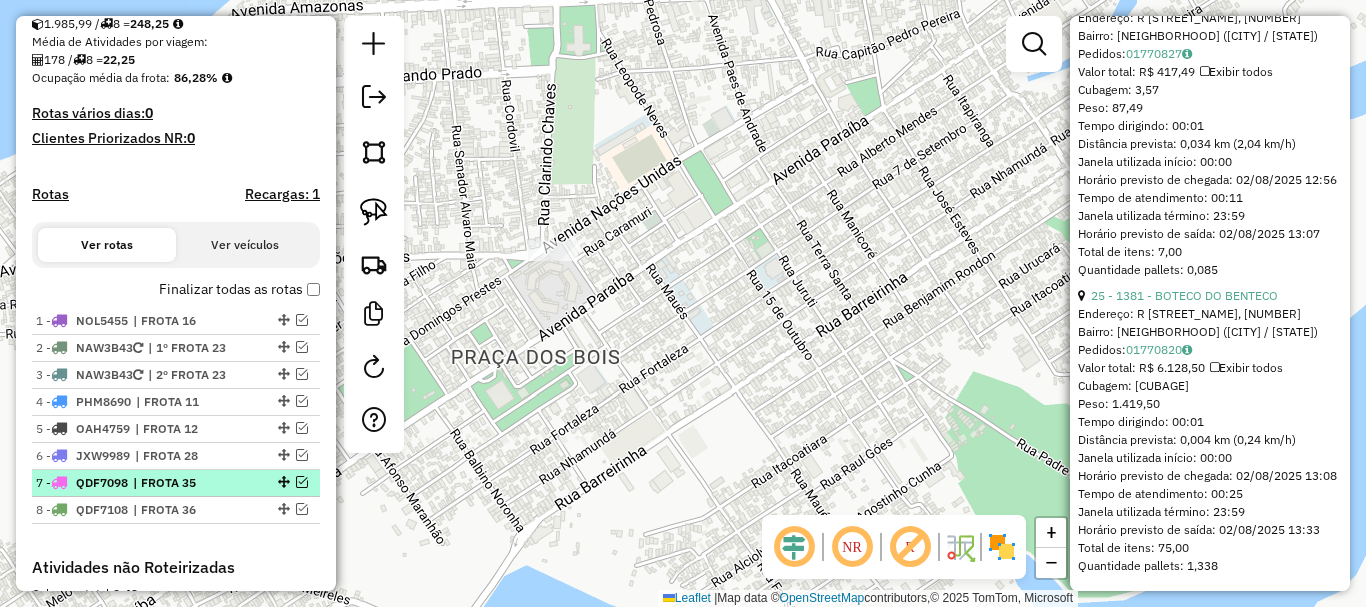 scroll, scrollTop: 558, scrollLeft: 0, axis: vertical 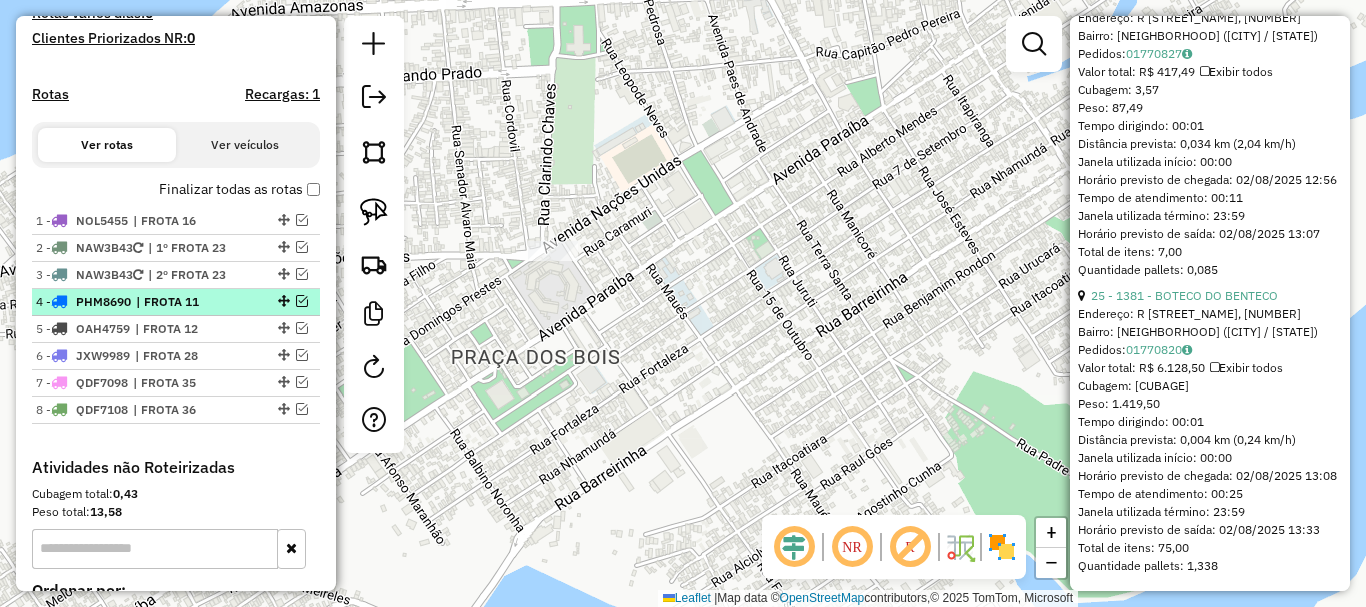 click on "| FROTA 11" at bounding box center (182, 302) 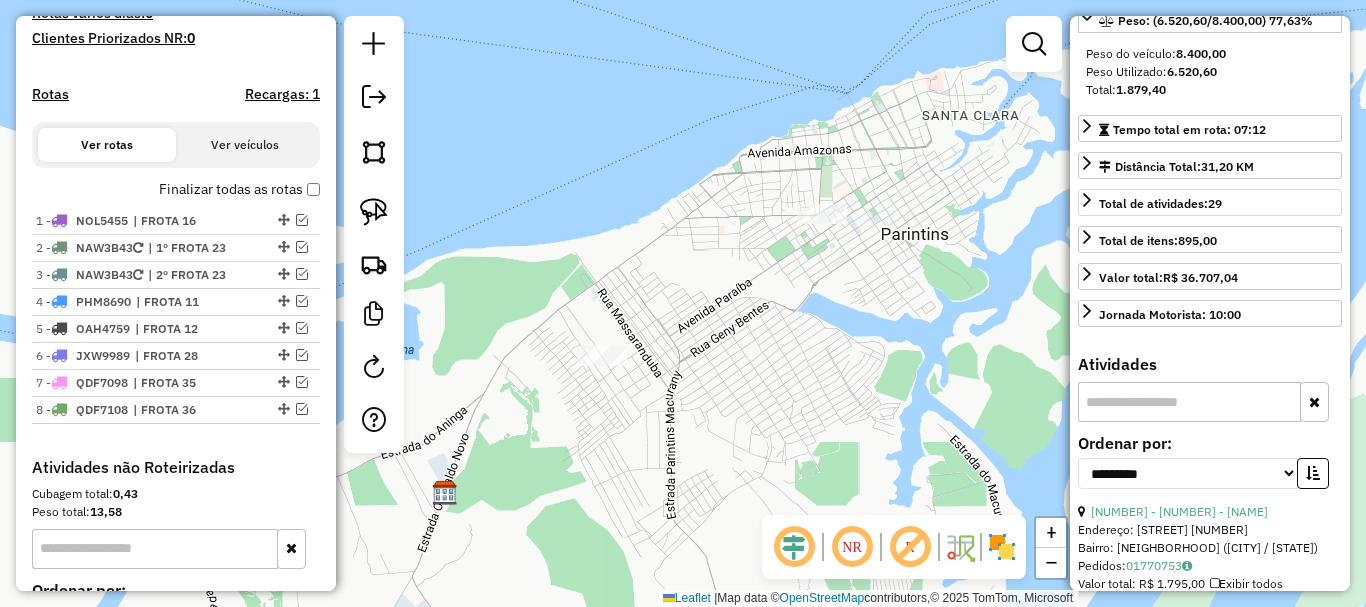 scroll, scrollTop: 3, scrollLeft: 0, axis: vertical 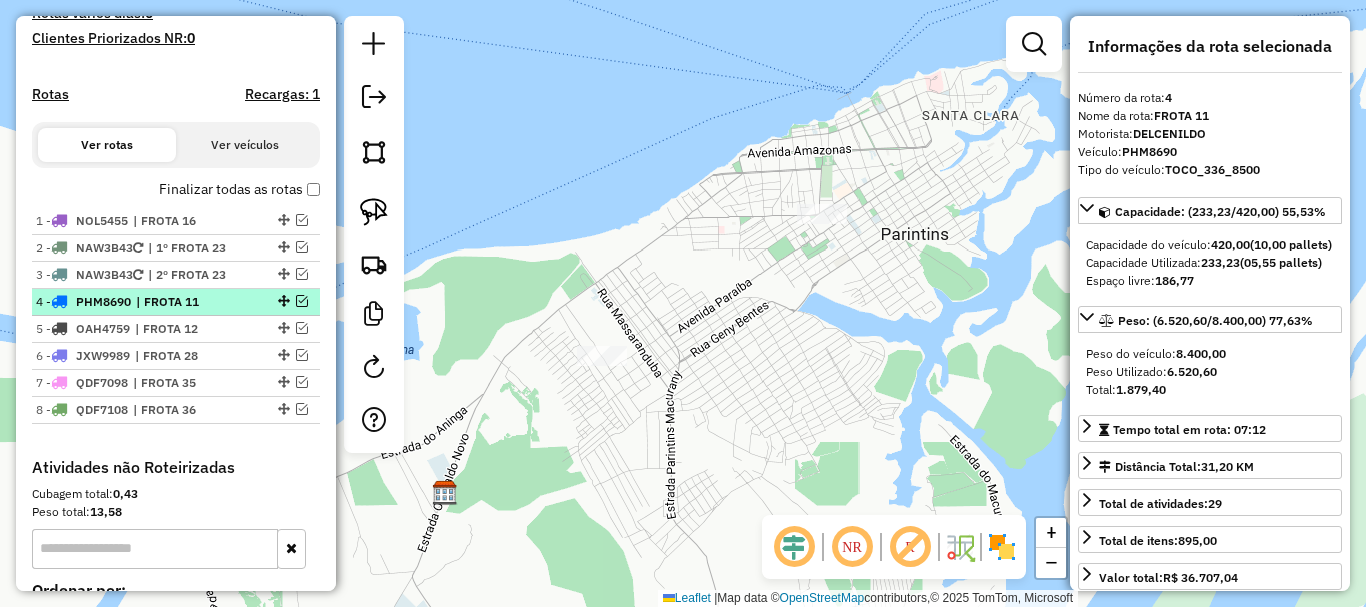 click on "PHM8690" at bounding box center [103, 301] 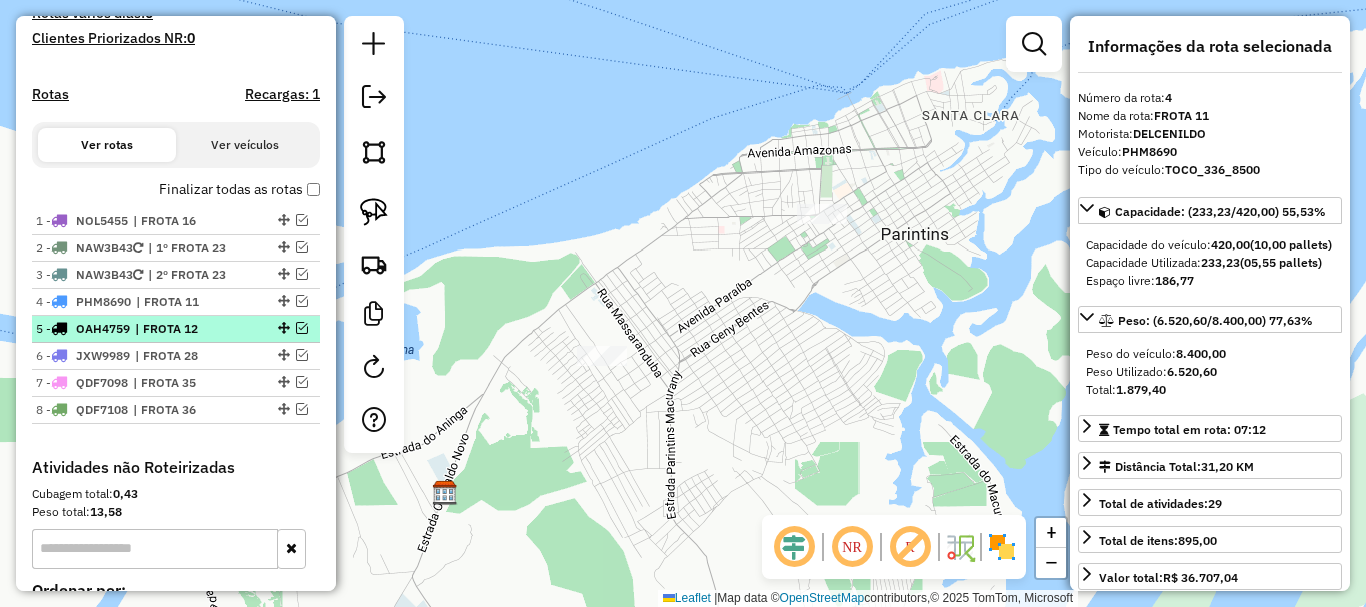 click on "| FROTA 12" at bounding box center [181, 329] 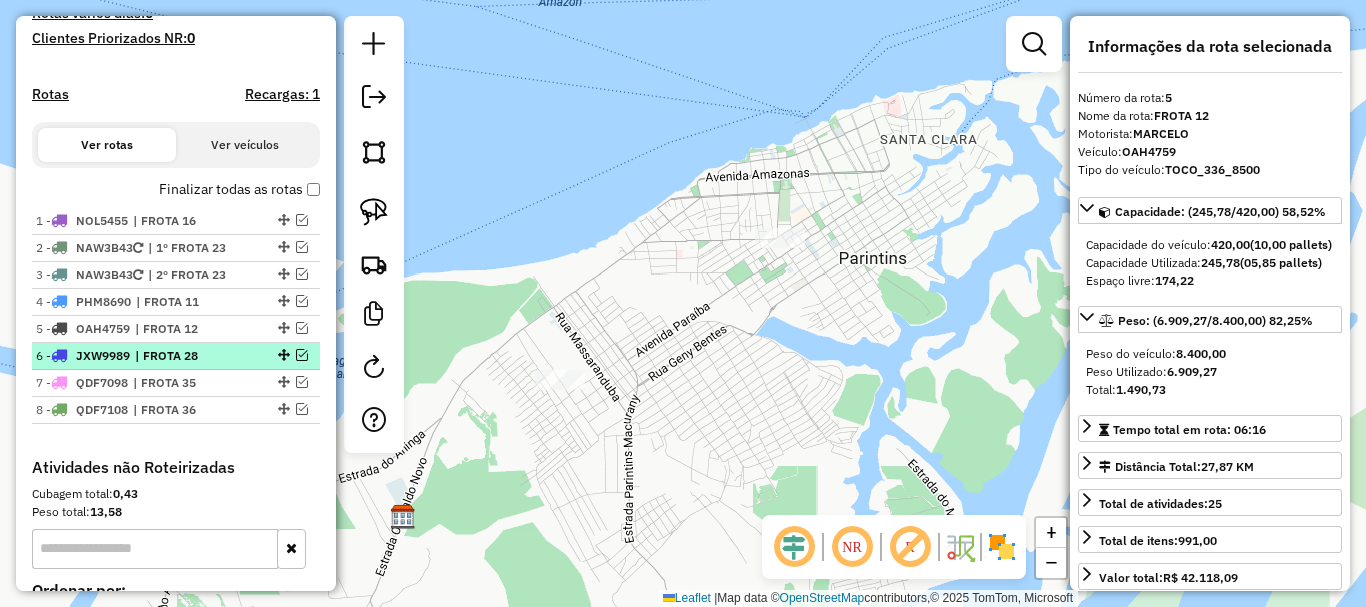 click on "| FROTA 28" at bounding box center [181, 356] 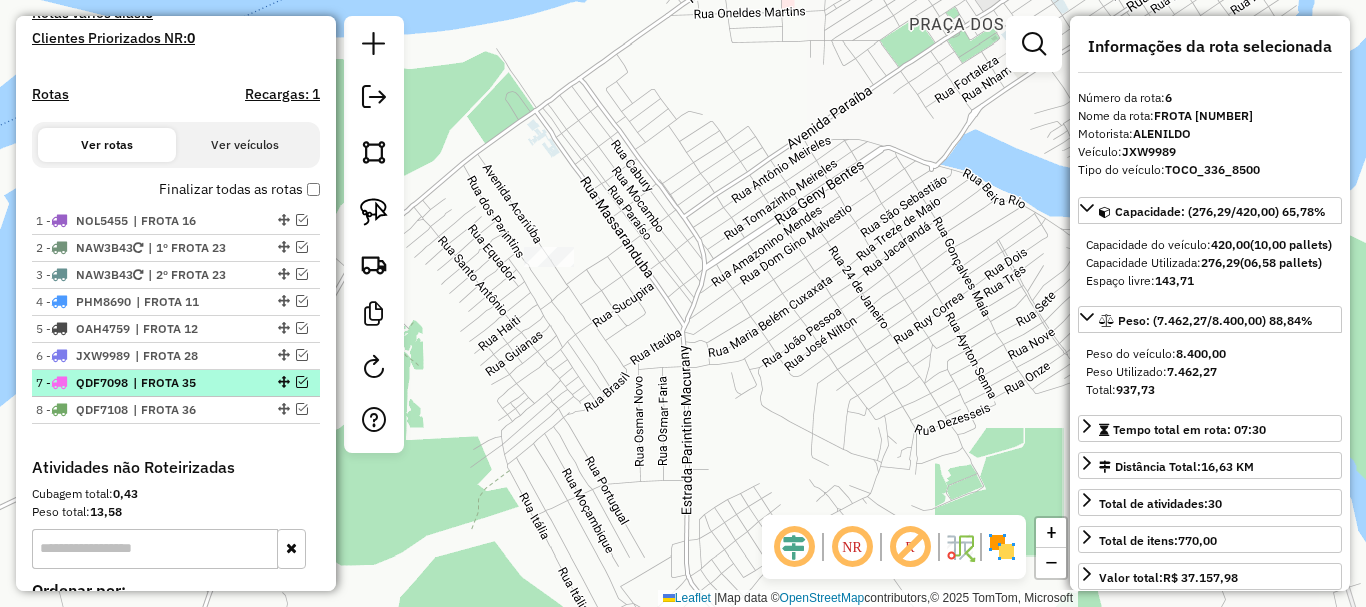 click on "| FROTA 35" at bounding box center (179, 383) 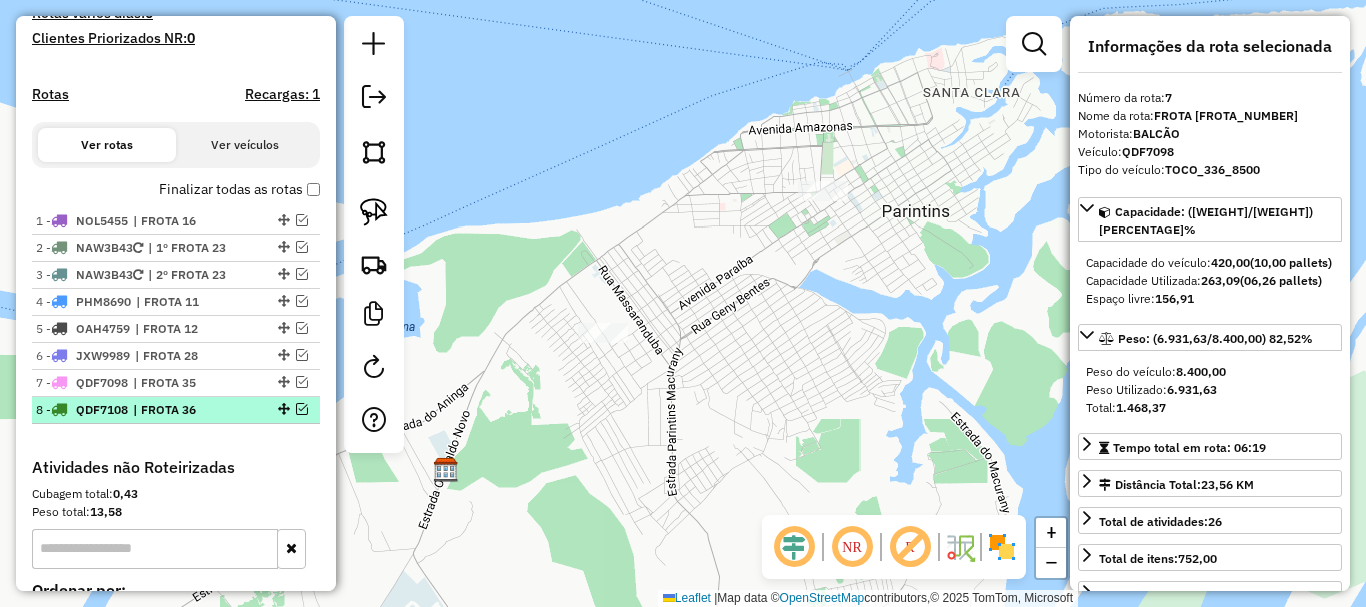 click on "| FROTA 36" at bounding box center [179, 410] 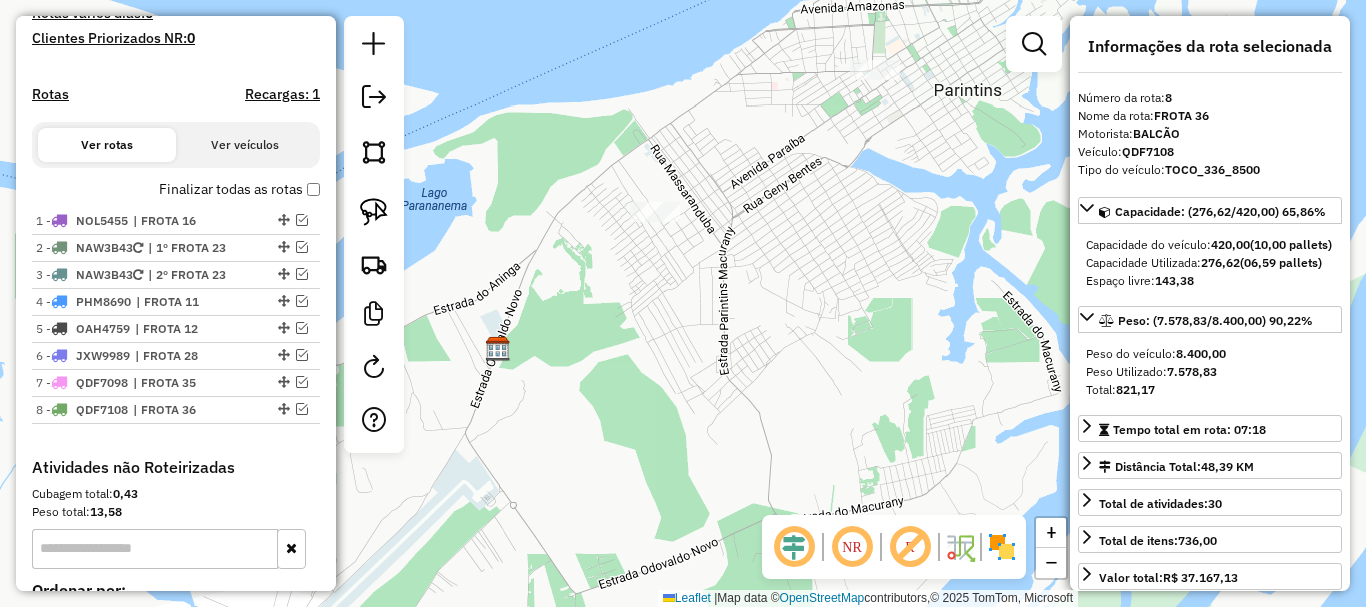 drag, startPoint x: 795, startPoint y: 307, endPoint x: 759, endPoint y: 331, distance: 43.266617 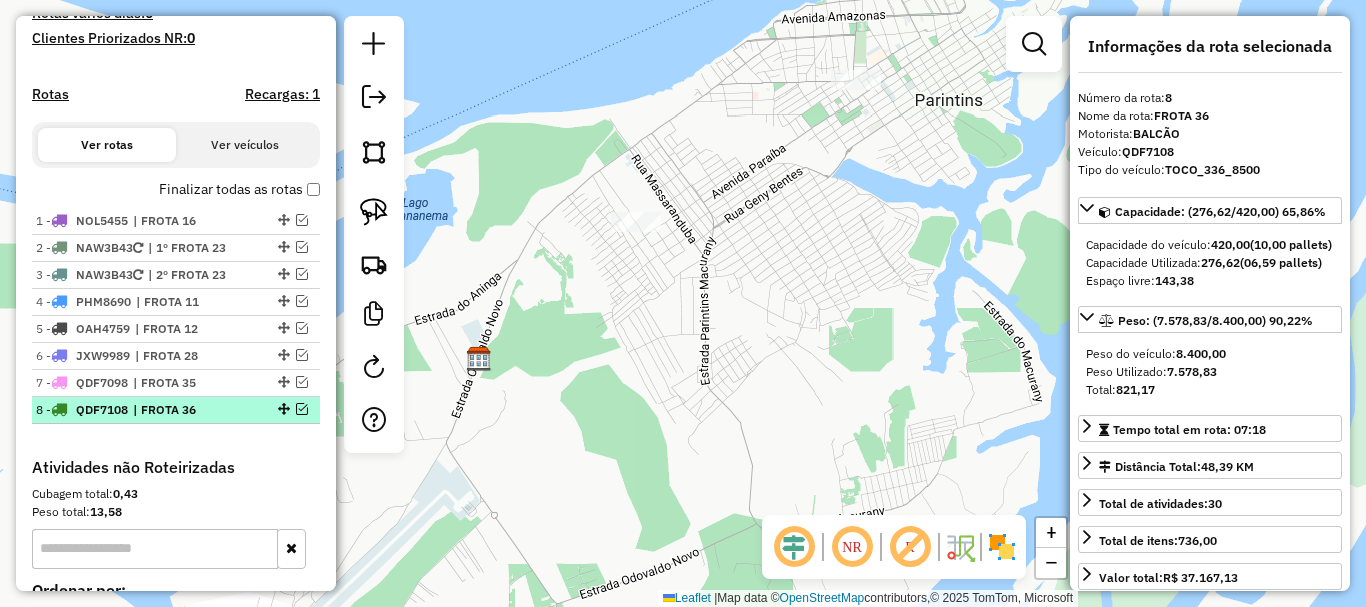 click on "| FROTA 36" at bounding box center [179, 410] 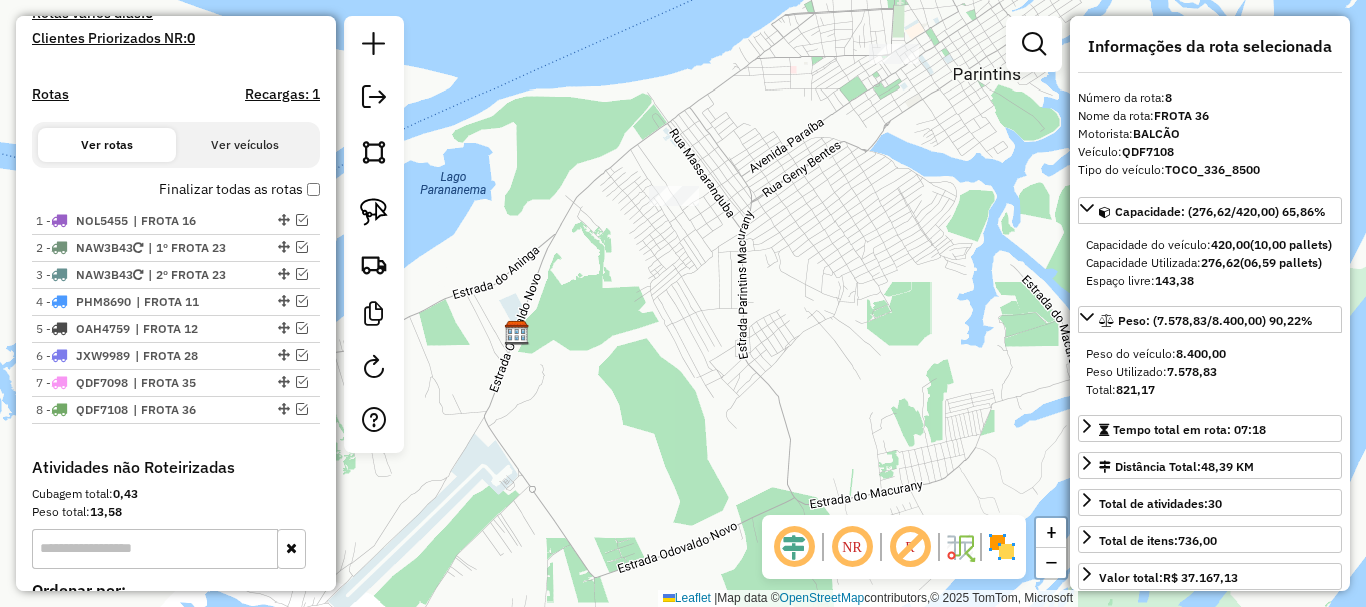 drag, startPoint x: 907, startPoint y: 318, endPoint x: 808, endPoint y: 417, distance: 140.00714 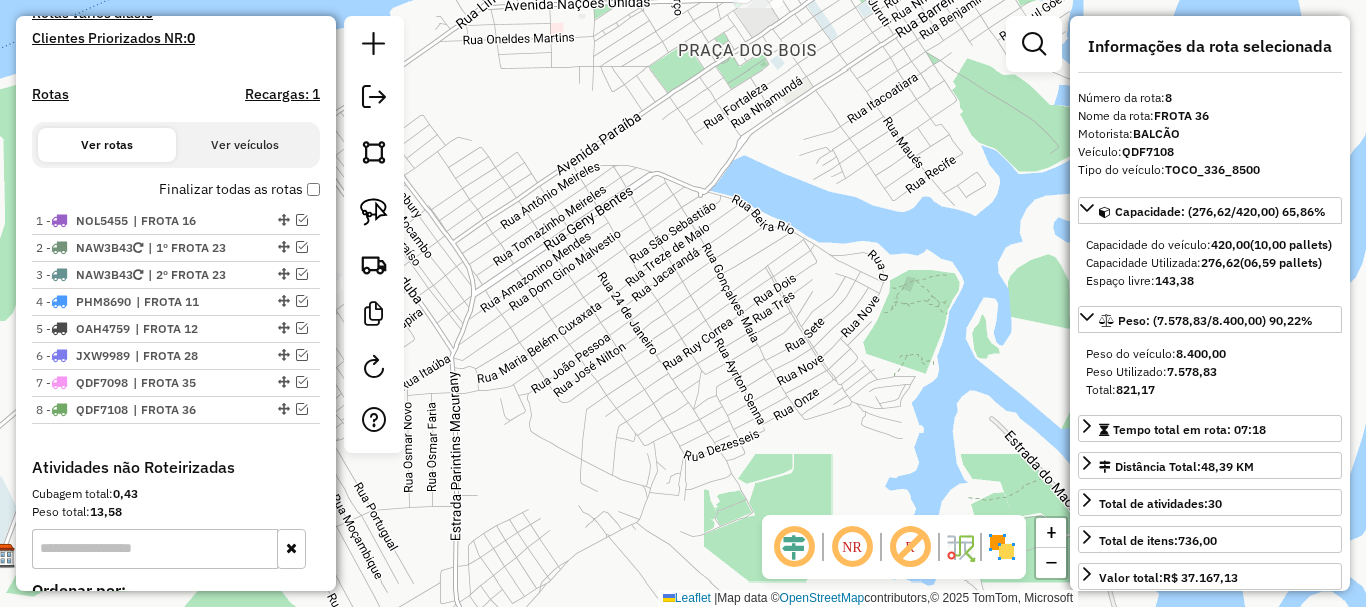 drag, startPoint x: 760, startPoint y: 330, endPoint x: 911, endPoint y: 329, distance: 151.00331 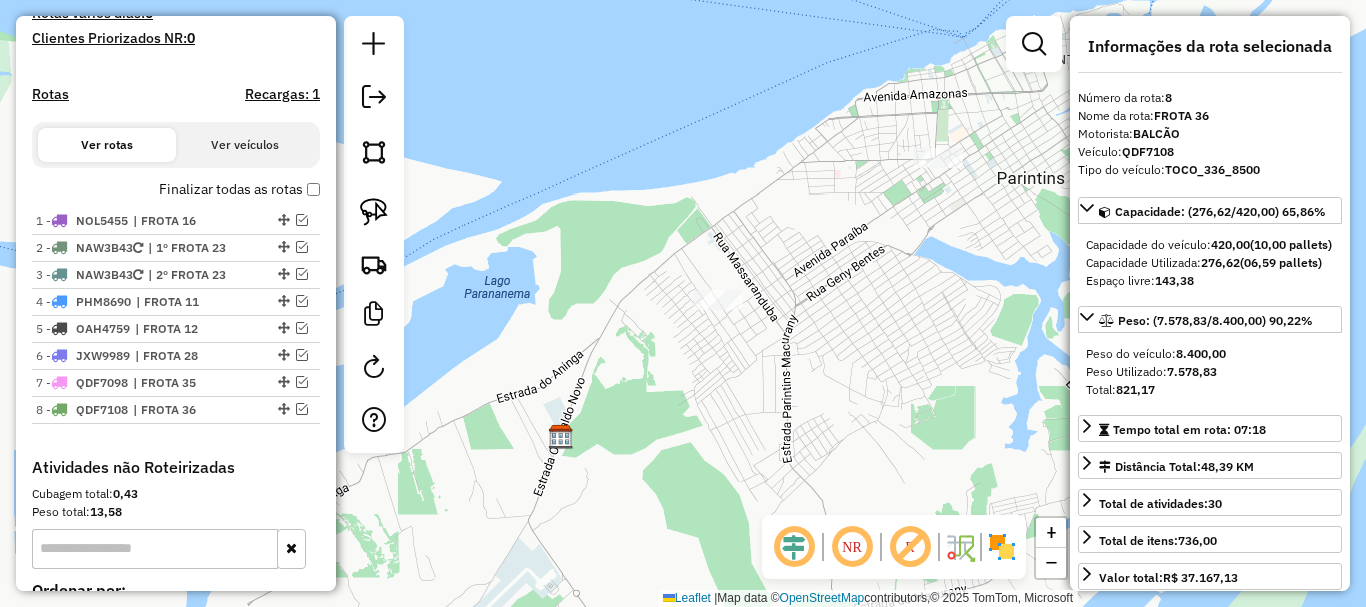 drag, startPoint x: 888, startPoint y: 302, endPoint x: 712, endPoint y: 298, distance: 176.04546 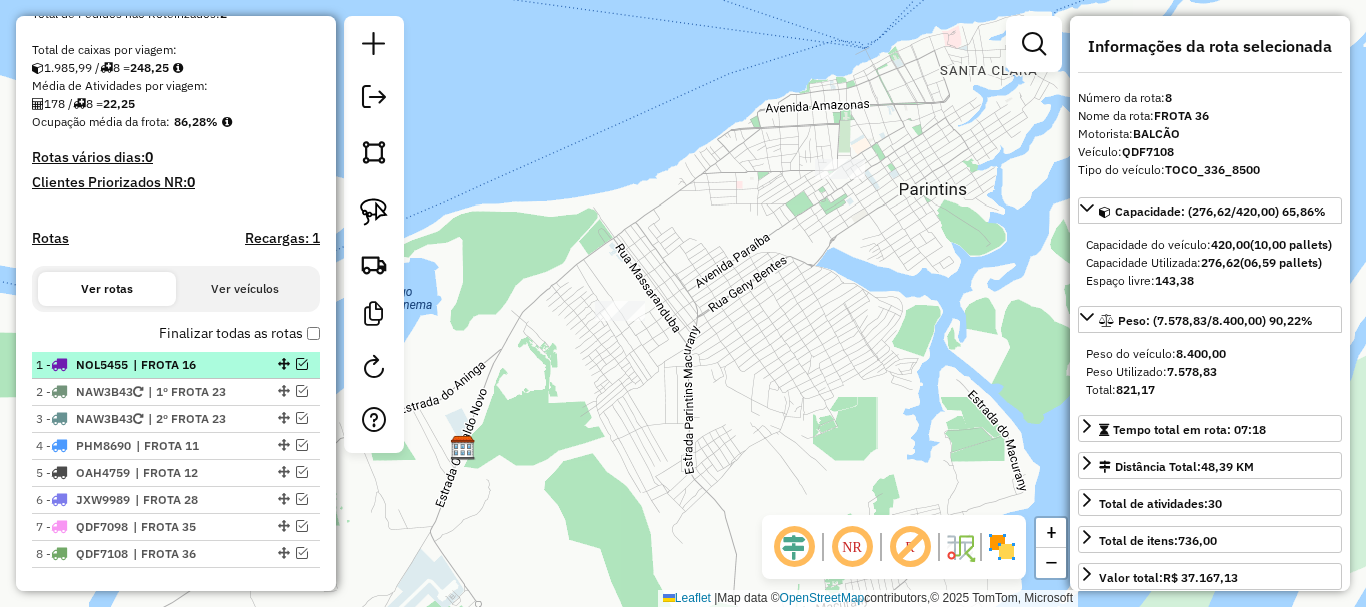 scroll, scrollTop: 458, scrollLeft: 0, axis: vertical 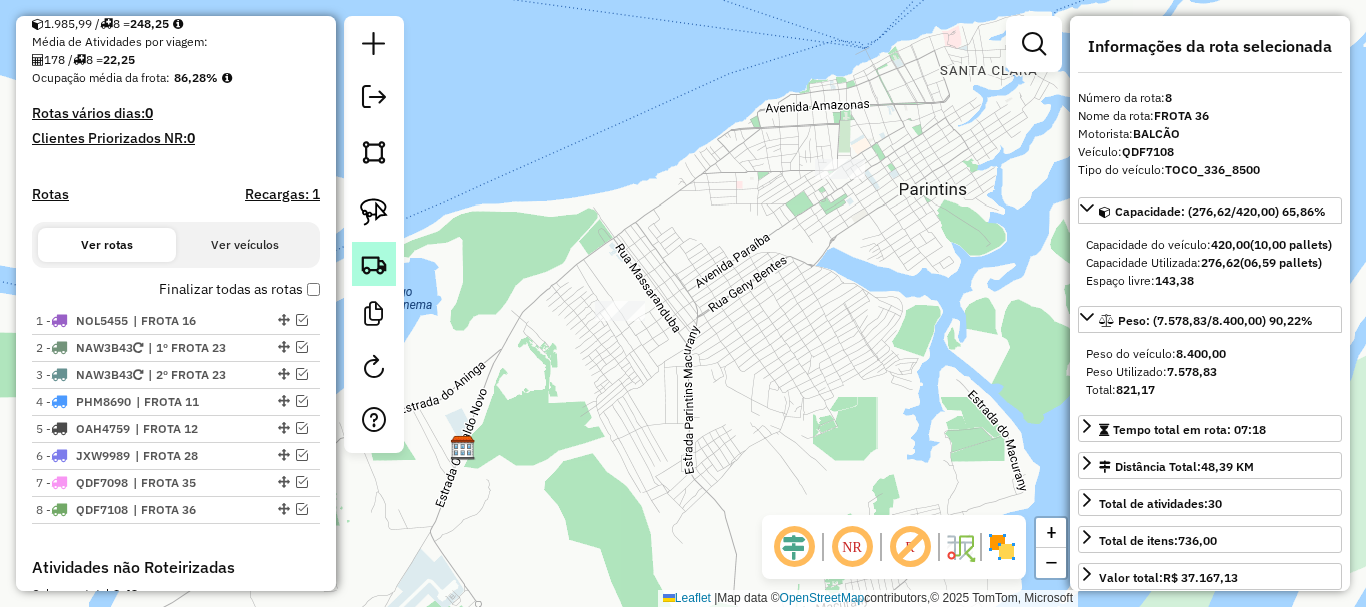 click 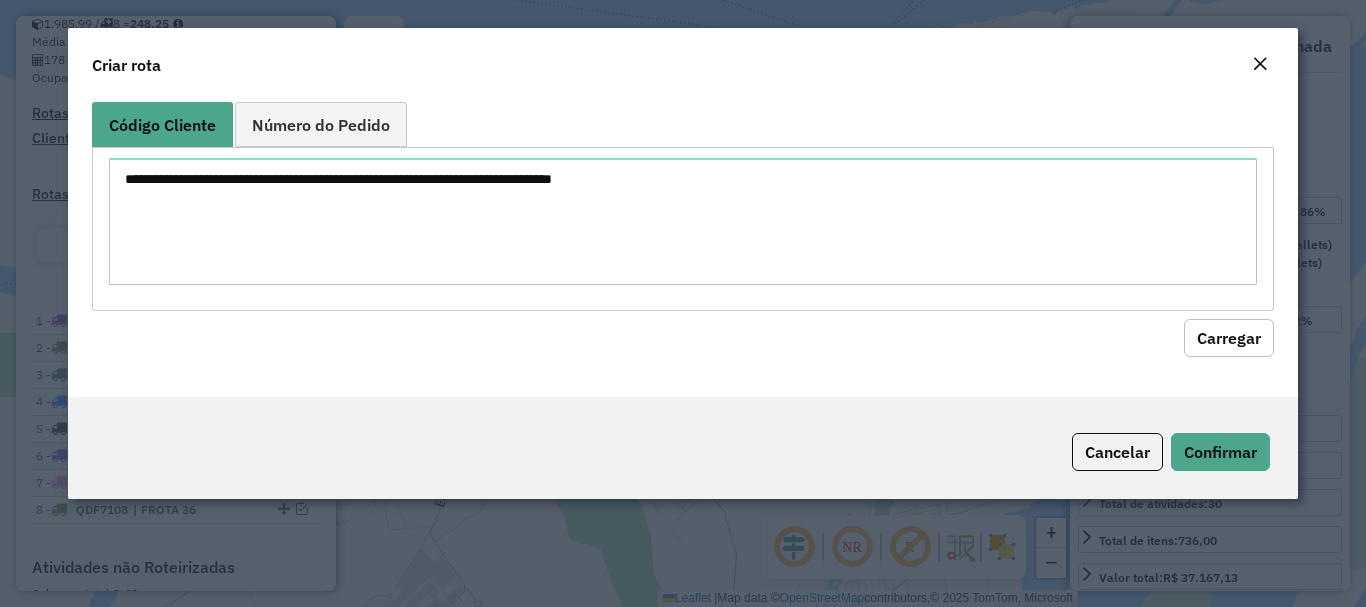 drag, startPoint x: 1122, startPoint y: 458, endPoint x: 819, endPoint y: 374, distance: 314.42804 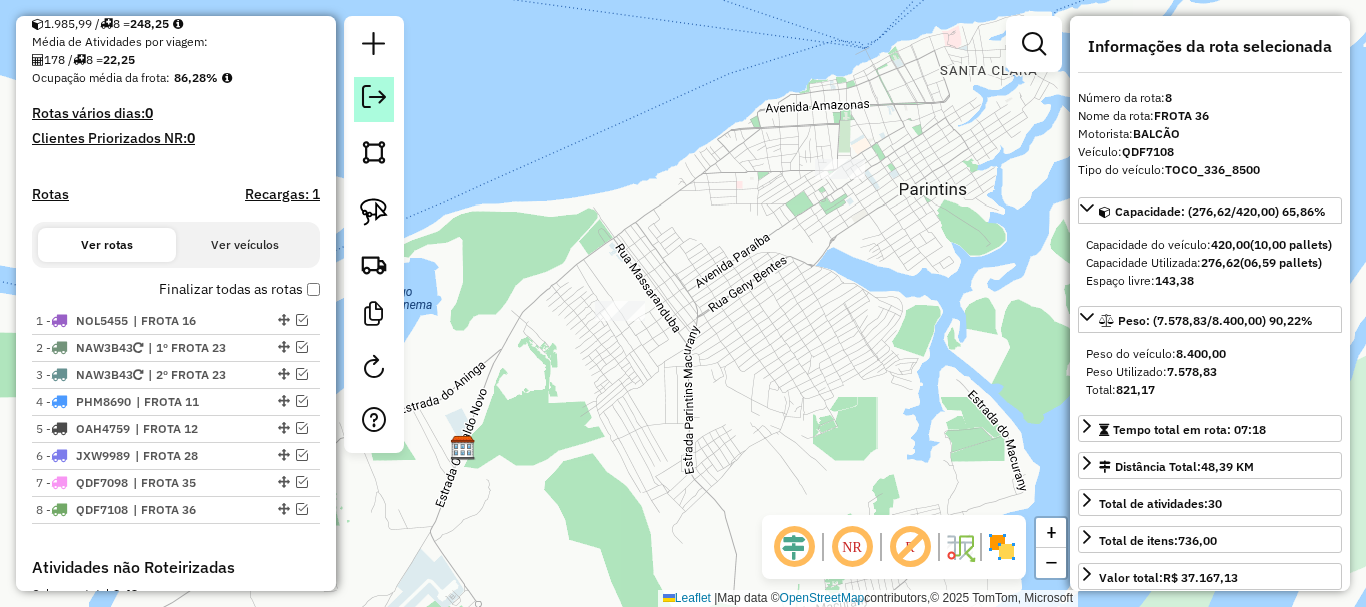 click 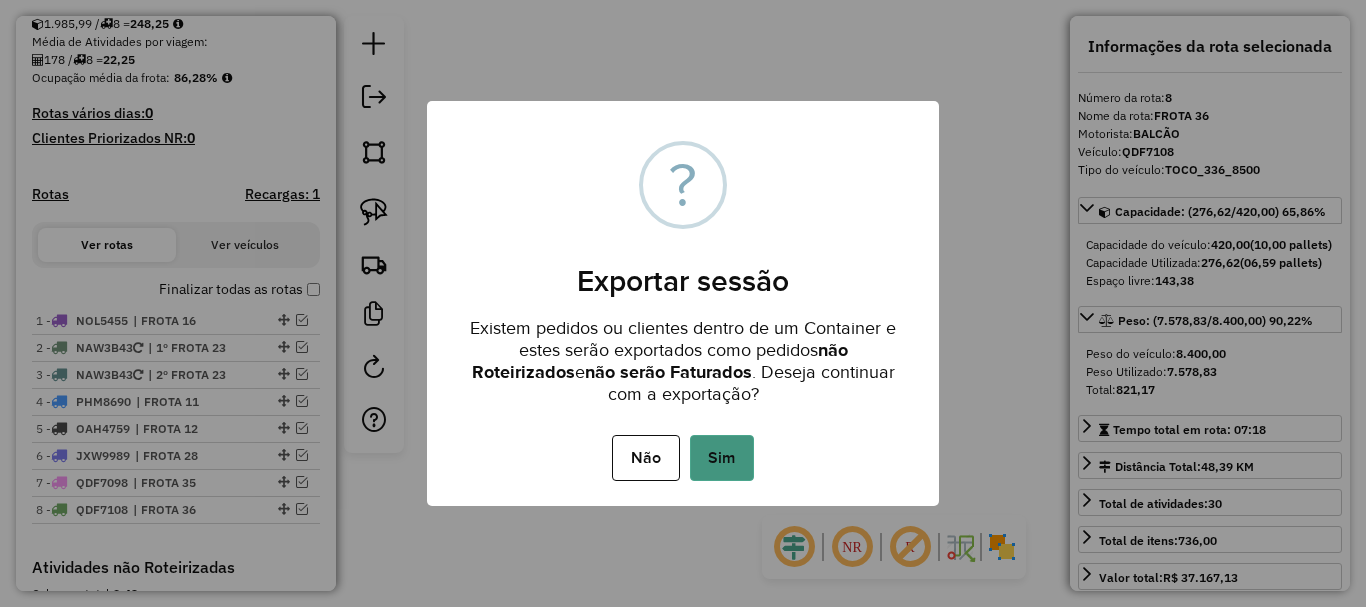 click on "Sim" at bounding box center [722, 458] 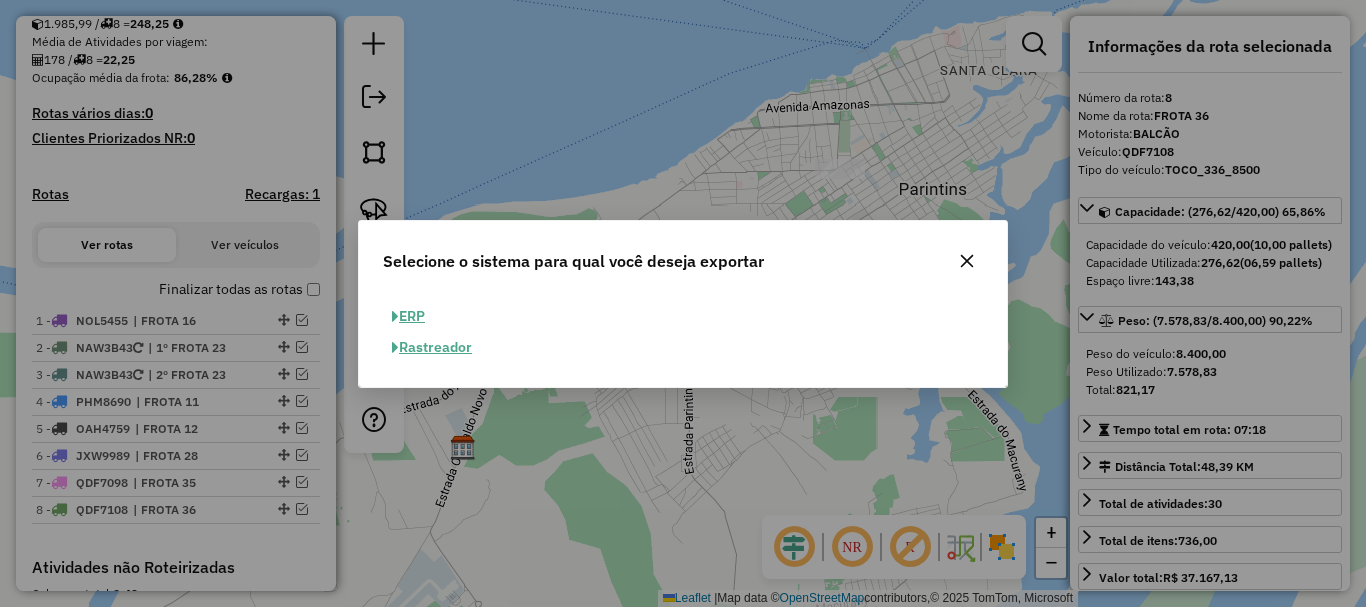 click on "ERP" 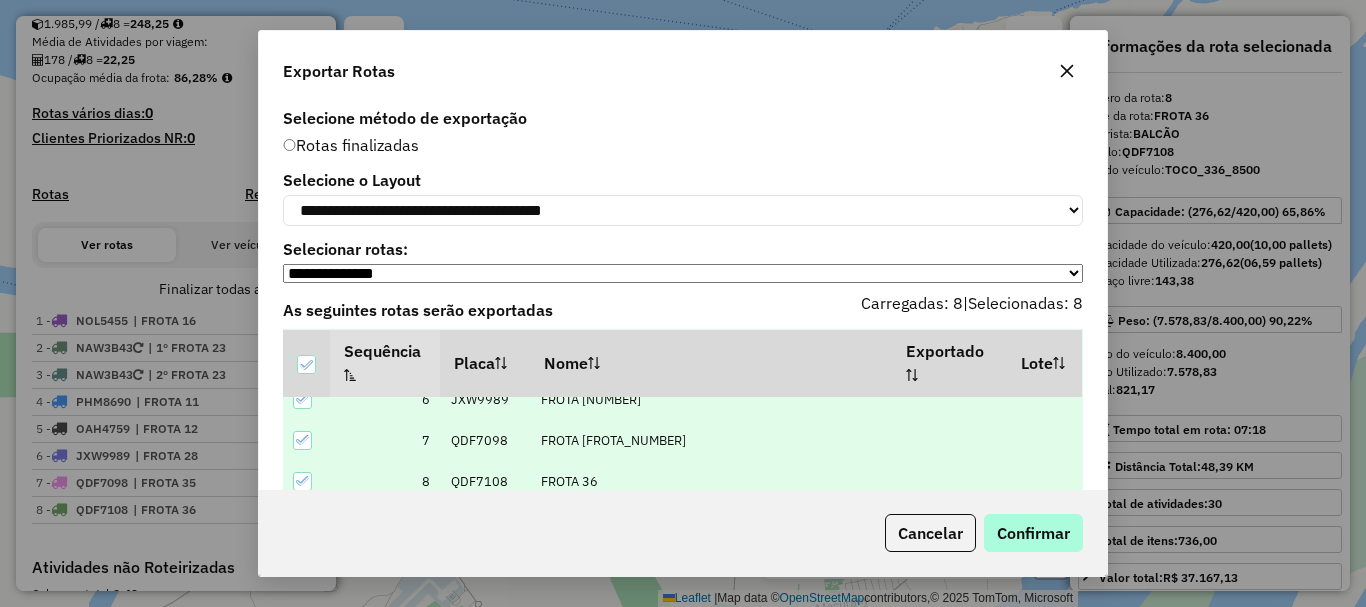 scroll, scrollTop: 226, scrollLeft: 0, axis: vertical 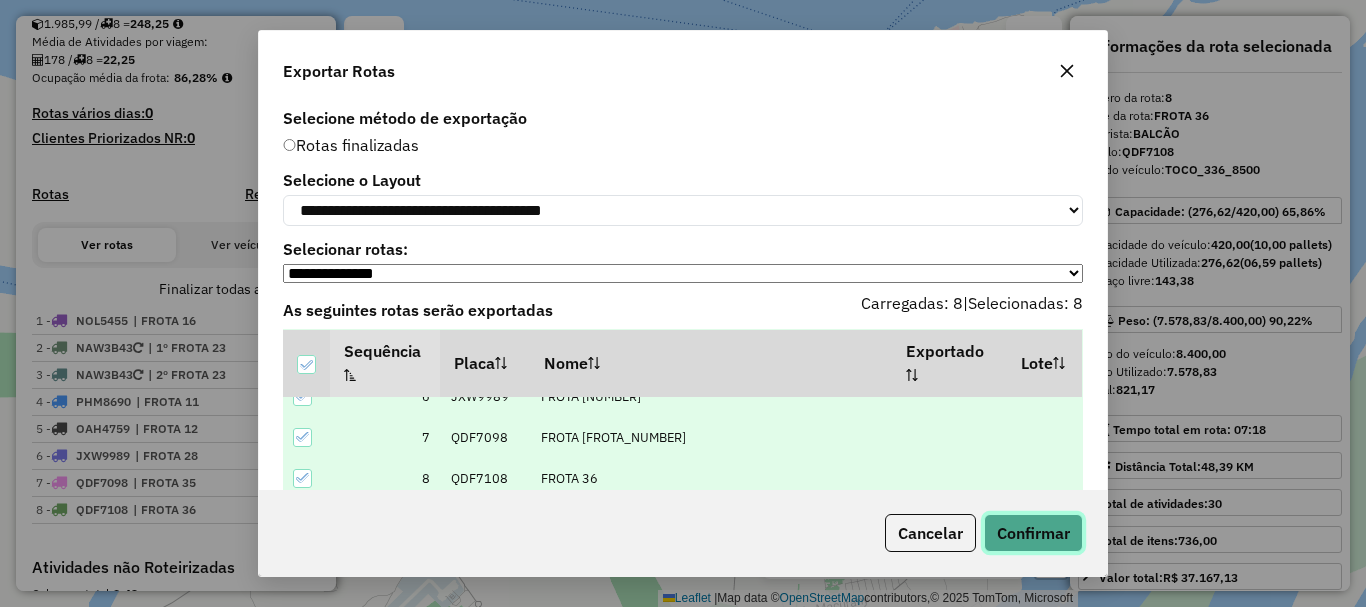 click on "Confirmar" 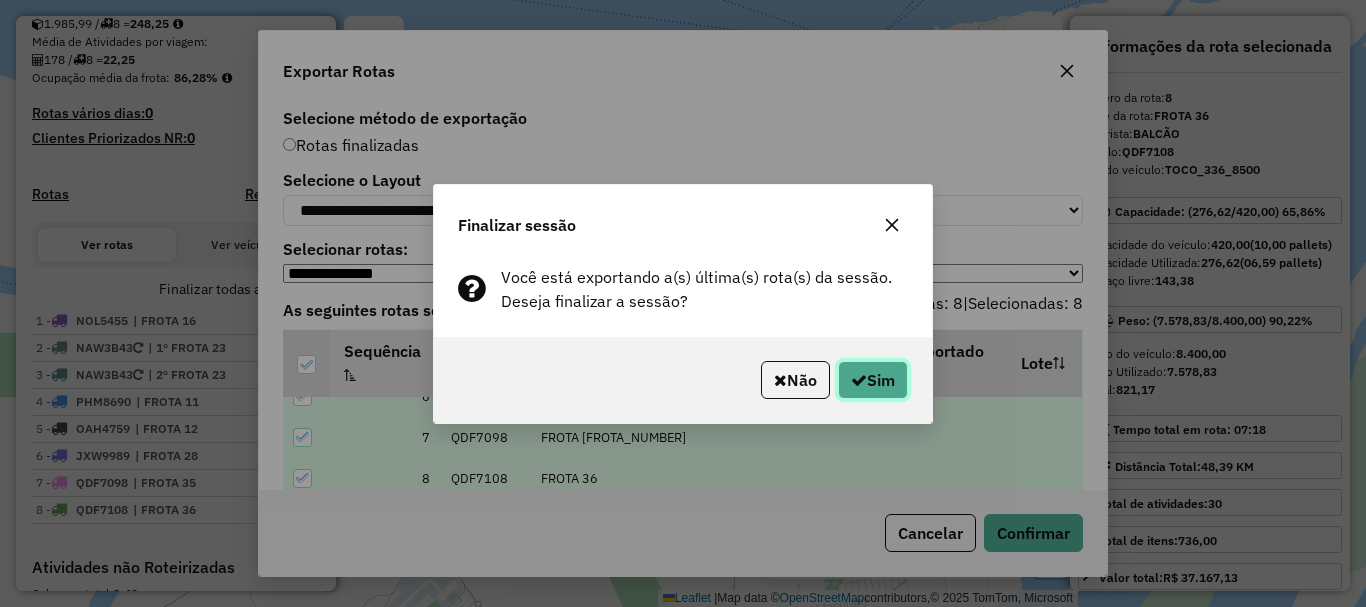 click on "Sim" 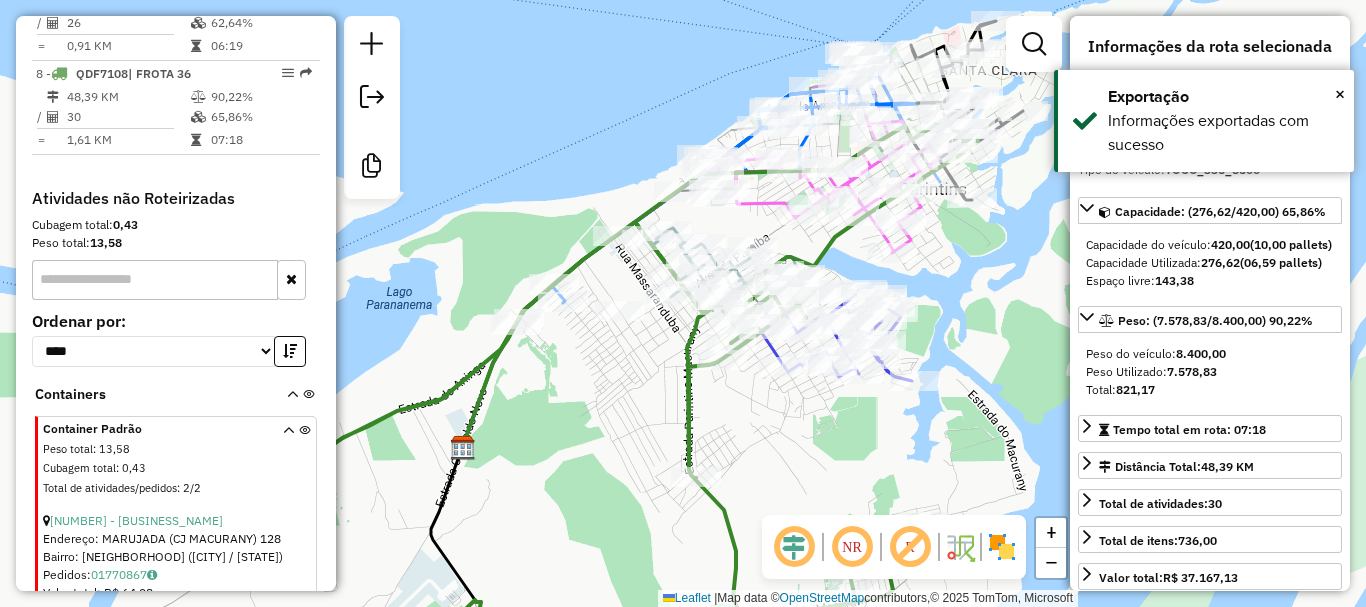 scroll, scrollTop: 1422, scrollLeft: 0, axis: vertical 